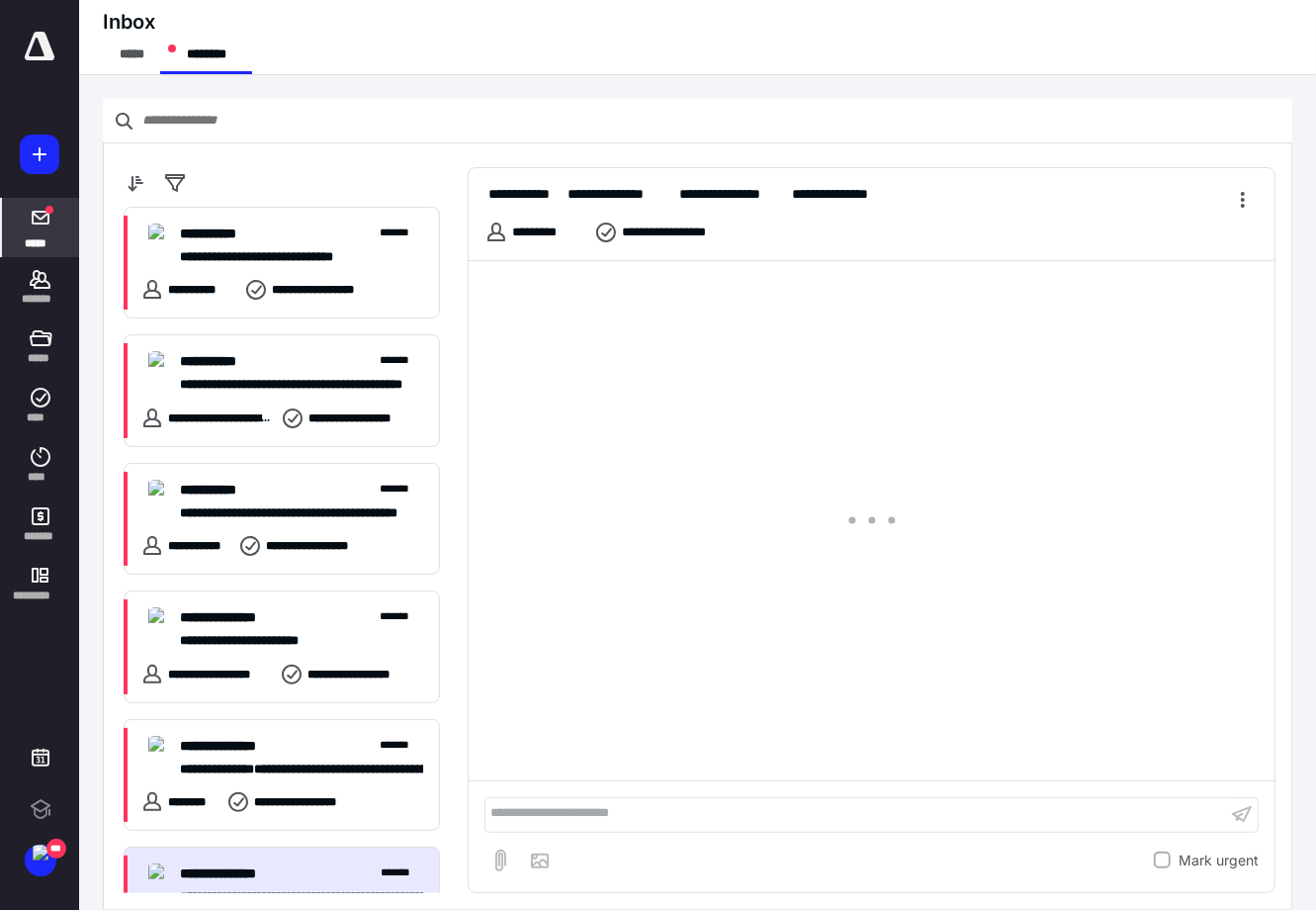 scroll, scrollTop: 0, scrollLeft: 0, axis: both 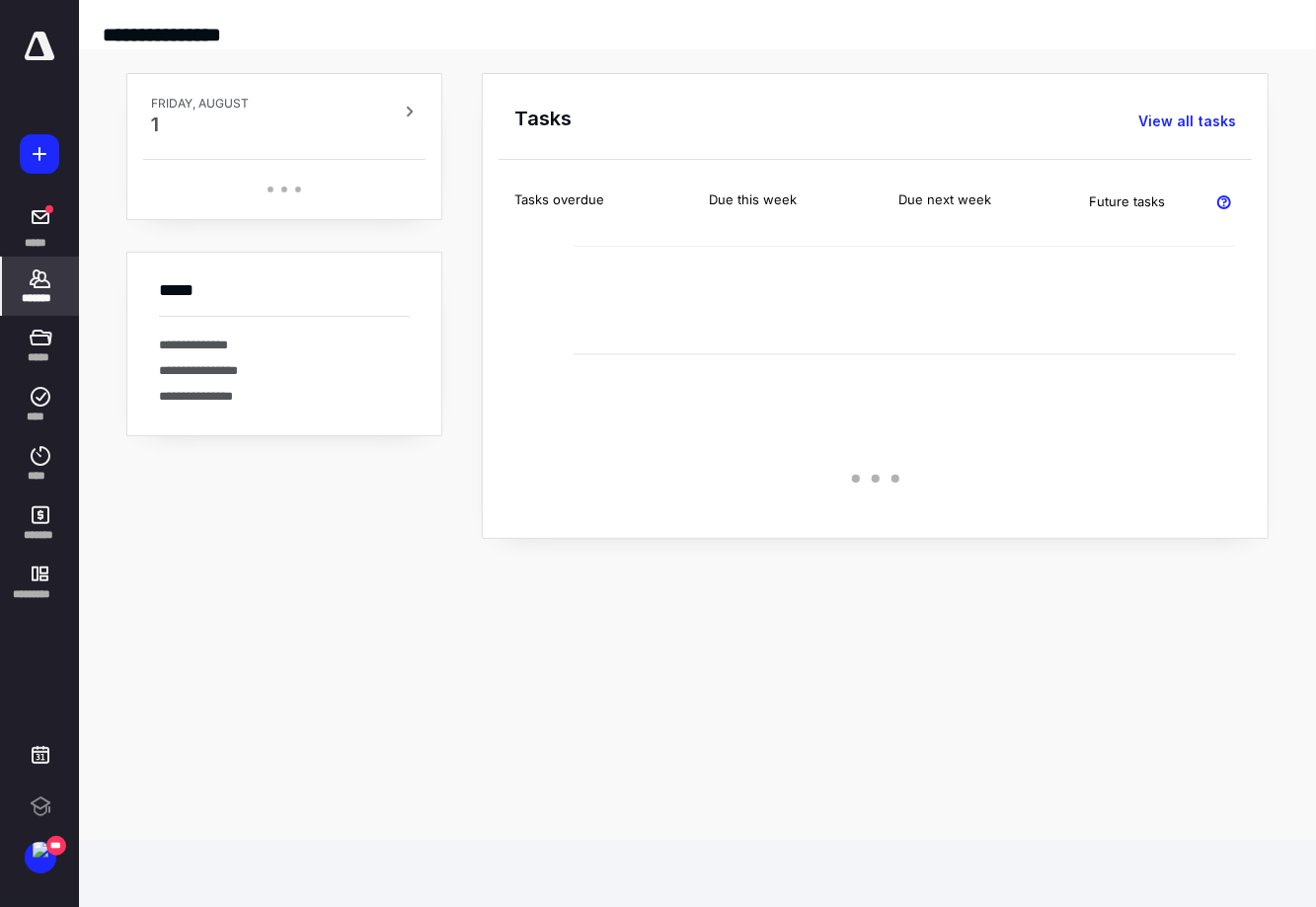 click on "*******" at bounding box center [40, 298] 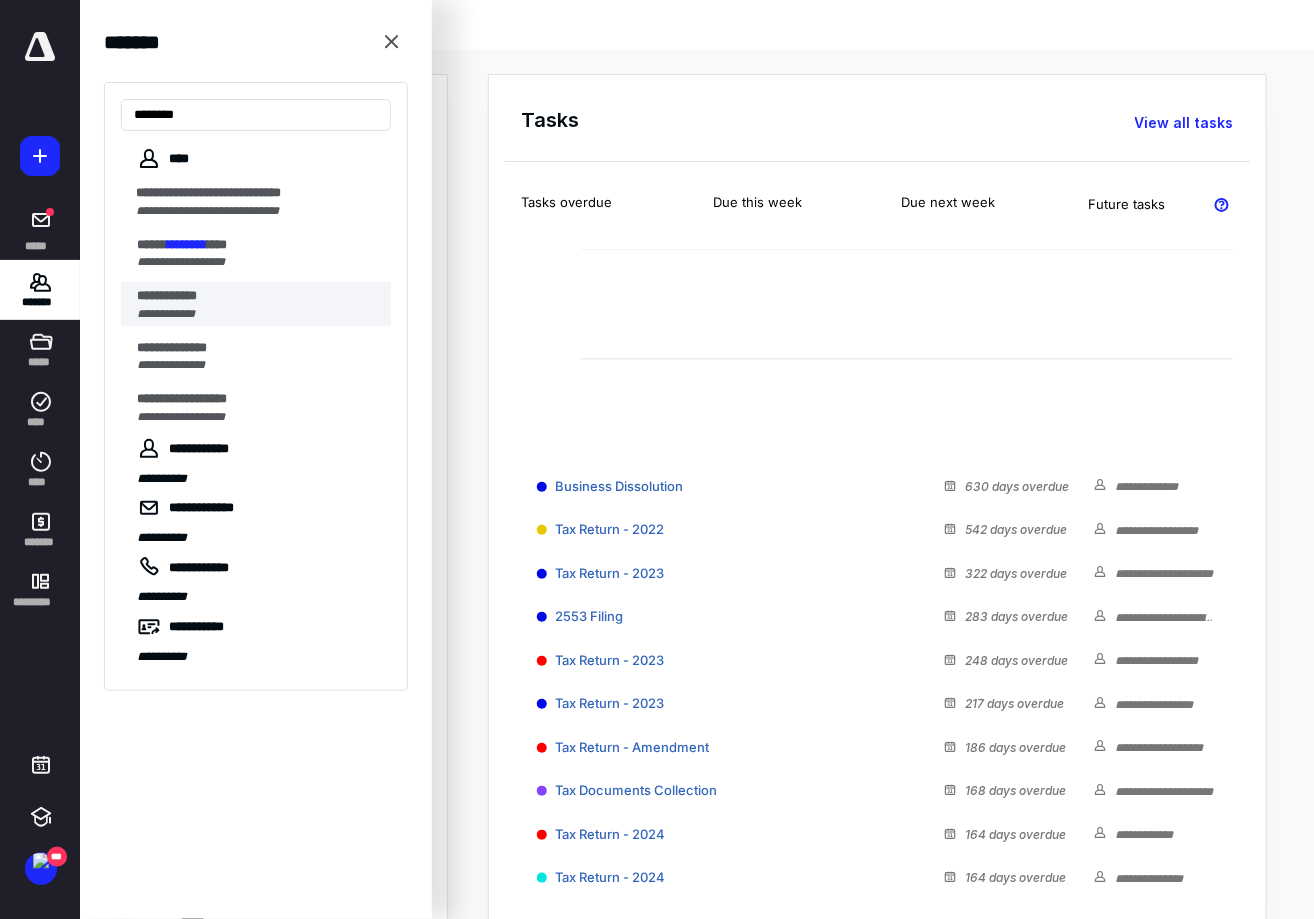 type on "********" 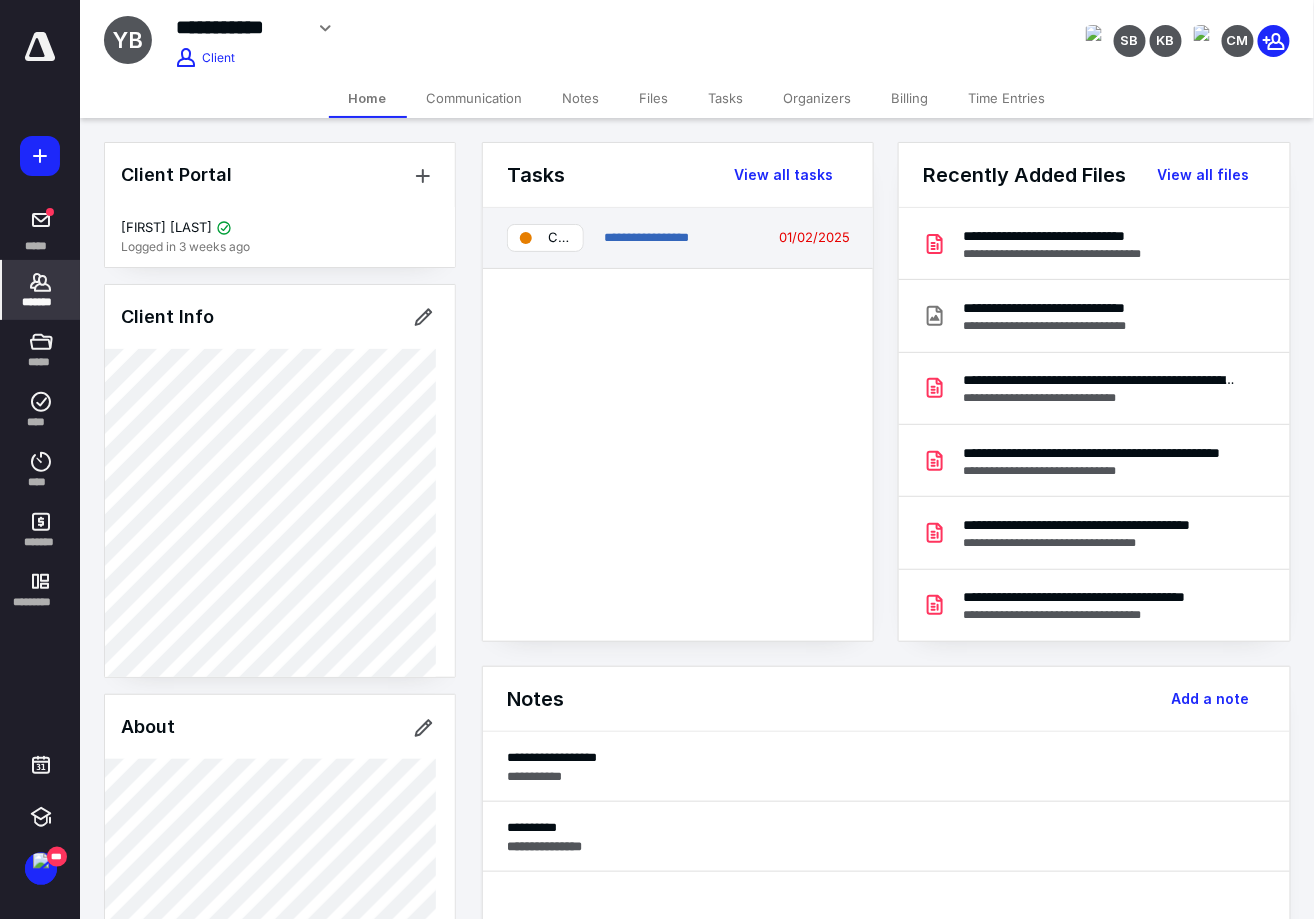 click on "**********" at bounding box center [678, 238] 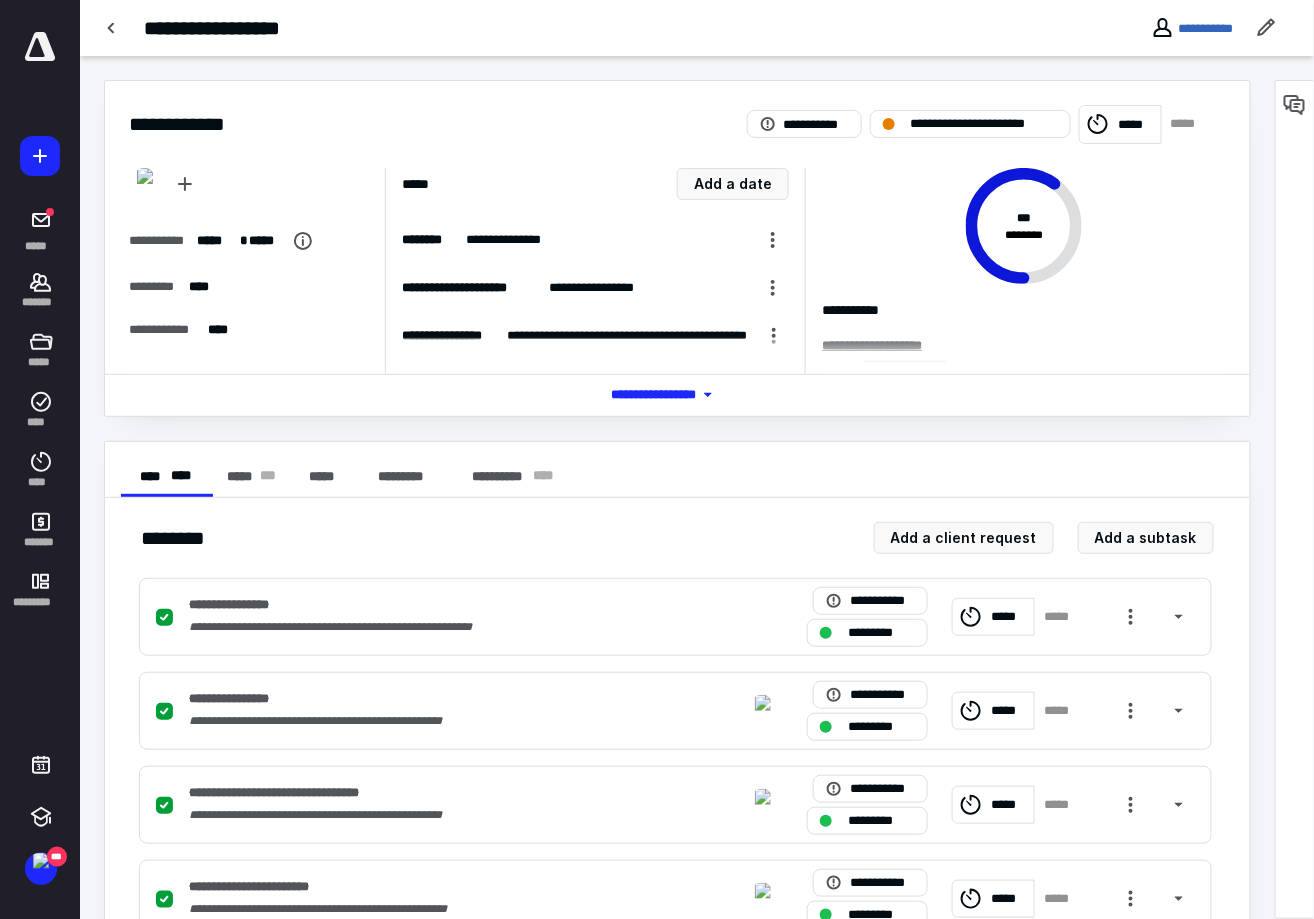 click at bounding box center (1295, 499) 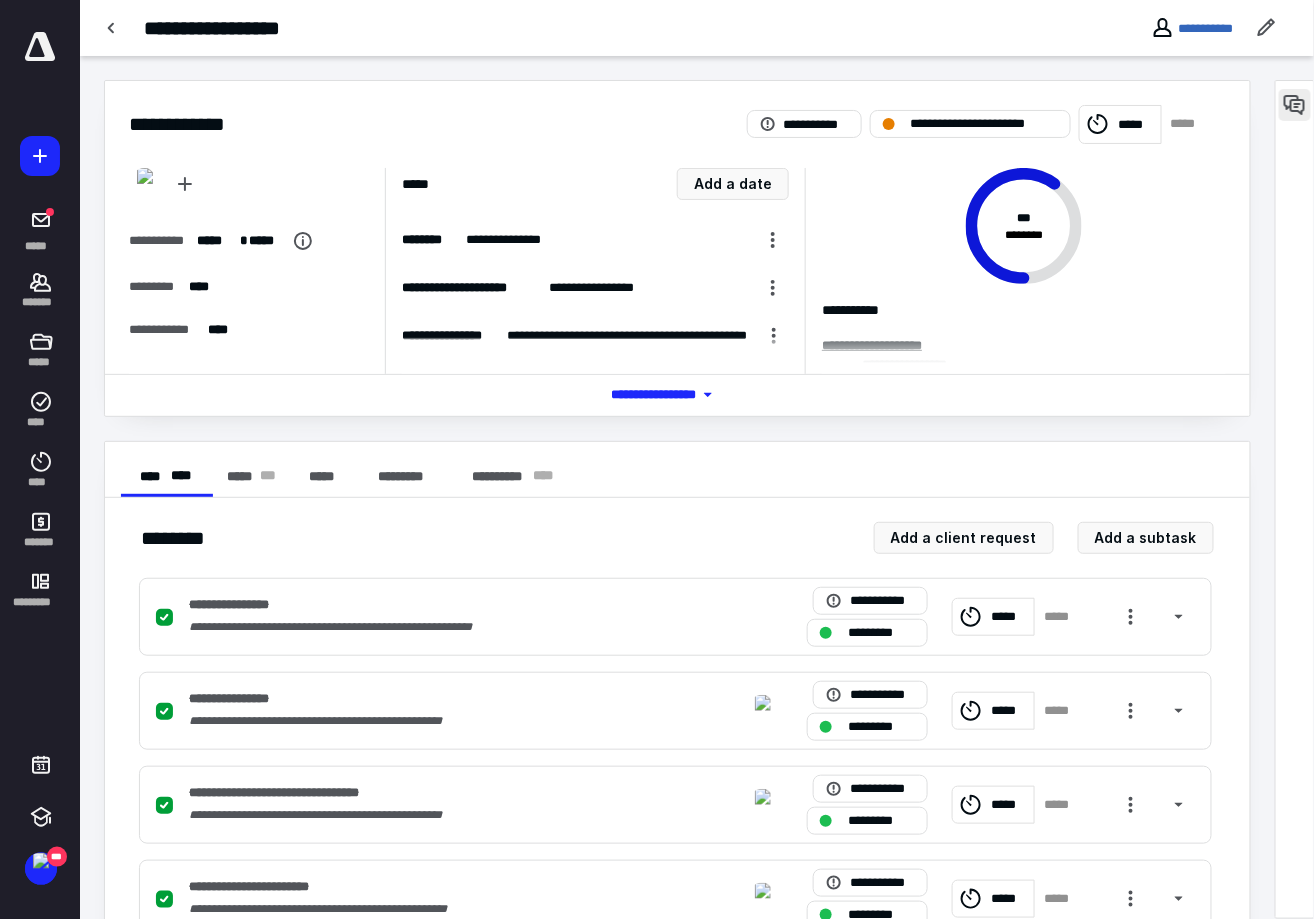 click at bounding box center (1295, 105) 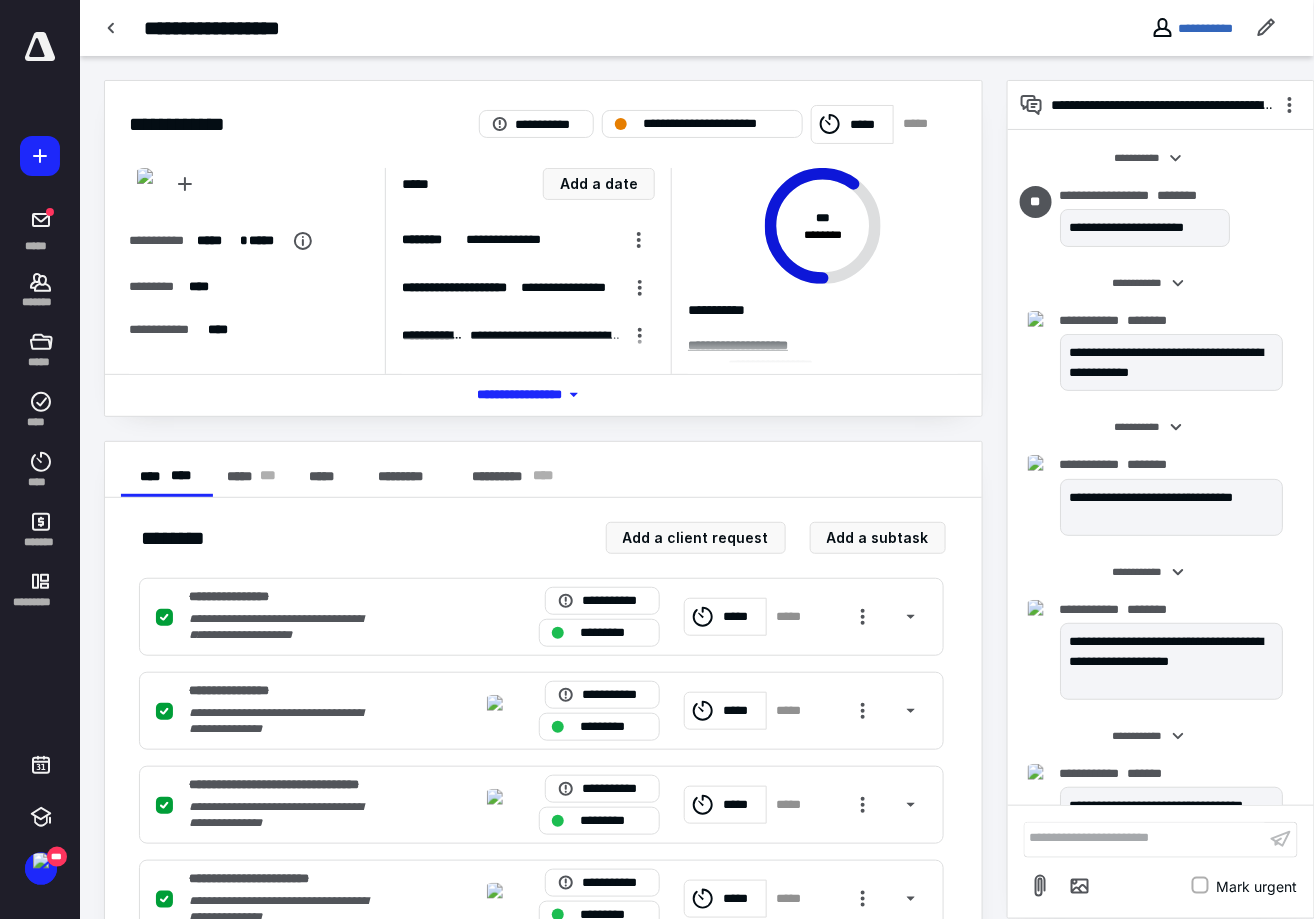 scroll, scrollTop: 631, scrollLeft: 0, axis: vertical 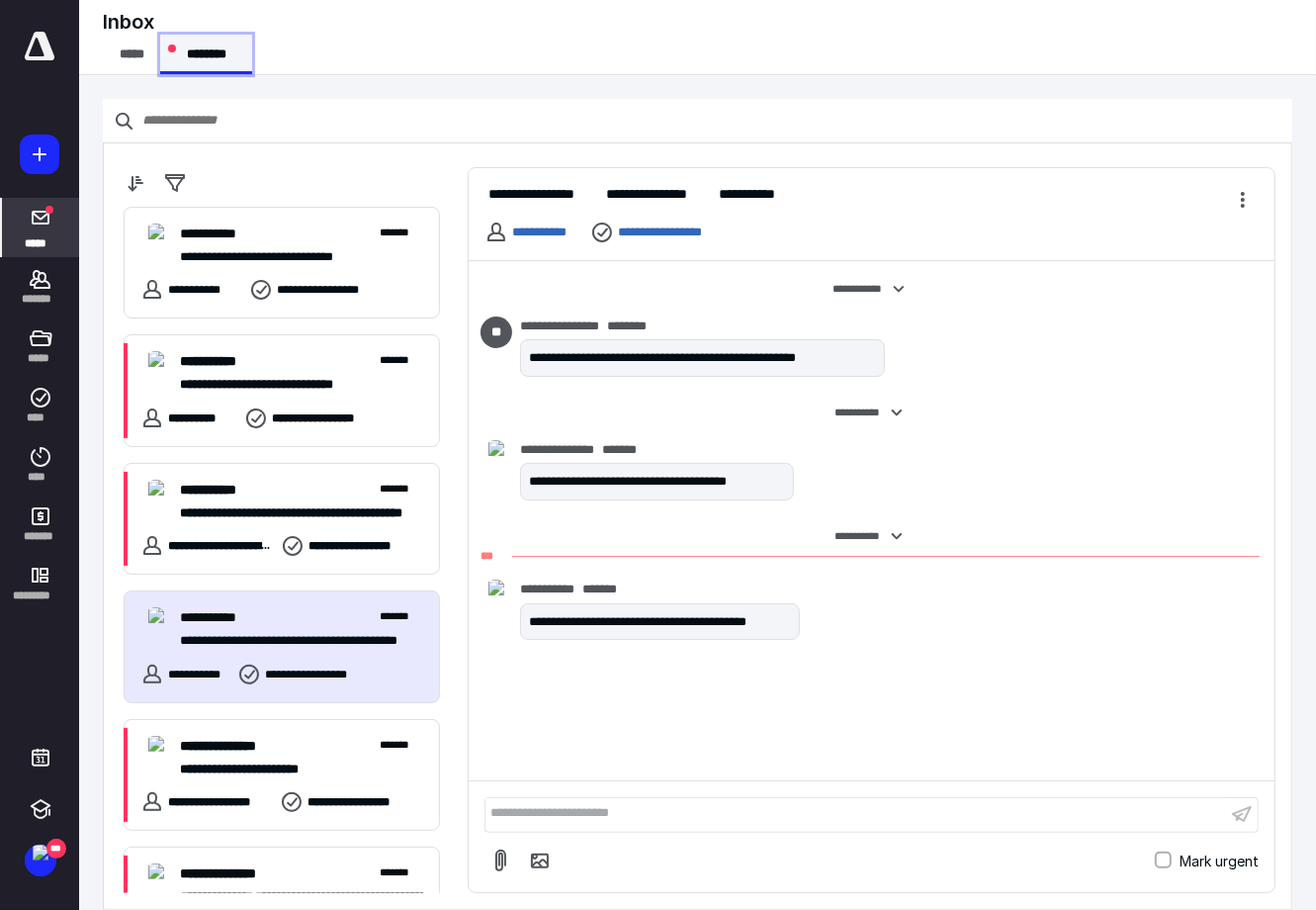 click on "********" at bounding box center [206, 54] 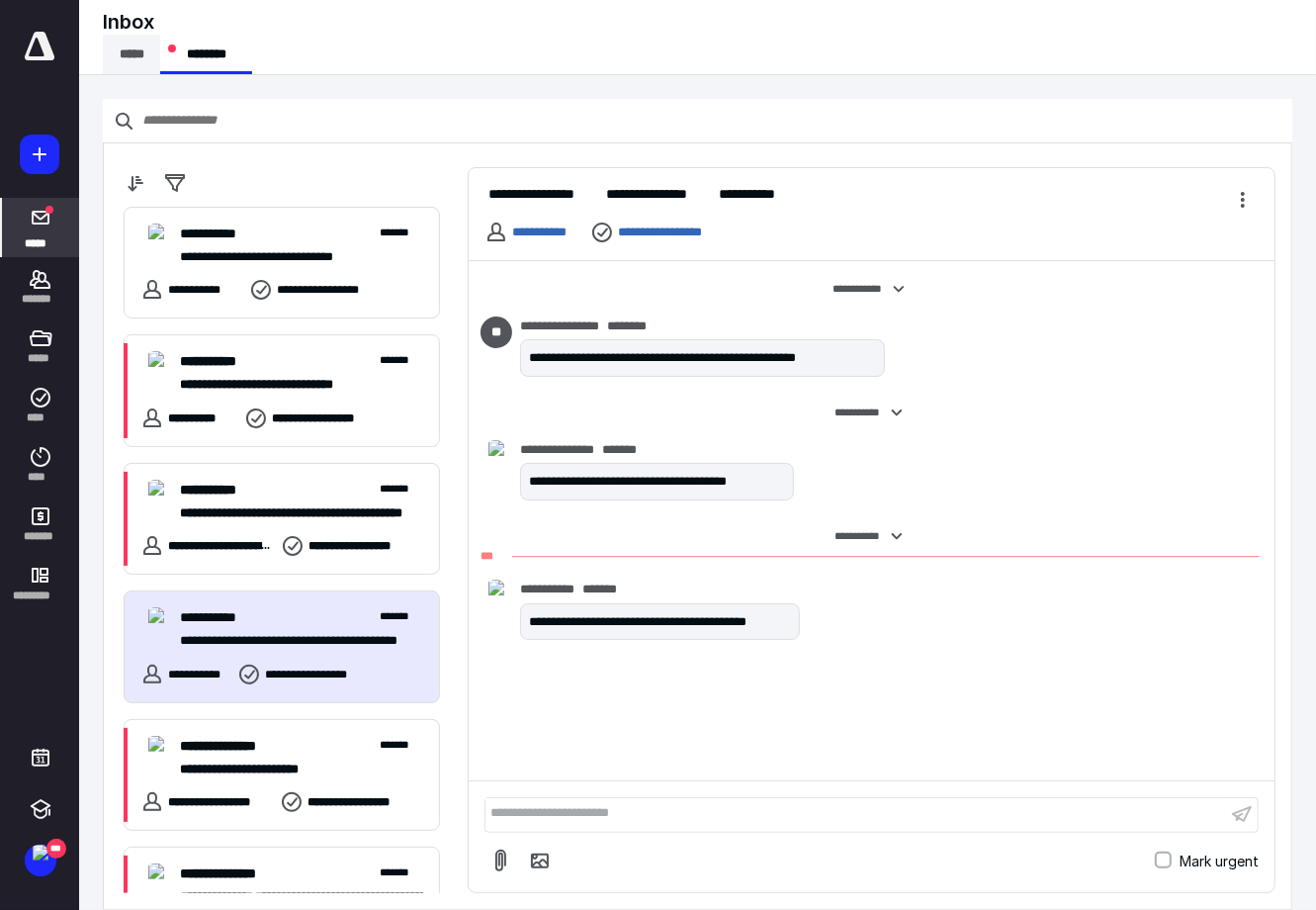 click on "*****" at bounding box center (132, 54) 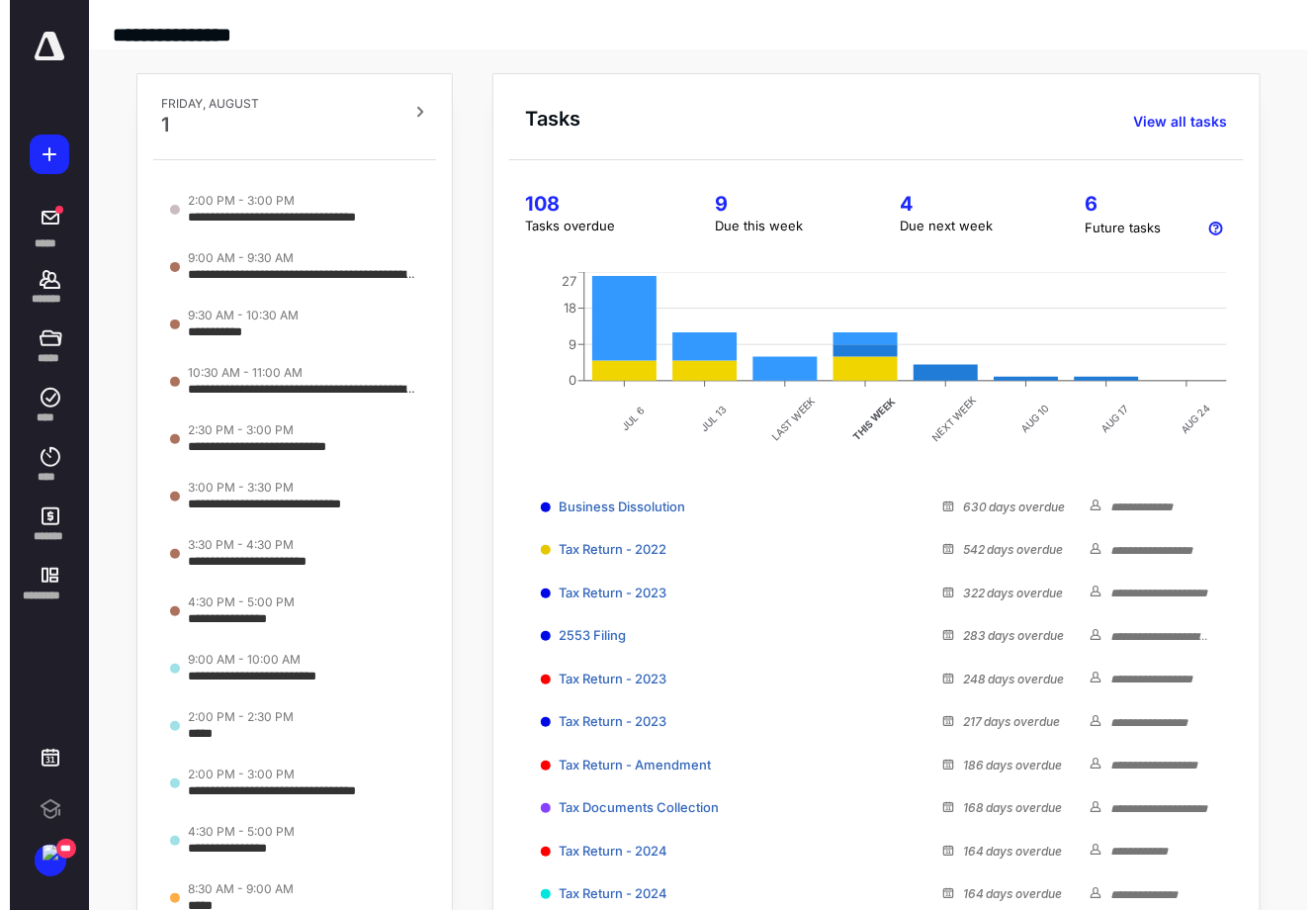 scroll, scrollTop: 0, scrollLeft: 0, axis: both 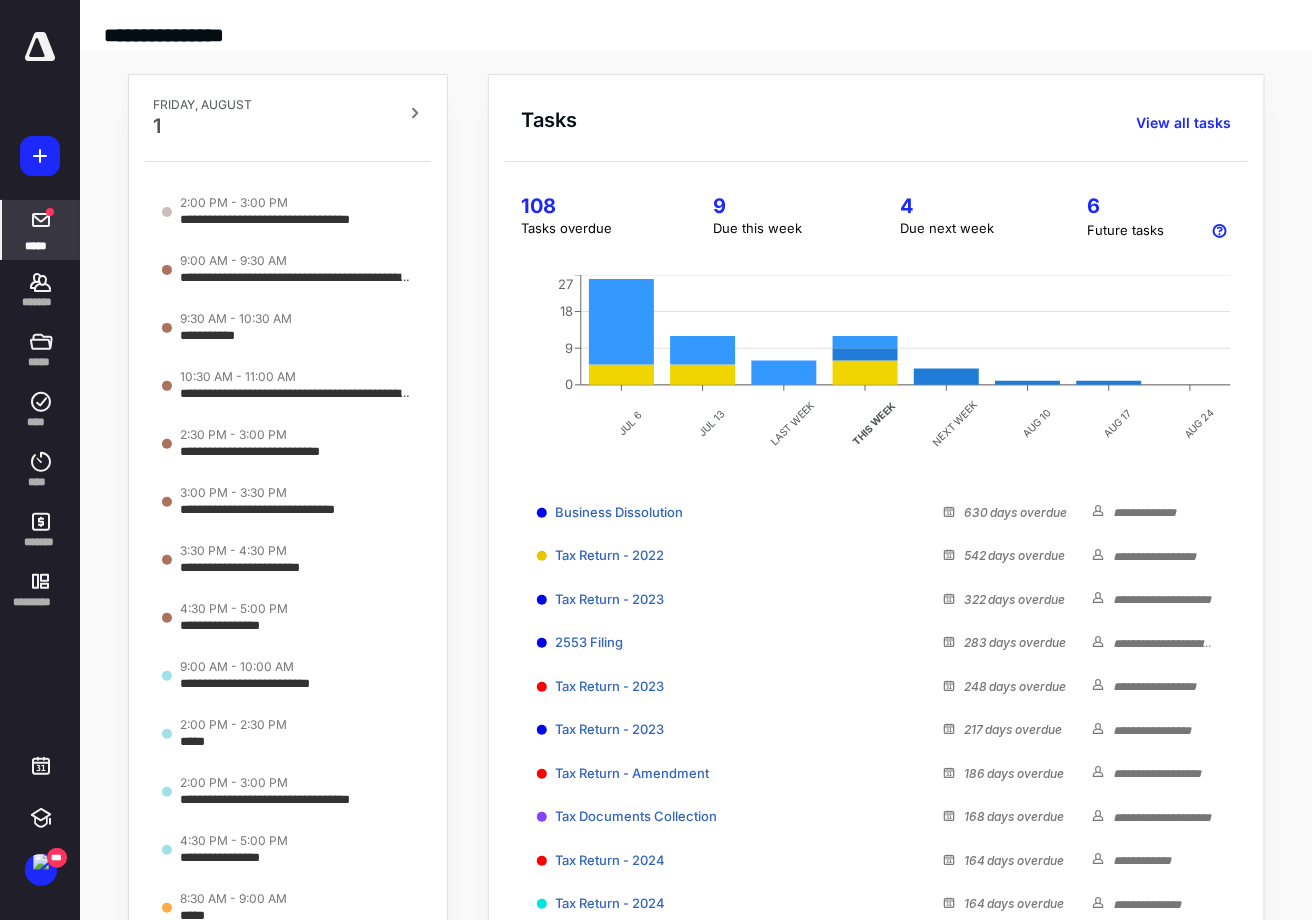 click 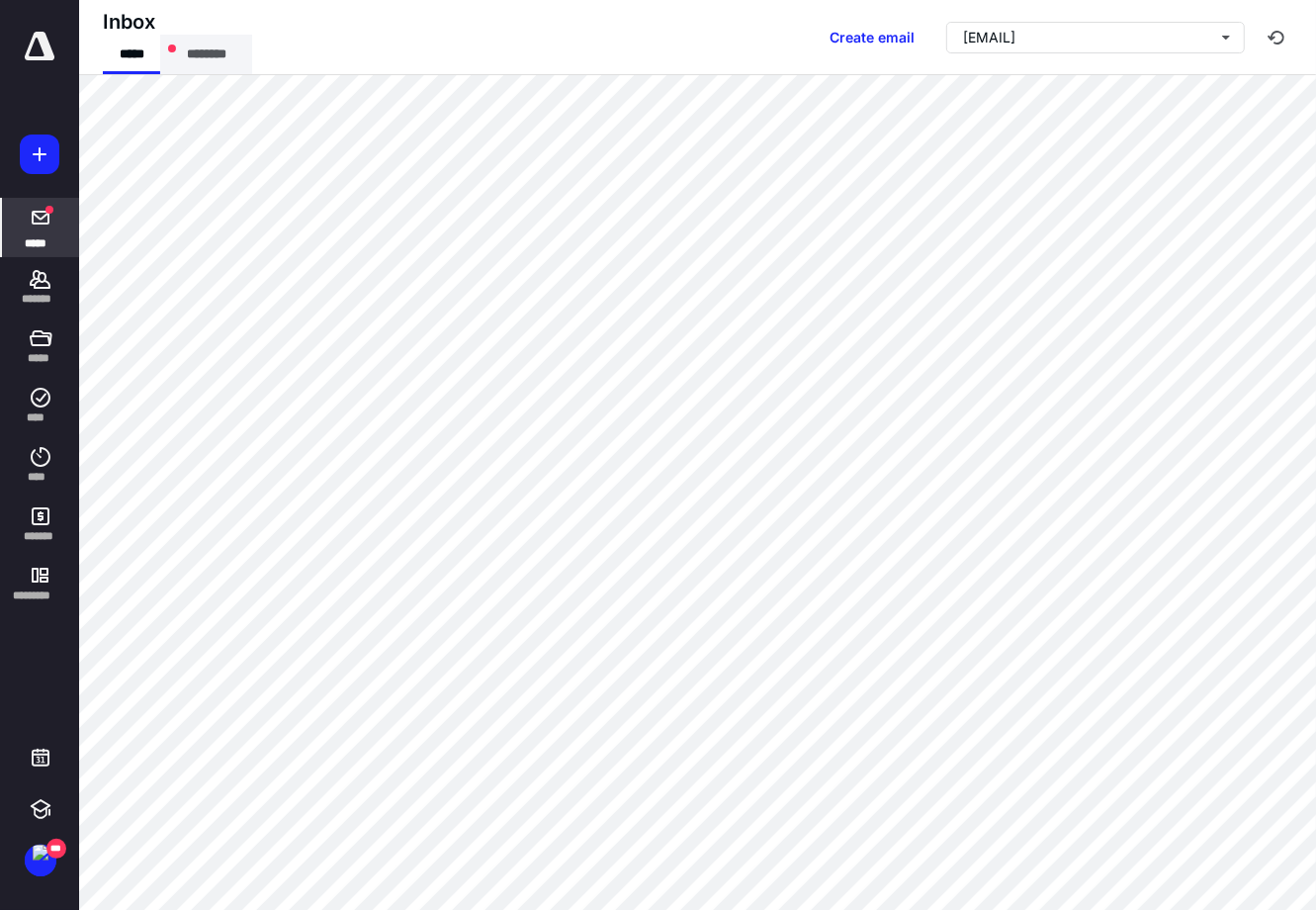 click on "********" at bounding box center (206, 54) 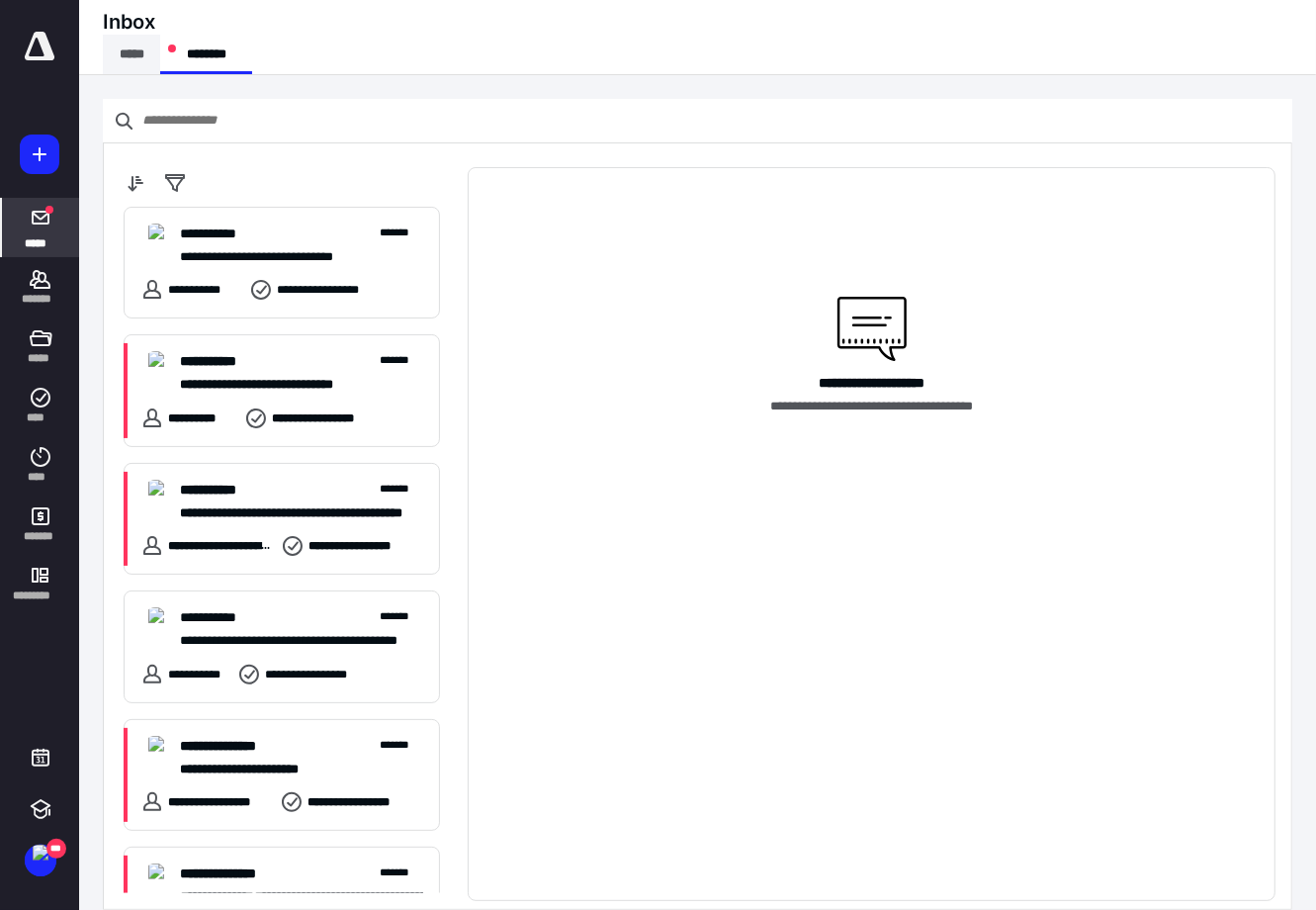 click on "*****" at bounding box center [132, 54] 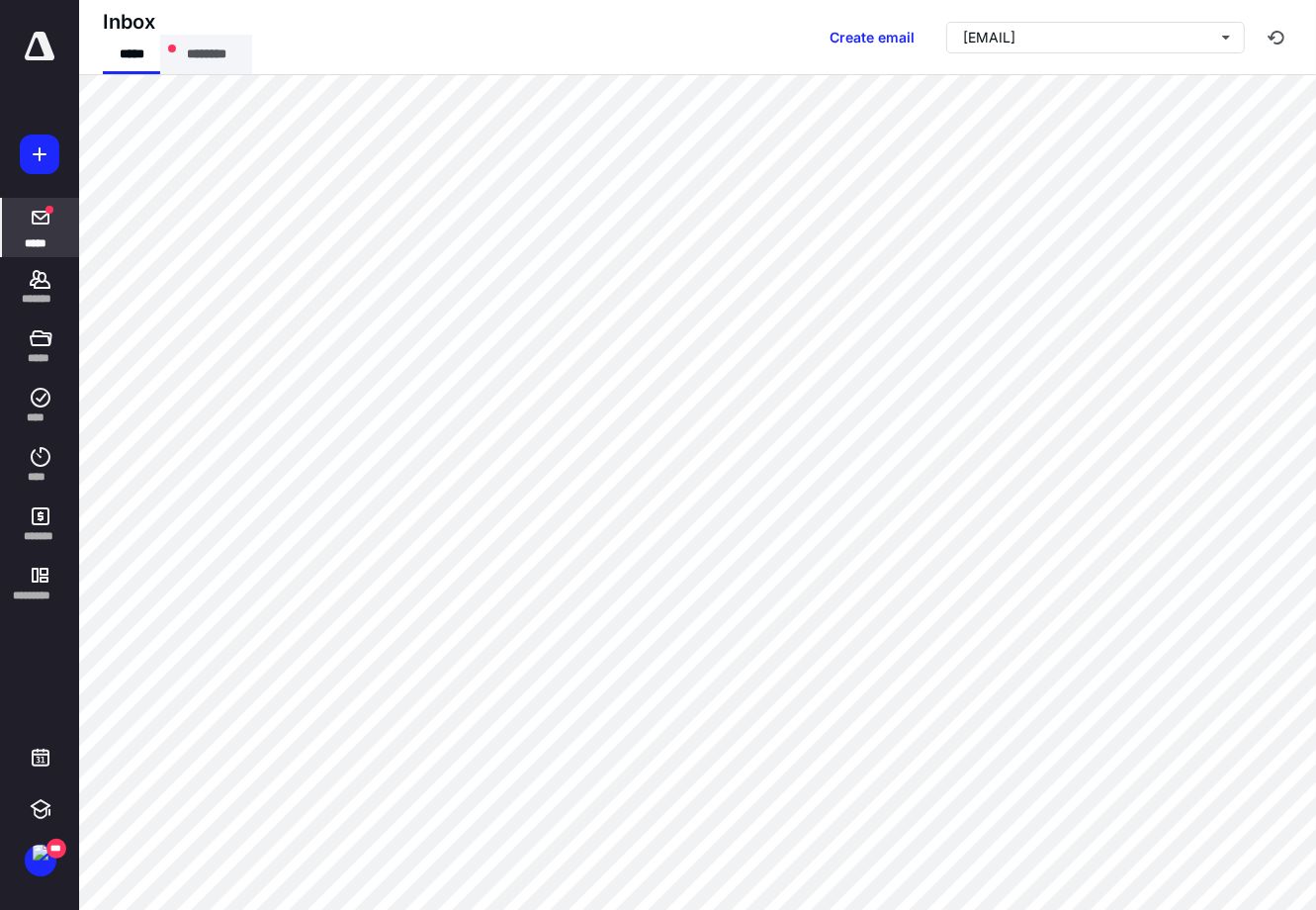 click on "********" at bounding box center (206, 54) 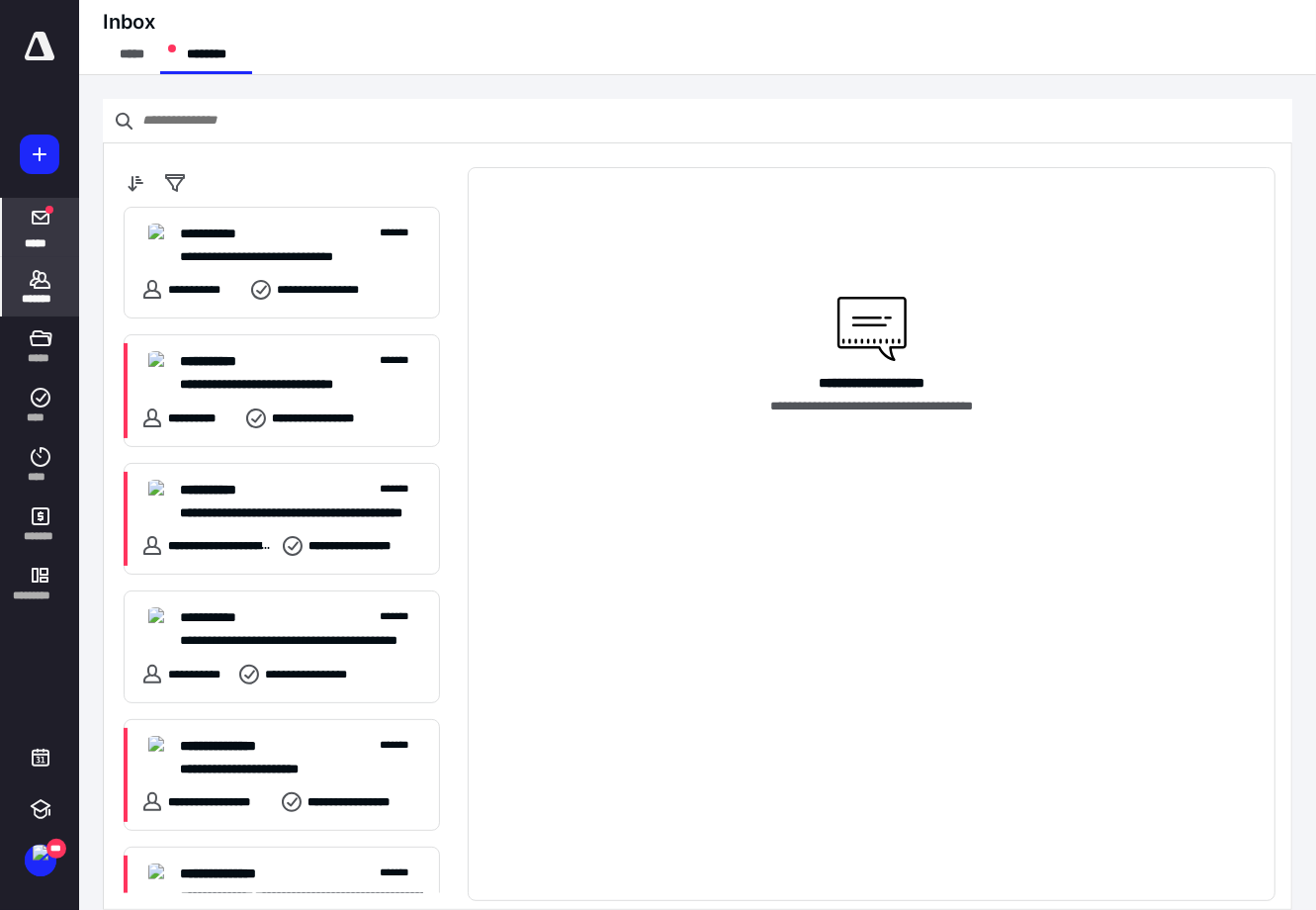 click 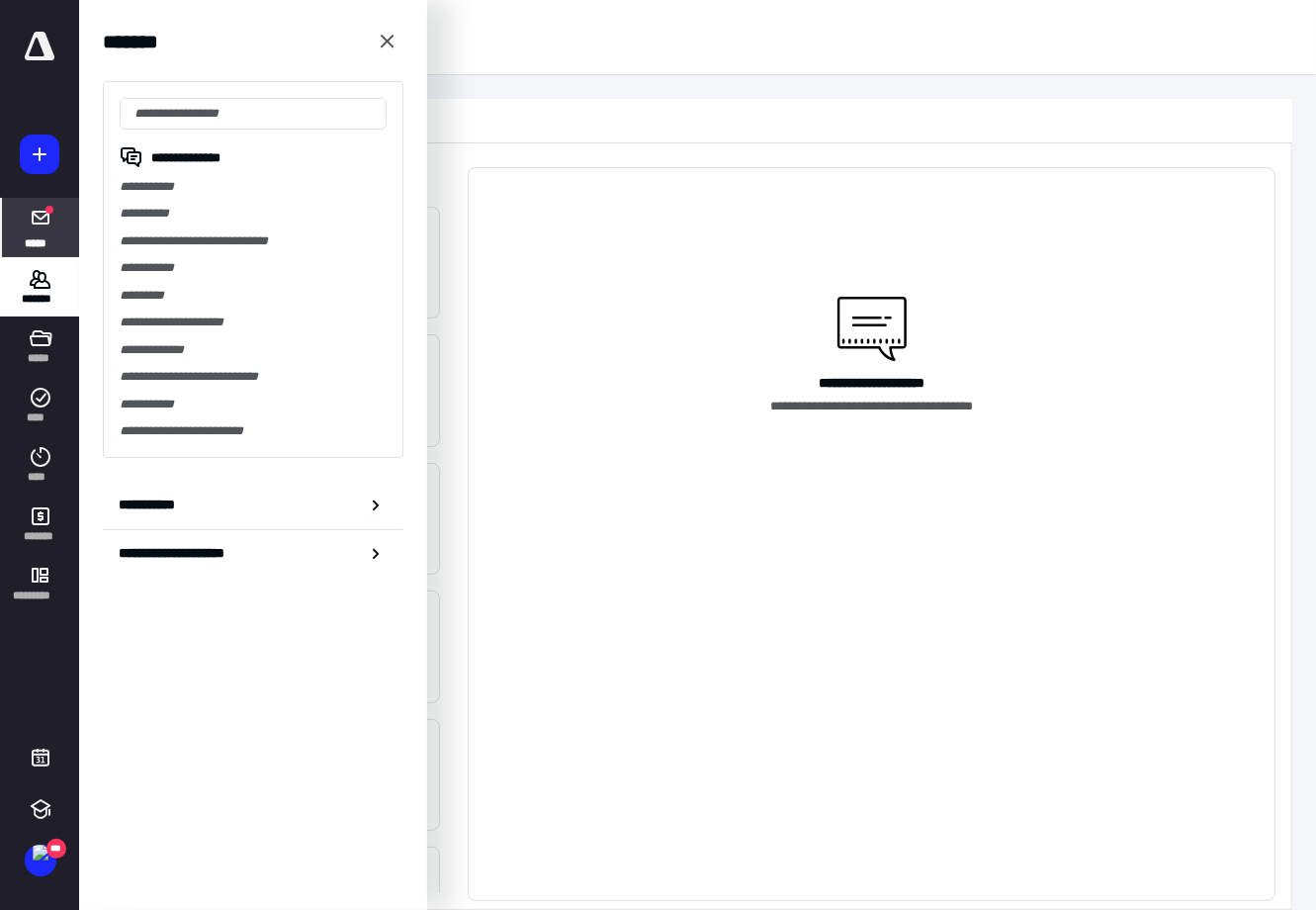 click on "**********" at bounding box center (253, 302) 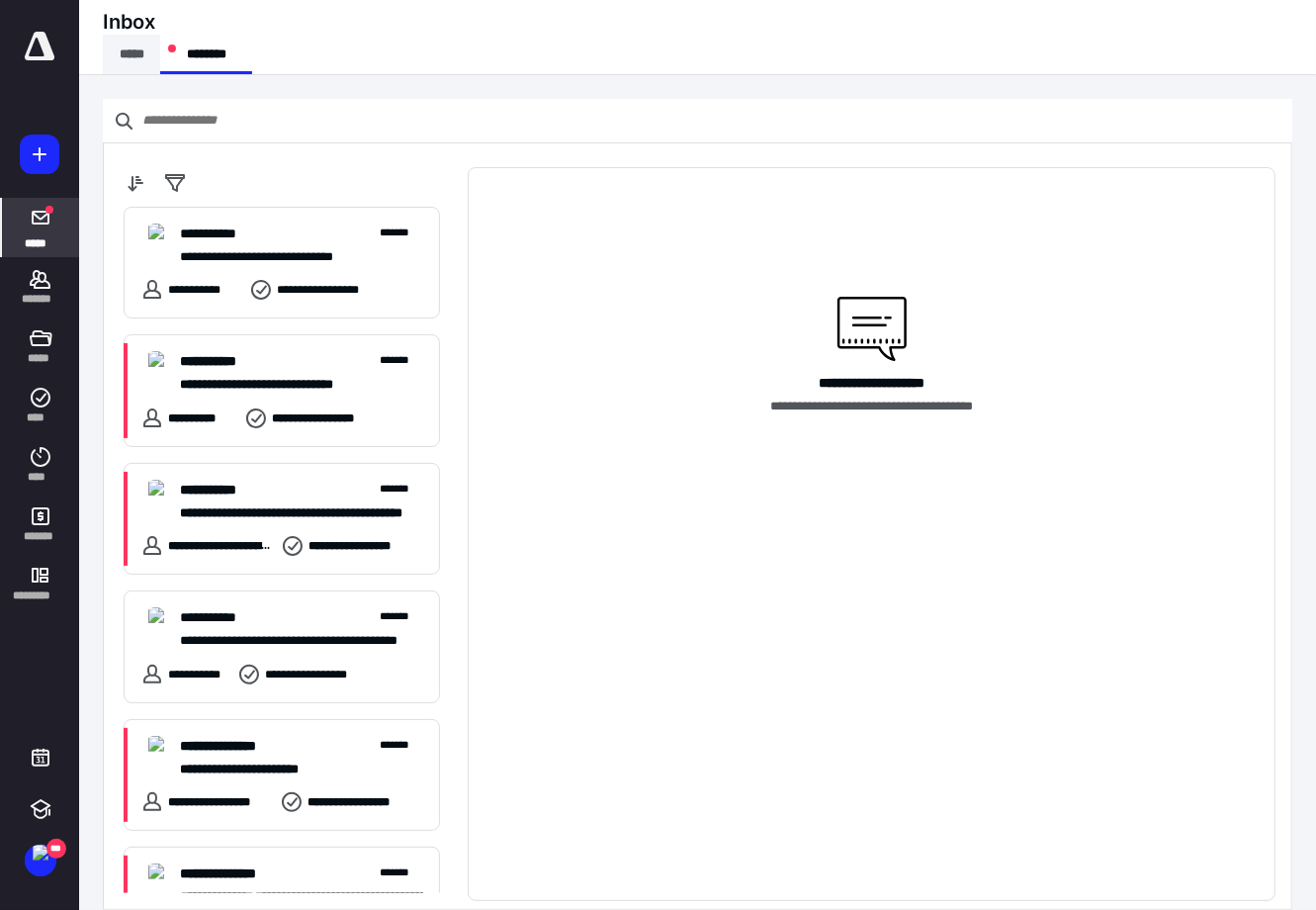 click on "*****" at bounding box center [132, 54] 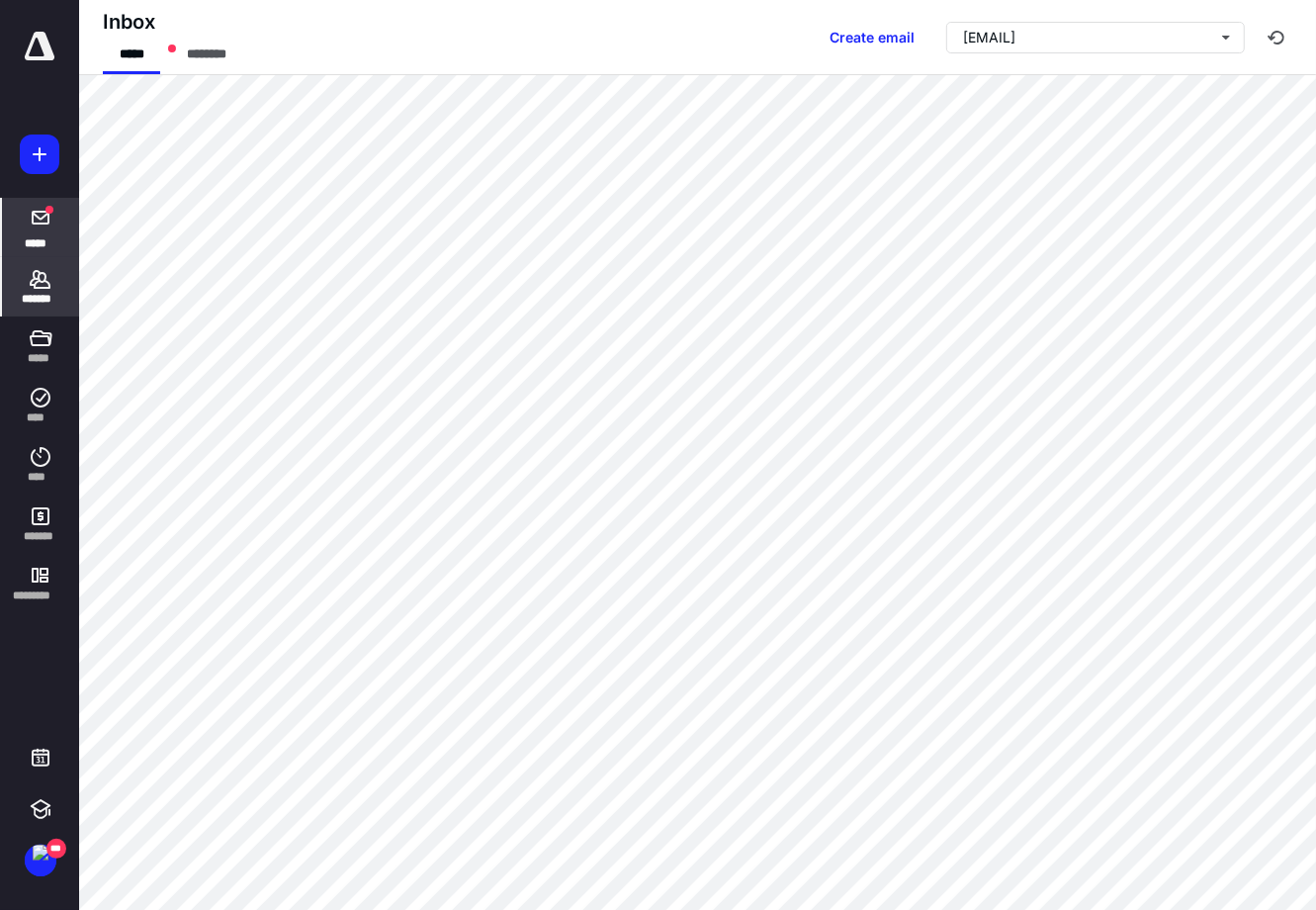click 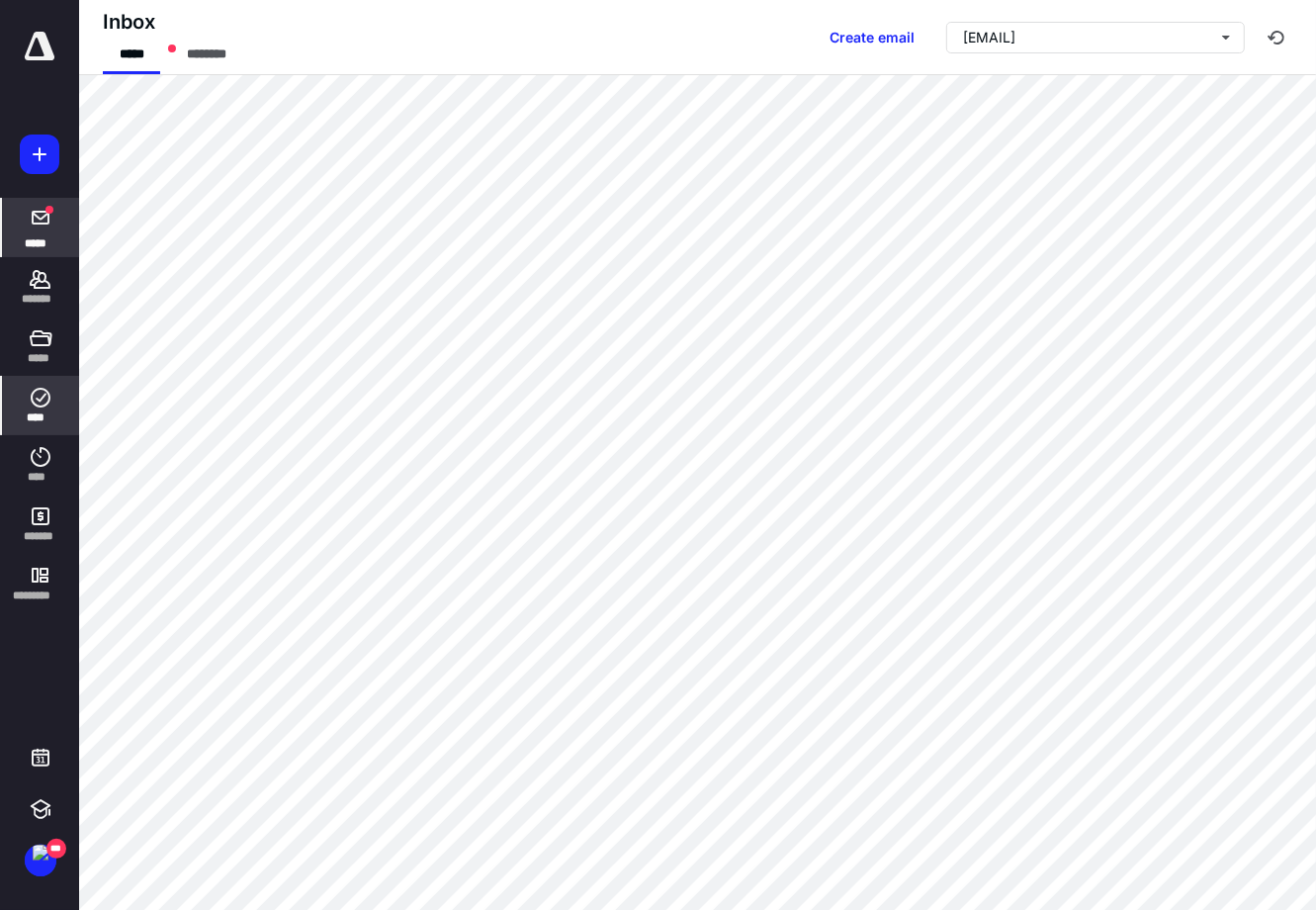 click 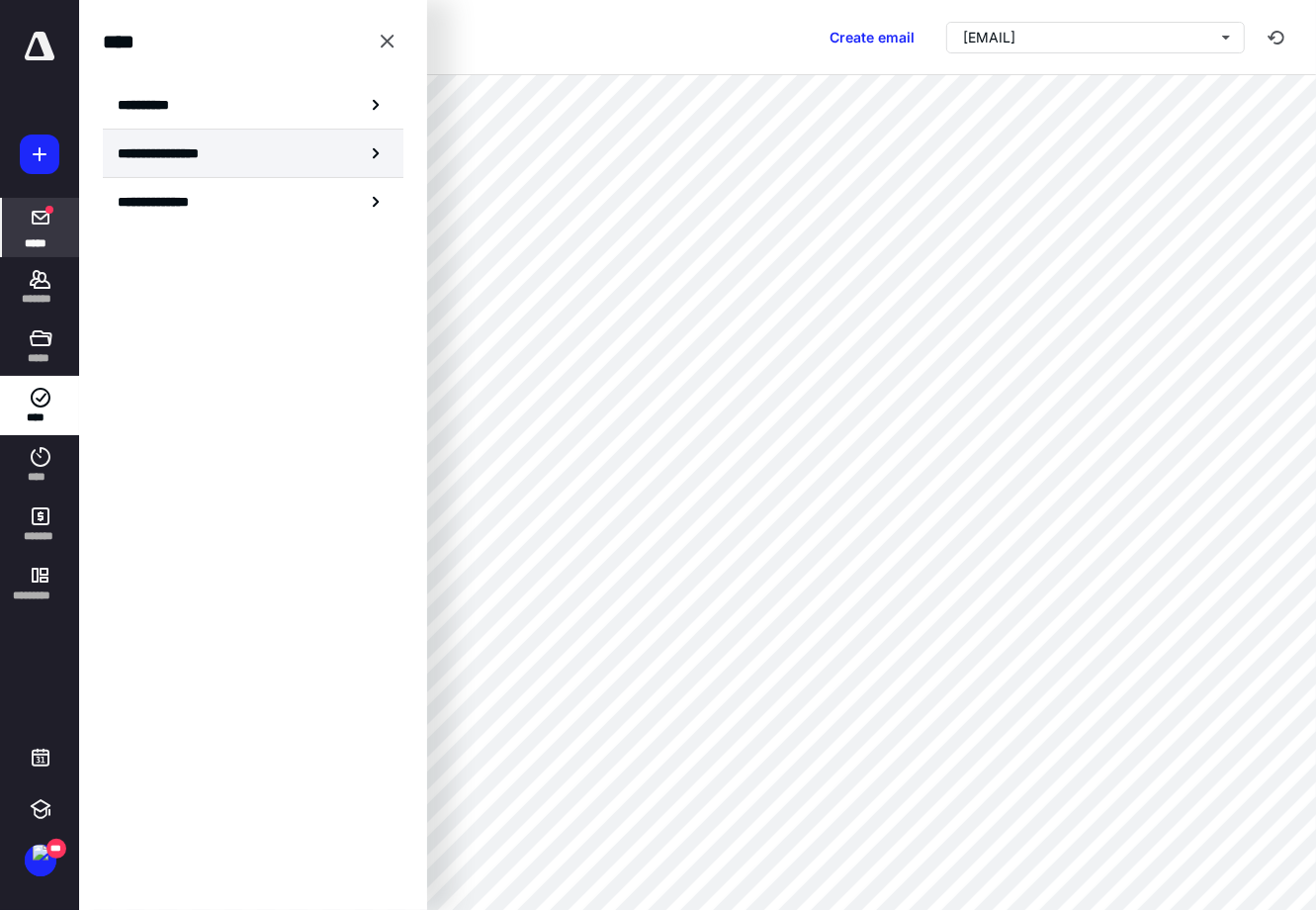 click on "**********" at bounding box center [253, 153] 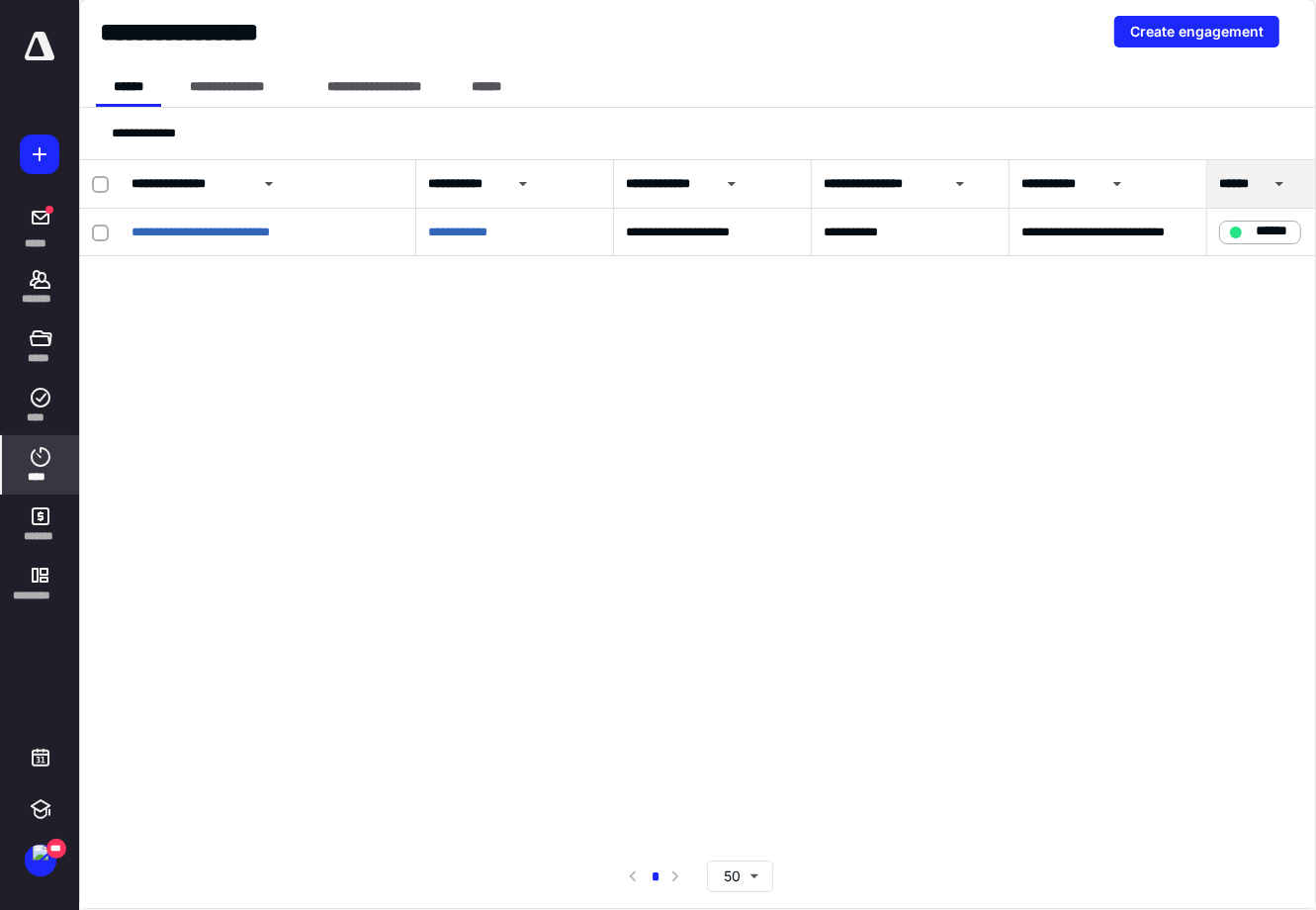 click on "****" at bounding box center [41, 465] 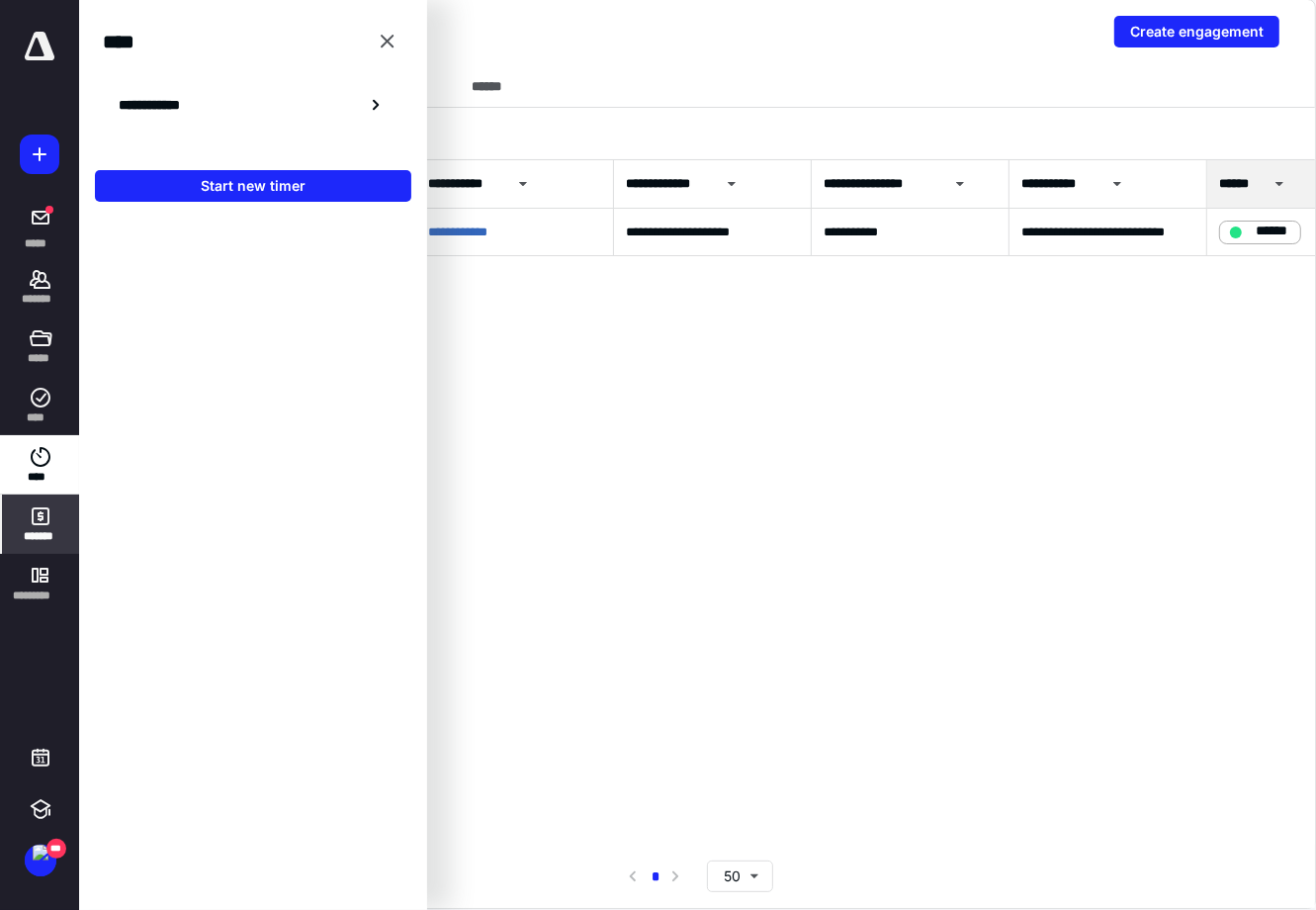 click 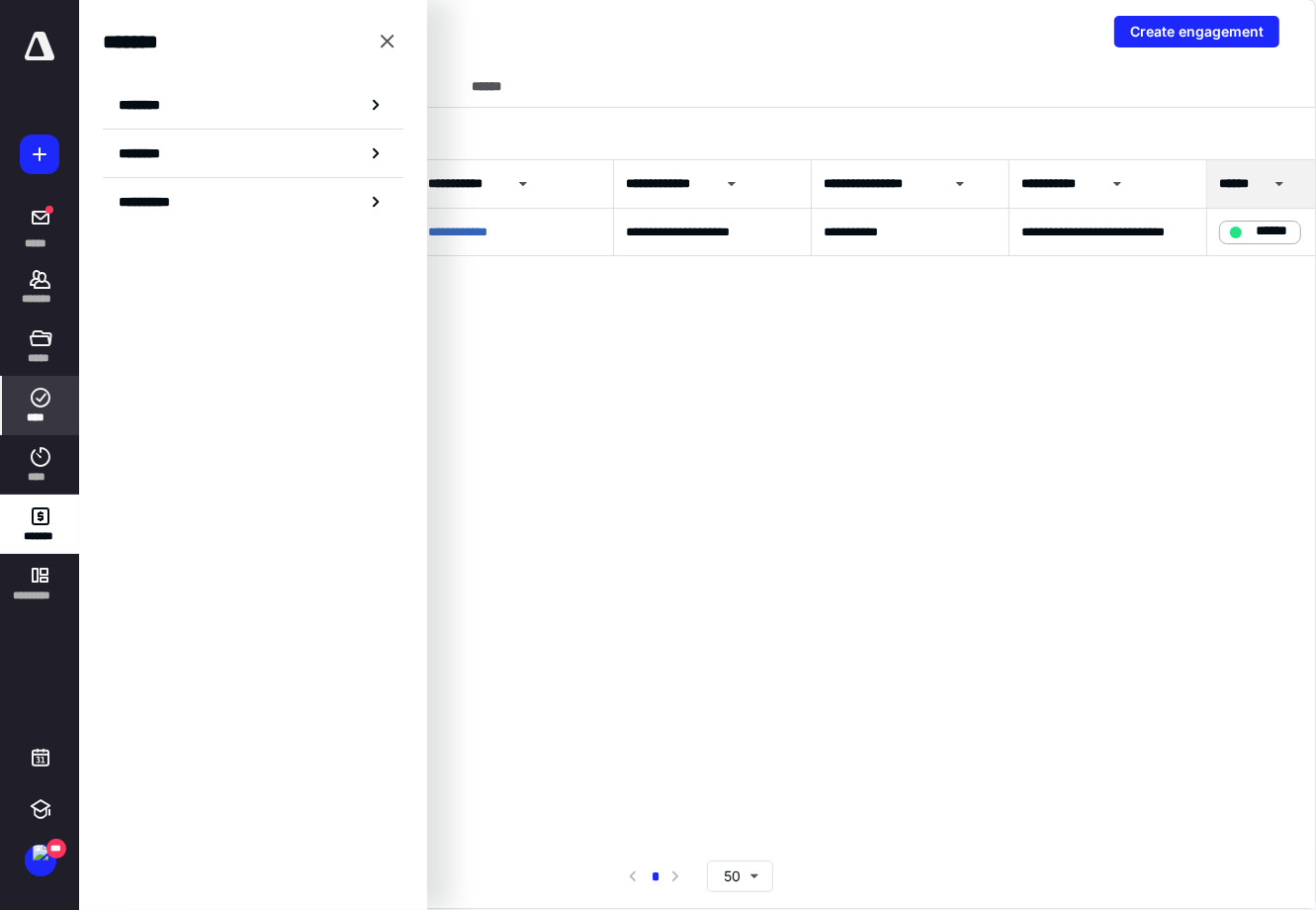 click 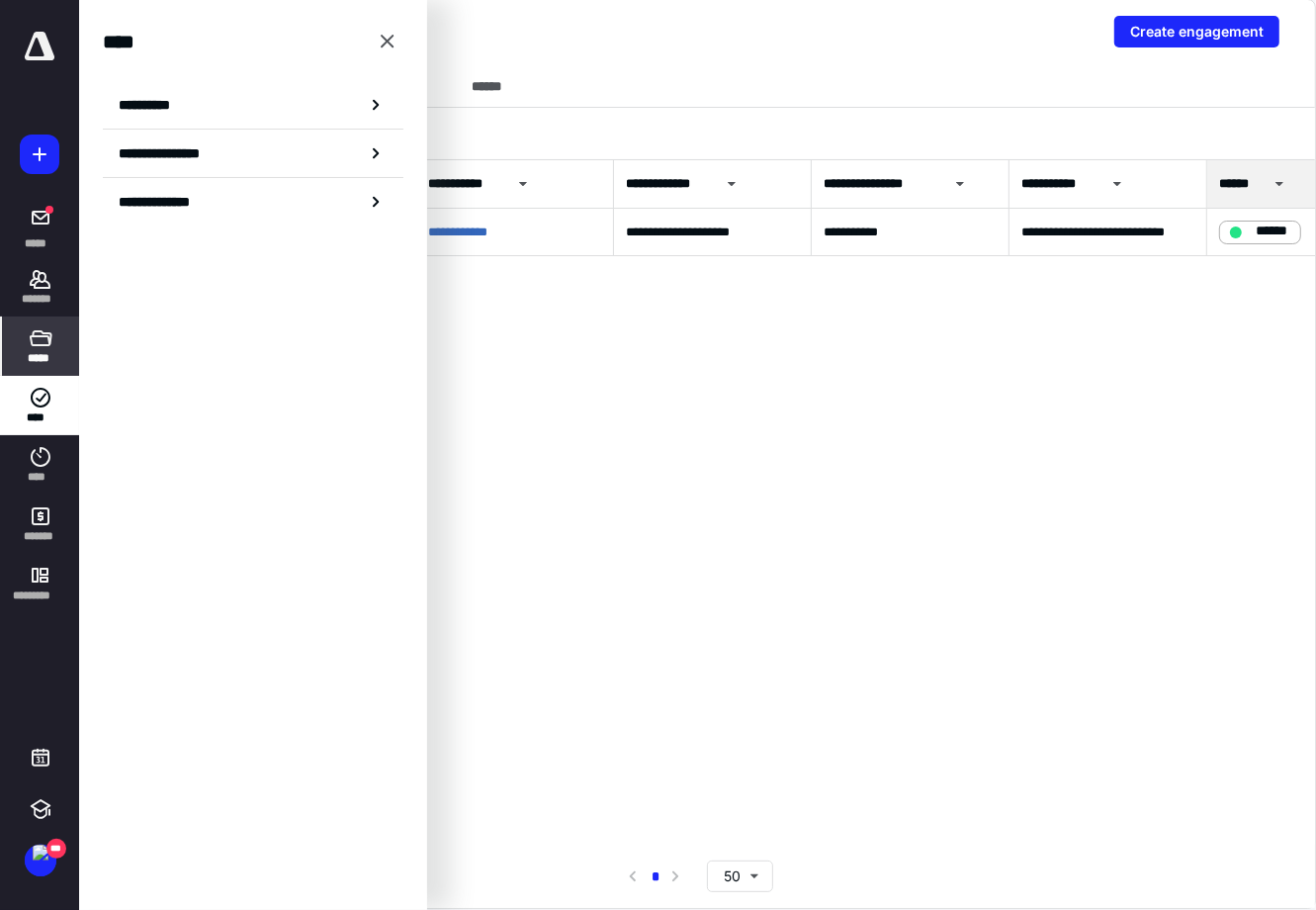 click on "*****" at bounding box center [41, 346] 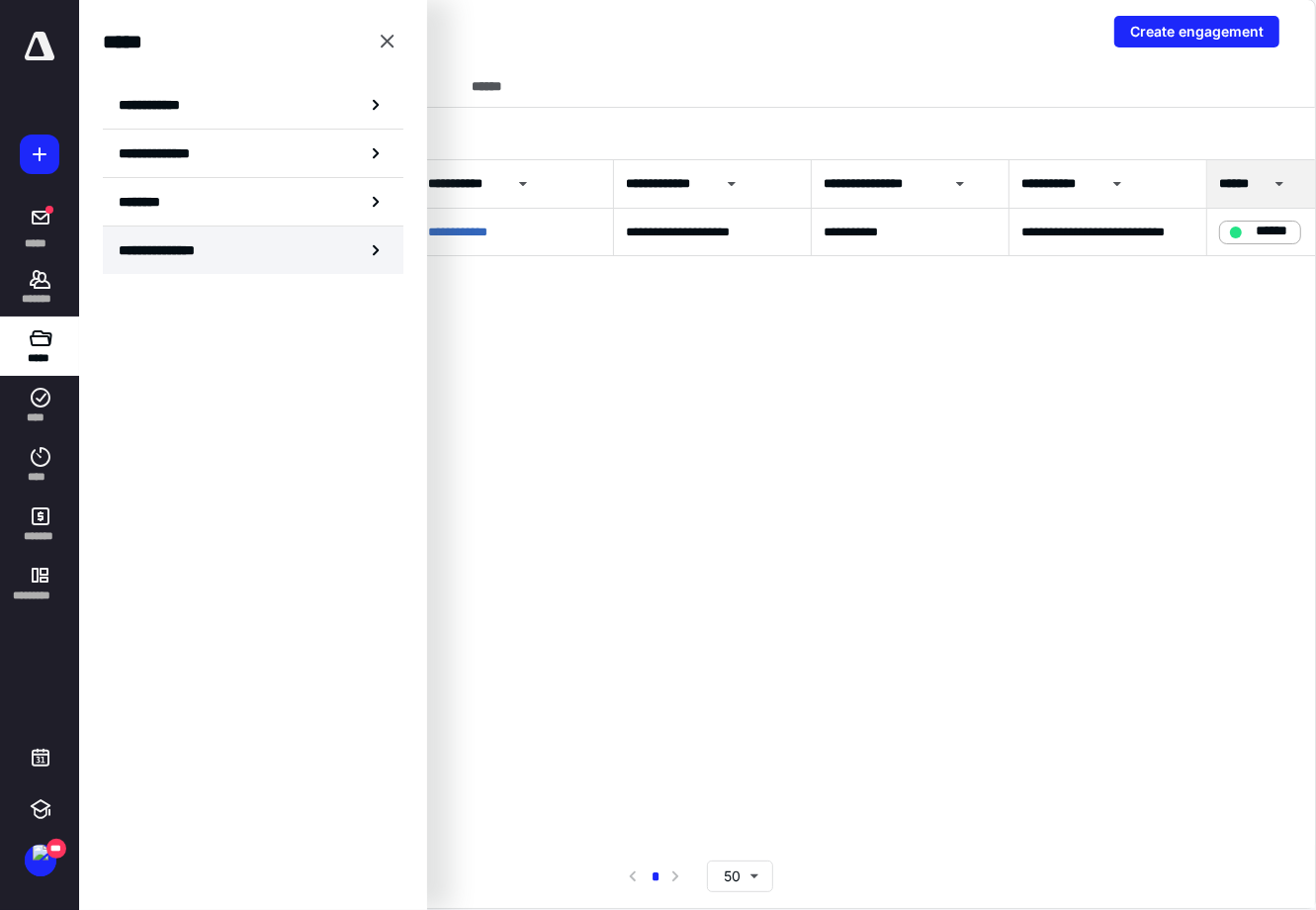 click on "**********" at bounding box center [174, 250] 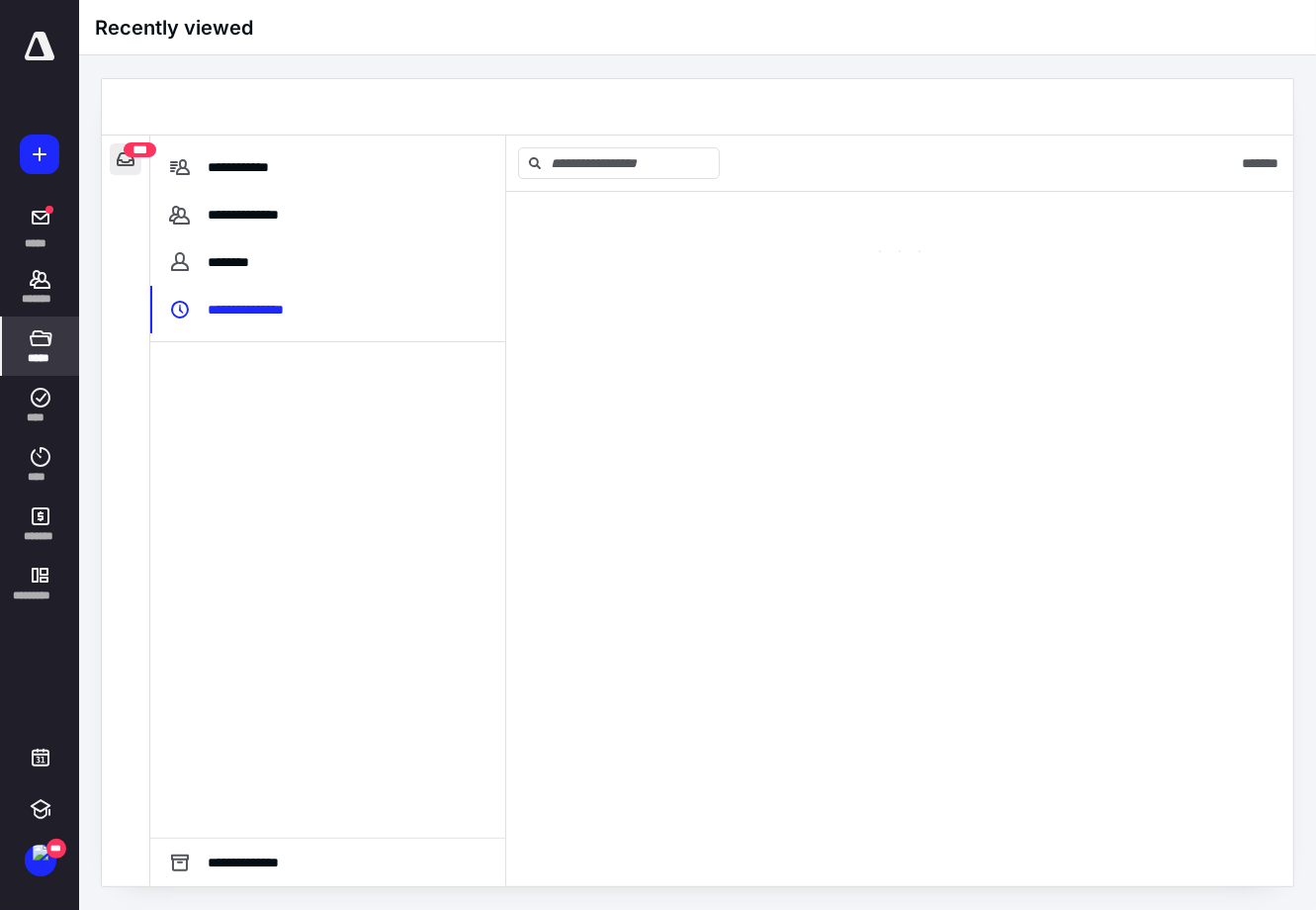 click at bounding box center [126, 159] 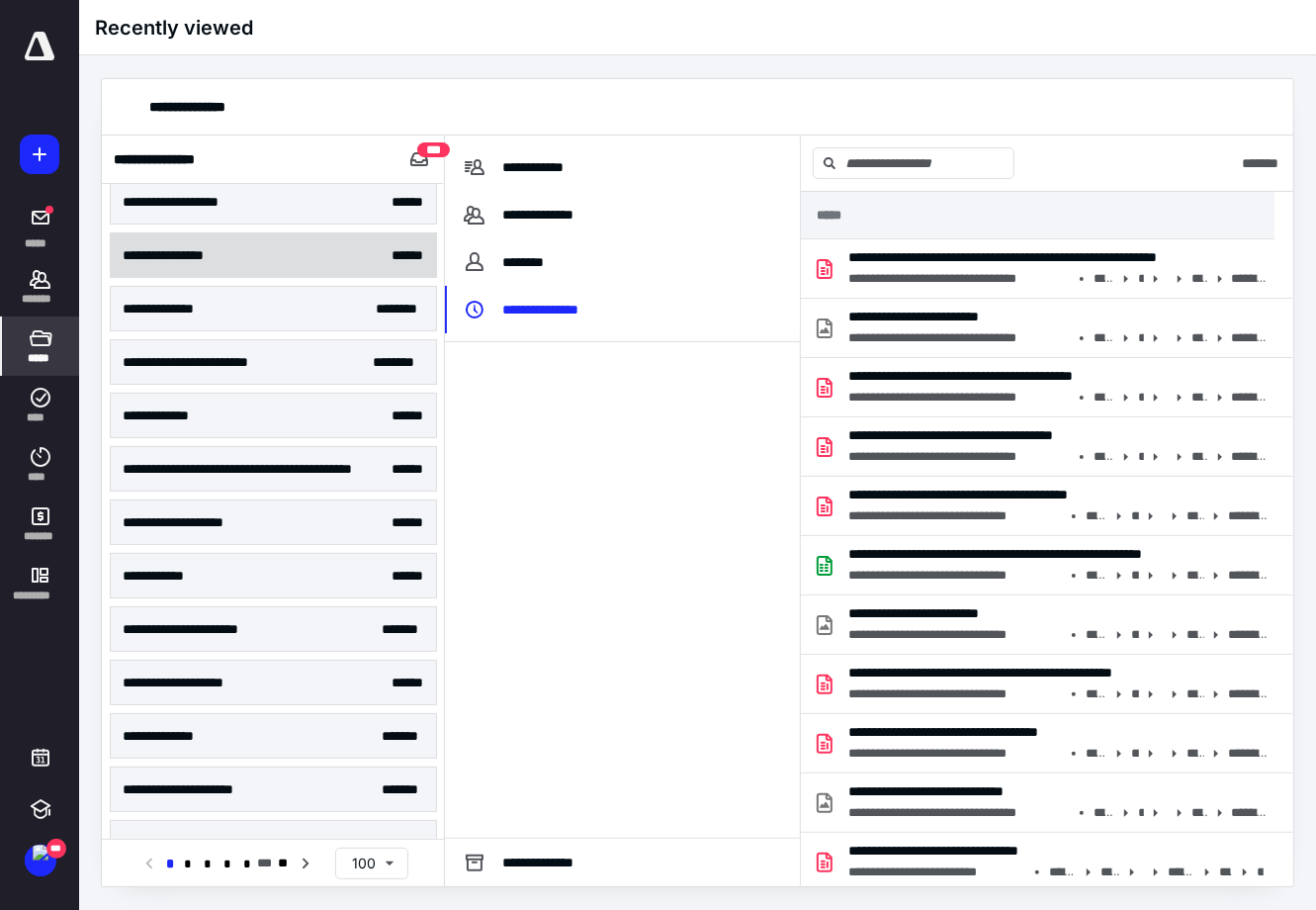 scroll, scrollTop: 864, scrollLeft: 0, axis: vertical 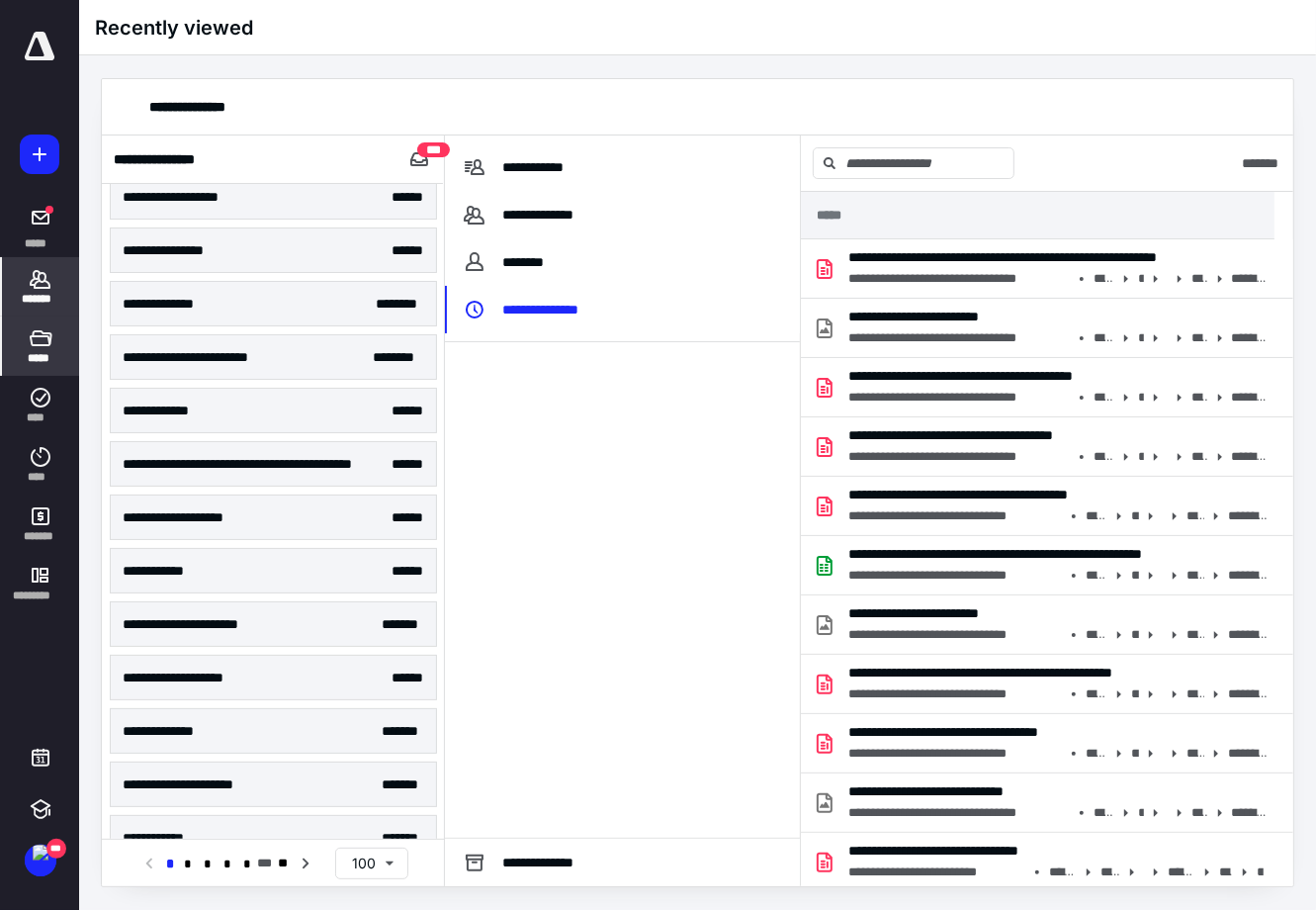 click on "*******" at bounding box center (41, 287) 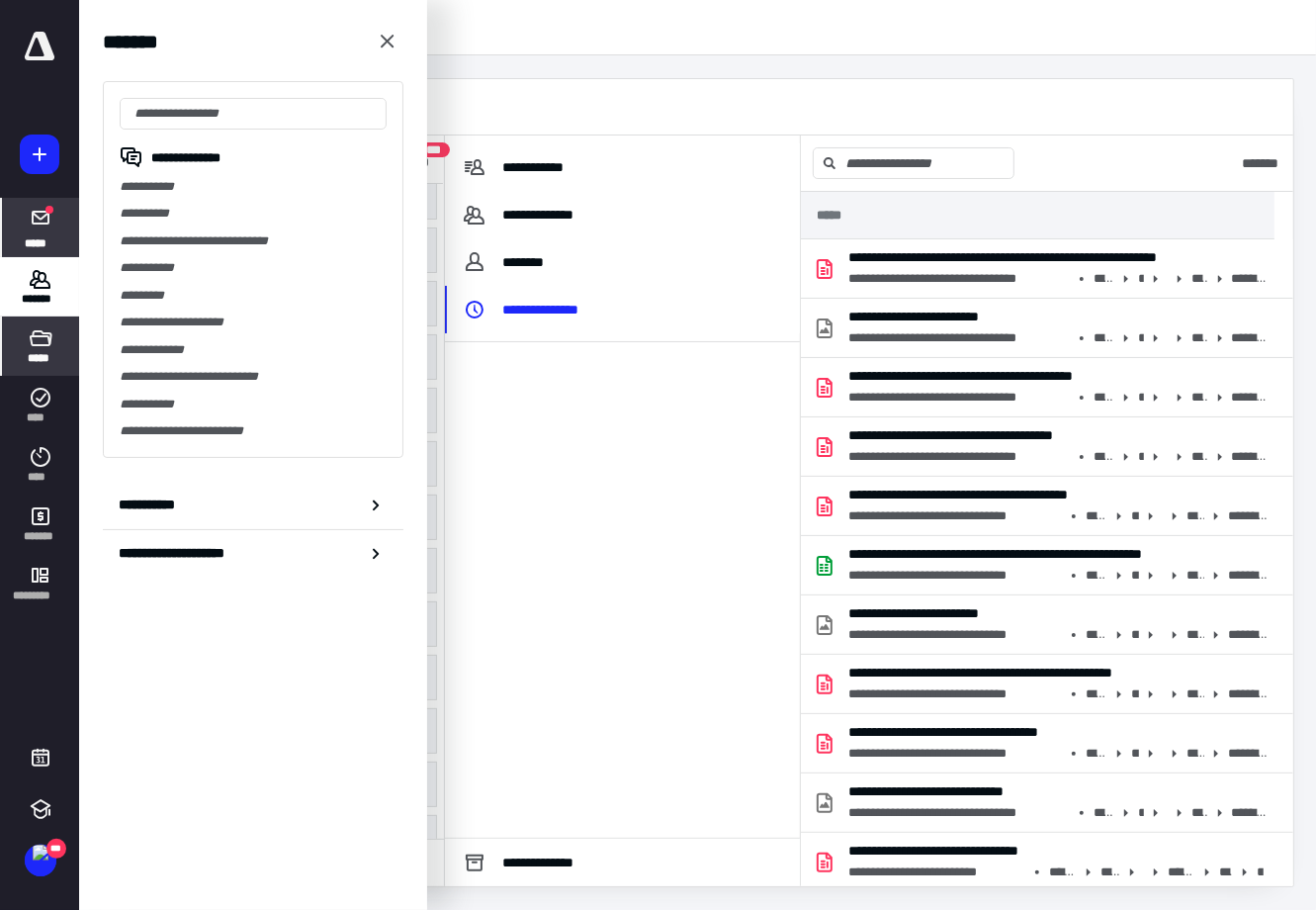 click on "*****" at bounding box center (36, 242) 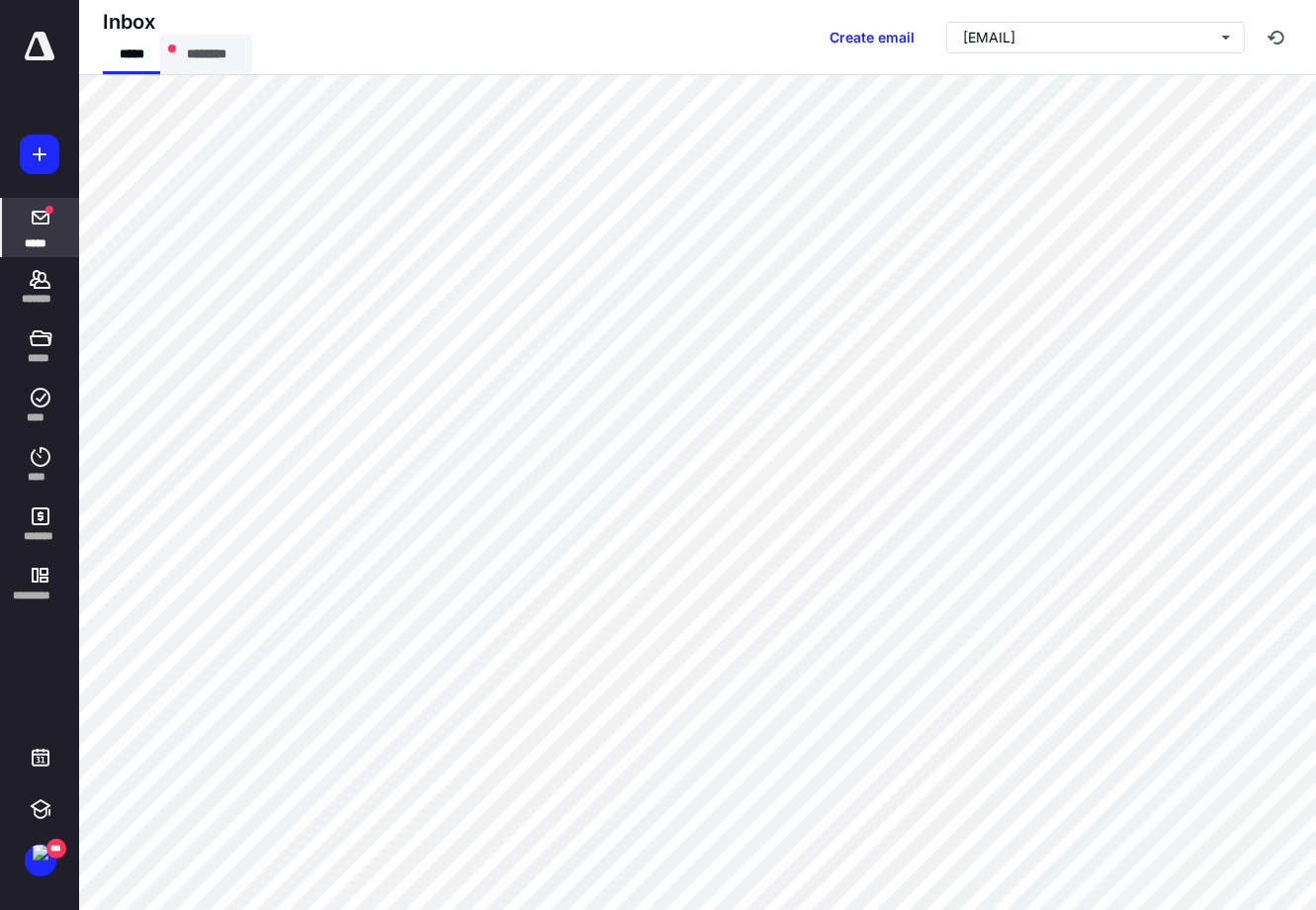 click on "********" at bounding box center (206, 54) 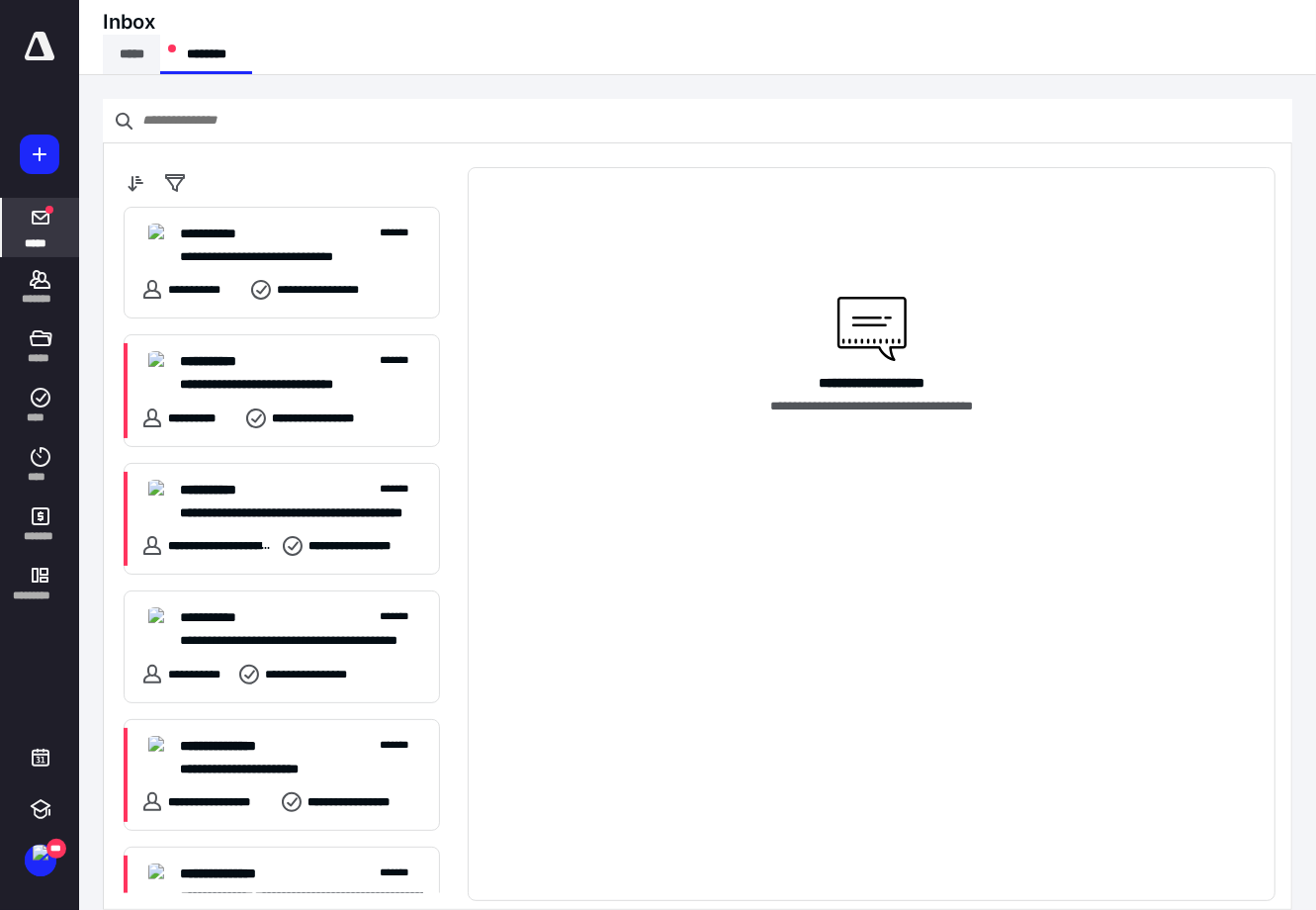click on "*****" at bounding box center (132, 54) 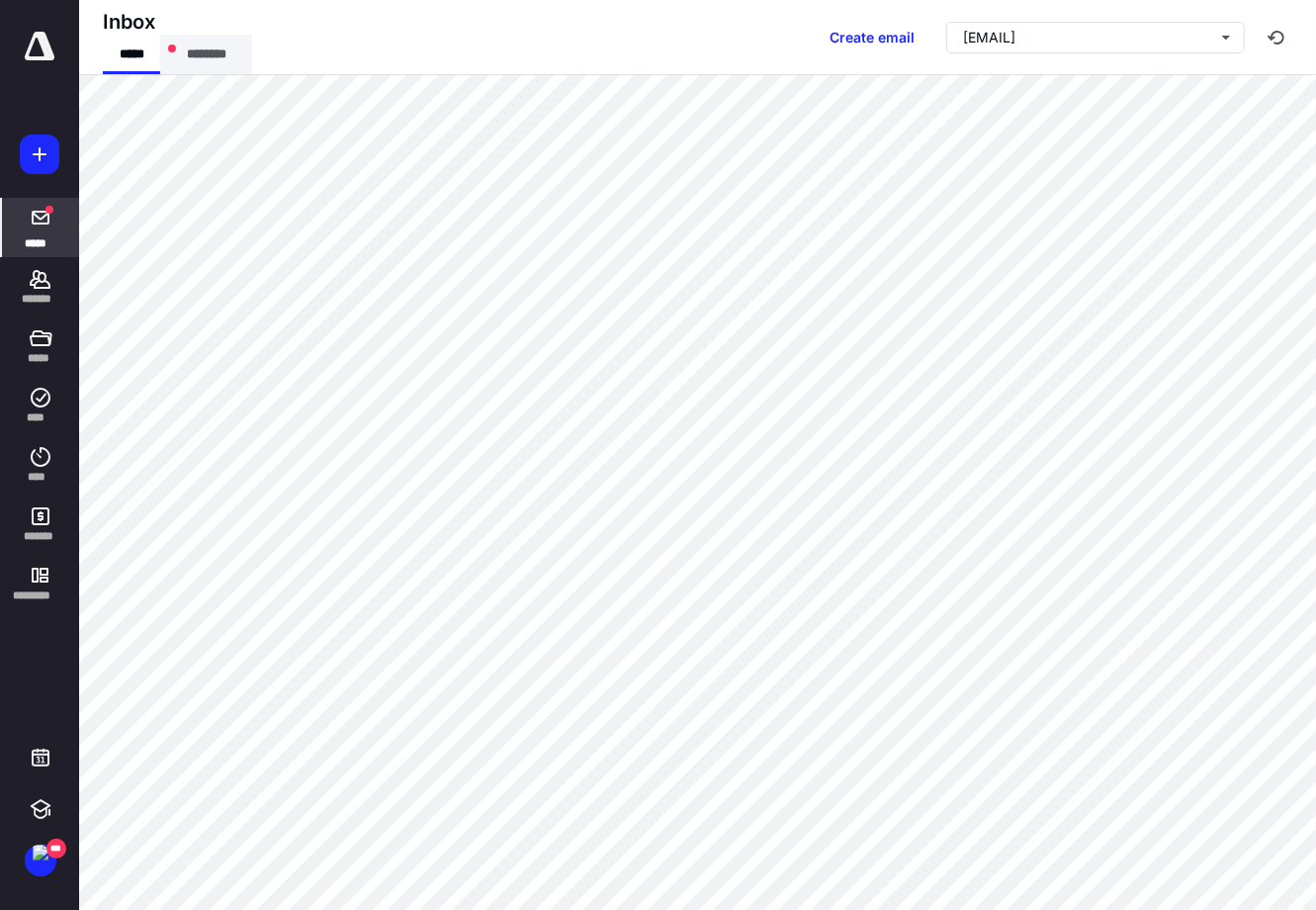 click on "********" at bounding box center (206, 54) 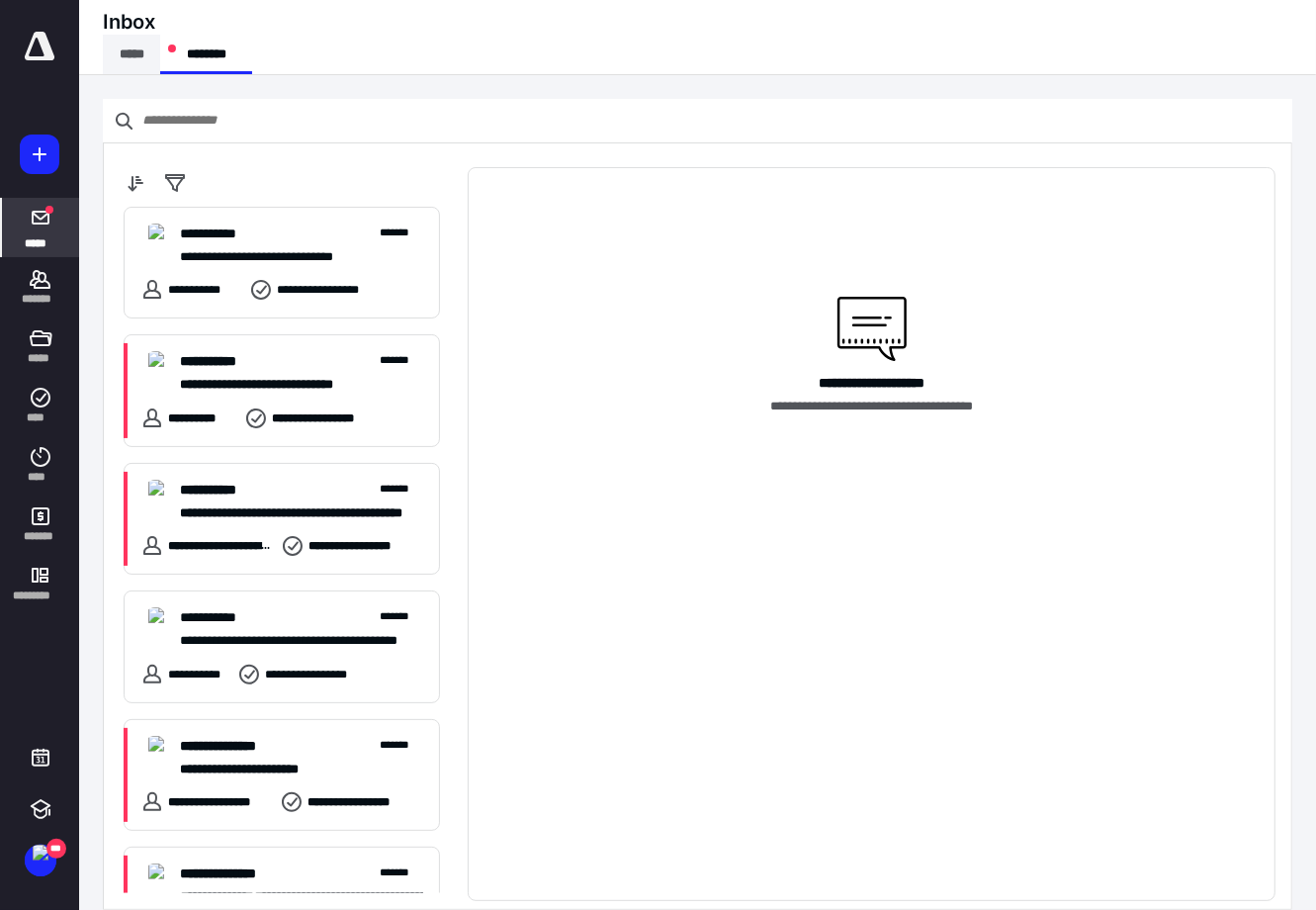 click on "*****" at bounding box center (132, 54) 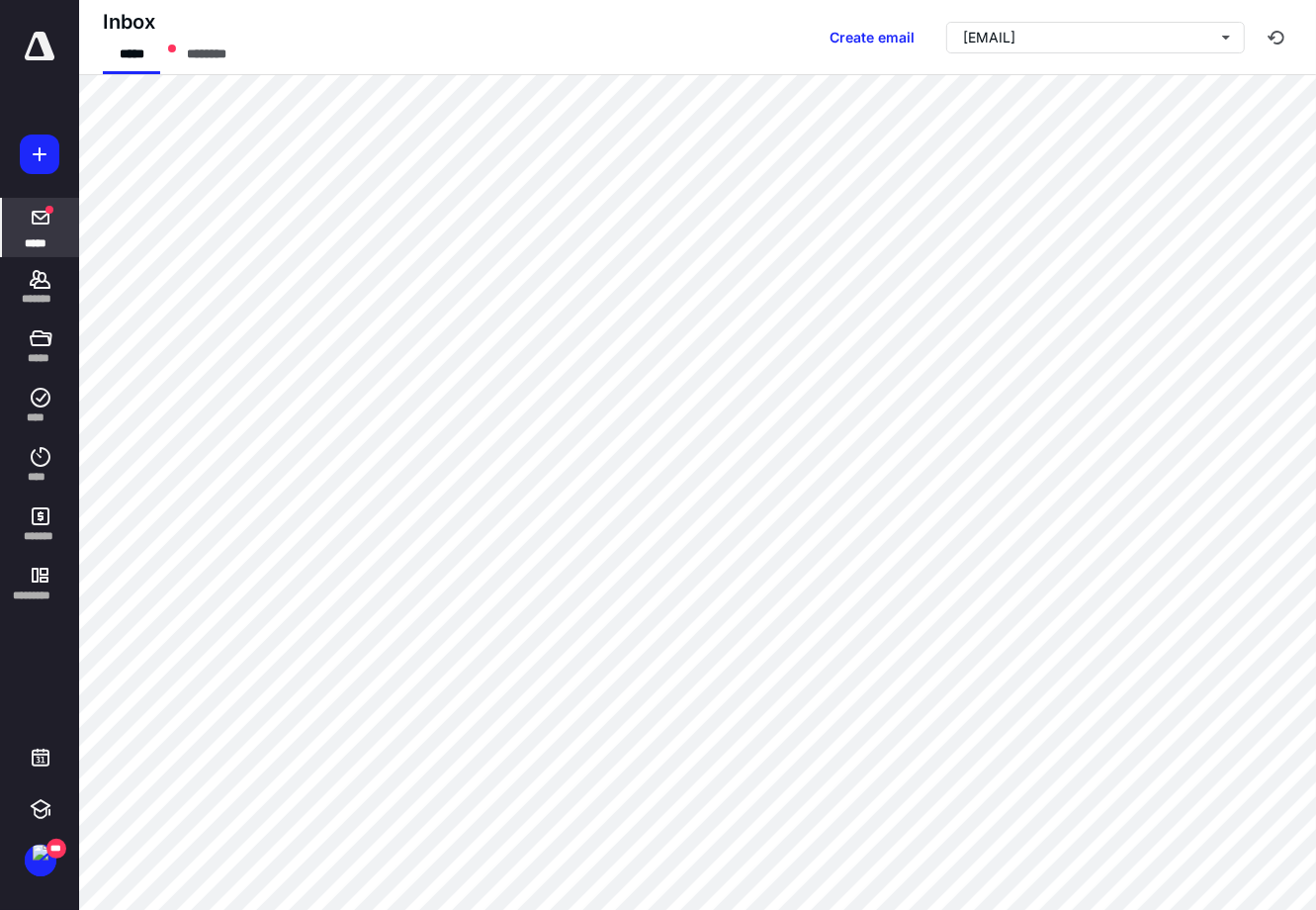 click 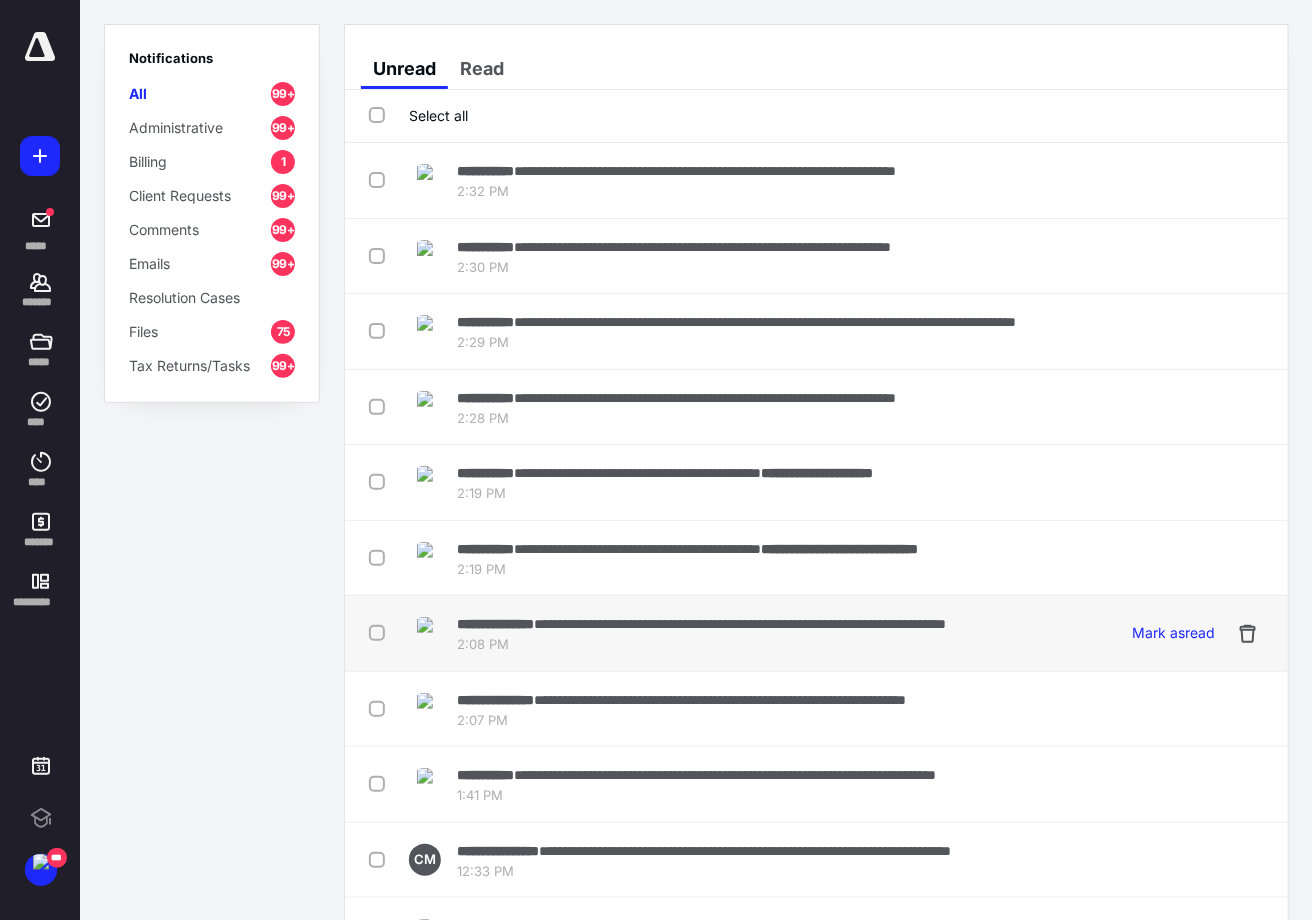 scroll, scrollTop: 0, scrollLeft: 0, axis: both 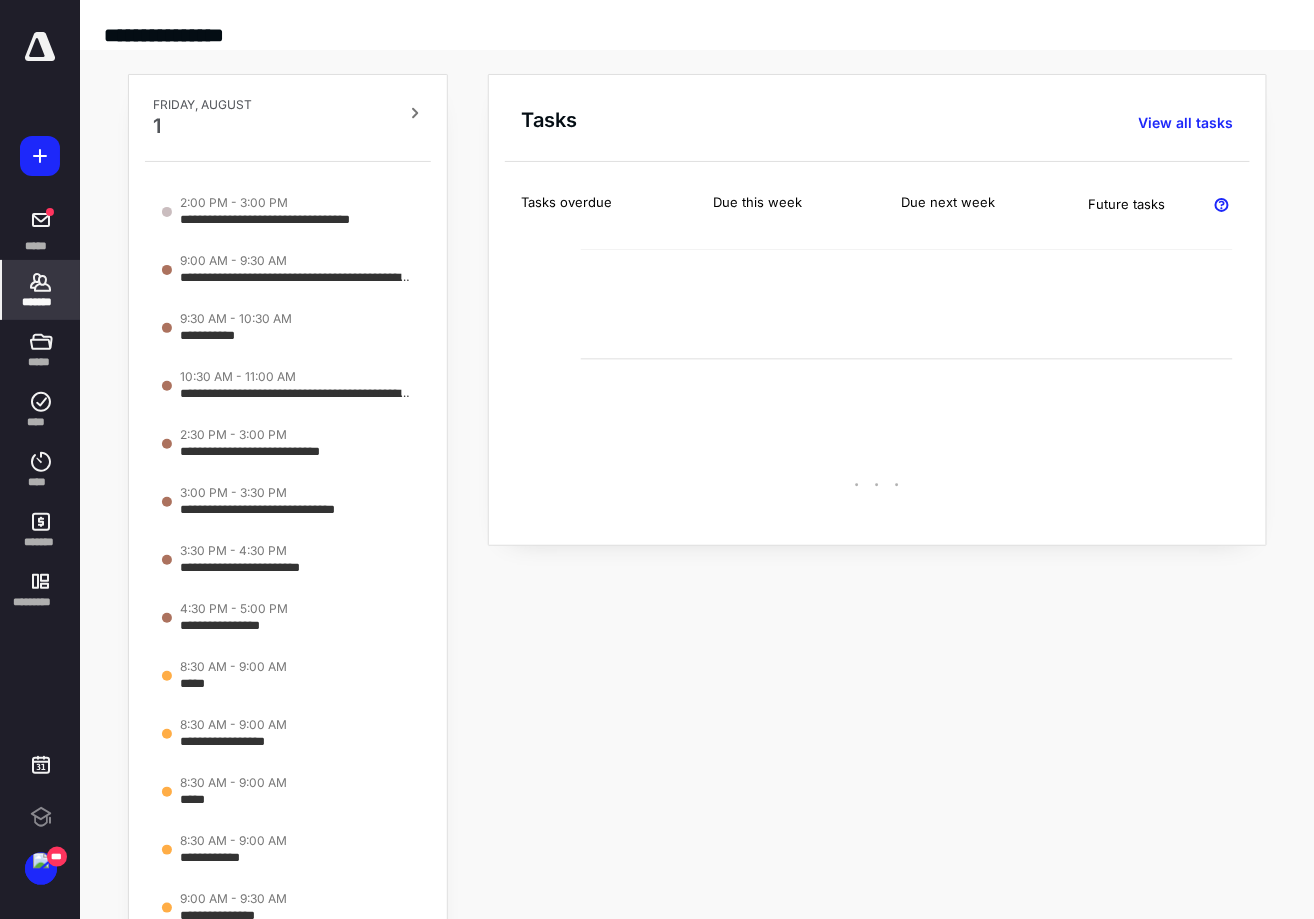 click 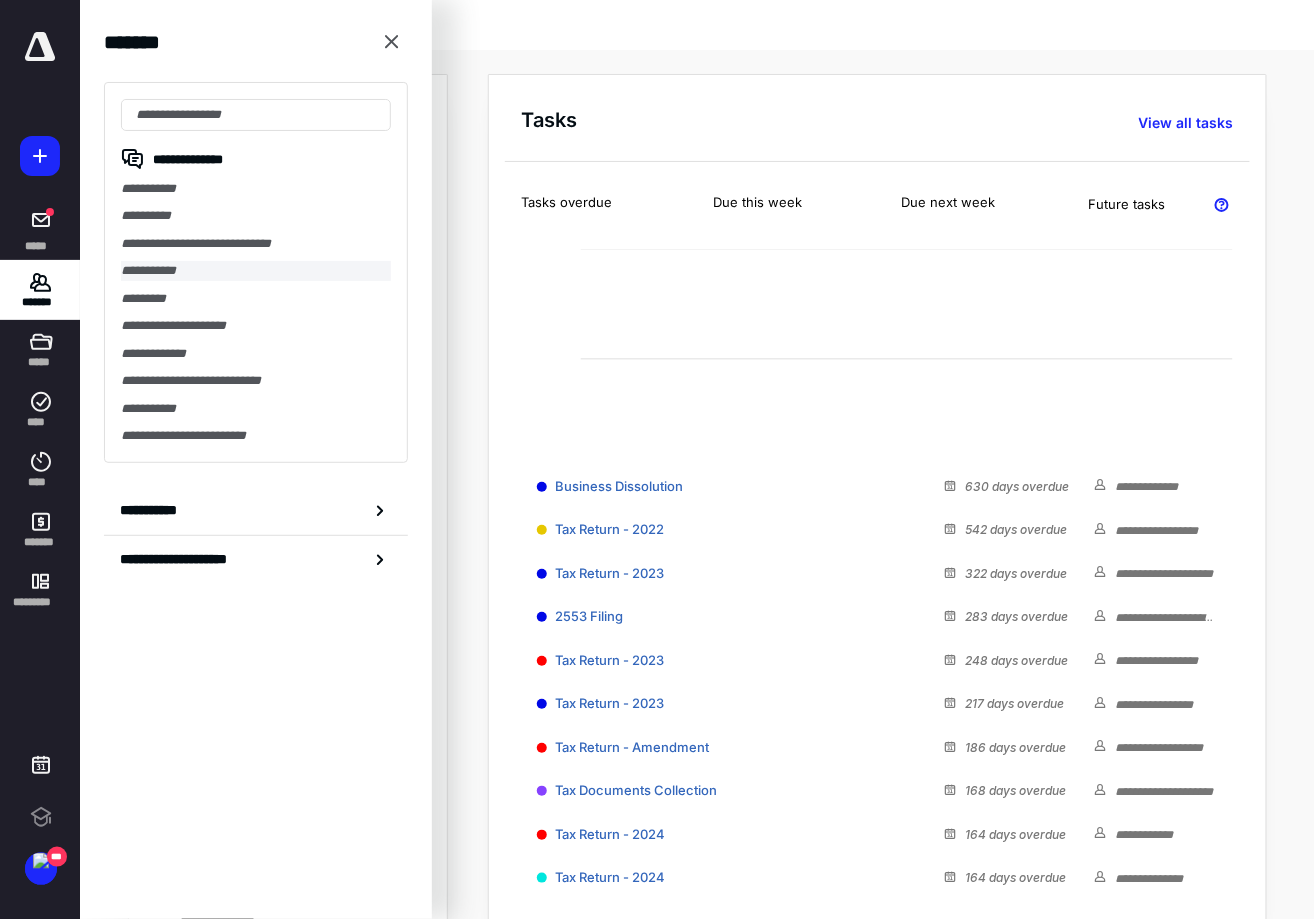 scroll, scrollTop: 0, scrollLeft: 0, axis: both 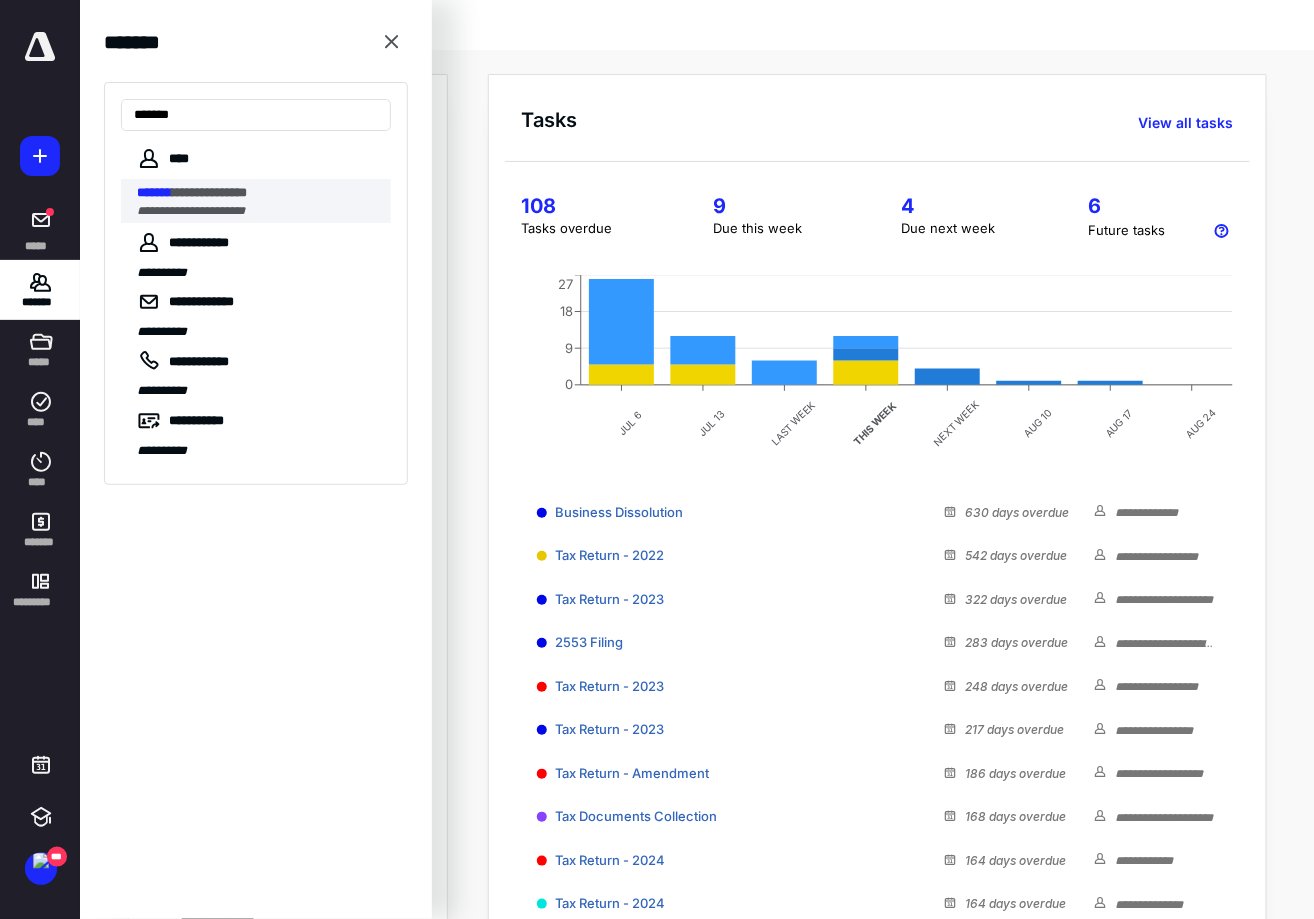 type on "*******" 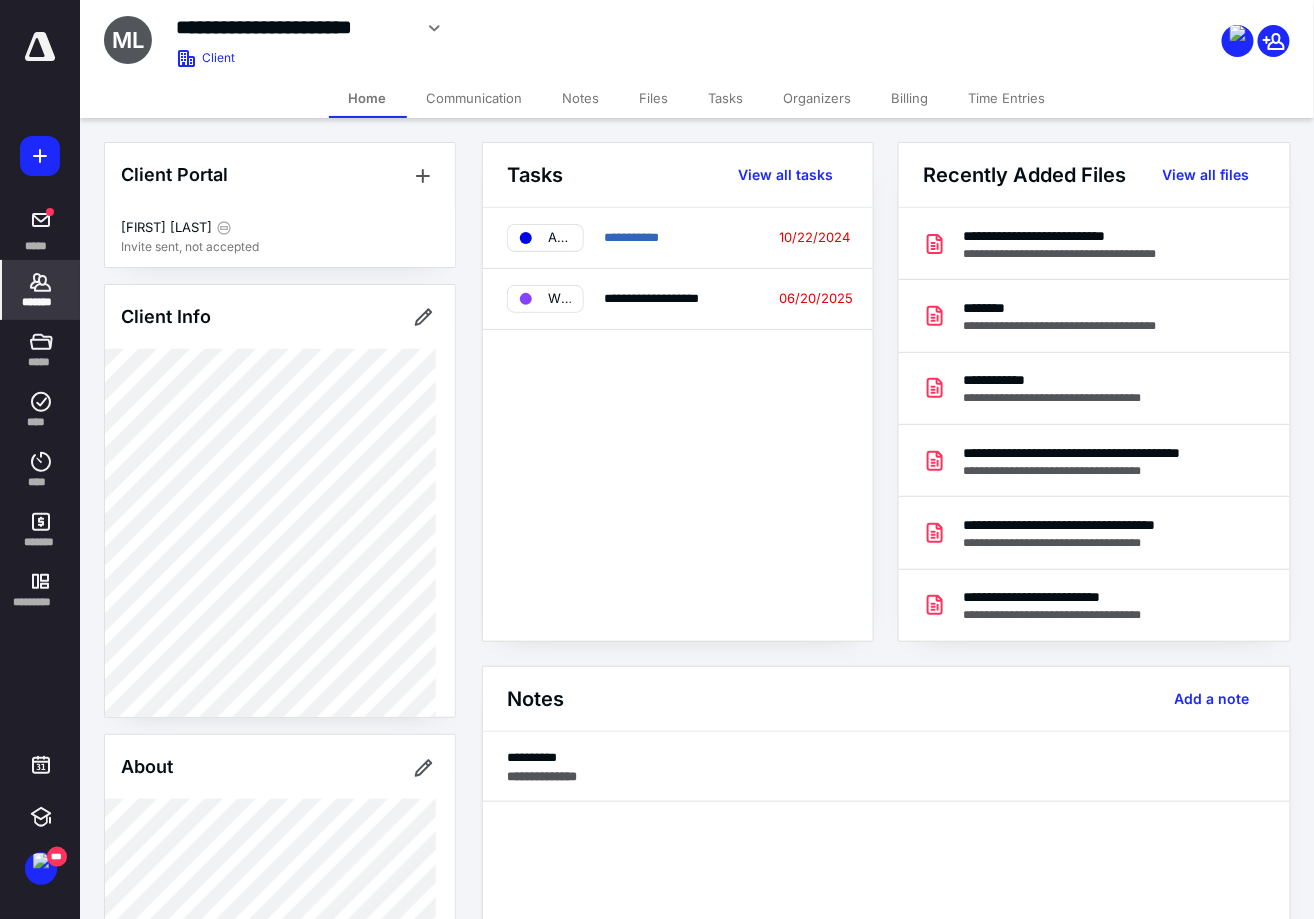 click on "**********" at bounding box center [631, 237] 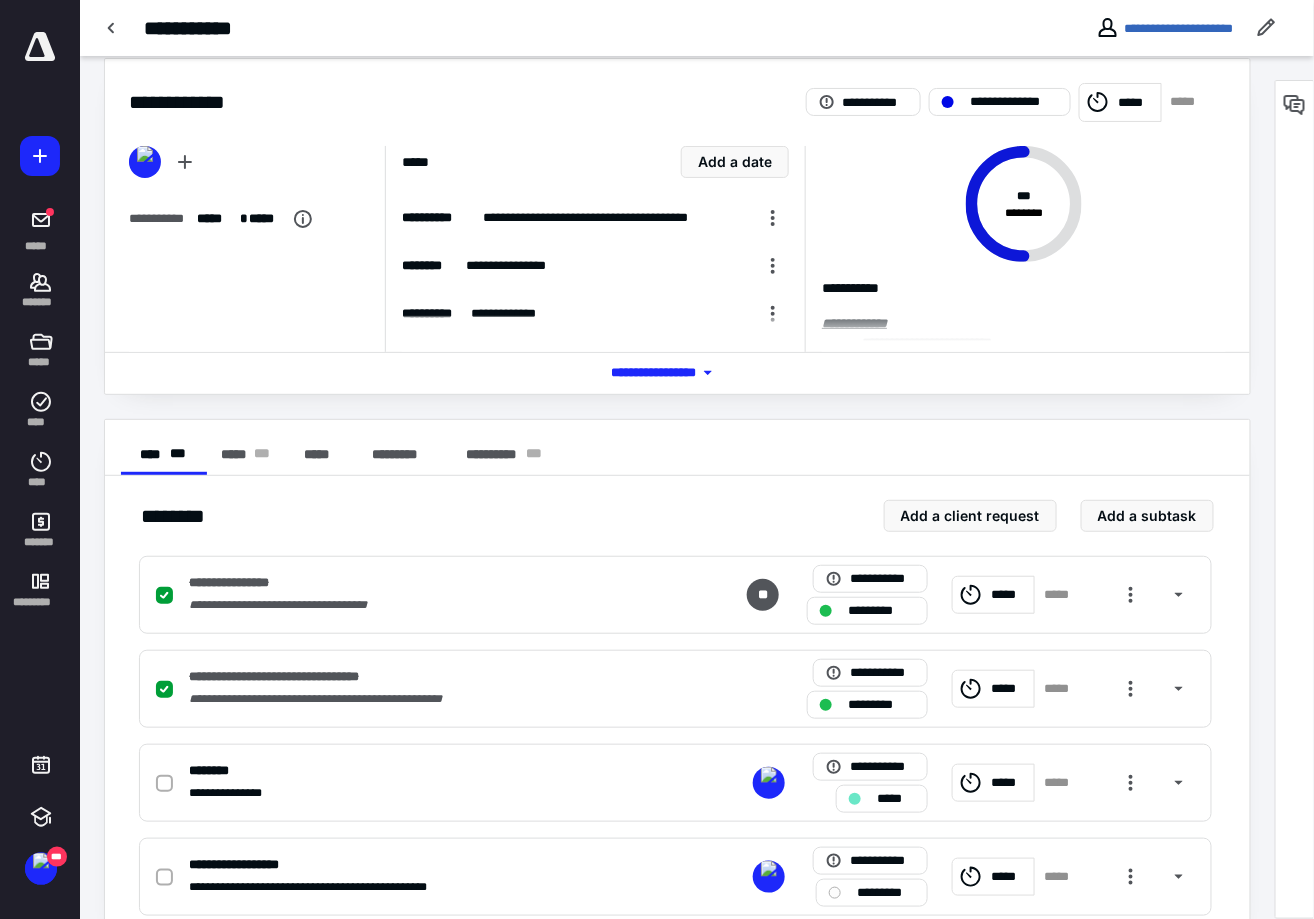 scroll, scrollTop: 0, scrollLeft: 0, axis: both 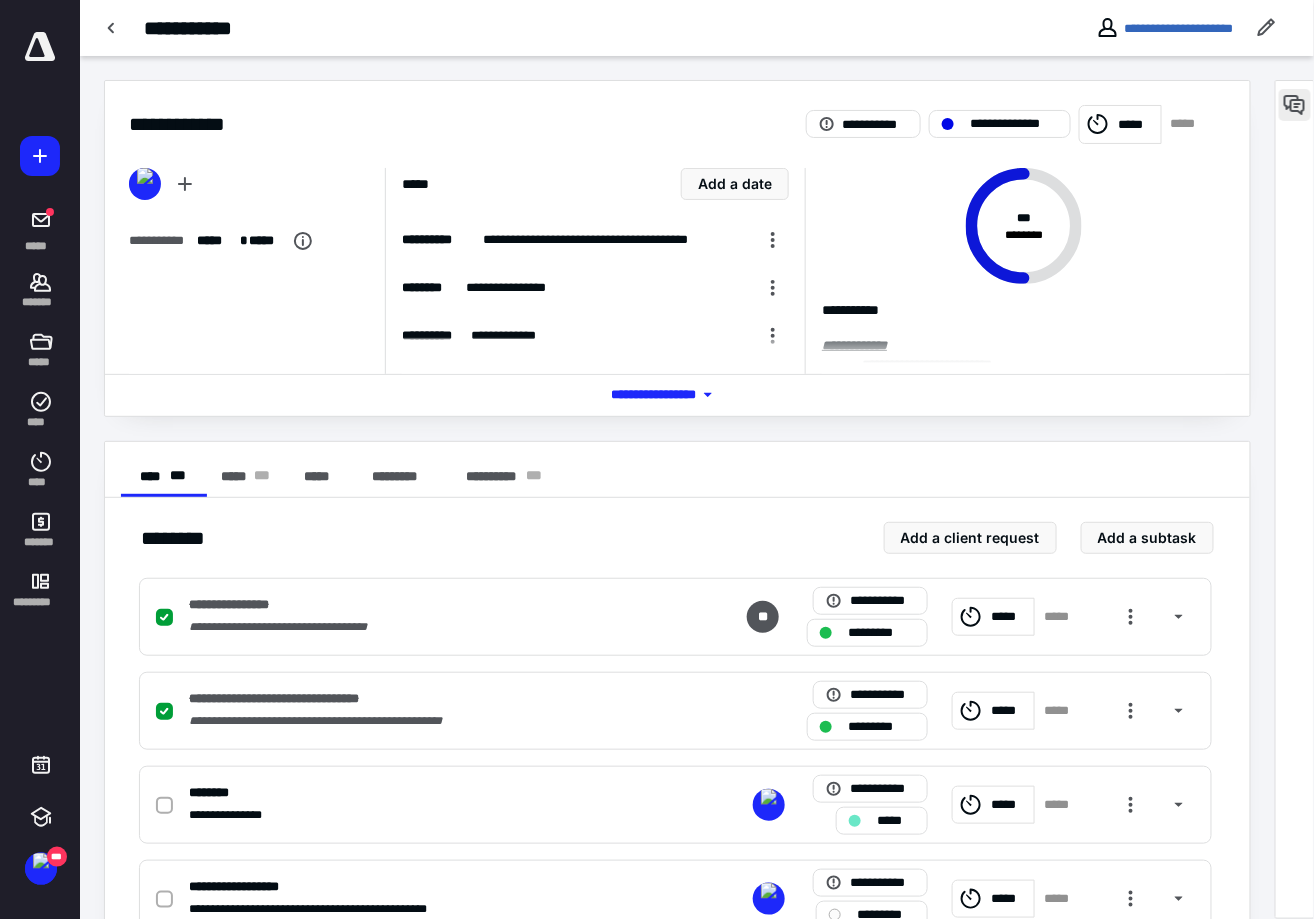 click at bounding box center (1295, 105) 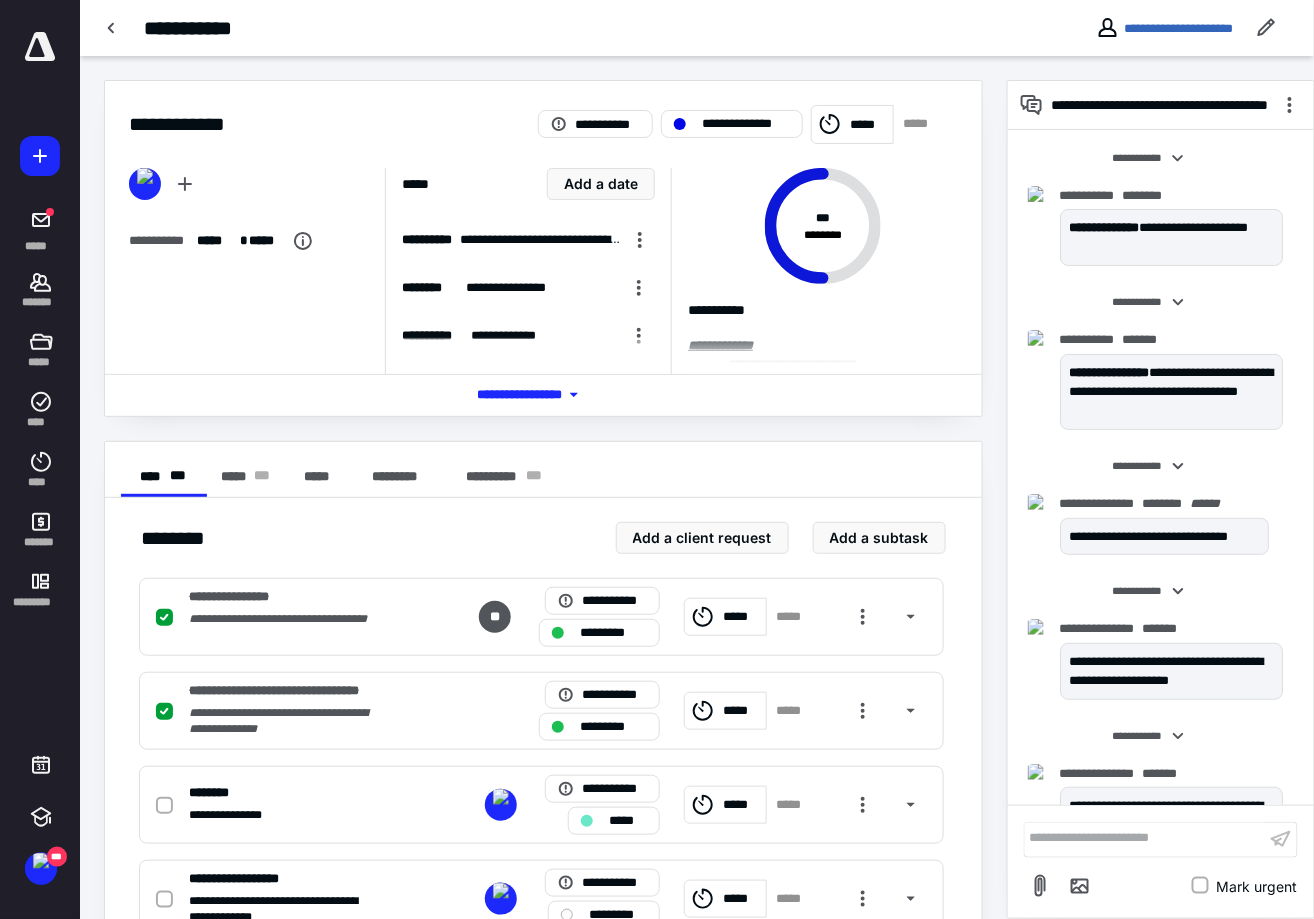 scroll, scrollTop: 78, scrollLeft: 0, axis: vertical 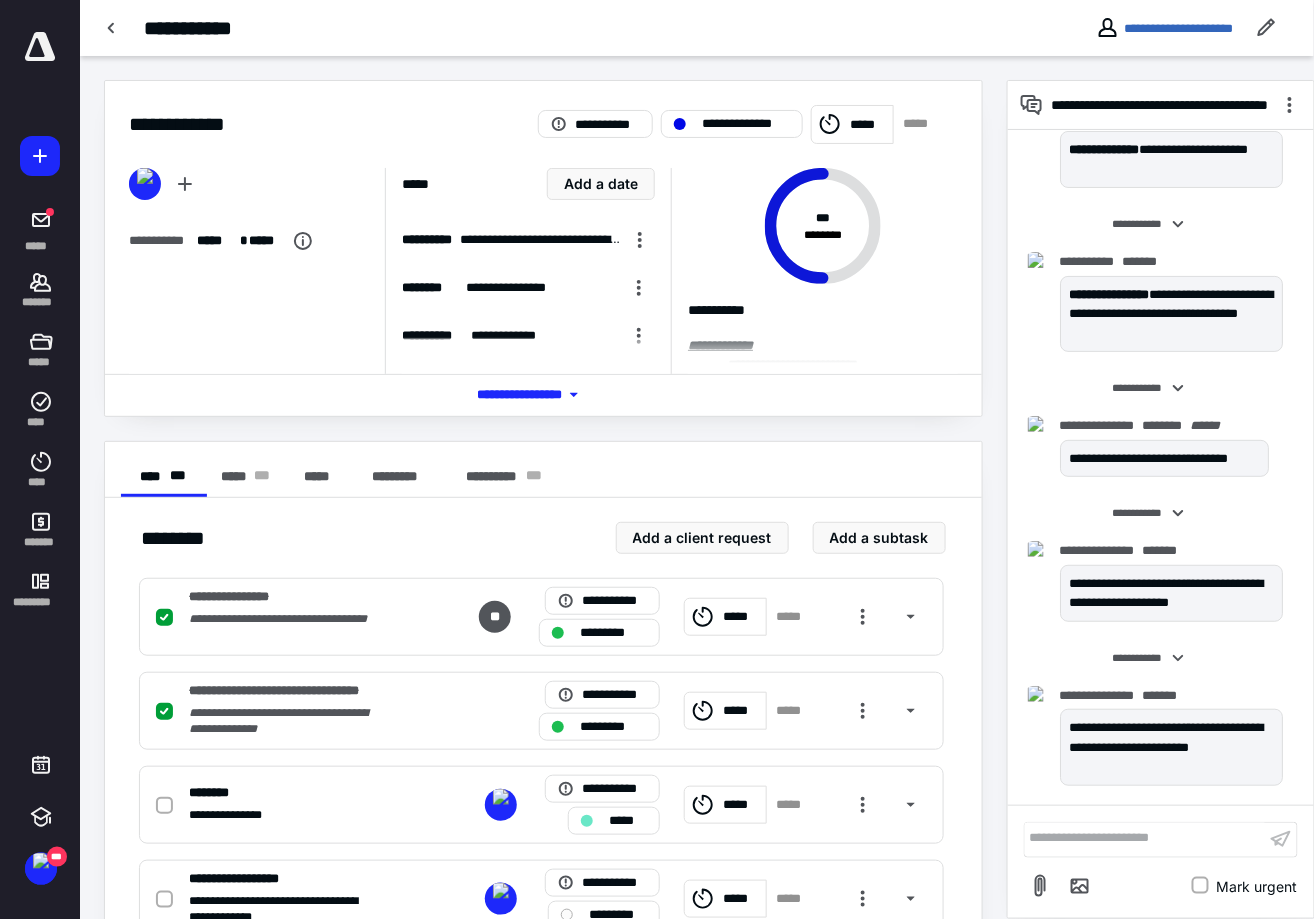 click on "**********" at bounding box center [1165, 28] 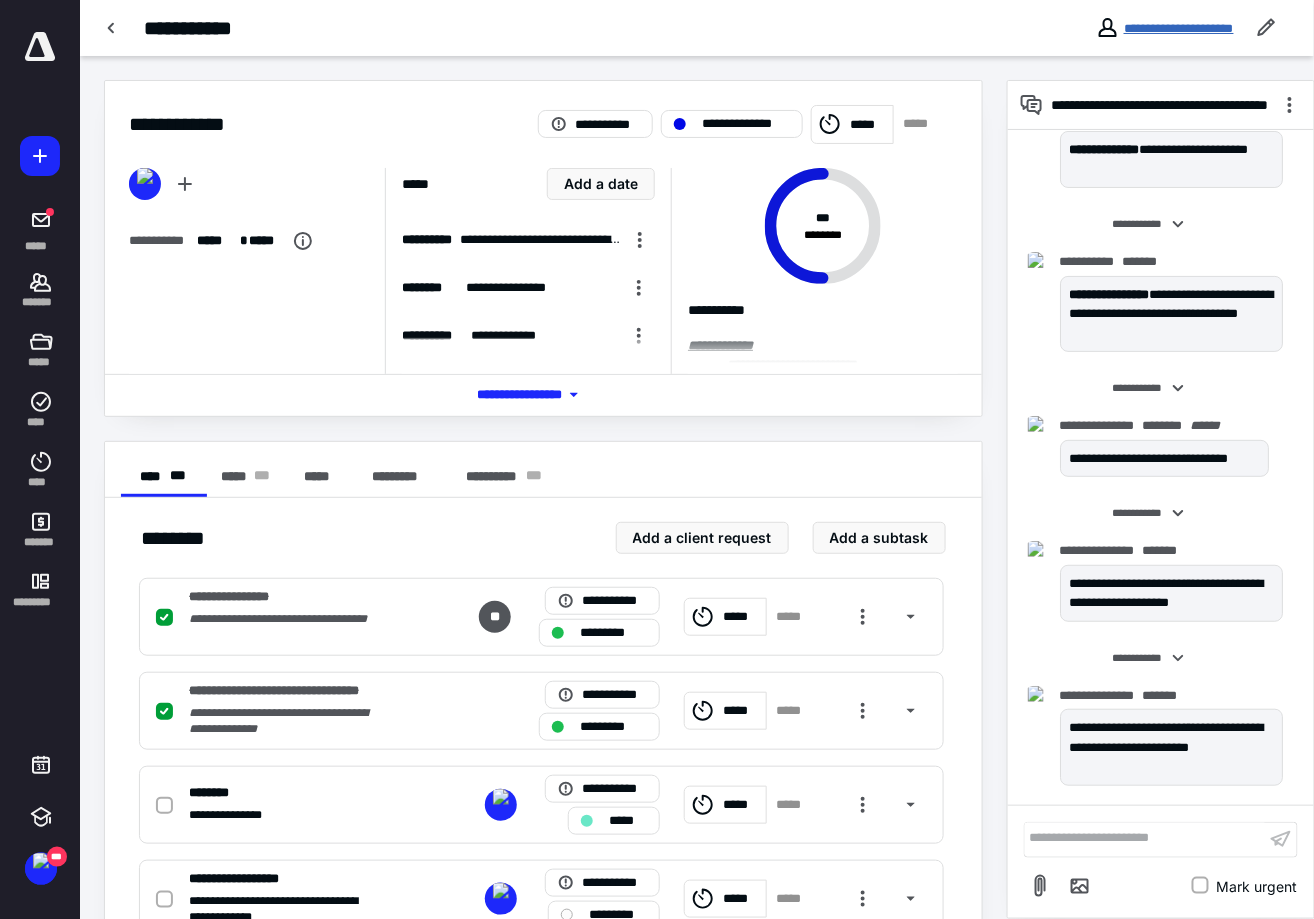 click on "**********" at bounding box center [1179, 28] 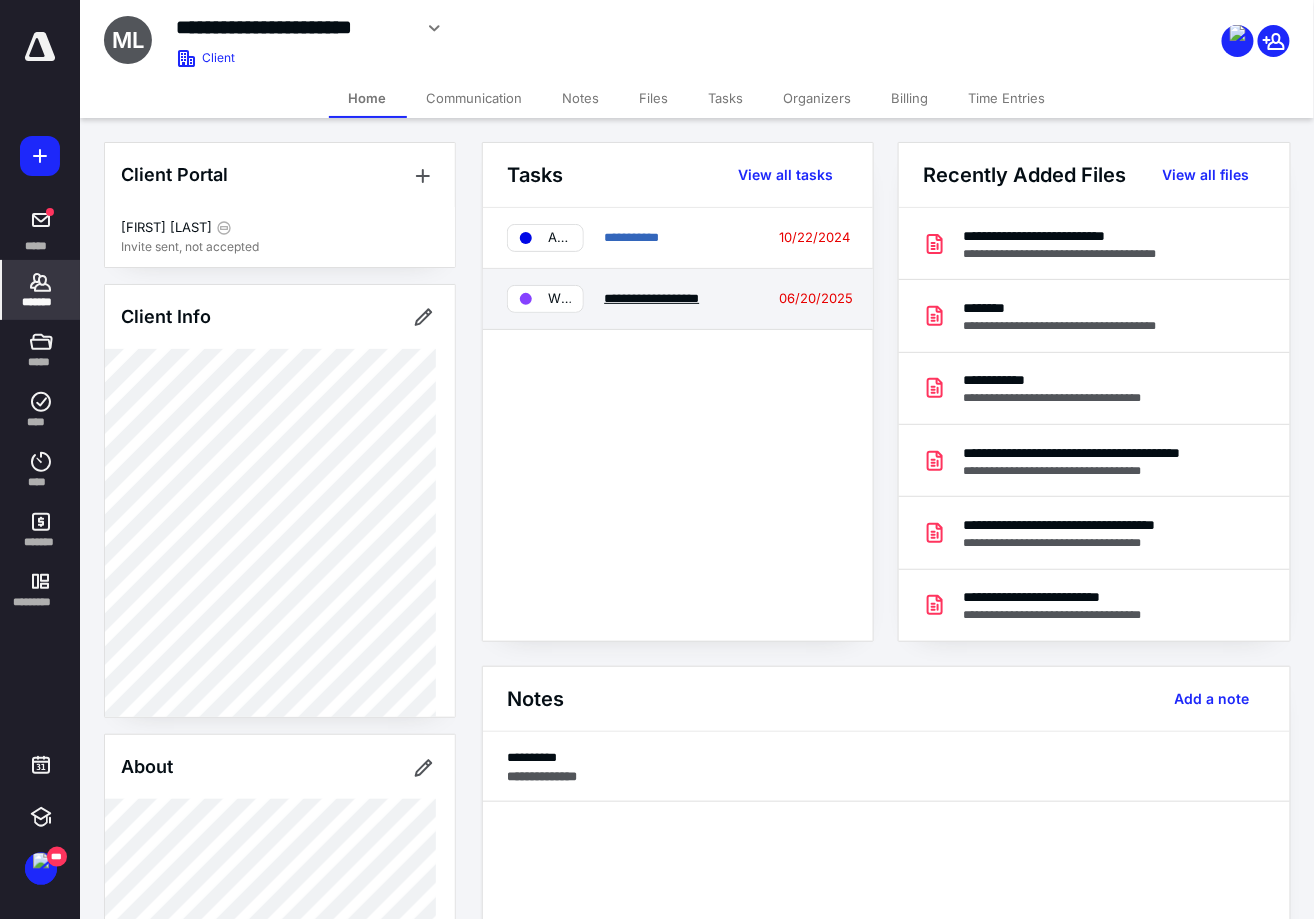 click on "**********" at bounding box center [651, 298] 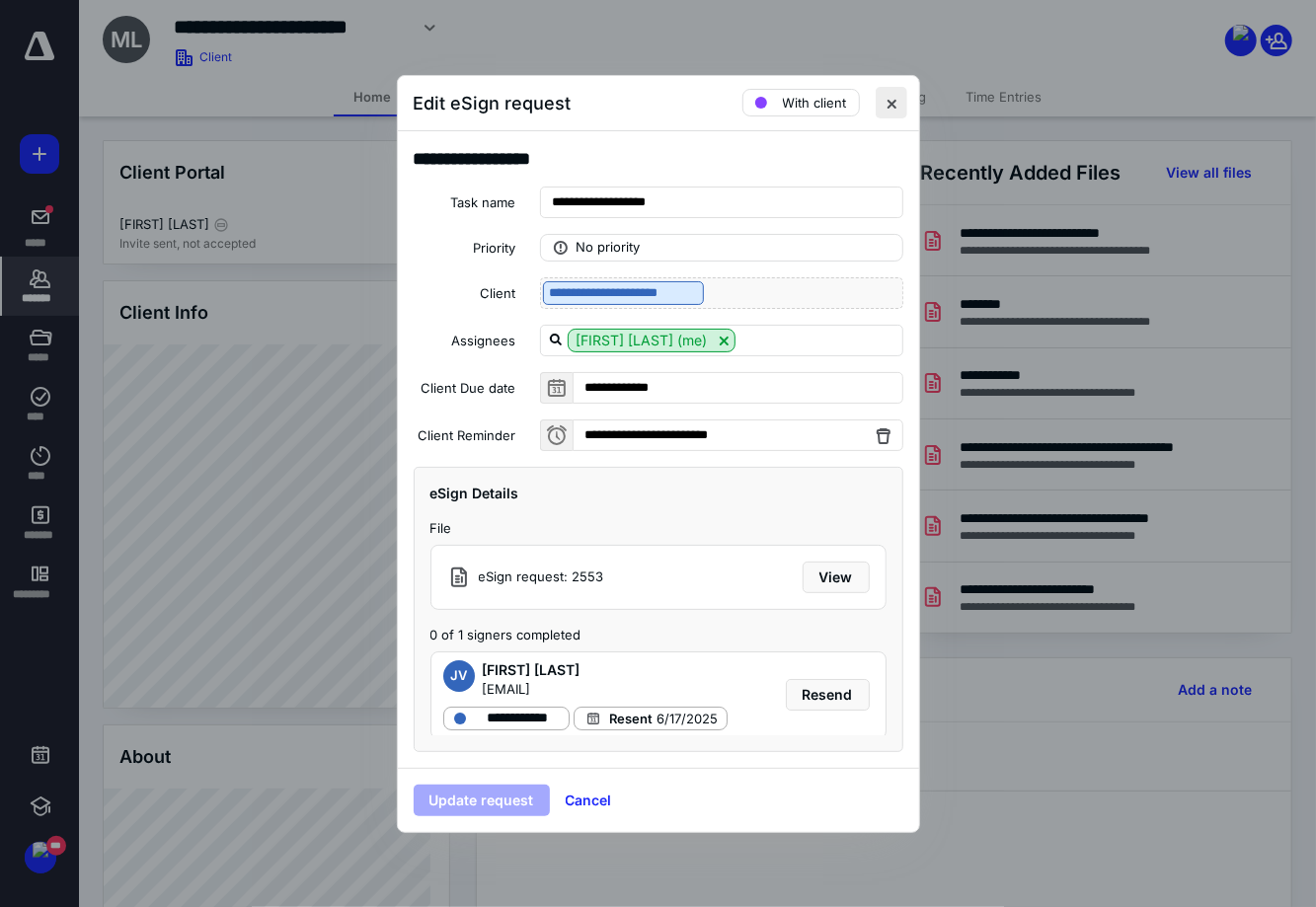 click at bounding box center [891, 103] 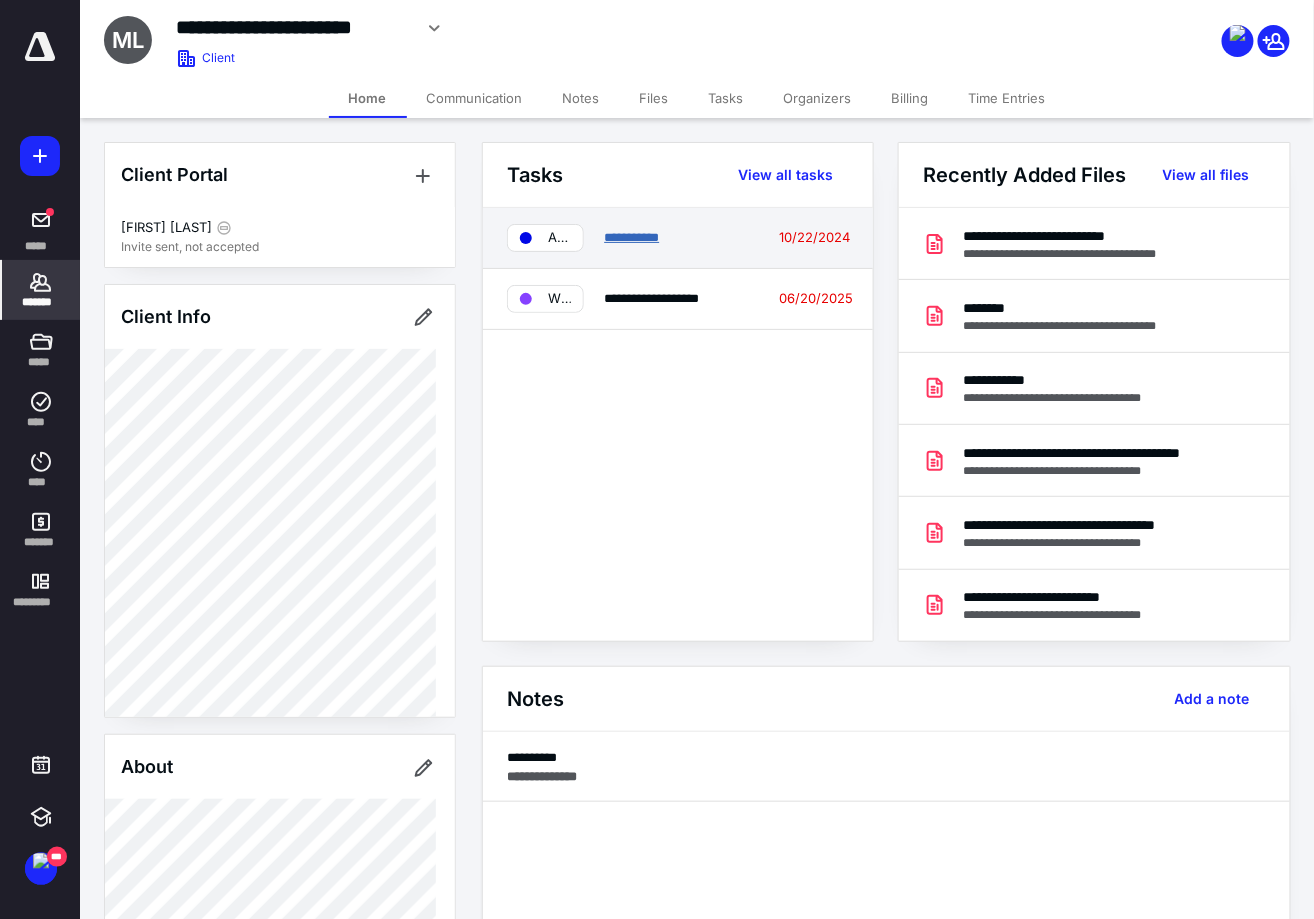 click on "**********" at bounding box center [631, 237] 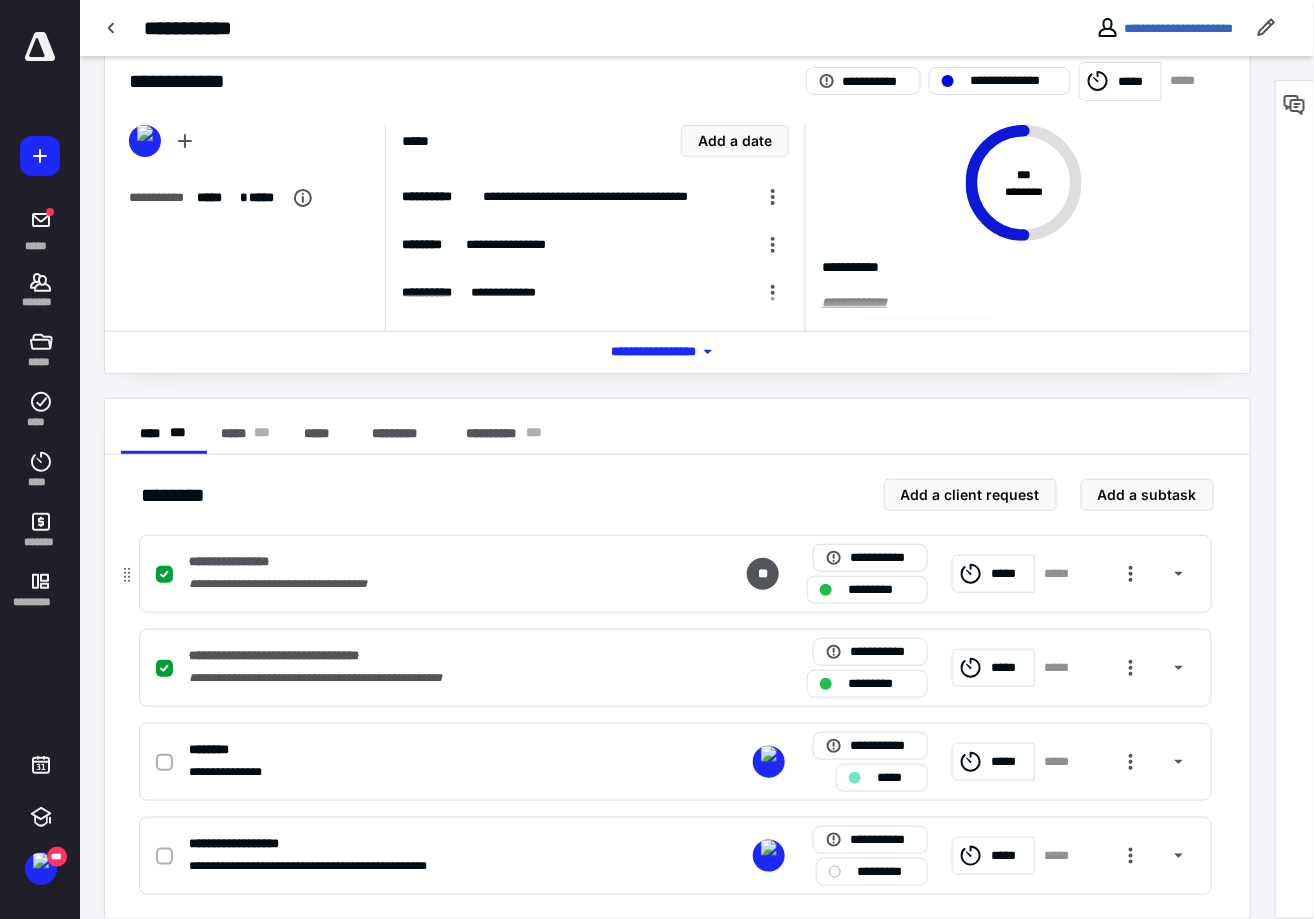 scroll, scrollTop: 67, scrollLeft: 0, axis: vertical 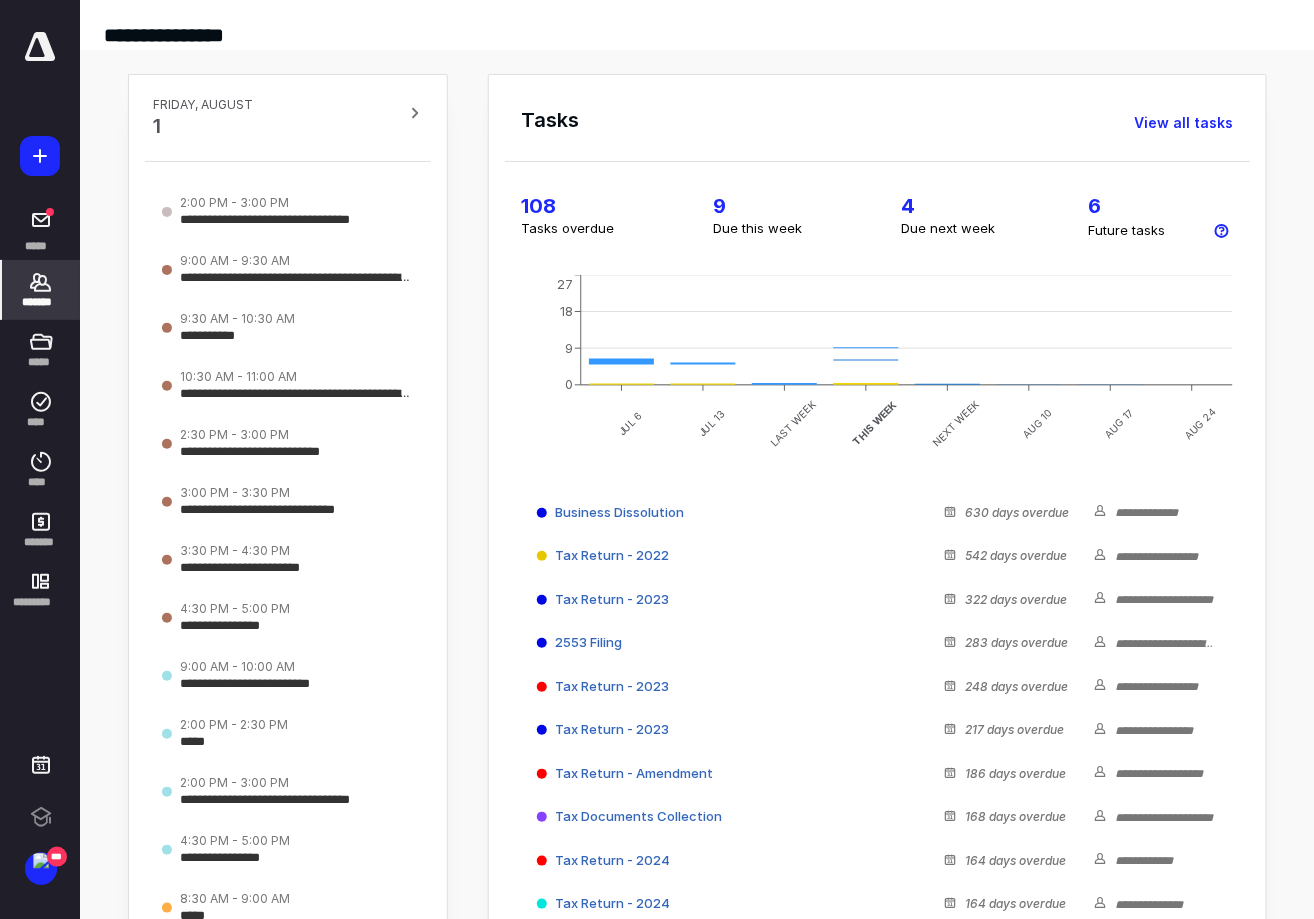 click on "*******" at bounding box center (41, 290) 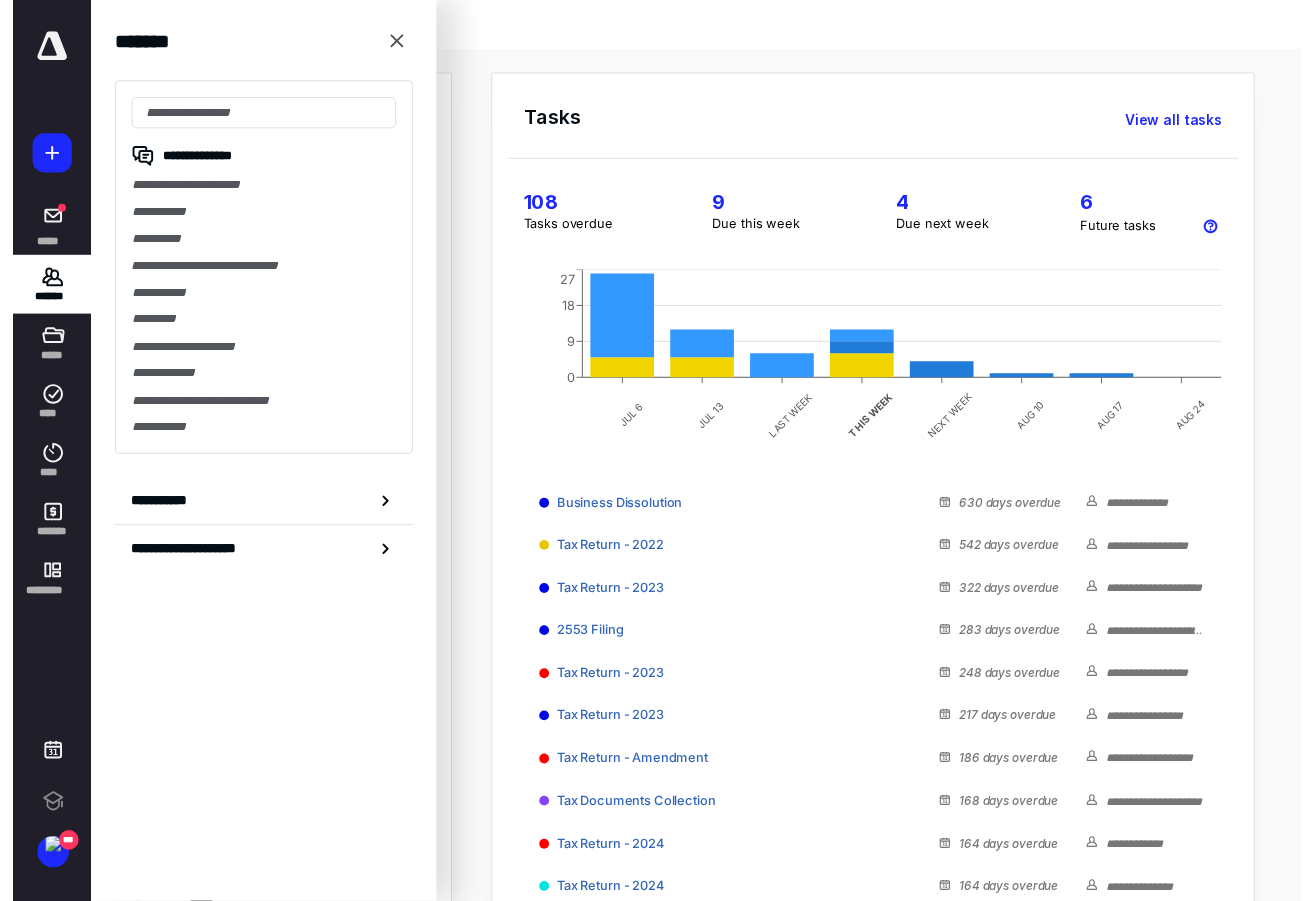 scroll, scrollTop: 0, scrollLeft: 0, axis: both 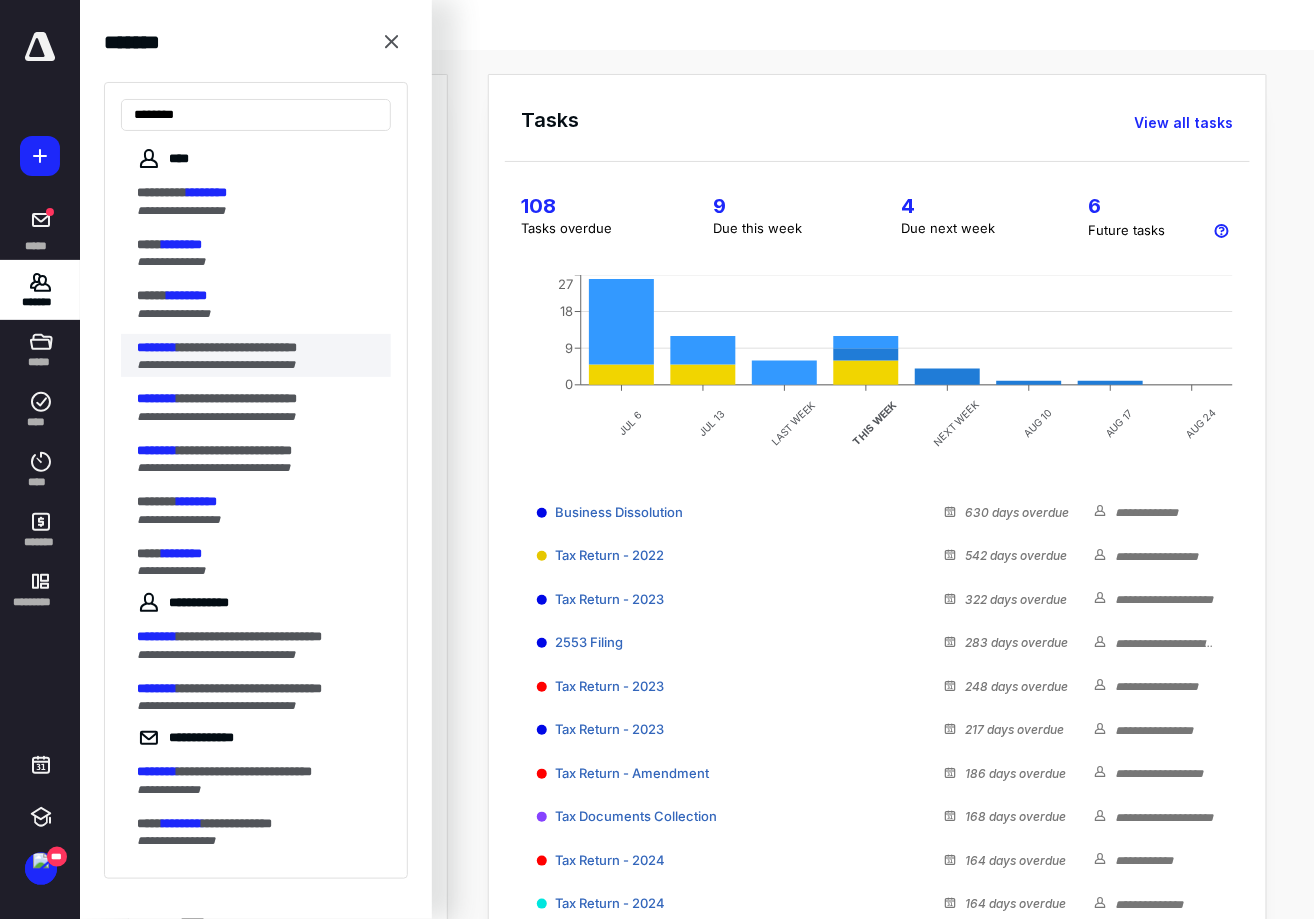 type on "********" 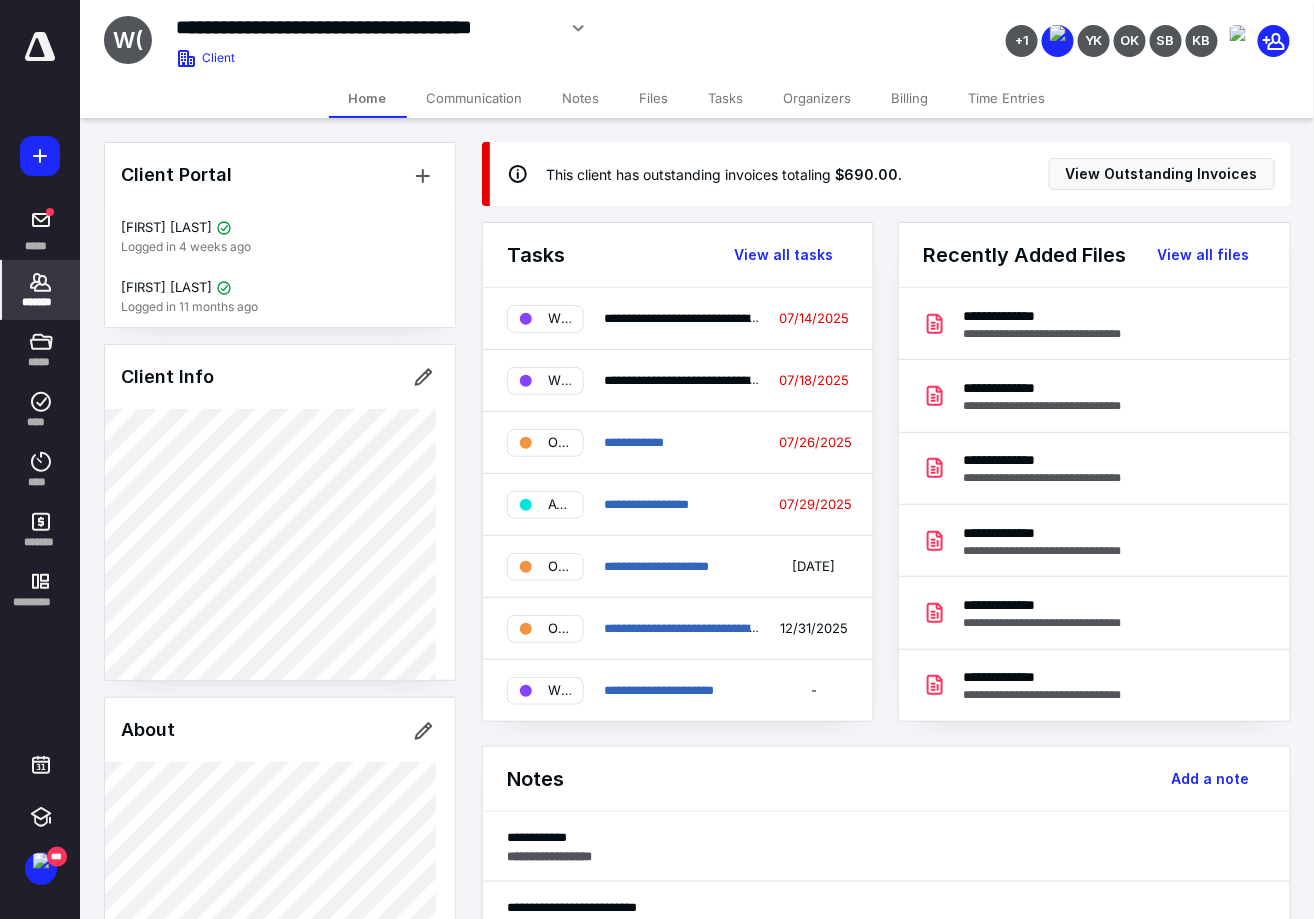click on "Tasks" at bounding box center [726, 98] 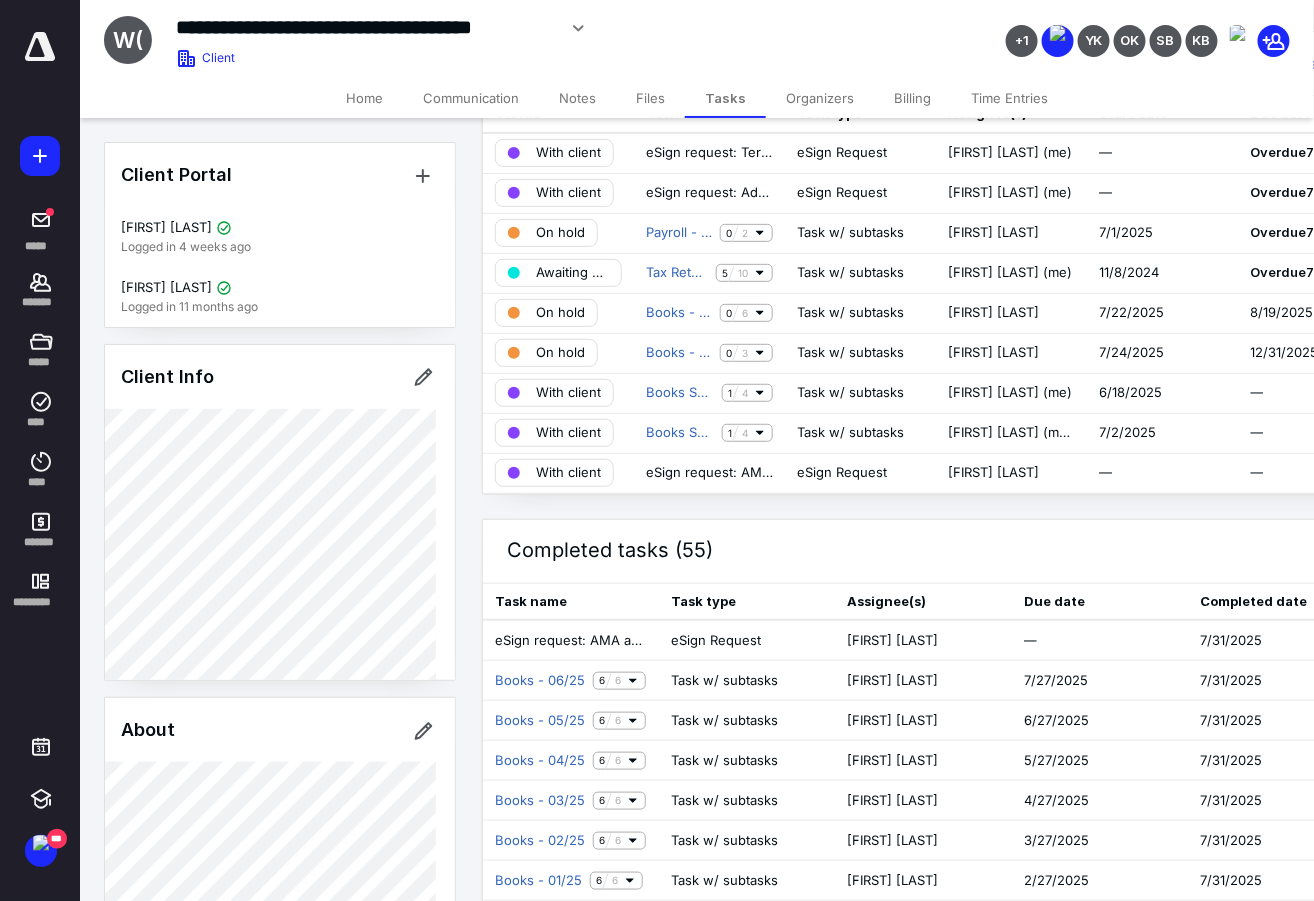 scroll, scrollTop: 0, scrollLeft: 0, axis: both 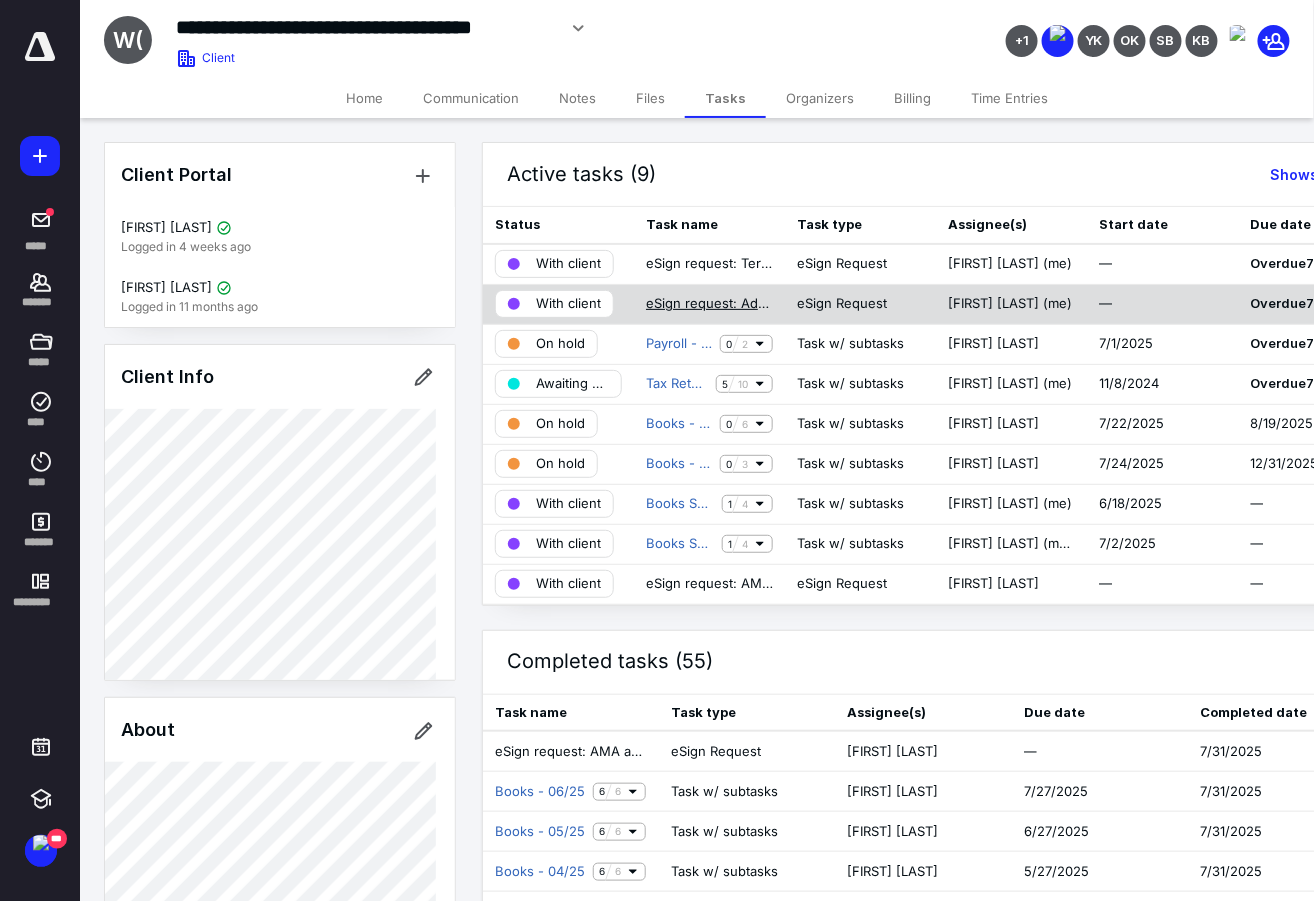 click on "eSign request: Additional Services Agreement" at bounding box center [709, 304] 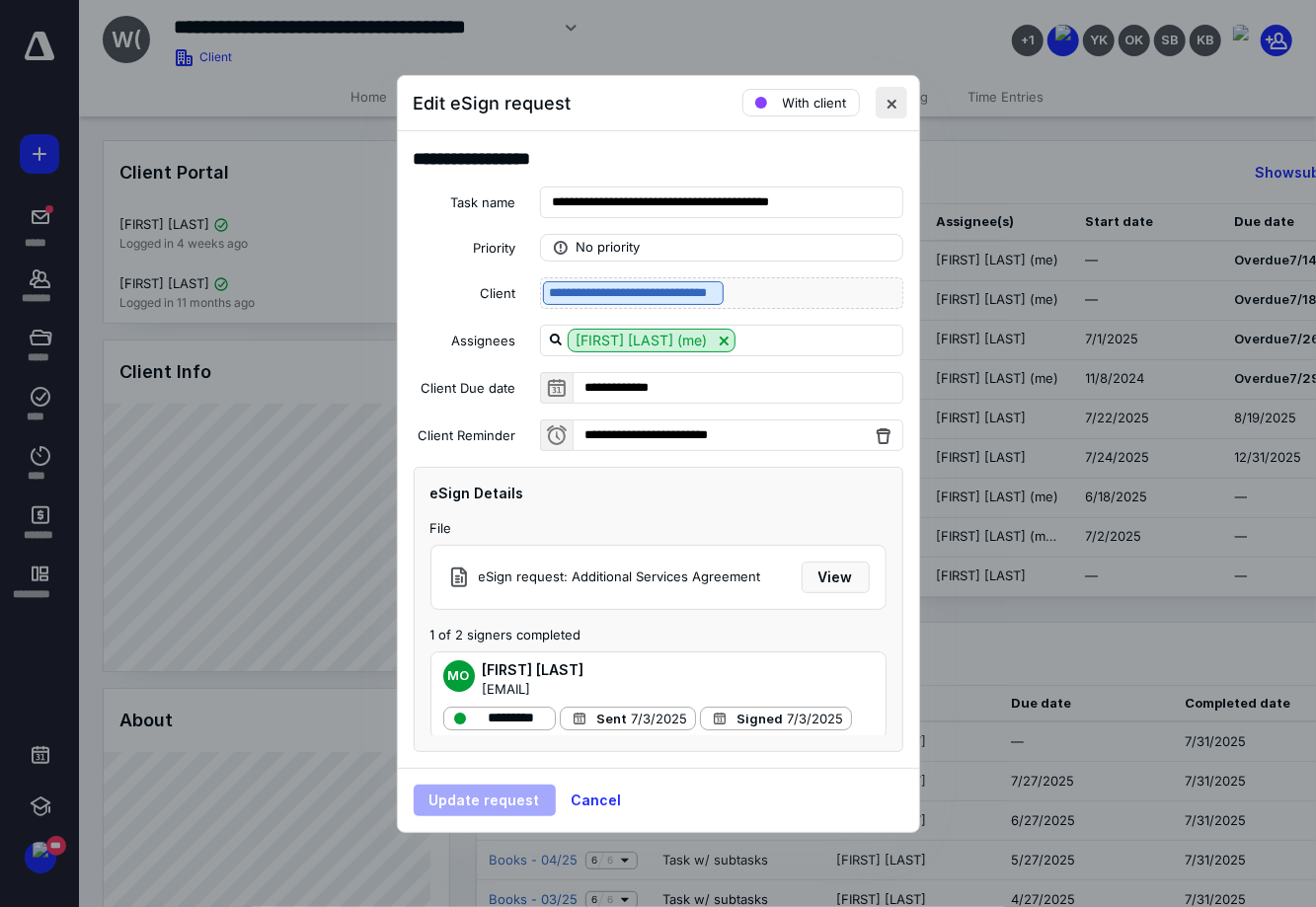 click at bounding box center (891, 103) 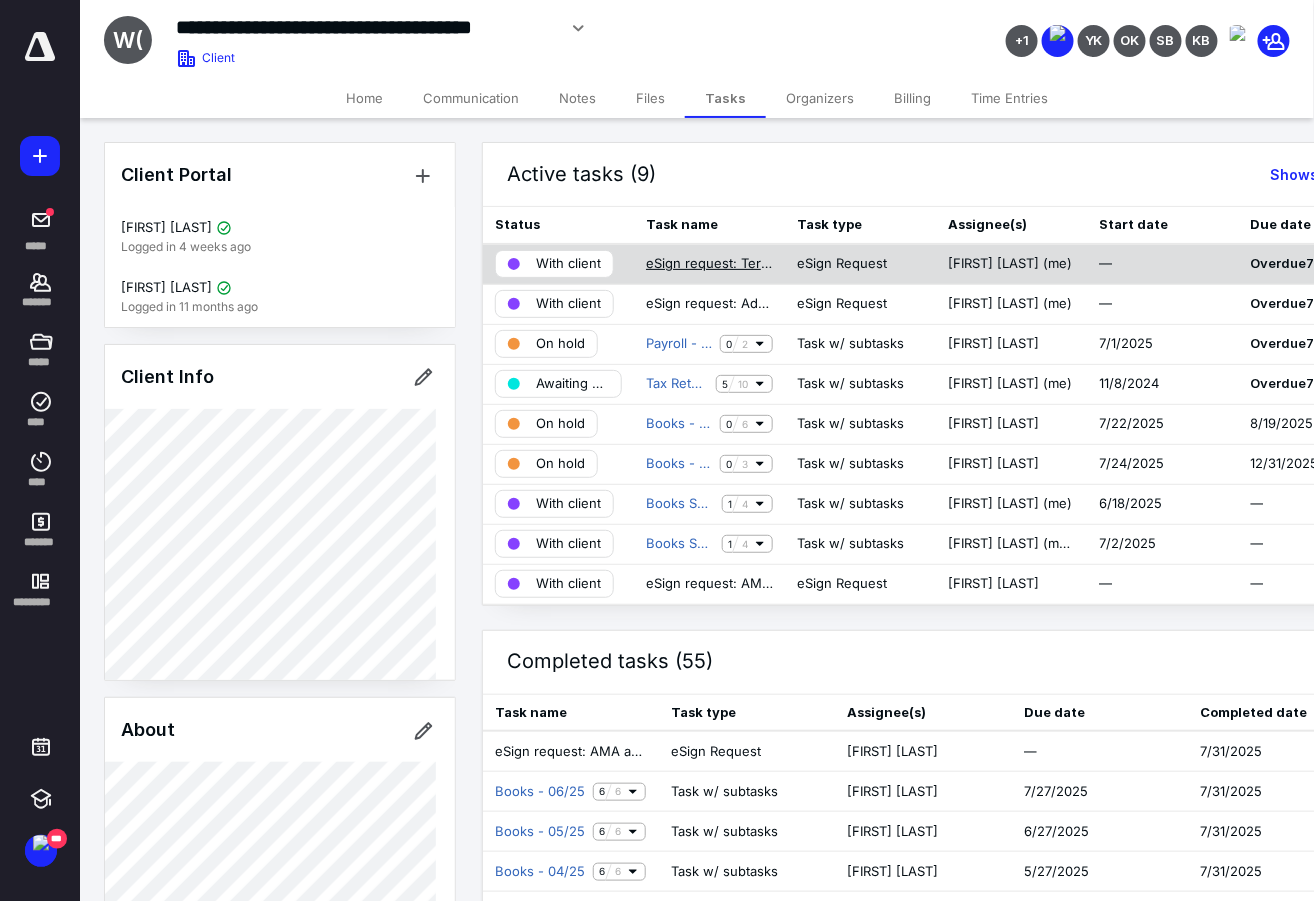 click on "eSign request: Termination of Services" at bounding box center (709, 264) 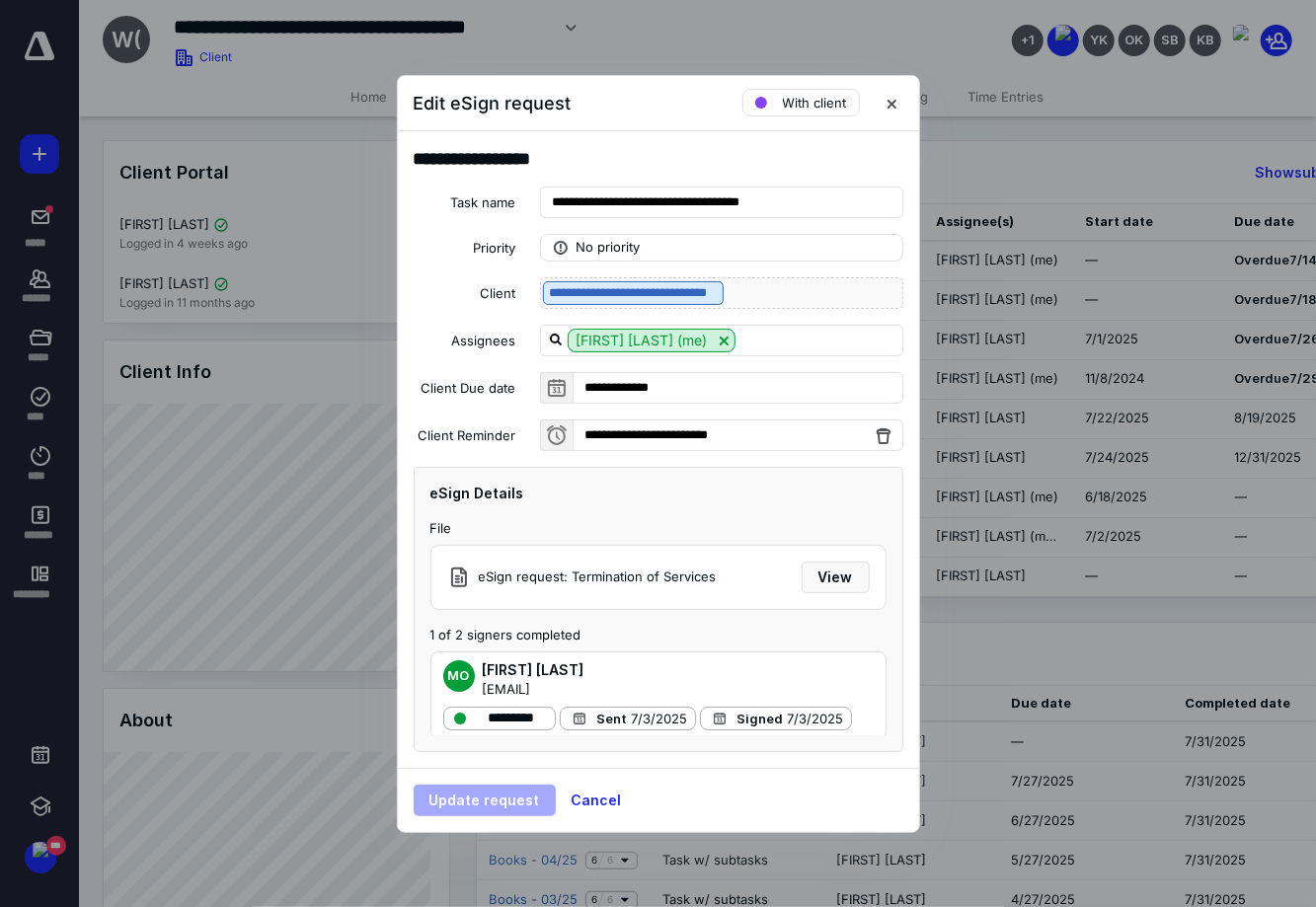 click at bounding box center [891, 103] 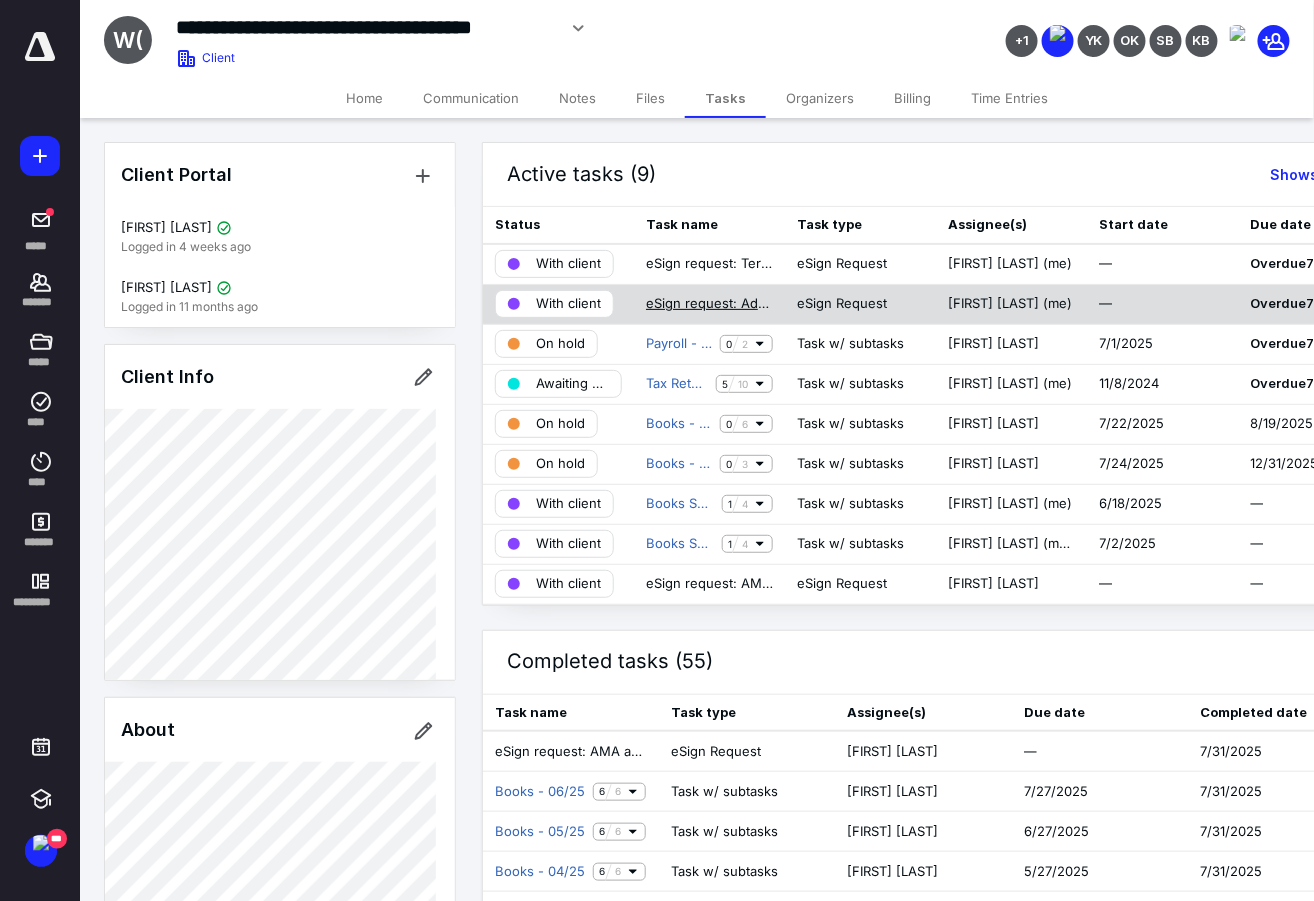 click on "eSign request: Additional Services Agreement" at bounding box center [709, 304] 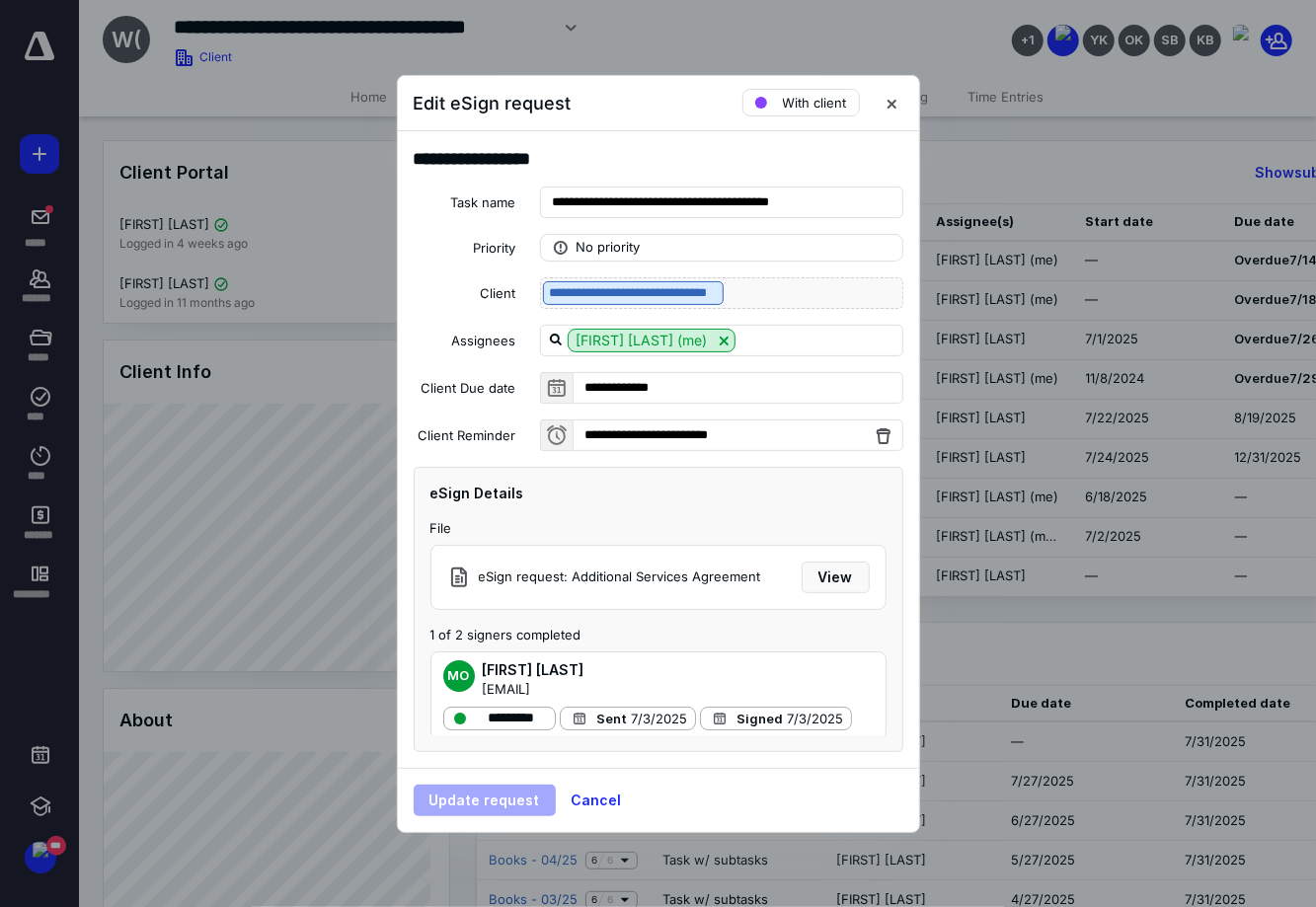 click at bounding box center (658, 453) 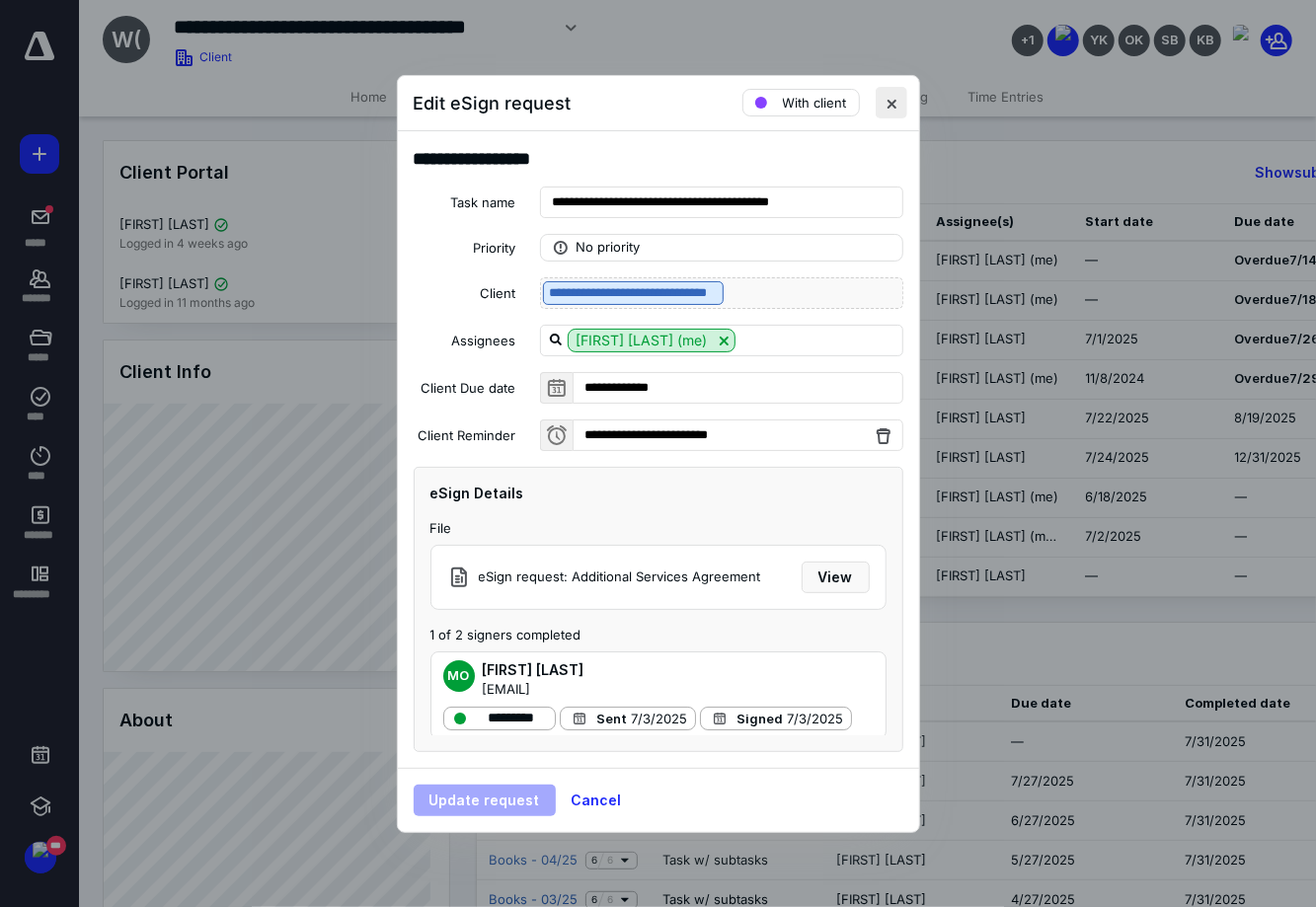 click at bounding box center (891, 103) 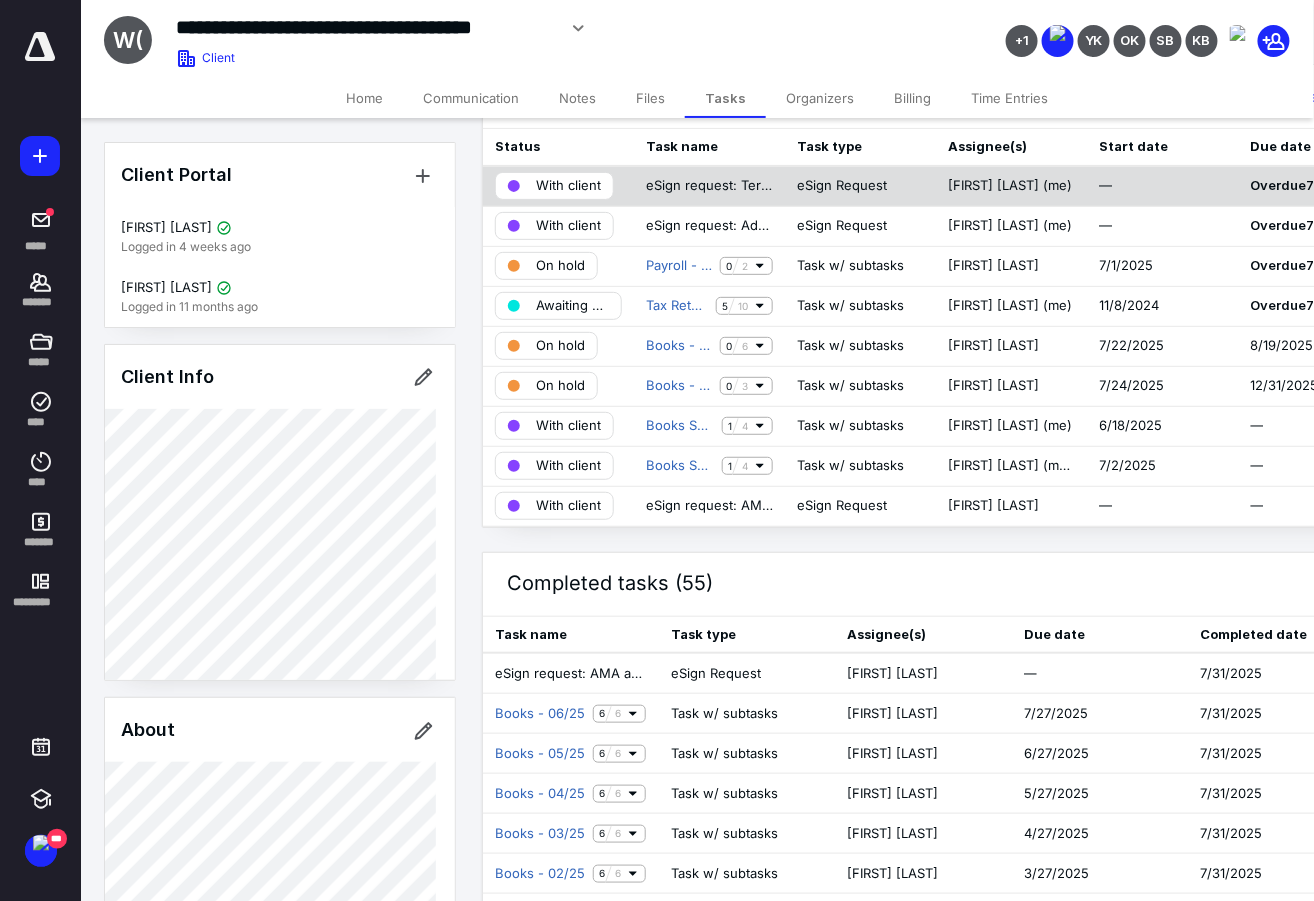 scroll, scrollTop: 0, scrollLeft: 0, axis: both 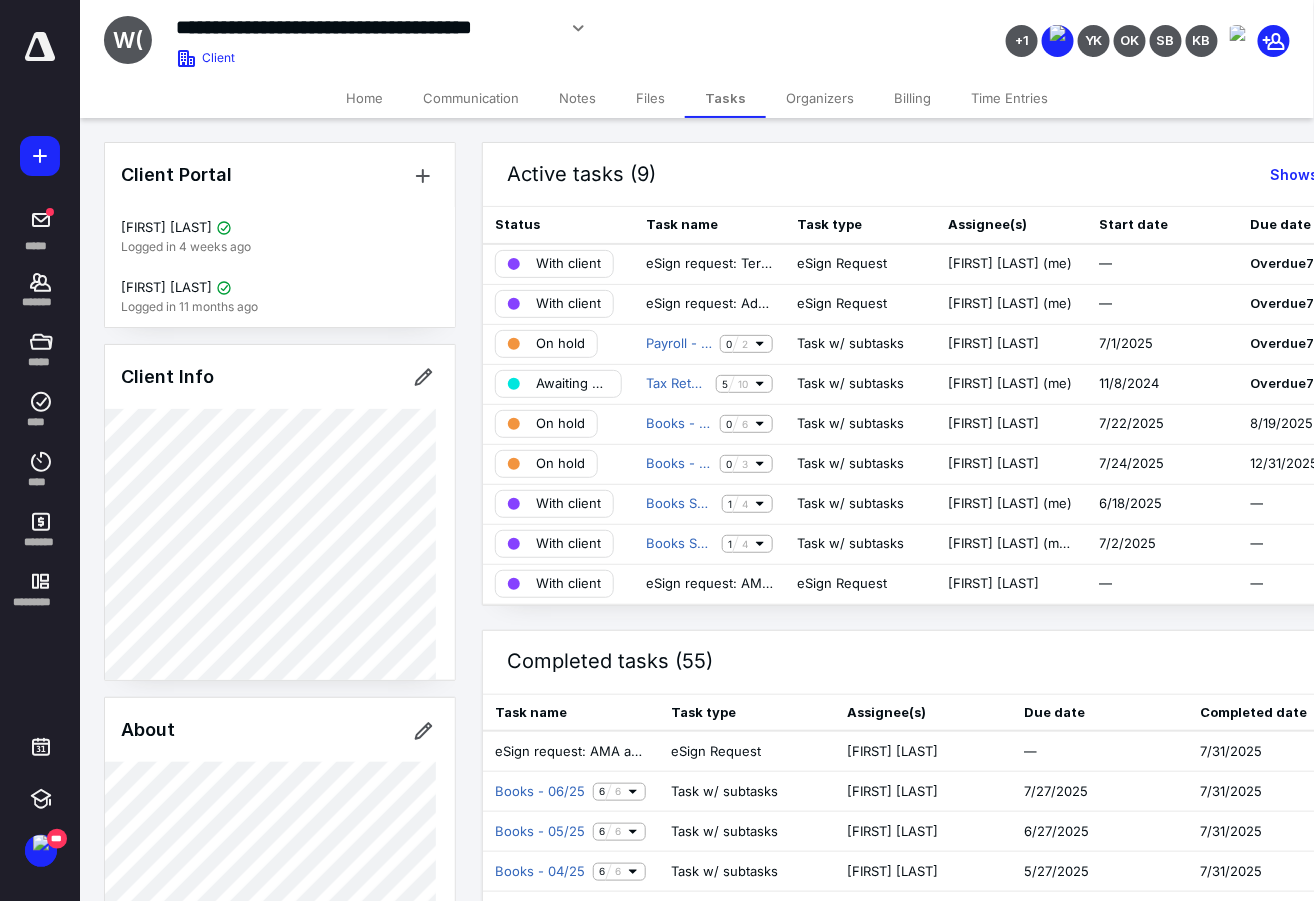 click on "Billing" at bounding box center (912, 98) 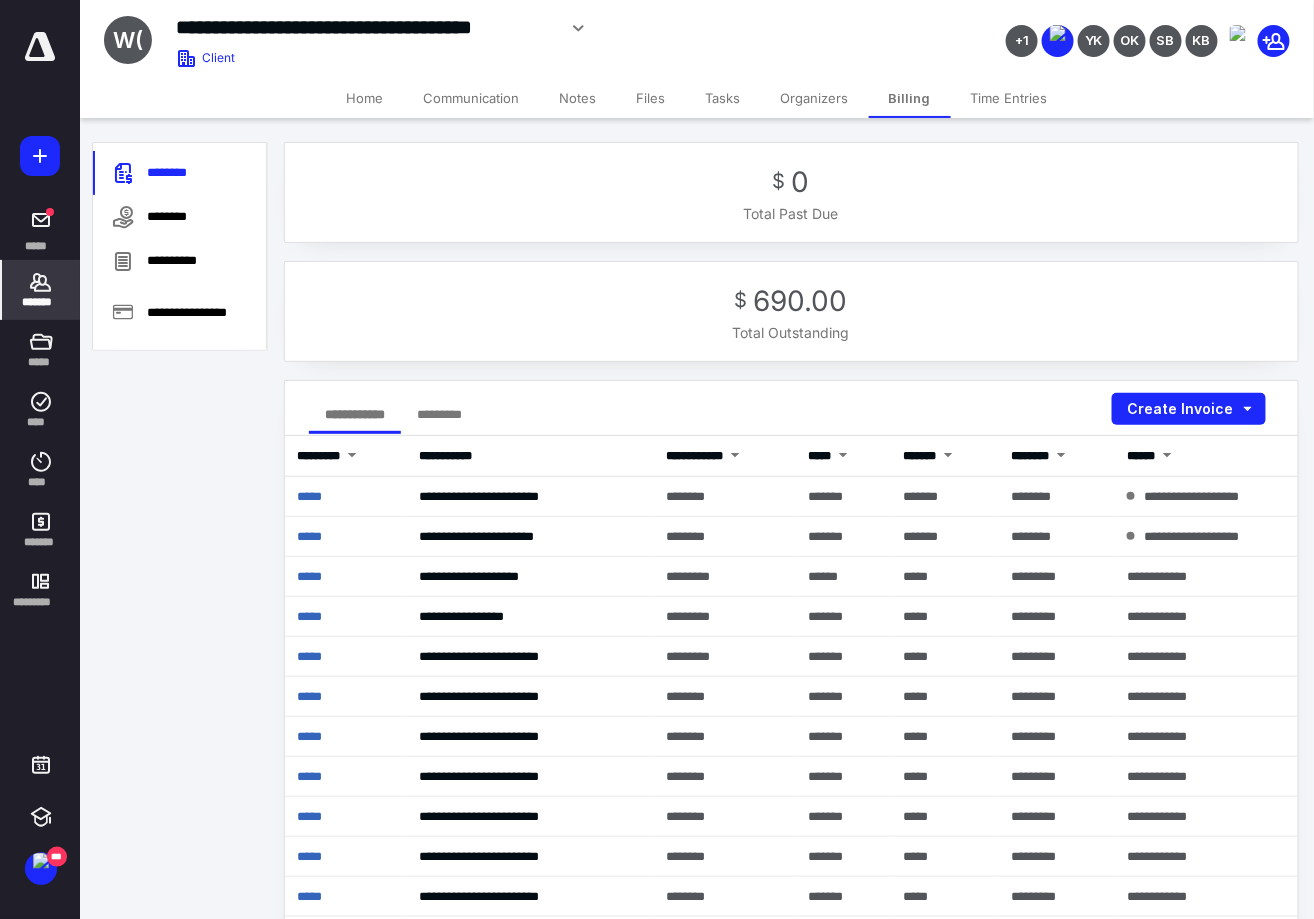 click on "Organizers" at bounding box center [815, 98] 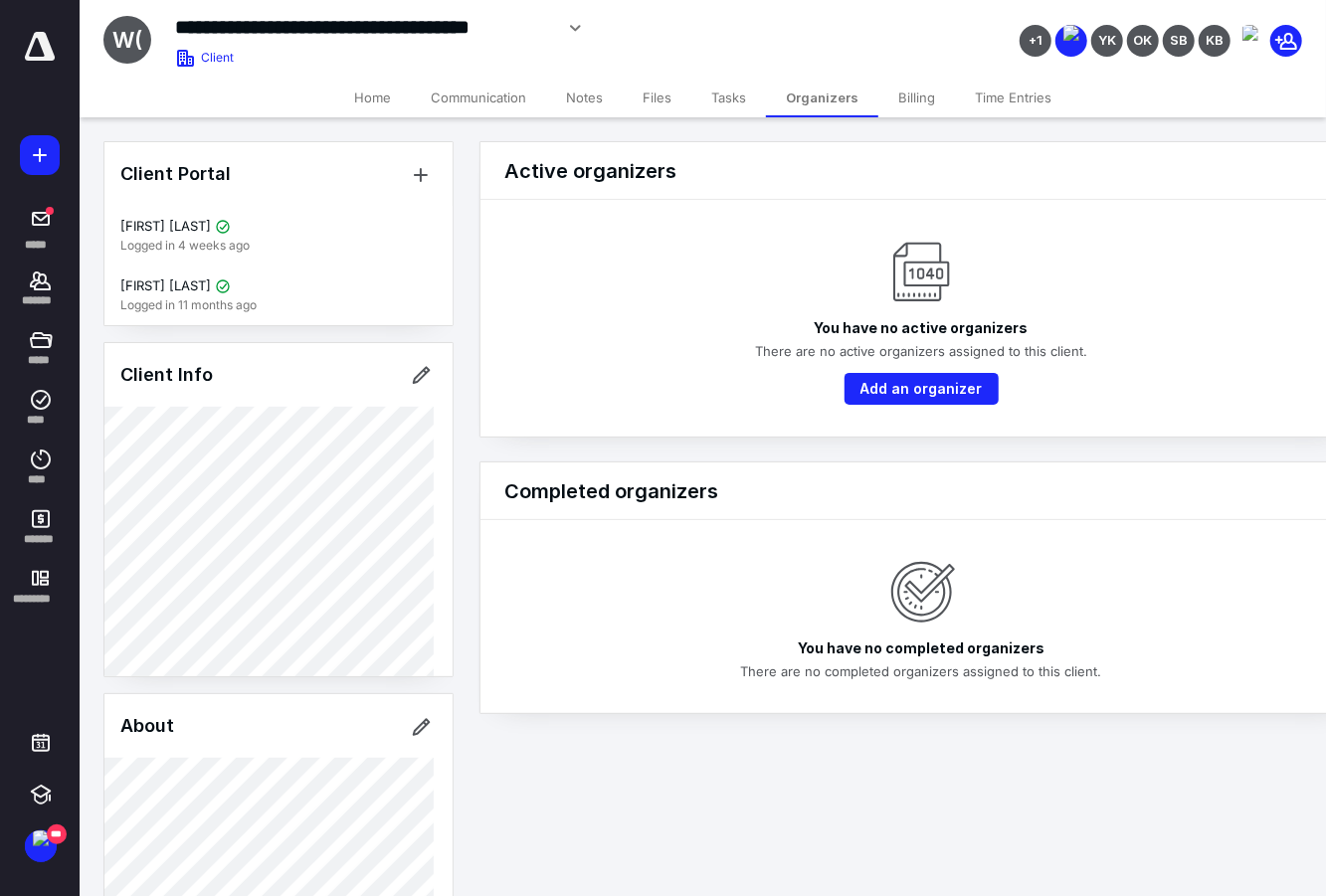 click on "Tasks" at bounding box center [728, 97] 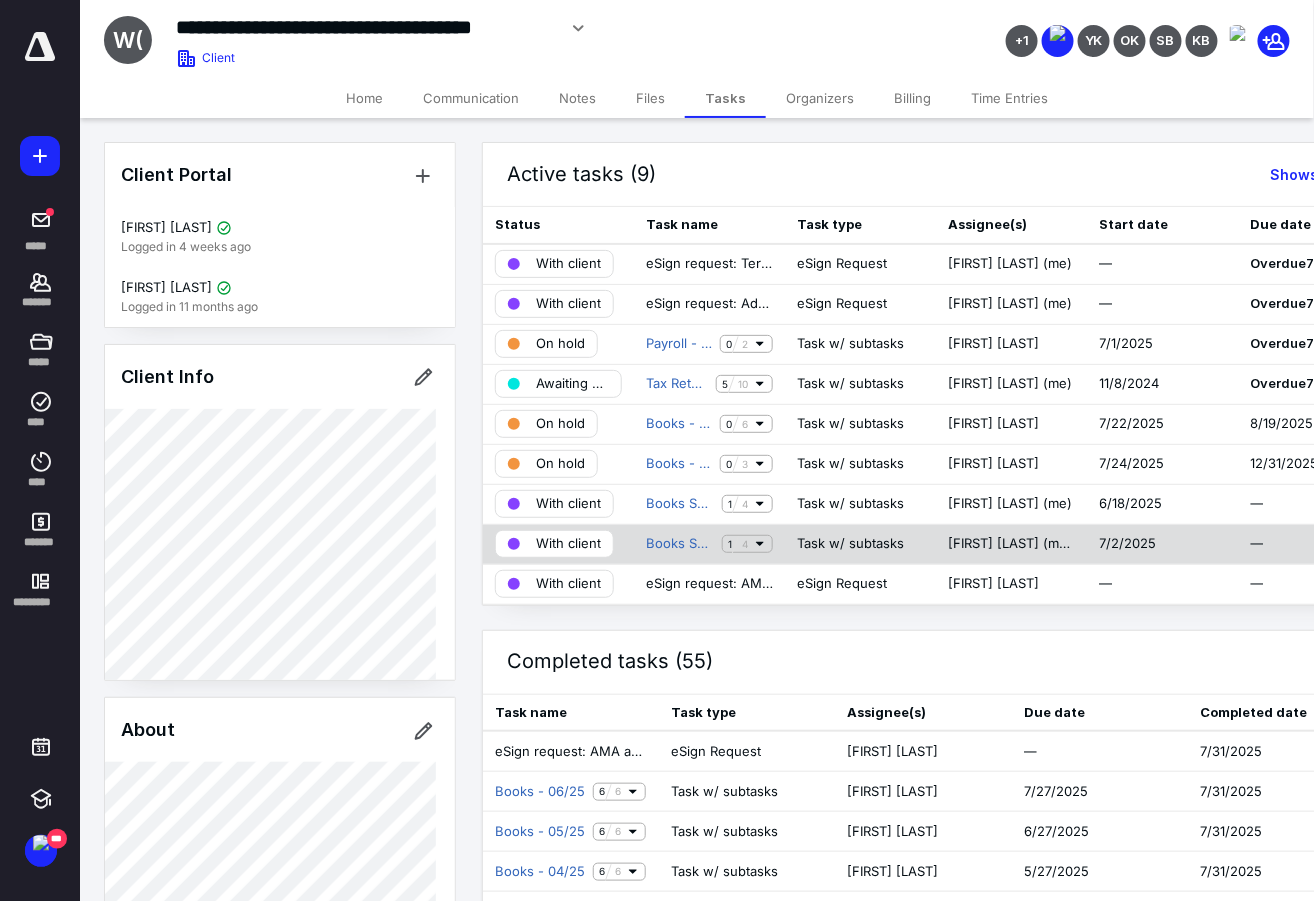 scroll, scrollTop: 124, scrollLeft: 0, axis: vertical 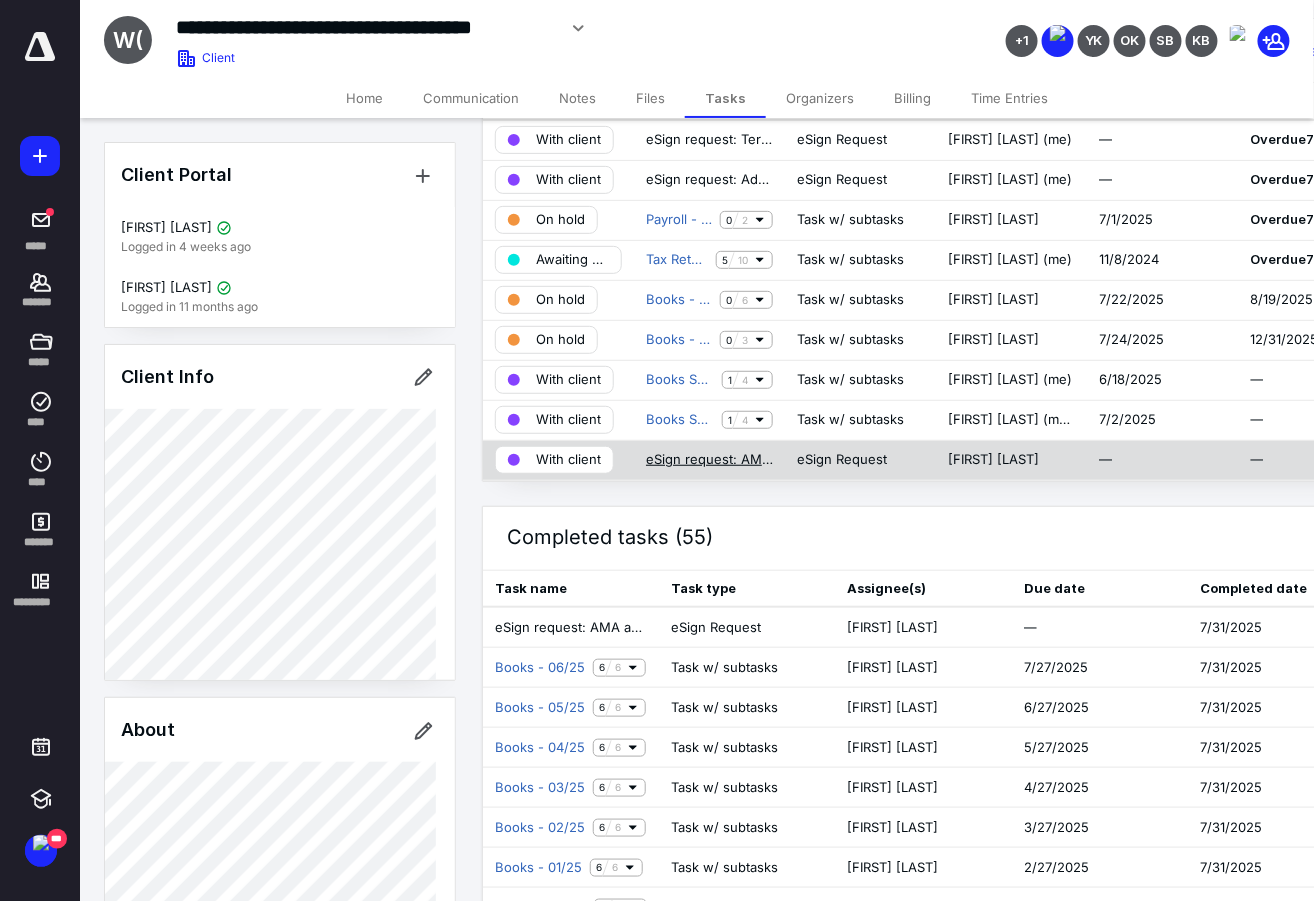click on "eSign request: [COMPANY_NAME] as of [DATE].pdf" at bounding box center [709, 460] 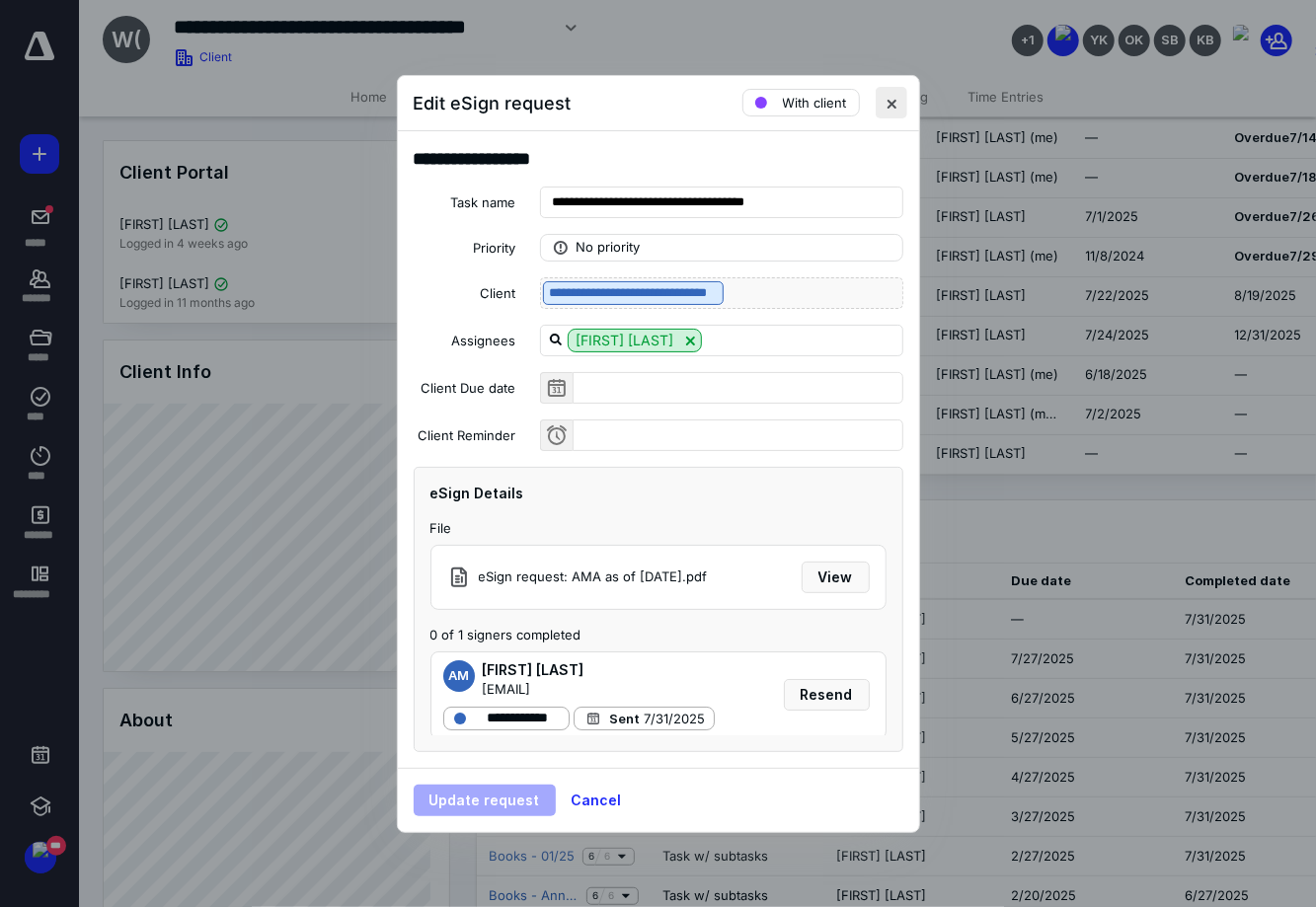 click at bounding box center [891, 103] 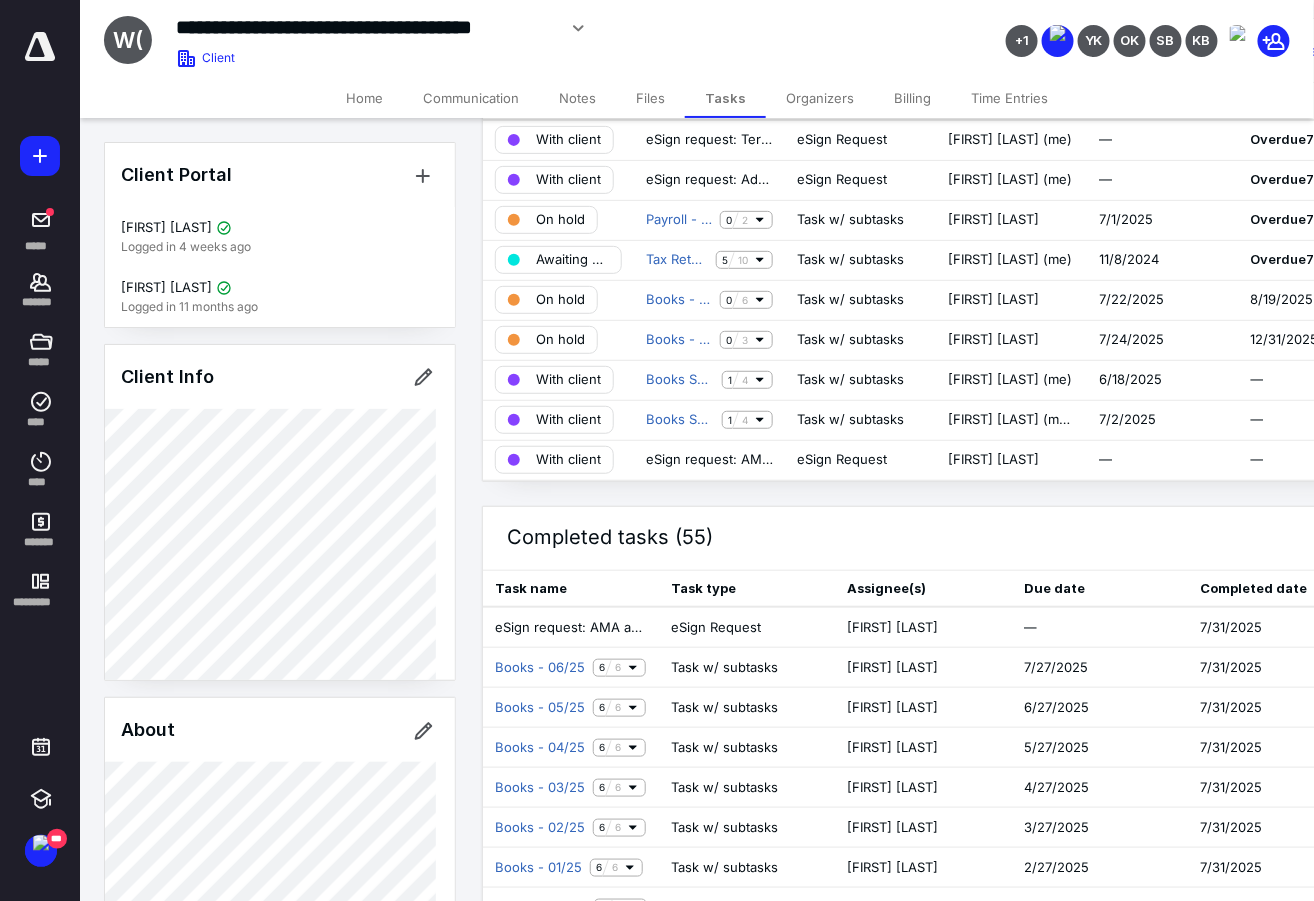 click on "Organizers" at bounding box center (820, 98) 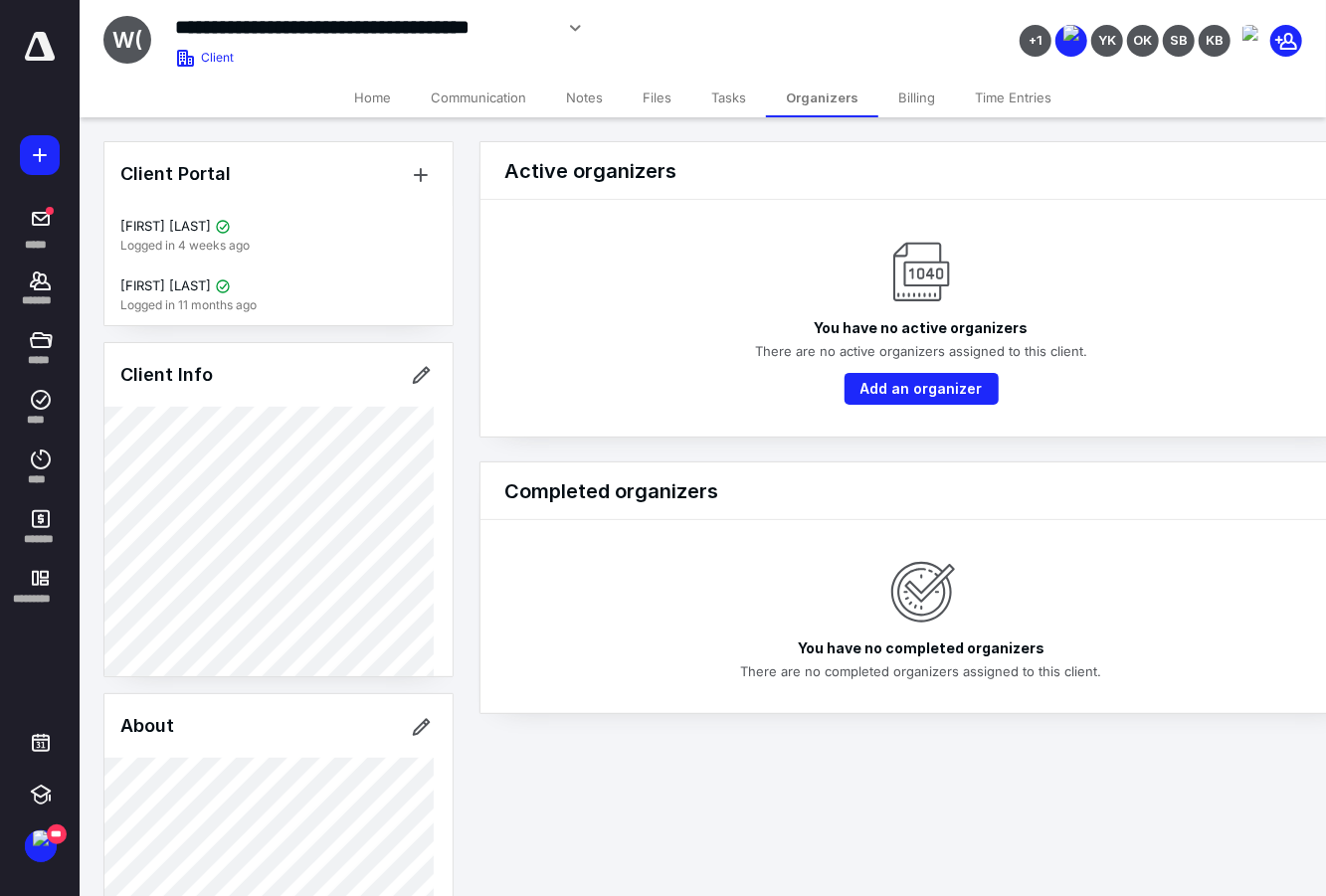 click on "Billing" at bounding box center [916, 97] 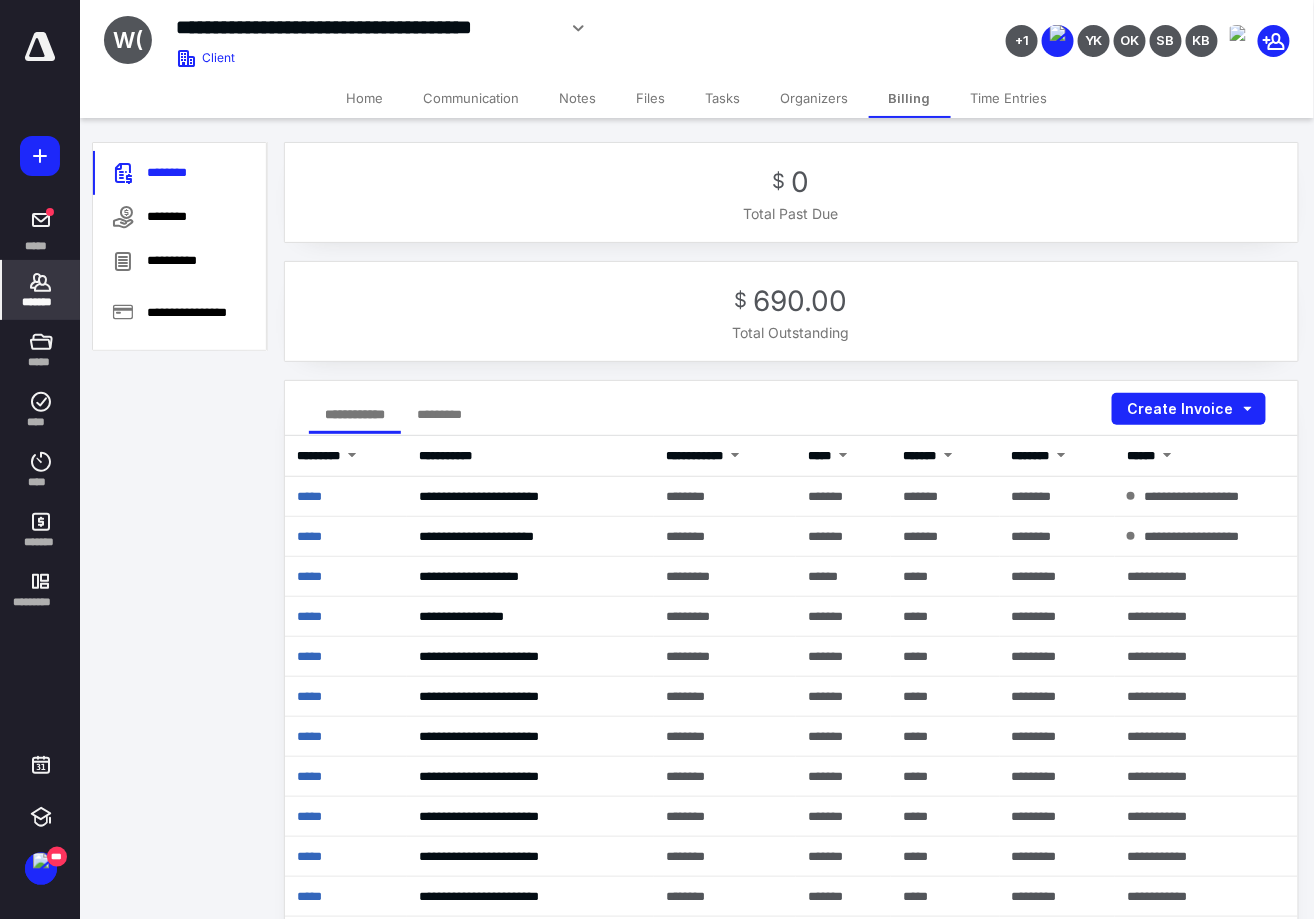 click on "Organizers" at bounding box center (815, 98) 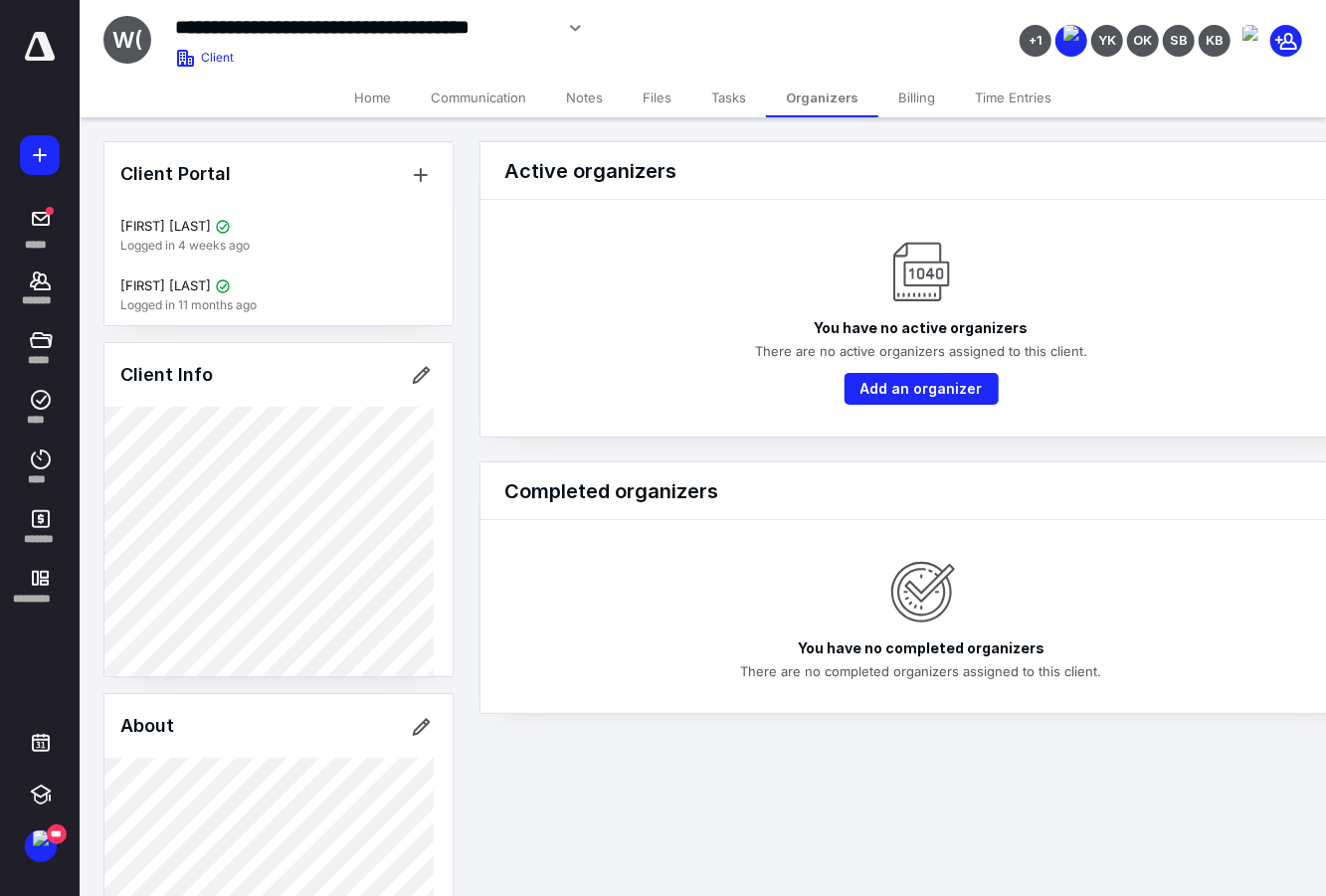 click on "Tasks" at bounding box center (728, 97) 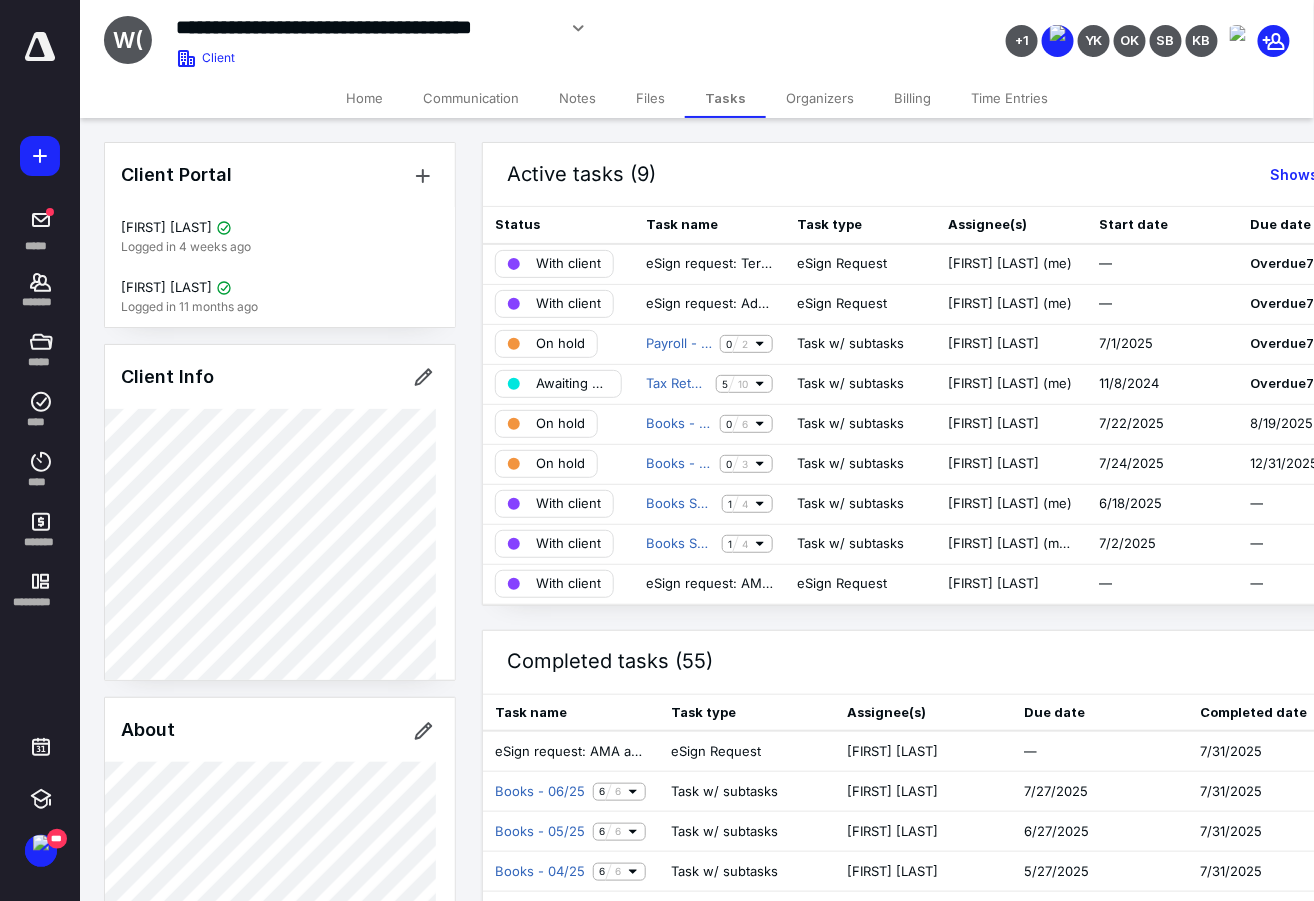 click on "Files" at bounding box center [650, 98] 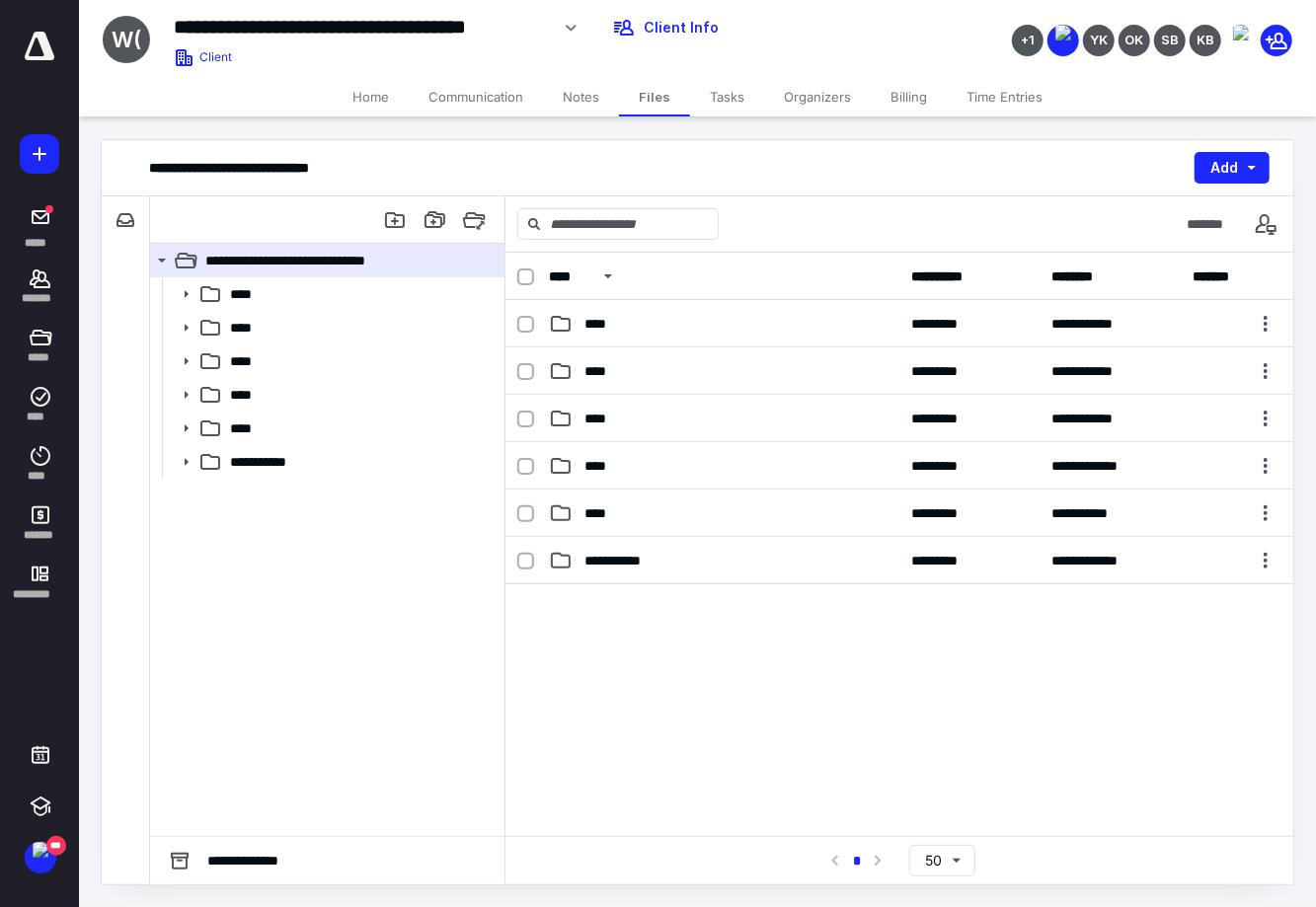 click on "Tasks" at bounding box center (727, 97) 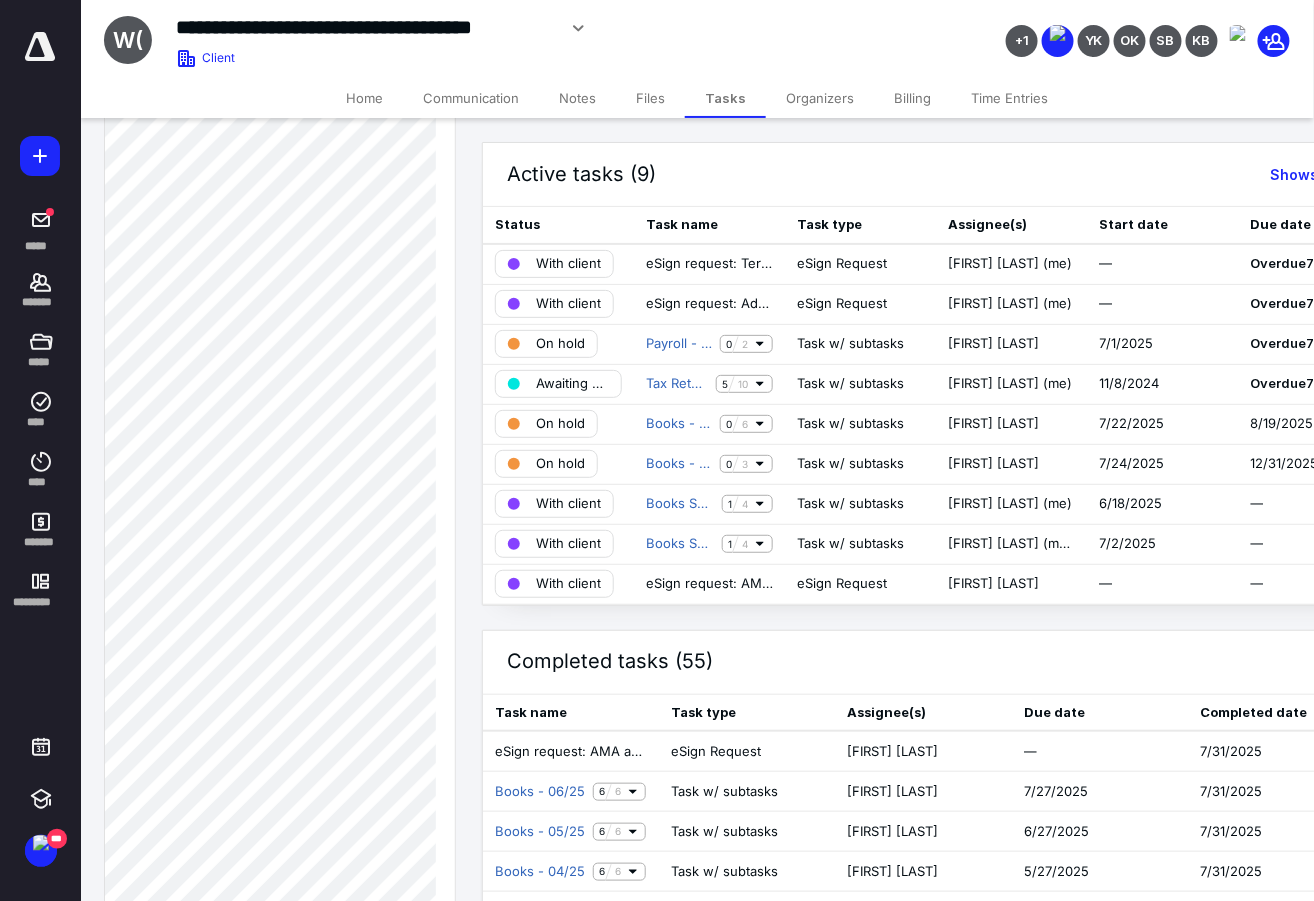 scroll, scrollTop: 2140, scrollLeft: 0, axis: vertical 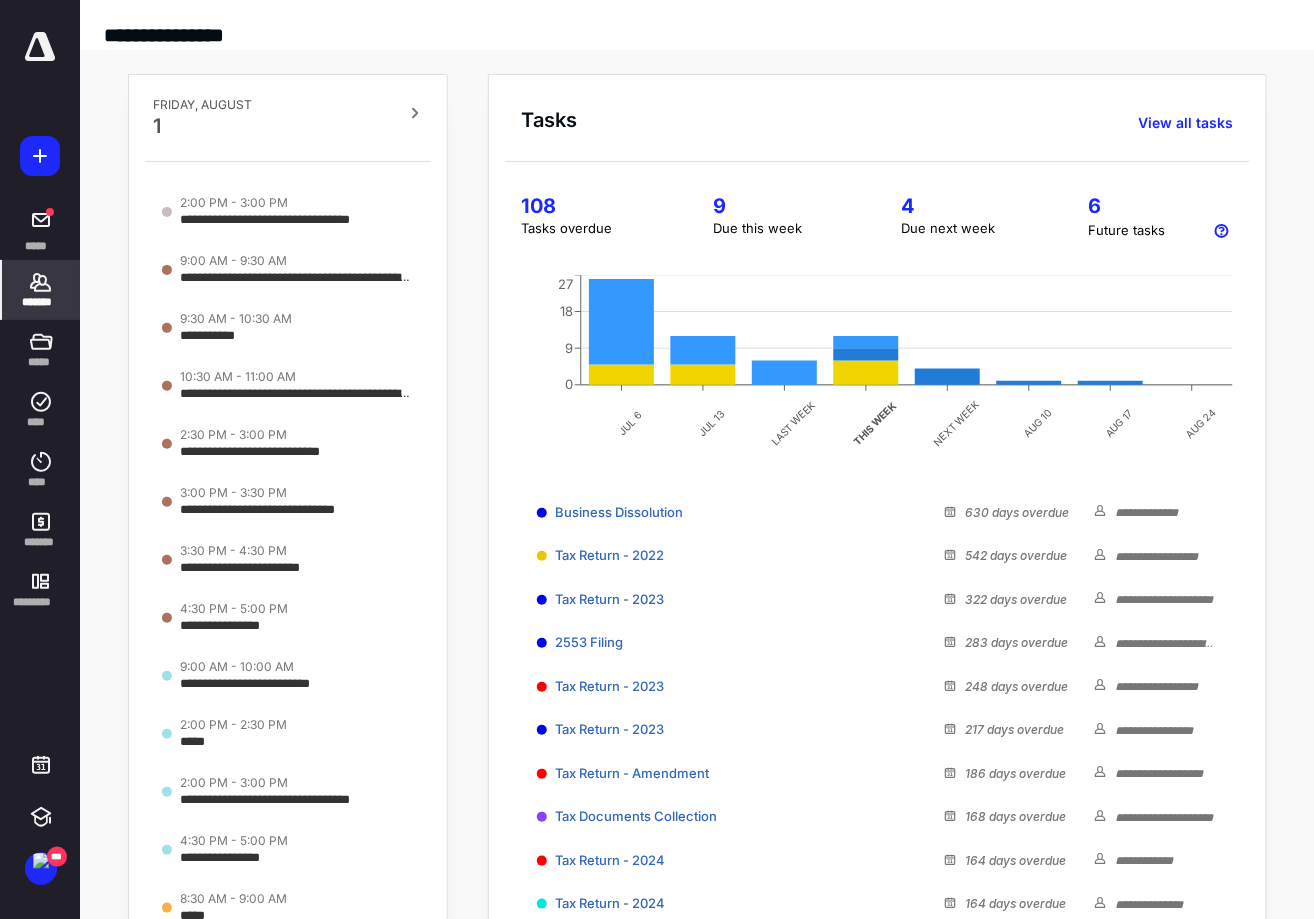 click 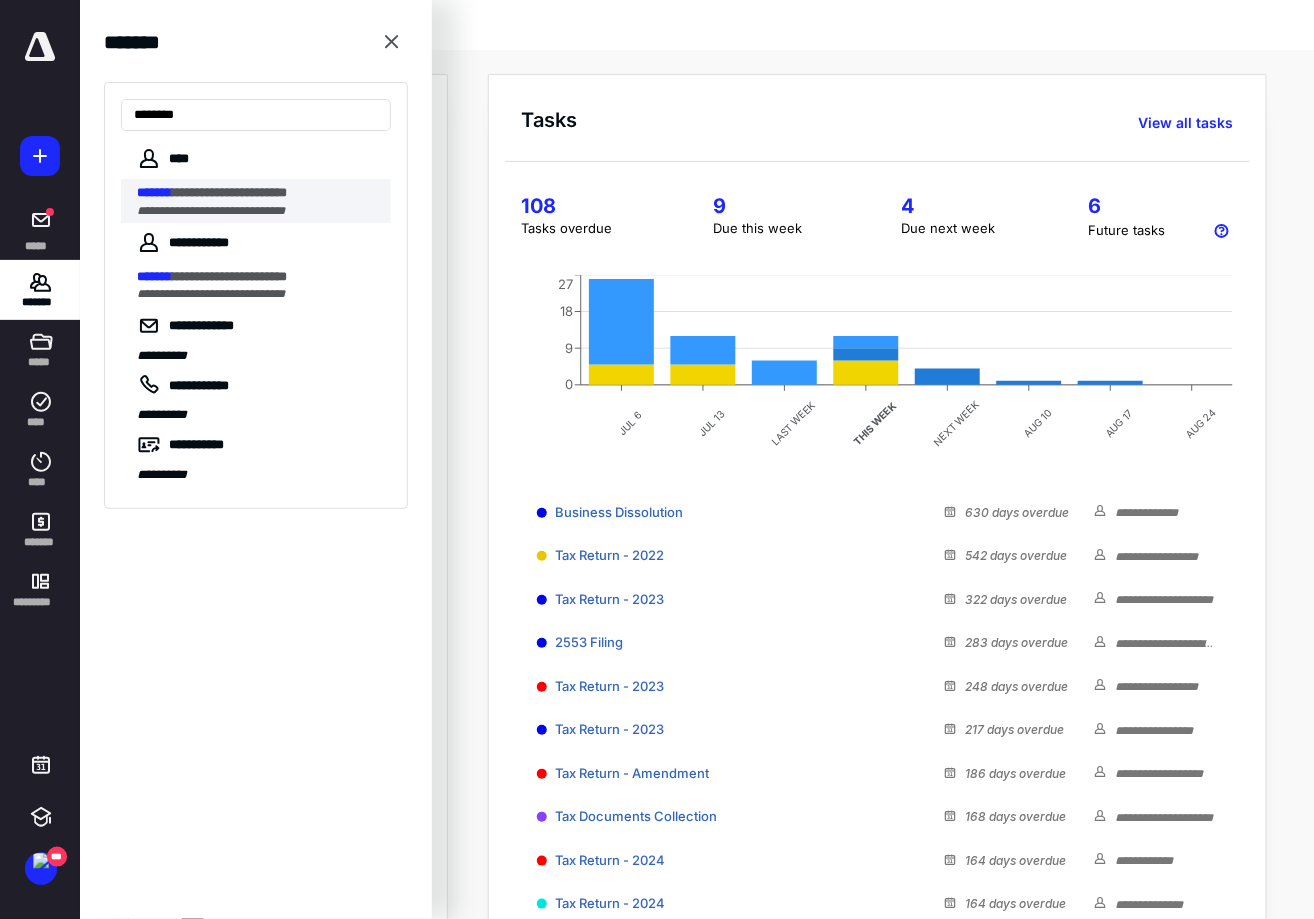 type on "*******" 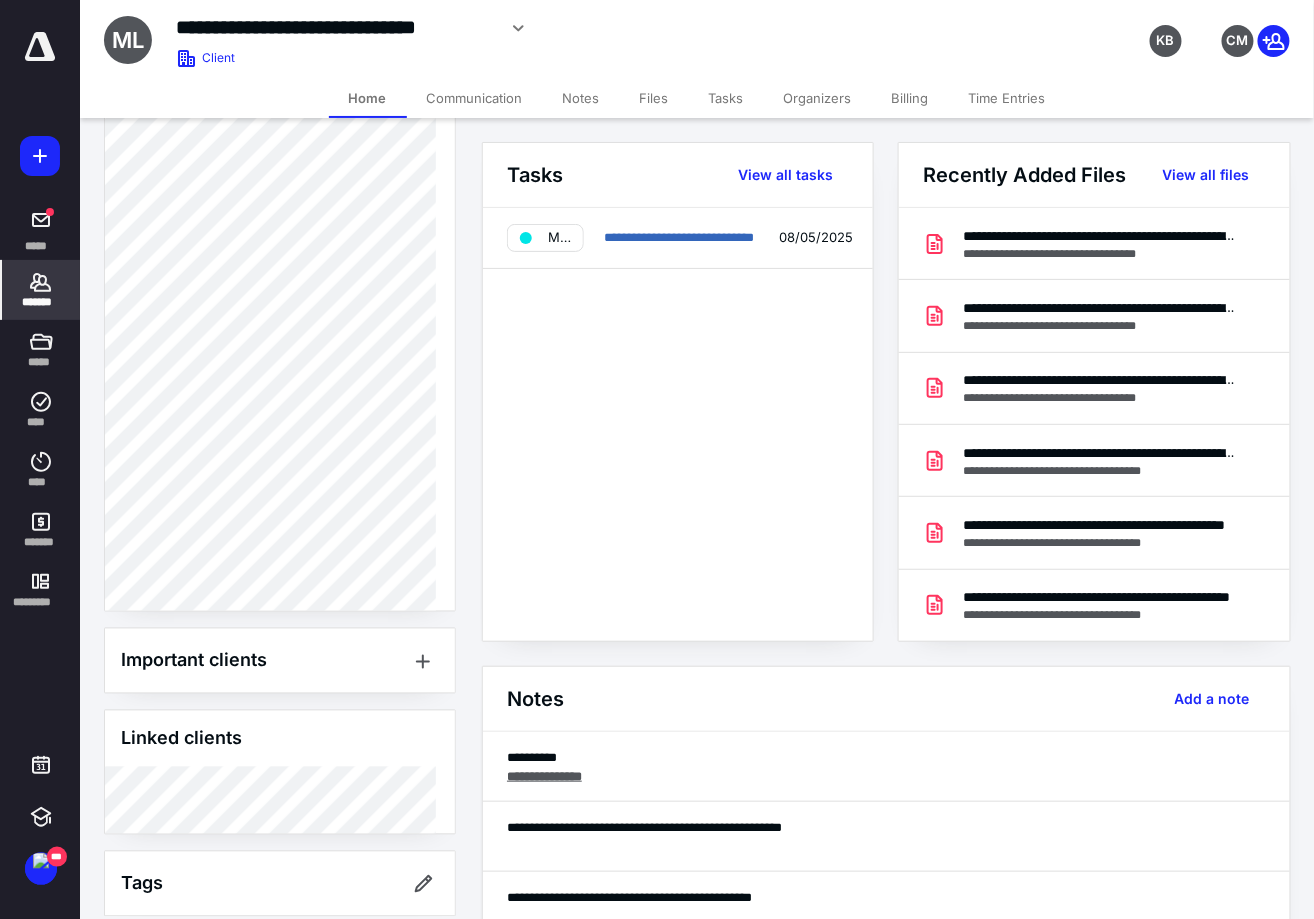 scroll, scrollTop: 816, scrollLeft: 0, axis: vertical 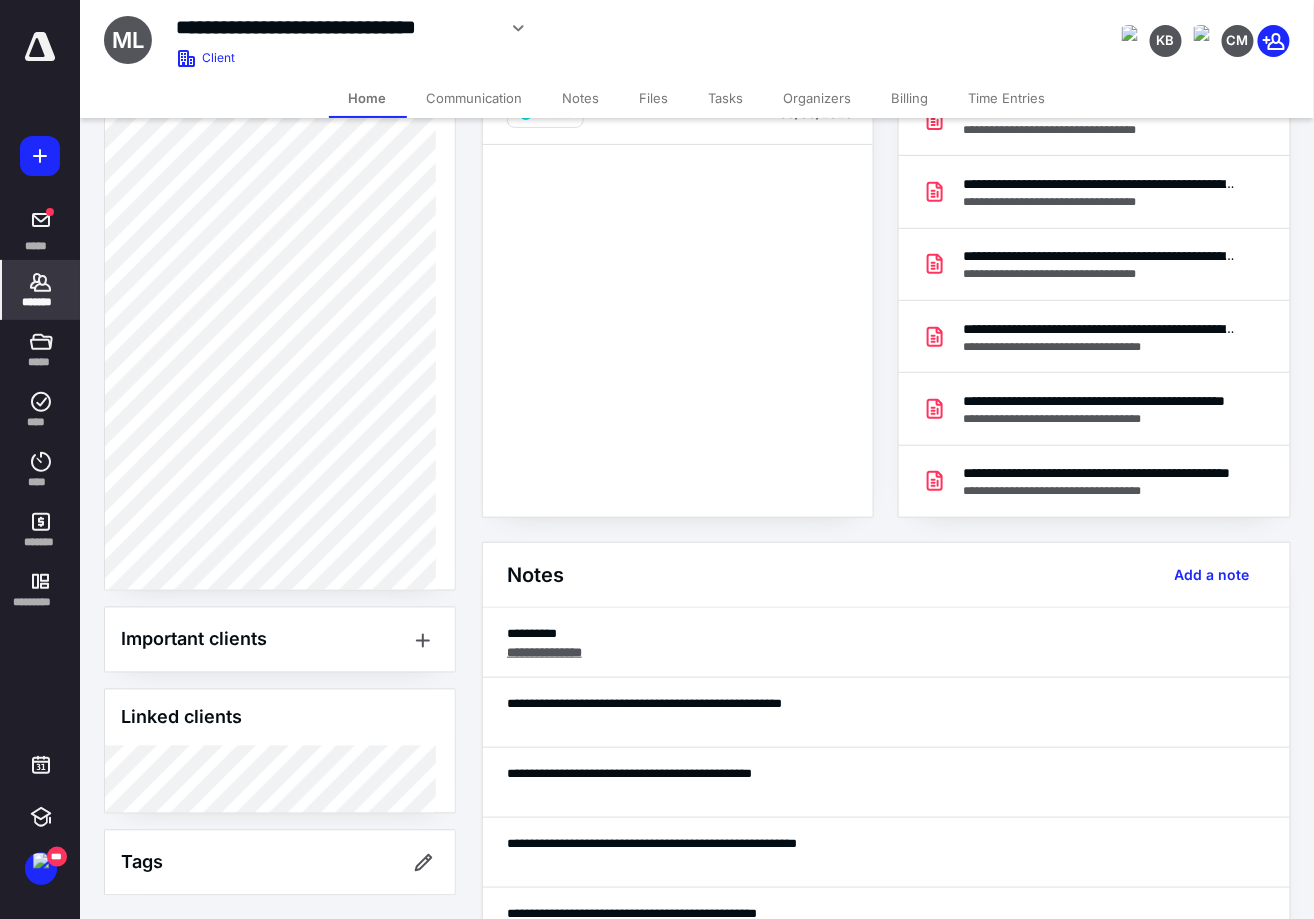 click on "Tasks" at bounding box center (726, 98) 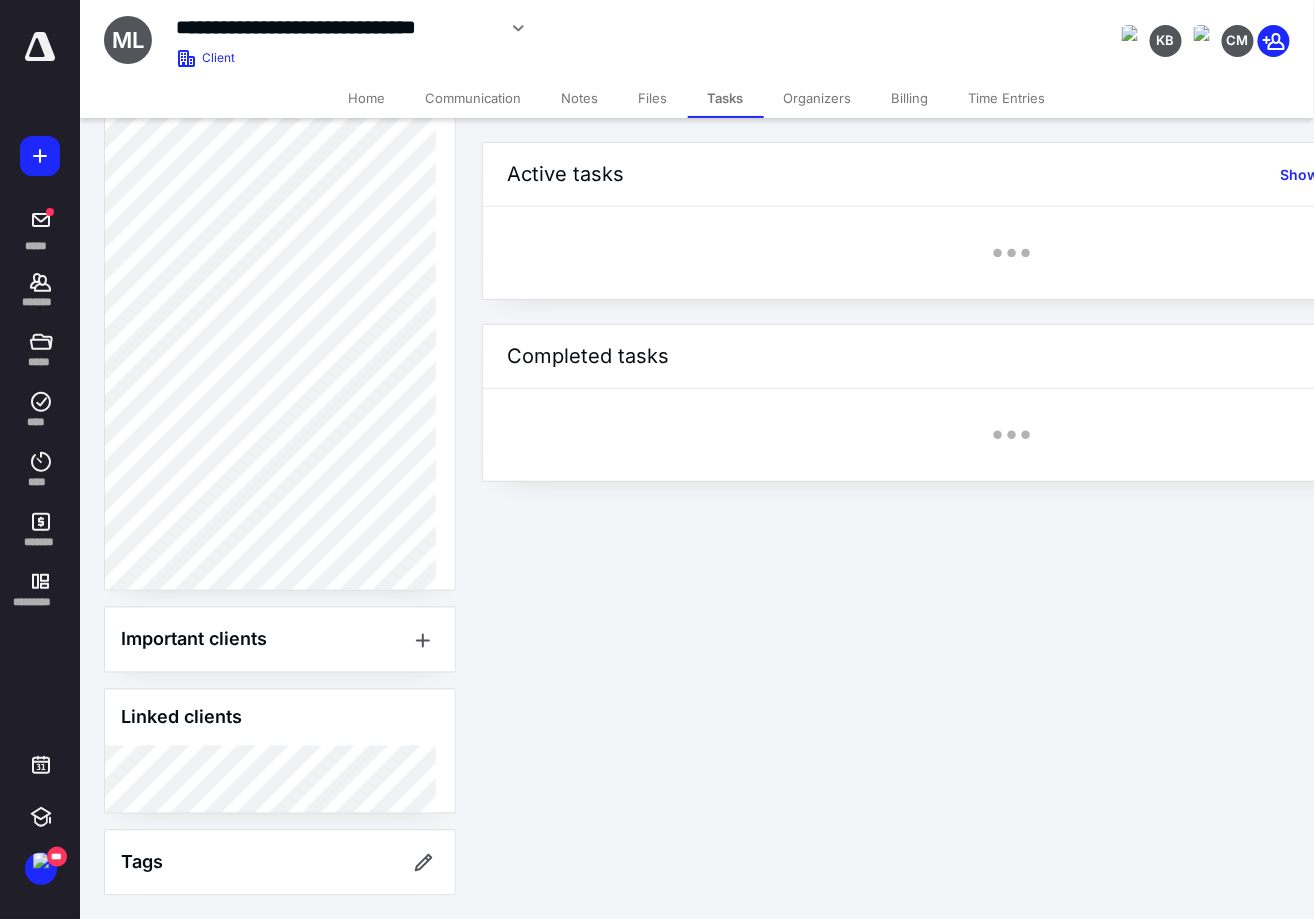 scroll, scrollTop: 0, scrollLeft: 0, axis: both 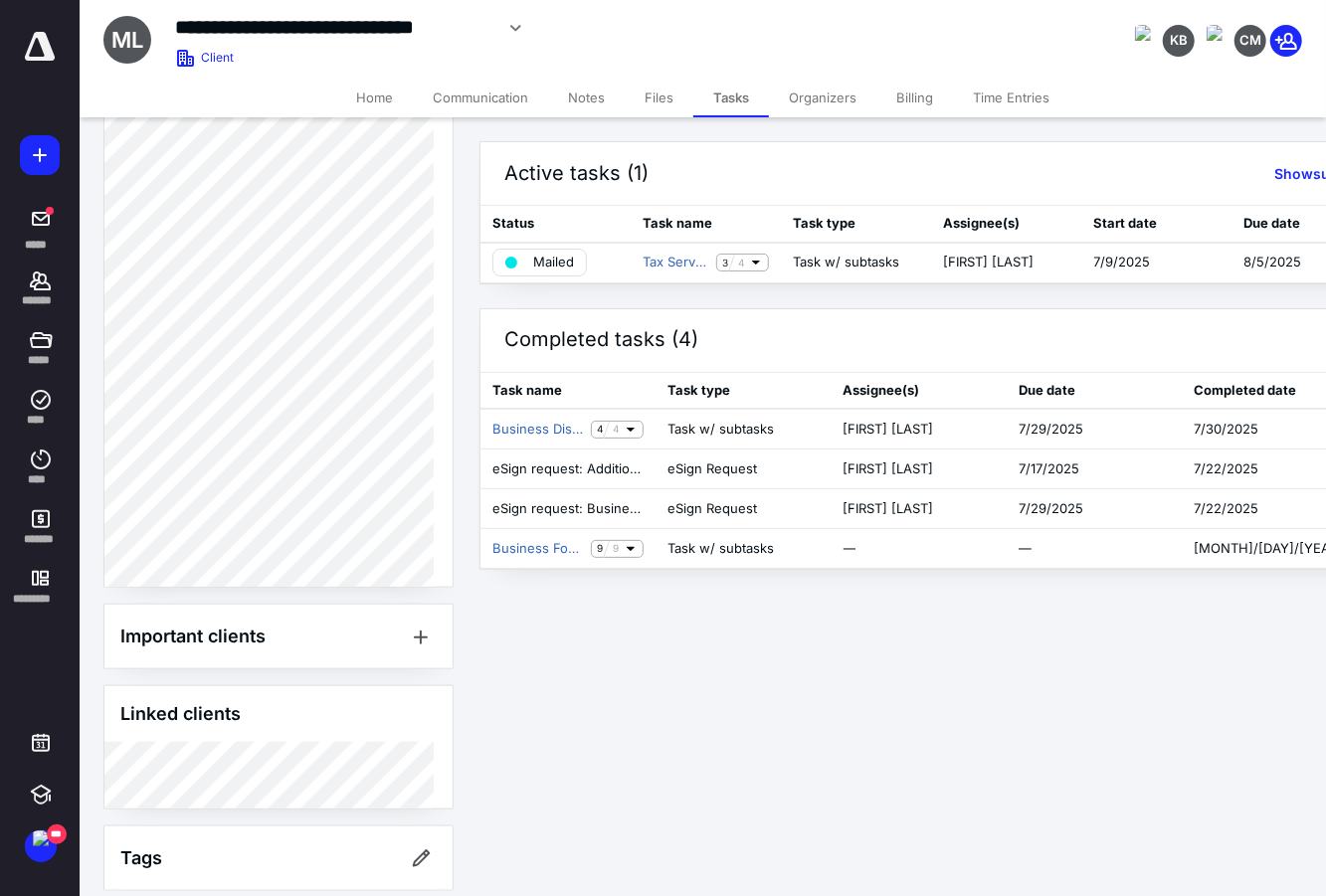 click on "Home" at bounding box center [374, 97] 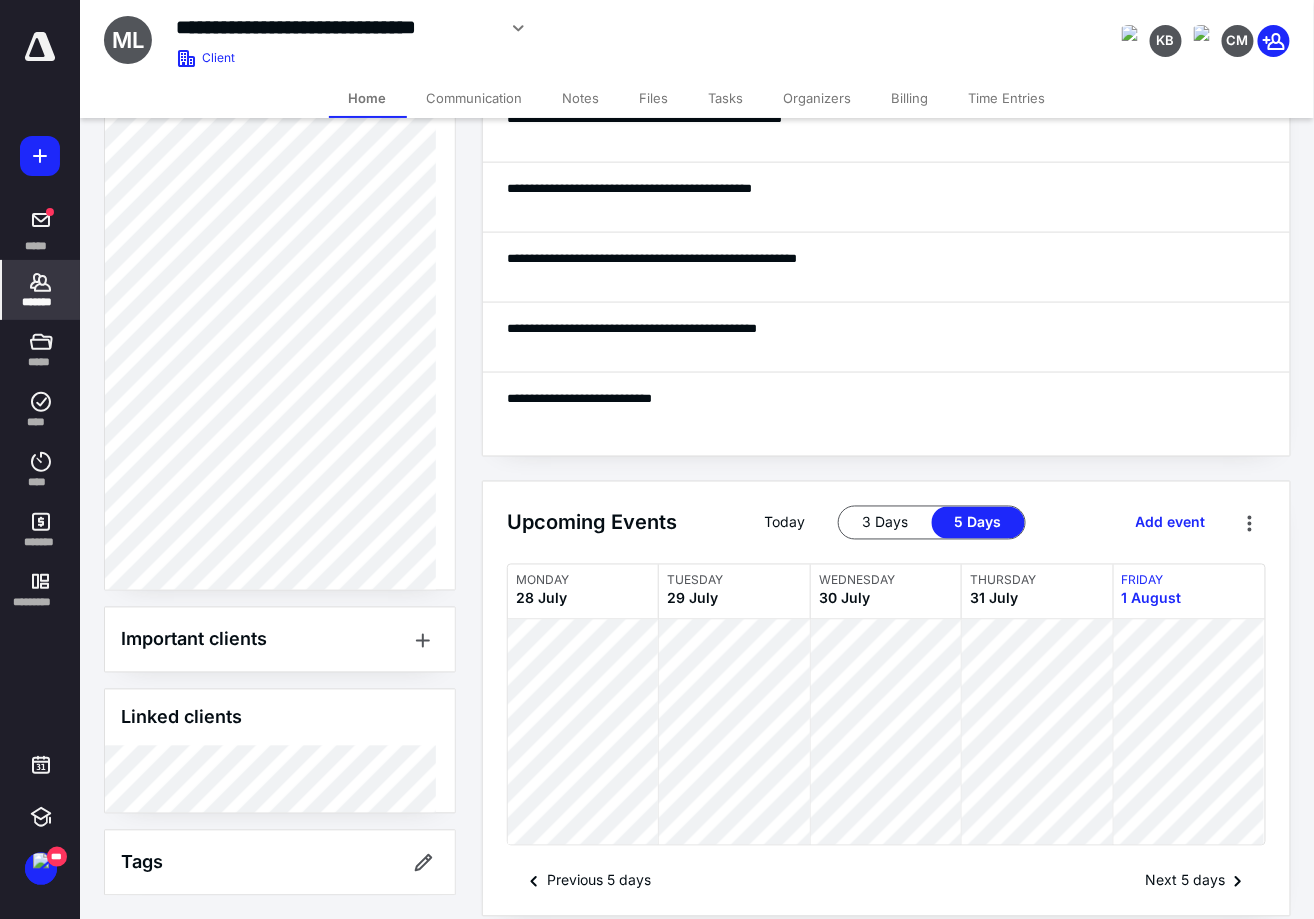 scroll, scrollTop: 730, scrollLeft: 0, axis: vertical 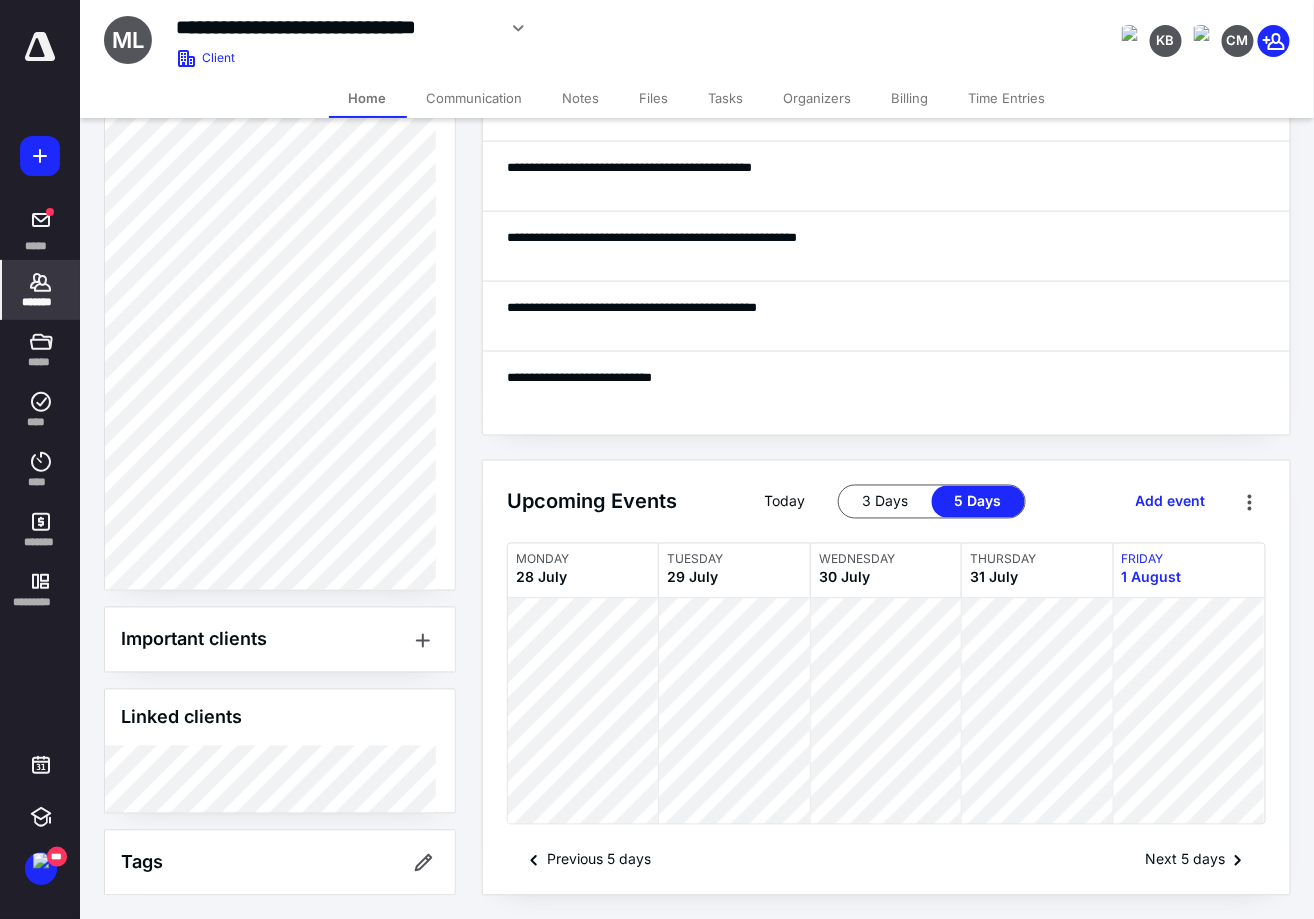 click on "*******" at bounding box center [41, 290] 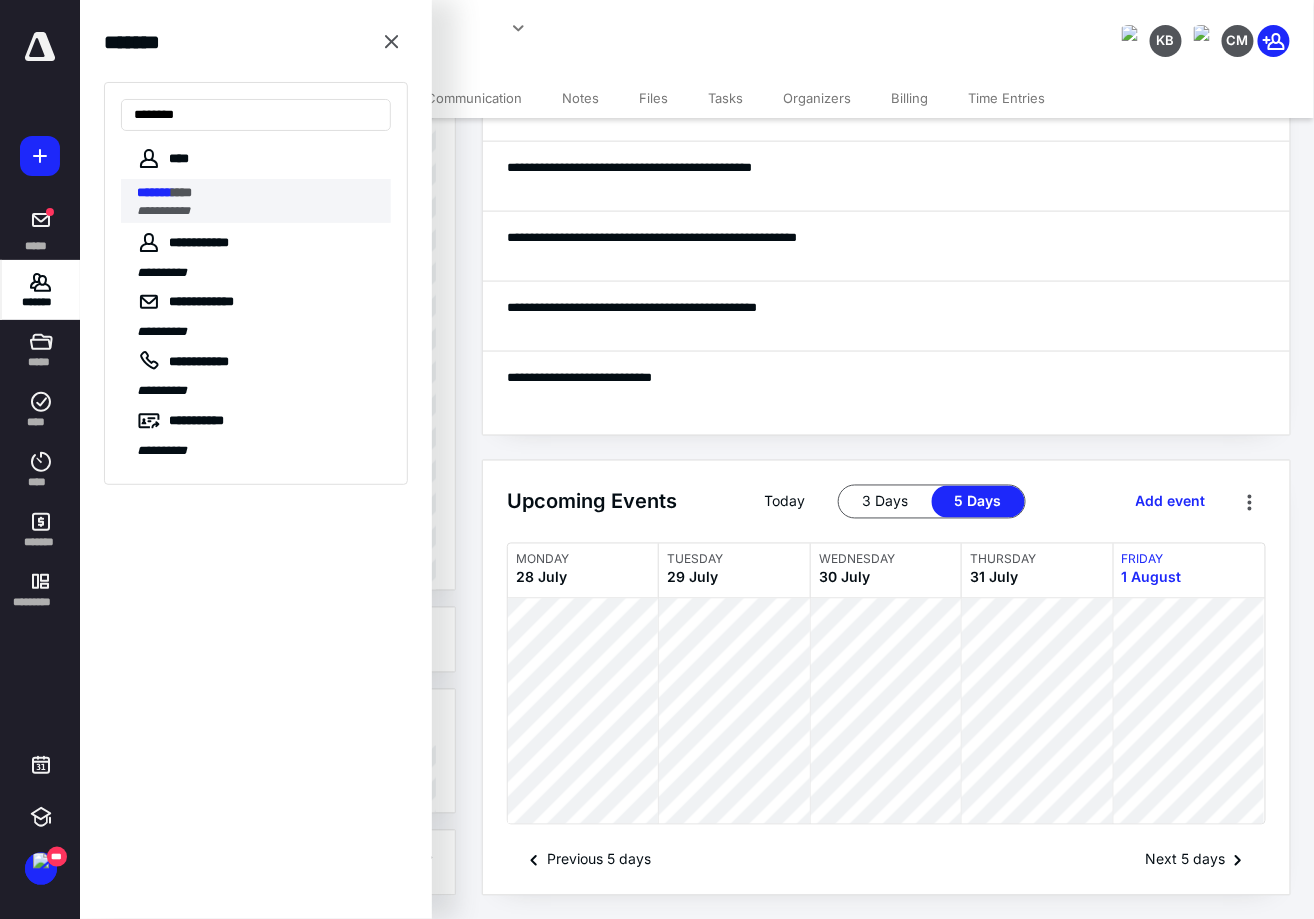 type on "*******" 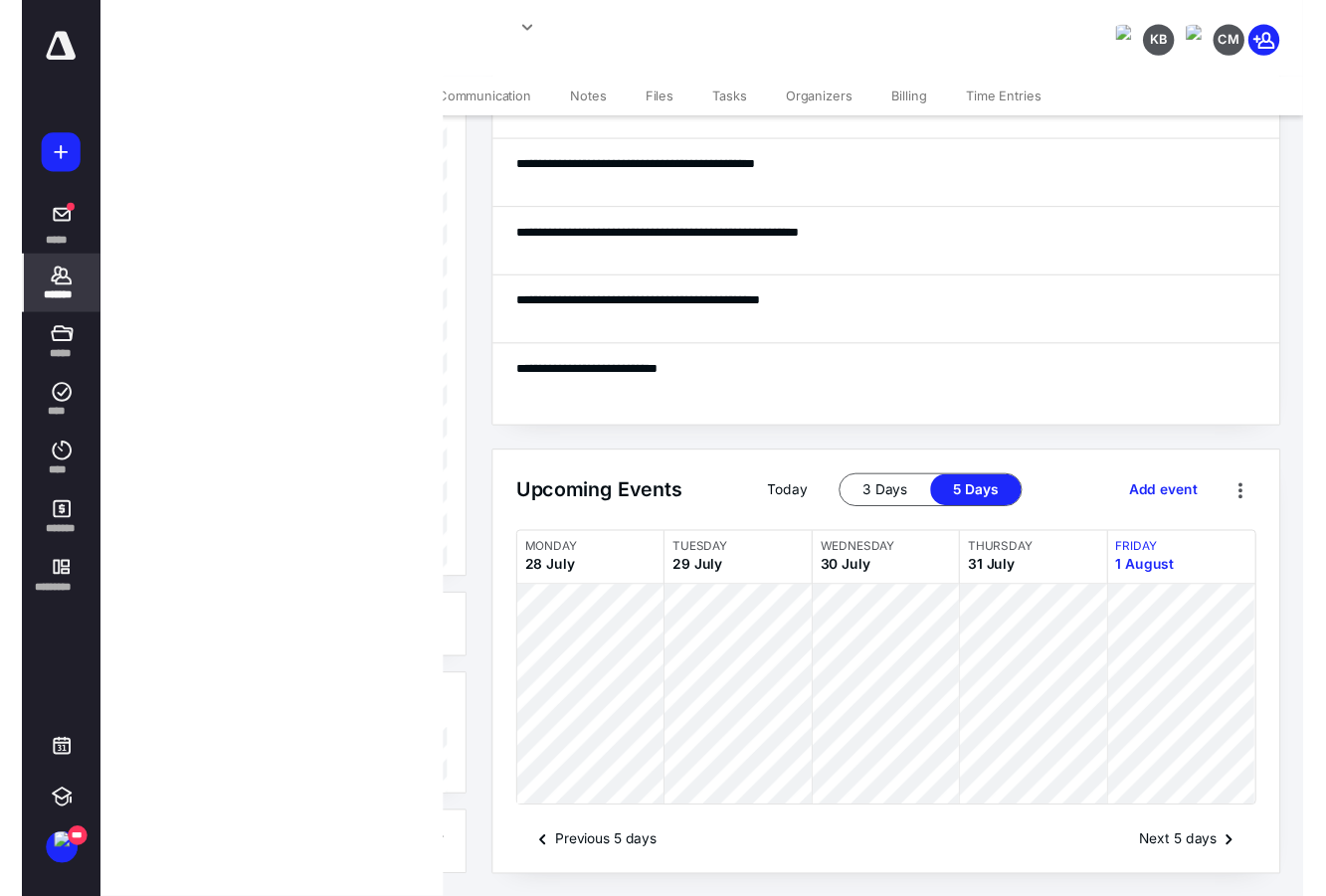 scroll, scrollTop: 0, scrollLeft: 0, axis: both 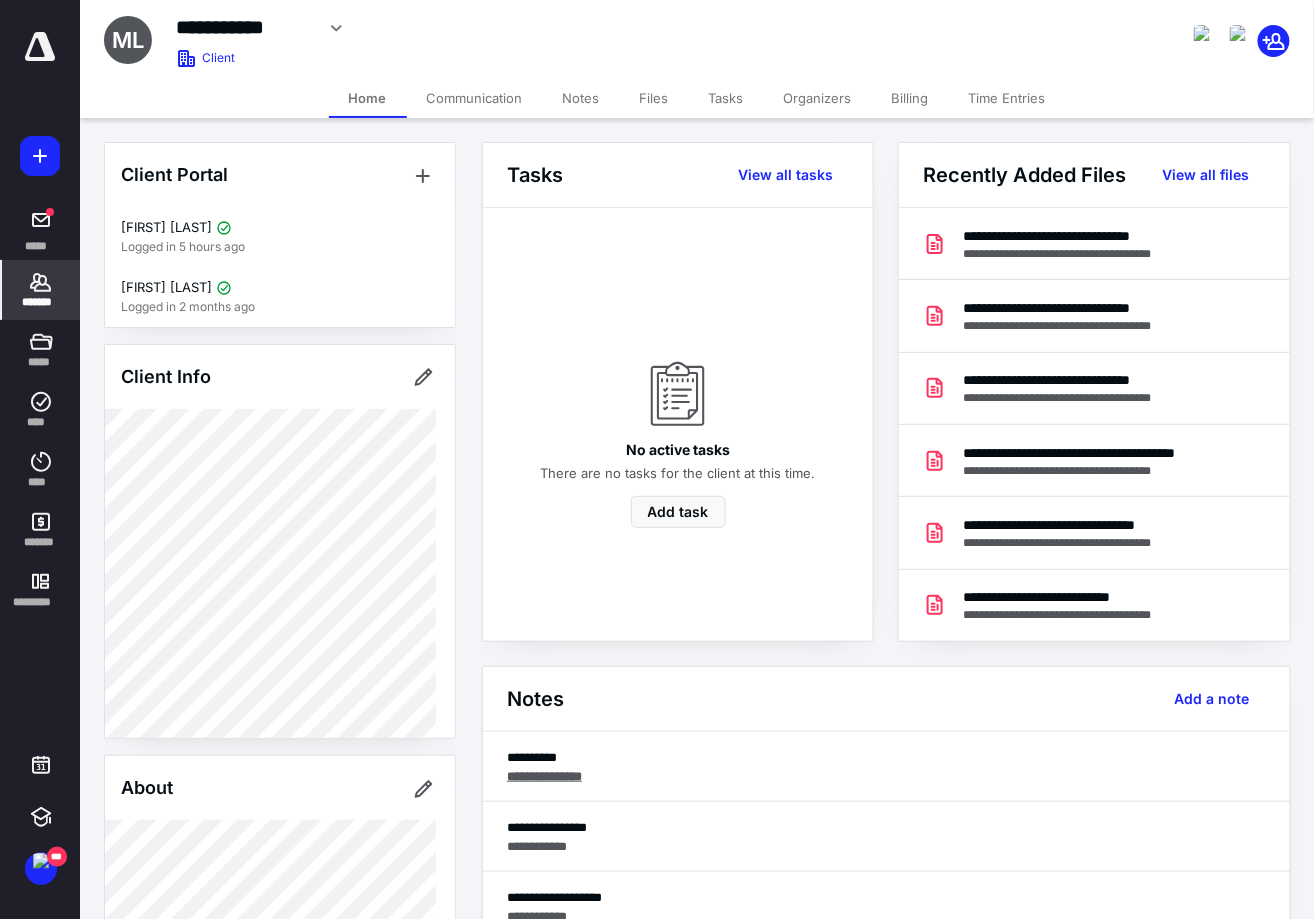 click on "Files" at bounding box center (654, 98) 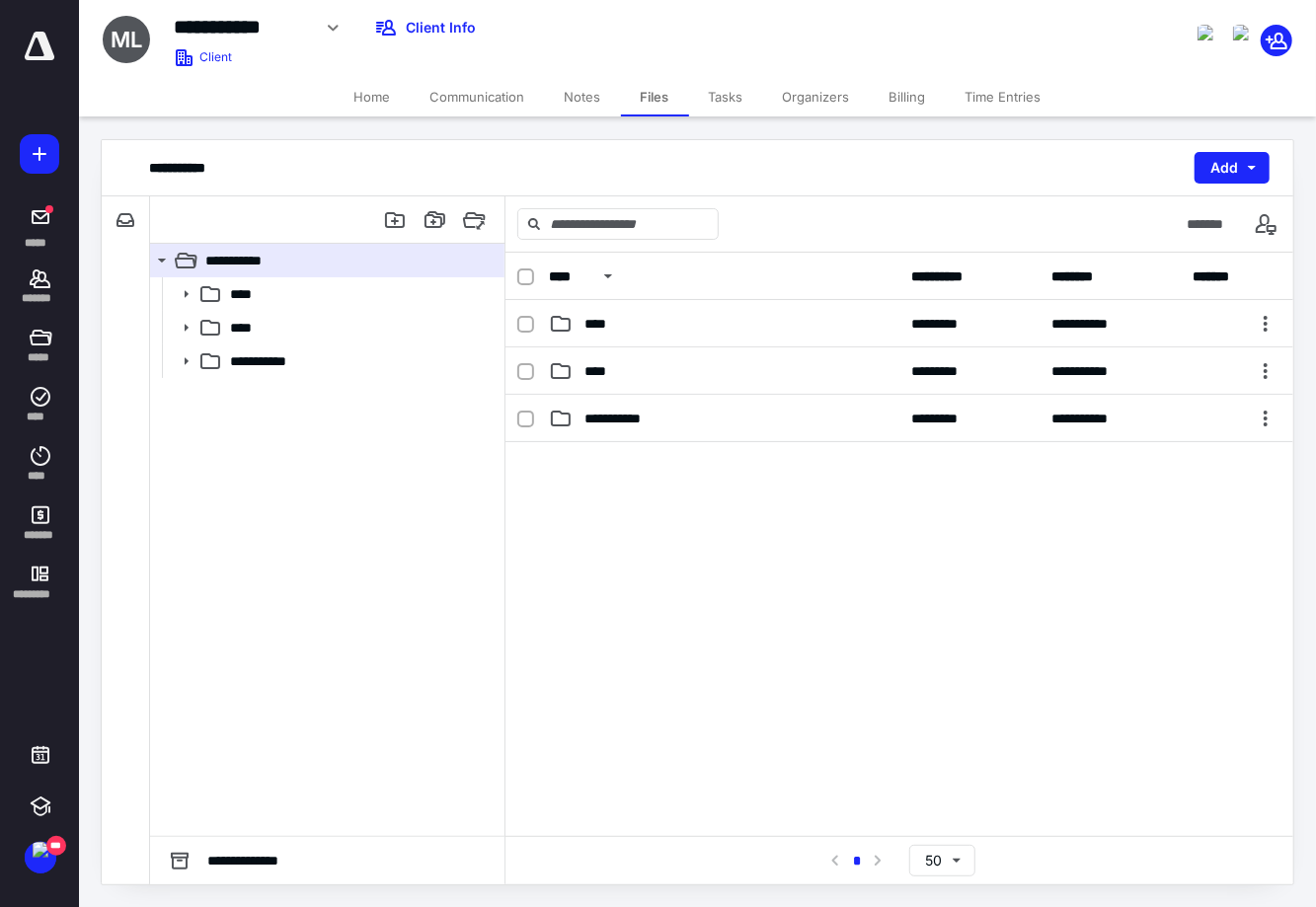 click on "**********" at bounding box center [697, 512] 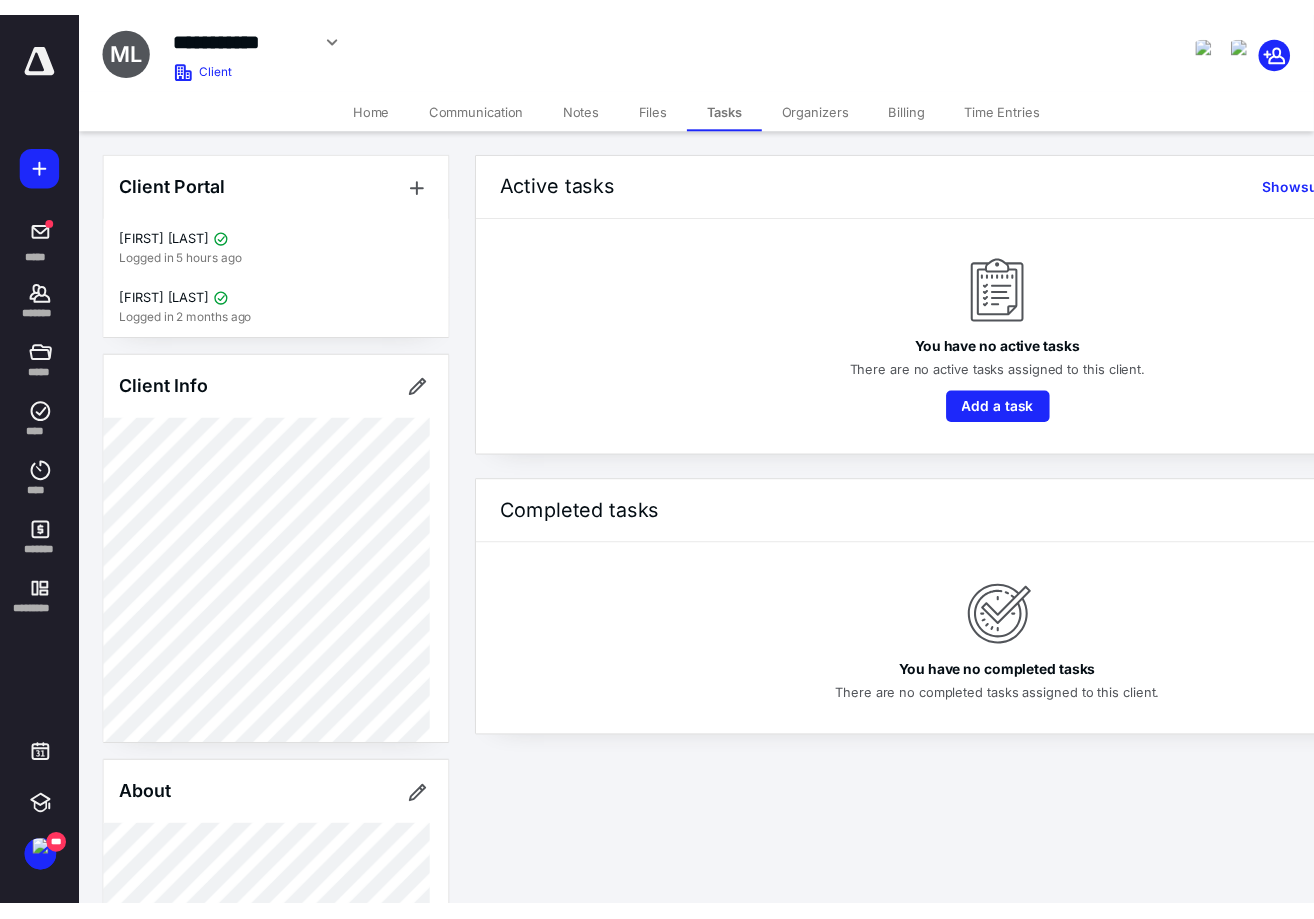 scroll, scrollTop: 874, scrollLeft: 0, axis: vertical 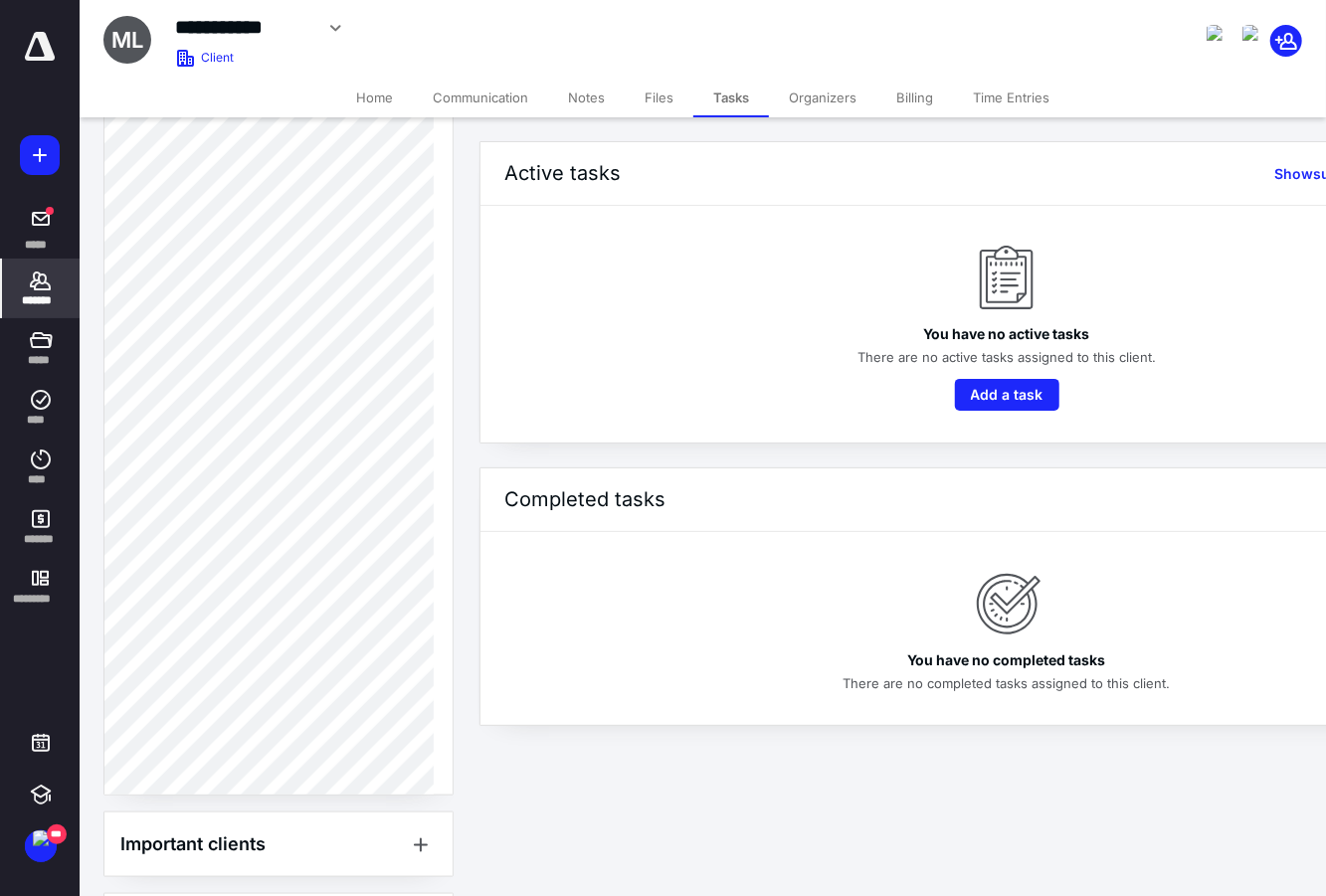click 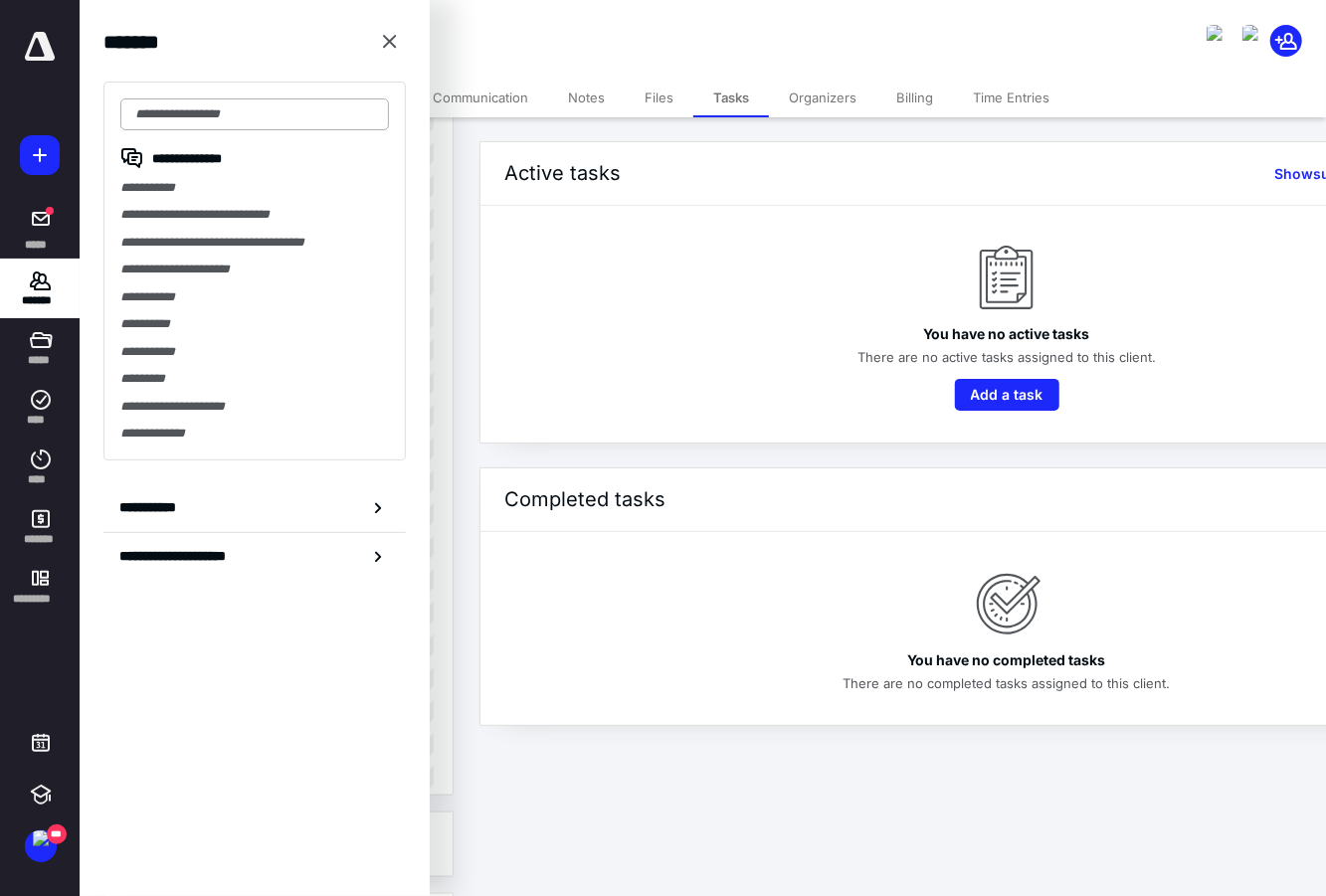click at bounding box center (255, 114) 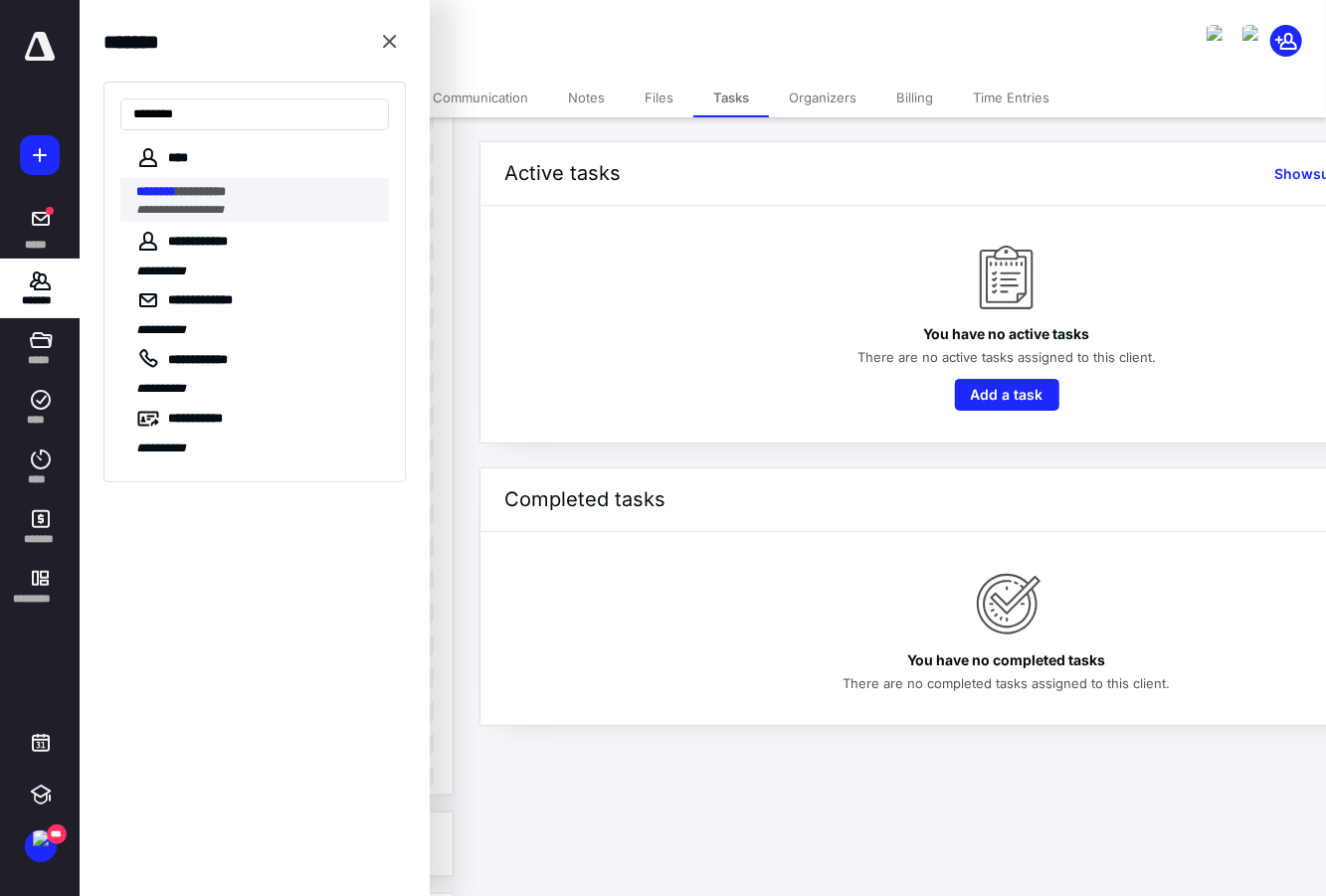 type on "********" 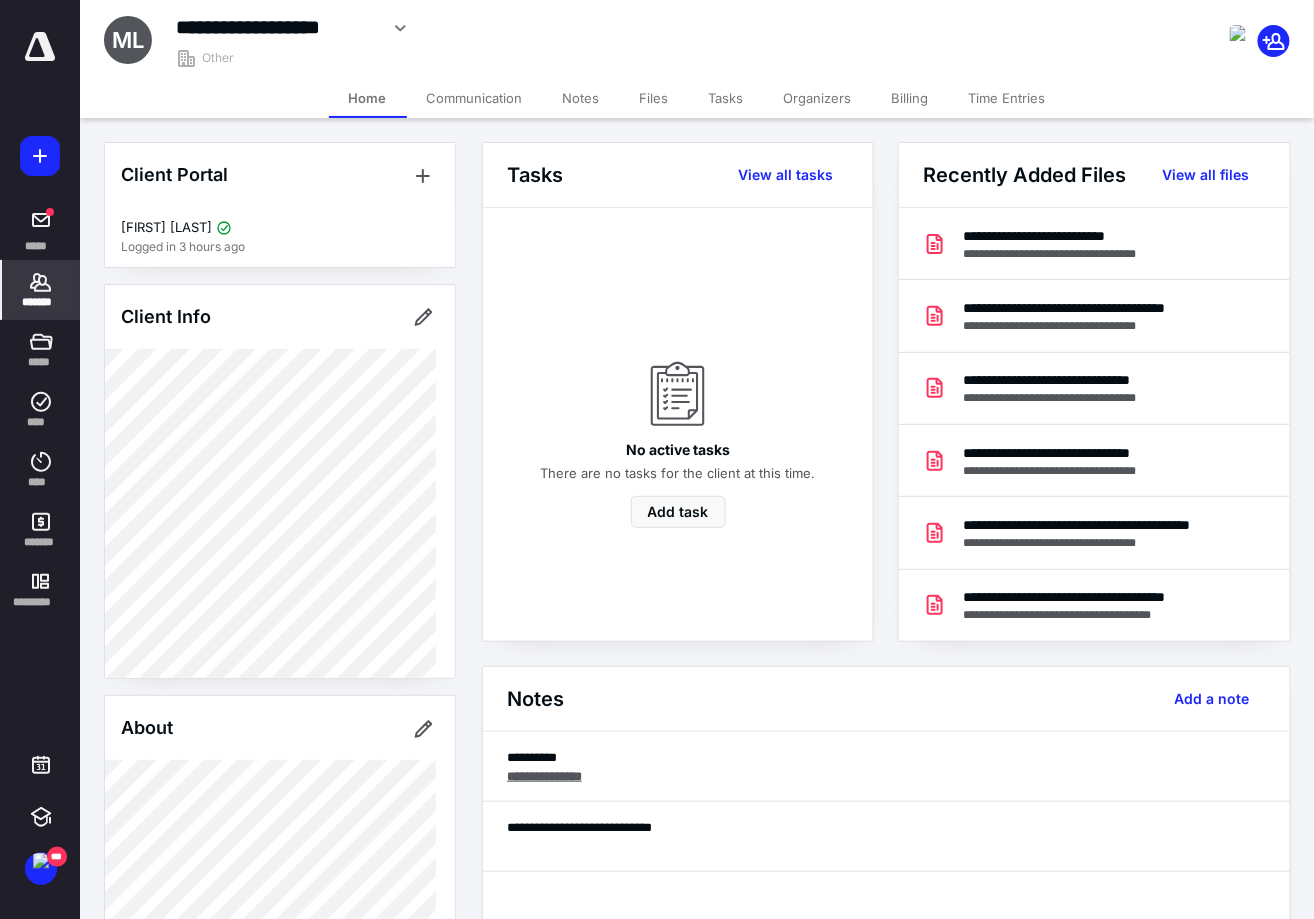 click on "Files" at bounding box center (654, 98) 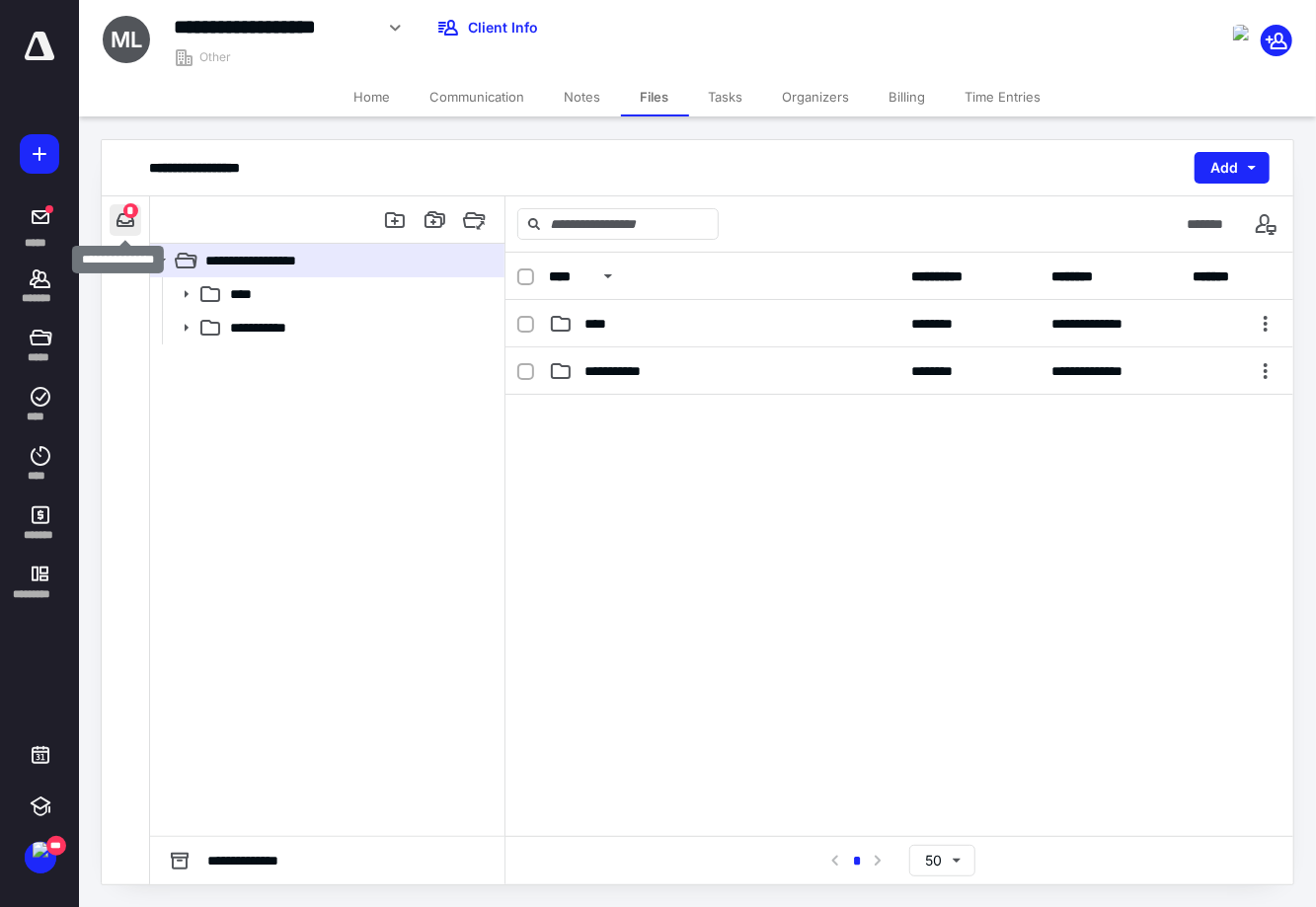 click at bounding box center (125, 220) 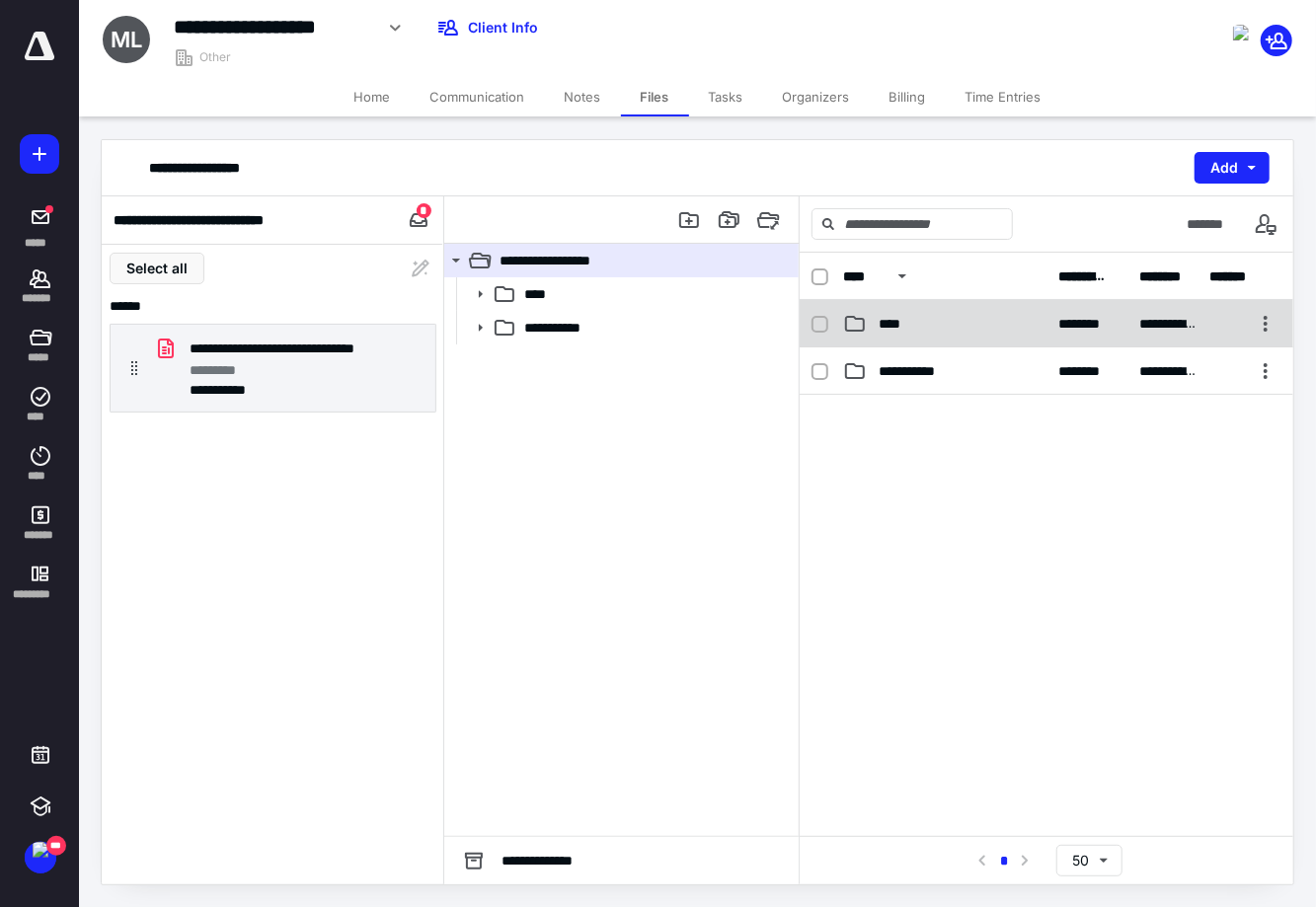 click on "****" at bounding box center (945, 324) 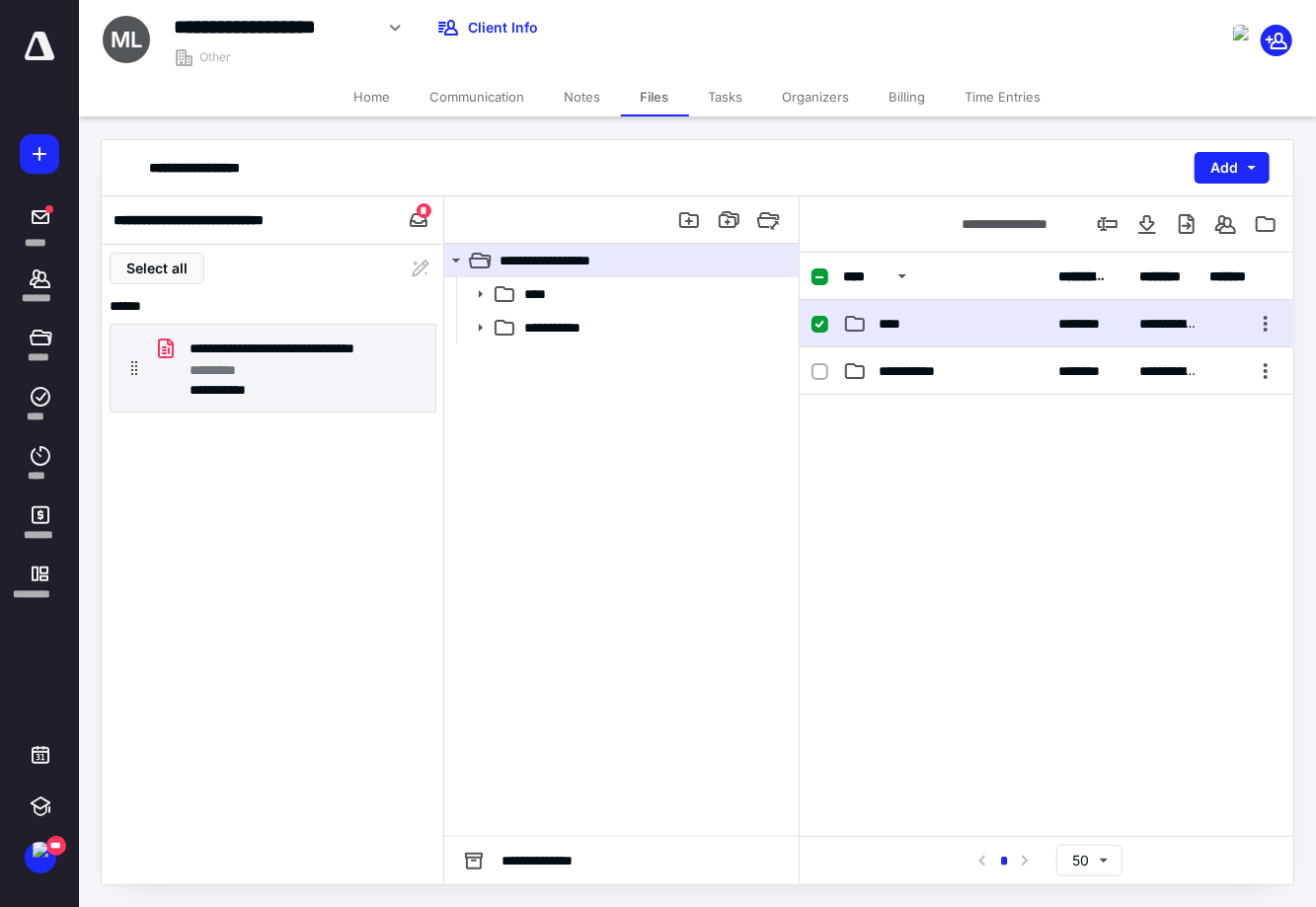 click on "****" at bounding box center [945, 324] 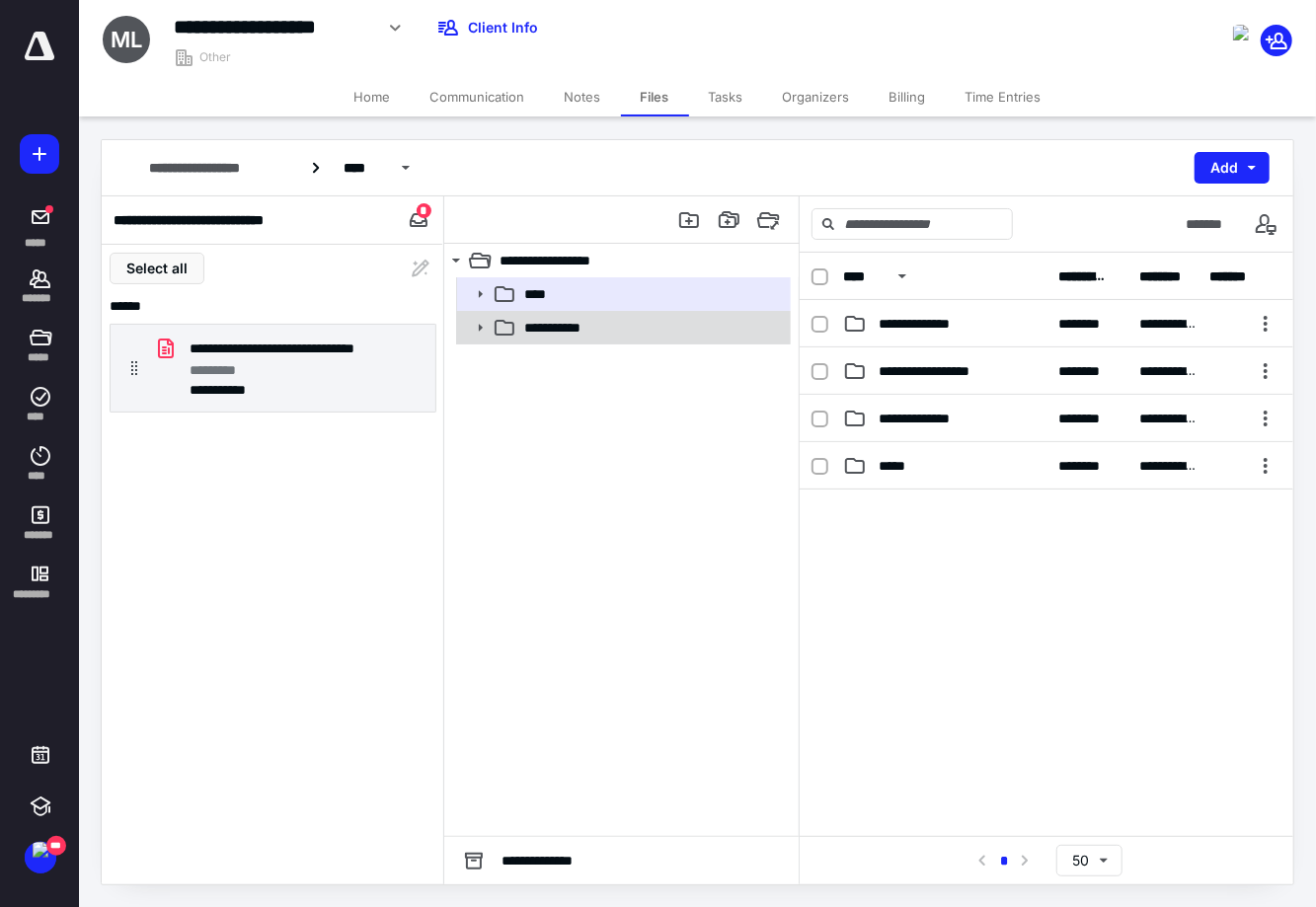 click on "**********" at bounding box center [652, 328] 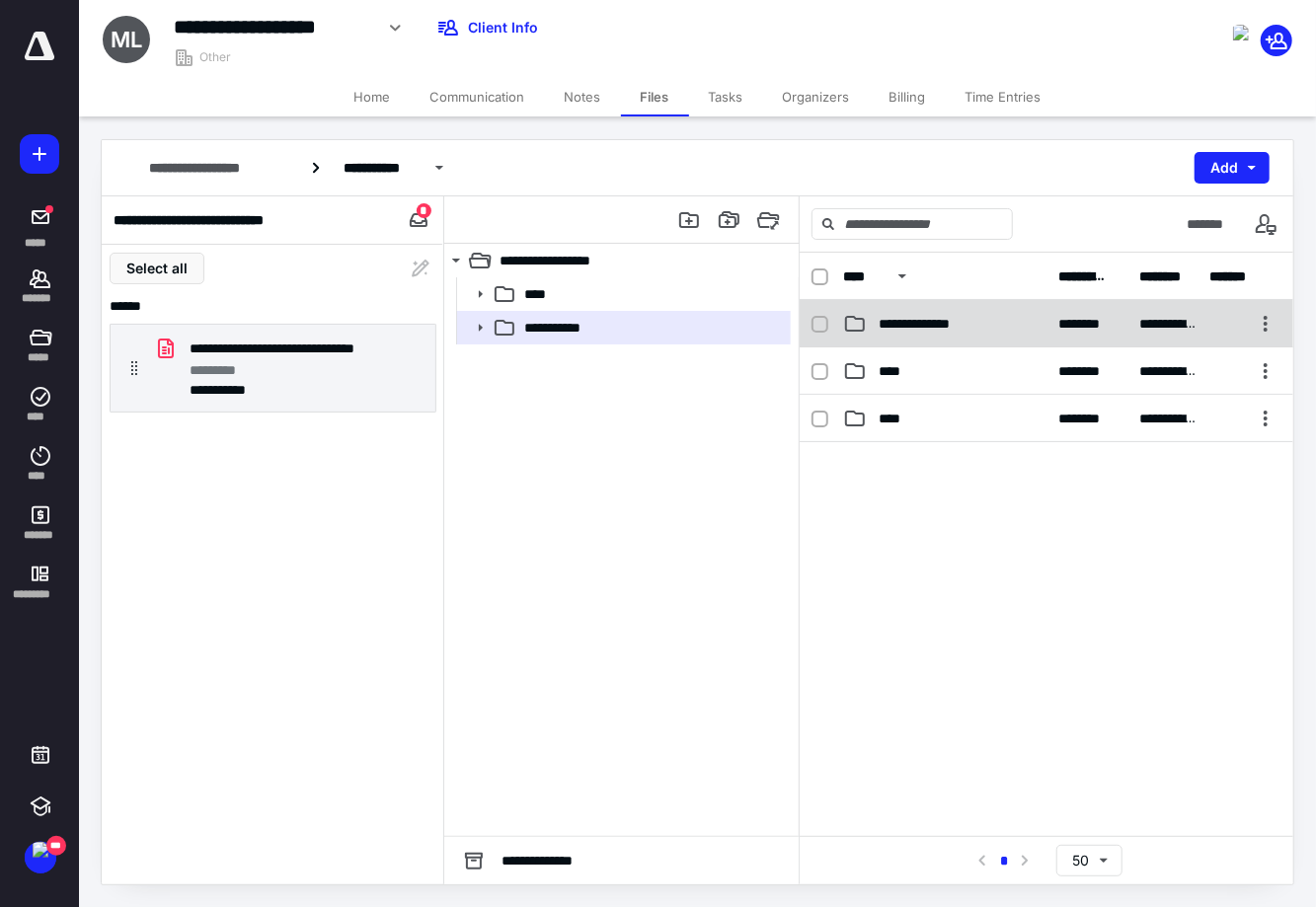 click on "**********" at bounding box center [1046, 324] 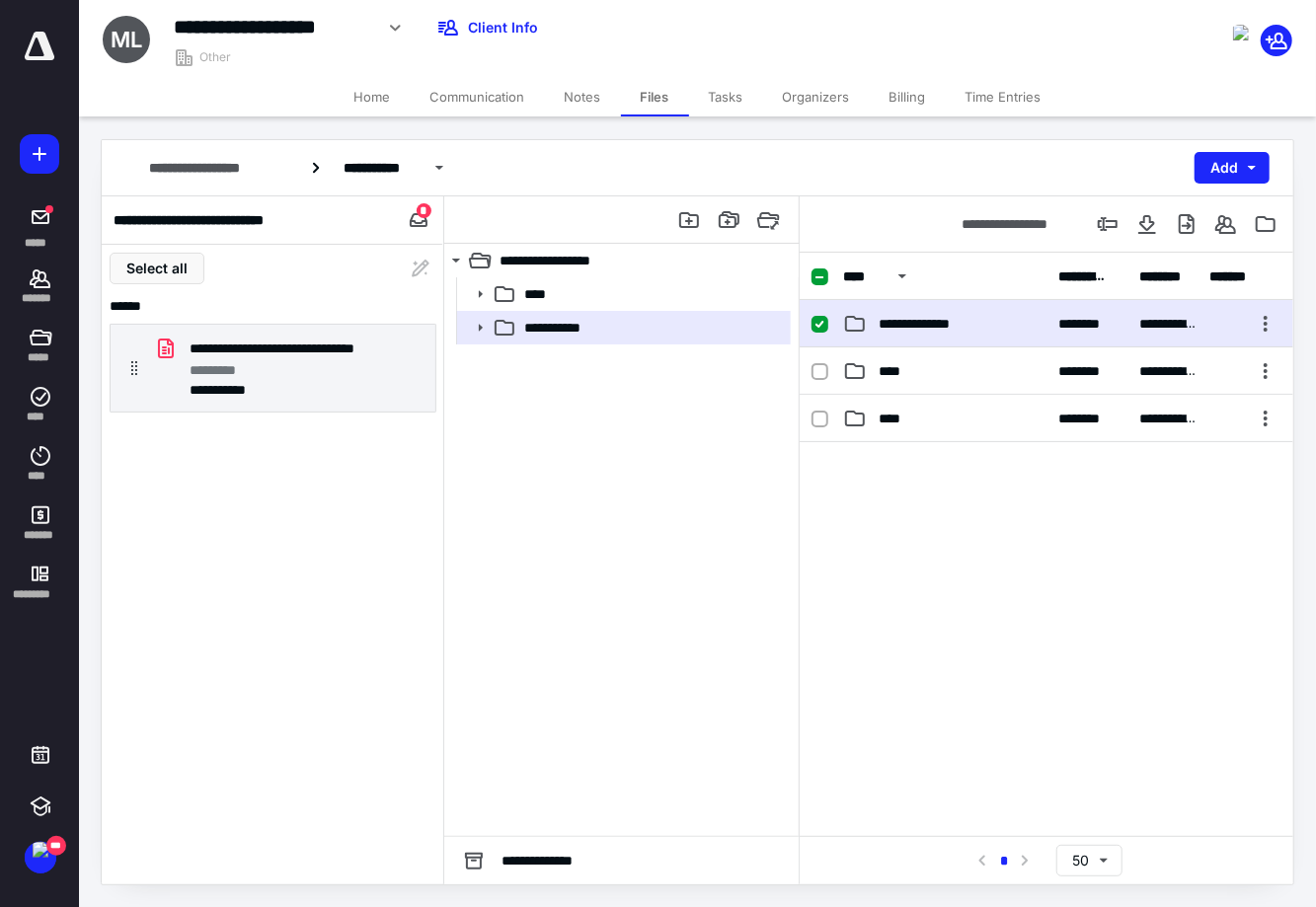 click on "**********" at bounding box center [1046, 324] 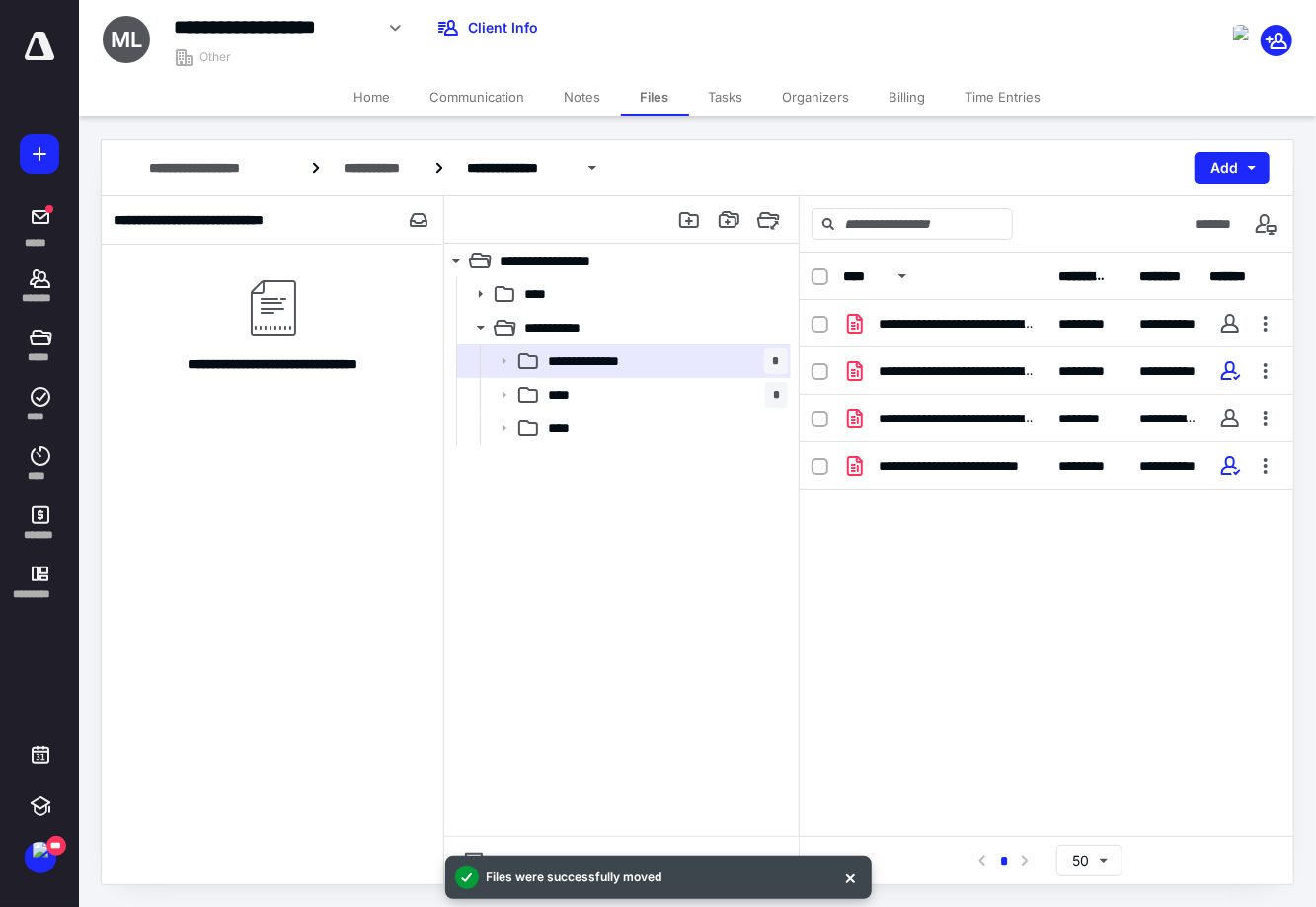 click on "**********" at bounding box center [271, 220] 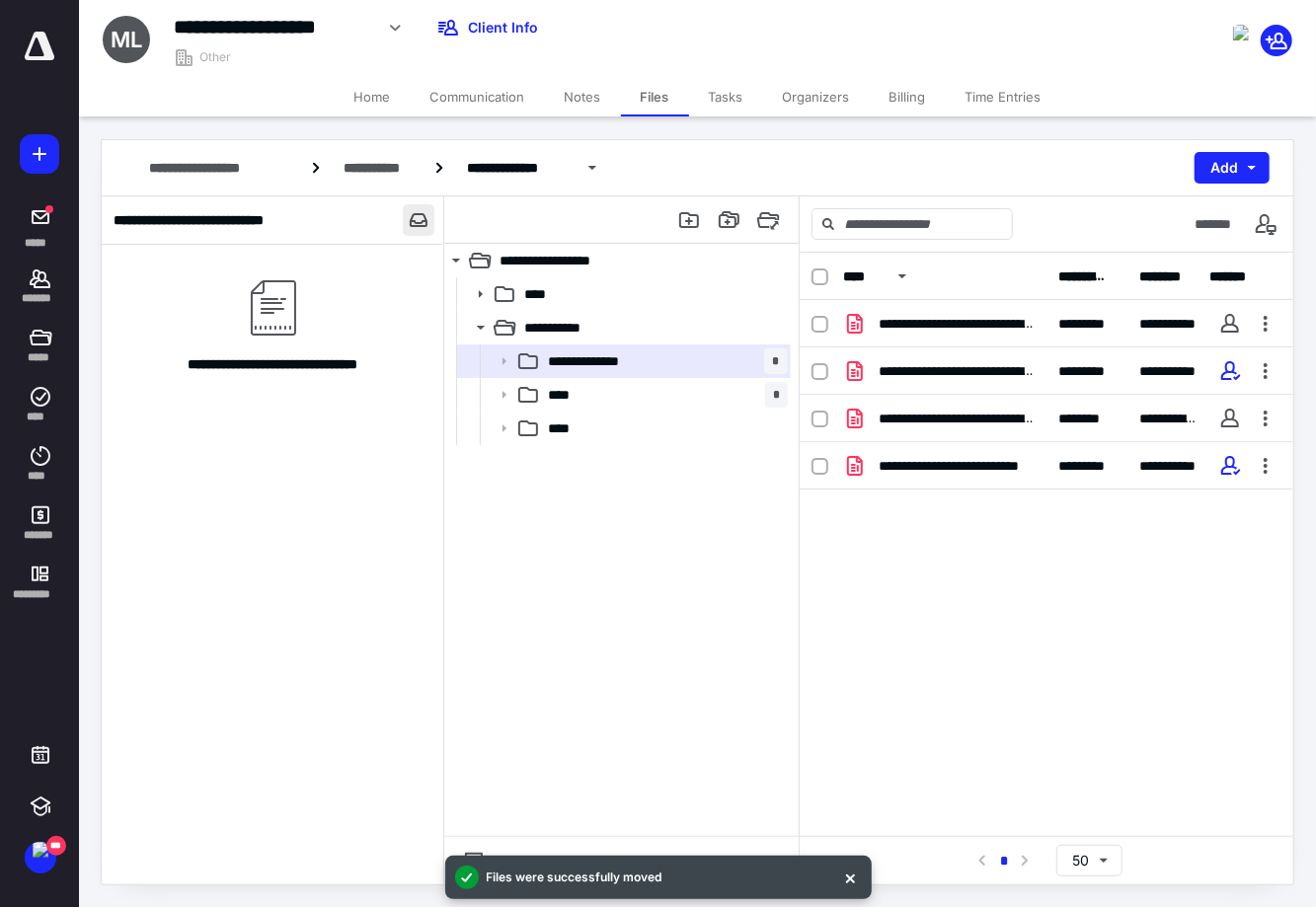 click at bounding box center (419, 220) 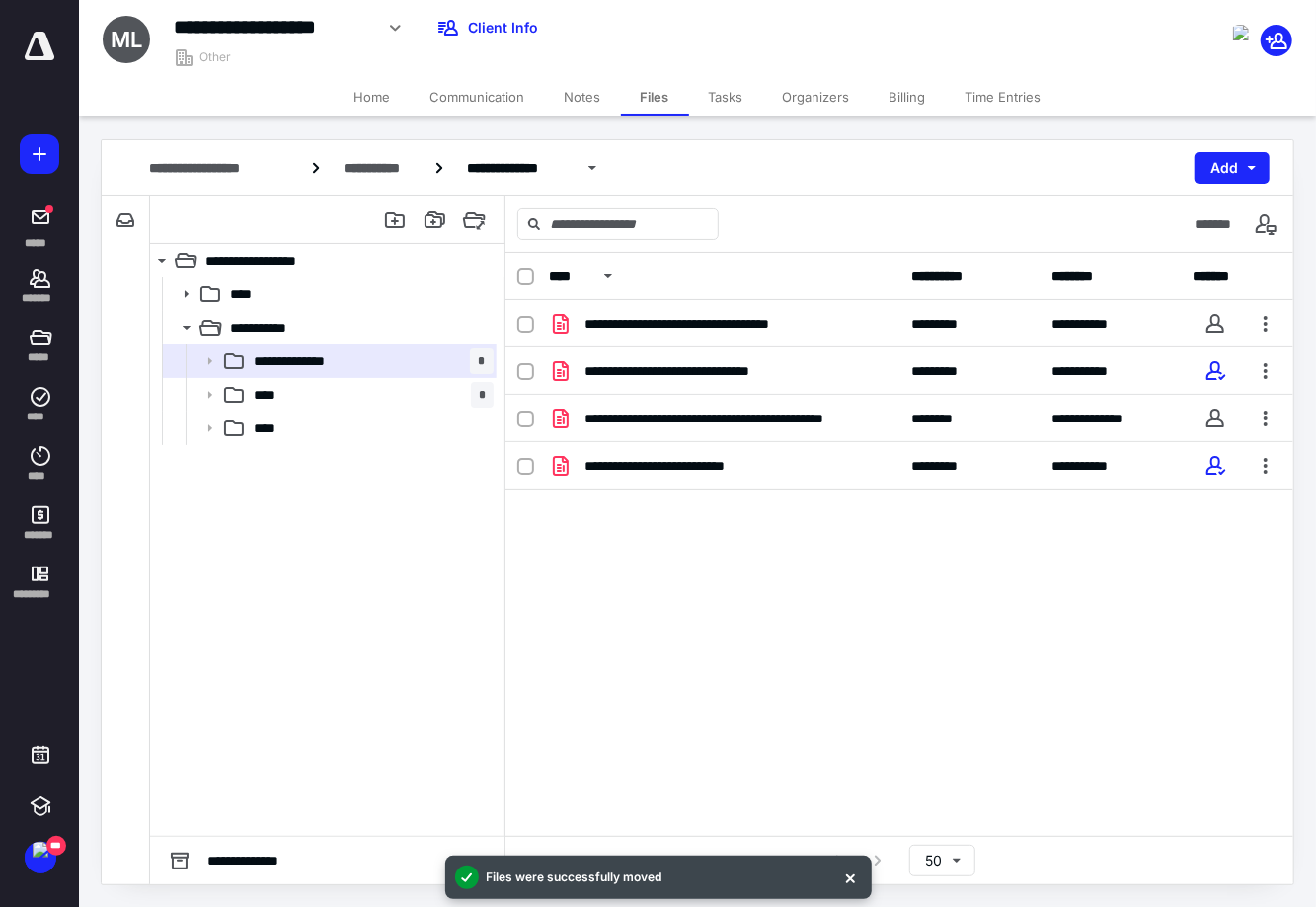 click on "Home" at bounding box center (372, 97) 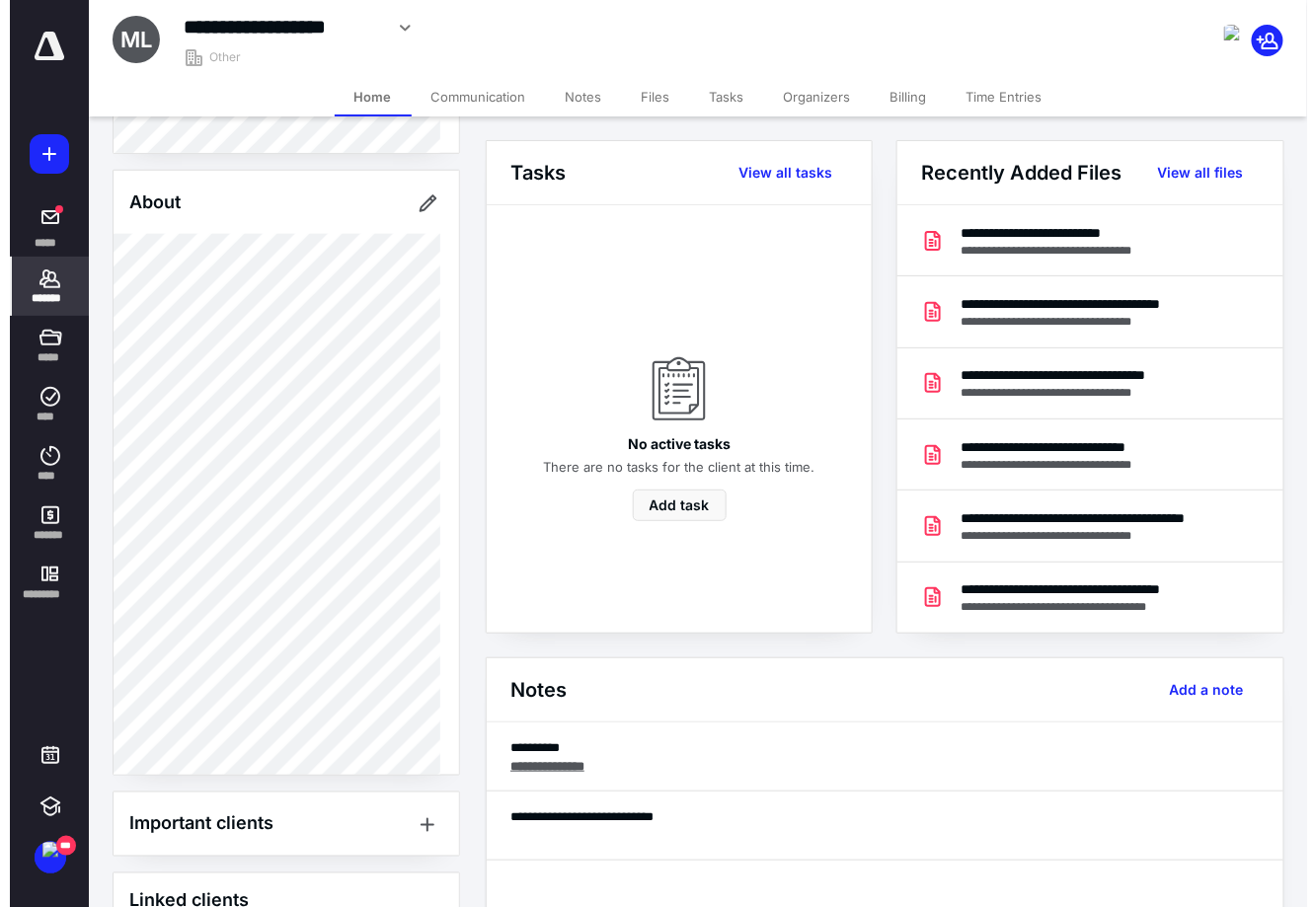scroll, scrollTop: 478, scrollLeft: 0, axis: vertical 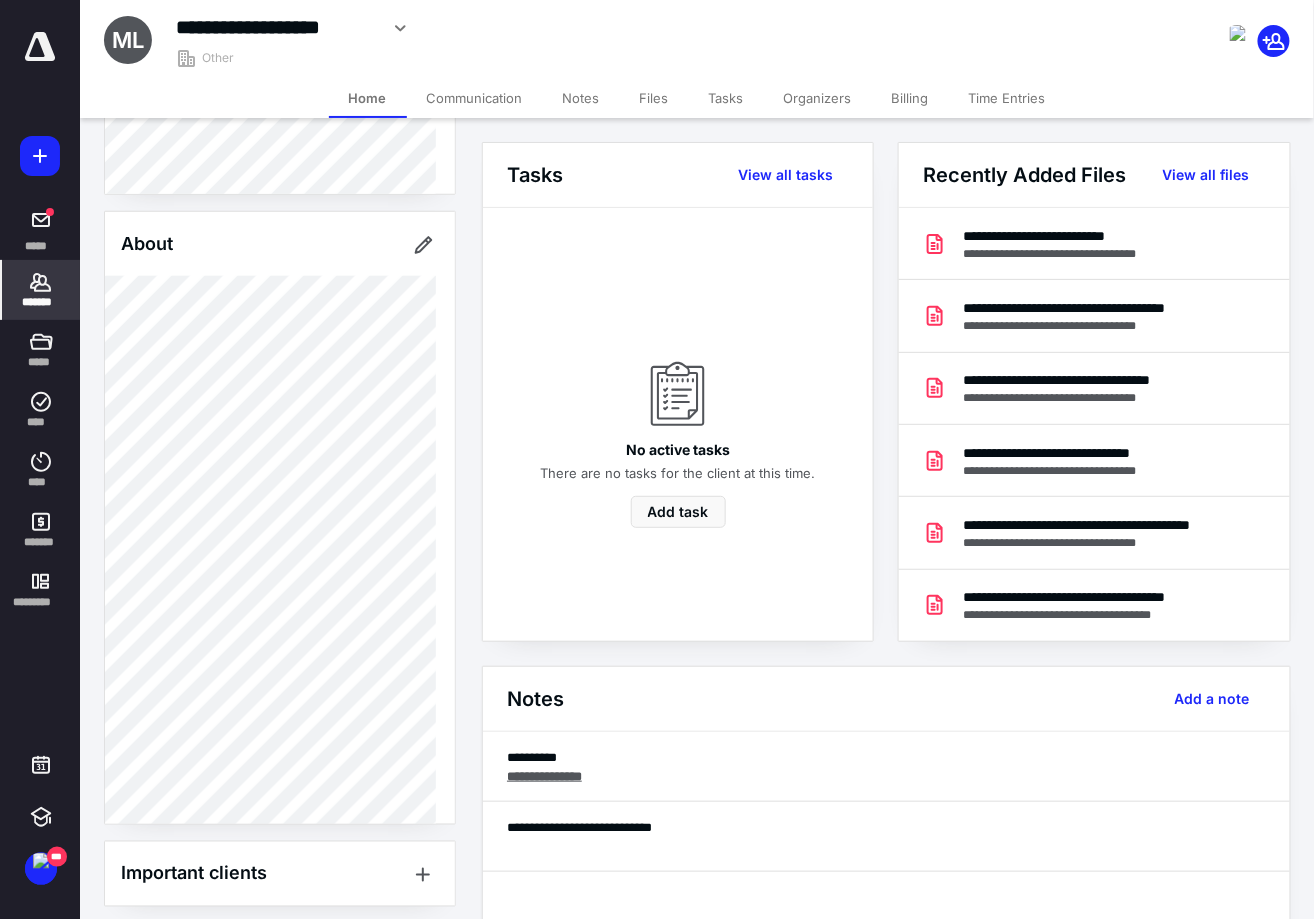 click on "Notes" at bounding box center (581, 98) 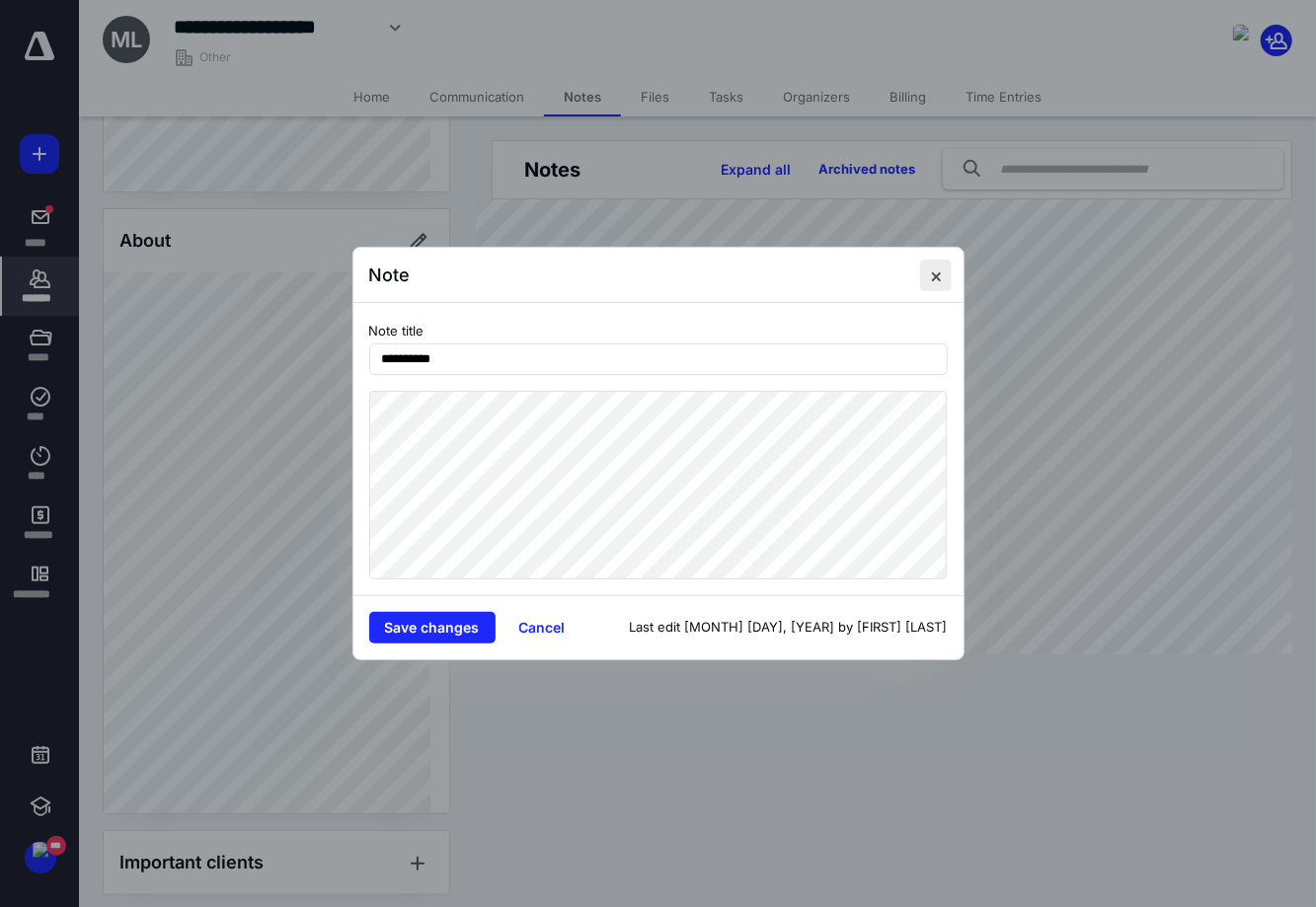 click at bounding box center (936, 275) 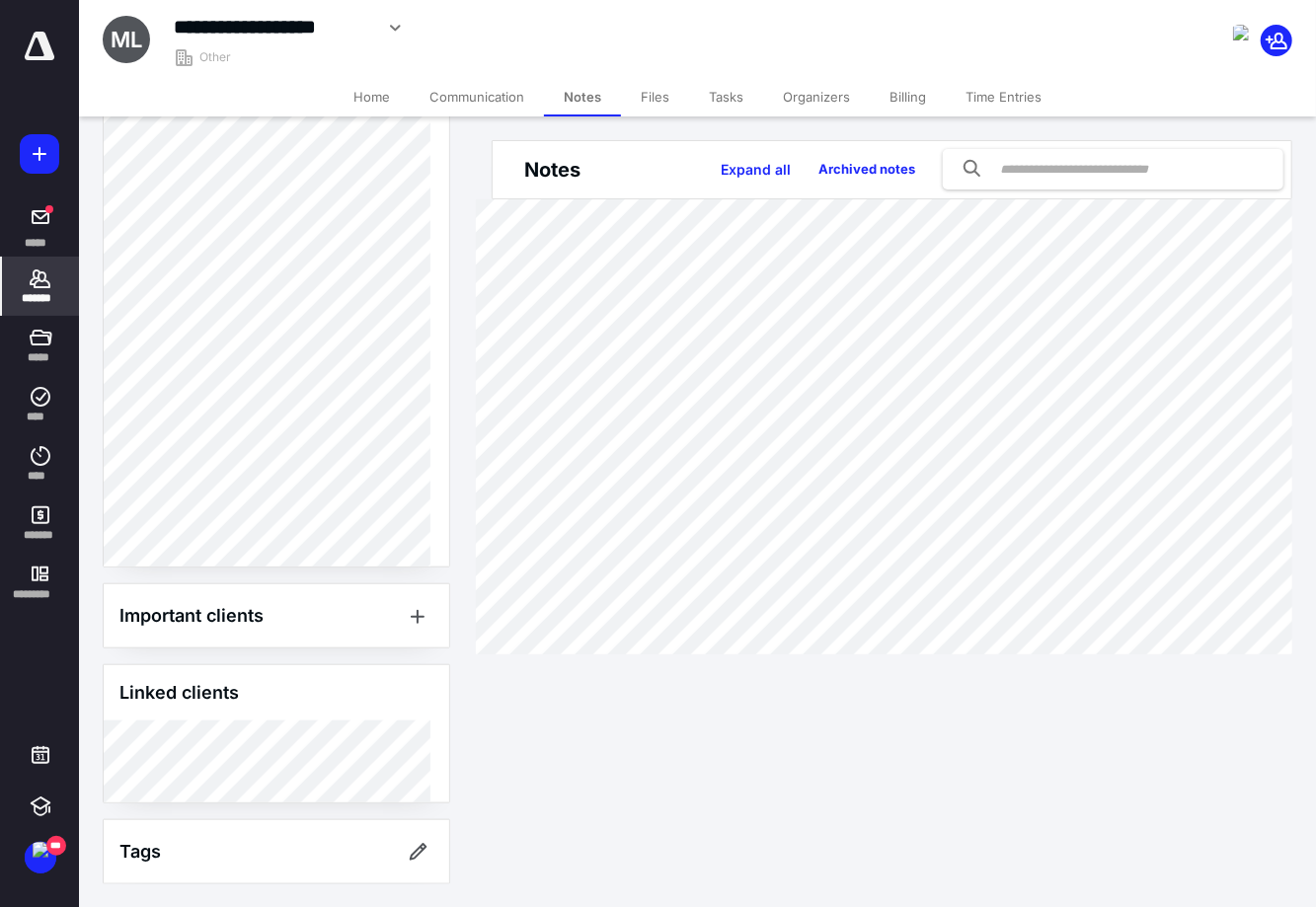 scroll, scrollTop: 0, scrollLeft: 0, axis: both 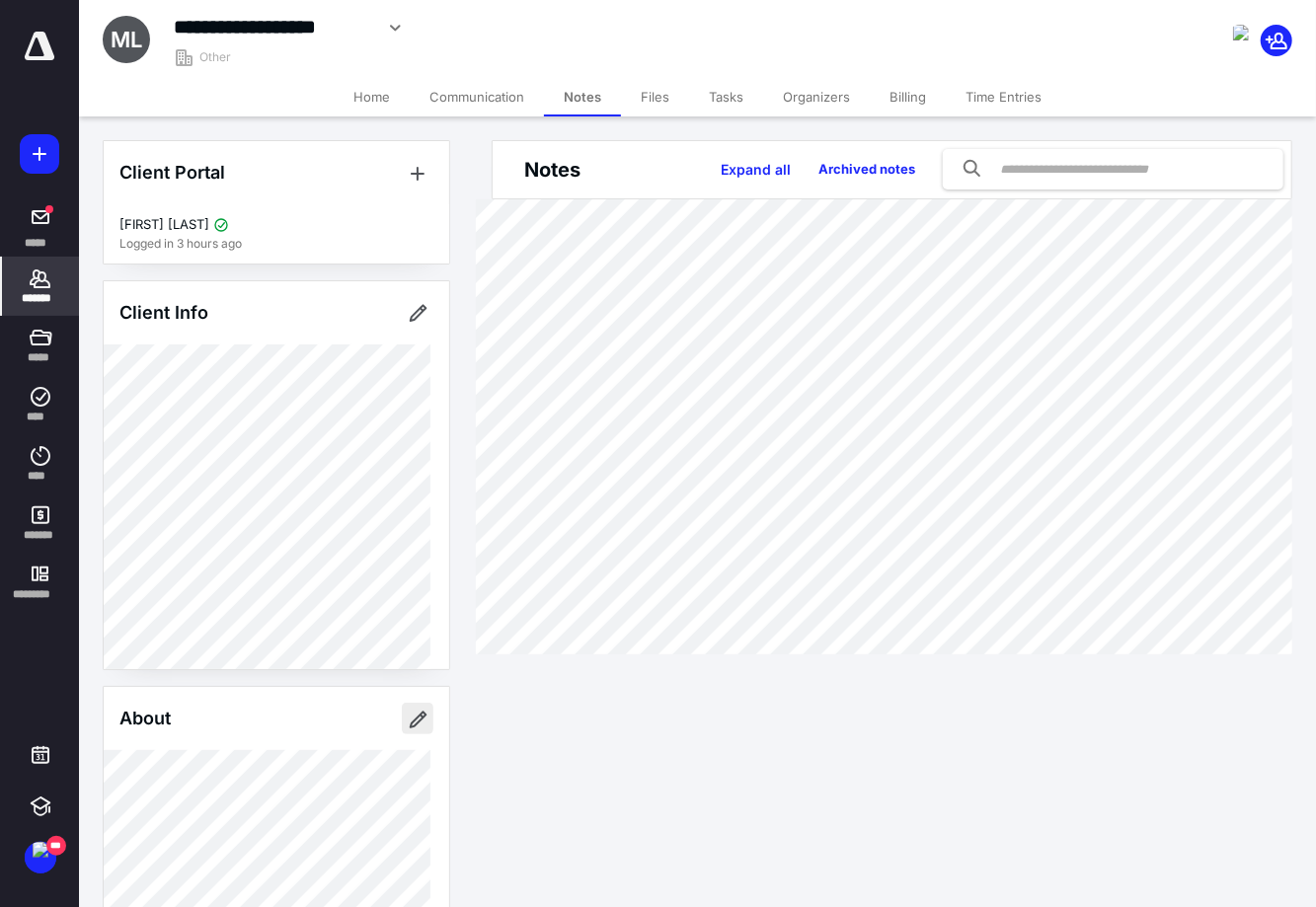 click at bounding box center [418, 718] 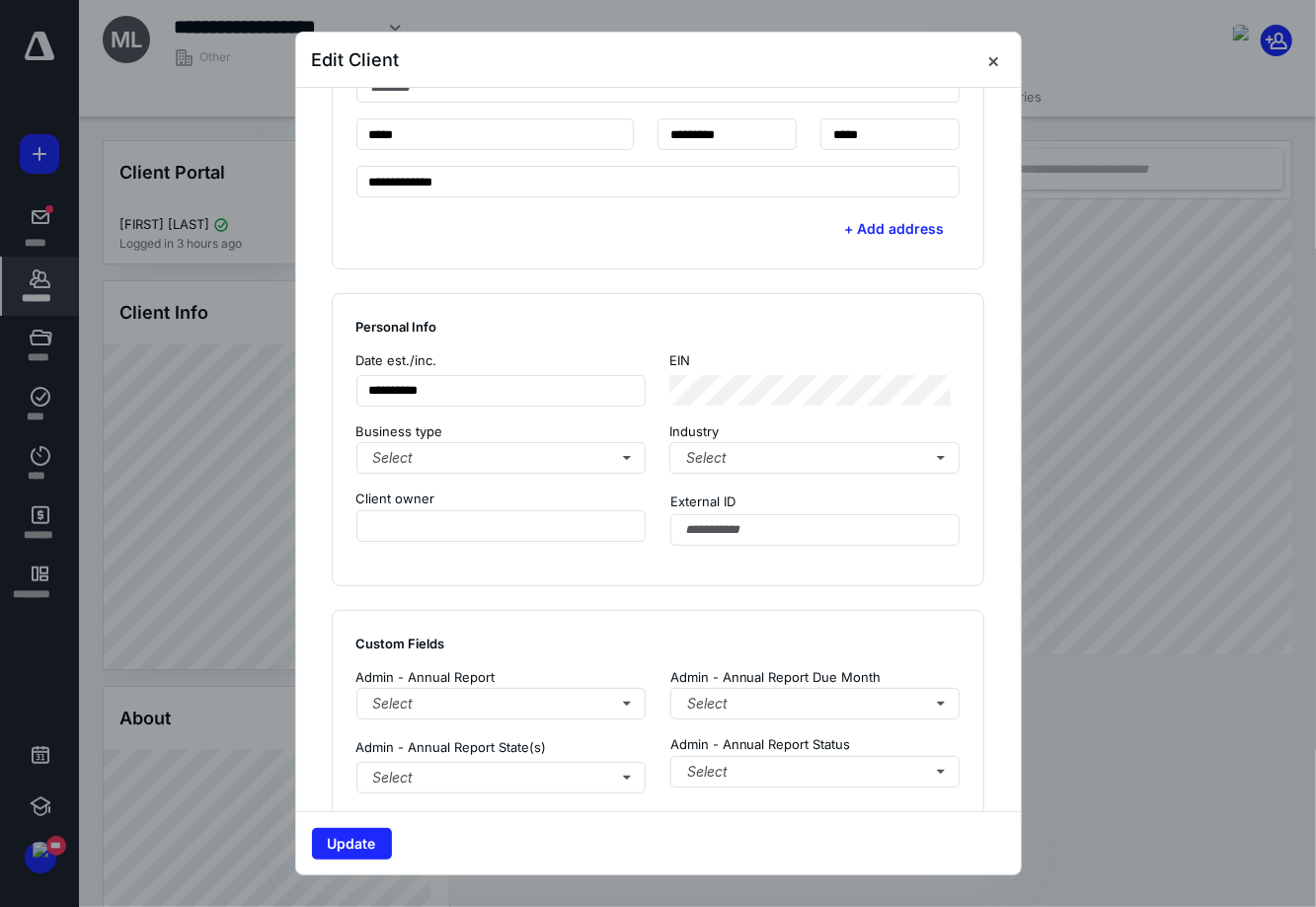 scroll, scrollTop: 986, scrollLeft: 0, axis: vertical 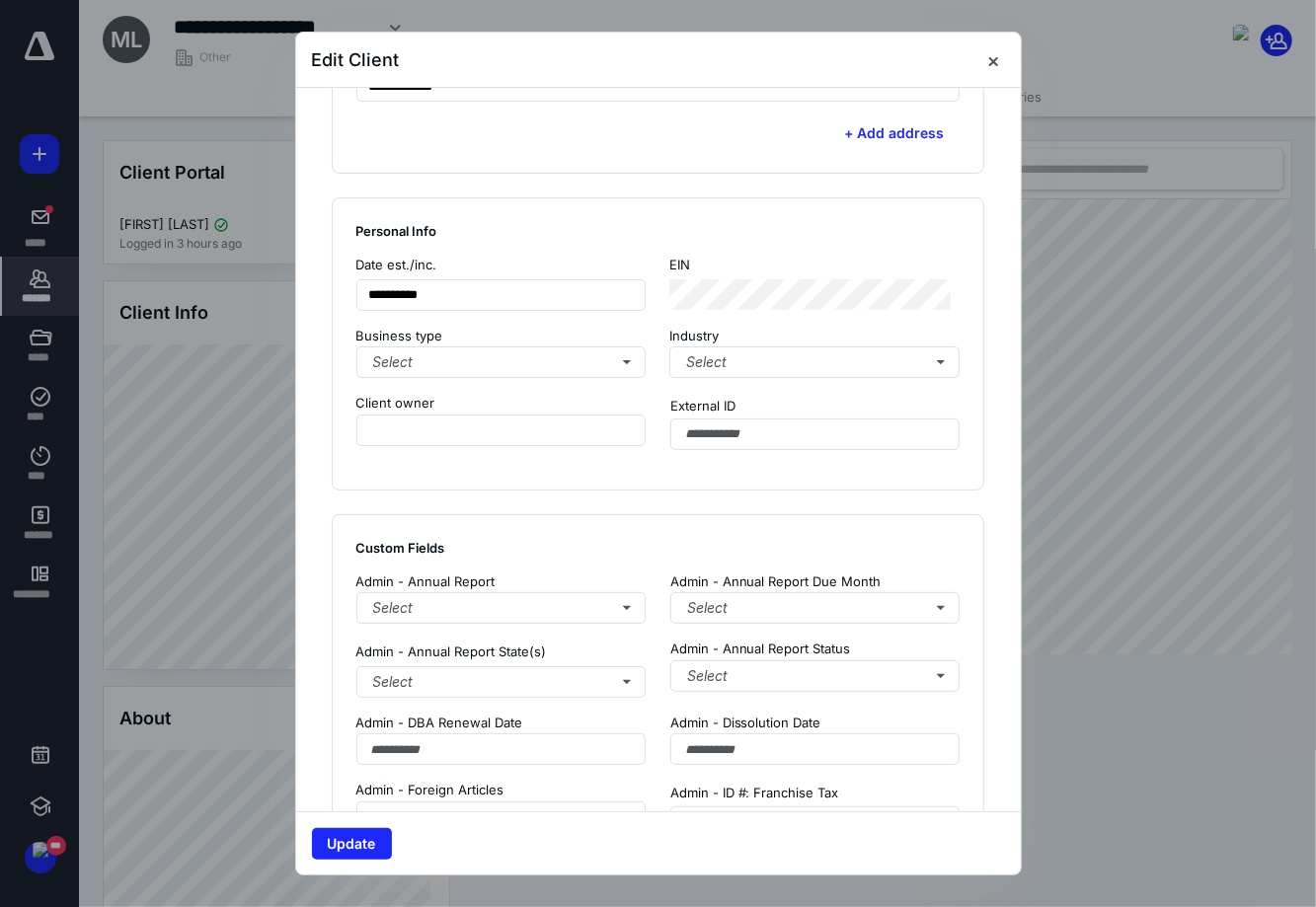 click on "**********" at bounding box center [658, 343] 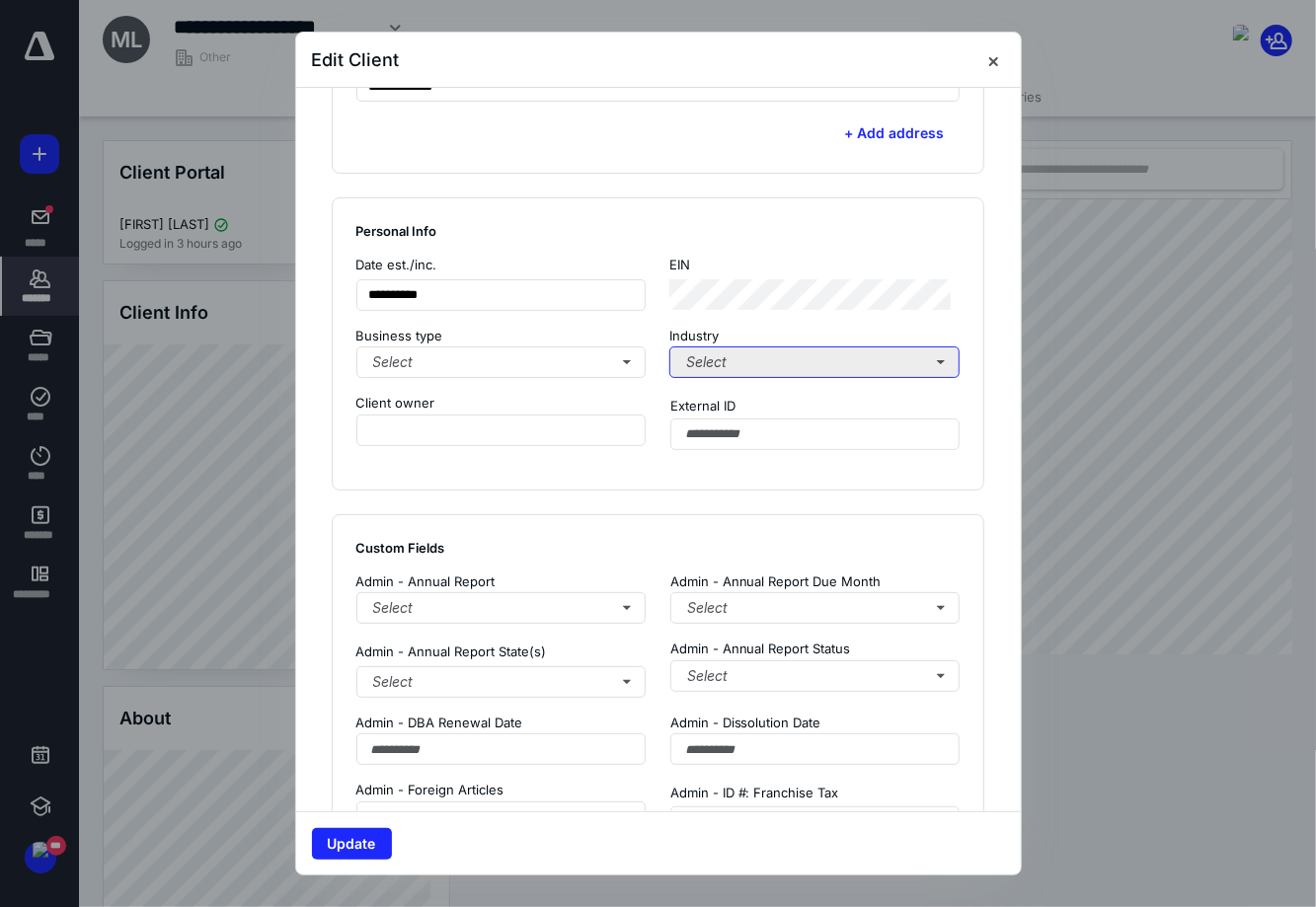 click on "Select" at bounding box center (814, 362) 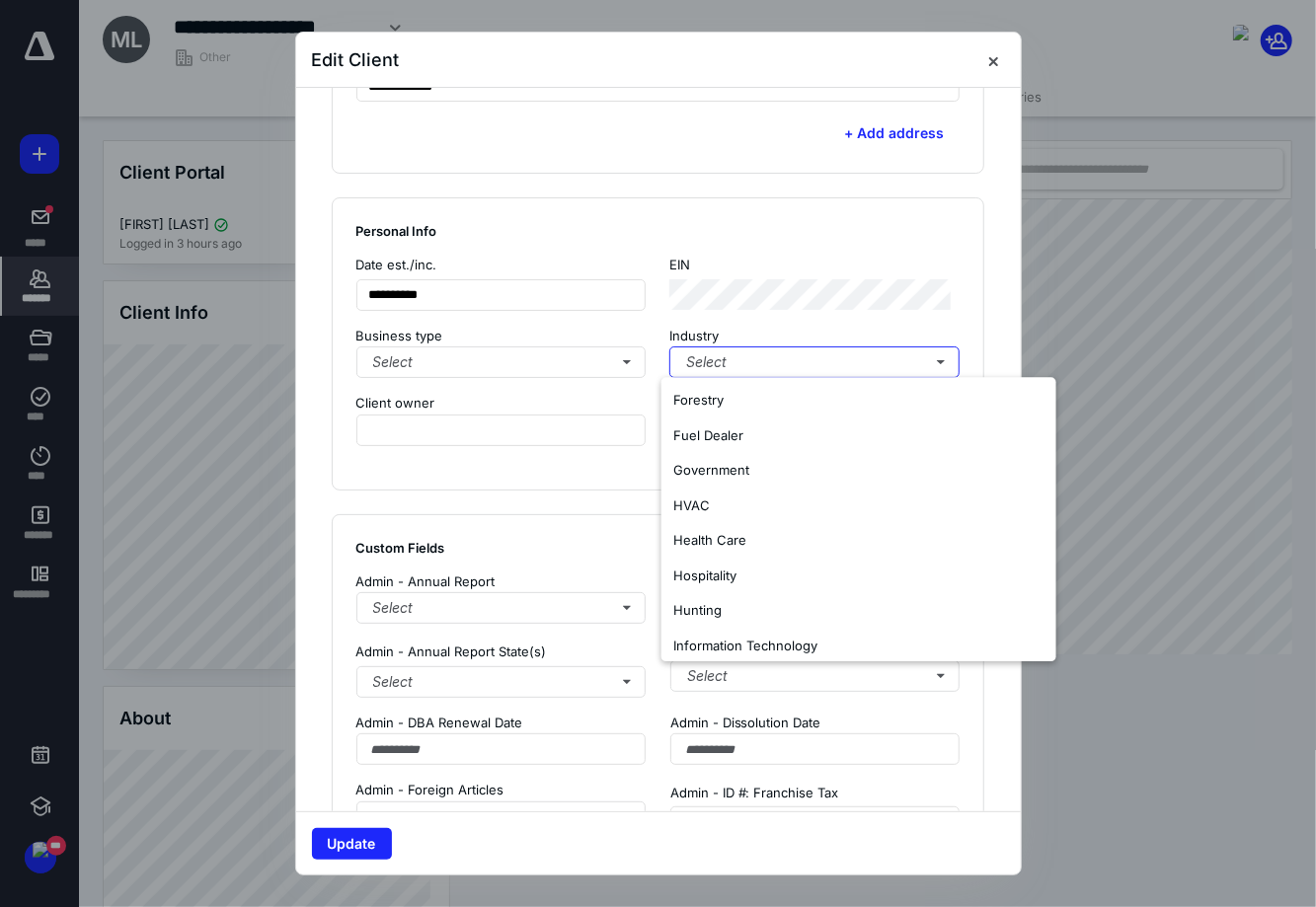 scroll, scrollTop: 986, scrollLeft: 0, axis: vertical 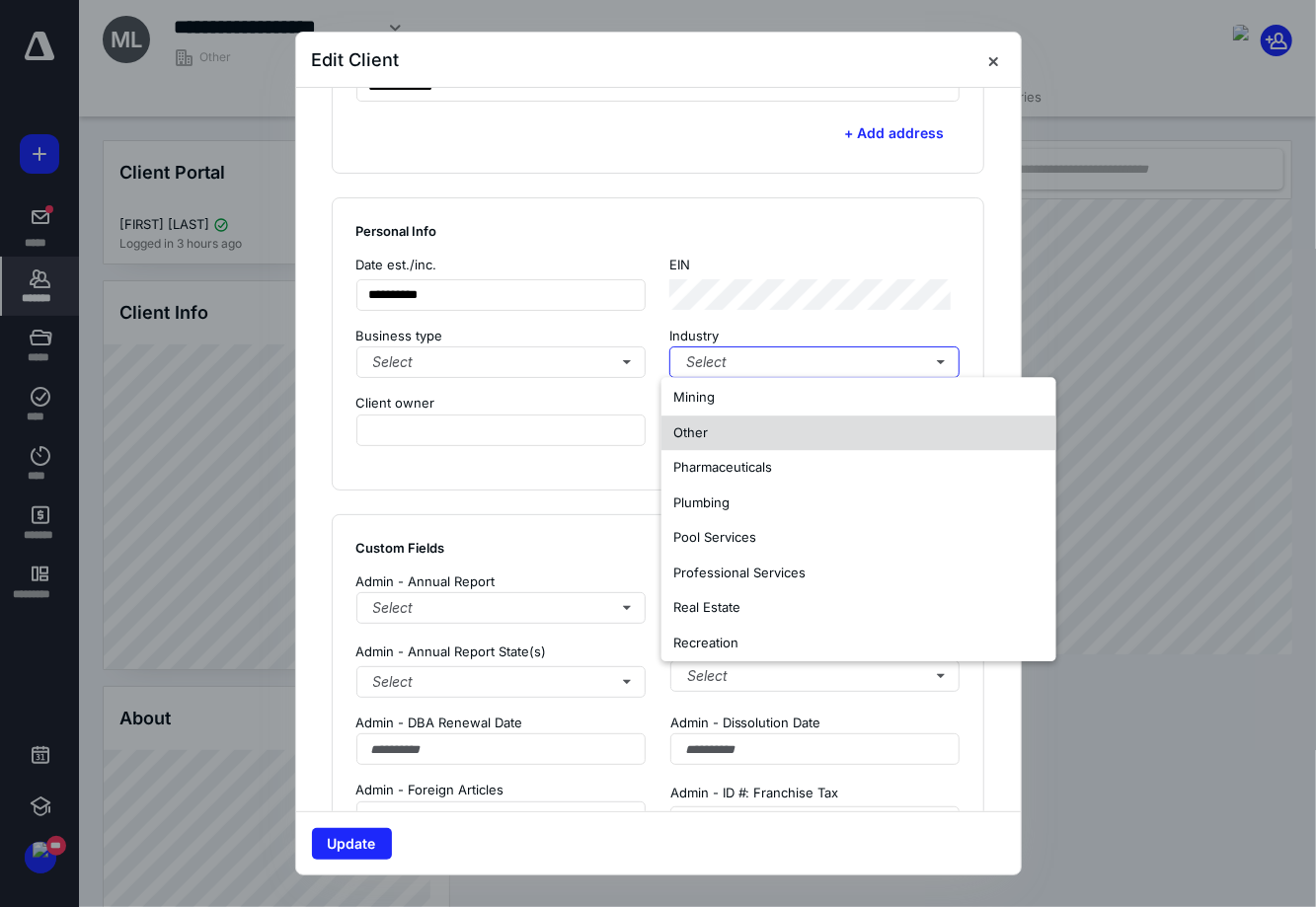 click on "Other" at bounding box center (859, 433) 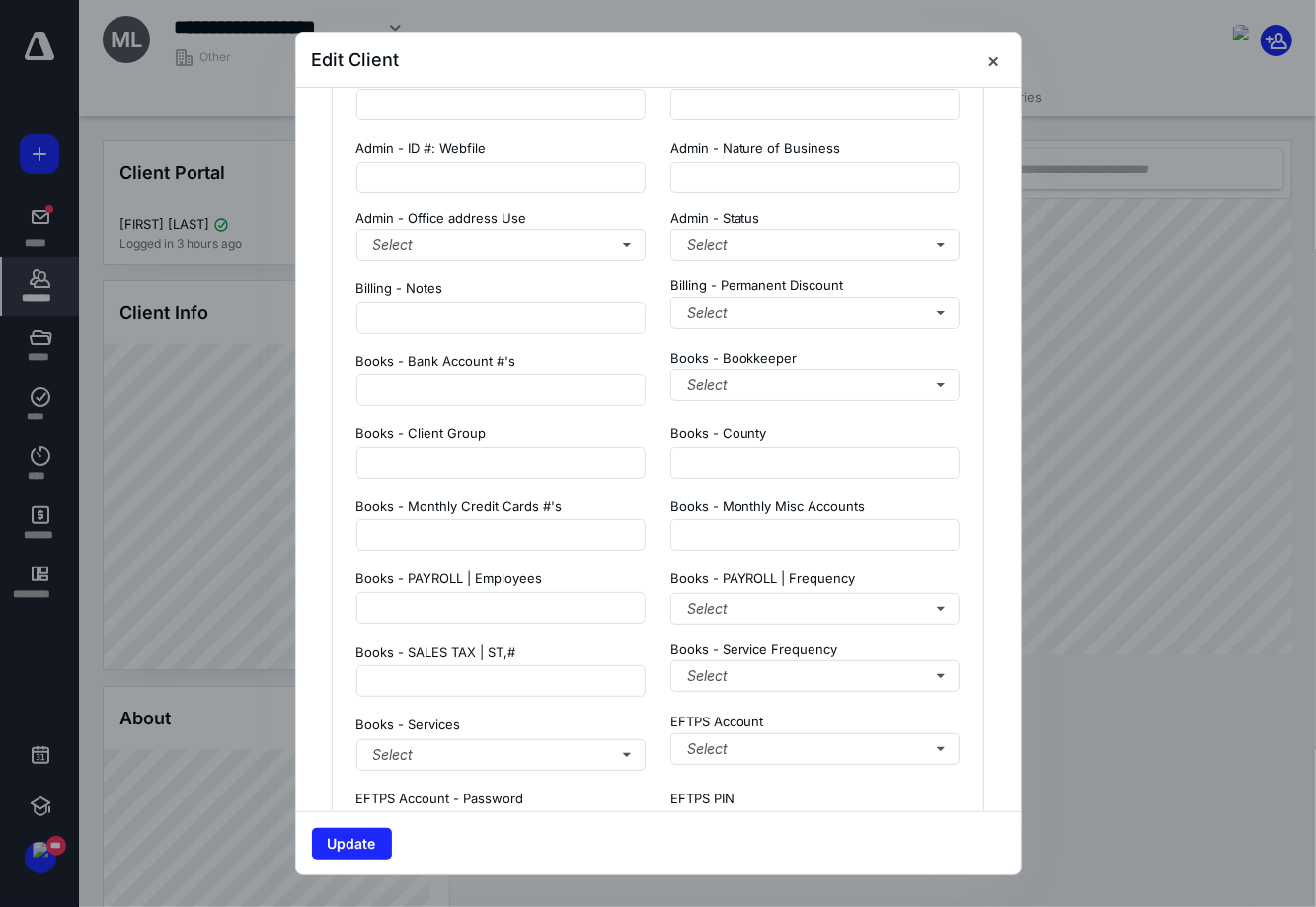 scroll, scrollTop: 1726, scrollLeft: 0, axis: vertical 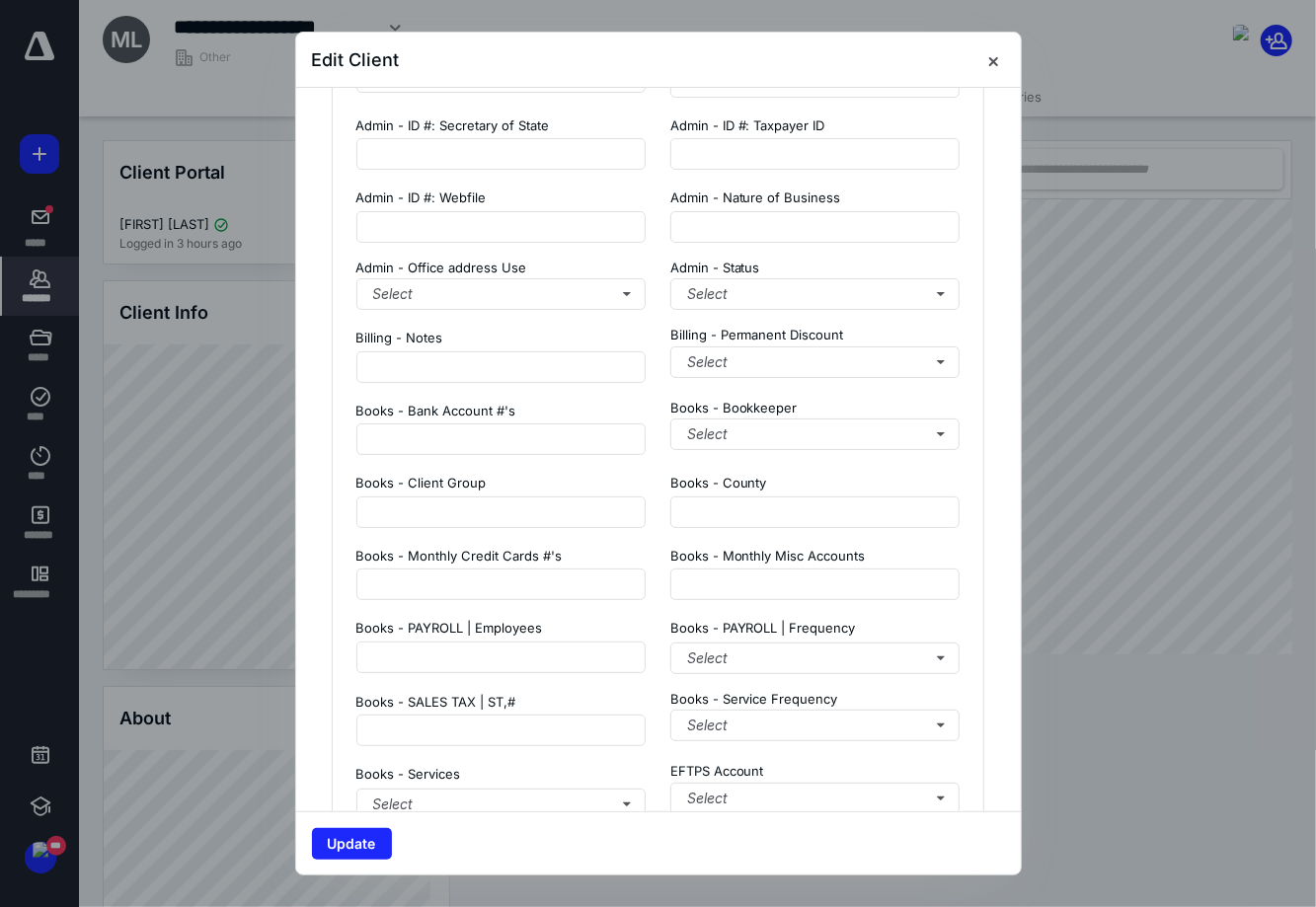 click on "Admin - Annual Report Select Admin - Annual Report Due Month Select Admin - Annual Report State(s) Select Admin - Annual Report Status Select Admin - DBA Renewal Date Admin - Dissolution Date Admin - Foreign Articles Select Admin - ID #: Franchise Tax Admin - ID #: Secretary of State  Admin - ID #: Taxpayer ID  Admin - ID #: Webfile Admin - Nature of Business Admin - Office address Use Select Admin - Status Select Billing - Notes Billing - Permanent Discount Select Books - Bank Account #'s Books - Bookkeeper  Select Books - Client Group Books - County Books - Monthly Credit Cards #'s Books - Monthly Misc Accounts  Books - PAYROLL | Employees Books - PAYROLL | Frequency Select Books - SALES TAX | ST,# Books - Service Frequency Select Books - Services Select EFTPS Account Select EFTPS Account - Password EFTPS PIN Tax - (2553) S-Corp Election Select Tax - (2553) S-Corp Election Date Tax - Document Collection Select Tax - Franchise Tax (DO NOT USE) Select Tax - FTA Filed  Tax - Income Level Select Select Select" at bounding box center [658, 618] 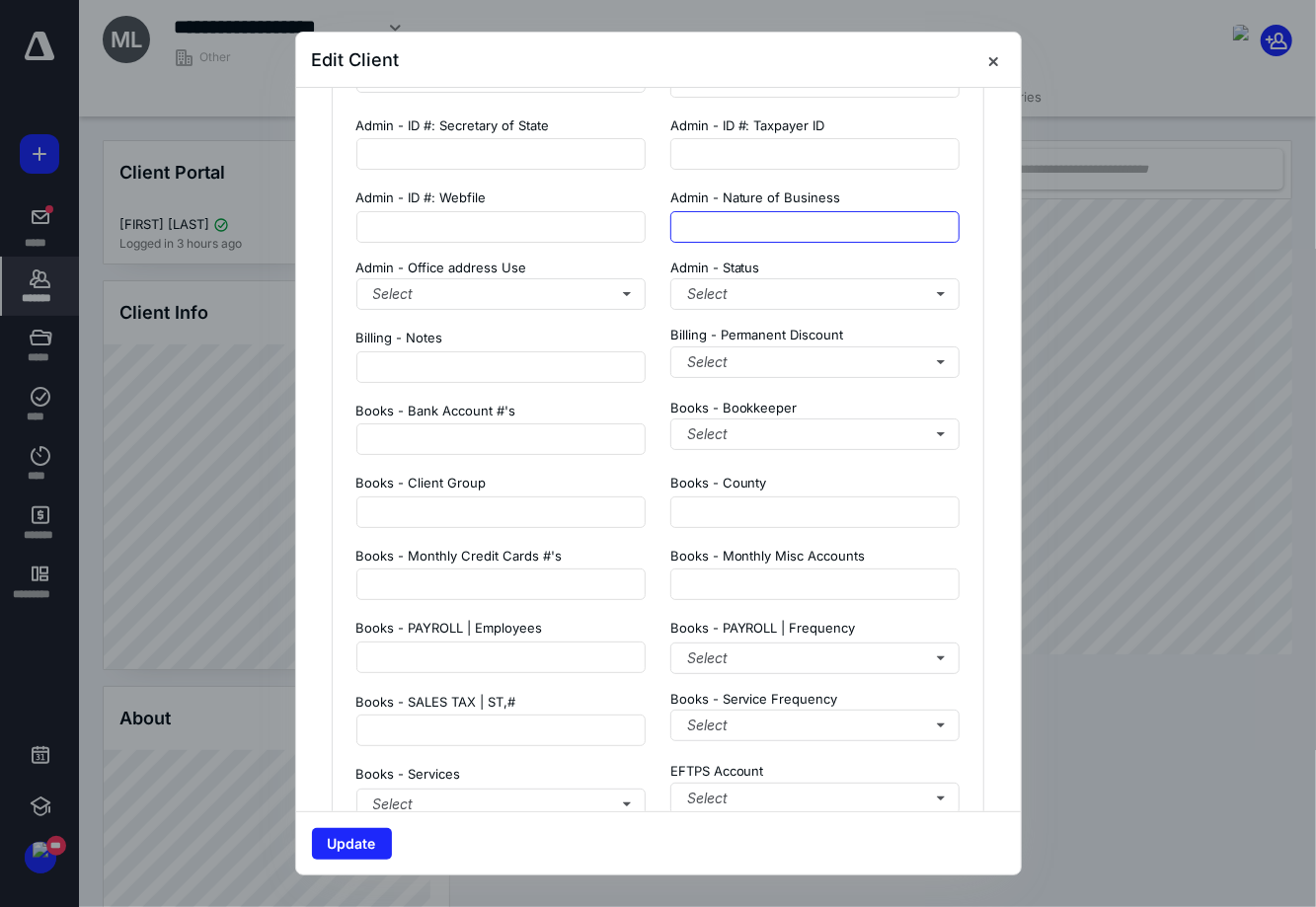 click at bounding box center [815, 227] 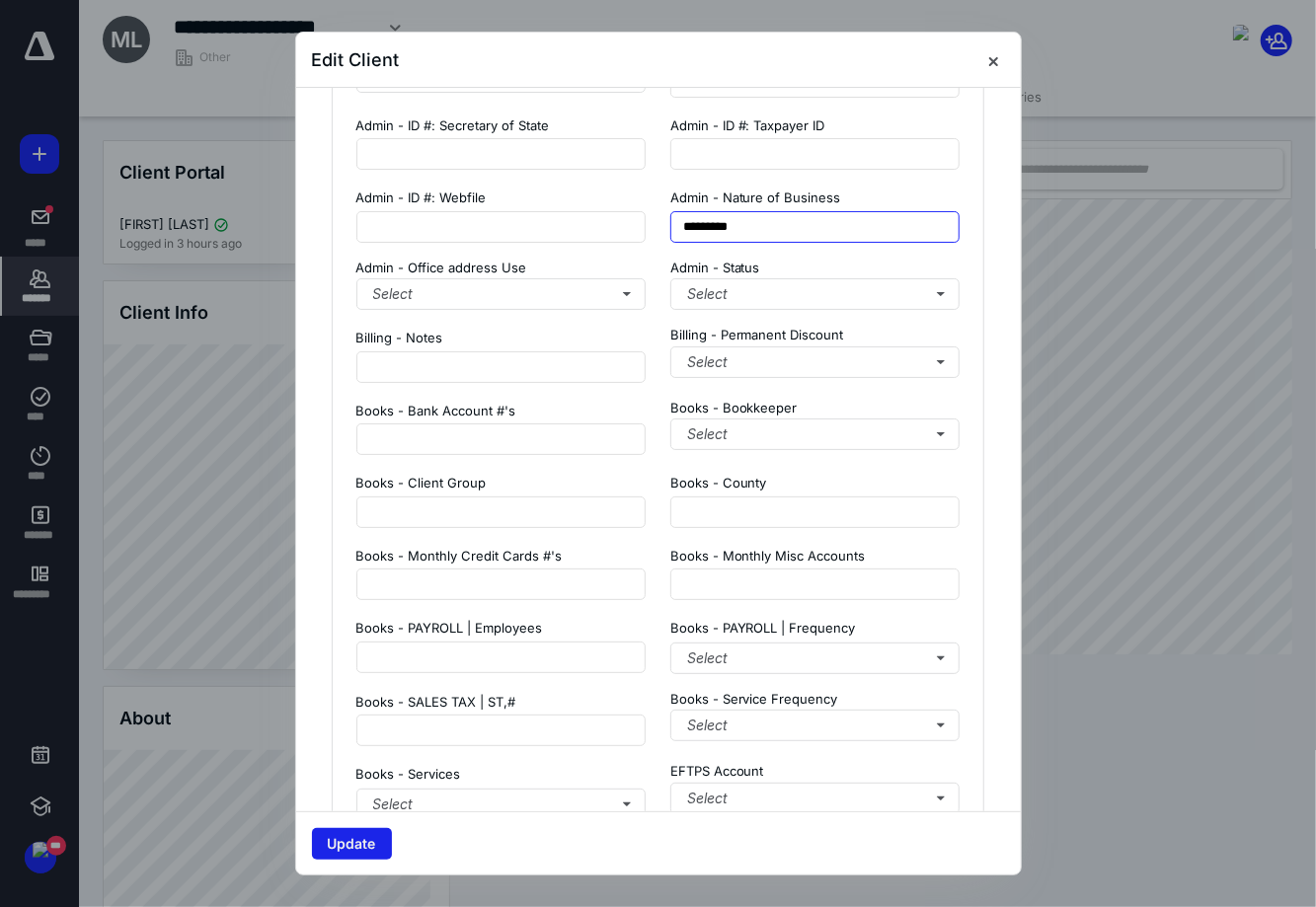 type on "*********" 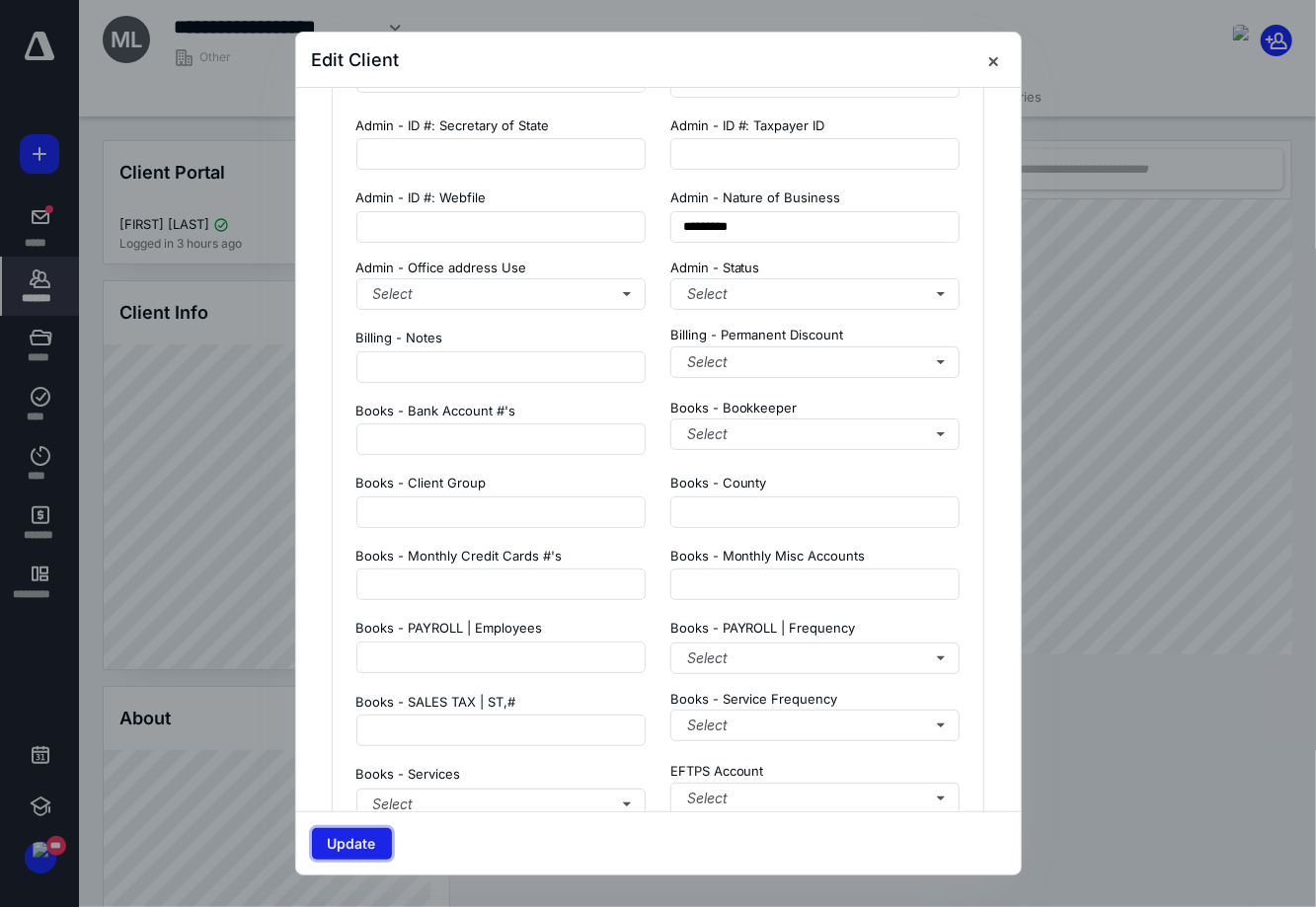 click on "Update" at bounding box center (351, 844) 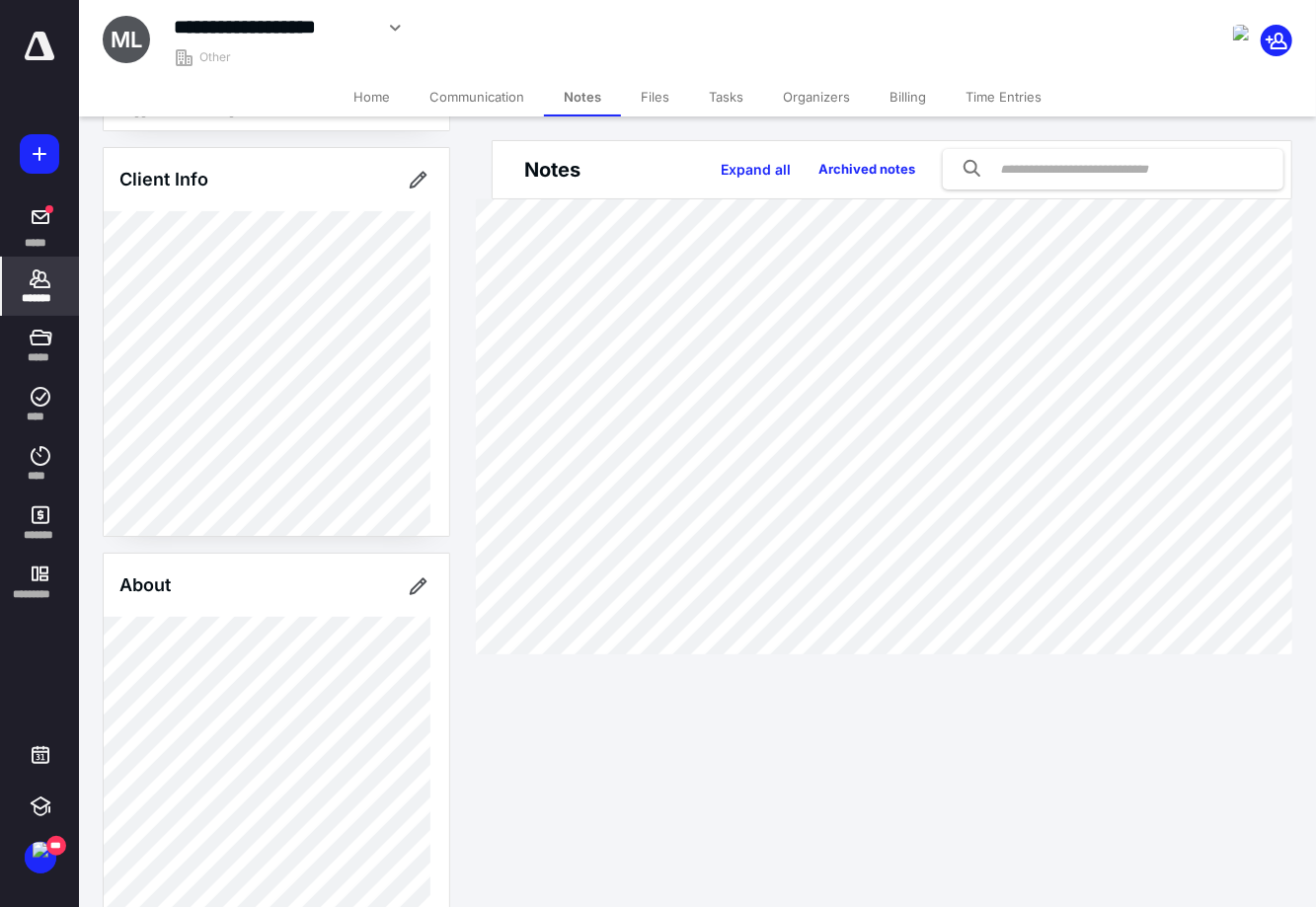 scroll, scrollTop: 122, scrollLeft: 0, axis: vertical 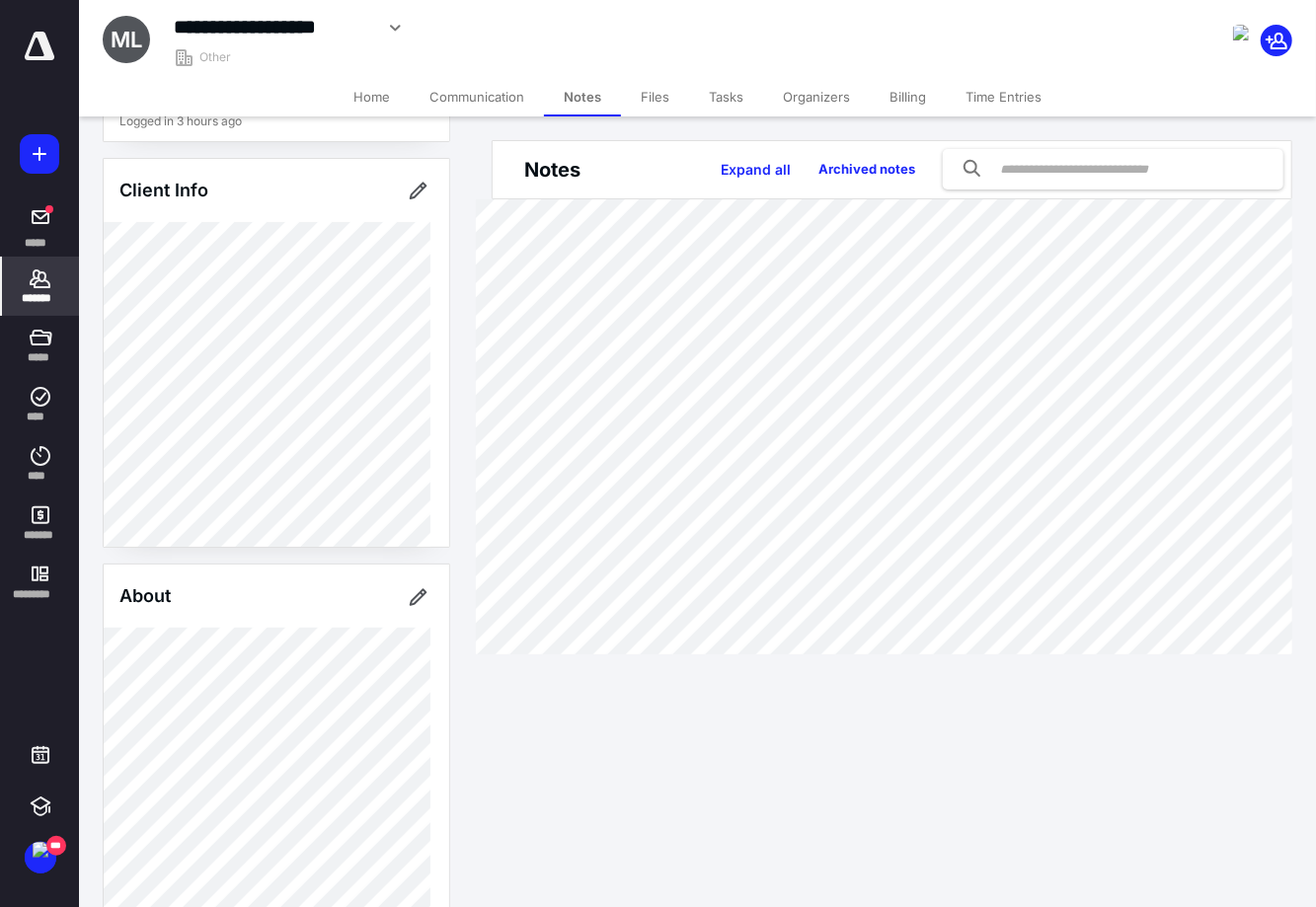 click on "**********" at bounding box center [273, 27] 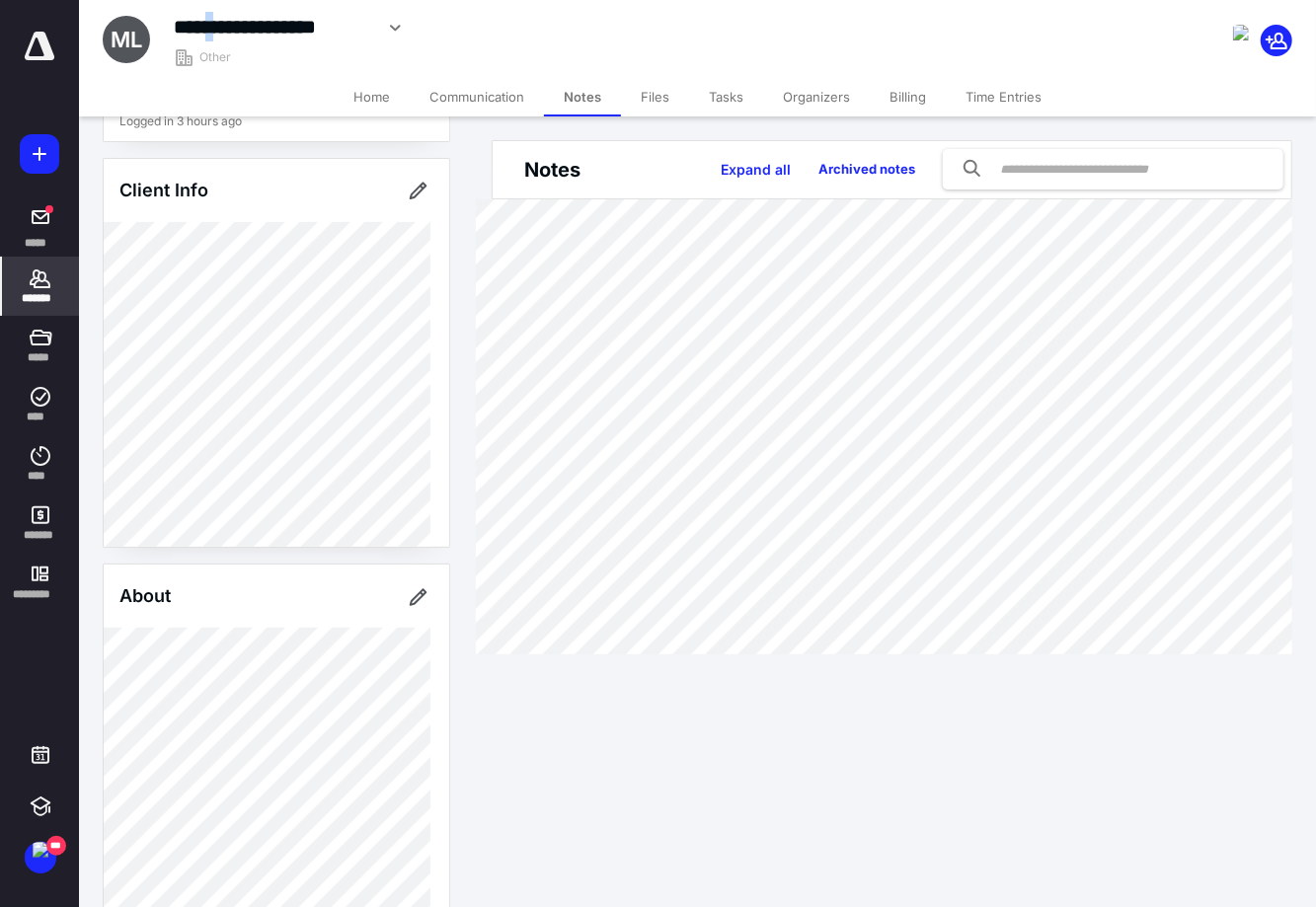 click on "**********" at bounding box center [273, 27] 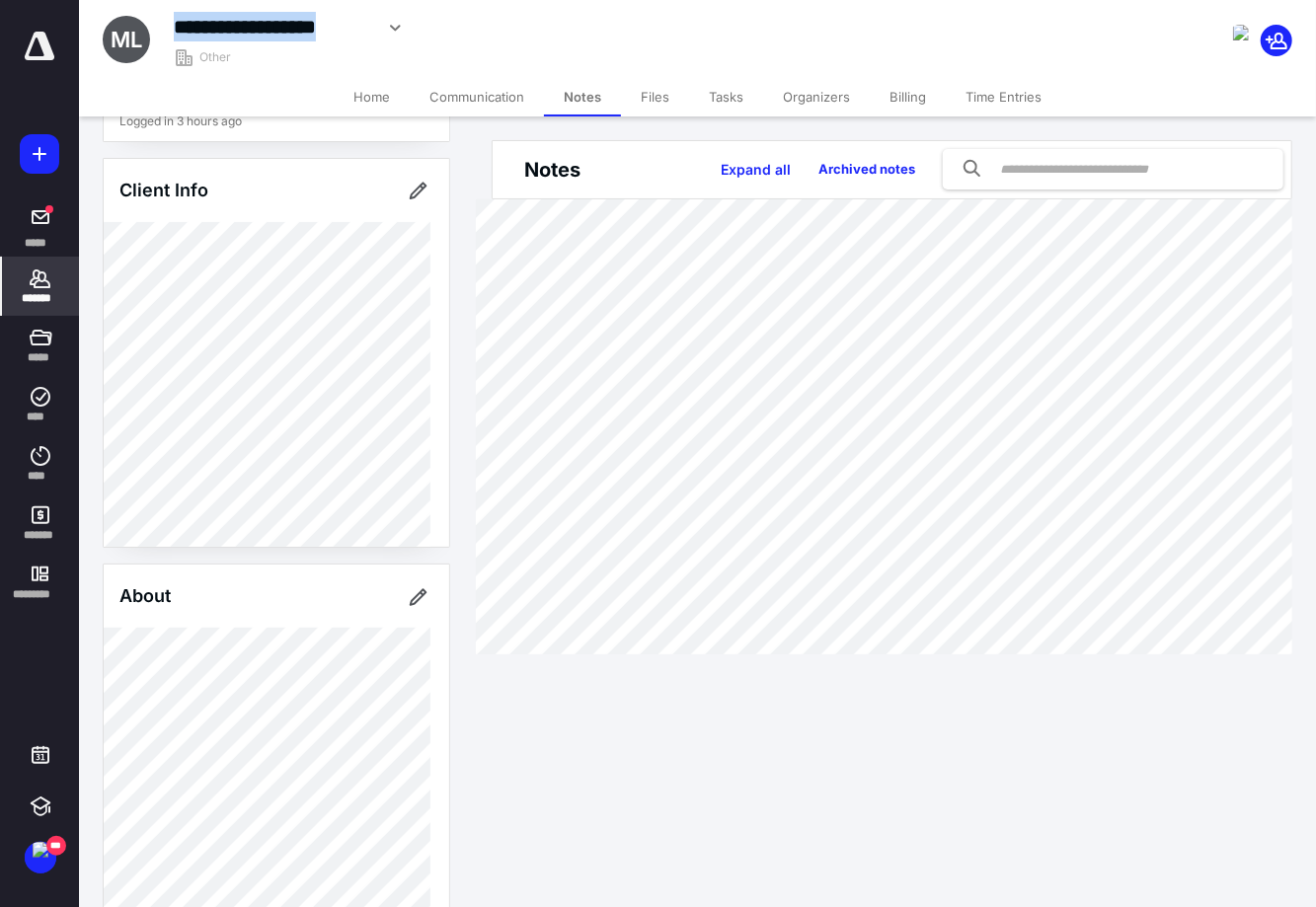 click on "**********" at bounding box center [273, 27] 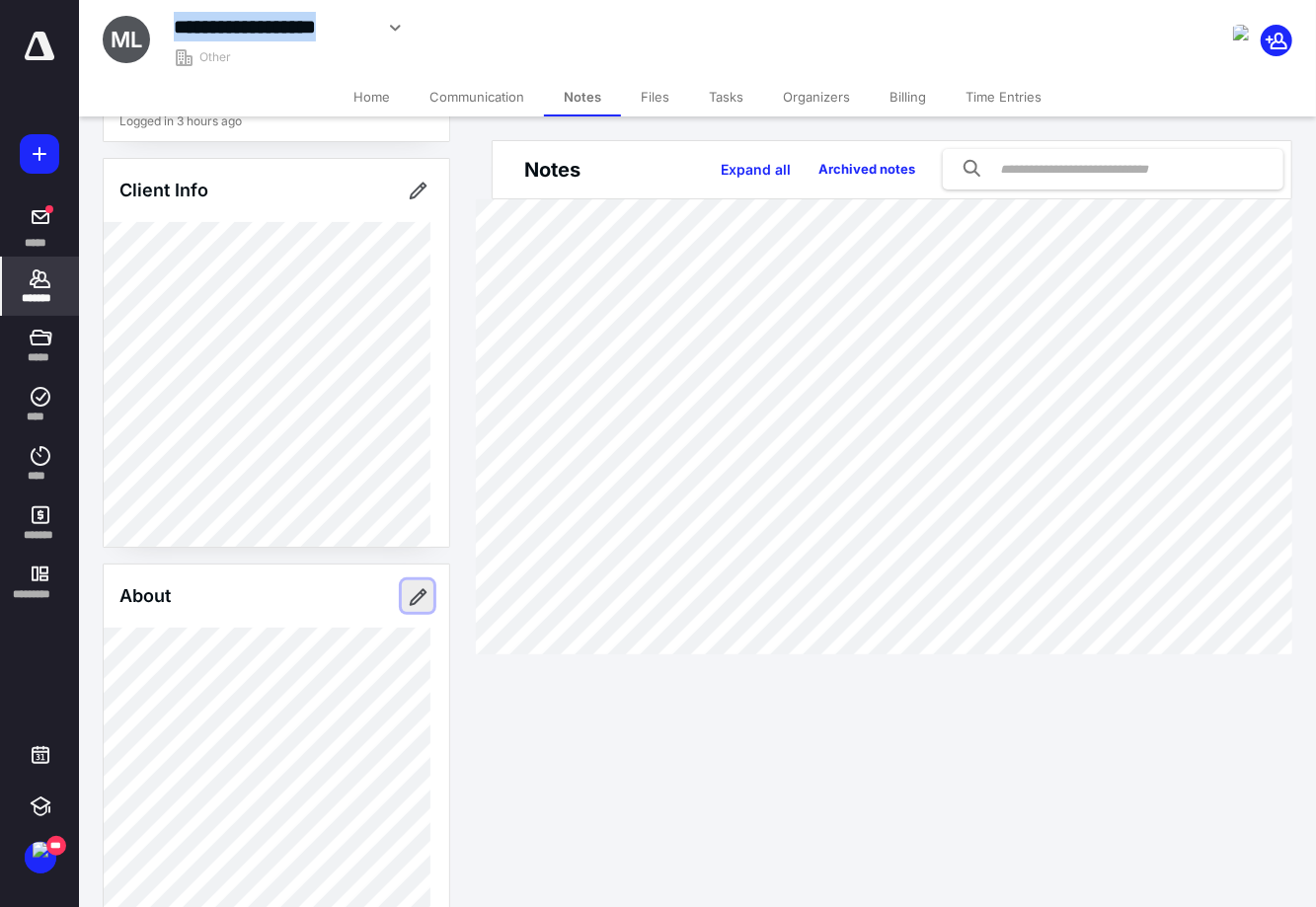 click at bounding box center (418, 596) 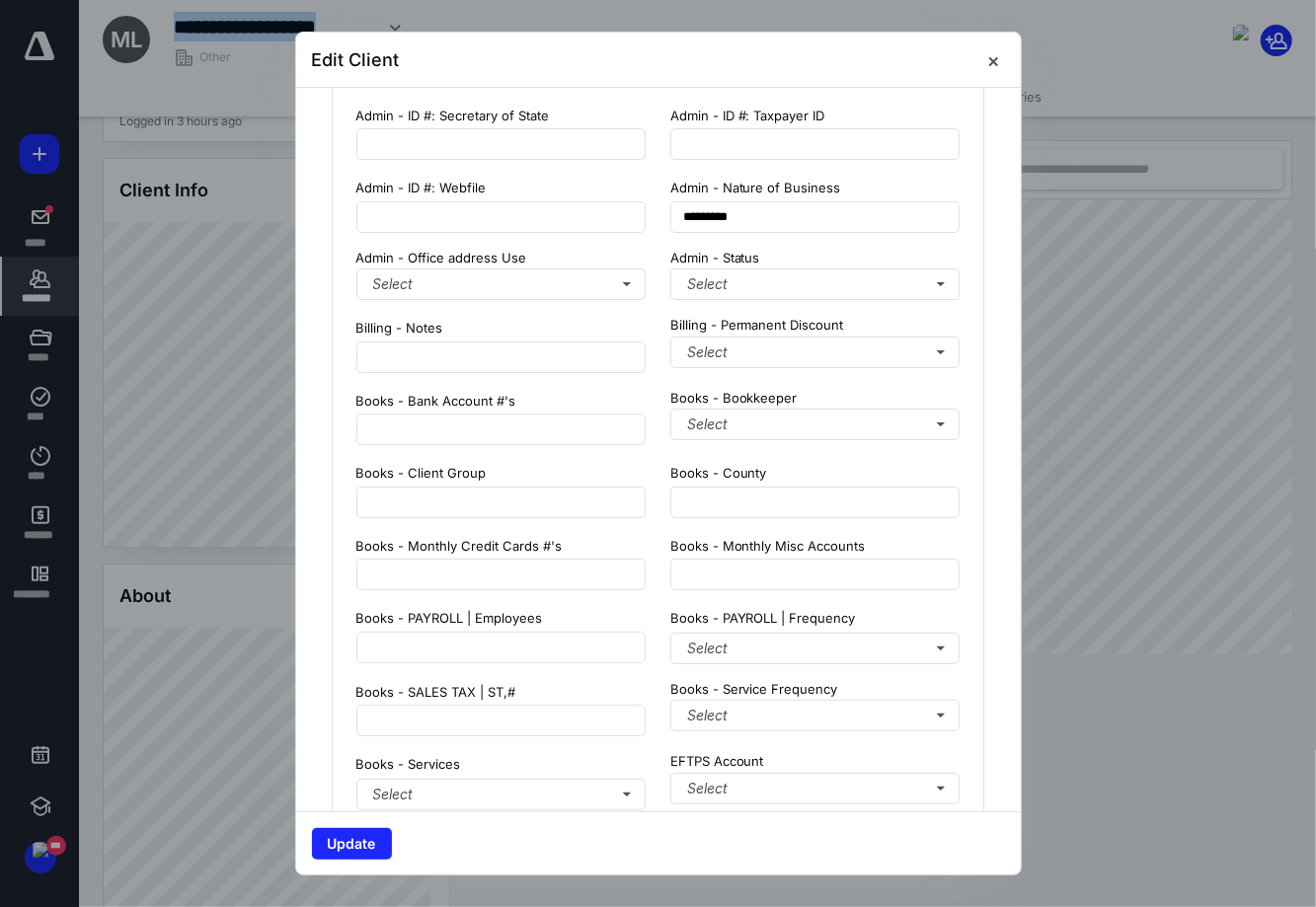 scroll, scrollTop: 1676, scrollLeft: 0, axis: vertical 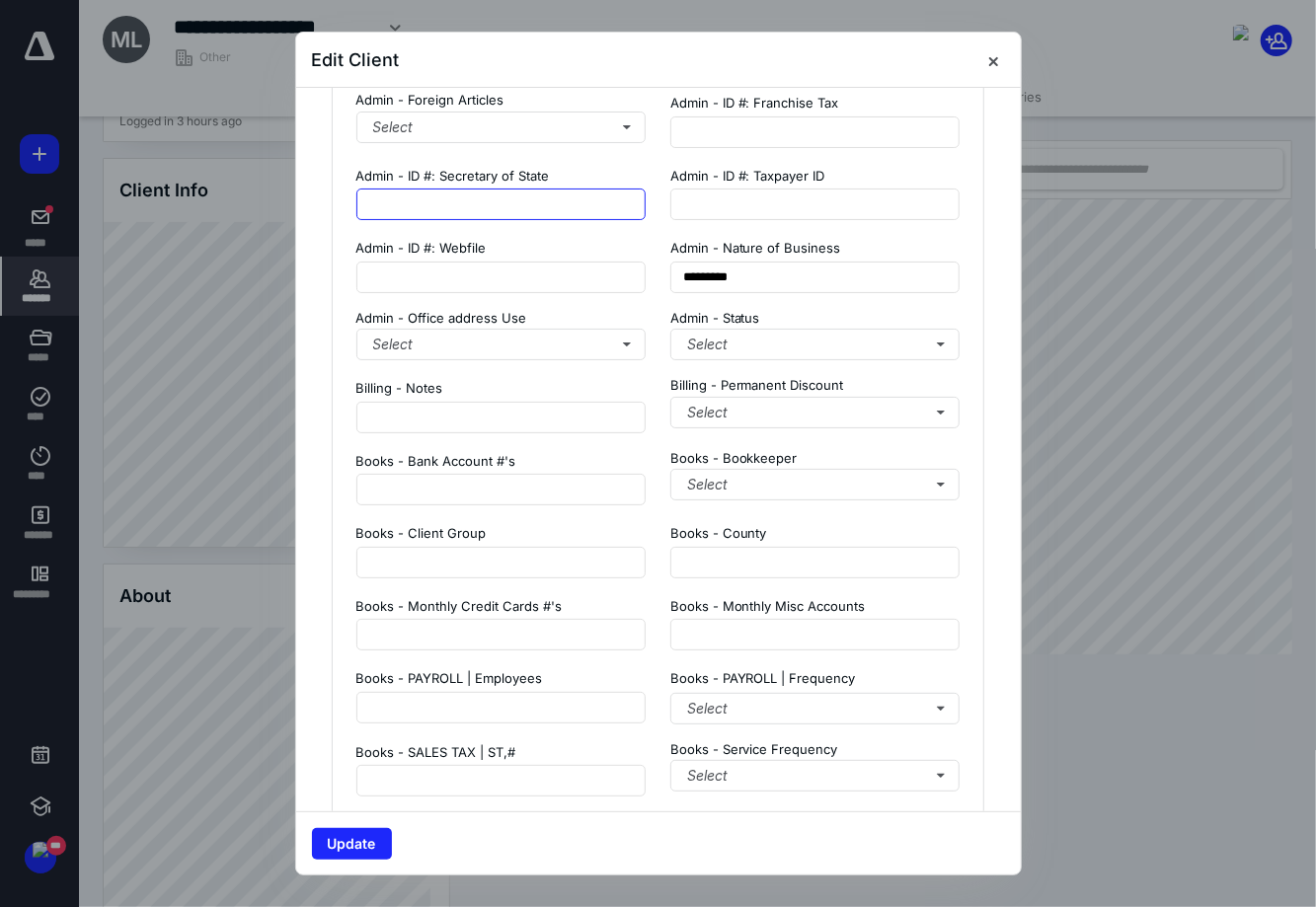 click at bounding box center (502, 204) 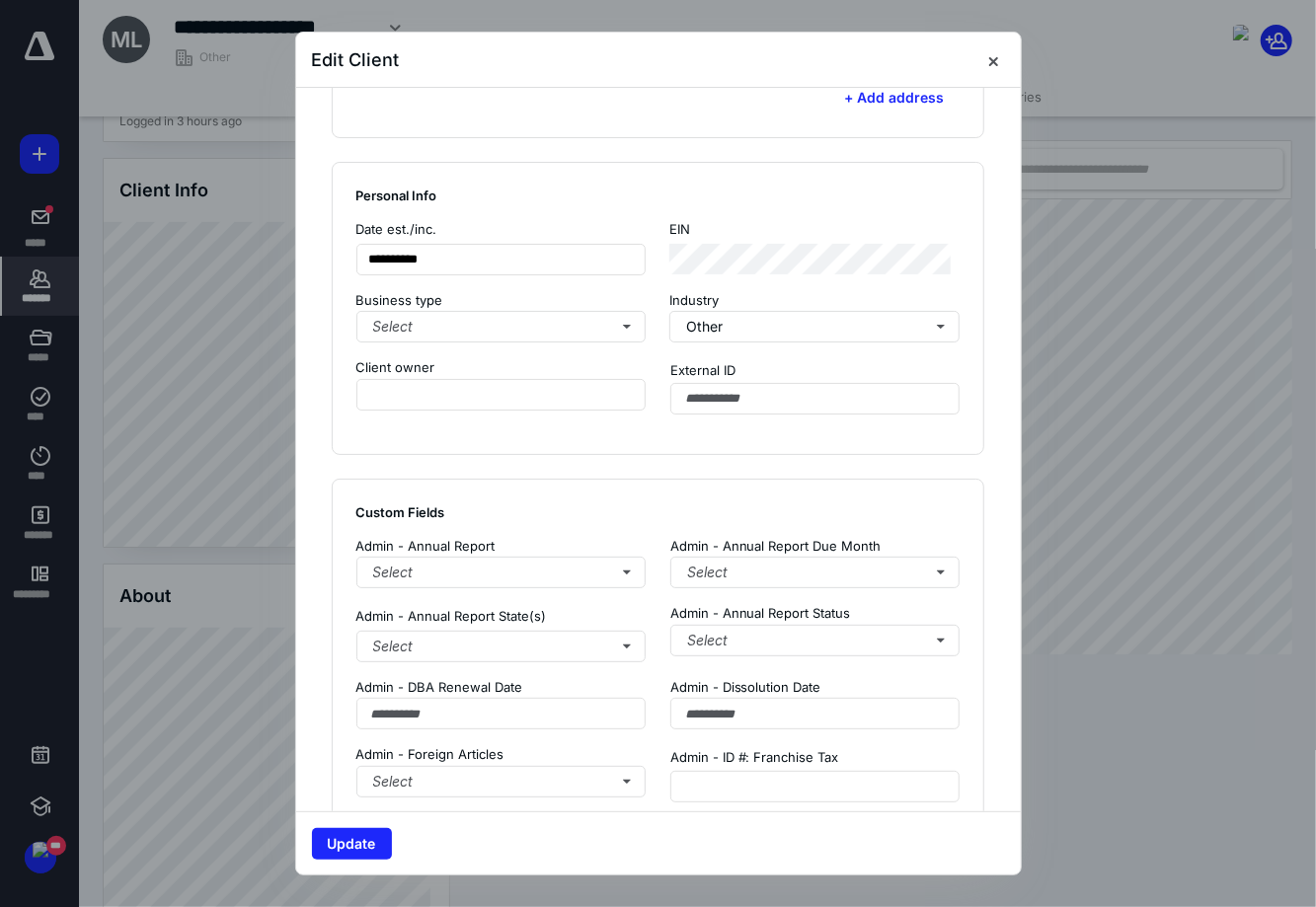 scroll, scrollTop: 936, scrollLeft: 0, axis: vertical 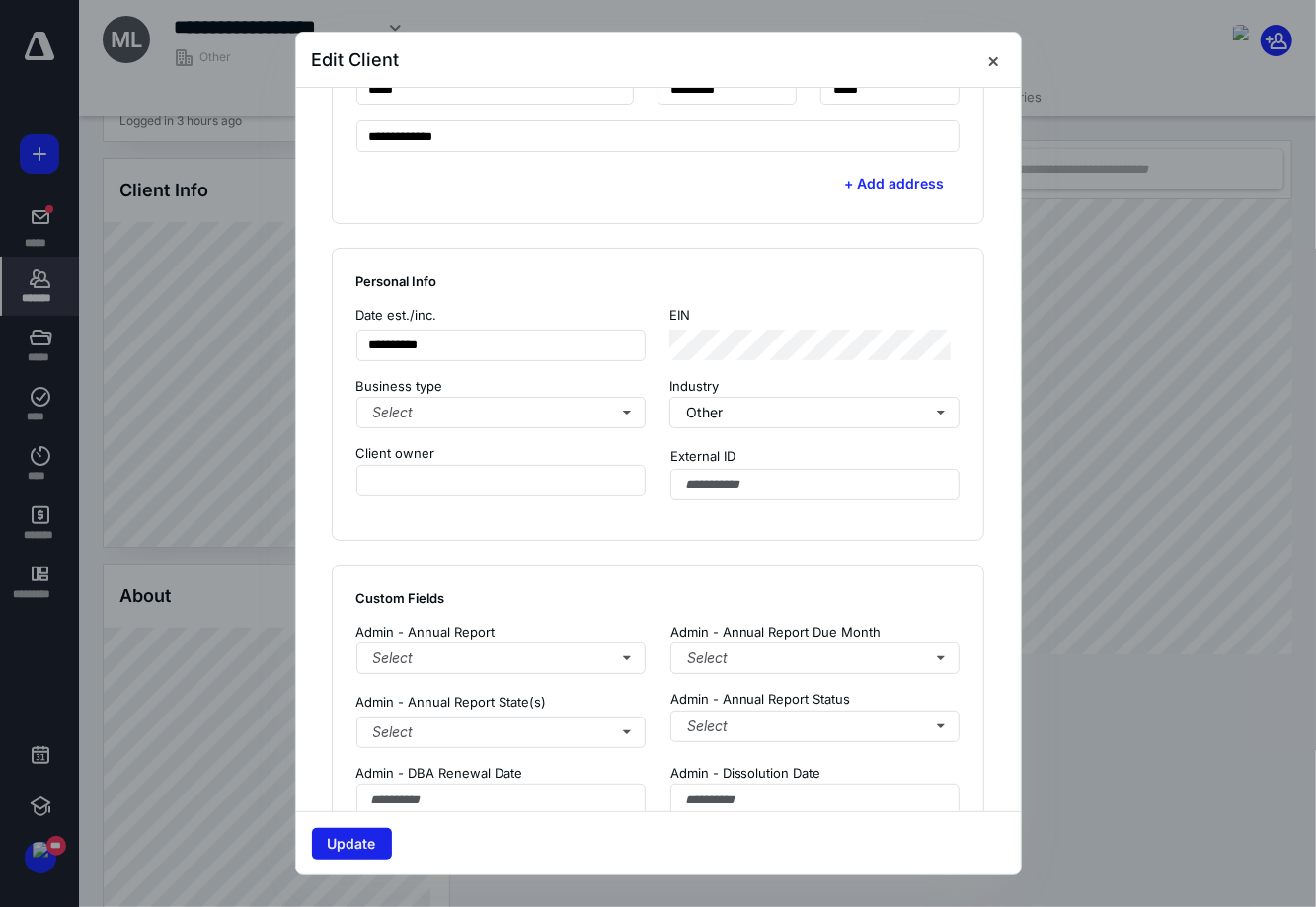 type on "*********" 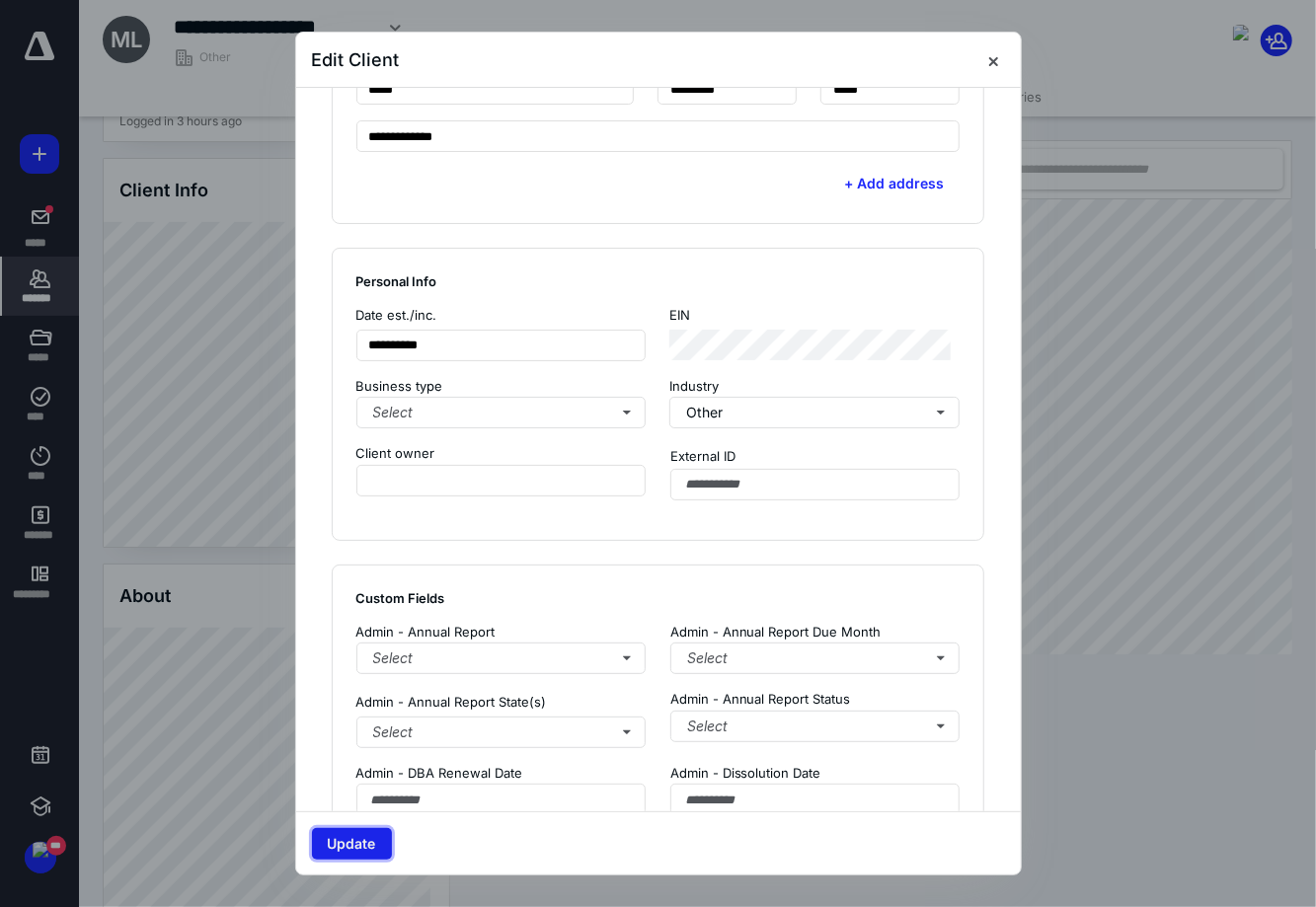 click on "Update" at bounding box center [351, 844] 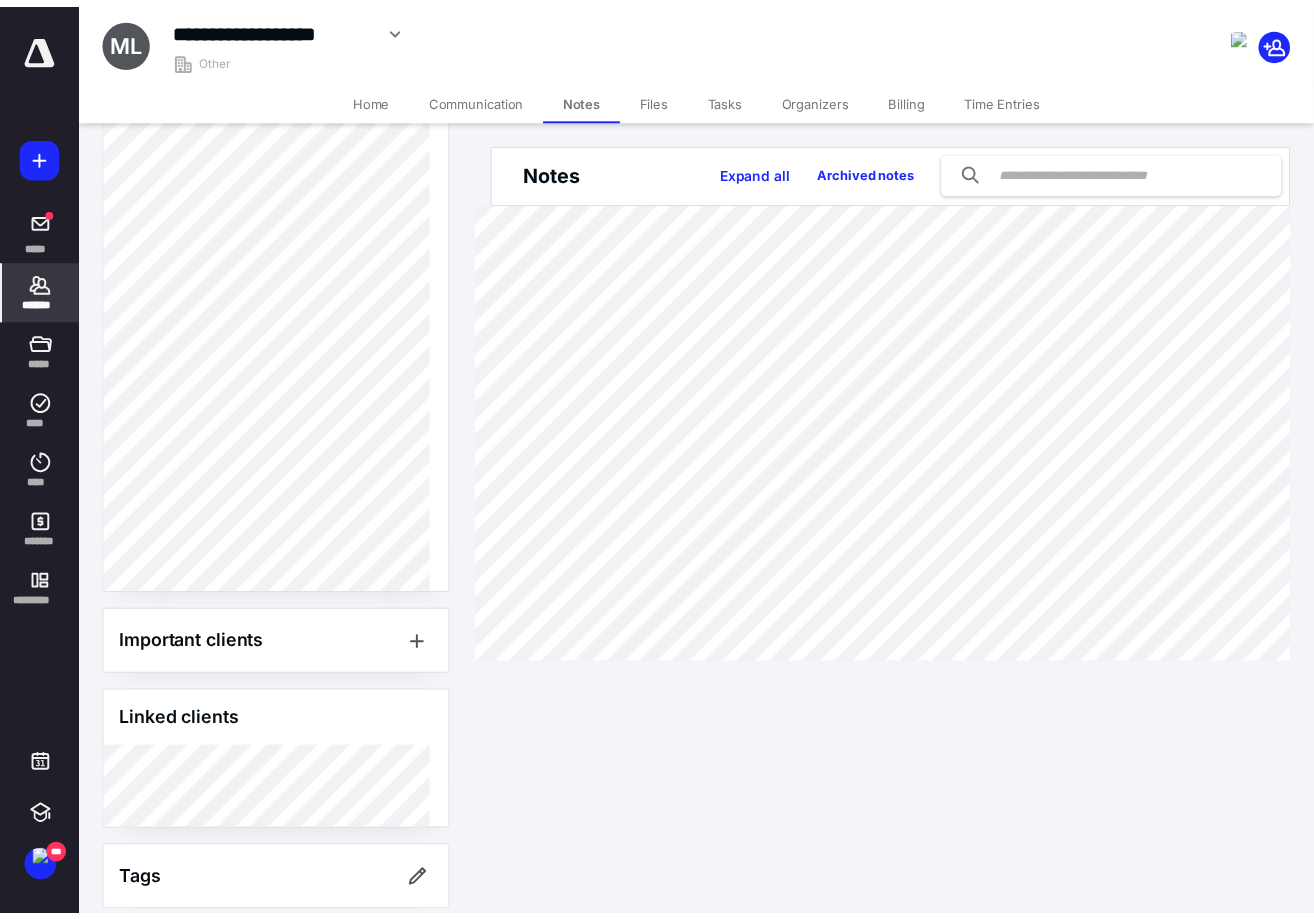scroll, scrollTop: 929, scrollLeft: 0, axis: vertical 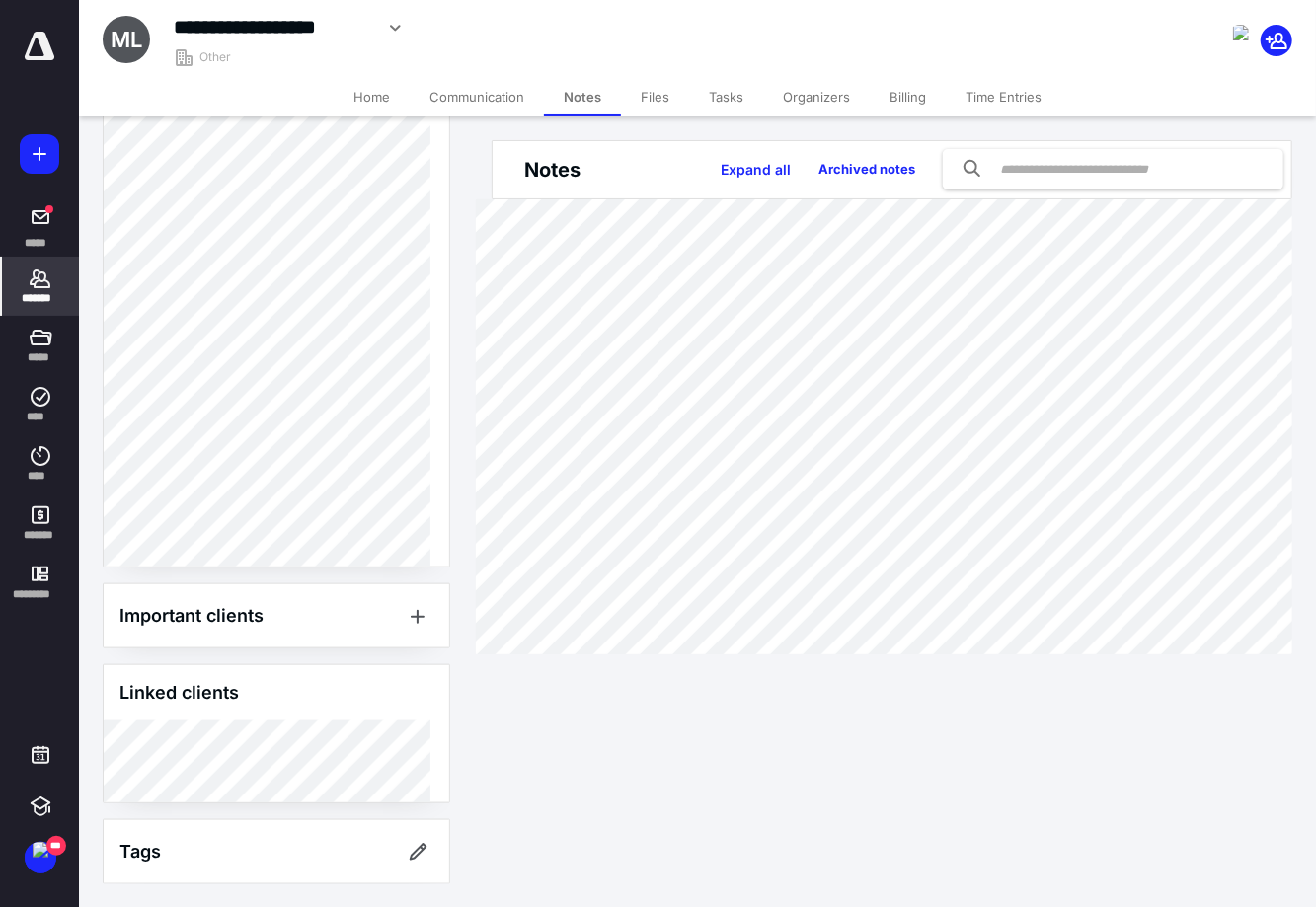 click on "*******" at bounding box center (40, 298) 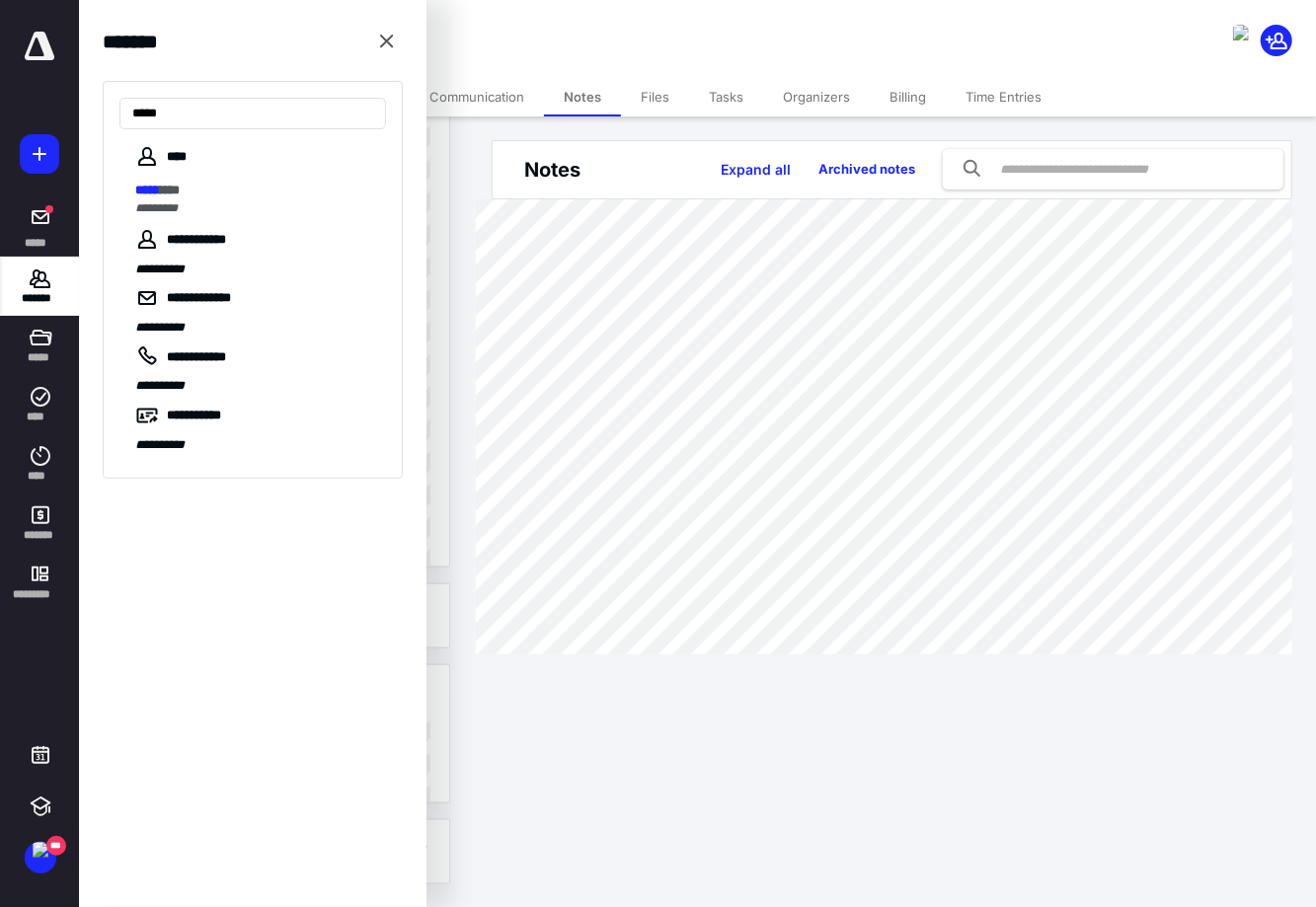 type on "*****" 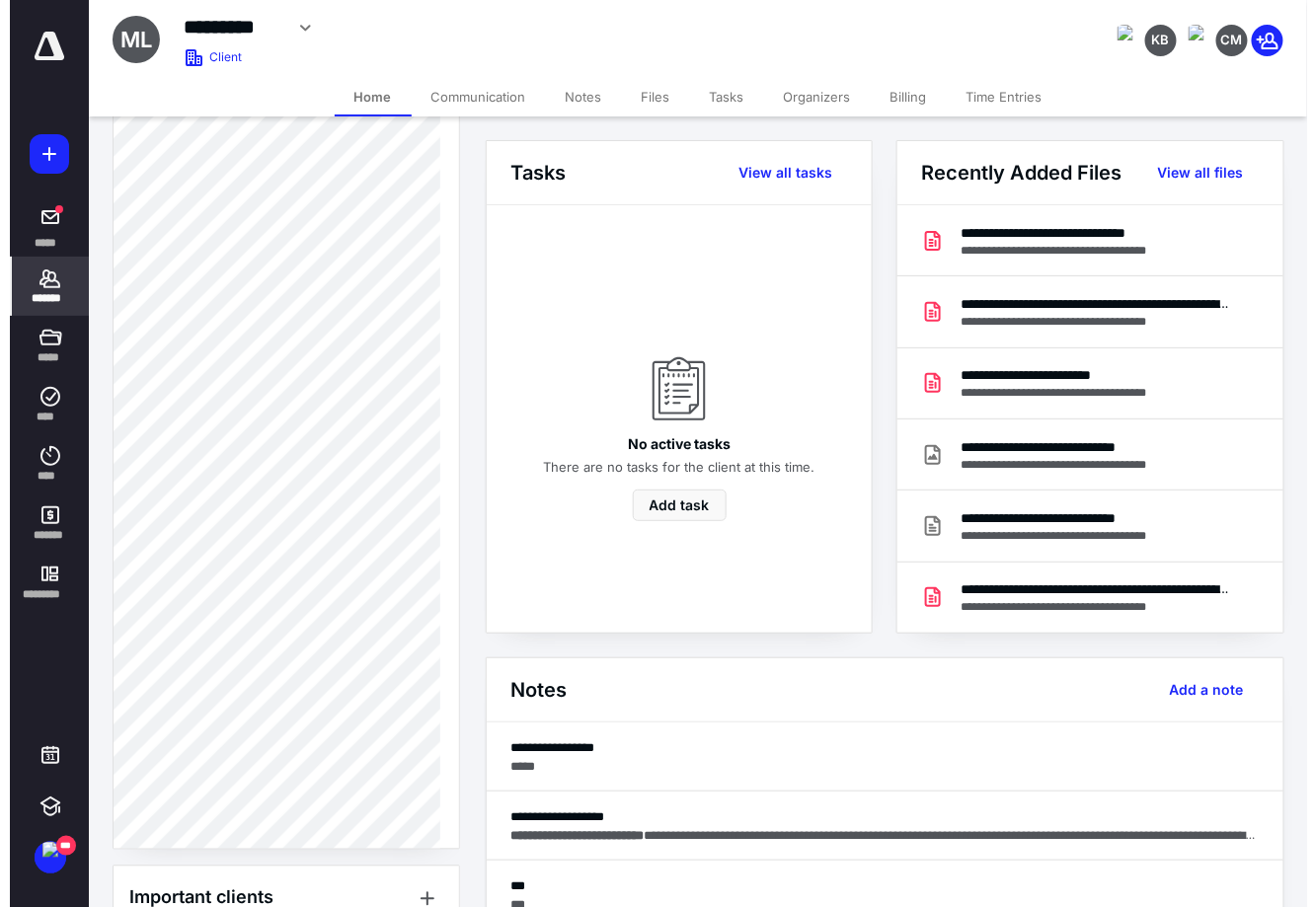 scroll, scrollTop: 1107, scrollLeft: 0, axis: vertical 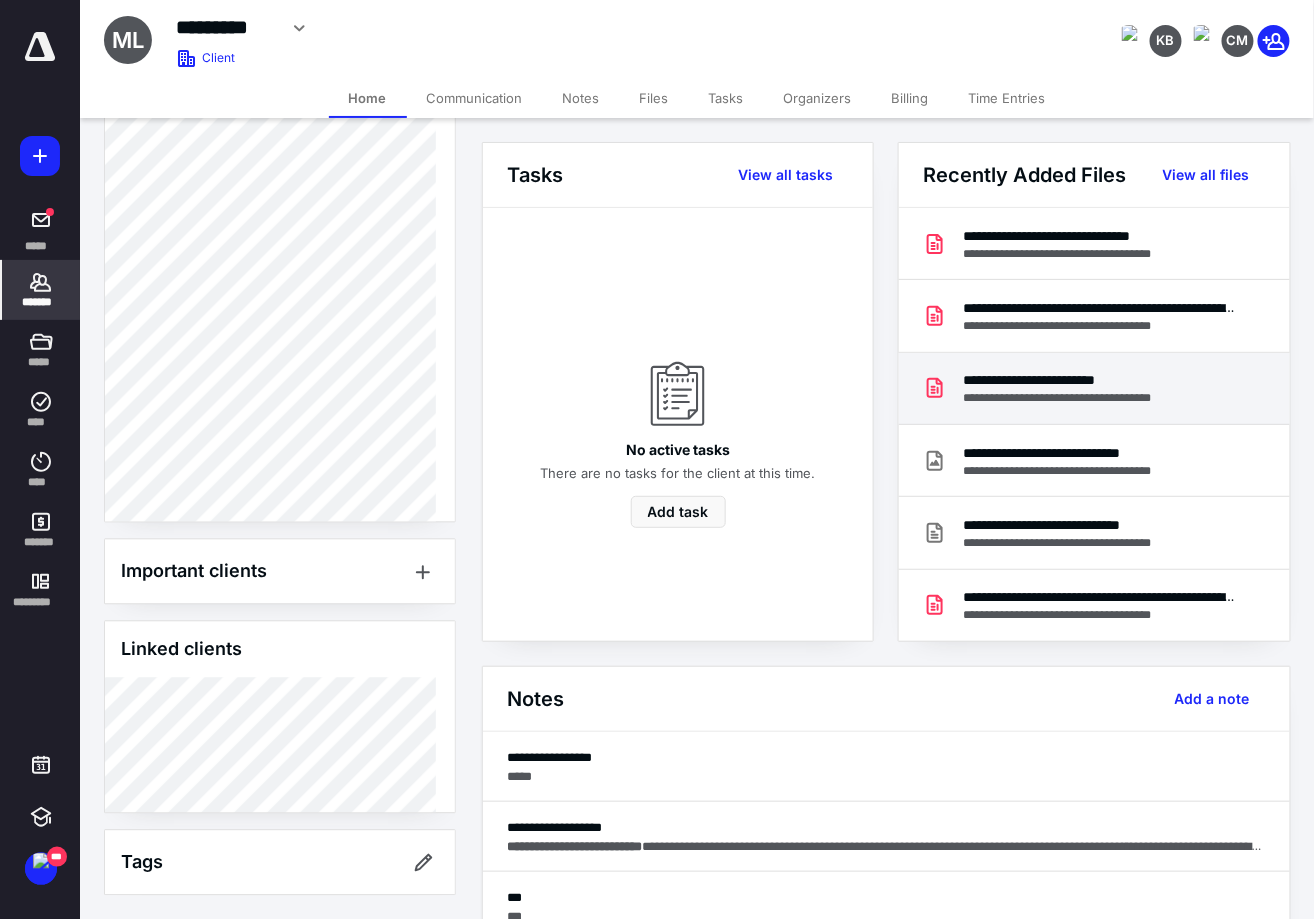 click on "**********" at bounding box center [1081, 398] 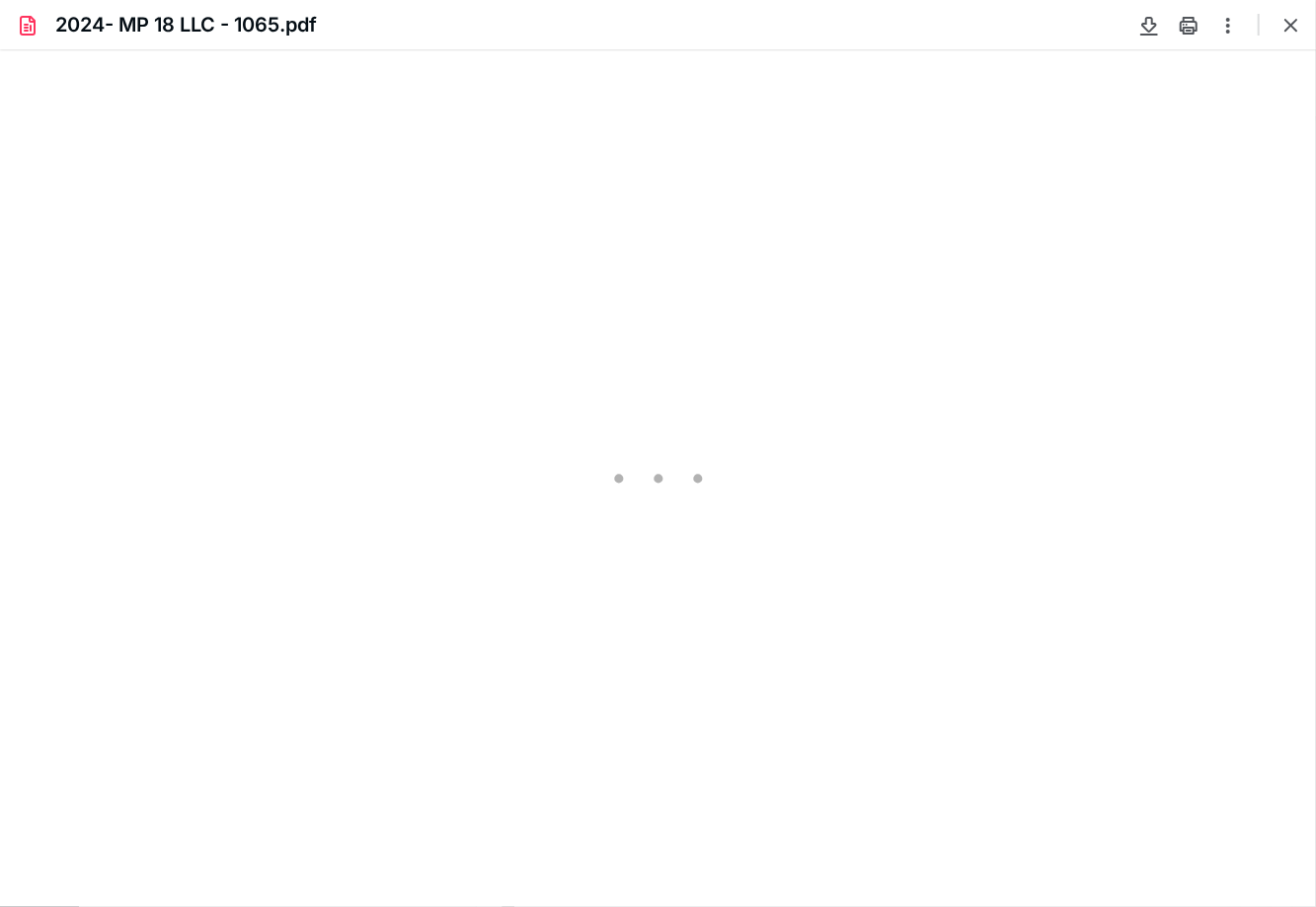 scroll, scrollTop: 0, scrollLeft: 0, axis: both 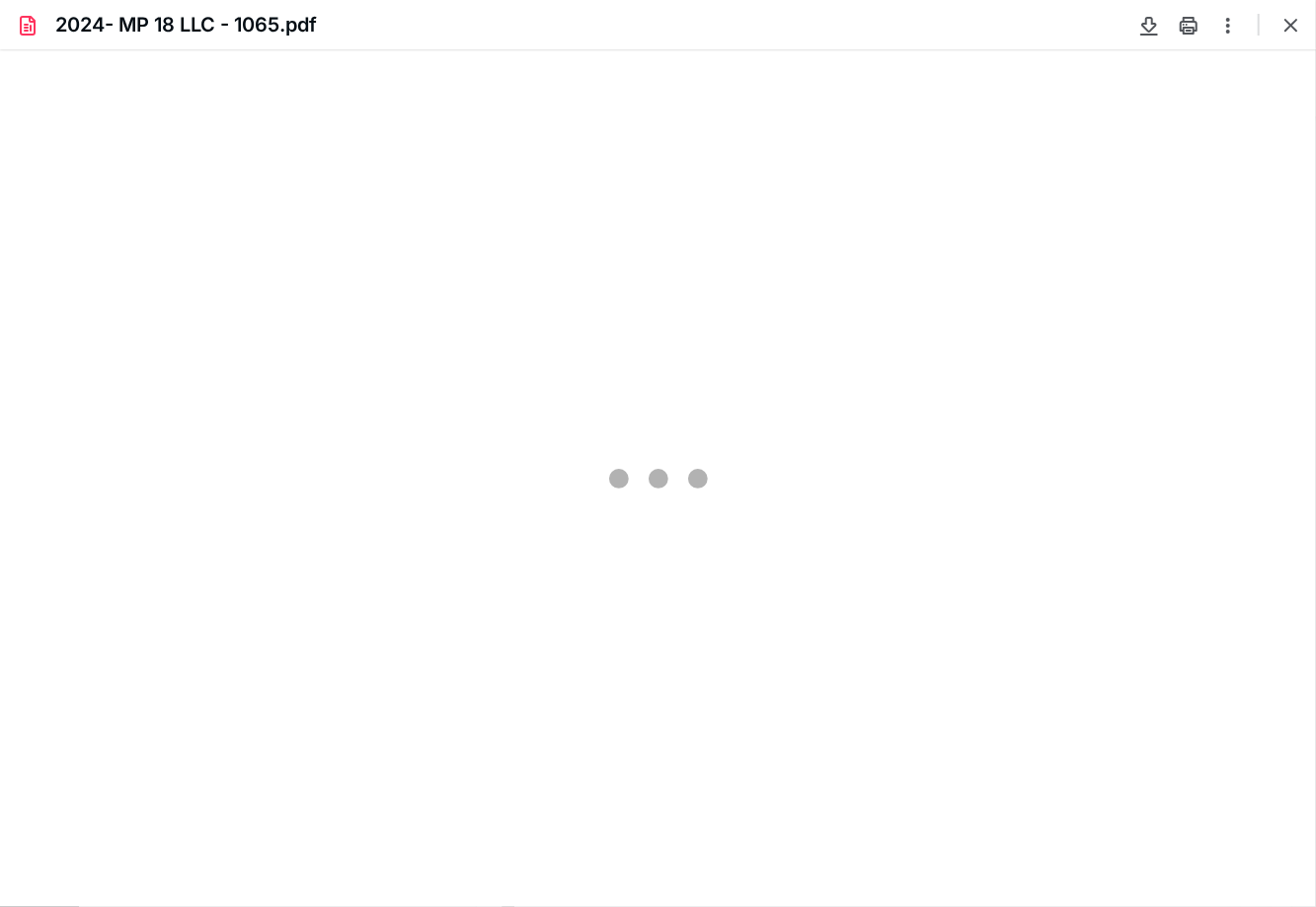 type on "105" 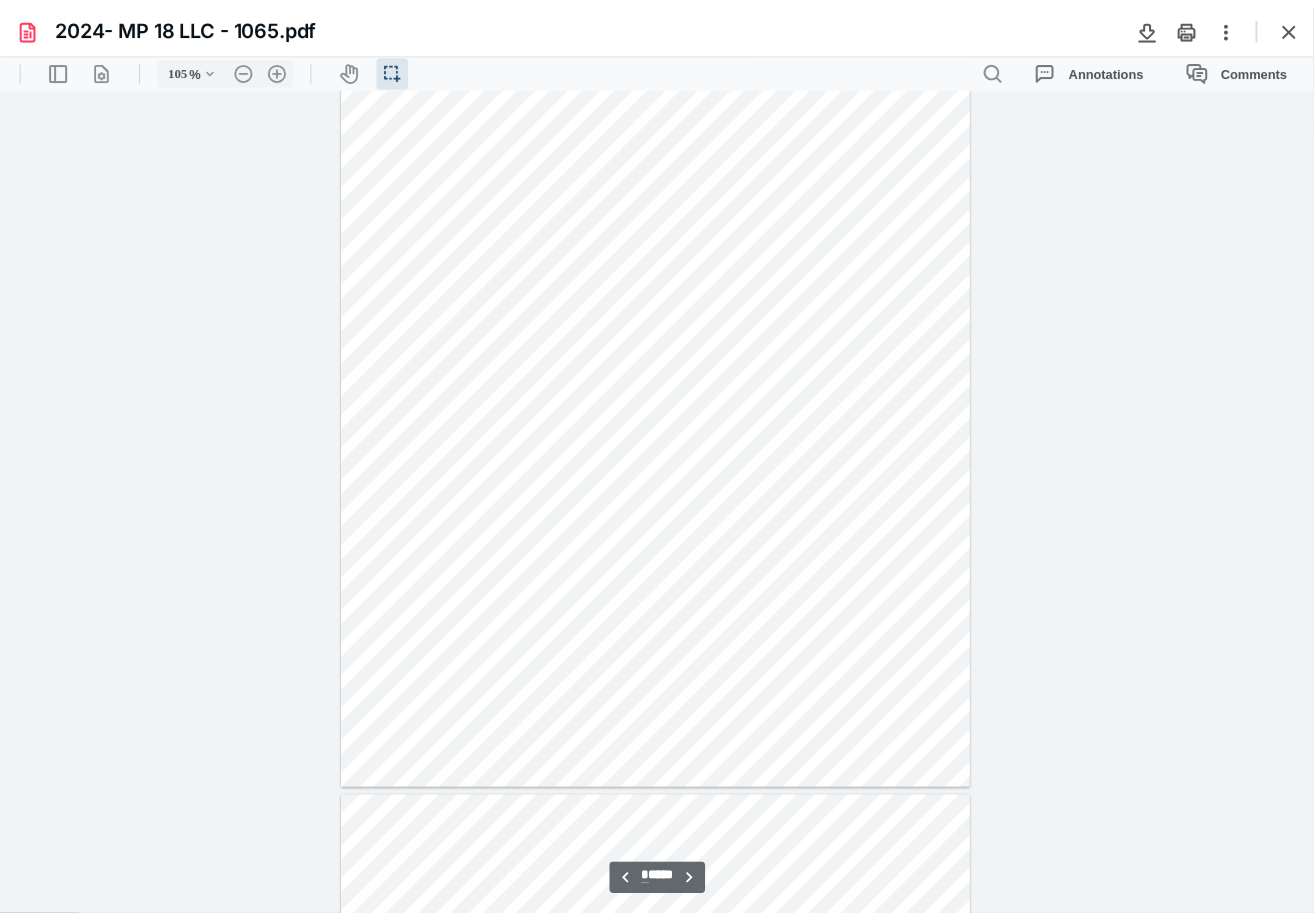 scroll, scrollTop: 4914, scrollLeft: 0, axis: vertical 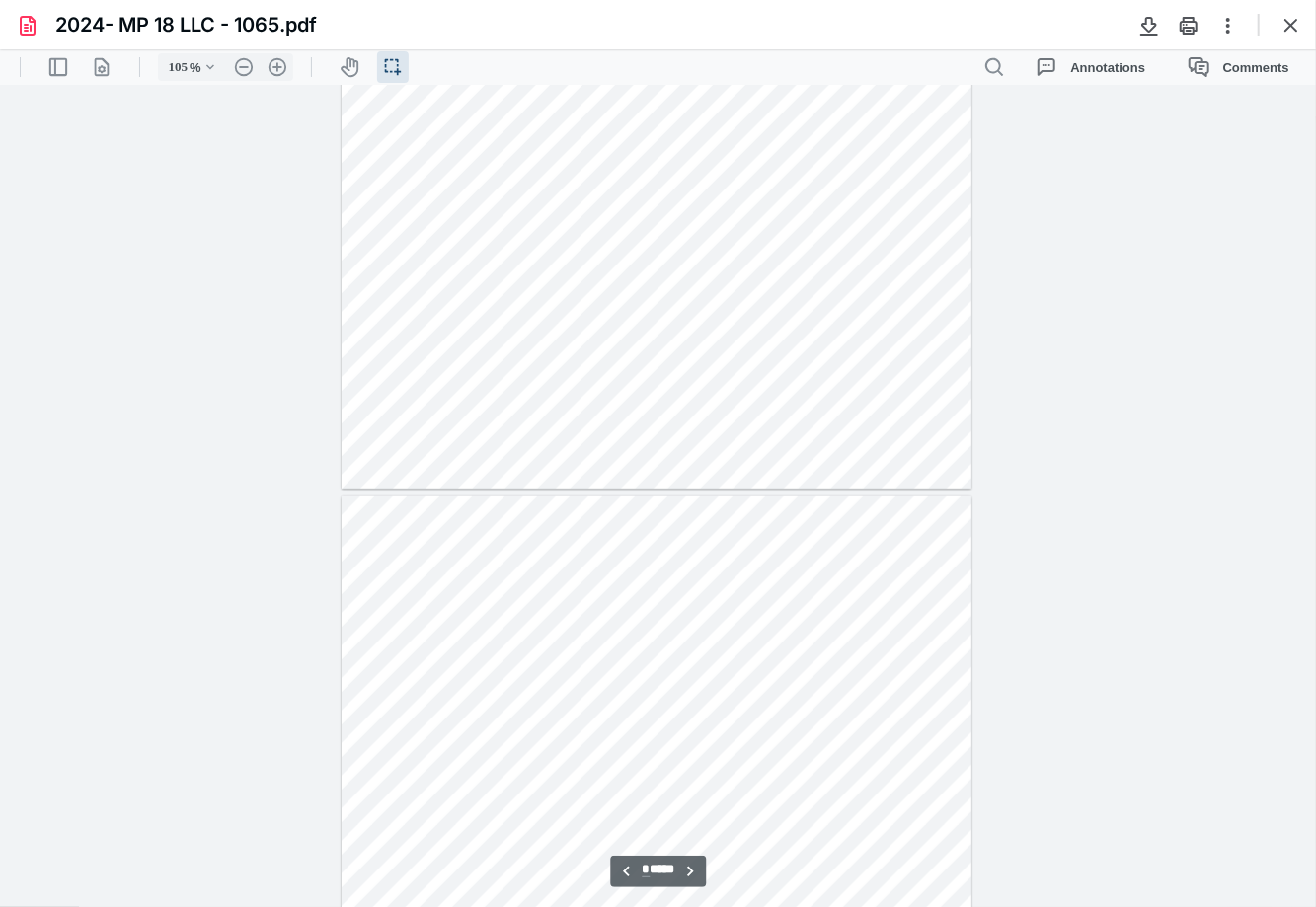 type on "*" 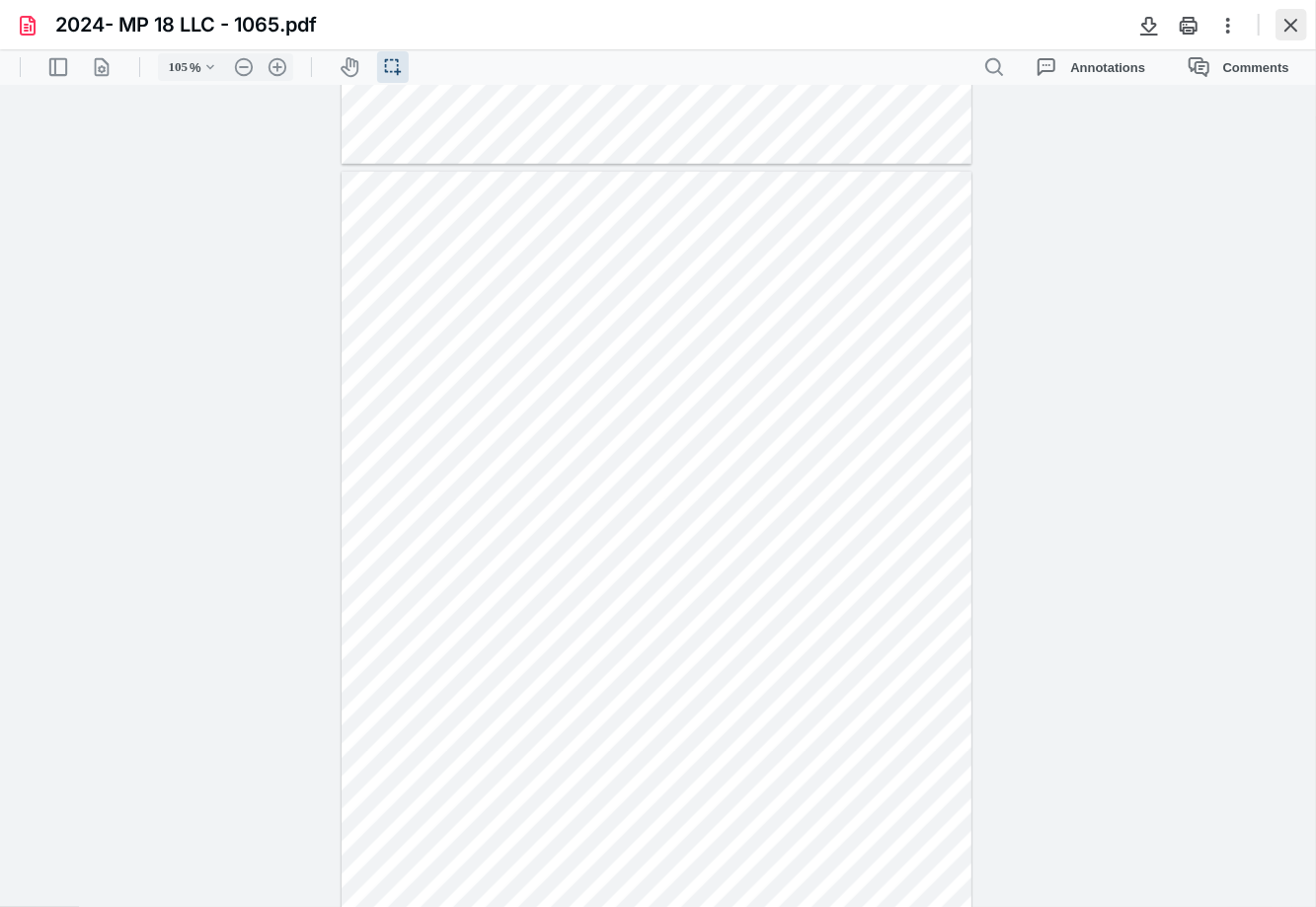click at bounding box center [1291, 25] 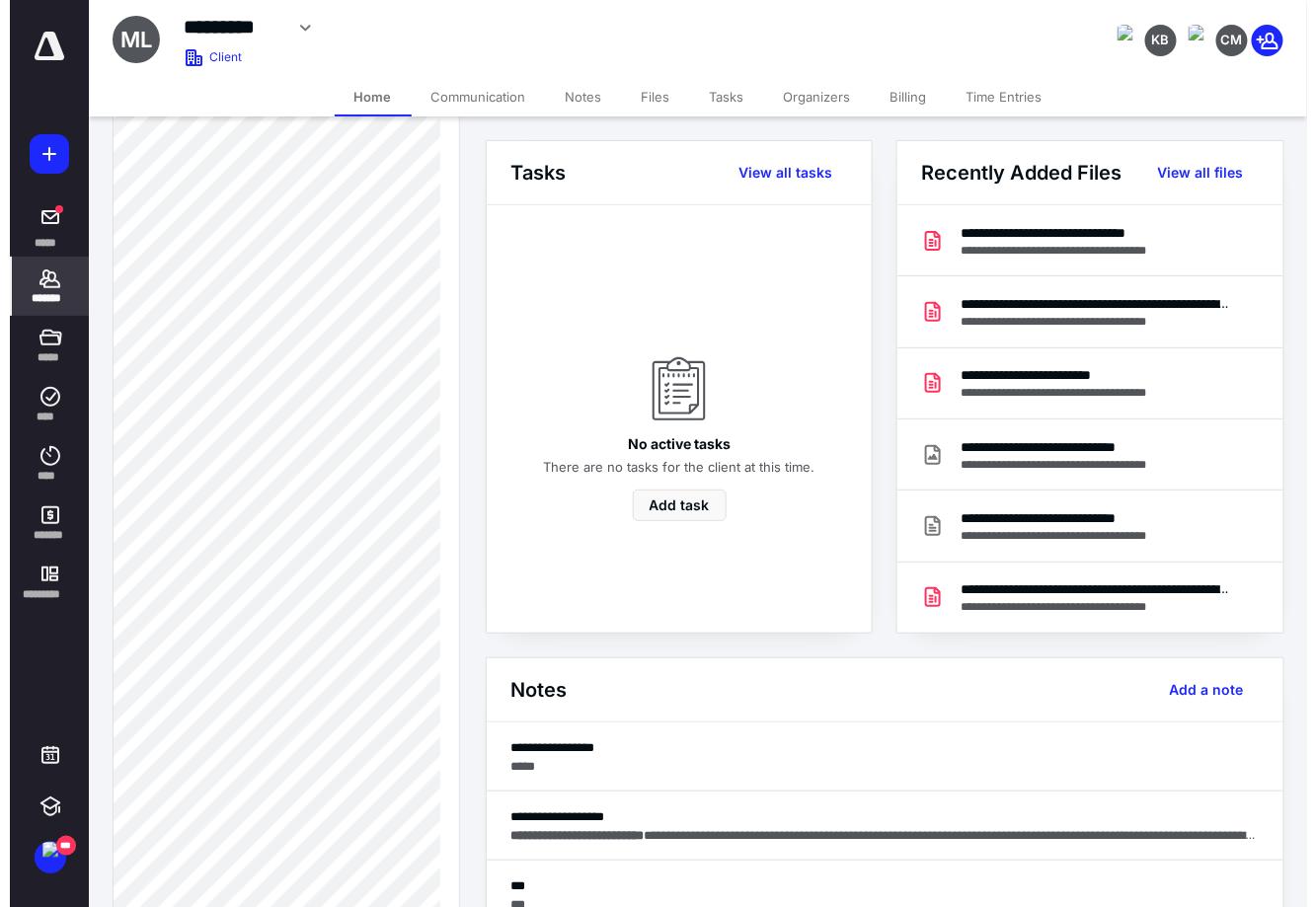scroll, scrollTop: 120, scrollLeft: 0, axis: vertical 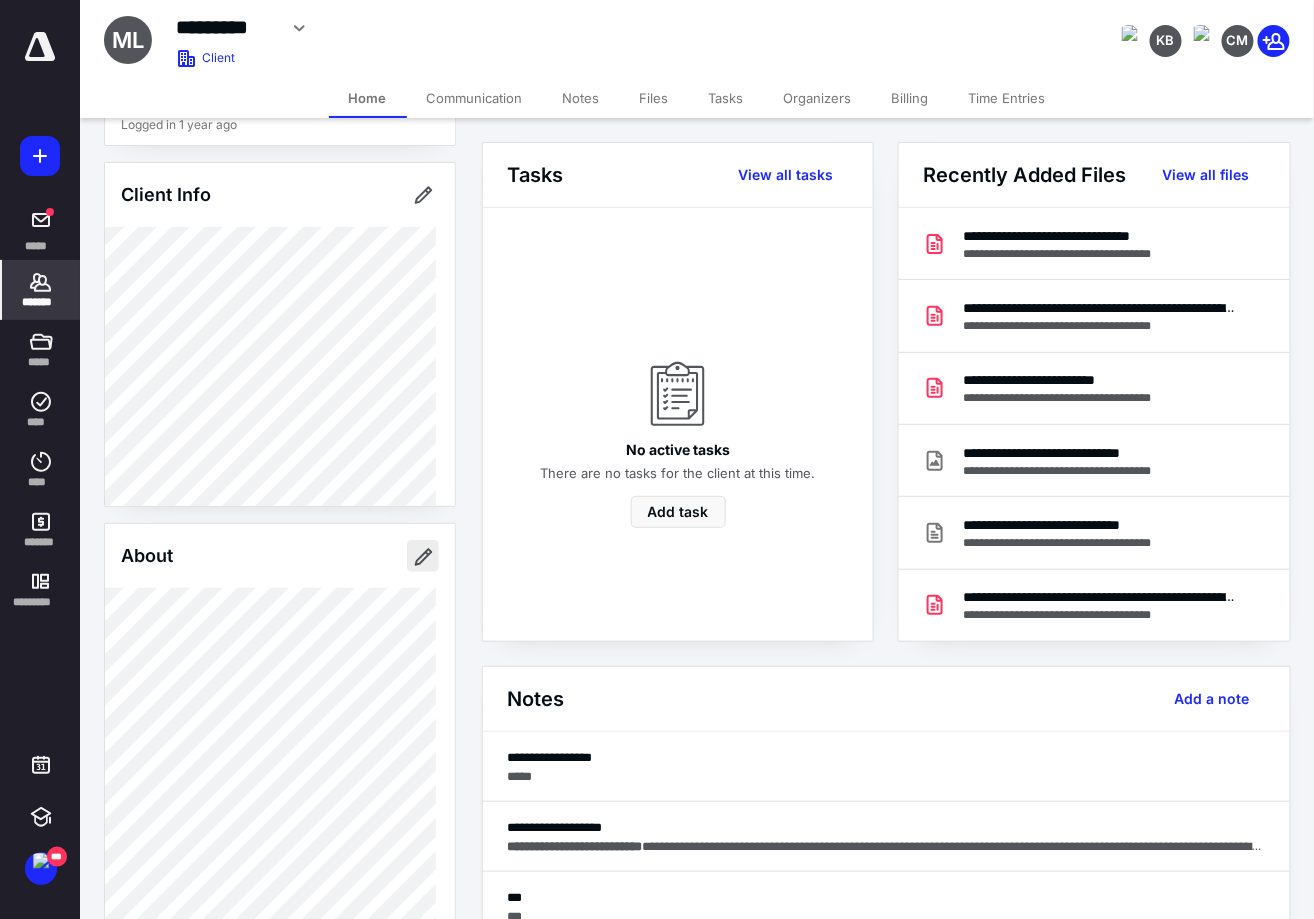 click at bounding box center (423, 556) 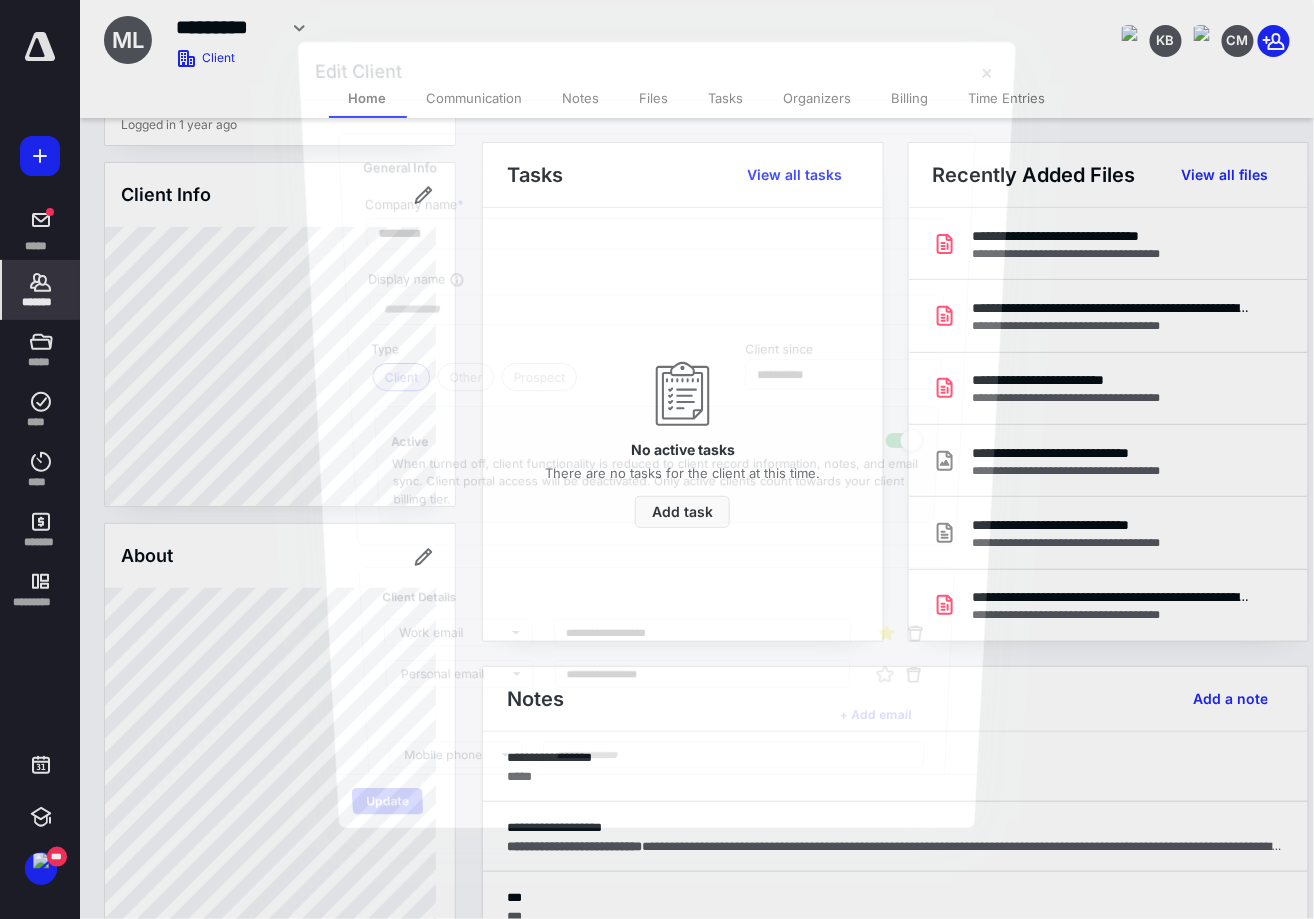 type on "*******" 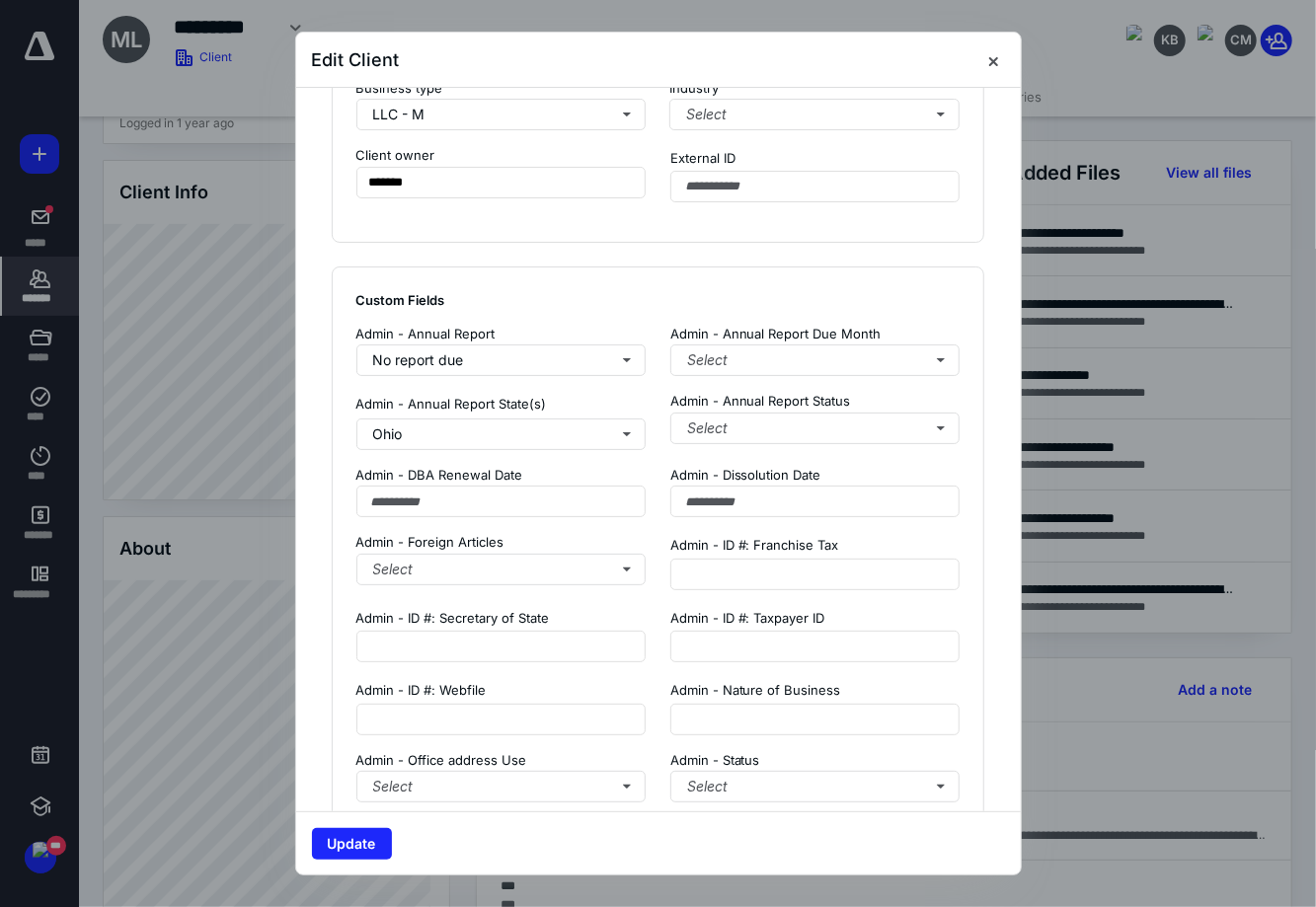 scroll, scrollTop: 963, scrollLeft: 0, axis: vertical 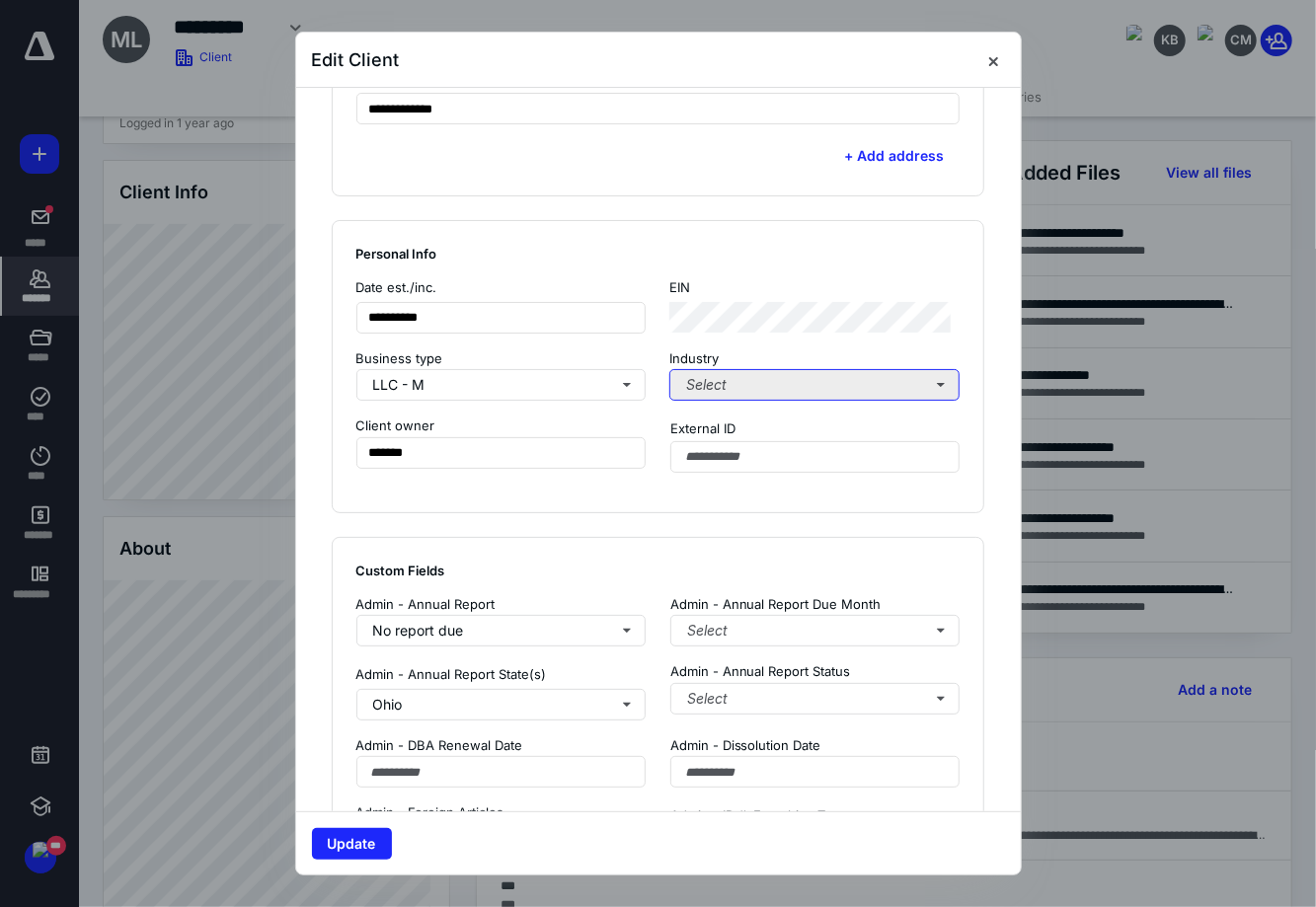 click on "Select" at bounding box center [814, 385] 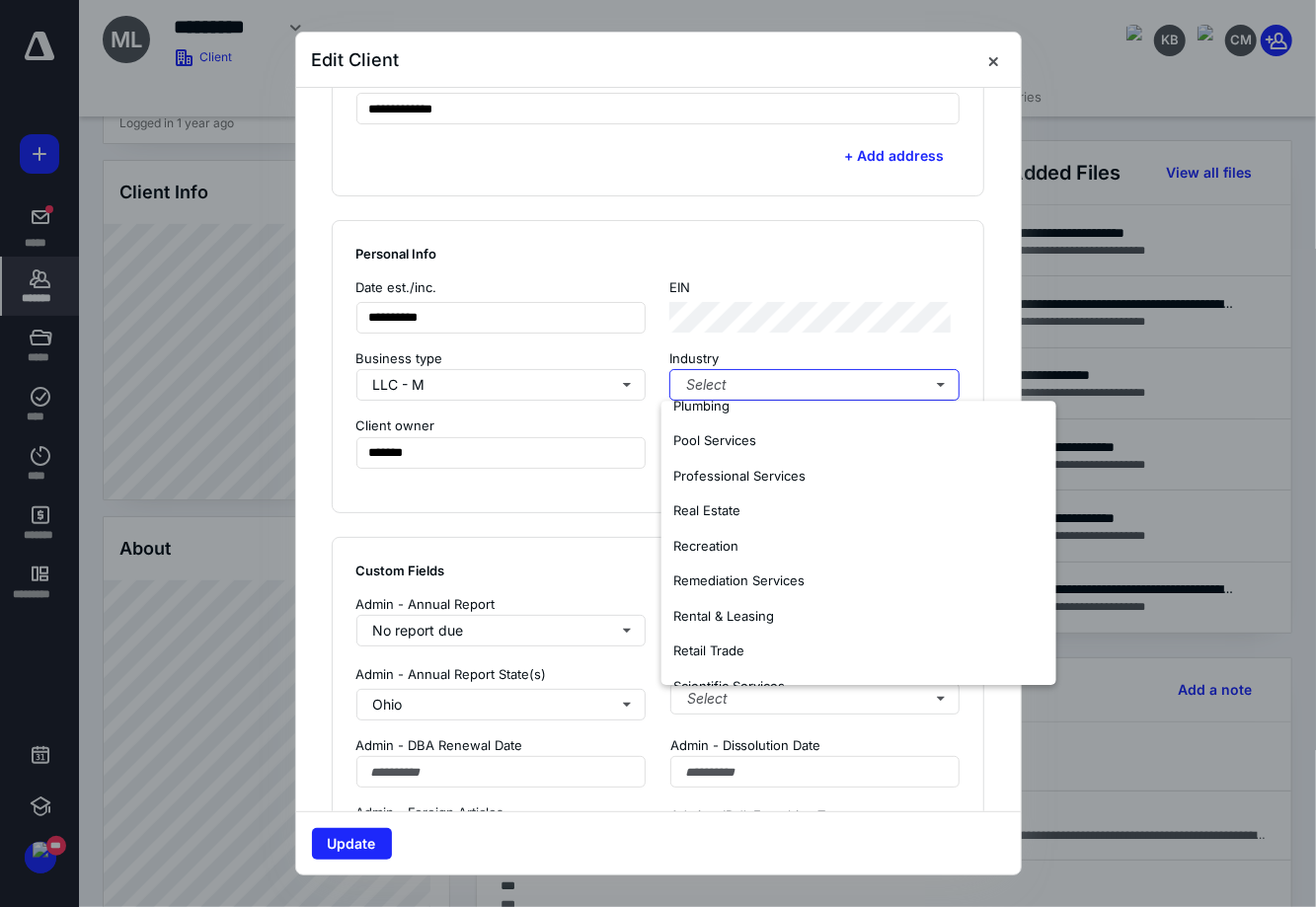 scroll, scrollTop: 1110, scrollLeft: 0, axis: vertical 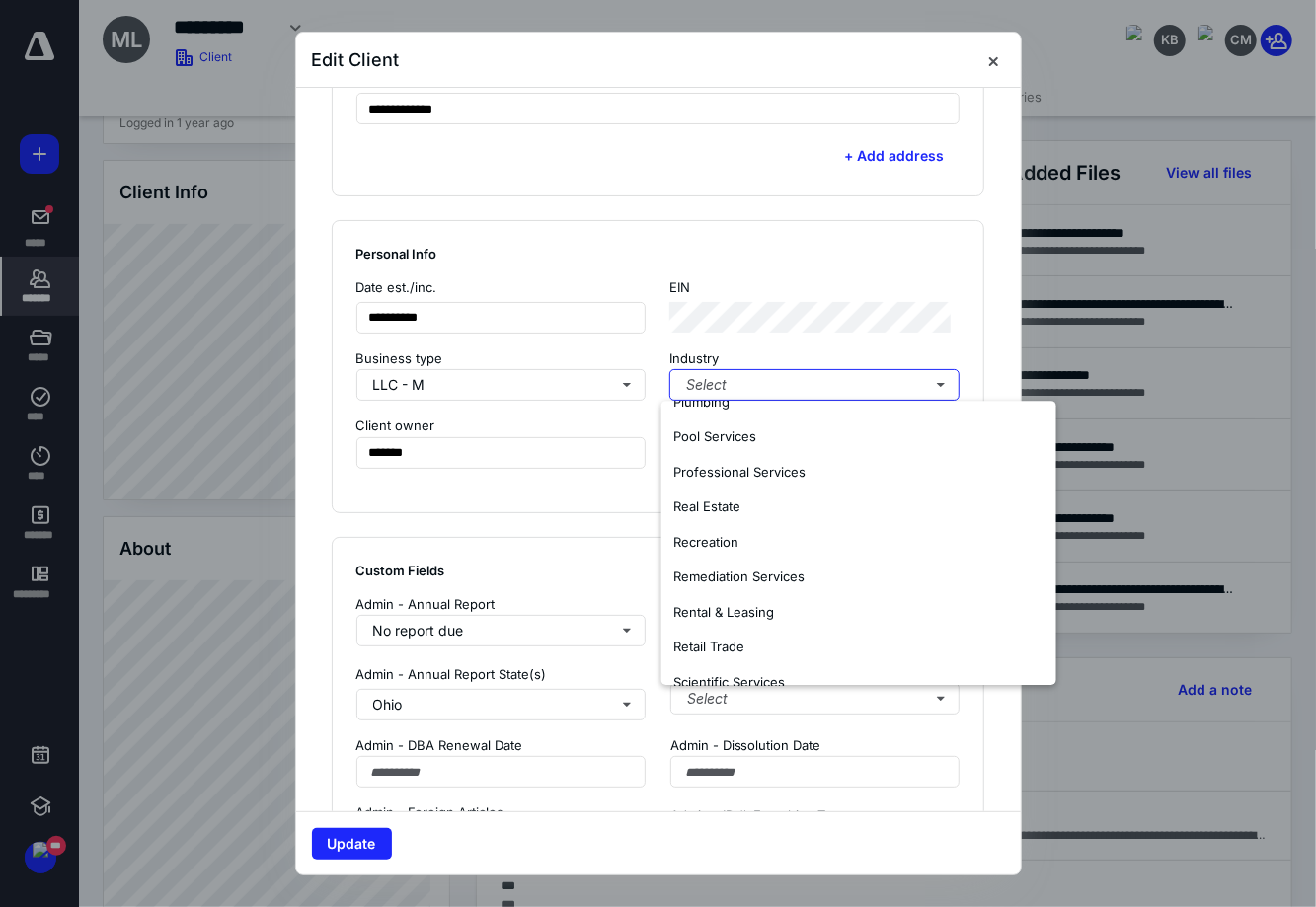 click on "Real Estate" at bounding box center [859, 507] 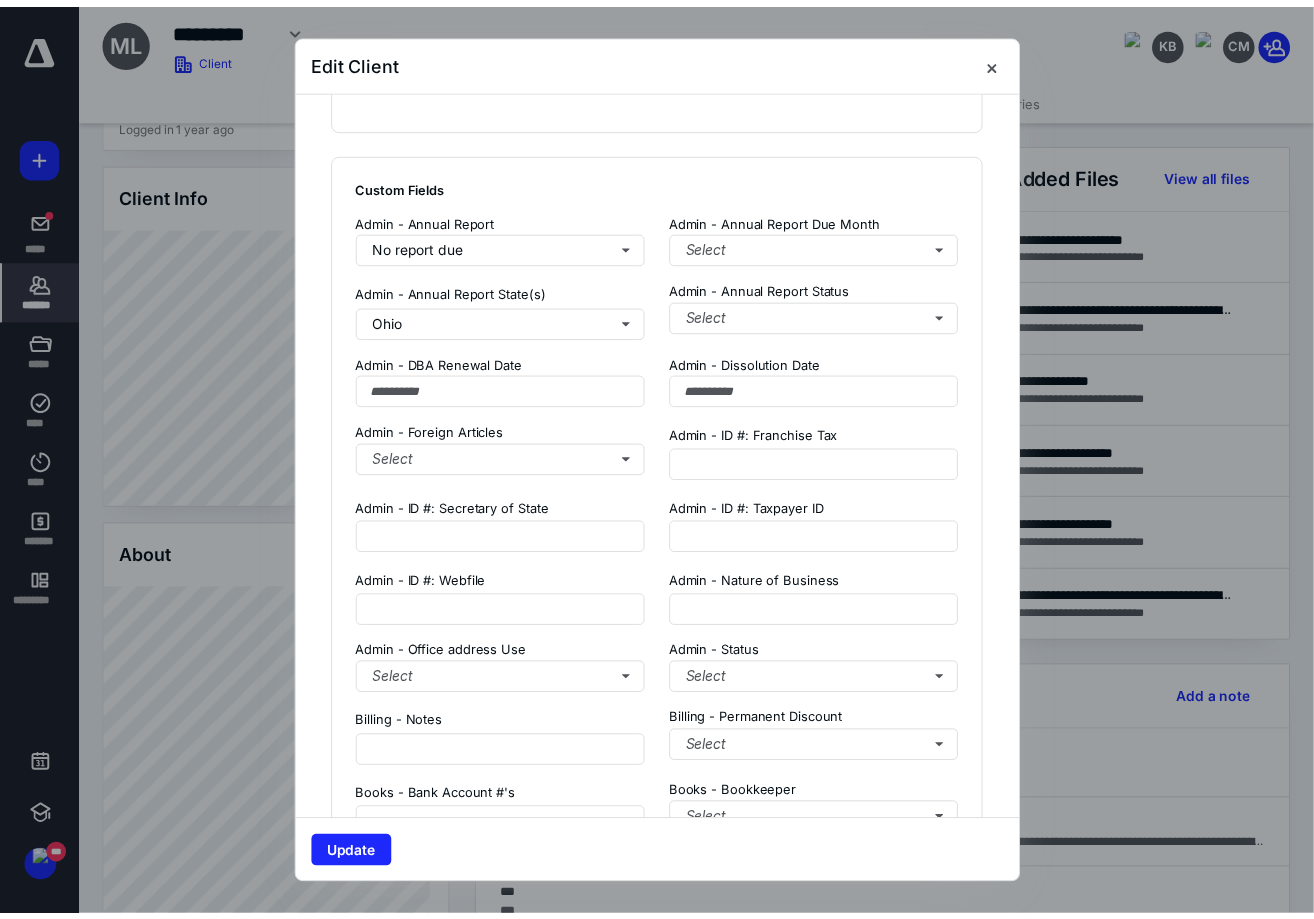 scroll, scrollTop: 1476, scrollLeft: 0, axis: vertical 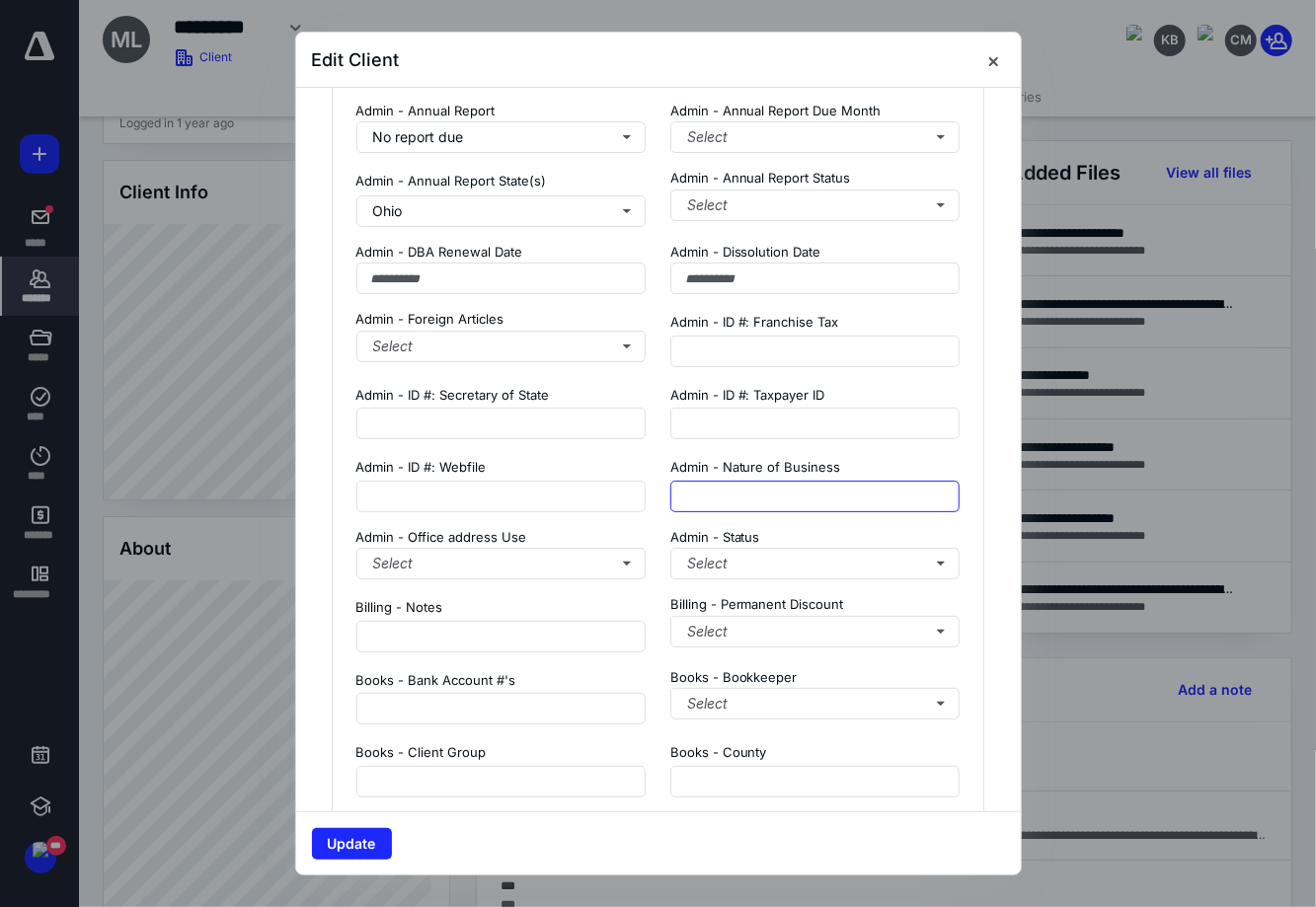 click at bounding box center (815, 496) 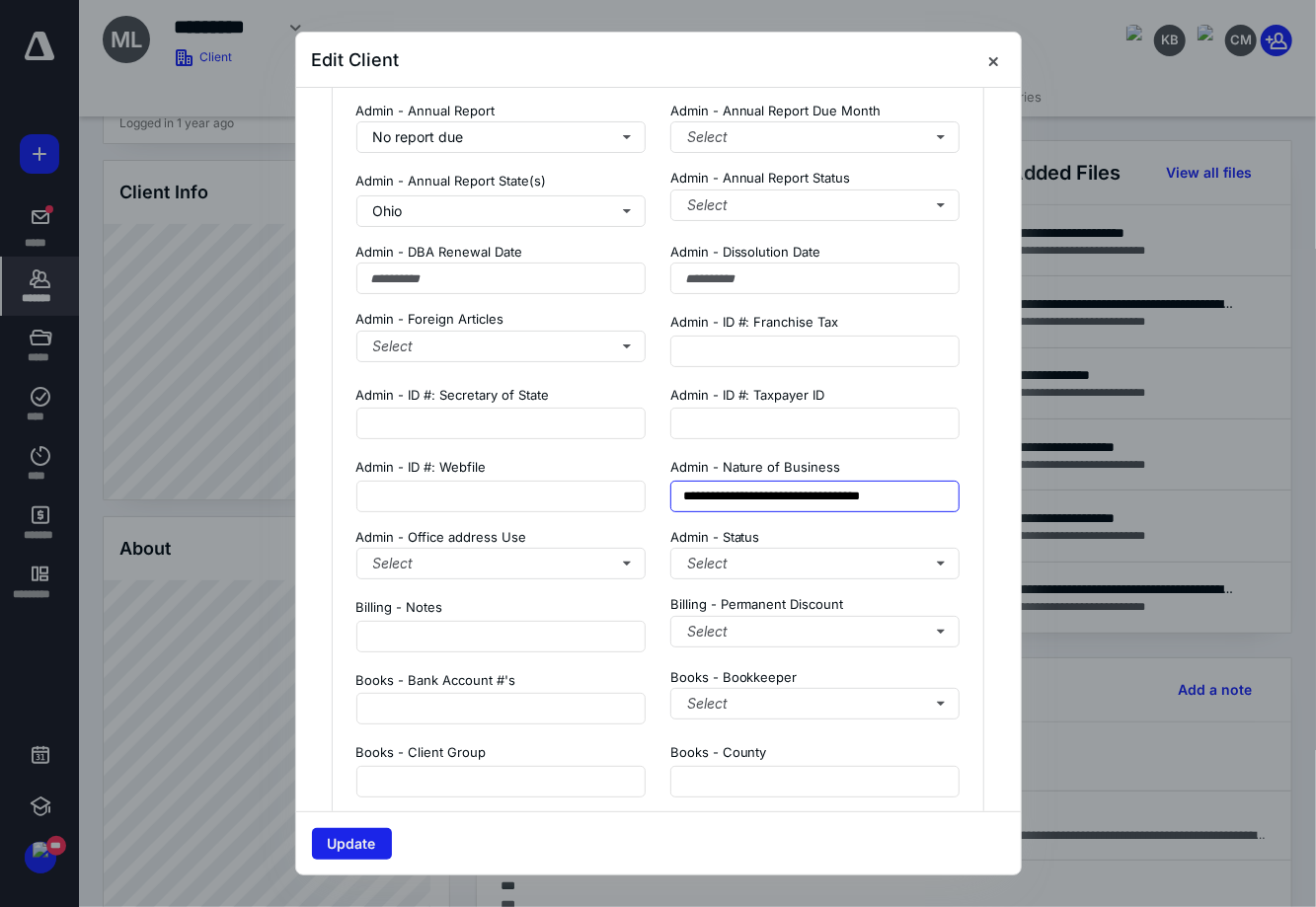 type on "**********" 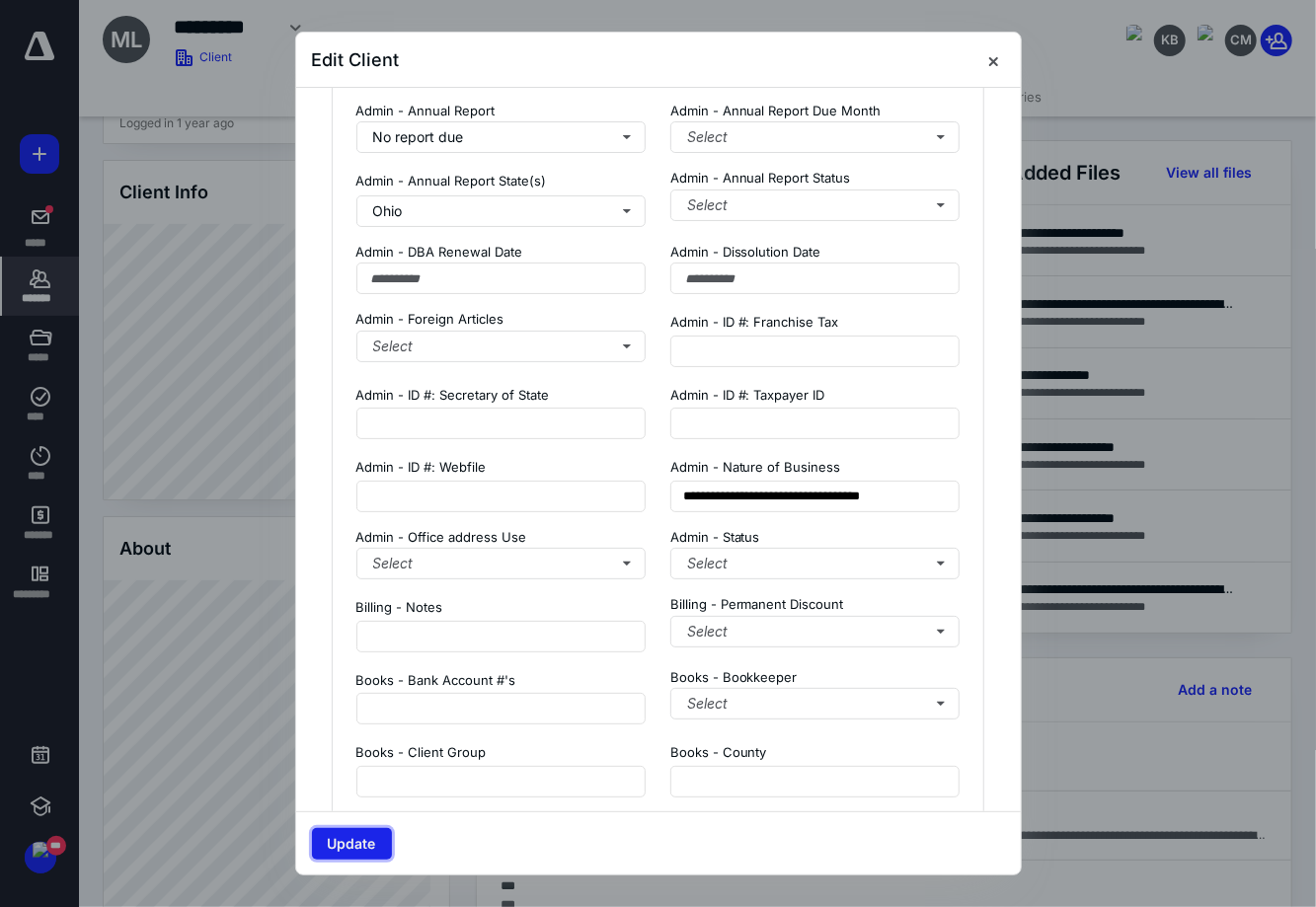 click on "Update" at bounding box center [351, 844] 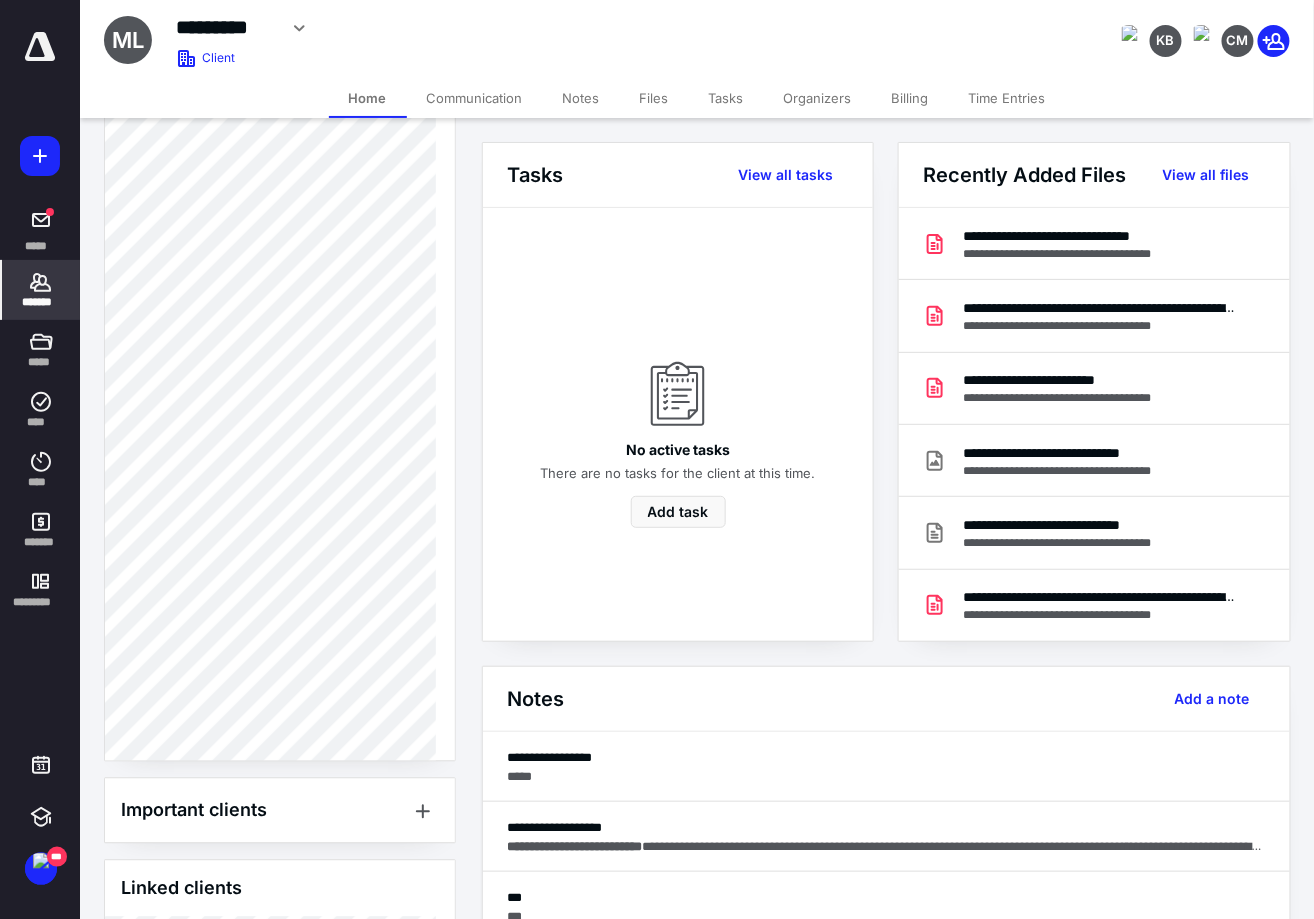 scroll, scrollTop: 122, scrollLeft: 0, axis: vertical 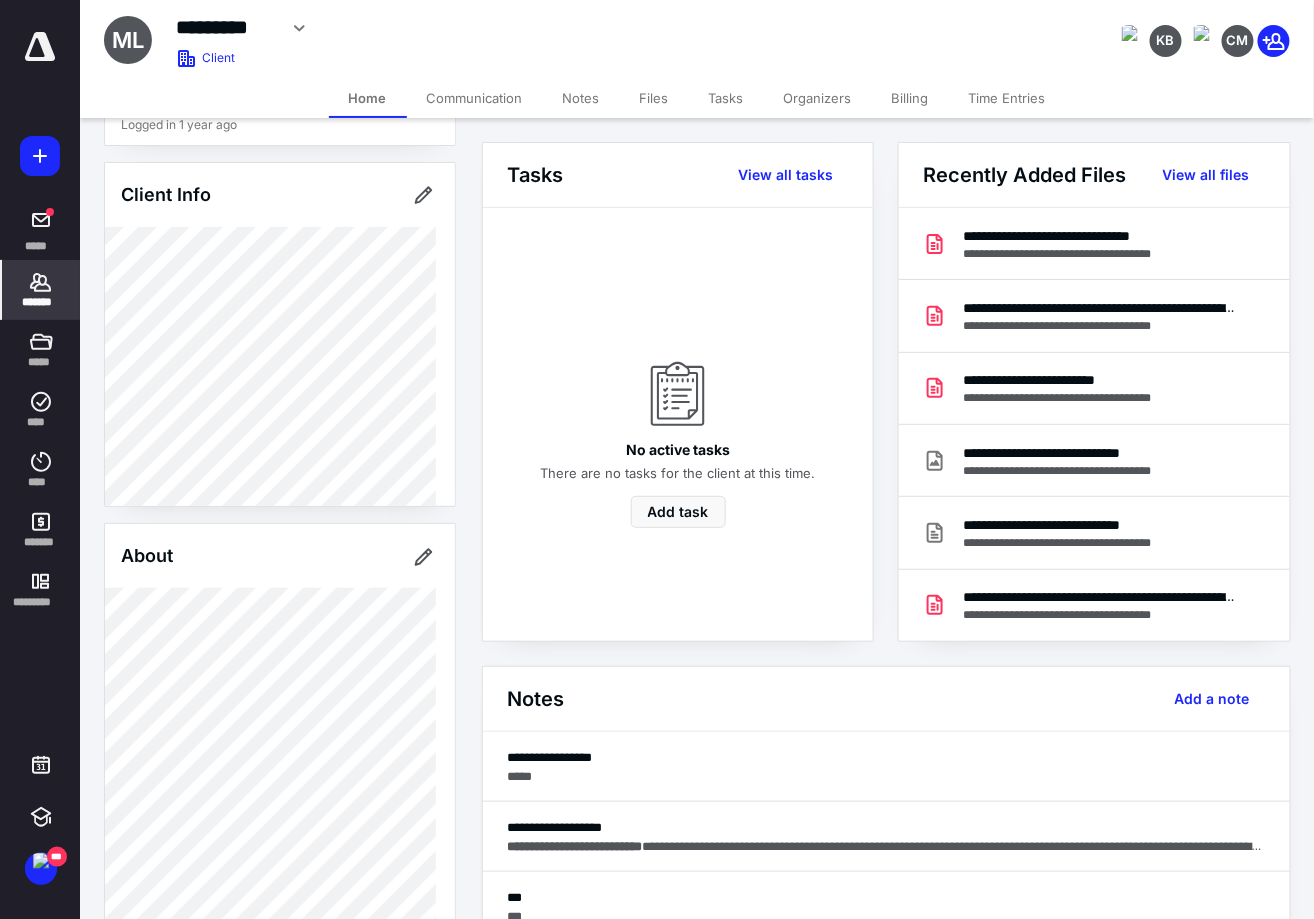 click on "*********" at bounding box center [226, 27] 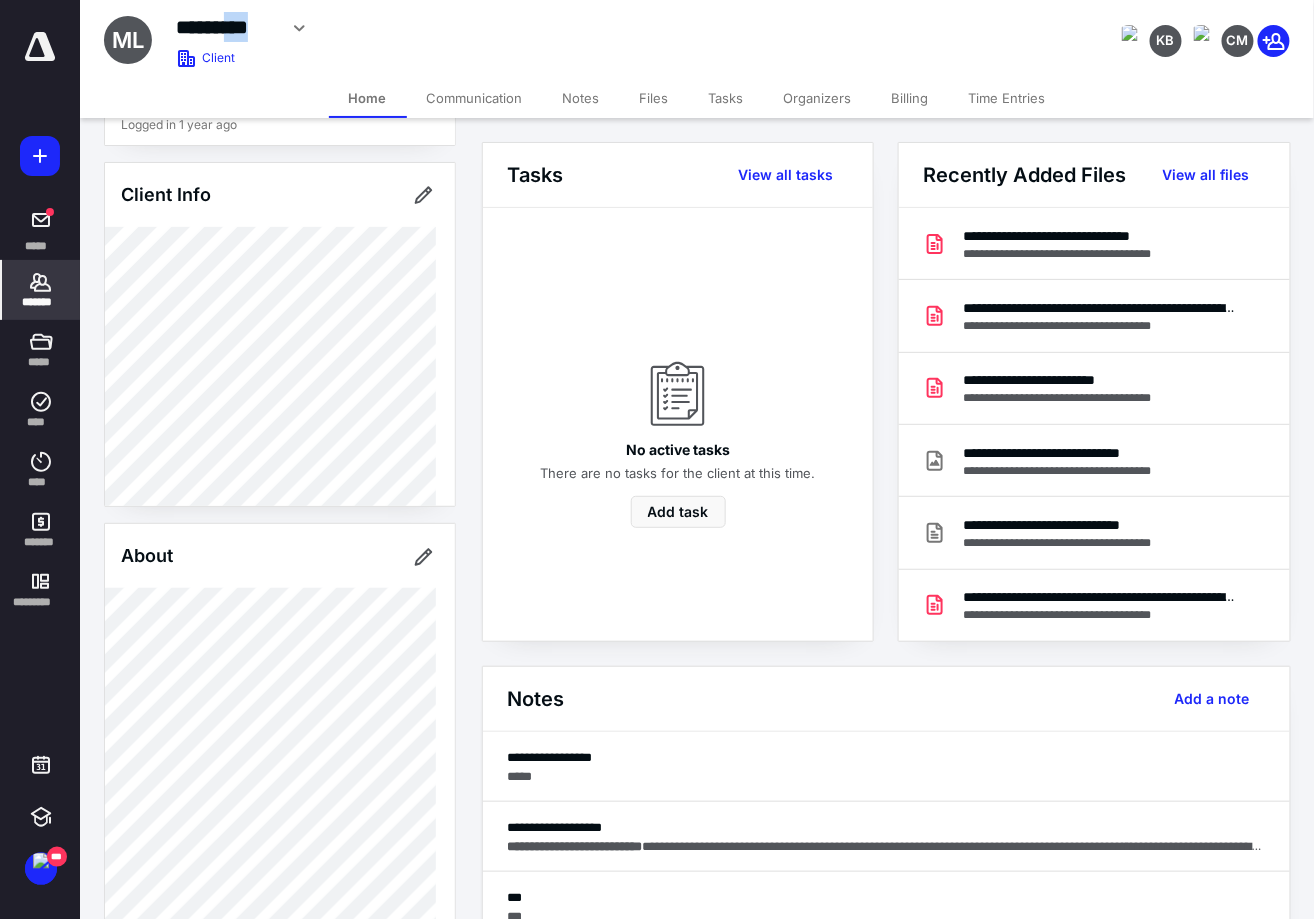click on "*********" at bounding box center (226, 27) 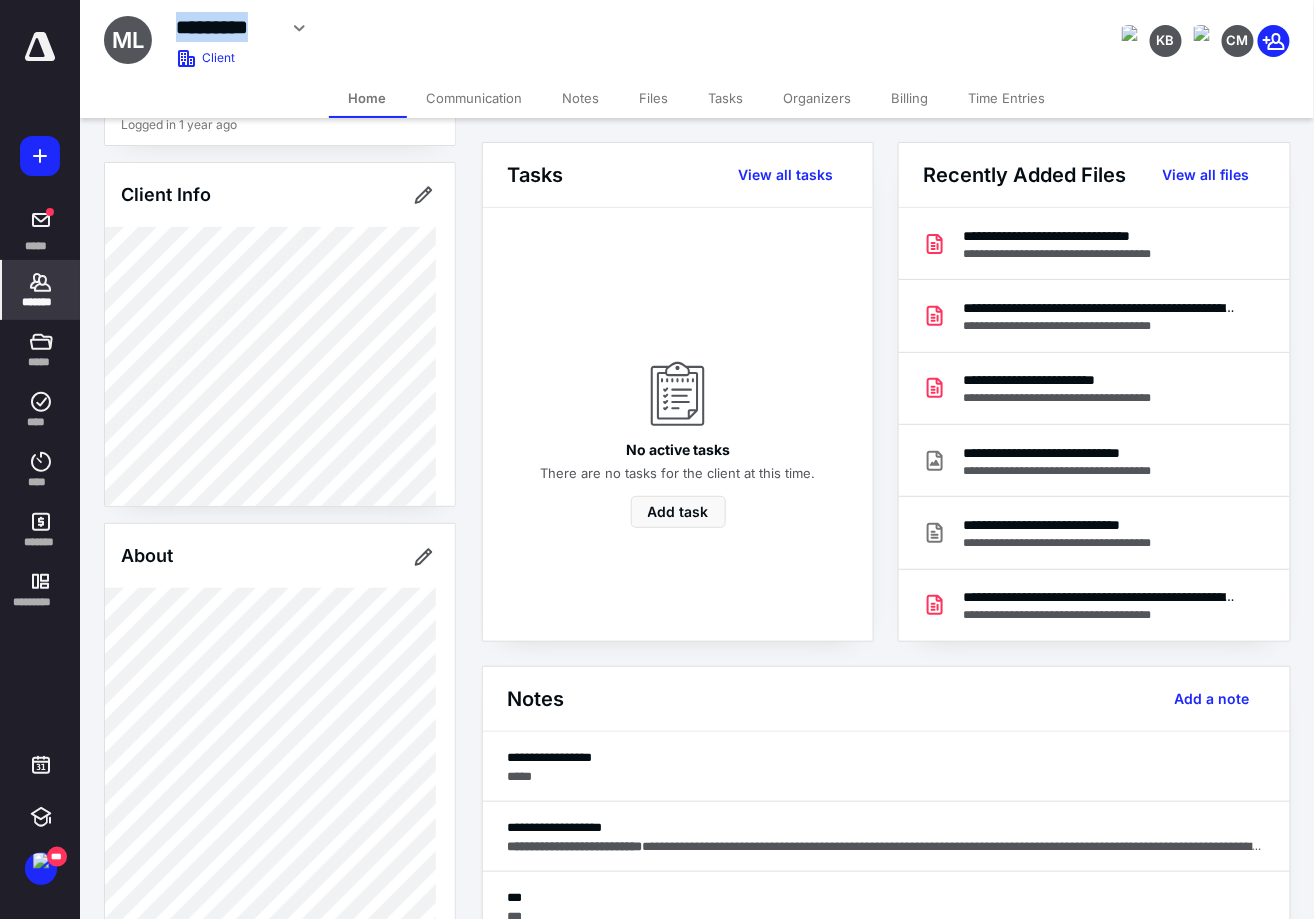 click on "*********" at bounding box center (226, 27) 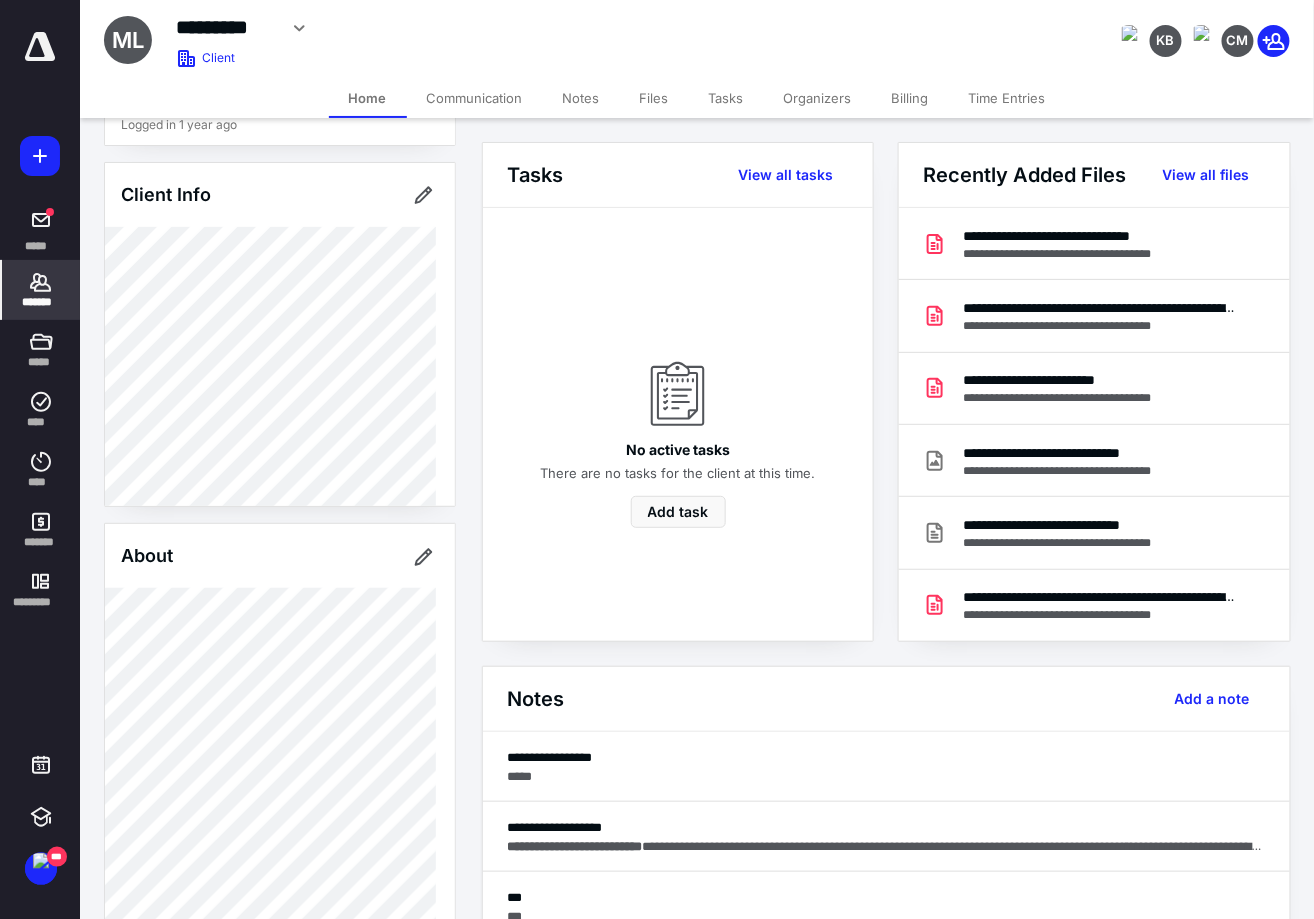 click at bounding box center (0, 0) 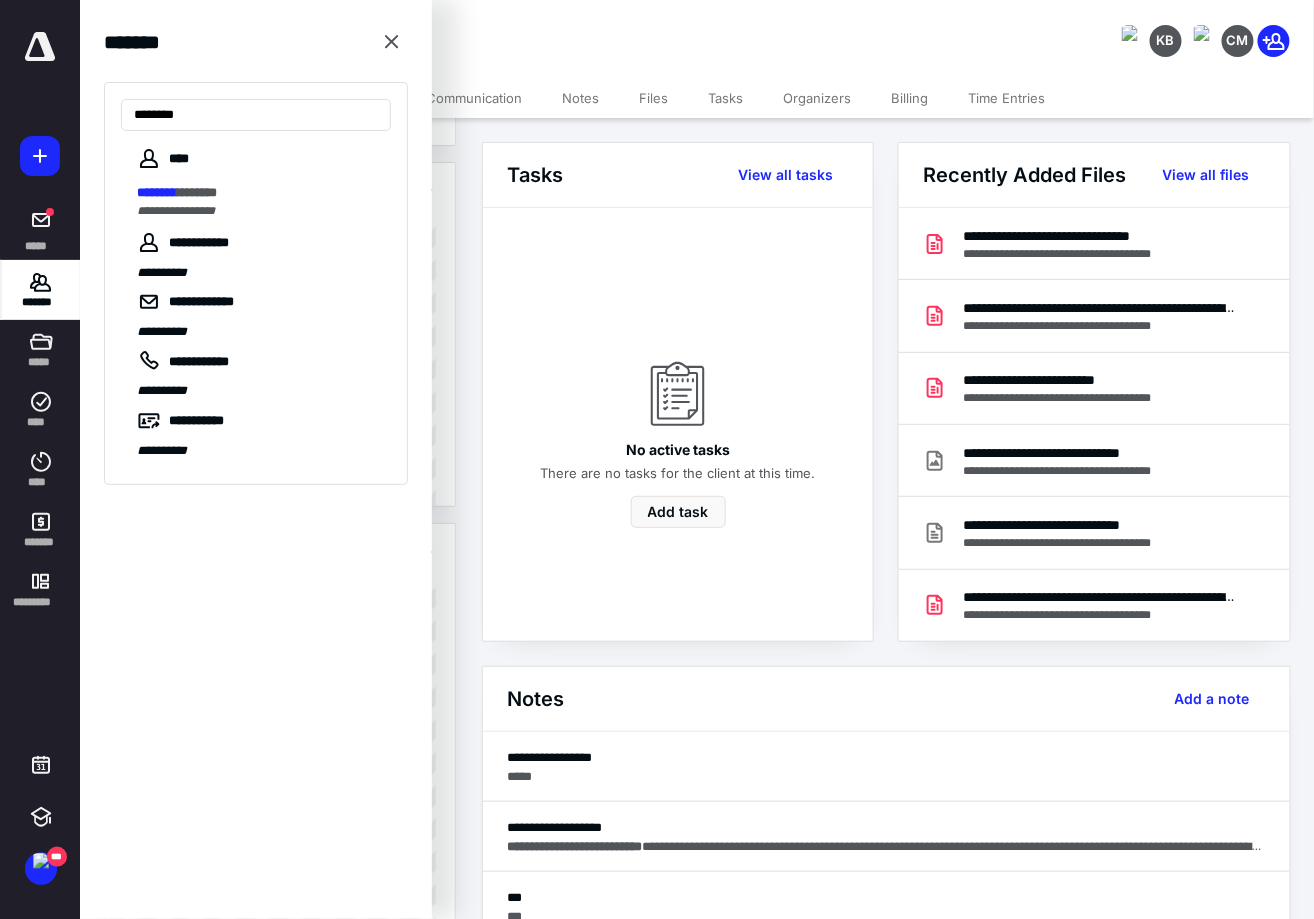 type on "********" 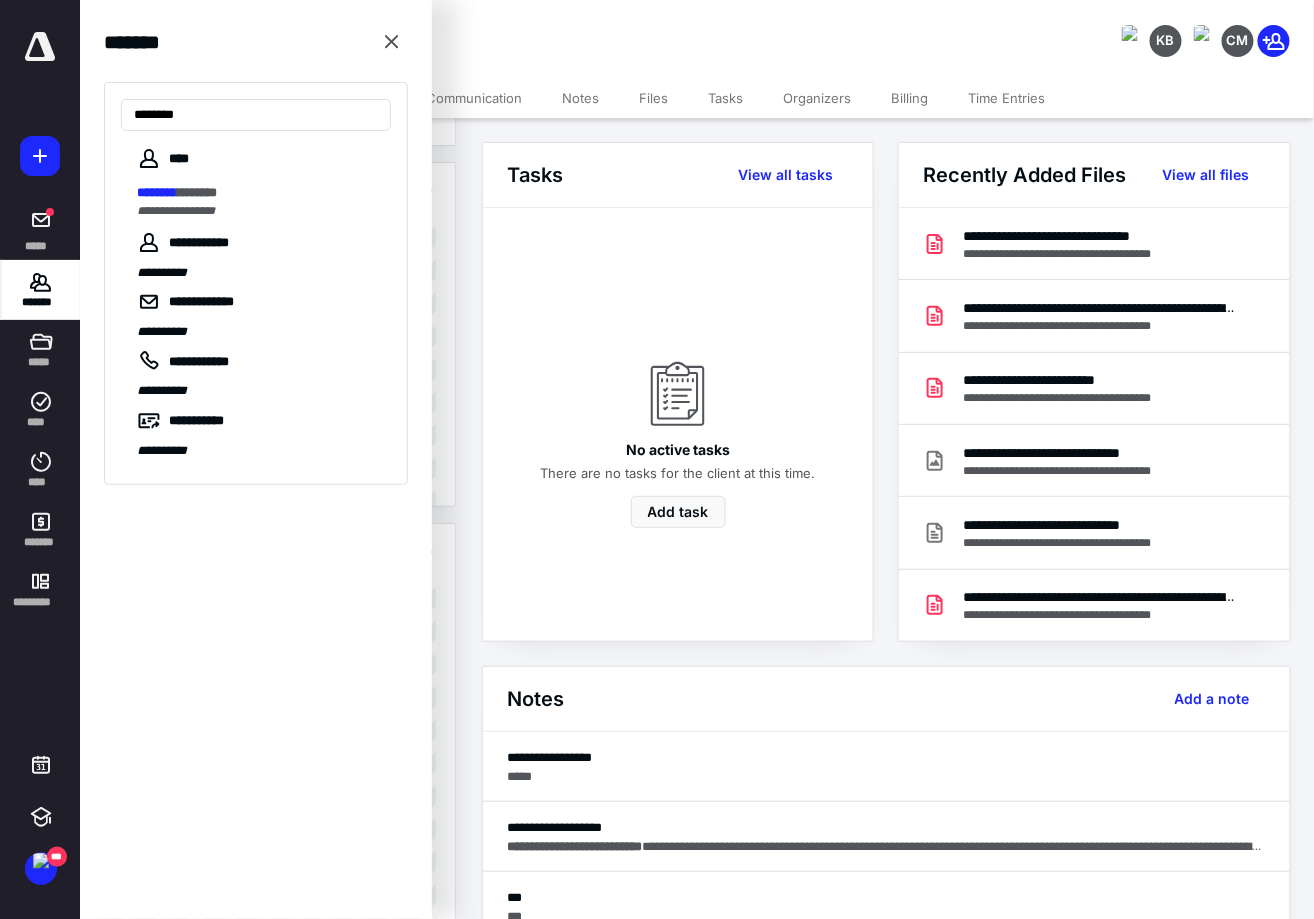 click on "**********" at bounding box center [264, 201] 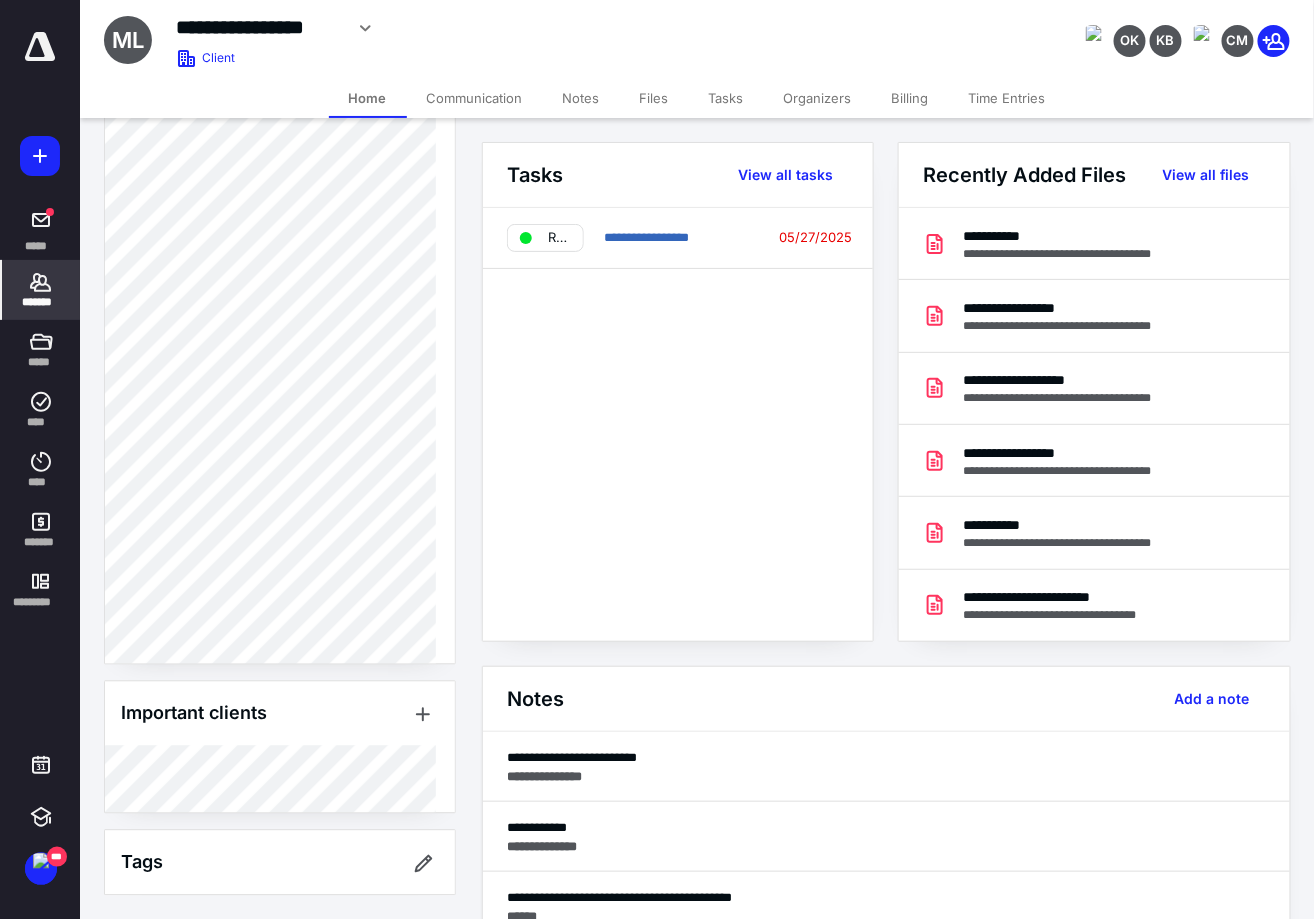 scroll, scrollTop: 461, scrollLeft: 0, axis: vertical 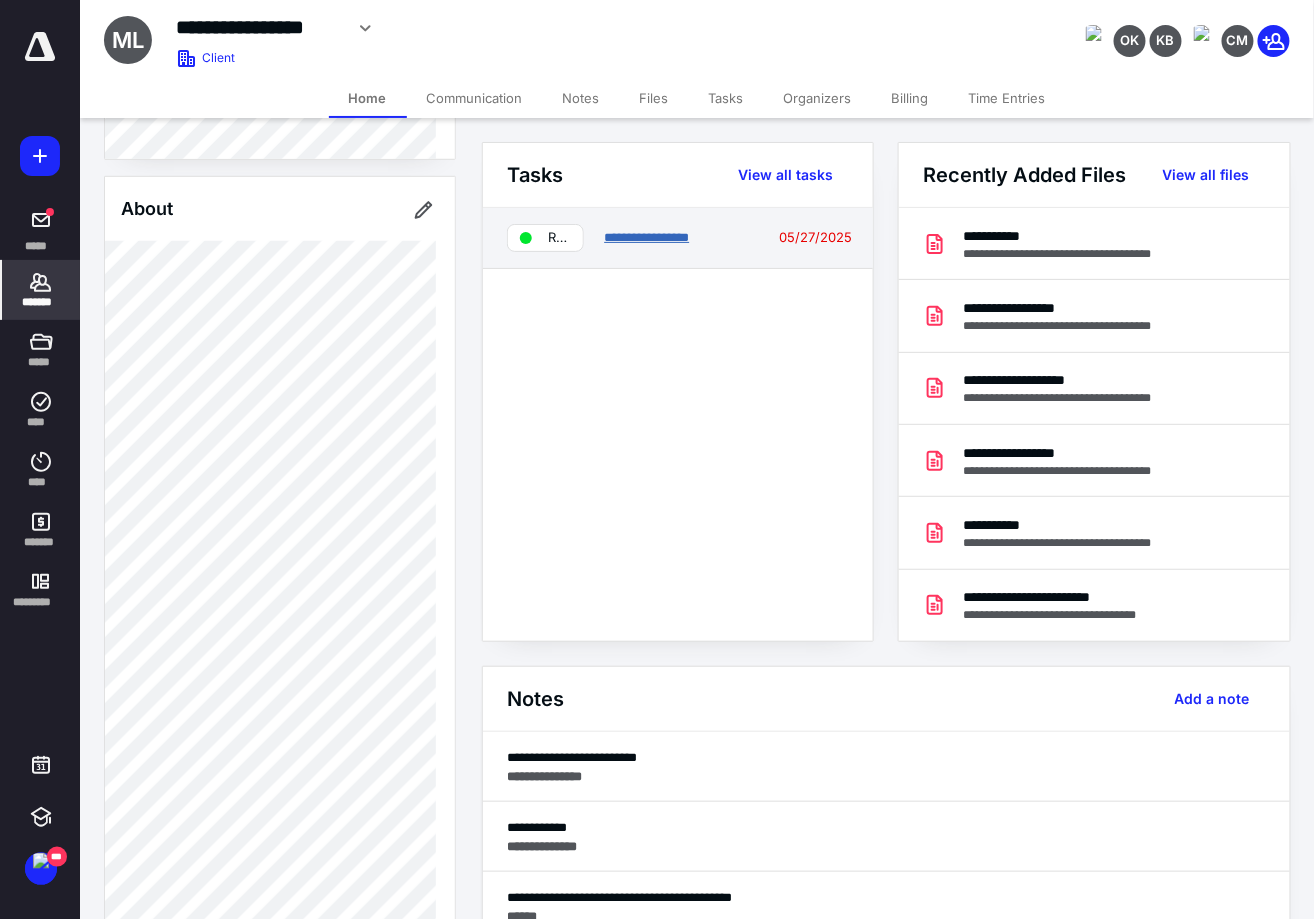 click on "**********" at bounding box center [646, 237] 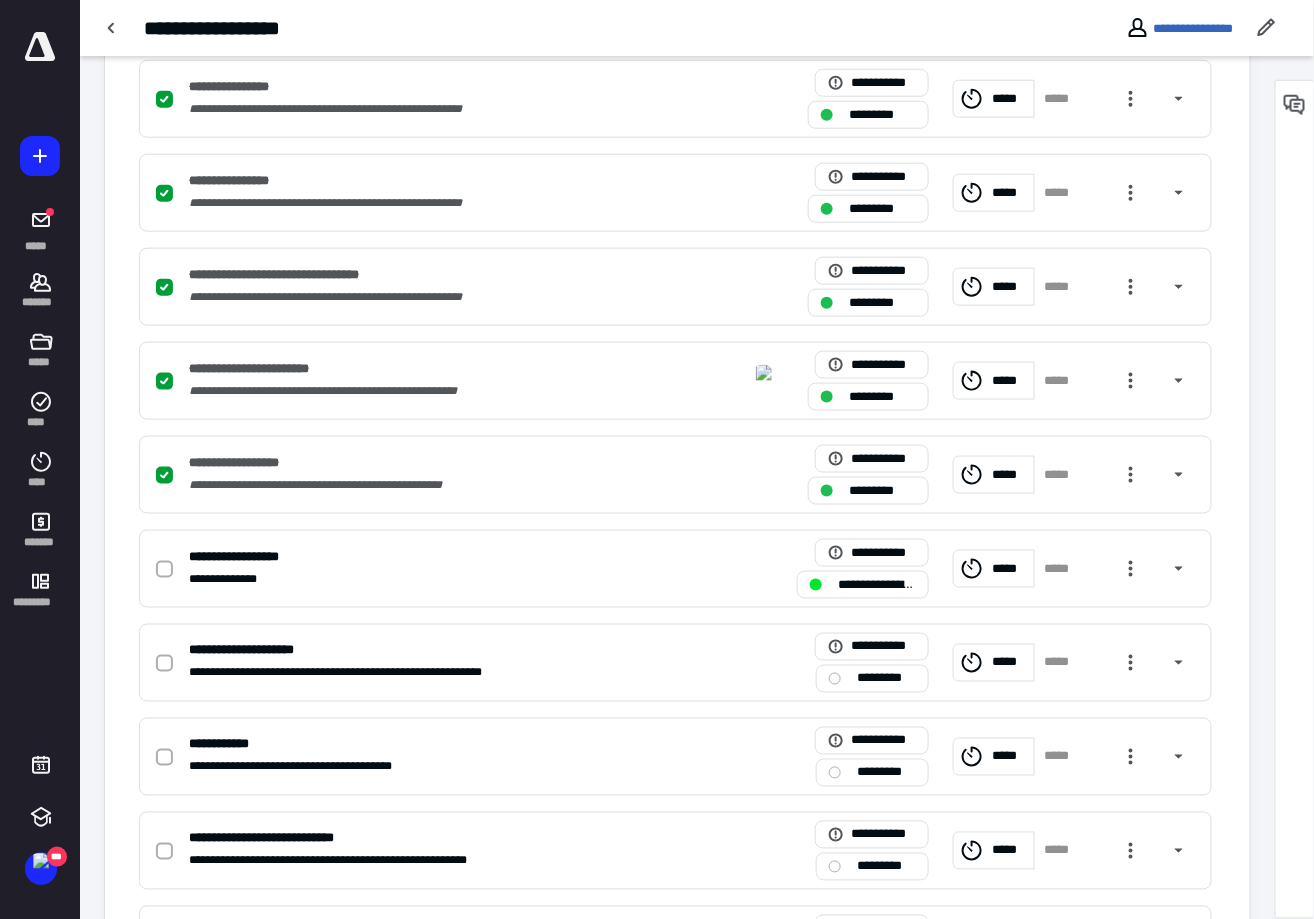 scroll, scrollTop: 631, scrollLeft: 0, axis: vertical 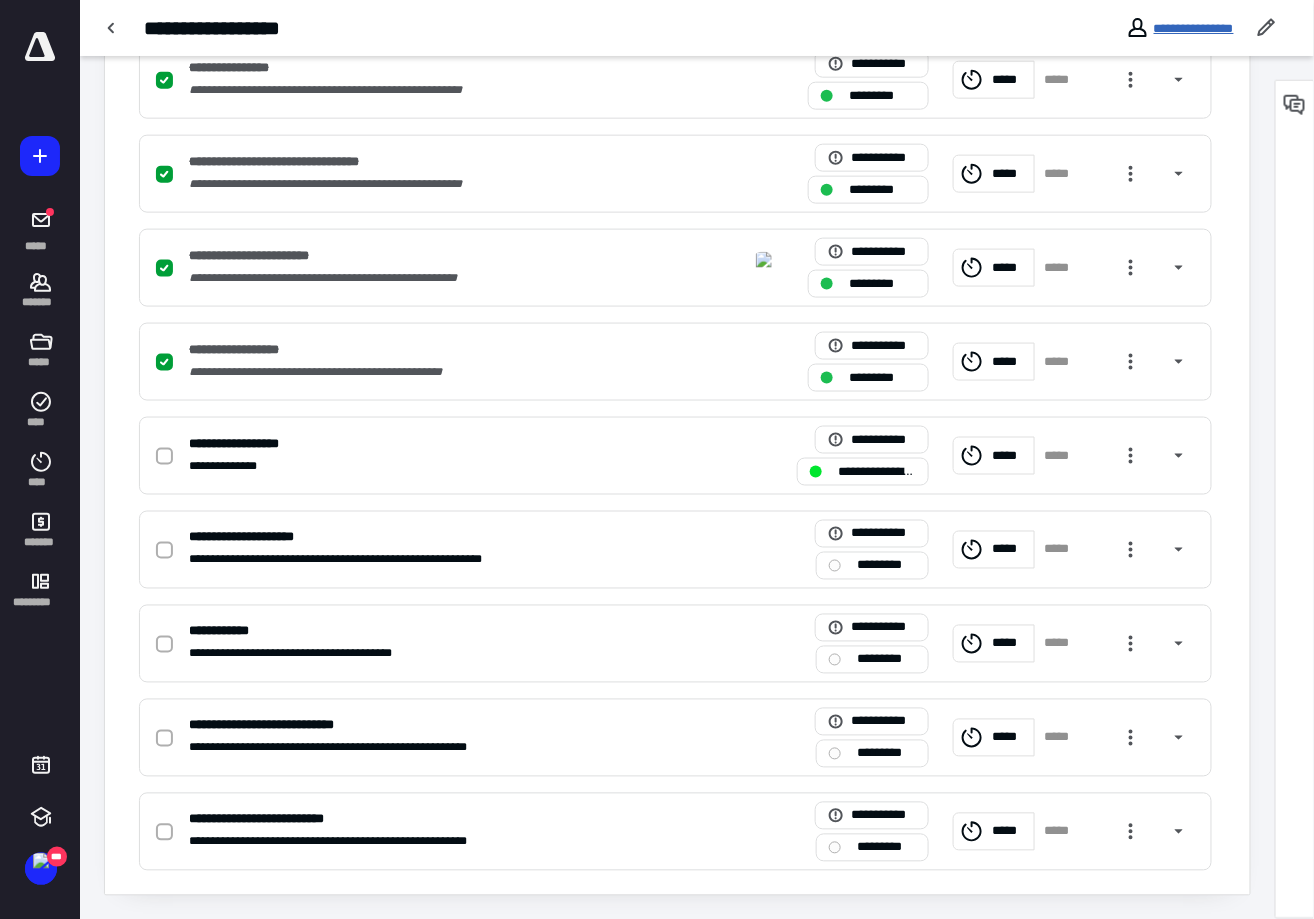 click on "**********" at bounding box center [1194, 28] 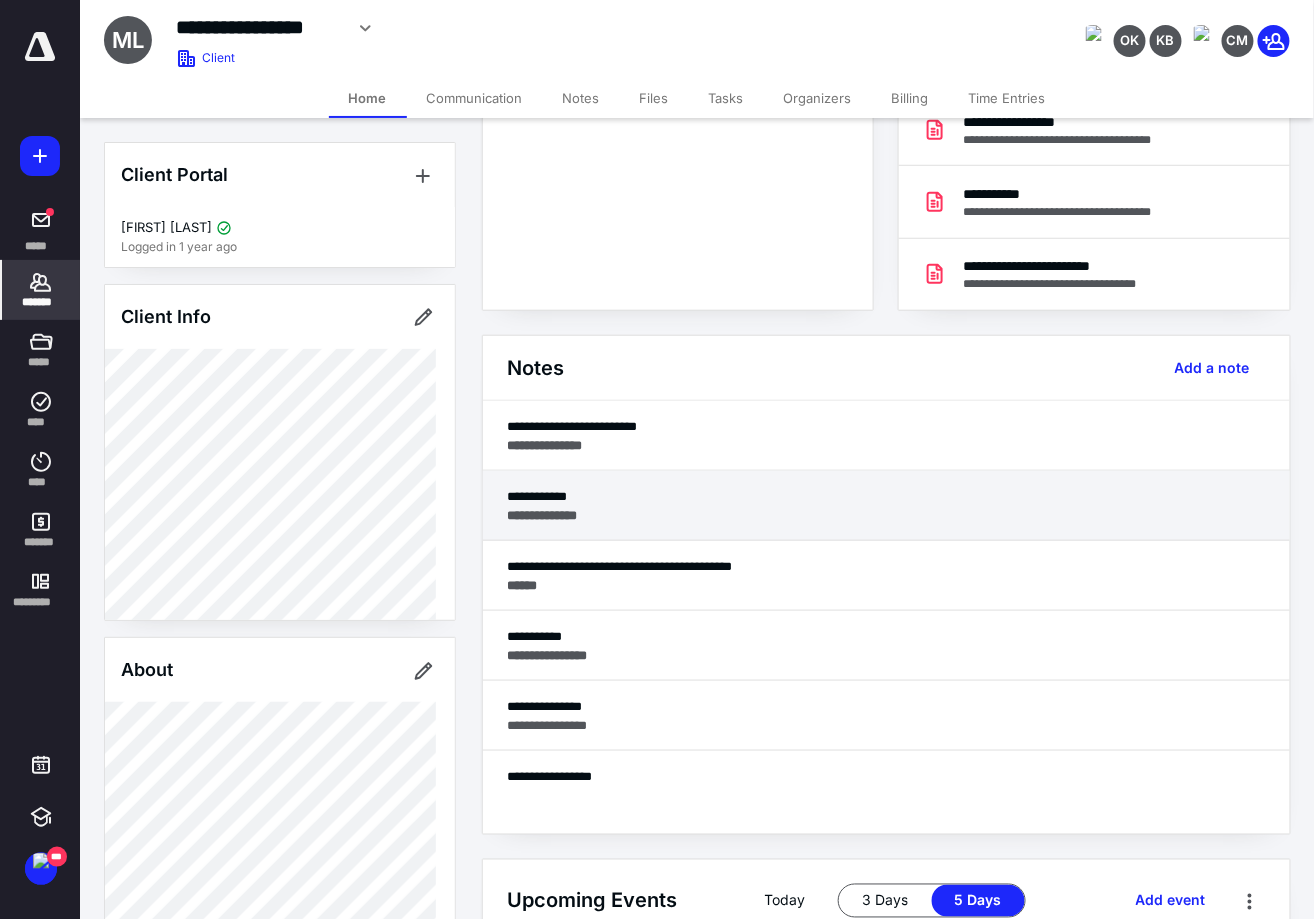 scroll, scrollTop: 375, scrollLeft: 0, axis: vertical 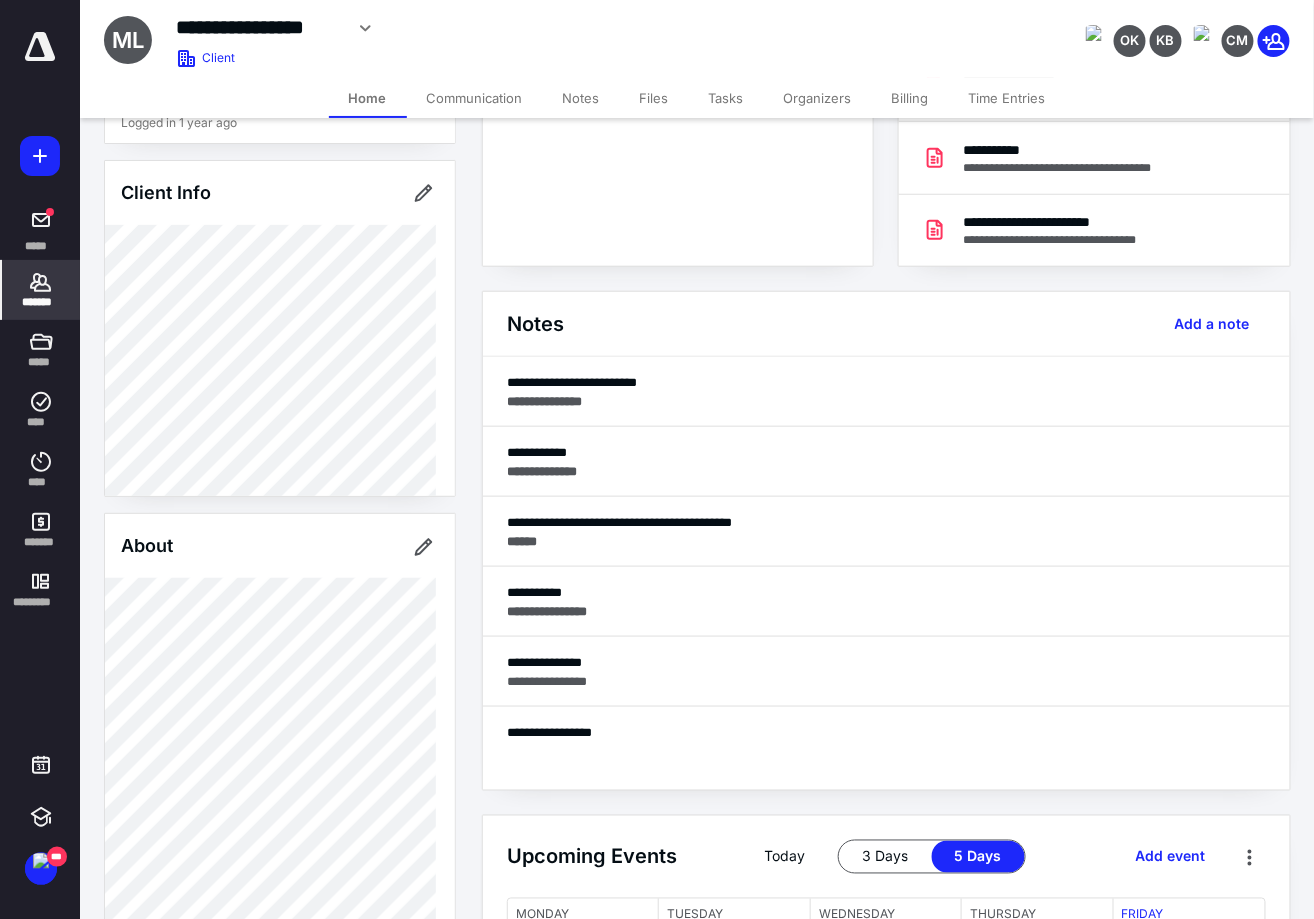 click on "**********" at bounding box center [697, 39] 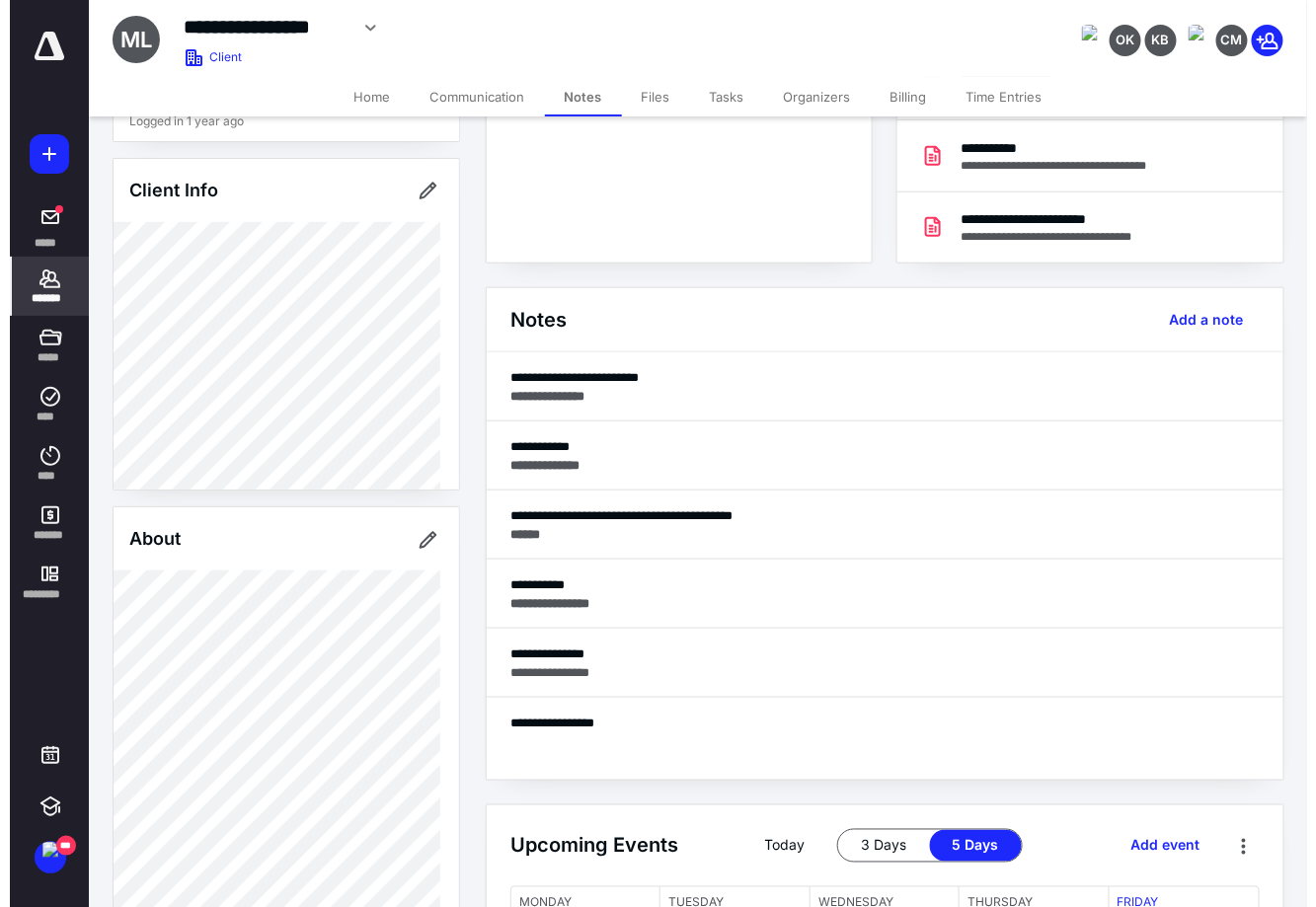 scroll, scrollTop: 0, scrollLeft: 0, axis: both 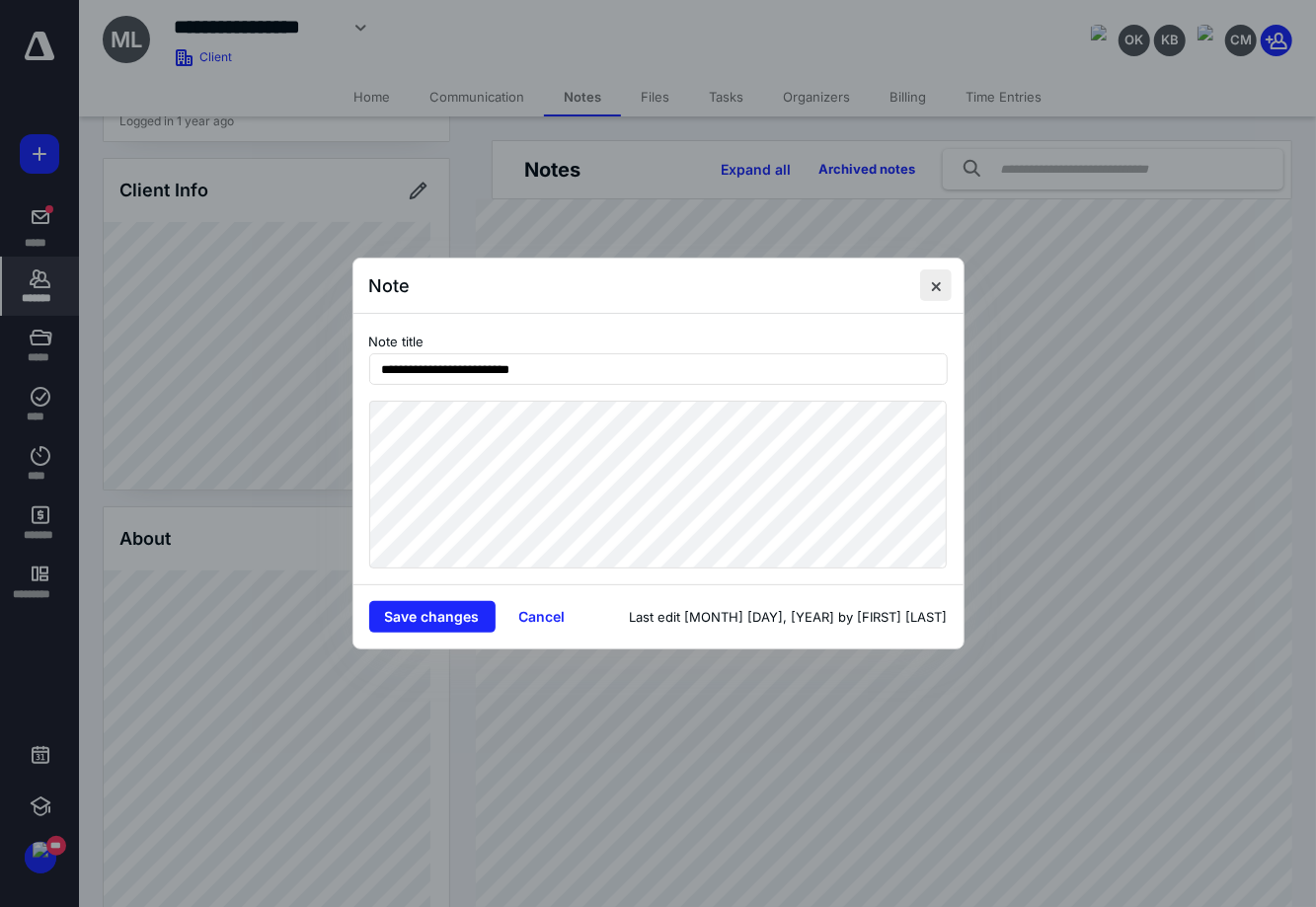 click at bounding box center (936, 285) 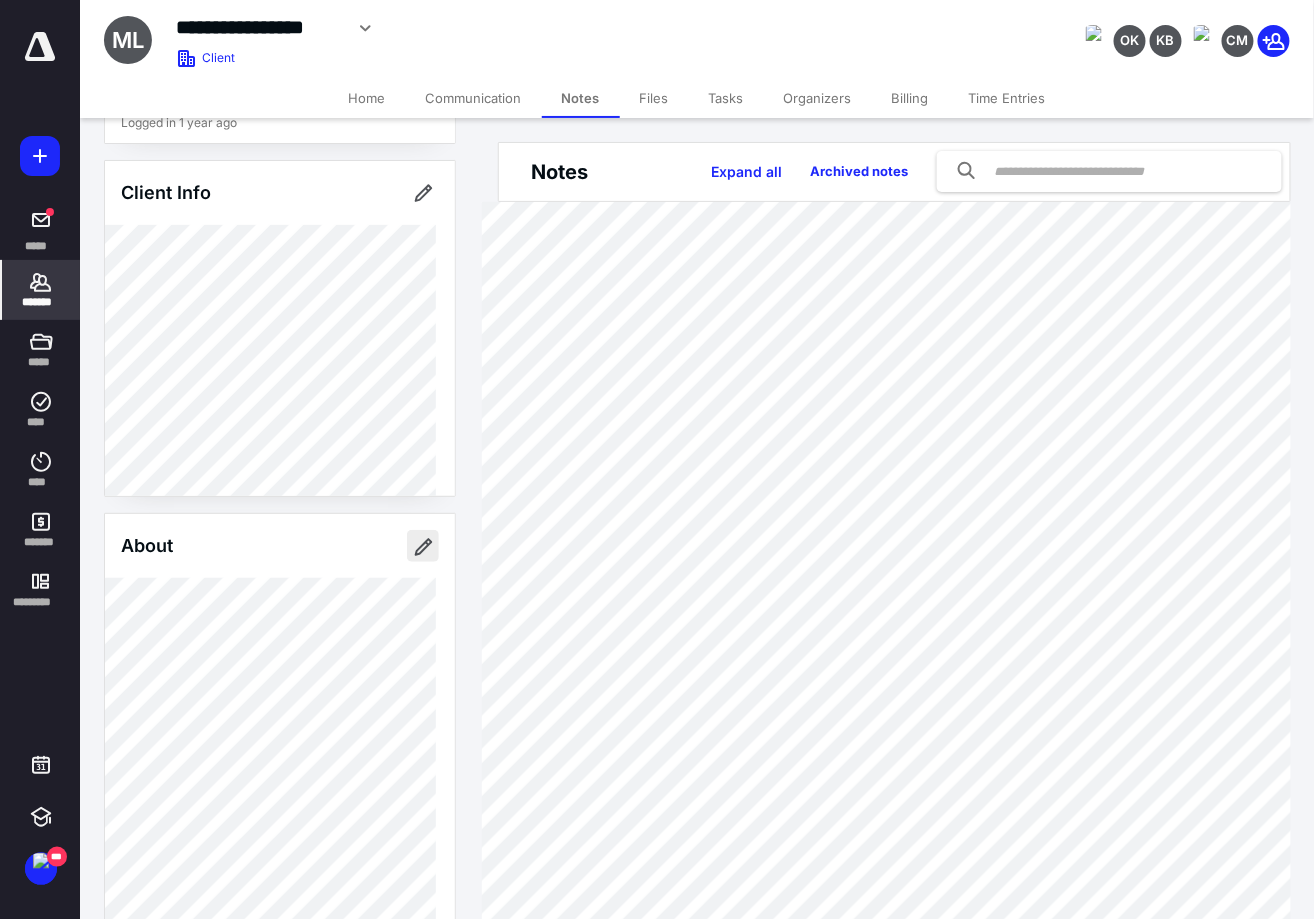 click at bounding box center (423, 546) 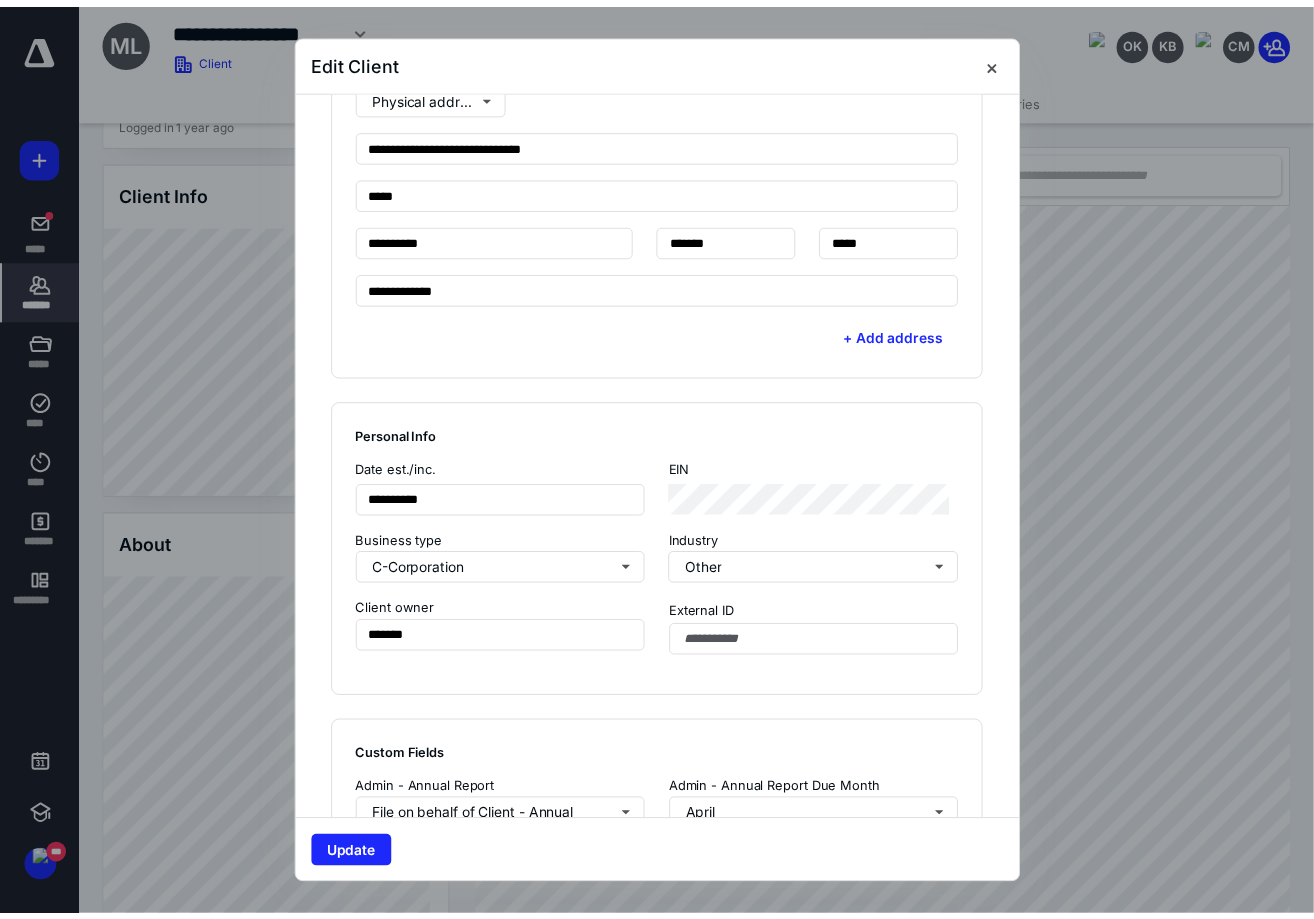 scroll, scrollTop: 1500, scrollLeft: 0, axis: vertical 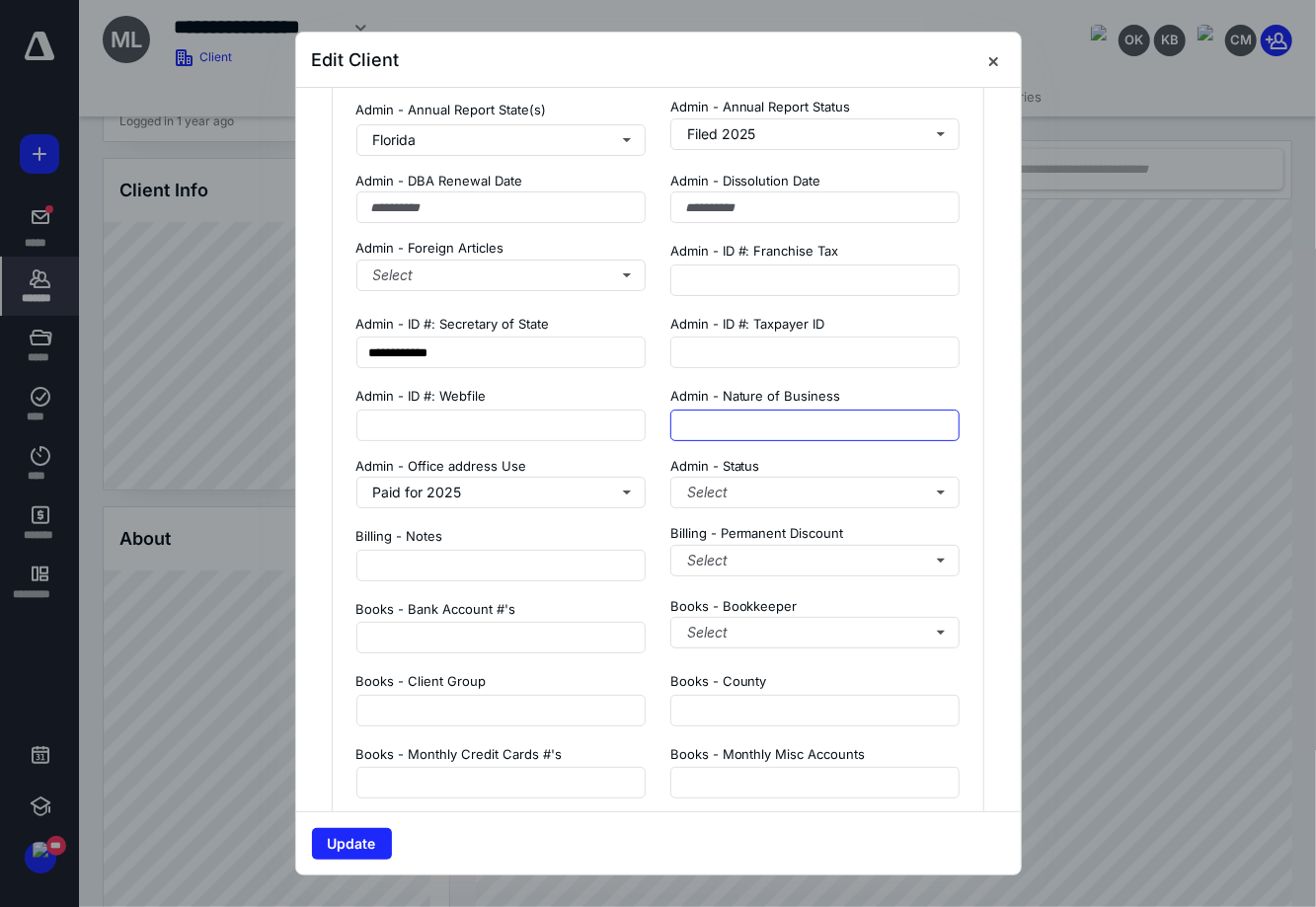 click at bounding box center (815, 425) 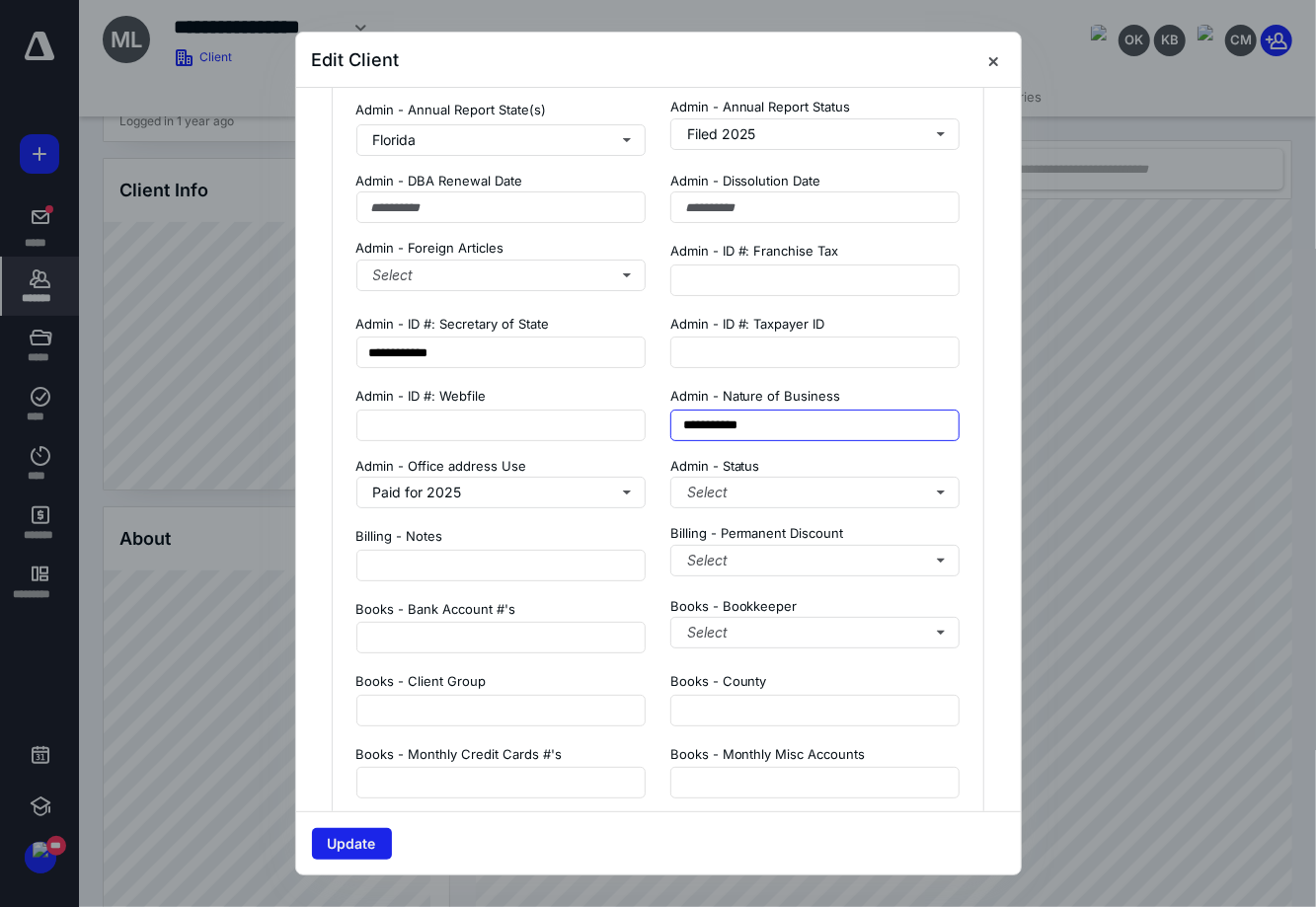 type on "**********" 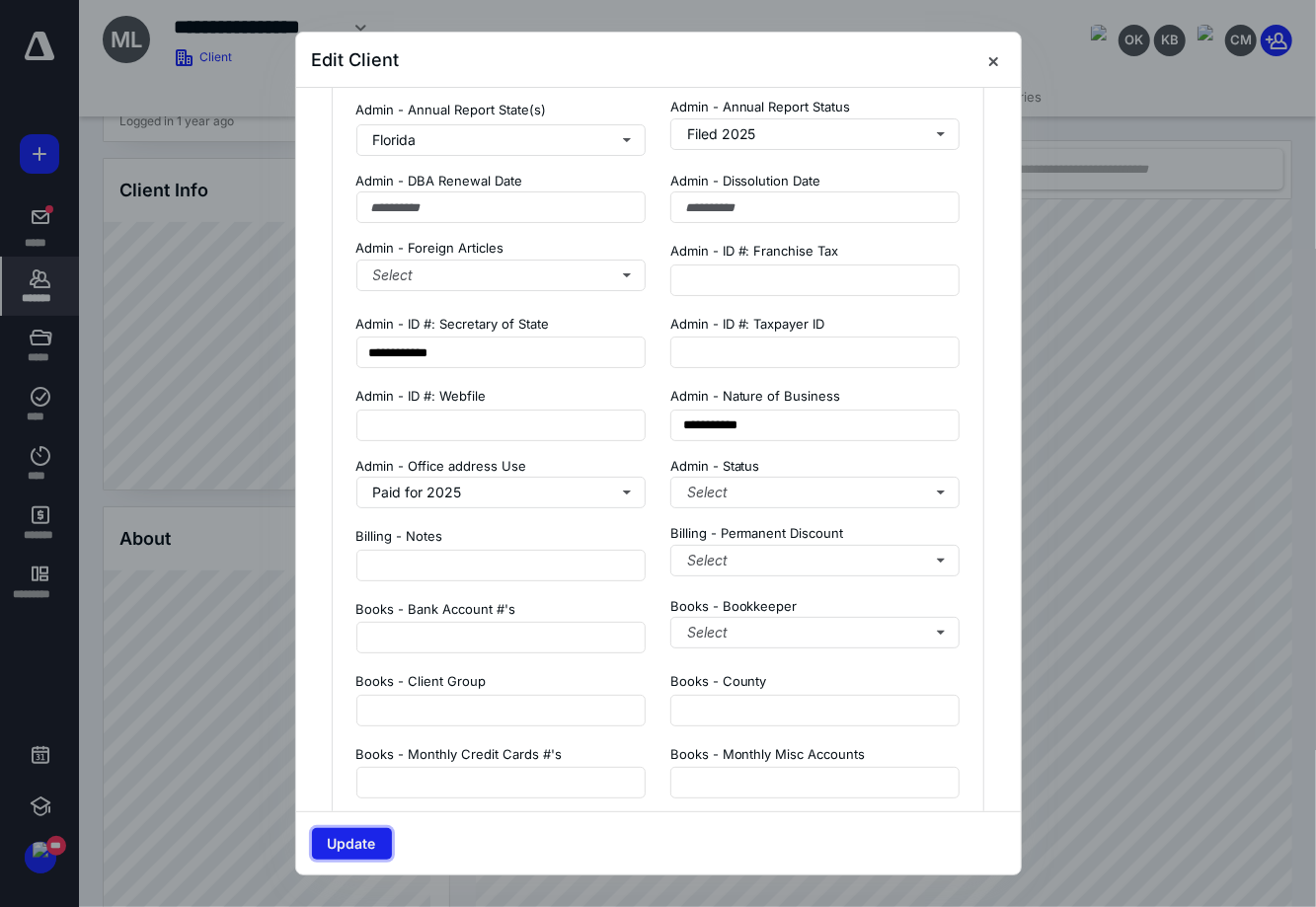 drag, startPoint x: 385, startPoint y: 839, endPoint x: 376, endPoint y: 846, distance: 11.401754 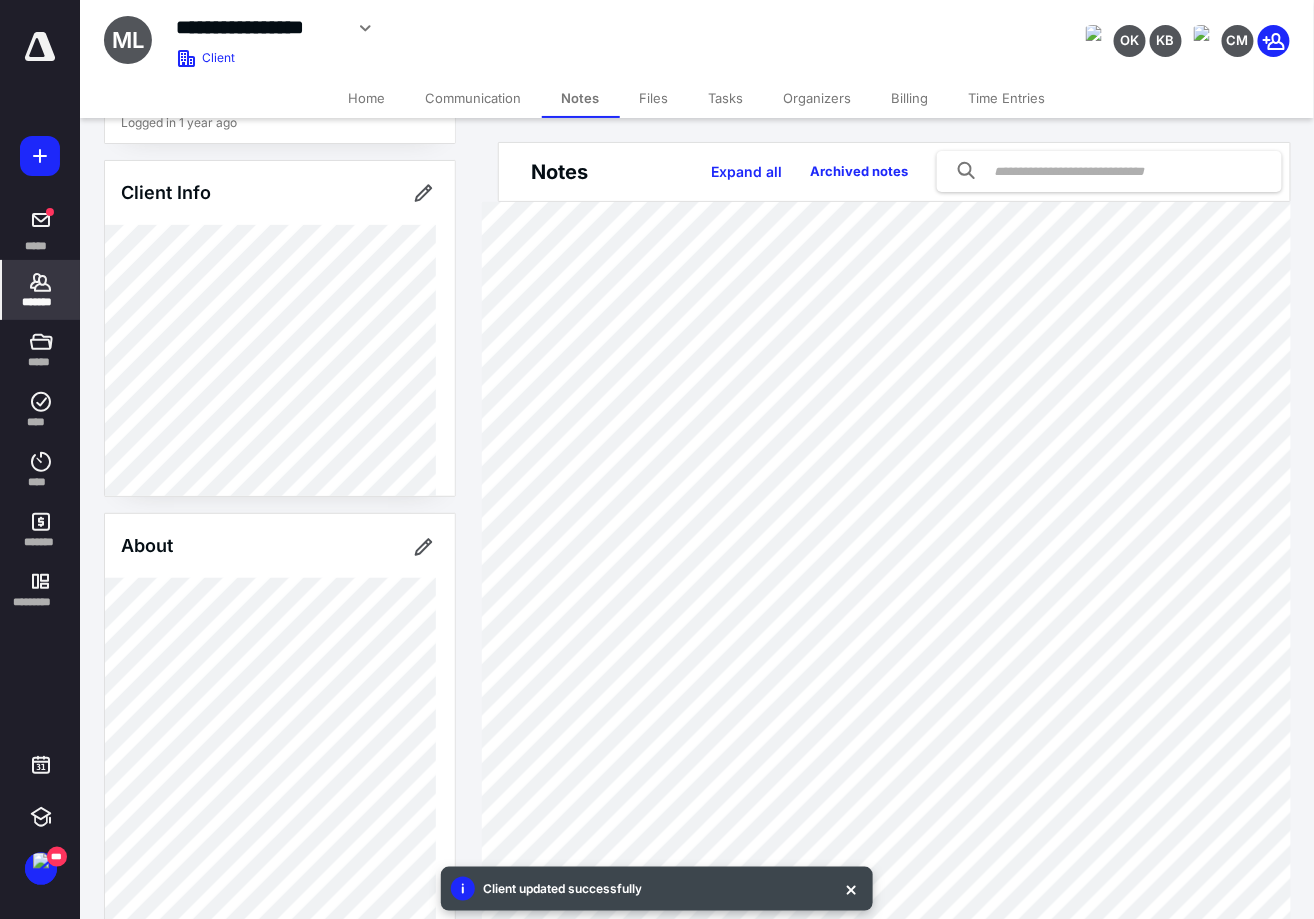 click at bounding box center [0, 0] 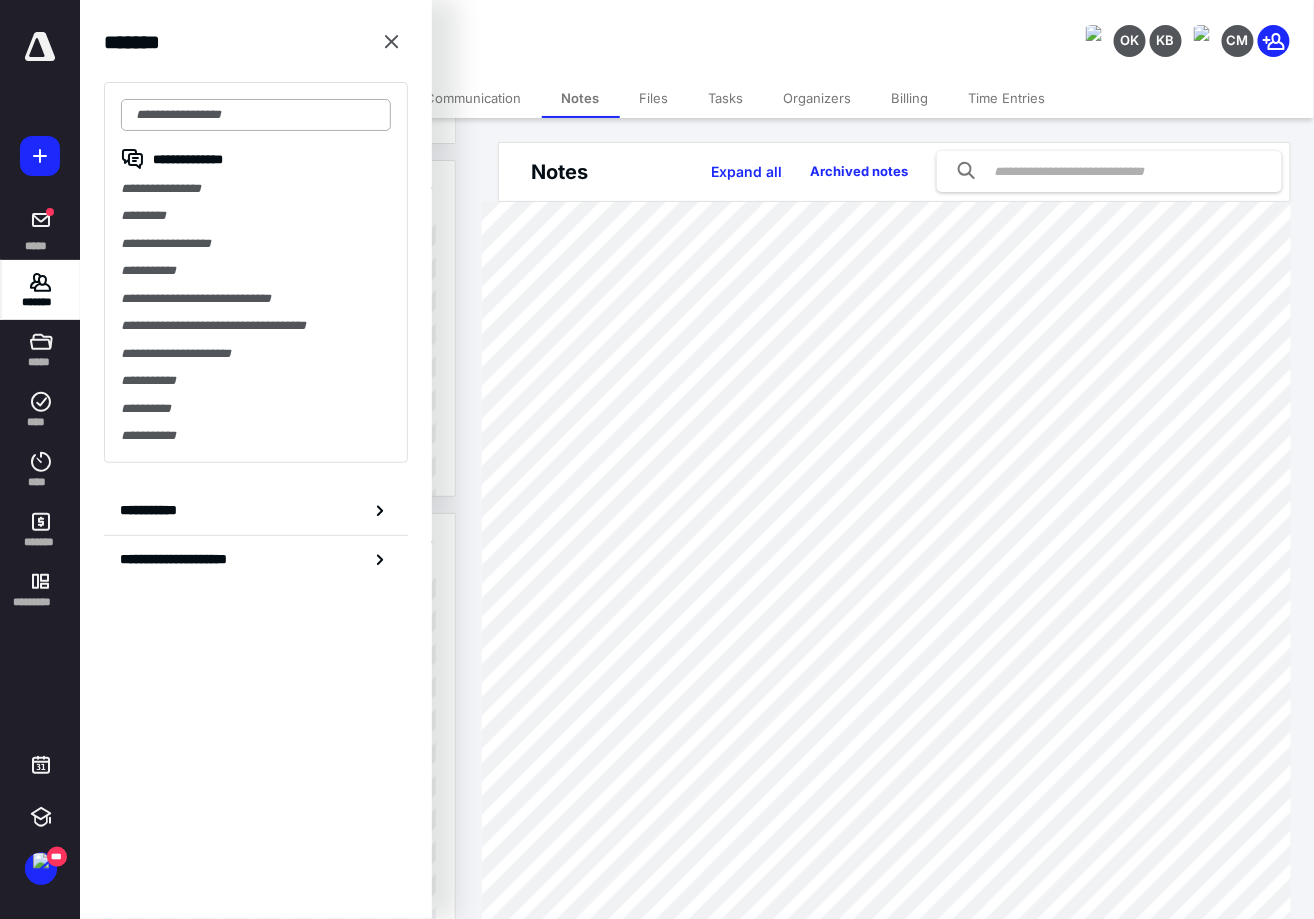 click at bounding box center [256, 115] 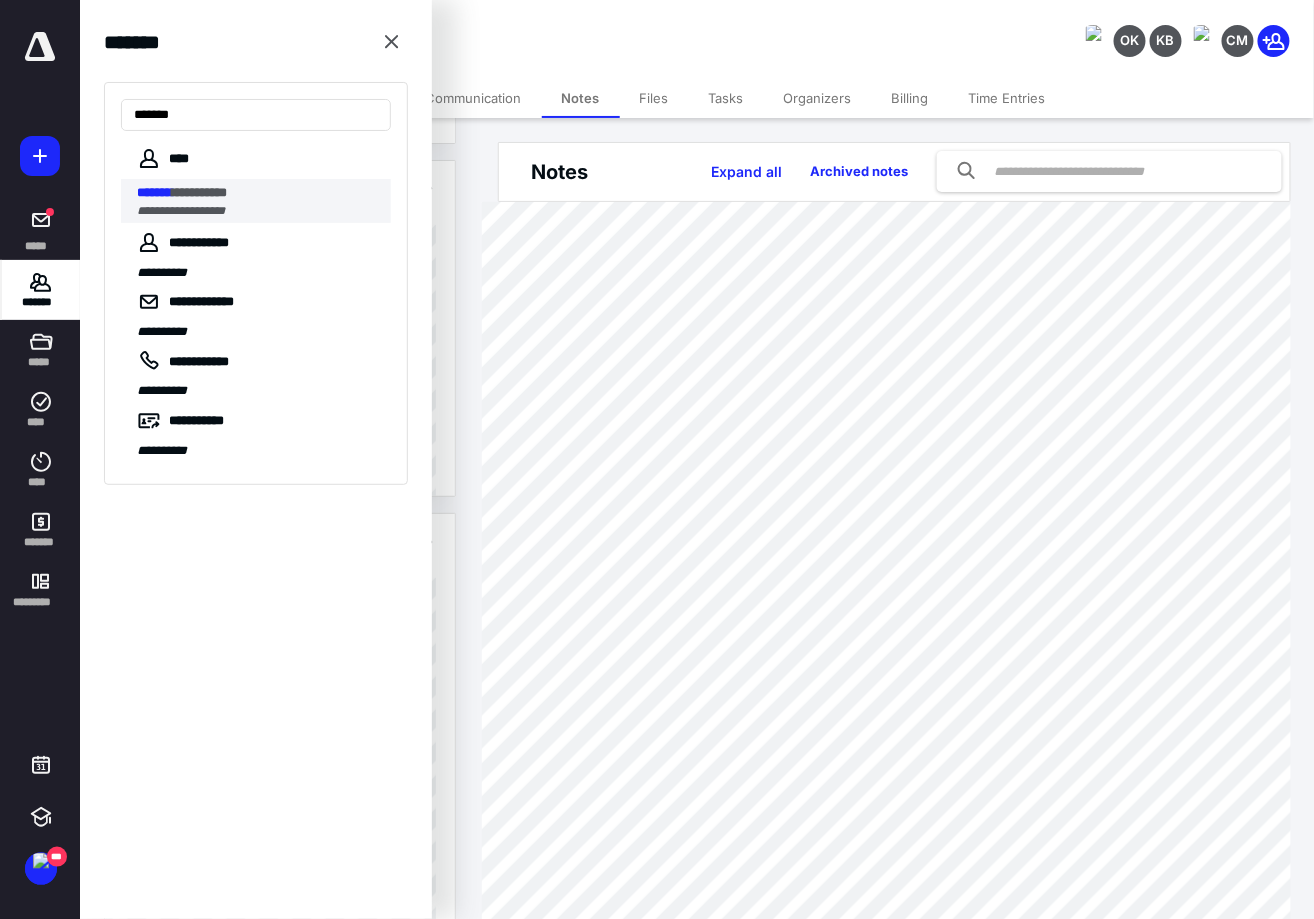 type on "*******" 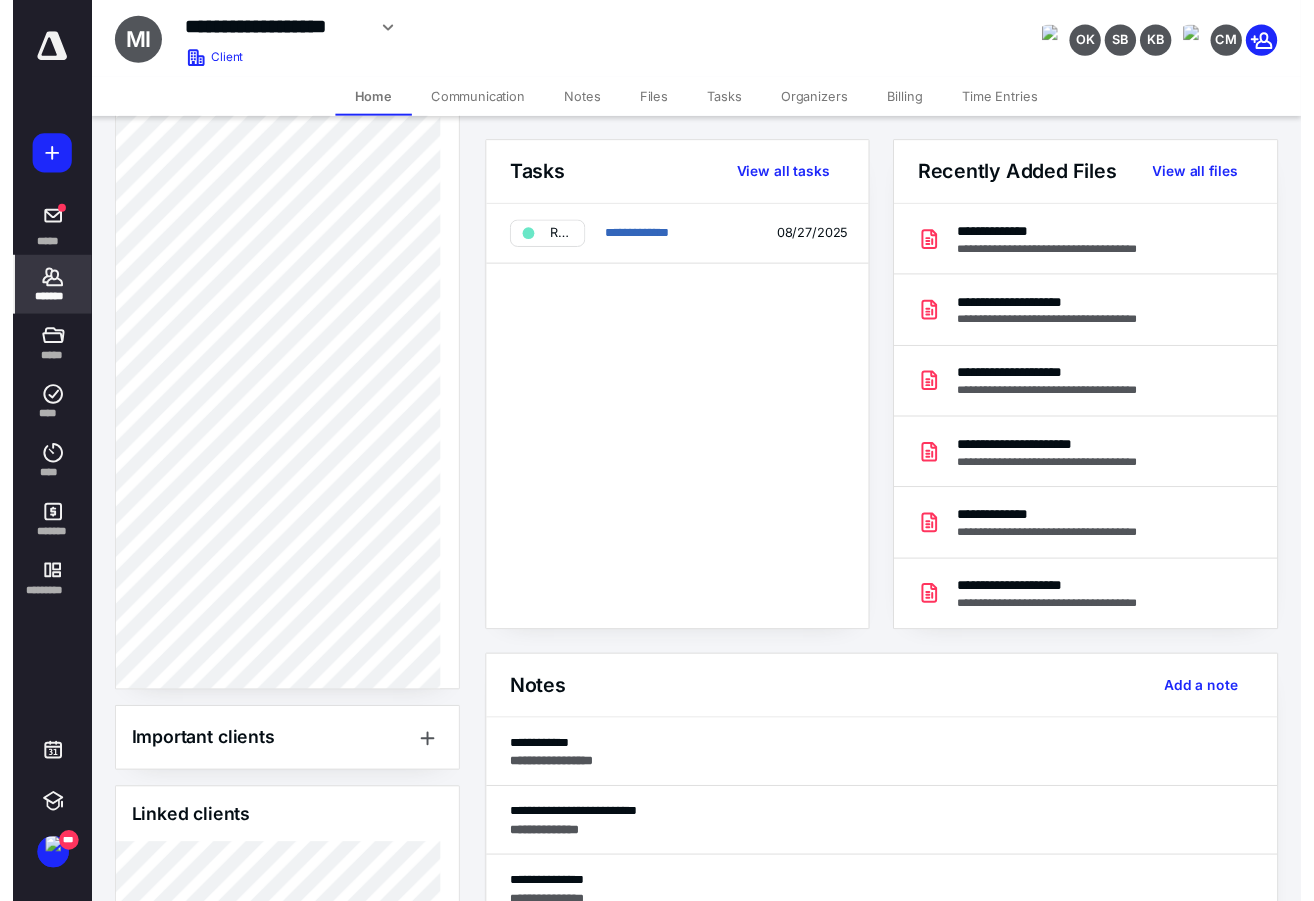 scroll, scrollTop: 1874, scrollLeft: 0, axis: vertical 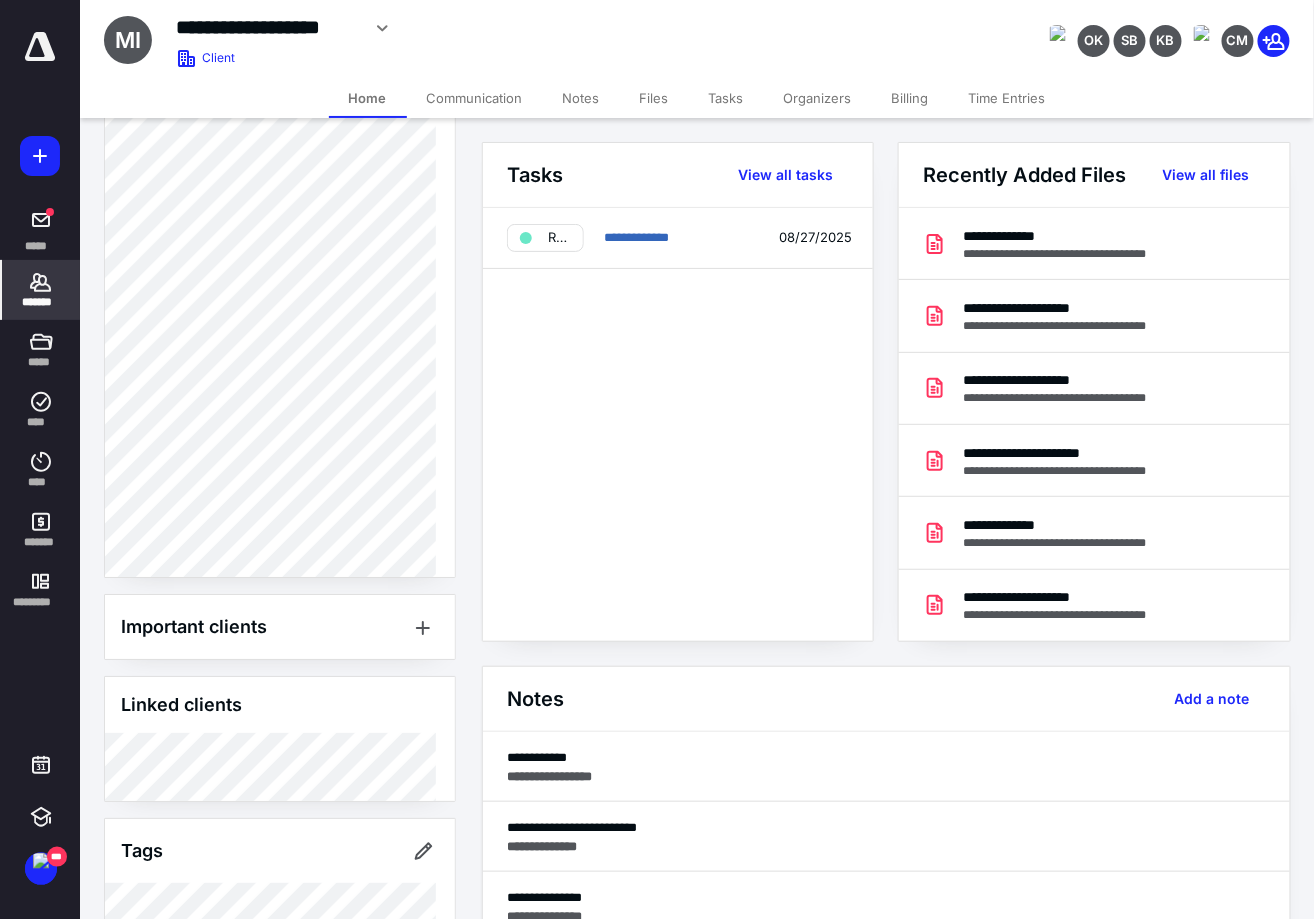 click on "Tasks" at bounding box center [726, 98] 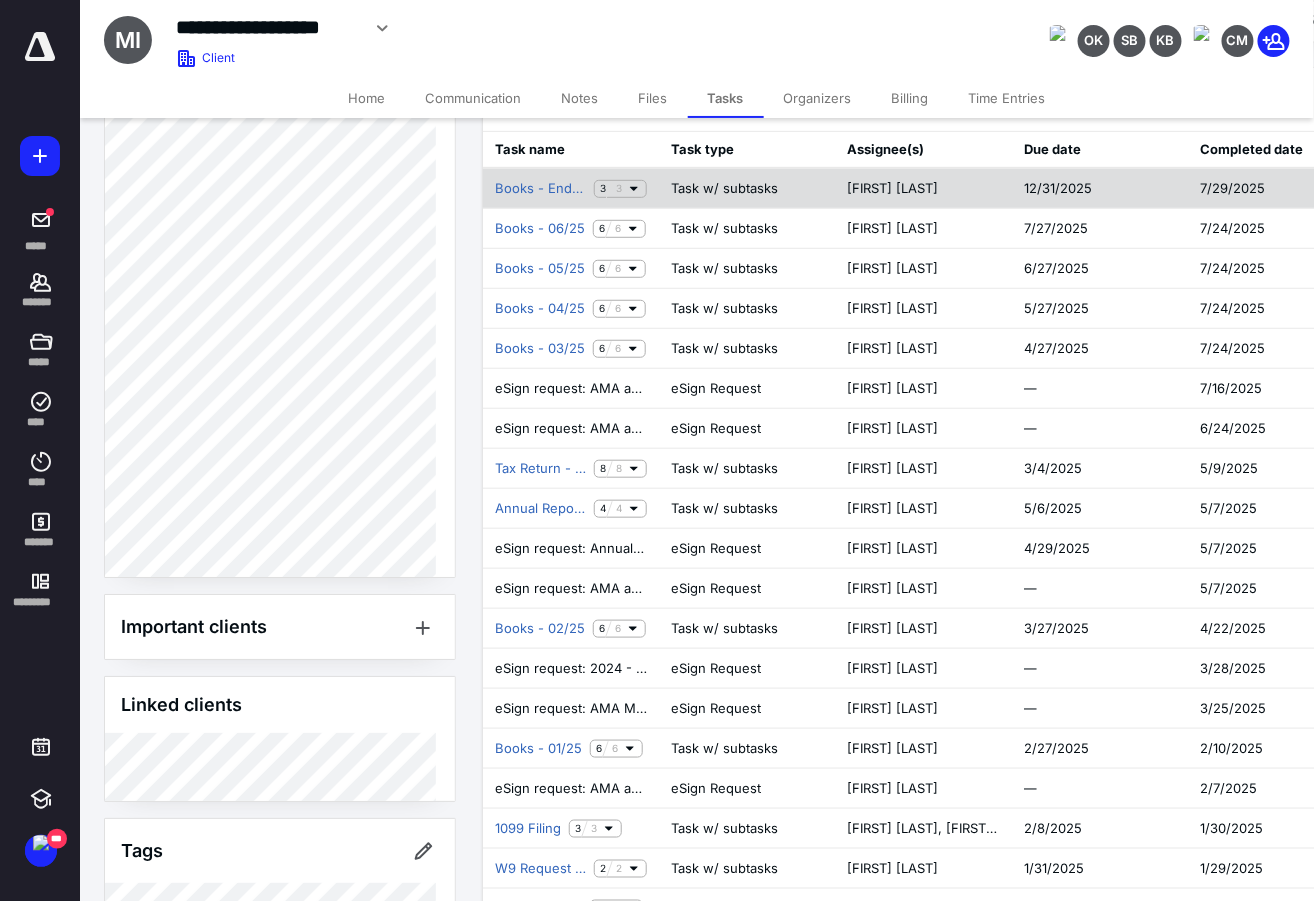 scroll, scrollTop: 249, scrollLeft: 0, axis: vertical 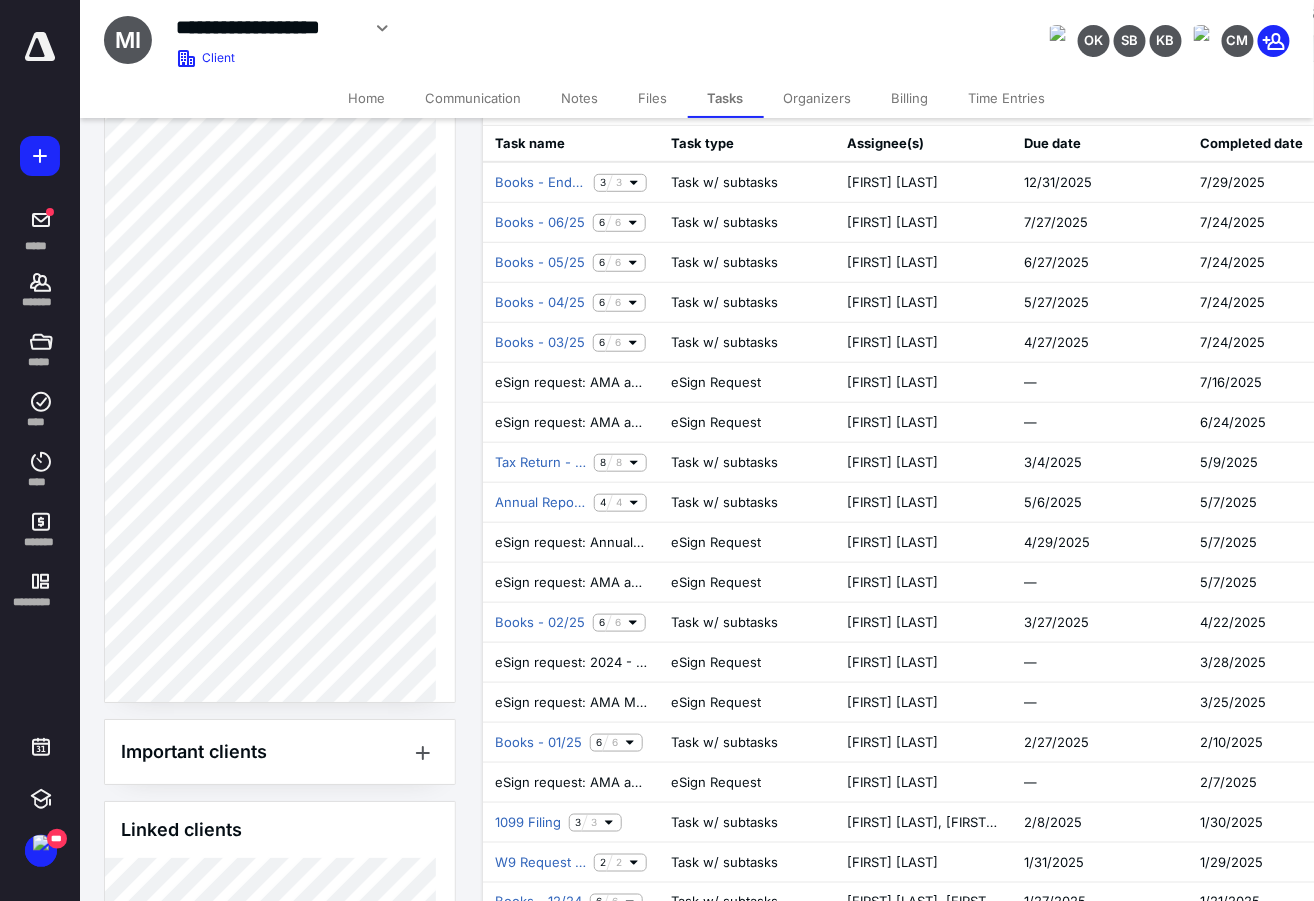 click on "Files" at bounding box center [653, 98] 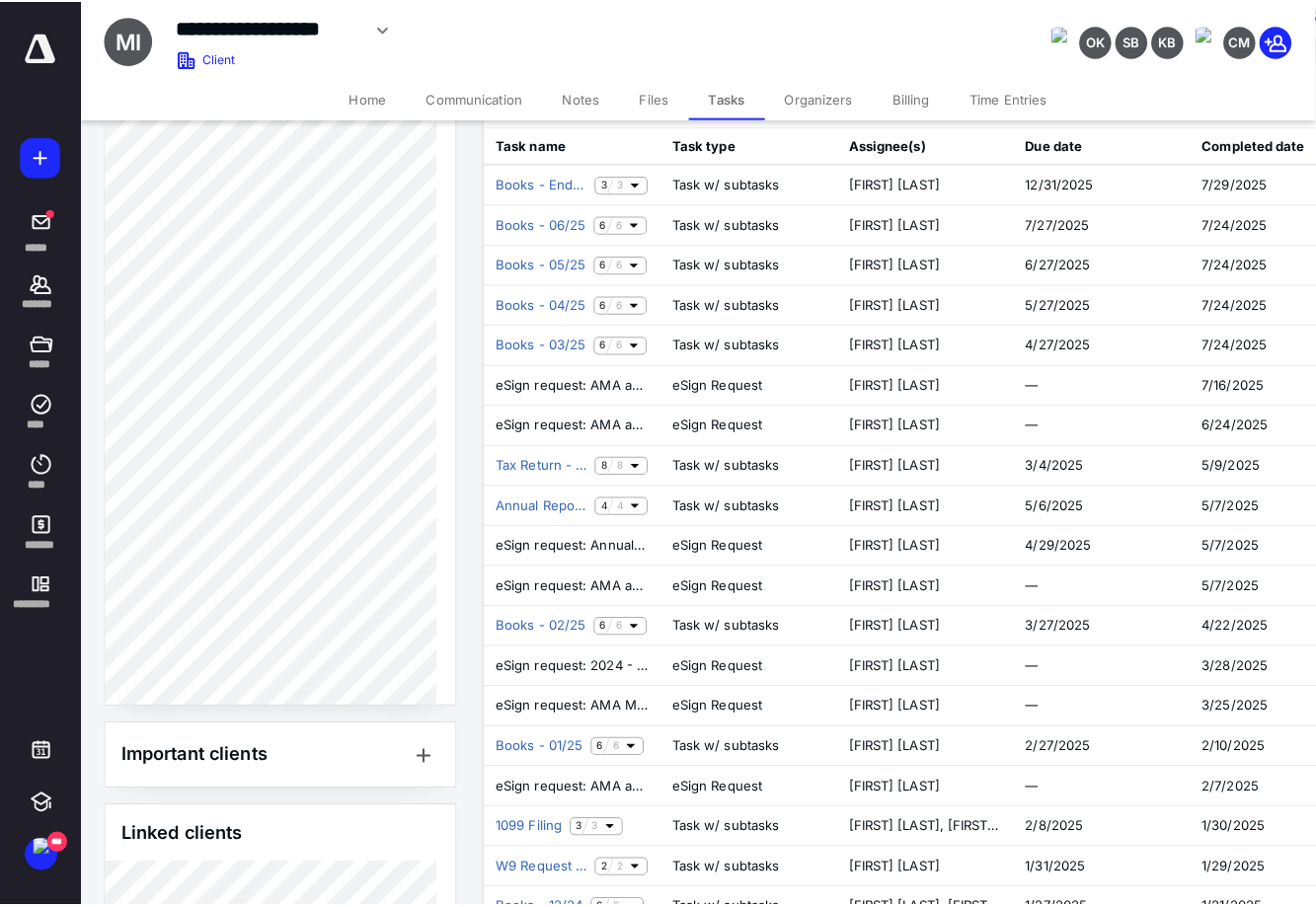 scroll, scrollTop: 0, scrollLeft: 0, axis: both 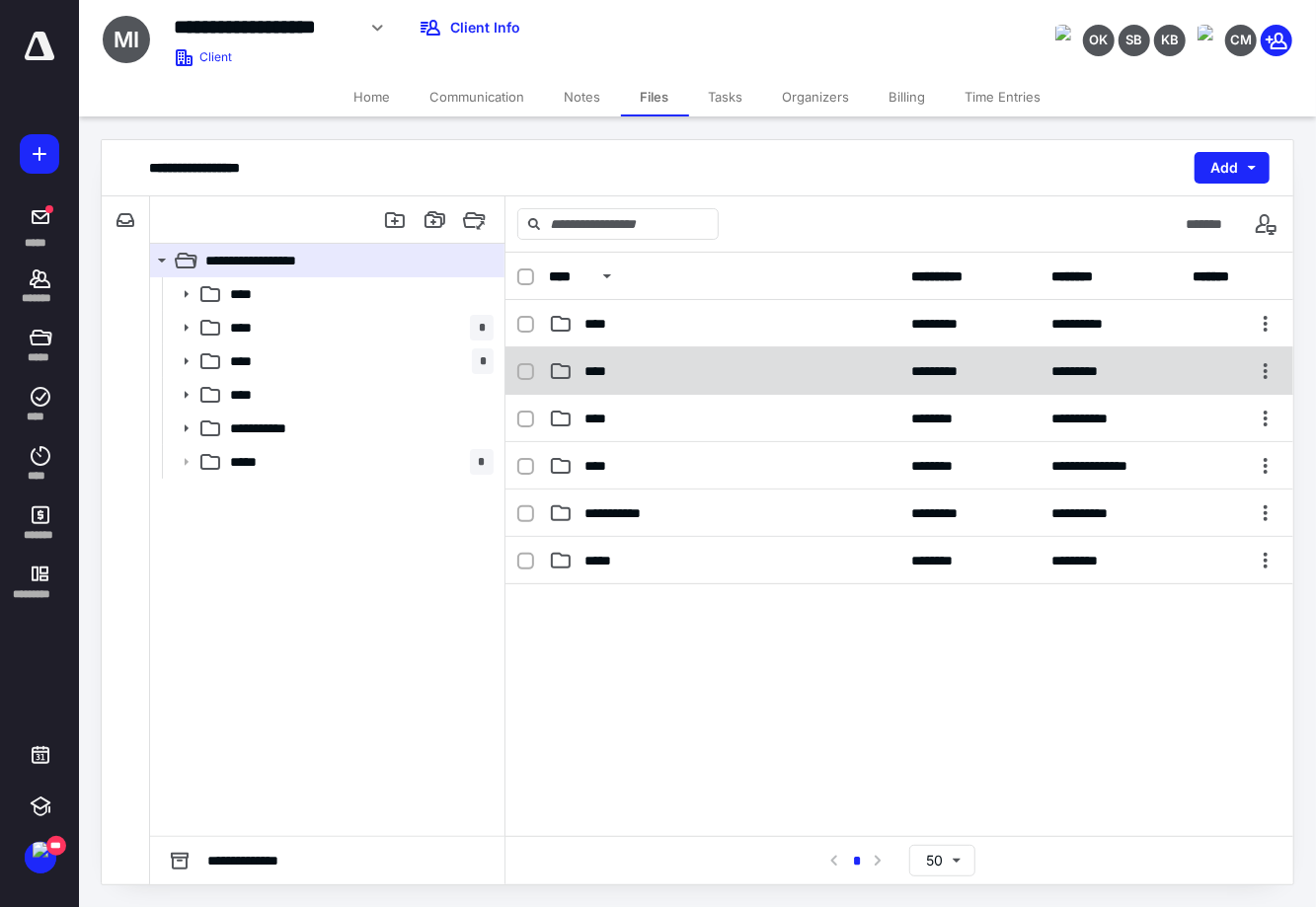 click on "****" at bounding box center (601, 371) 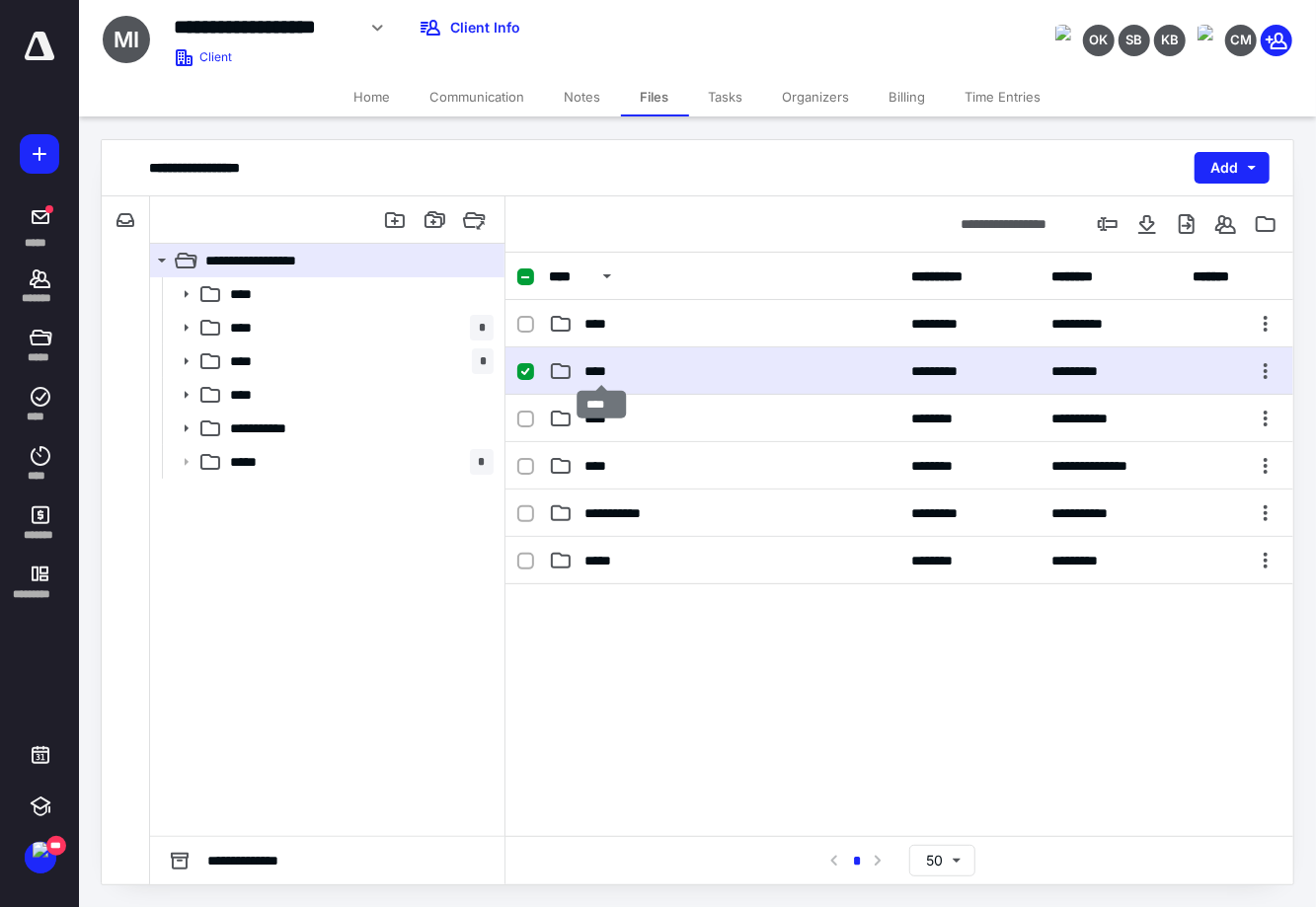 click on "****" at bounding box center [601, 371] 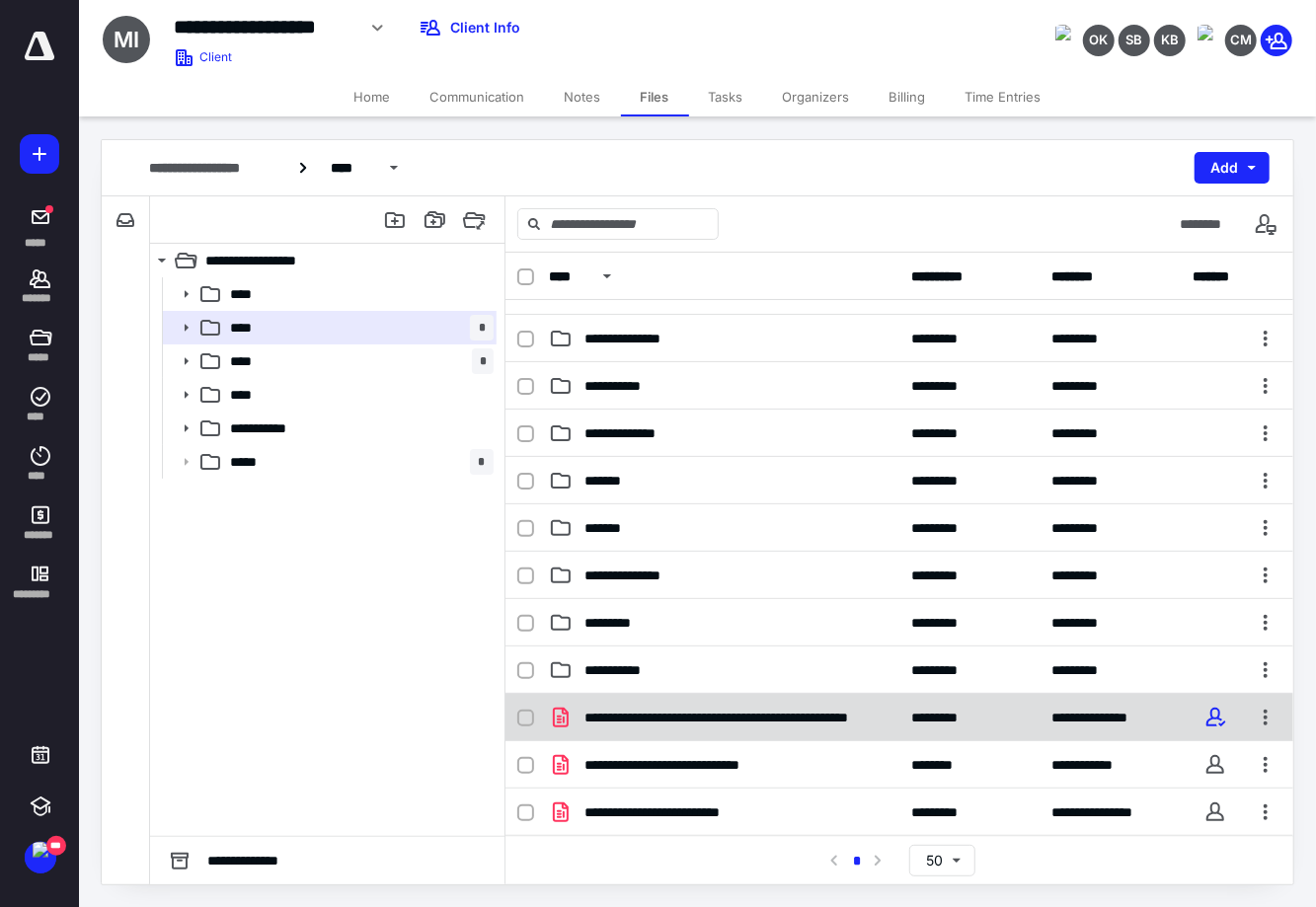 scroll, scrollTop: 122, scrollLeft: 0, axis: vertical 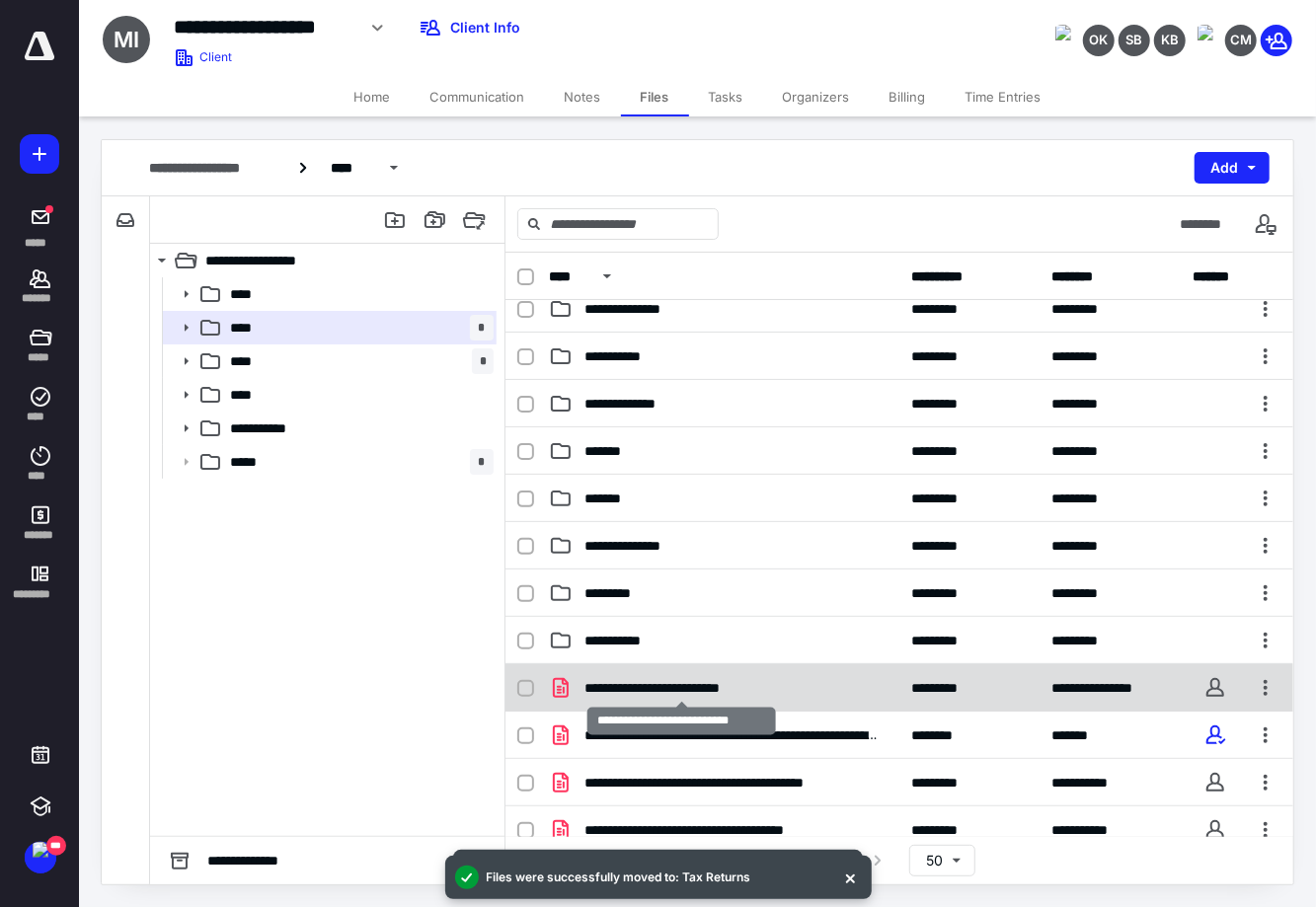 click on "**********" at bounding box center [681, 688] 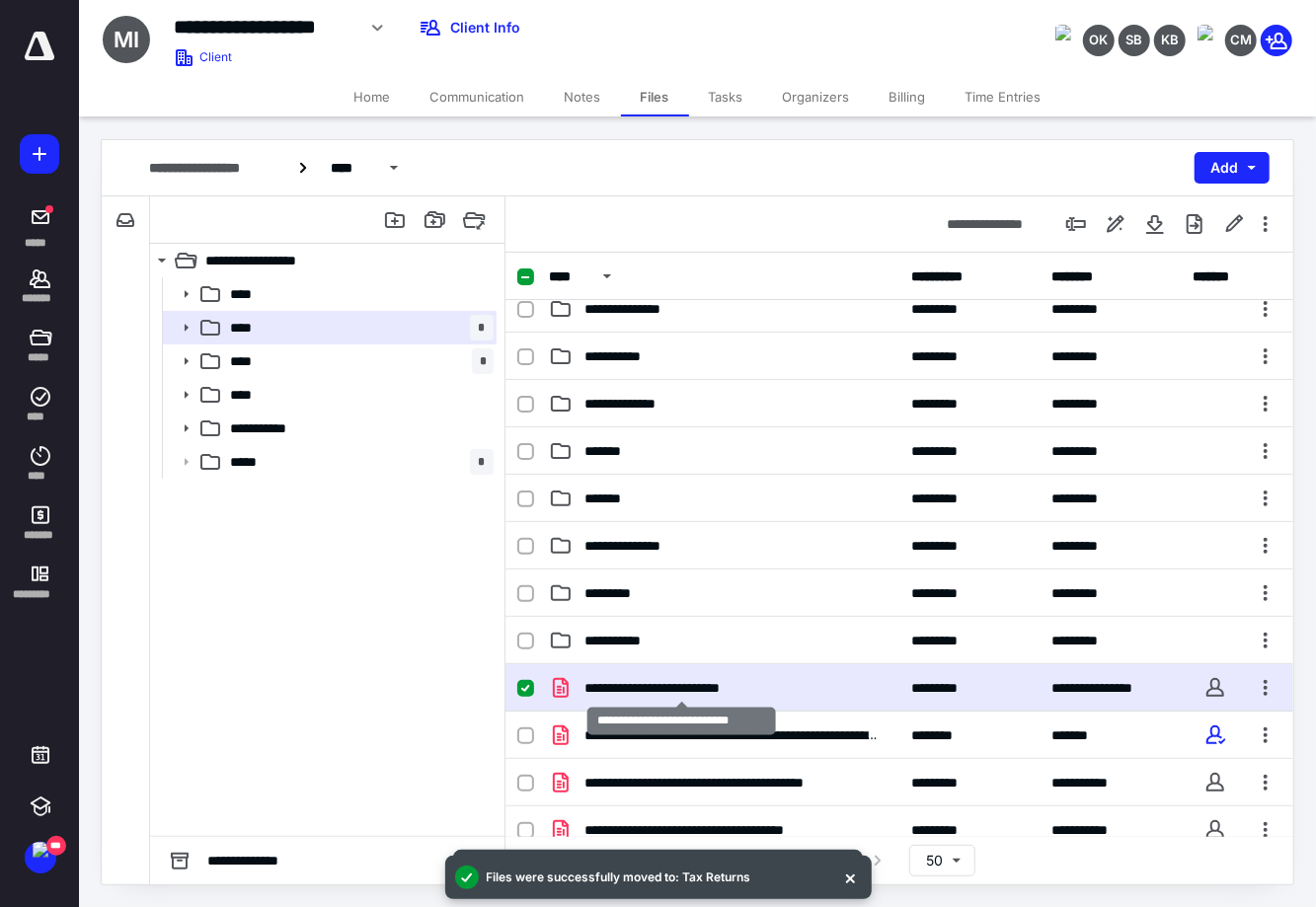 click on "**********" at bounding box center [681, 688] 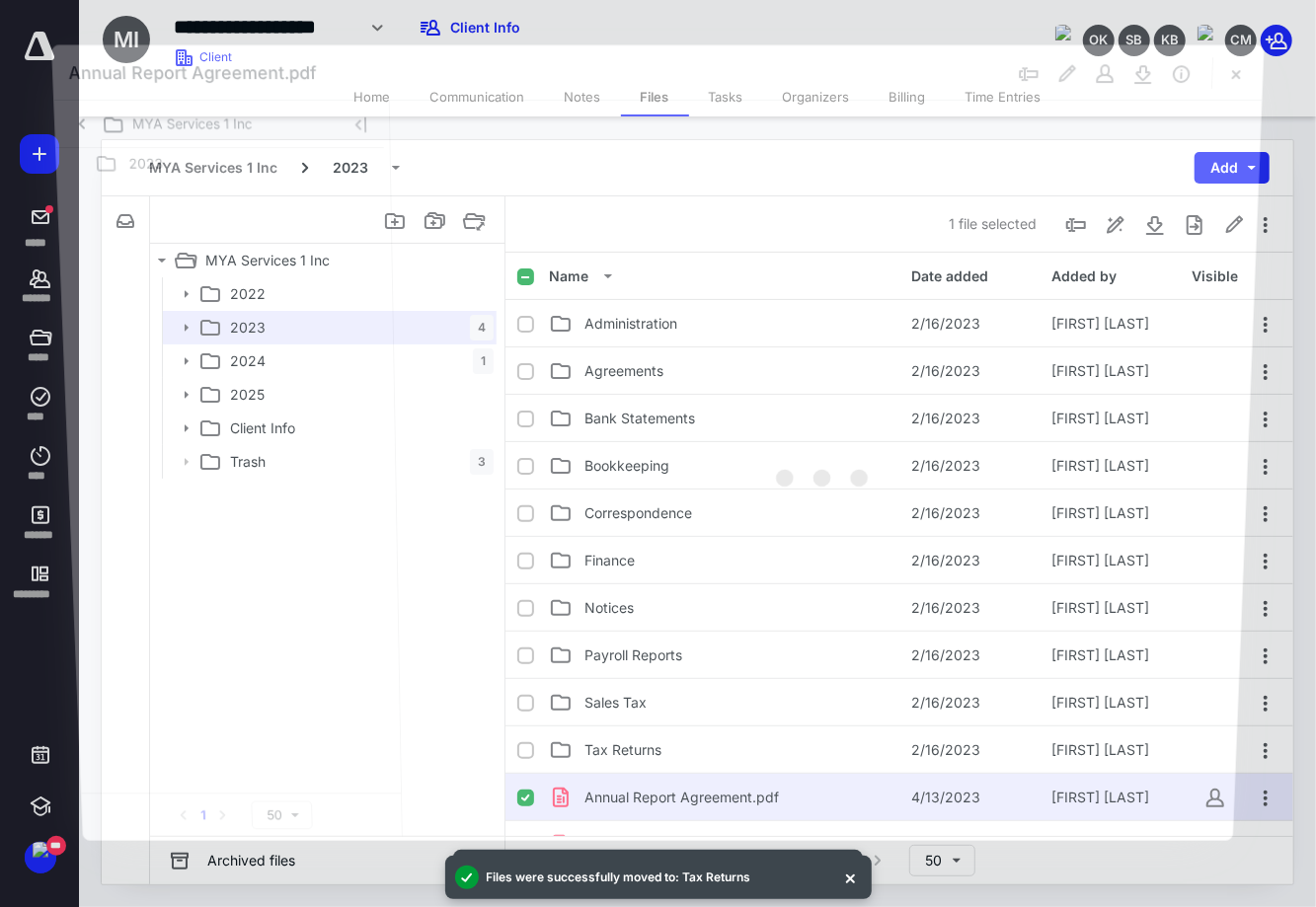 scroll, scrollTop: 110, scrollLeft: 0, axis: vertical 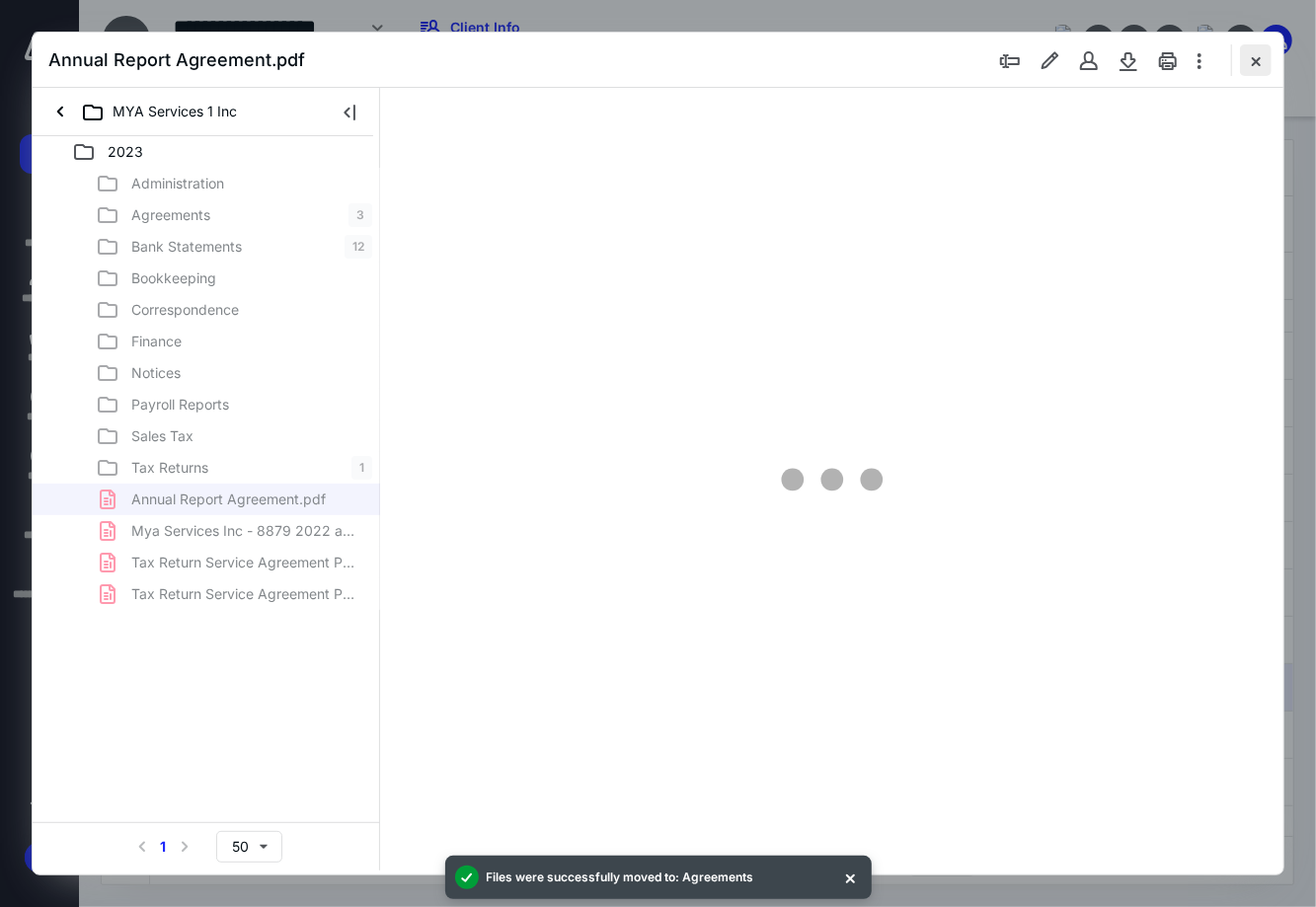 type on "90" 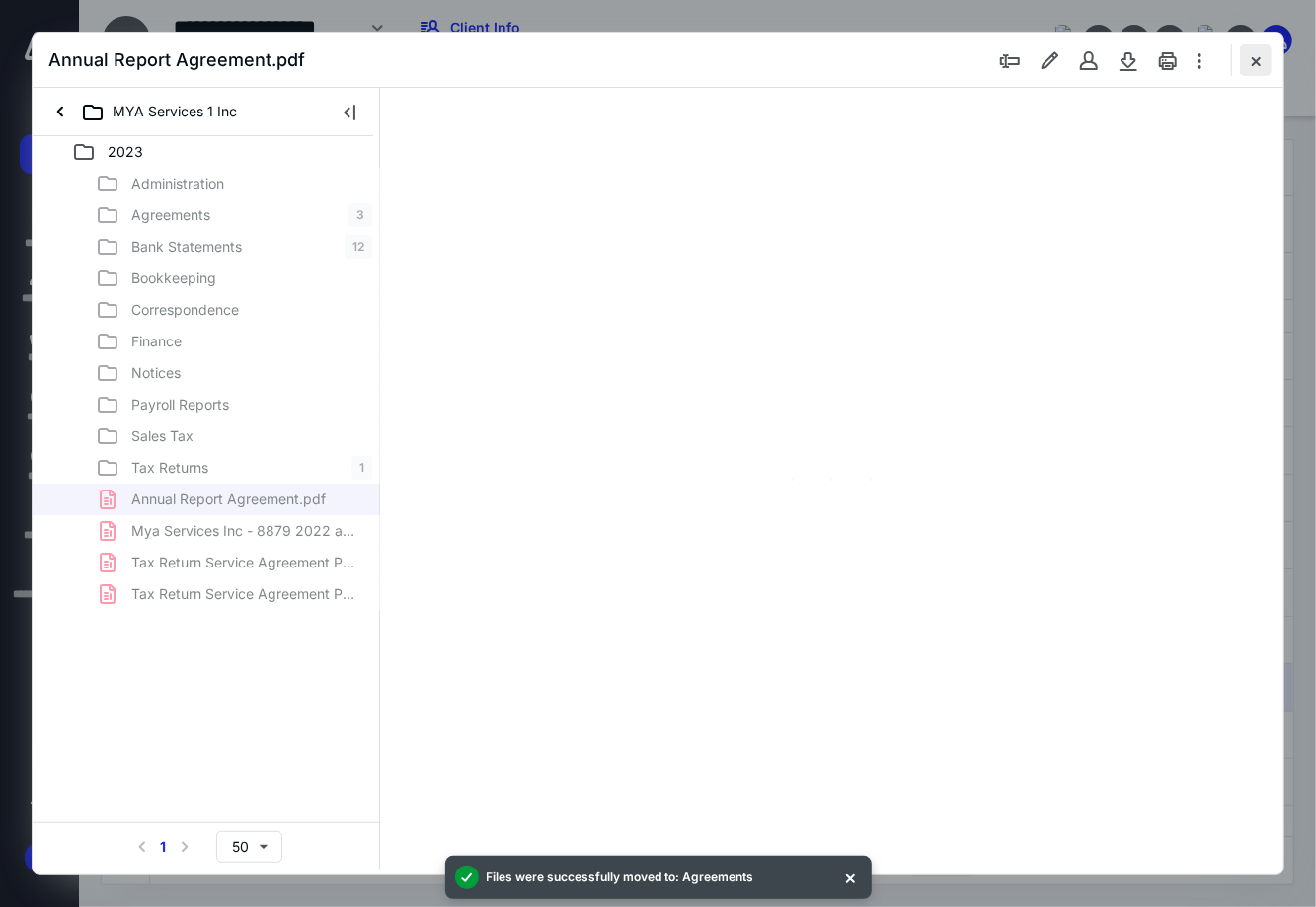 scroll, scrollTop: 79, scrollLeft: 0, axis: vertical 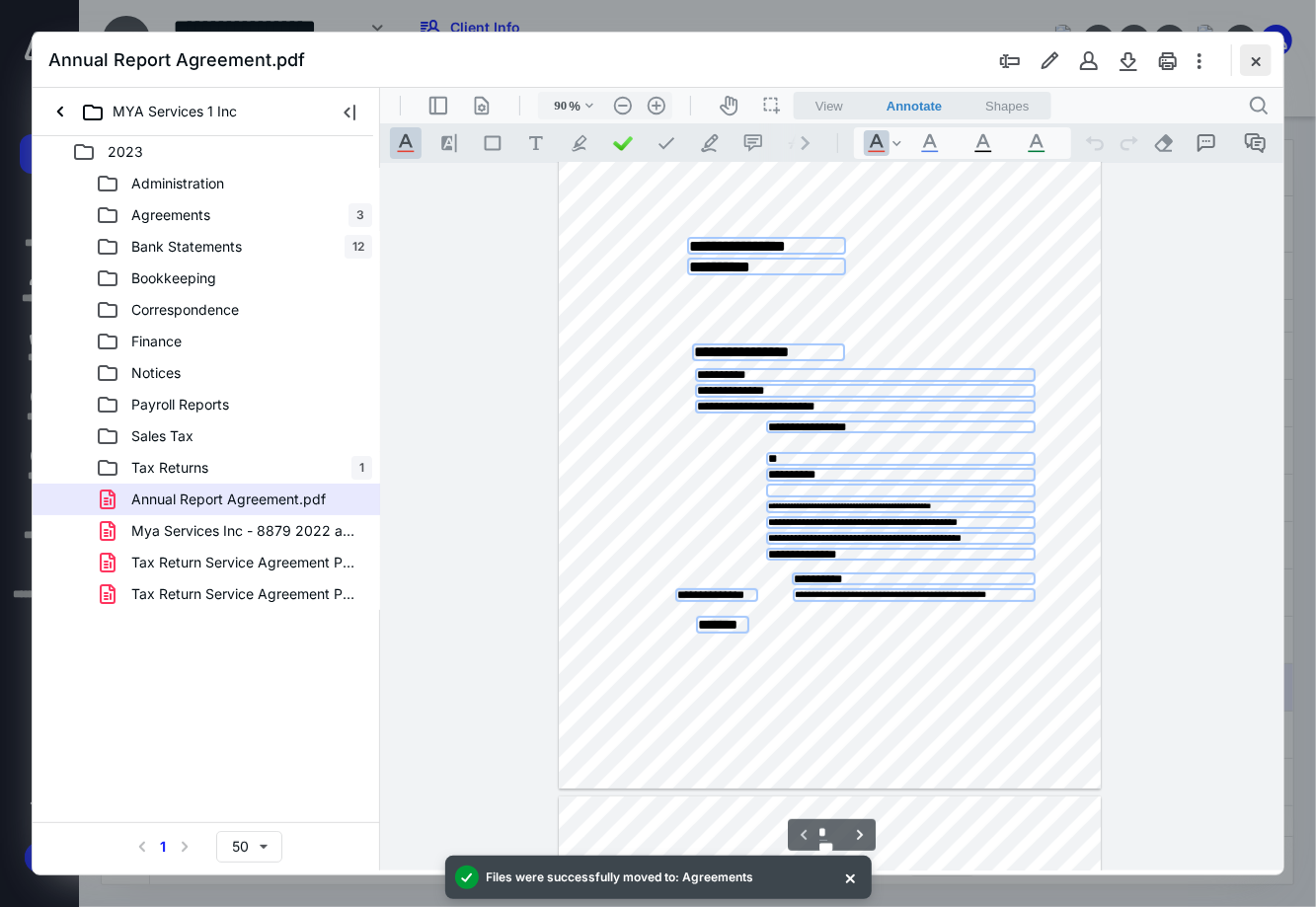 select on "****" 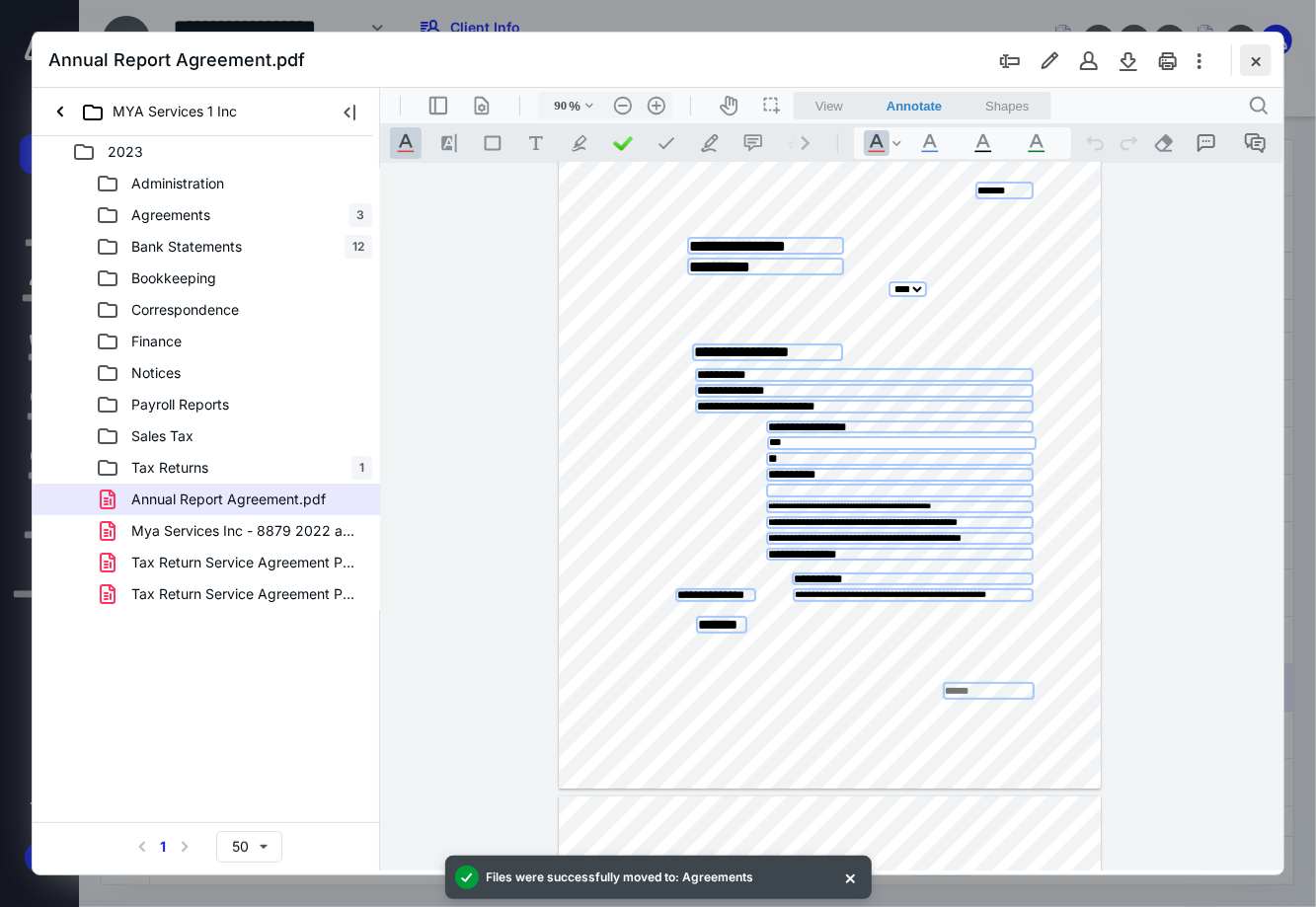 click at bounding box center [1256, 60] 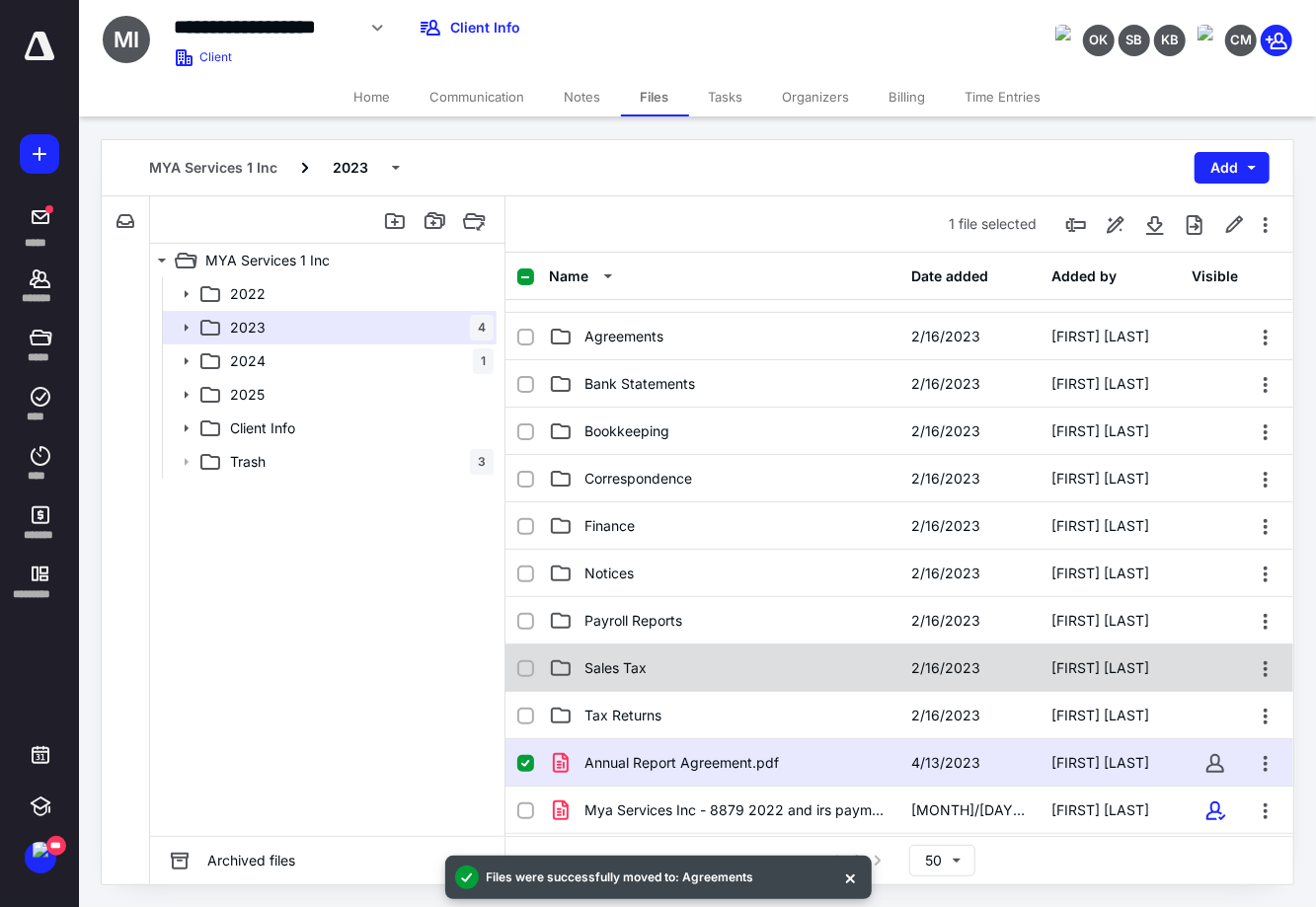 scroll, scrollTop: 0, scrollLeft: 0, axis: both 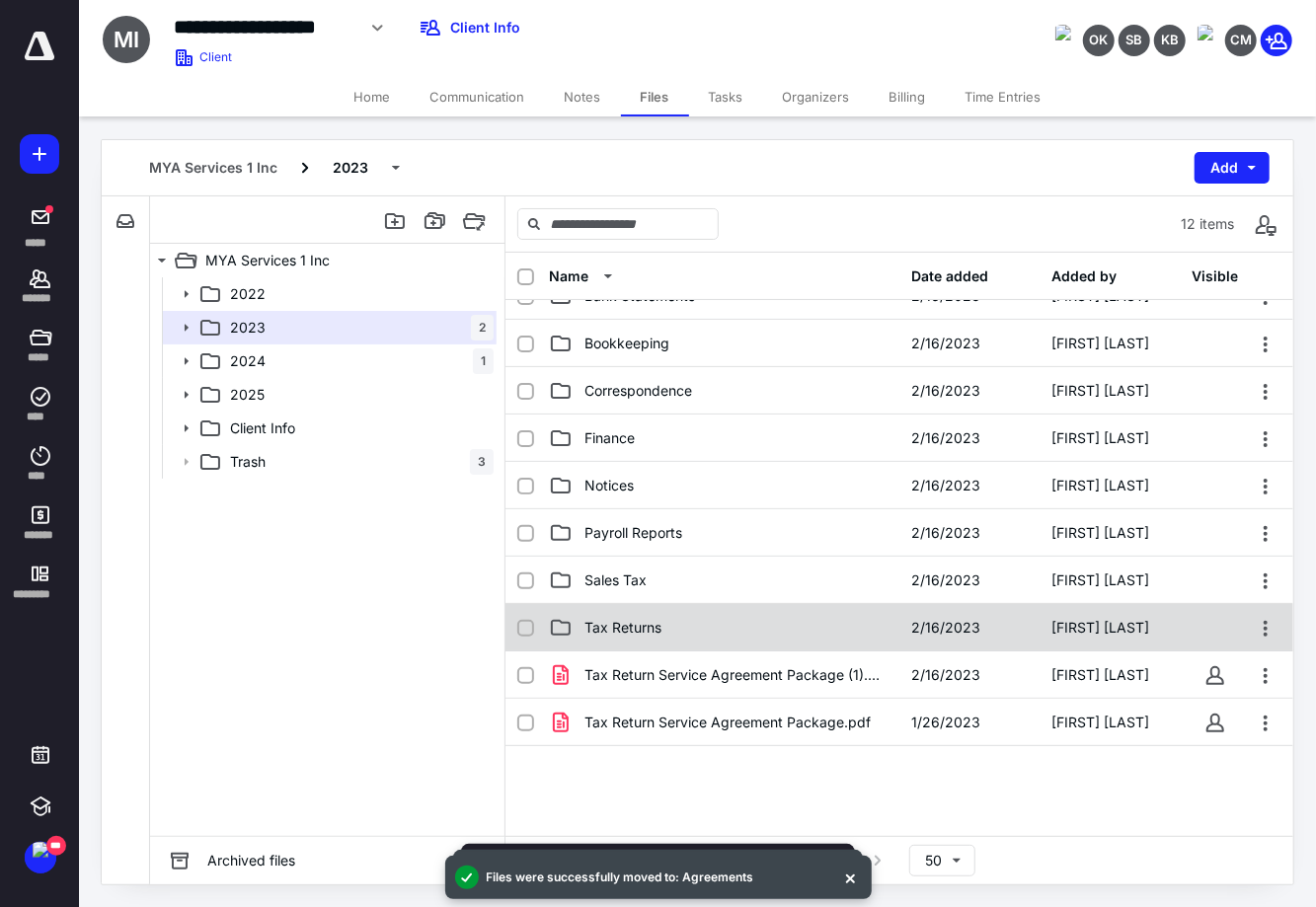 click on "Tax Returns" at bounding box center (724, 628) 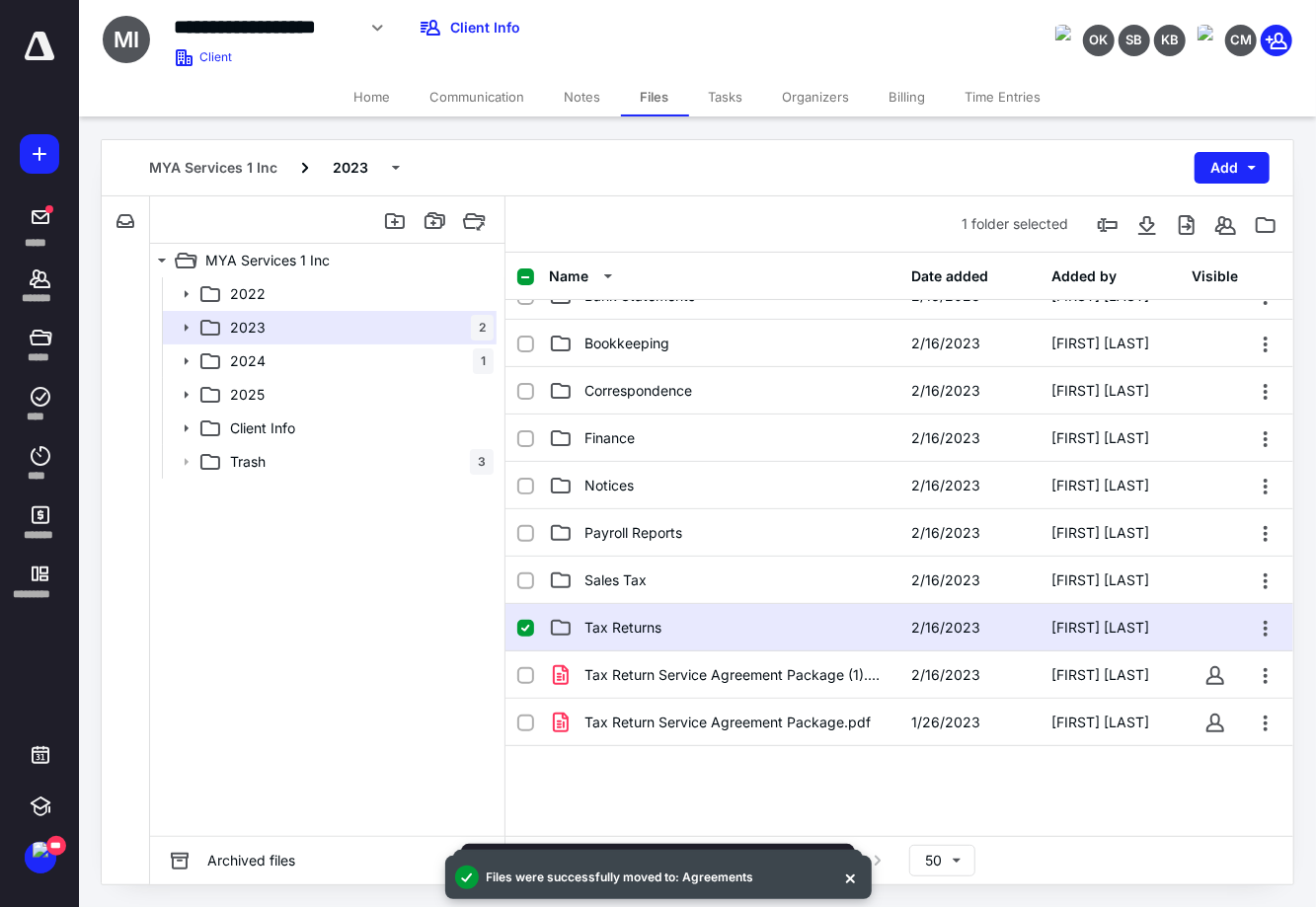 click on "Tax Returns" at bounding box center [724, 628] 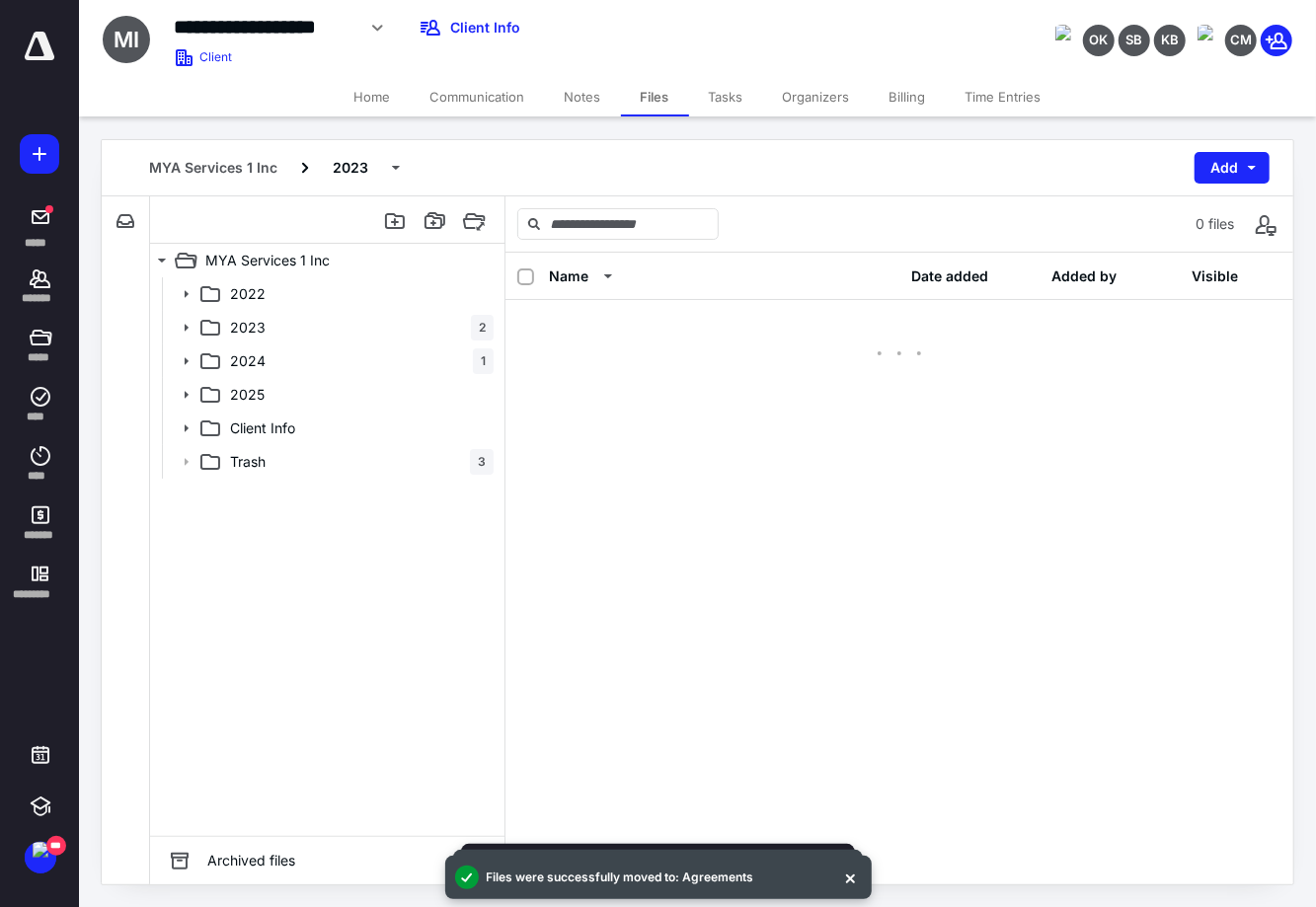 scroll, scrollTop: 0, scrollLeft: 0, axis: both 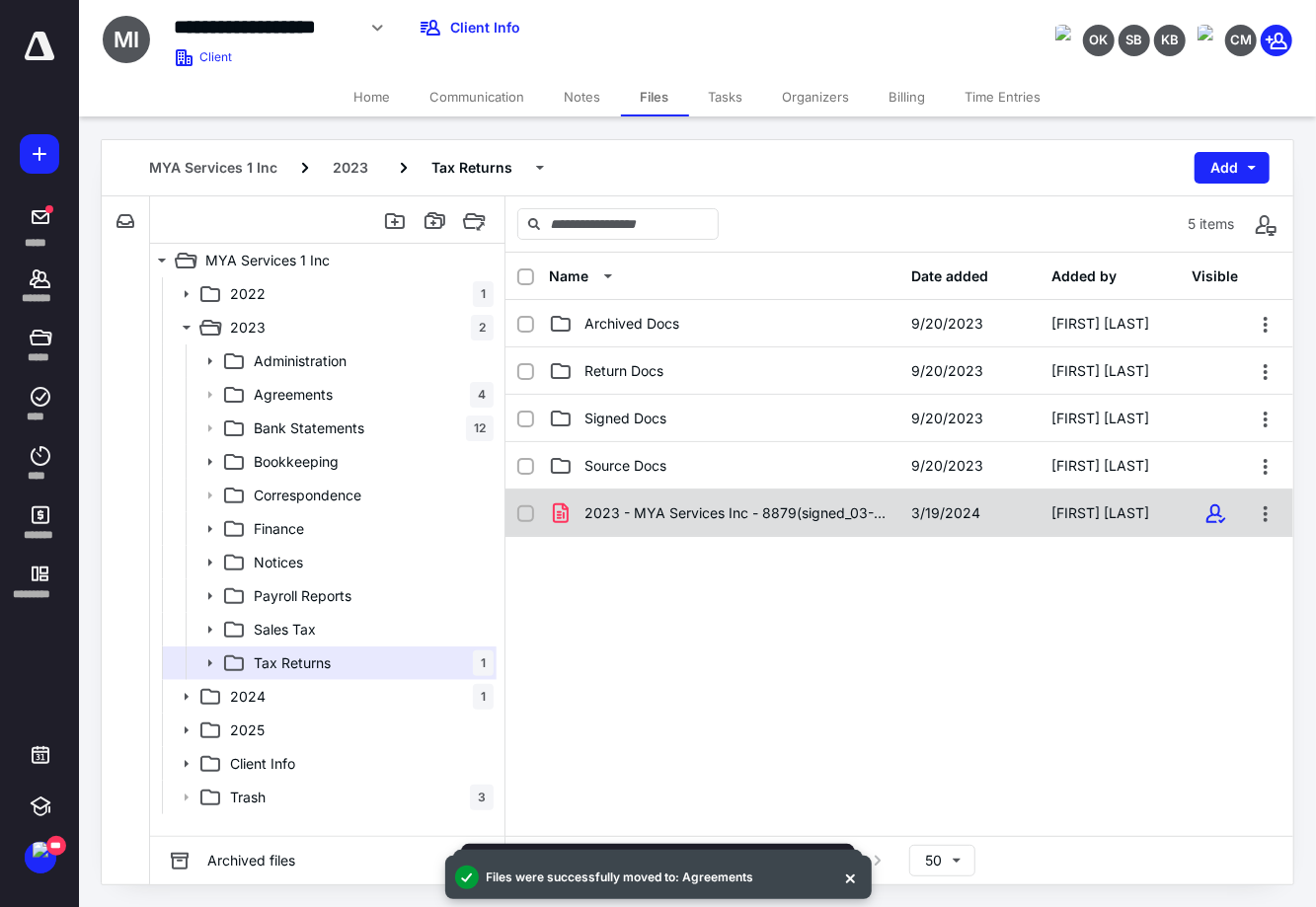 click on "2023 - MYA Services Inc - 8879(signed_03-19-2024).pdf" at bounding box center [735, 513] 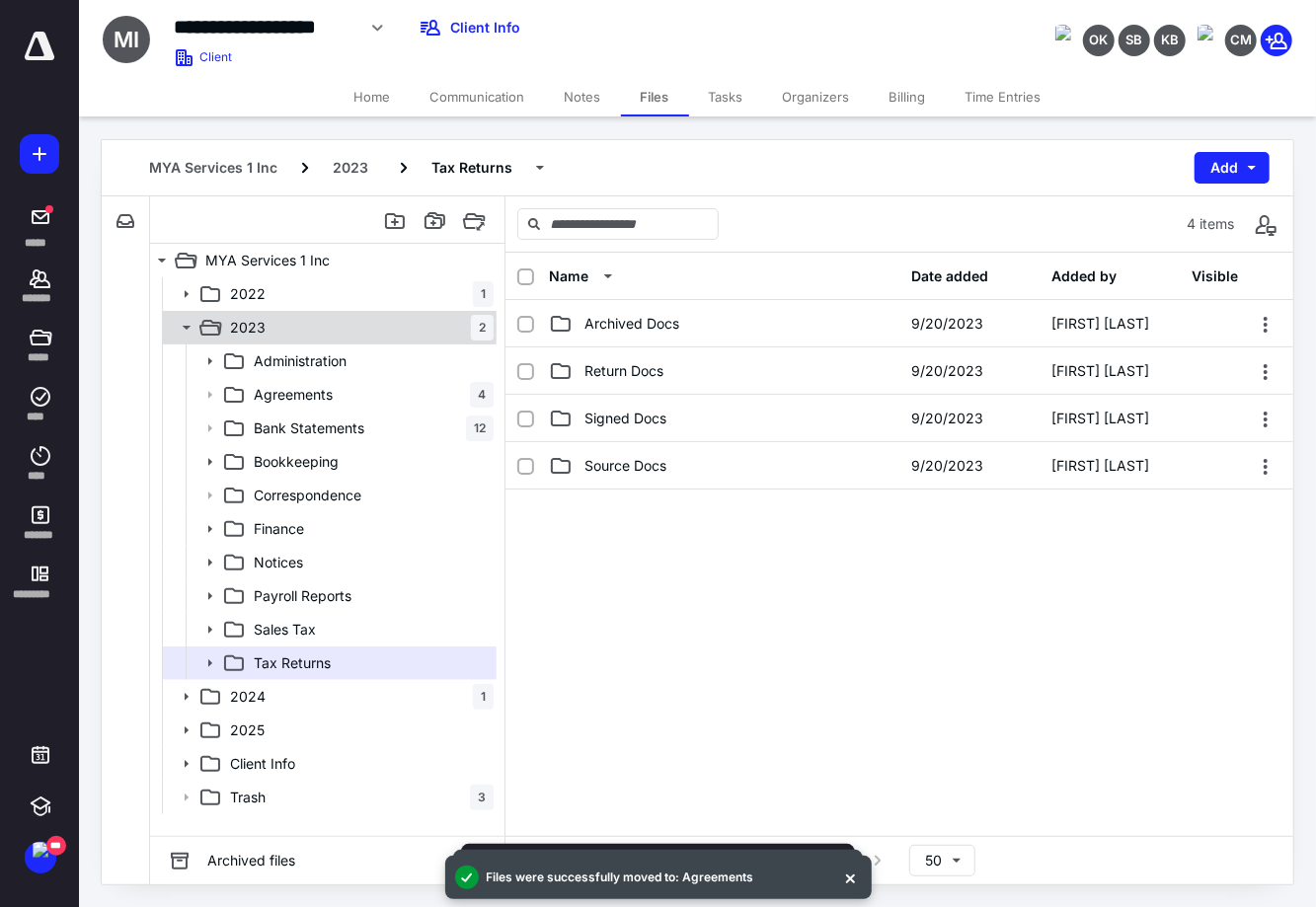 click on "2023 2" at bounding box center [357, 328] 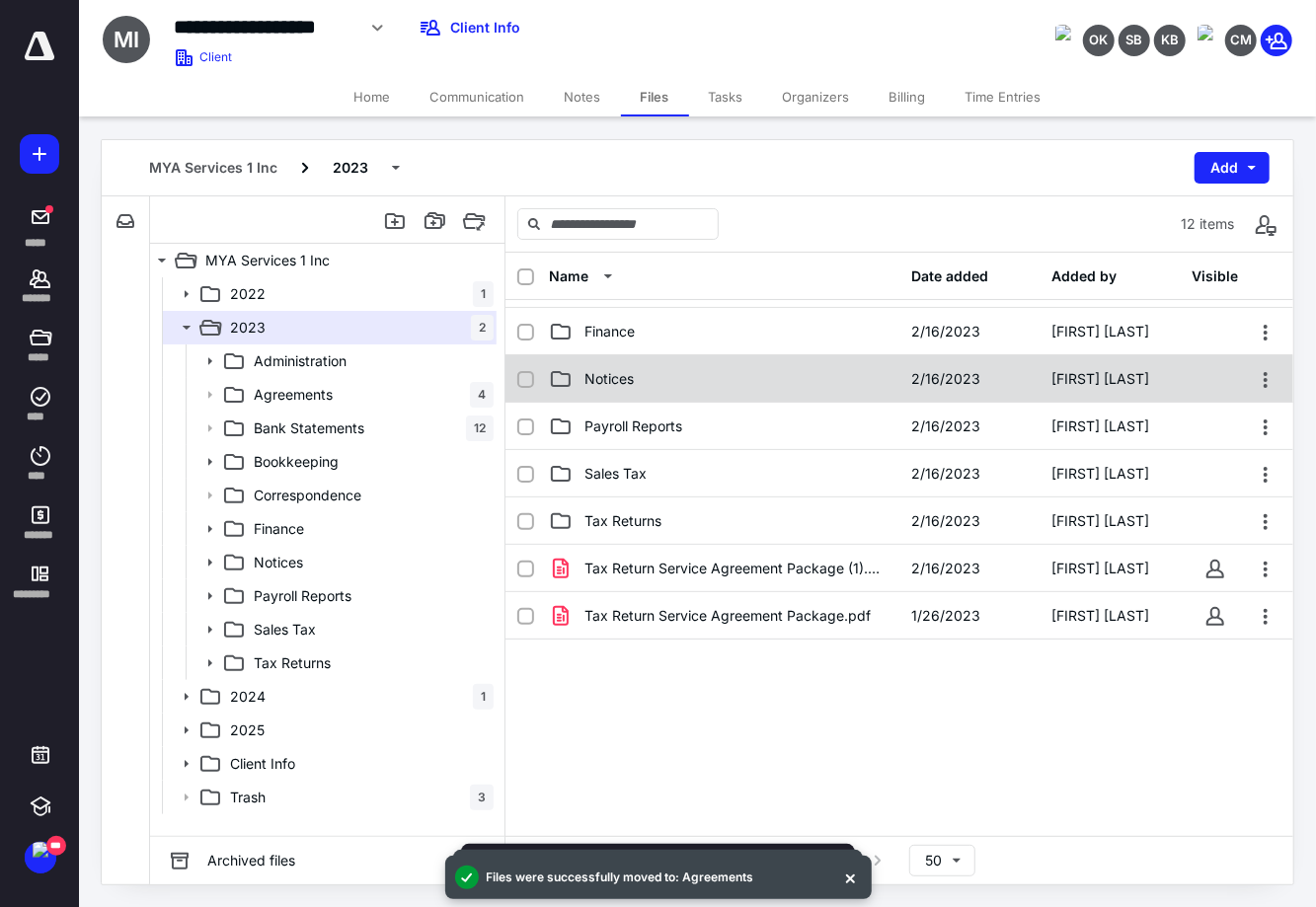 scroll, scrollTop: 233, scrollLeft: 0, axis: vertical 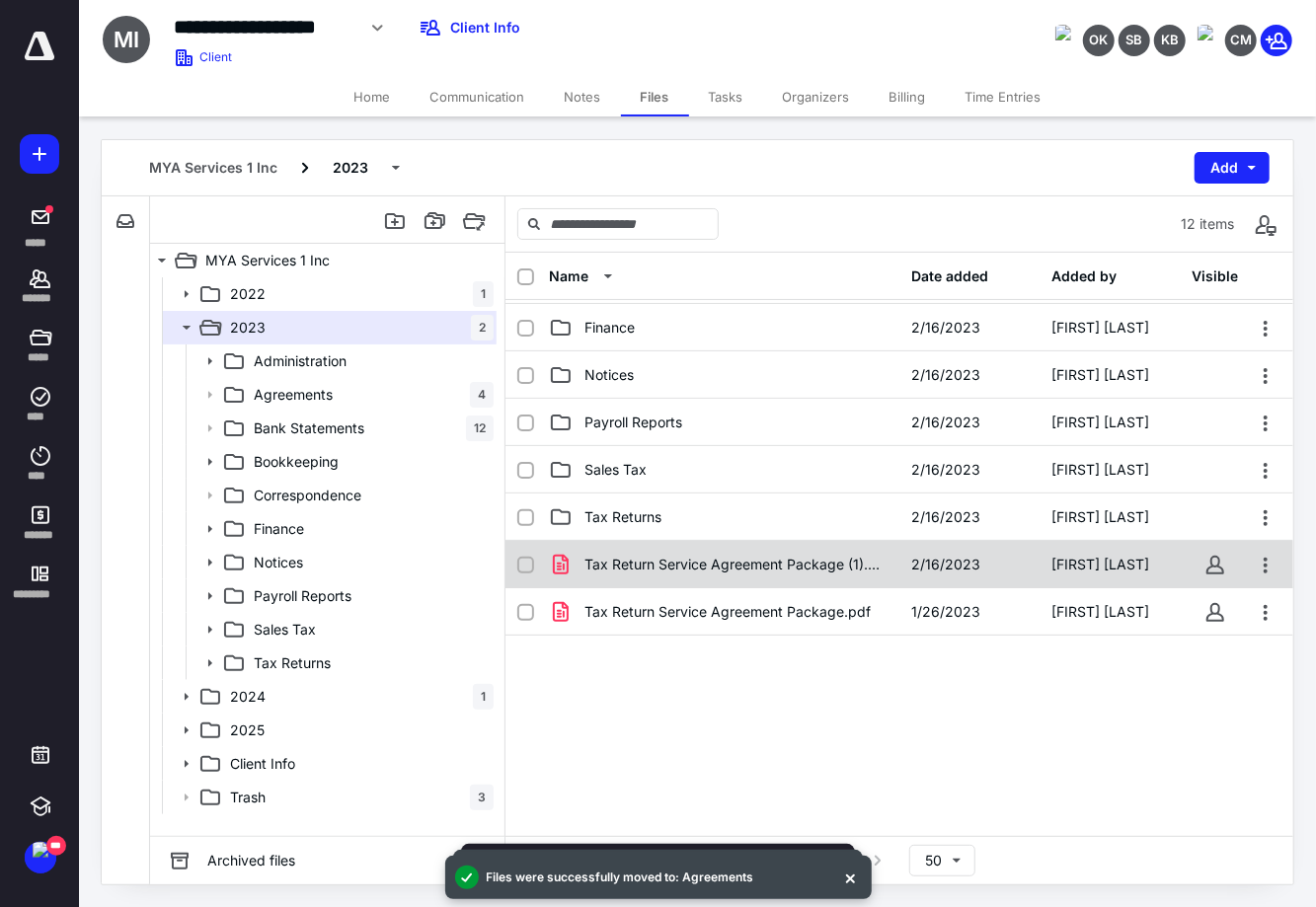 click on "Tax Return Service Agreement Package (1).pdf" at bounding box center [735, 565] 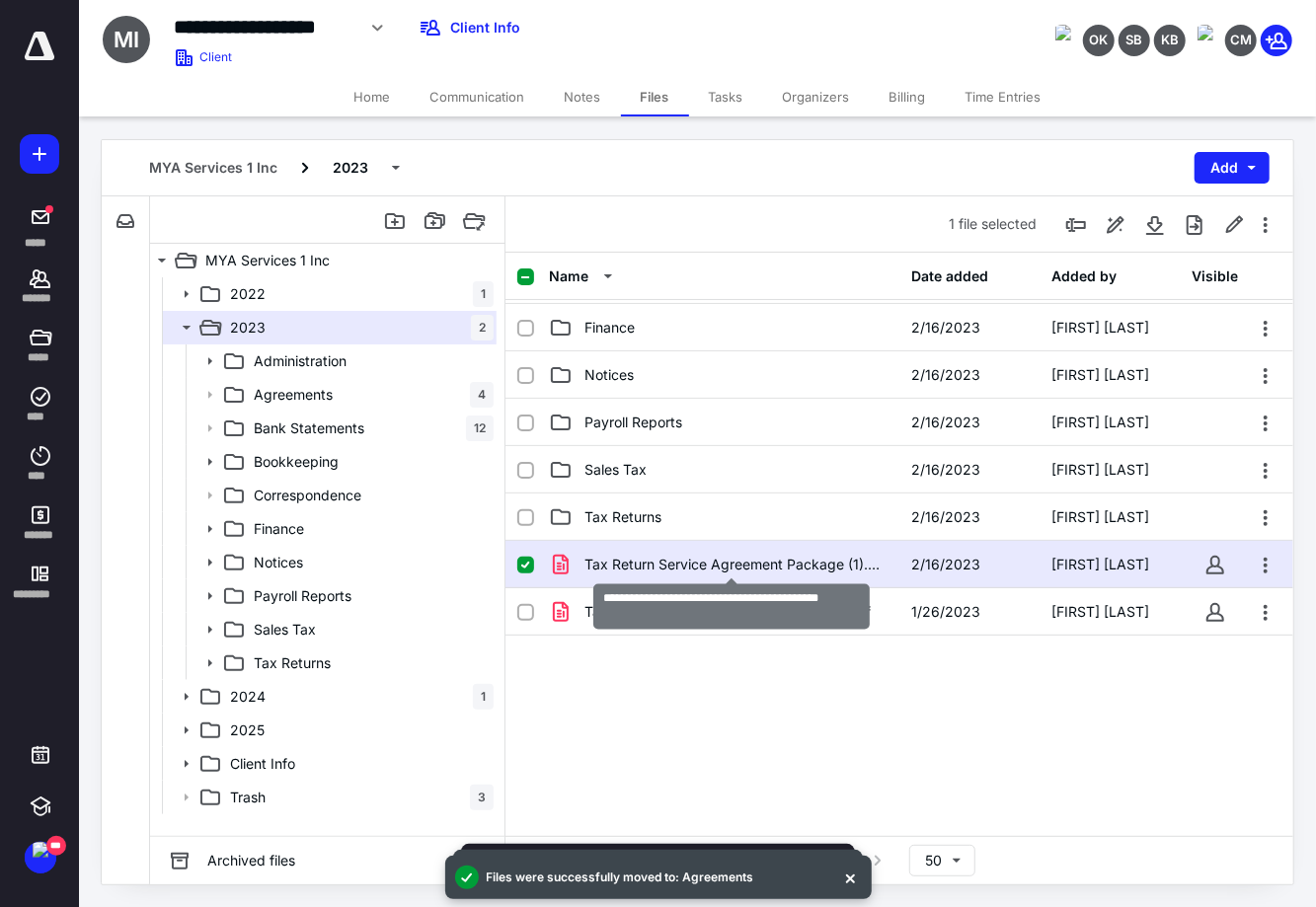 click on "Tax Return Service Agreement Package (1).pdf" at bounding box center (735, 565) 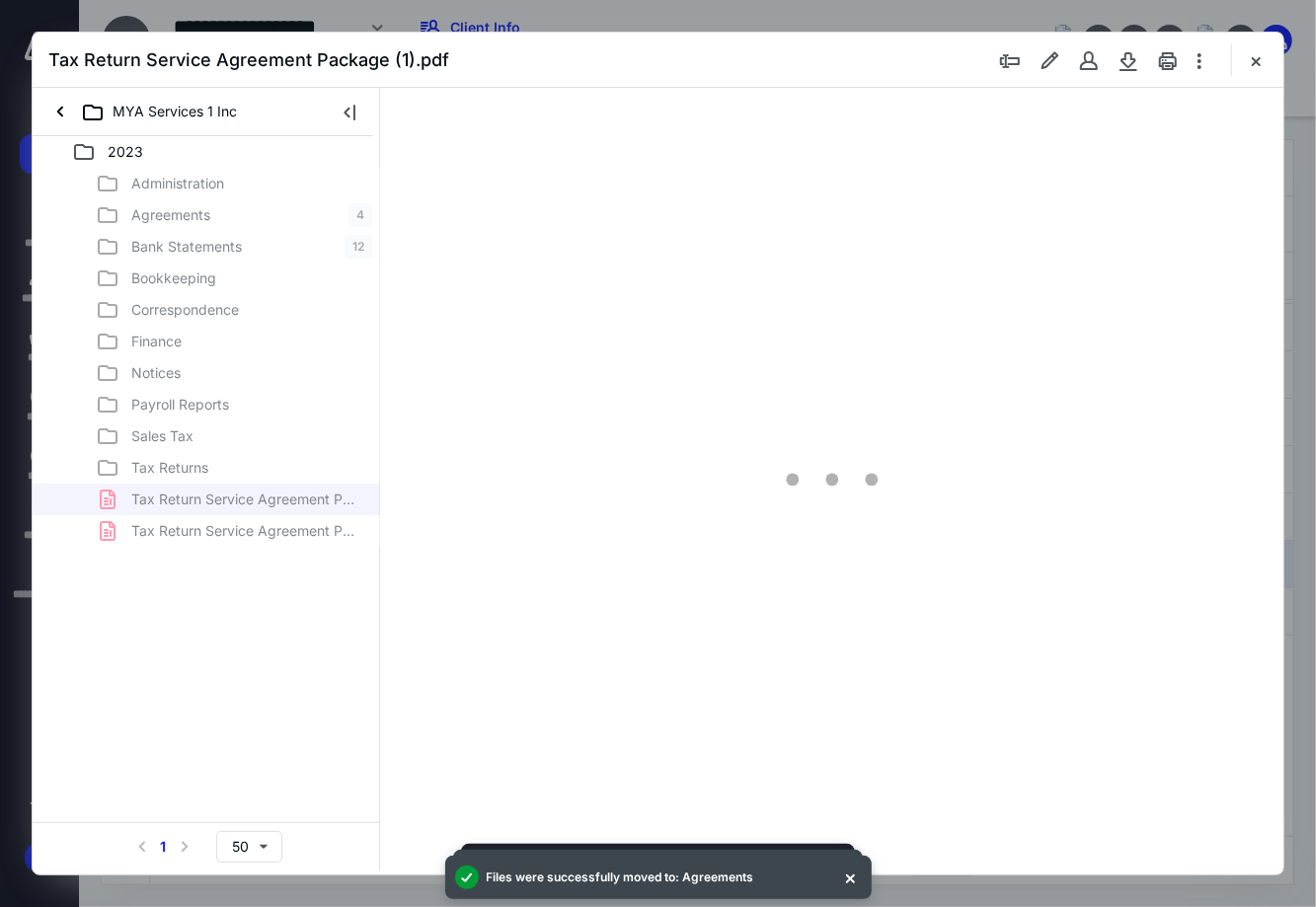 scroll, scrollTop: 0, scrollLeft: 0, axis: both 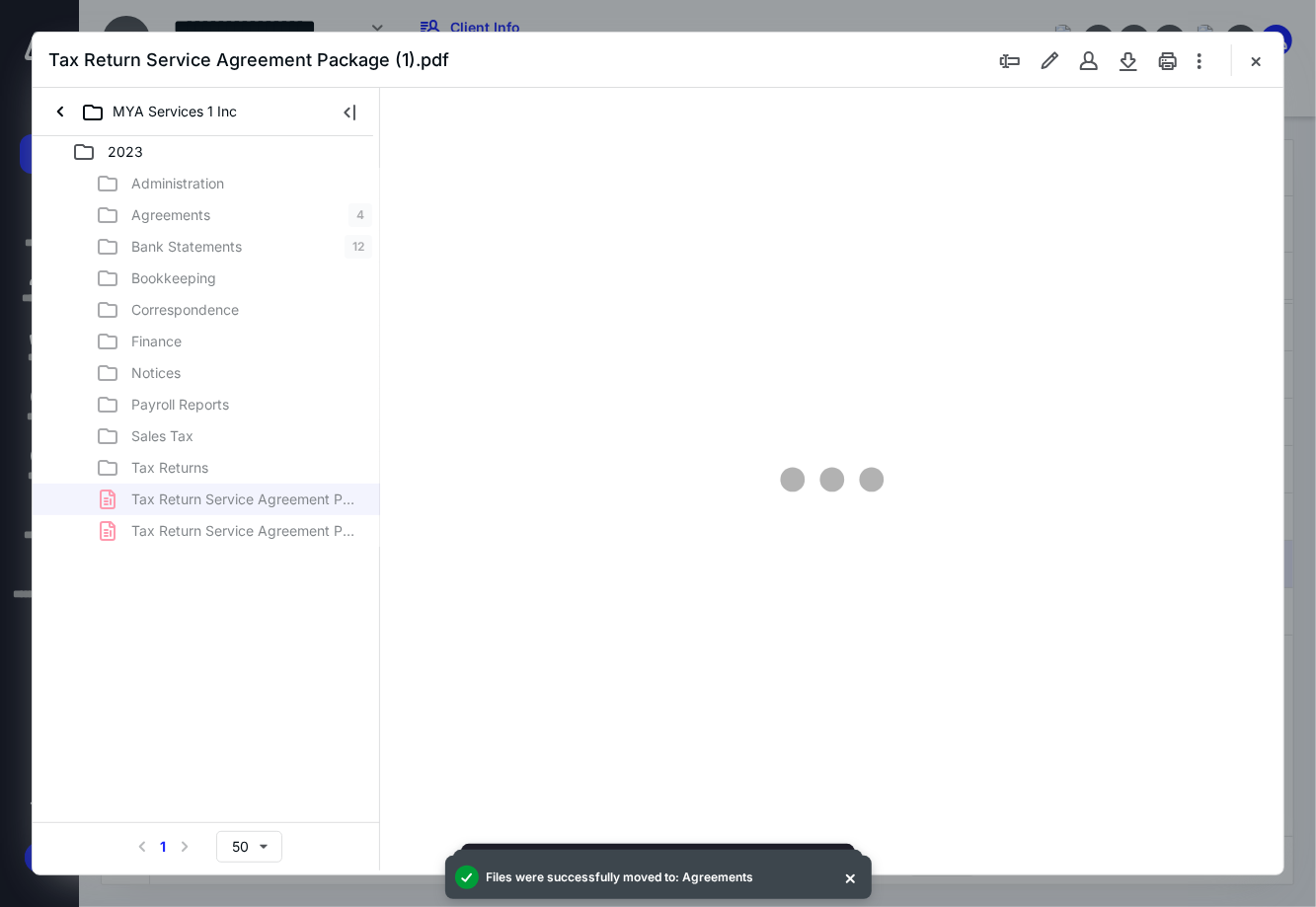 type on "90" 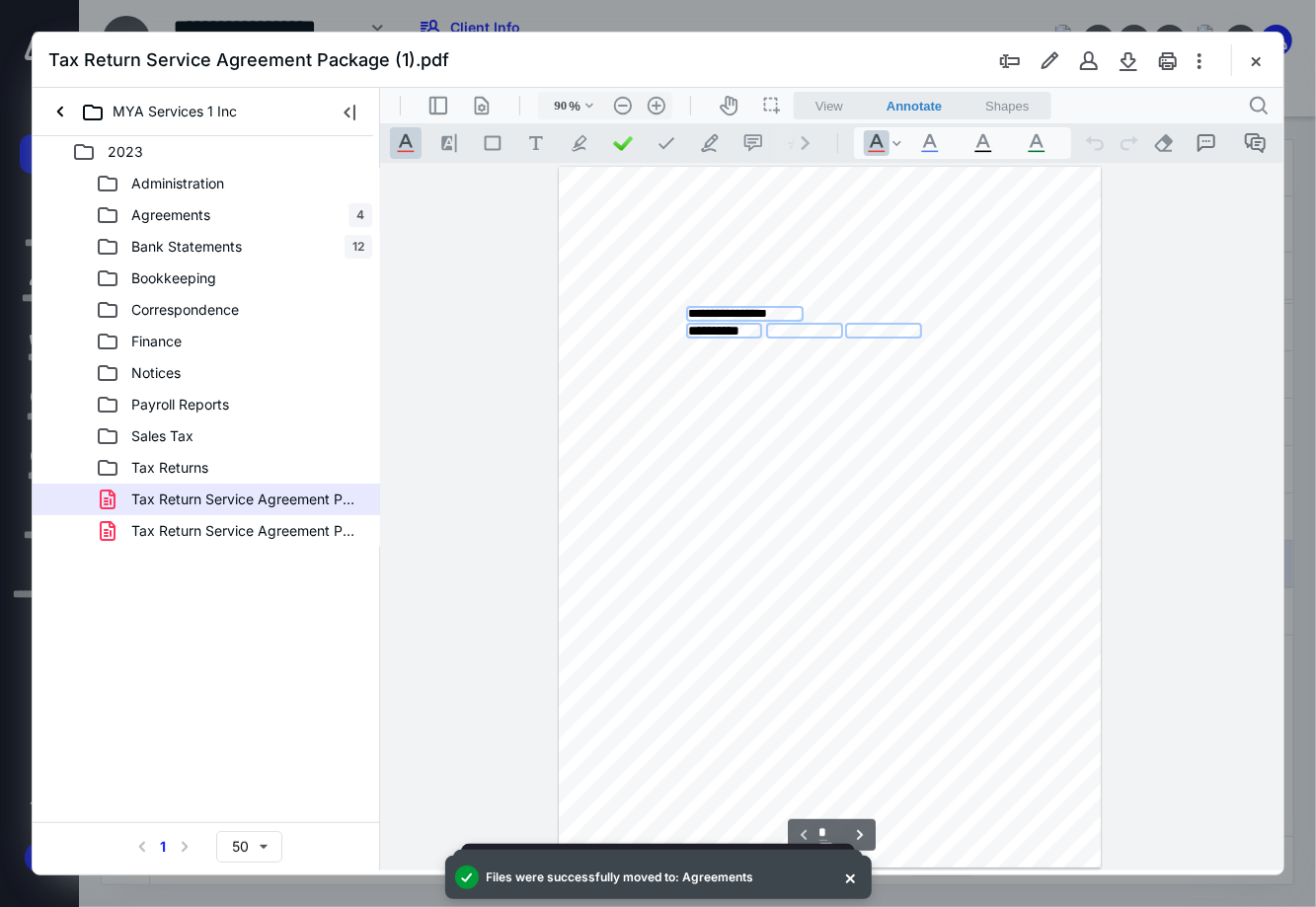 scroll, scrollTop: 79, scrollLeft: 0, axis: vertical 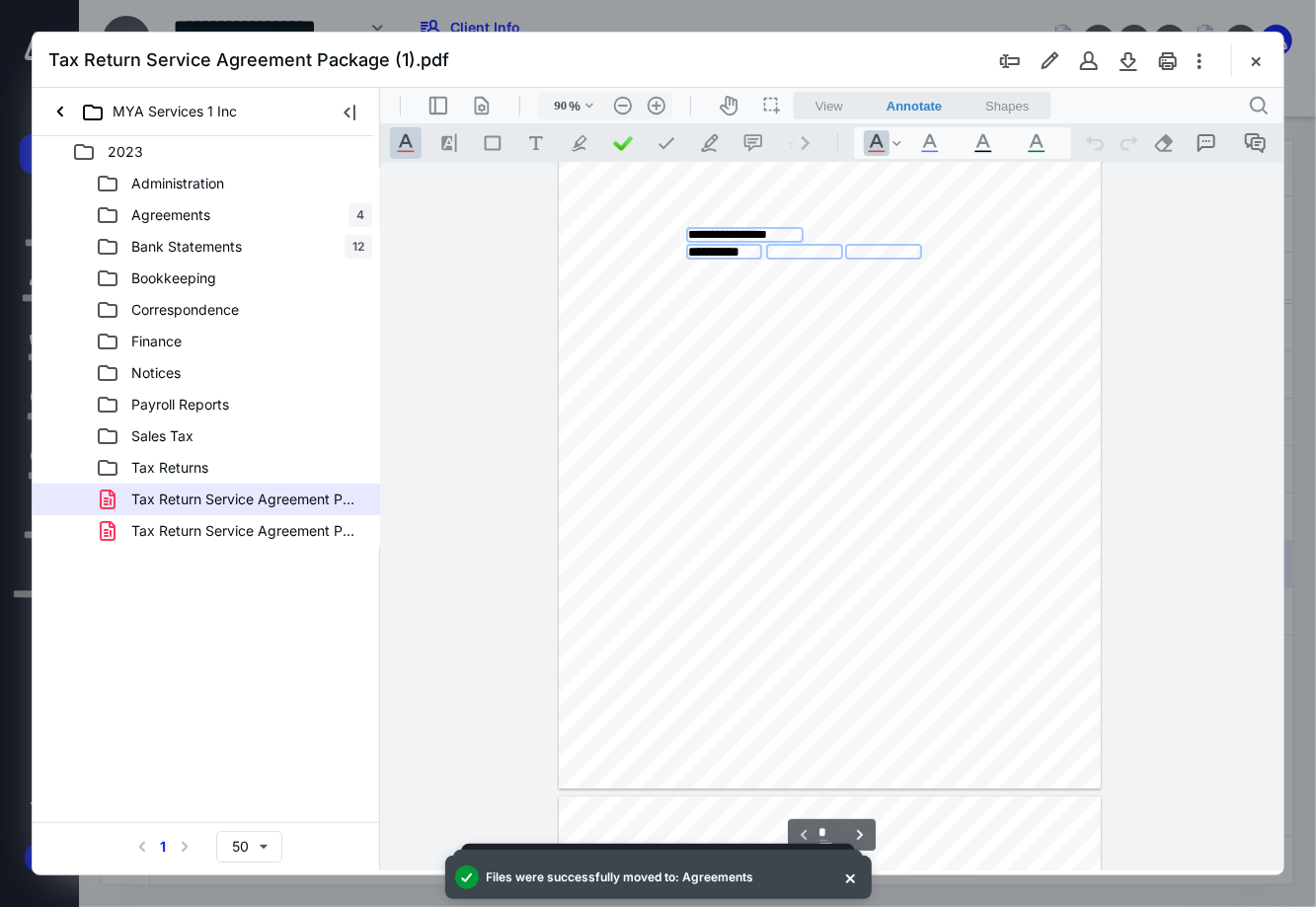 select on "****" 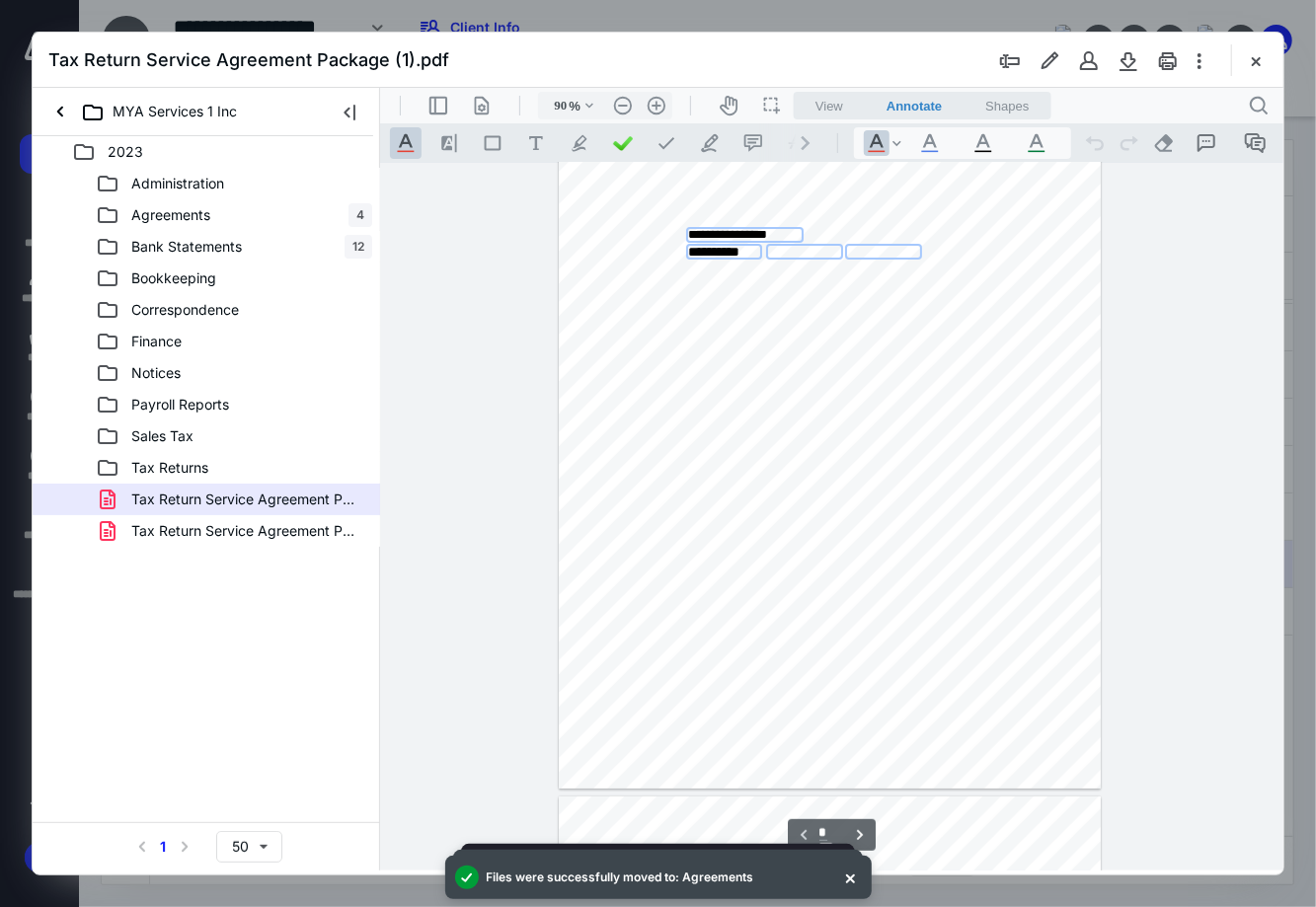 select on "****" 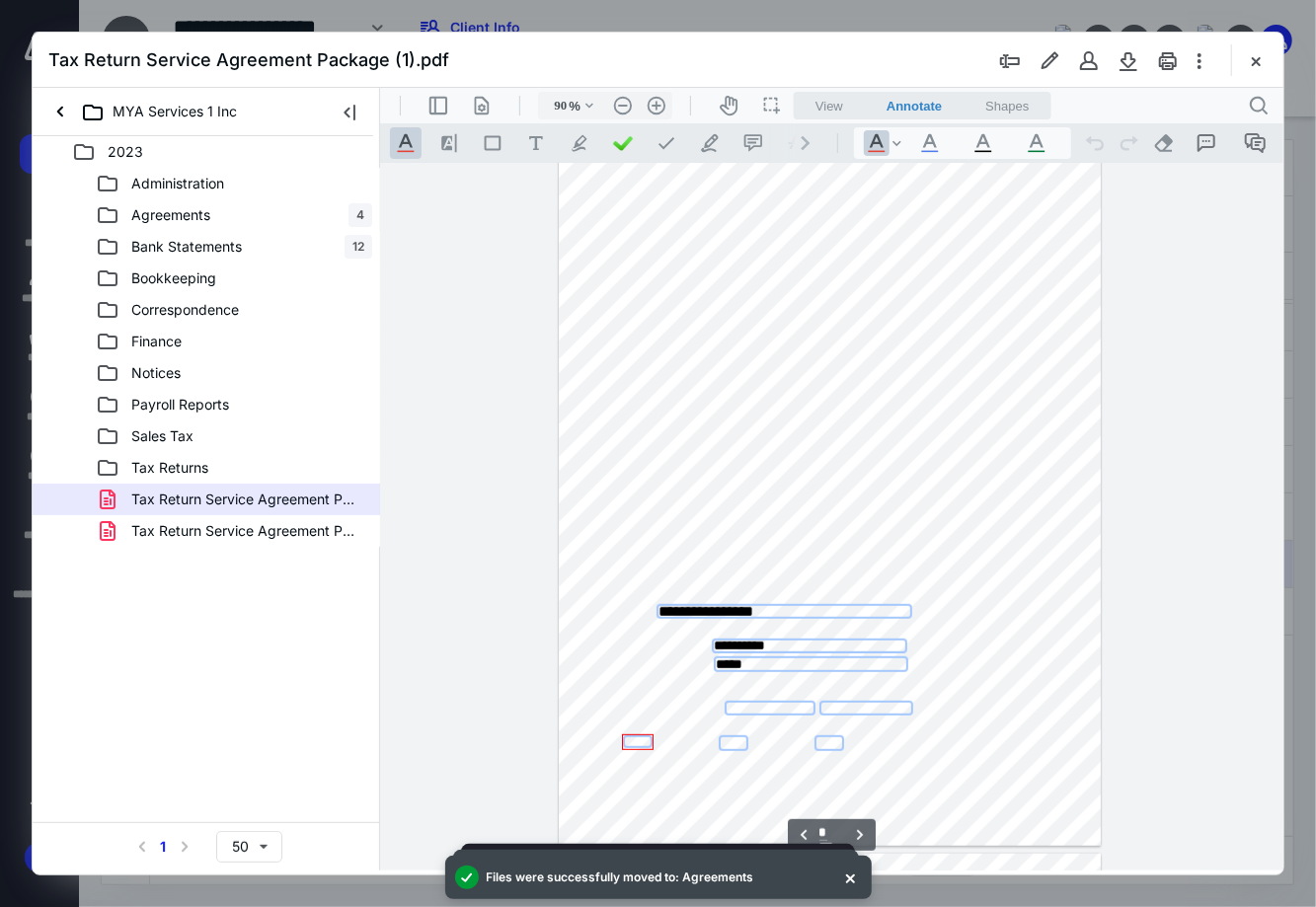 scroll, scrollTop: 4960, scrollLeft: 0, axis: vertical 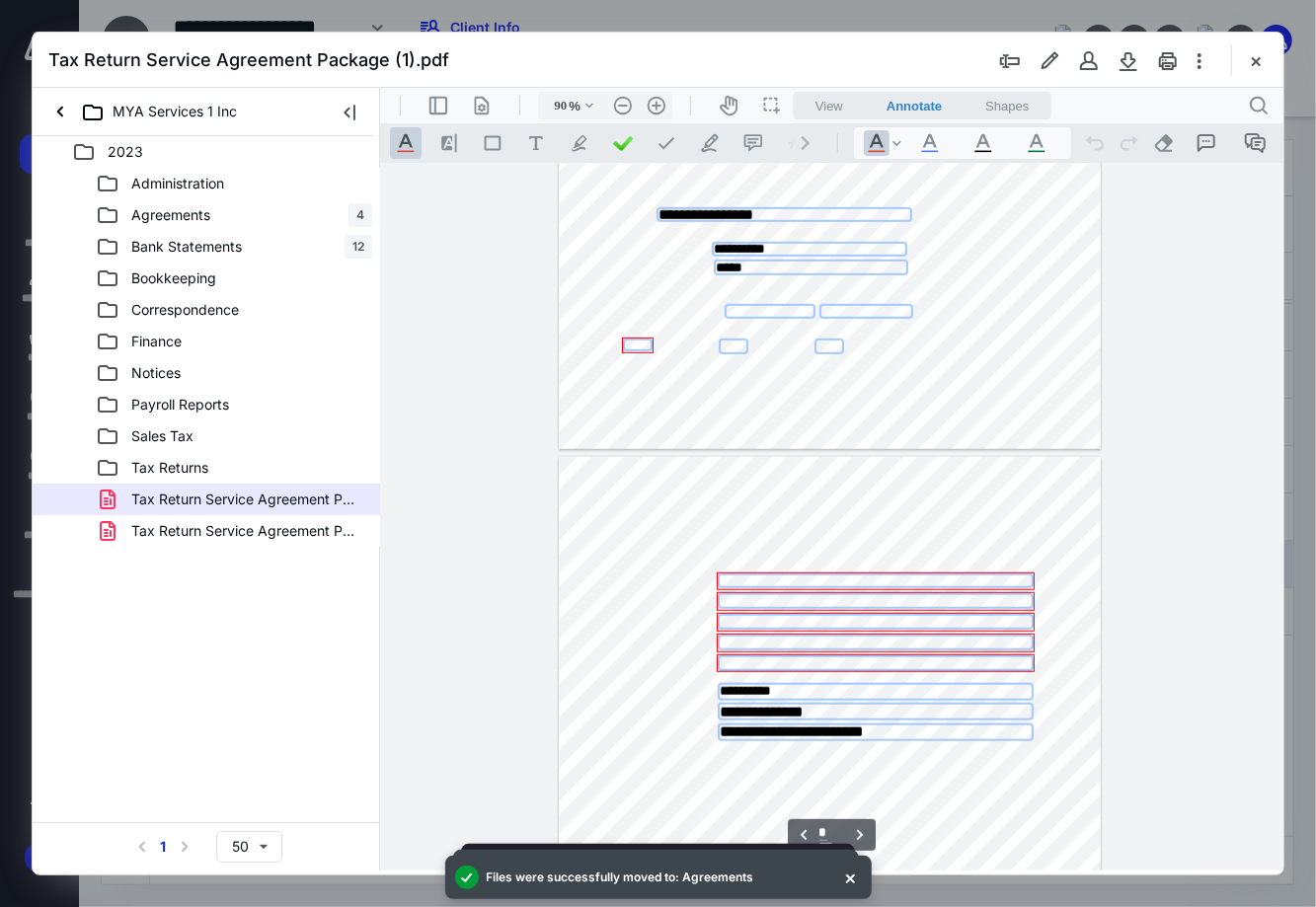 type on "*" 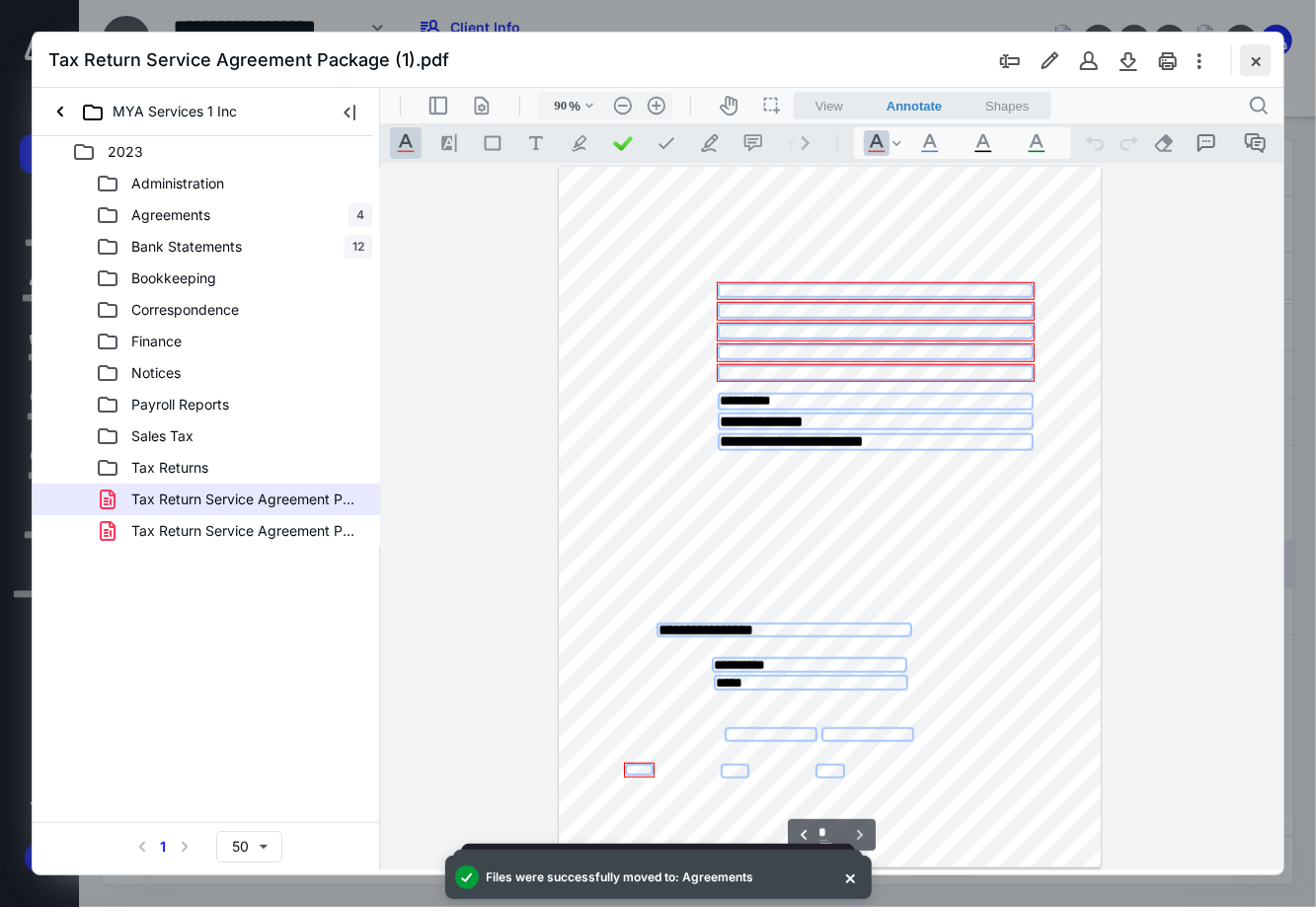 click at bounding box center [1256, 60] 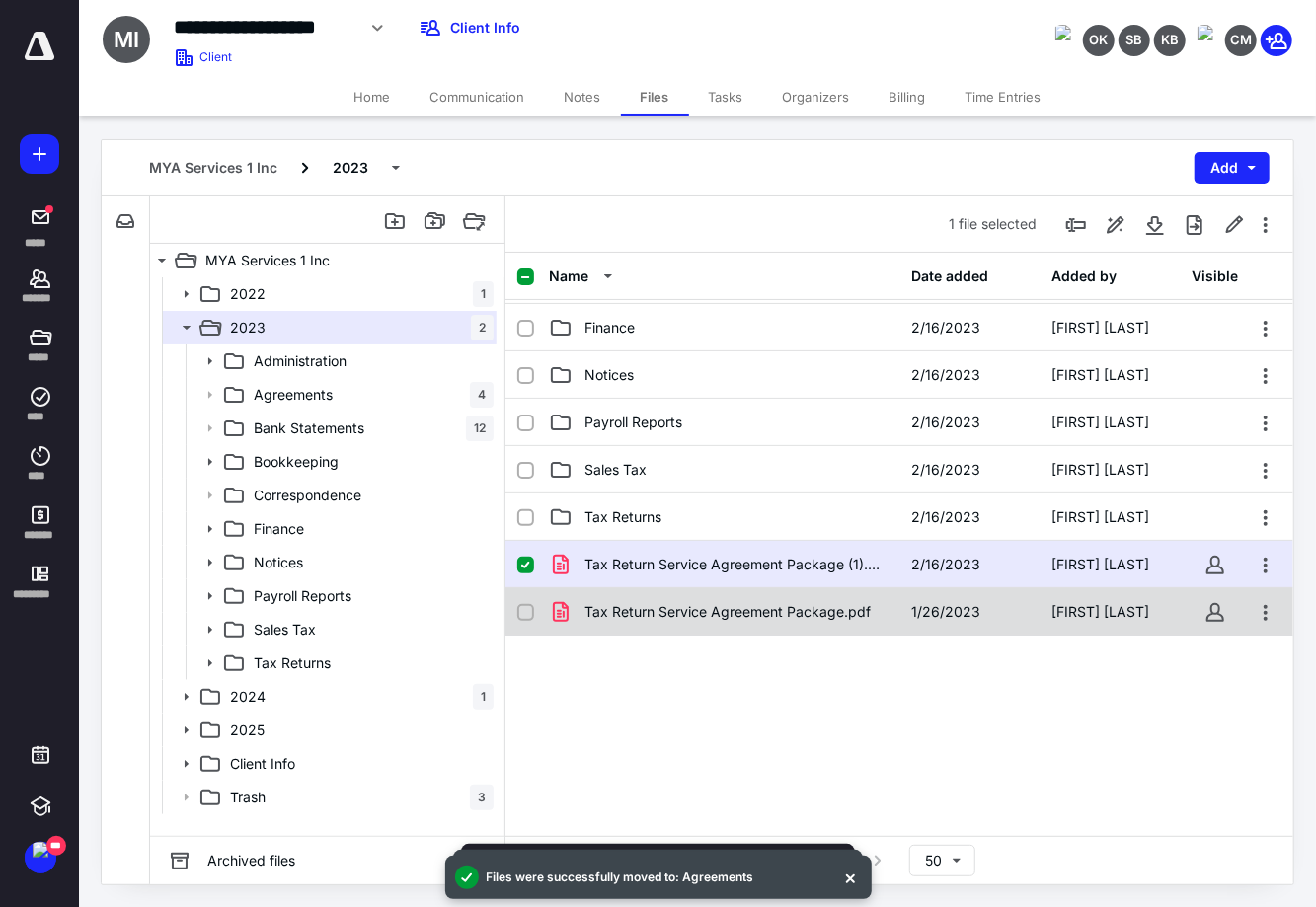 click on "Tax Return Service Agreement Package.pdf 1/26/2023 Ariel Keren" at bounding box center [899, 612] 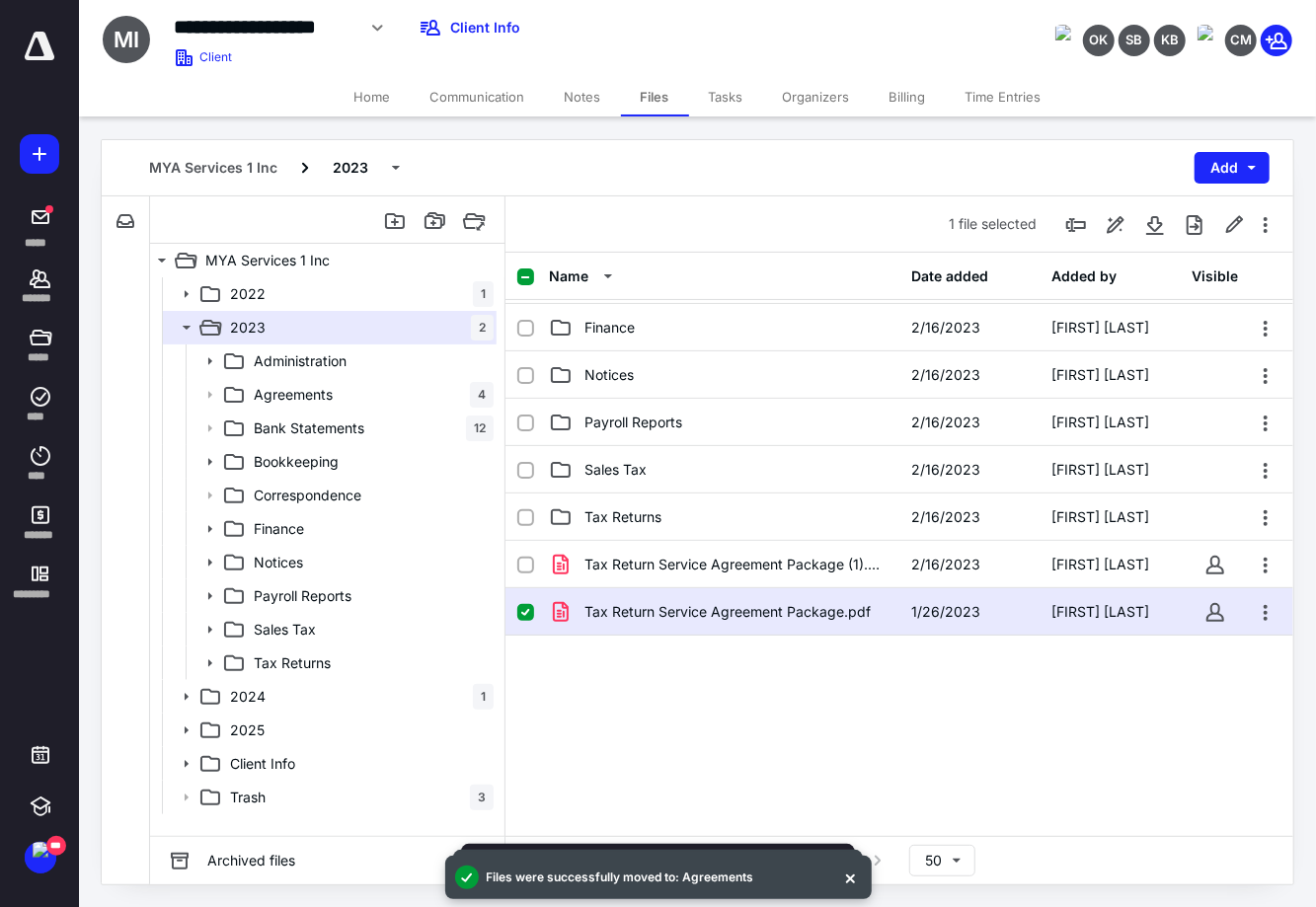 click on "Tax Return Service Agreement Package.pdf 1/26/2023 Ariel Keren" at bounding box center (899, 612) 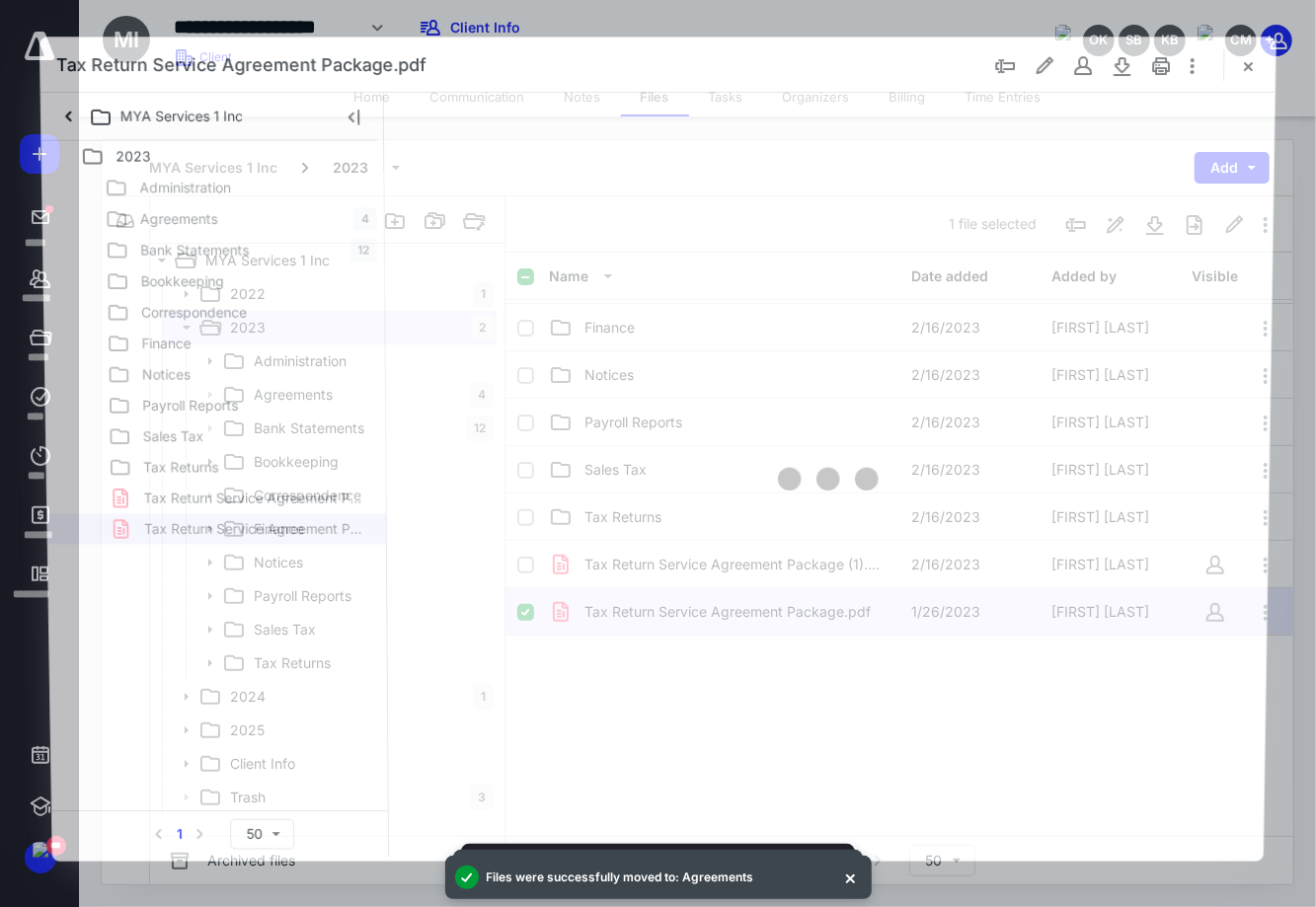 scroll, scrollTop: 0, scrollLeft: 0, axis: both 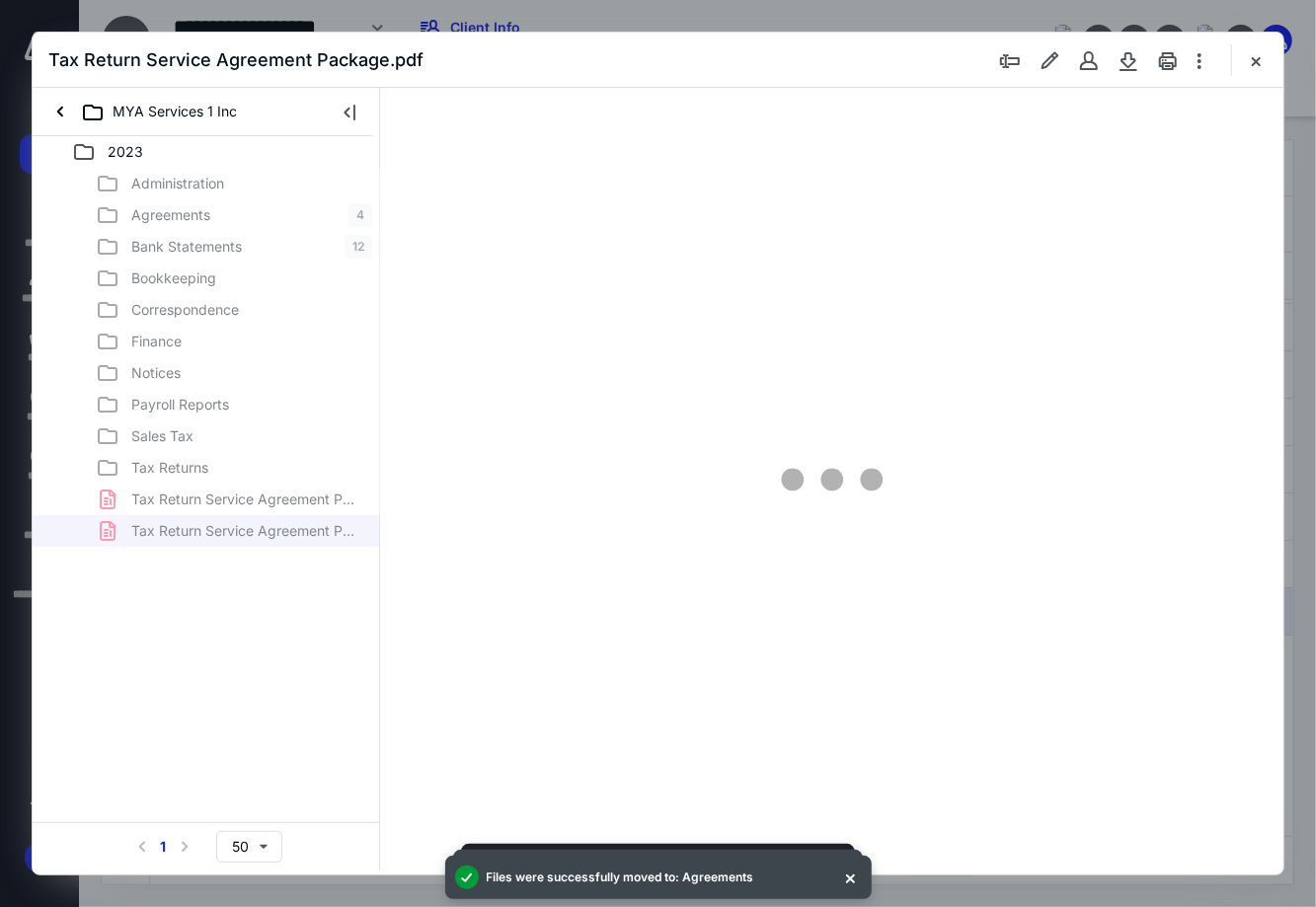 type on "90" 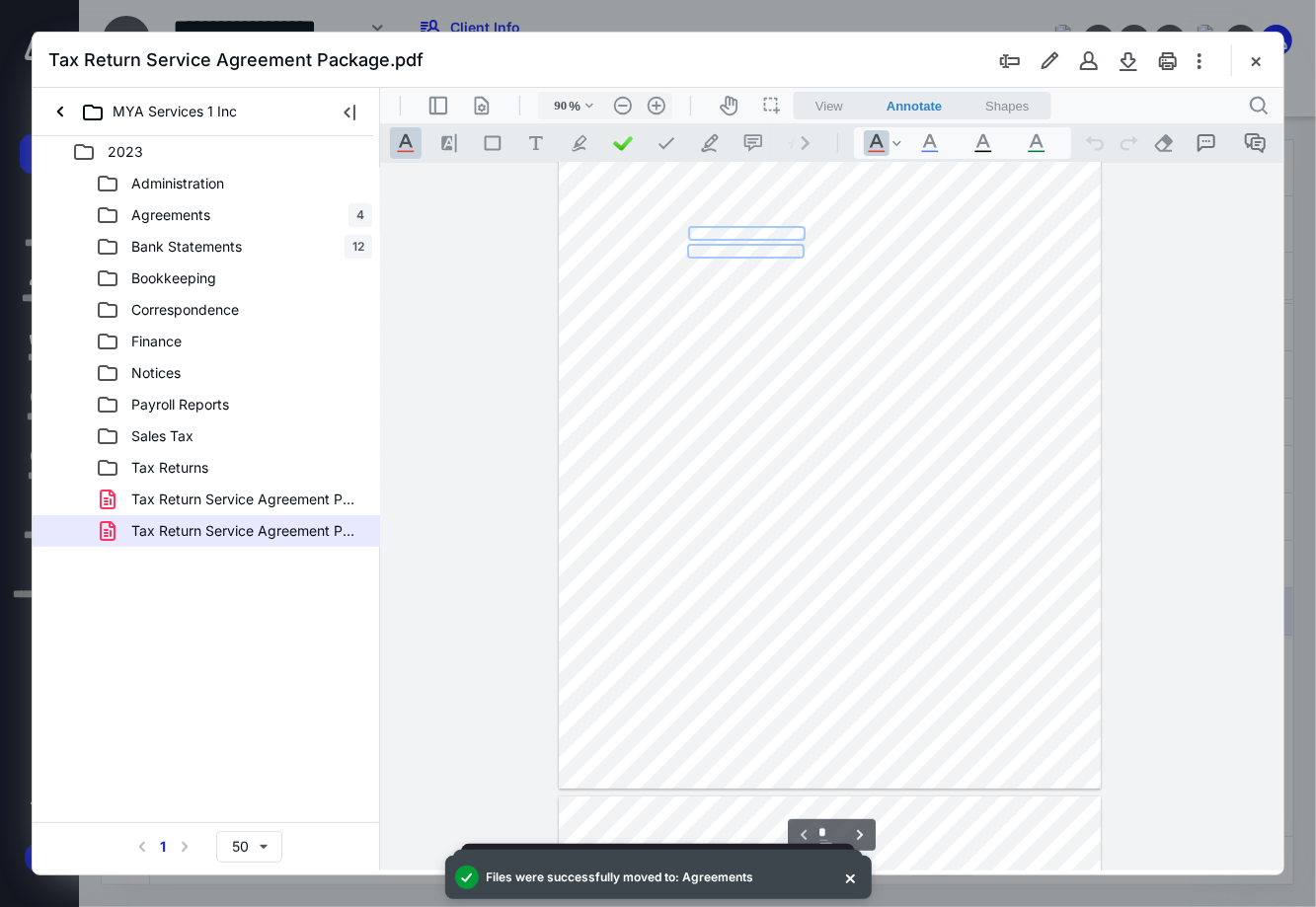 select on "****" 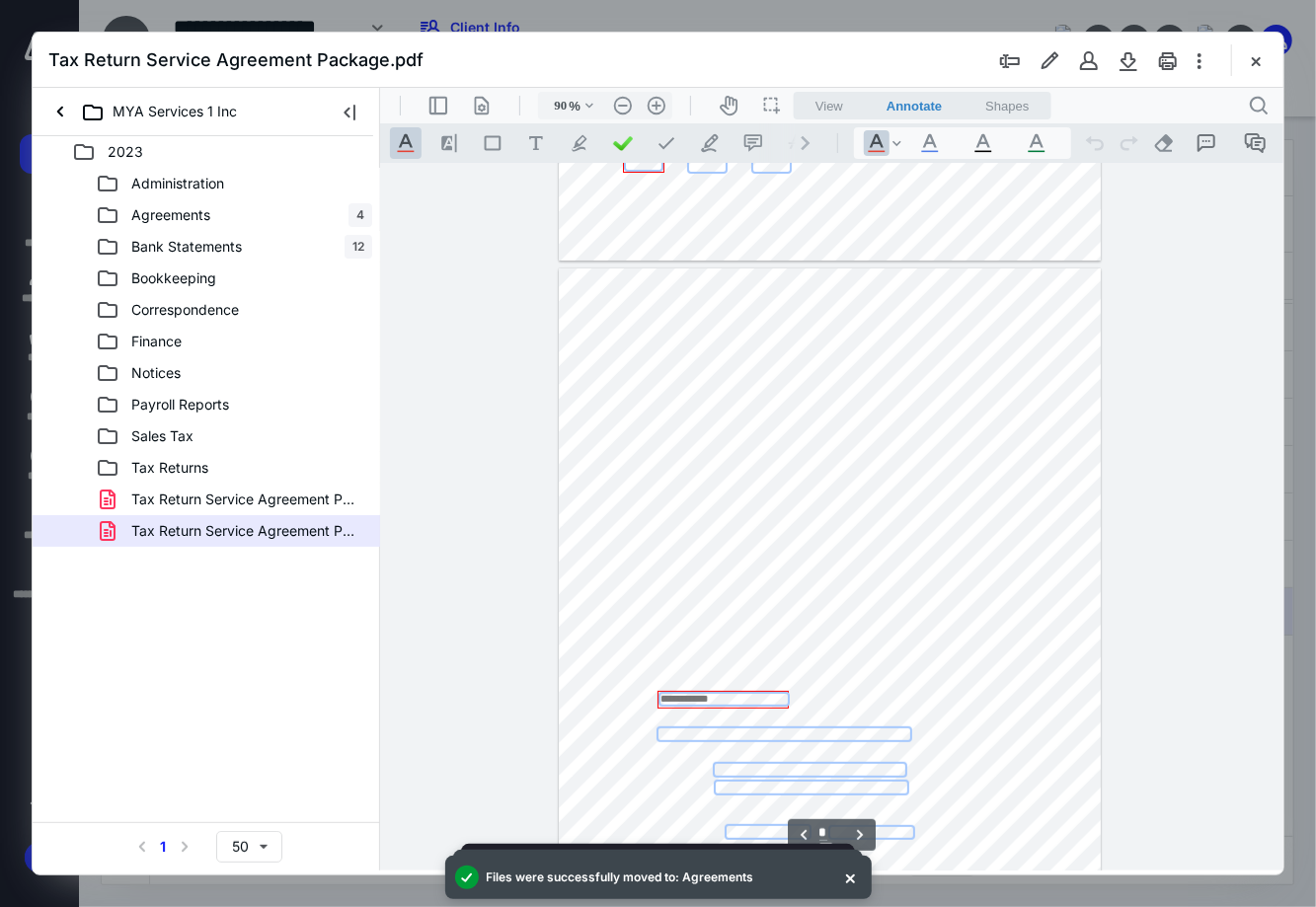 type on "*" 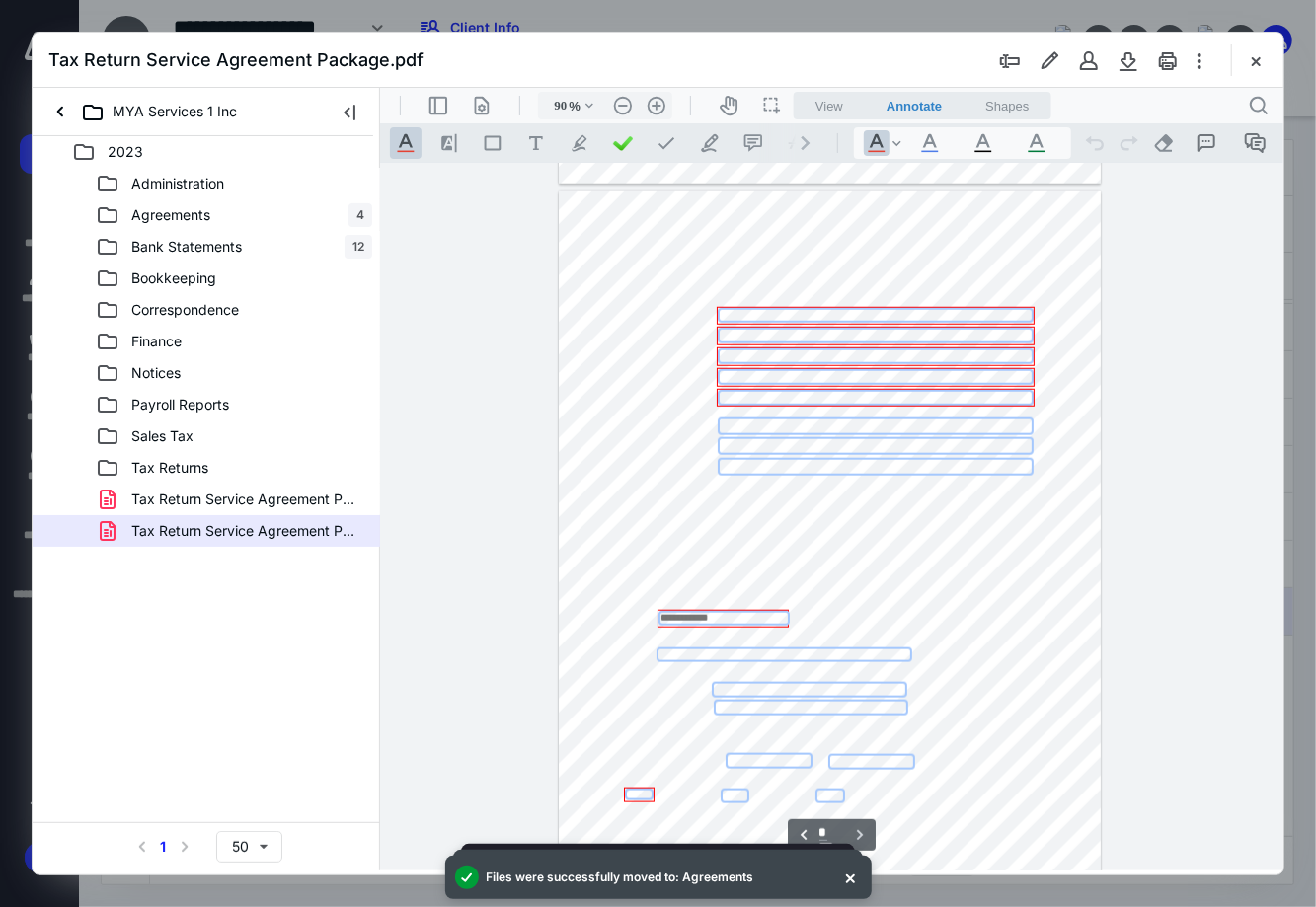scroll, scrollTop: 4960, scrollLeft: 0, axis: vertical 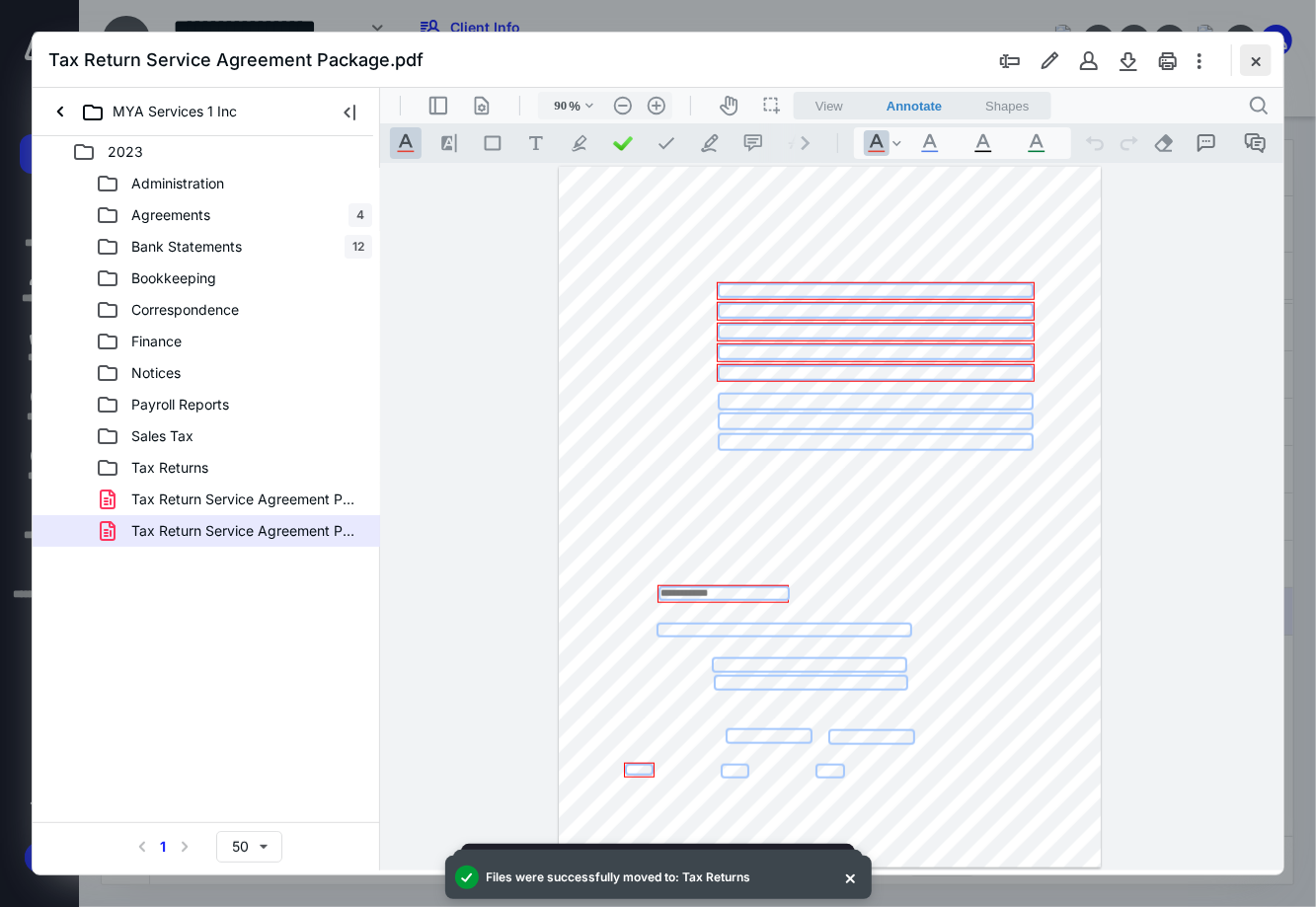 click at bounding box center [1256, 60] 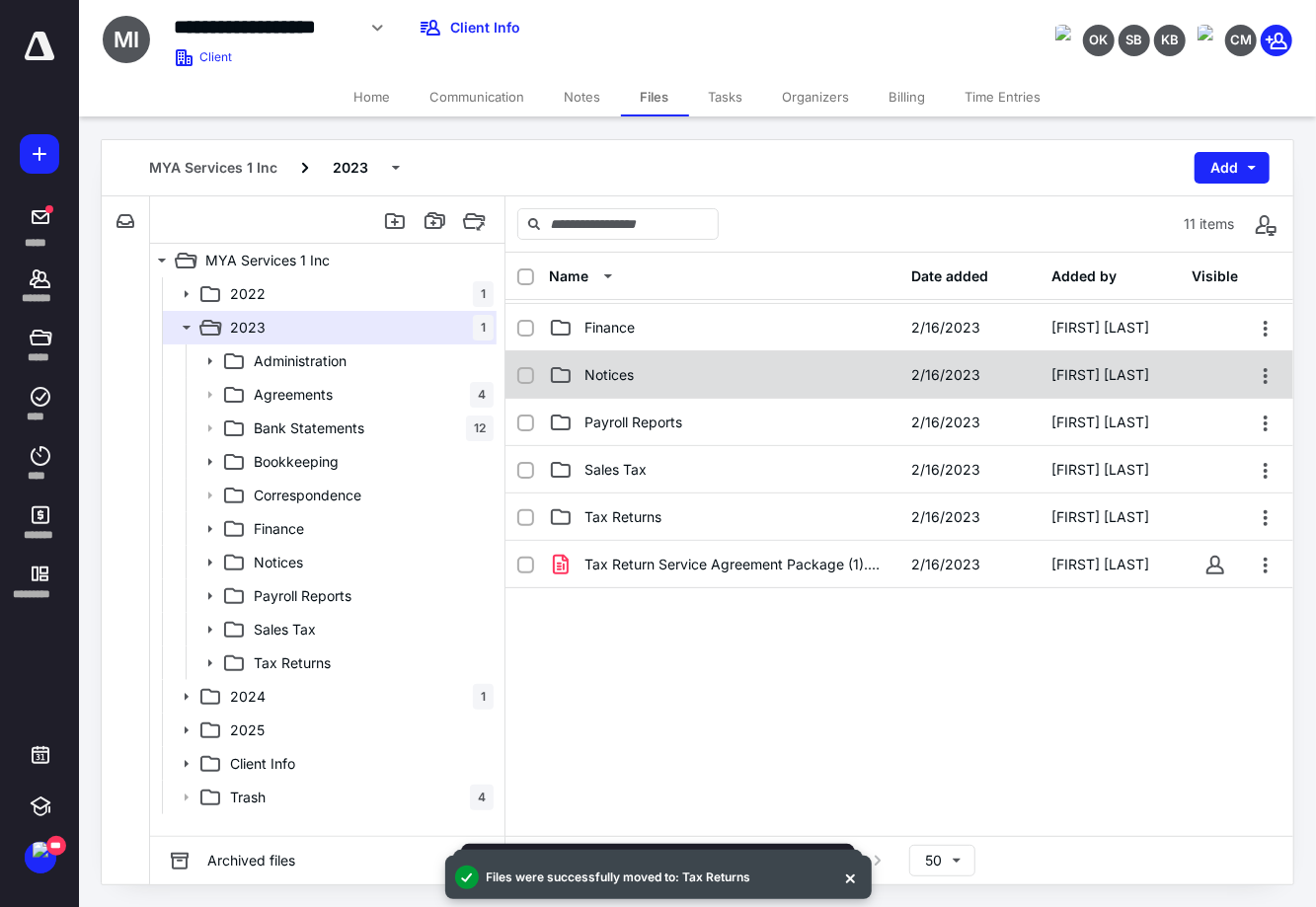 scroll, scrollTop: 0, scrollLeft: 0, axis: both 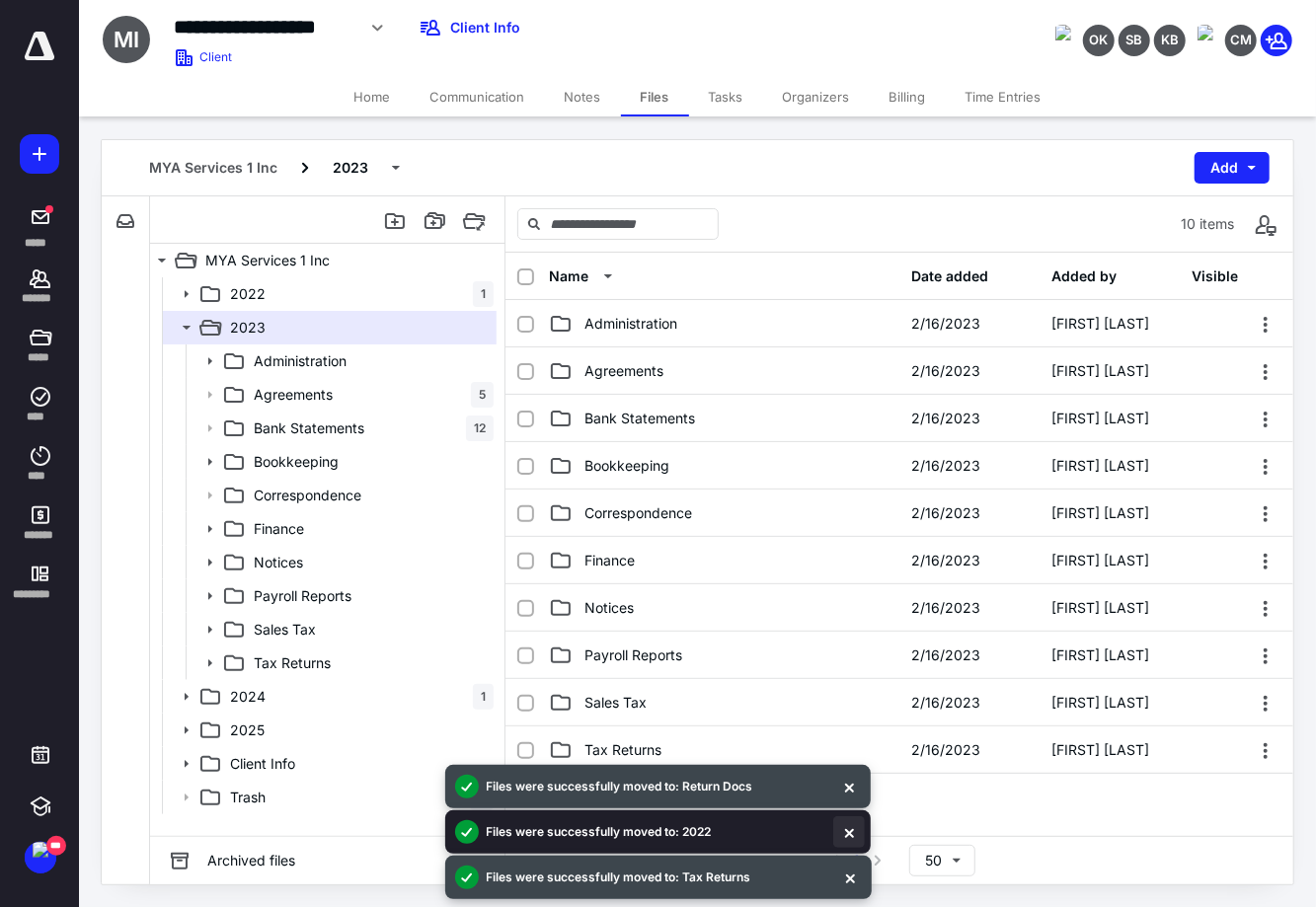 click at bounding box center [850, 877] 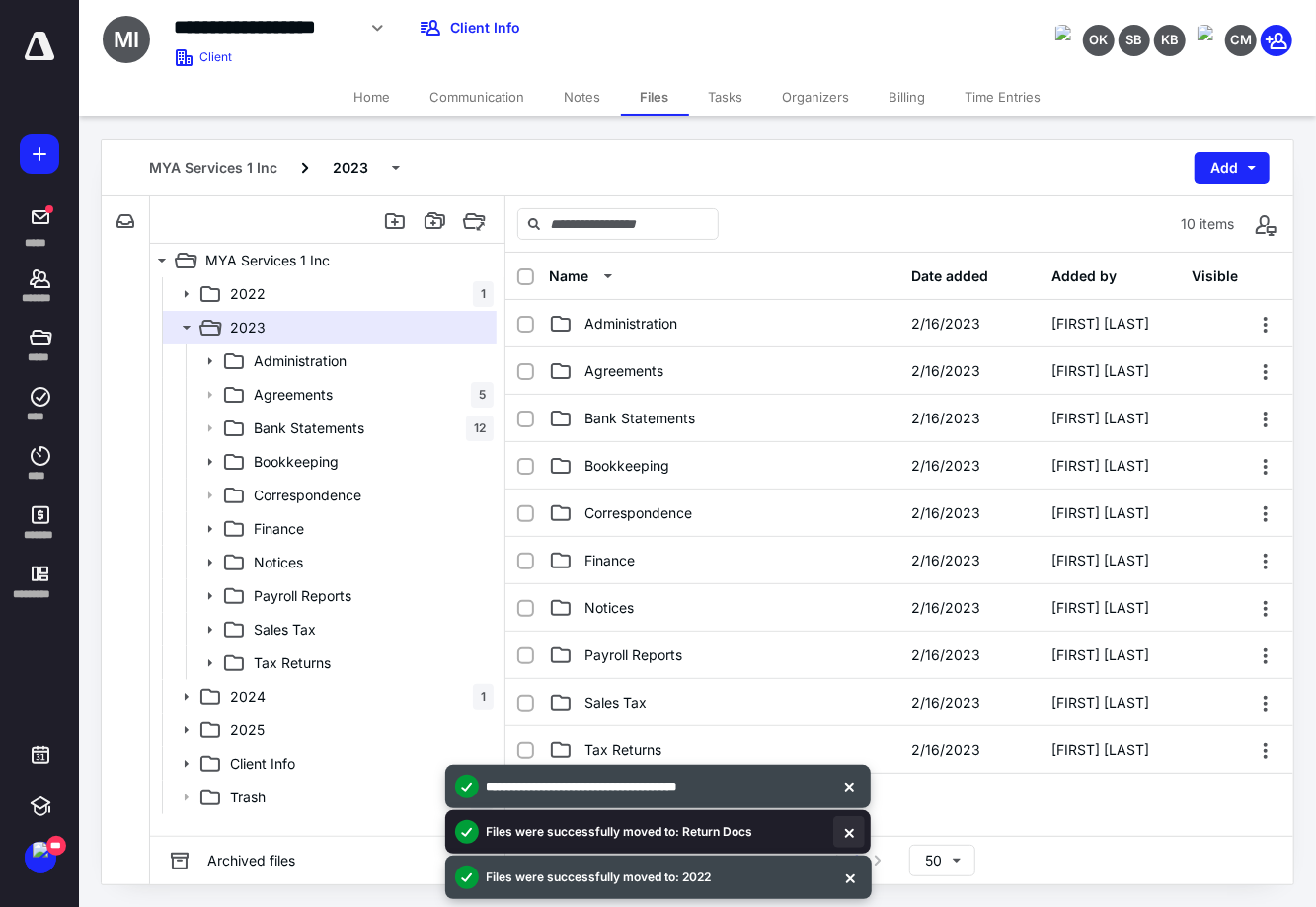 click at bounding box center [849, 832] 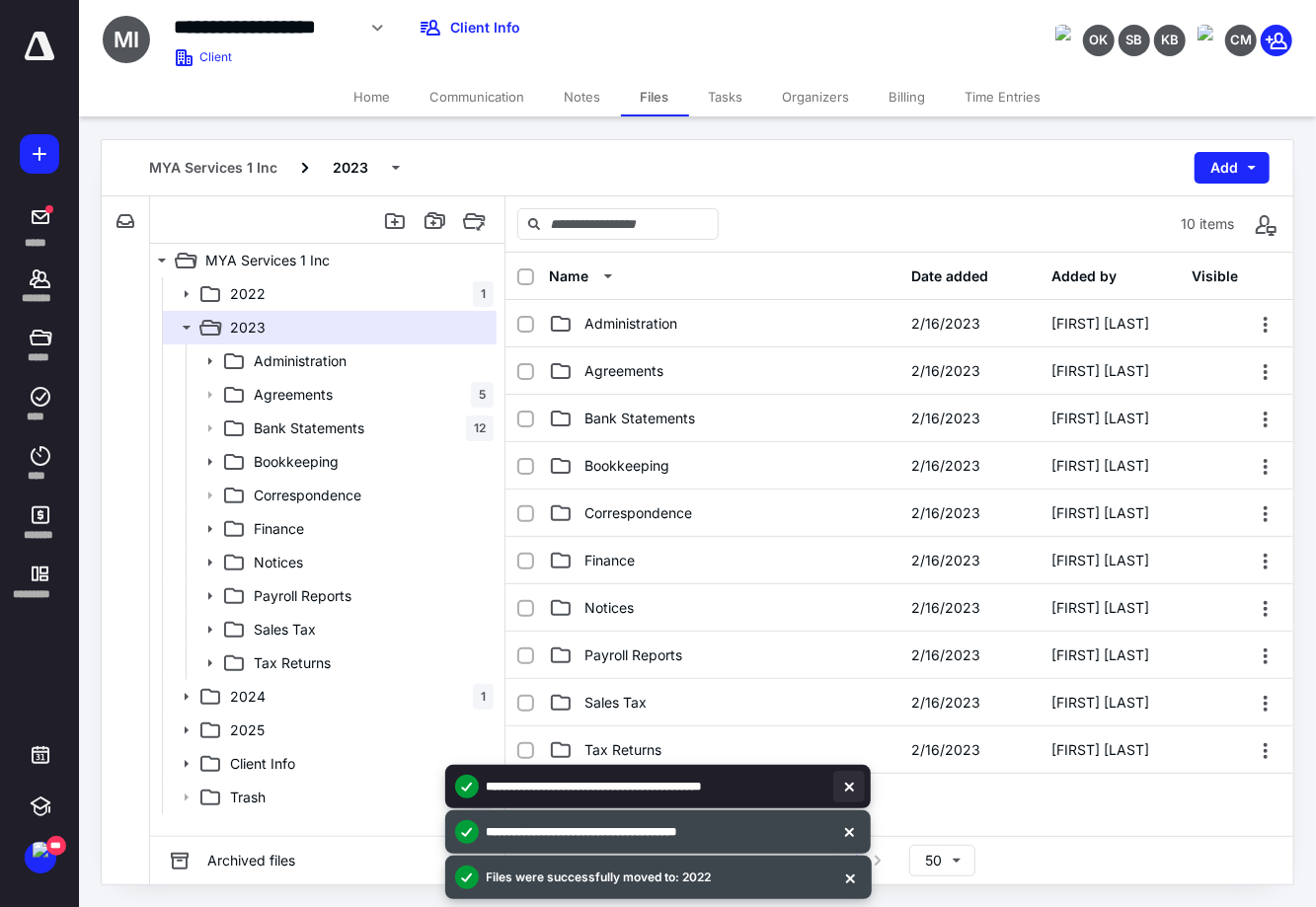 click at bounding box center [849, 787] 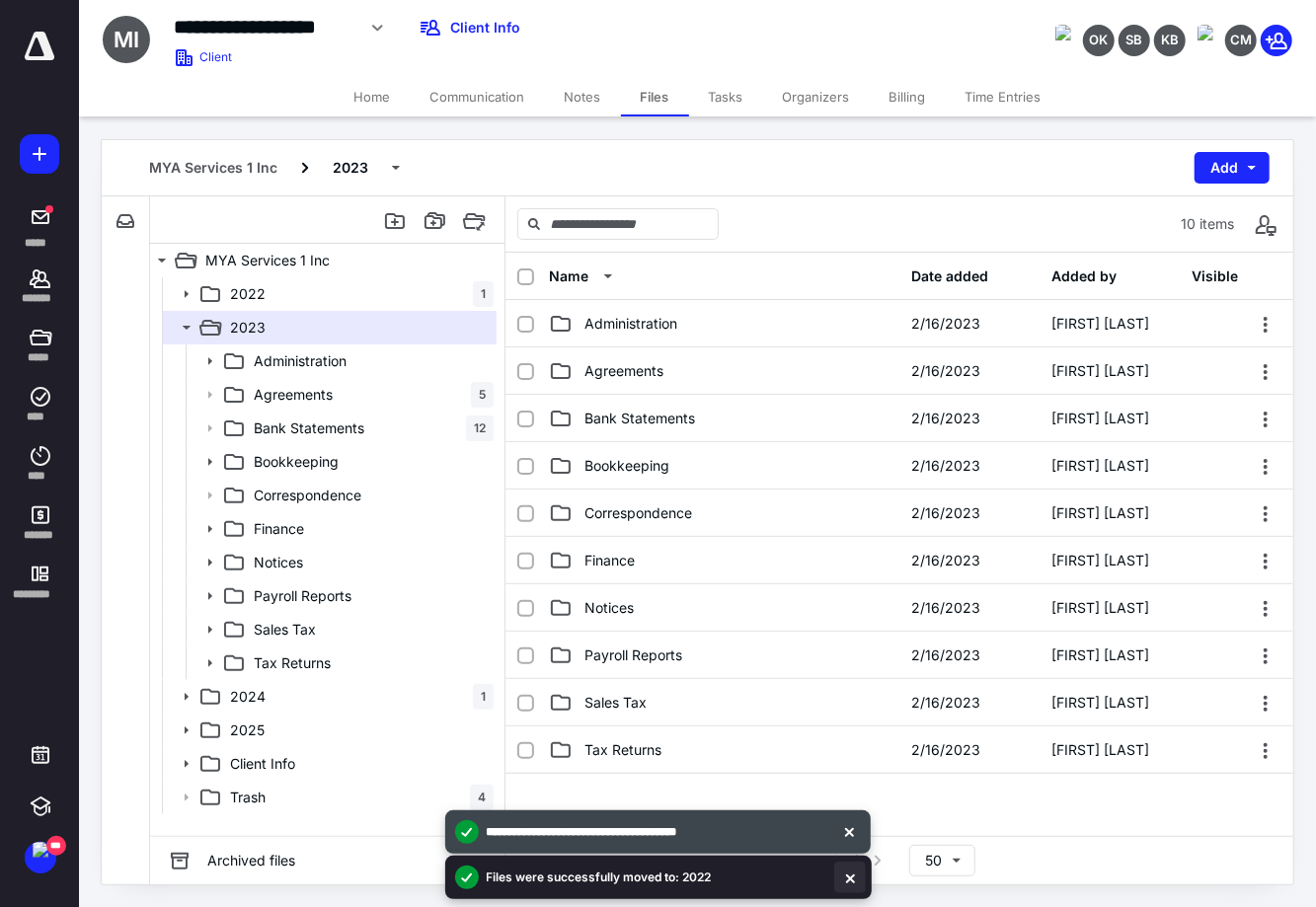 click at bounding box center (850, 877) 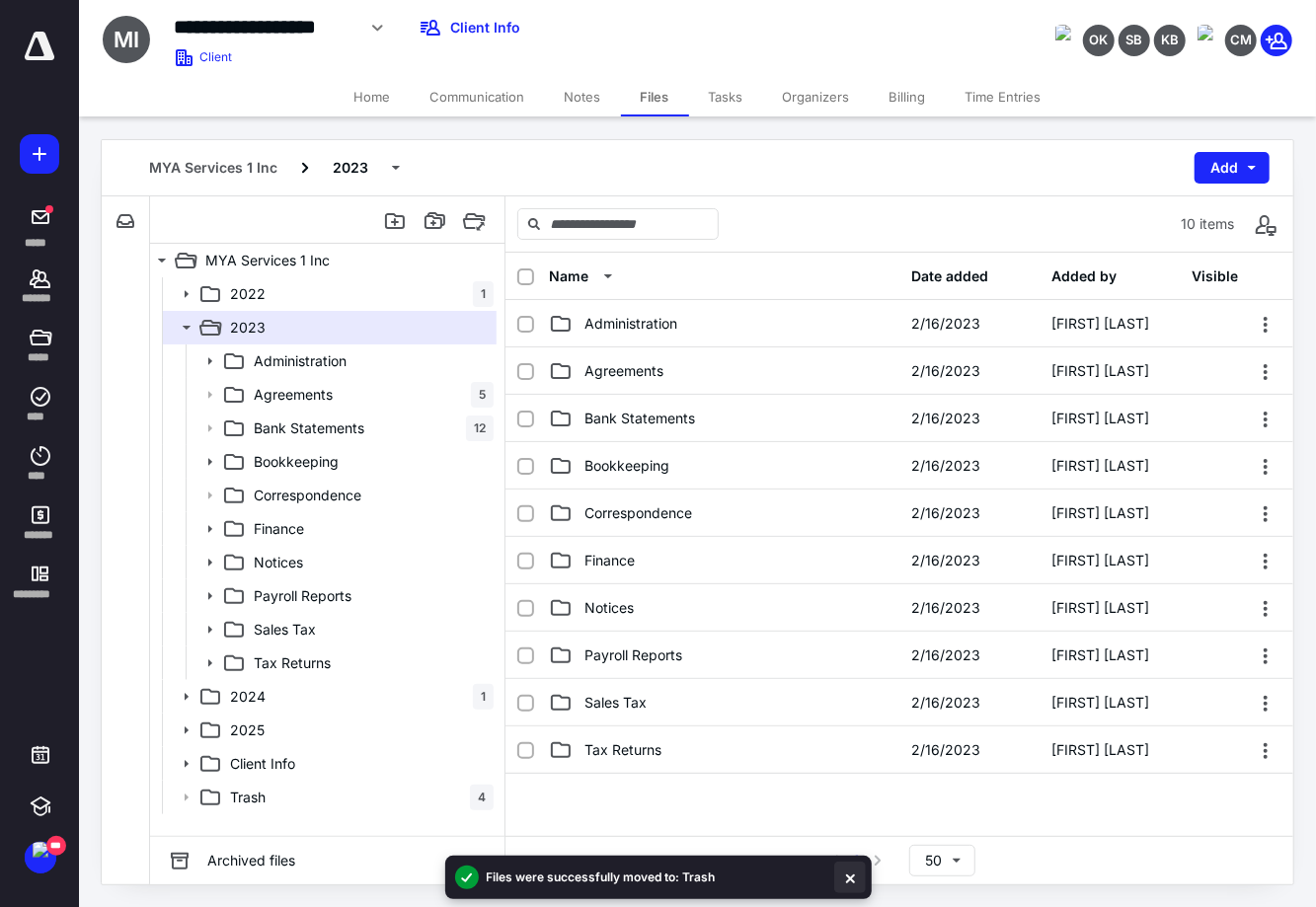 click at bounding box center [850, 877] 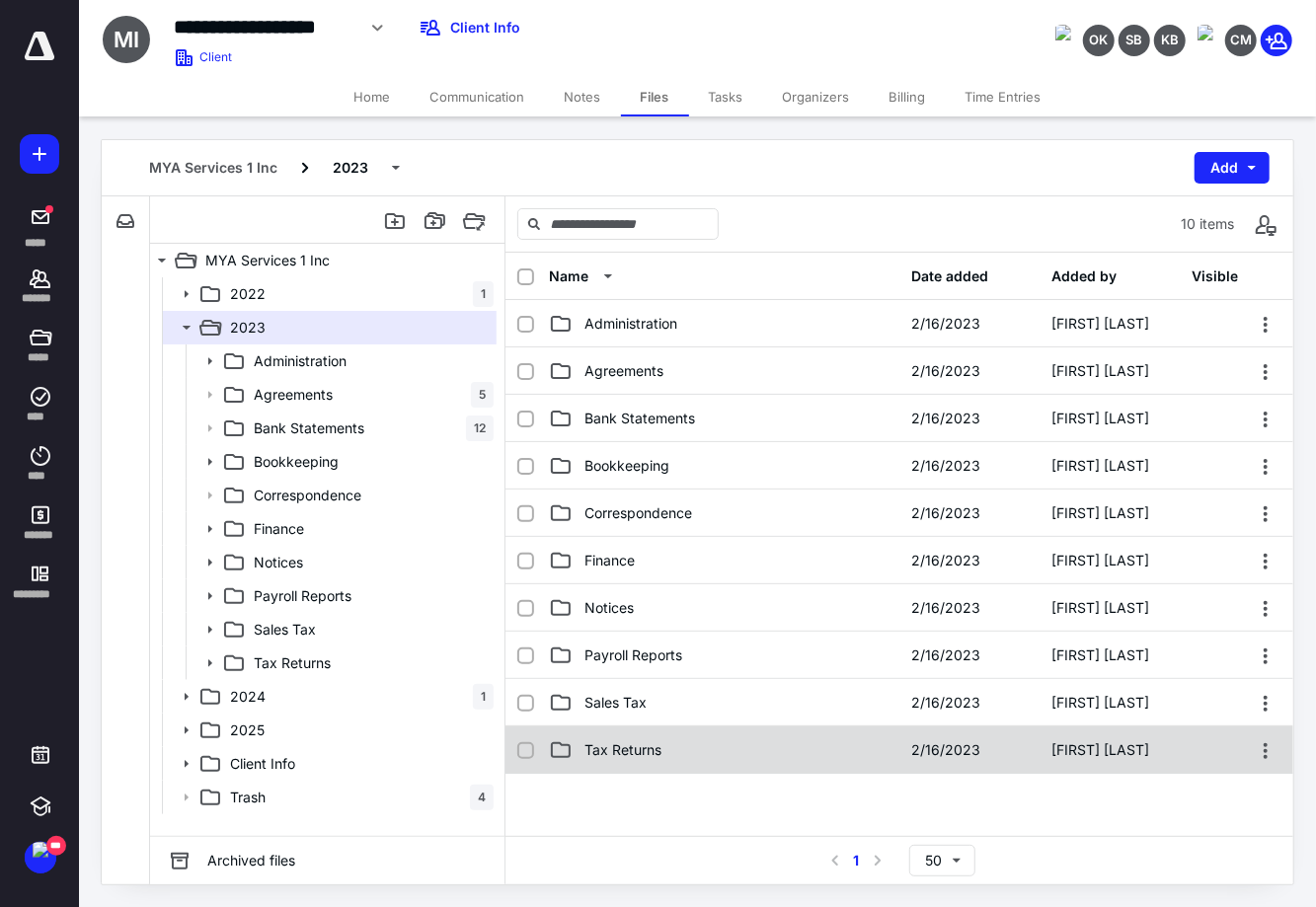 click on "Tax Returns" at bounding box center (623, 750) 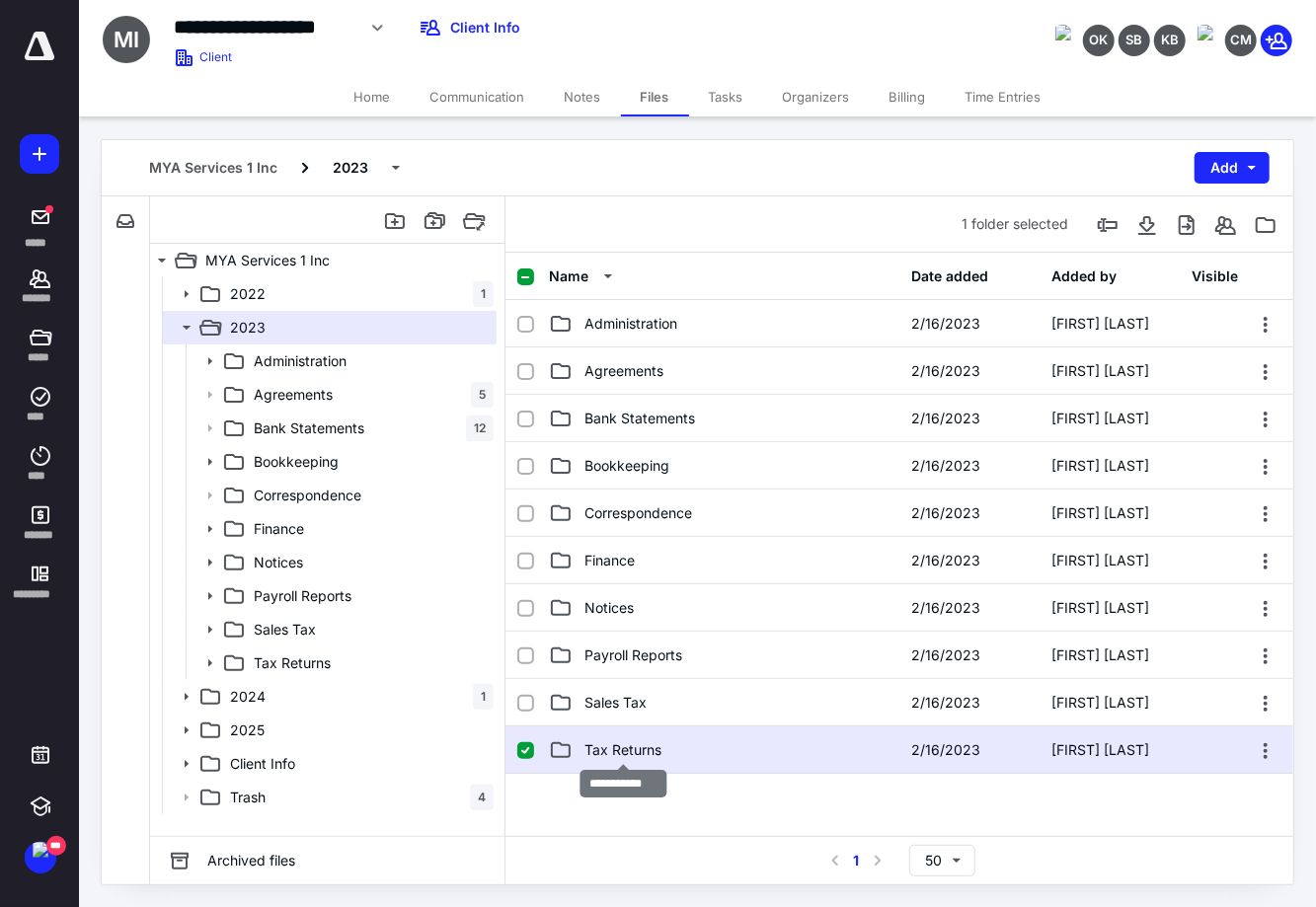 click on "Tax Returns" at bounding box center (623, 750) 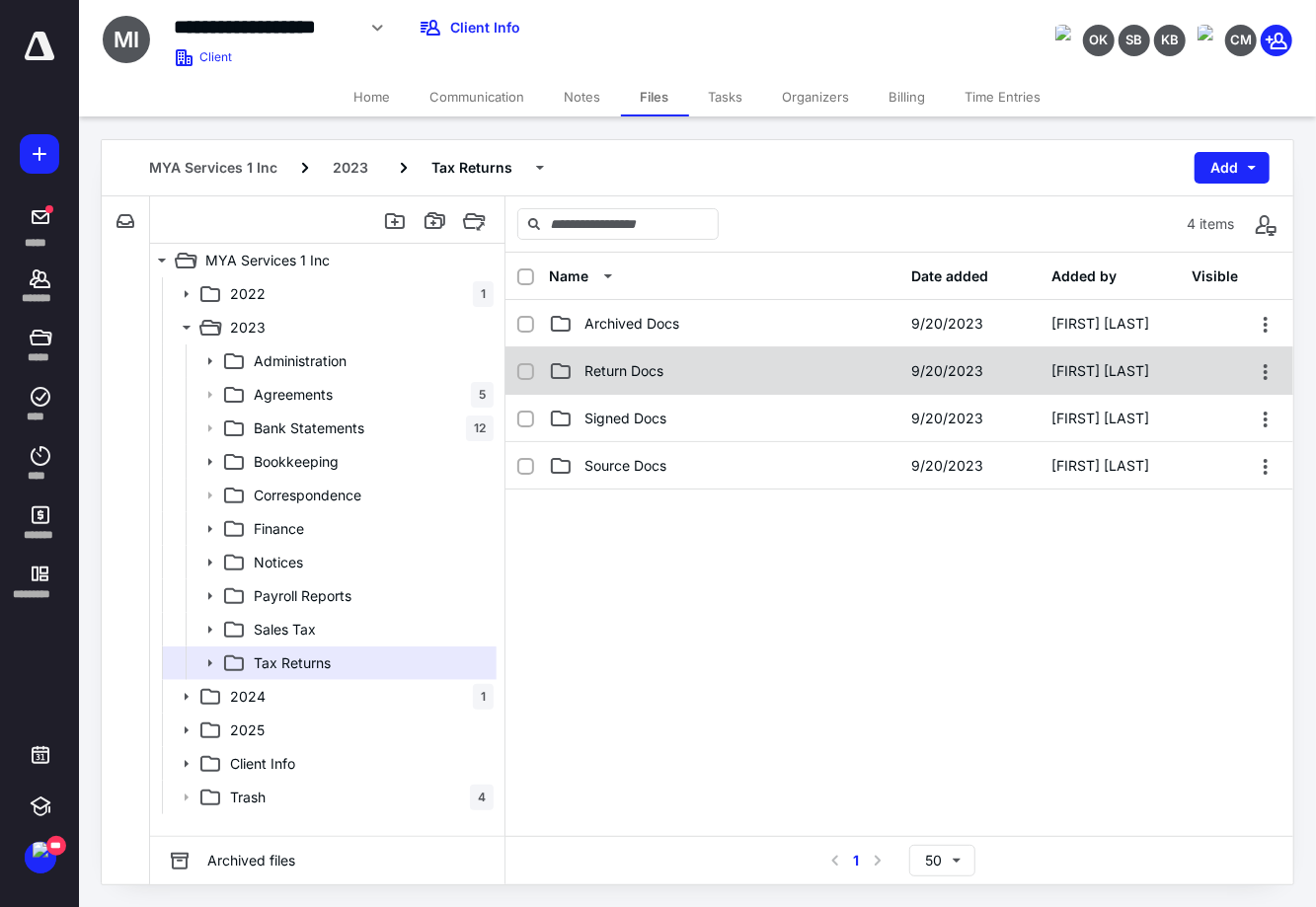 click on "Return Docs" at bounding box center (624, 371) 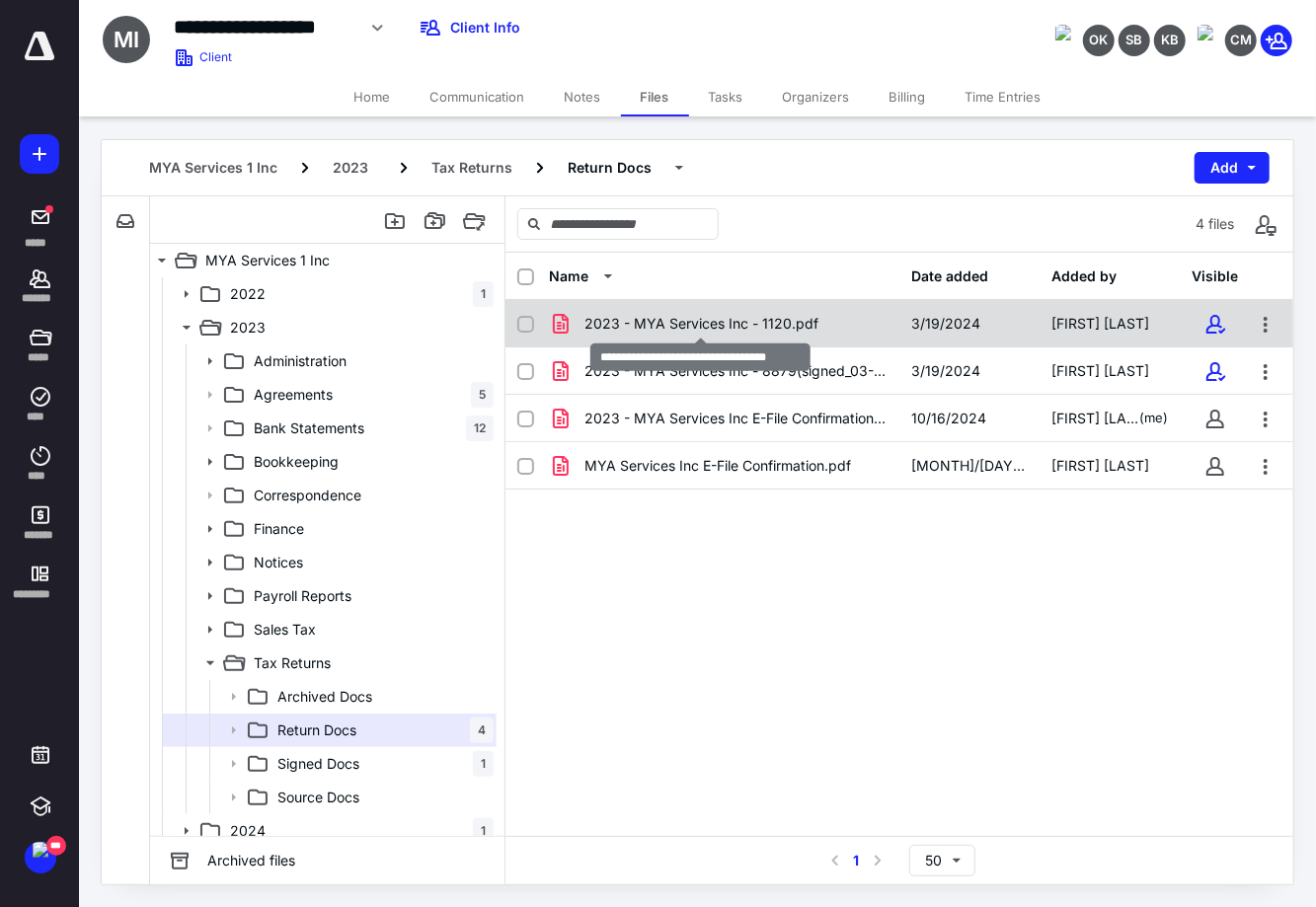 click on "2023 - MYA Services Inc - 1120.pdf" at bounding box center [701, 324] 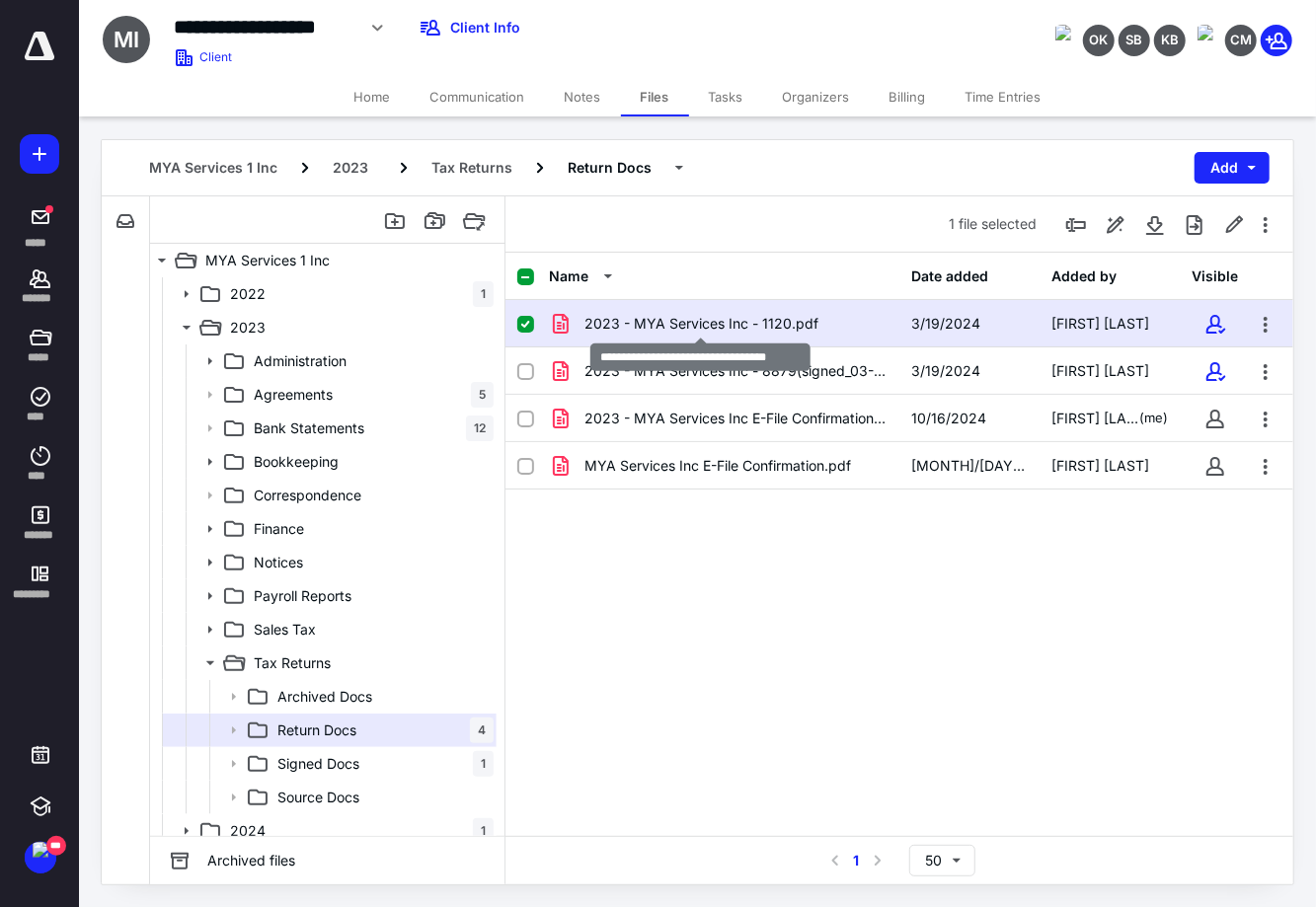 click on "2023 - MYA Services Inc - 1120.pdf" at bounding box center [701, 324] 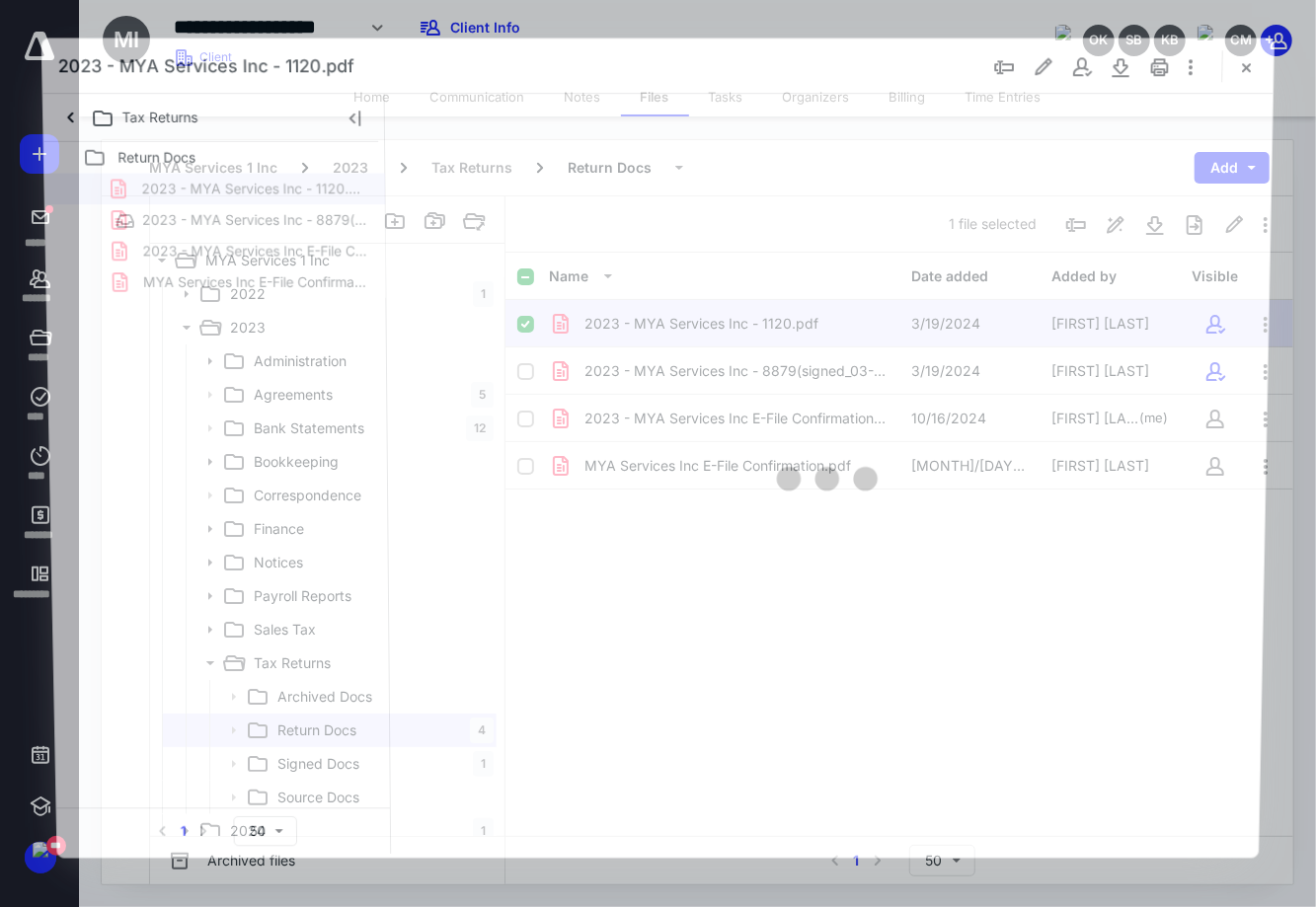 scroll, scrollTop: 0, scrollLeft: 0, axis: both 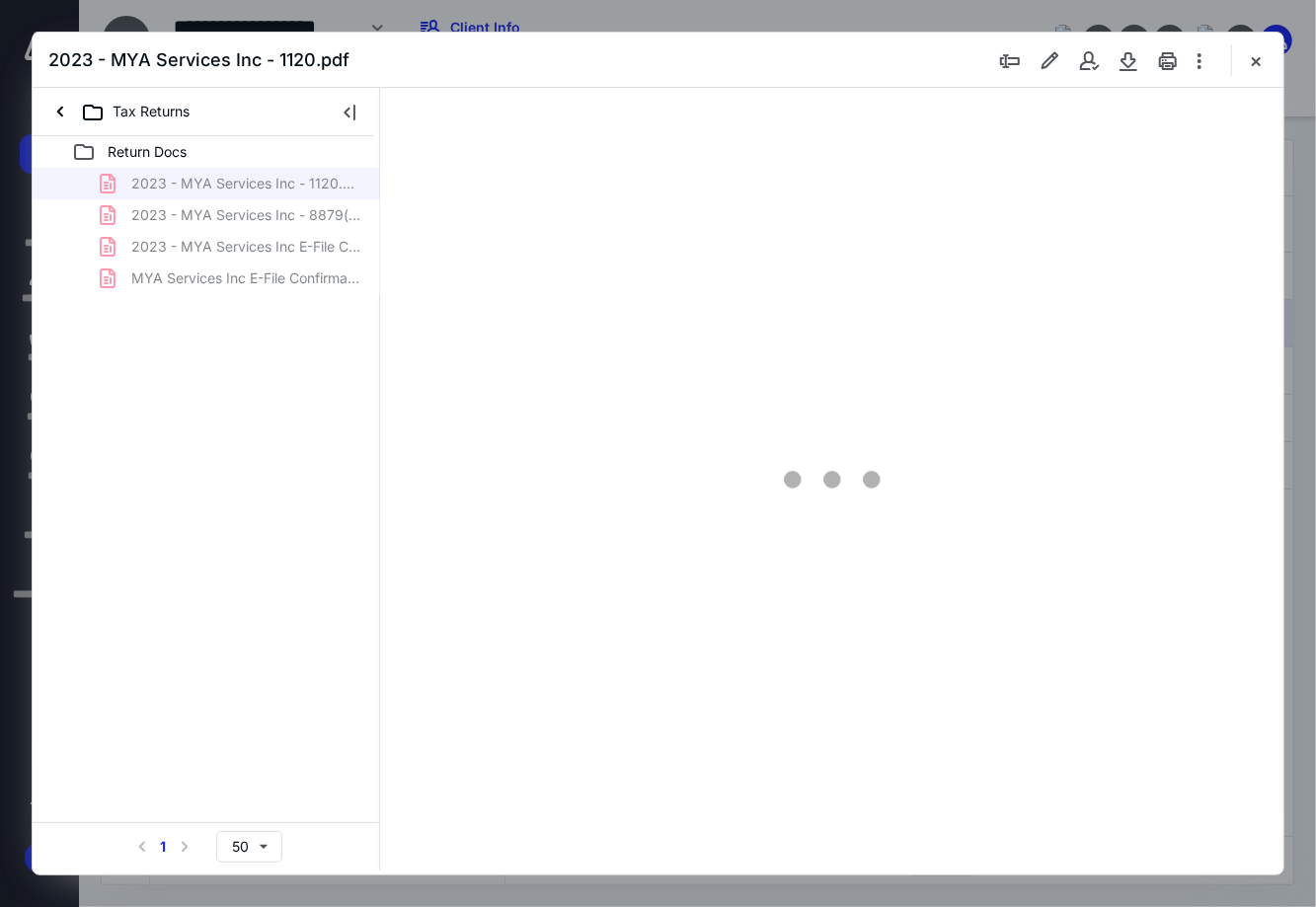 type on "90" 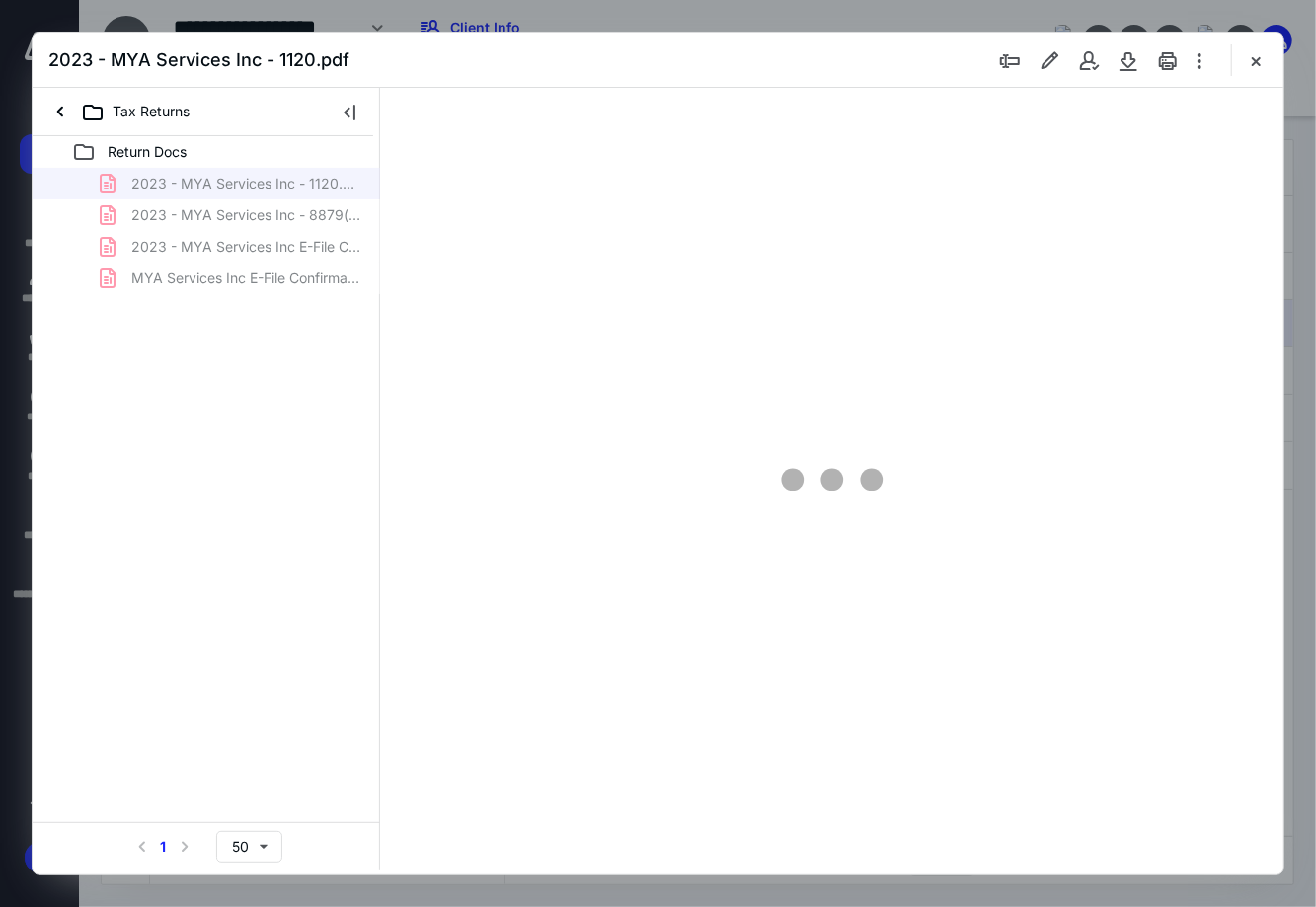 scroll, scrollTop: 79, scrollLeft: 0, axis: vertical 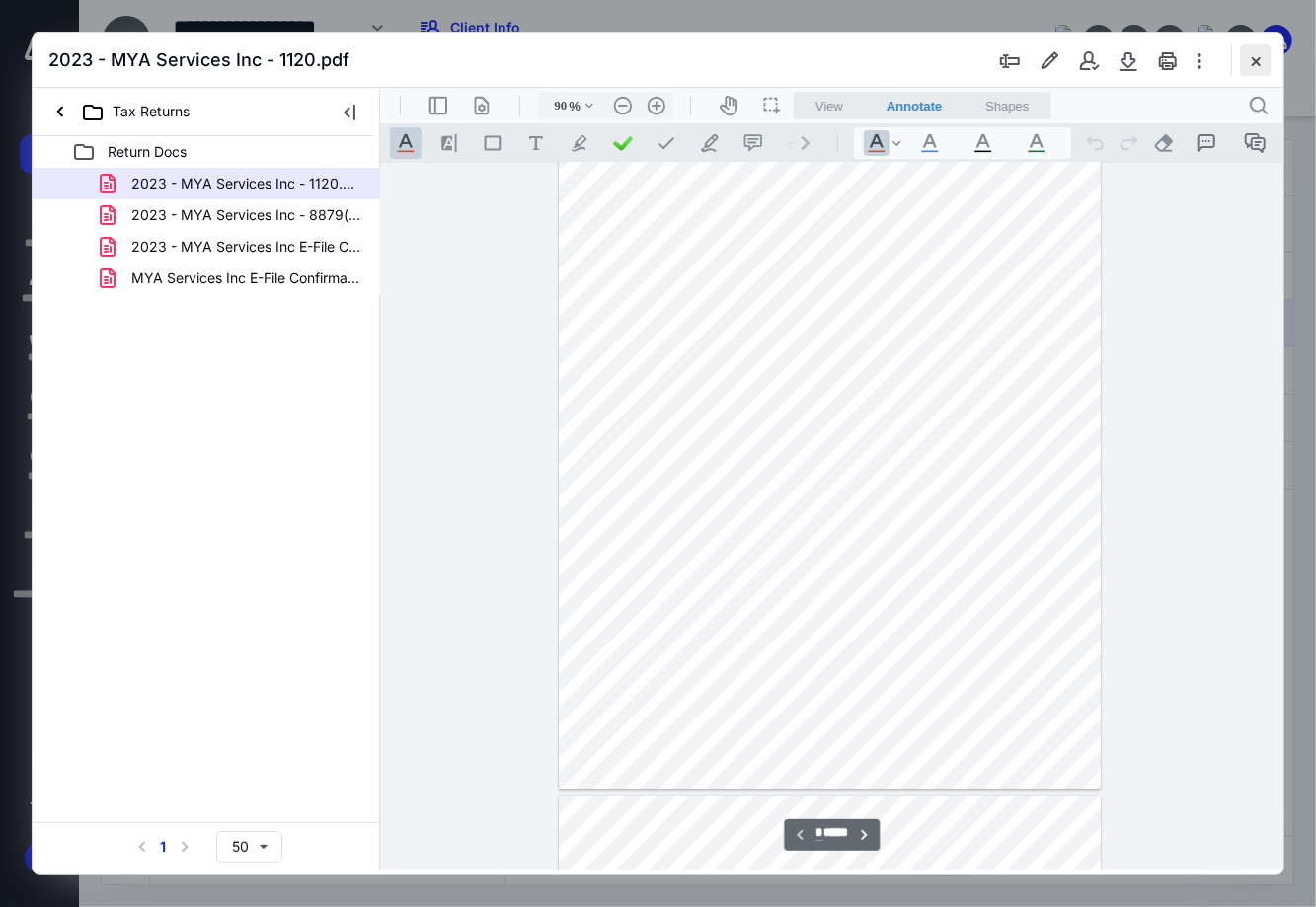 click at bounding box center (1256, 60) 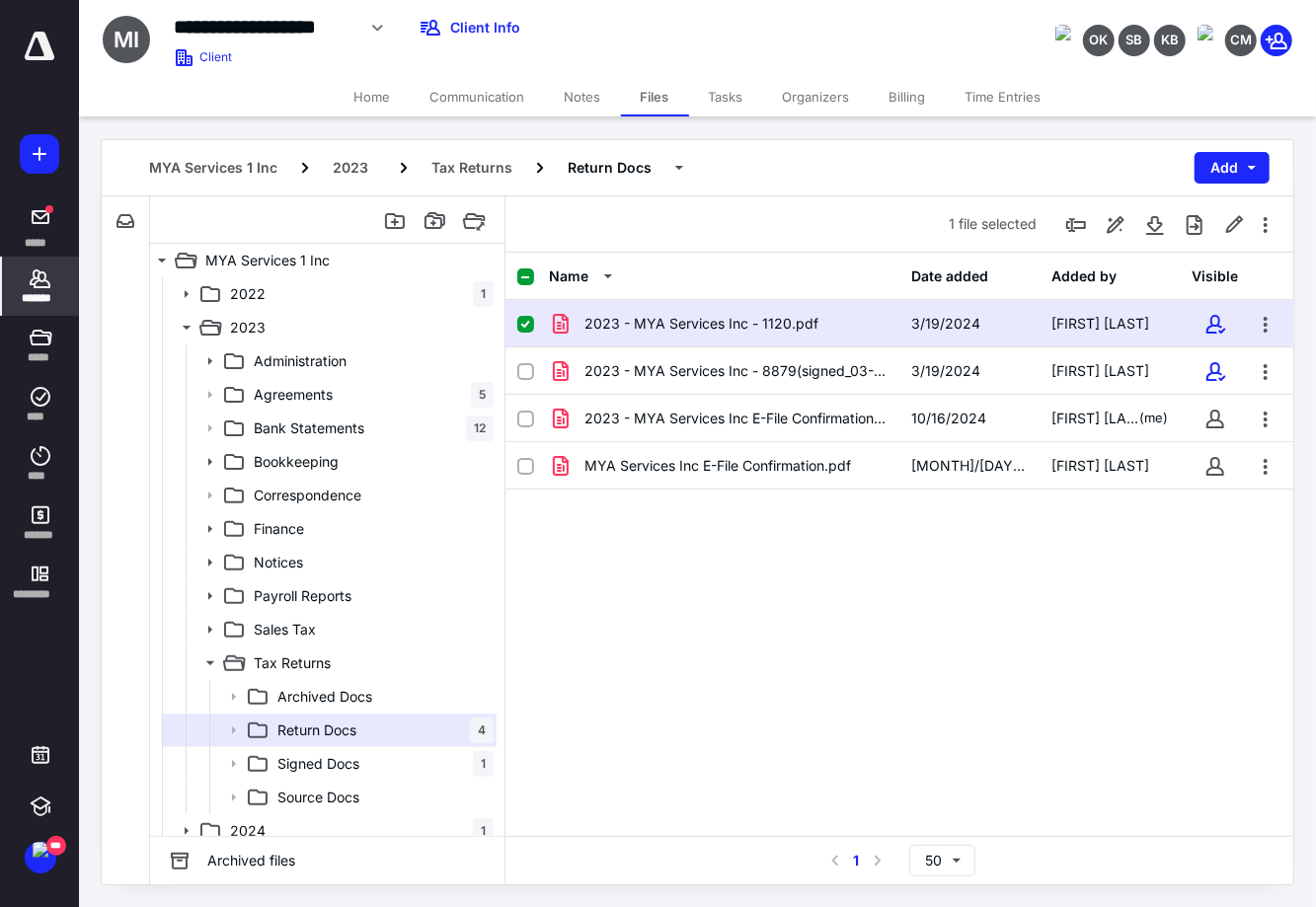click 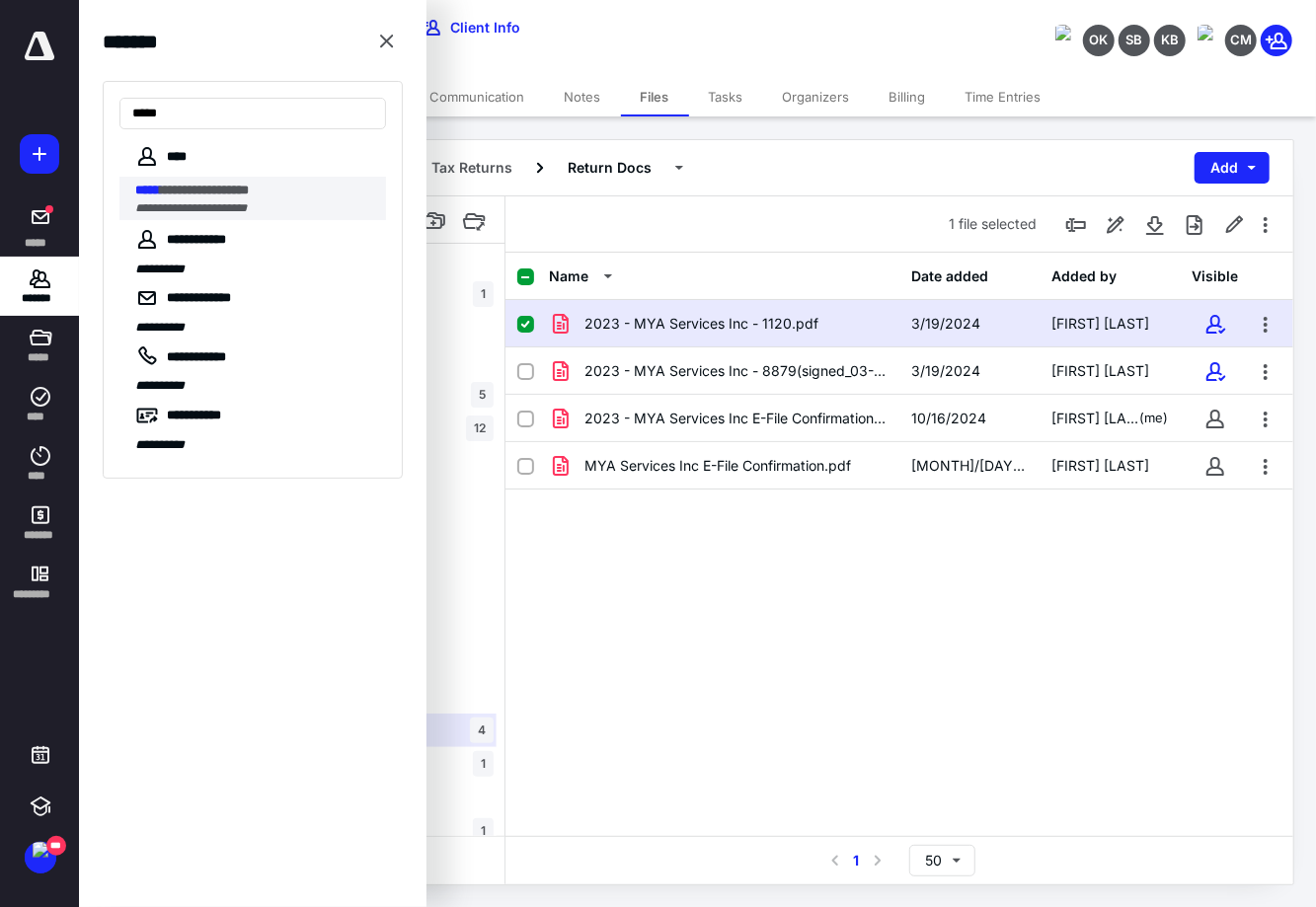 type on "*****" 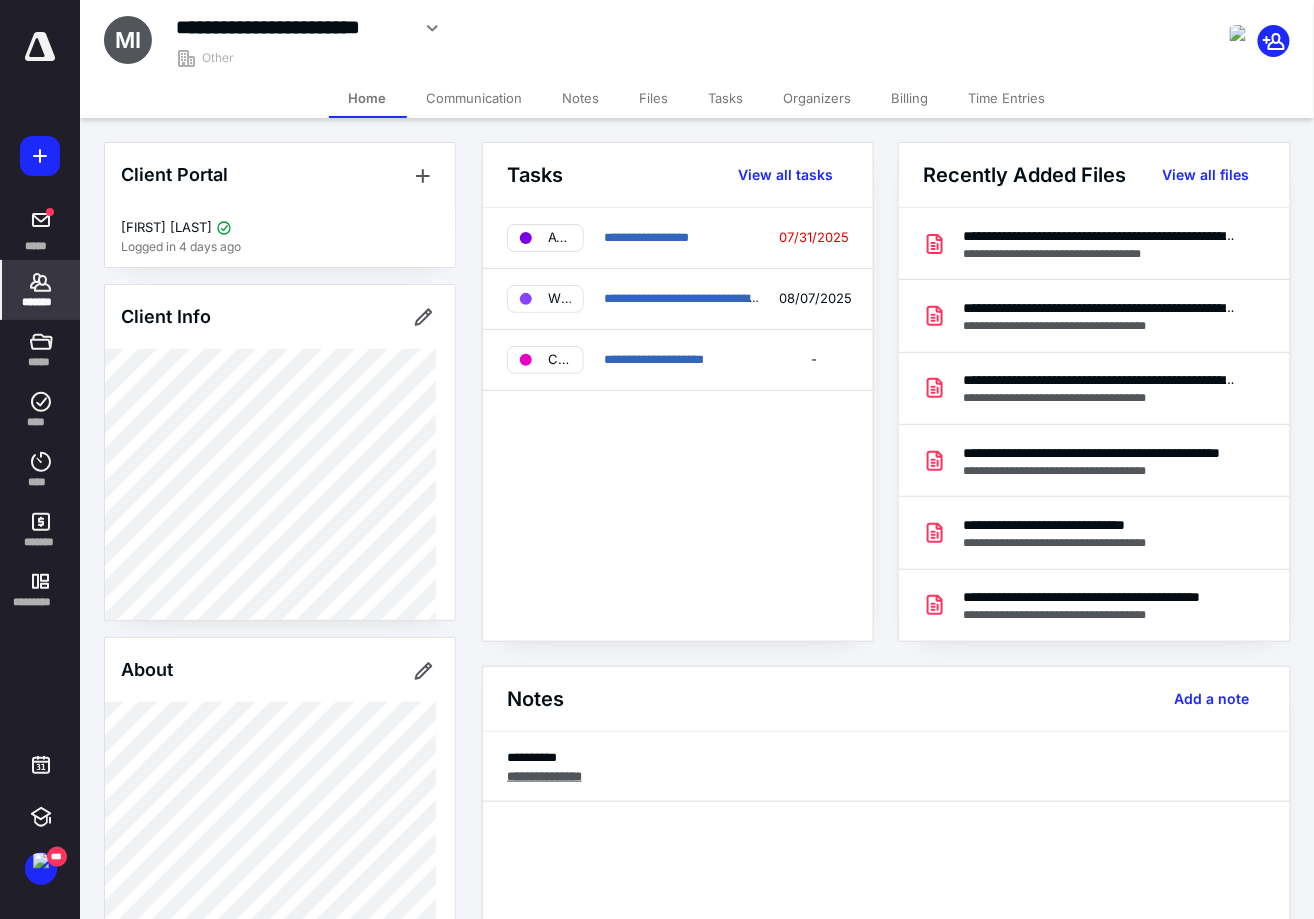 click on "Notes" at bounding box center [581, 98] 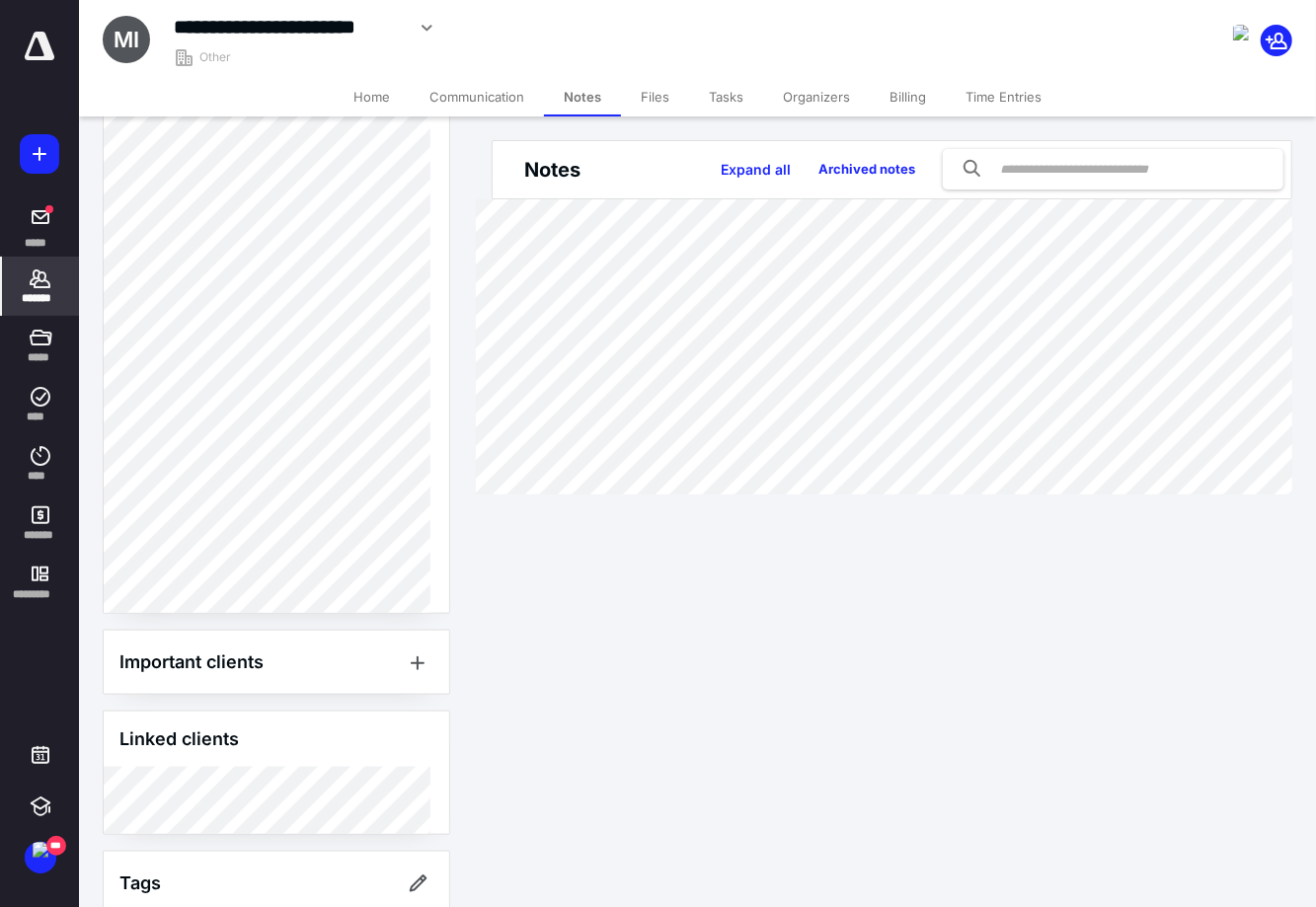scroll, scrollTop: 952, scrollLeft: 0, axis: vertical 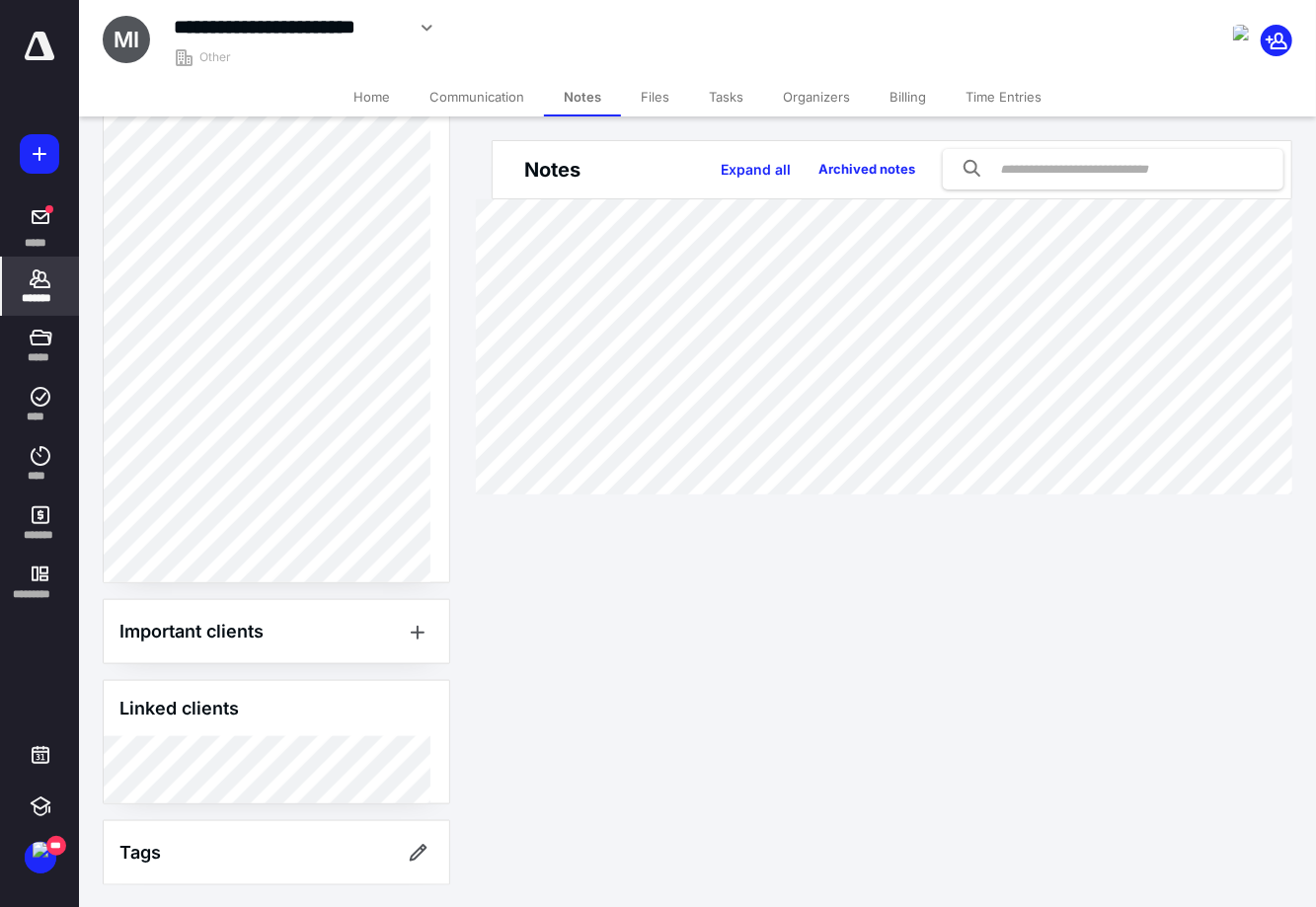 click on "Organizers" at bounding box center [816, 97] 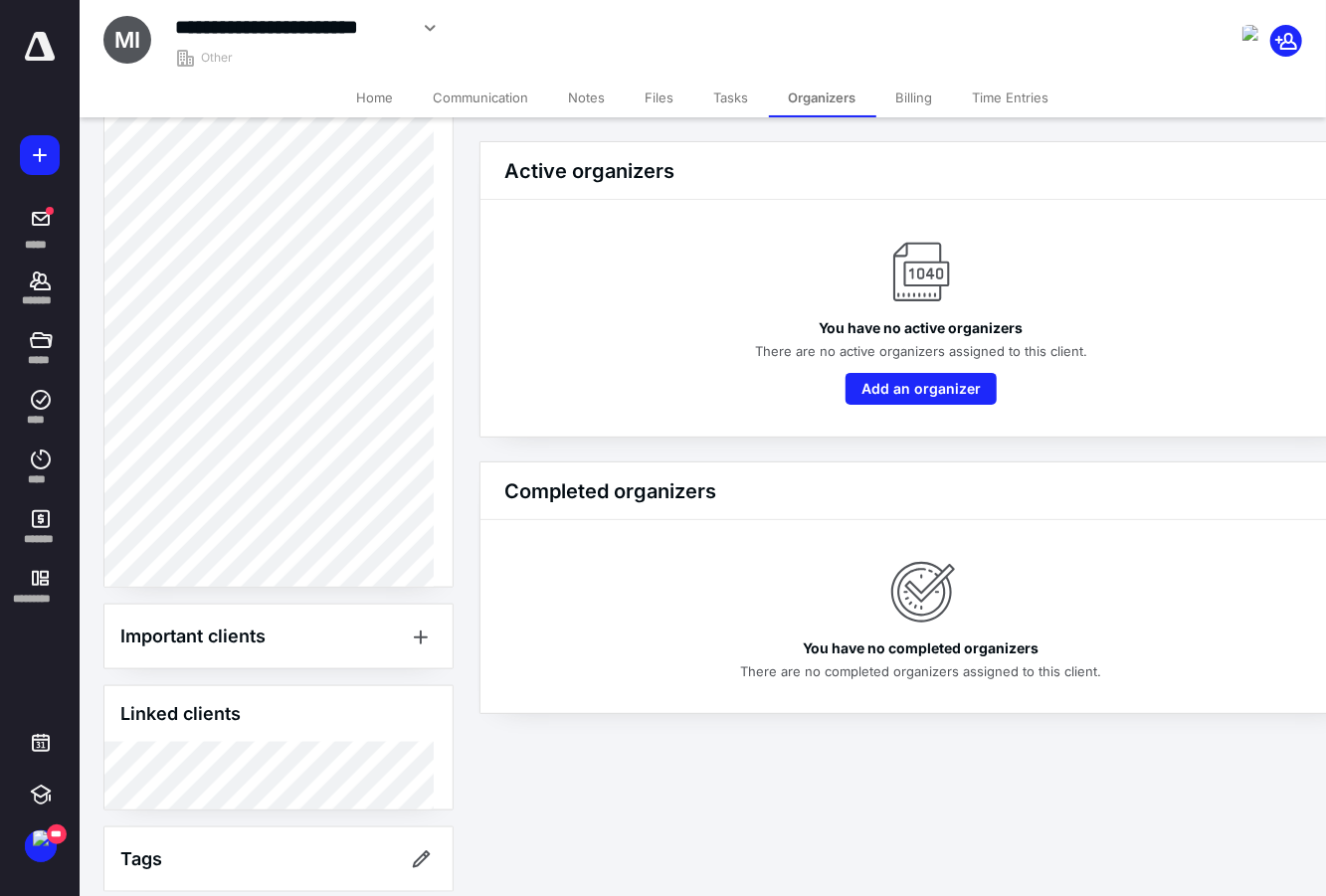 click on "Tasks" at bounding box center (731, 97) 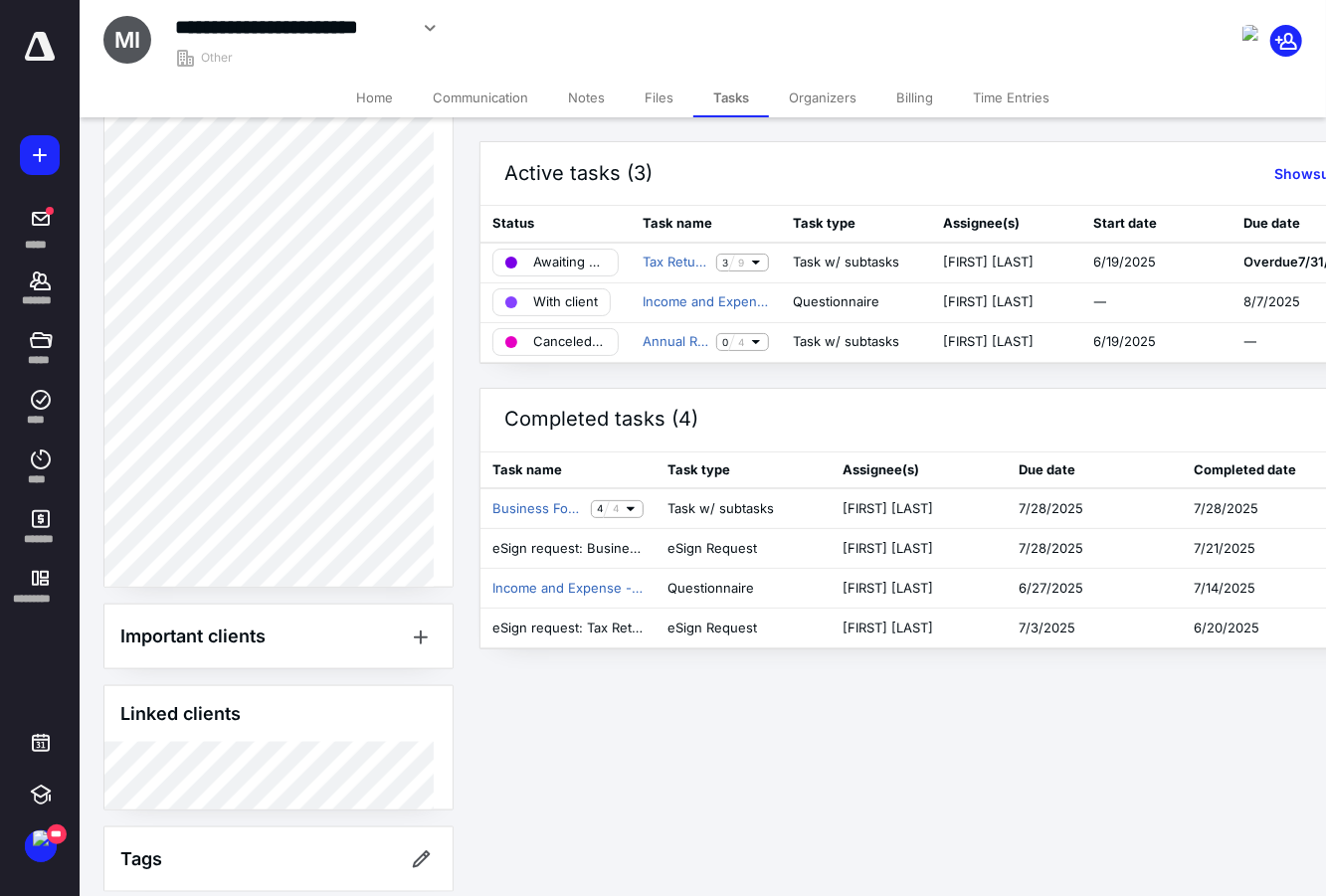 click on "Files" at bounding box center (659, 97) 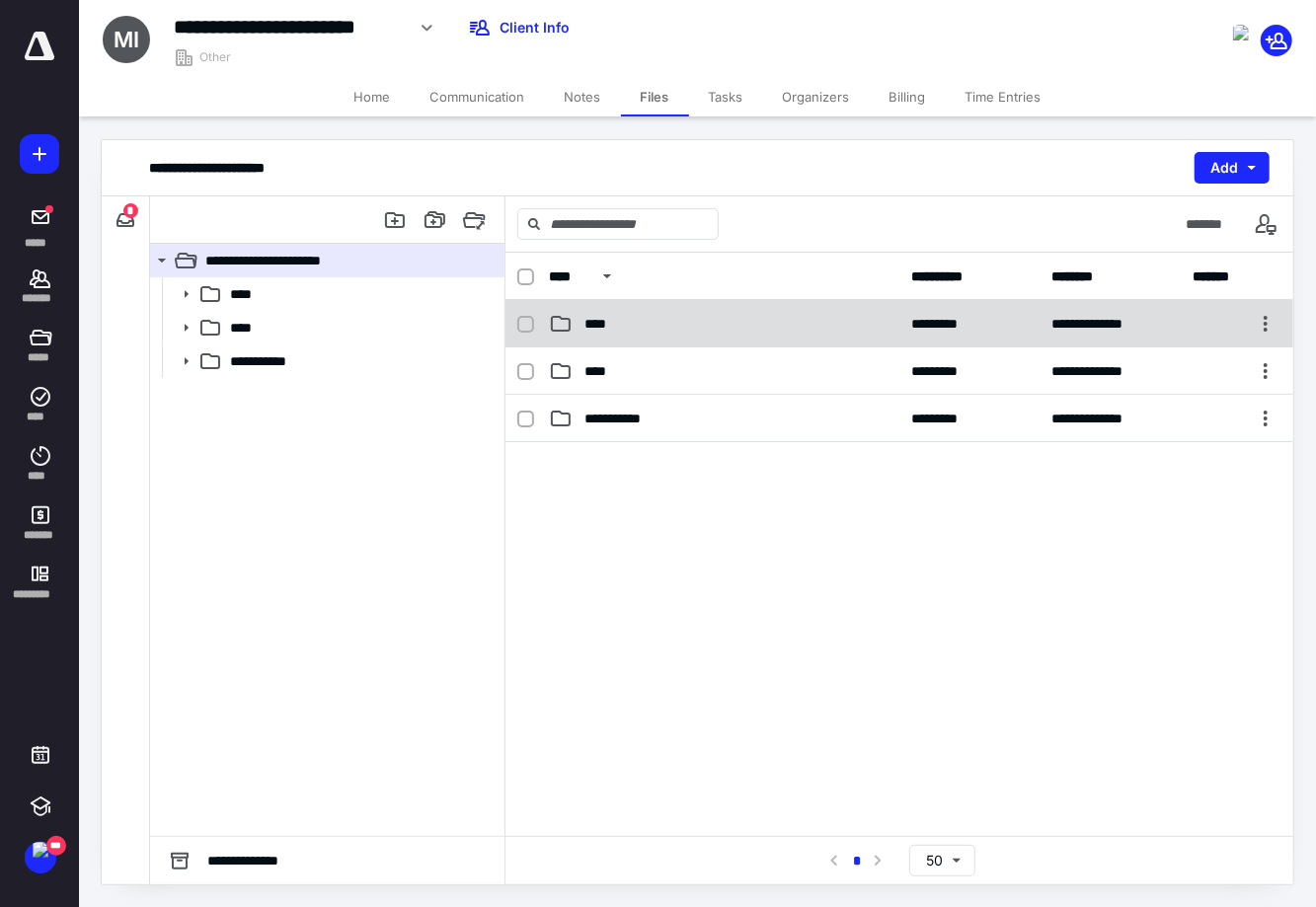 click on "****" at bounding box center [724, 324] 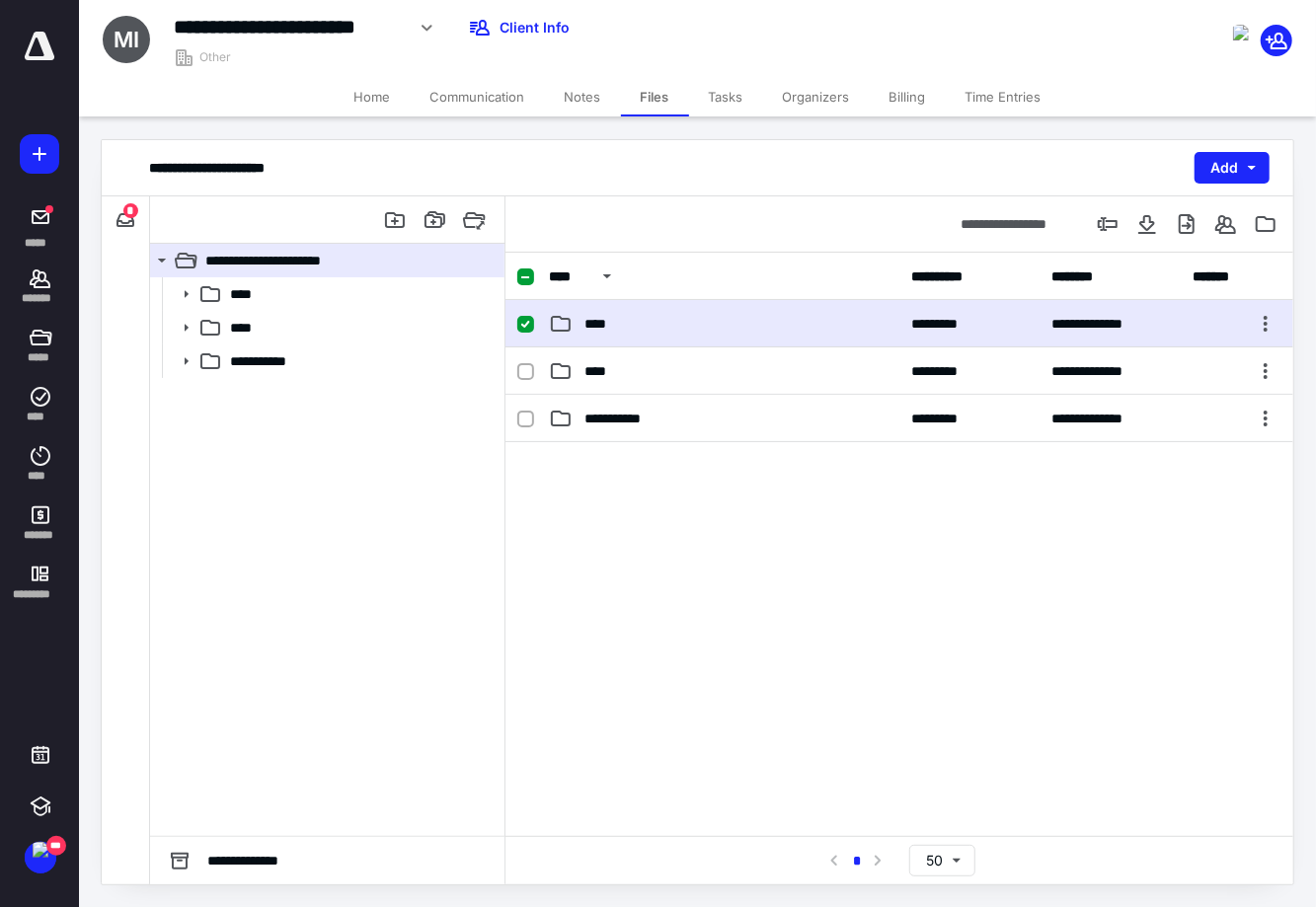 click on "****" at bounding box center (724, 324) 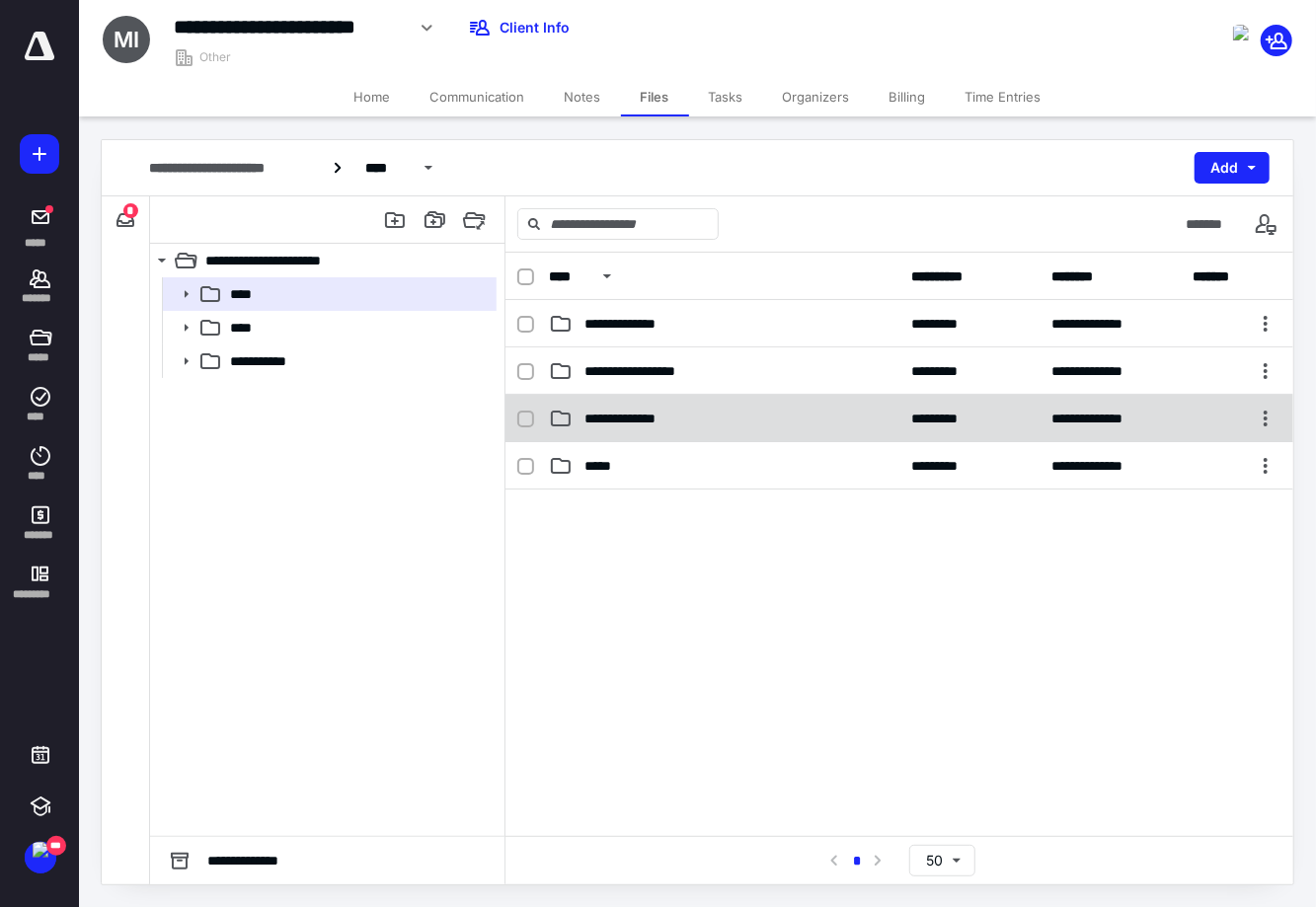 click on "**********" at bounding box center [637, 418] 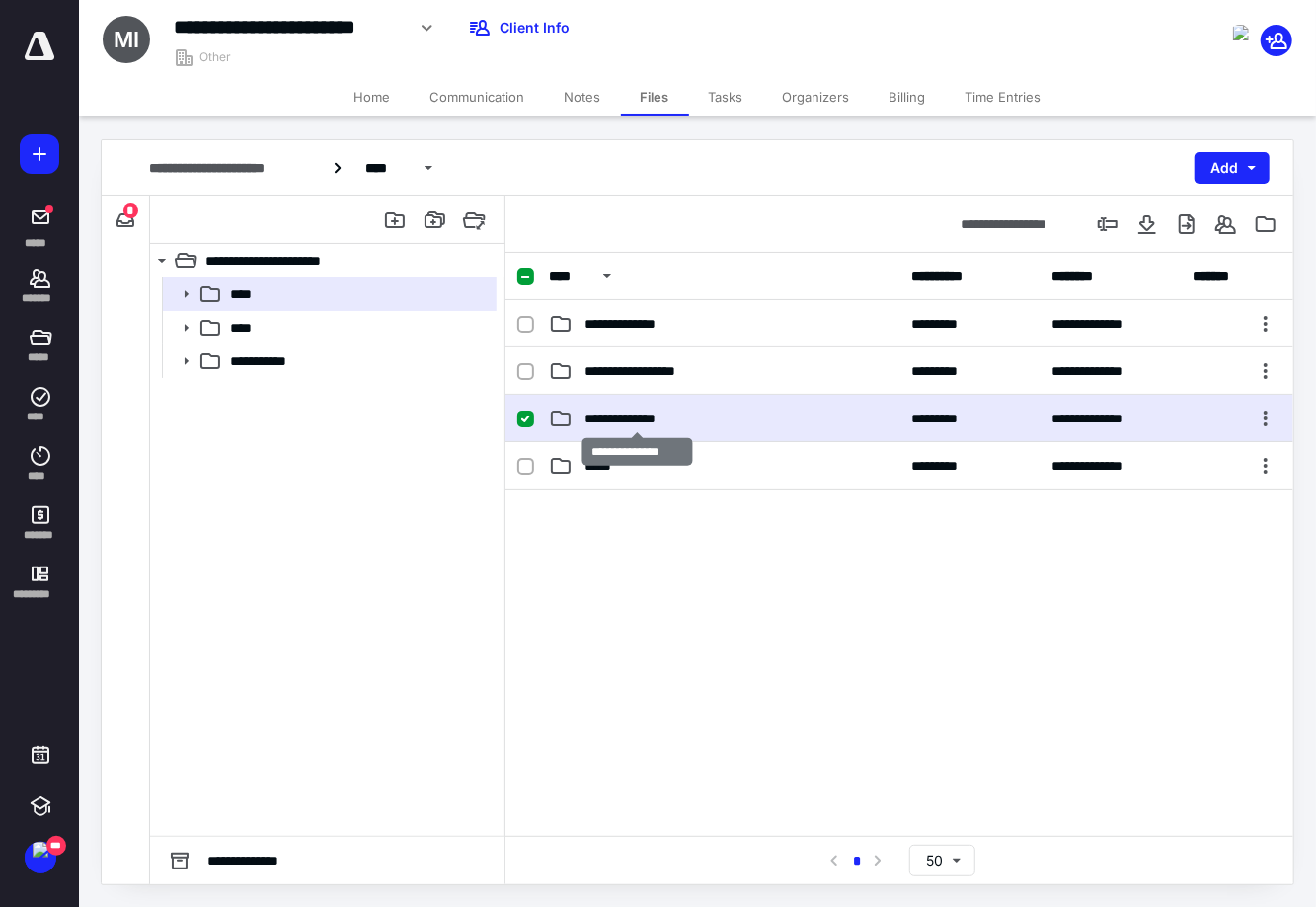 click on "**********" at bounding box center (637, 418) 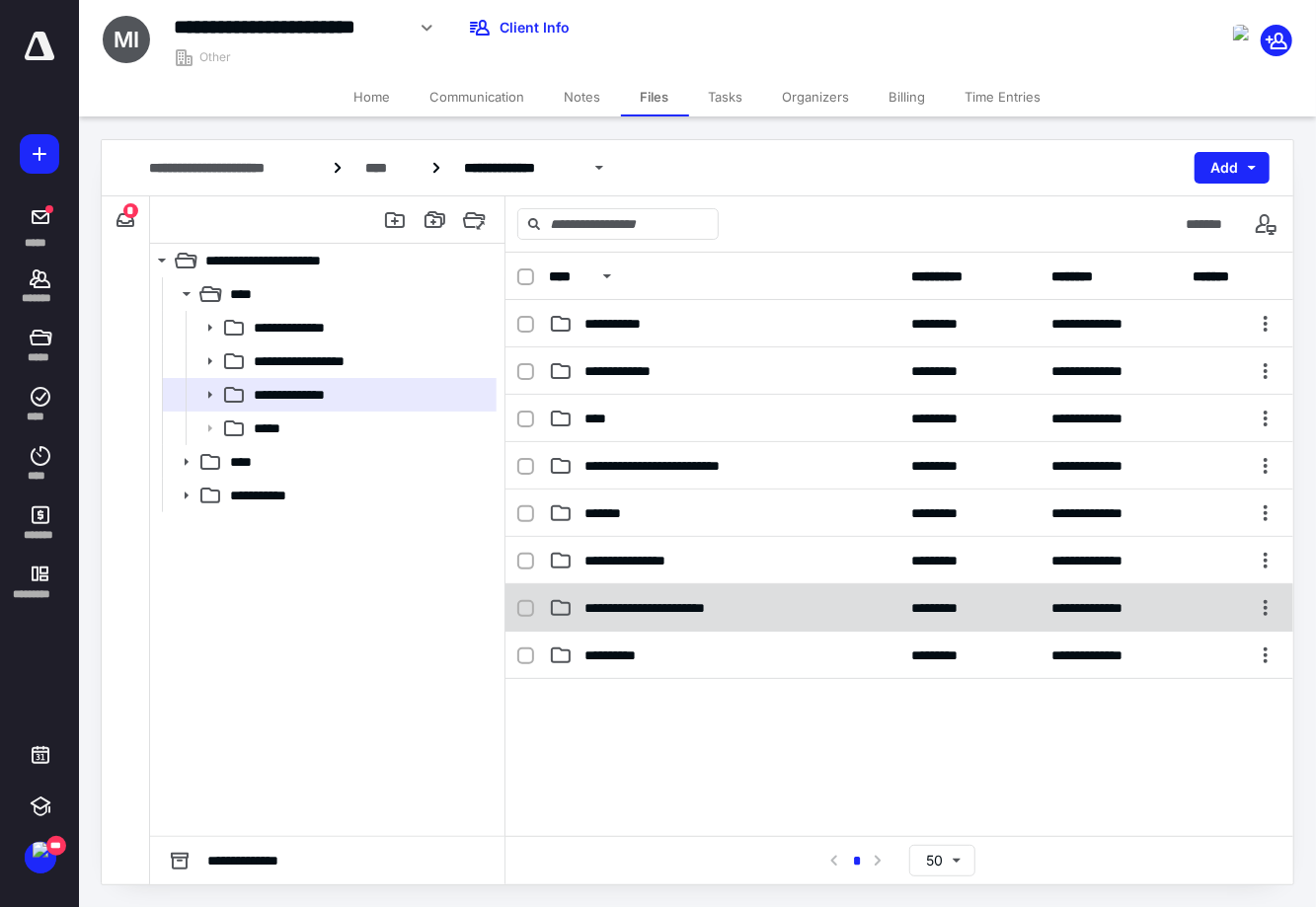 click on "**********" at bounding box center [669, 608] 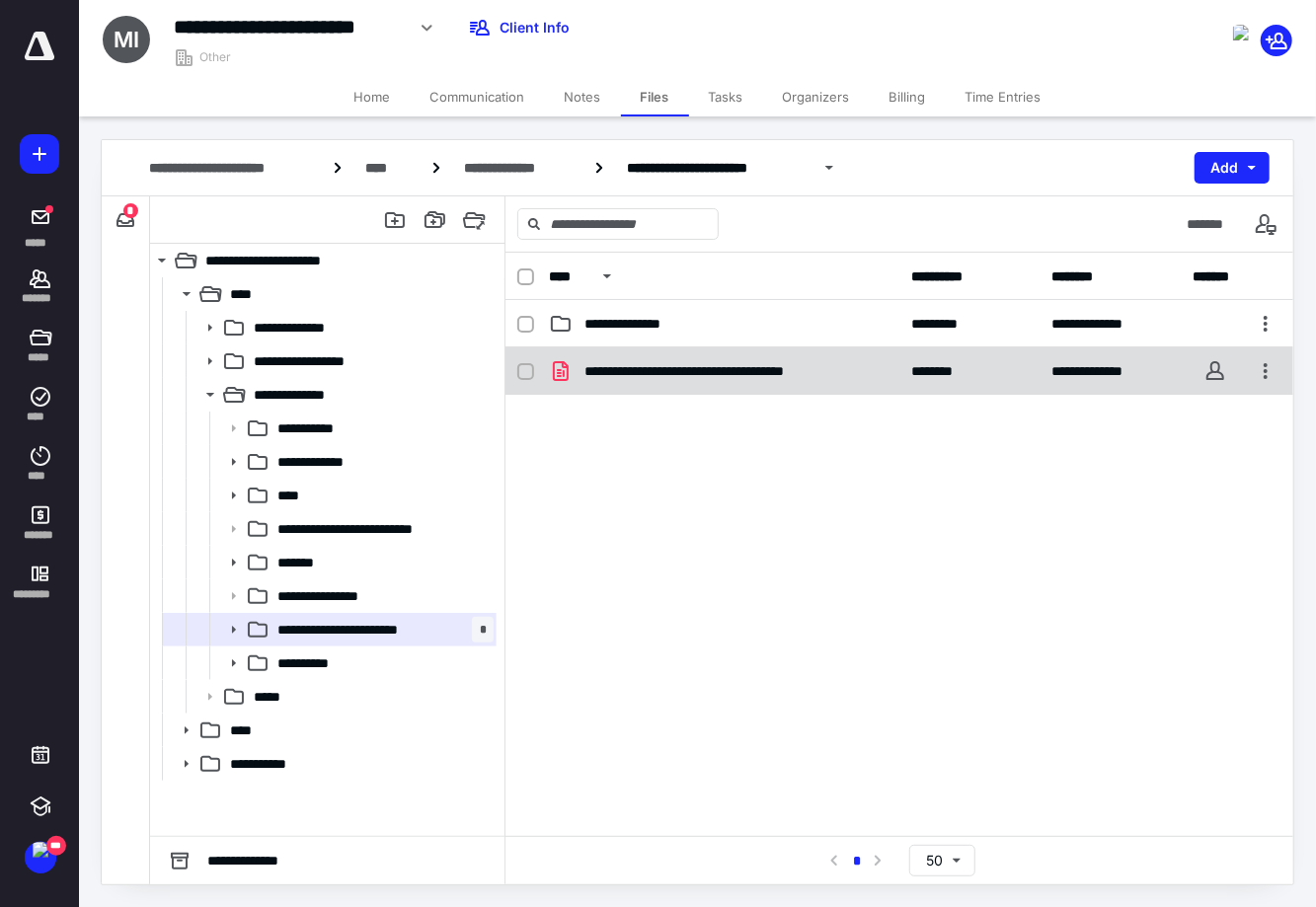 click on "**********" at bounding box center (899, 371) 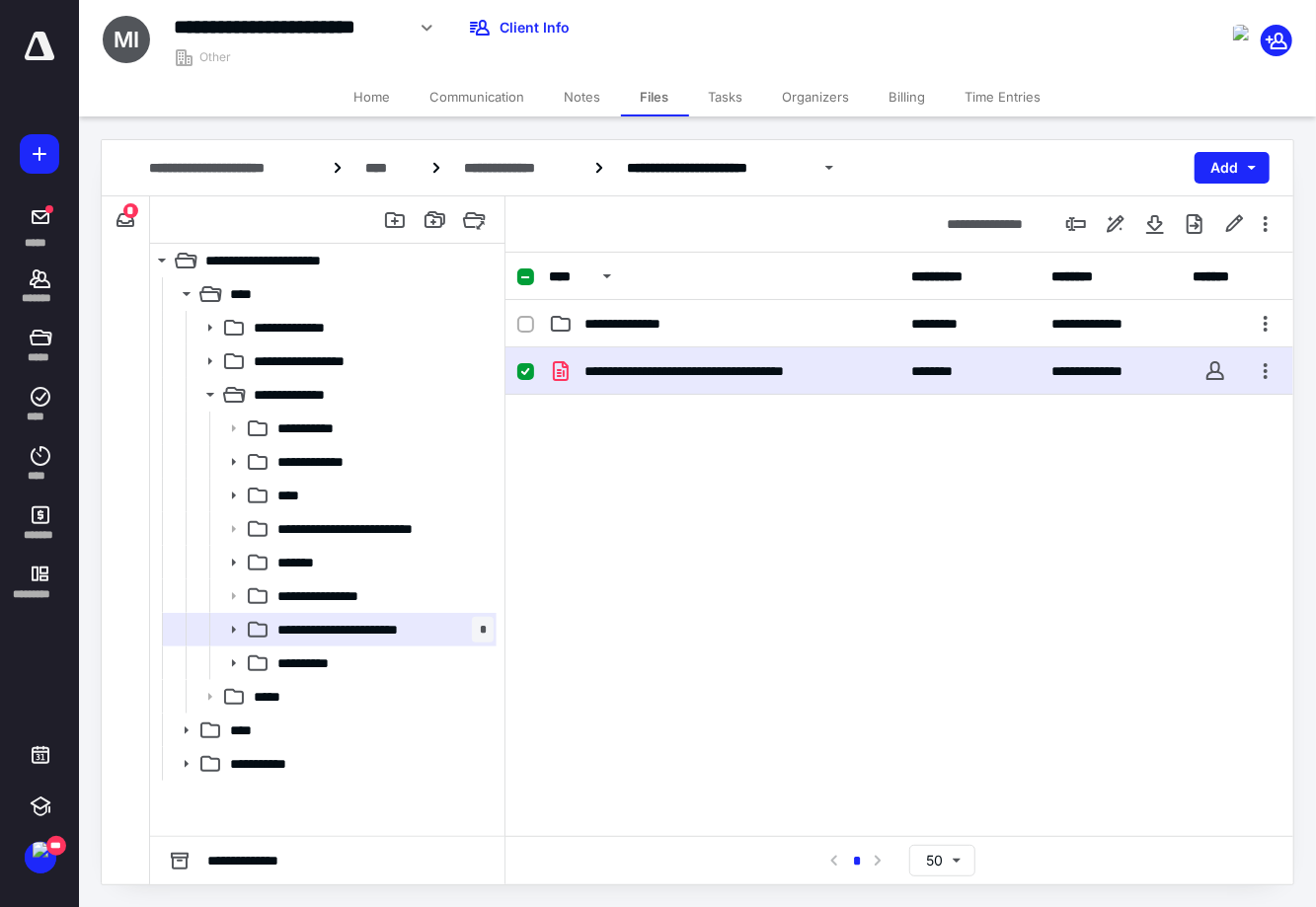 click on "**********" at bounding box center [899, 371] 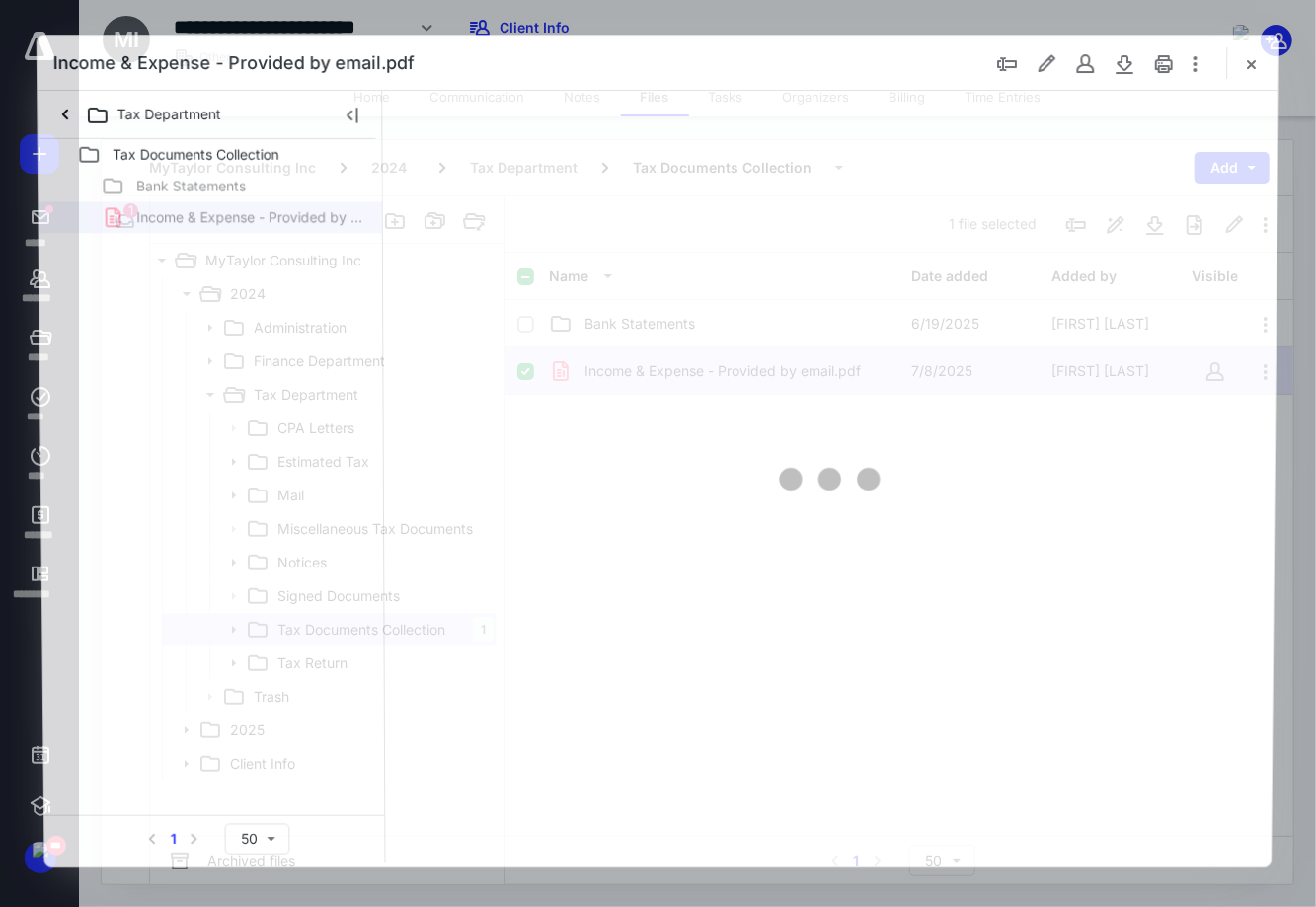 scroll, scrollTop: 0, scrollLeft: 0, axis: both 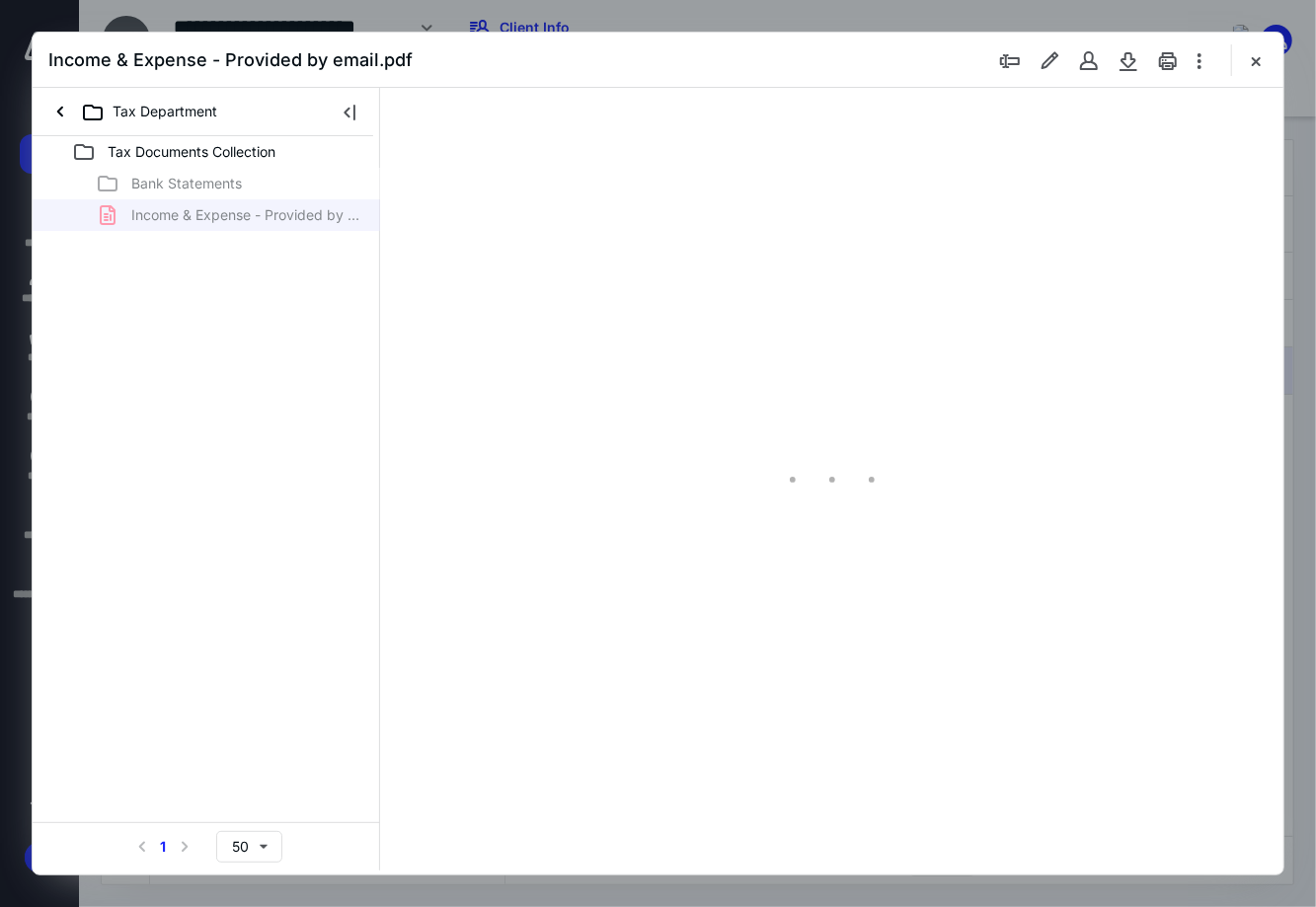 type on "90" 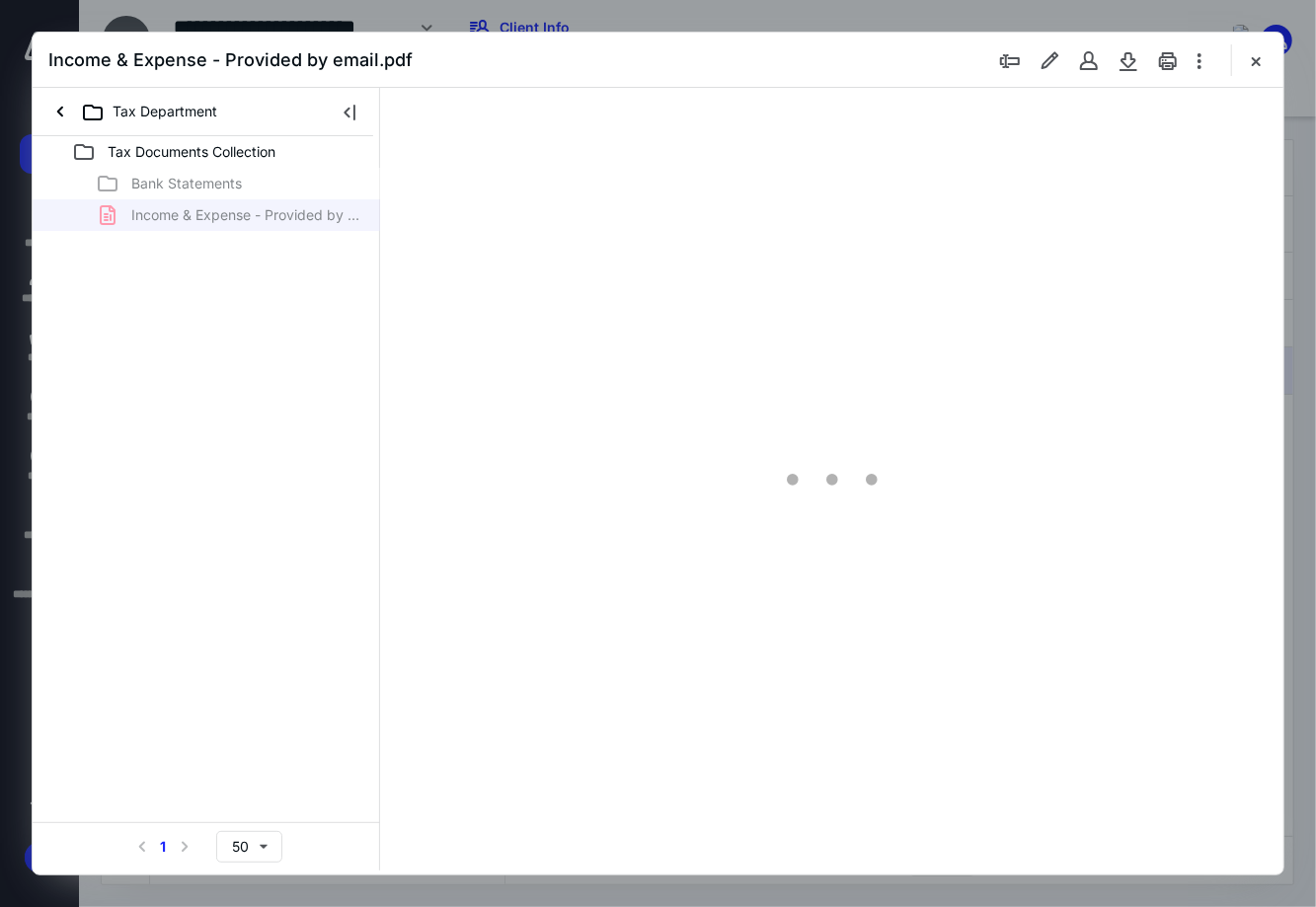 scroll, scrollTop: 79, scrollLeft: 0, axis: vertical 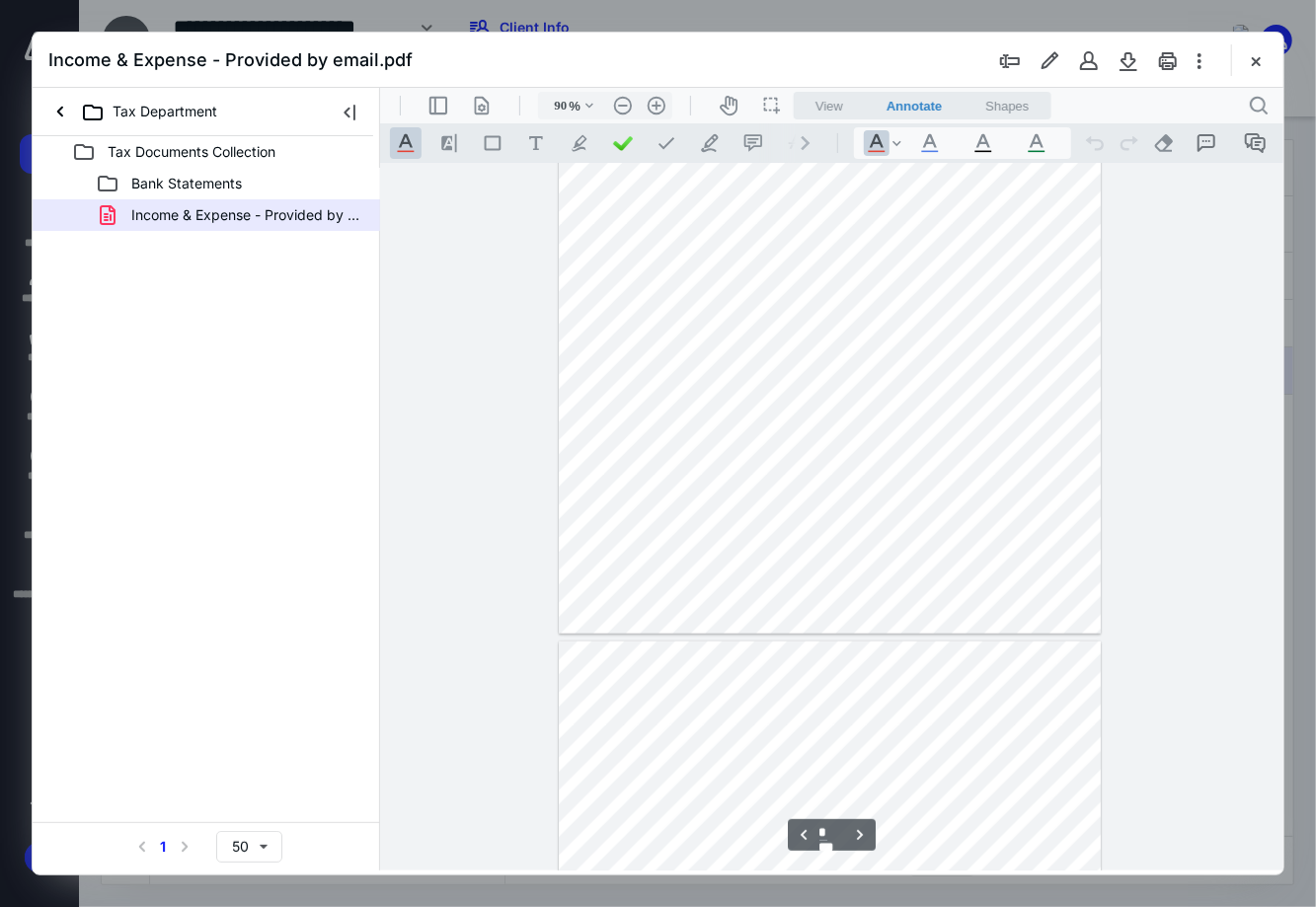 type on "*" 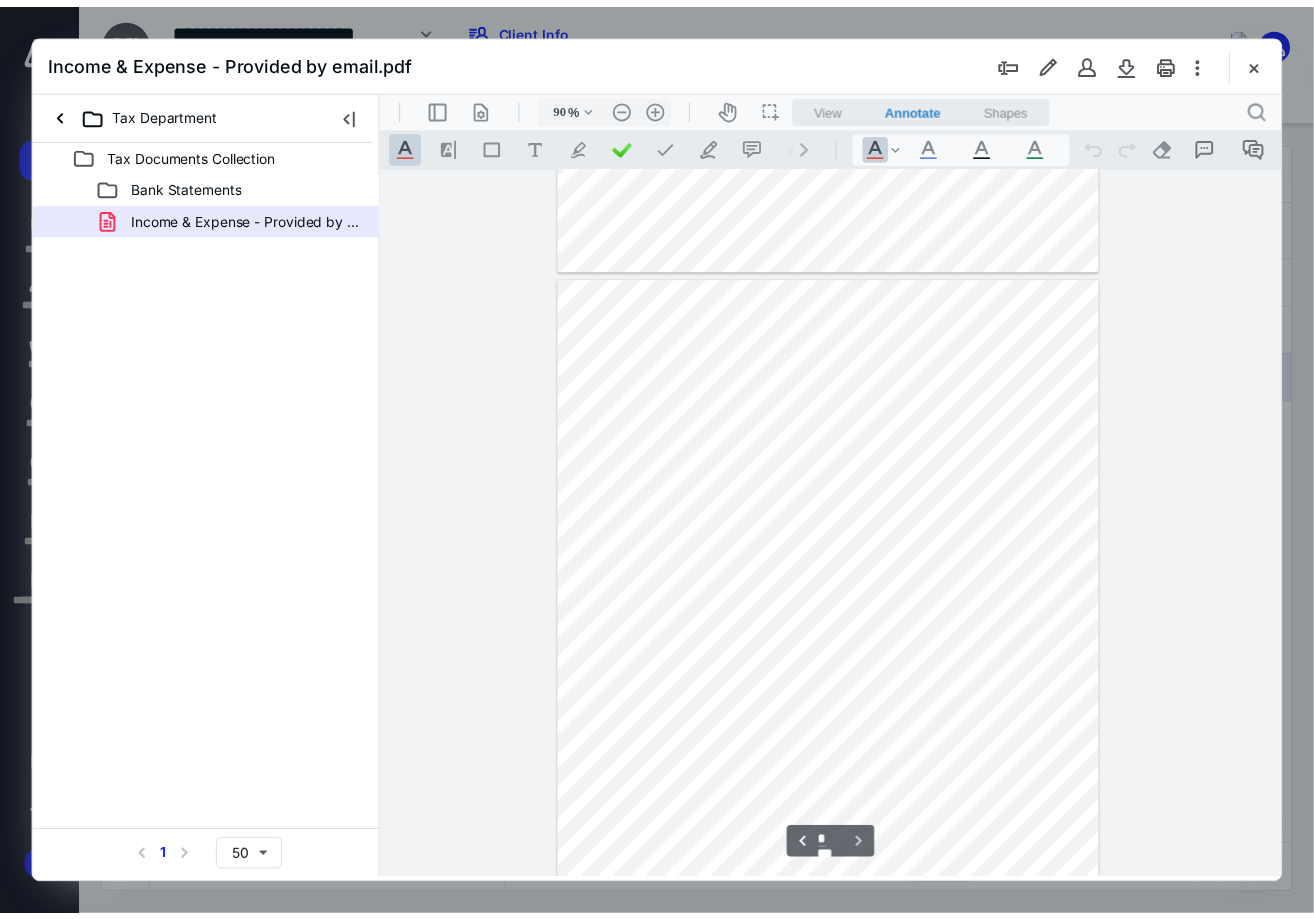 scroll, scrollTop: 1436, scrollLeft: 0, axis: vertical 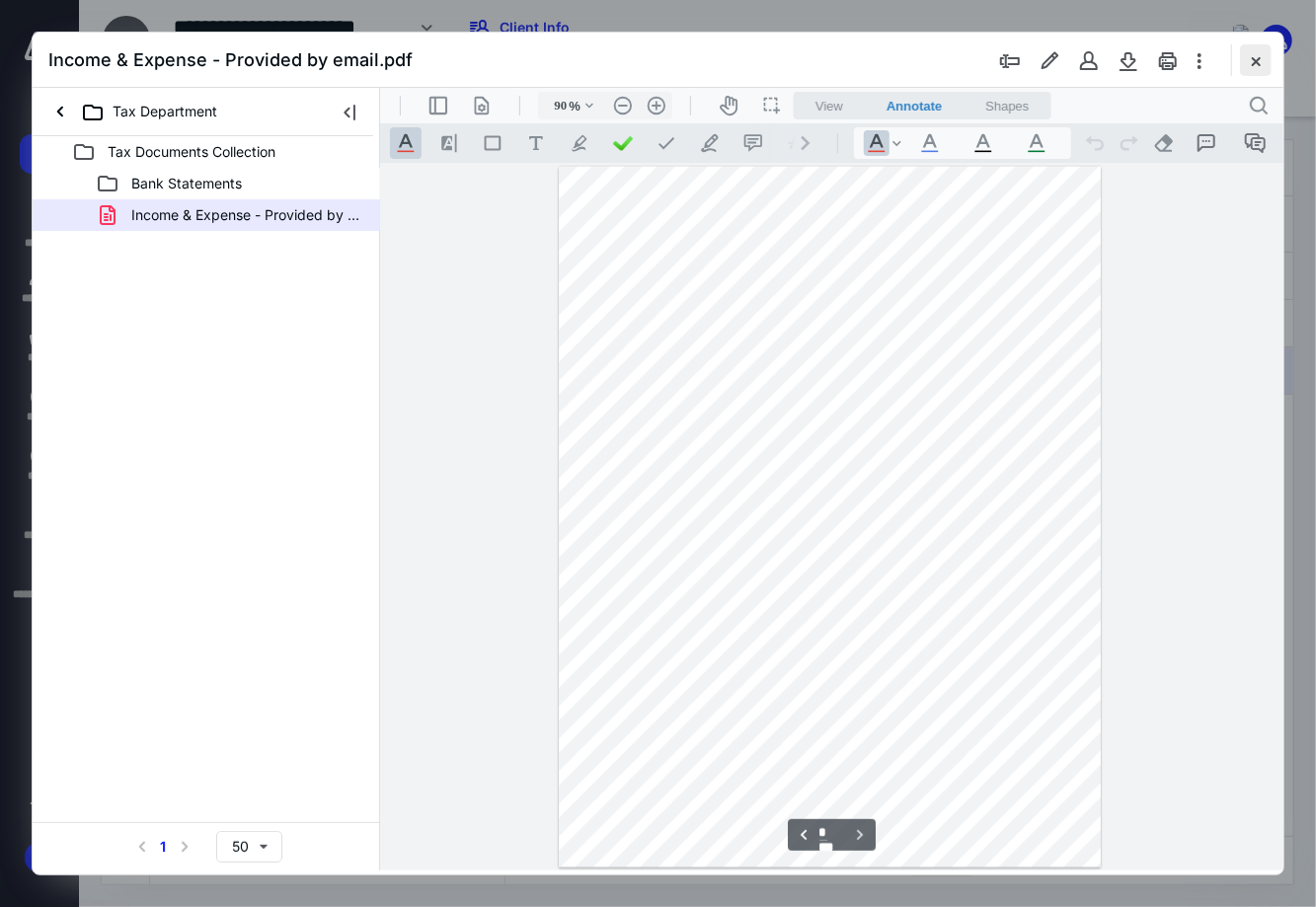 click at bounding box center (1256, 60) 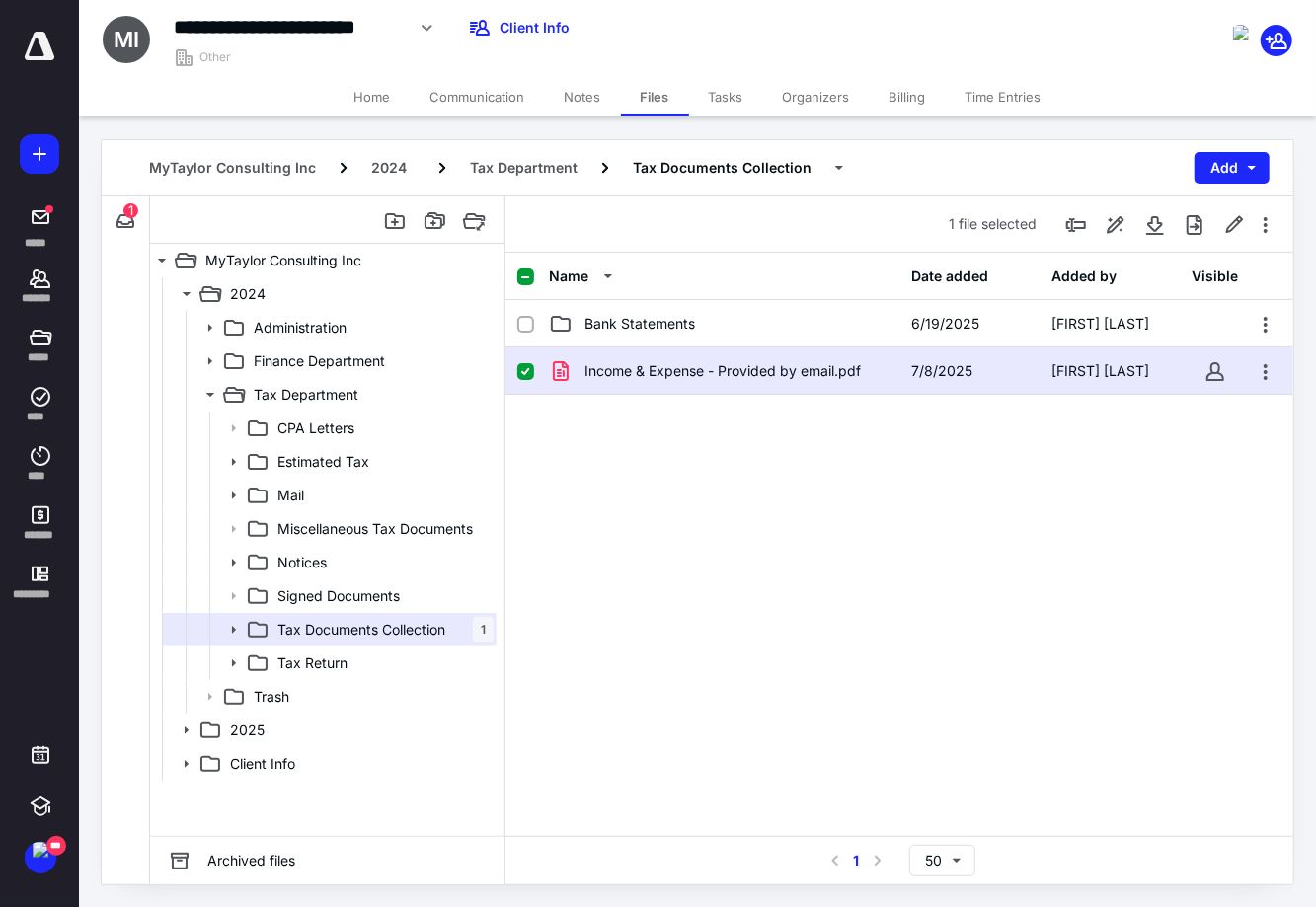 click on "MyTaylor Consulting Inc 2024 Tax Department Tax Documents Collection   Add" at bounding box center (697, 168) 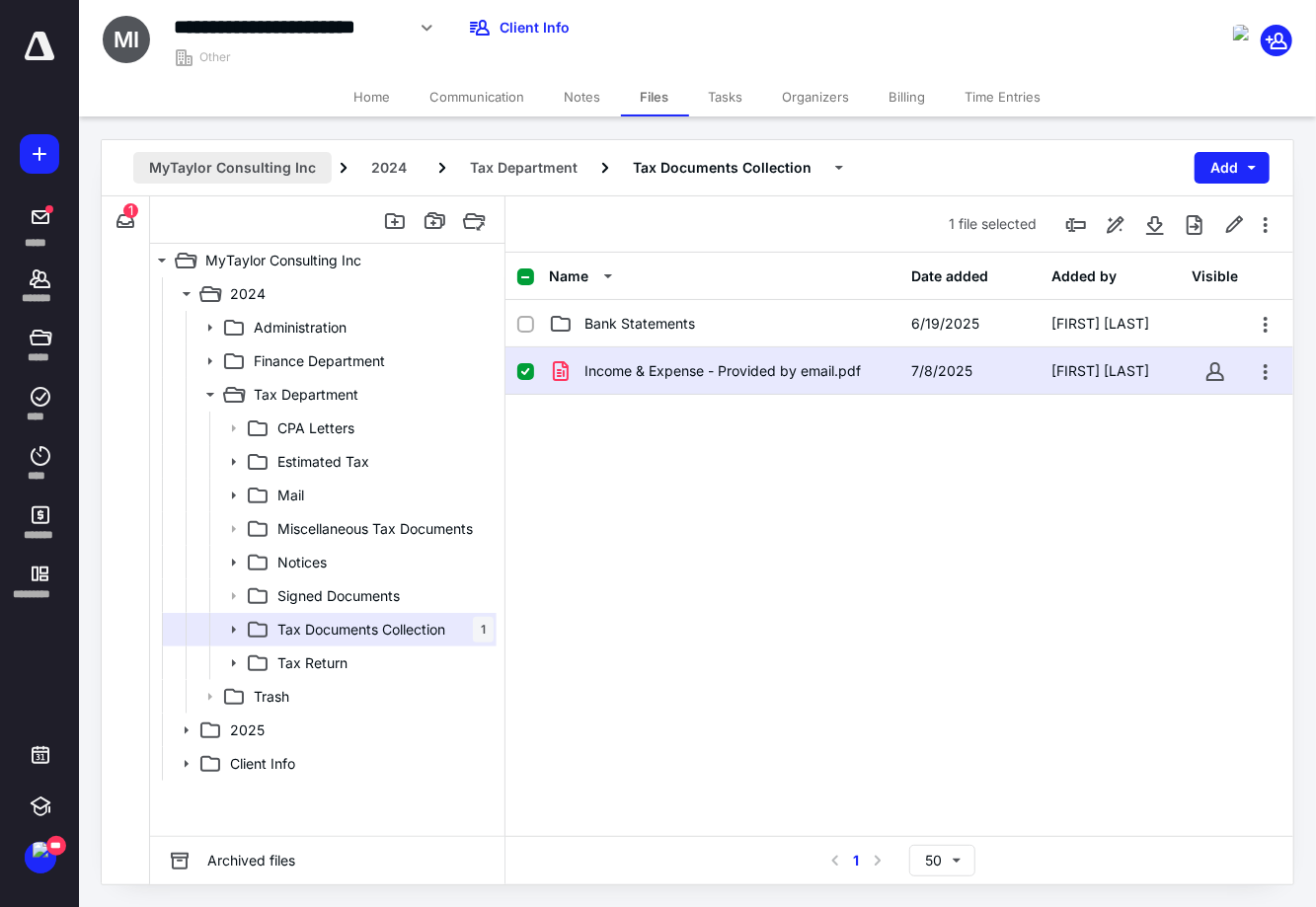 click on "MyTaylor Consulting Inc" at bounding box center [232, 168] 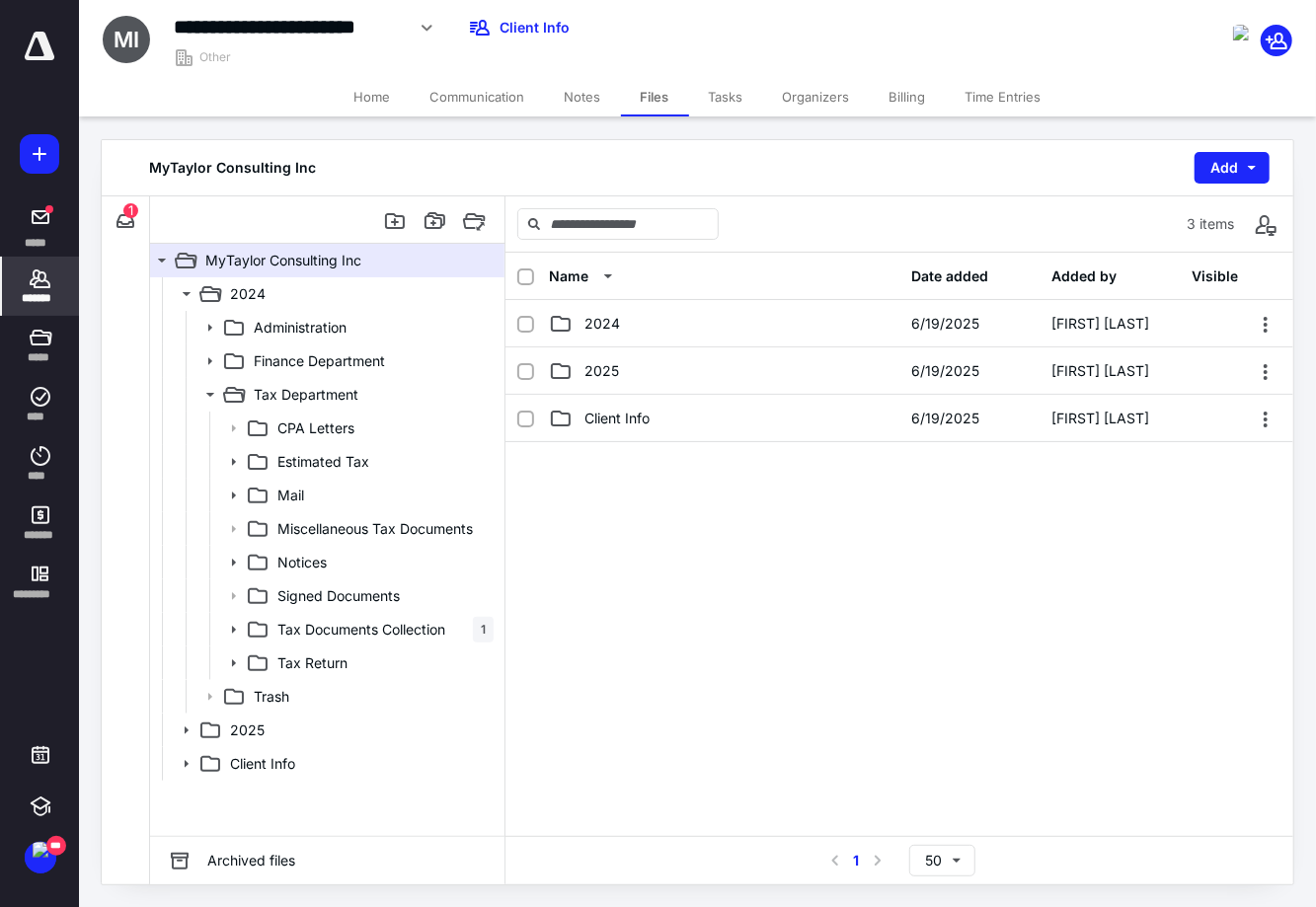 click on "*******" at bounding box center (40, 286) 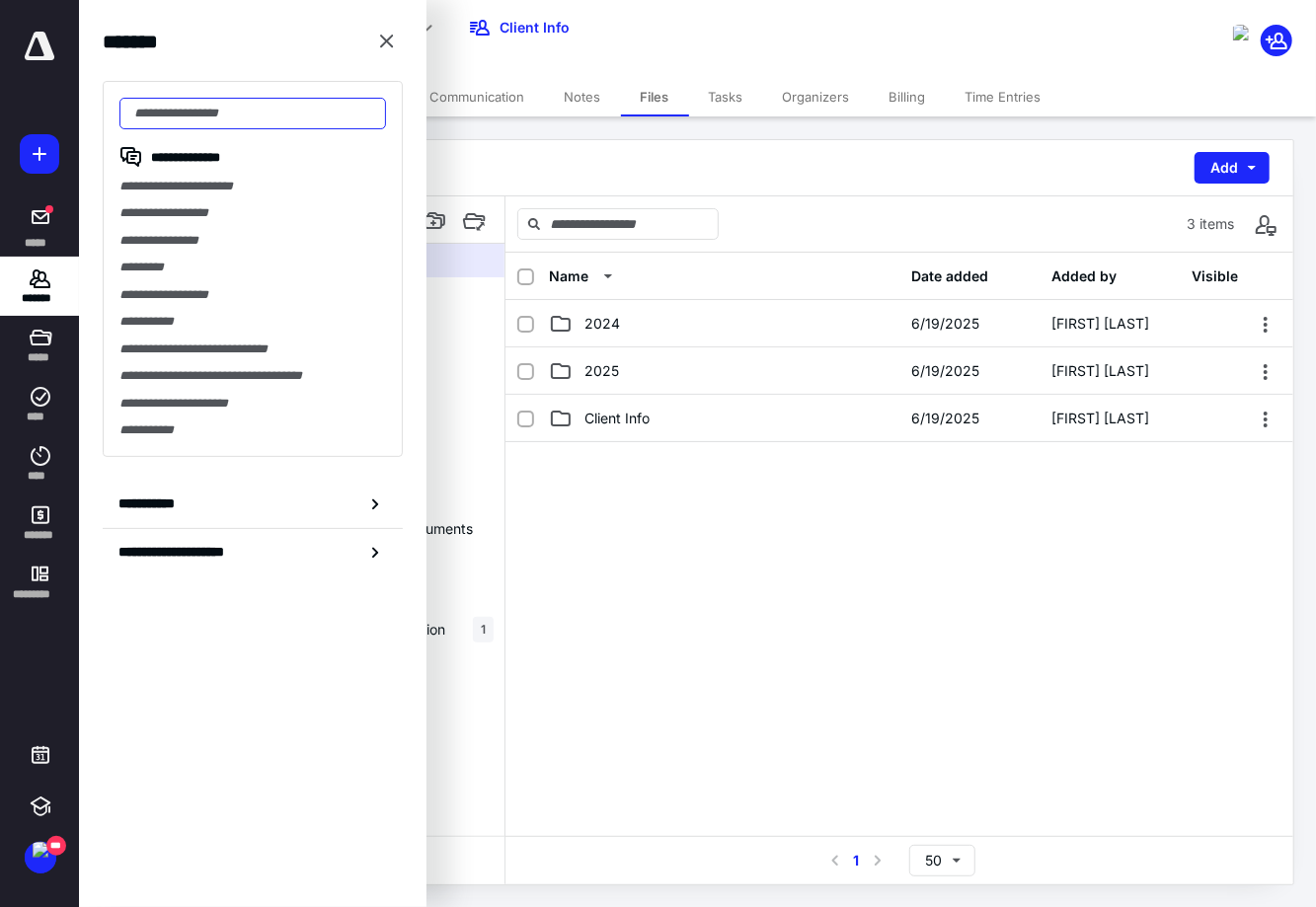 click at bounding box center (253, 113) 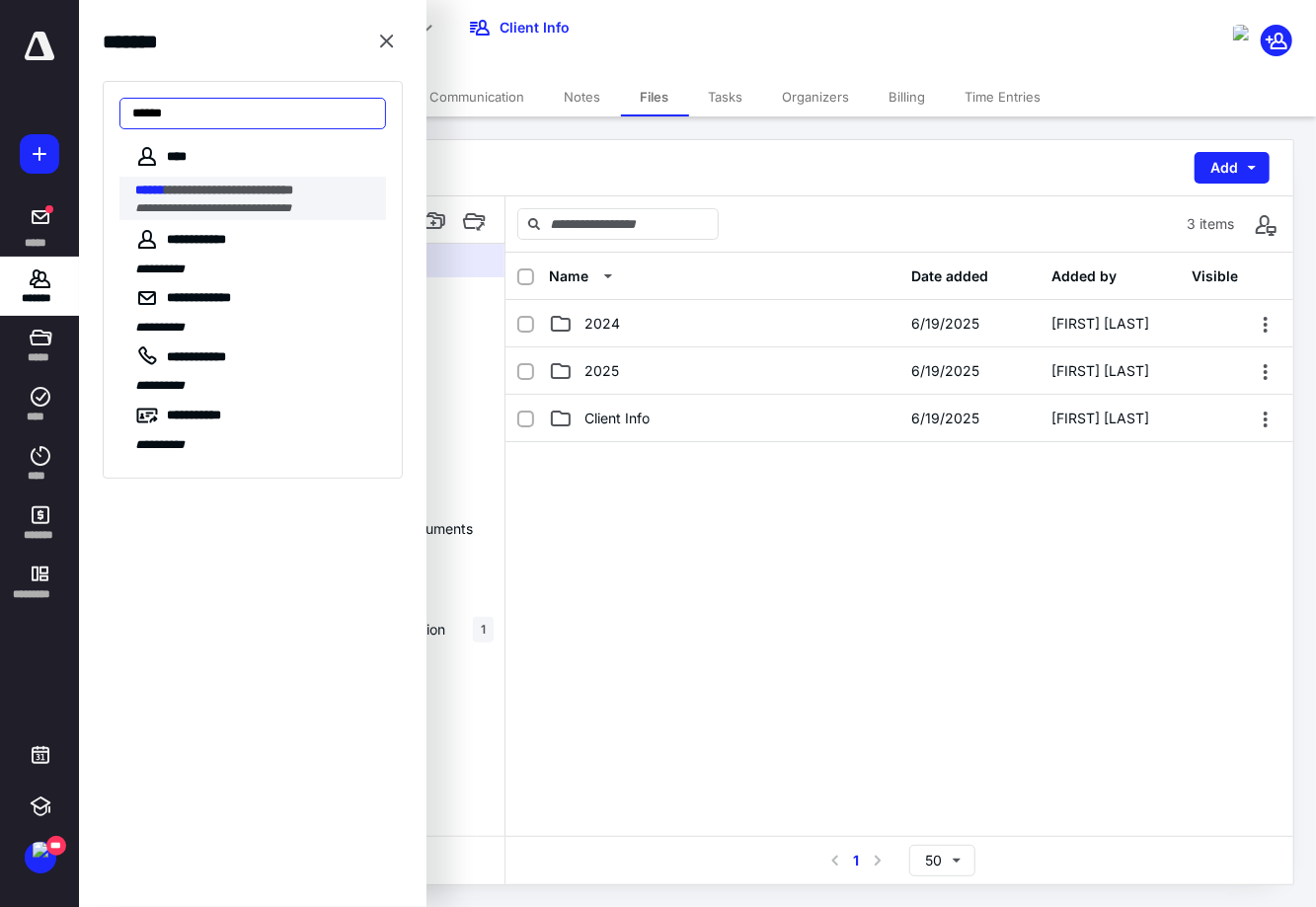 type on "******" 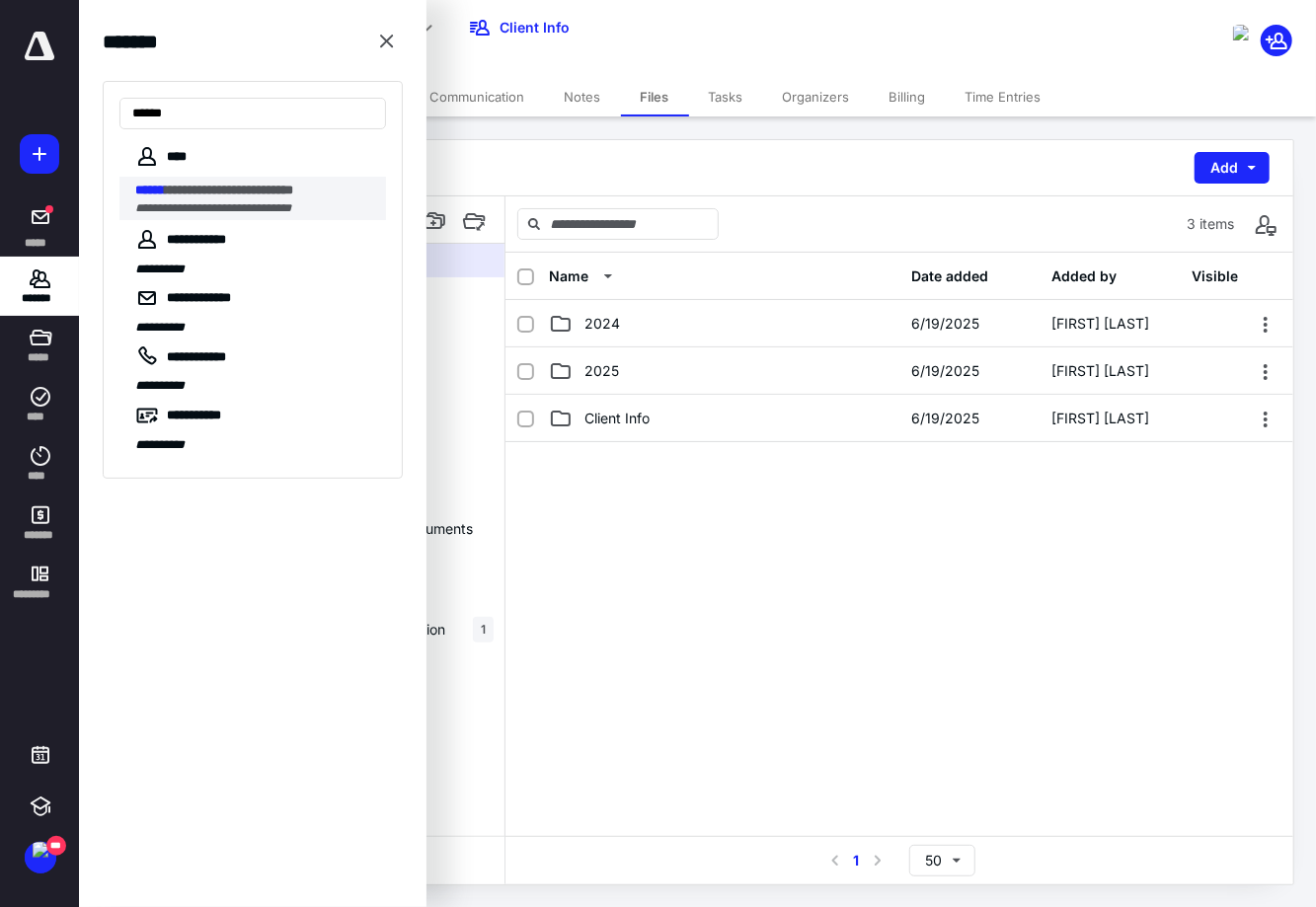 click on "**********" at bounding box center (229, 189) 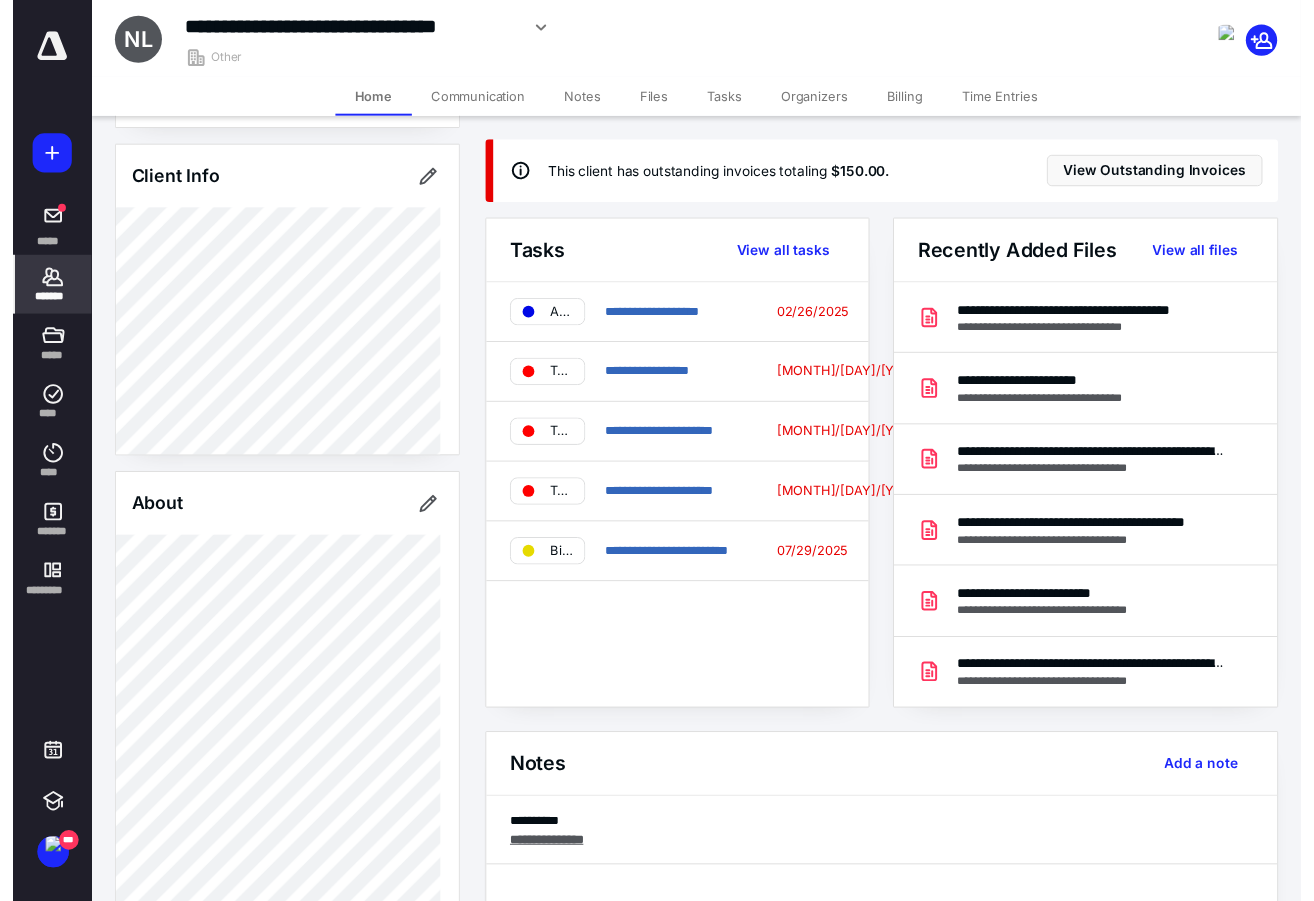 scroll, scrollTop: 621, scrollLeft: 0, axis: vertical 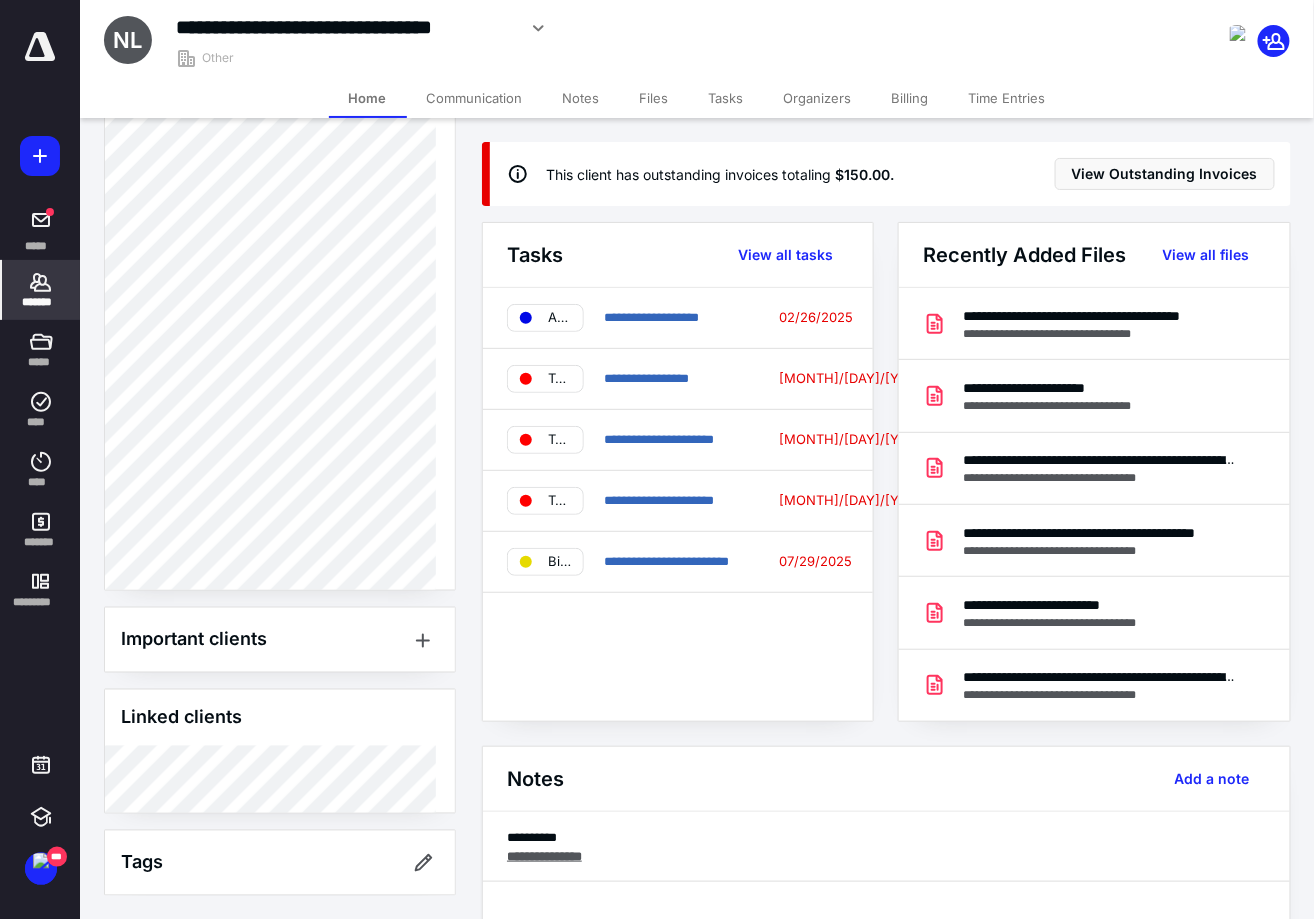click on "Tasks" at bounding box center [726, 98] 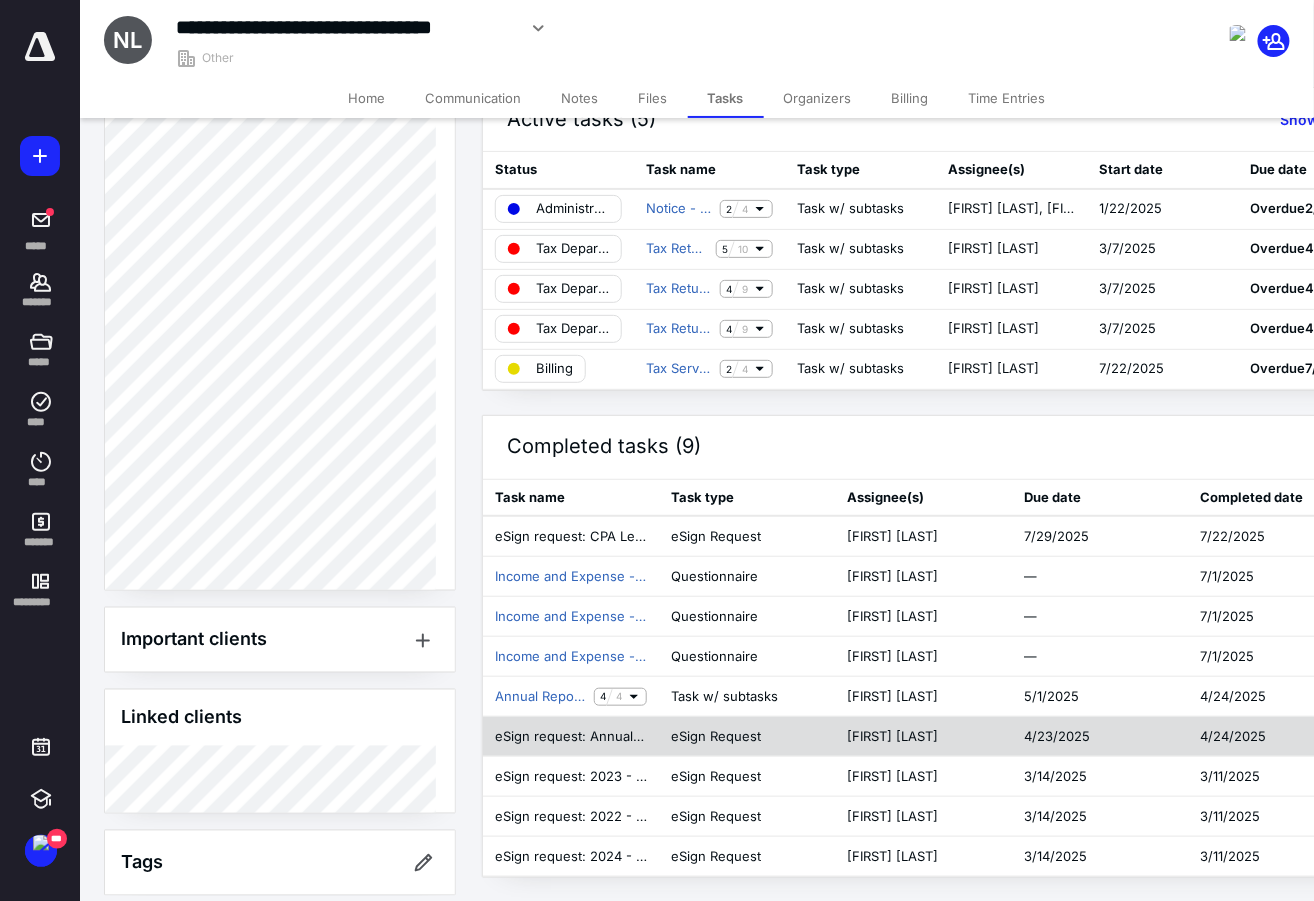scroll, scrollTop: 0, scrollLeft: 0, axis: both 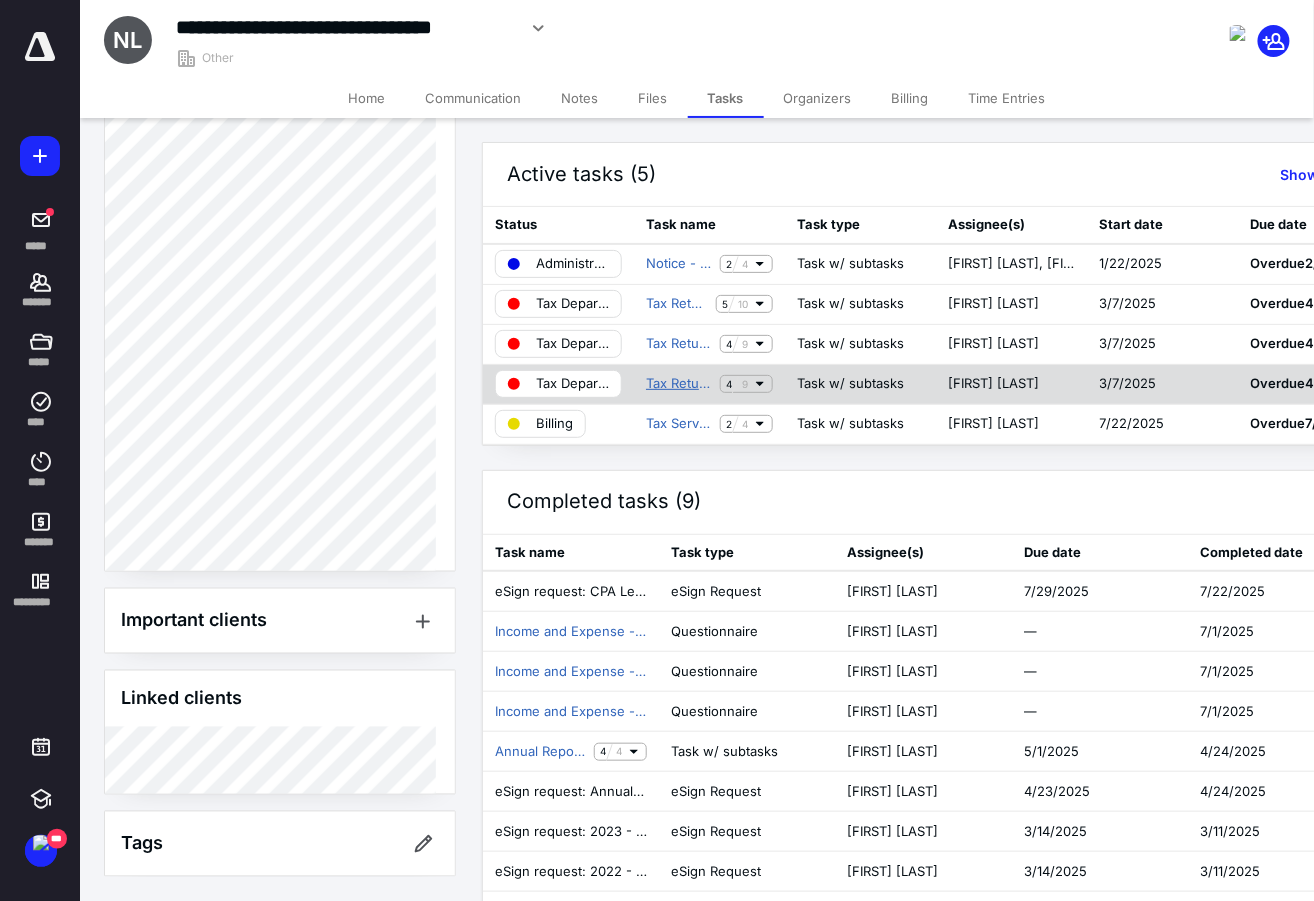 click on "Tax Return - Amendment" at bounding box center (679, 384) 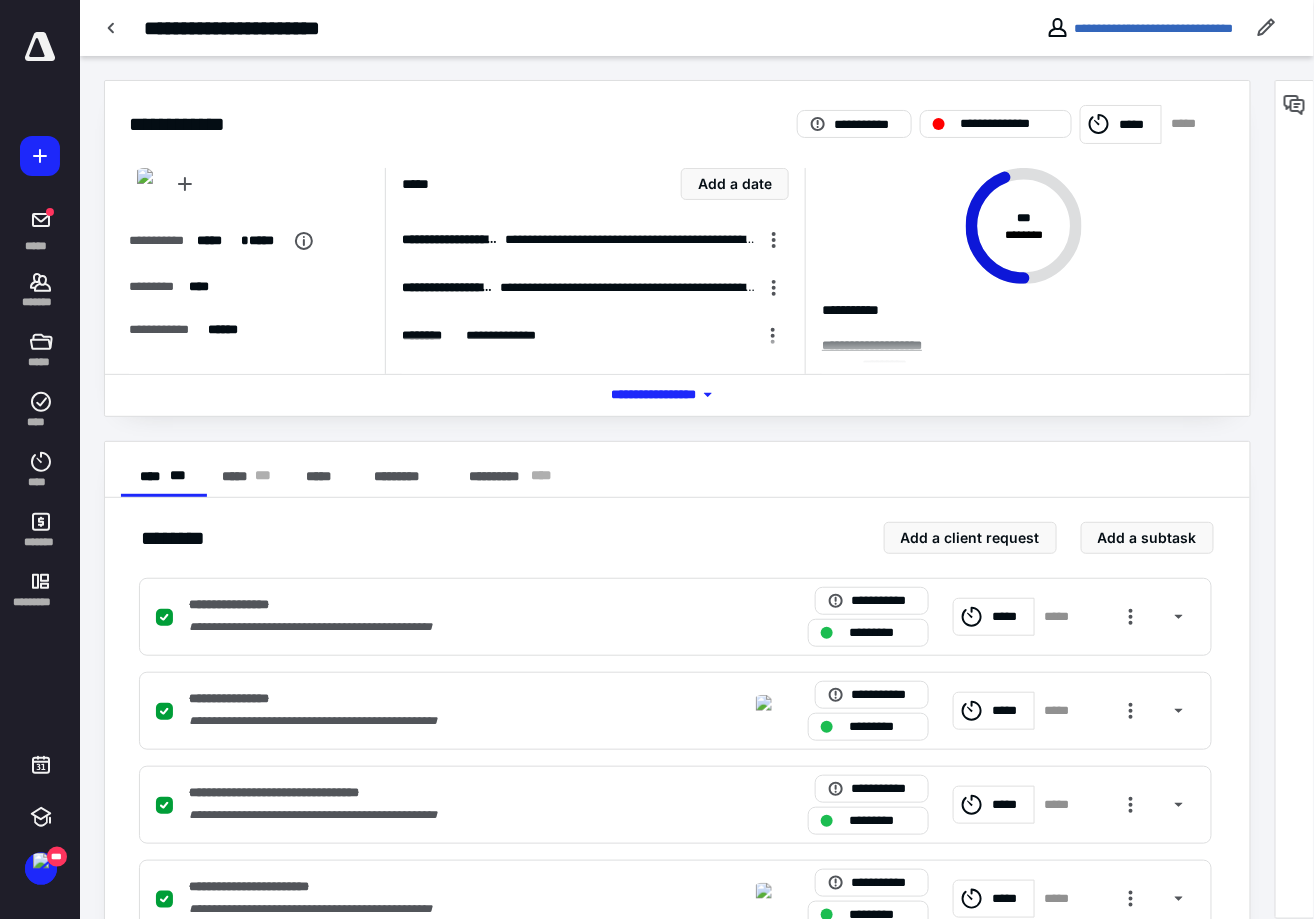 click on "*** **** *******" at bounding box center (677, 395) 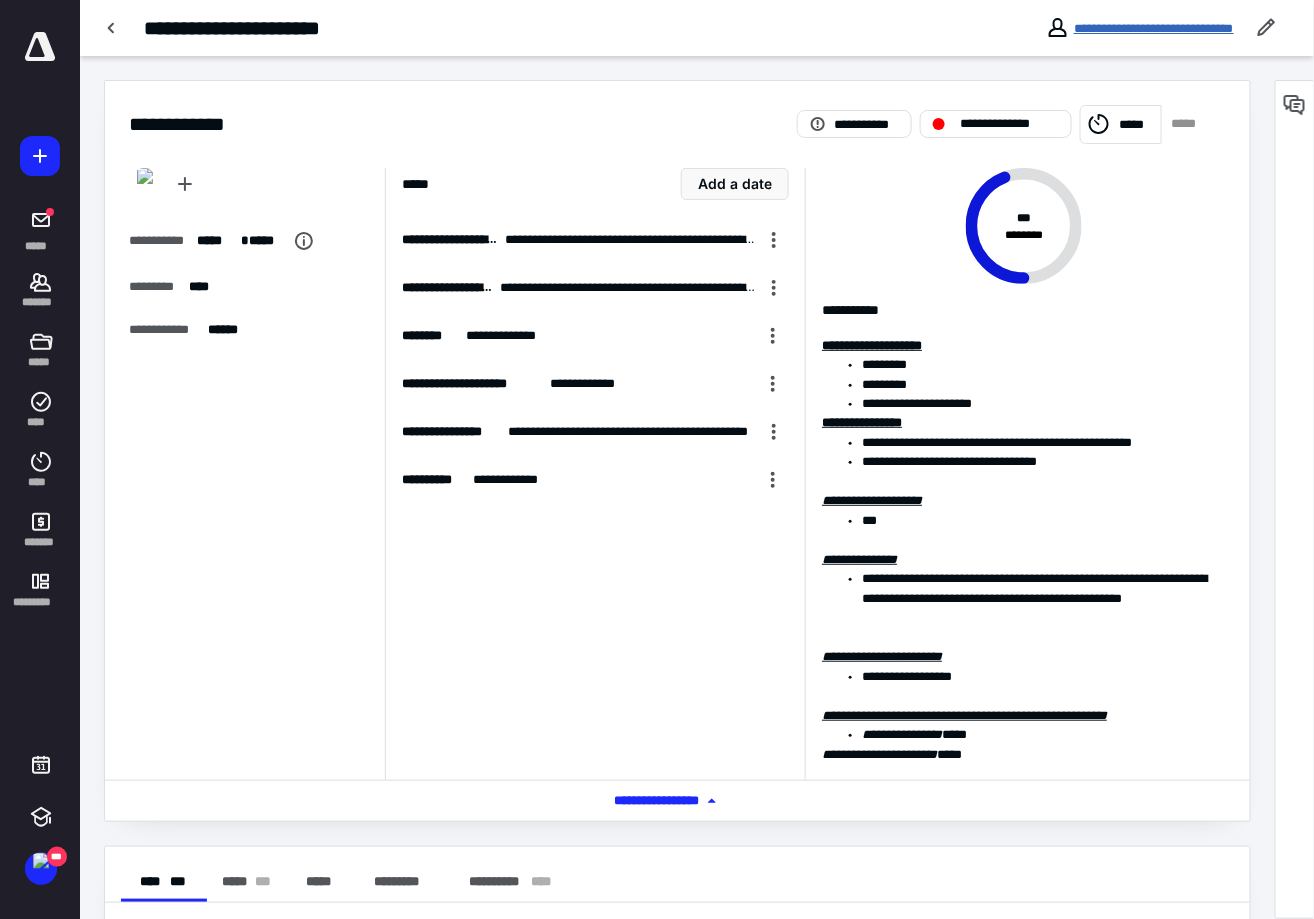 click on "**********" at bounding box center [1154, 28] 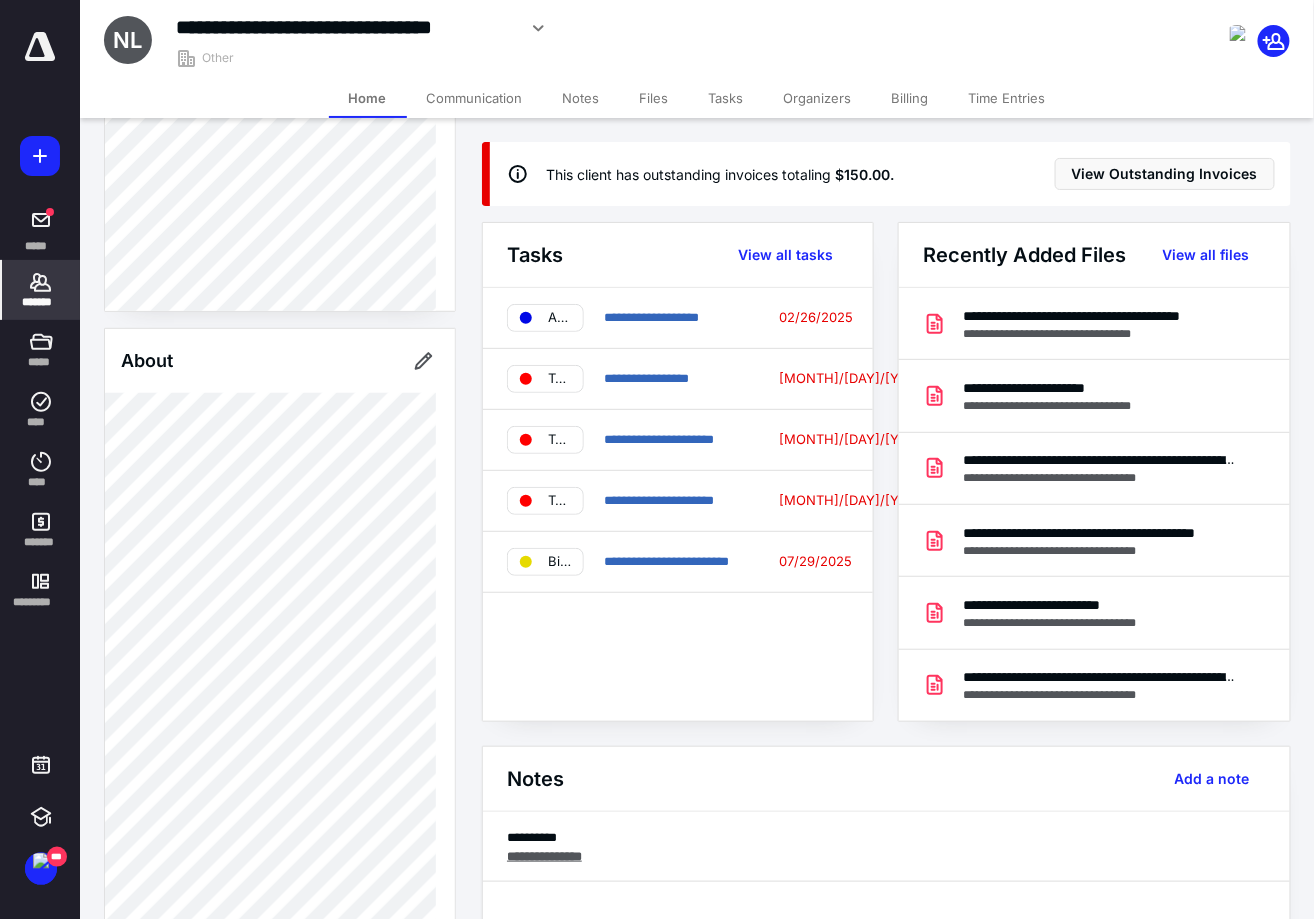 scroll, scrollTop: 621, scrollLeft: 0, axis: vertical 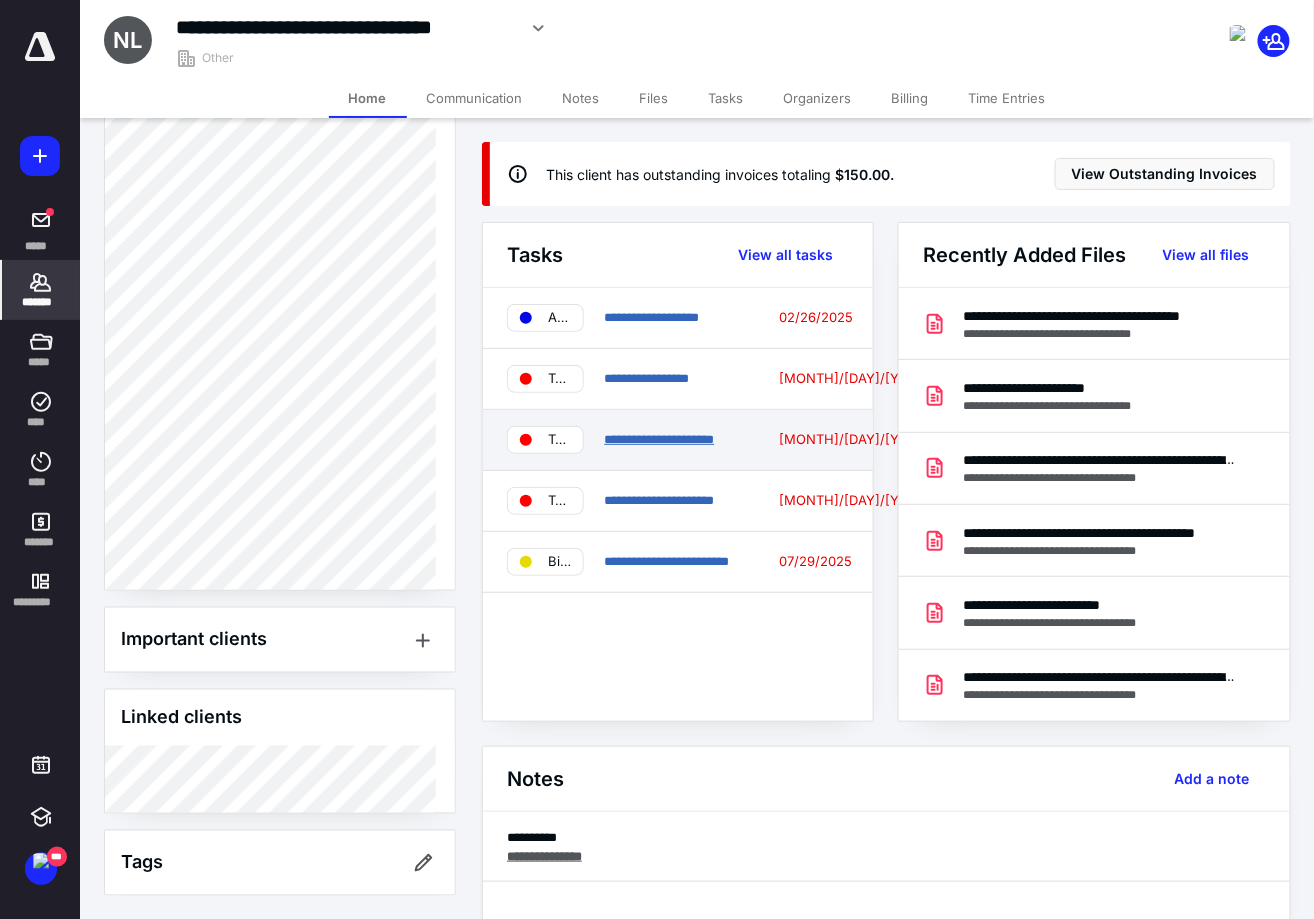 click on "**********" at bounding box center (659, 439) 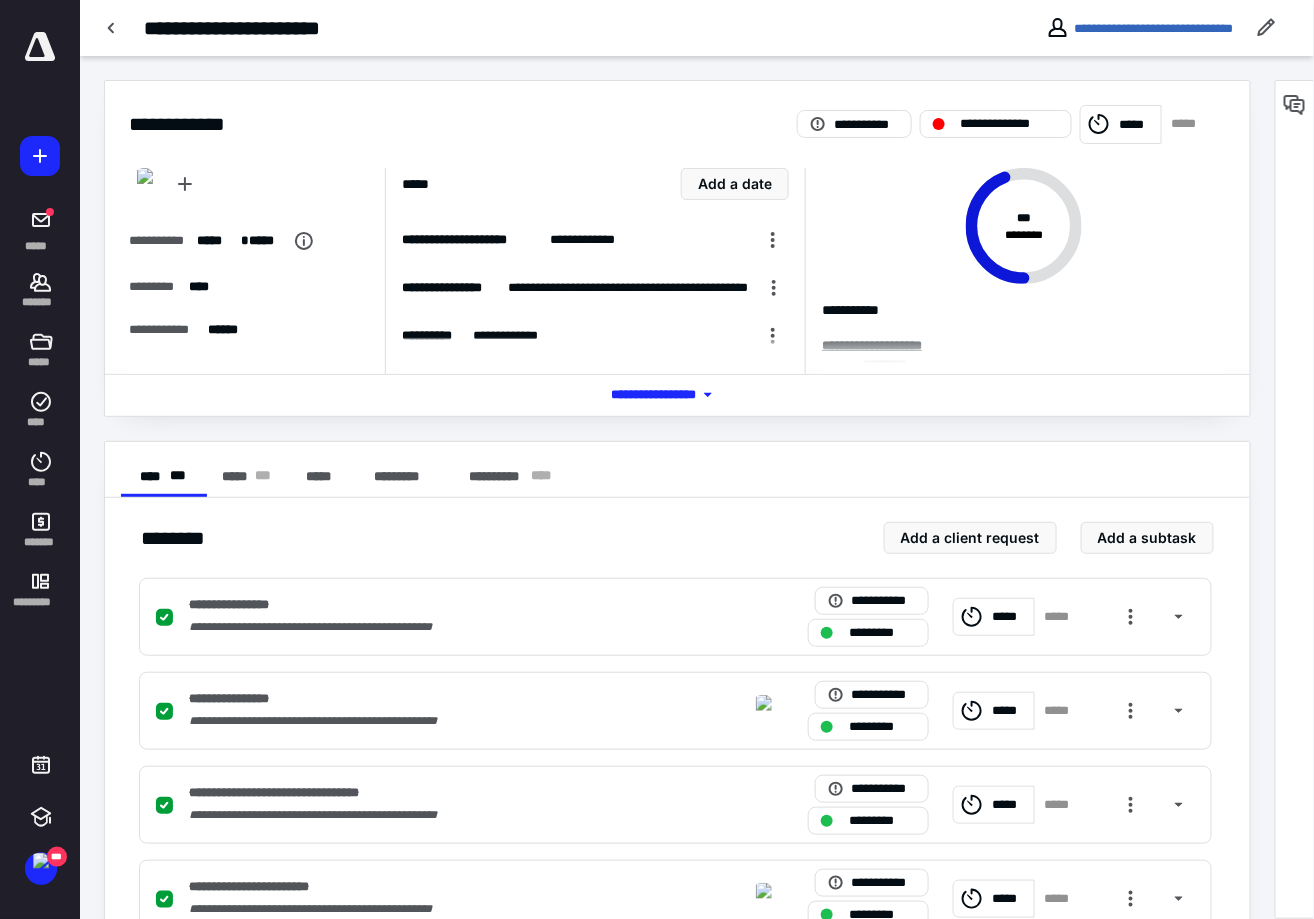 click on "*** **** *******" at bounding box center [677, 395] 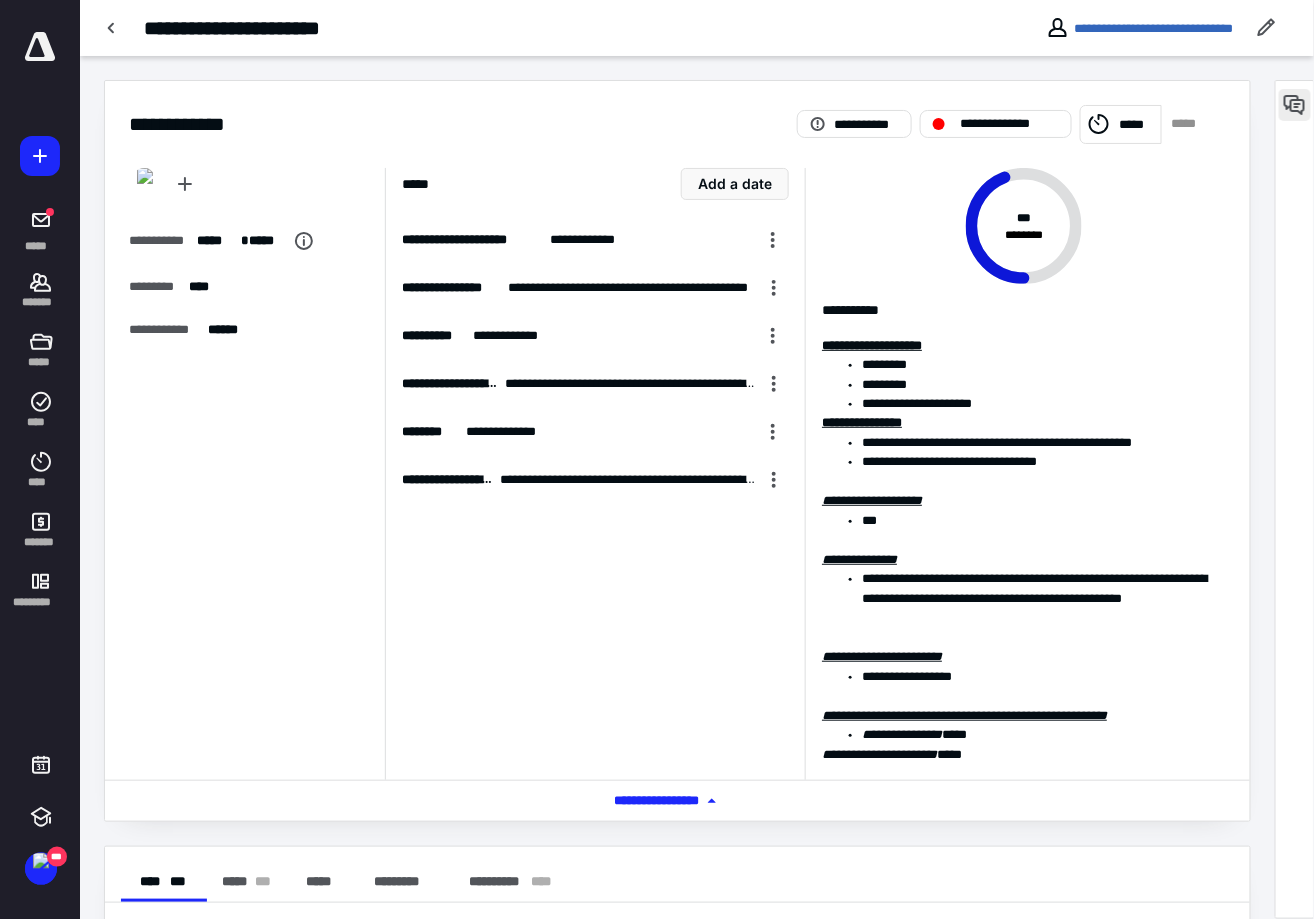click at bounding box center [1295, 499] 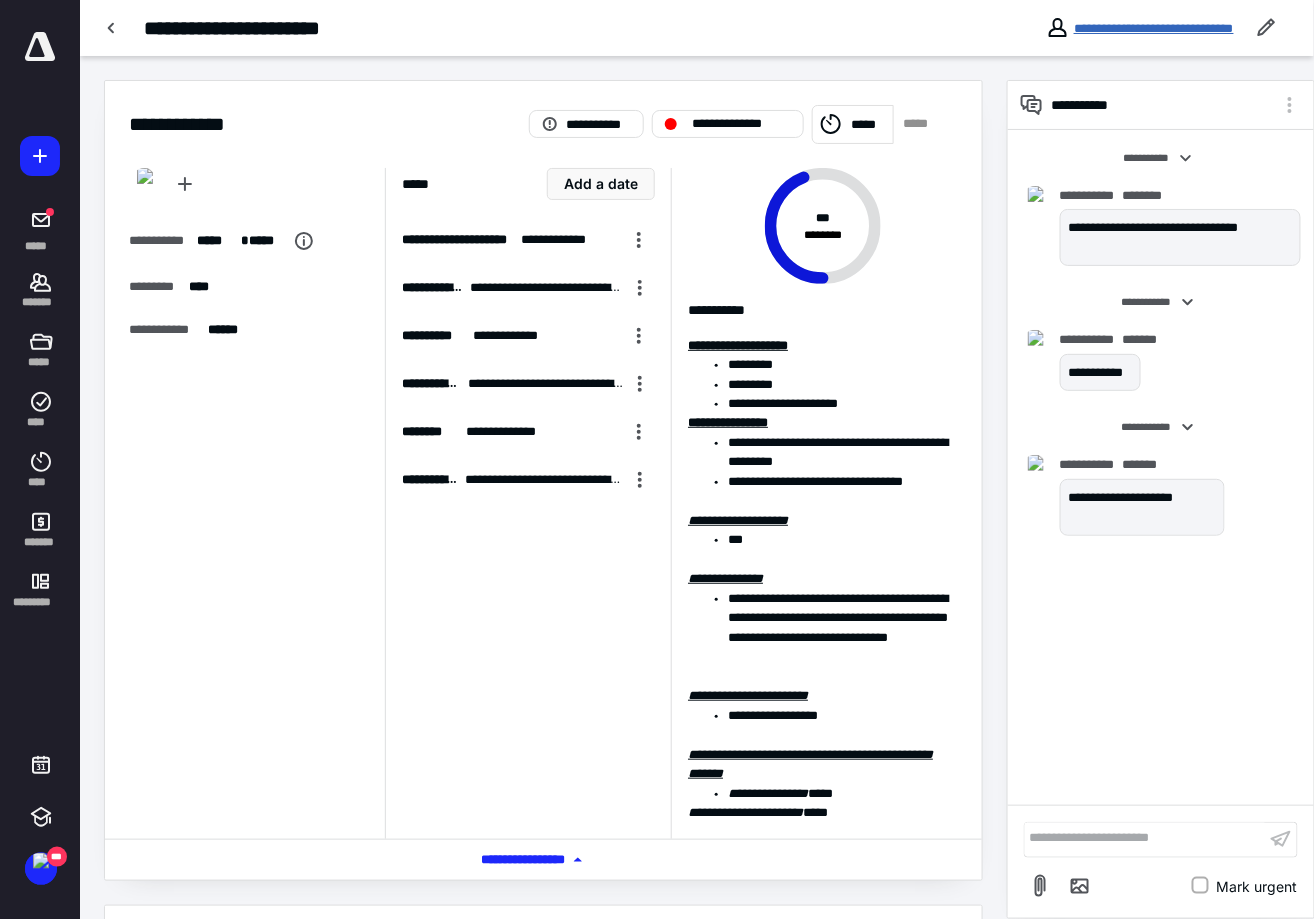 click on "**********" at bounding box center [1154, 28] 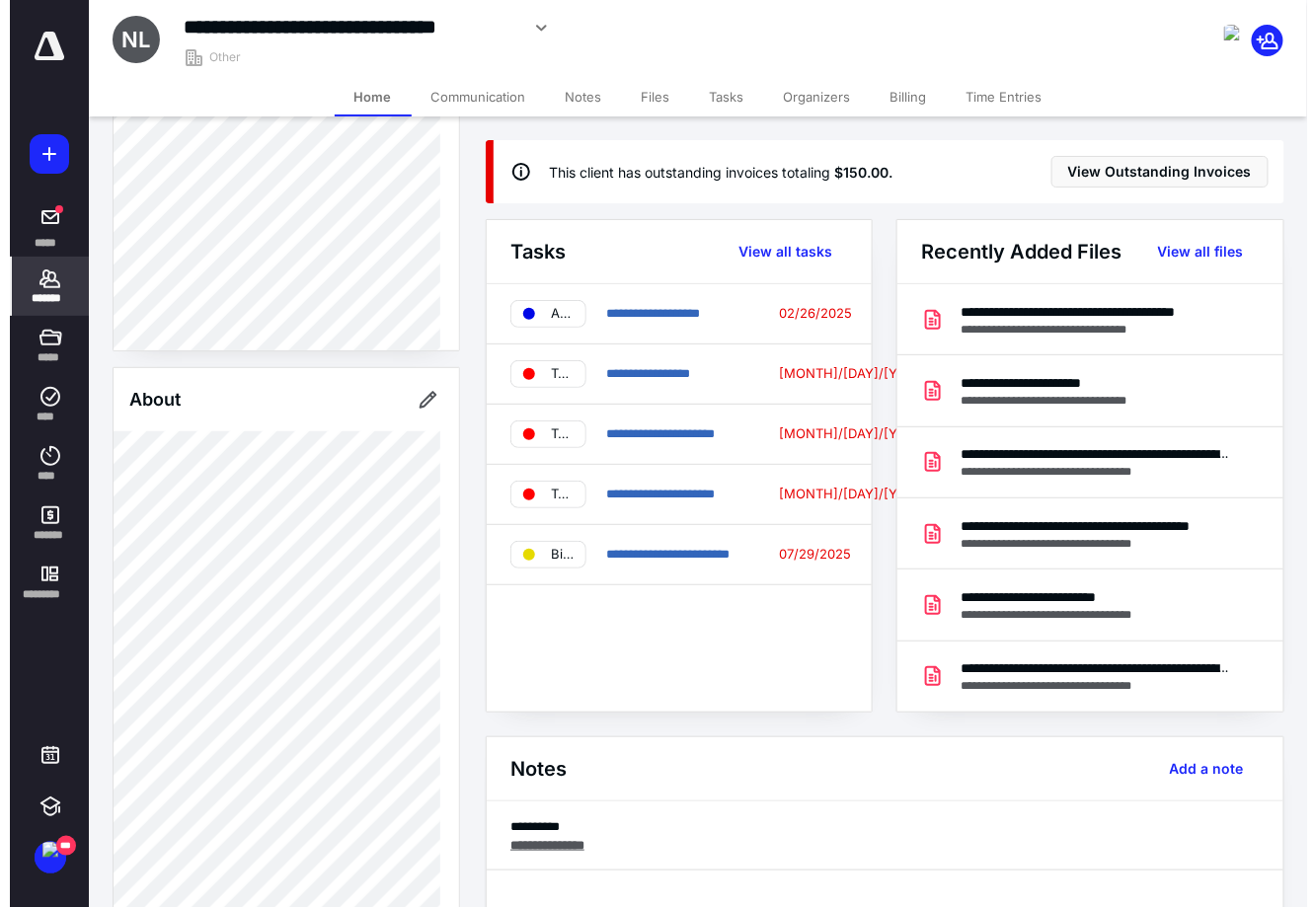 scroll, scrollTop: 613, scrollLeft: 0, axis: vertical 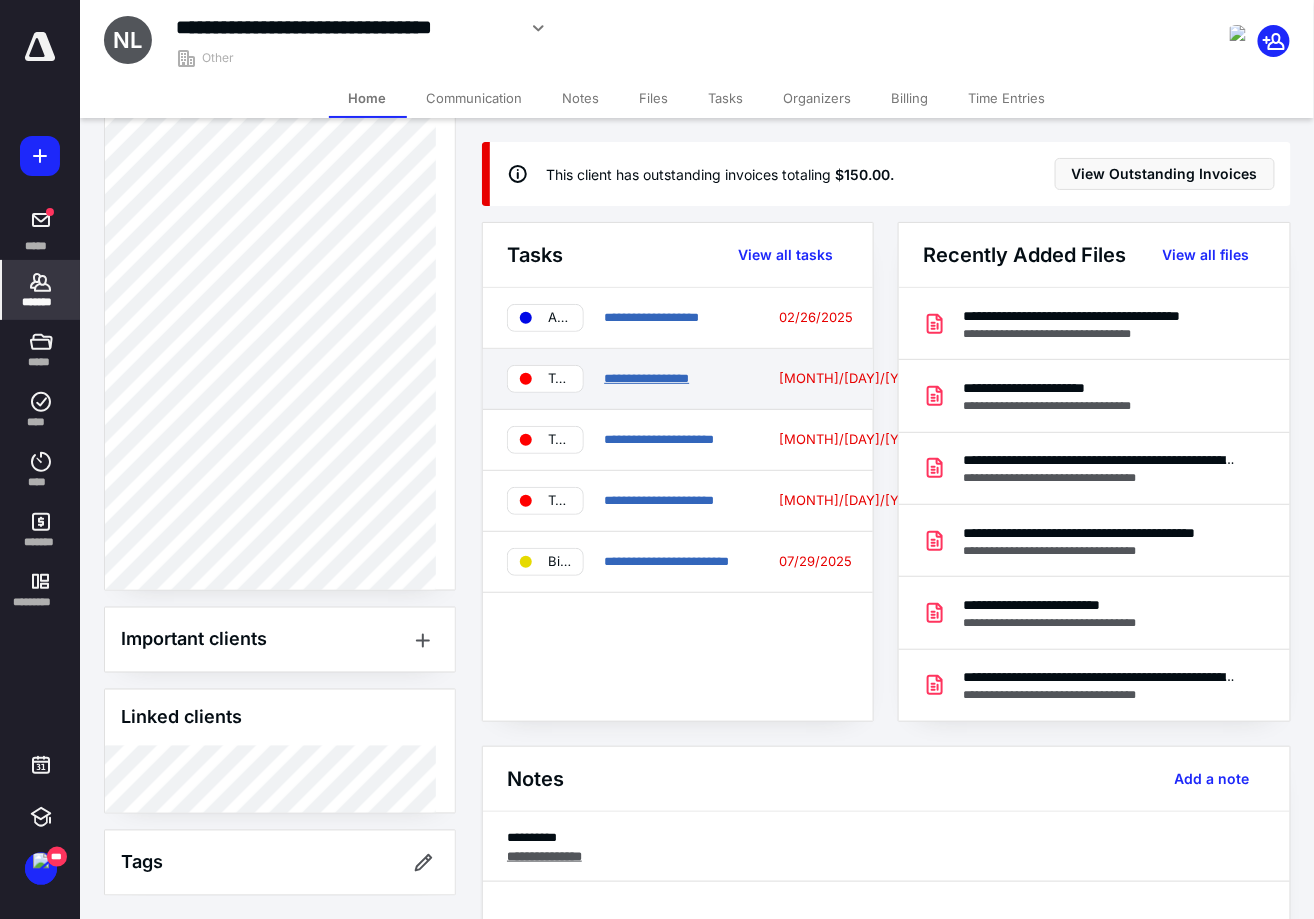 click on "**********" at bounding box center (646, 378) 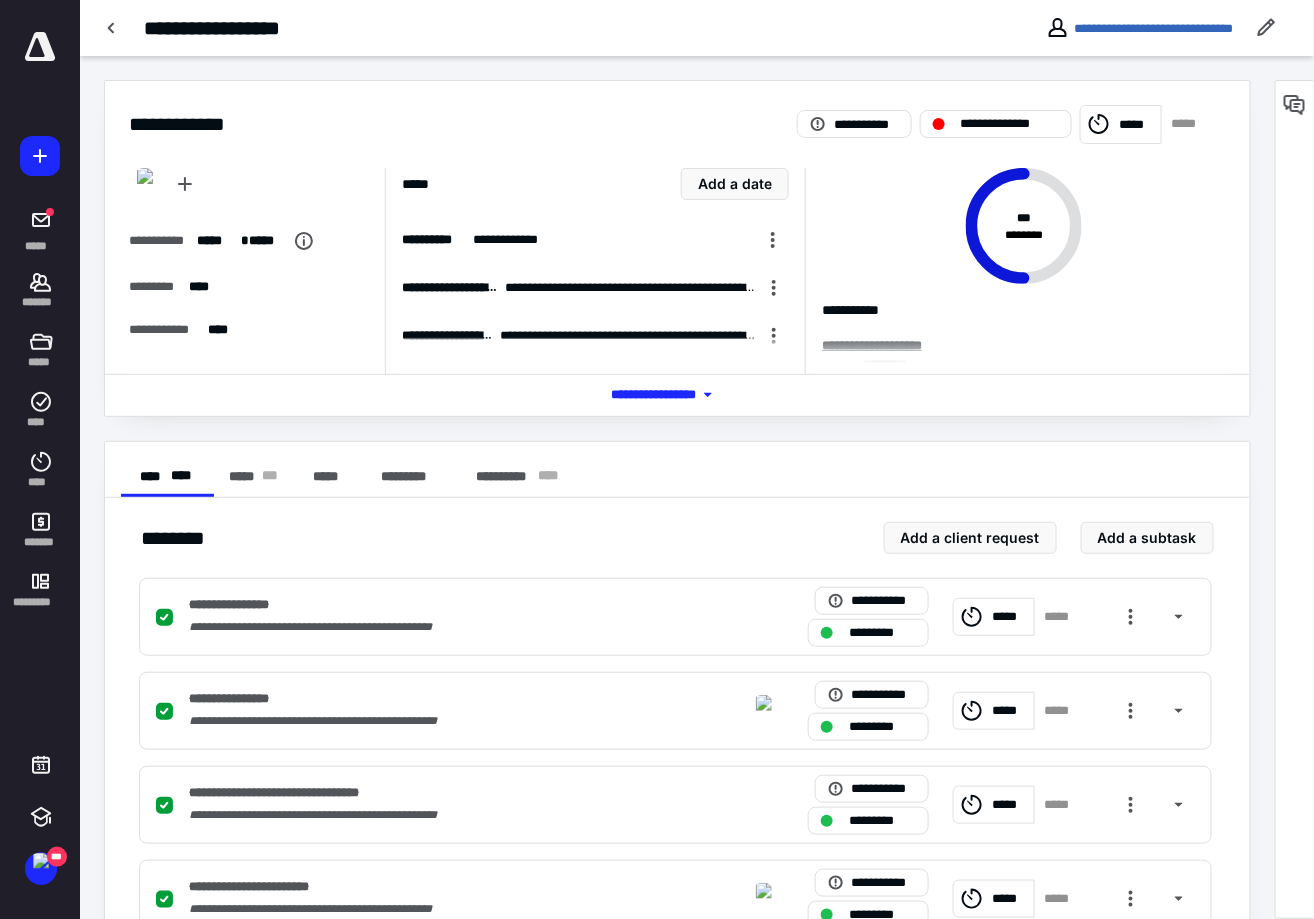 click at bounding box center [611, 356] 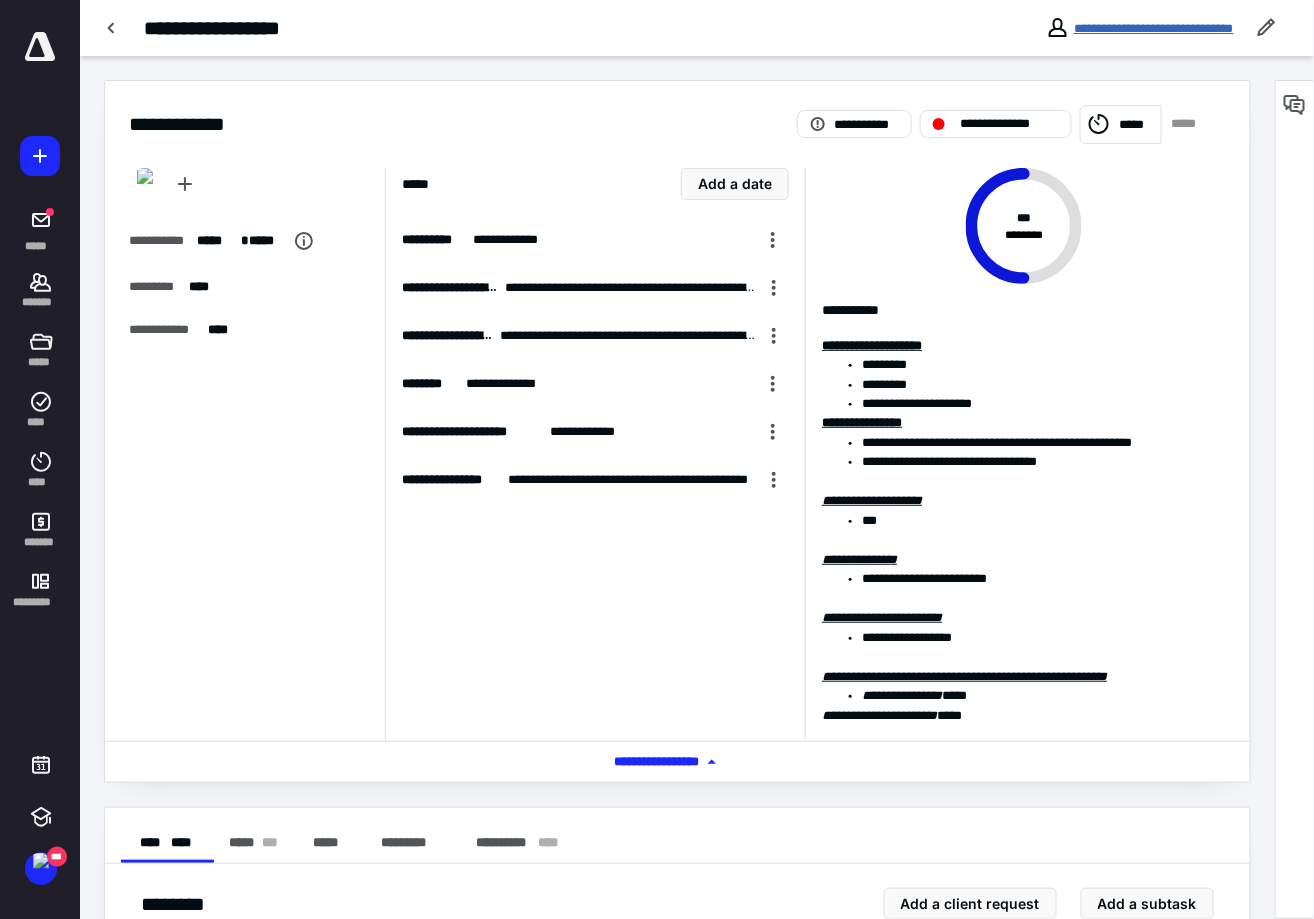 click on "**********" at bounding box center (1154, 28) 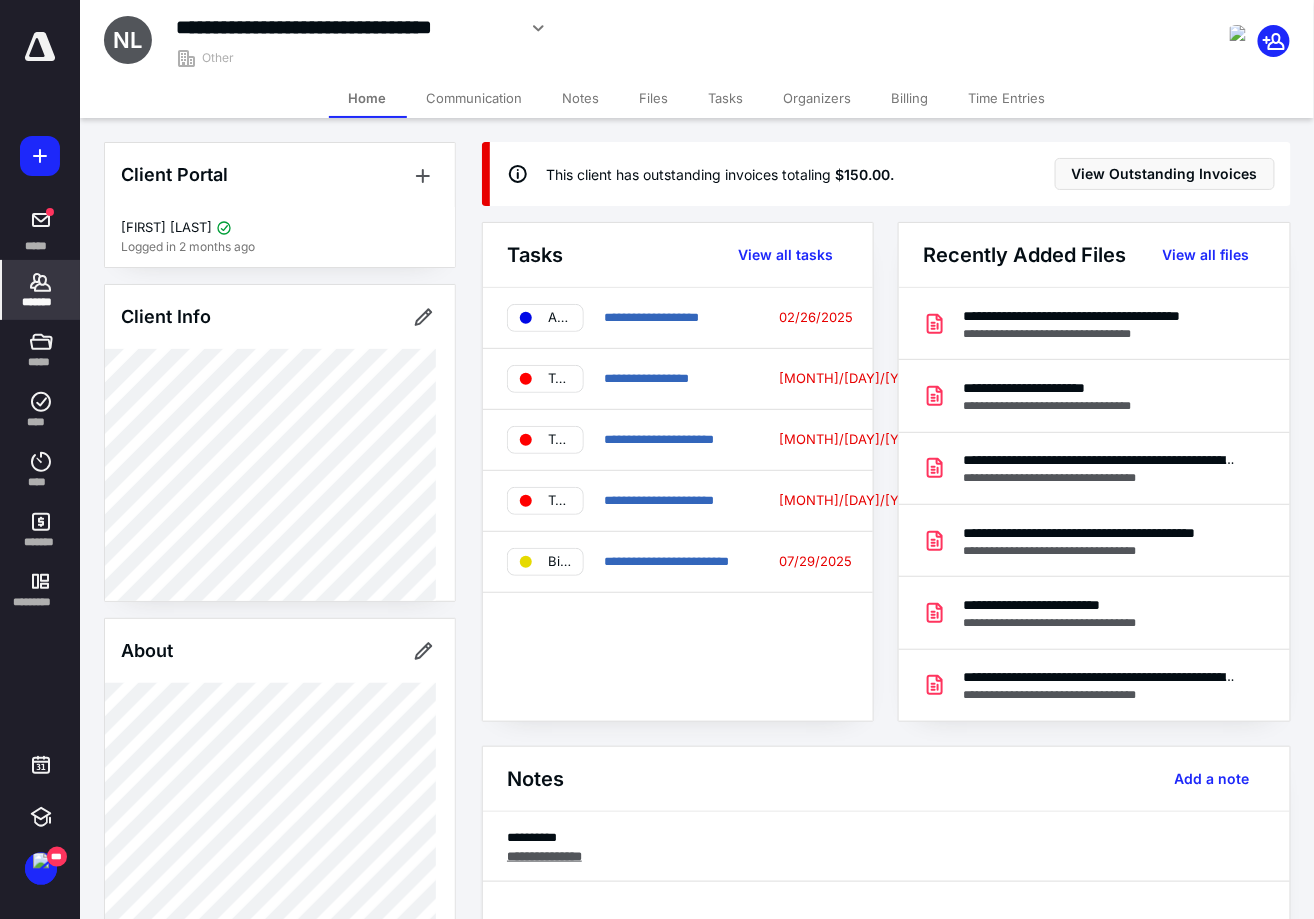 click on "Billing" at bounding box center [910, 98] 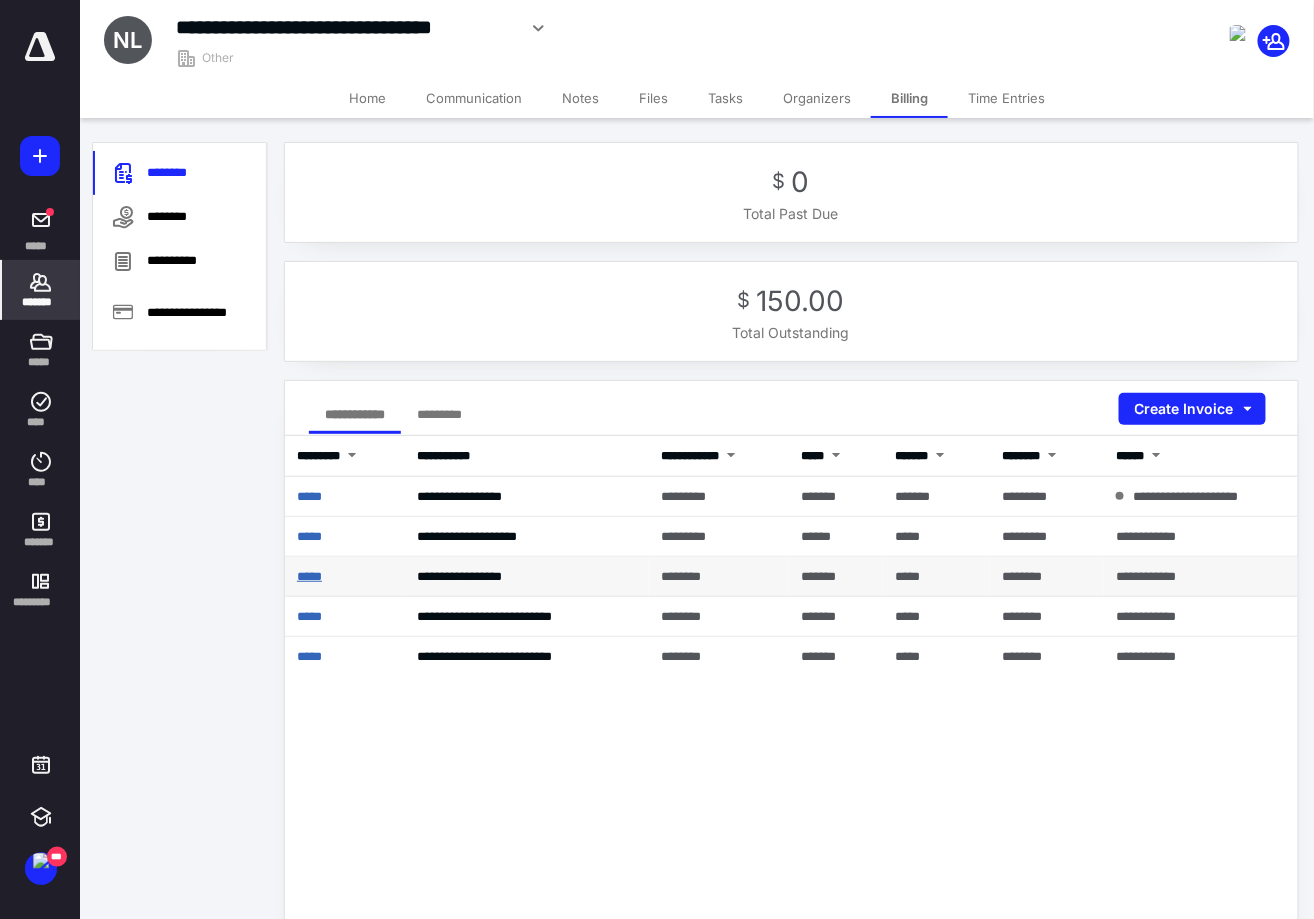 click on "*****" at bounding box center [309, 576] 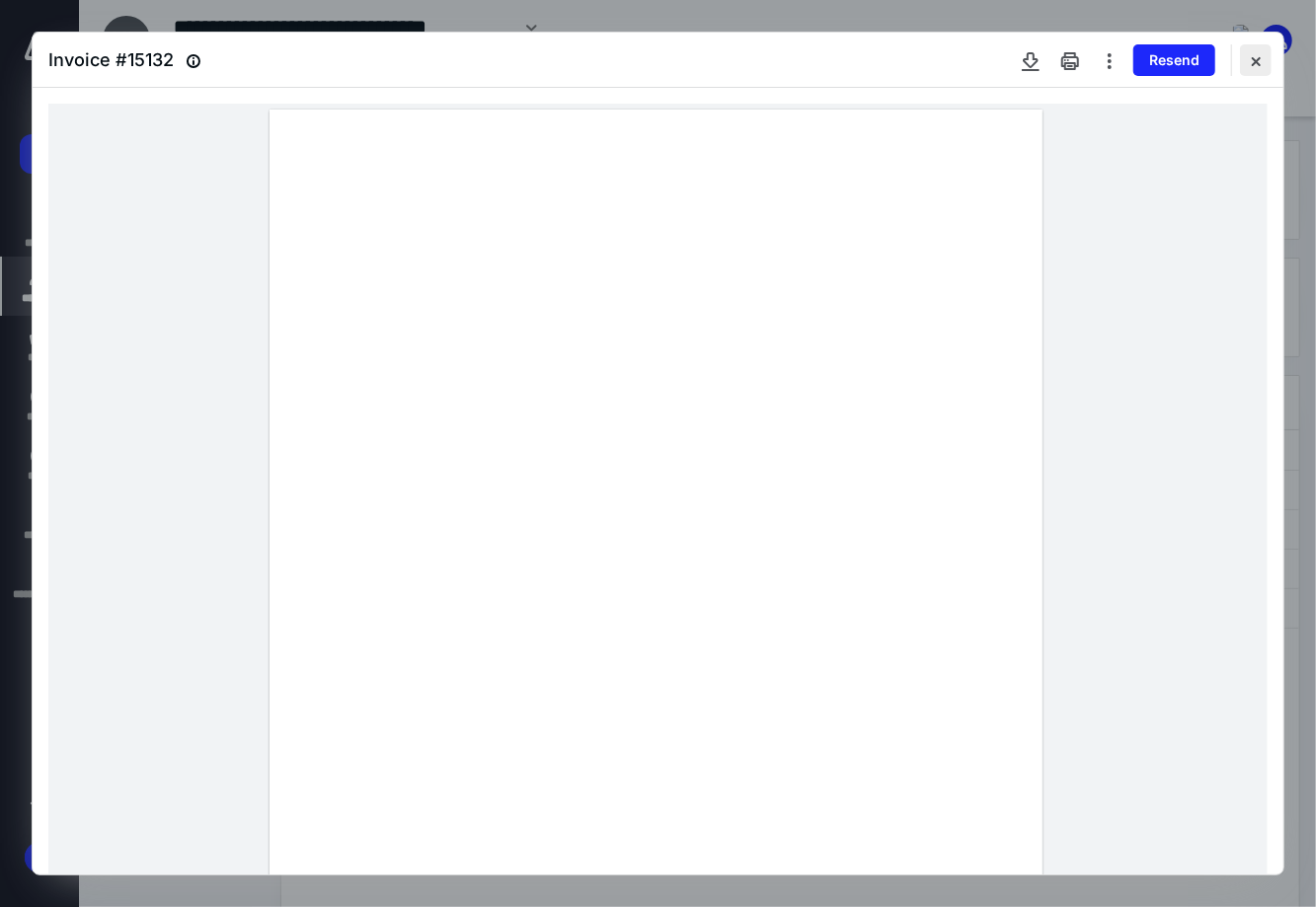 click at bounding box center [1256, 60] 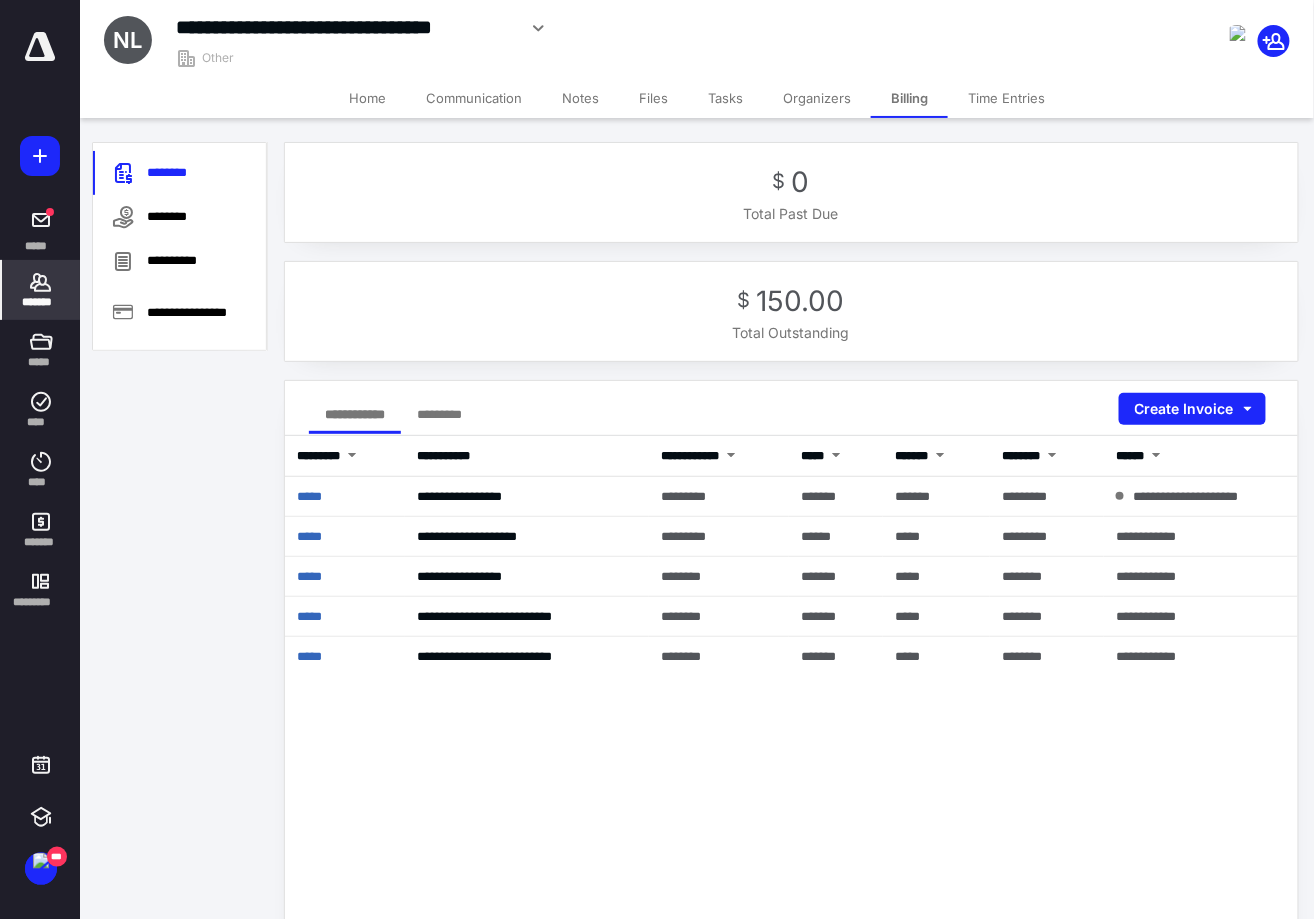 click on "**********" at bounding box center (791, 689) 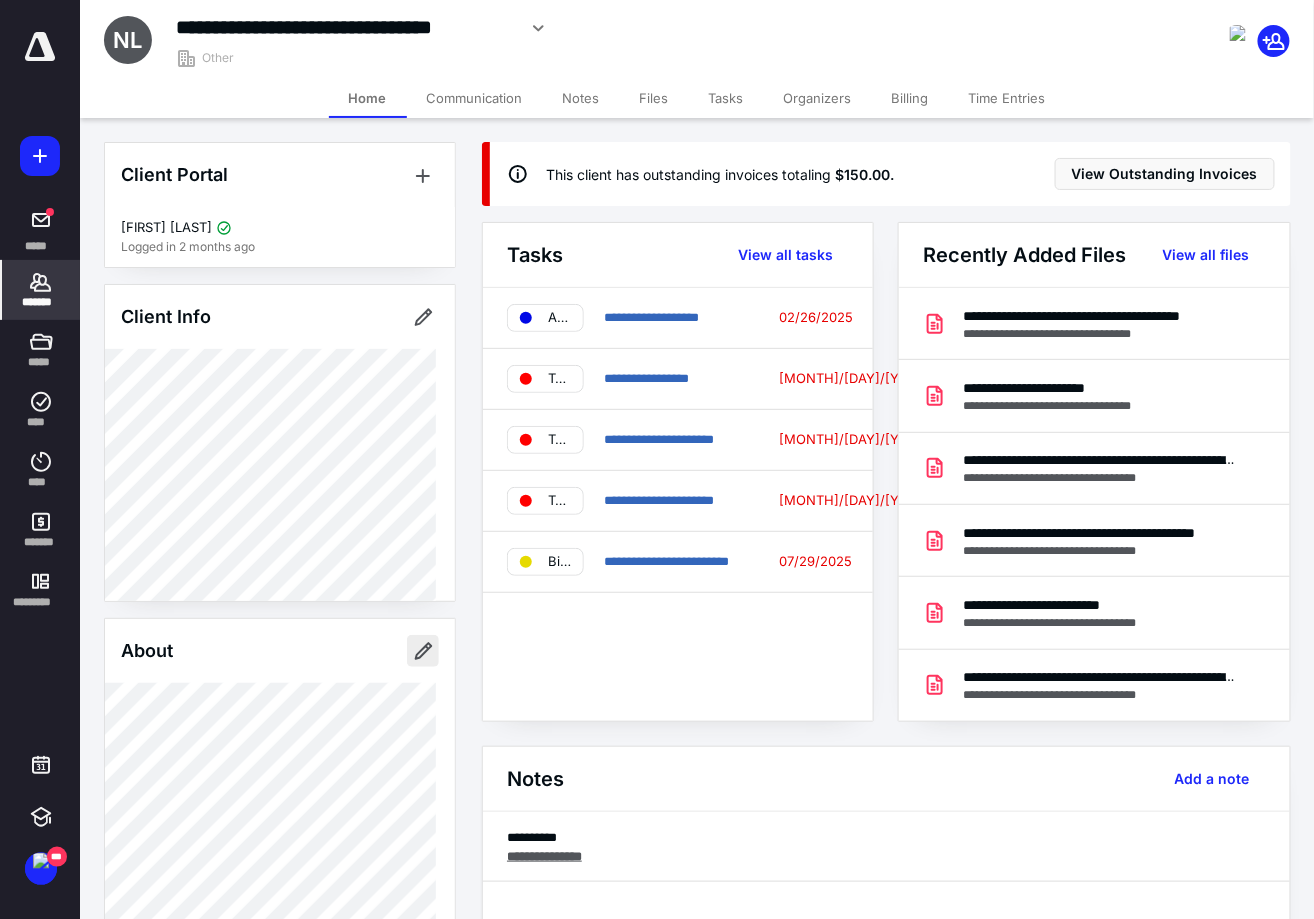 click at bounding box center (423, 651) 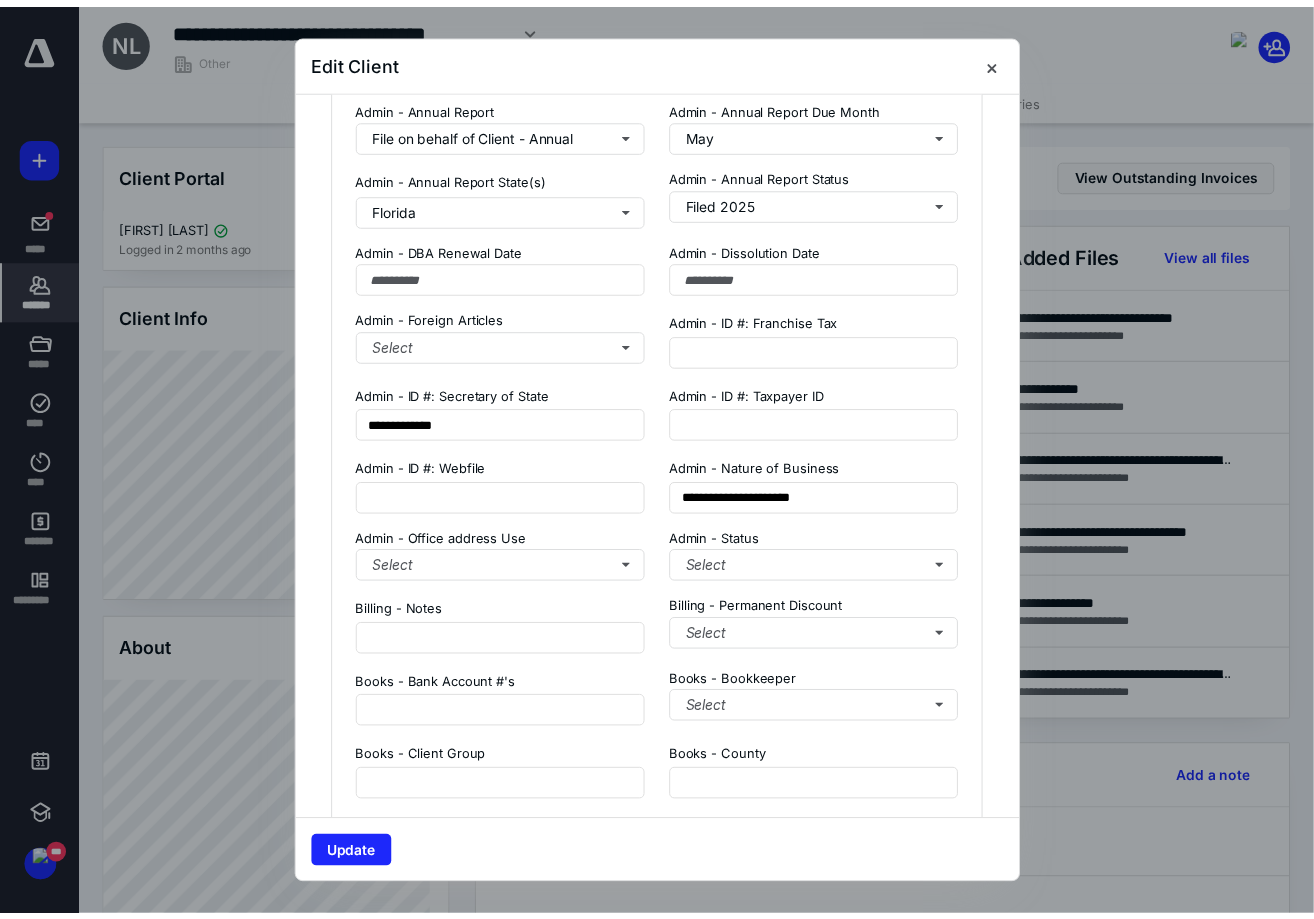 scroll, scrollTop: 2525, scrollLeft: 0, axis: vertical 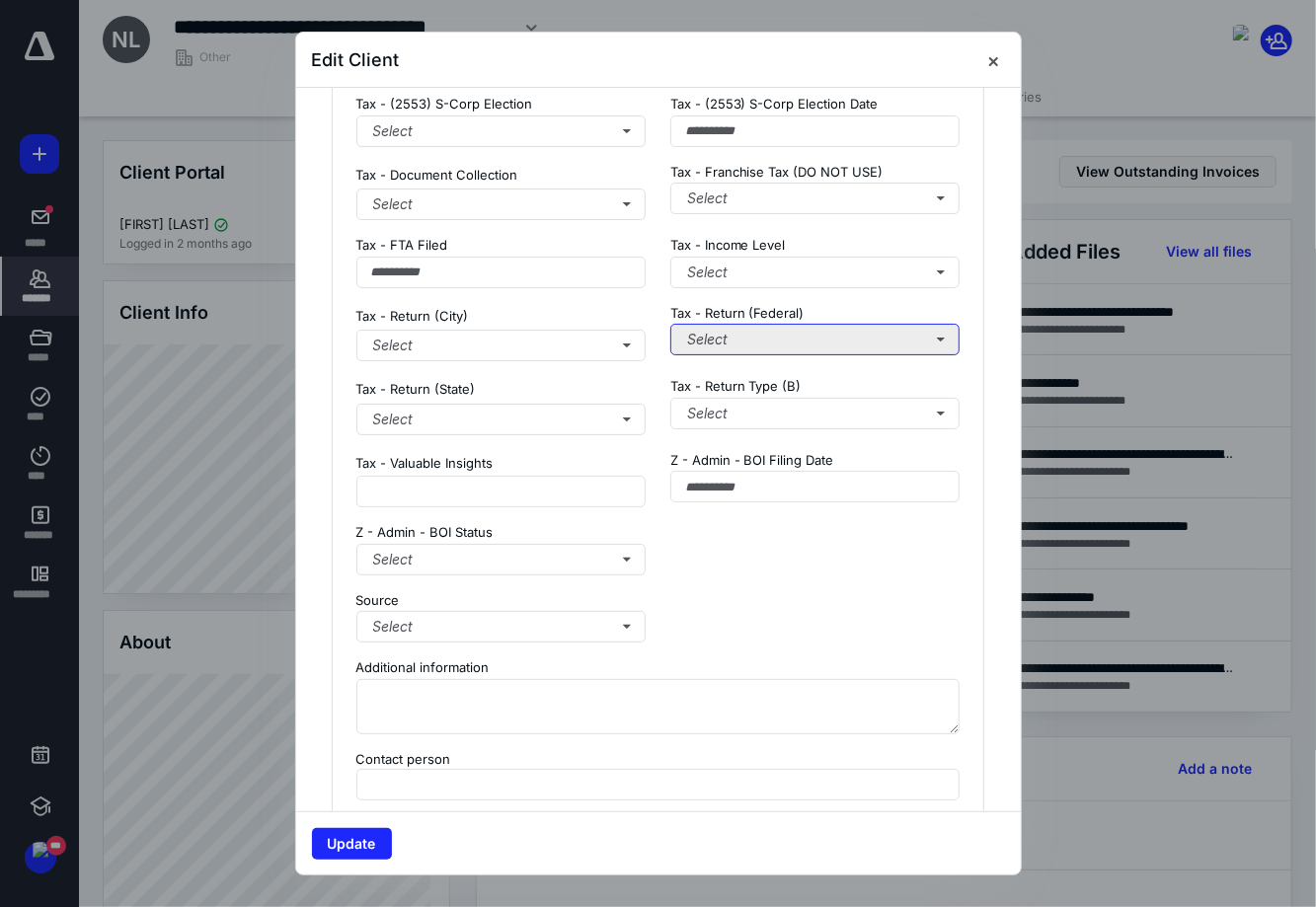 click on "Select" at bounding box center (815, 340) 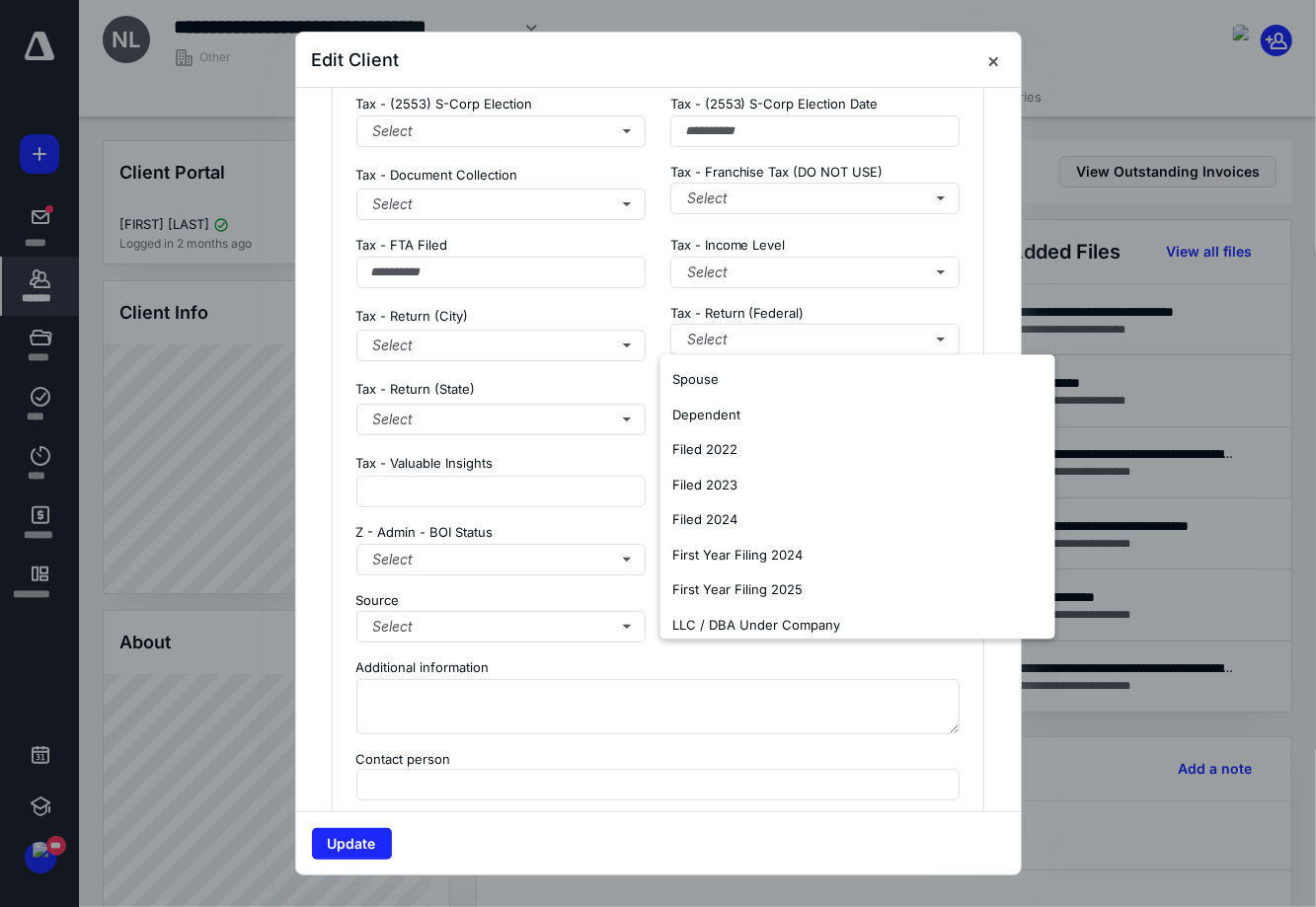 click on "**********" at bounding box center (658, -550) 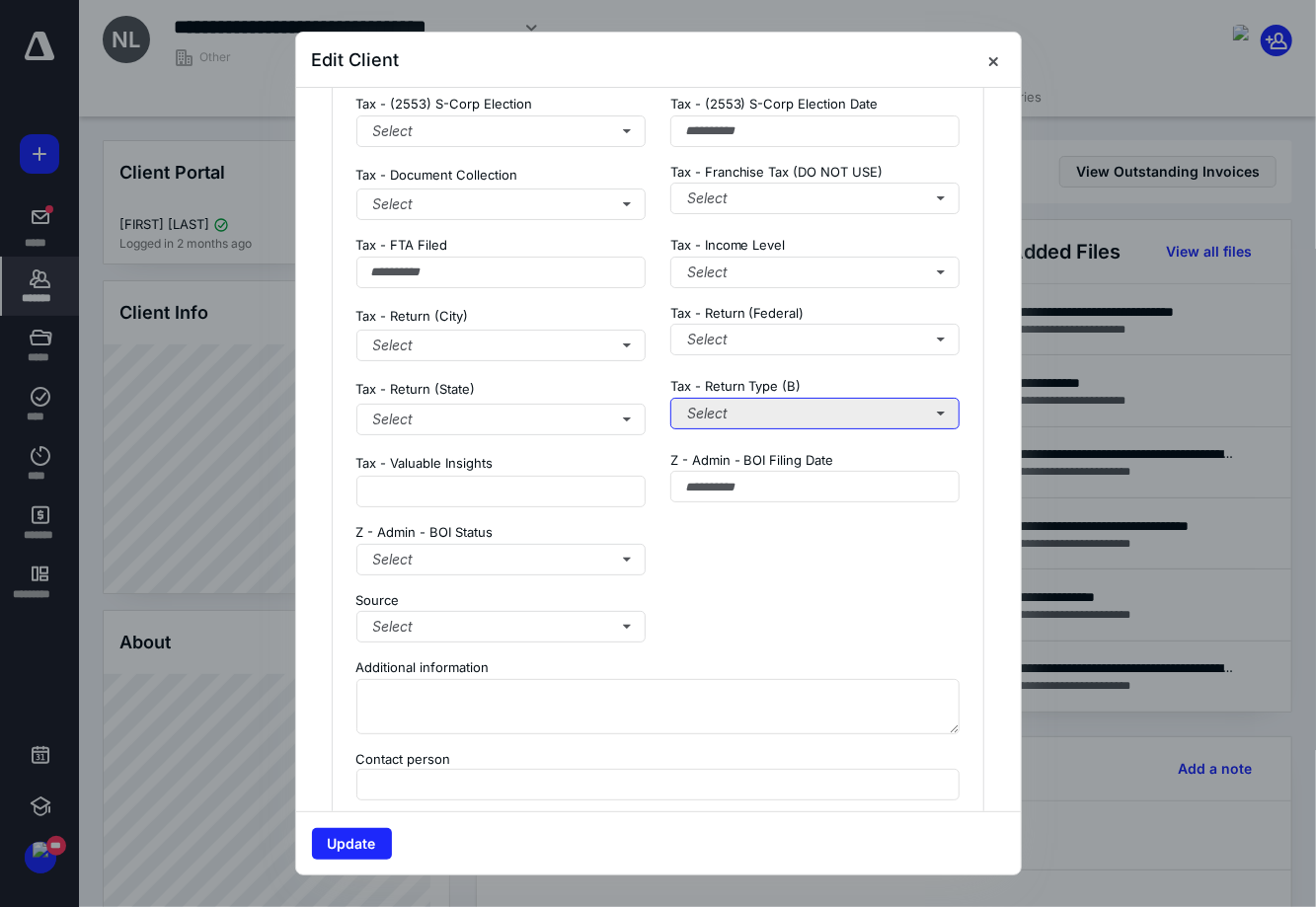 click on "Select" at bounding box center (815, 414) 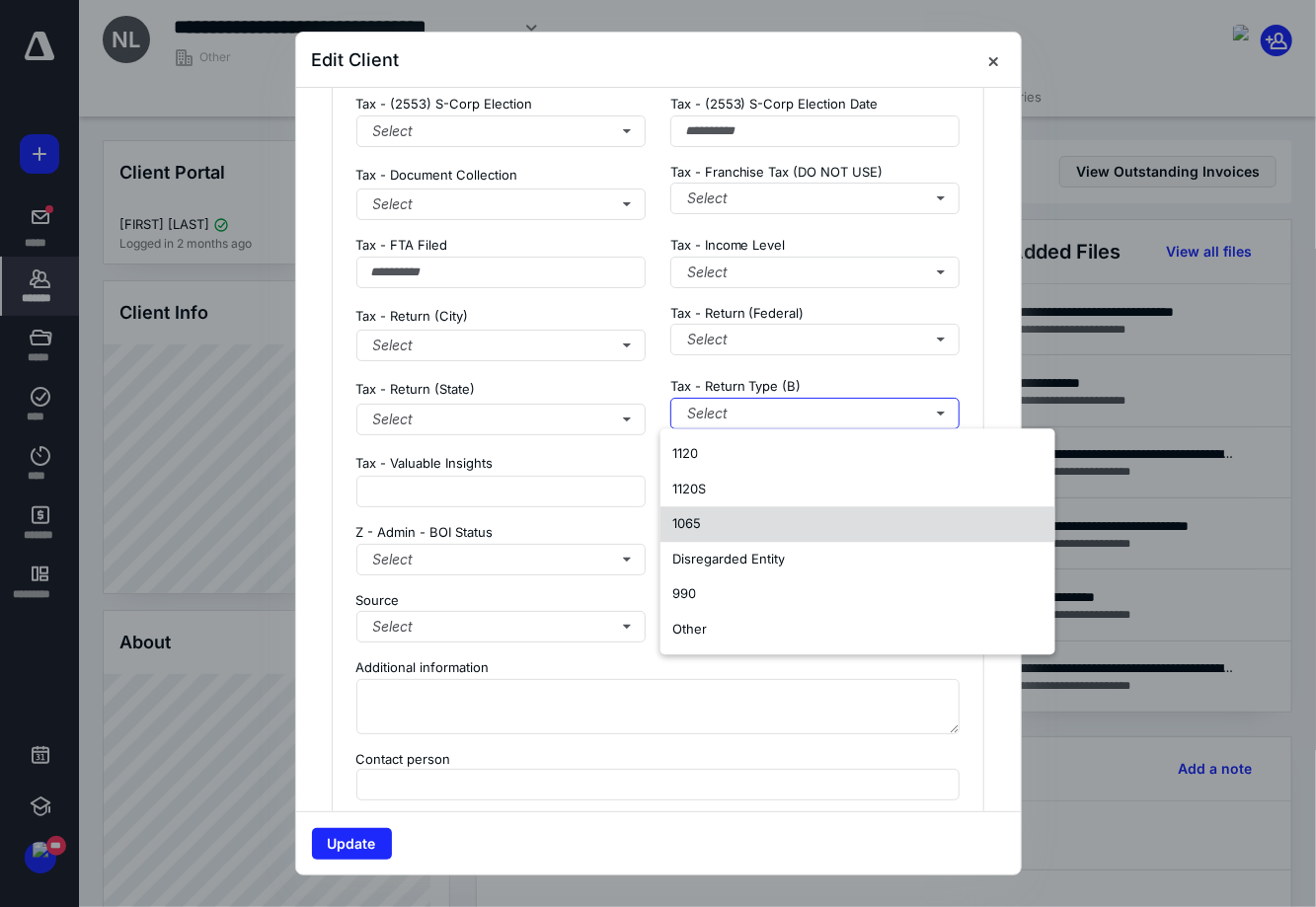 click on "1065" at bounding box center (858, 524) 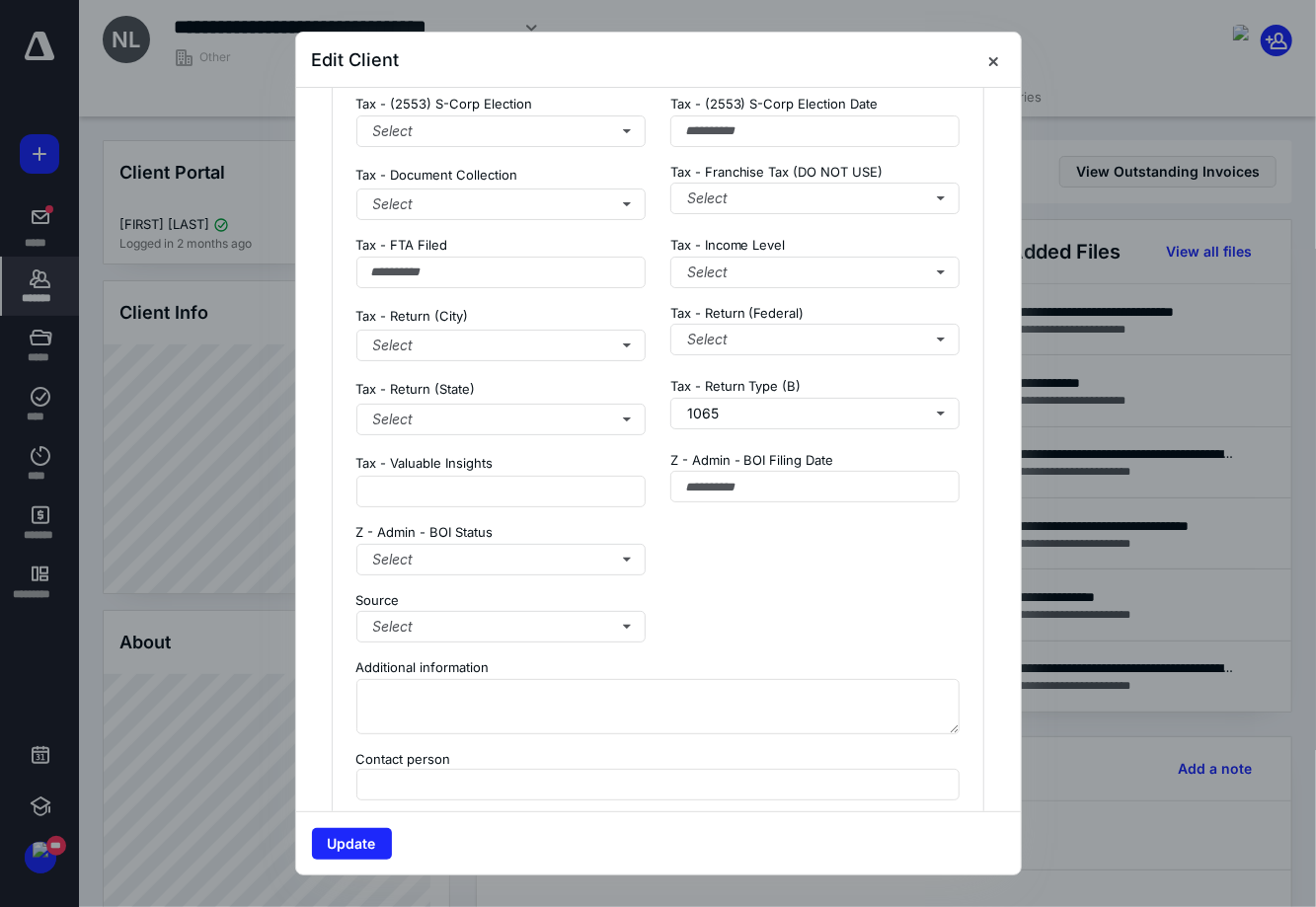 click on "Update" at bounding box center (658, 843) 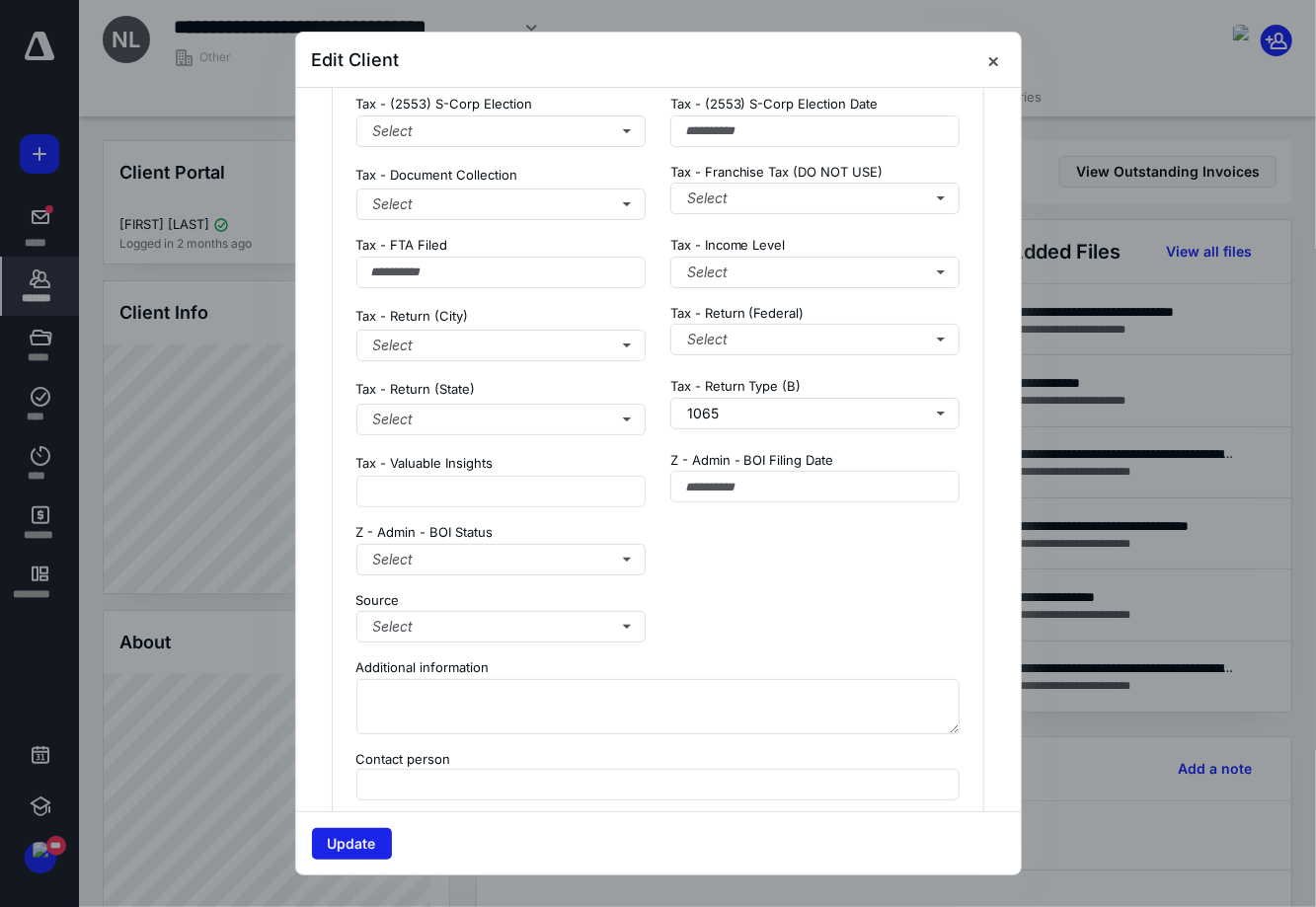 click on "Update" at bounding box center [351, 844] 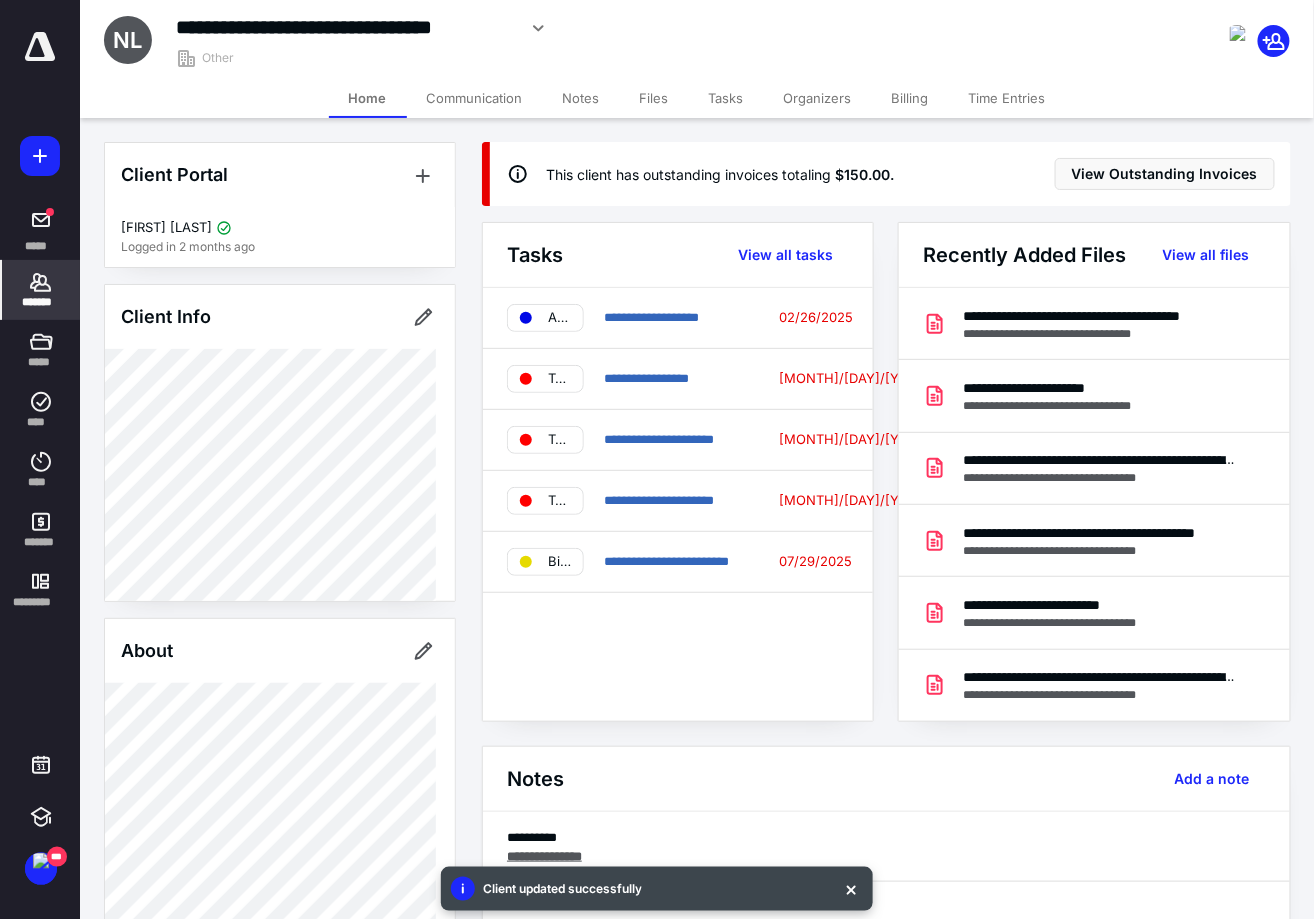 click on "*******" at bounding box center (41, 290) 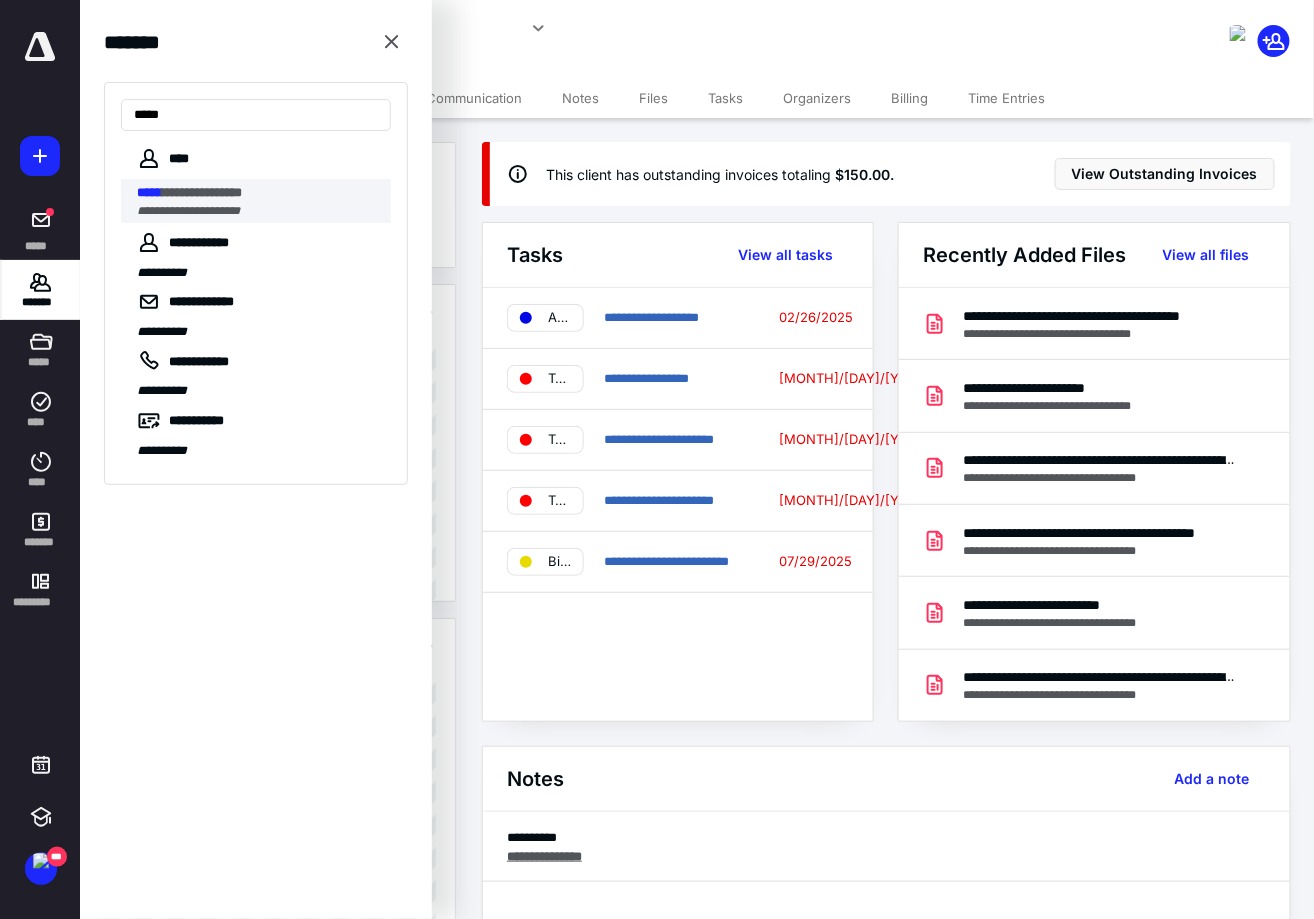 type on "*****" 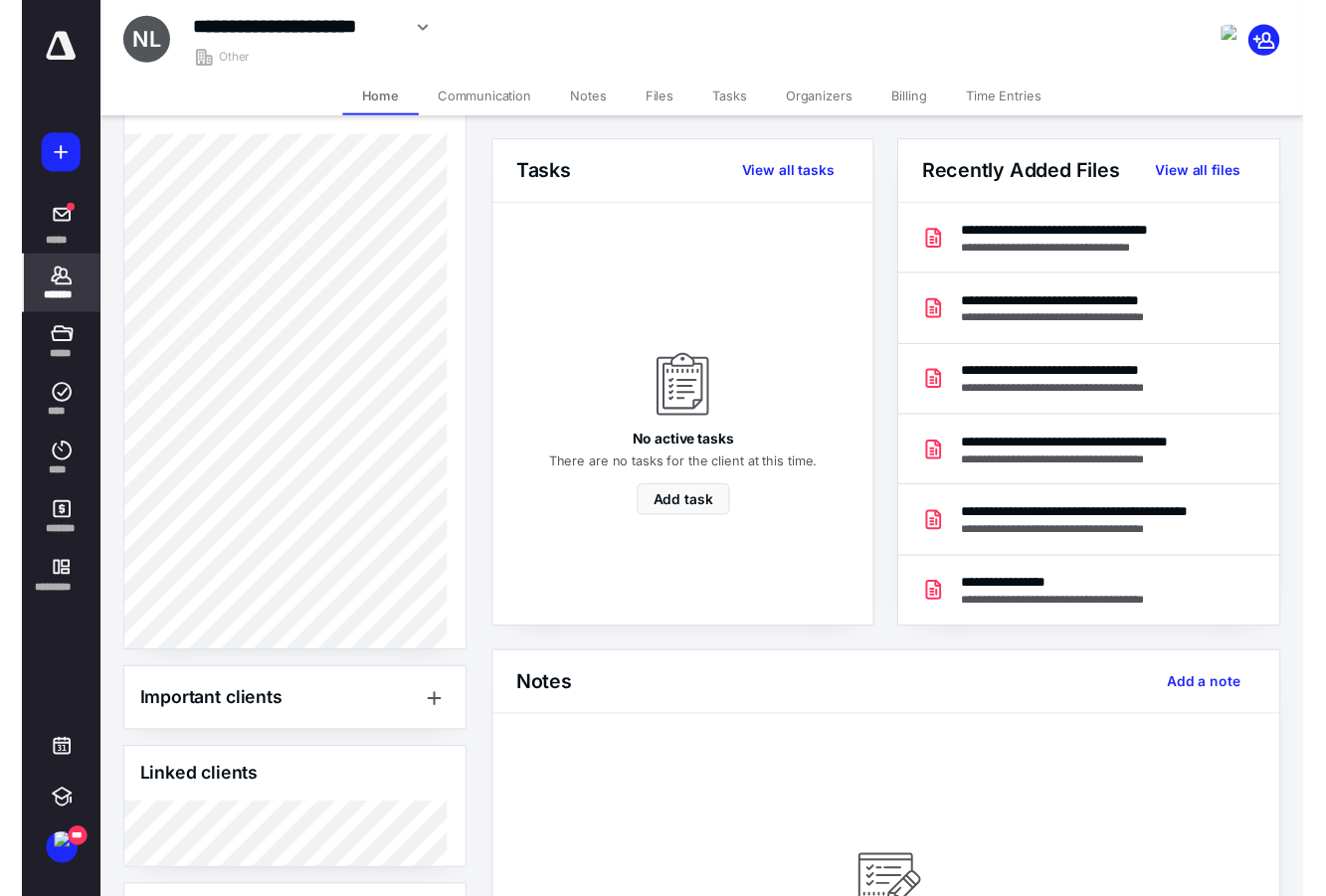 scroll, scrollTop: 618, scrollLeft: 0, axis: vertical 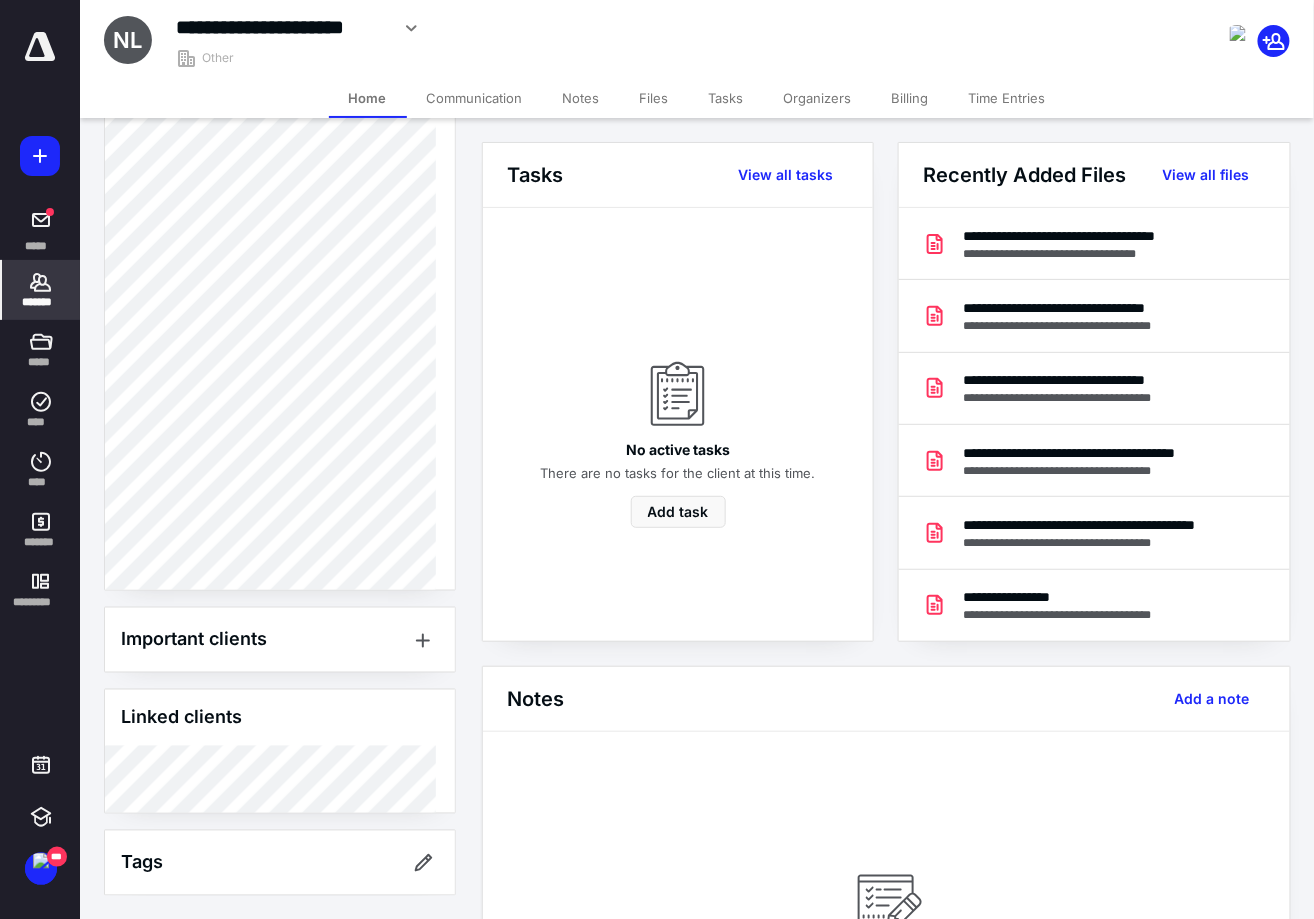 click on "Tasks" at bounding box center [726, 98] 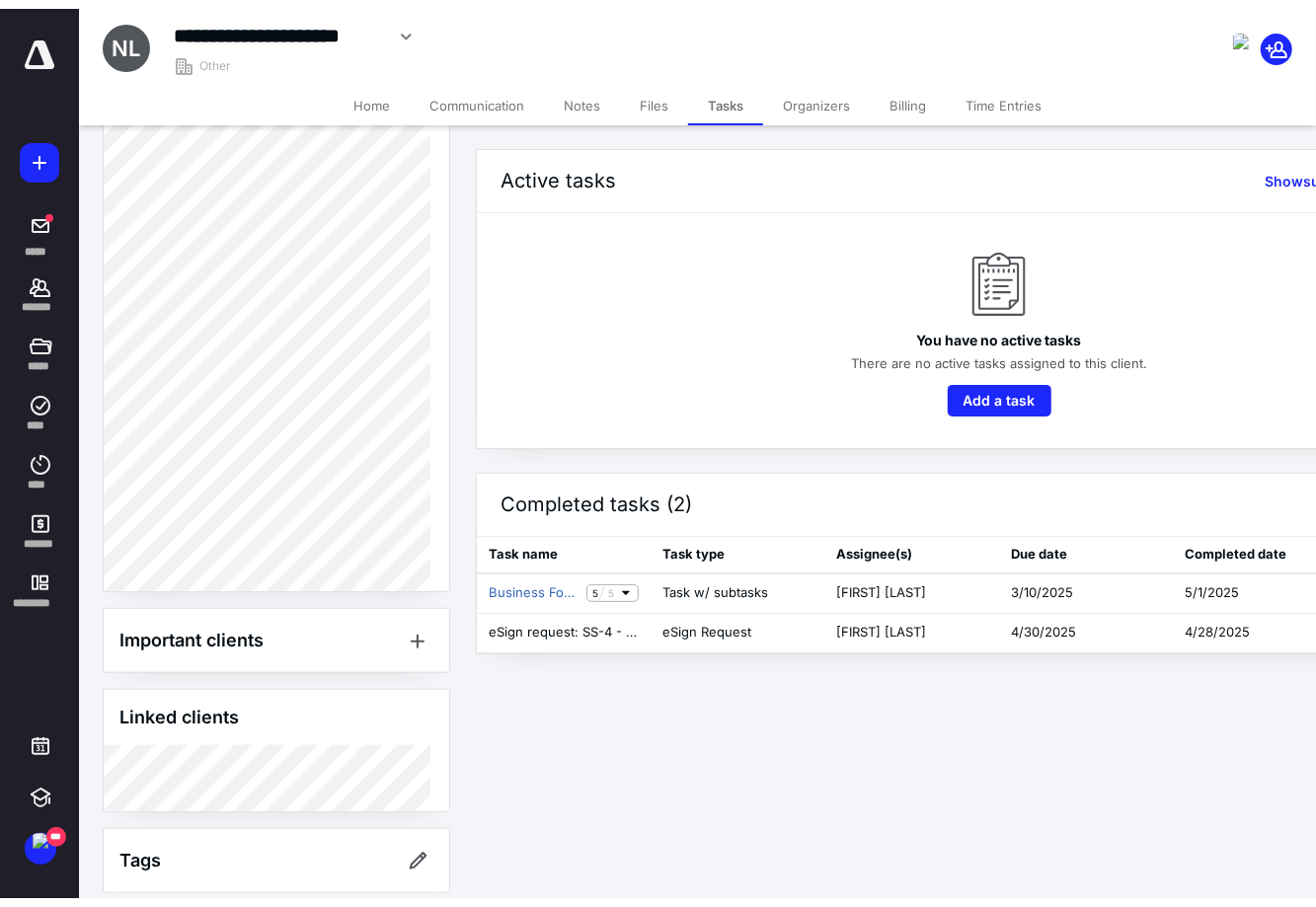 scroll, scrollTop: 490, scrollLeft: 0, axis: vertical 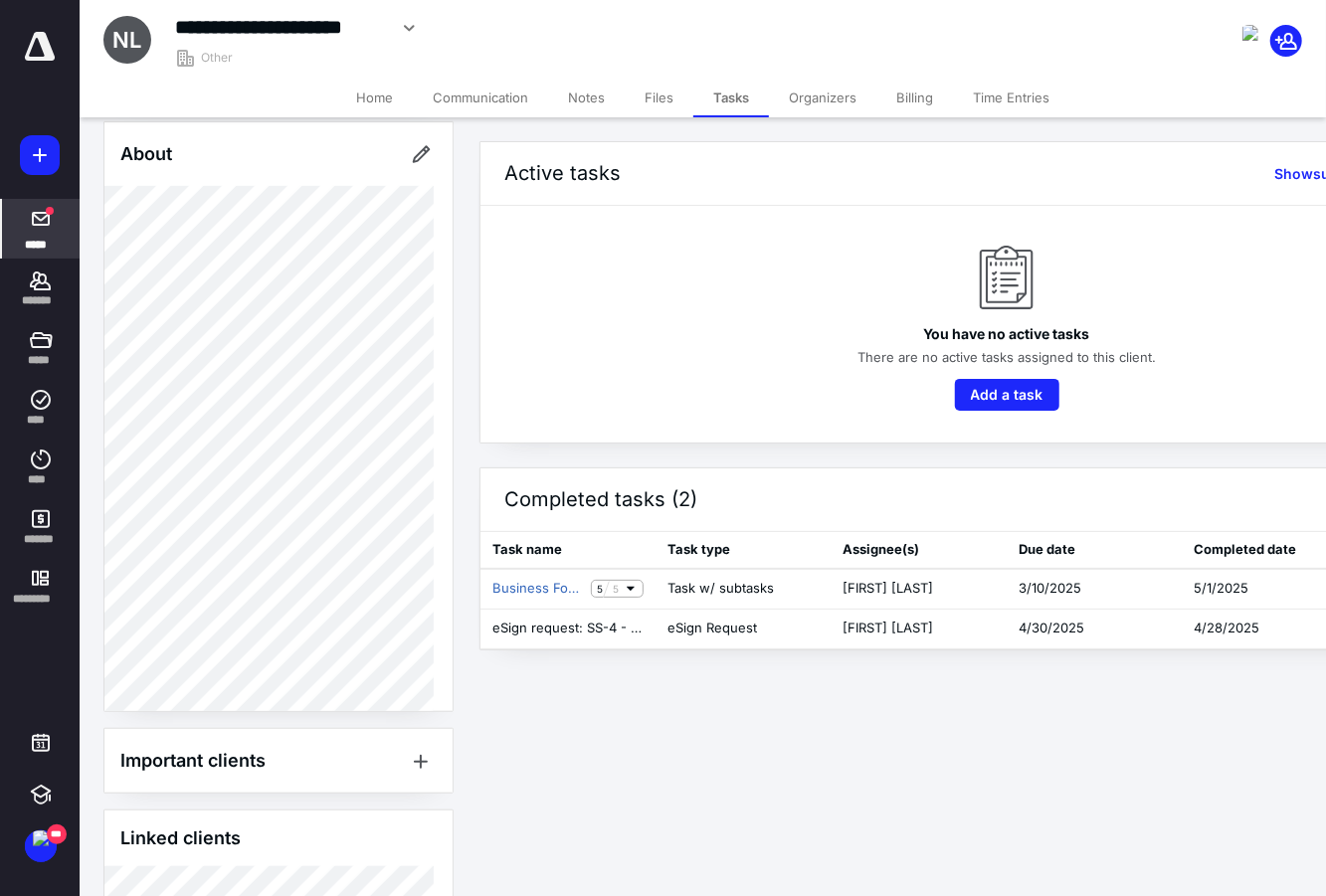 click on "*****" at bounding box center [41, 229] 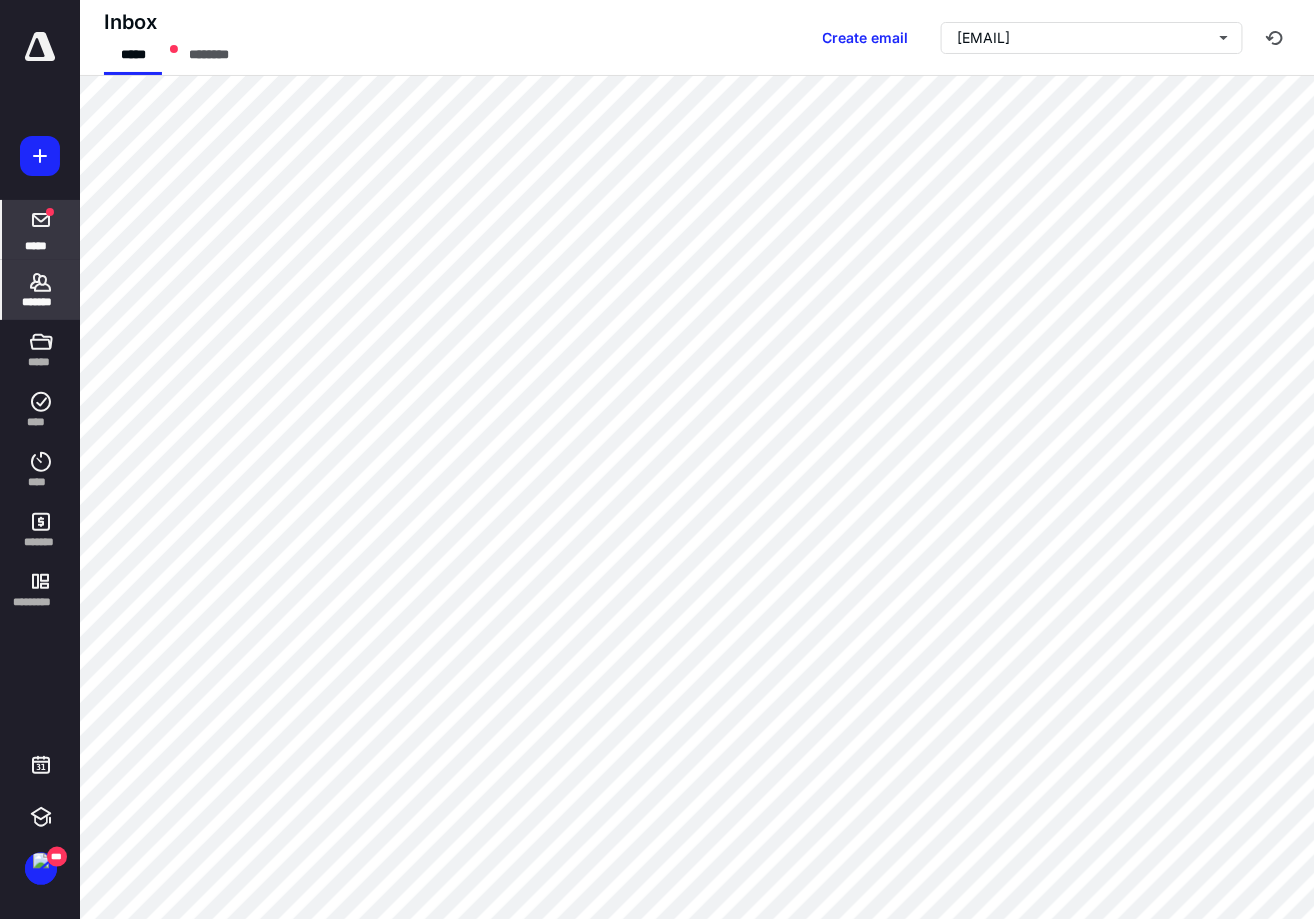 click on "*******" at bounding box center [41, 290] 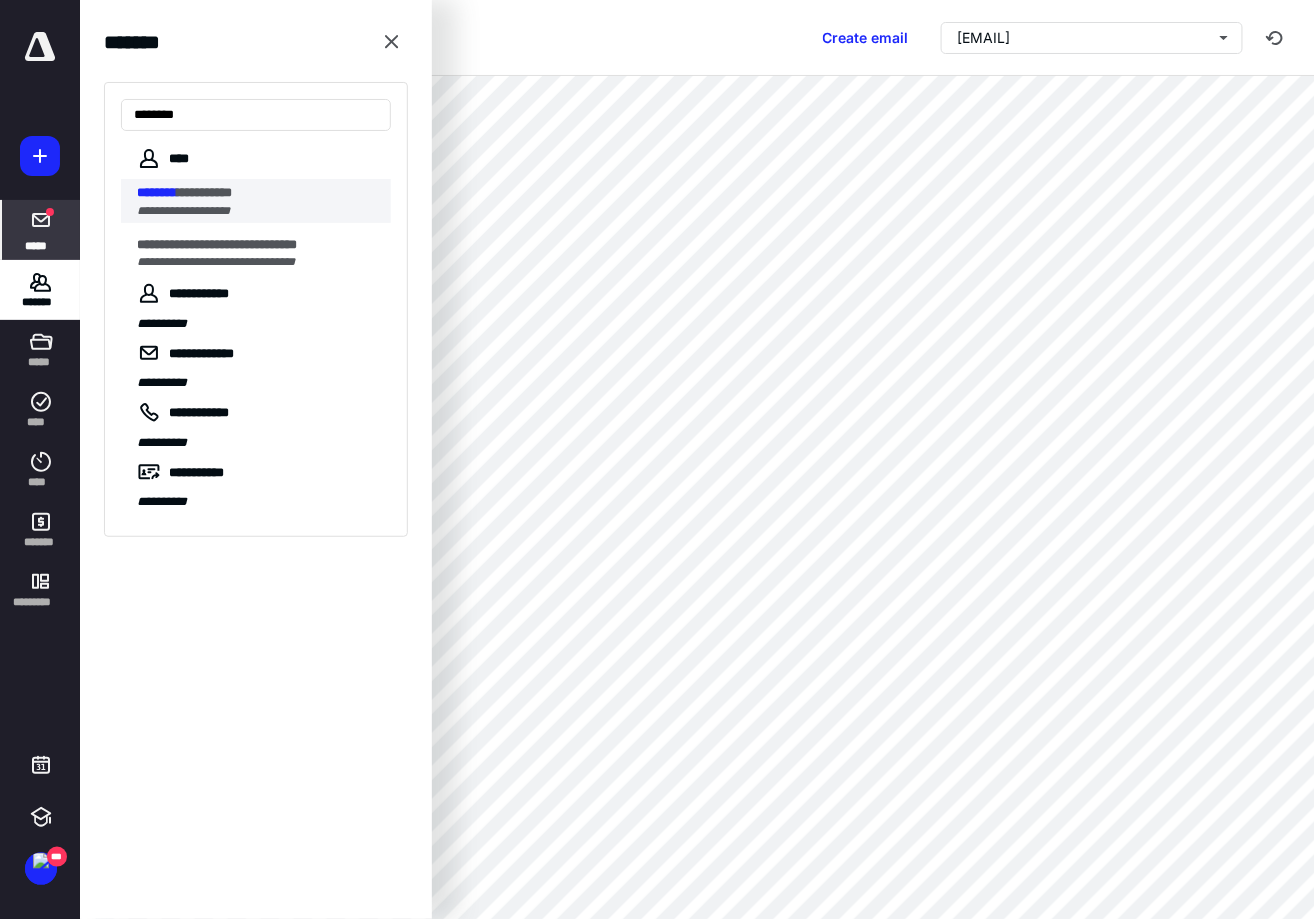 type on "********" 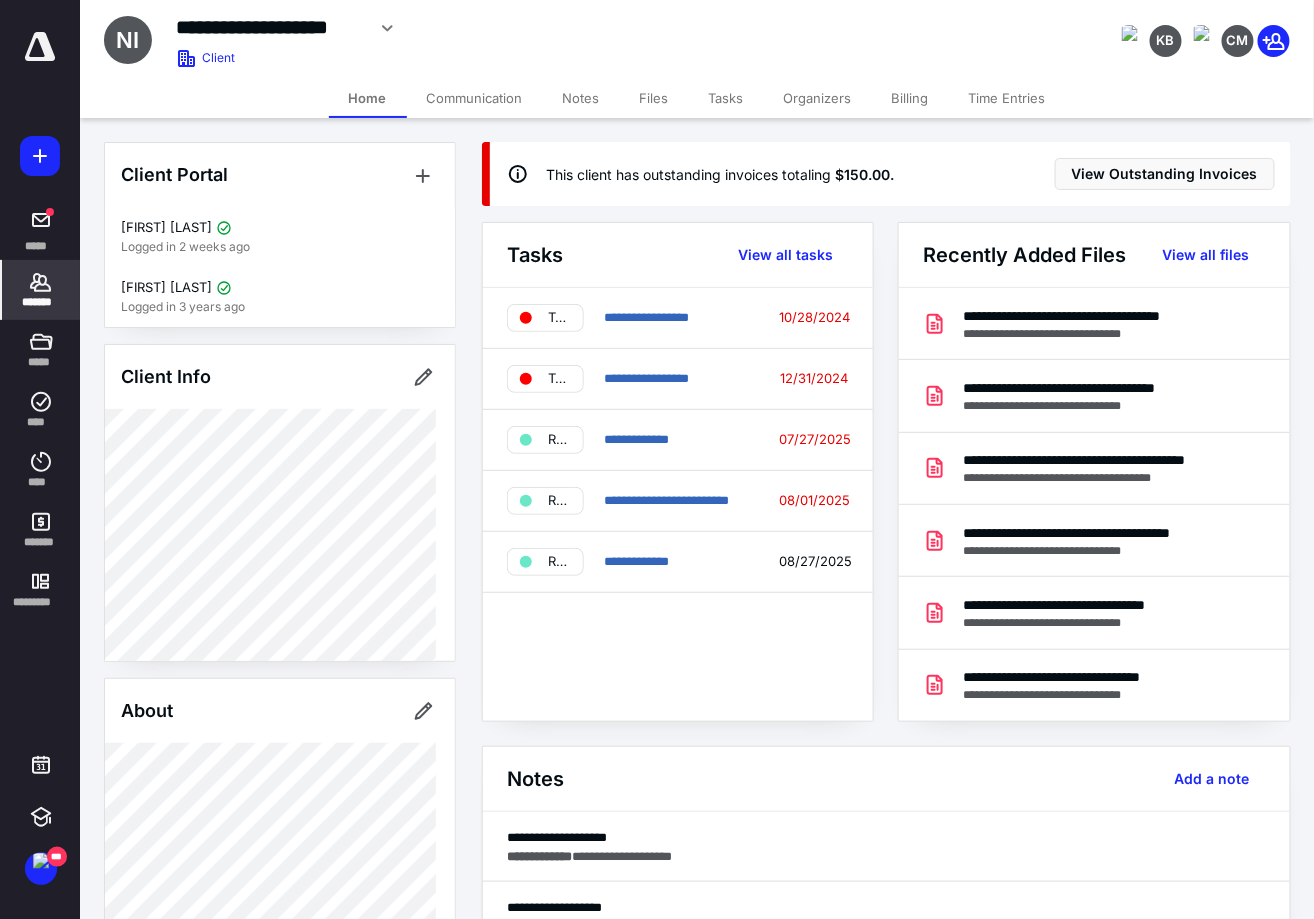 click on "*******" at bounding box center [41, 290] 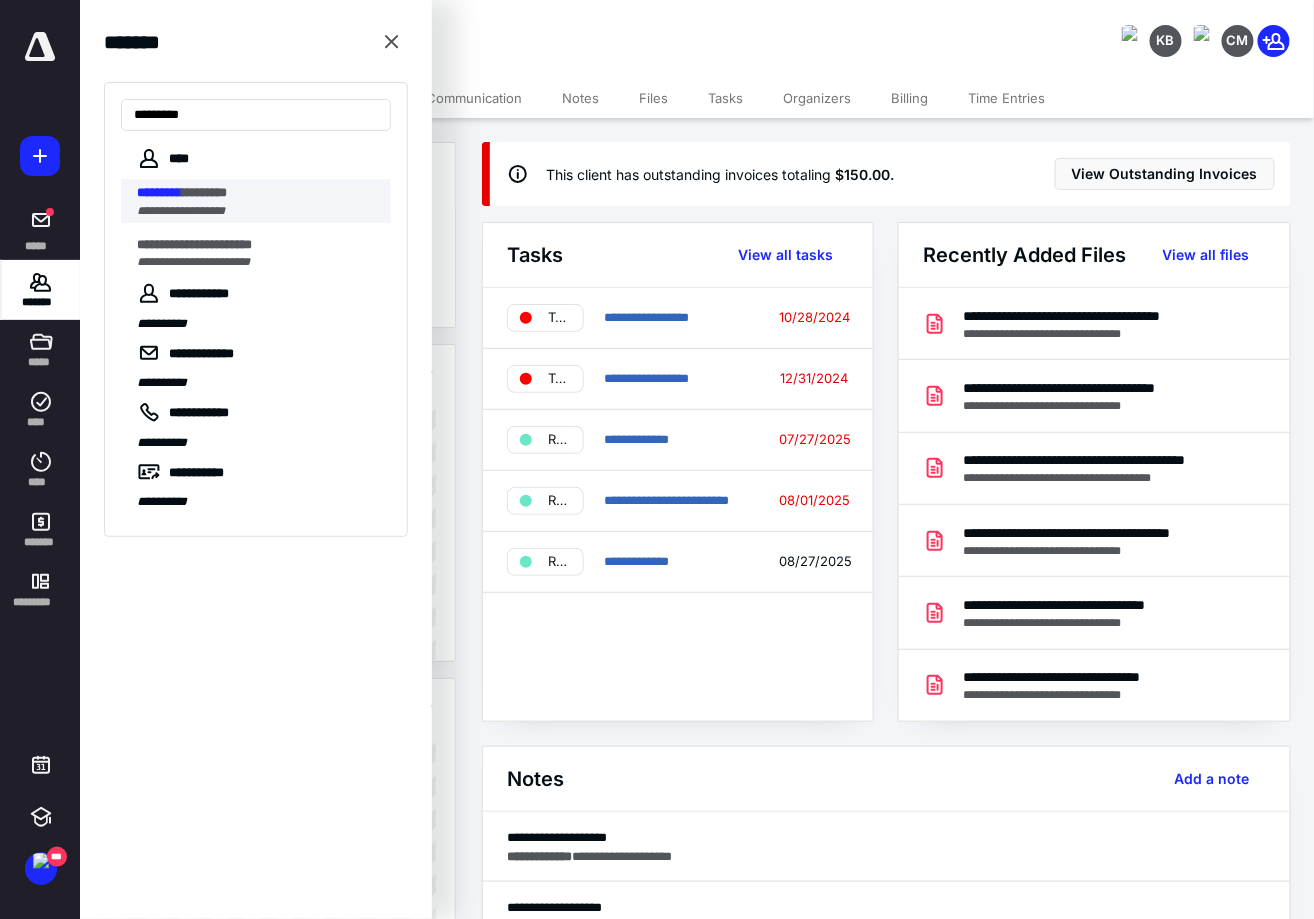 type on "*********" 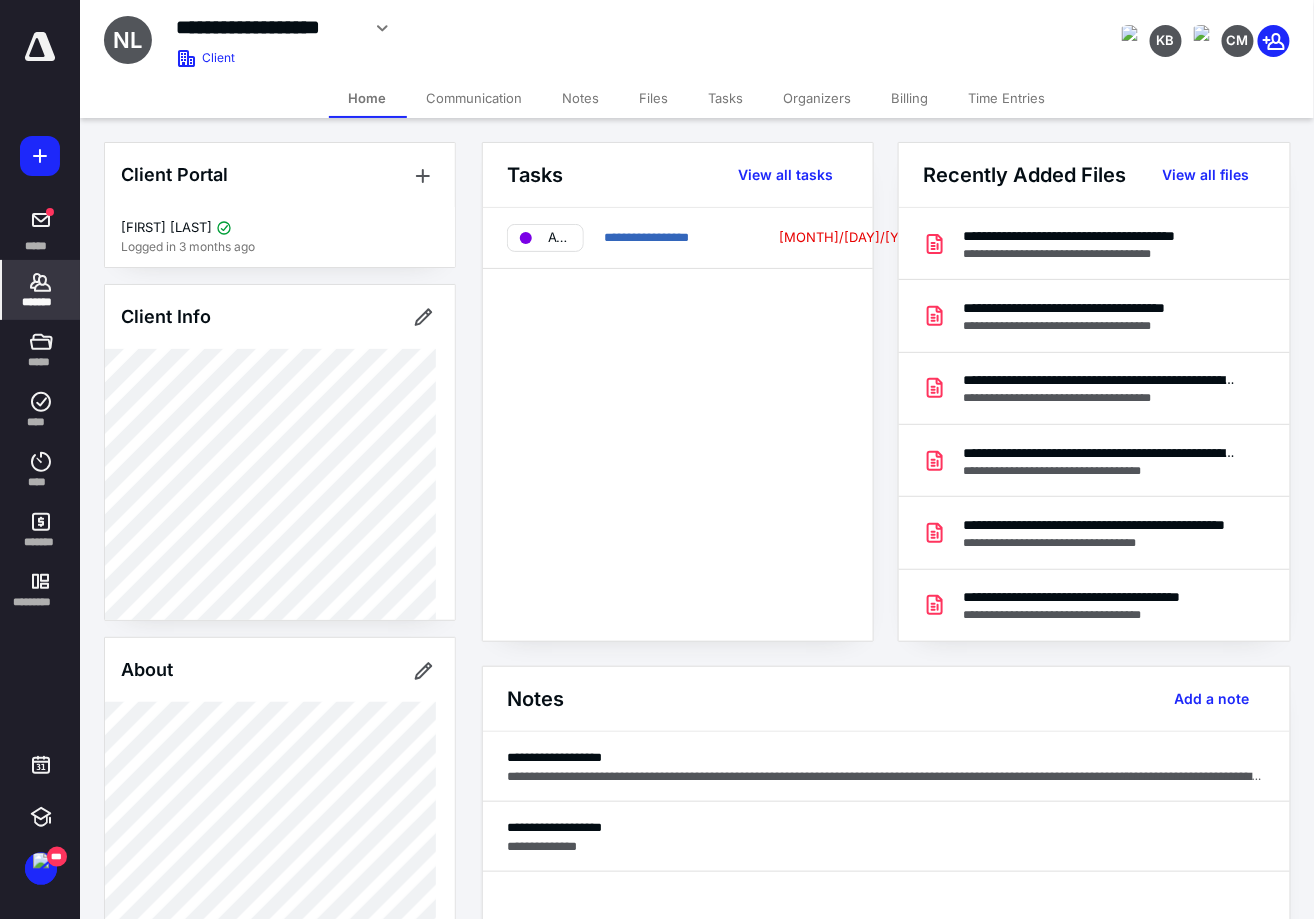 click on "Tasks" at bounding box center [726, 98] 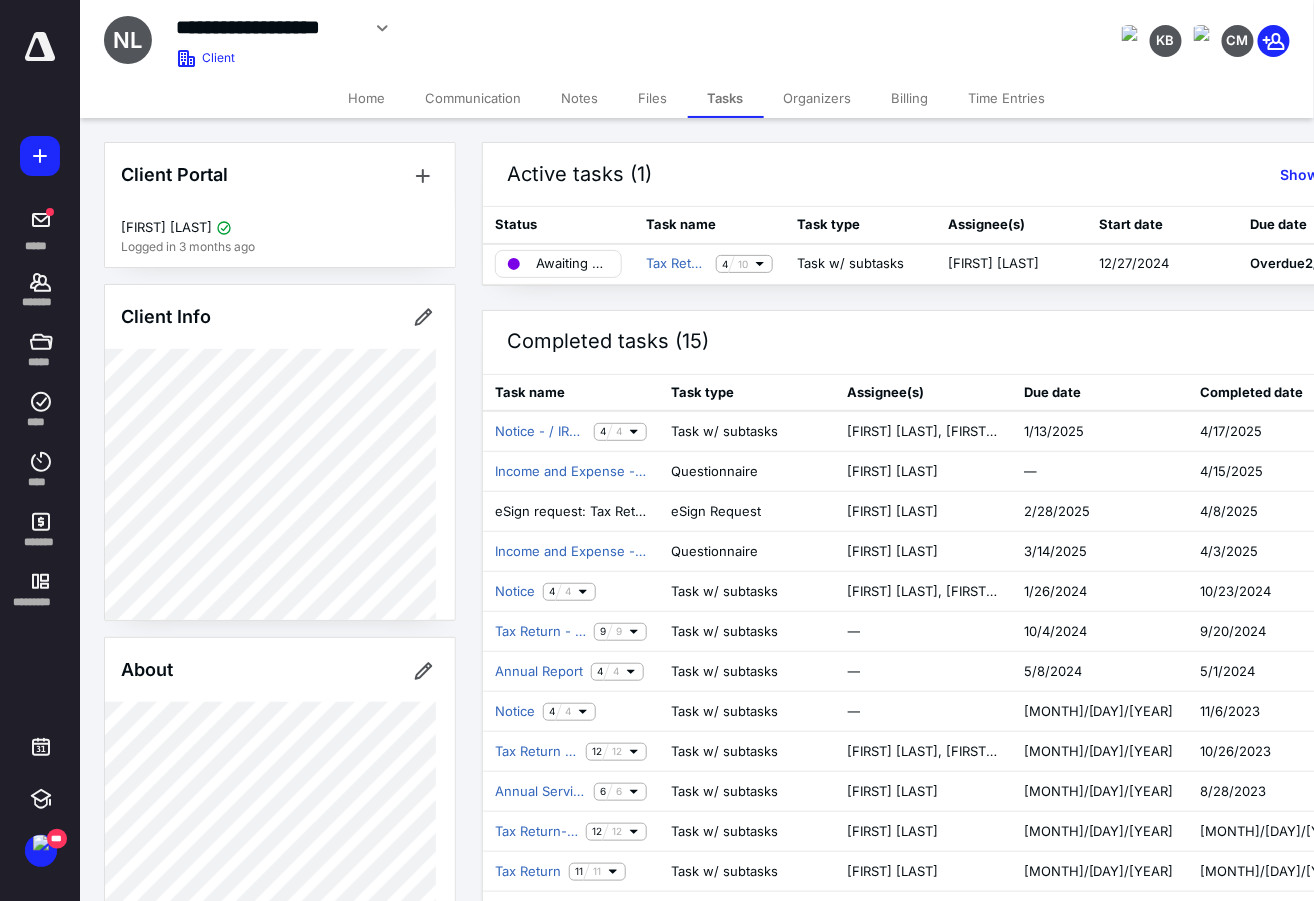 click on "Files" at bounding box center [653, 98] 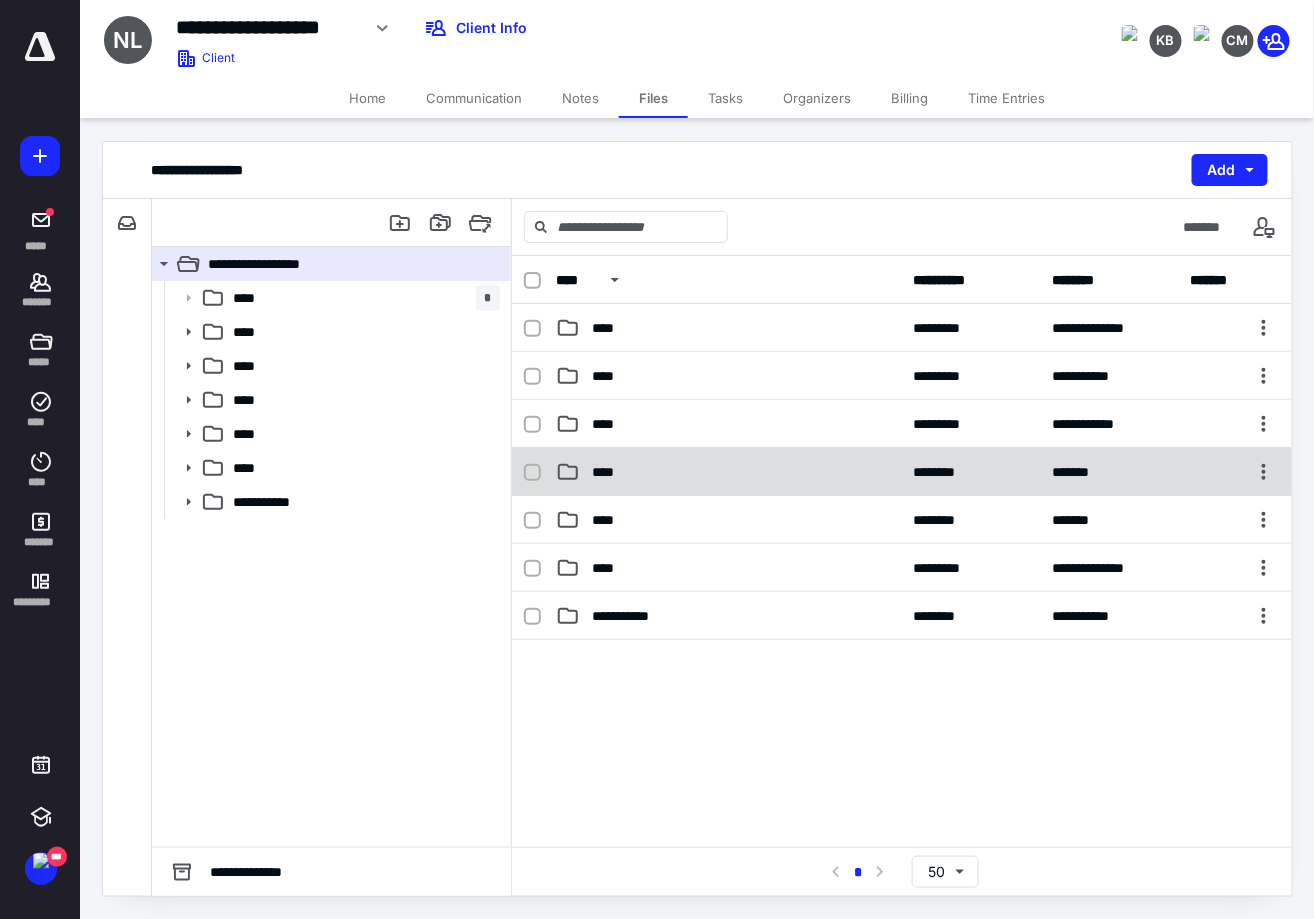 click on "****" at bounding box center [609, 472] 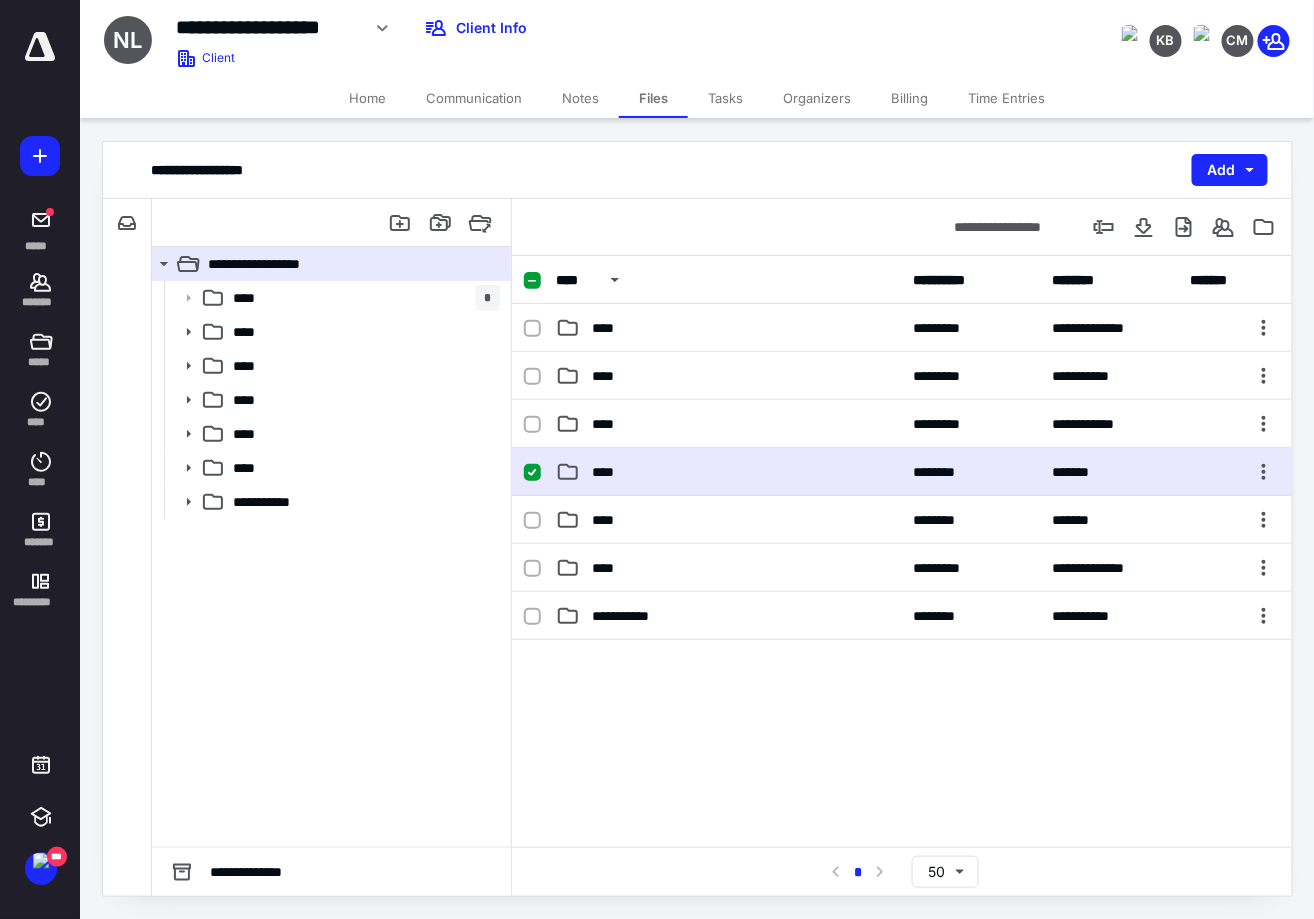 click on "****" at bounding box center [609, 472] 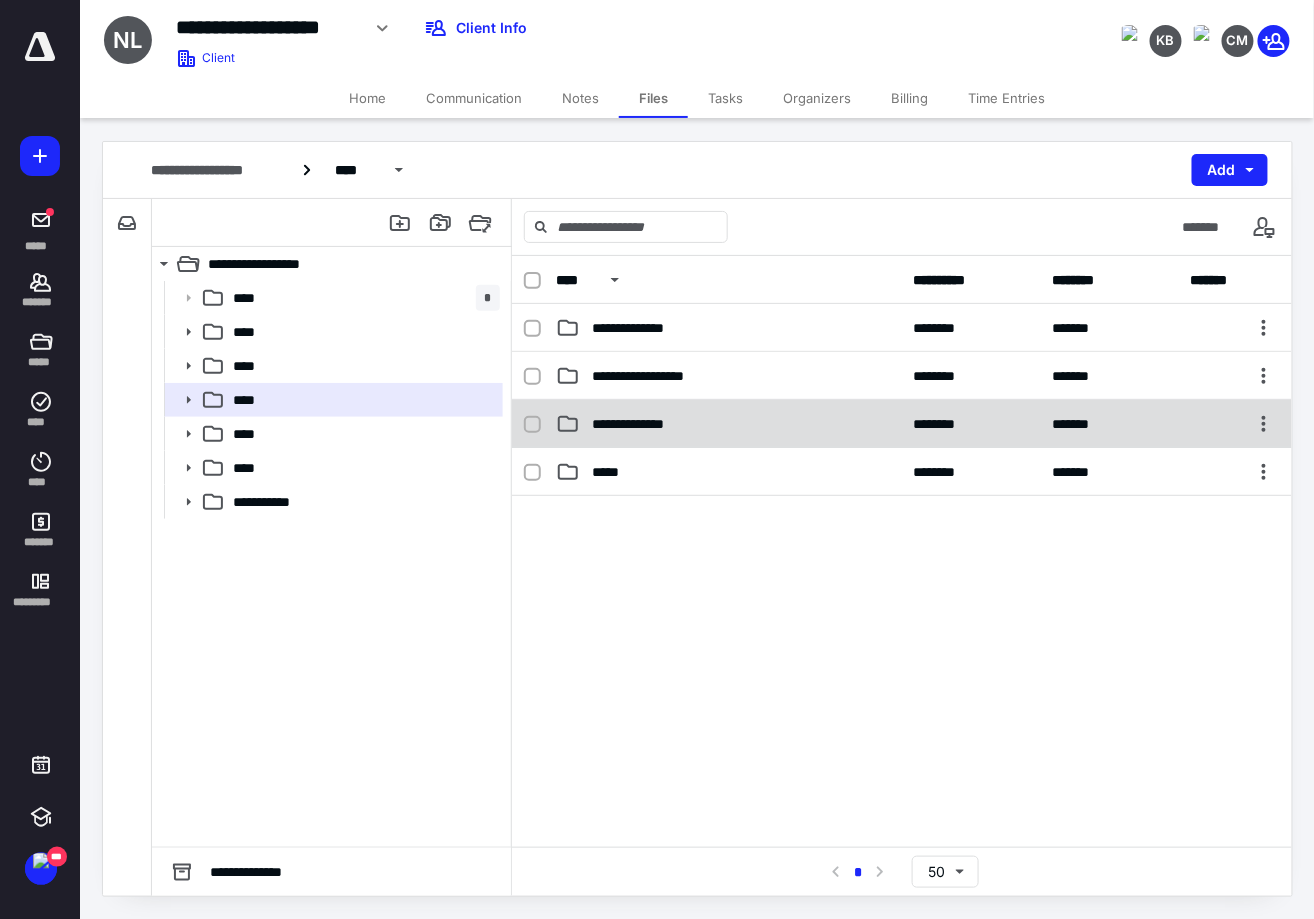 click on "**********" at bounding box center (645, 424) 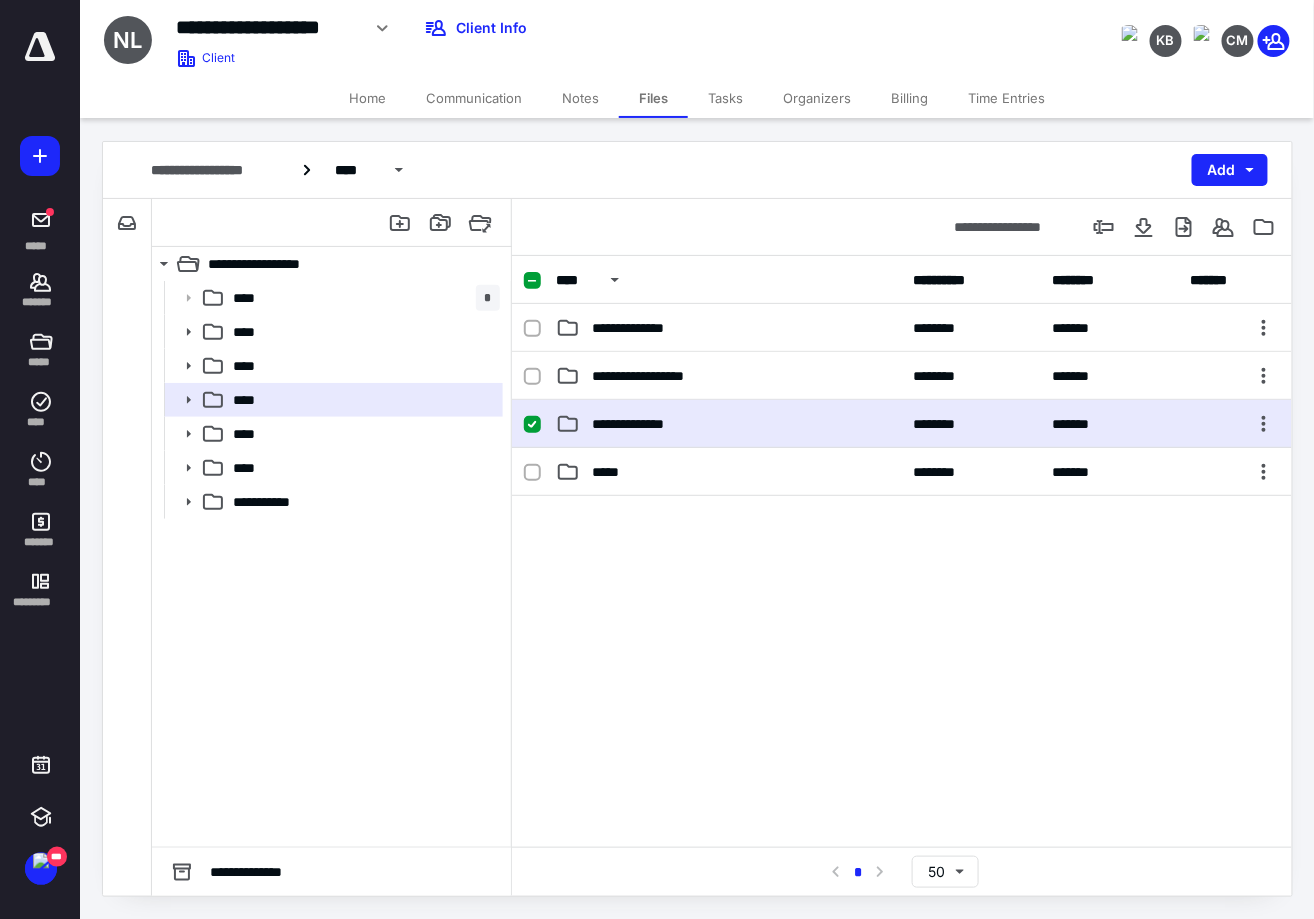 click on "**********" at bounding box center [729, 424] 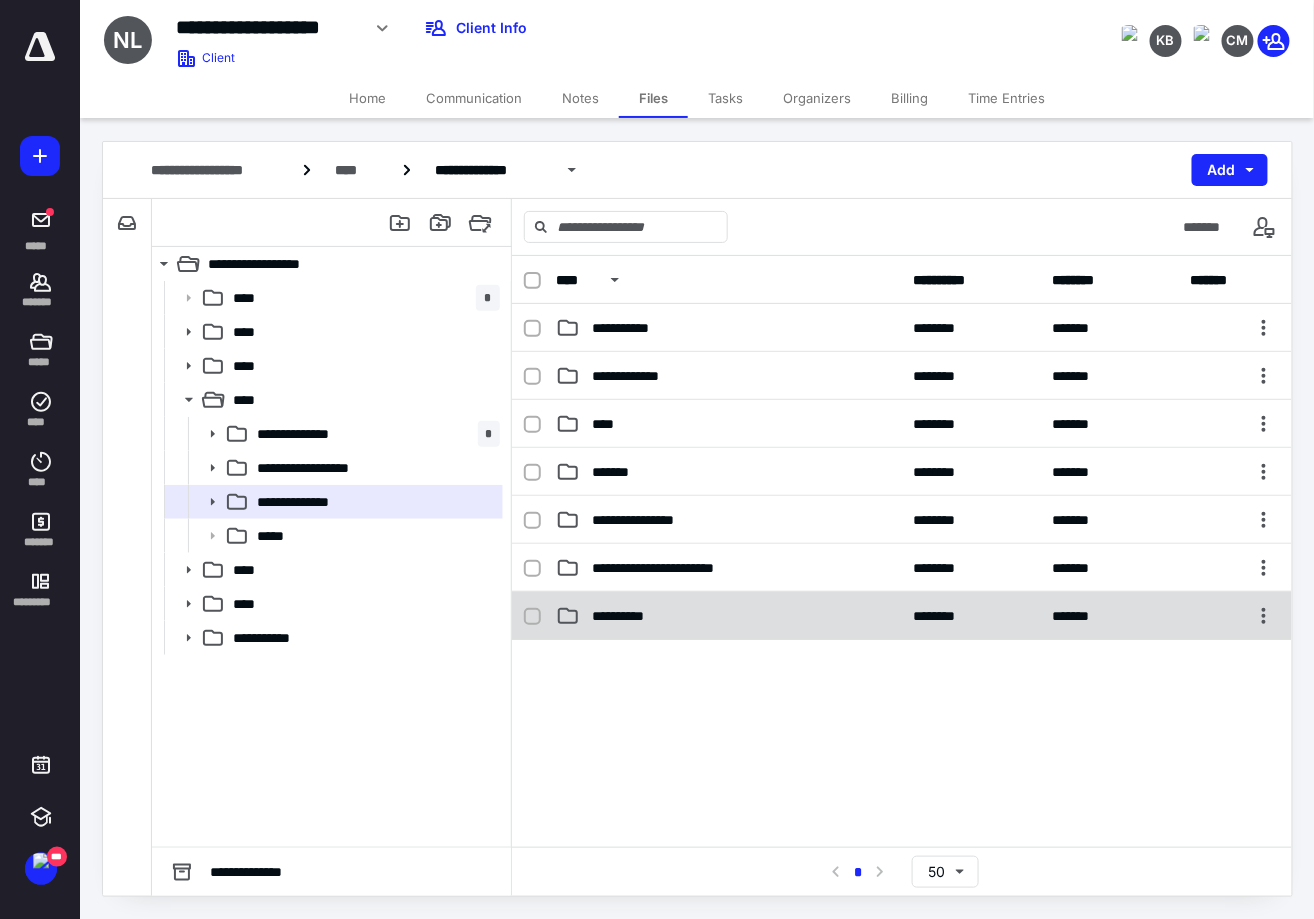 click on "**********" at bounding box center (729, 616) 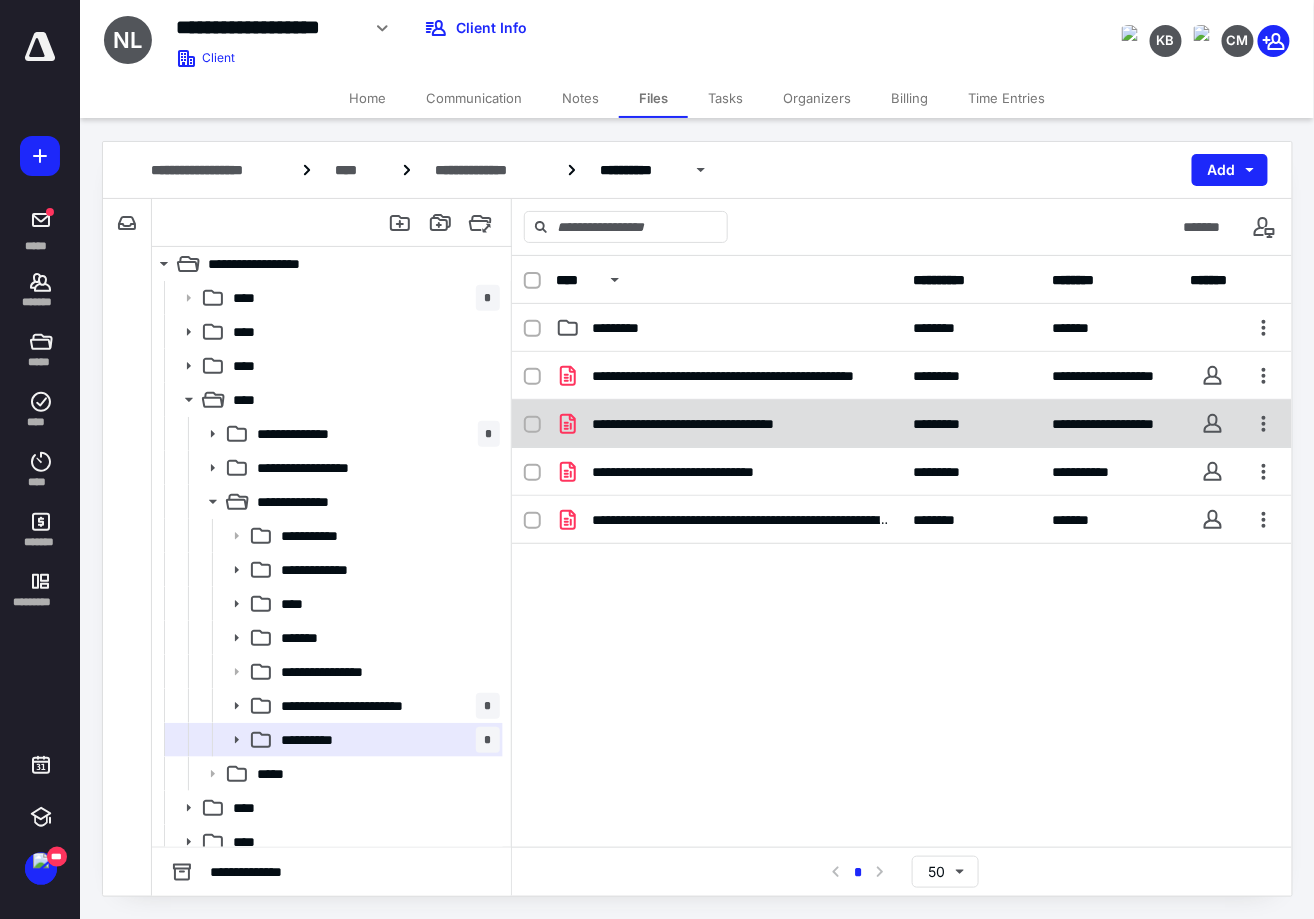 click on "**********" at bounding box center [902, 424] 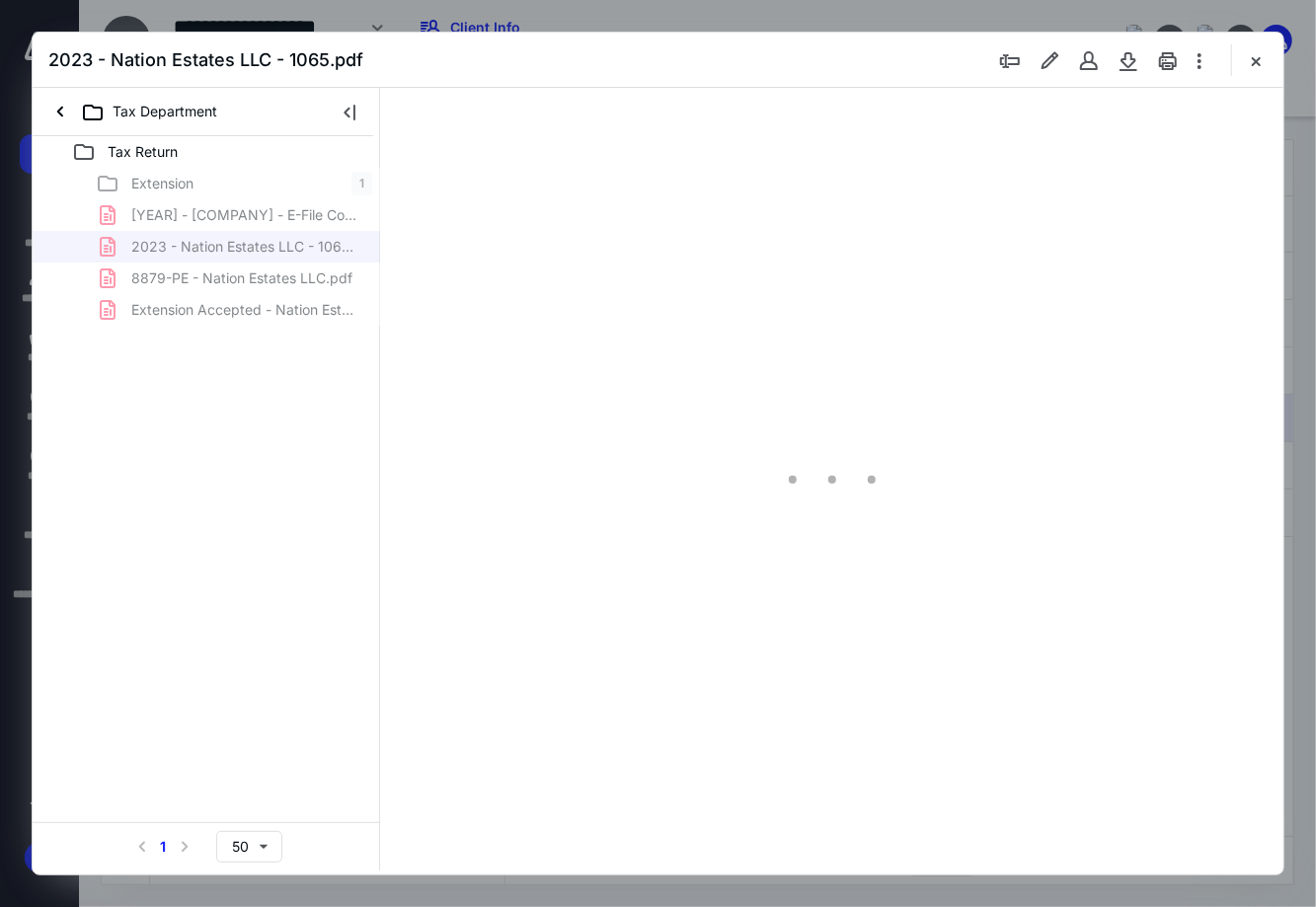 scroll, scrollTop: 0, scrollLeft: 0, axis: both 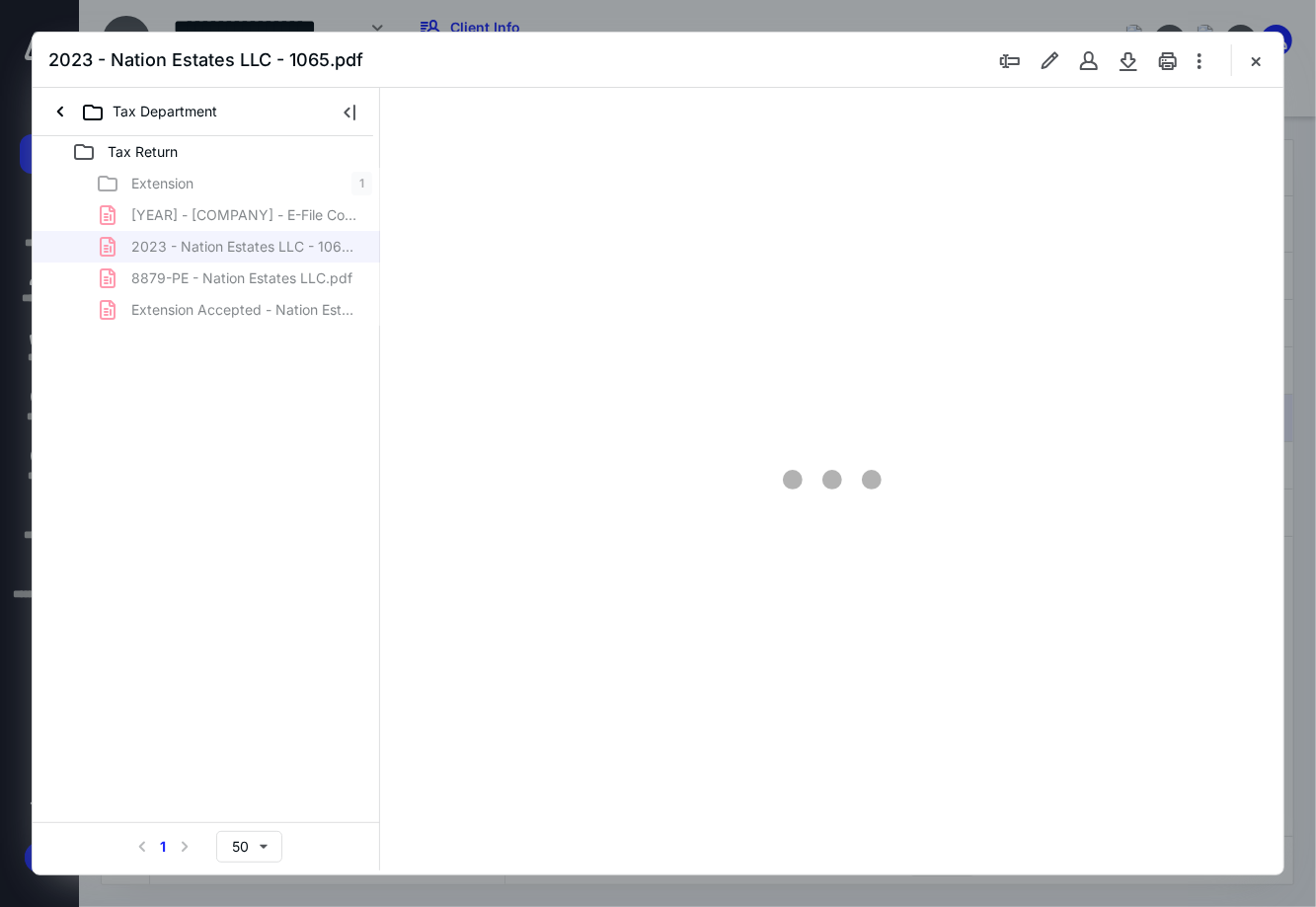 type on "90" 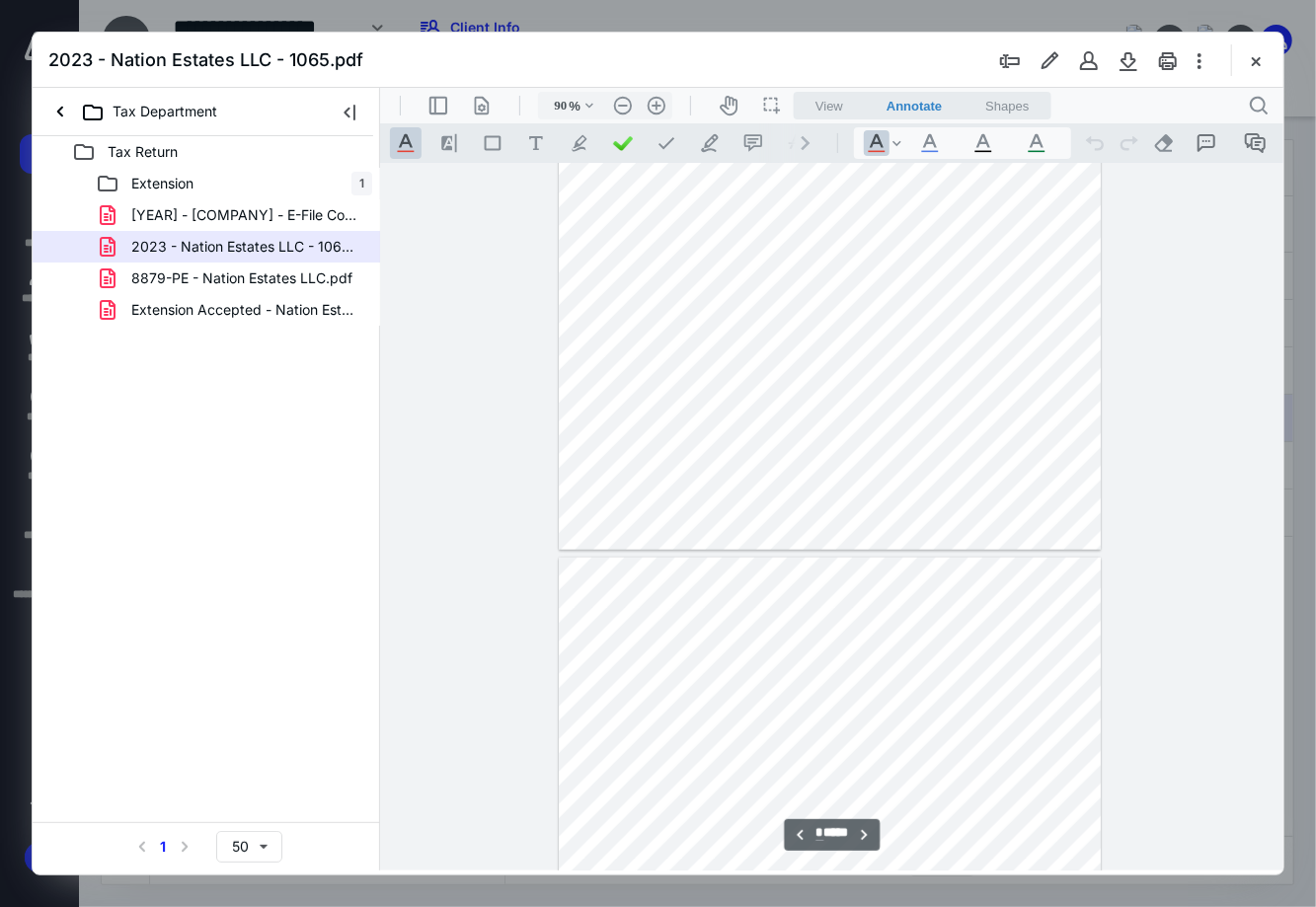 type on "*" 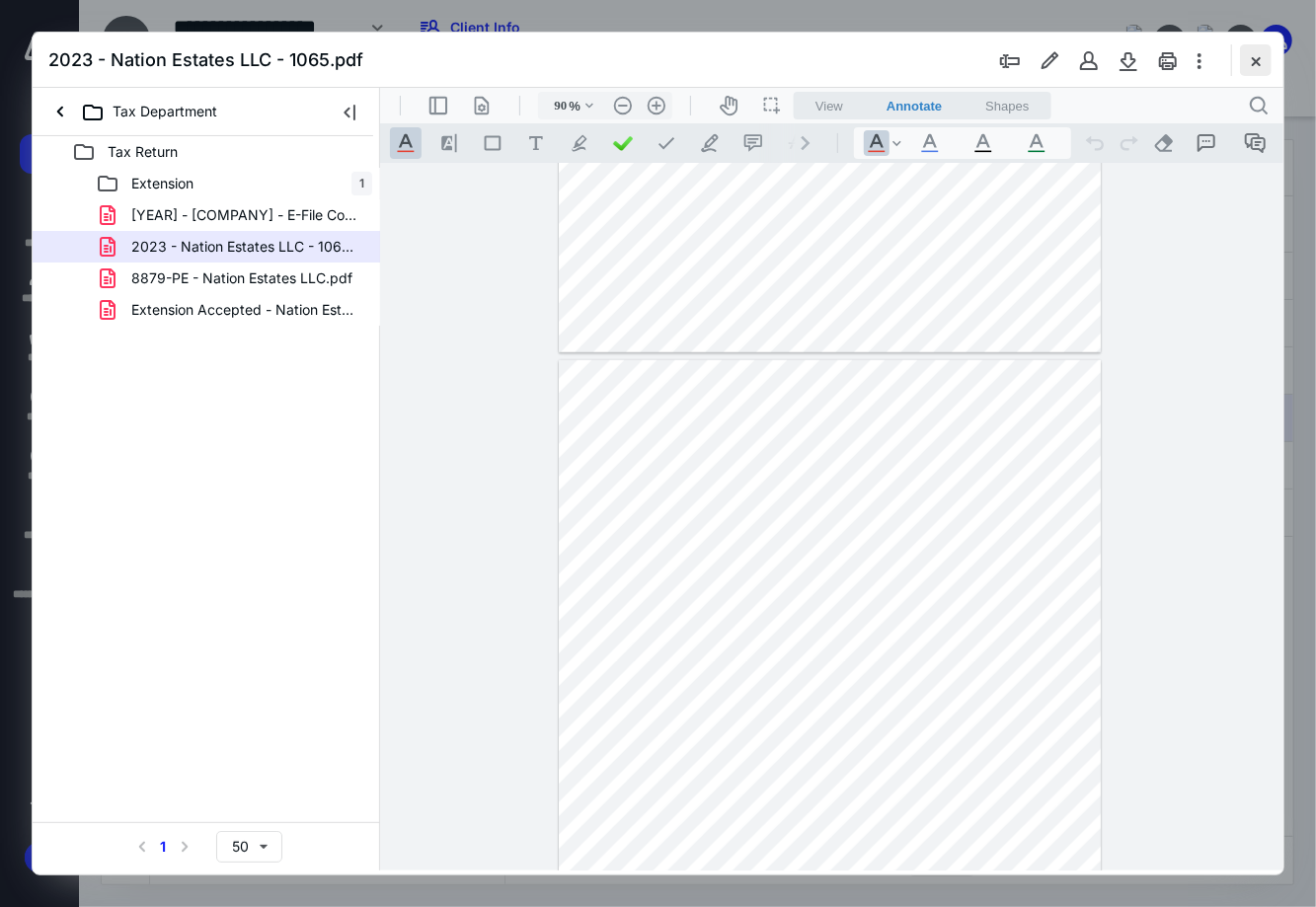 click at bounding box center (1256, 60) 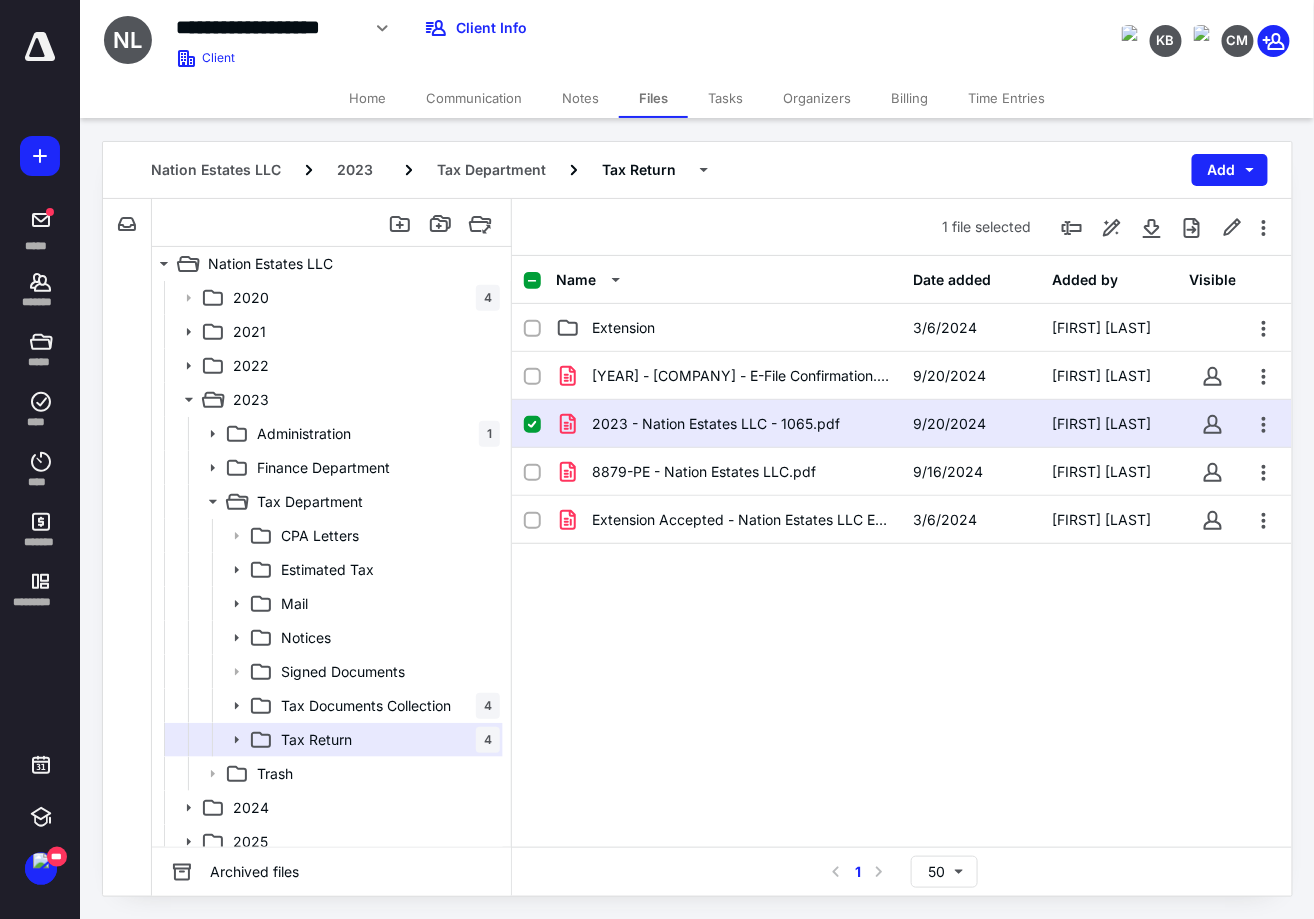click on "Home" at bounding box center (367, 98) 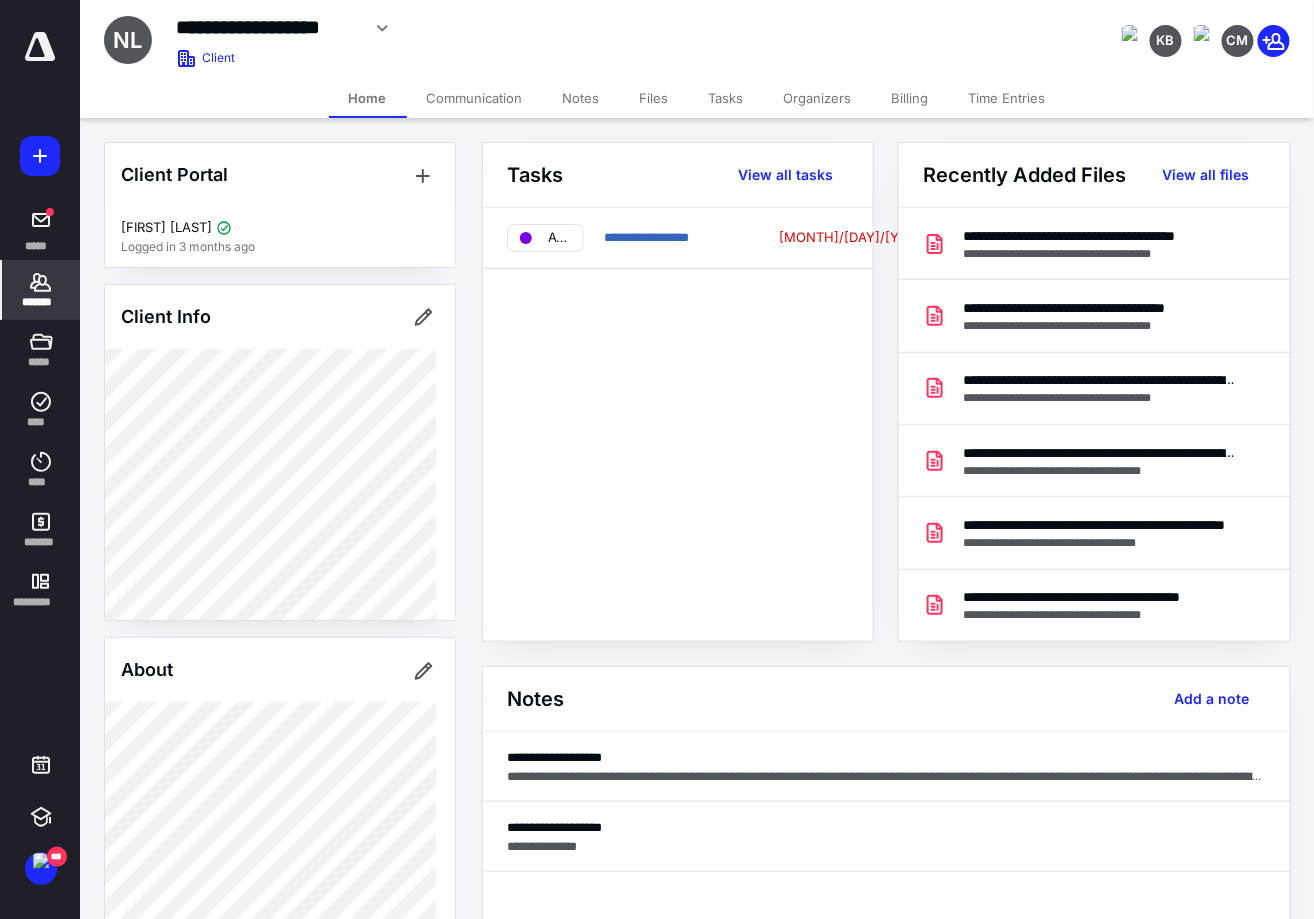 click on "About" at bounding box center (280, 670) 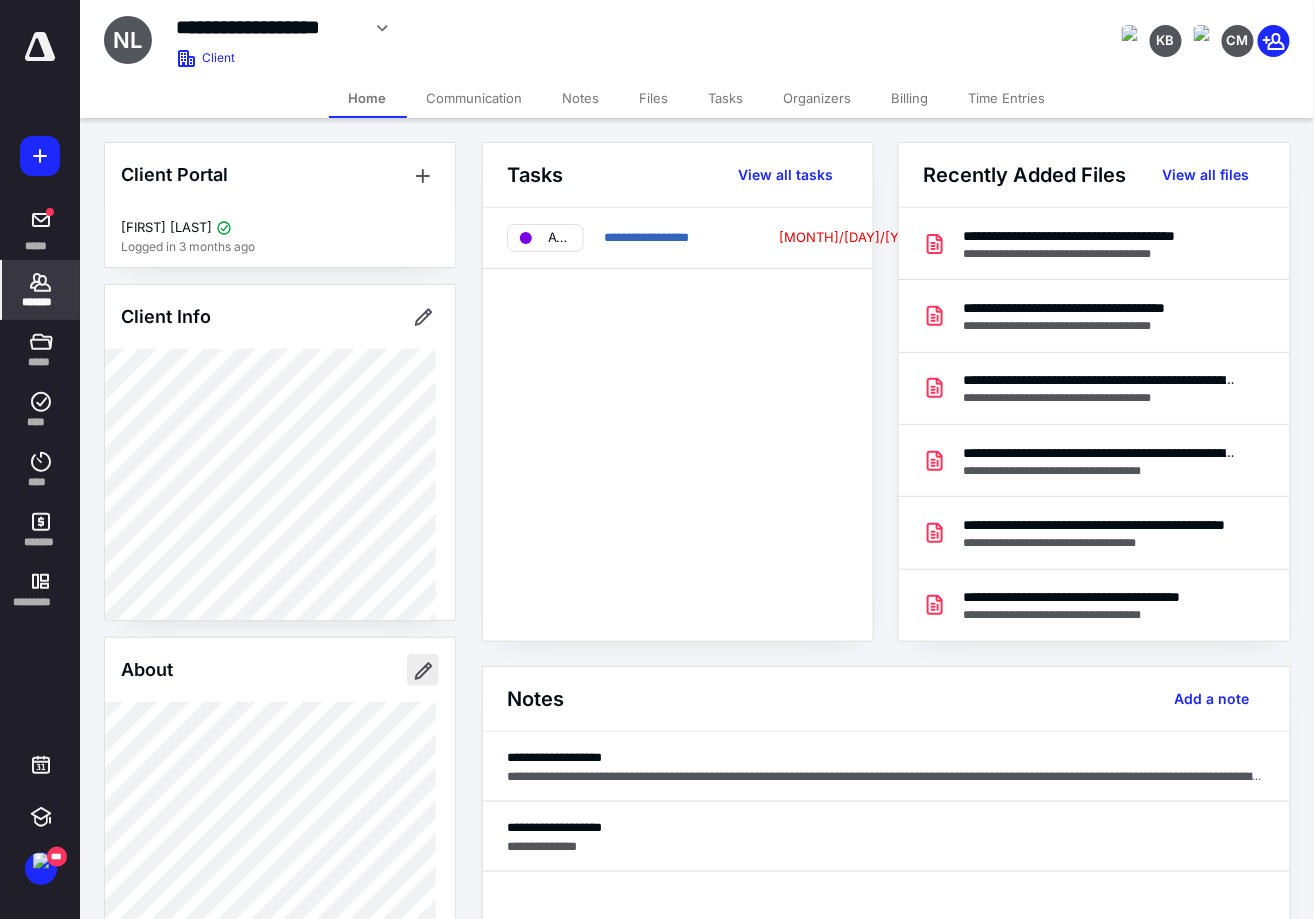 click at bounding box center (423, 670) 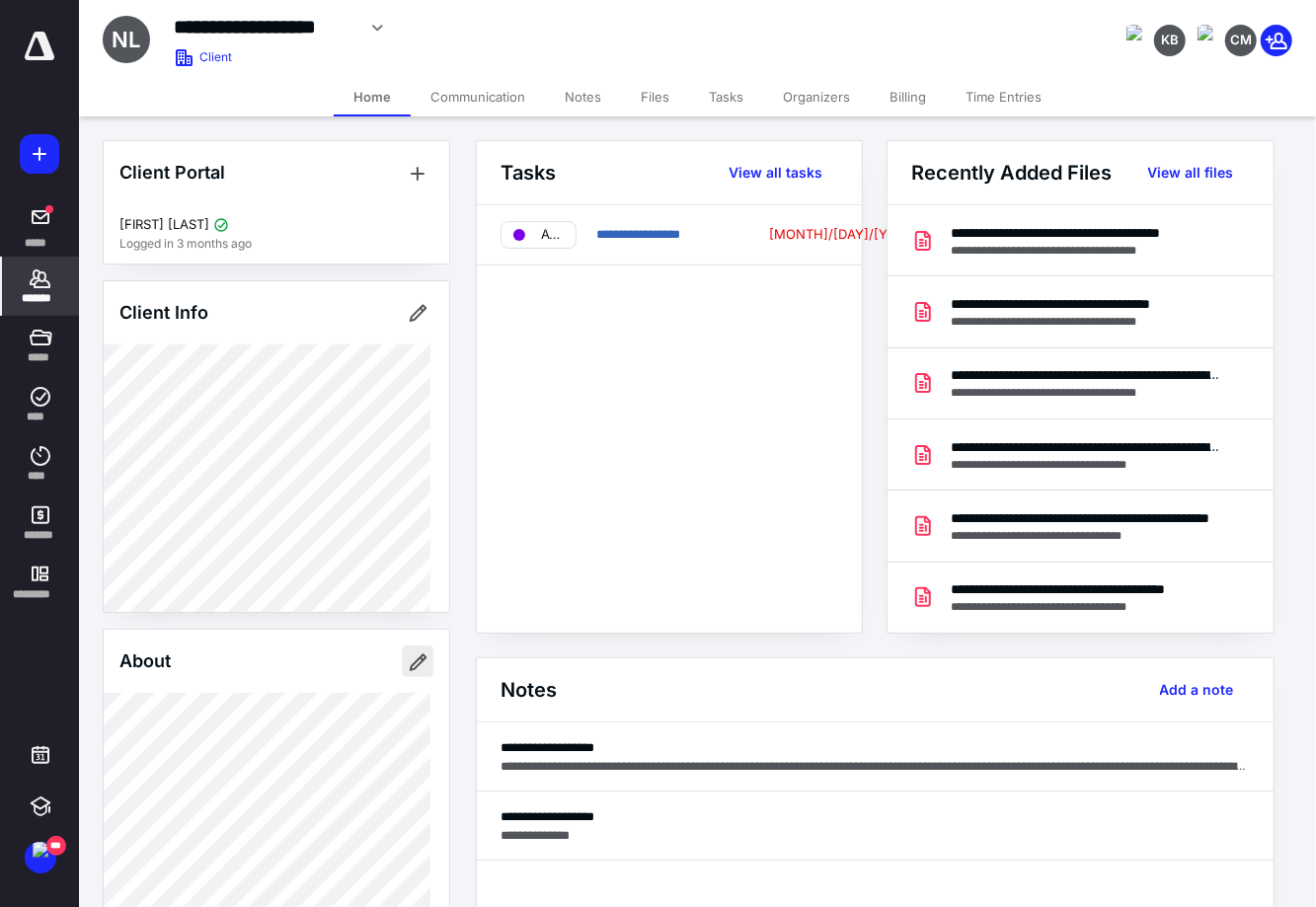 type on "*******" 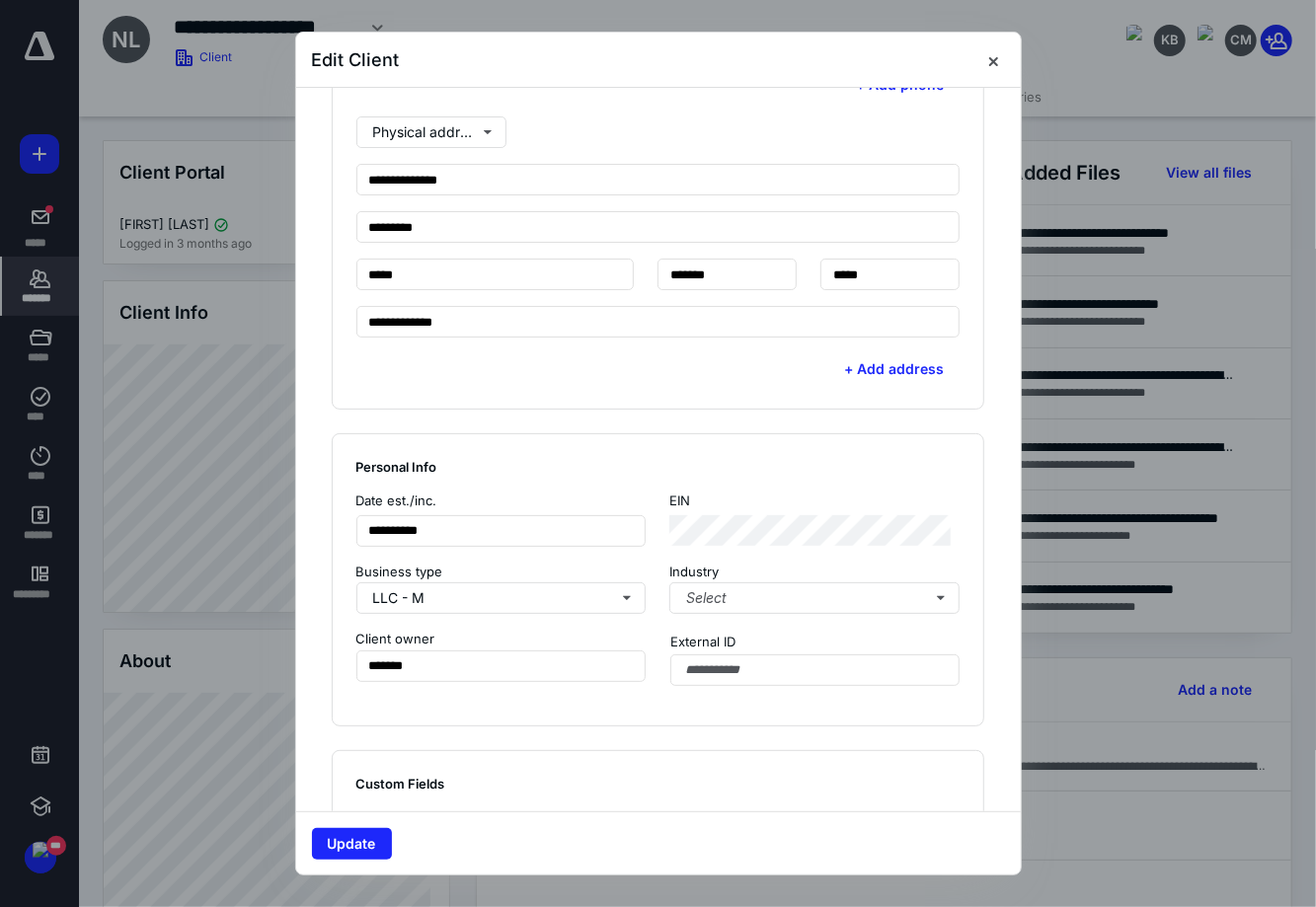 scroll, scrollTop: 740, scrollLeft: 0, axis: vertical 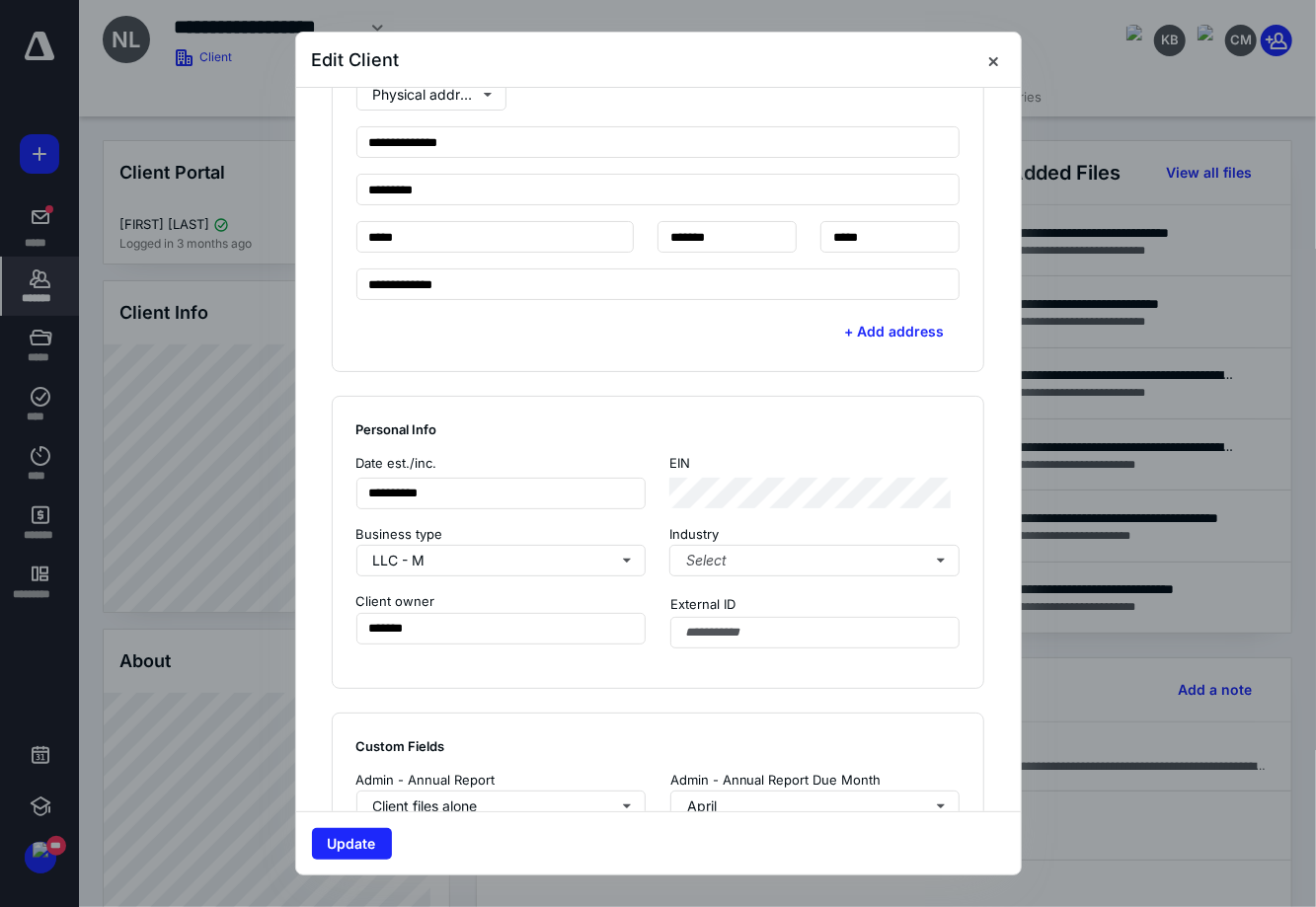 click on "**********" at bounding box center (658, 542) 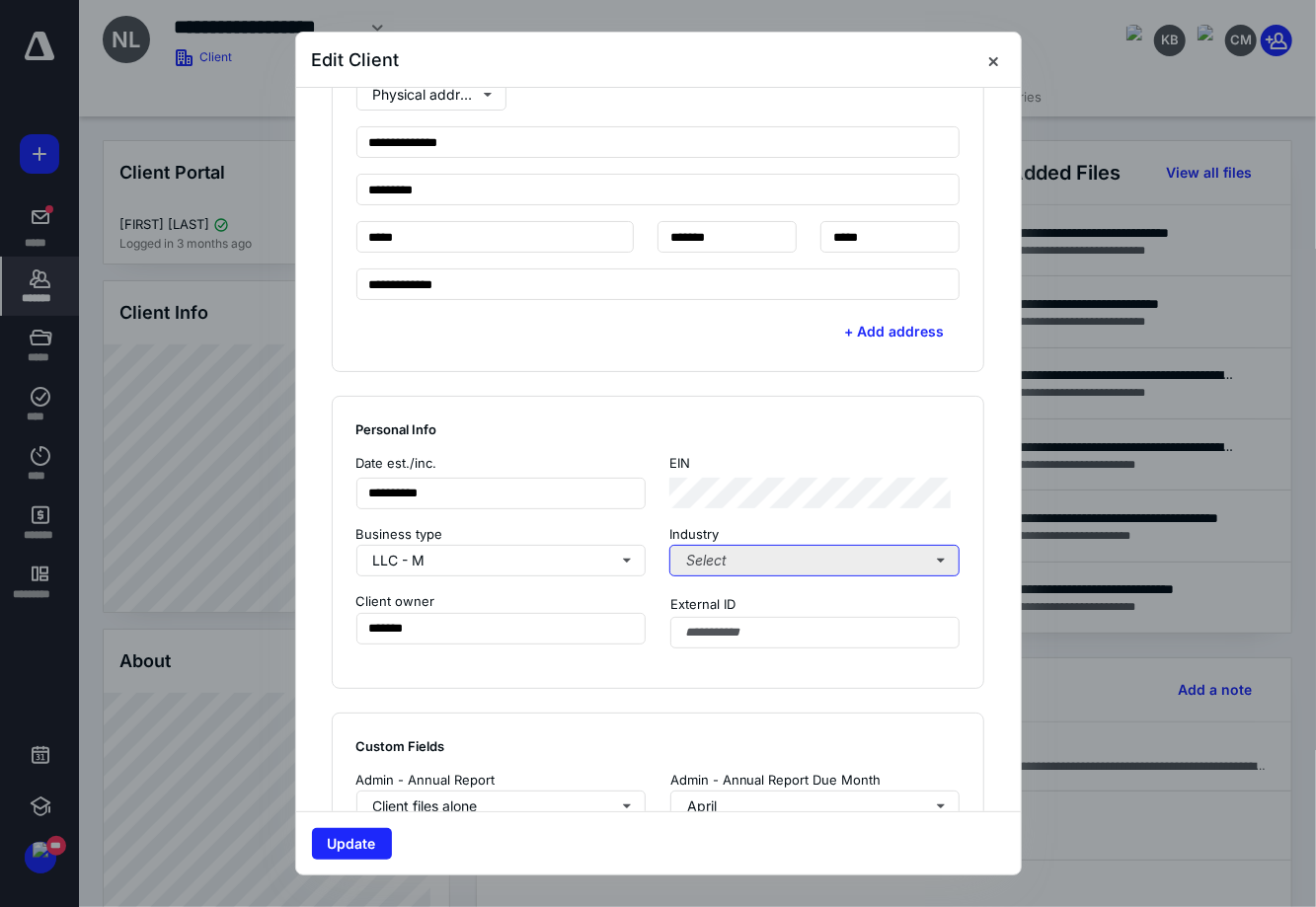 click on "Select" at bounding box center [814, 561] 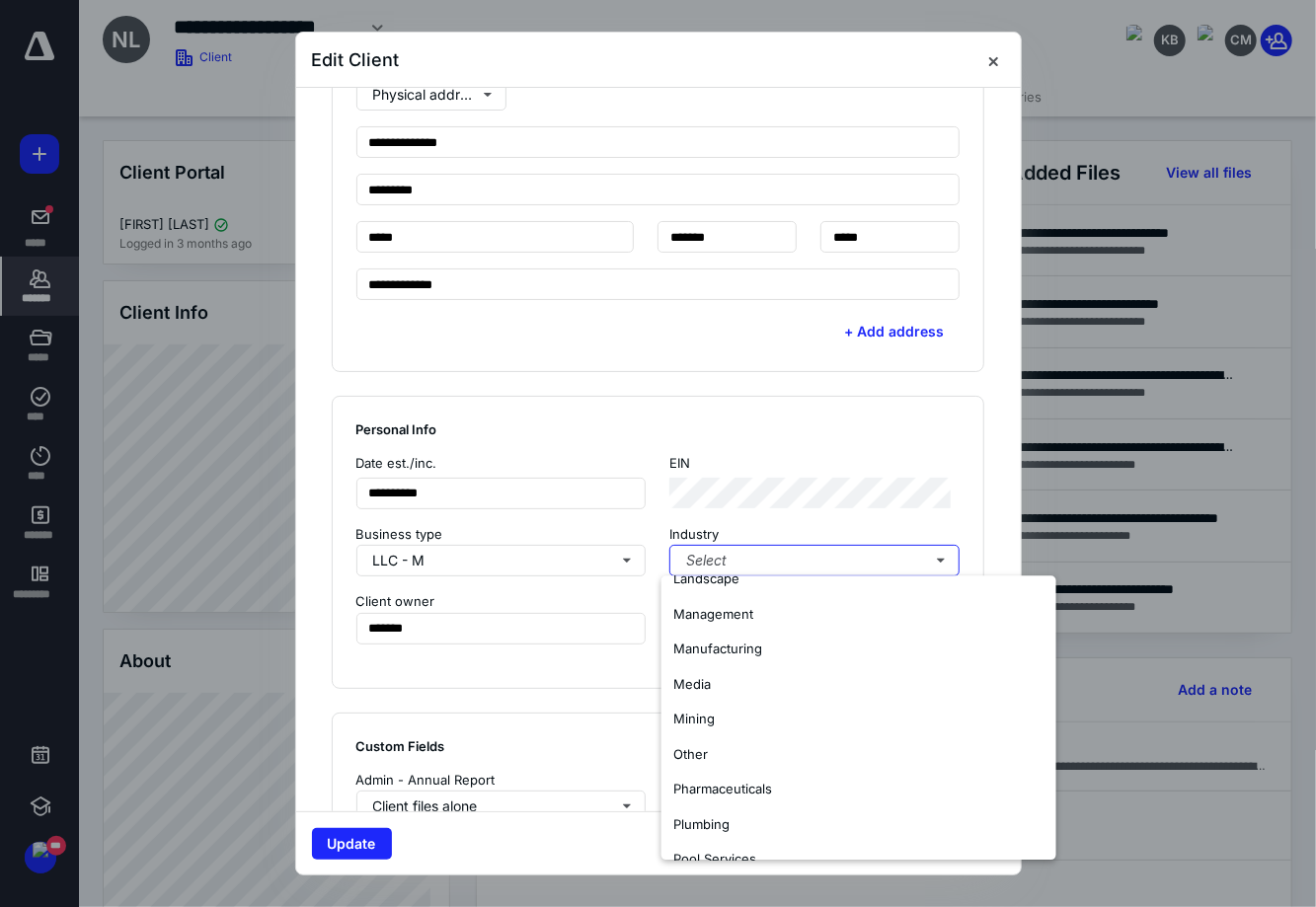 scroll, scrollTop: 1110, scrollLeft: 0, axis: vertical 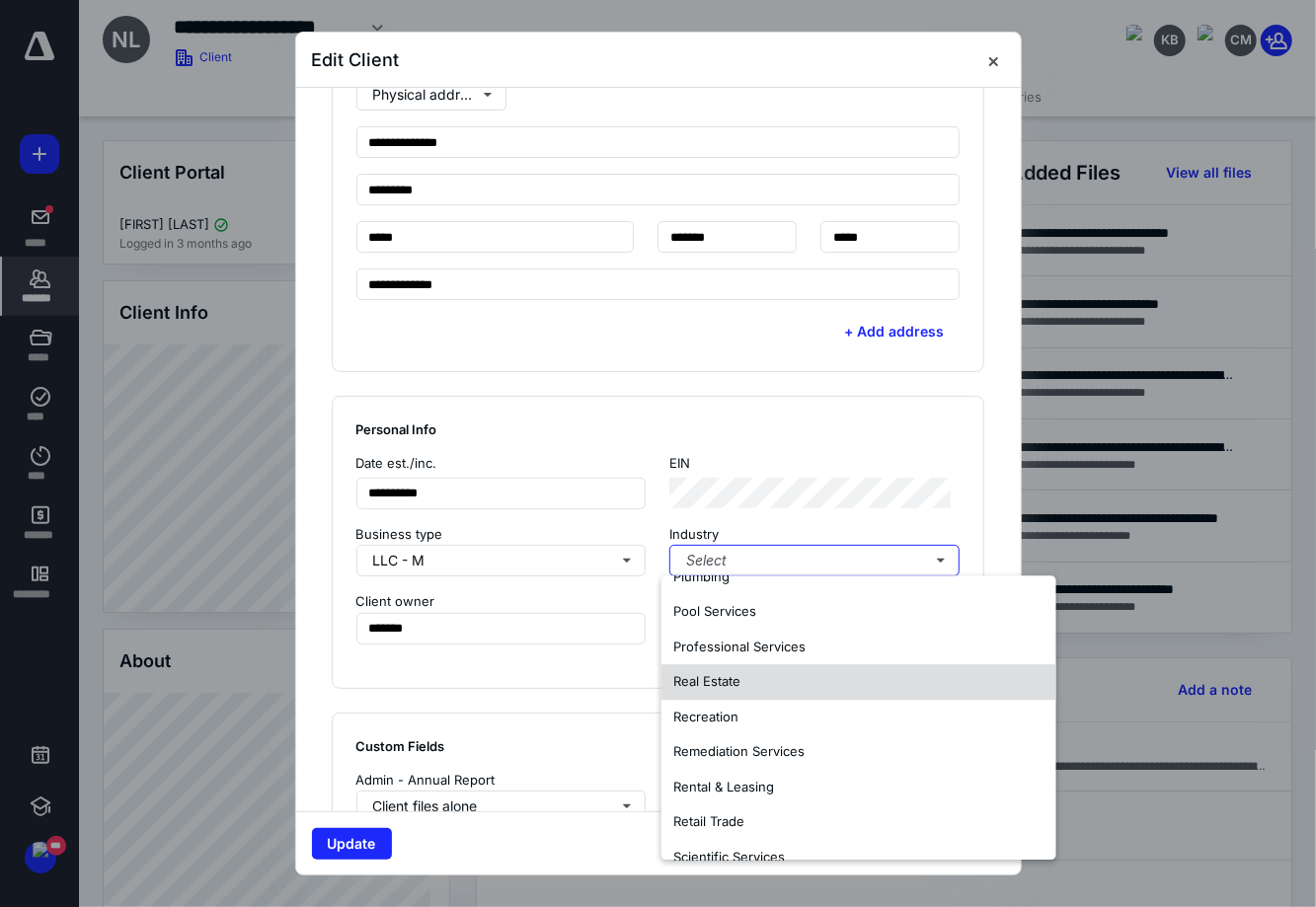 click on "Real Estate" at bounding box center [859, 682] 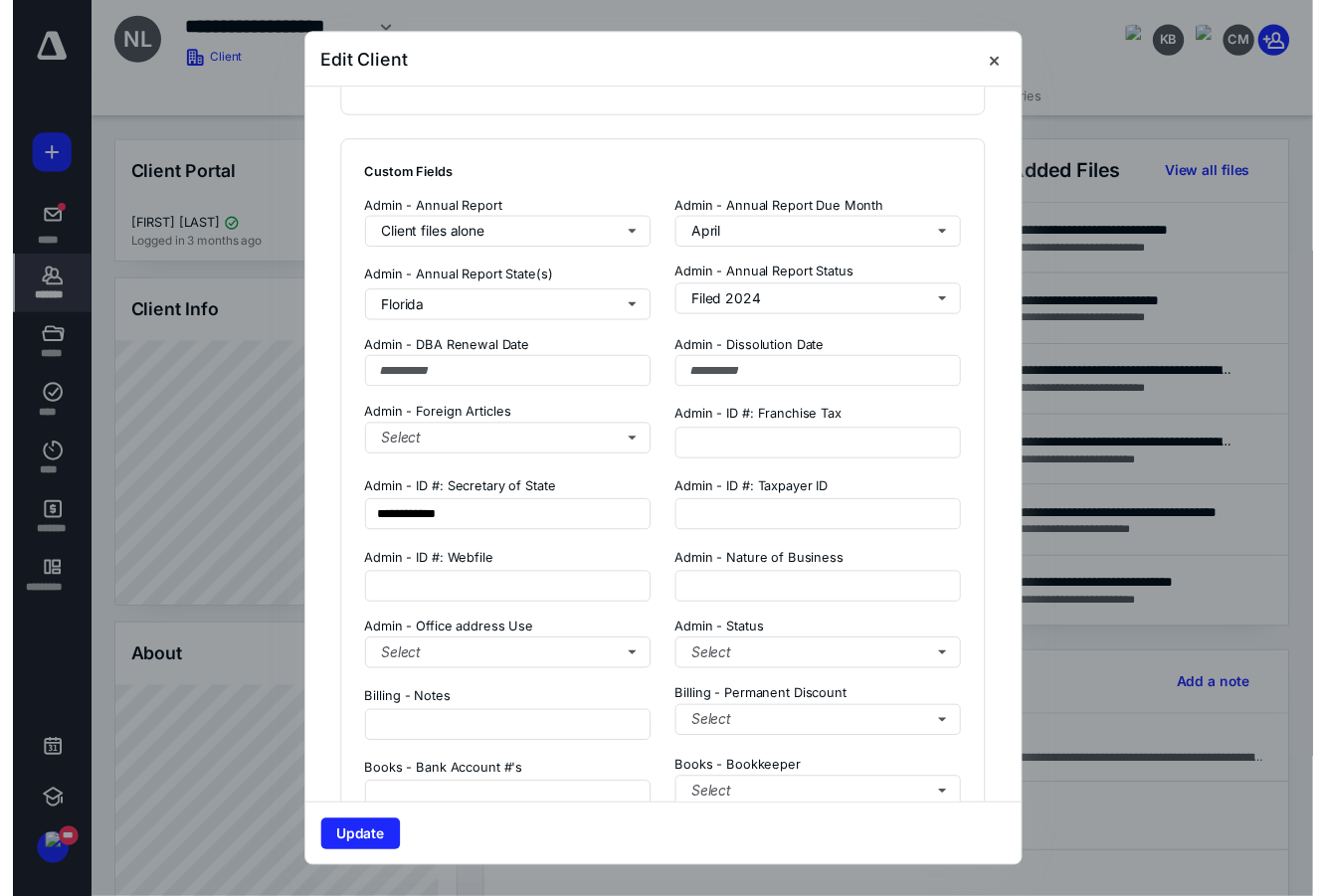 scroll, scrollTop: 1367, scrollLeft: 0, axis: vertical 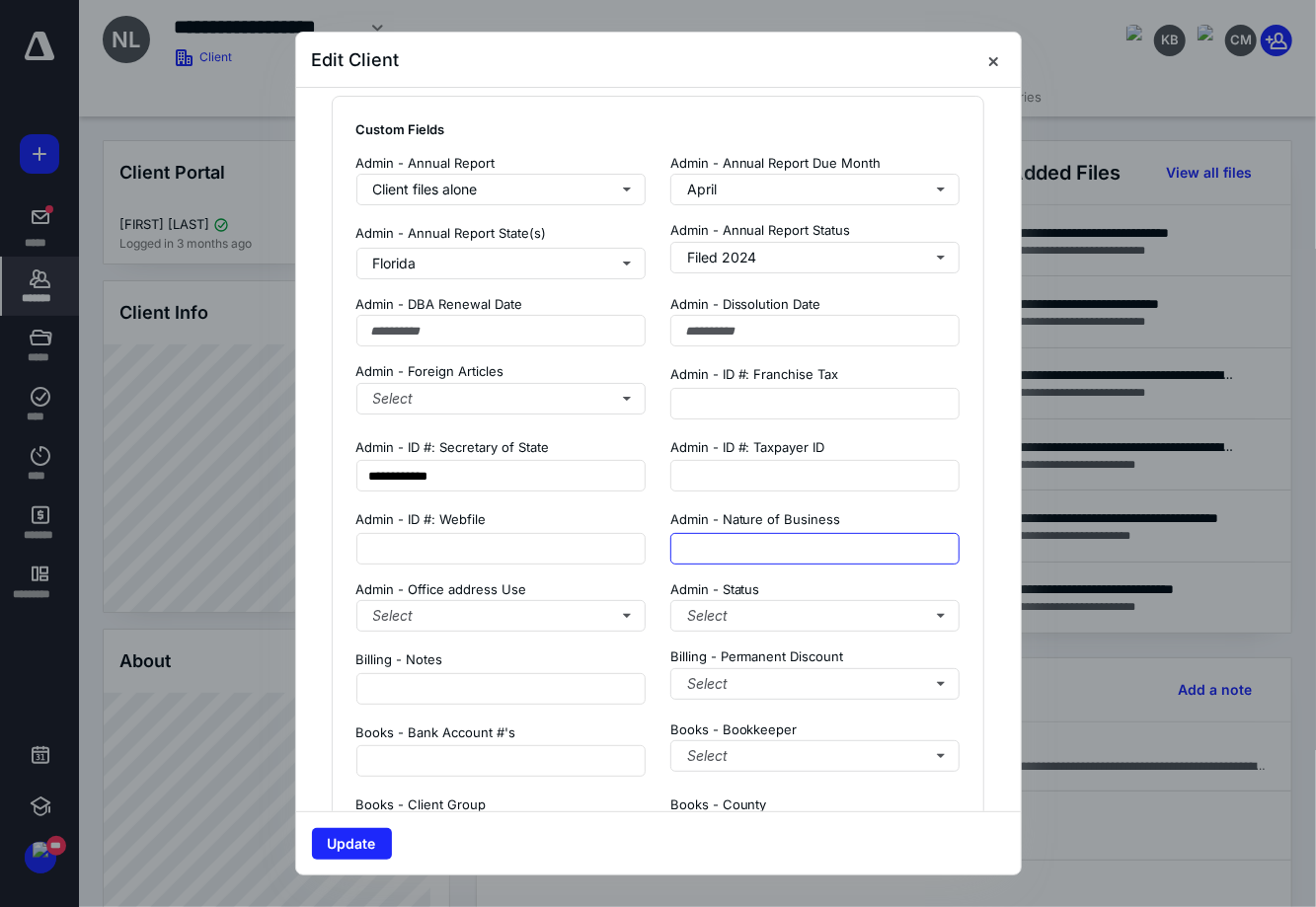 click at bounding box center [815, 549] 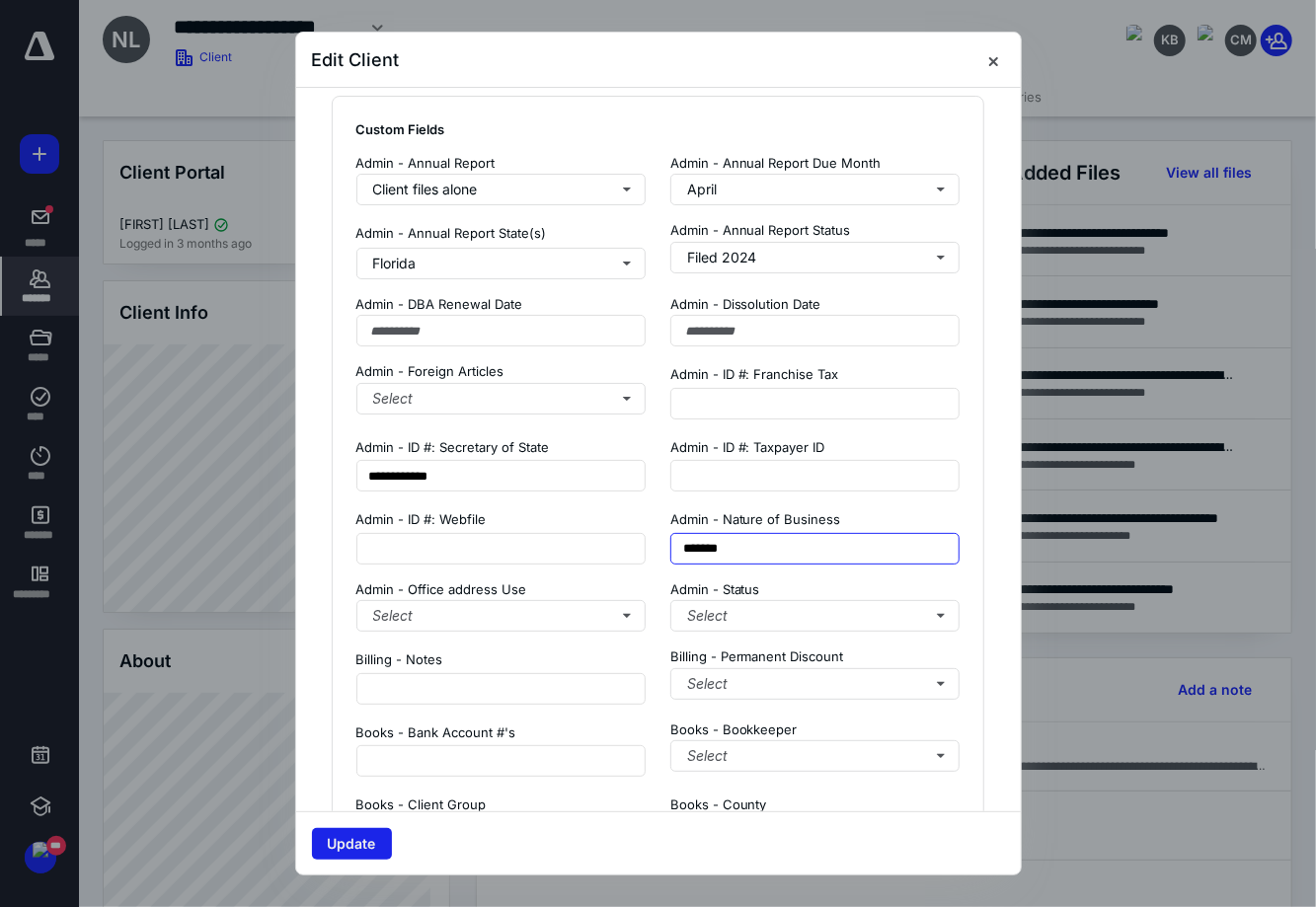 type on "******" 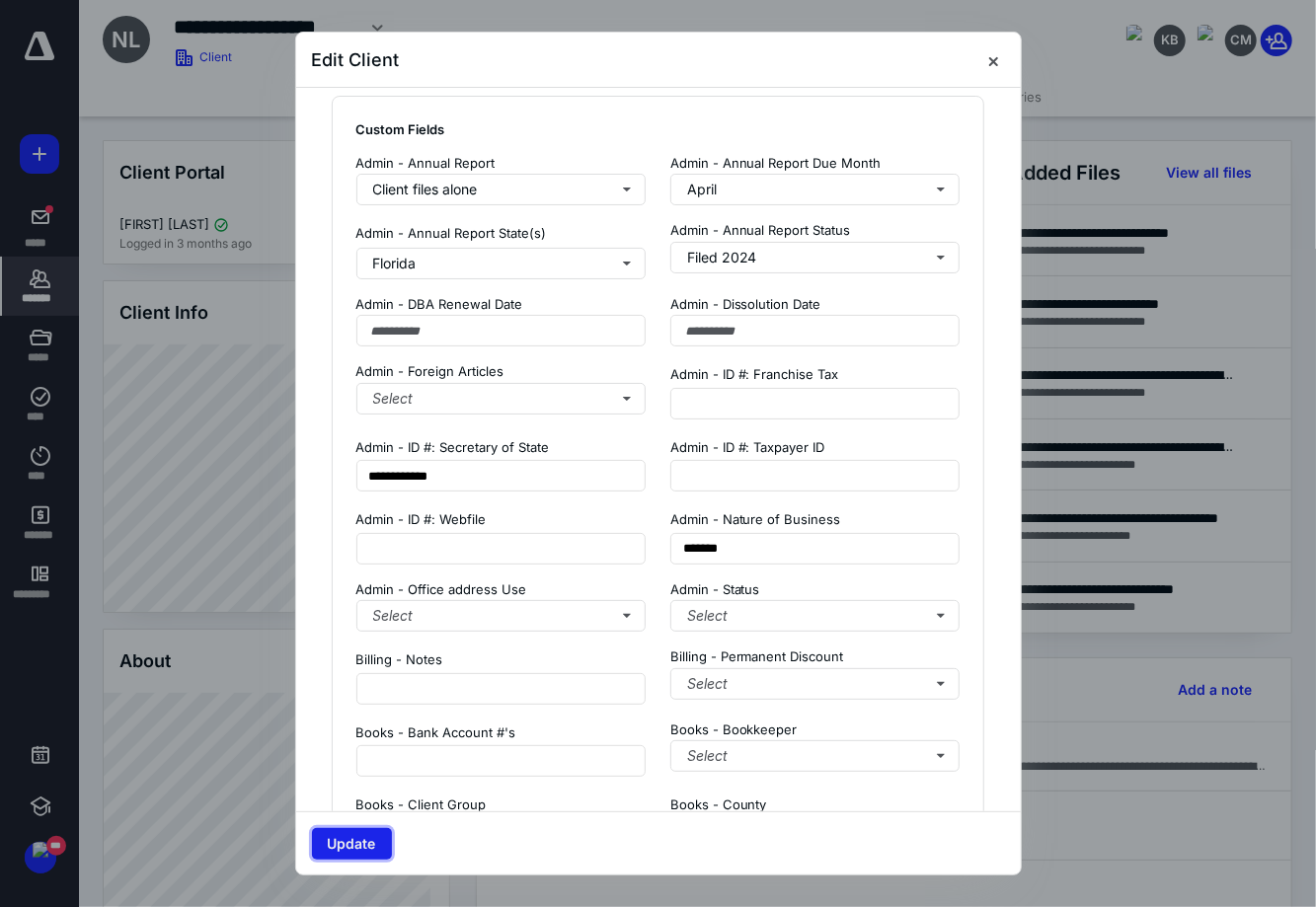click on "Update" at bounding box center (351, 844) 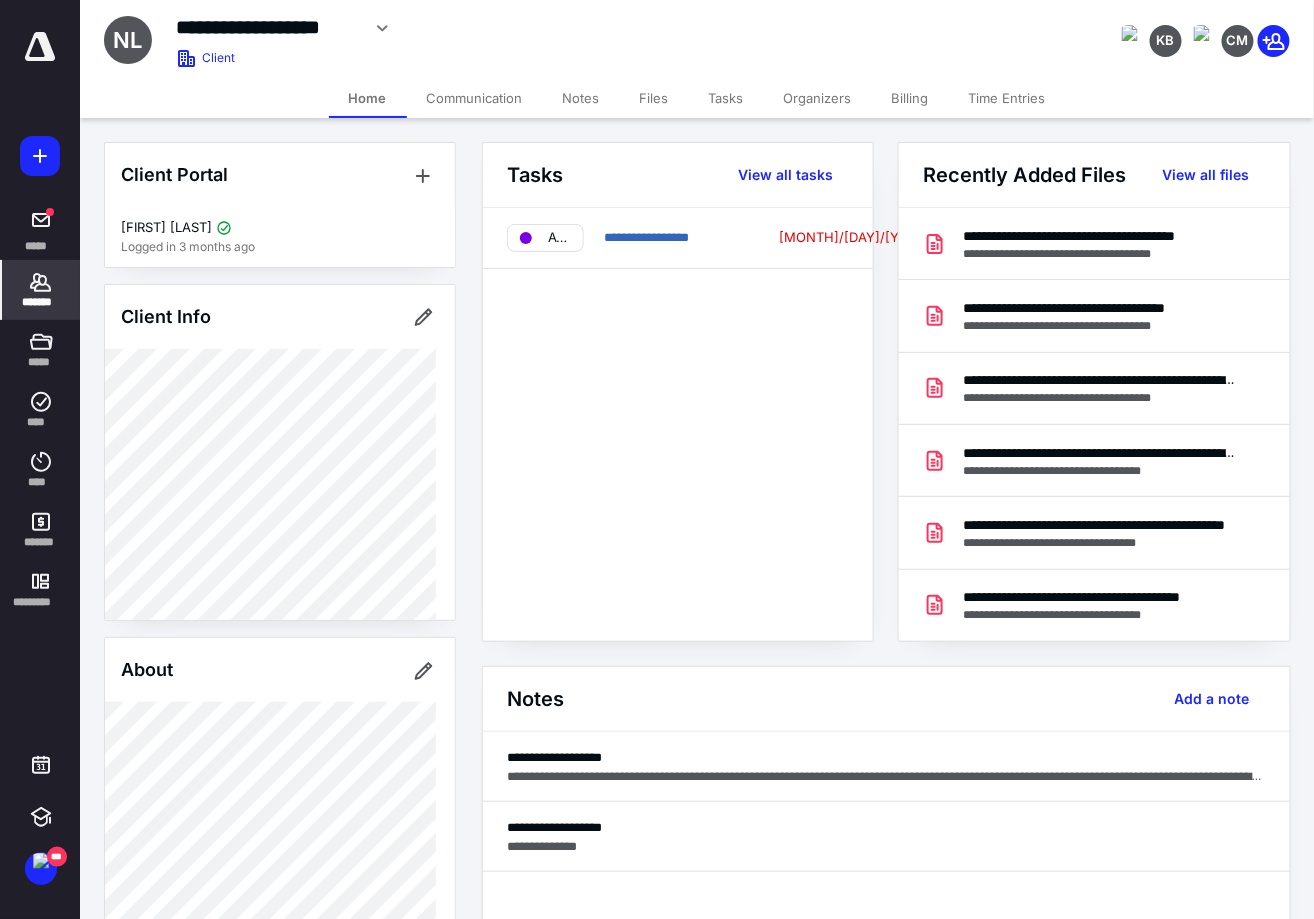 click 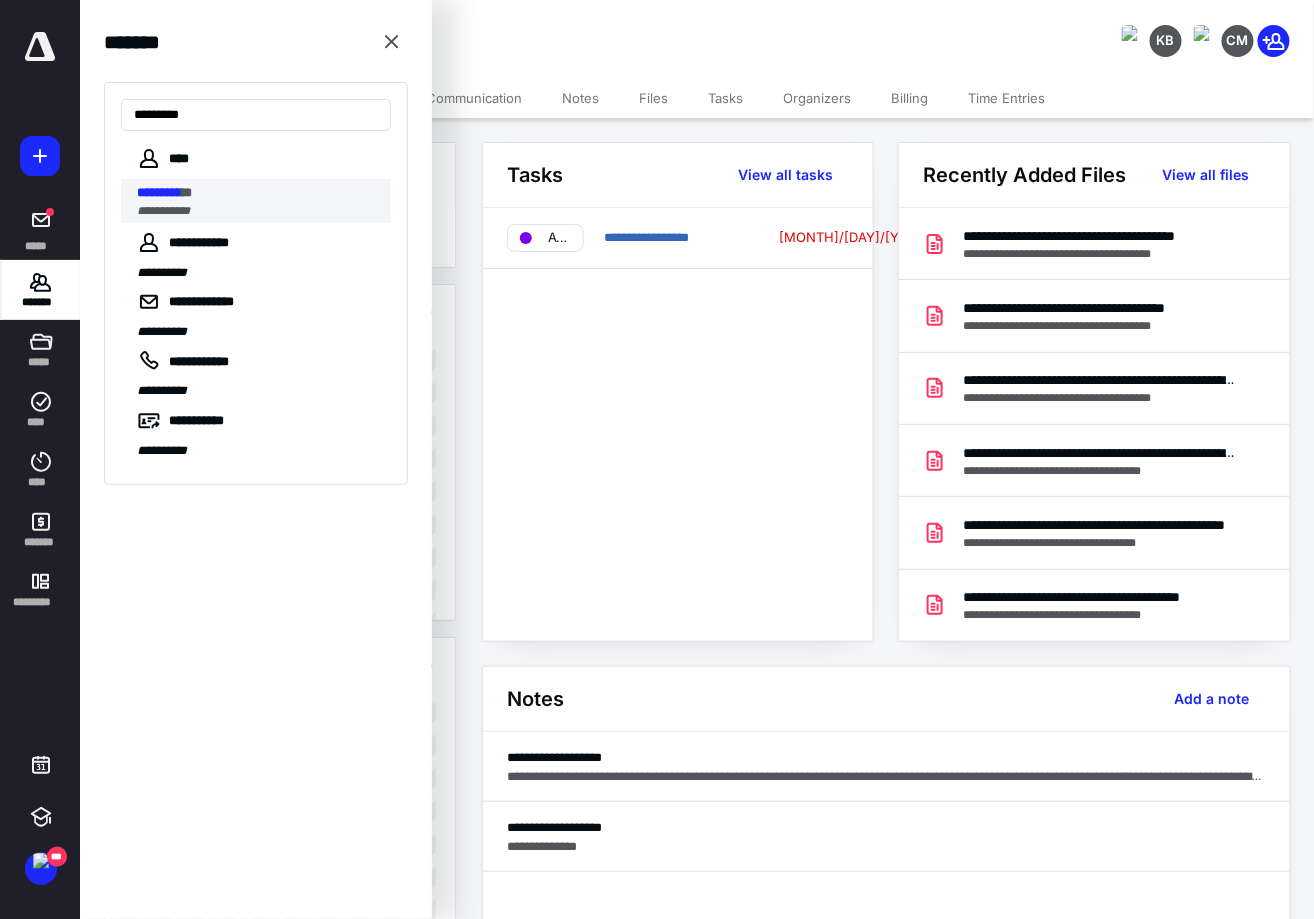 type on "*********" 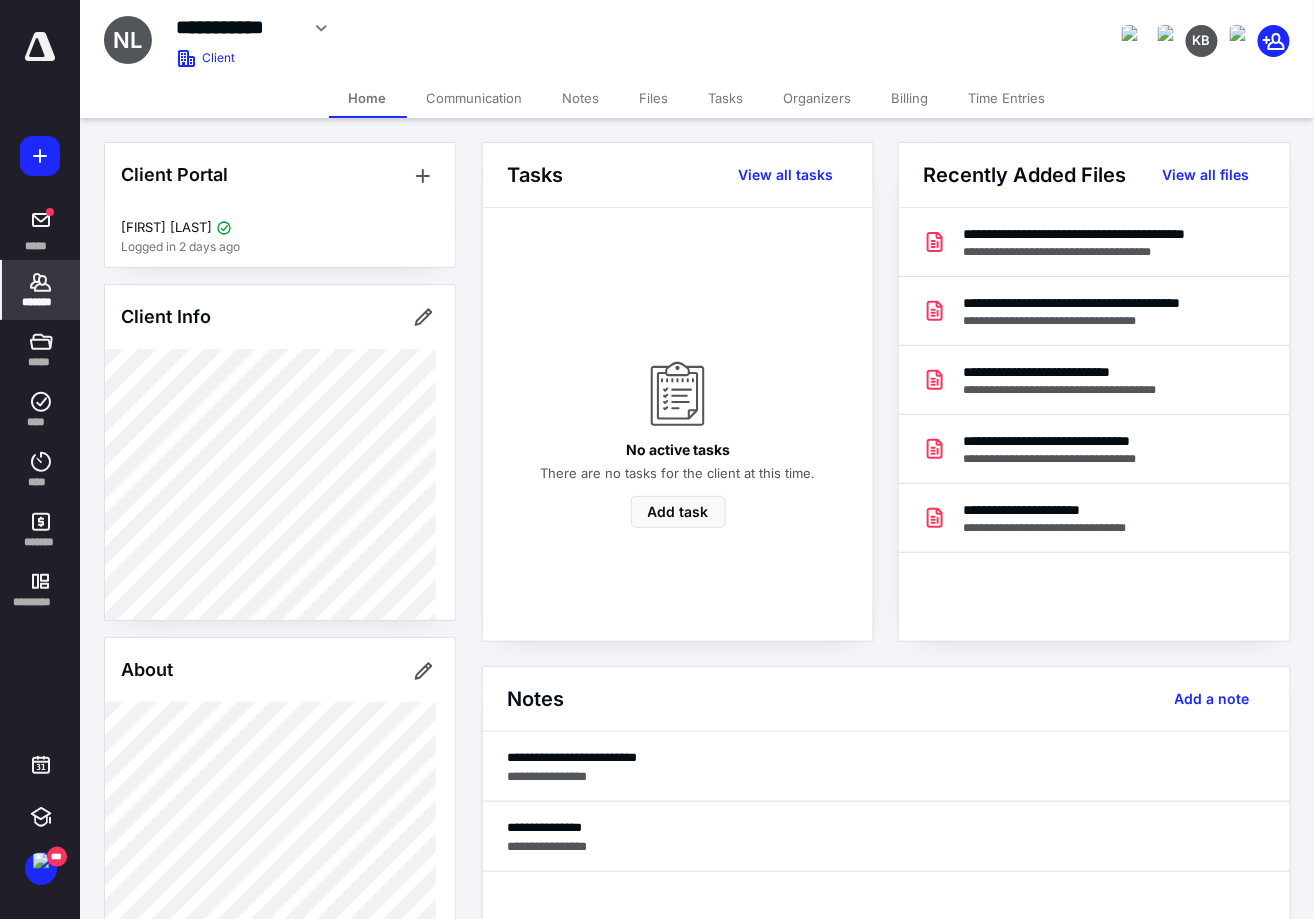 click at bounding box center [0, 0] 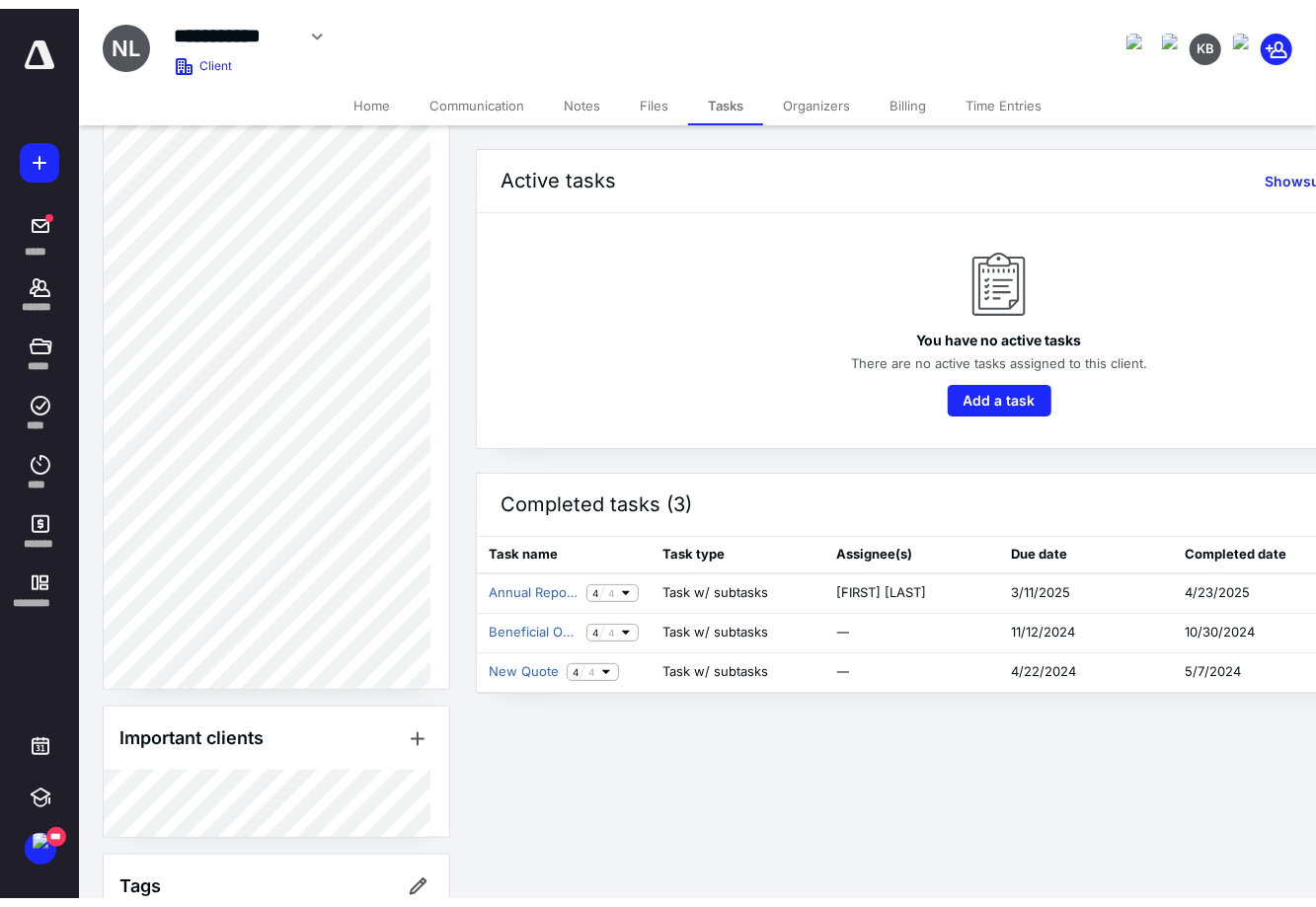 scroll, scrollTop: 963, scrollLeft: 0, axis: vertical 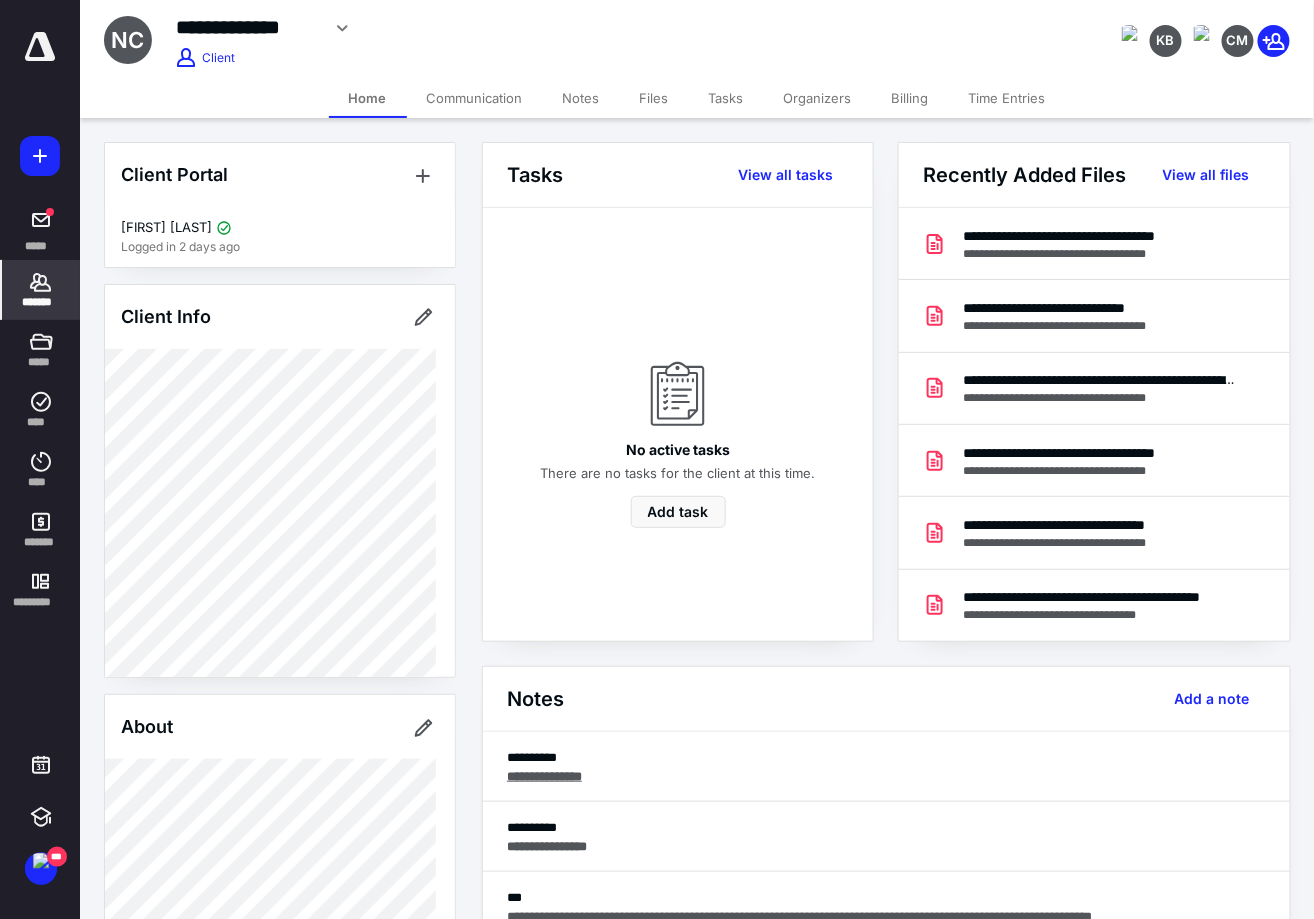click on "Notes" at bounding box center [581, 98] 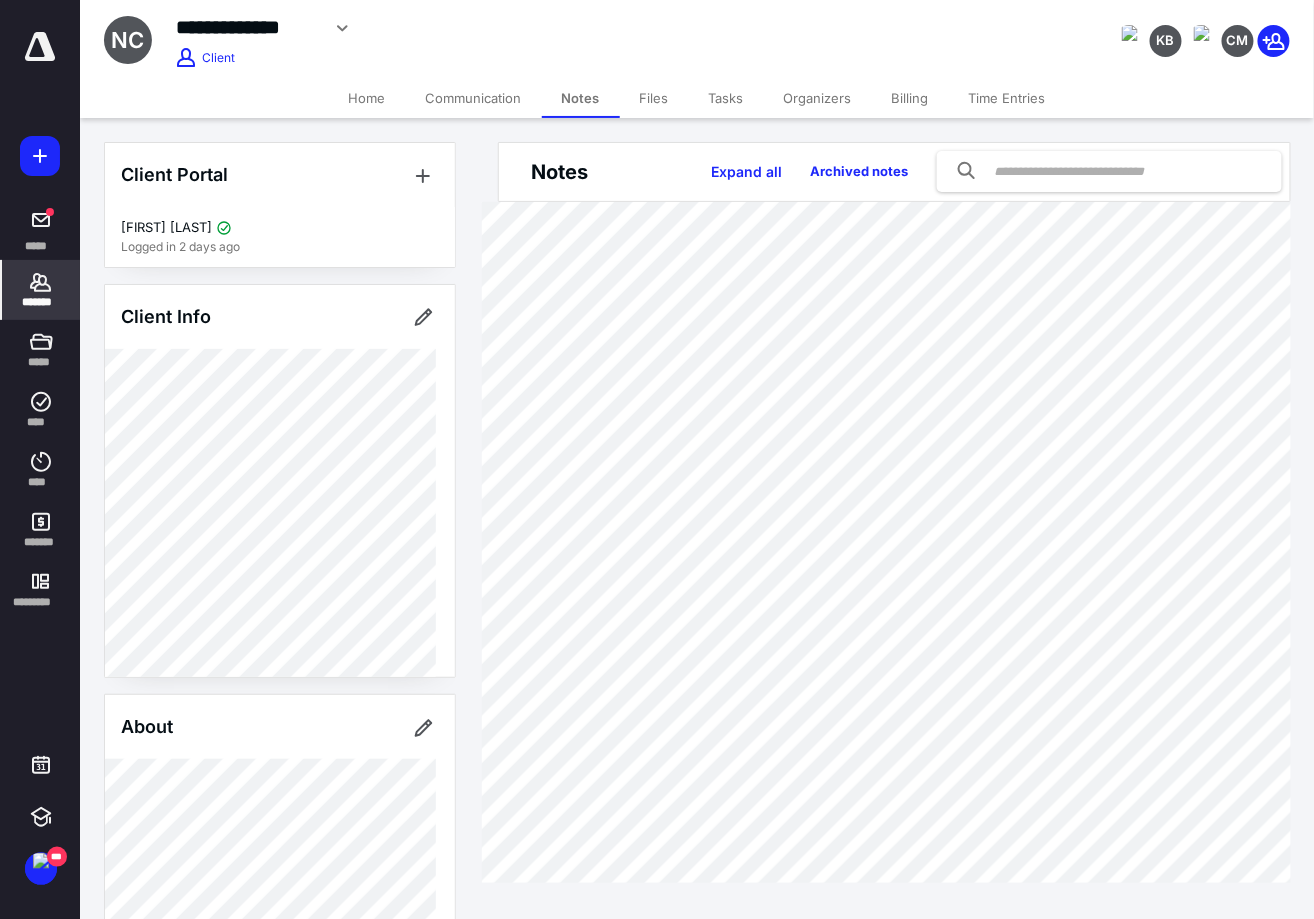 scroll, scrollTop: 21, scrollLeft: 0, axis: vertical 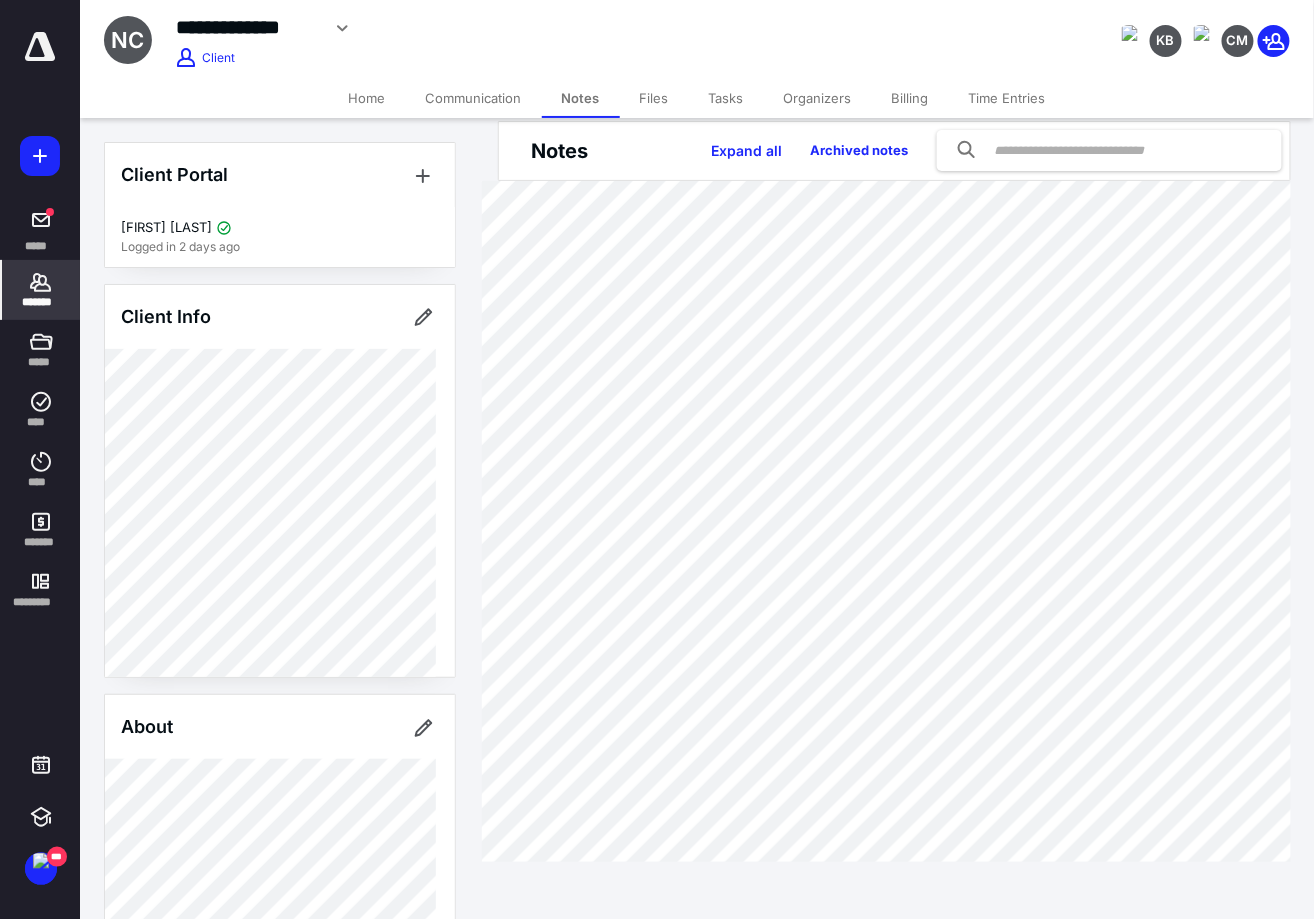 click on "Tasks" at bounding box center [726, 98] 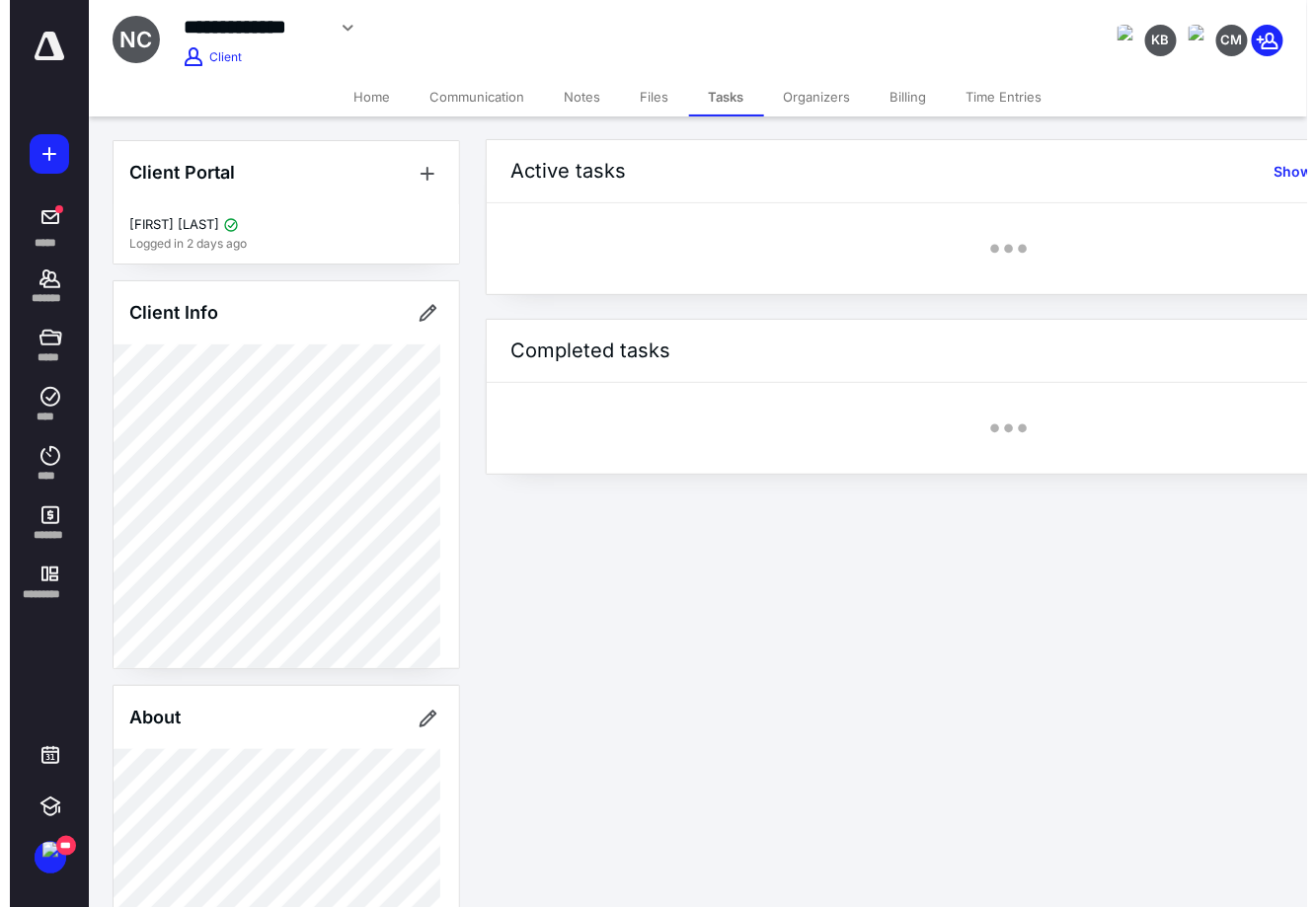 scroll, scrollTop: 0, scrollLeft: 0, axis: both 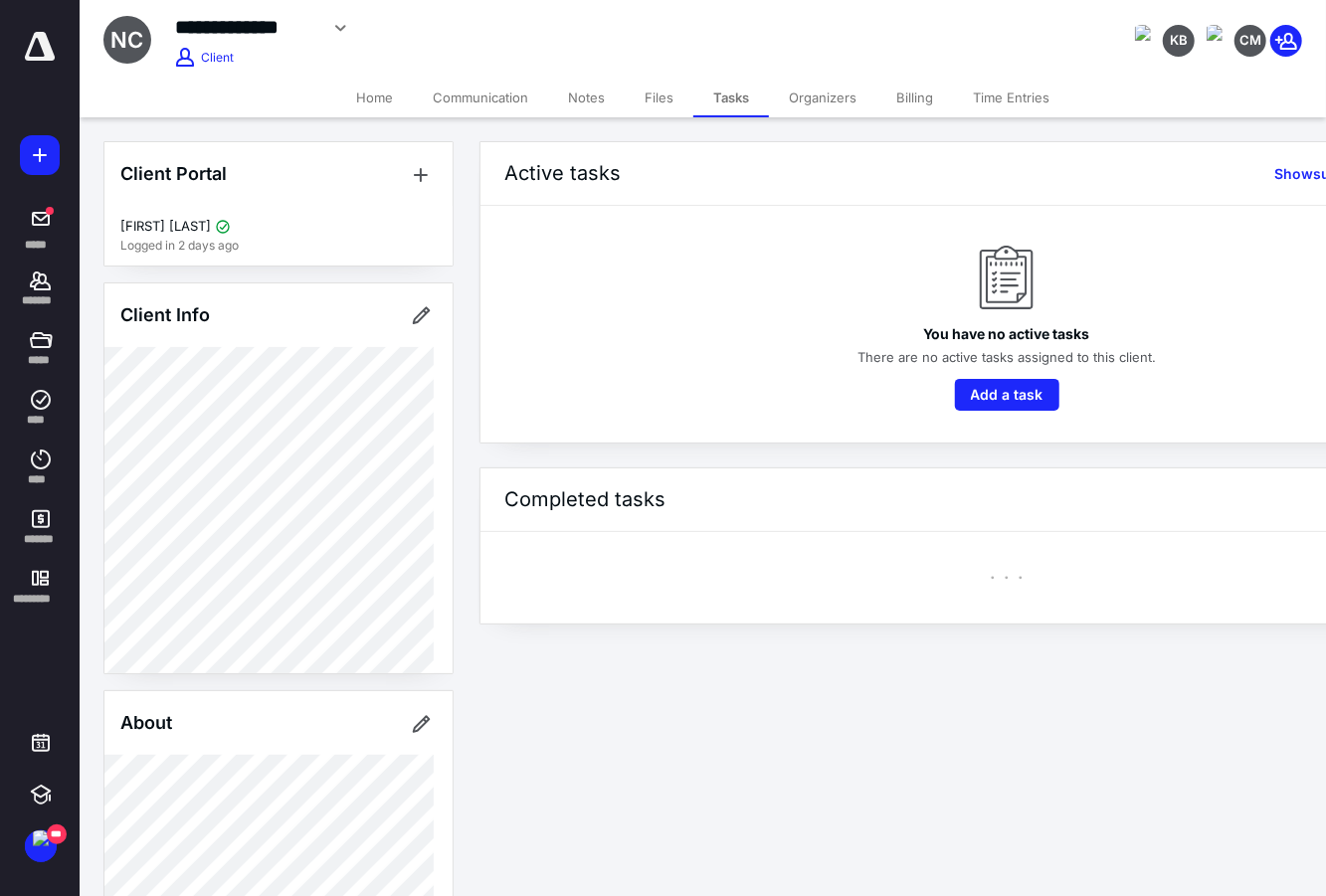 click on "Files" at bounding box center (659, 97) 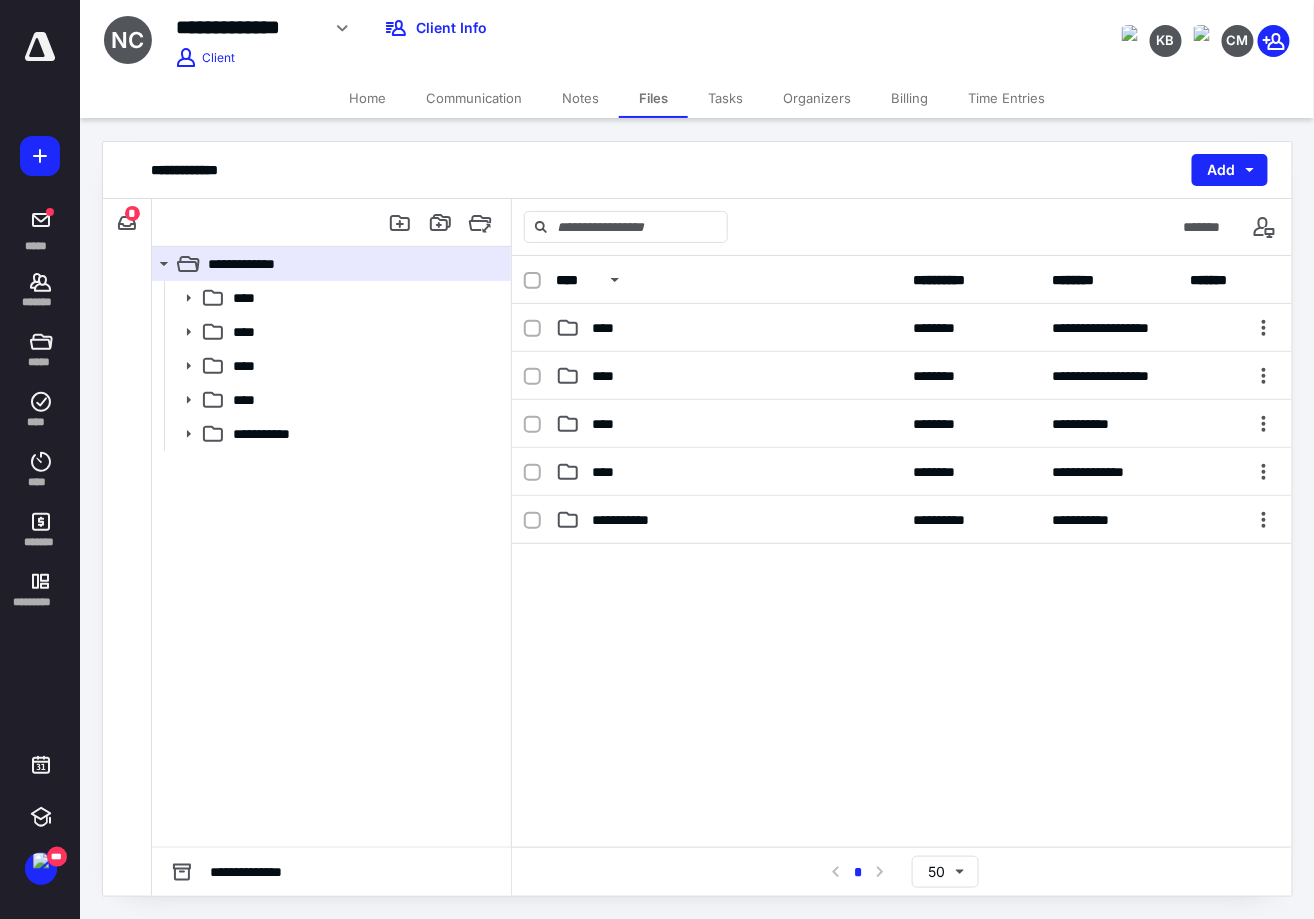 click on "Organizers" at bounding box center [817, 98] 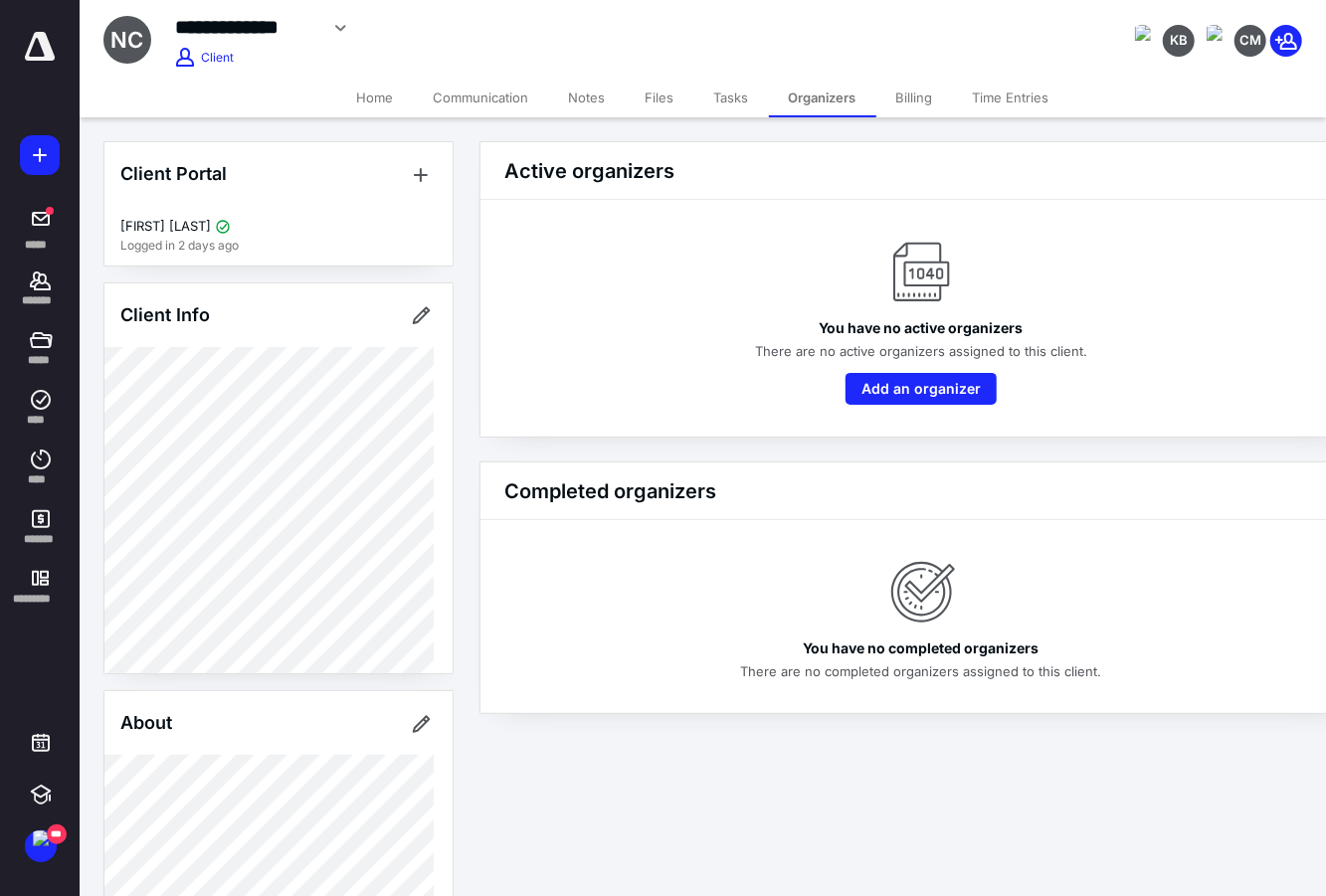 click on "Notes" at bounding box center (587, 97) 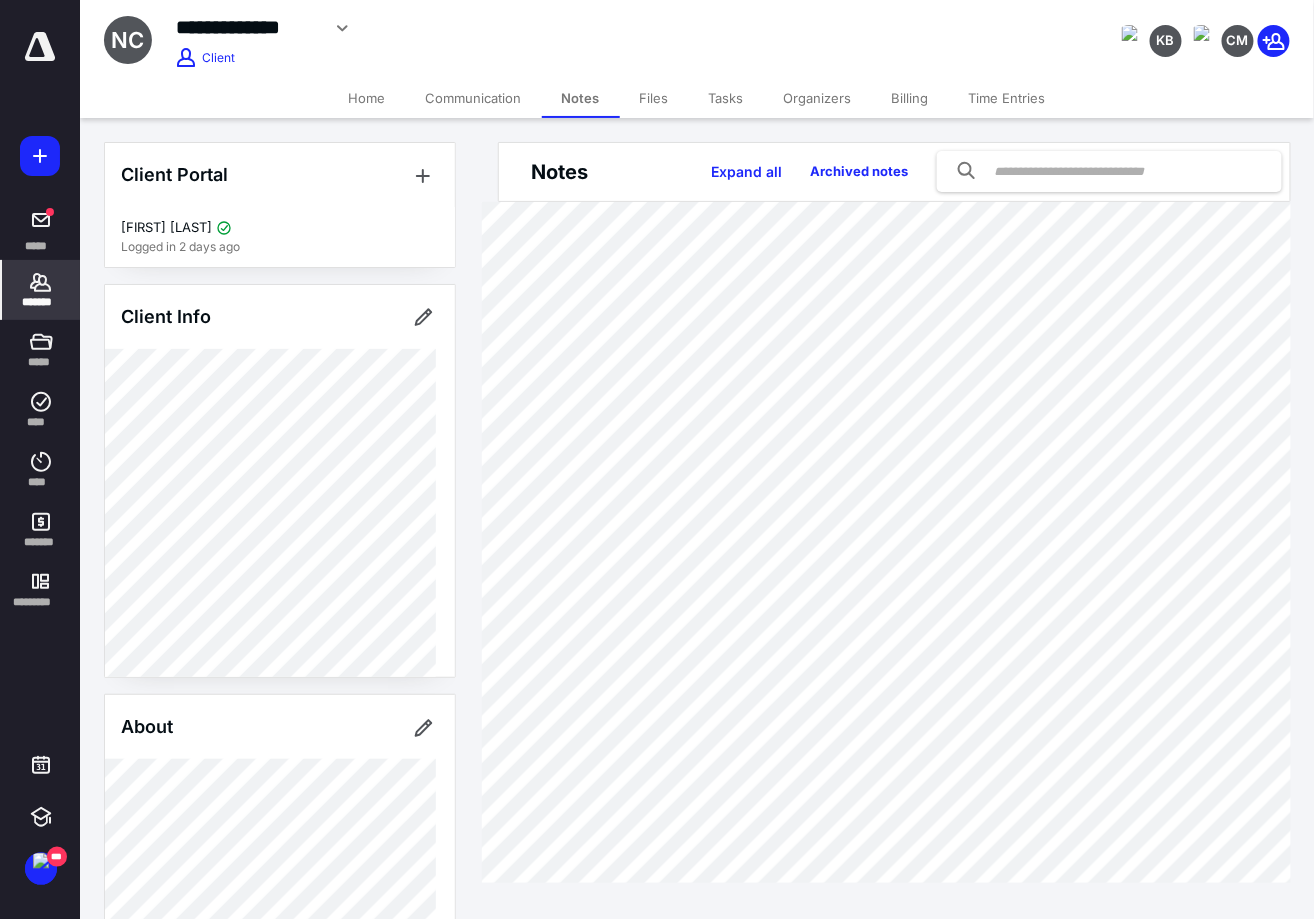 click on "Communication" at bounding box center (474, 98) 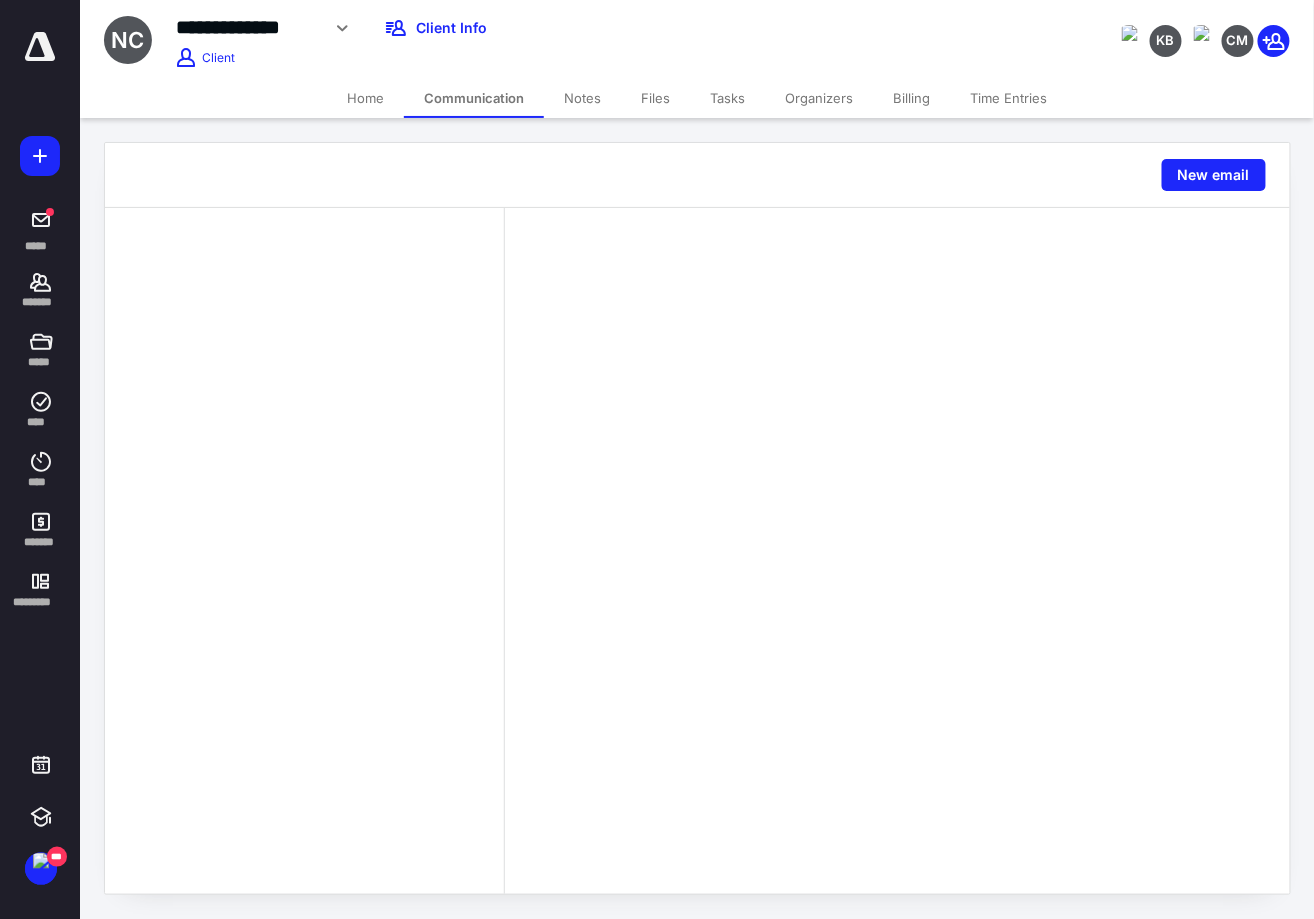 click on "Home" at bounding box center [365, 98] 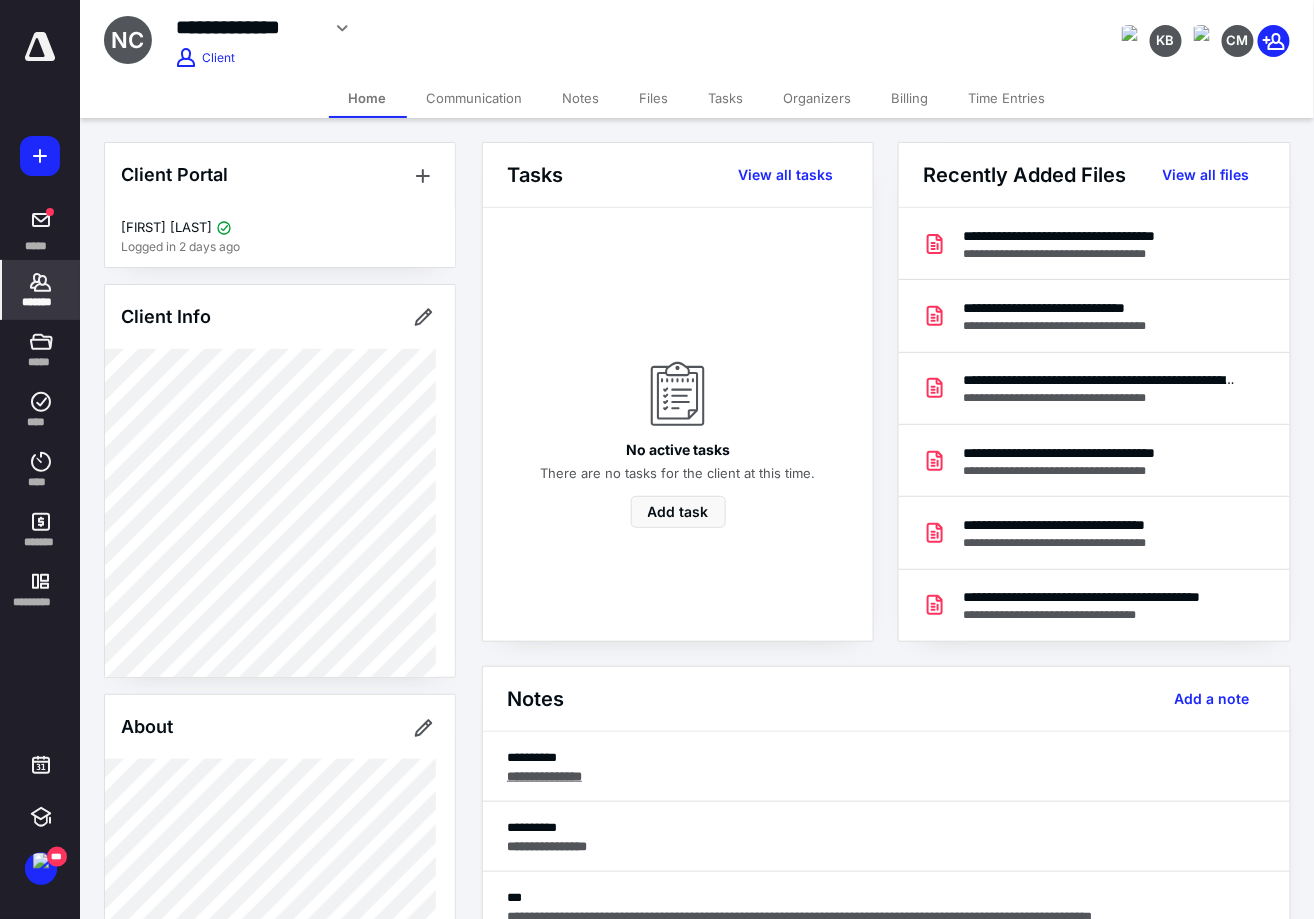 click on "Communication" at bounding box center (475, 98) 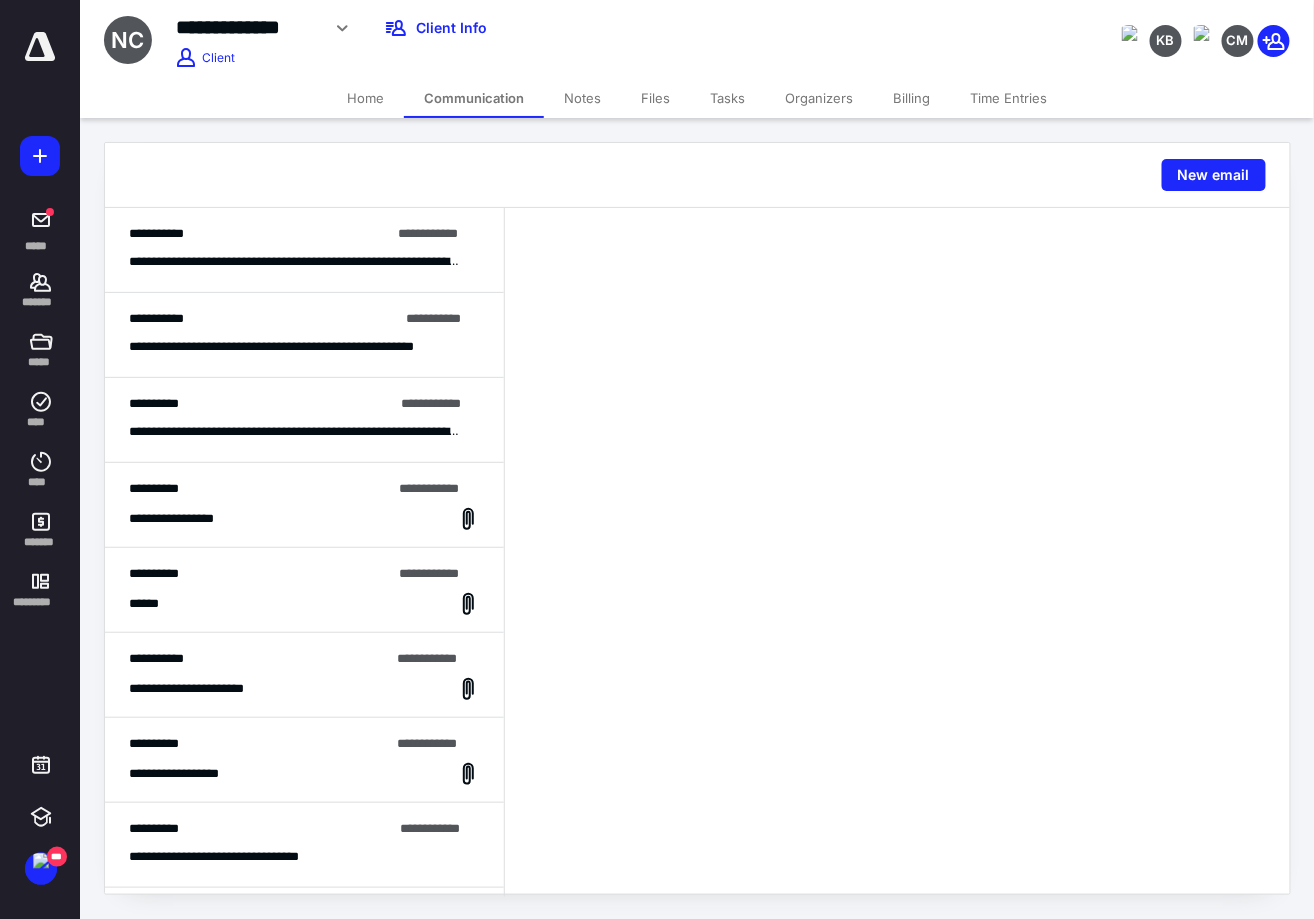 click on "Notes" at bounding box center [582, 98] 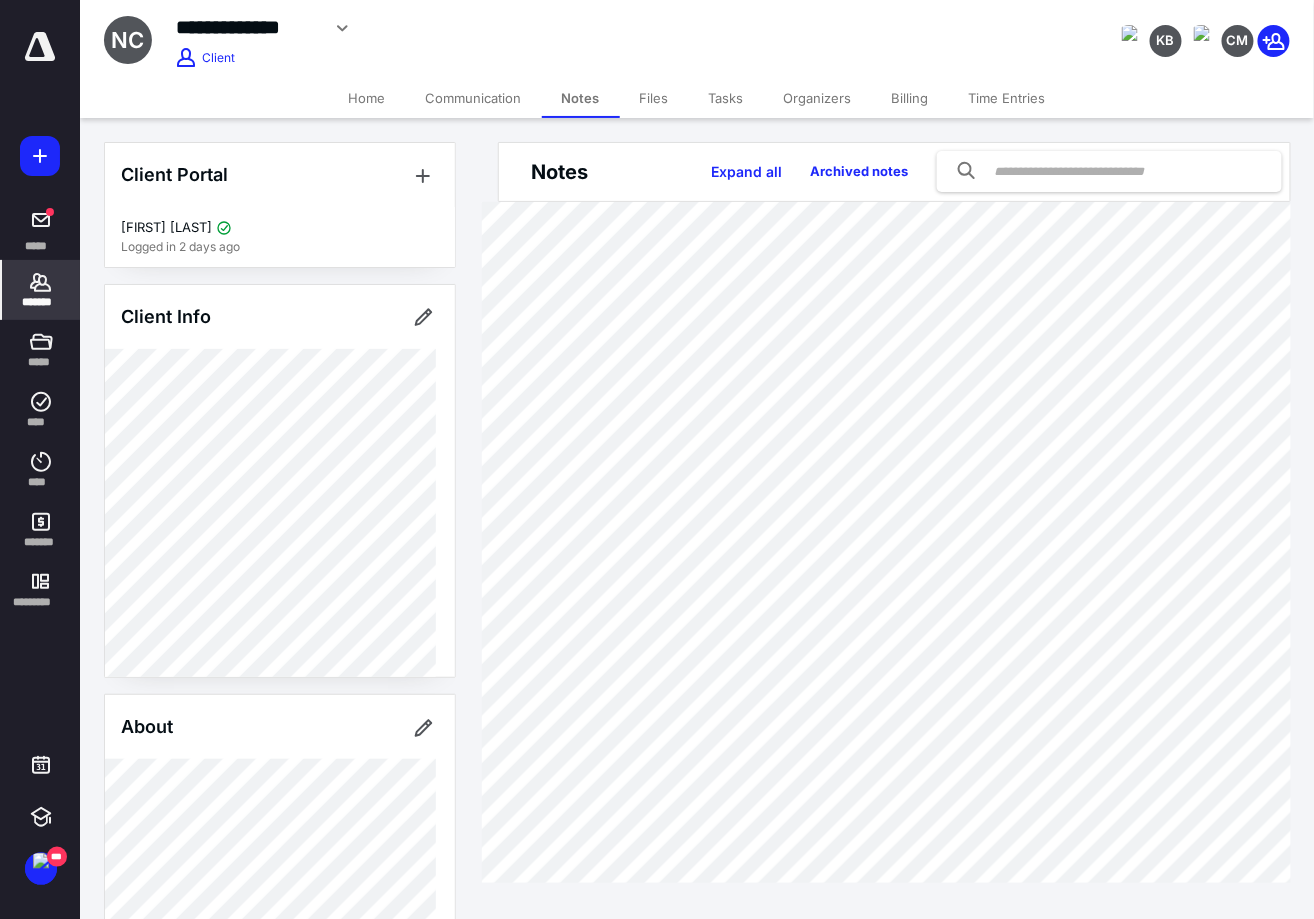 click on "Tasks" at bounding box center [726, 98] 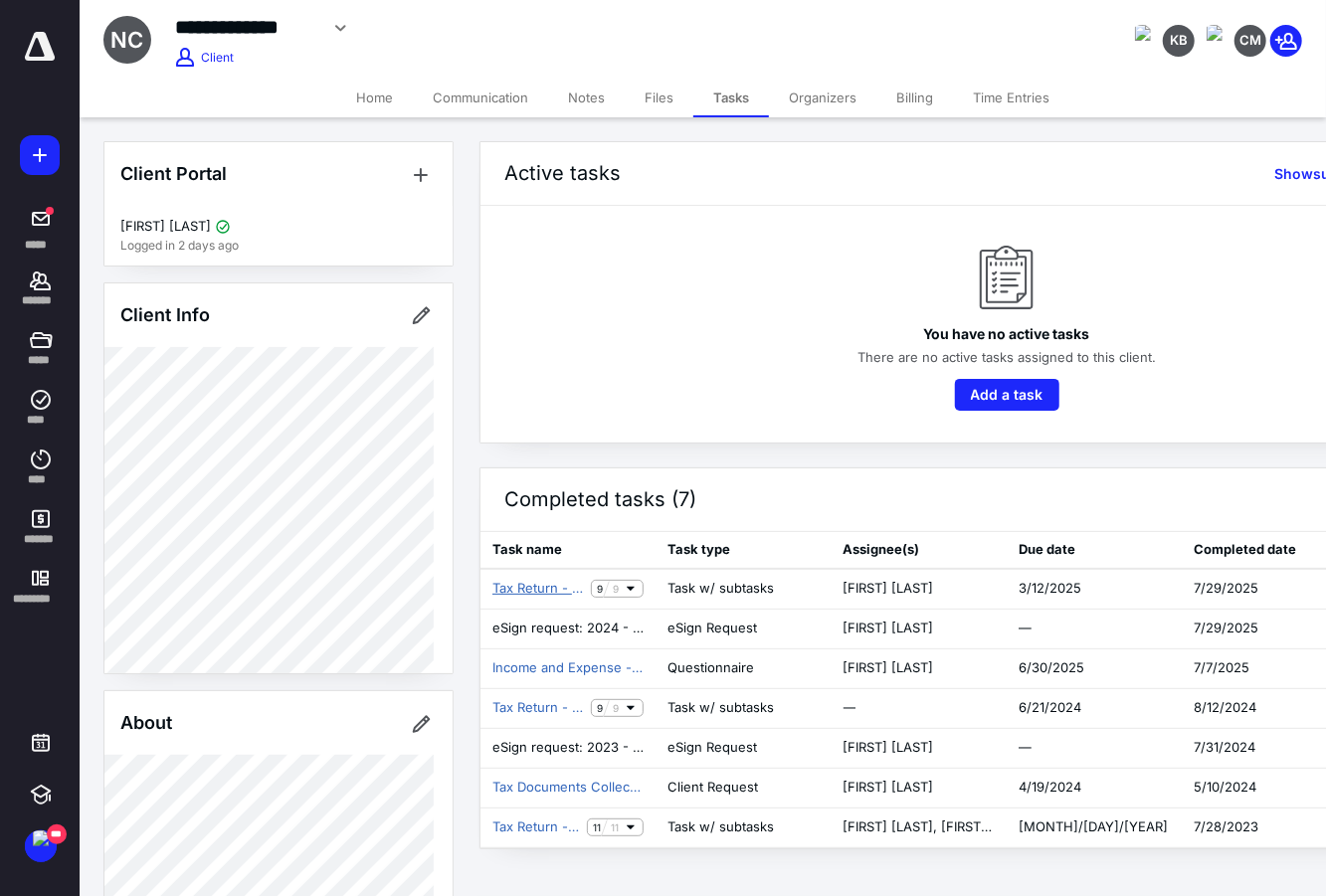 click on "Tax Return - 2024" at bounding box center (537, 589) 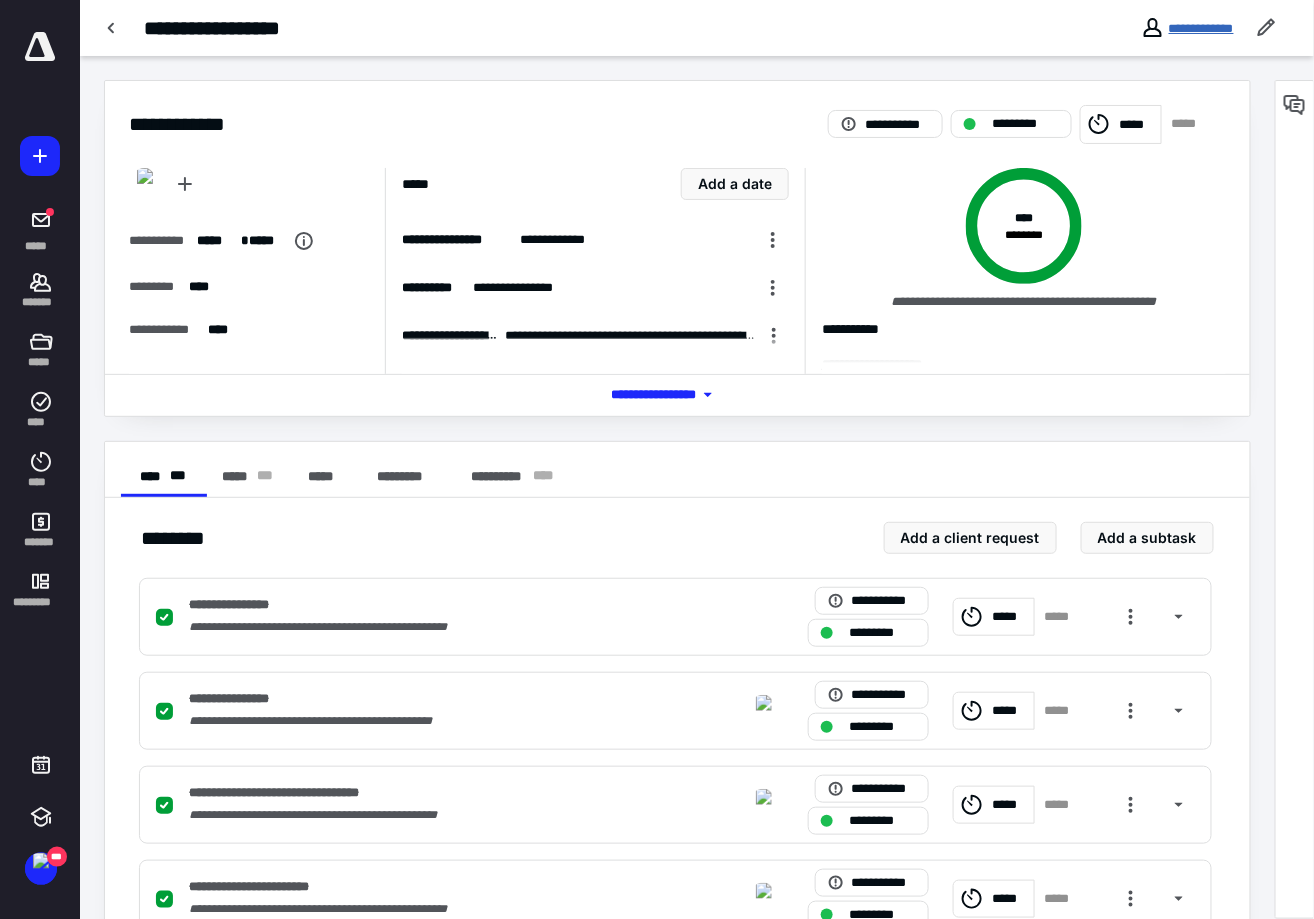 click on "**********" at bounding box center (1201, 28) 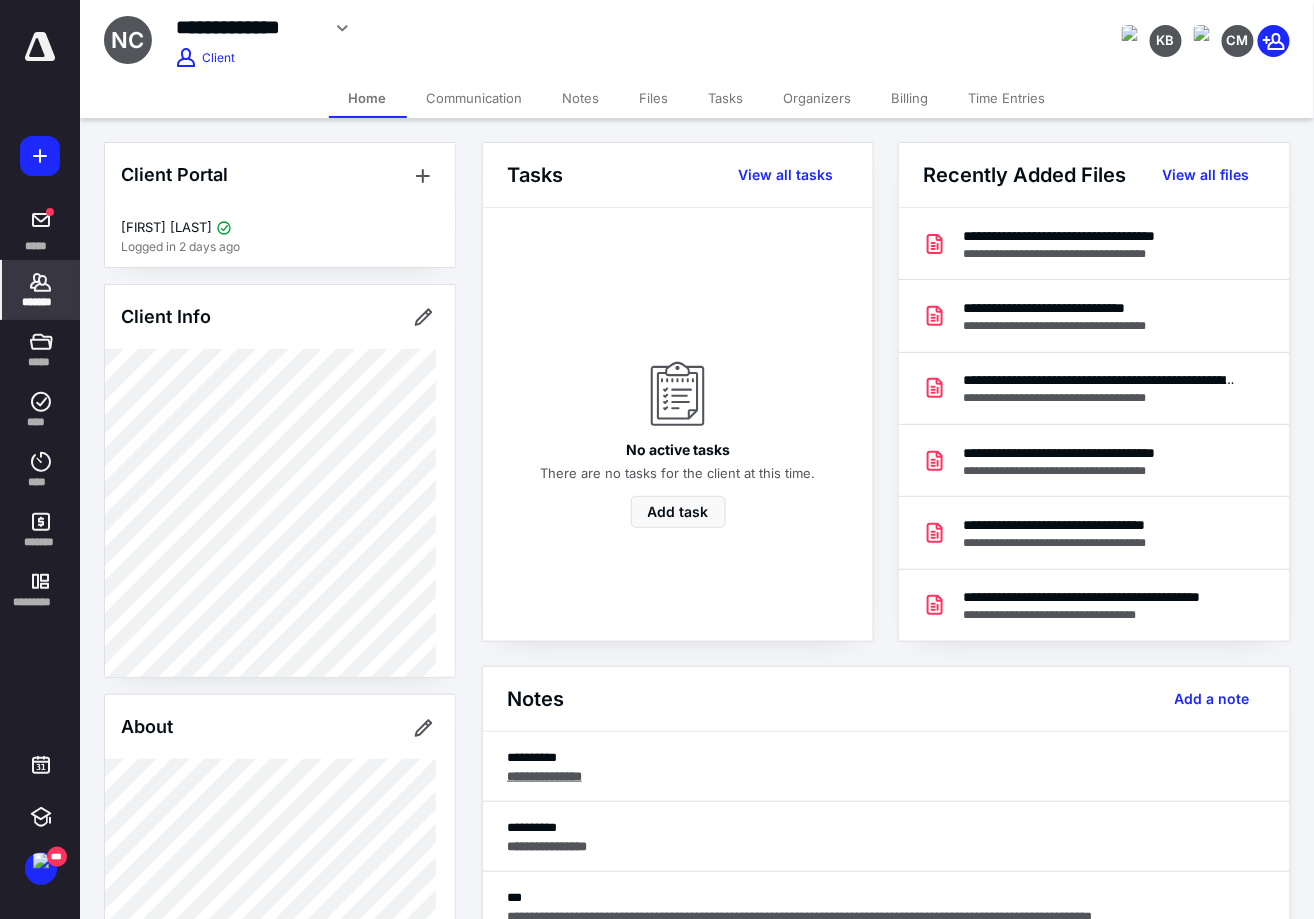 click on "Files" at bounding box center (654, 98) 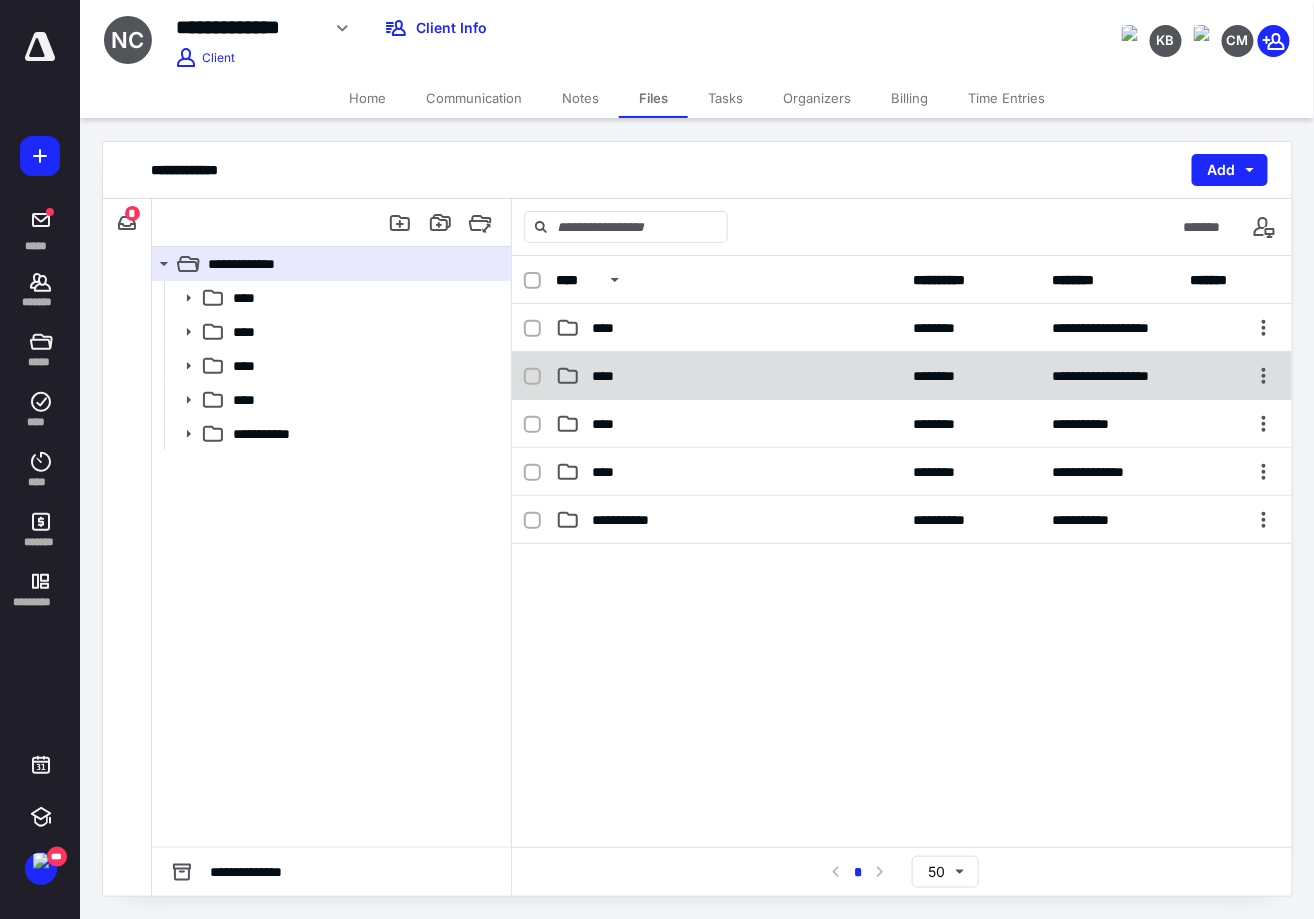 click on "****" at bounding box center (729, 376) 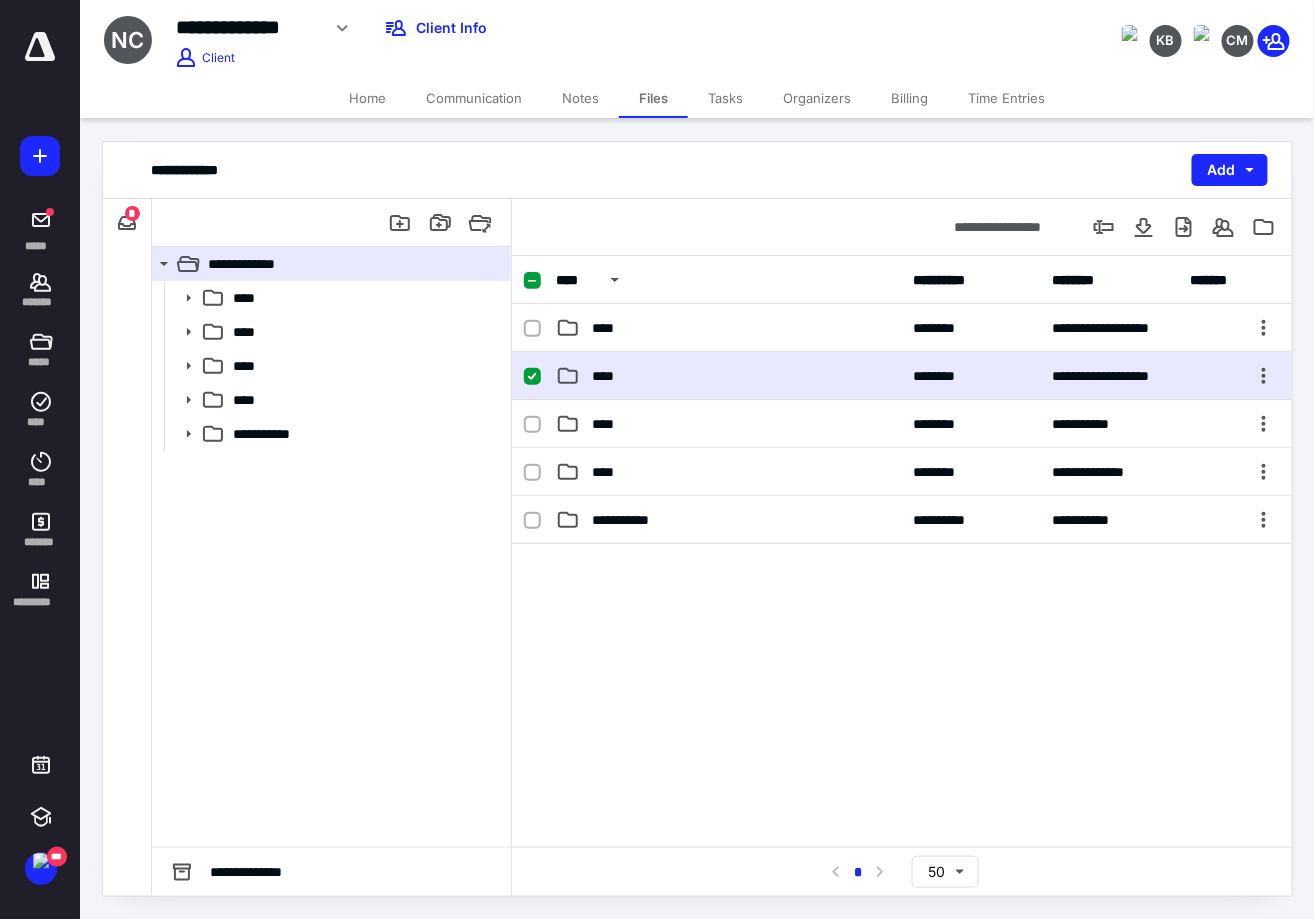 click on "****" at bounding box center [729, 376] 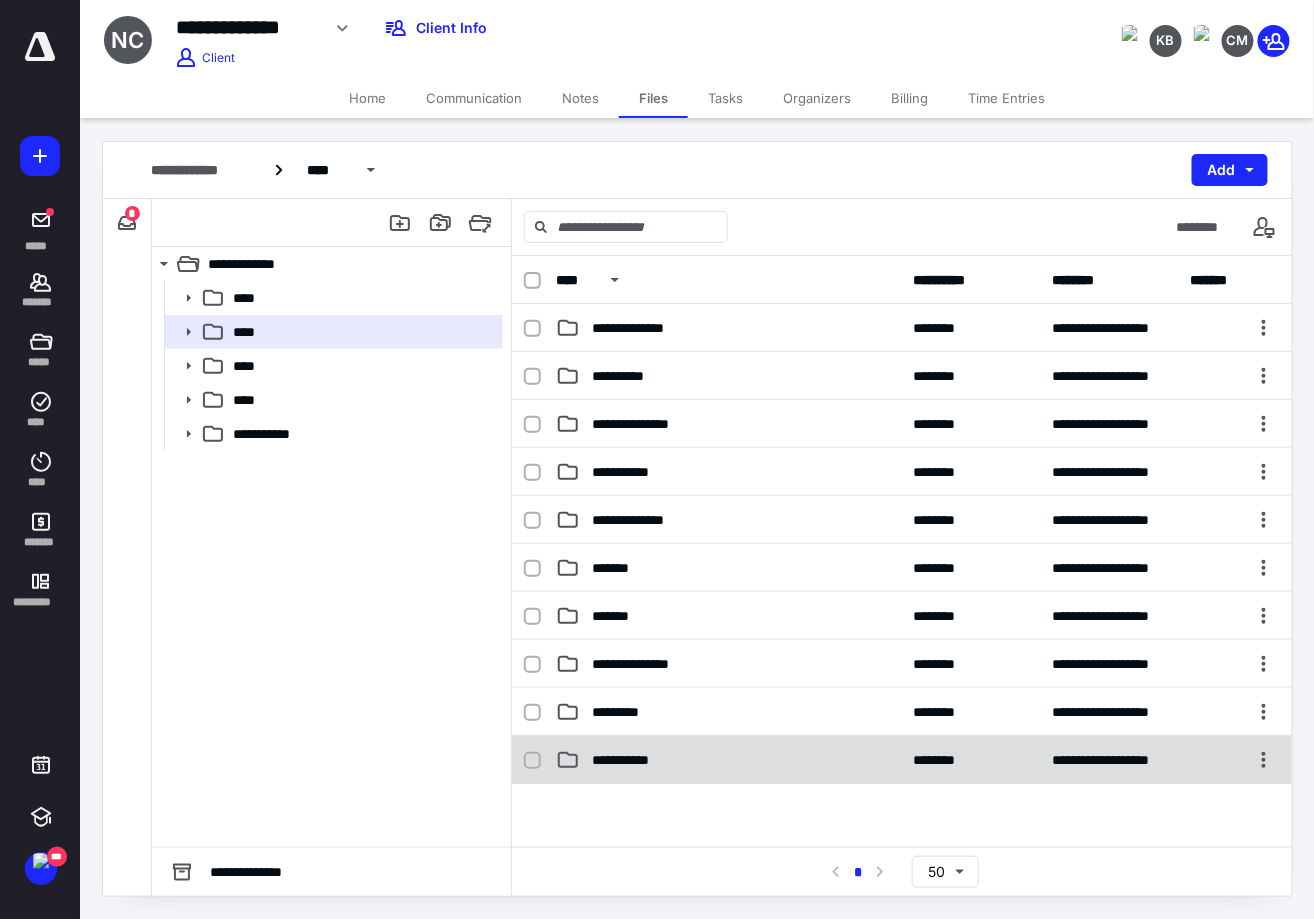 click on "**********" at bounding box center (729, 760) 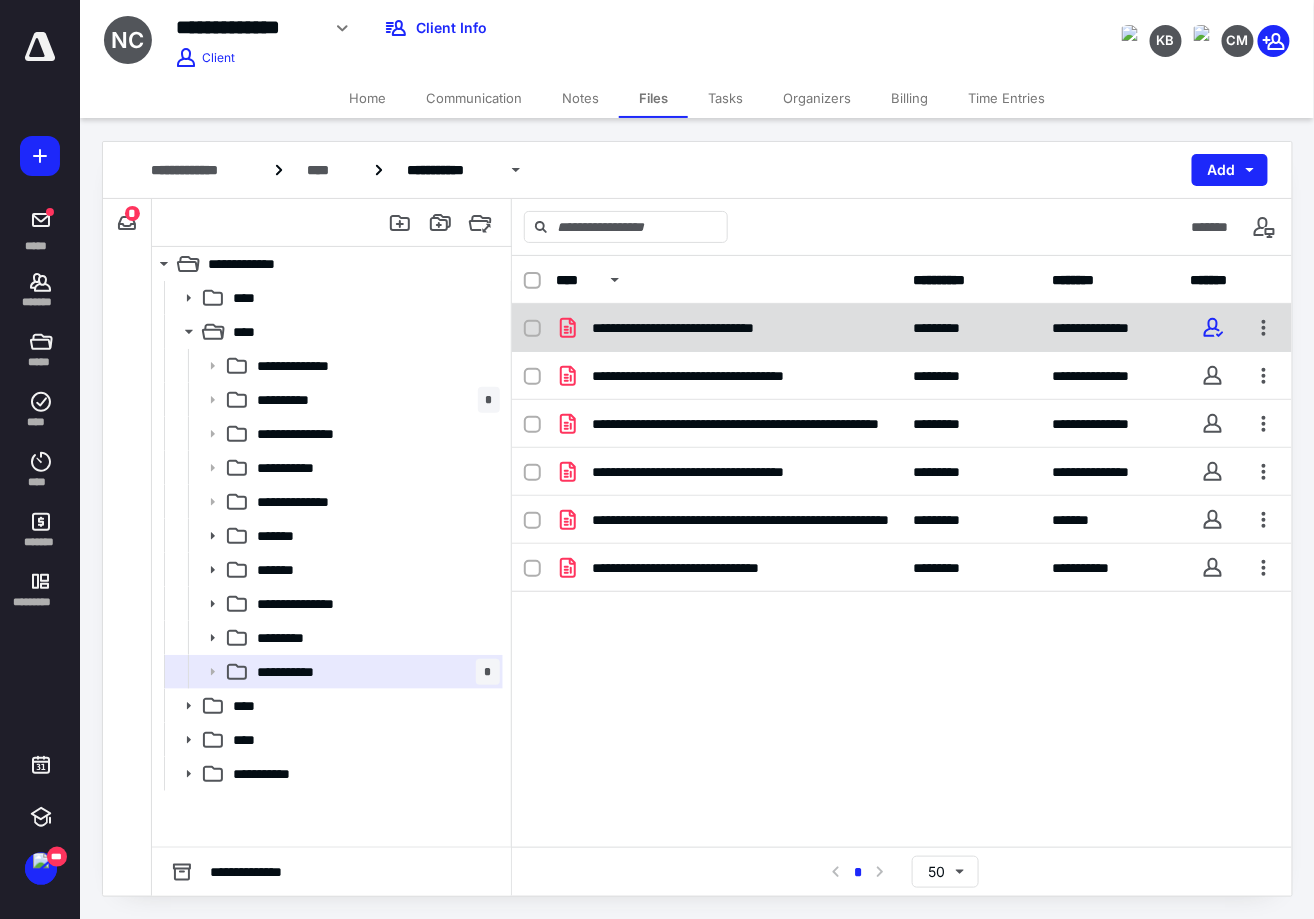 click on "**********" at bounding box center (704, 328) 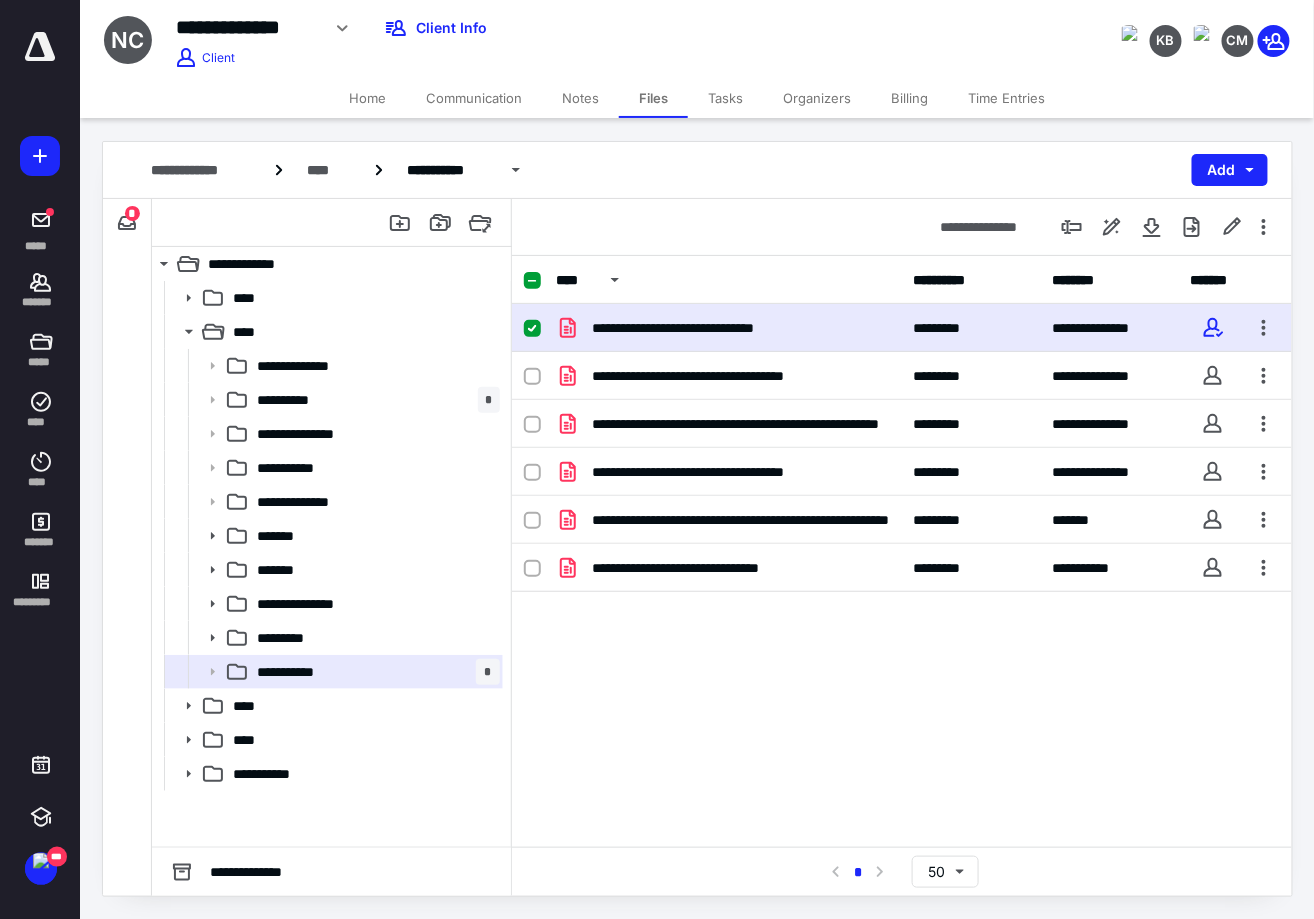 click on "**********" at bounding box center [704, 328] 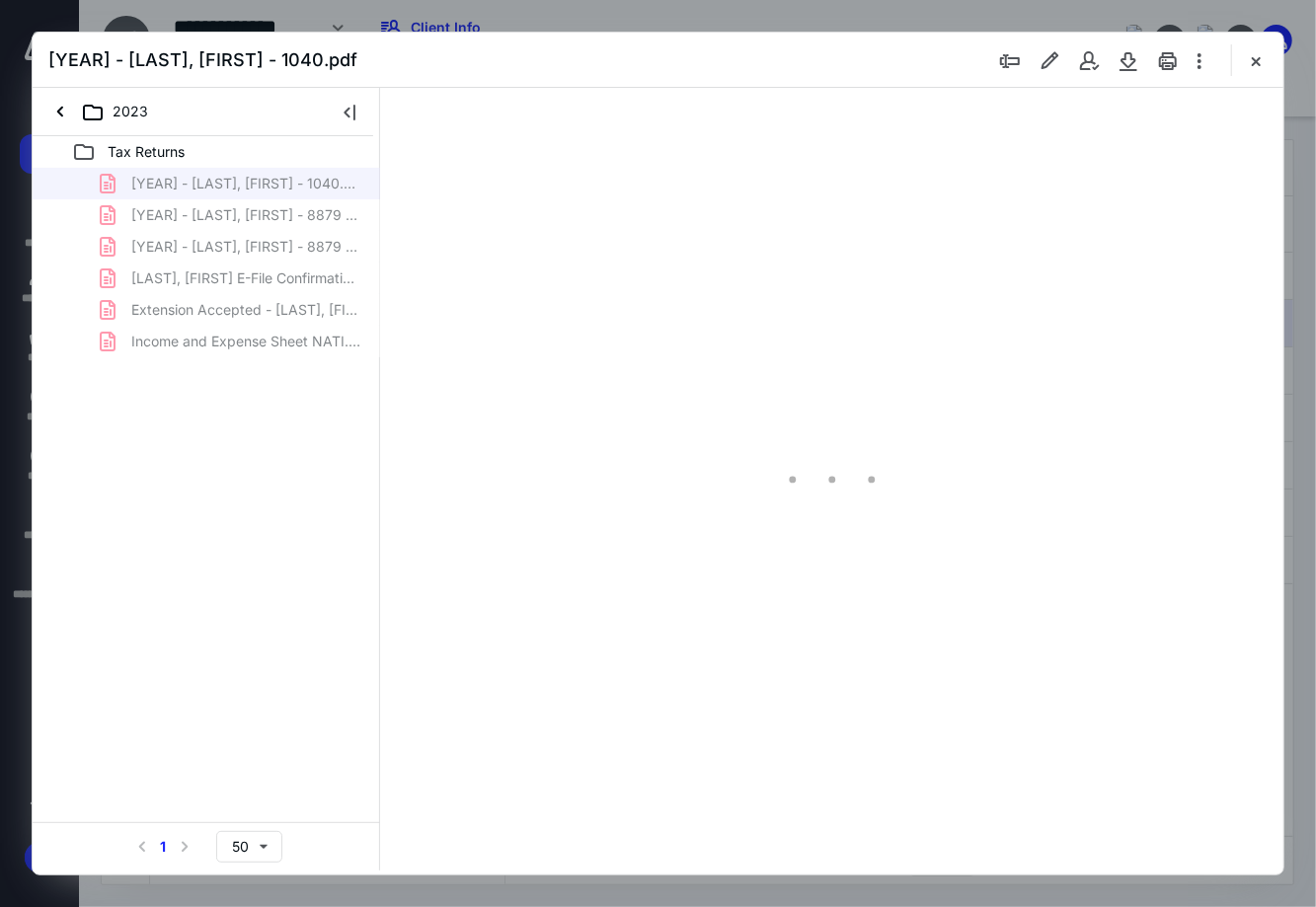 scroll, scrollTop: 0, scrollLeft: 0, axis: both 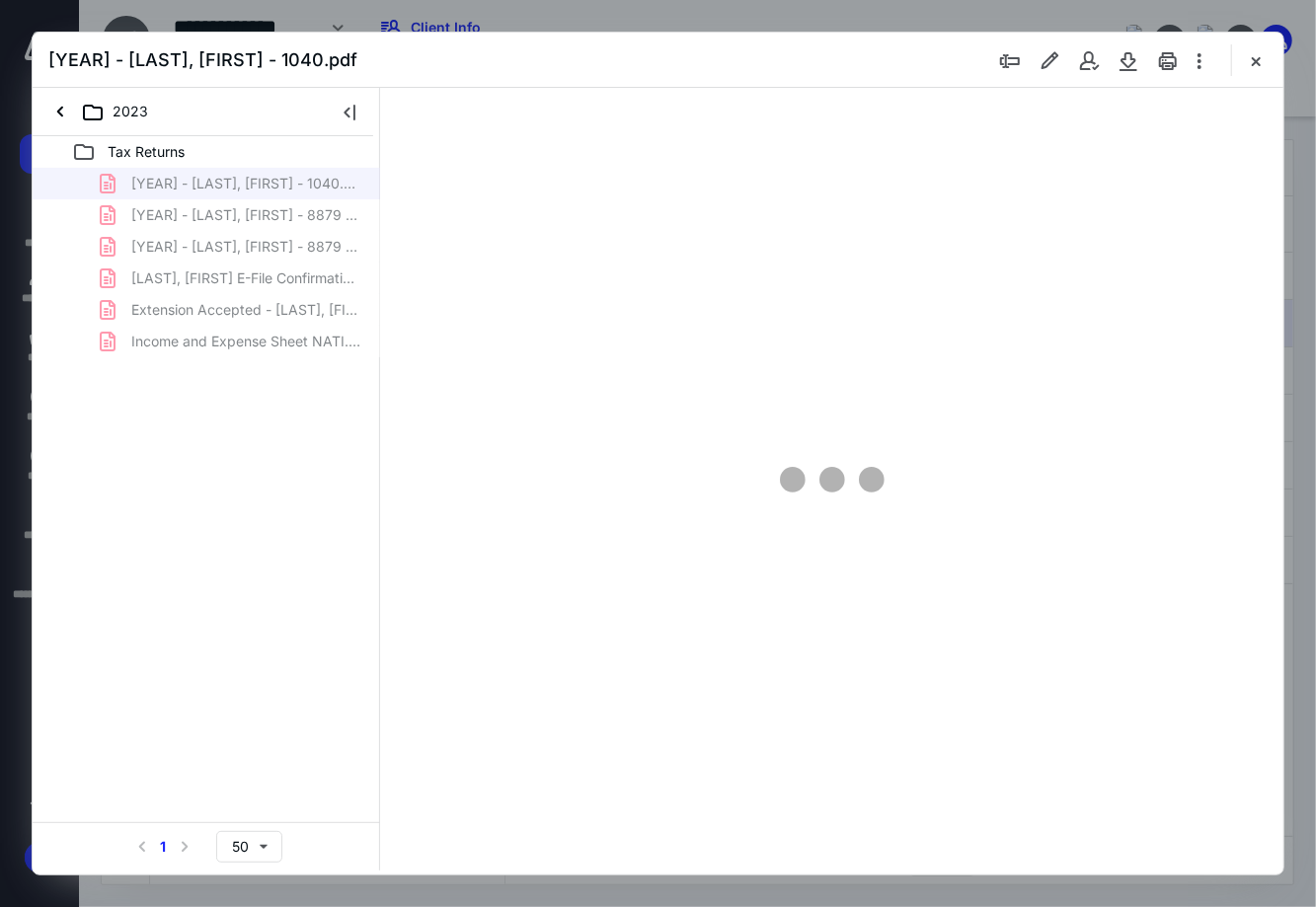 type on "90" 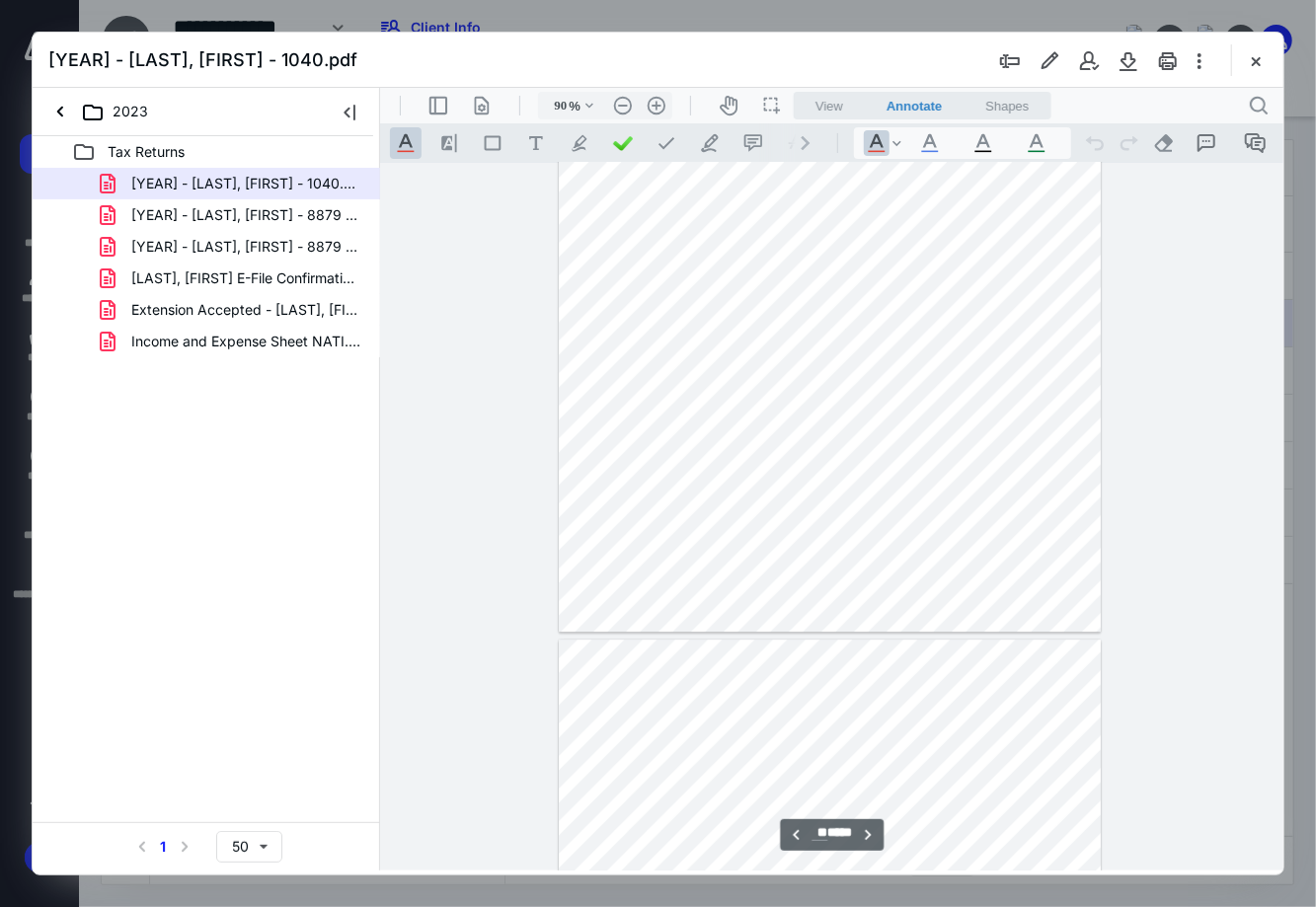 scroll, scrollTop: 11182, scrollLeft: 0, axis: vertical 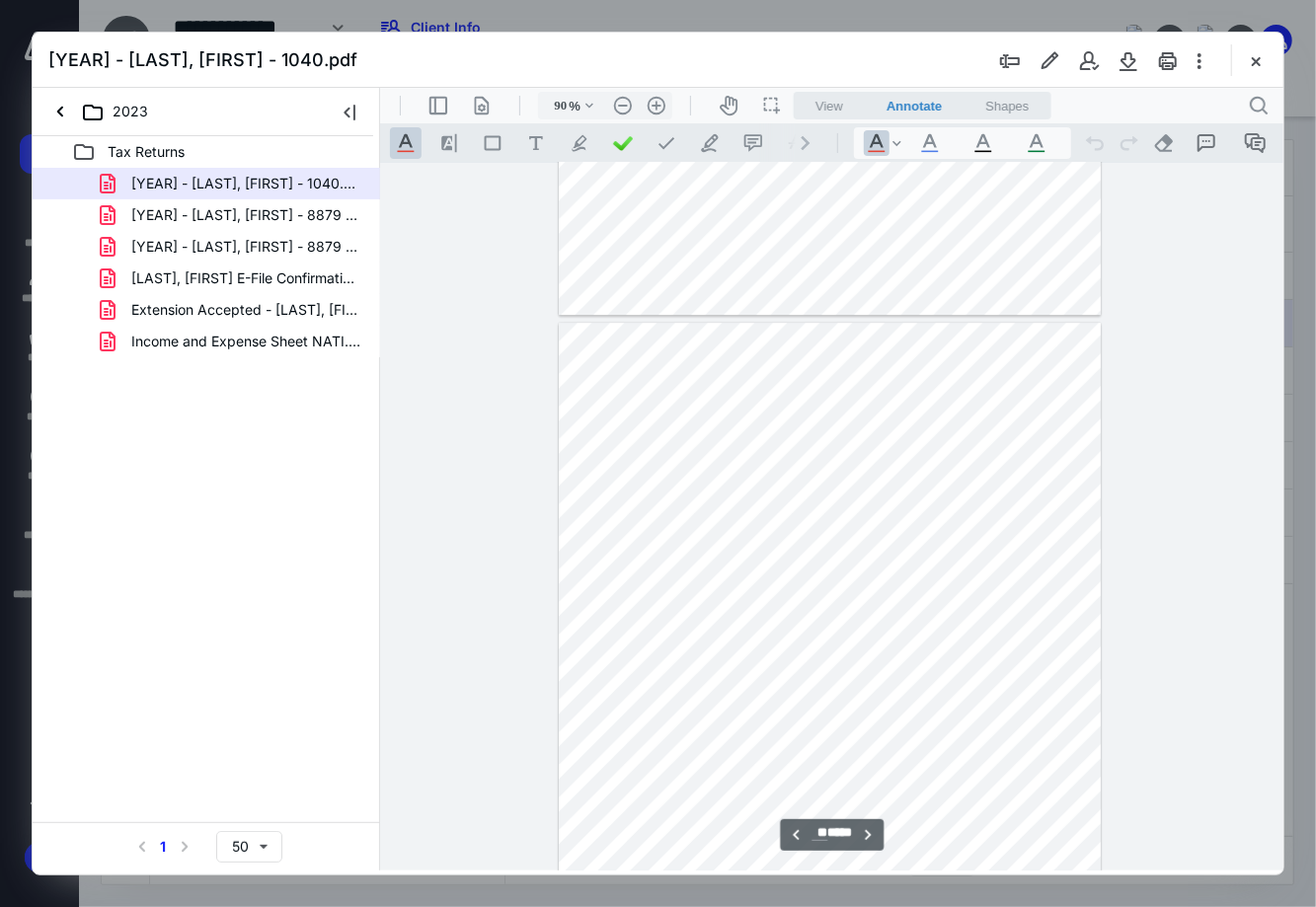type on "**" 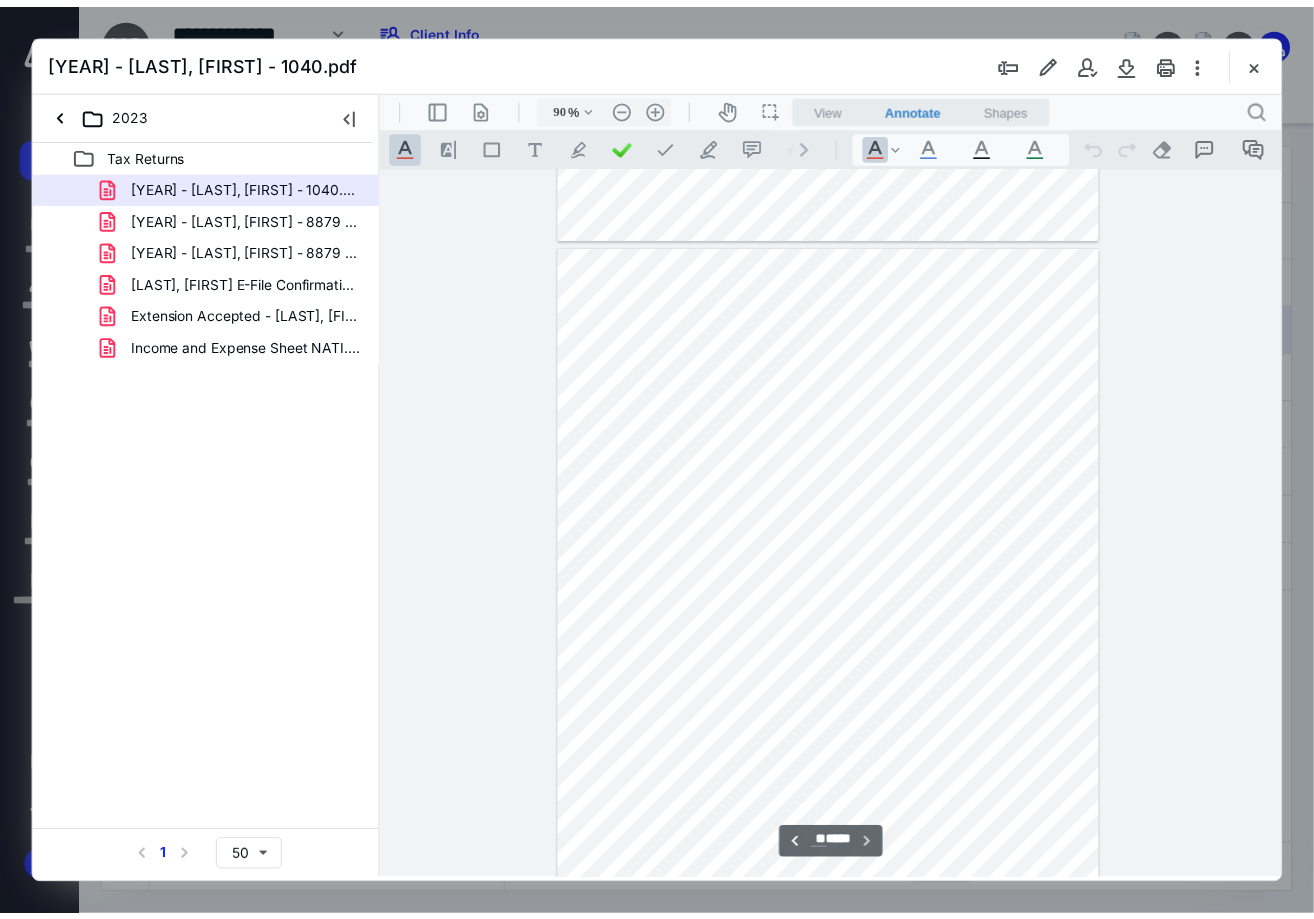 scroll, scrollTop: 12206, scrollLeft: 0, axis: vertical 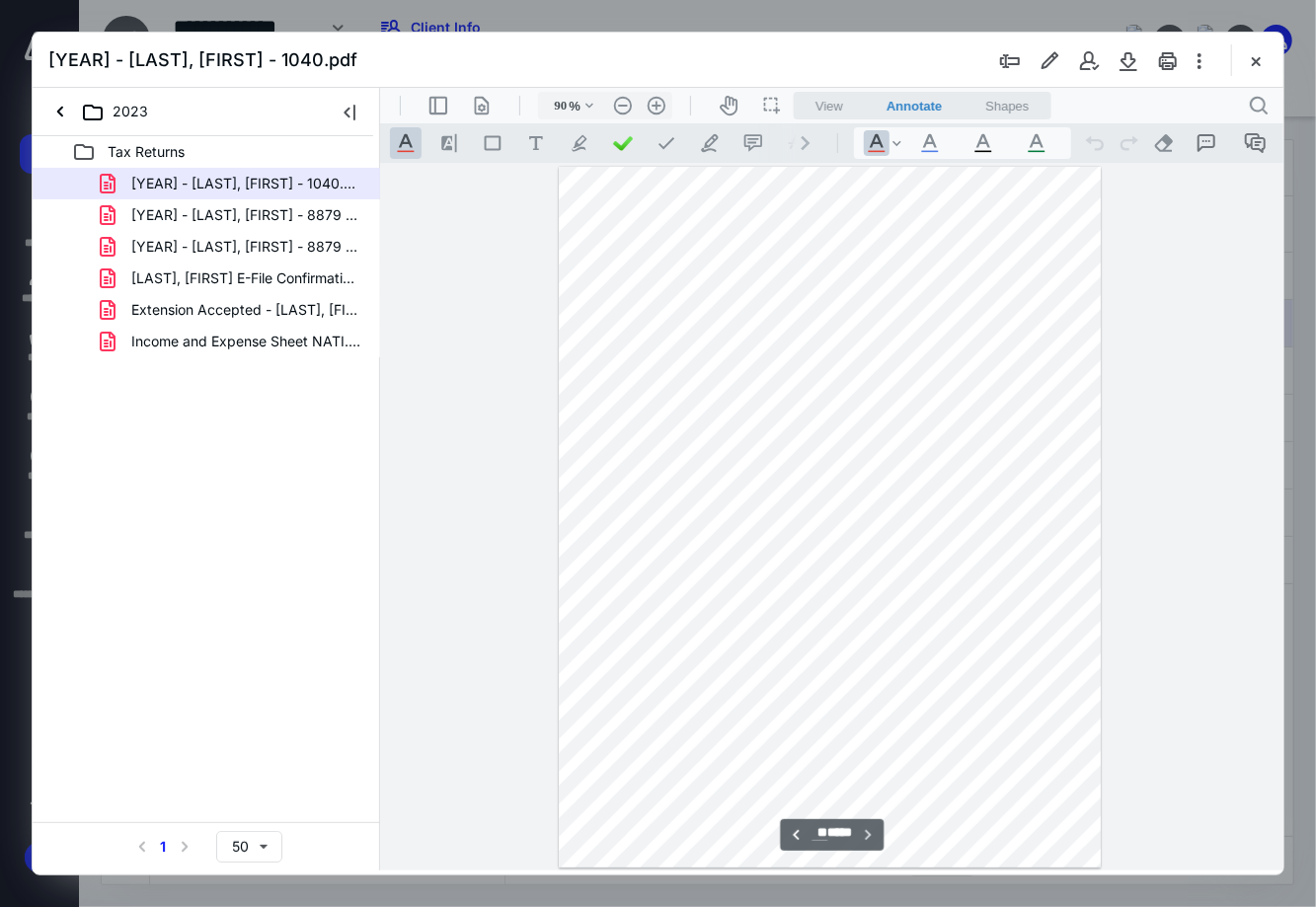 click on "2023 - Cohen, Netanel - 1040.pdf" at bounding box center [658, 60] 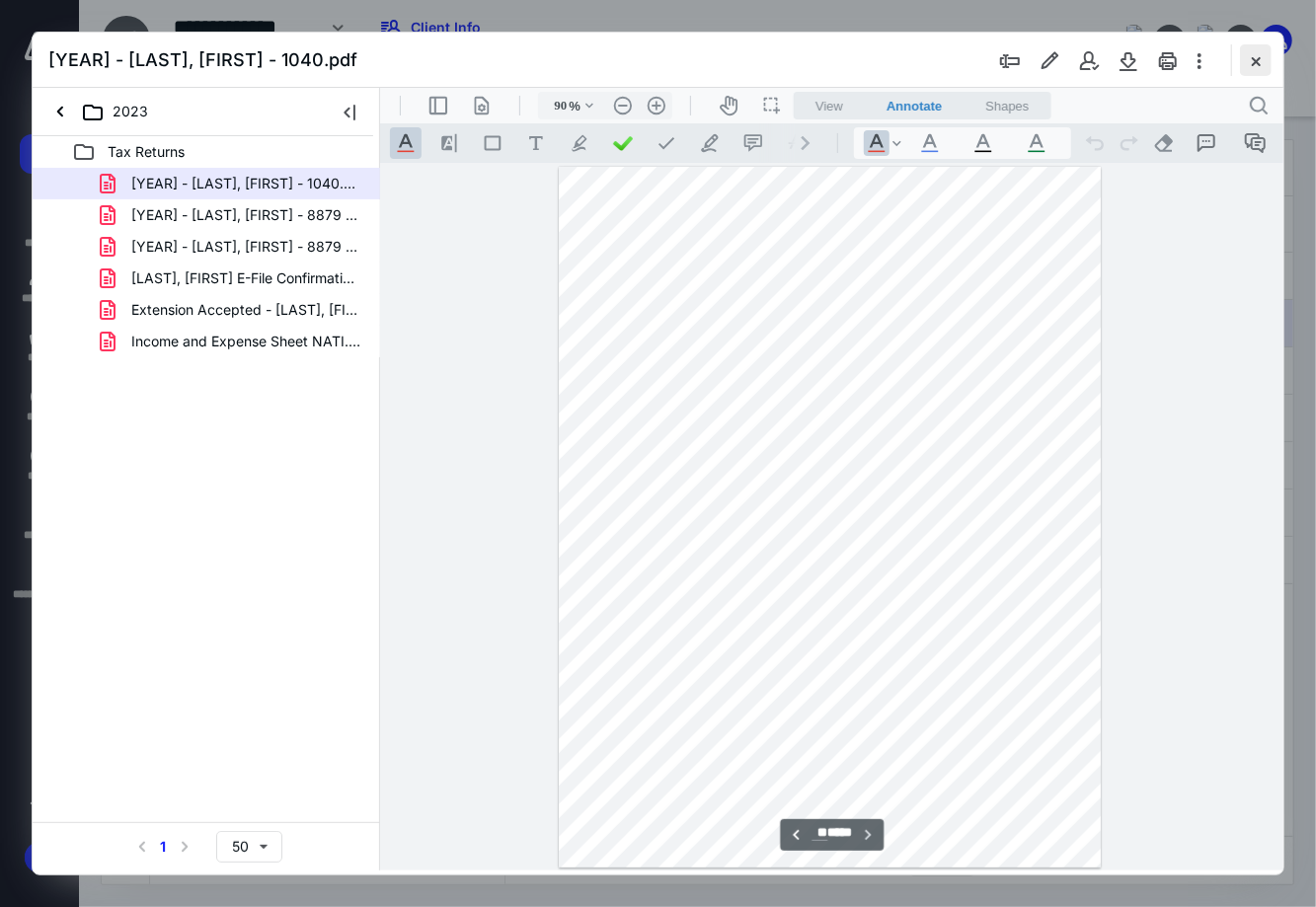click at bounding box center (1256, 60) 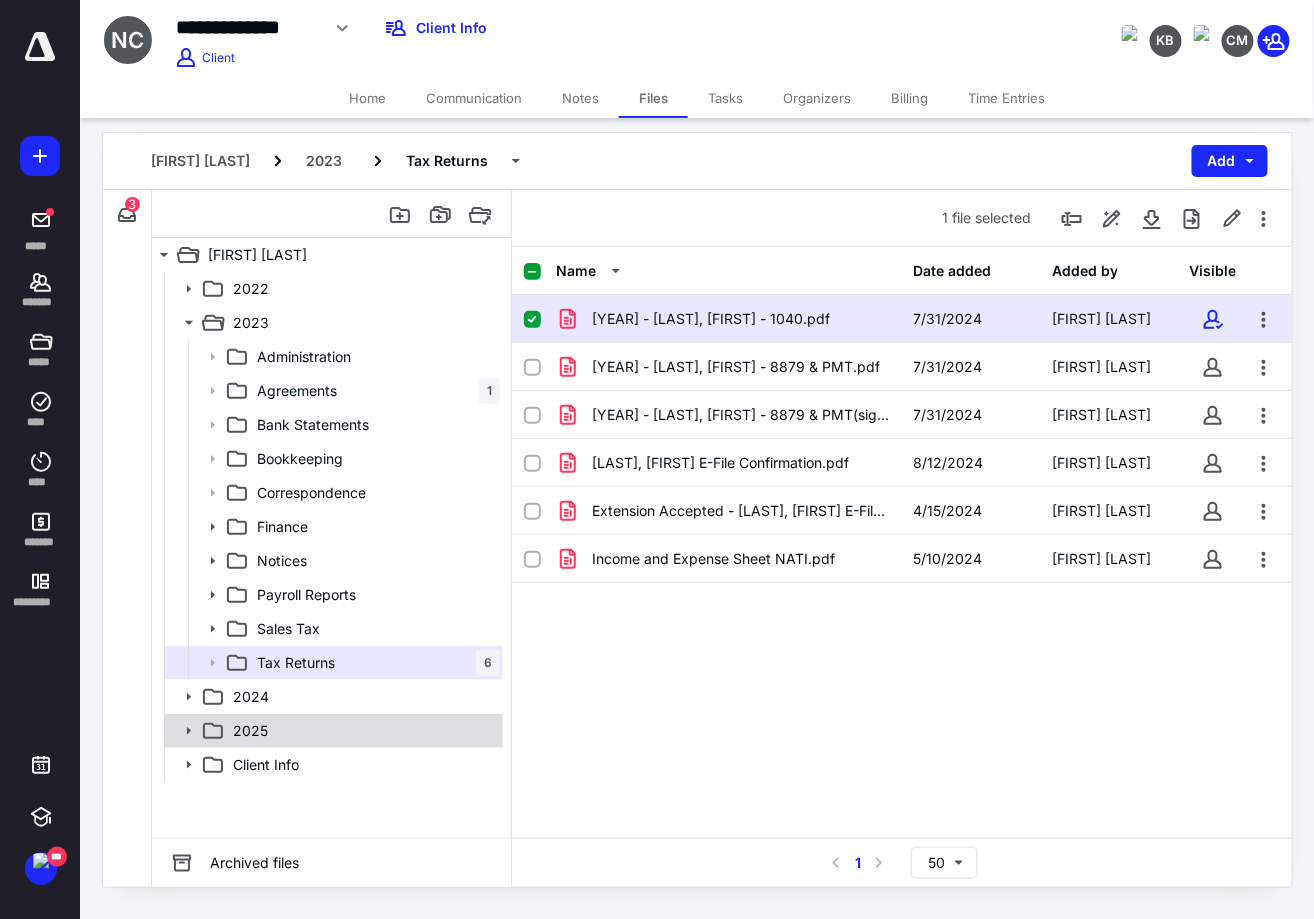 scroll, scrollTop: 18, scrollLeft: 0, axis: vertical 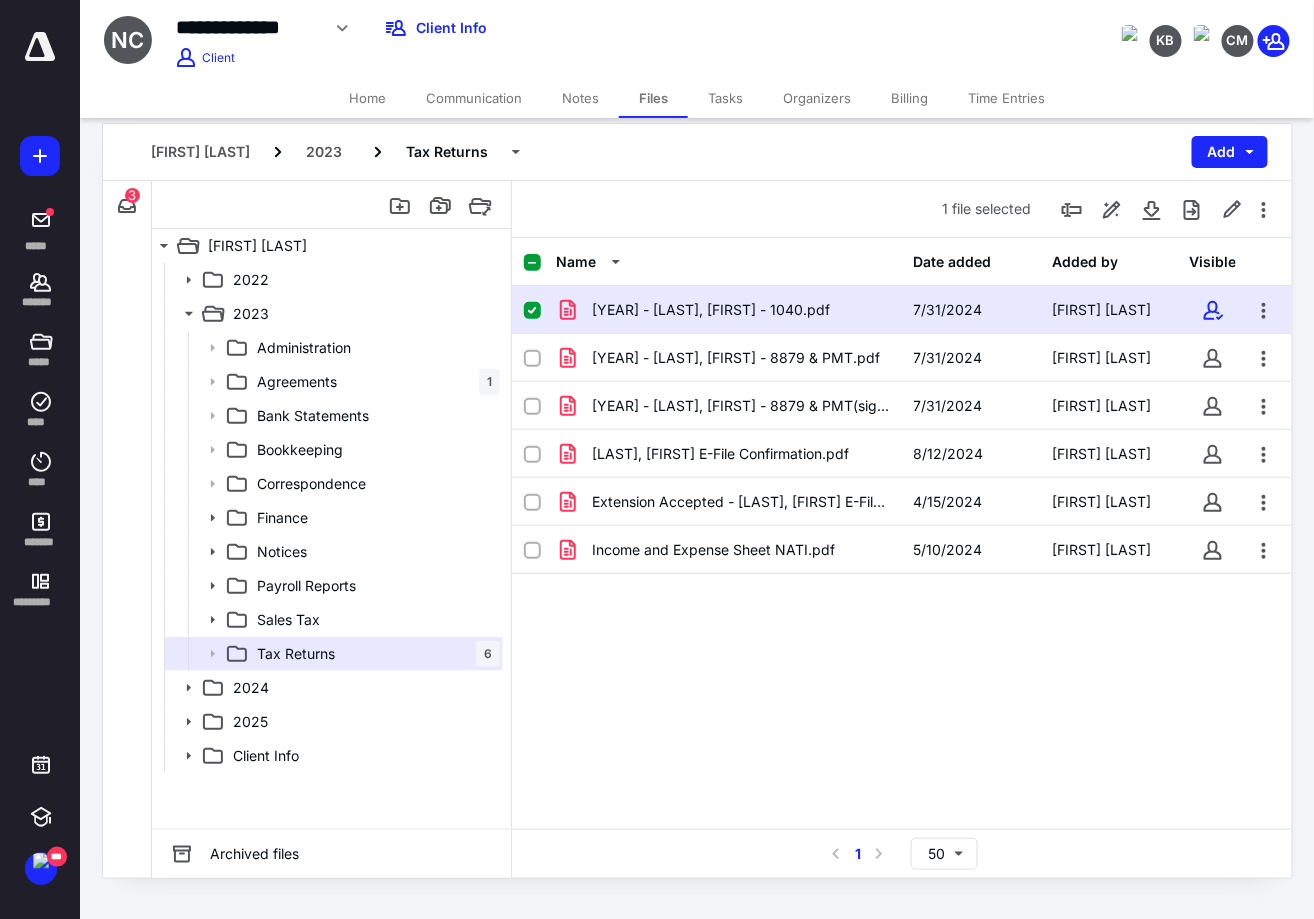 click on "Home" at bounding box center (367, 98) 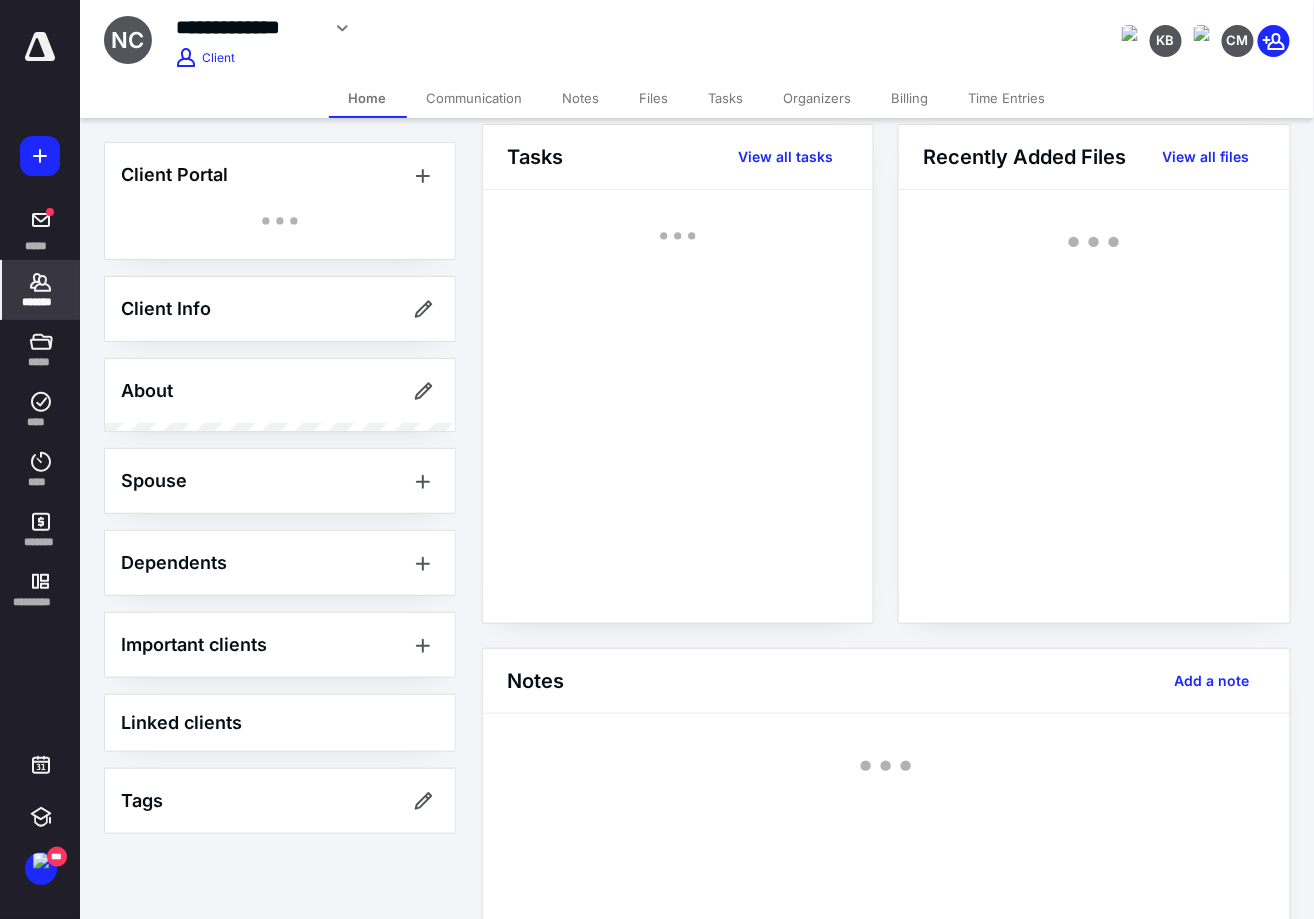 scroll, scrollTop: 0, scrollLeft: 0, axis: both 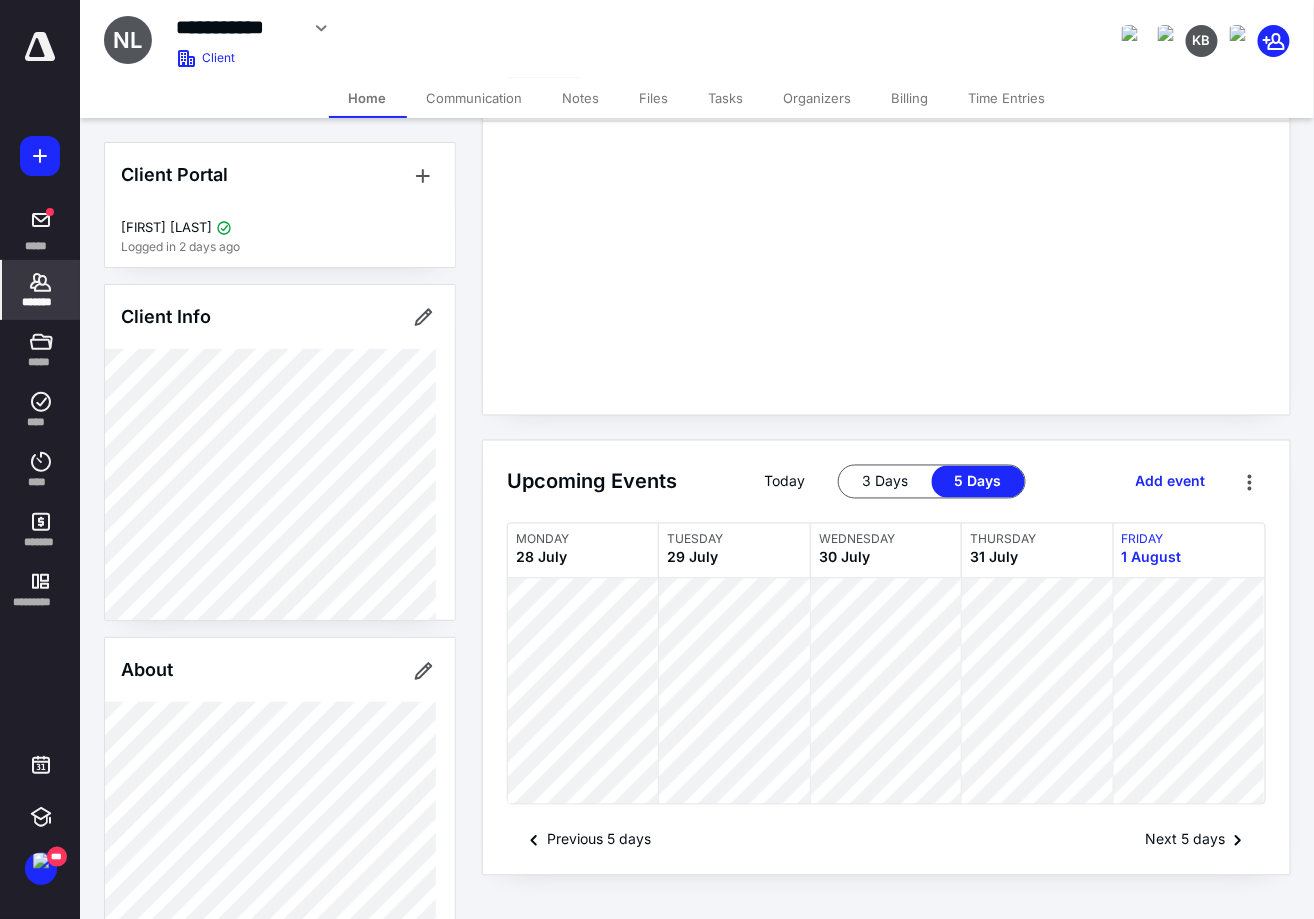 click on "About" at bounding box center [280, 670] 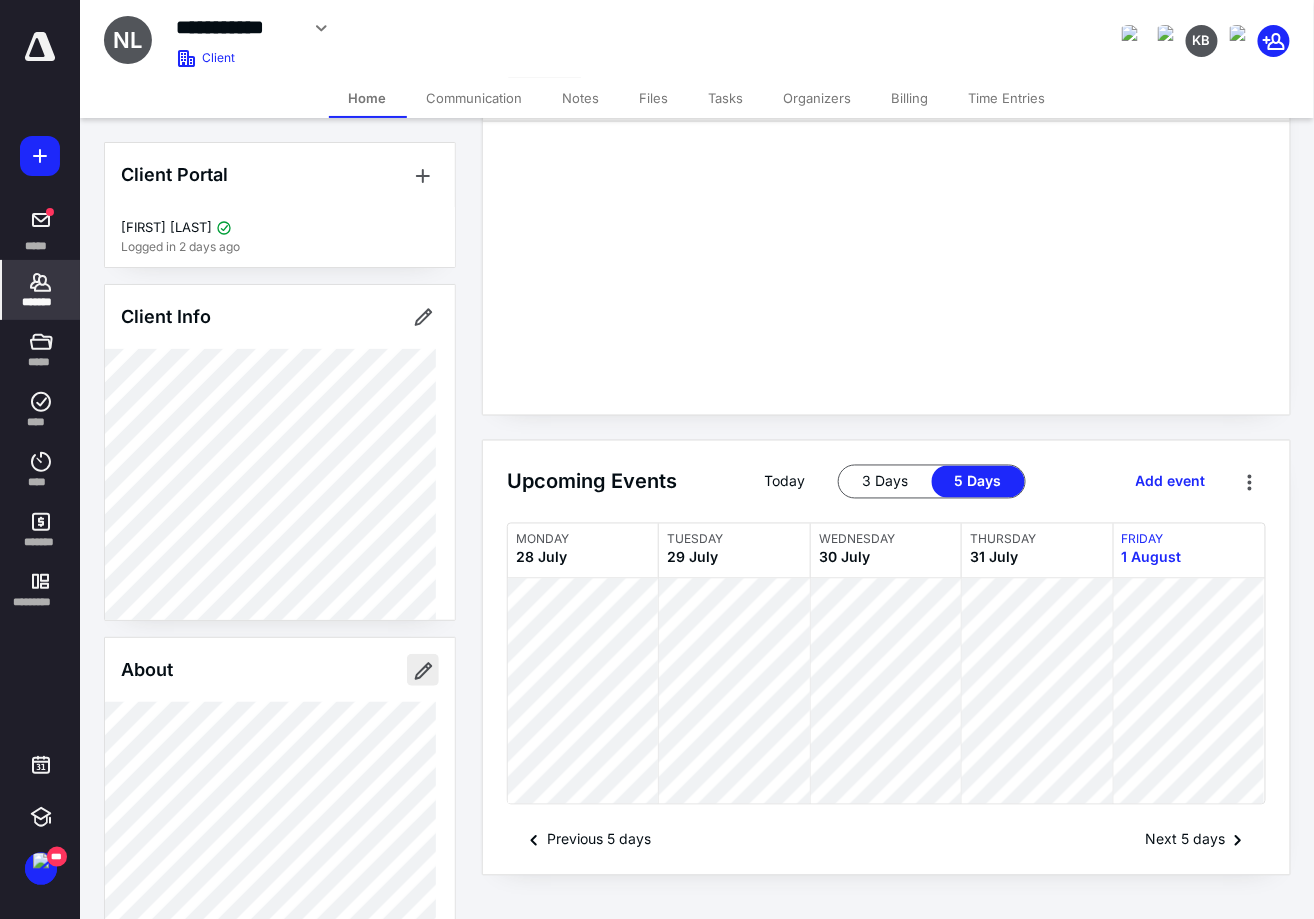 click at bounding box center (423, 670) 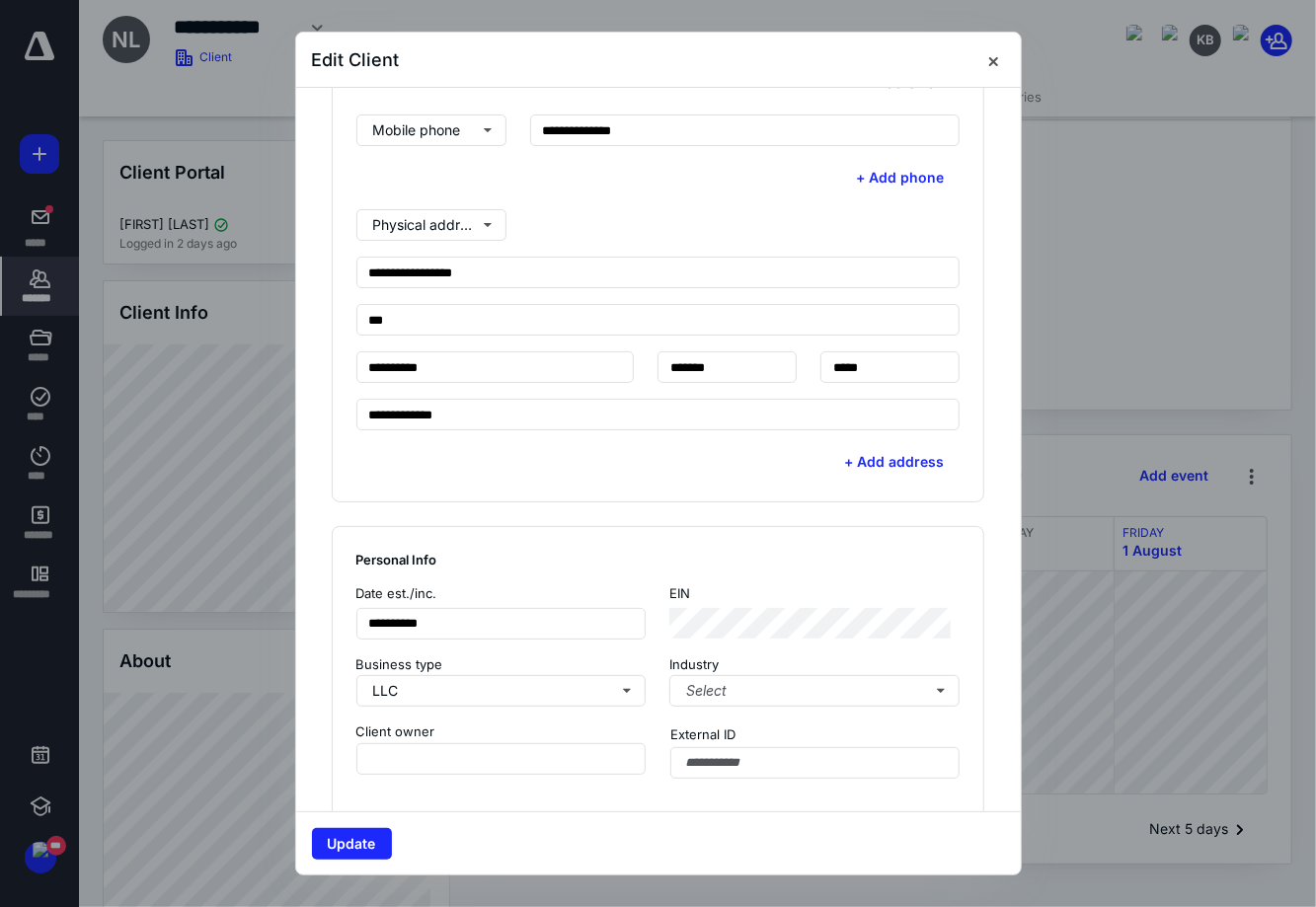 scroll, scrollTop: 740, scrollLeft: 0, axis: vertical 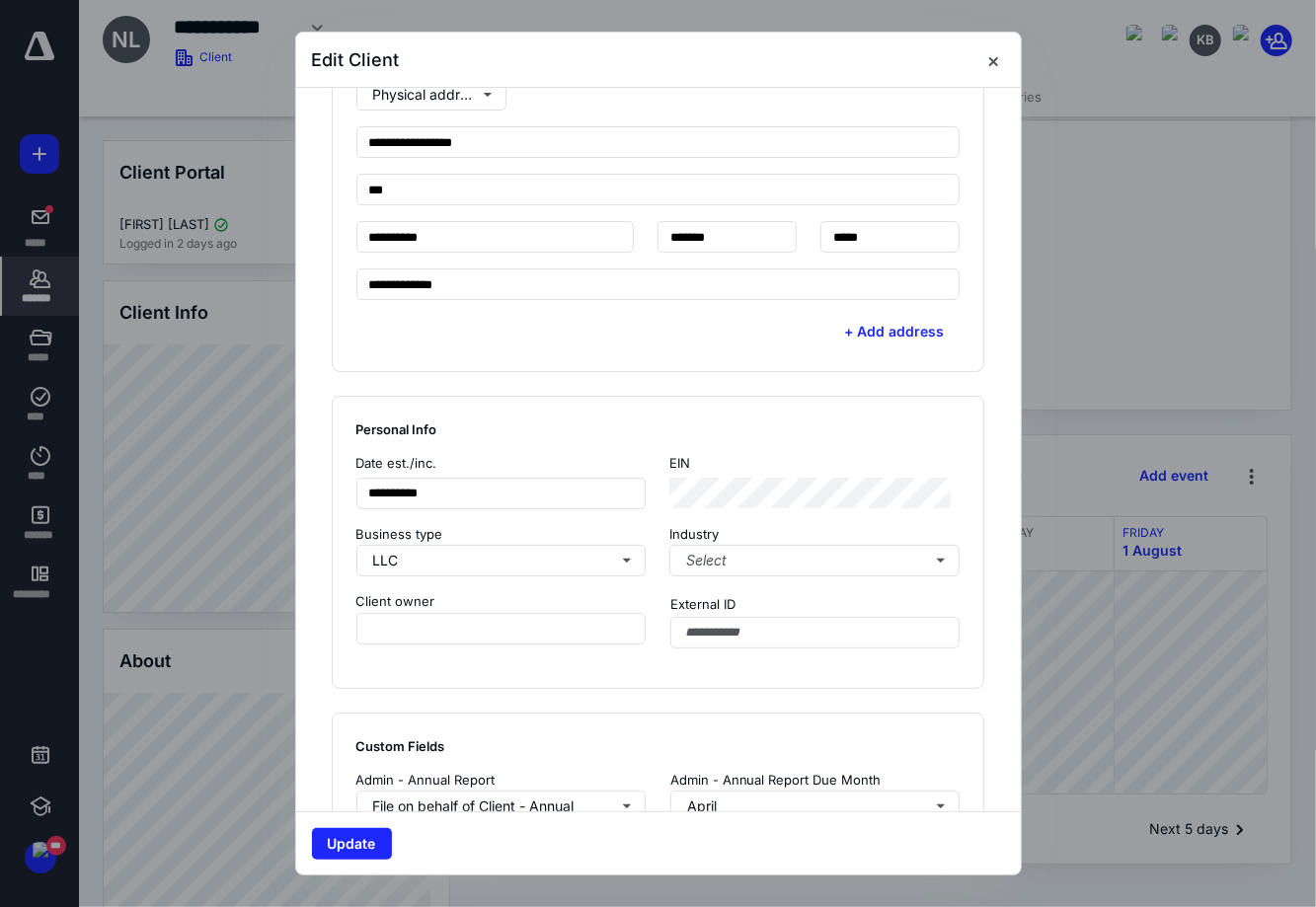click on "**********" at bounding box center (658, 542) 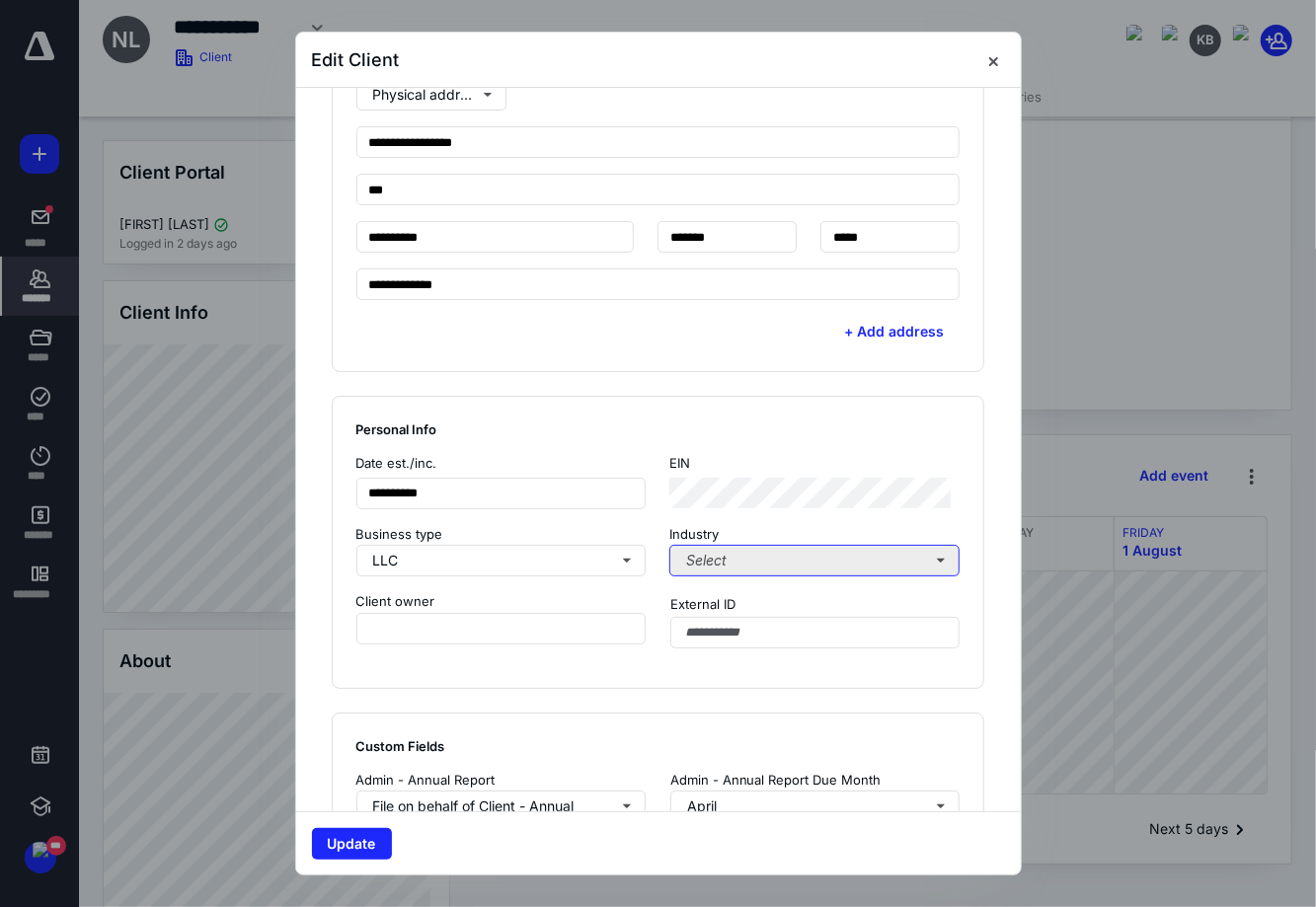 click on "Select" at bounding box center (814, 561) 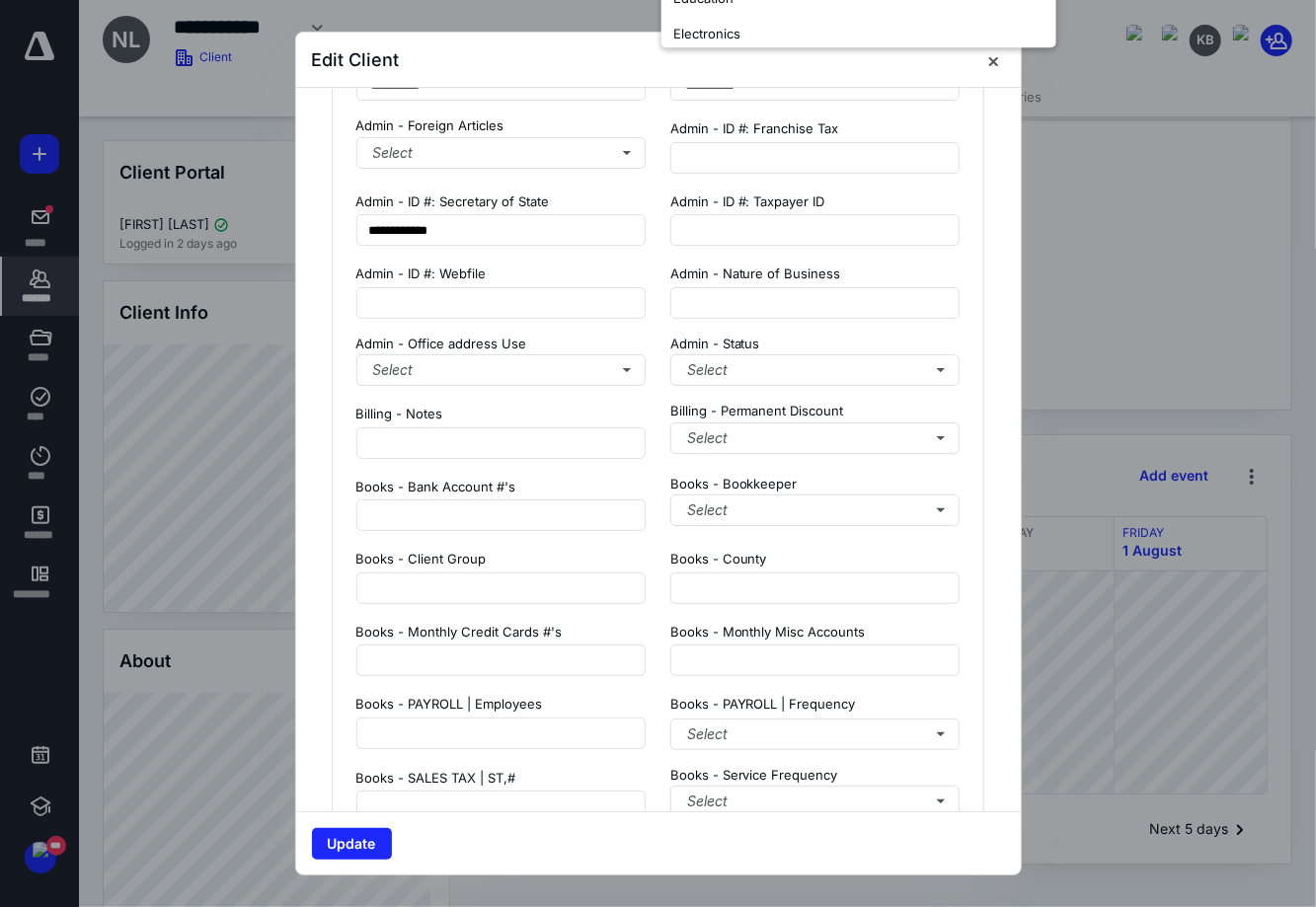 scroll, scrollTop: 1110, scrollLeft: 0, axis: vertical 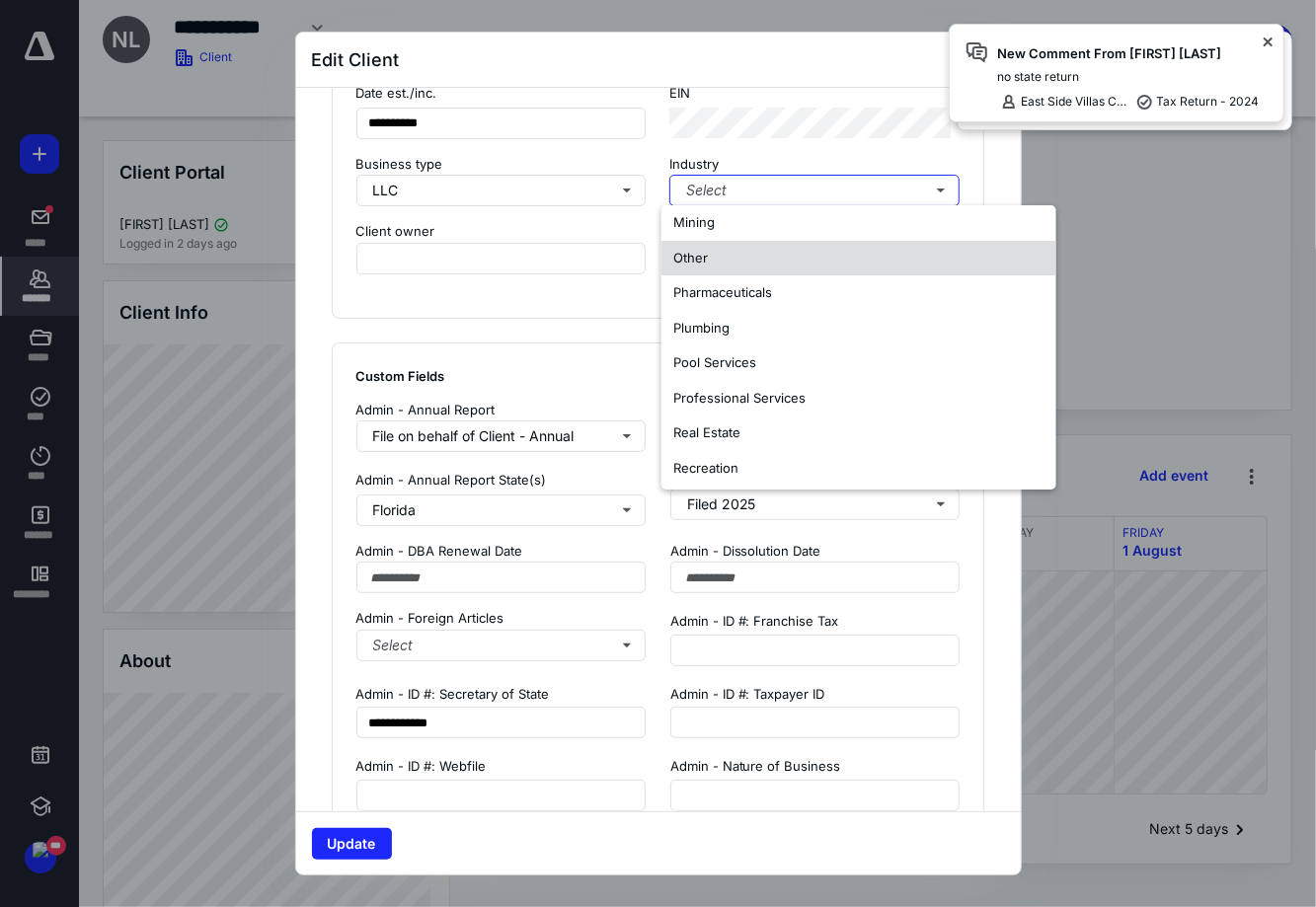 click on "Other" at bounding box center (859, 259) 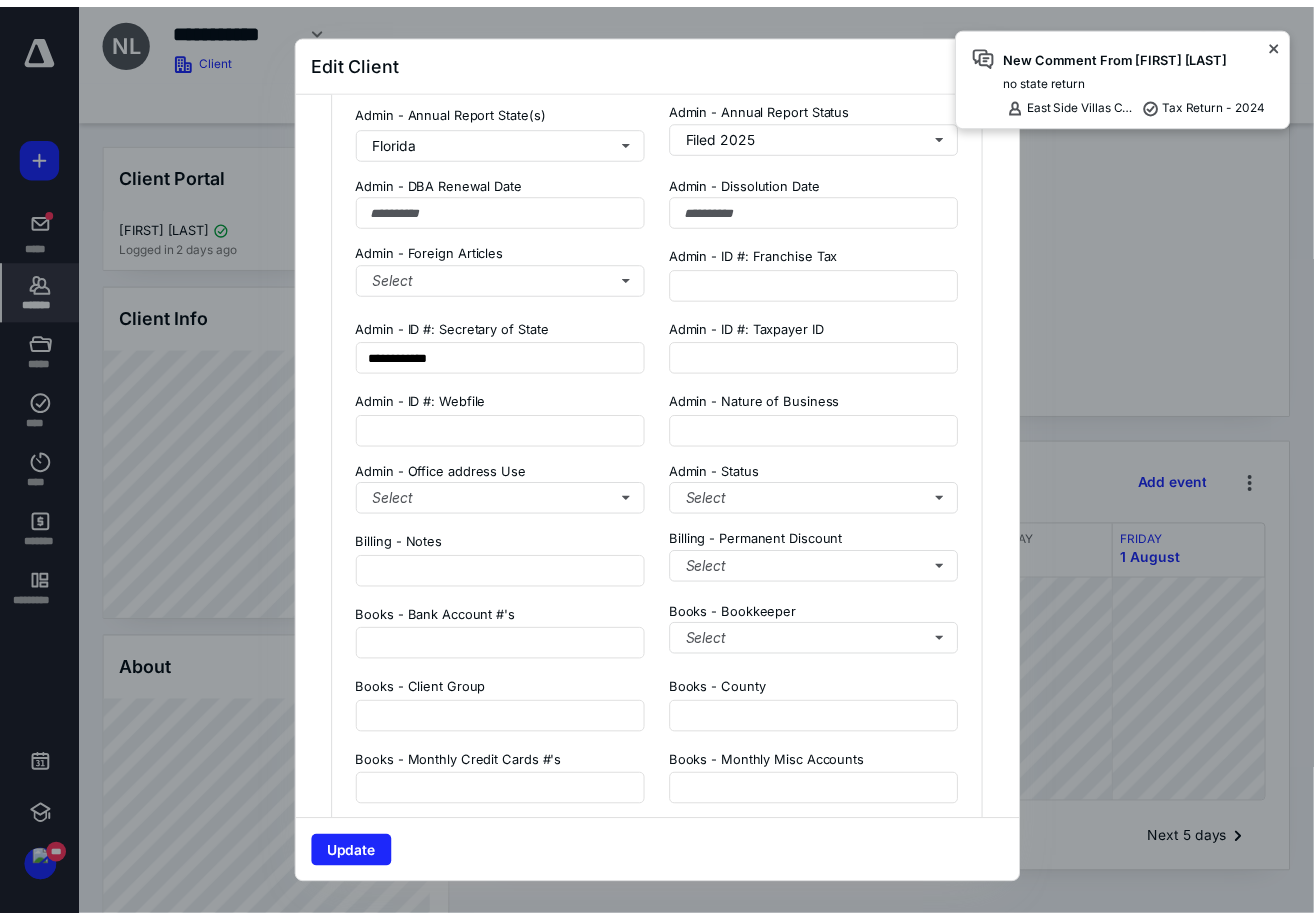 scroll, scrollTop: 1500, scrollLeft: 0, axis: vertical 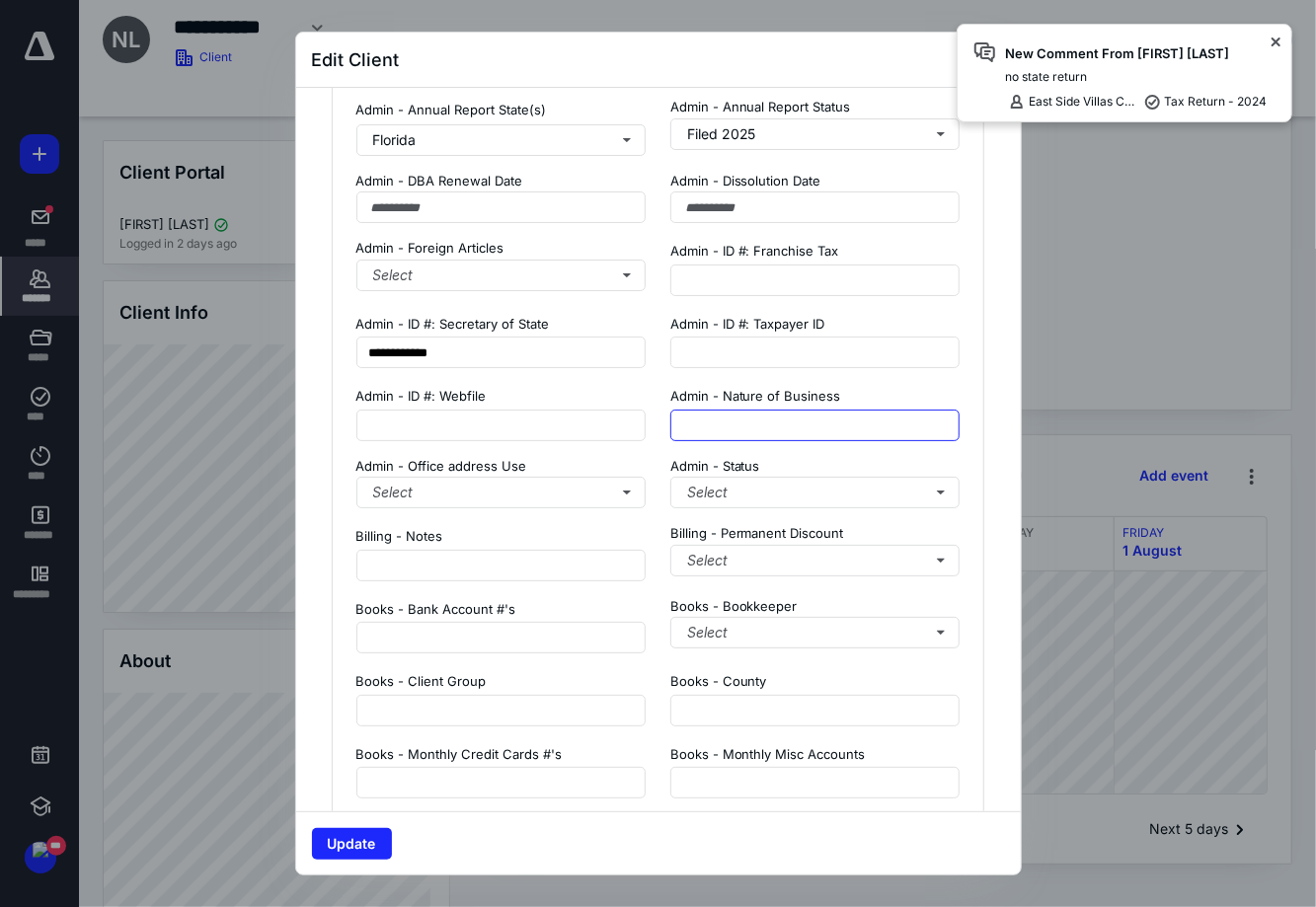 click at bounding box center [815, 425] 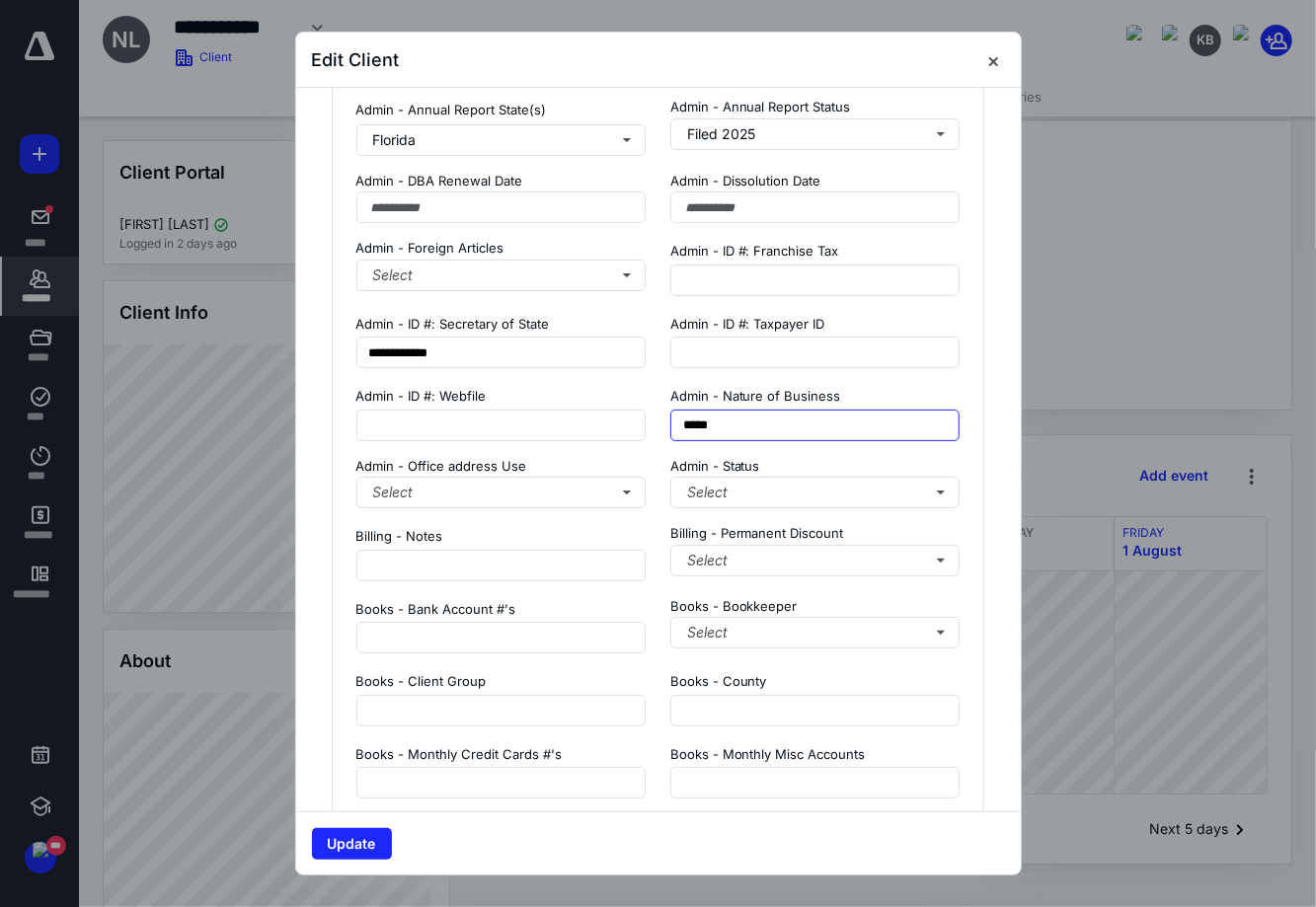 type on "*****" 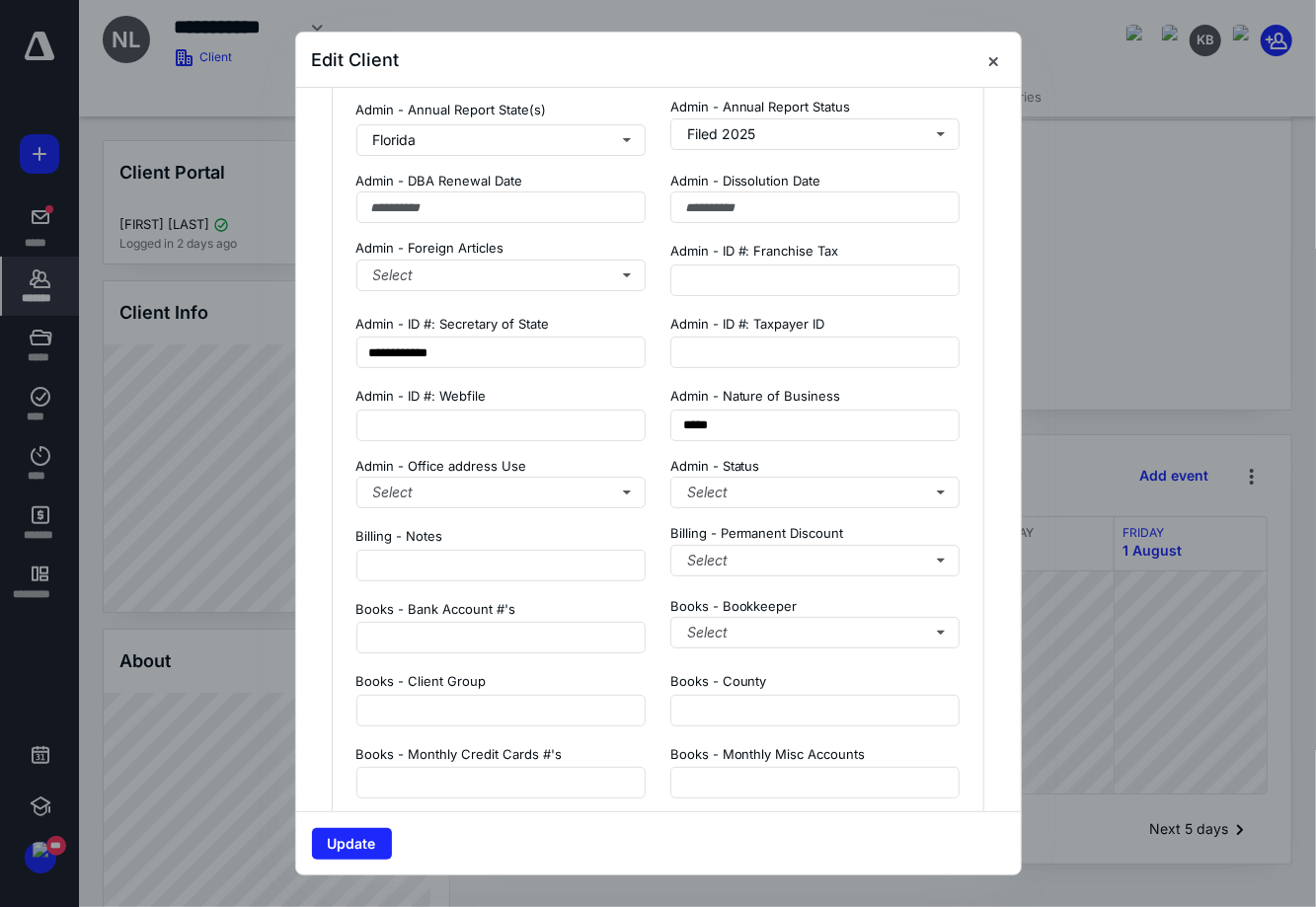 click on "Update" at bounding box center [658, 843] 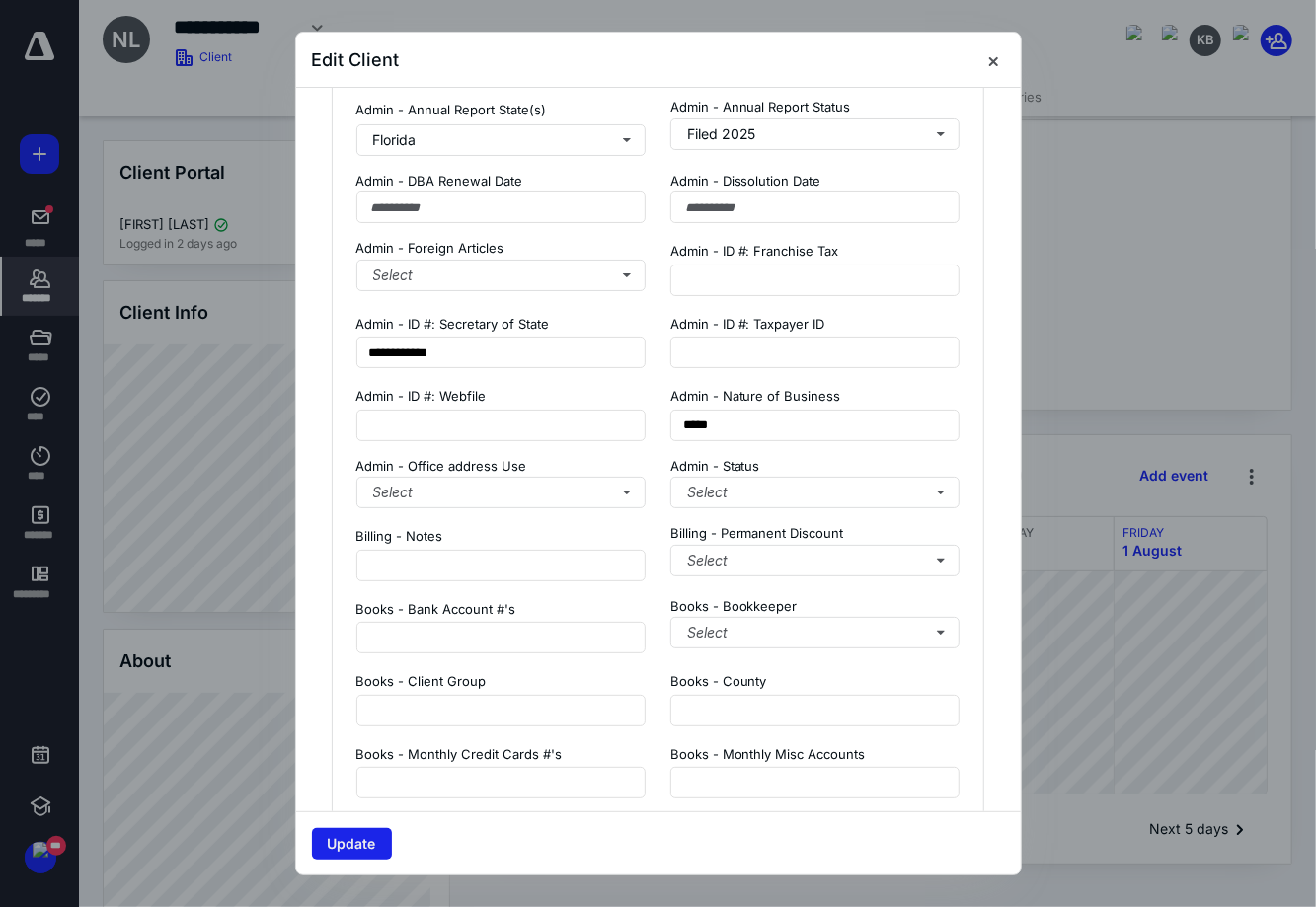 click on "Update" at bounding box center (351, 844) 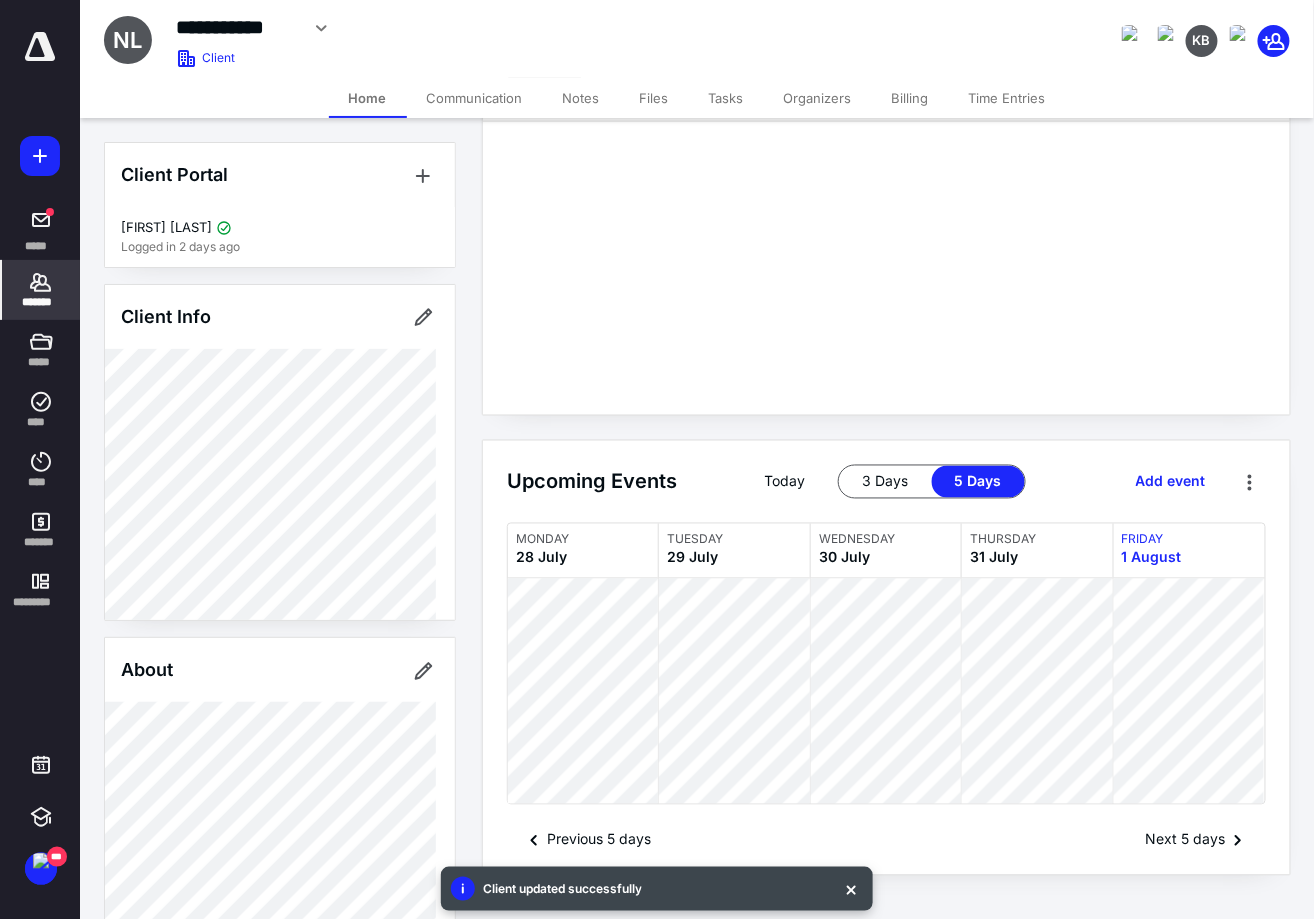 click on "*******" at bounding box center (41, 302) 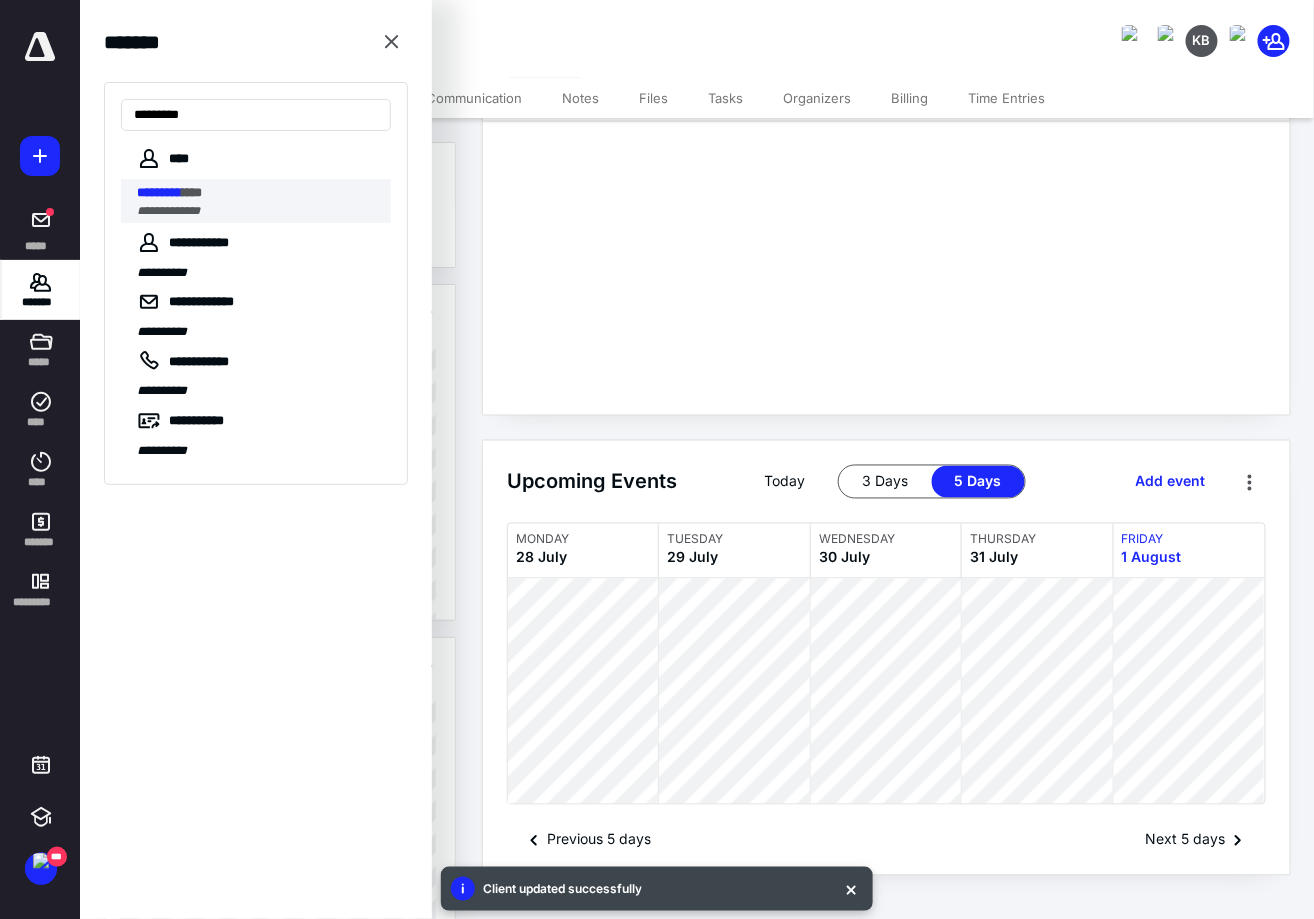 type on "*********" 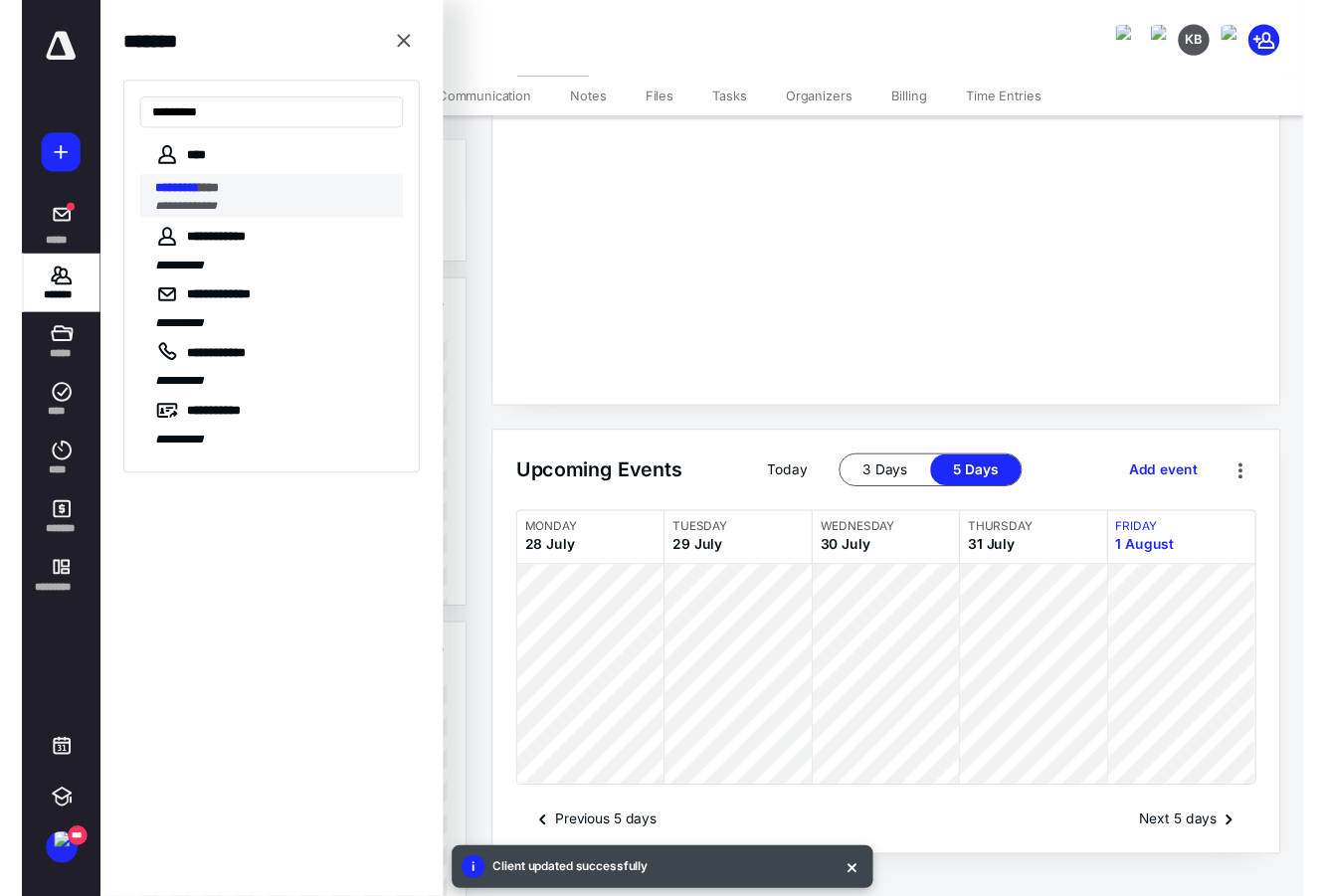 scroll, scrollTop: 0, scrollLeft: 0, axis: both 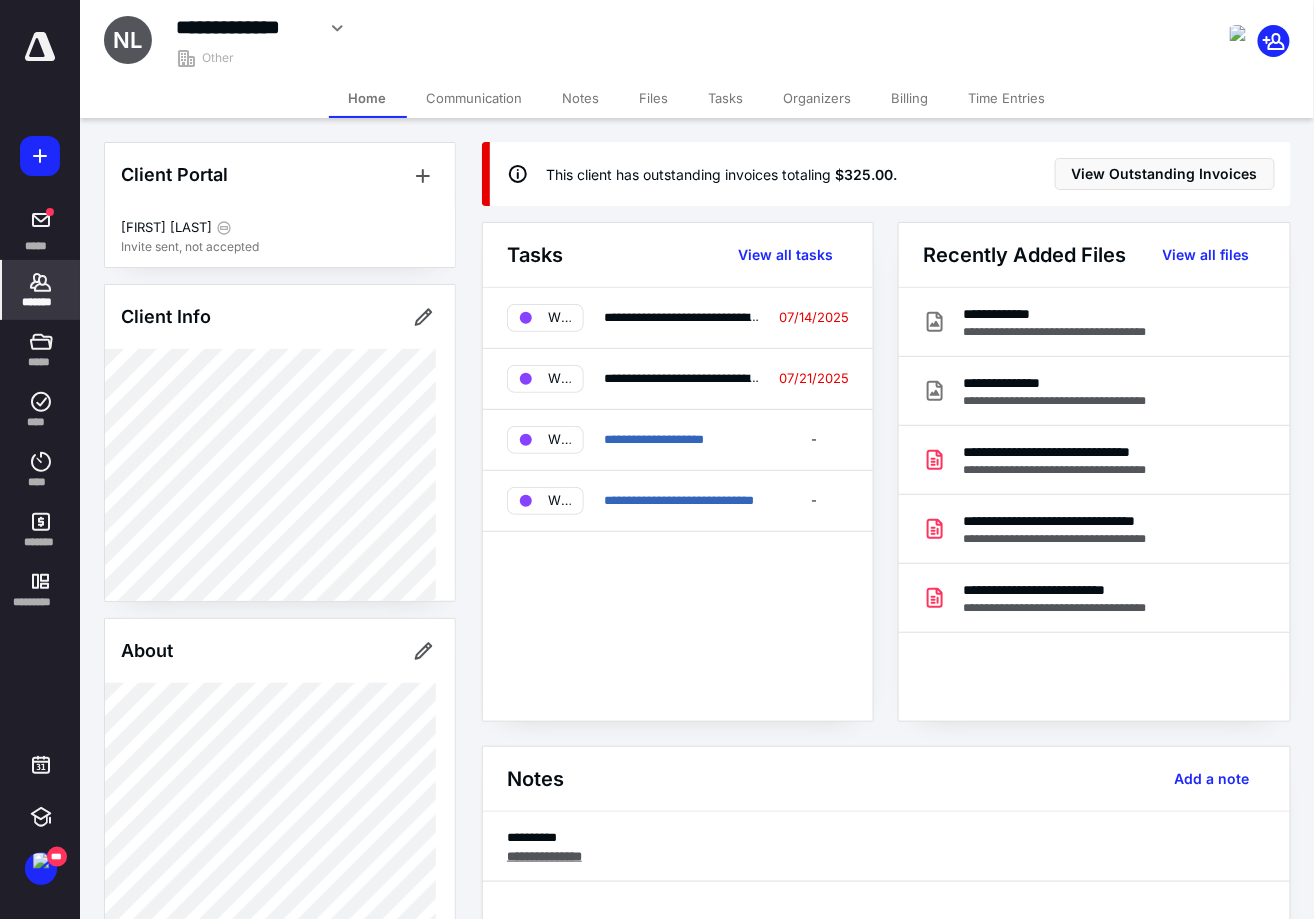 click on "Tasks" at bounding box center (726, 98) 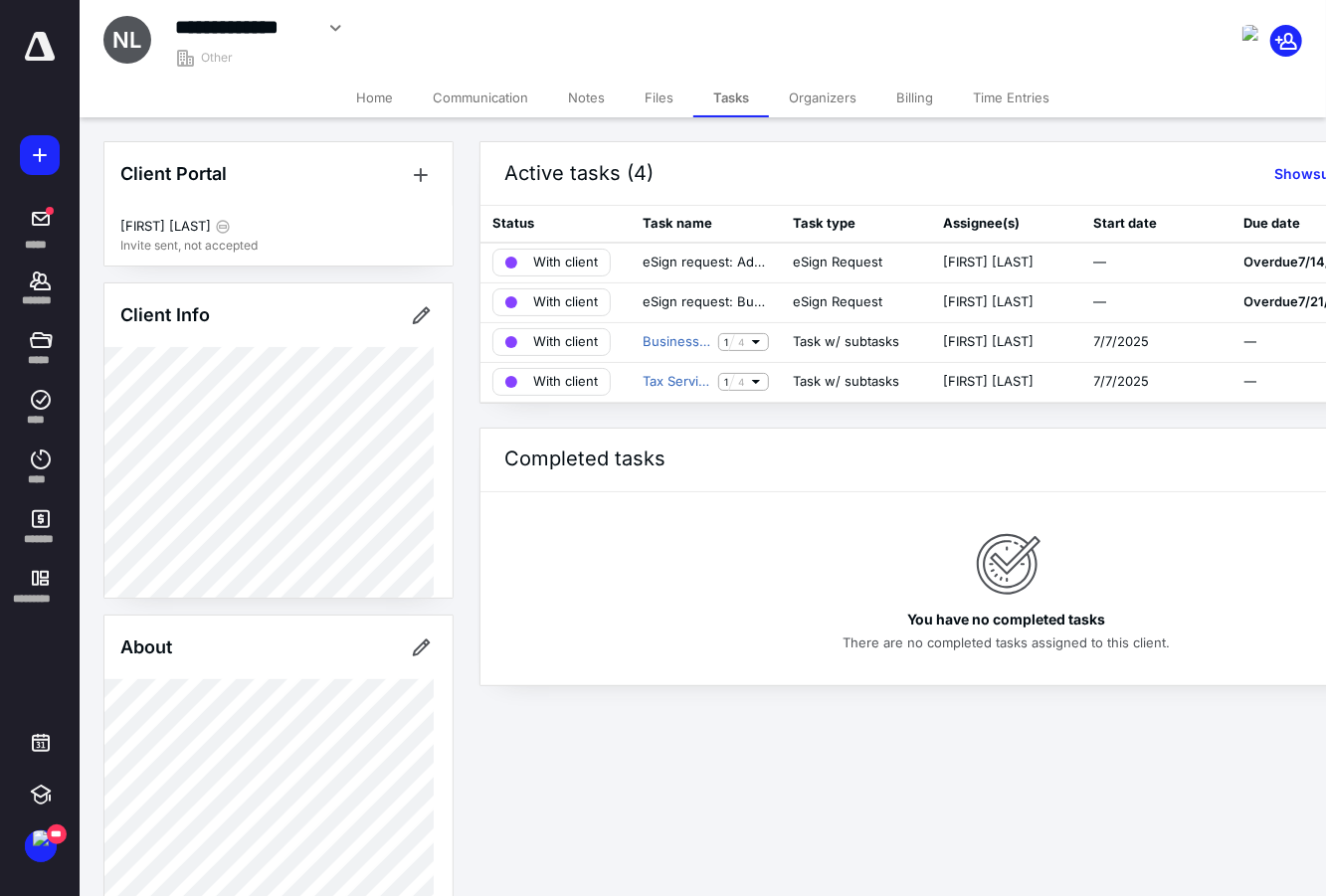 click on "Tasks" at bounding box center (731, 97) 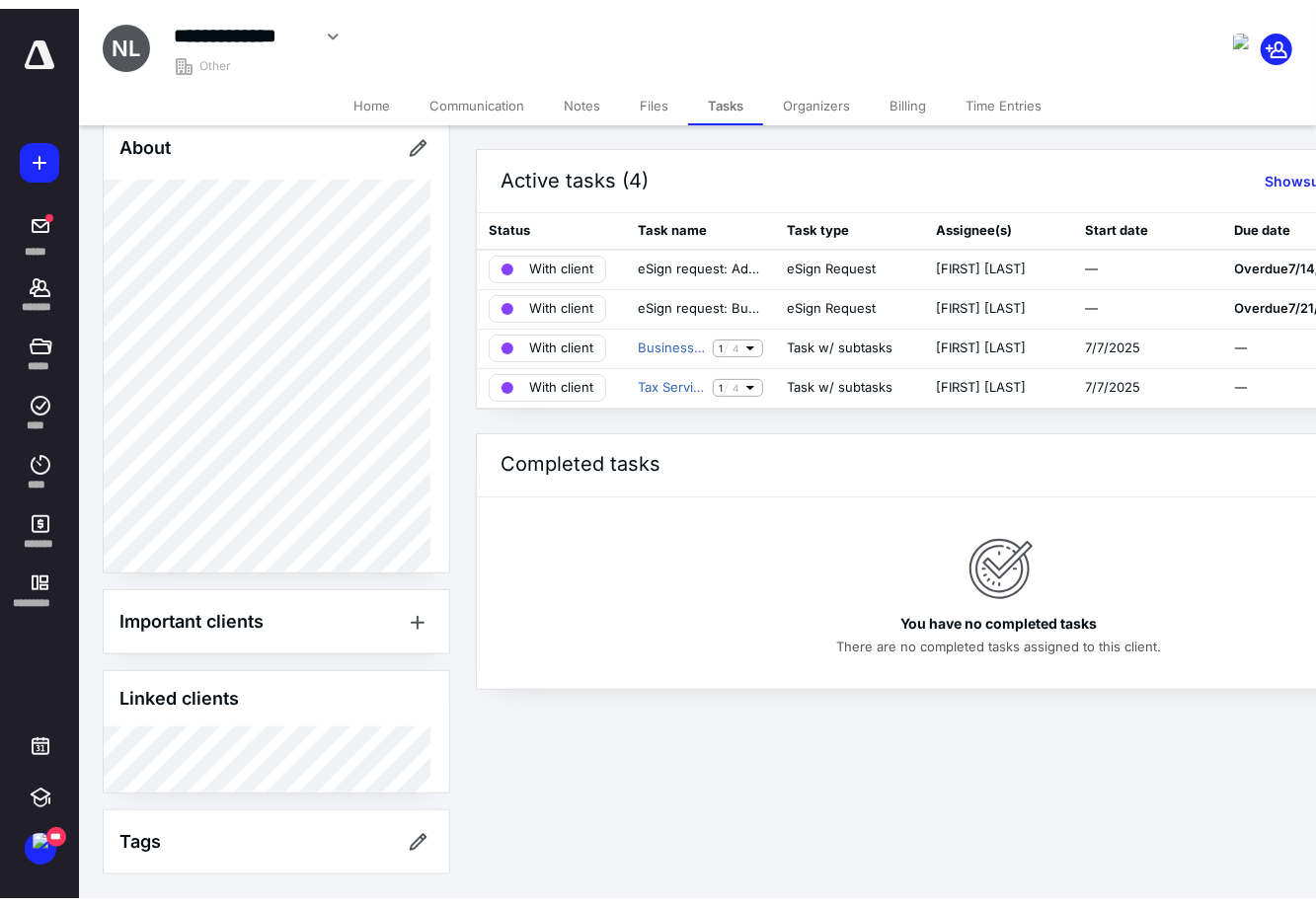 scroll, scrollTop: 257, scrollLeft: 0, axis: vertical 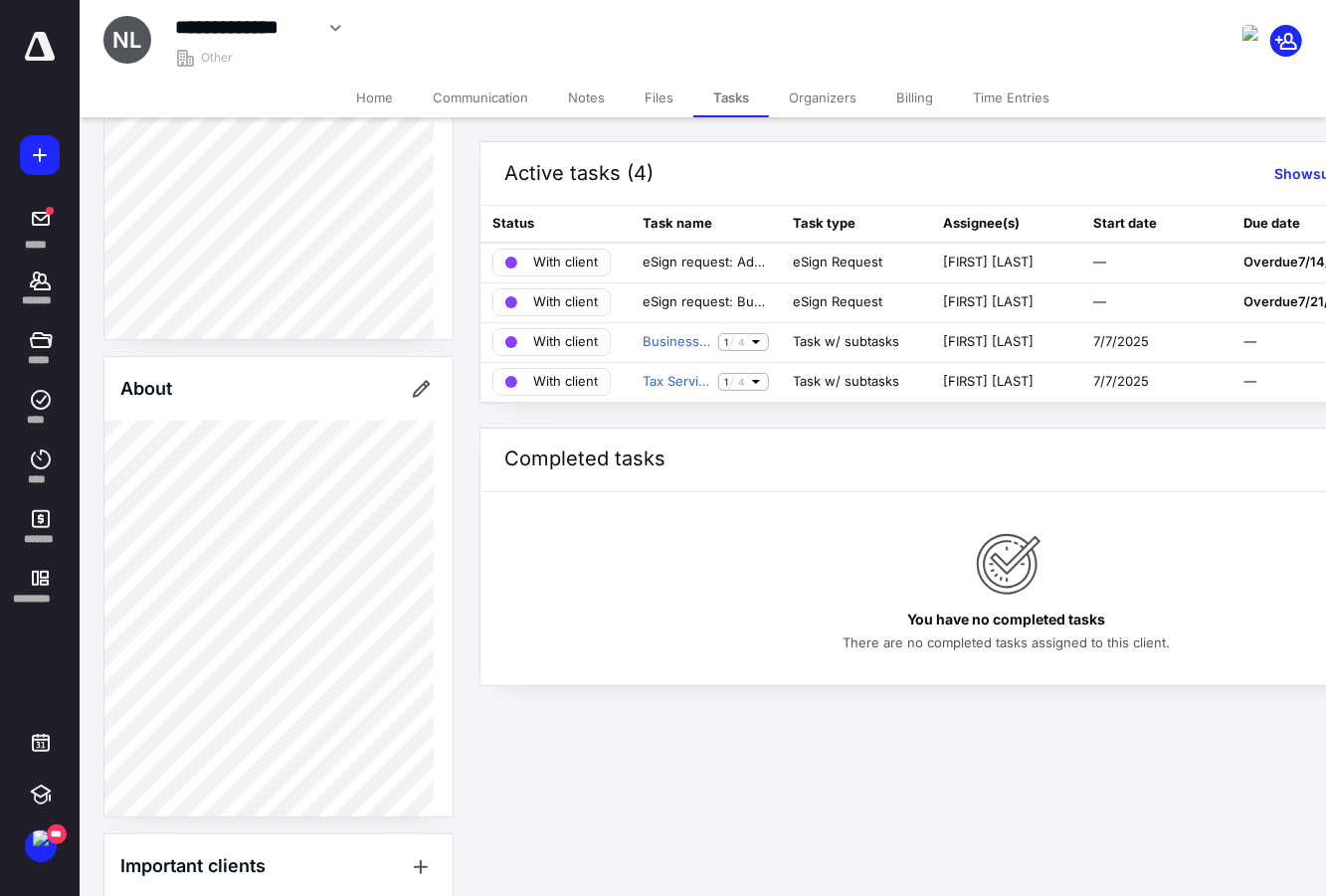 click on "**********" at bounding box center [244, 27] 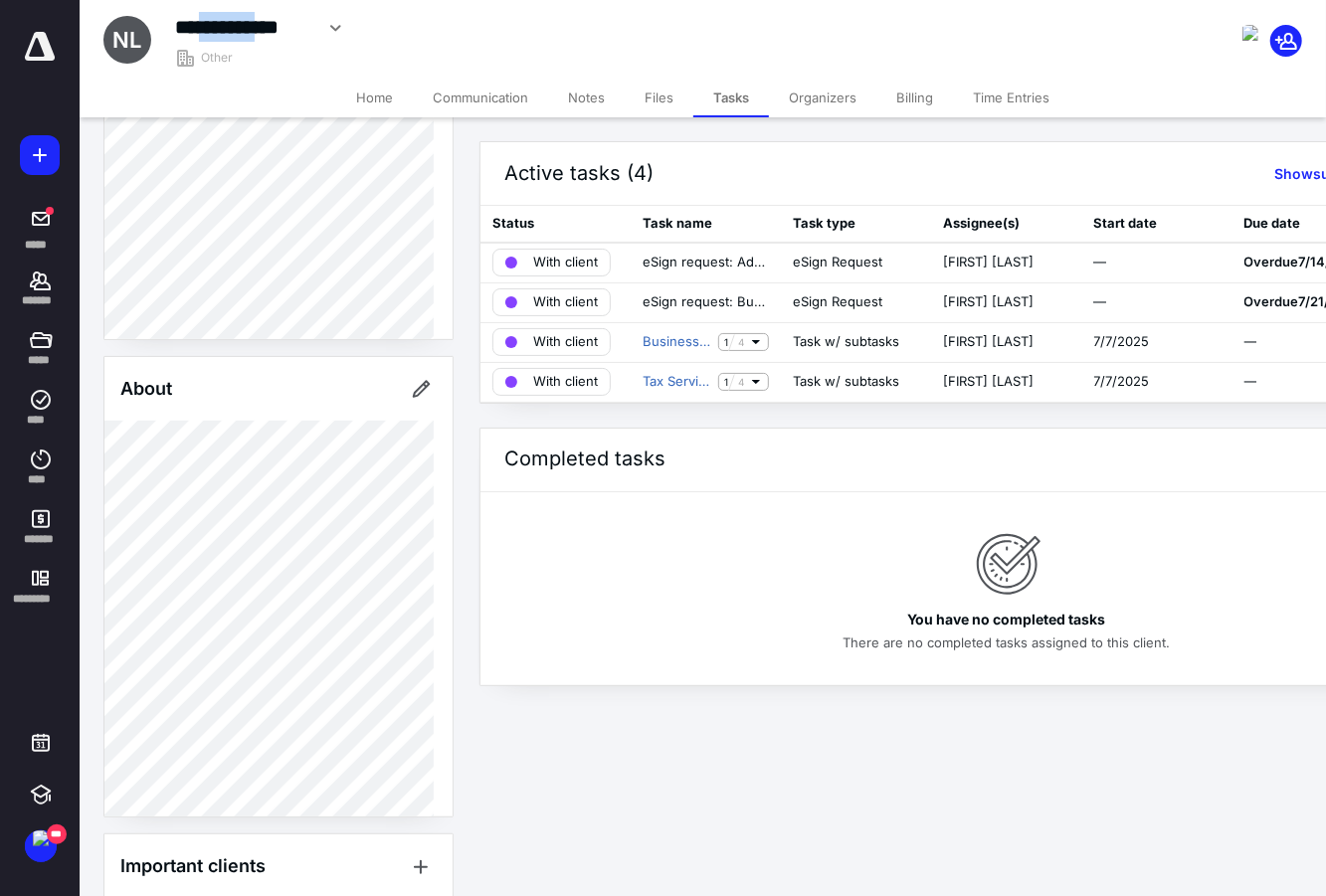 click on "**********" at bounding box center [244, 27] 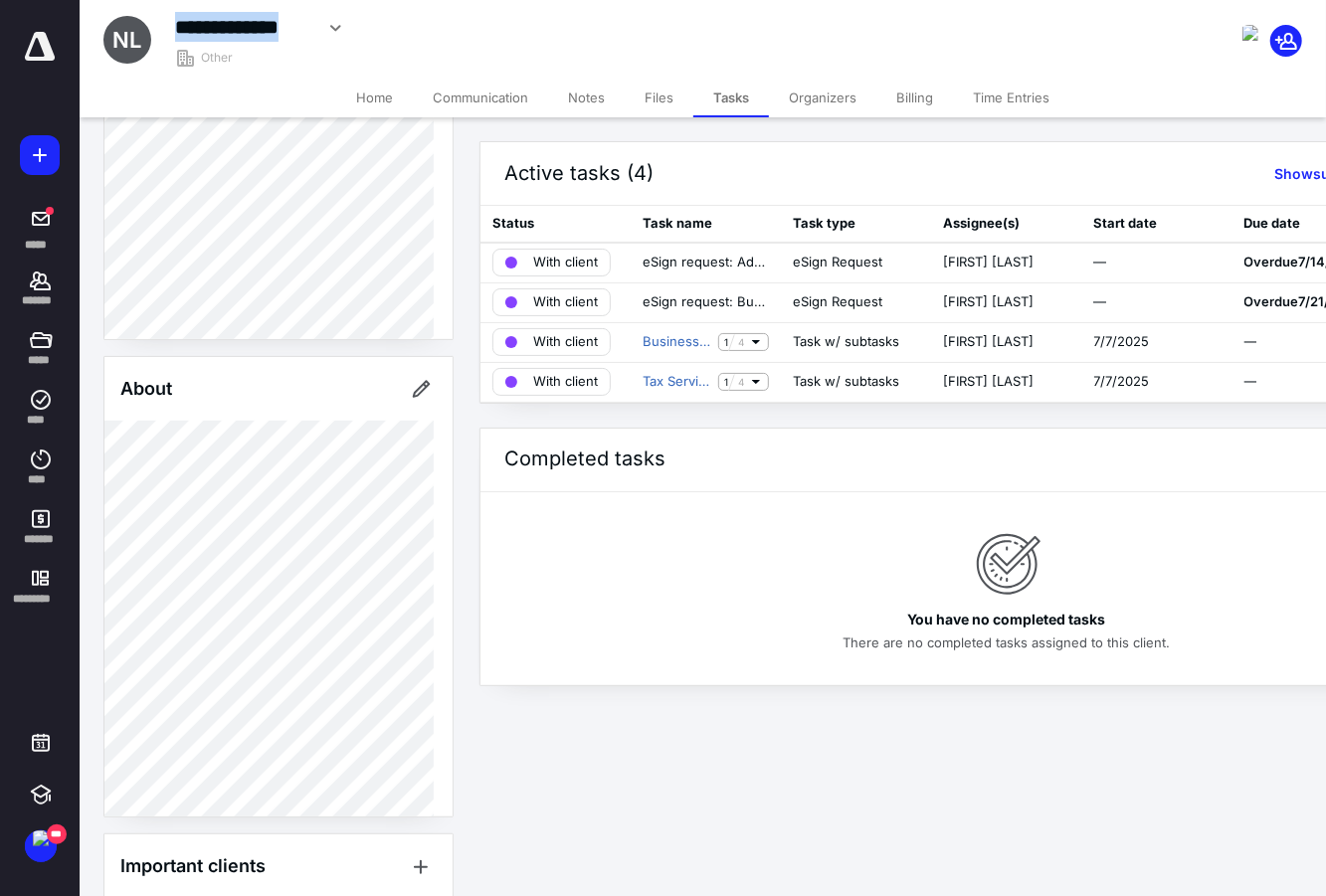 click on "**********" at bounding box center (244, 27) 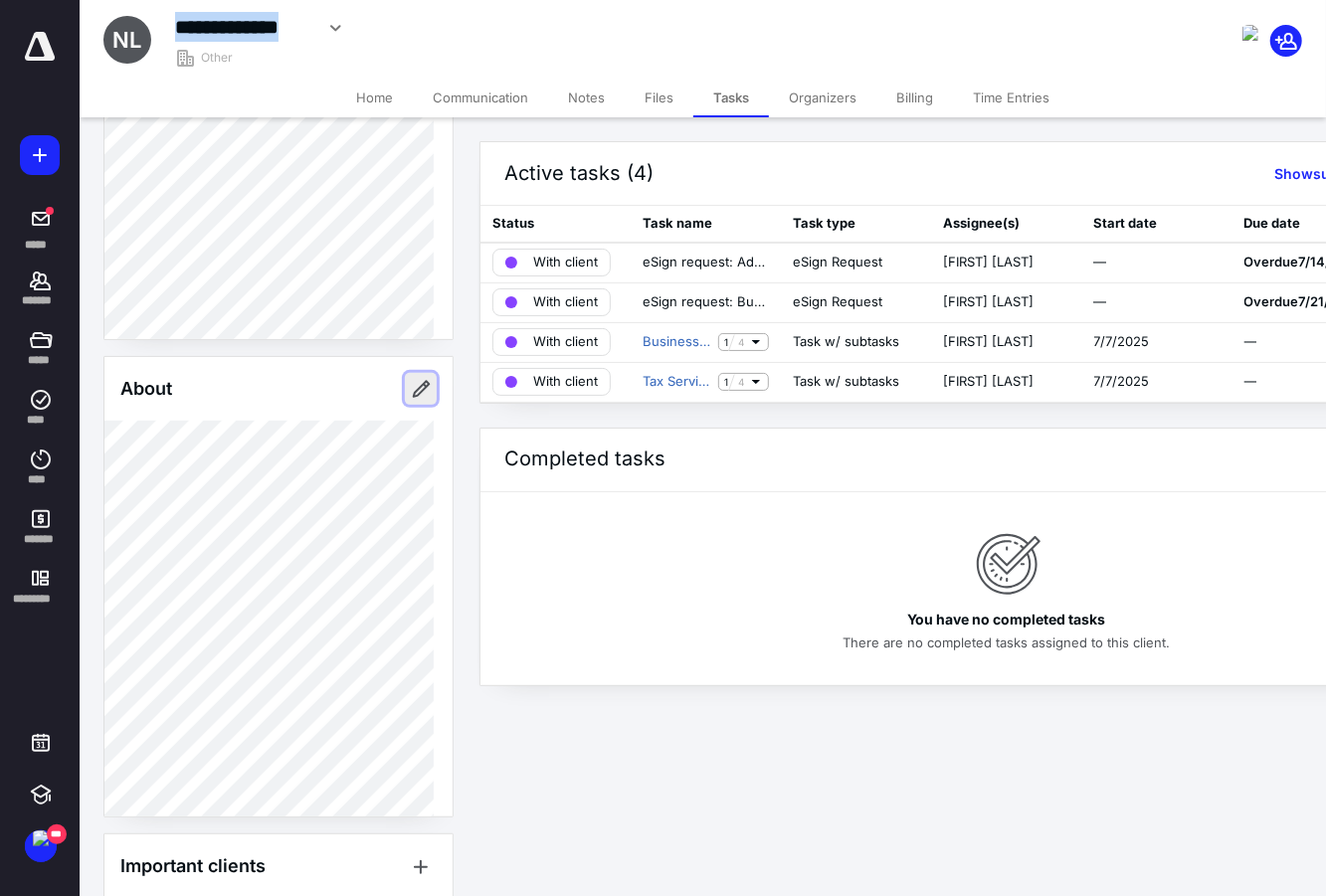 click at bounding box center [421, 389] 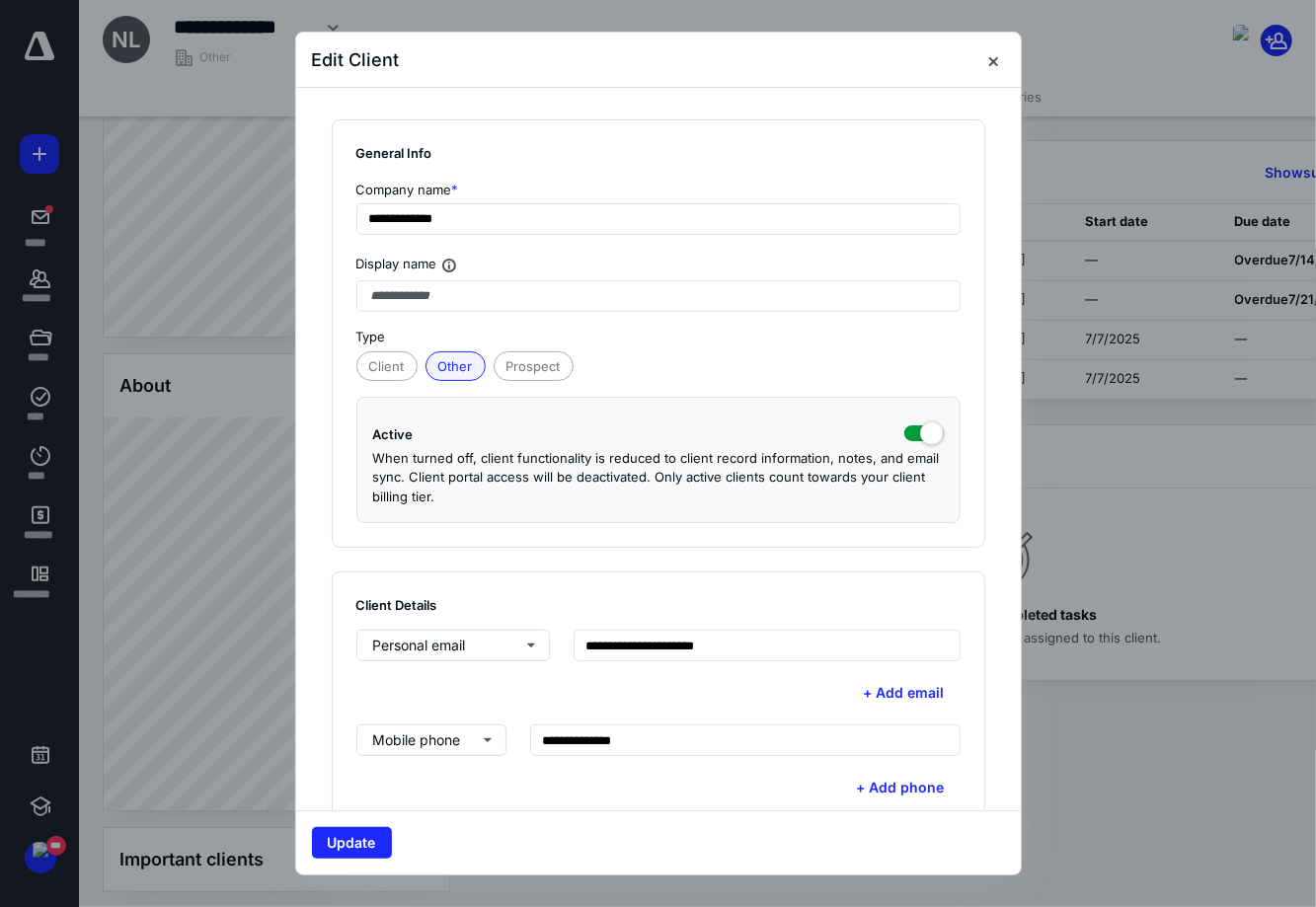 click at bounding box center (658, 453) 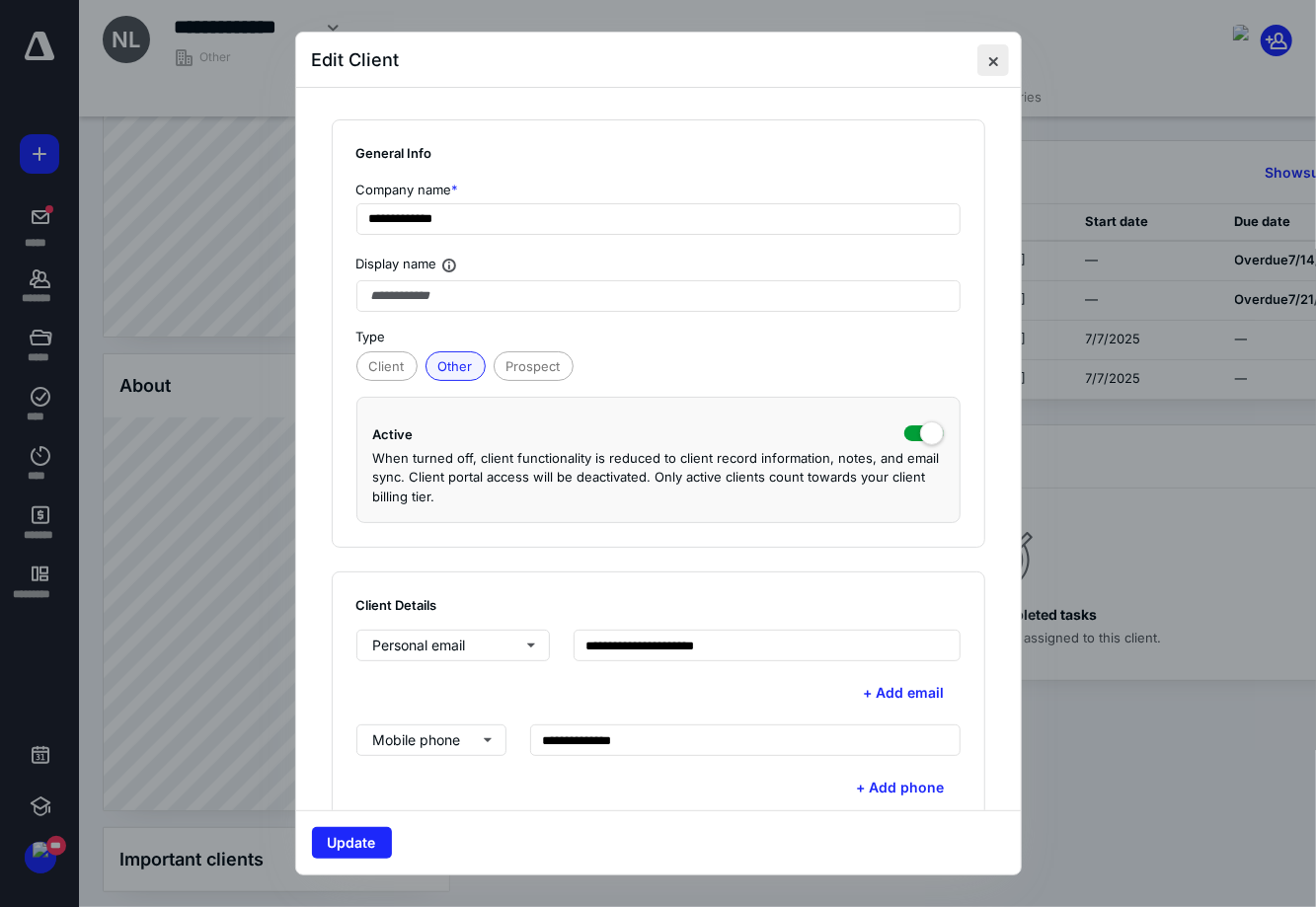 click at bounding box center (993, 60) 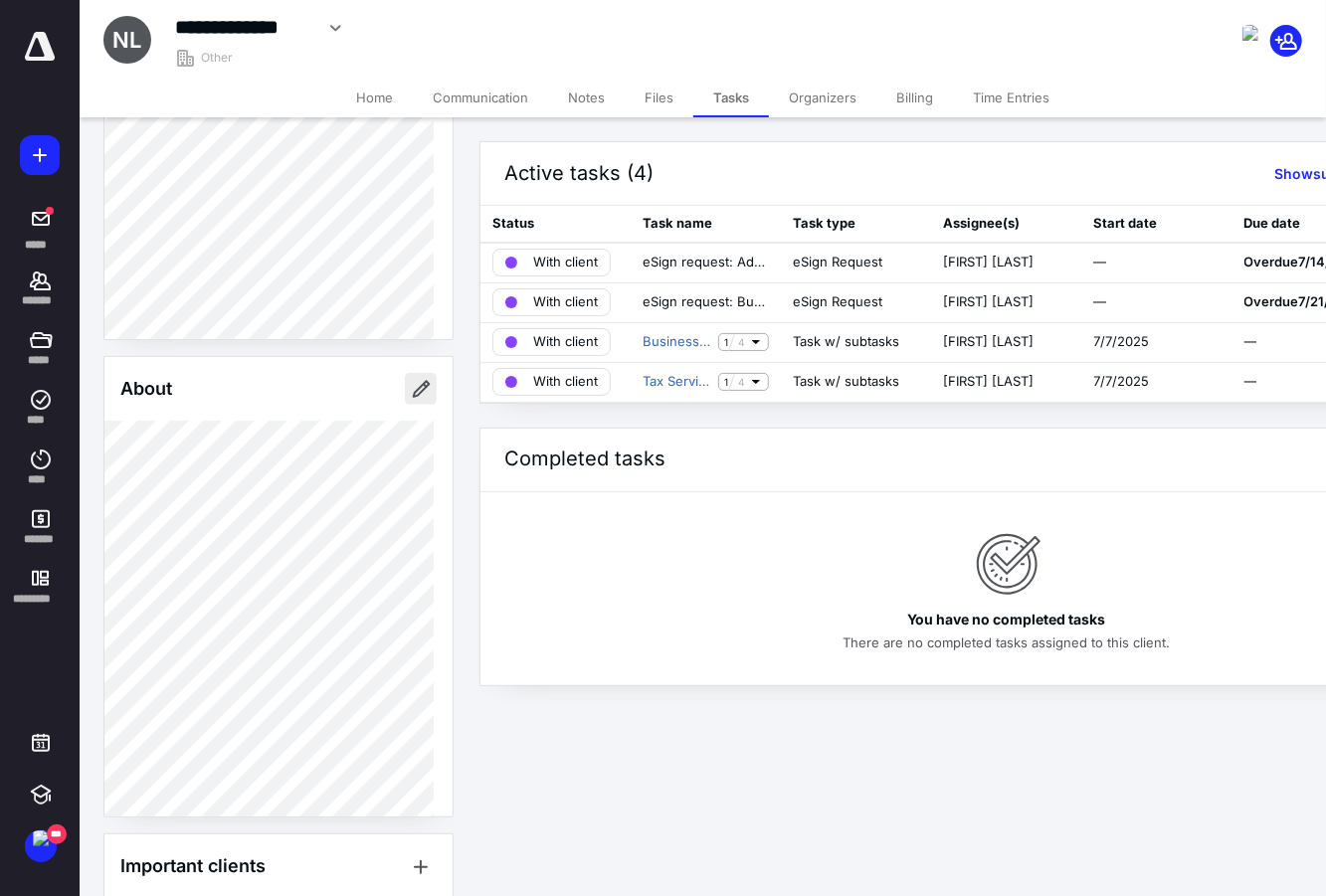 click at bounding box center [421, 389] 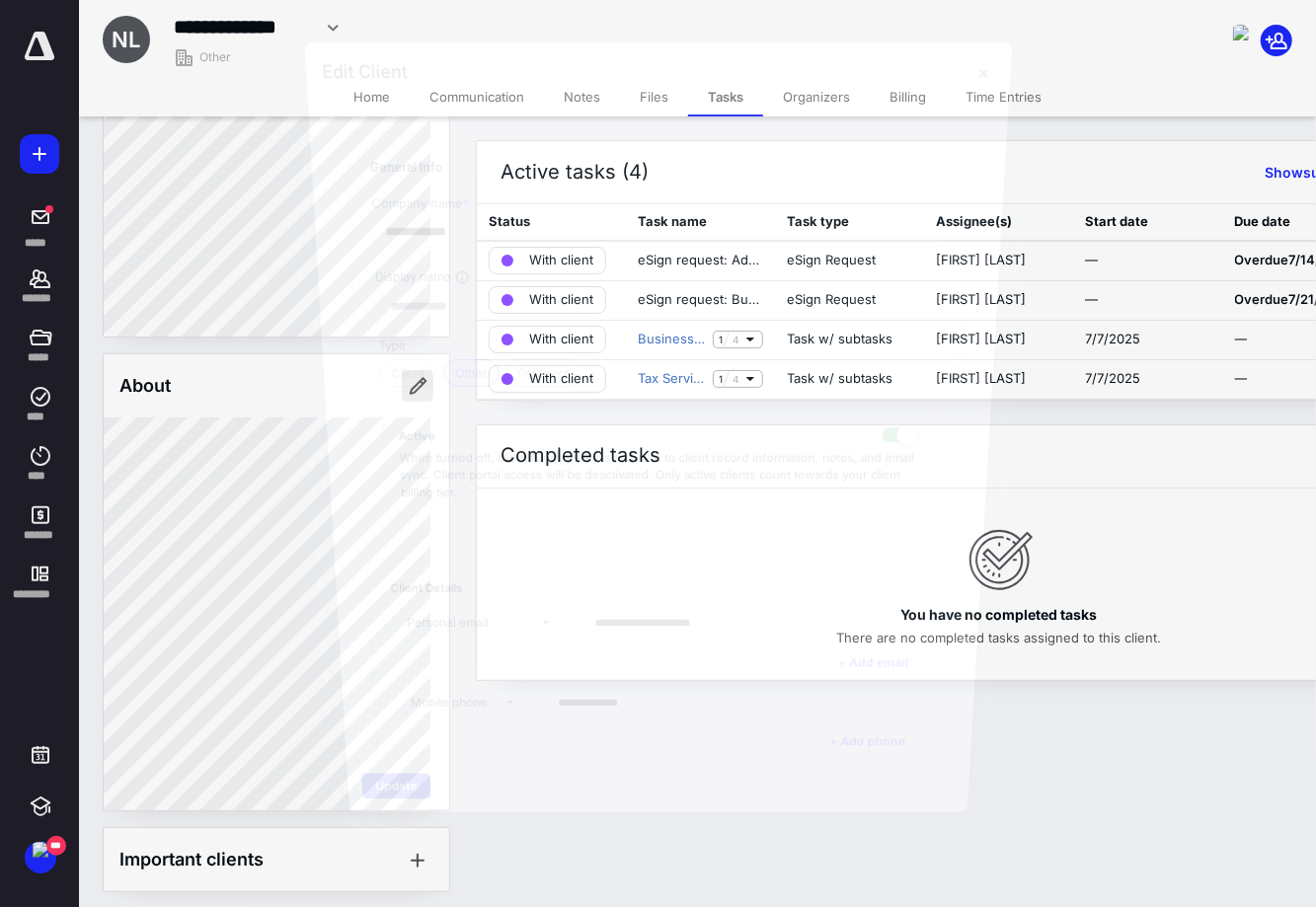 type on "*******" 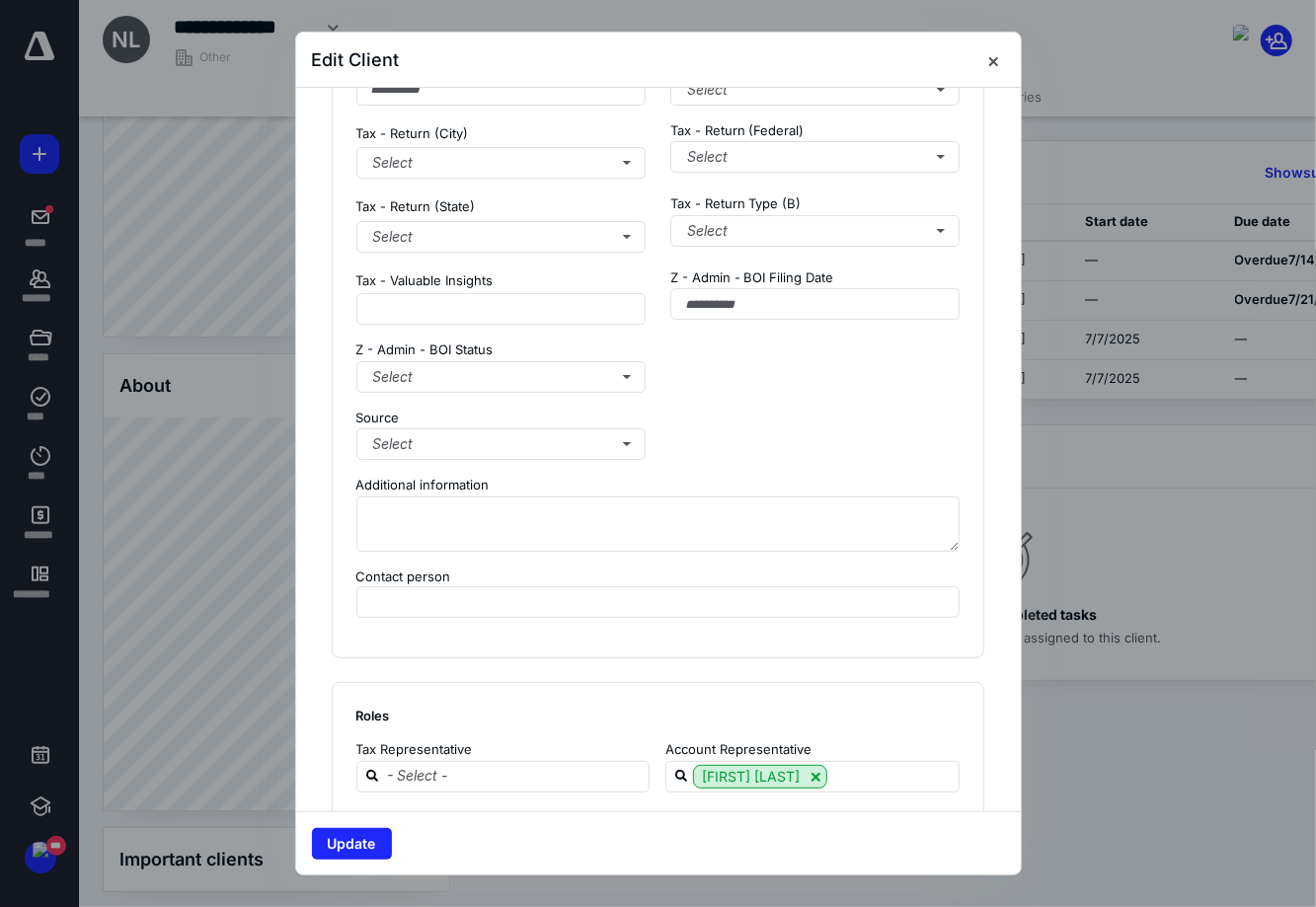 scroll, scrollTop: 2370, scrollLeft: 0, axis: vertical 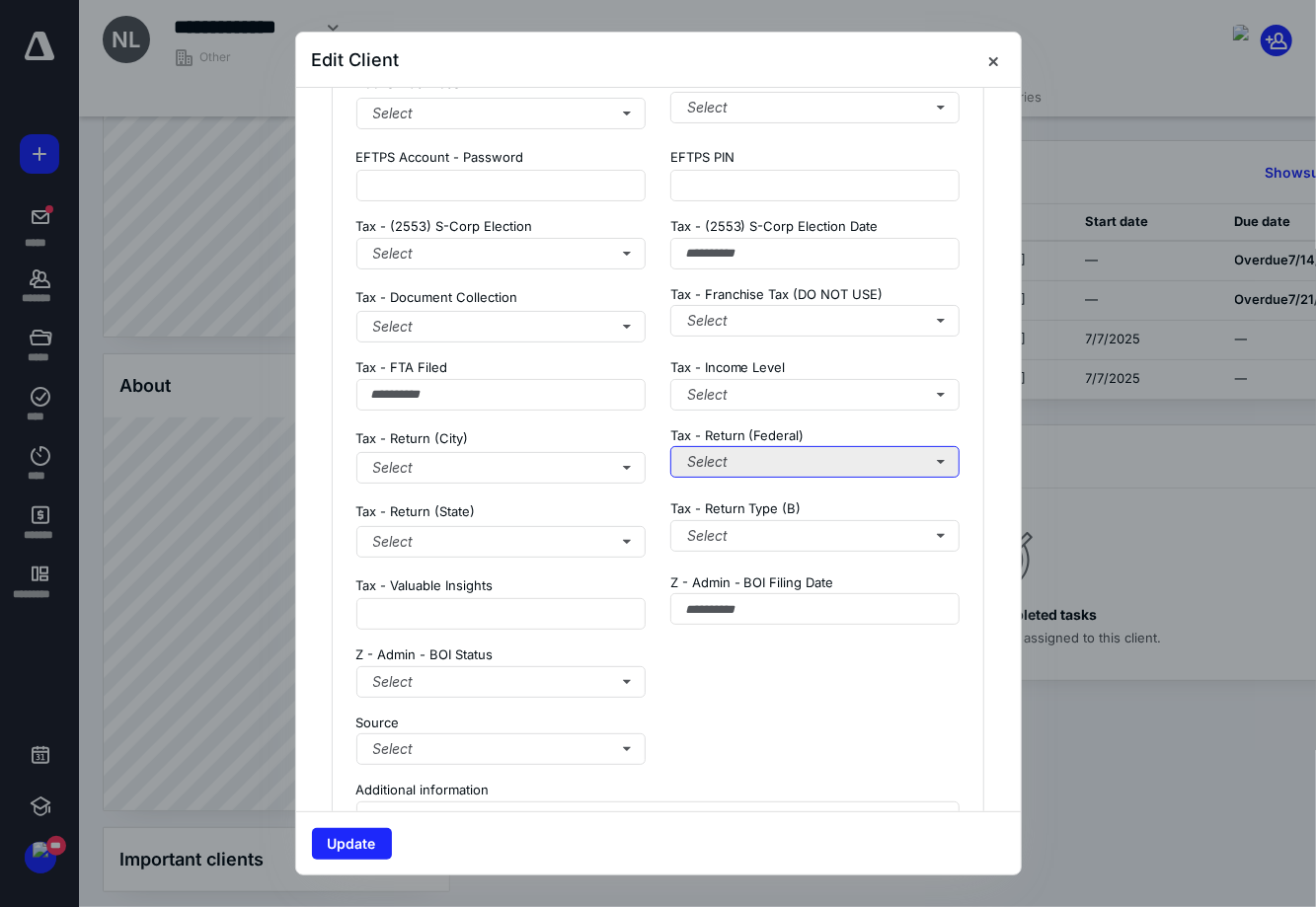 click on "Select" at bounding box center (815, 462) 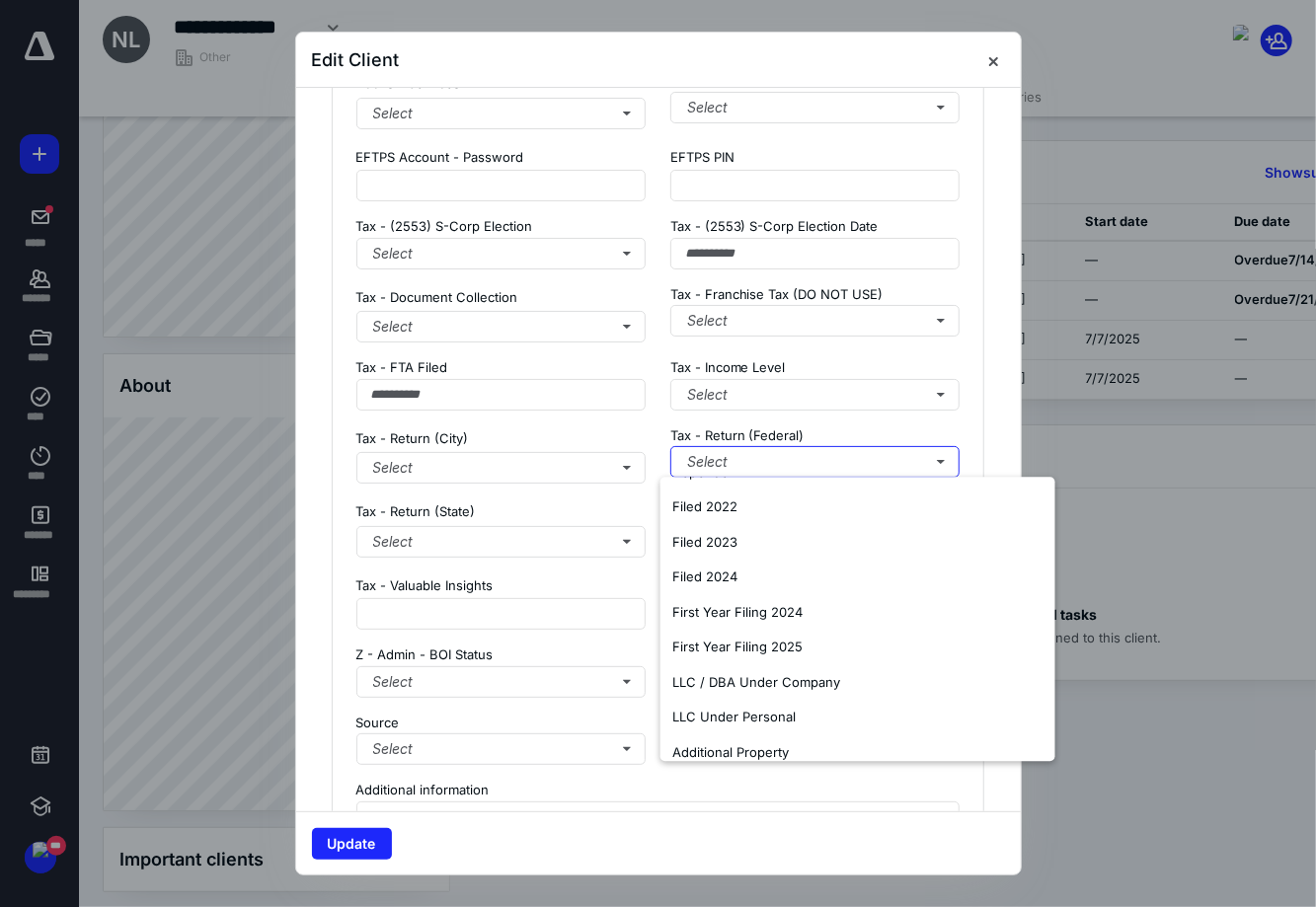 scroll, scrollTop: 0, scrollLeft: 0, axis: both 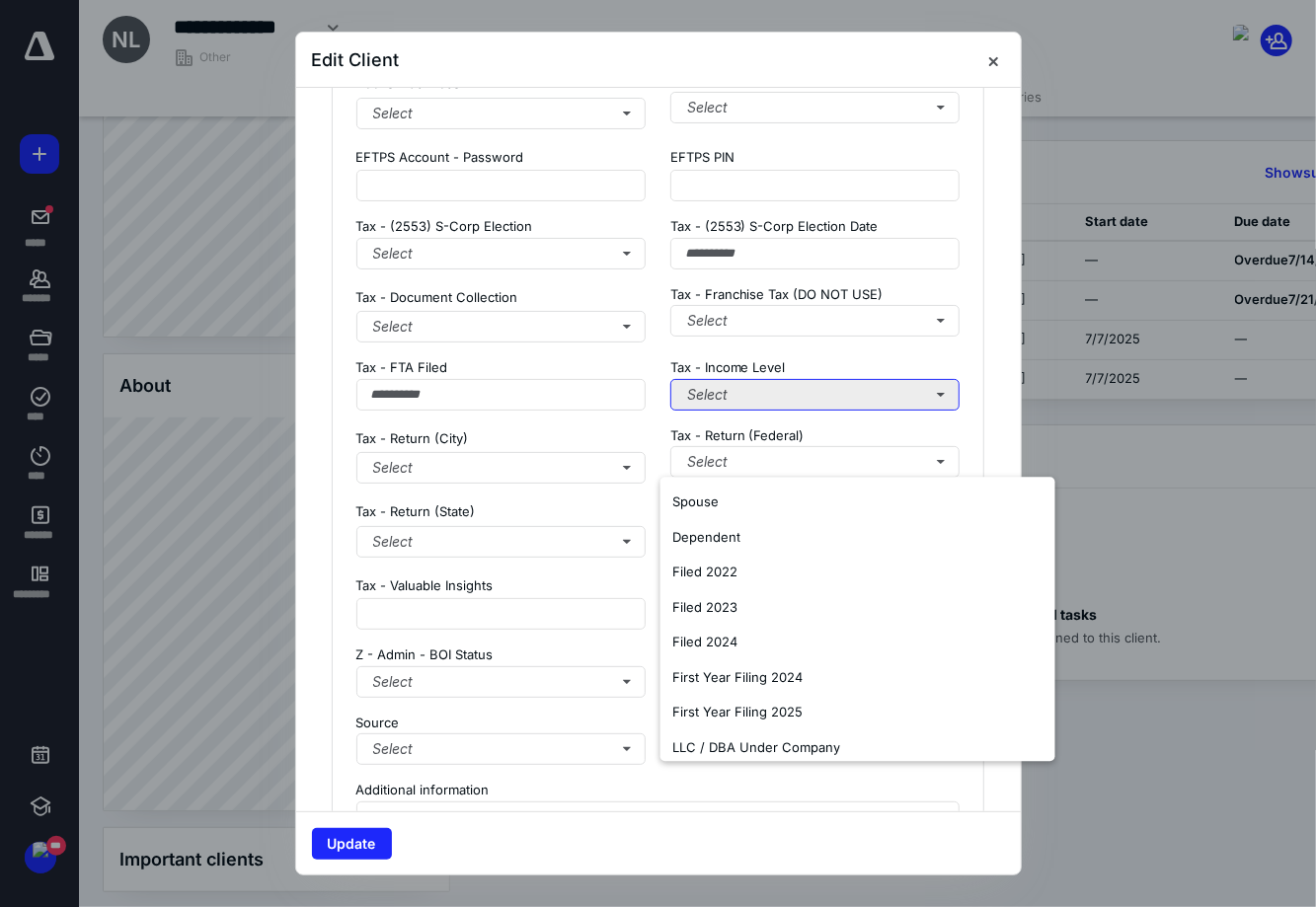 click on "Select" at bounding box center [815, 395] 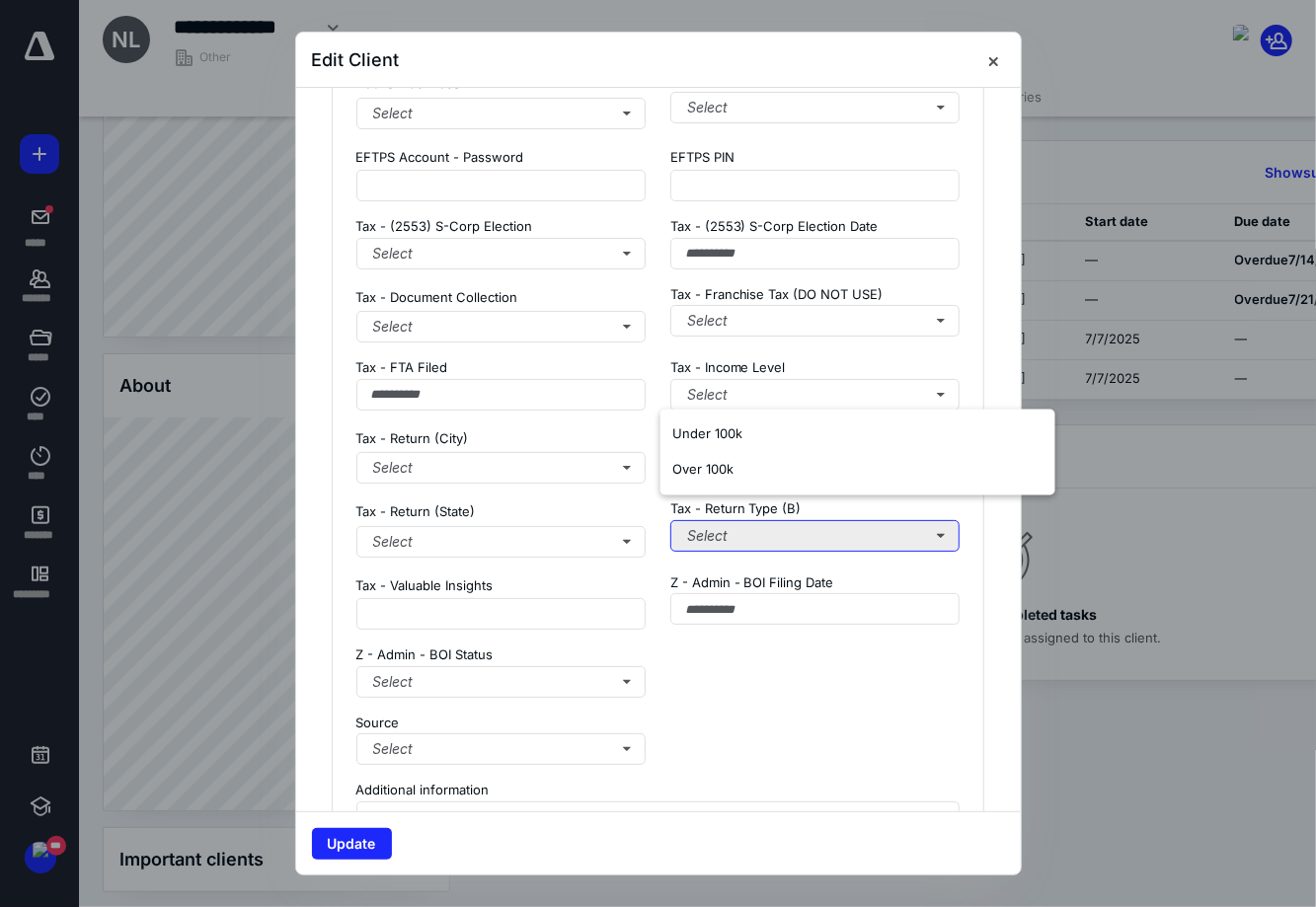 click on "Select" at bounding box center (815, 536) 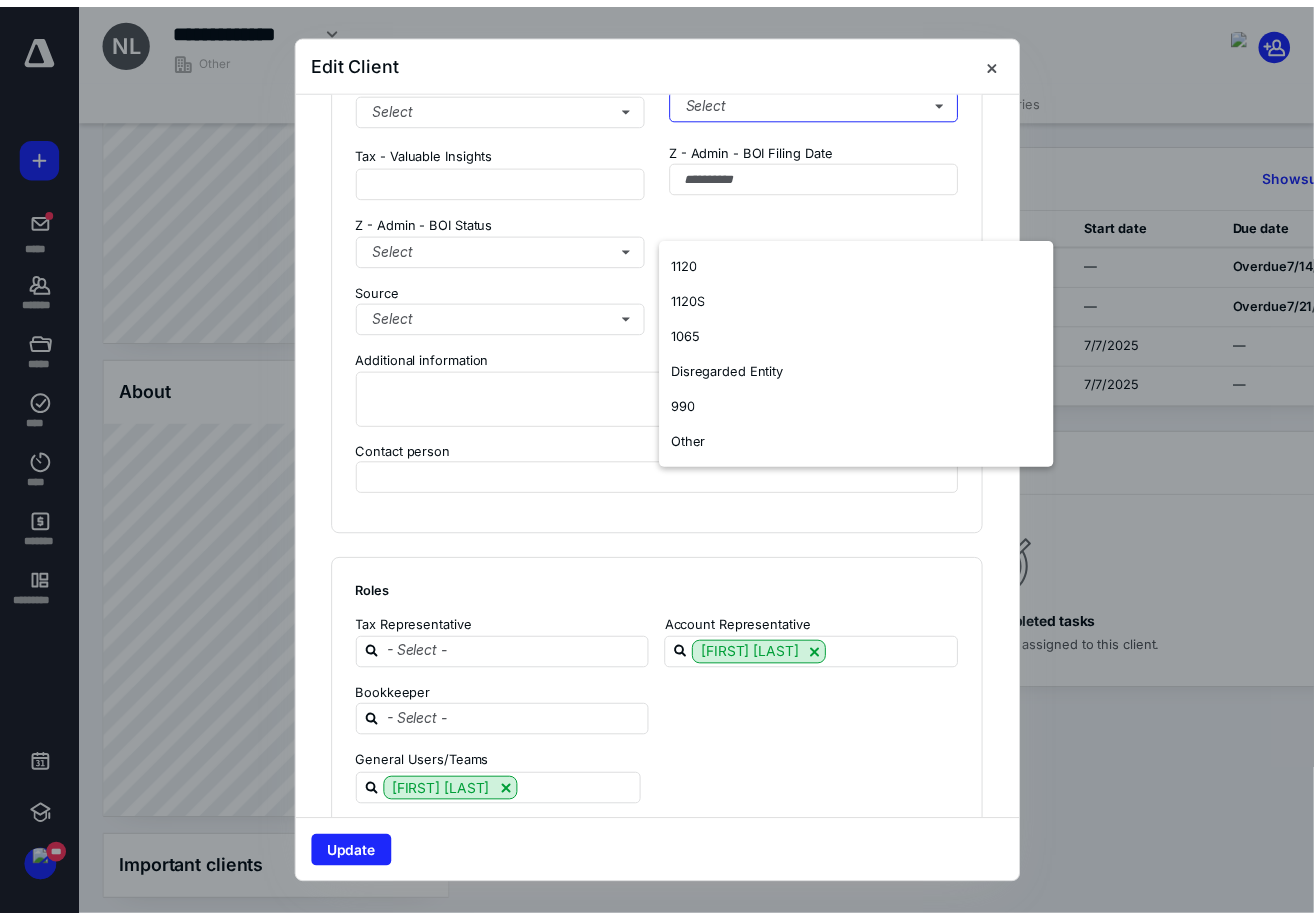 scroll, scrollTop: 2651, scrollLeft: 0, axis: vertical 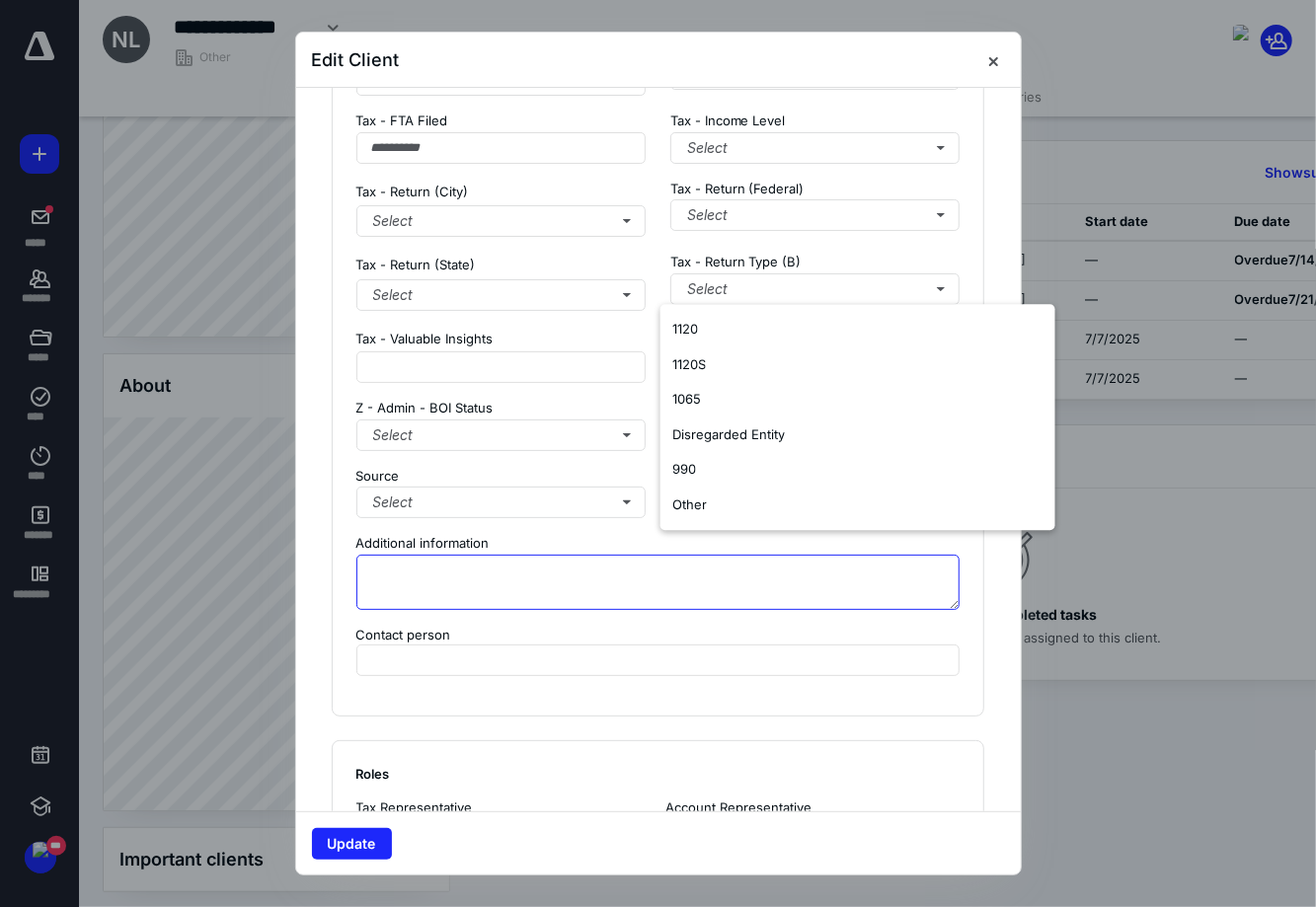 click at bounding box center [658, 582] 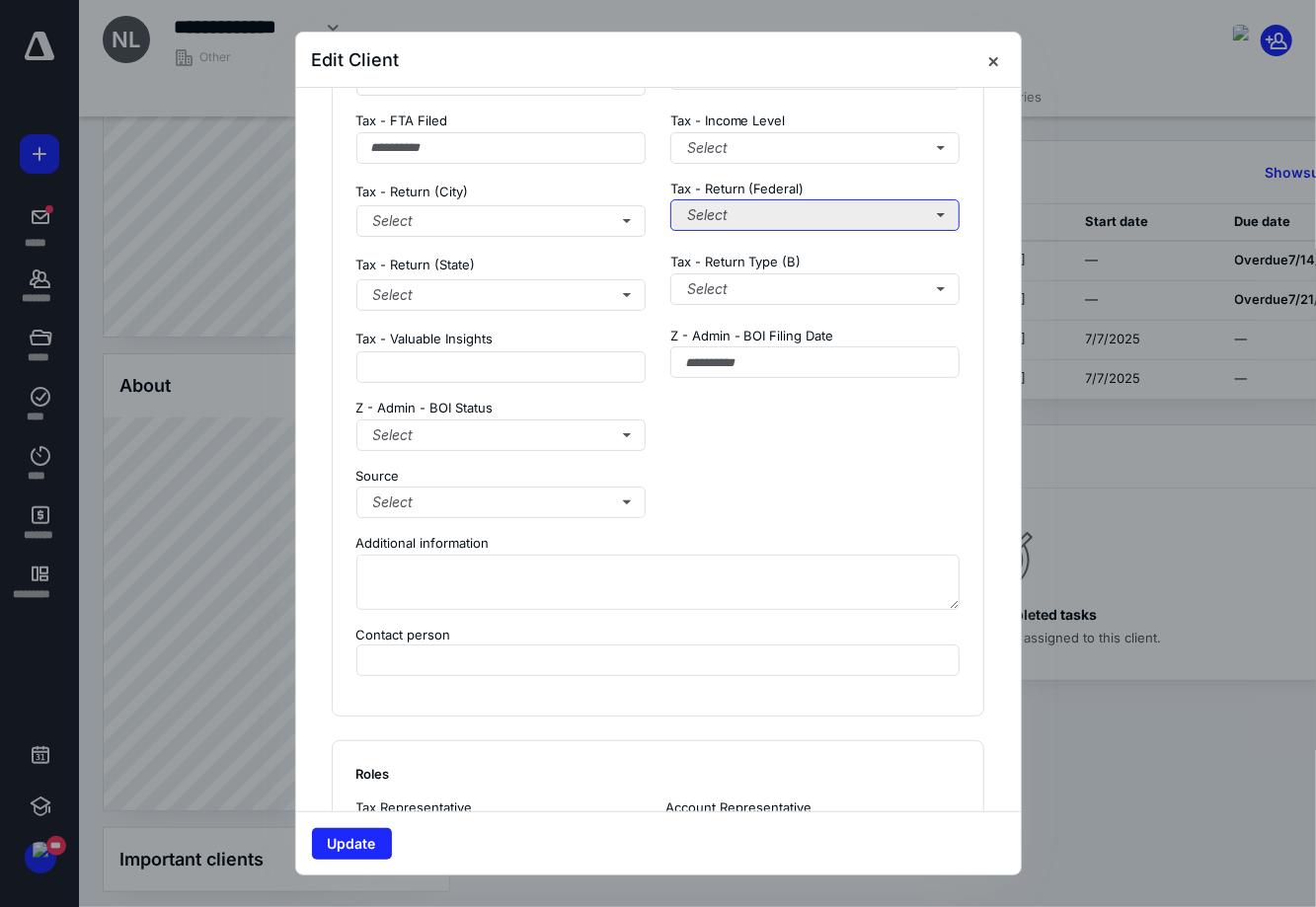 click on "Select" at bounding box center (815, 215) 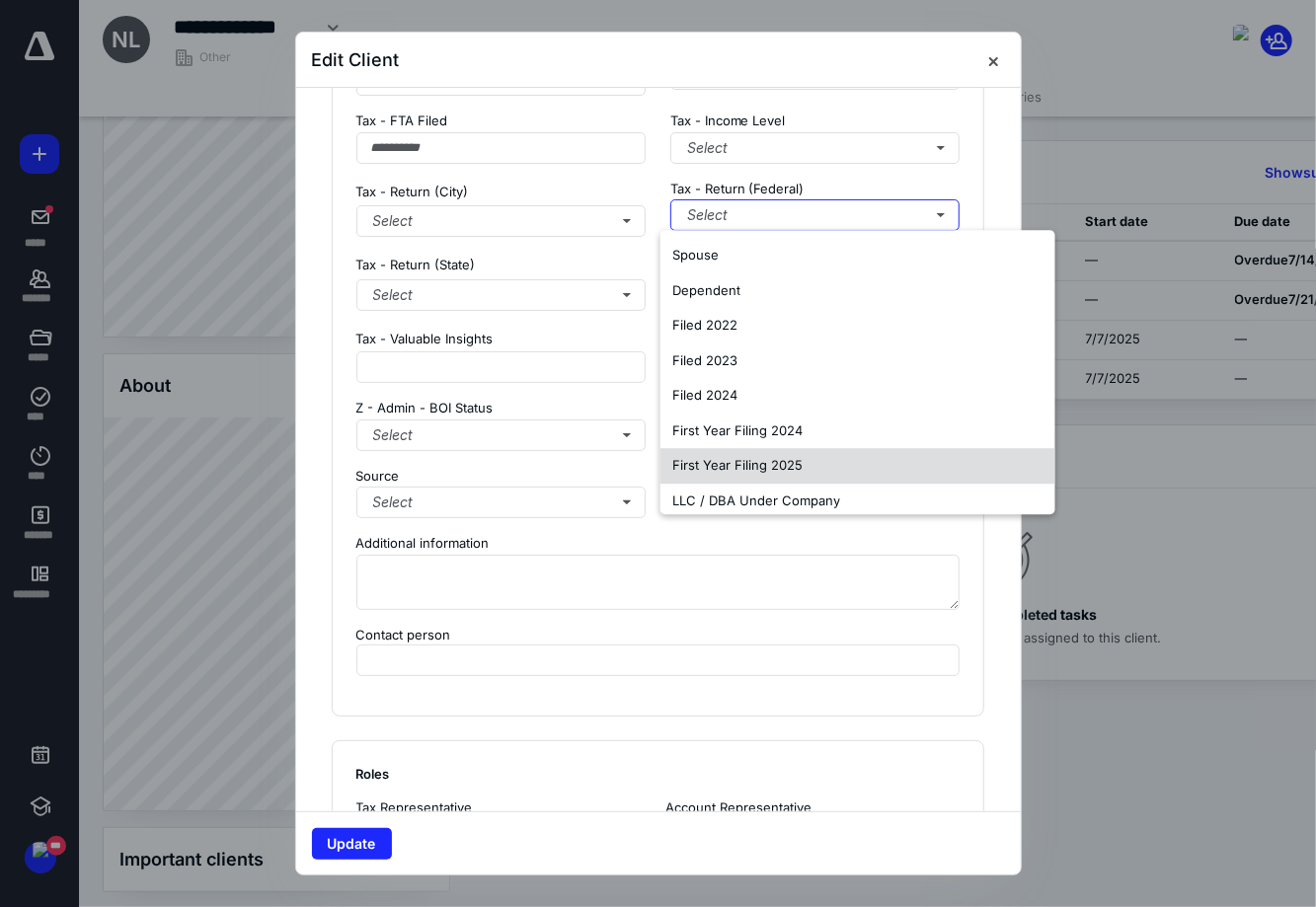 click on "First Year Filing 2025" at bounding box center (858, 466) 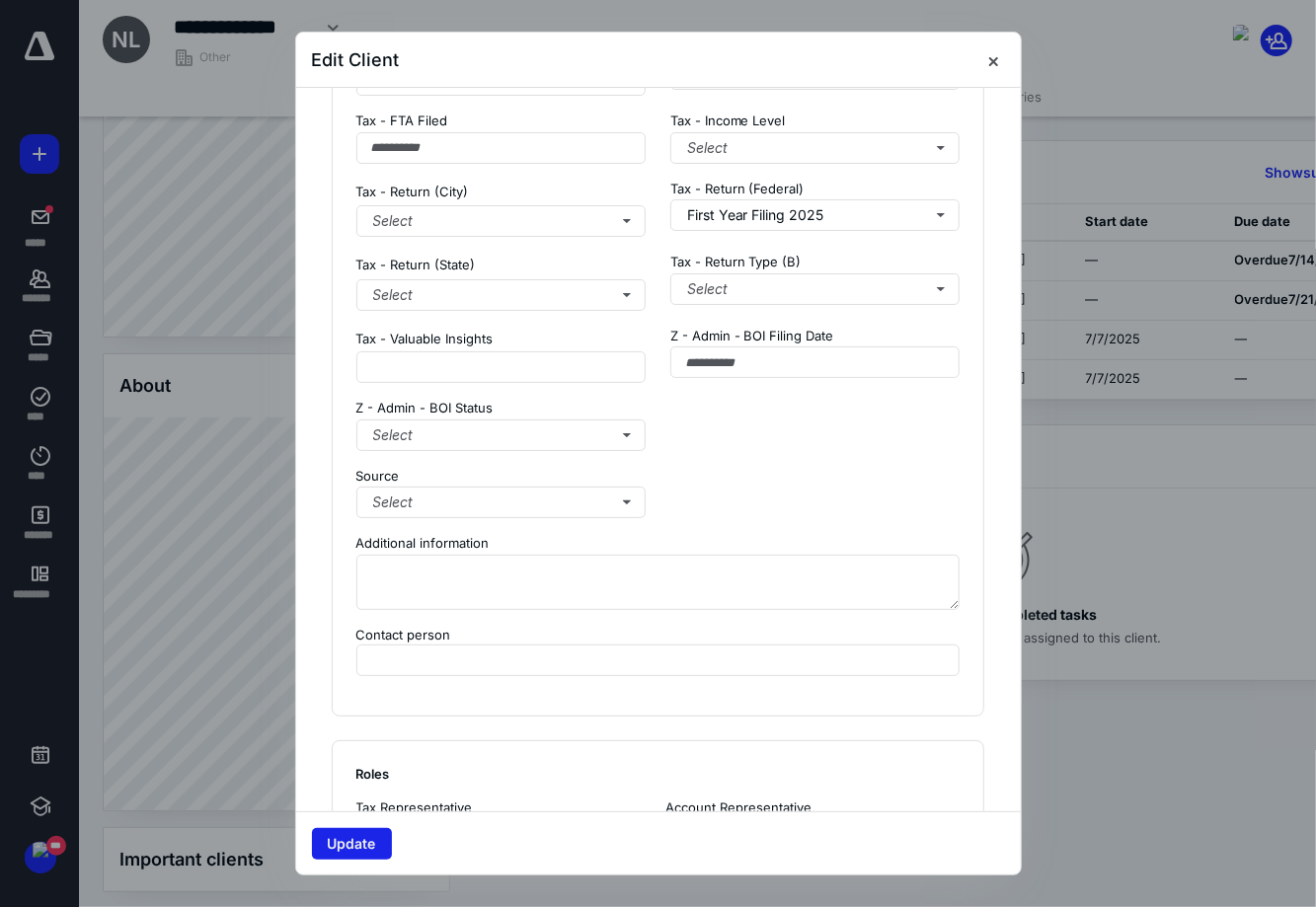click on "Update" at bounding box center [351, 844] 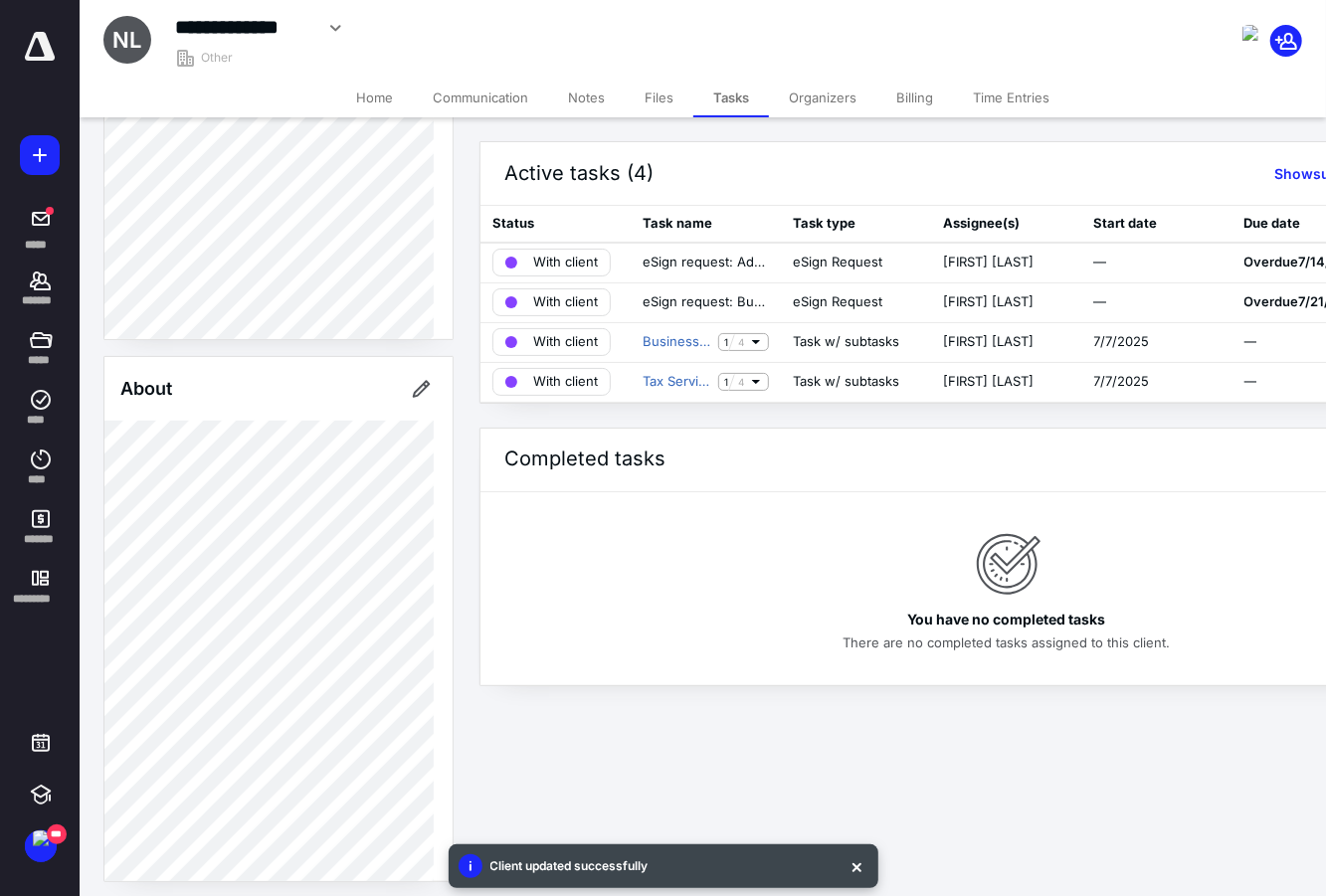 click at bounding box center (0, 0) 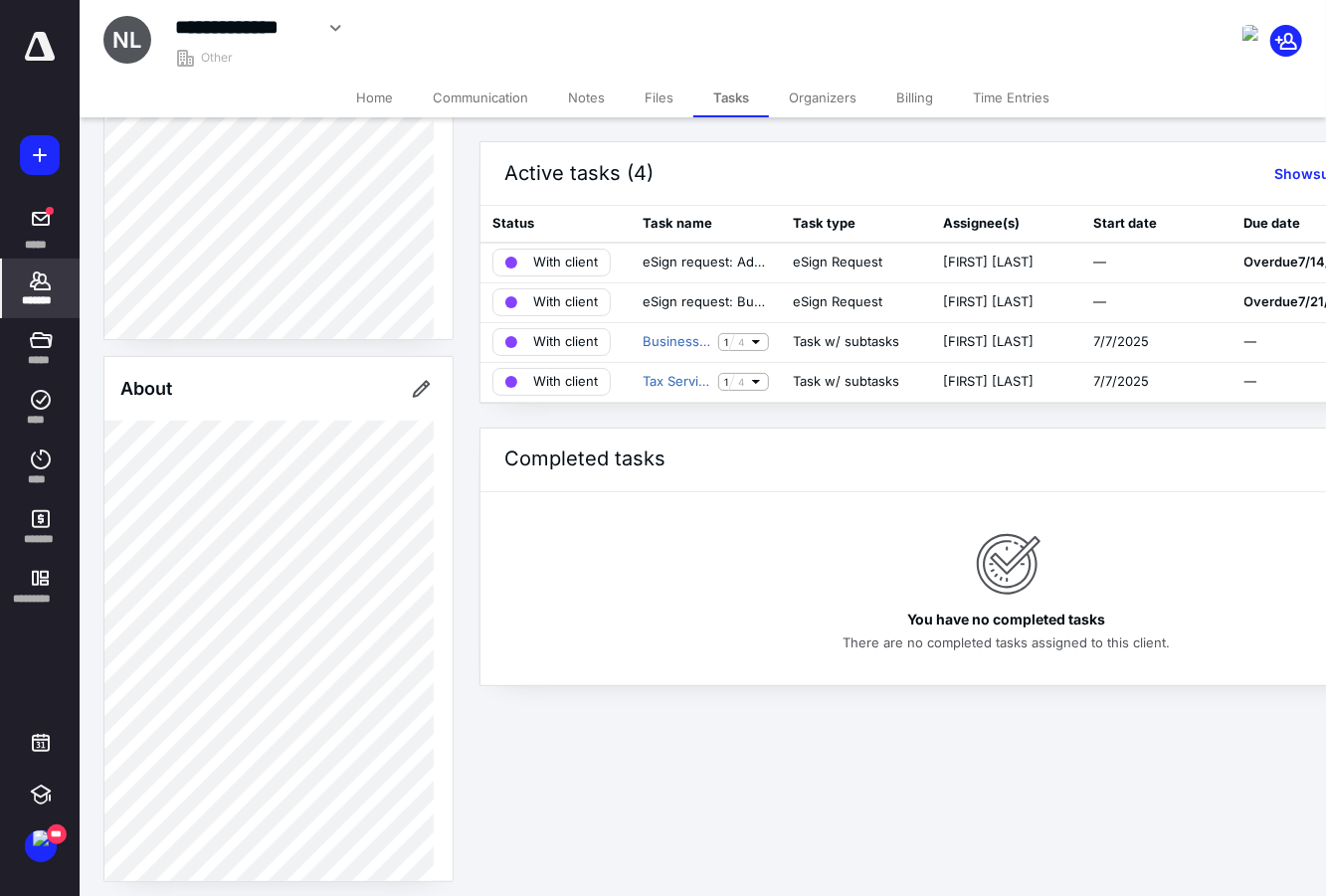 click on "*******" at bounding box center (41, 288) 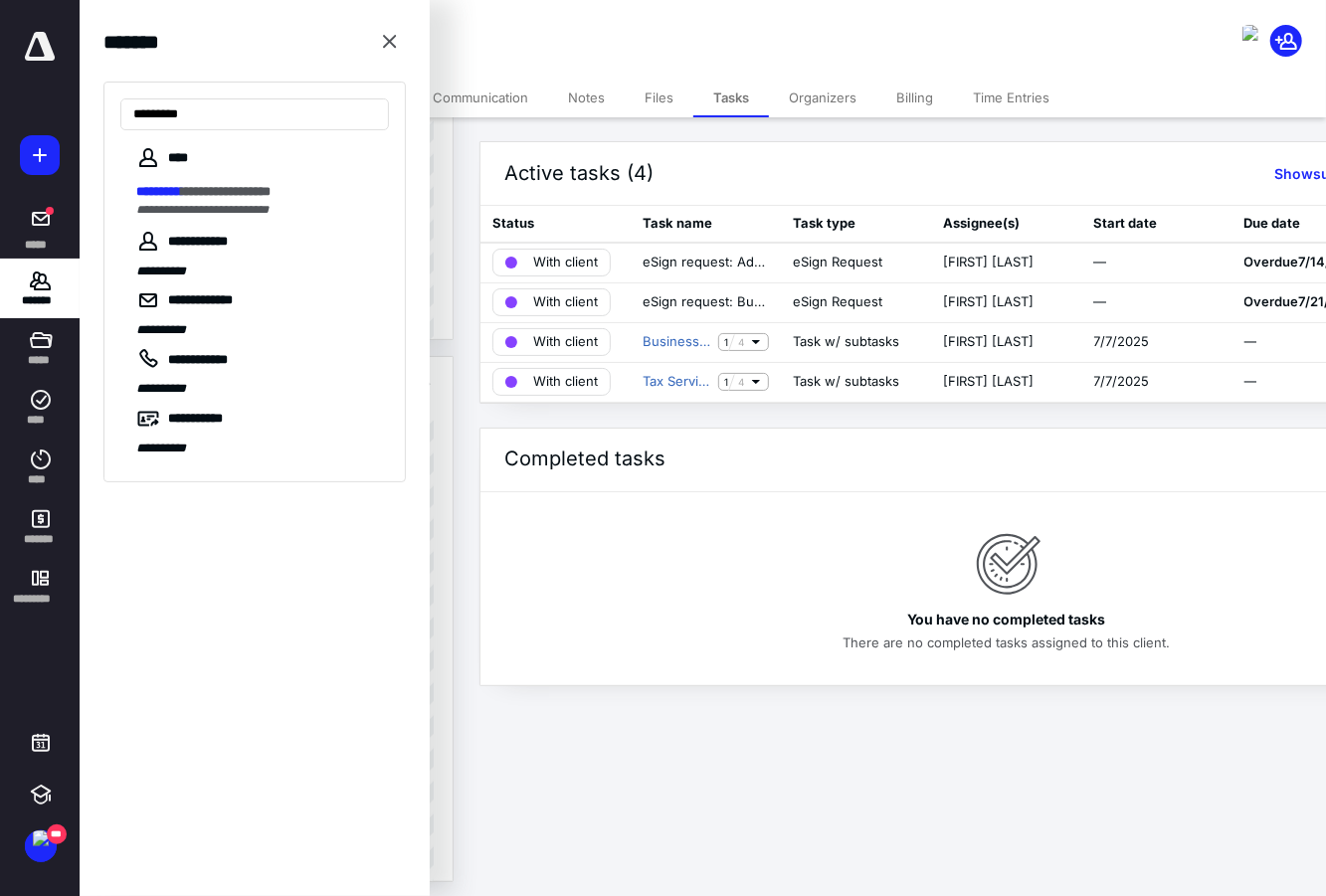 type on "*********" 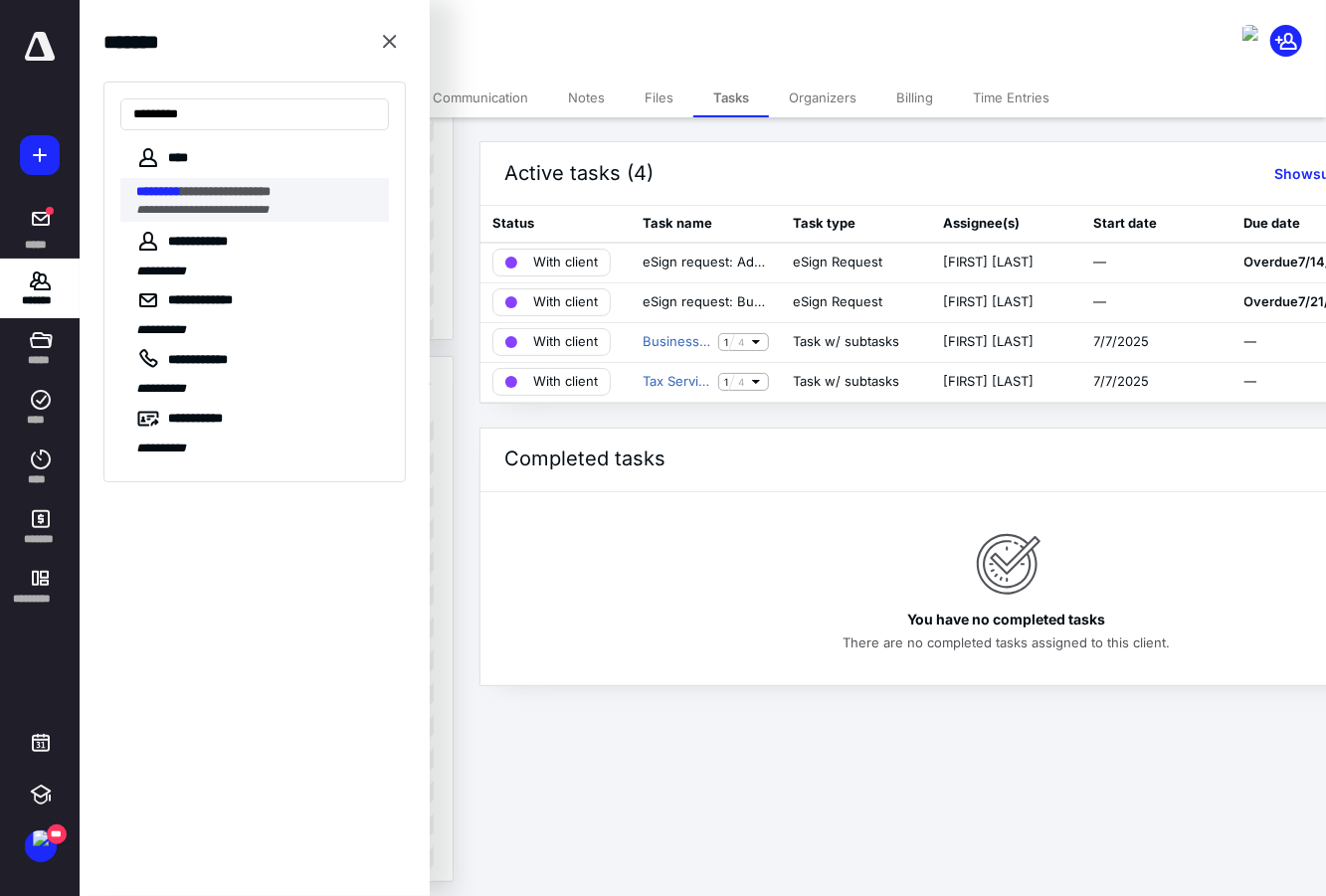 click on "**********" at bounding box center (257, 210) 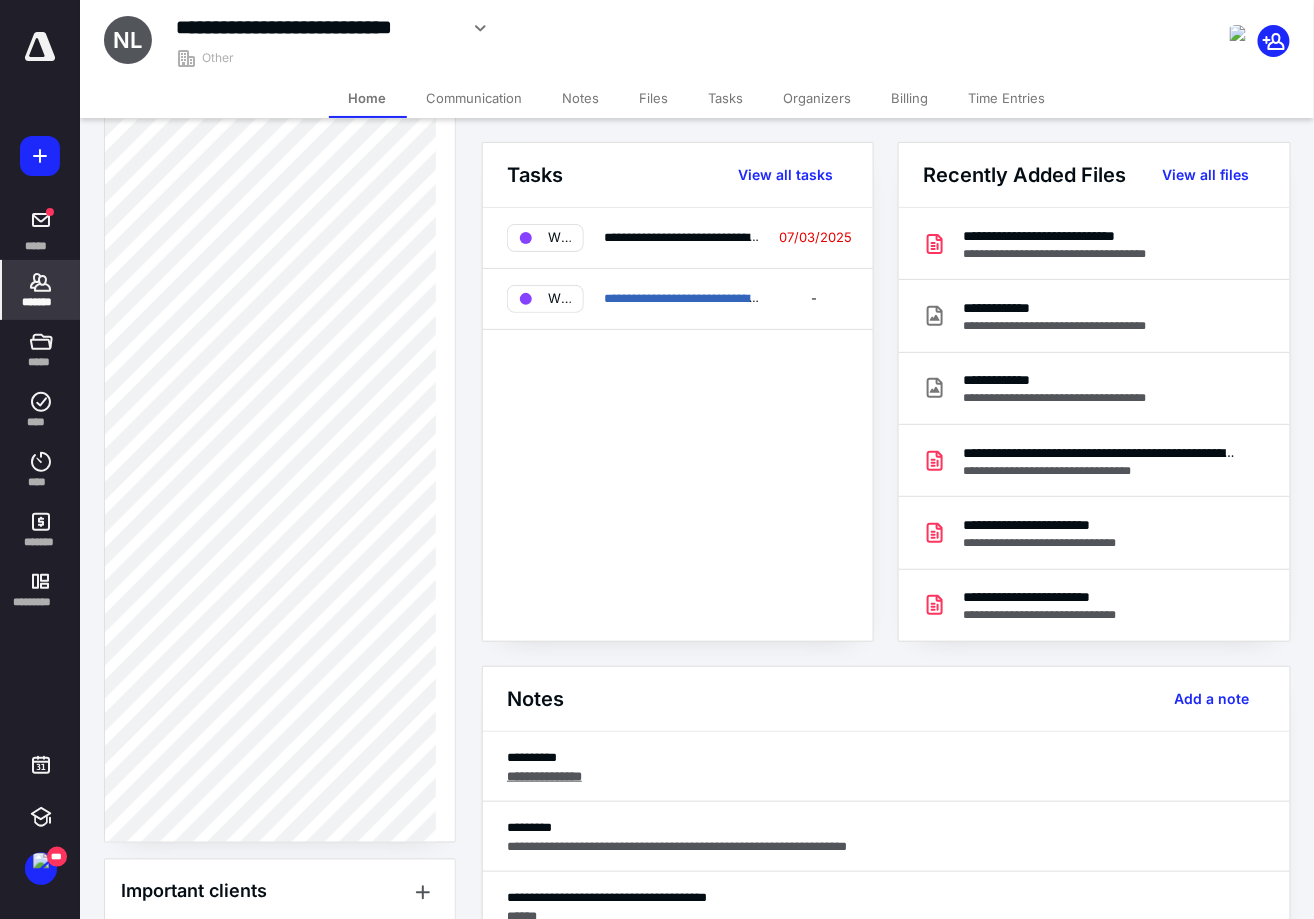 scroll, scrollTop: 750, scrollLeft: 0, axis: vertical 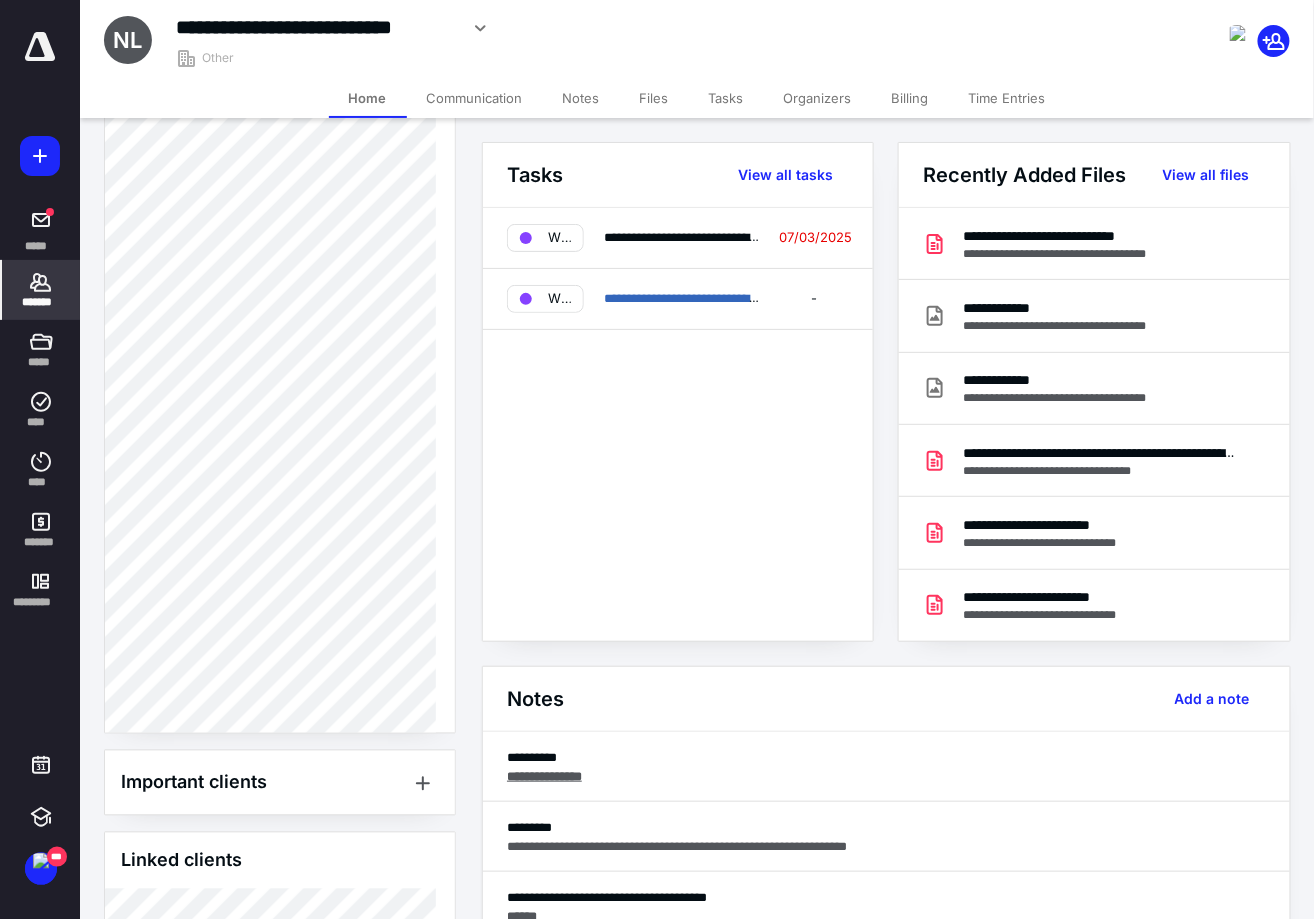 click on "*******" at bounding box center (41, 302) 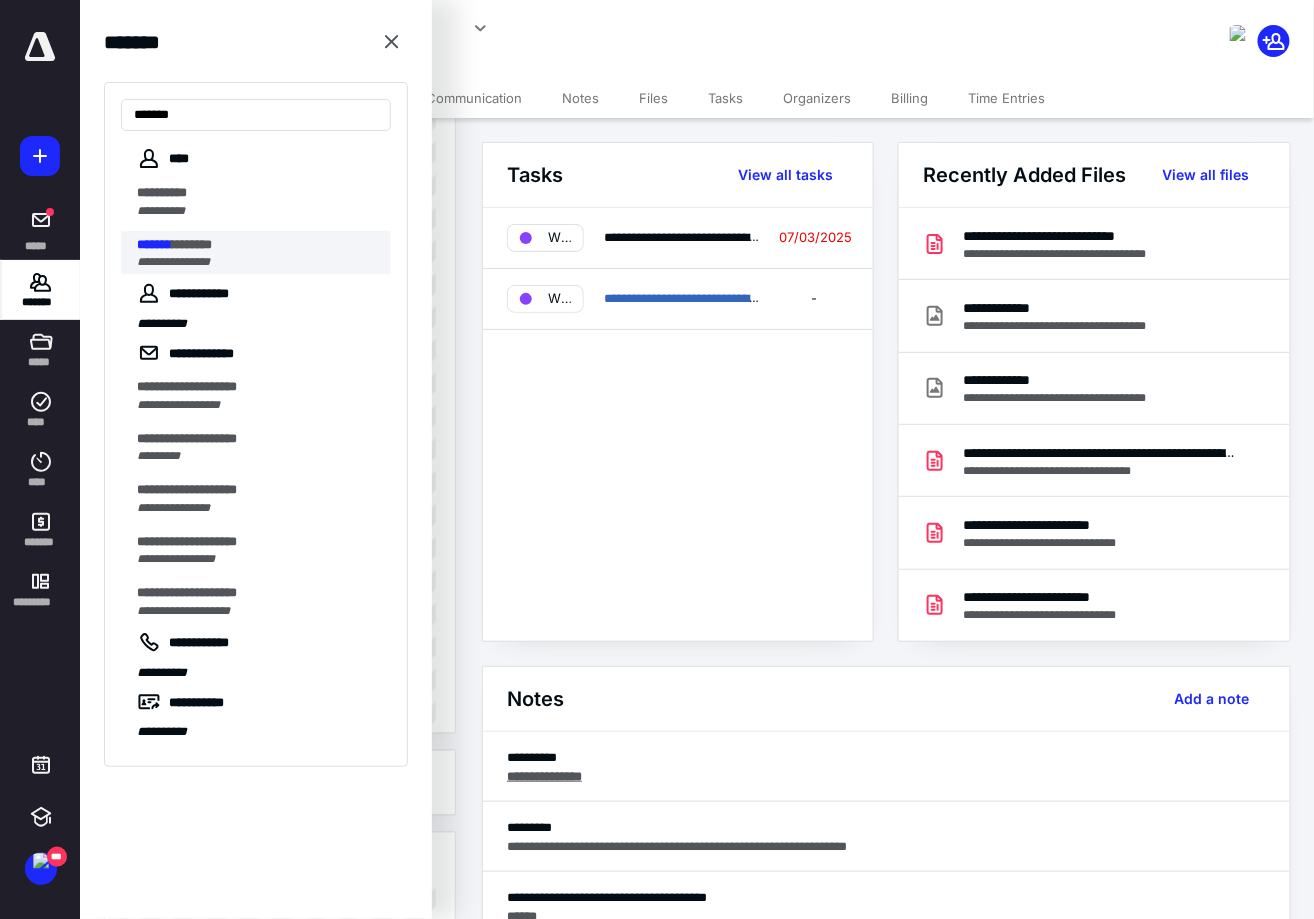 type on "*******" 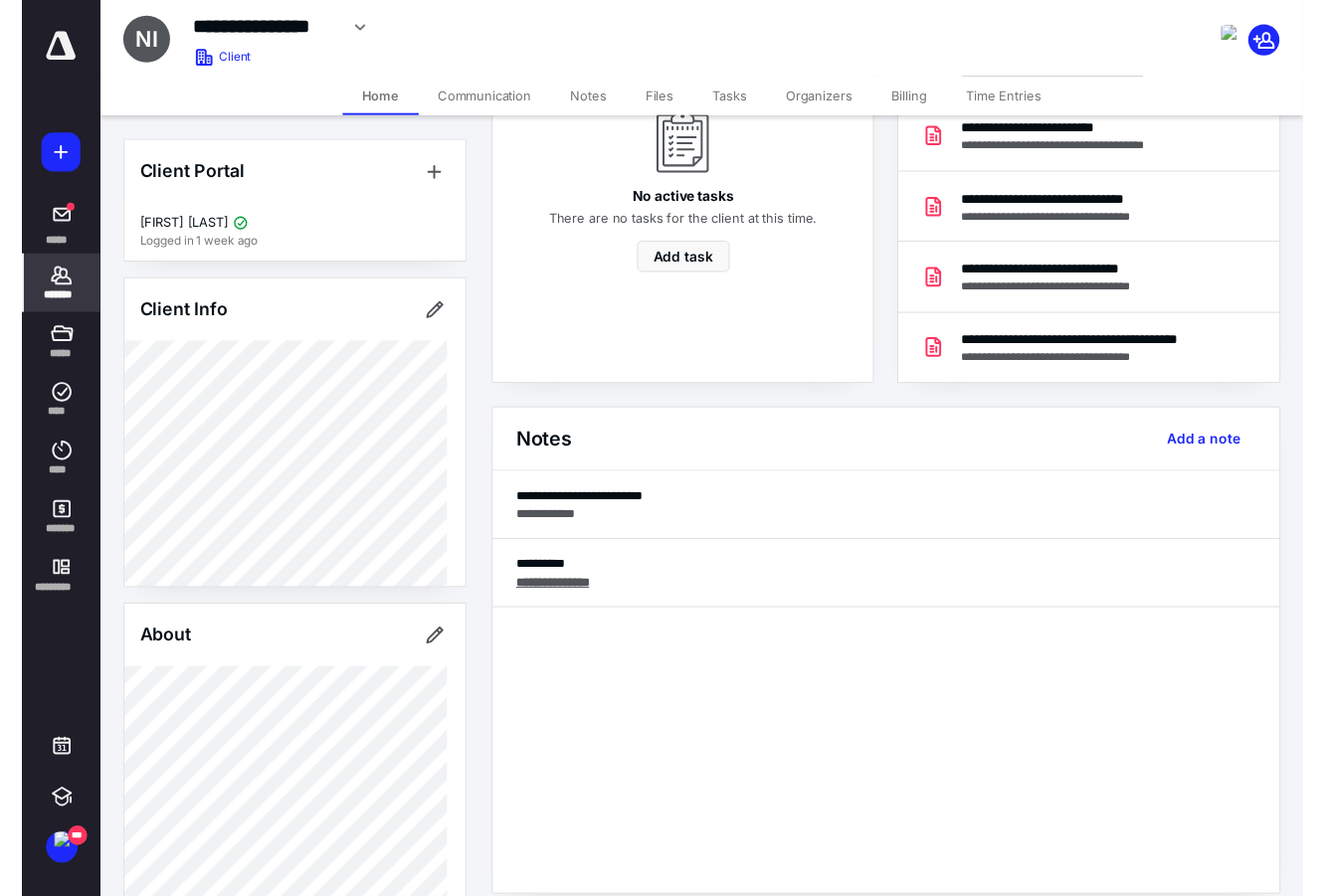 scroll, scrollTop: 0, scrollLeft: 0, axis: both 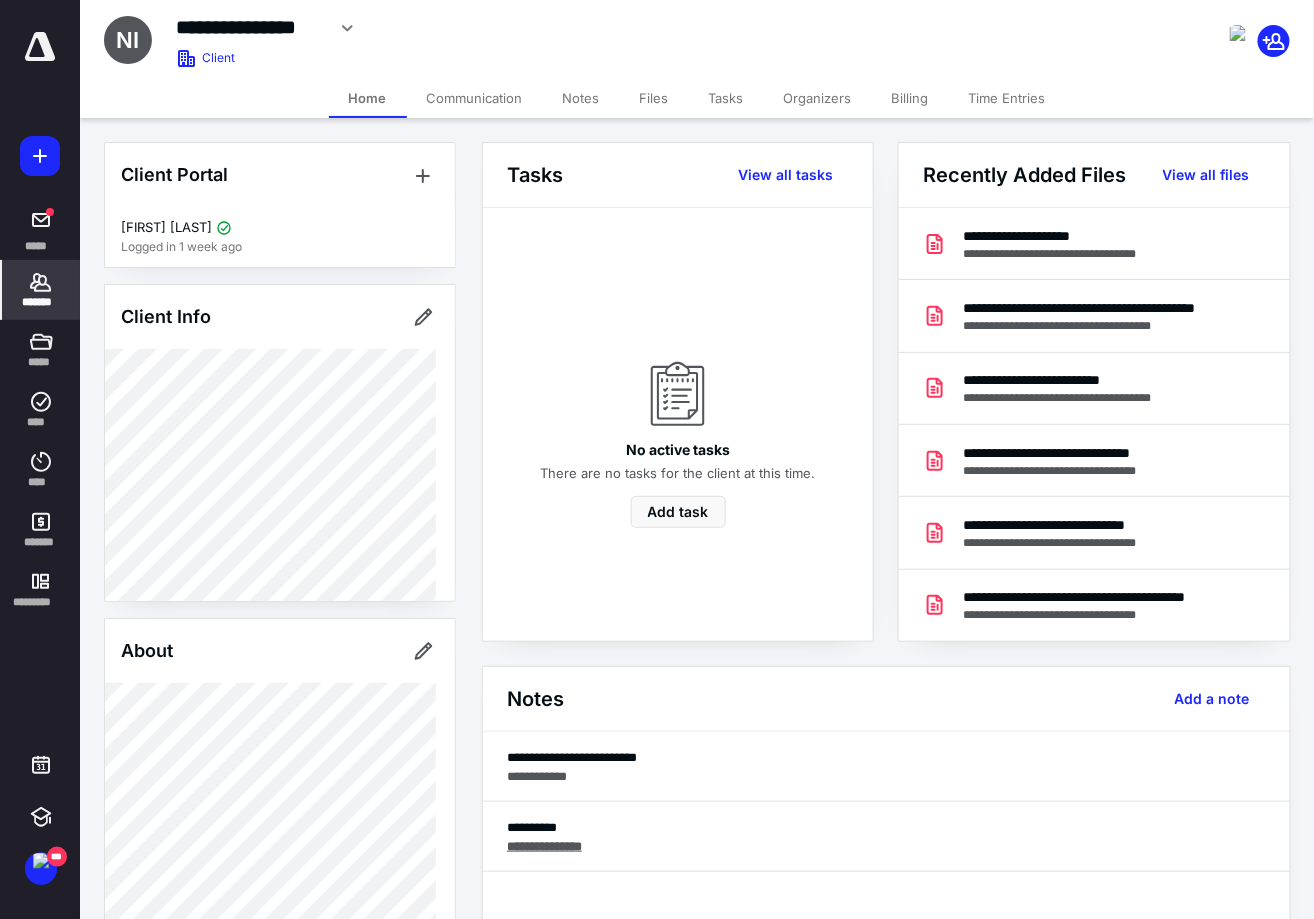 click on "Tasks" at bounding box center [726, 98] 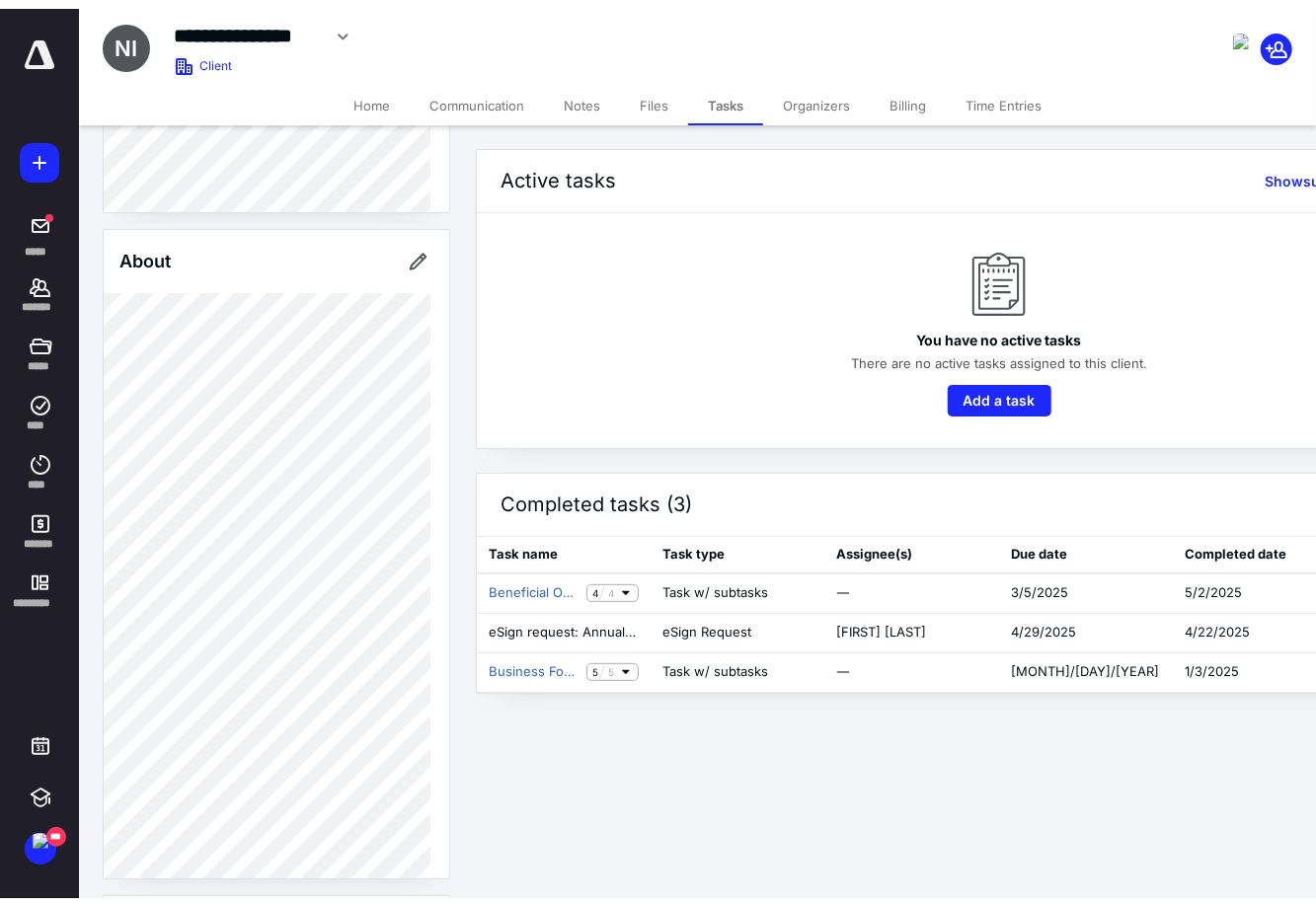 scroll, scrollTop: 79, scrollLeft: 0, axis: vertical 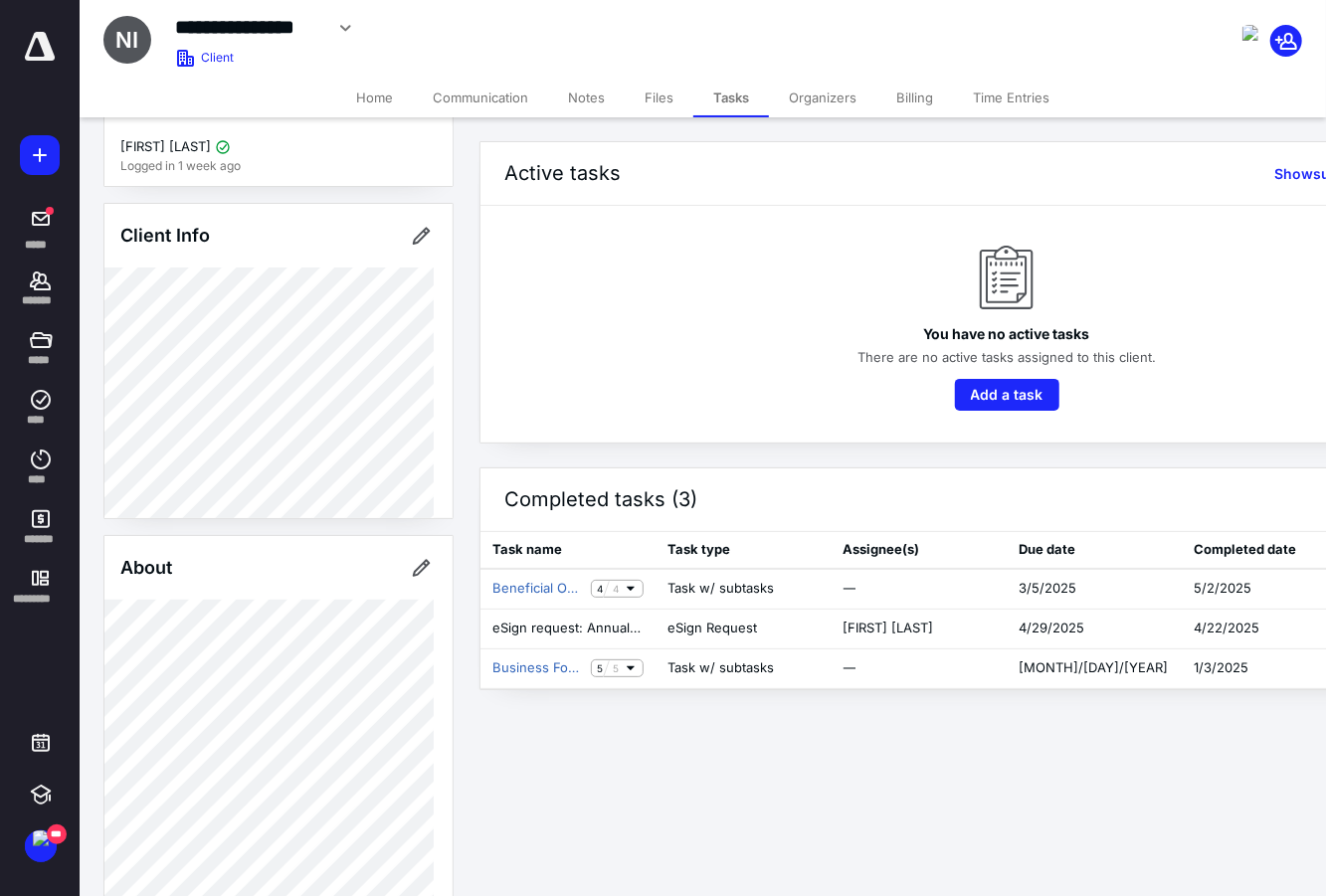 click on "Files" at bounding box center (659, 97) 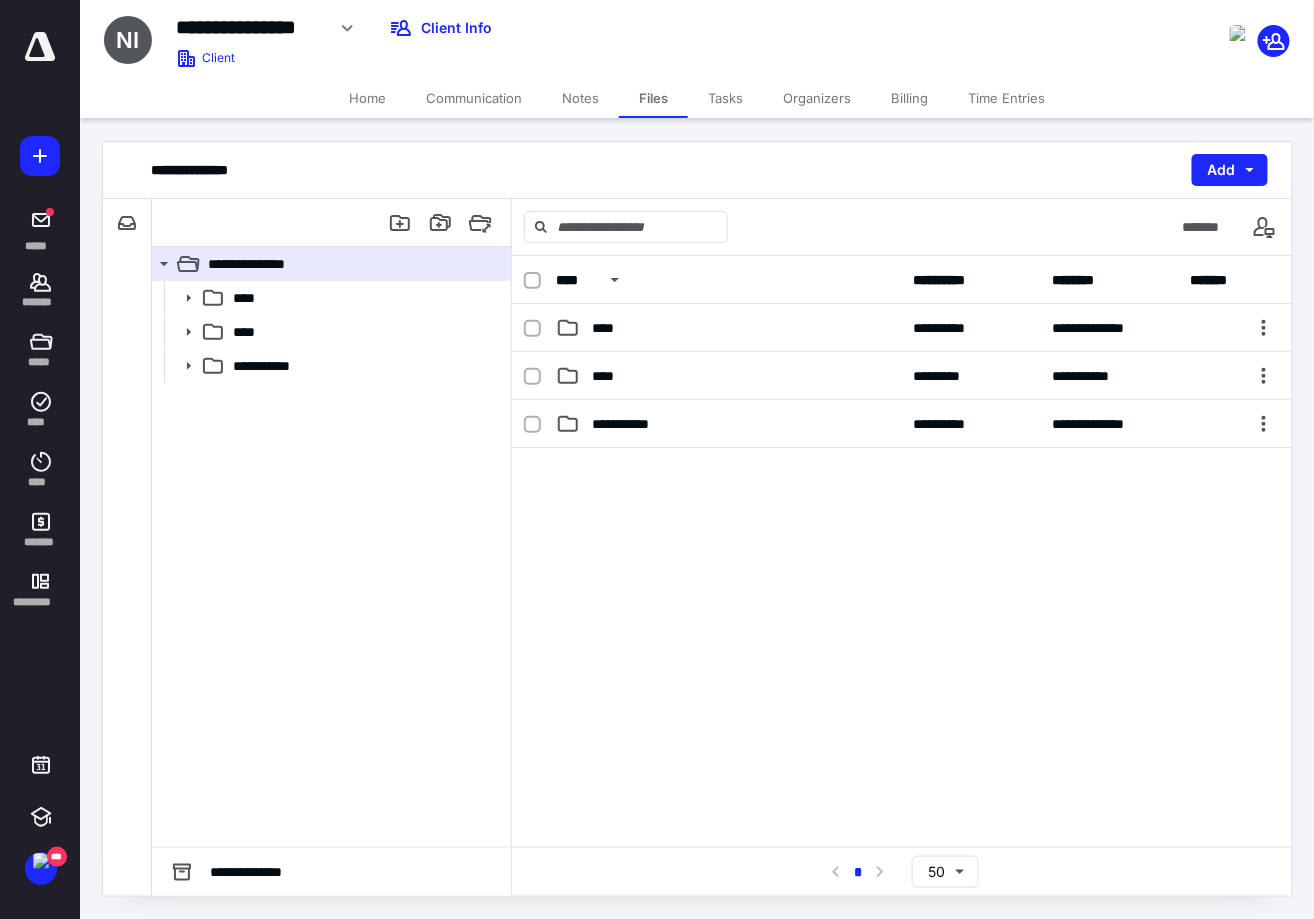 drag, startPoint x: 564, startPoint y: 99, endPoint x: 550, endPoint y: 99, distance: 14 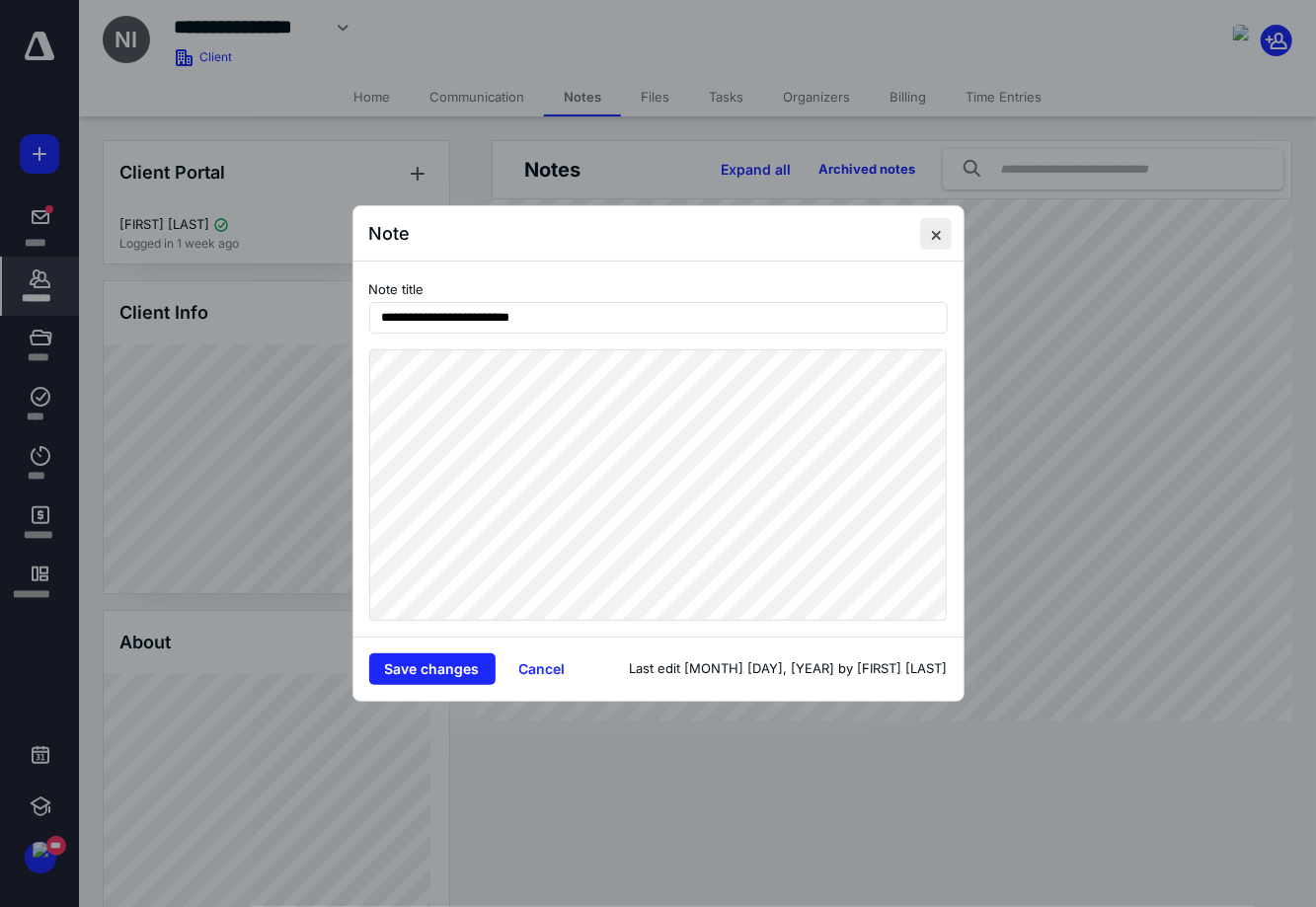 click at bounding box center (936, 234) 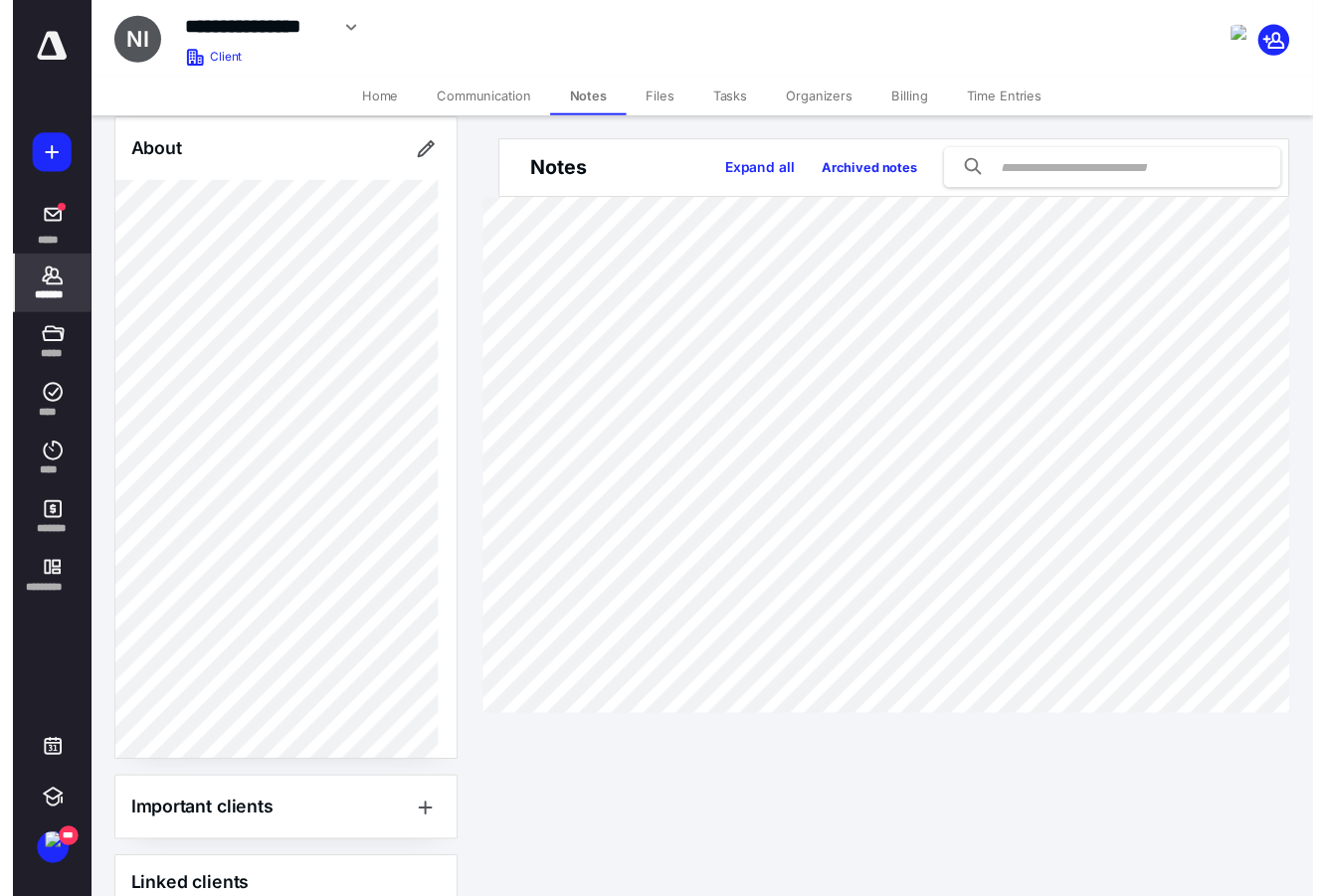 scroll, scrollTop: 682, scrollLeft: 0, axis: vertical 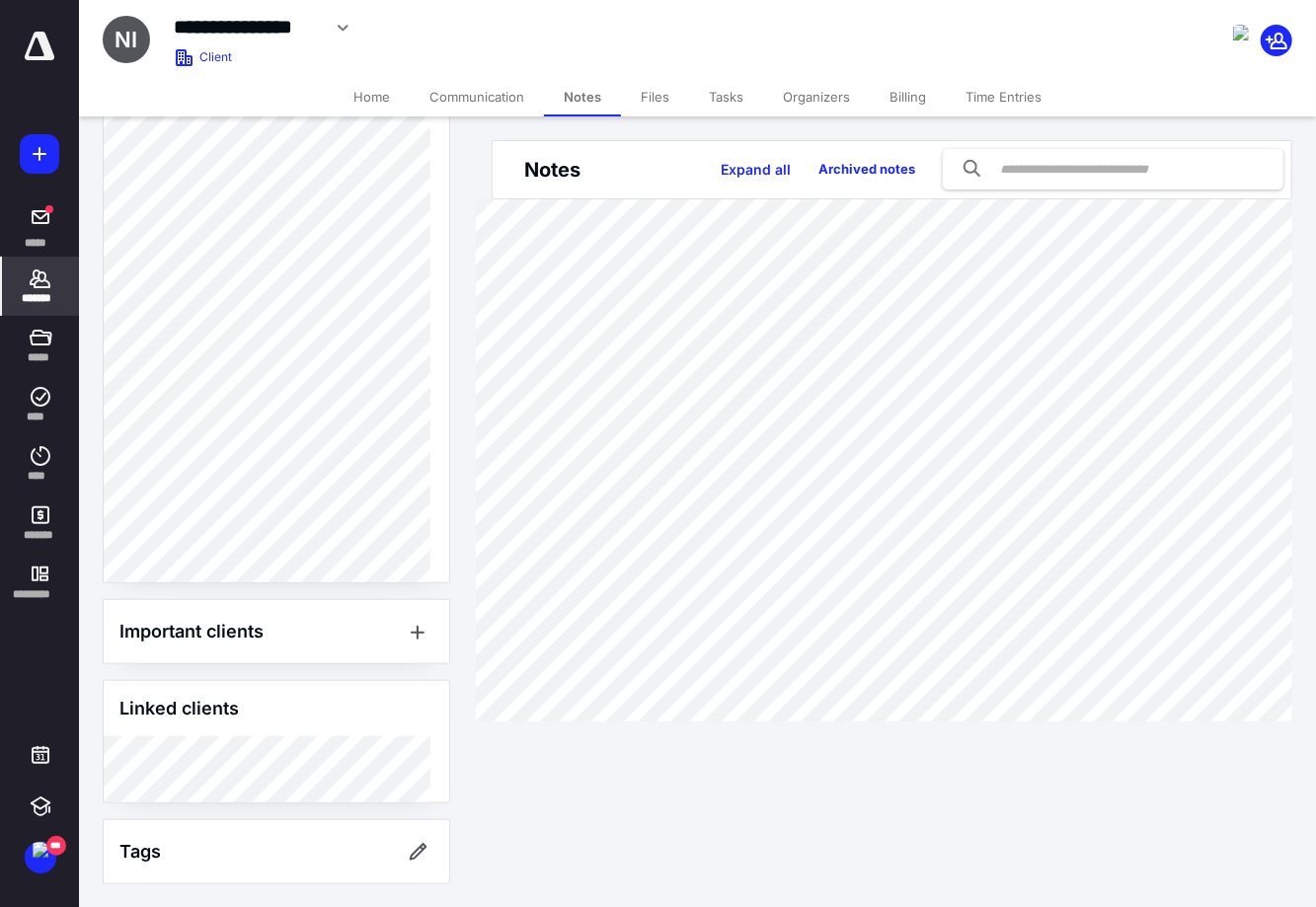 click on "Tasks" at bounding box center (726, 97) 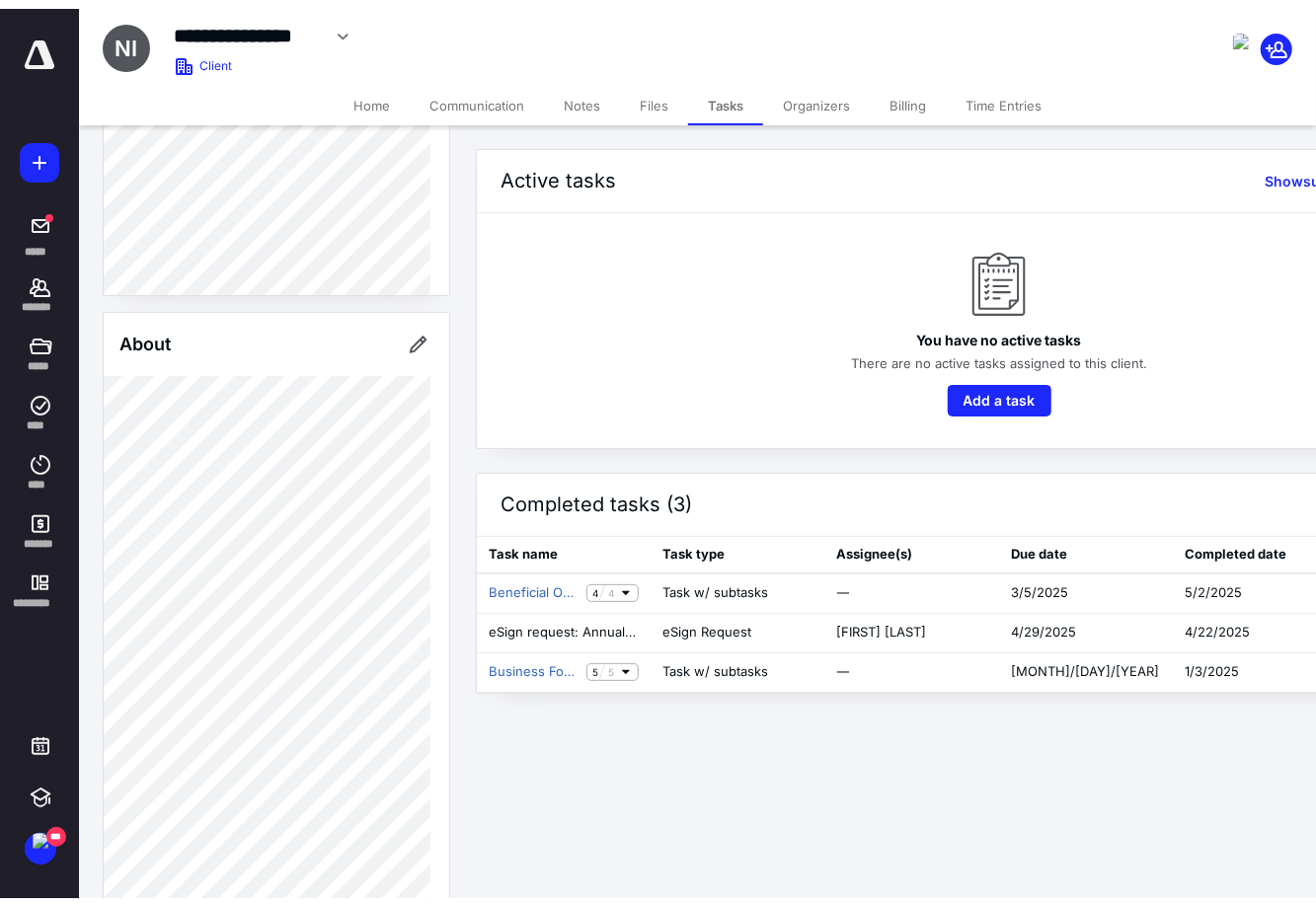 scroll, scrollTop: 696, scrollLeft: 0, axis: vertical 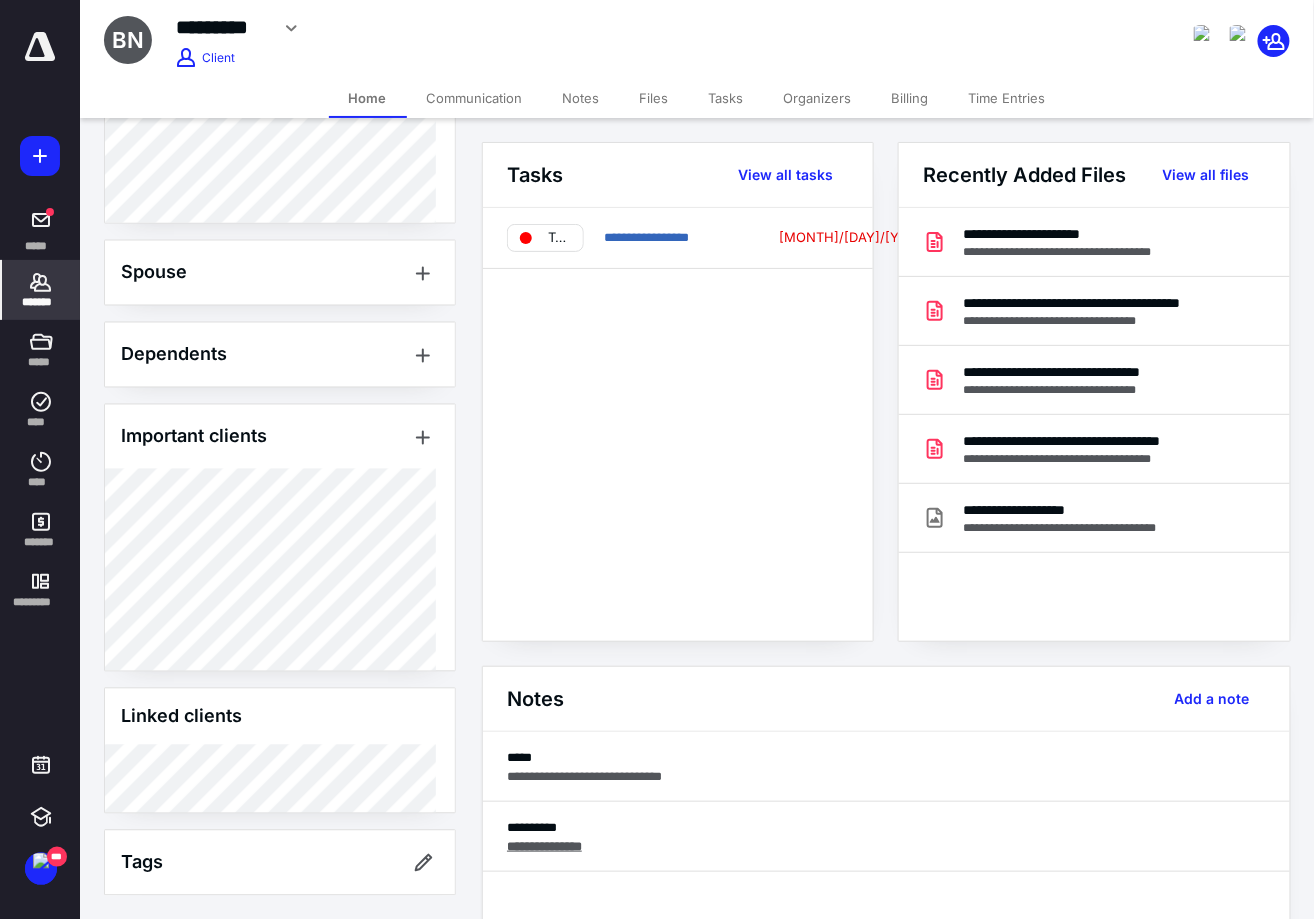 click on "*******" at bounding box center (41, 290) 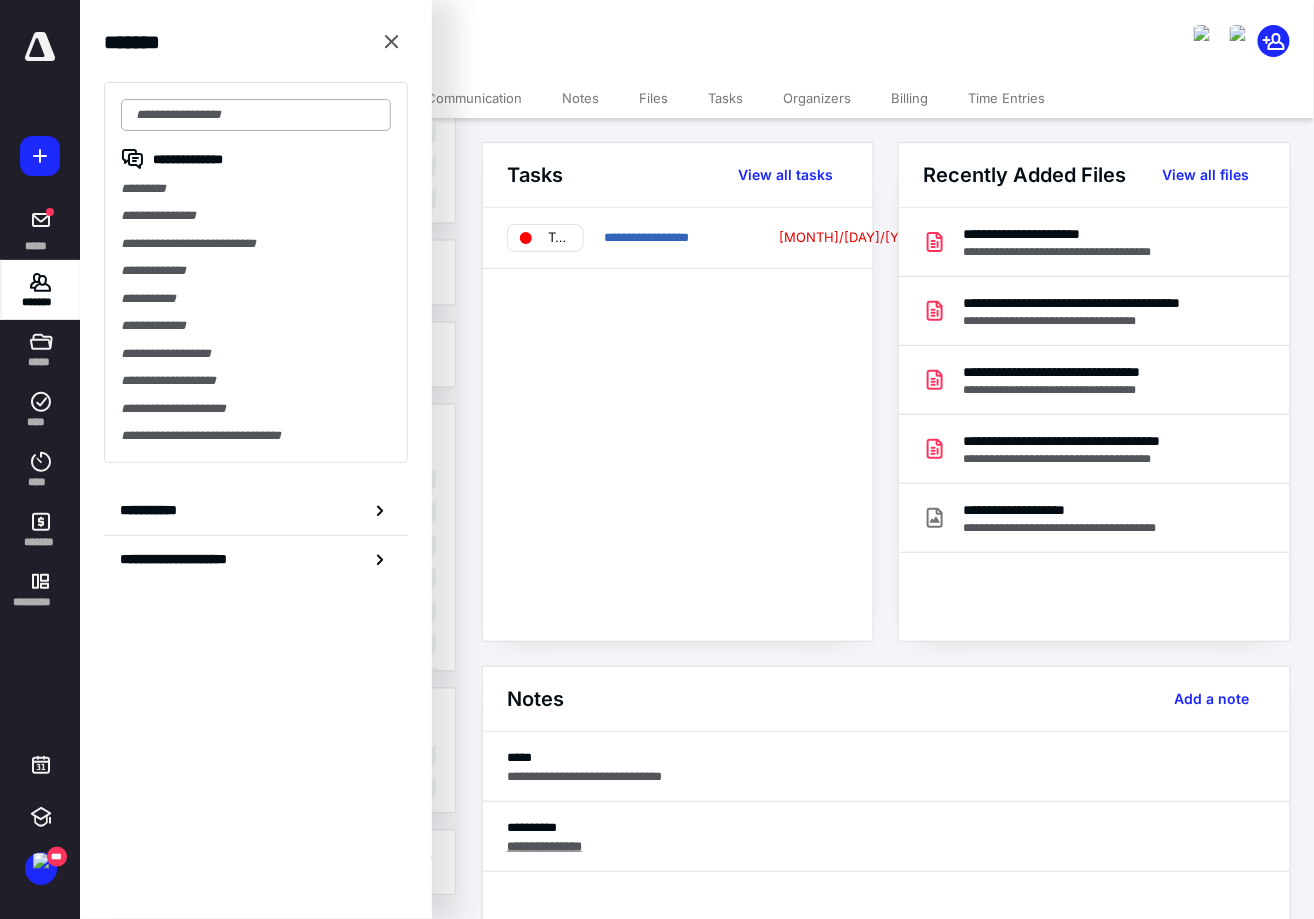 click at bounding box center (256, 115) 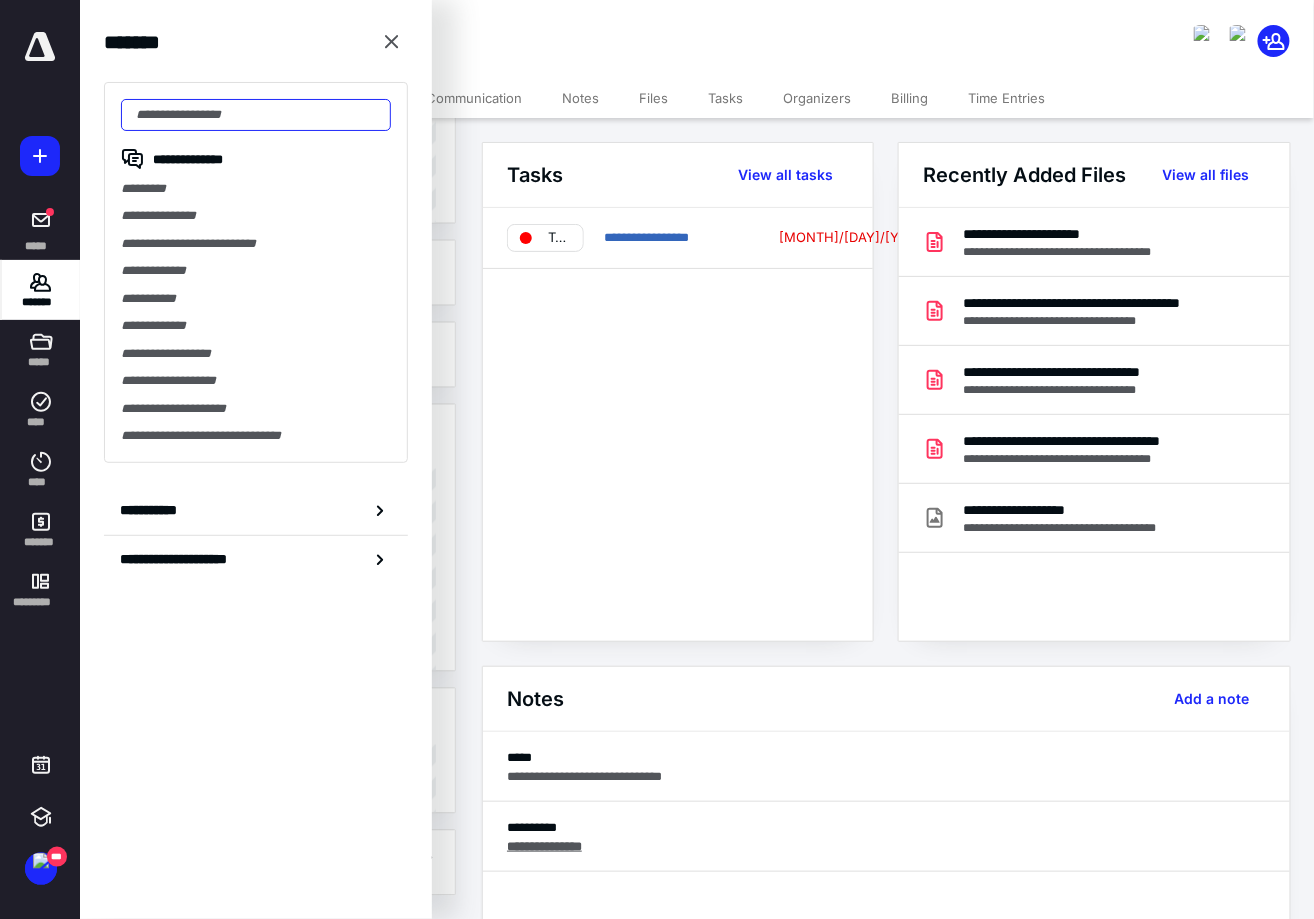 click at bounding box center [256, 115] 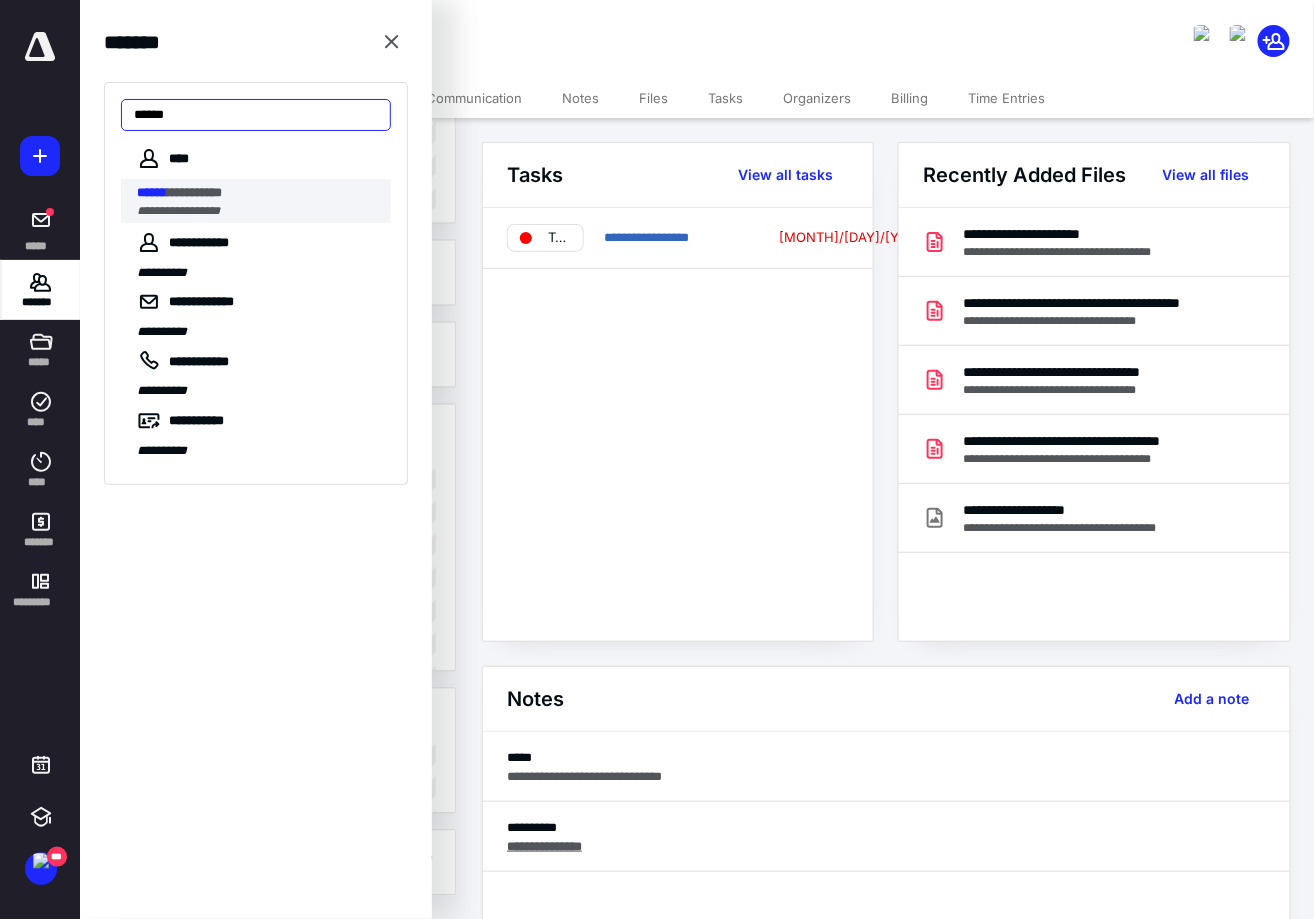 type on "******" 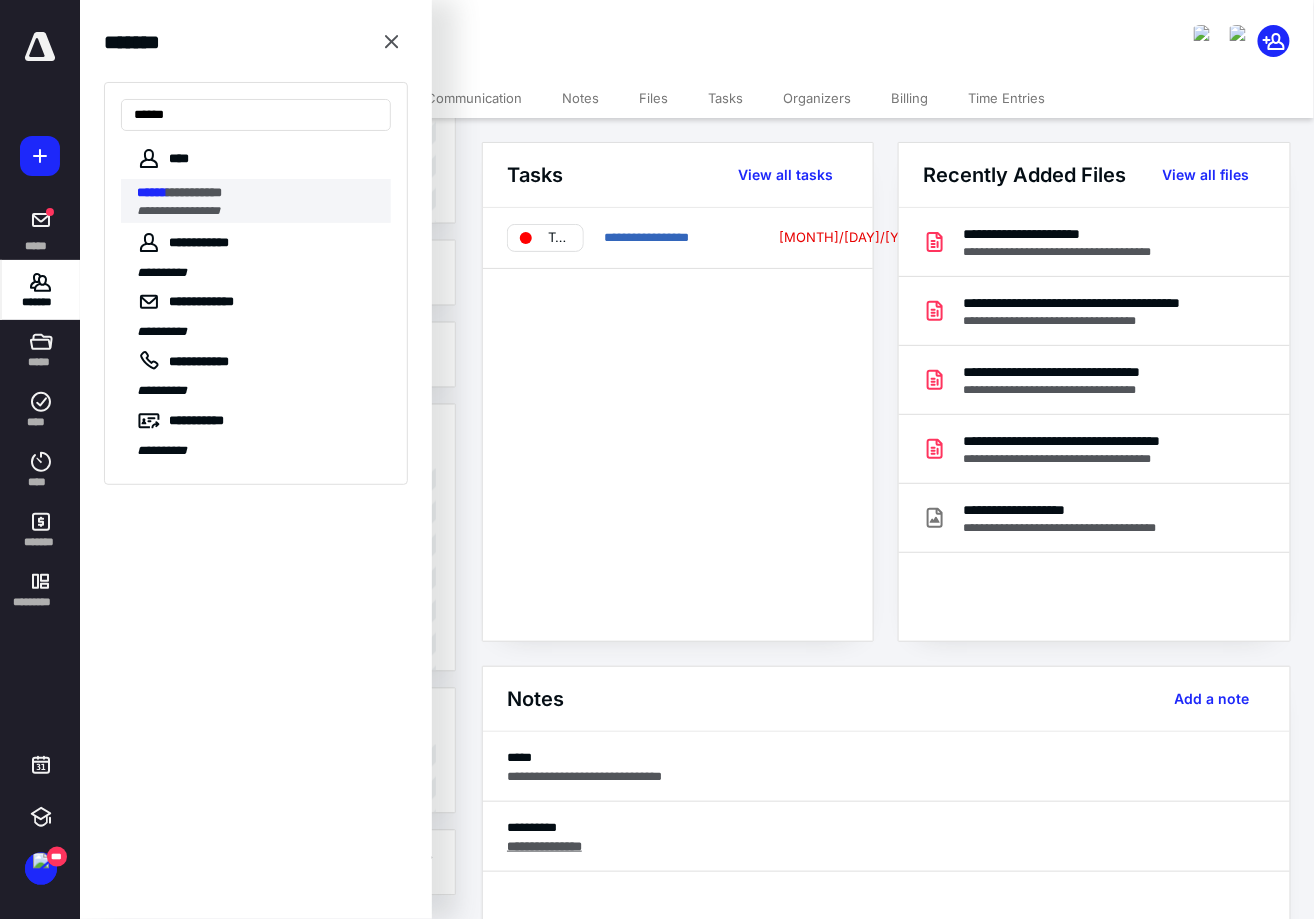 click on "**********" at bounding box center (264, 201) 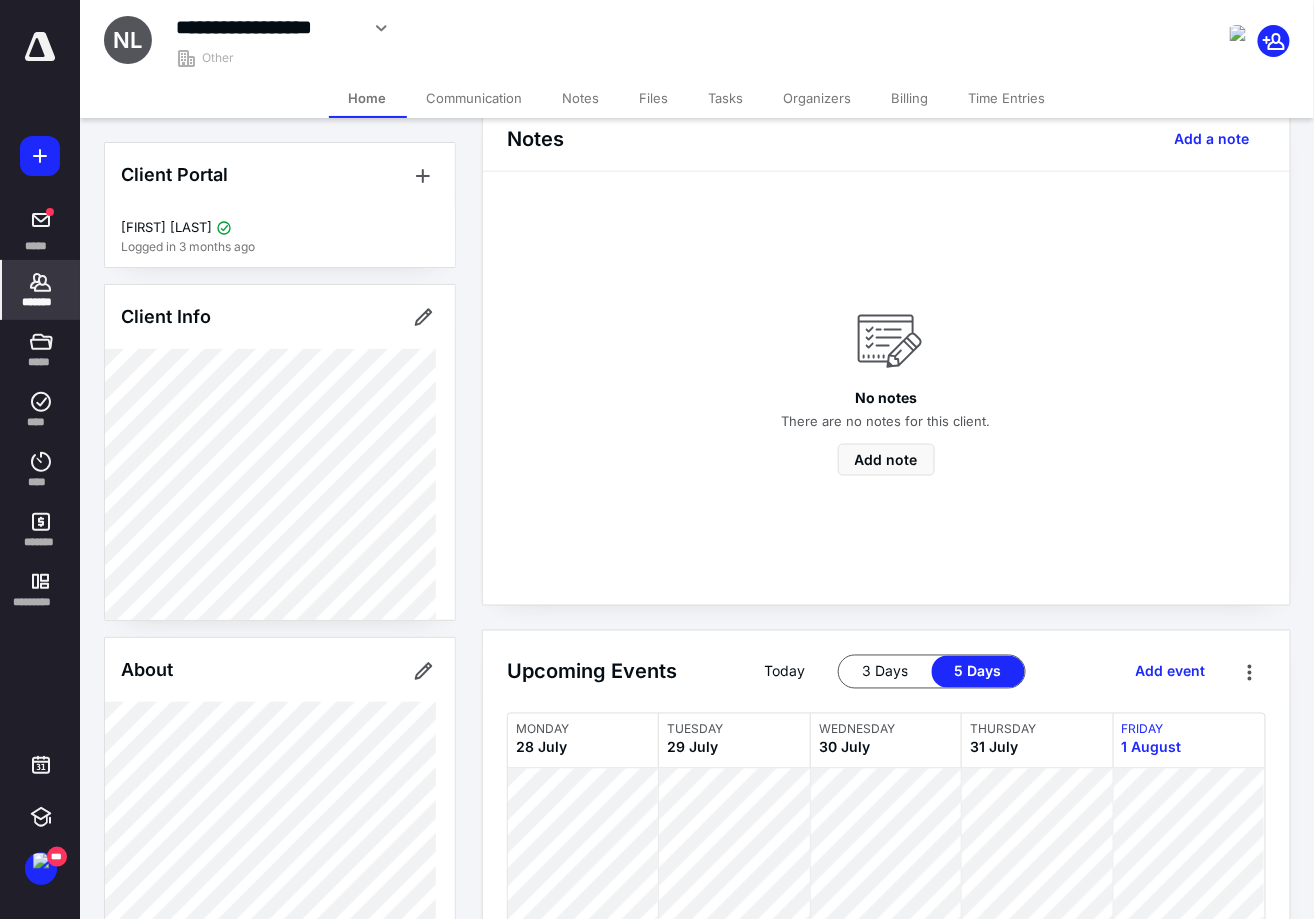 scroll, scrollTop: 499, scrollLeft: 0, axis: vertical 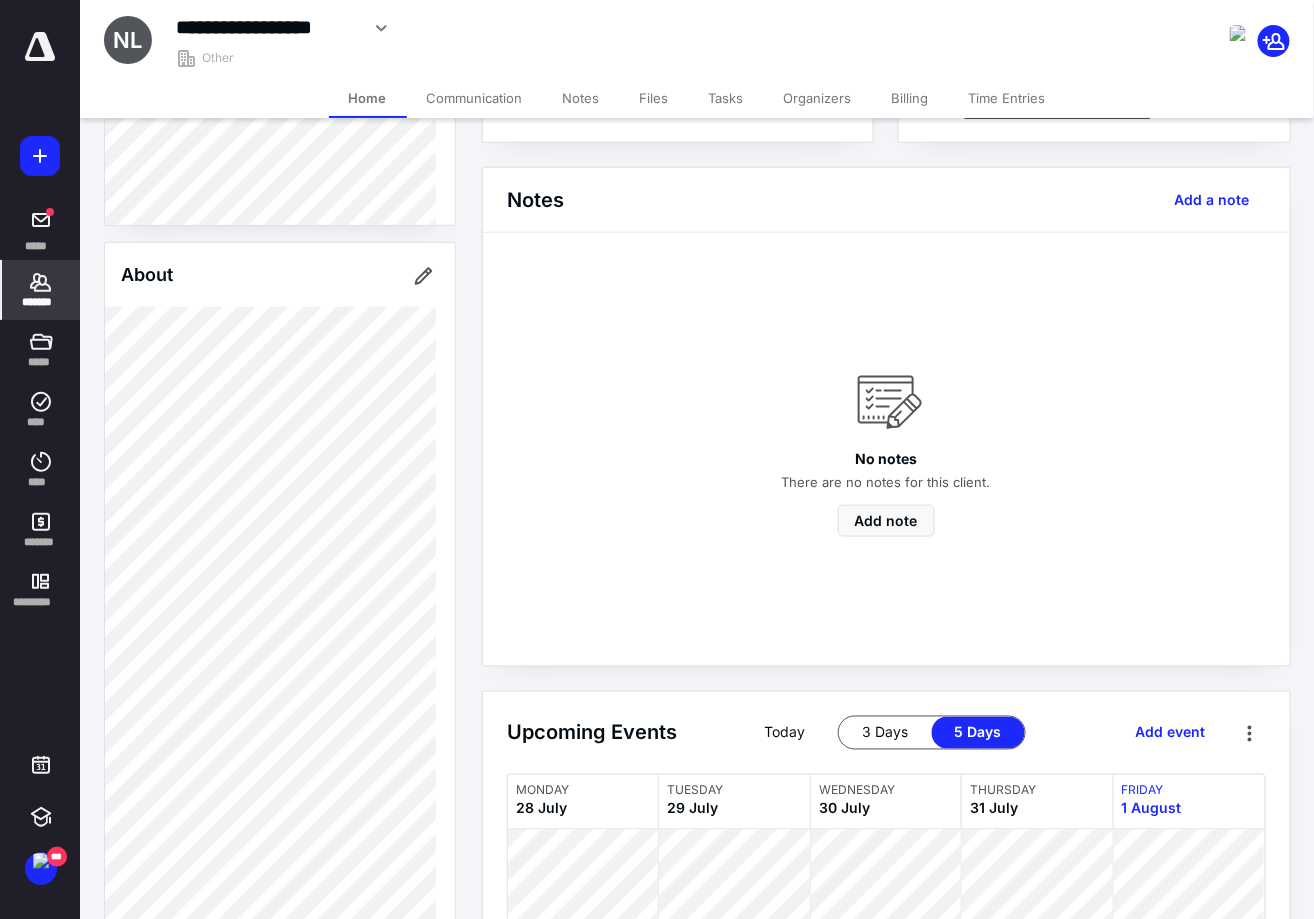click on "Notes" at bounding box center [581, 98] 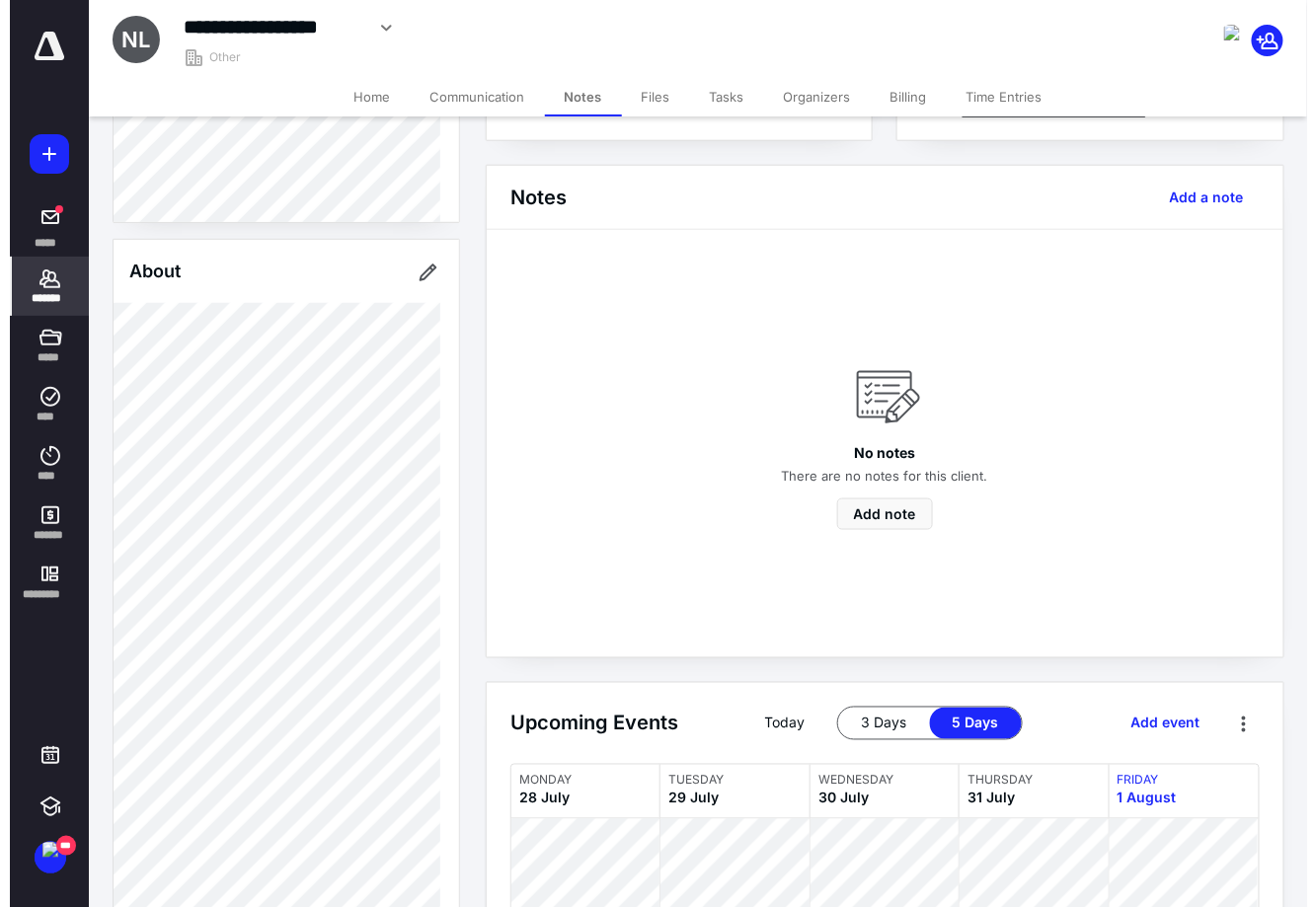 scroll, scrollTop: 0, scrollLeft: 0, axis: both 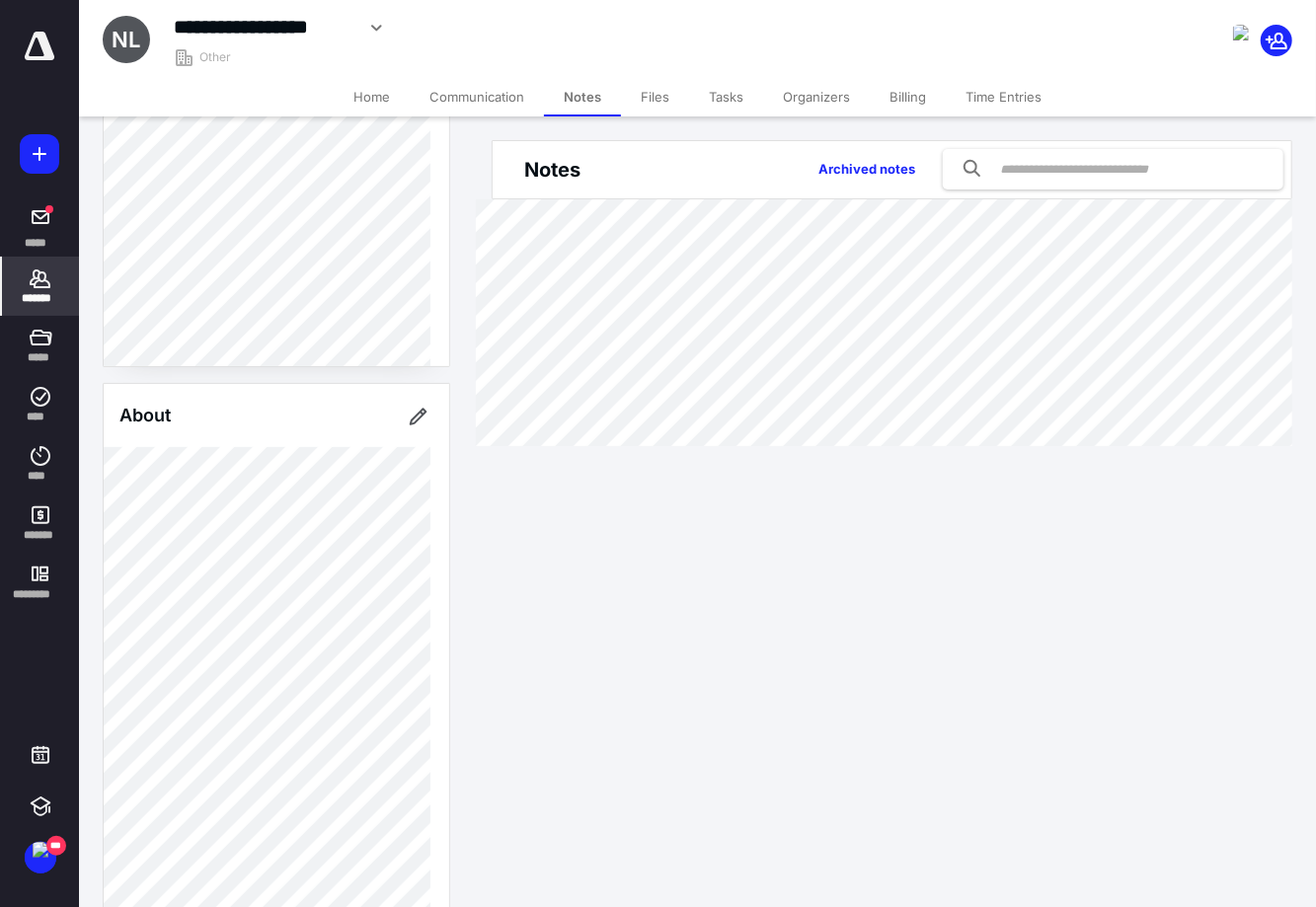 click on "**********" at bounding box center [264, 27] 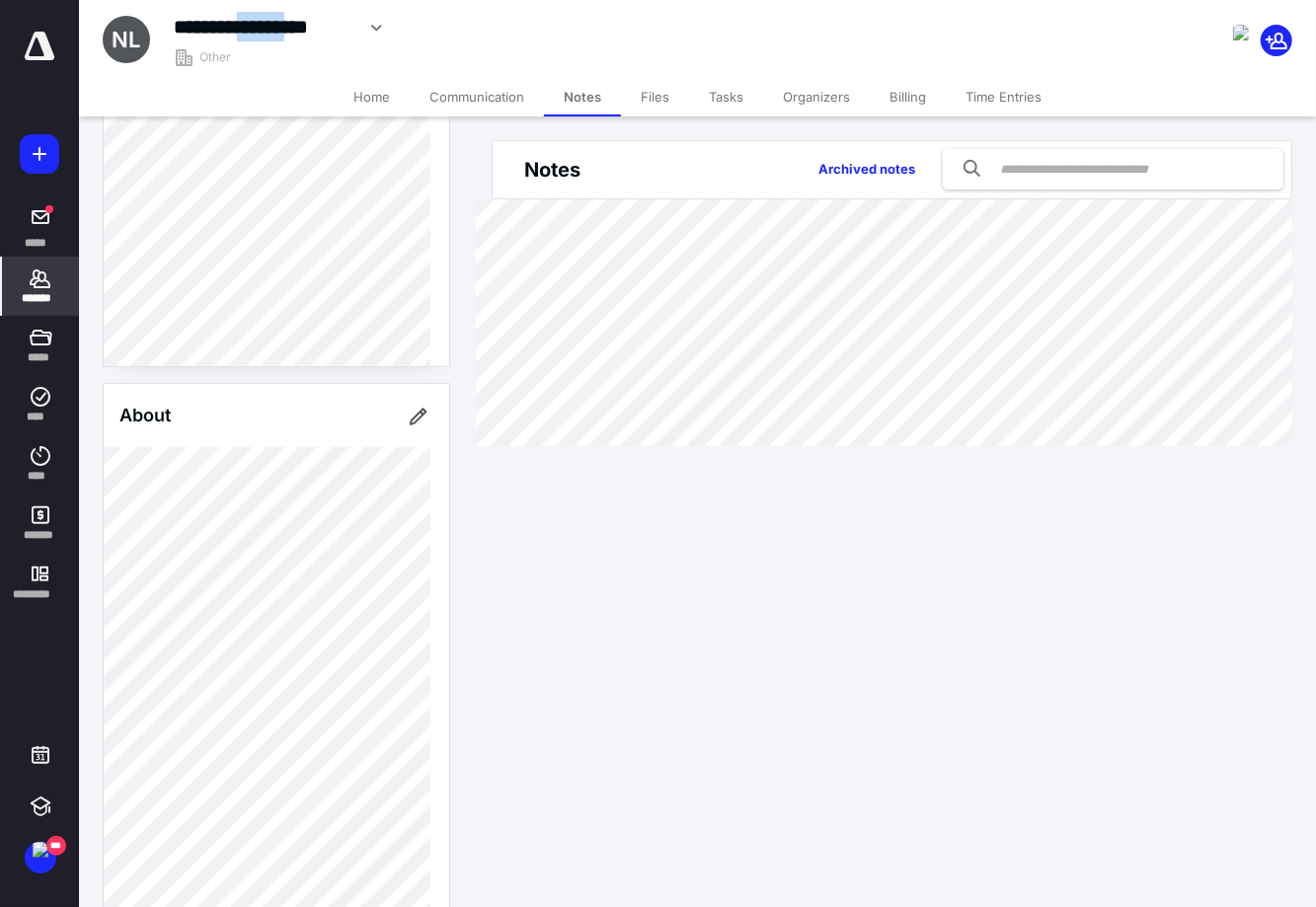click on "**********" at bounding box center [264, 27] 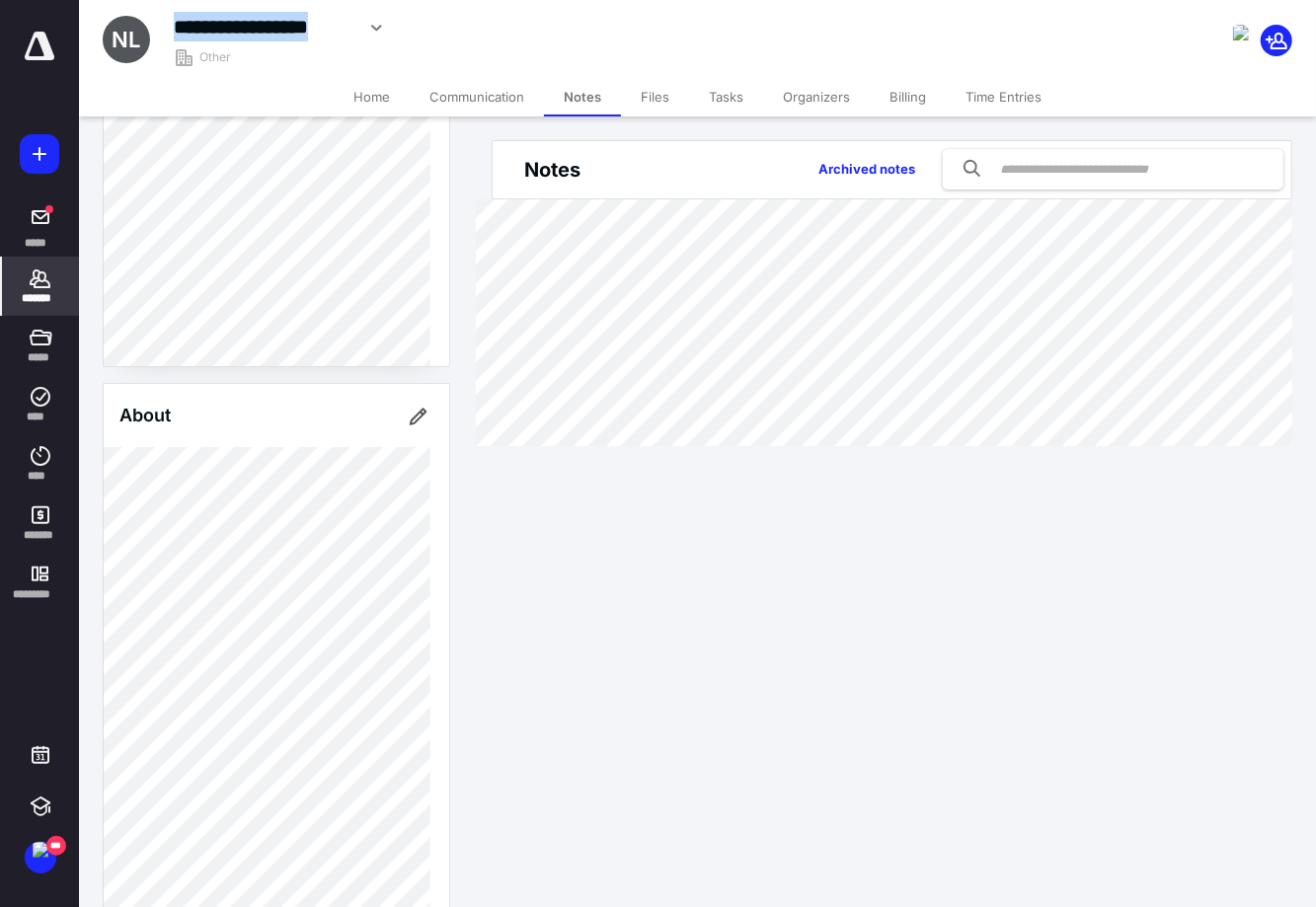 click on "**********" at bounding box center (264, 27) 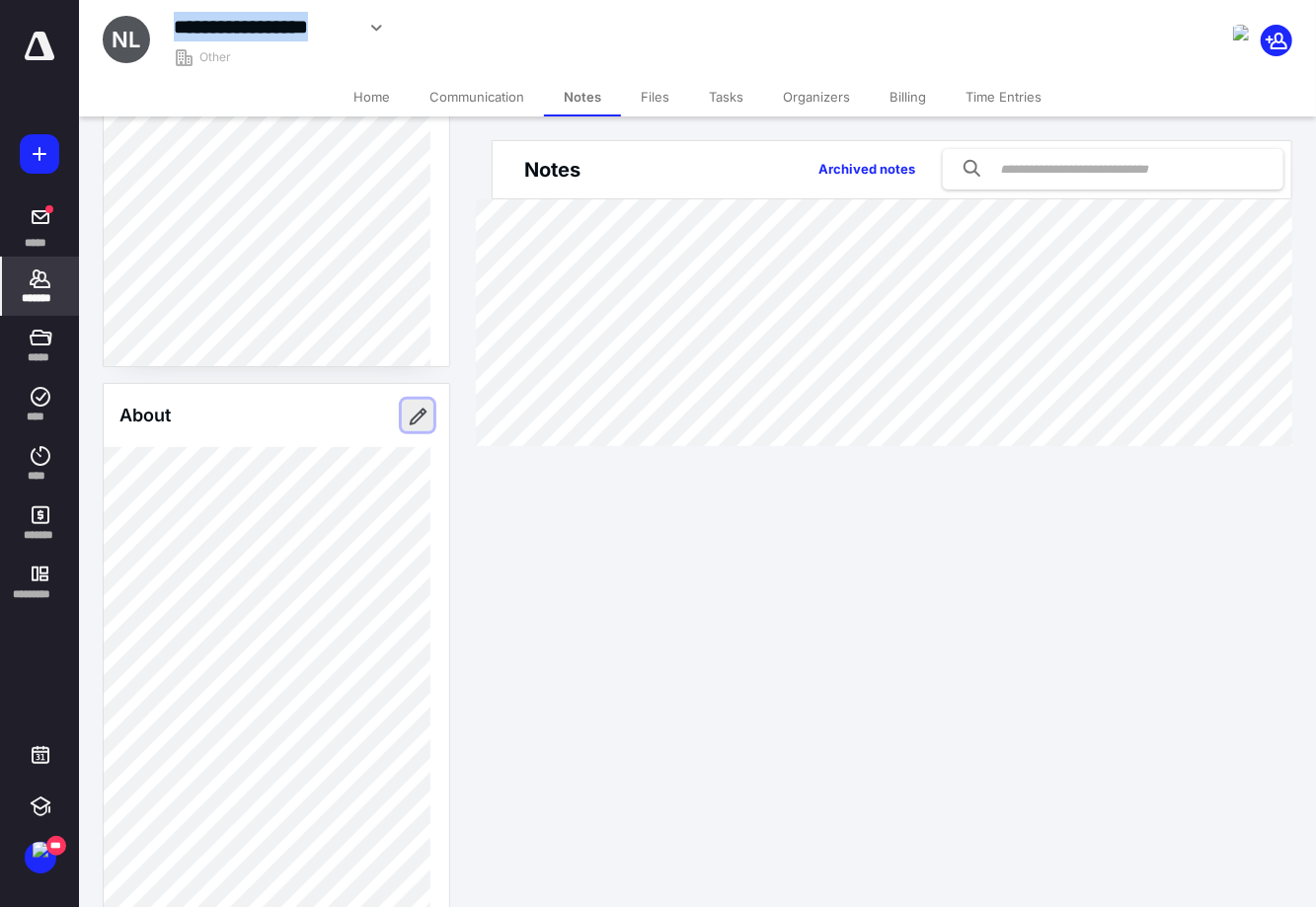 click at bounding box center (418, 416) 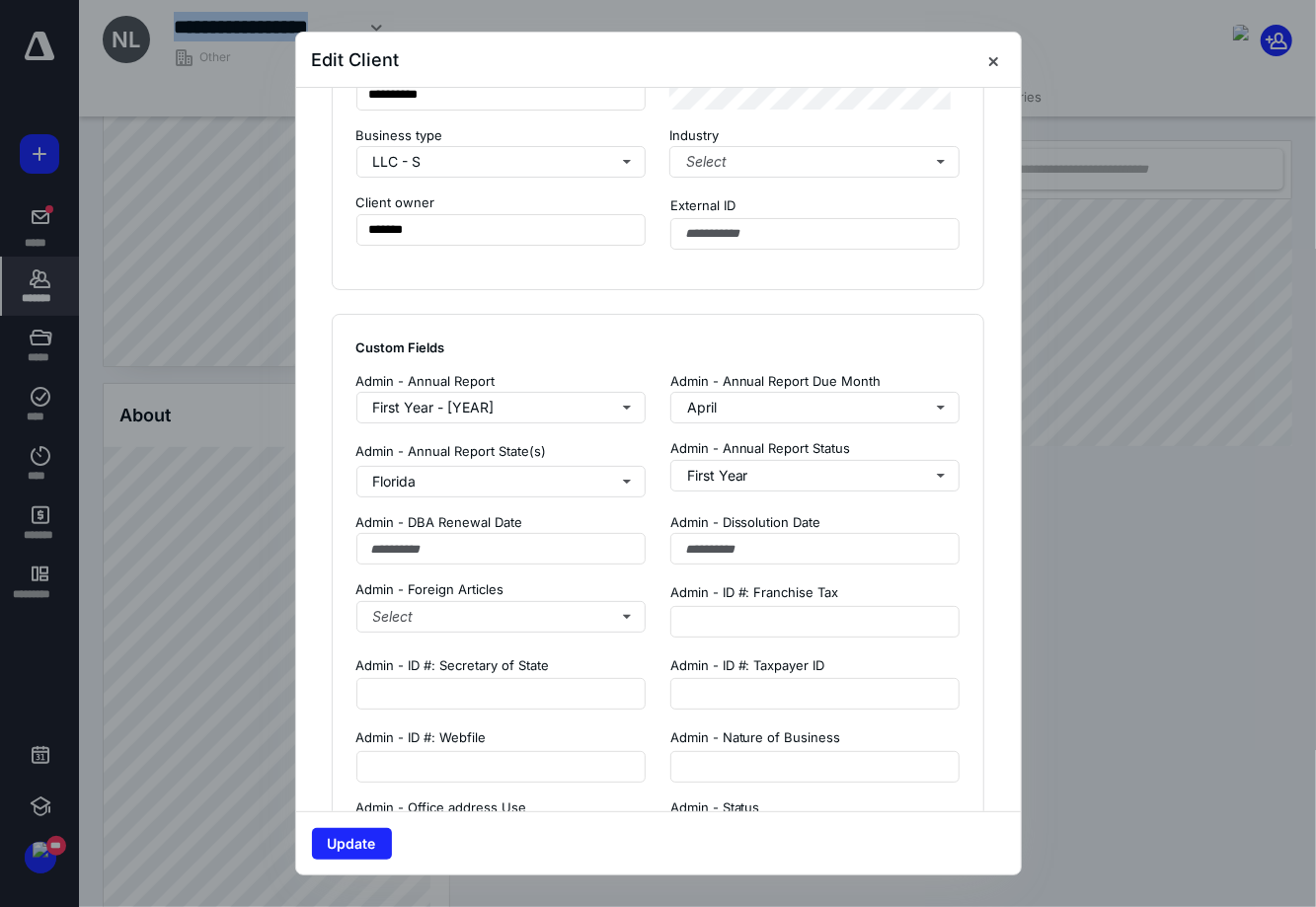 scroll, scrollTop: 1357, scrollLeft: 0, axis: vertical 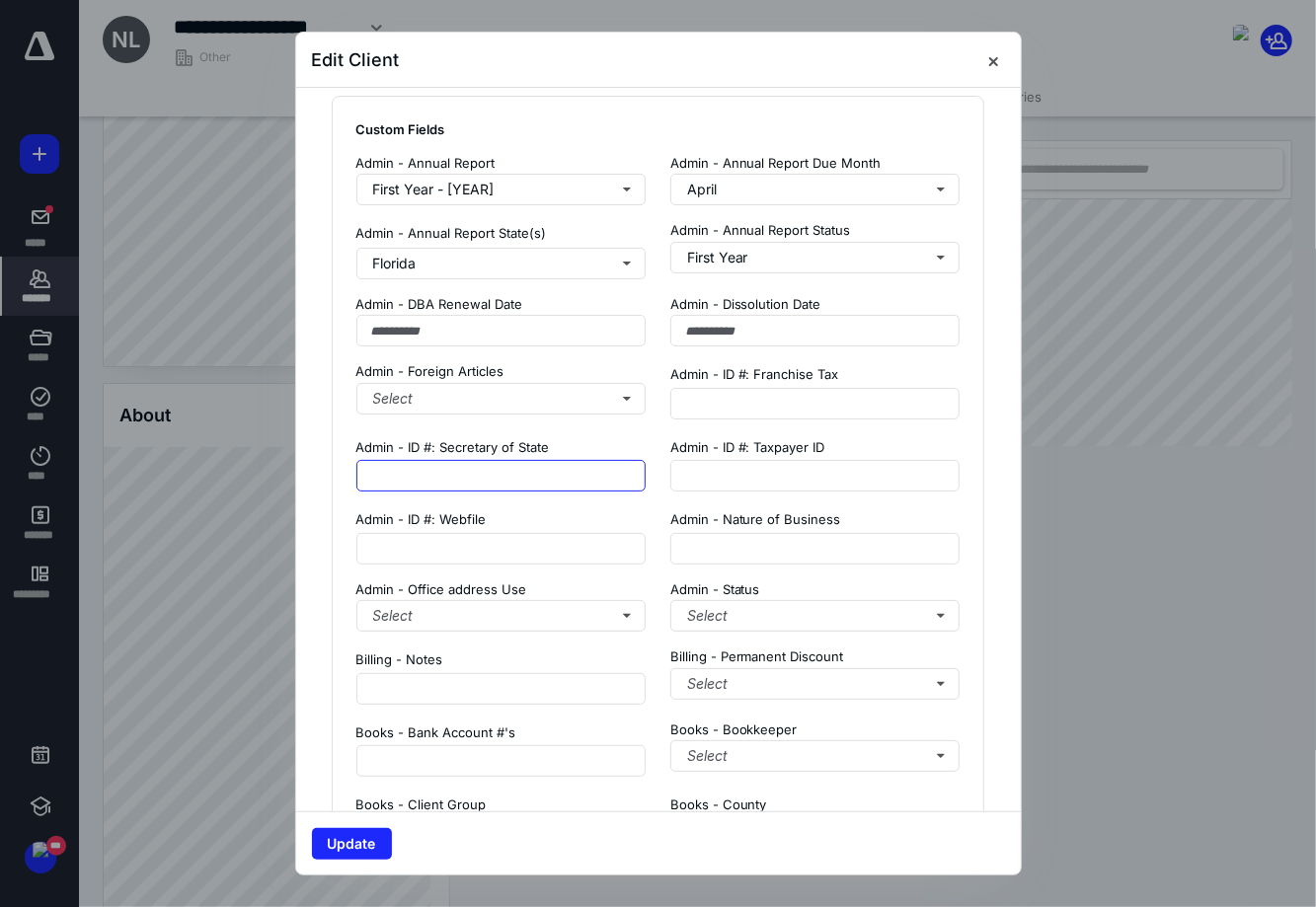 click at bounding box center (502, 476) 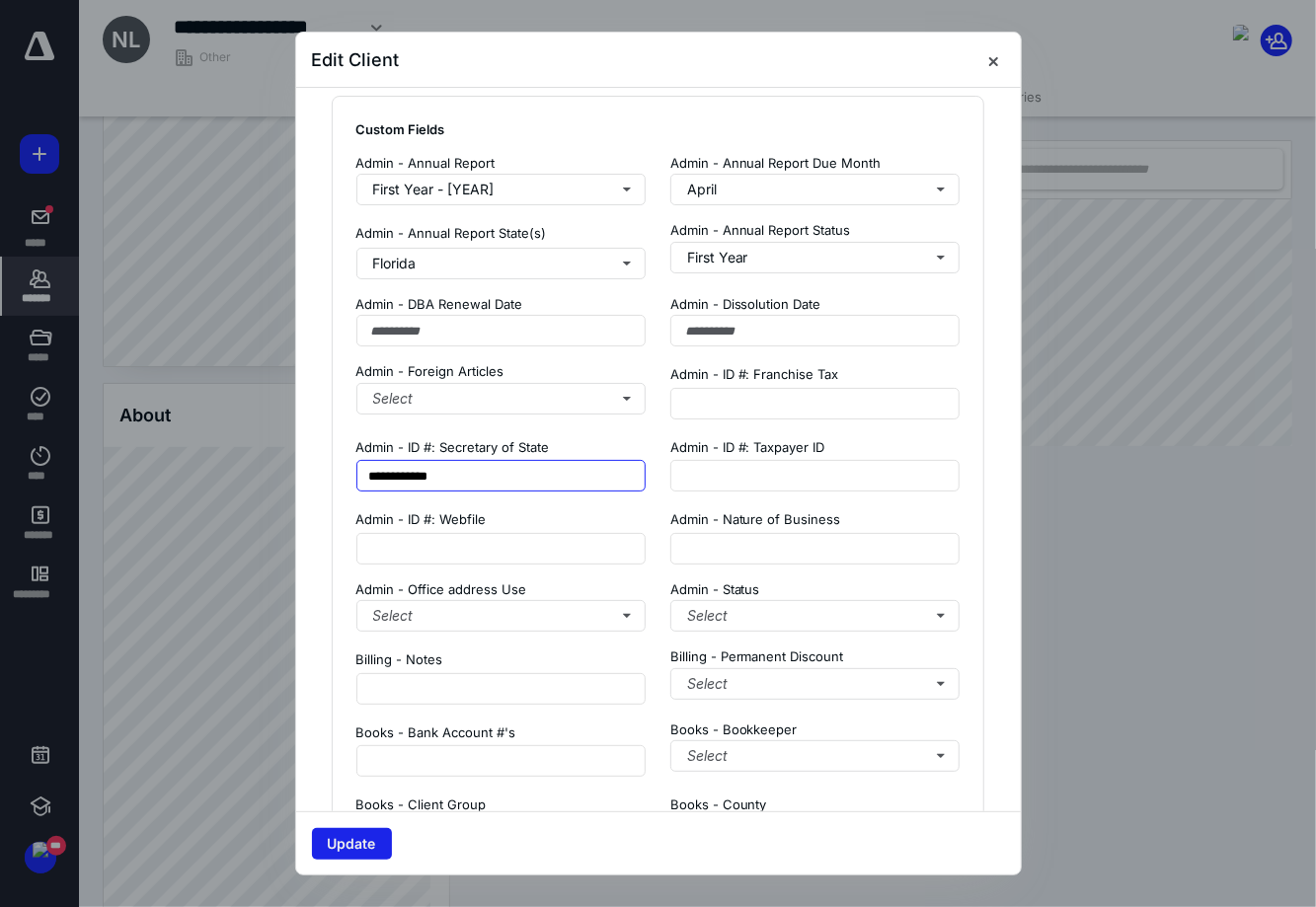 type on "**********" 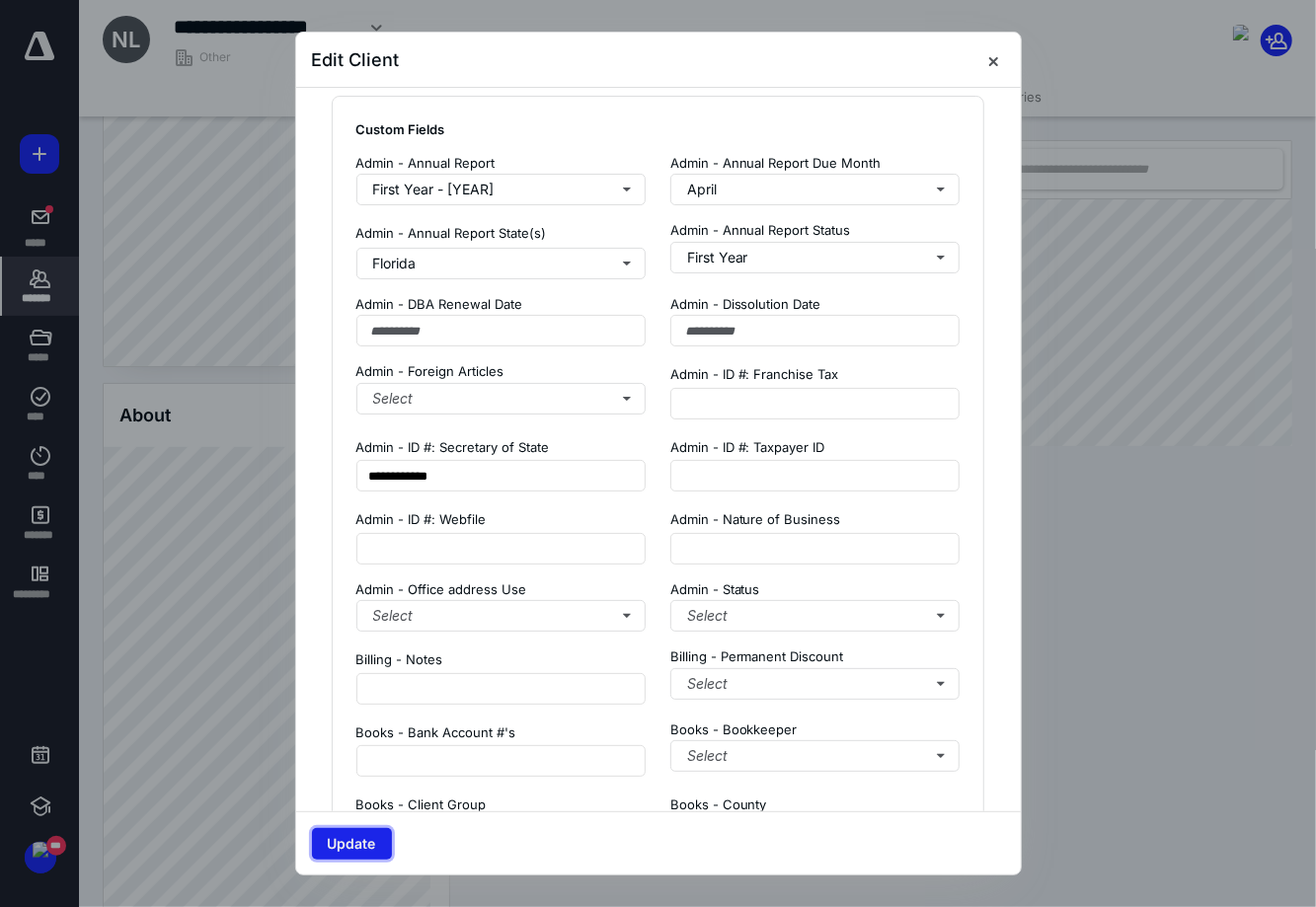 click on "Update" at bounding box center [351, 844] 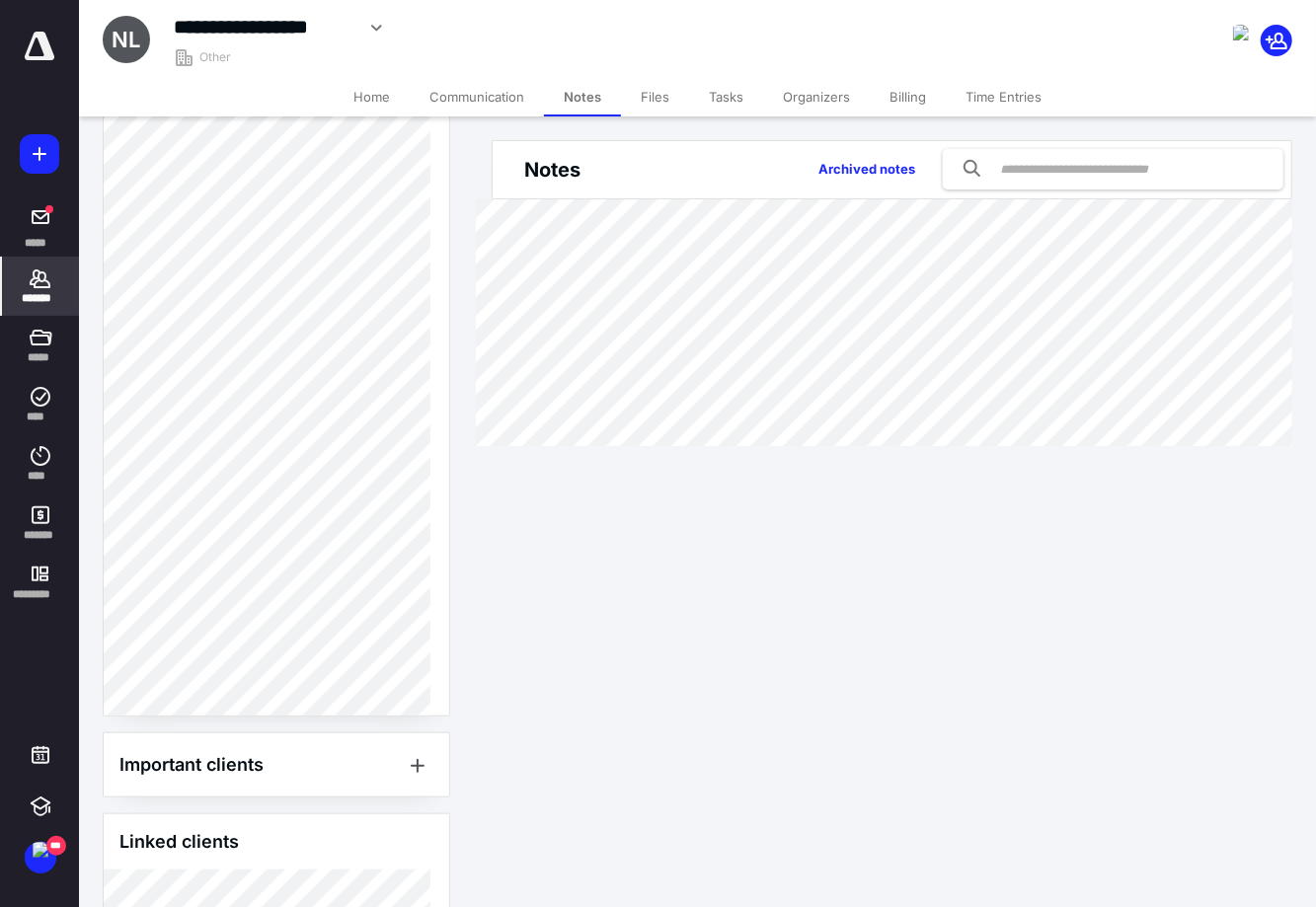scroll, scrollTop: 825, scrollLeft: 0, axis: vertical 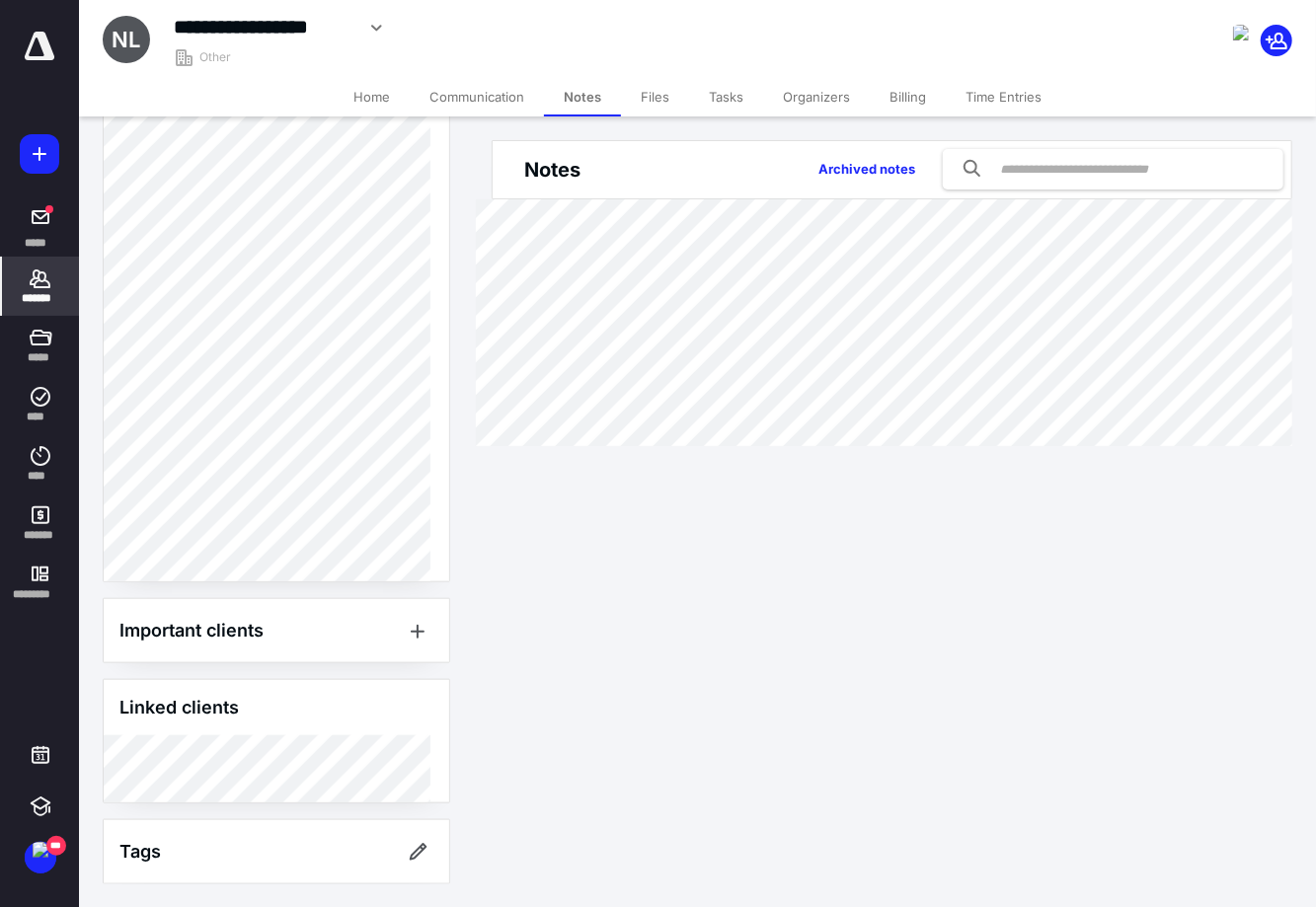 click at bounding box center [0, 0] 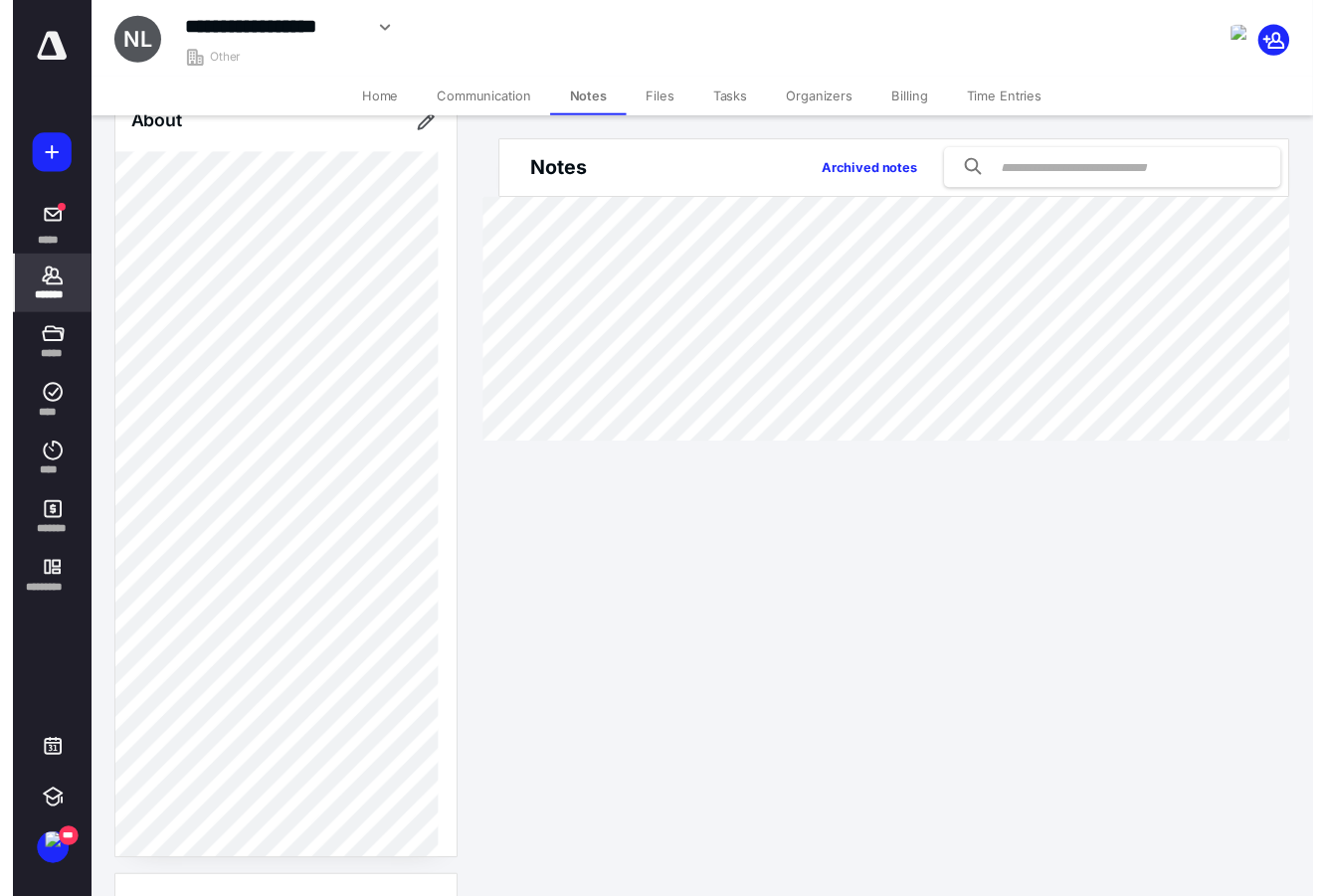 scroll, scrollTop: 583, scrollLeft: 0, axis: vertical 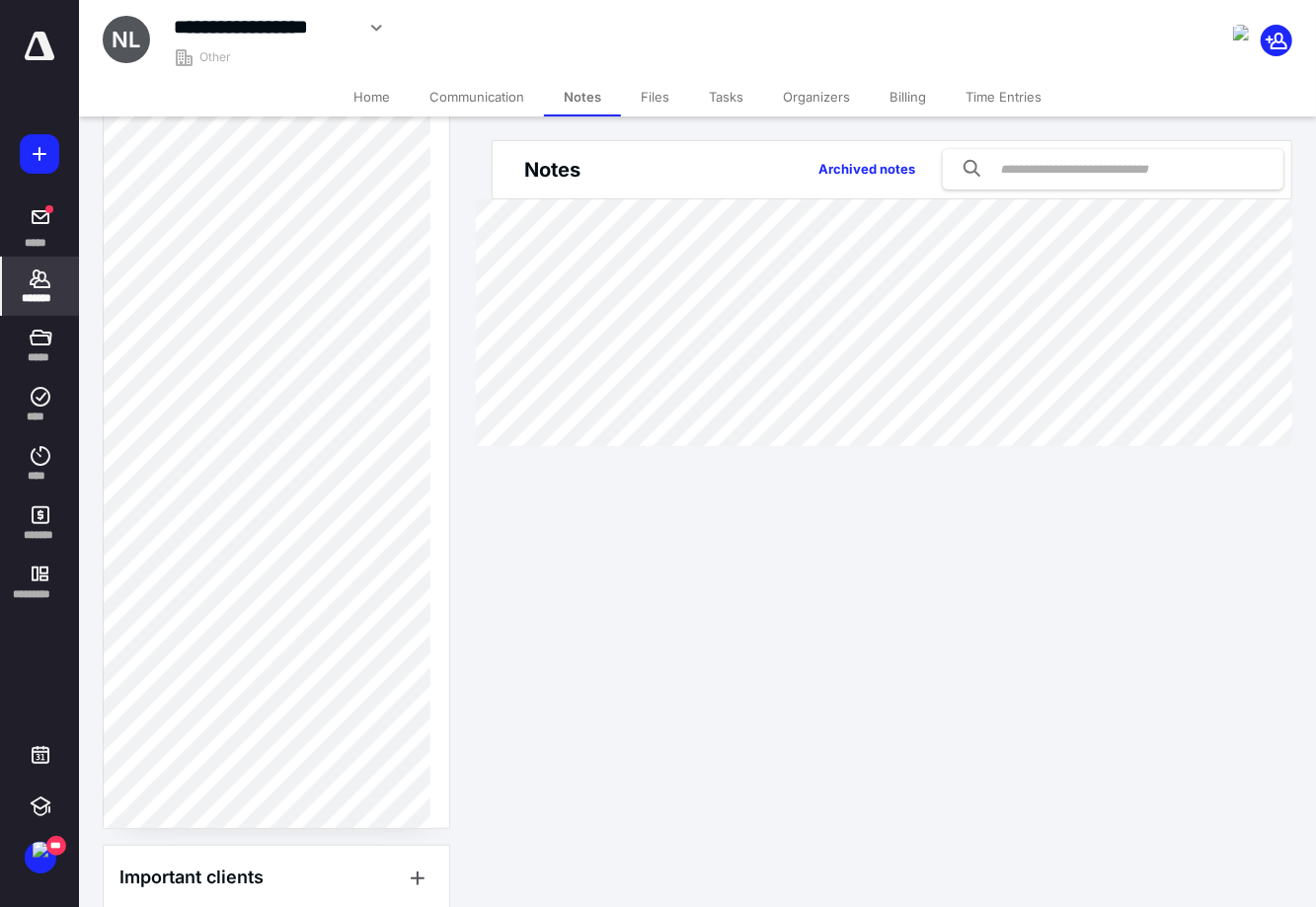 click on "Tasks" at bounding box center (726, 97) 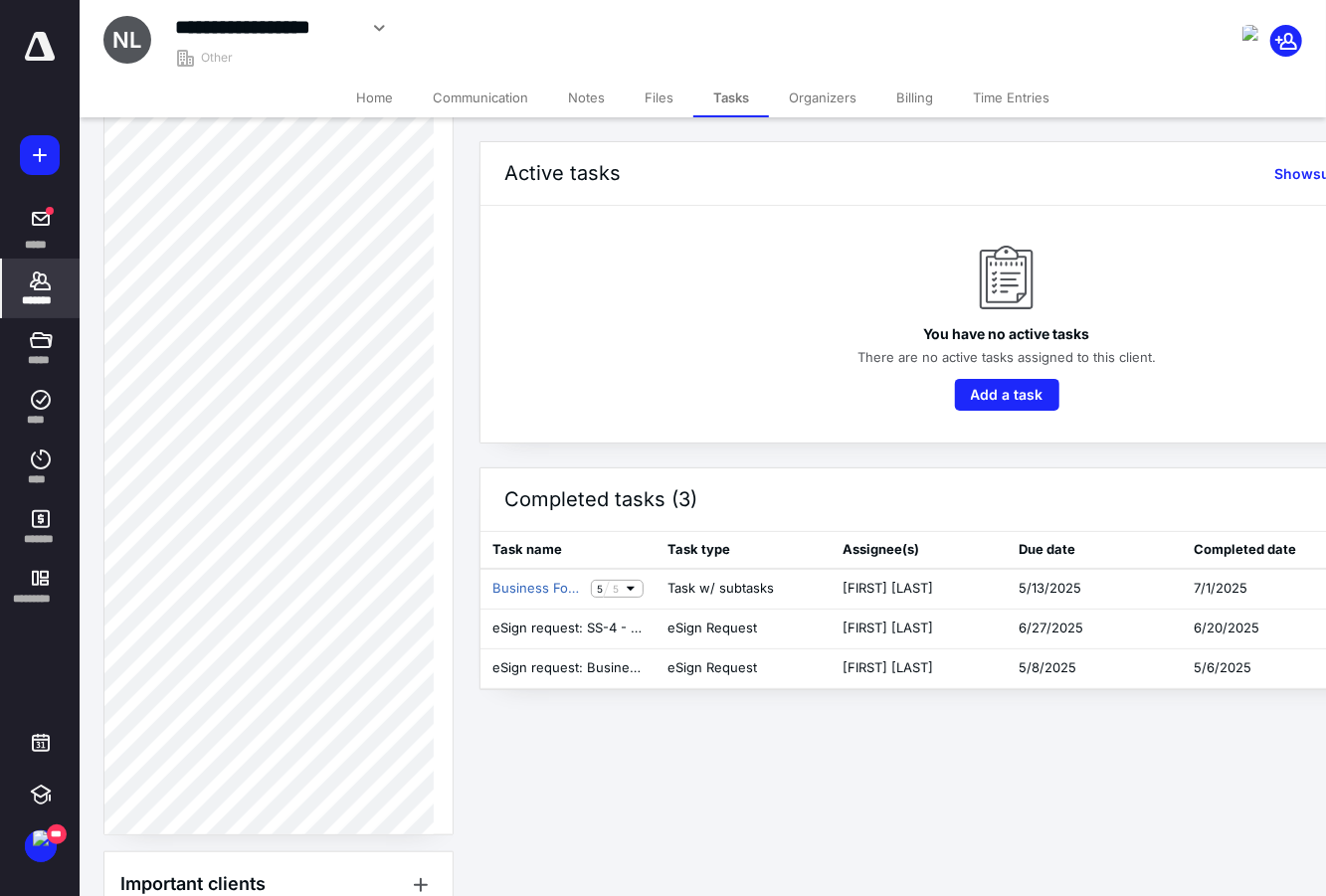 click on "*******" at bounding box center (41, 288) 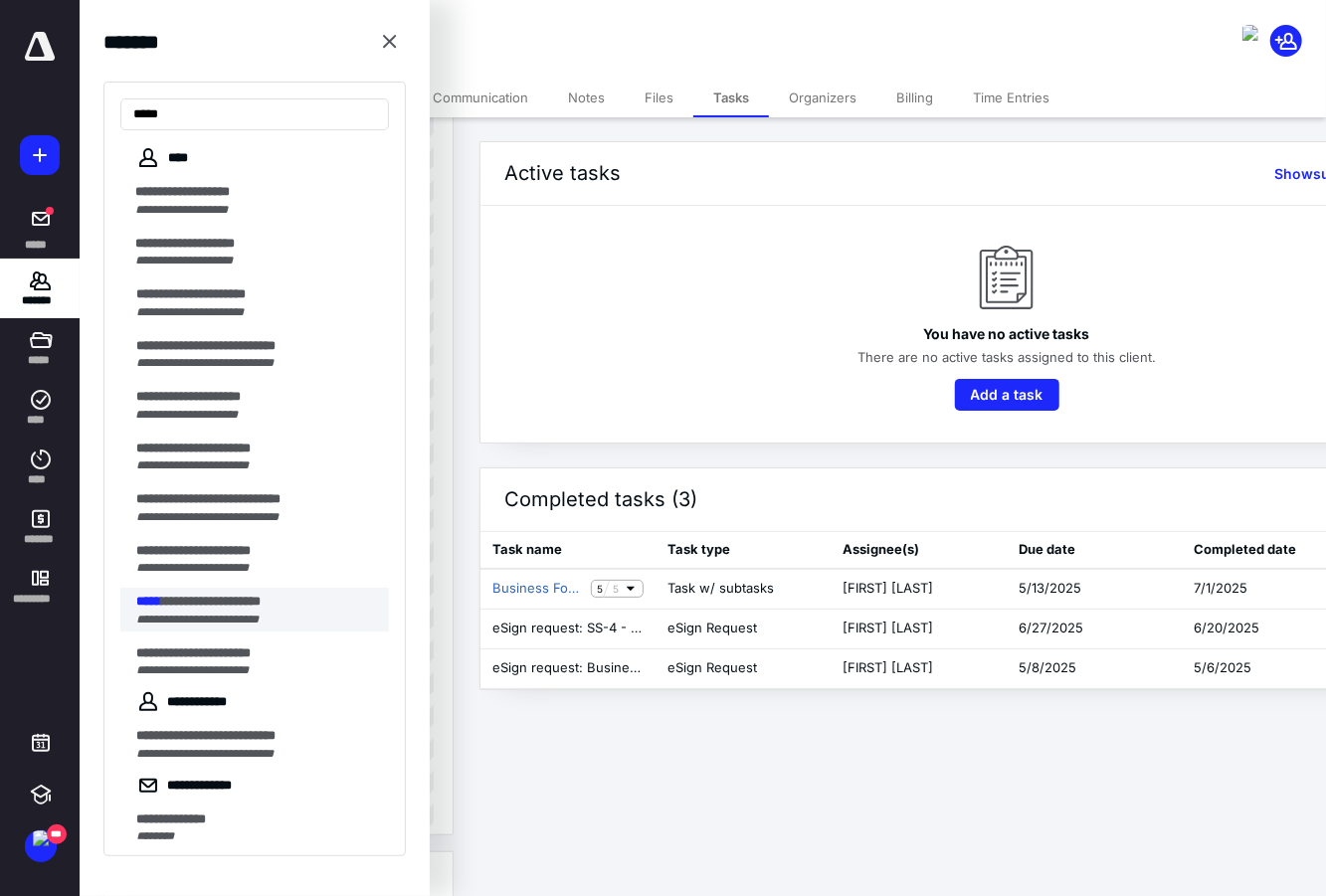 type on "*****" 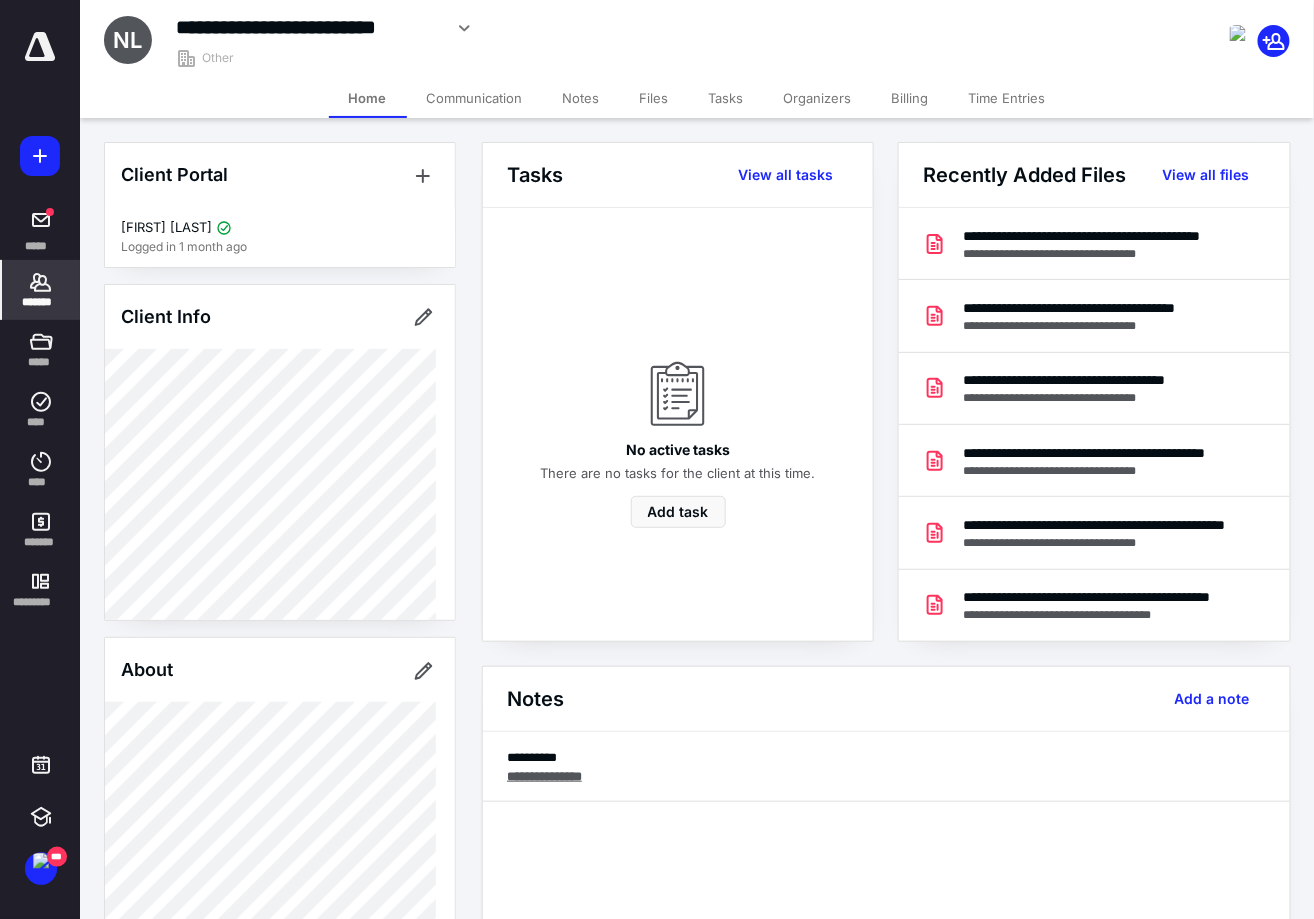 click on "Tasks" at bounding box center (726, 98) 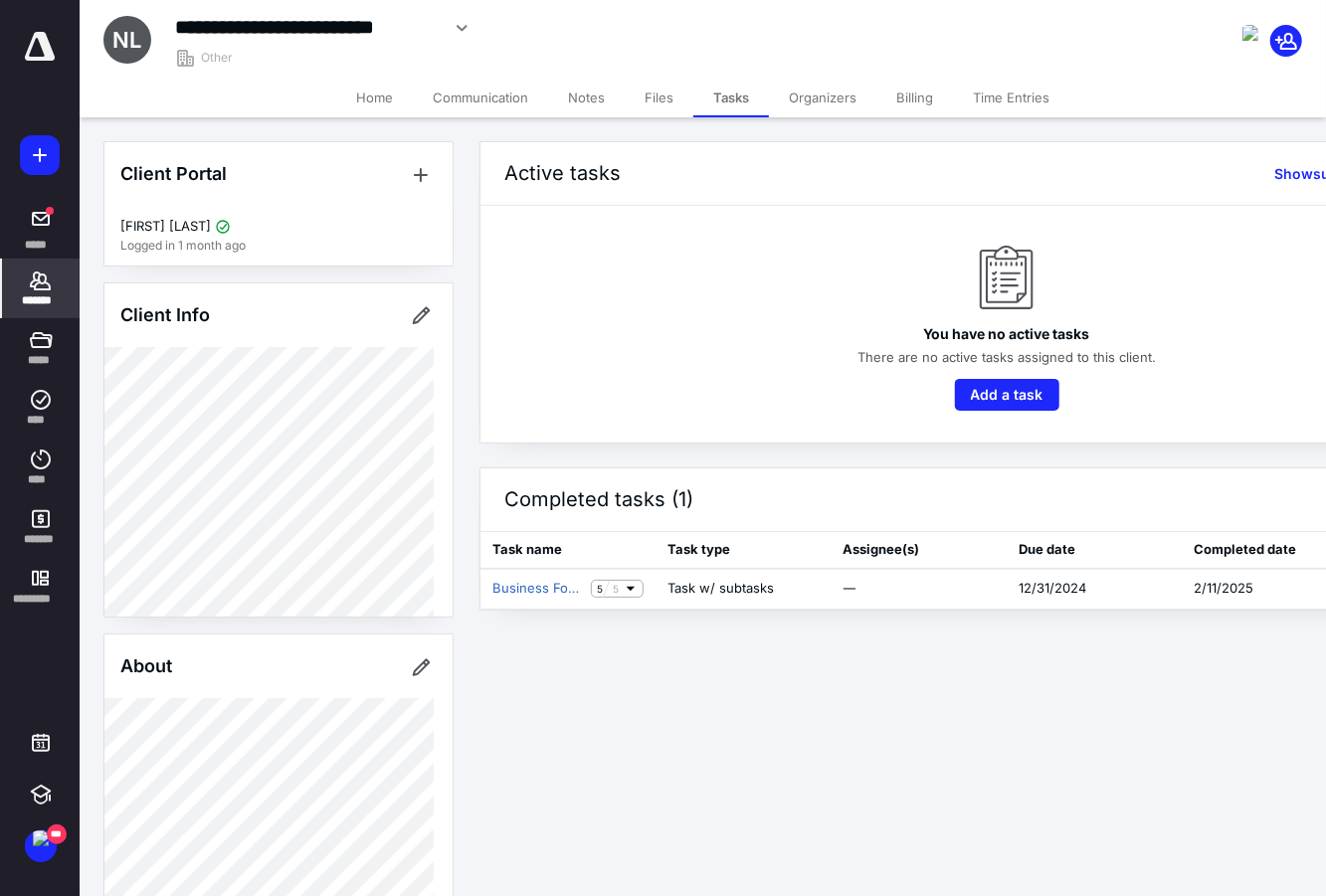 click on "*******" at bounding box center [41, 300] 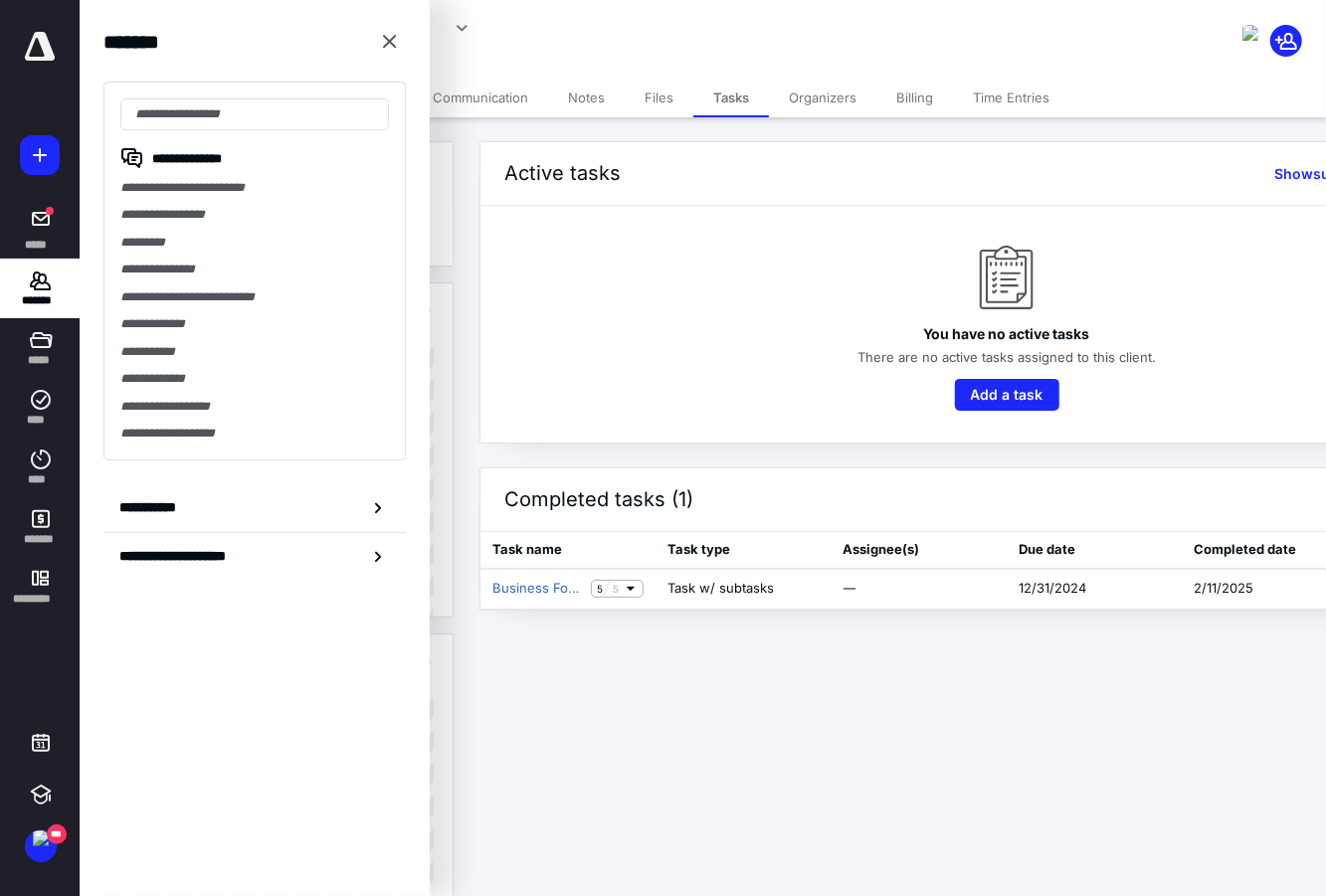 click on "You have no active tasks There are no active tasks assigned to this client. Add a task" at bounding box center (1007, 324) 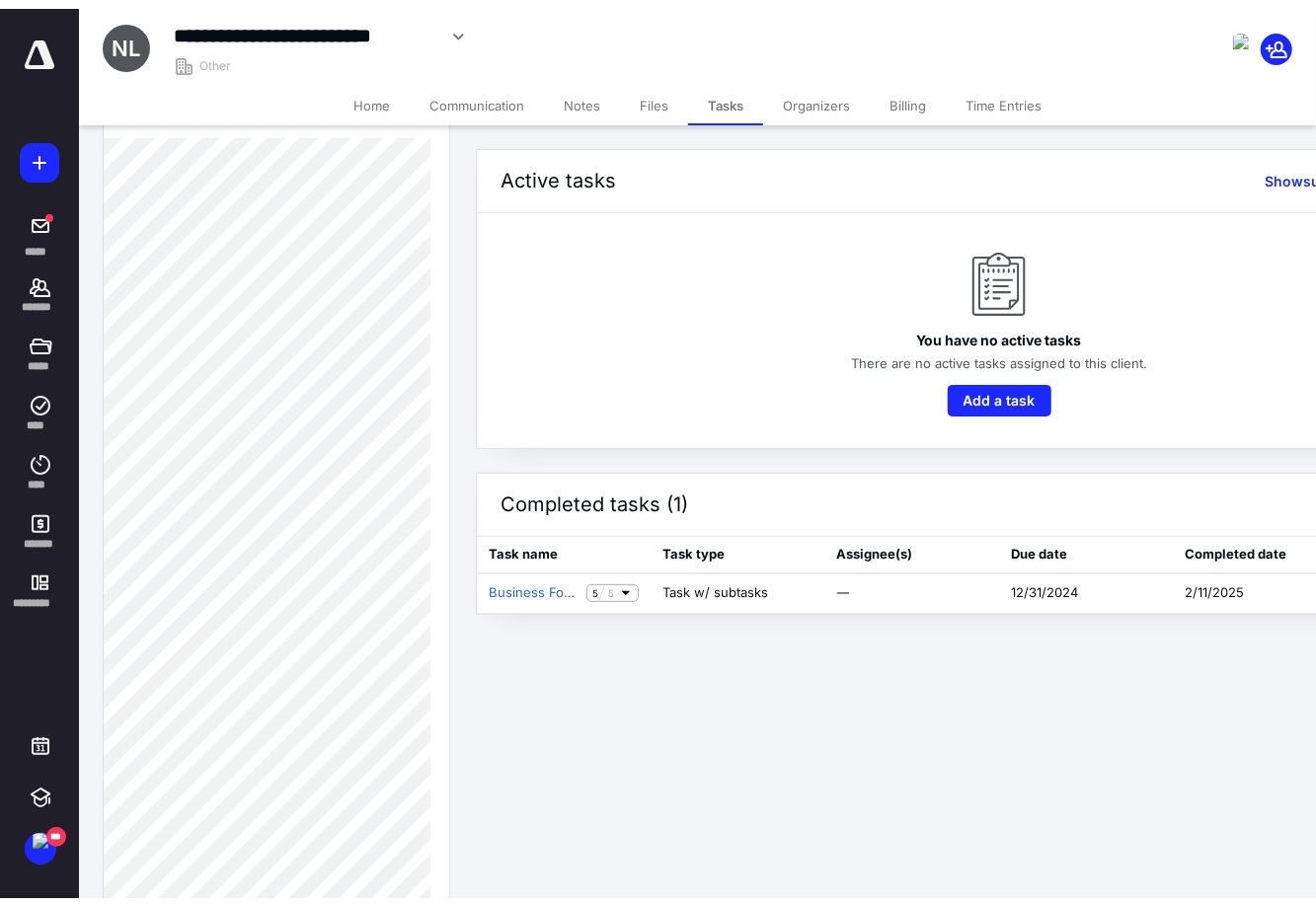 scroll, scrollTop: 370, scrollLeft: 0, axis: vertical 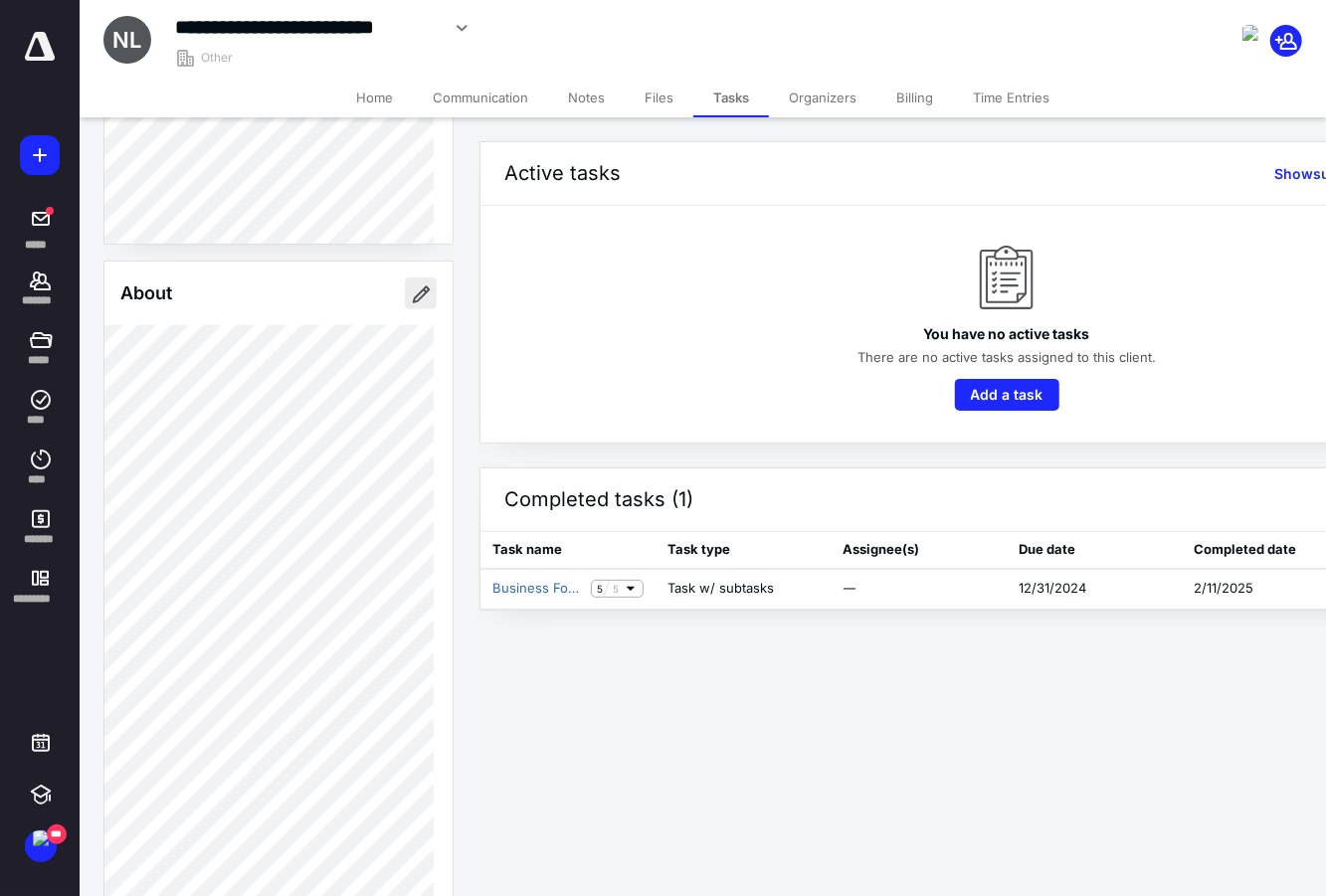 click at bounding box center [421, 293] 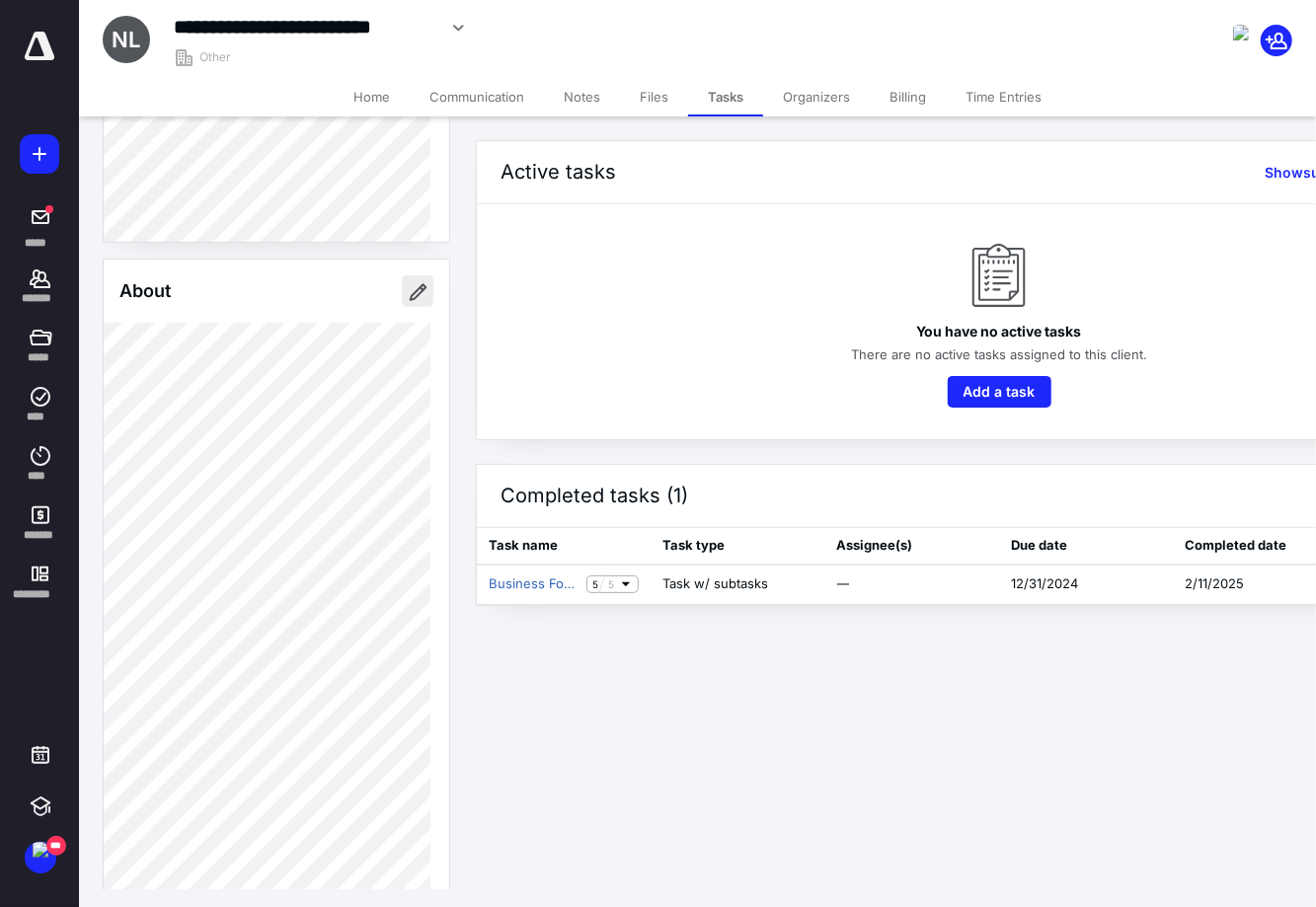 type on "*******" 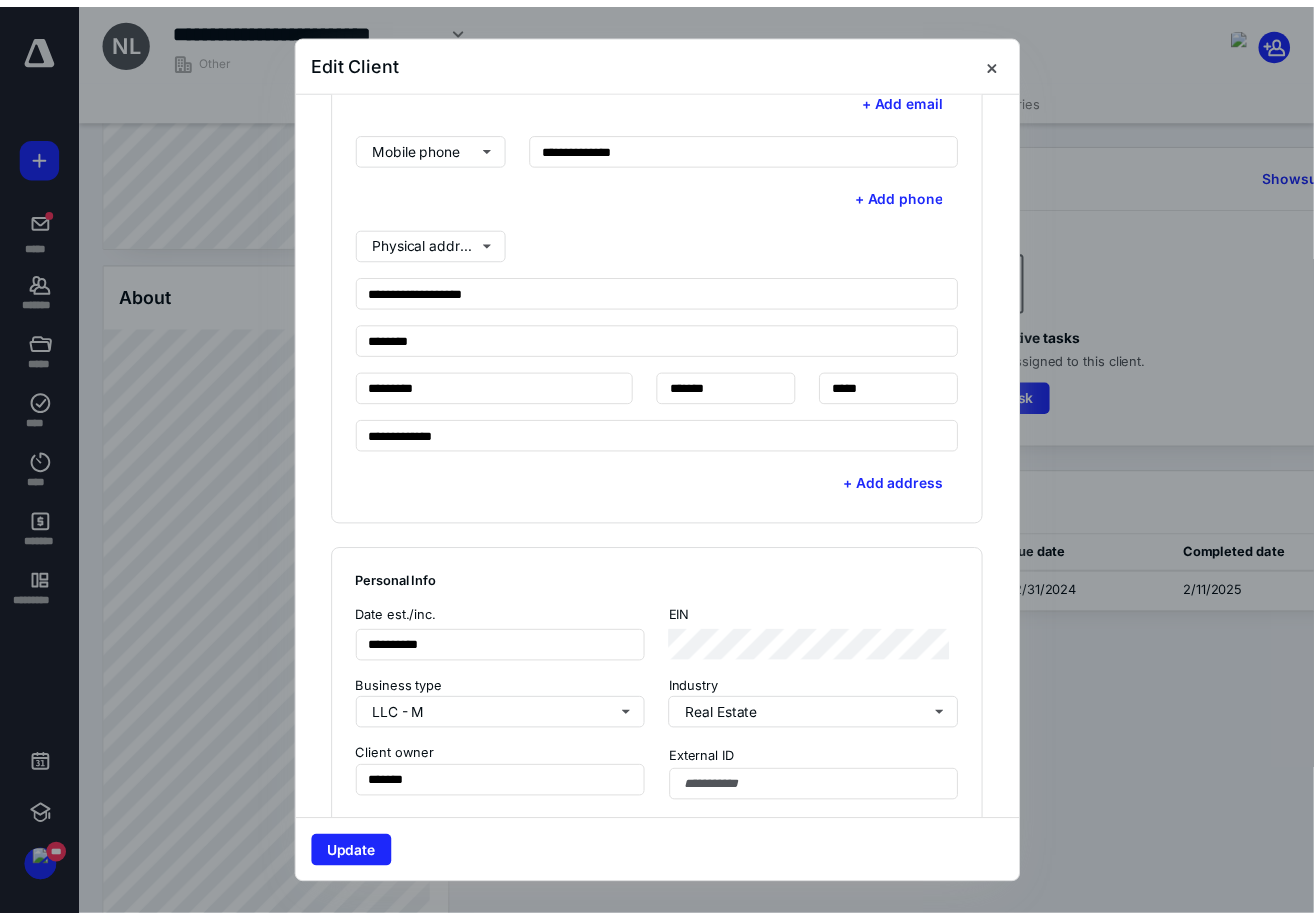scroll, scrollTop: 625, scrollLeft: 0, axis: vertical 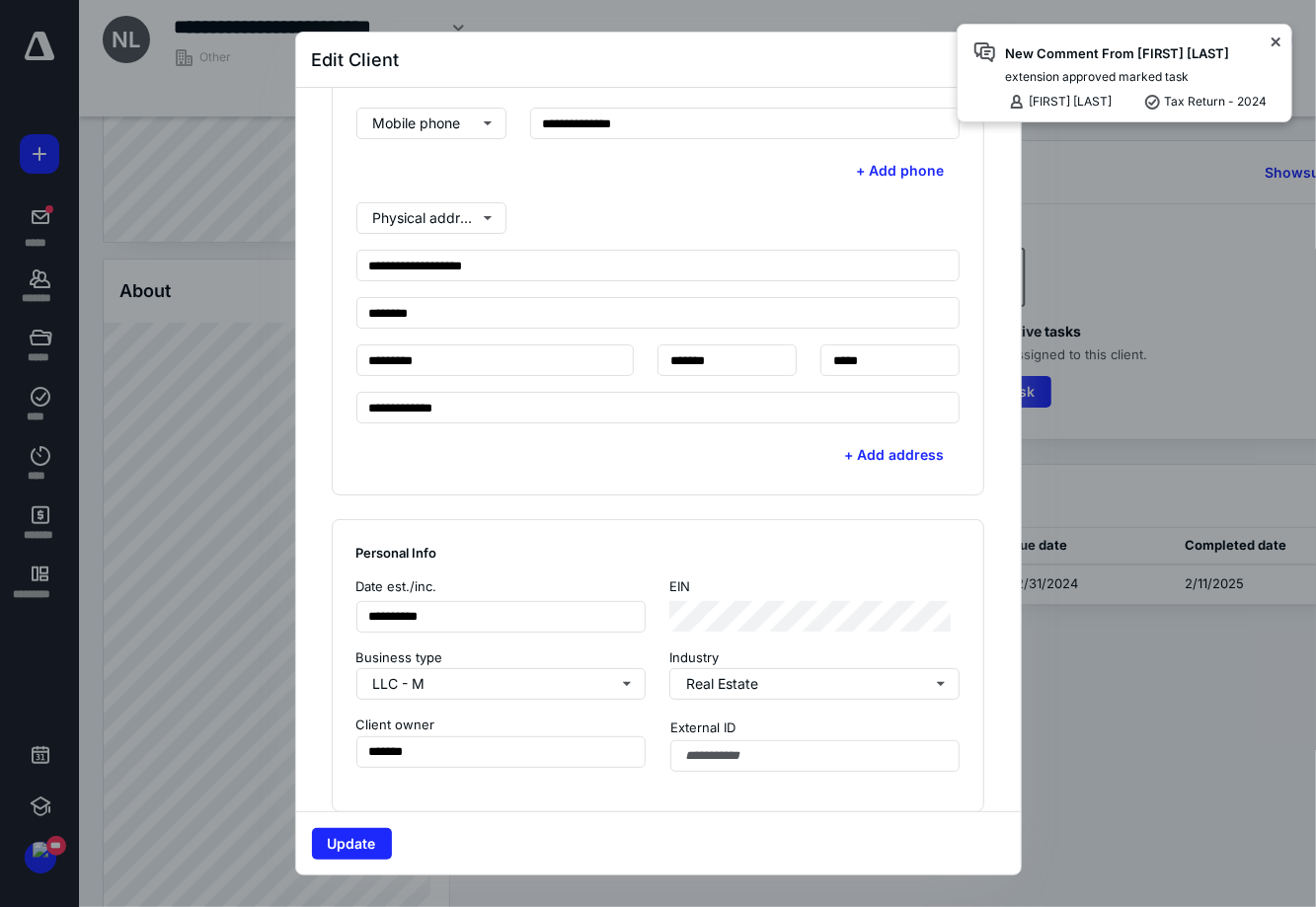 click at bounding box center (658, 453) 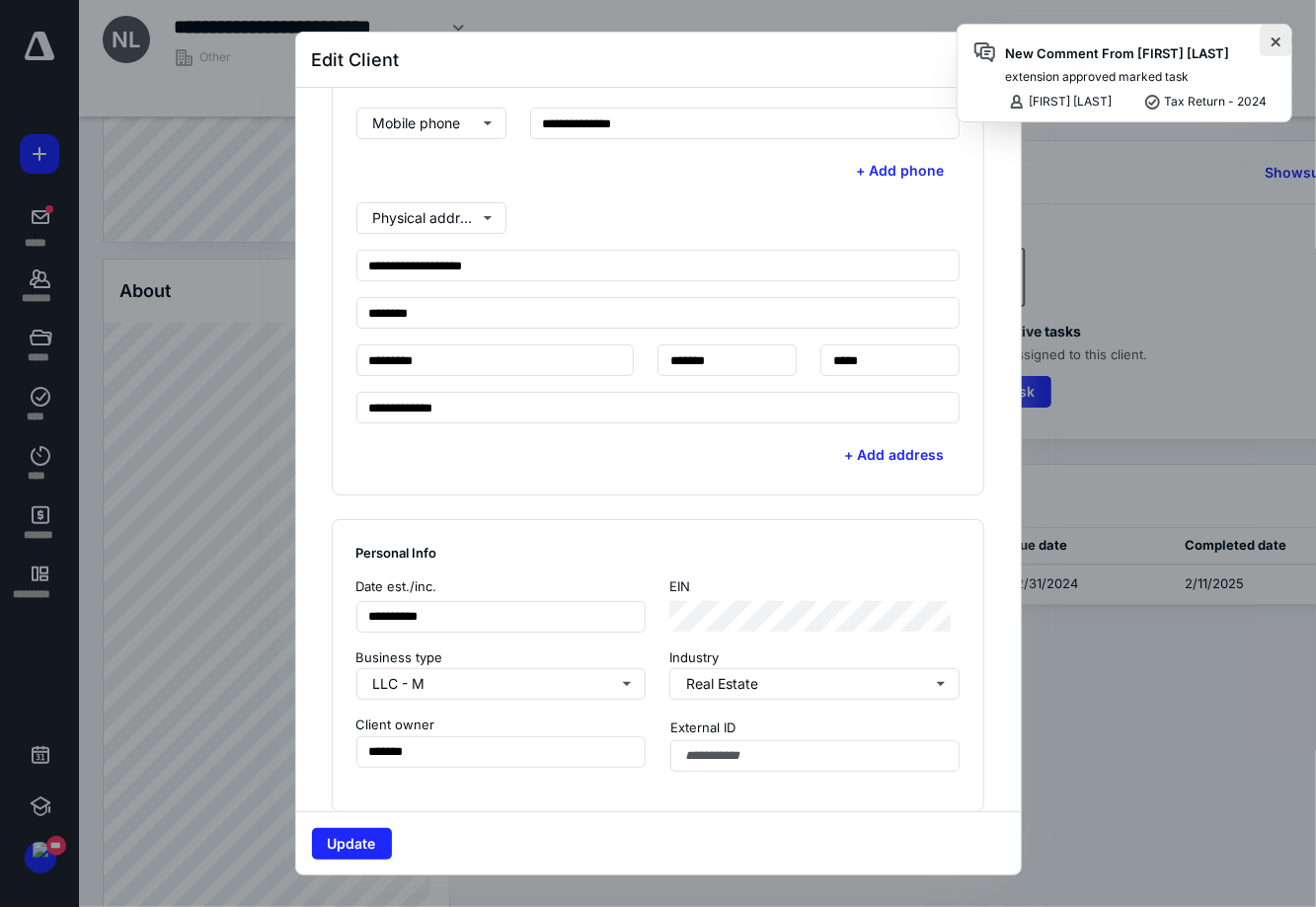 click at bounding box center [1276, 40] 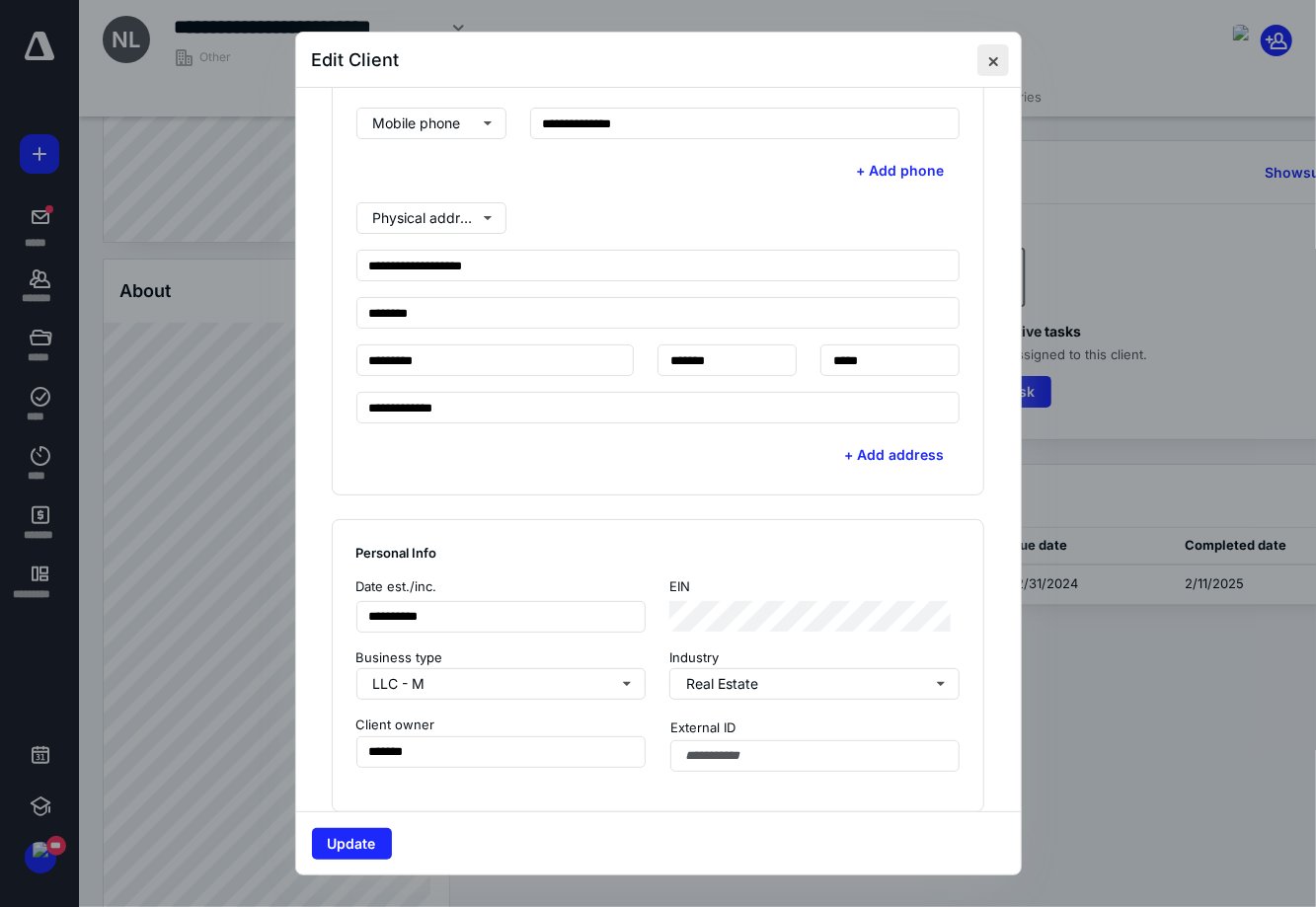 click at bounding box center [993, 60] 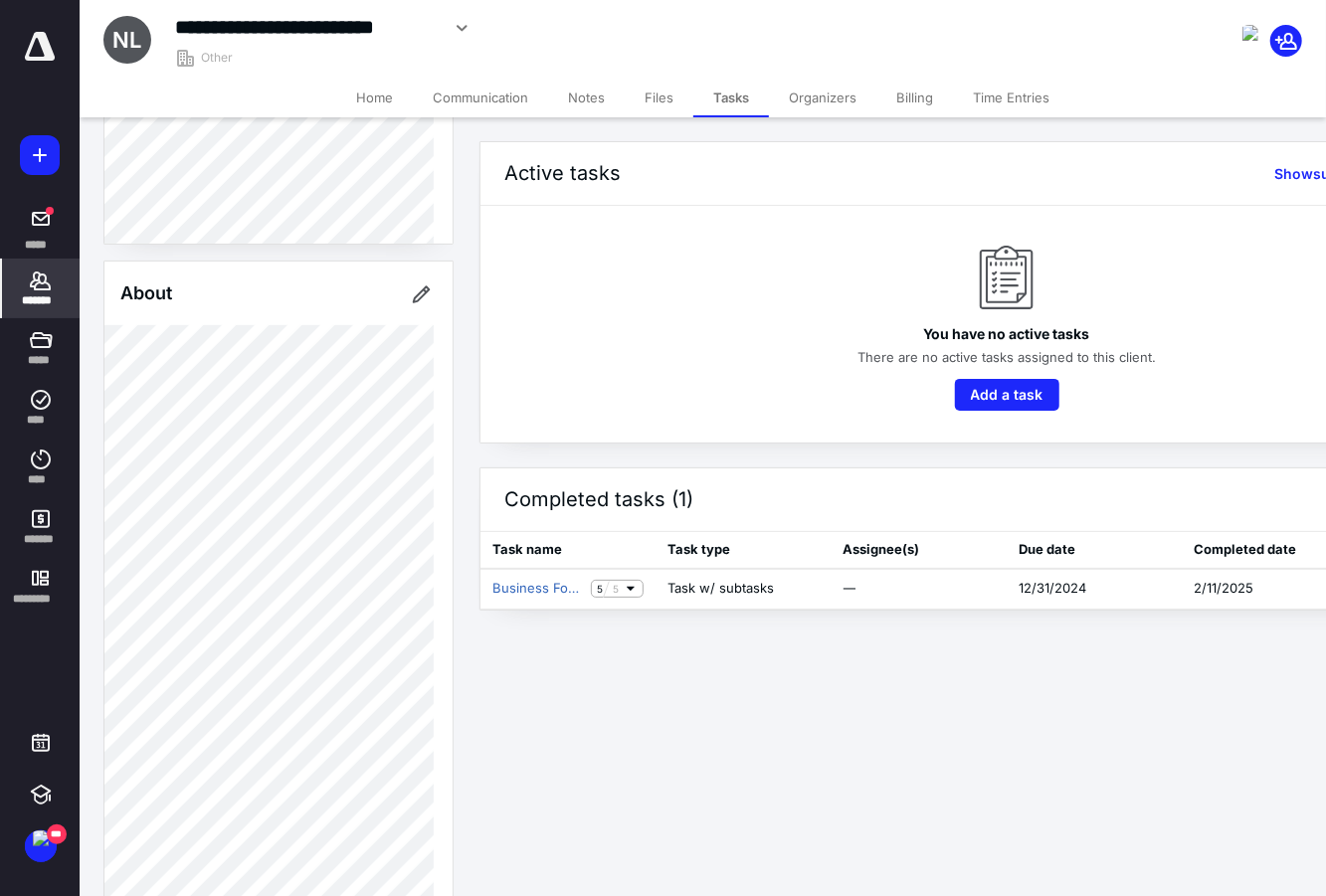 click on "*******" at bounding box center (41, 300) 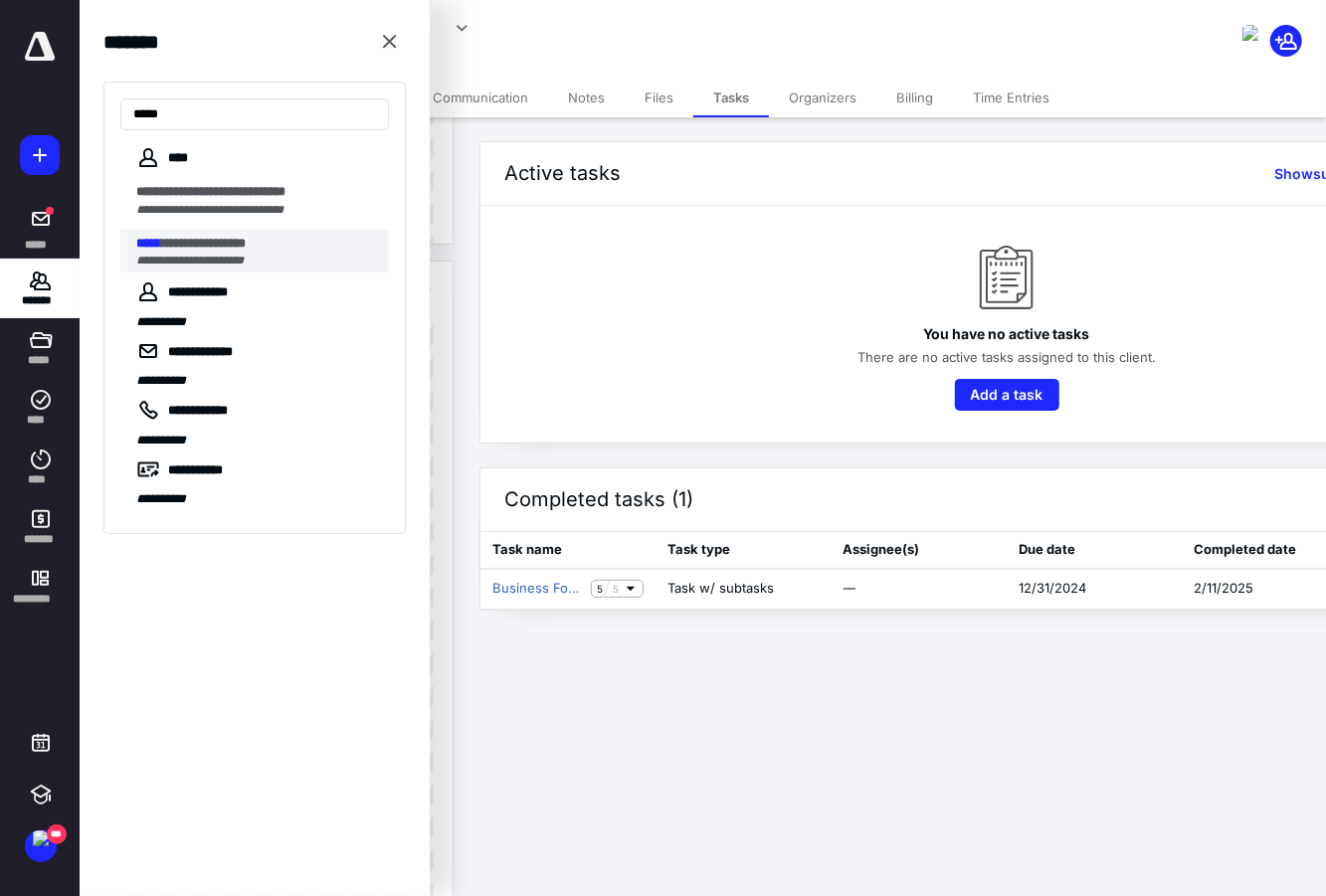 type on "*****" 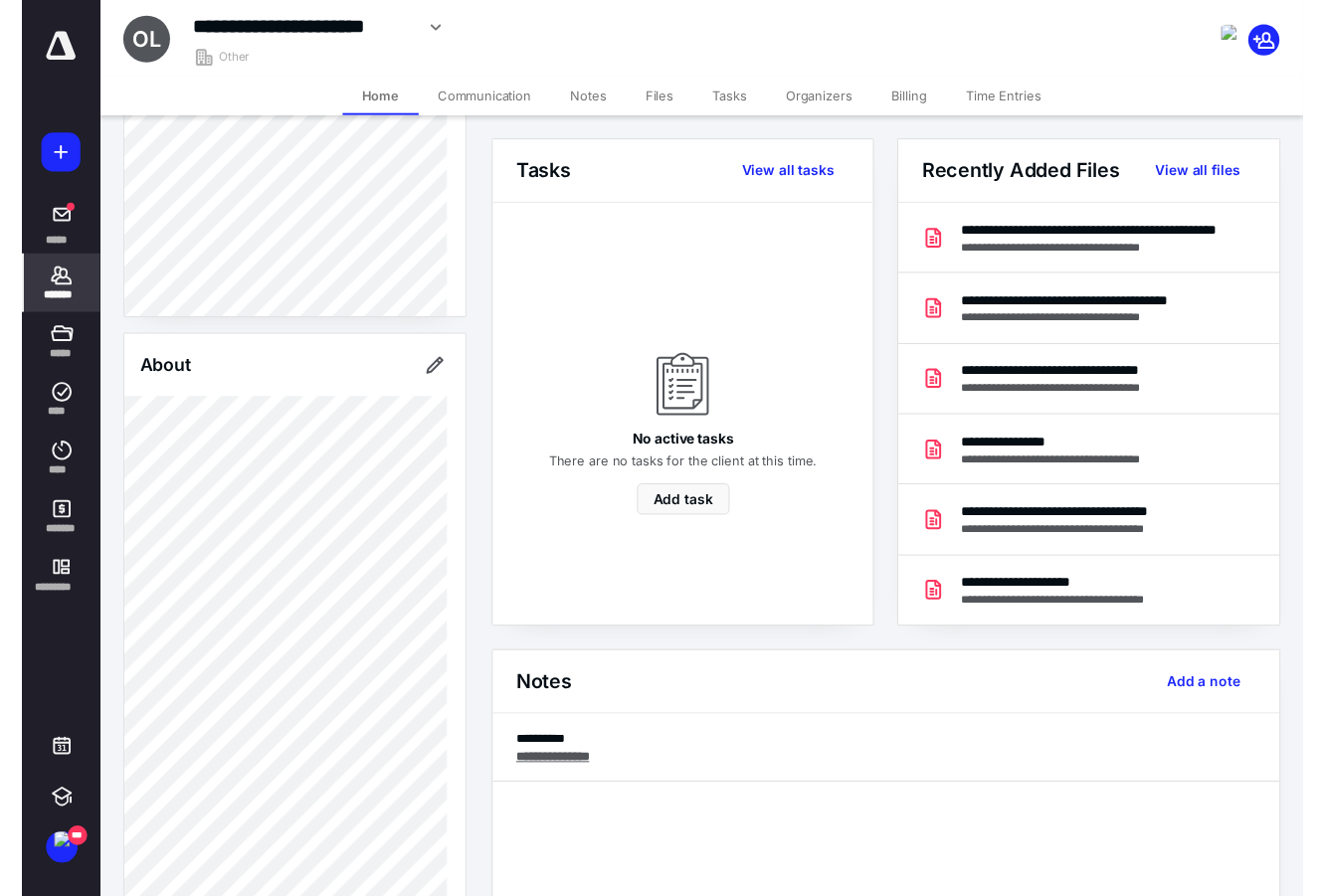 scroll, scrollTop: 373, scrollLeft: 0, axis: vertical 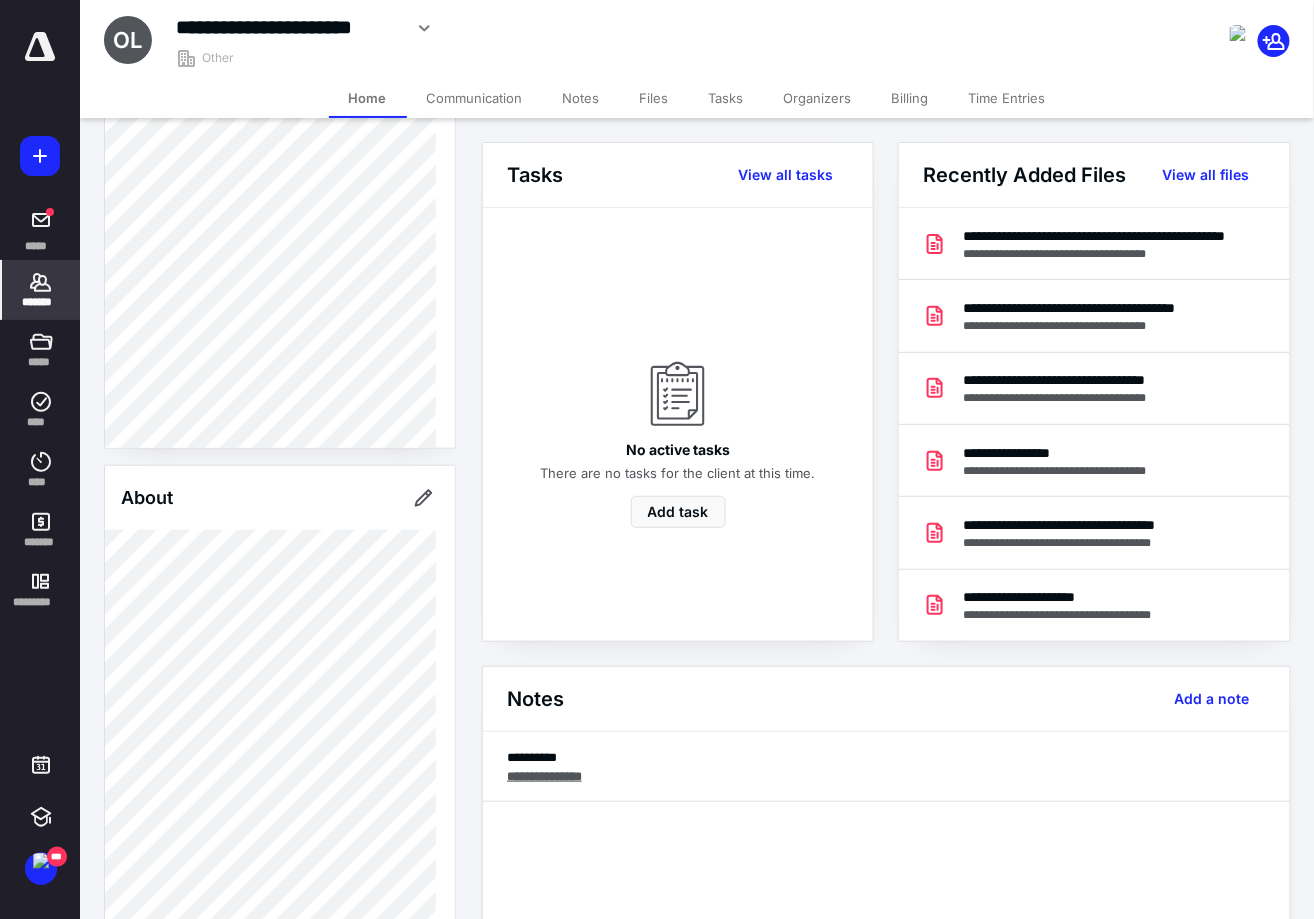 click on "**********" at bounding box center [697, 39] 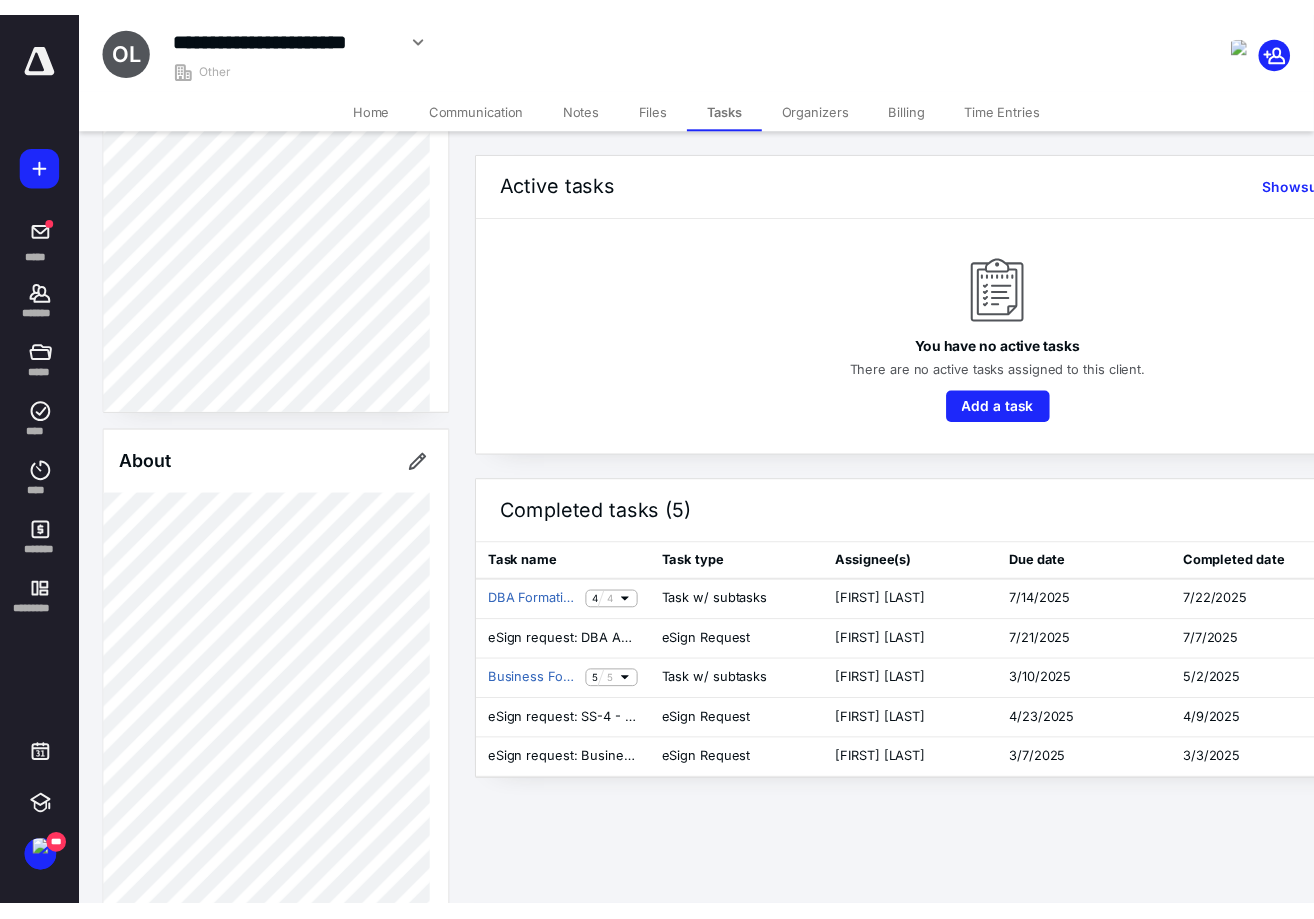 scroll, scrollTop: 393, scrollLeft: 0, axis: vertical 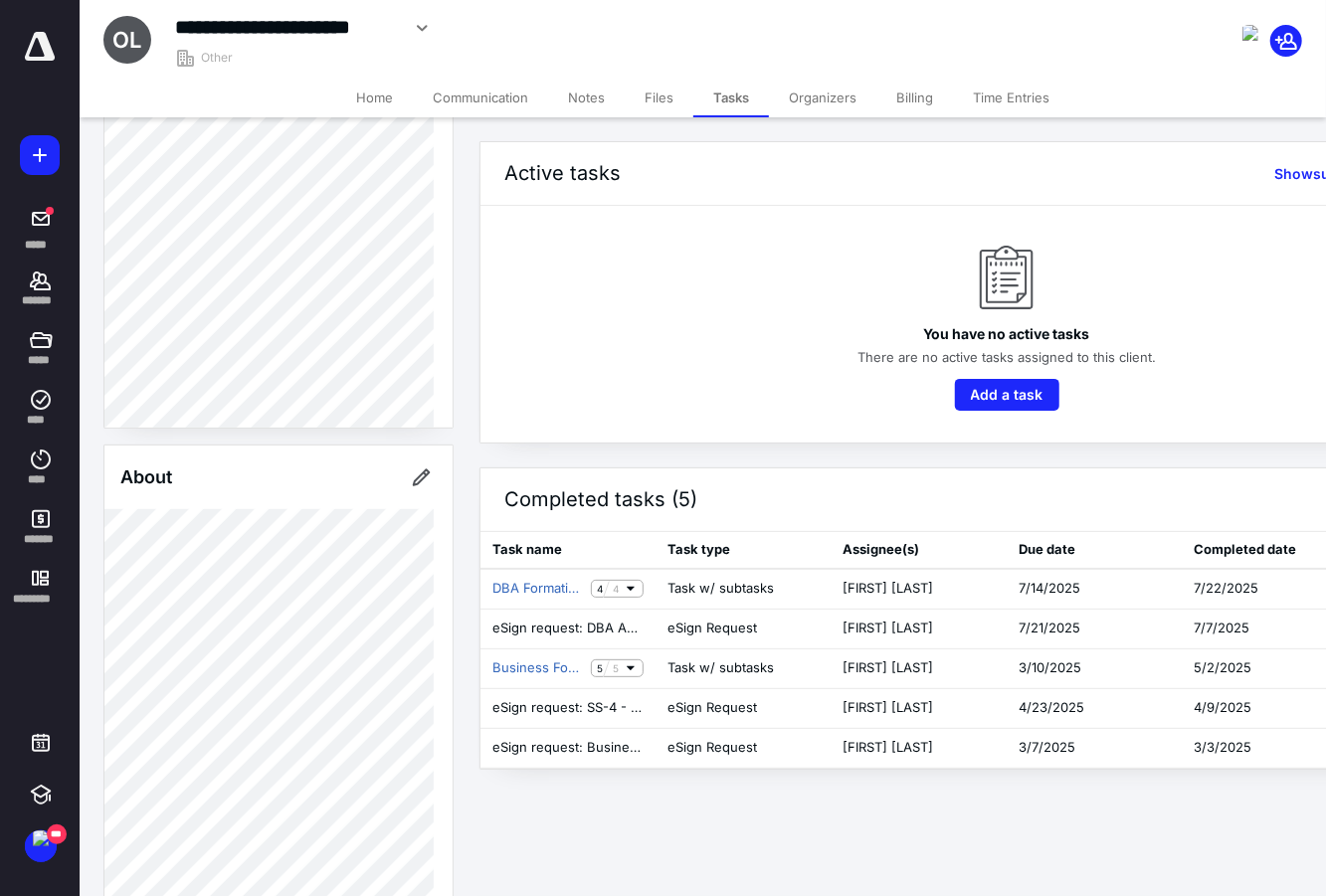 click on "Notes" at bounding box center (586, 97) 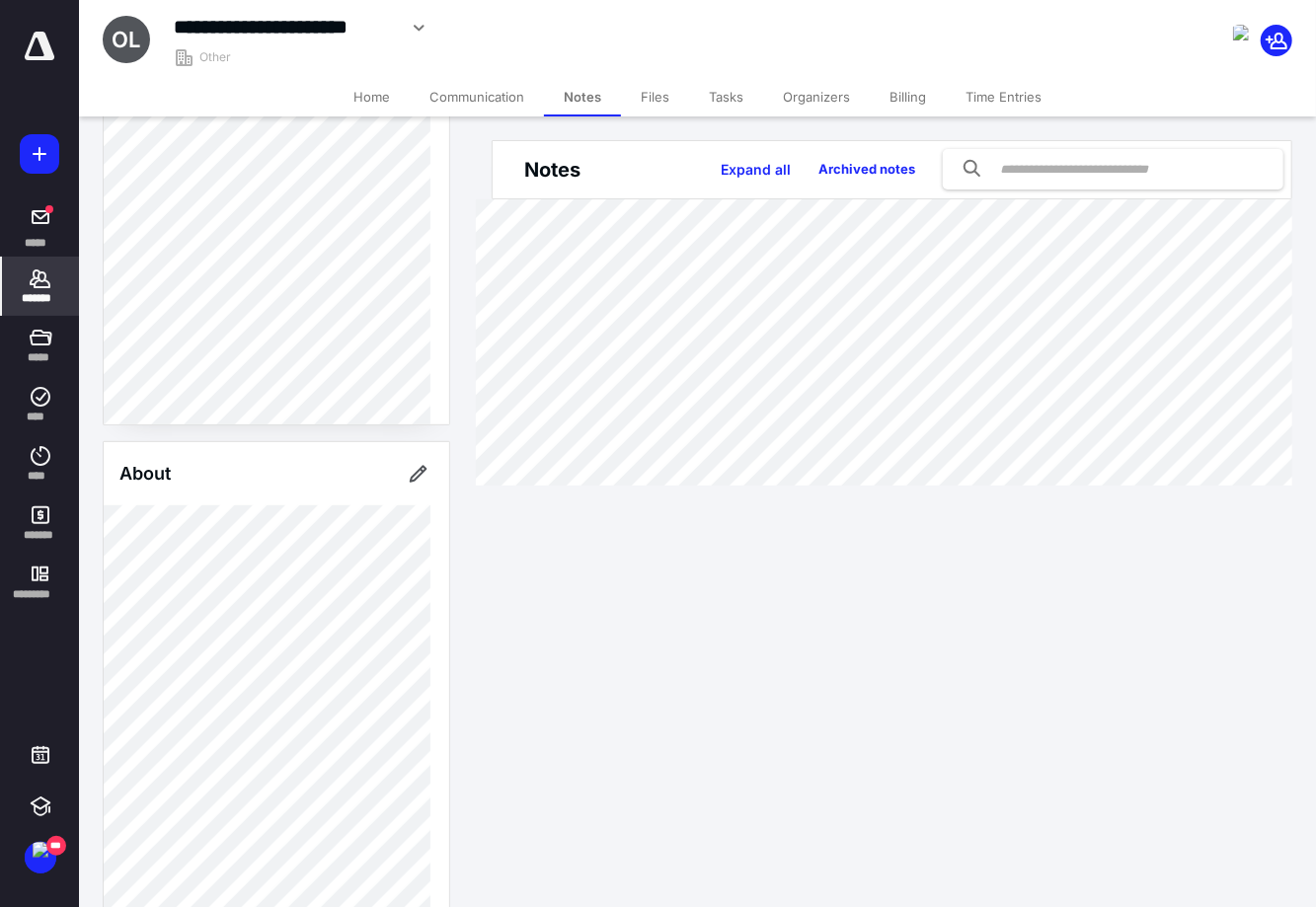 click on "*******" at bounding box center [40, 298] 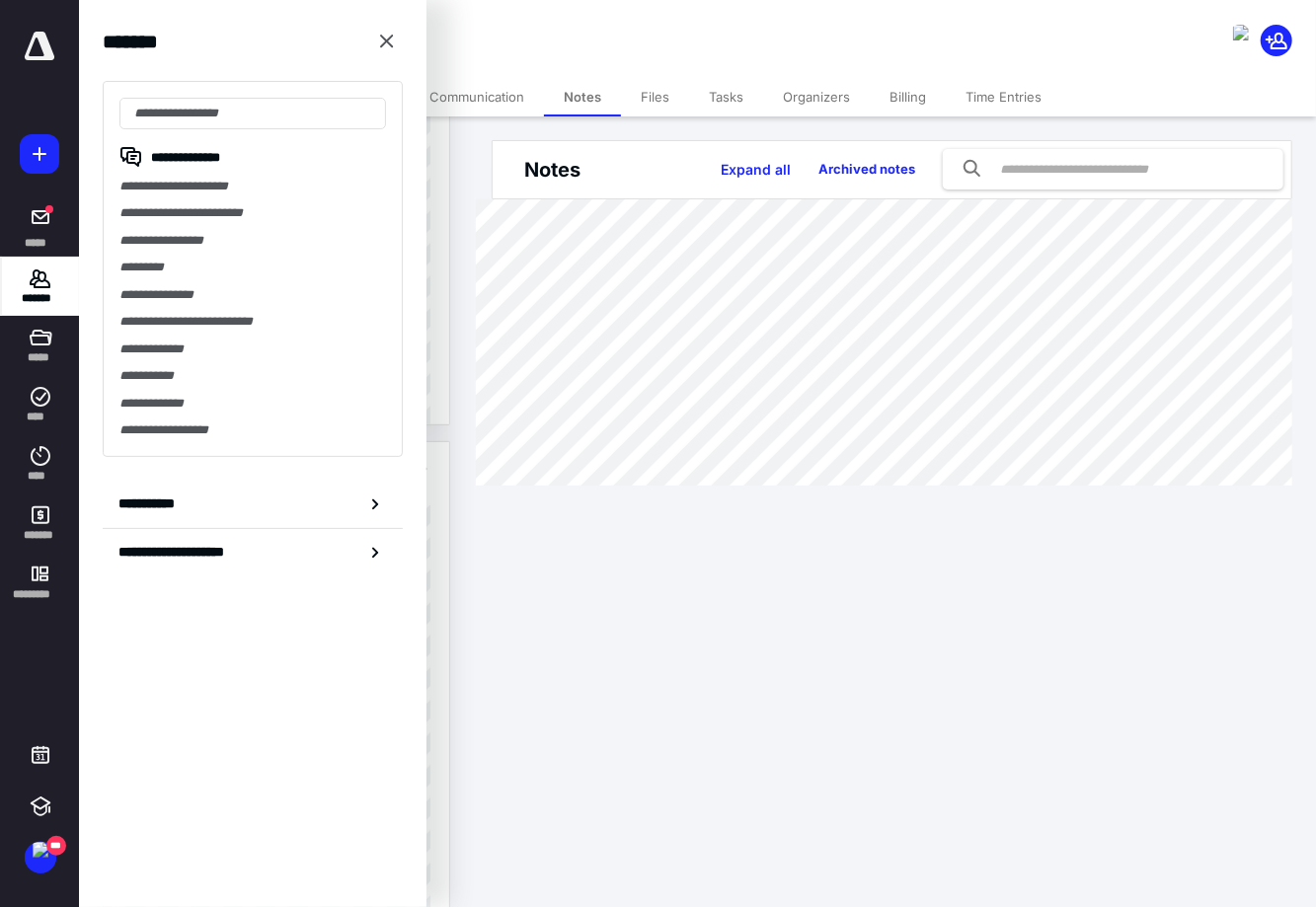 click on "**********" at bounding box center [253, 268] 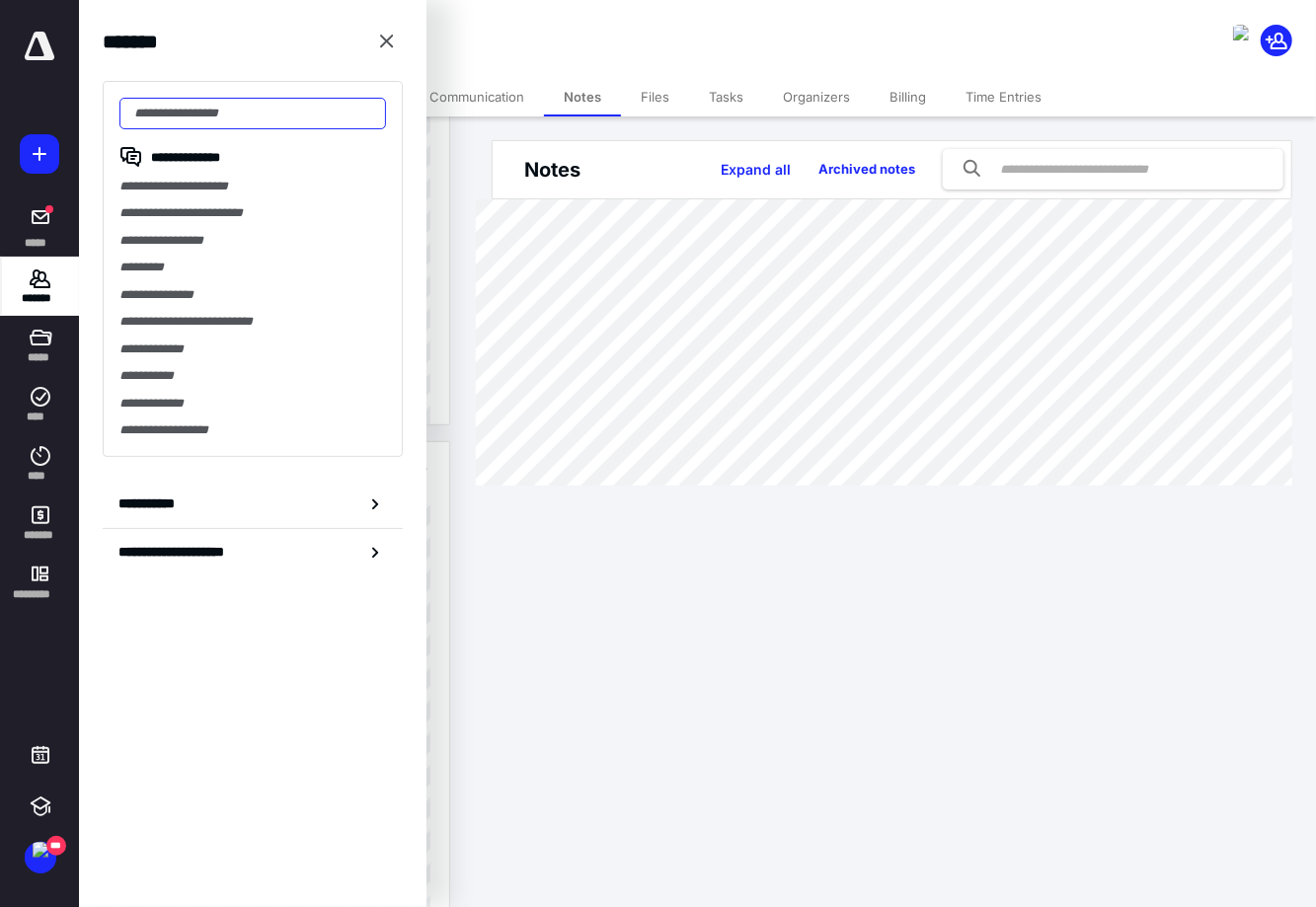 click at bounding box center [253, 113] 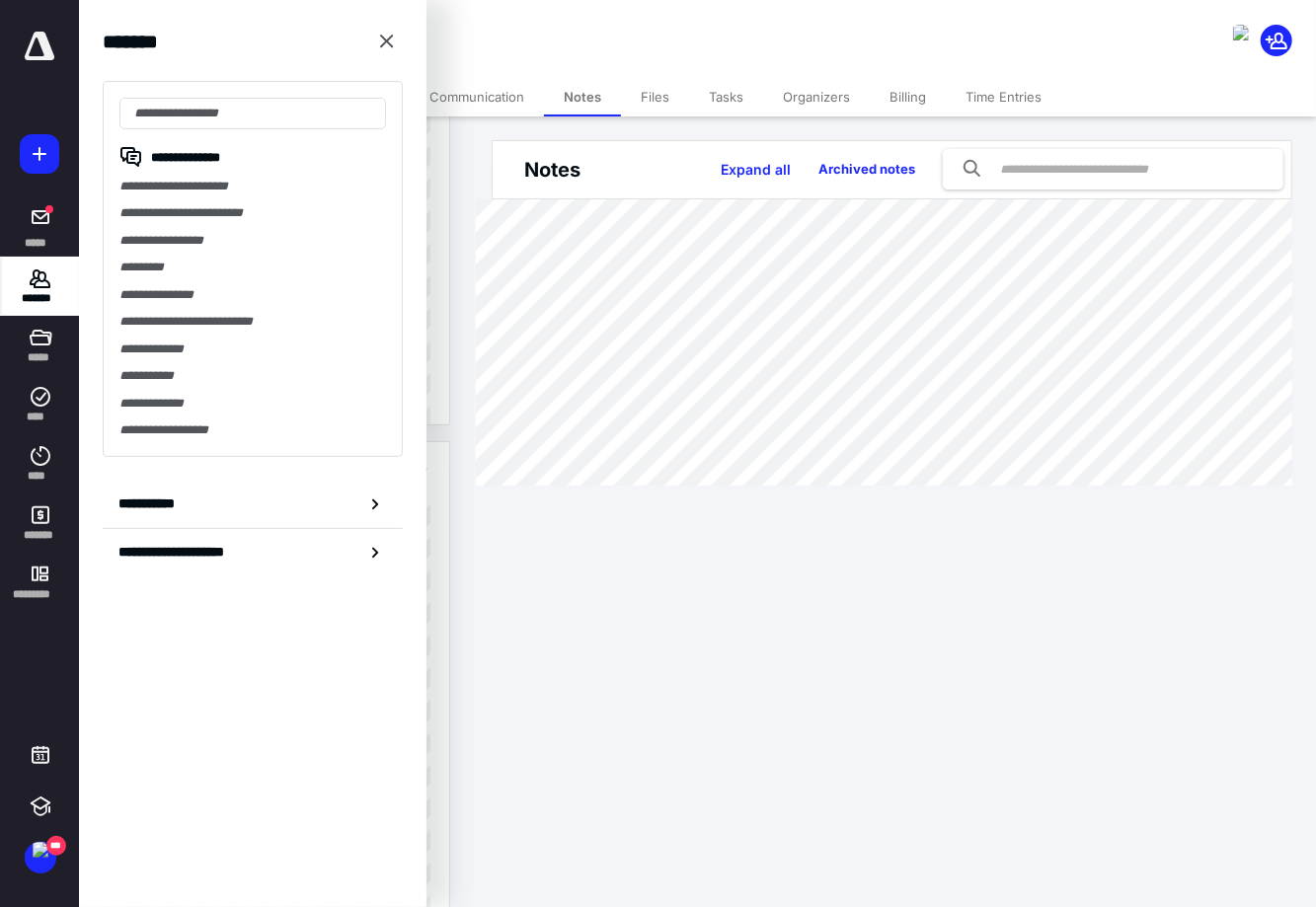 click on "**********" at bounding box center (253, 268) 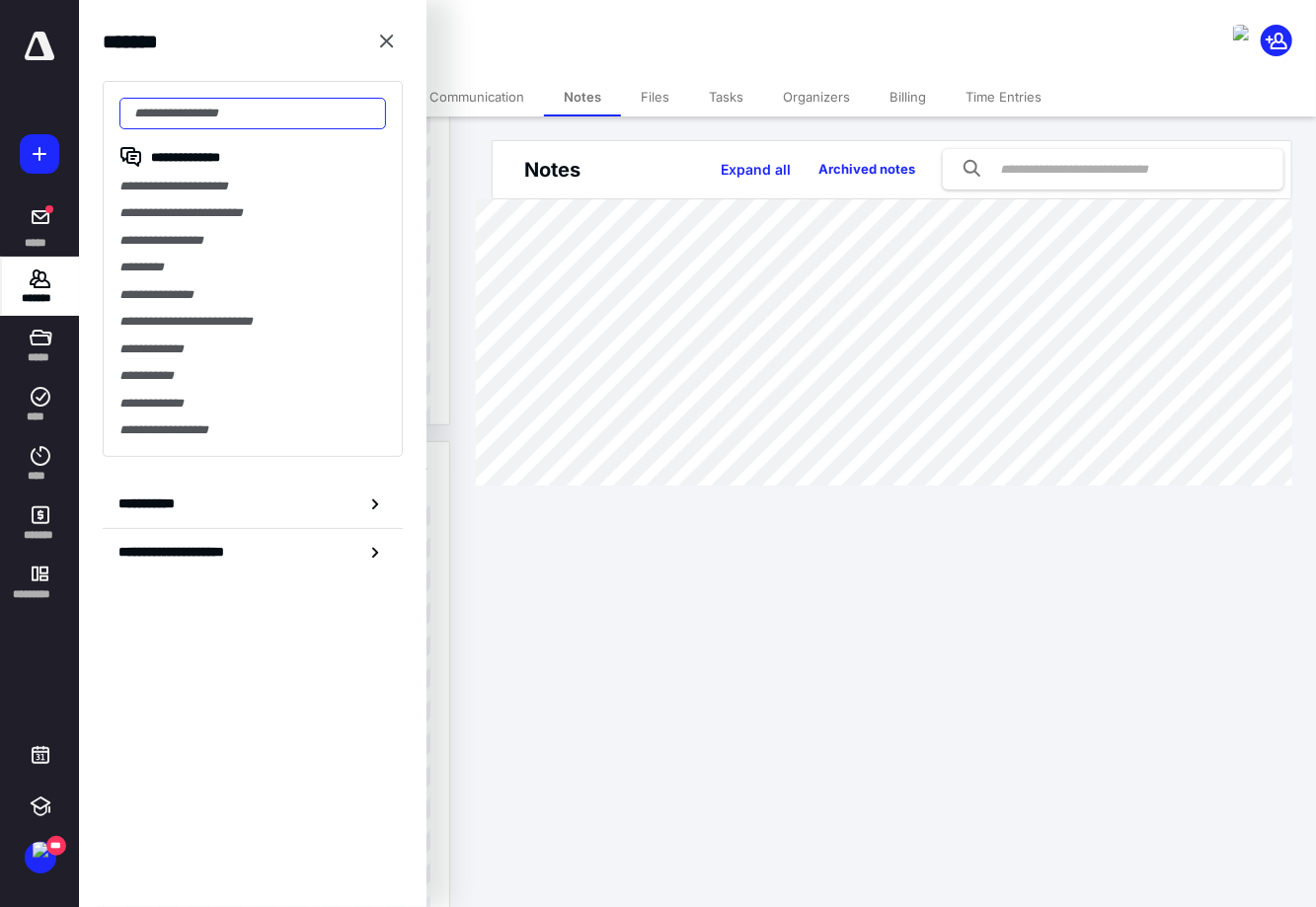 click at bounding box center (253, 113) 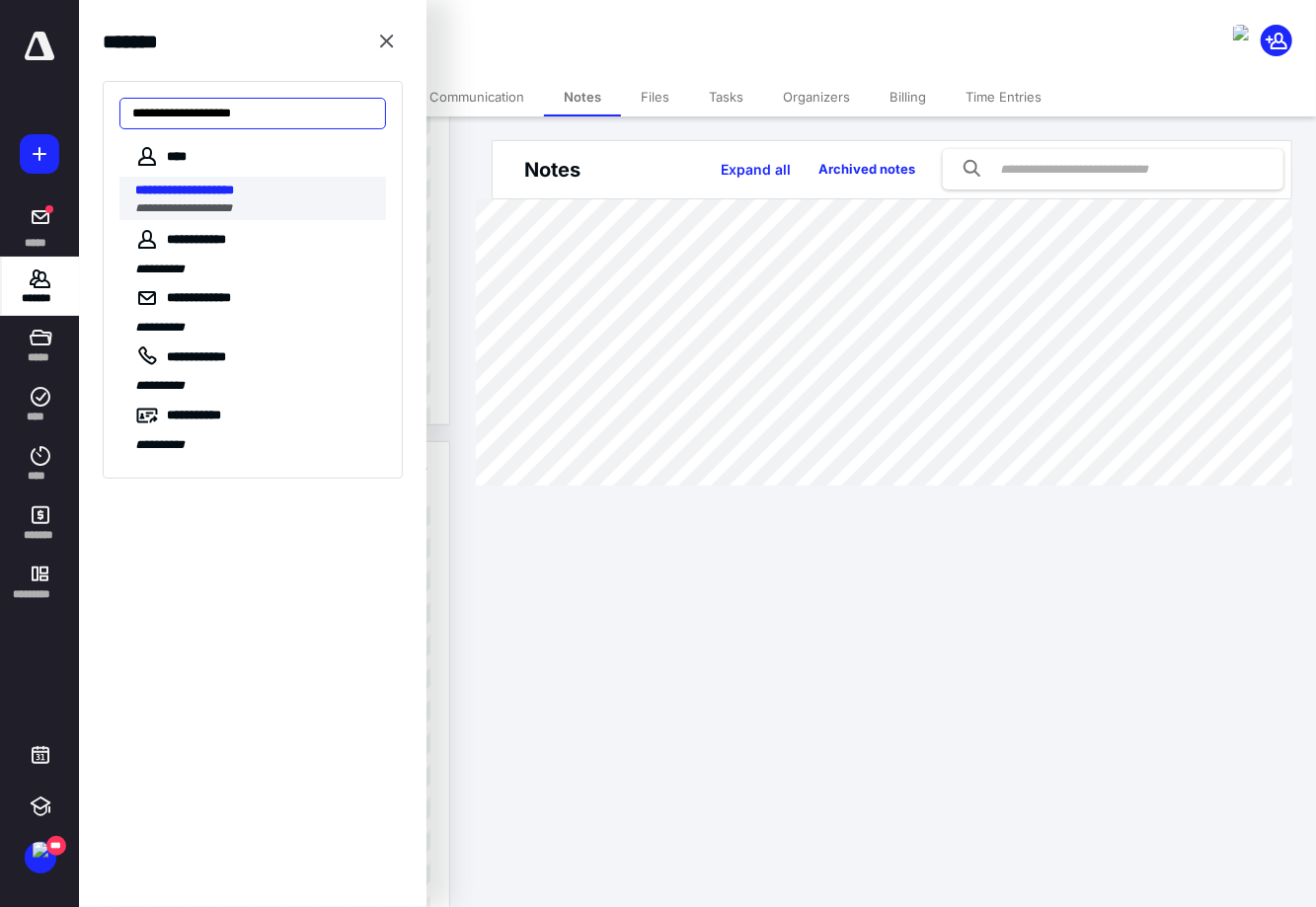type on "**********" 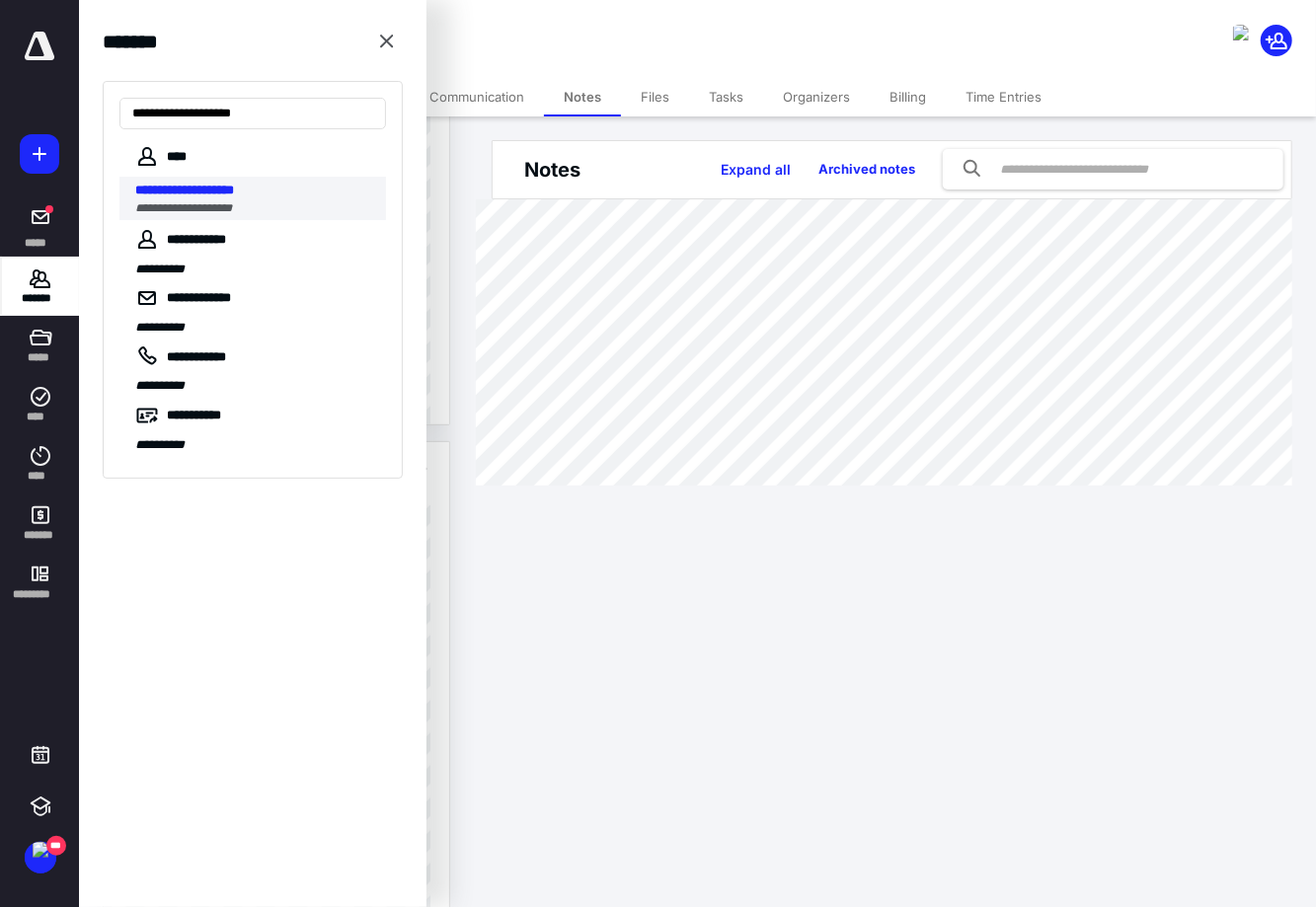 click on "**********" at bounding box center [255, 208] 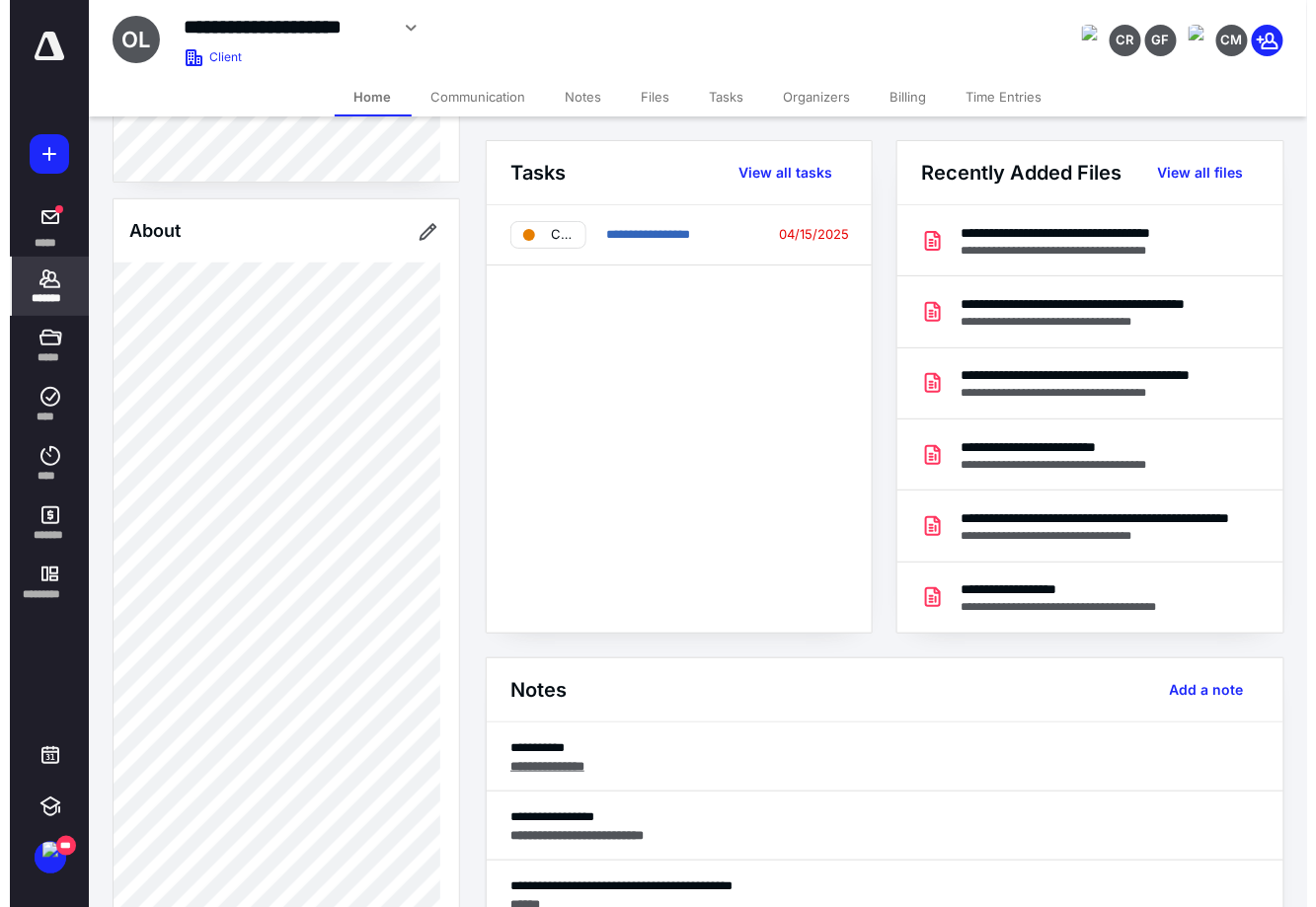 scroll, scrollTop: 617, scrollLeft: 0, axis: vertical 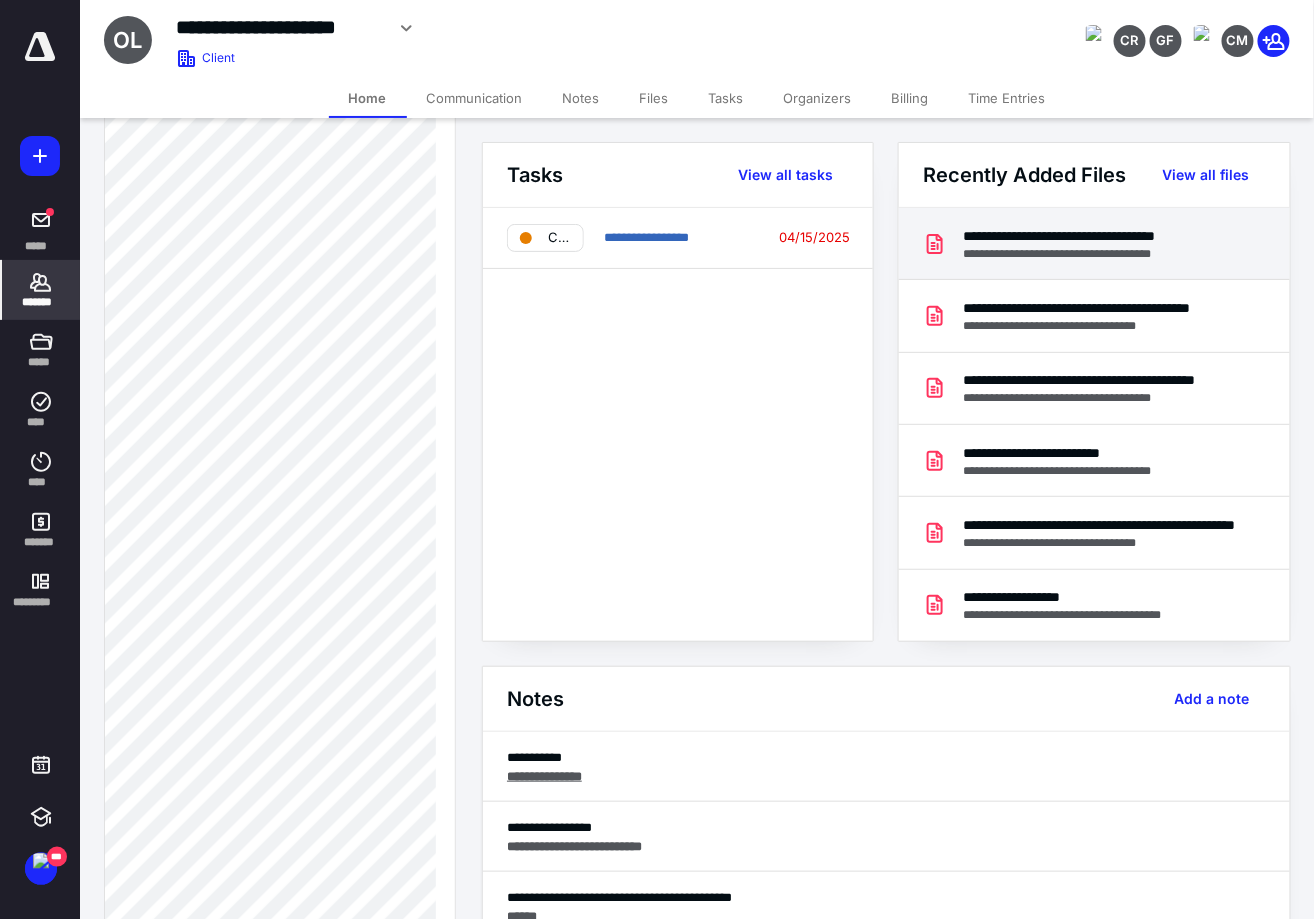 click on "**********" at bounding box center [1093, 254] 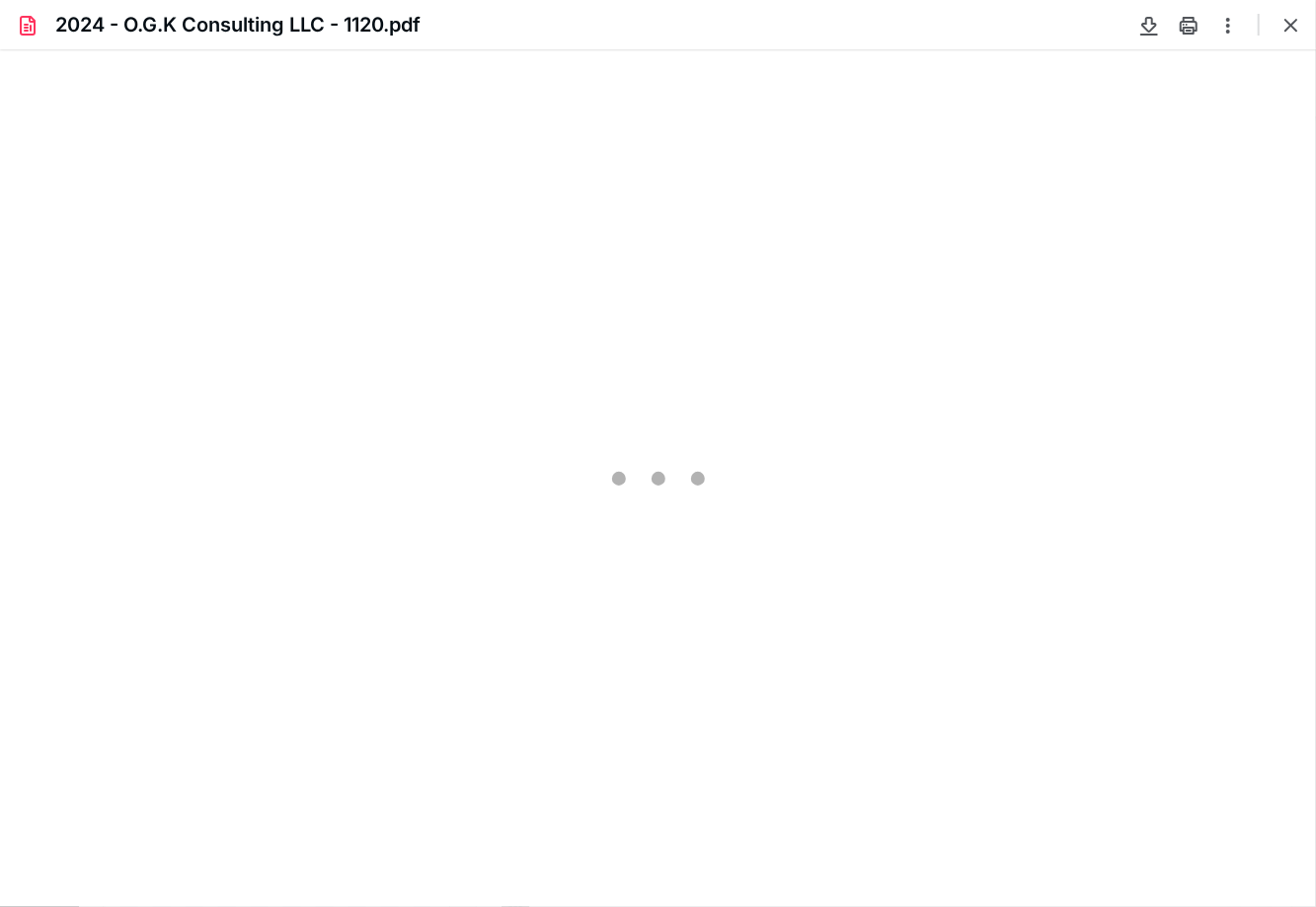 scroll, scrollTop: 0, scrollLeft: 0, axis: both 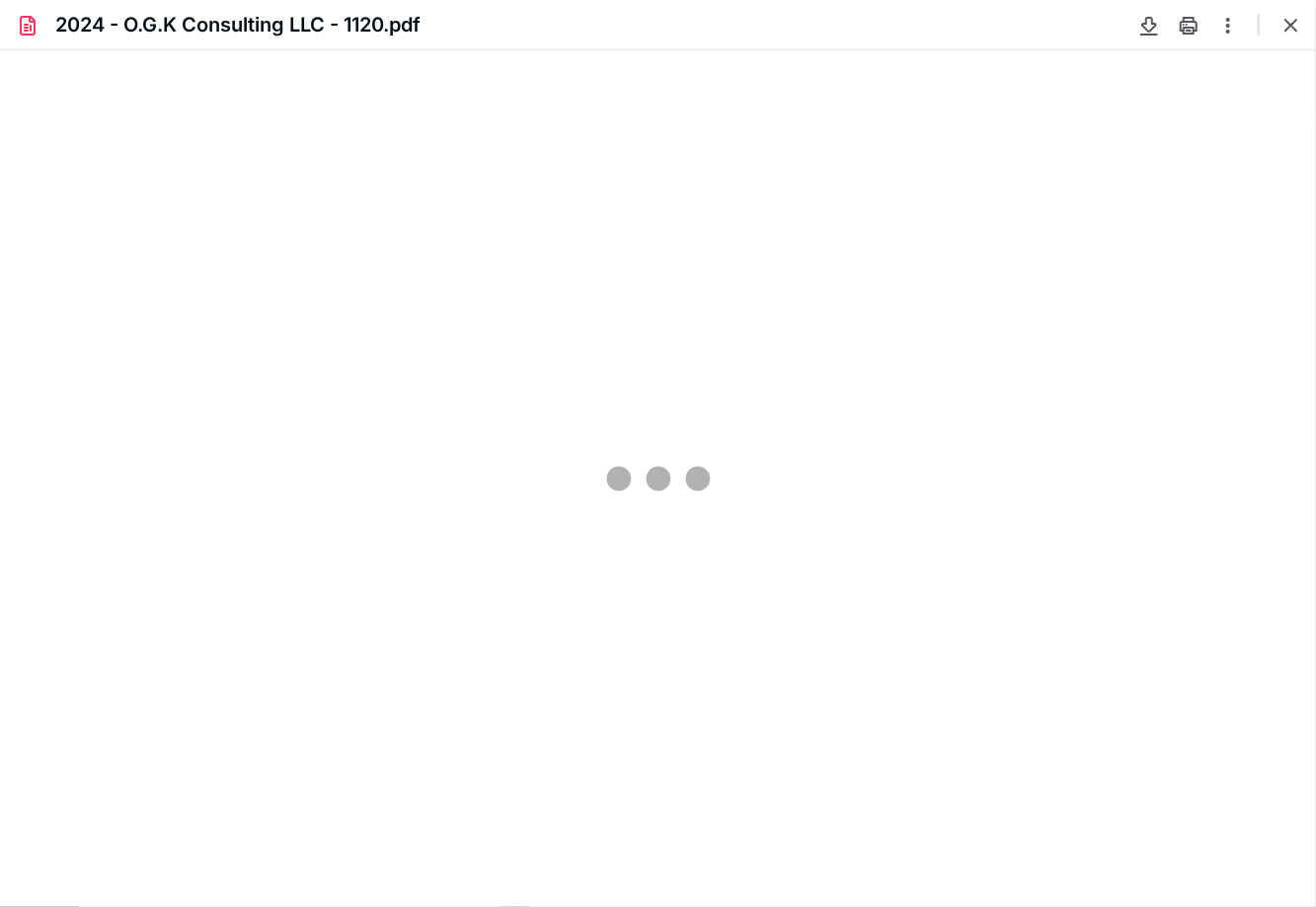 type on "105" 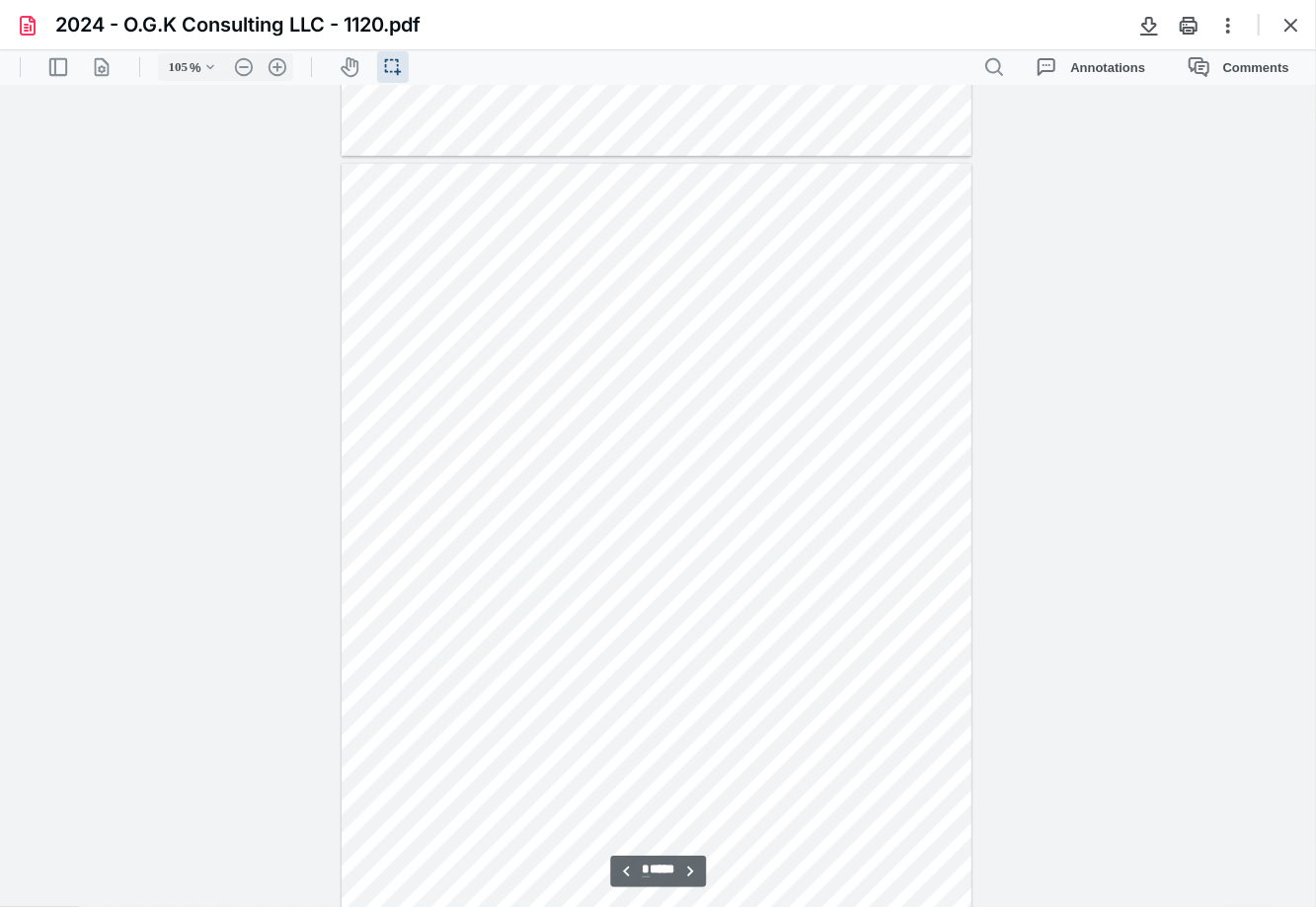scroll, scrollTop: 4973, scrollLeft: 0, axis: vertical 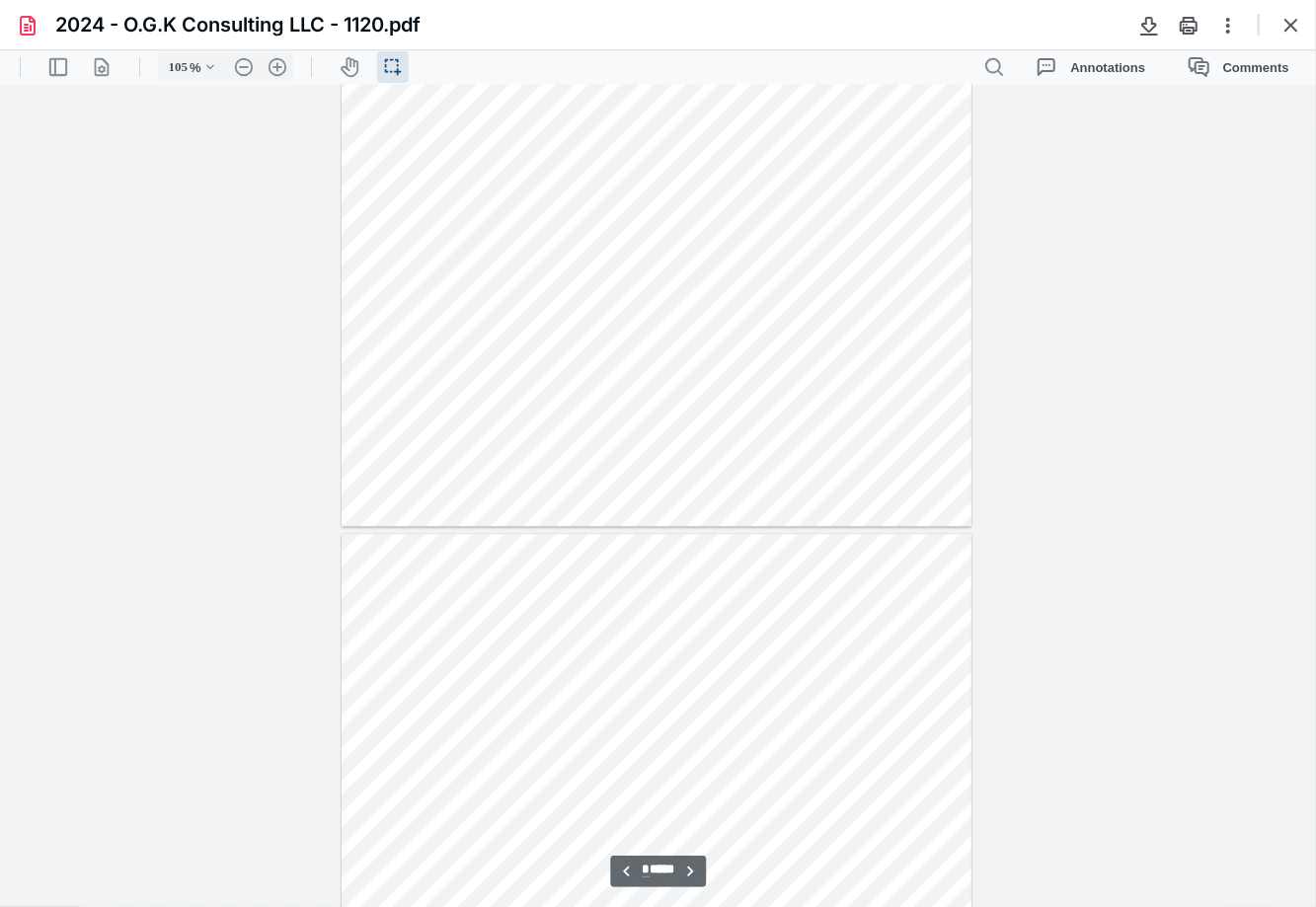 type on "**" 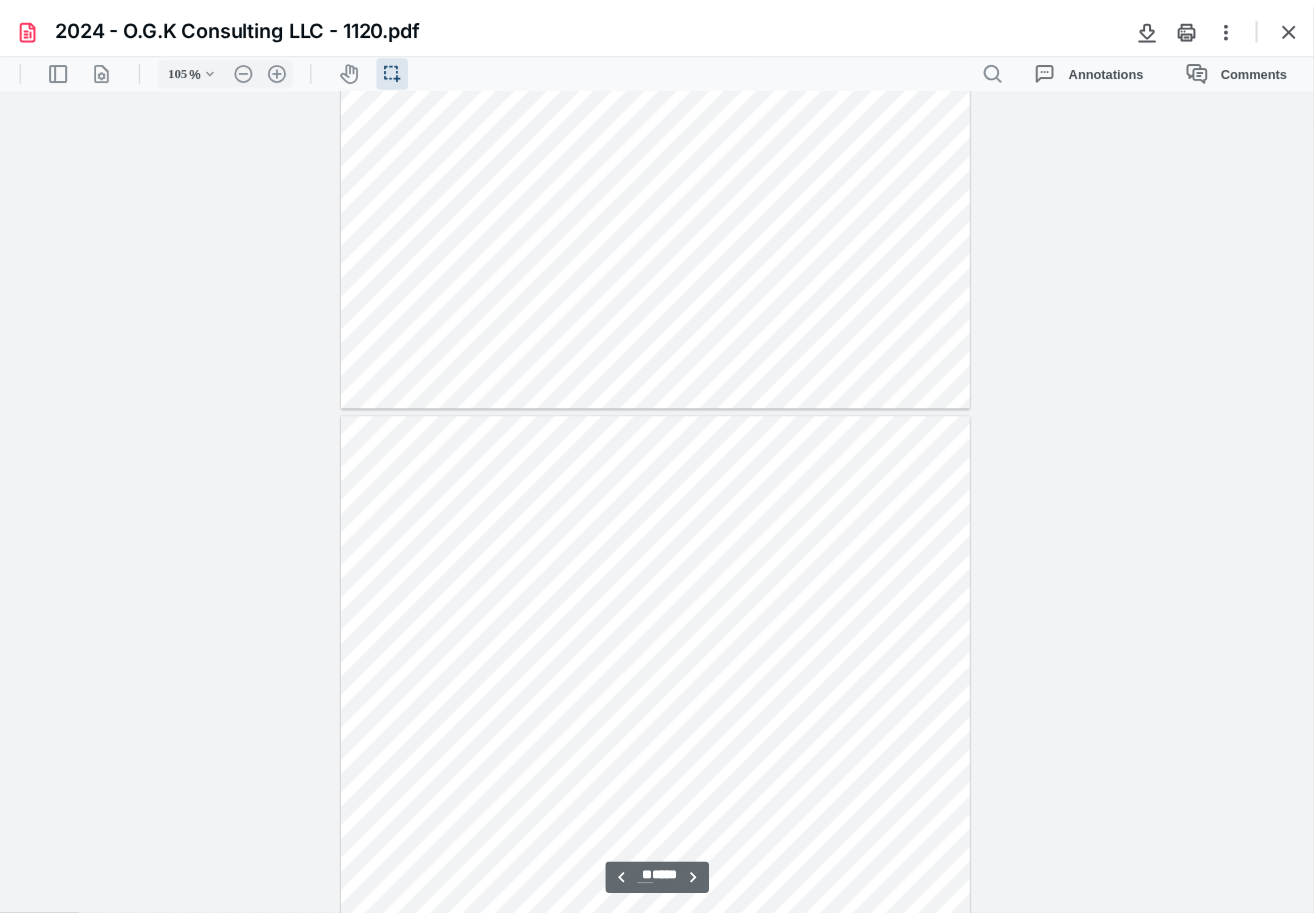 scroll, scrollTop: 7164, scrollLeft: 0, axis: vertical 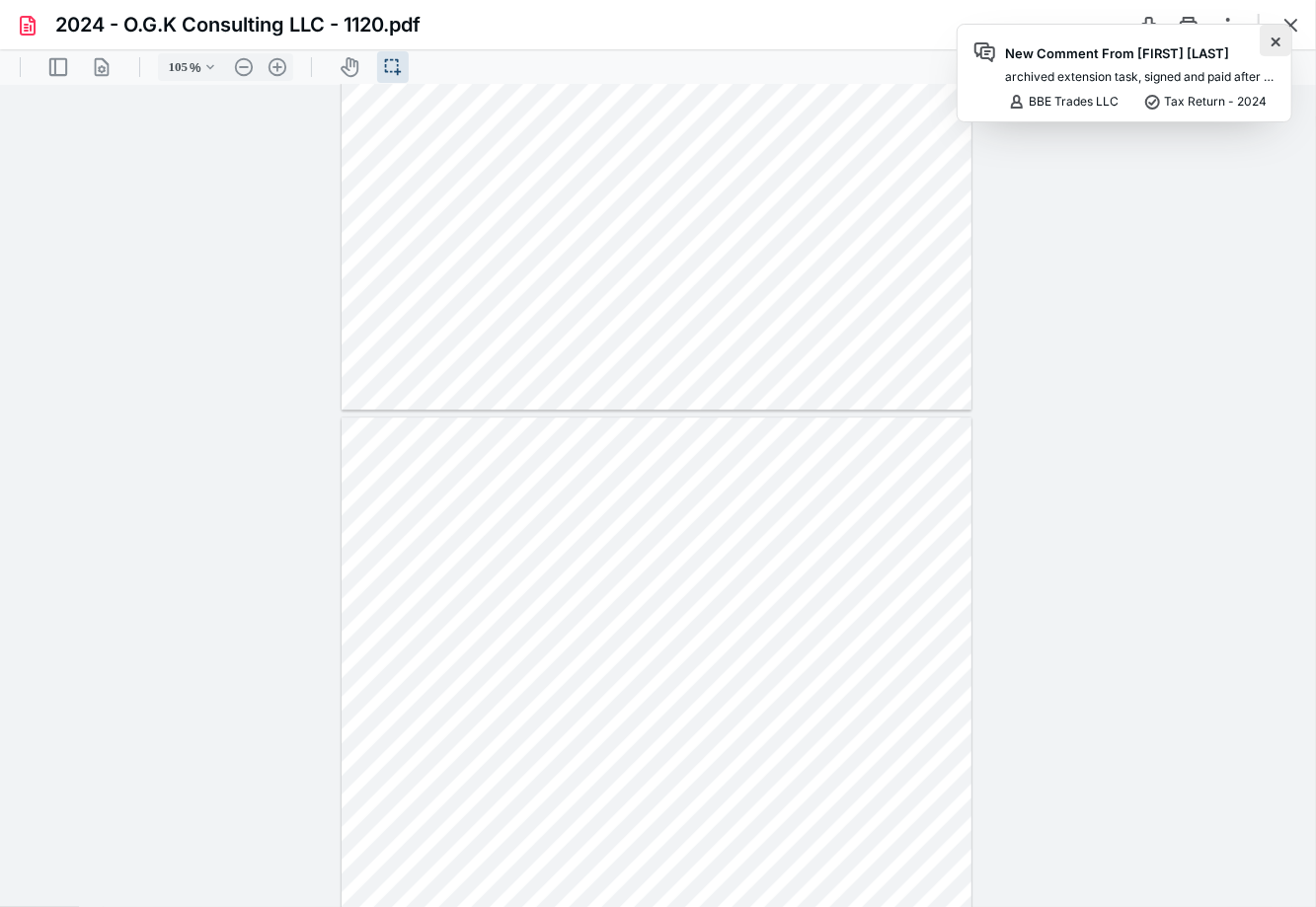 click at bounding box center [1276, 40] 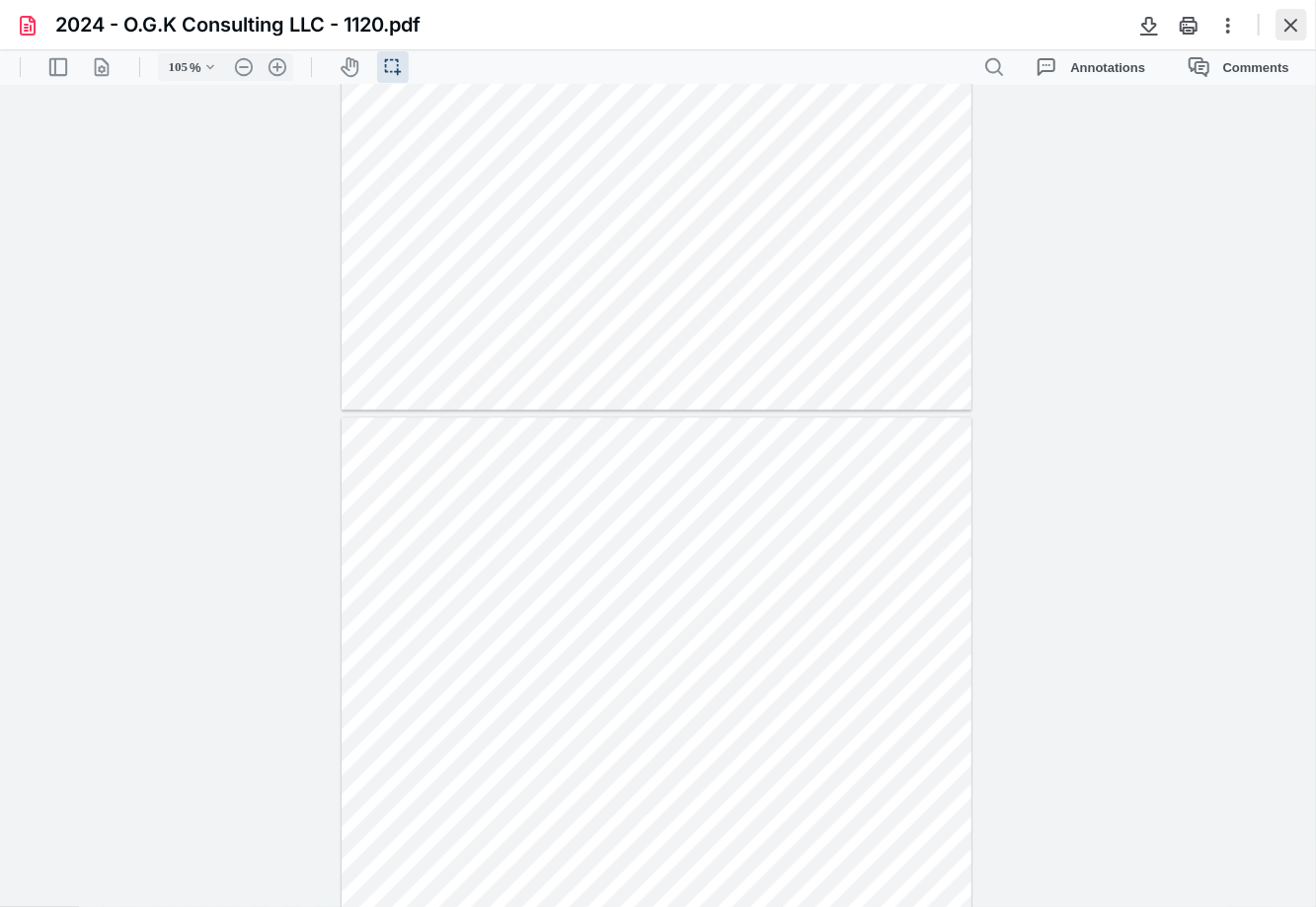 click at bounding box center (1291, 25) 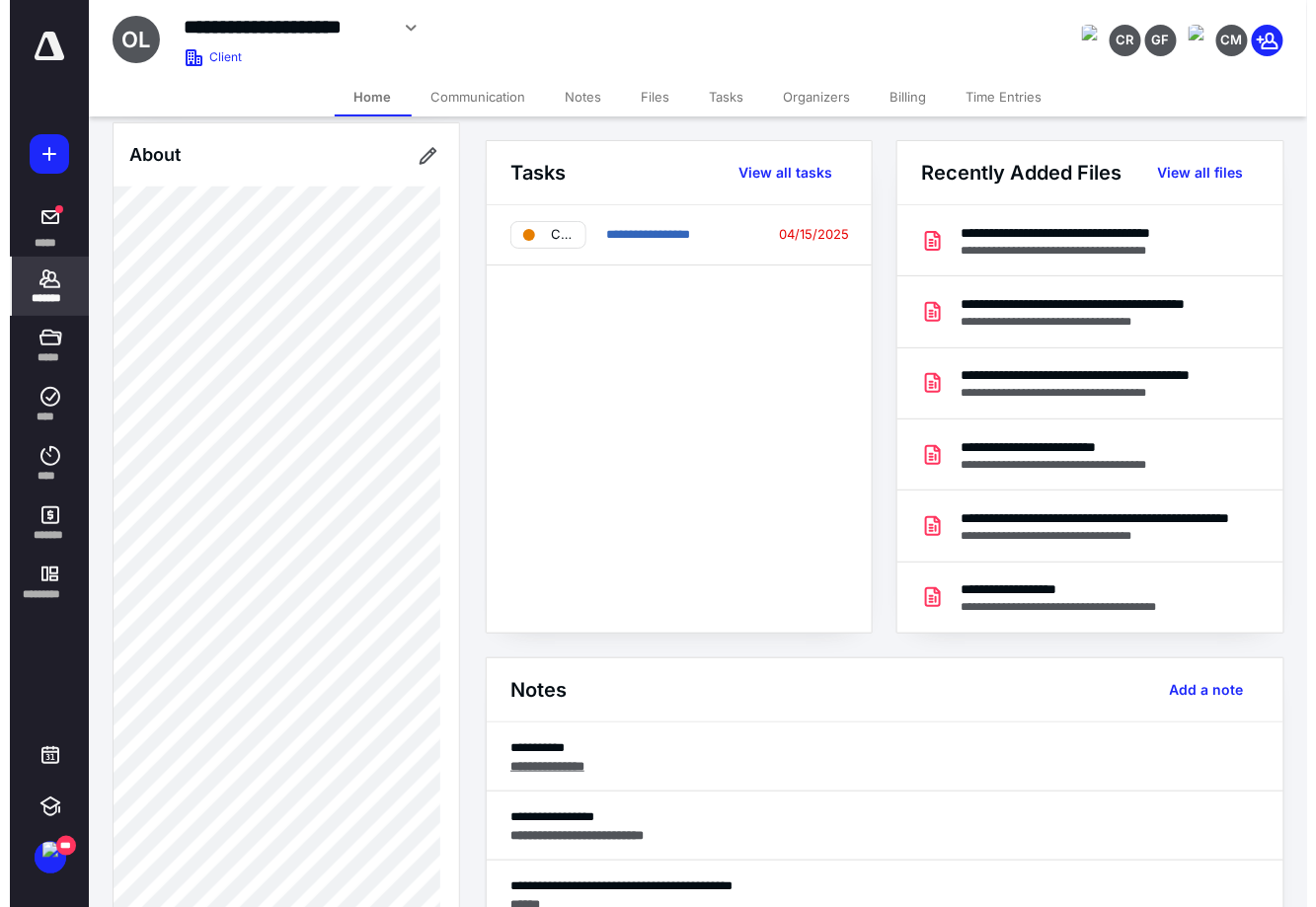 scroll, scrollTop: 246, scrollLeft: 0, axis: vertical 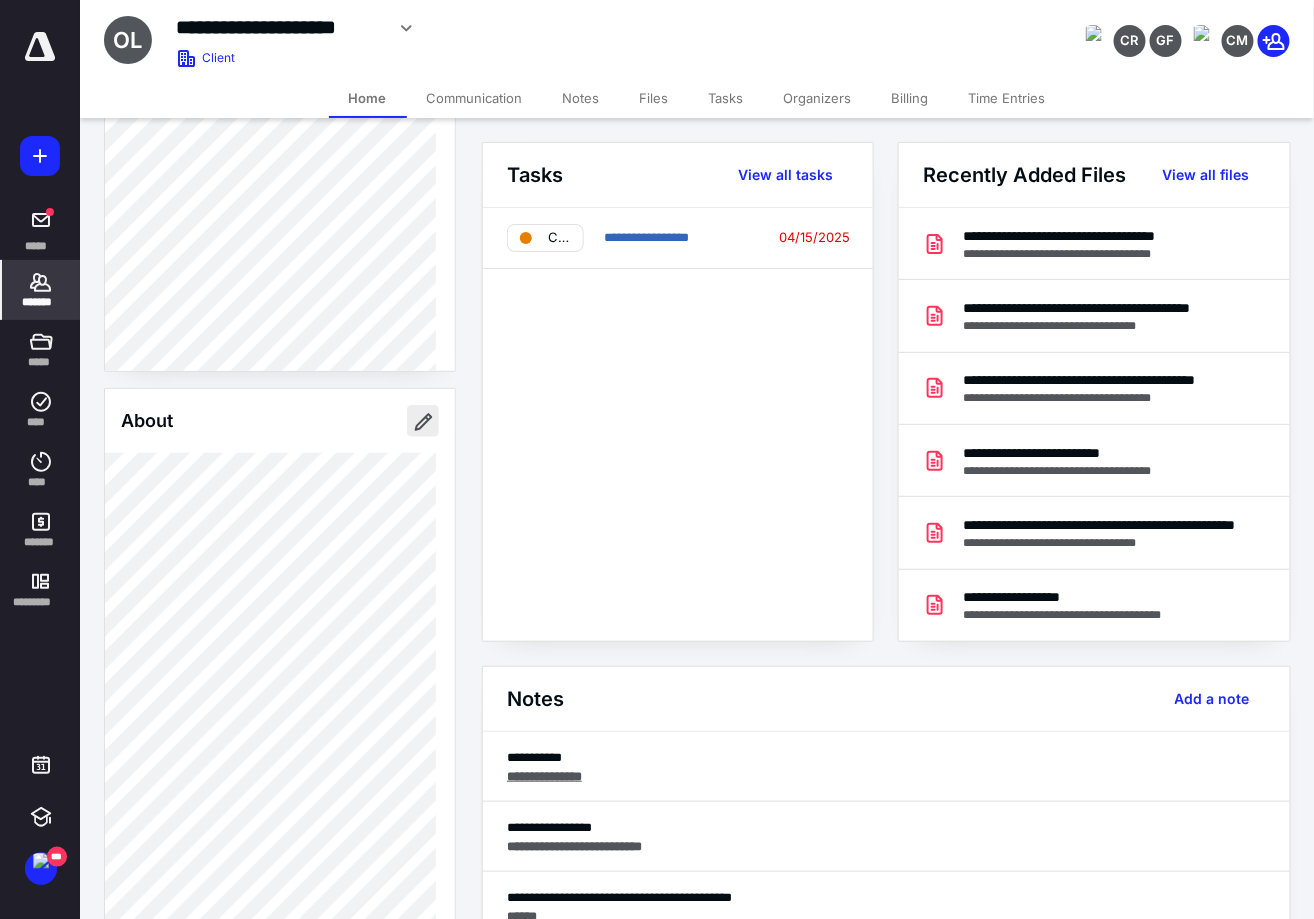 click at bounding box center [423, 421] 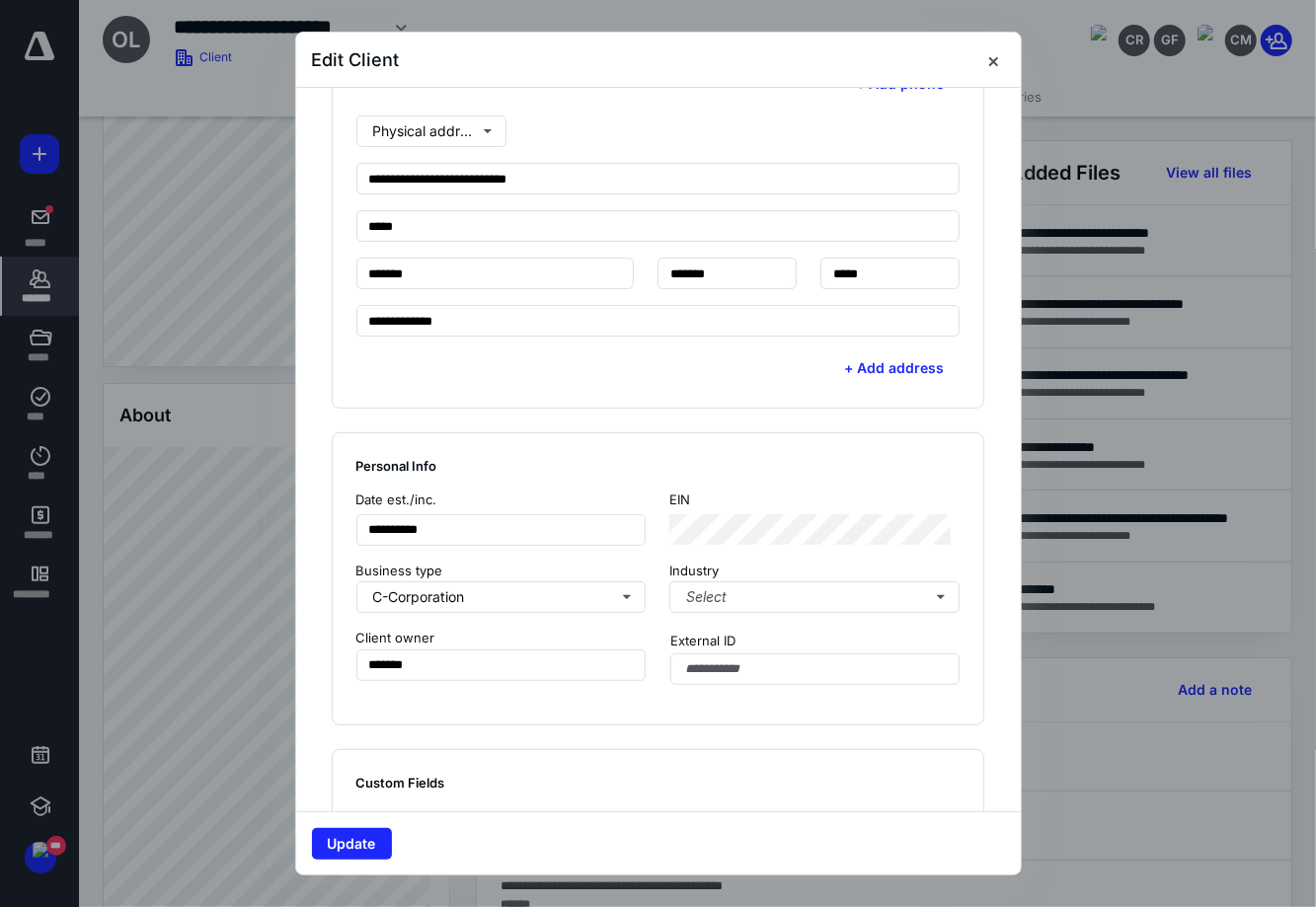 scroll, scrollTop: 863, scrollLeft: 0, axis: vertical 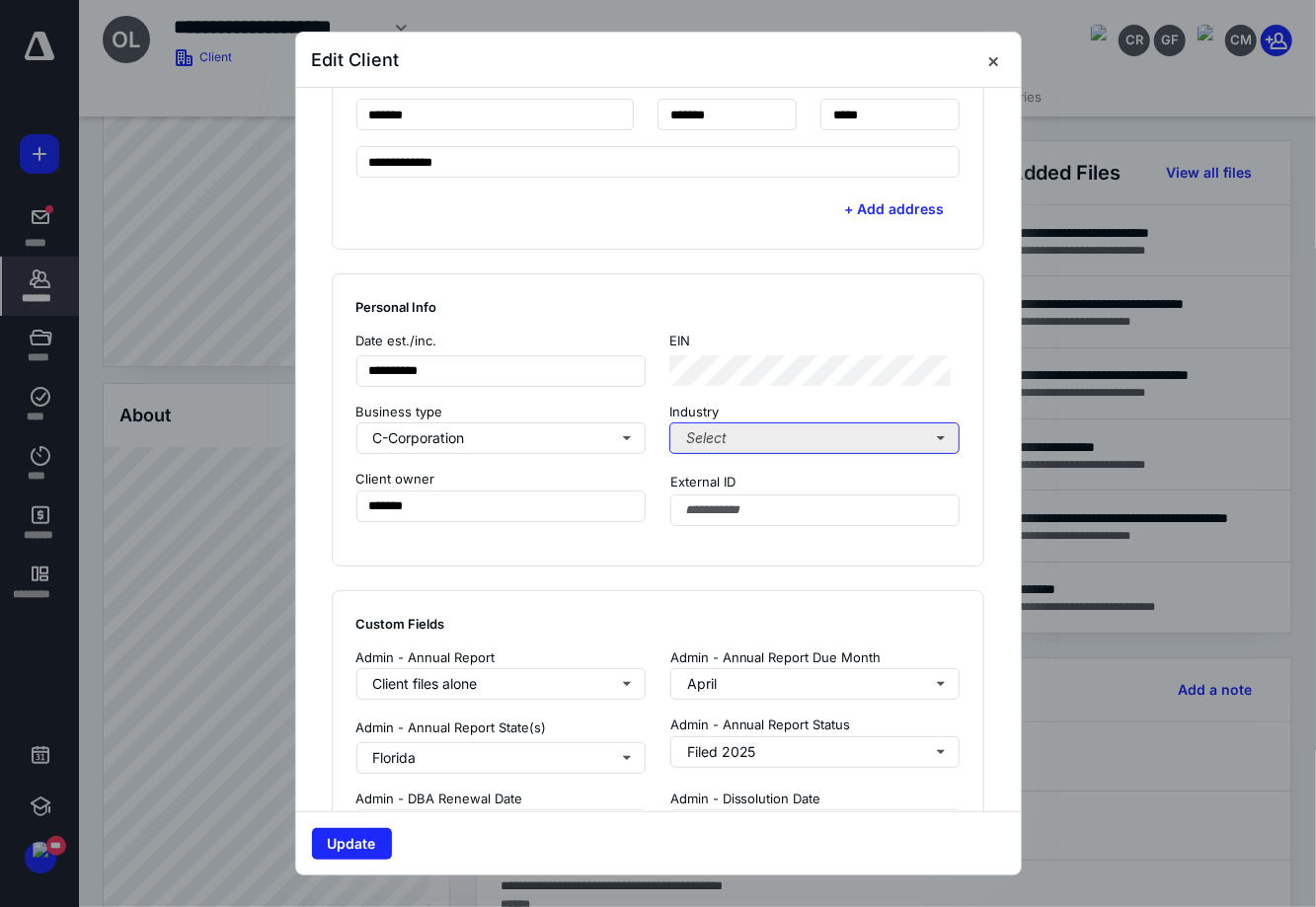 click on "Select" at bounding box center (814, 438) 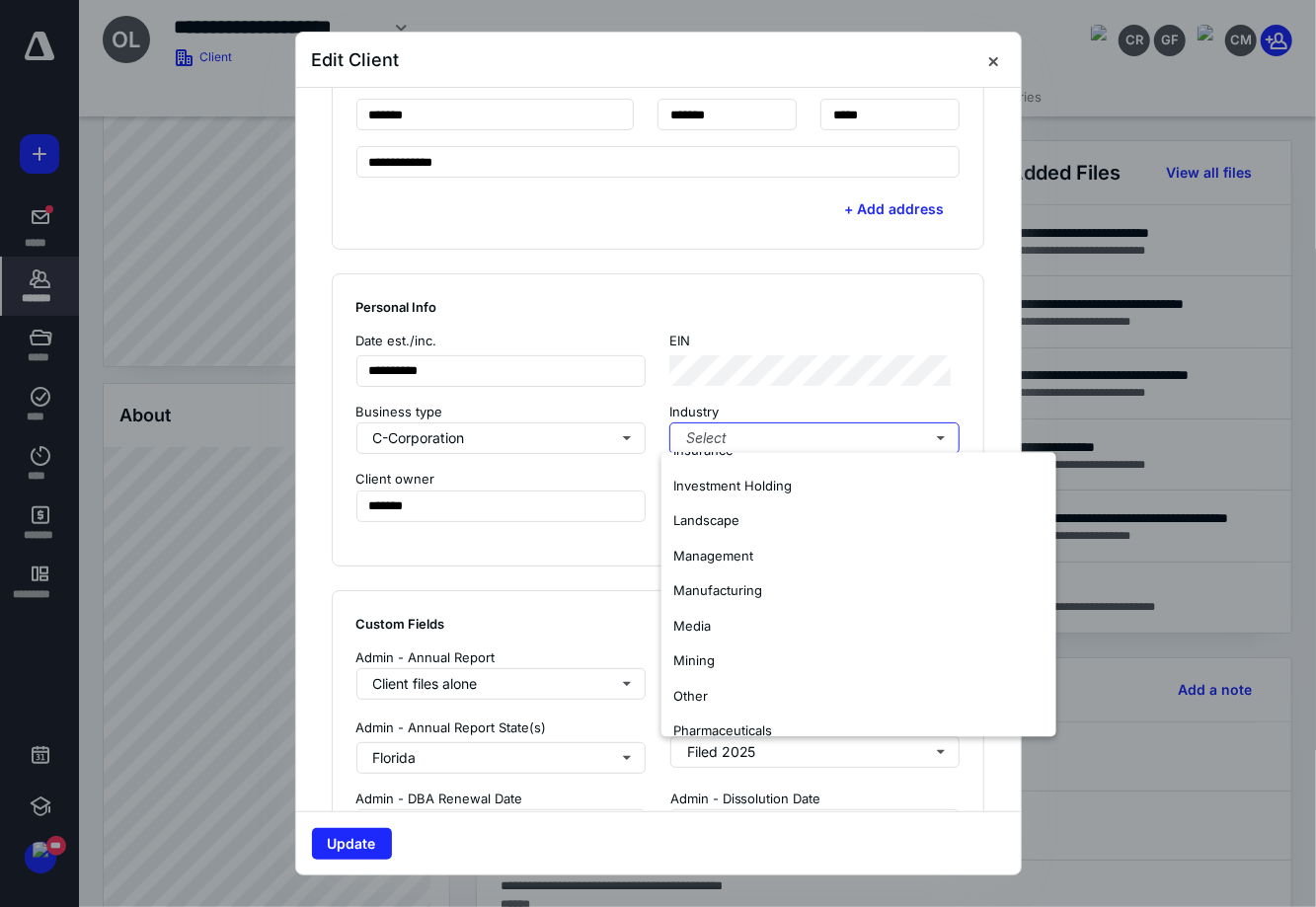 scroll, scrollTop: 863, scrollLeft: 0, axis: vertical 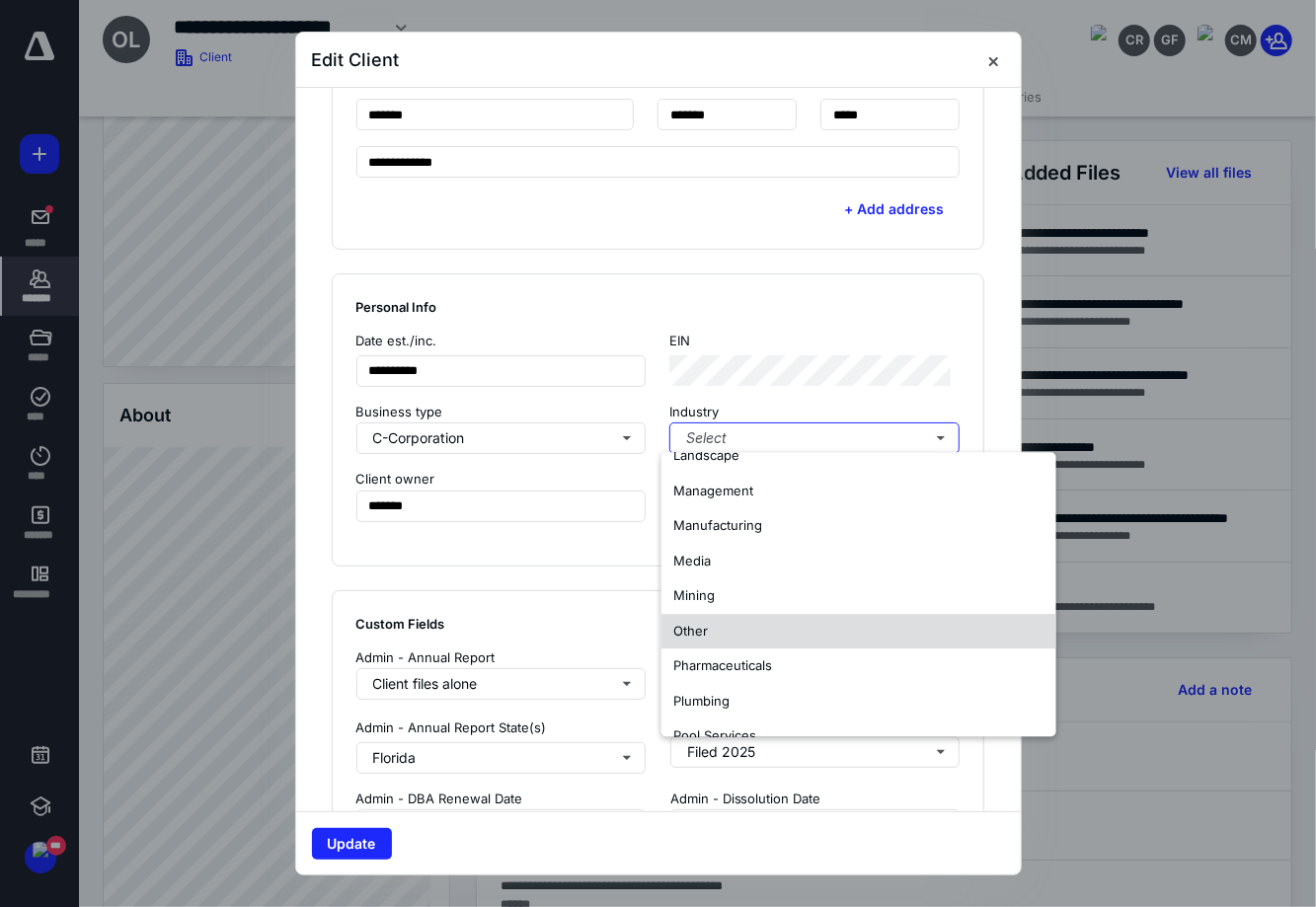 click on "Other" at bounding box center (859, 632) 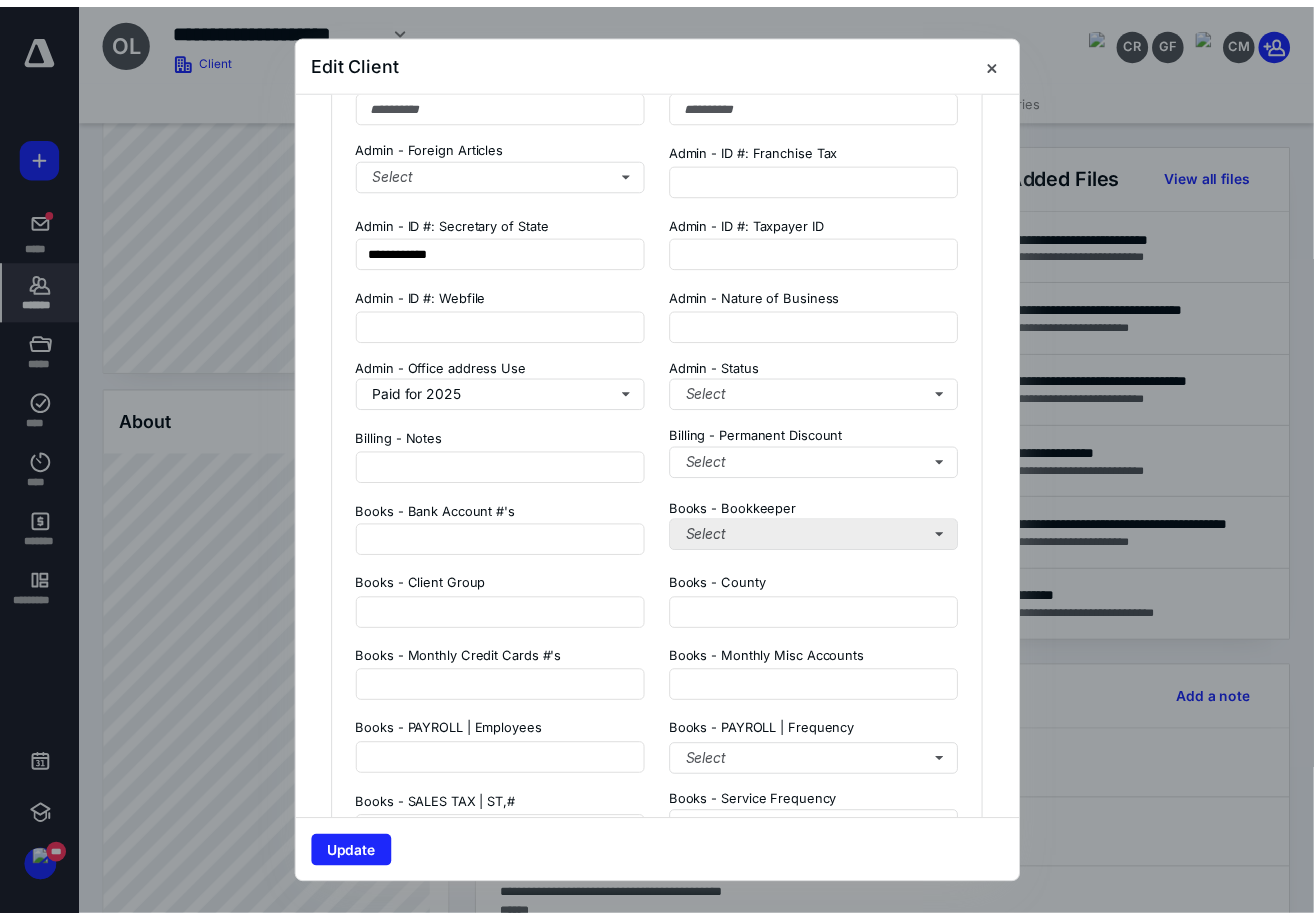 scroll, scrollTop: 1624, scrollLeft: 0, axis: vertical 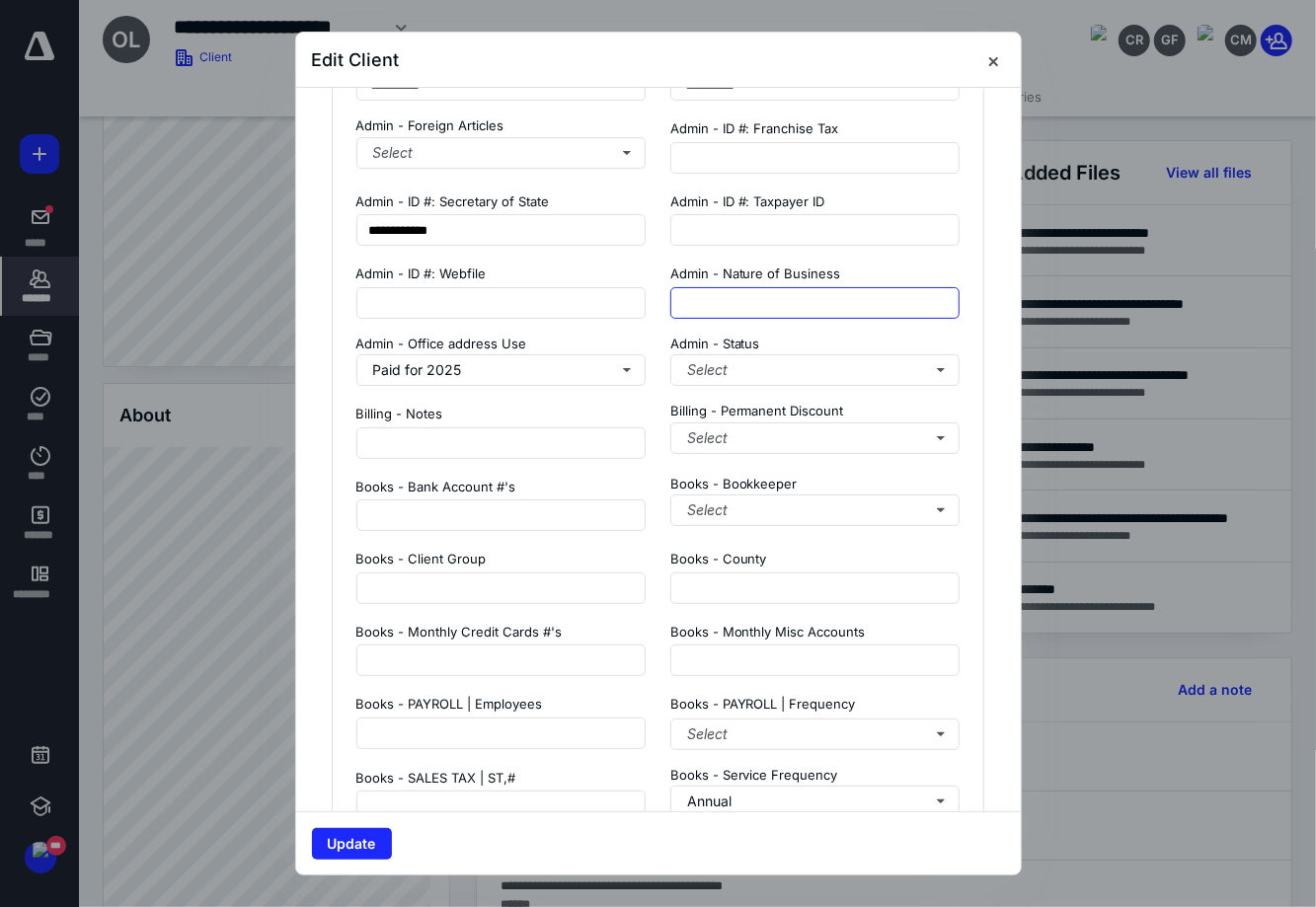 click at bounding box center [815, 303] 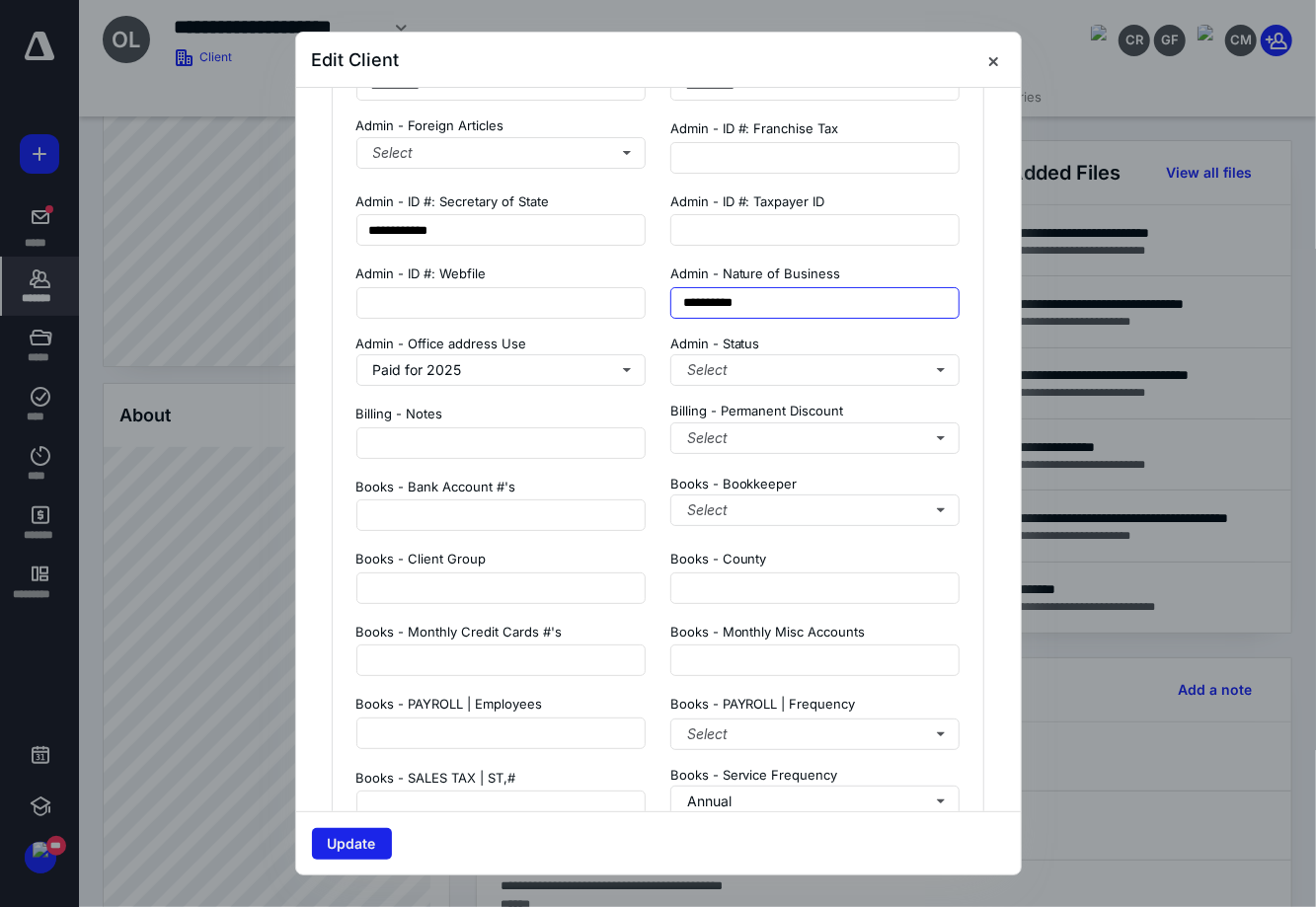 type on "**********" 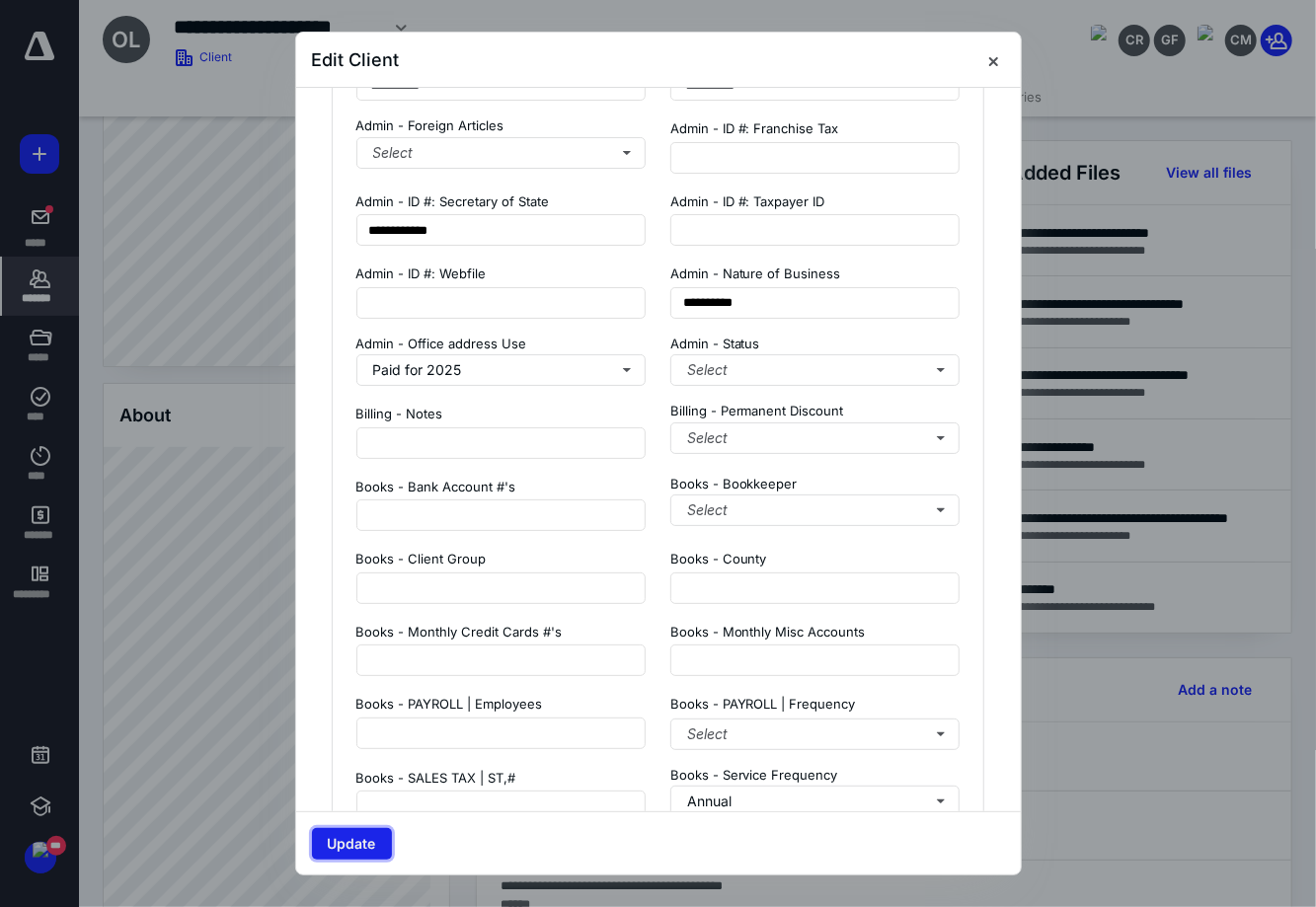 click on "Update" at bounding box center (351, 844) 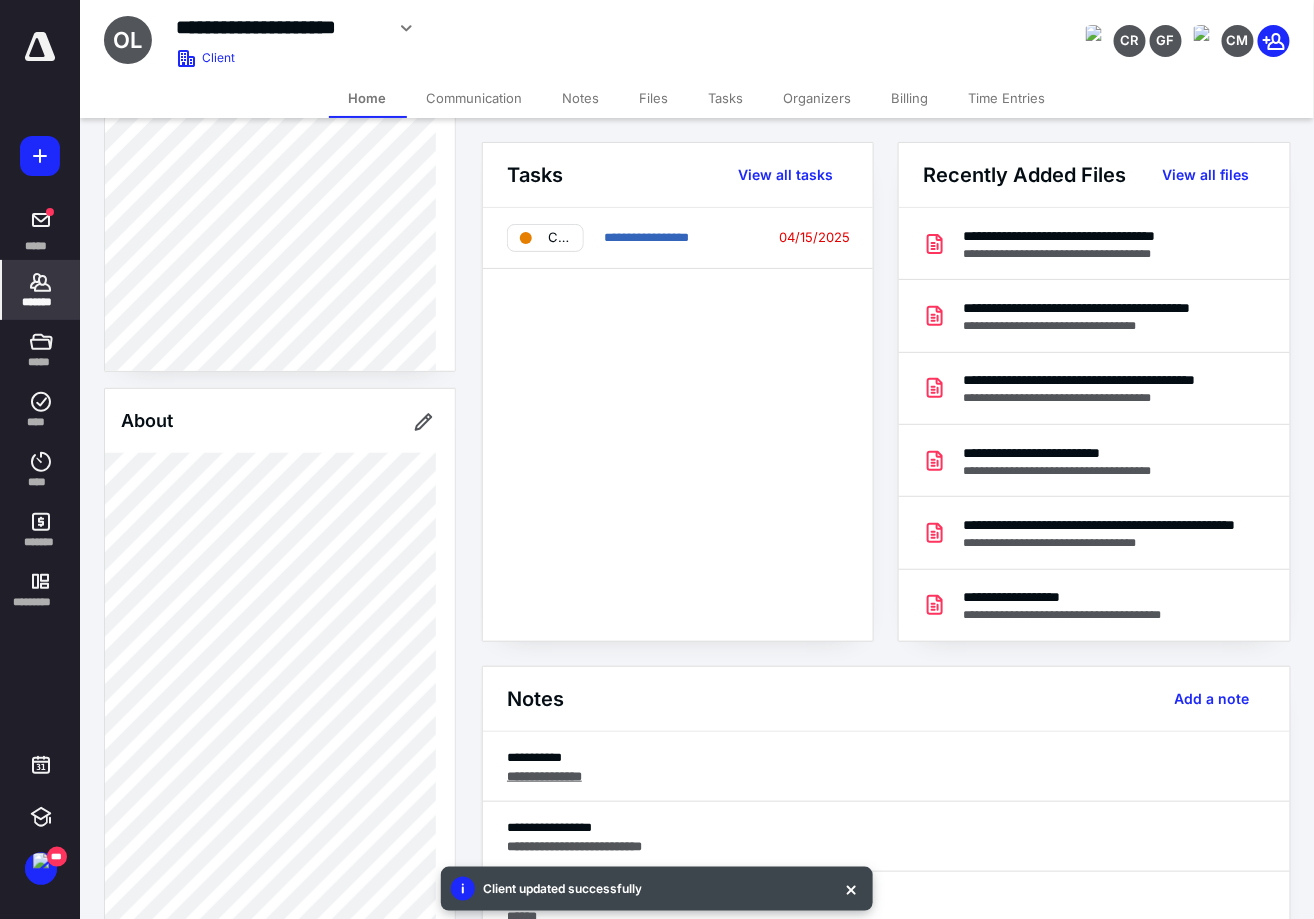 click on "*******" at bounding box center (41, 290) 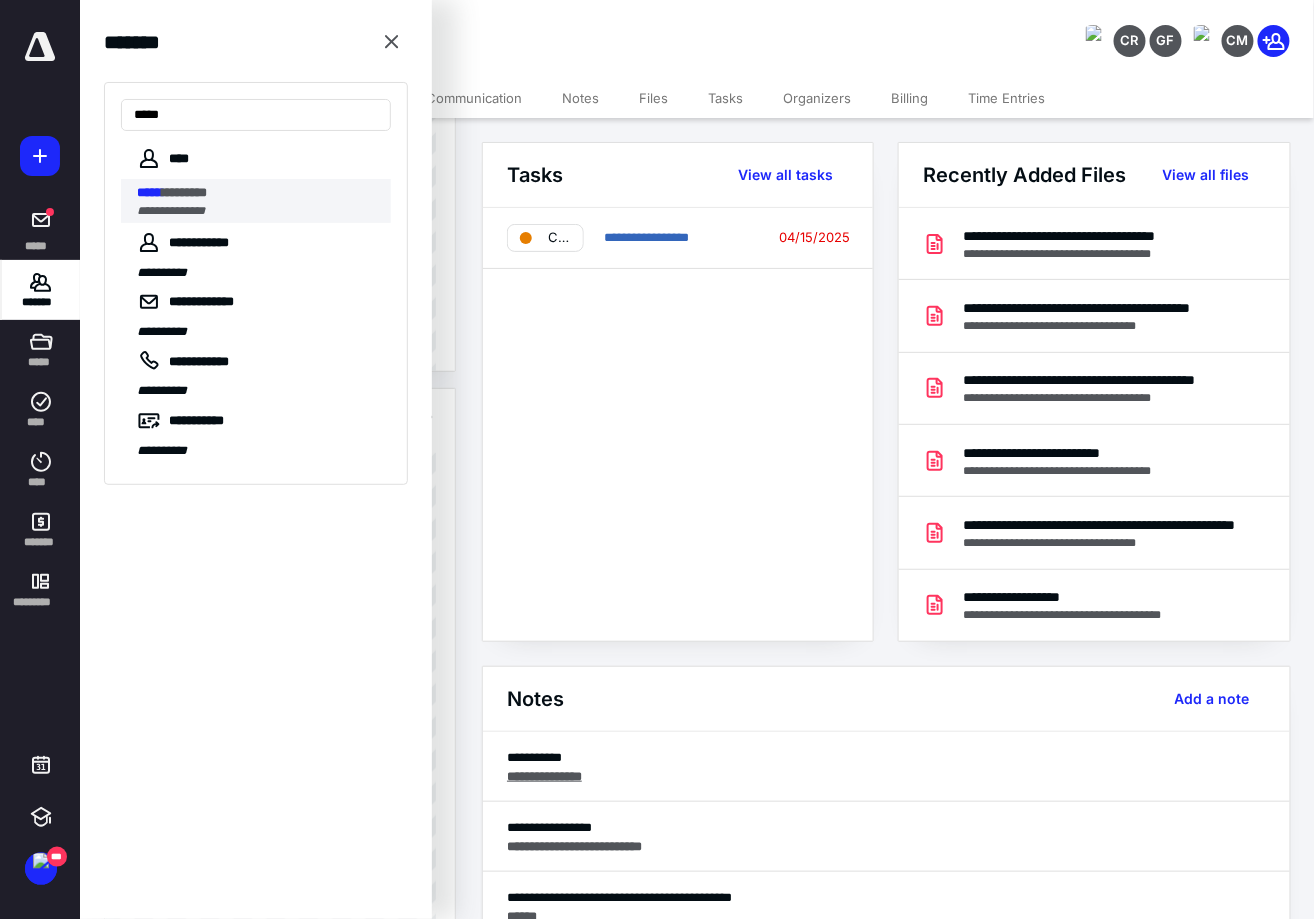 type on "*****" 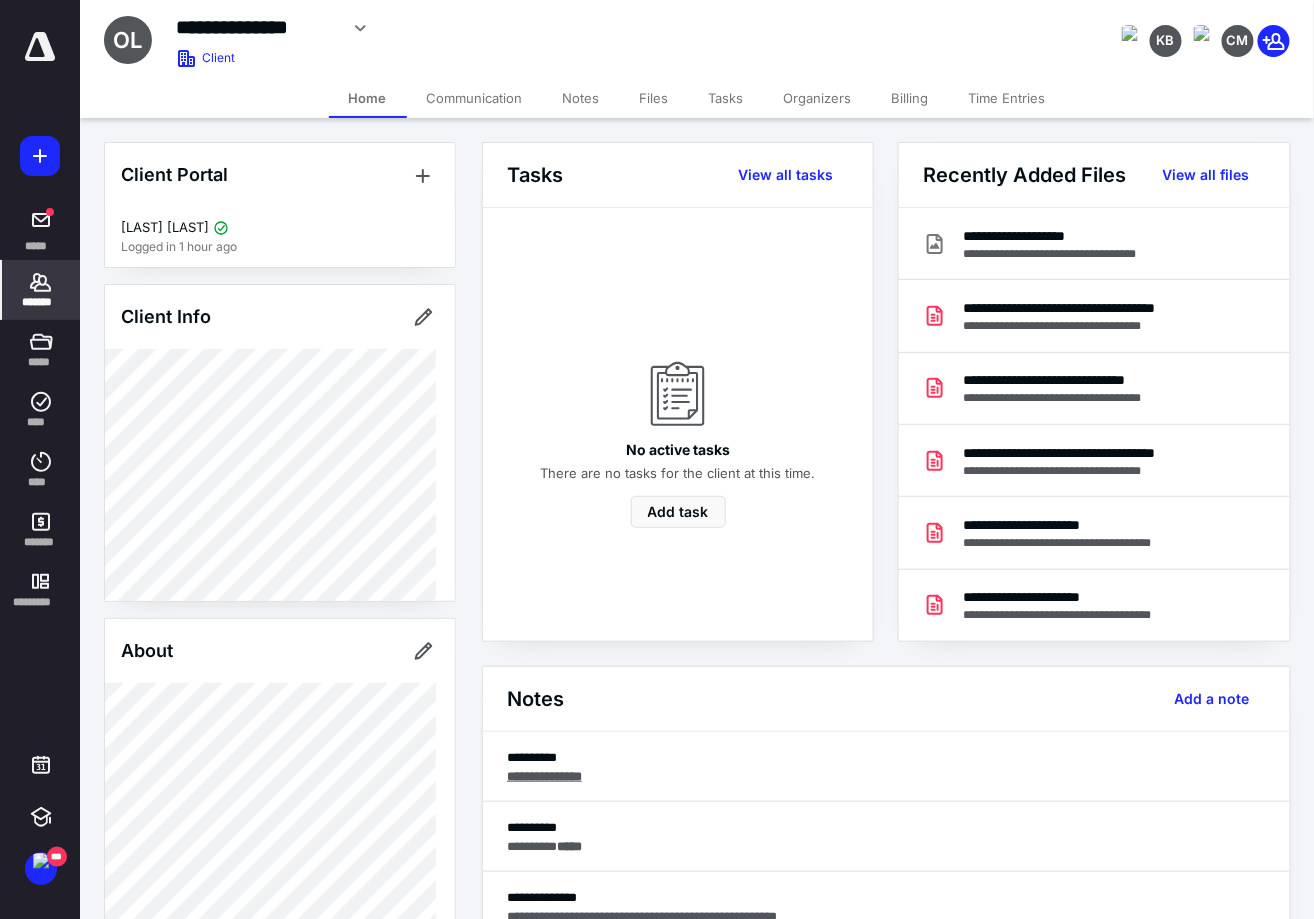 click at bounding box center [0, 0] 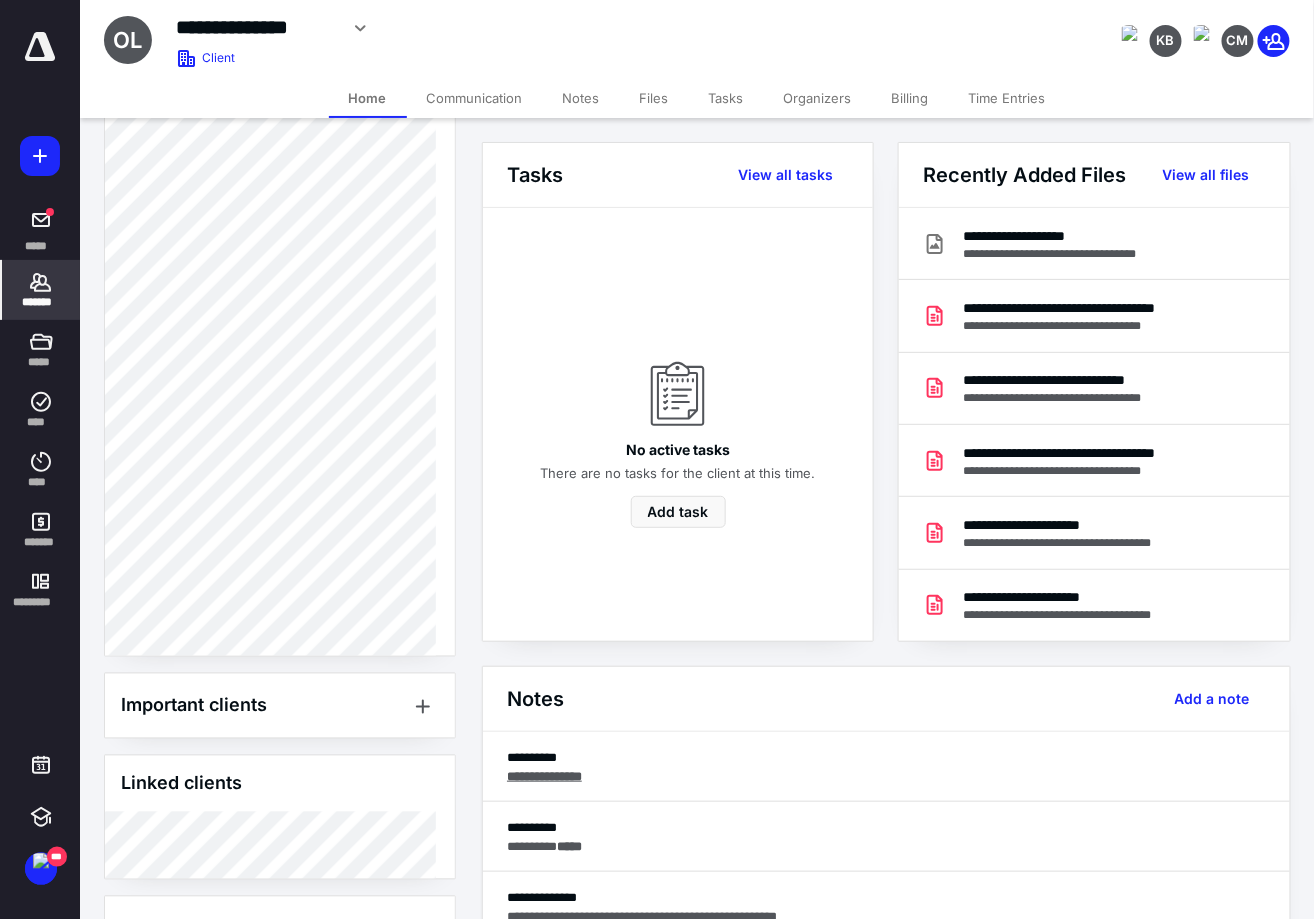 click on "Files" at bounding box center (654, 98) 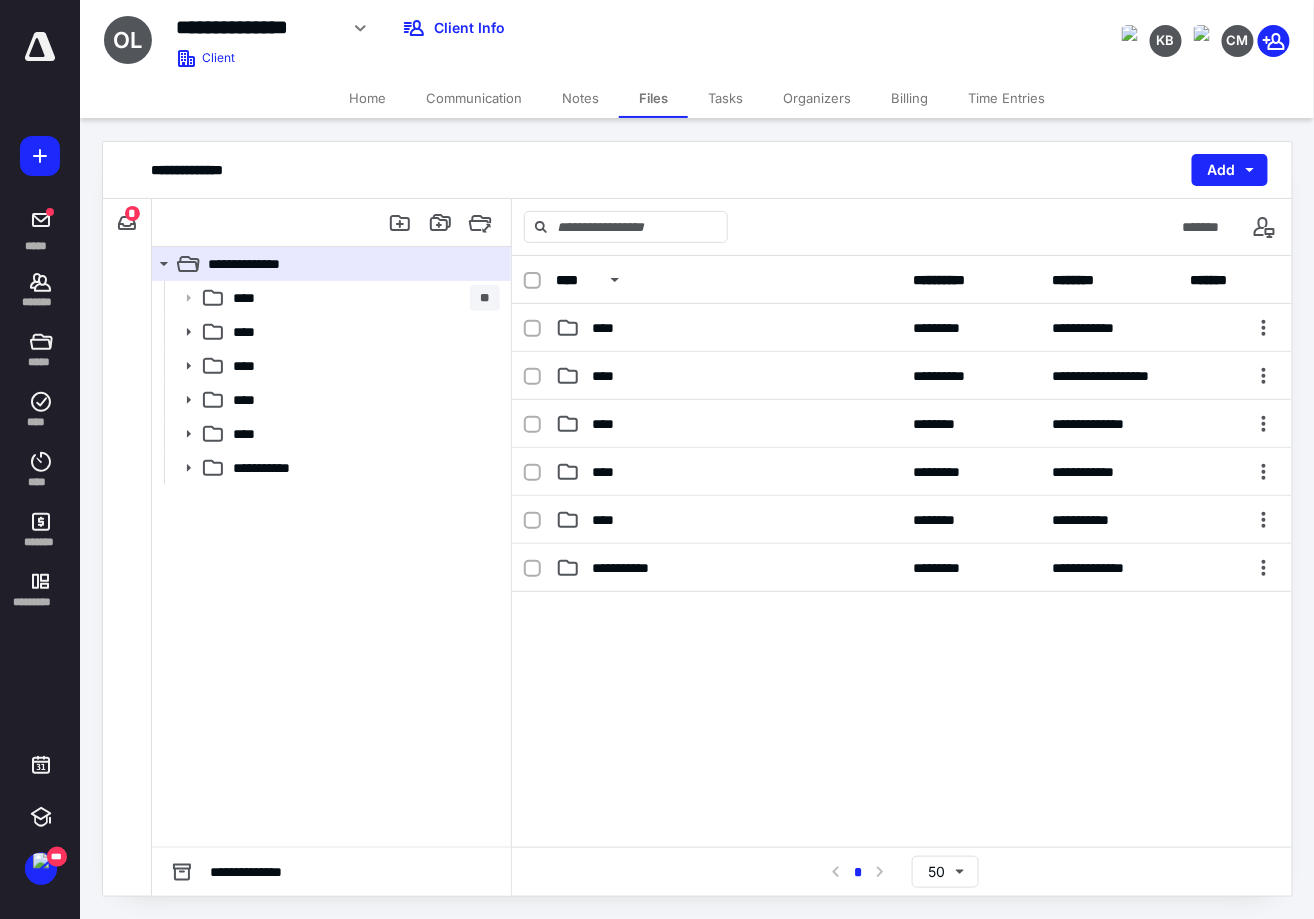 click on "Tasks" at bounding box center (725, 98) 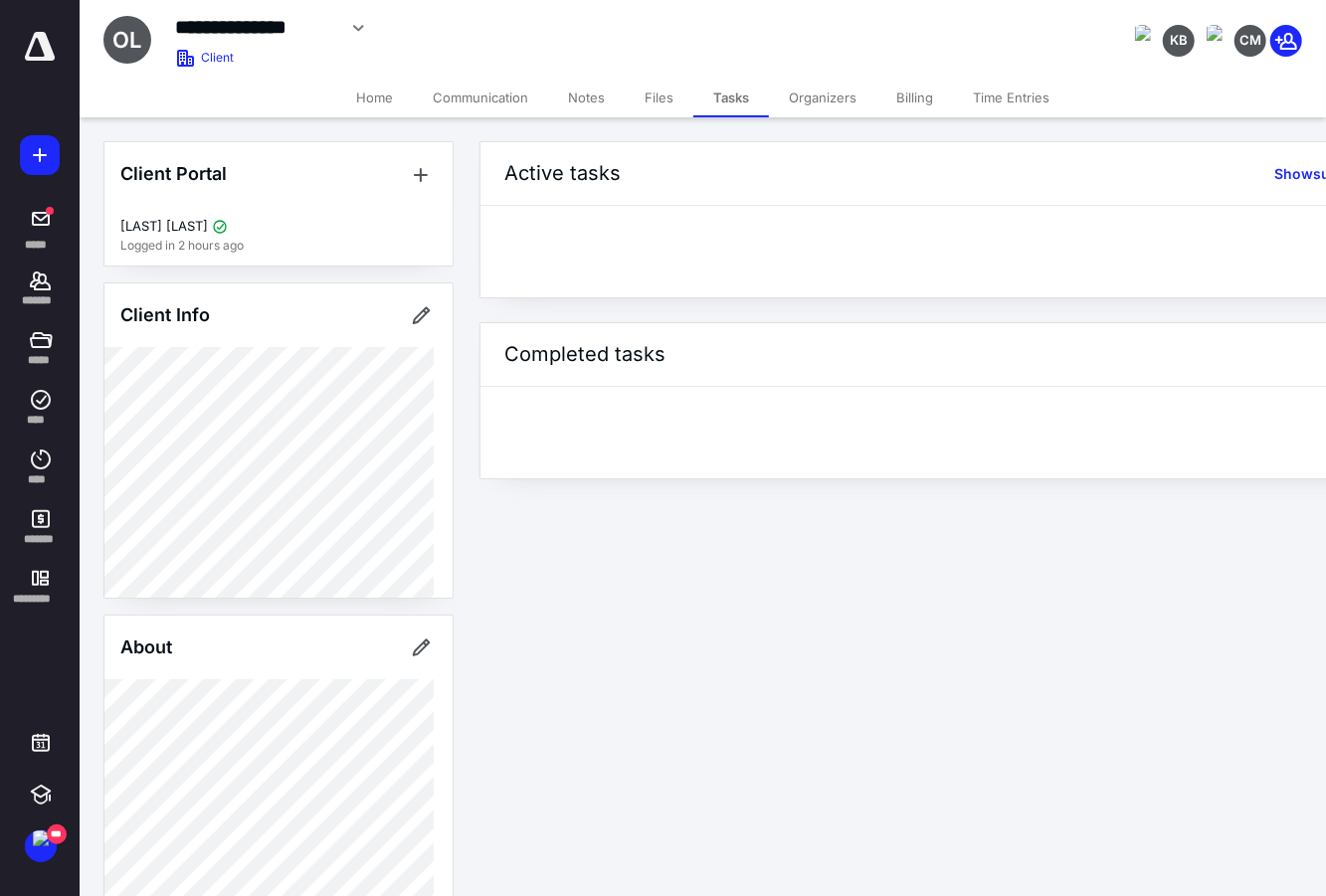 click on "Tasks" at bounding box center (731, 97) 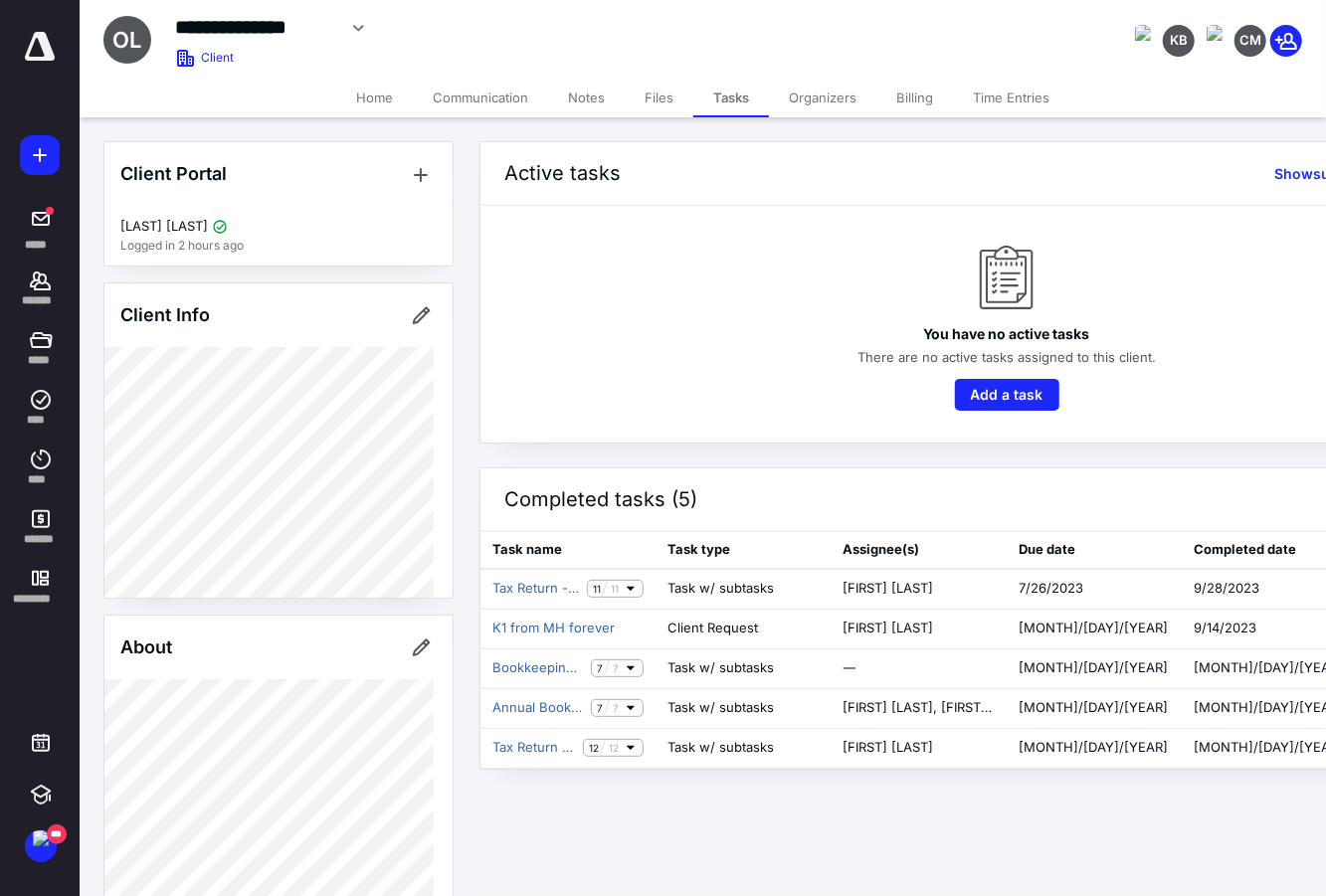 drag, startPoint x: 683, startPoint y: 92, endPoint x: 678, endPoint y: 113, distance: 21.587033 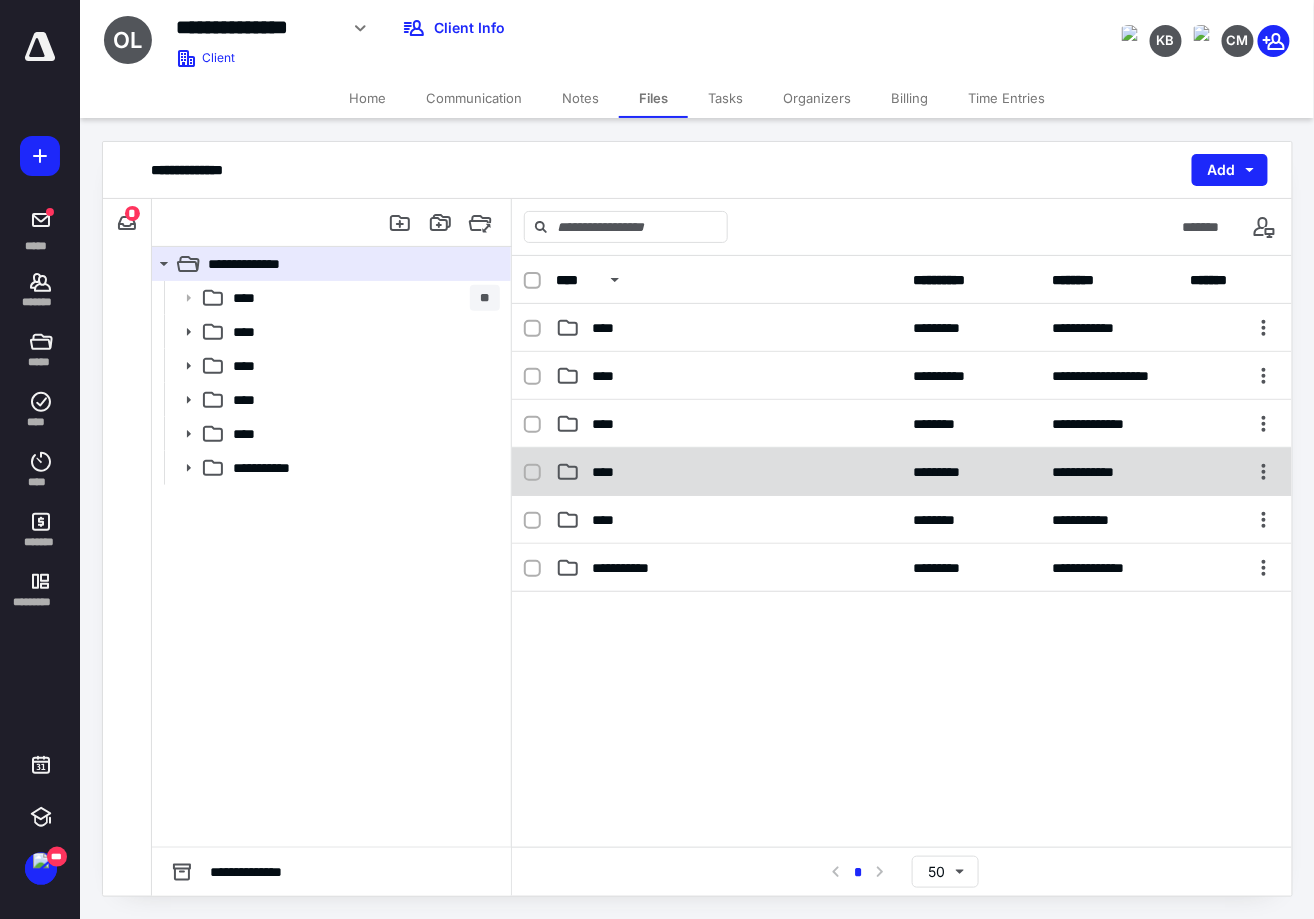 click on "****" at bounding box center [729, 472] 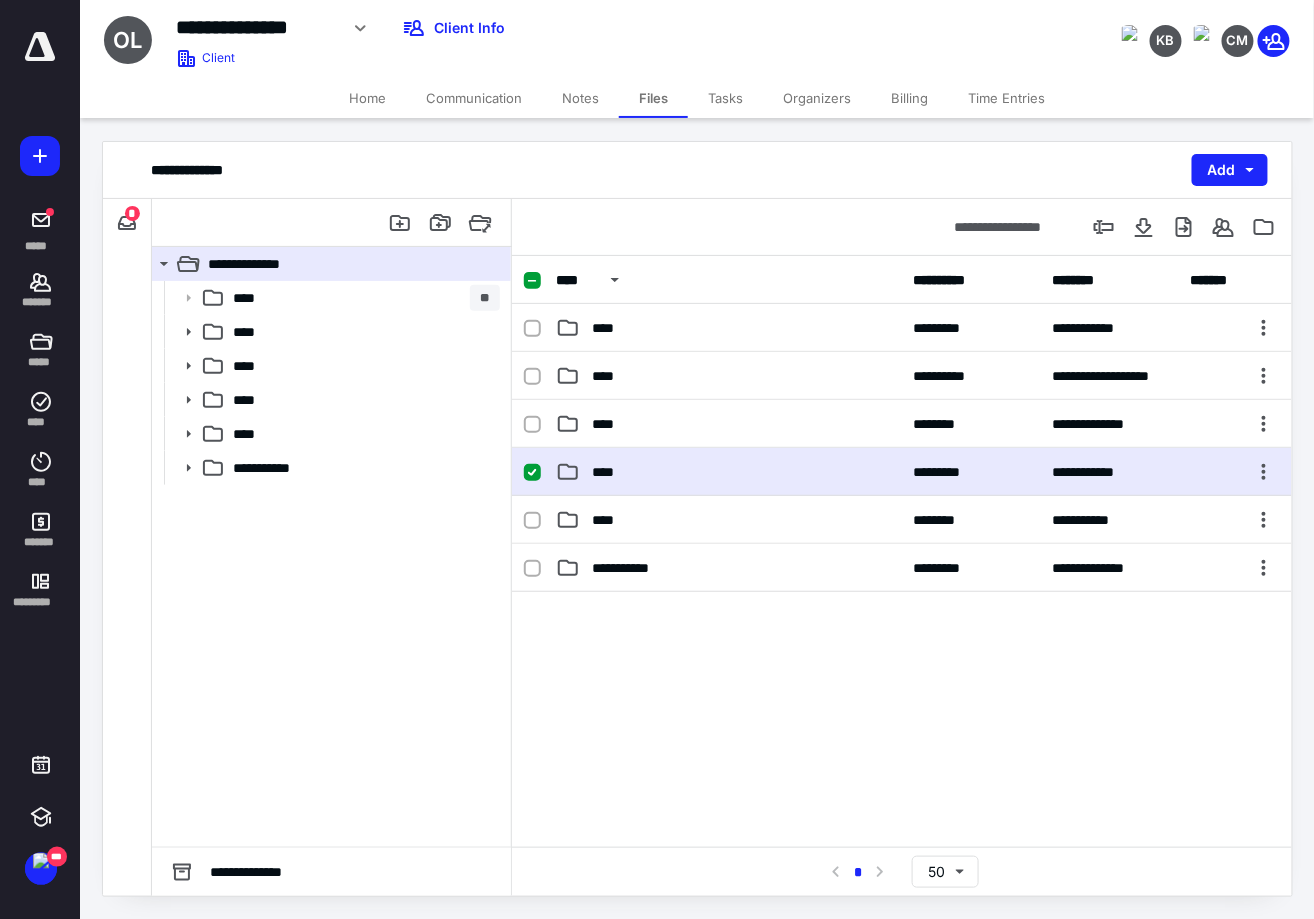 click on "****" at bounding box center (729, 472) 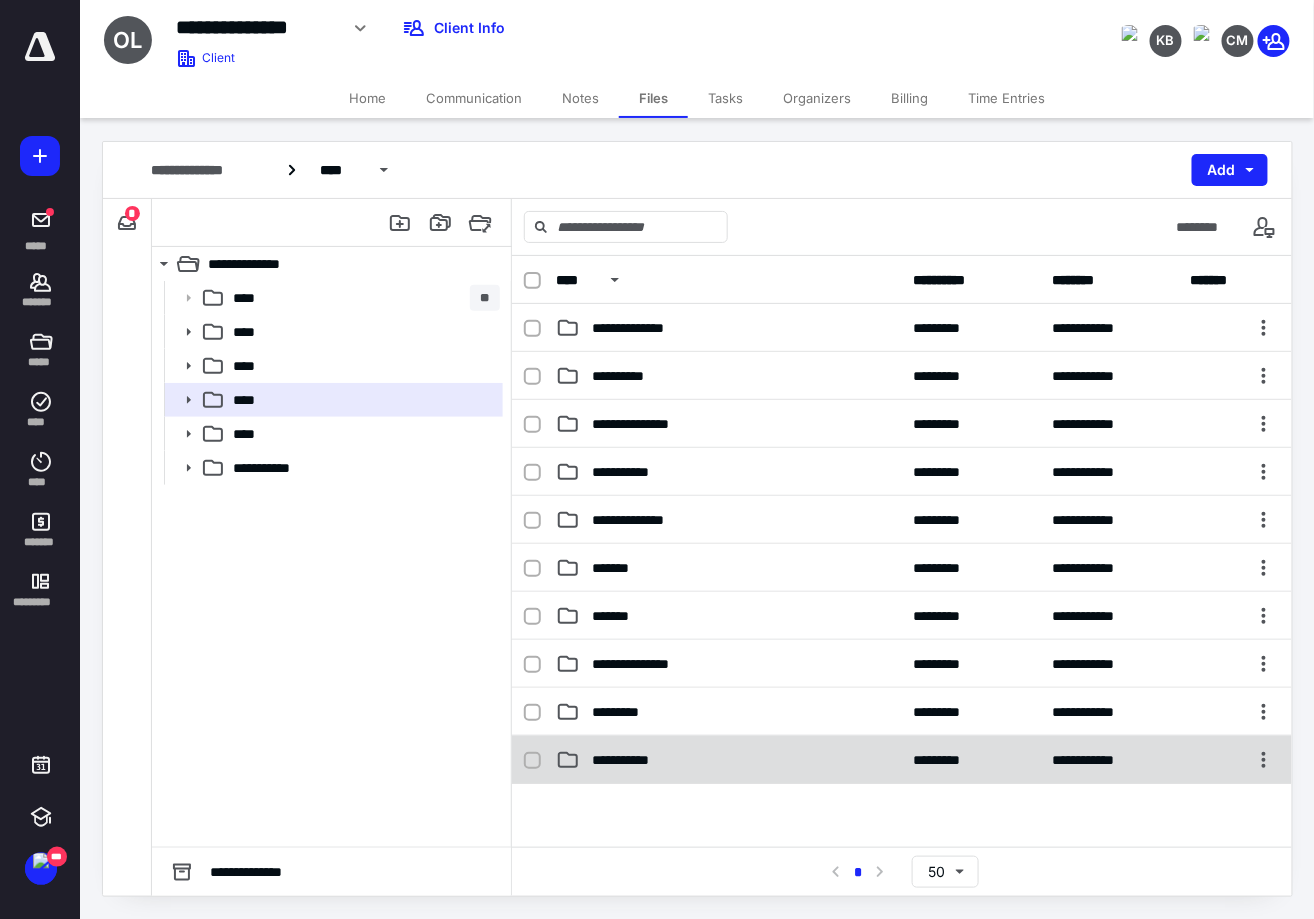 click on "**********" at bounding box center (902, 760) 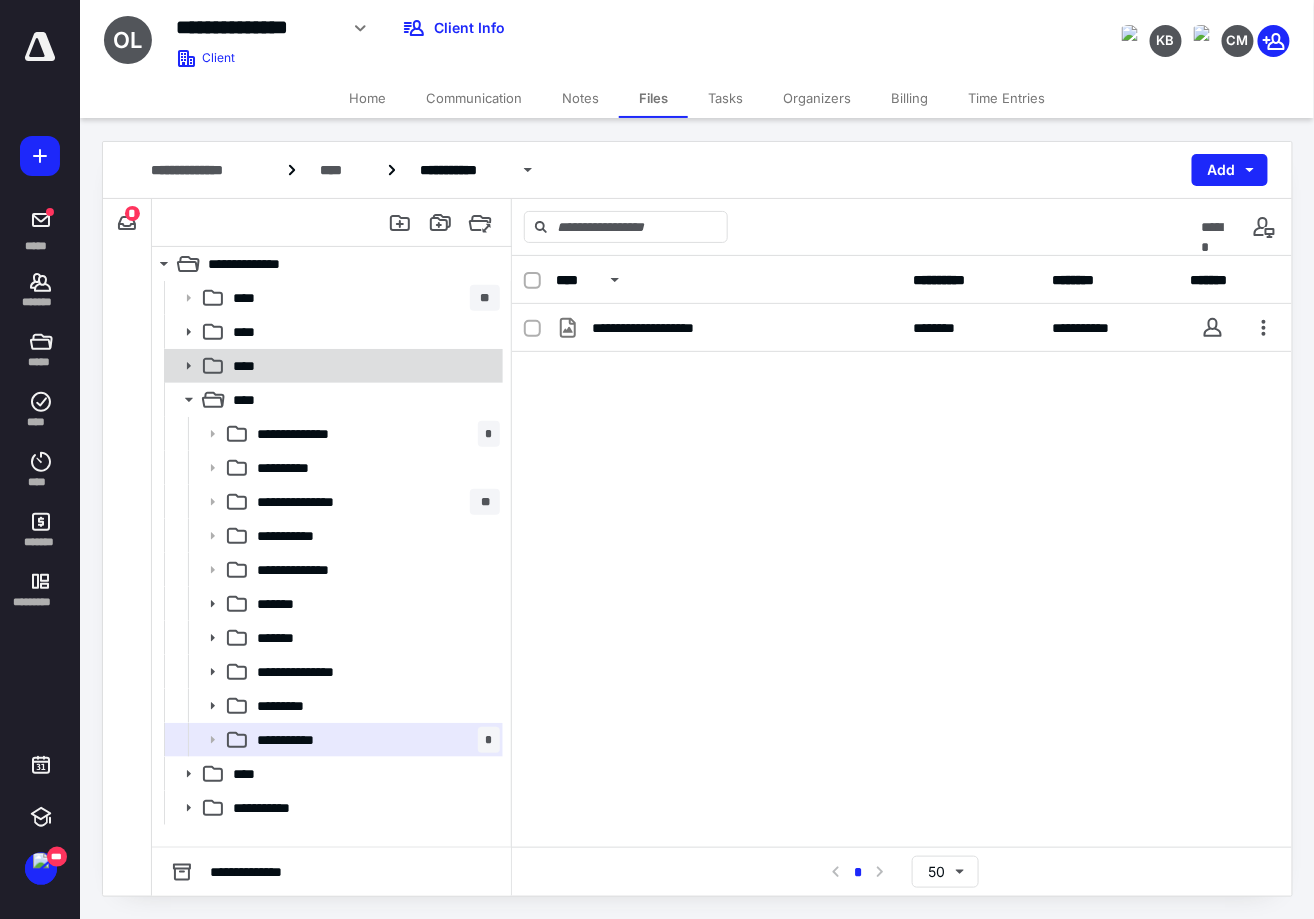 click on "****" at bounding box center [250, 366] 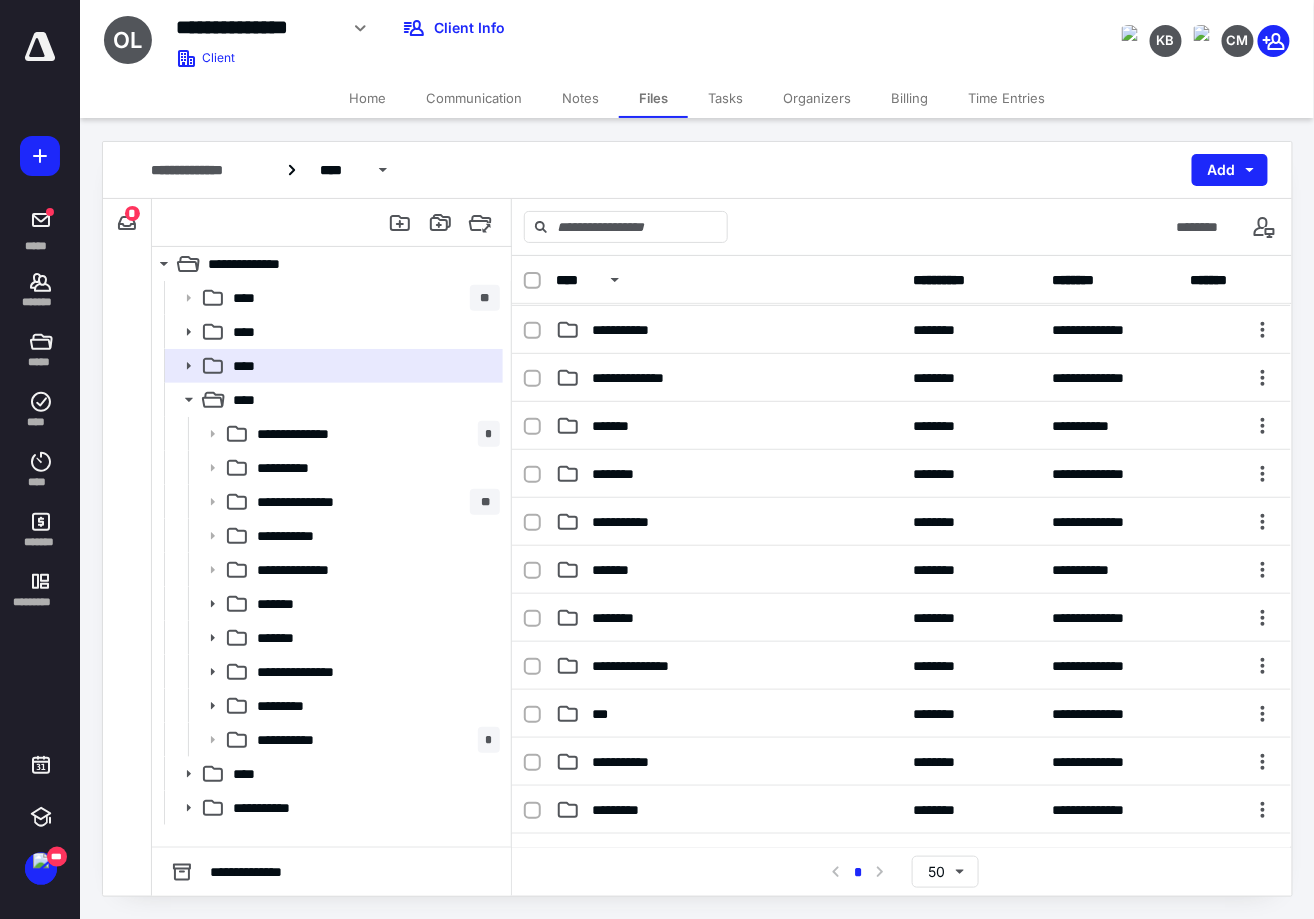 scroll, scrollTop: 750, scrollLeft: 0, axis: vertical 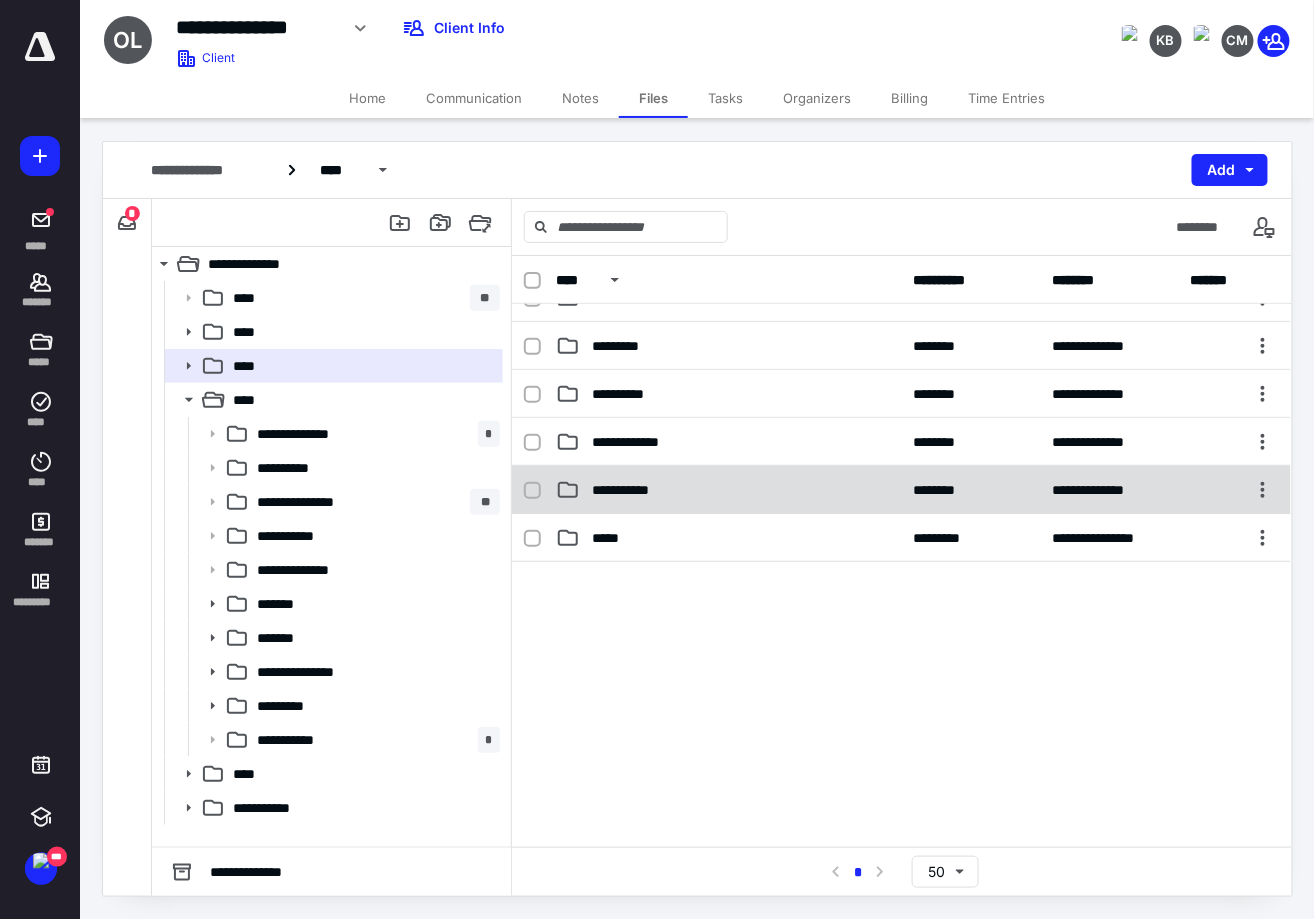 click on "**********" at bounding box center [901, 490] 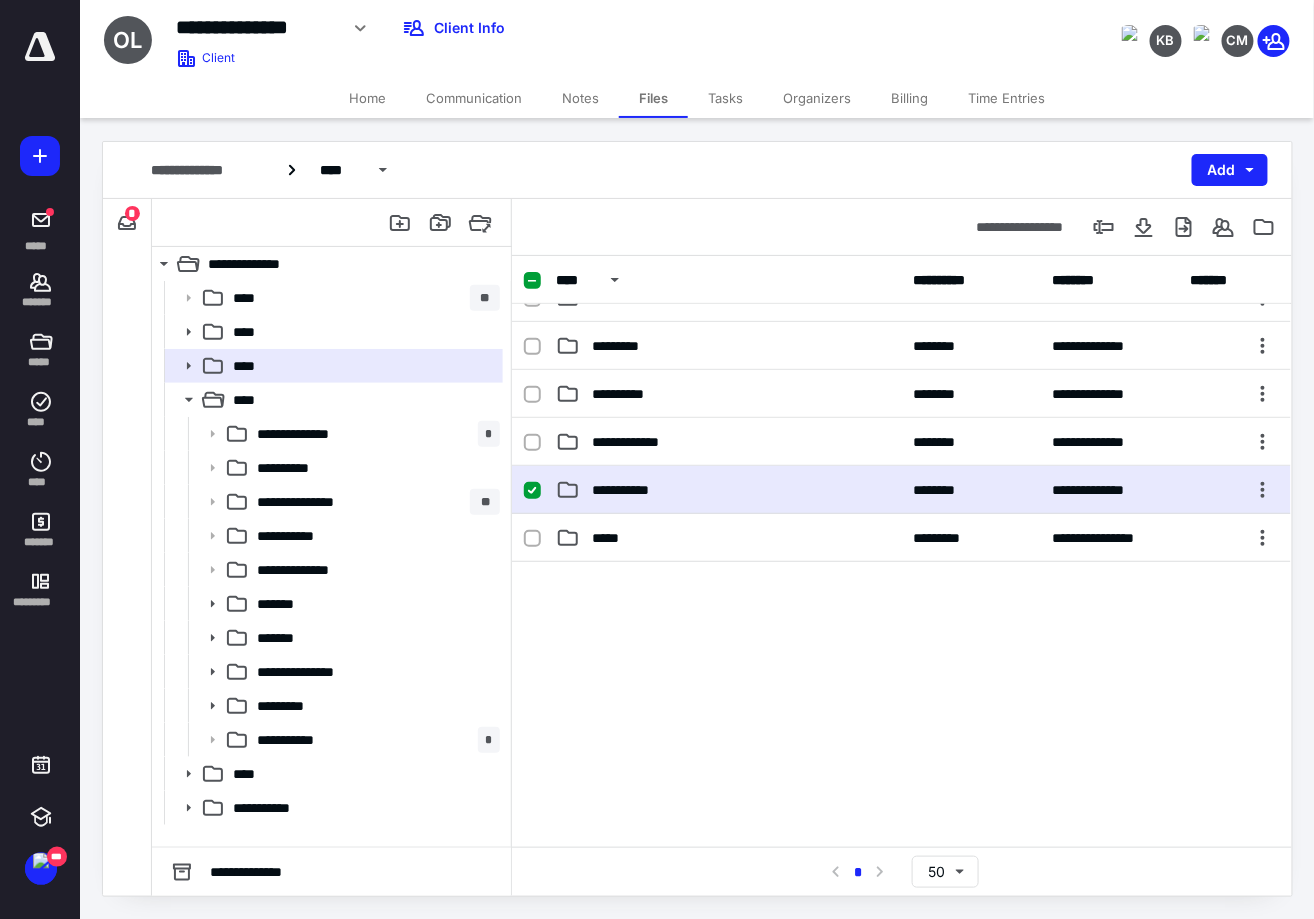 click on "**********" at bounding box center (901, 490) 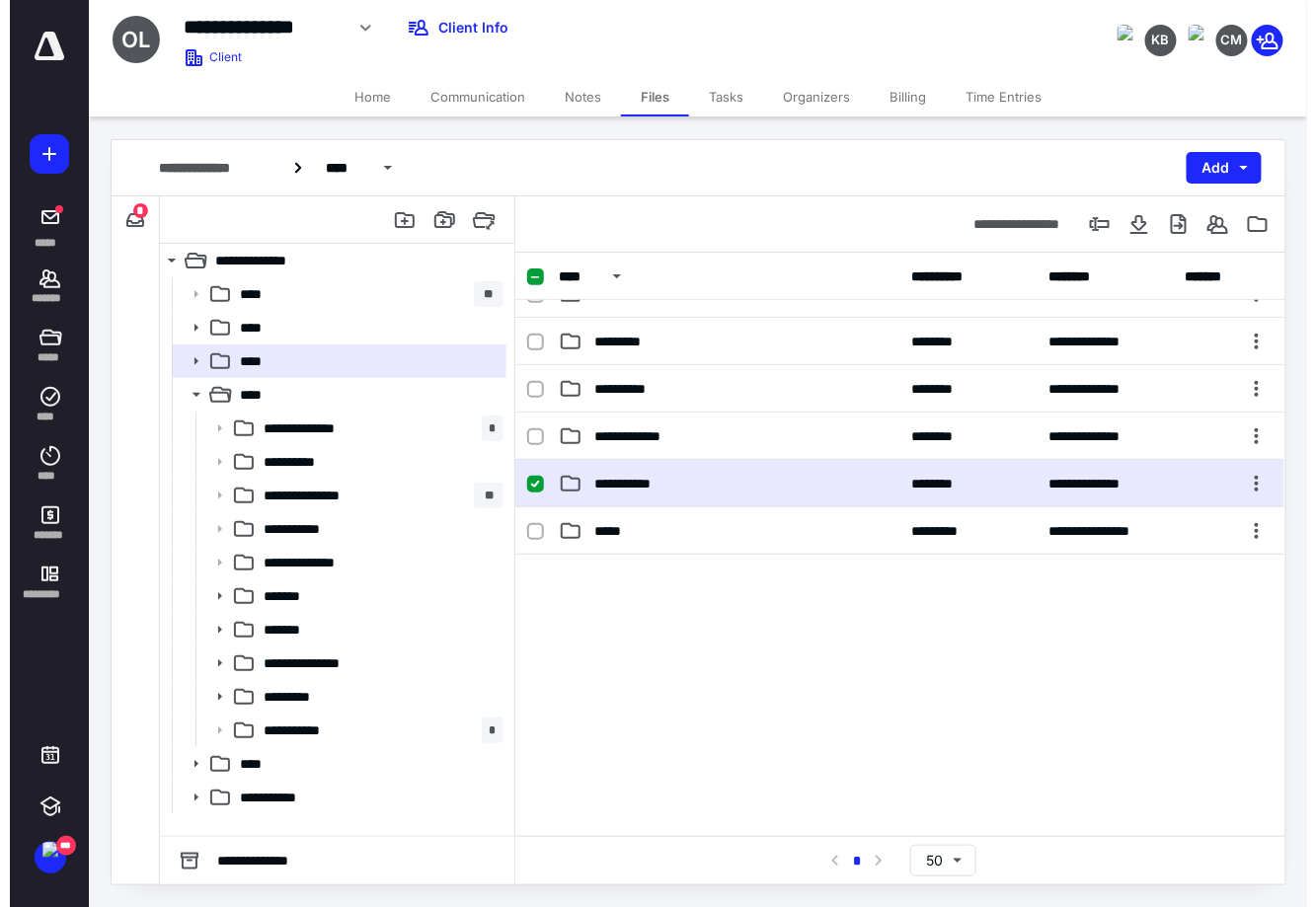 scroll, scrollTop: 0, scrollLeft: 0, axis: both 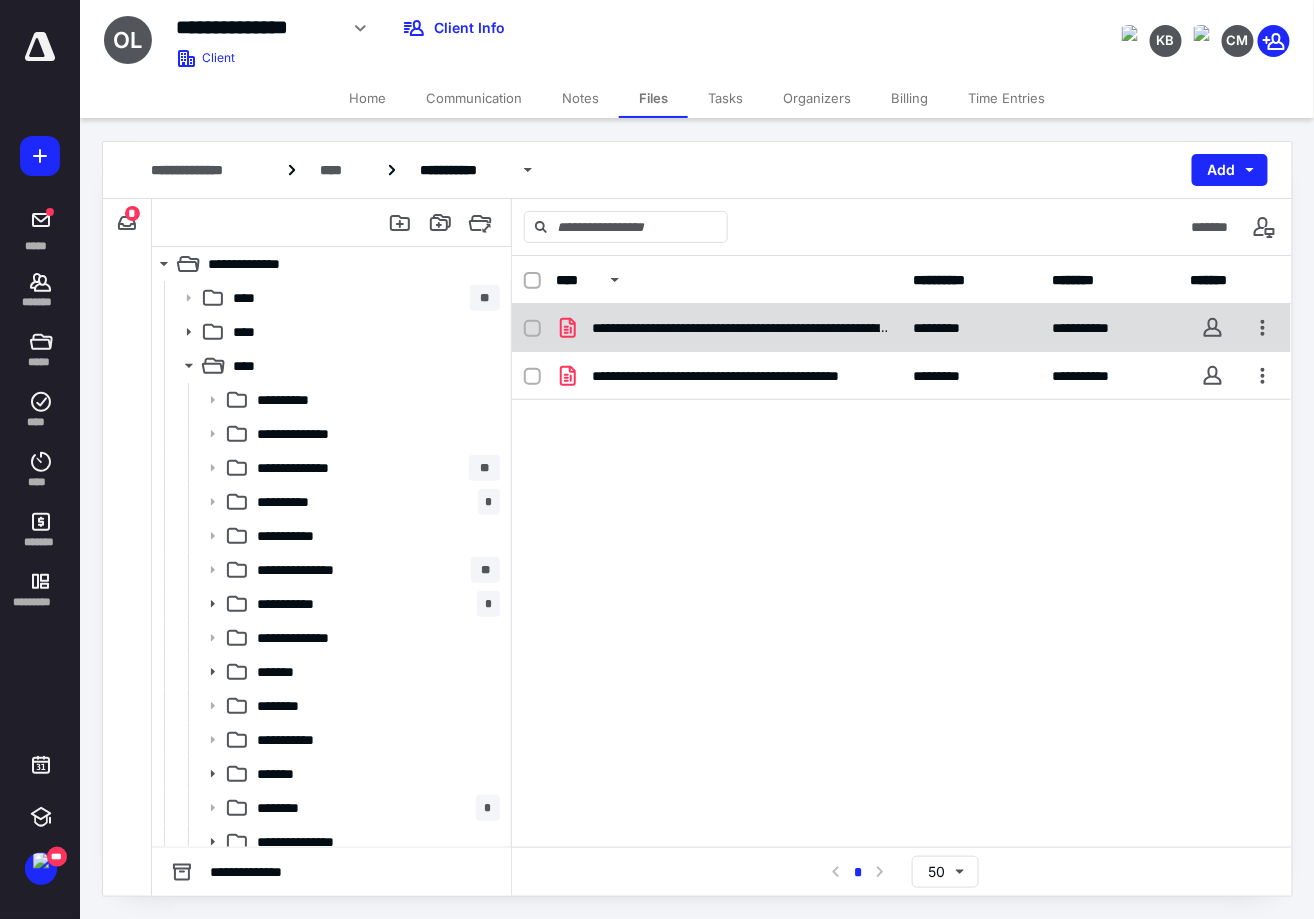 click on "**********" at bounding box center (901, 328) 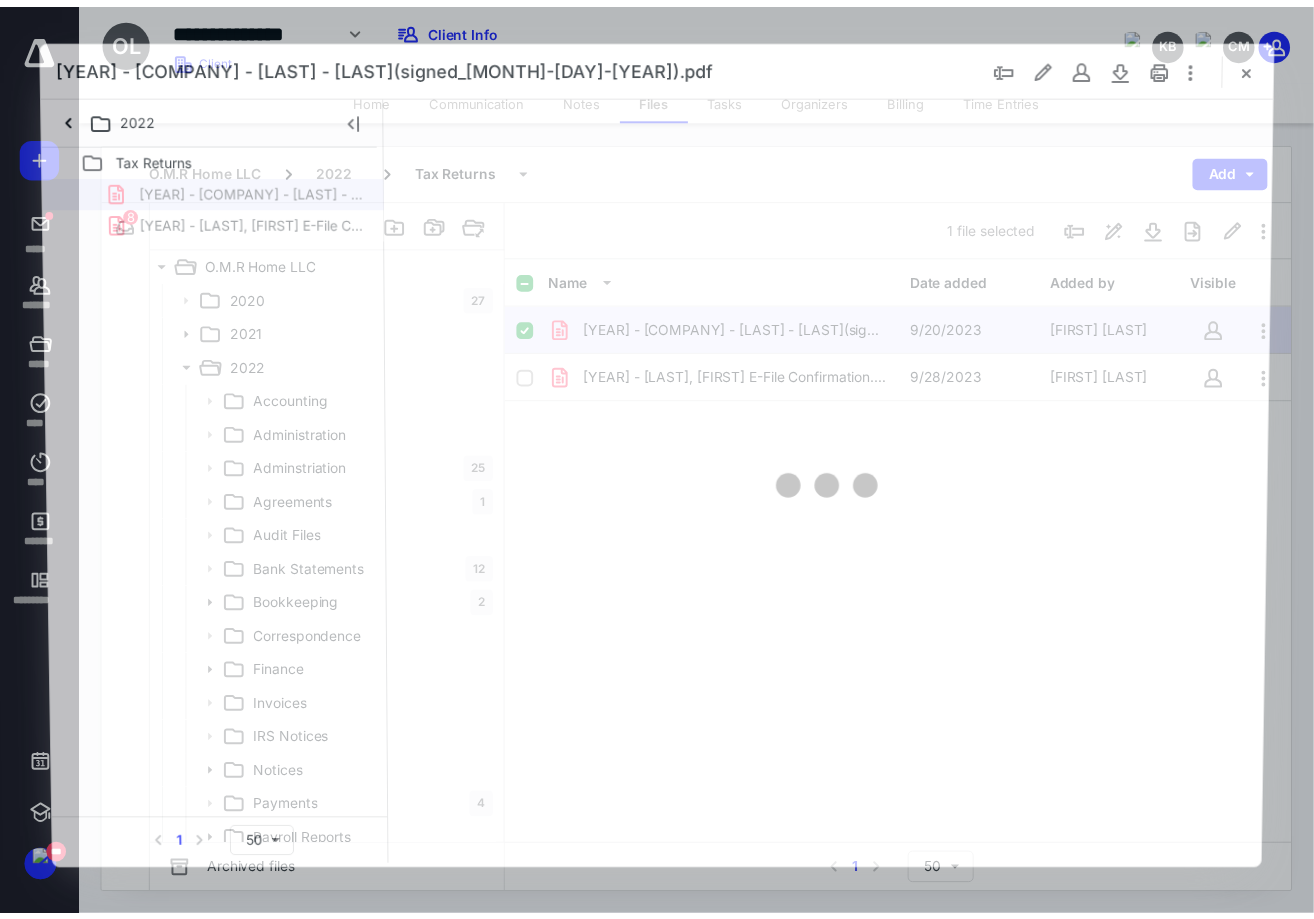 scroll, scrollTop: 0, scrollLeft: 0, axis: both 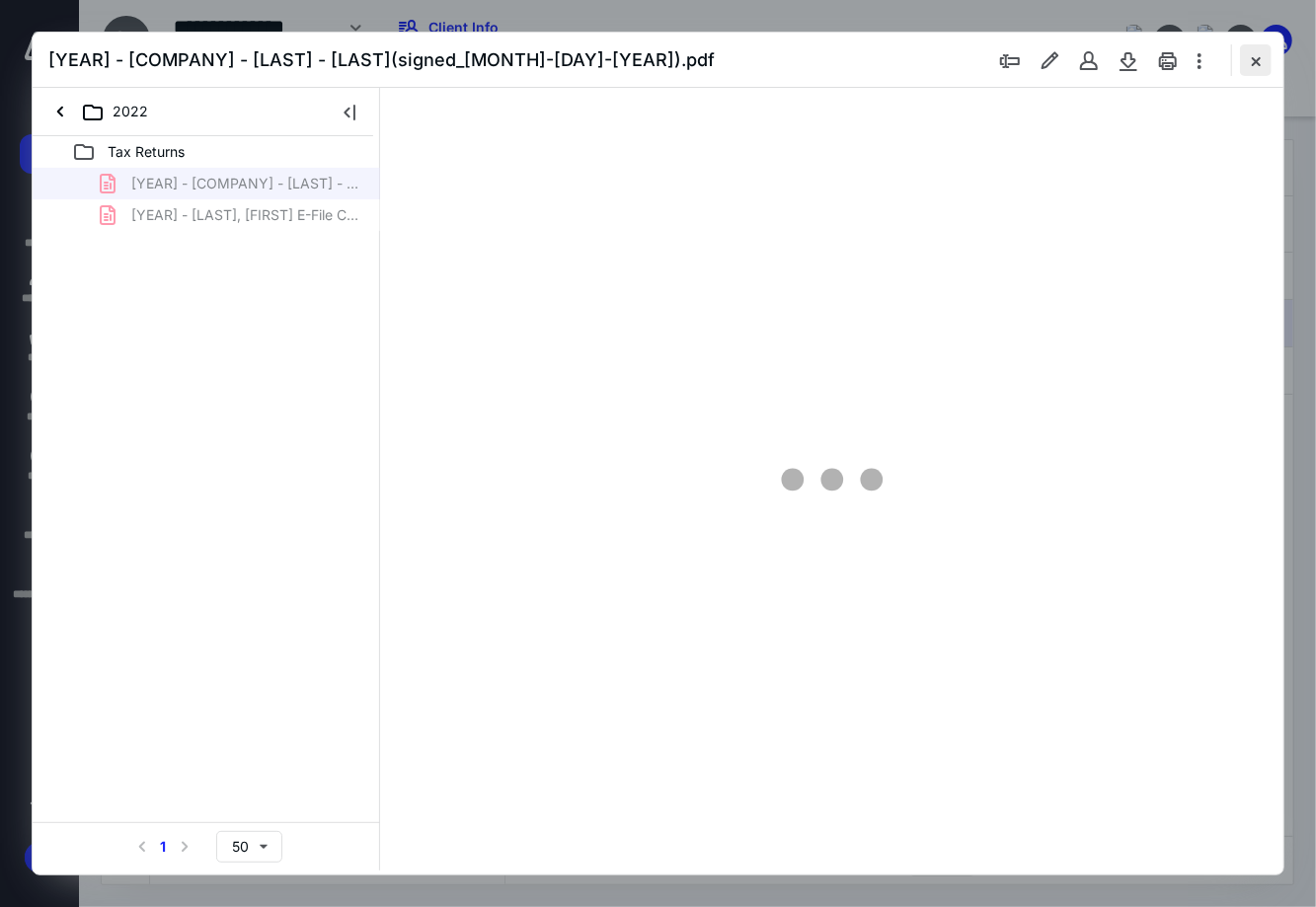 type on "90" 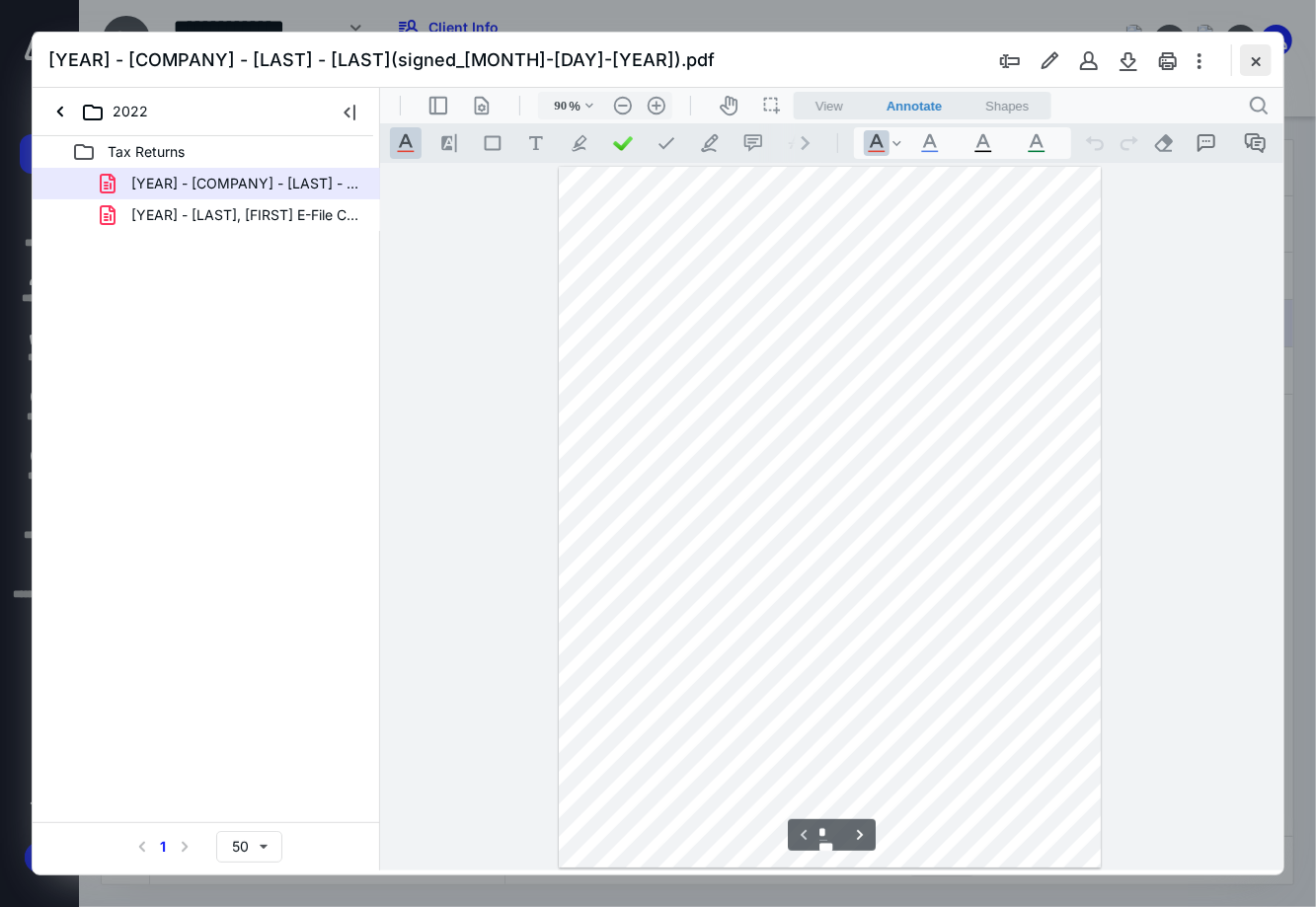 click at bounding box center (1256, 60) 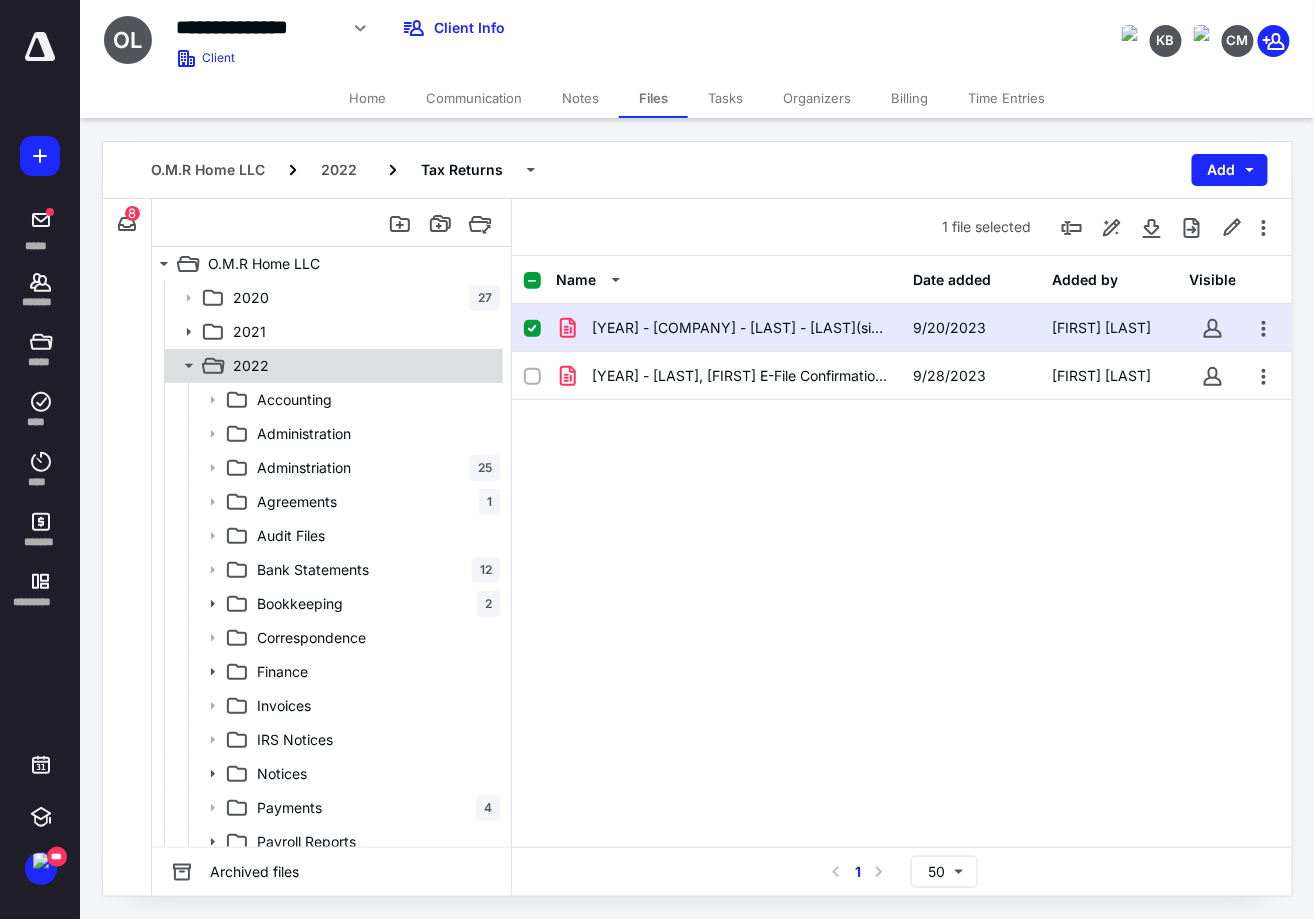 click on "2022" at bounding box center [362, 366] 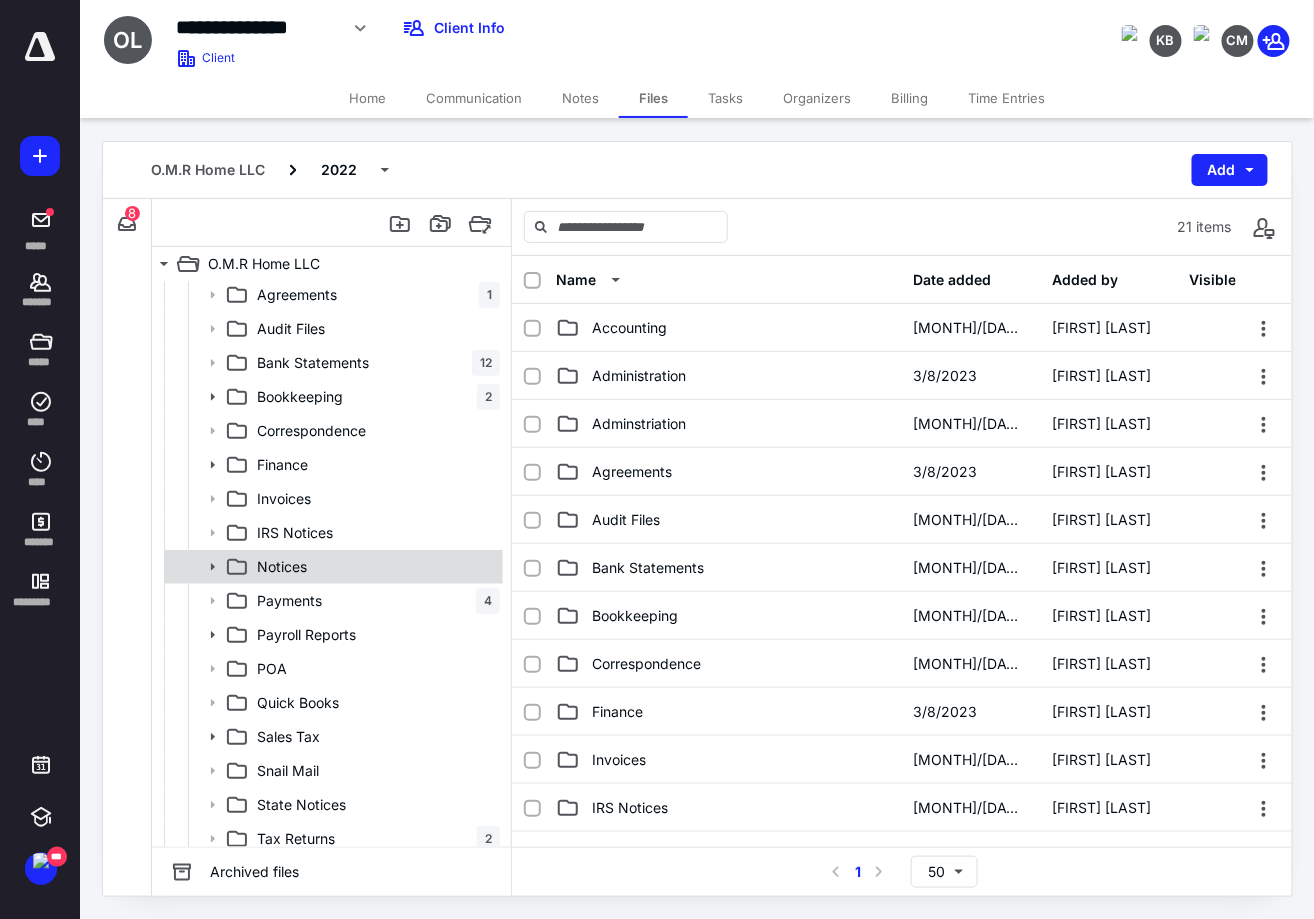 scroll, scrollTop: 249, scrollLeft: 0, axis: vertical 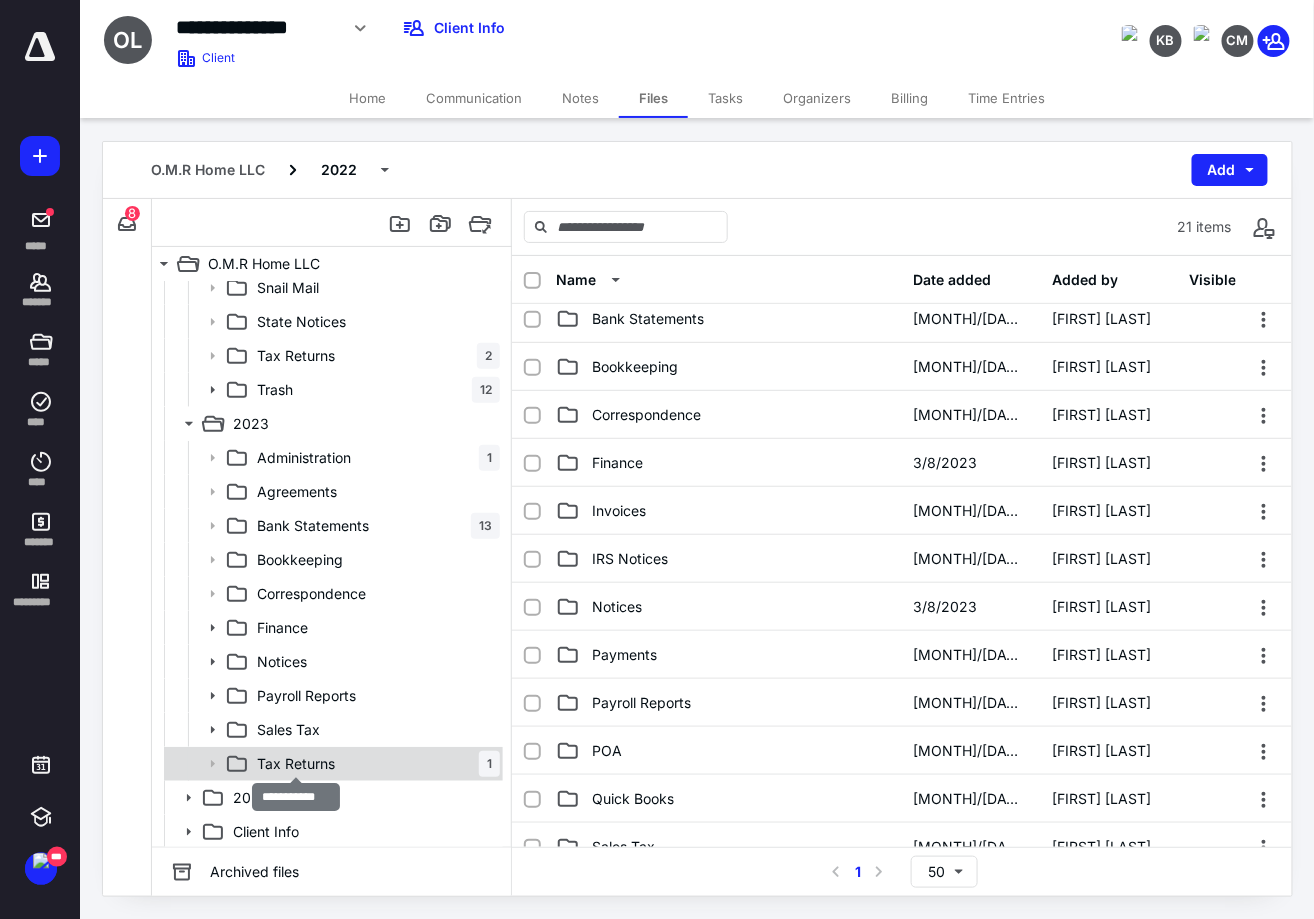 click on "Tax Returns" at bounding box center (296, 764) 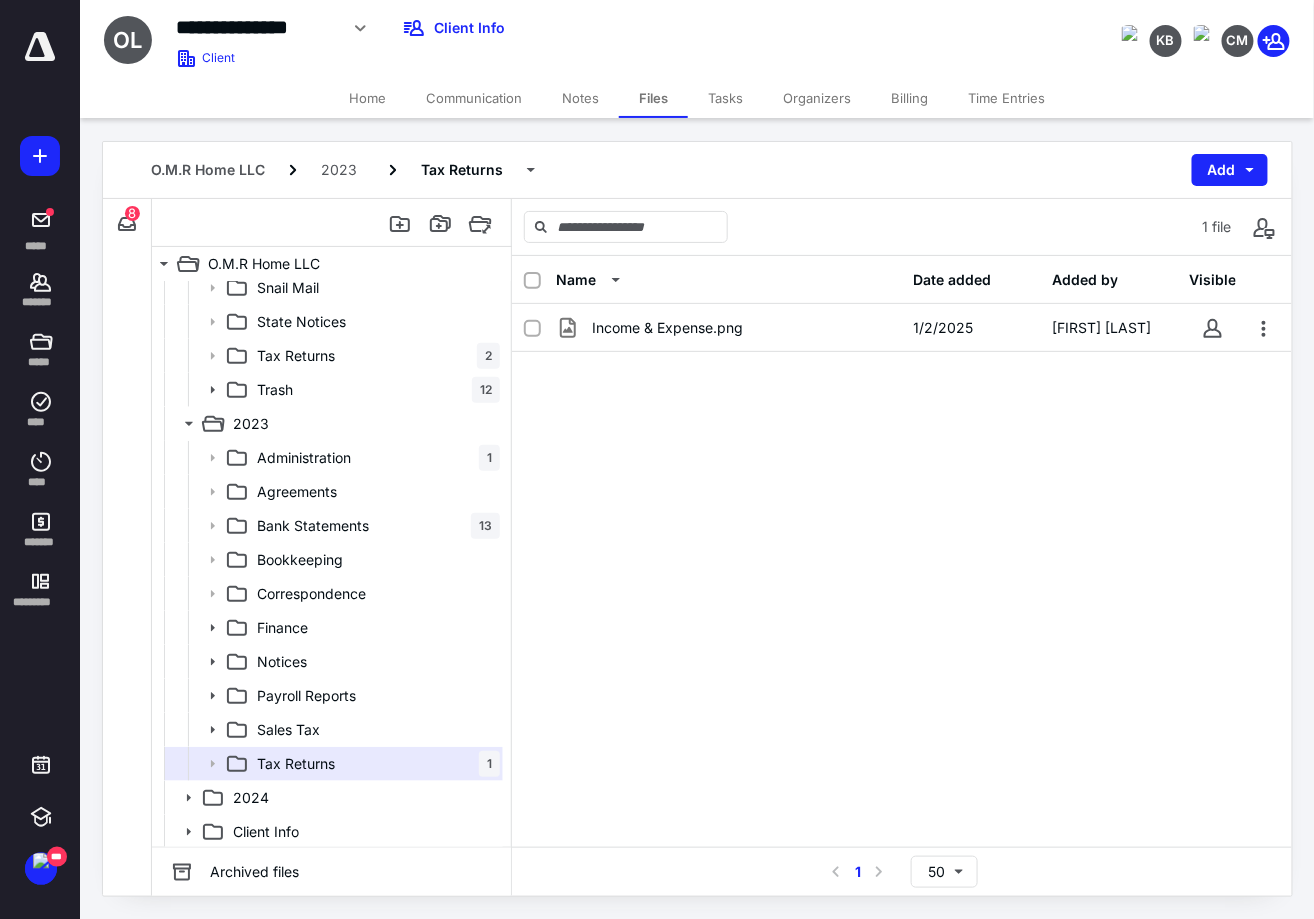 click on "Tasks" at bounding box center (725, 98) 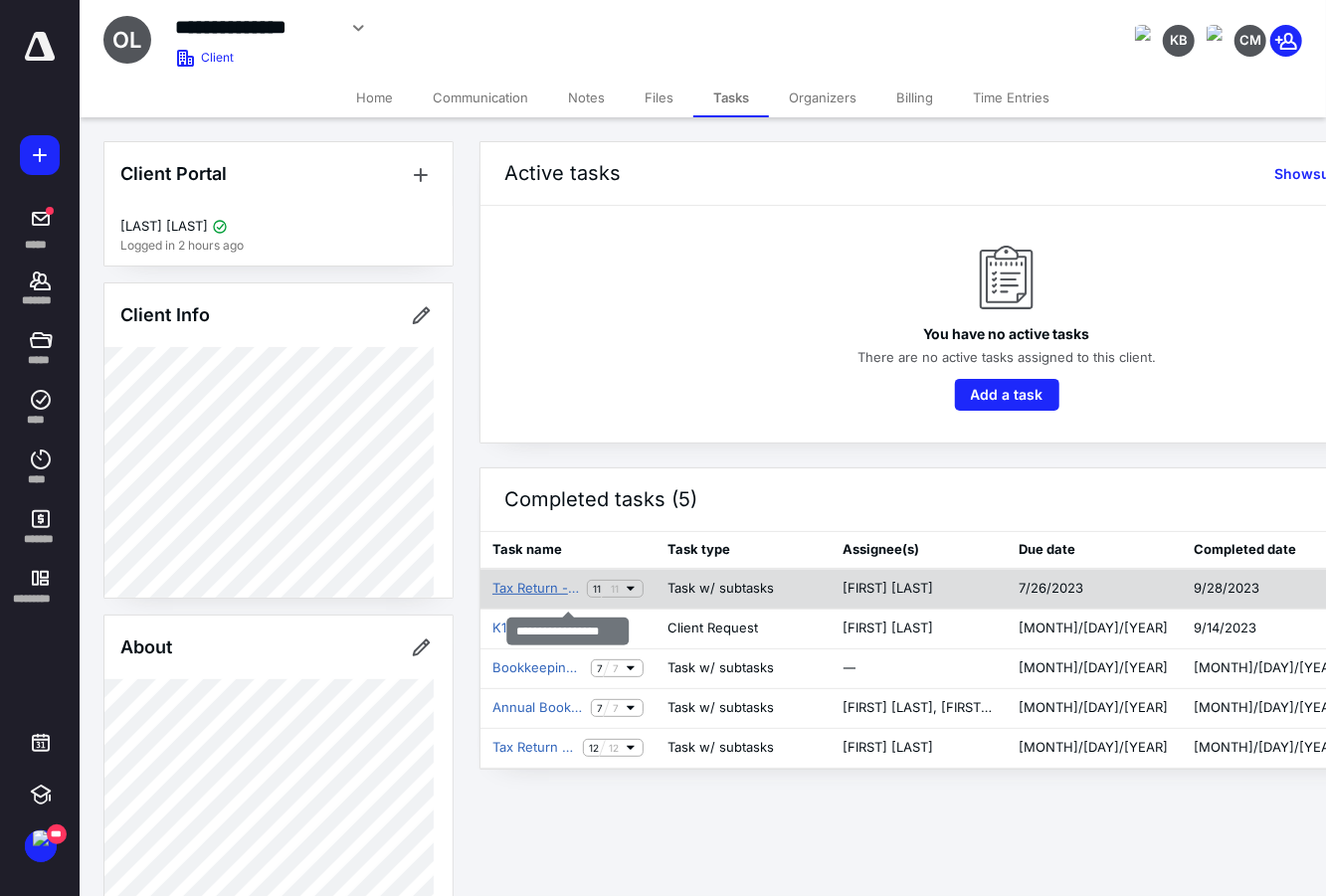 click on "Tax Return - 2022" at bounding box center (535, 589) 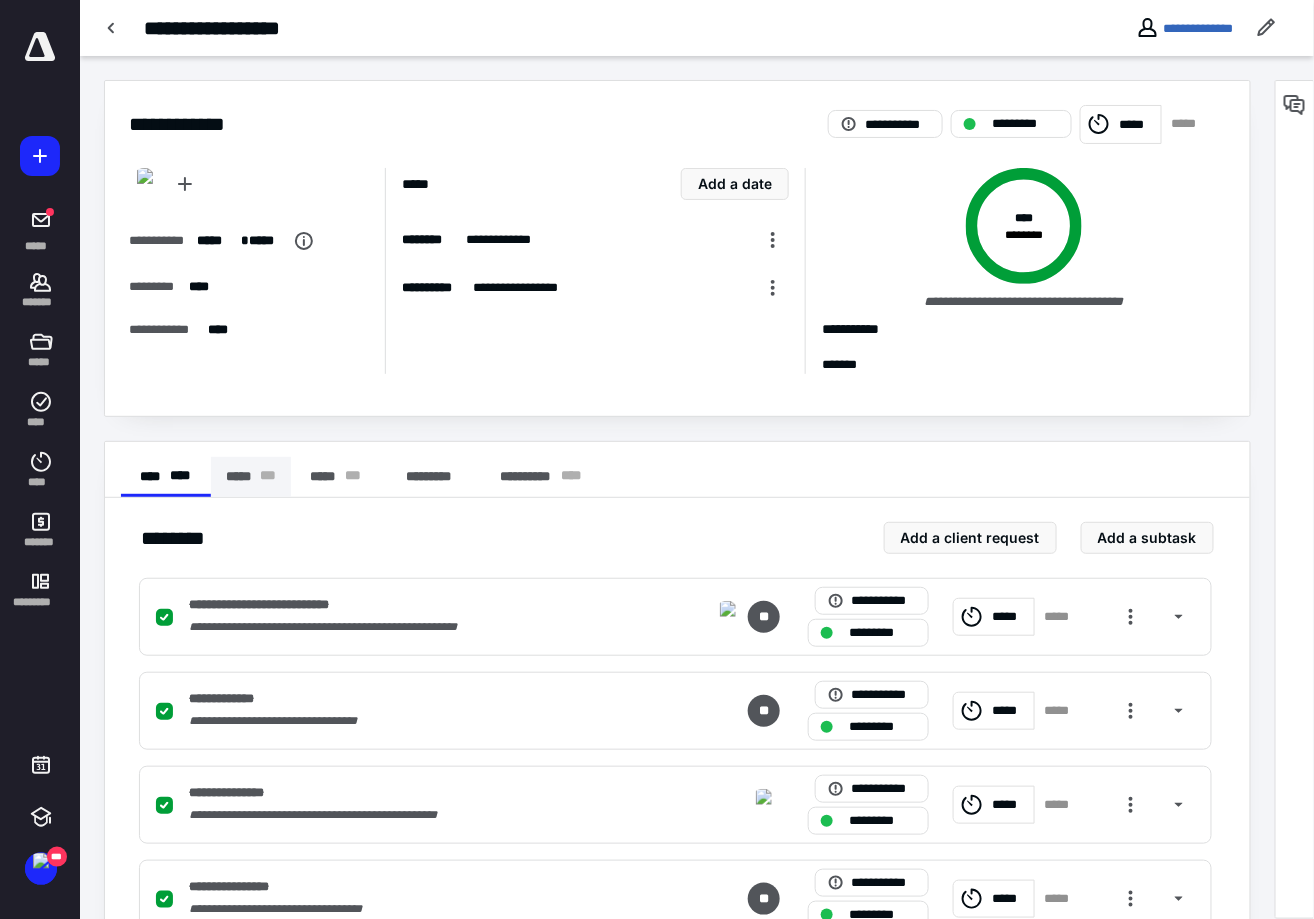 click on "***** * * *" at bounding box center (251, 477) 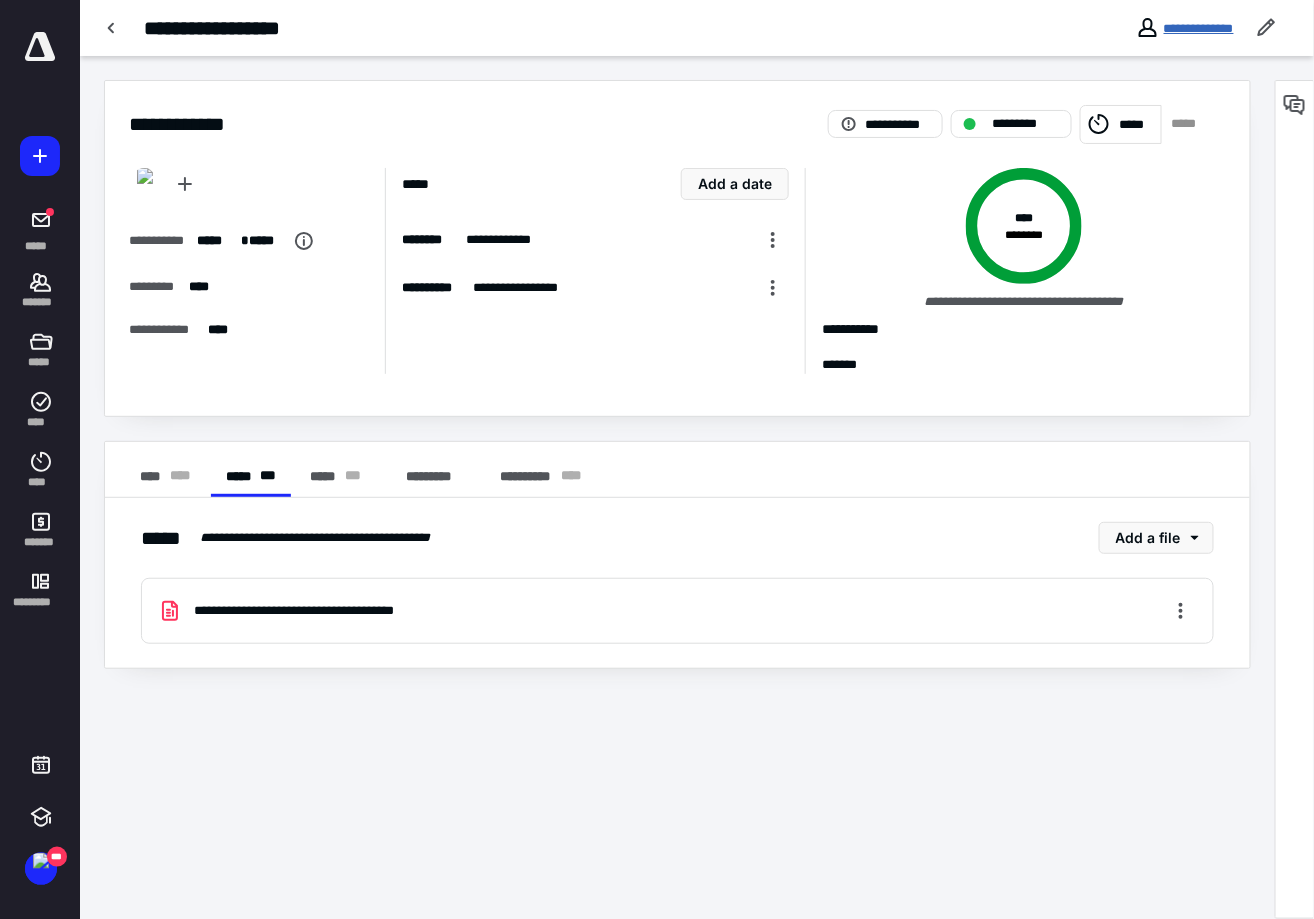 click on "**********" at bounding box center [1199, 28] 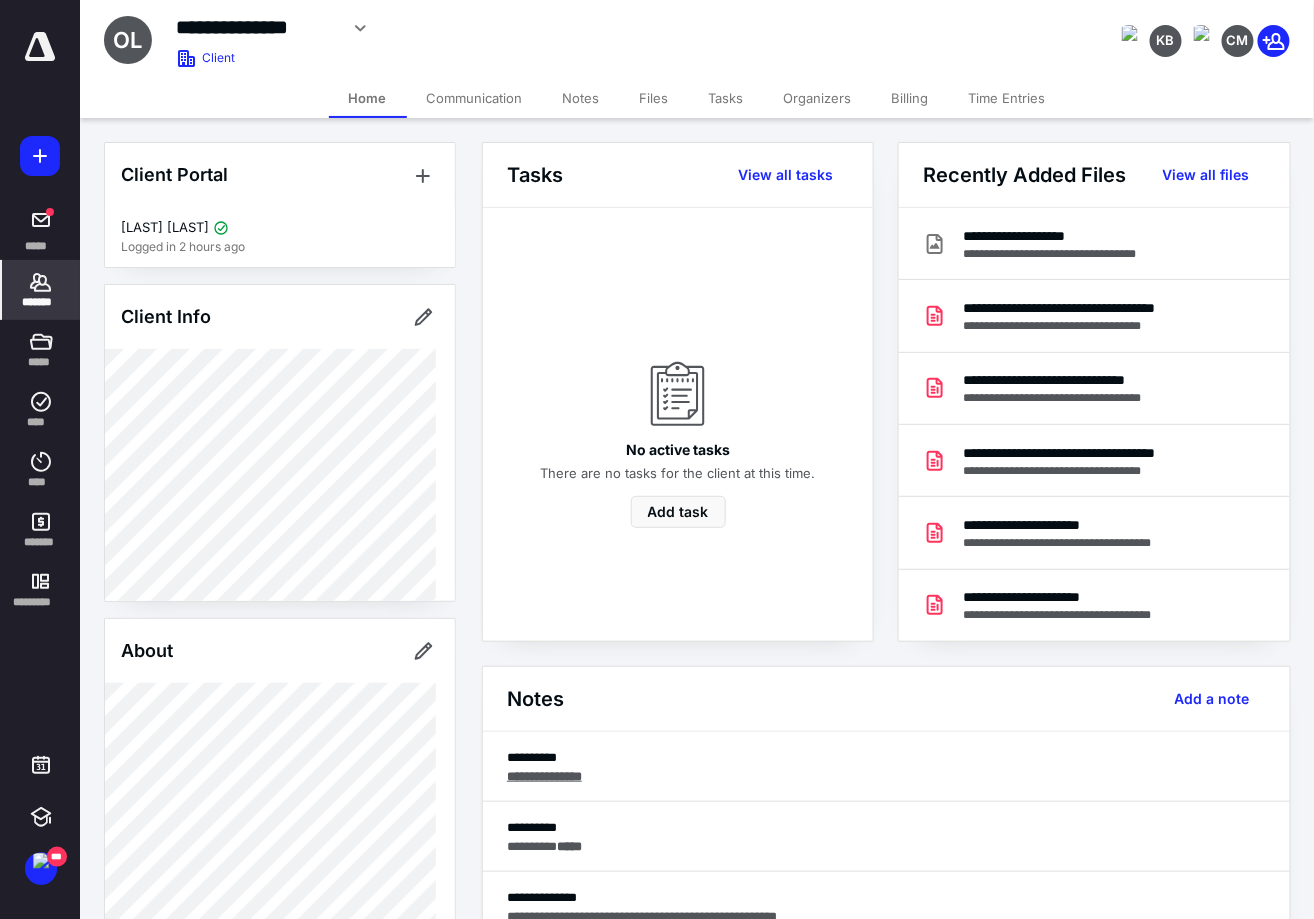 click on "Tasks" at bounding box center (726, 98) 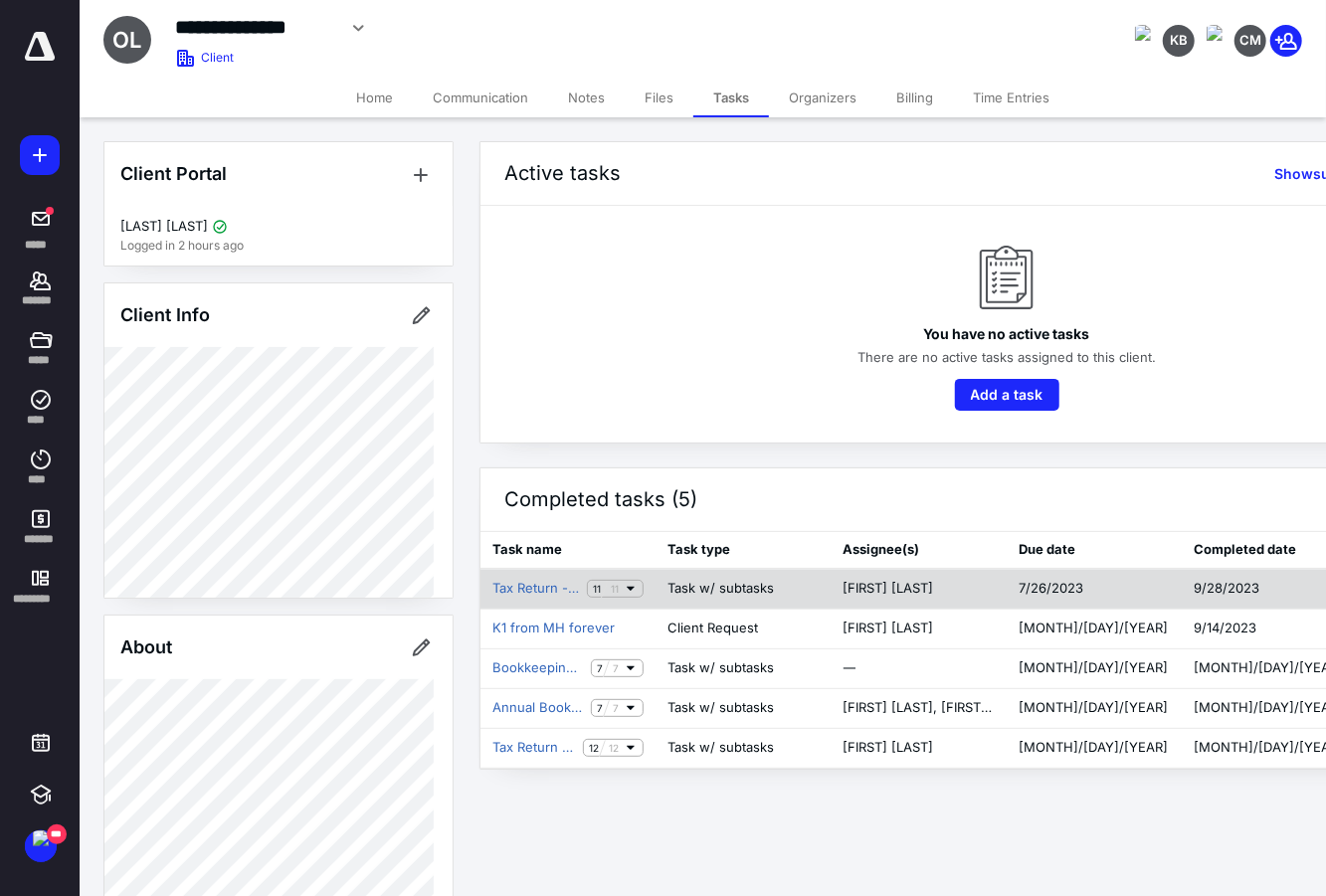 click on "Tax Return - 2022 11 11" at bounding box center [568, 589] 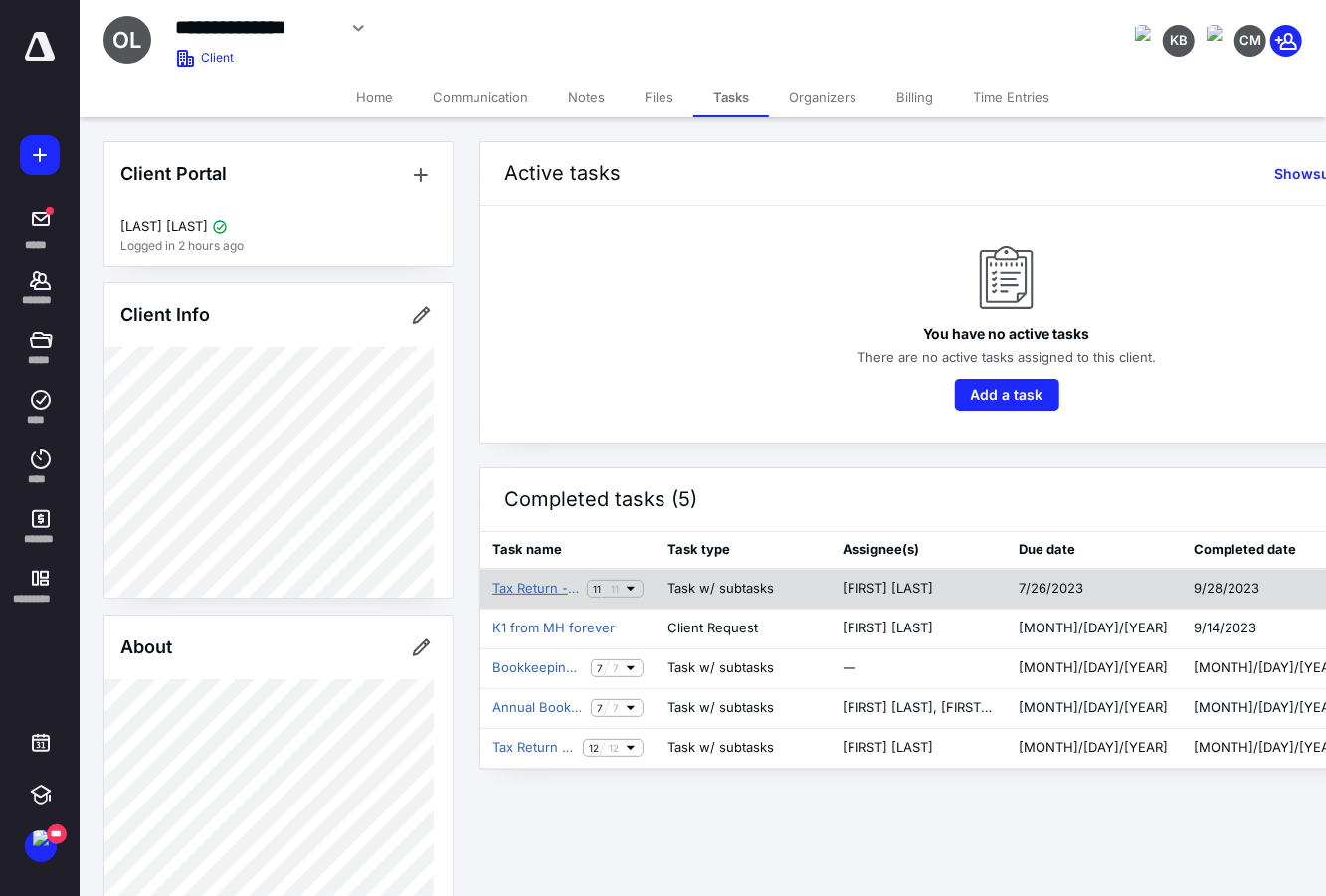 click on "Tax Return - 2022" at bounding box center (535, 589) 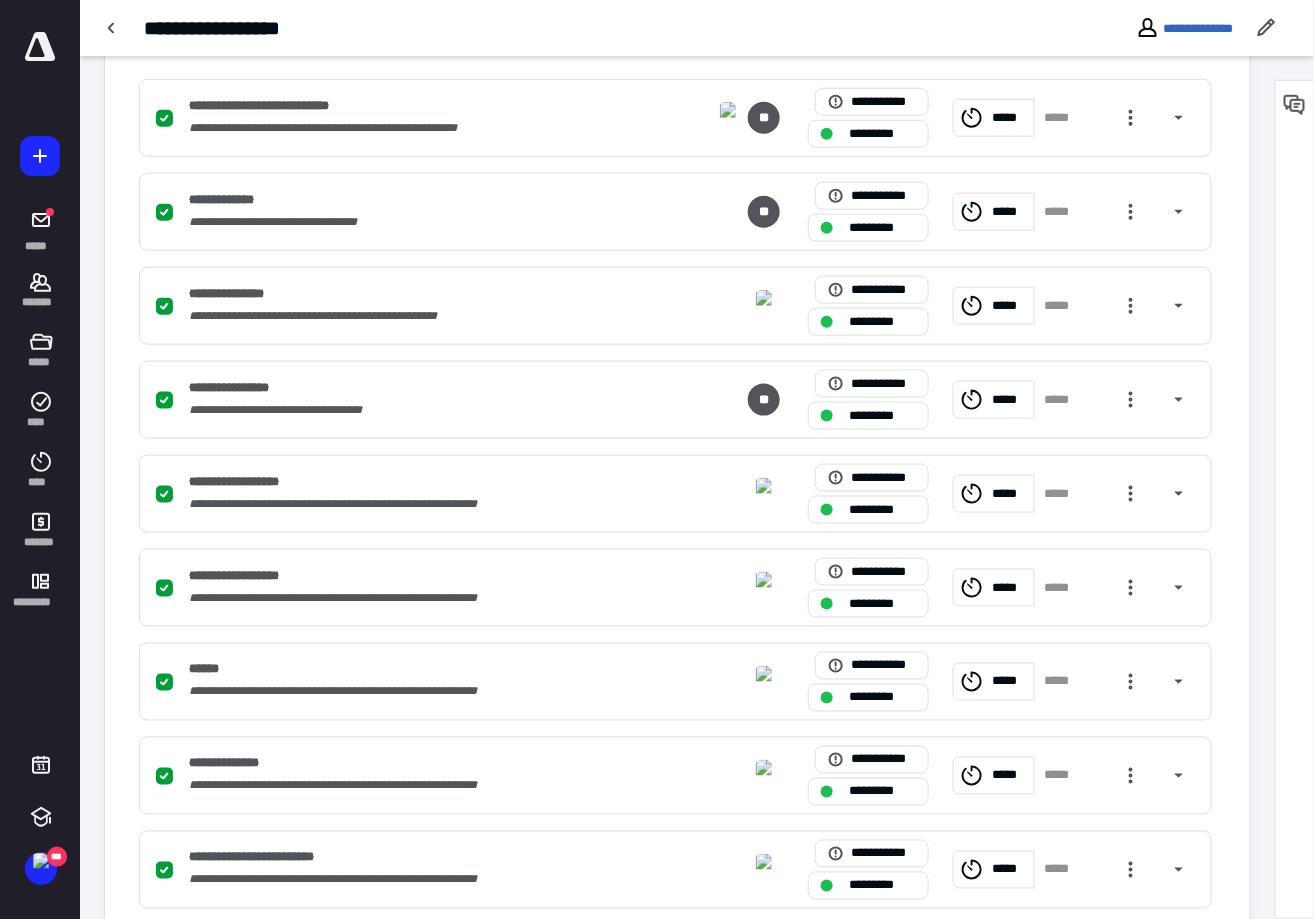 scroll, scrollTop: 744, scrollLeft: 0, axis: vertical 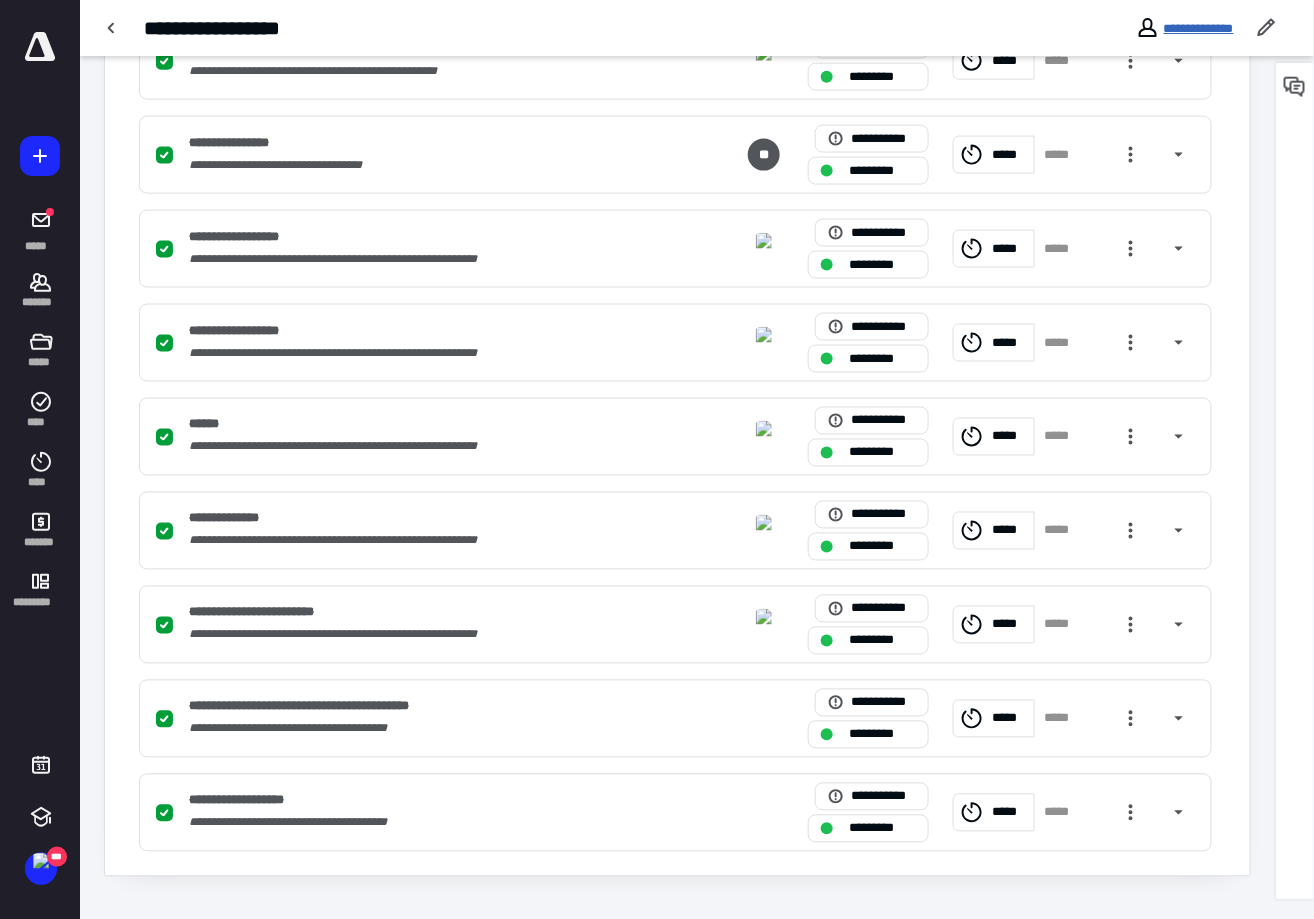 click on "**********" at bounding box center [1199, 28] 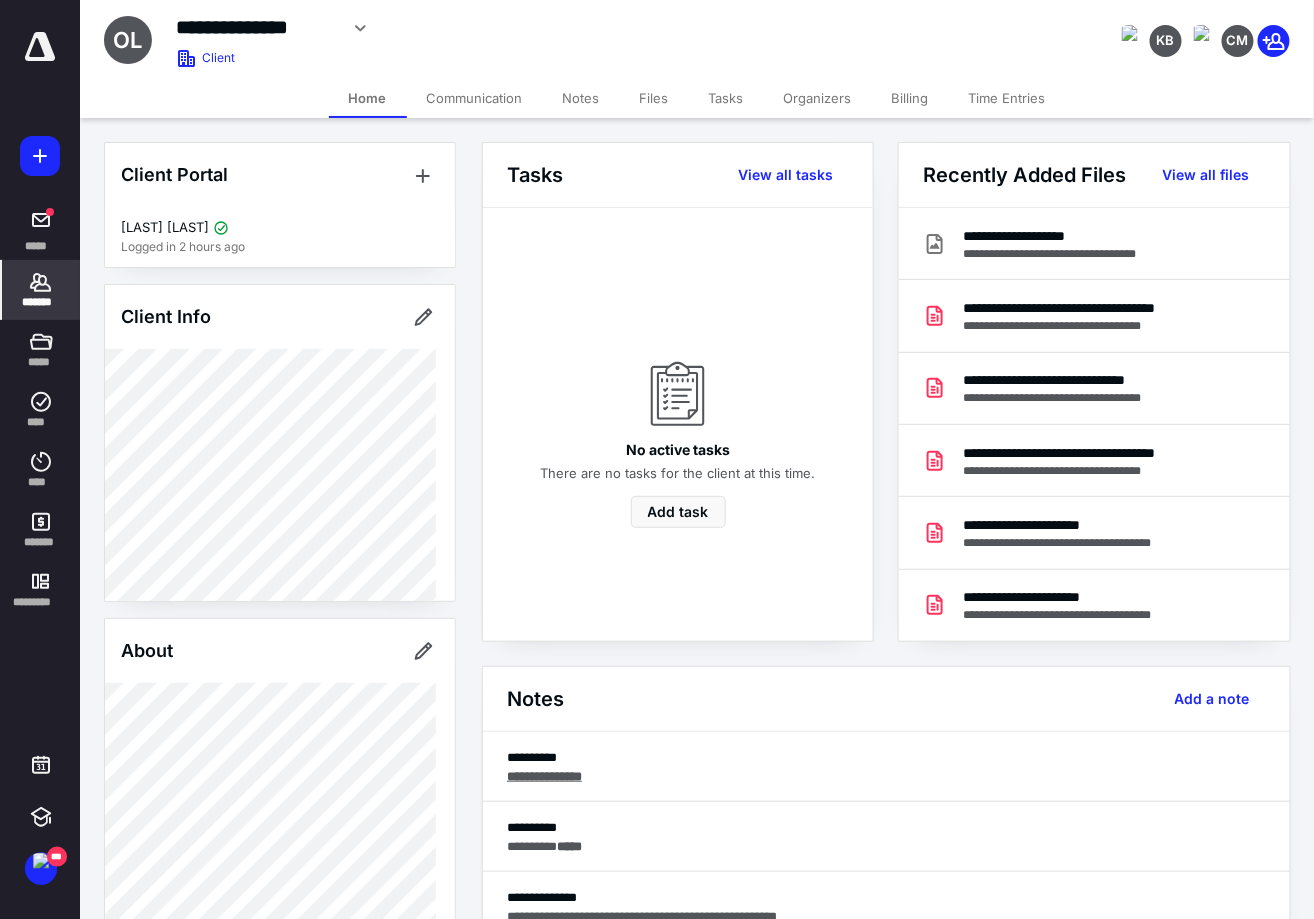 click on "Files" at bounding box center (654, 98) 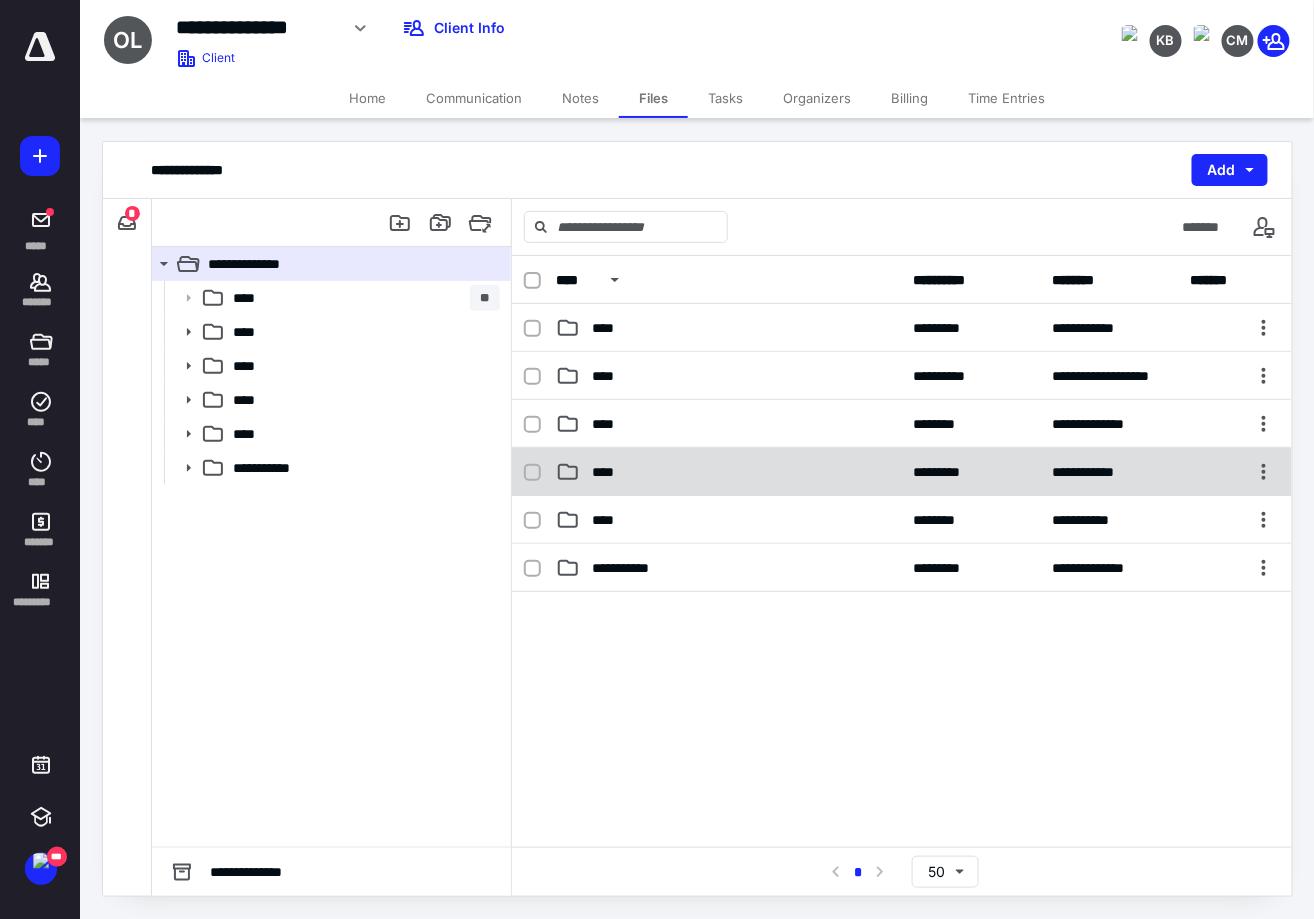 click on "****" at bounding box center (729, 472) 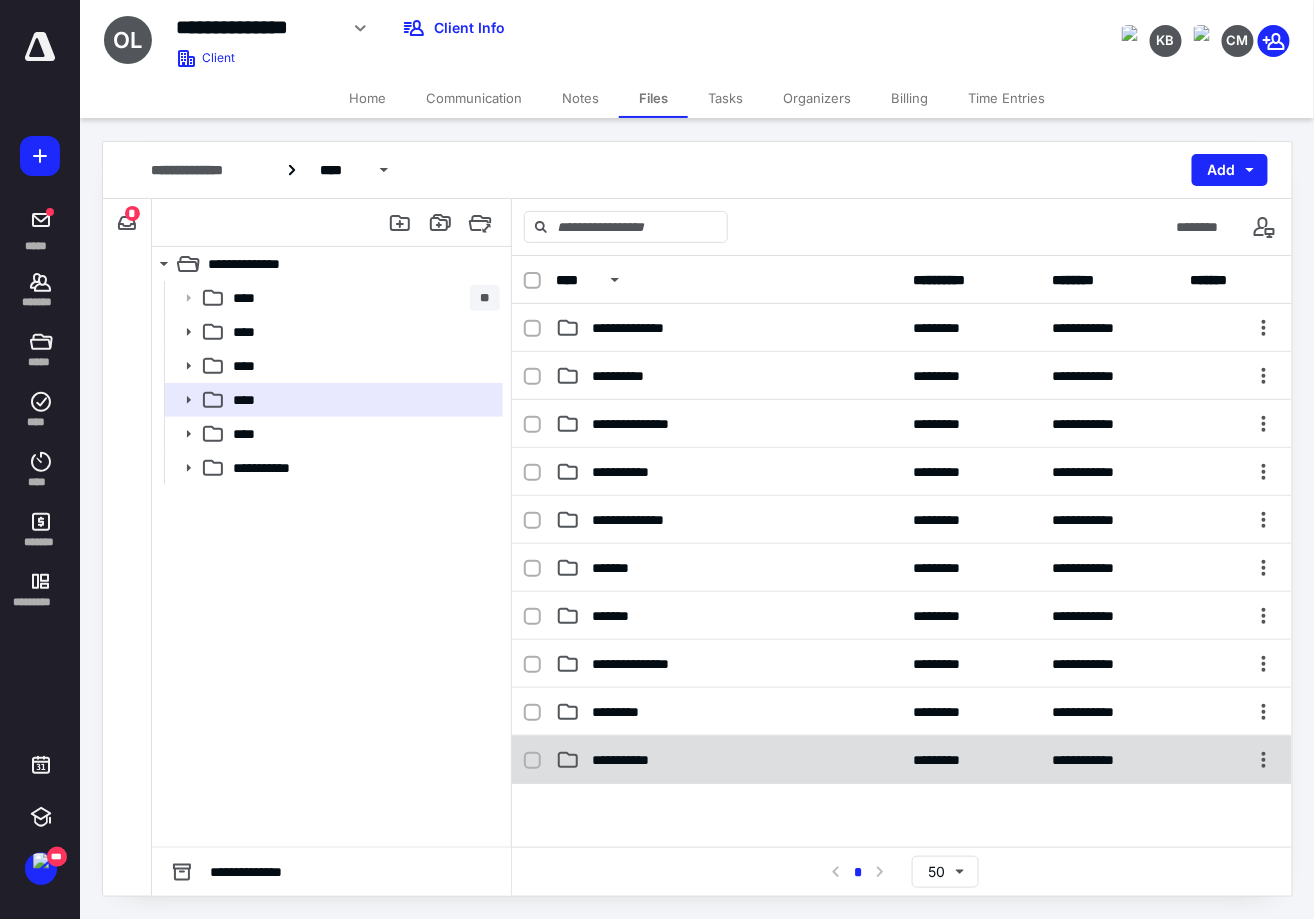 click on "**********" at bounding box center [631, 760] 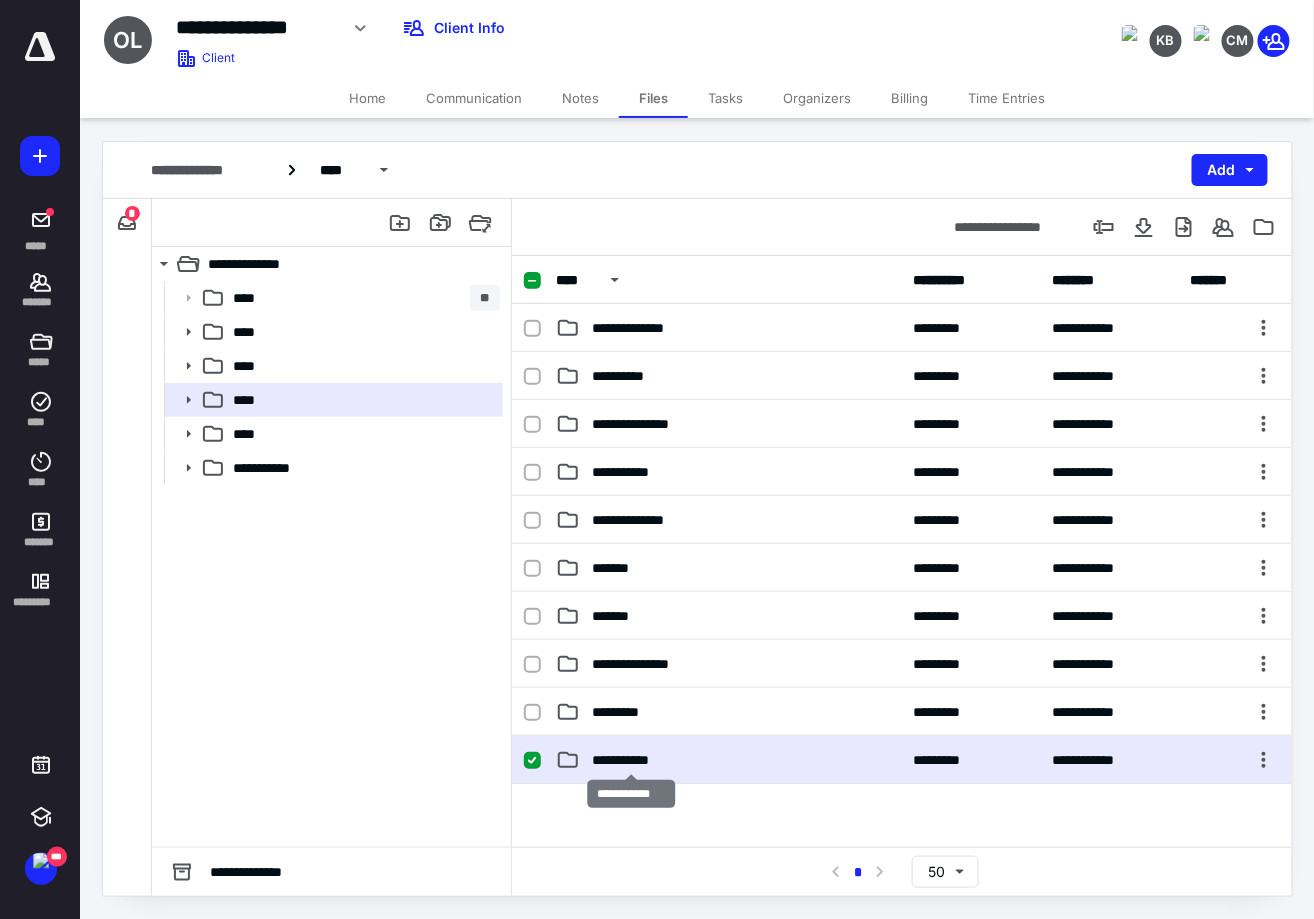 click on "**********" at bounding box center [631, 760] 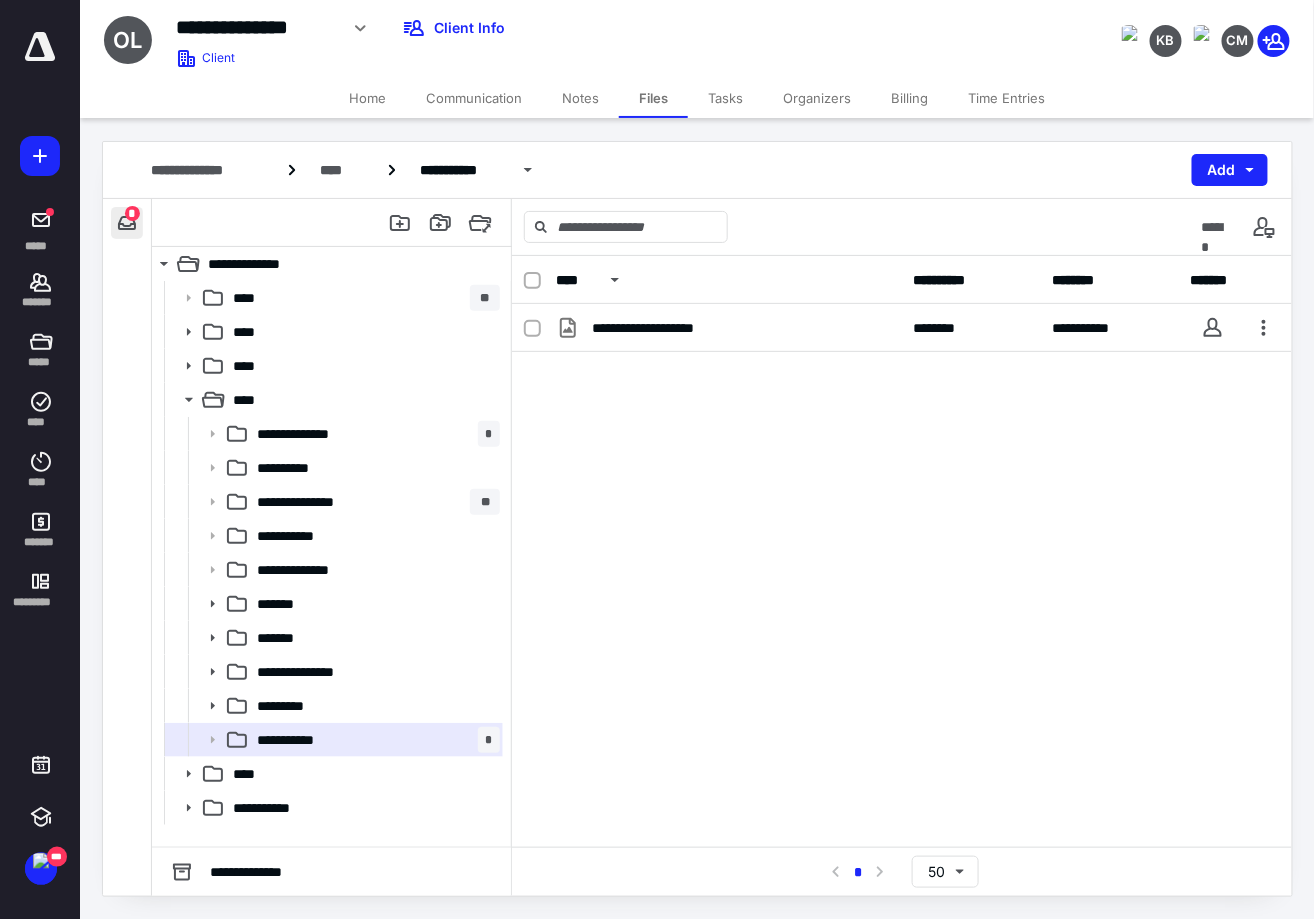 click at bounding box center [127, 223] 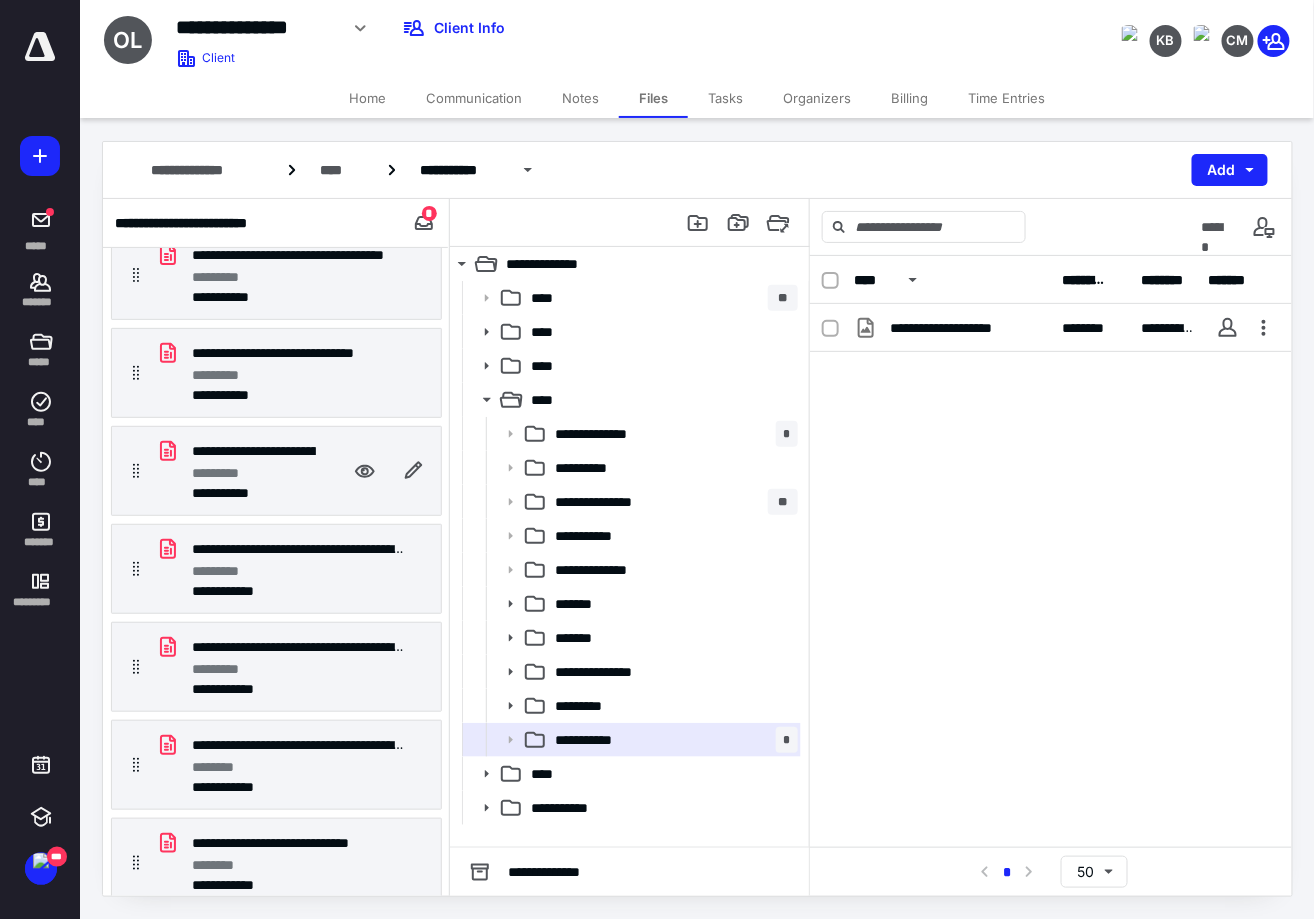 scroll, scrollTop: 207, scrollLeft: 0, axis: vertical 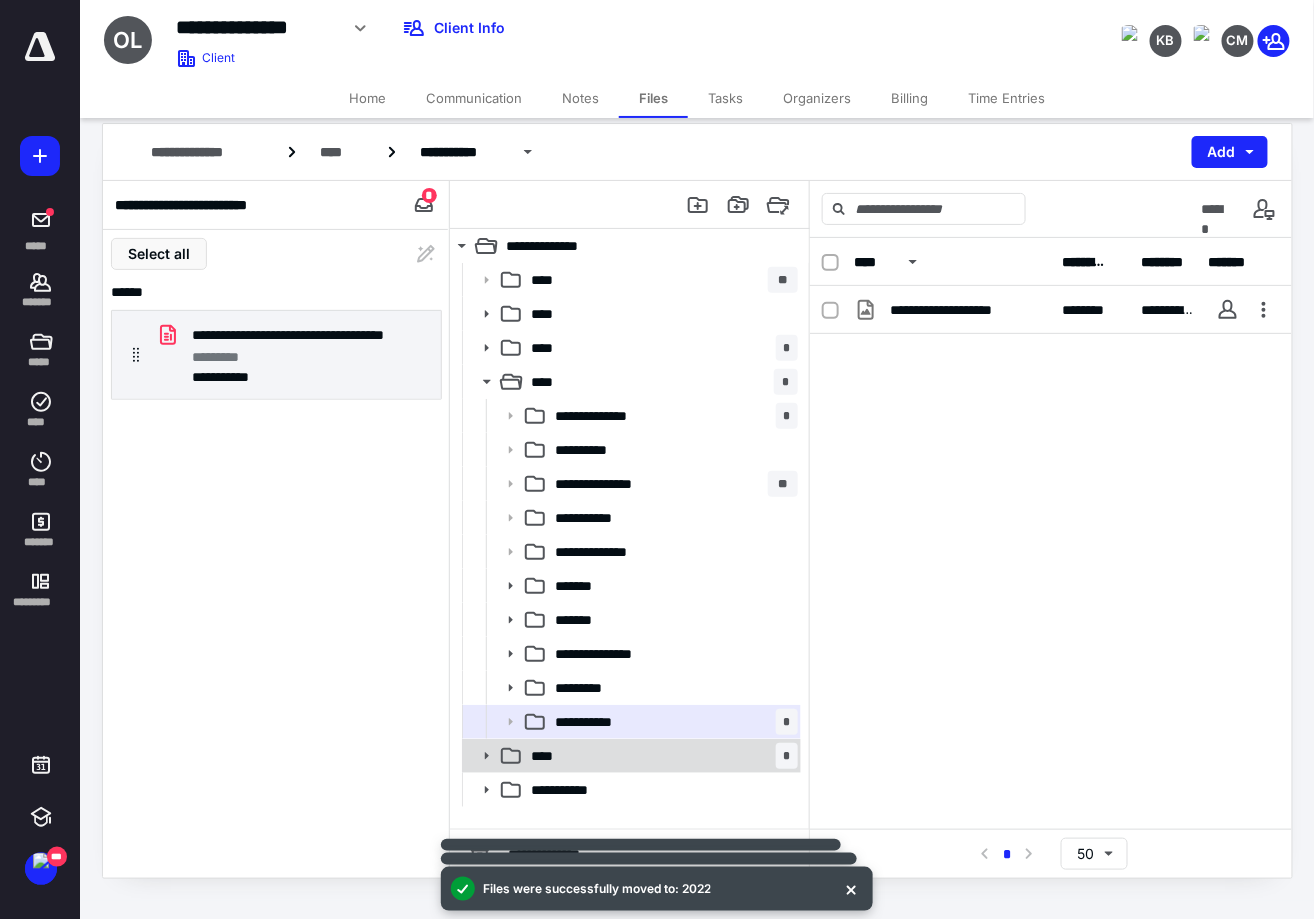 click on "**********" at bounding box center (631, 535) 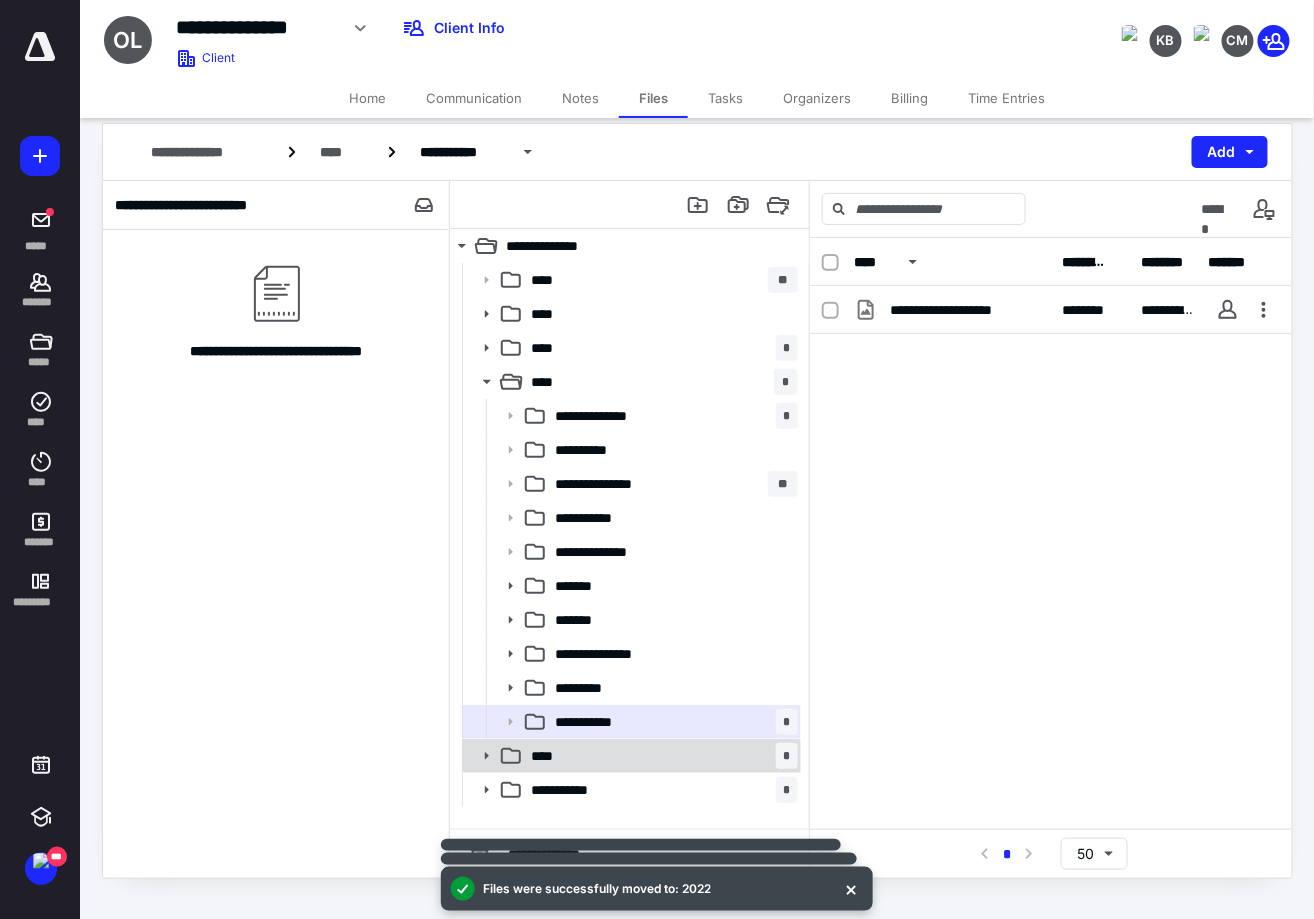 click on "**** *" at bounding box center [660, 756] 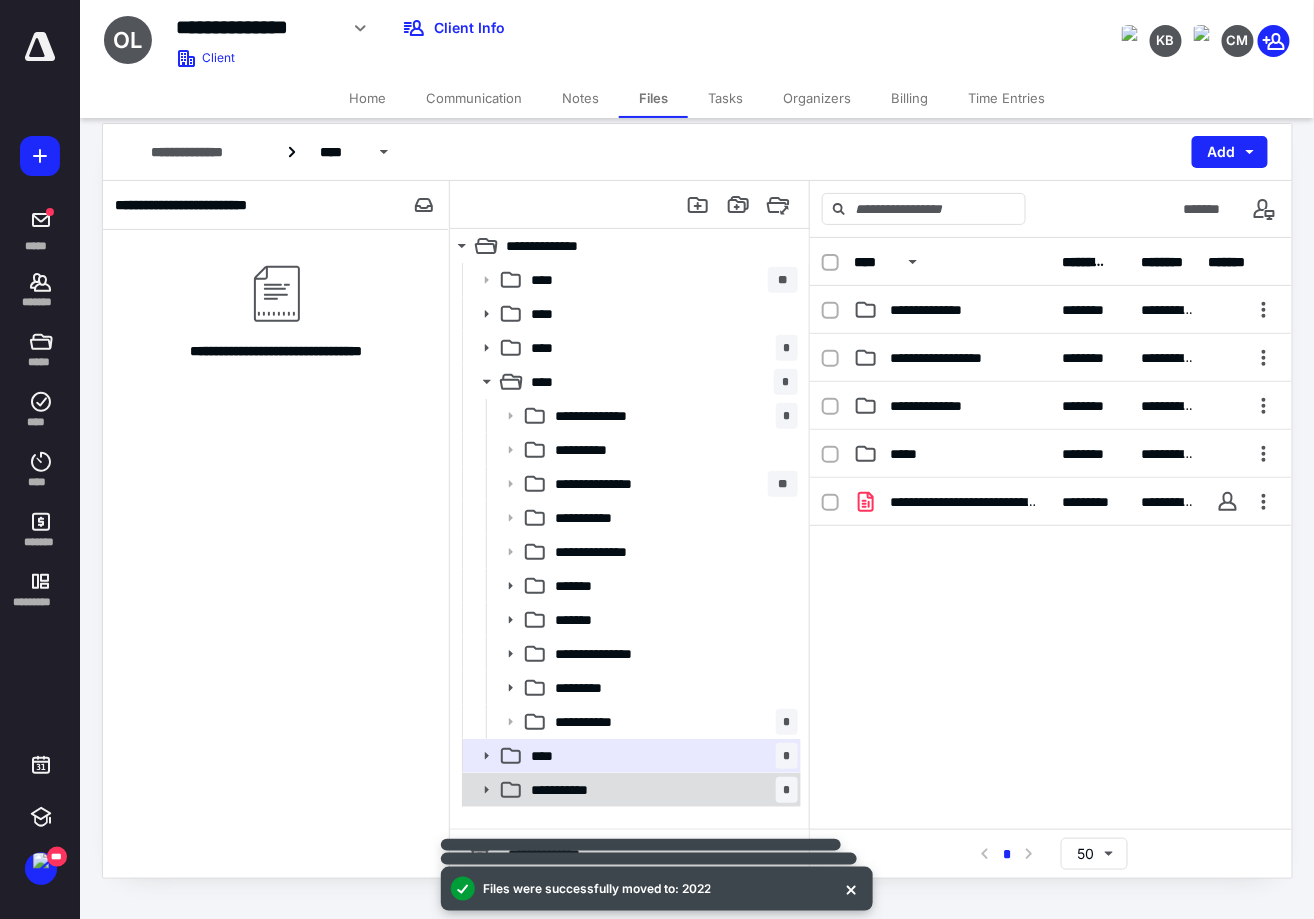 click on "**********" at bounding box center (660, 790) 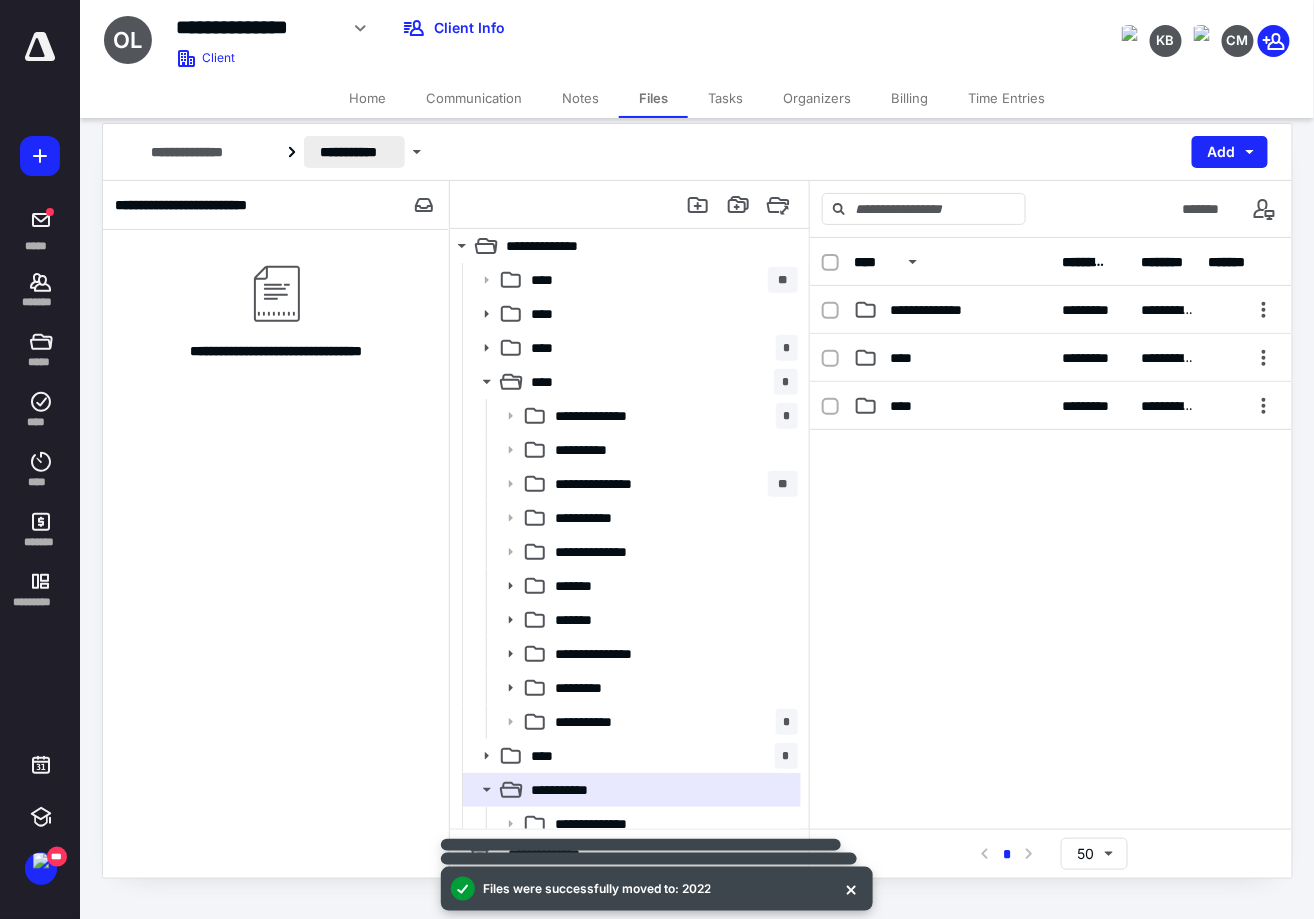 click on "**********" at bounding box center (354, 152) 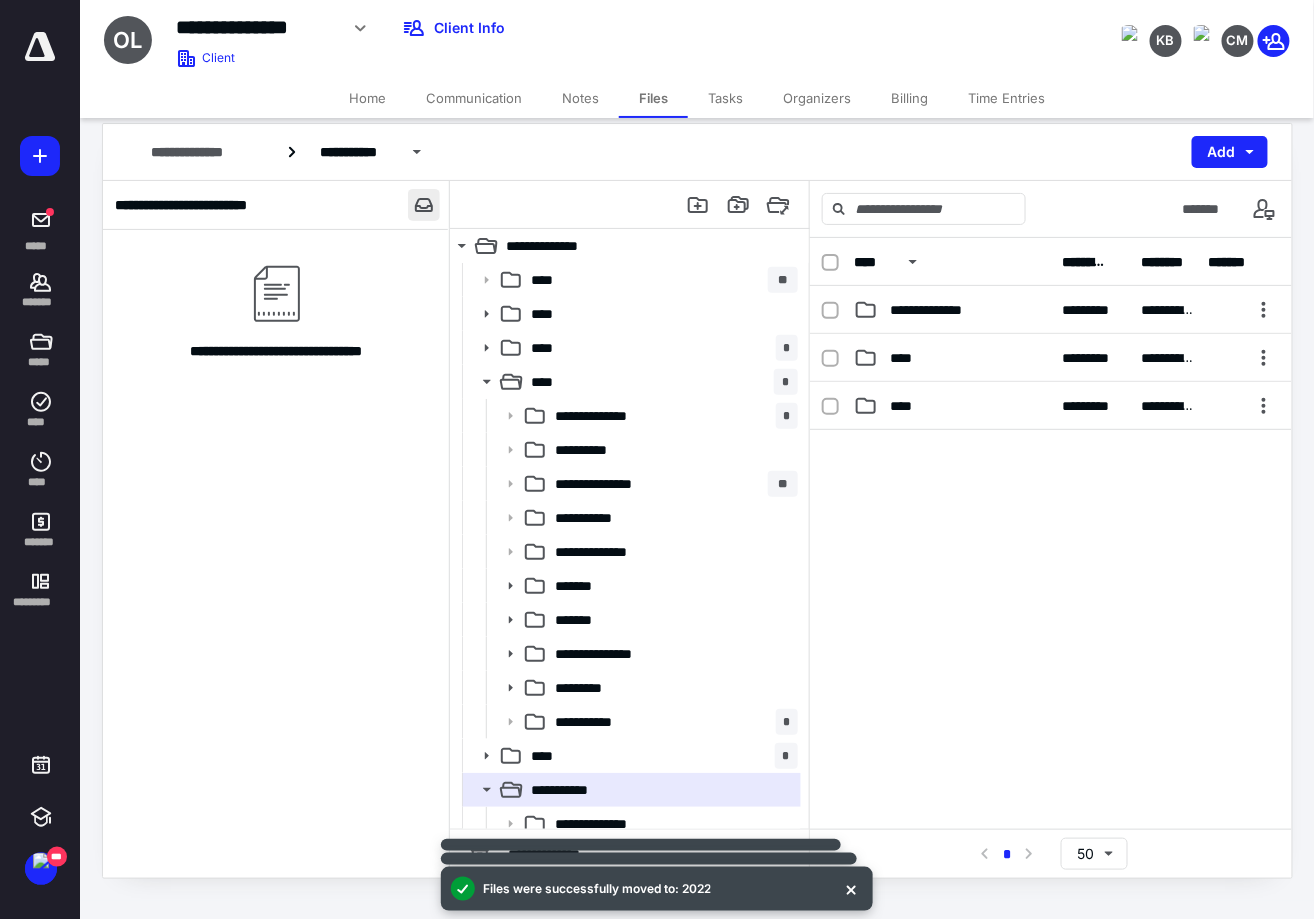 click at bounding box center [424, 205] 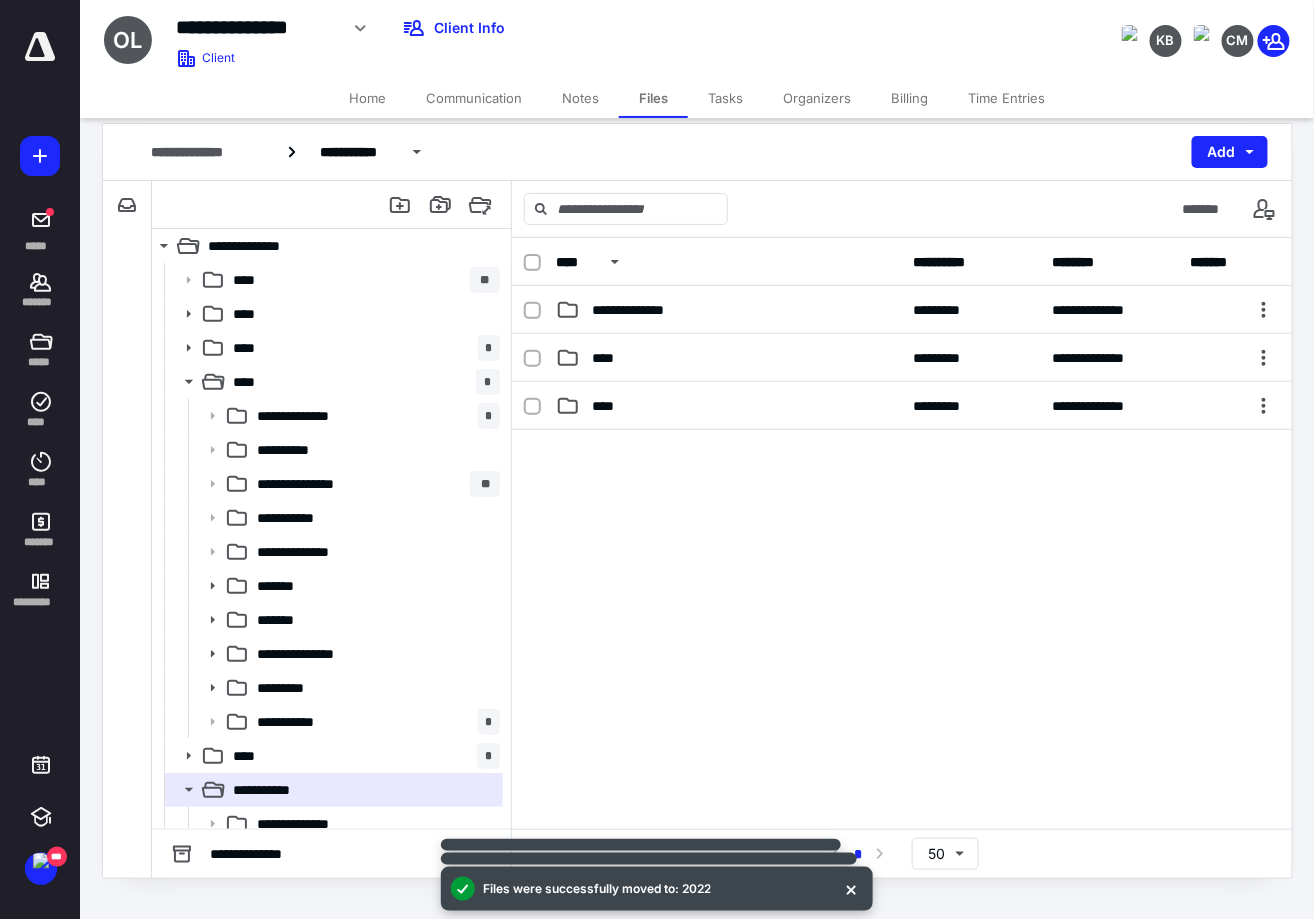 click on "Tasks" at bounding box center [725, 98] 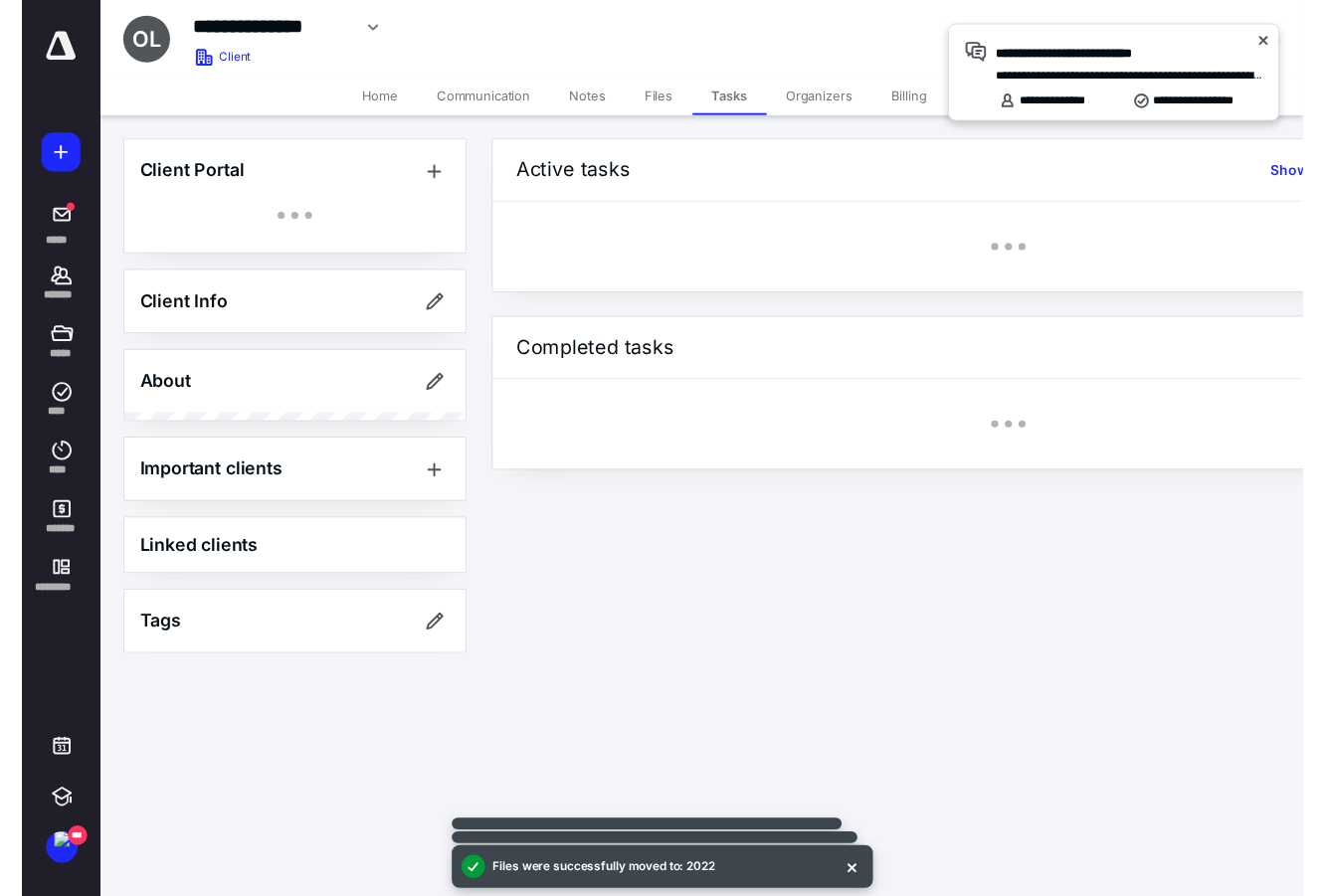 scroll, scrollTop: 0, scrollLeft: 0, axis: both 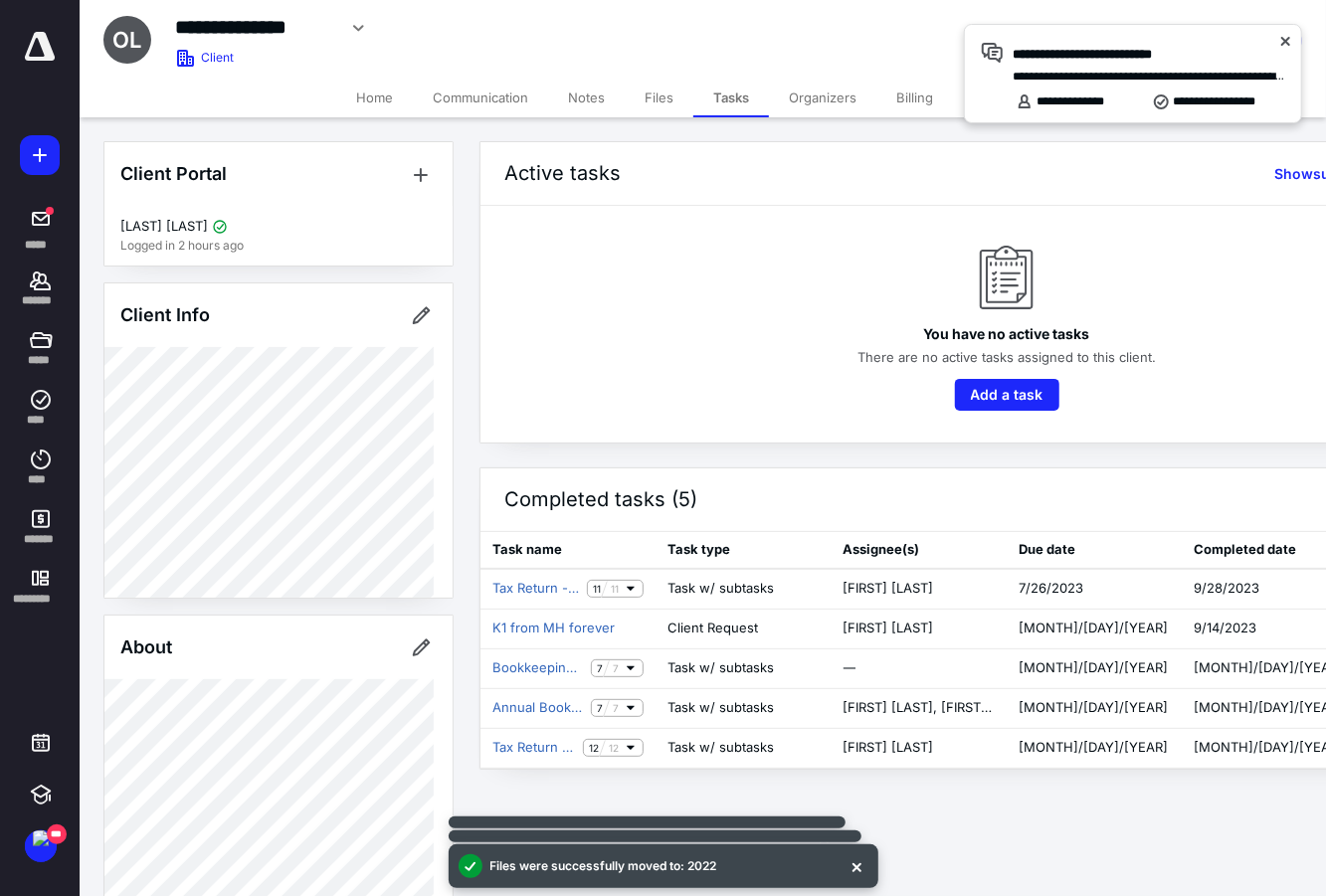 click on "You have no active tasks There are no active tasks assigned to this client. Add a task" at bounding box center (1007, 324) 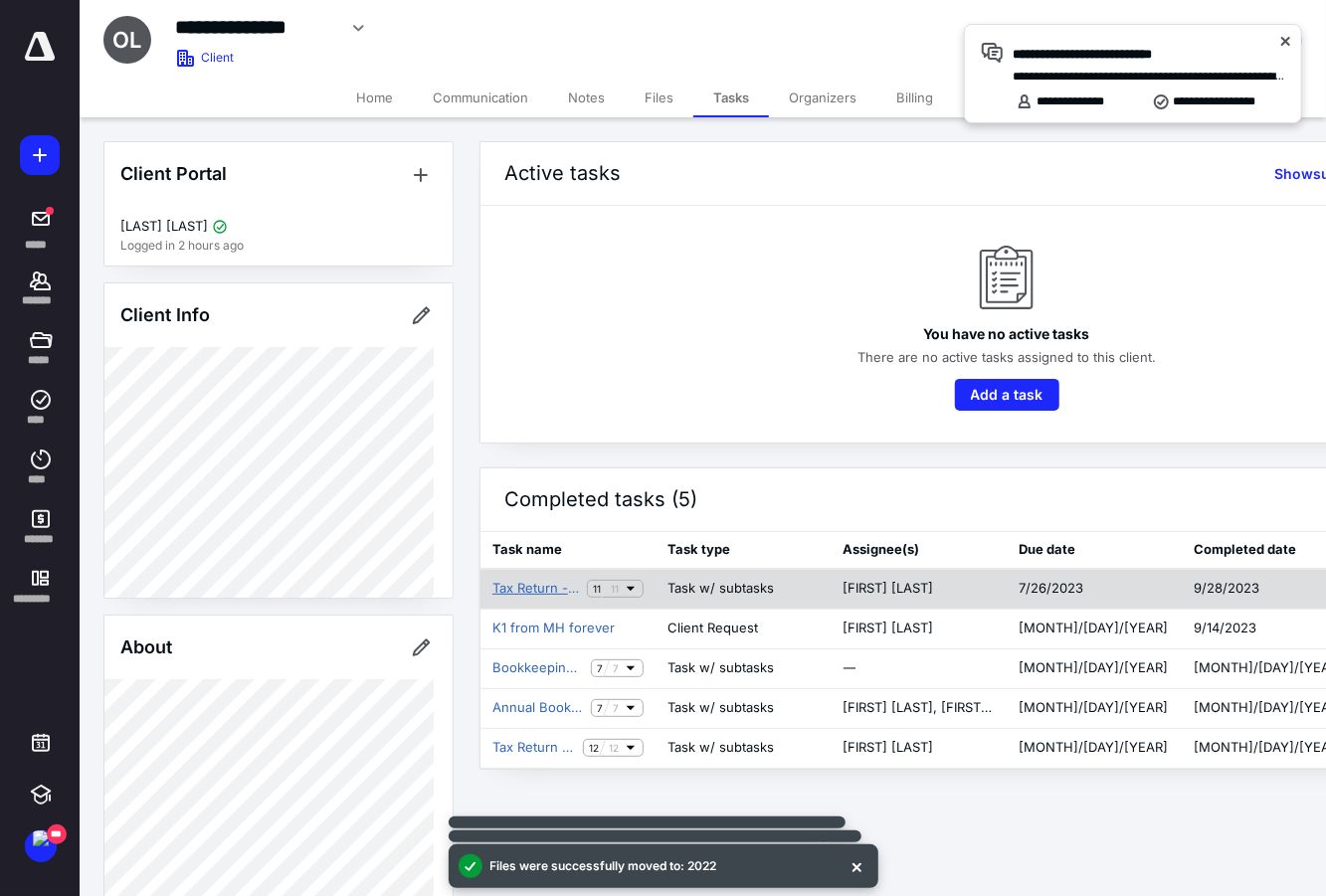 click on "Tax Return - 2022" at bounding box center [535, 589] 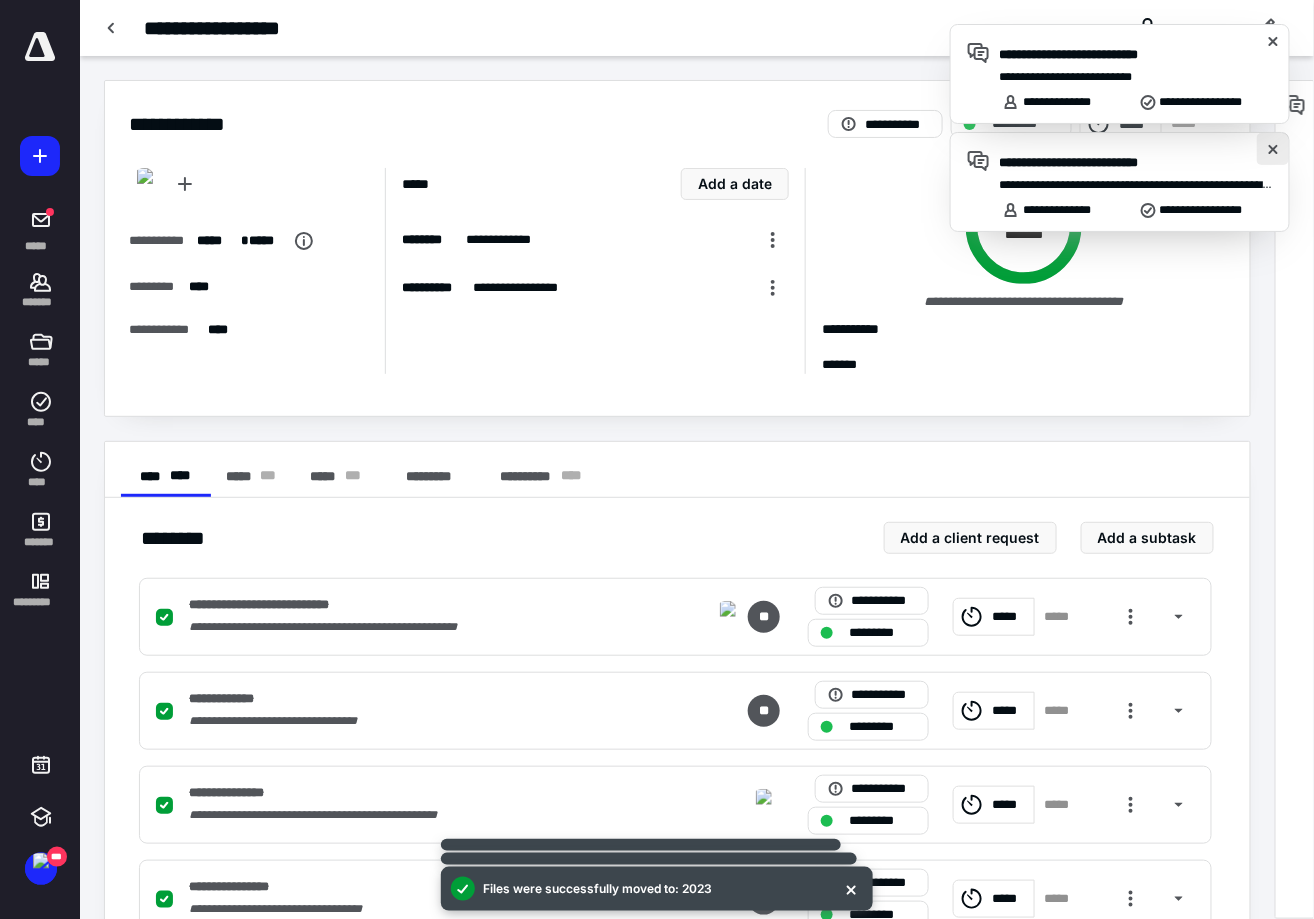 click on "**********" at bounding box center (1290, 24) 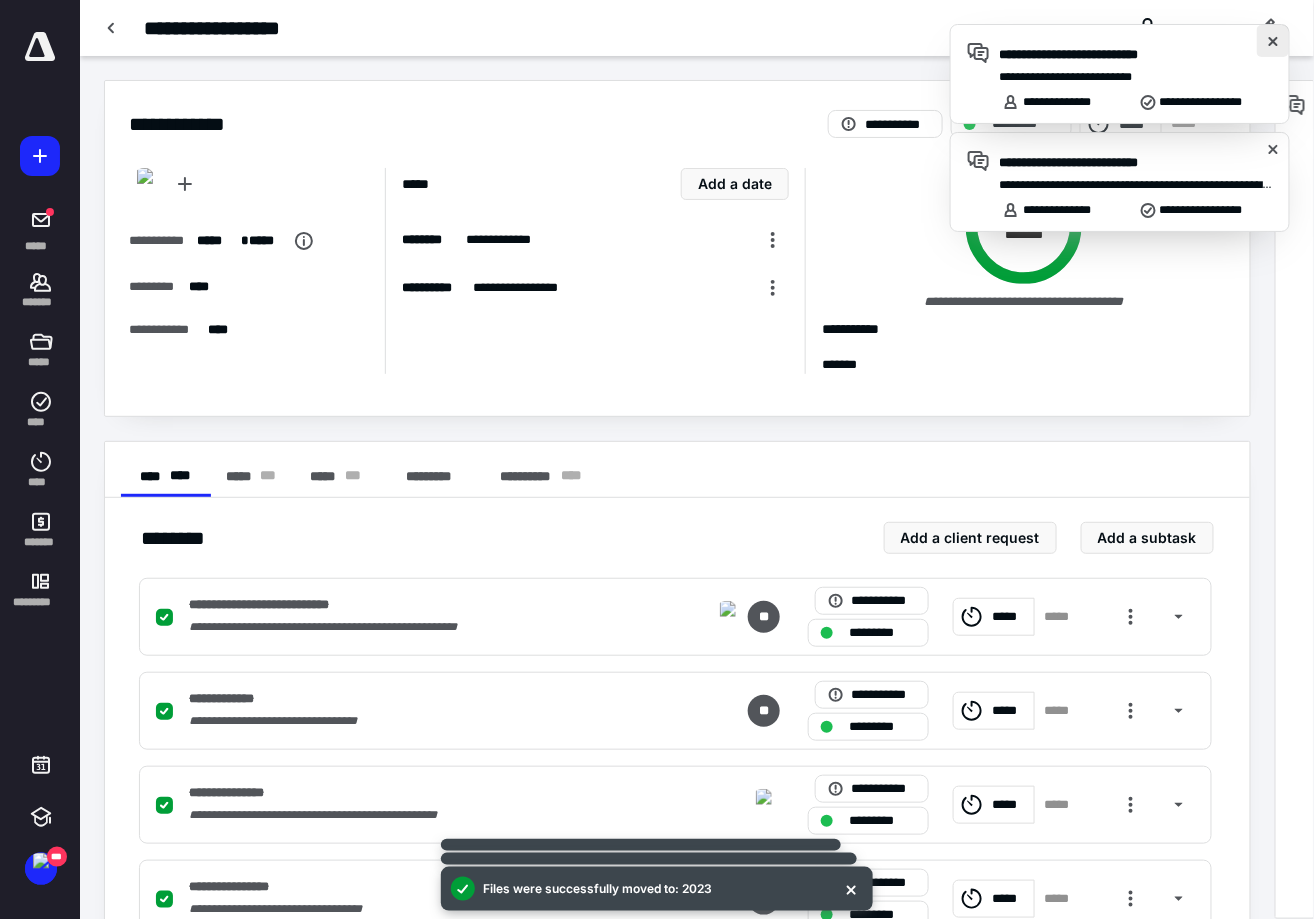 click at bounding box center (1273, 41) 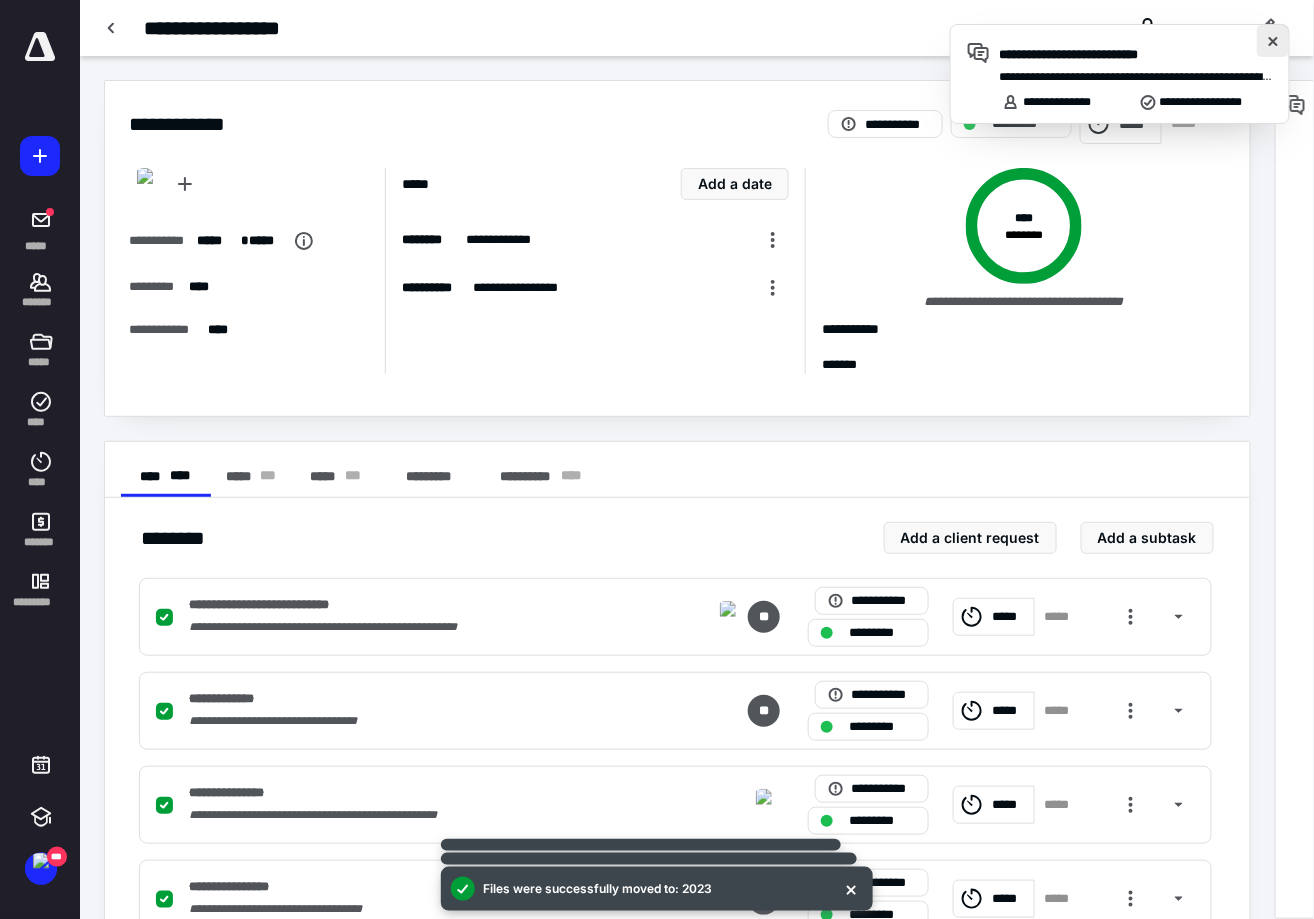 click at bounding box center [1273, 41] 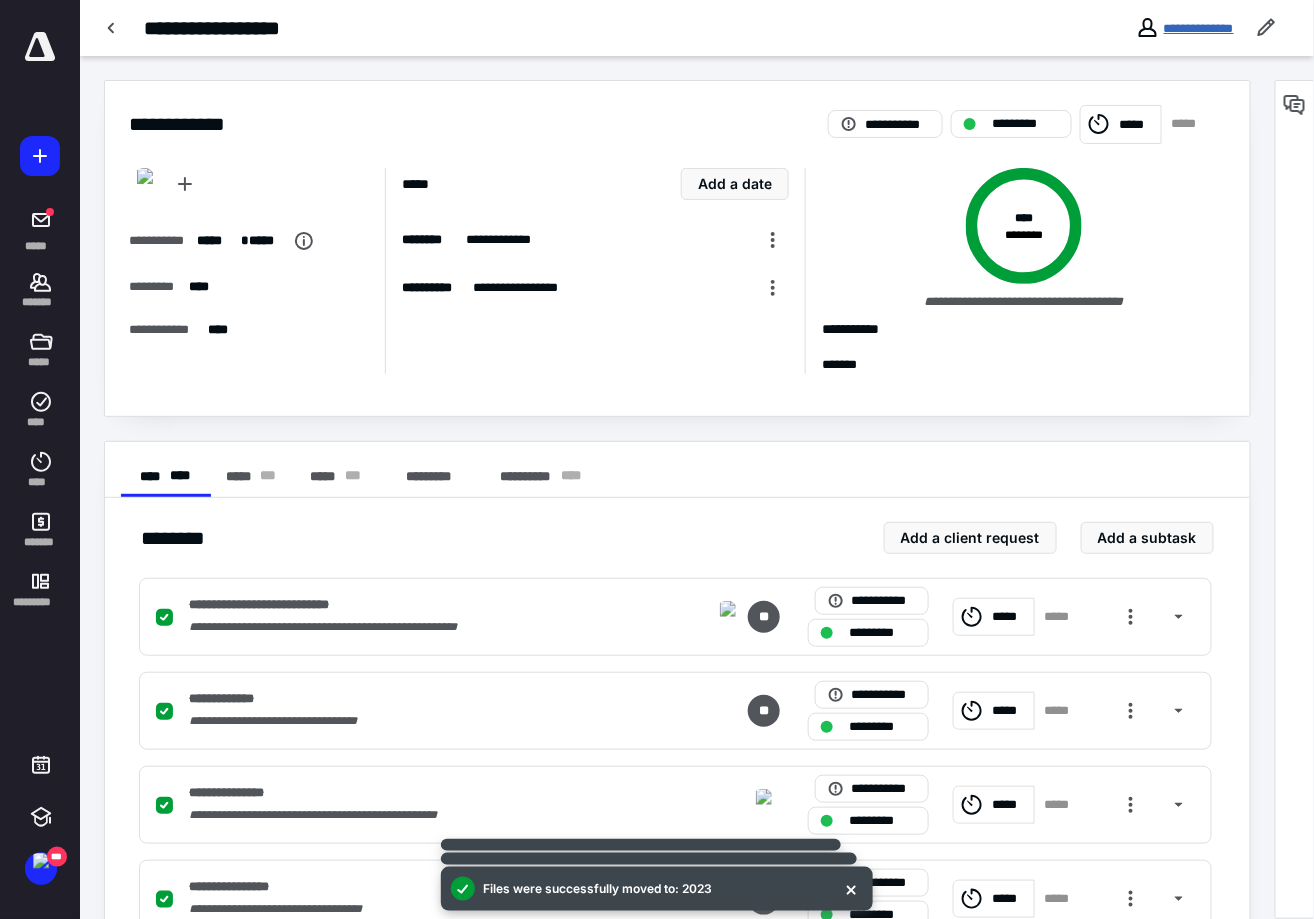 click on "**********" at bounding box center (1199, 28) 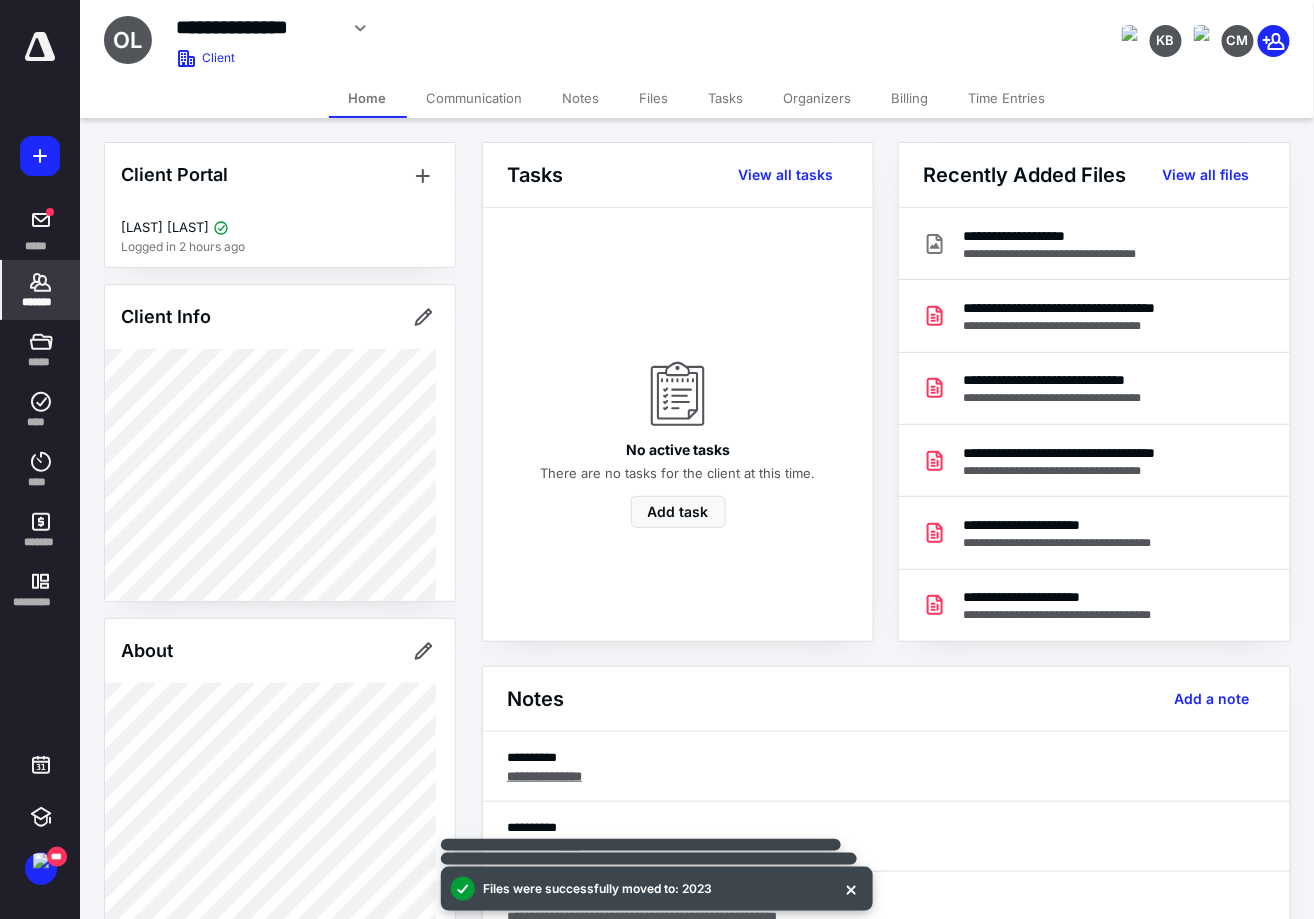 click on "Tasks" at bounding box center [726, 98] 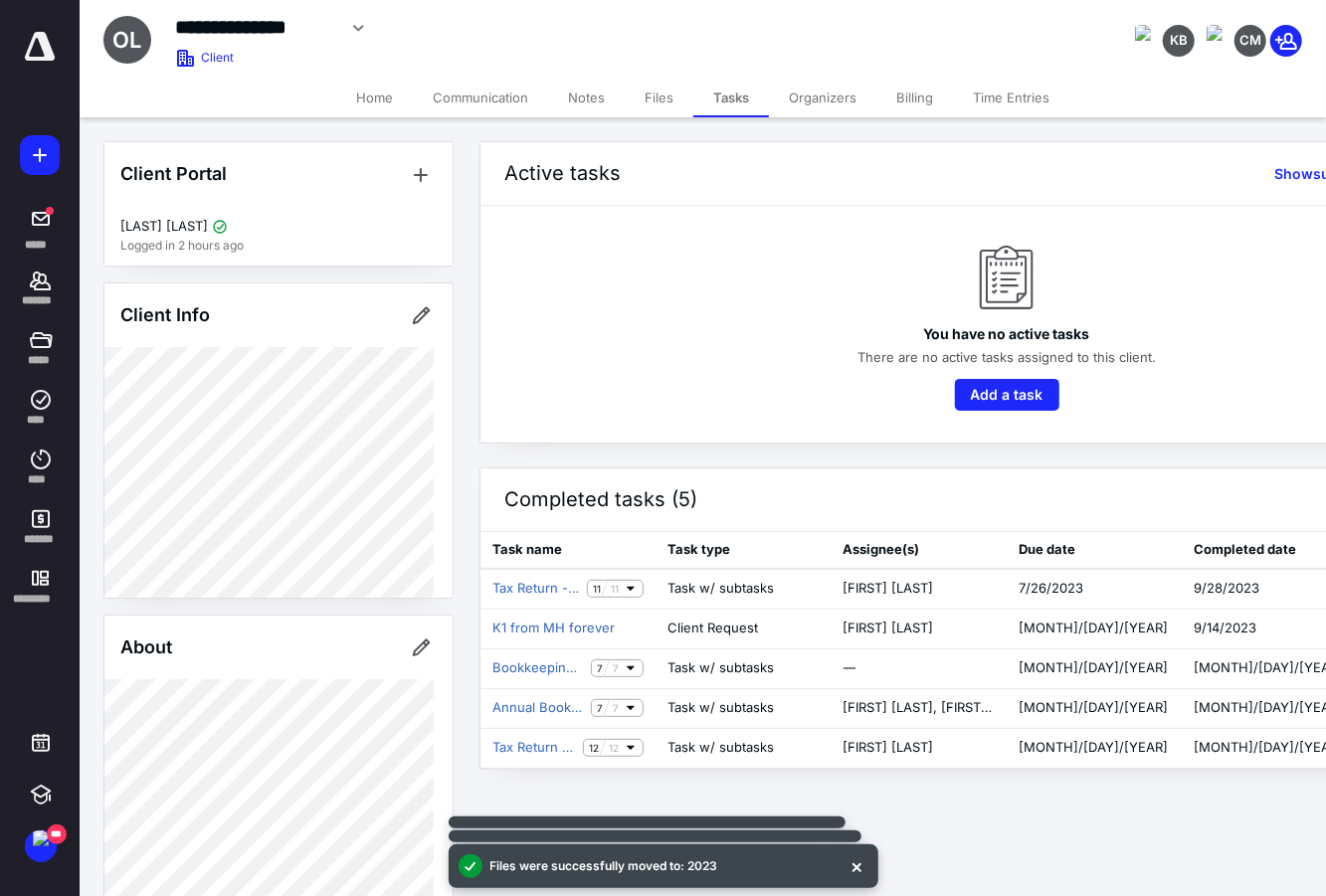 click on "Files" at bounding box center [659, 97] 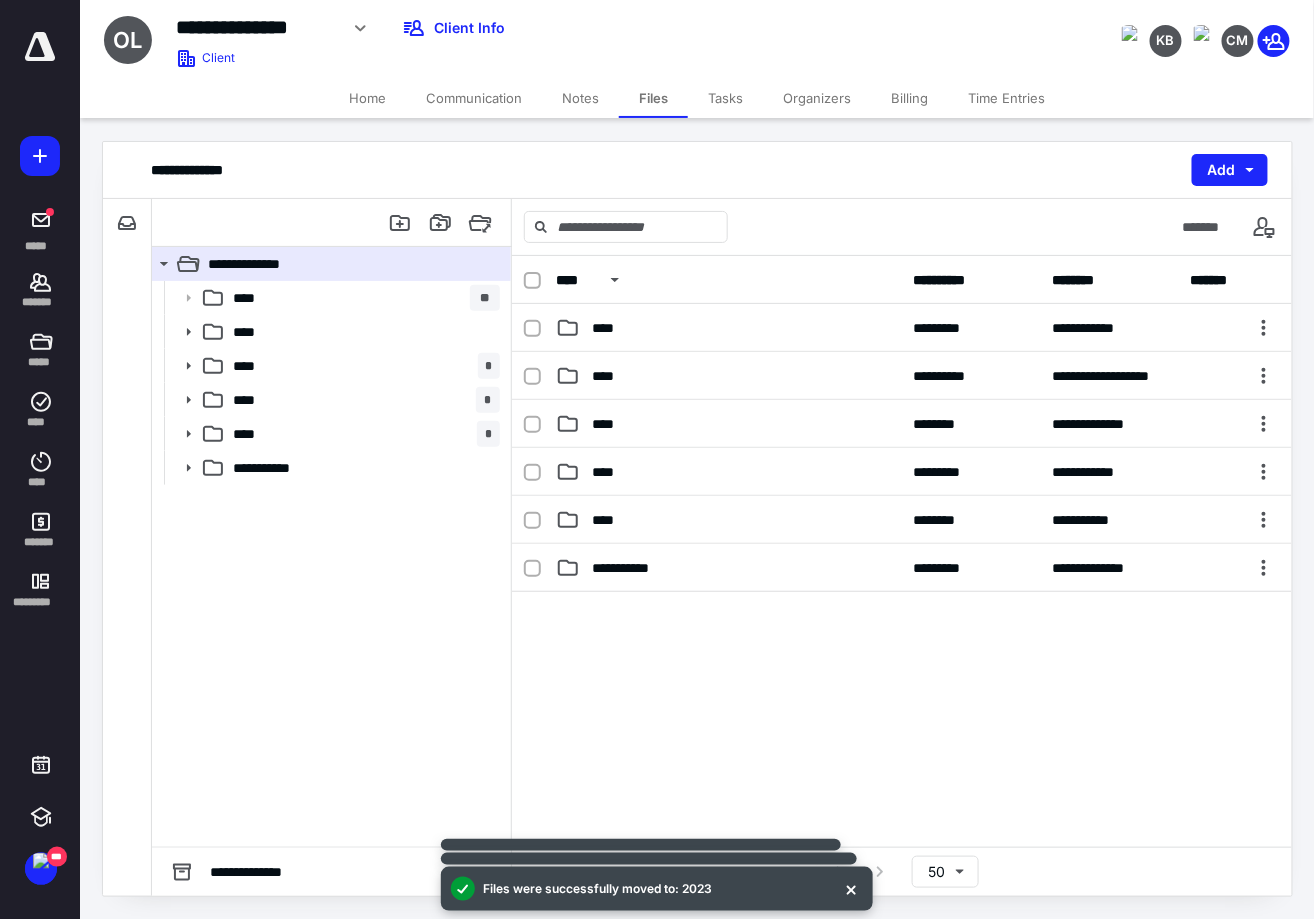 click on "Tasks" at bounding box center (725, 98) 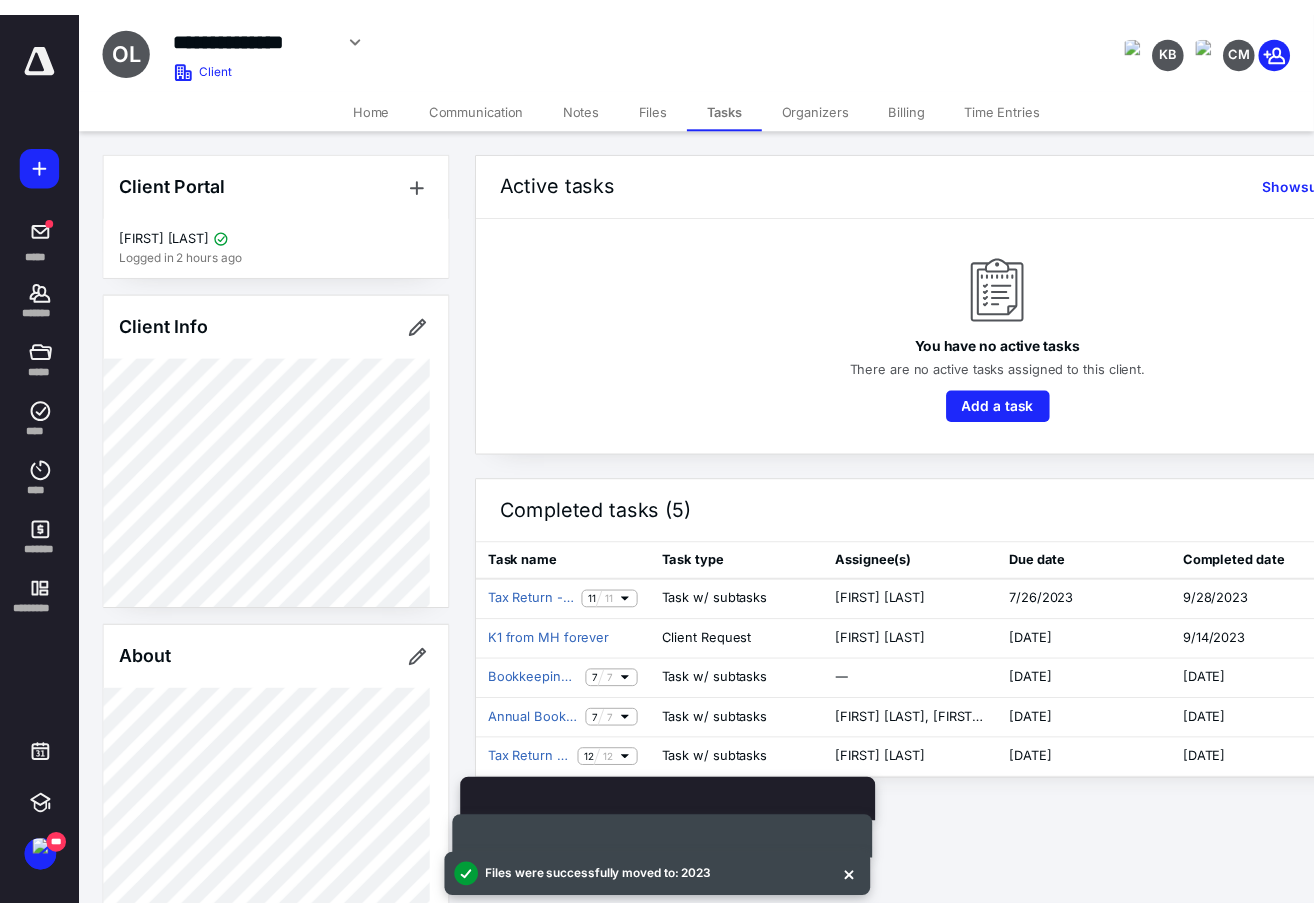 scroll, scrollTop: 0, scrollLeft: 0, axis: both 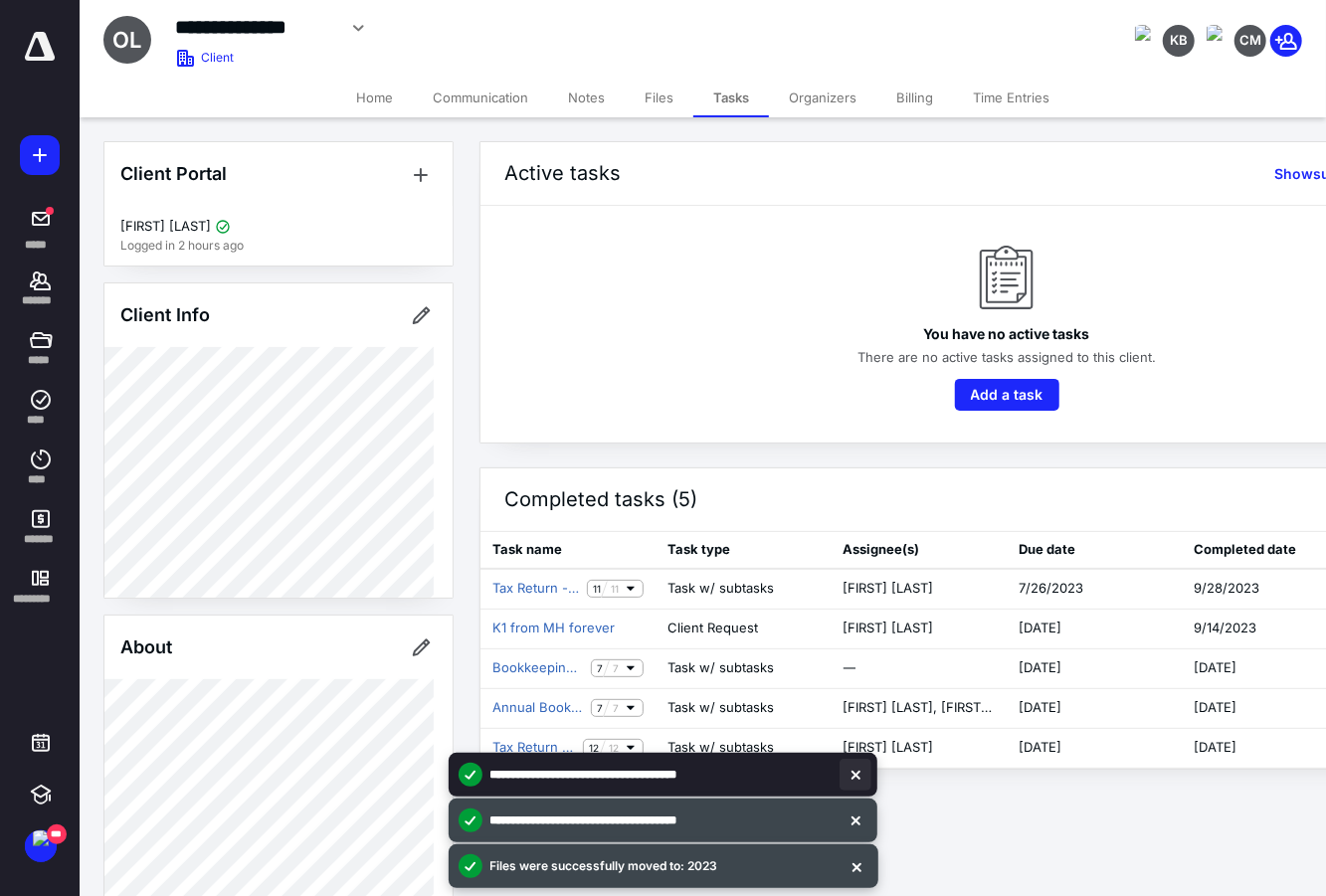 click at bounding box center (855, 775) 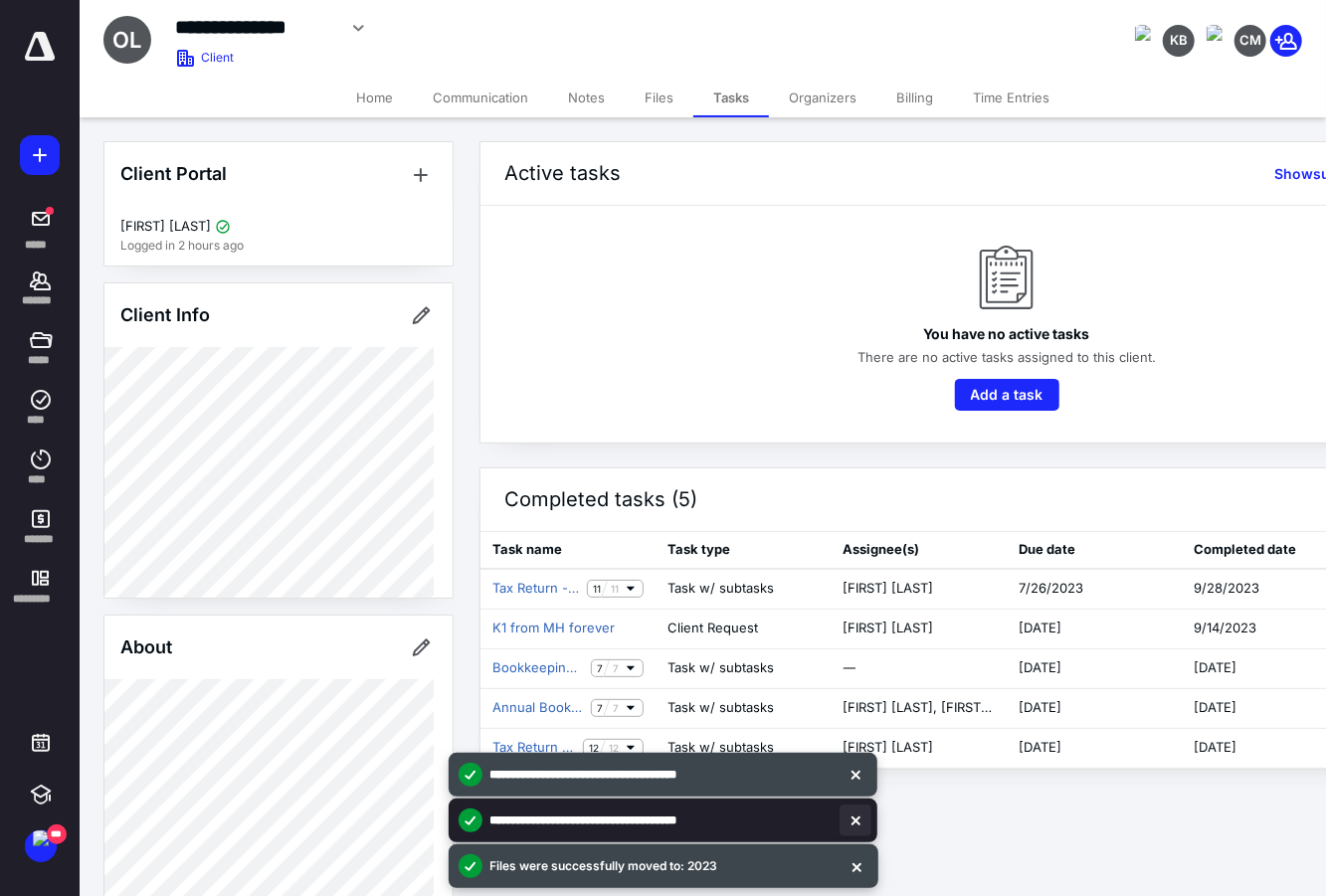 click at bounding box center (855, 820) 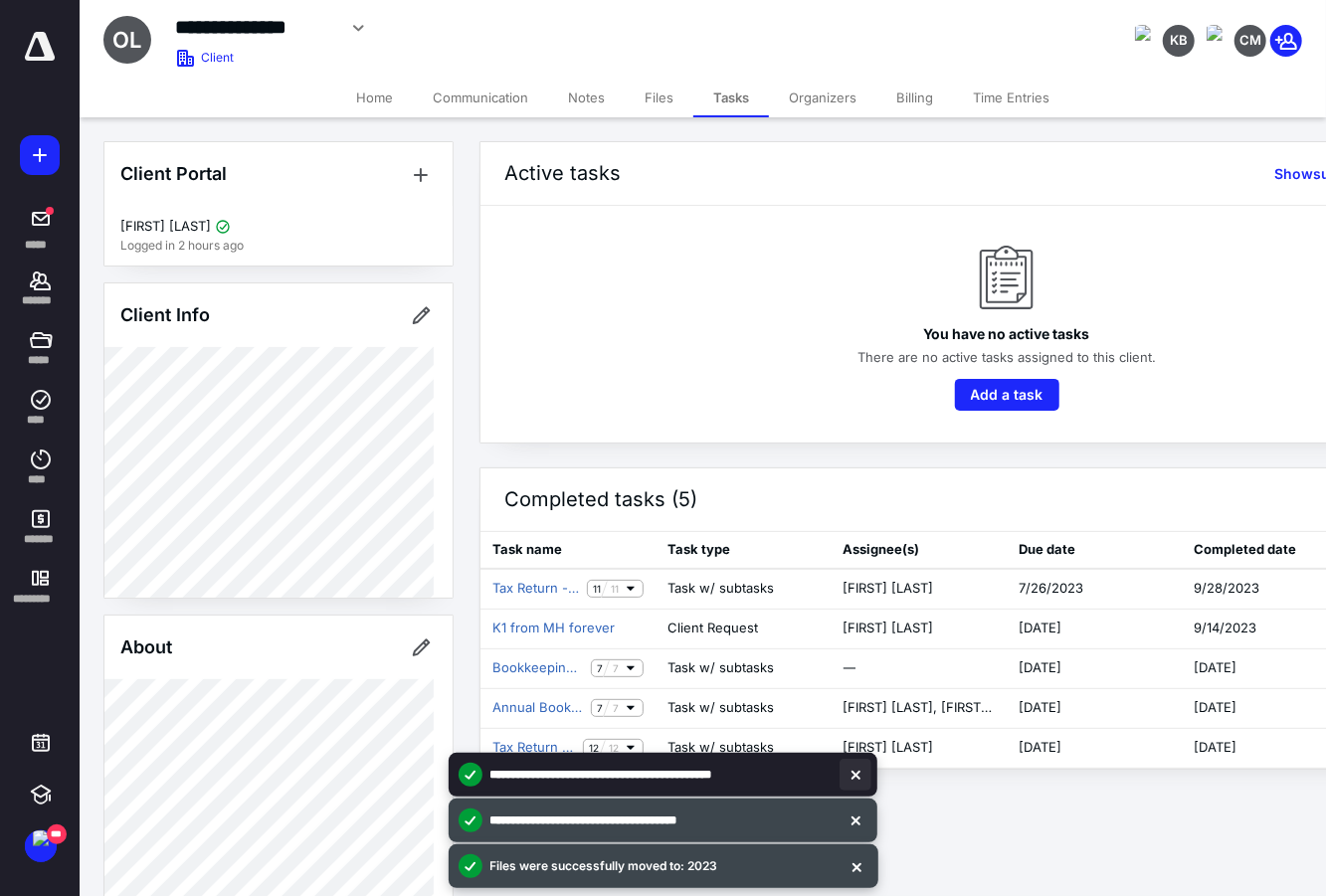click at bounding box center (855, 775) 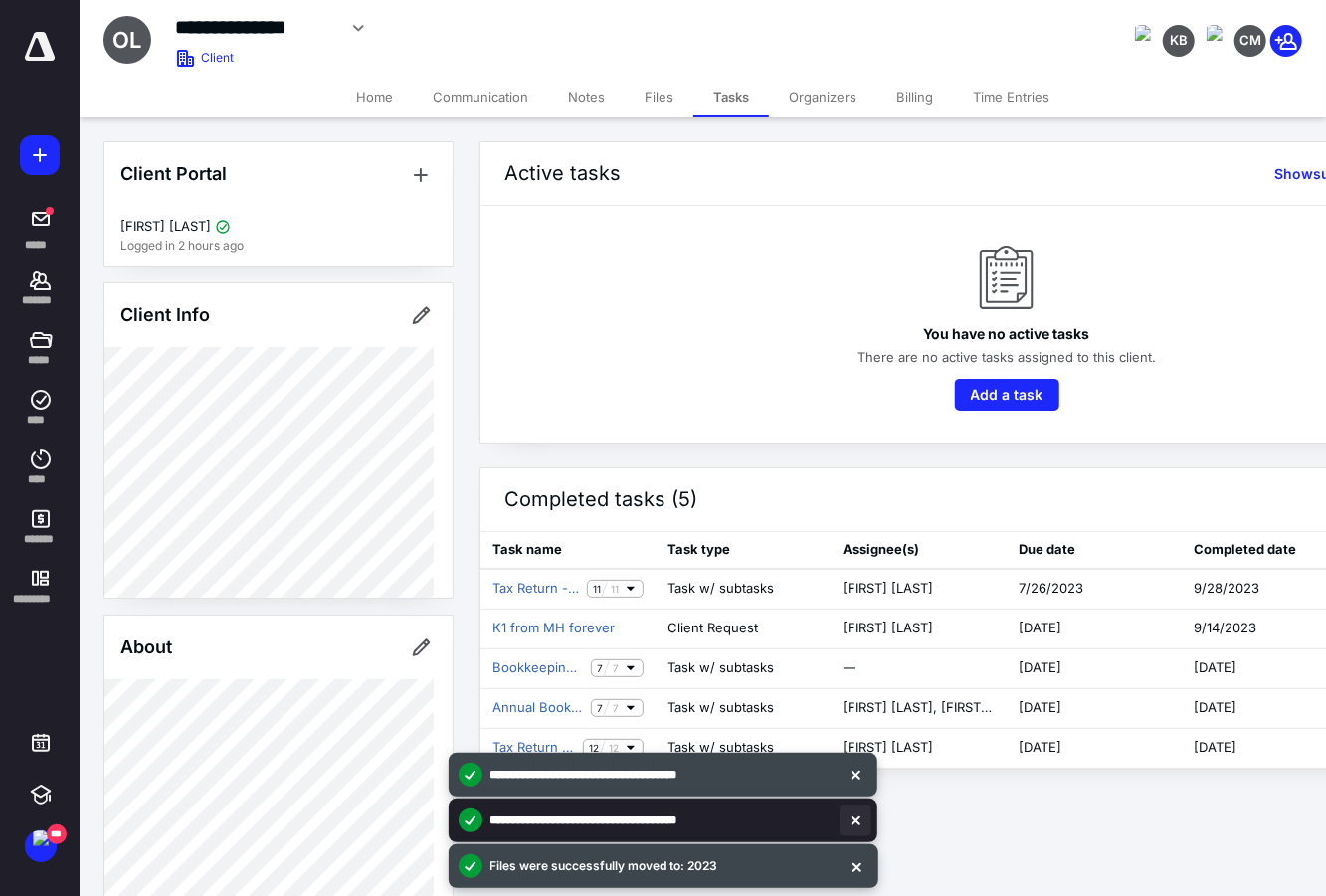 click at bounding box center (855, 820) 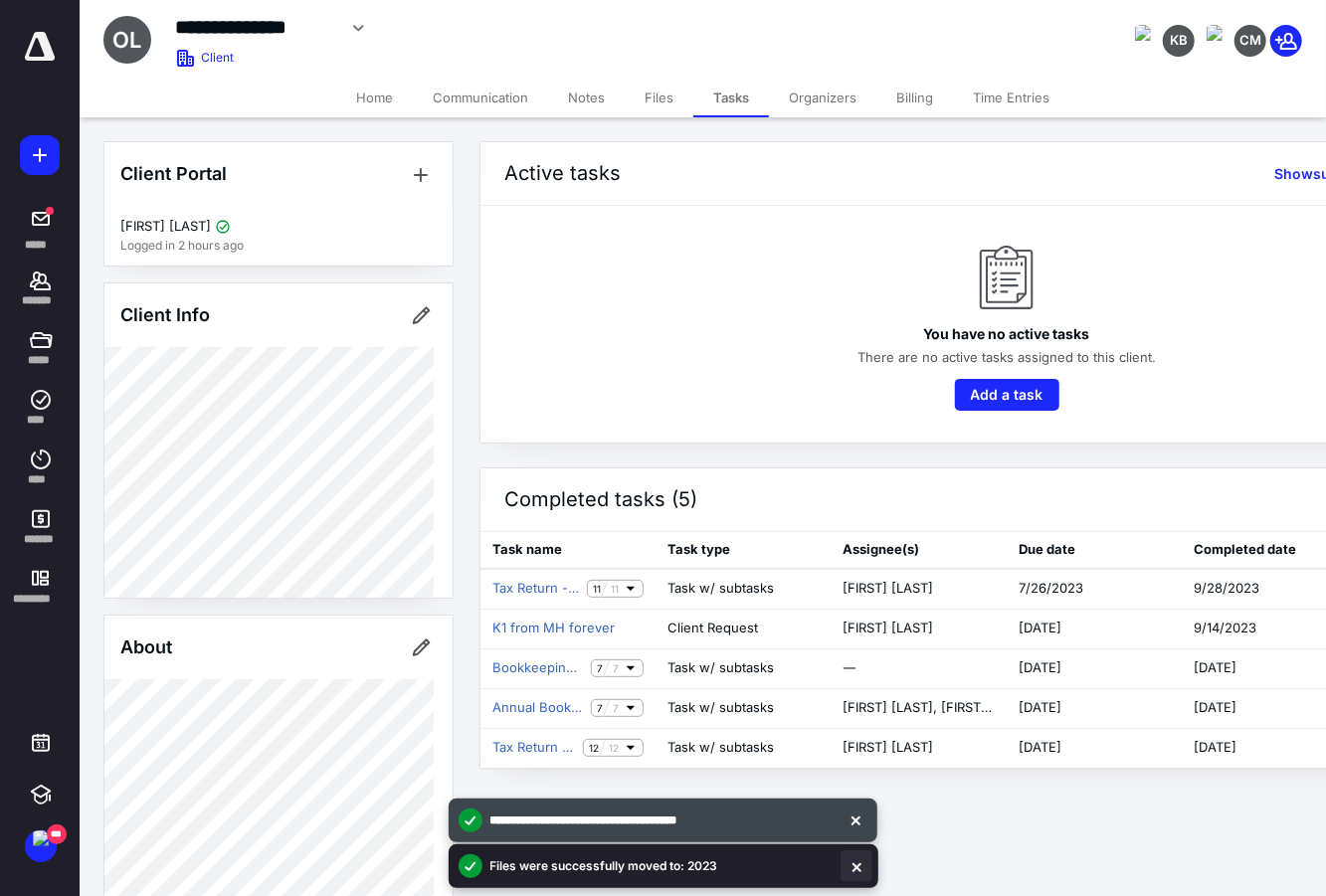 click at bounding box center (856, 866) 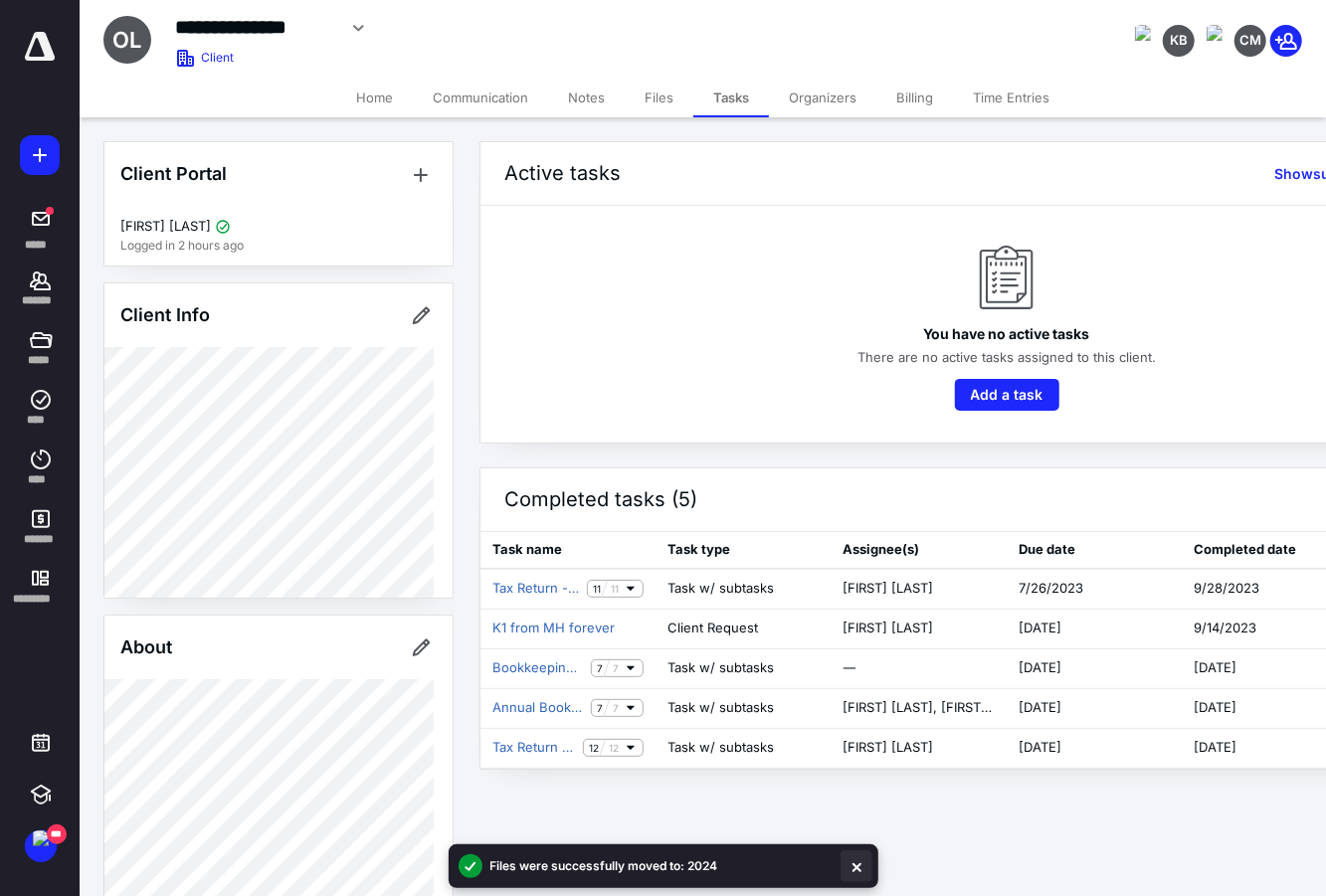 click at bounding box center (856, 866) 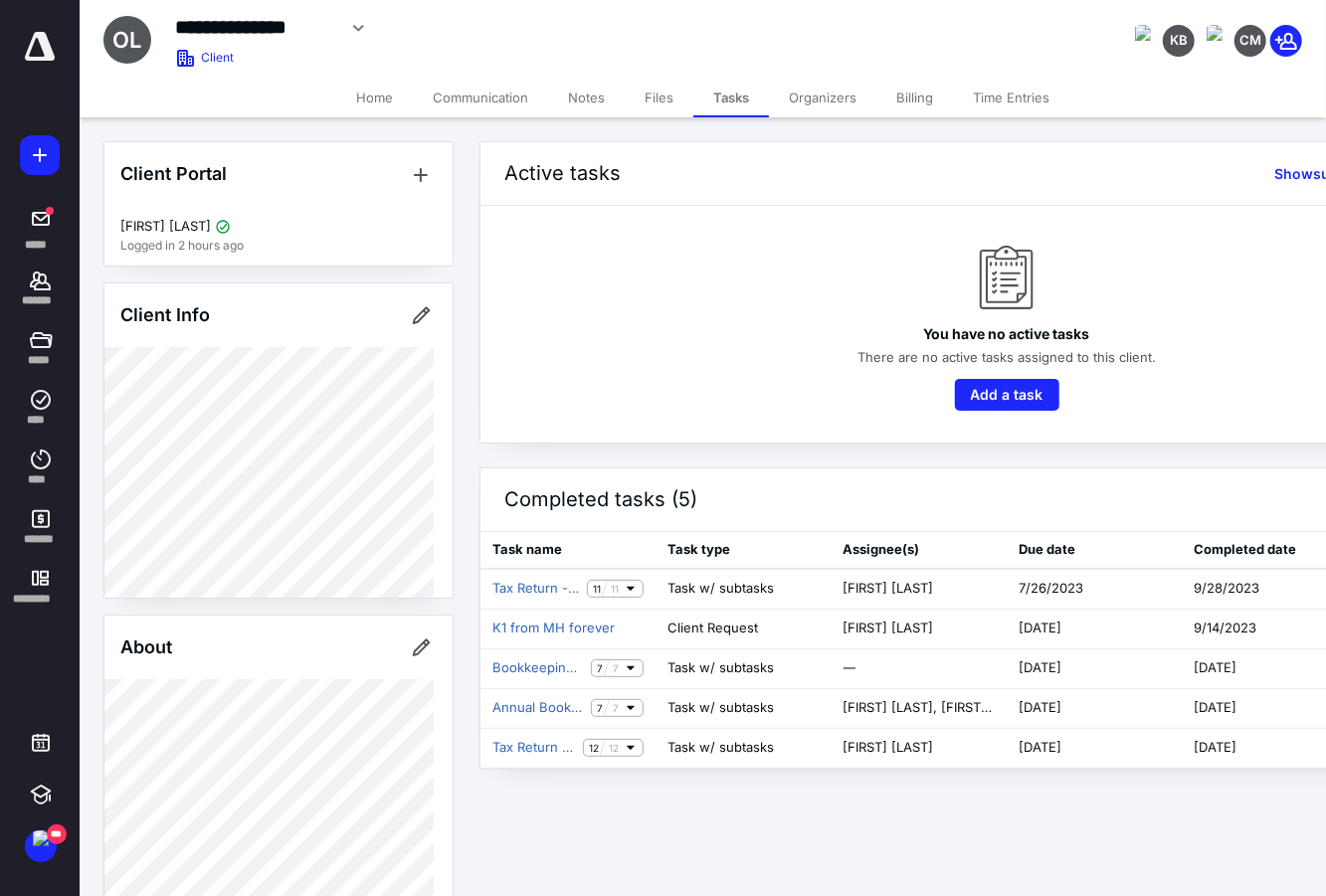 click on "Home" at bounding box center (374, 97) 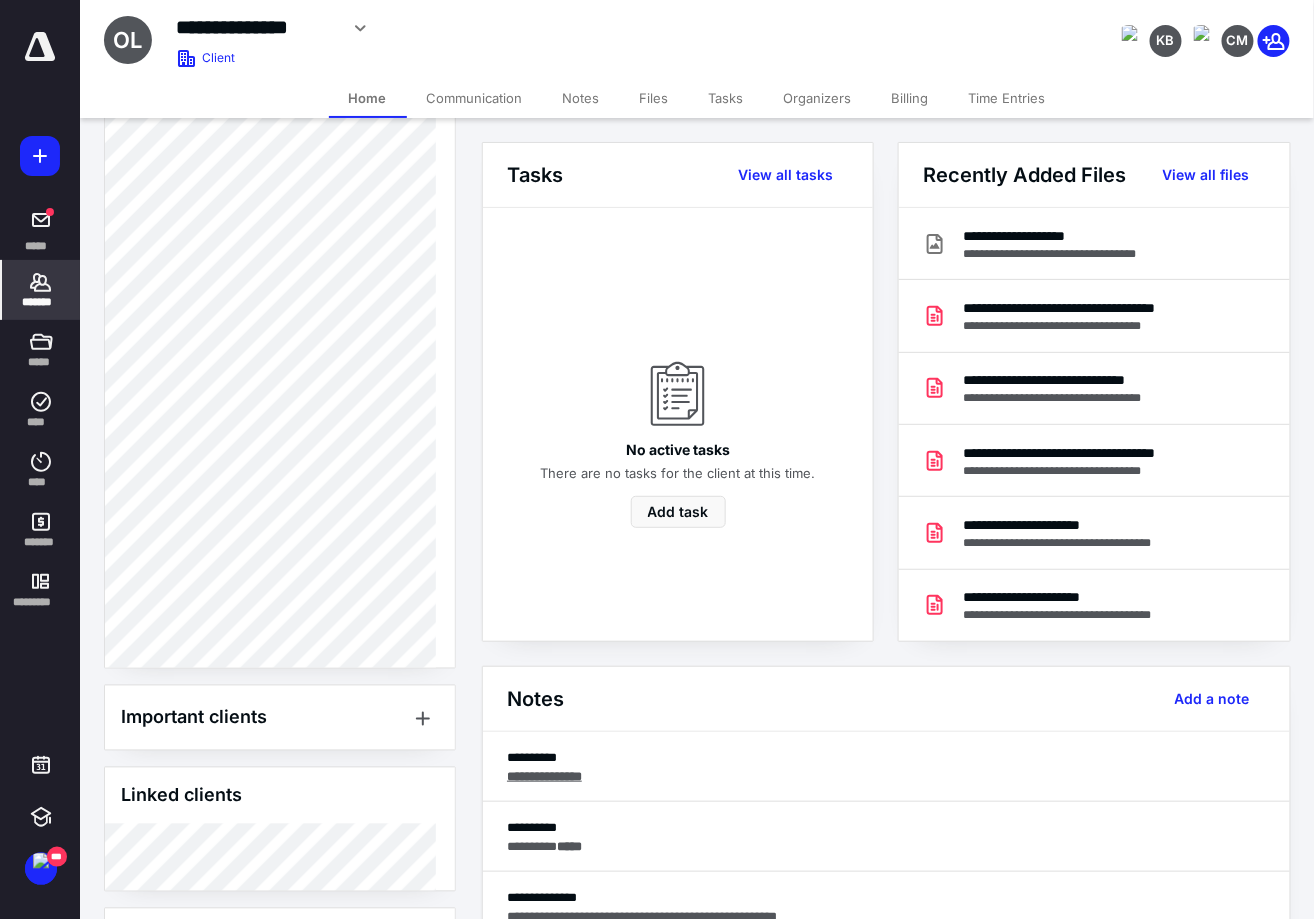 scroll, scrollTop: 816, scrollLeft: 0, axis: vertical 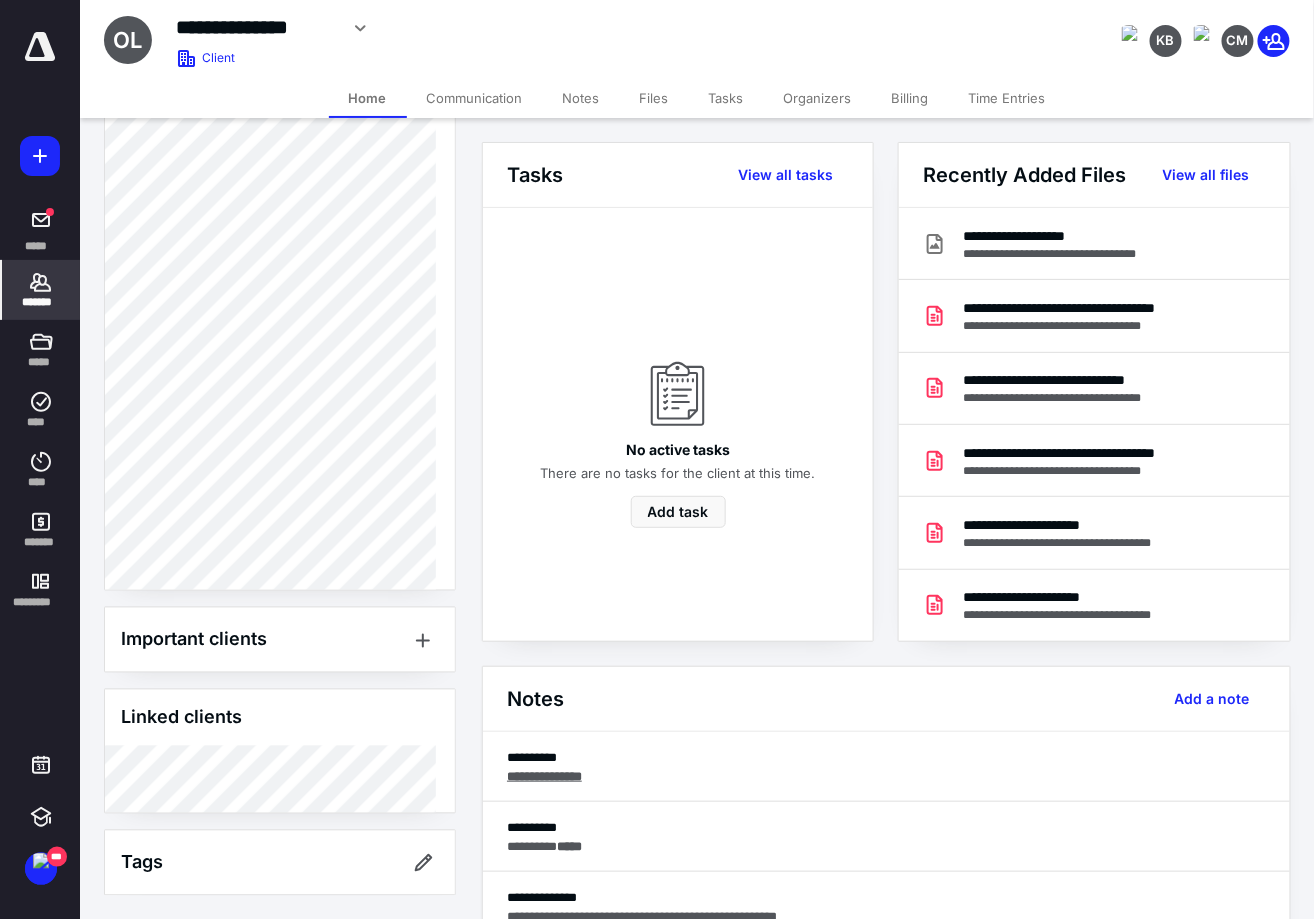 click on "Files" at bounding box center [654, 98] 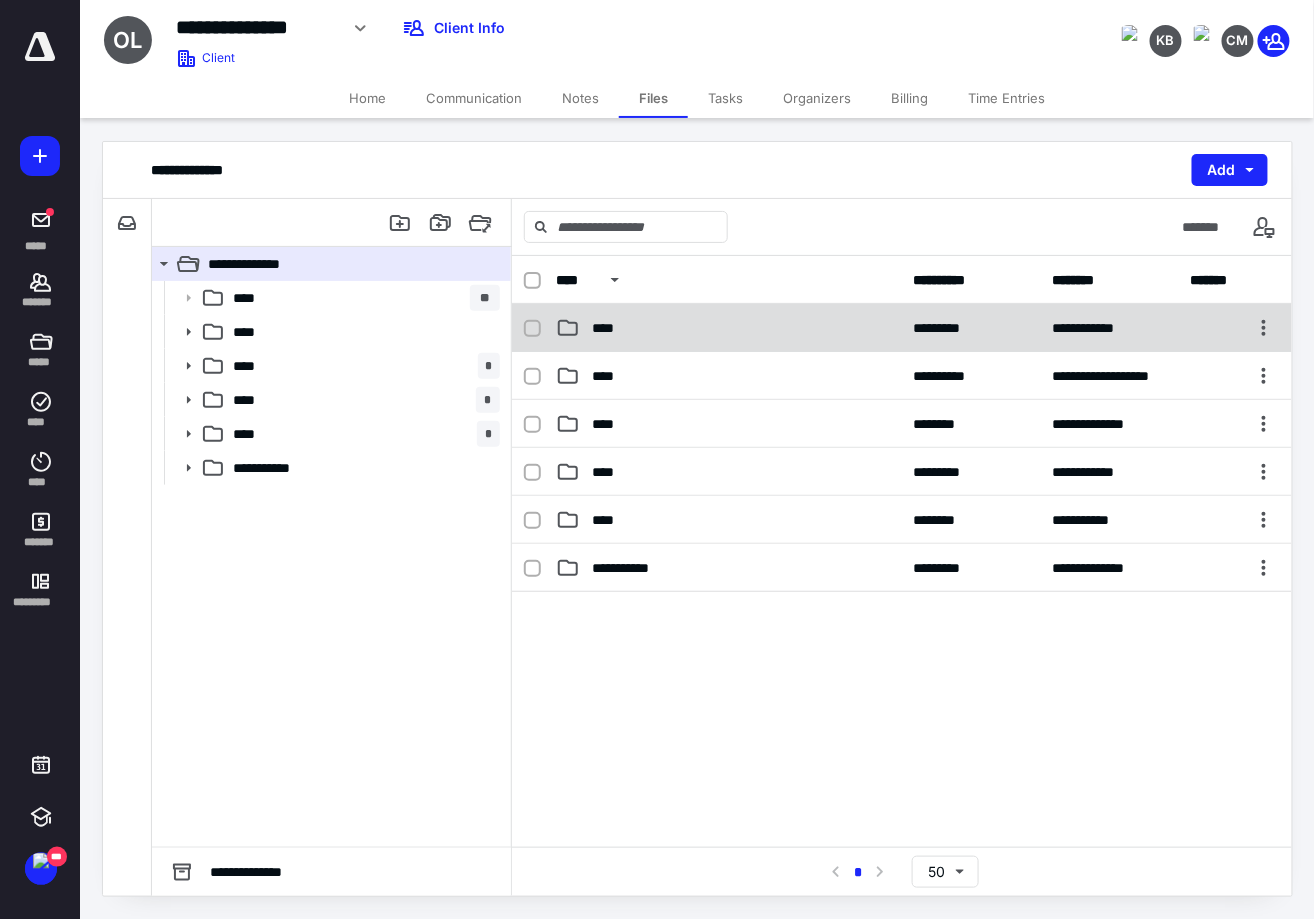 click on "**********" at bounding box center [902, 328] 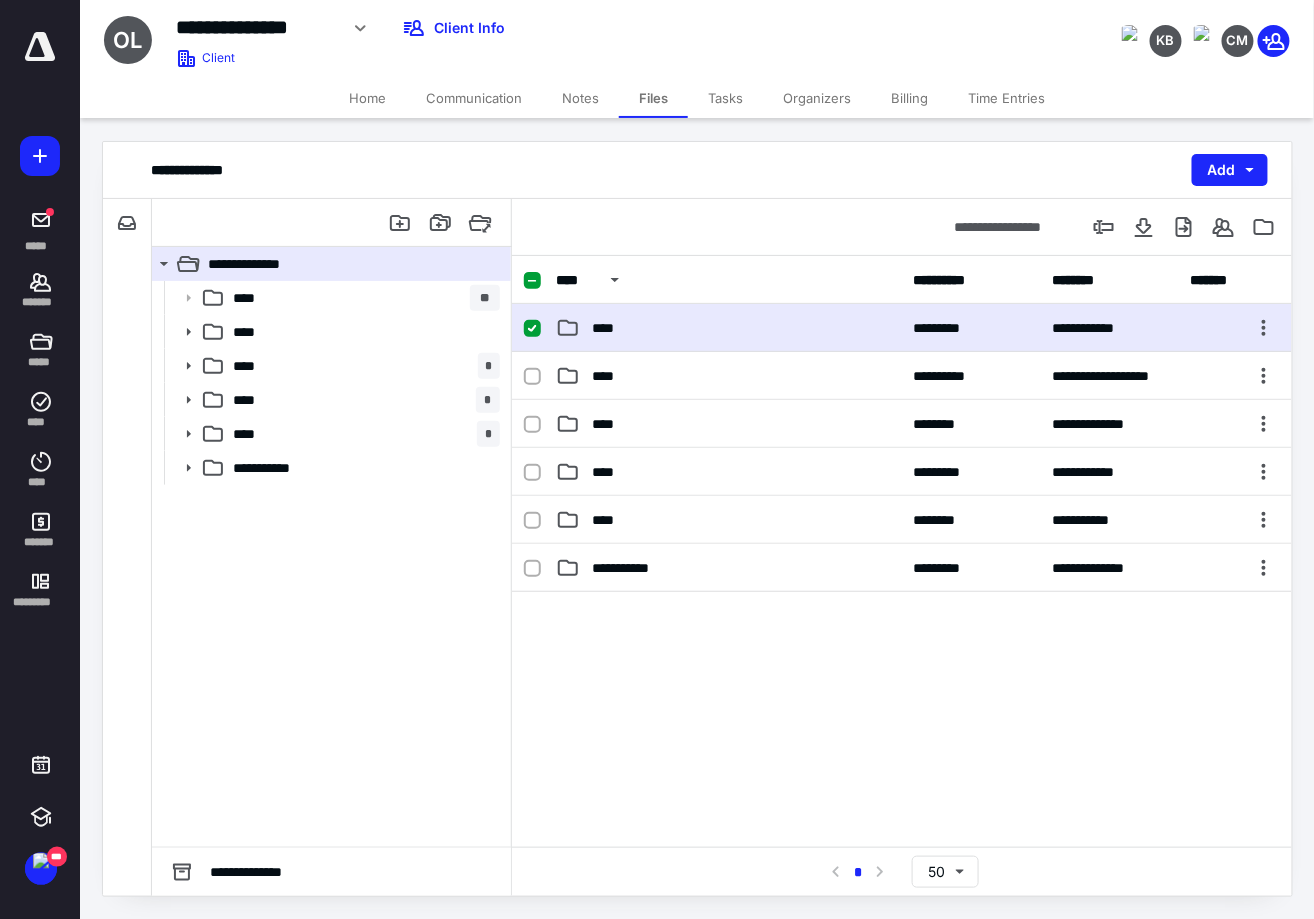 click on "**********" at bounding box center [902, 328] 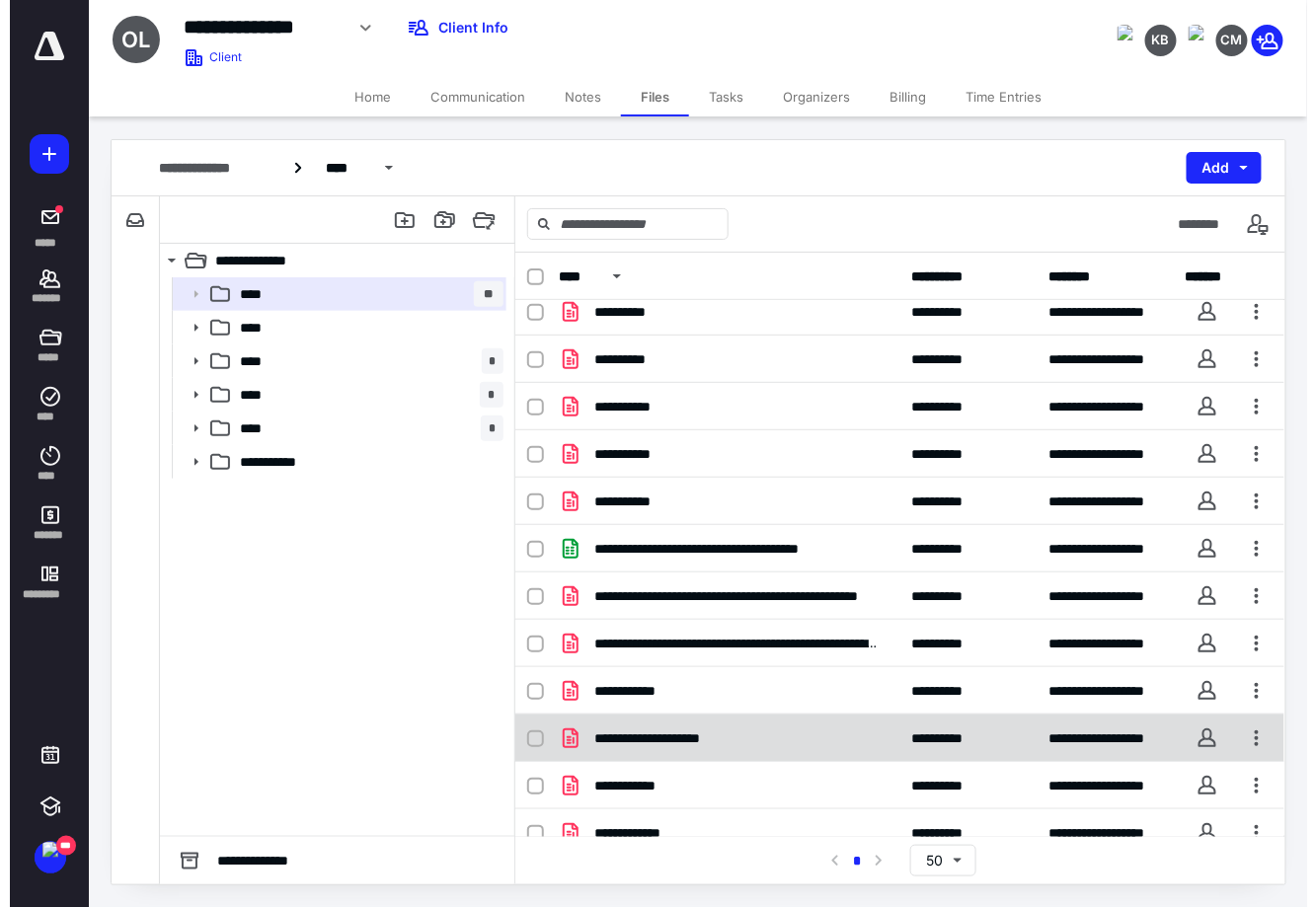 scroll, scrollTop: 743, scrollLeft: 0, axis: vertical 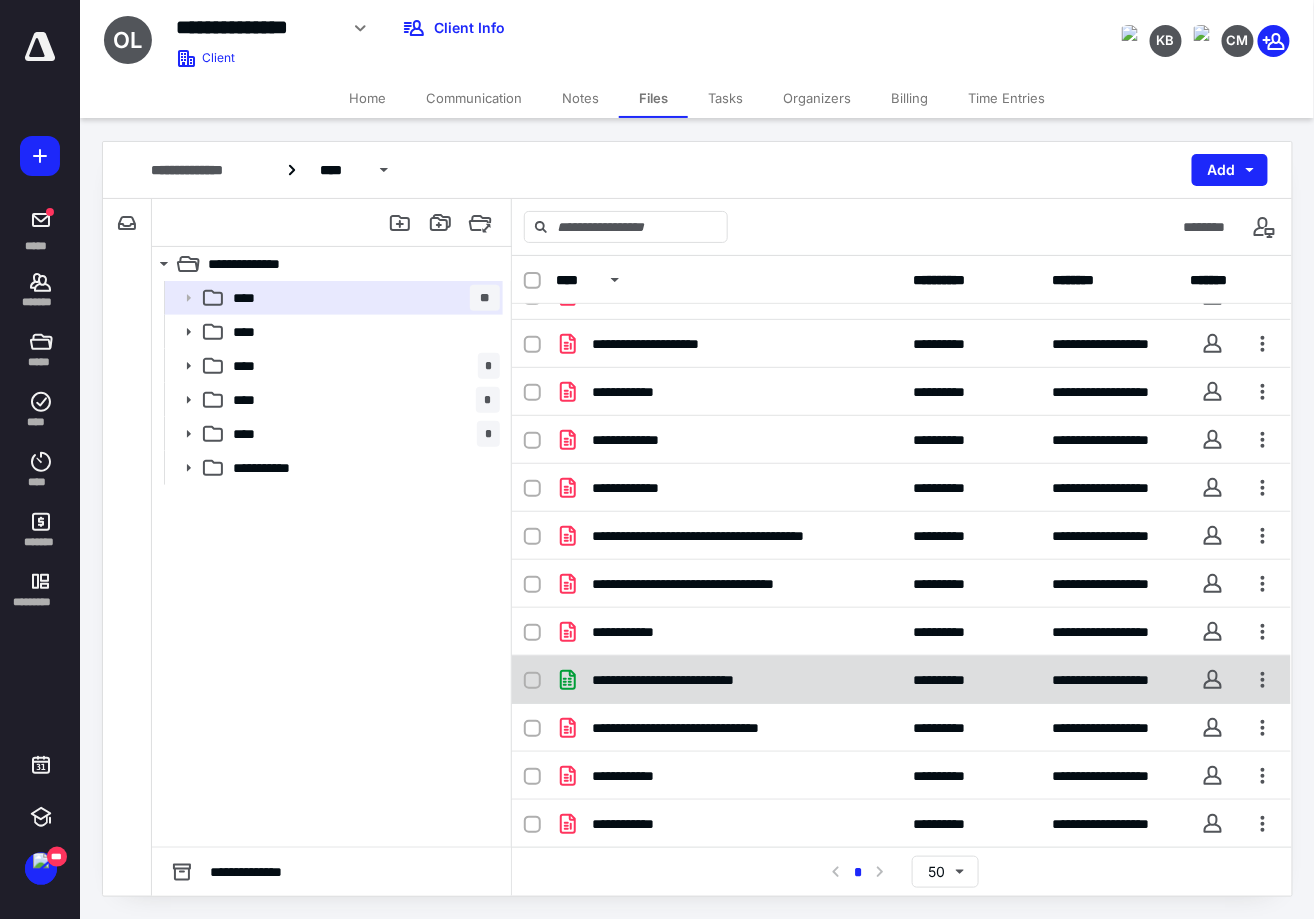 click on "**********" at bounding box center (692, 680) 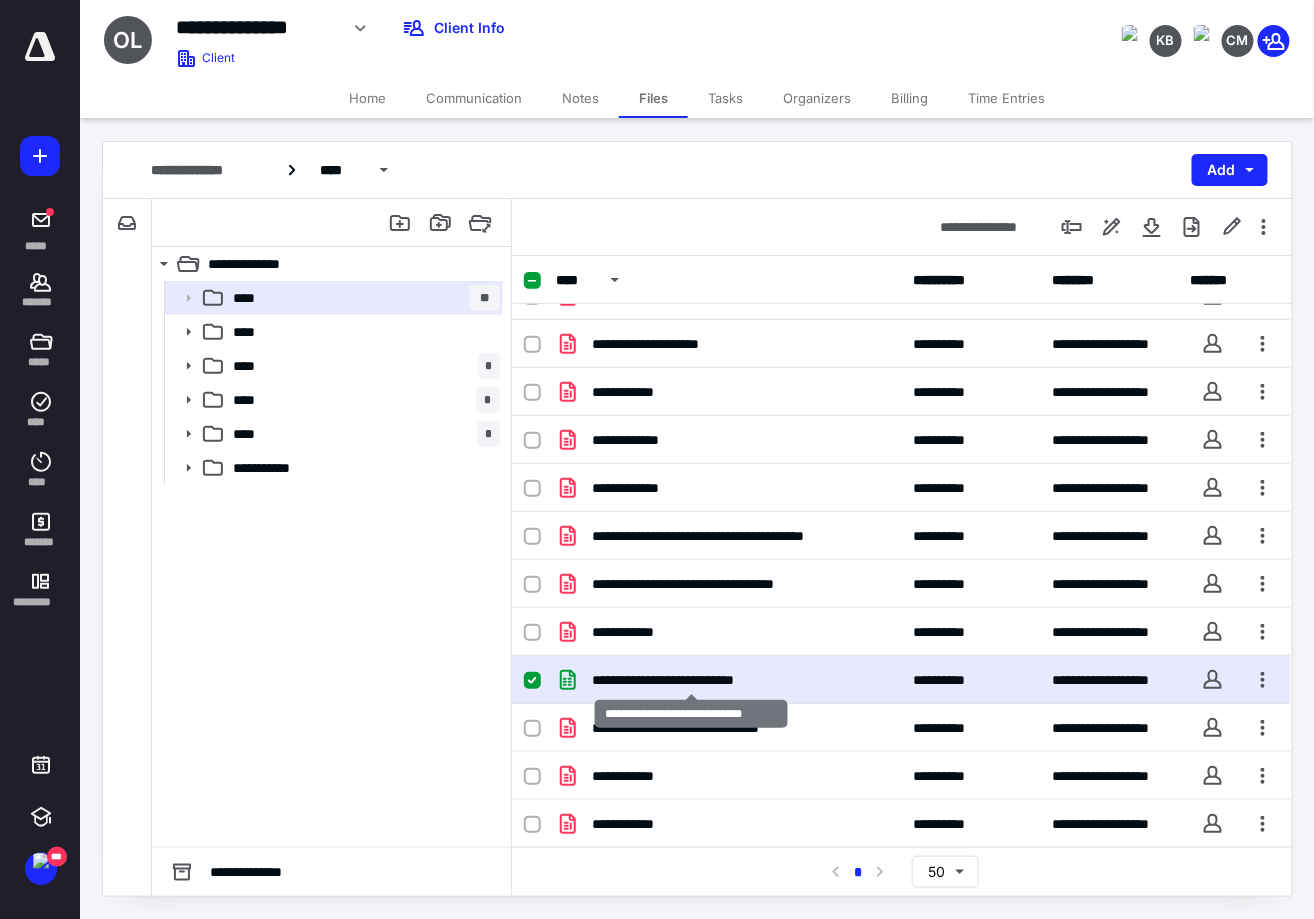 click on "**********" at bounding box center [692, 680] 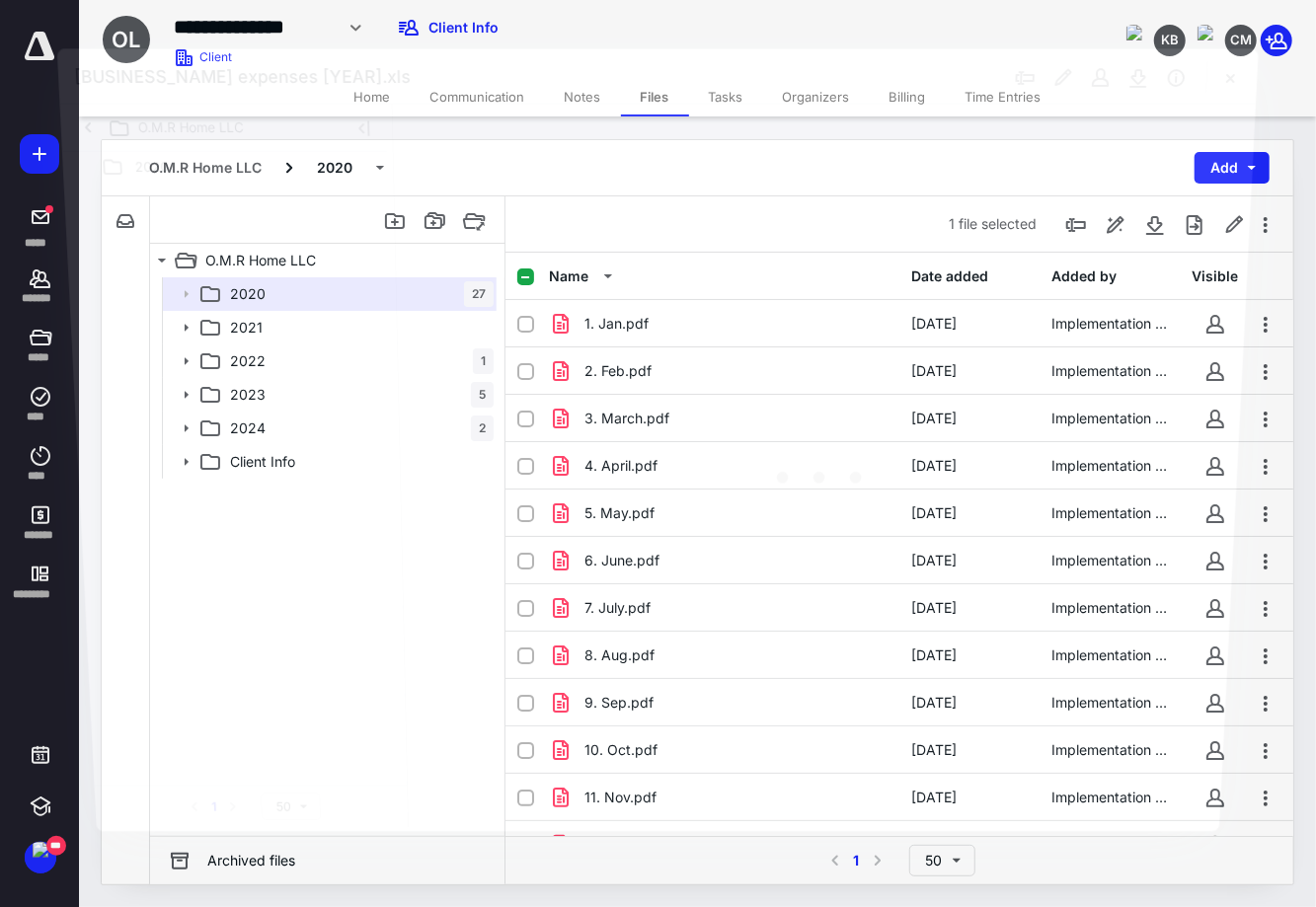 scroll, scrollTop: 743, scrollLeft: 0, axis: vertical 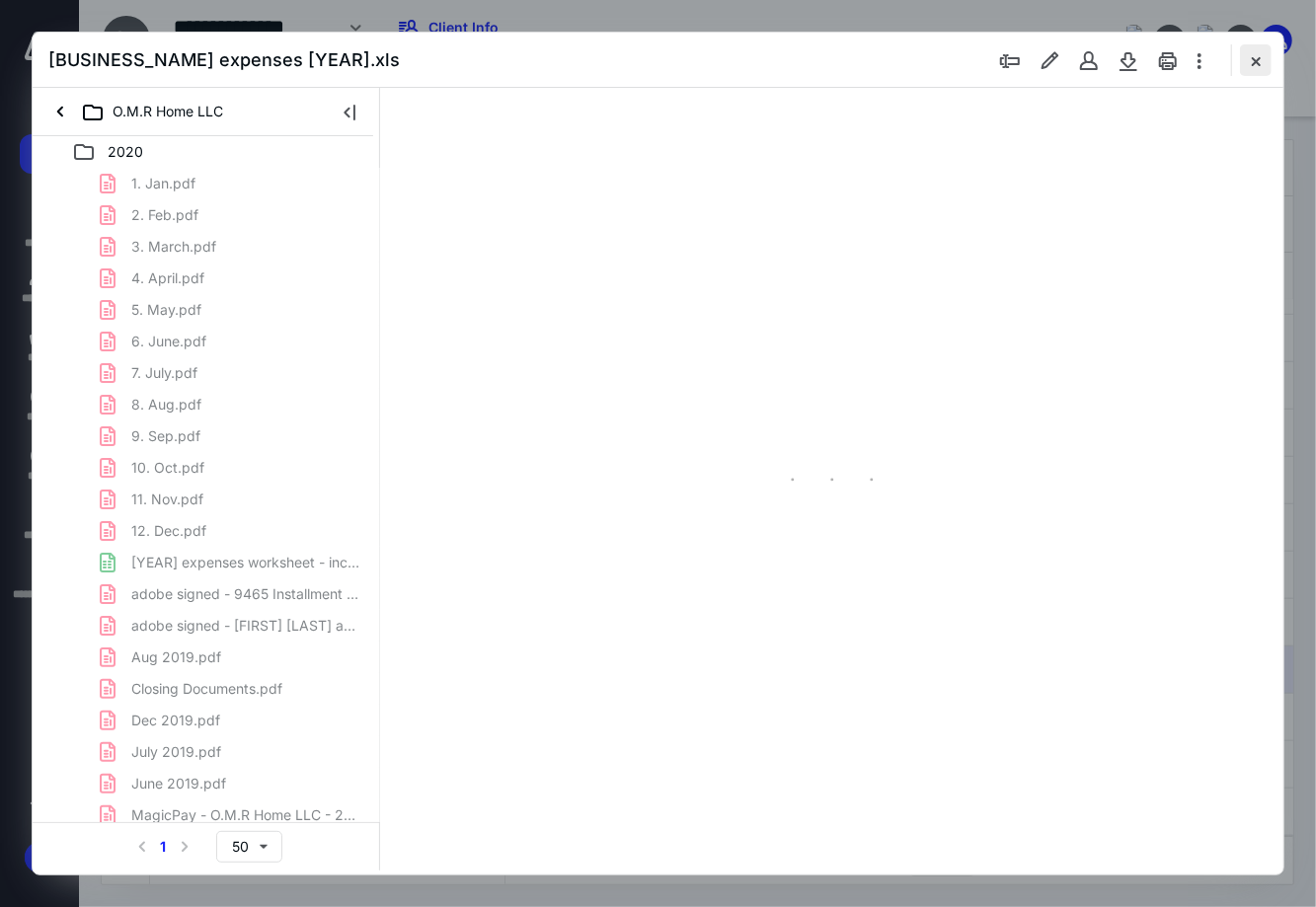 type on "90" 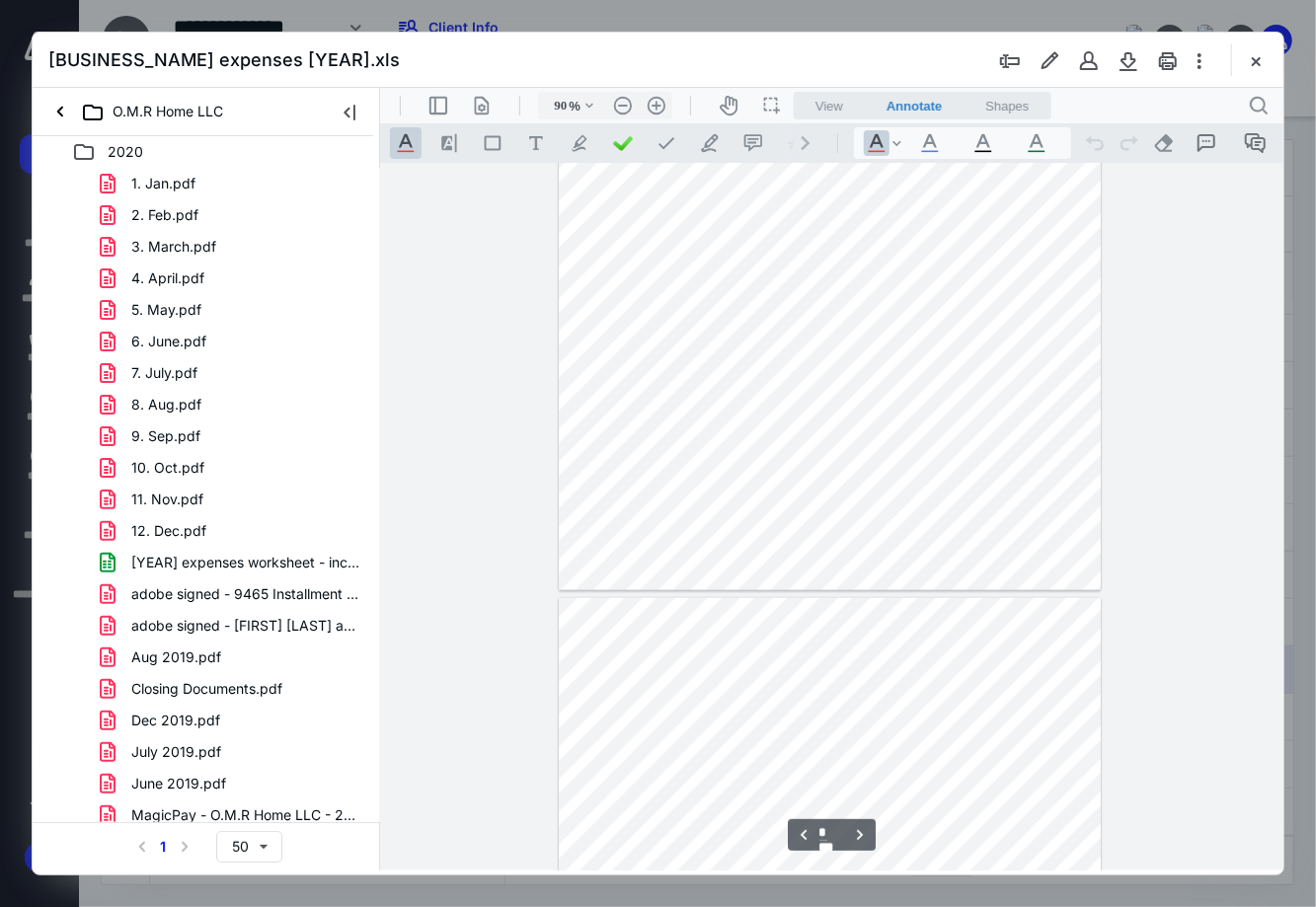 scroll, scrollTop: 1850, scrollLeft: 0, axis: vertical 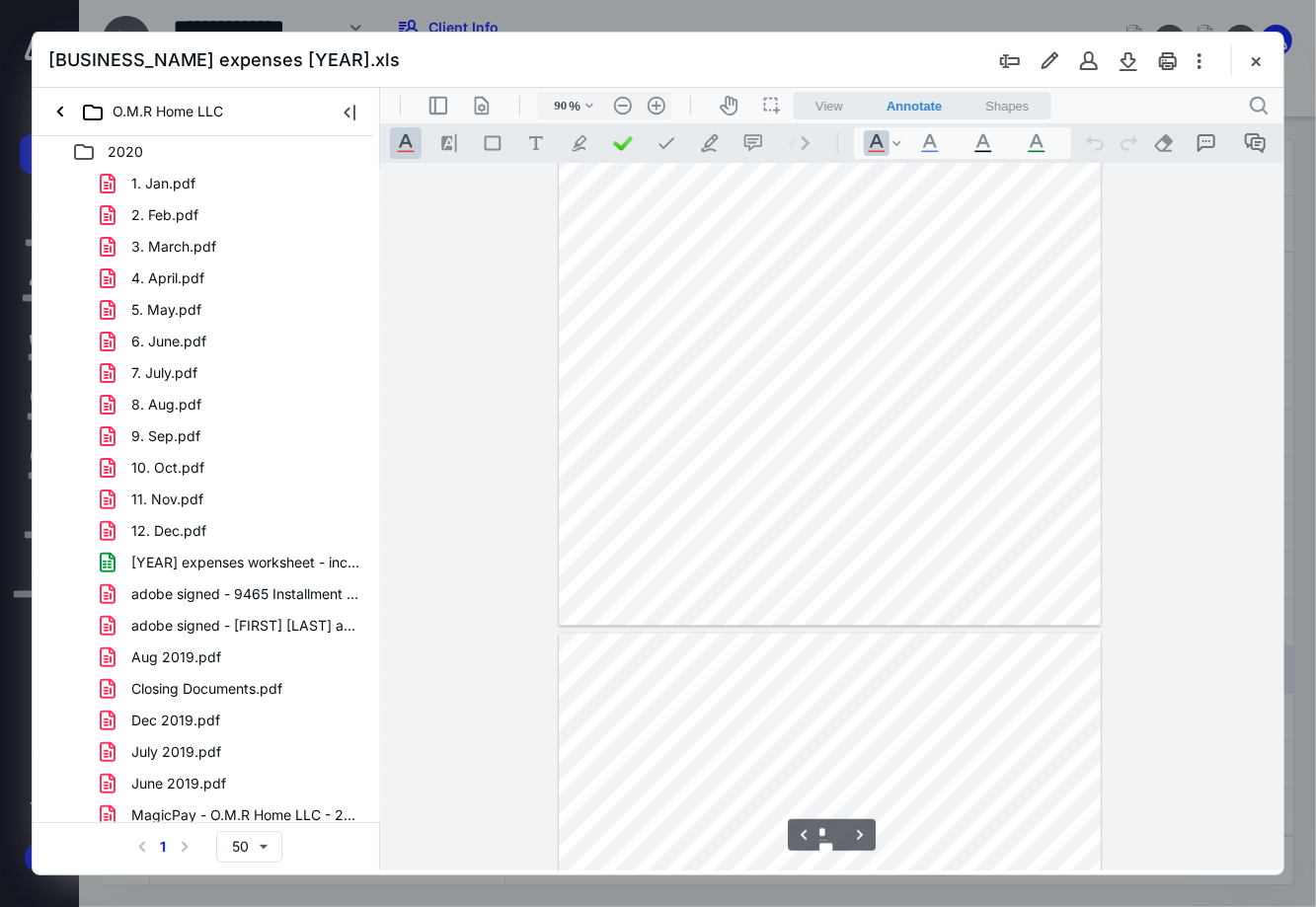 type on "*" 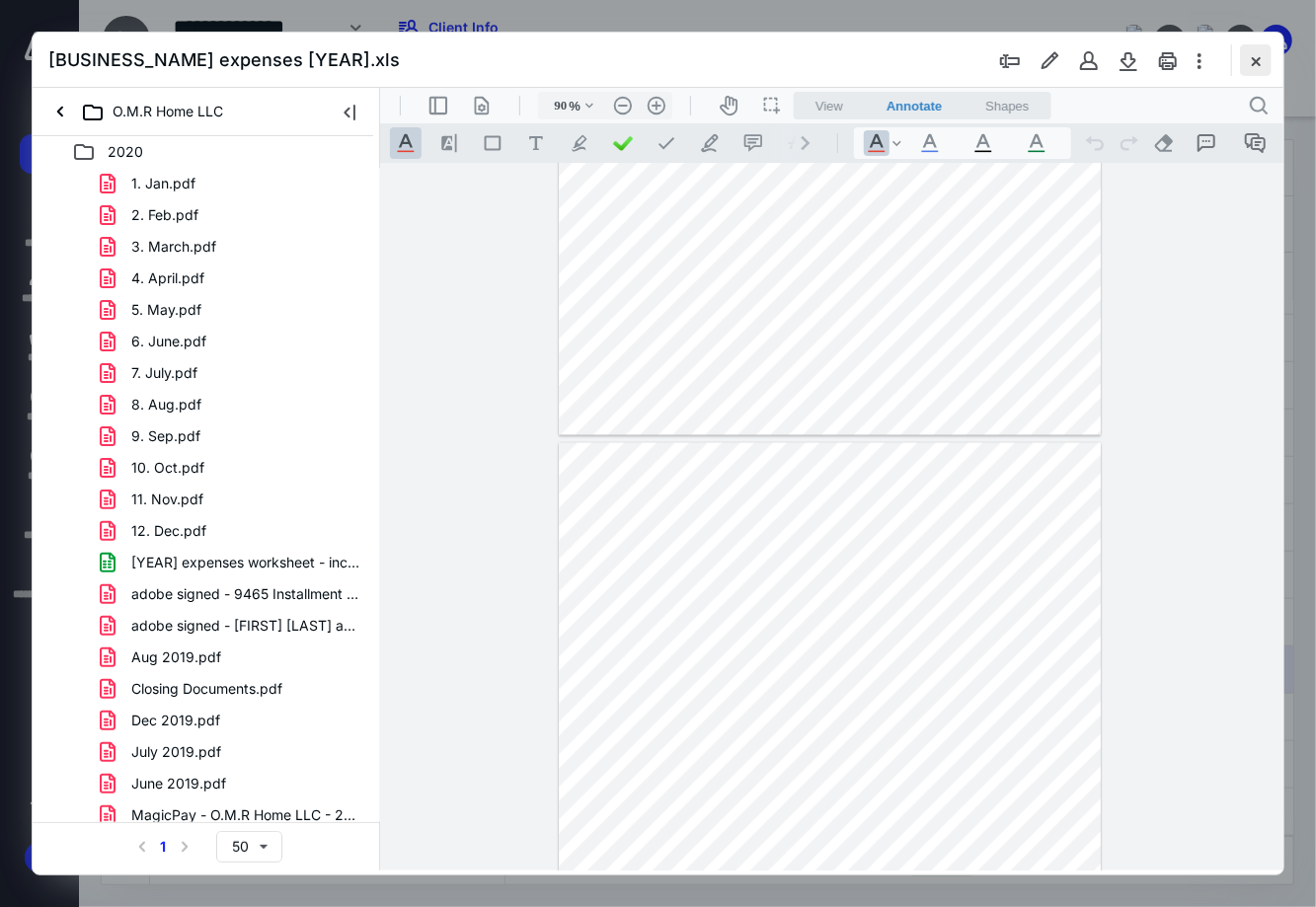 click at bounding box center (1256, 60) 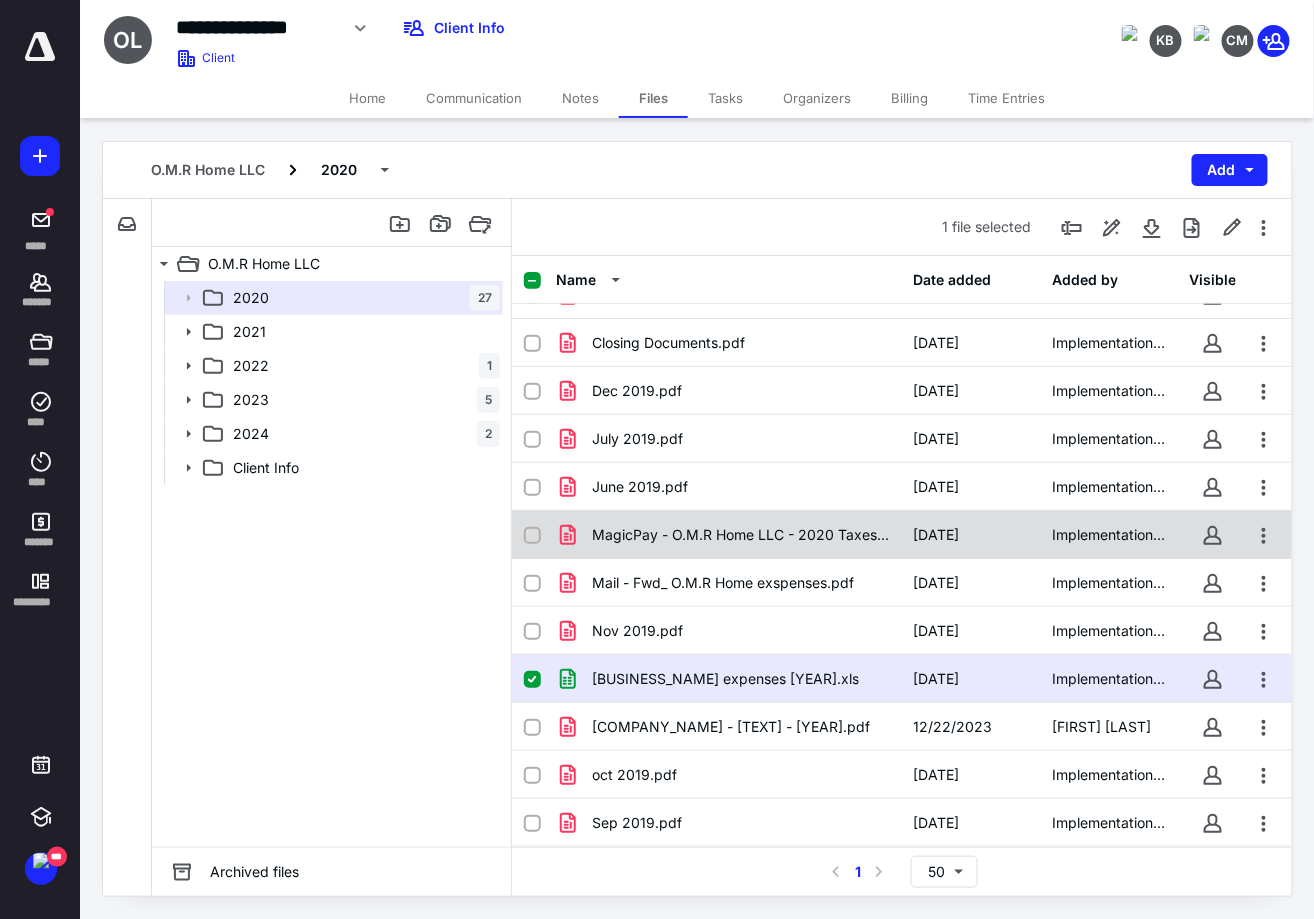 click on "MagicPay - O.M.R Home LLC - 2020 Taxes.pdf 10/17/2021 Implementation Team" at bounding box center (902, 535) 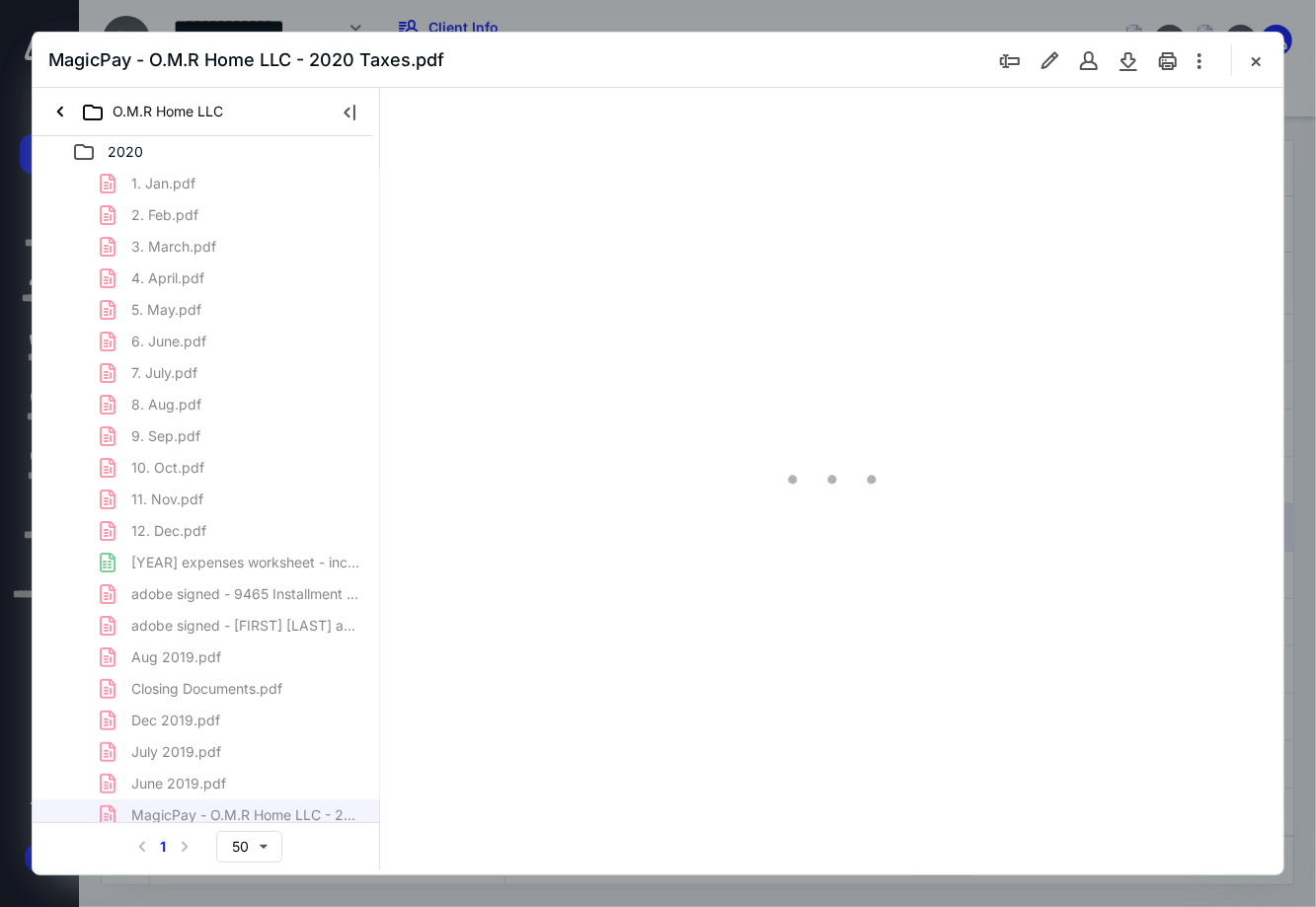 scroll, scrollTop: 0, scrollLeft: 0, axis: both 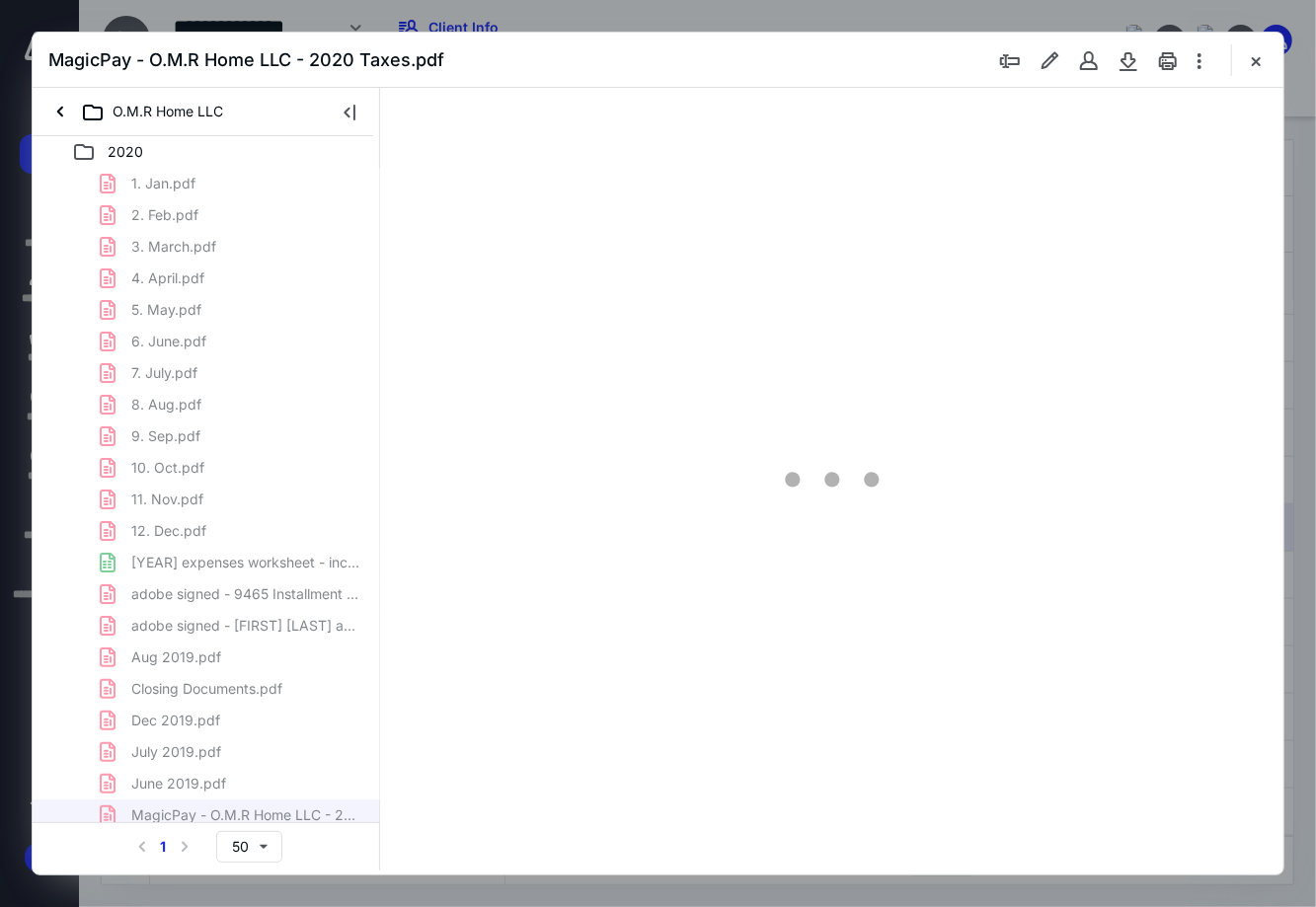 type on "90" 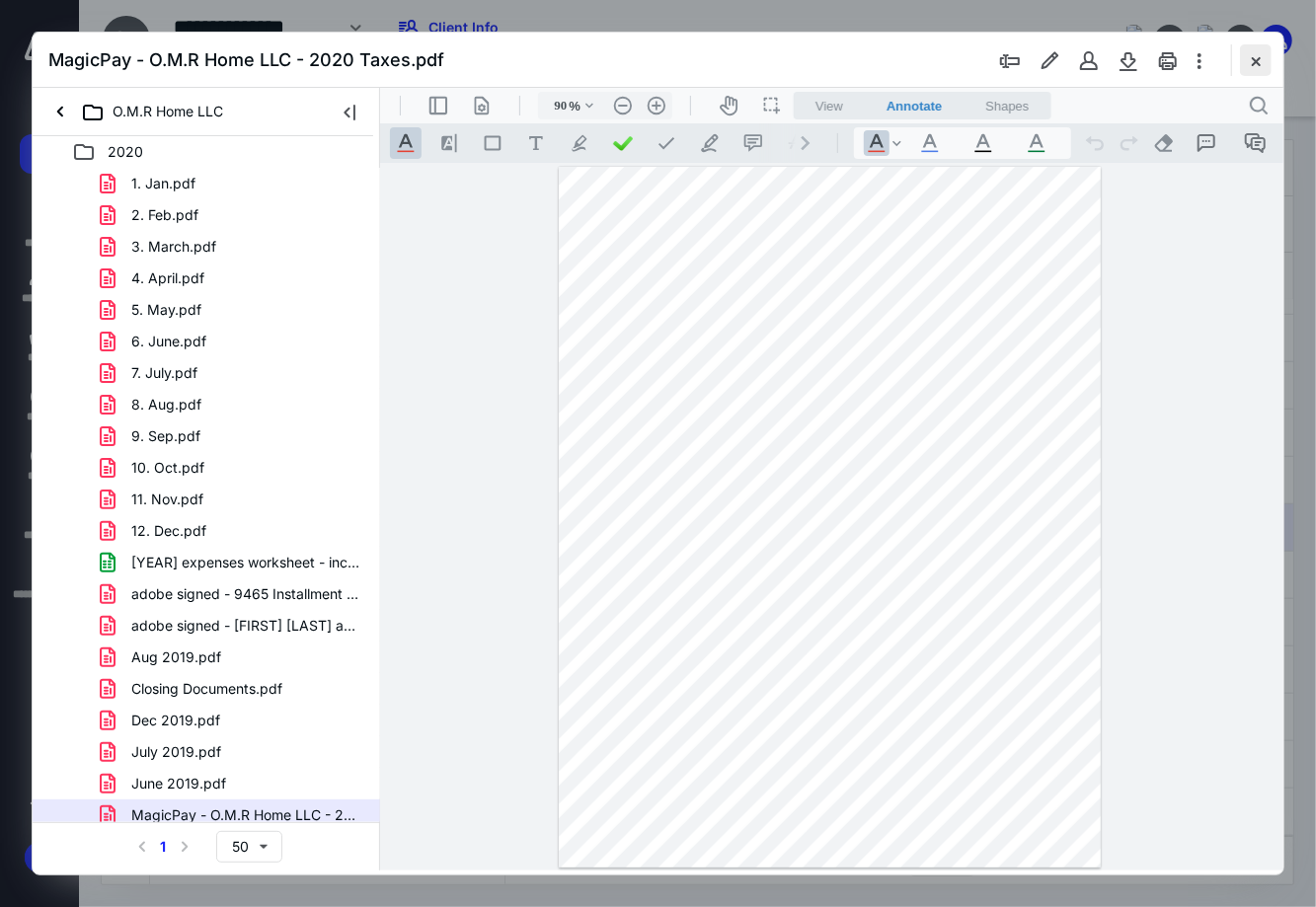 click at bounding box center [1256, 60] 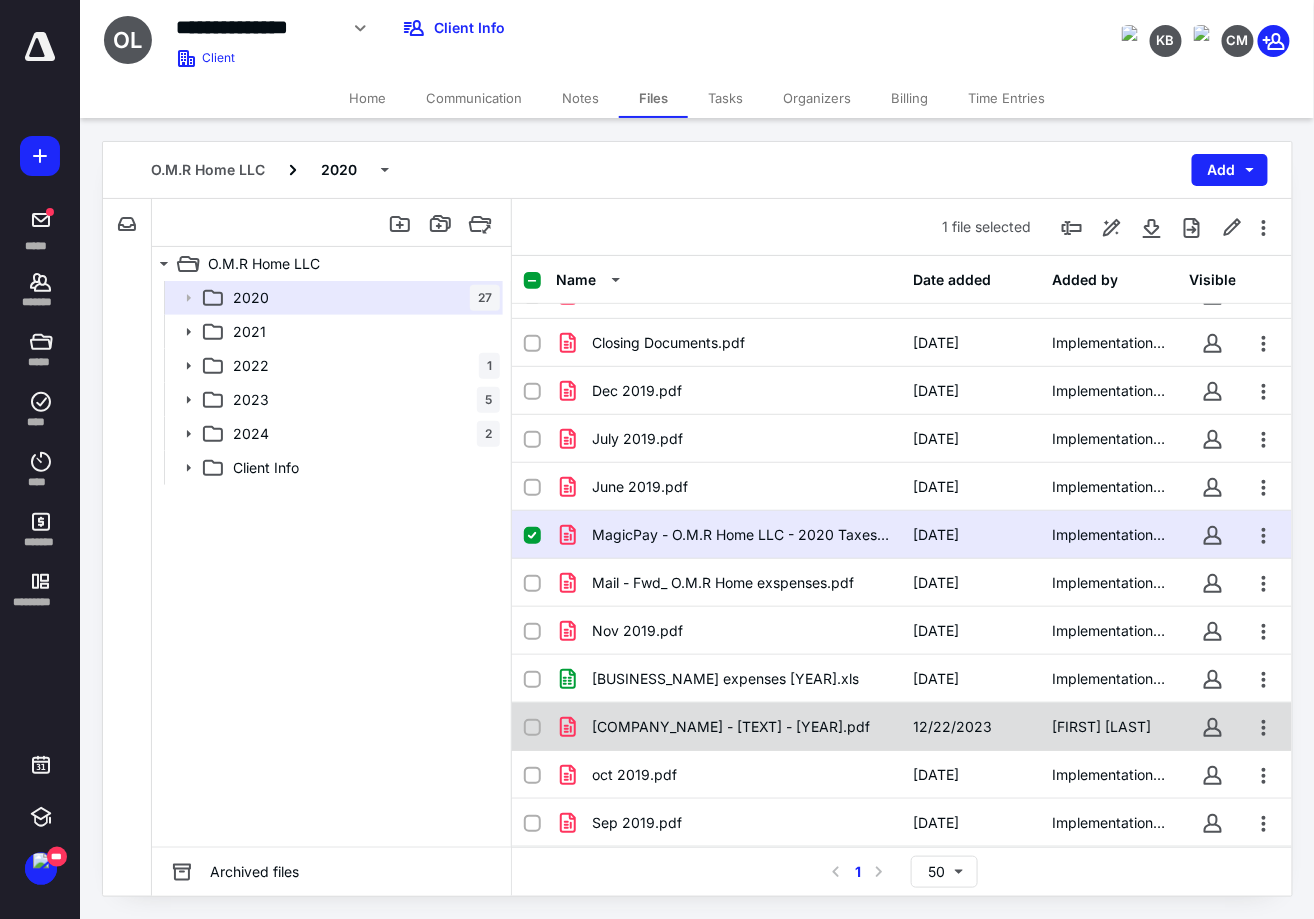 click on "O.M.R Home LLC - 1120S - 2020.pdf" at bounding box center (731, 727) 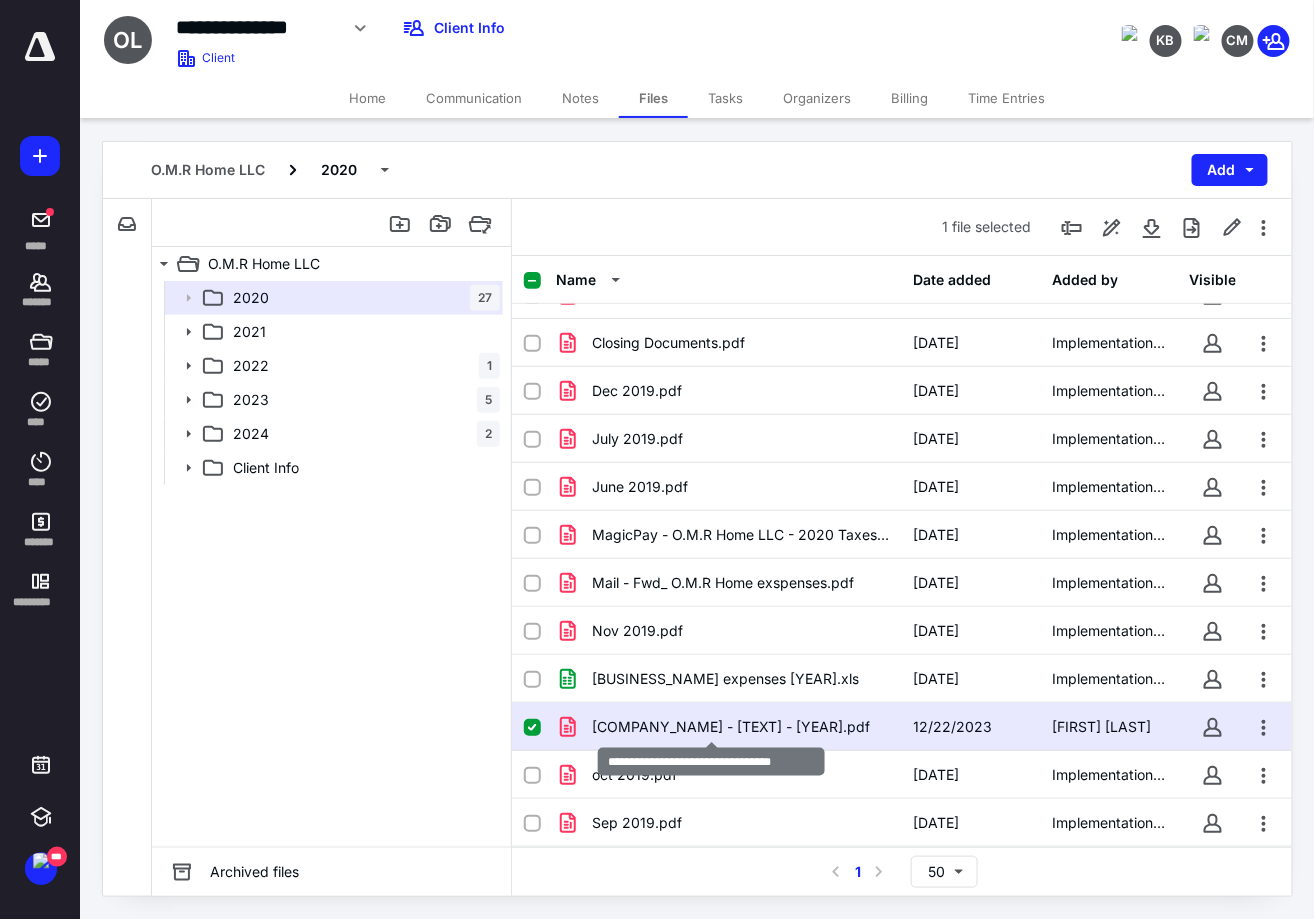click on "O.M.R Home LLC - 1120S - 2020.pdf" at bounding box center [731, 727] 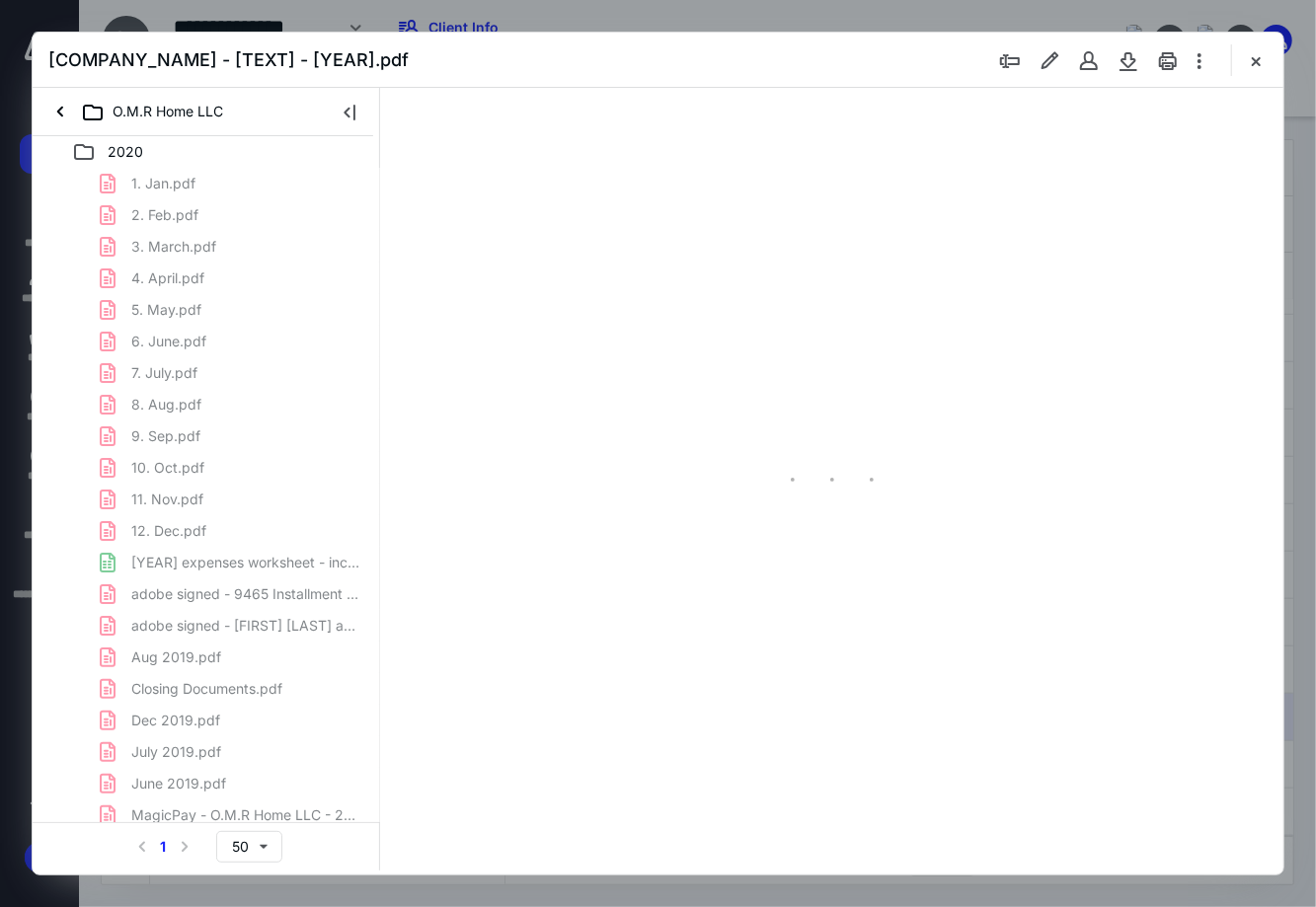 scroll, scrollTop: 0, scrollLeft: 0, axis: both 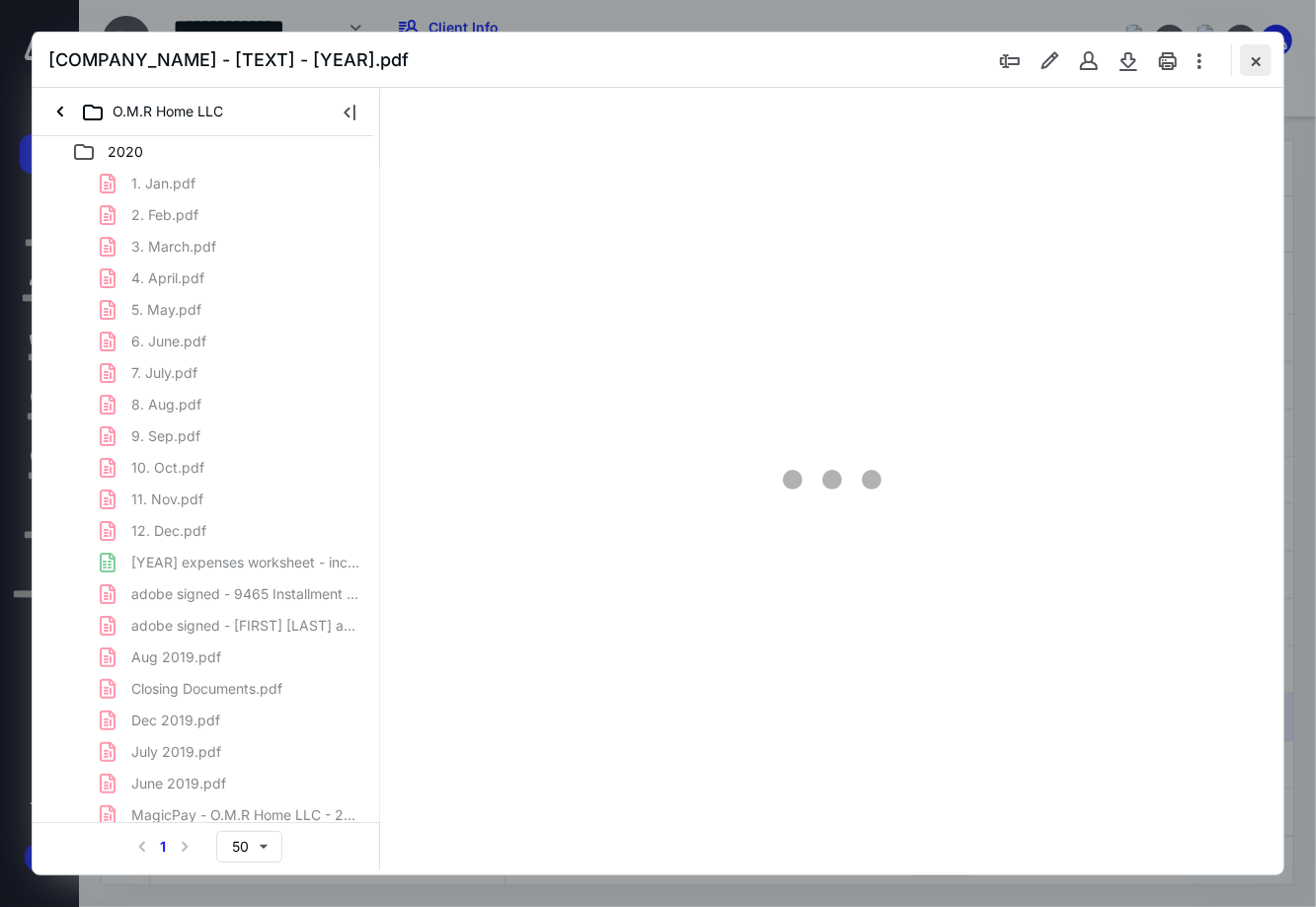type on "90" 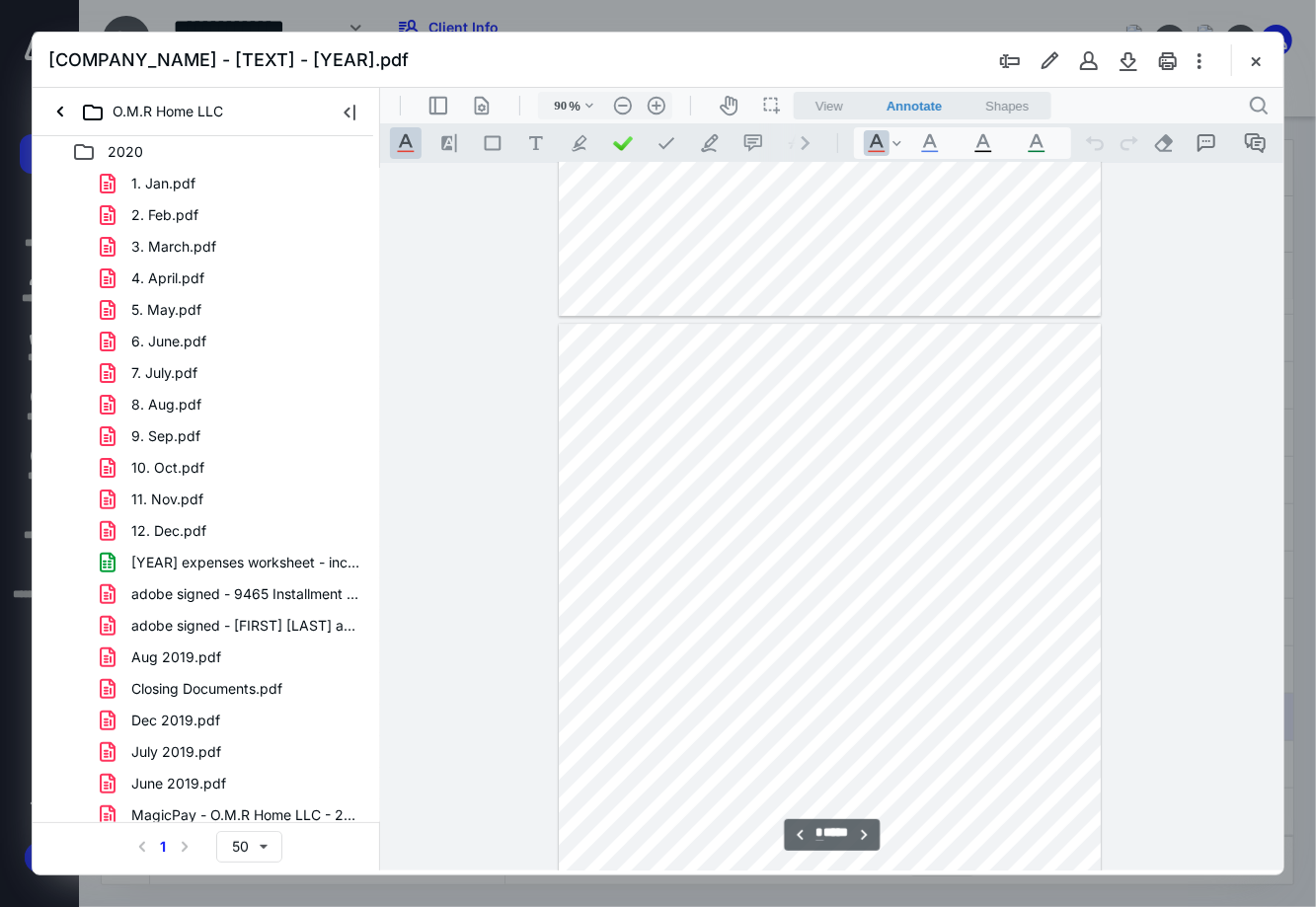 scroll, scrollTop: 3385, scrollLeft: 0, axis: vertical 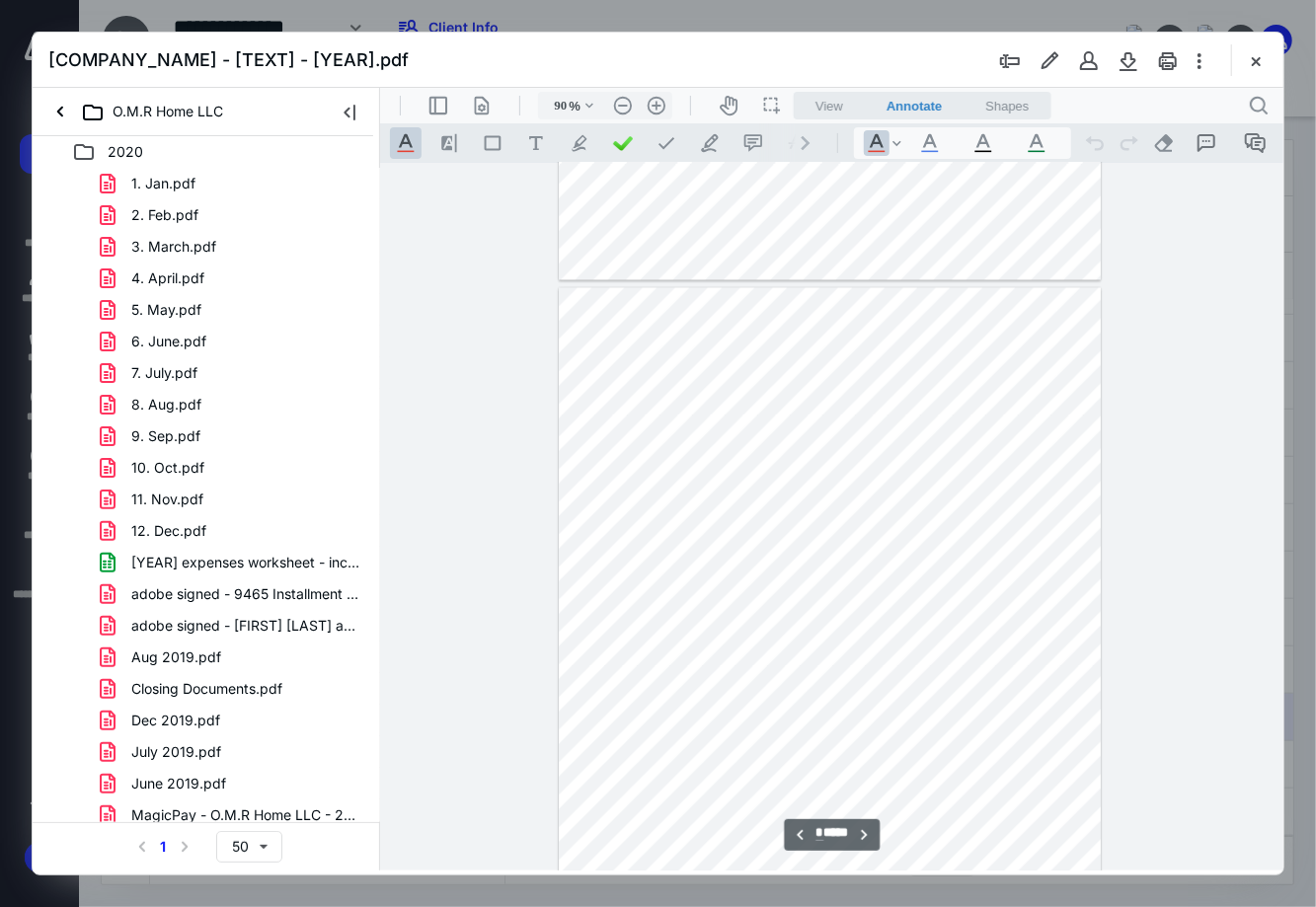 type on "*" 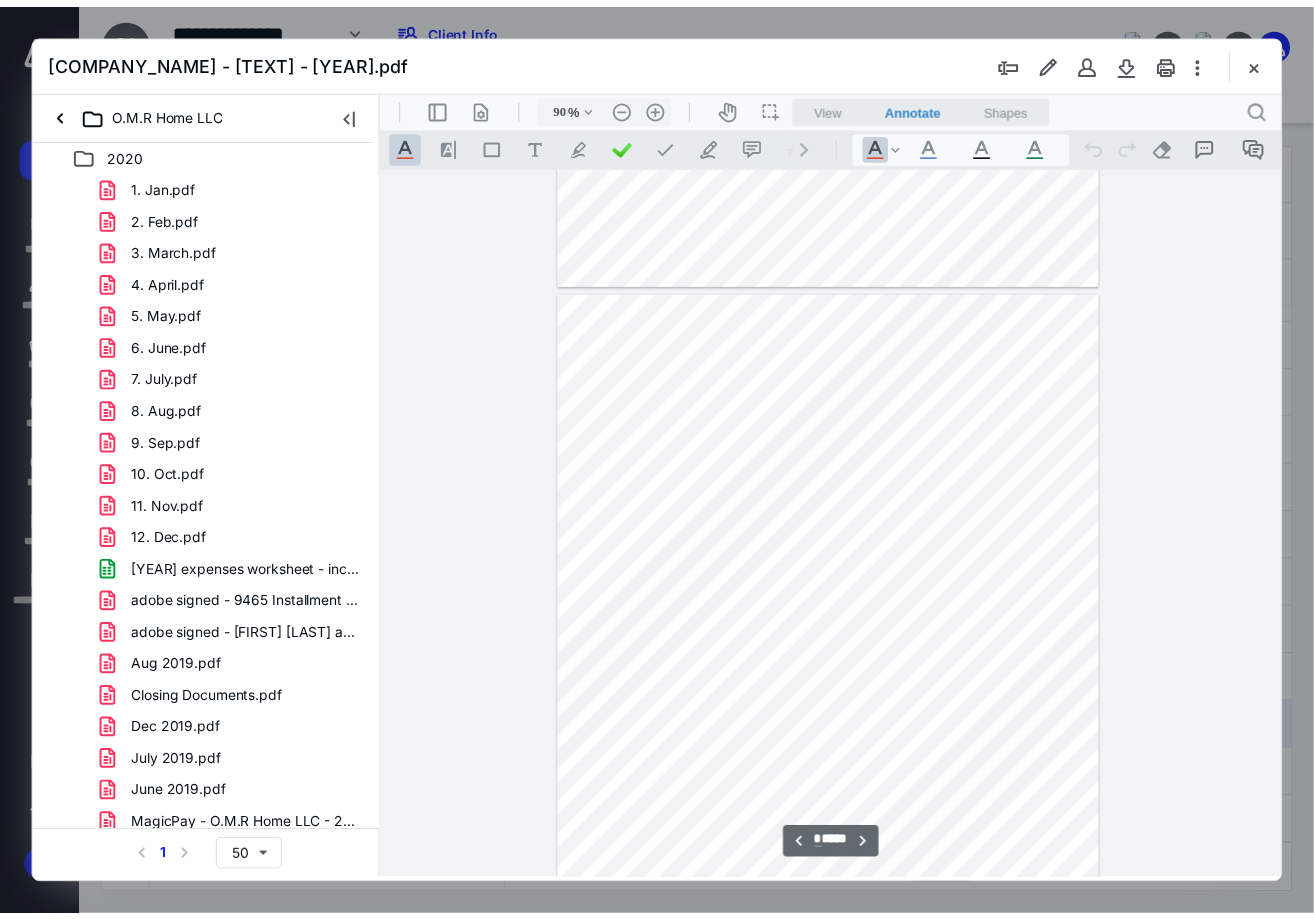 scroll, scrollTop: 1430, scrollLeft: 0, axis: vertical 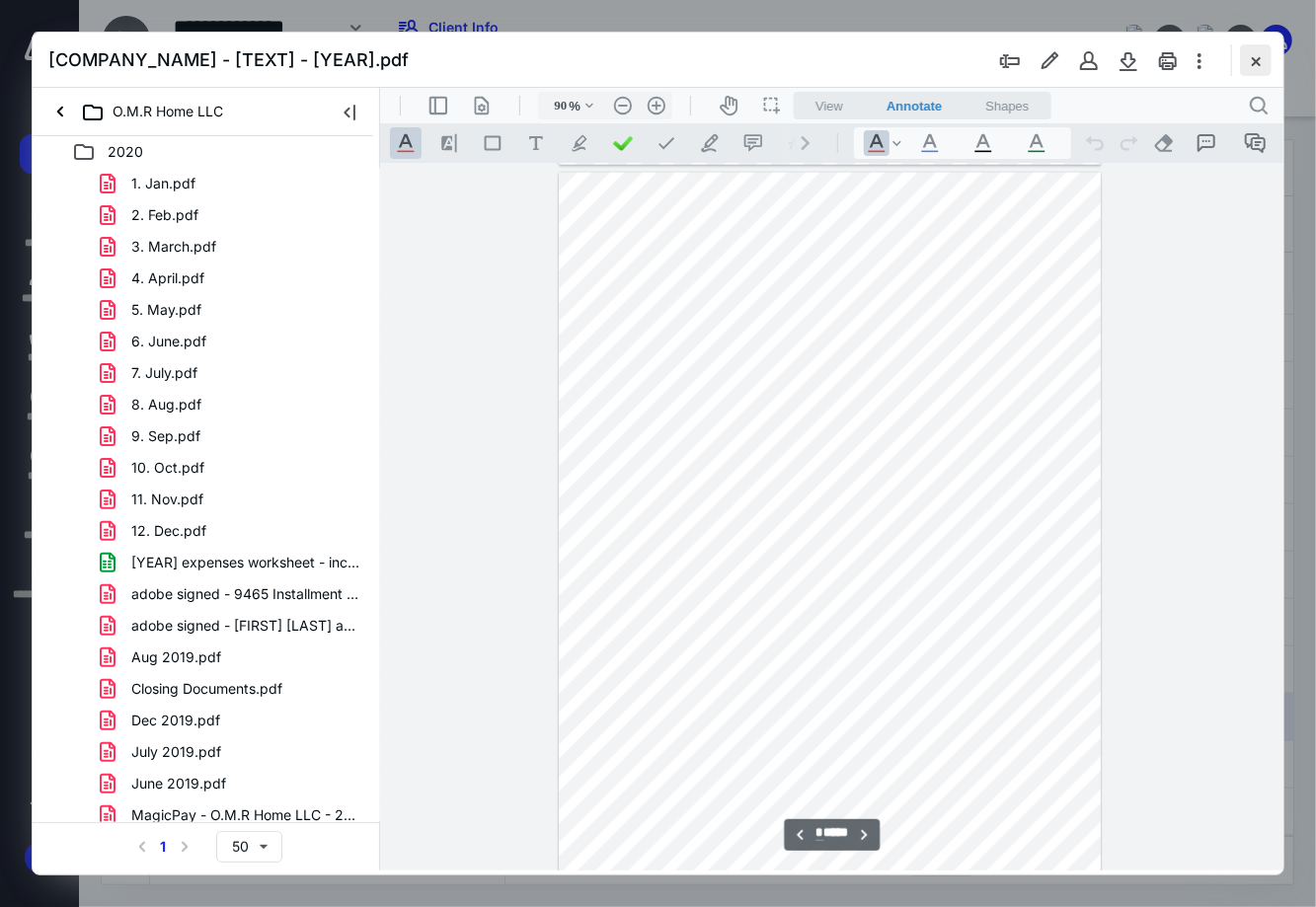 click at bounding box center [1256, 60] 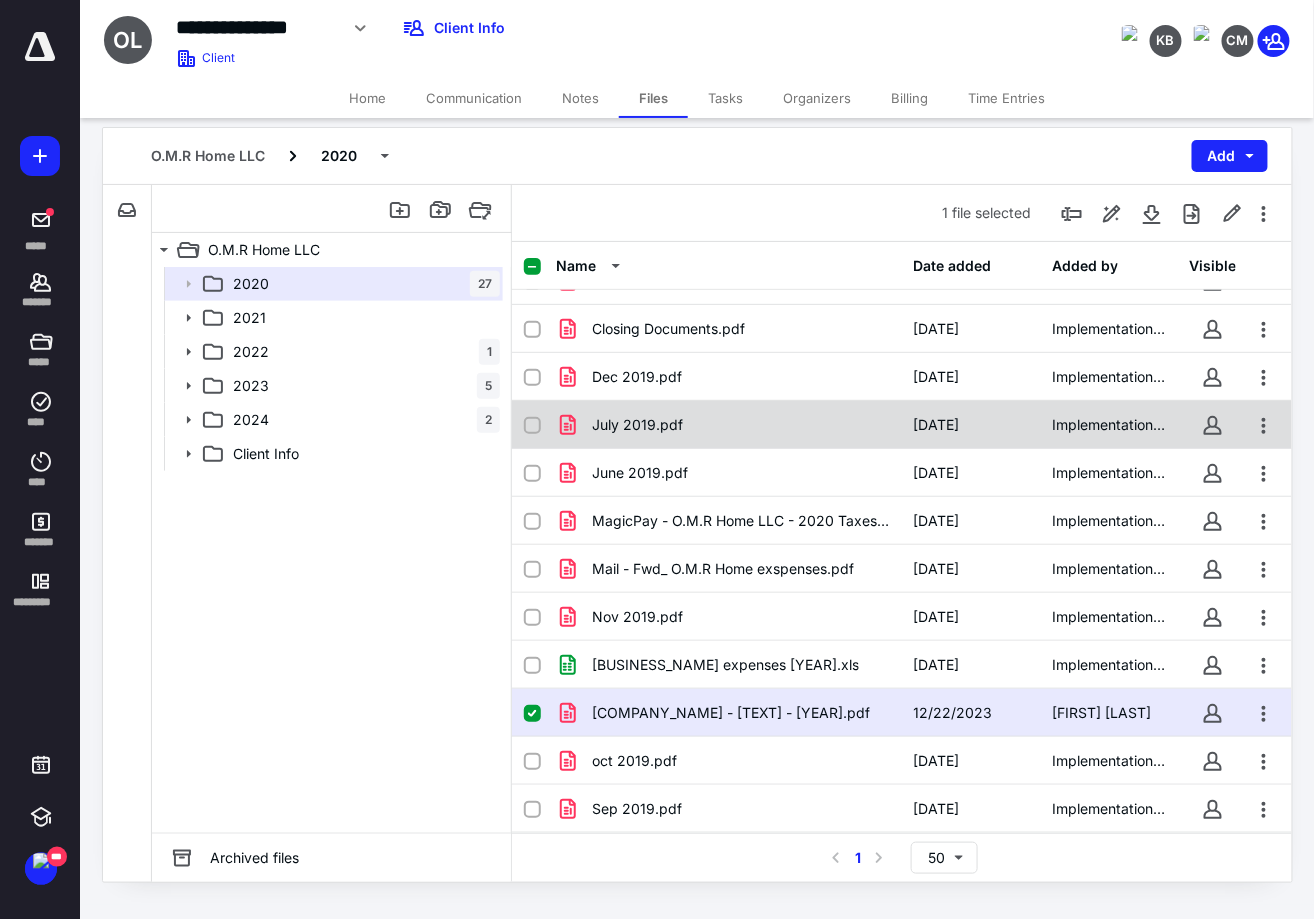 scroll, scrollTop: 18, scrollLeft: 0, axis: vertical 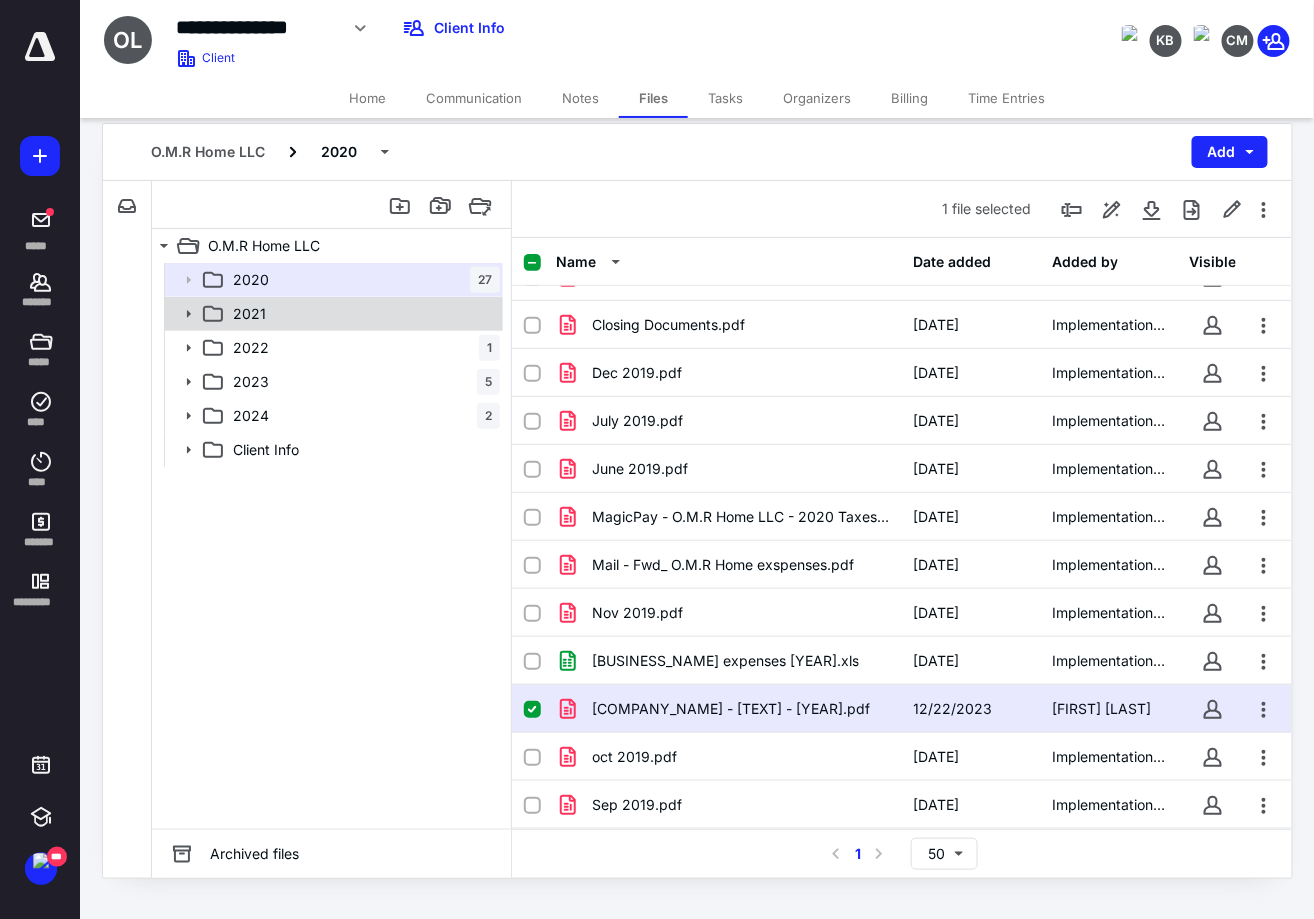 click on "2021" at bounding box center (332, 314) 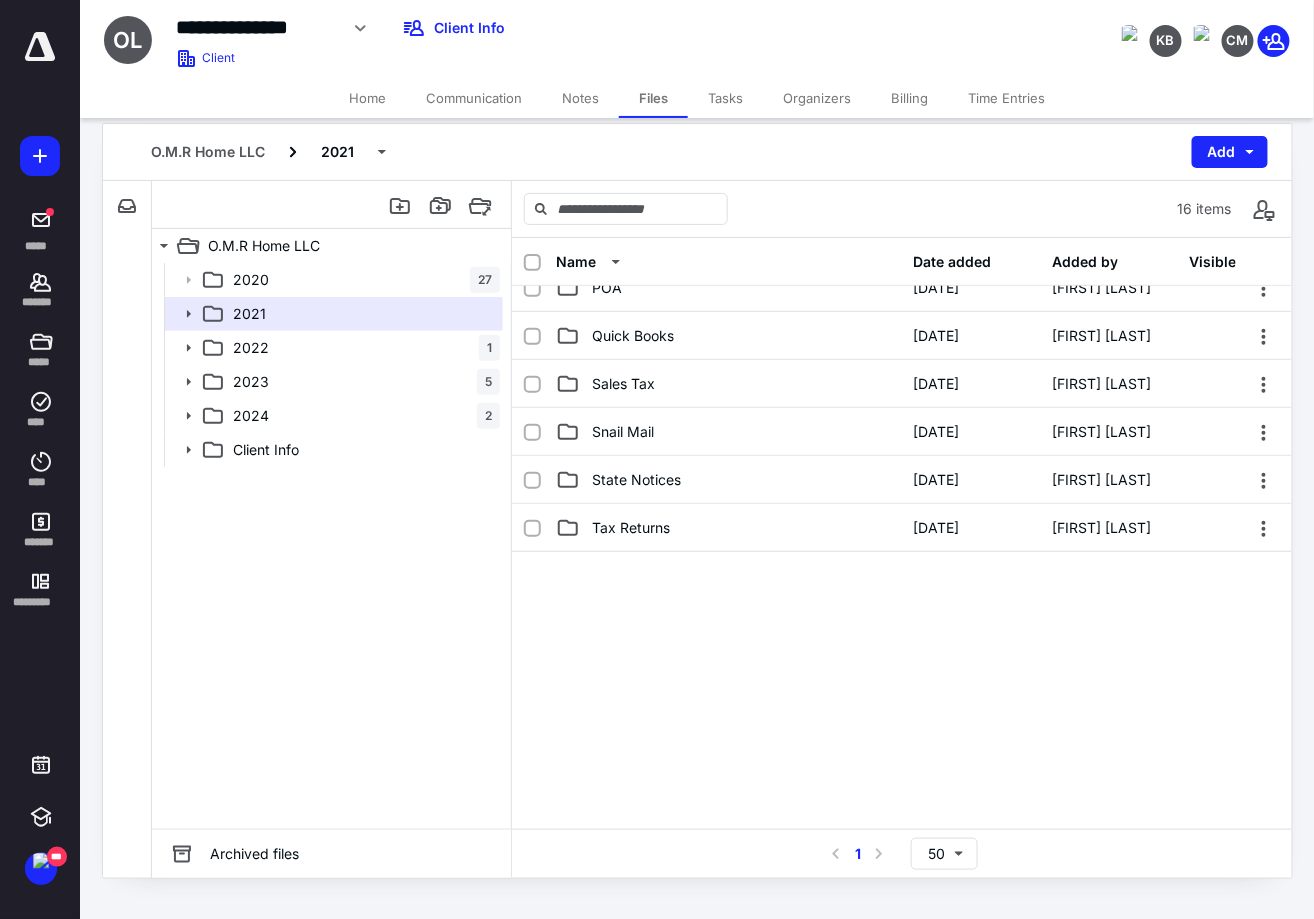 scroll, scrollTop: 525, scrollLeft: 0, axis: vertical 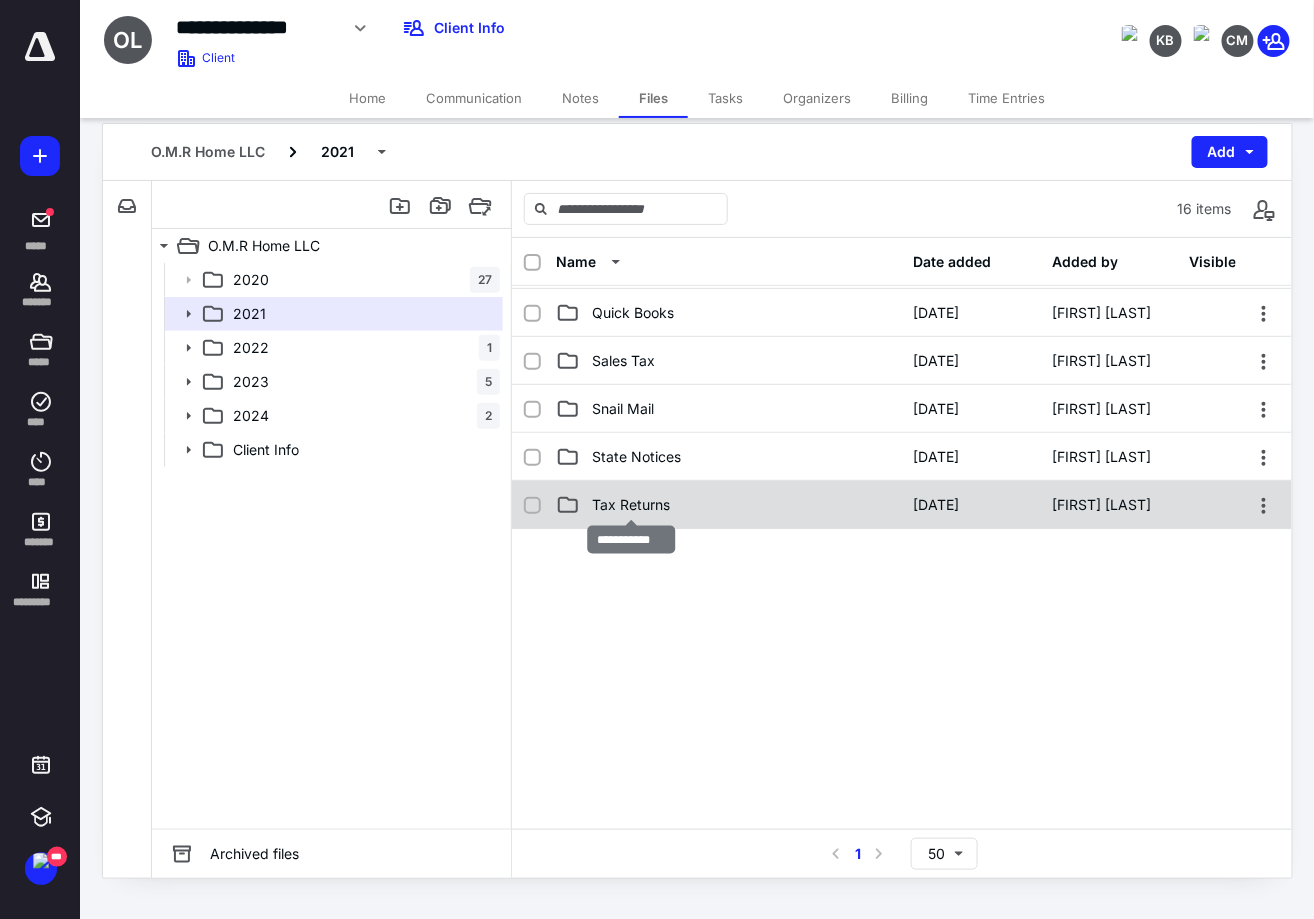 click on "Tax Returns" at bounding box center (631, 505) 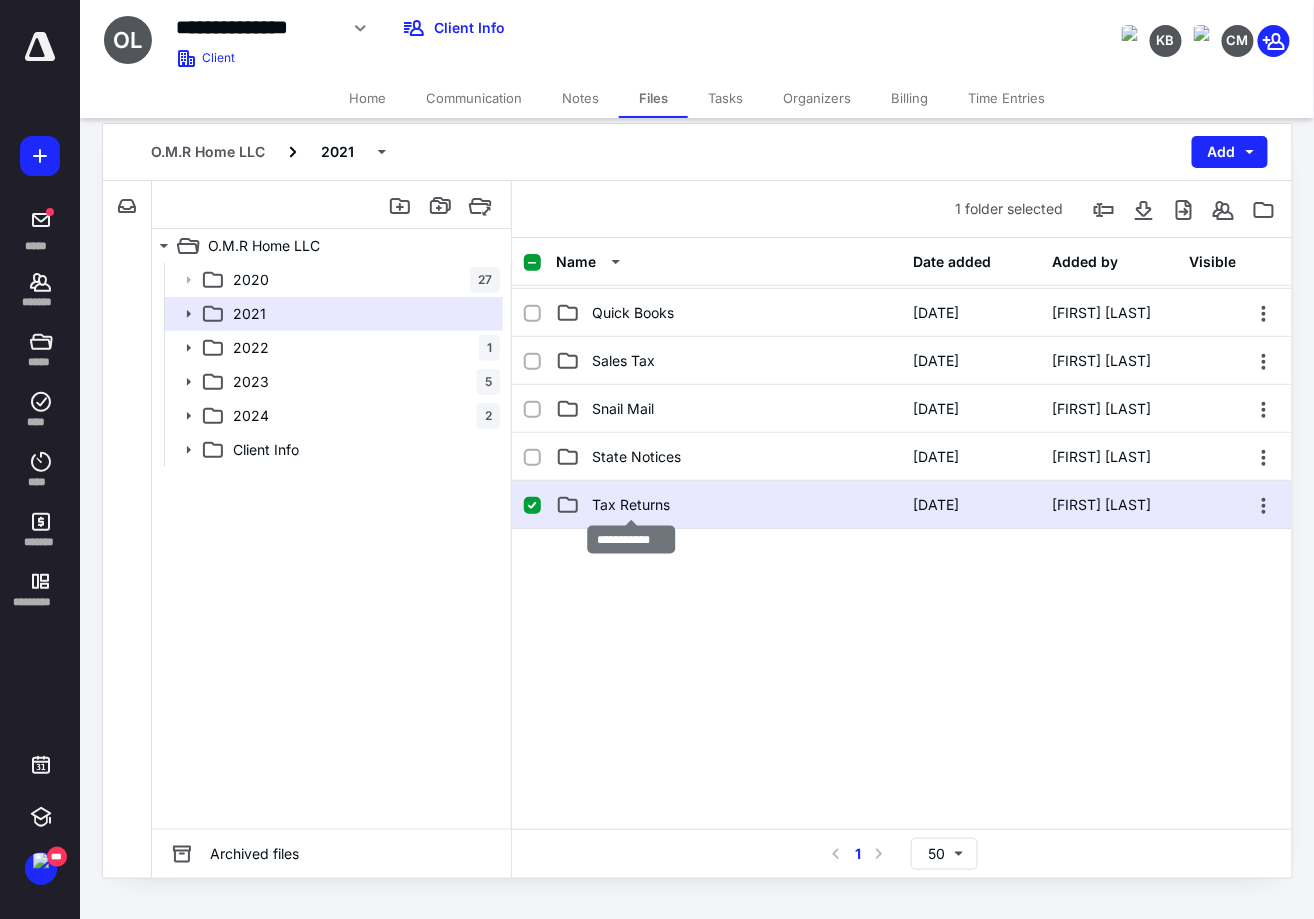 click on "Tax Returns" at bounding box center [631, 505] 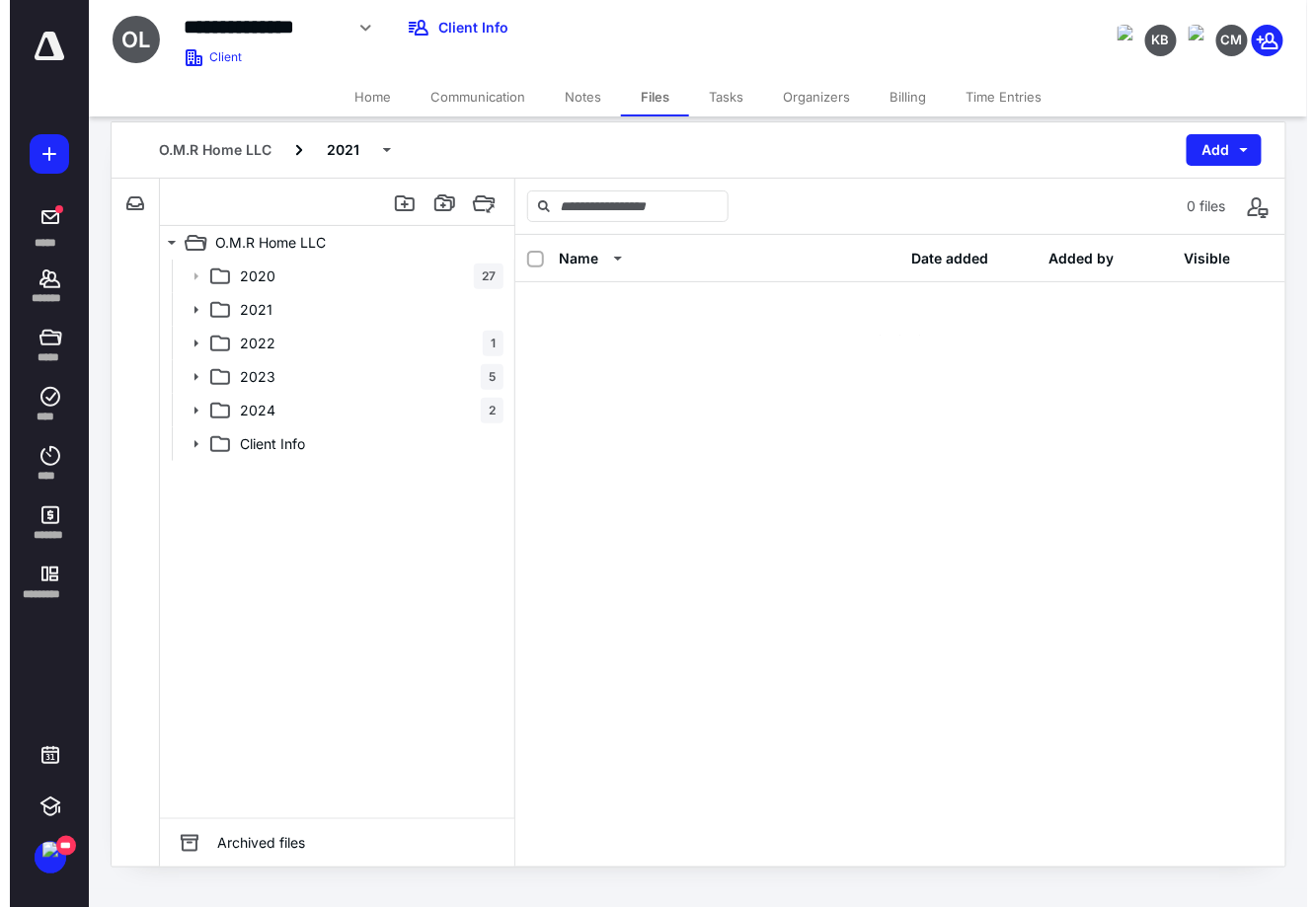 scroll, scrollTop: 0, scrollLeft: 0, axis: both 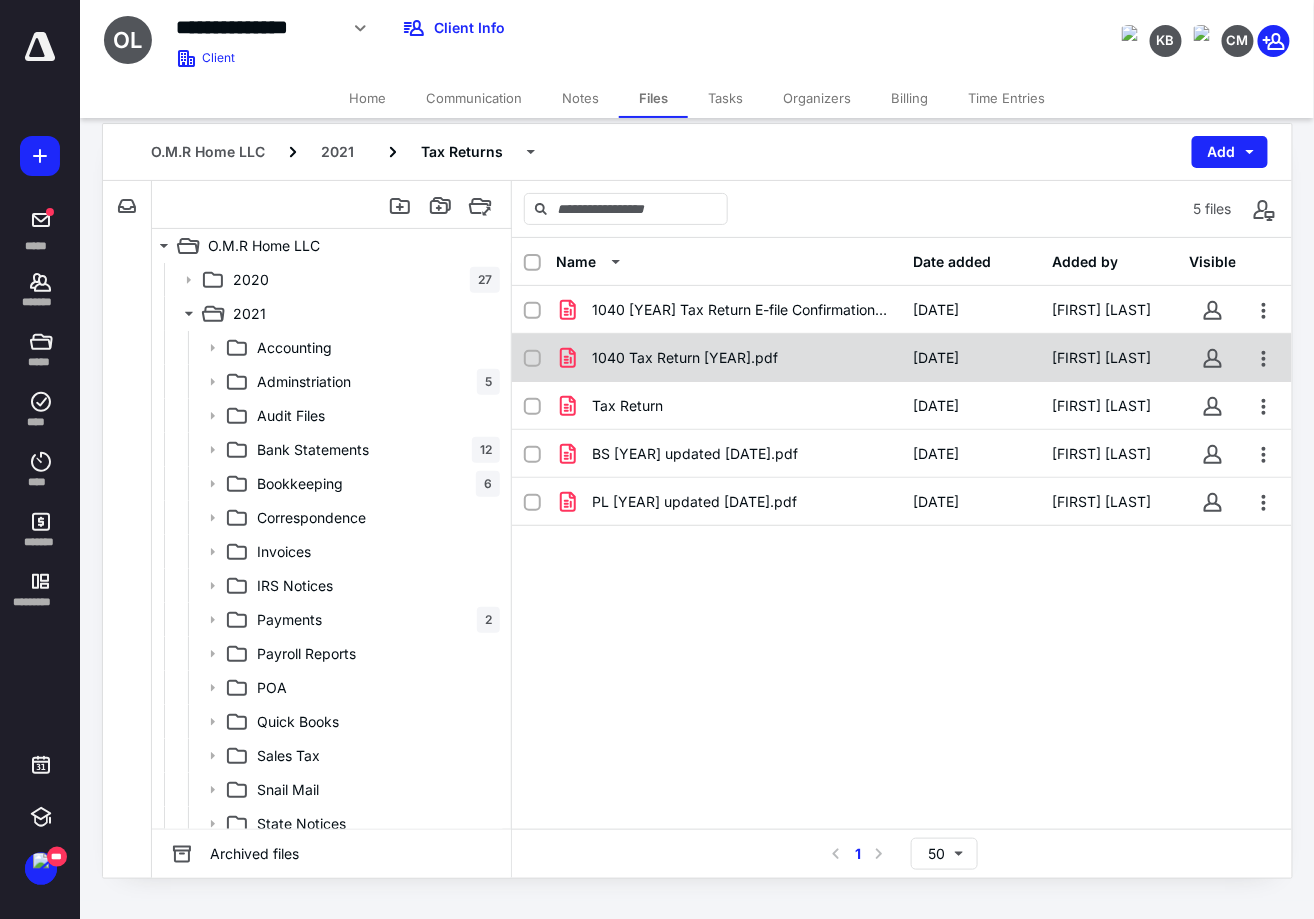 click on "1040 Tax Return 2021.pdf" at bounding box center [685, 358] 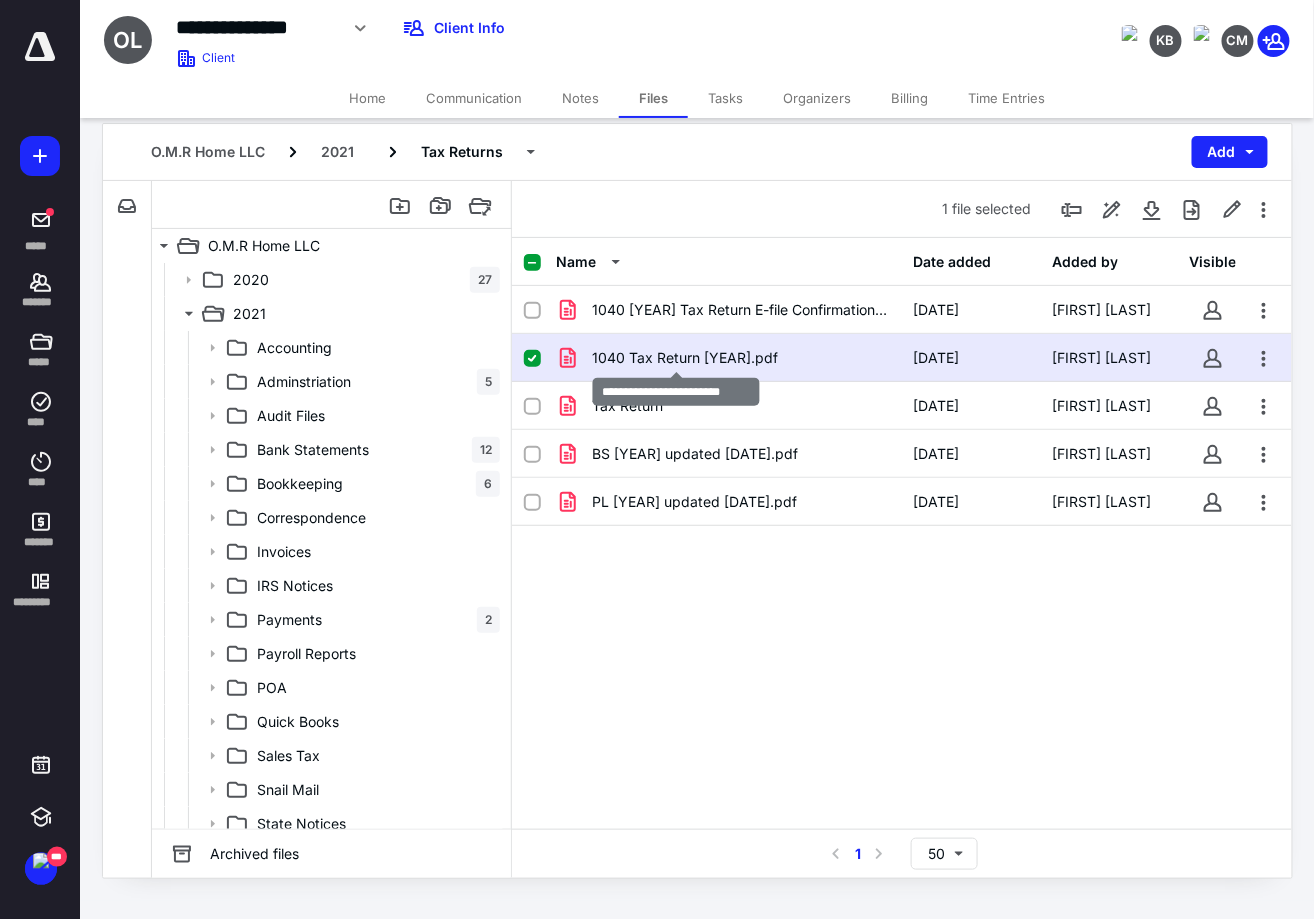 click on "1040 Tax Return 2021.pdf" at bounding box center [685, 358] 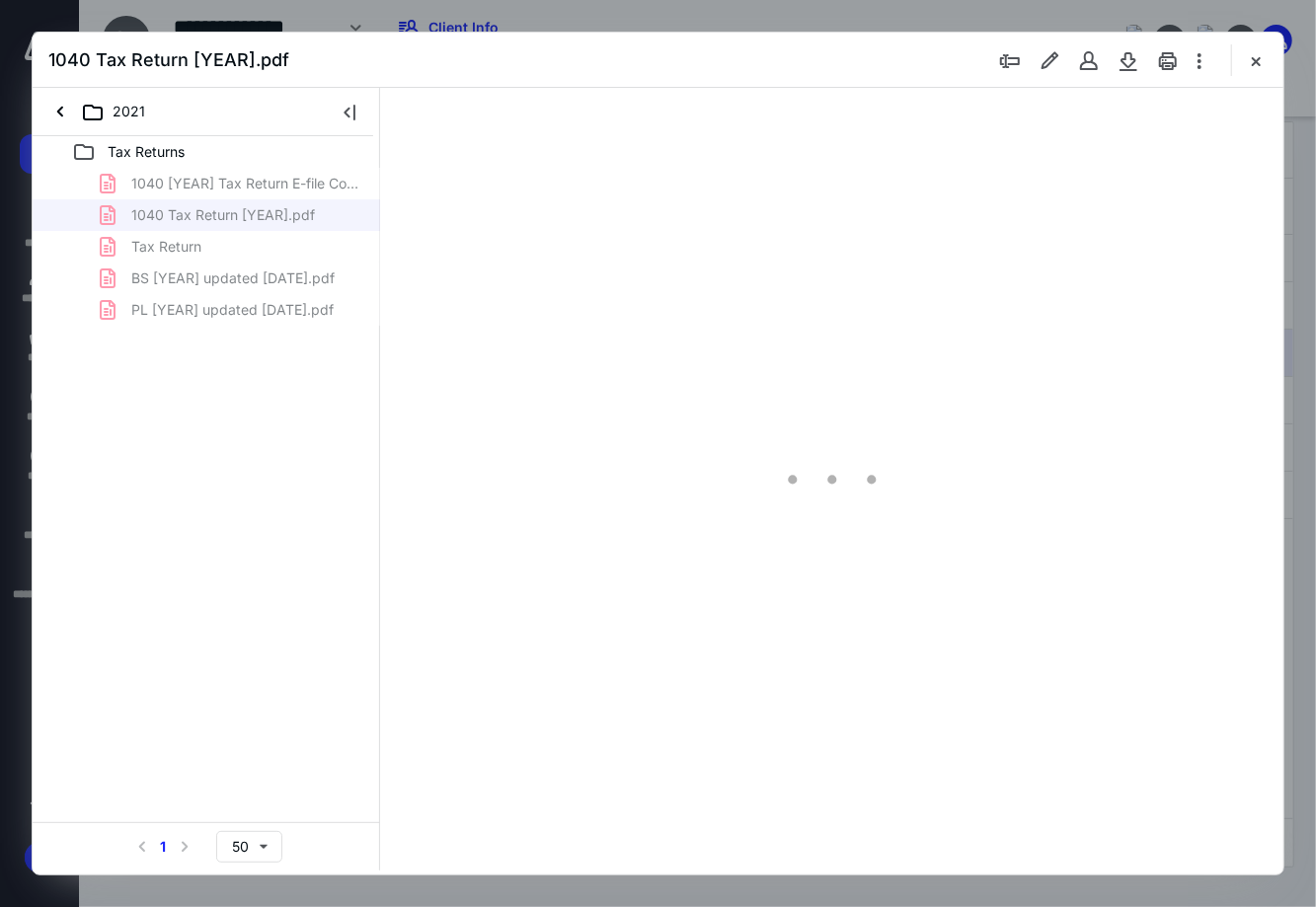 scroll, scrollTop: 0, scrollLeft: 0, axis: both 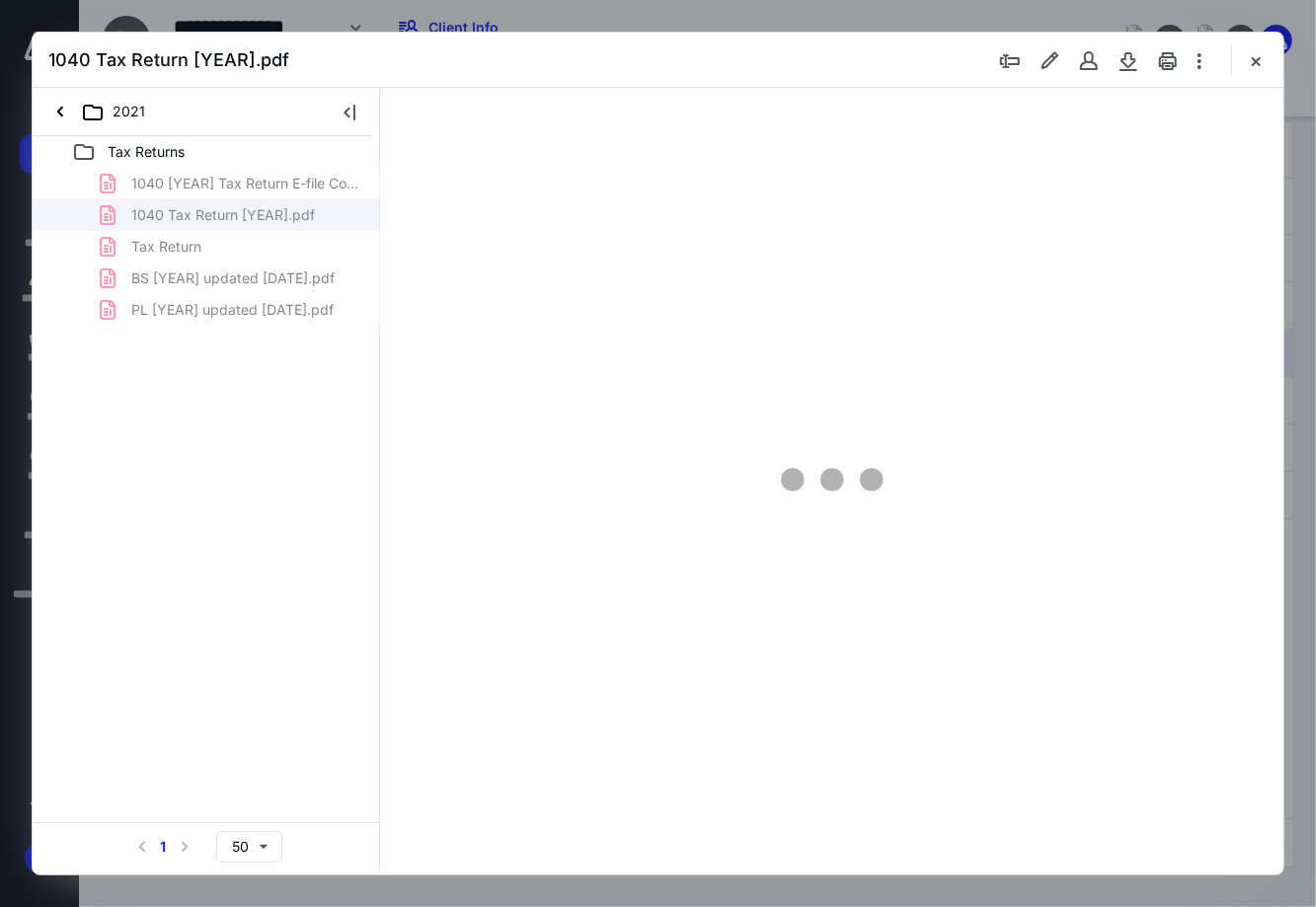 type on "90" 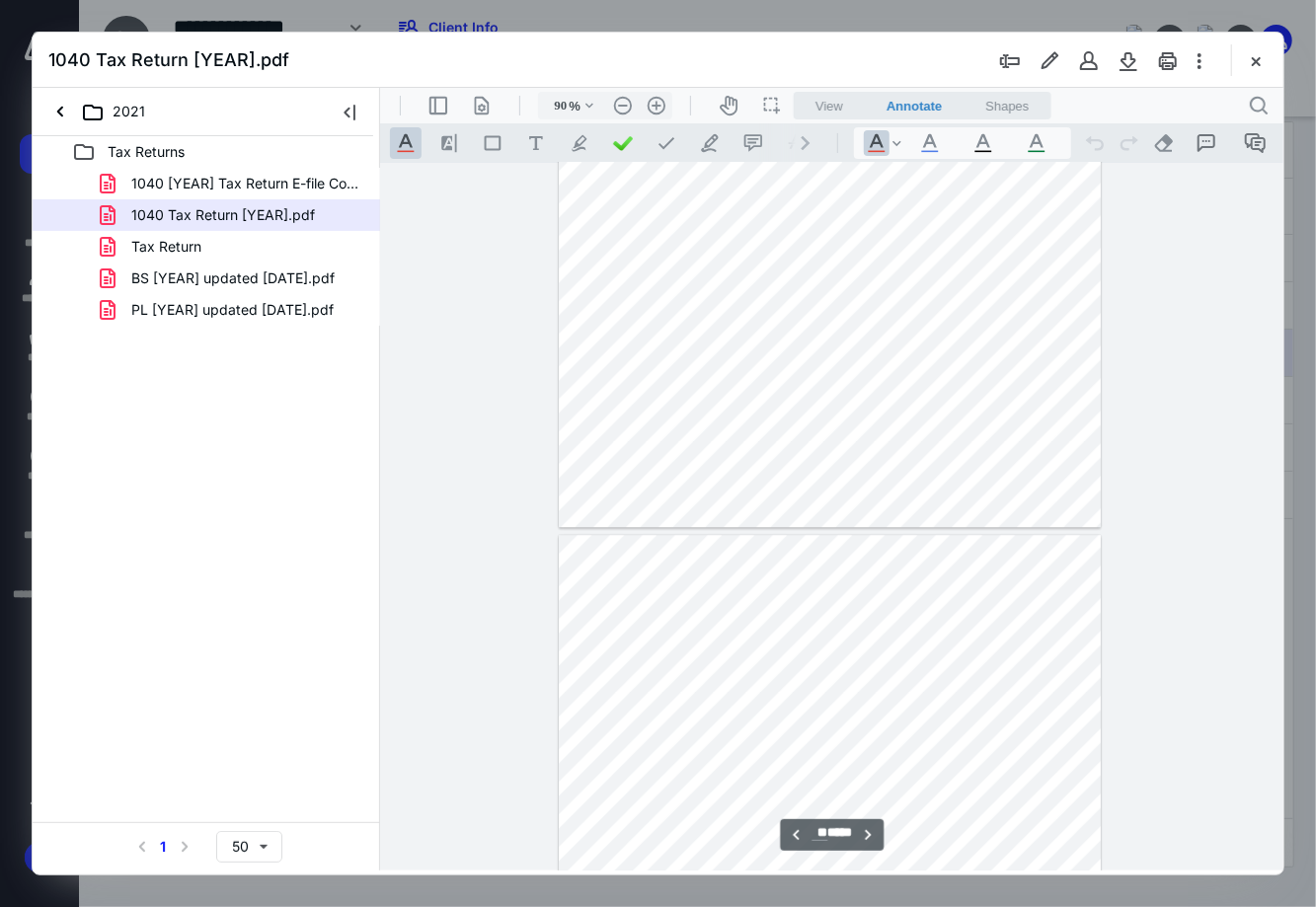 scroll, scrollTop: 15253, scrollLeft: 0, axis: vertical 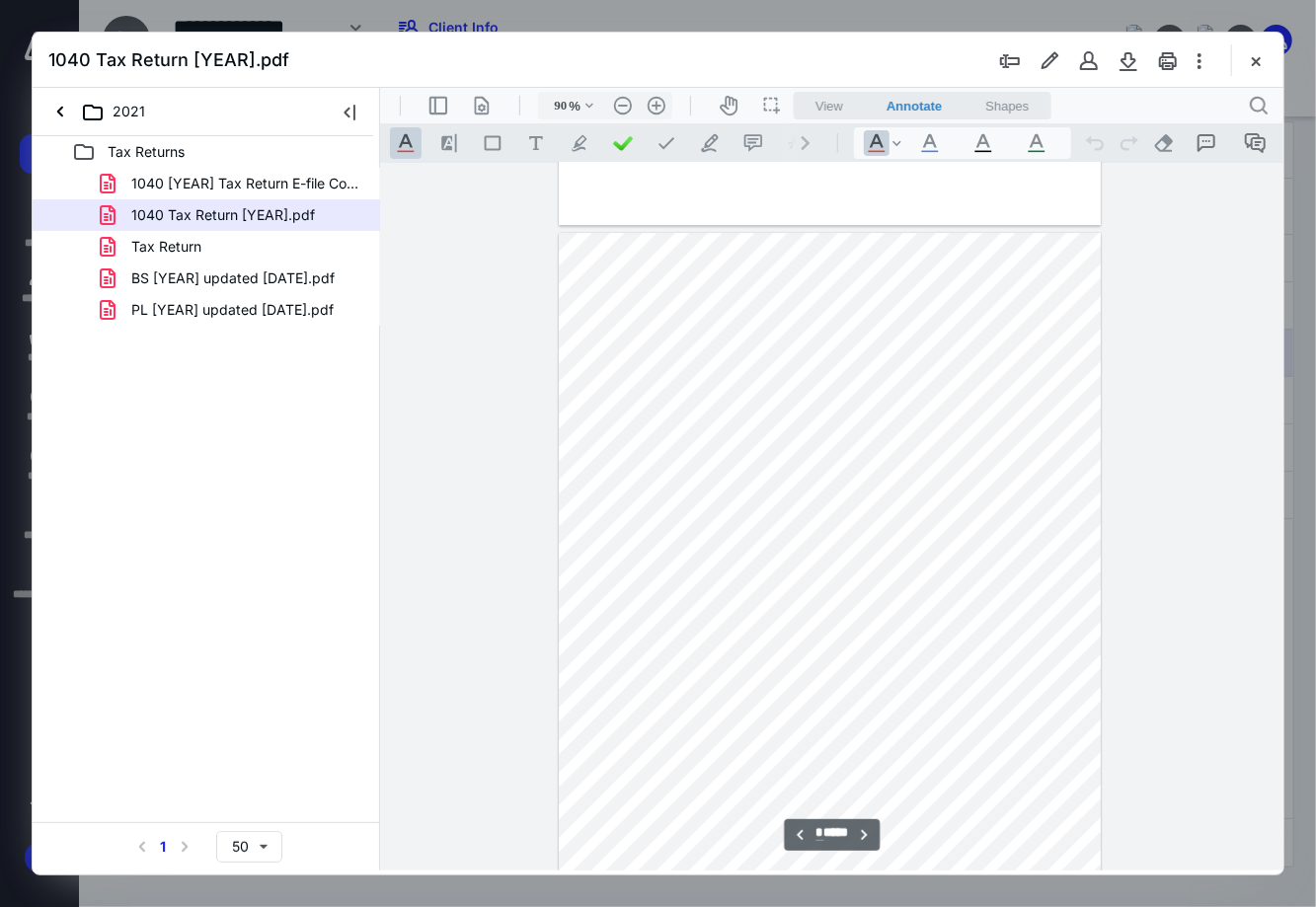 type on "*" 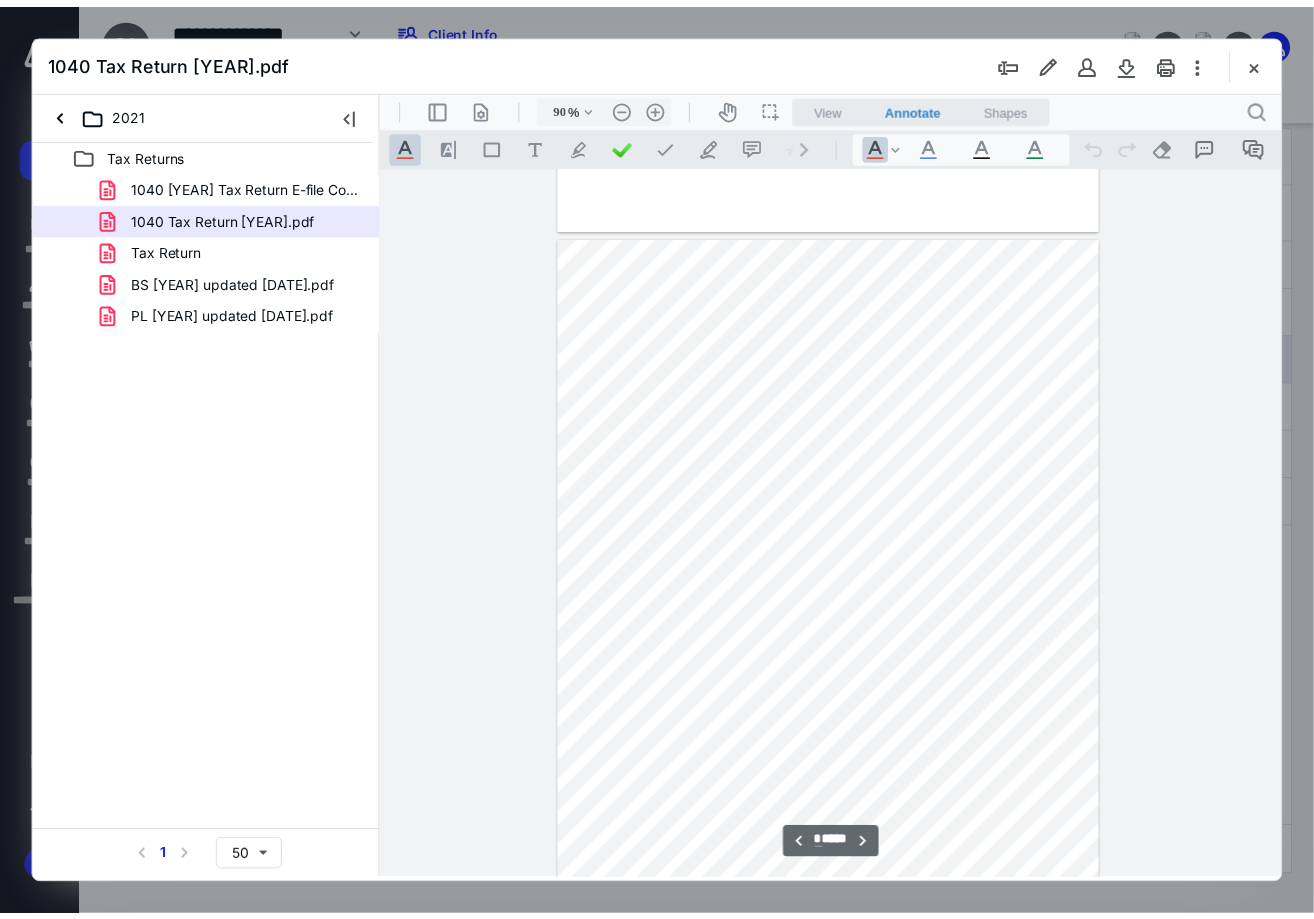 scroll, scrollTop: 3080, scrollLeft: 0, axis: vertical 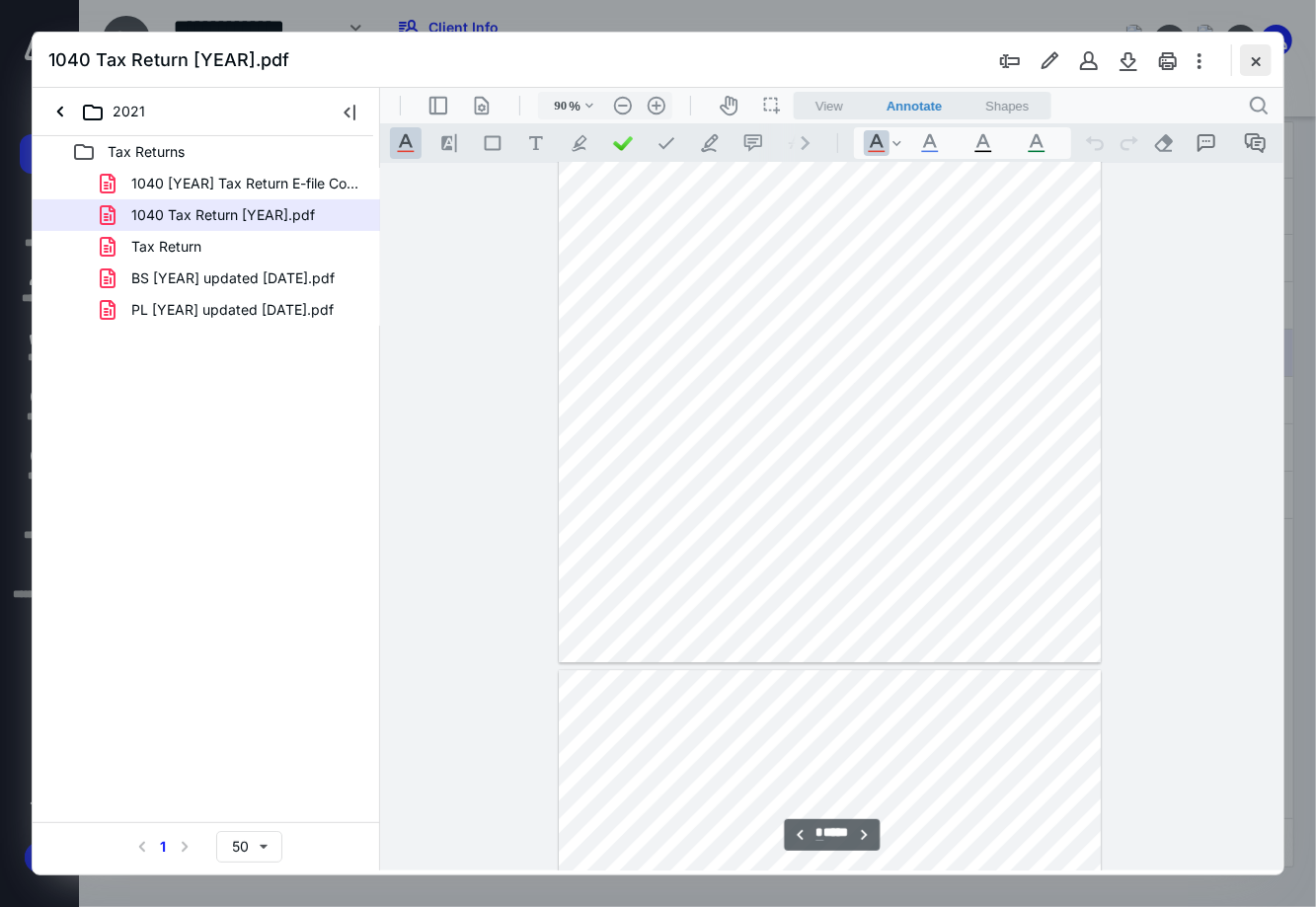 click at bounding box center [1256, 60] 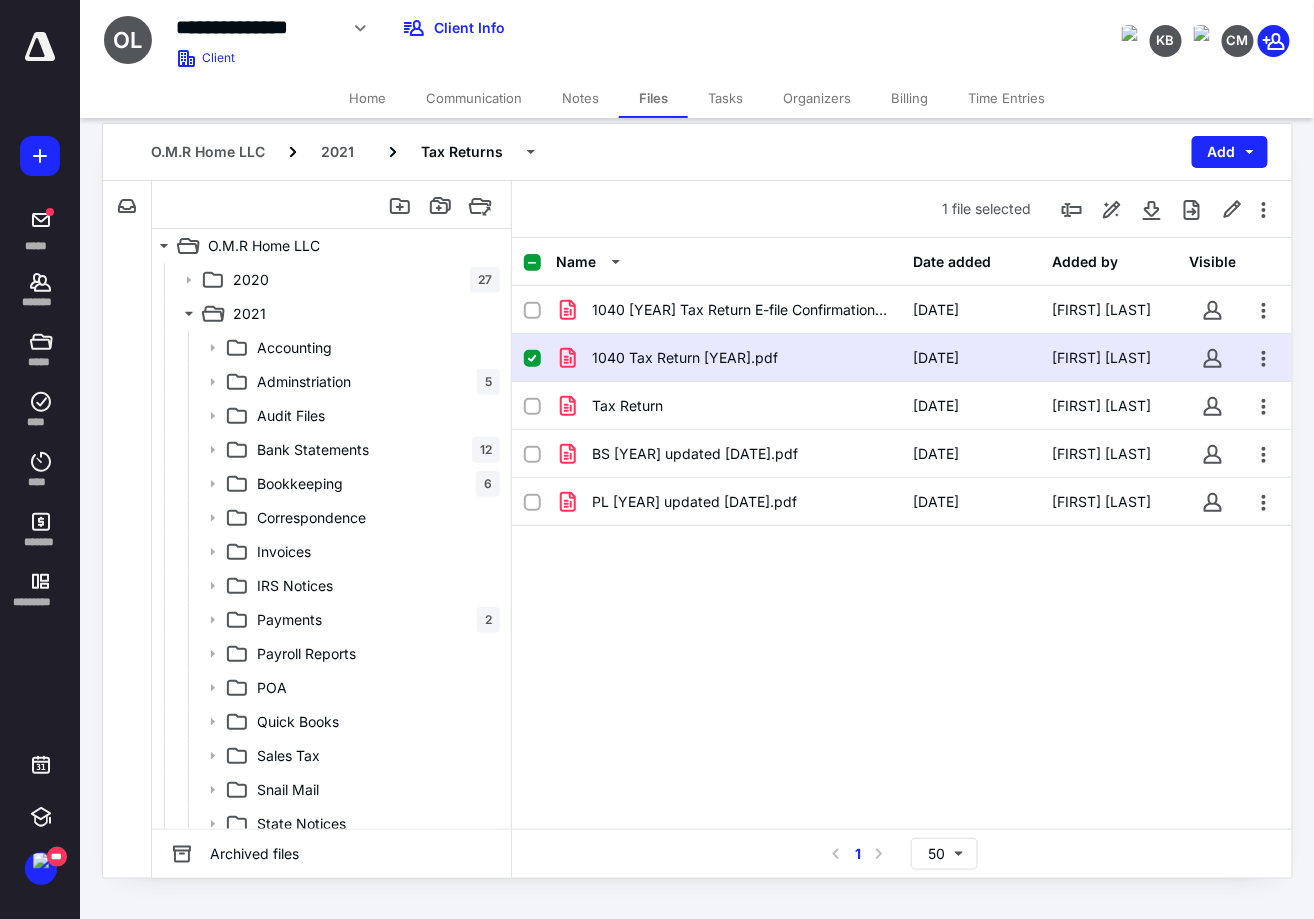 click on "Home" at bounding box center [367, 98] 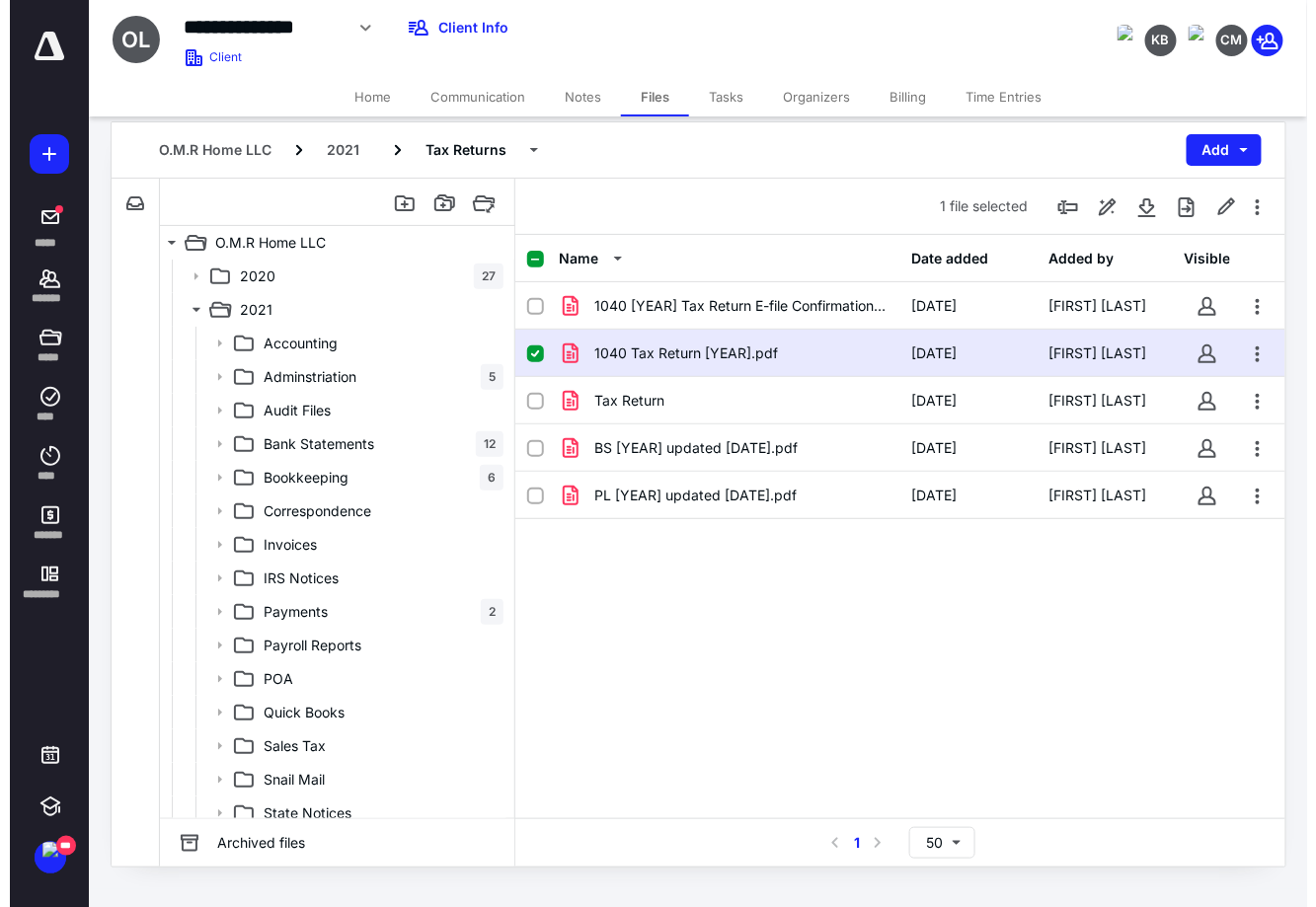 scroll, scrollTop: 0, scrollLeft: 0, axis: both 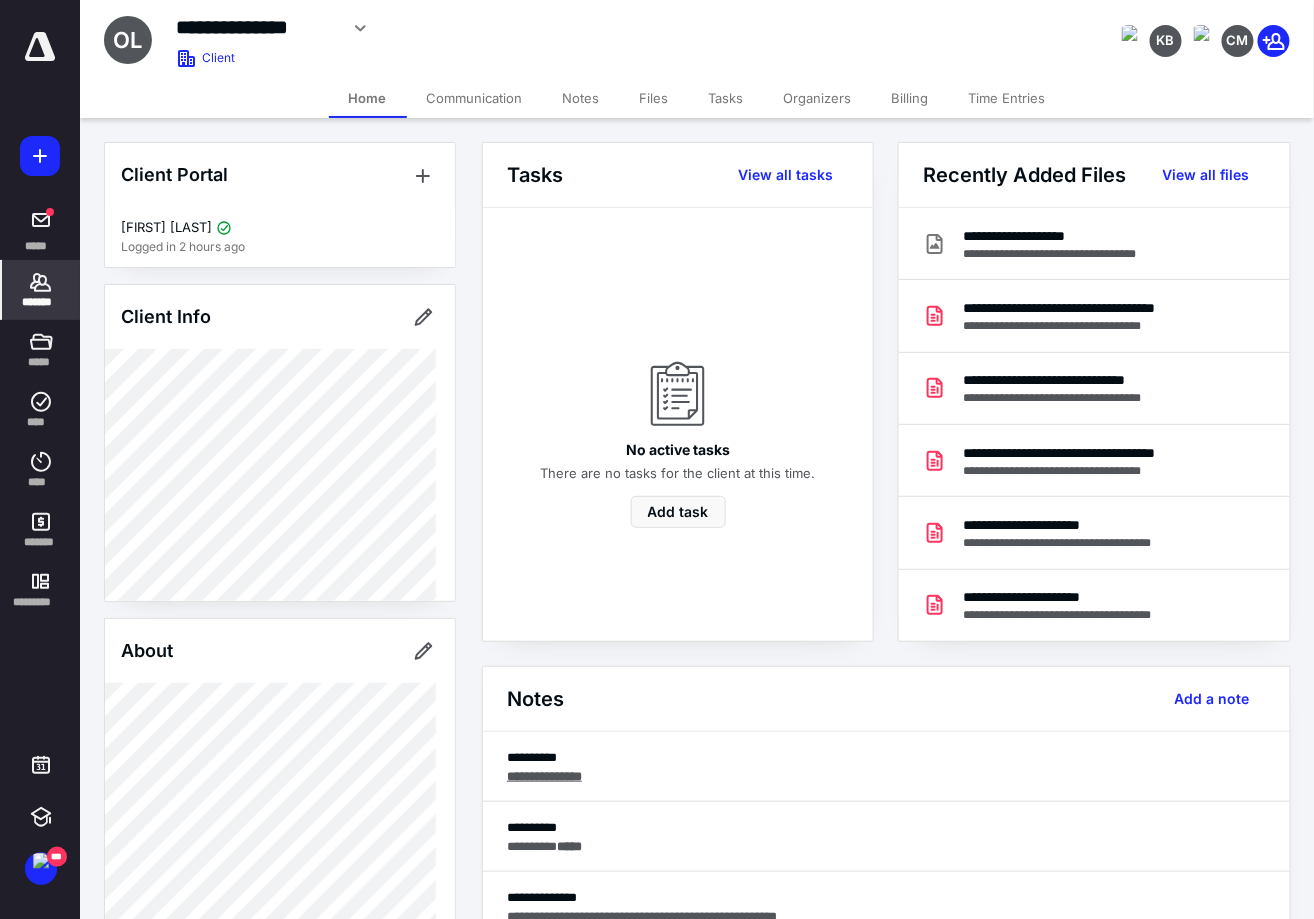 click on "**********" at bounding box center (697, 39) 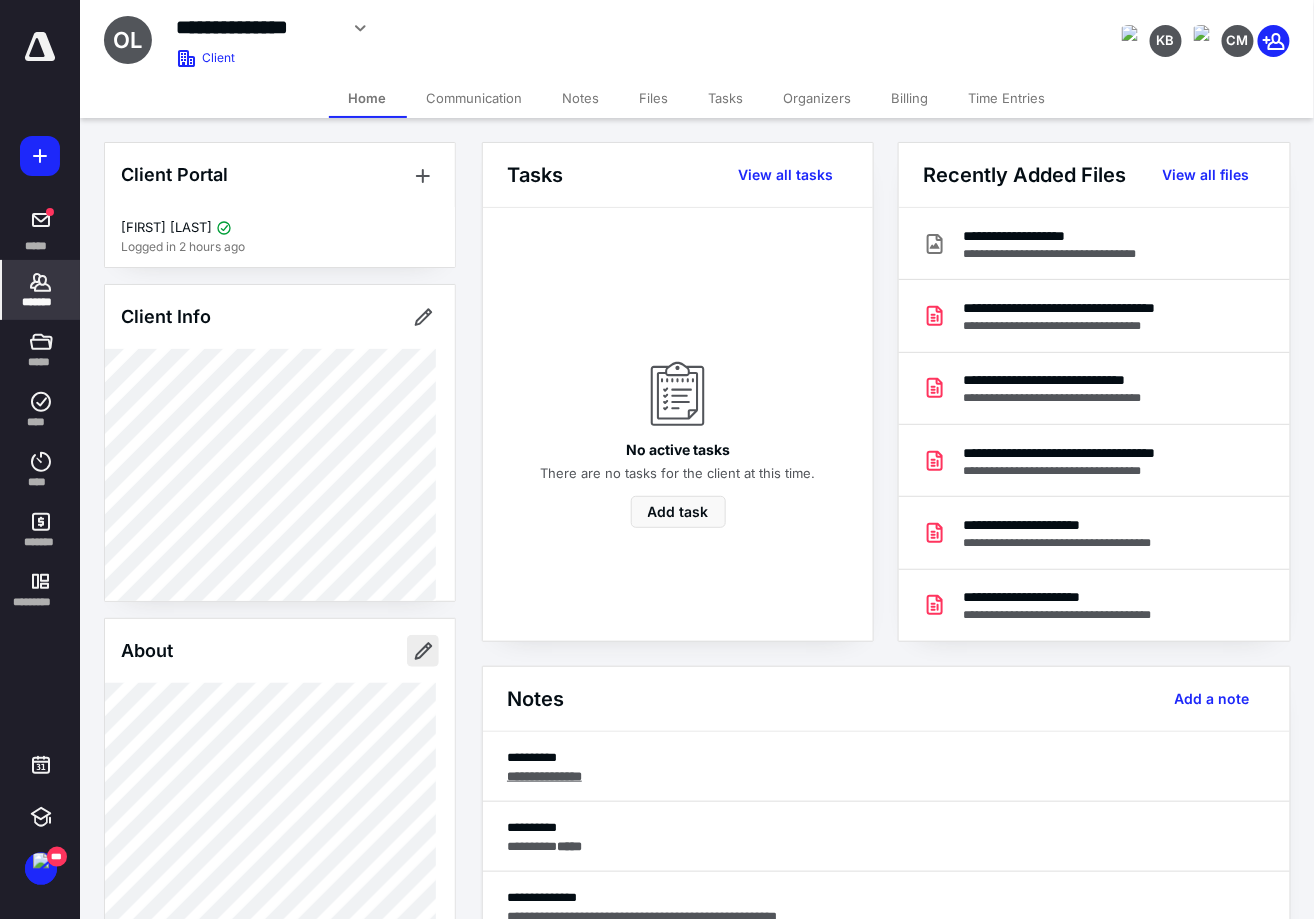 drag, startPoint x: 407, startPoint y: 620, endPoint x: 411, endPoint y: 639, distance: 19.416489 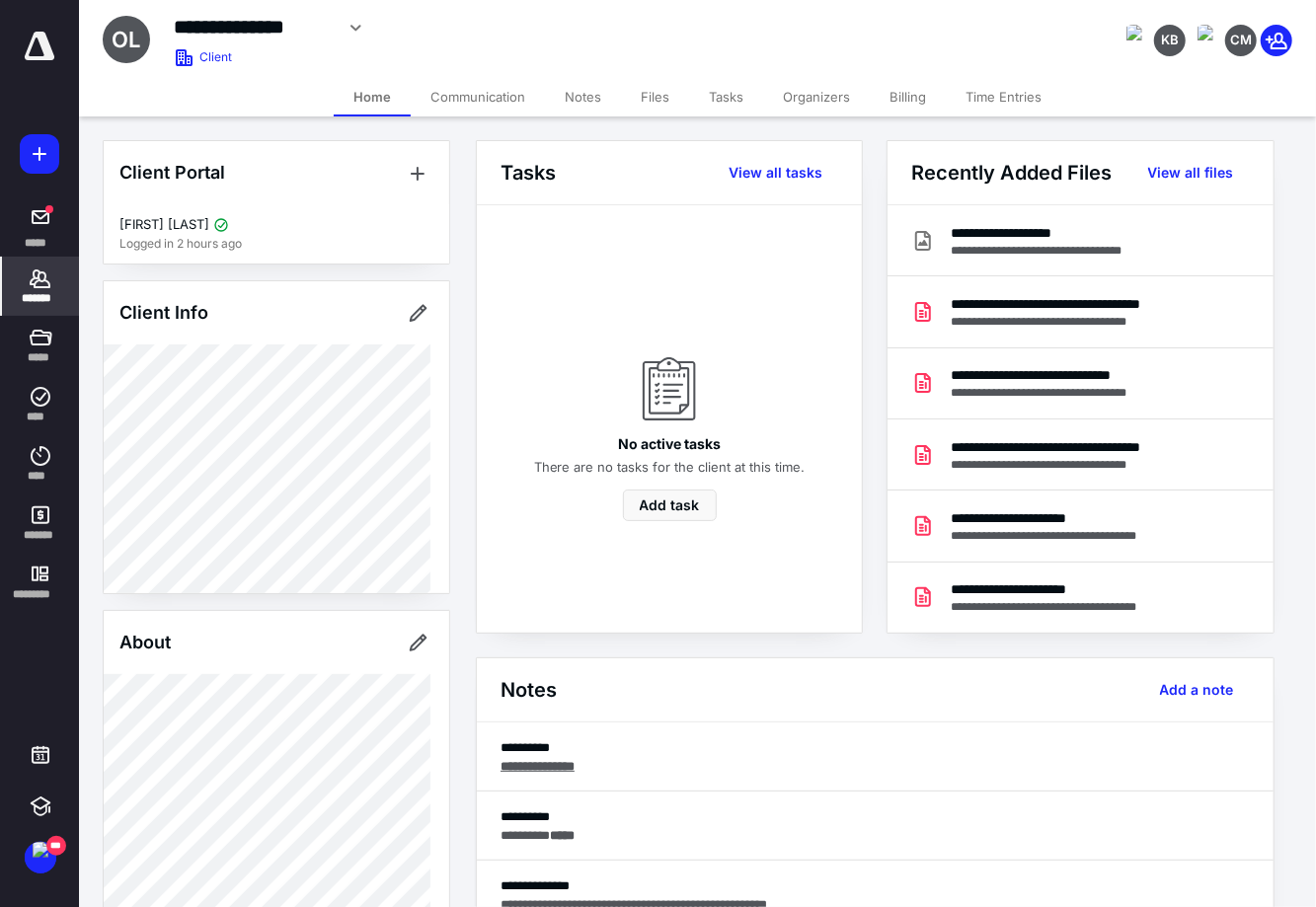 type on "*******" 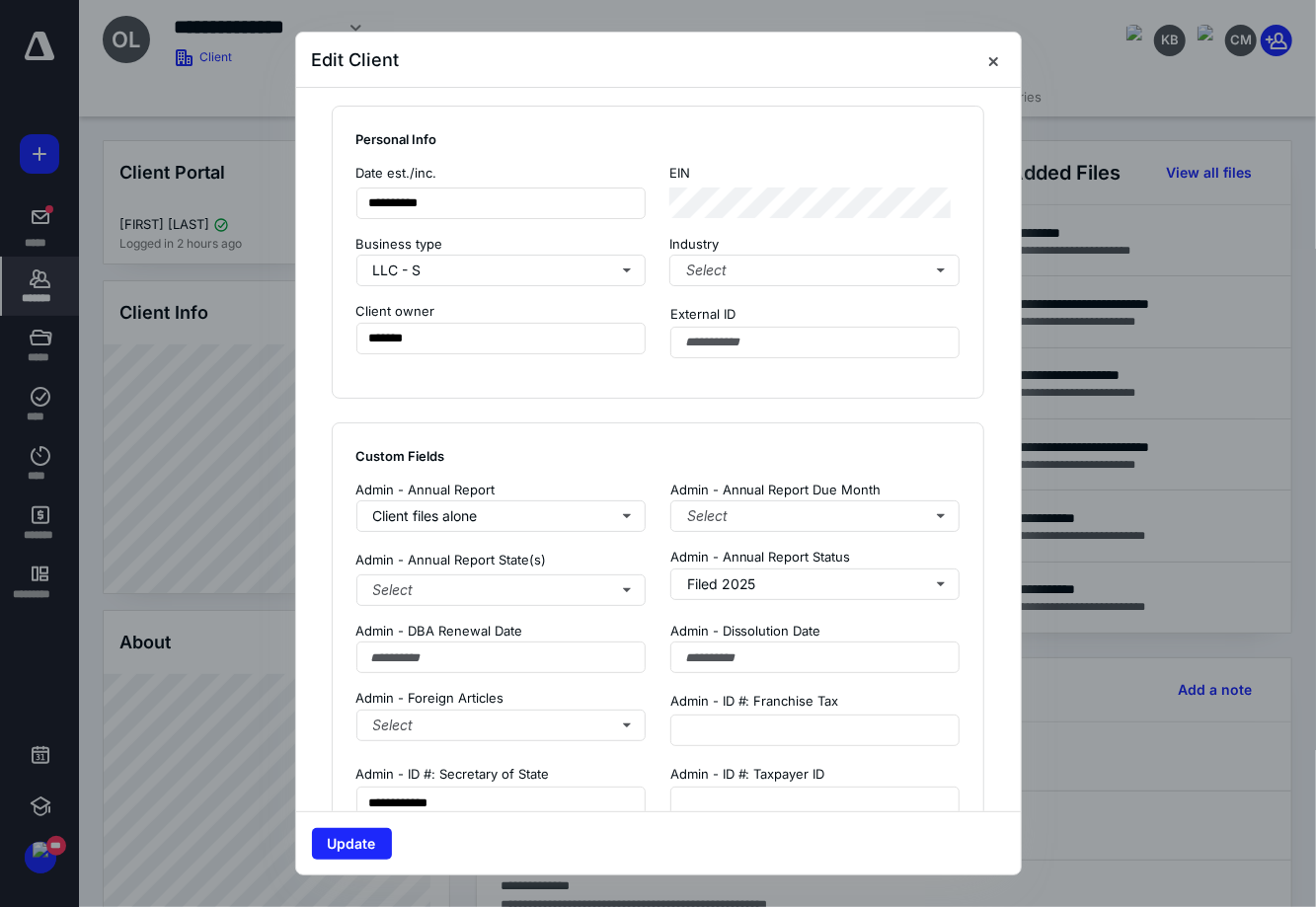 scroll, scrollTop: 881, scrollLeft: 0, axis: vertical 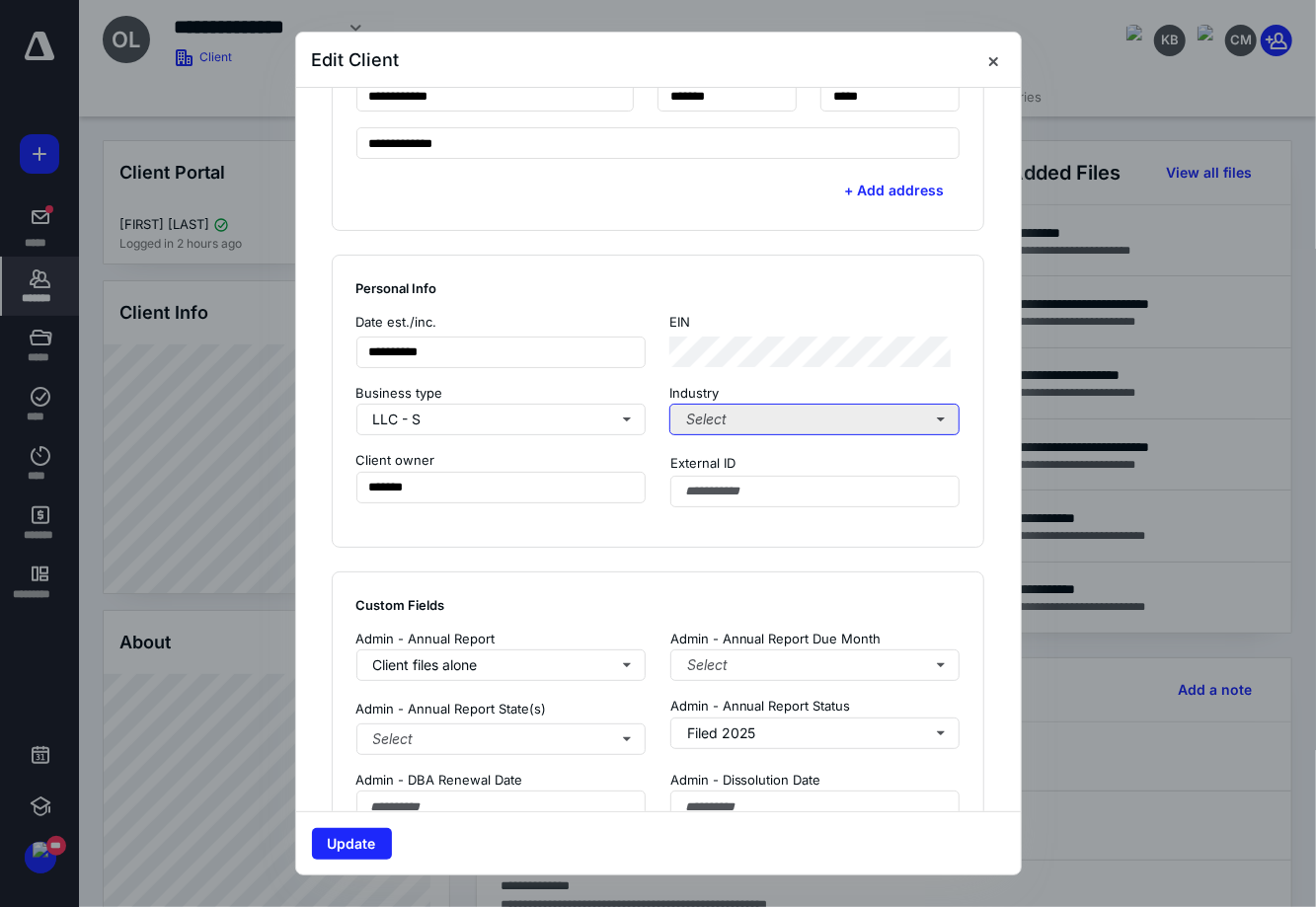 drag, startPoint x: 813, startPoint y: 428, endPoint x: 762, endPoint y: 431, distance: 51.088159 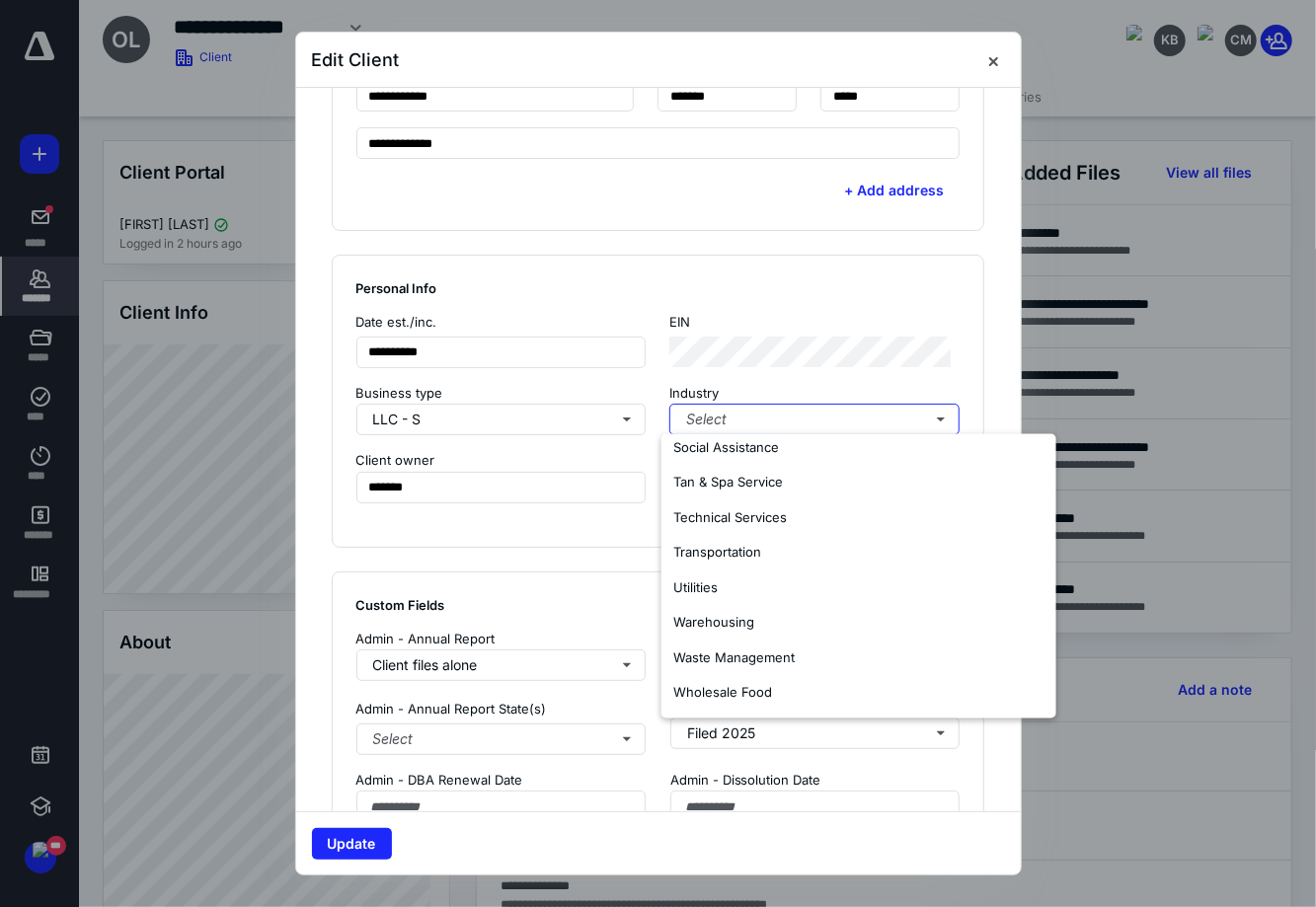 scroll, scrollTop: 1482, scrollLeft: 0, axis: vertical 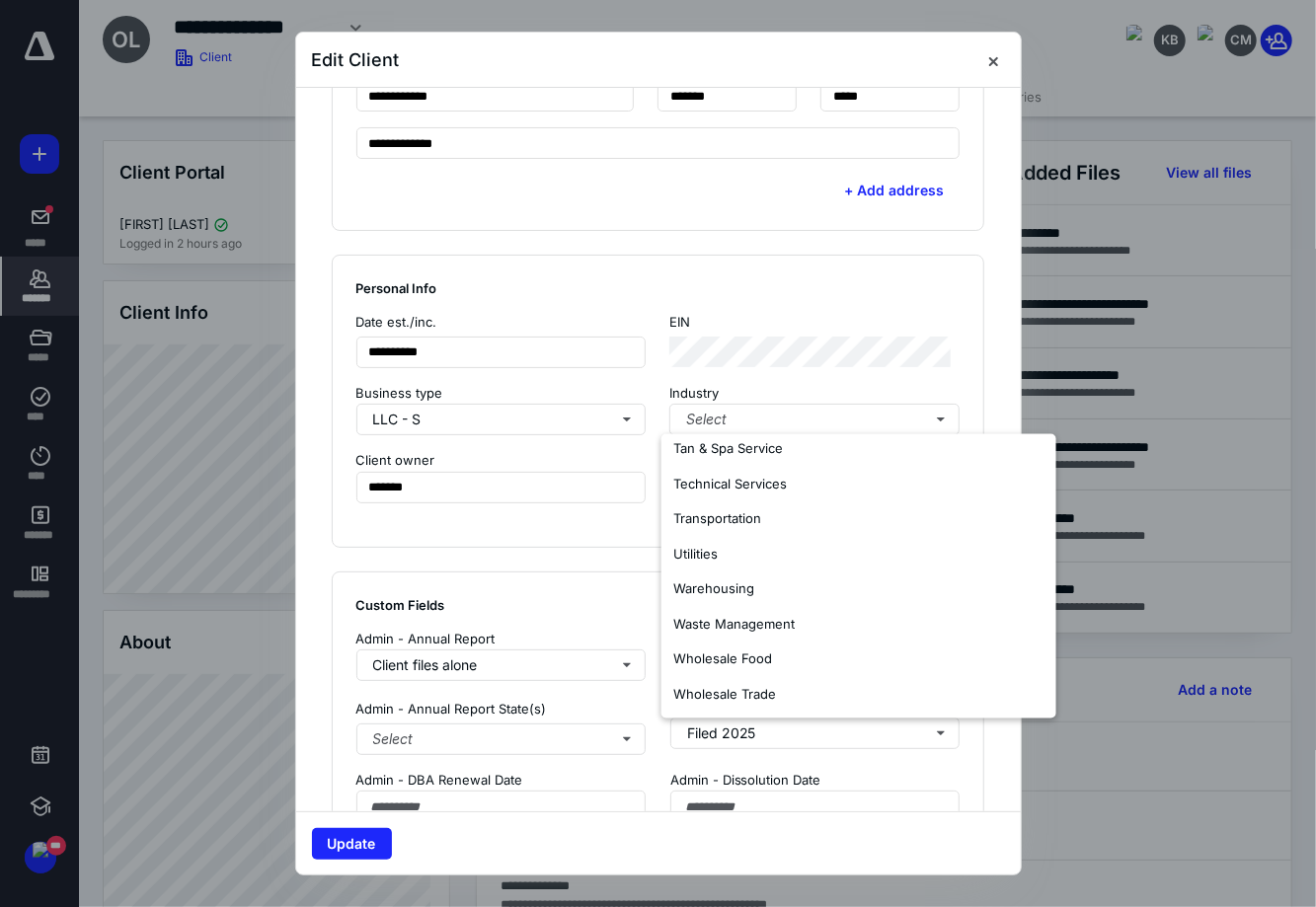 click at bounding box center (993, 60) 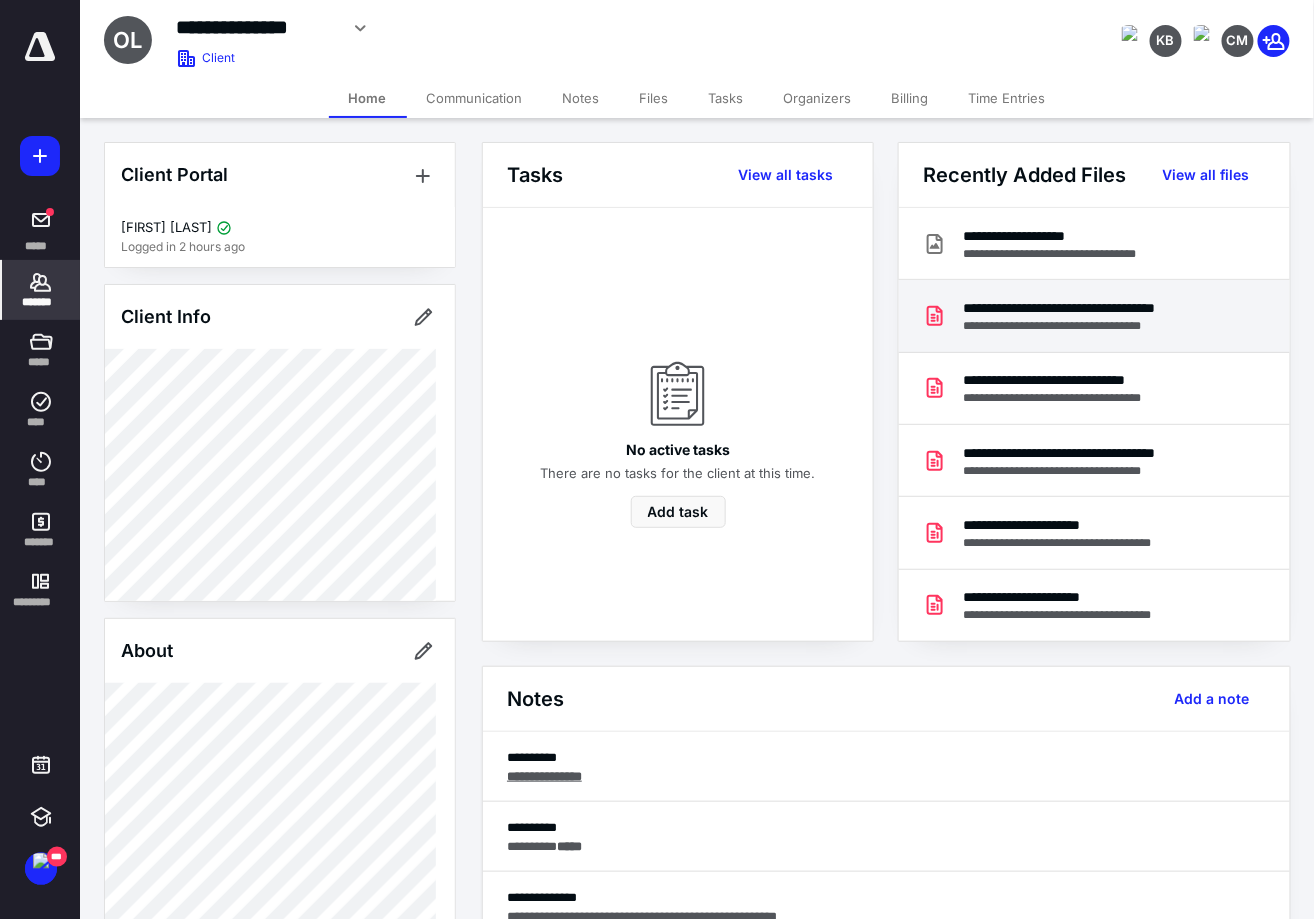 click on "**********" at bounding box center (1100, 308) 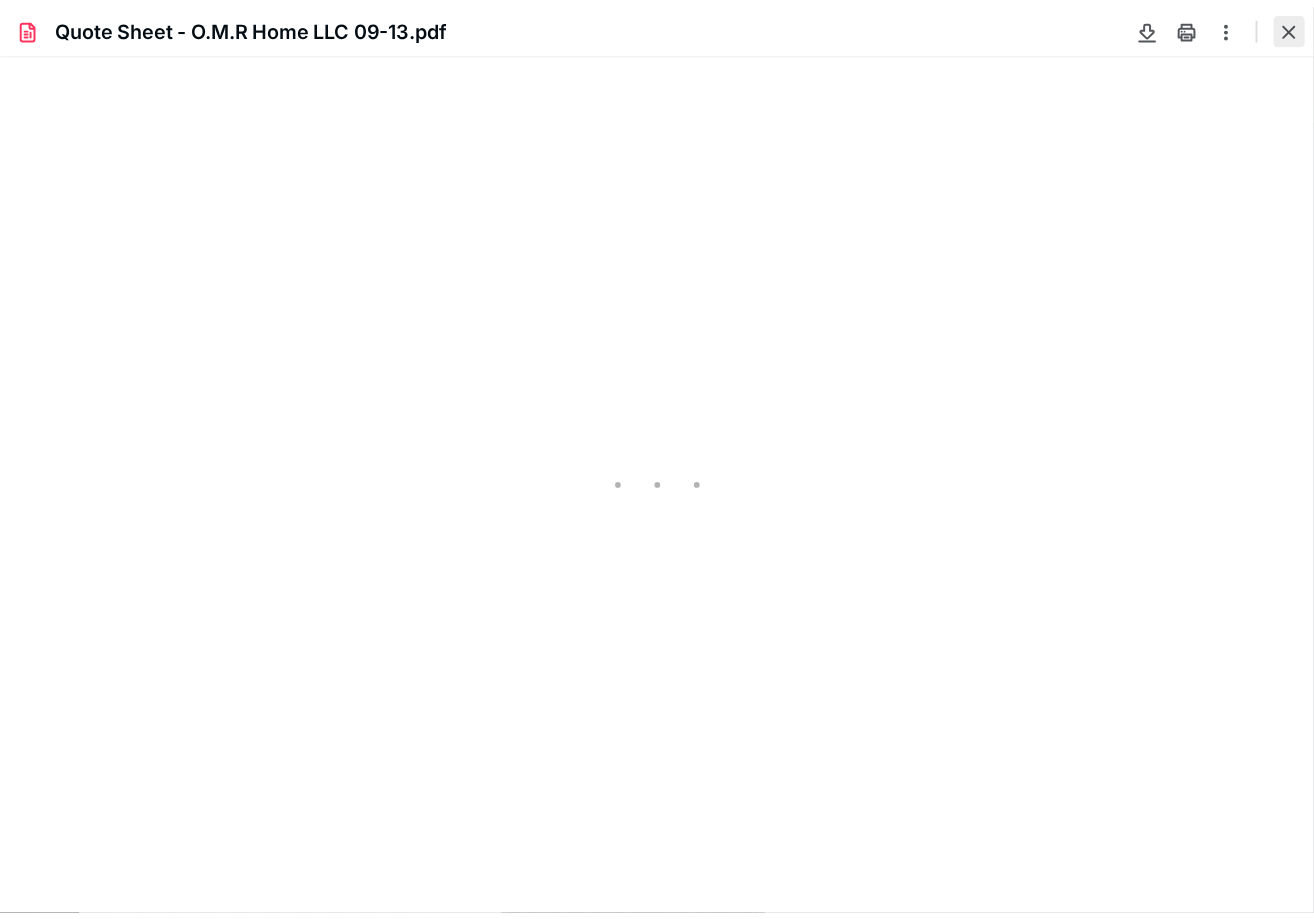 scroll, scrollTop: 0, scrollLeft: 0, axis: both 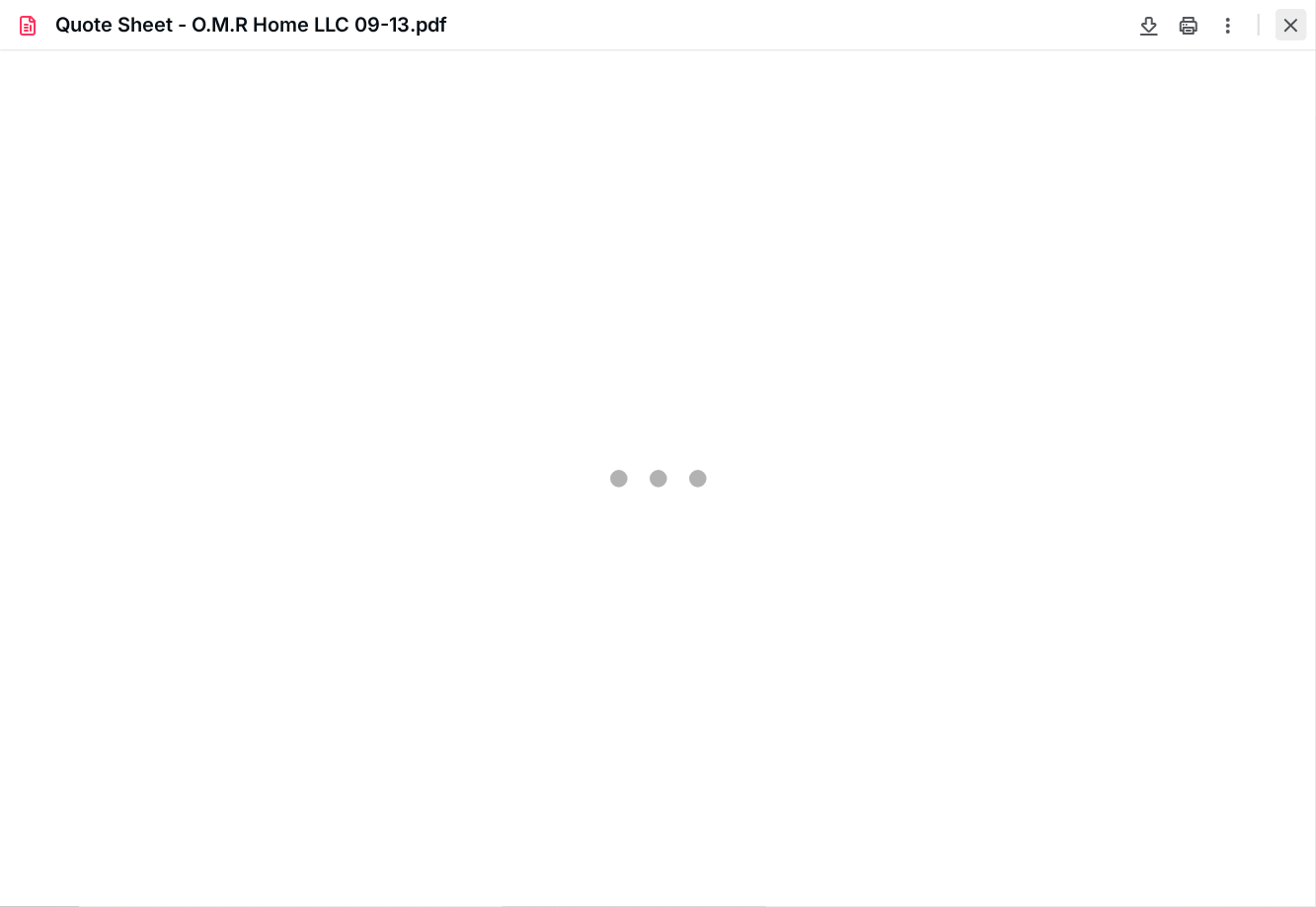 type on "135" 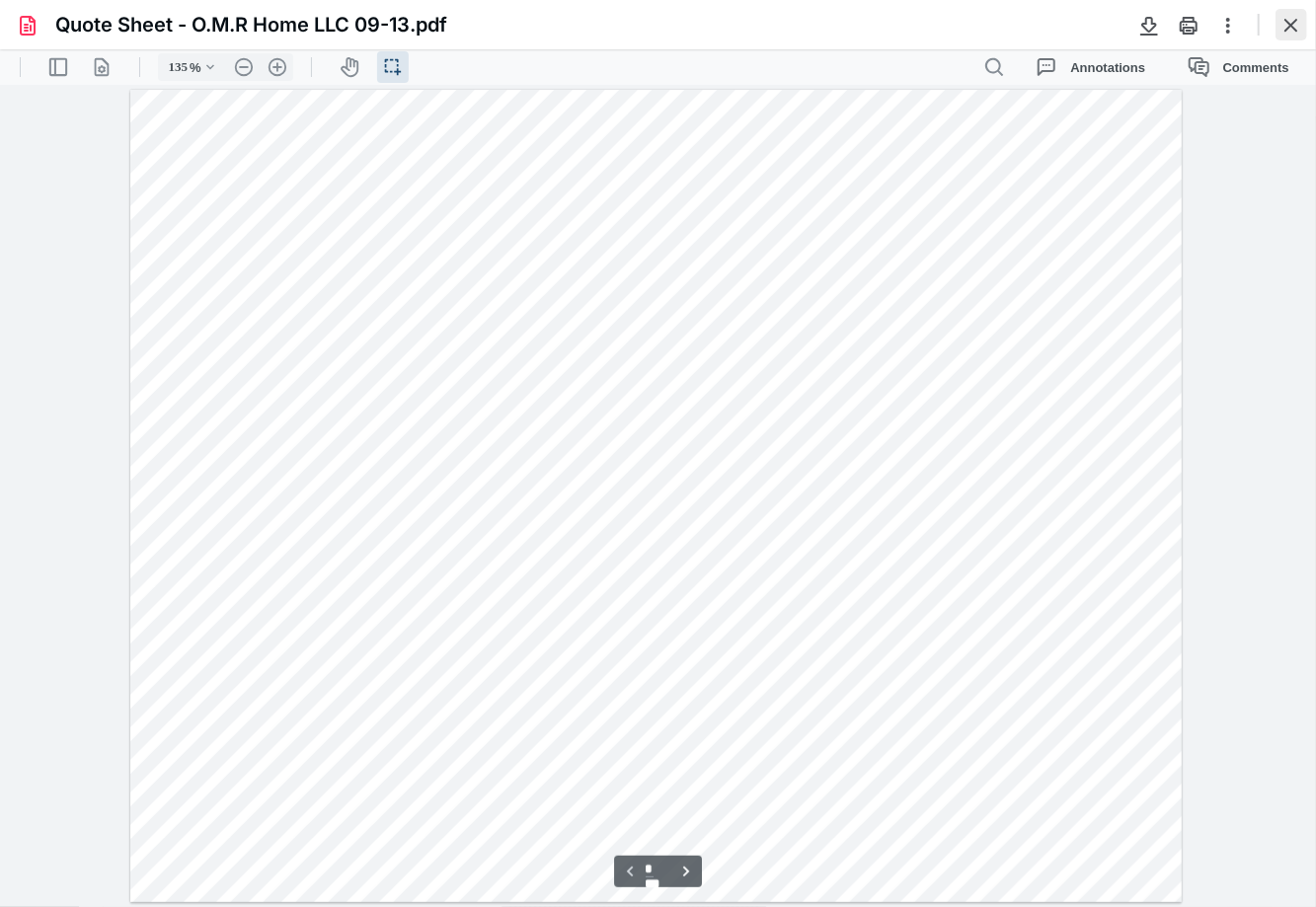 click at bounding box center [1291, 25] 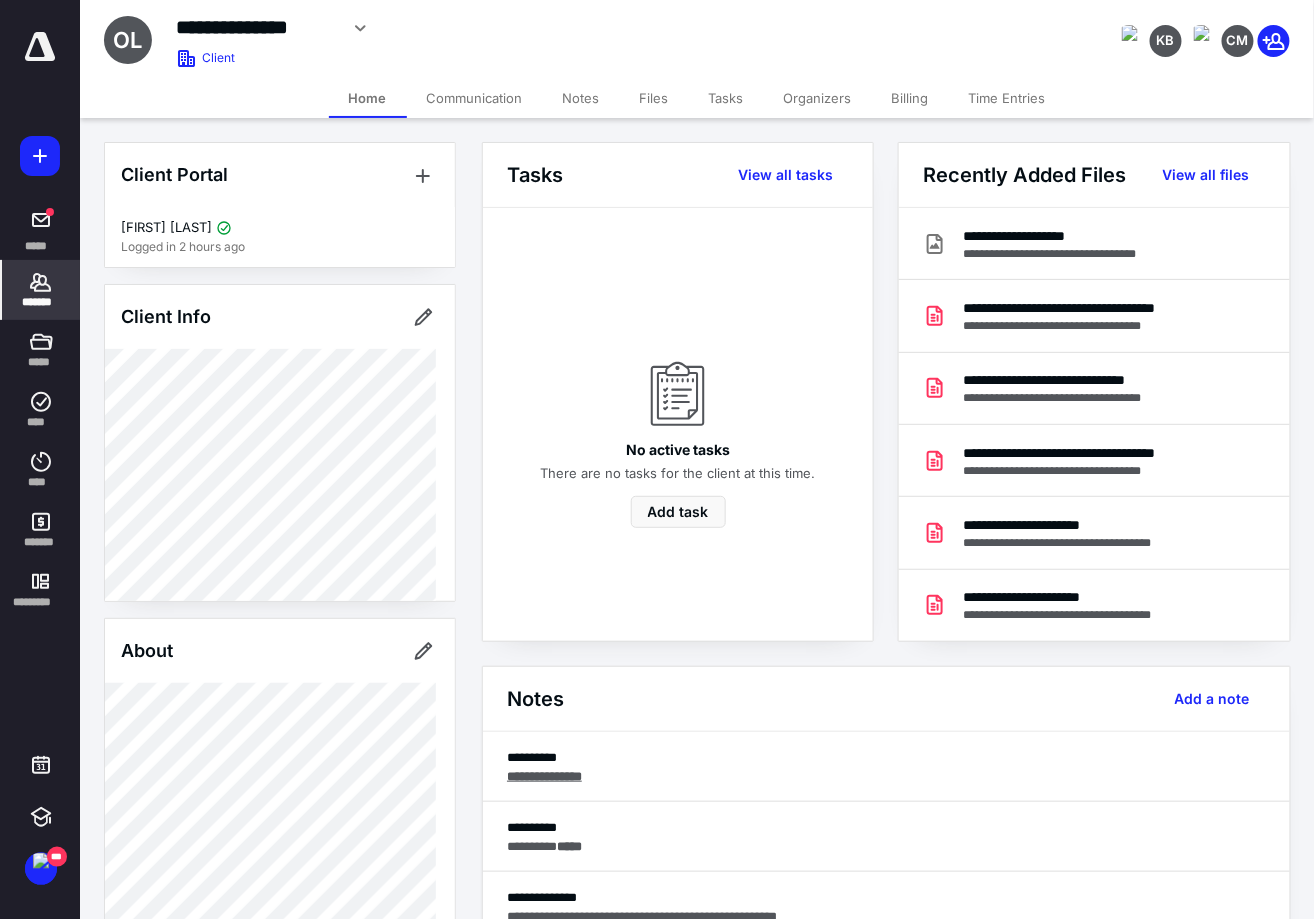 click on "Files" at bounding box center [654, 98] 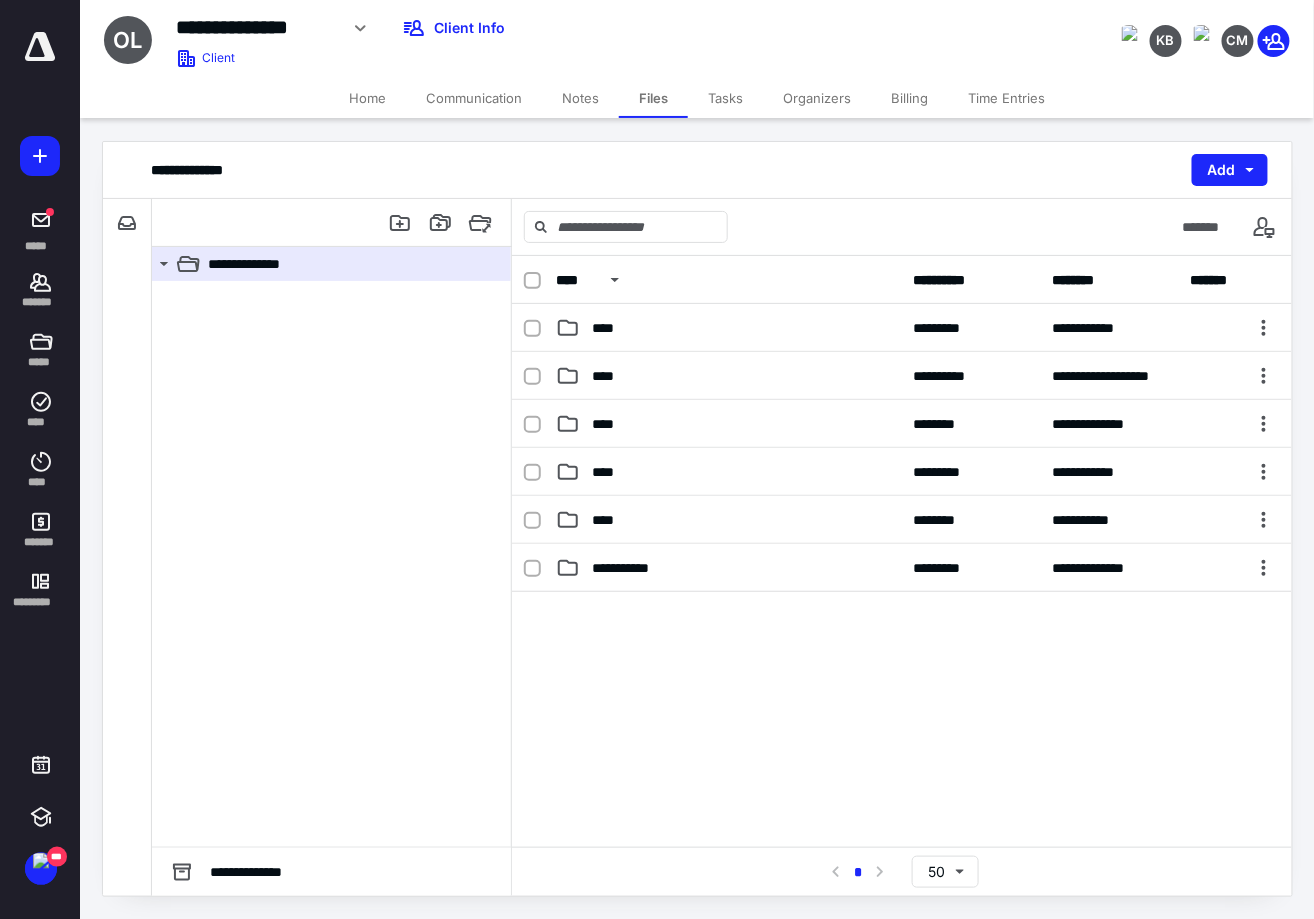 click on "Notes" at bounding box center [580, 98] 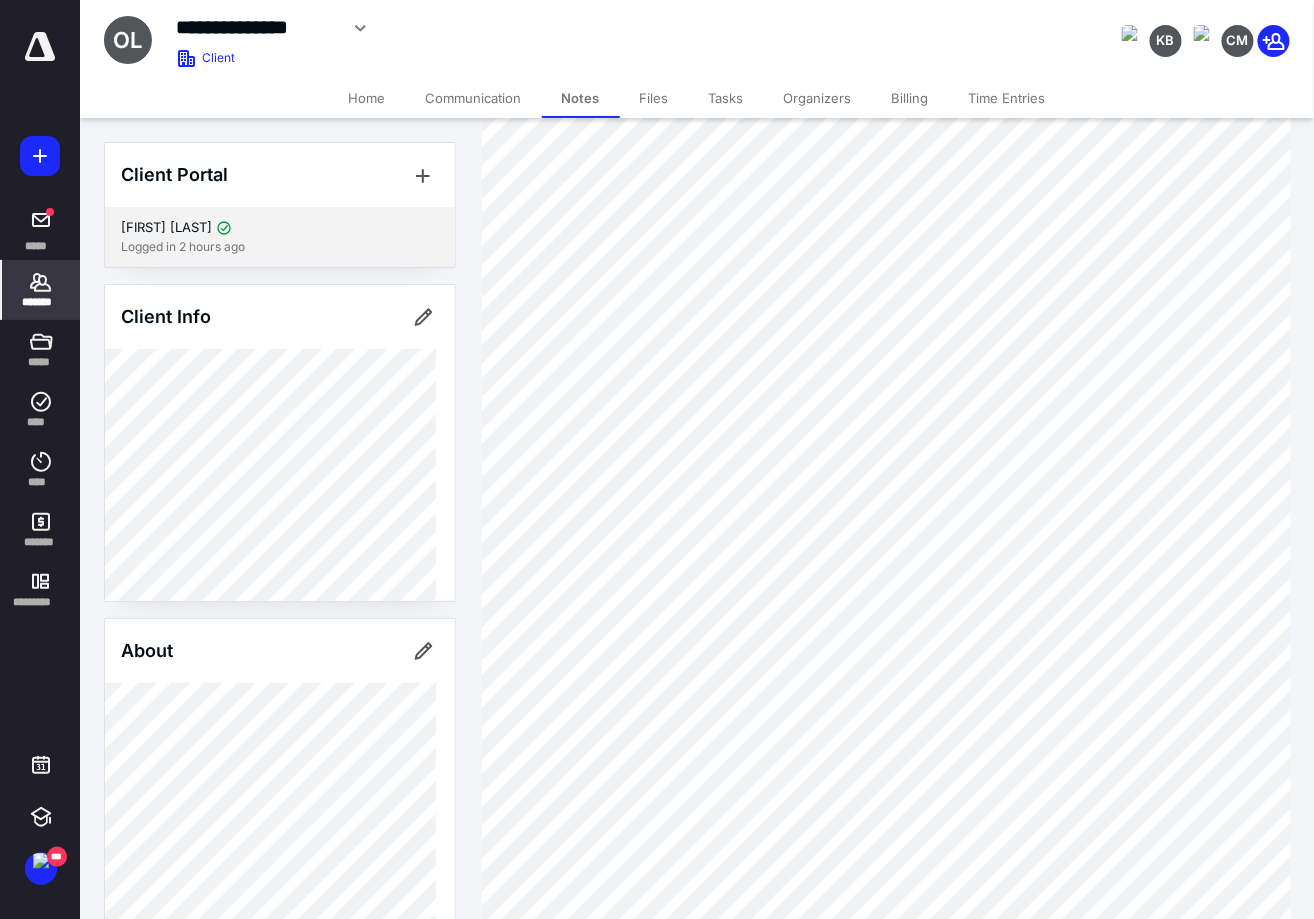 scroll, scrollTop: 0, scrollLeft: 0, axis: both 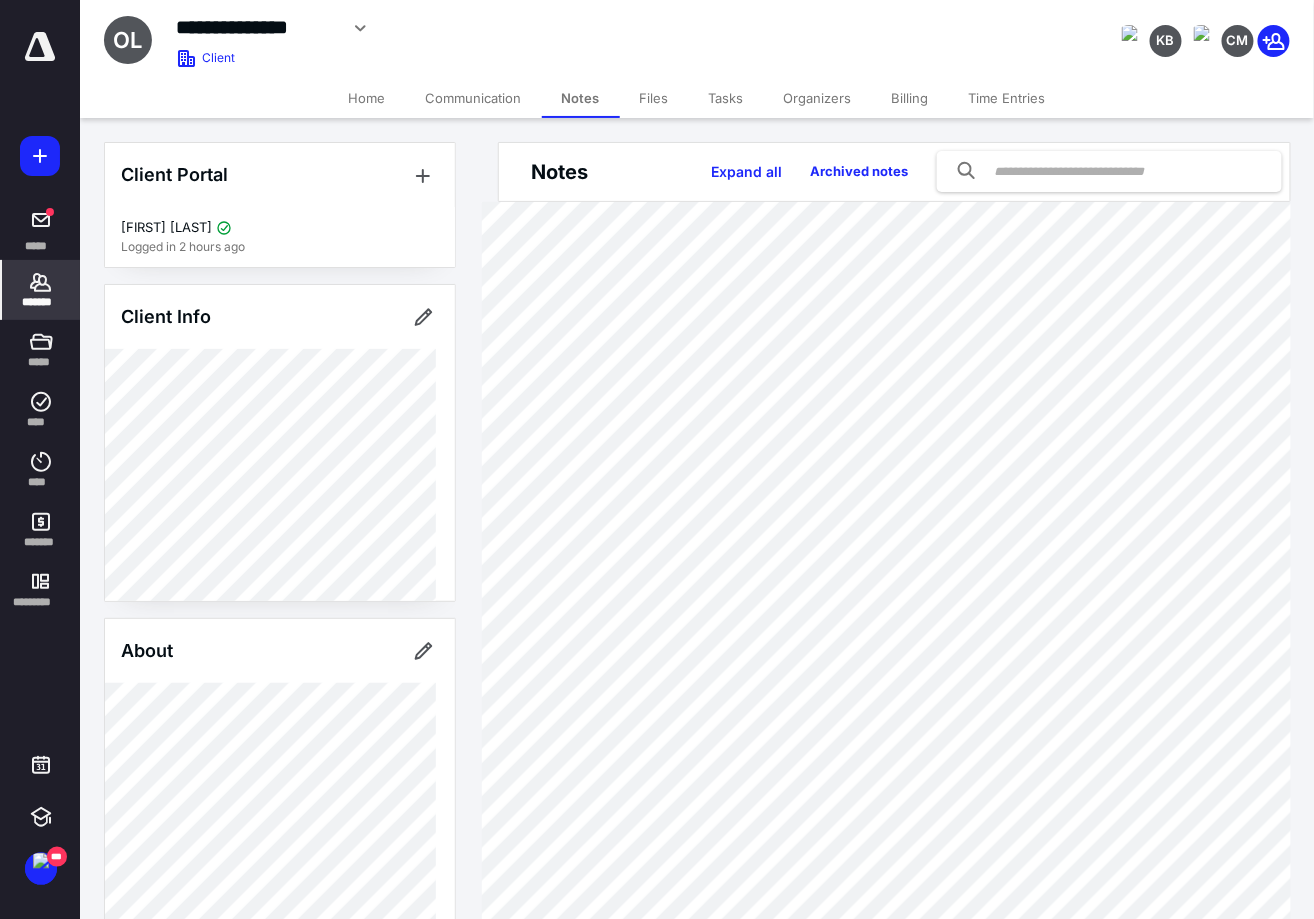 click on "Files" at bounding box center (654, 98) 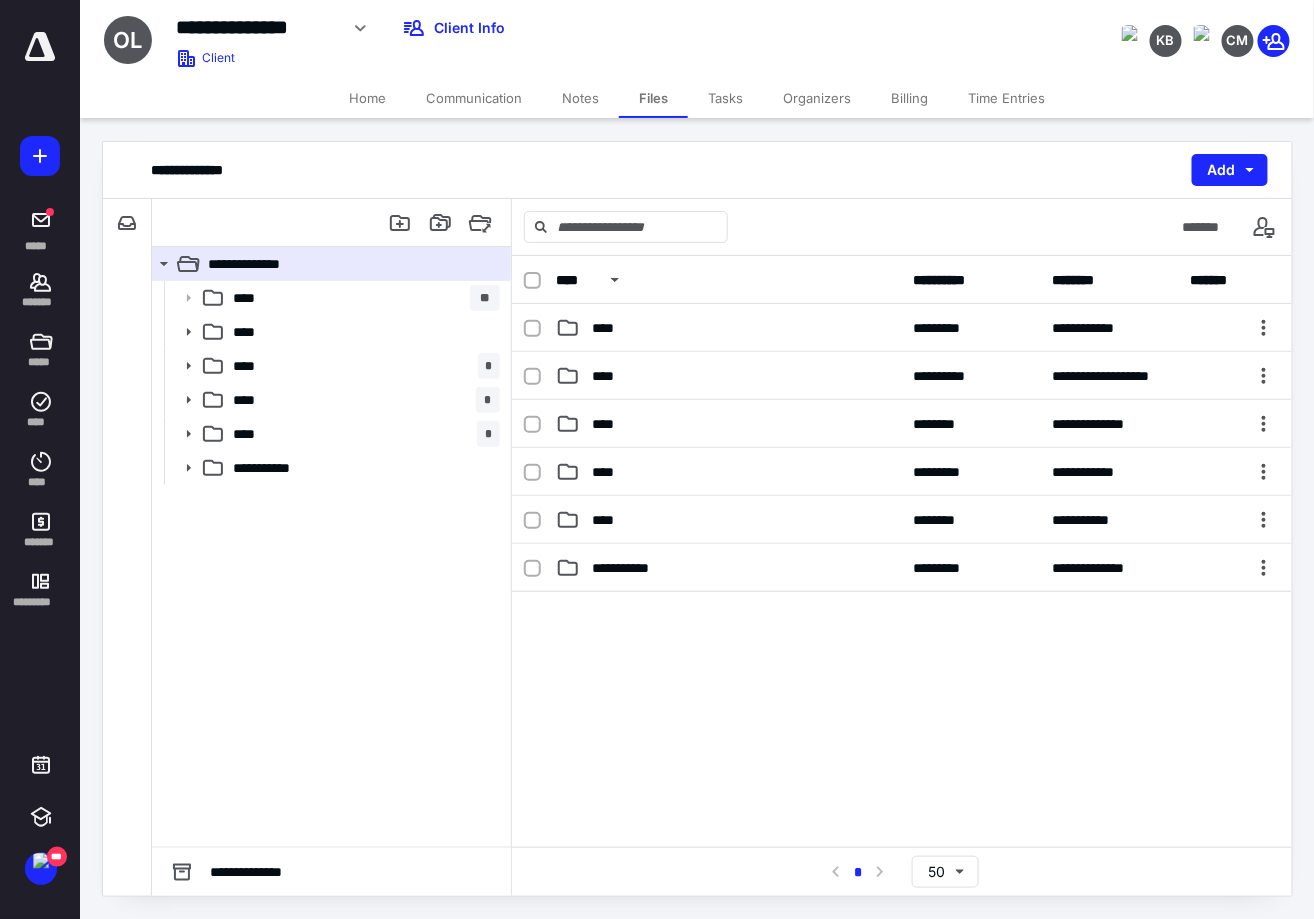 click on "Files" at bounding box center [653, 98] 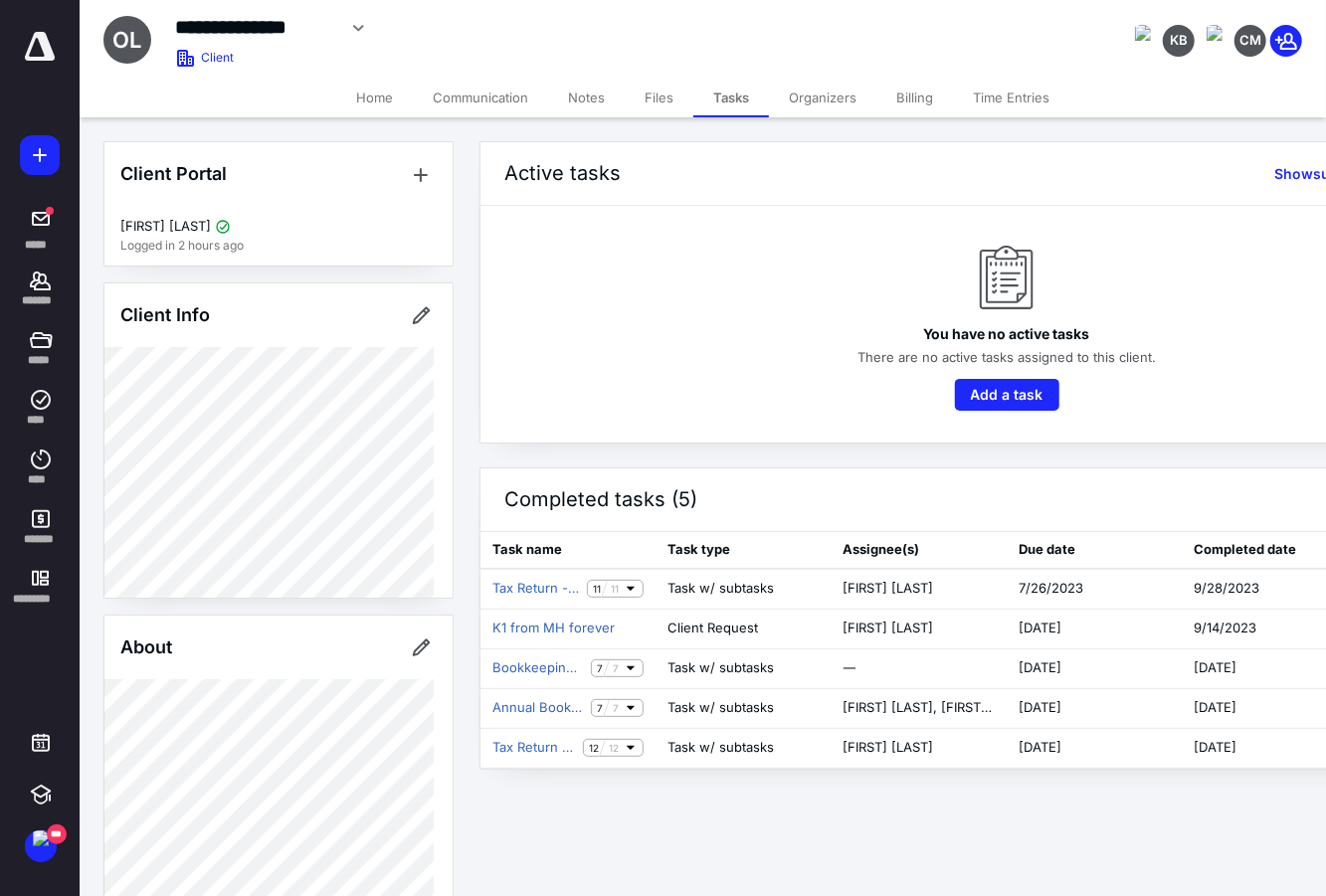 click on "Tasks" at bounding box center [731, 97] 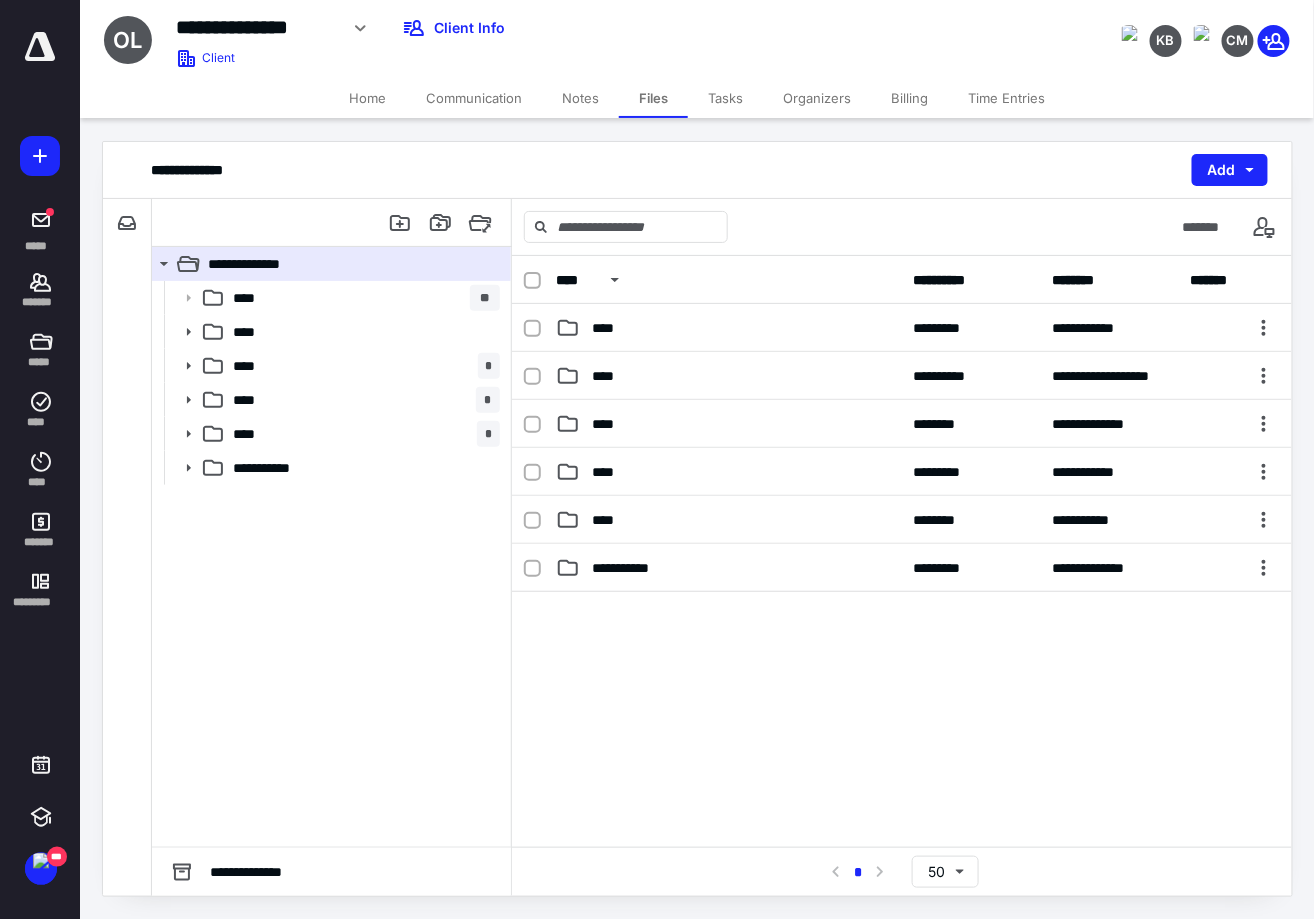 click on "Notes" at bounding box center [580, 98] 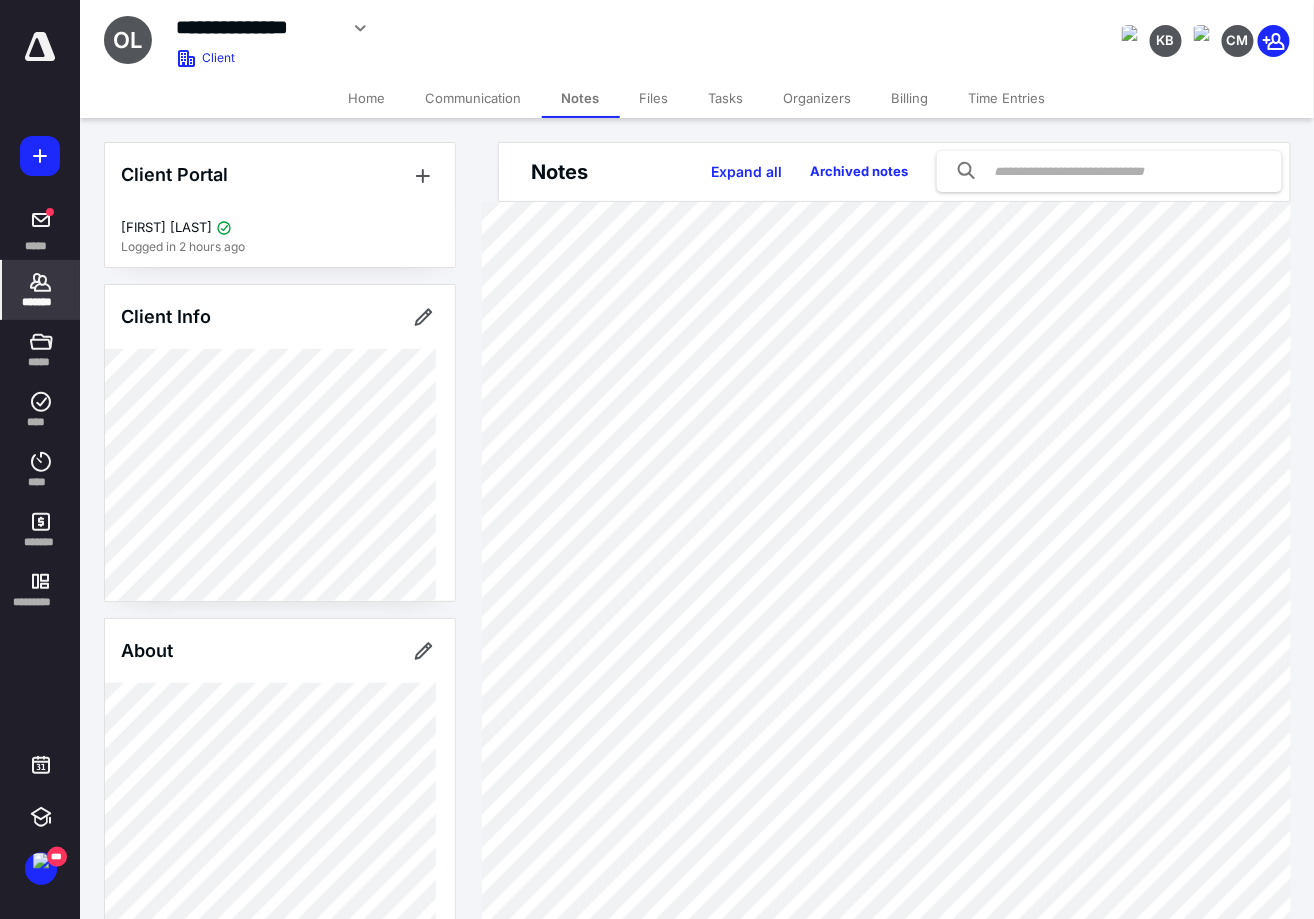 click on "Tasks" at bounding box center (726, 98) 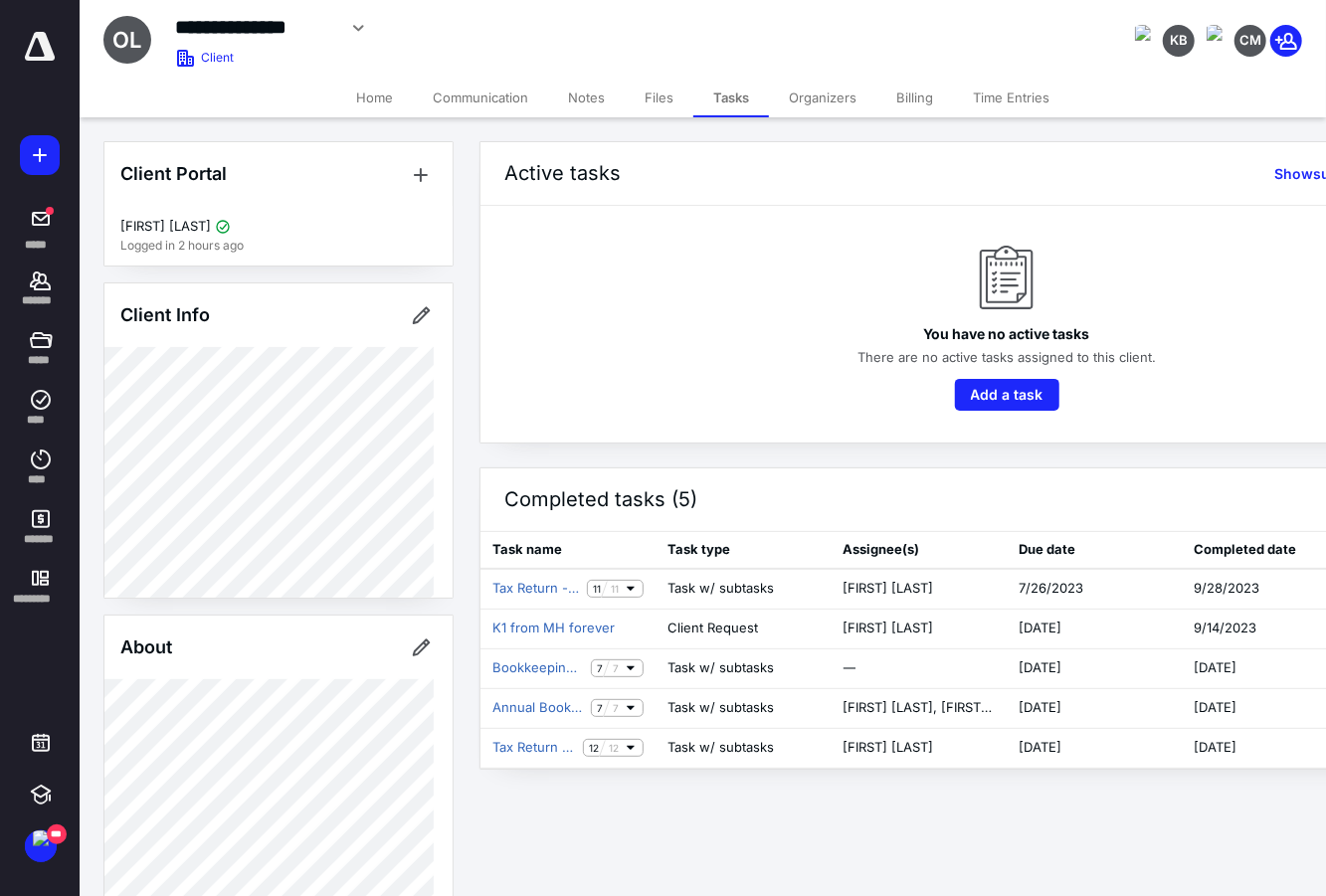 click on "Files" at bounding box center [659, 97] 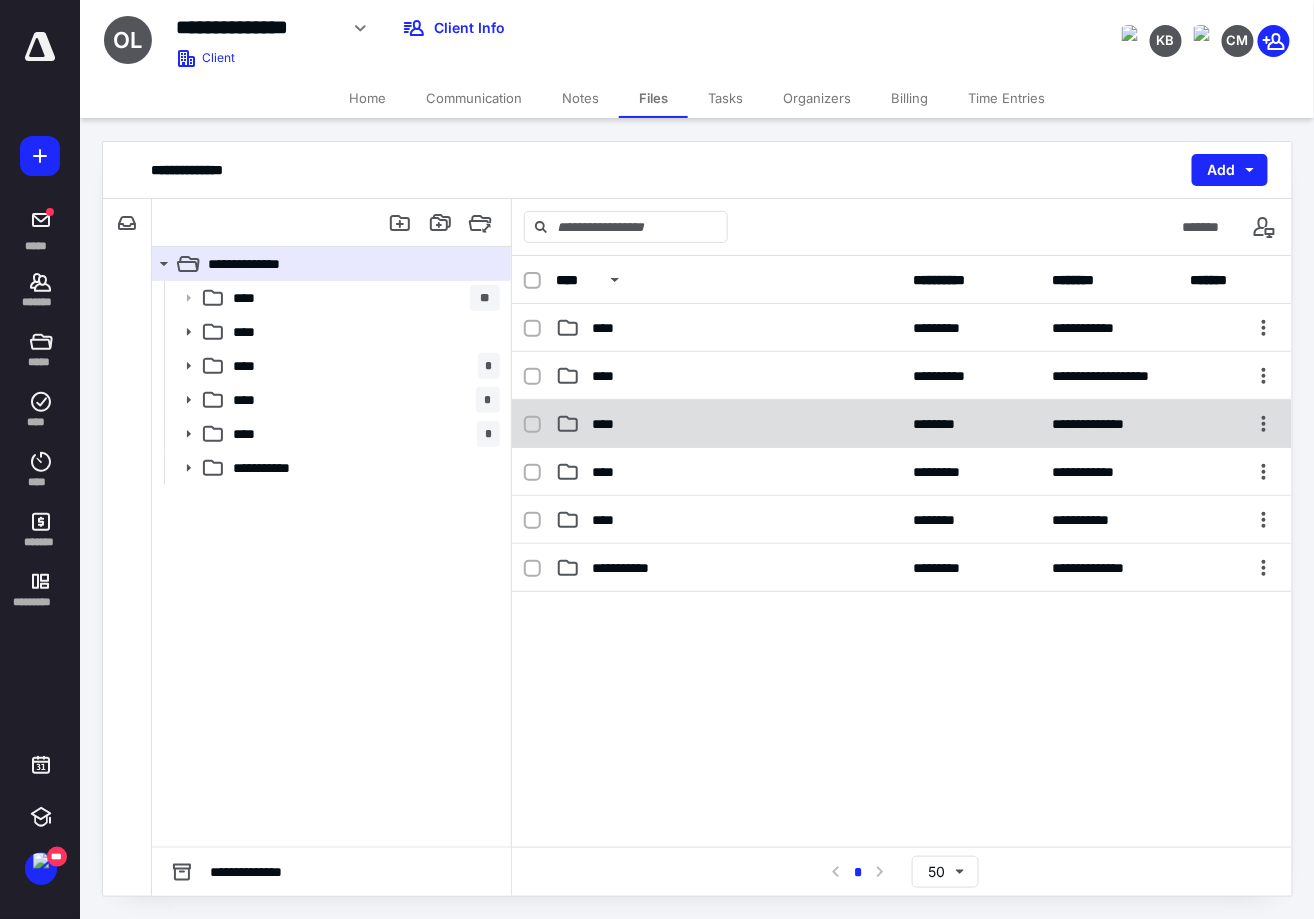 click on "****" at bounding box center (729, 424) 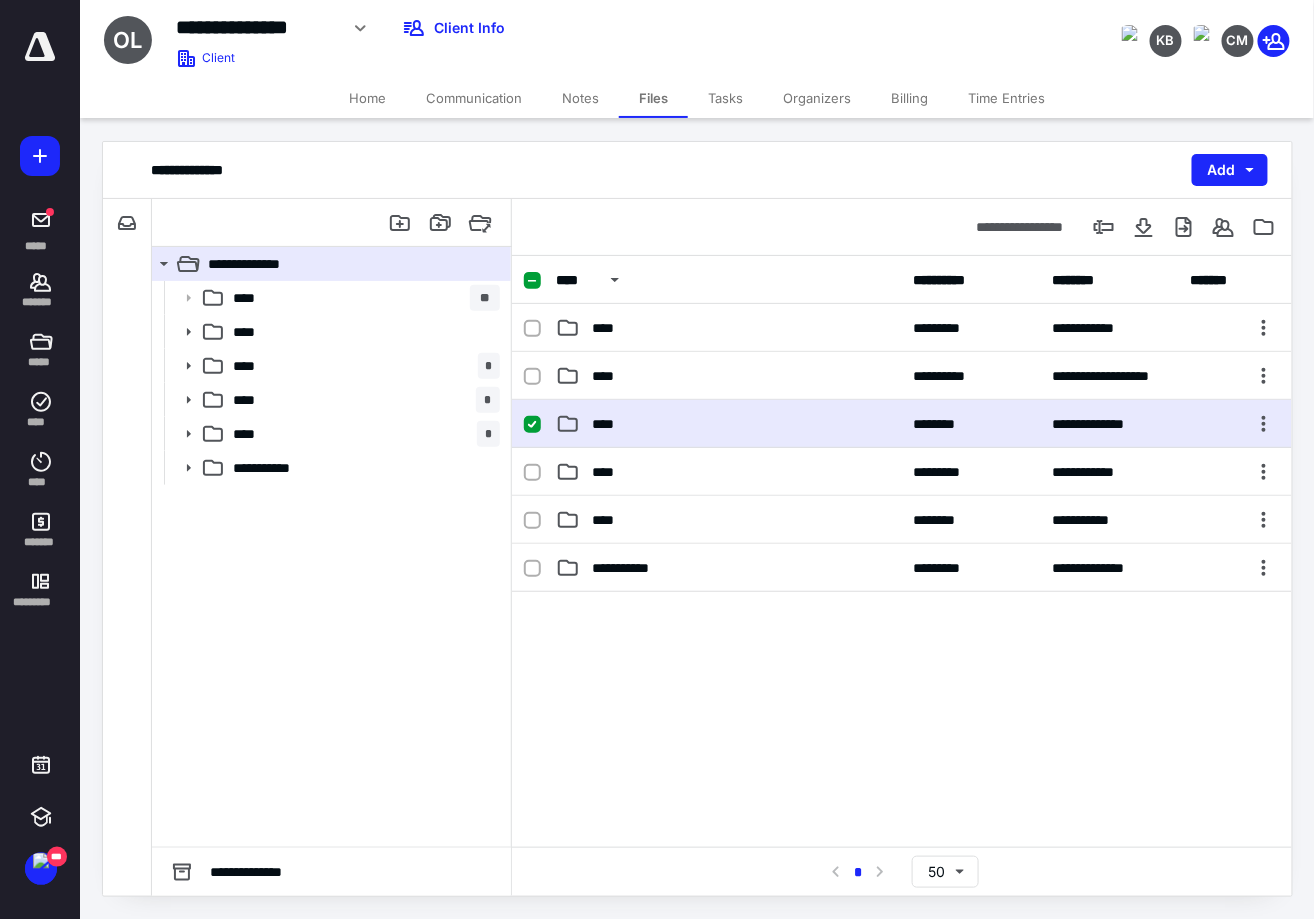 click on "****" at bounding box center [729, 424] 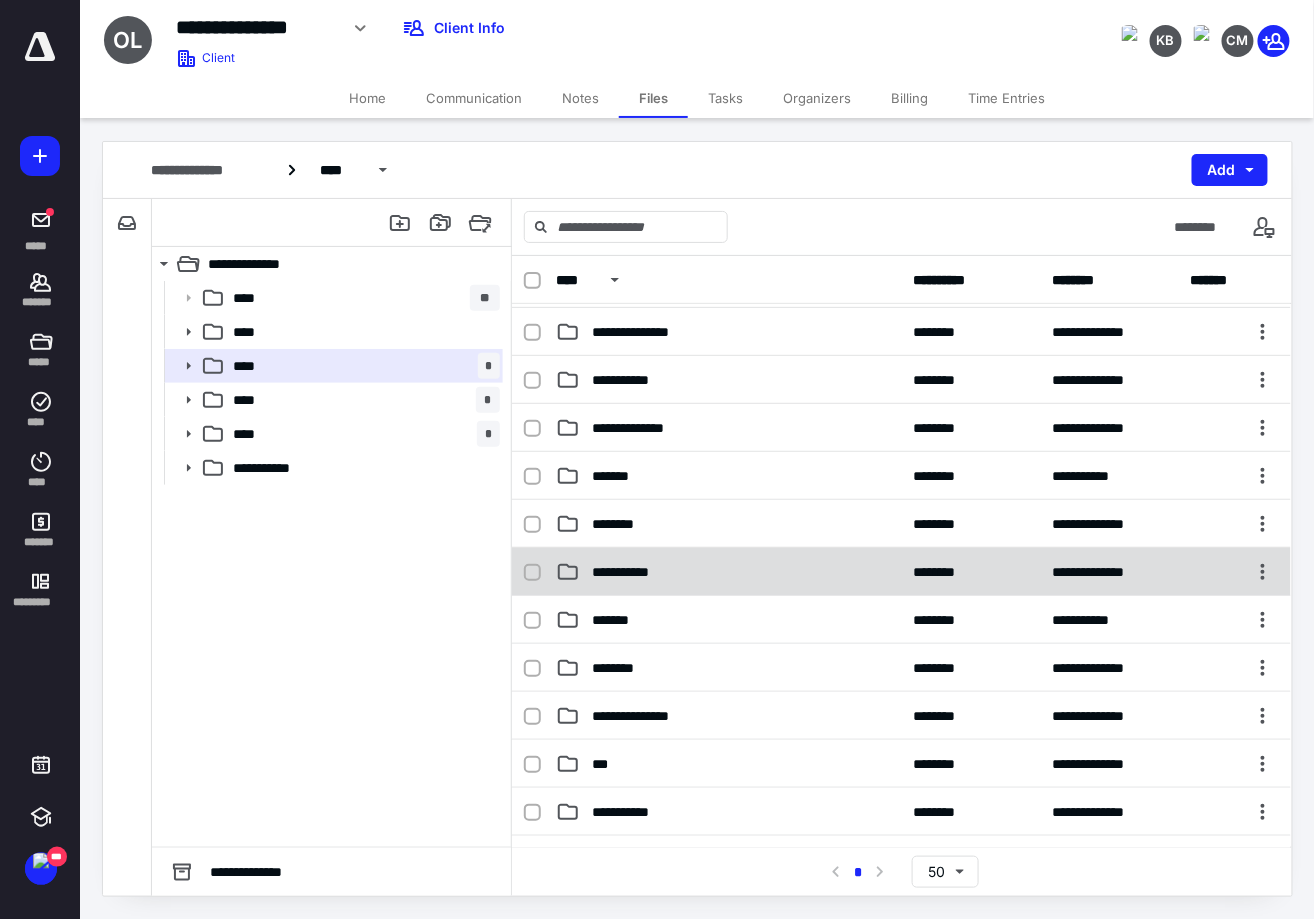 scroll, scrollTop: 750, scrollLeft: 0, axis: vertical 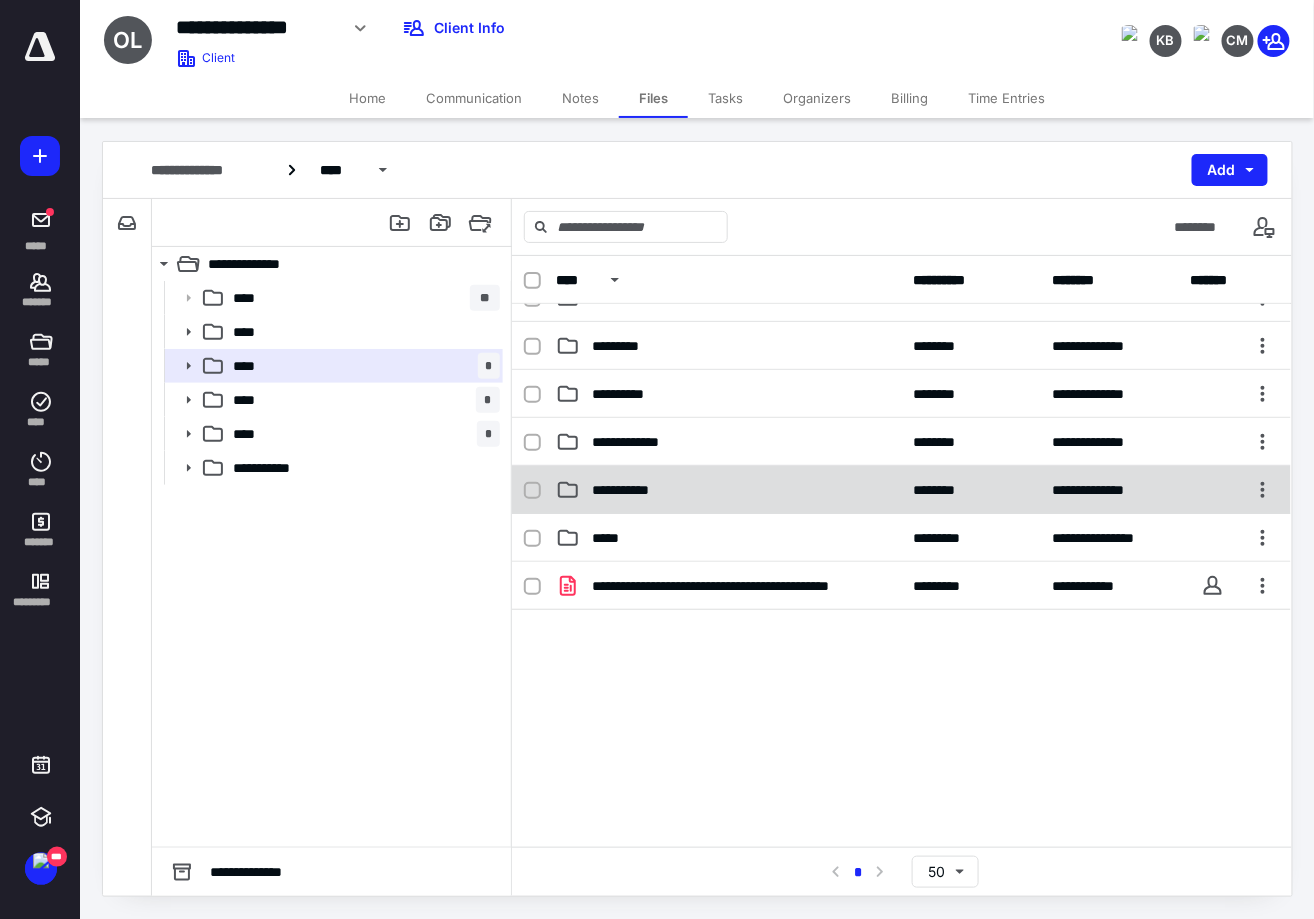 click on "**********" at bounding box center [729, 490] 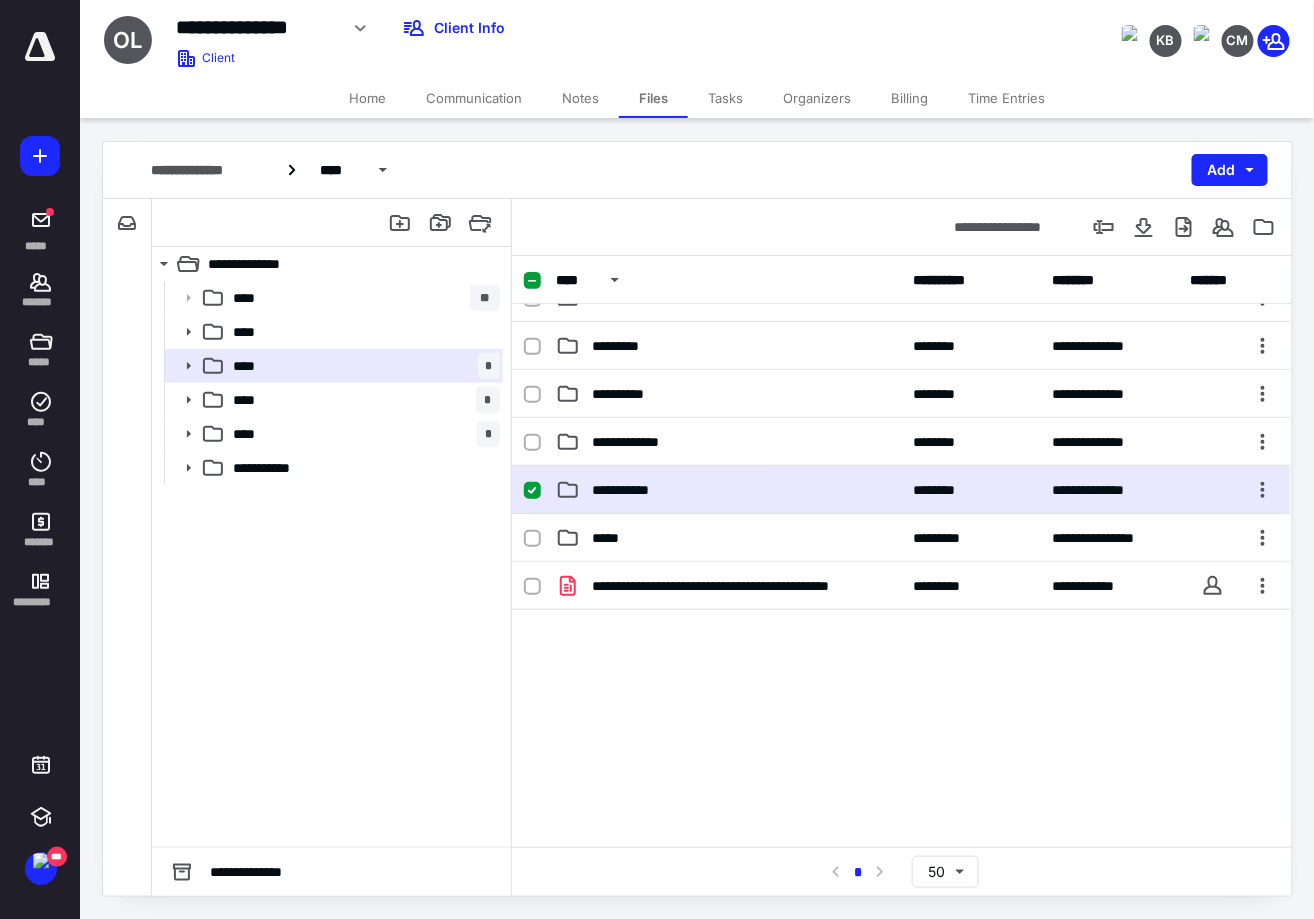 click on "**********" at bounding box center (729, 490) 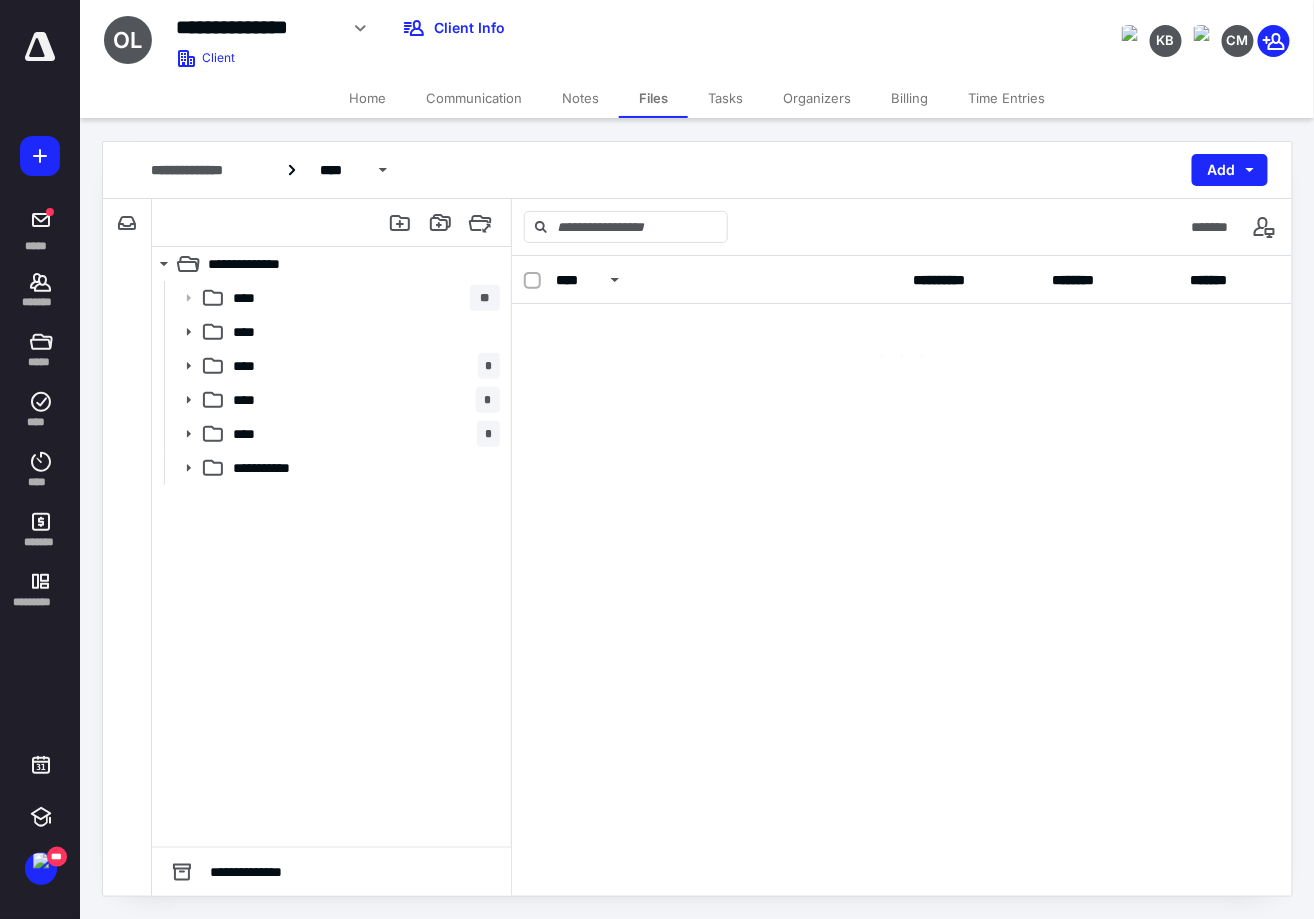 scroll, scrollTop: 0, scrollLeft: 0, axis: both 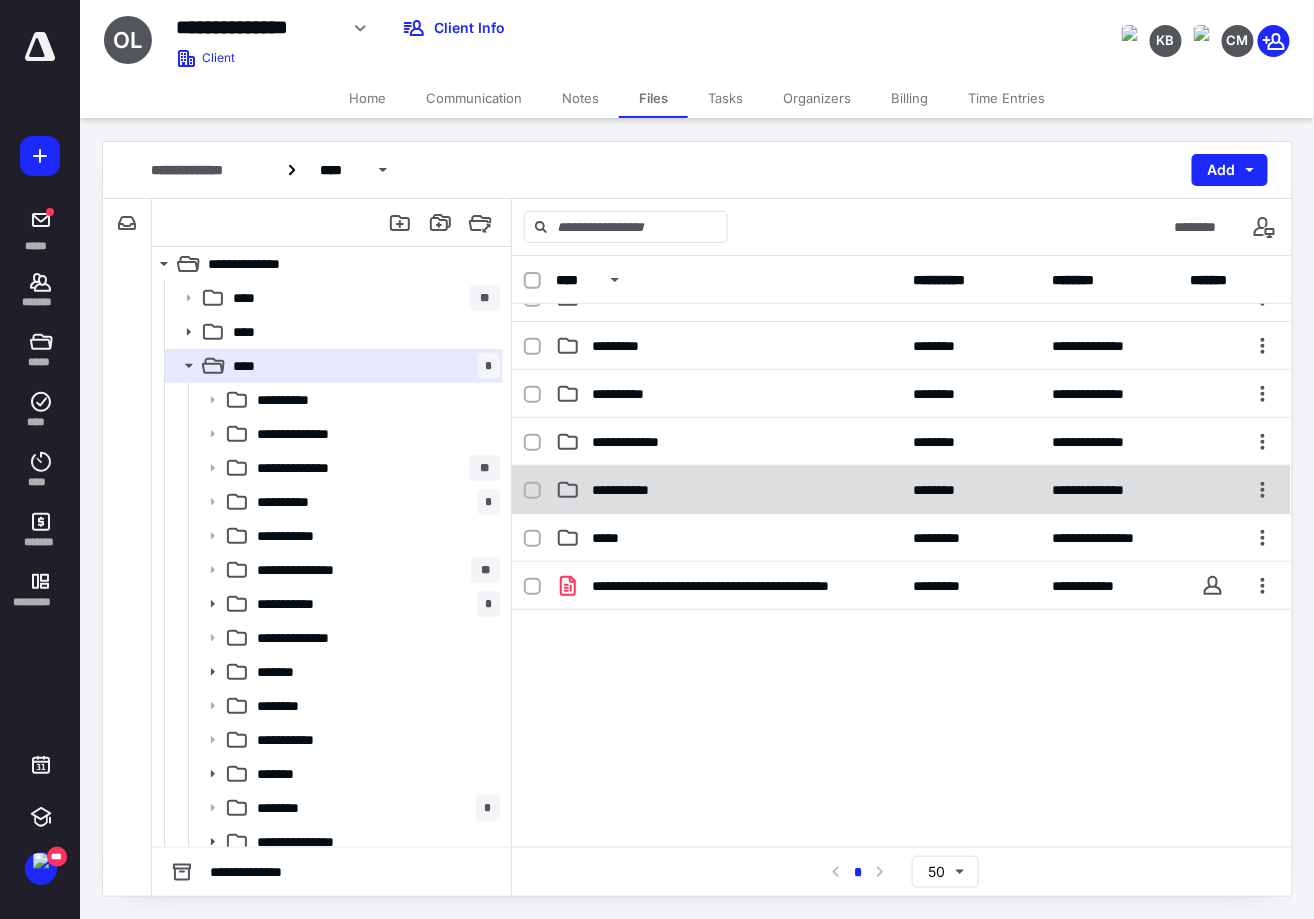 click on "**********" at bounding box center (729, 490) 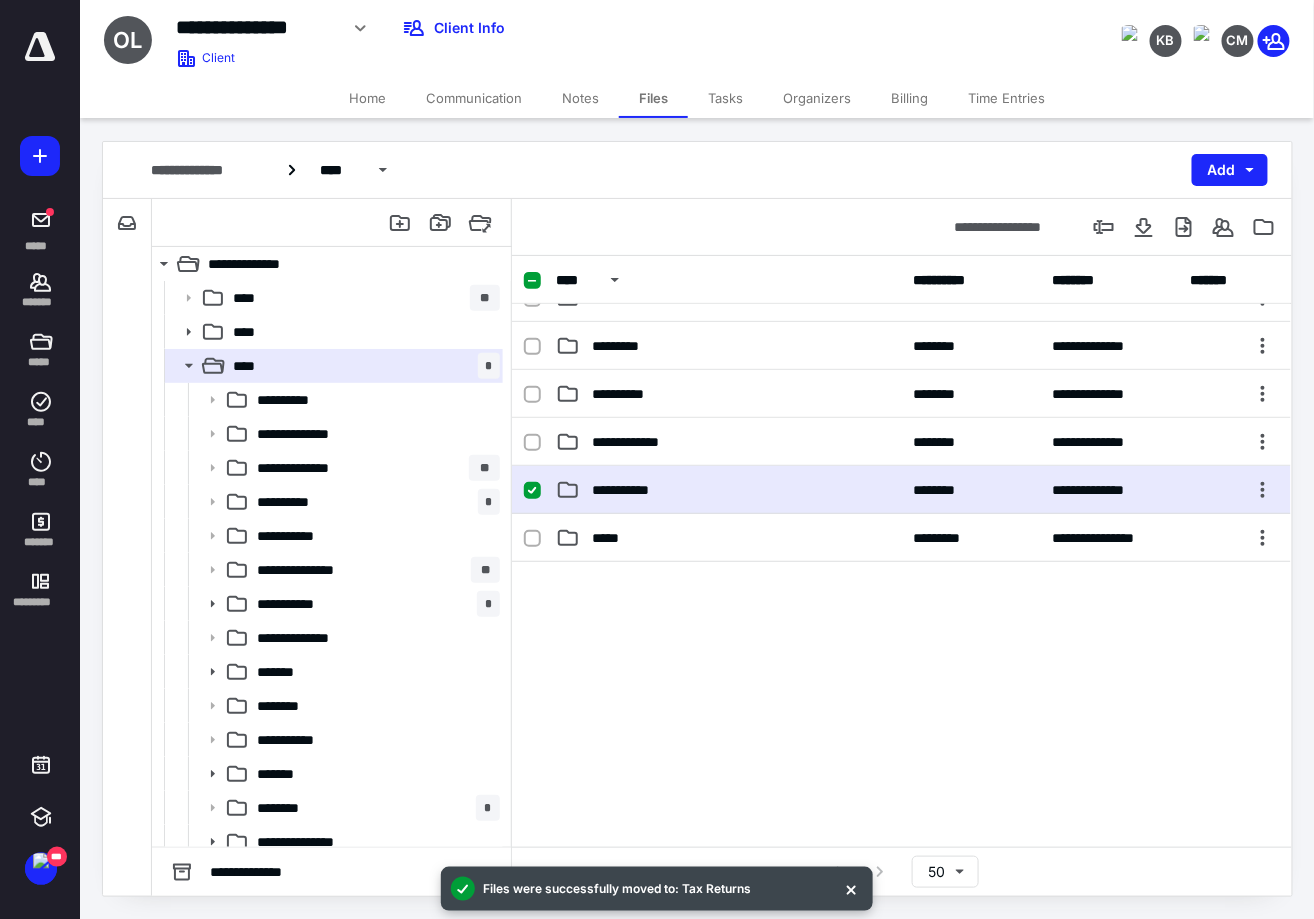 click on "**********" at bounding box center [729, 490] 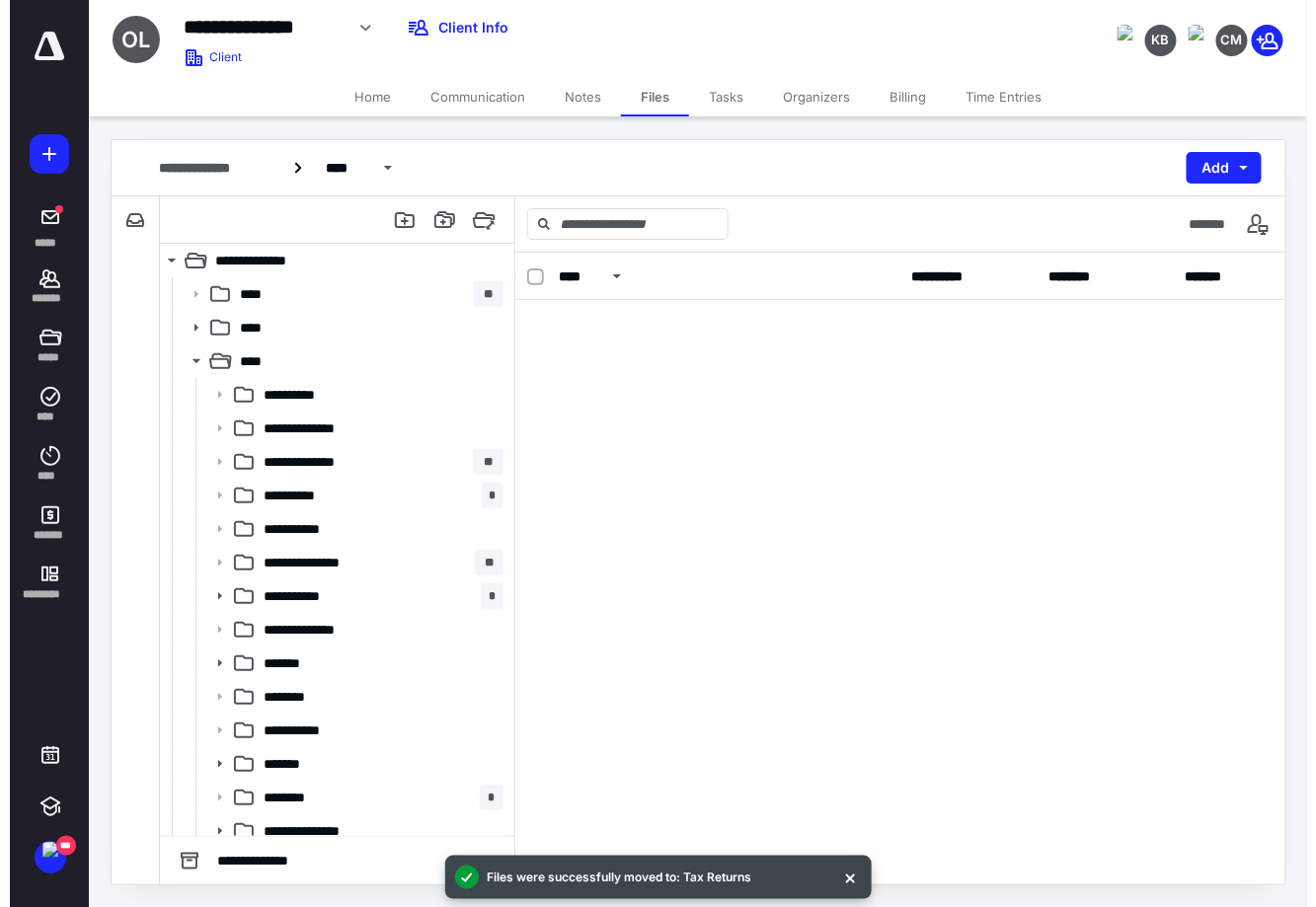 scroll, scrollTop: 0, scrollLeft: 0, axis: both 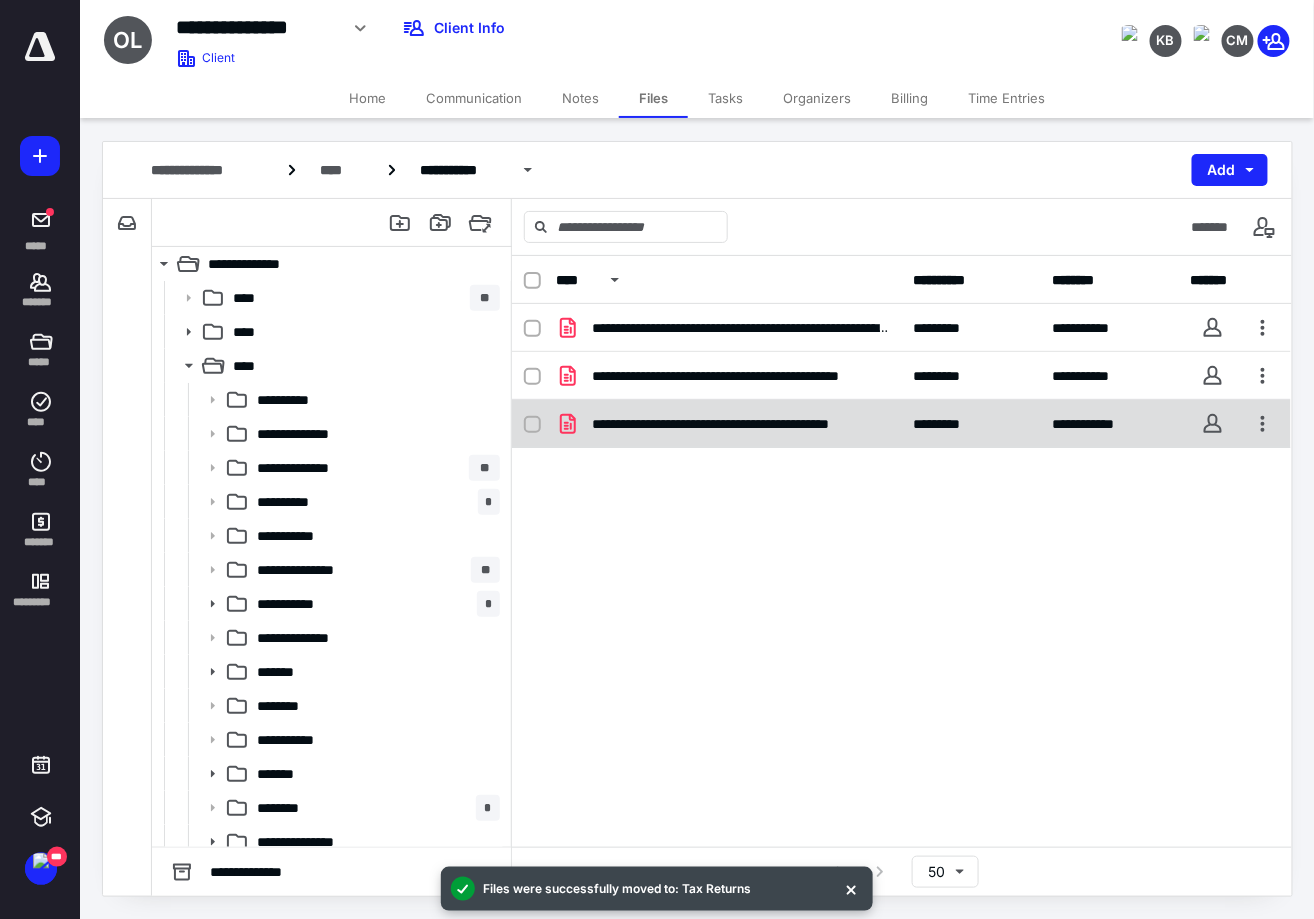 click on "**********" at bounding box center [741, 424] 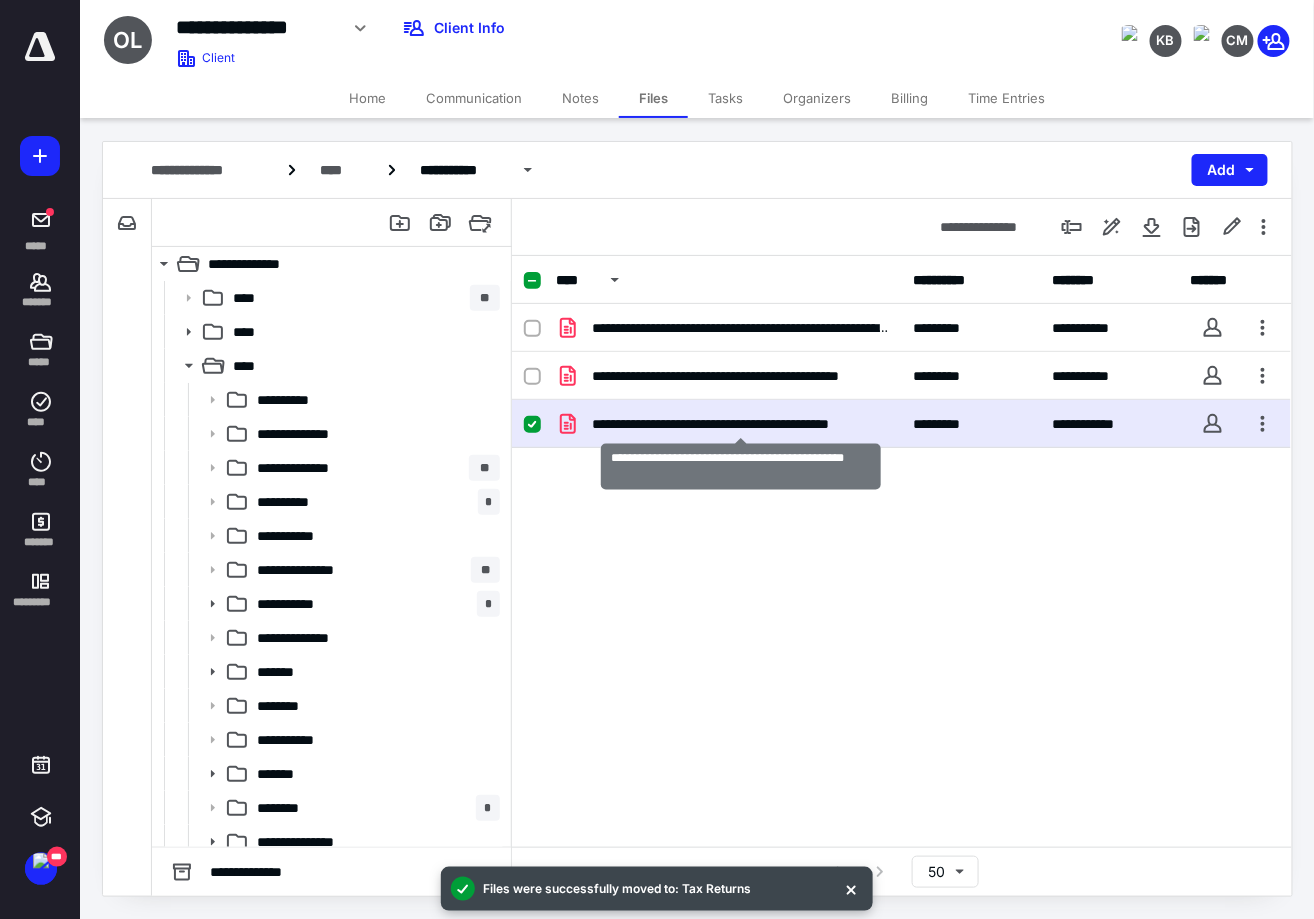 click on "**********" at bounding box center (741, 424) 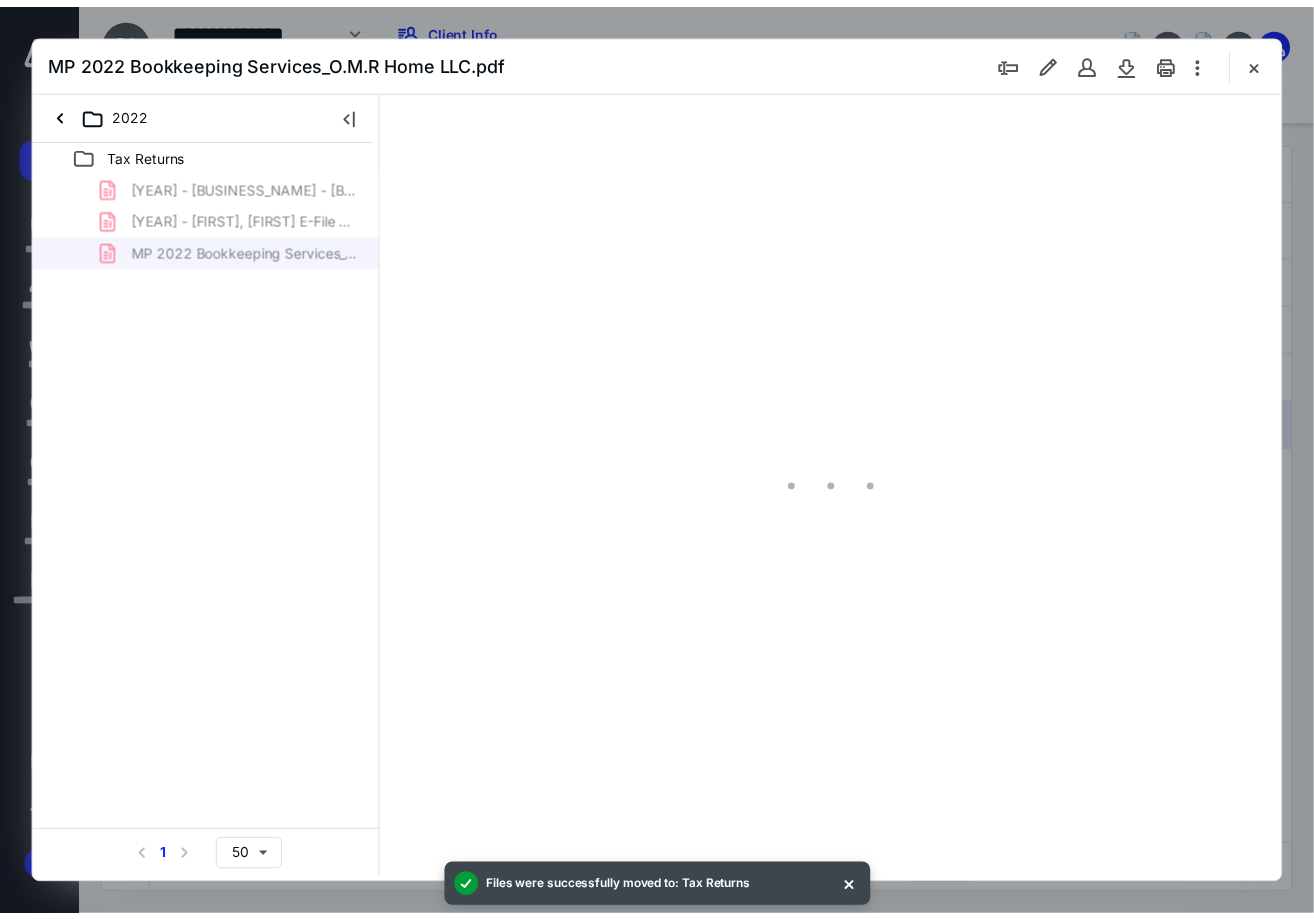 scroll, scrollTop: 0, scrollLeft: 0, axis: both 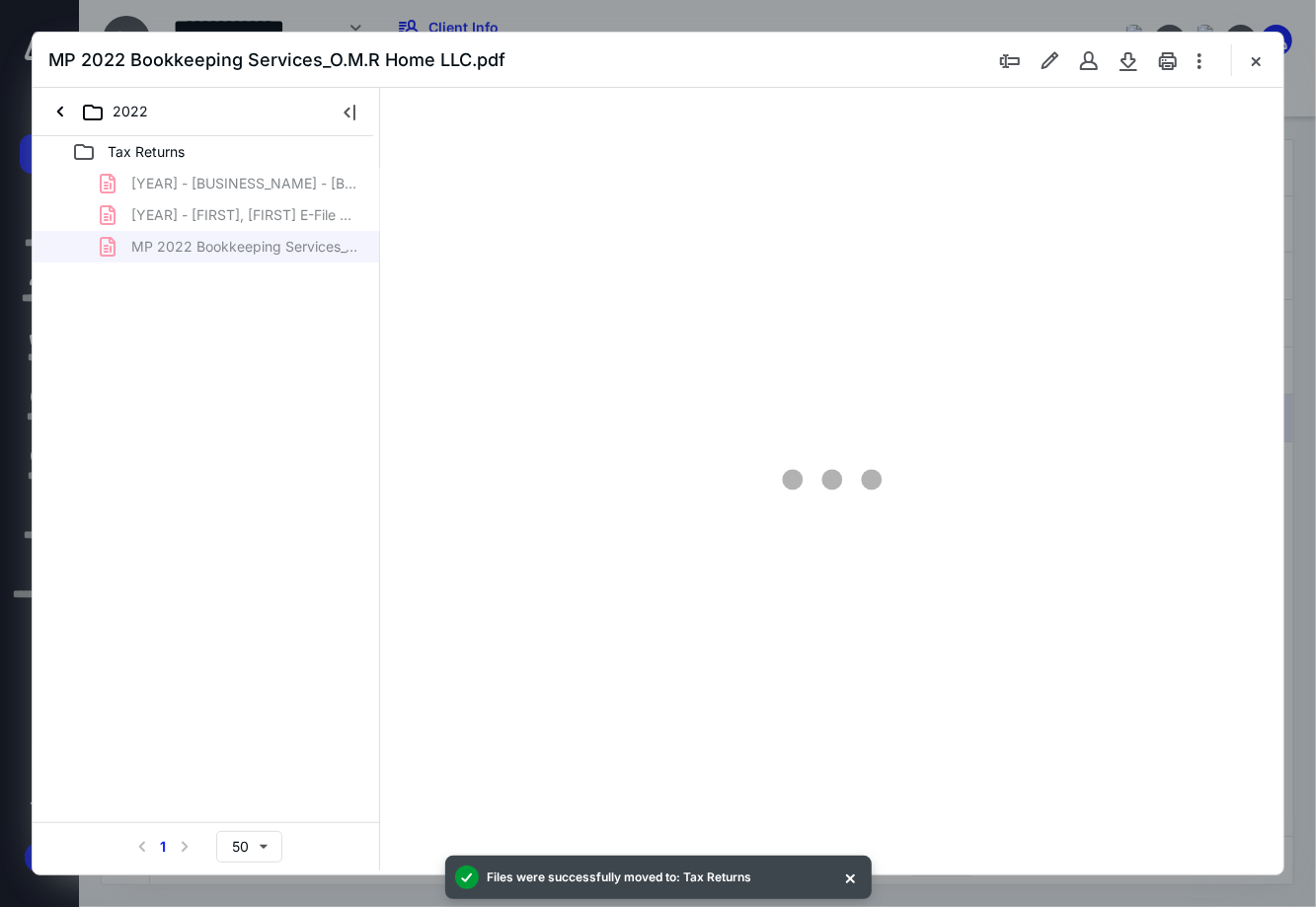 type on "90" 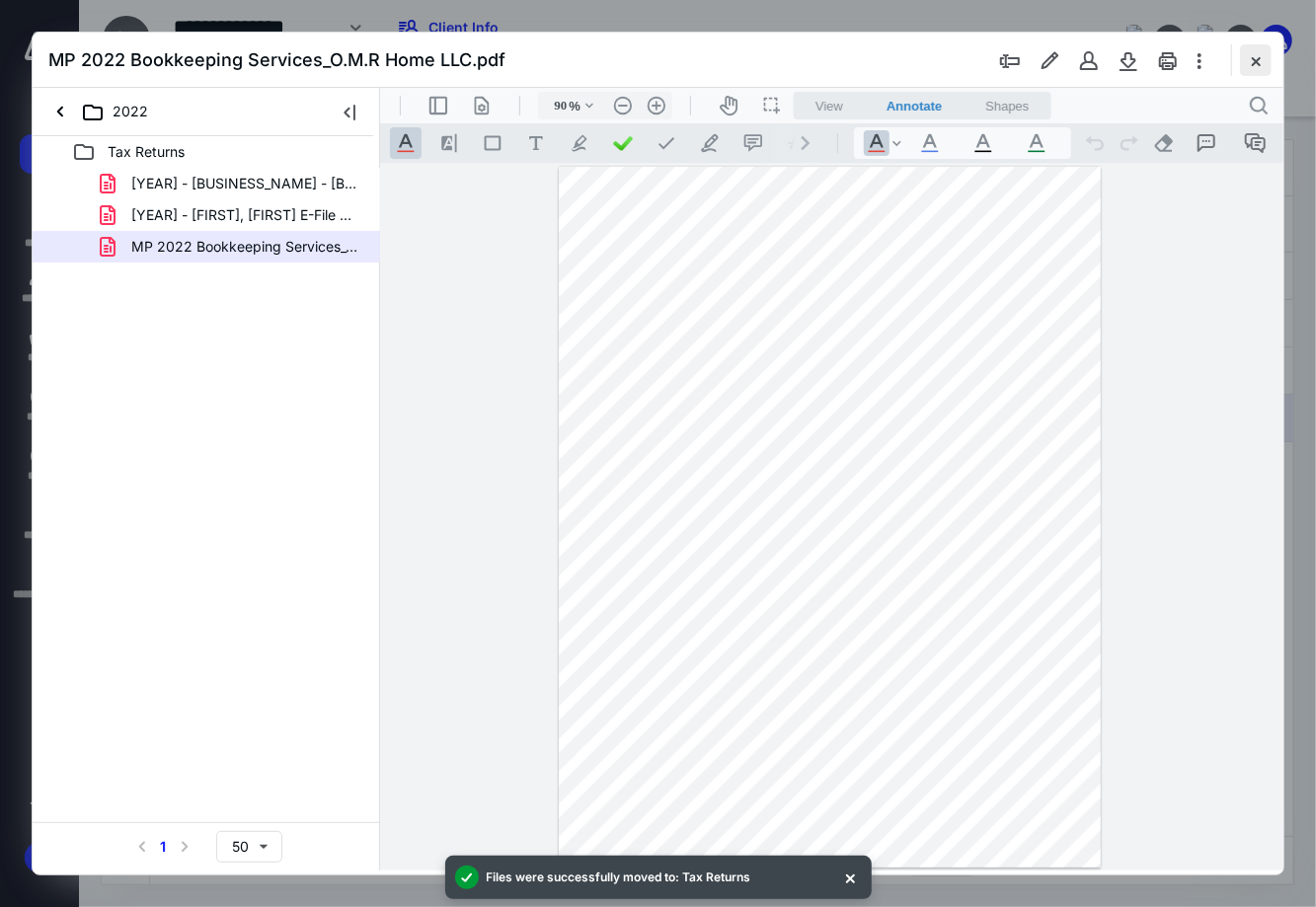 click at bounding box center (1256, 60) 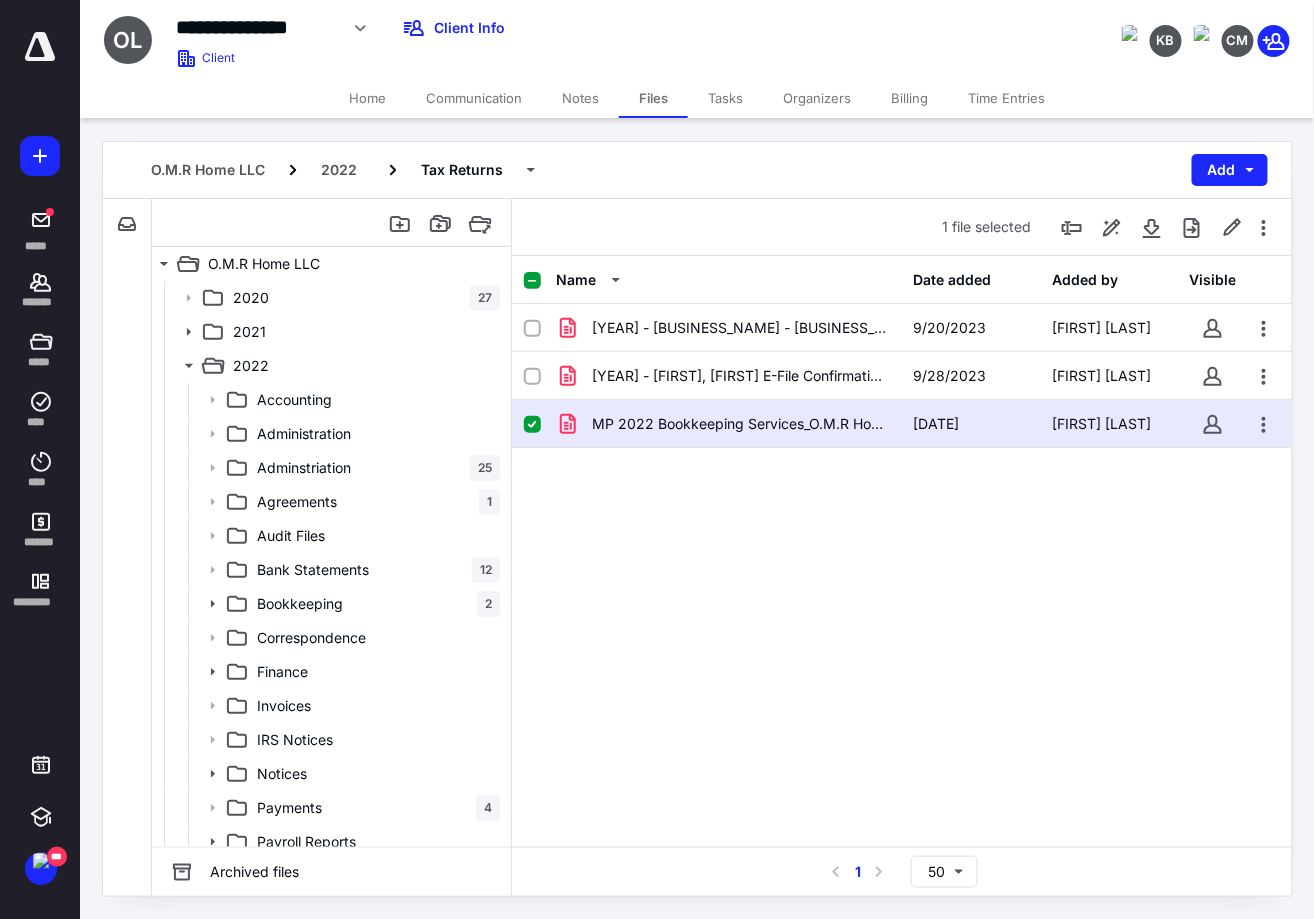 click on "Home" at bounding box center [367, 98] 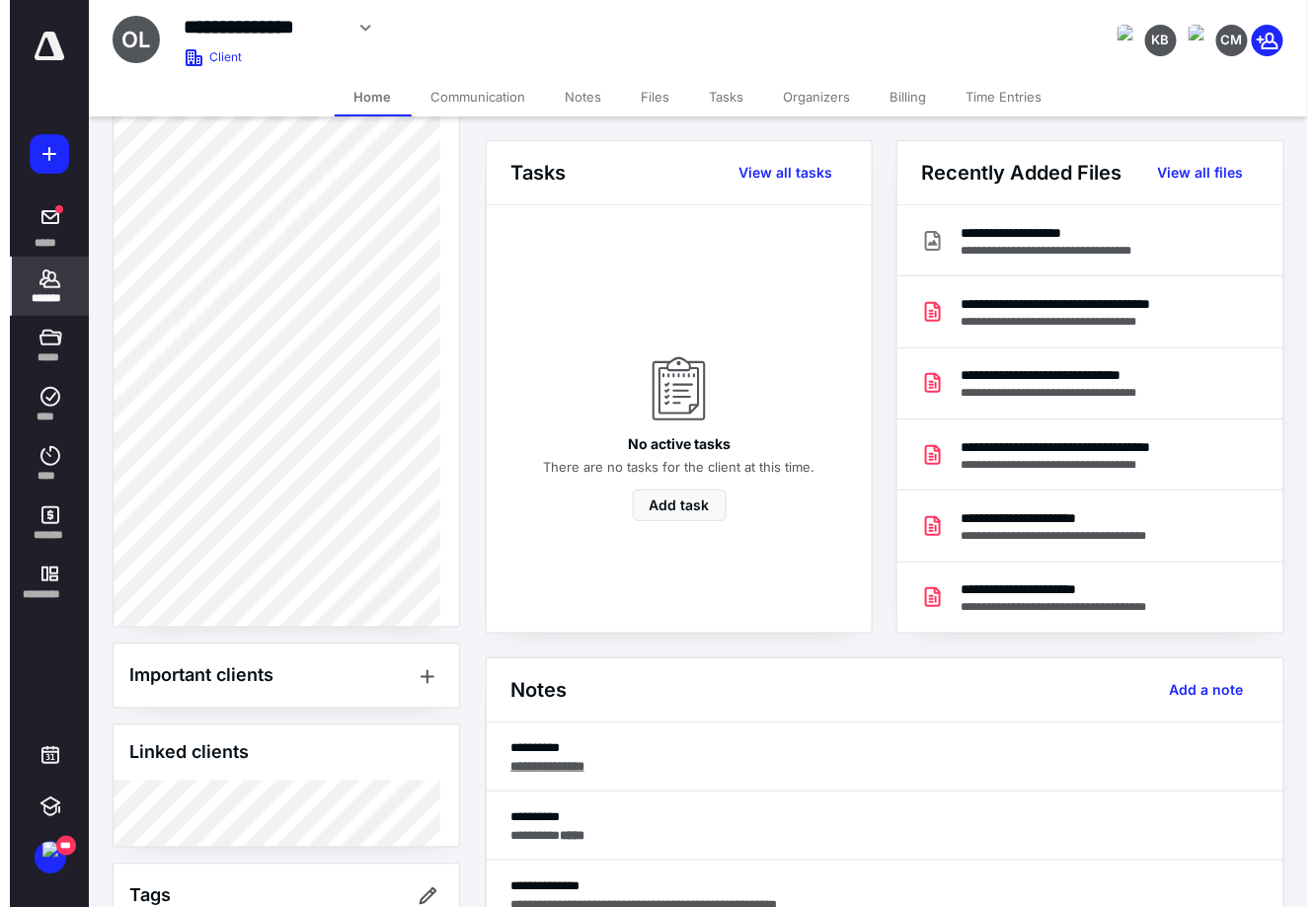 scroll, scrollTop: 805, scrollLeft: 0, axis: vertical 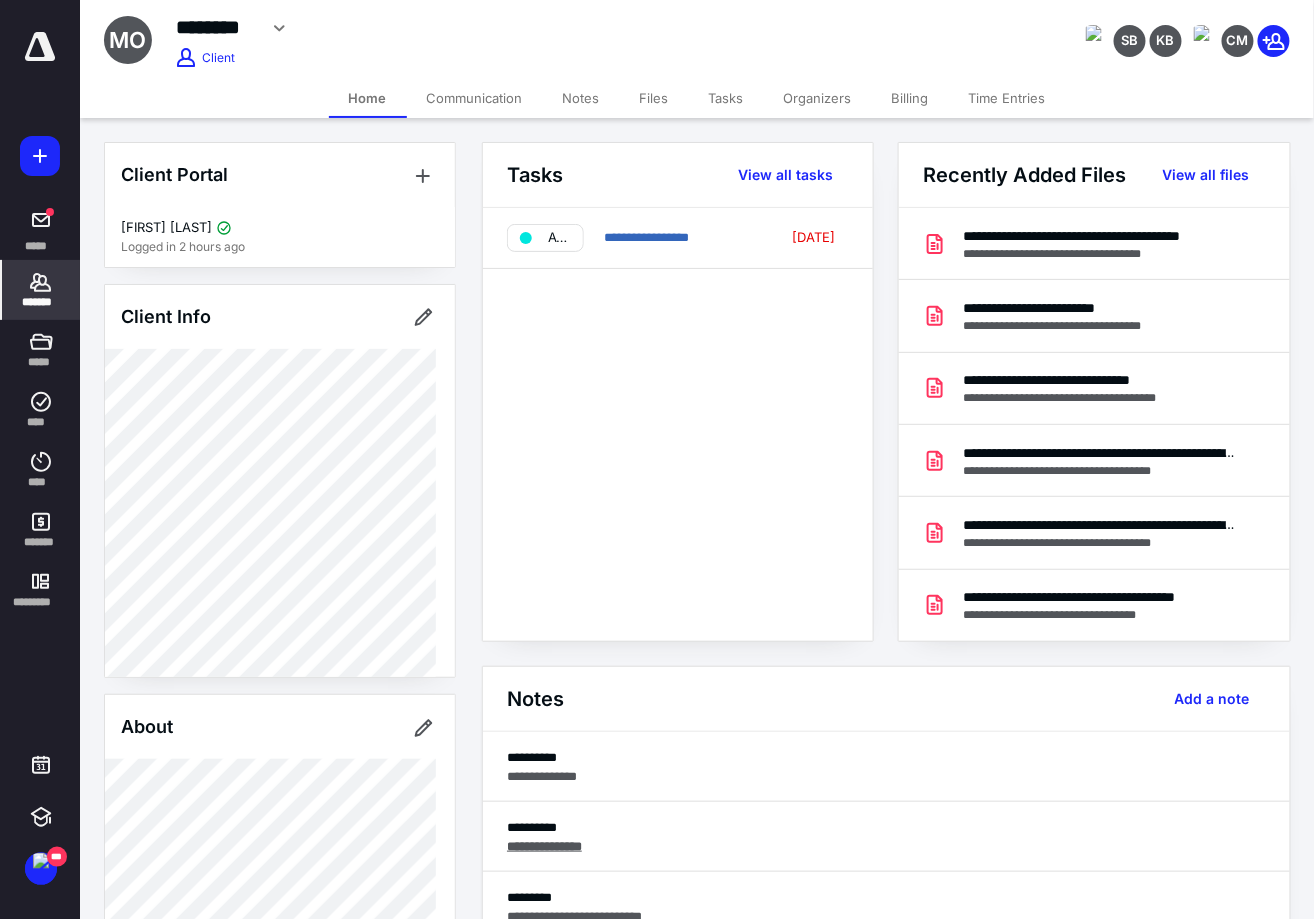 click on "Files" at bounding box center [654, 98] 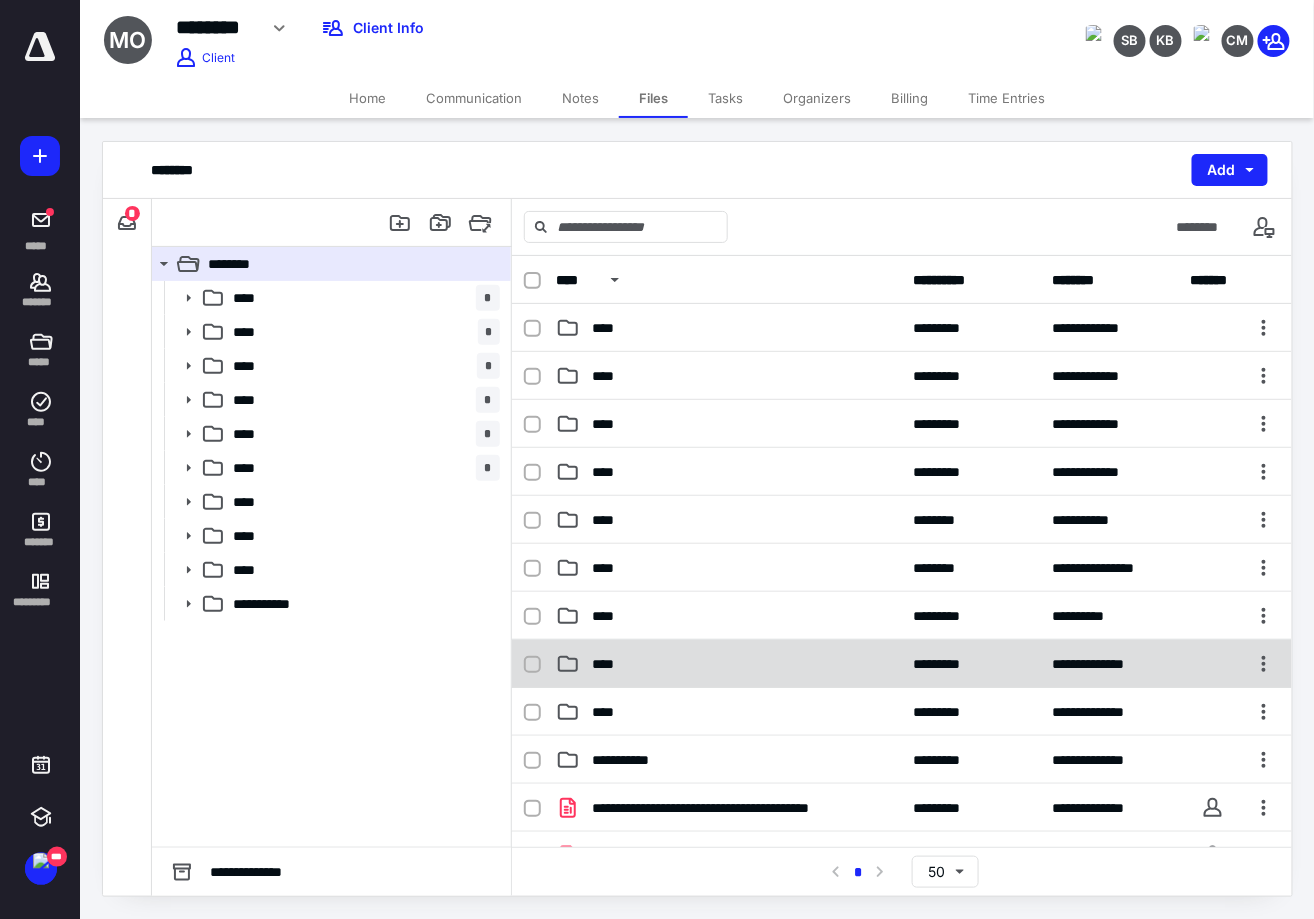 click on "****" at bounding box center [729, 664] 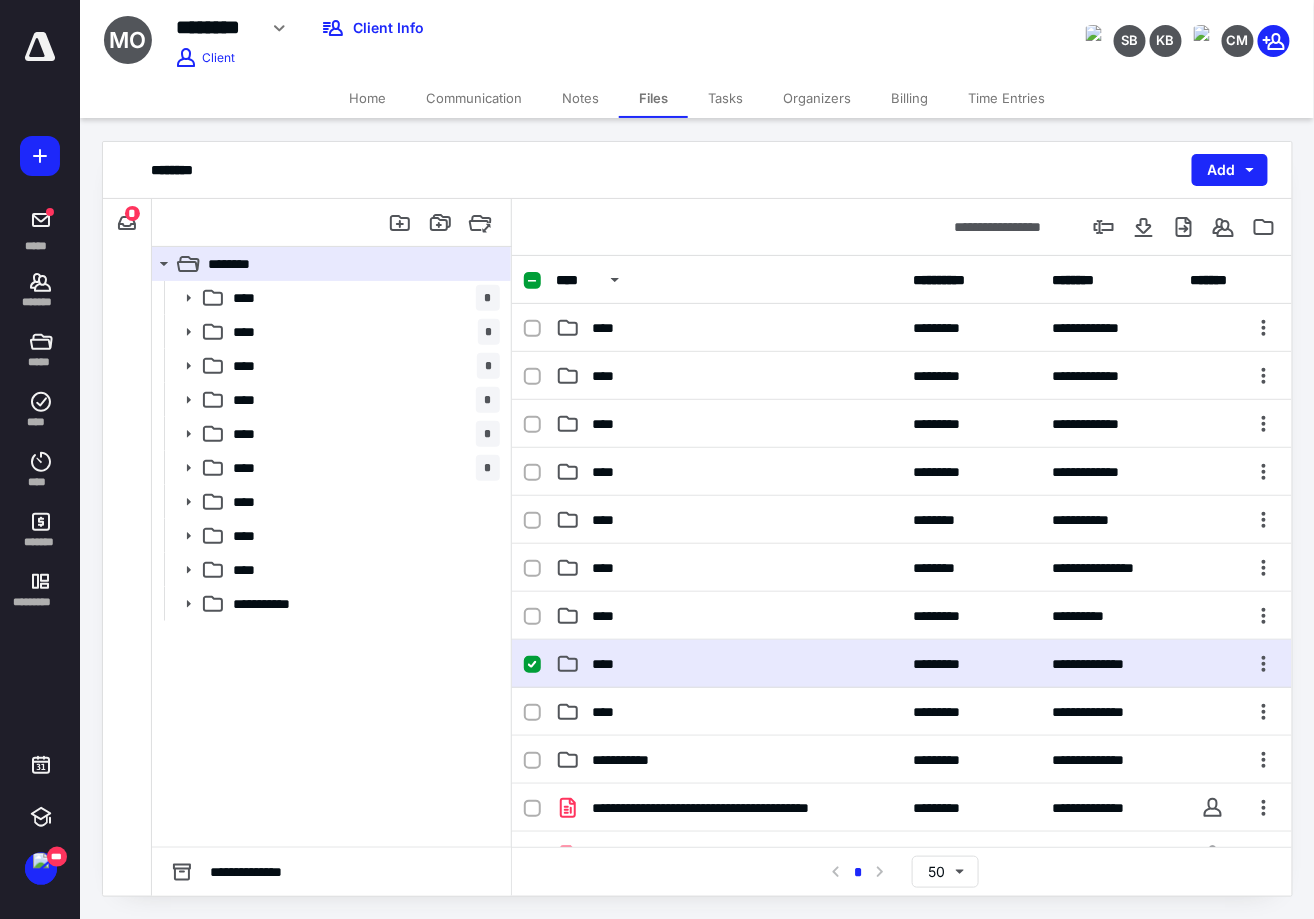 click on "****" at bounding box center [729, 664] 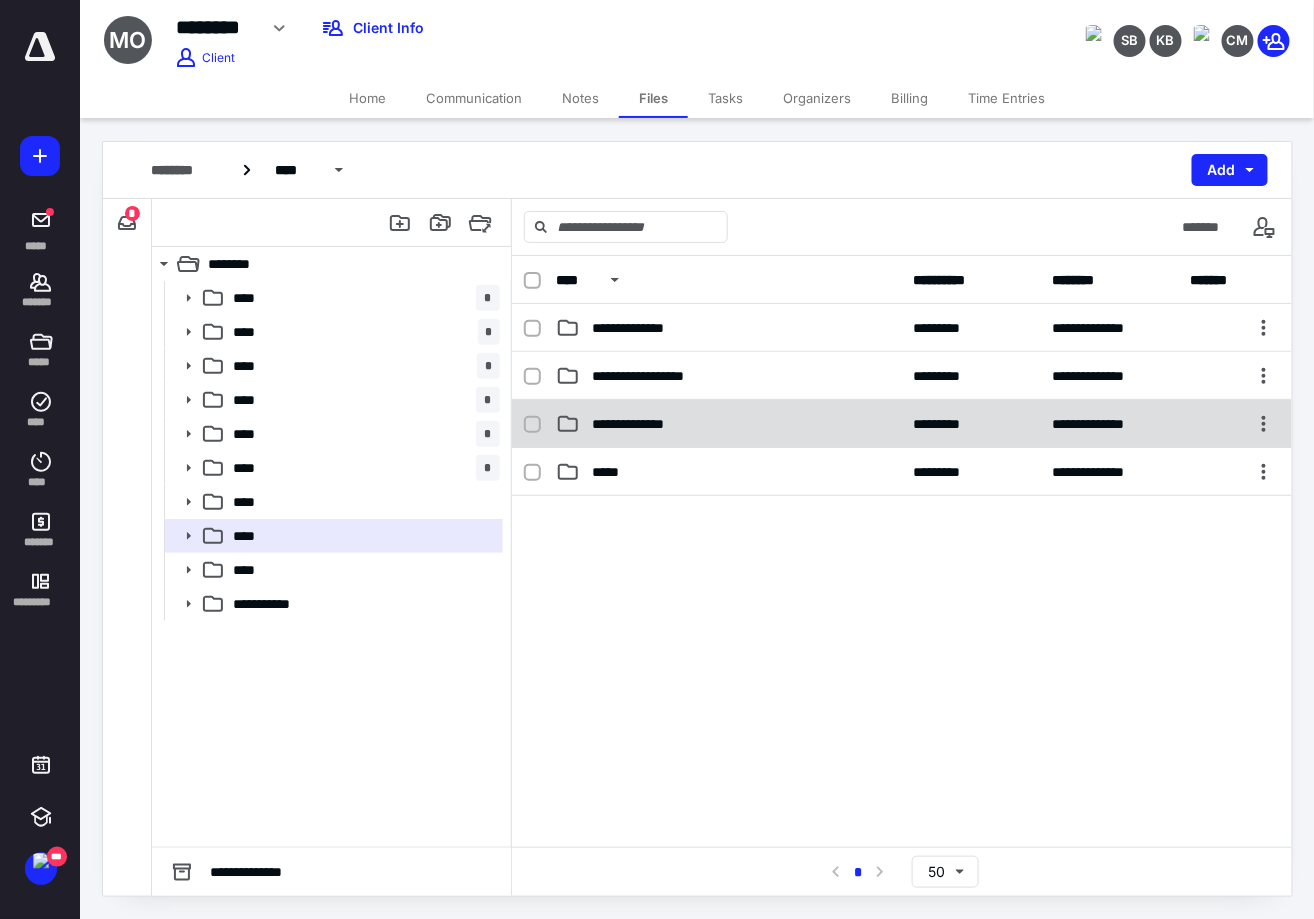 click on "**********" at bounding box center (645, 424) 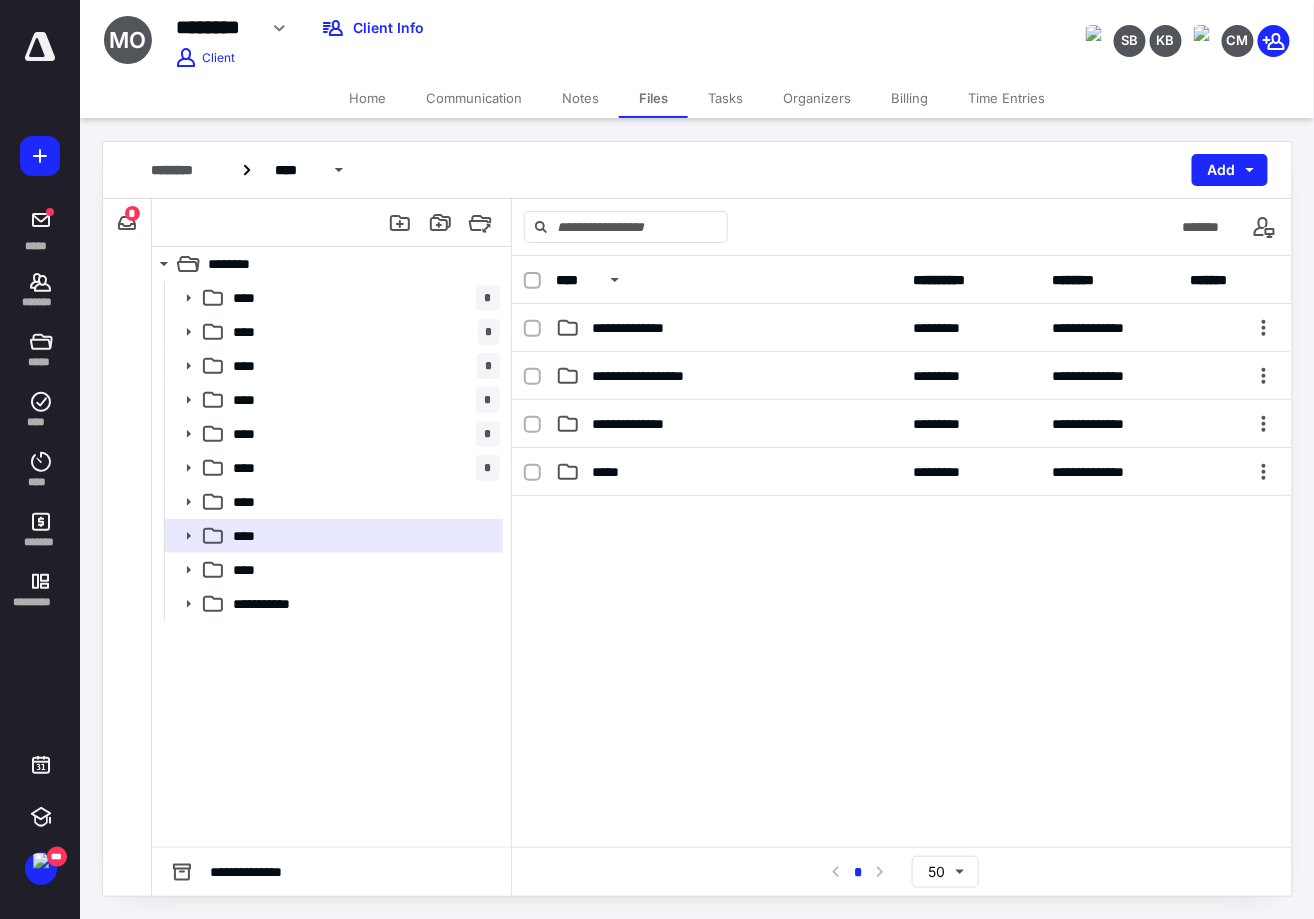 click on "**********" at bounding box center (645, 424) 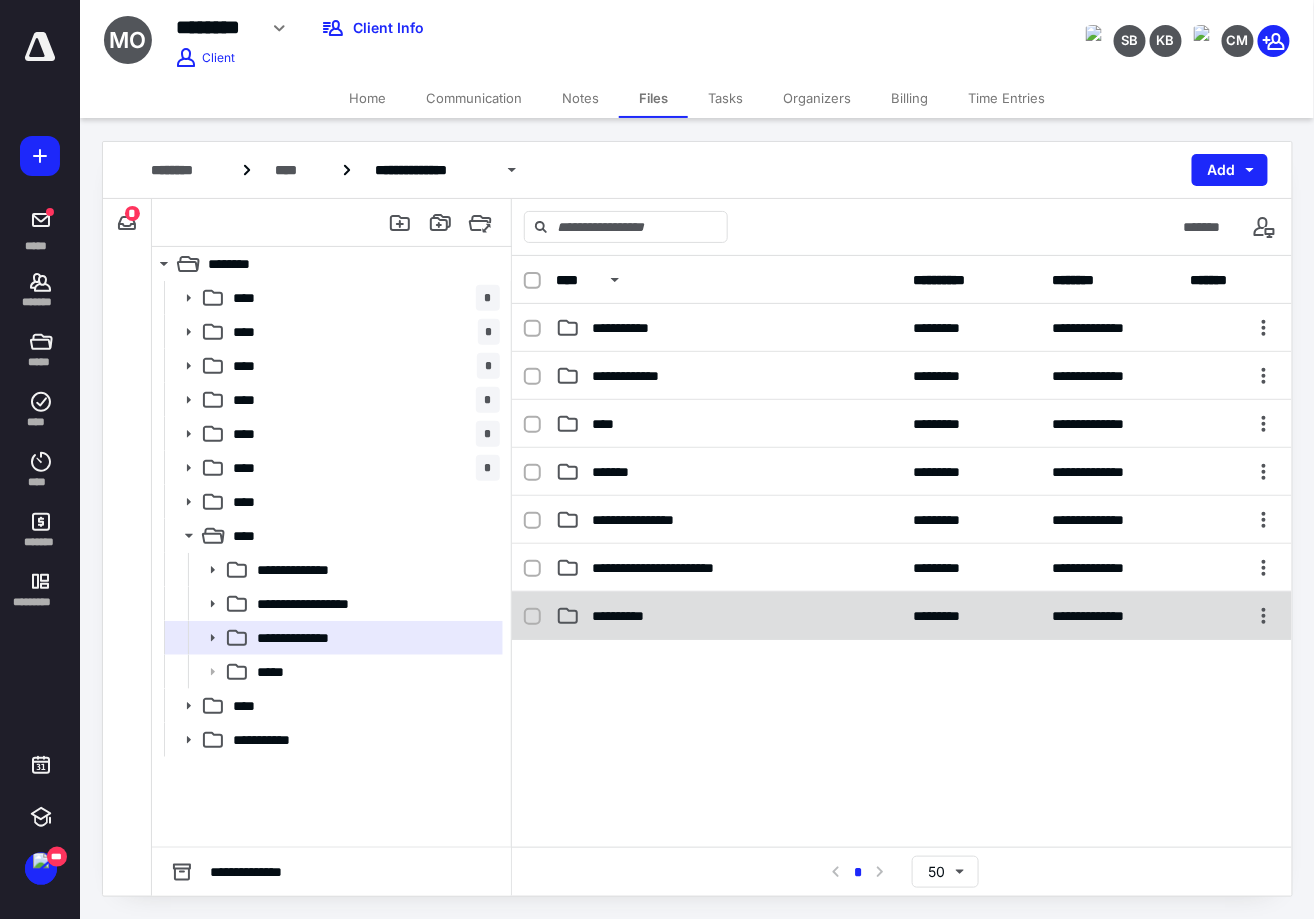 click on "**********" at bounding box center (729, 616) 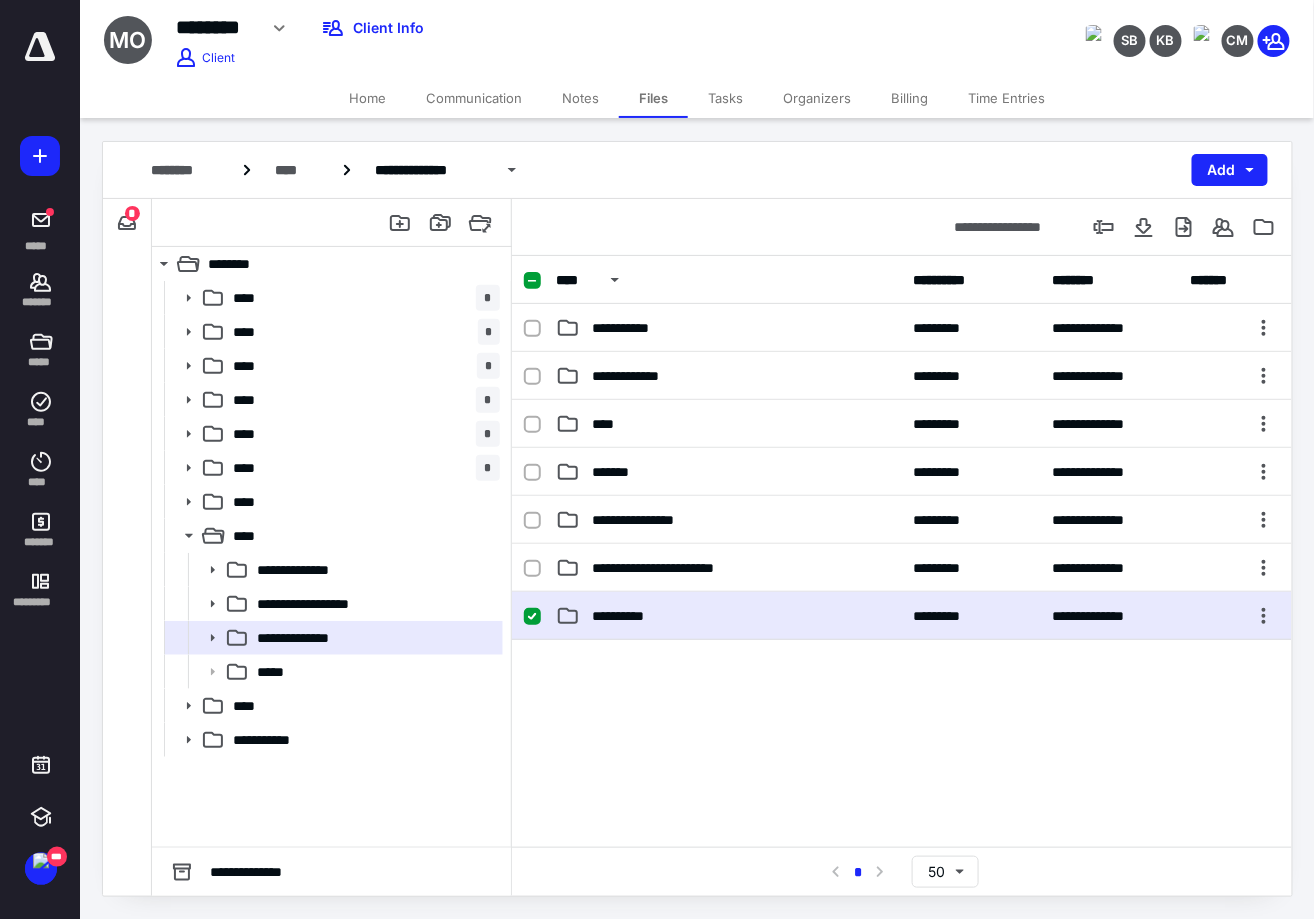 click on "**********" at bounding box center (729, 616) 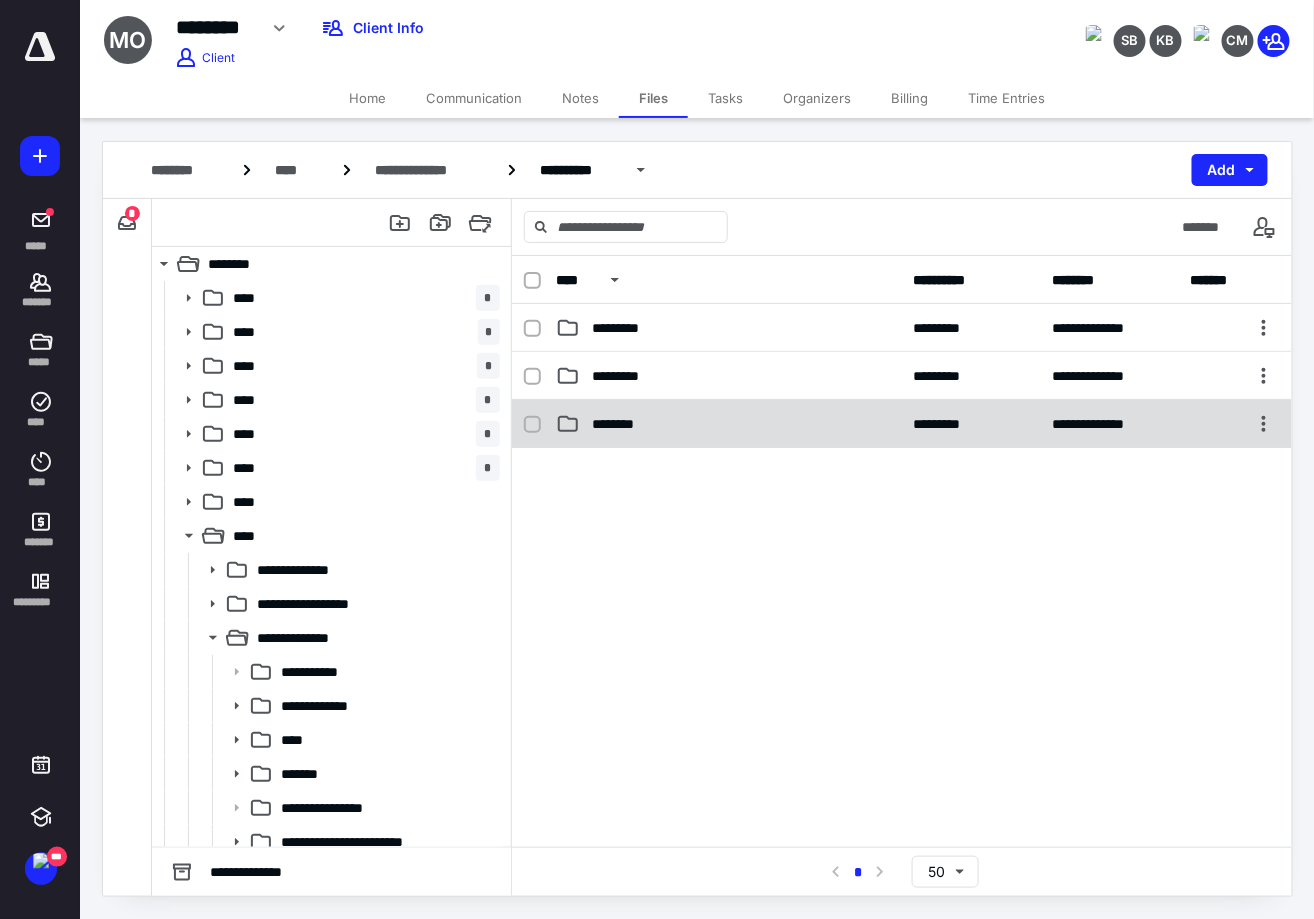 click on "**********" at bounding box center [902, 424] 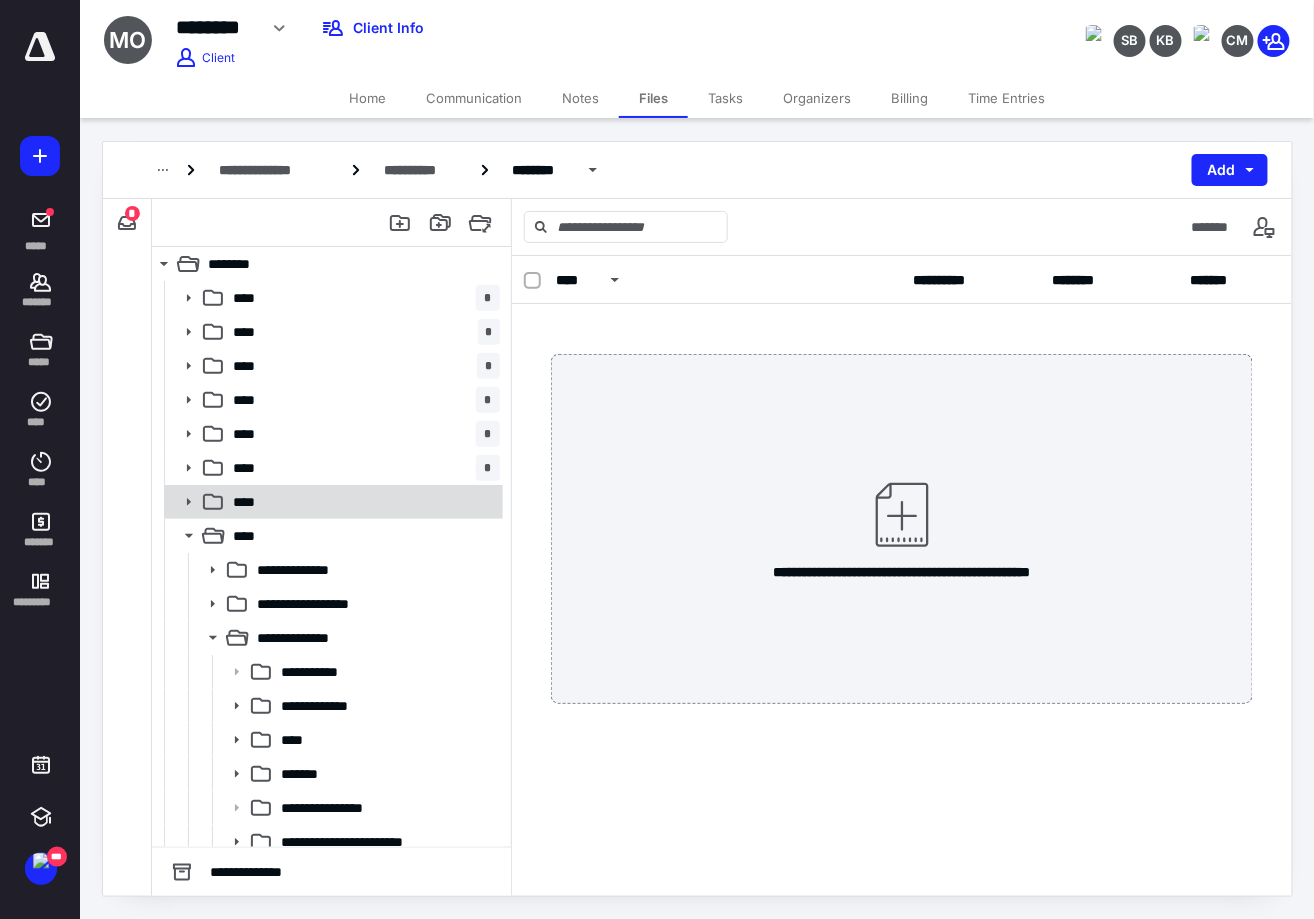 click on "****" at bounding box center (362, 502) 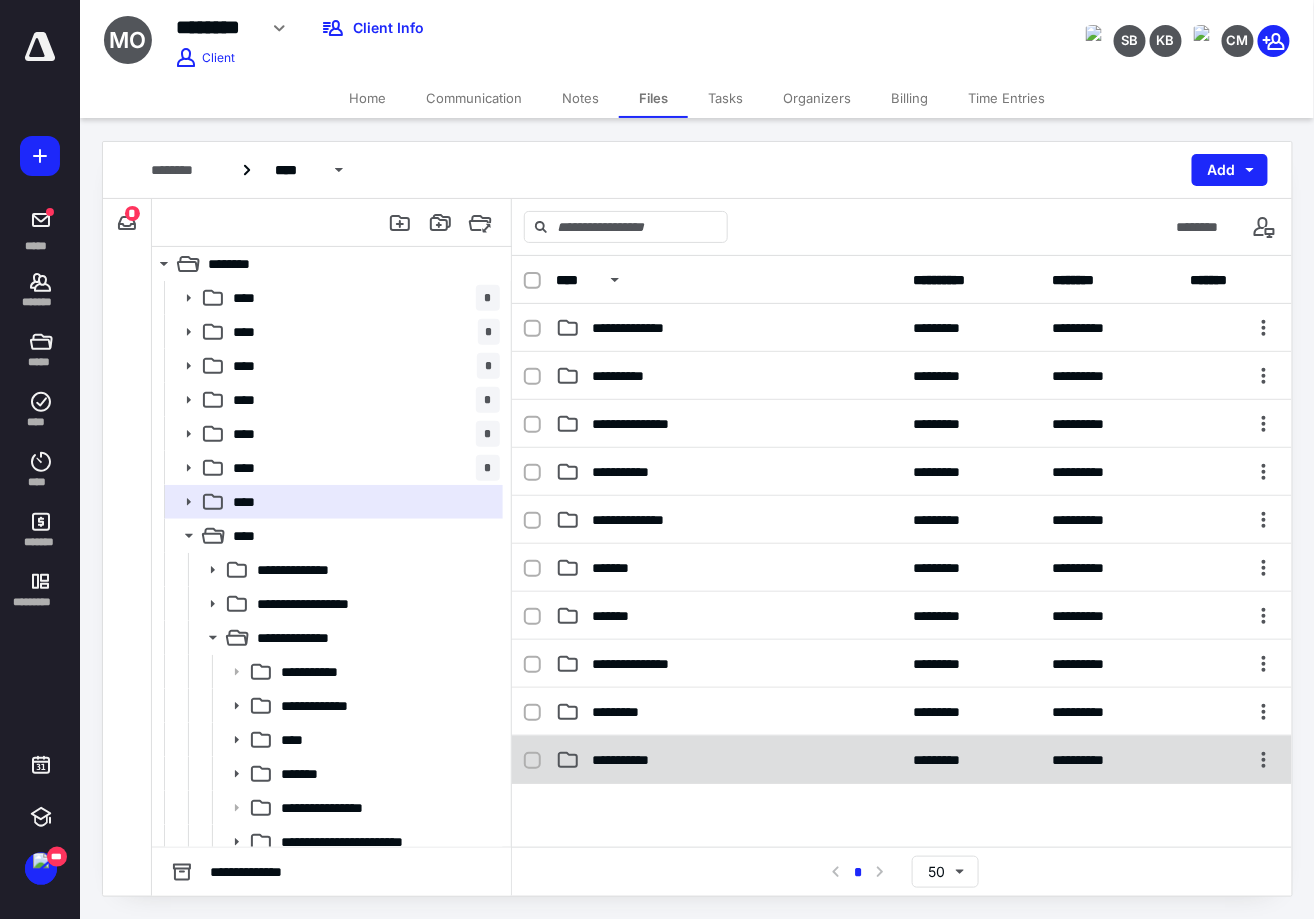 click on "*********" at bounding box center [948, 760] 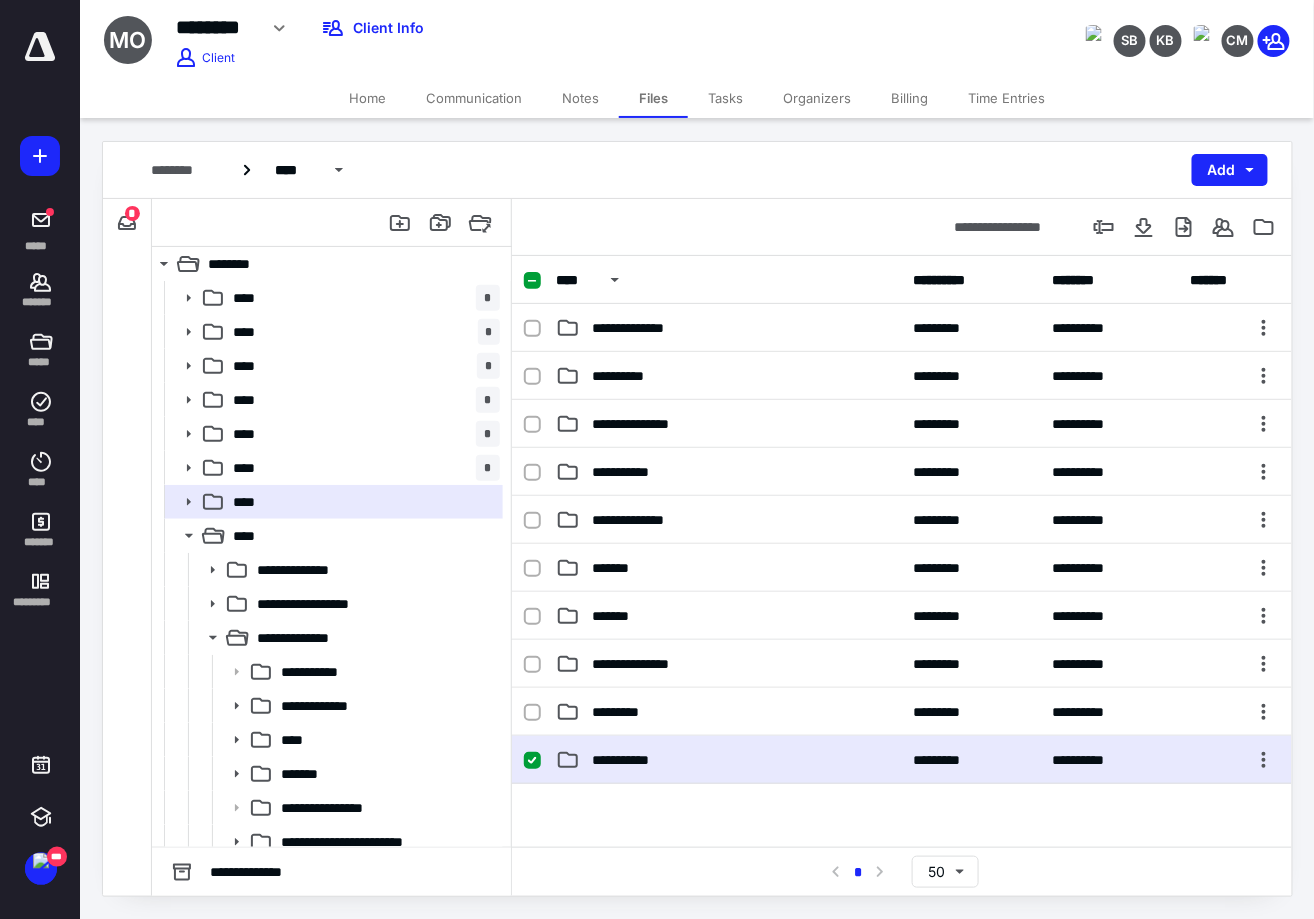 click on "*********" at bounding box center (948, 760) 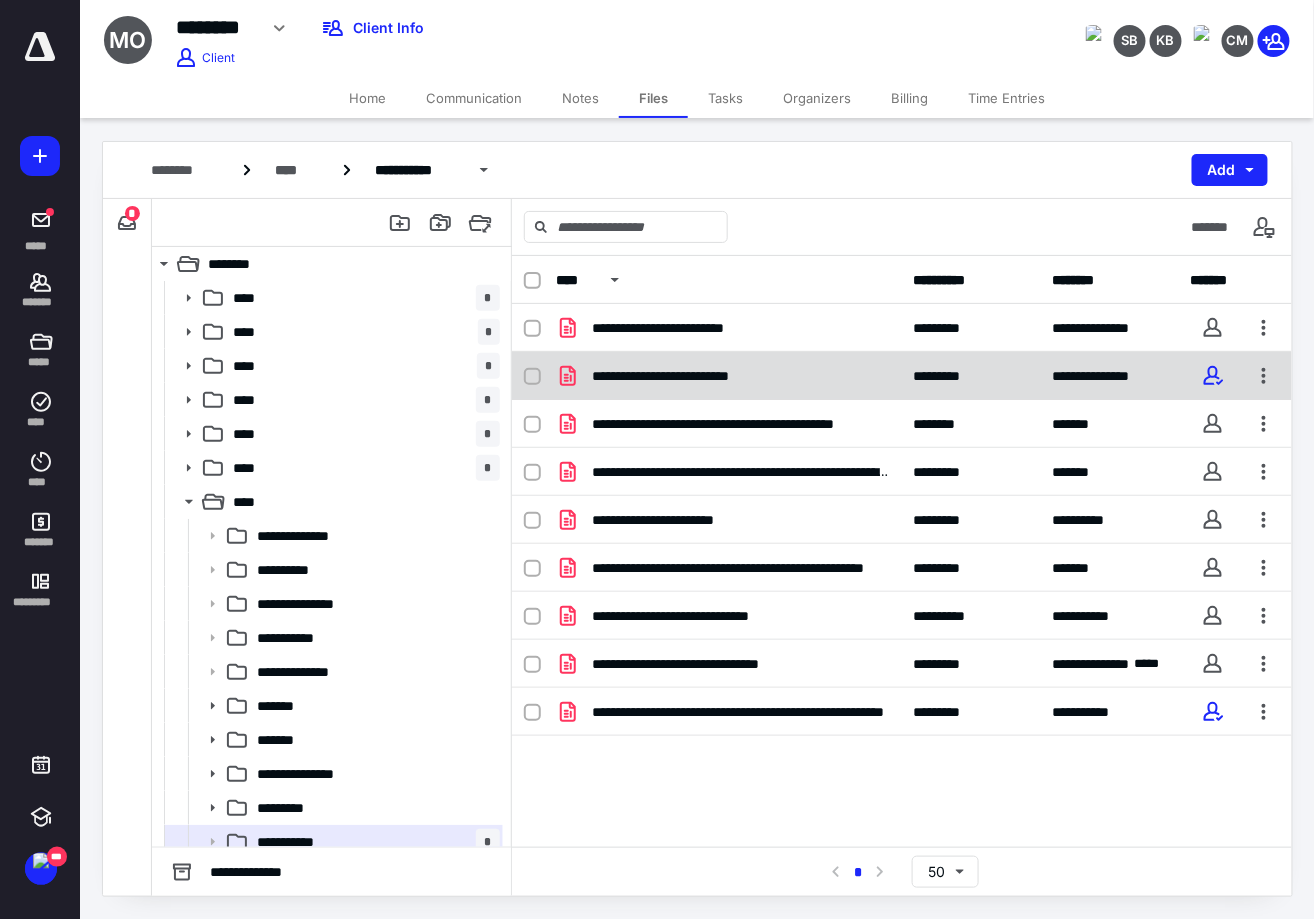 click on "**********" at bounding box center [682, 376] 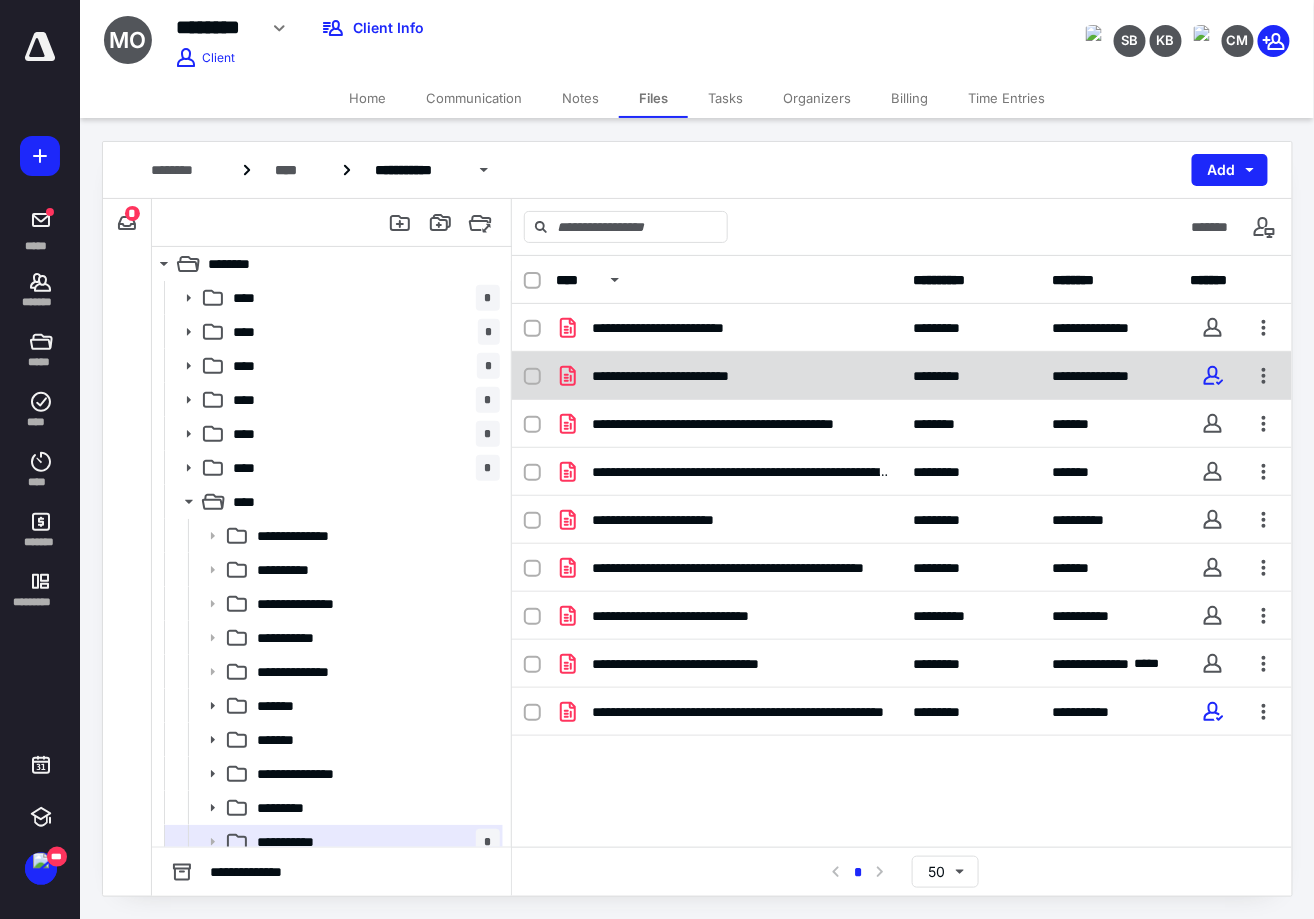 checkbox on "true" 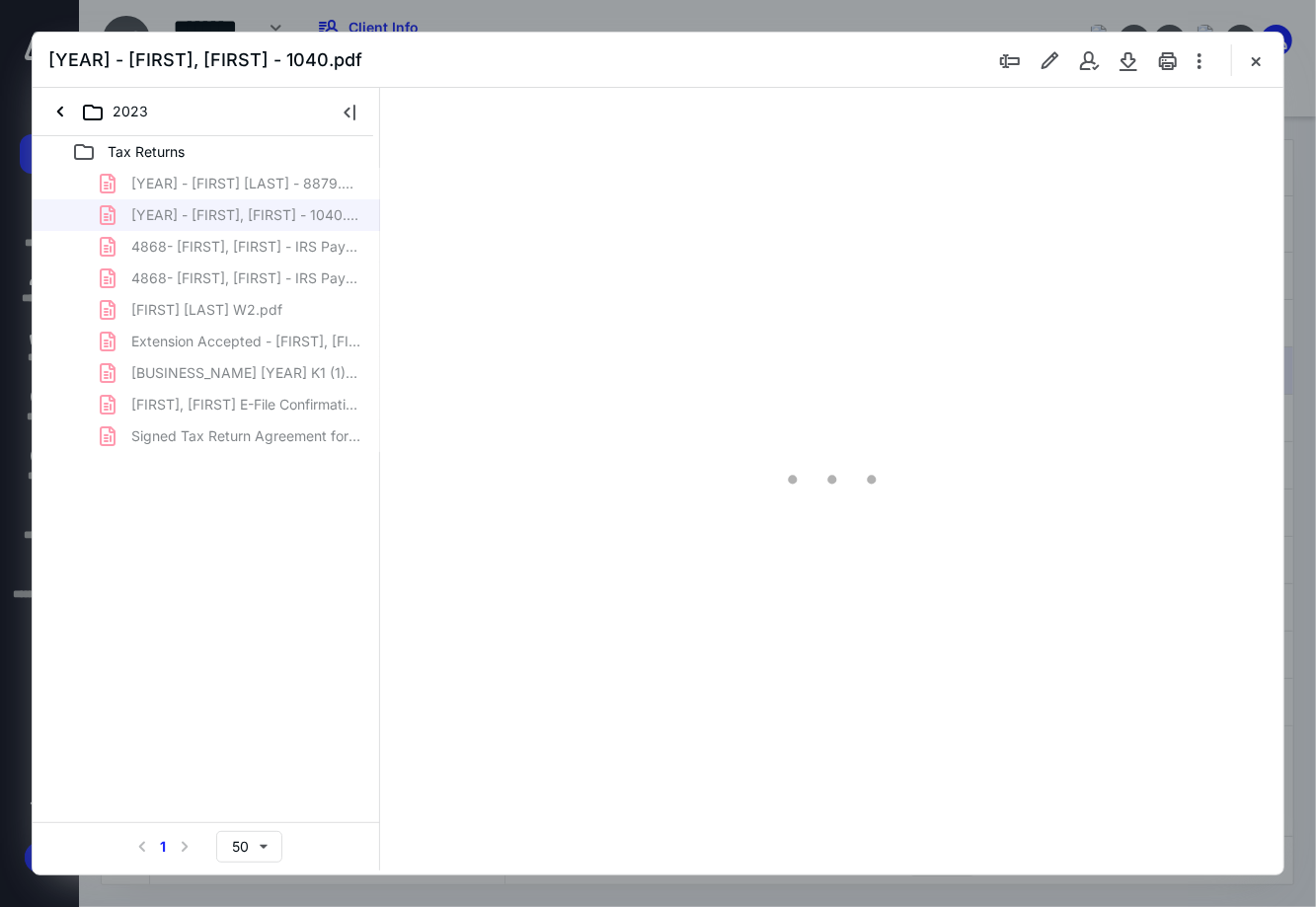 scroll, scrollTop: 0, scrollLeft: 0, axis: both 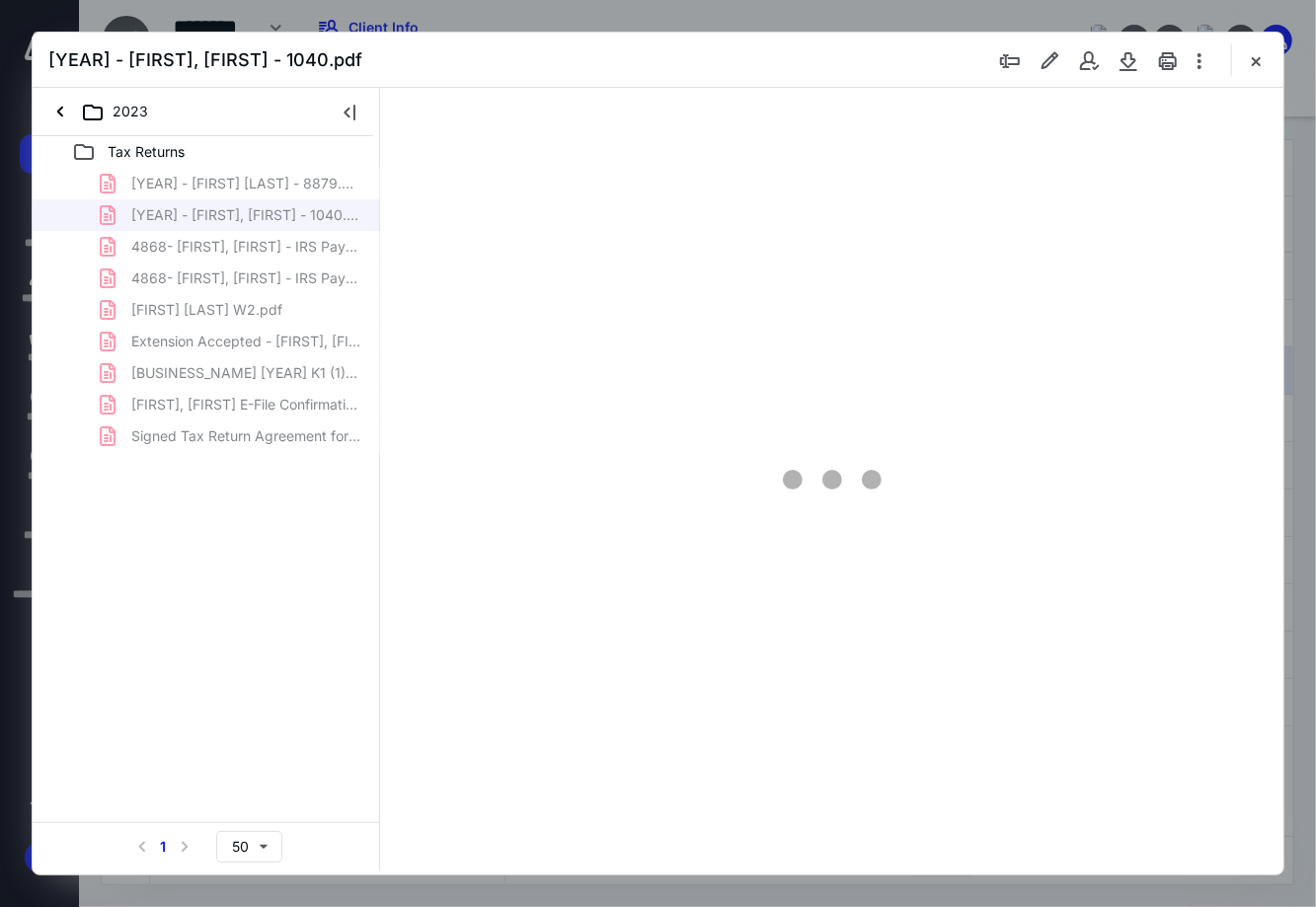 type on "90" 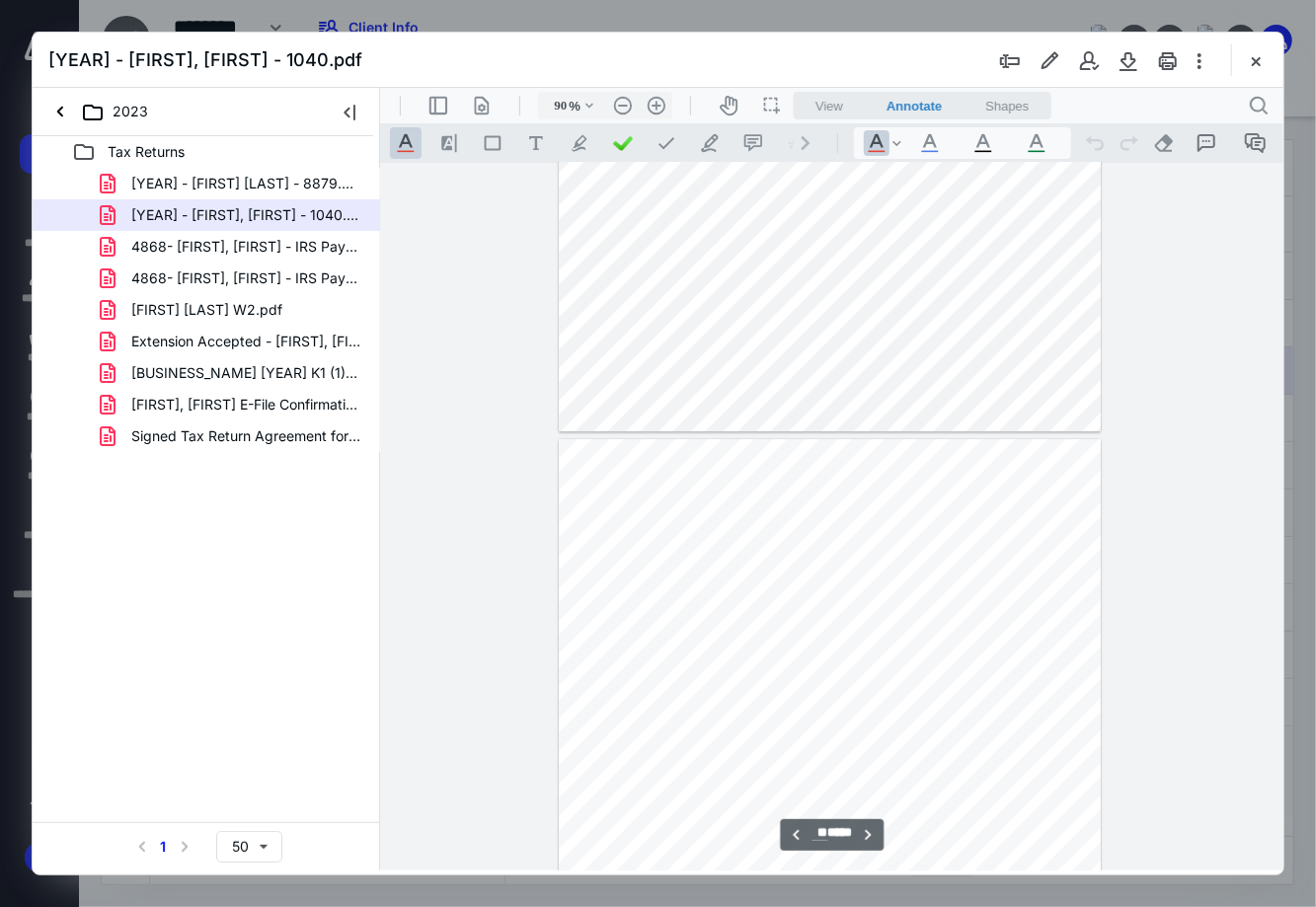 scroll, scrollTop: 16298, scrollLeft: 0, axis: vertical 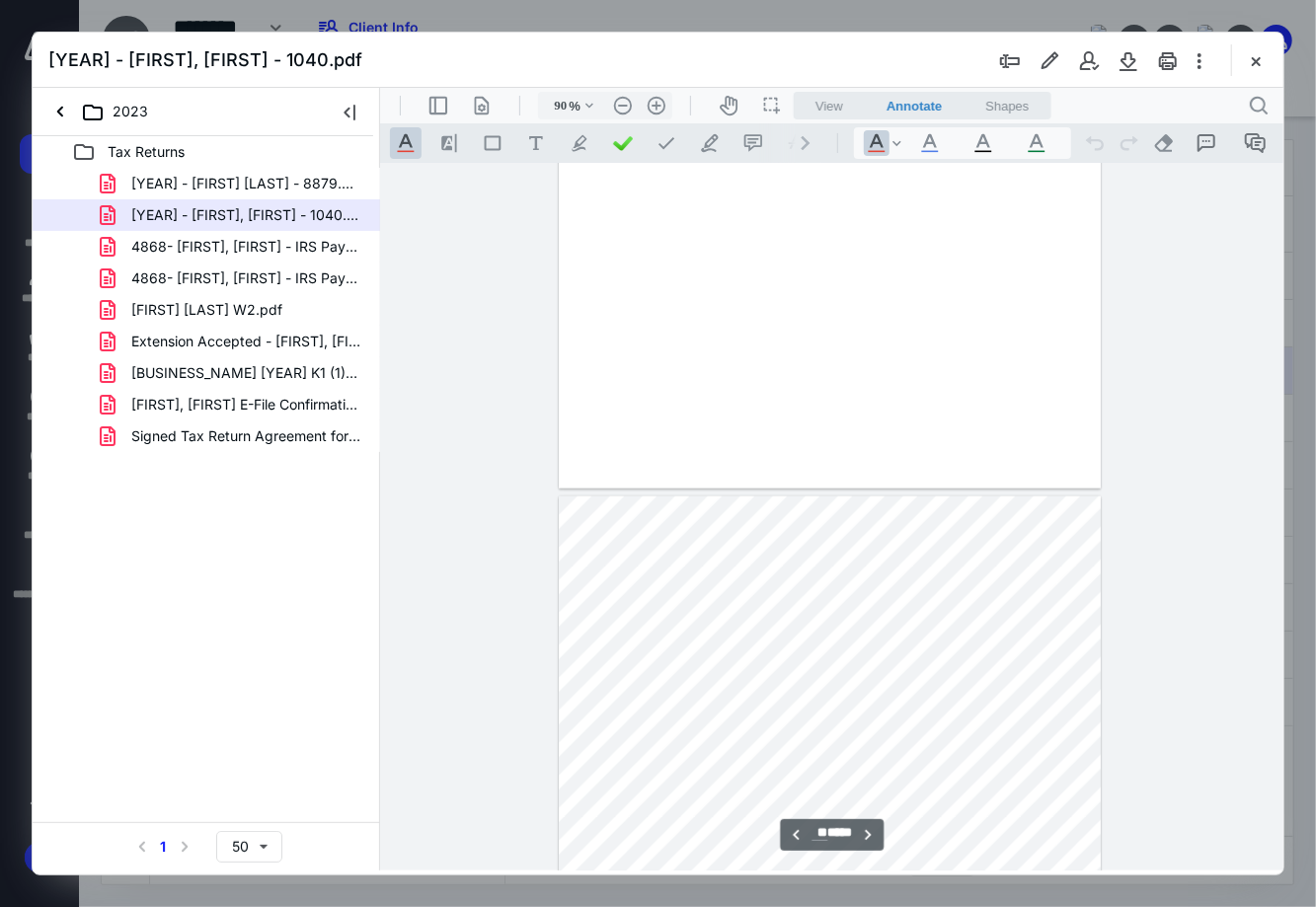 type on "**" 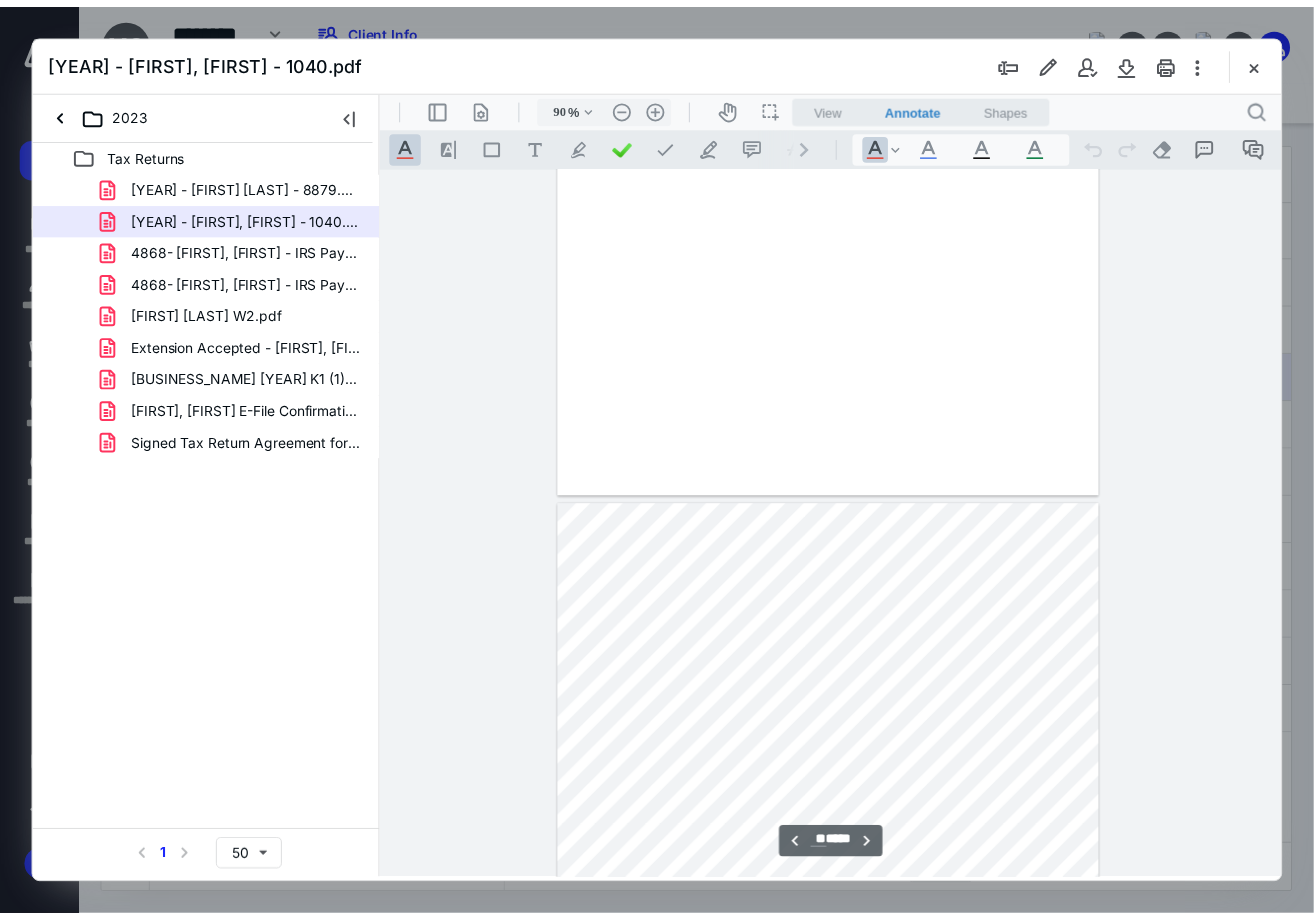 scroll, scrollTop: 13139, scrollLeft: 0, axis: vertical 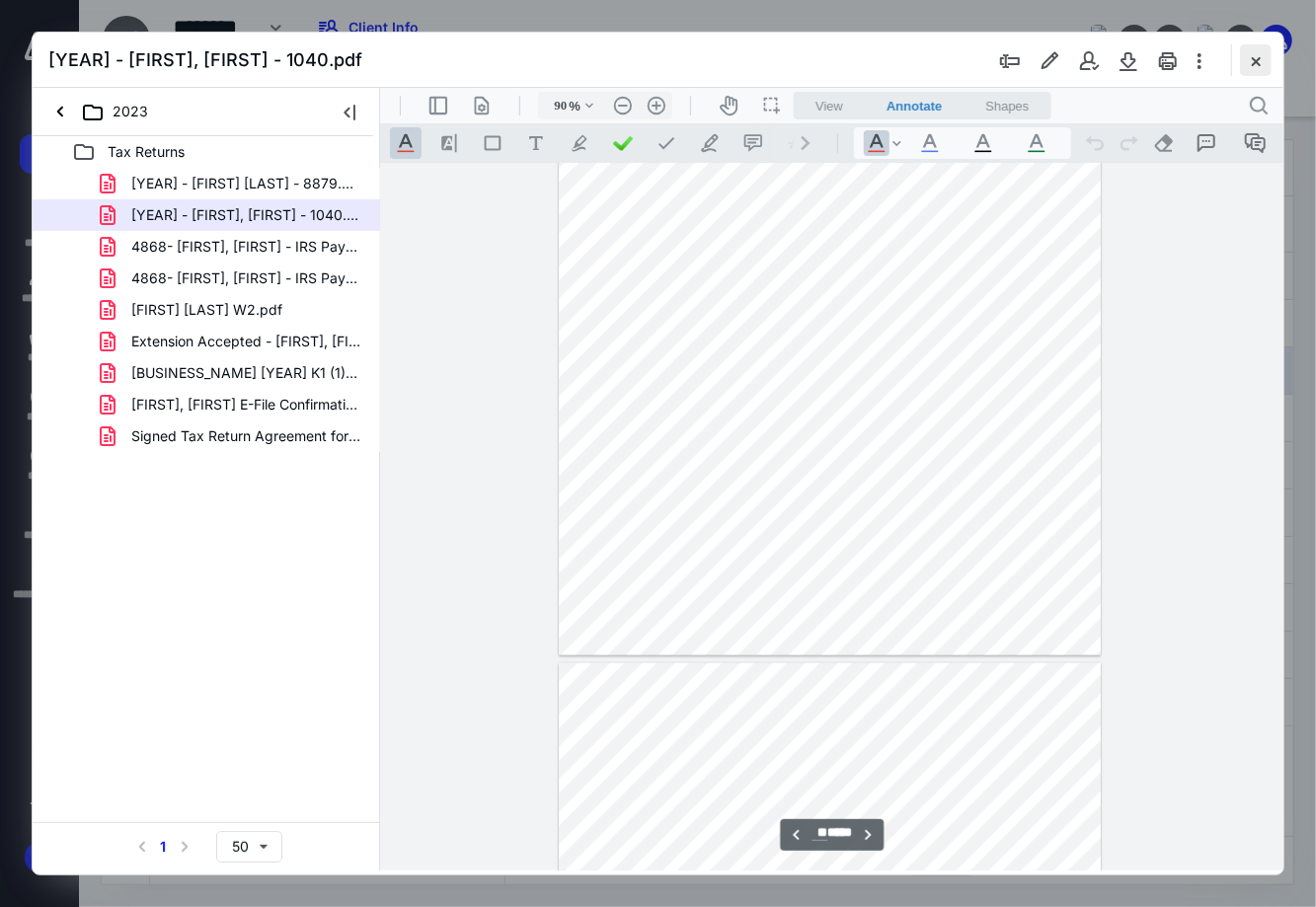 click at bounding box center [1256, 60] 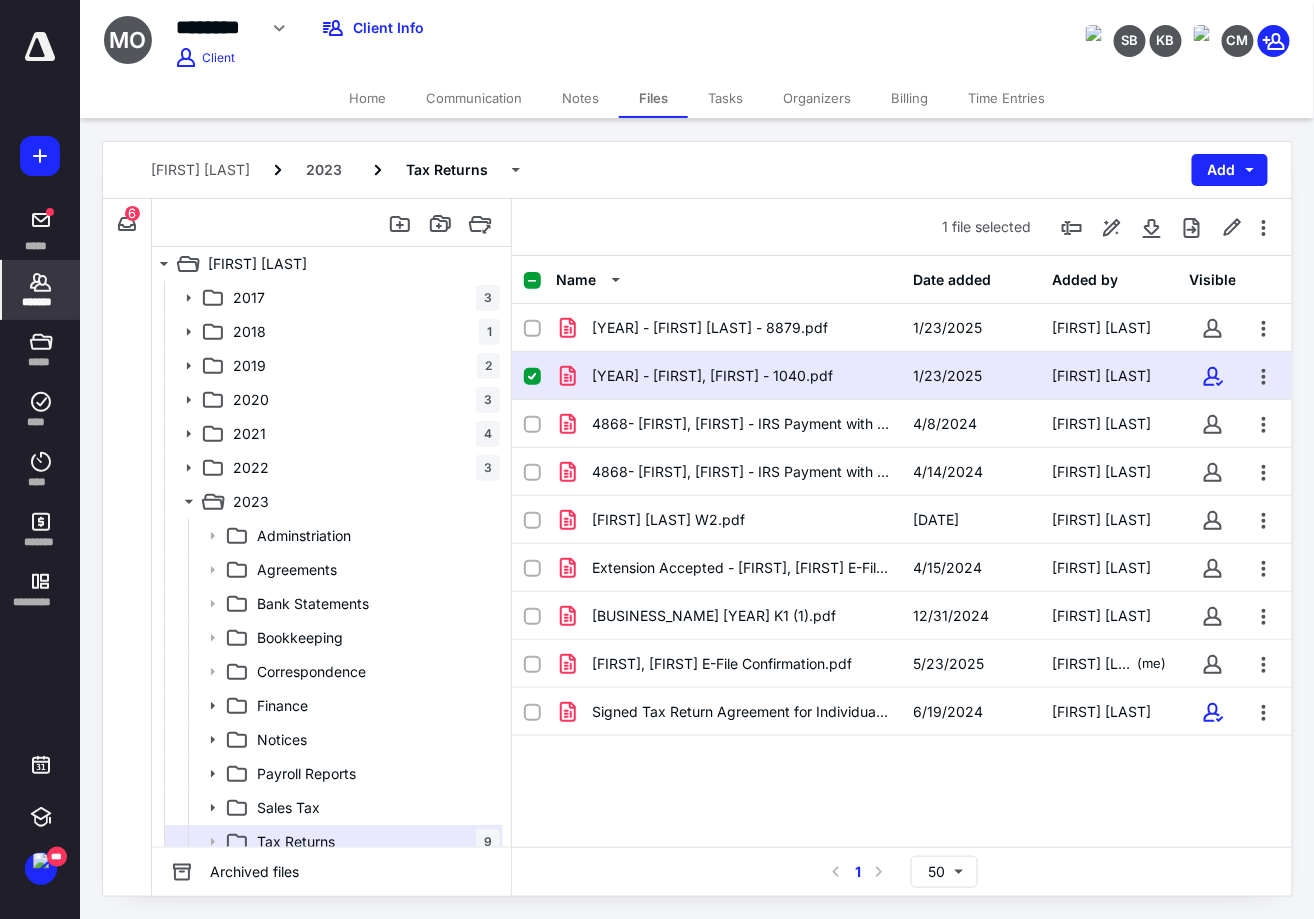 click 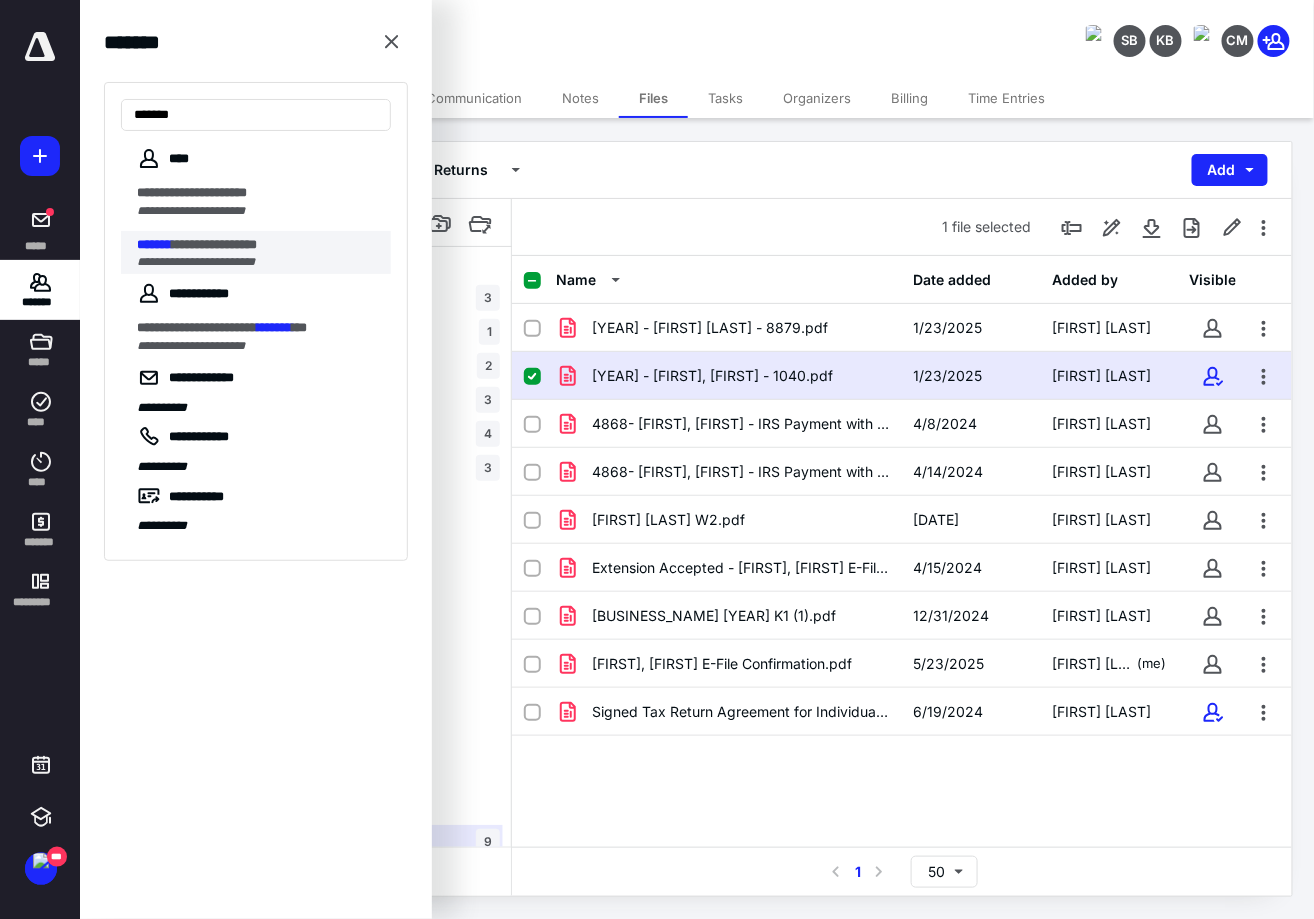 type on "*******" 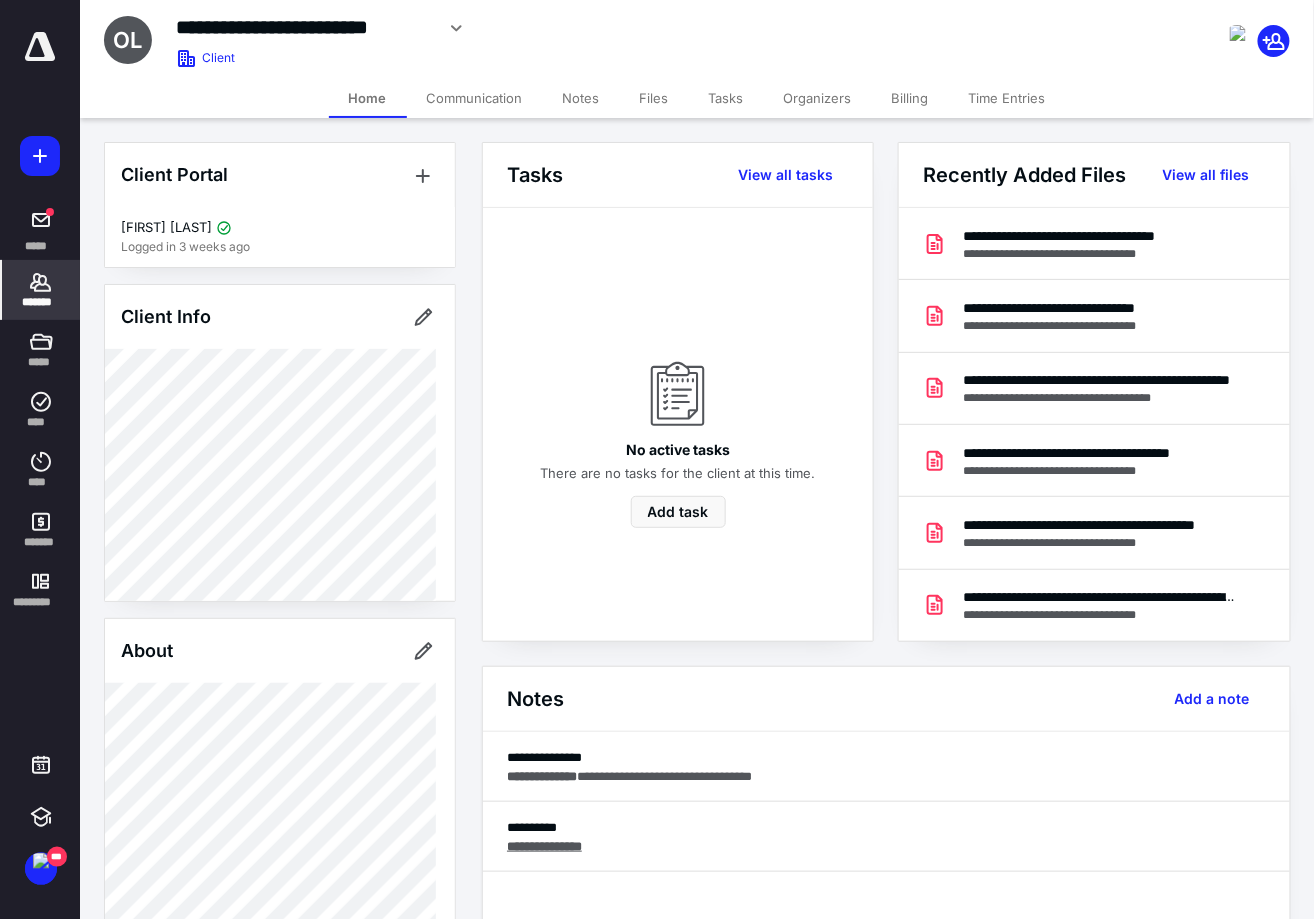 click on "Tasks" at bounding box center [726, 98] 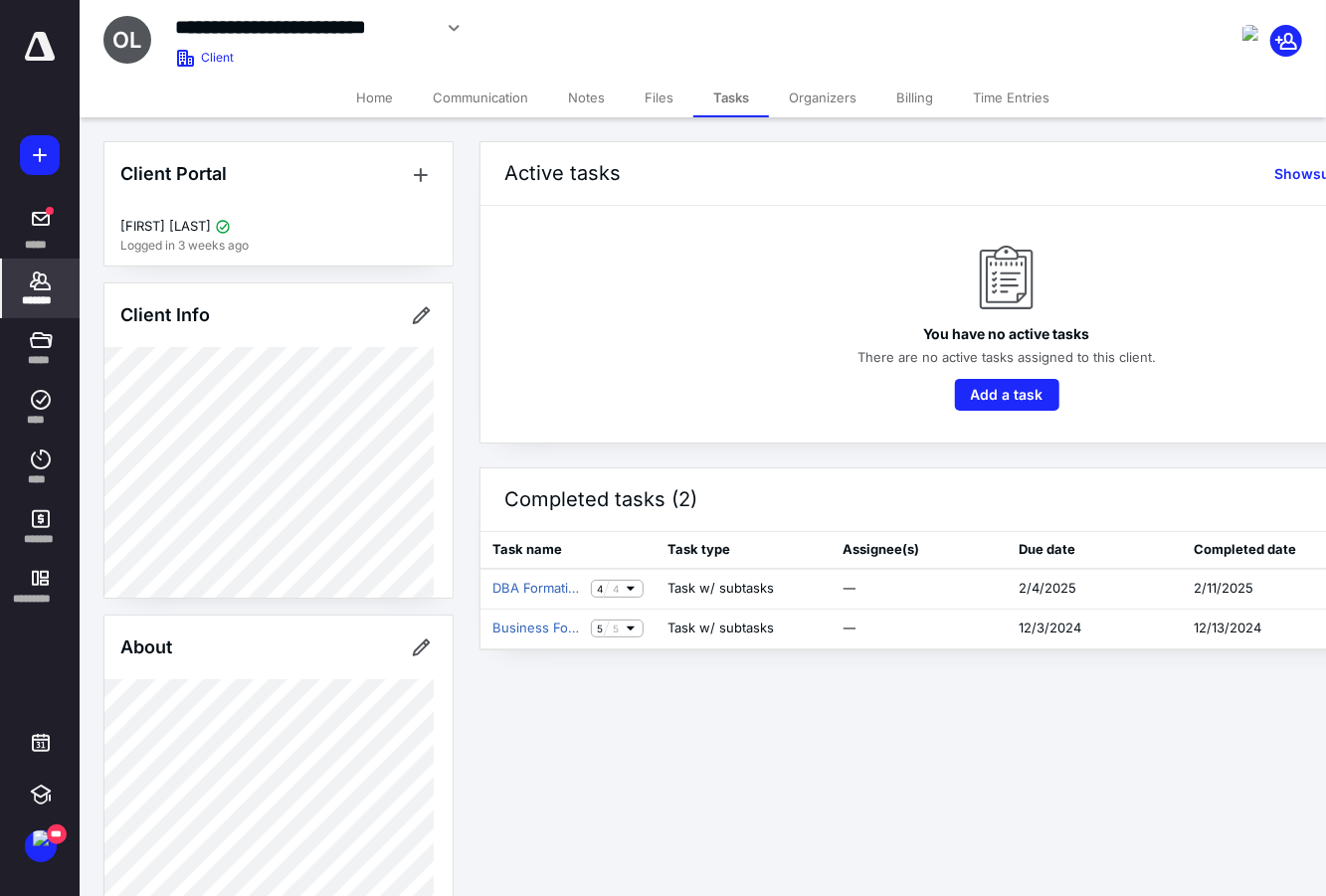 click 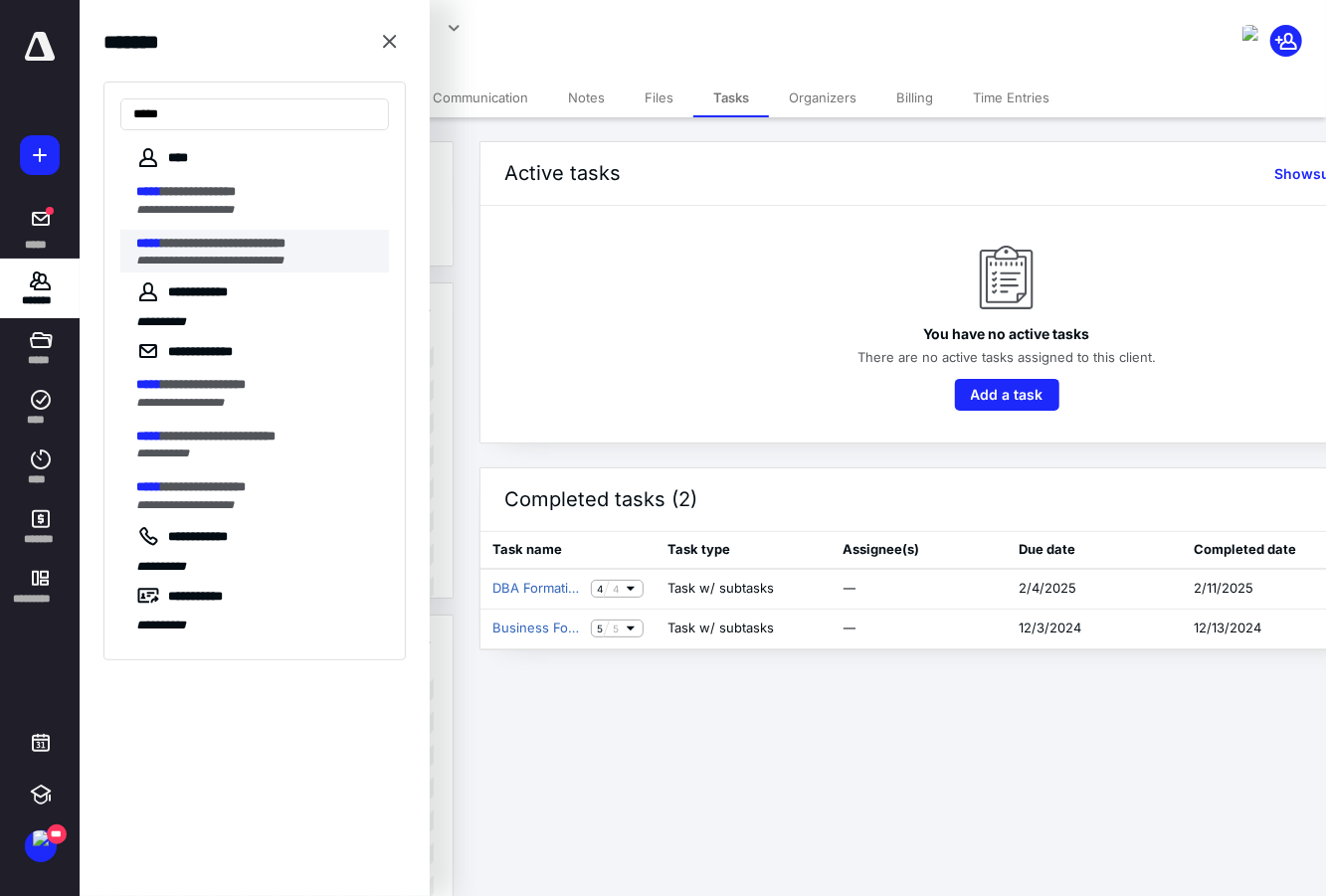 type on "*****" 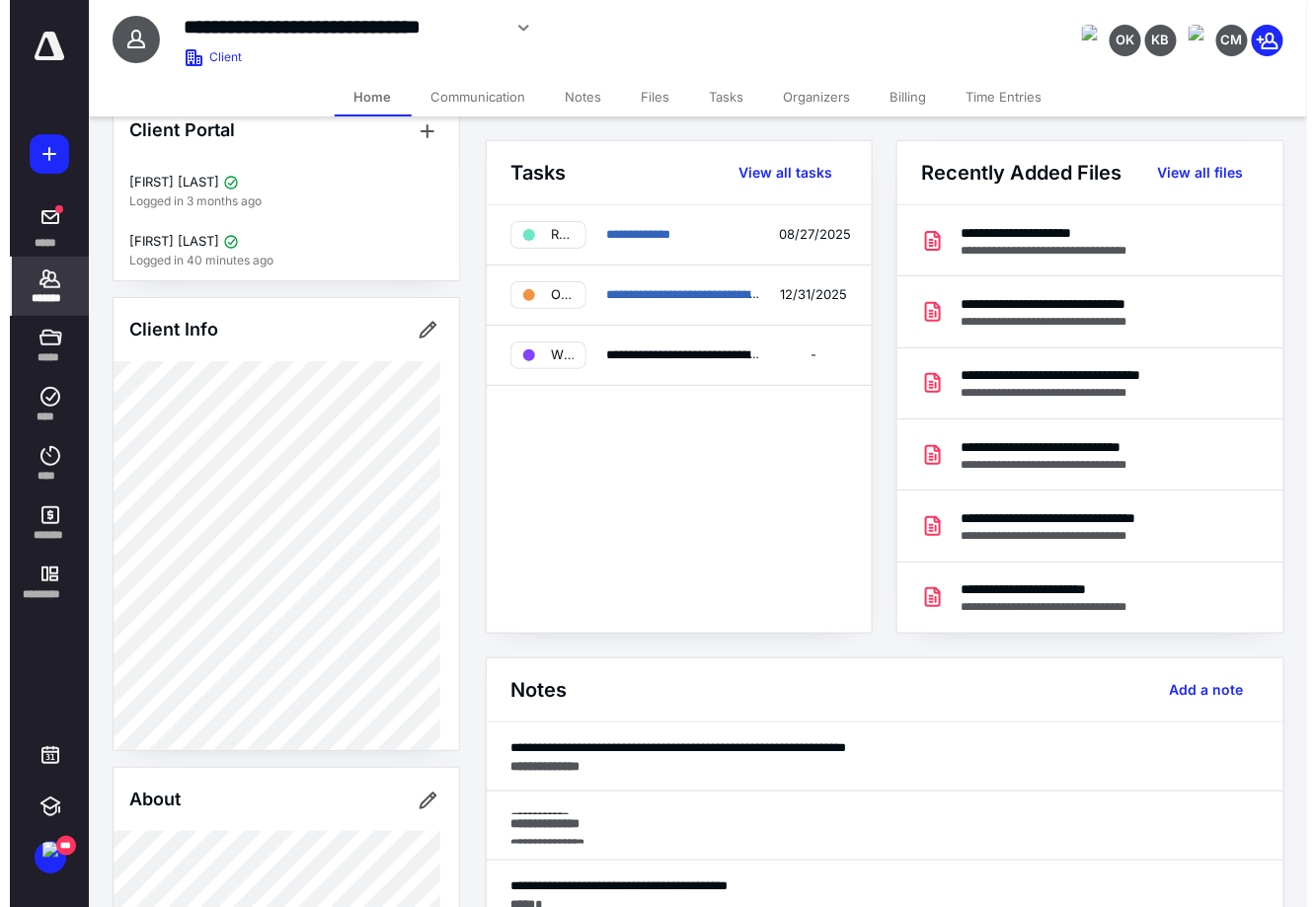 scroll, scrollTop: 0, scrollLeft: 0, axis: both 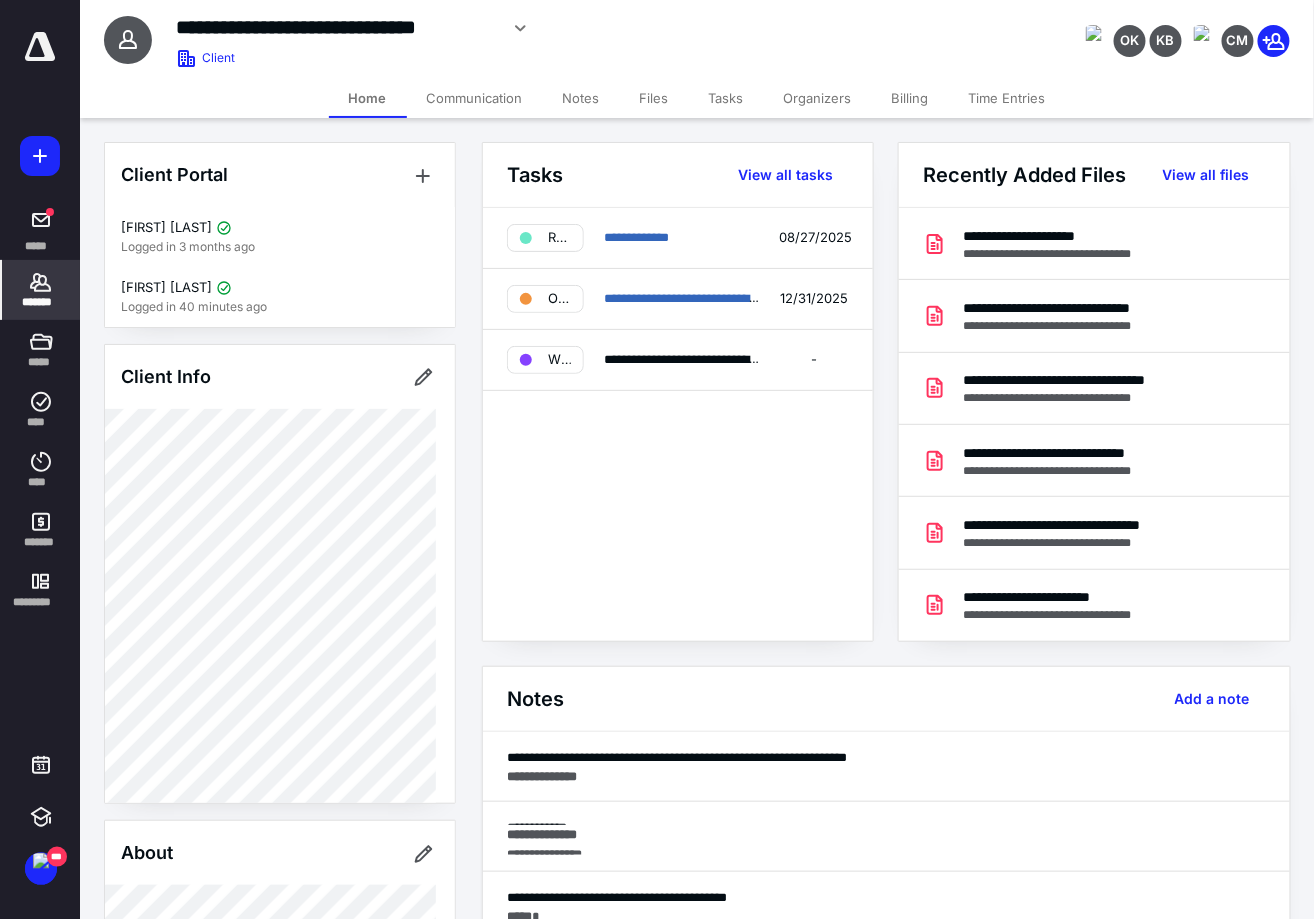 click on "**********" at bounding box center [336, 27] 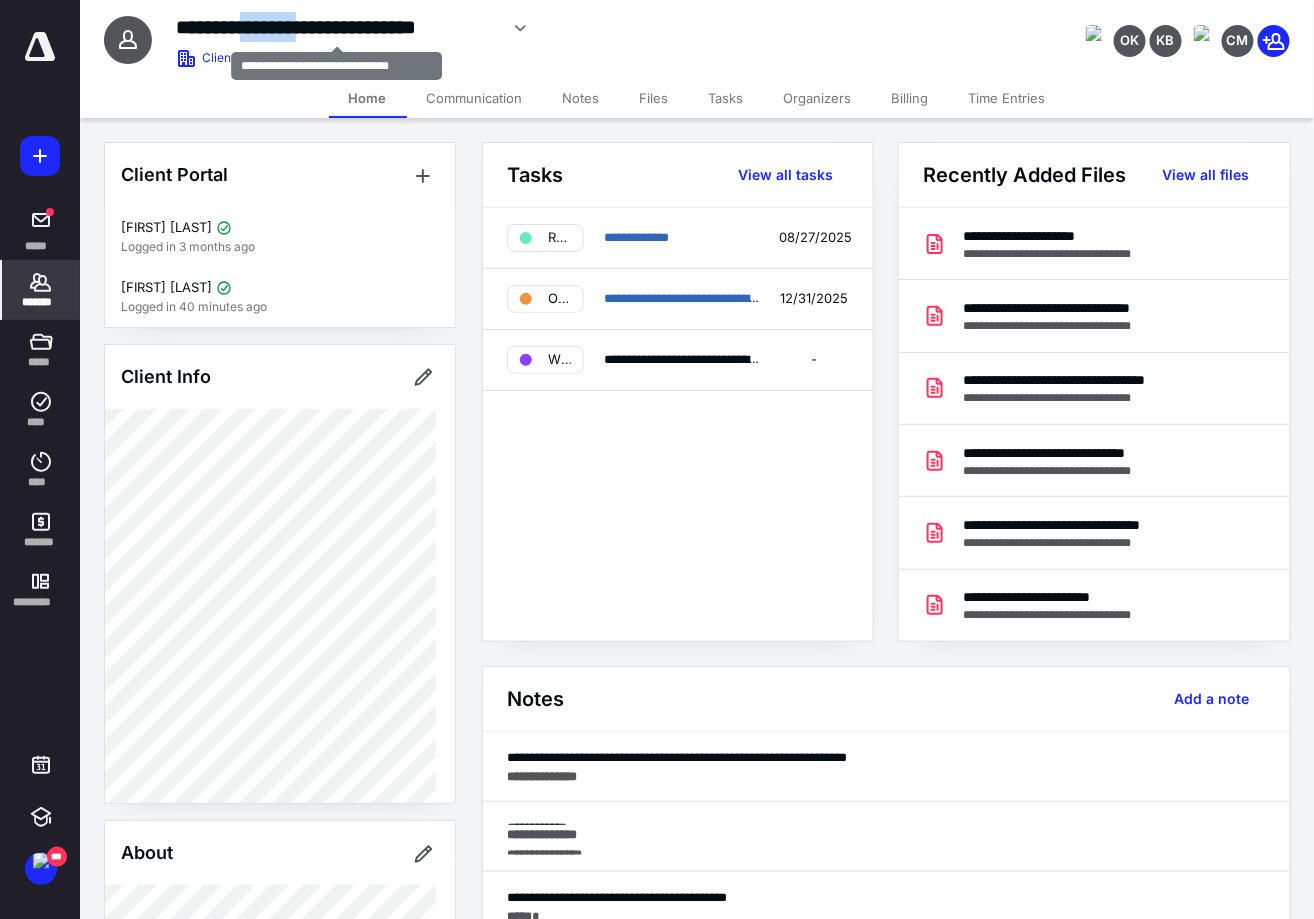 click on "**********" at bounding box center [336, 27] 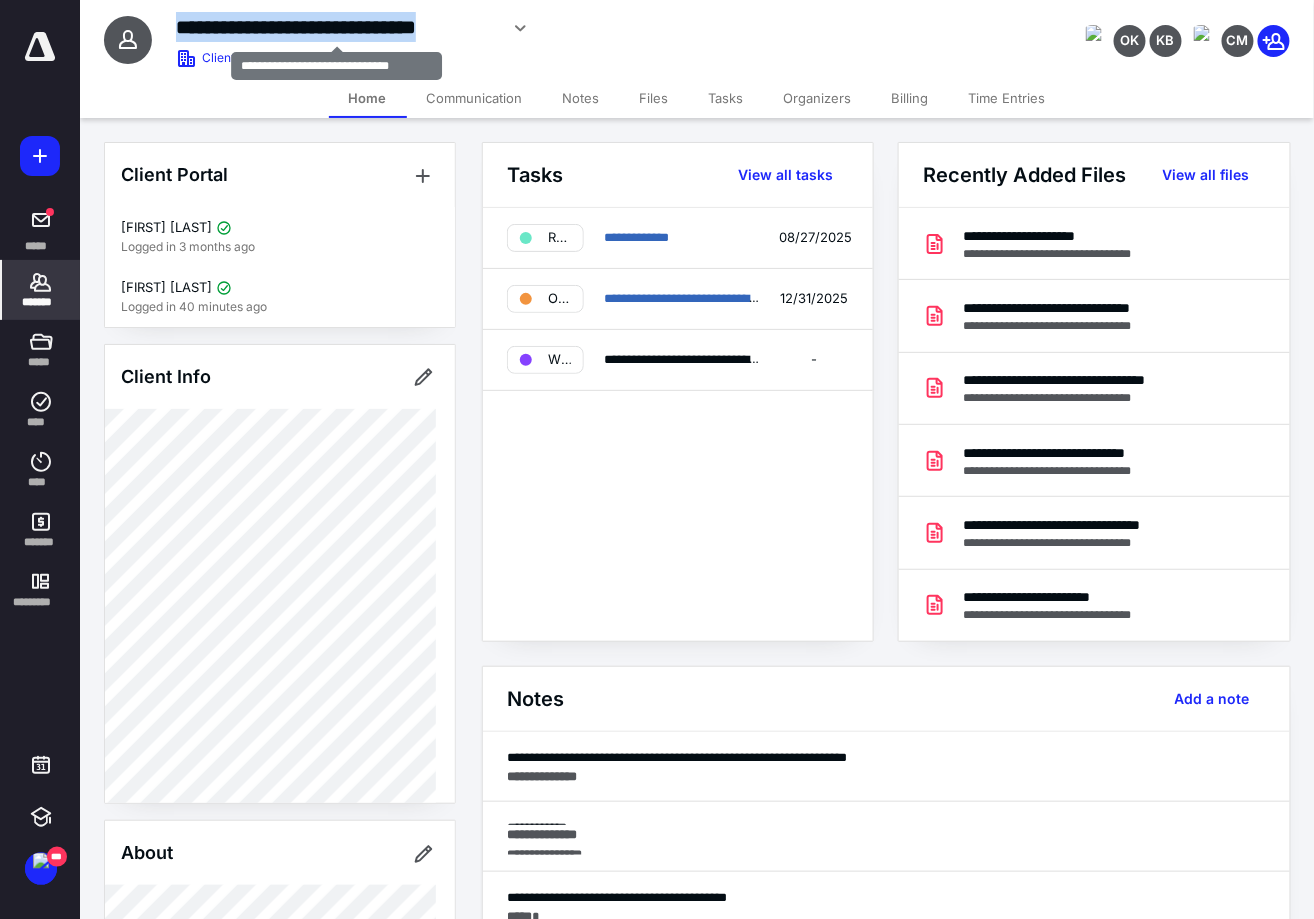 click on "**********" at bounding box center [336, 27] 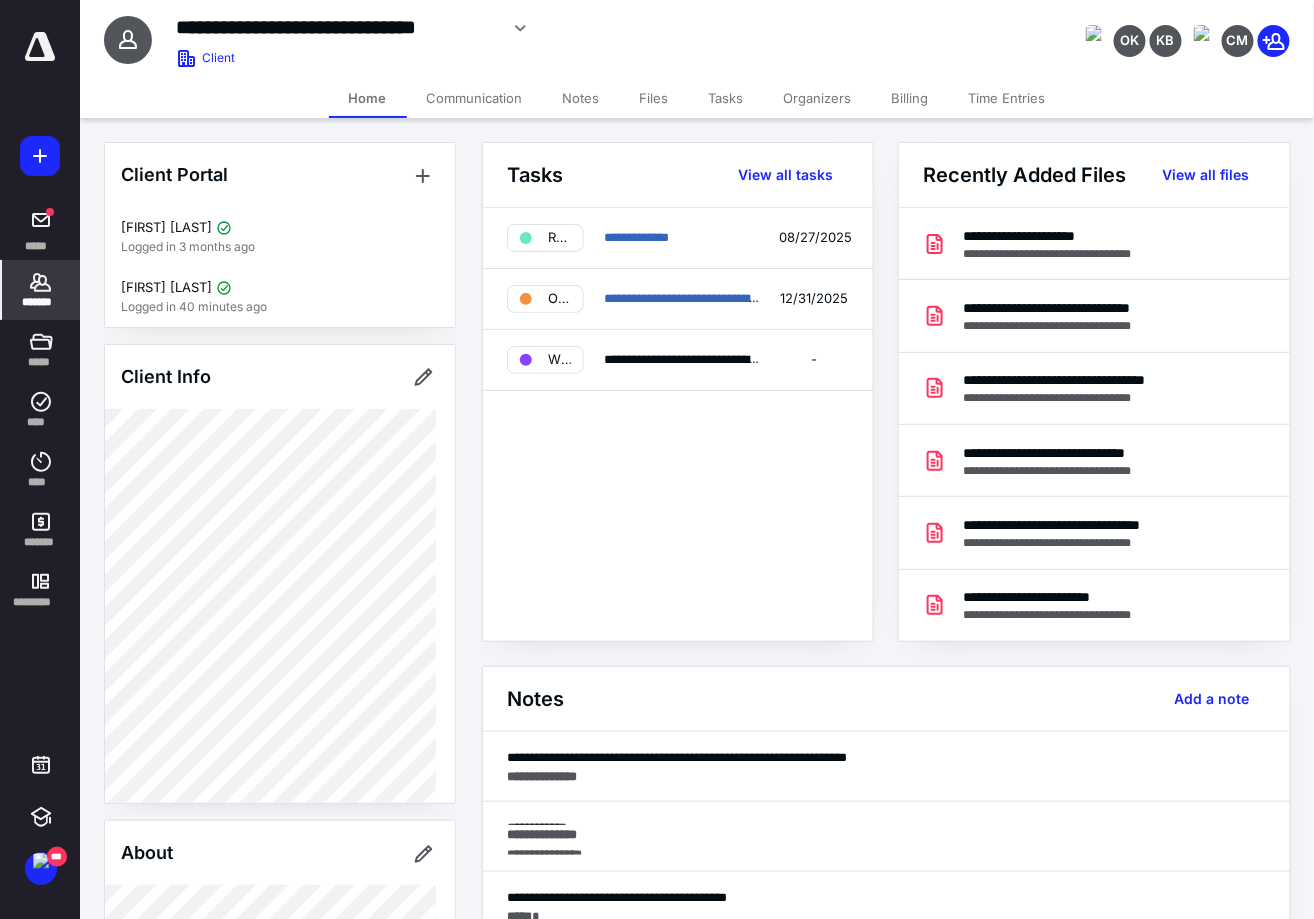 click on "Client Info" at bounding box center (280, 377) 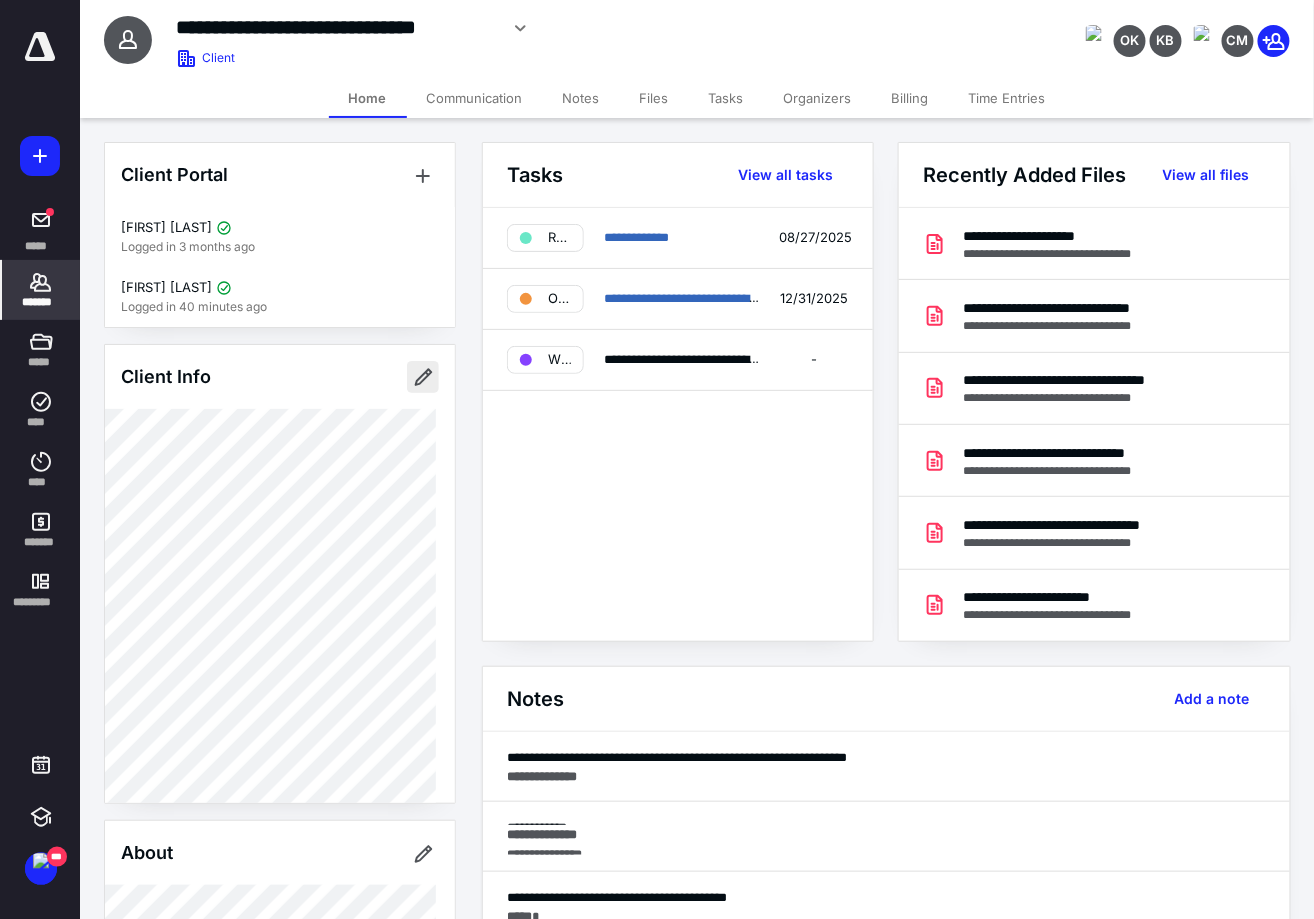 click at bounding box center (423, 377) 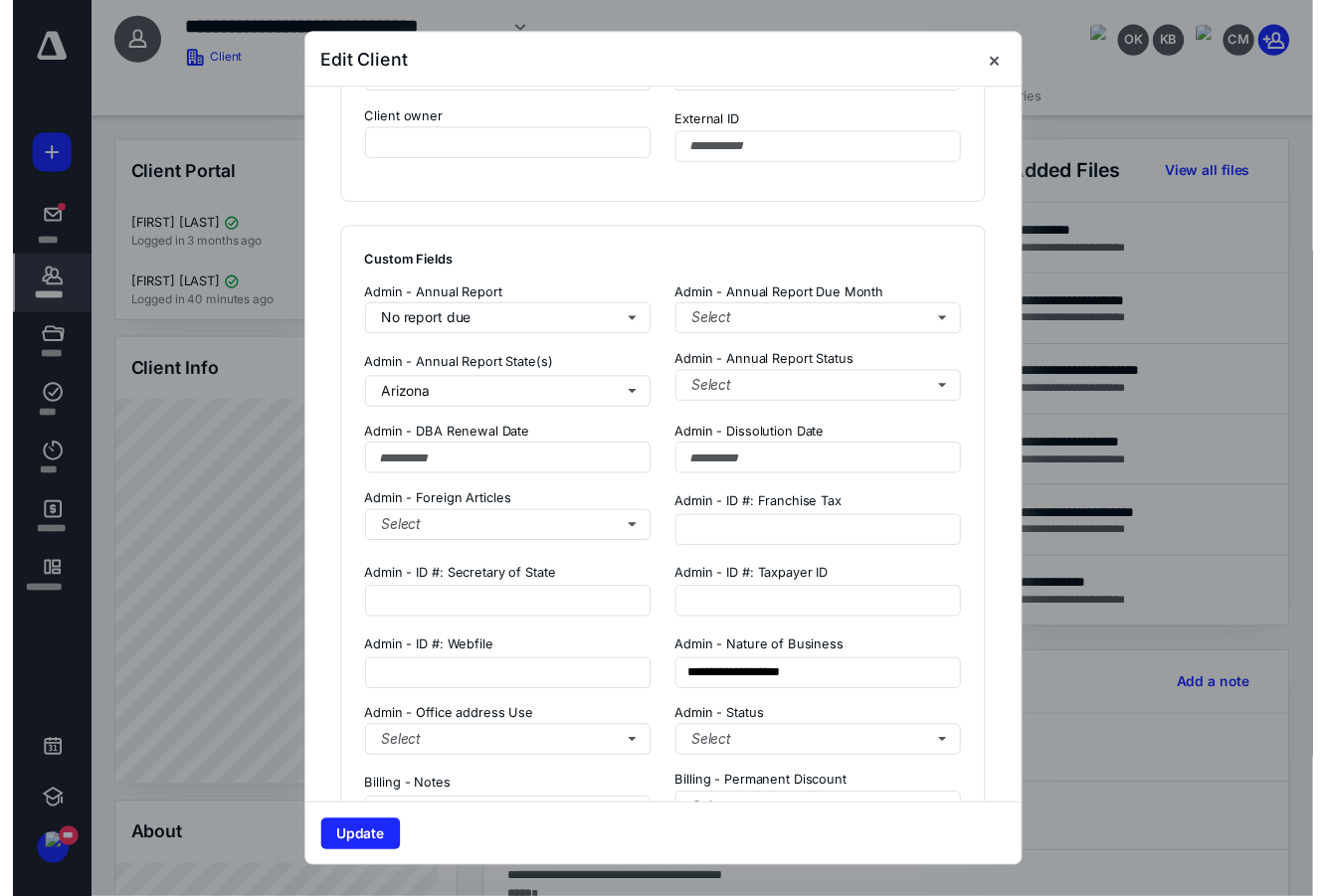 scroll, scrollTop: 1415, scrollLeft: 0, axis: vertical 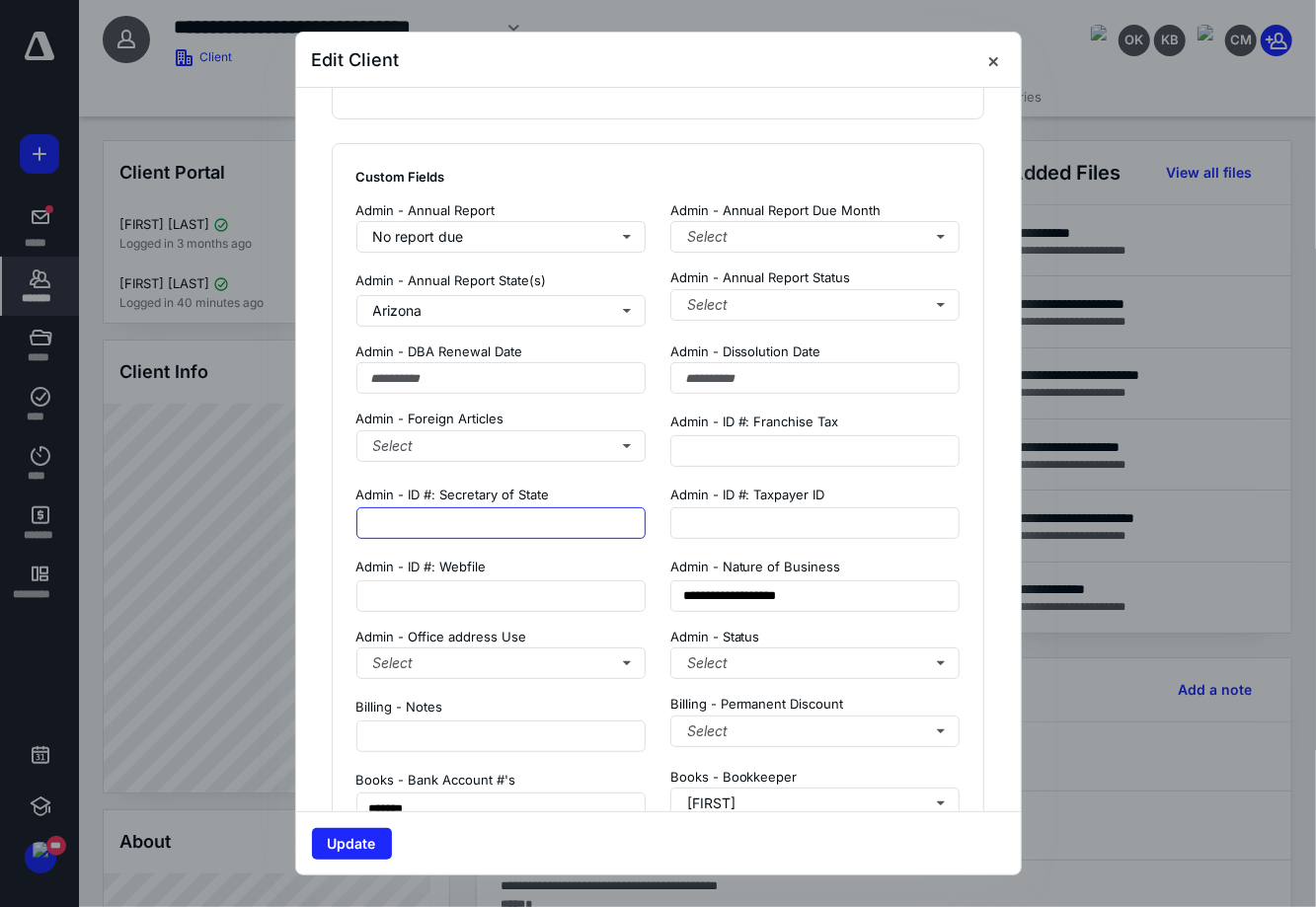 click at bounding box center (502, 523) 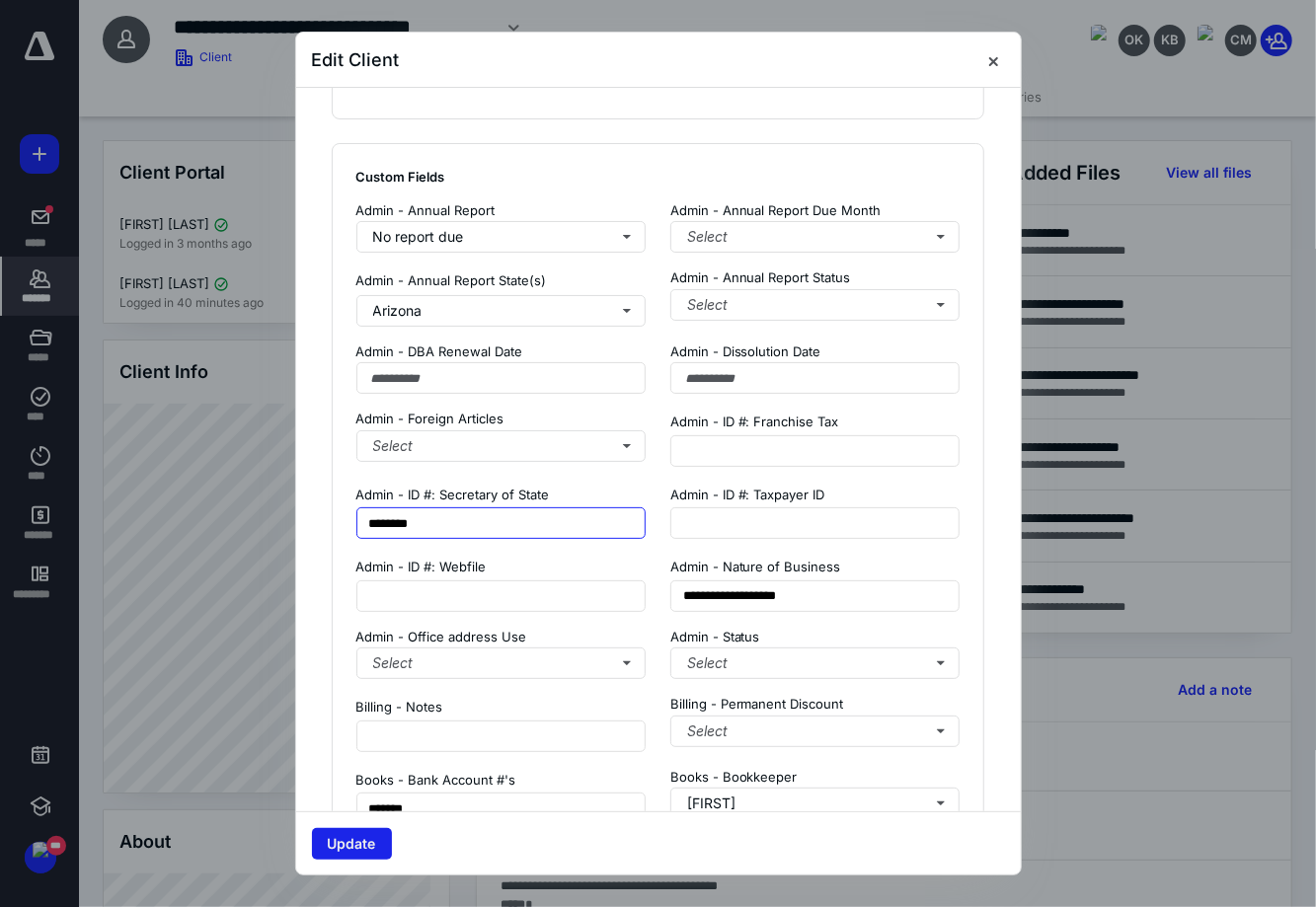 type on "********" 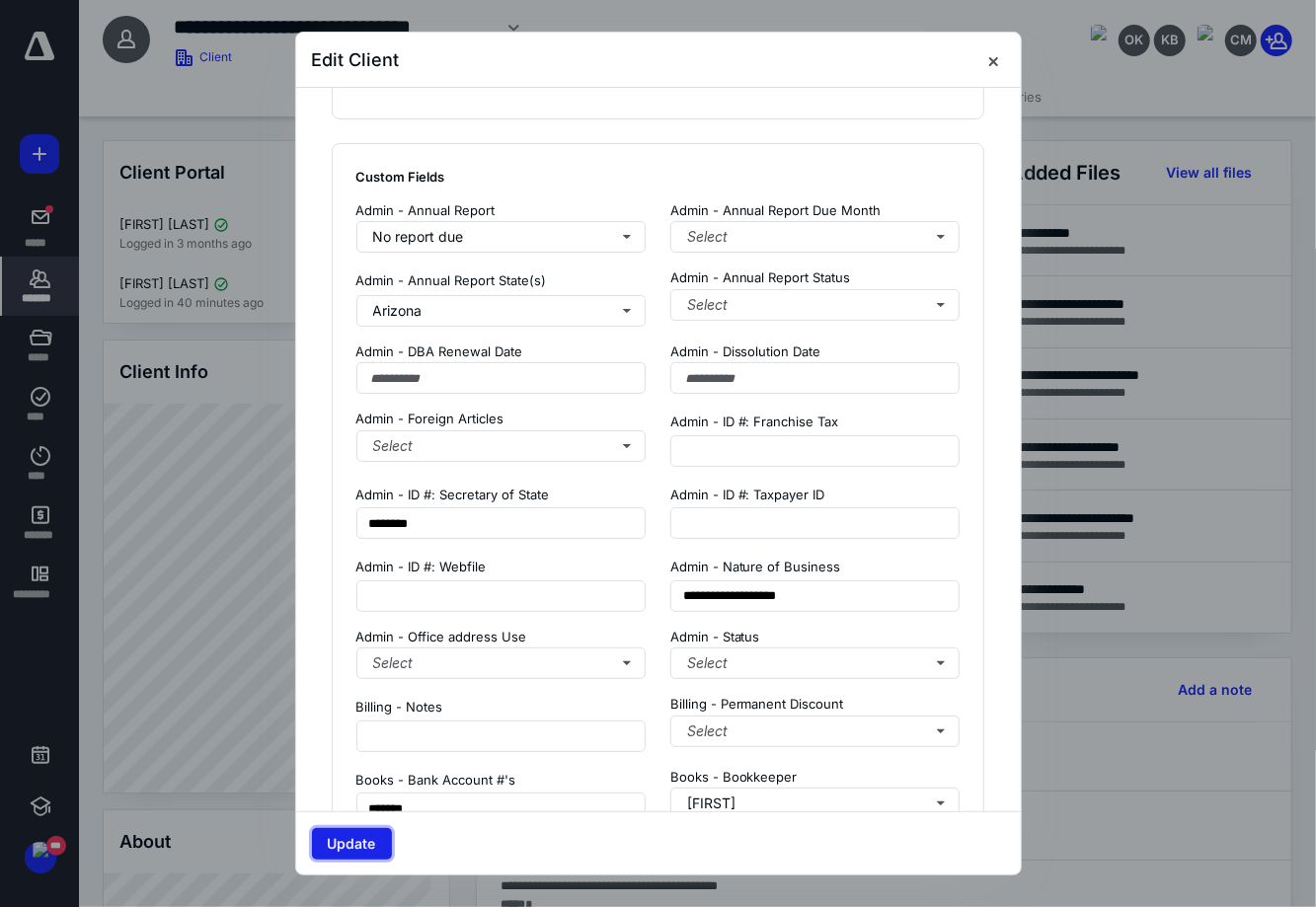 click on "Update" at bounding box center [351, 844] 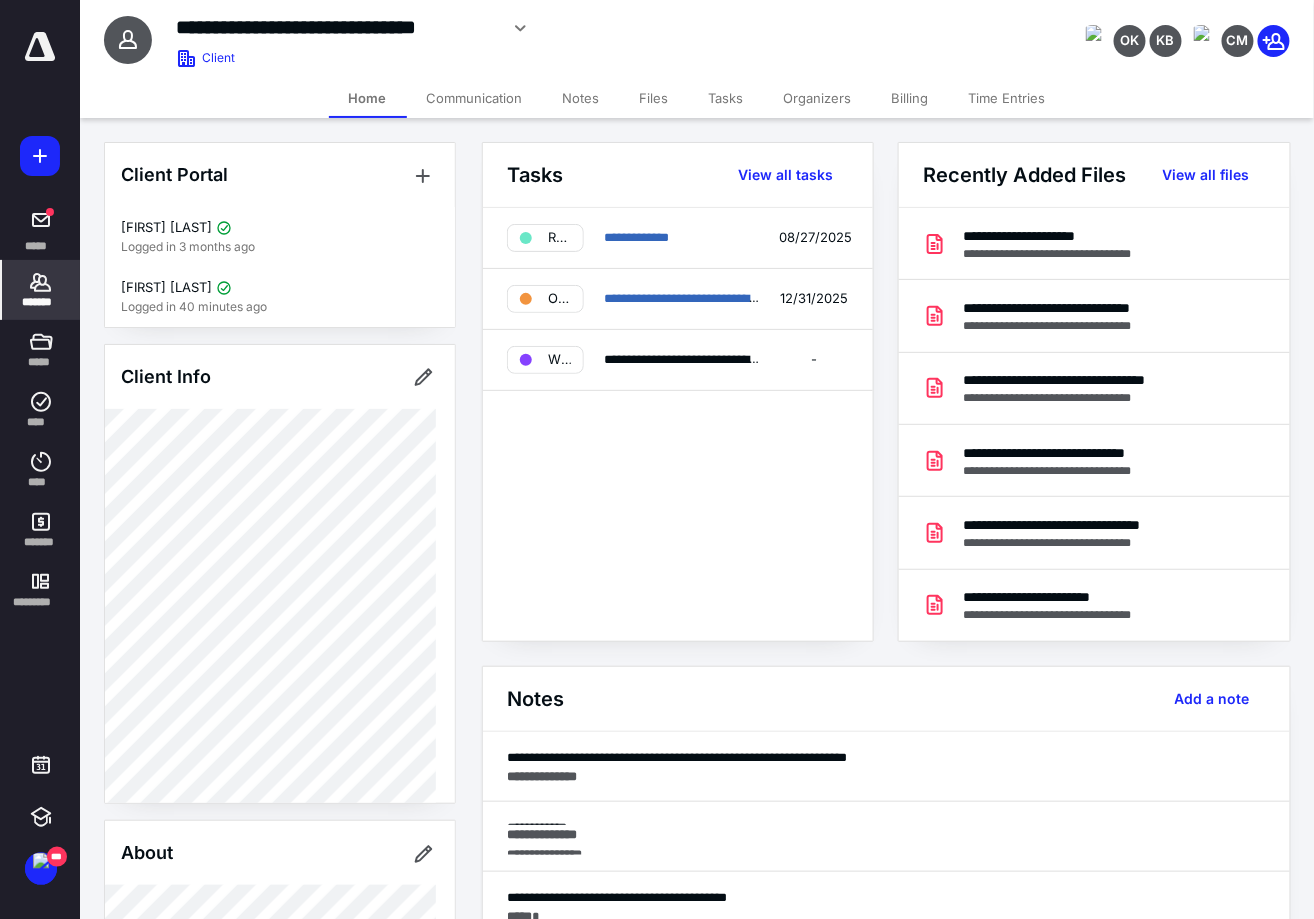 click on "*******" at bounding box center [41, 302] 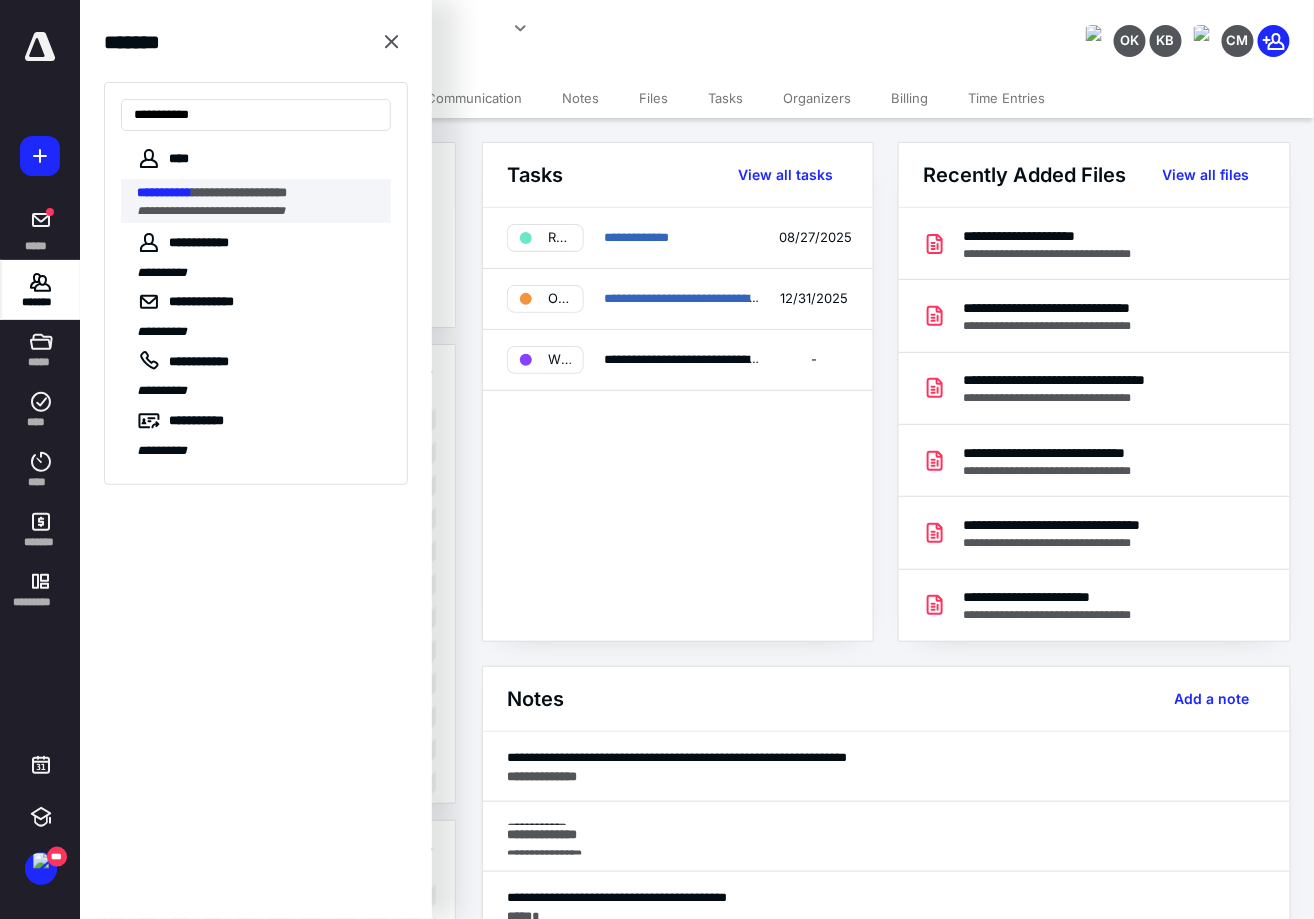 type on "**********" 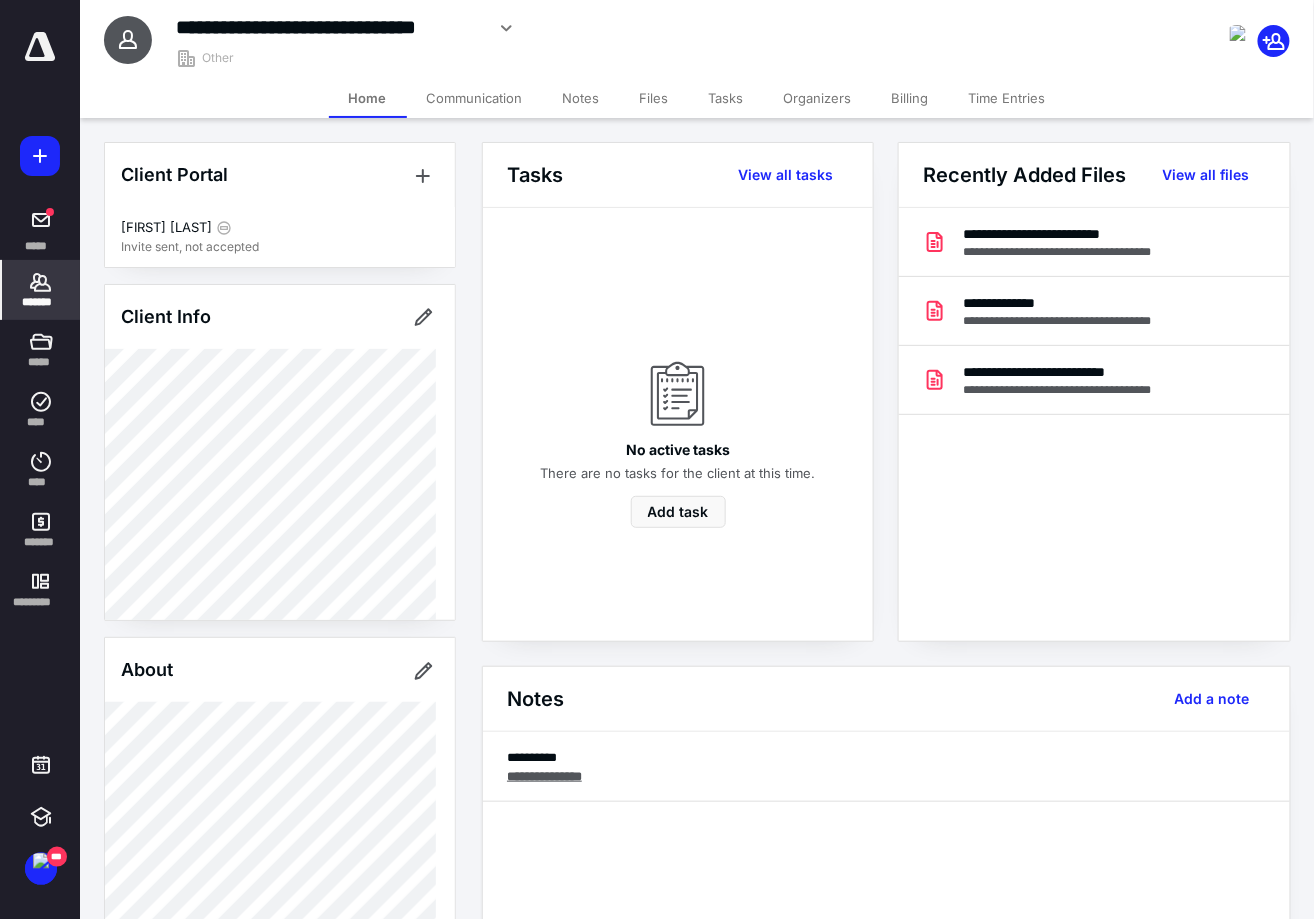 click on "Tasks" at bounding box center [726, 98] 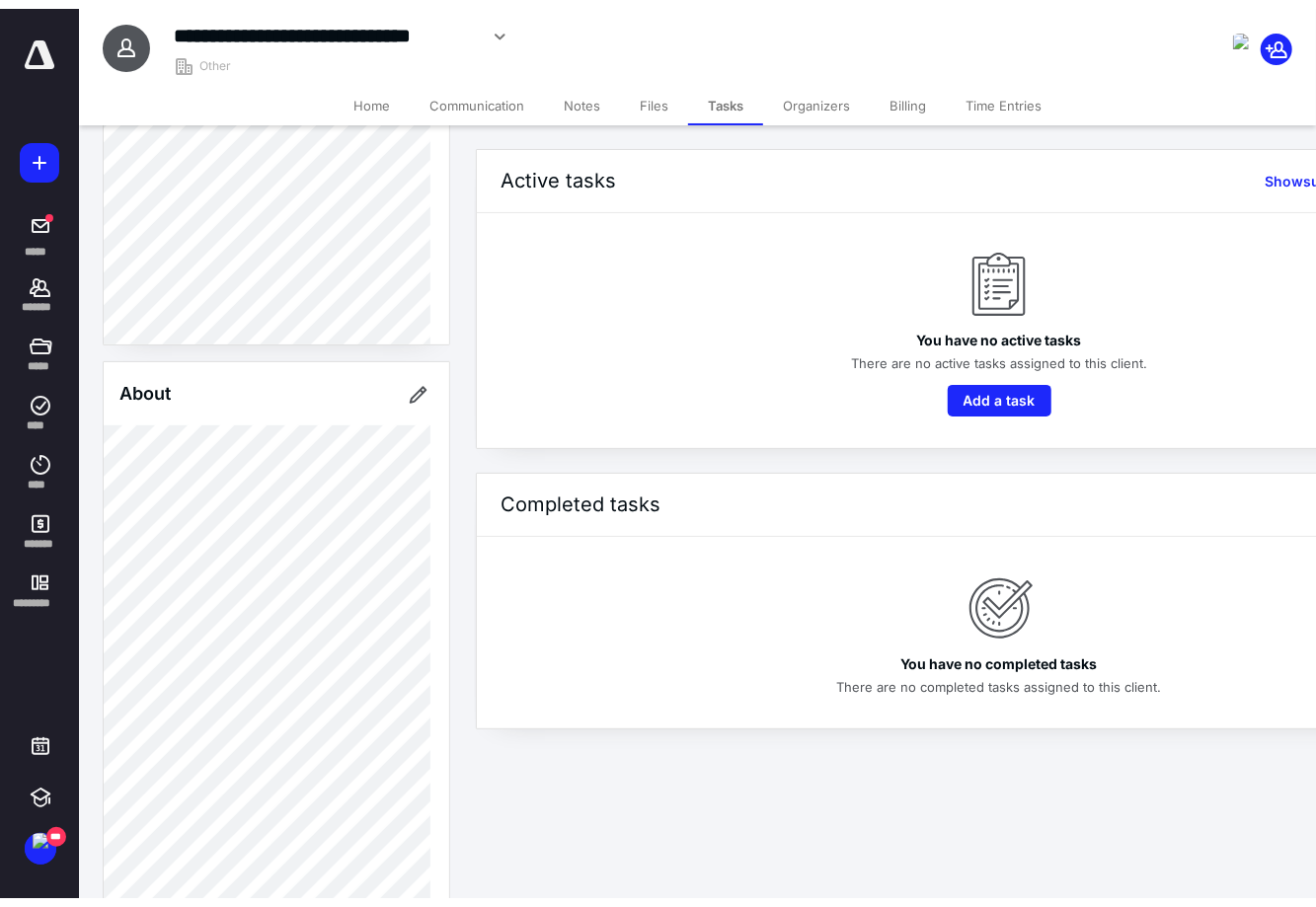 scroll, scrollTop: 0, scrollLeft: 0, axis: both 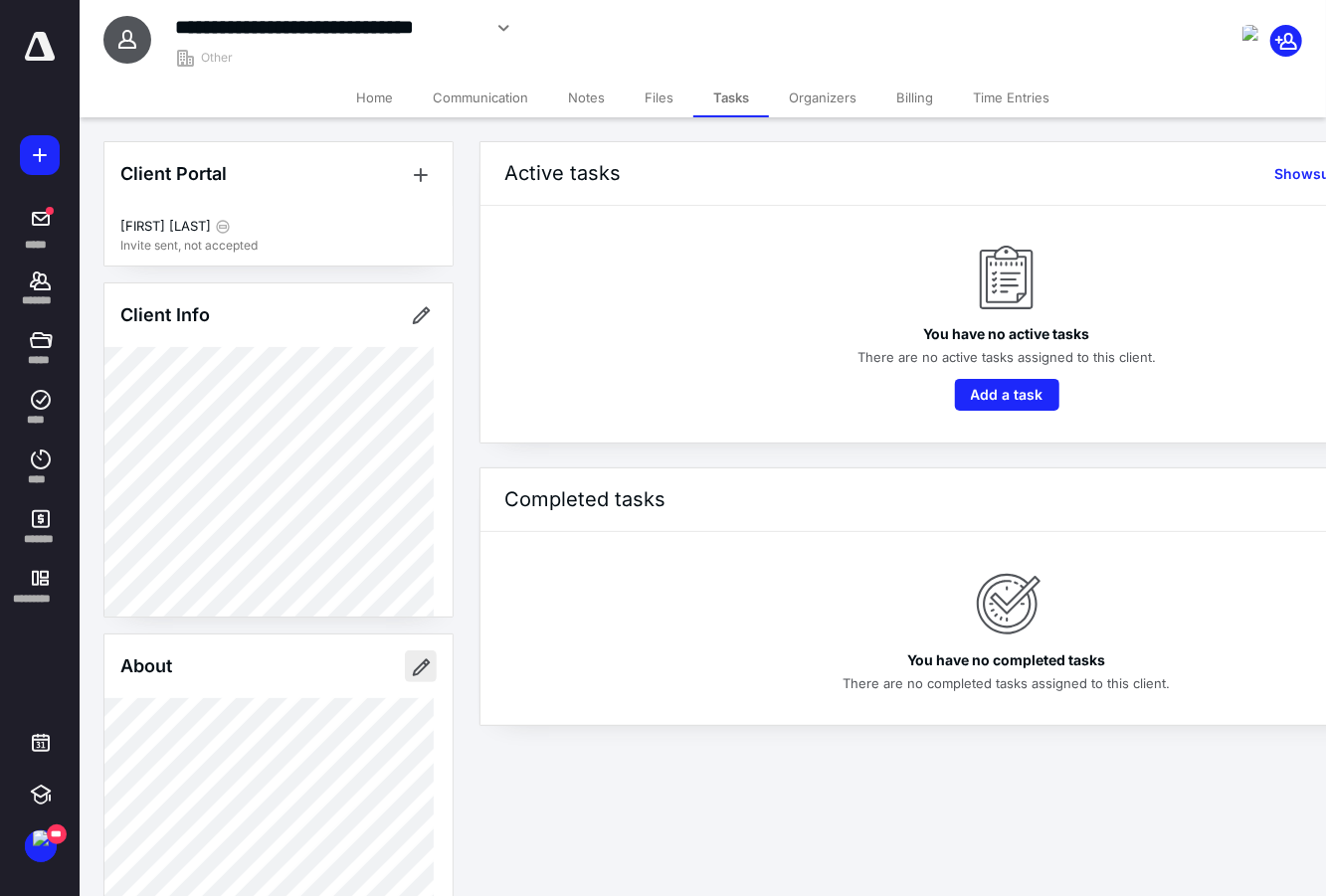 click at bounding box center [421, 666] 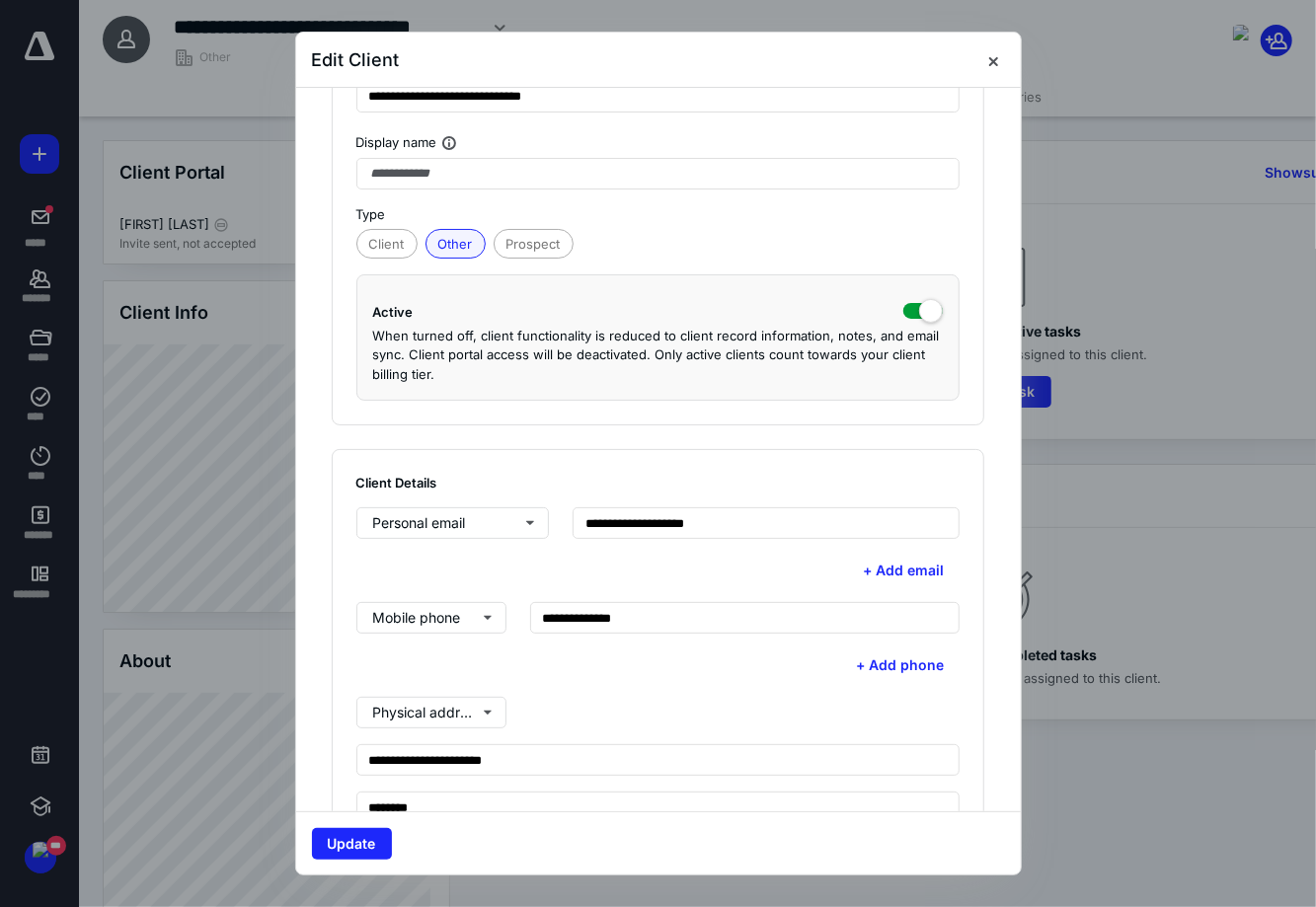 scroll, scrollTop: 740, scrollLeft: 0, axis: vertical 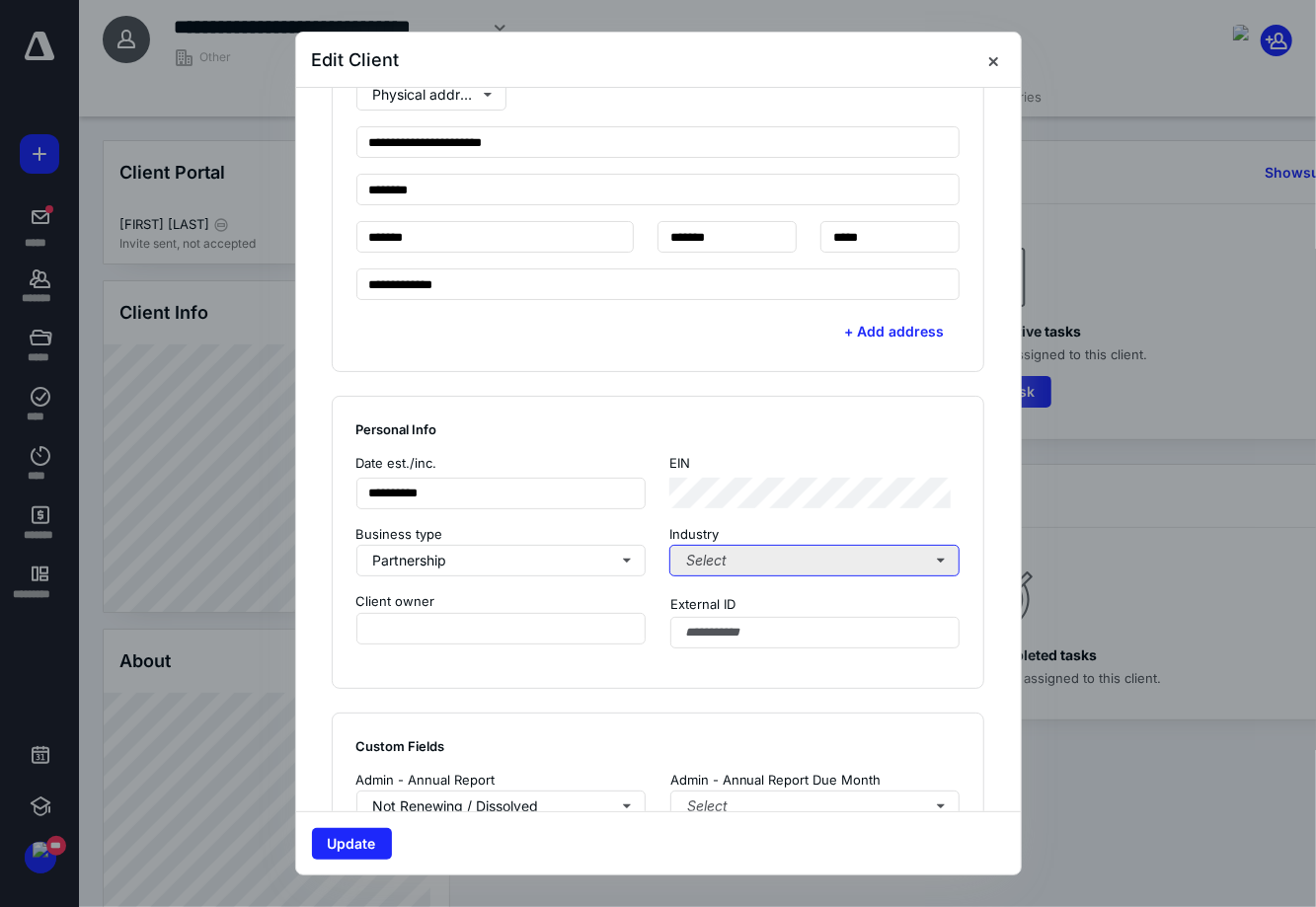 click on "Select" at bounding box center (814, 561) 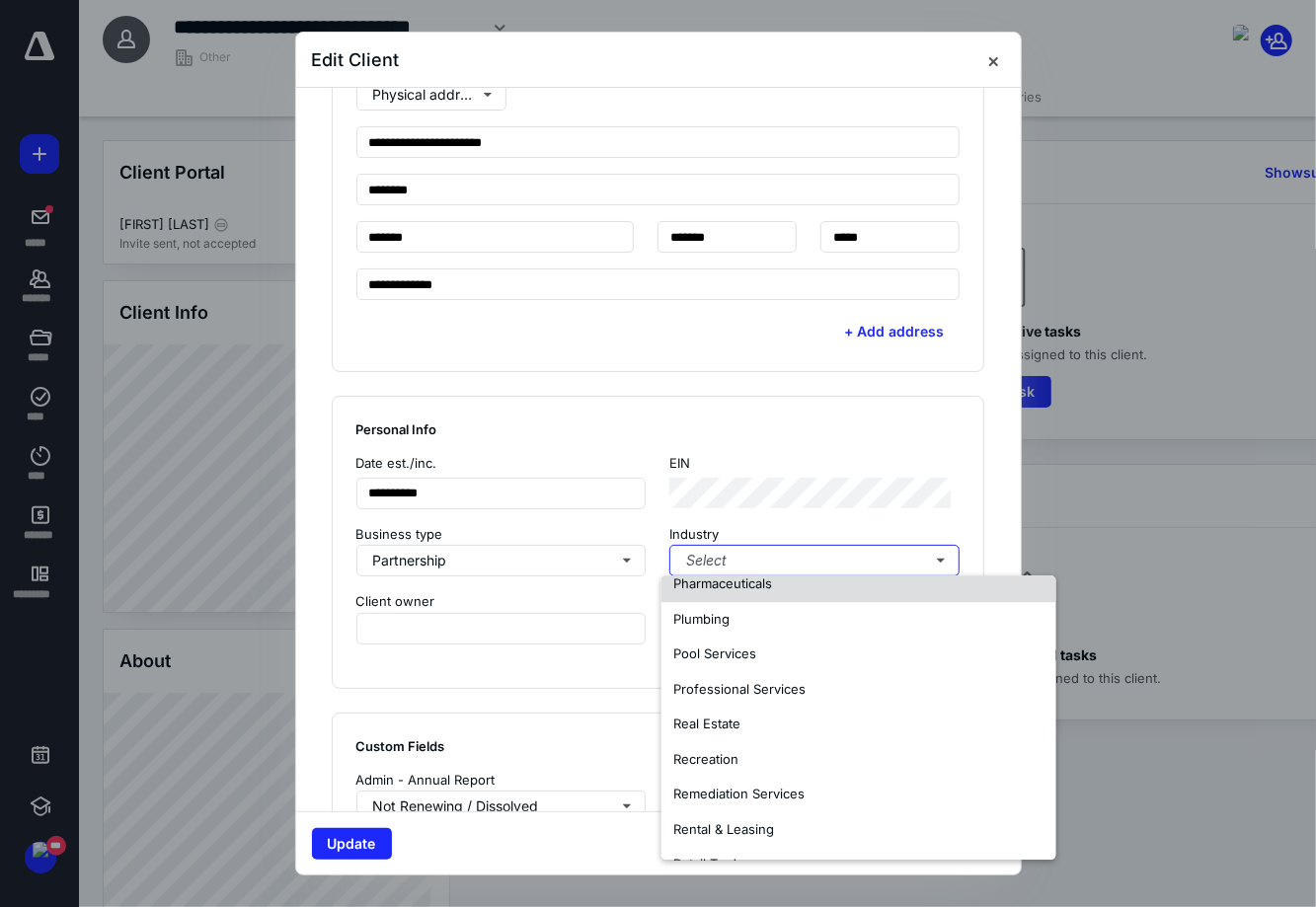 scroll, scrollTop: 1110, scrollLeft: 0, axis: vertical 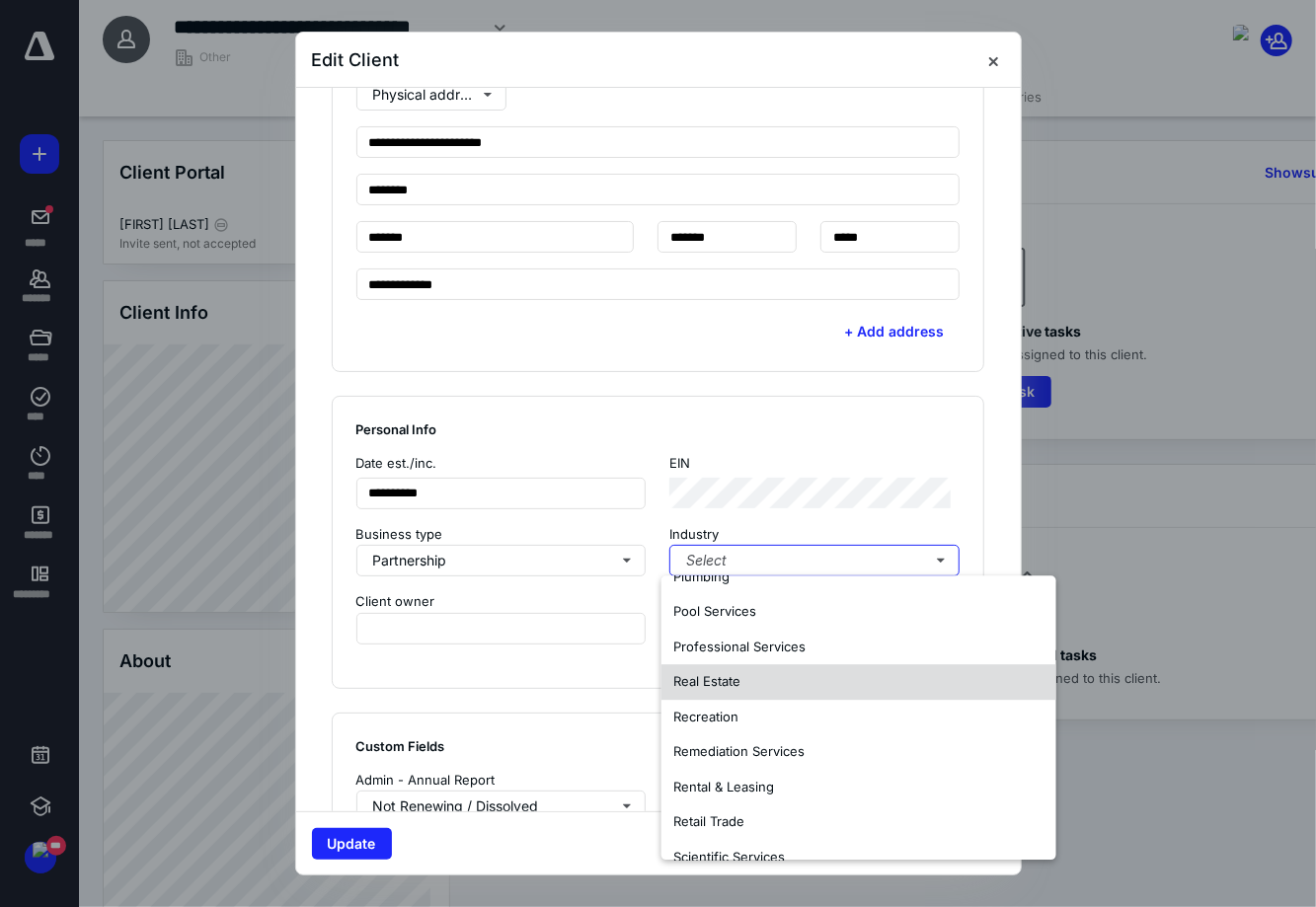 click on "Real Estate" at bounding box center (859, 682) 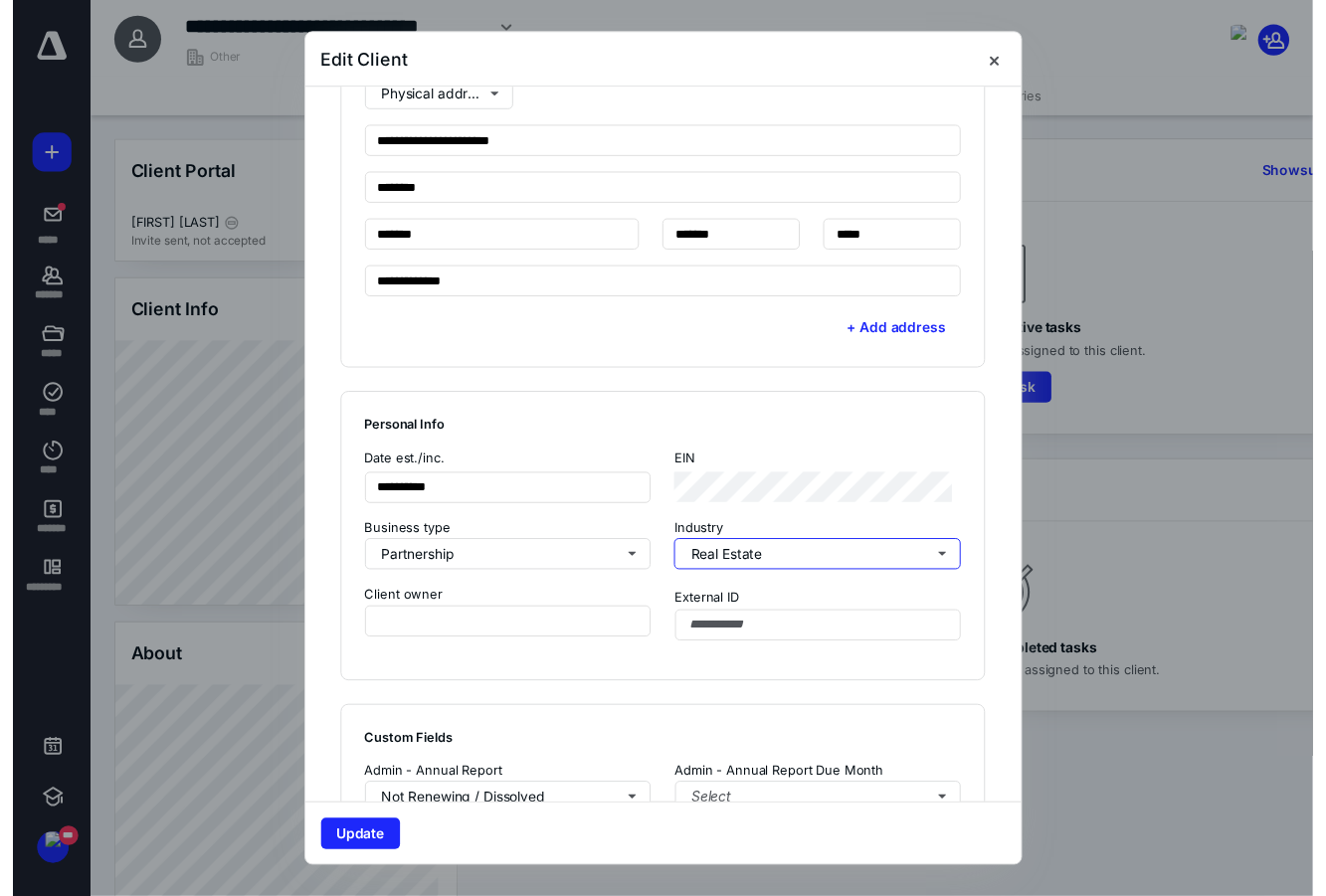 scroll, scrollTop: 1615, scrollLeft: 0, axis: vertical 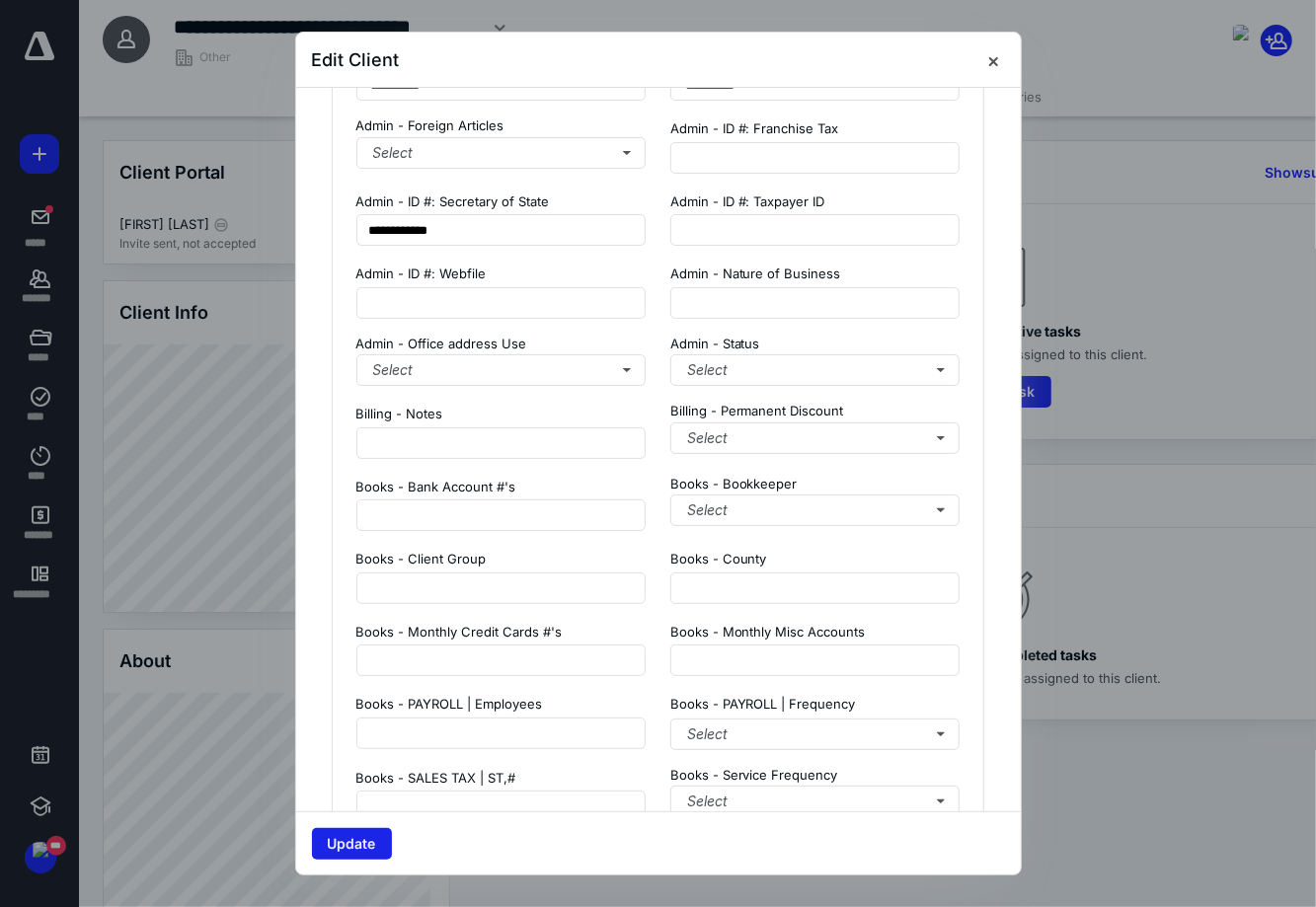 click on "Update" at bounding box center (351, 844) 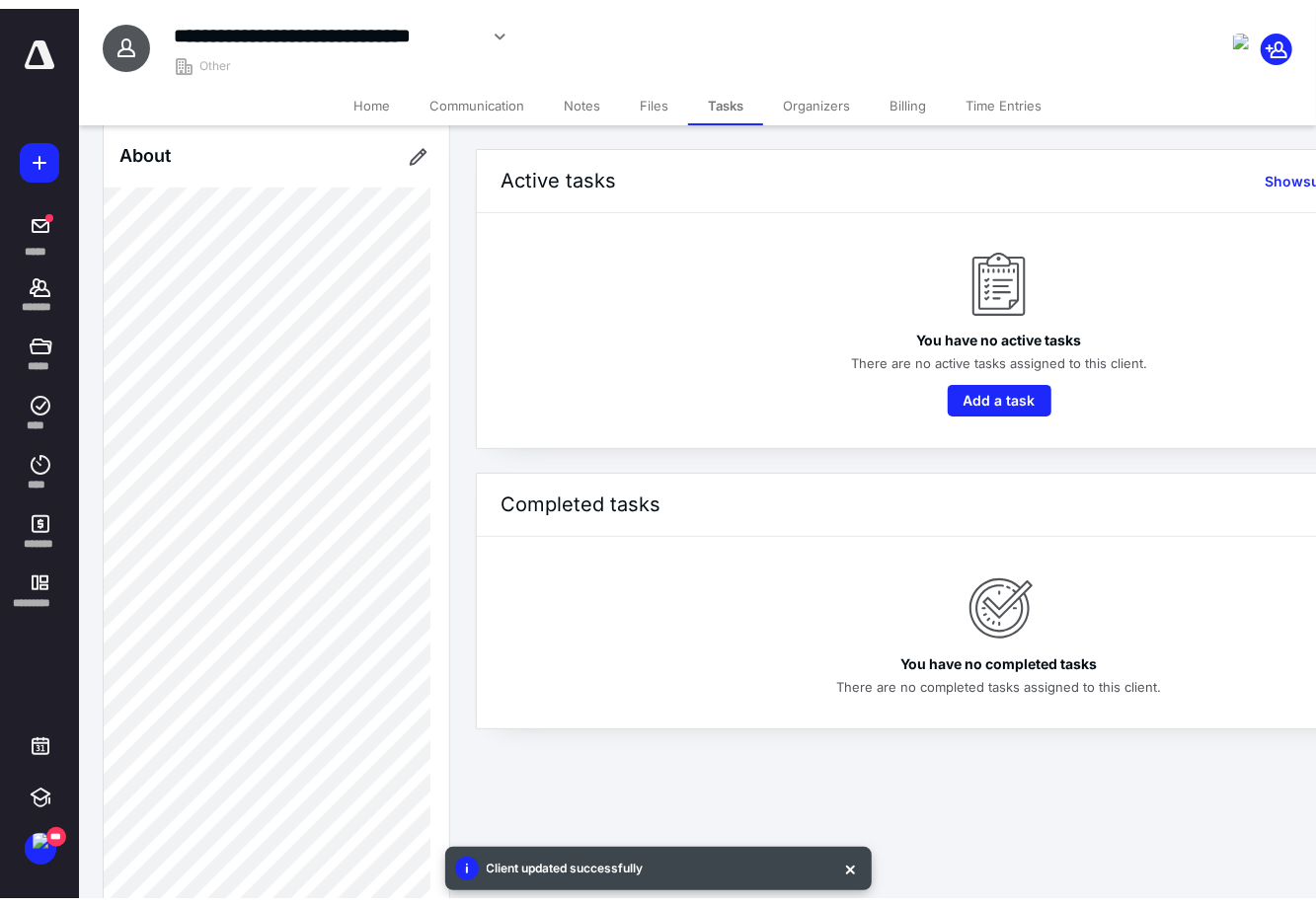 scroll, scrollTop: 370, scrollLeft: 0, axis: vertical 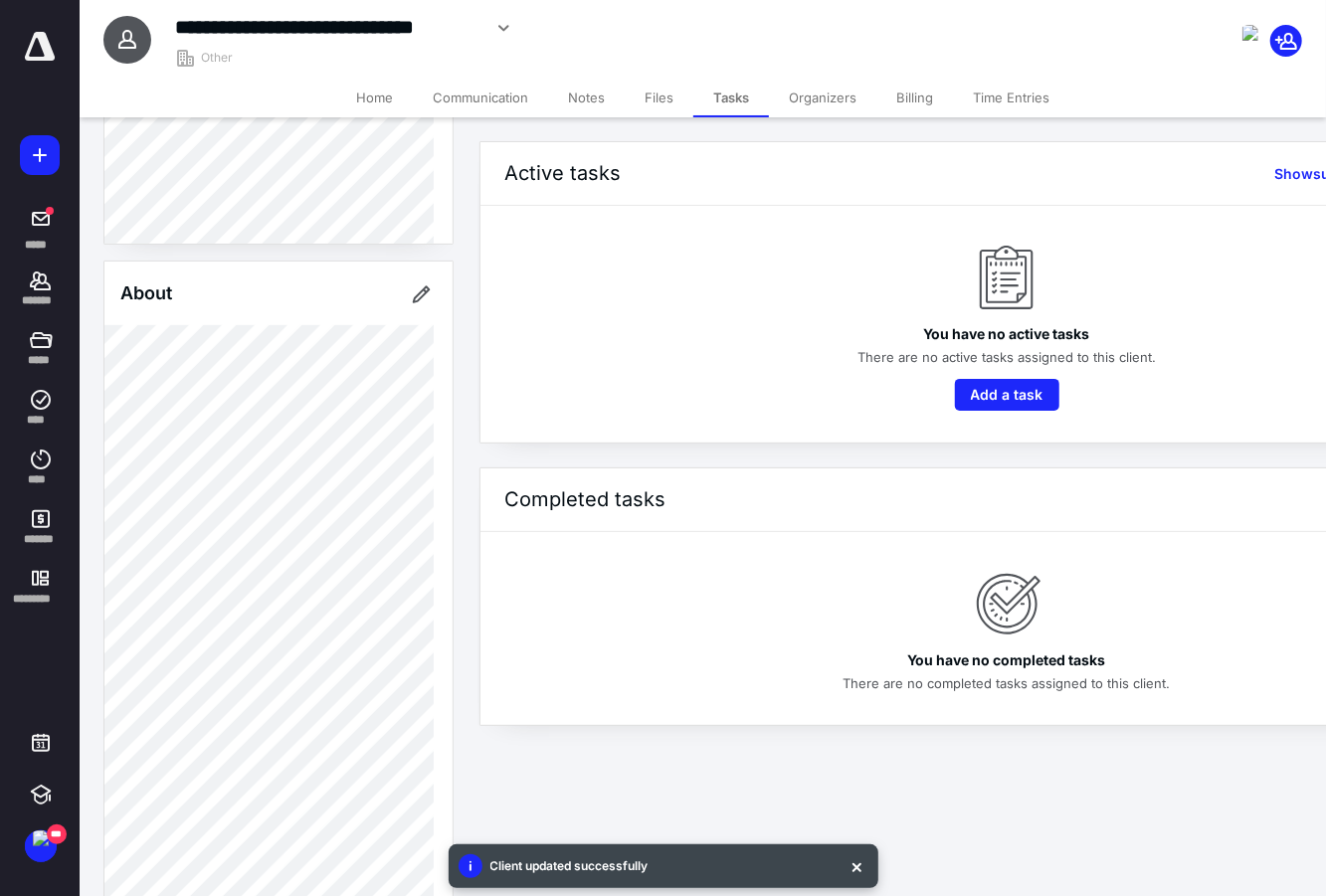 click on "About" at bounding box center [279, 293] 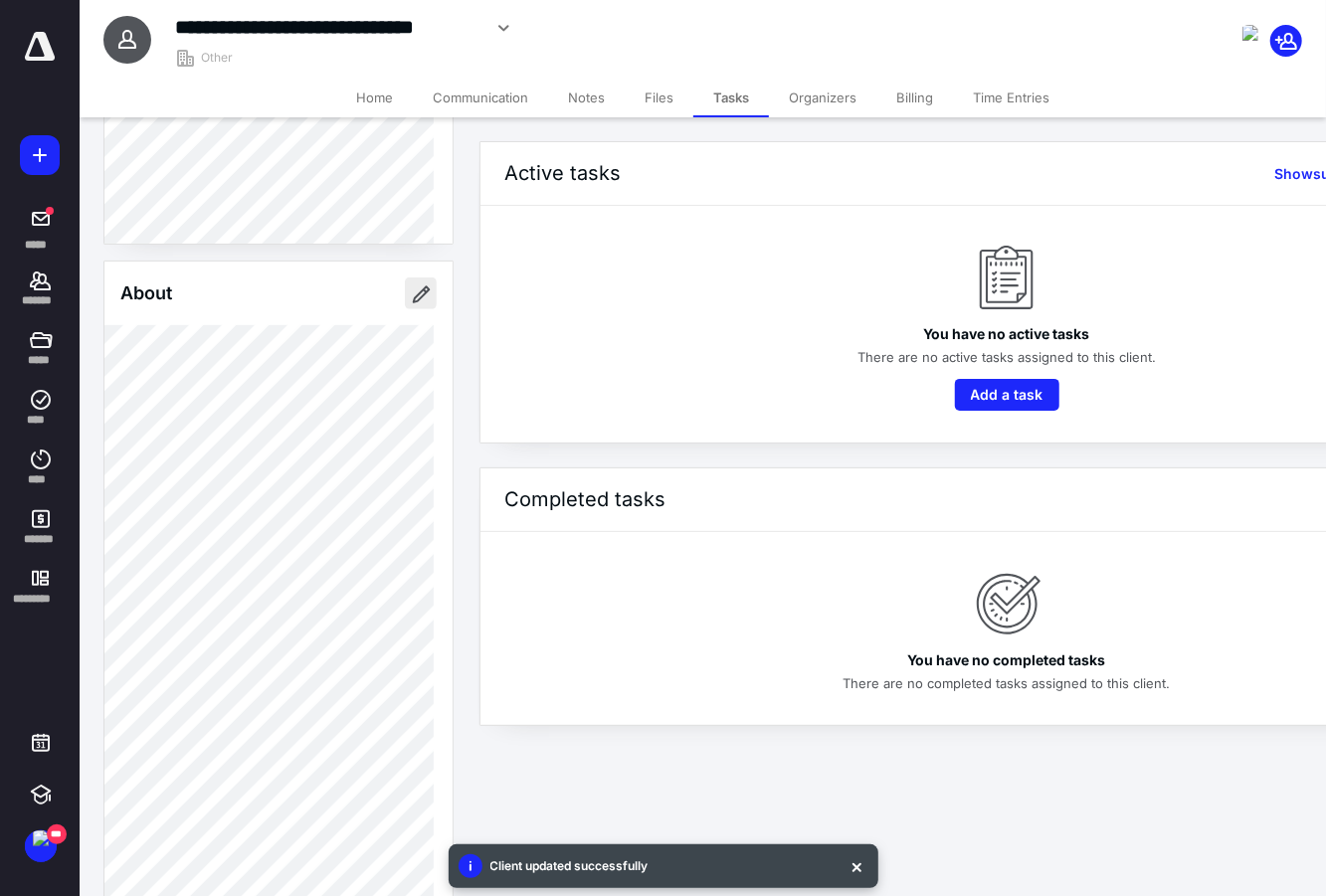 click at bounding box center (421, 293) 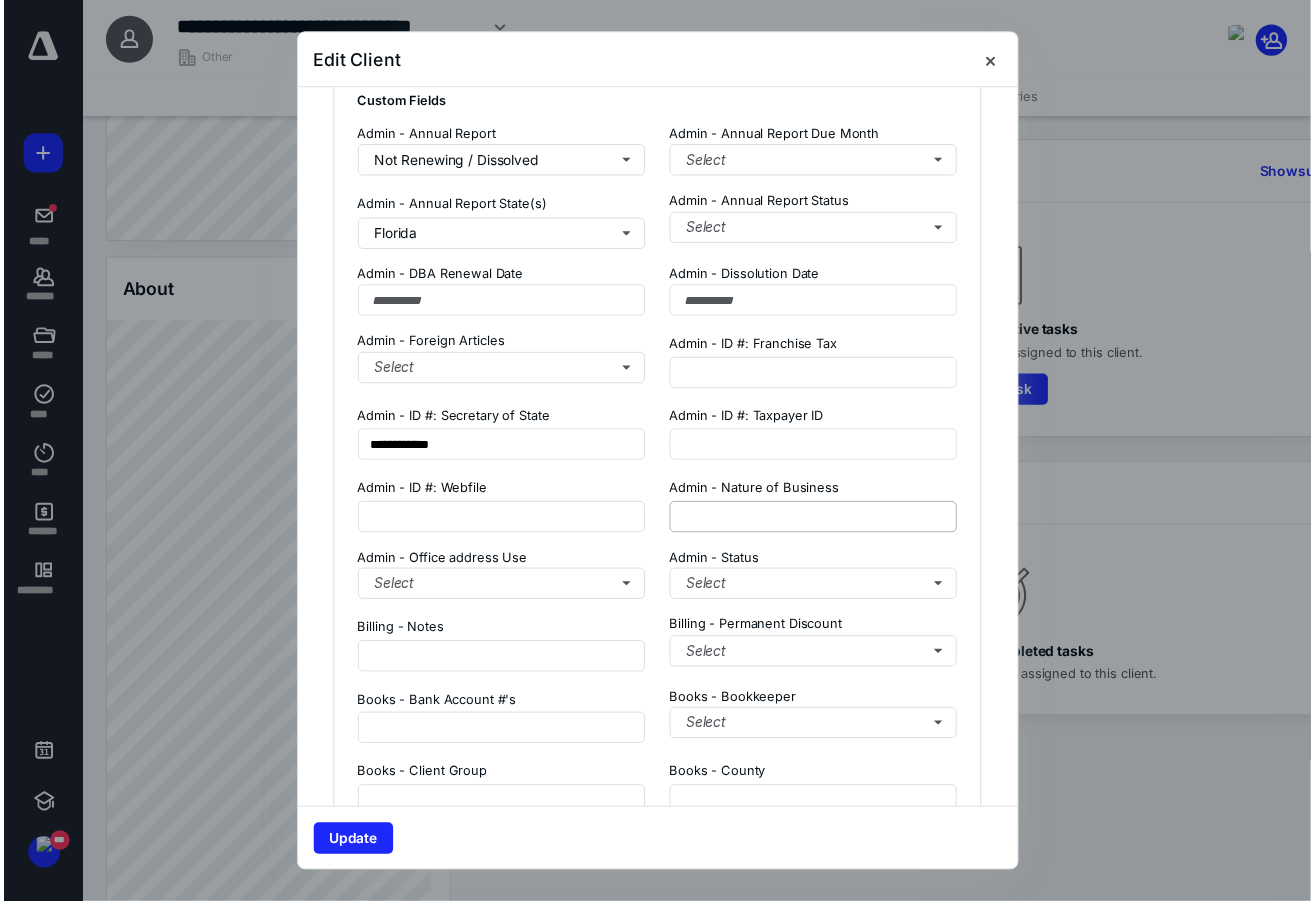 scroll, scrollTop: 1401, scrollLeft: 0, axis: vertical 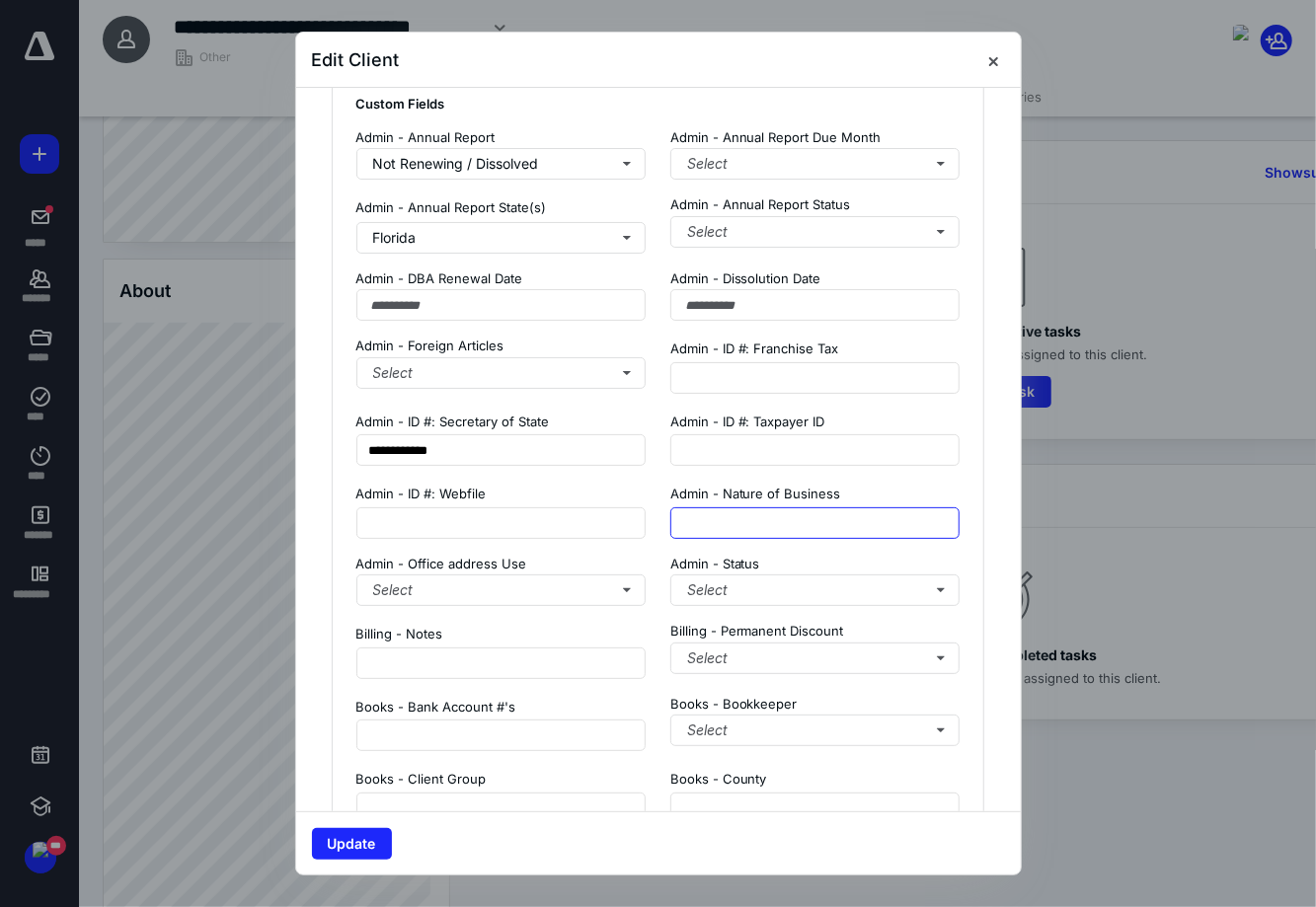 click at bounding box center [815, 523] 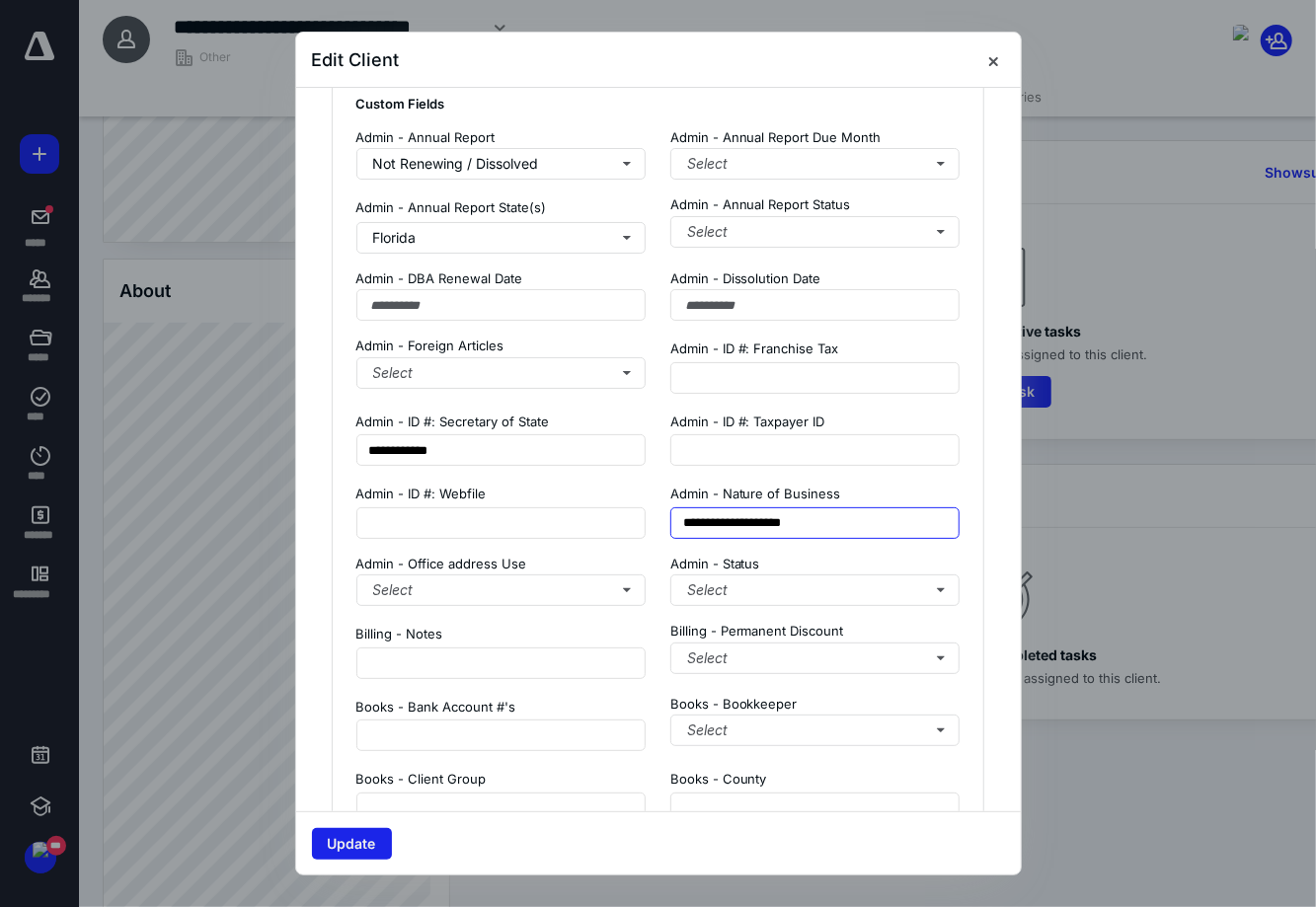 type on "**********" 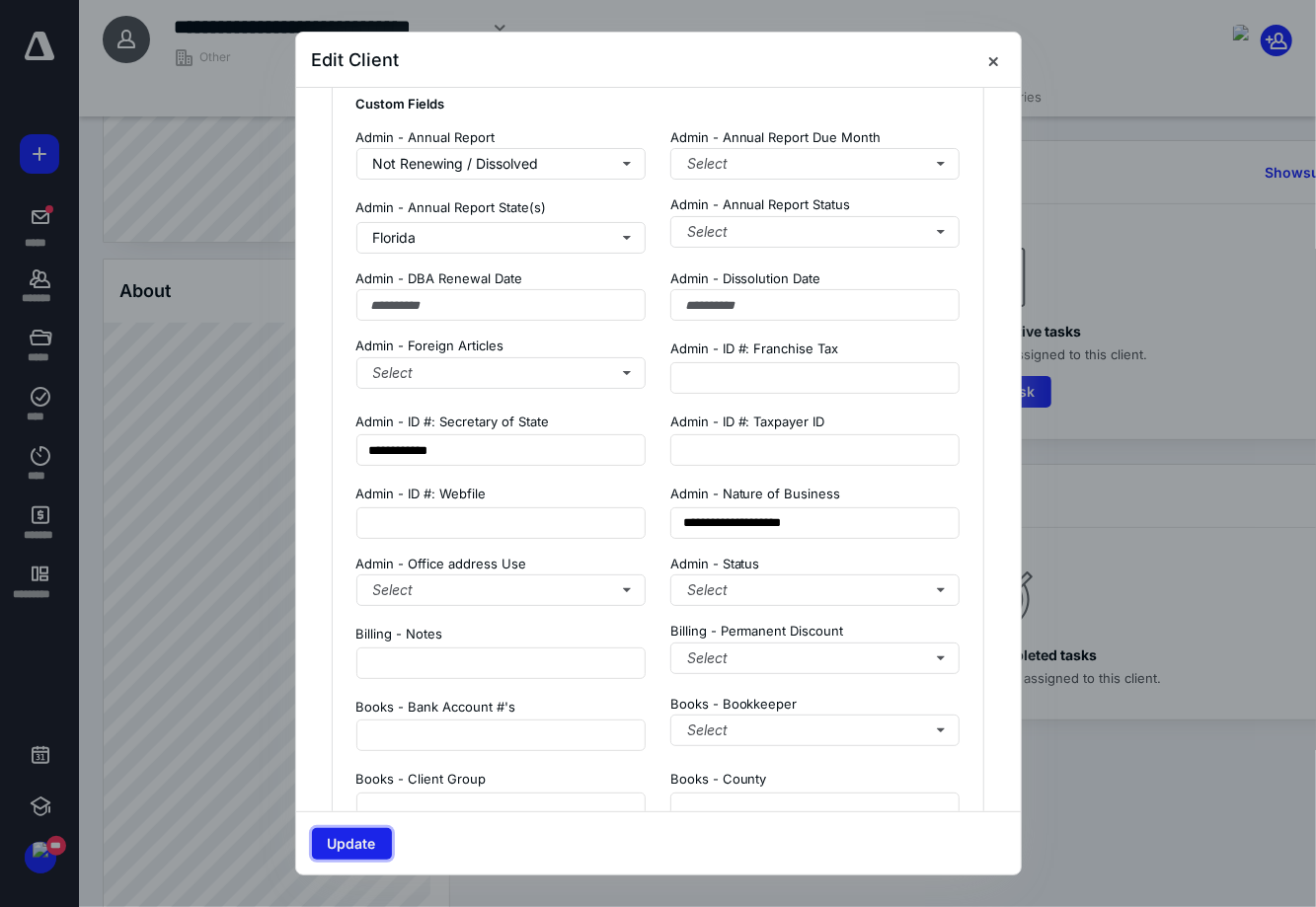 click on "Update" at bounding box center [351, 844] 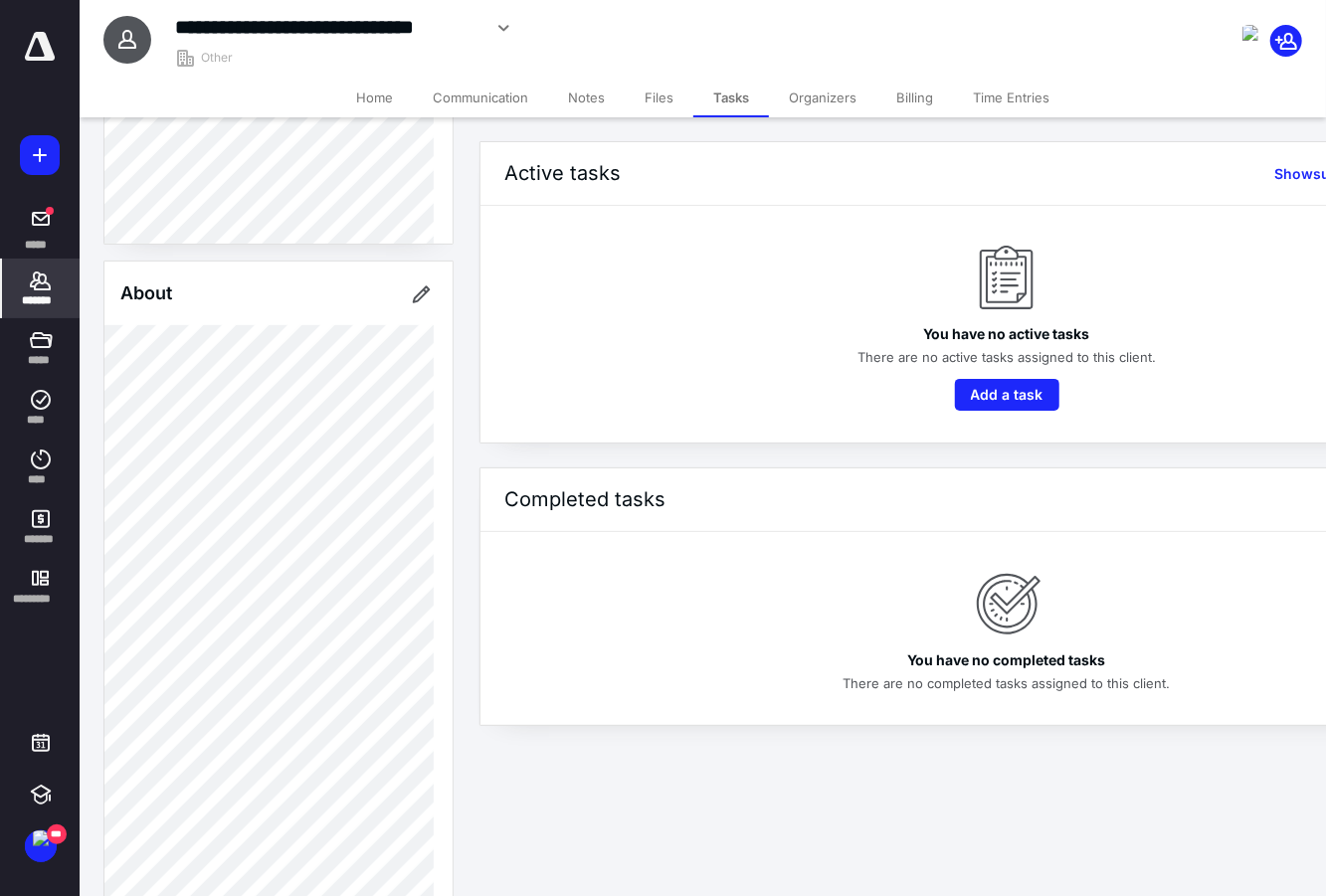 click on "*******" at bounding box center [41, 300] 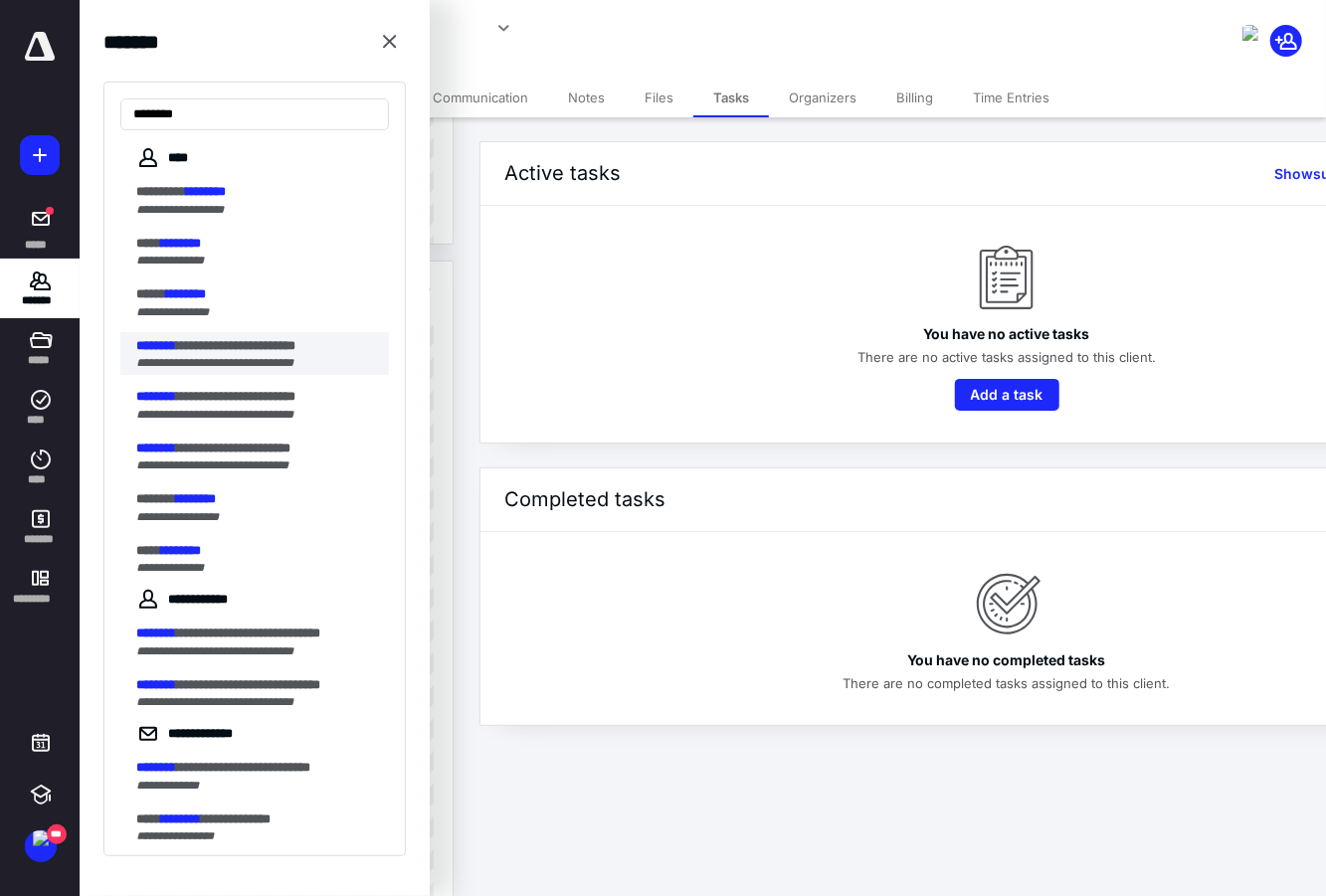 type on "********" 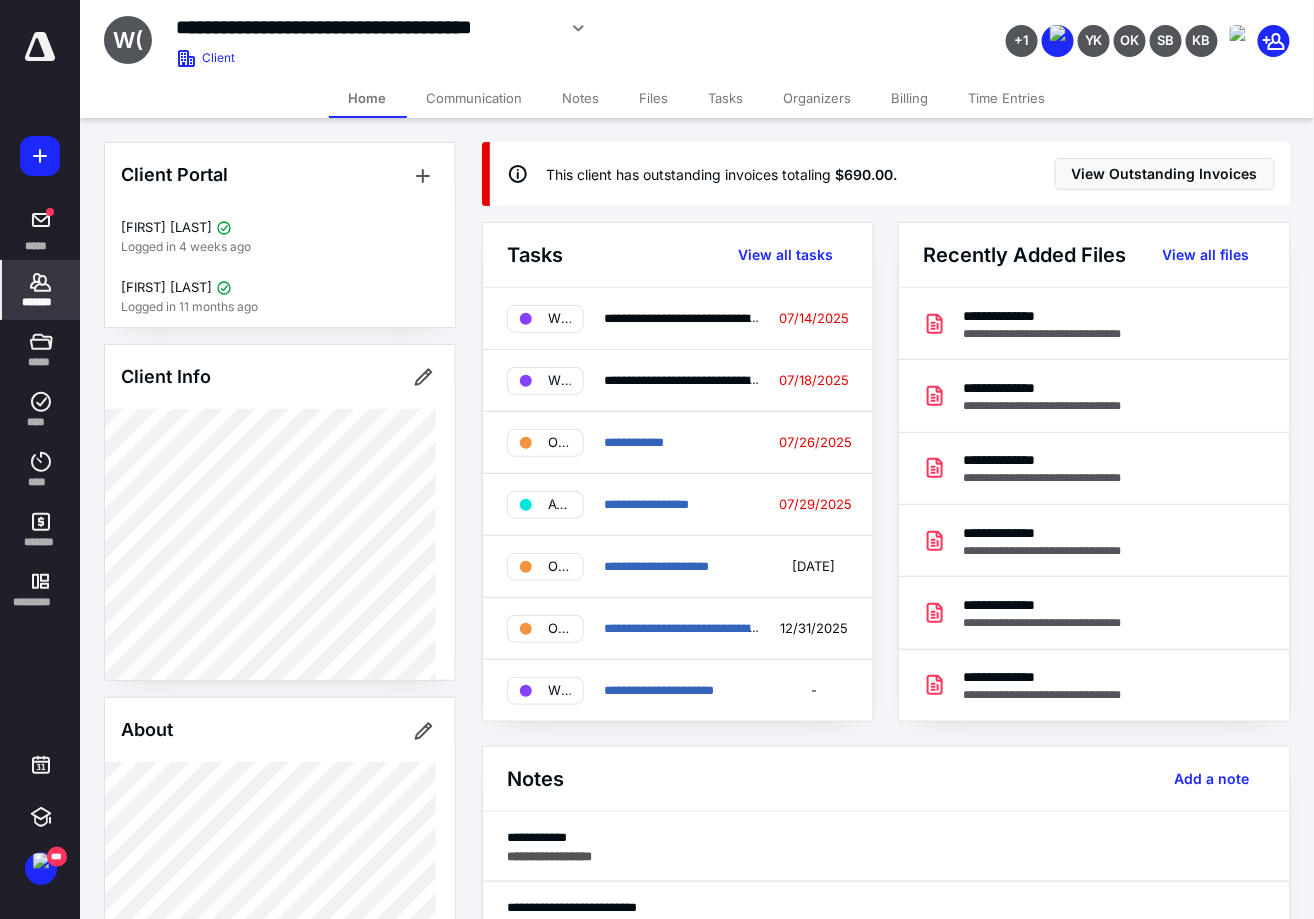 click on "Files" at bounding box center (654, 98) 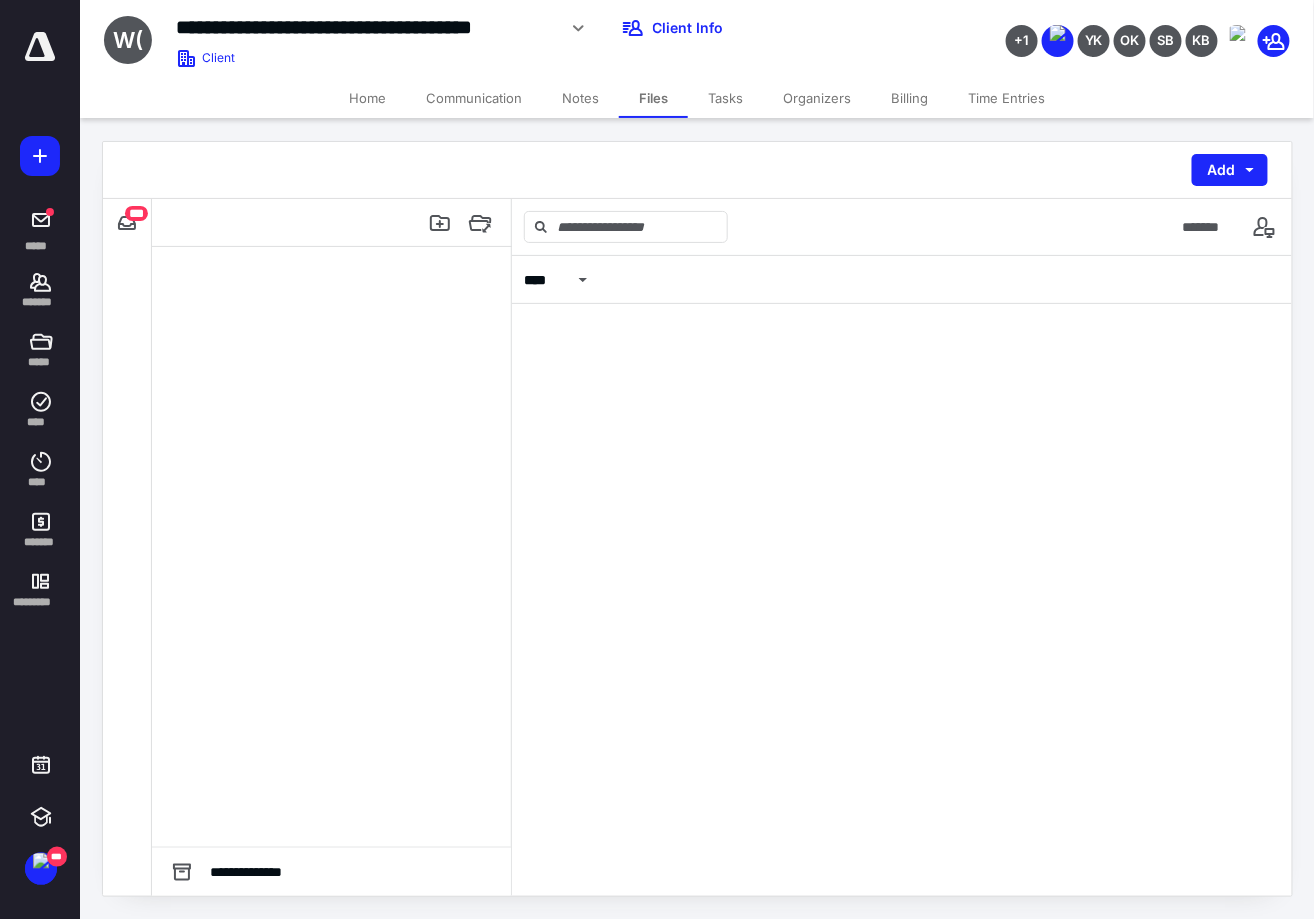 click on "Tasks" at bounding box center (725, 98) 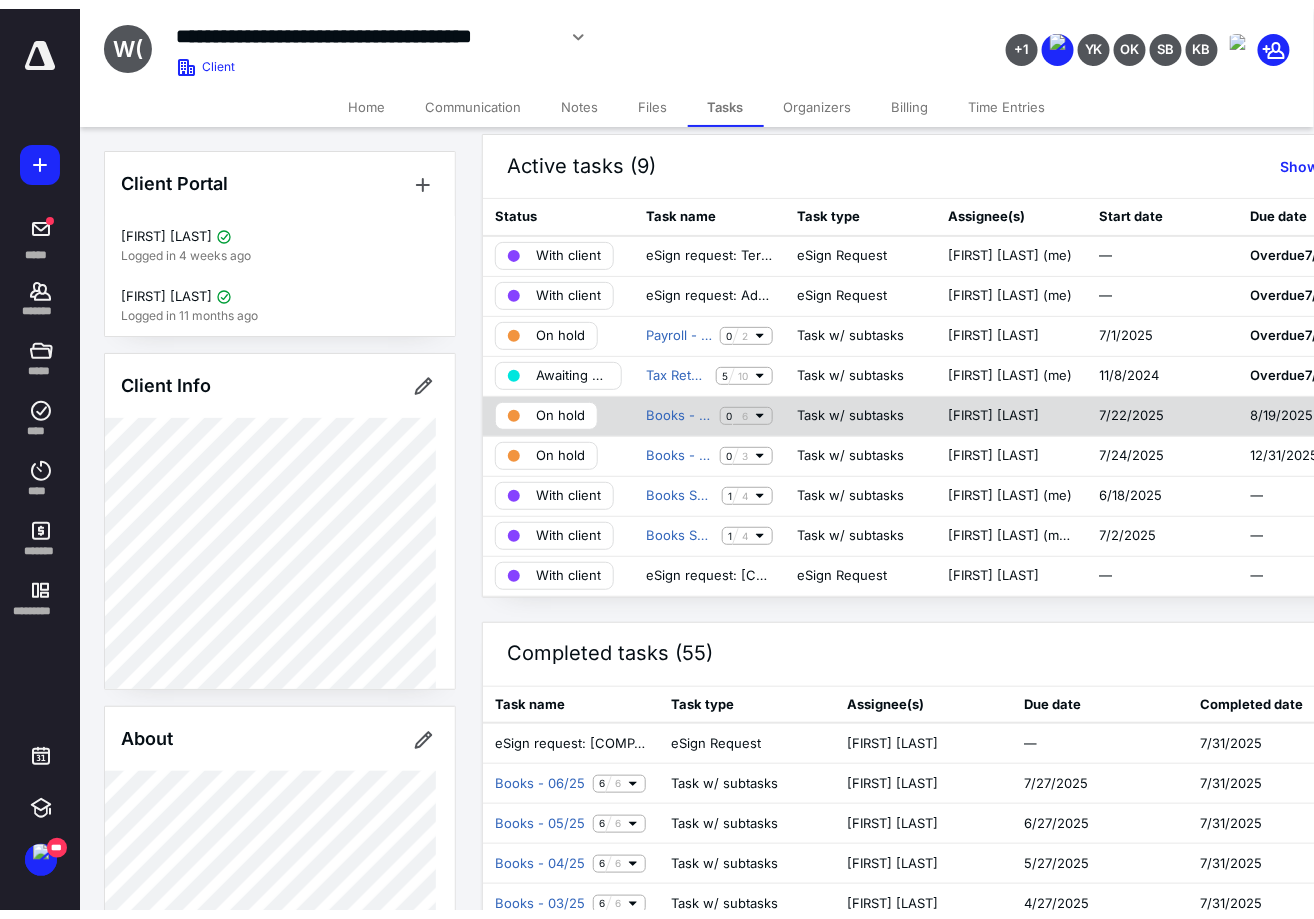 scroll, scrollTop: 0, scrollLeft: 0, axis: both 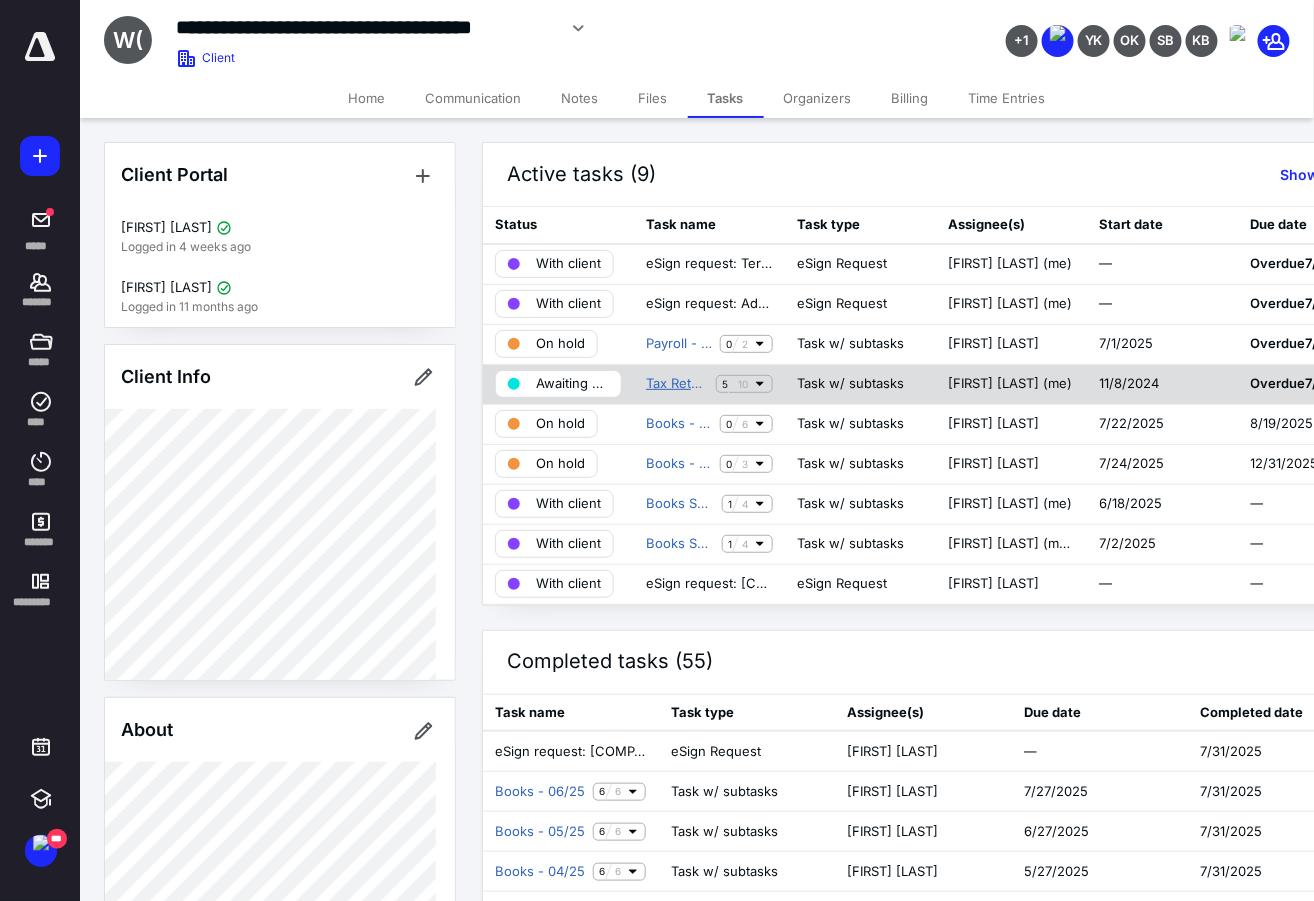 click on "Tax Return - 2024" at bounding box center (677, 384) 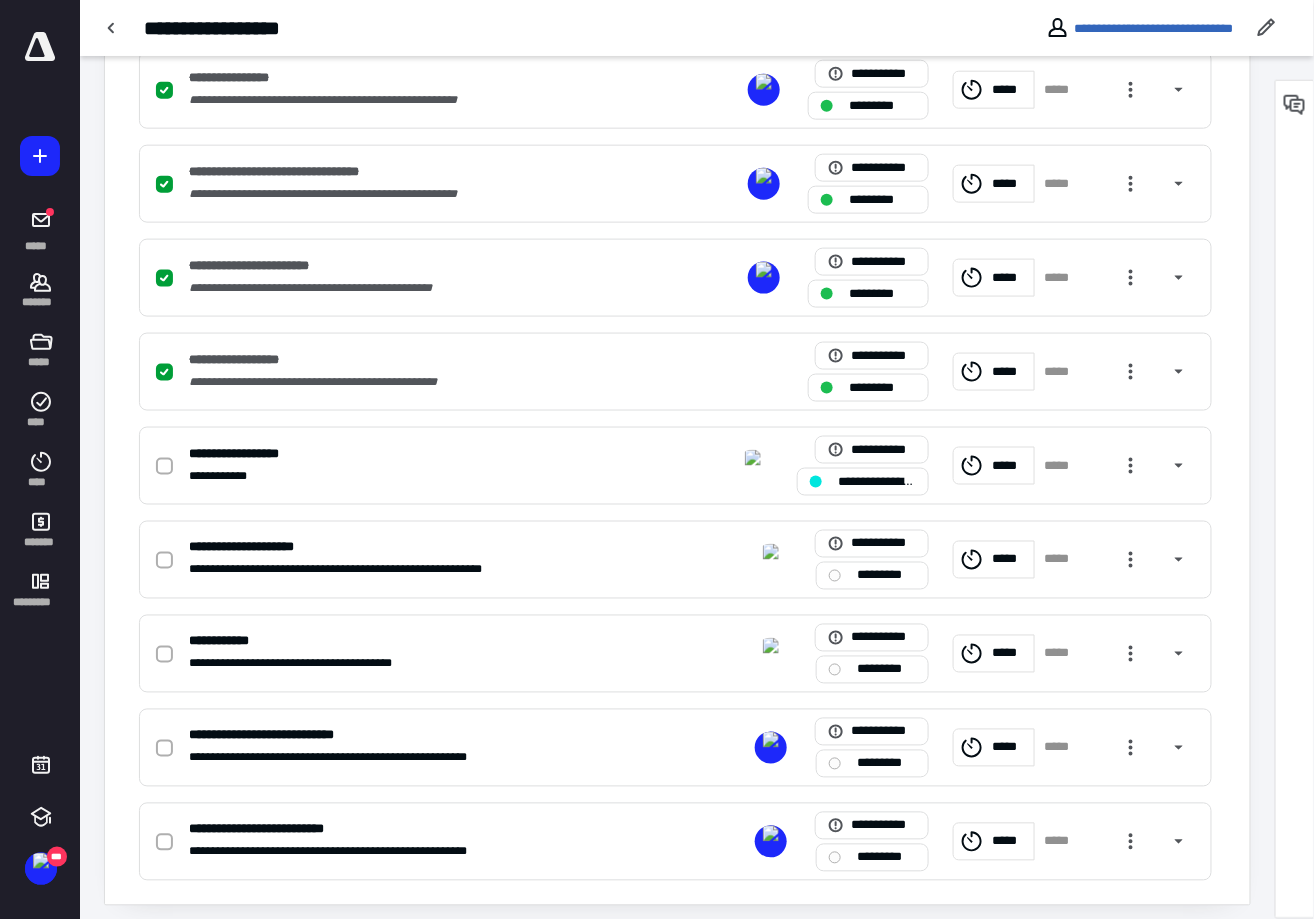 scroll, scrollTop: 651, scrollLeft: 0, axis: vertical 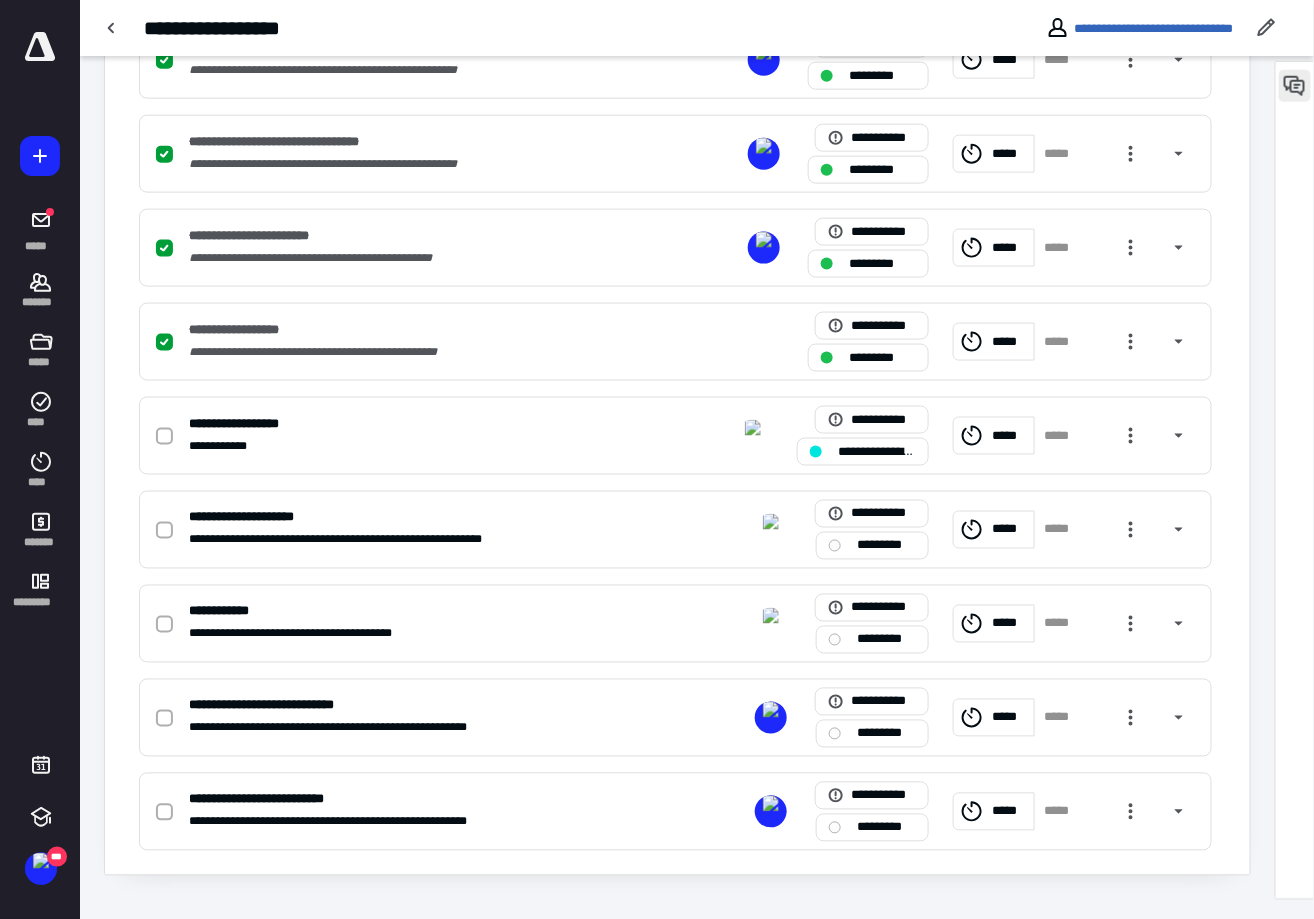 click at bounding box center (1295, 86) 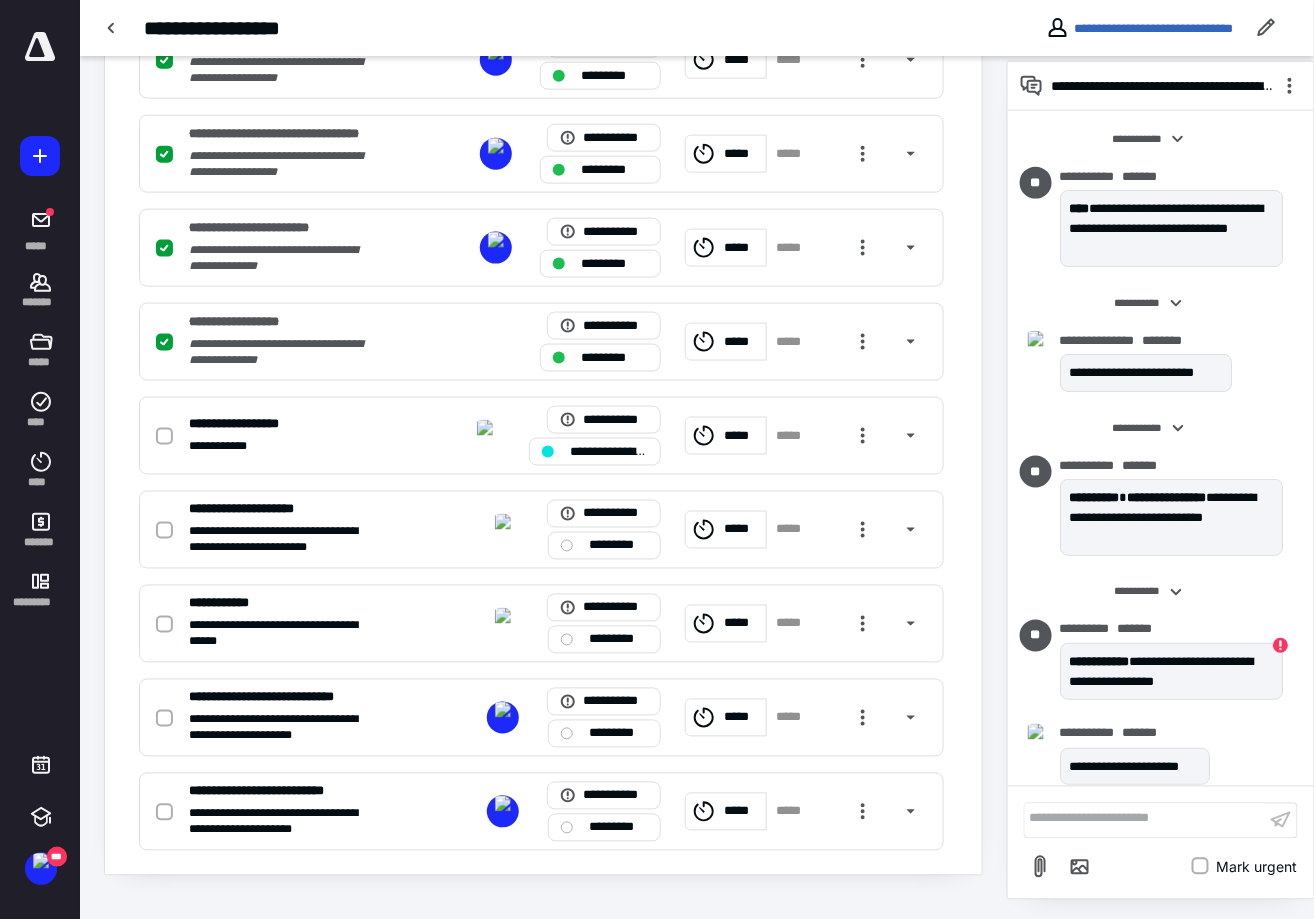 scroll, scrollTop: 1557, scrollLeft: 0, axis: vertical 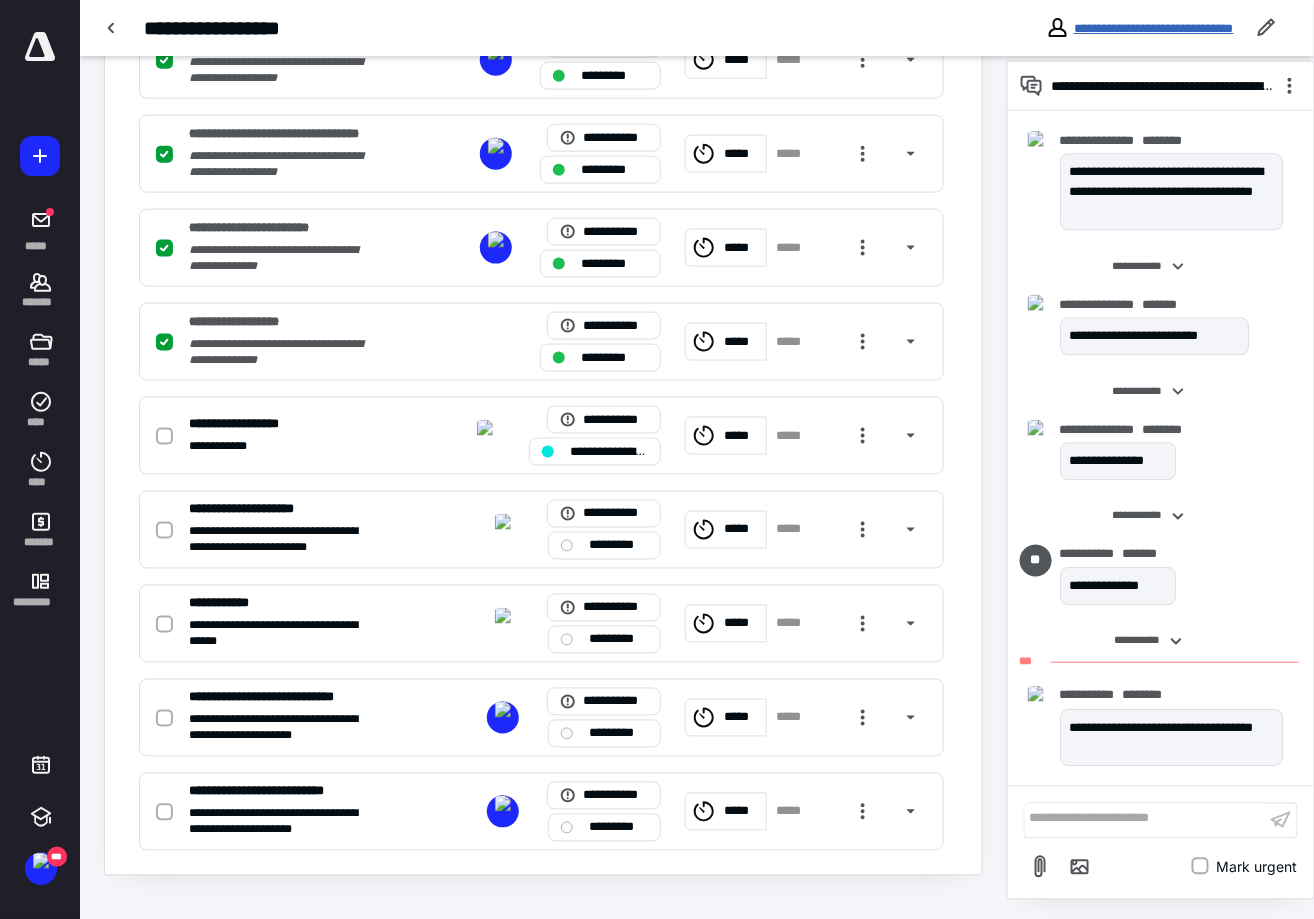 click on "**********" at bounding box center (1154, 28) 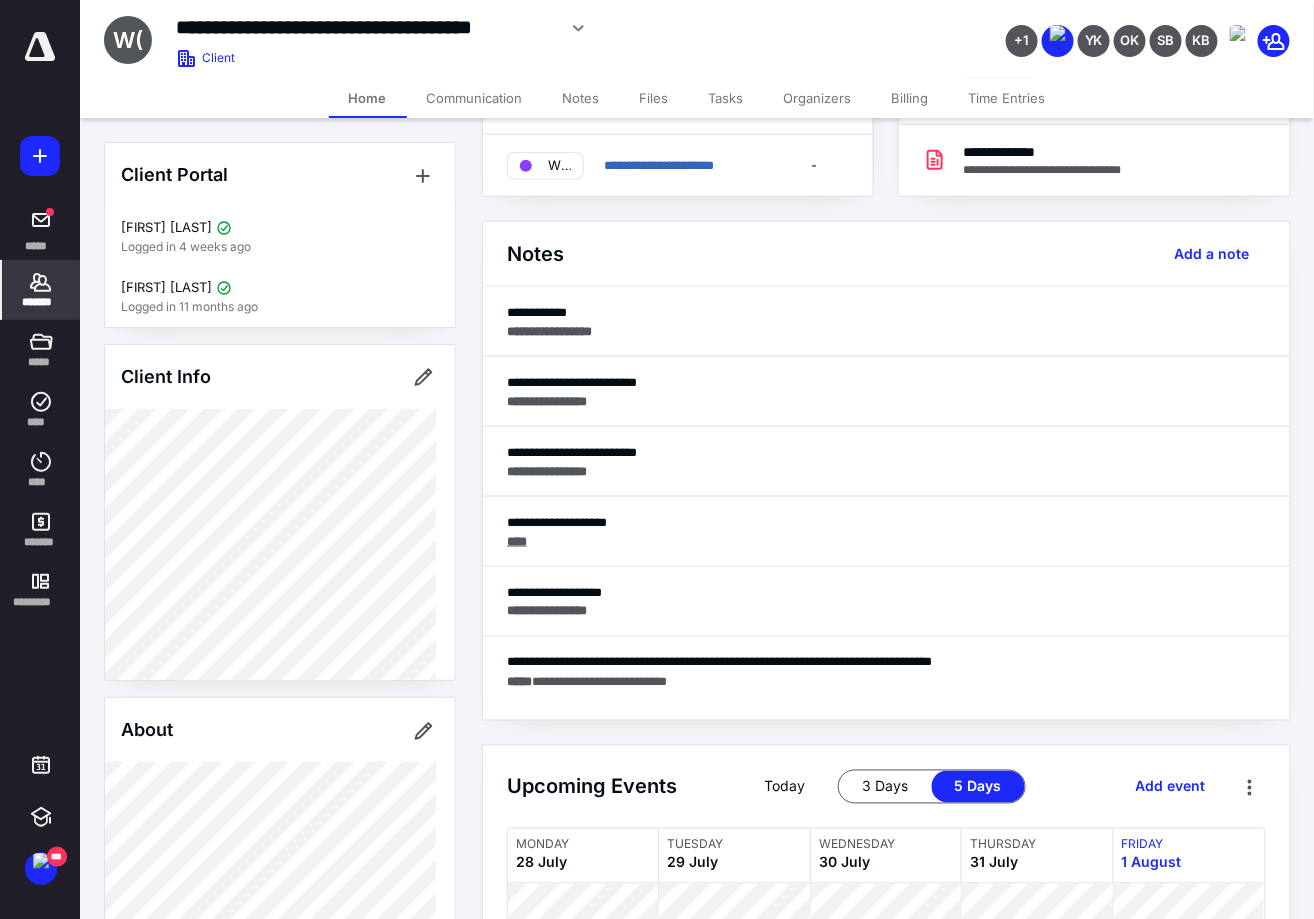 scroll, scrollTop: 82, scrollLeft: 0, axis: vertical 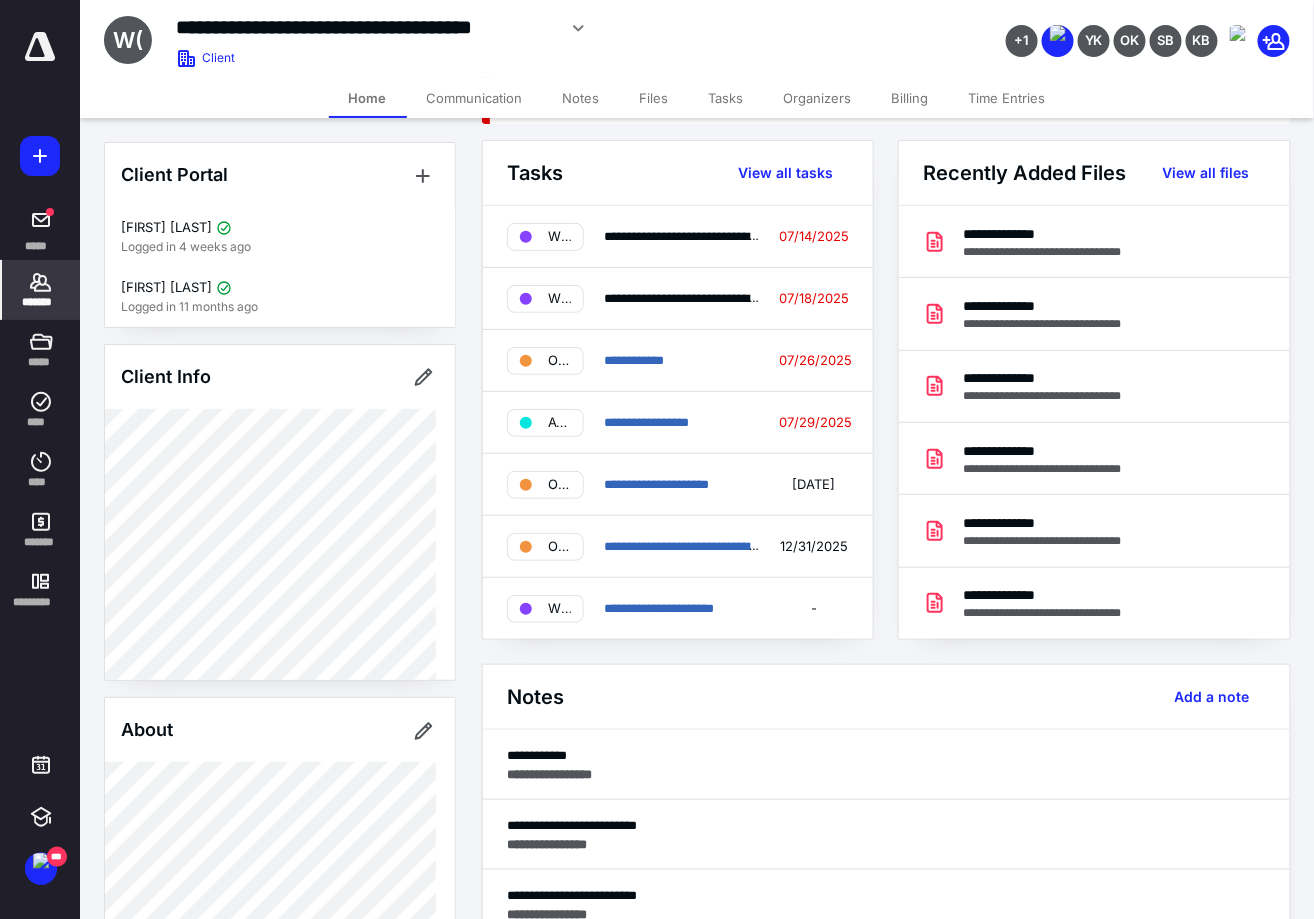 click on "Tasks" at bounding box center [726, 98] 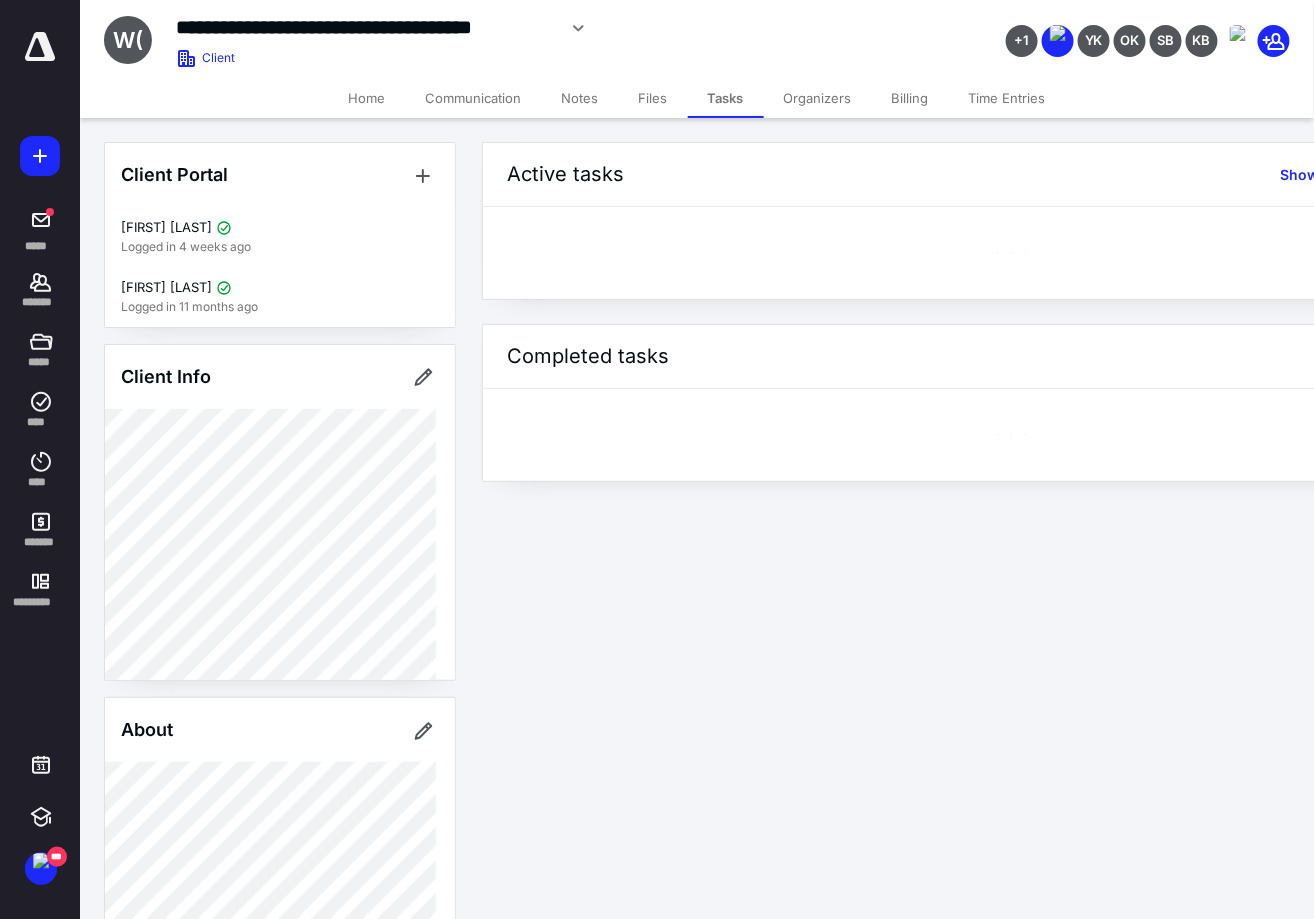 scroll, scrollTop: 0, scrollLeft: 0, axis: both 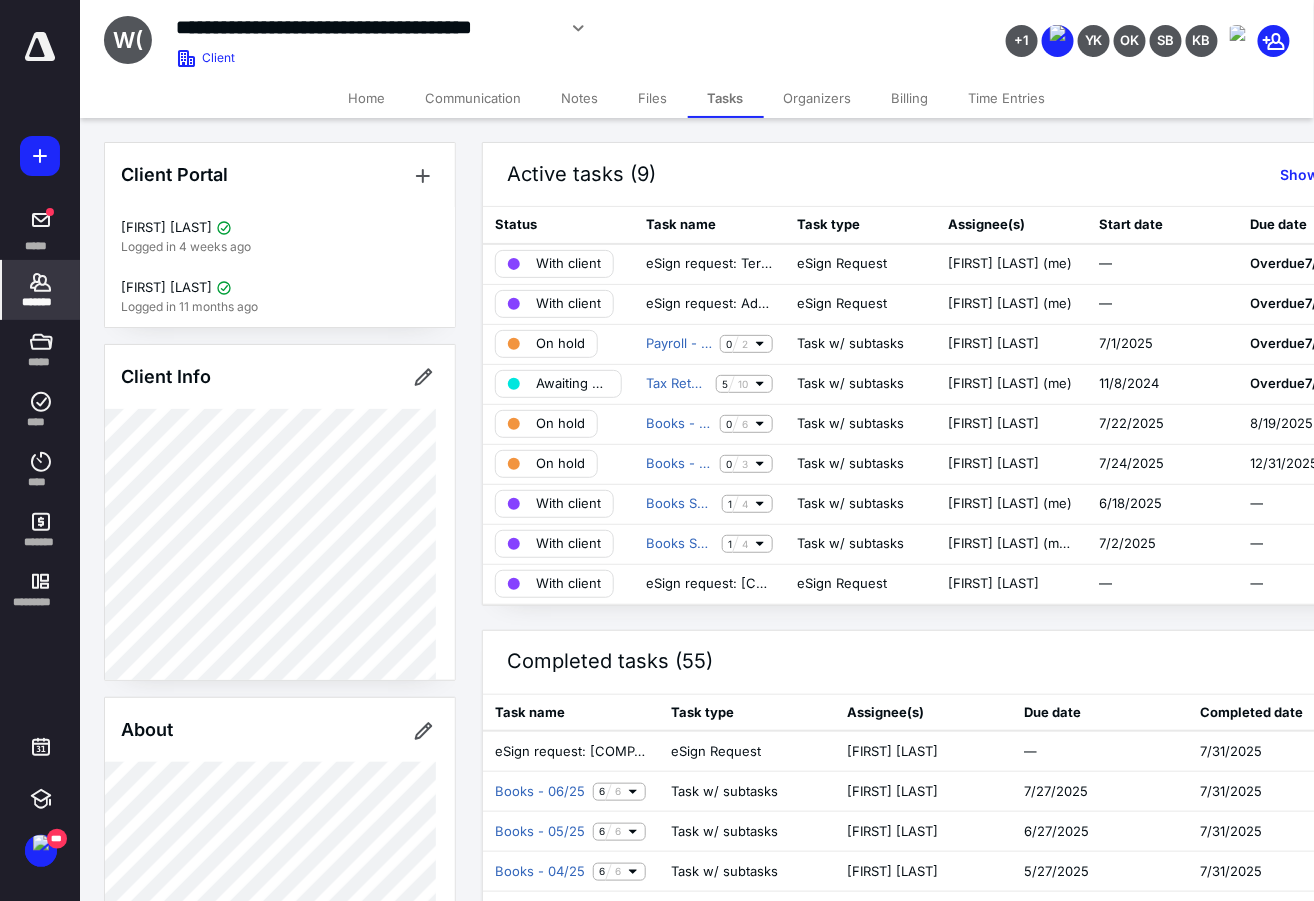 drag, startPoint x: 52, startPoint y: 310, endPoint x: 66, endPoint y: 298, distance: 18.439089 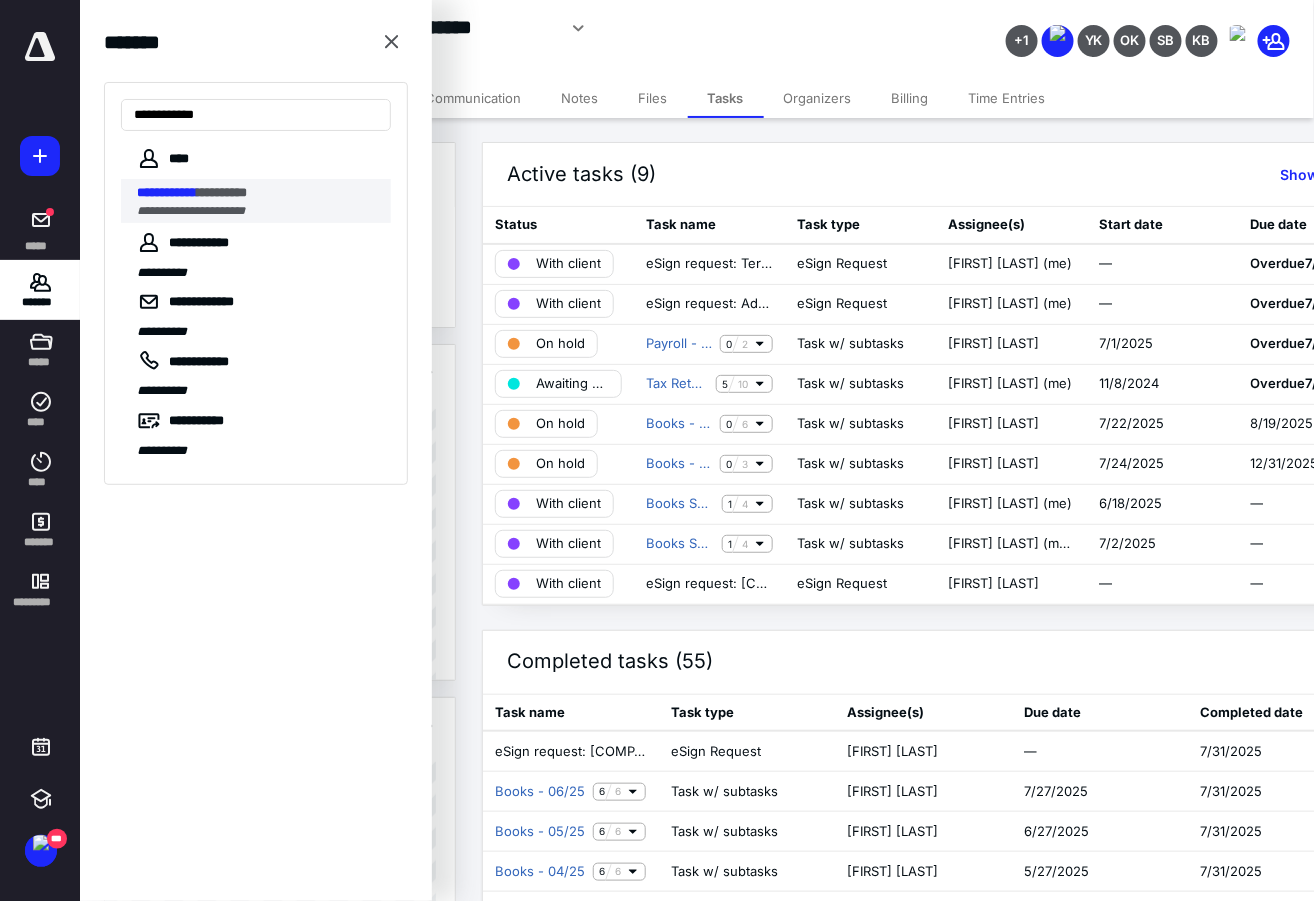 type on "**********" 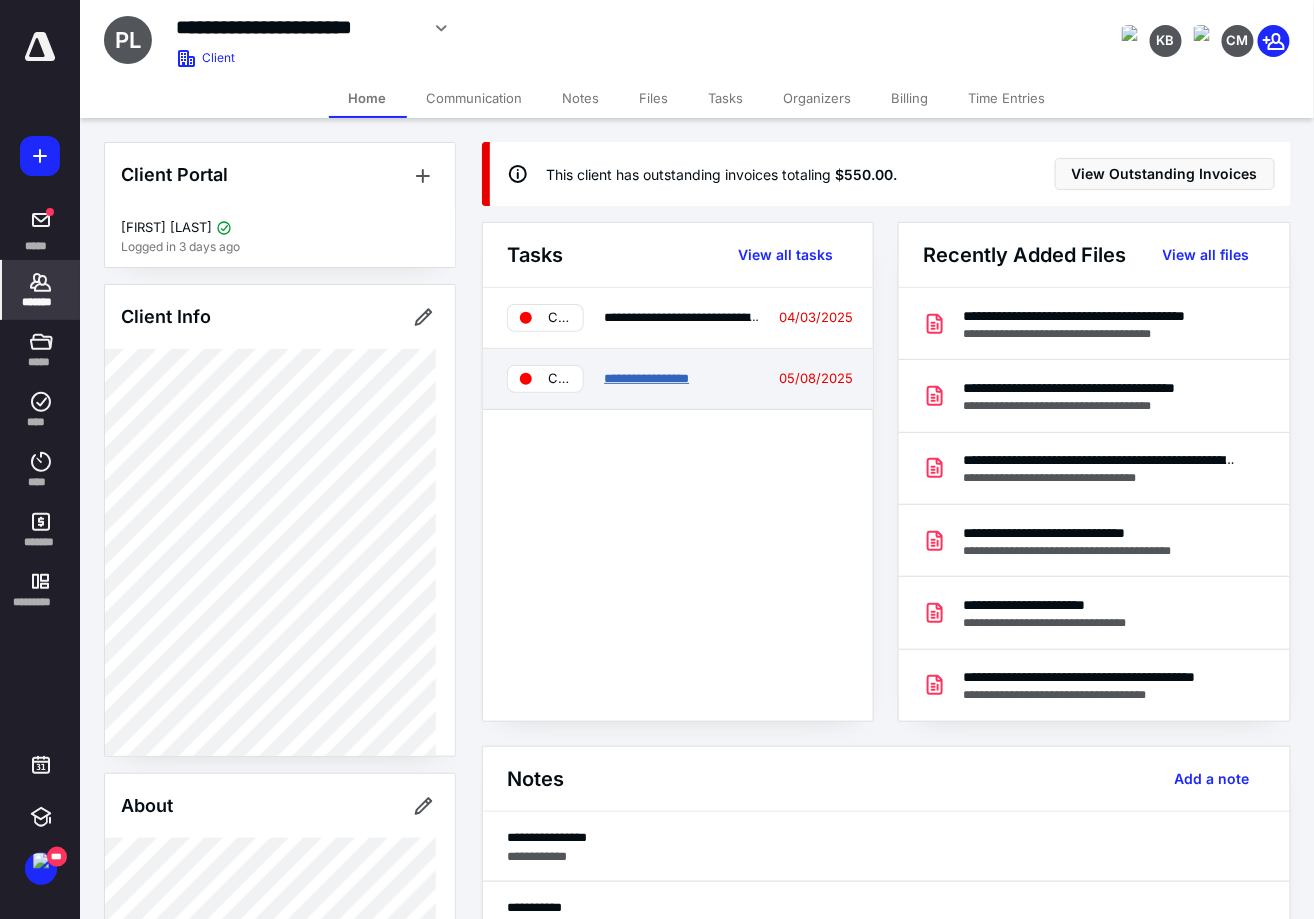 click on "**********" at bounding box center (646, 378) 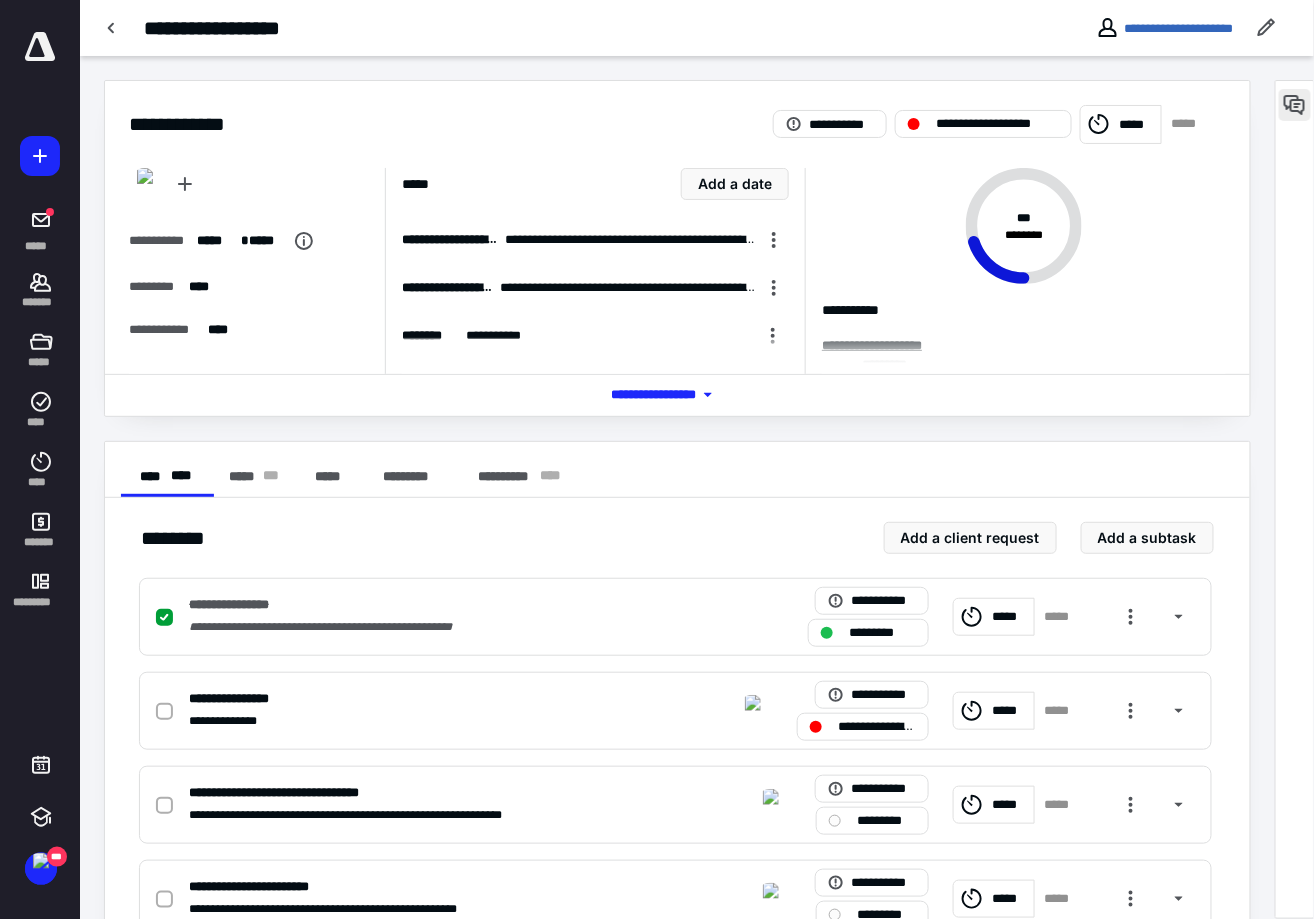 click at bounding box center (1295, 105) 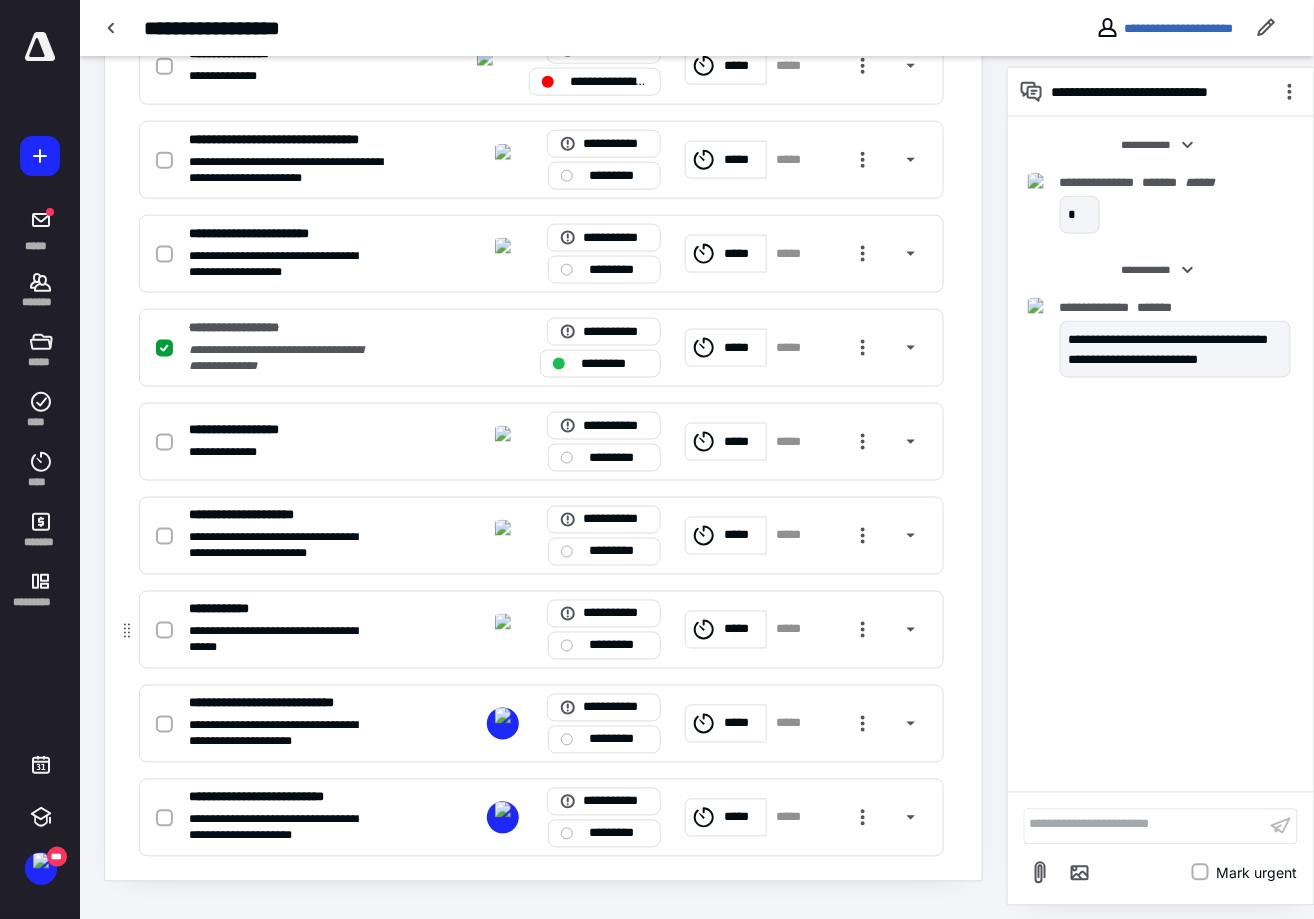scroll, scrollTop: 651, scrollLeft: 0, axis: vertical 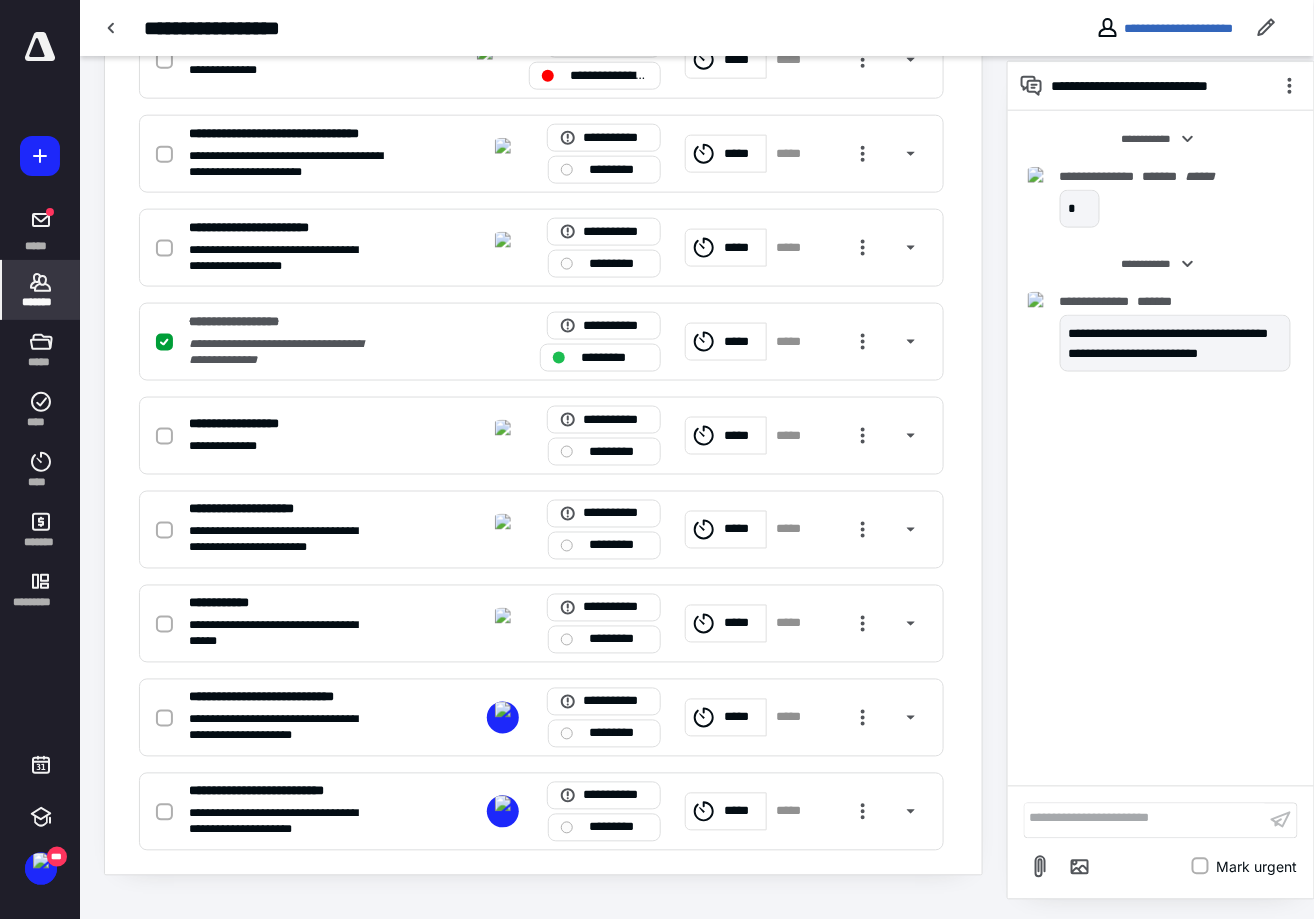 click on "*******" at bounding box center (41, 290) 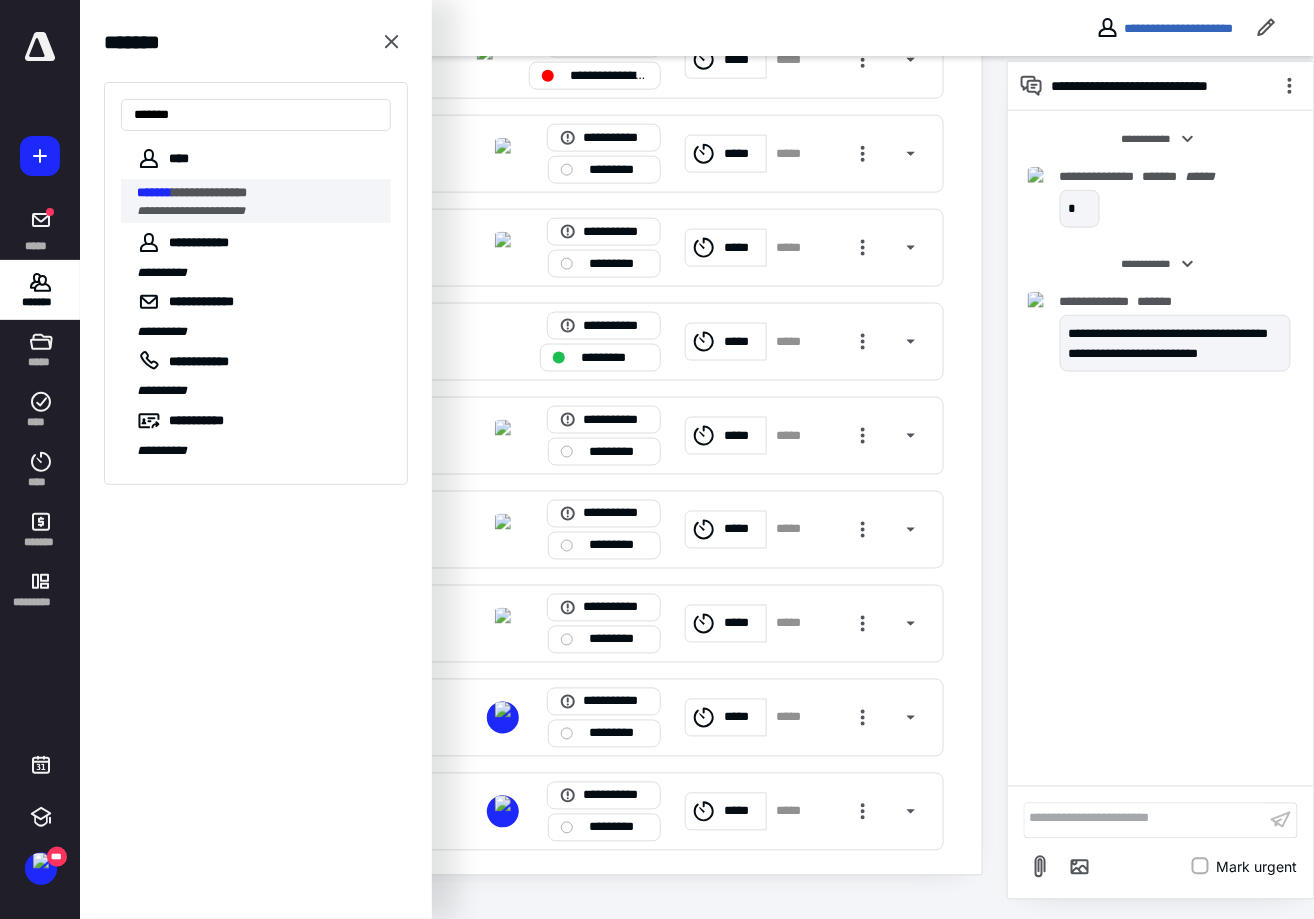 type on "*******" 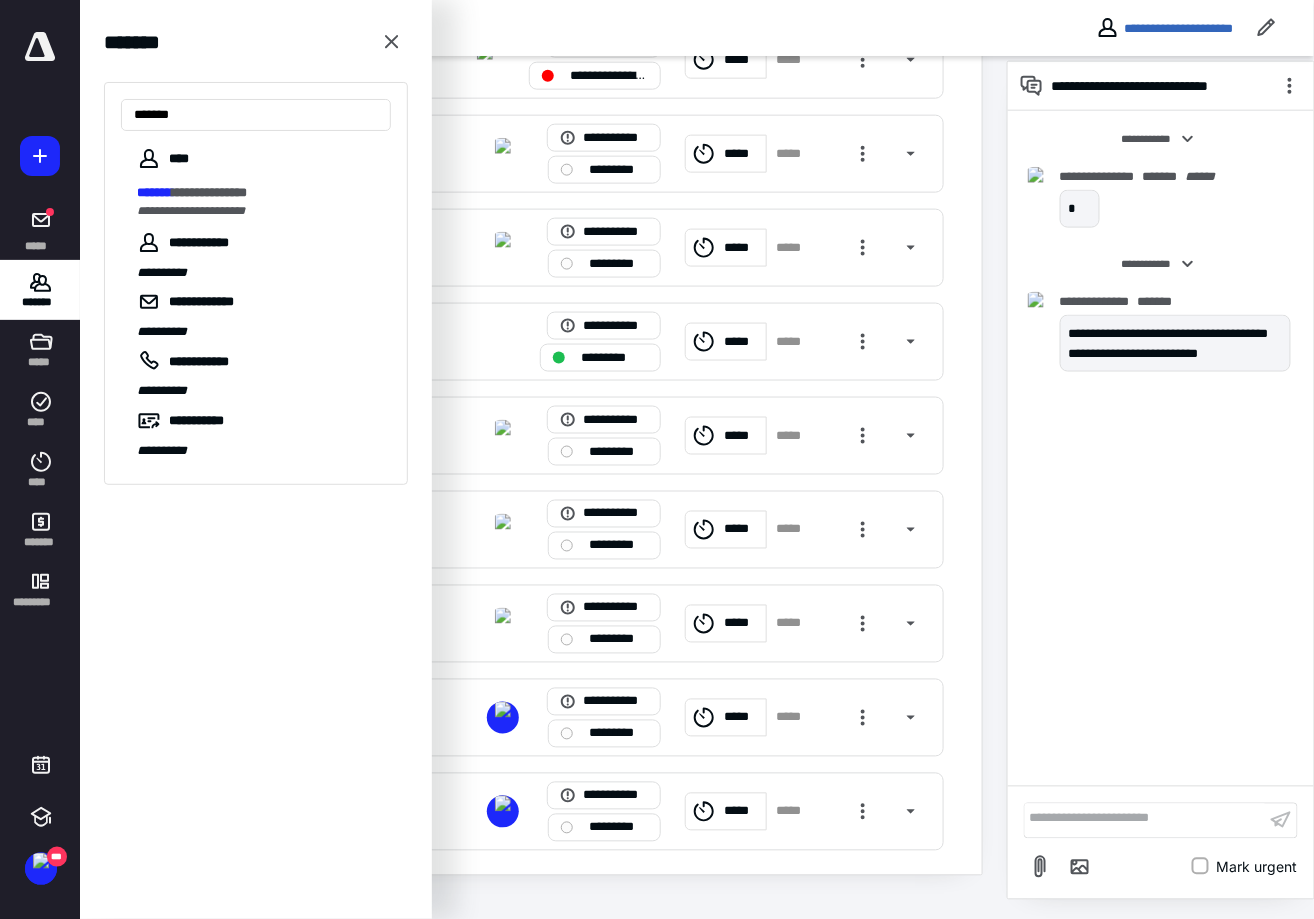 click on "**********" at bounding box center (258, 193) 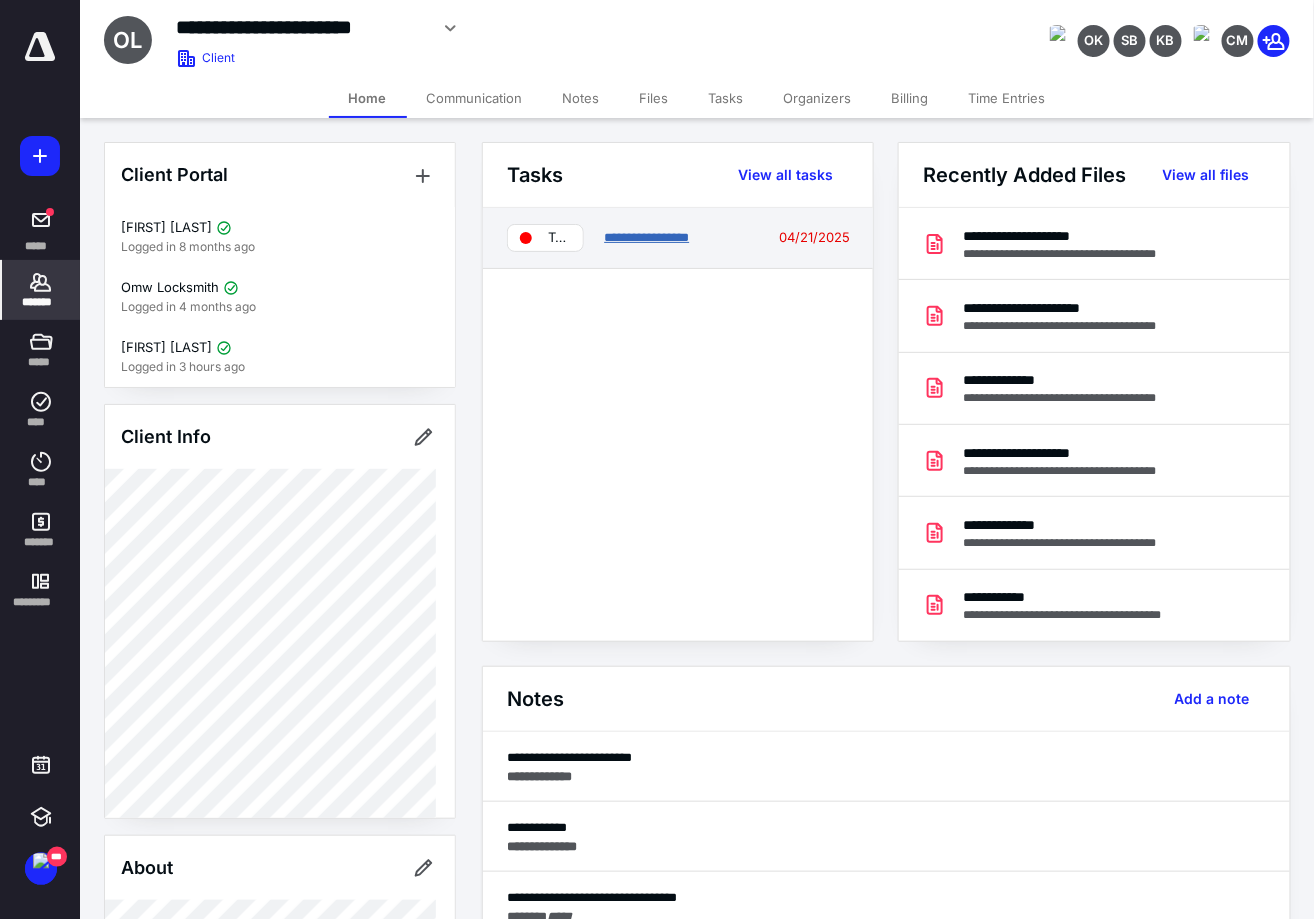 click on "**********" at bounding box center [646, 237] 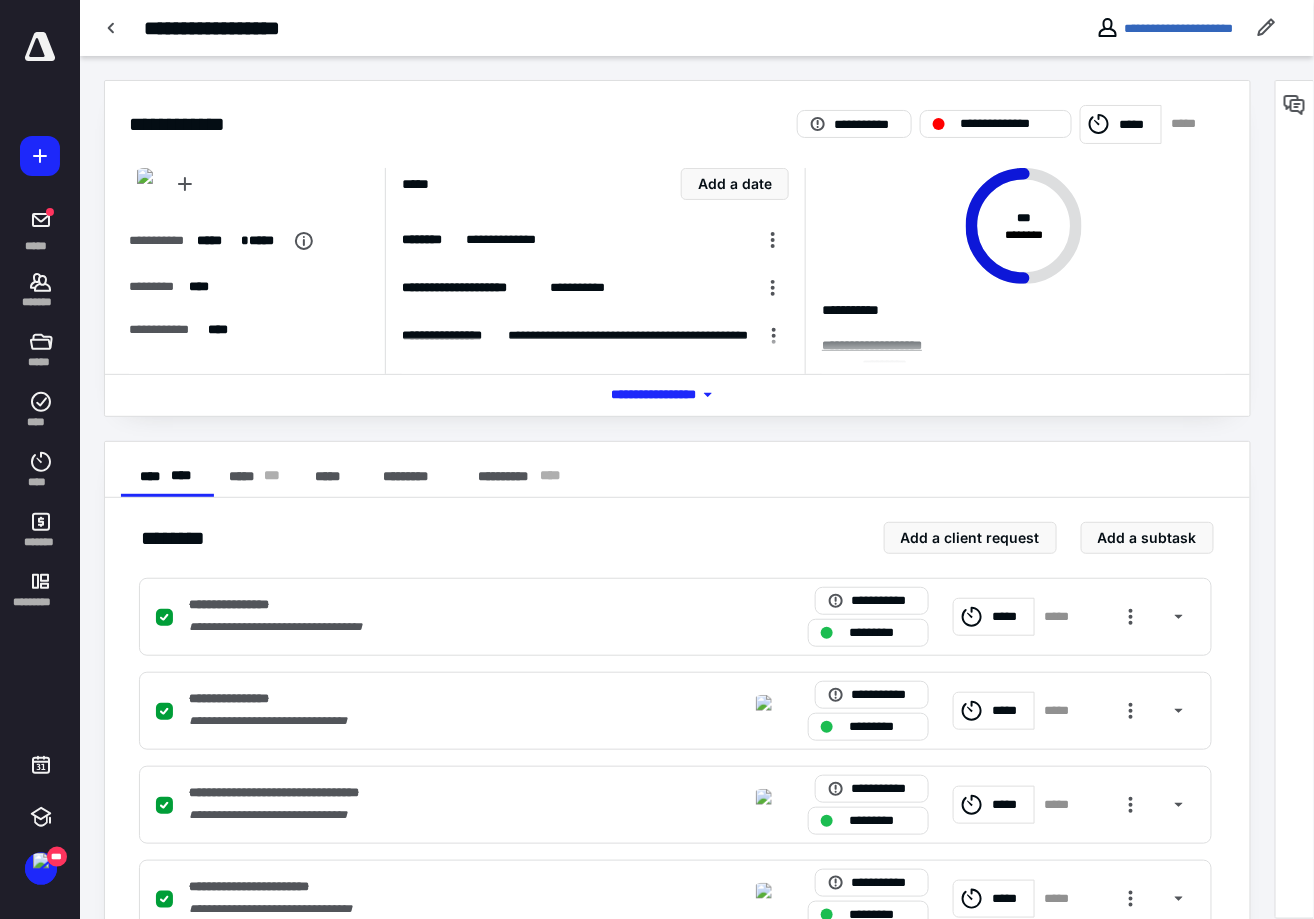 click at bounding box center (1295, 499) 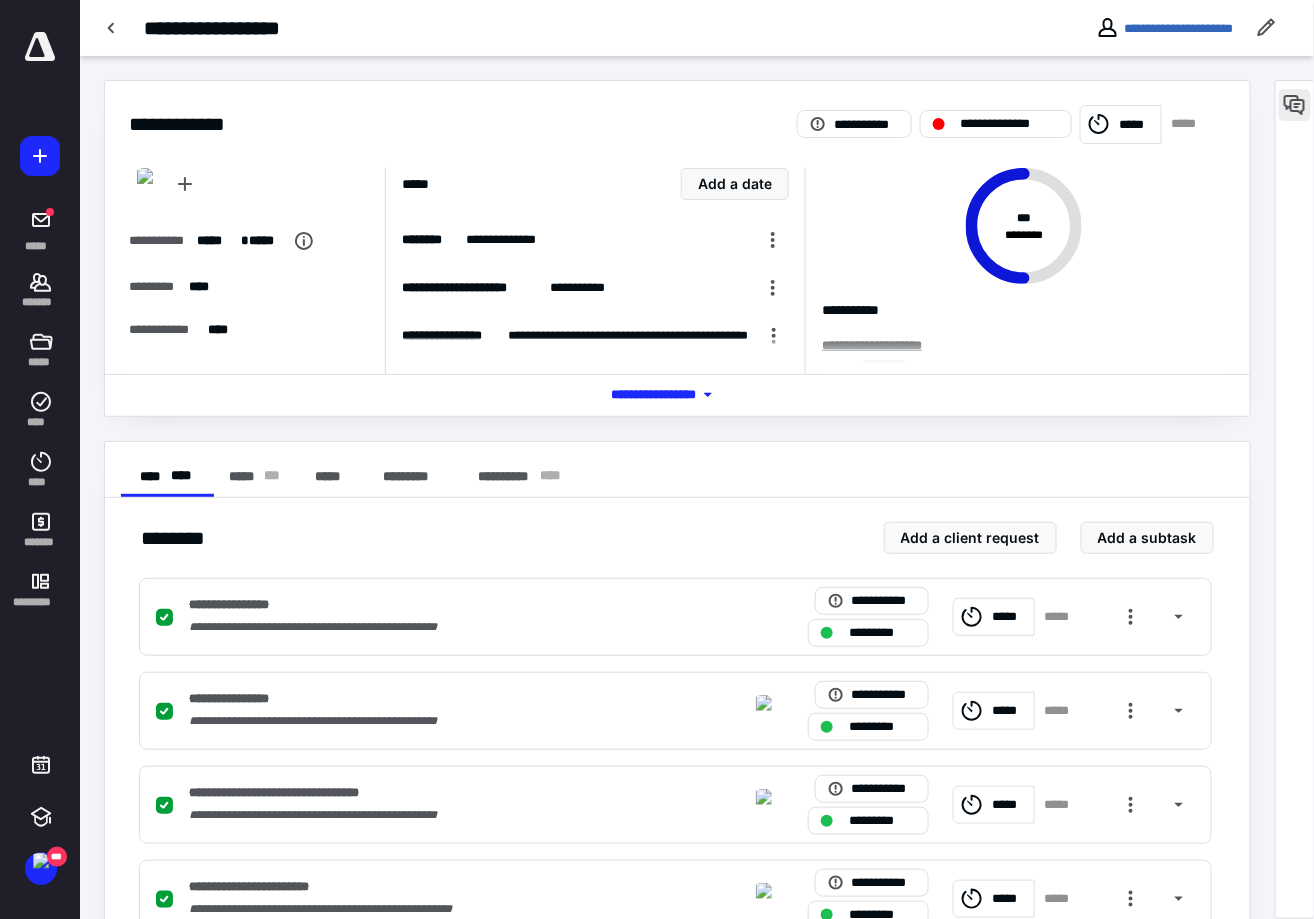 click at bounding box center (1295, 105) 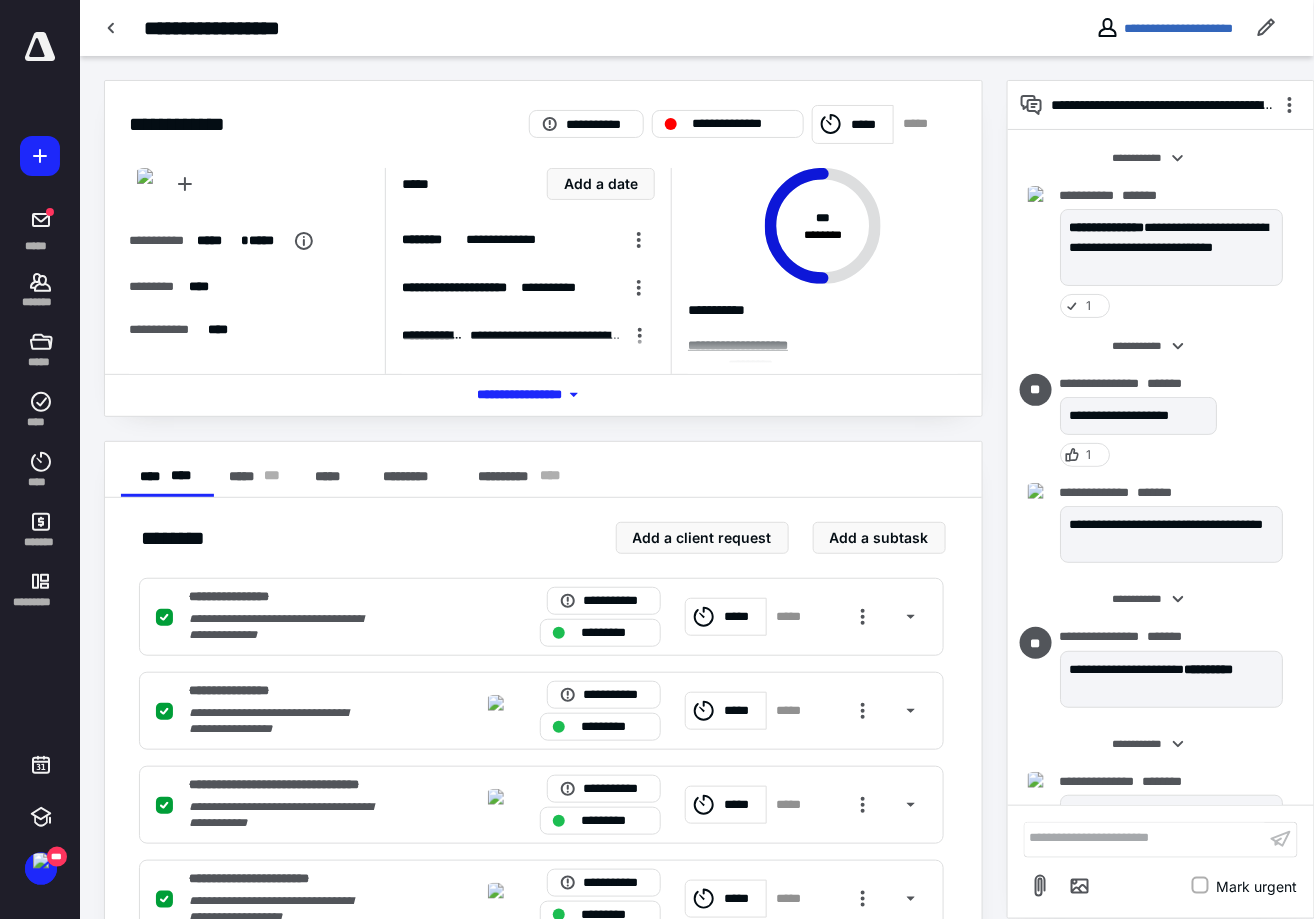 scroll, scrollTop: 66, scrollLeft: 0, axis: vertical 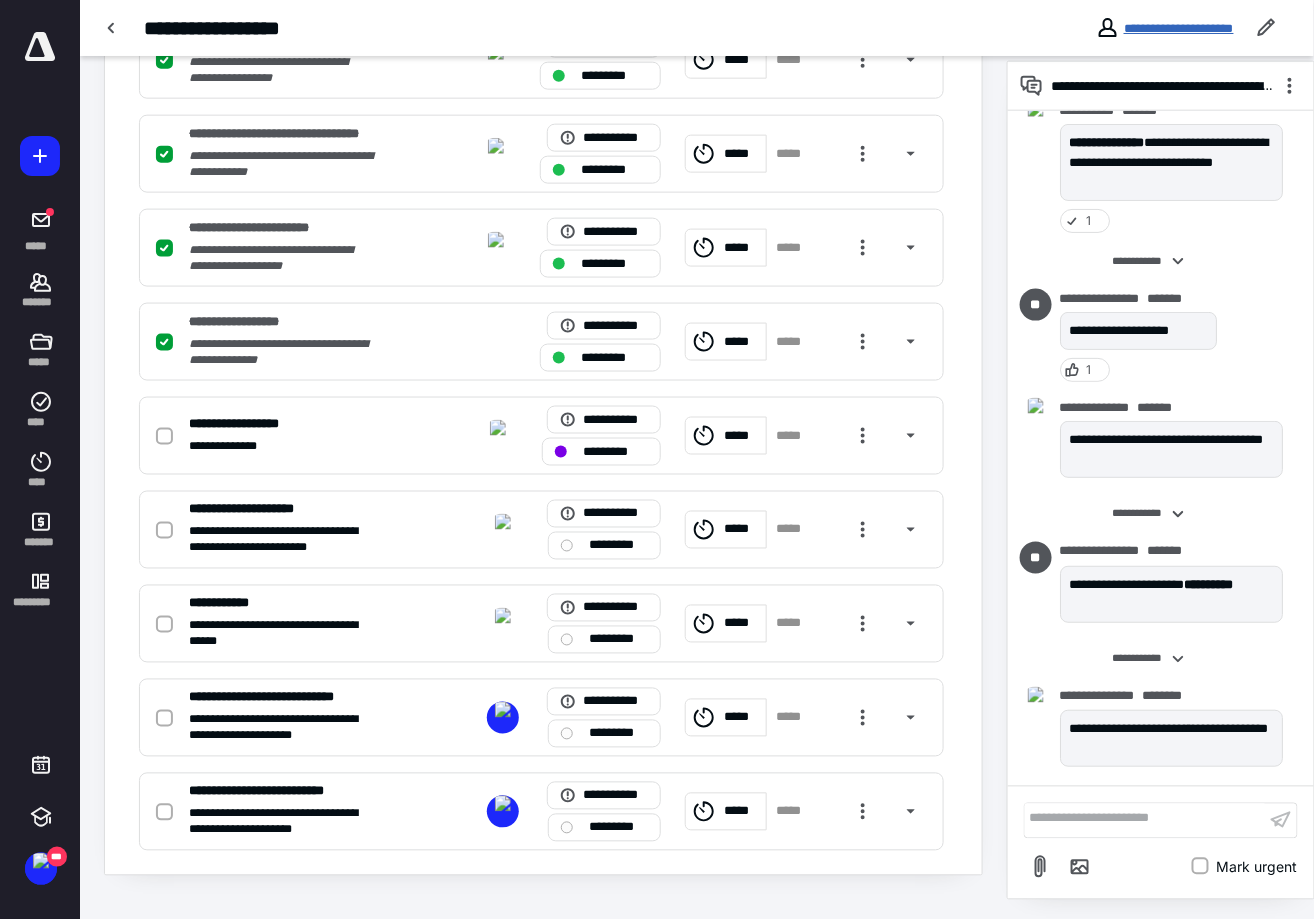 click on "**********" at bounding box center (1179, 28) 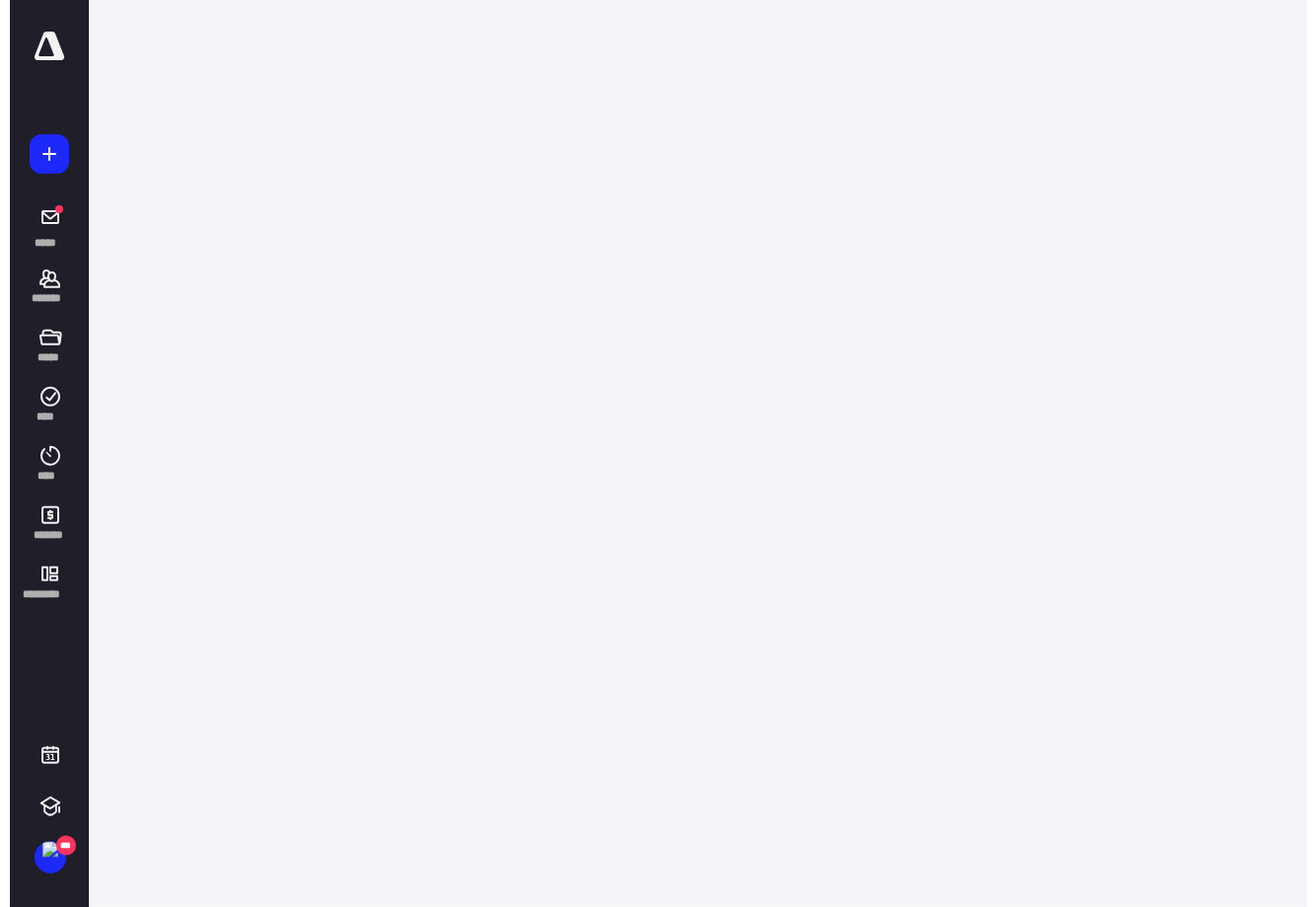 scroll, scrollTop: 0, scrollLeft: 0, axis: both 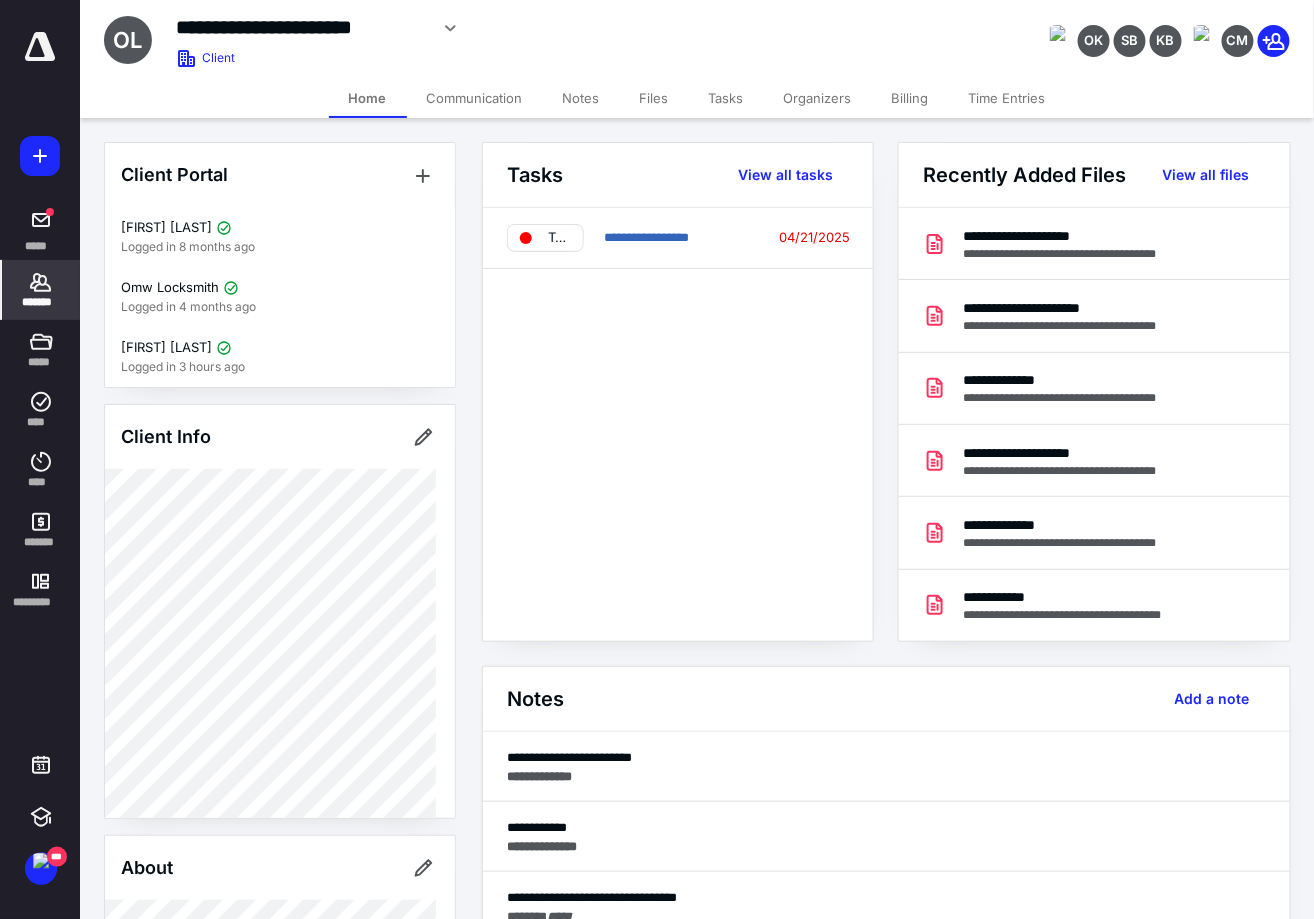click on "Files" at bounding box center [654, 98] 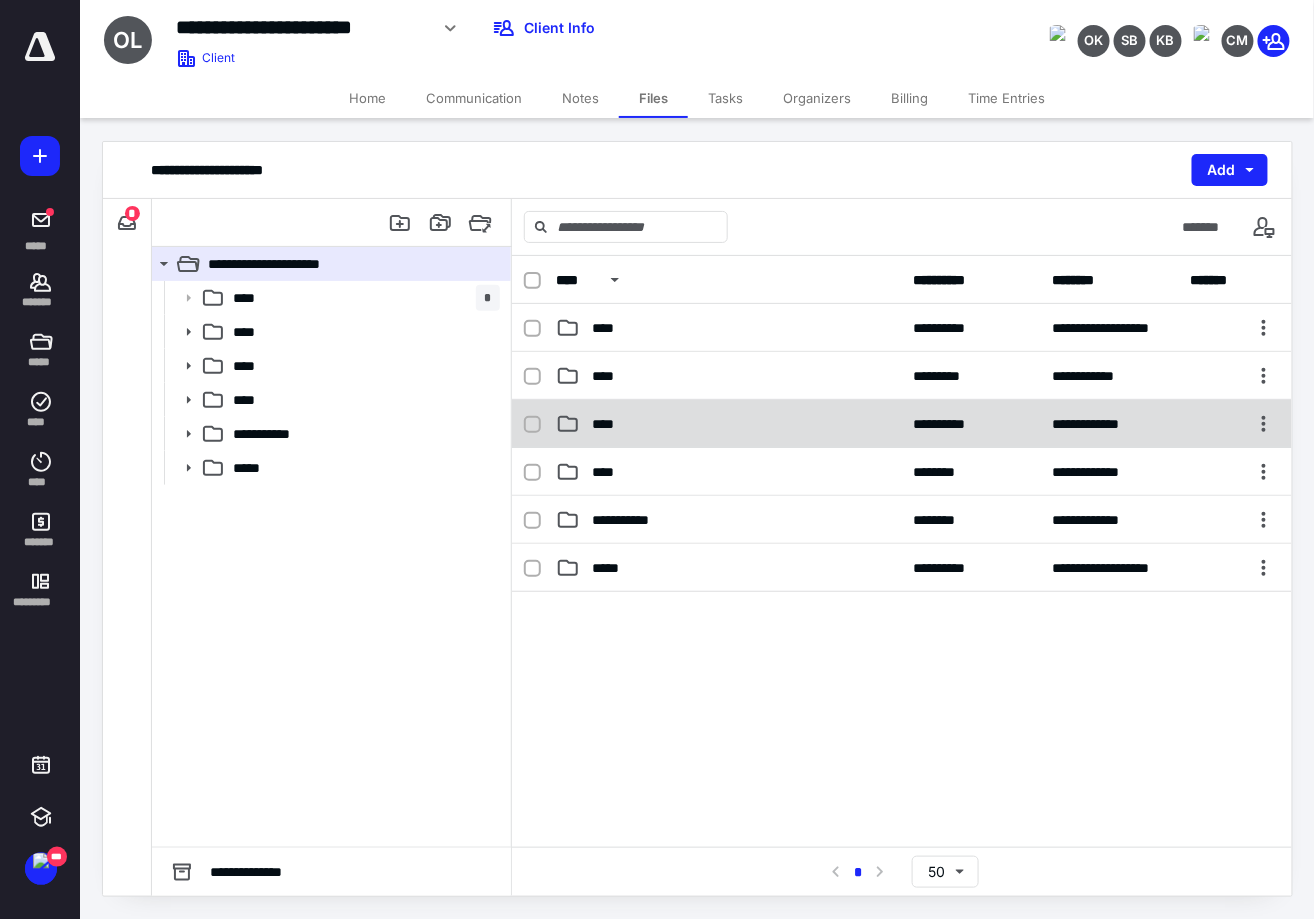 click on "****" at bounding box center [609, 424] 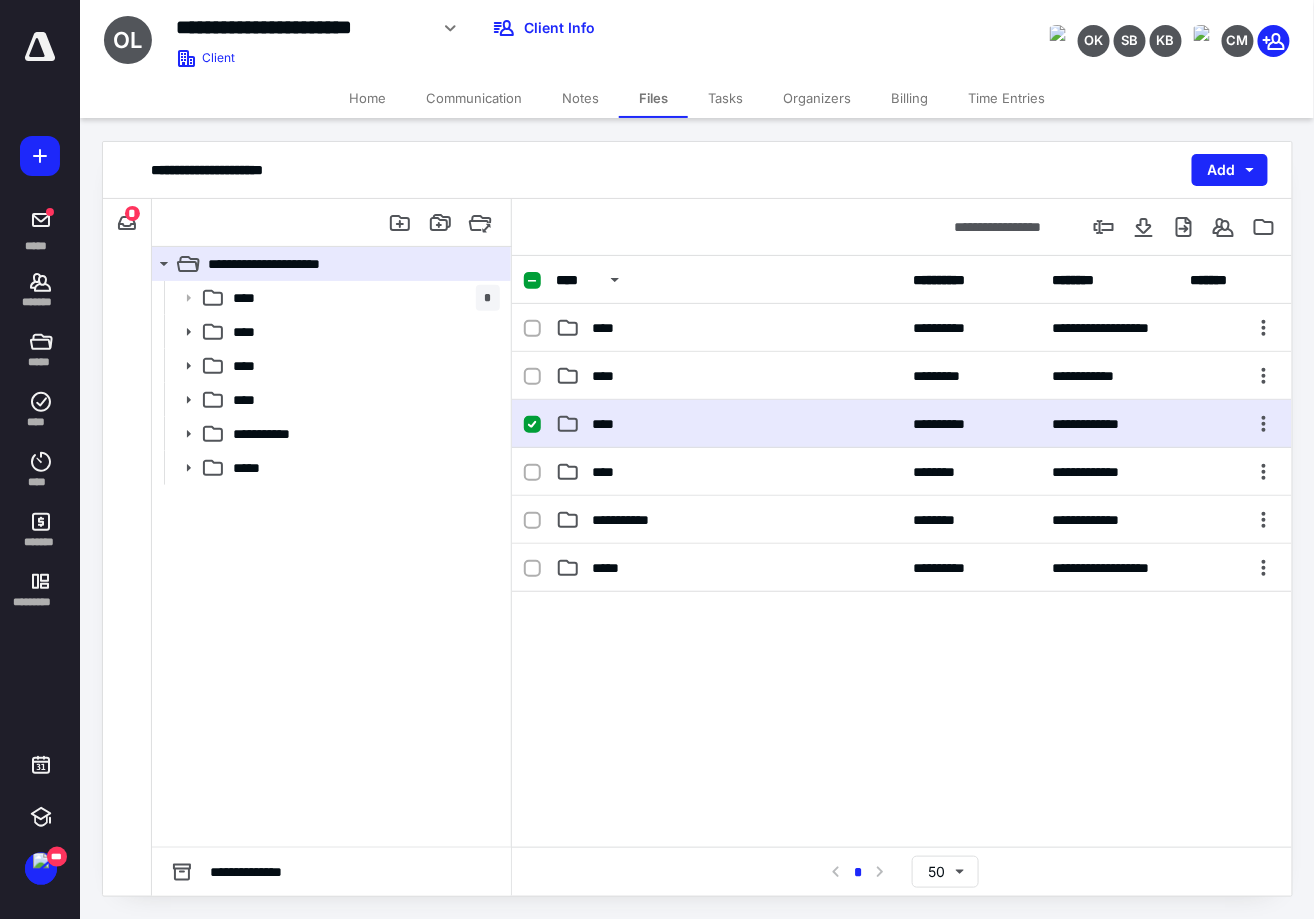 click on "****" at bounding box center [609, 424] 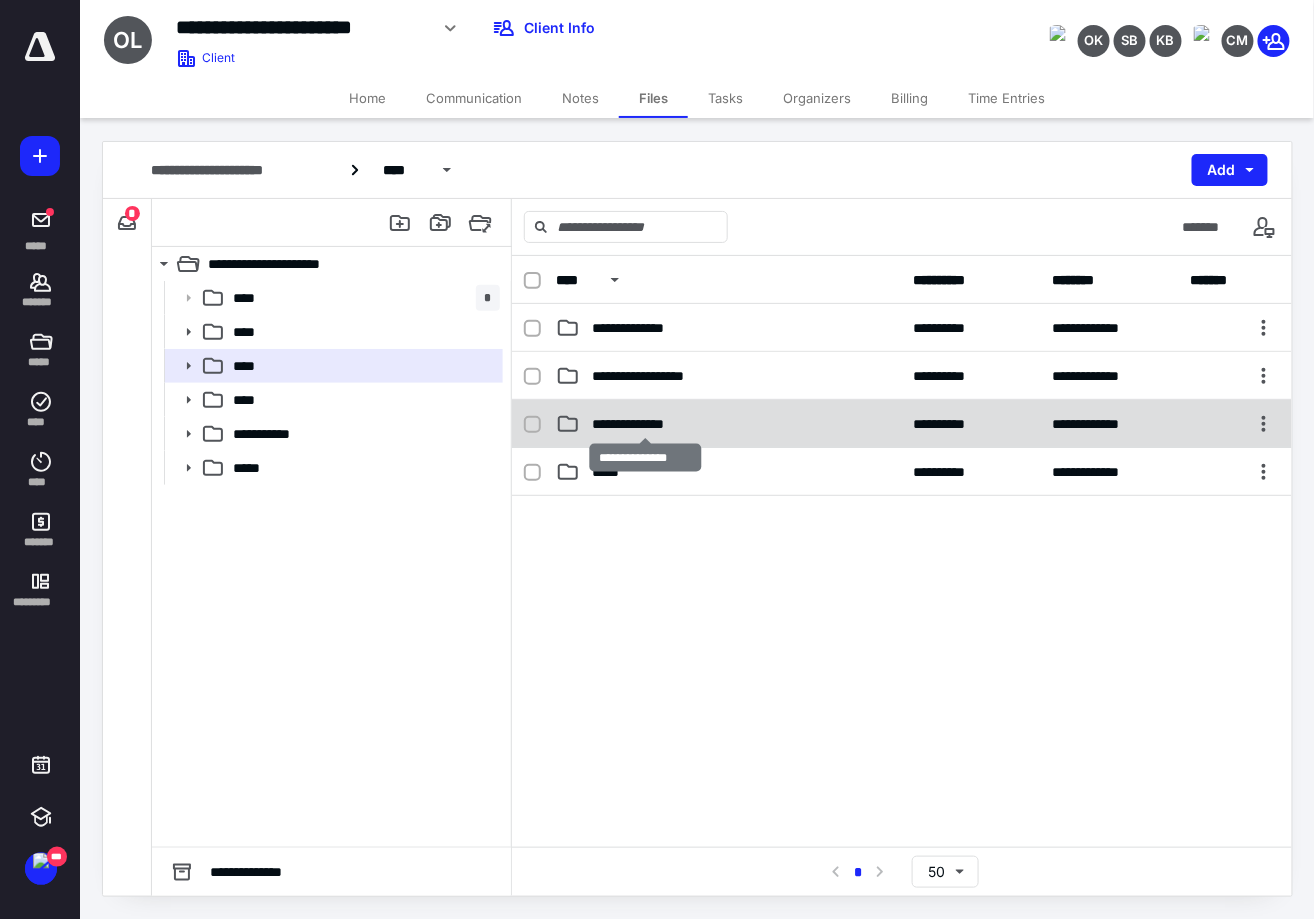 click on "**********" at bounding box center (645, 424) 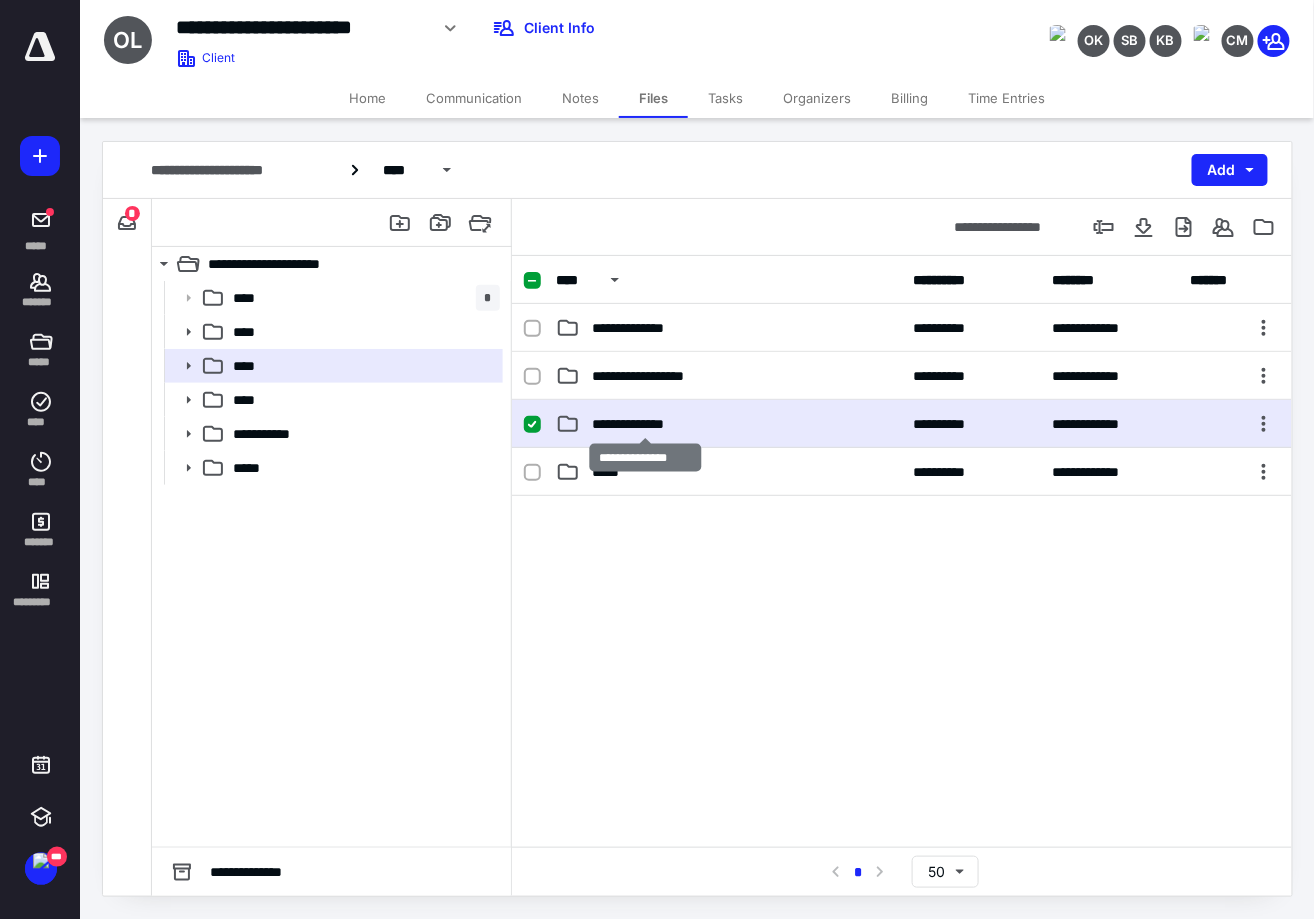 click on "**********" at bounding box center [645, 424] 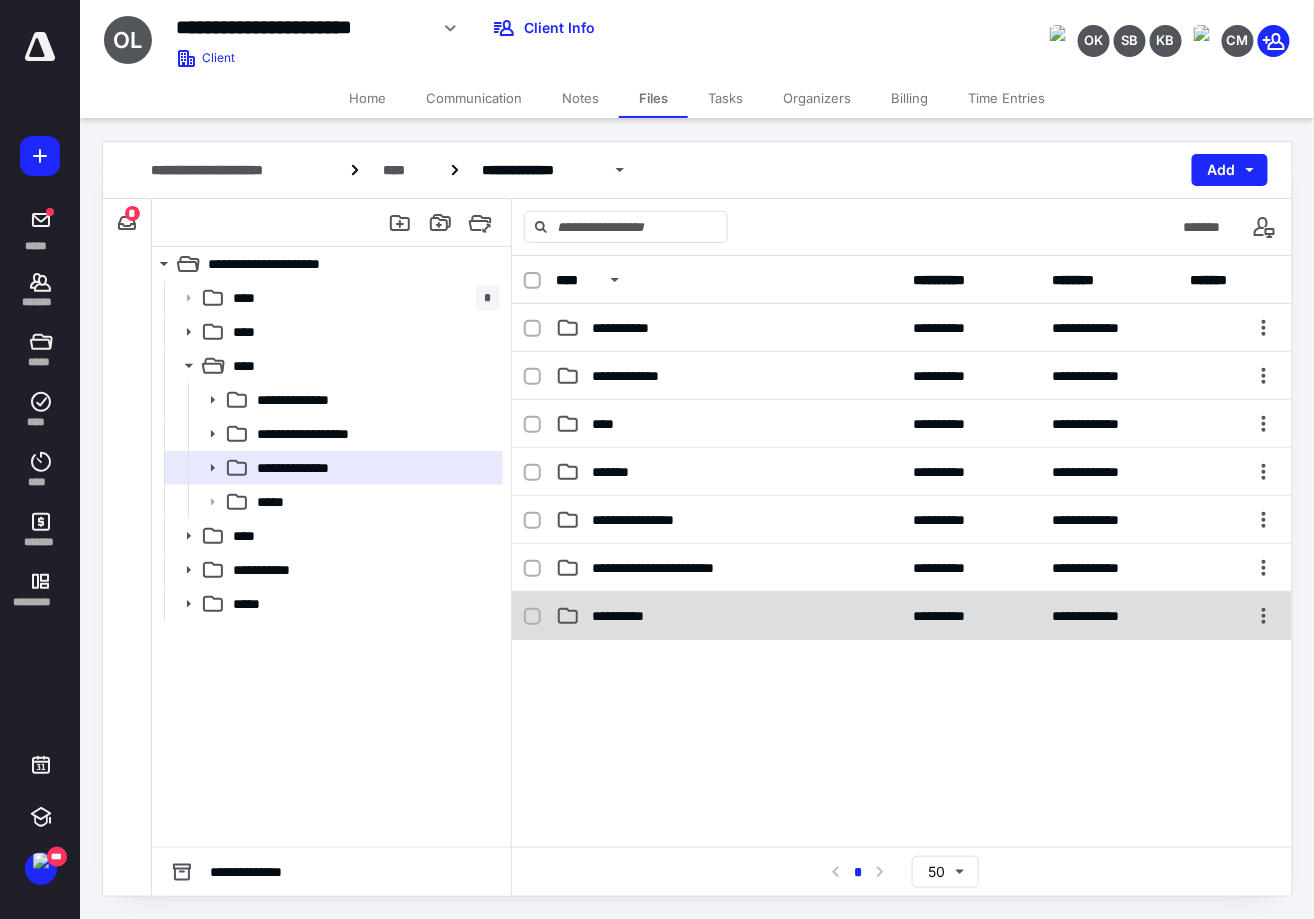 click on "**********" at bounding box center (729, 616) 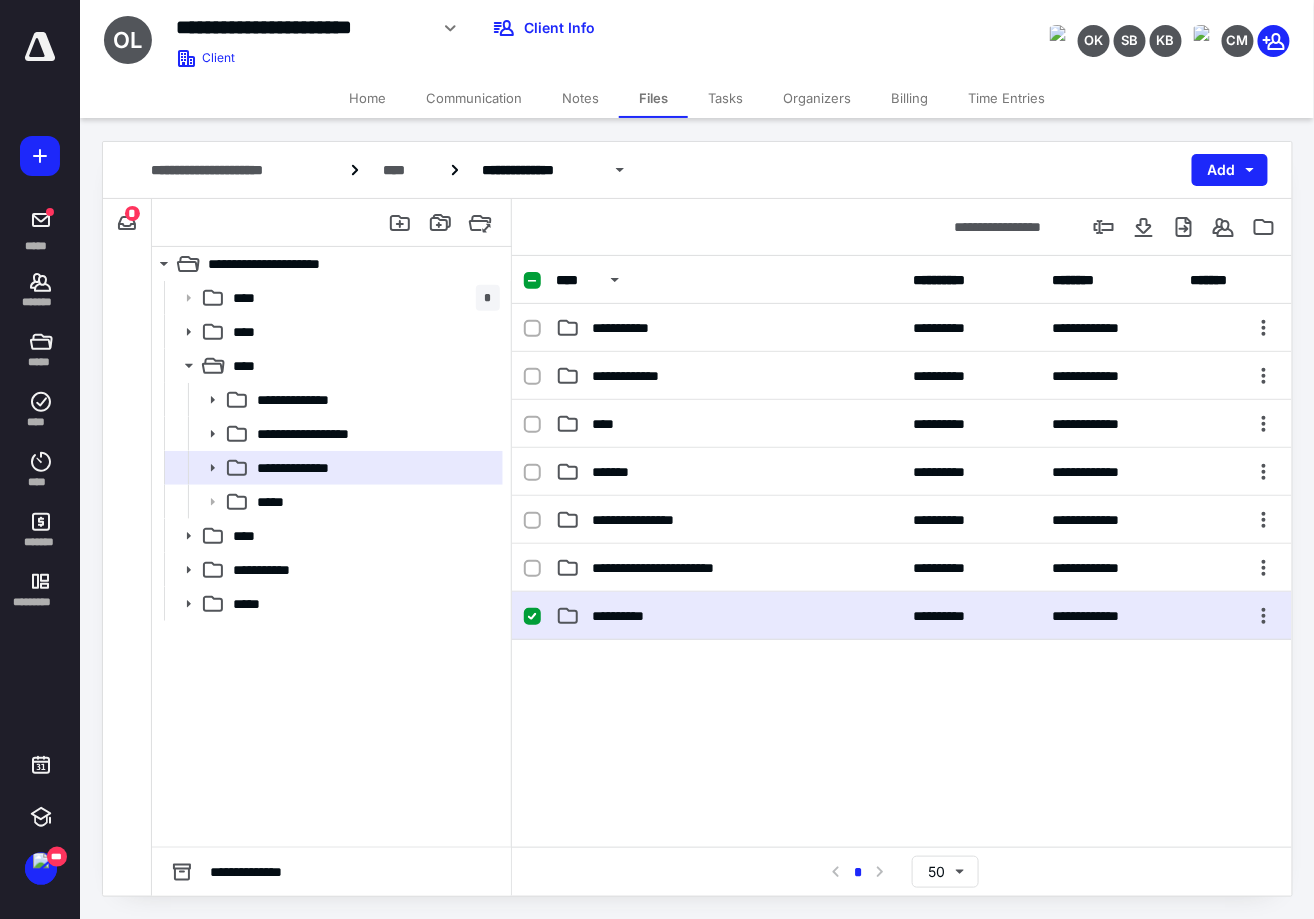 click on "**********" at bounding box center (729, 616) 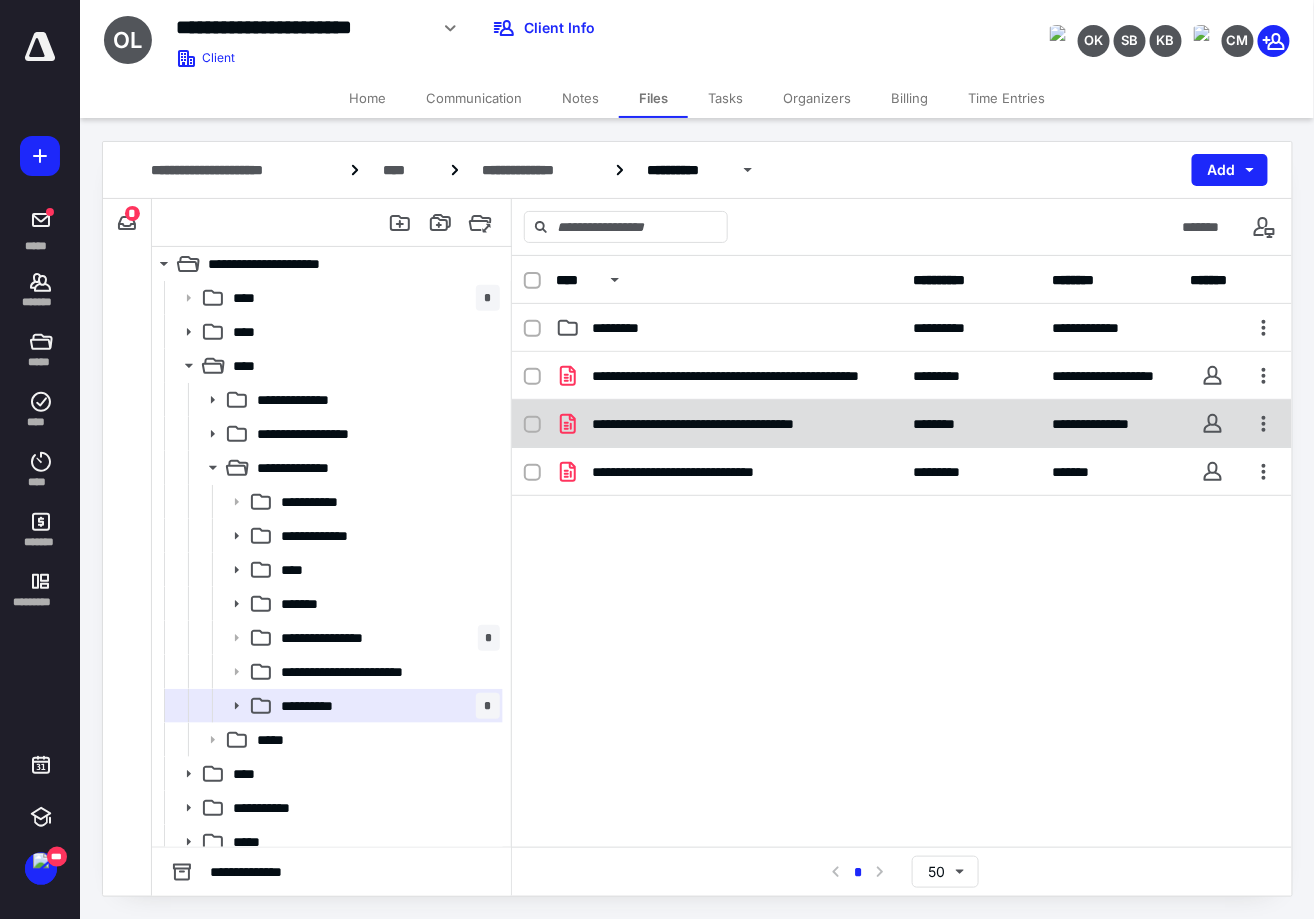 click on "**********" at bounding box center (739, 424) 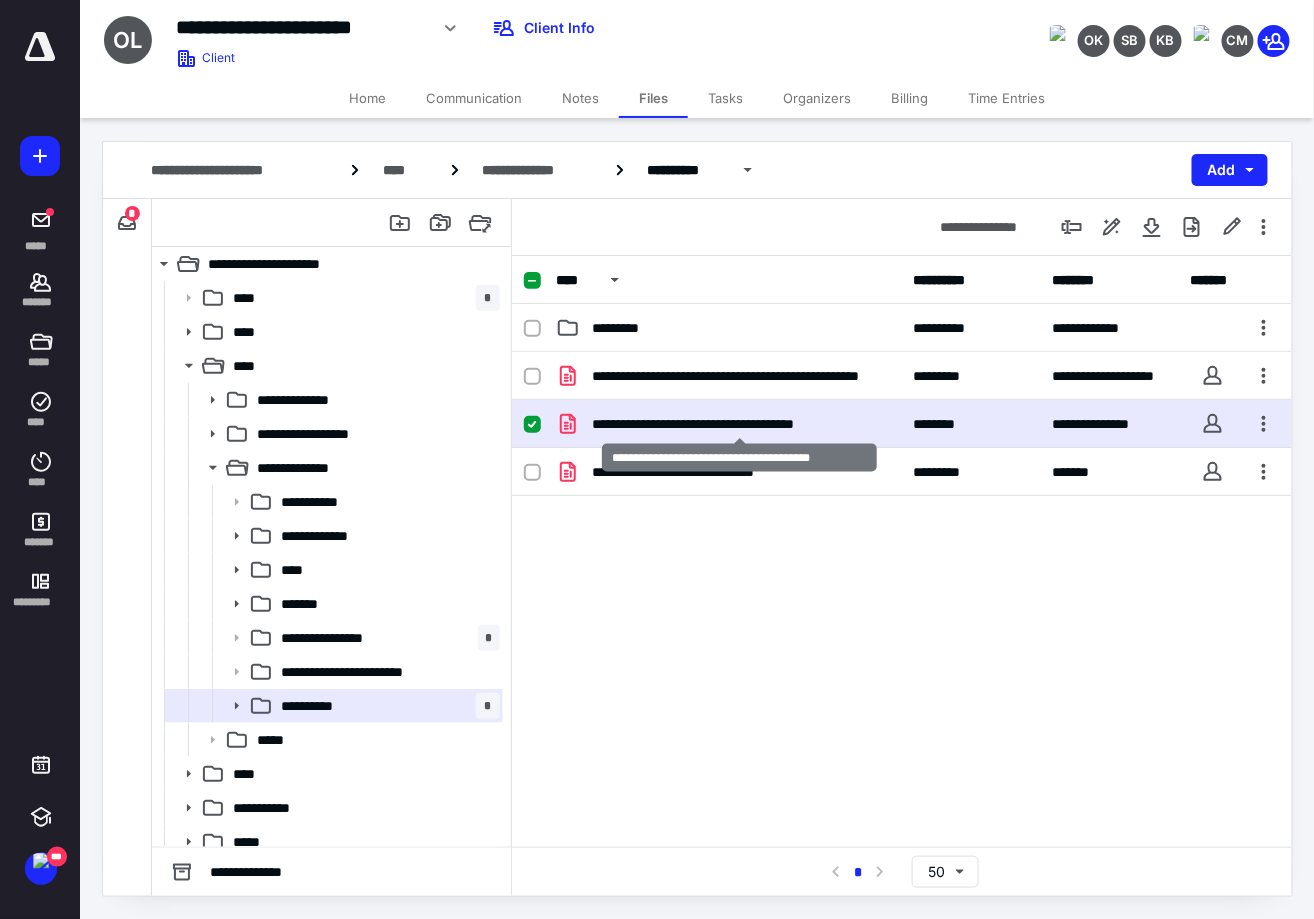 click on "**********" at bounding box center (739, 424) 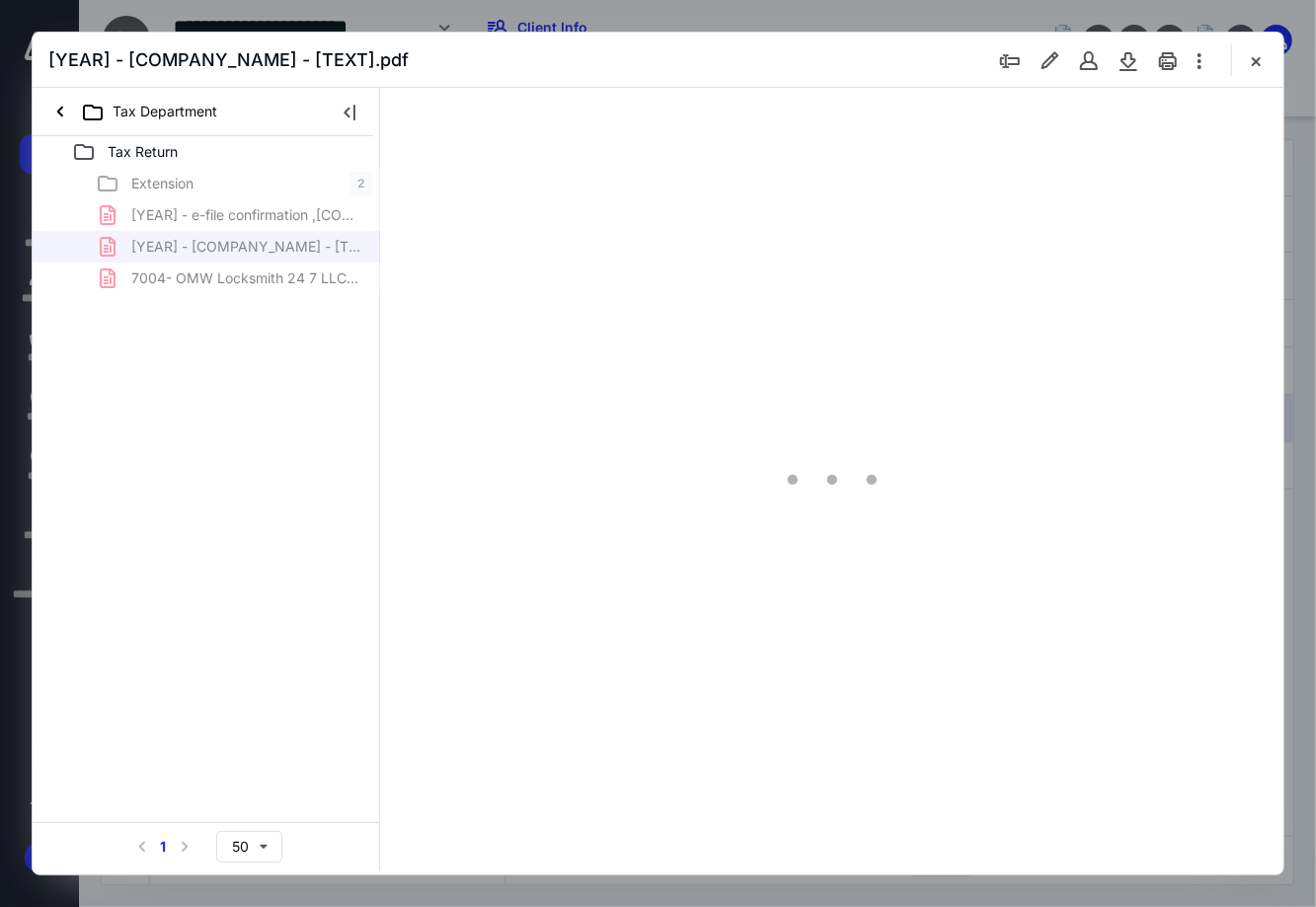 scroll, scrollTop: 0, scrollLeft: 0, axis: both 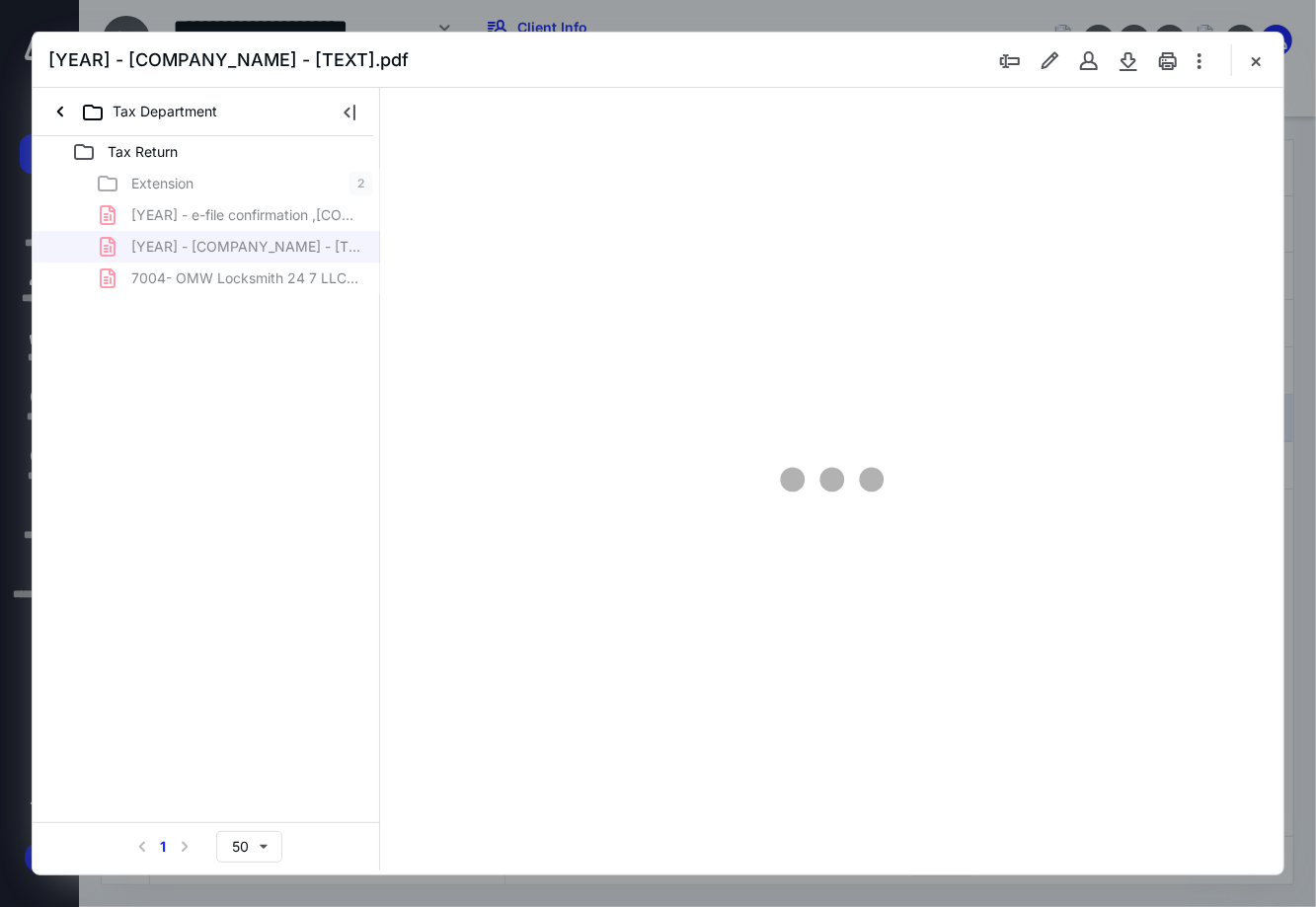 type on "90" 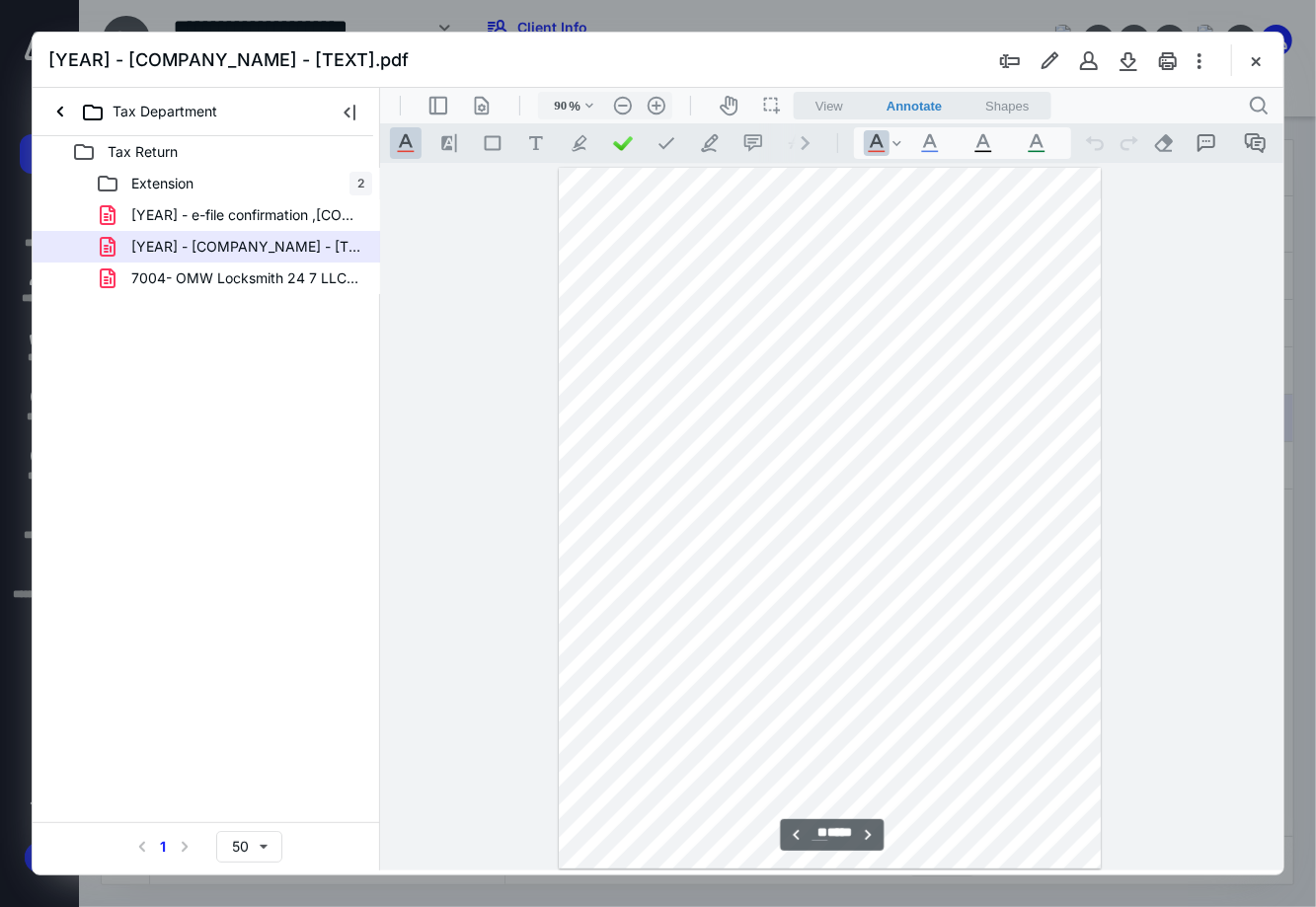scroll, scrollTop: 13033, scrollLeft: 0, axis: vertical 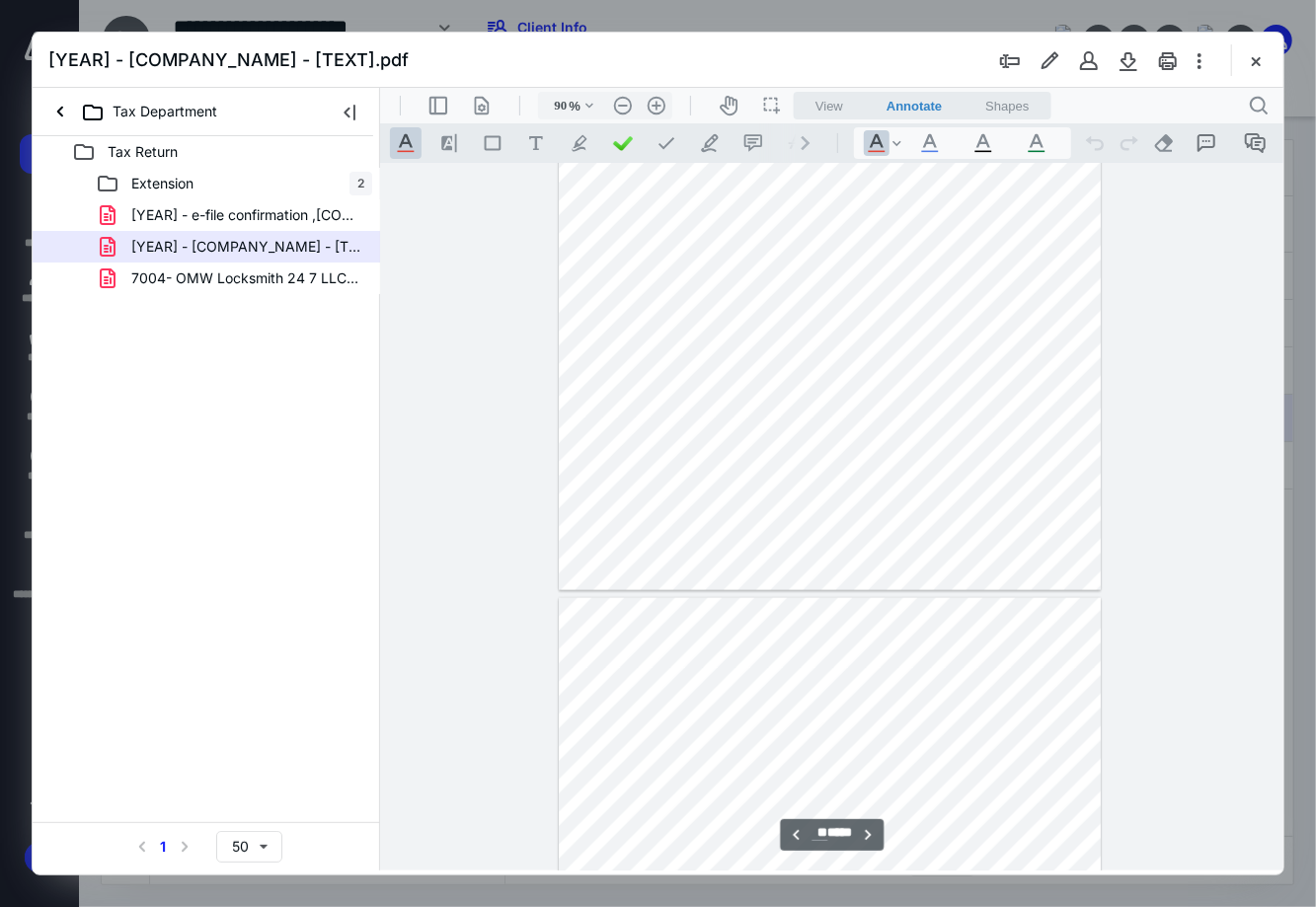 type on "**" 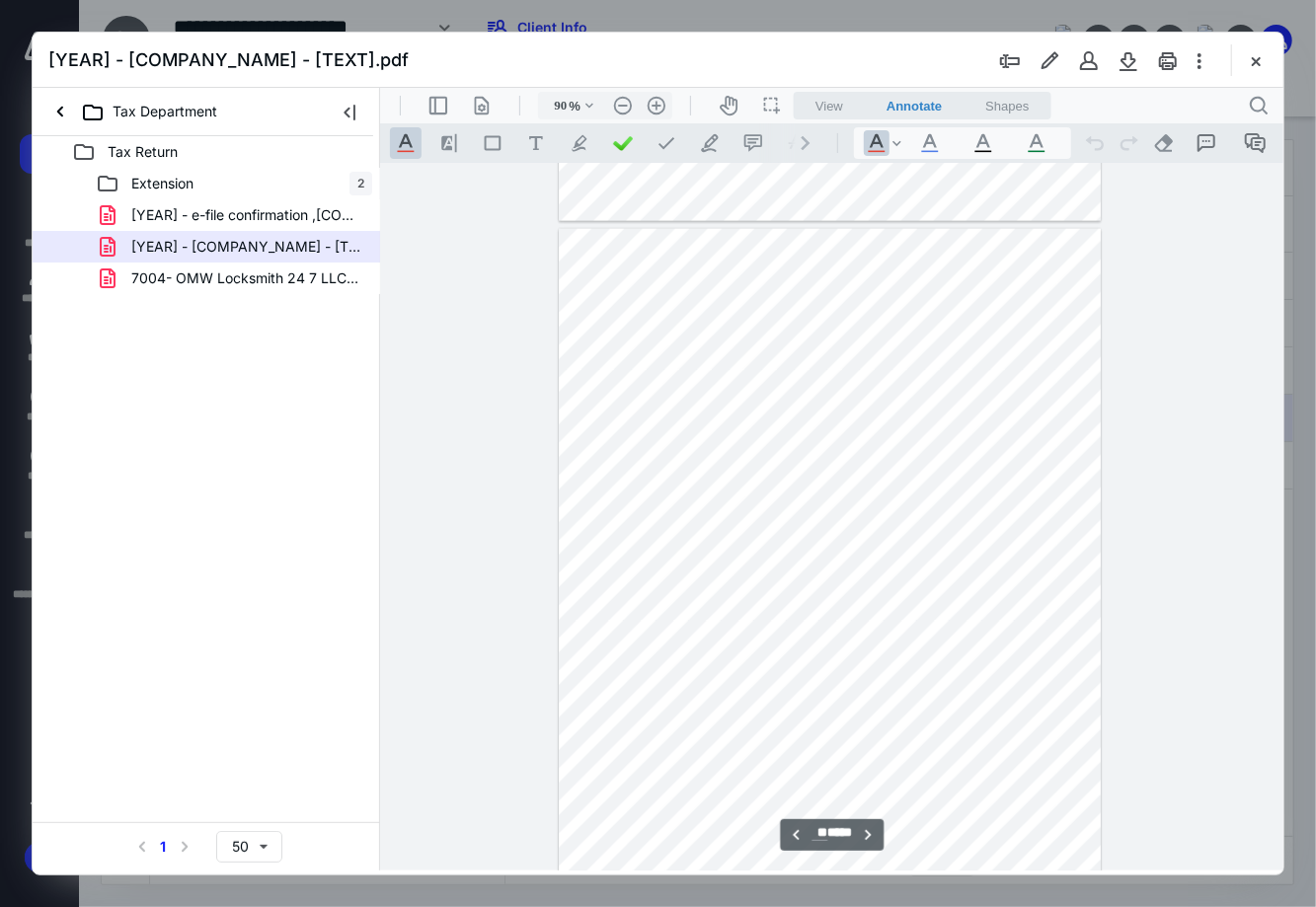scroll, scrollTop: 13649, scrollLeft: 0, axis: vertical 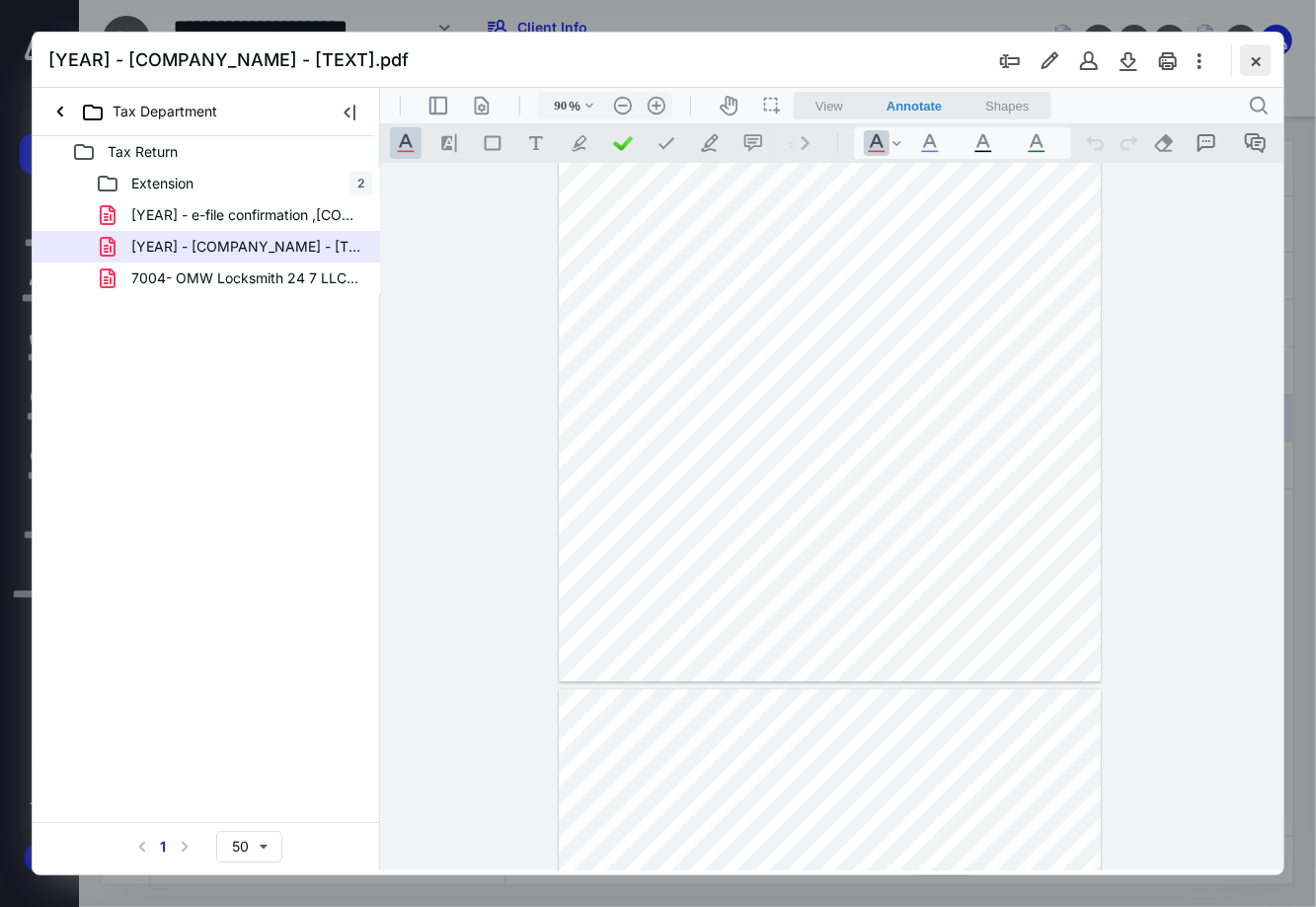 click at bounding box center [1256, 60] 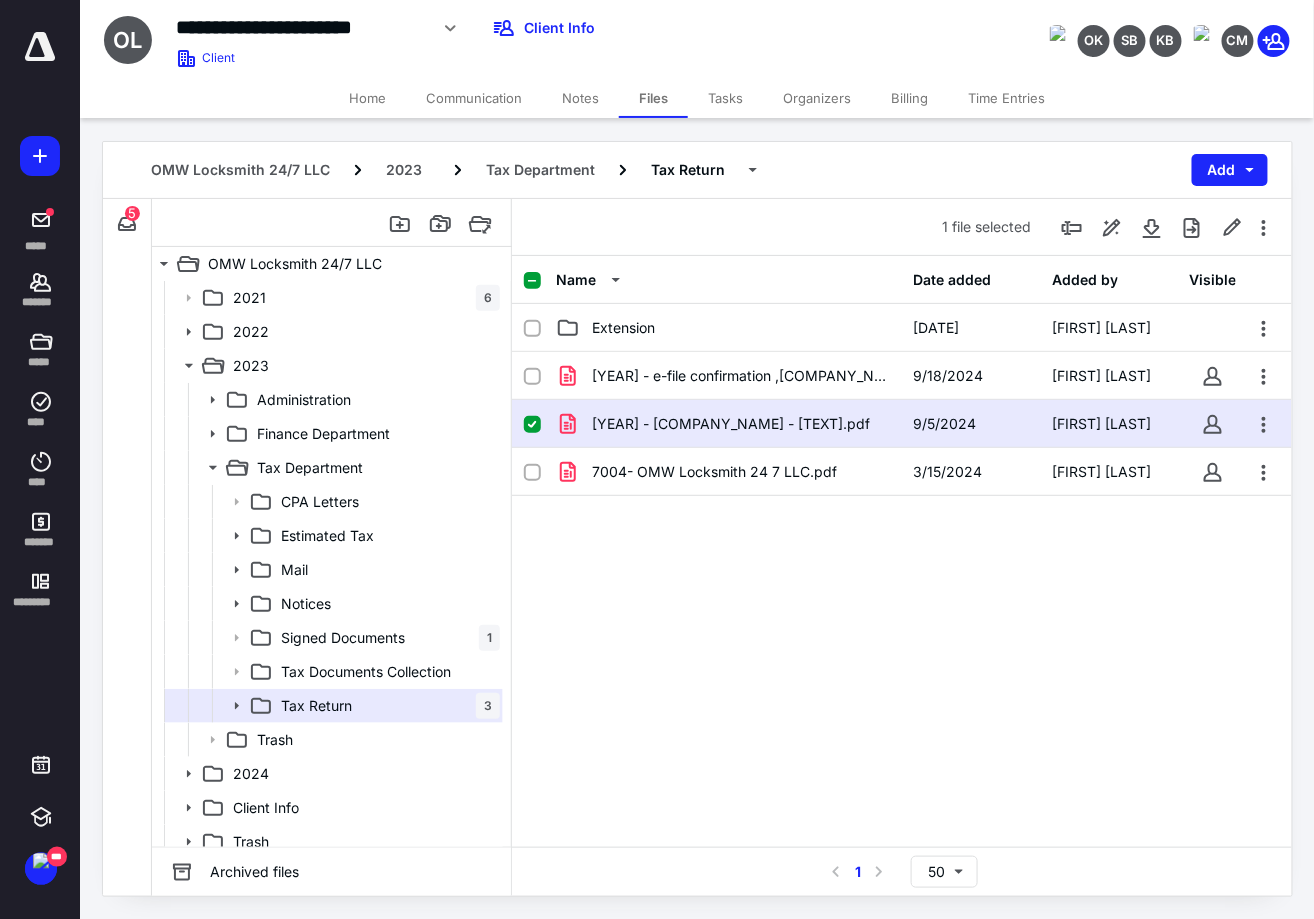 click on "Home" at bounding box center [367, 98] 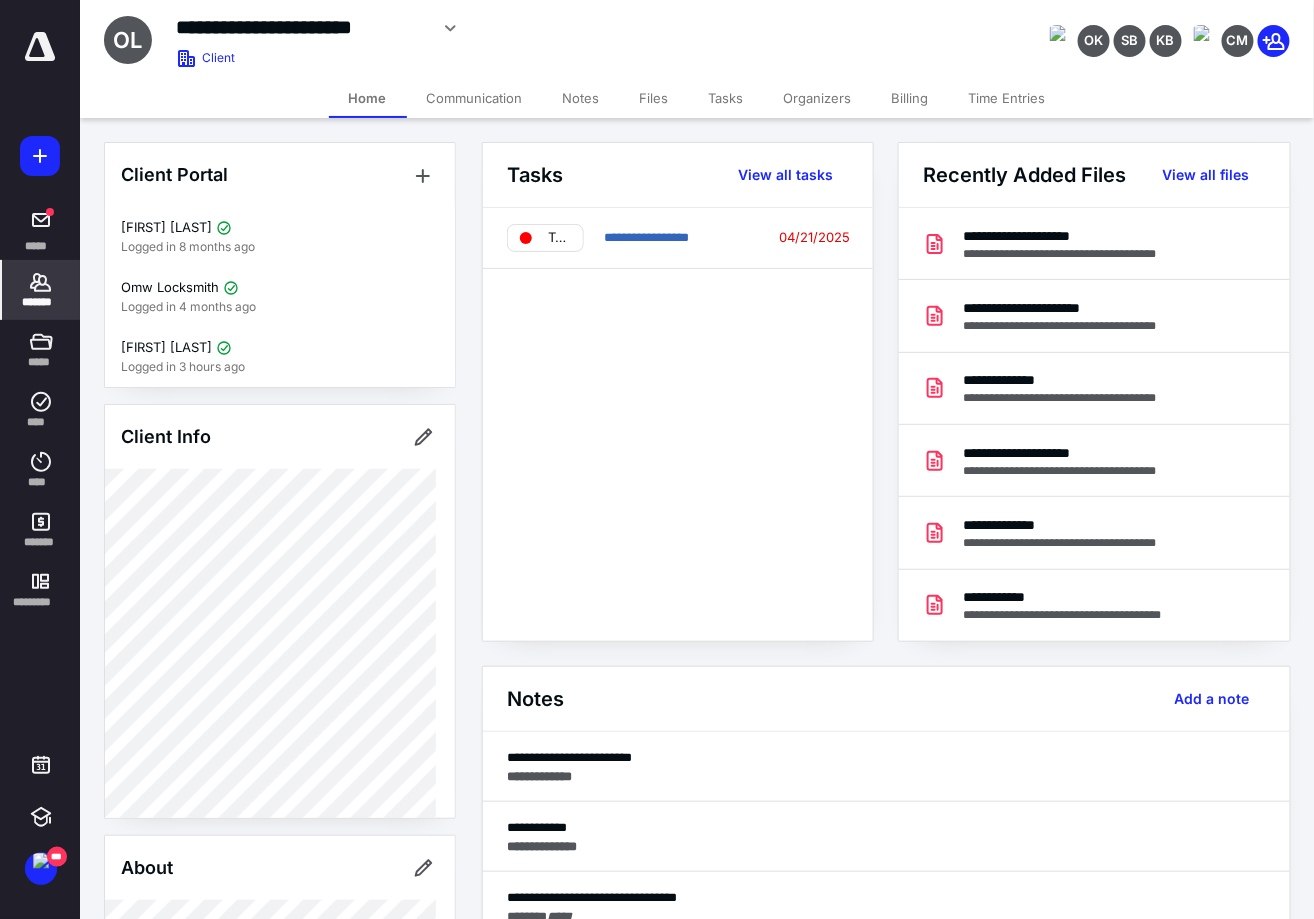 click on "About" at bounding box center (280, 868) 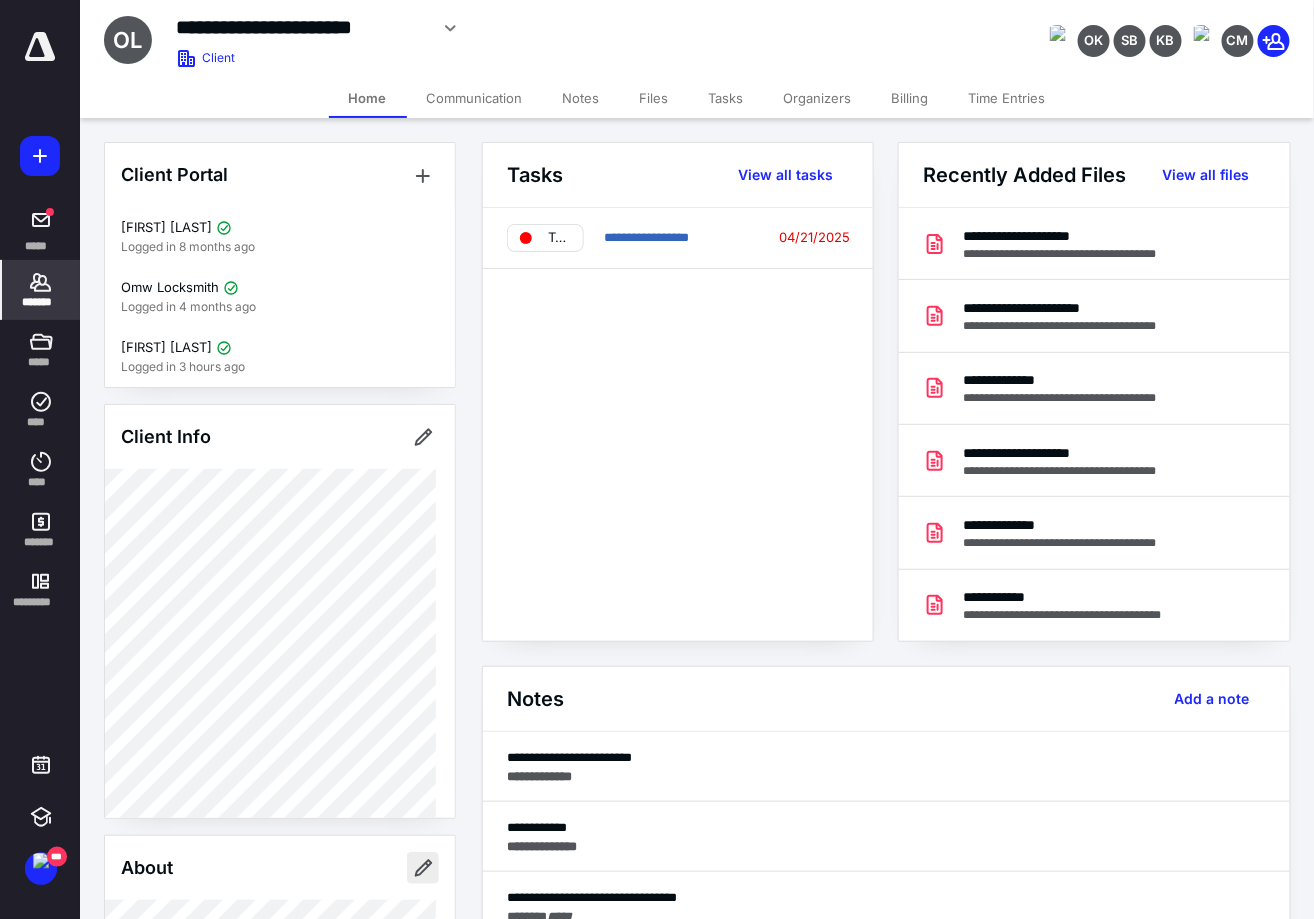 click at bounding box center [423, 868] 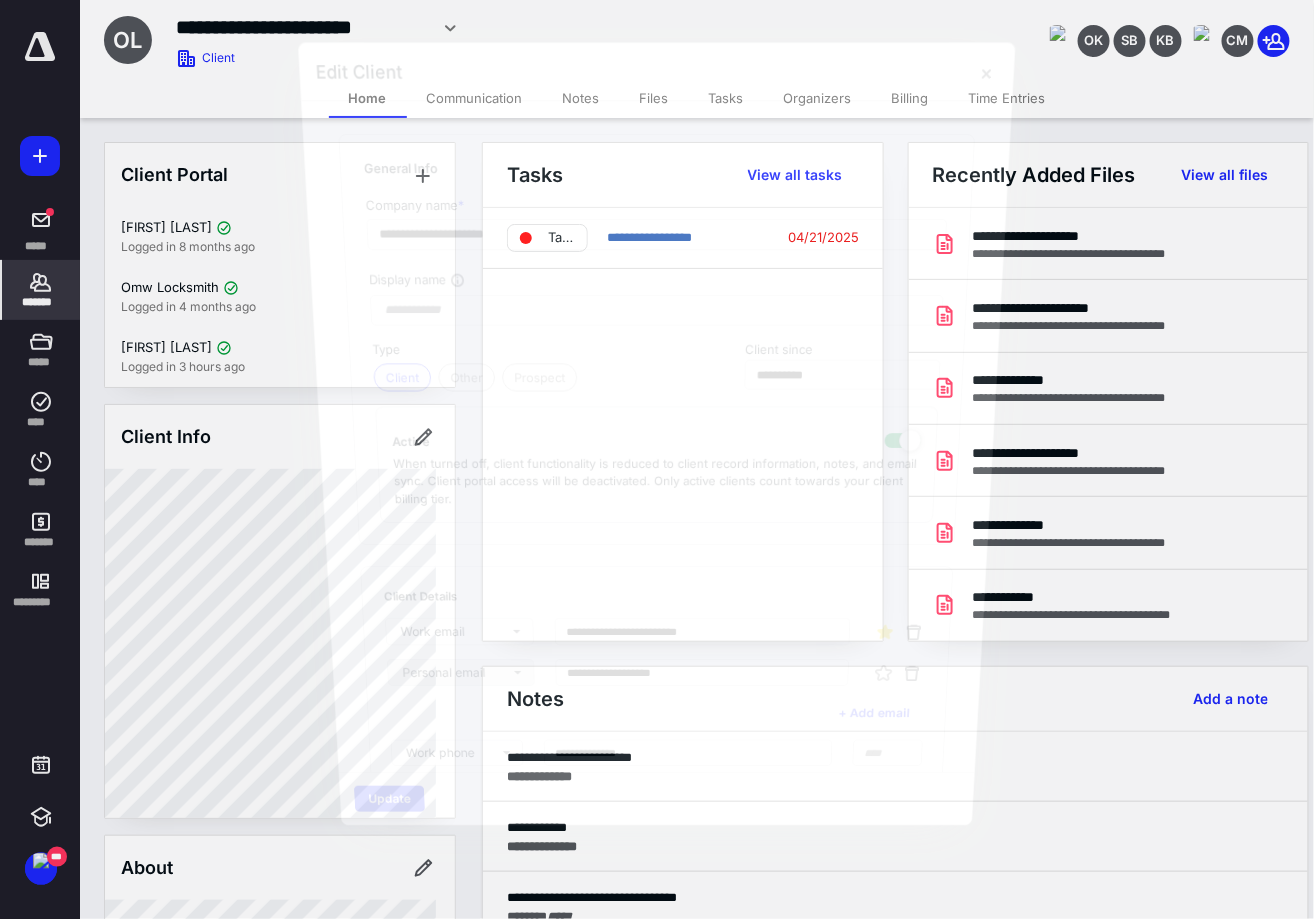 type on "*******" 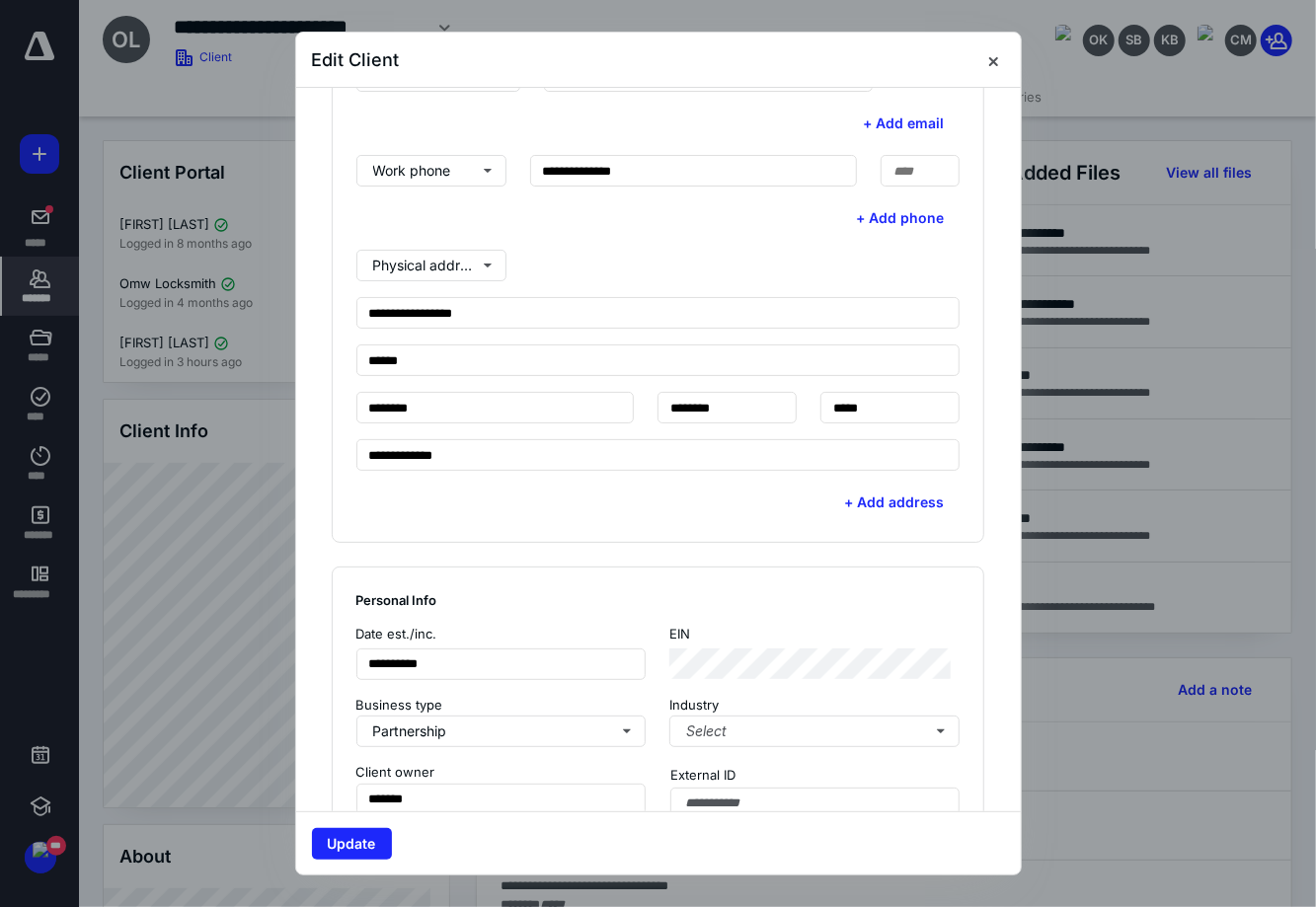 scroll, scrollTop: 986, scrollLeft: 0, axis: vertical 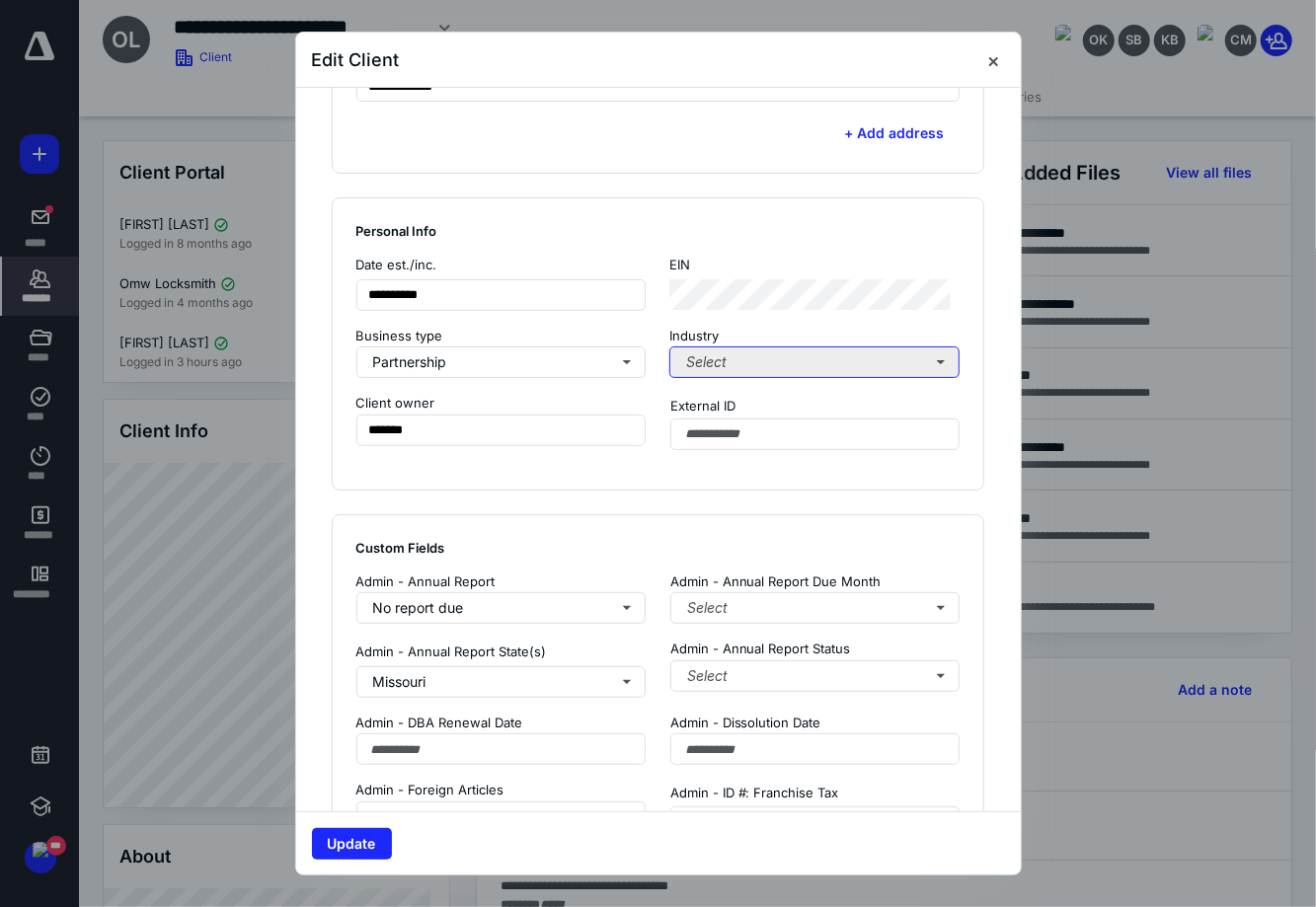click on "Select" at bounding box center [814, 362] 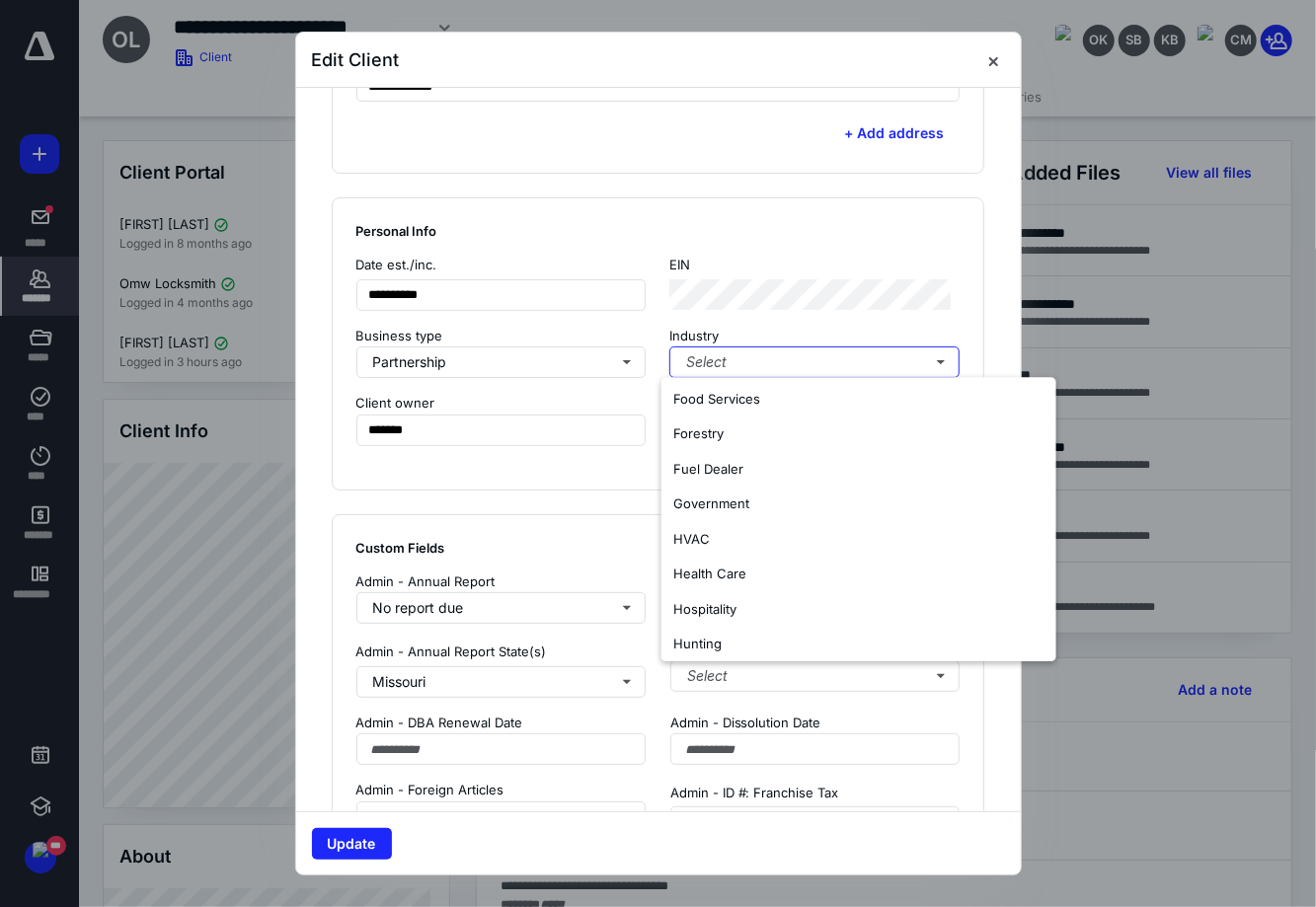 scroll, scrollTop: 863, scrollLeft: 0, axis: vertical 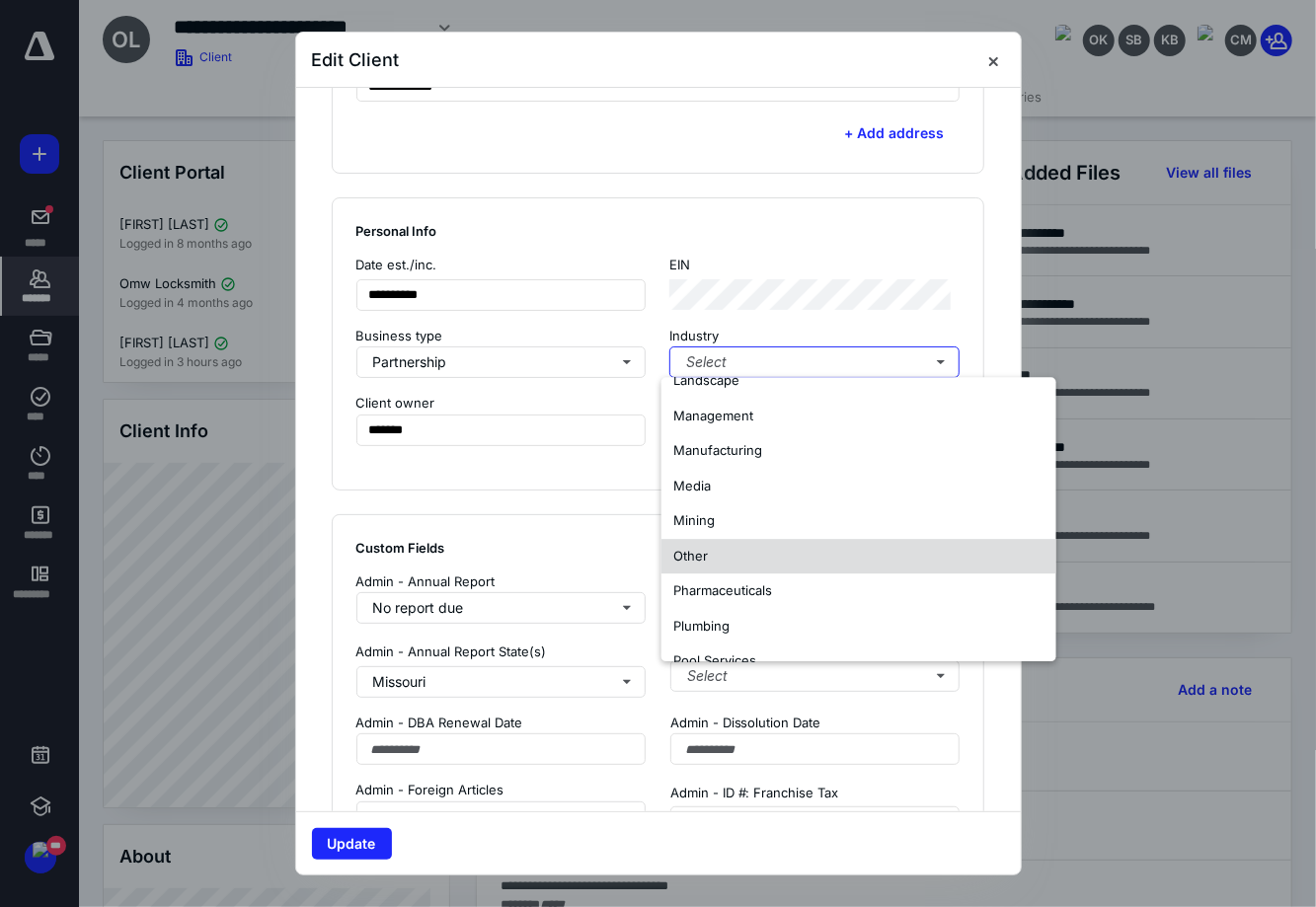 click on "Other" at bounding box center [859, 557] 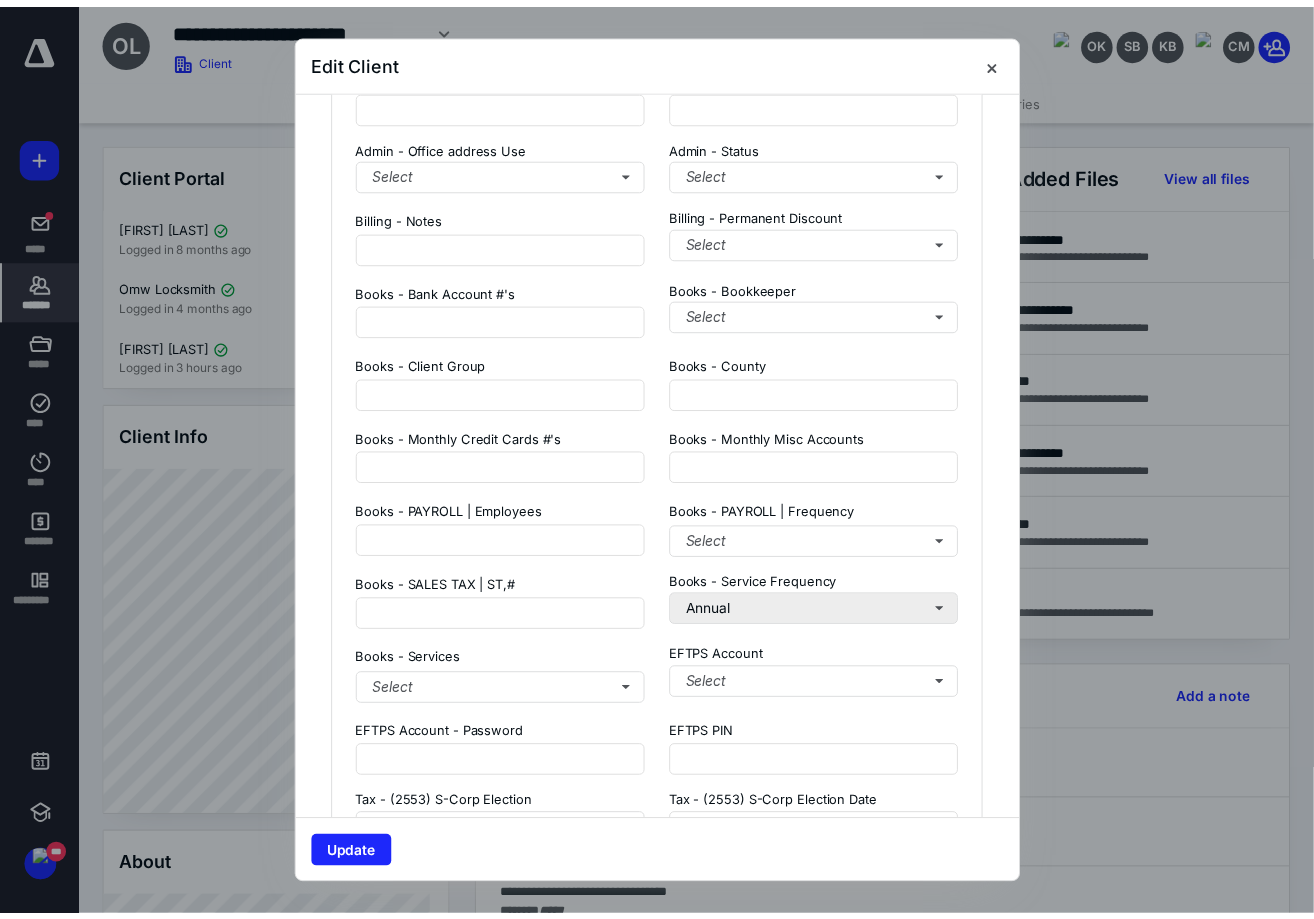 scroll, scrollTop: 1749, scrollLeft: 0, axis: vertical 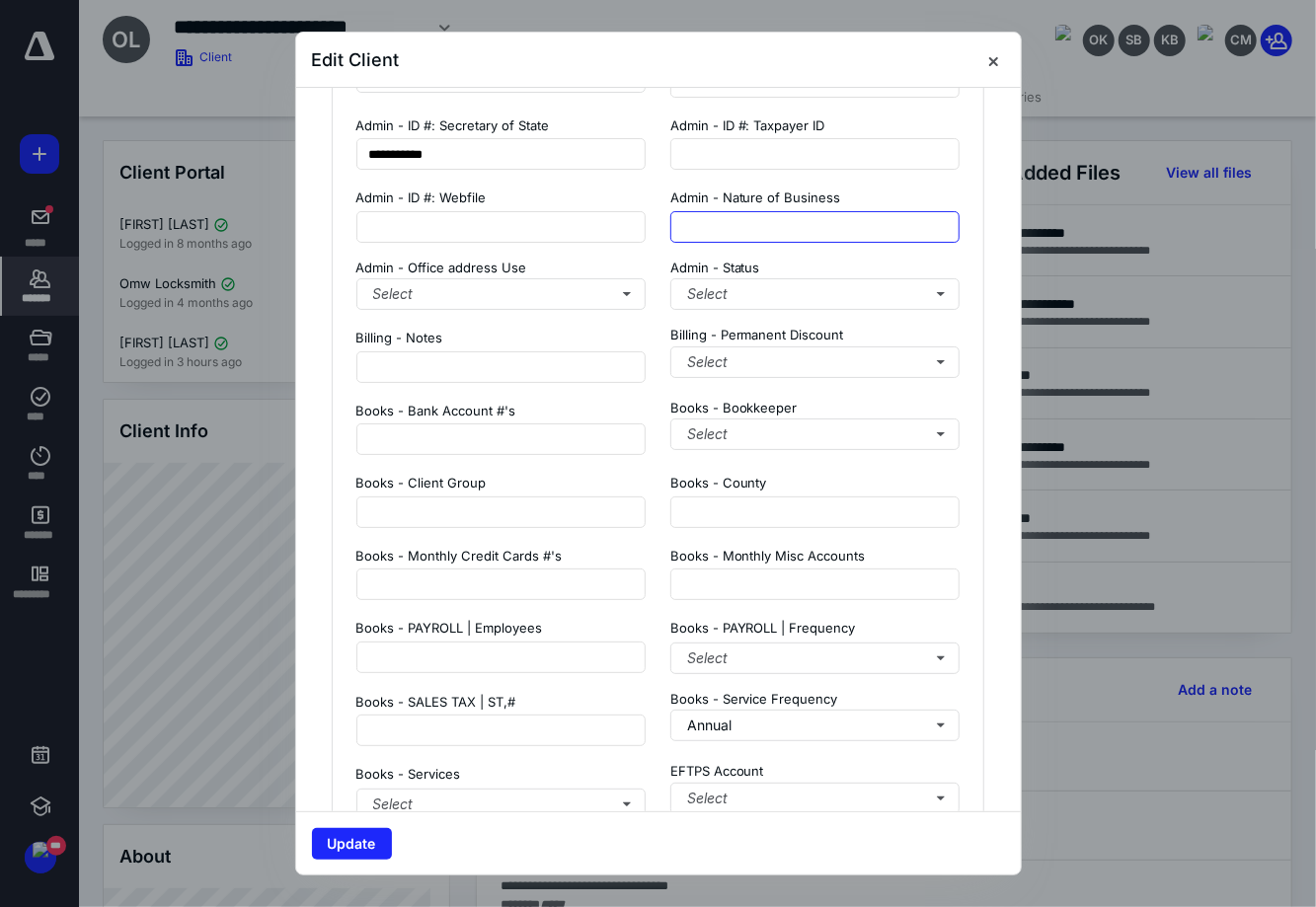 click at bounding box center [815, 227] 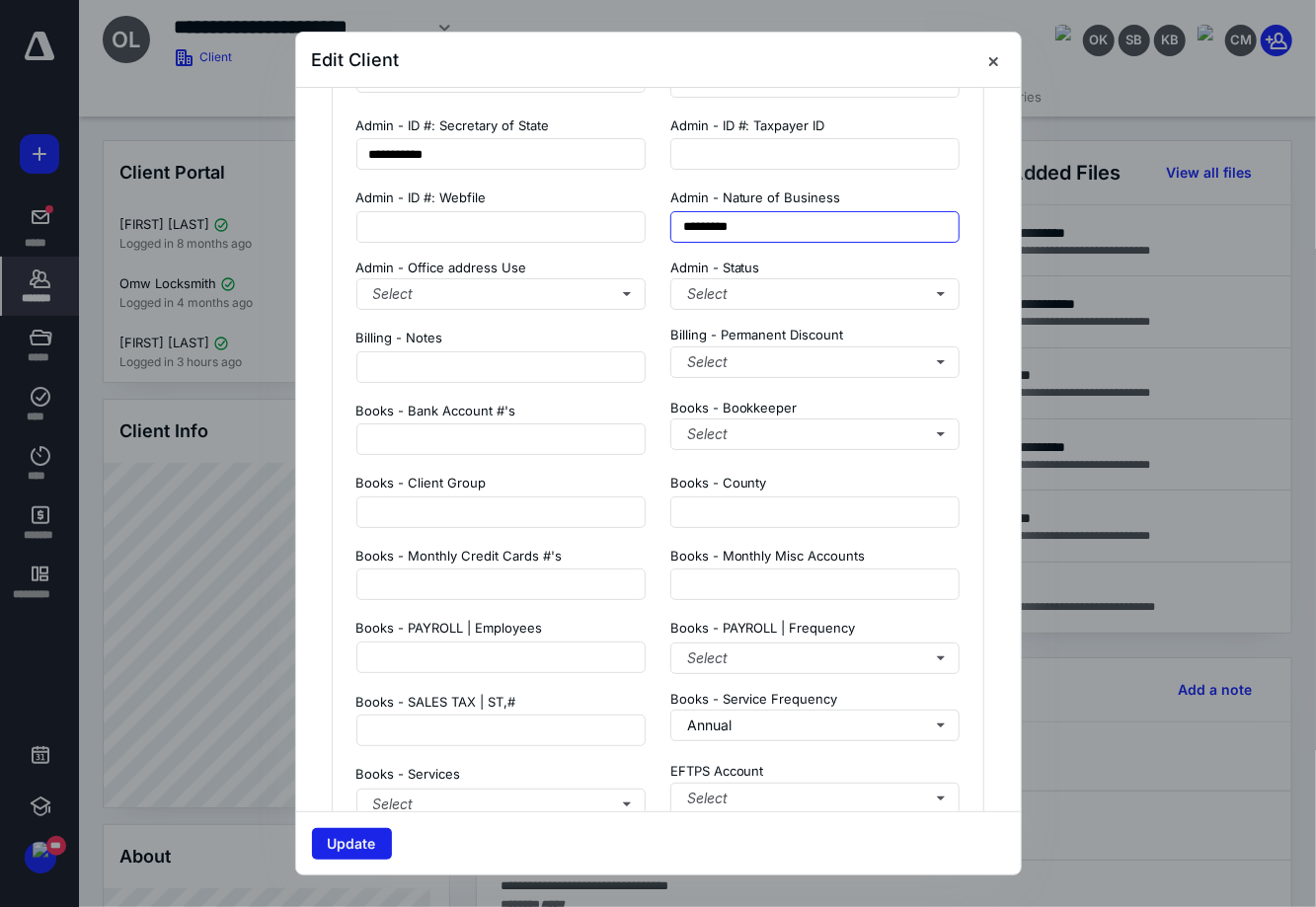 type on "*********" 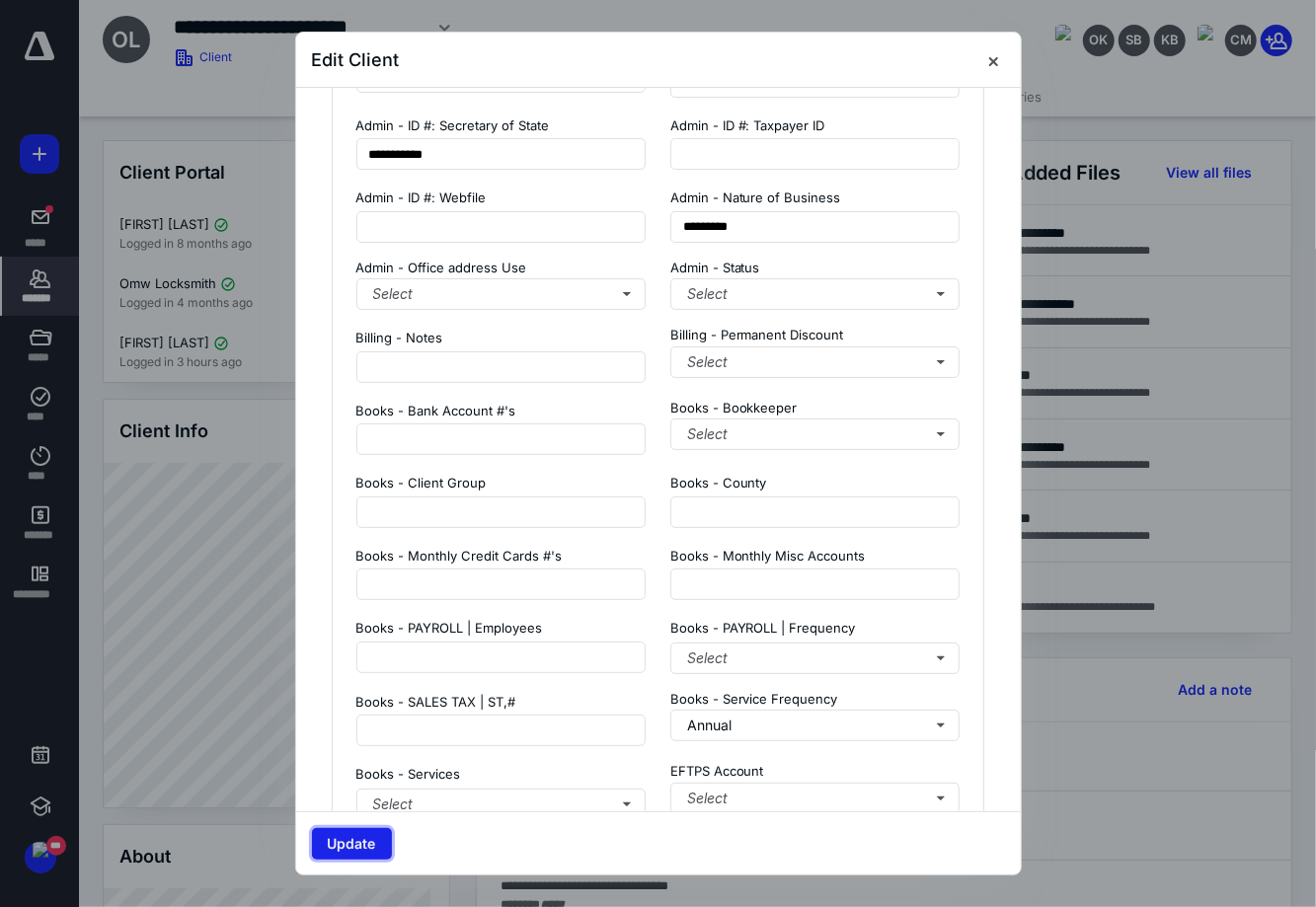 click on "Update" at bounding box center [351, 844] 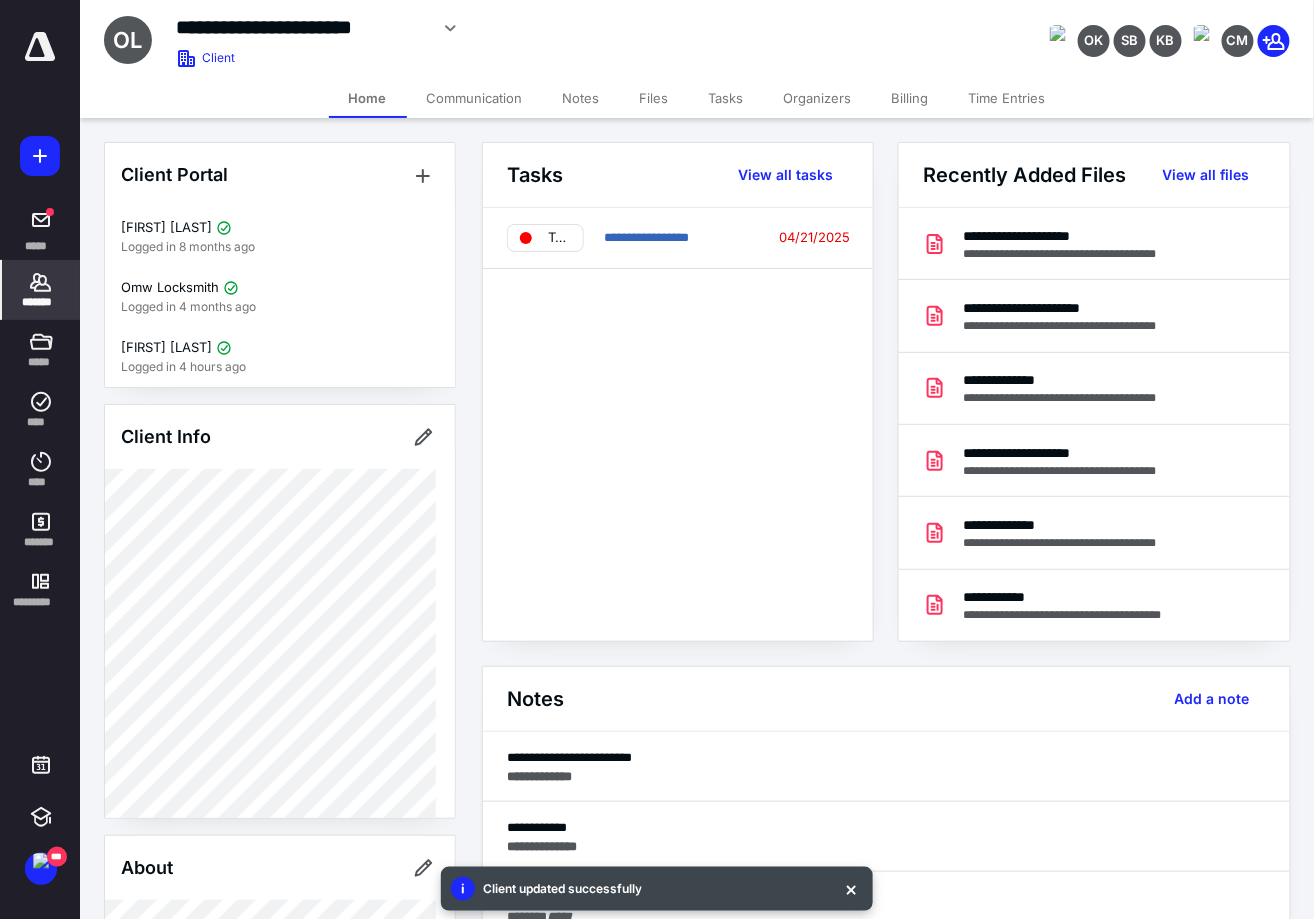 click at bounding box center [0, 0] 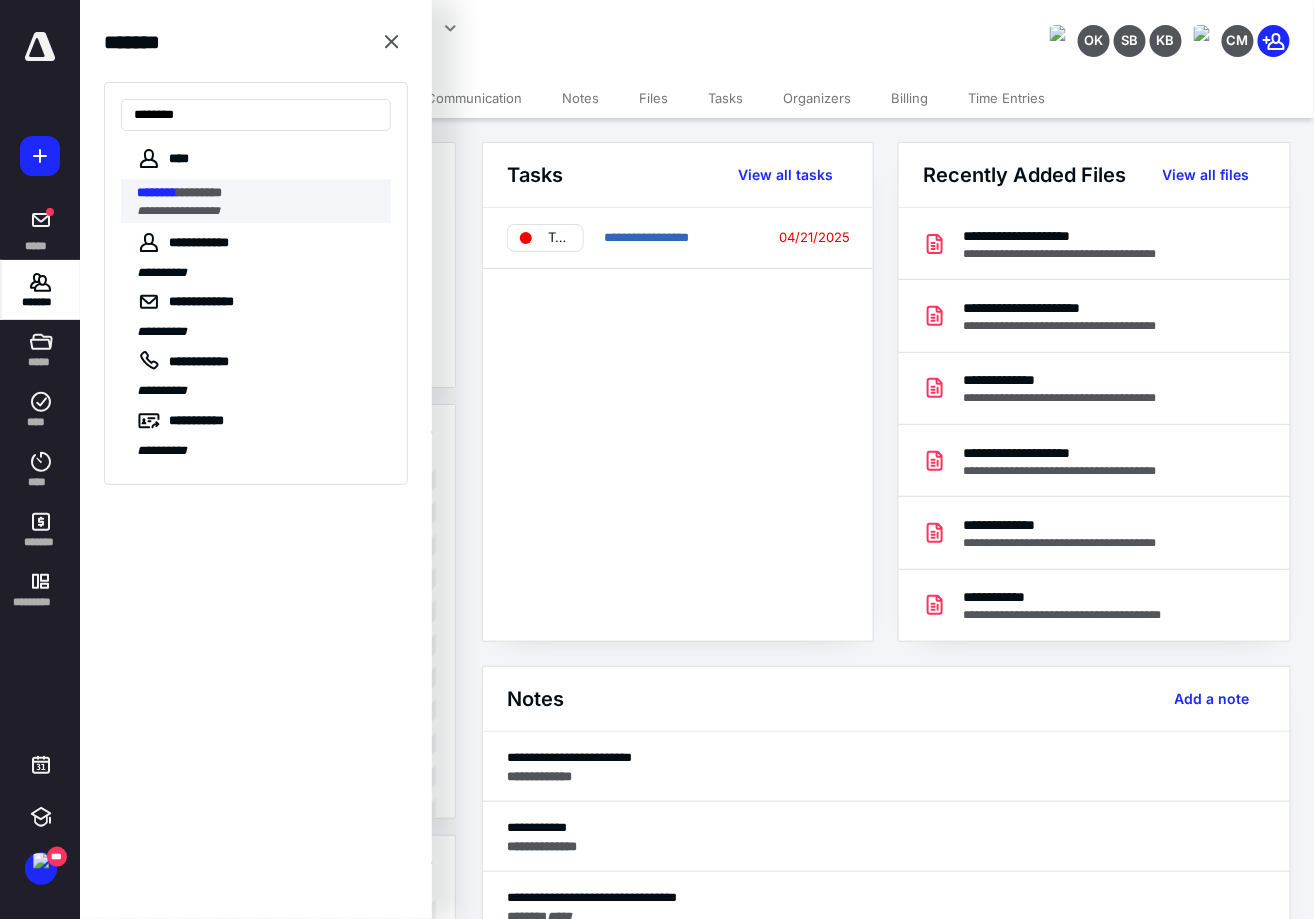 type on "********" 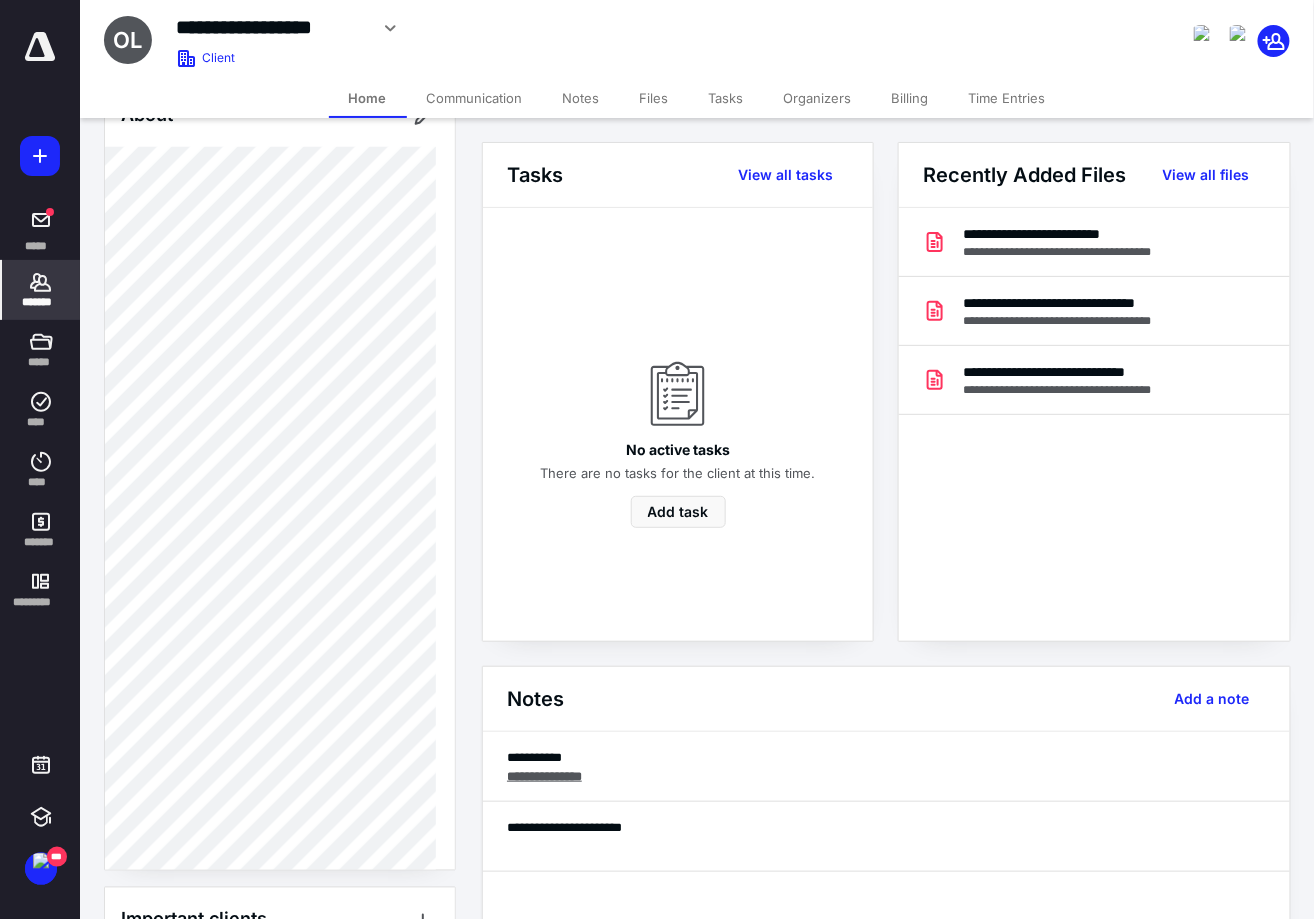 scroll, scrollTop: 362, scrollLeft: 0, axis: vertical 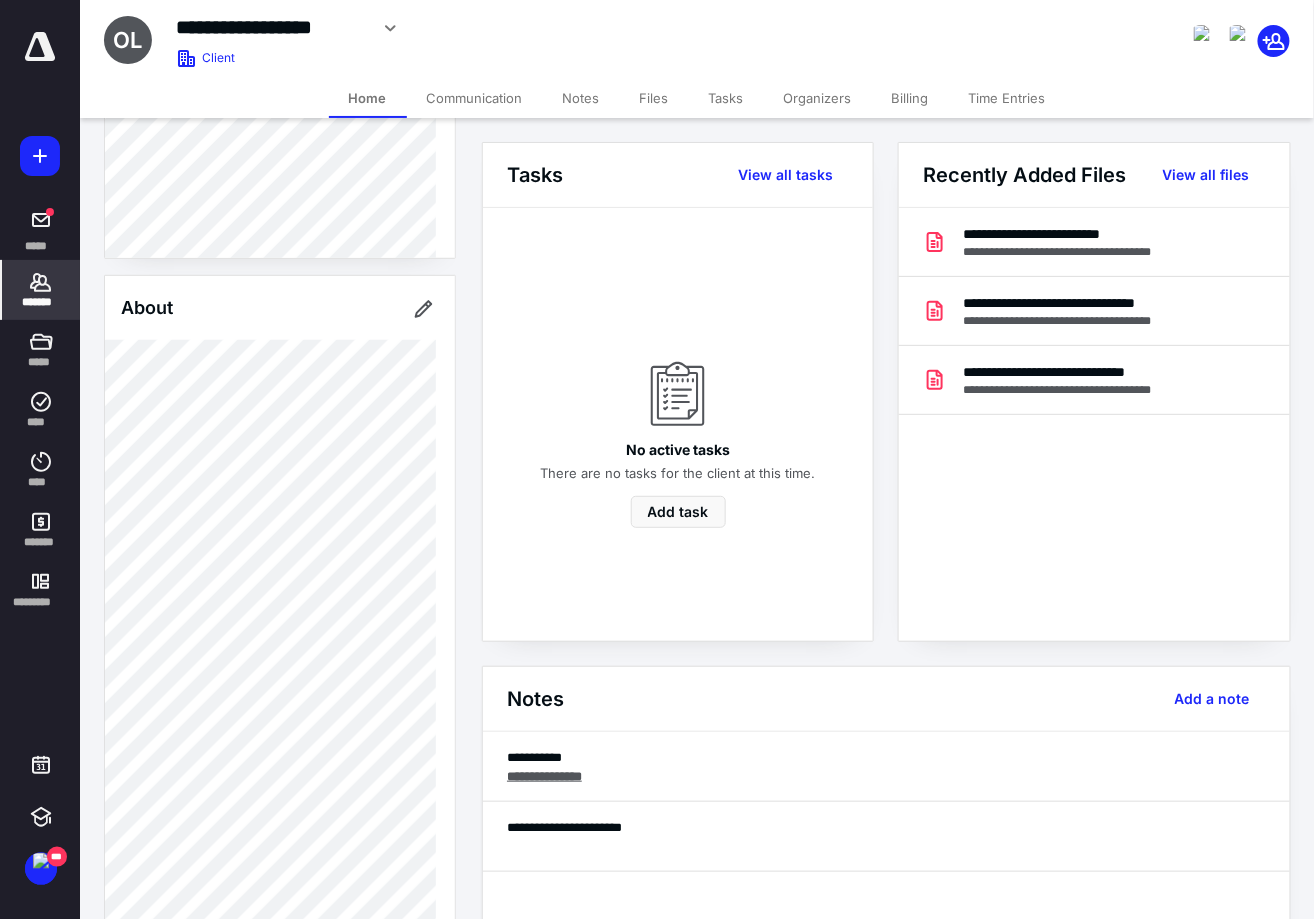 click on "Tasks" at bounding box center (726, 98) 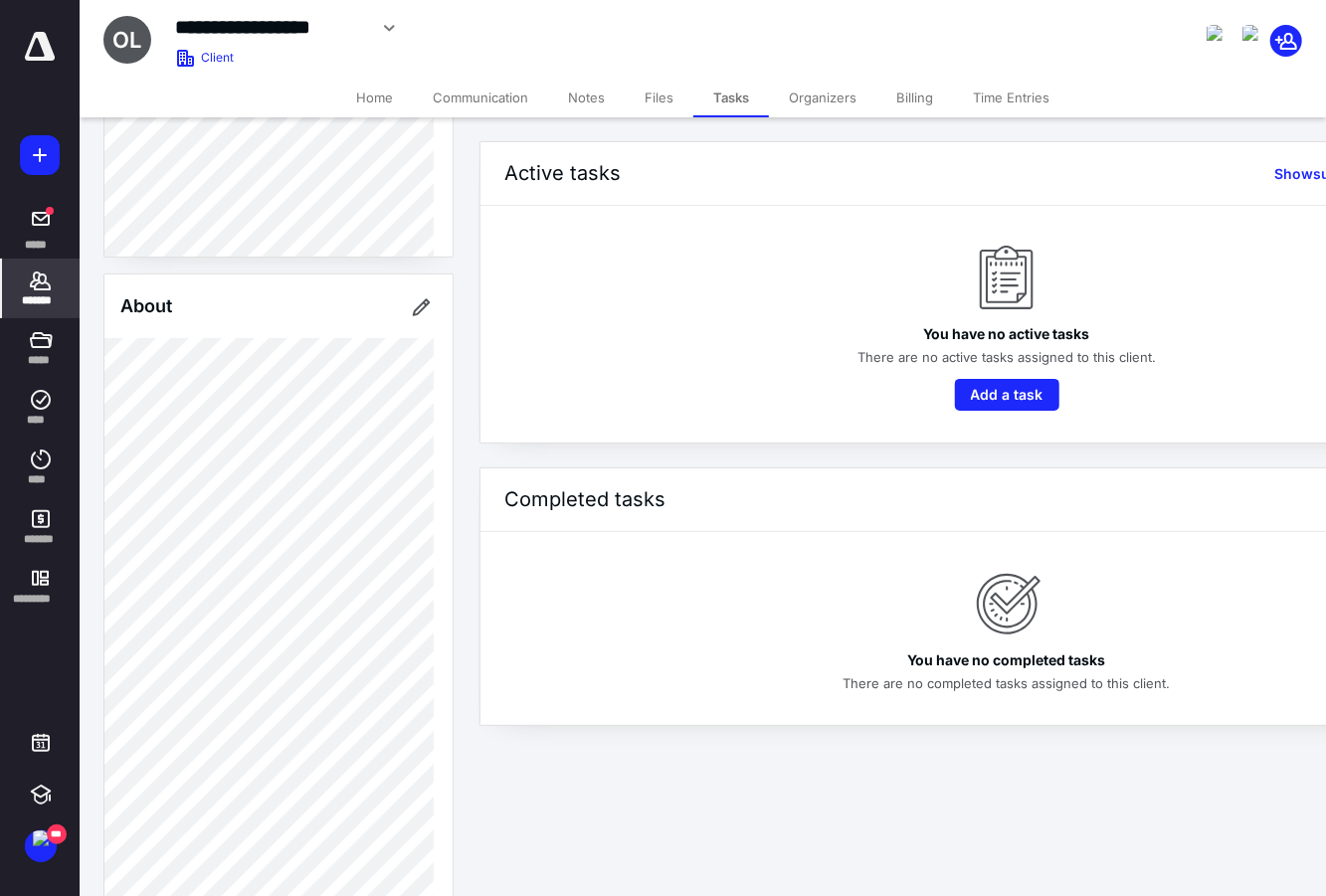 click on "*******" at bounding box center (41, 300) 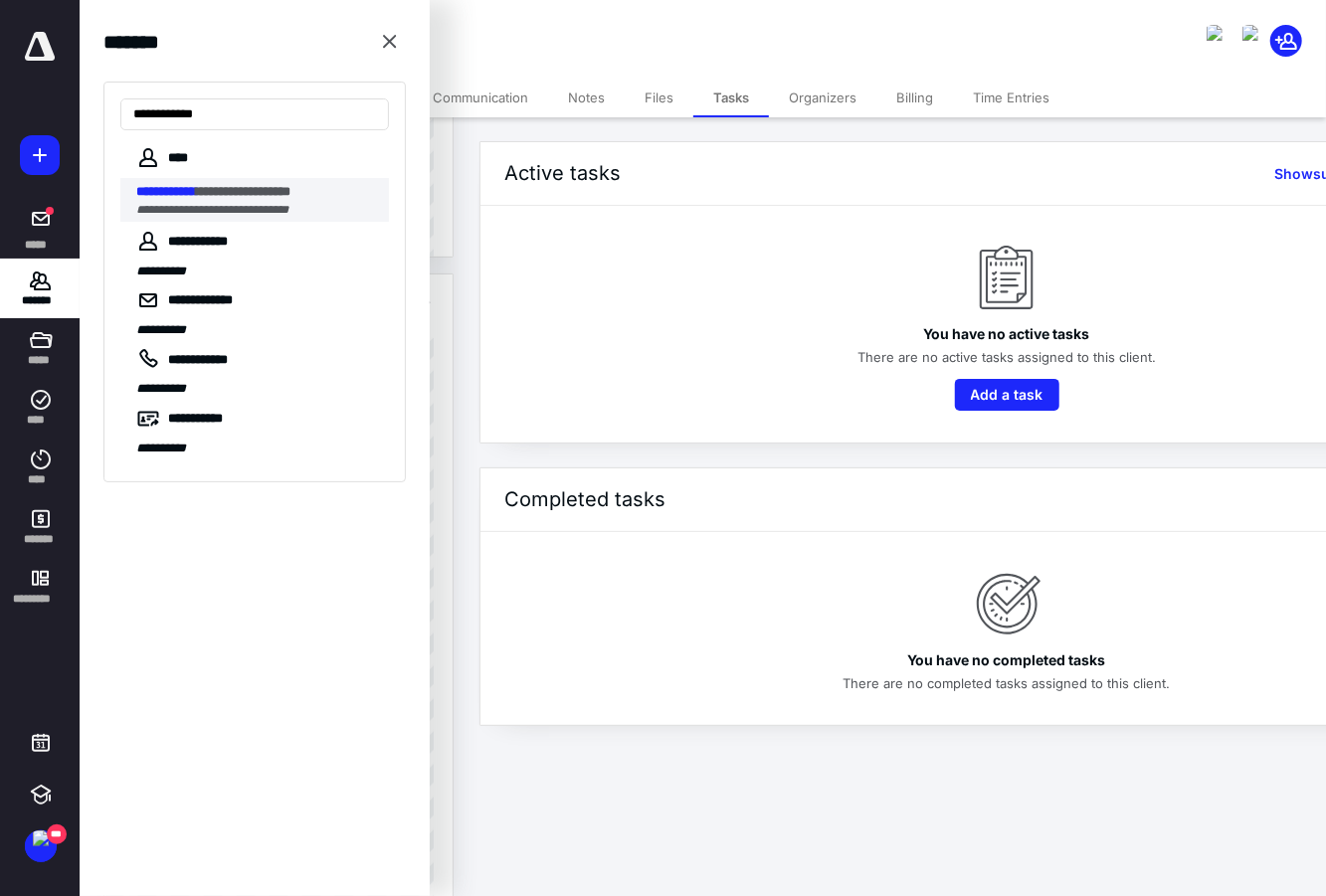 type on "**********" 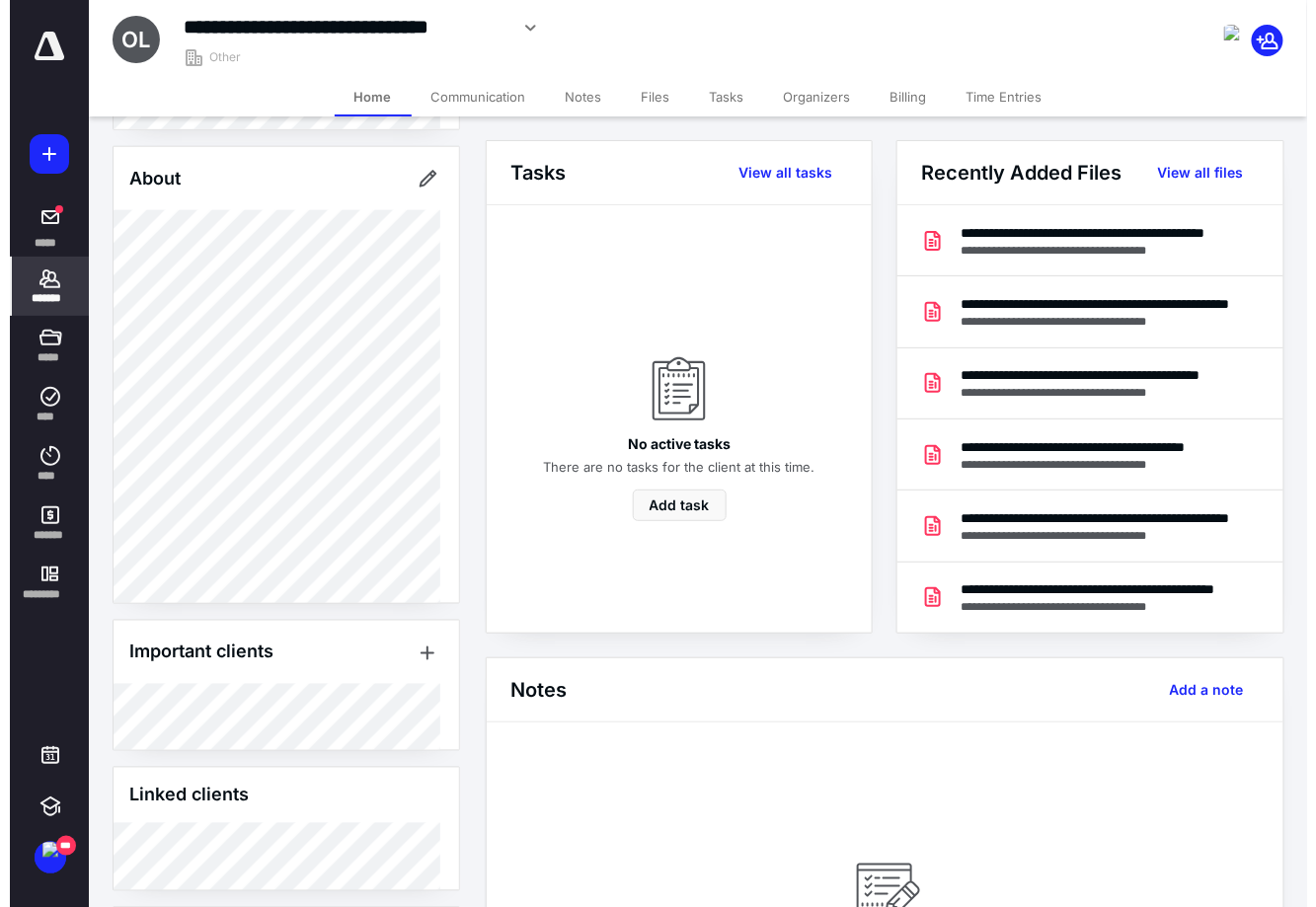 scroll, scrollTop: 647, scrollLeft: 0, axis: vertical 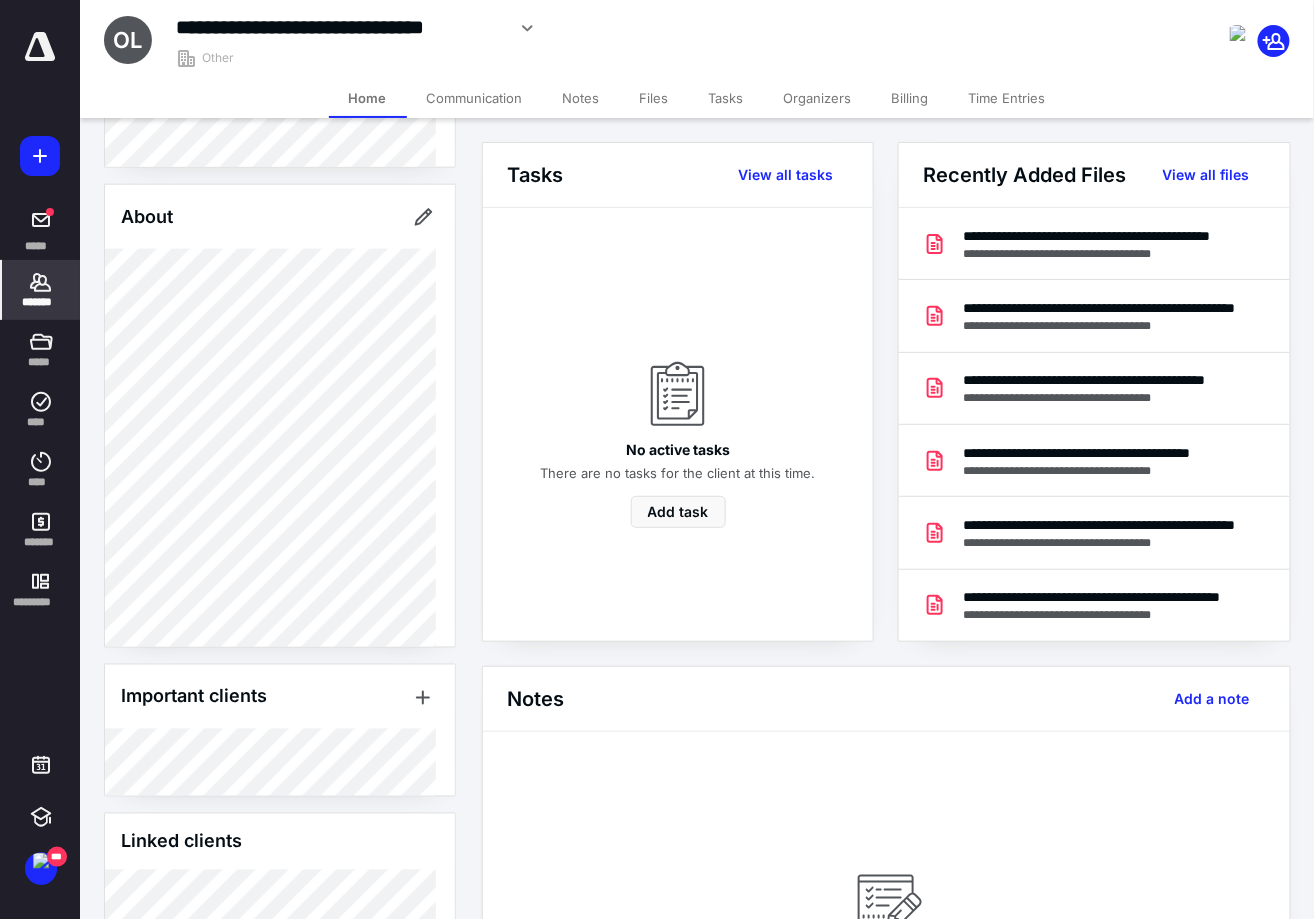 click on "**********" at bounding box center (340, 27) 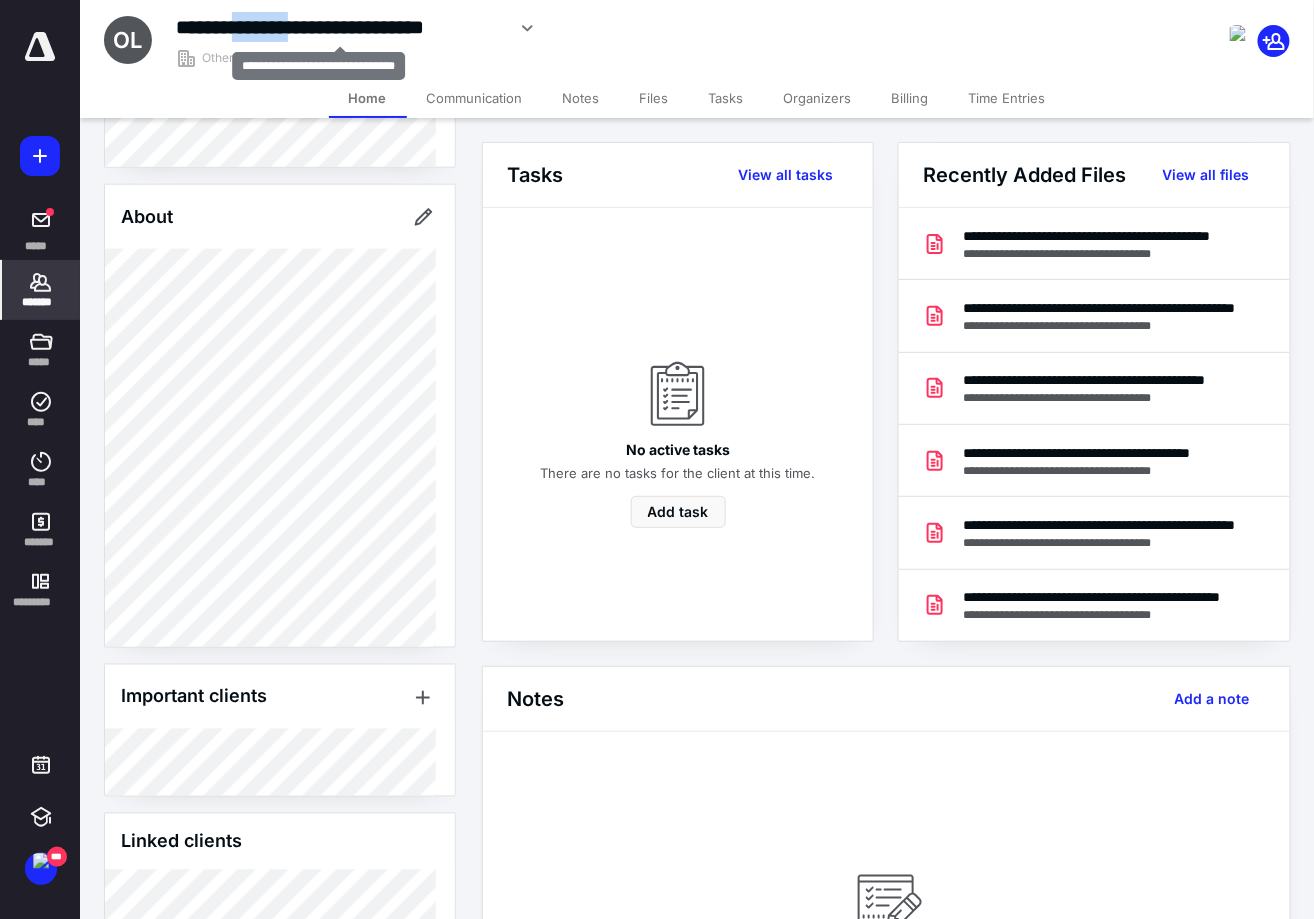 click on "**********" at bounding box center [340, 27] 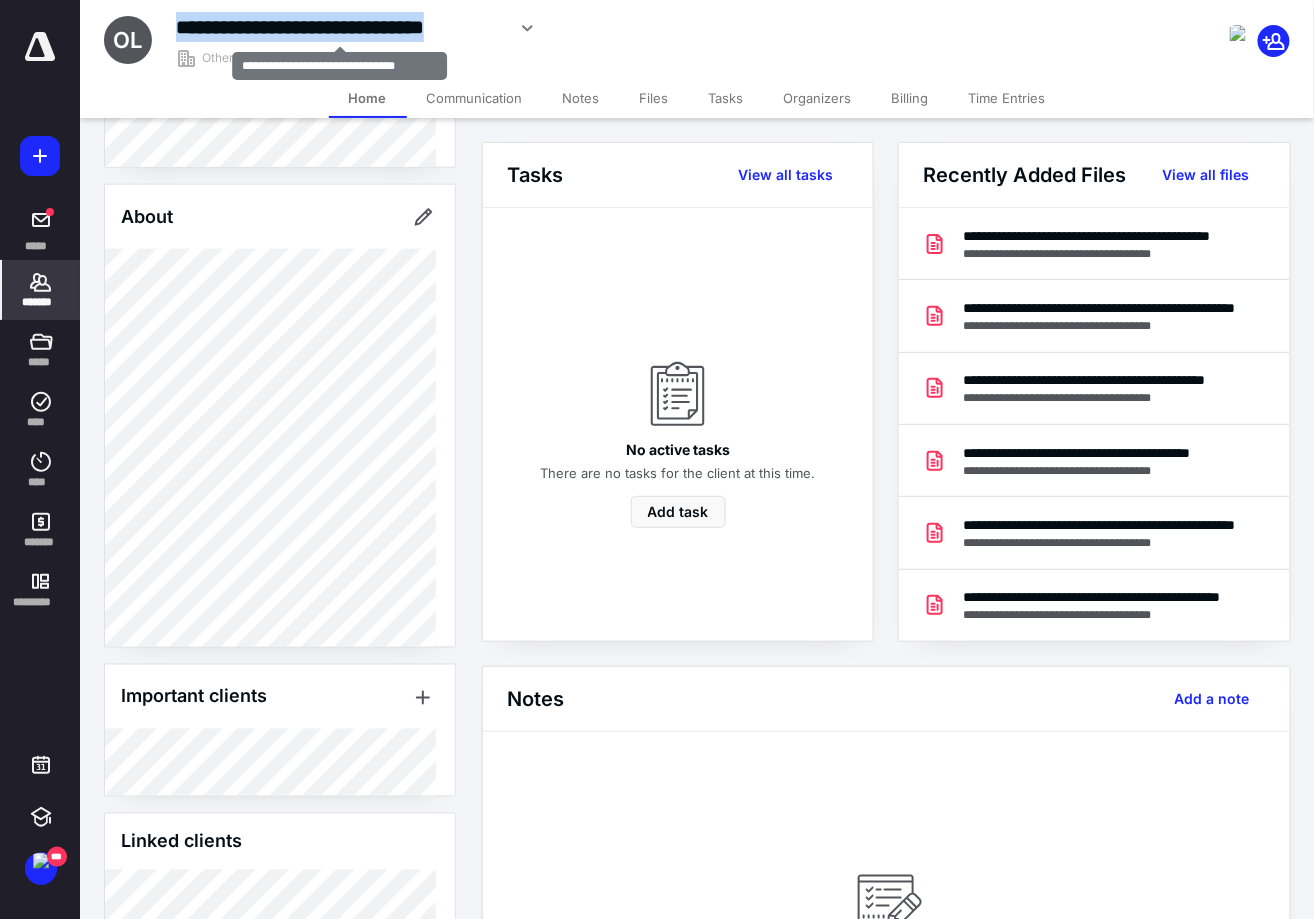 click on "**********" at bounding box center [340, 27] 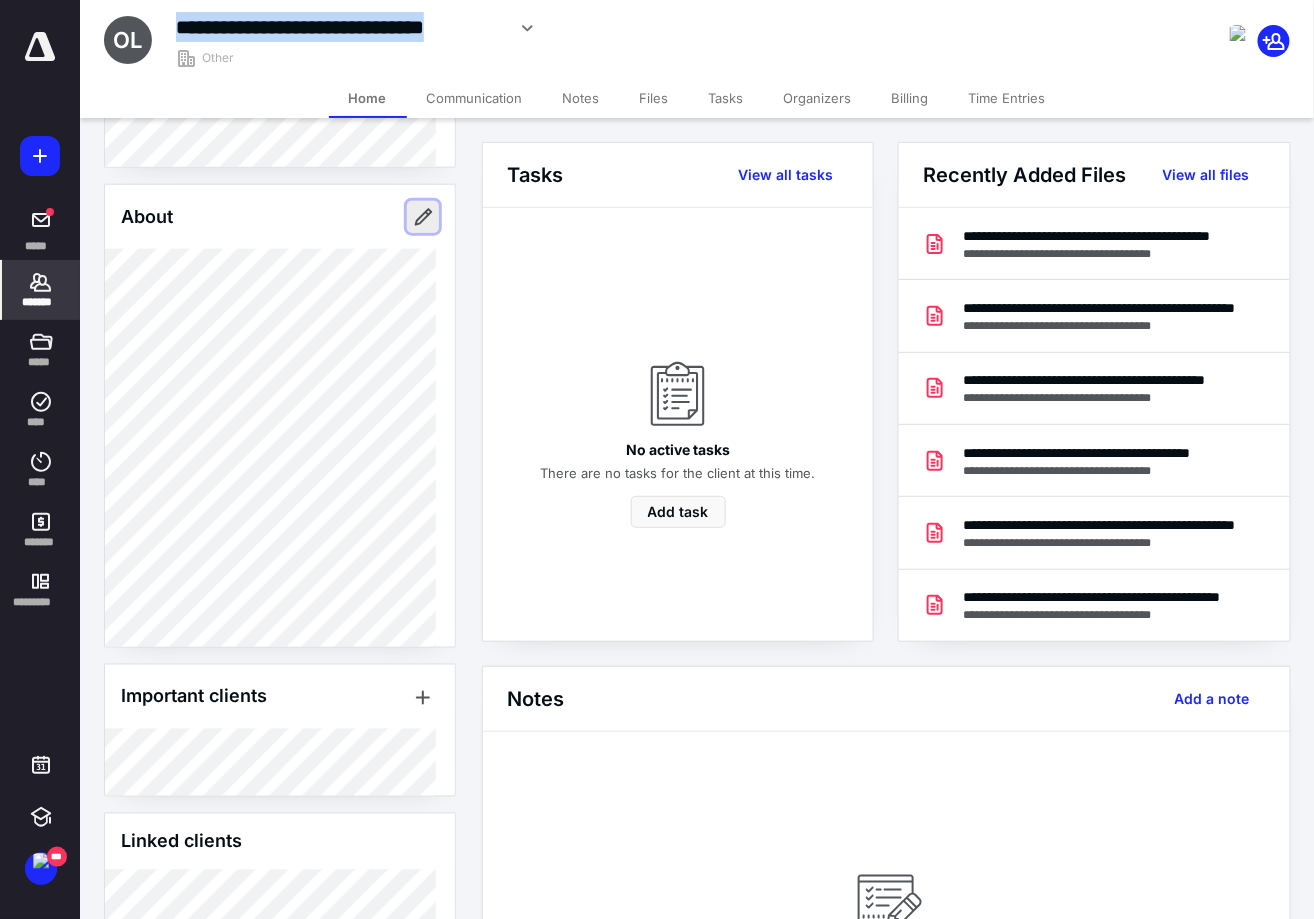 click at bounding box center [423, 217] 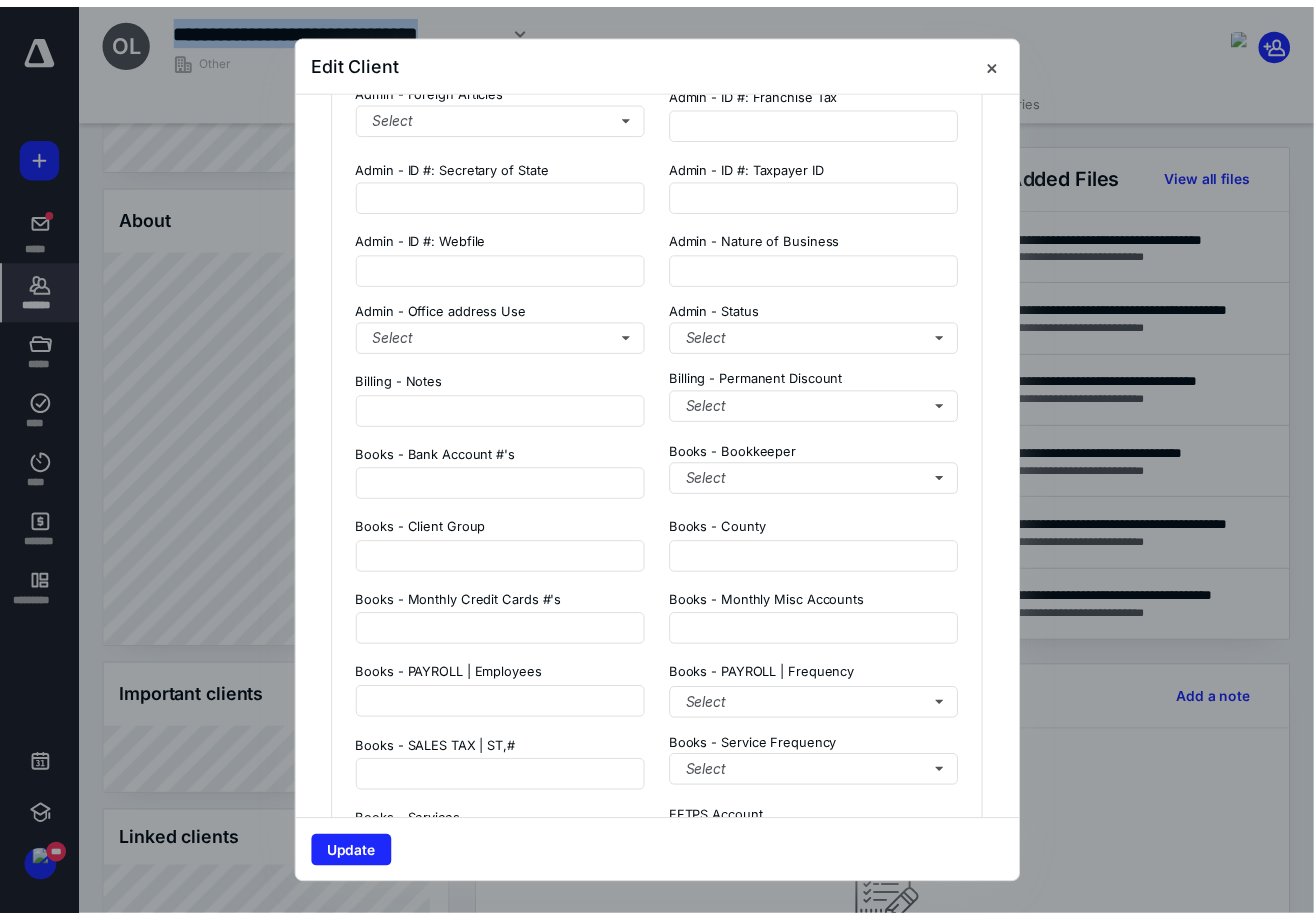 scroll, scrollTop: 1746, scrollLeft: 0, axis: vertical 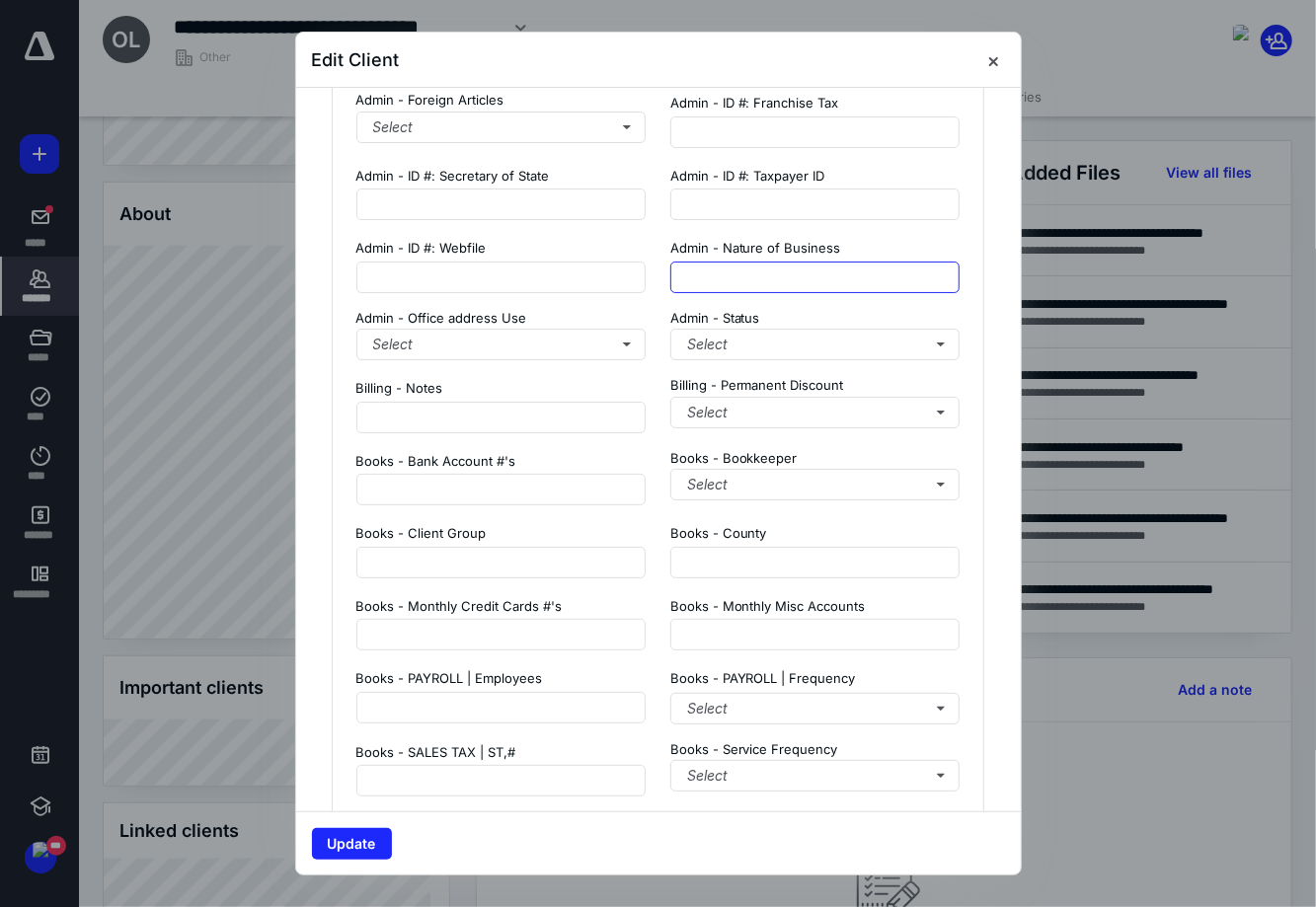 click at bounding box center [815, 277] 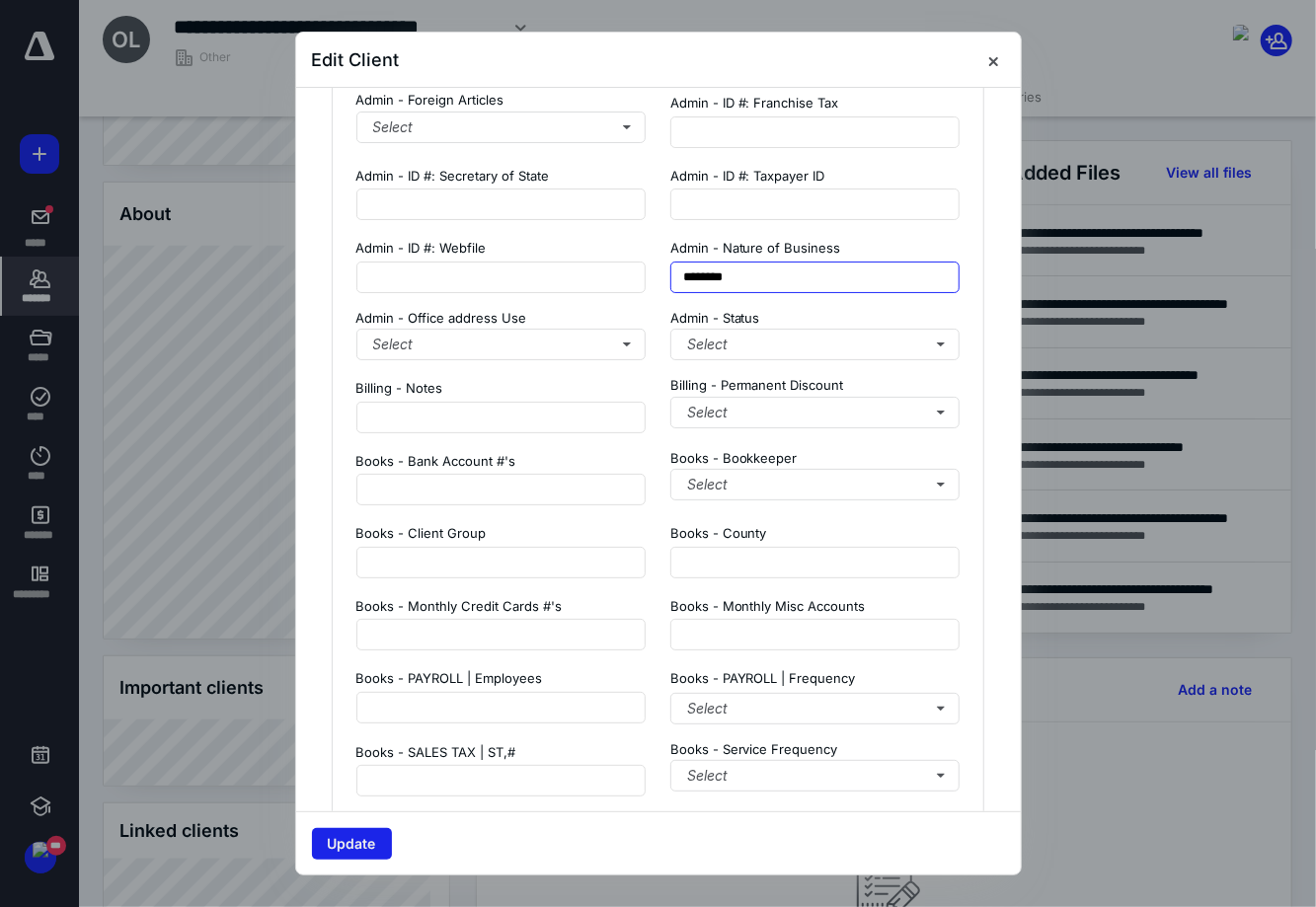 type on "********" 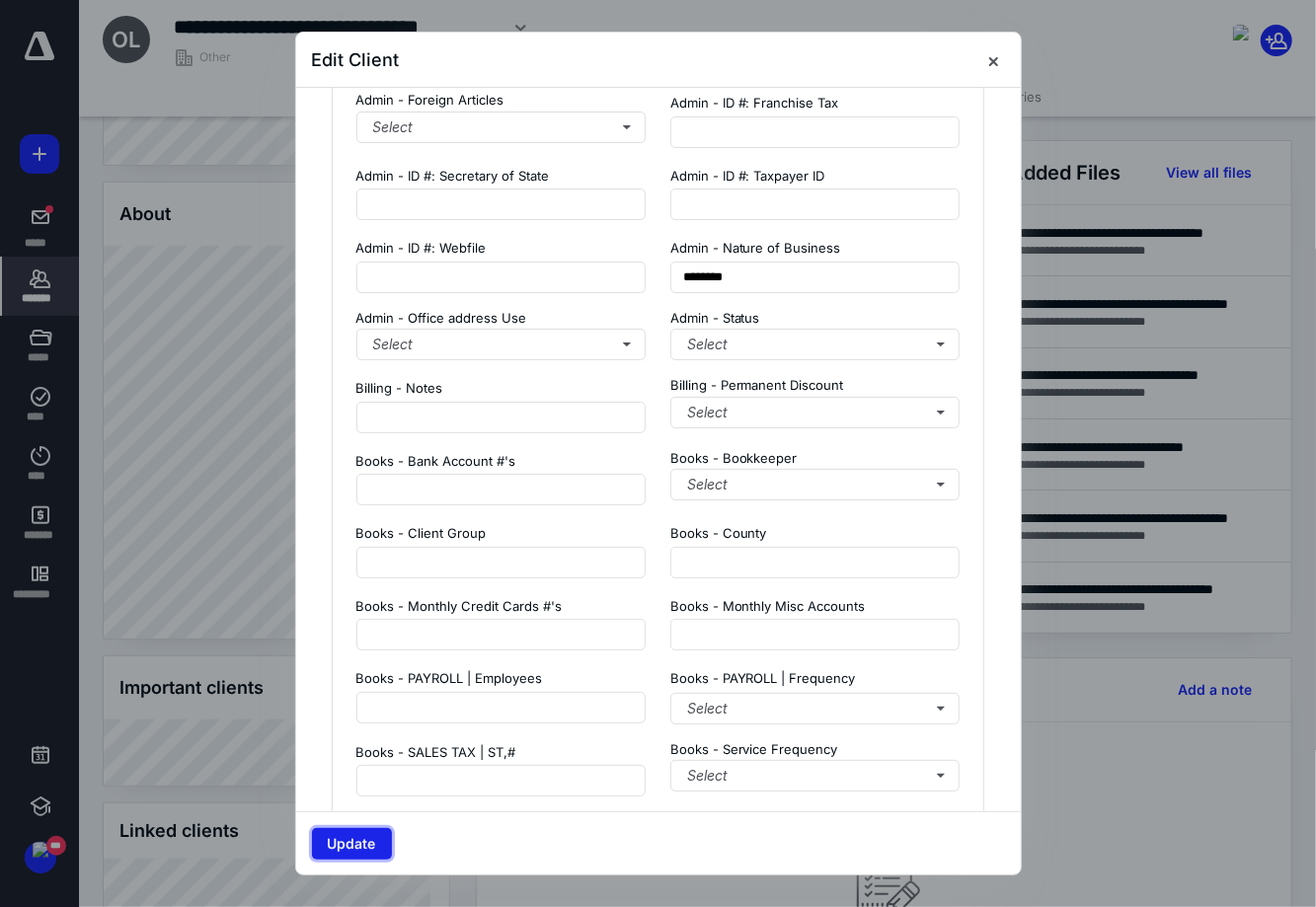 click on "Update" at bounding box center (351, 844) 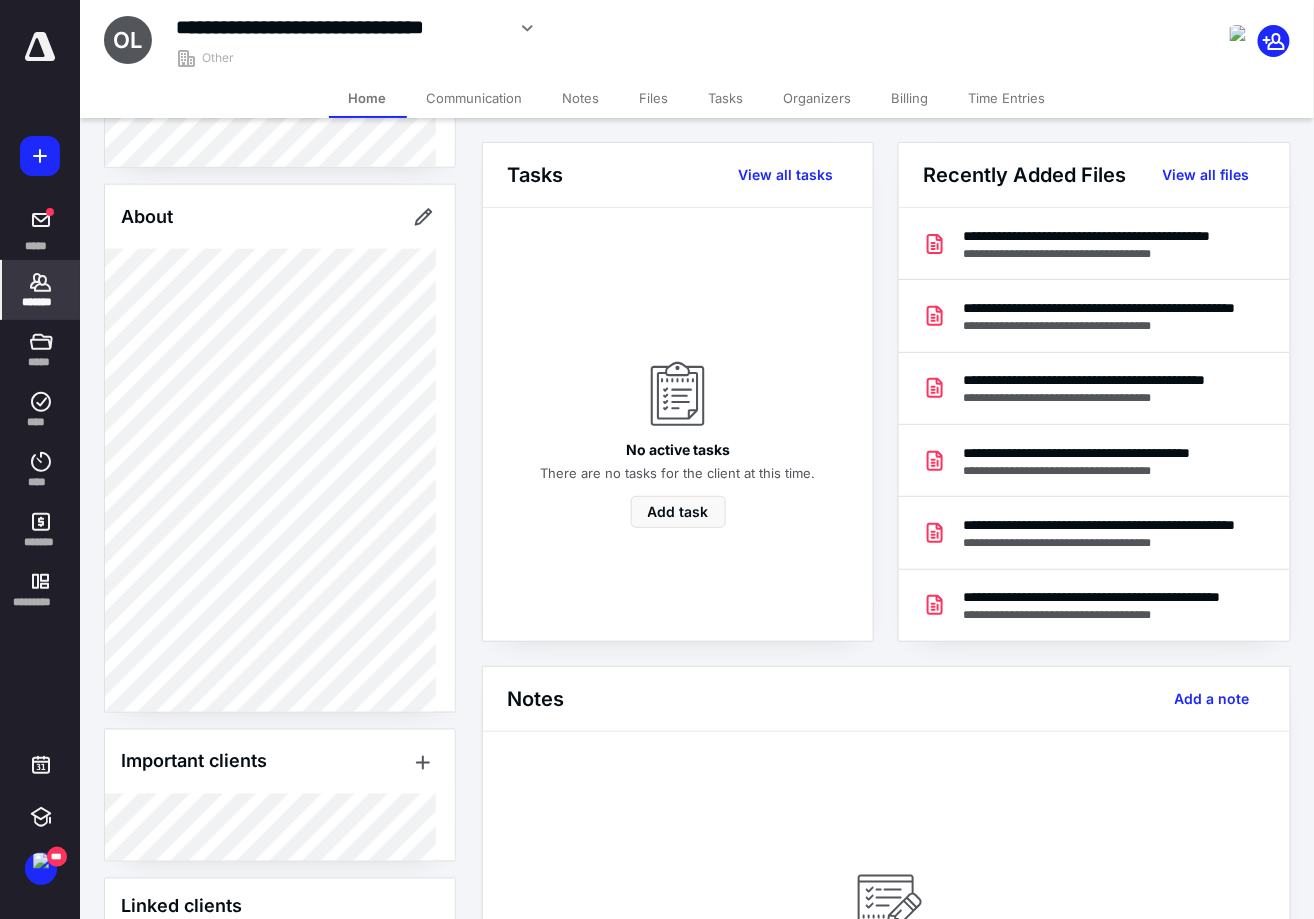 click on "Notes" at bounding box center (581, 98) 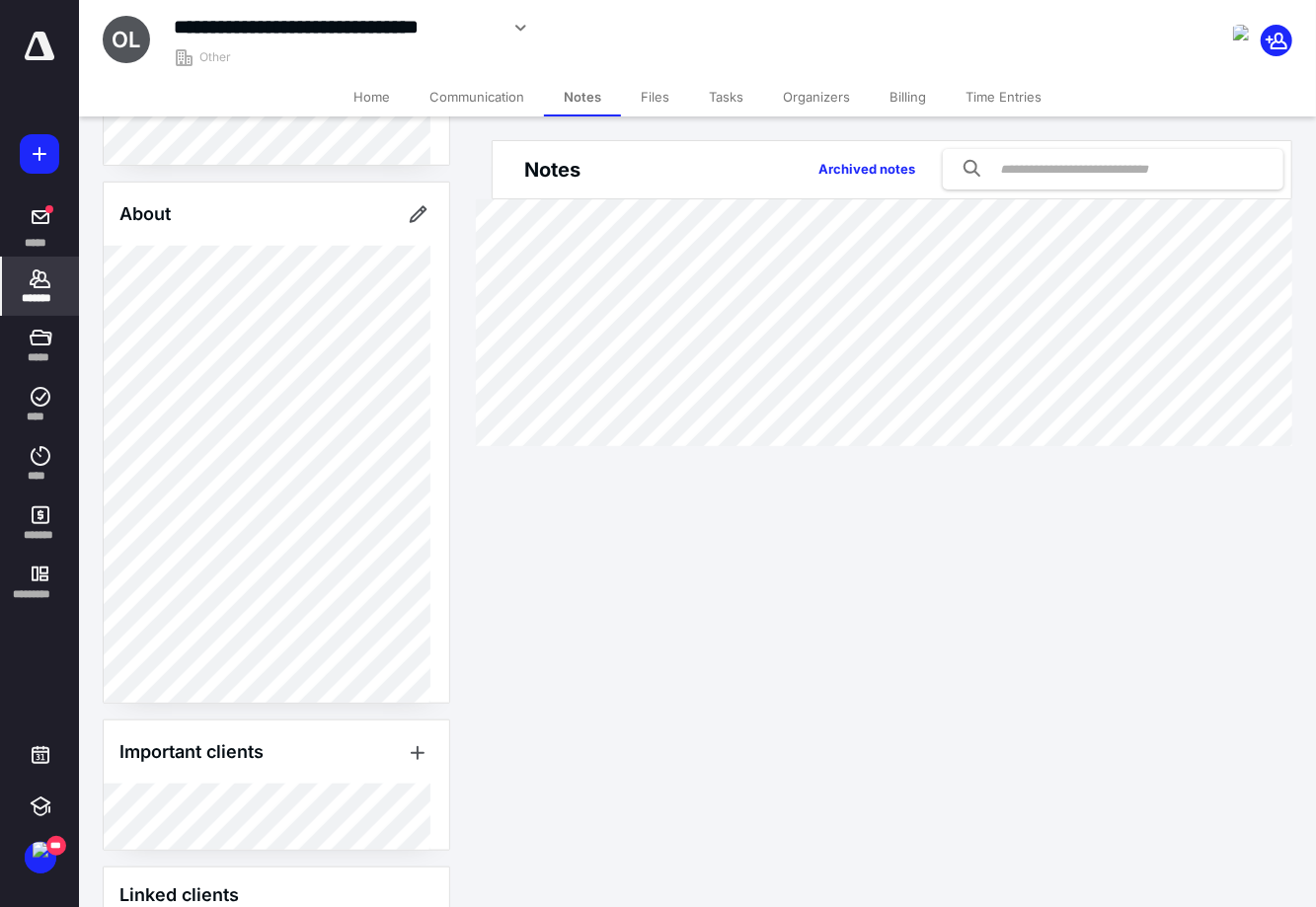 click on "*******" at bounding box center [40, 298] 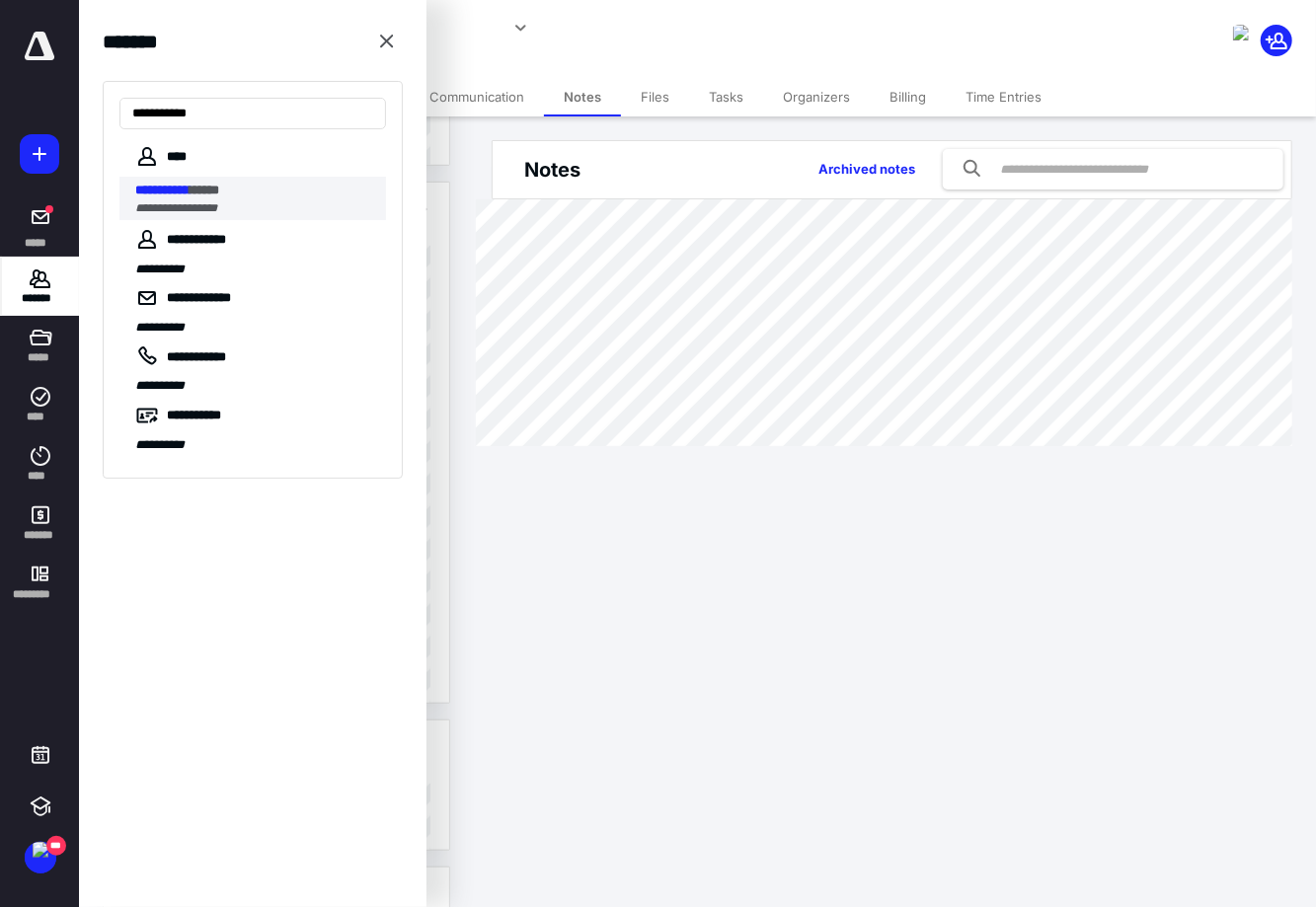 type on "**********" 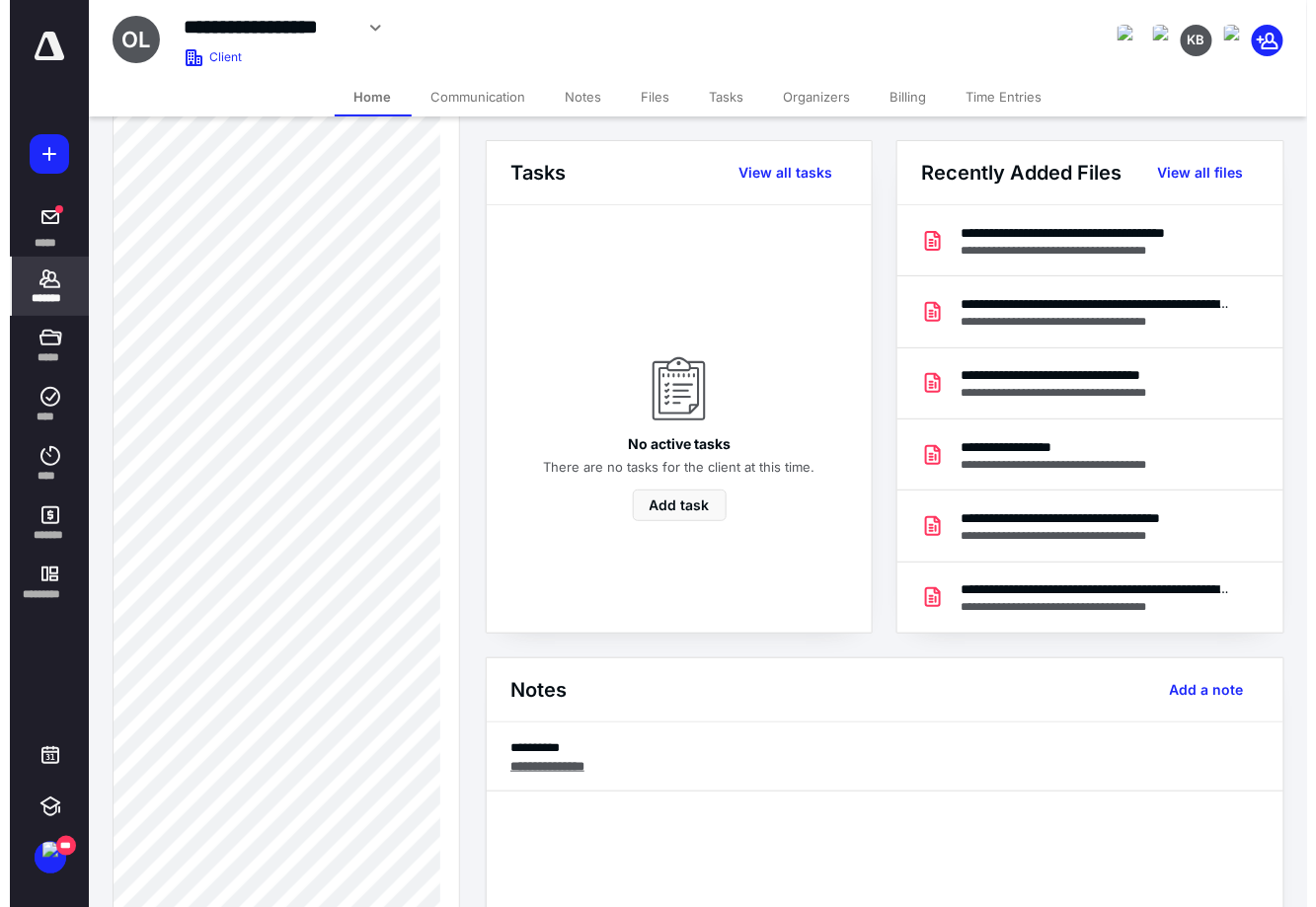 scroll, scrollTop: 587, scrollLeft: 0, axis: vertical 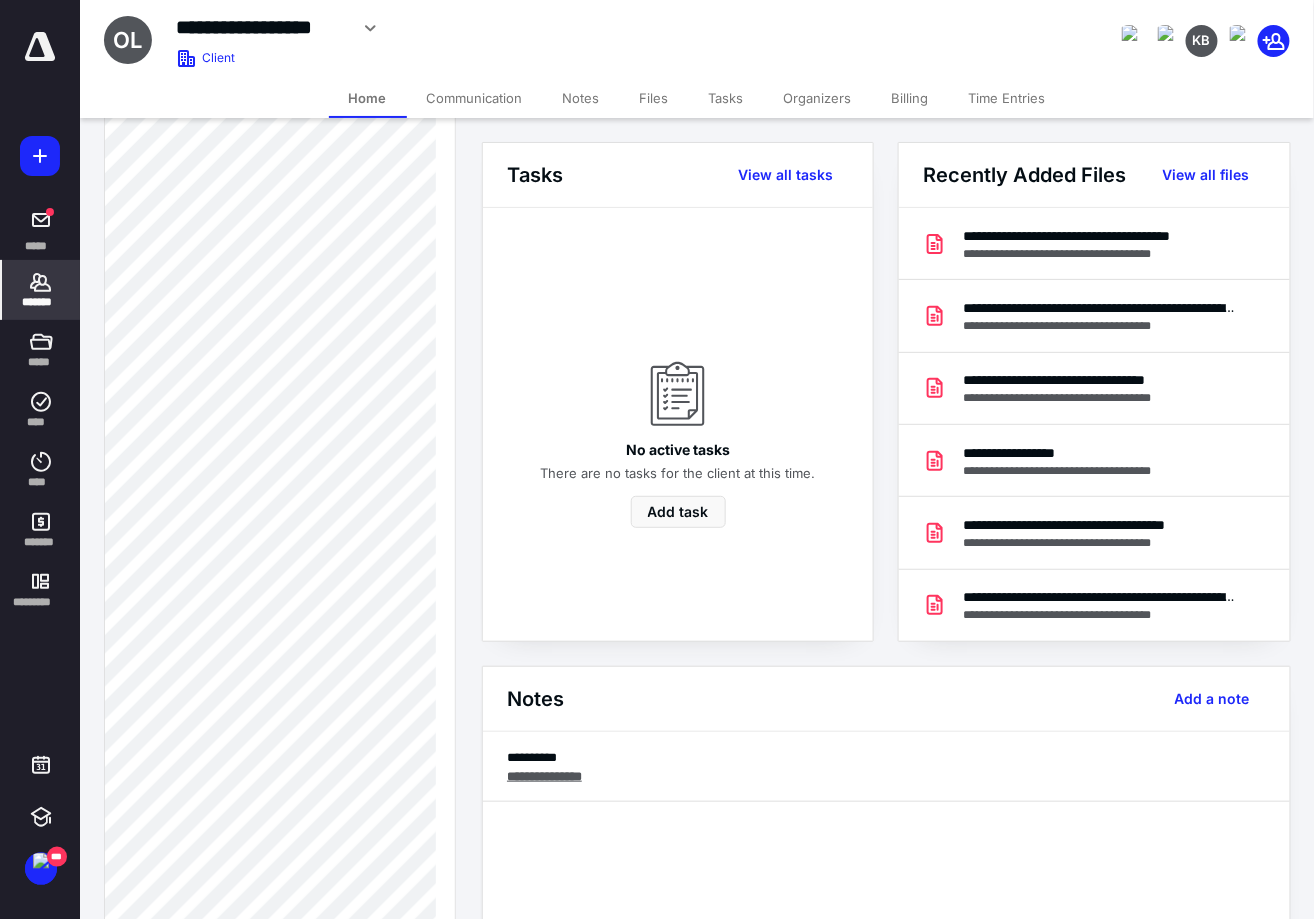 click on "Tasks" at bounding box center [726, 98] 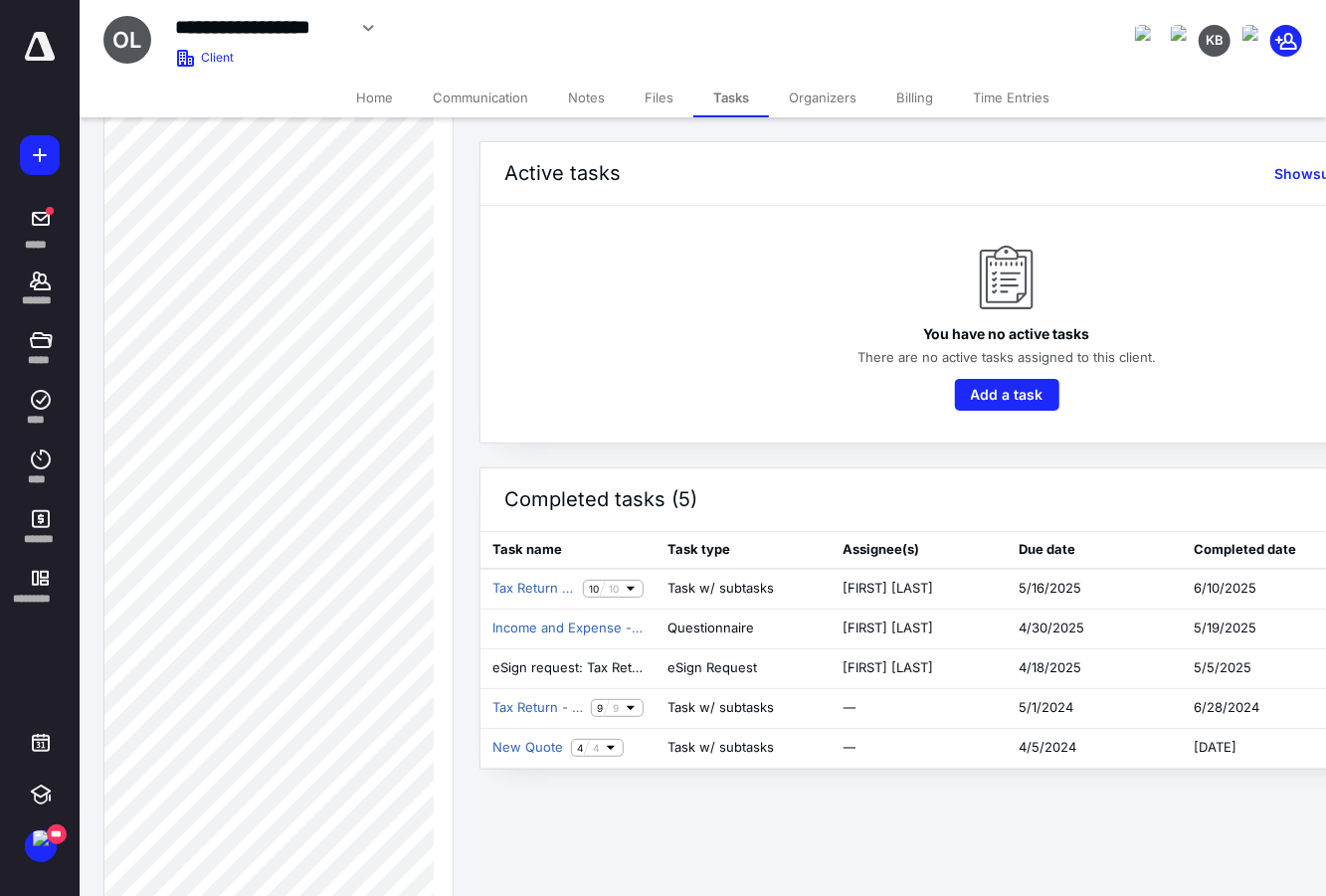click on "Files" at bounding box center (659, 97) 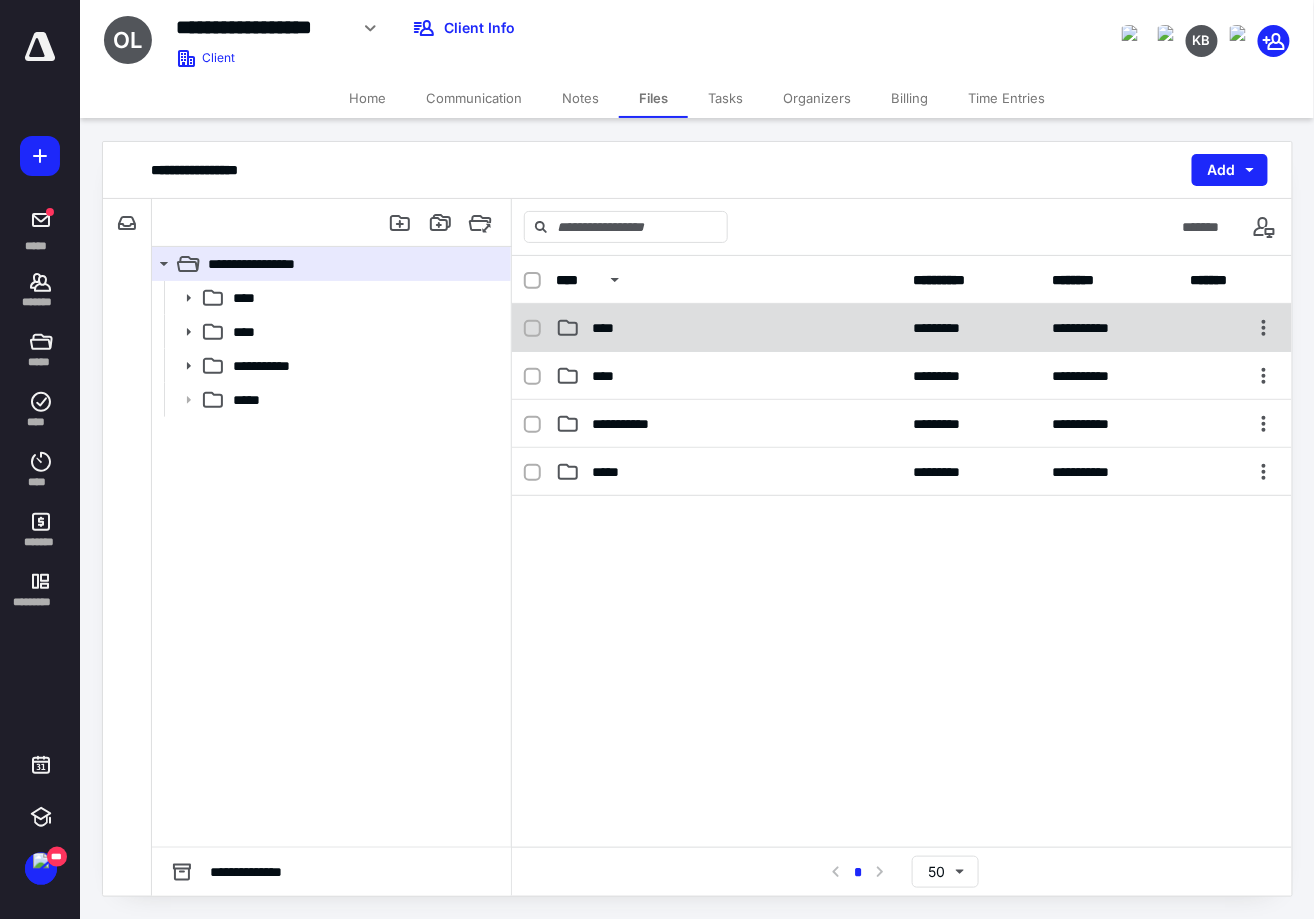 click on "****" at bounding box center [729, 328] 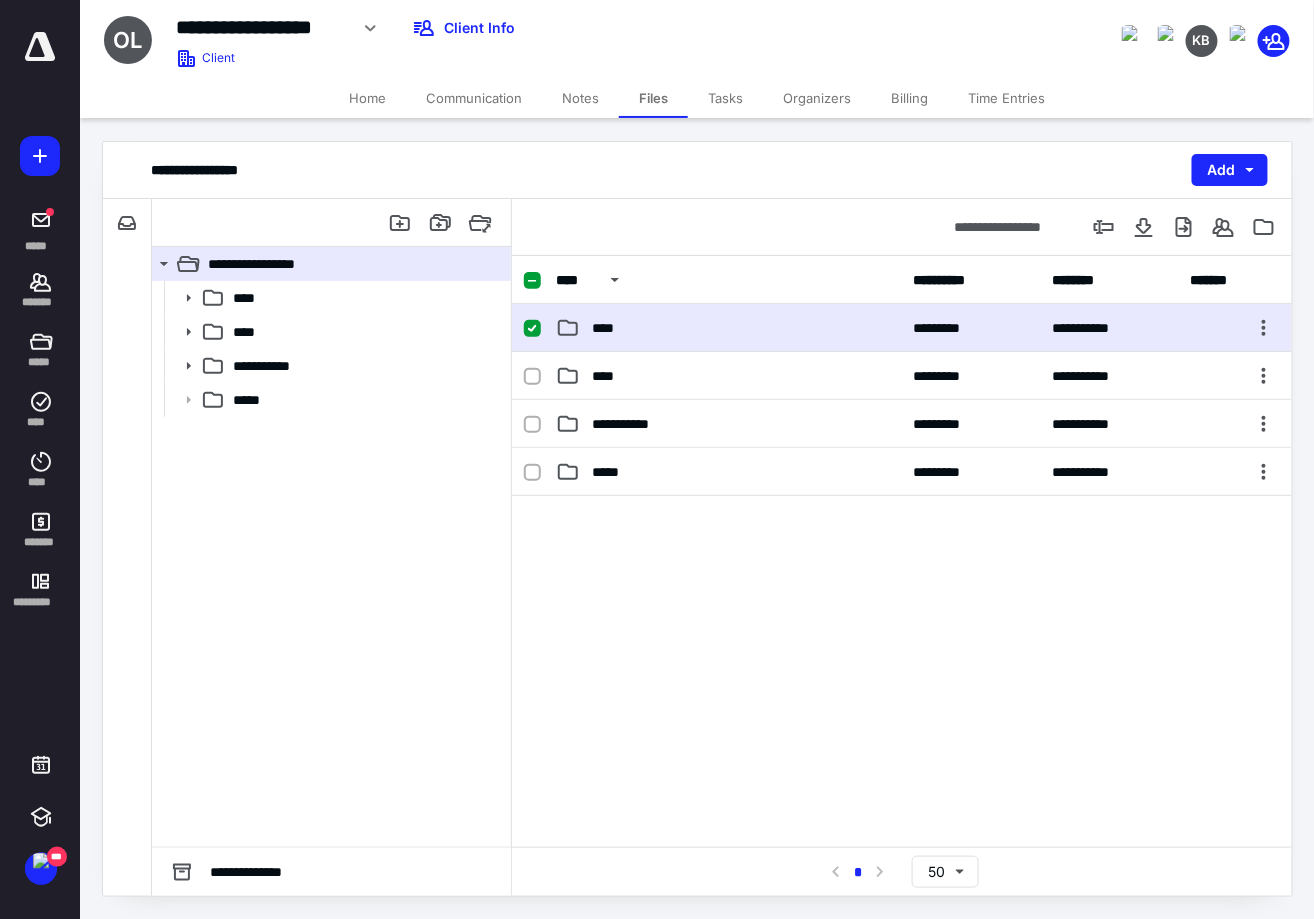 click on "****" at bounding box center [729, 328] 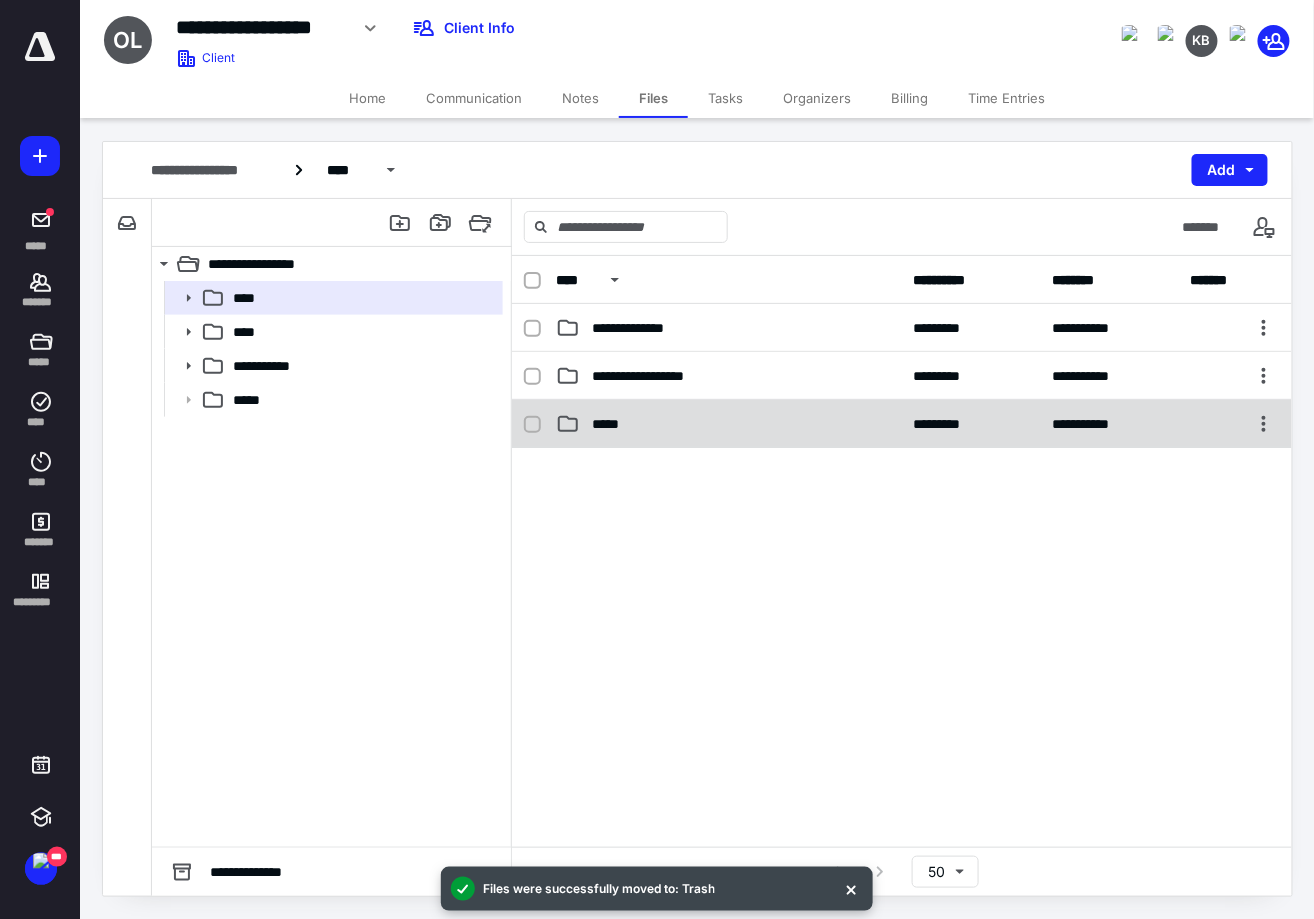 click on "**********" at bounding box center (902, 424) 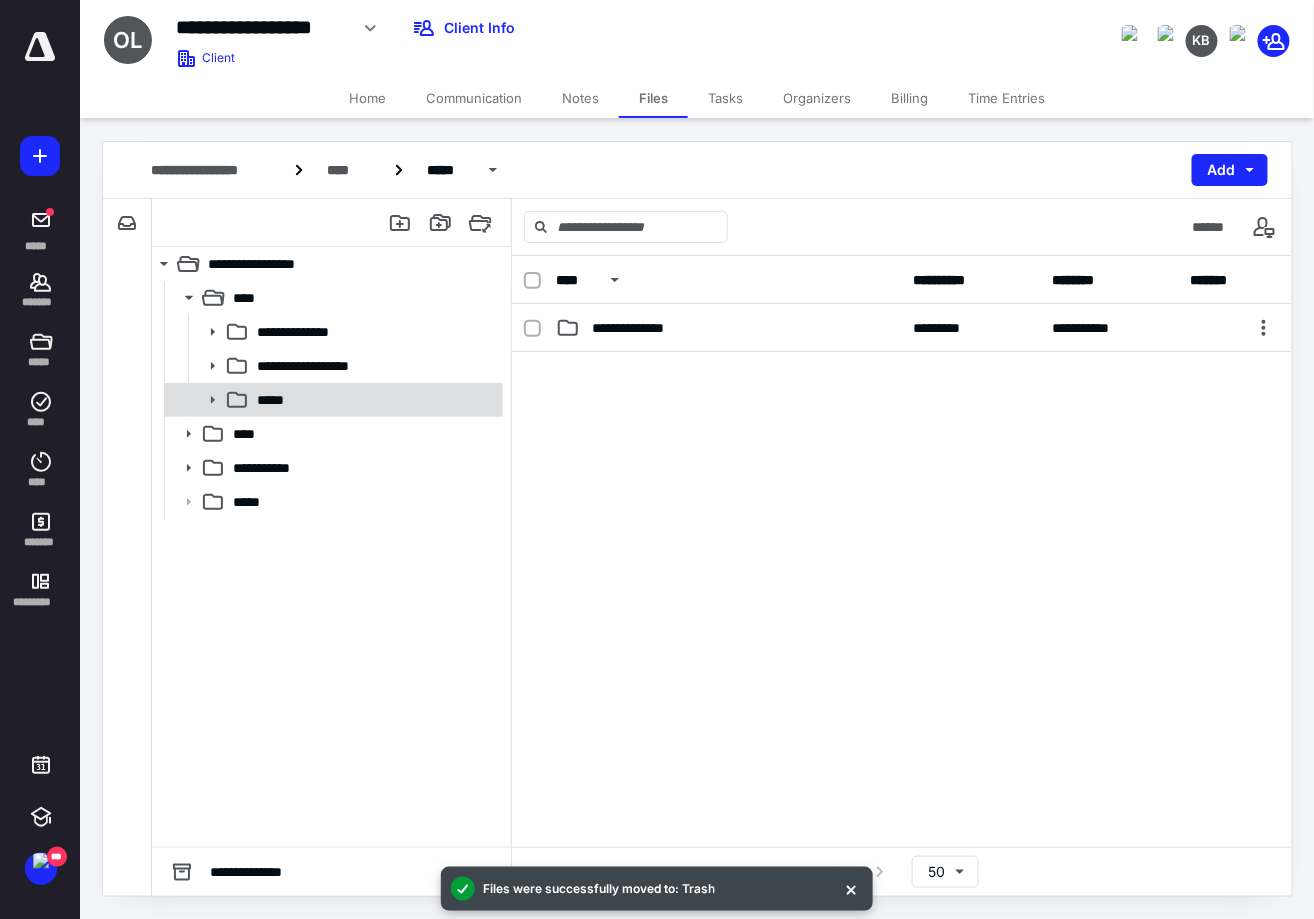 click on "*****" at bounding box center [275, 400] 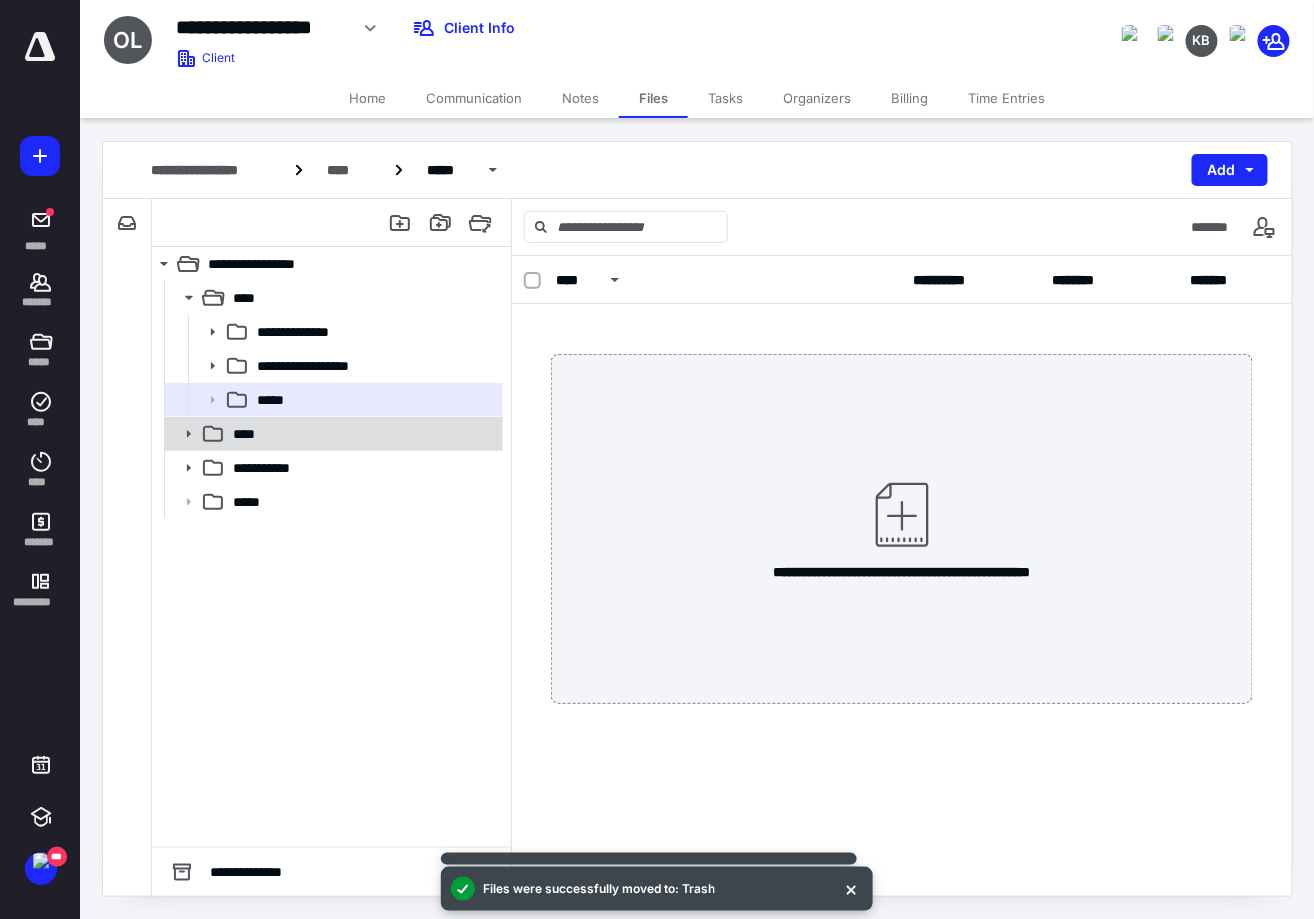 click on "****" at bounding box center [332, 434] 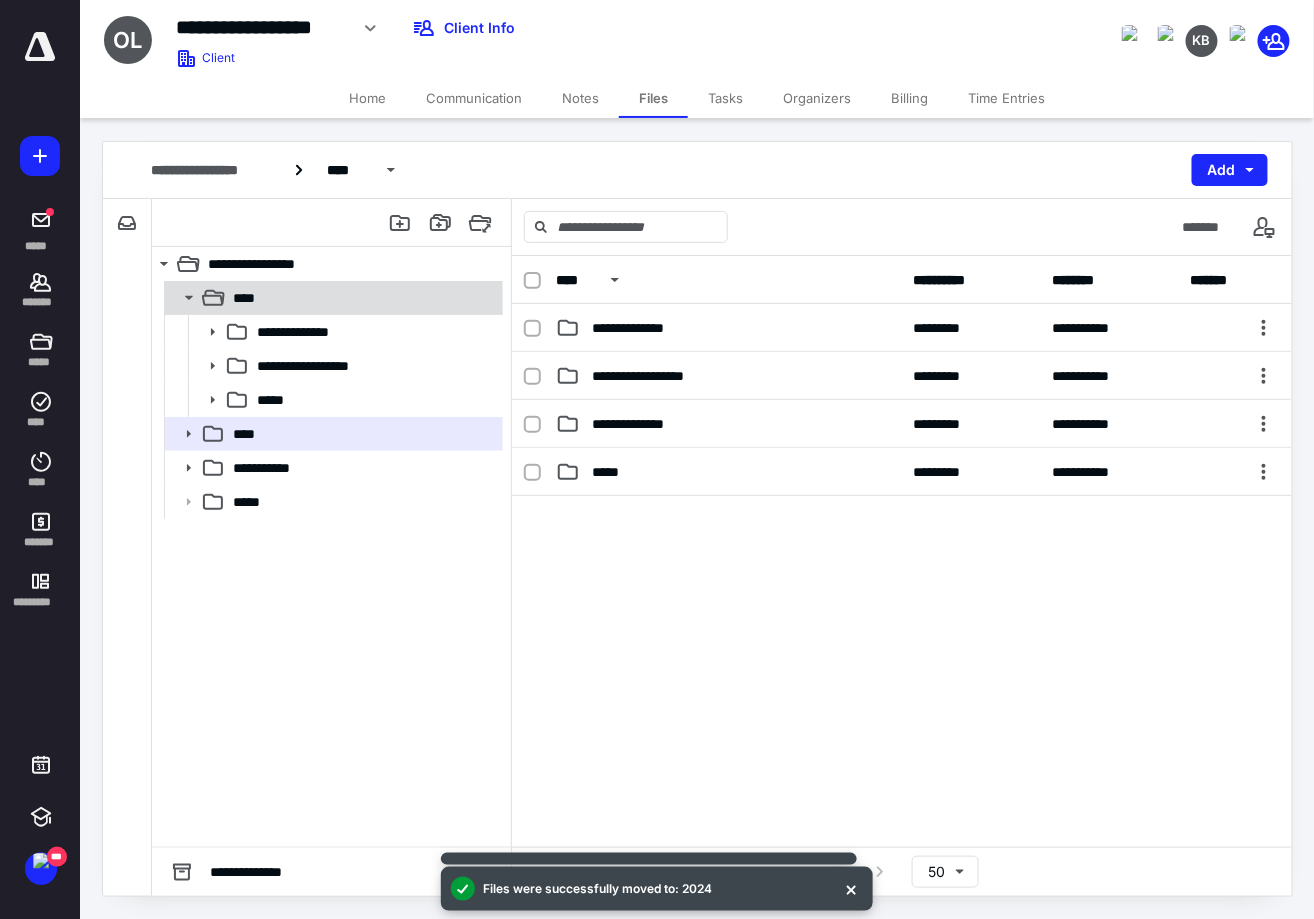 click on "****" at bounding box center (362, 298) 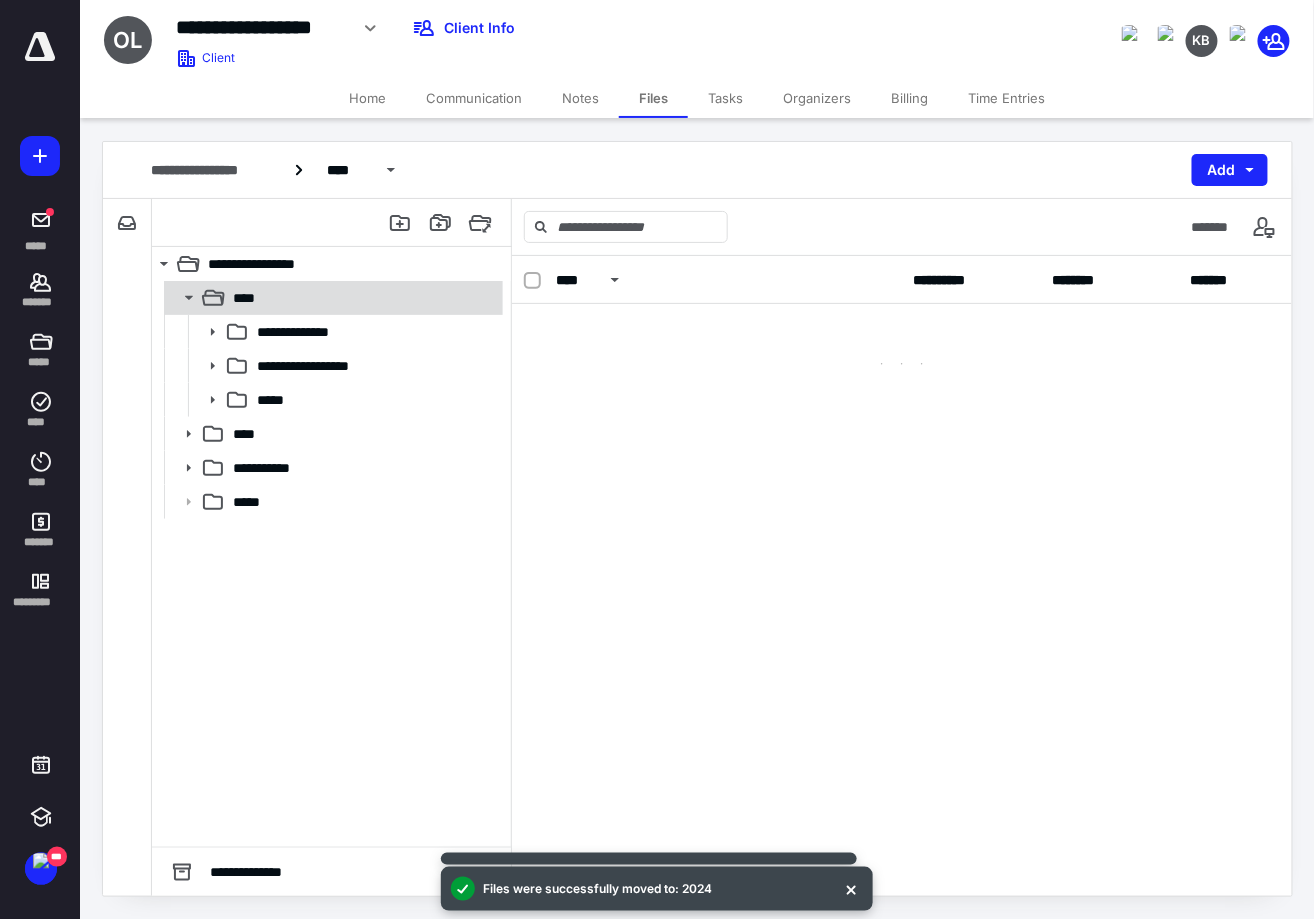 click on "****" at bounding box center [362, 298] 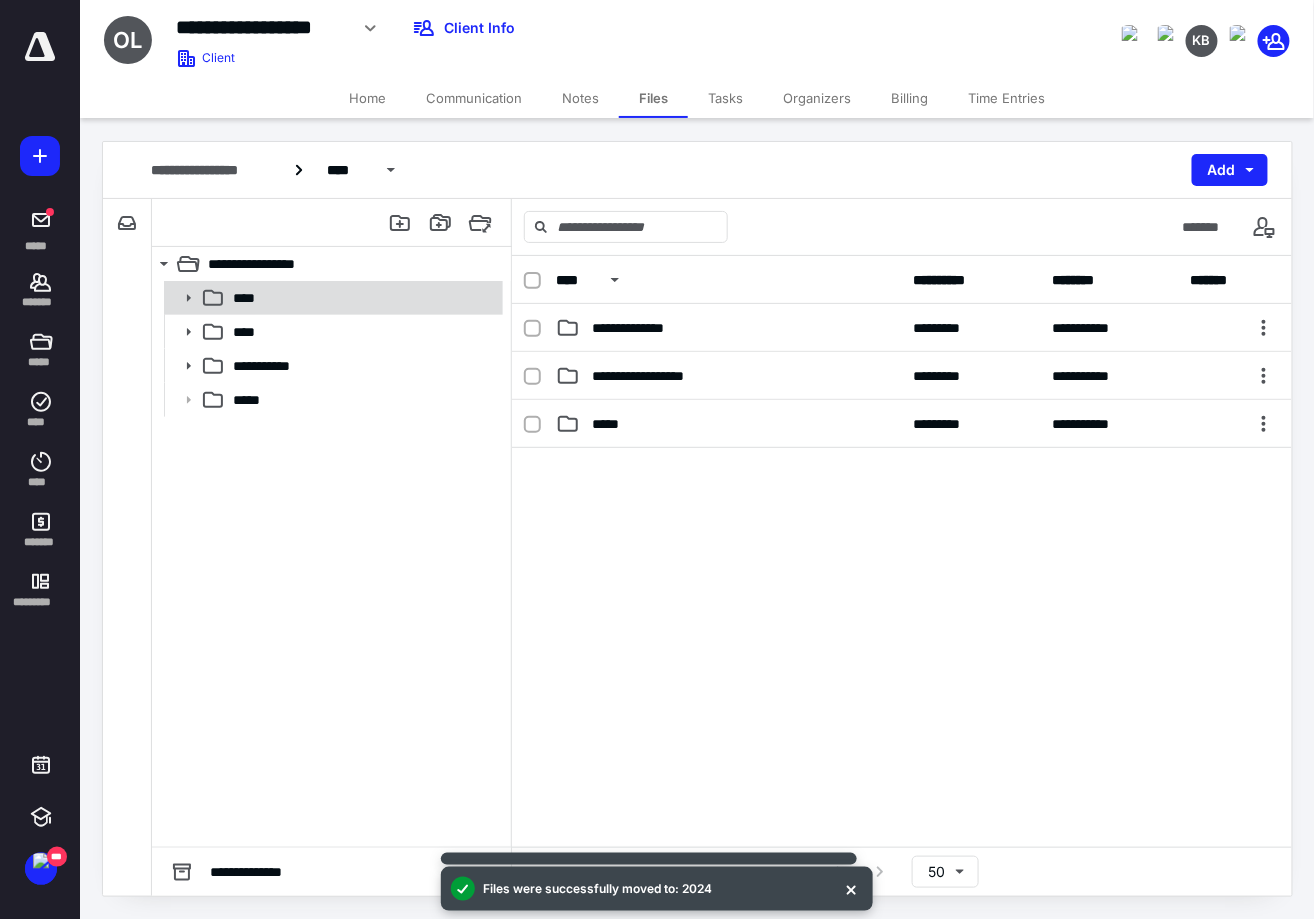 click on "****" at bounding box center [362, 298] 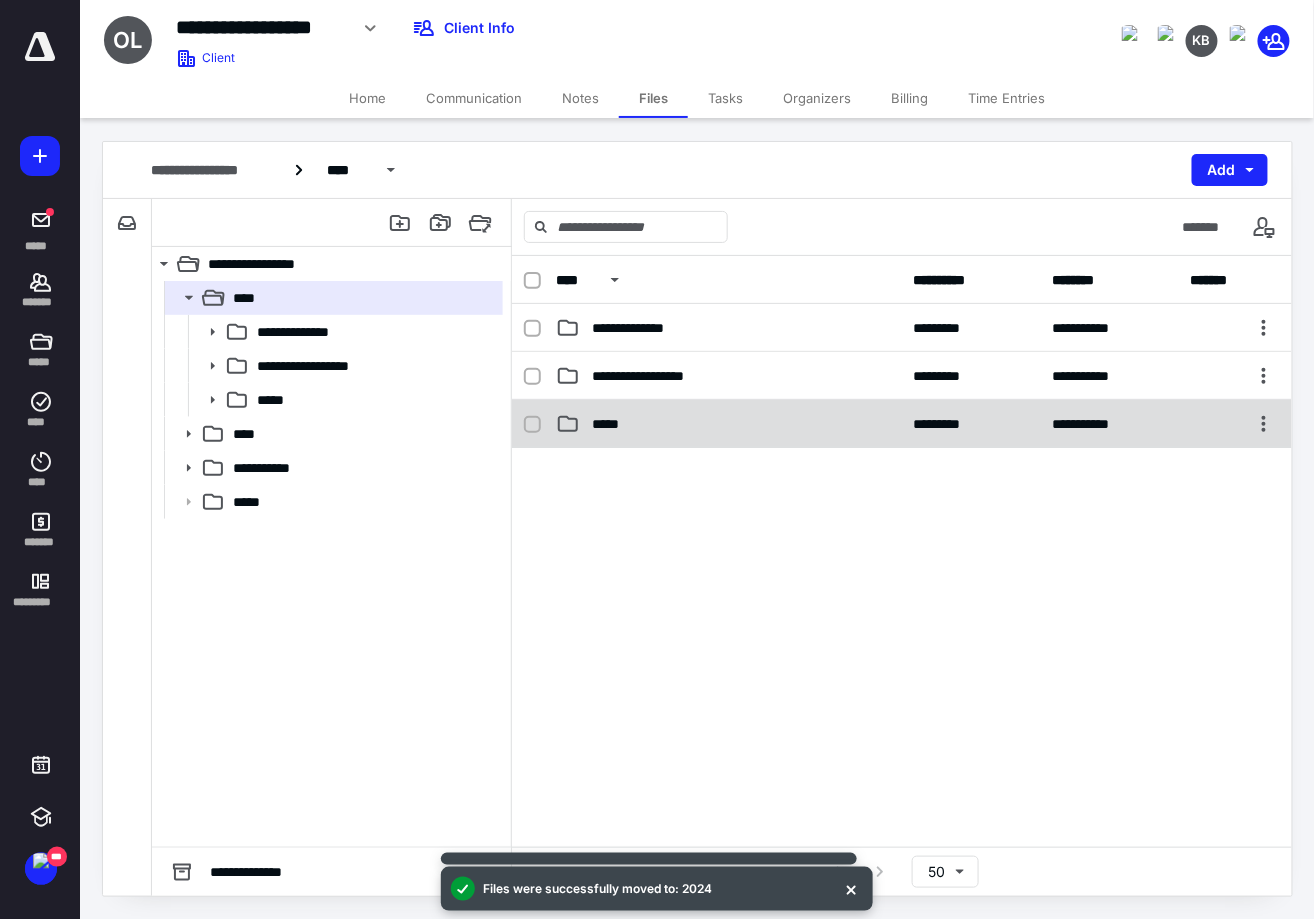click on "**********" at bounding box center [902, 424] 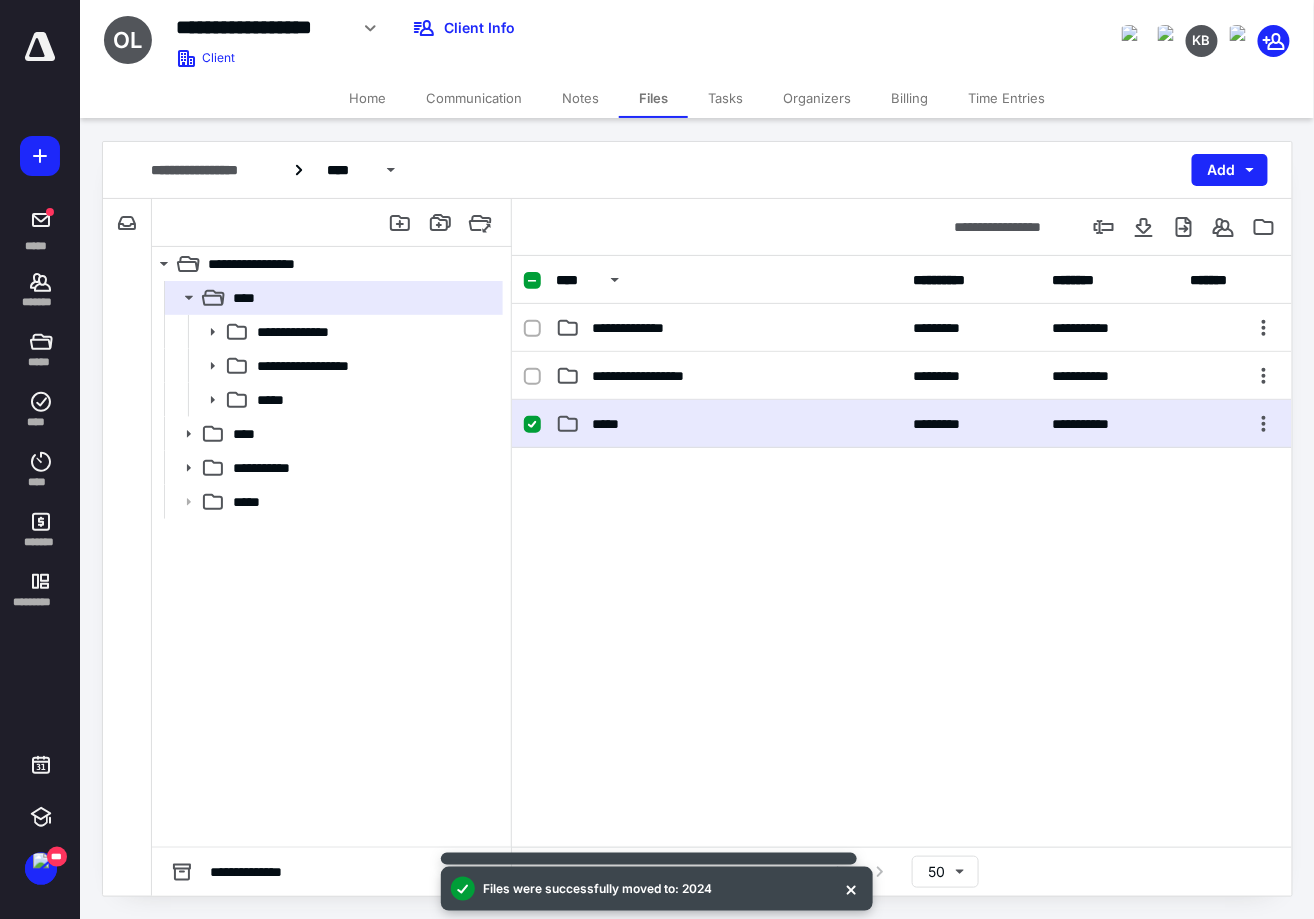 click on "**********" at bounding box center (902, 424) 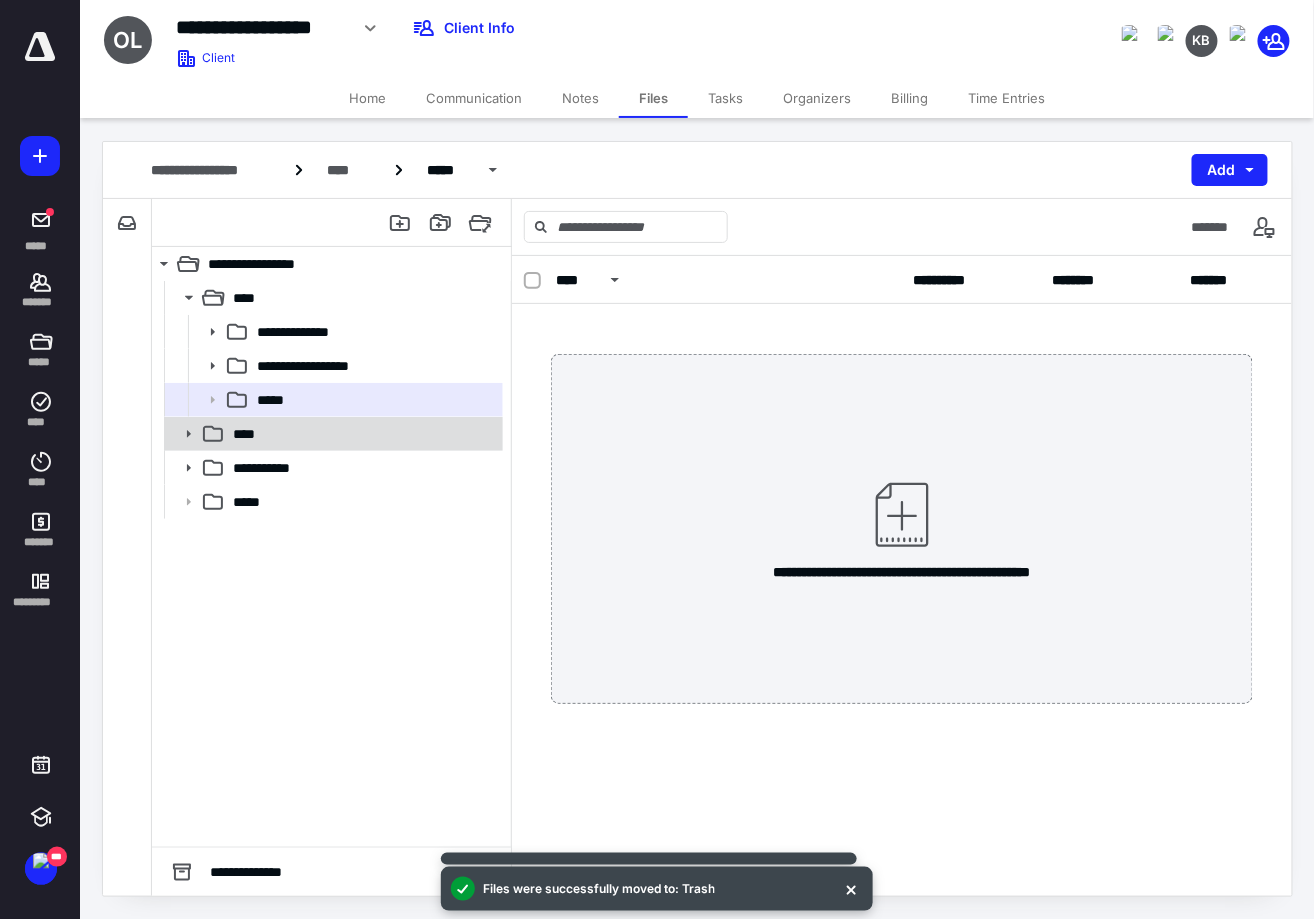 click on "****" at bounding box center [362, 434] 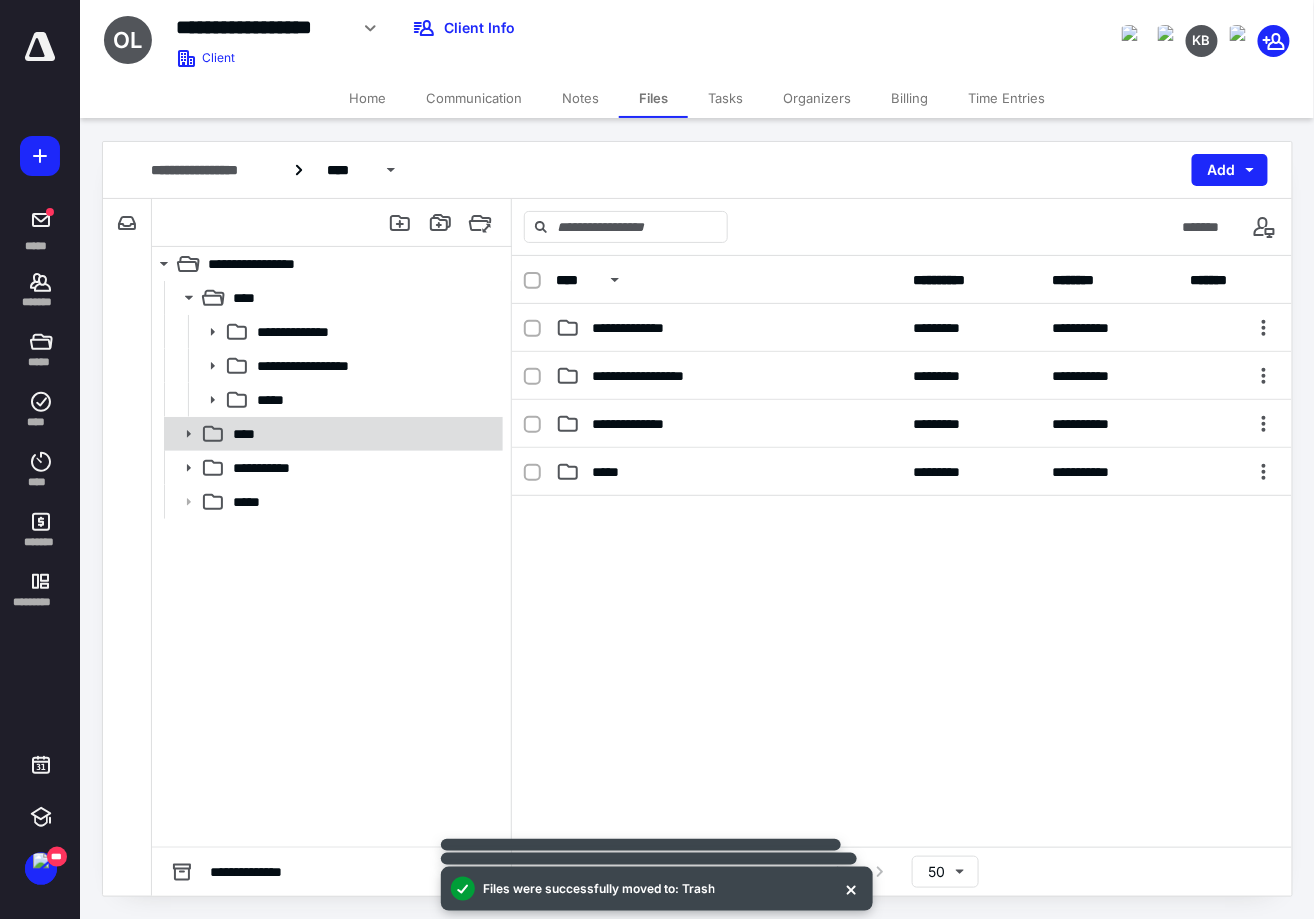 click on "****" at bounding box center (332, 434) 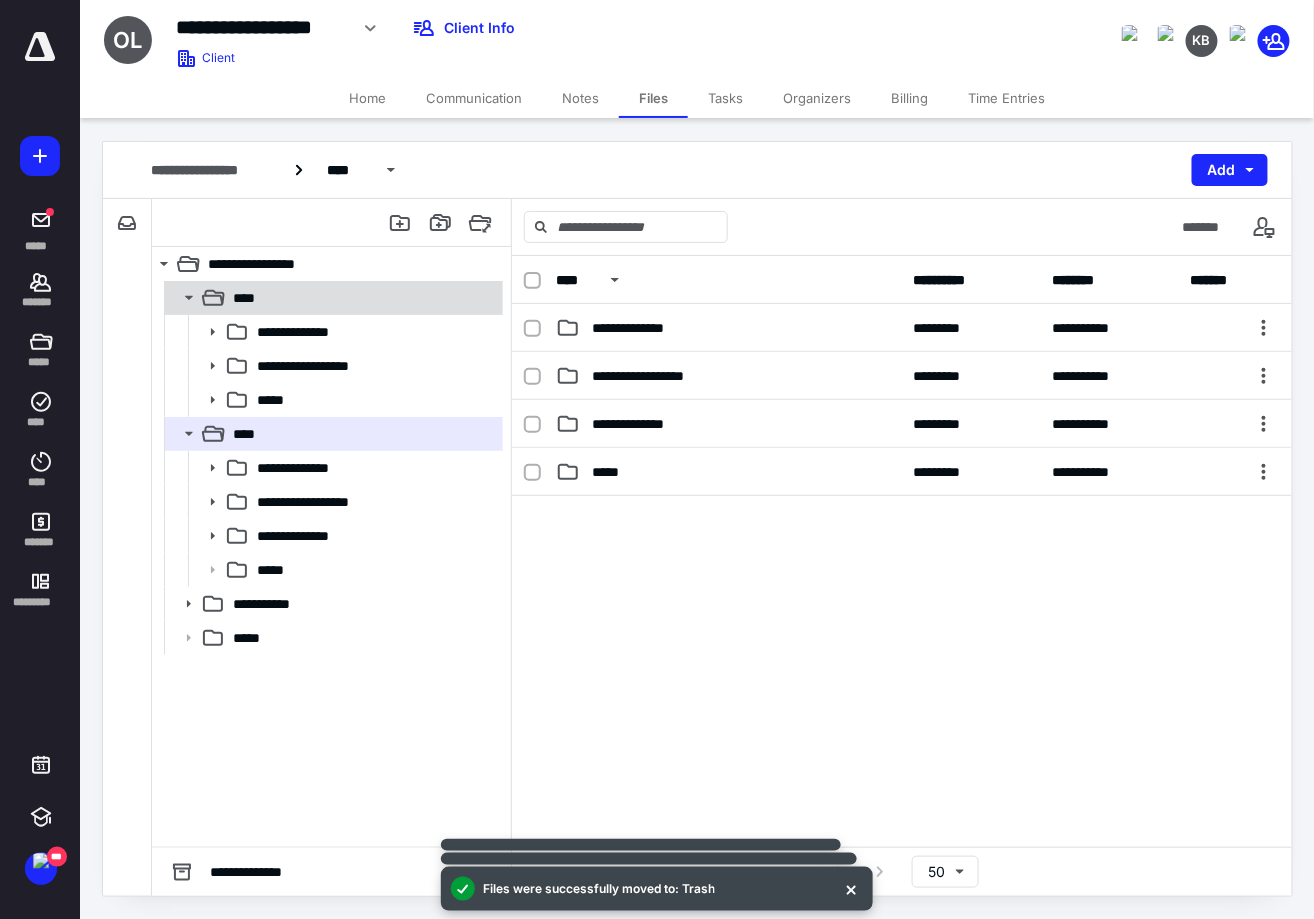 click on "****" at bounding box center (332, 298) 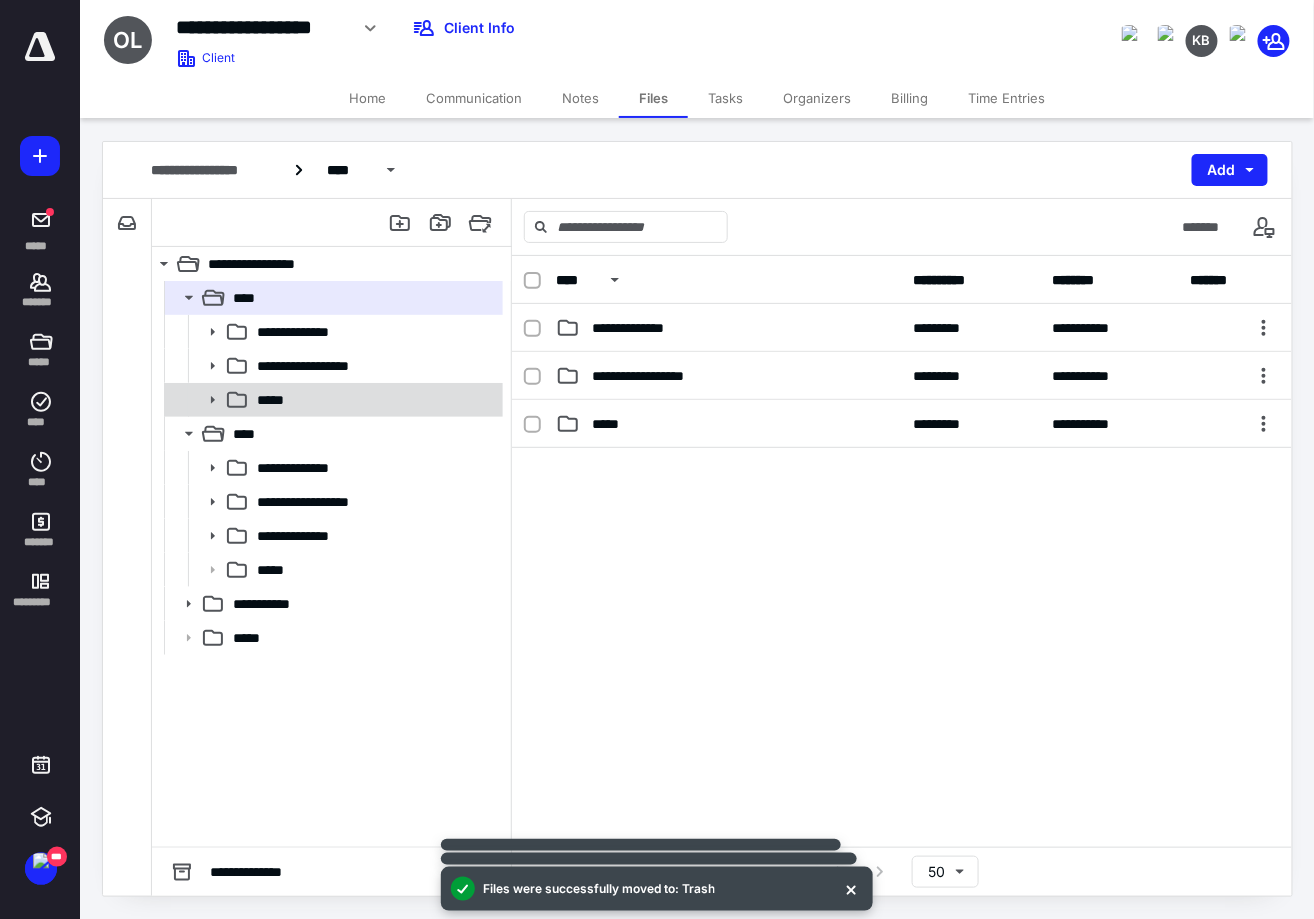 click on "*****" at bounding box center [374, 400] 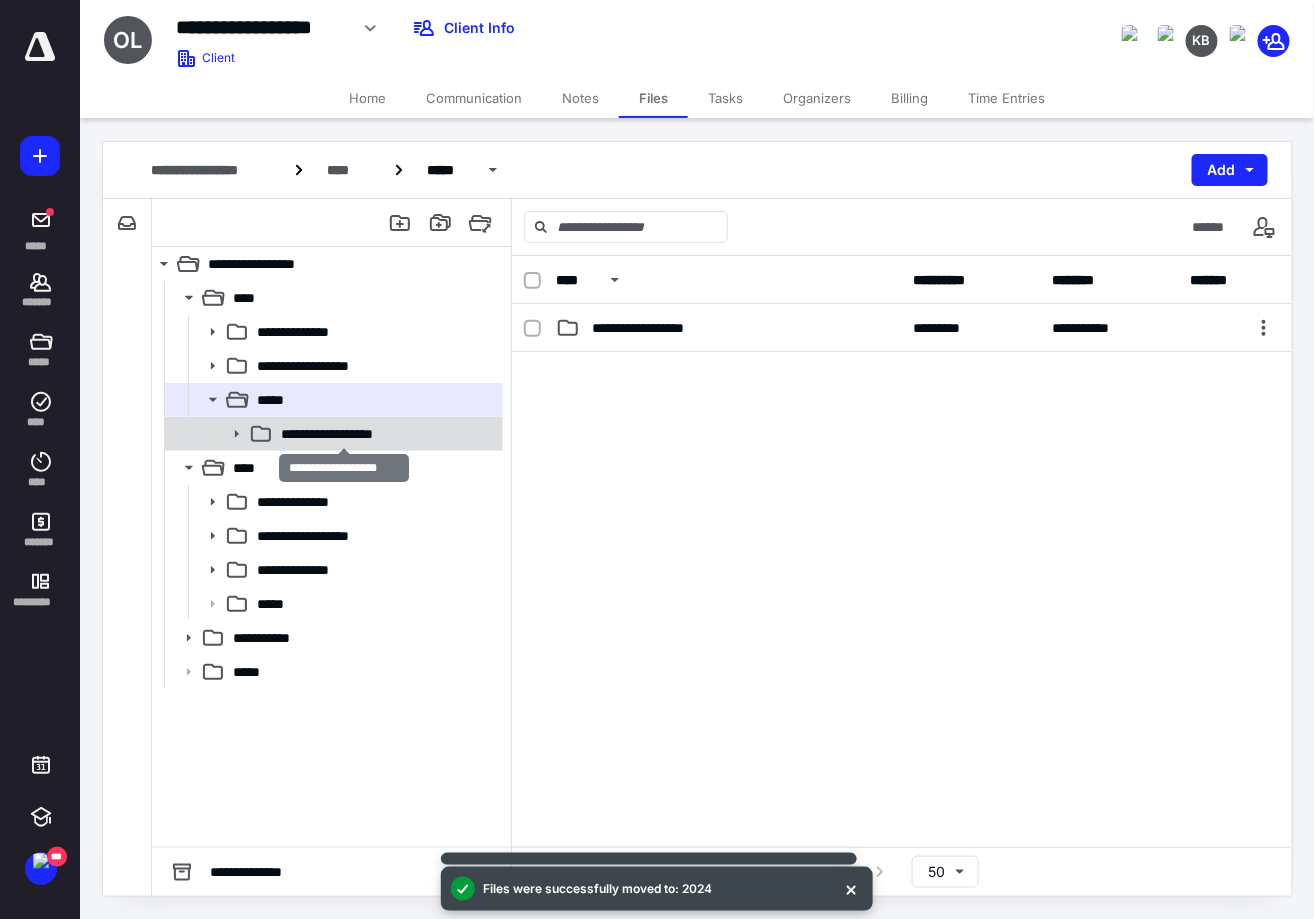 click on "**********" at bounding box center [344, 434] 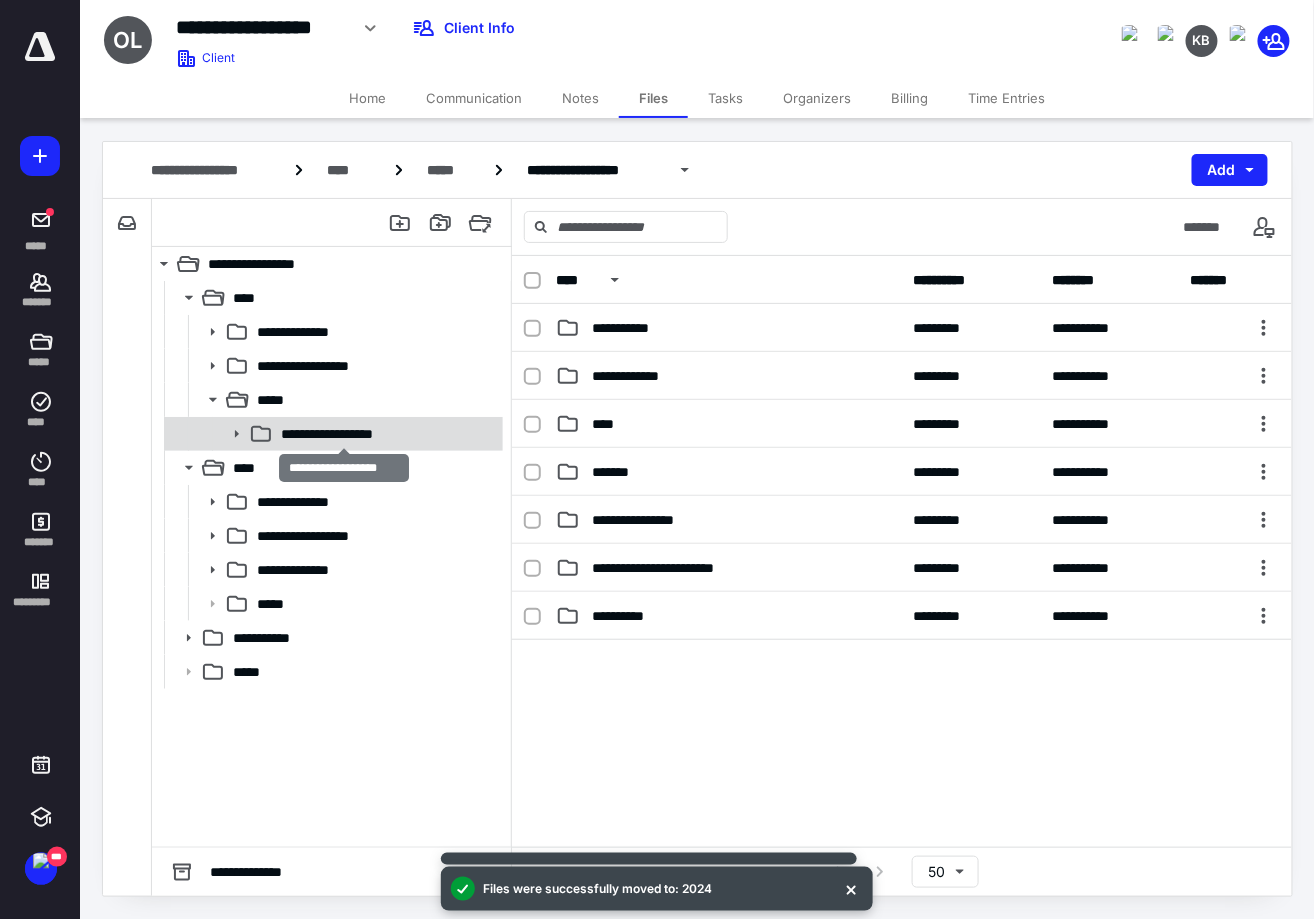 click on "**********" at bounding box center [344, 434] 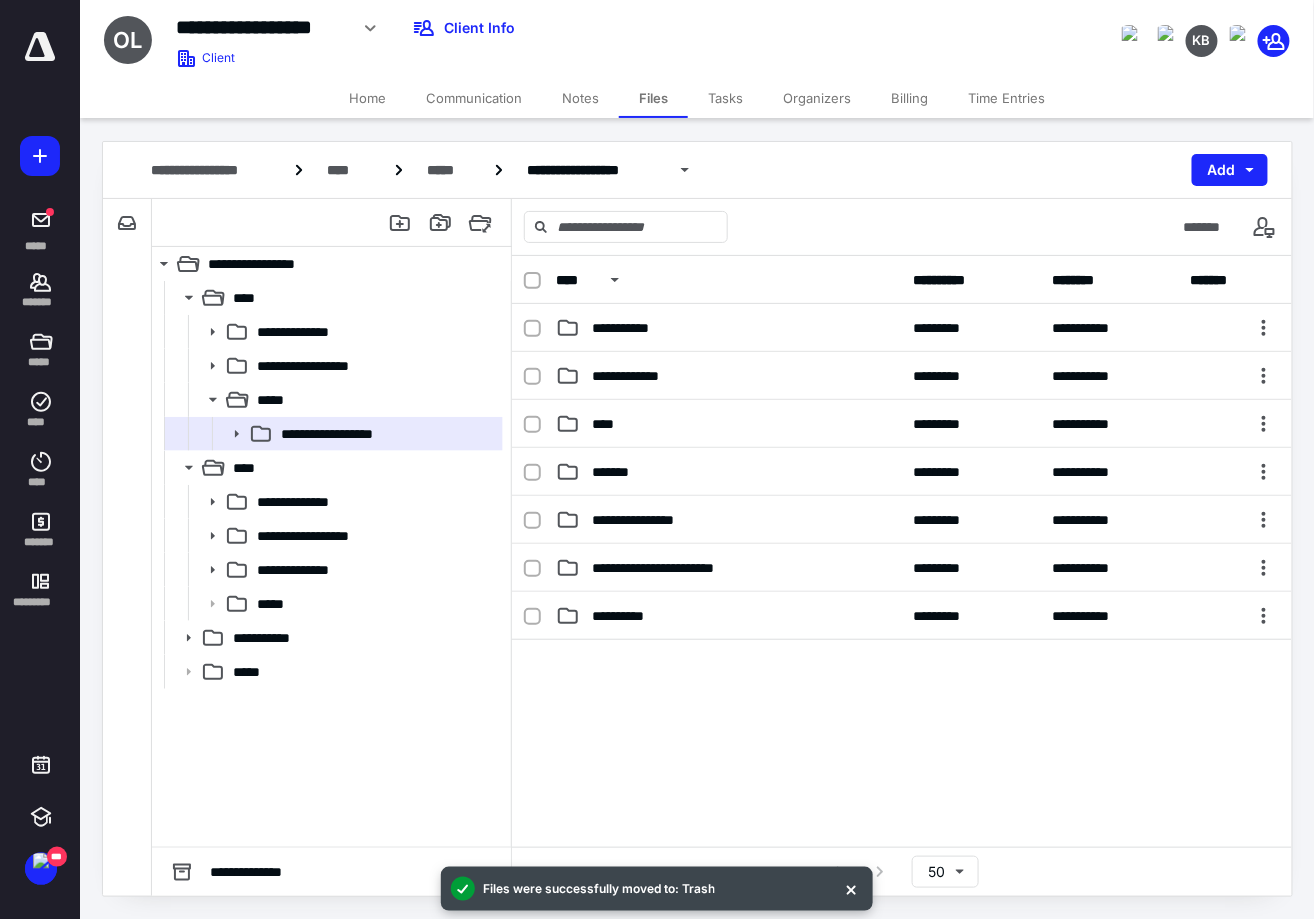 click at bounding box center (902, 790) 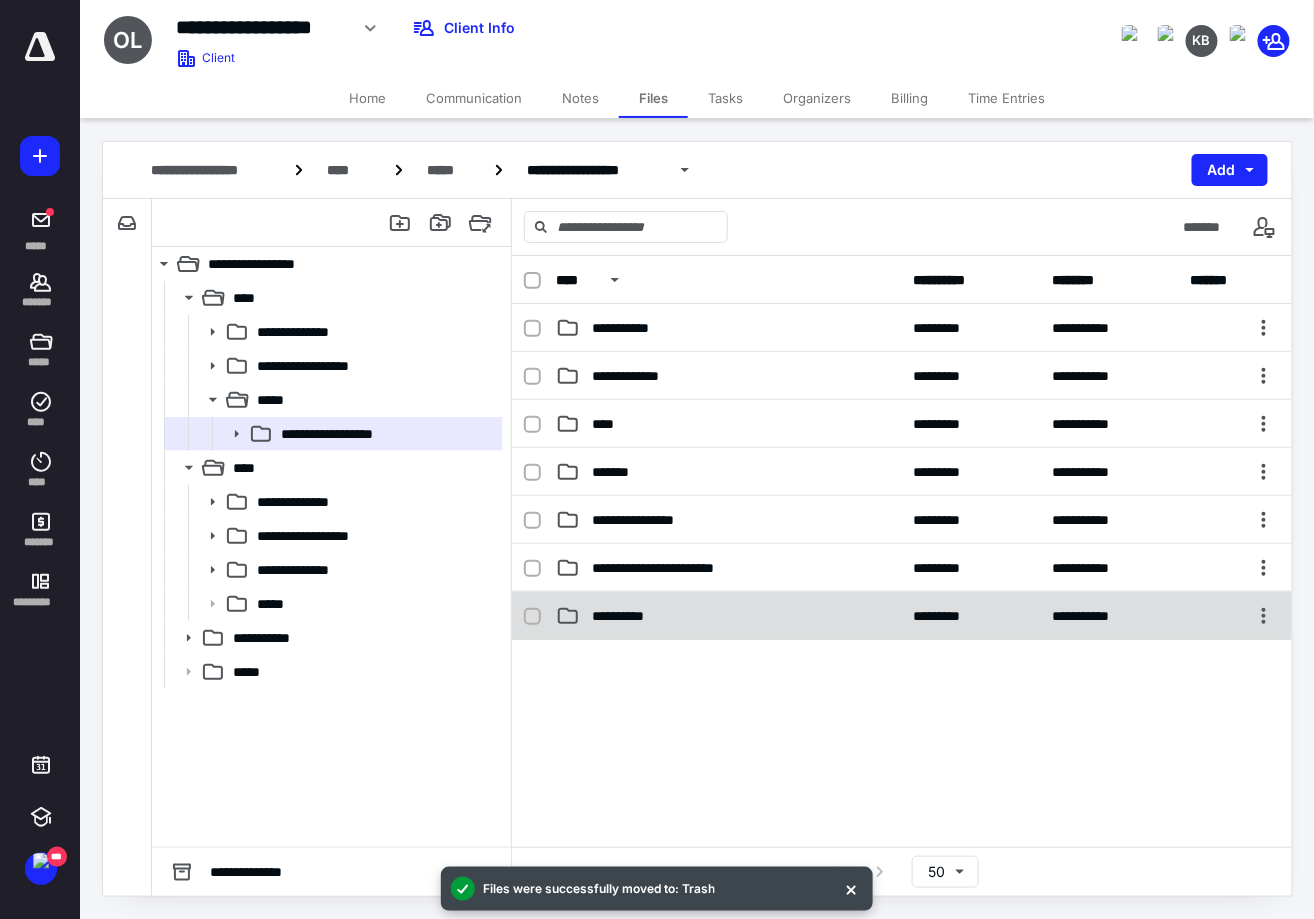 click on "**********" at bounding box center (902, 616) 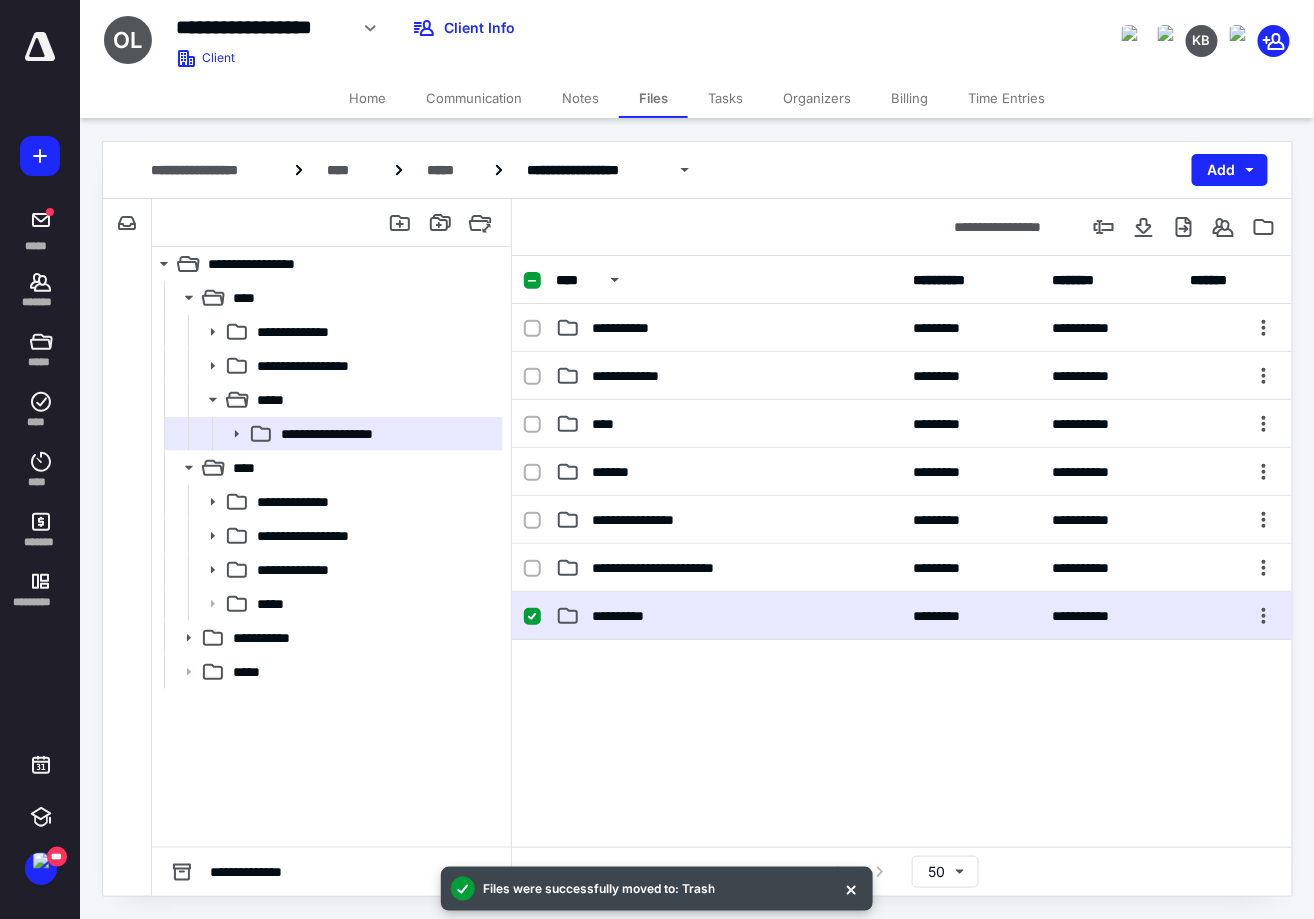 click on "**********" at bounding box center [902, 616] 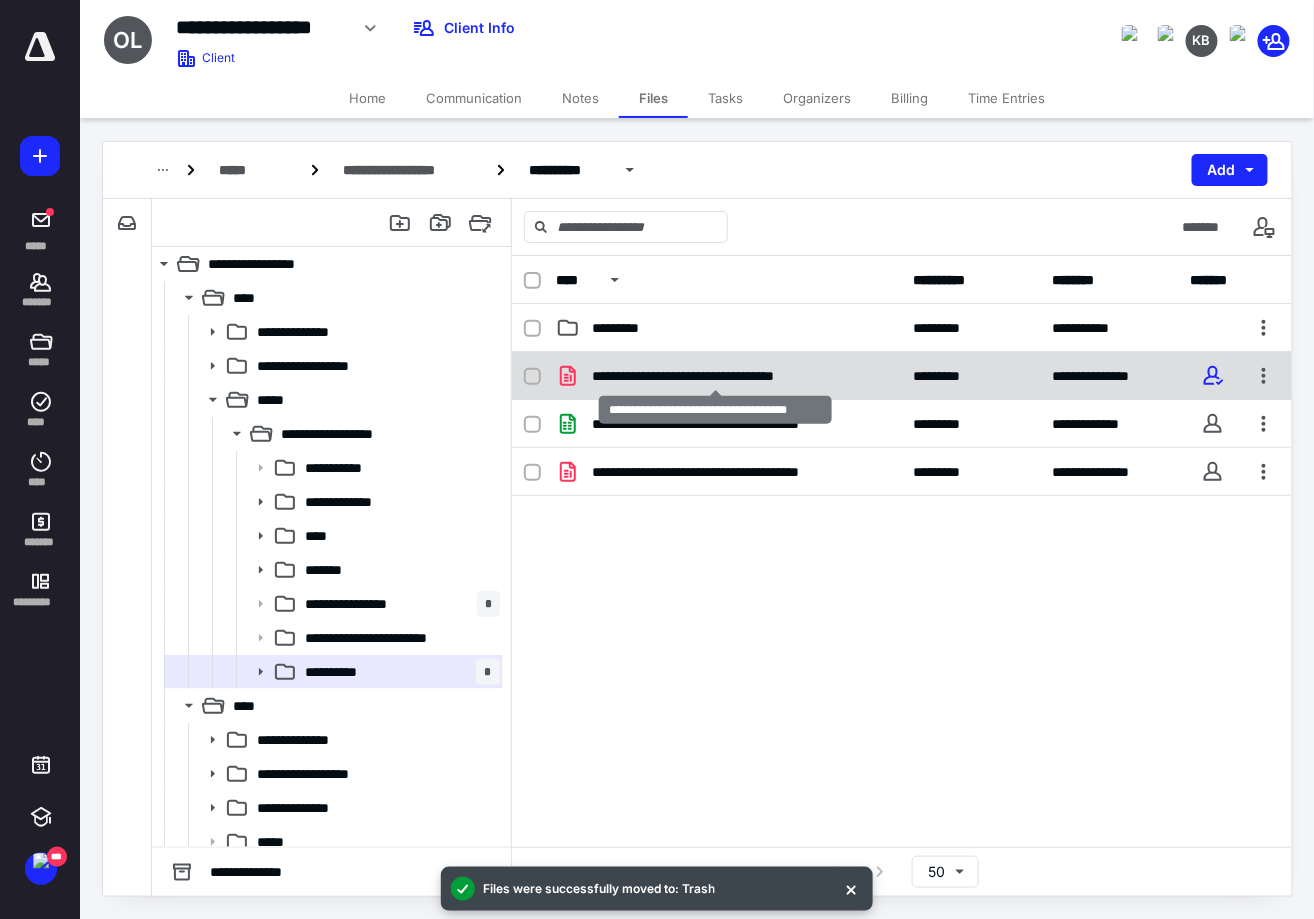 click on "**********" at bounding box center (715, 376) 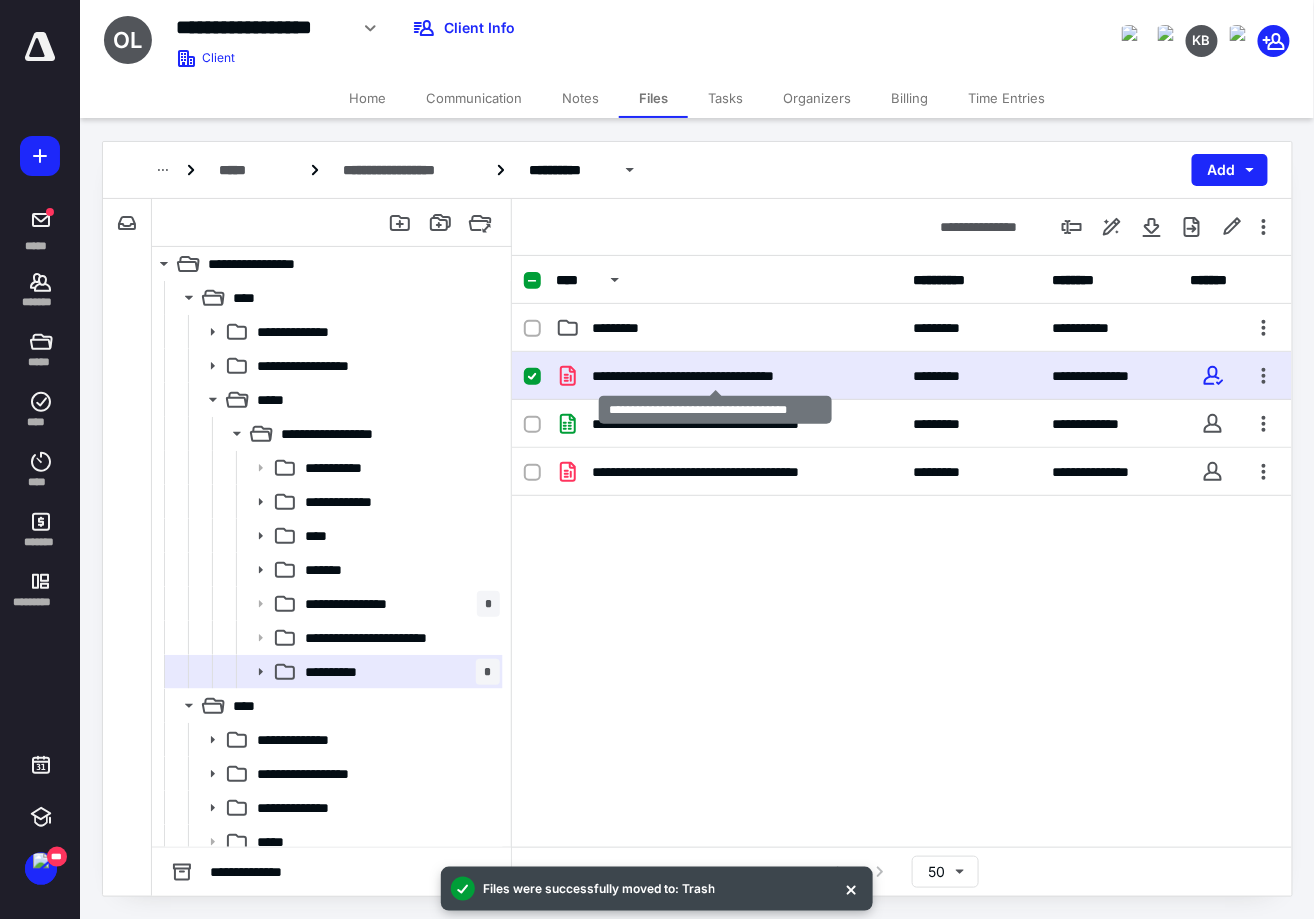click on "**********" at bounding box center (715, 376) 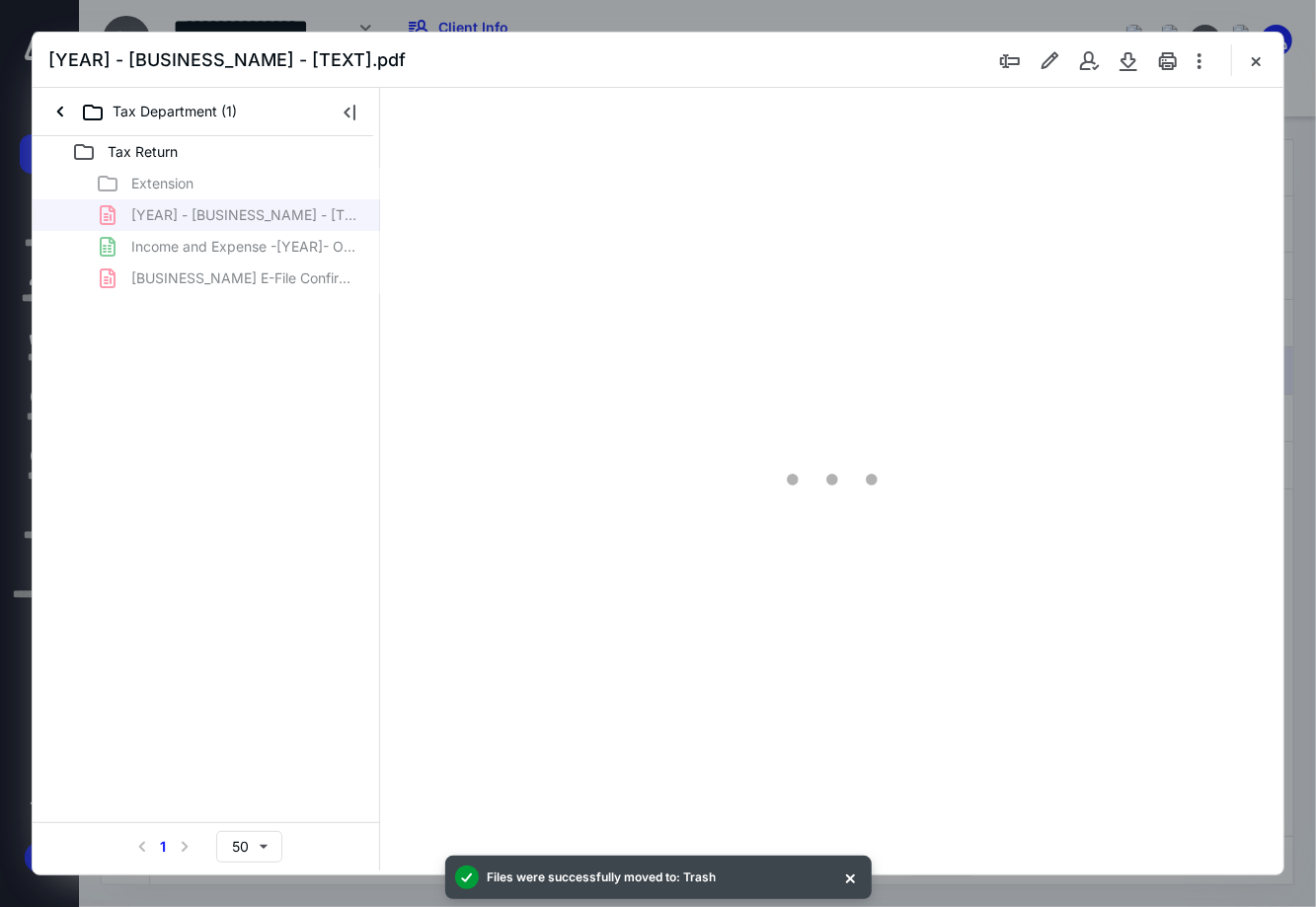 scroll, scrollTop: 0, scrollLeft: 0, axis: both 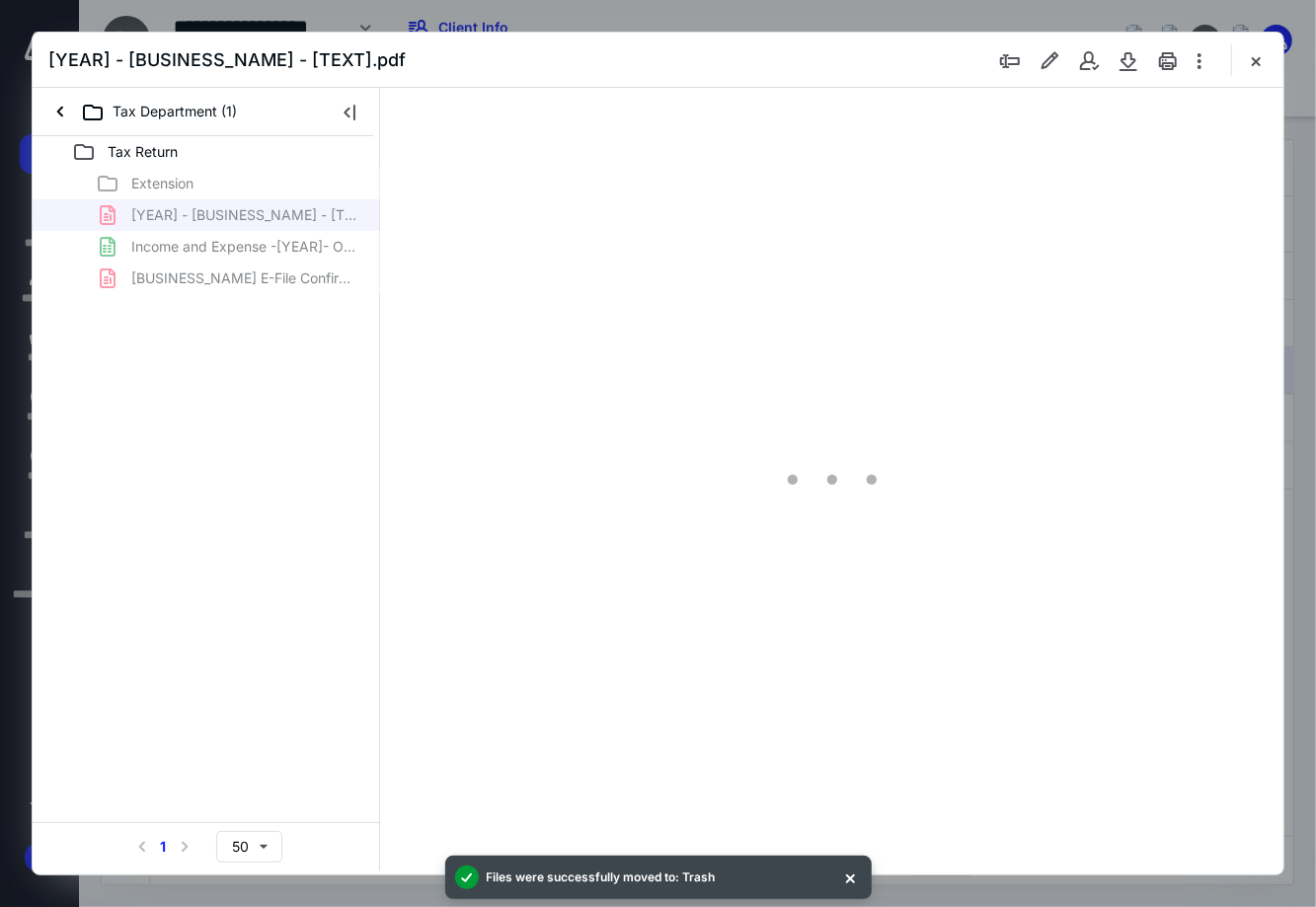 type on "90" 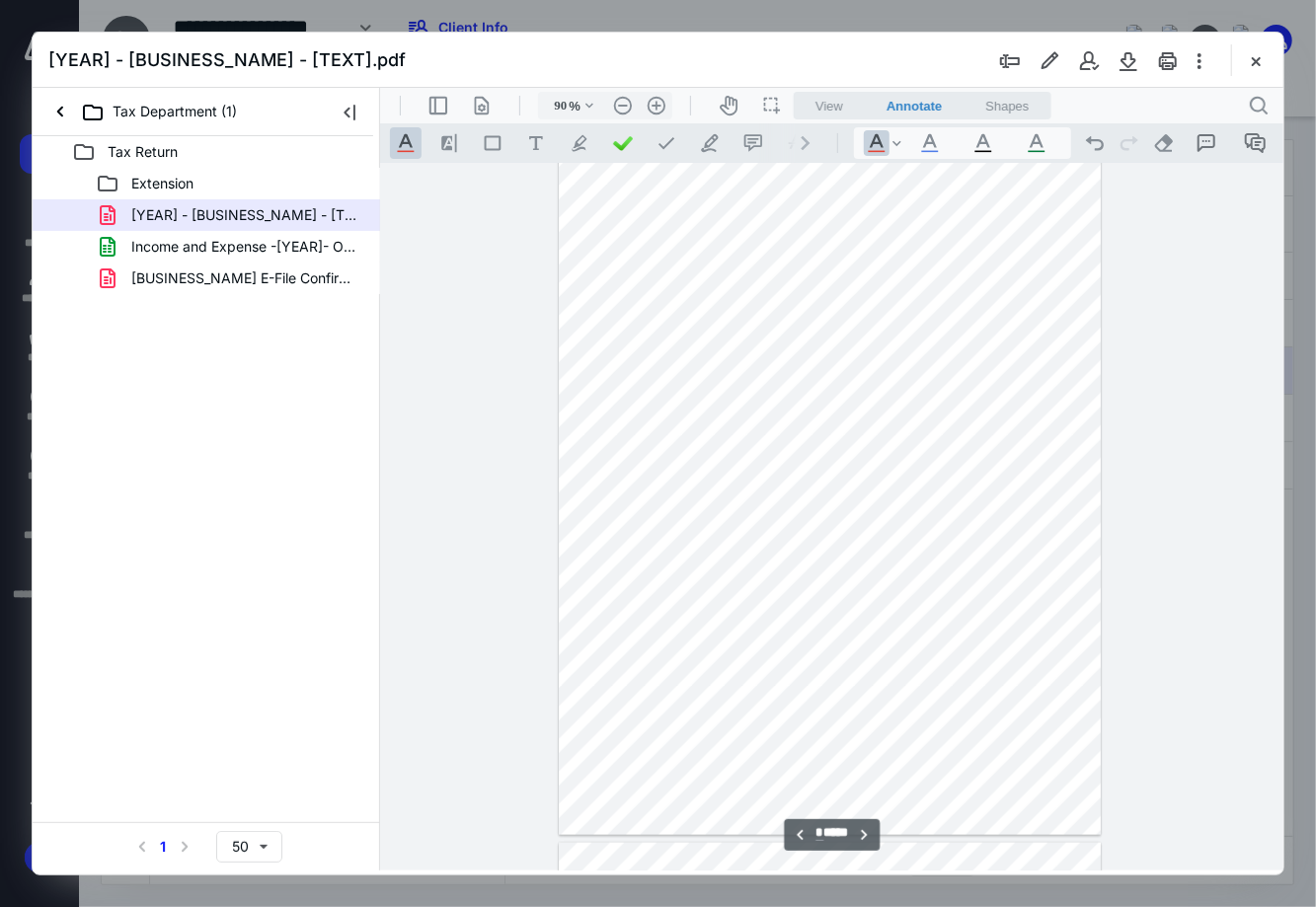 scroll, scrollTop: 5137, scrollLeft: 0, axis: vertical 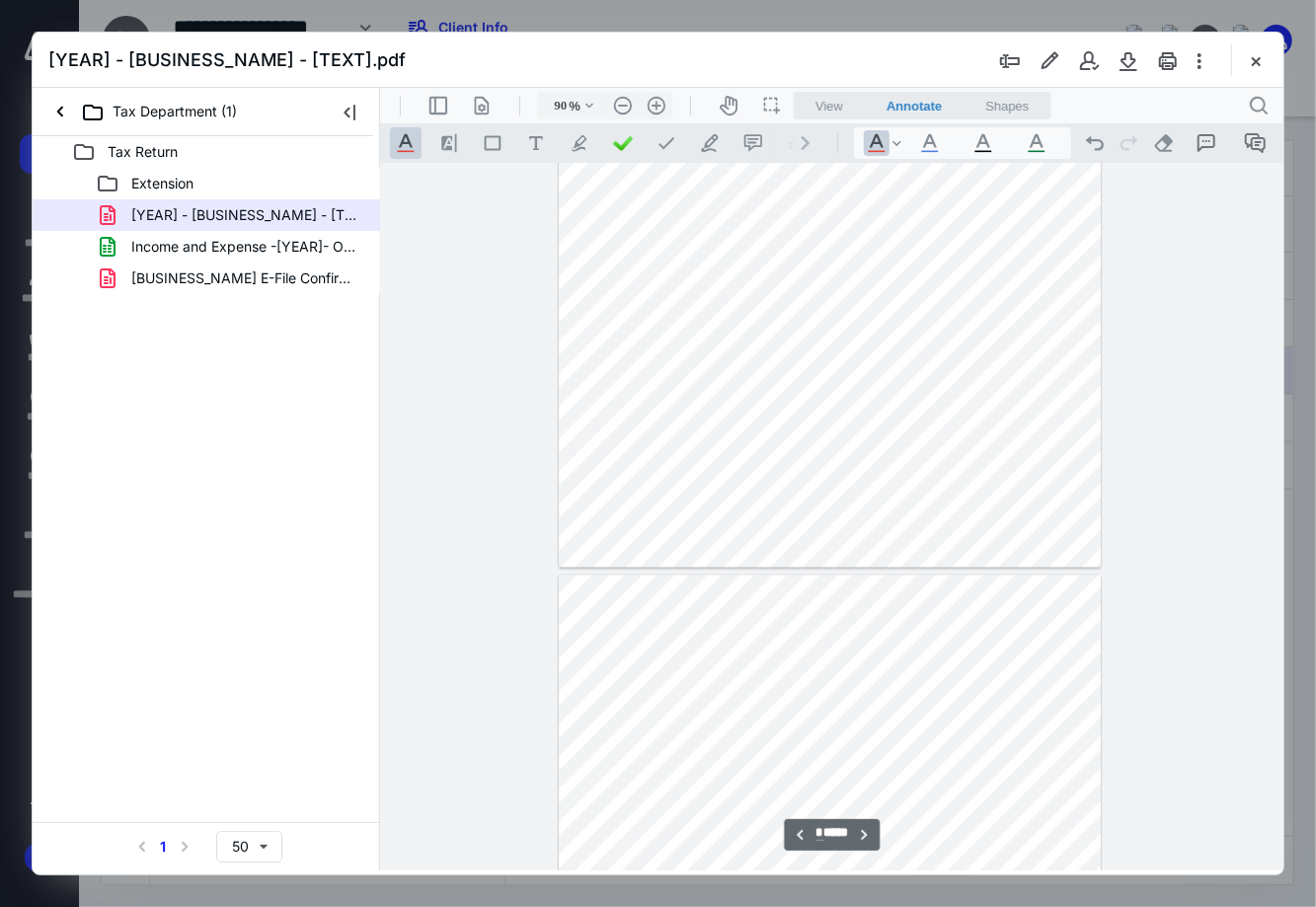 type on "*" 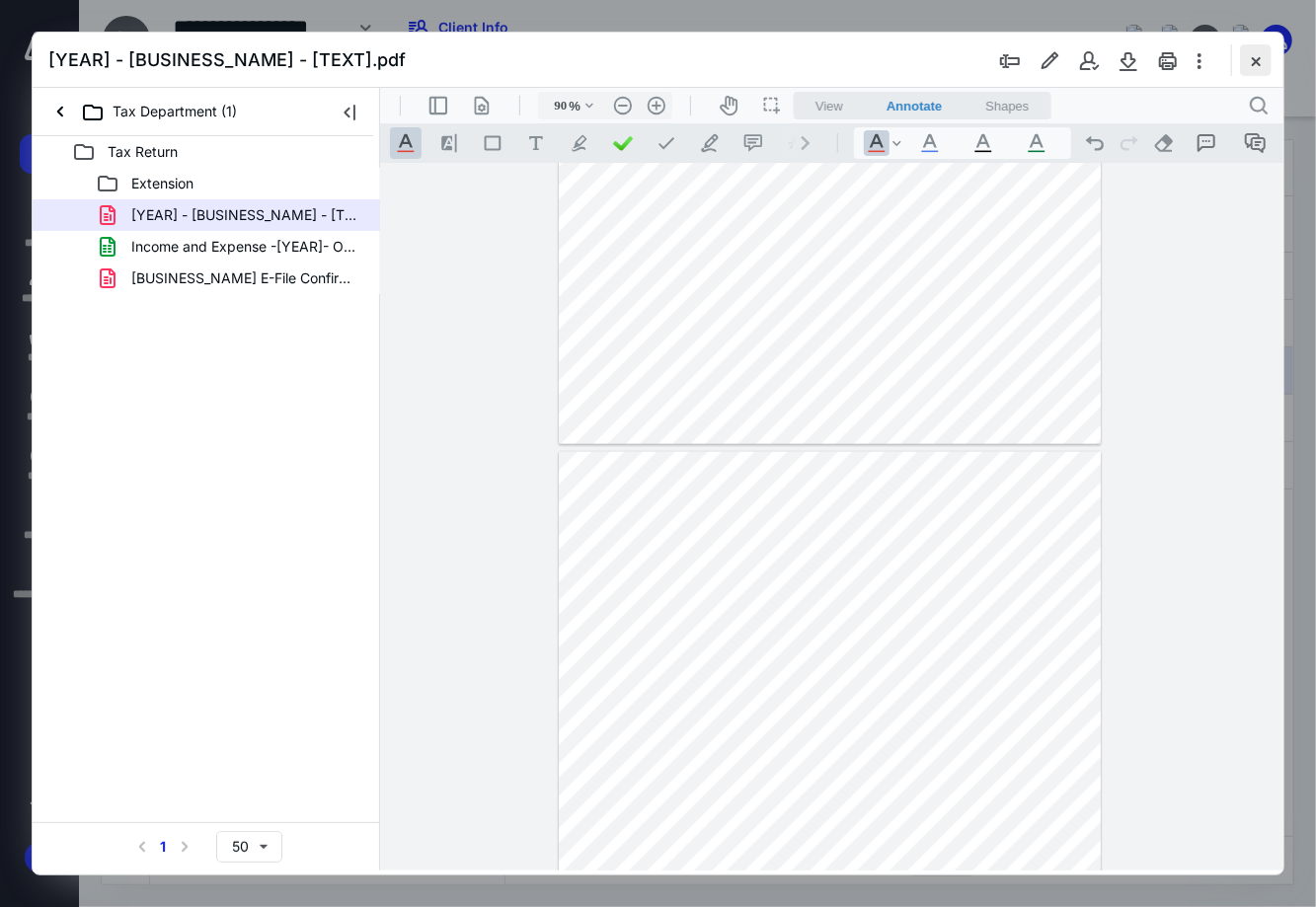 click at bounding box center [1256, 60] 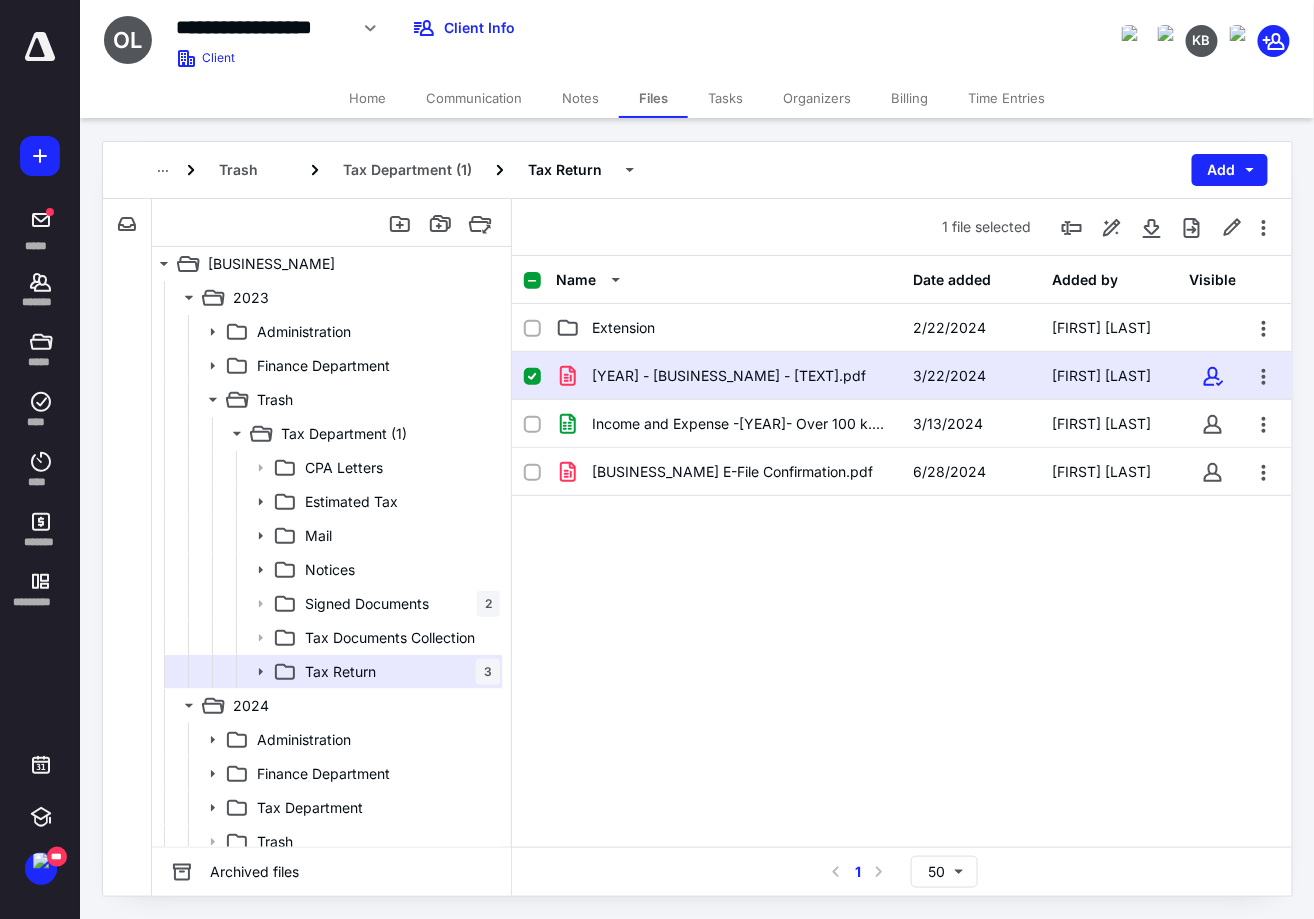 click on "Home" at bounding box center [367, 98] 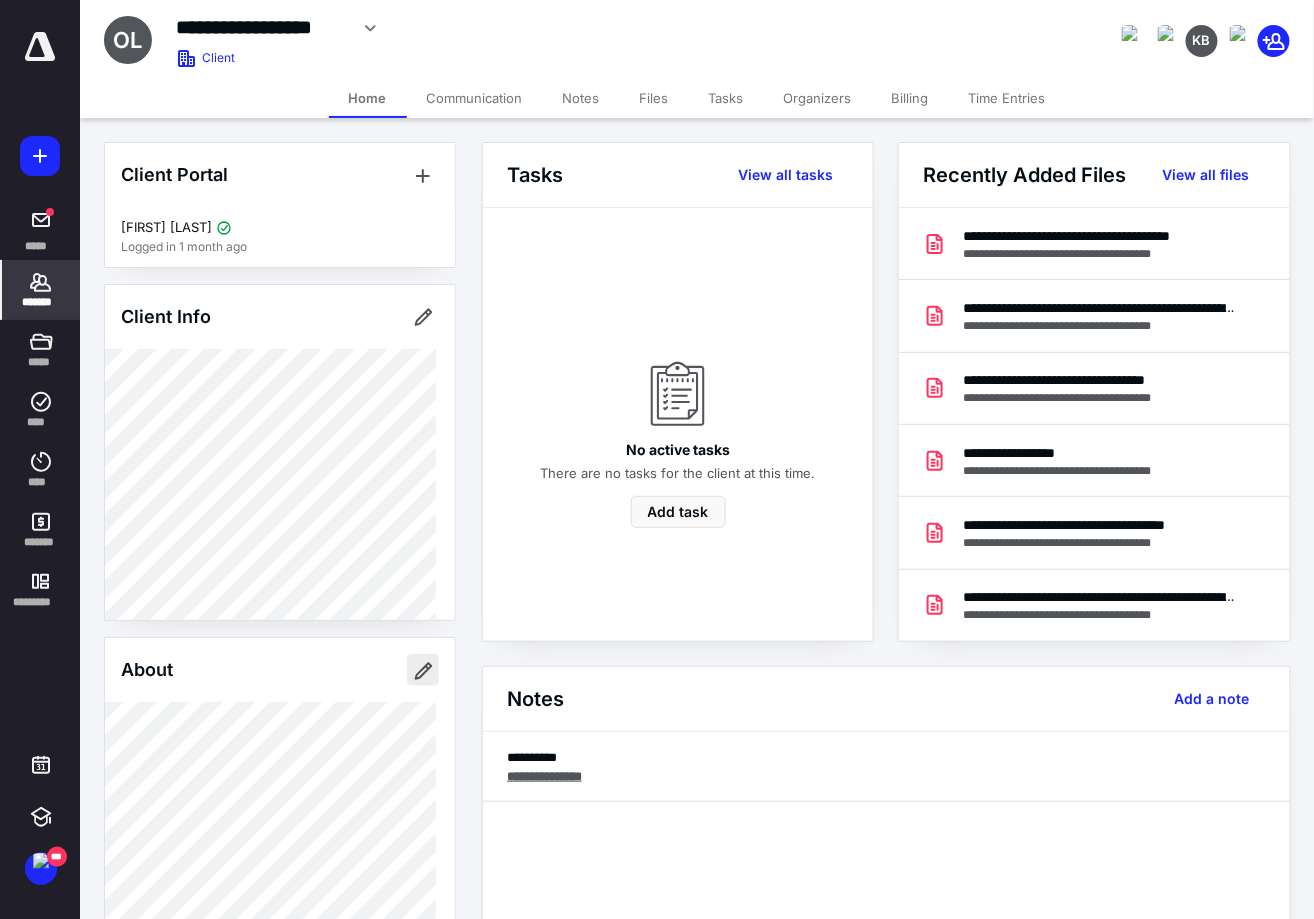 click at bounding box center [423, 670] 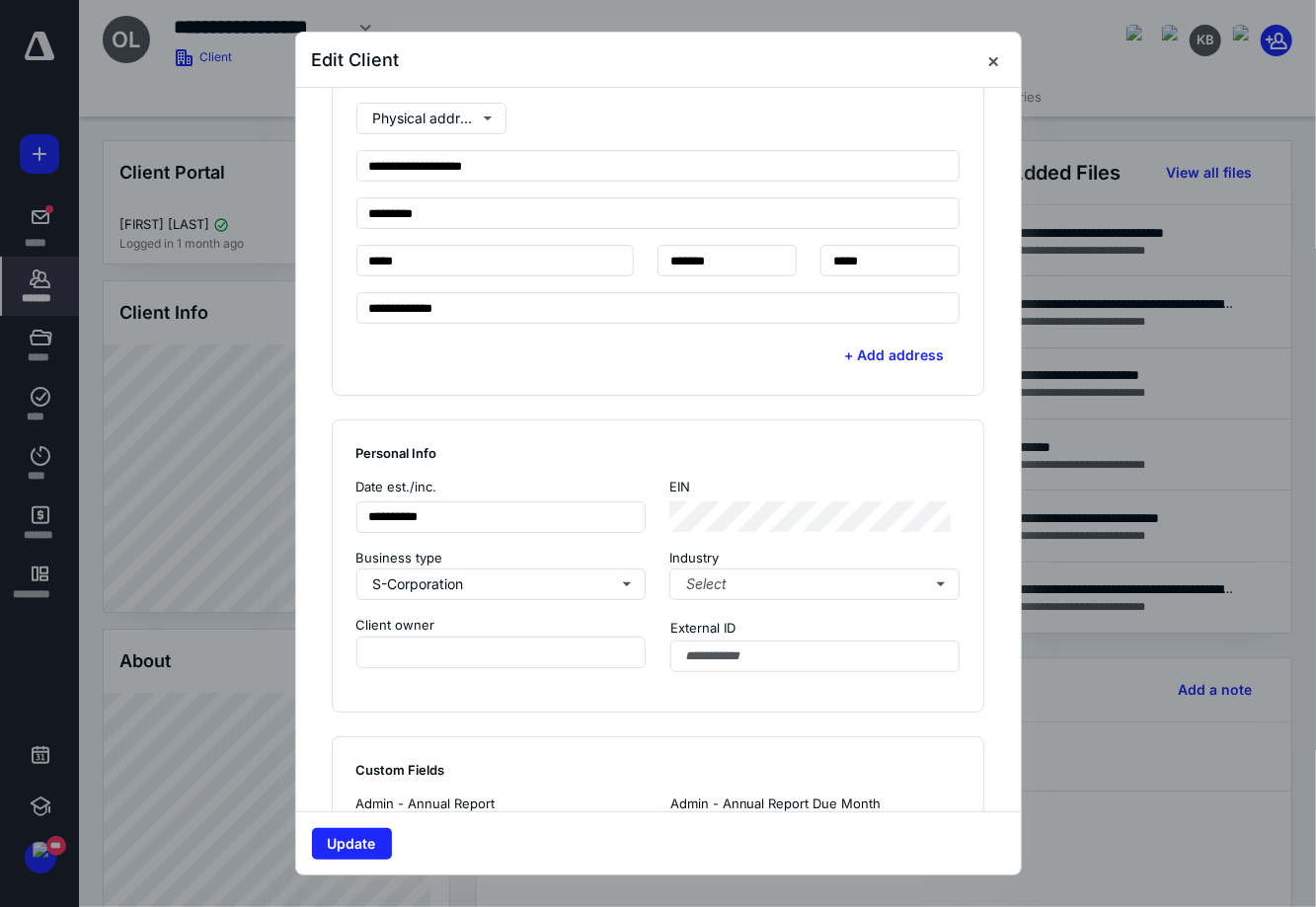 scroll, scrollTop: 740, scrollLeft: 0, axis: vertical 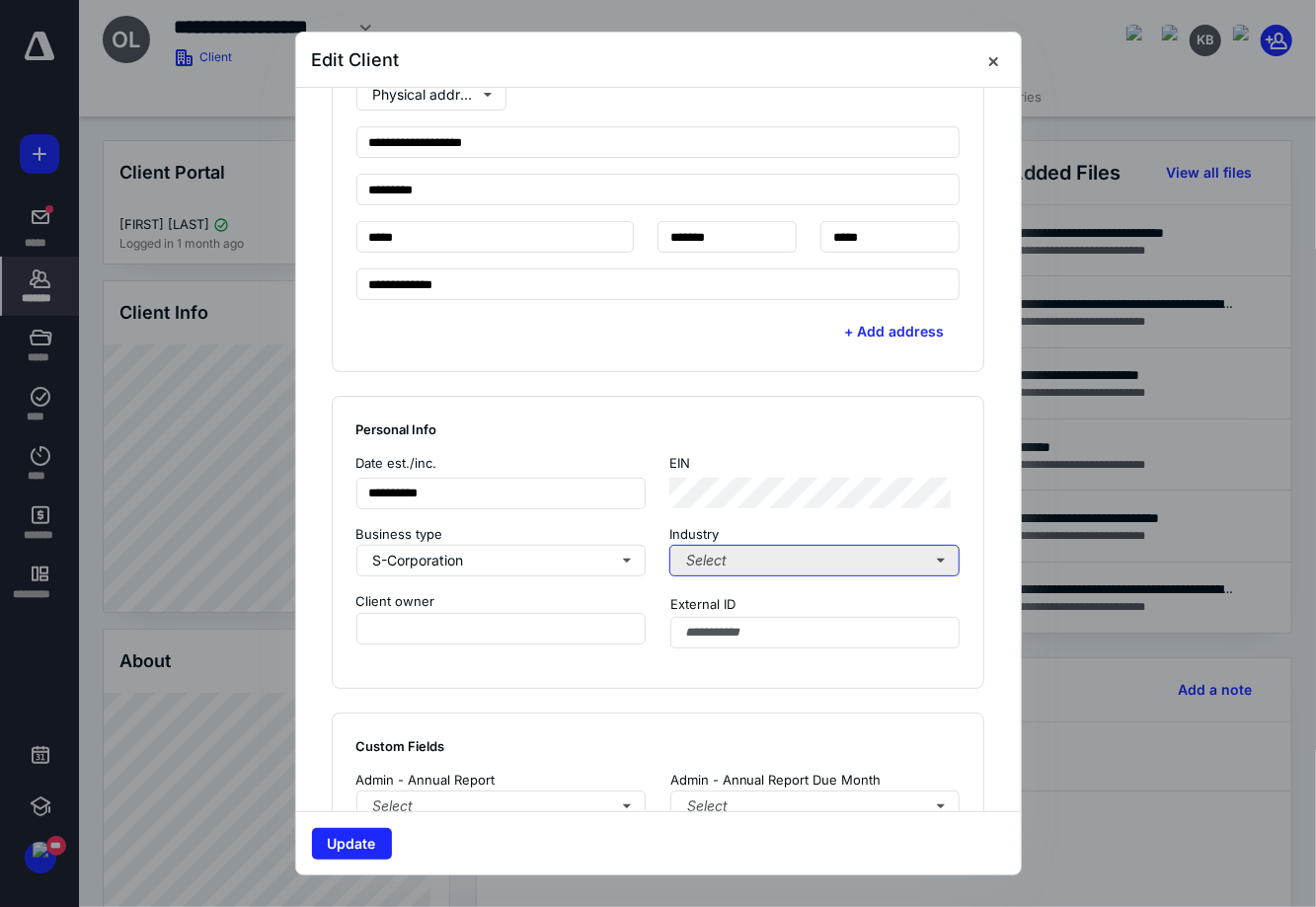 click on "Select" at bounding box center [814, 561] 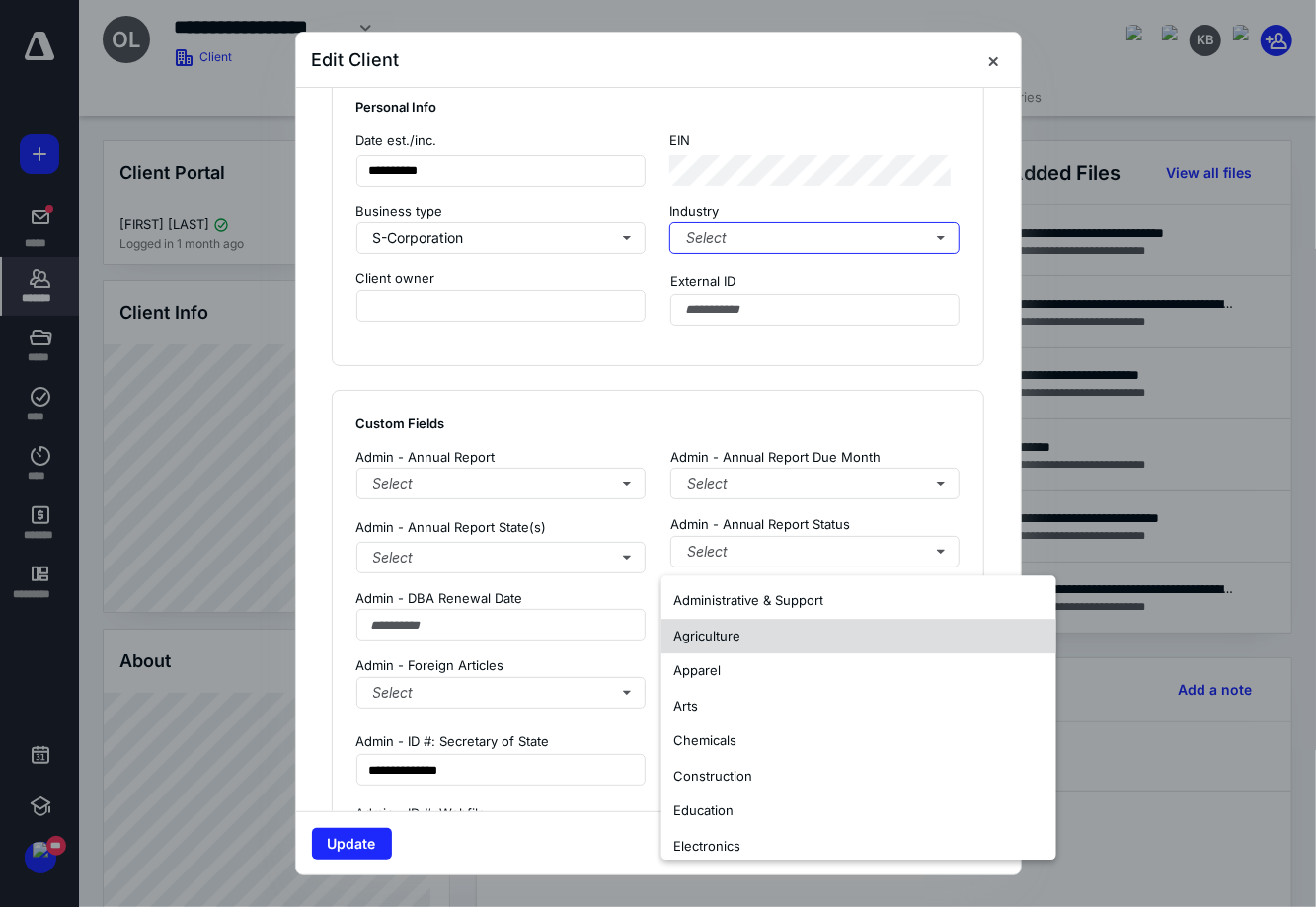 scroll, scrollTop: 1480, scrollLeft: 0, axis: vertical 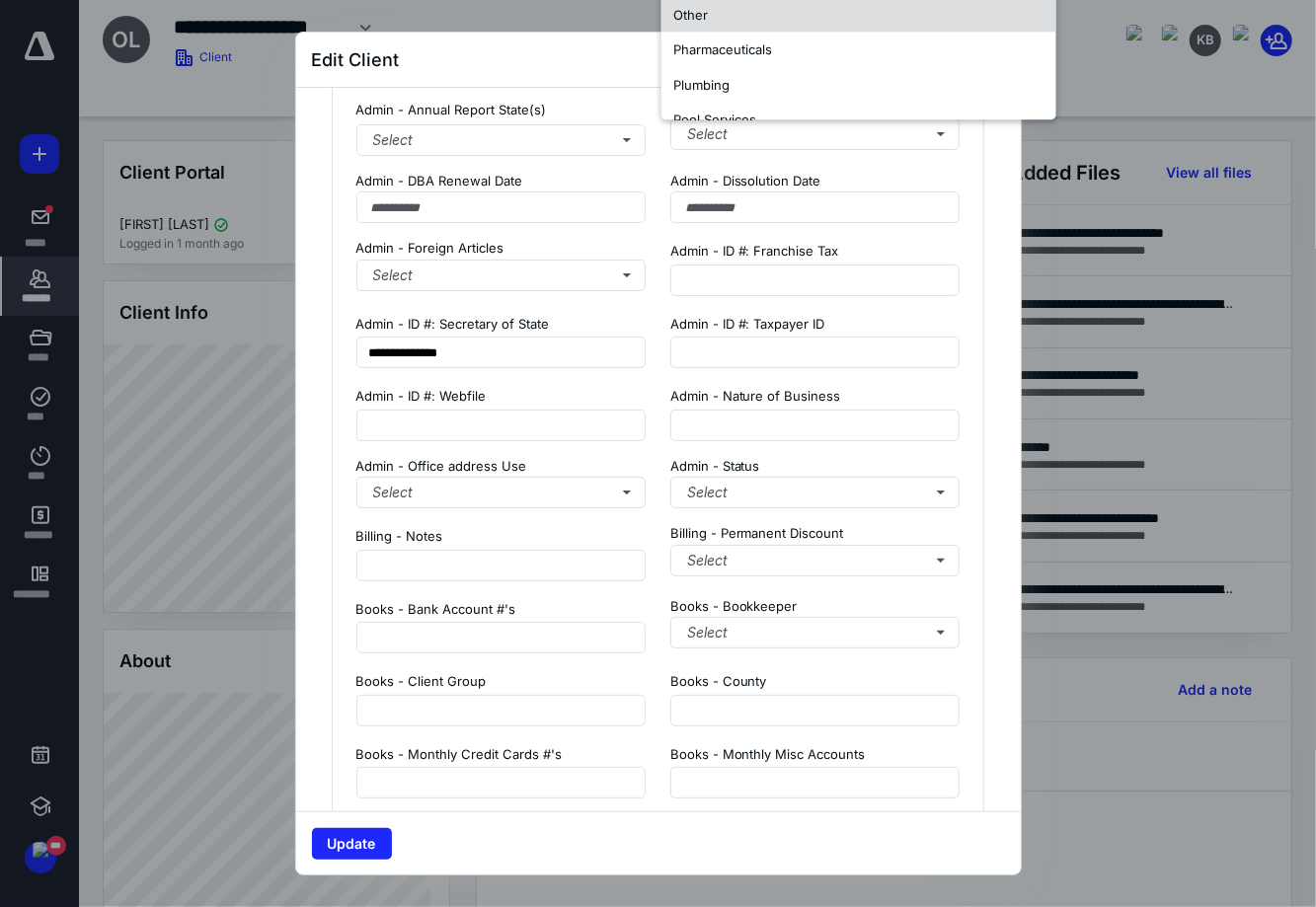 click on "Other" at bounding box center (859, 15) 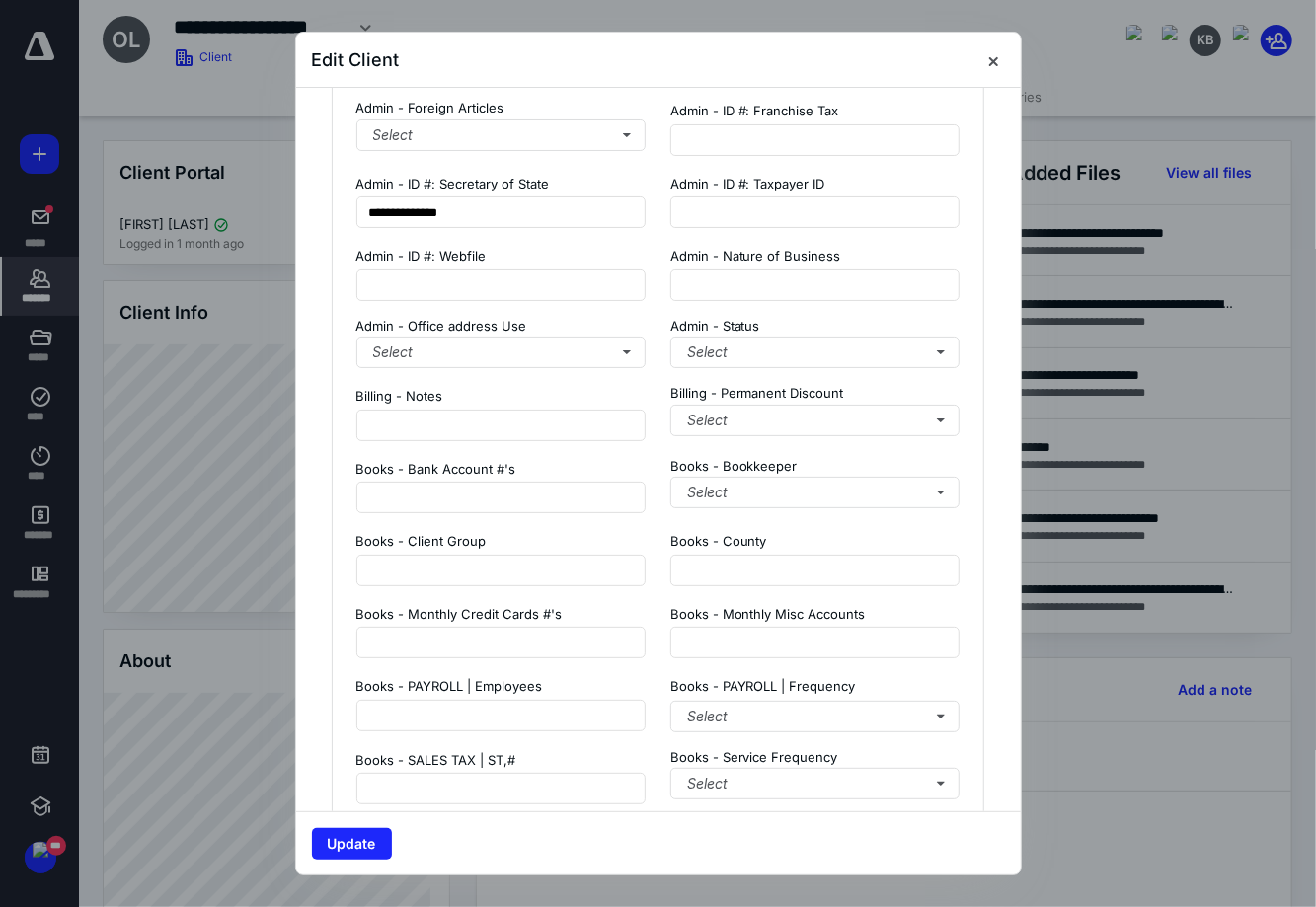 scroll, scrollTop: 1603, scrollLeft: 0, axis: vertical 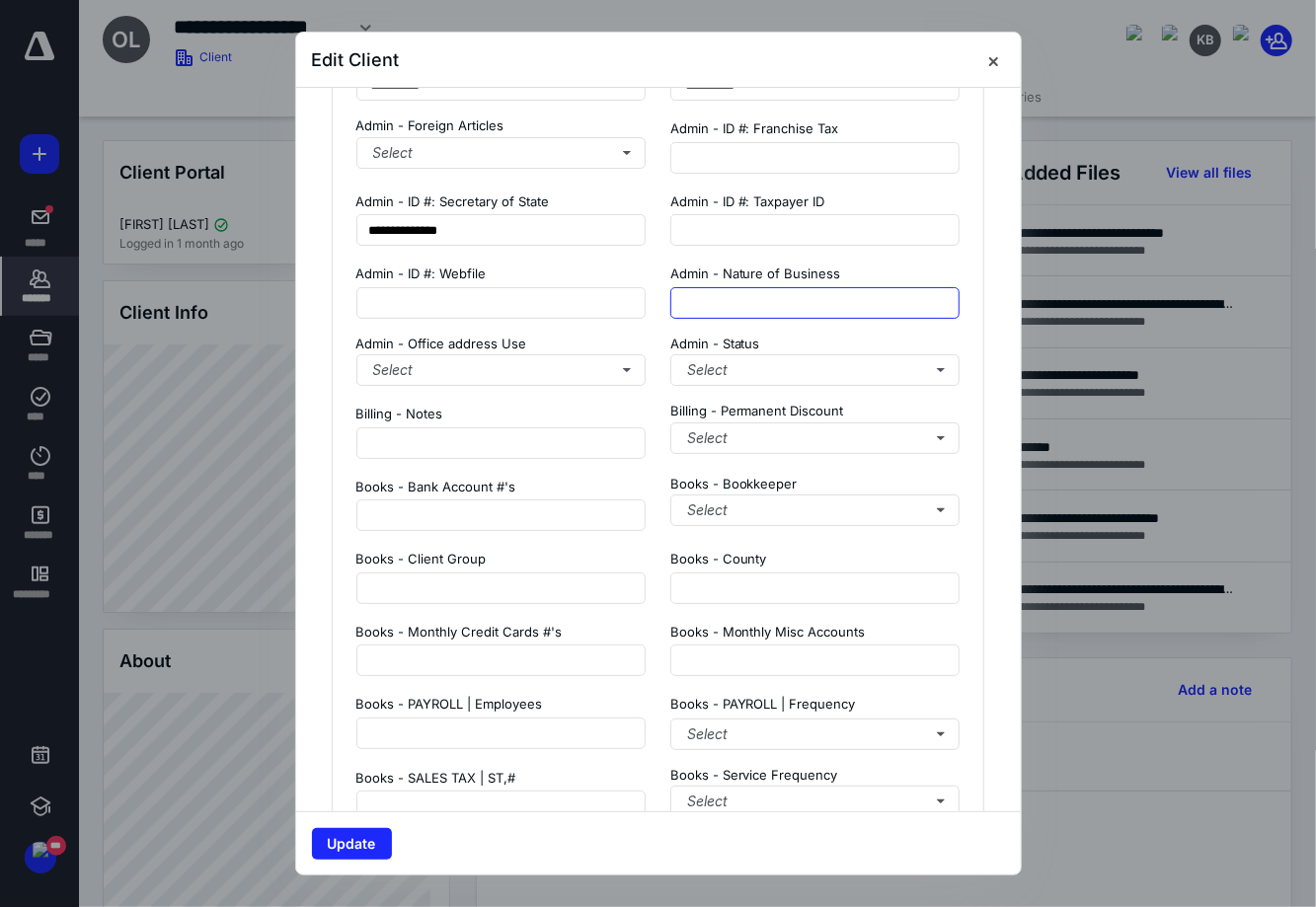 click at bounding box center [815, 303] 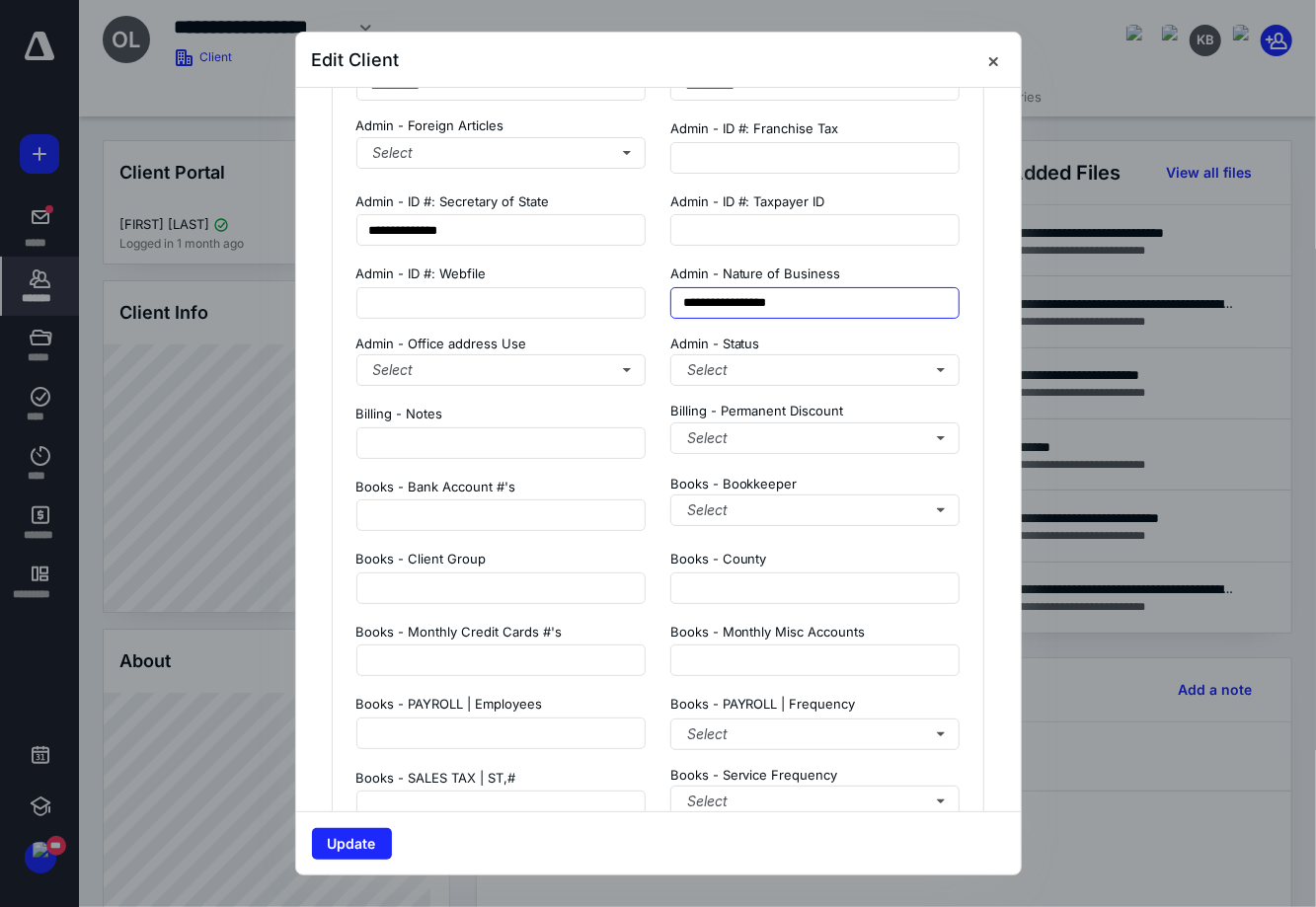type on "**********" 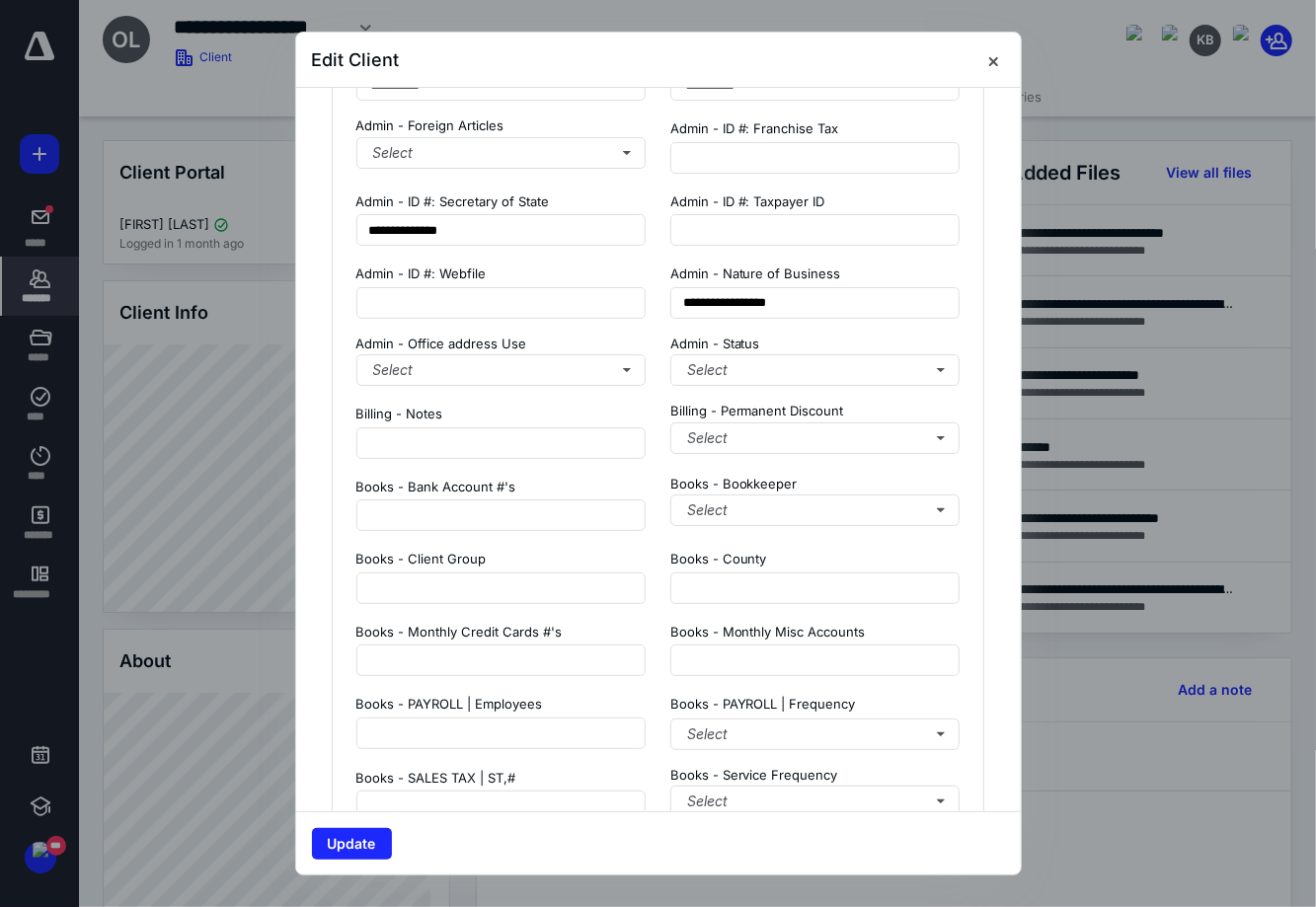 click on "Update" at bounding box center [658, 843] 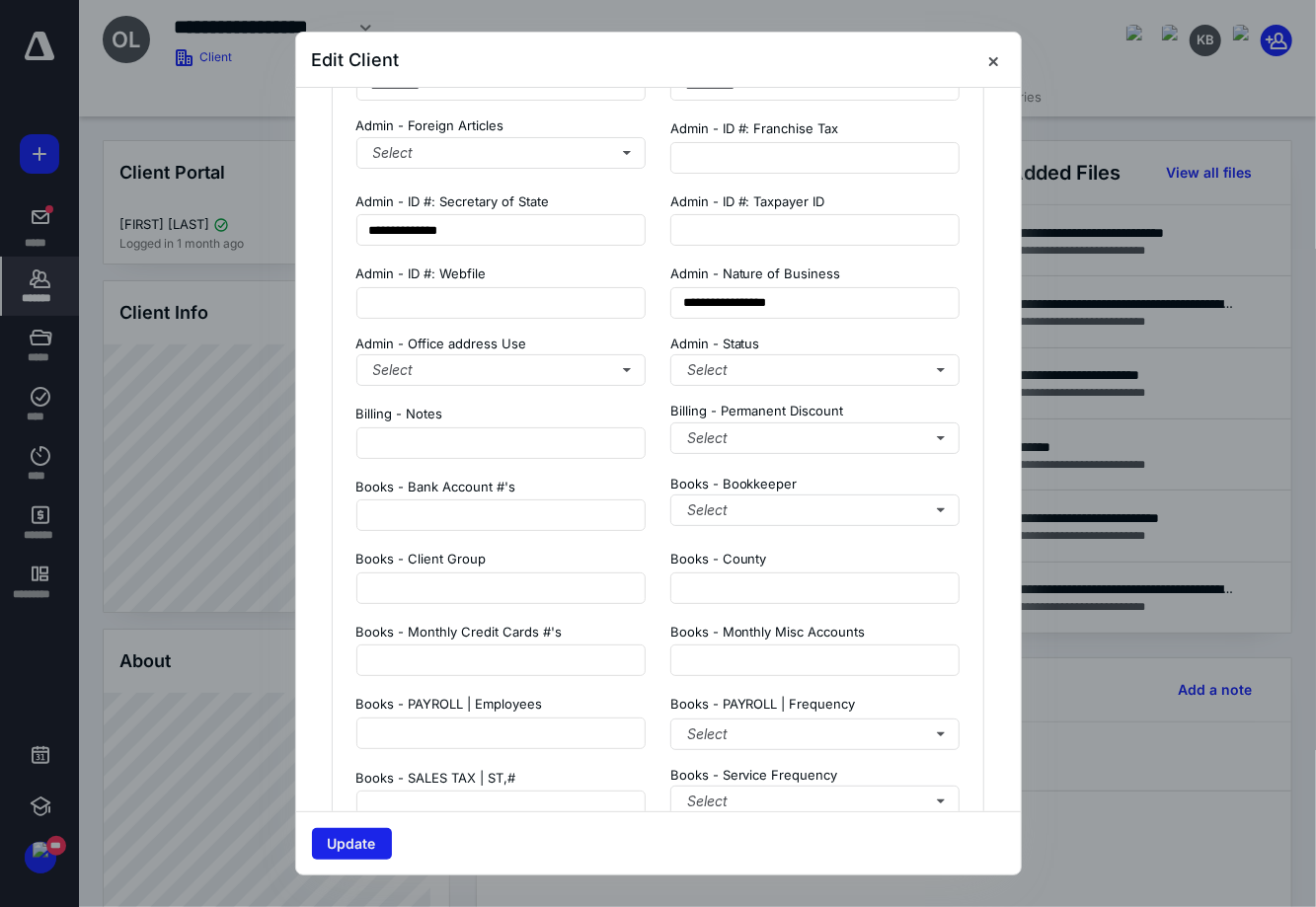 click on "Update" at bounding box center [351, 844] 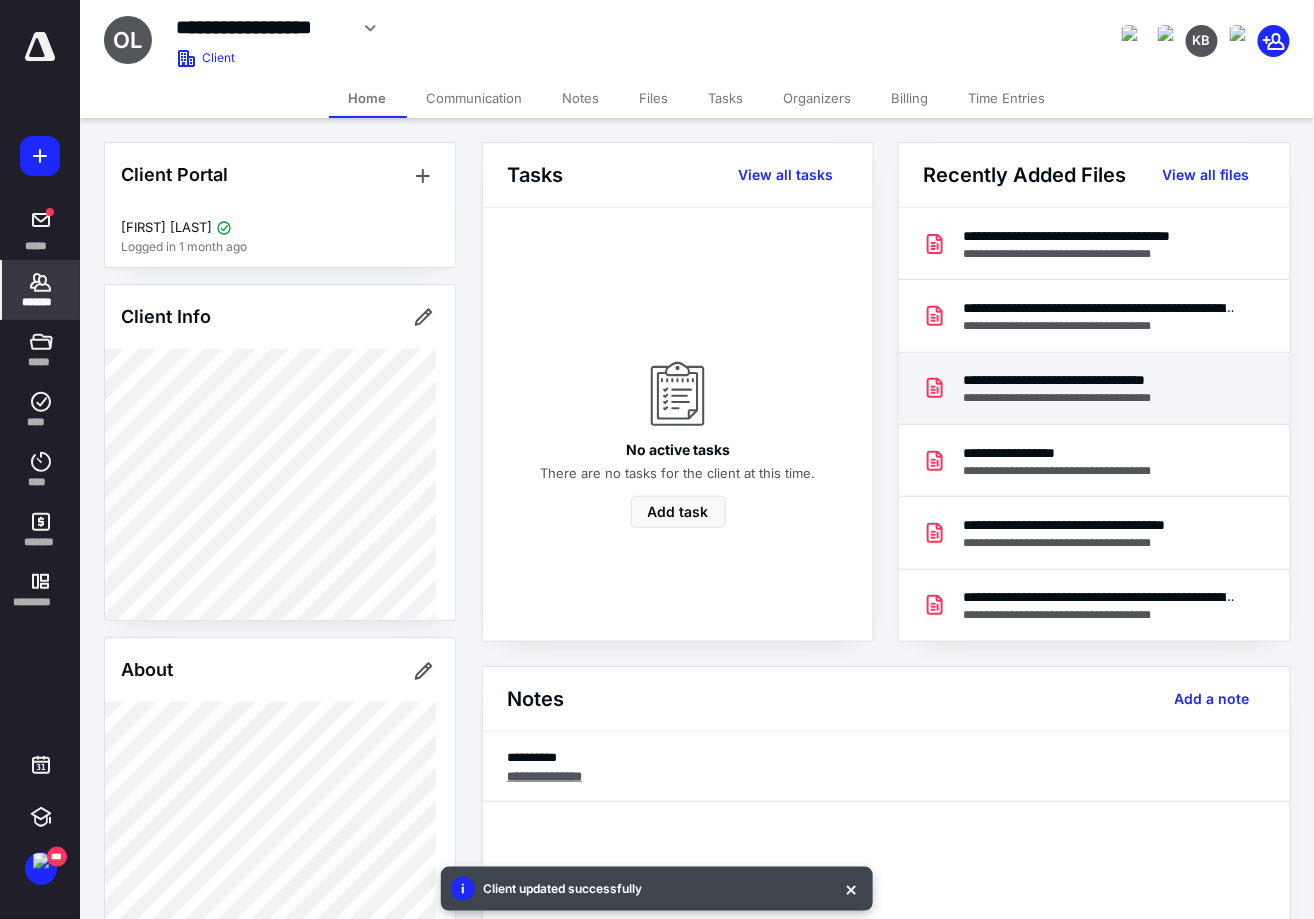 click on "**********" at bounding box center (1085, 380) 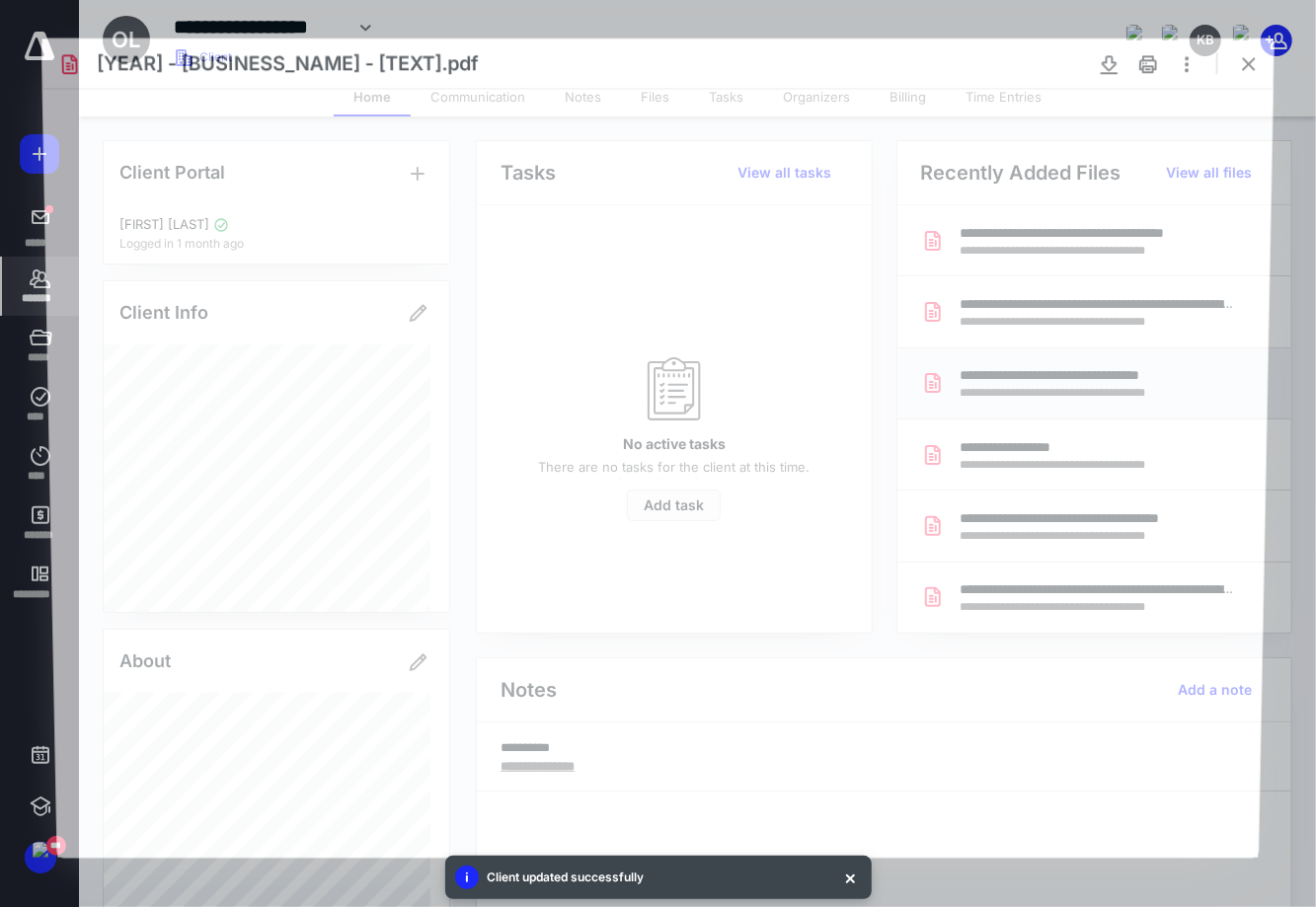 scroll, scrollTop: 0, scrollLeft: 0, axis: both 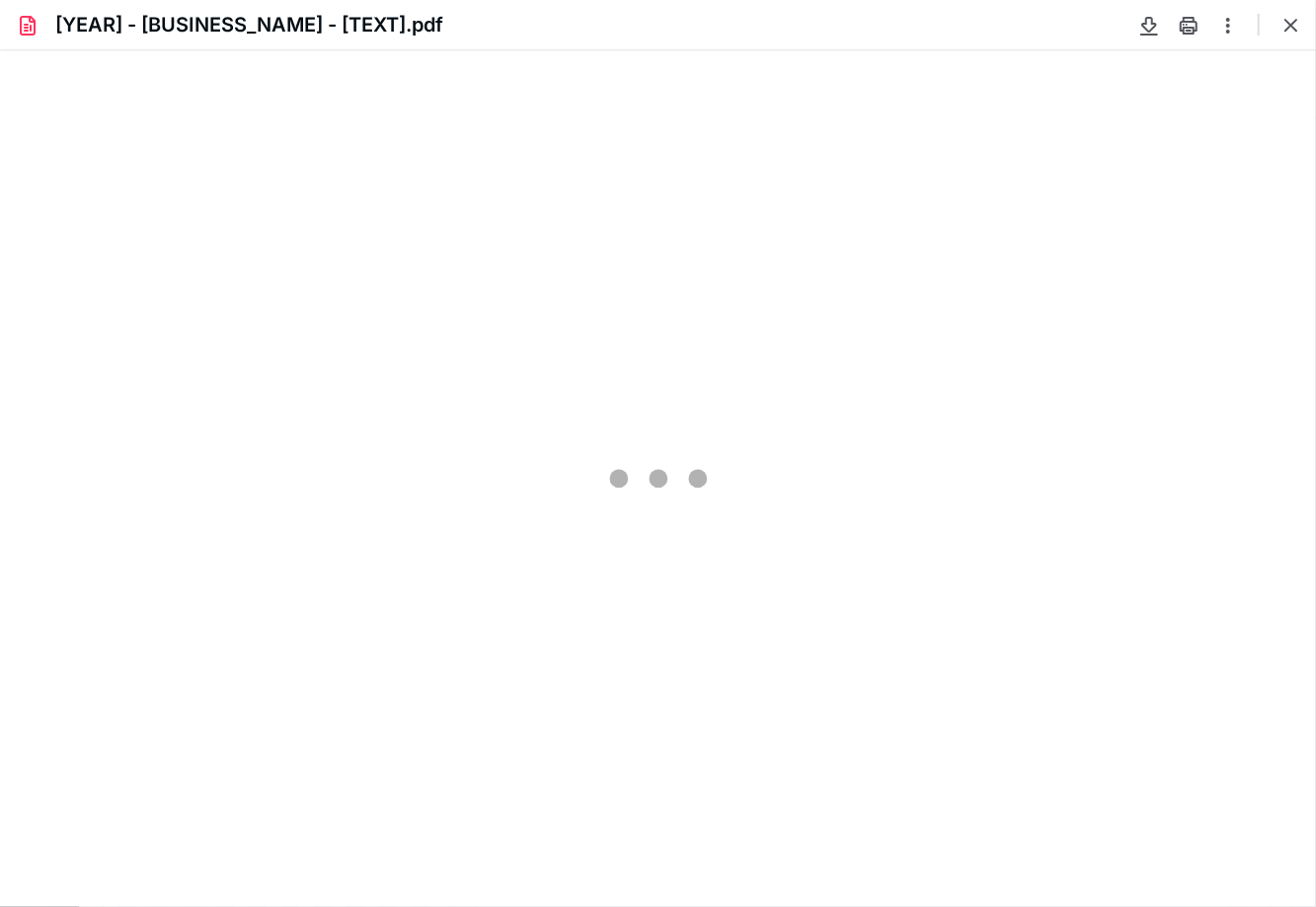 type on "105" 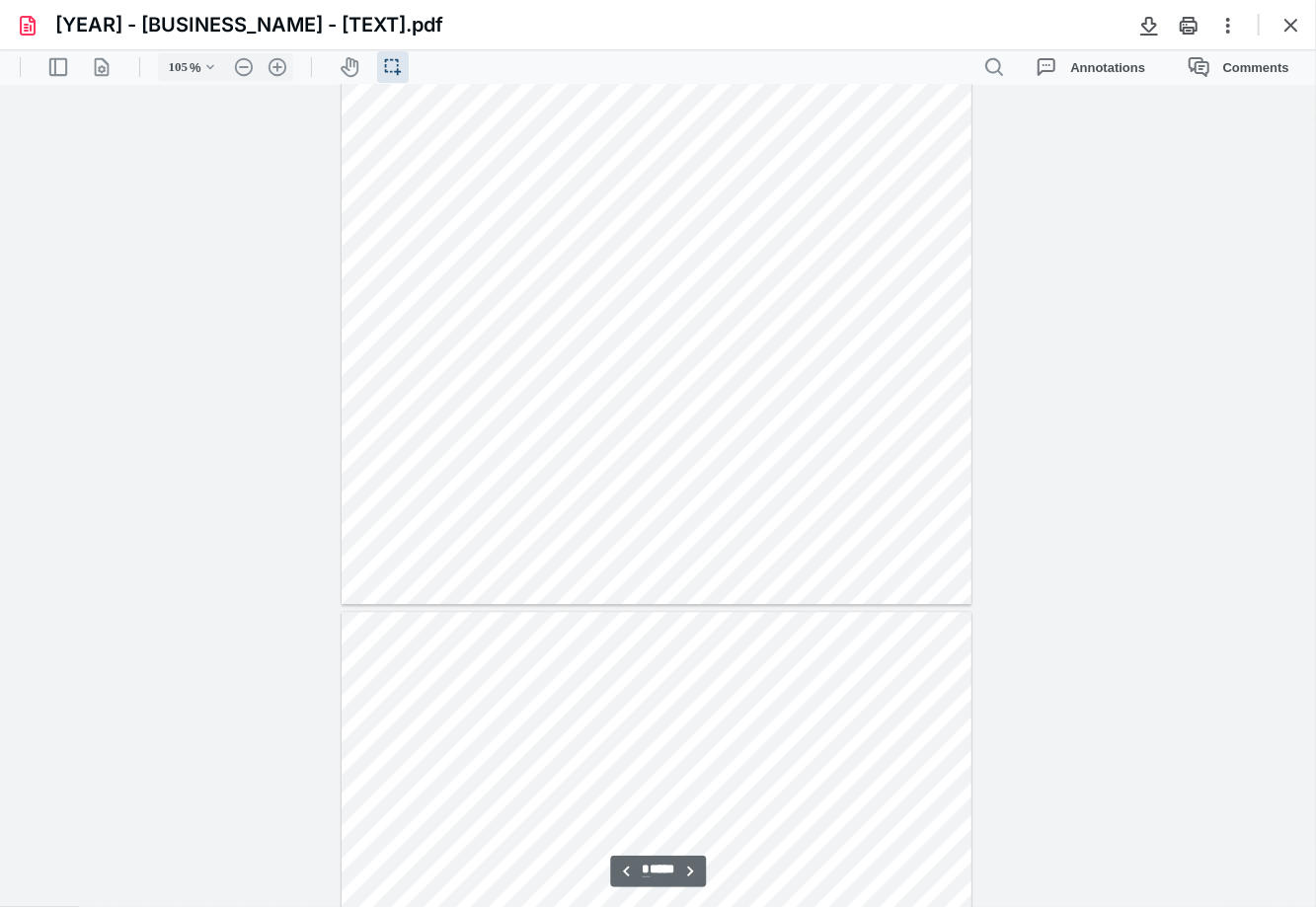 type on "**" 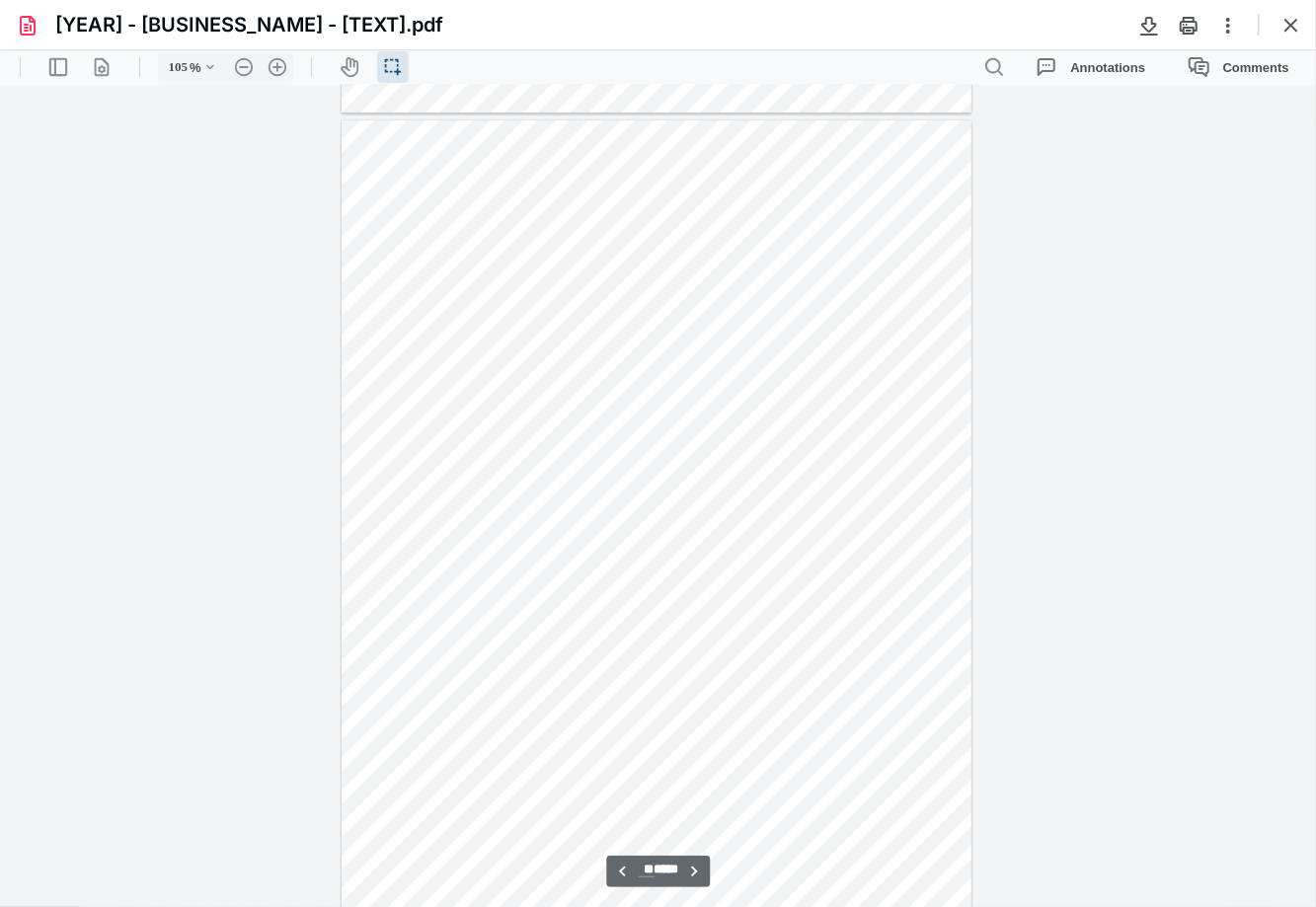 scroll, scrollTop: 7194, scrollLeft: 0, axis: vertical 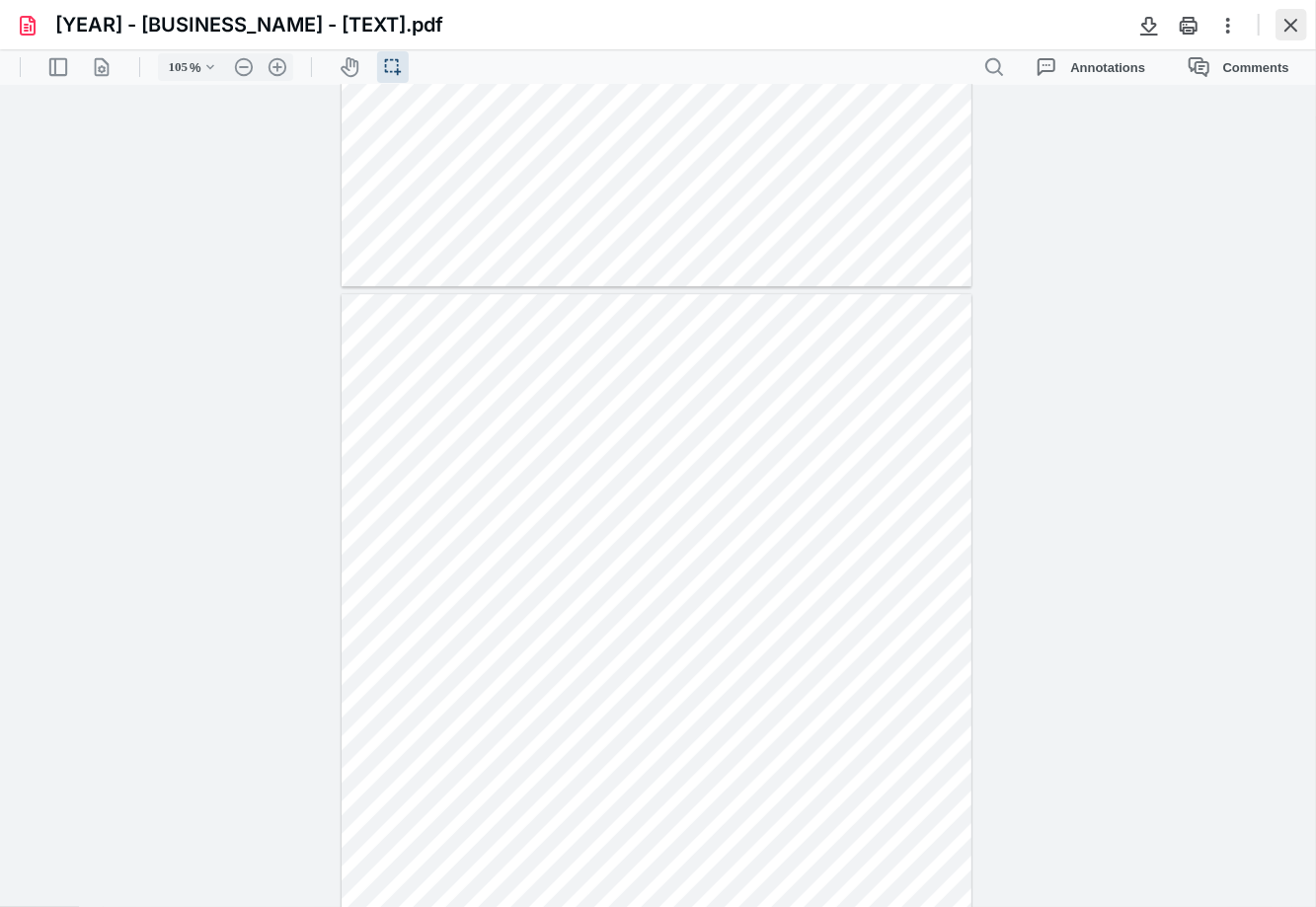 click at bounding box center (1291, 25) 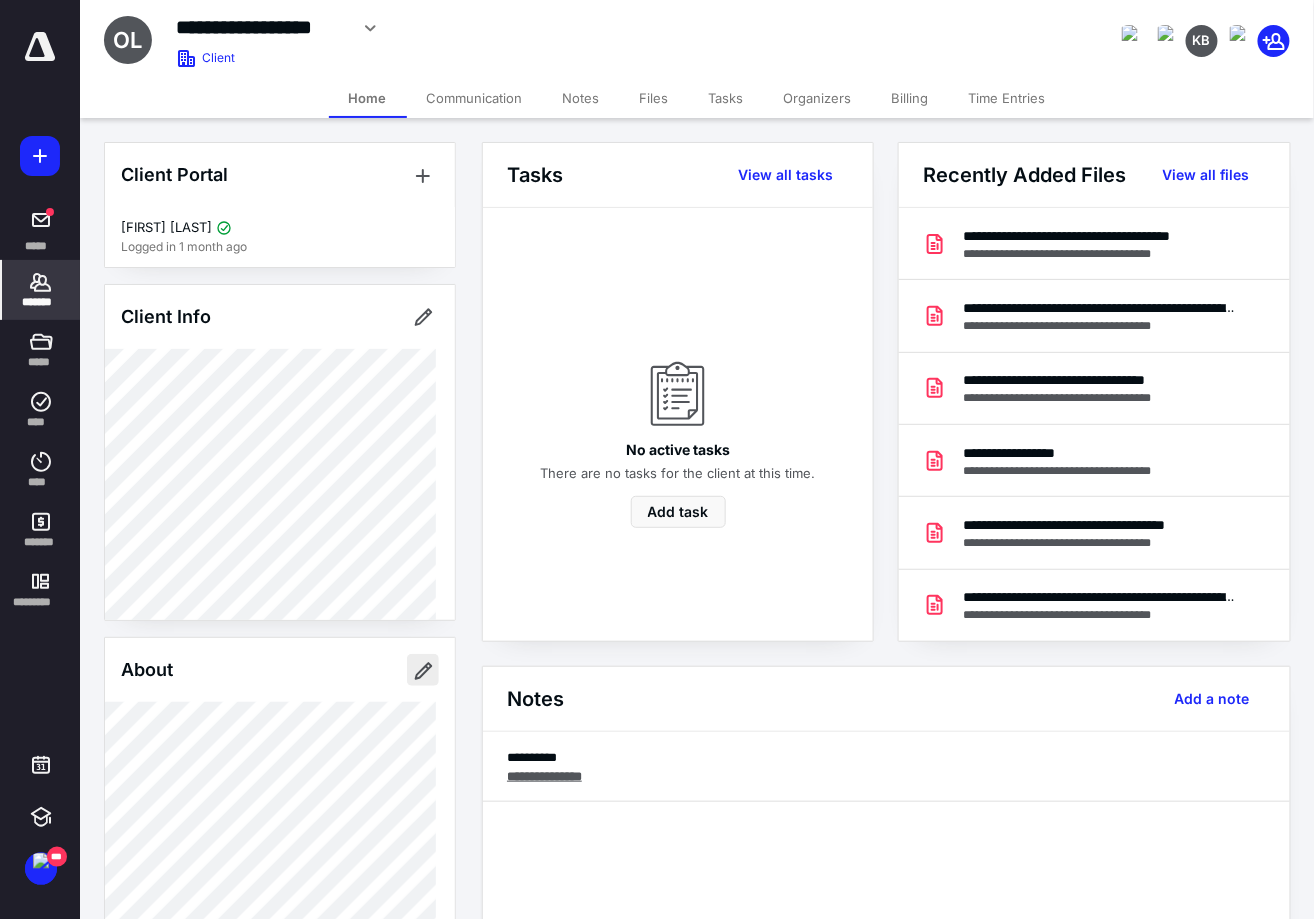 click at bounding box center (423, 670) 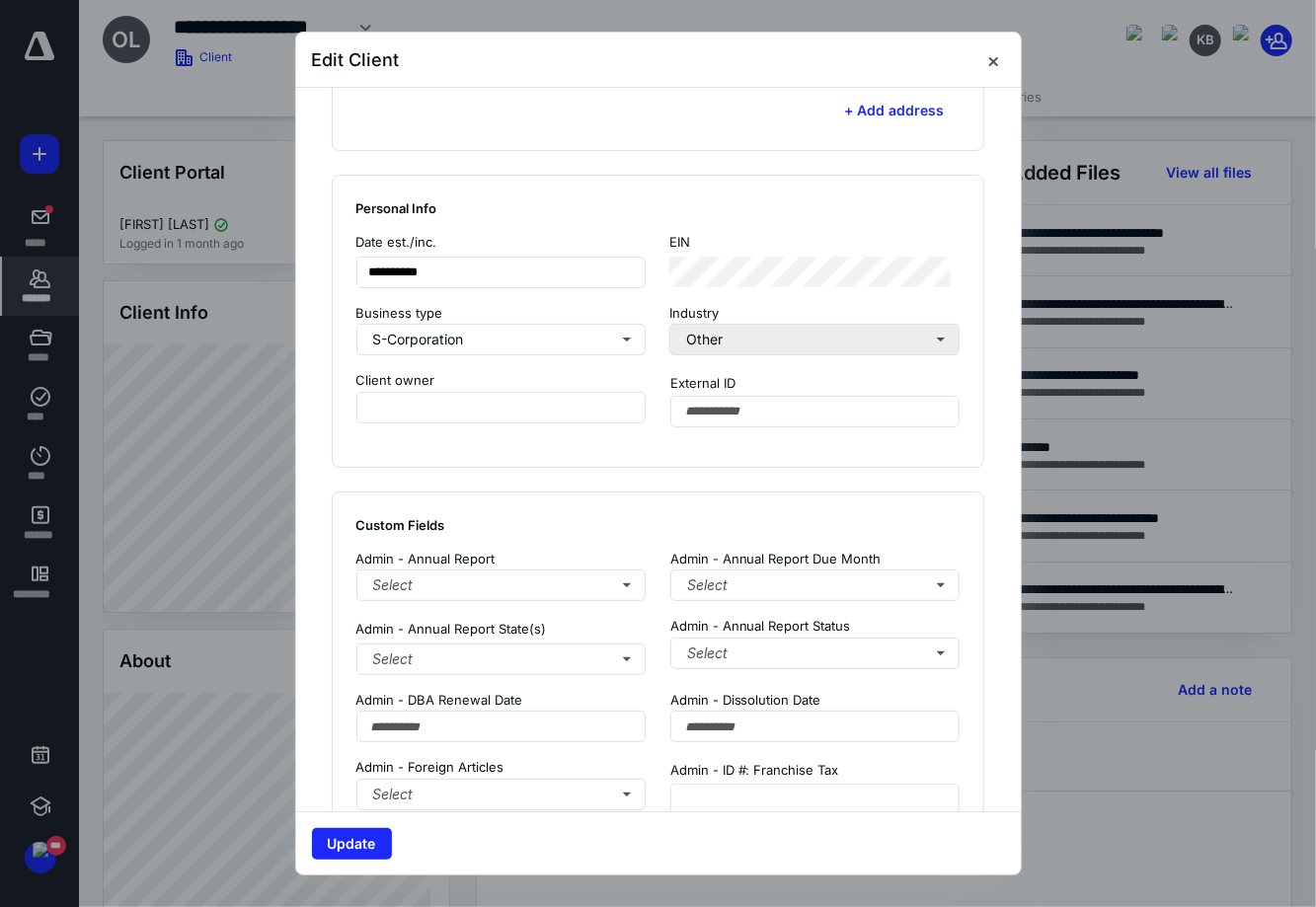 scroll, scrollTop: 863, scrollLeft: 0, axis: vertical 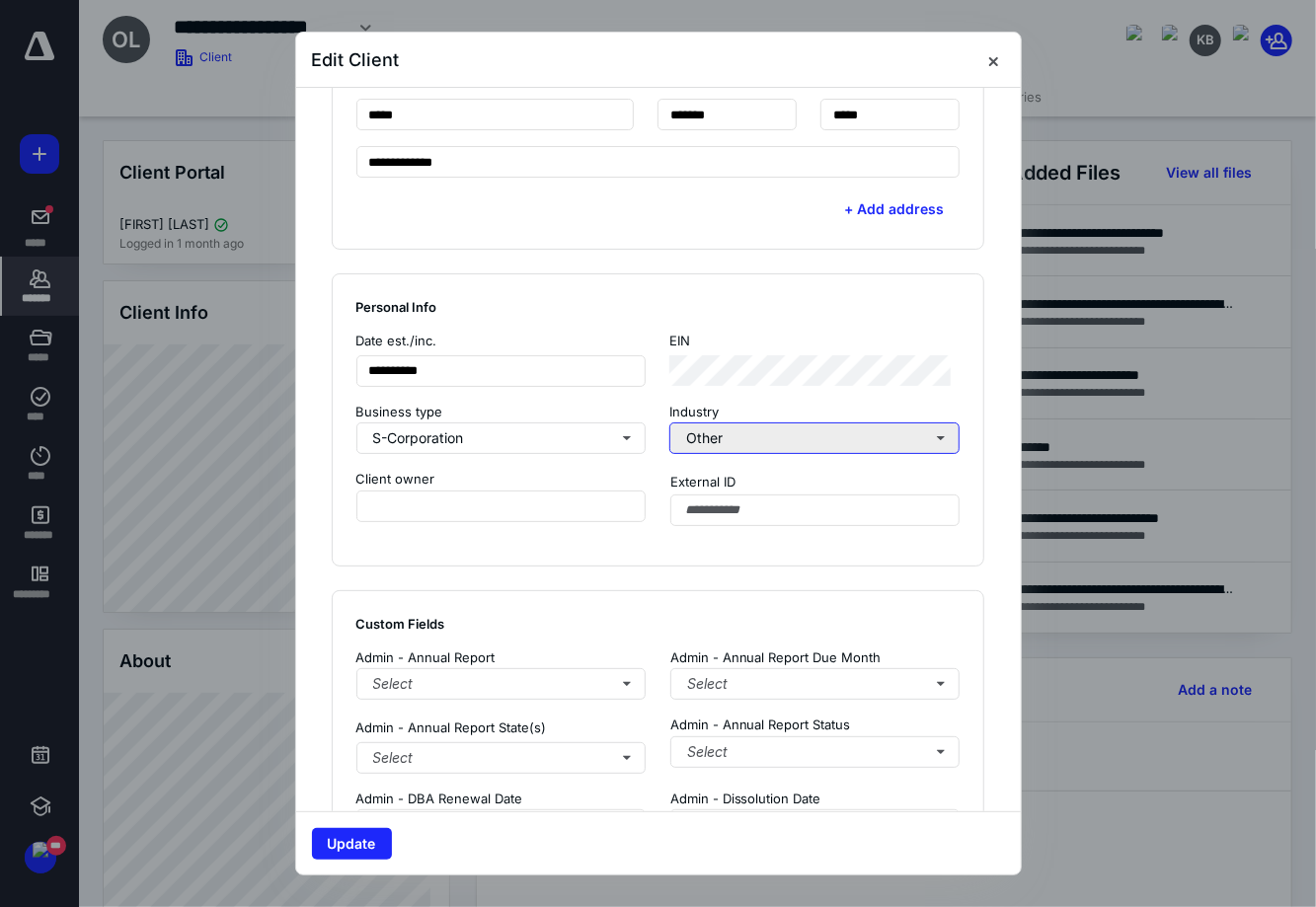 click on "Other" at bounding box center [814, 438] 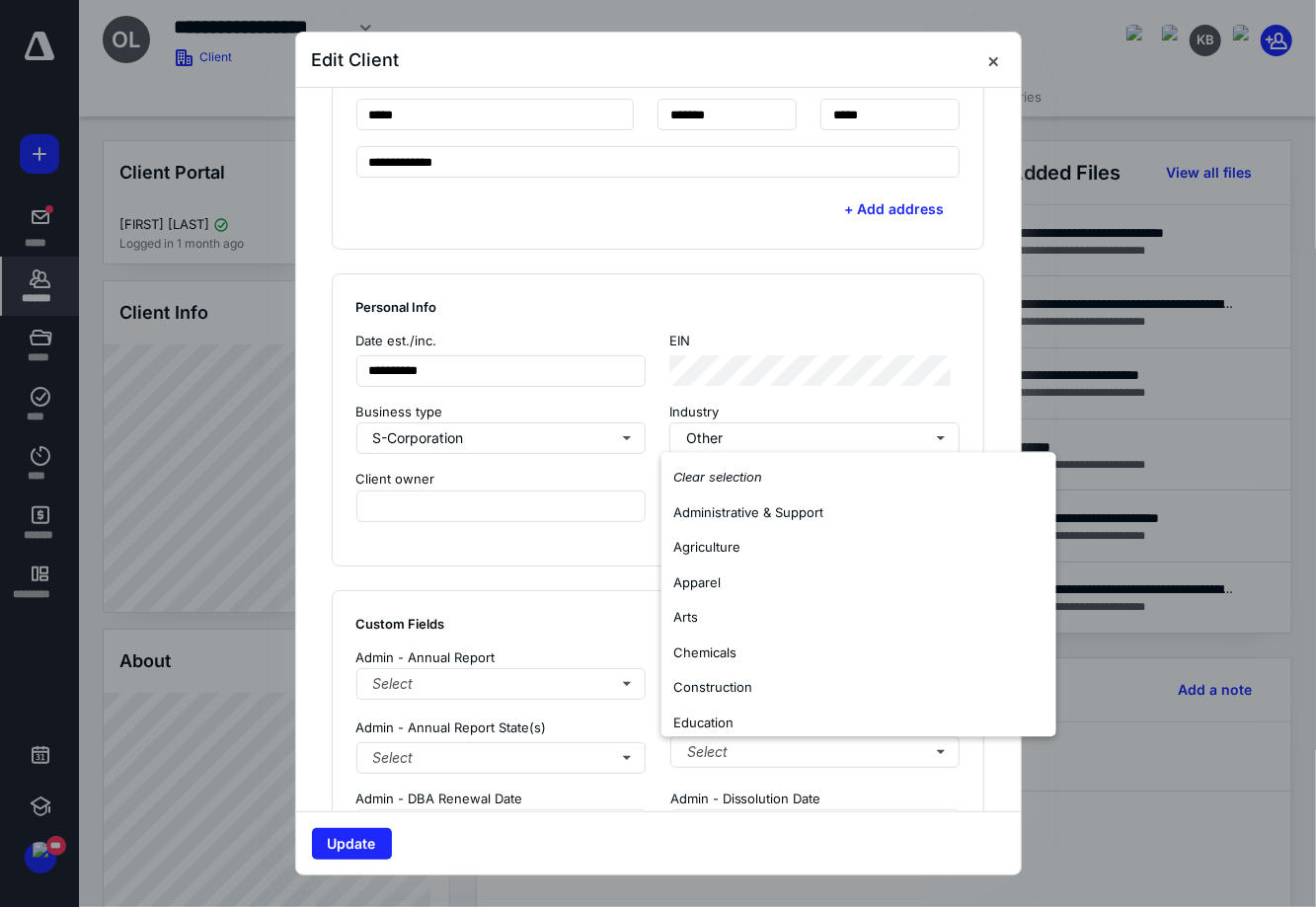 click on "**********" at bounding box center [658, 419] 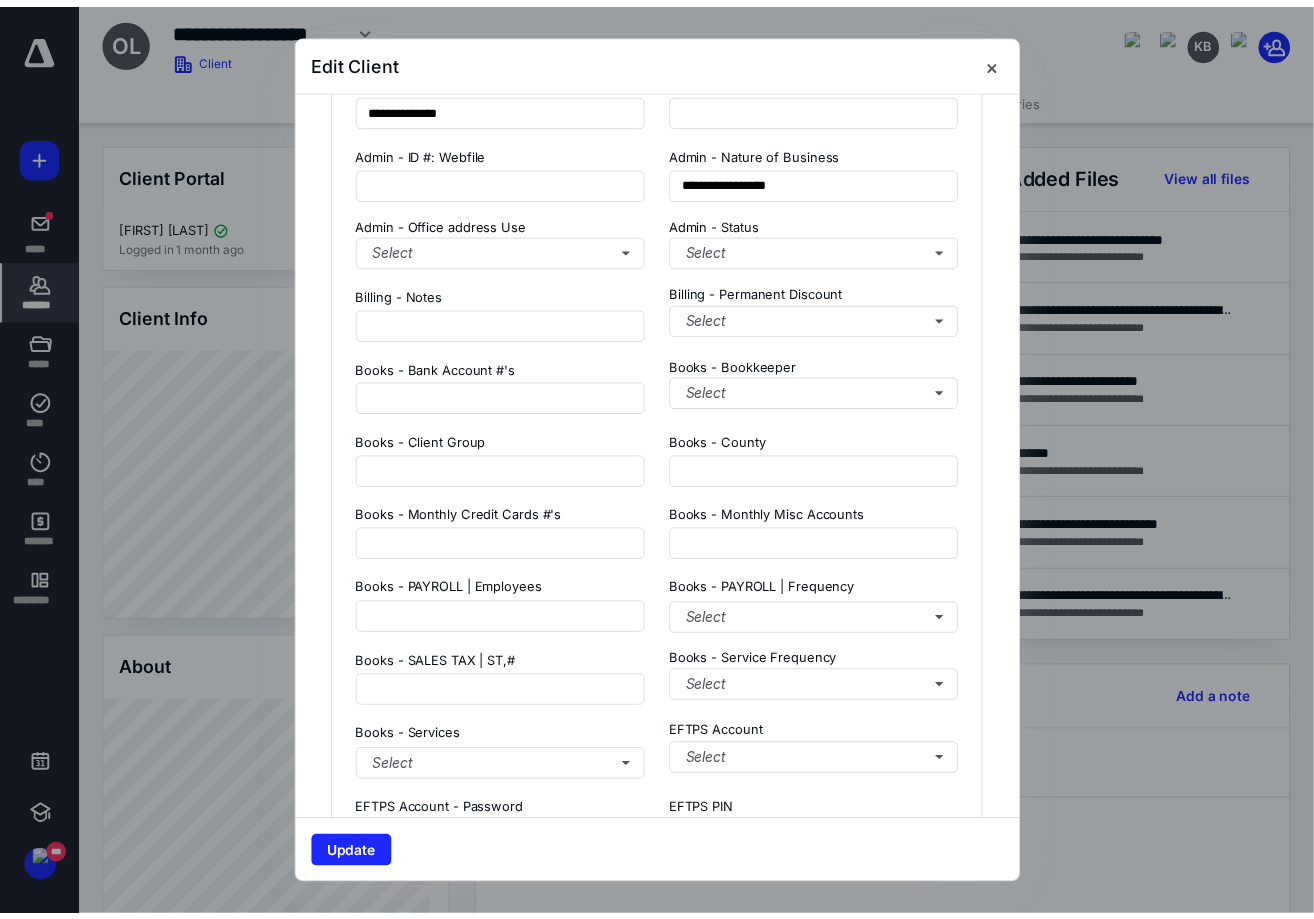 scroll, scrollTop: 1375, scrollLeft: 0, axis: vertical 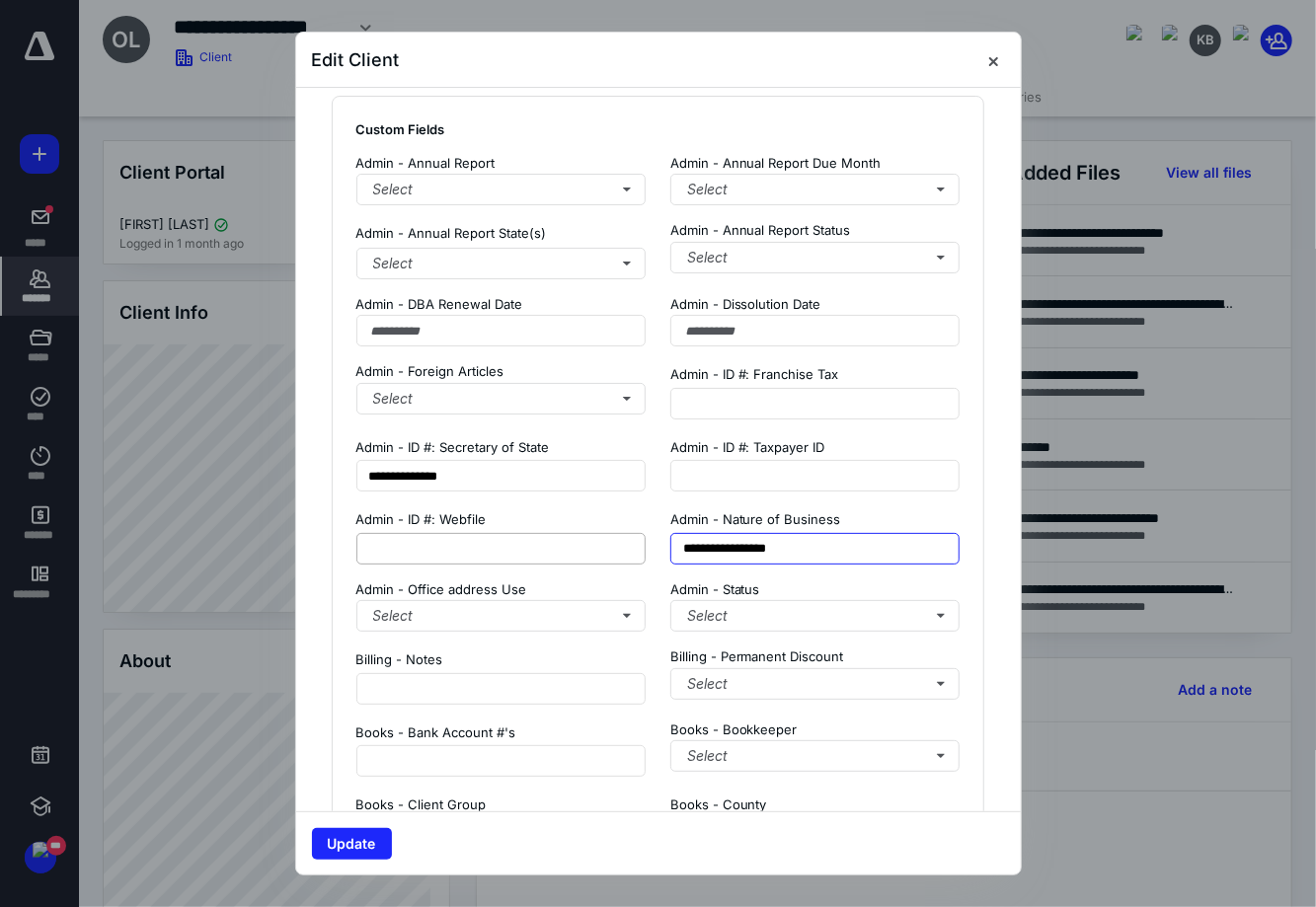 drag, startPoint x: 822, startPoint y: 559, endPoint x: 569, endPoint y: 534, distance: 254.2322 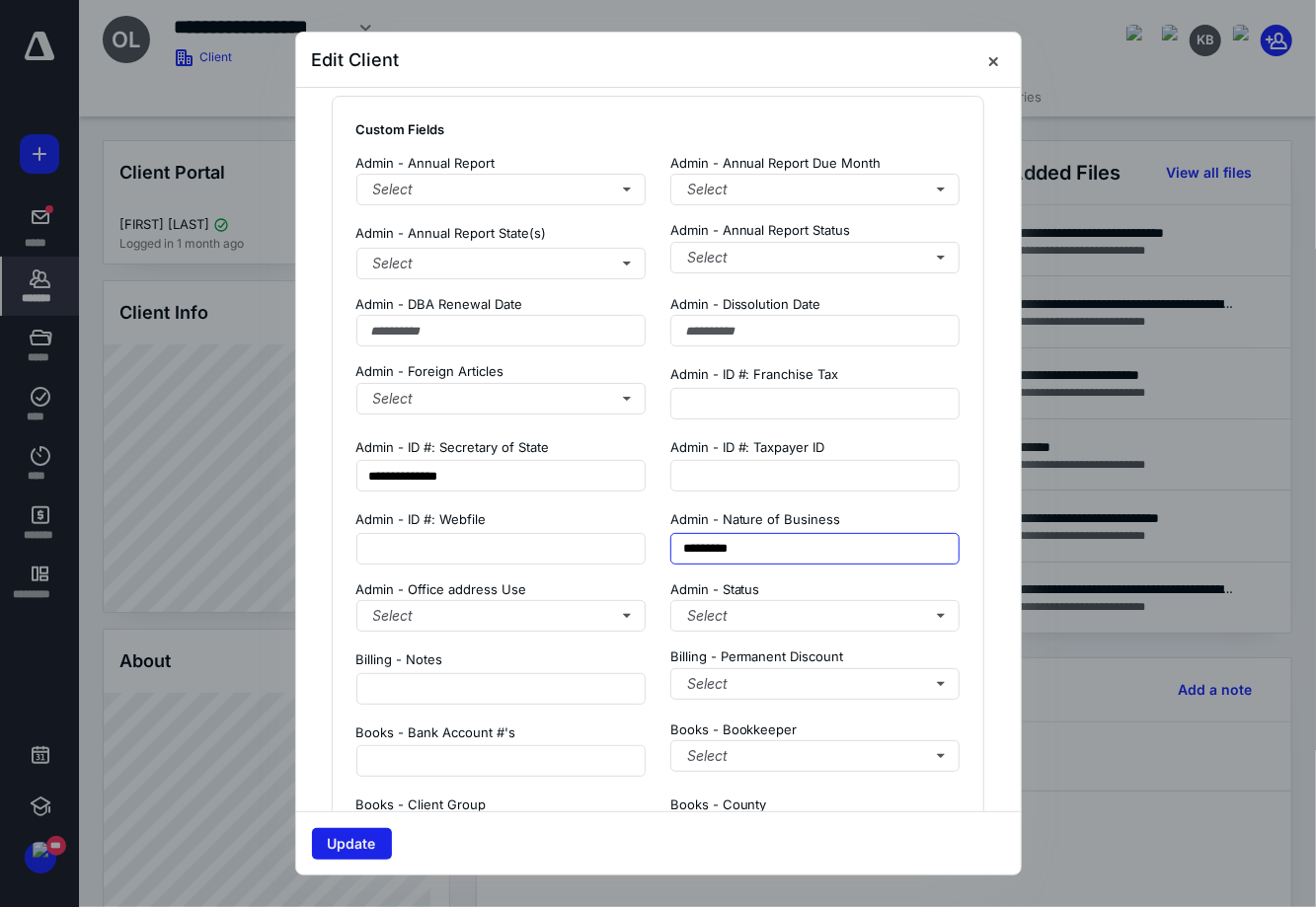 type on "*********" 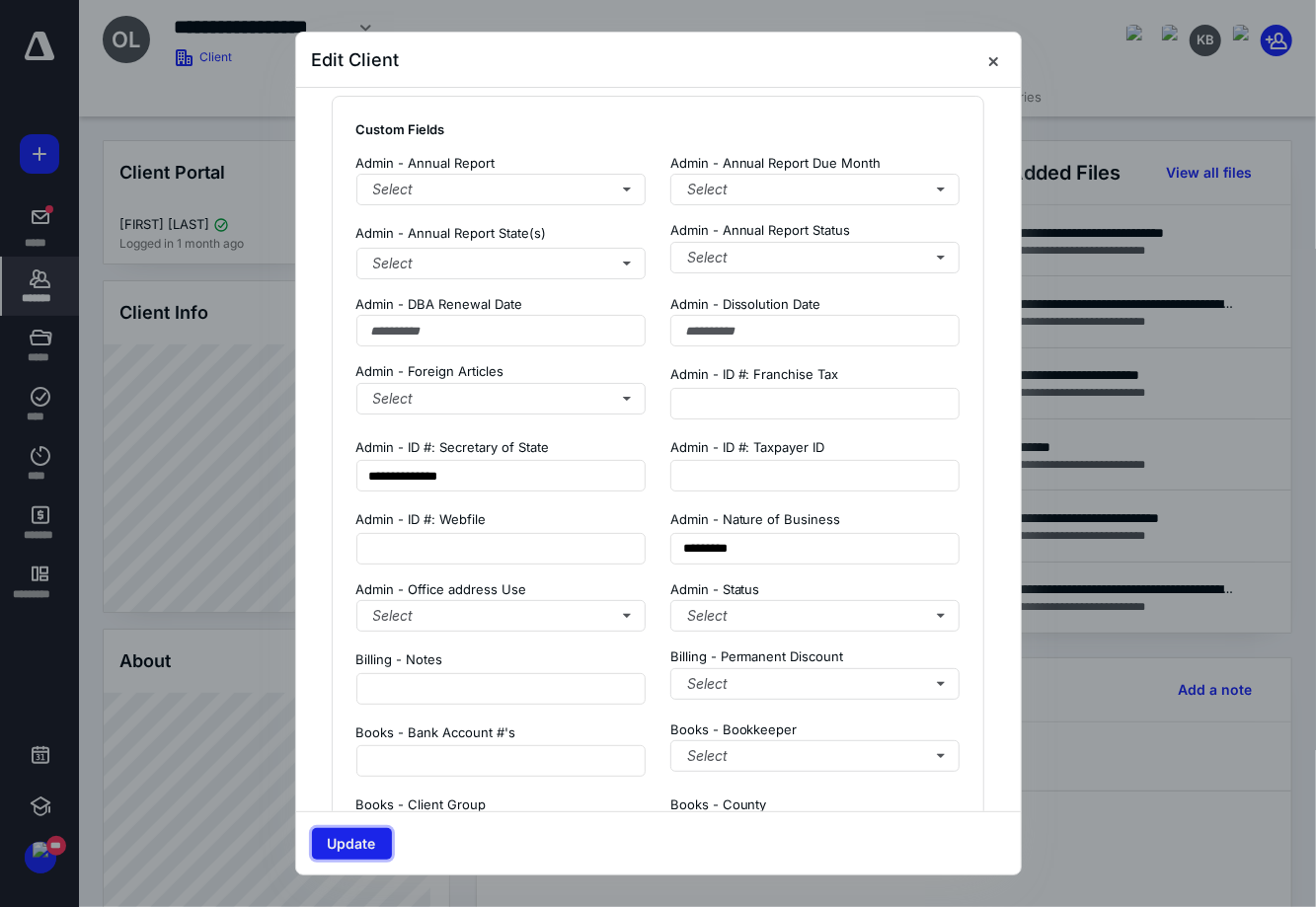 click on "Update" at bounding box center (351, 844) 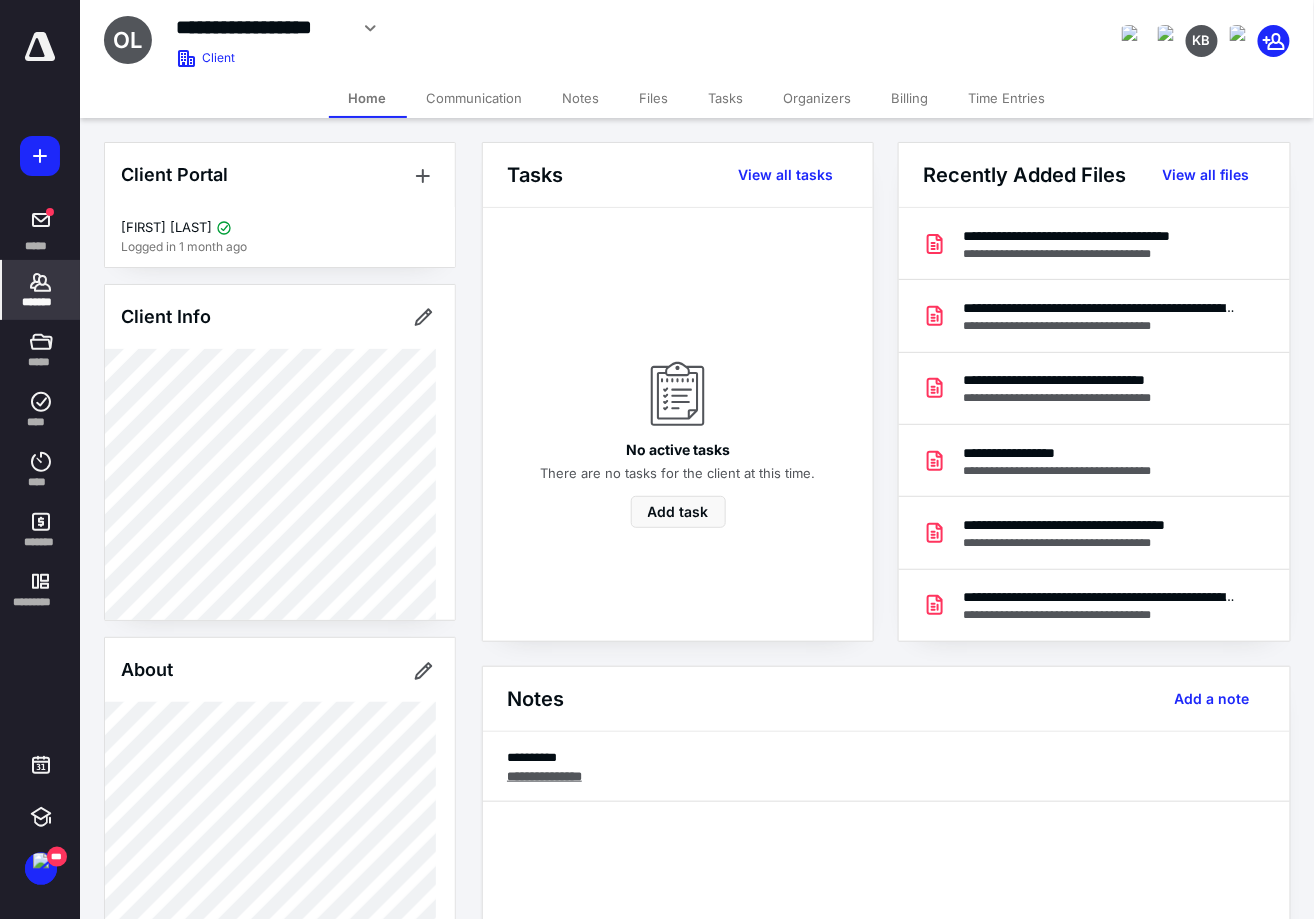 click on "*******" at bounding box center (41, 302) 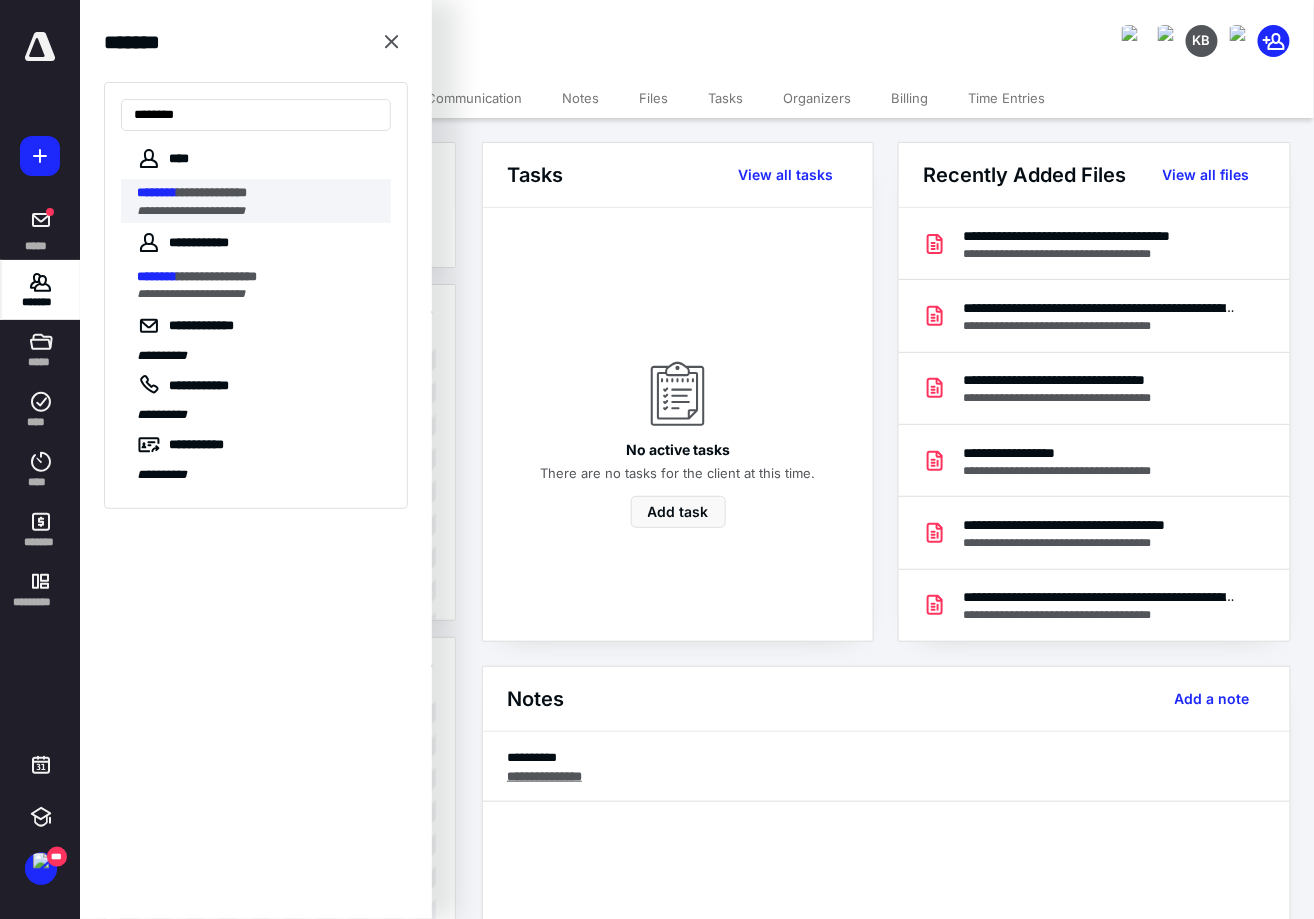 type on "********" 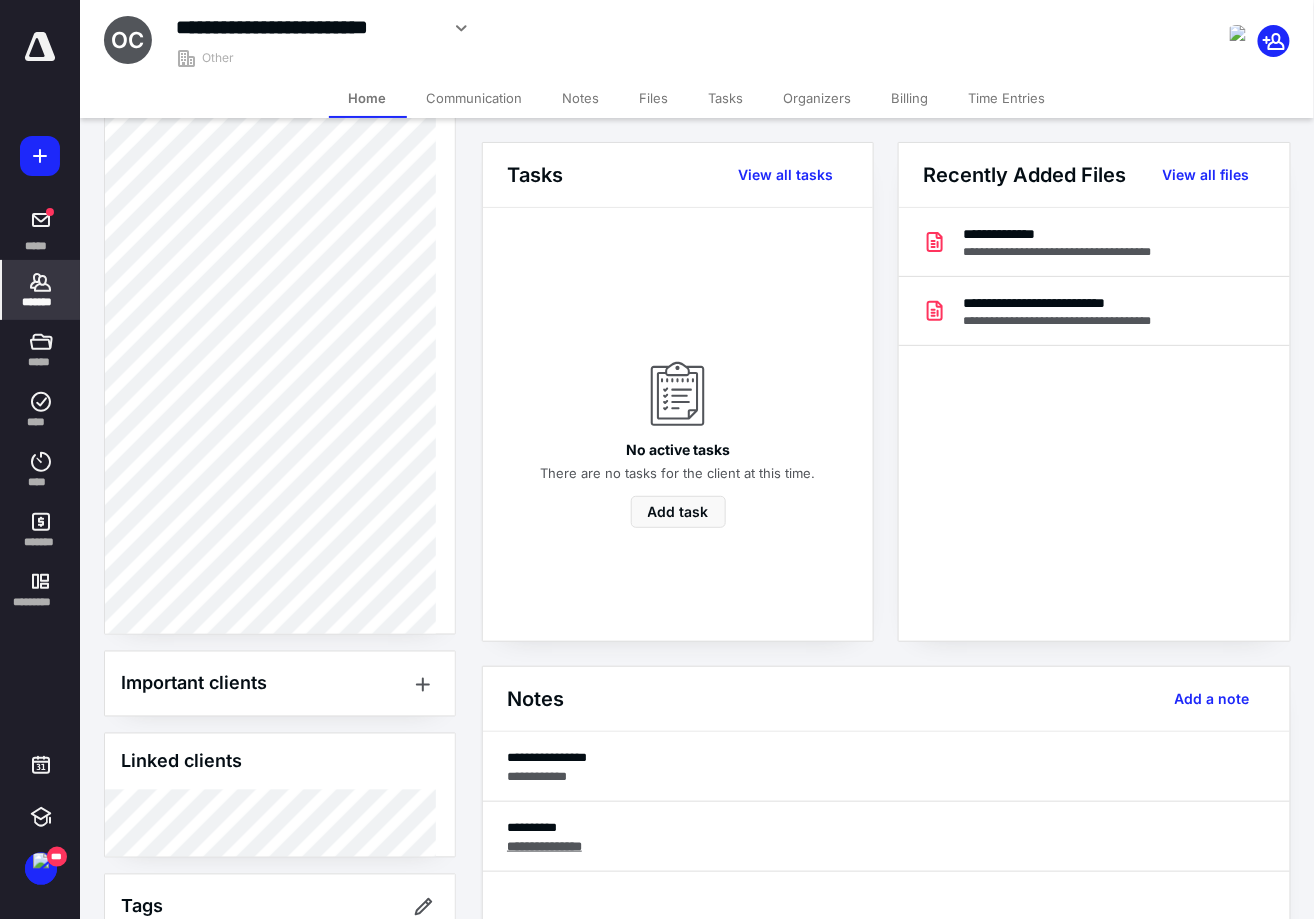 scroll, scrollTop: 719, scrollLeft: 0, axis: vertical 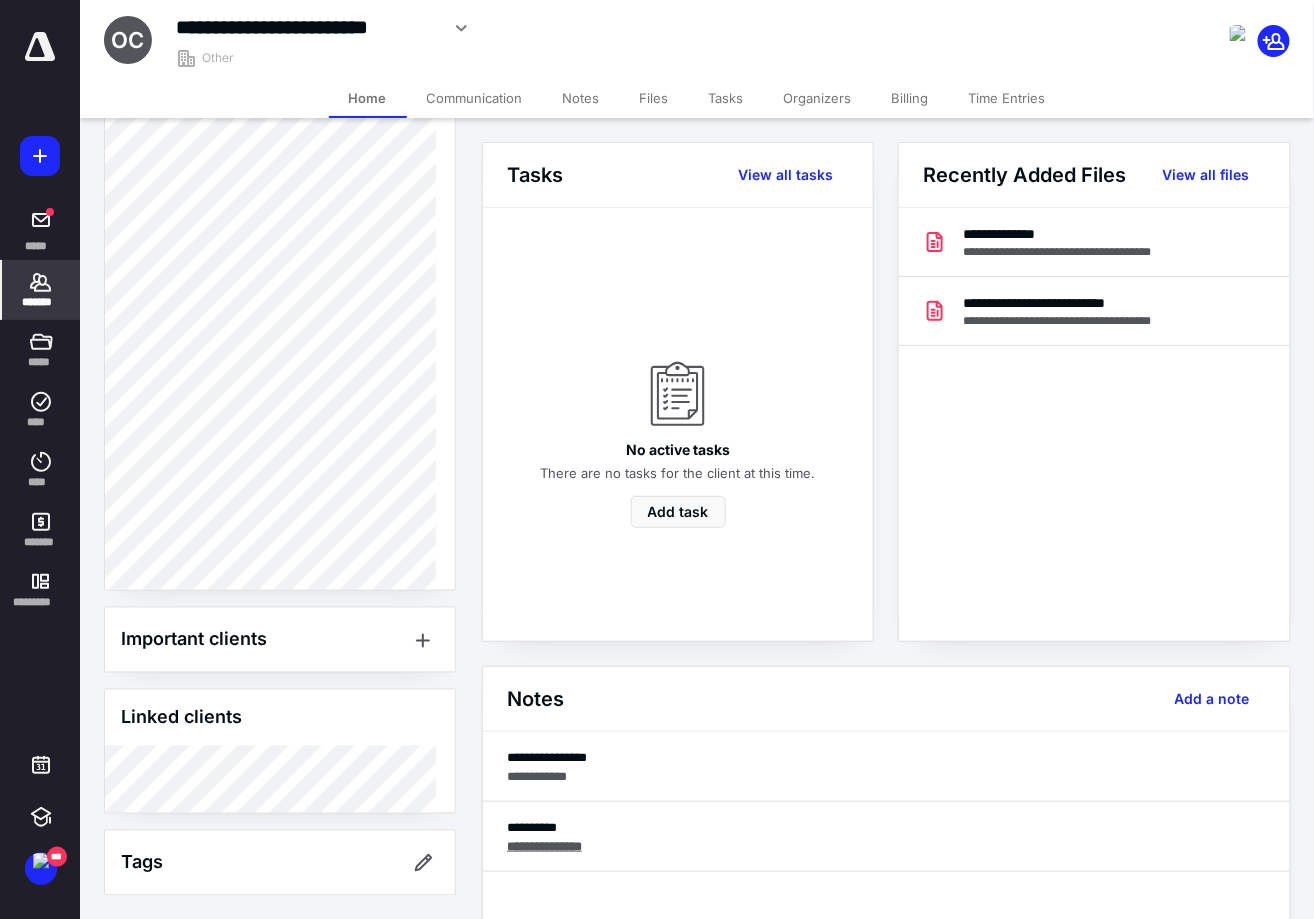 click on "Organizers" at bounding box center (818, 98) 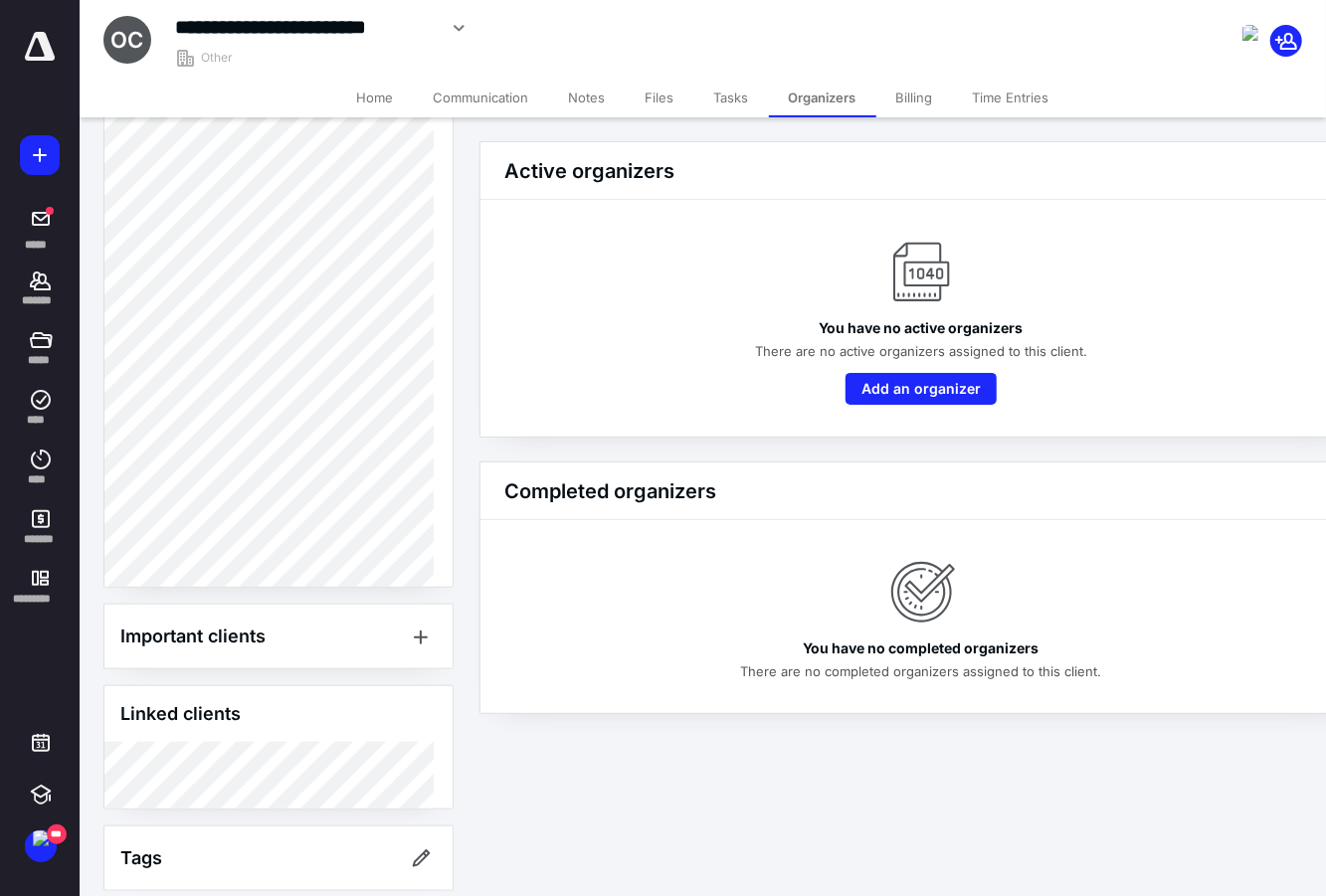 click on "Notes" at bounding box center [587, 97] 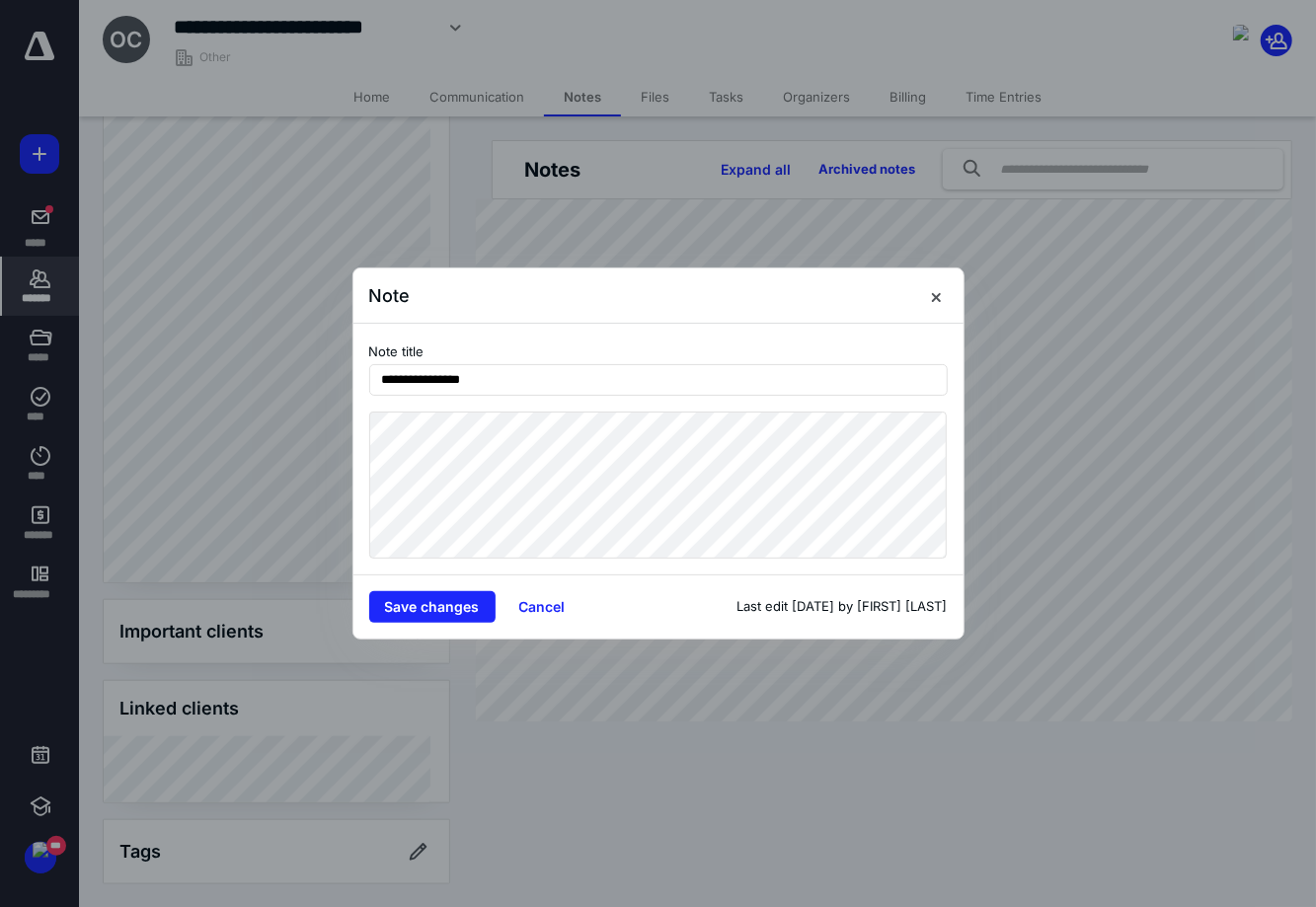 click at bounding box center (658, 453) 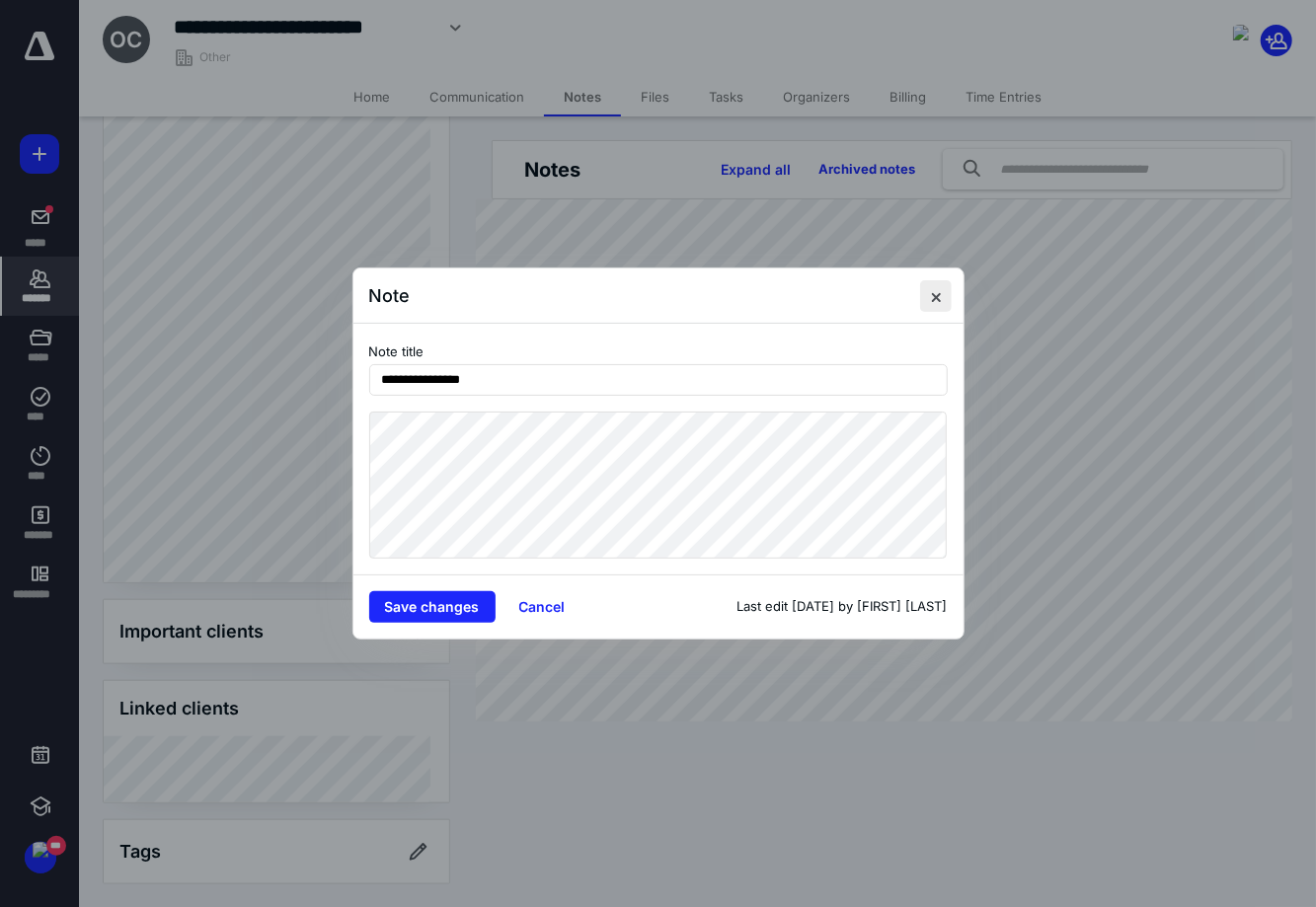click at bounding box center (936, 296) 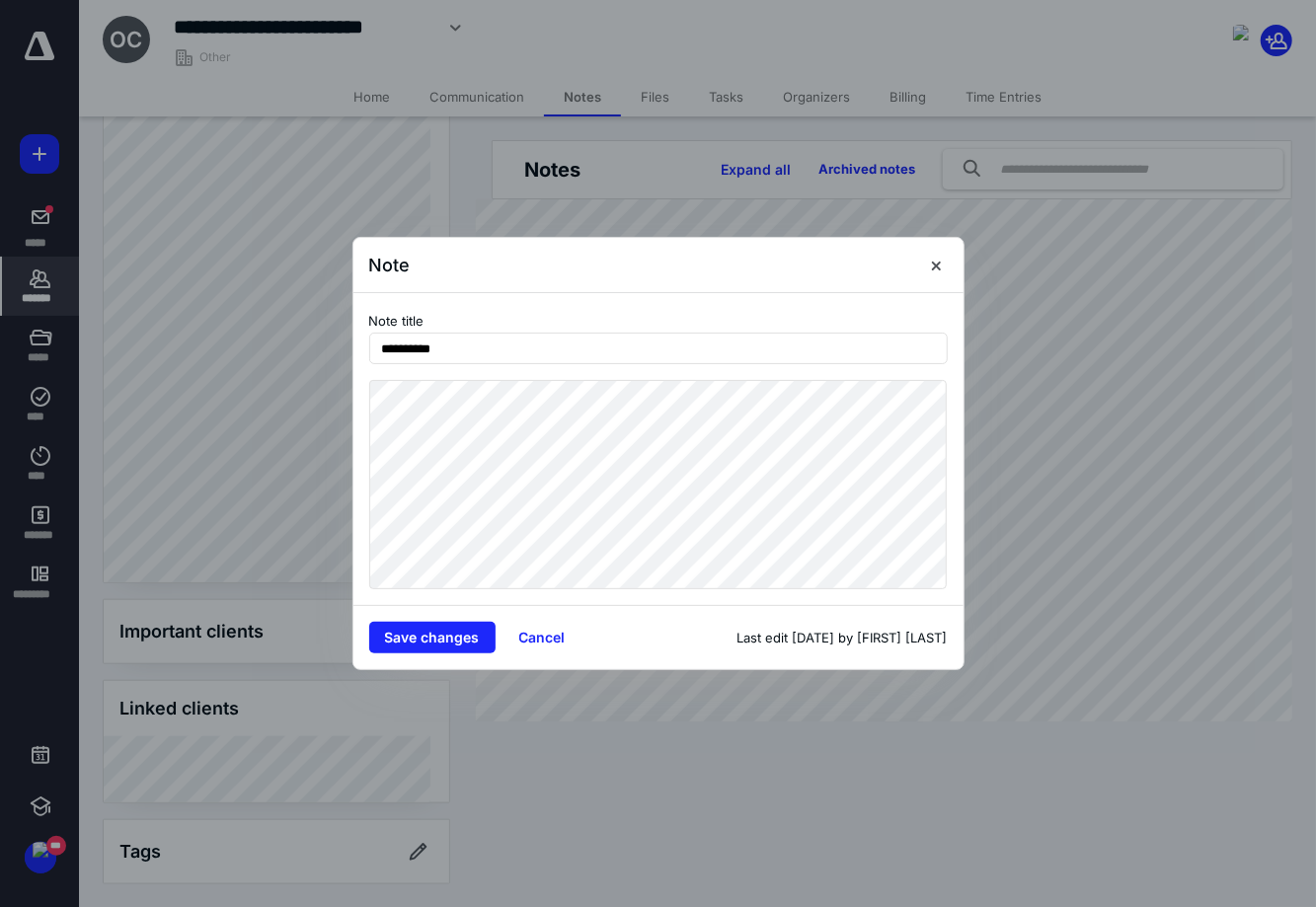 click at bounding box center (658, 453) 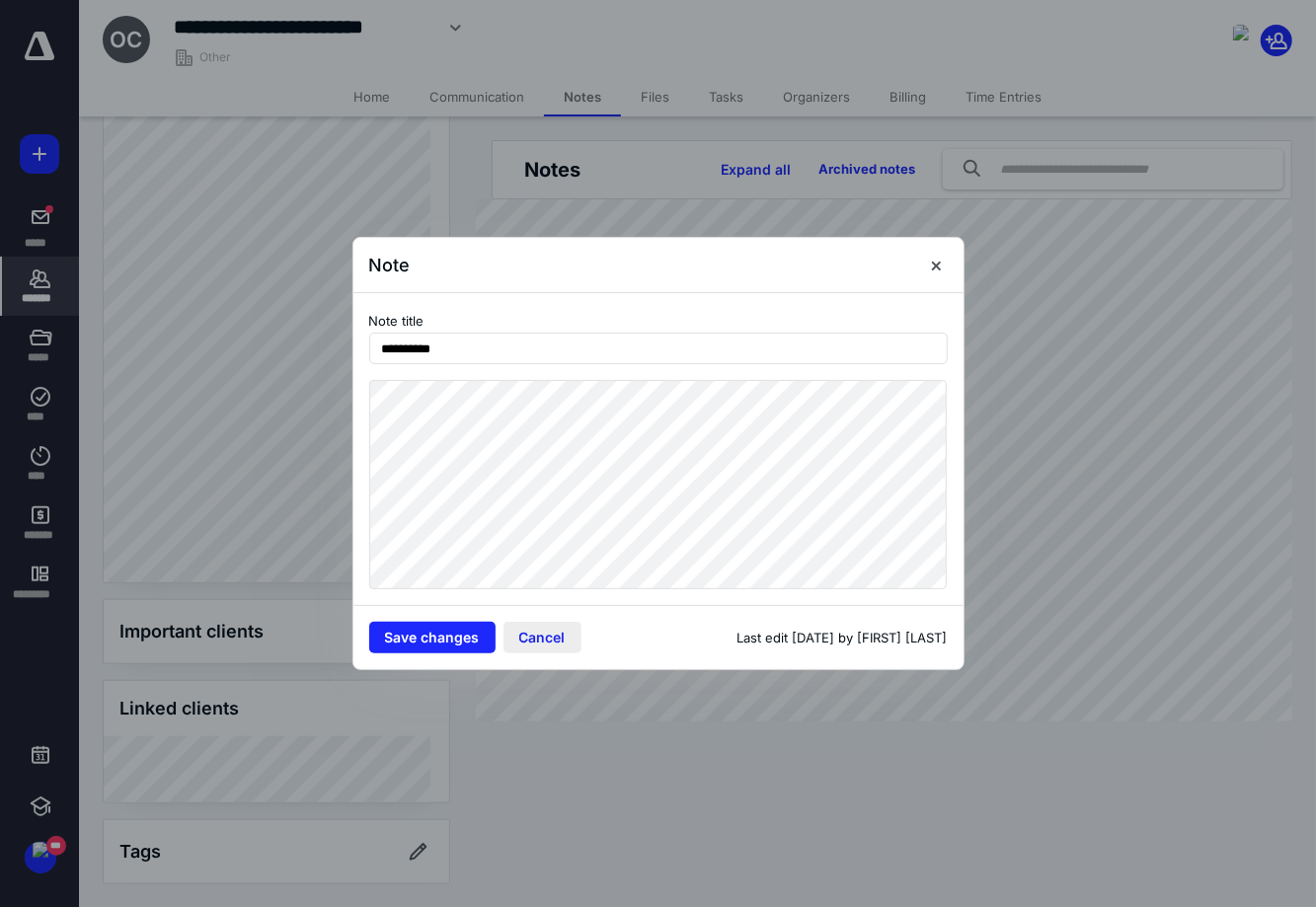 click on "Cancel" at bounding box center (542, 638) 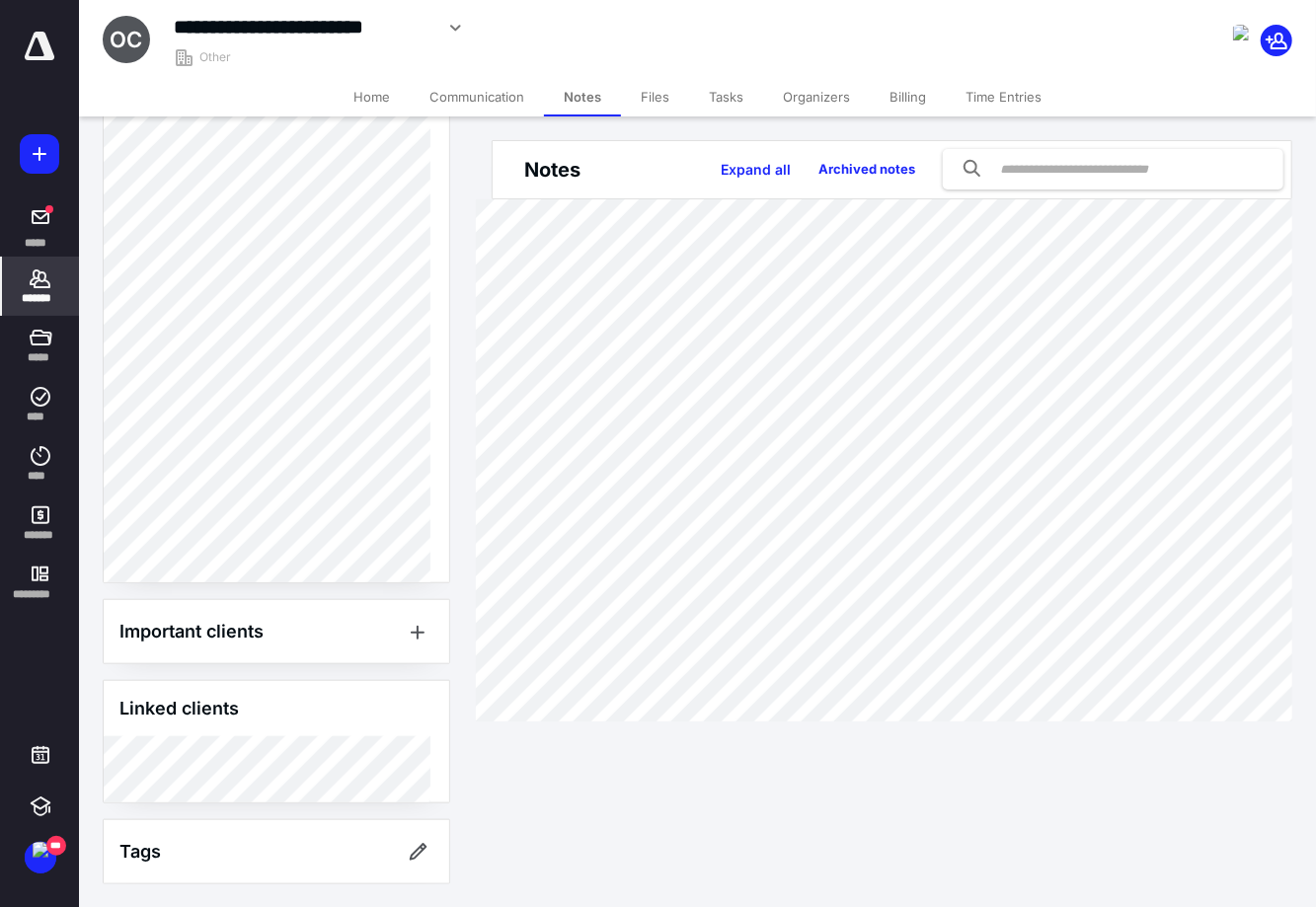 click on "*******" at bounding box center (40, 286) 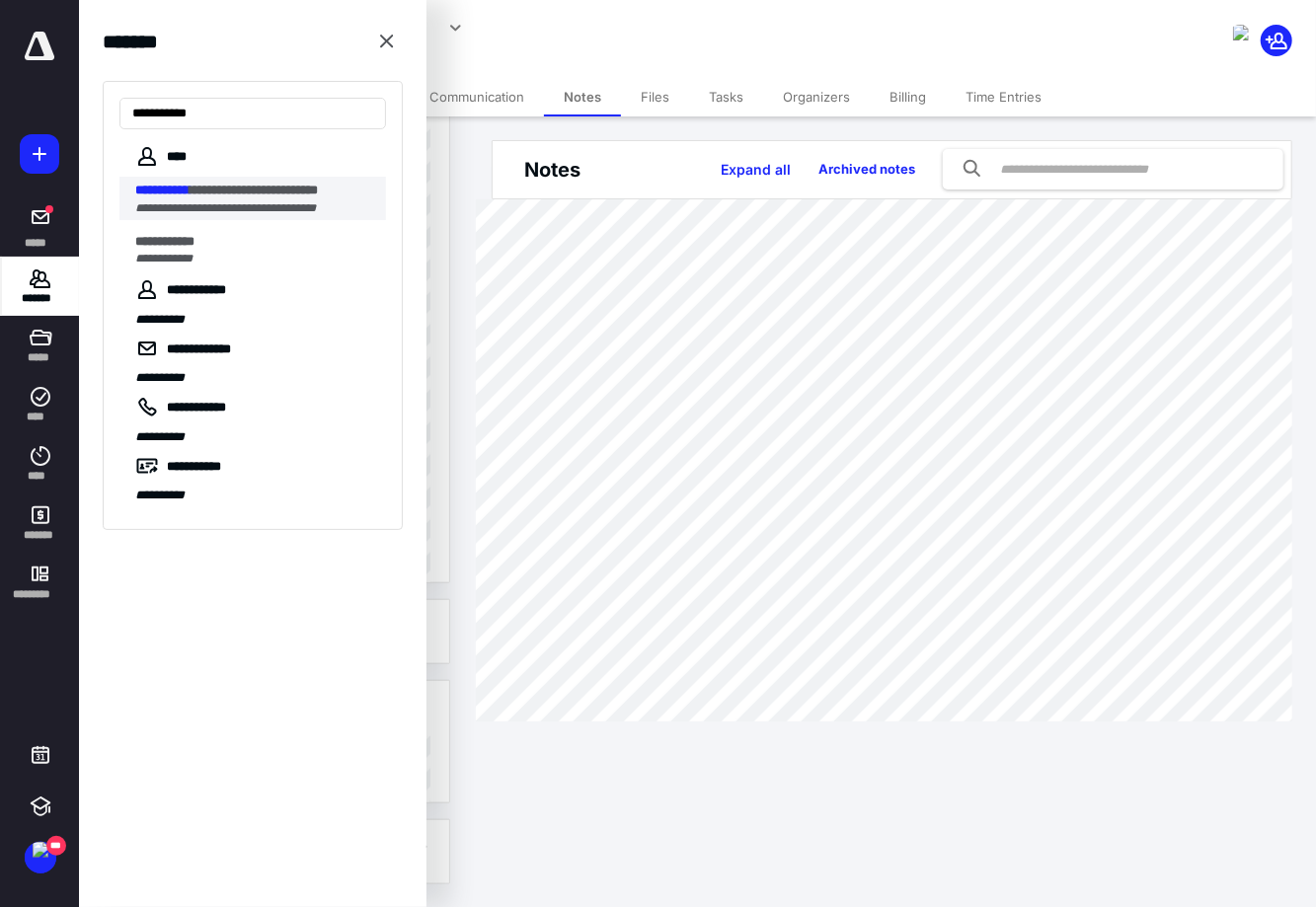 type on "**********" 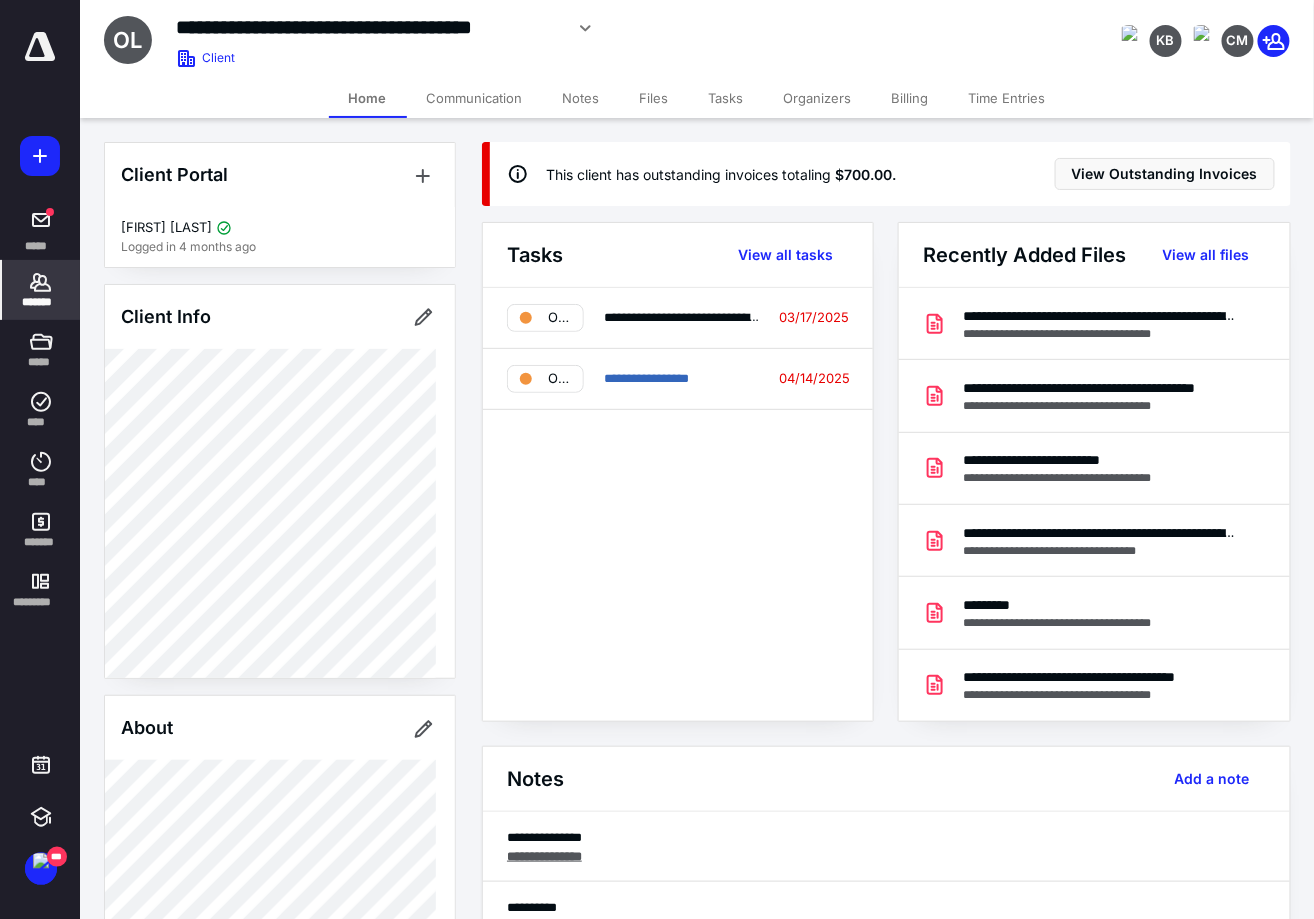 click on "*******" at bounding box center (41, 302) 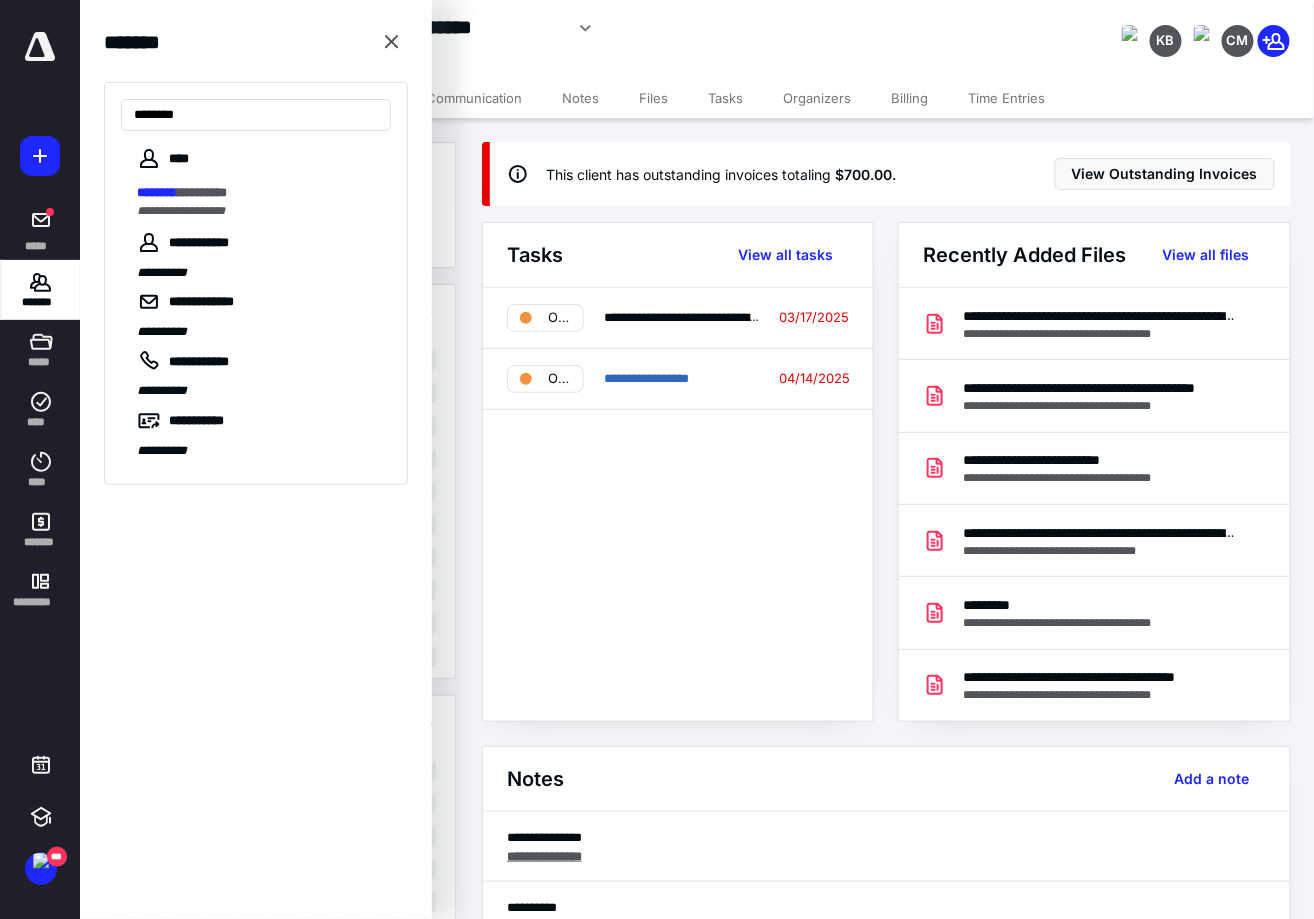 type on "********" 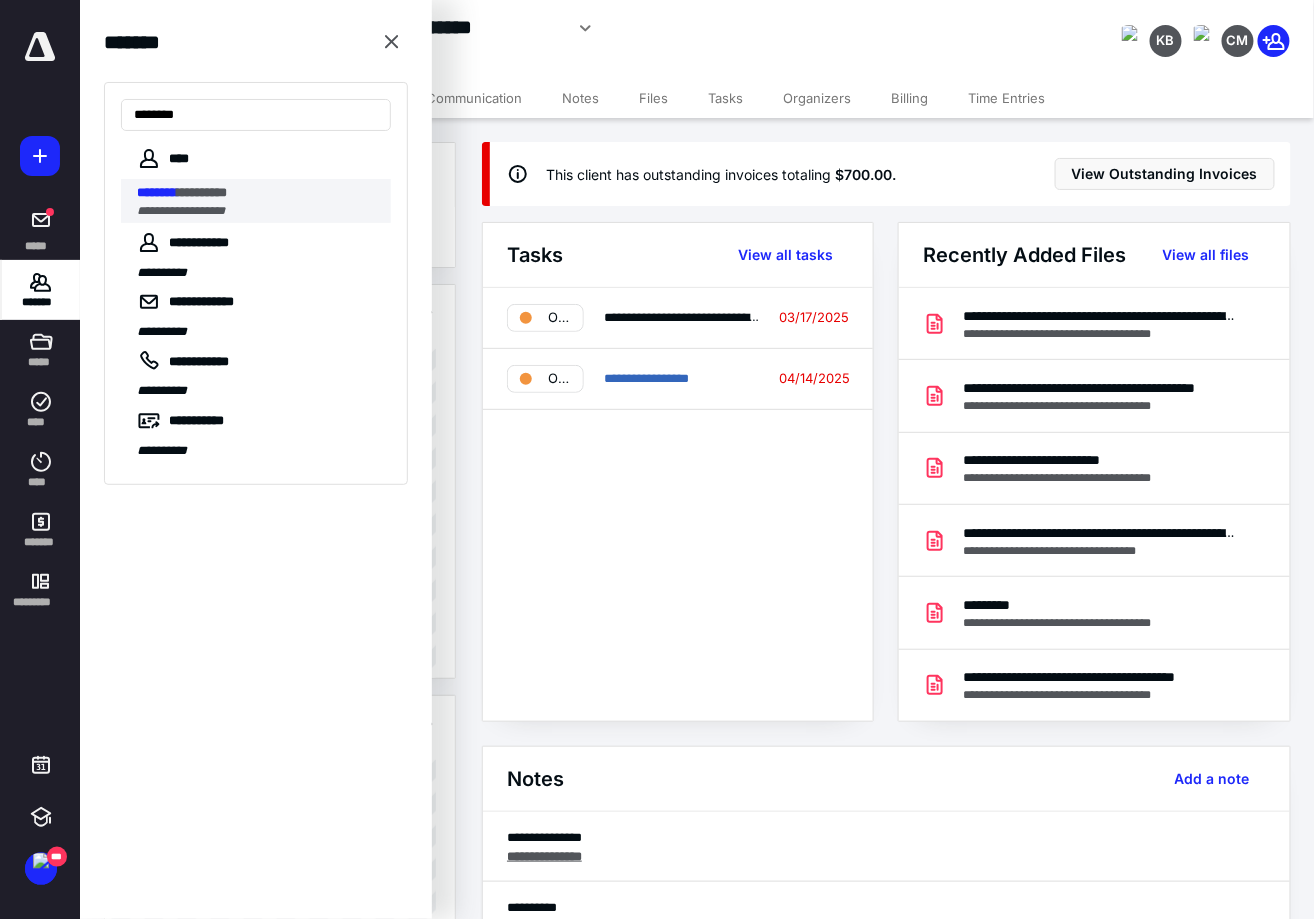 click on "**********" at bounding box center [258, 211] 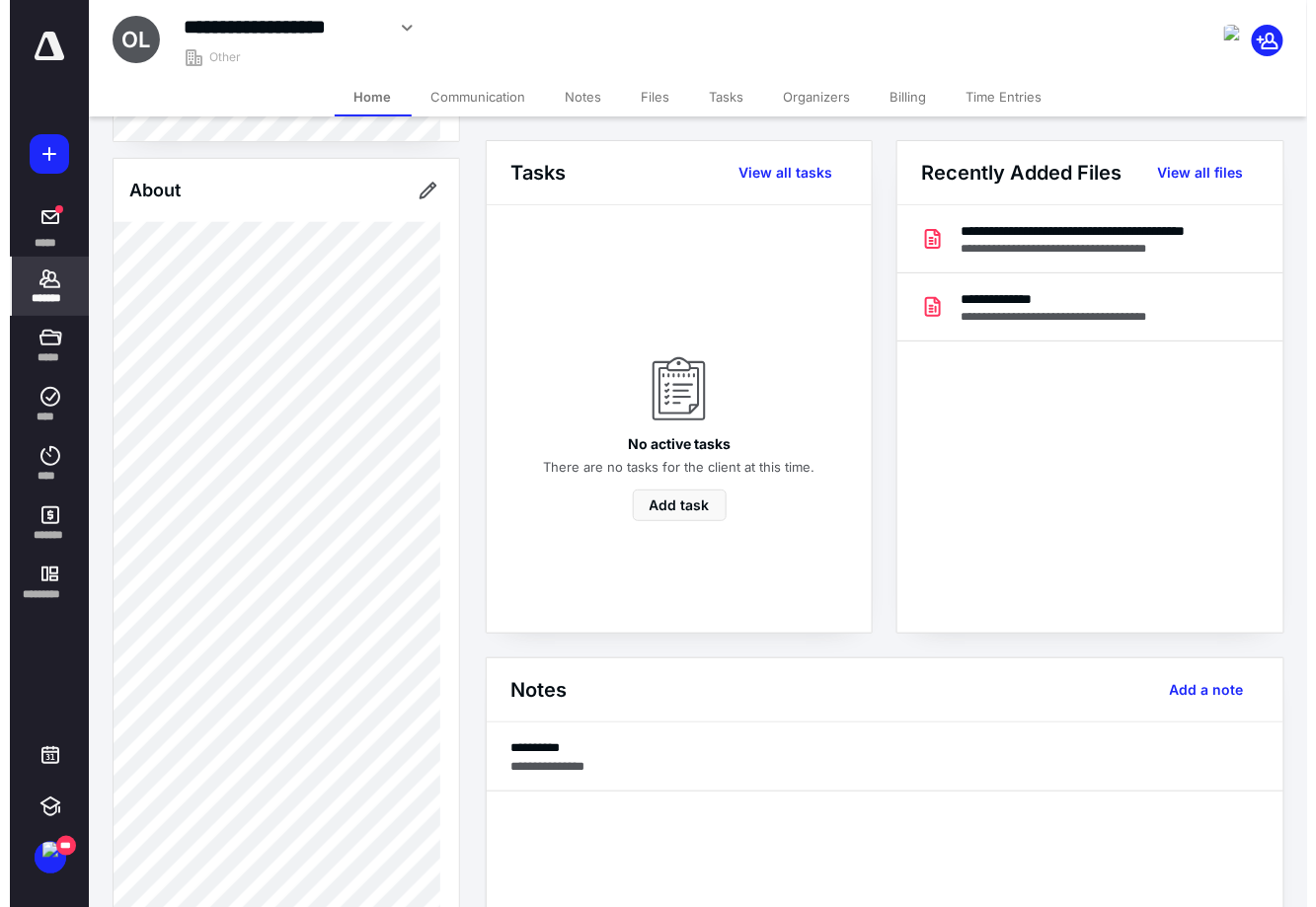 scroll, scrollTop: 617, scrollLeft: 0, axis: vertical 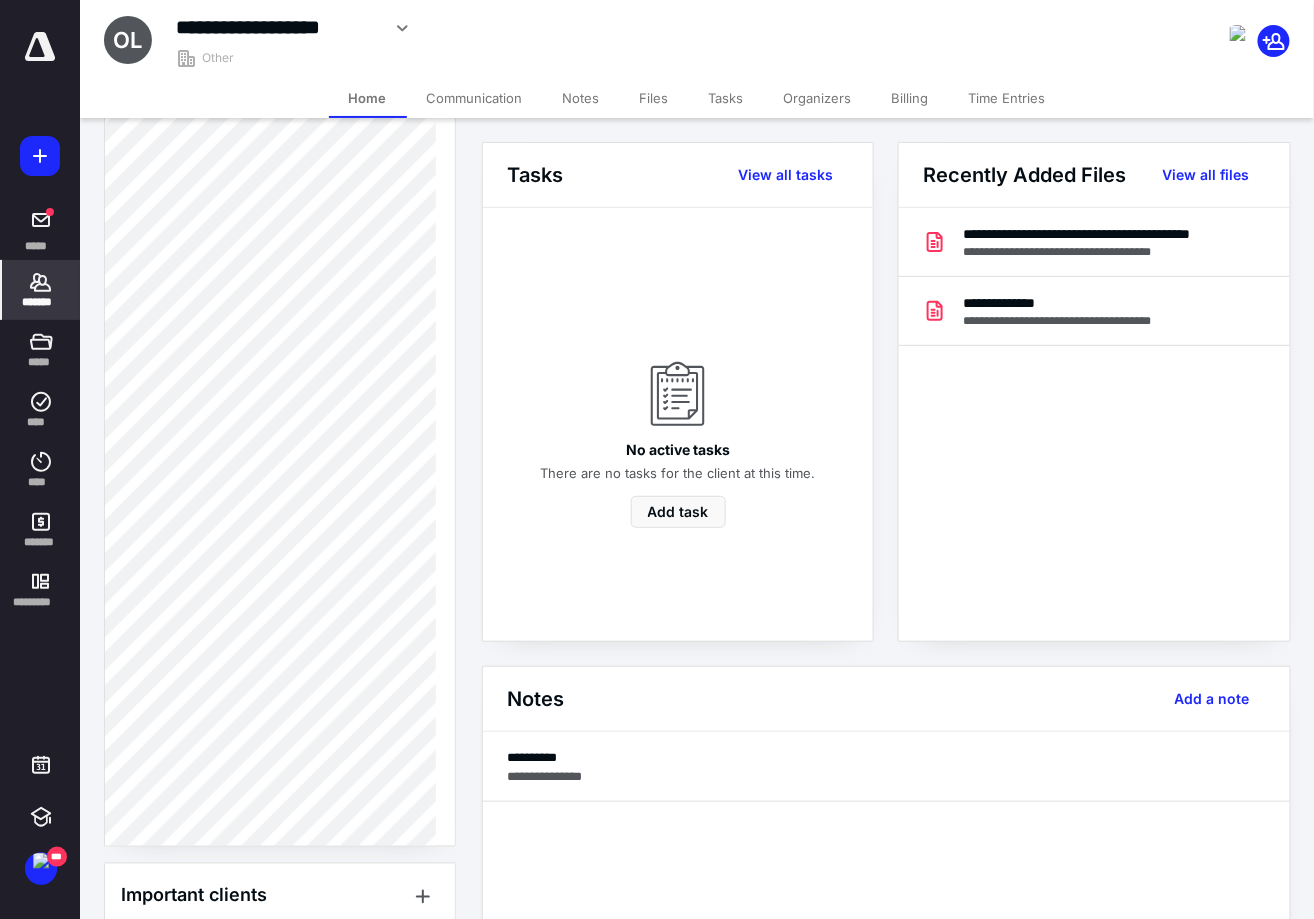 click on "Tasks" at bounding box center [726, 98] 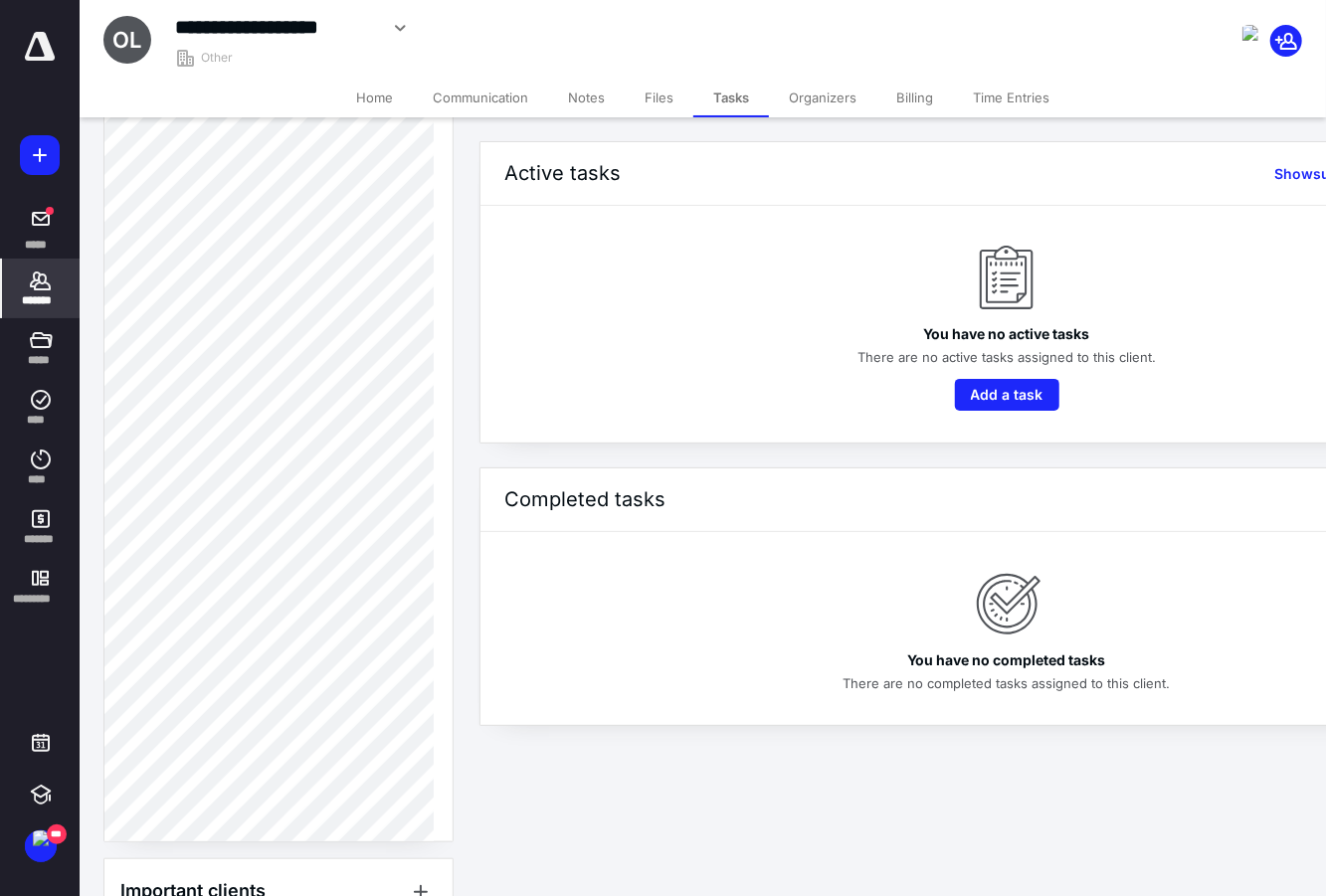 click on "*******" at bounding box center [41, 288] 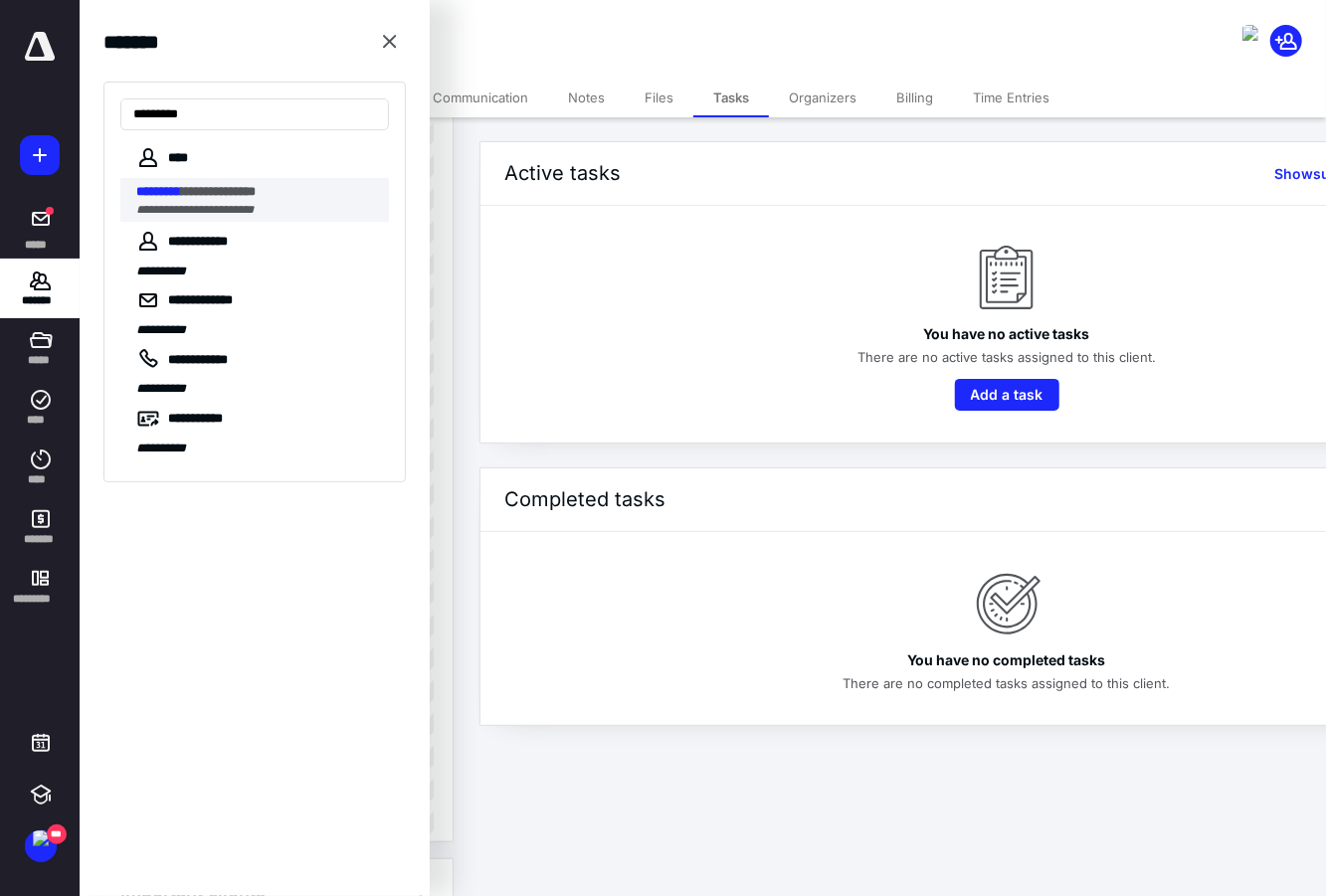 type on "*********" 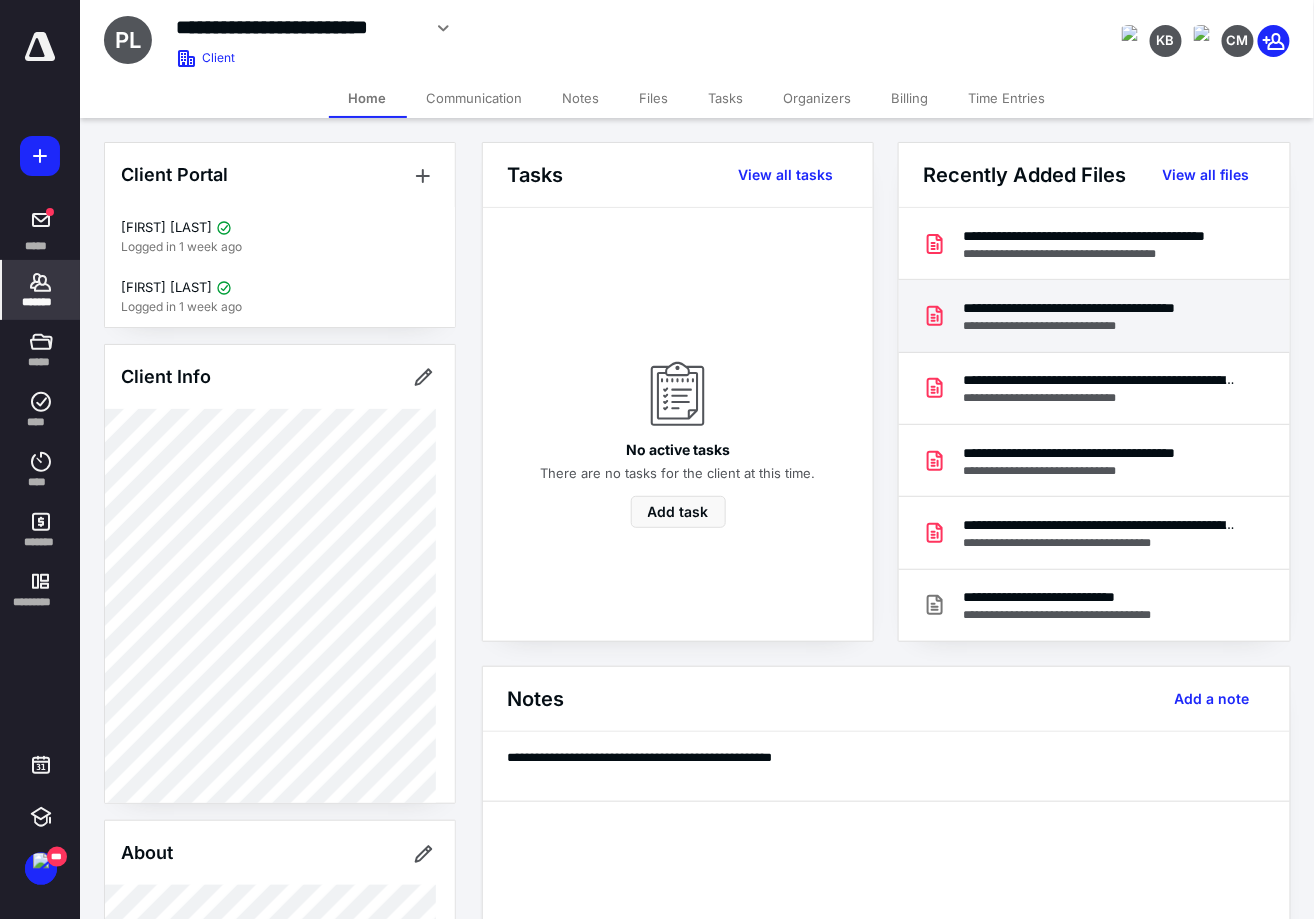 click on "**********" at bounding box center [1100, 326] 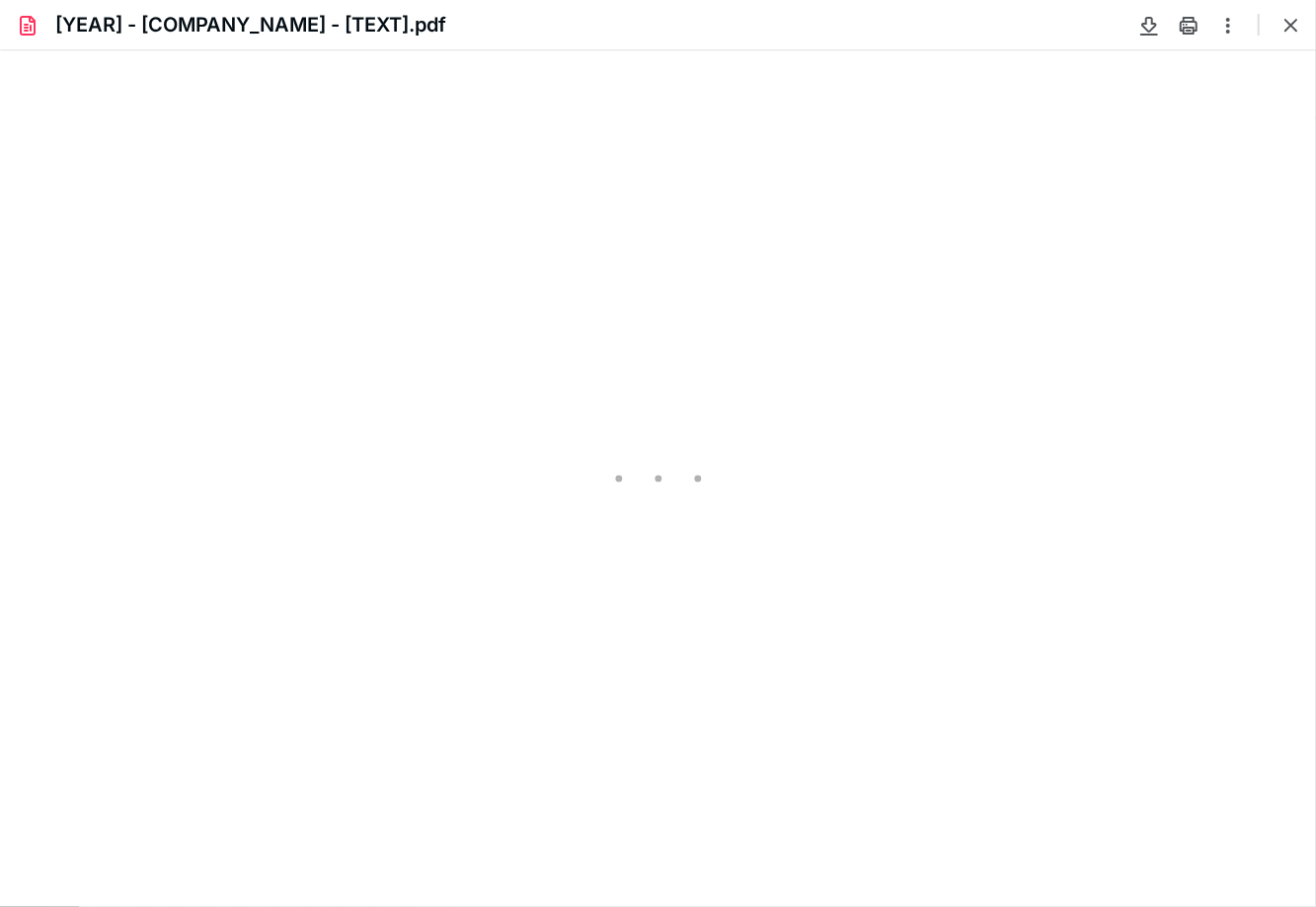 scroll, scrollTop: 0, scrollLeft: 0, axis: both 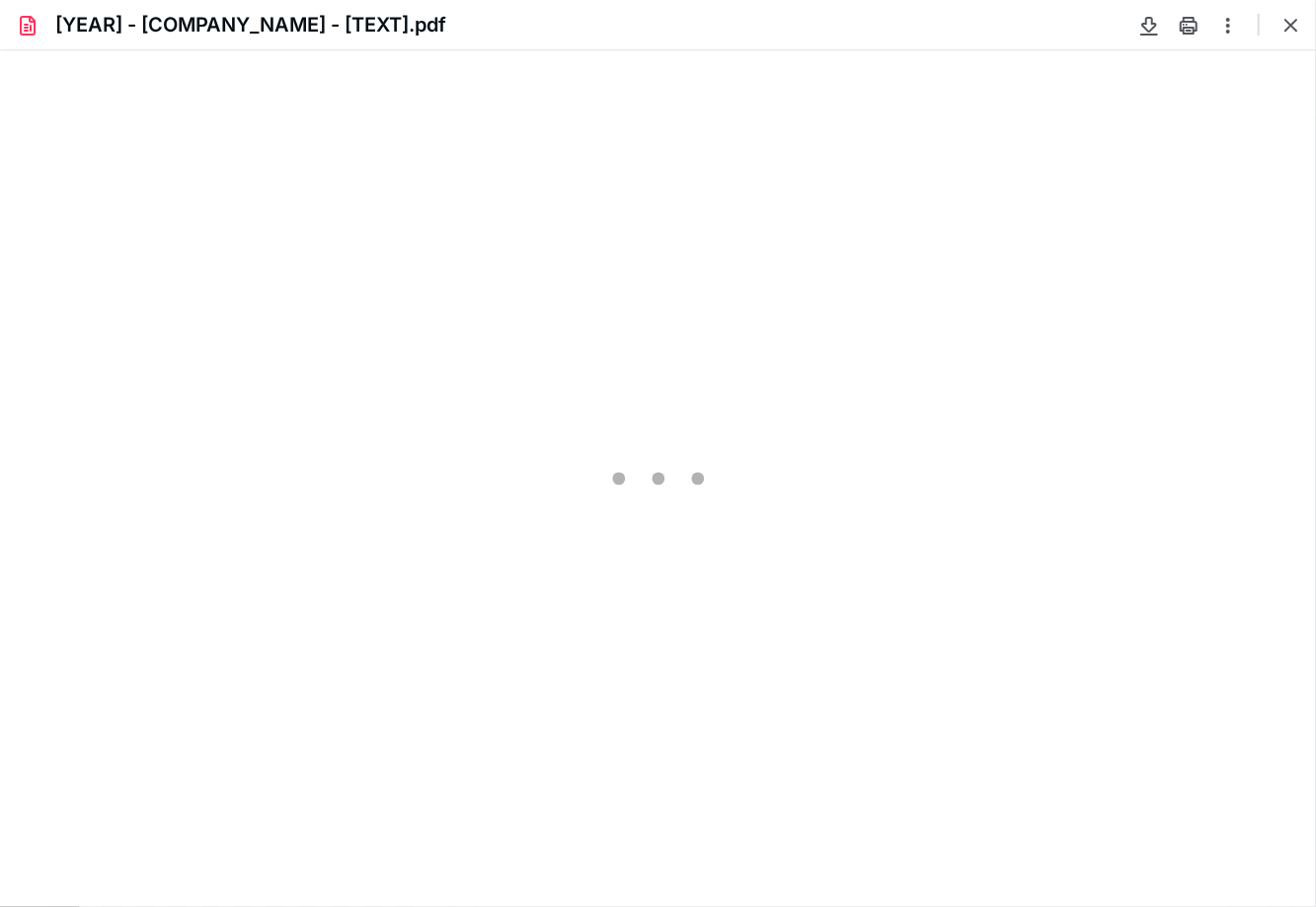 type on "105" 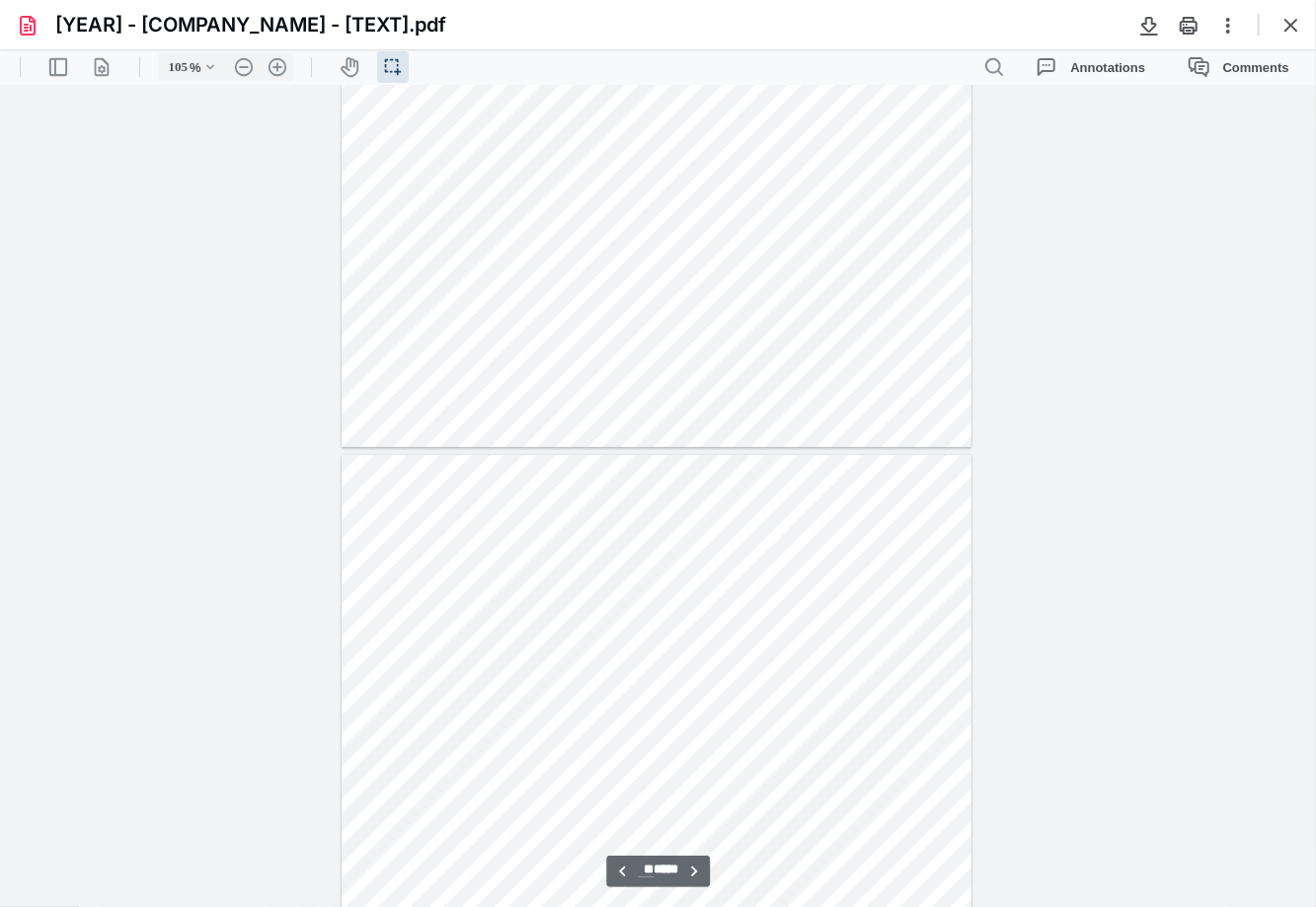 scroll, scrollTop: 16940, scrollLeft: 0, axis: vertical 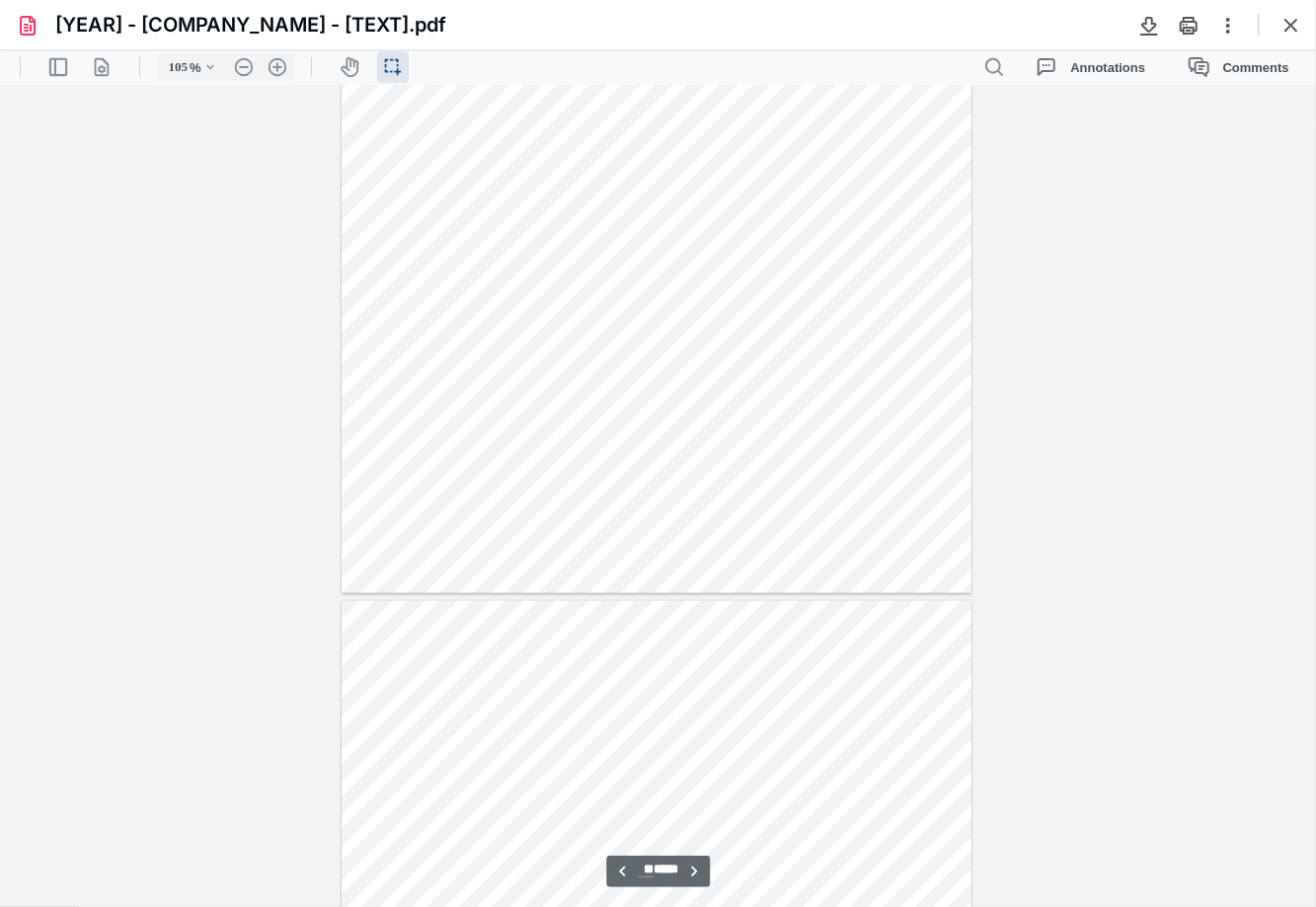 type on "**" 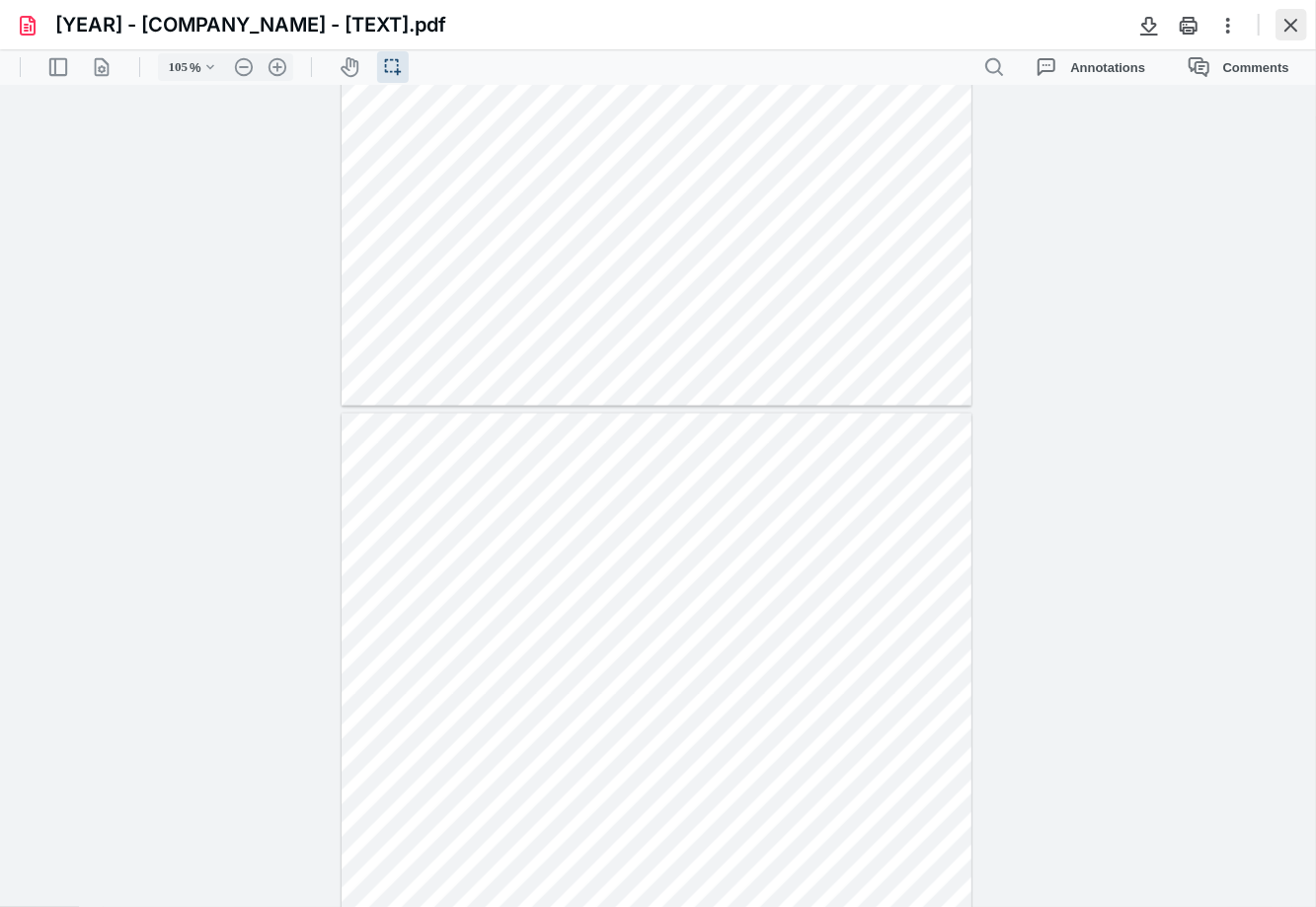 click at bounding box center (1291, 25) 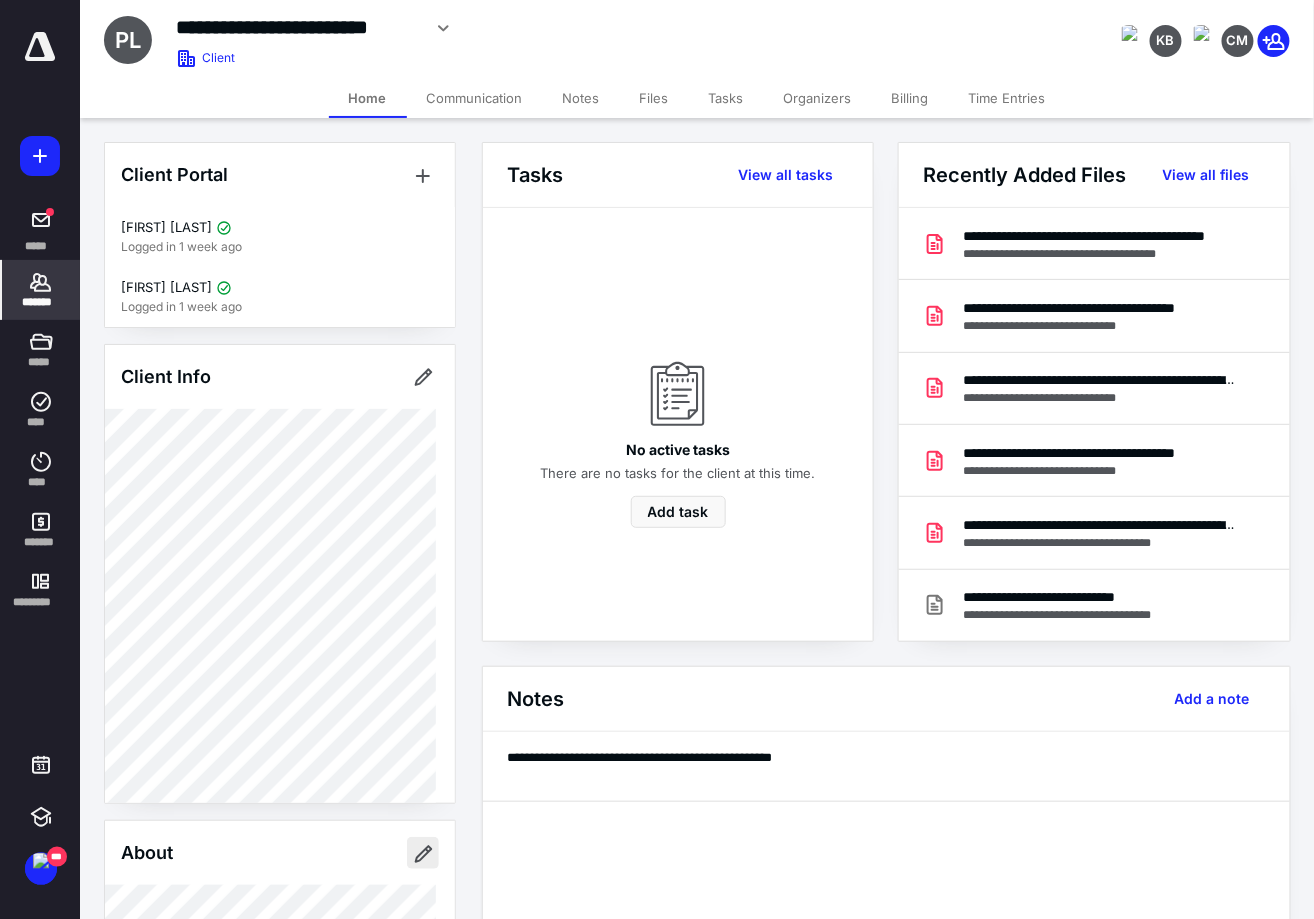 click at bounding box center [423, 853] 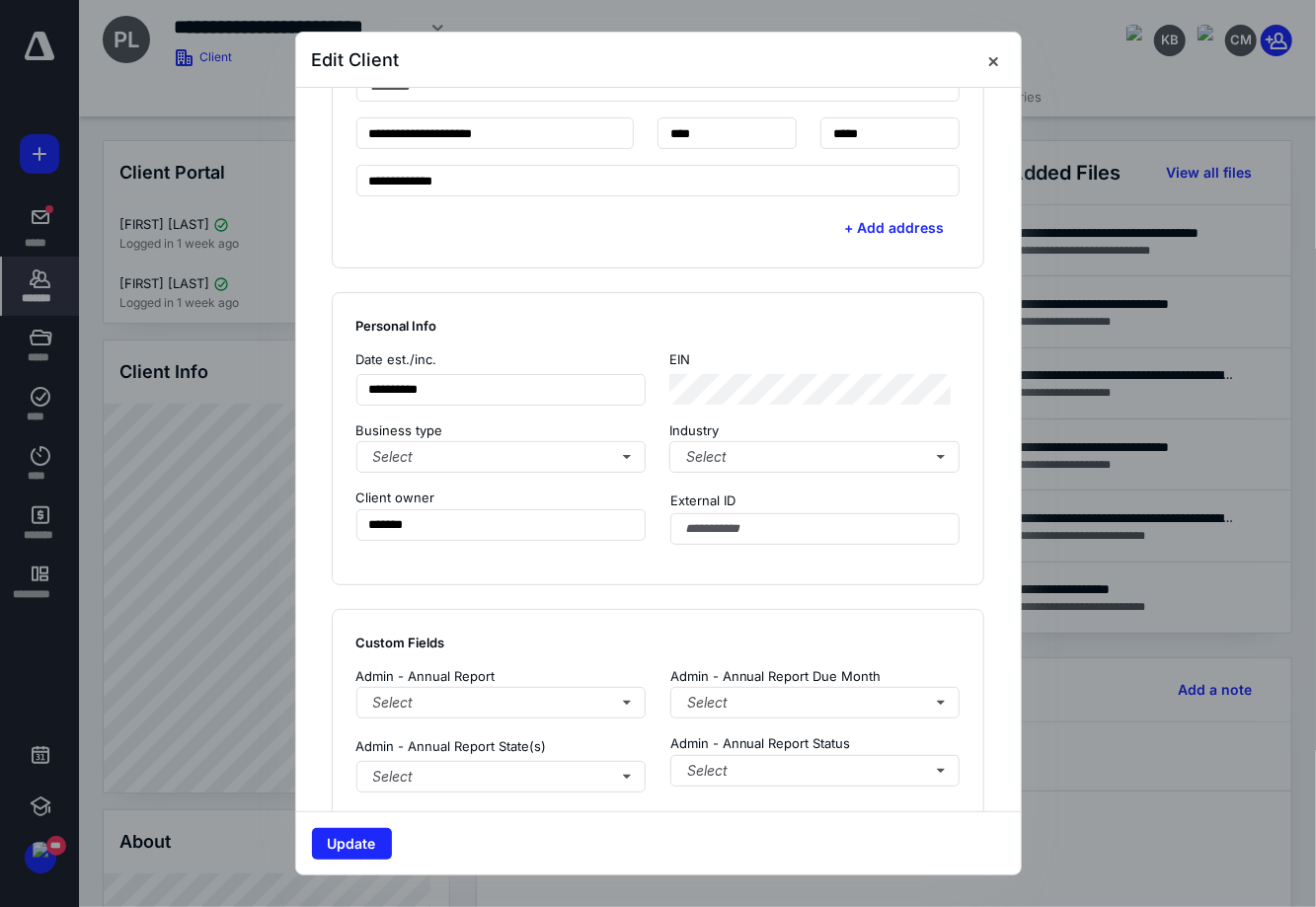 scroll, scrollTop: 986, scrollLeft: 0, axis: vertical 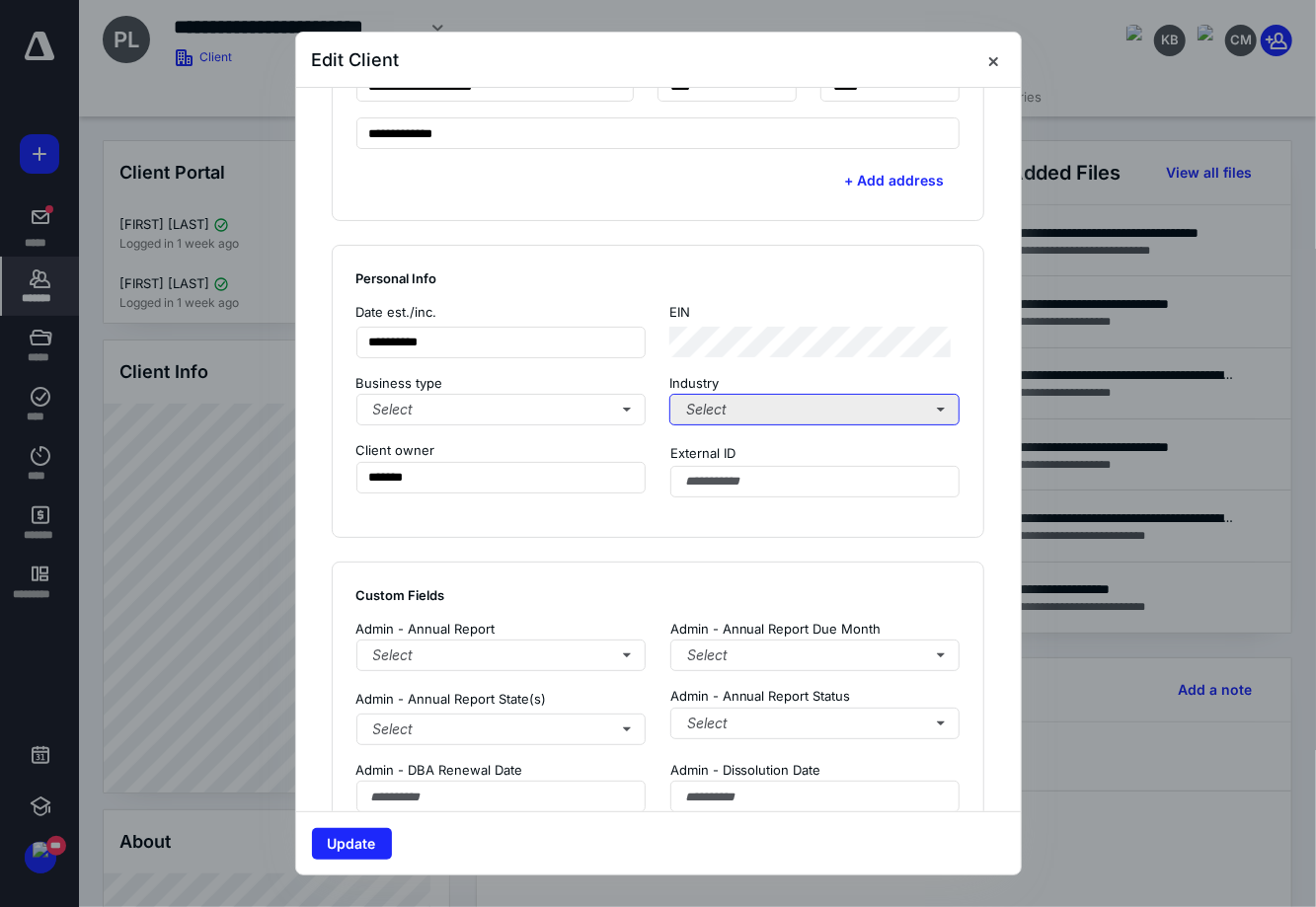click on "Select" at bounding box center [814, 410] 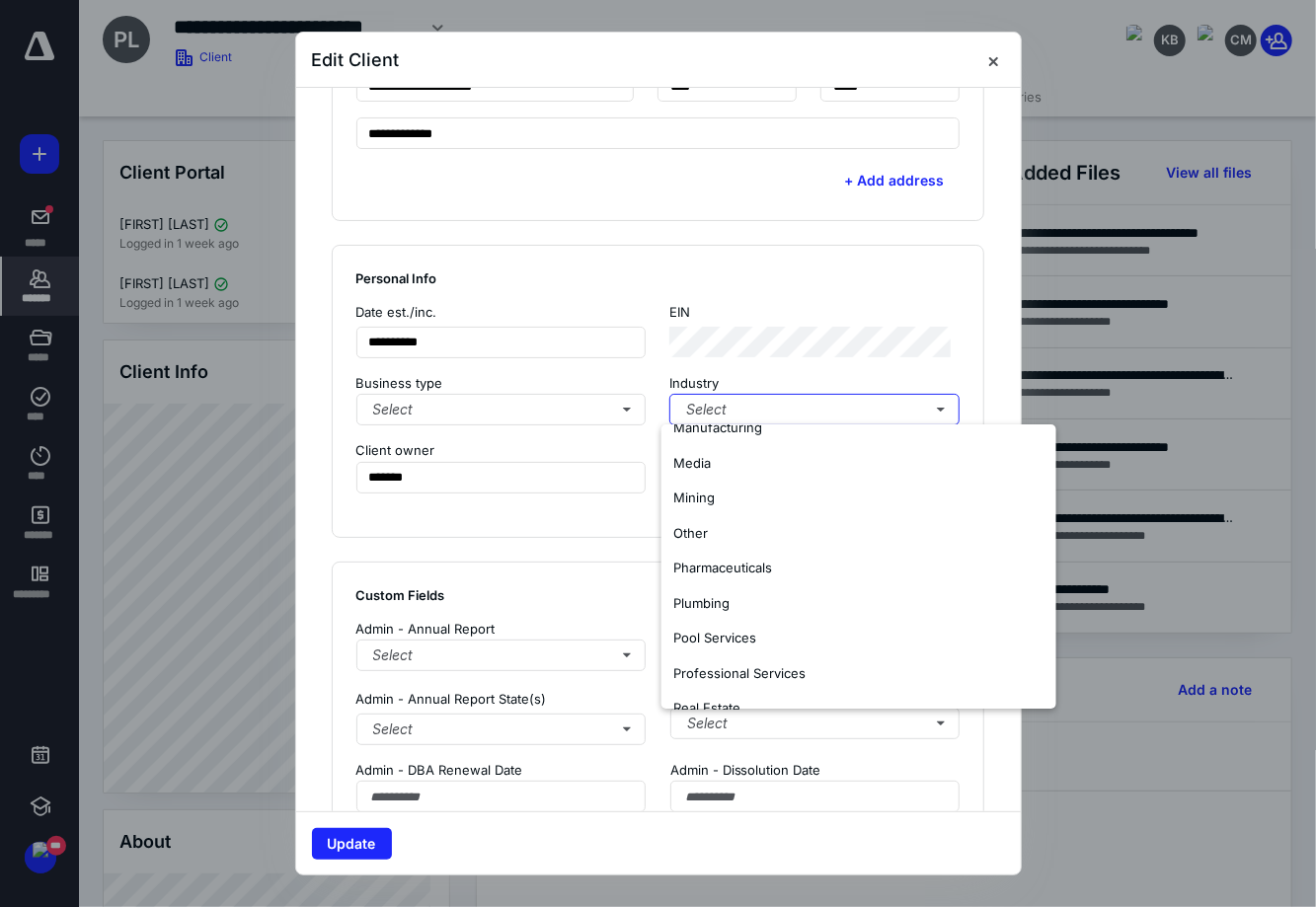 scroll, scrollTop: 986, scrollLeft: 0, axis: vertical 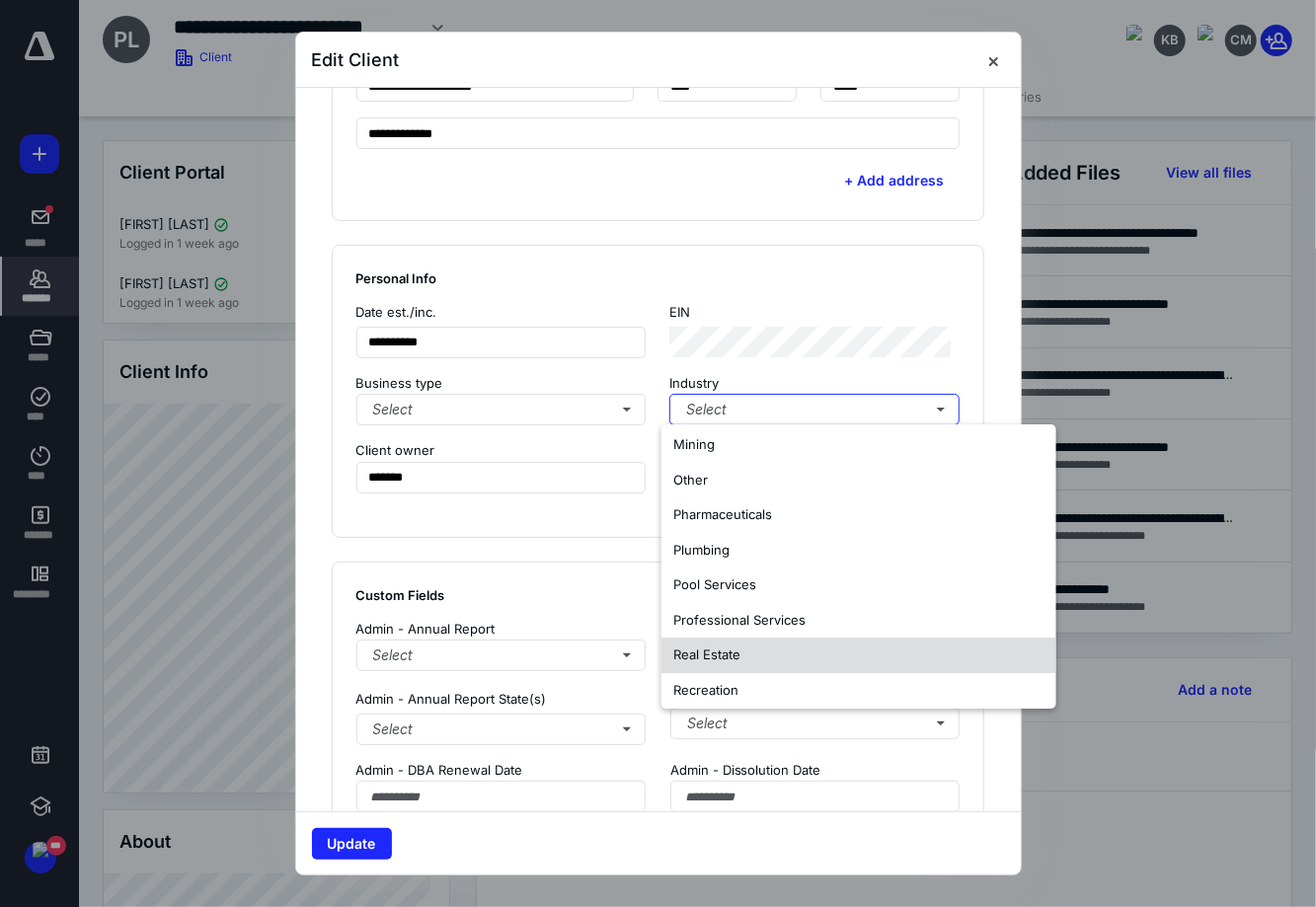 click on "Real Estate" at bounding box center (859, 655) 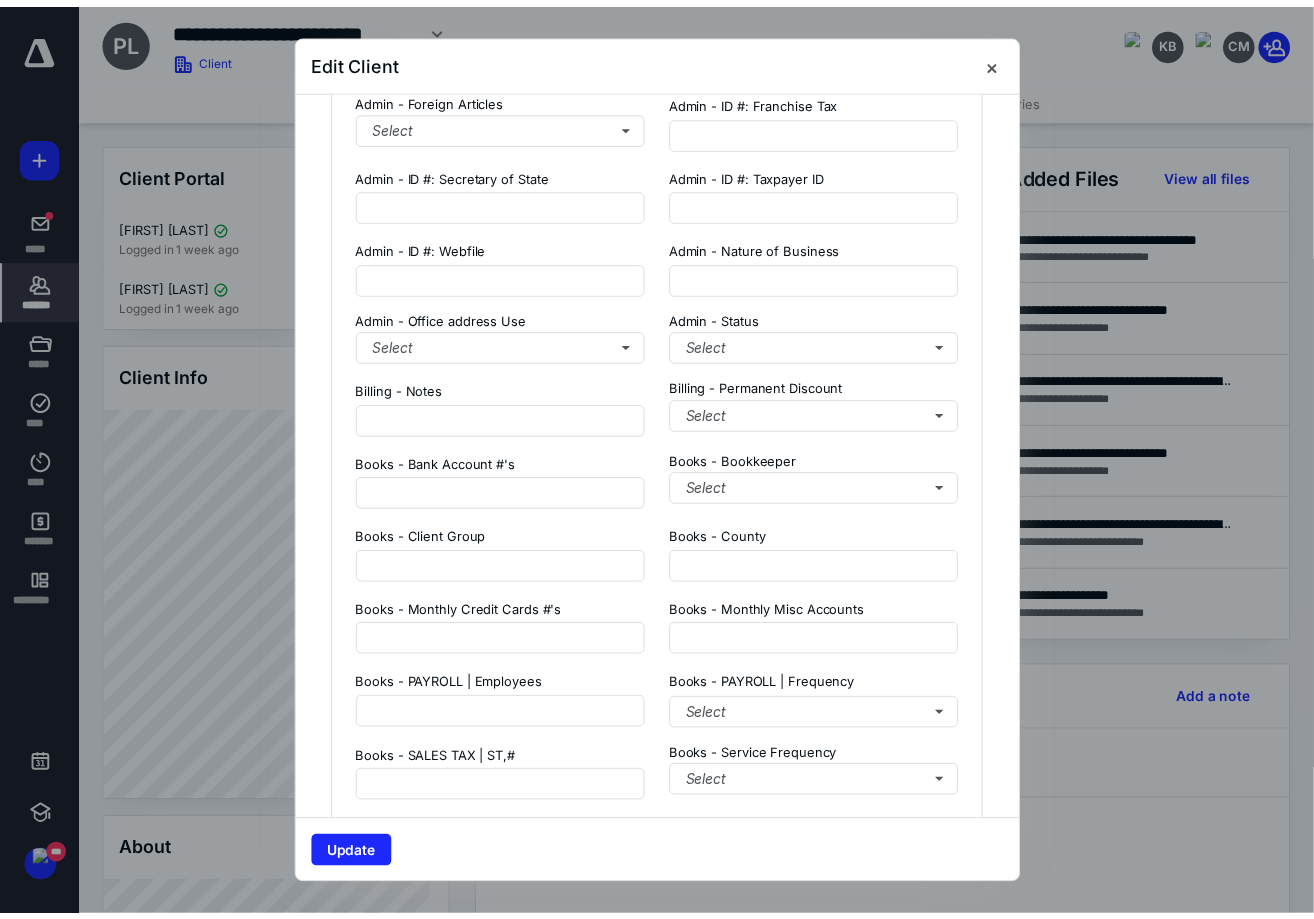 scroll, scrollTop: 1624, scrollLeft: 0, axis: vertical 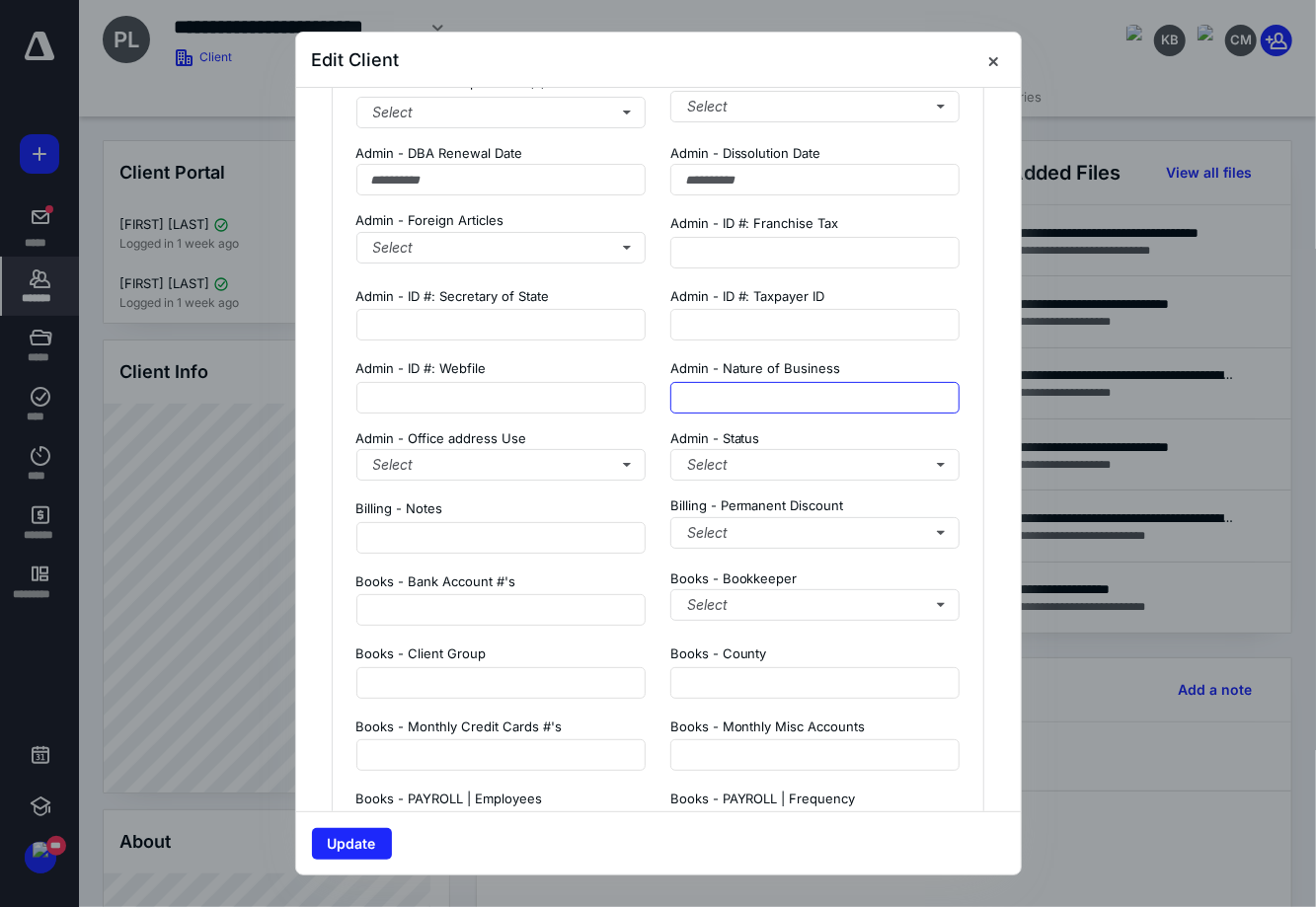 click at bounding box center [815, 398] 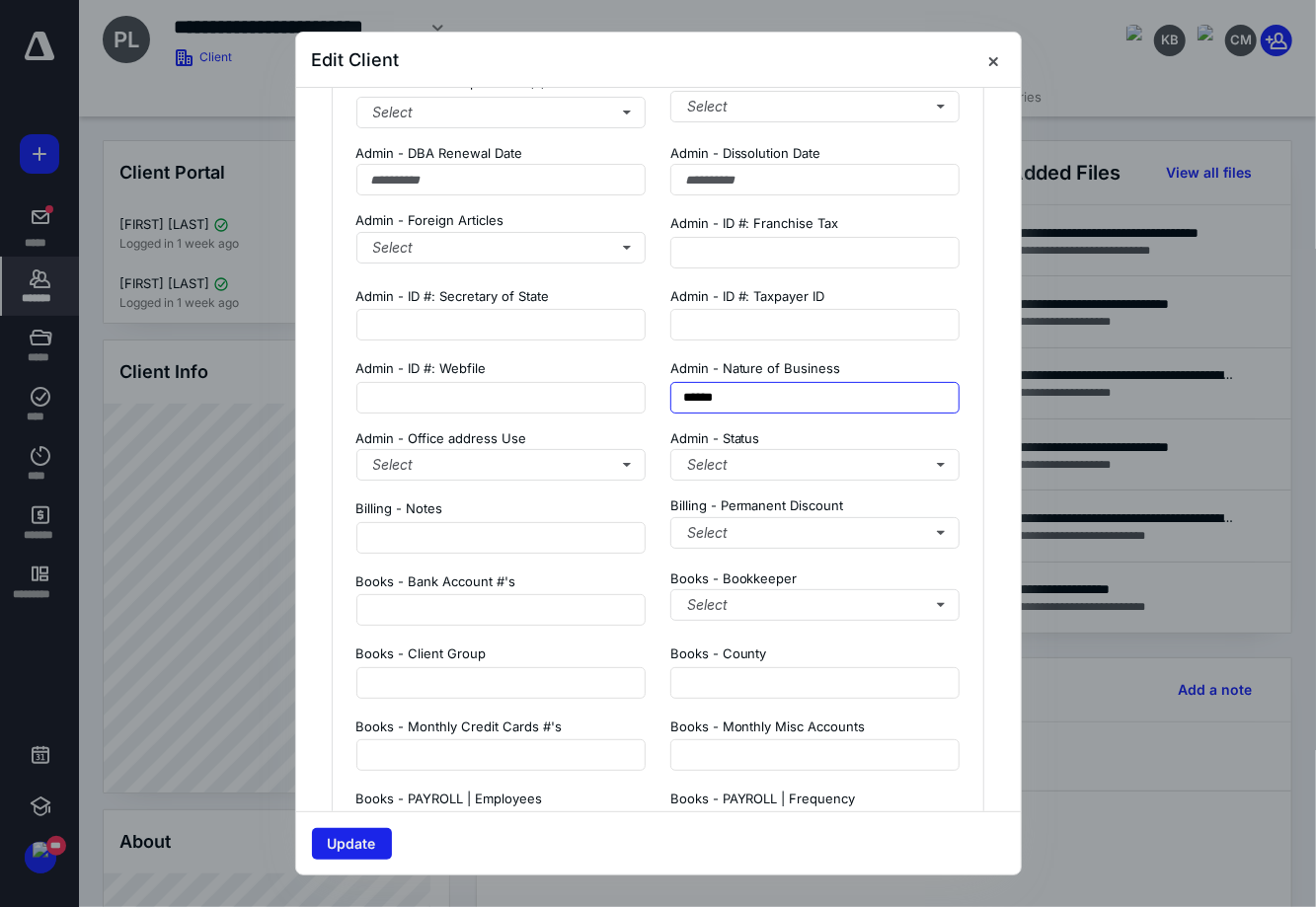 type on "******" 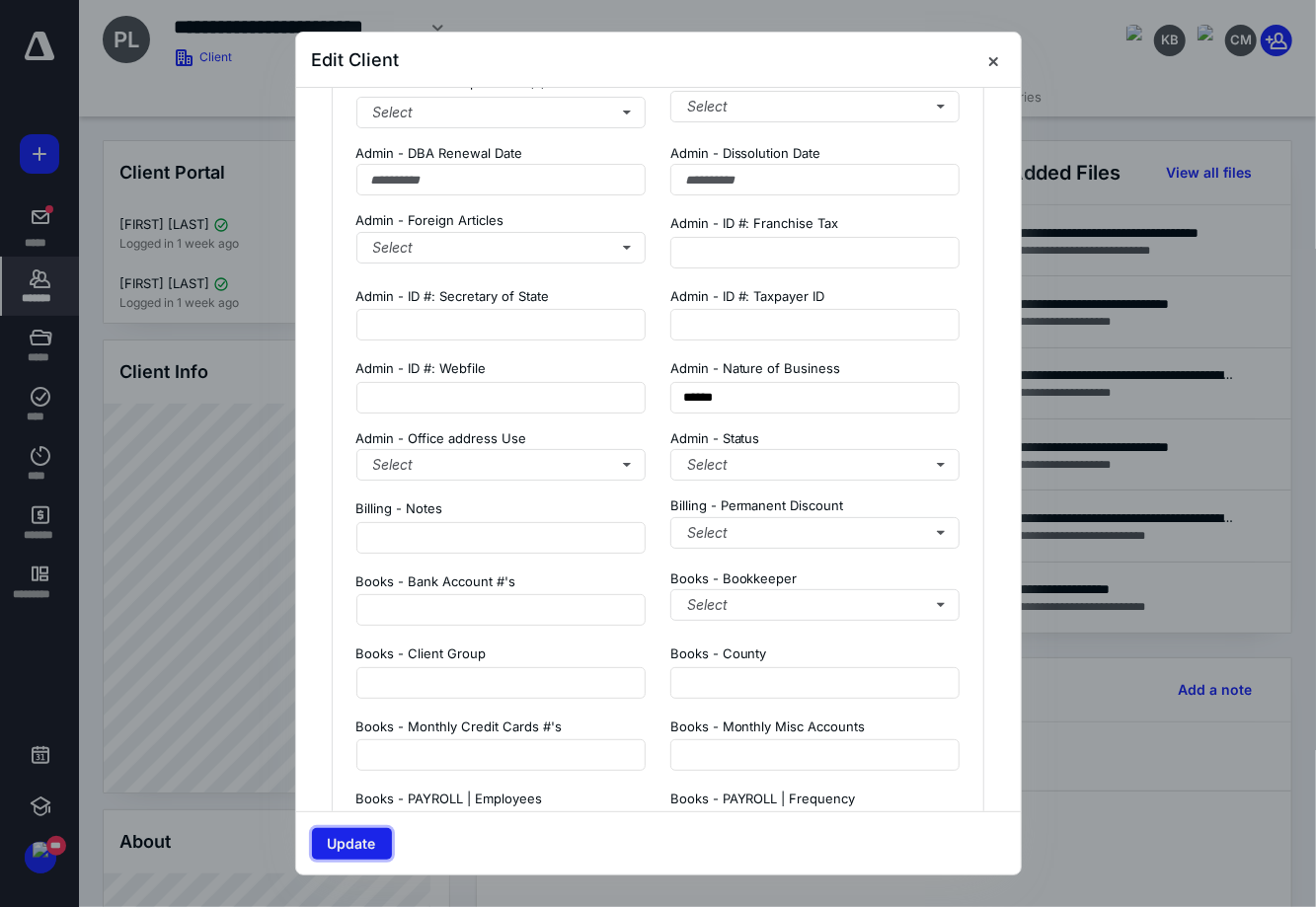 click on "Update" at bounding box center (351, 844) 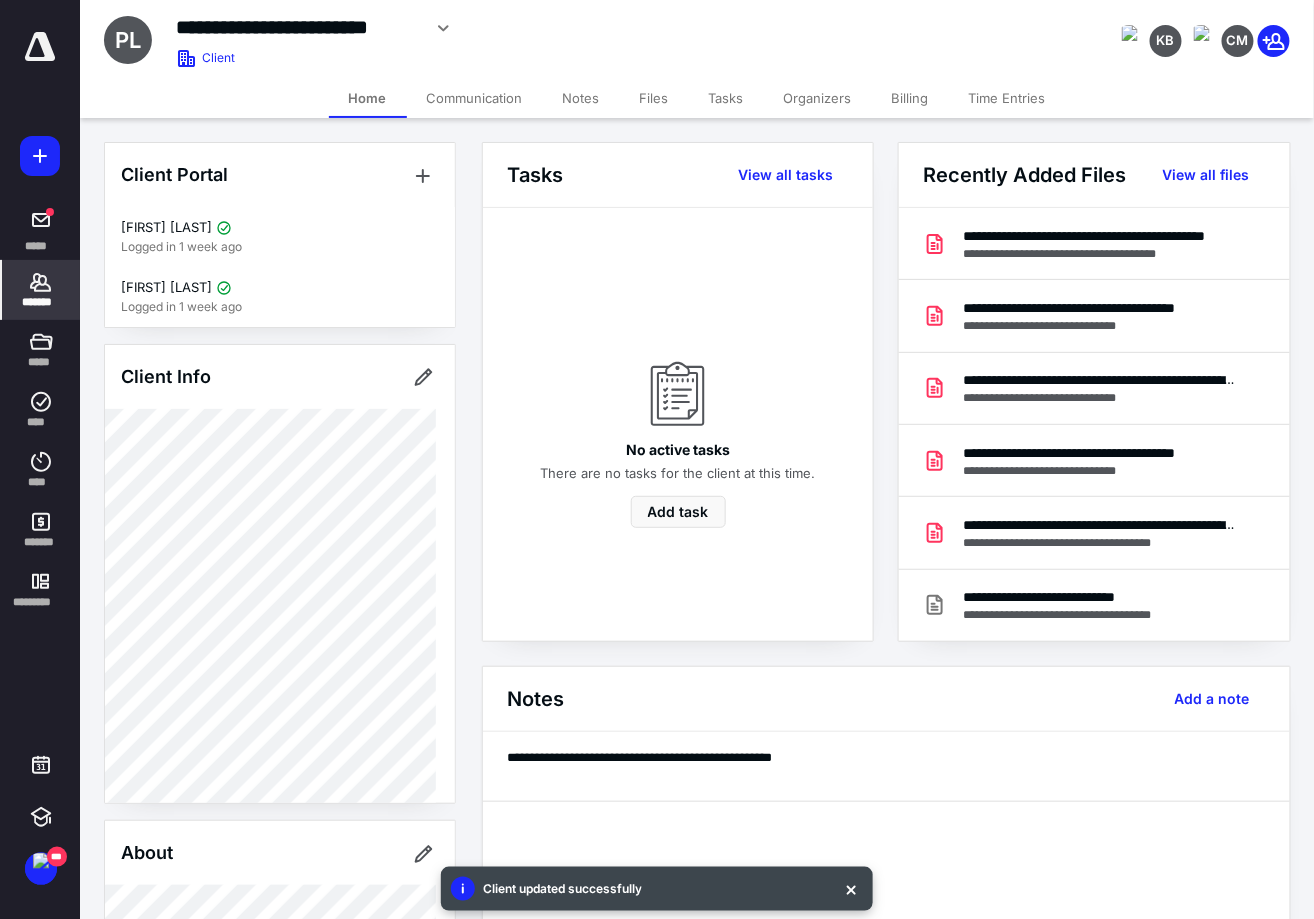 click on "**********" at bounding box center (298, 27) 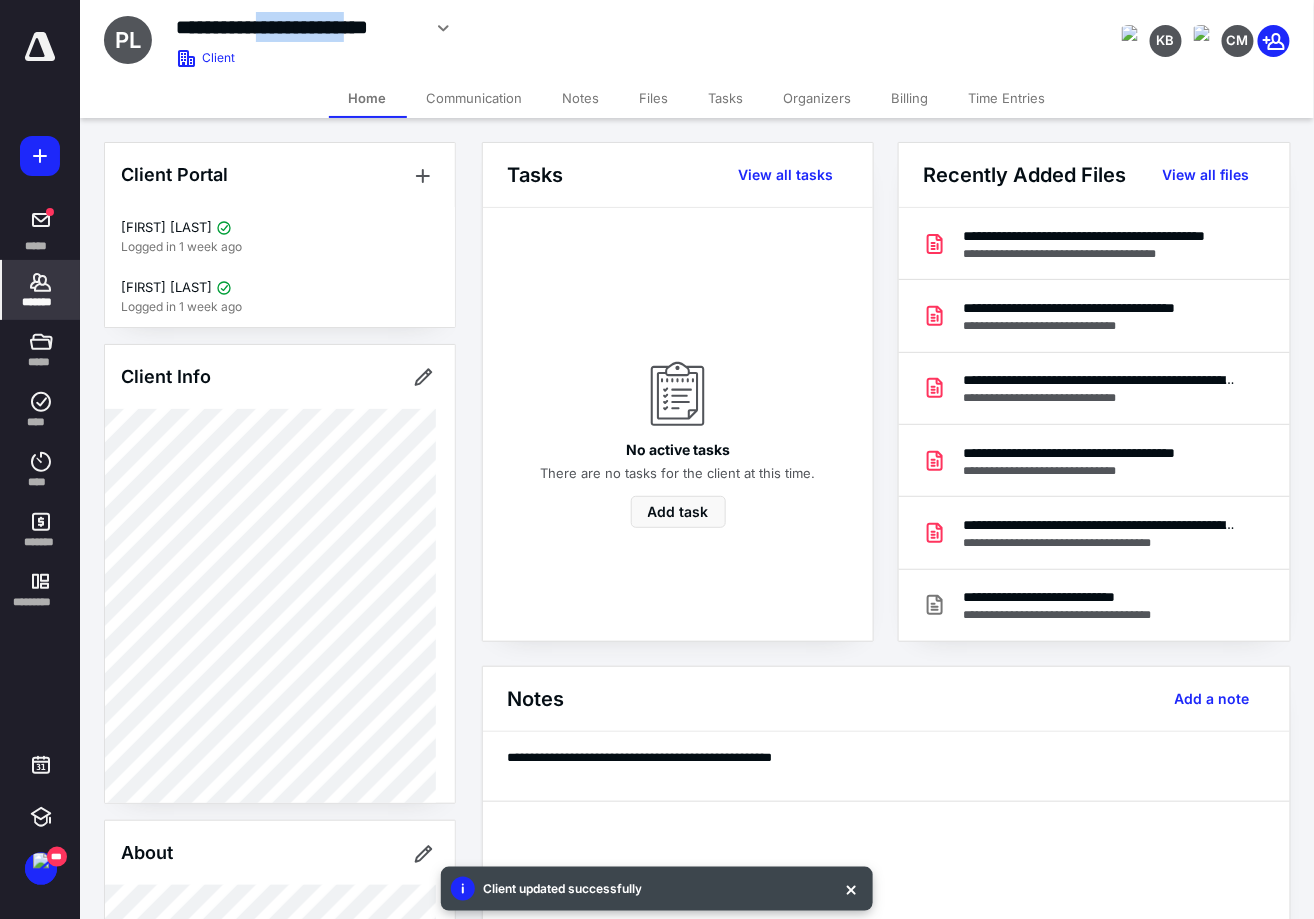 click on "**********" at bounding box center (298, 27) 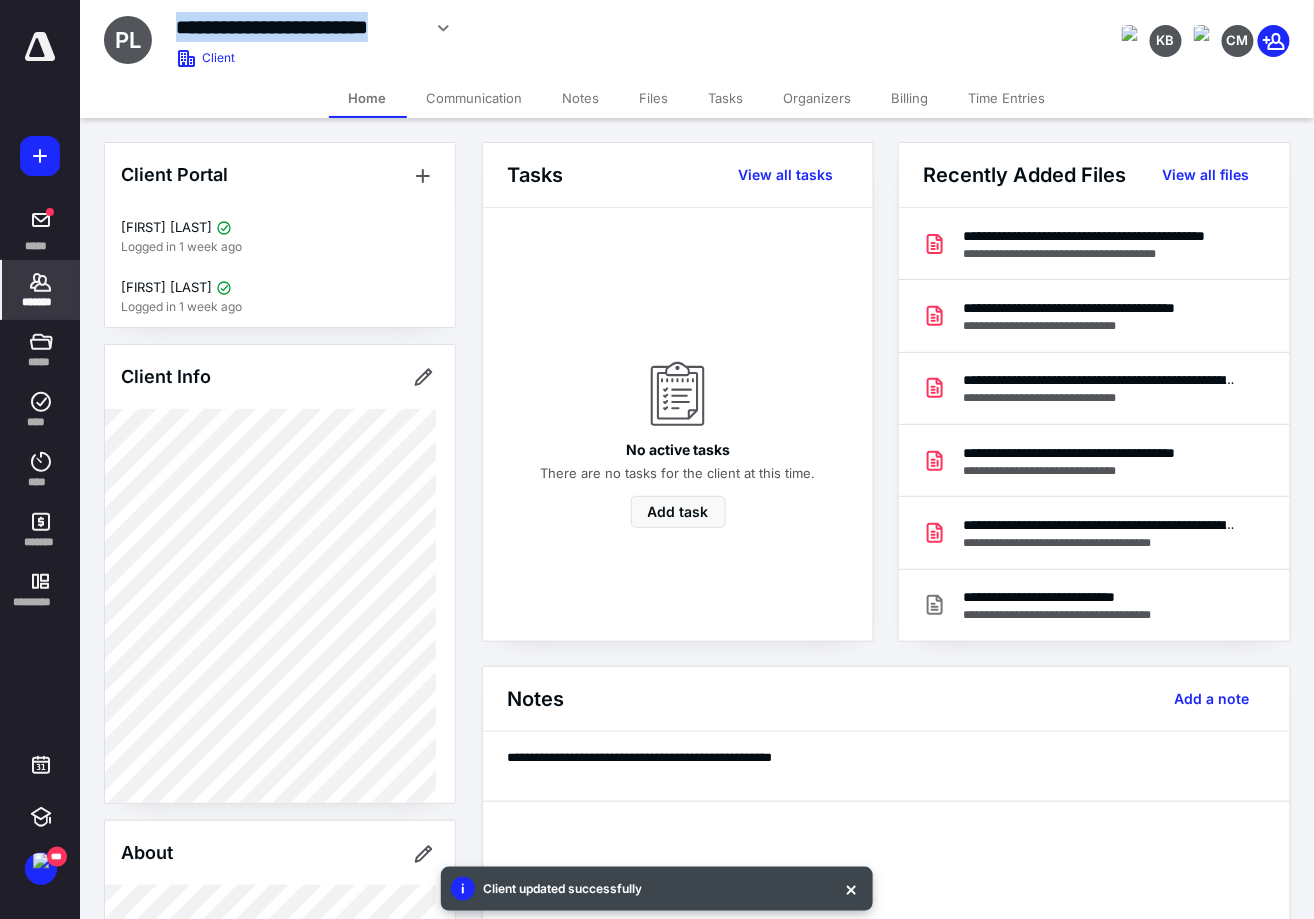 click on "**********" at bounding box center (298, 27) 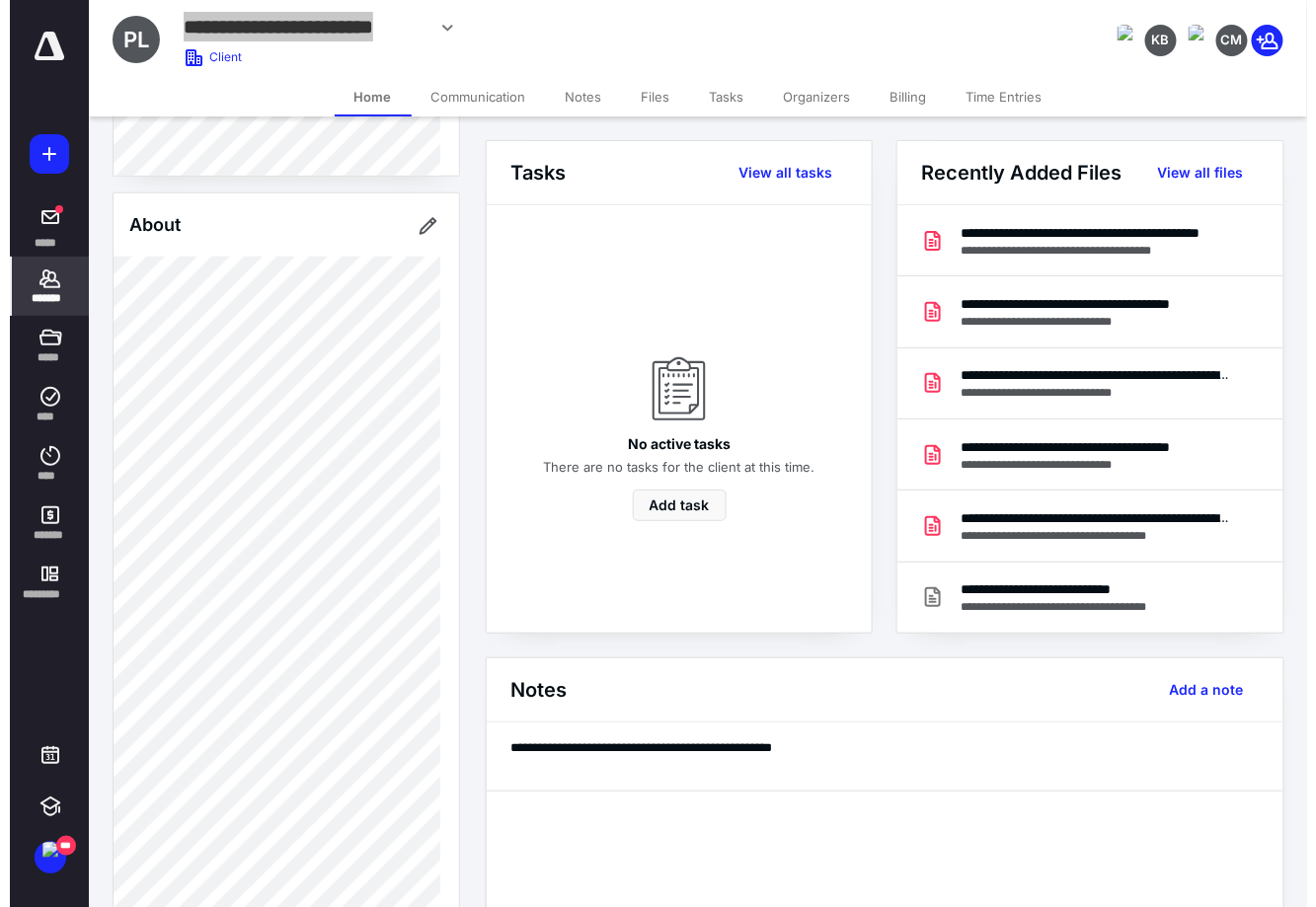 scroll, scrollTop: 492, scrollLeft: 0, axis: vertical 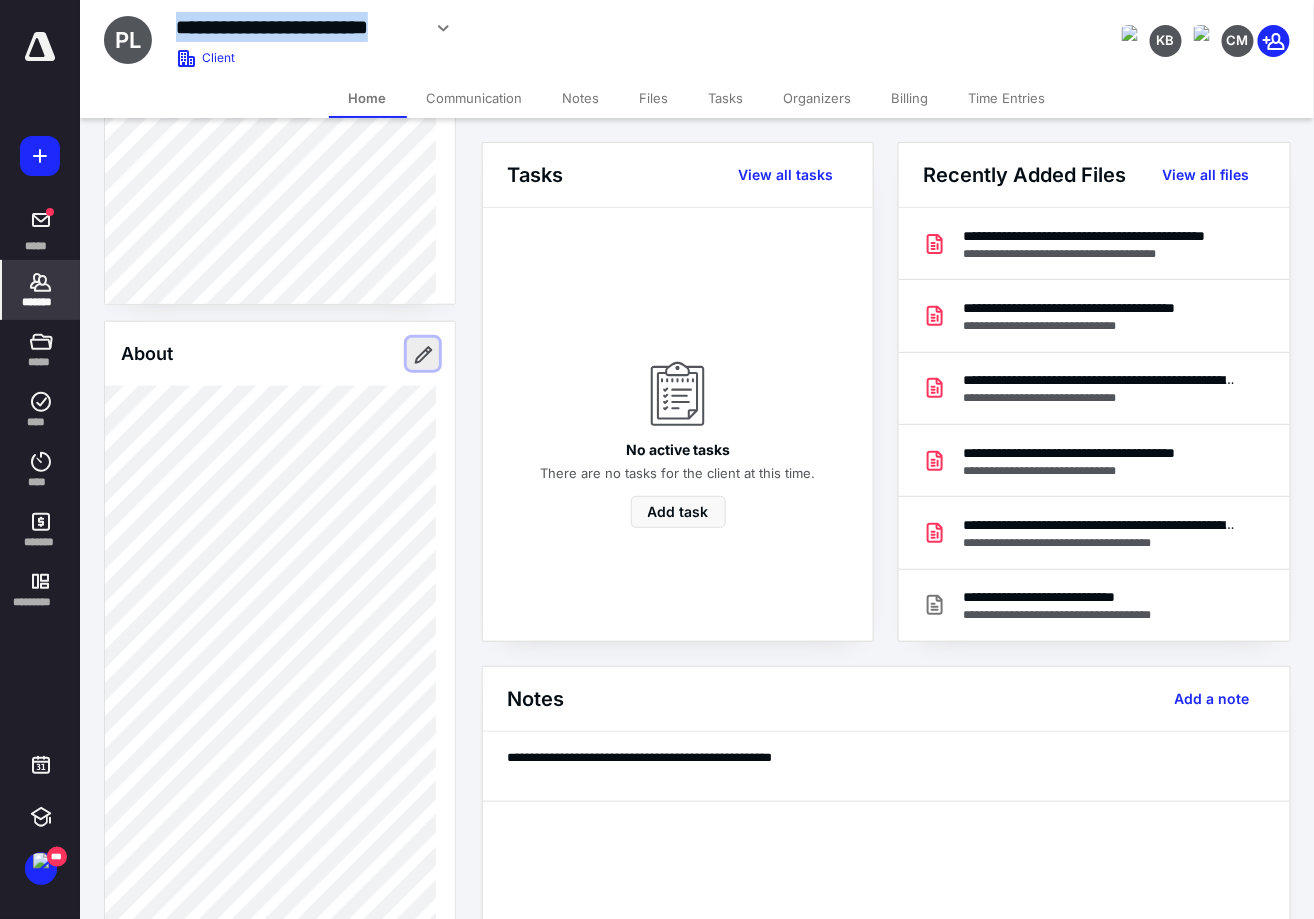 click at bounding box center (423, 354) 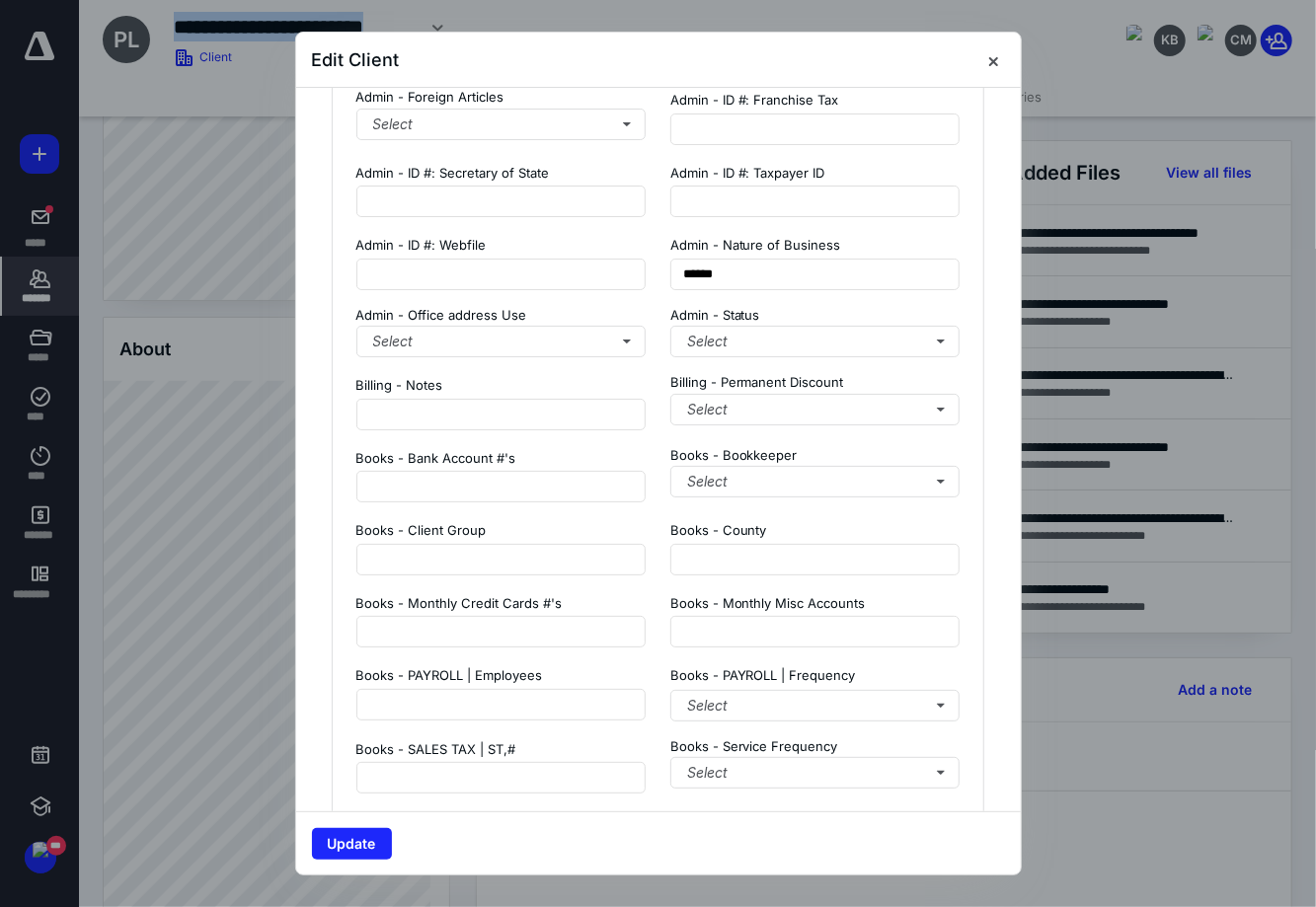 scroll, scrollTop: 1480, scrollLeft: 0, axis: vertical 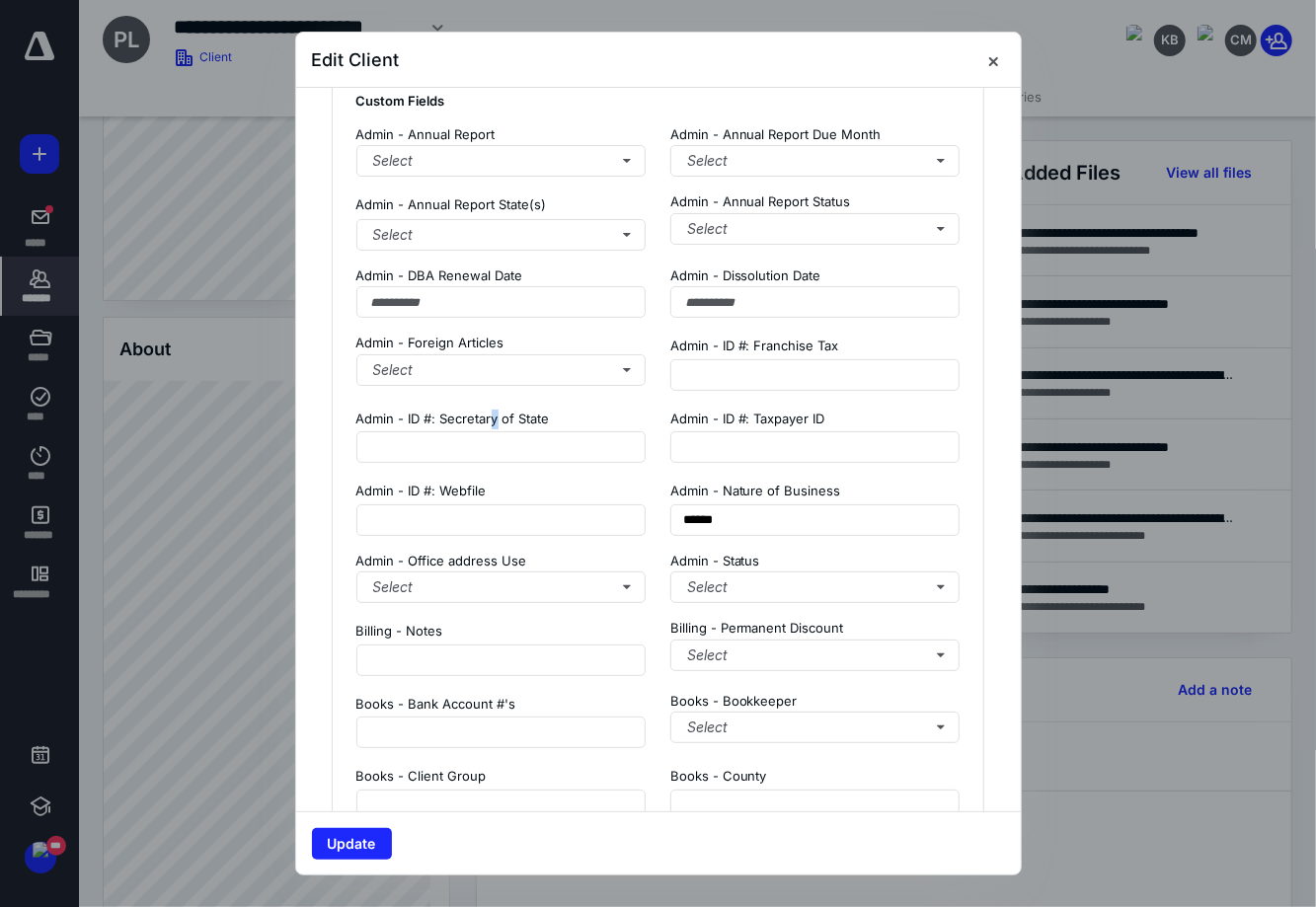 click on "Admin - ID #: Secretary of State" at bounding box center (453, 418) 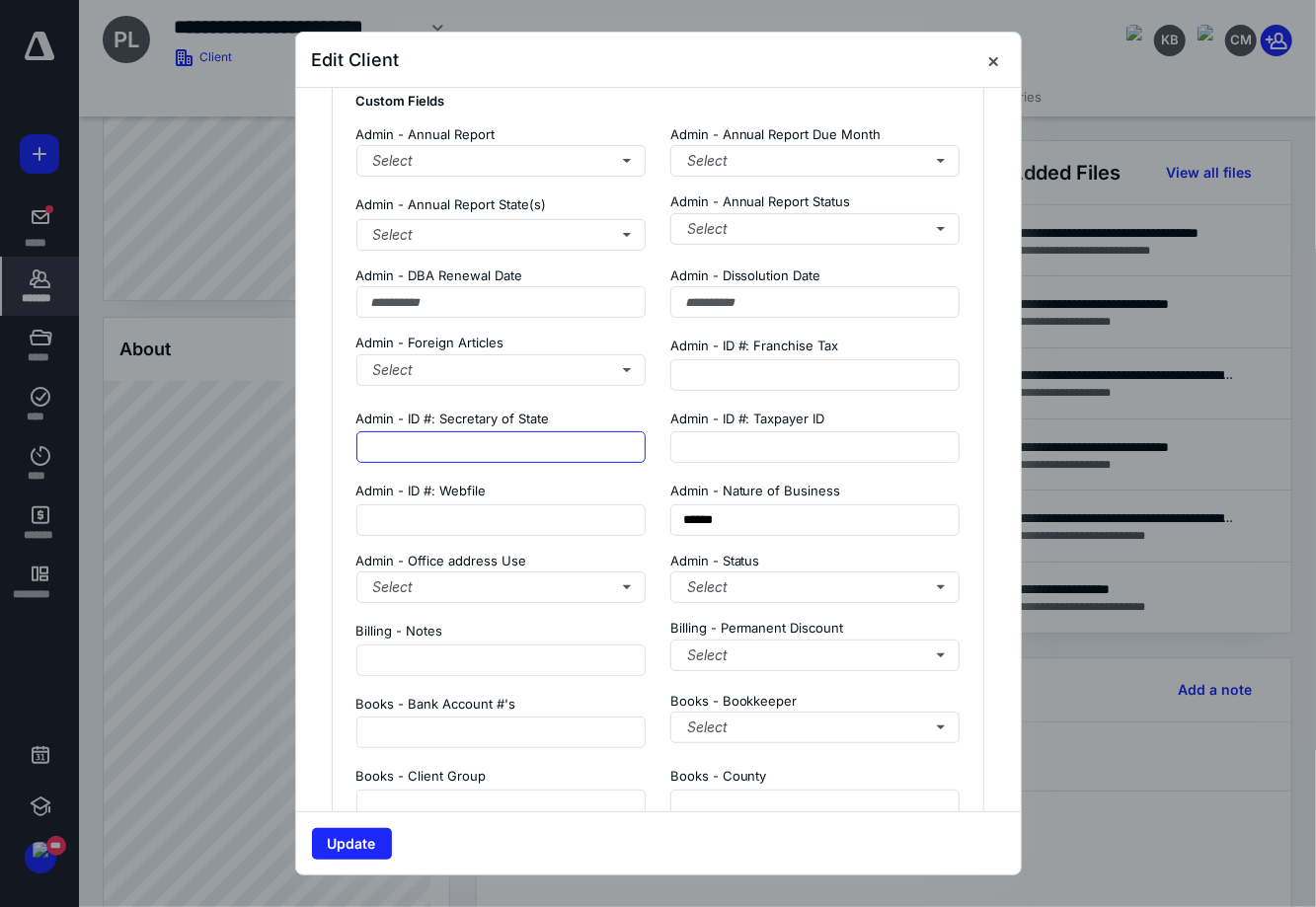 click at bounding box center [502, 447] 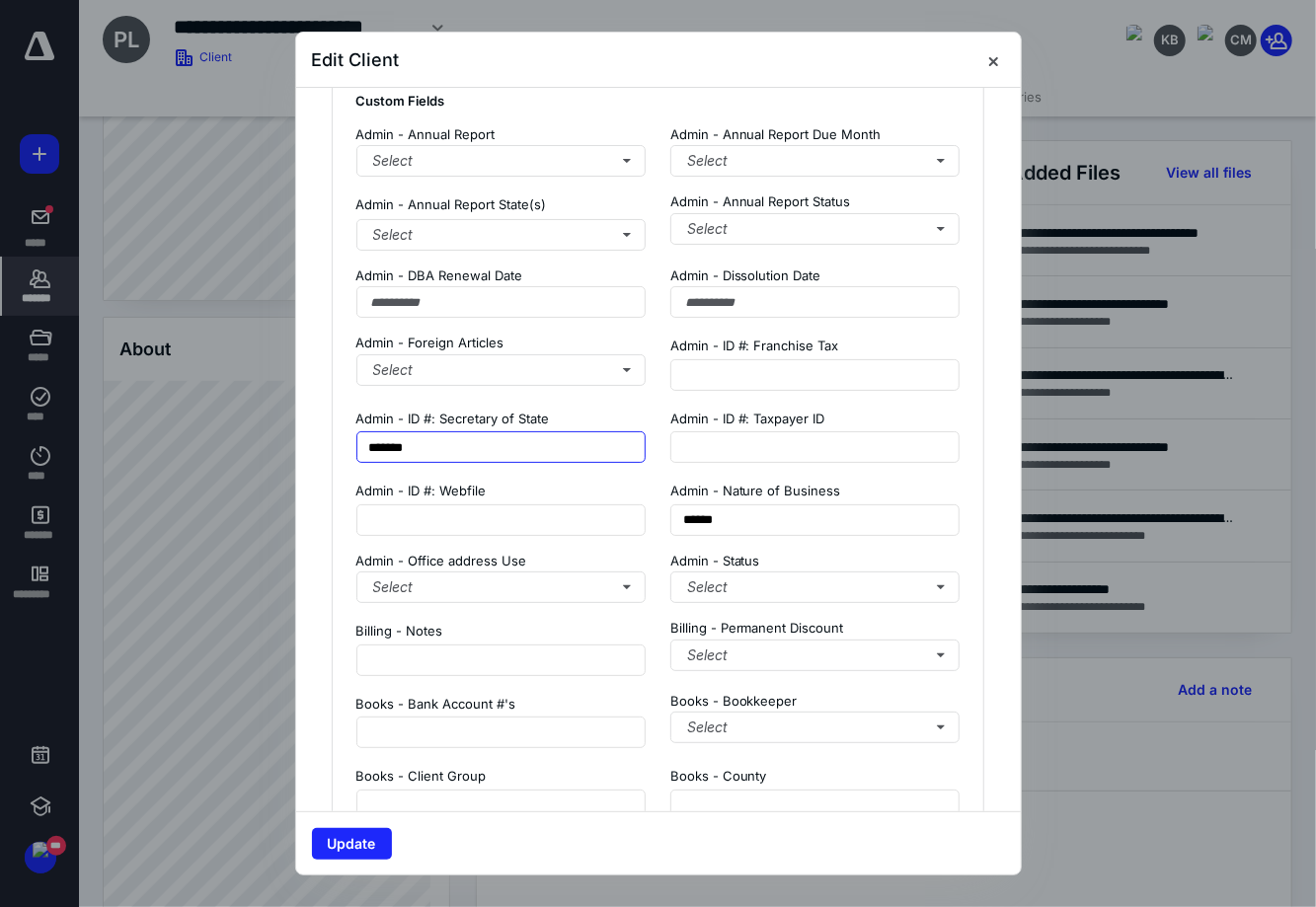 type on "*******" 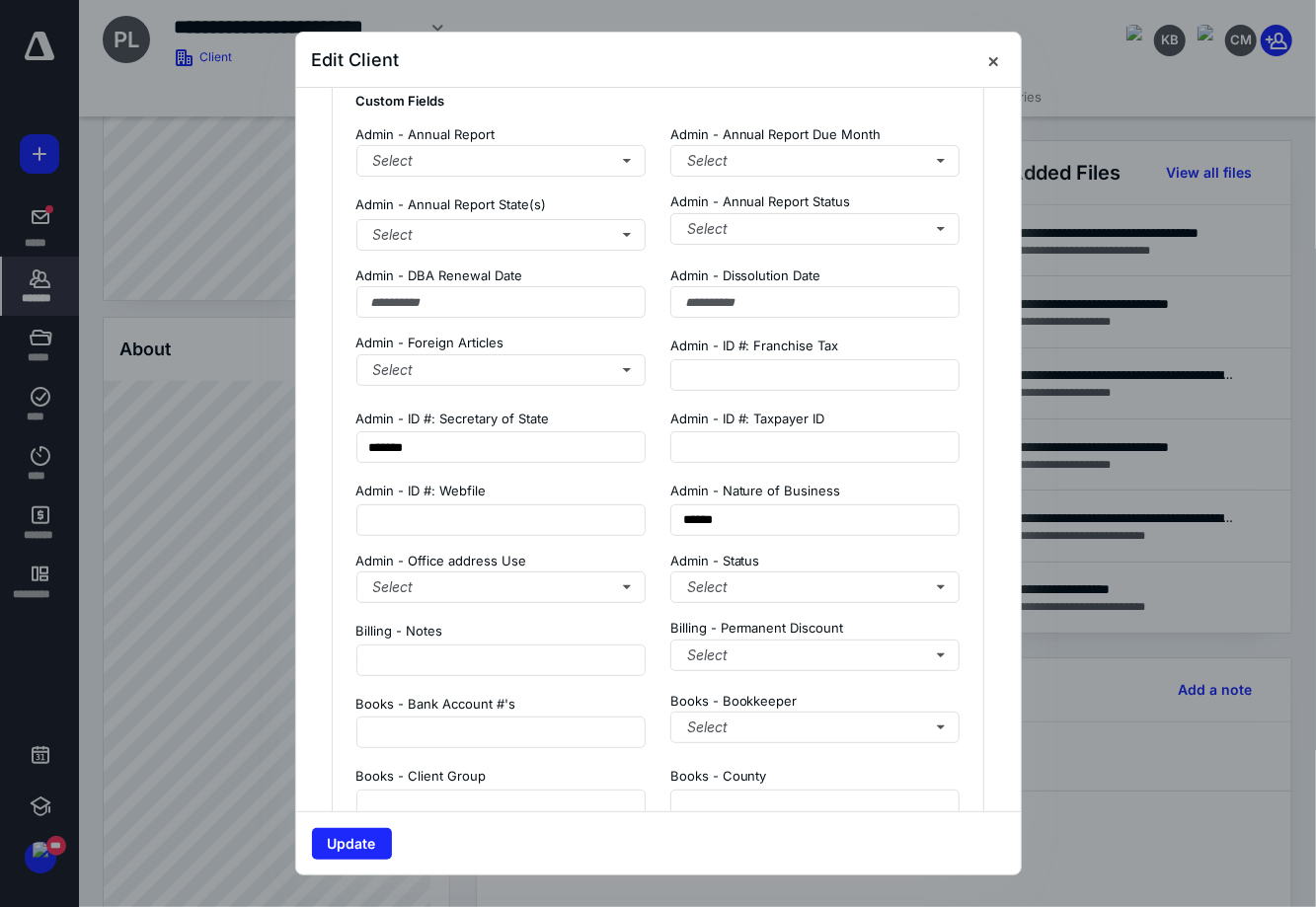 click on "Update" at bounding box center (658, 843) 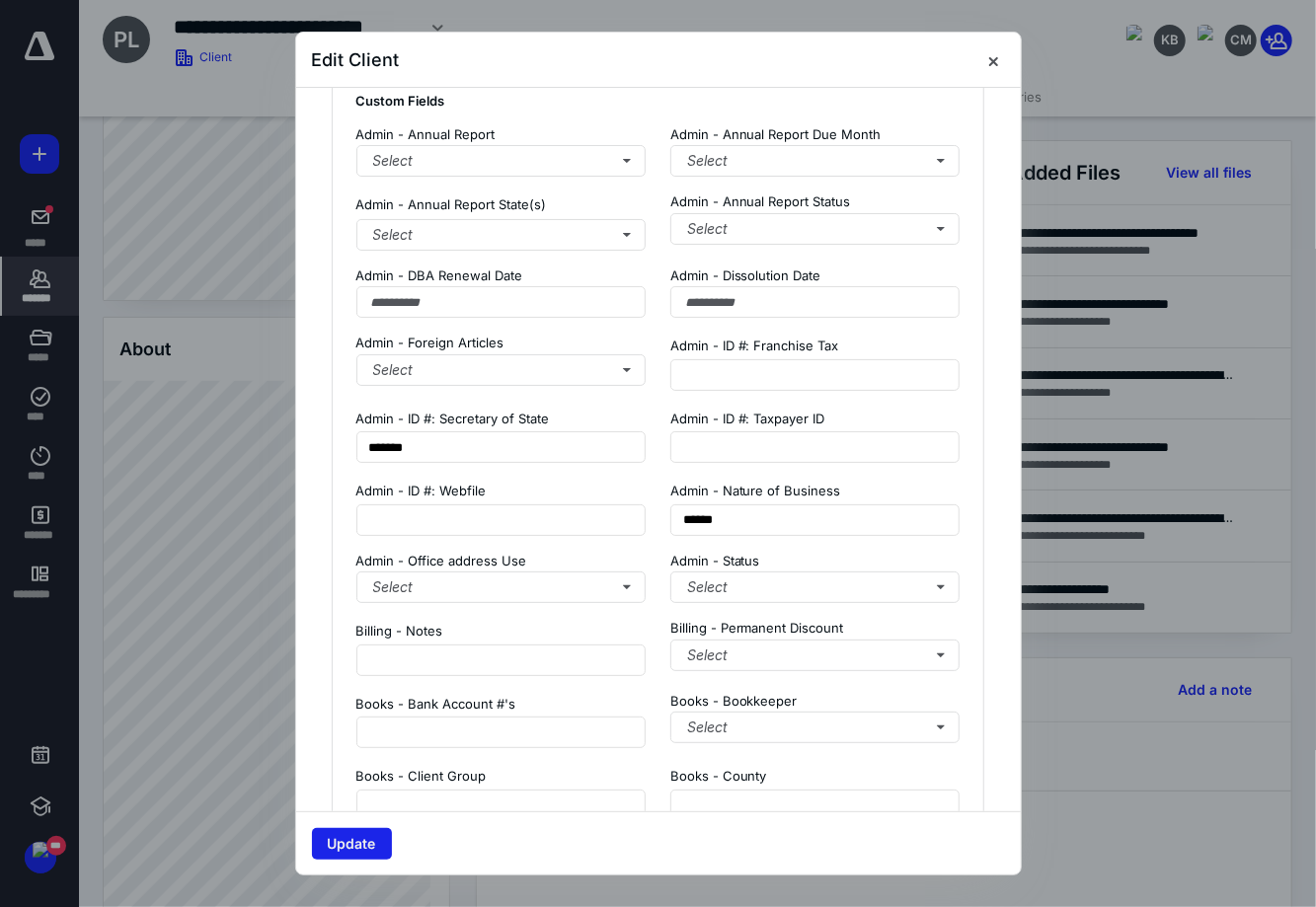 click on "Update" at bounding box center [351, 844] 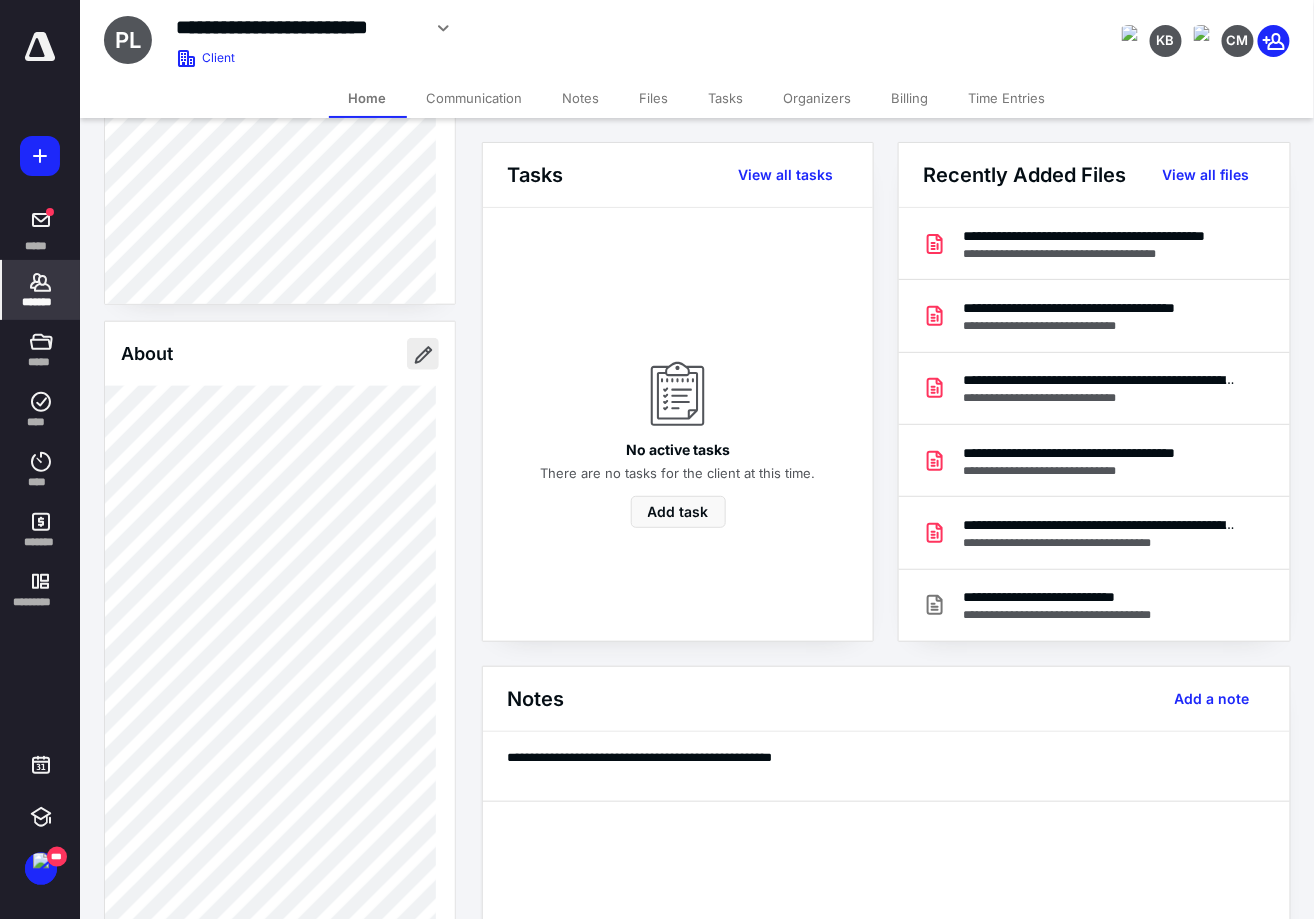click at bounding box center [423, 354] 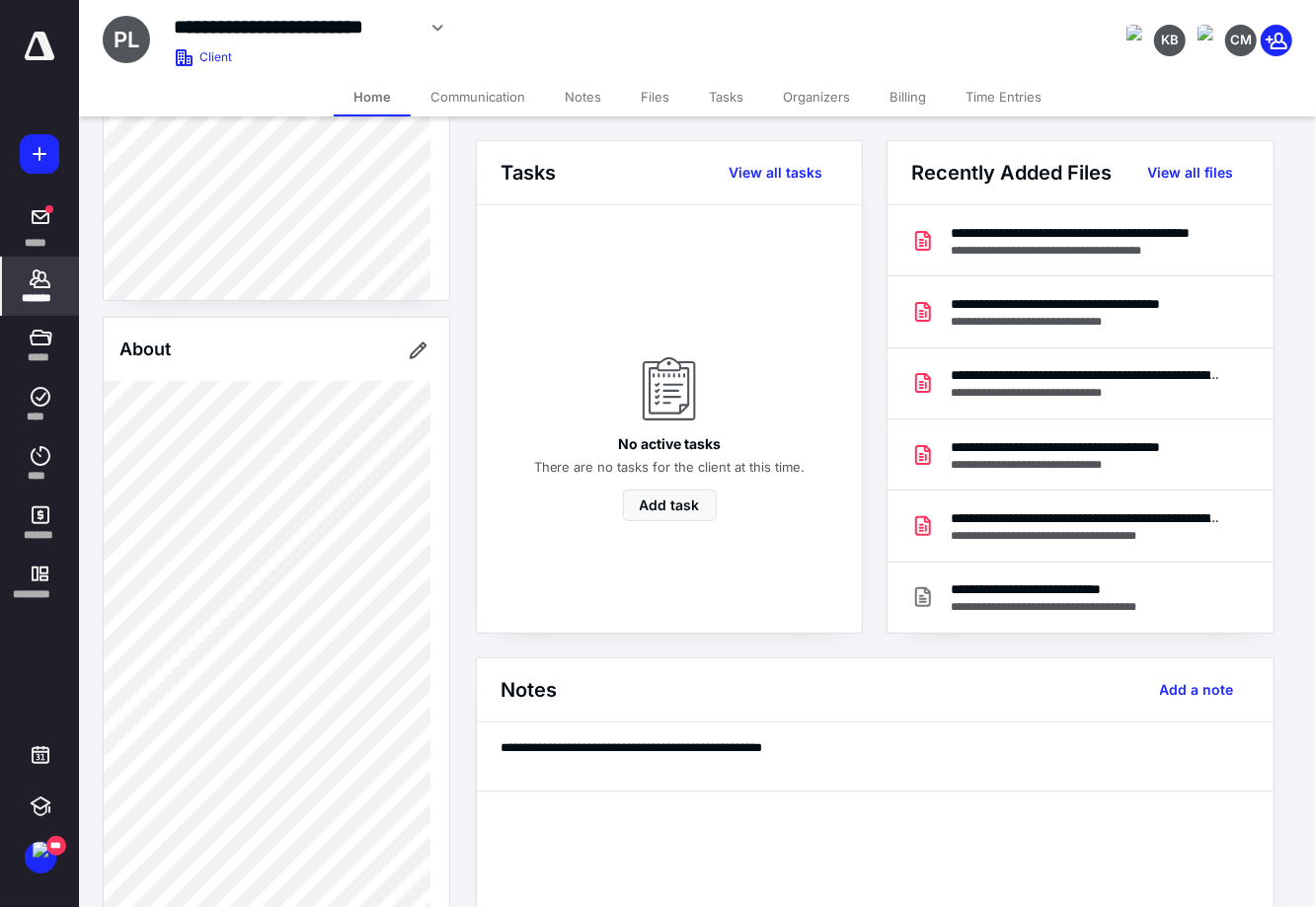 type on "*******" 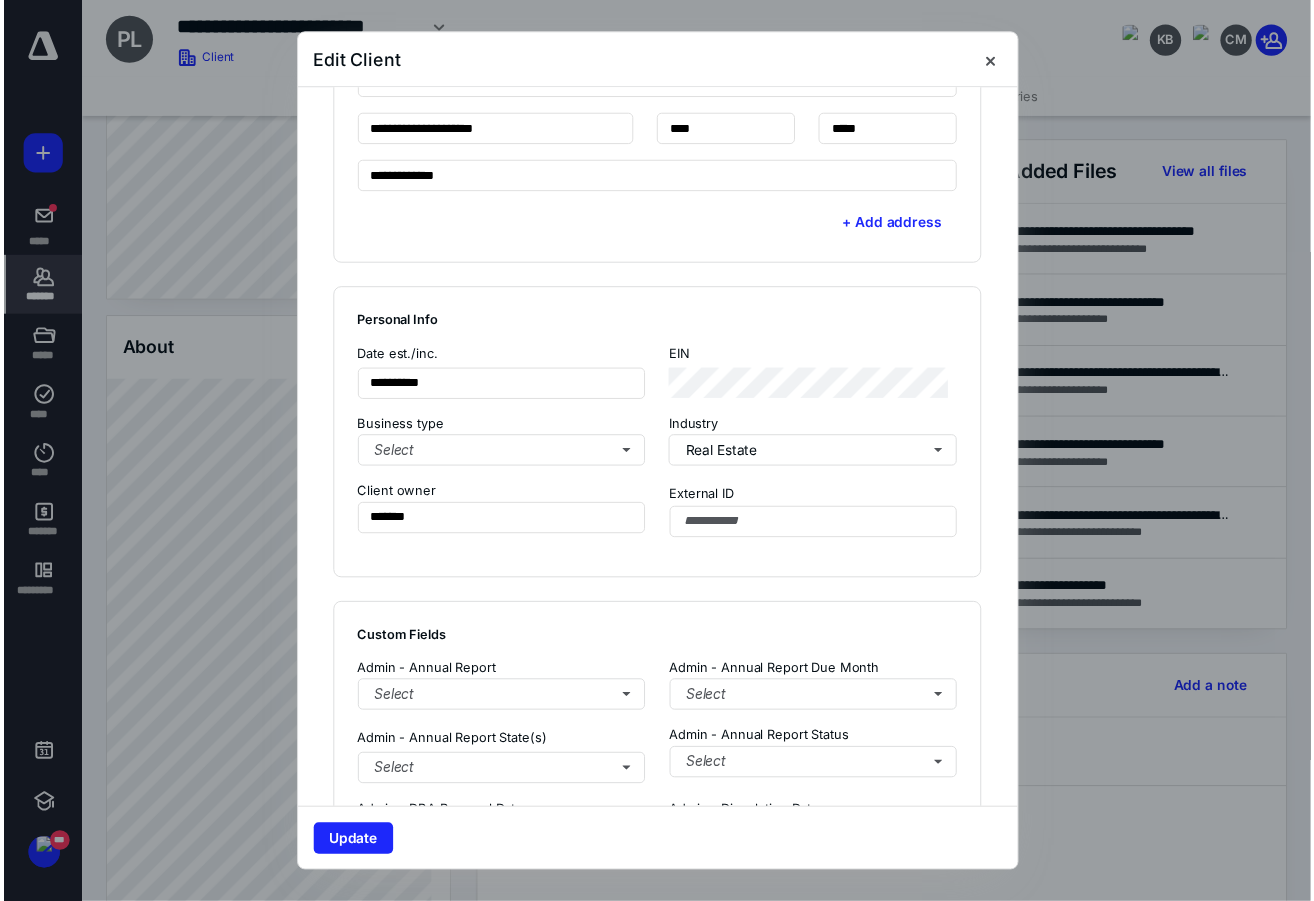 scroll, scrollTop: 999, scrollLeft: 0, axis: vertical 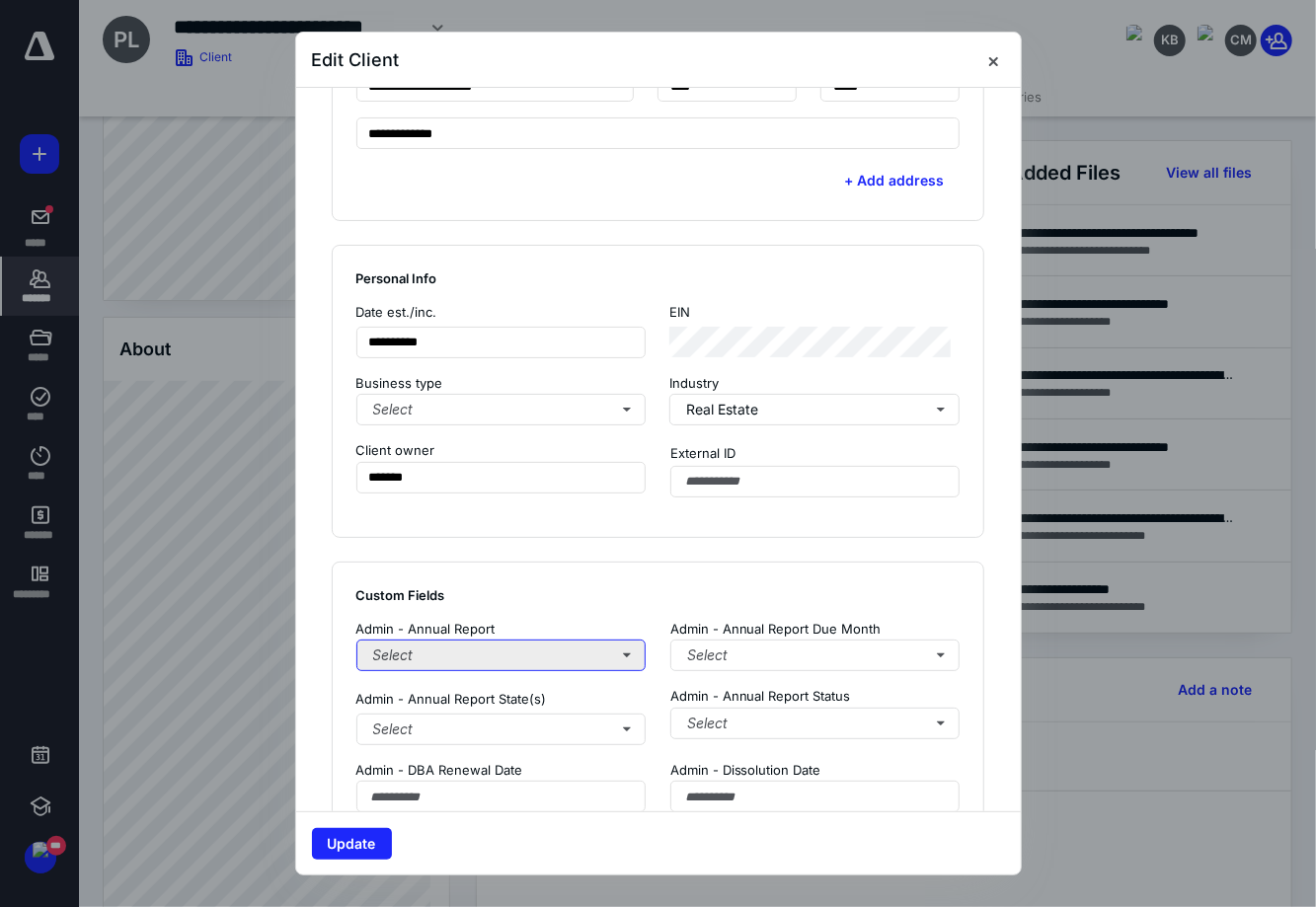 click on "Select" at bounding box center [502, 655] 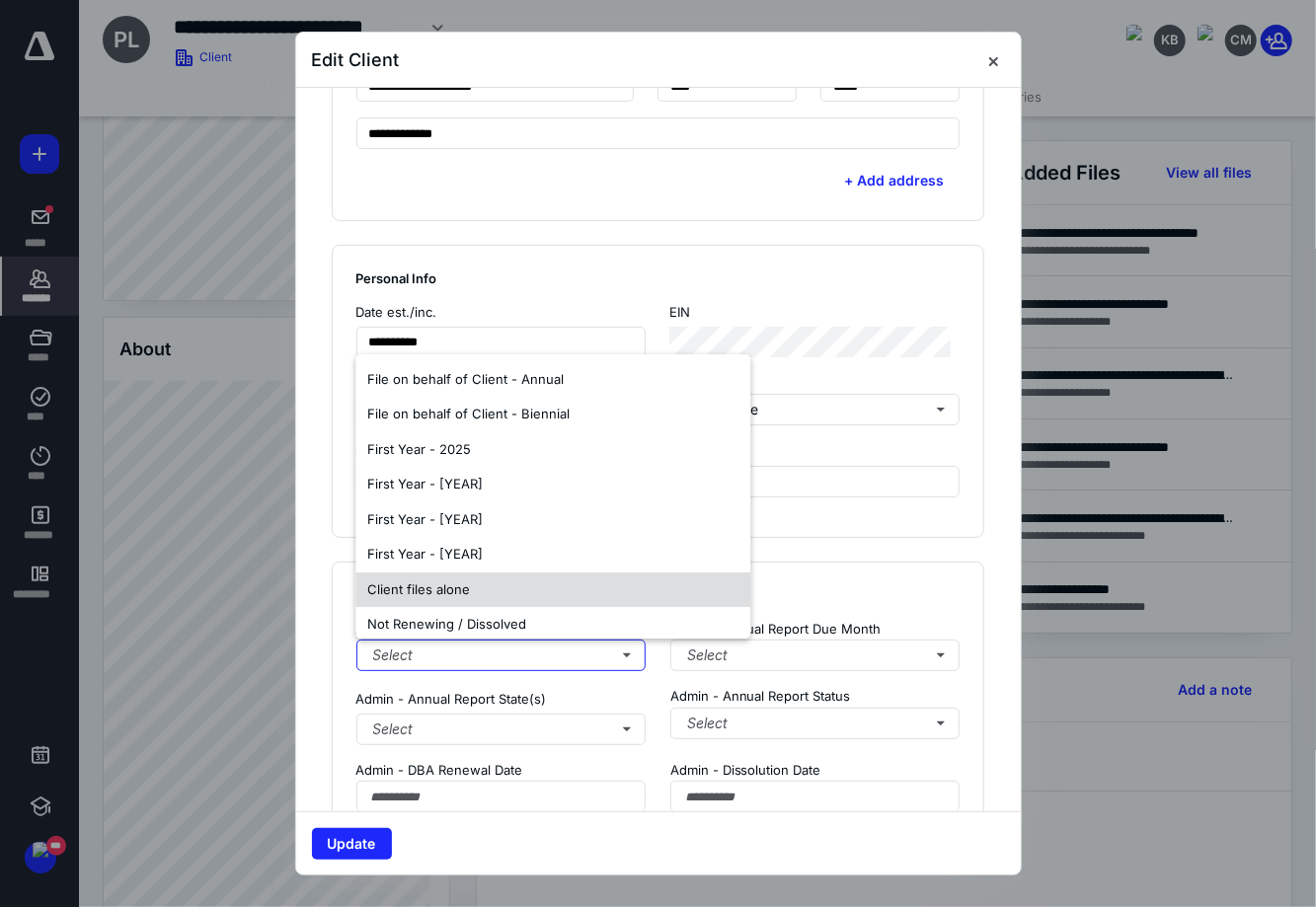 click on "Client files alone" at bounding box center [553, 590] 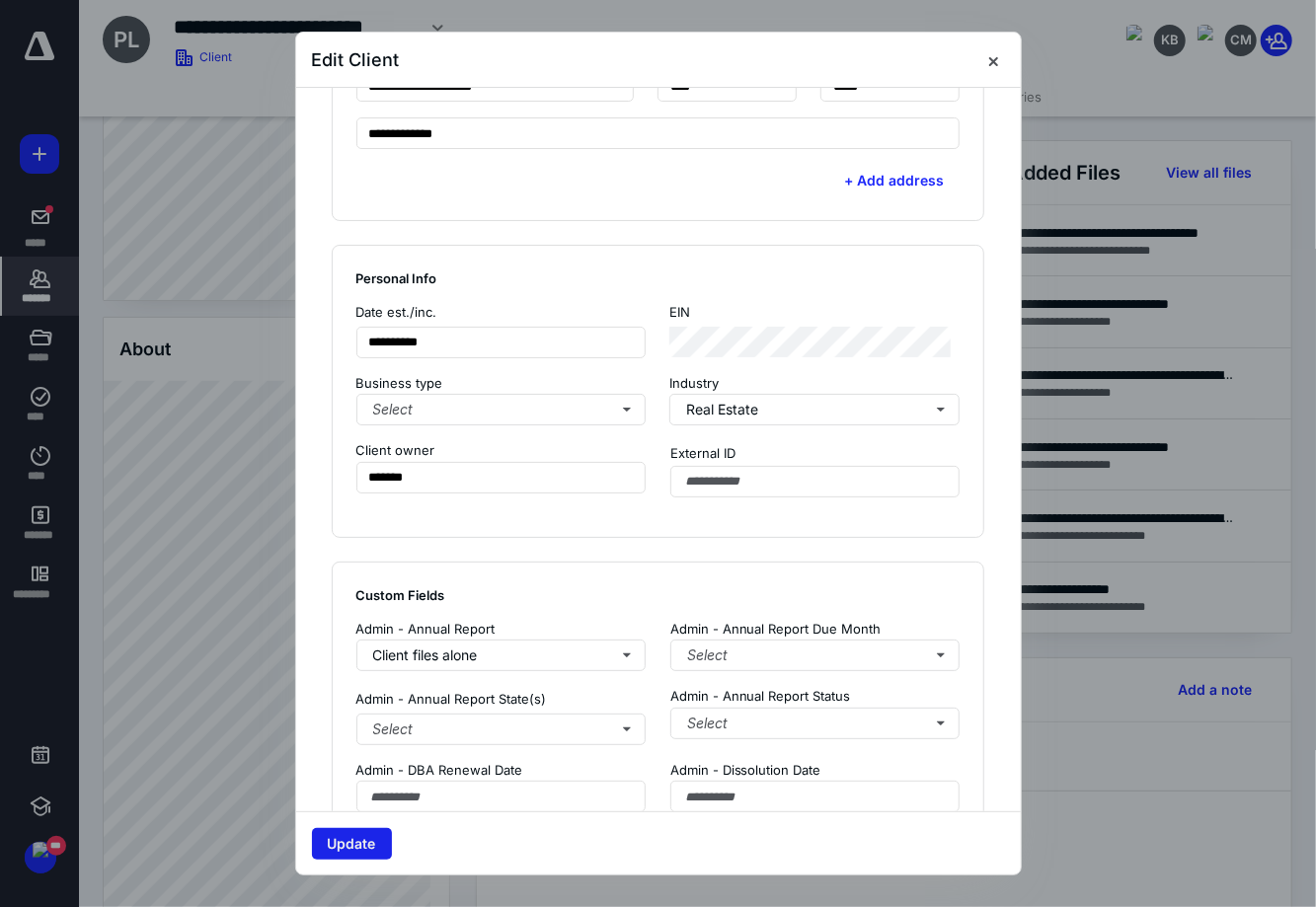 click on "Update" at bounding box center [351, 844] 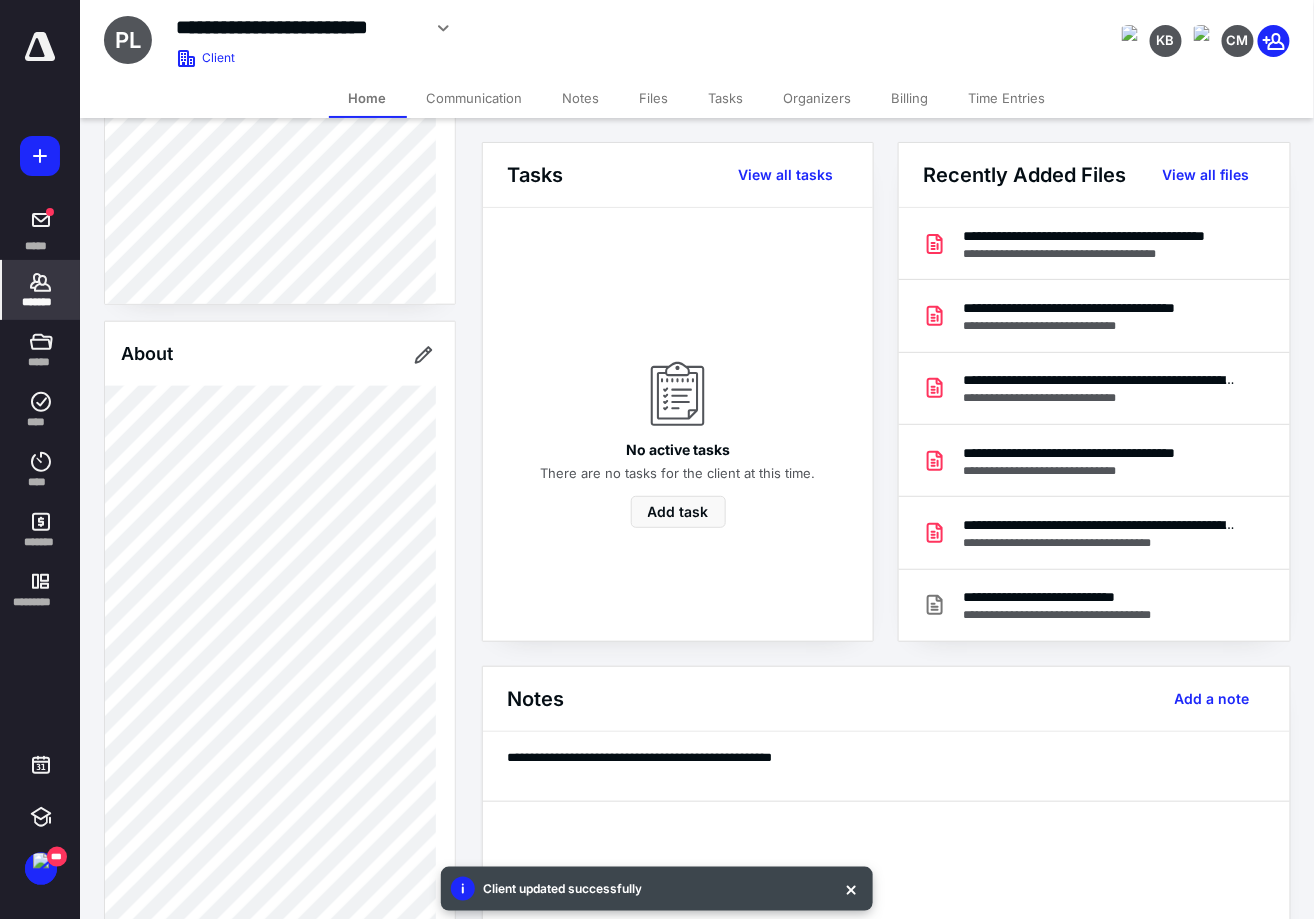 click at bounding box center (0, 0) 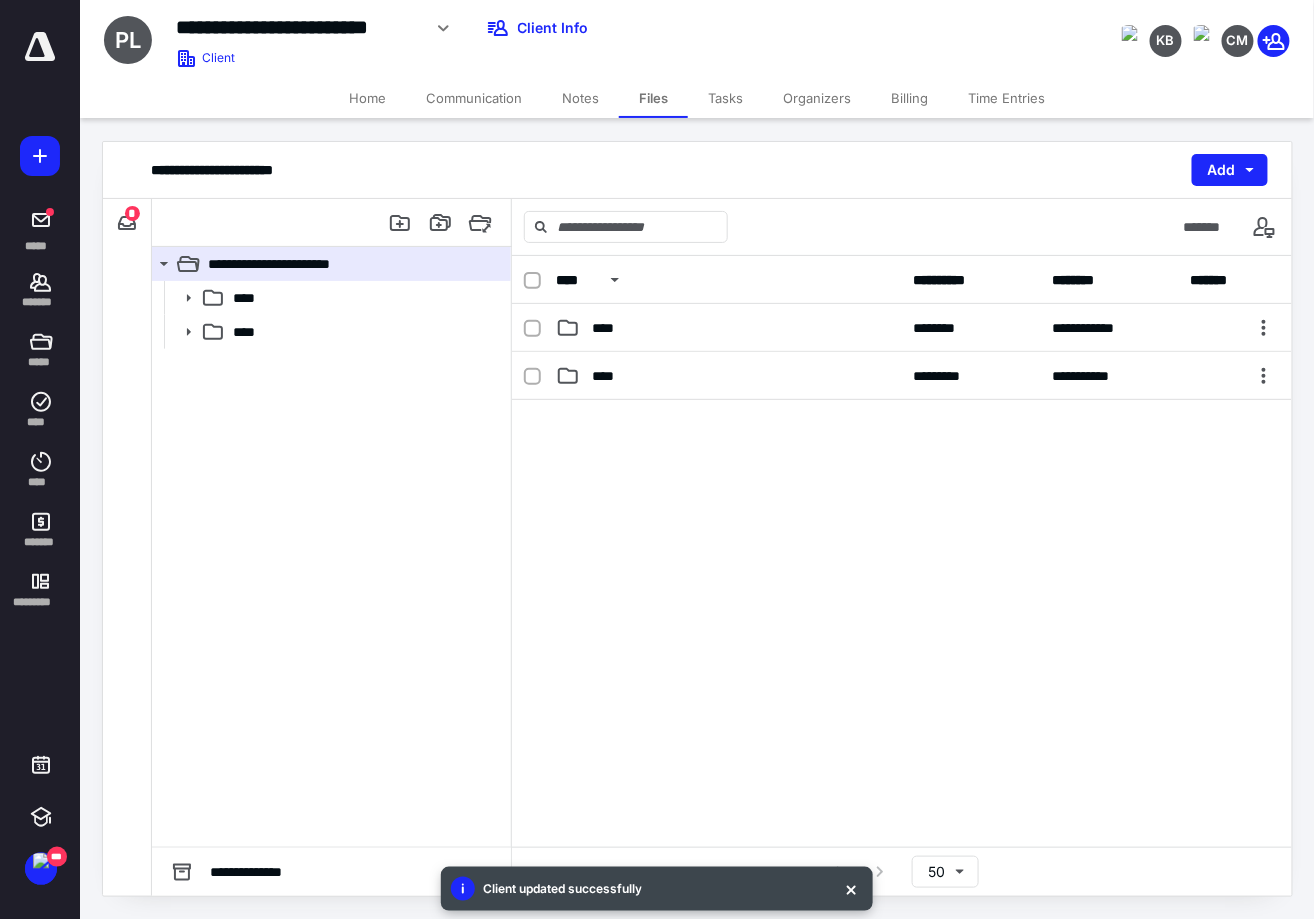 click on "Tasks" at bounding box center (725, 98) 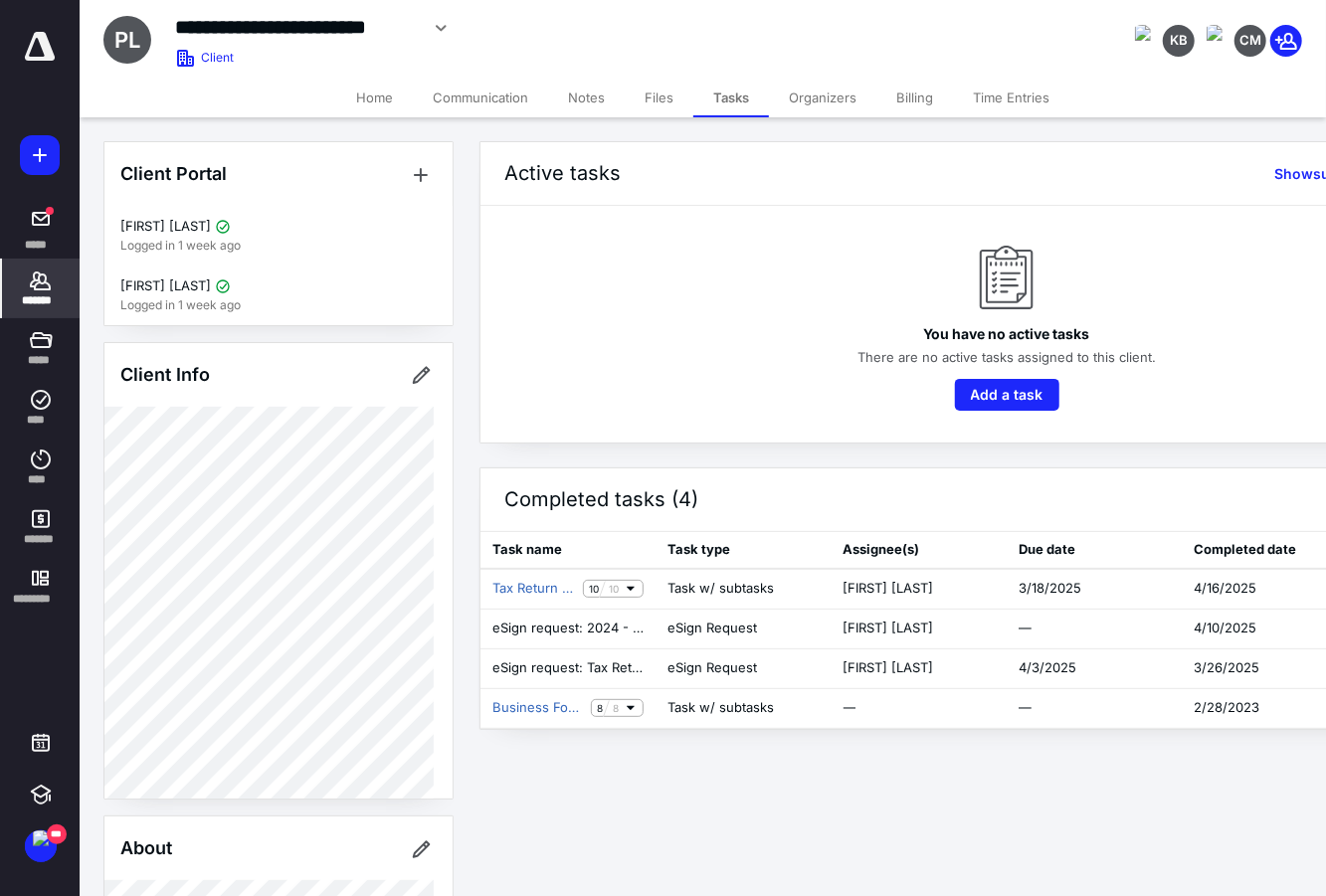 click on "*******" at bounding box center (41, 300) 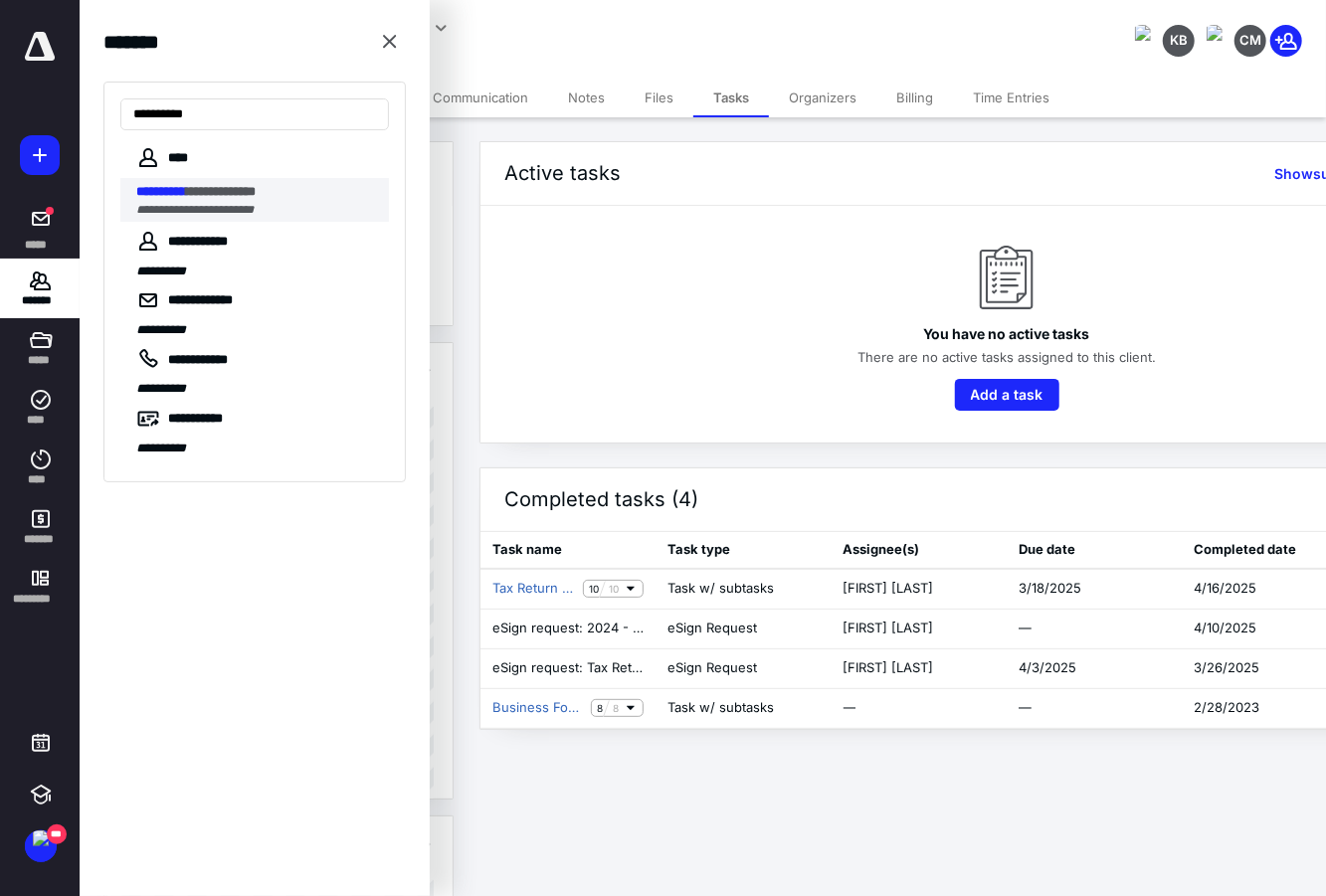 type on "**********" 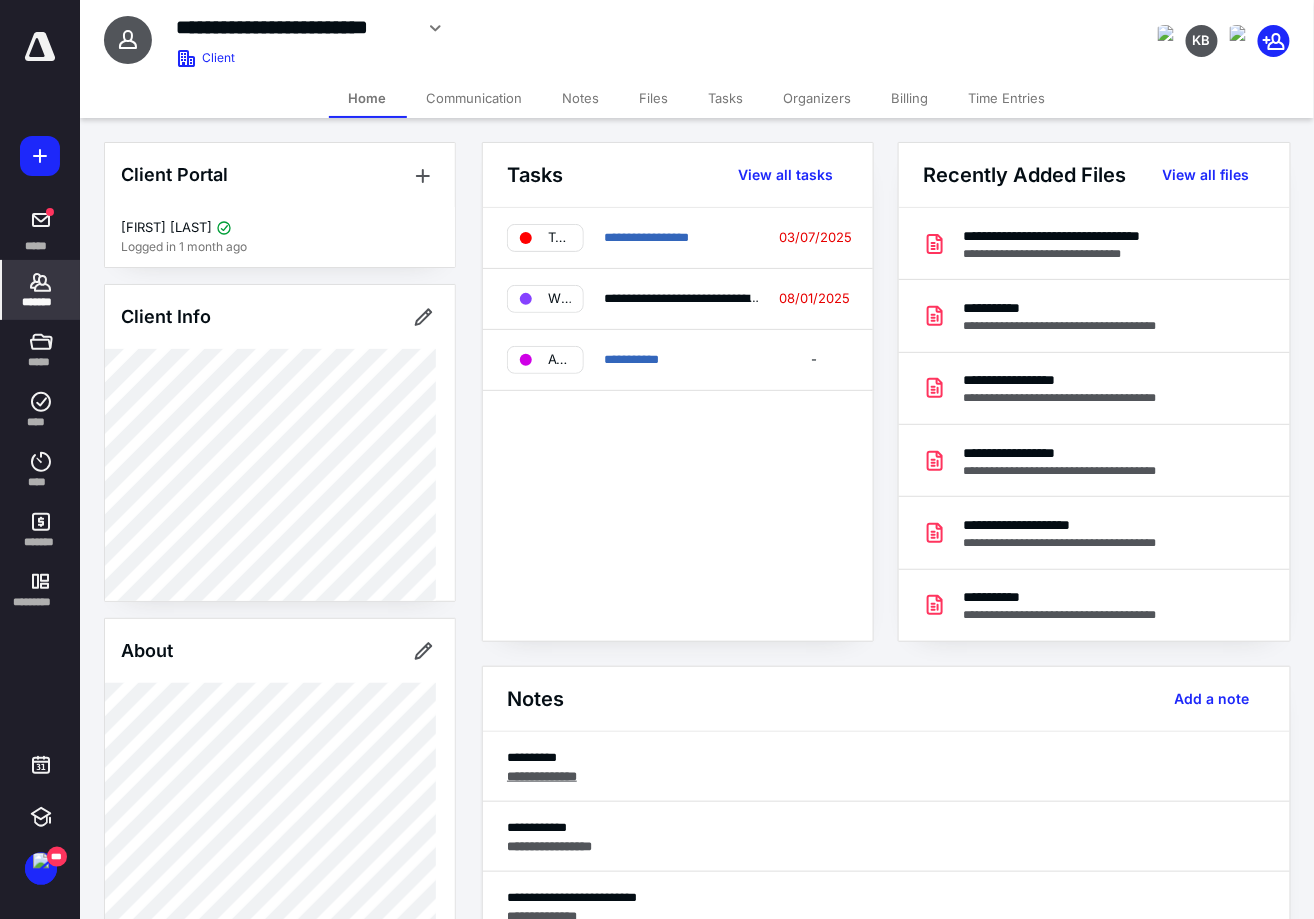 click on "Tasks" at bounding box center [726, 98] 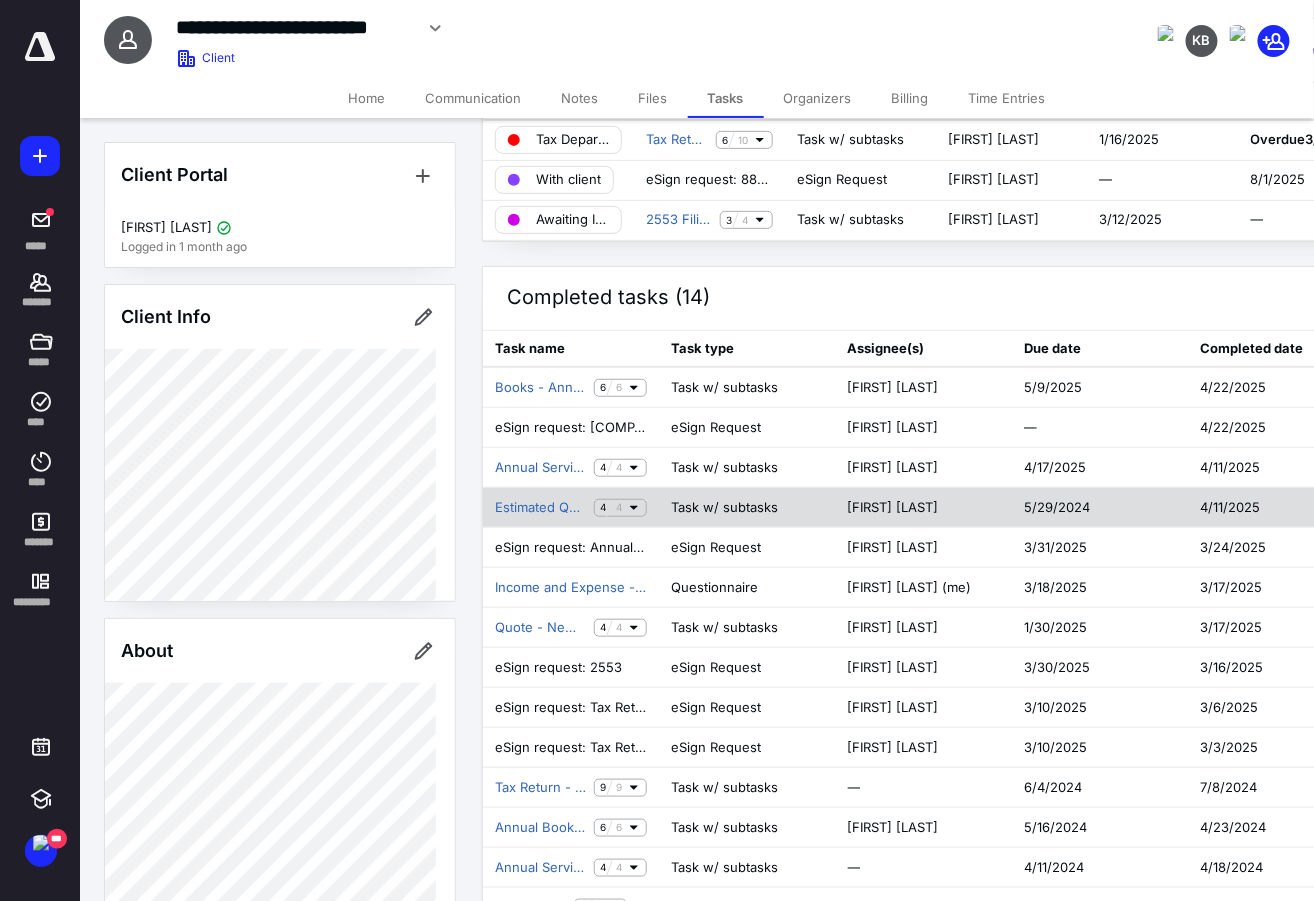 scroll, scrollTop: 194, scrollLeft: 0, axis: vertical 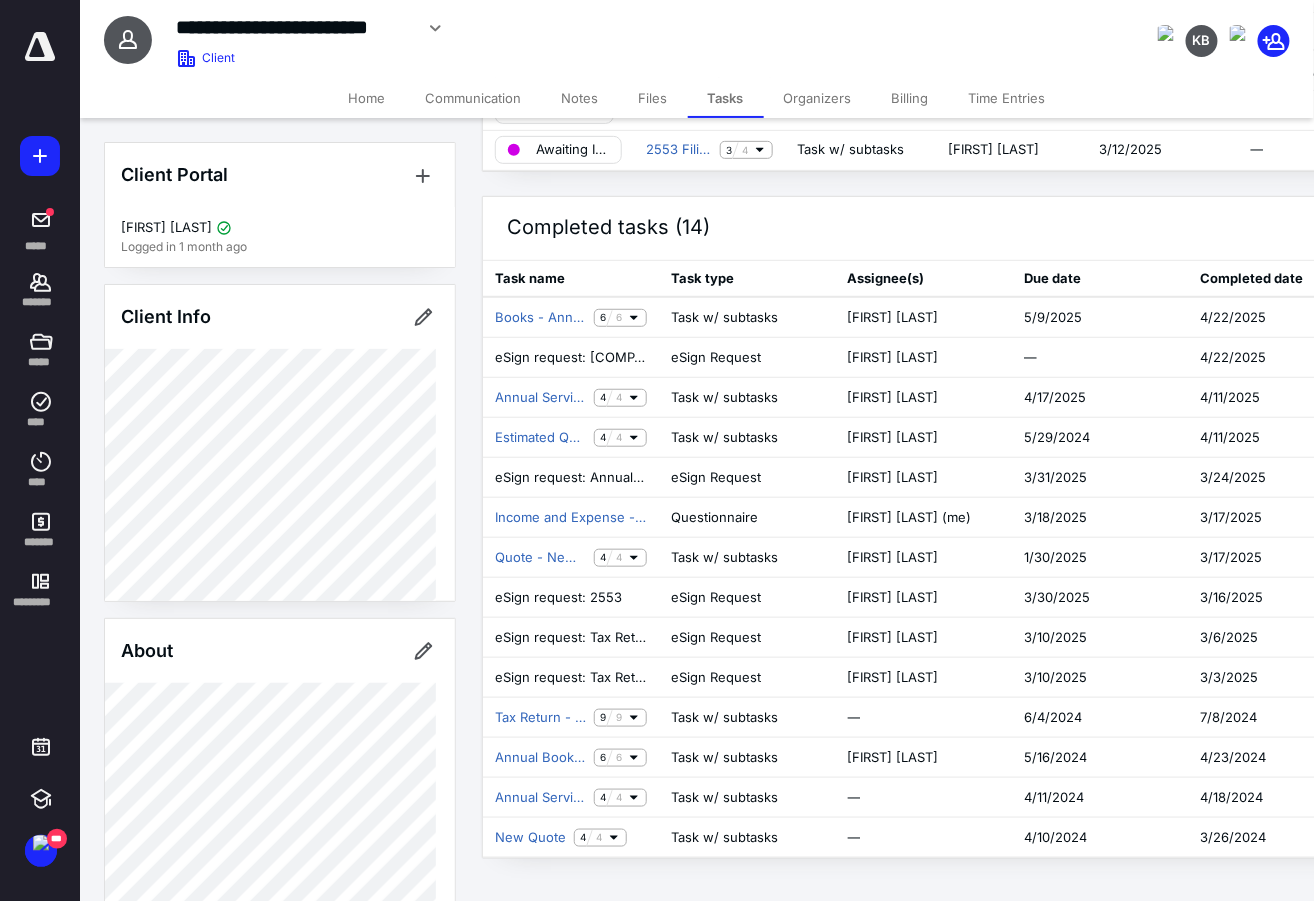 click on "**********" at bounding box center [294, 27] 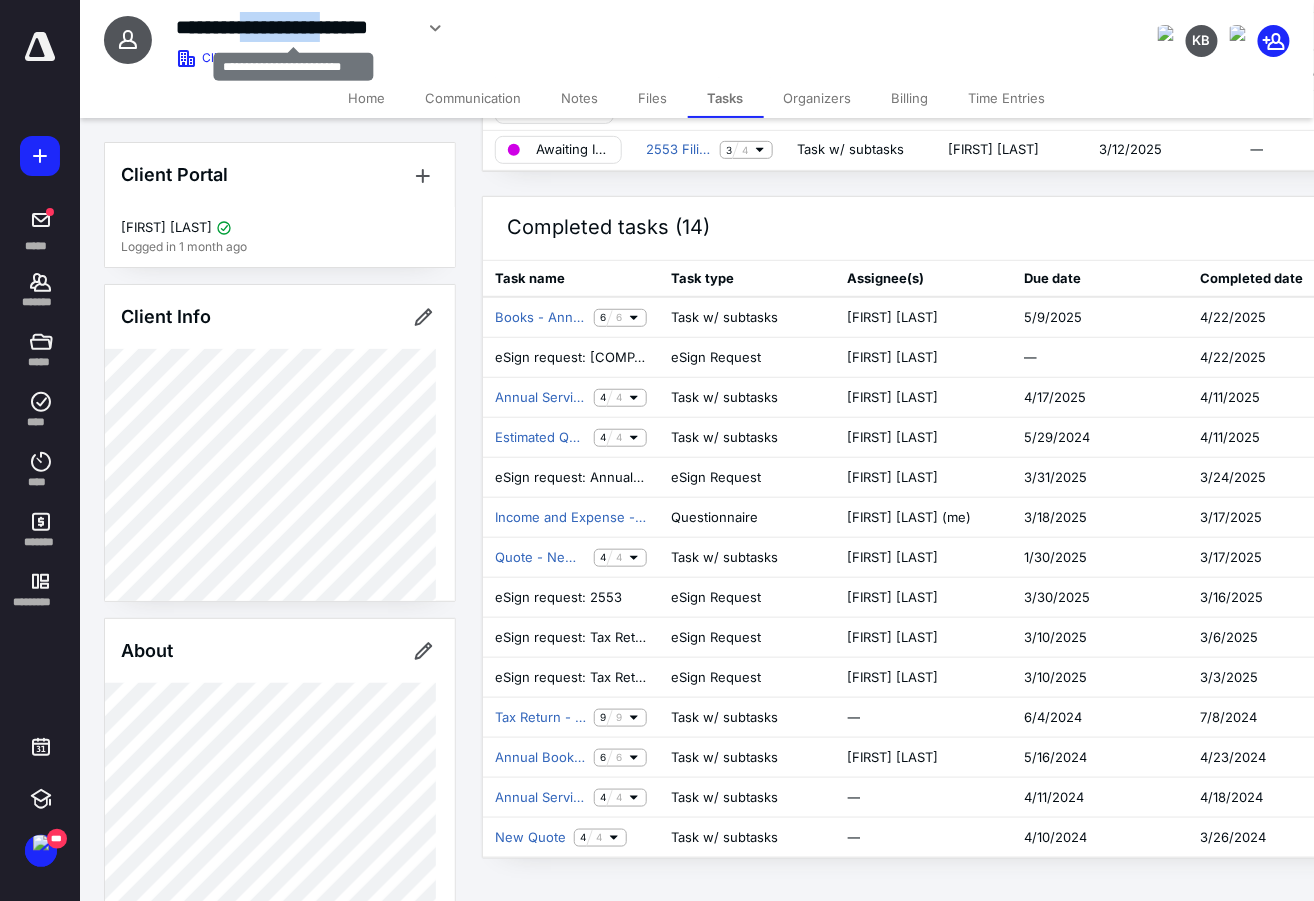 click on "**********" at bounding box center [294, 27] 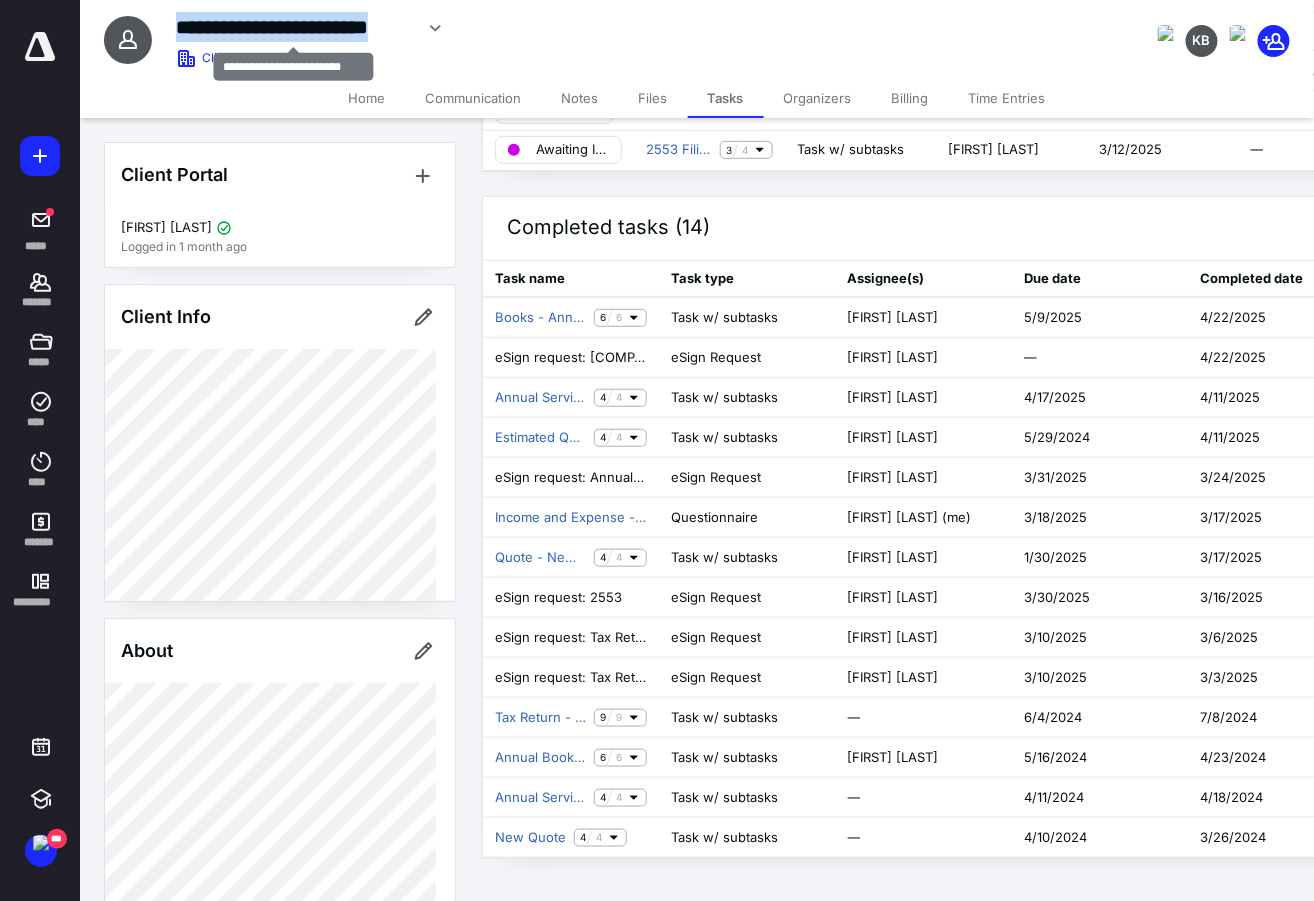 click on "**********" at bounding box center [294, 27] 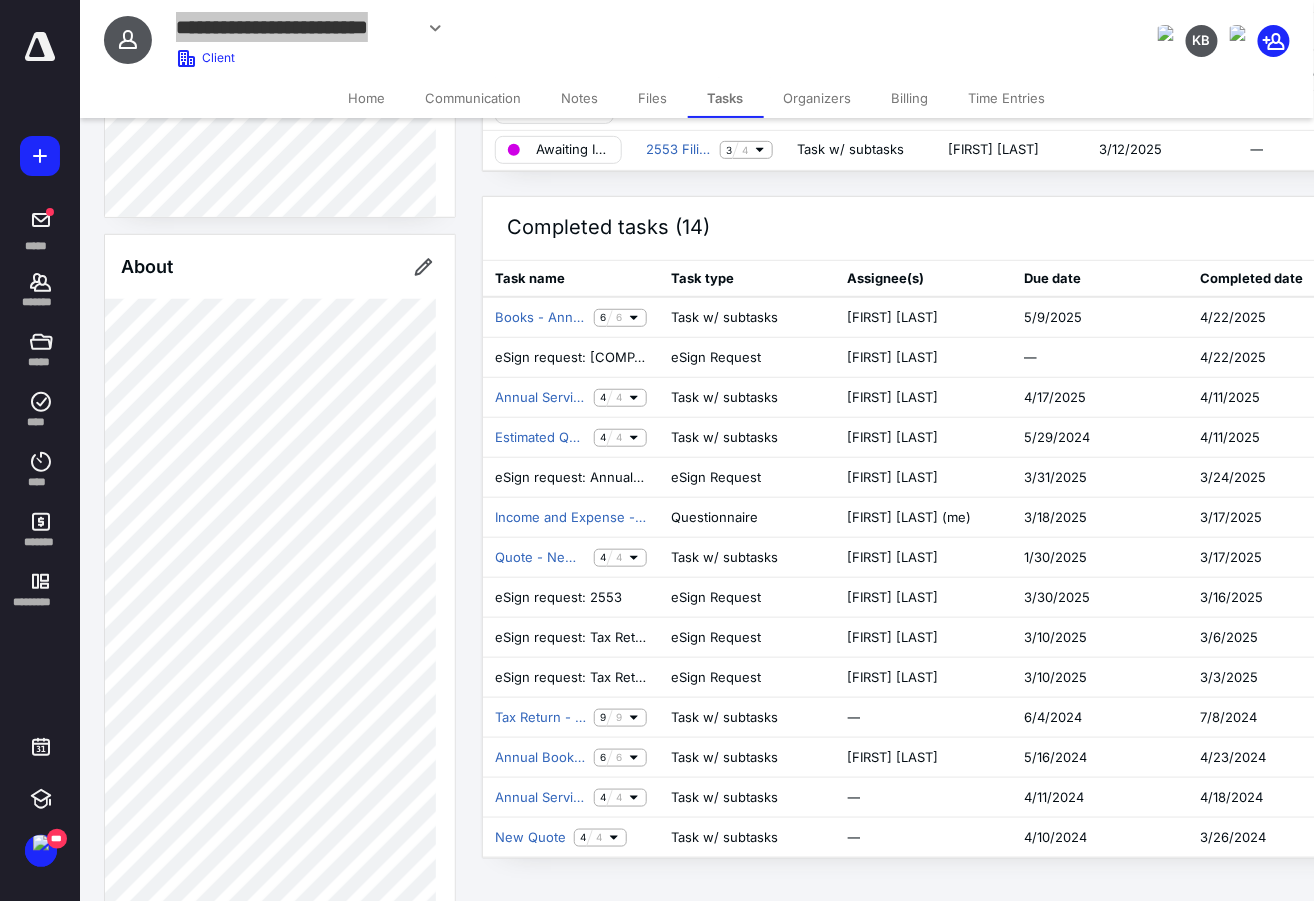 scroll, scrollTop: 375, scrollLeft: 0, axis: vertical 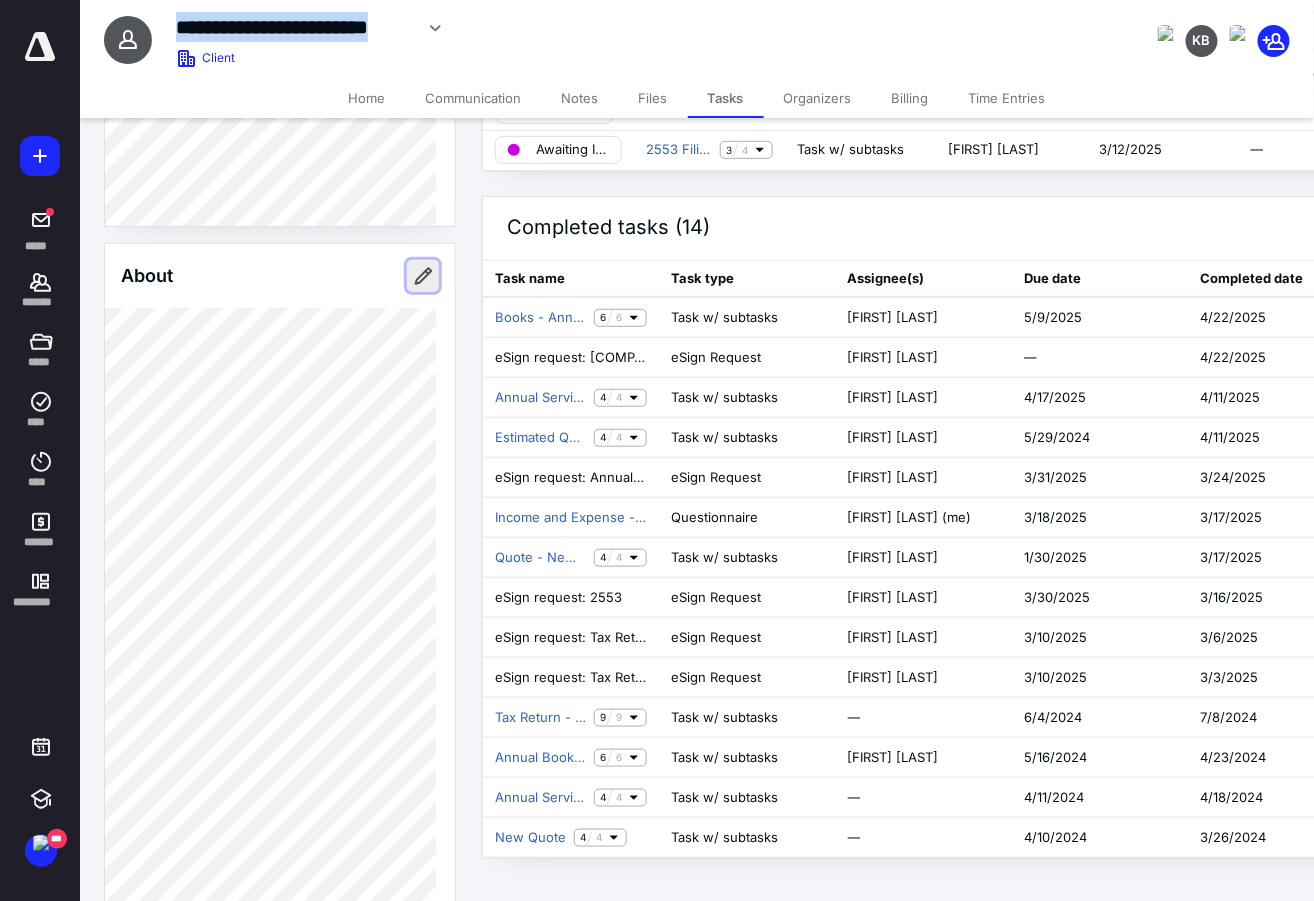 click at bounding box center (423, 276) 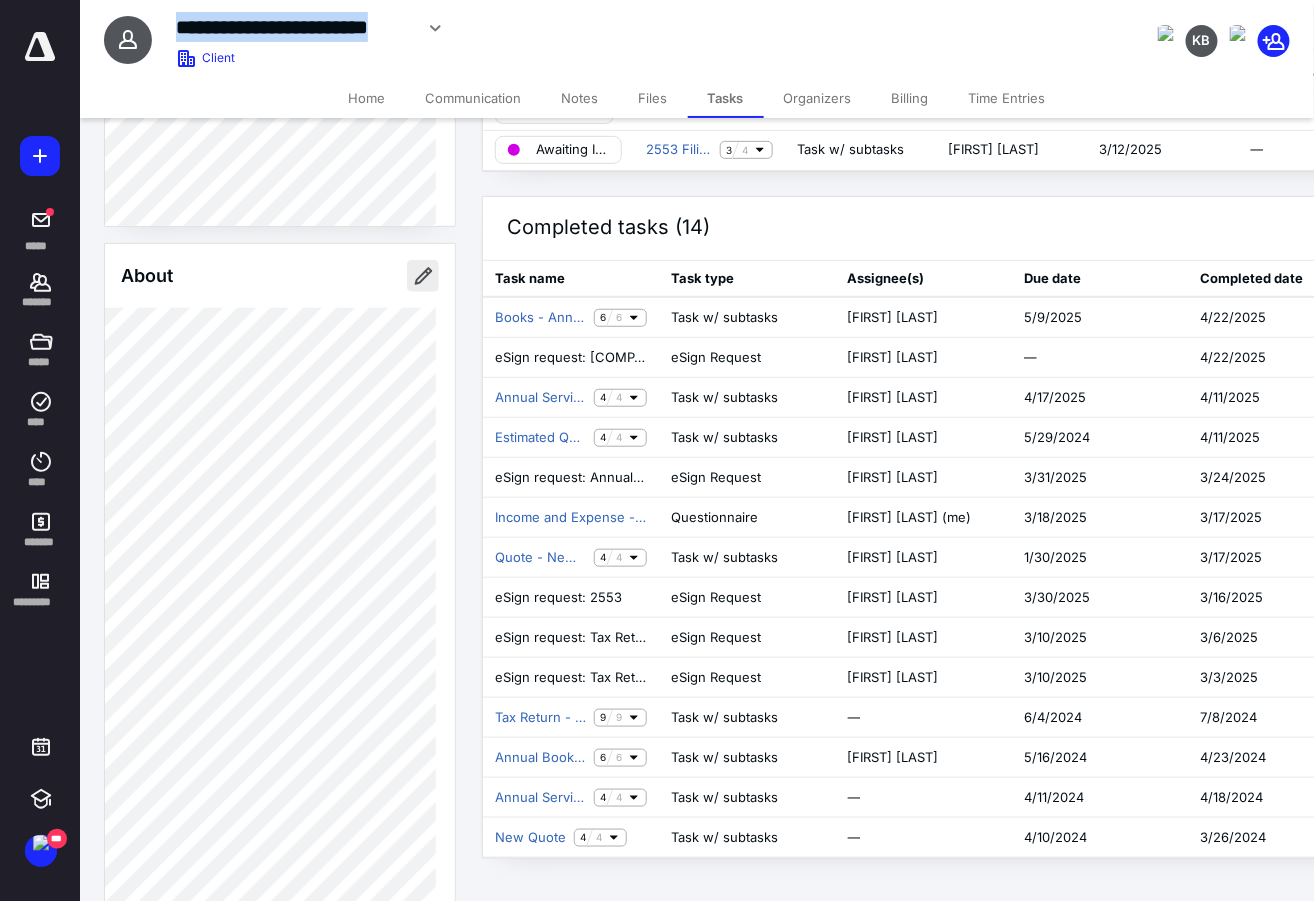 scroll, scrollTop: 176, scrollLeft: 0, axis: vertical 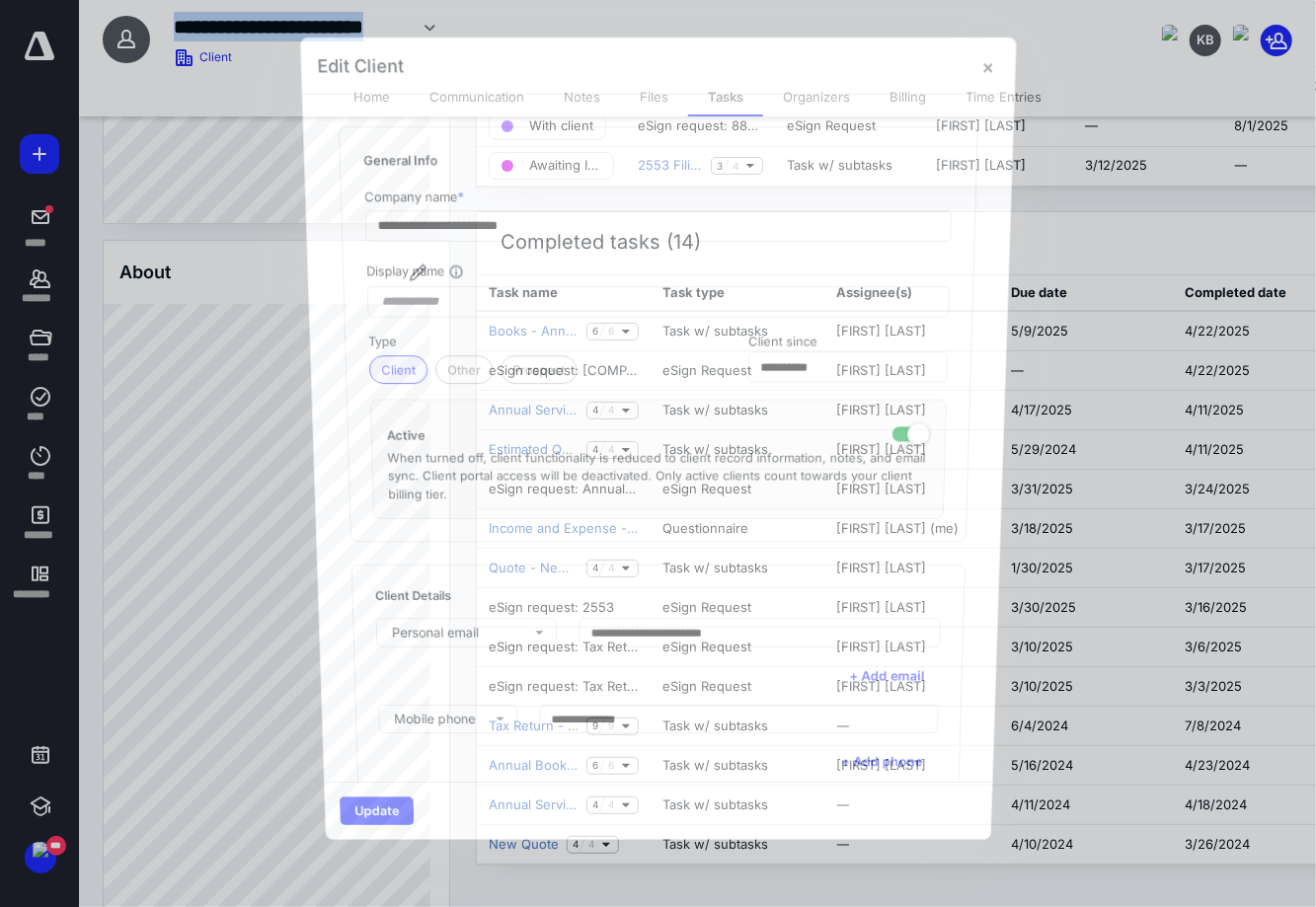 type on "*******" 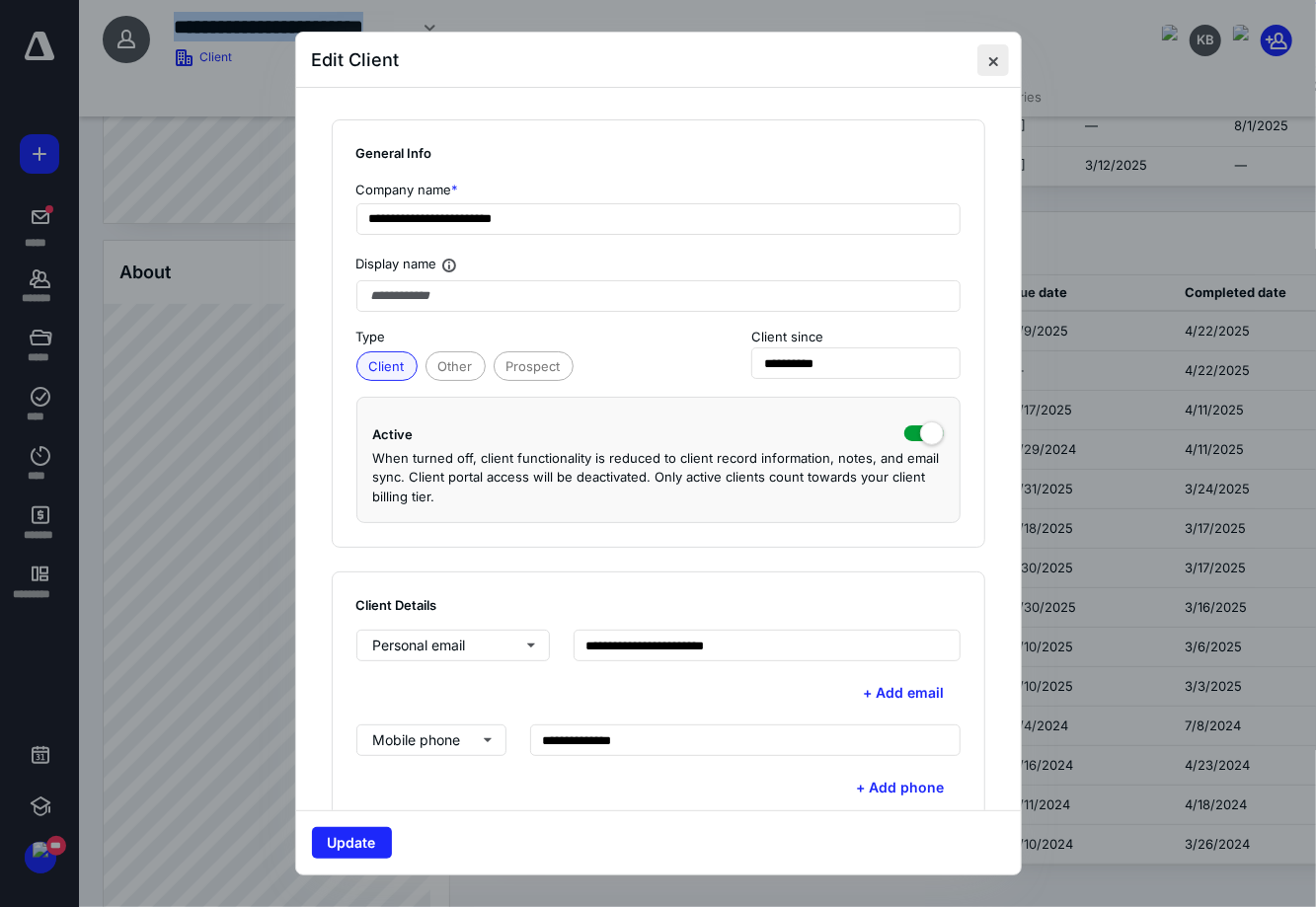 click at bounding box center [993, 60] 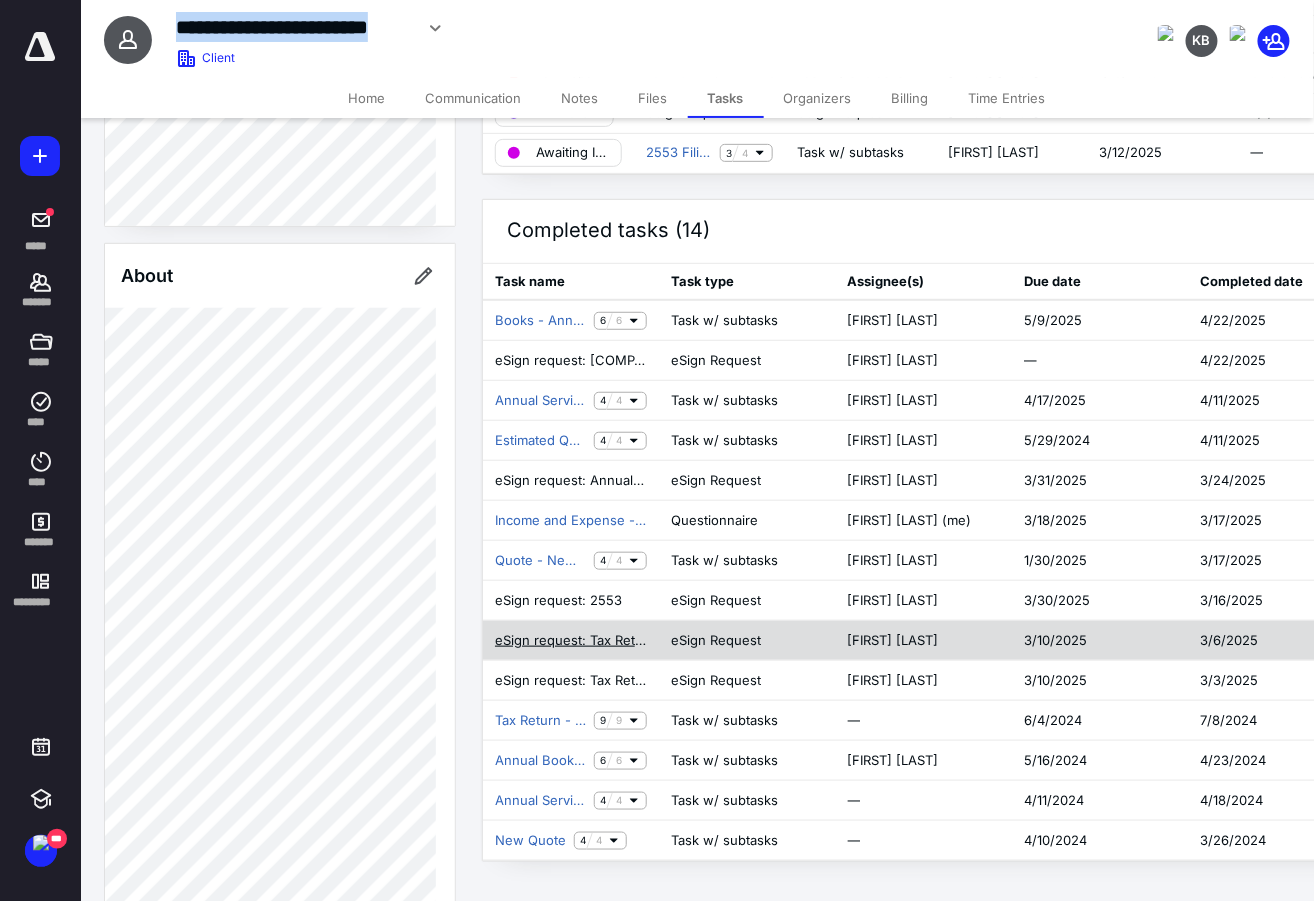 scroll, scrollTop: 194, scrollLeft: 0, axis: vertical 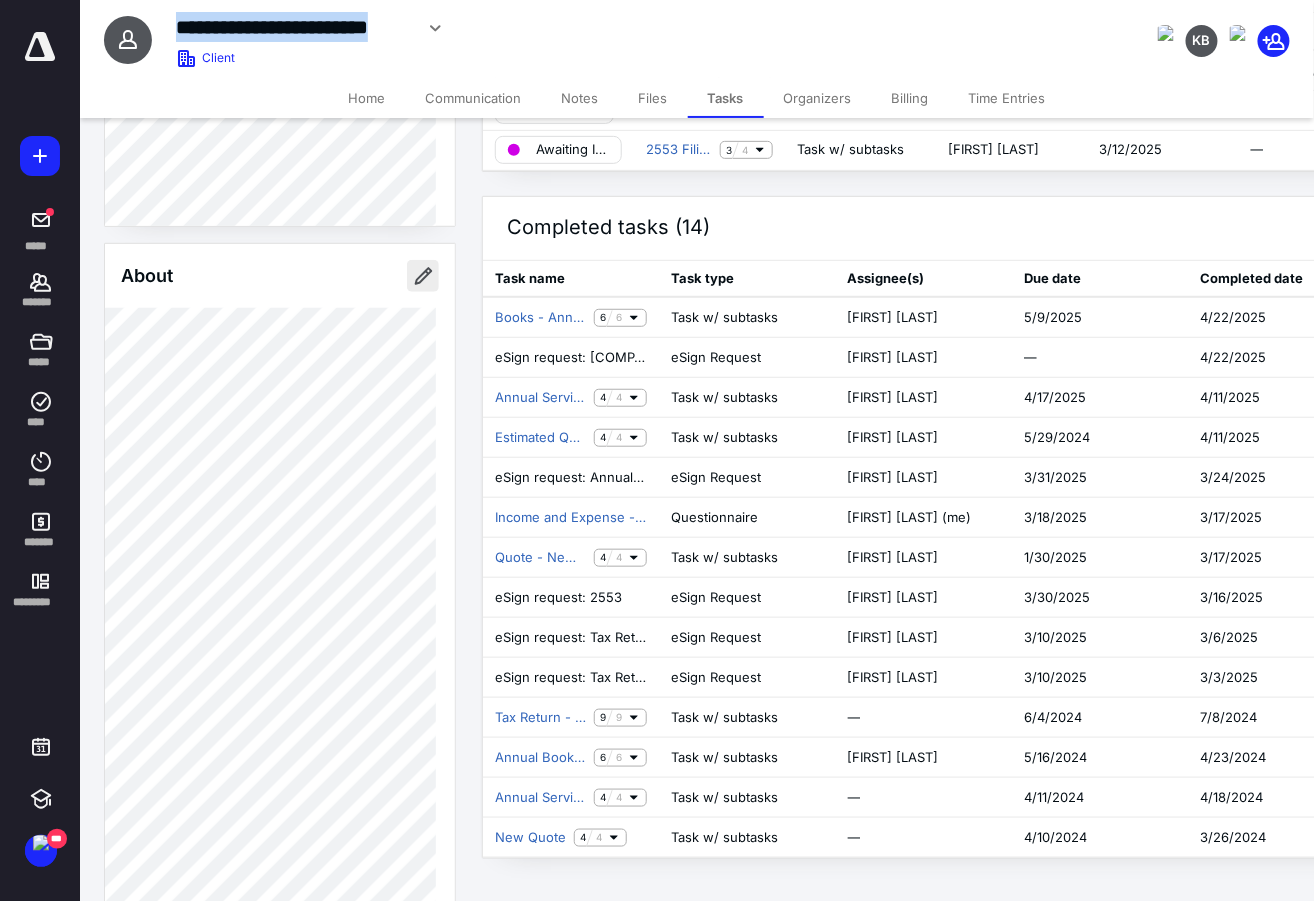 click at bounding box center [423, 276] 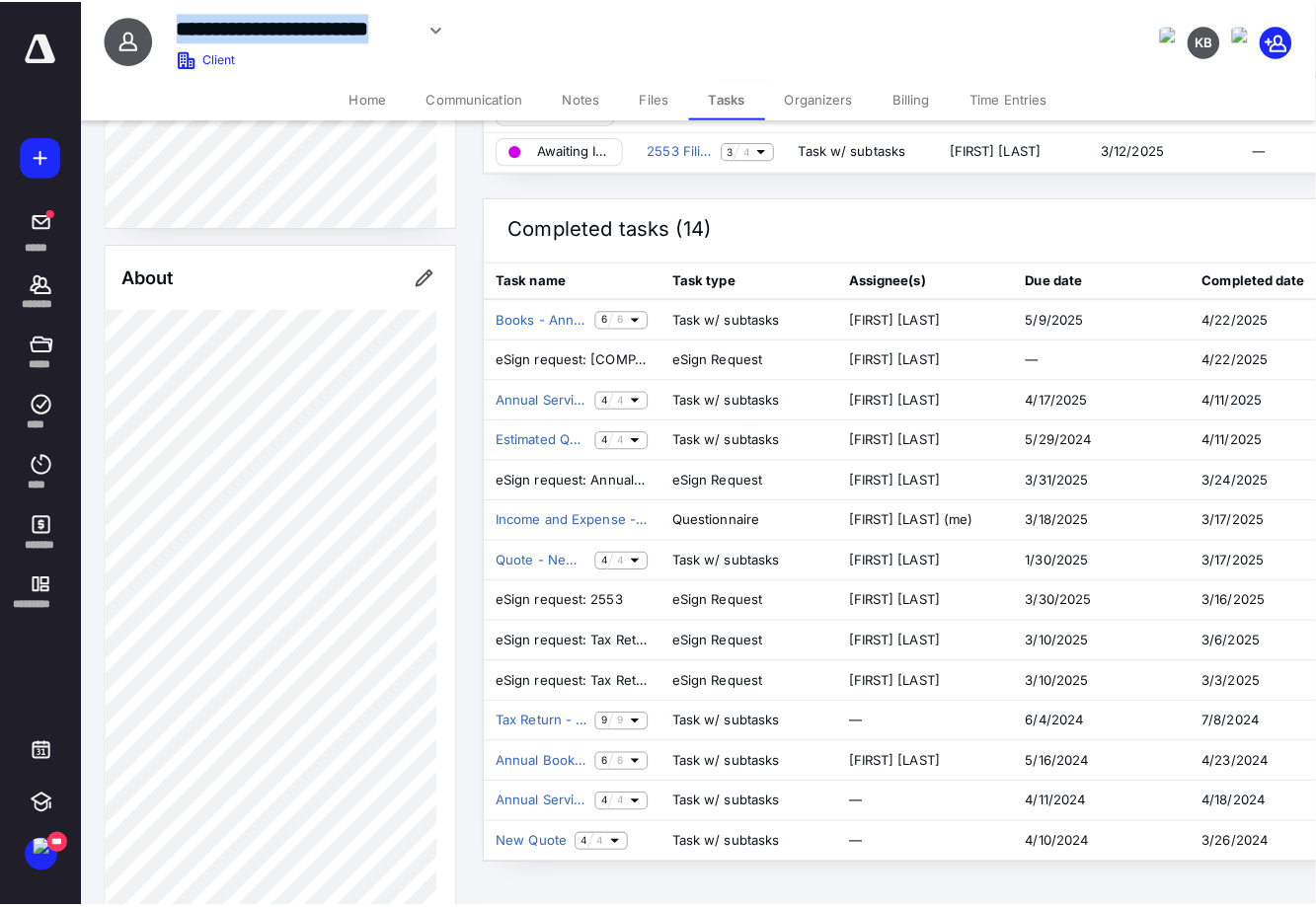 scroll, scrollTop: 174, scrollLeft: 0, axis: vertical 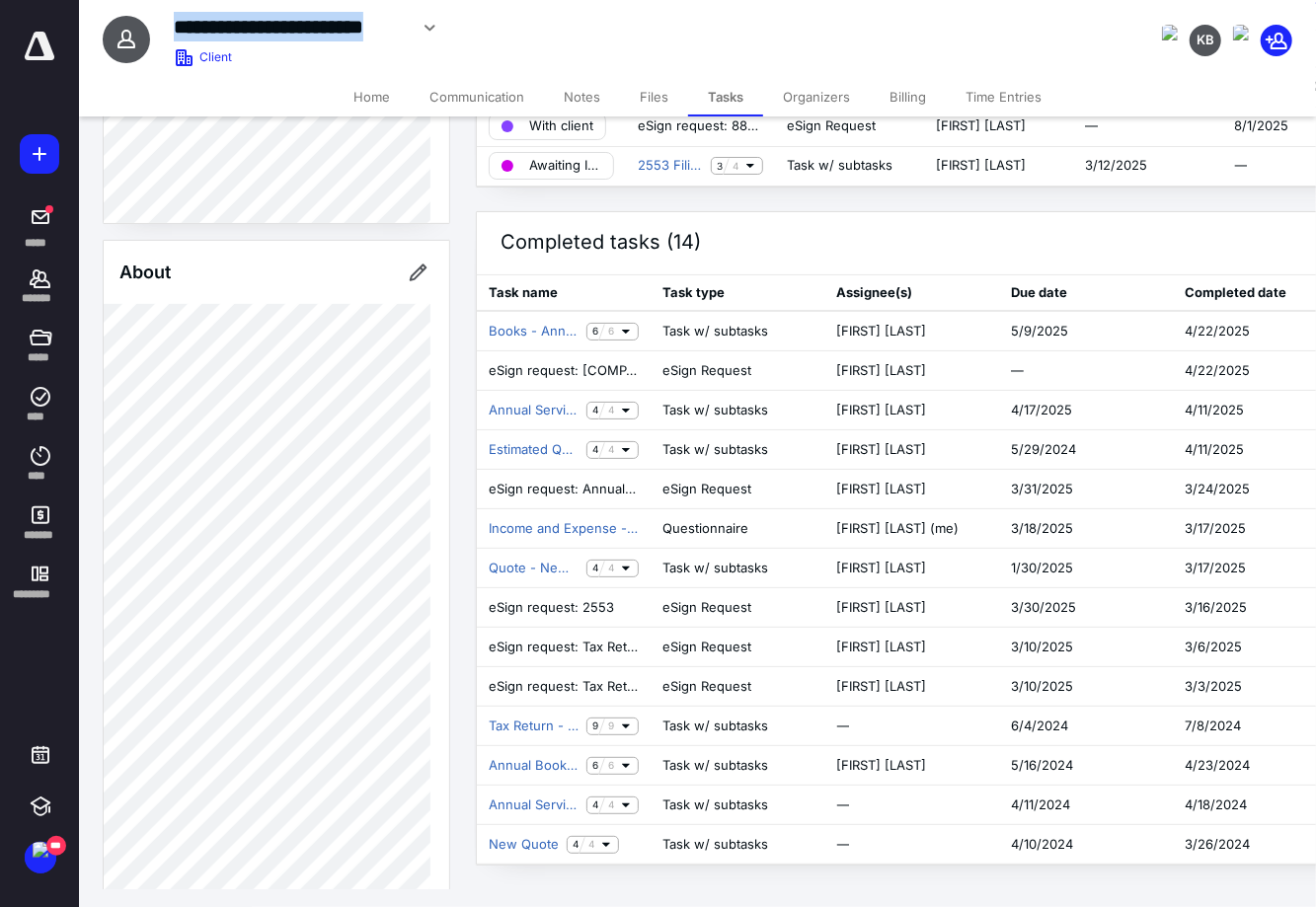 type on "*******" 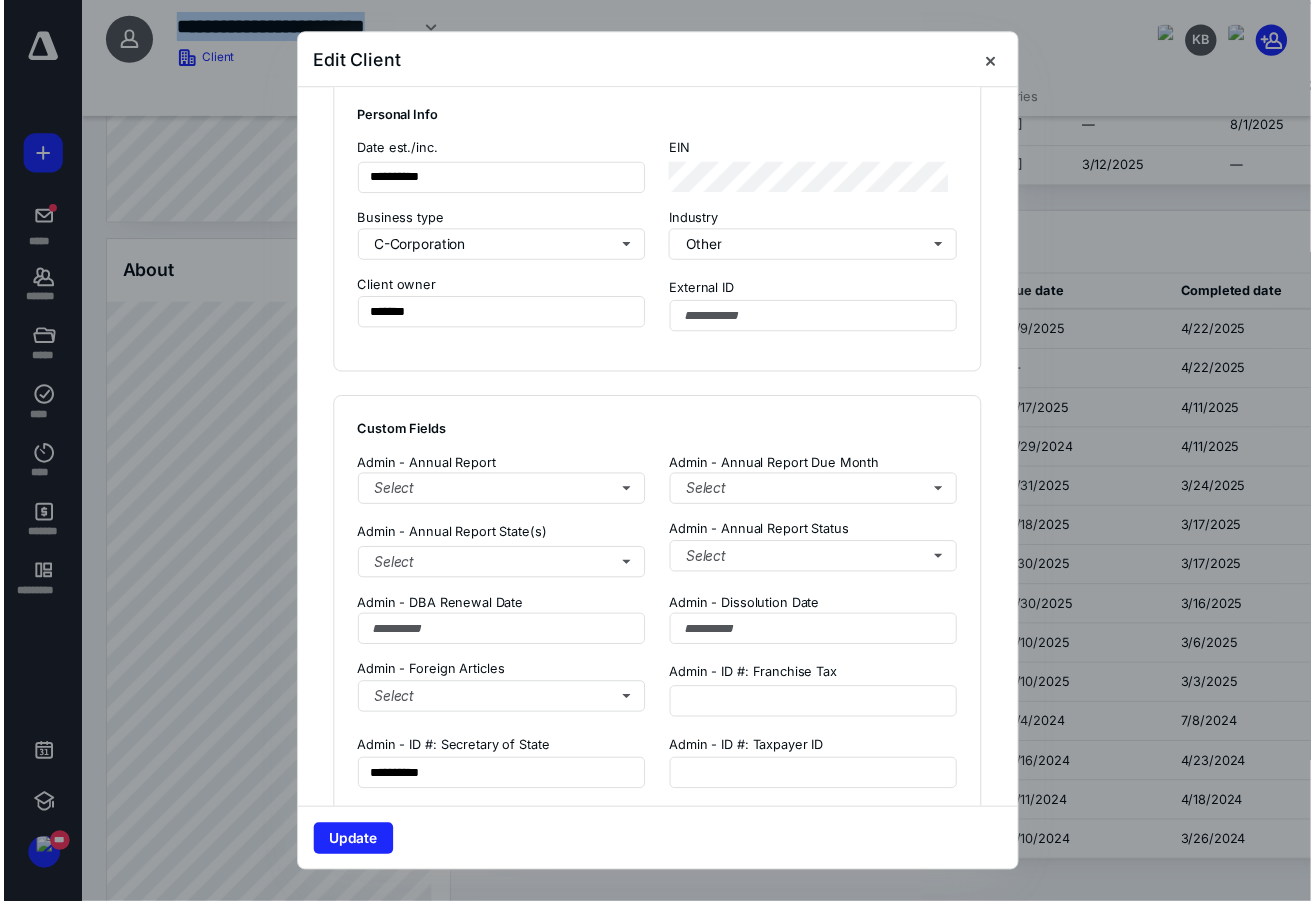 scroll, scrollTop: 1125, scrollLeft: 0, axis: vertical 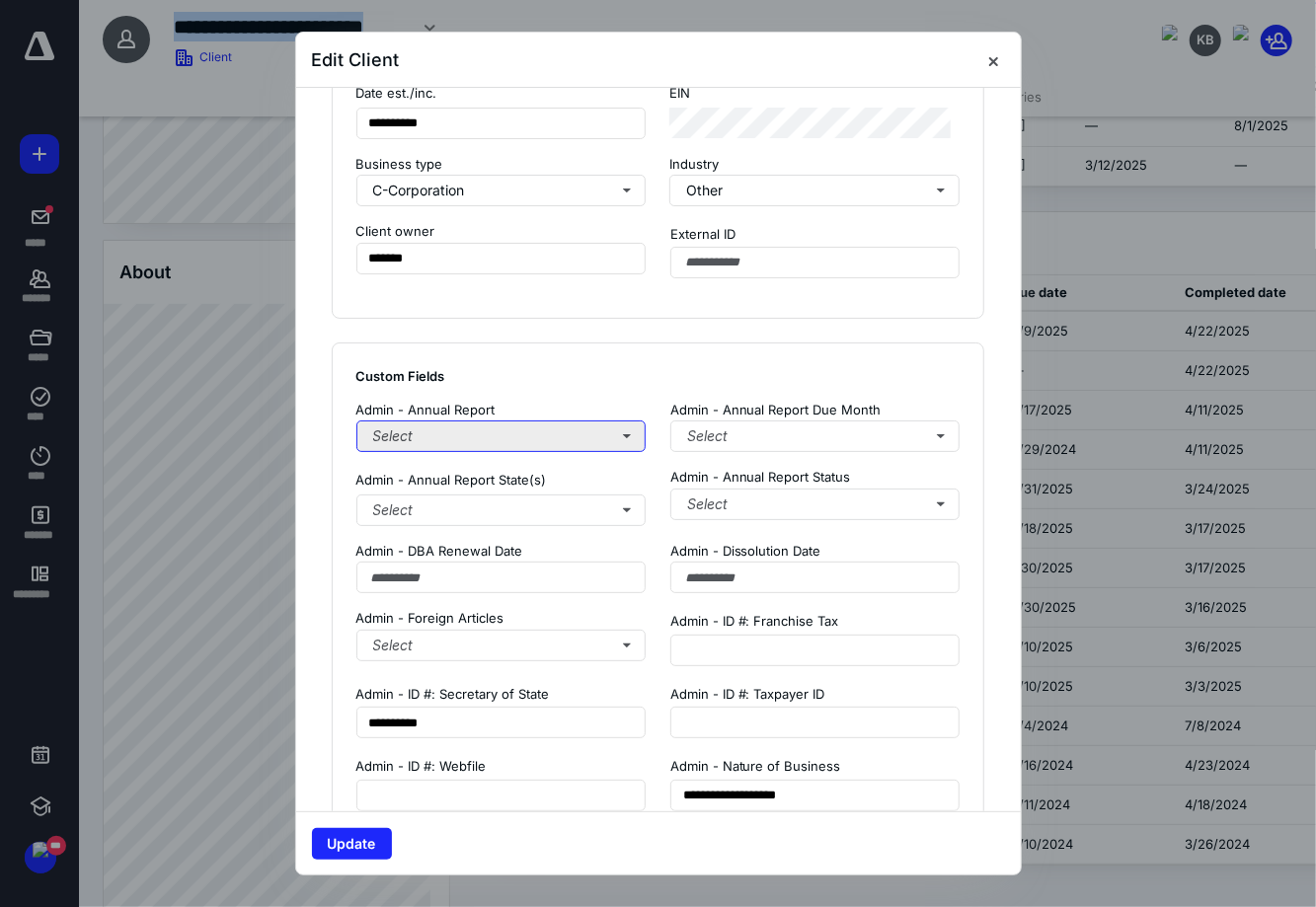 click on "Select" at bounding box center (502, 436) 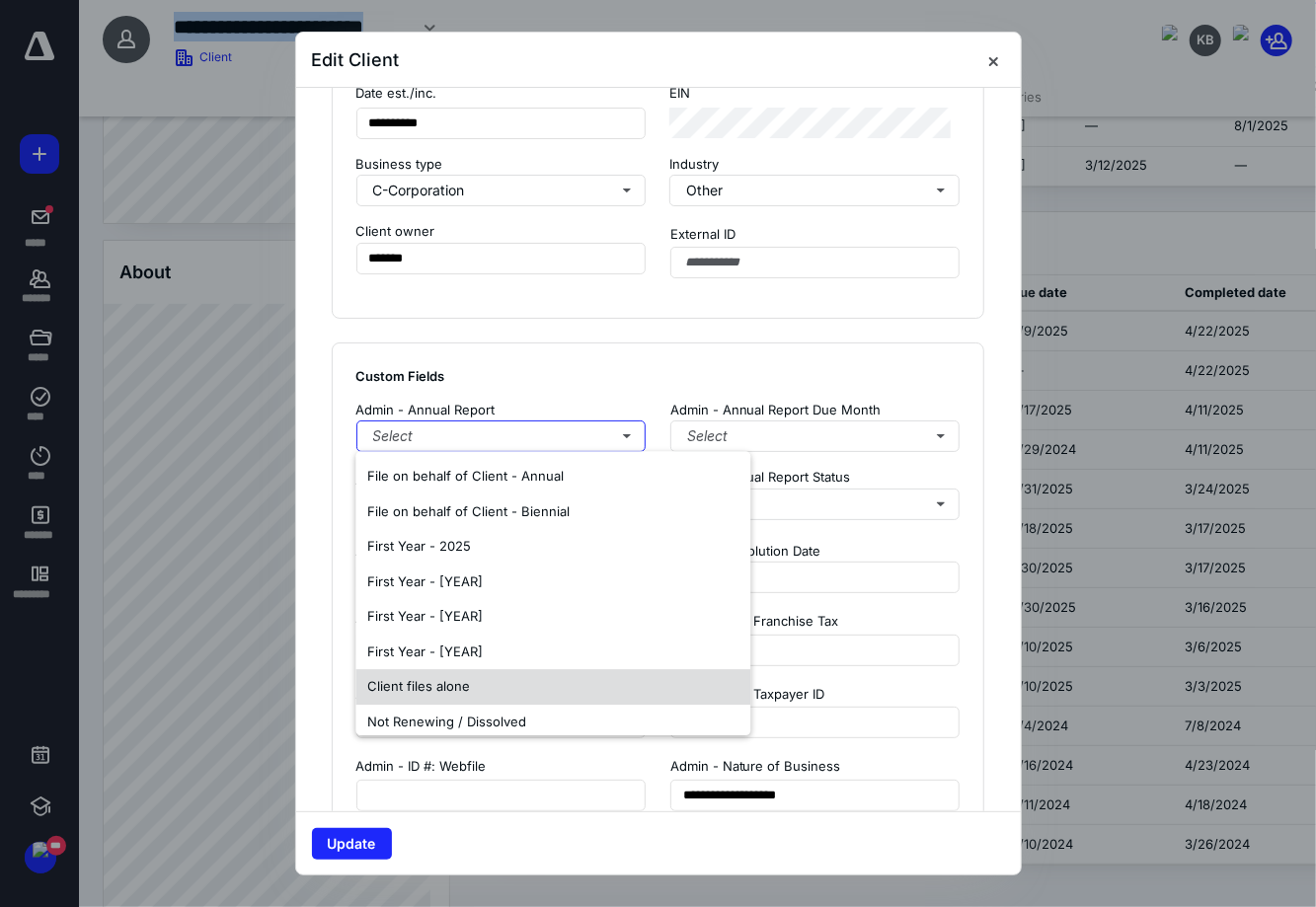 click on "Client files alone" at bounding box center (553, 687) 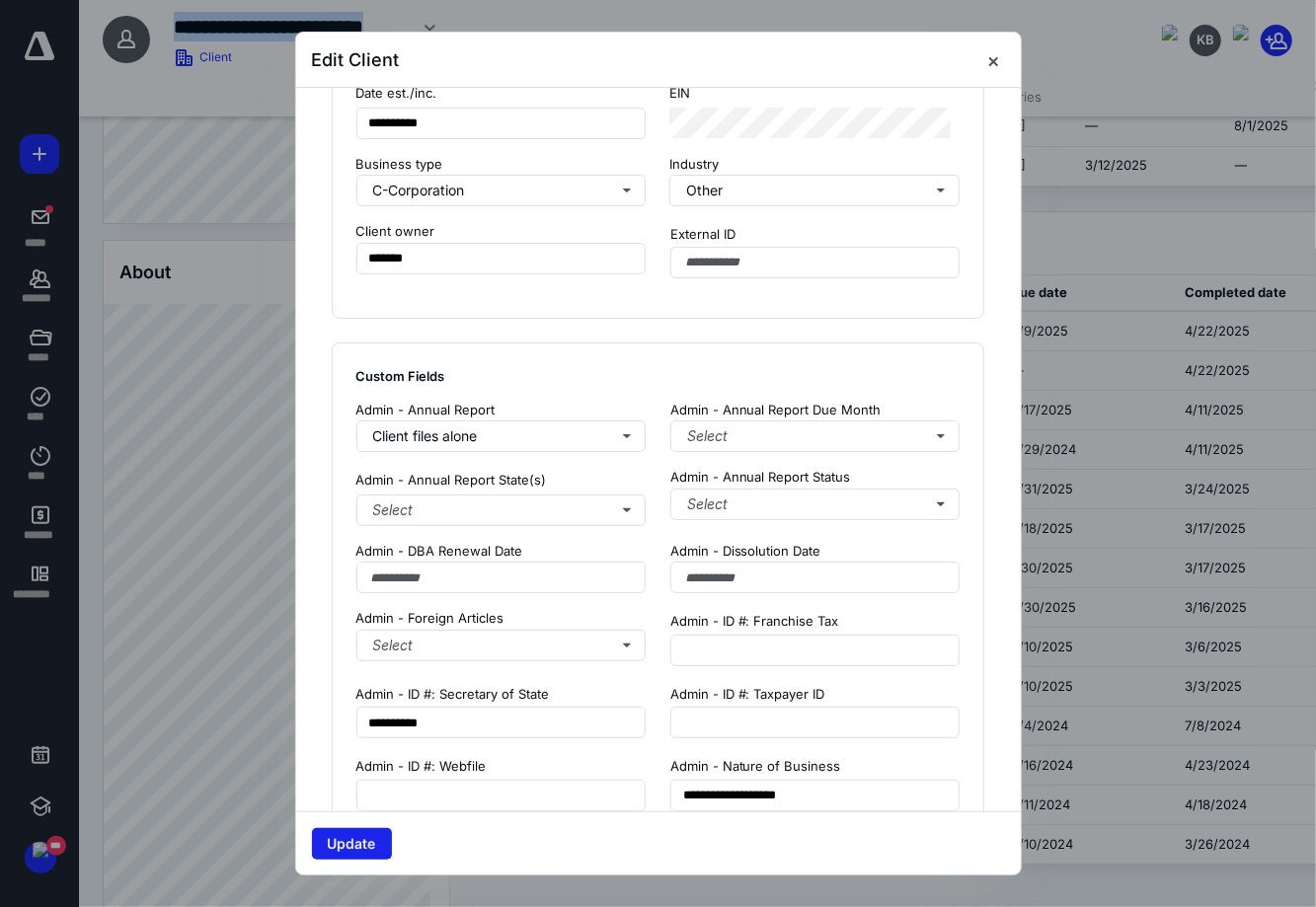 click on "Update" at bounding box center [351, 844] 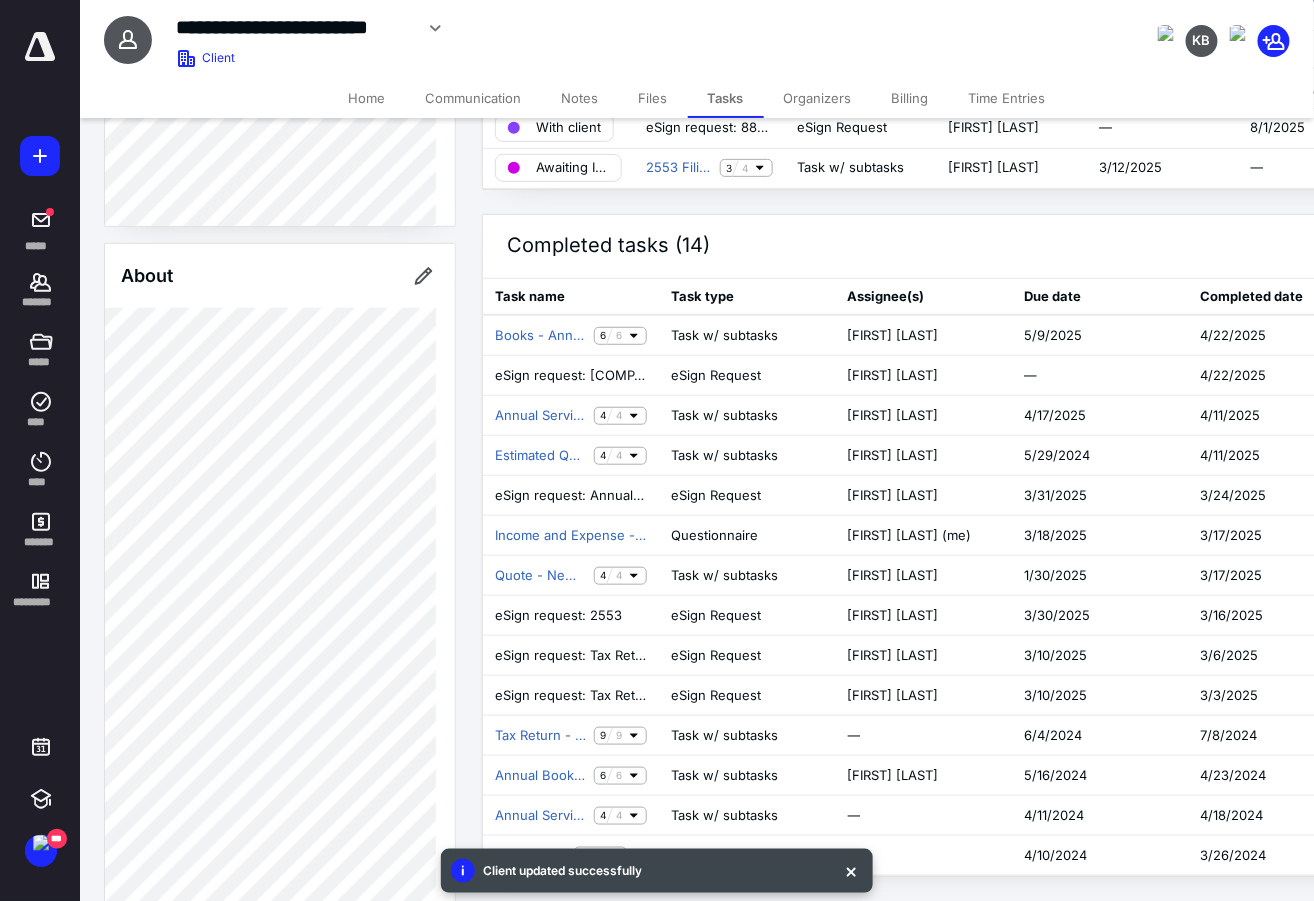 click at bounding box center (0, -176) 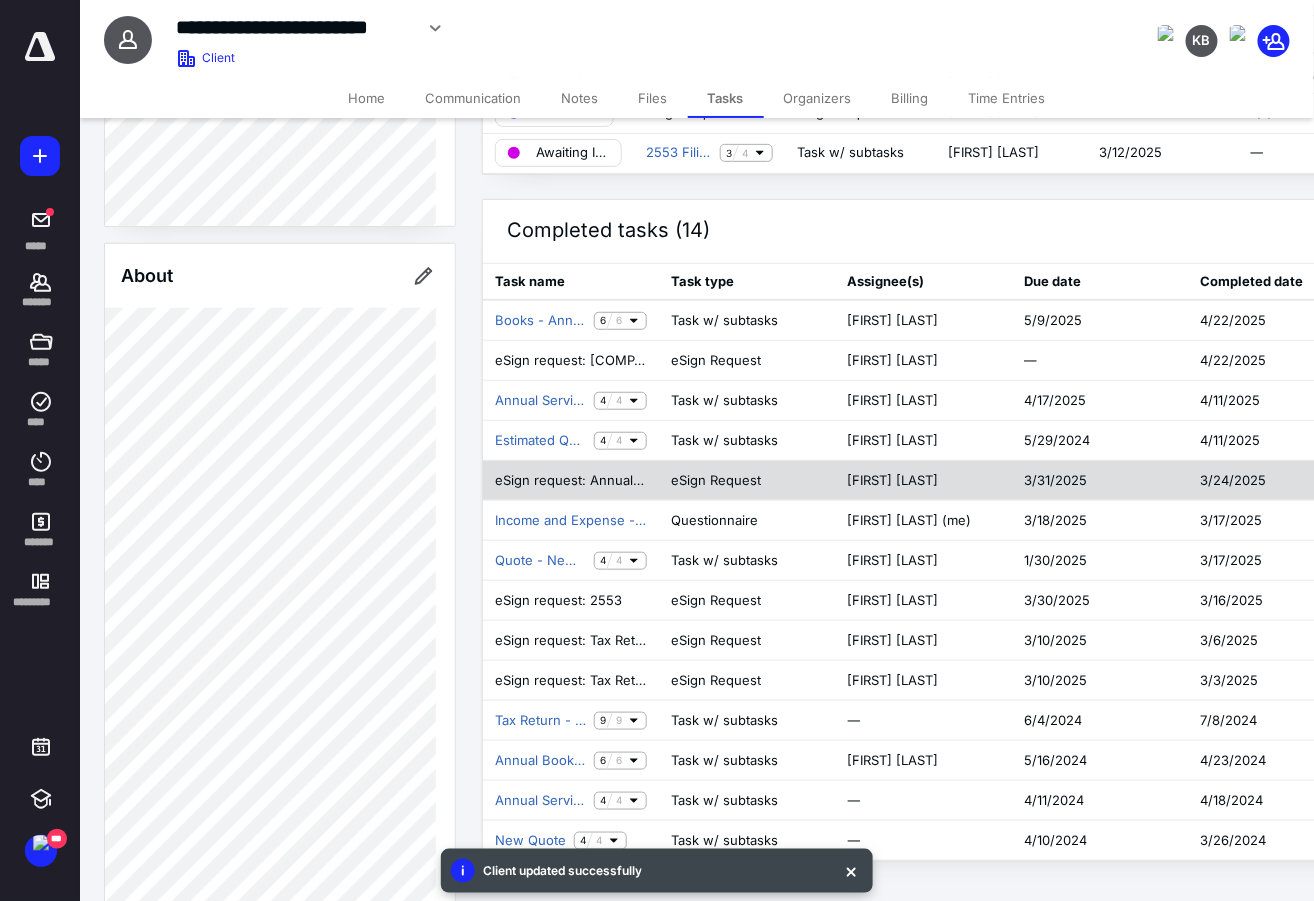 scroll, scrollTop: 194, scrollLeft: 0, axis: vertical 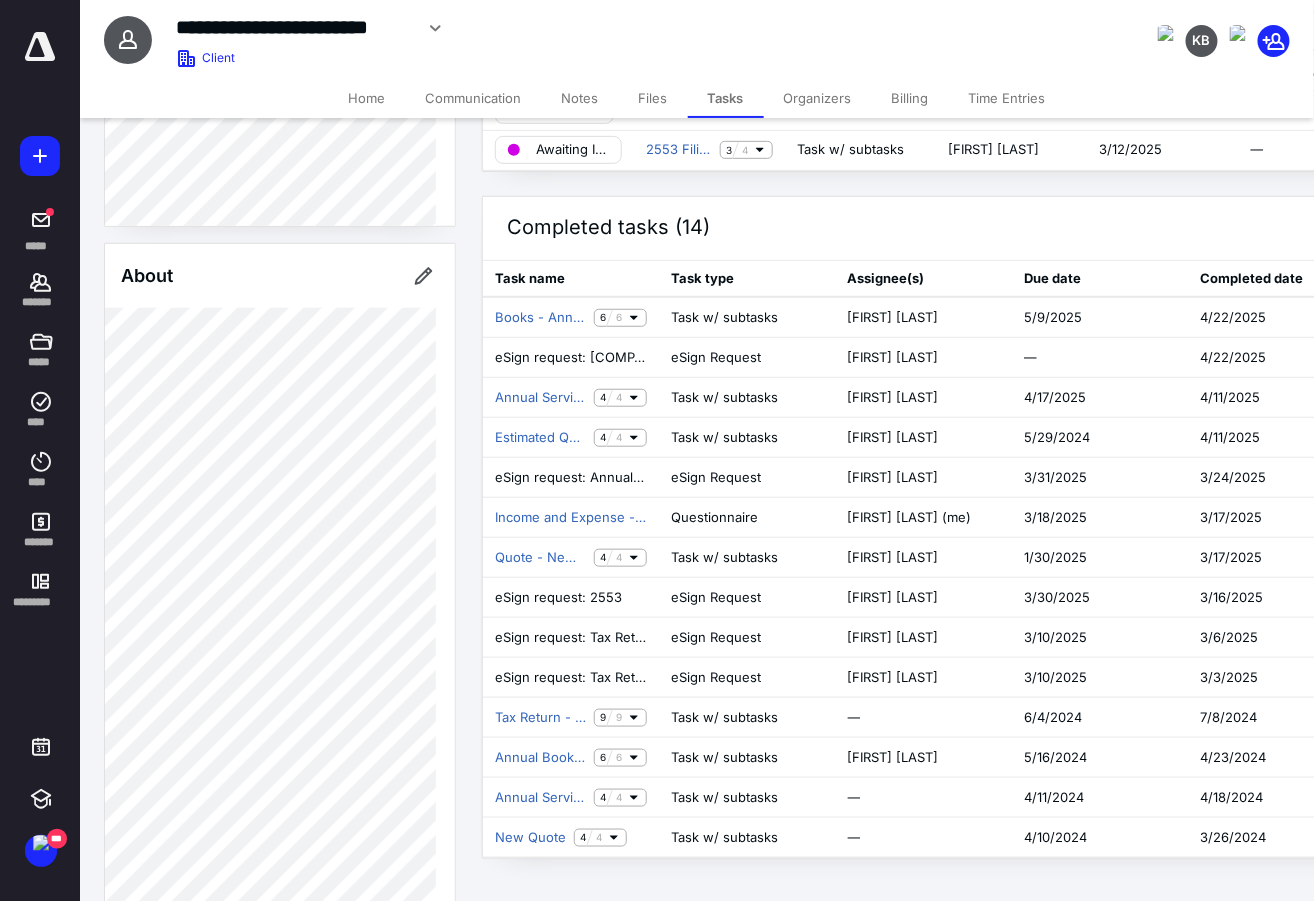 click on "Notes" at bounding box center (580, 98) 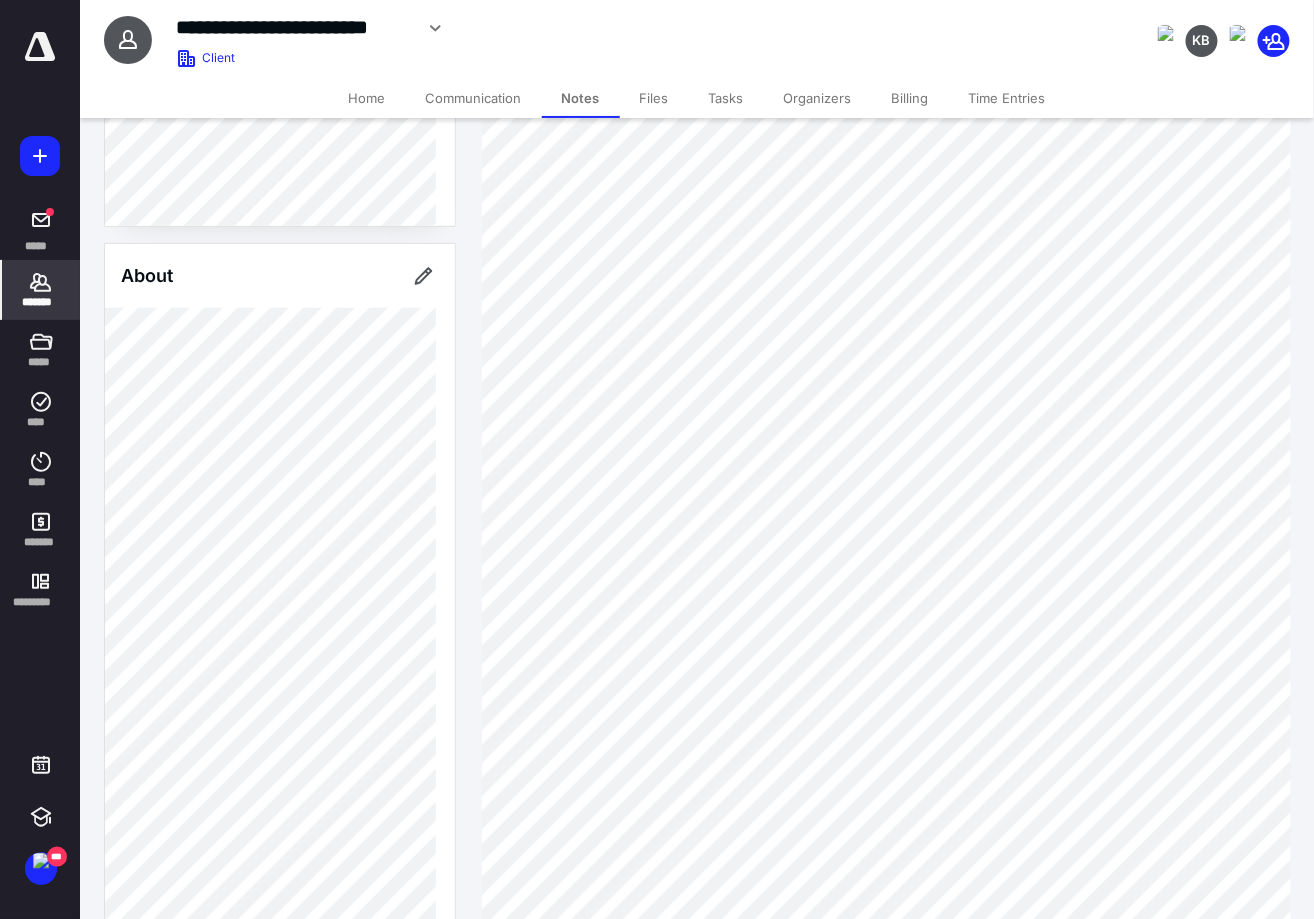 scroll, scrollTop: 625, scrollLeft: 0, axis: vertical 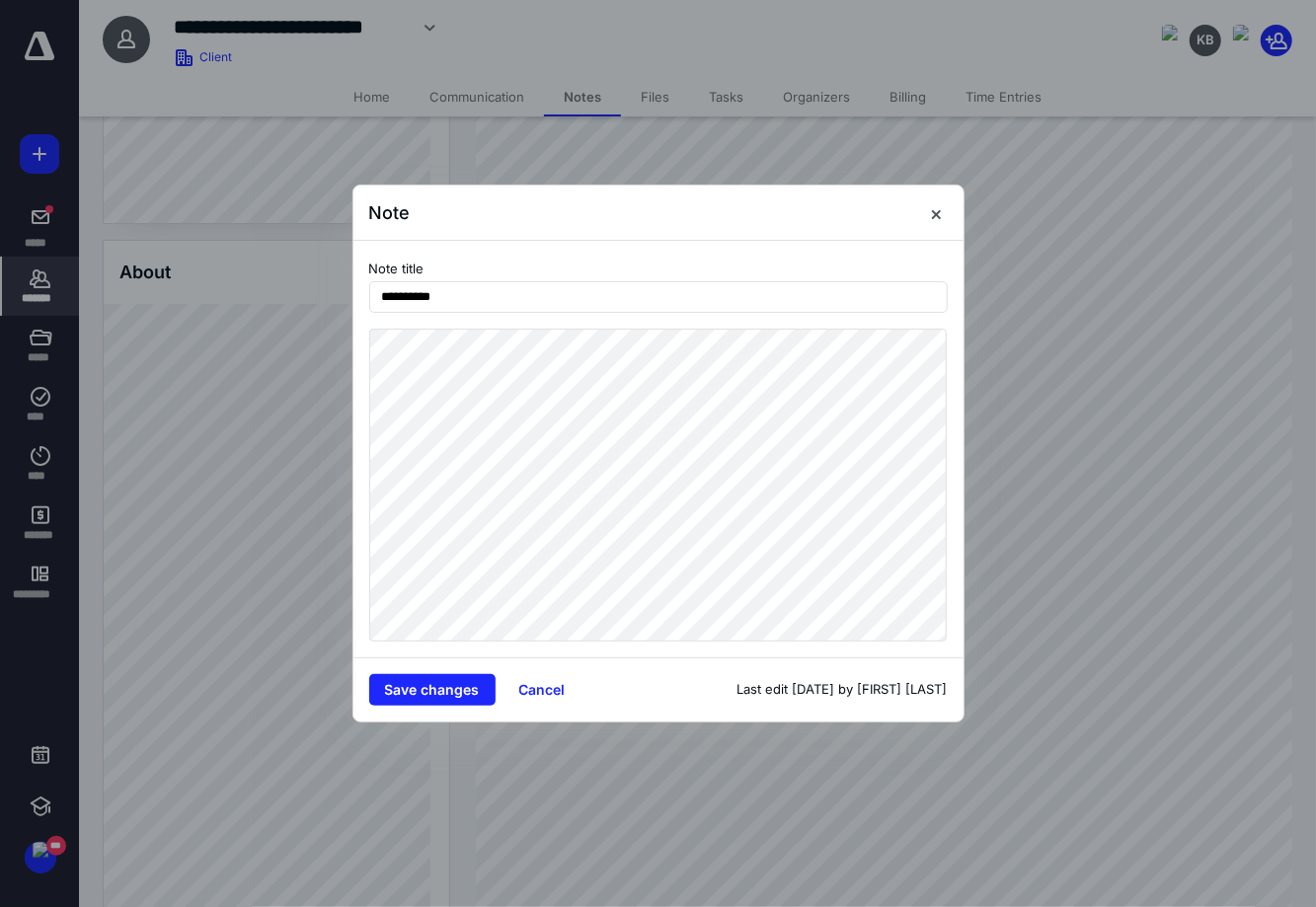 click at bounding box center (658, 453) 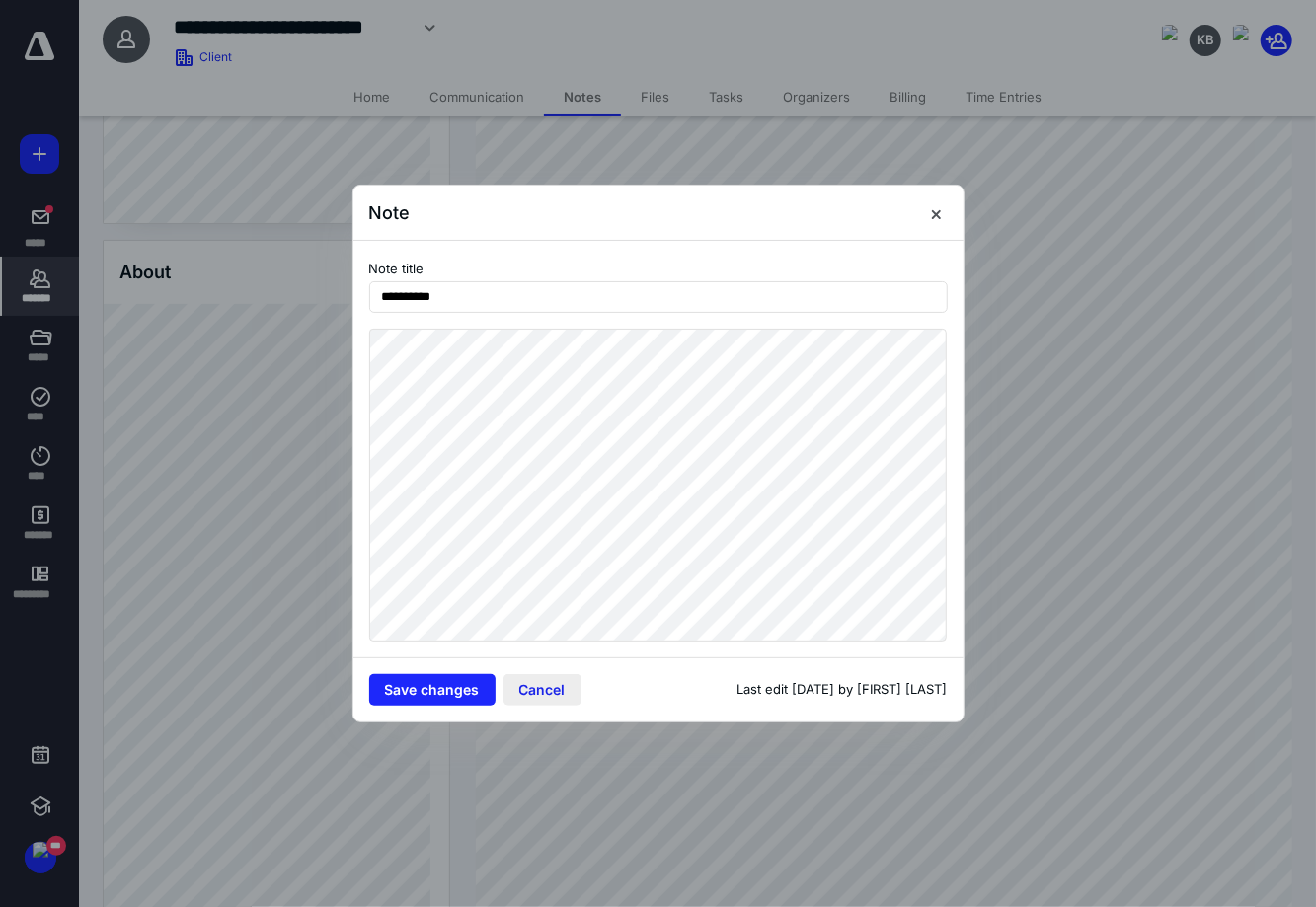 click on "Cancel" at bounding box center [542, 690] 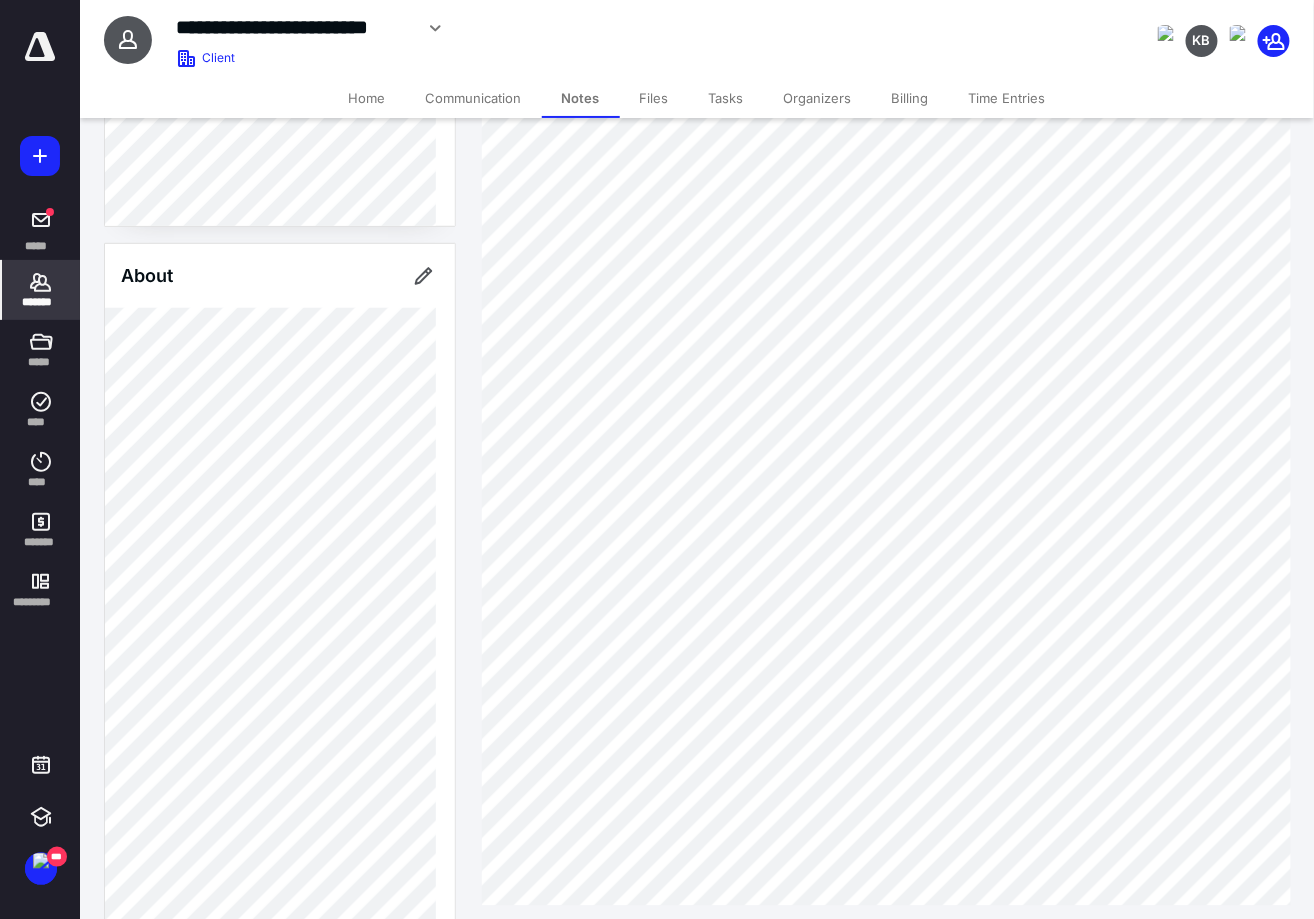 scroll, scrollTop: 1044, scrollLeft: 0, axis: vertical 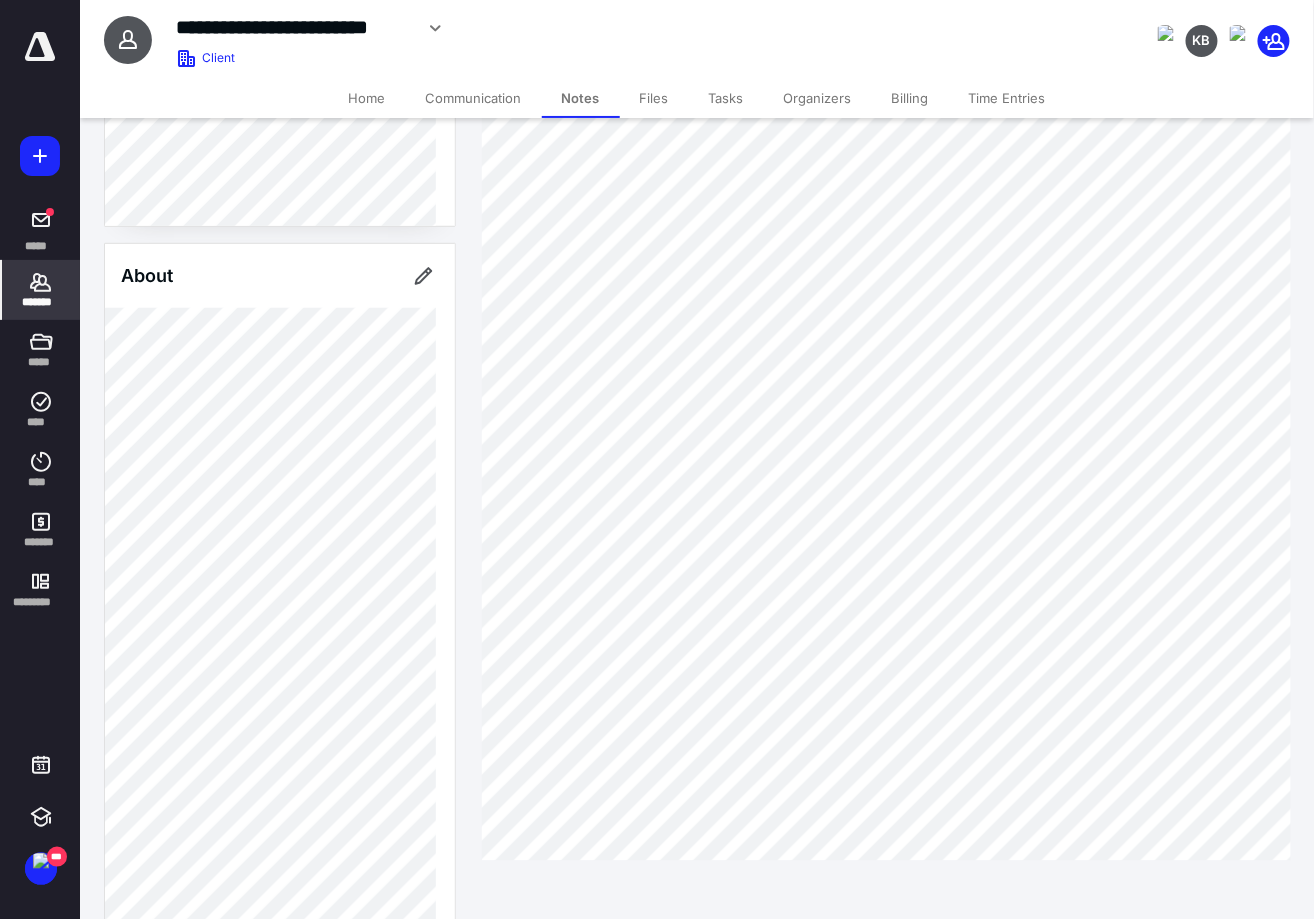 click on "*******" at bounding box center [41, 290] 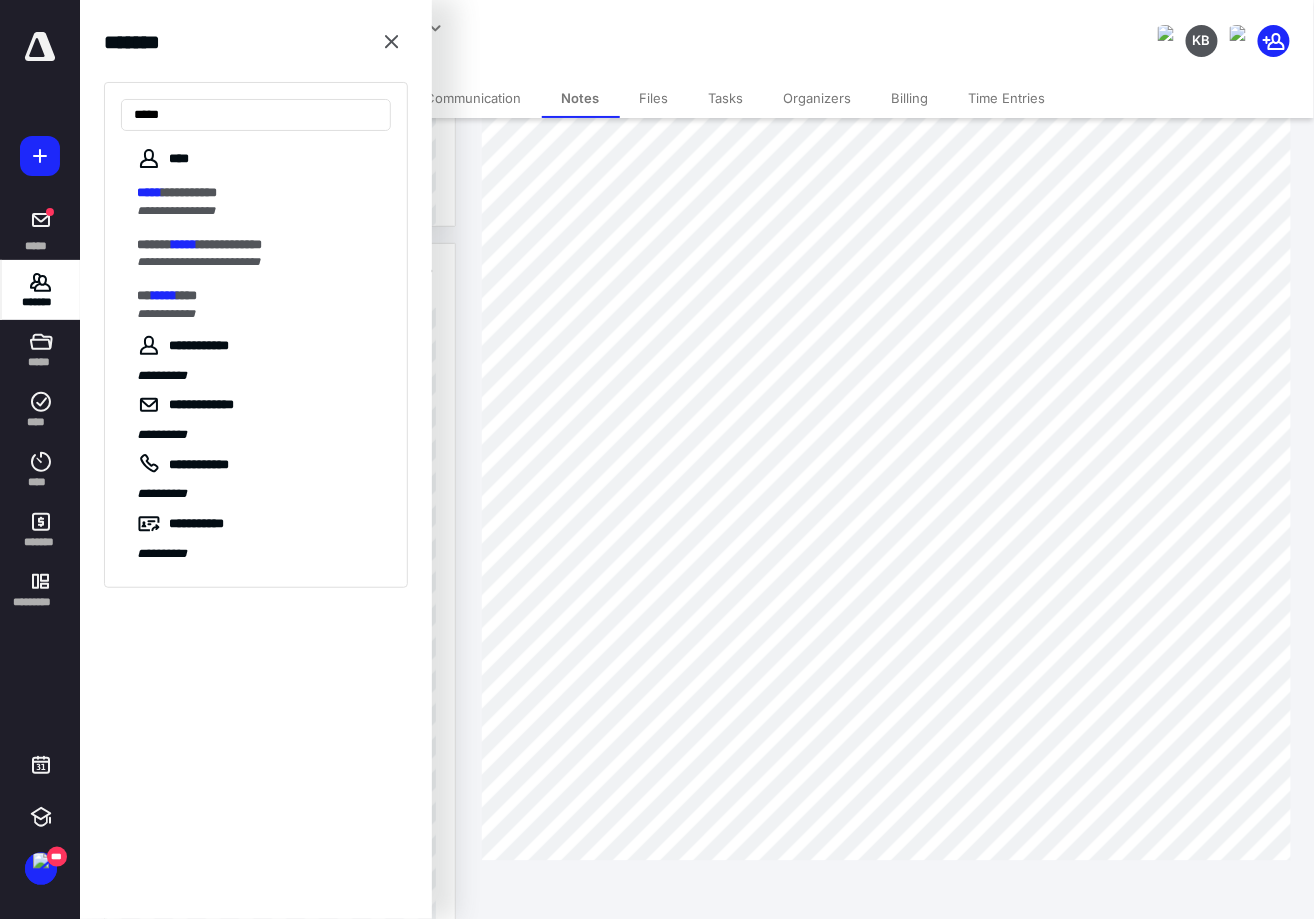 type on "*****" 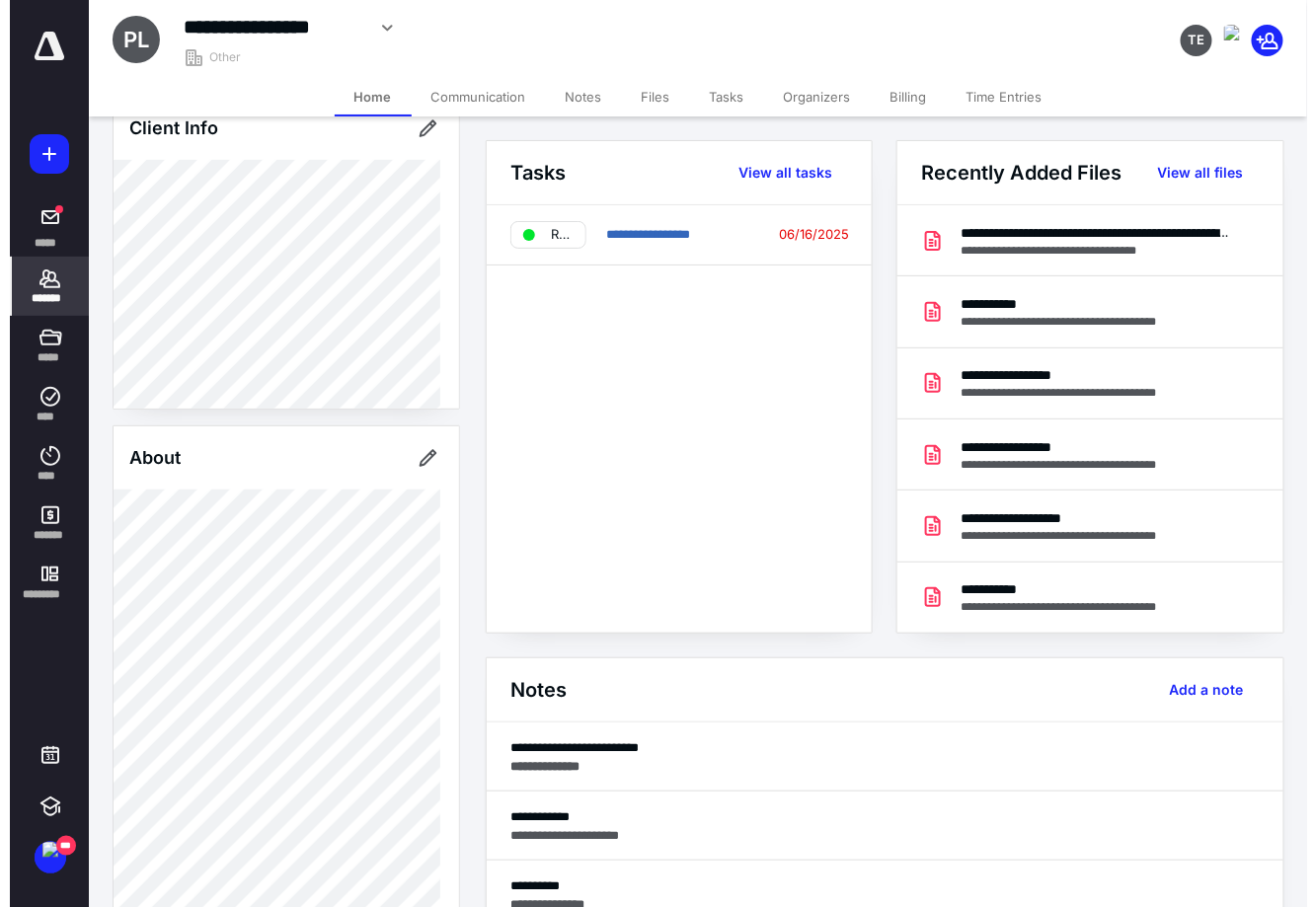 scroll, scrollTop: 129, scrollLeft: 0, axis: vertical 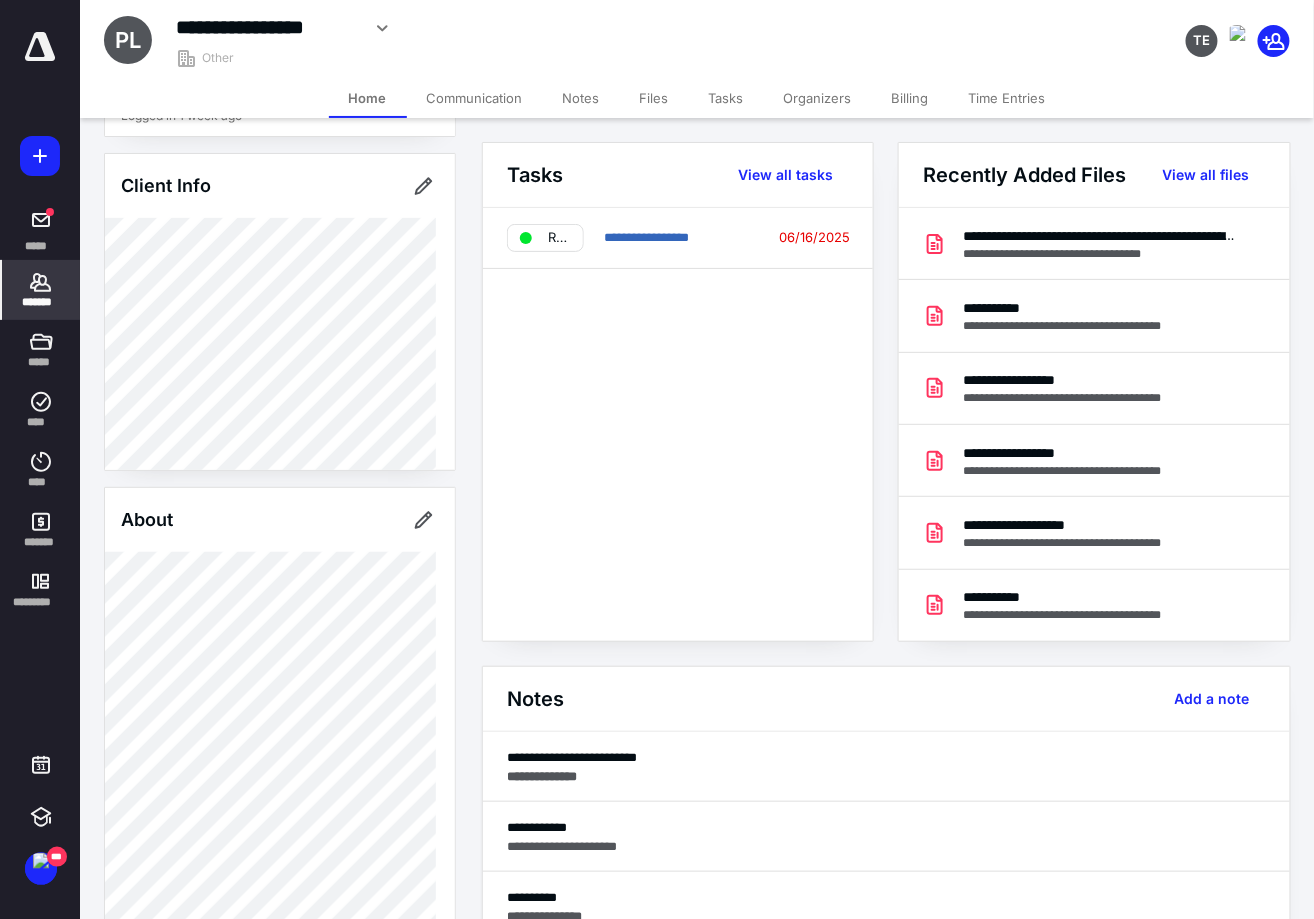 click on "Tasks" at bounding box center [726, 98] 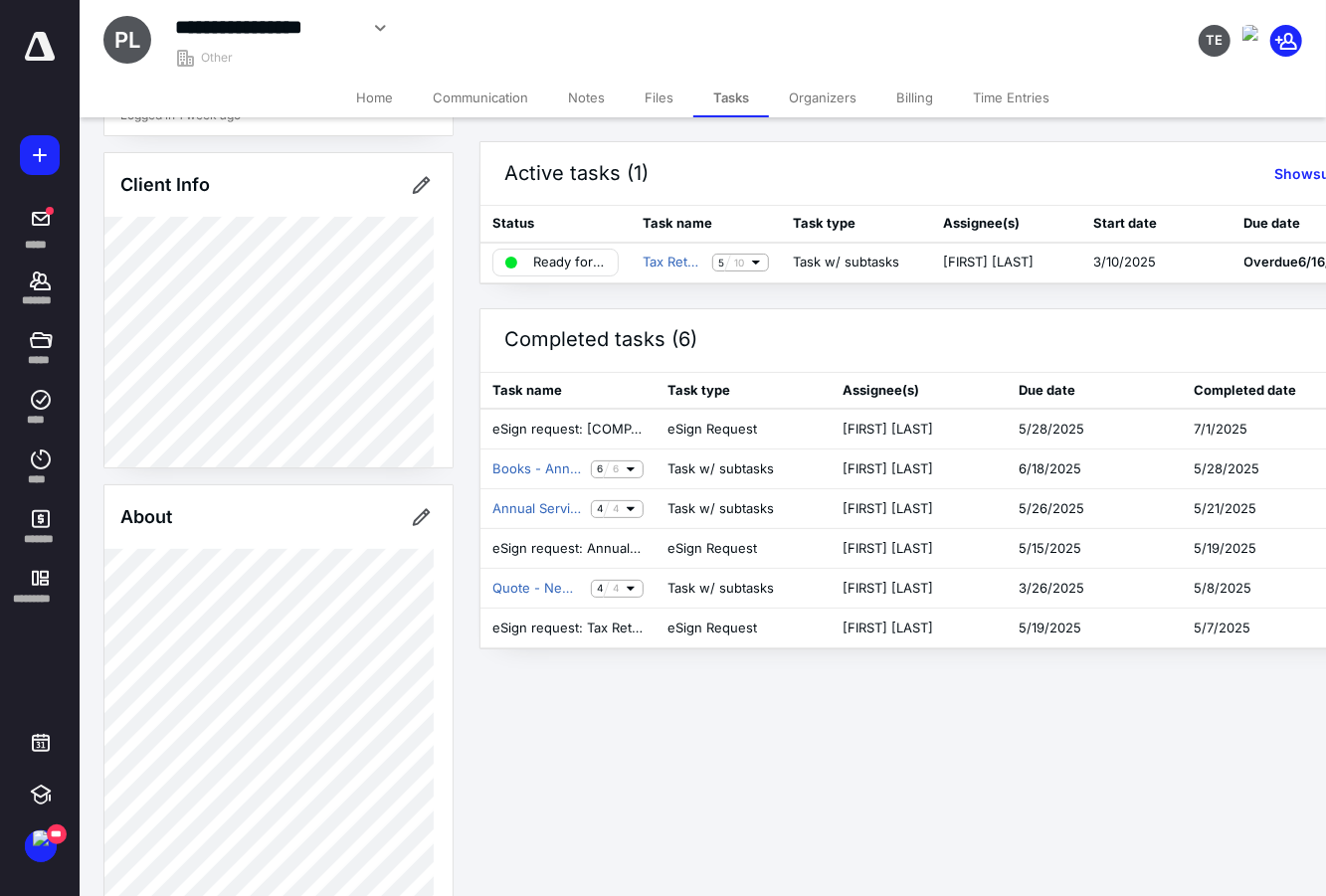 click on "Notes" at bounding box center (586, 97) 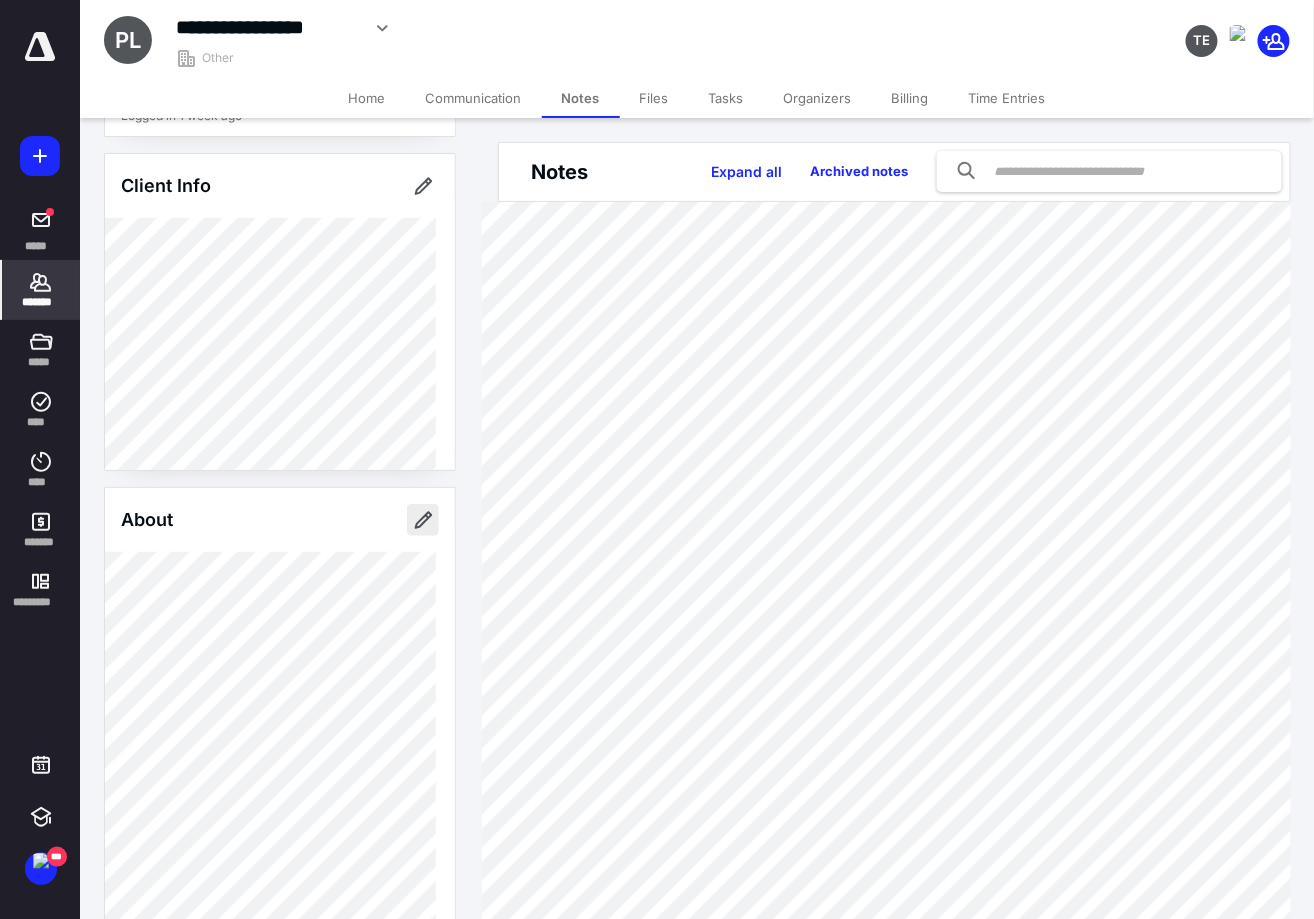 click at bounding box center [423, 520] 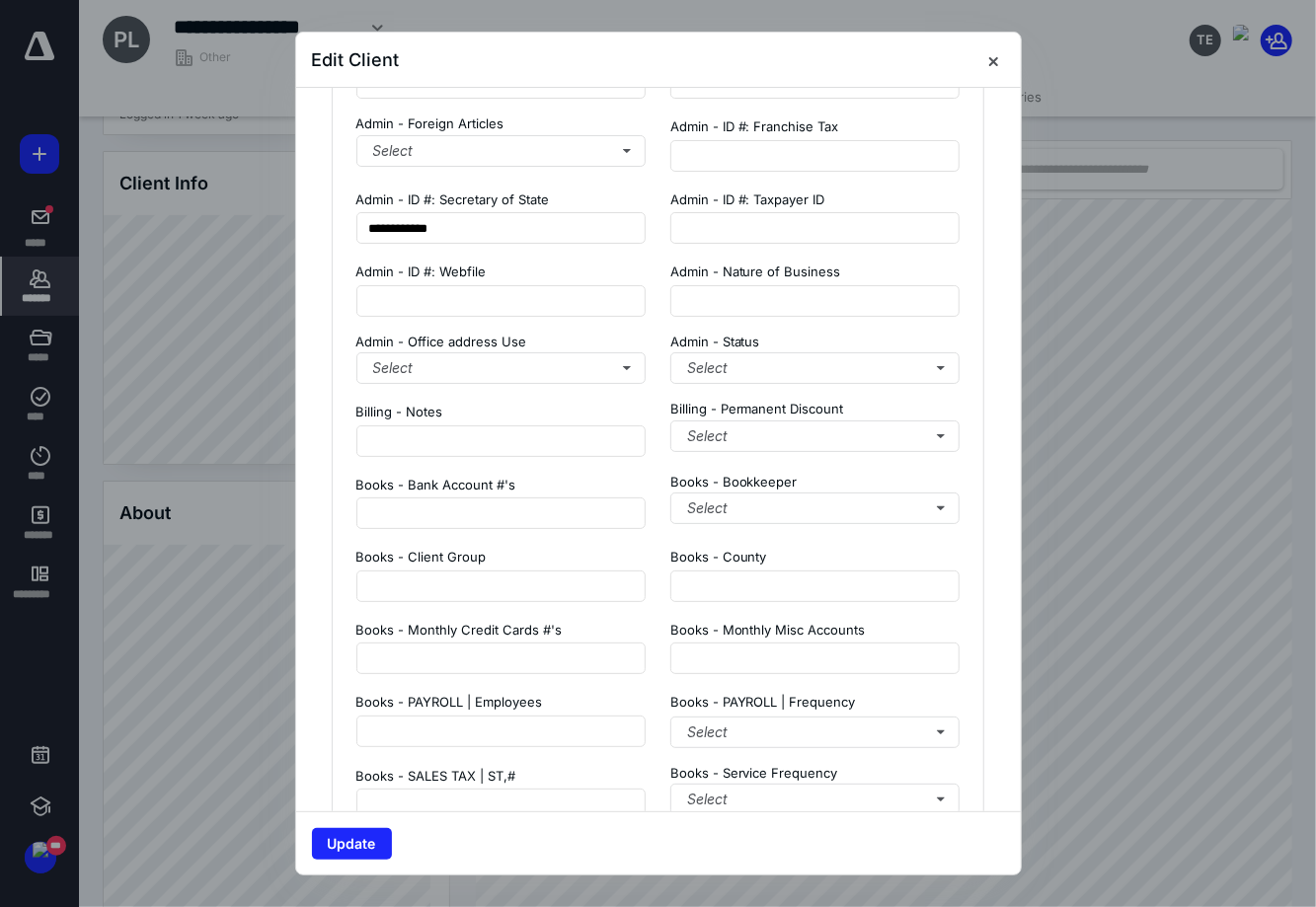 scroll, scrollTop: 1603, scrollLeft: 0, axis: vertical 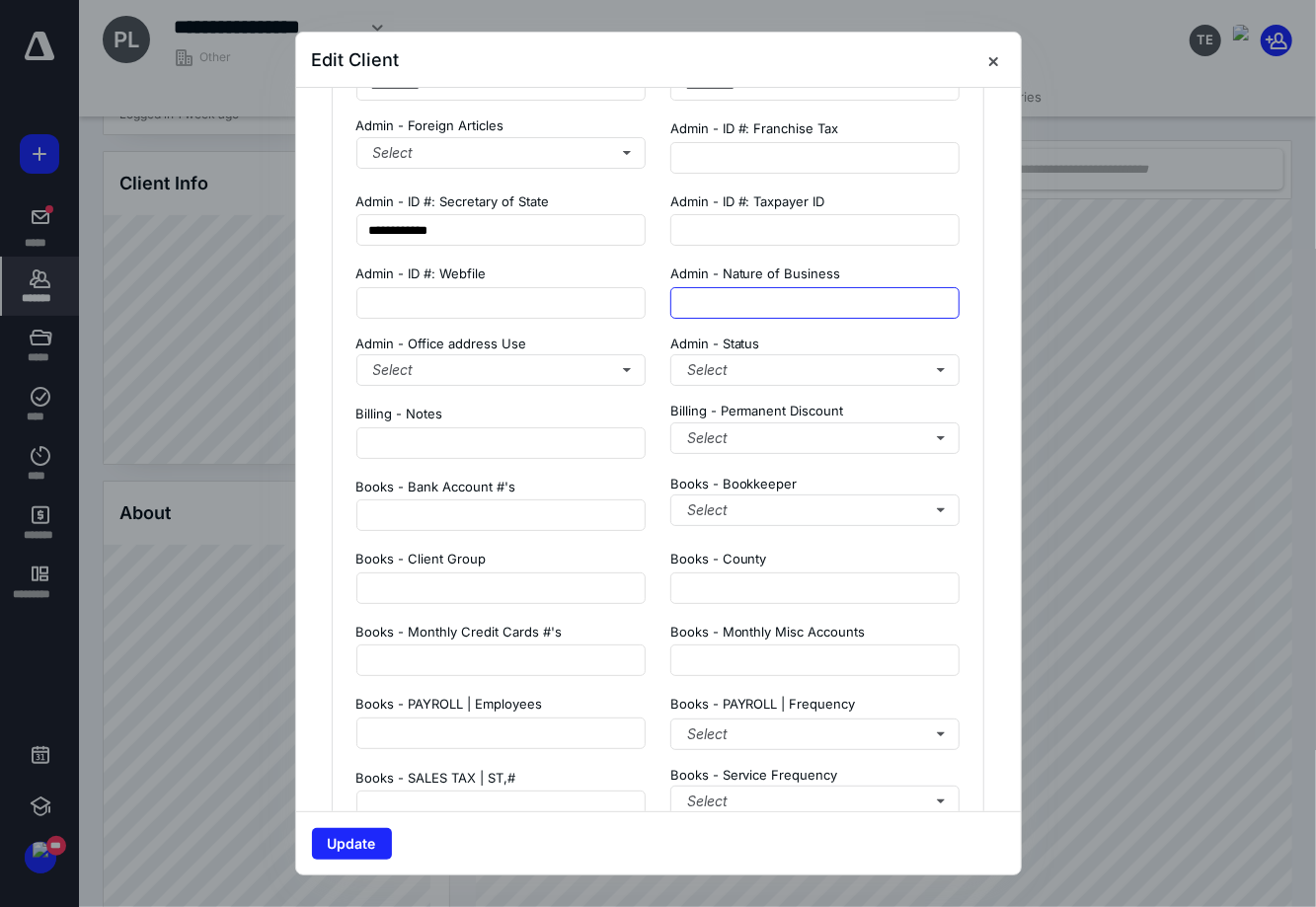 click at bounding box center [815, 303] 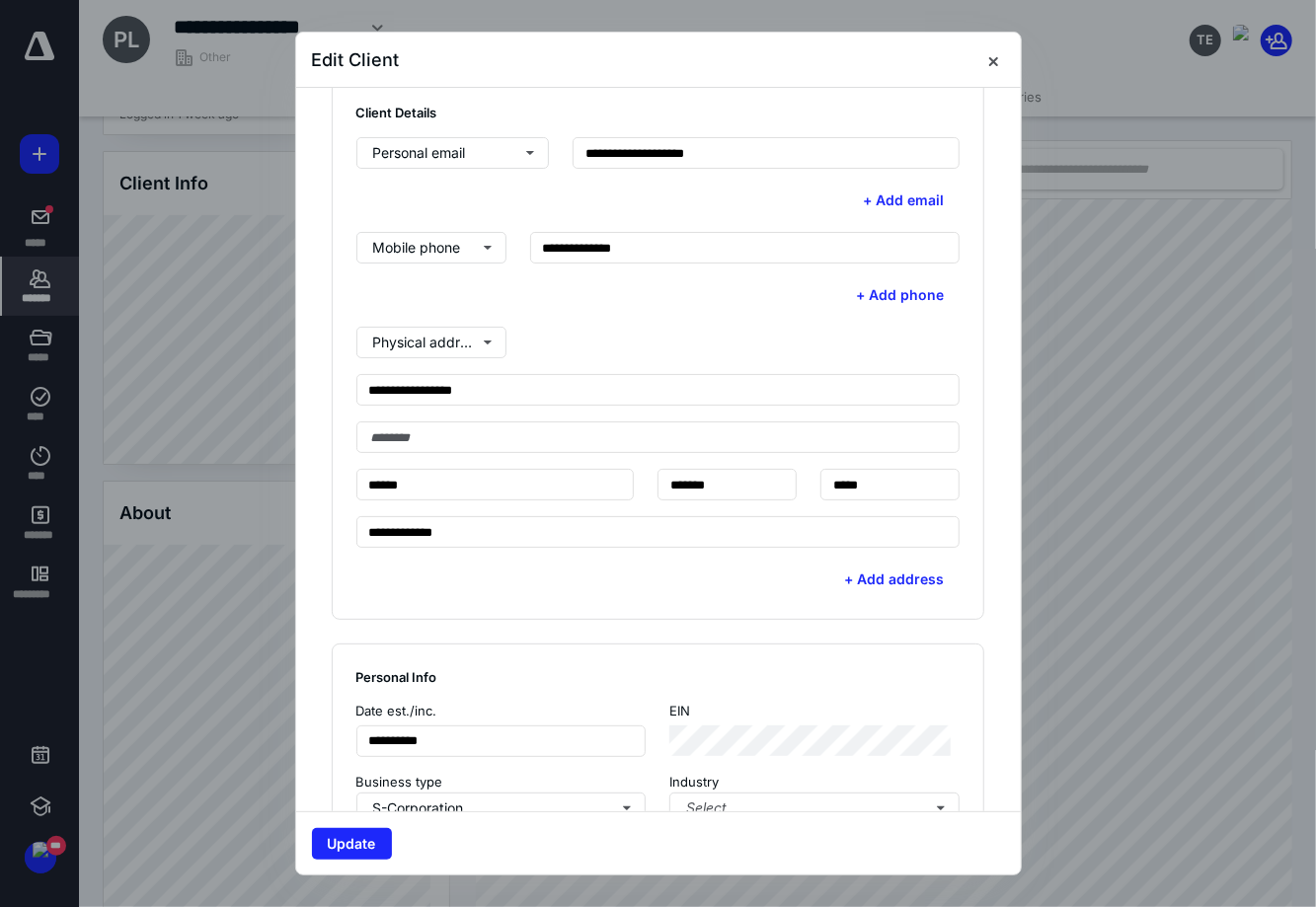 scroll, scrollTop: 740, scrollLeft: 0, axis: vertical 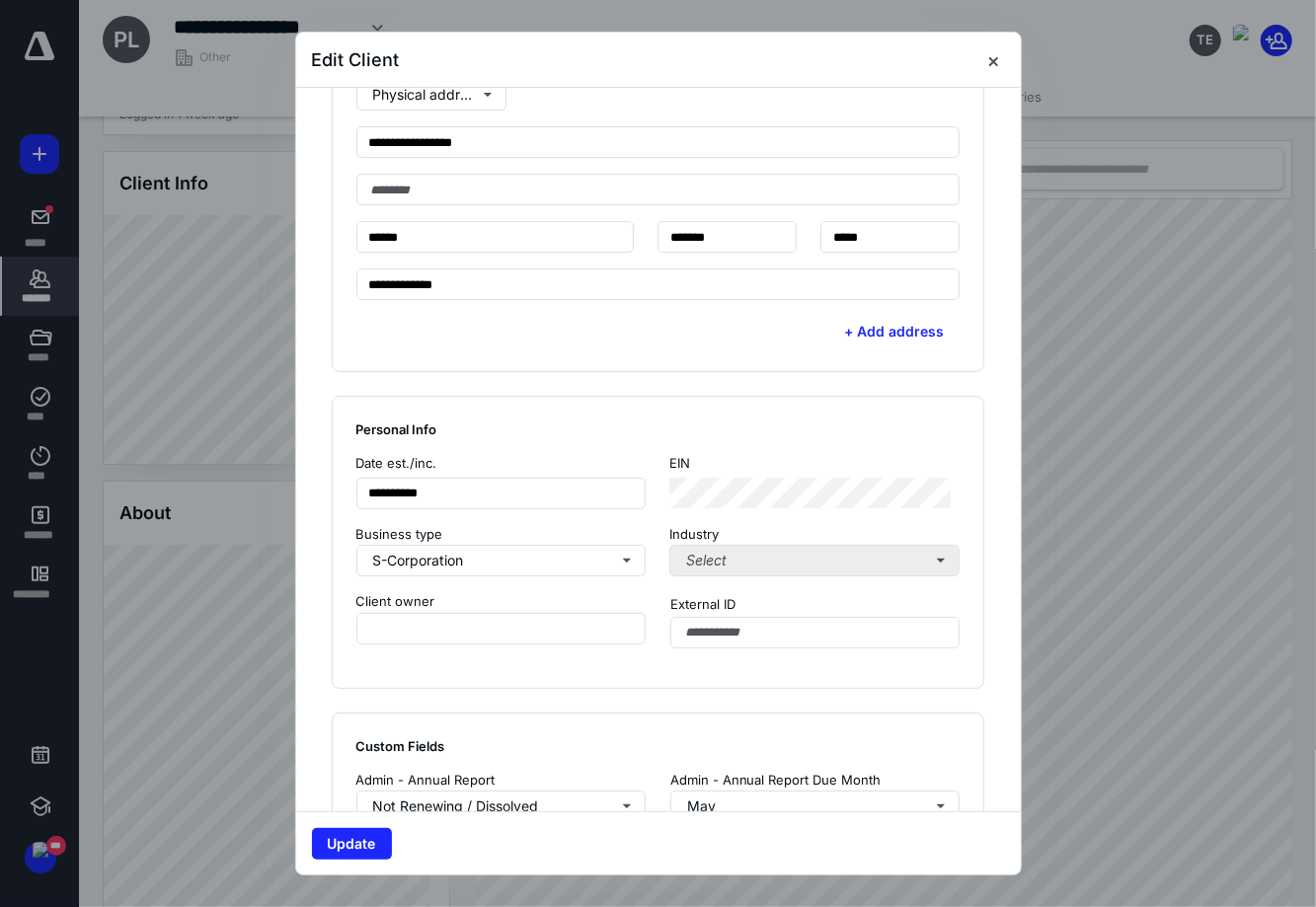 type on "**********" 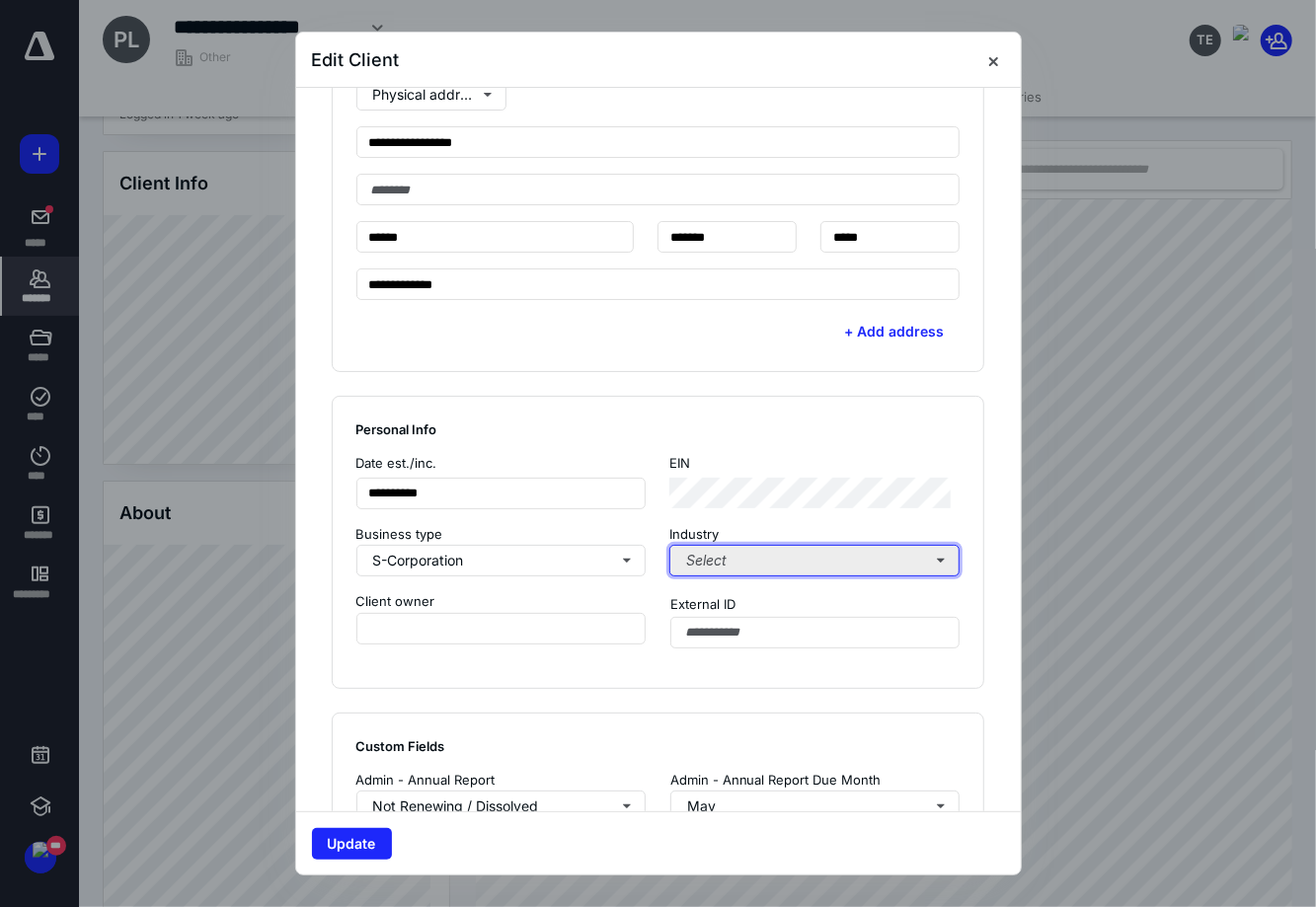 click on "Select" at bounding box center (814, 561) 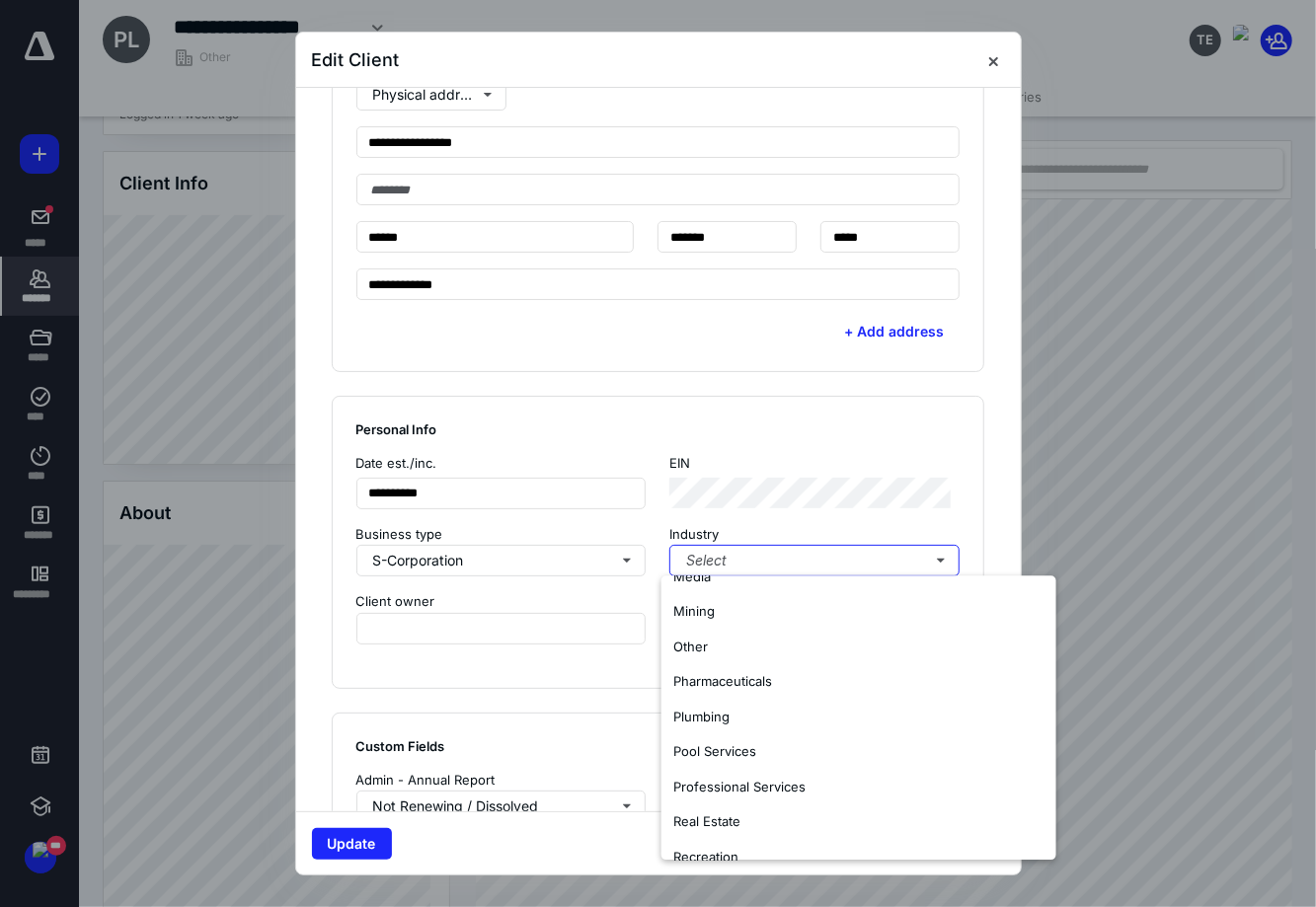 scroll, scrollTop: 986, scrollLeft: 0, axis: vertical 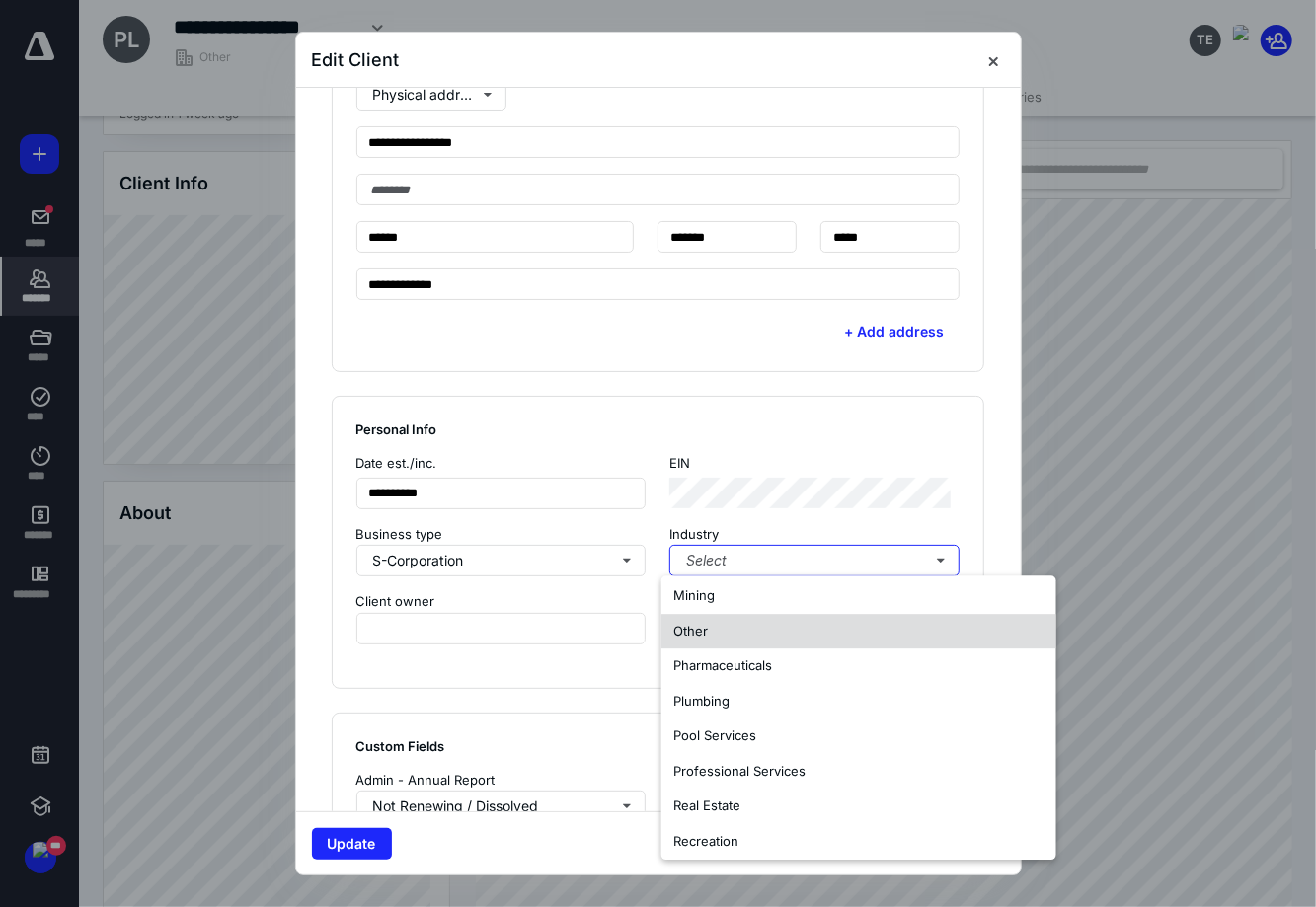 click on "Other" at bounding box center (859, 632) 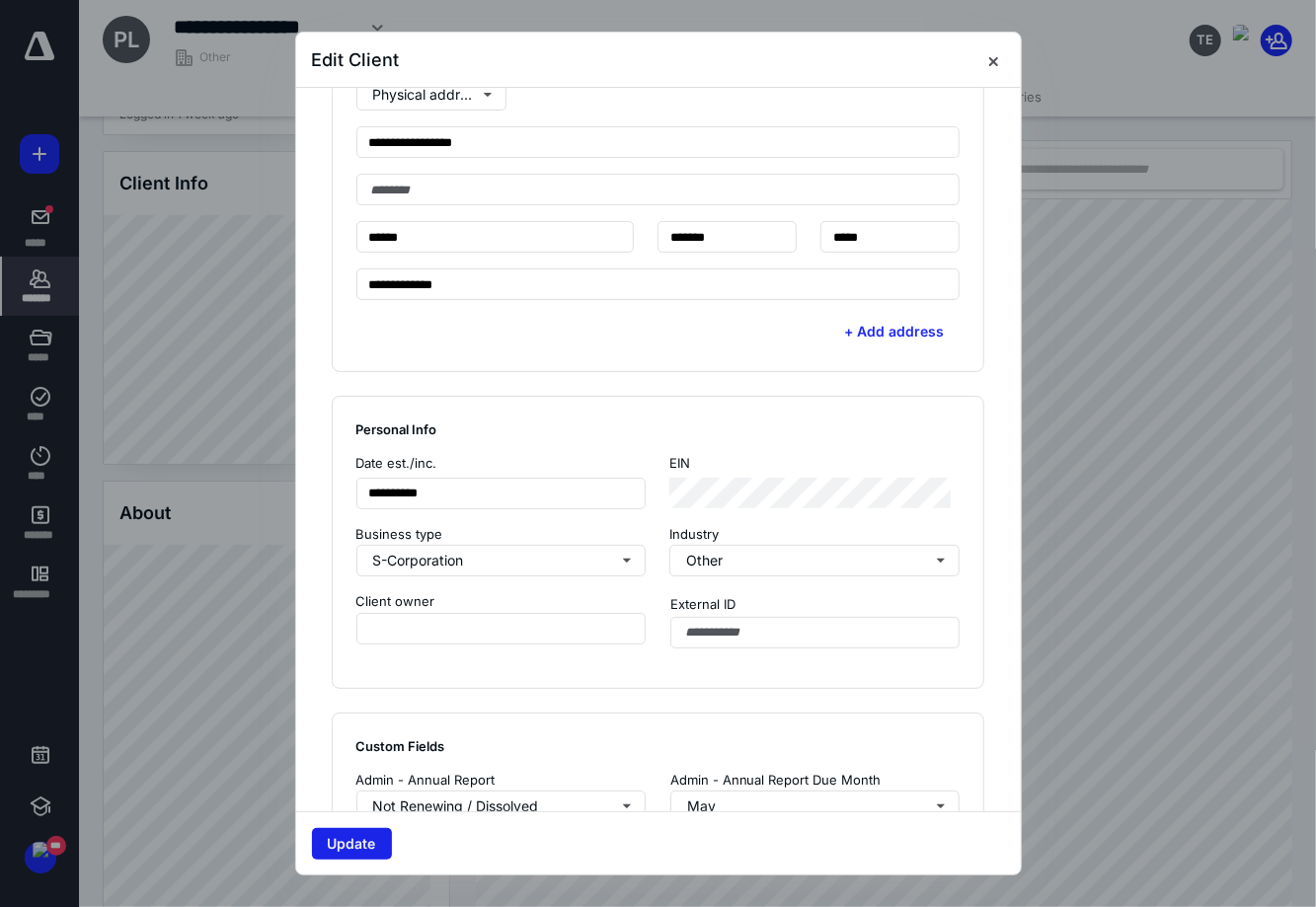 click on "Update" at bounding box center [351, 844] 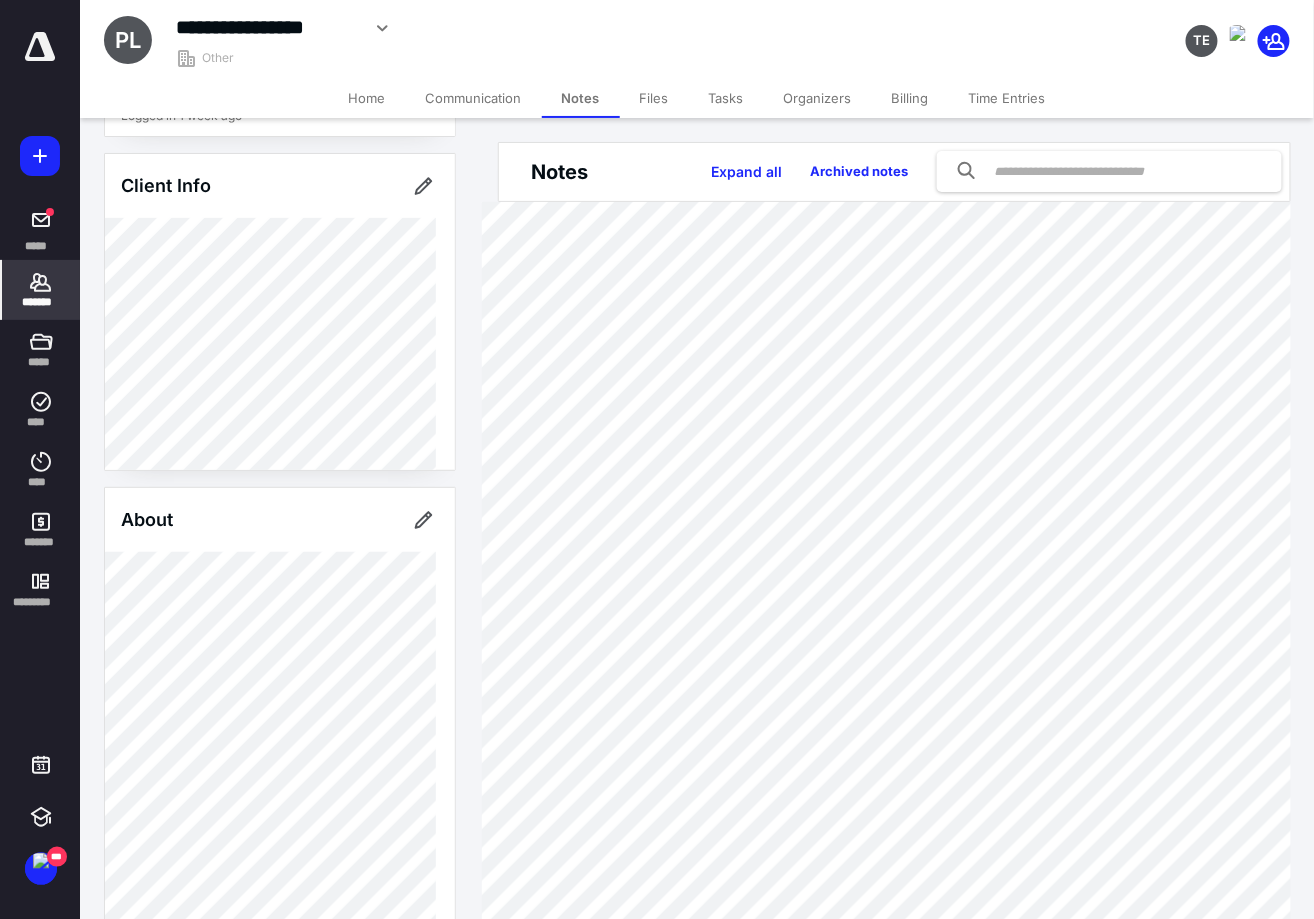 drag, startPoint x: 39, startPoint y: 301, endPoint x: 54, endPoint y: 300, distance: 15.033297 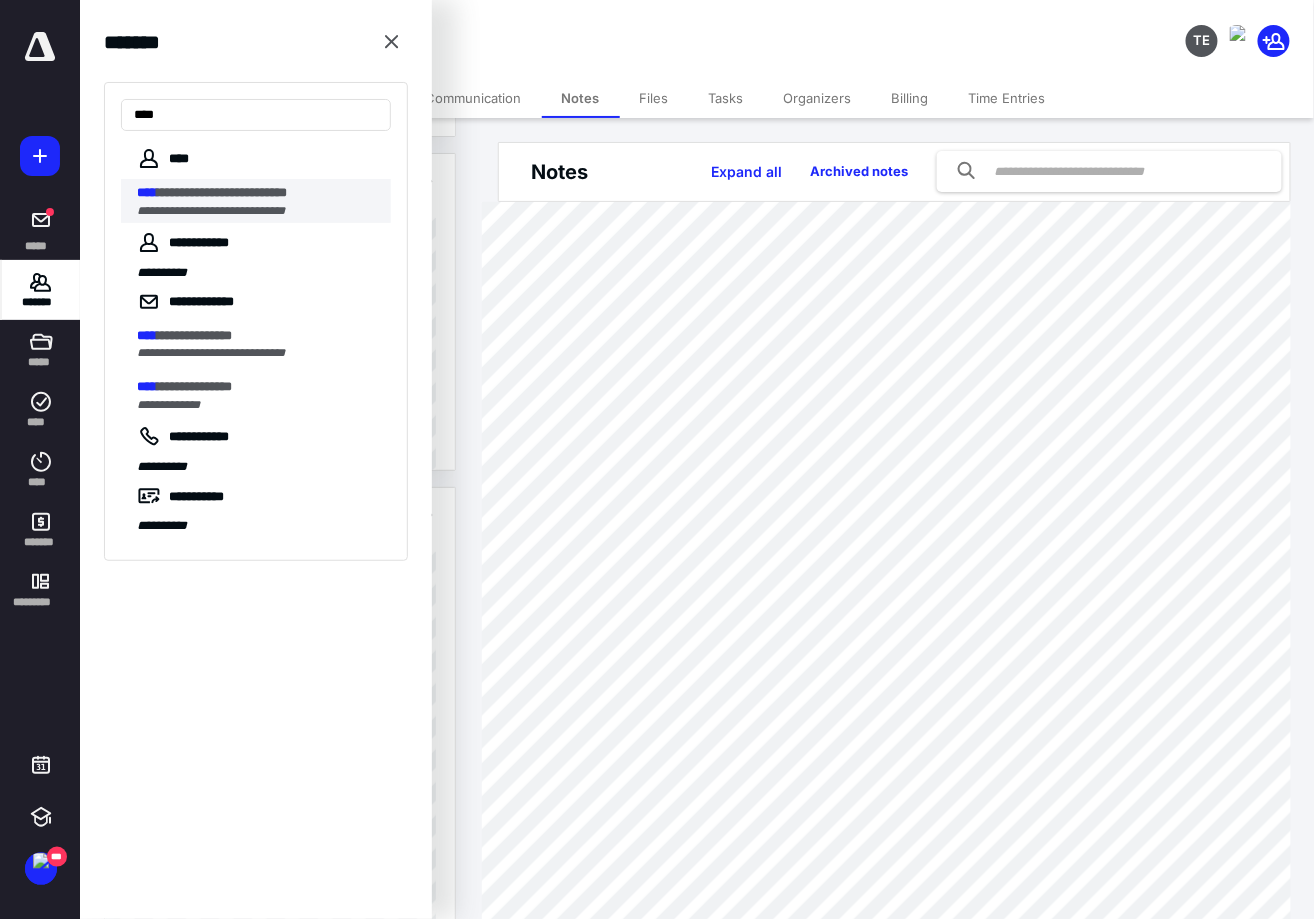 type on "****" 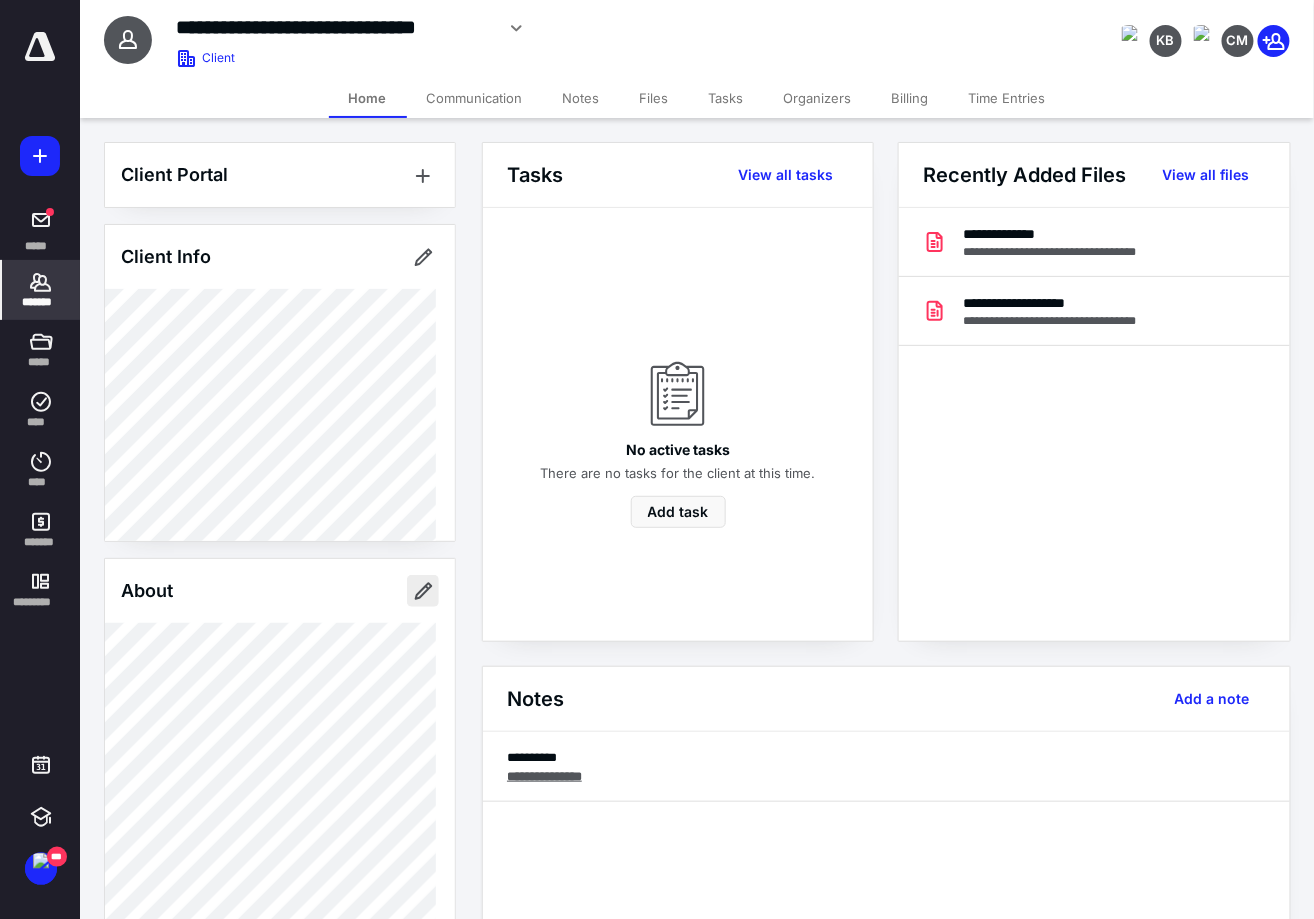 click at bounding box center [423, 591] 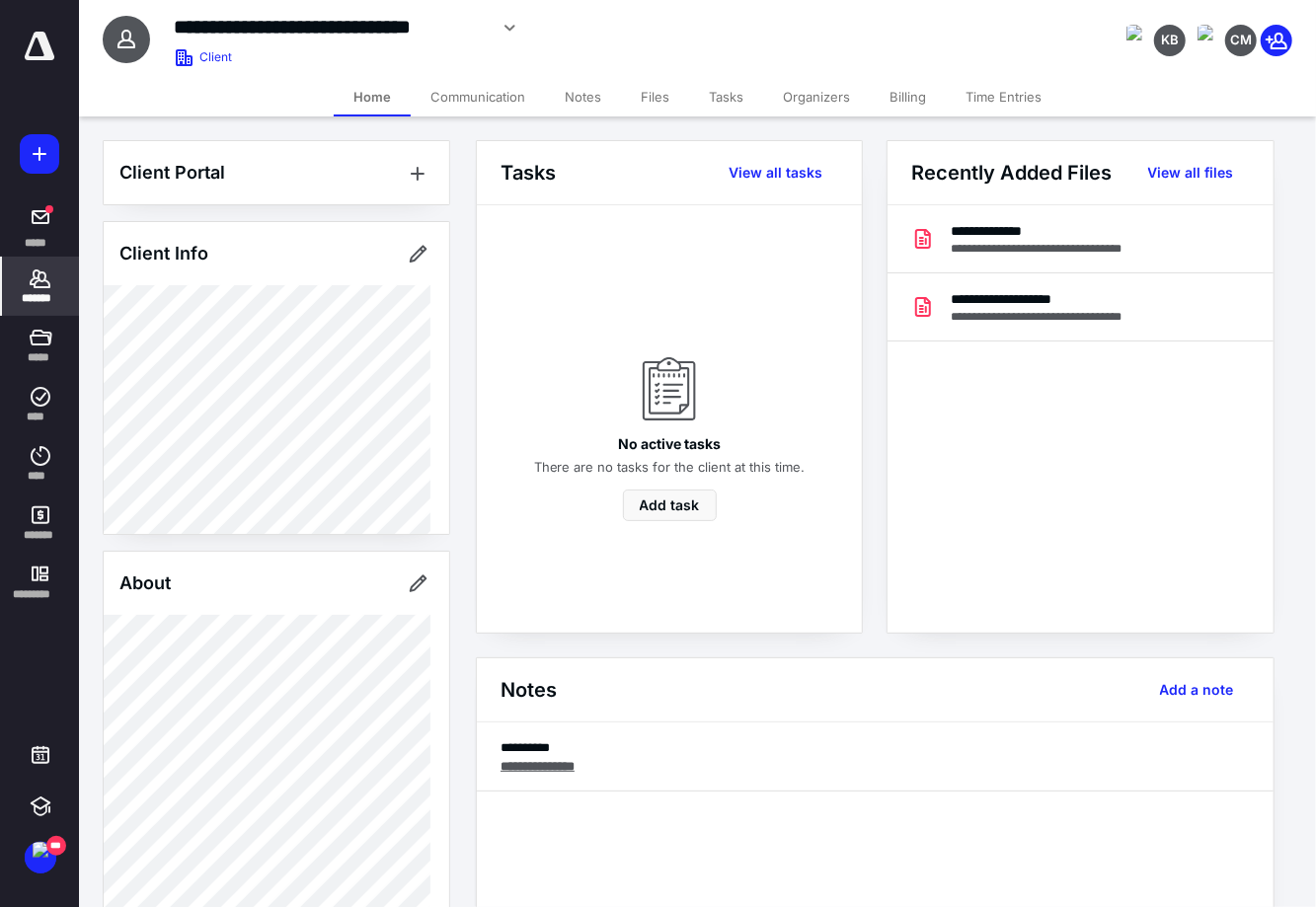 type on "*******" 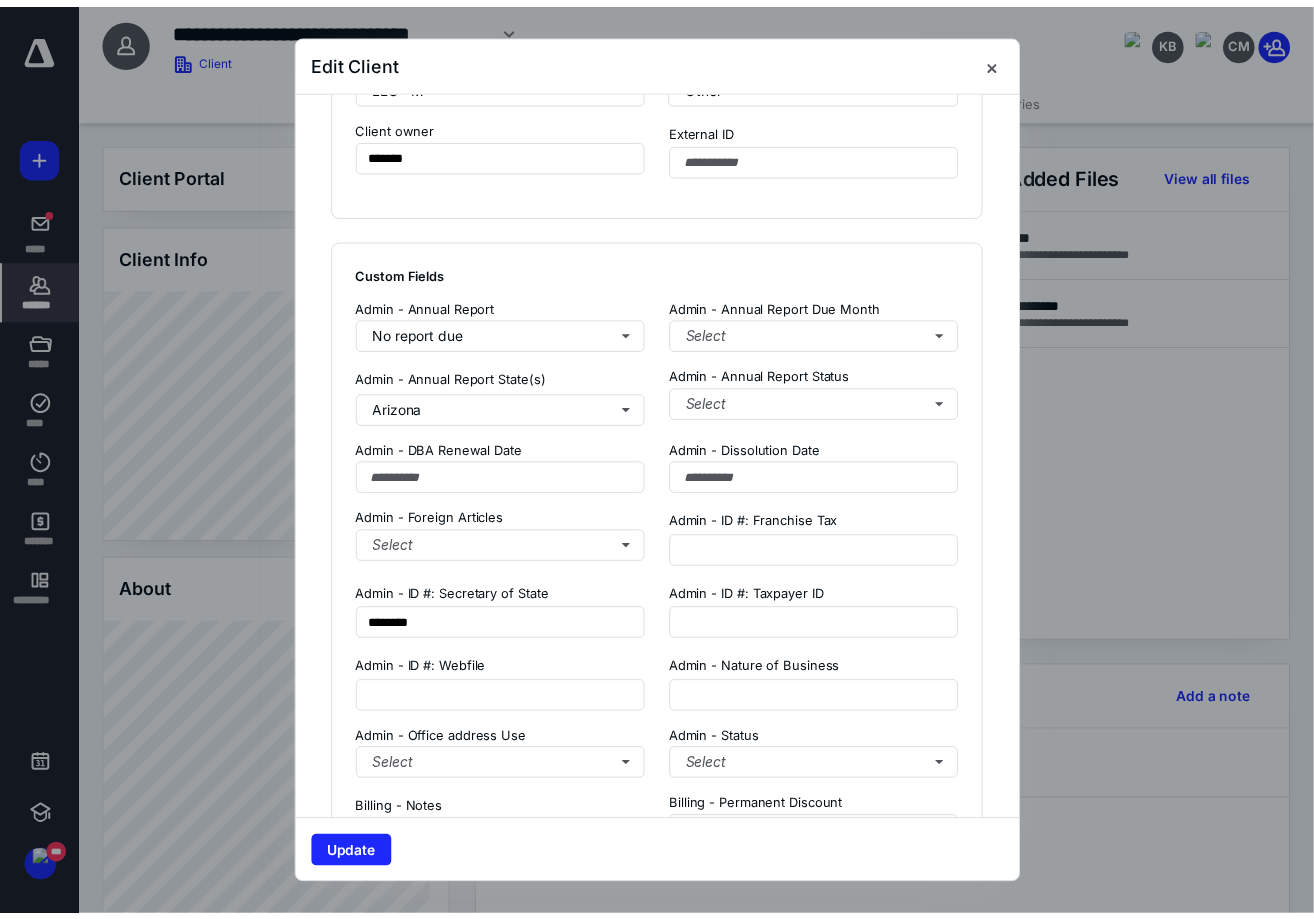 scroll, scrollTop: 1250, scrollLeft: 0, axis: vertical 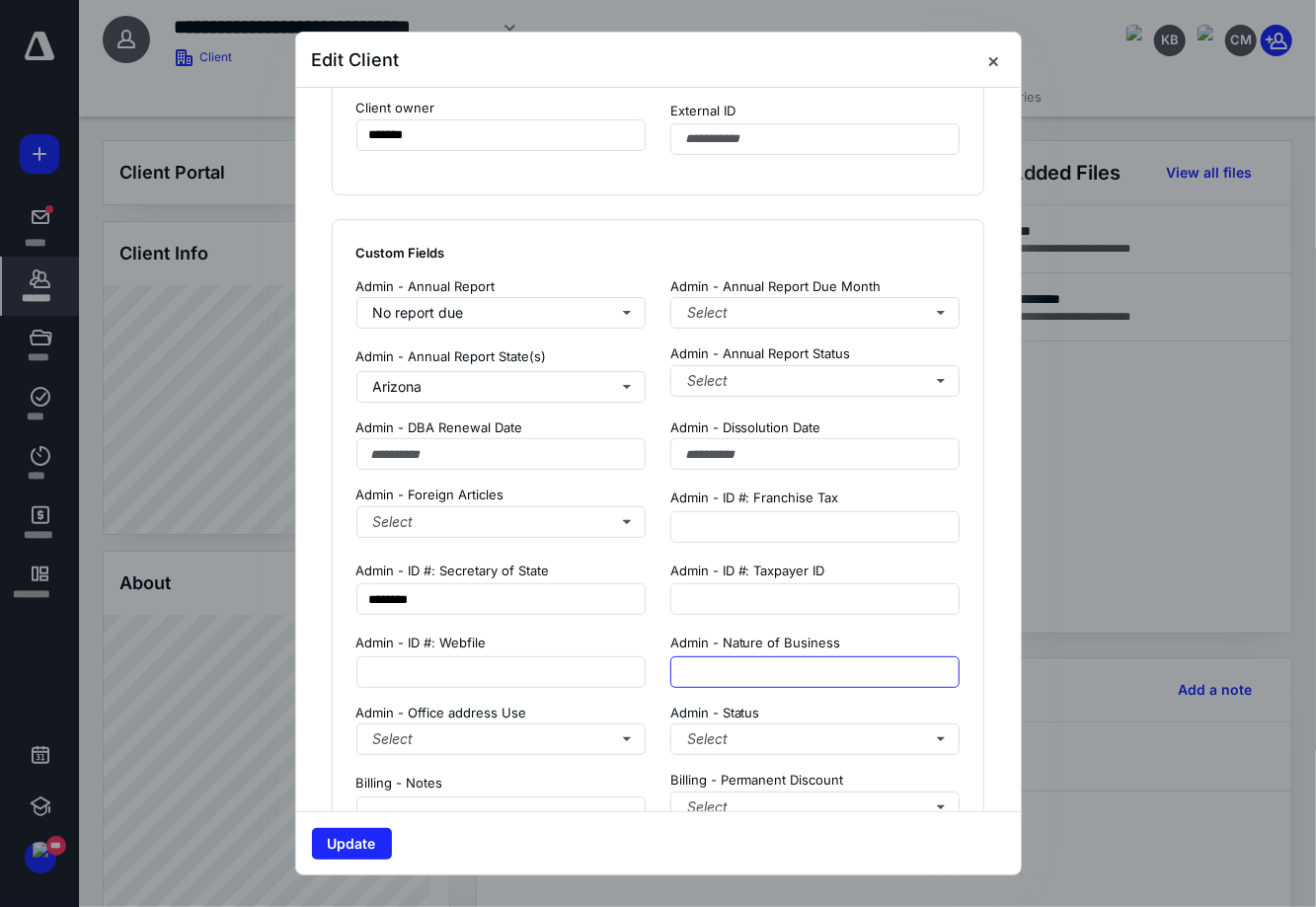 click at bounding box center (815, 672) 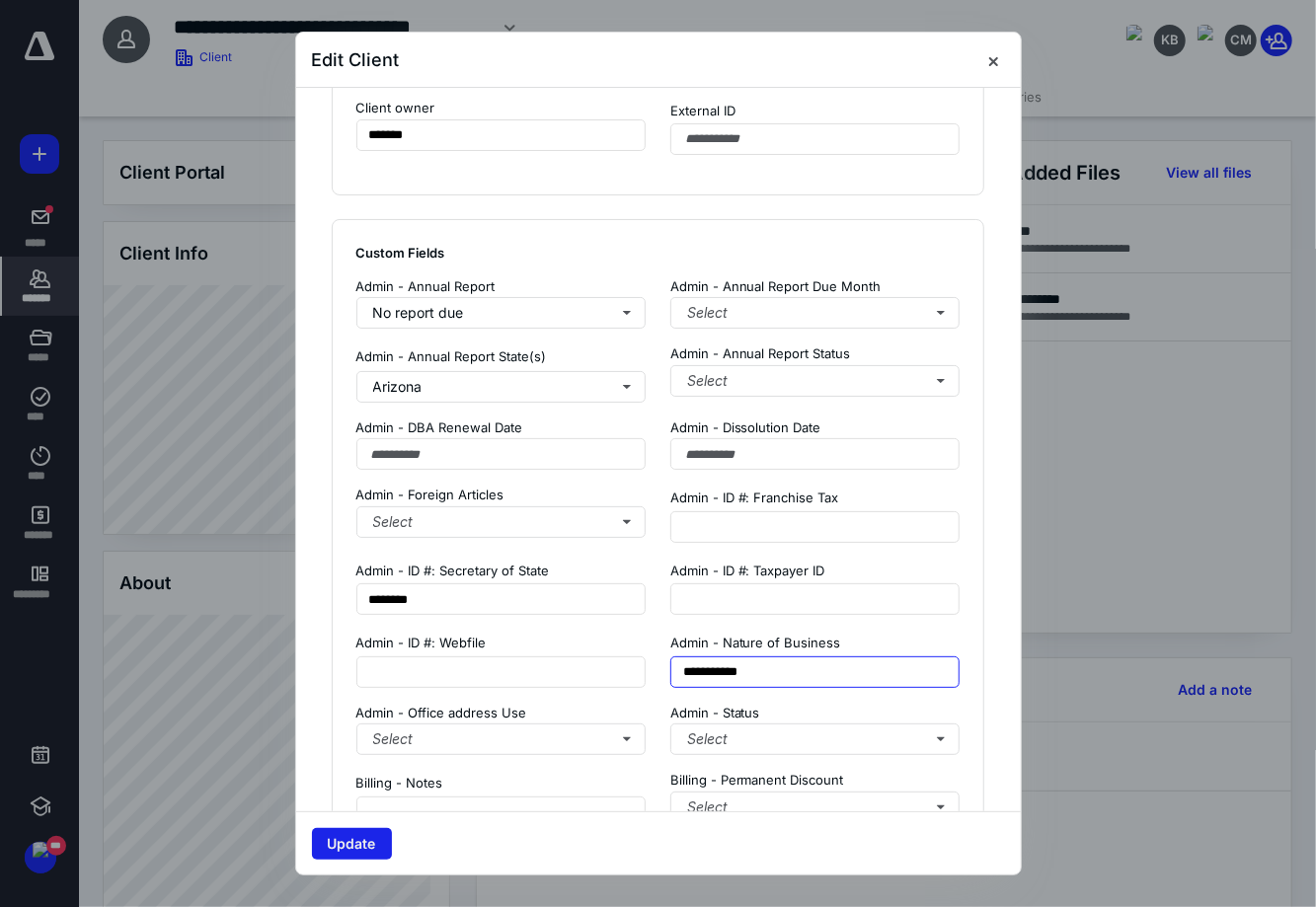 type on "**********" 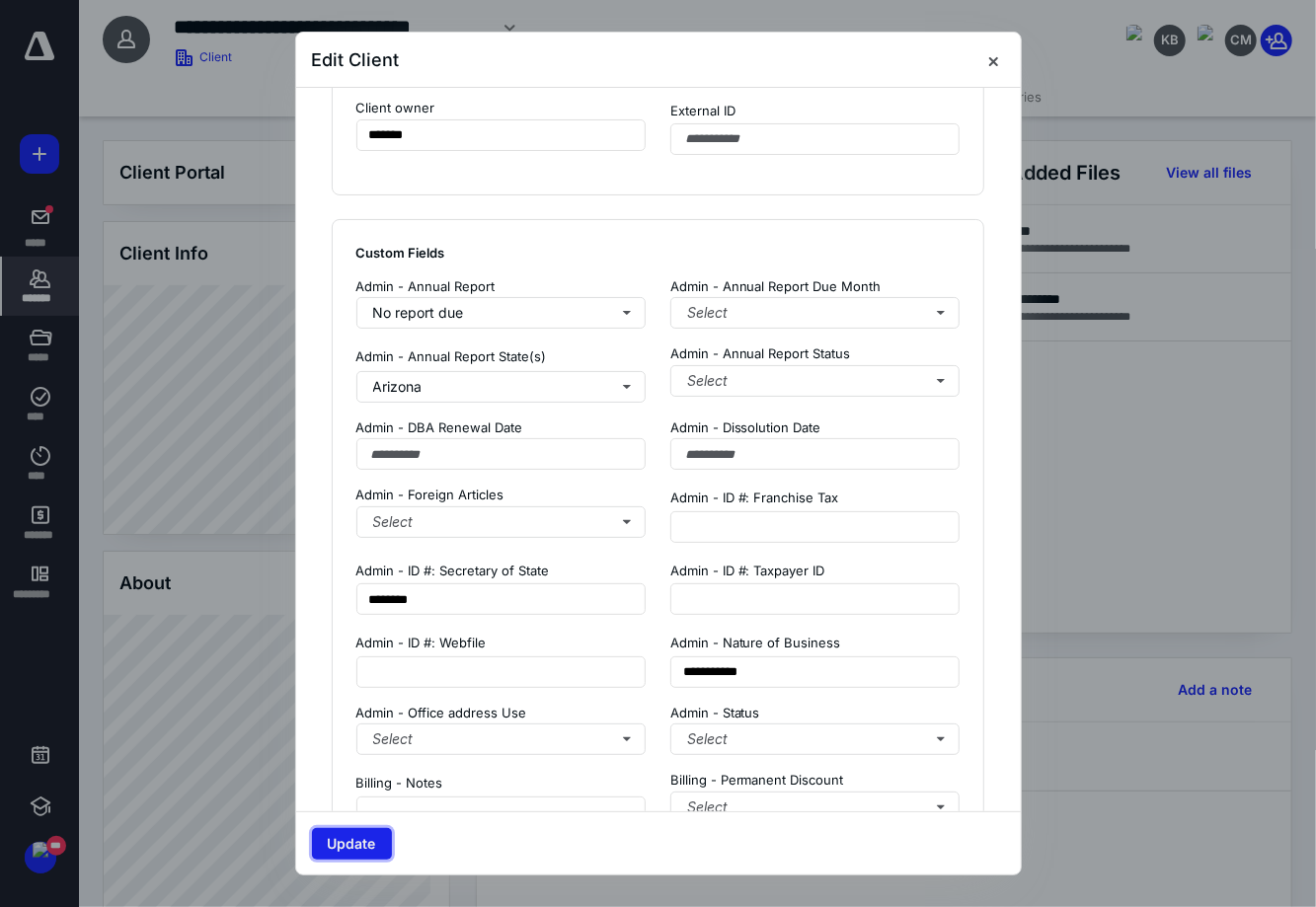 click on "Update" at bounding box center (351, 844) 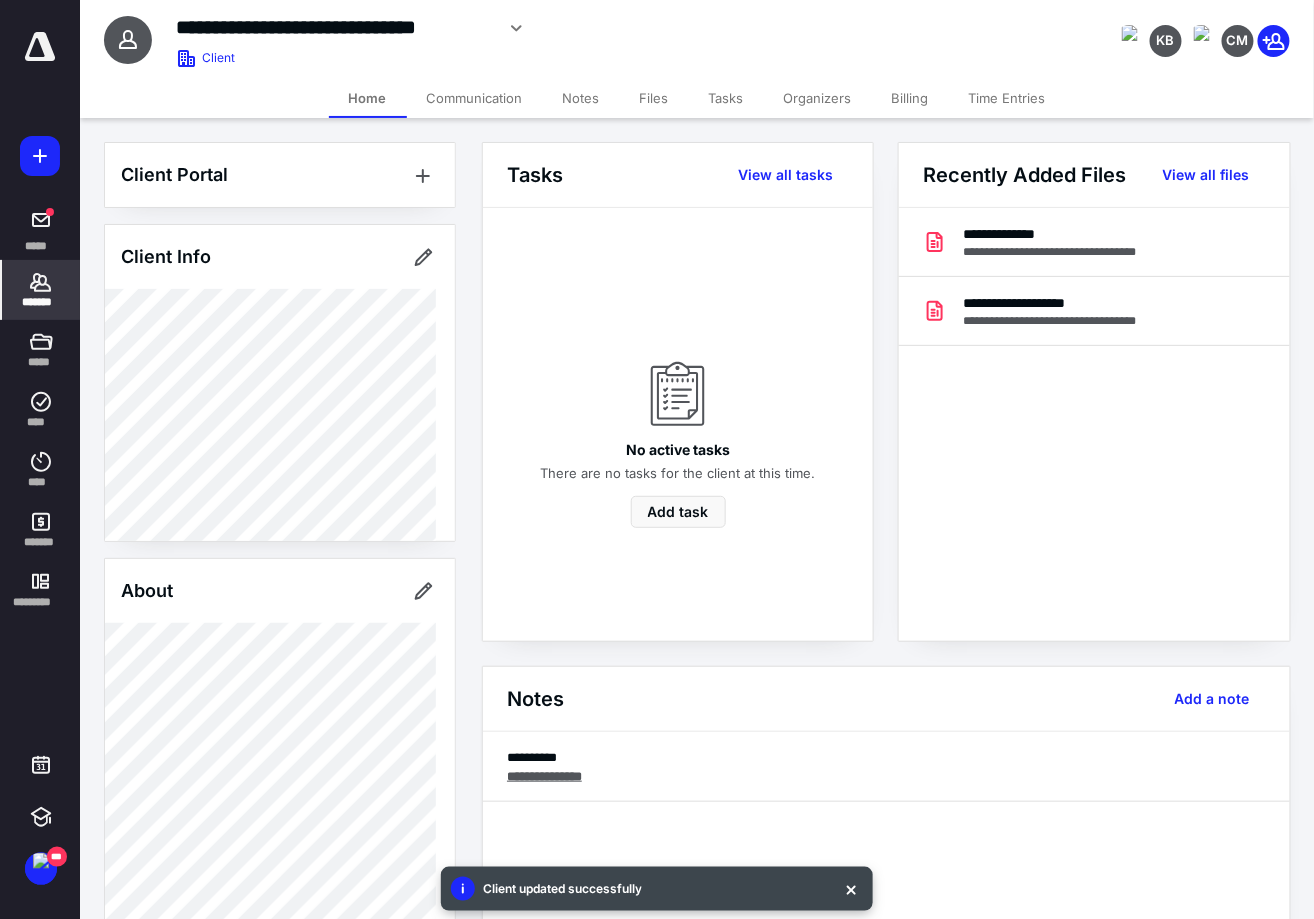 click at bounding box center (0, 0) 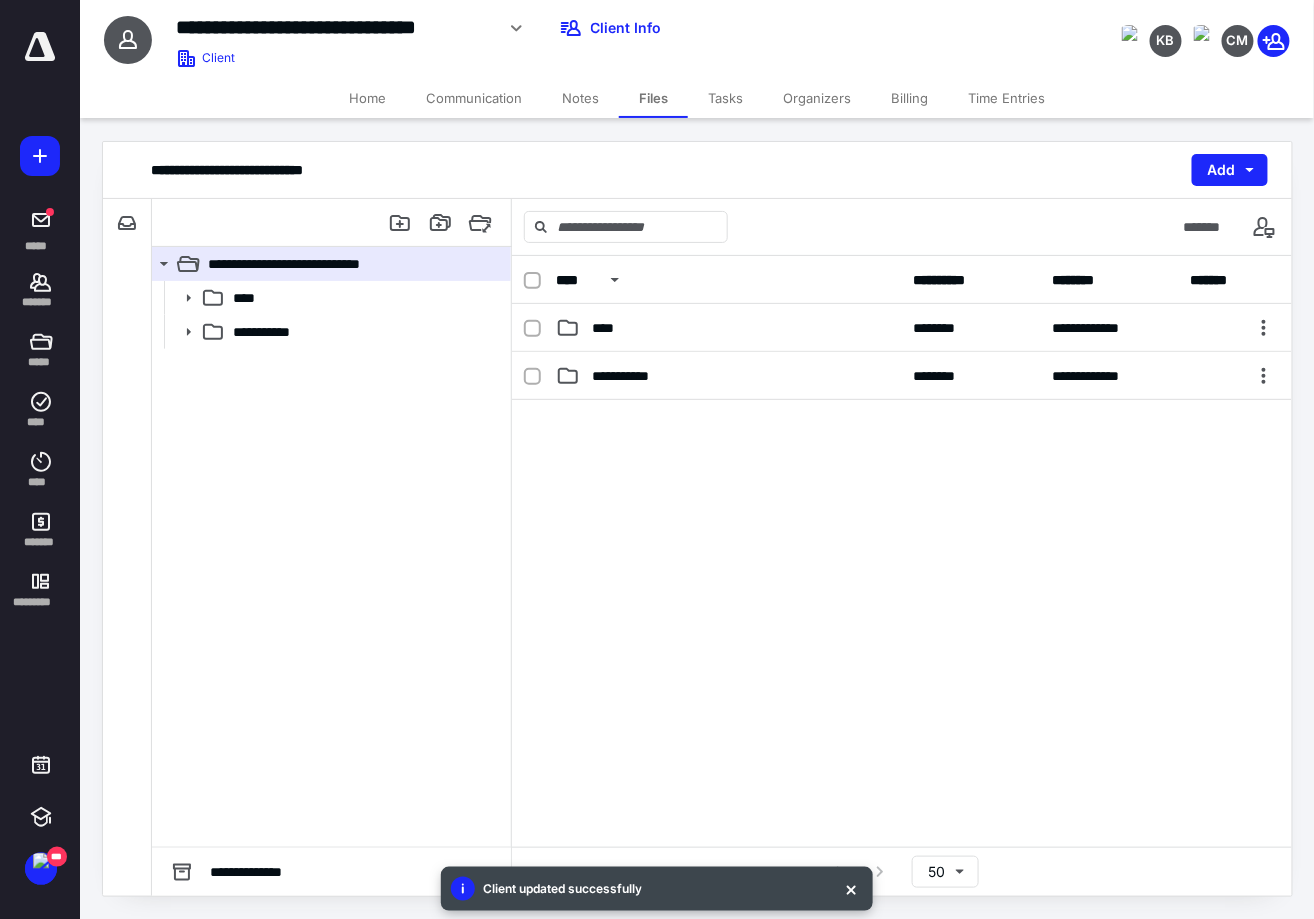 click on "Tasks" at bounding box center (725, 98) 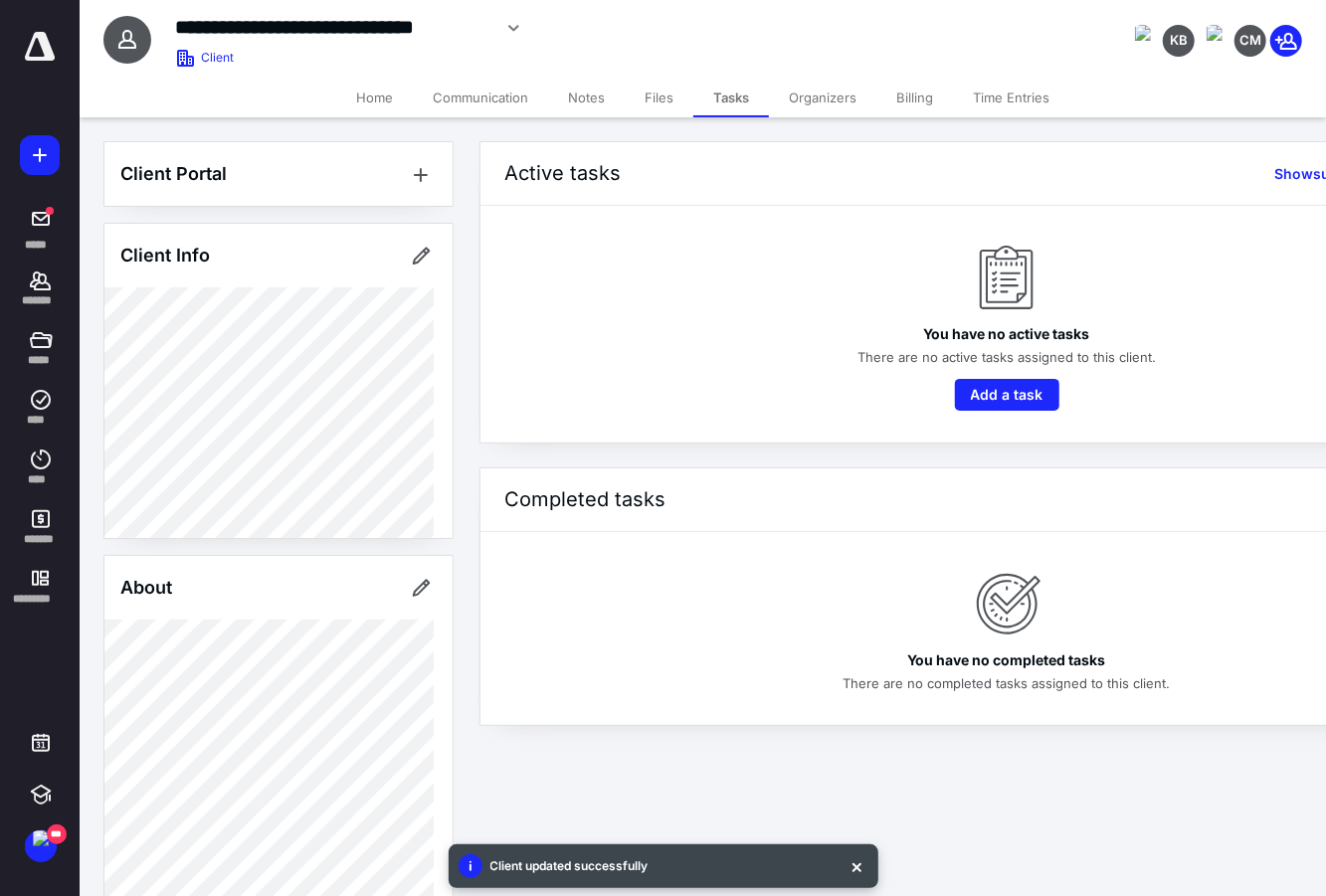 click on "Home" at bounding box center (374, 97) 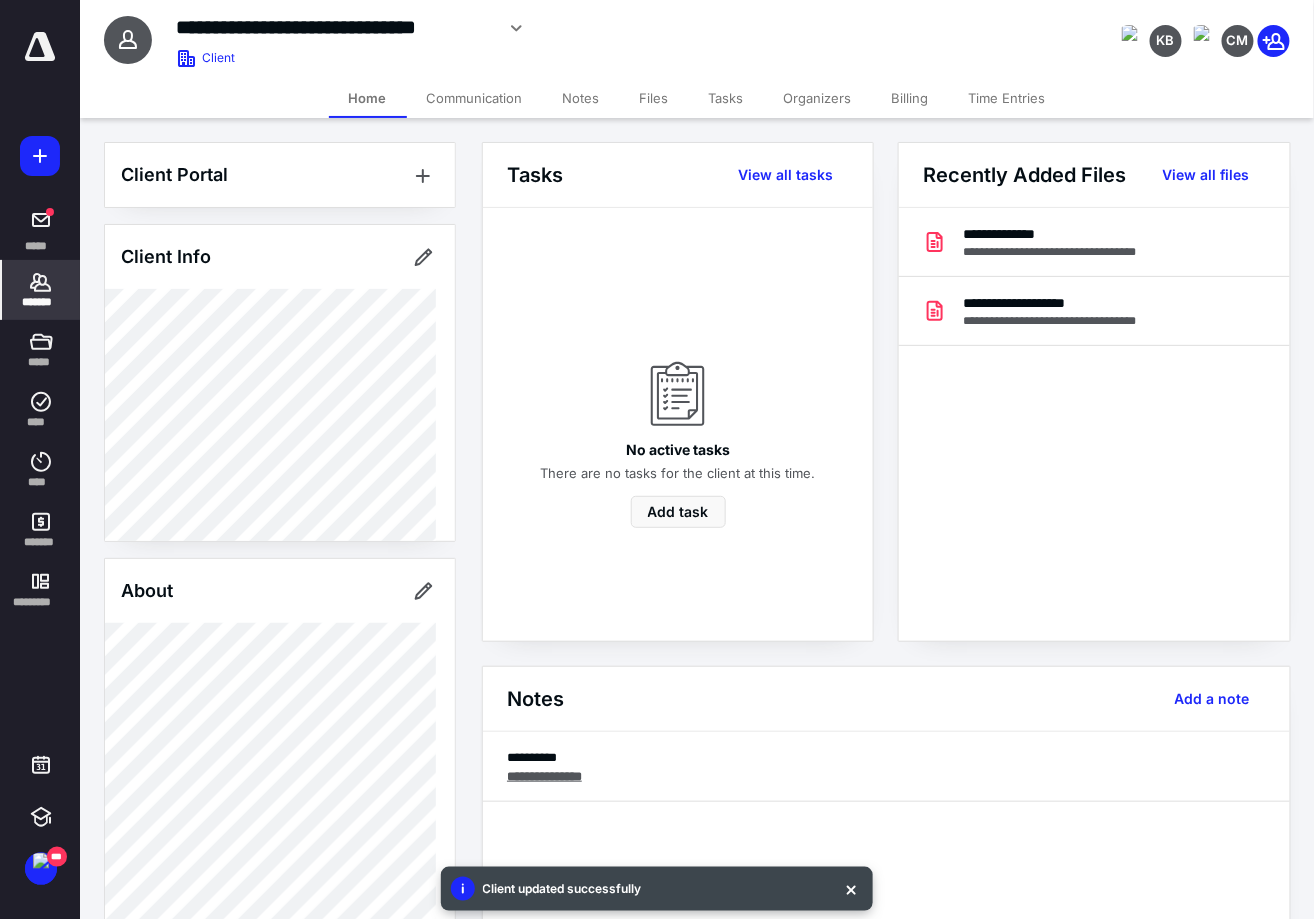 click on "*******" at bounding box center (41, 290) 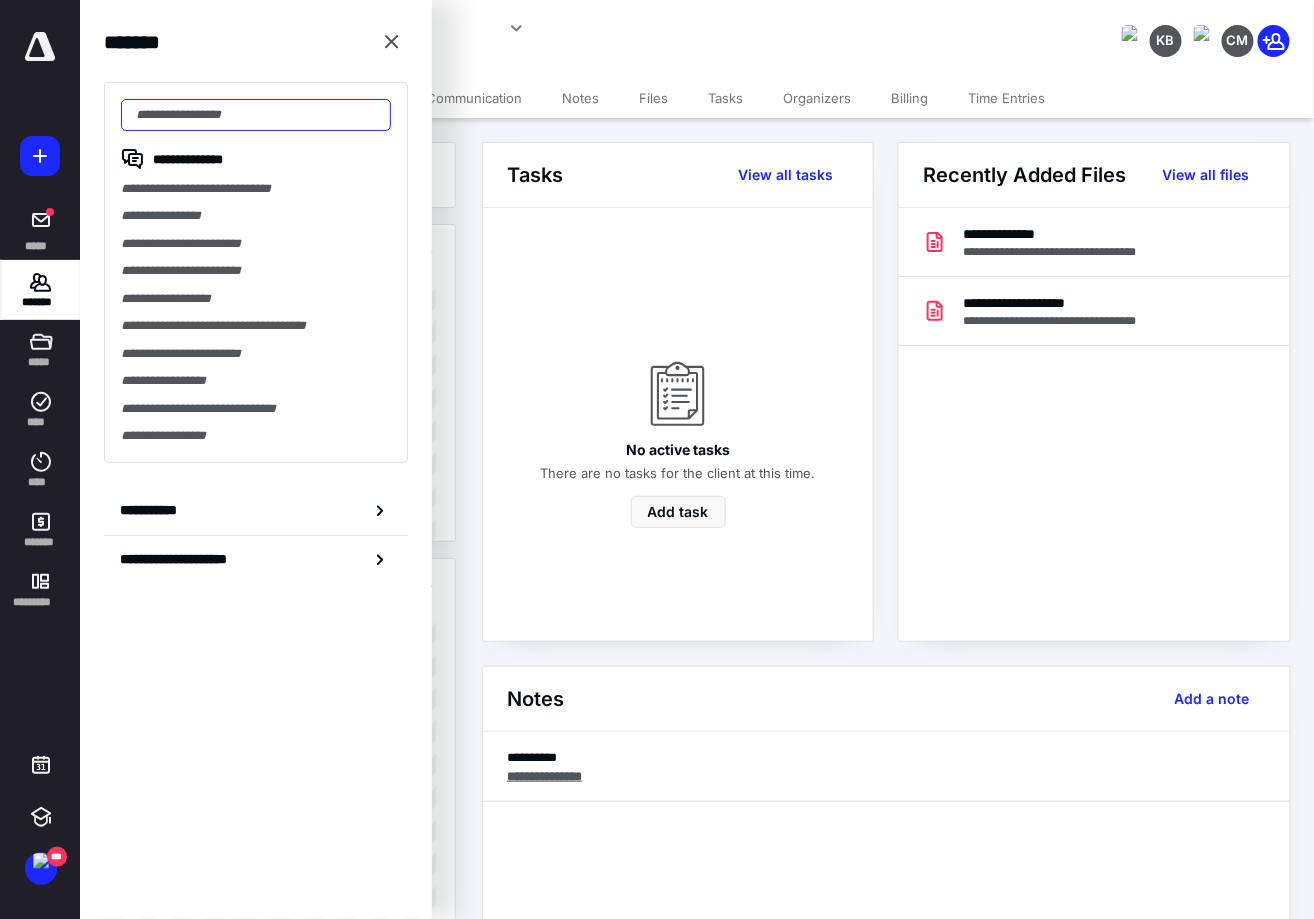 click at bounding box center (256, 115) 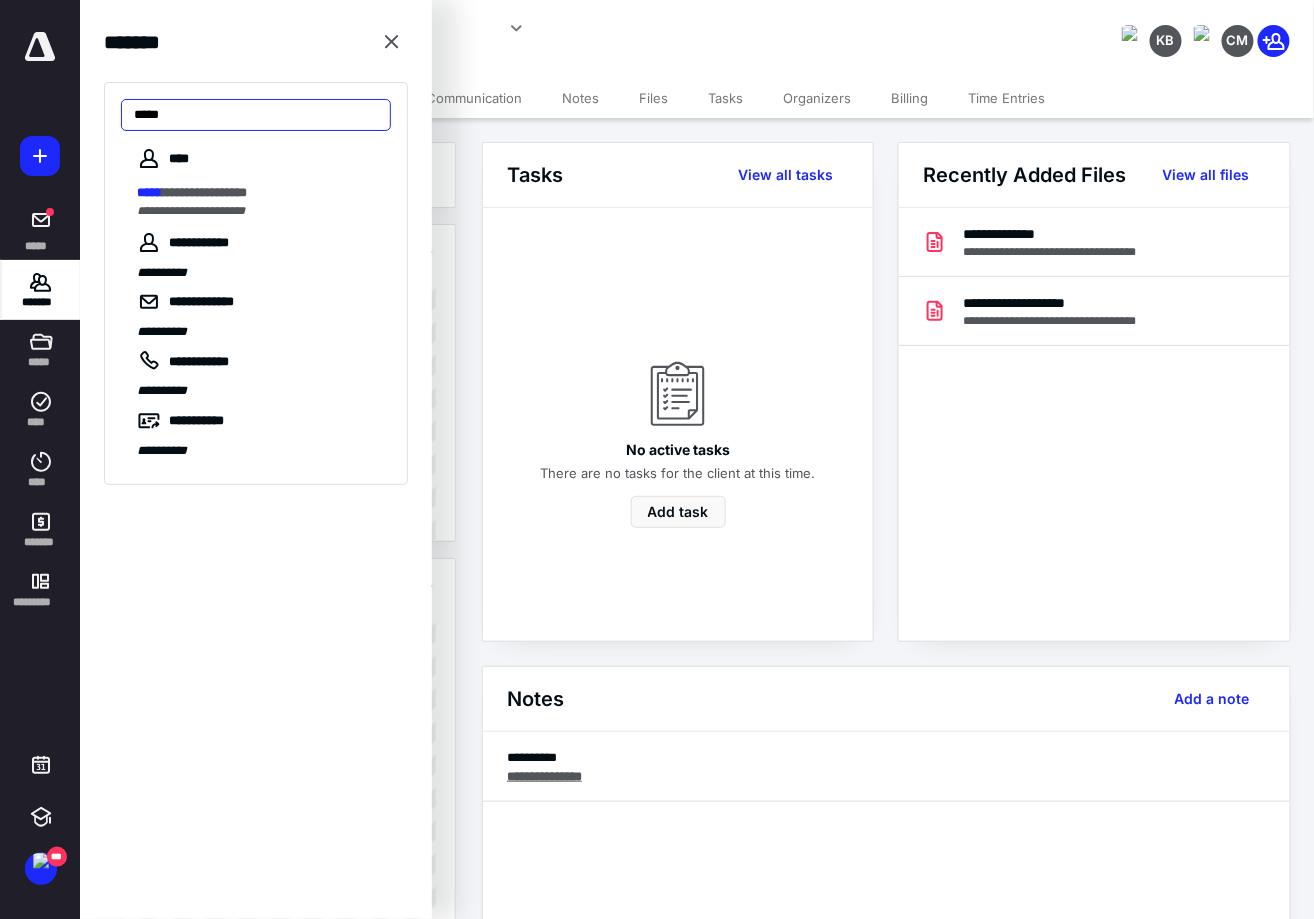 type on "*****" 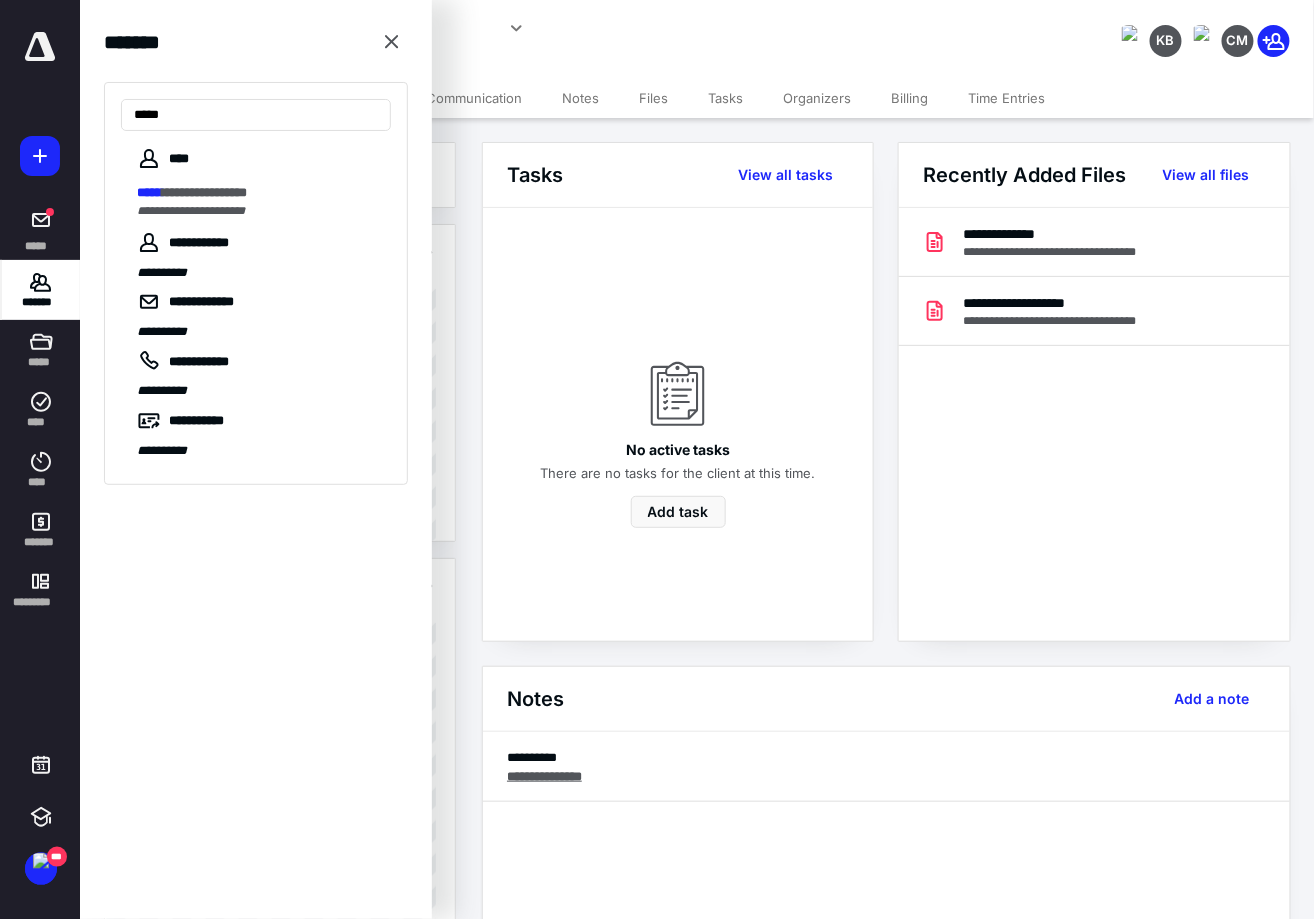 click on "**********" at bounding box center (211, 242) 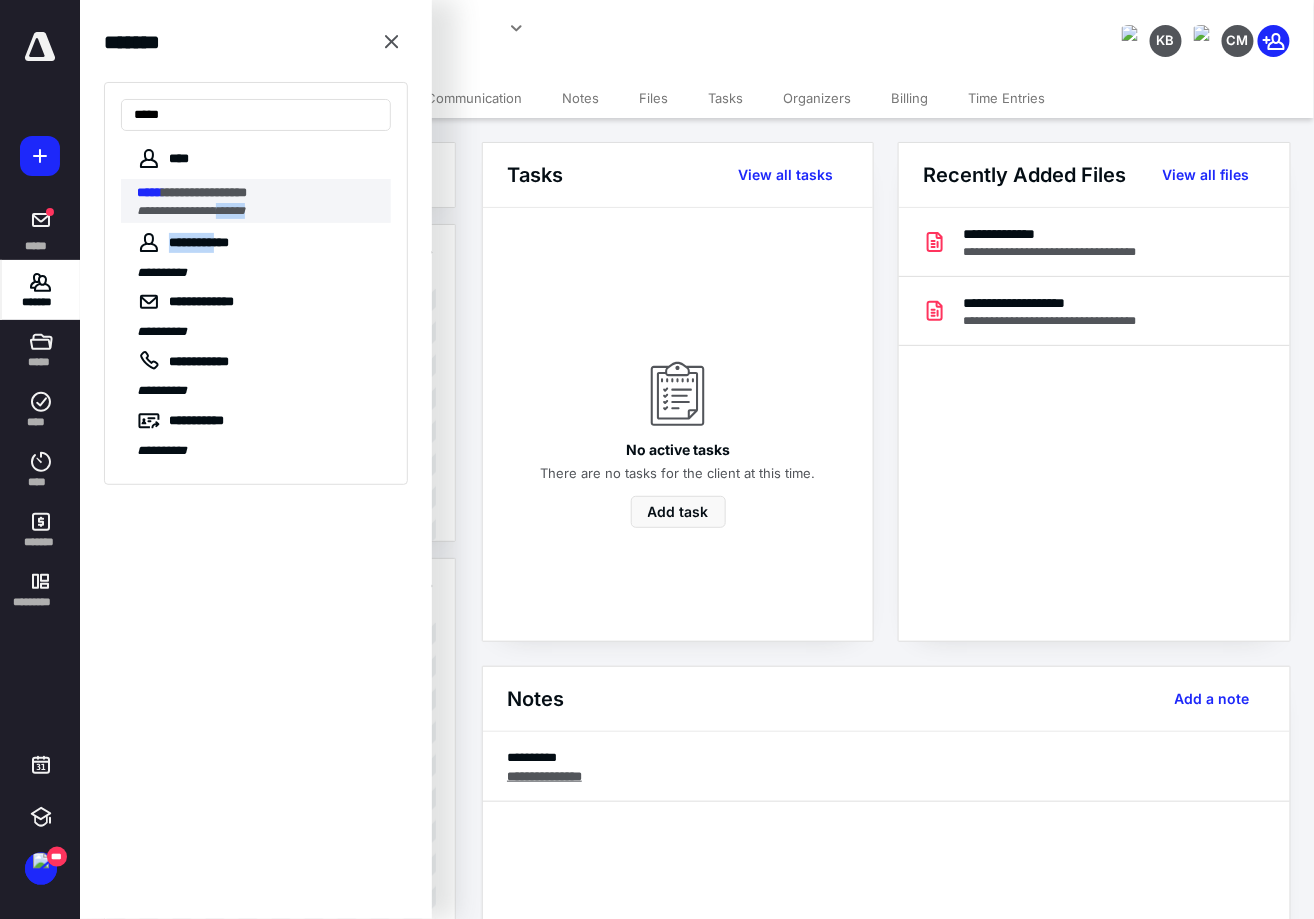 click on "**********" at bounding box center (256, 303) 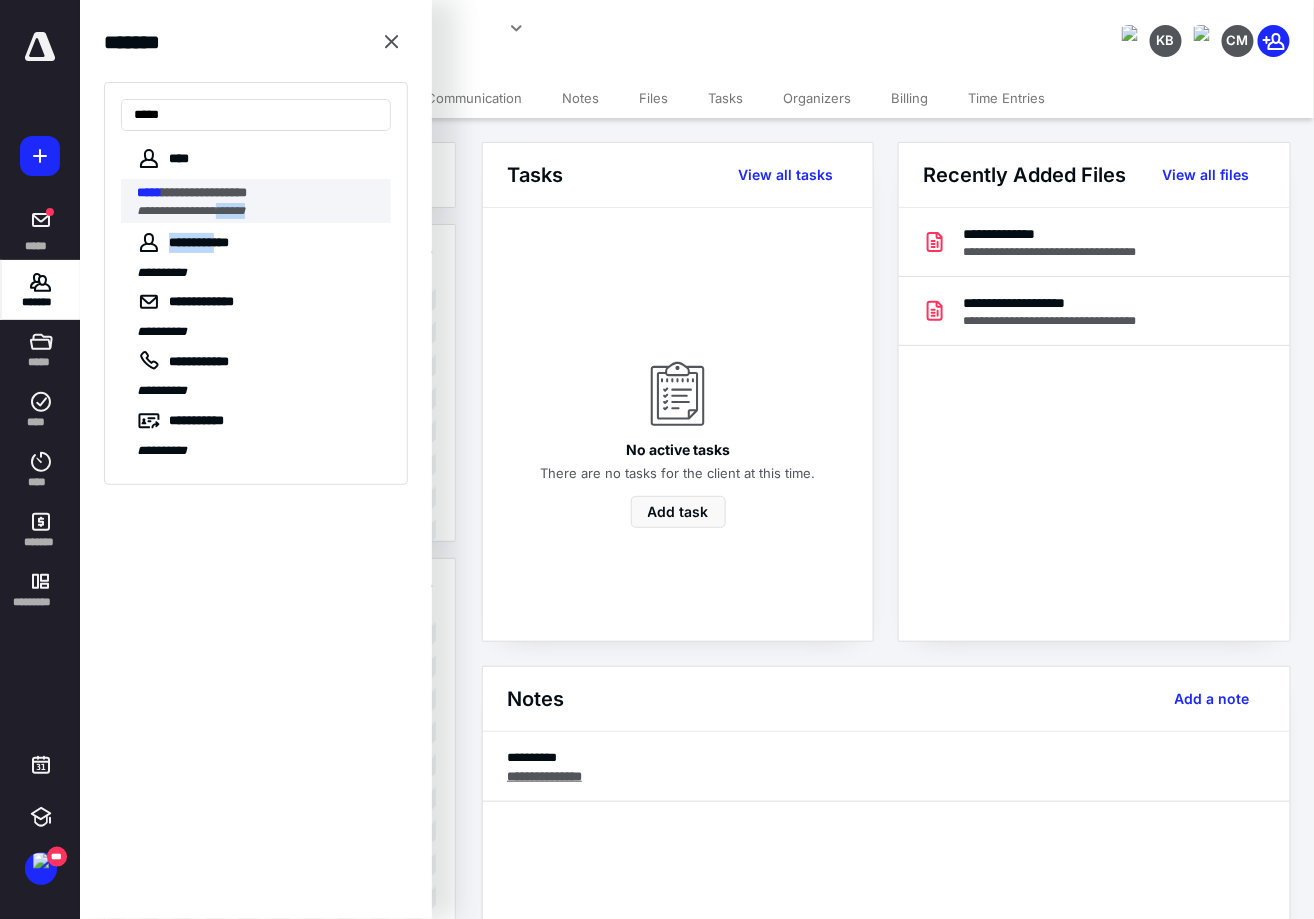 click on "**********" at bounding box center [204, 192] 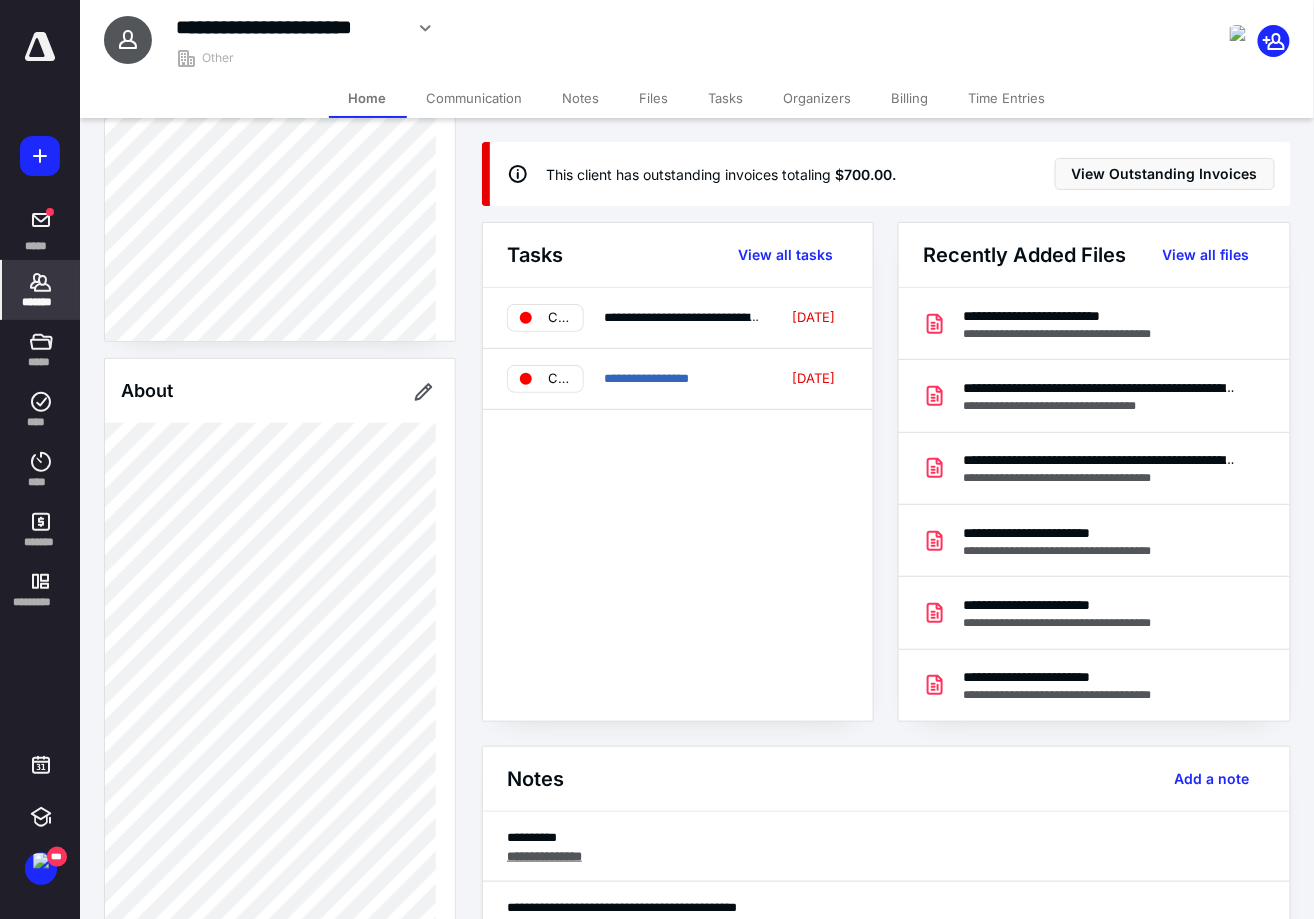 scroll, scrollTop: 499, scrollLeft: 0, axis: vertical 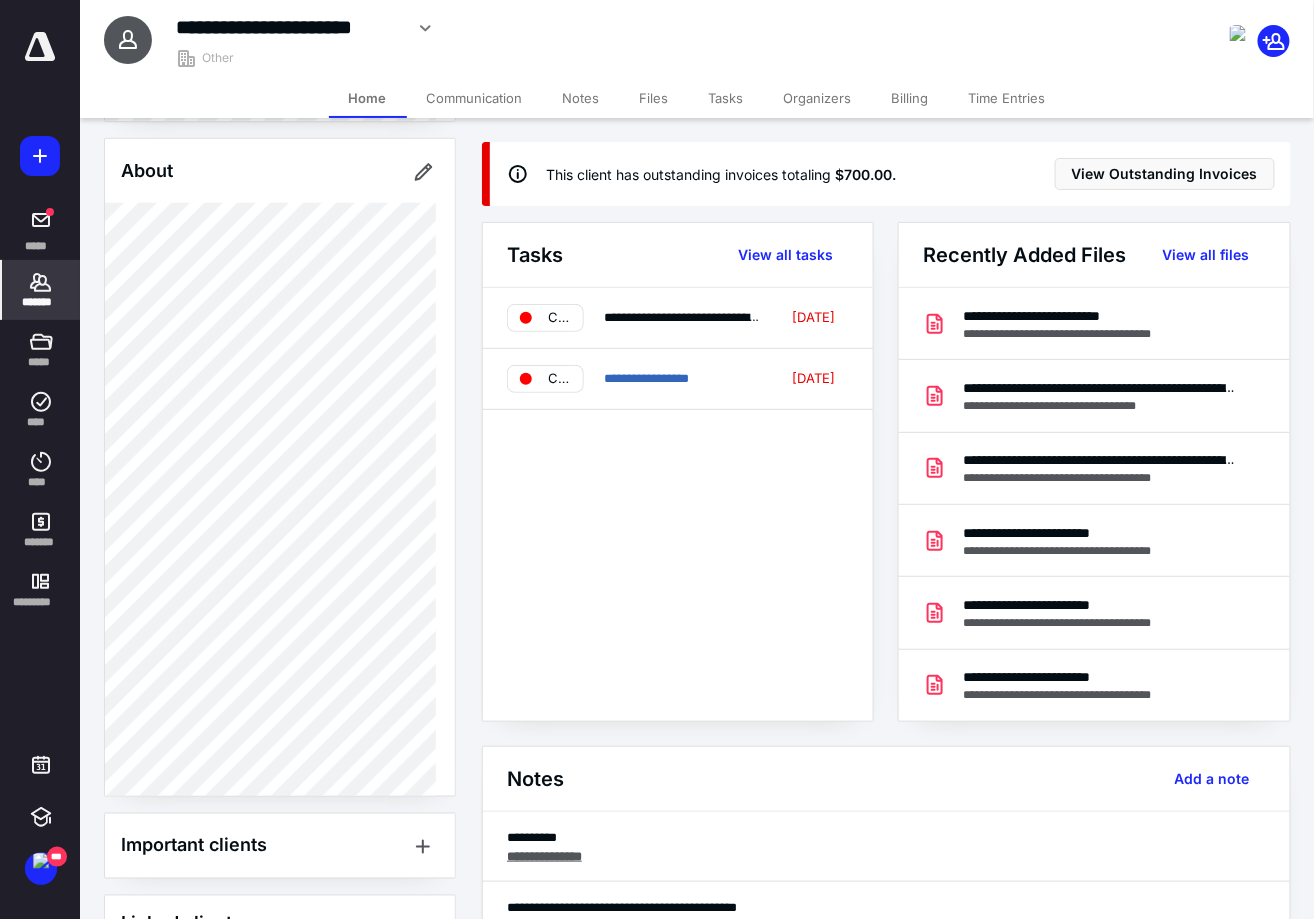 click on "Notes" at bounding box center (581, 98) 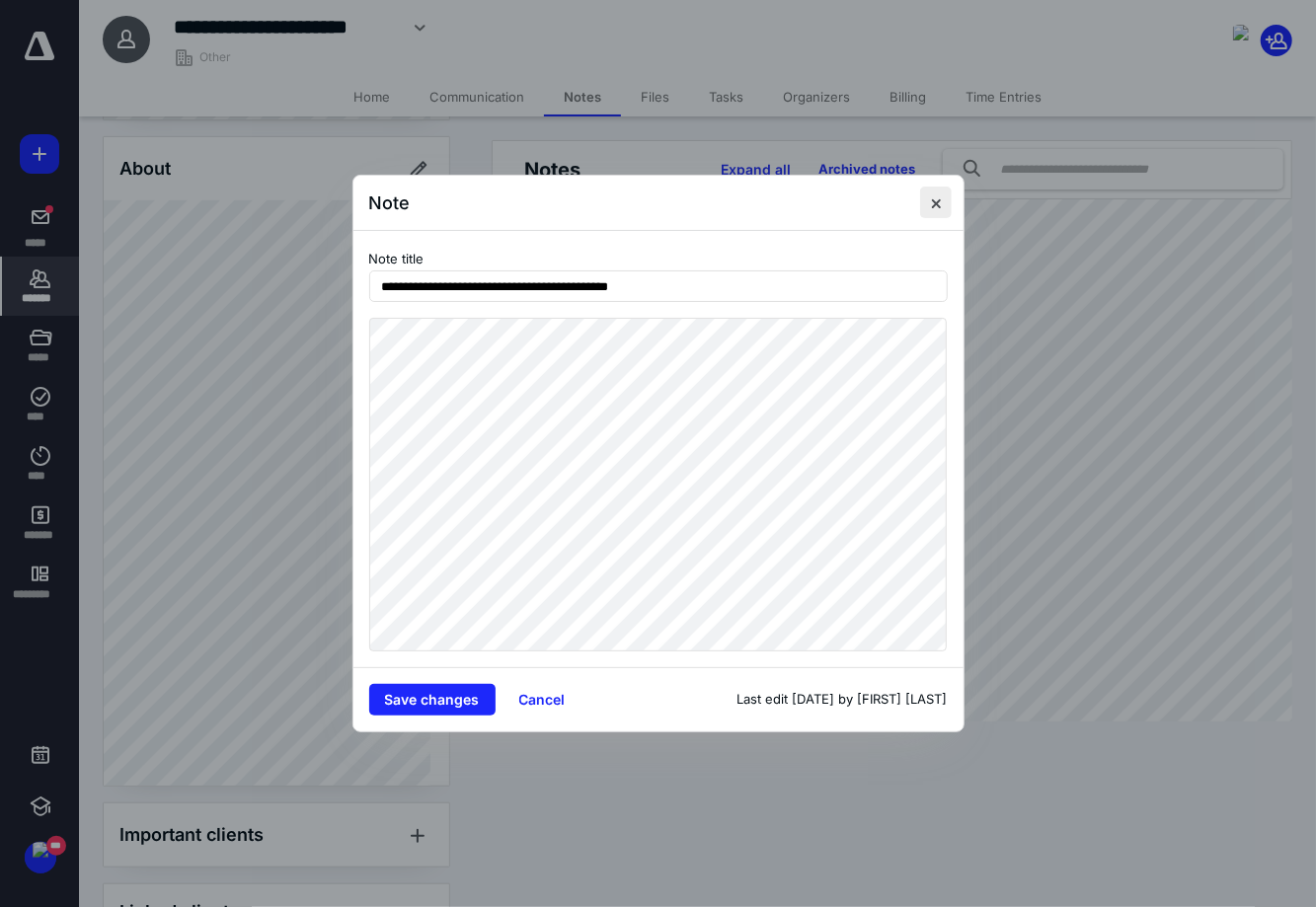 click at bounding box center [936, 202] 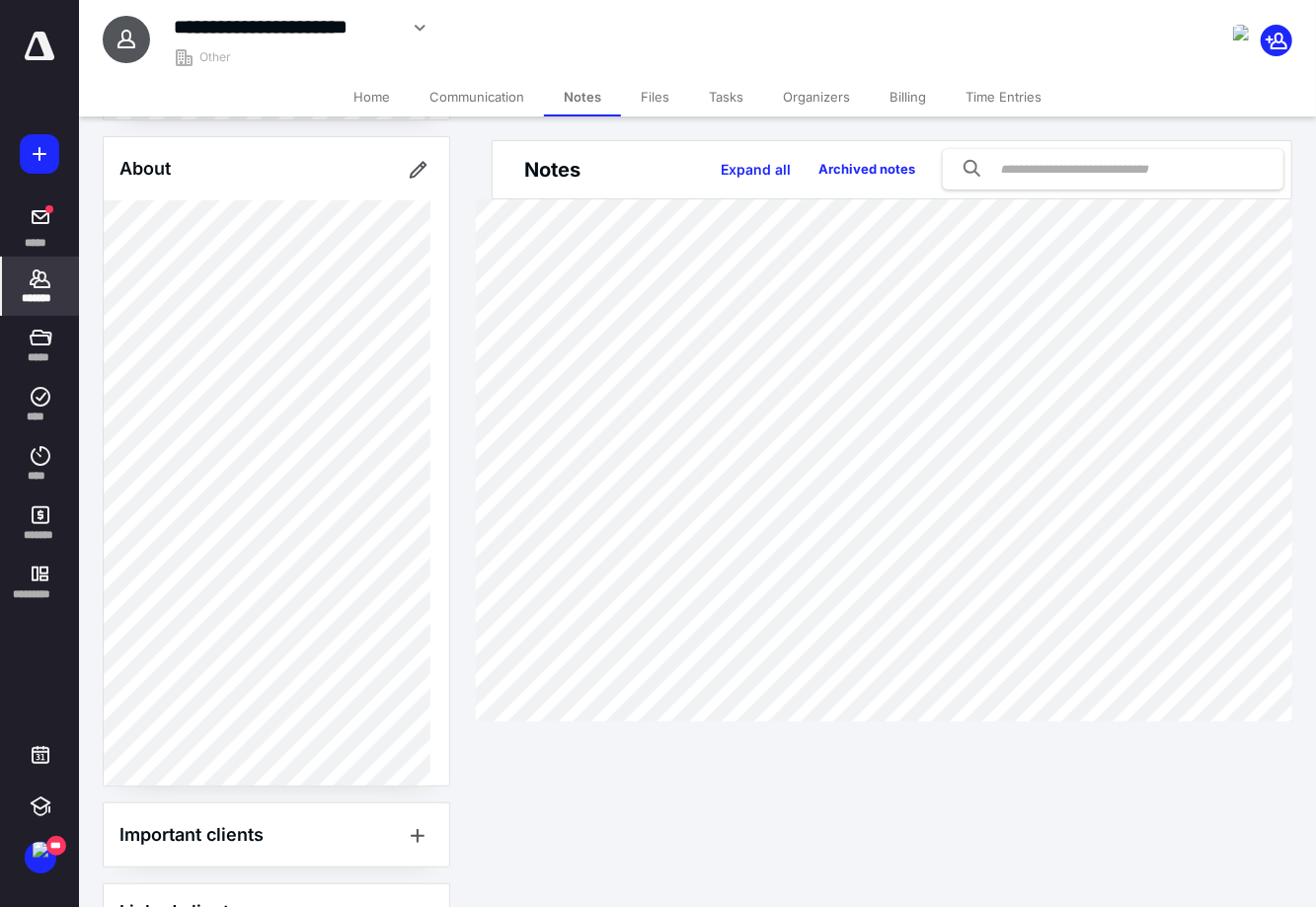click 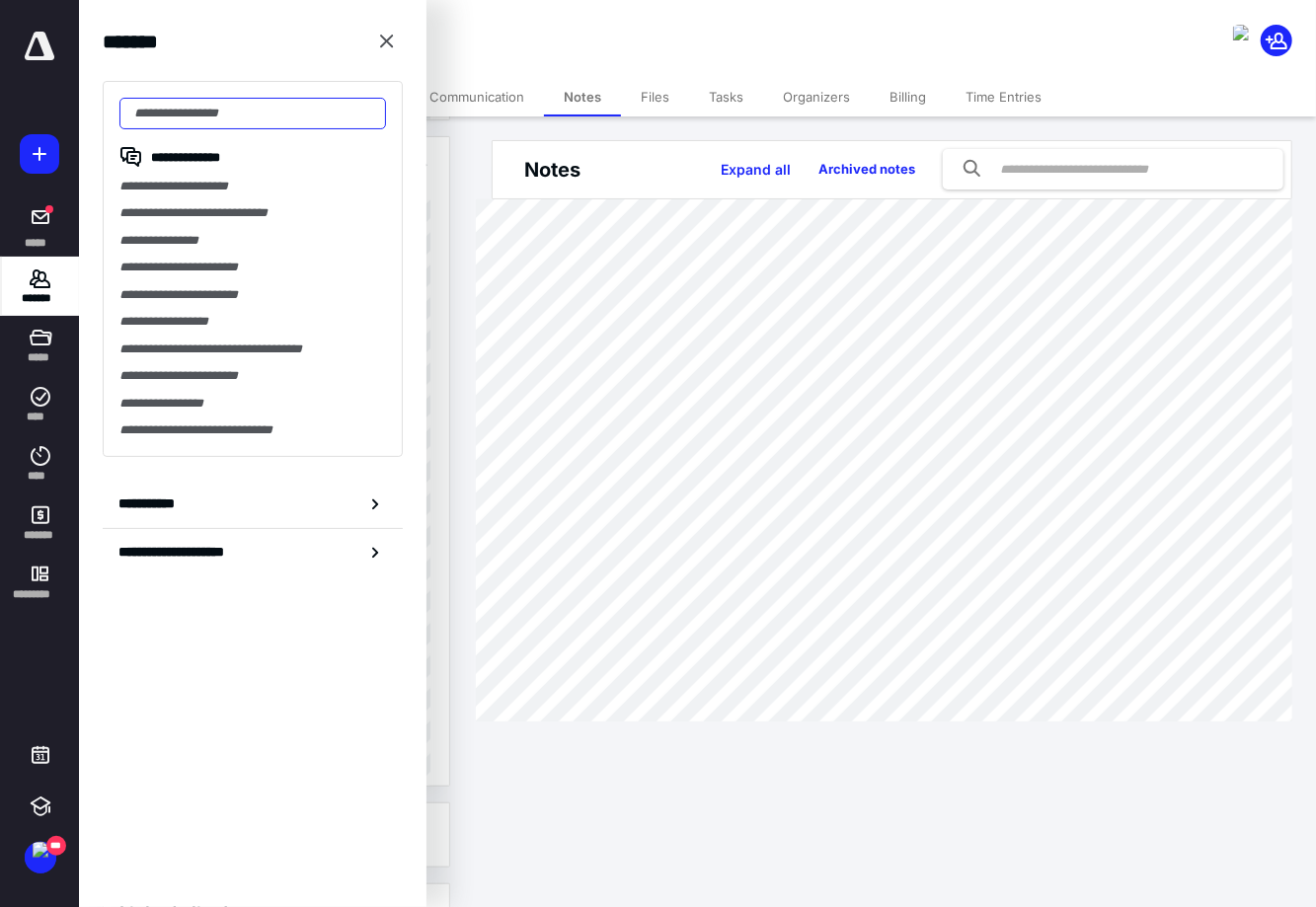 click at bounding box center (253, 113) 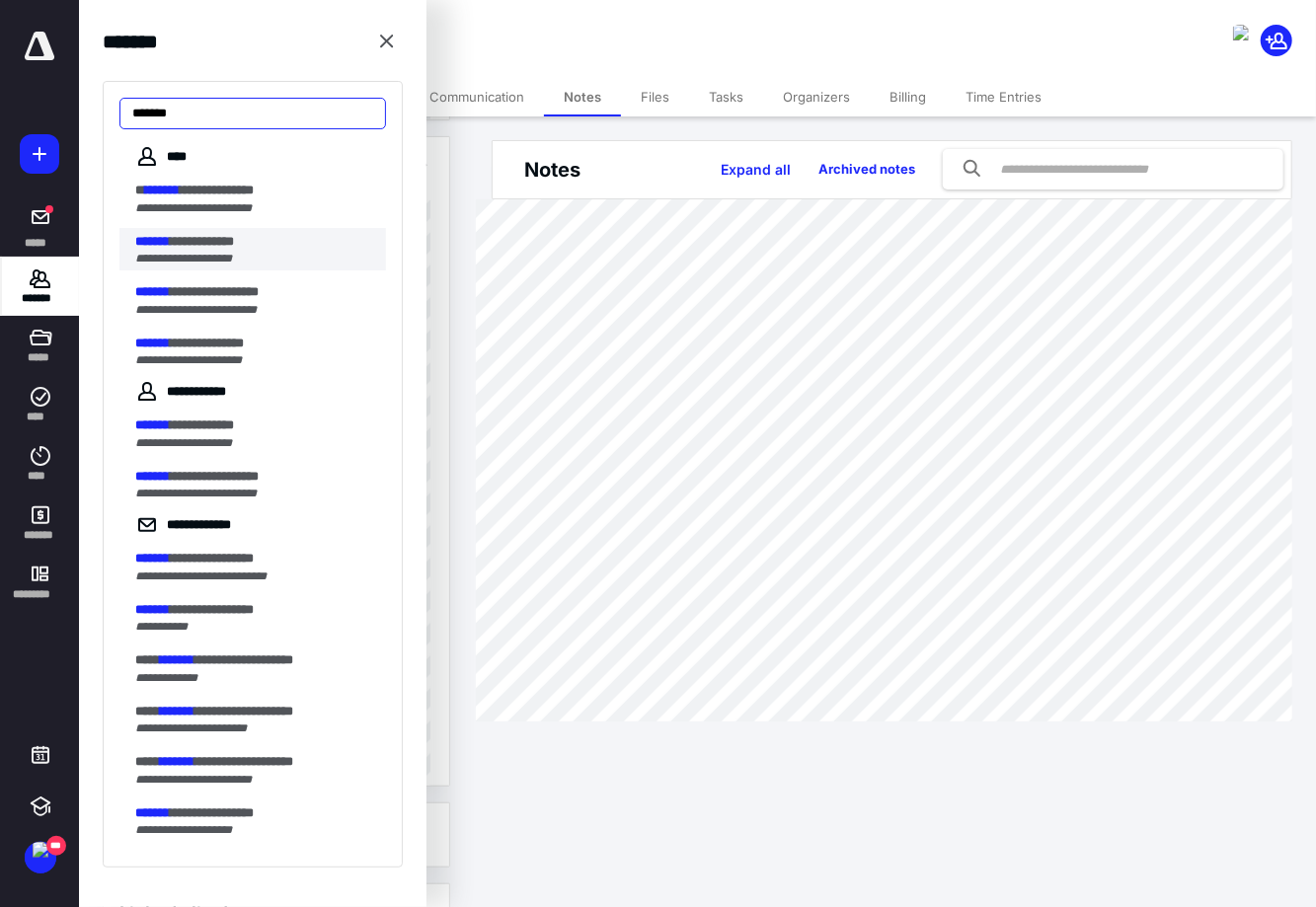 type on "*******" 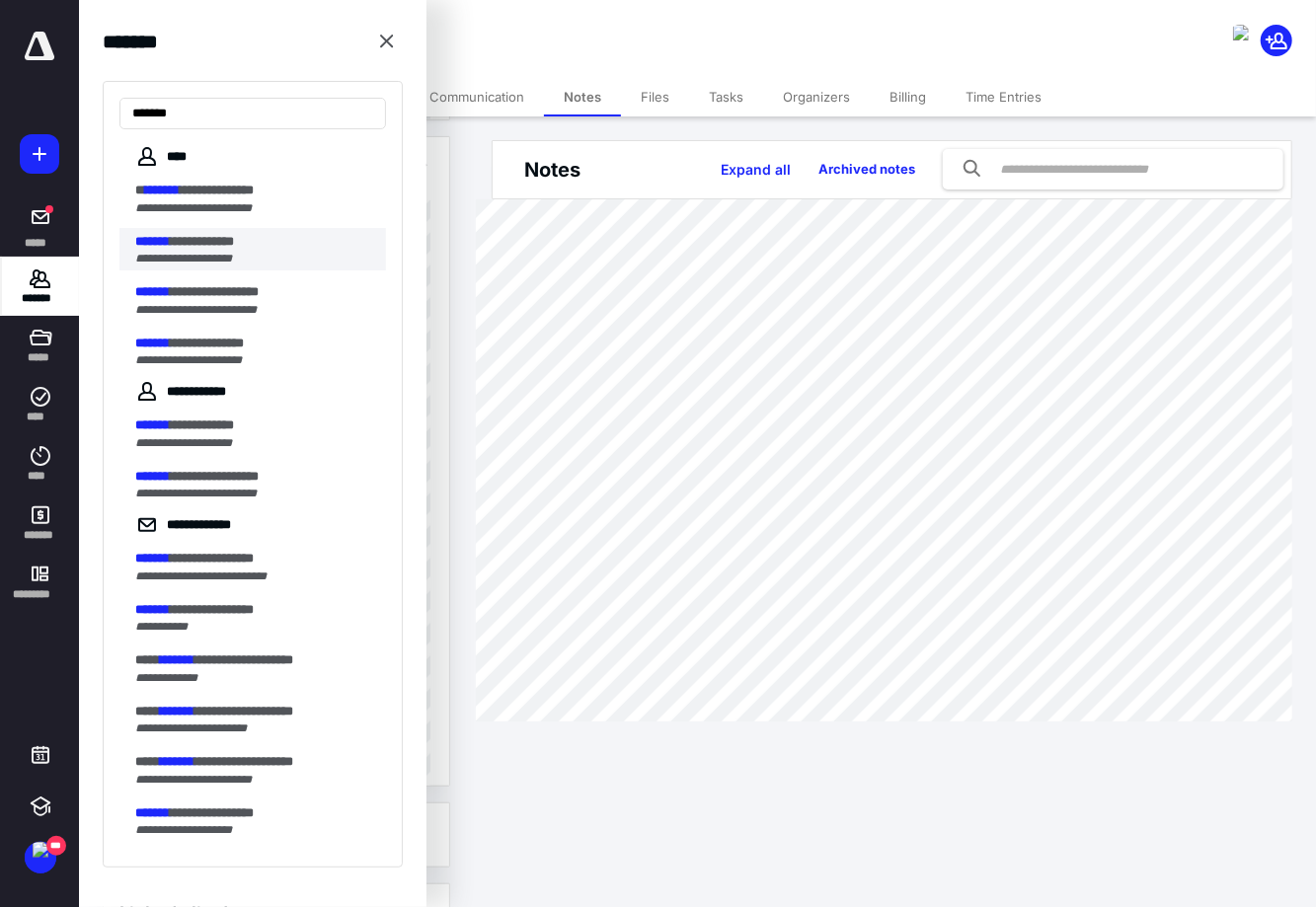 click on "**********" at bounding box center [261, 250] 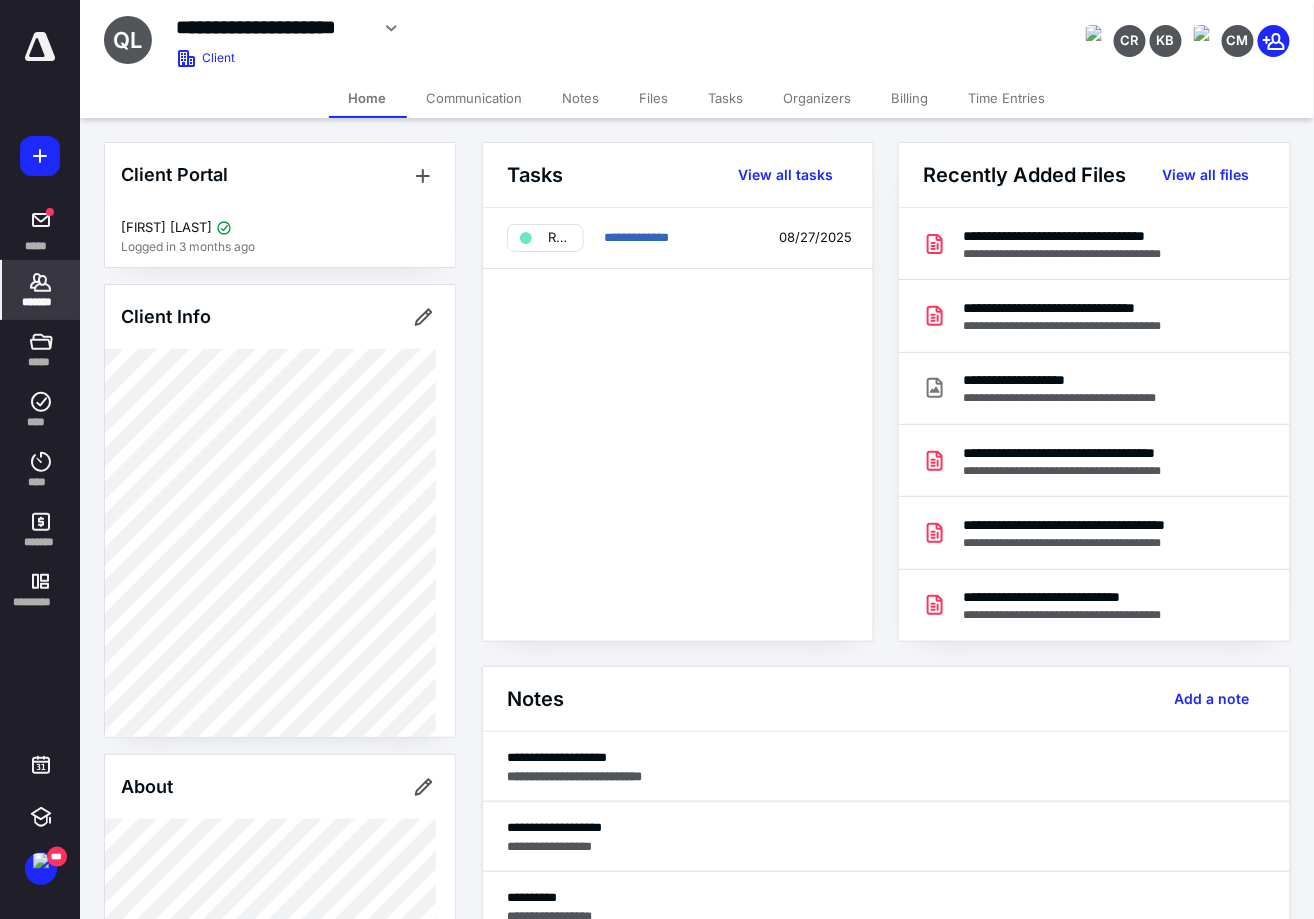 click 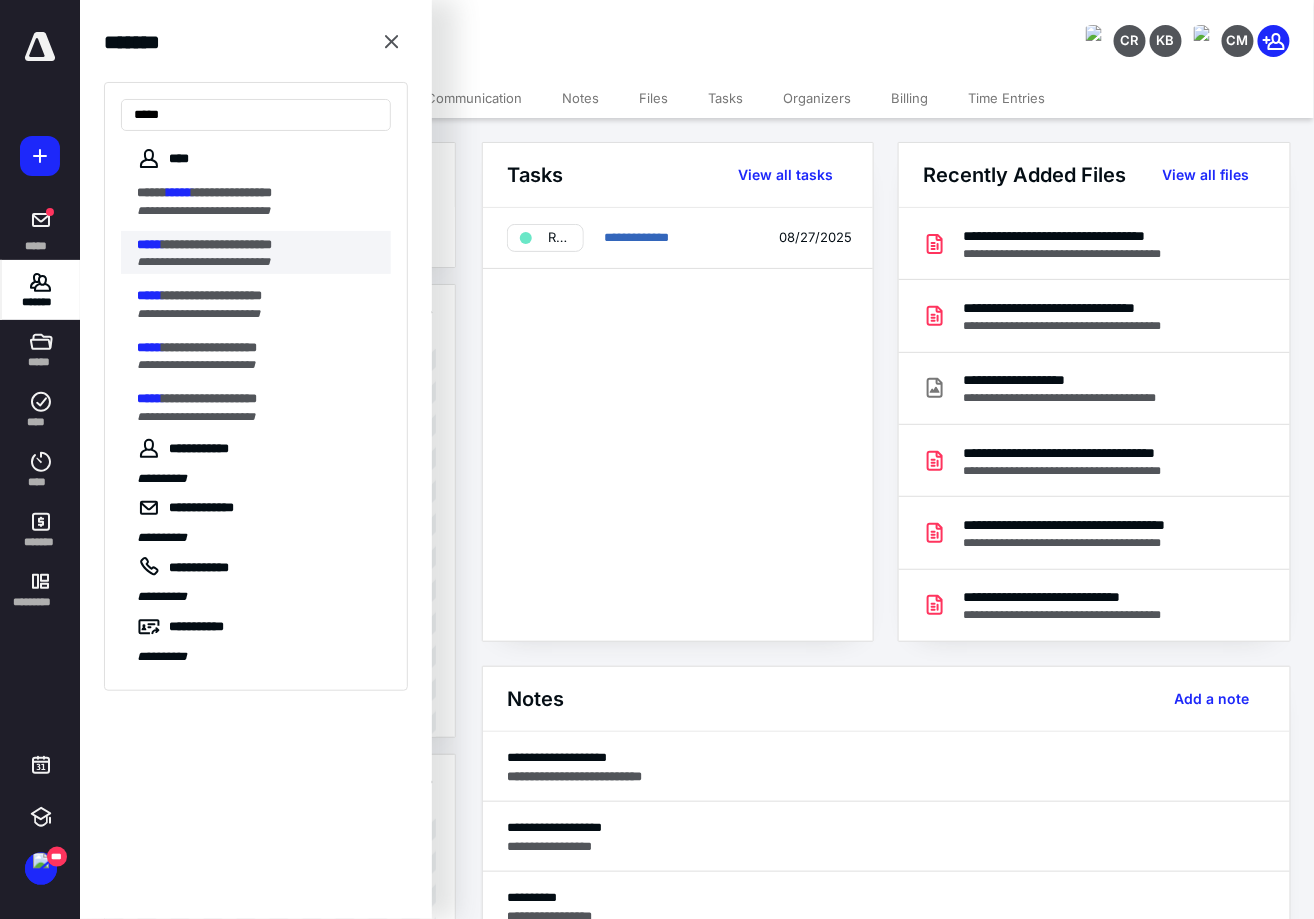 type on "*****" 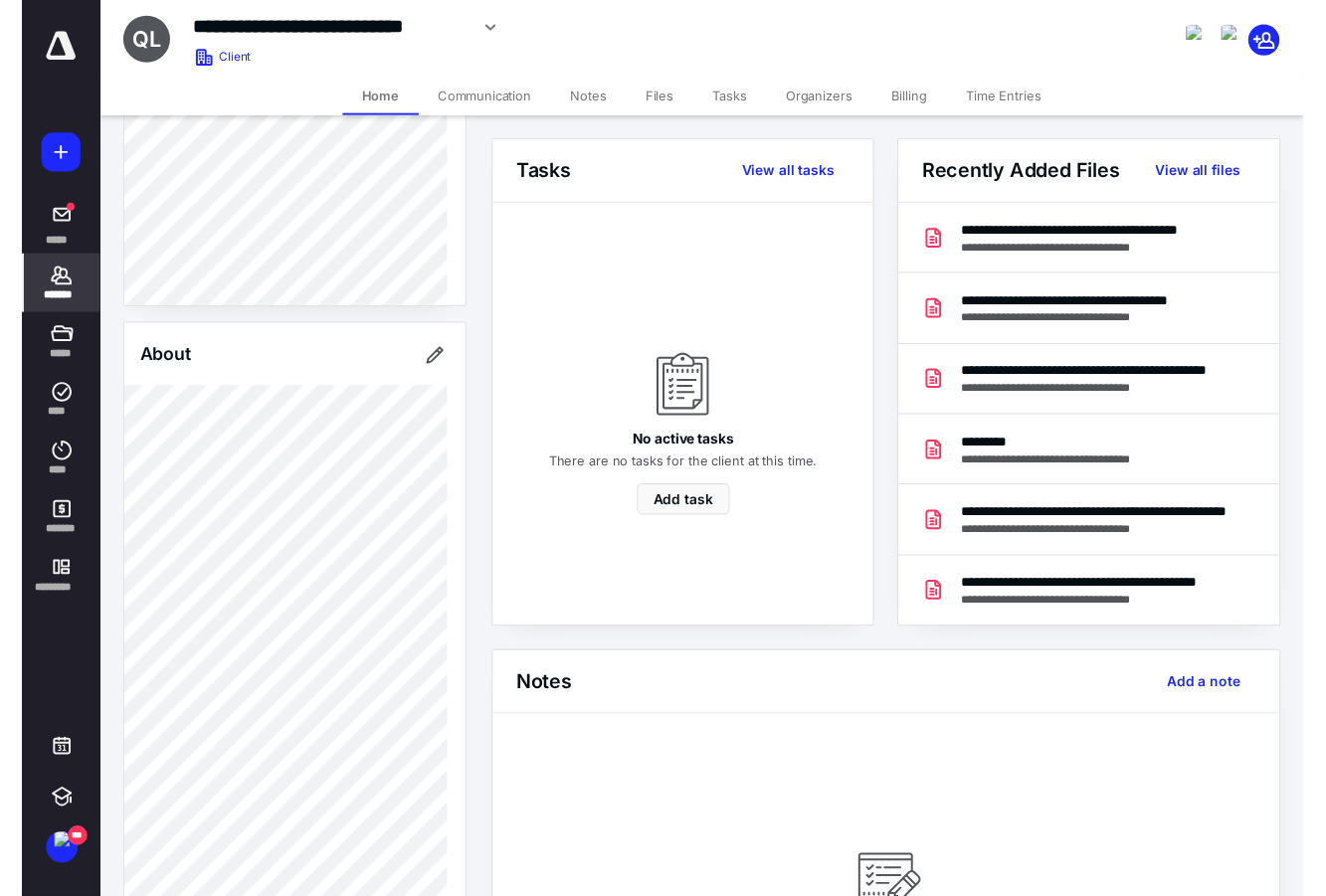 scroll, scrollTop: 345, scrollLeft: 0, axis: vertical 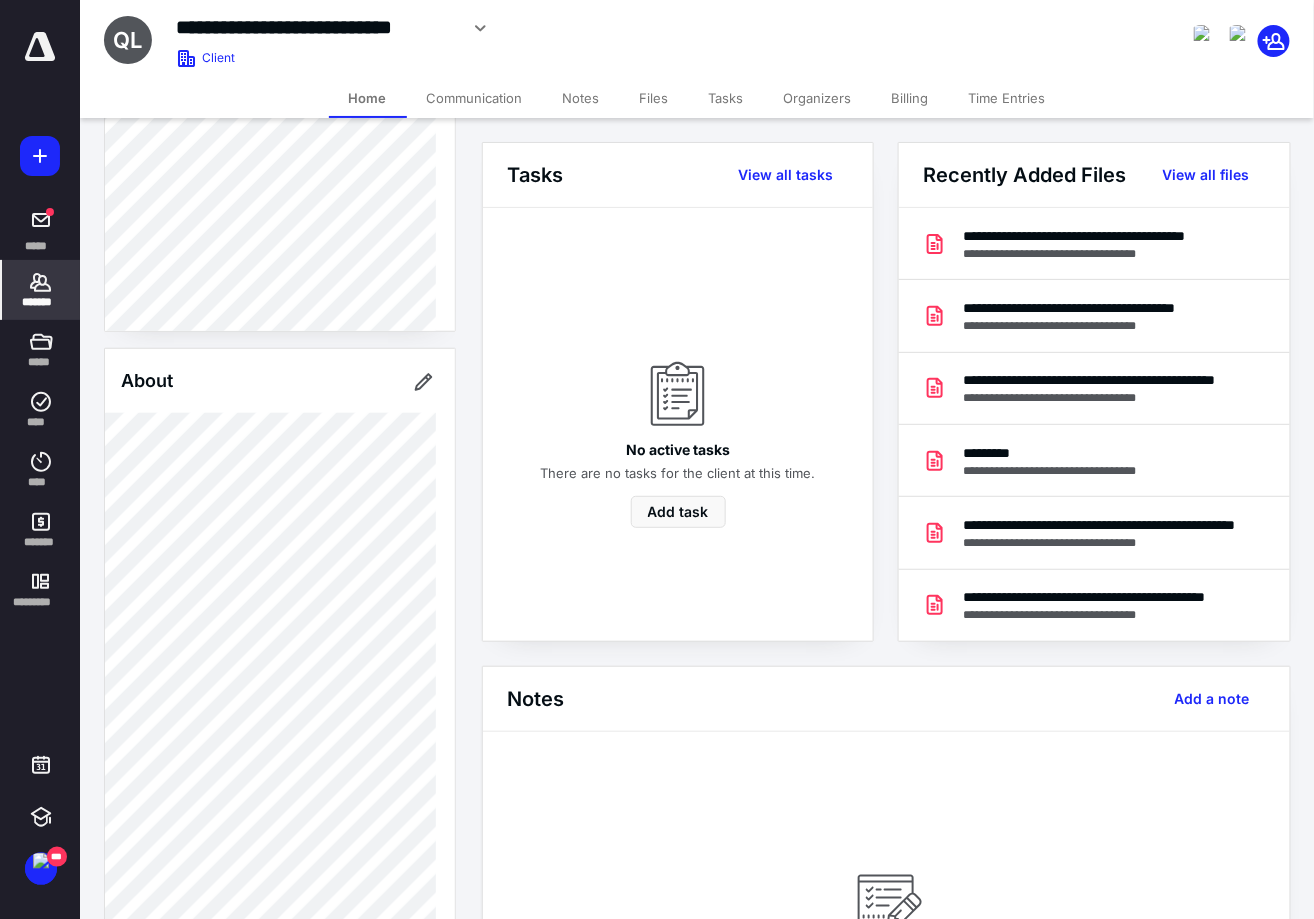 click on "Files" at bounding box center [654, 98] 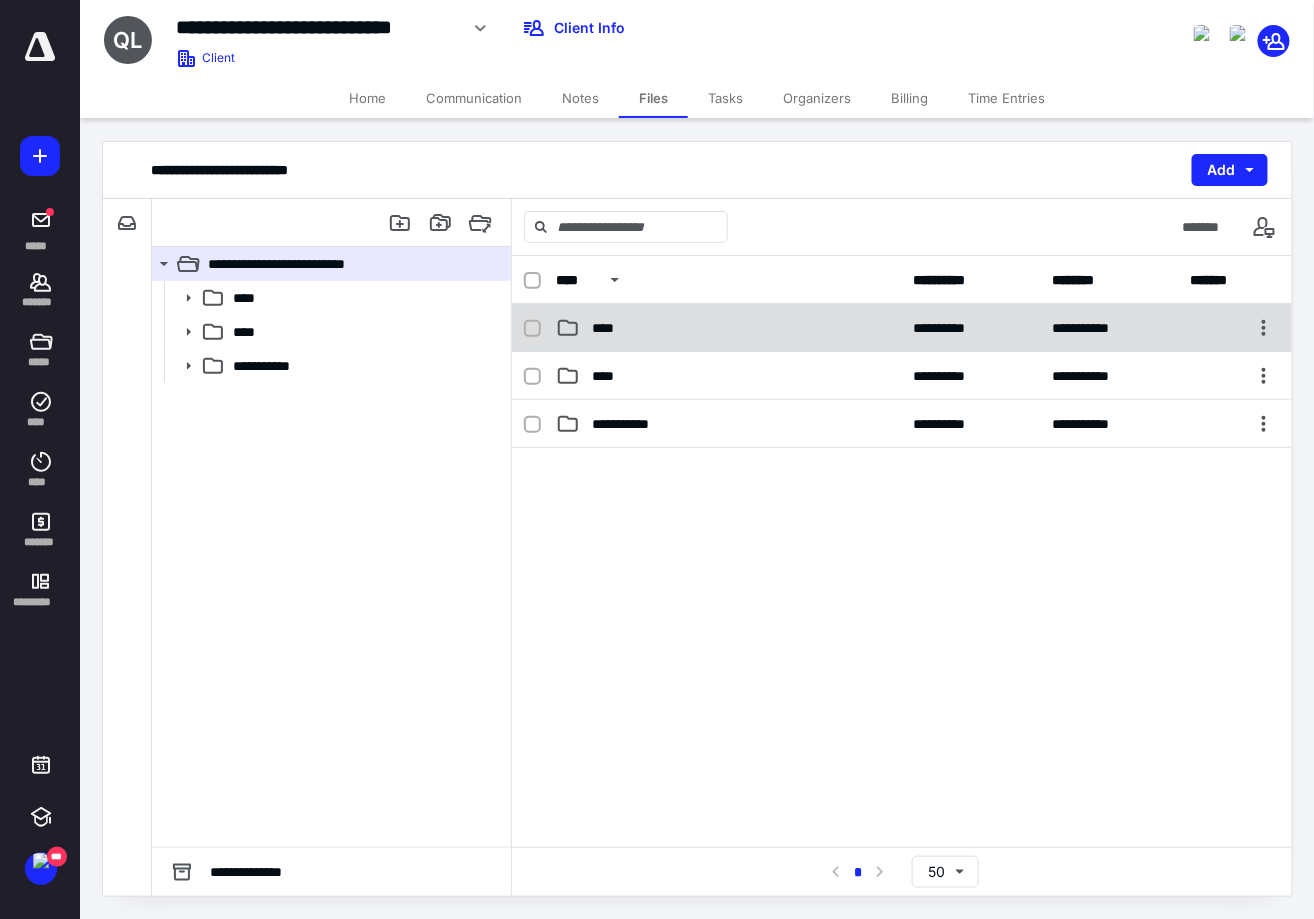 click on "****" at bounding box center [729, 328] 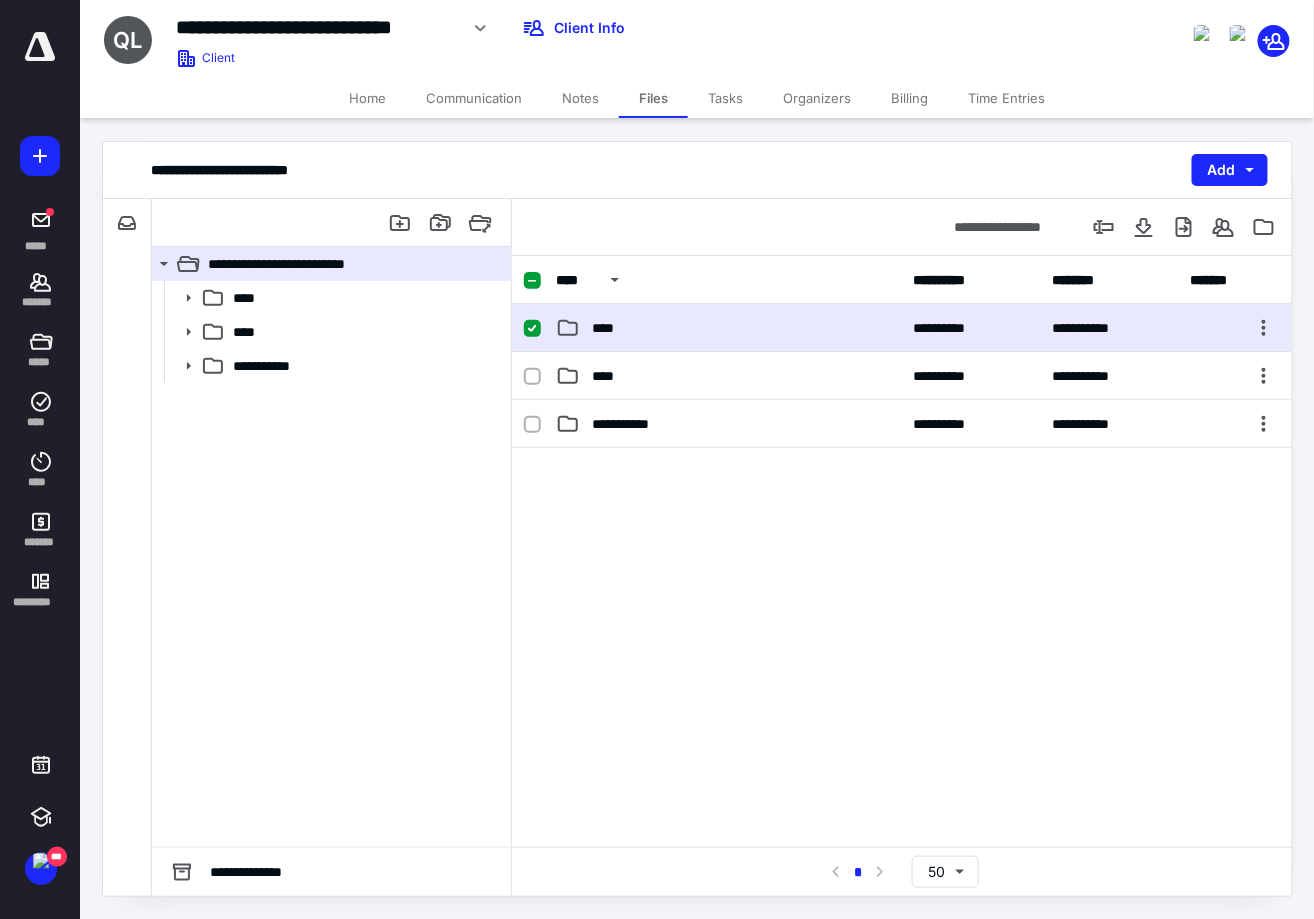 click on "****" at bounding box center [729, 328] 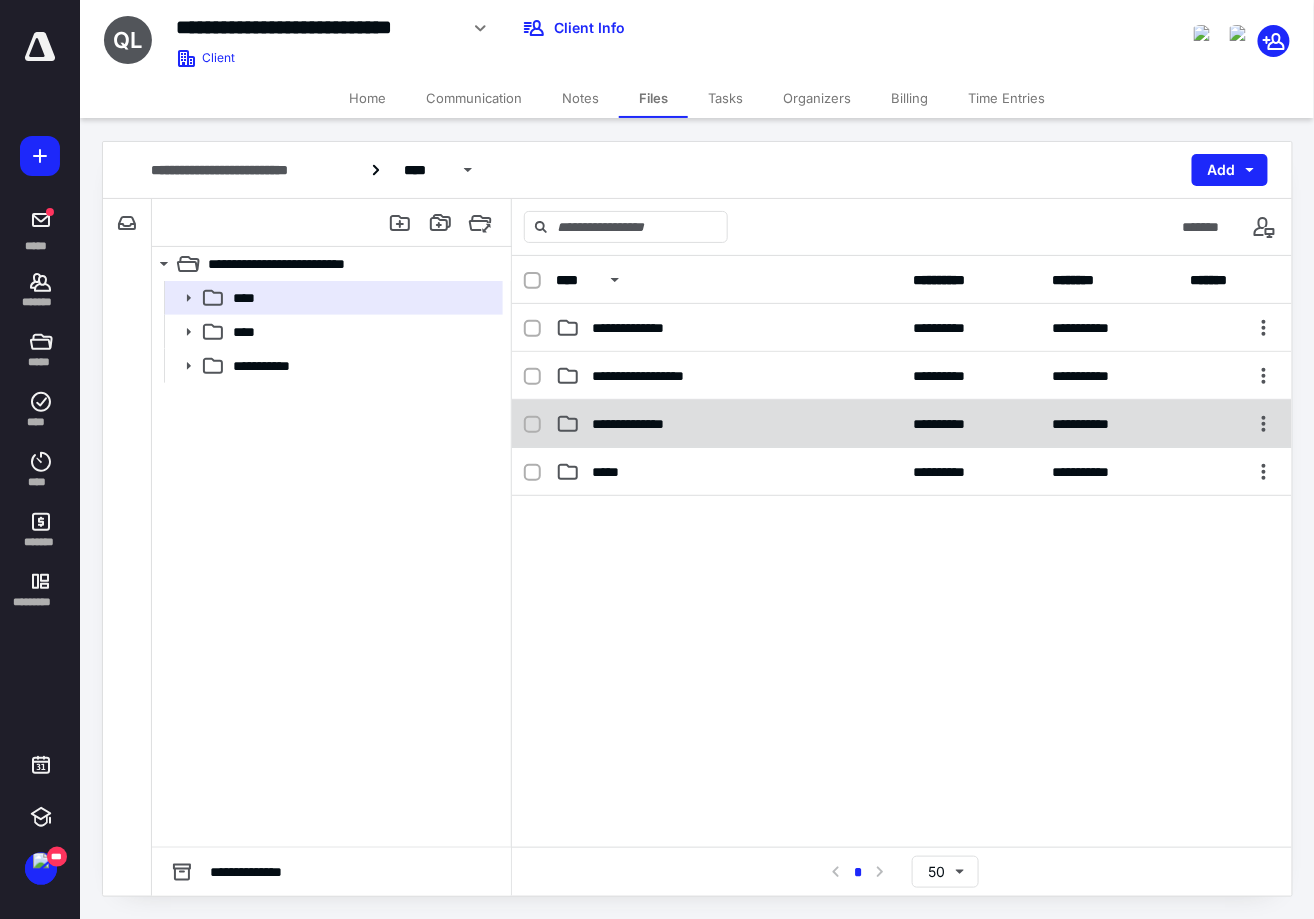 click on "**********" at bounding box center [645, 424] 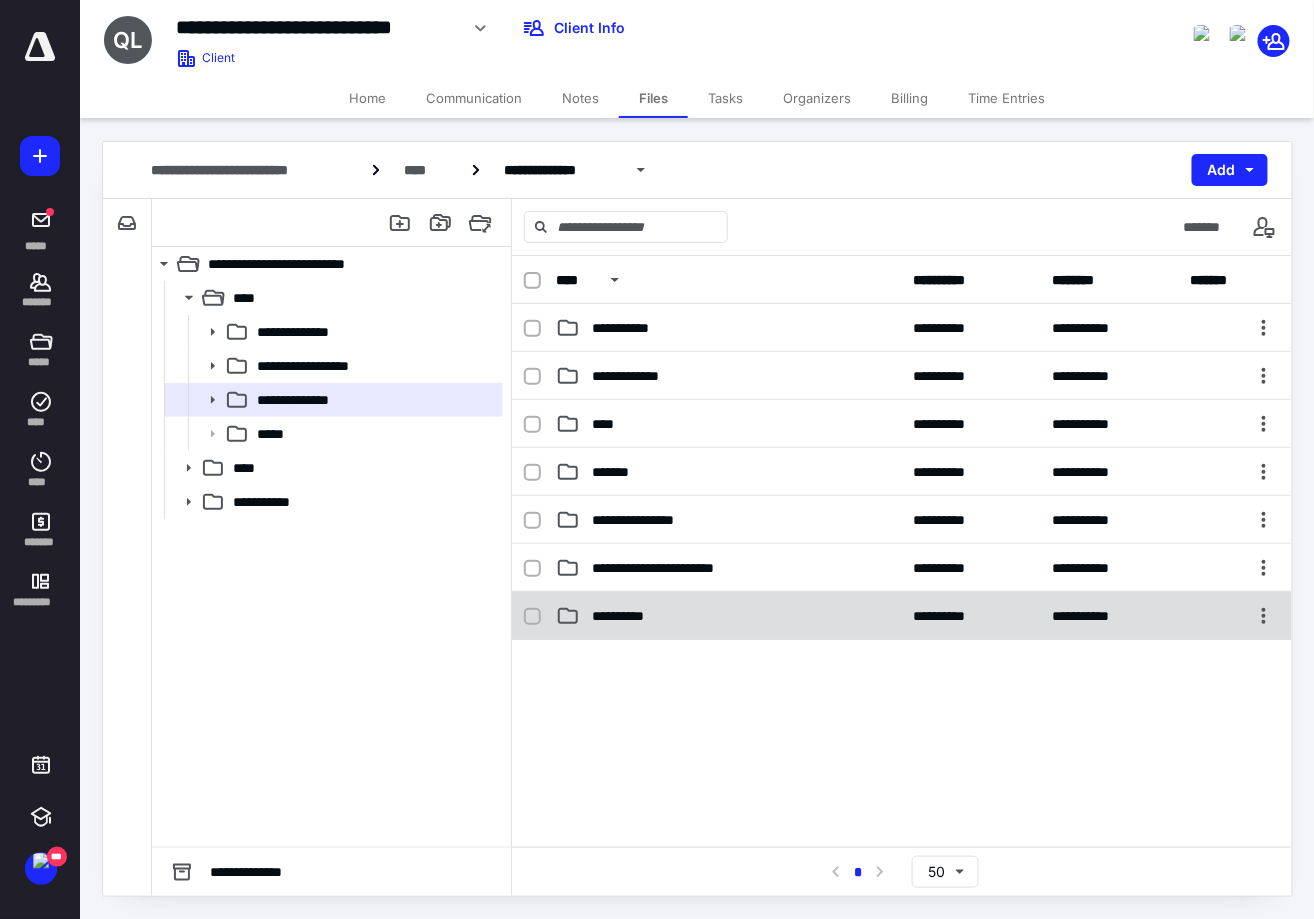 click on "**********" at bounding box center [729, 616] 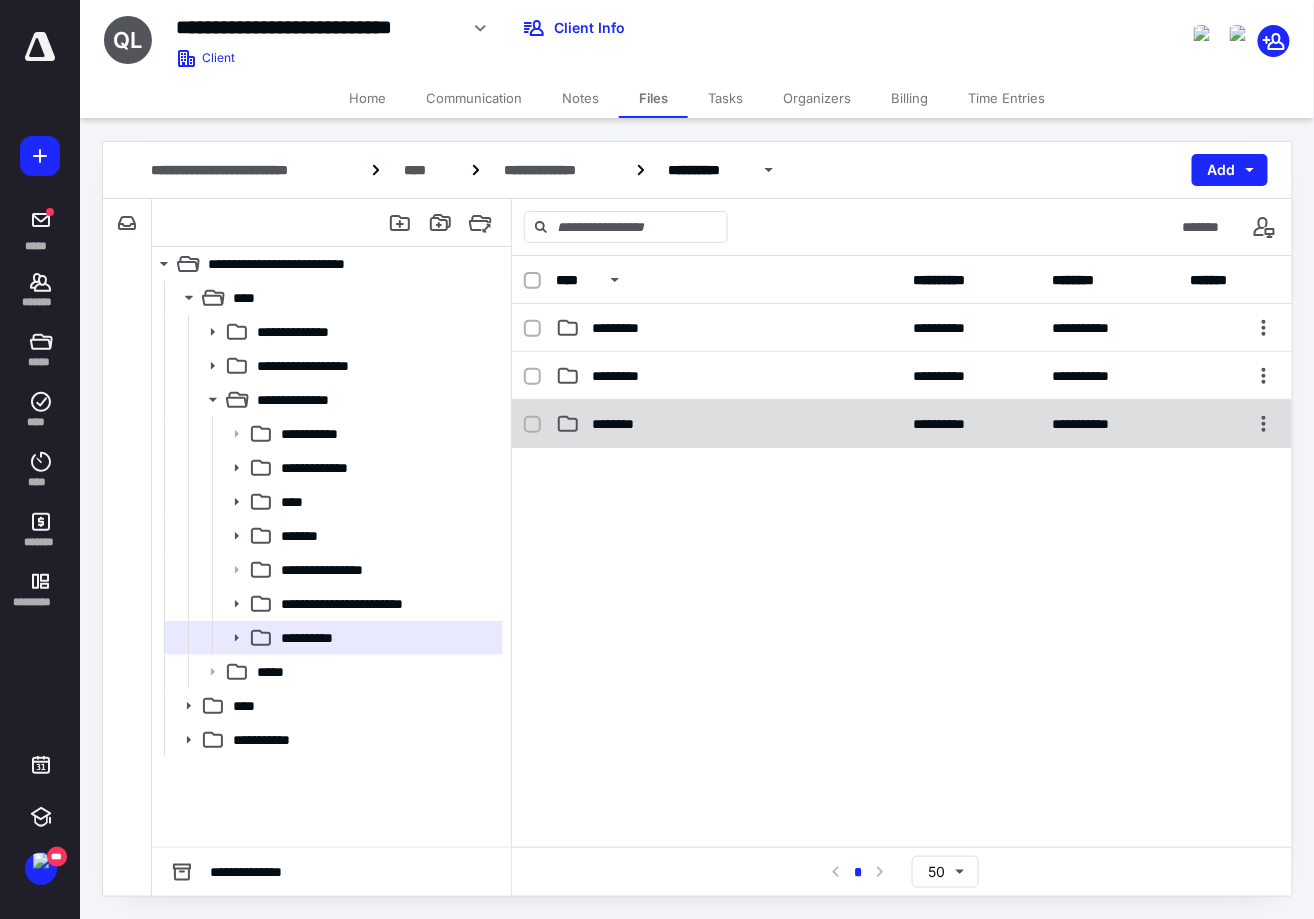 click on "********" at bounding box center [729, 424] 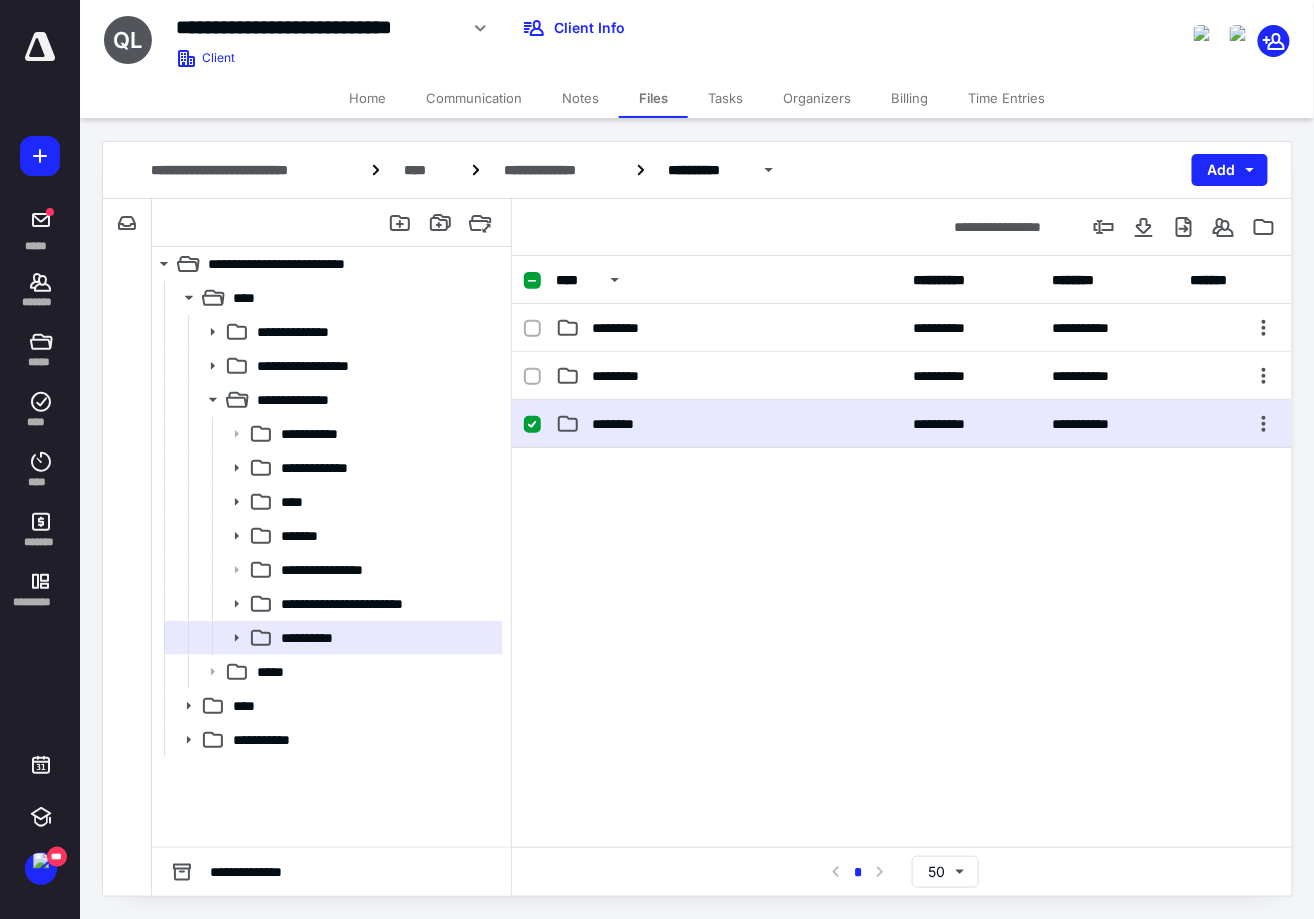 click on "********" at bounding box center [729, 424] 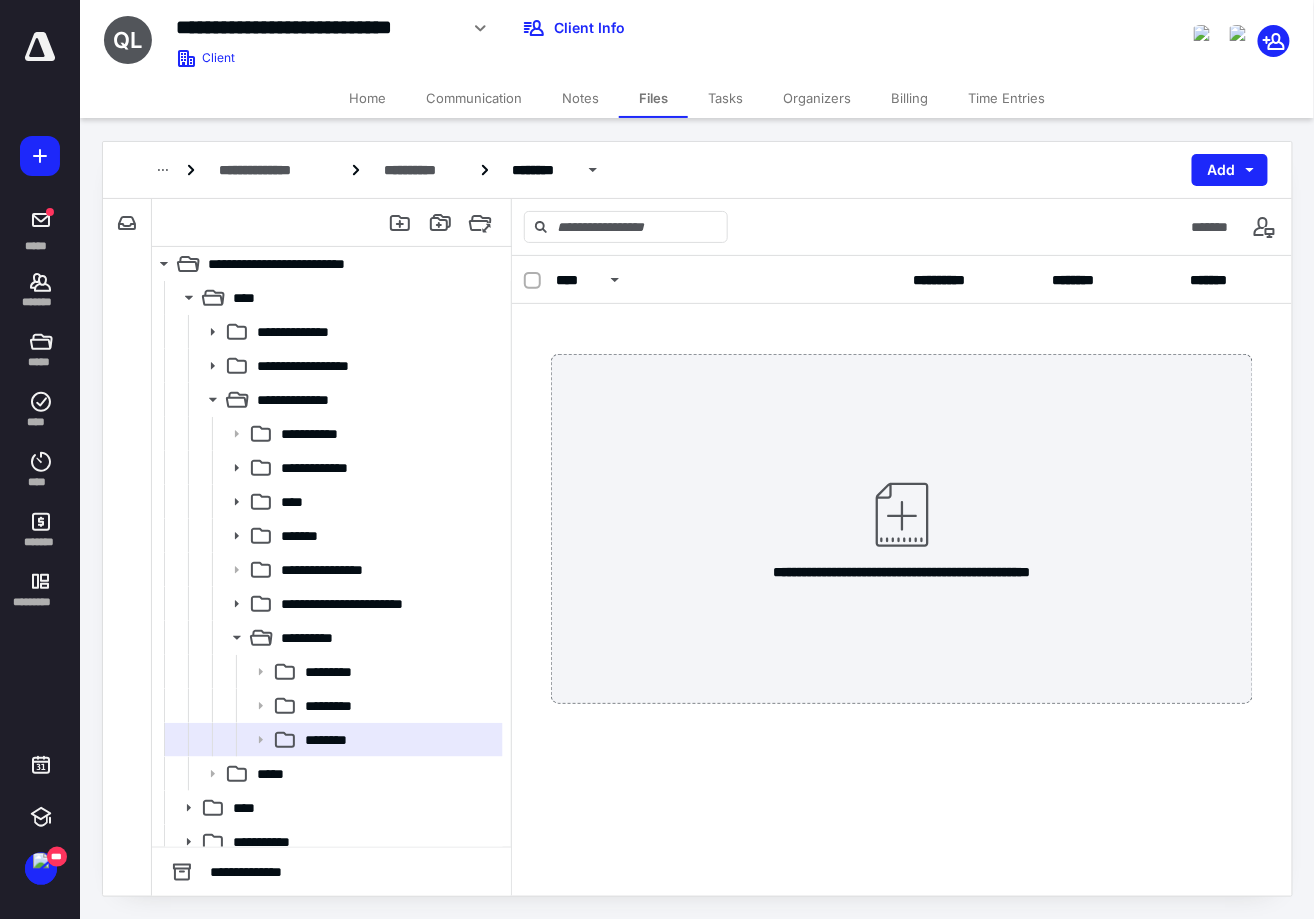 click on "Home" at bounding box center [367, 98] 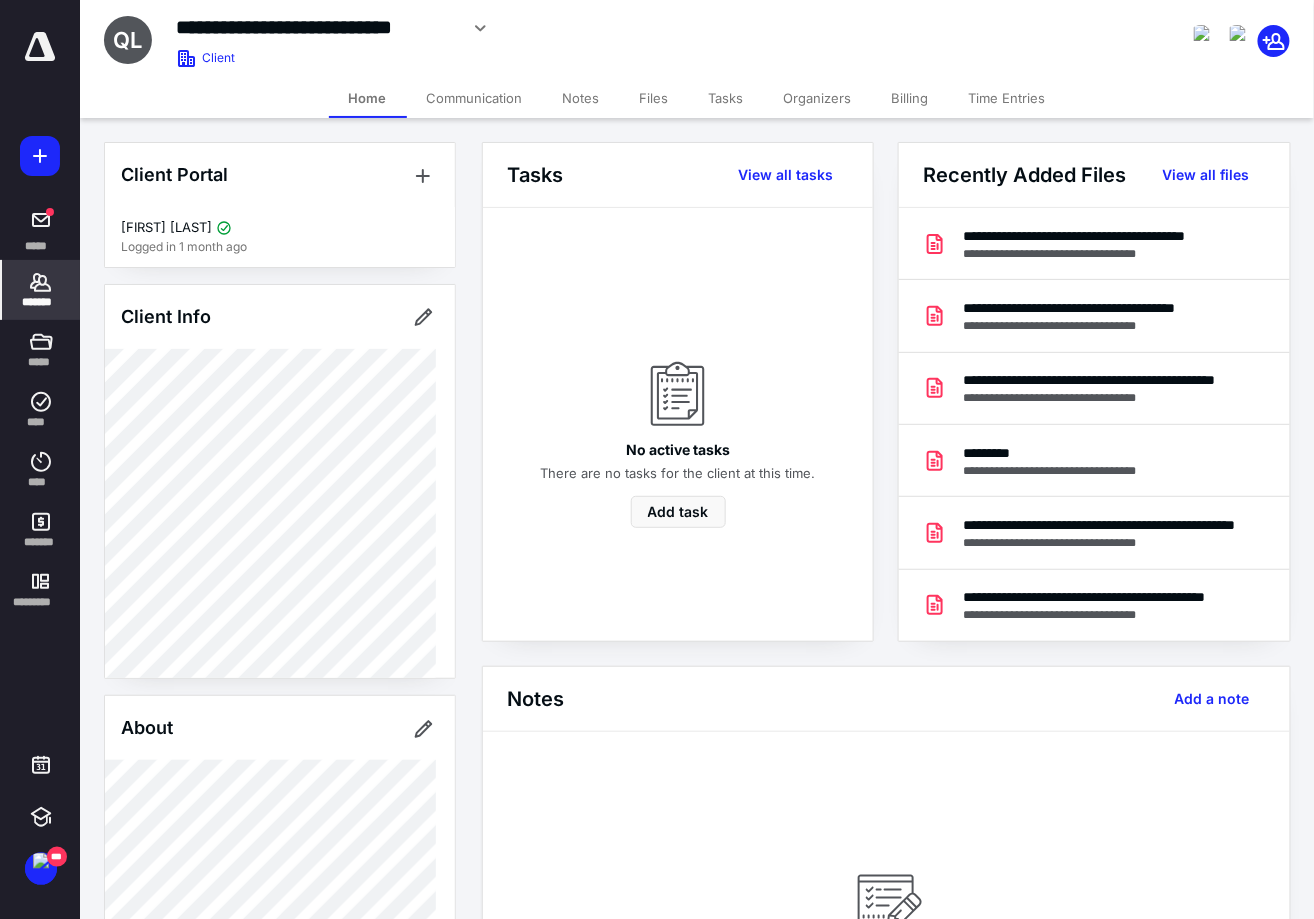 click on "Tasks" at bounding box center [726, 98] 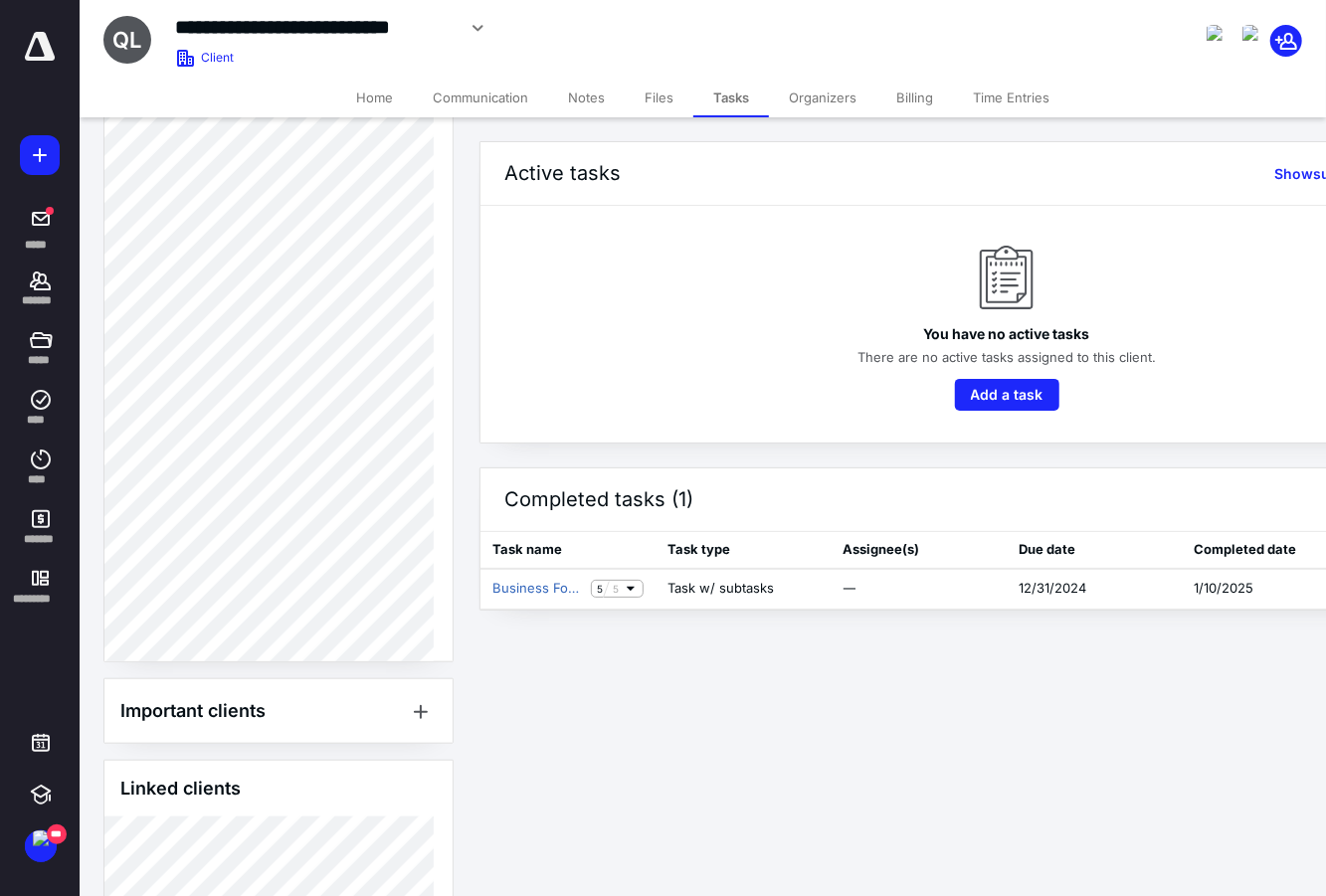 scroll, scrollTop: 746, scrollLeft: 0, axis: vertical 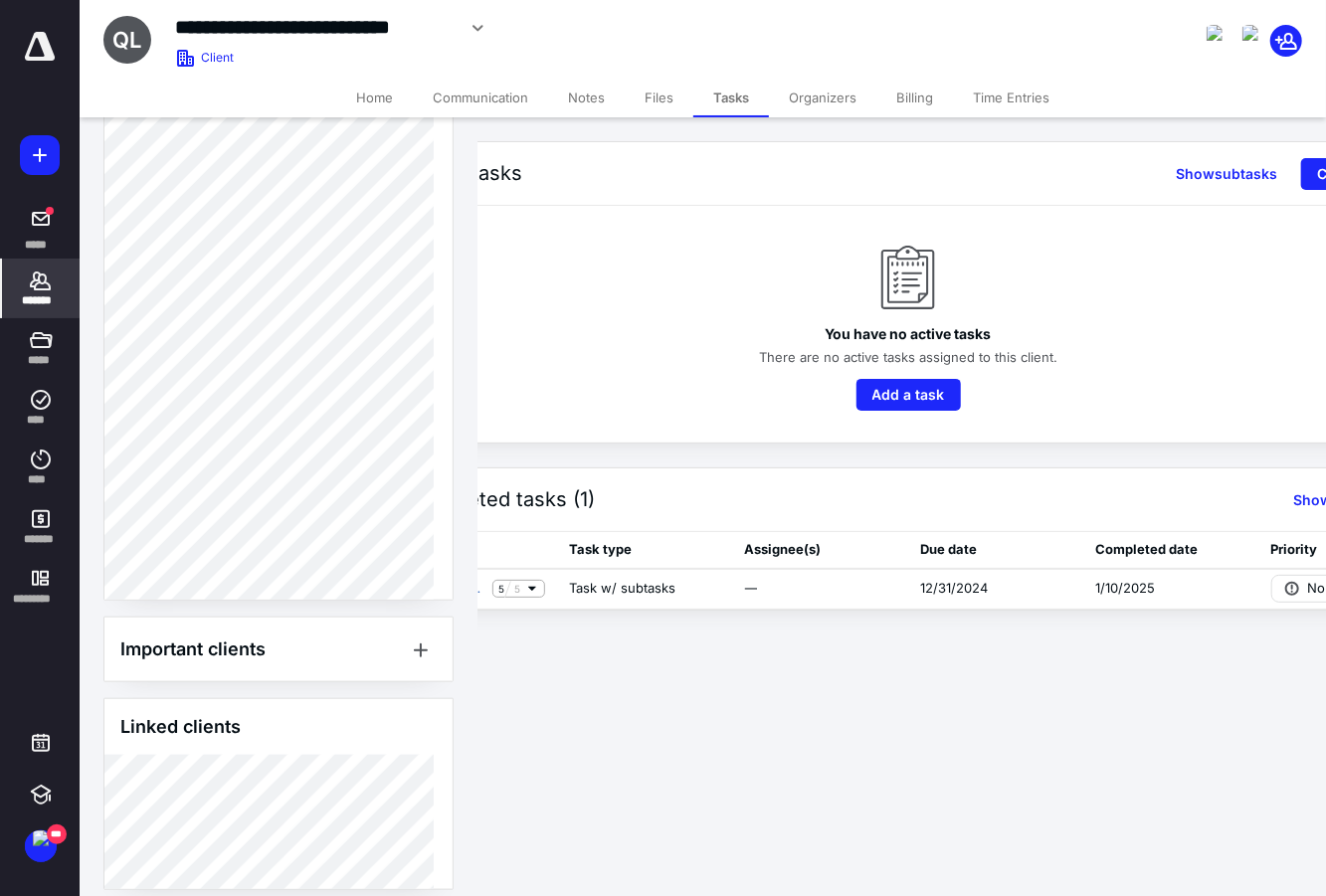 click on "*******" at bounding box center (41, 288) 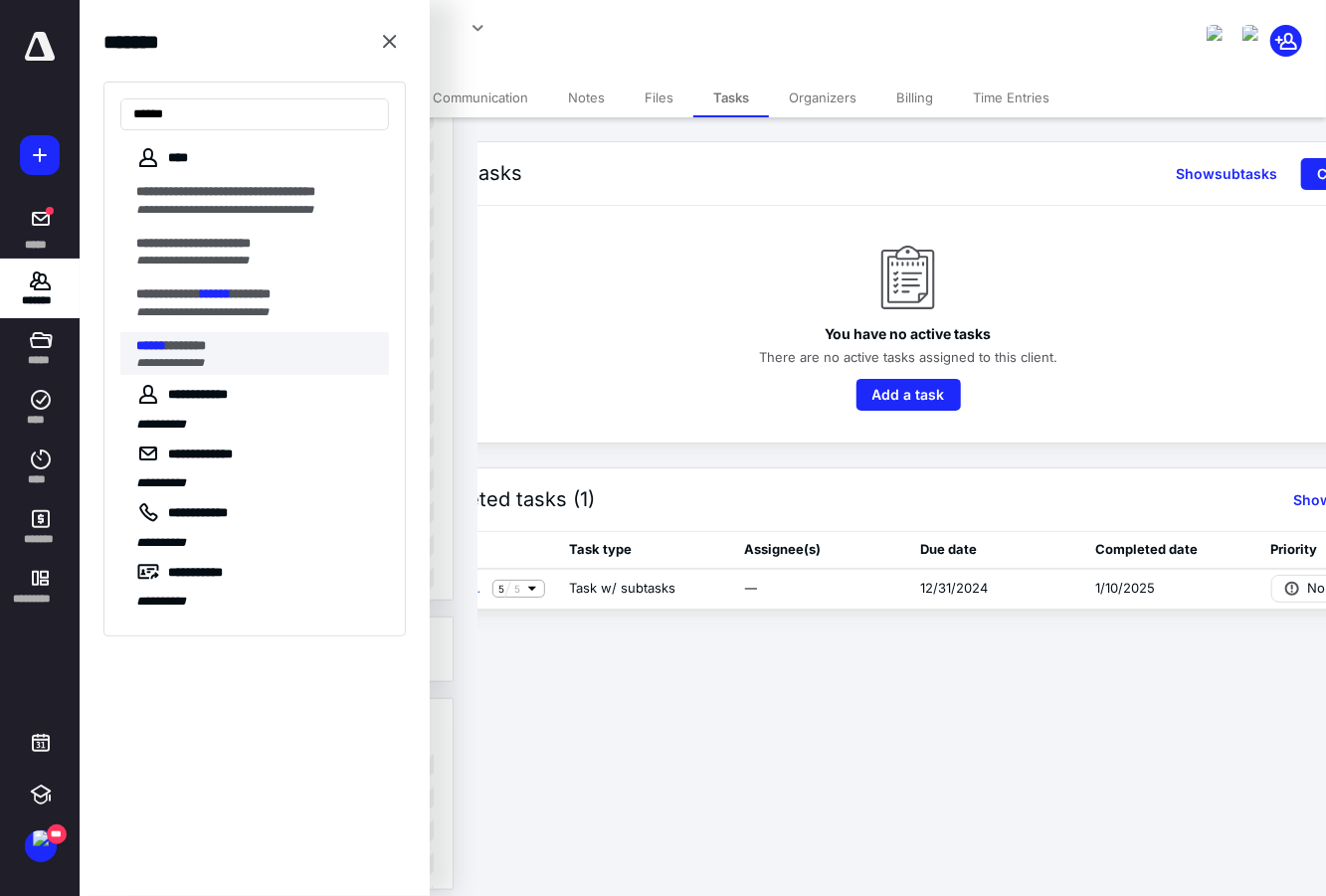 type on "******" 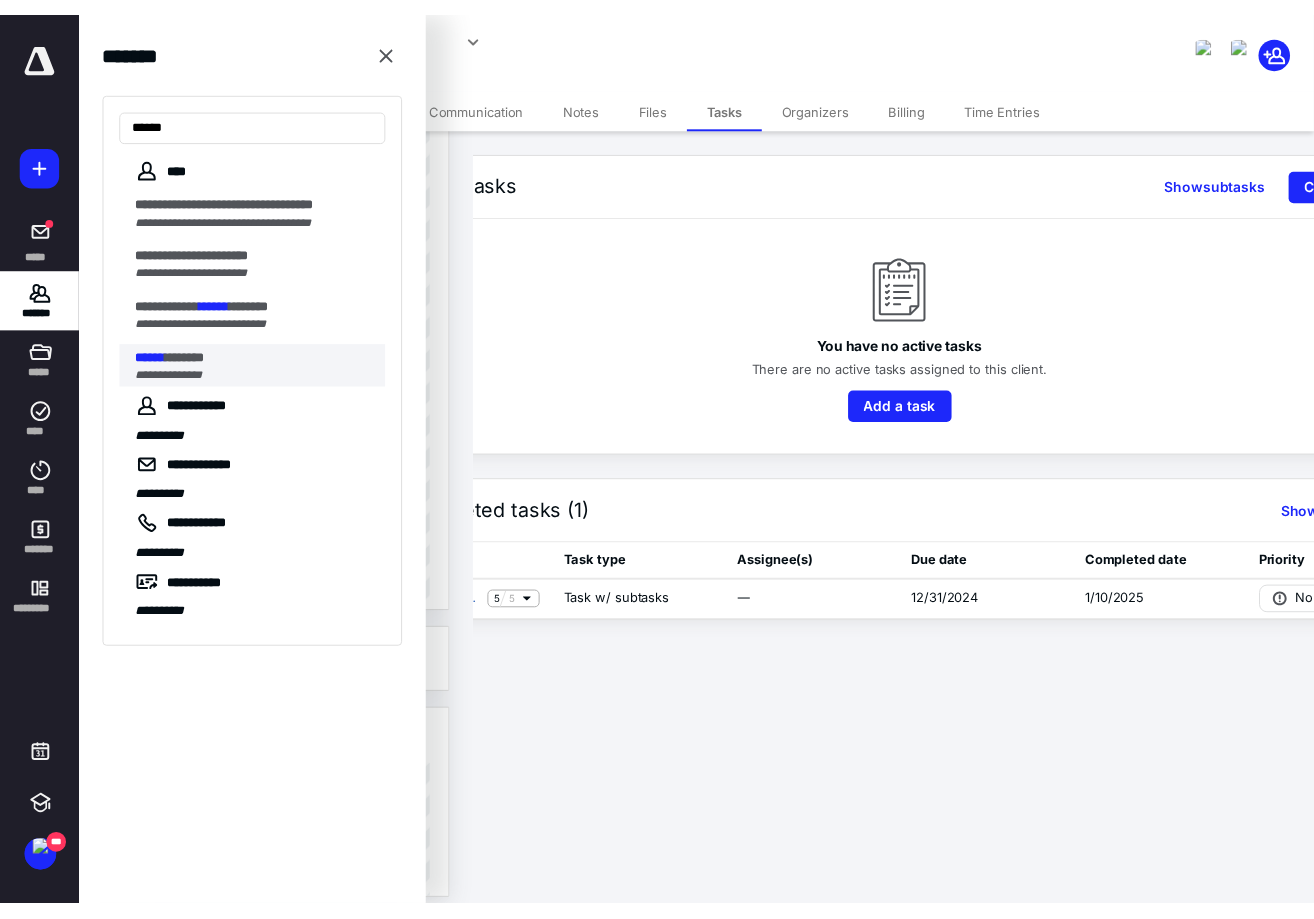 scroll, scrollTop: 0, scrollLeft: 0, axis: both 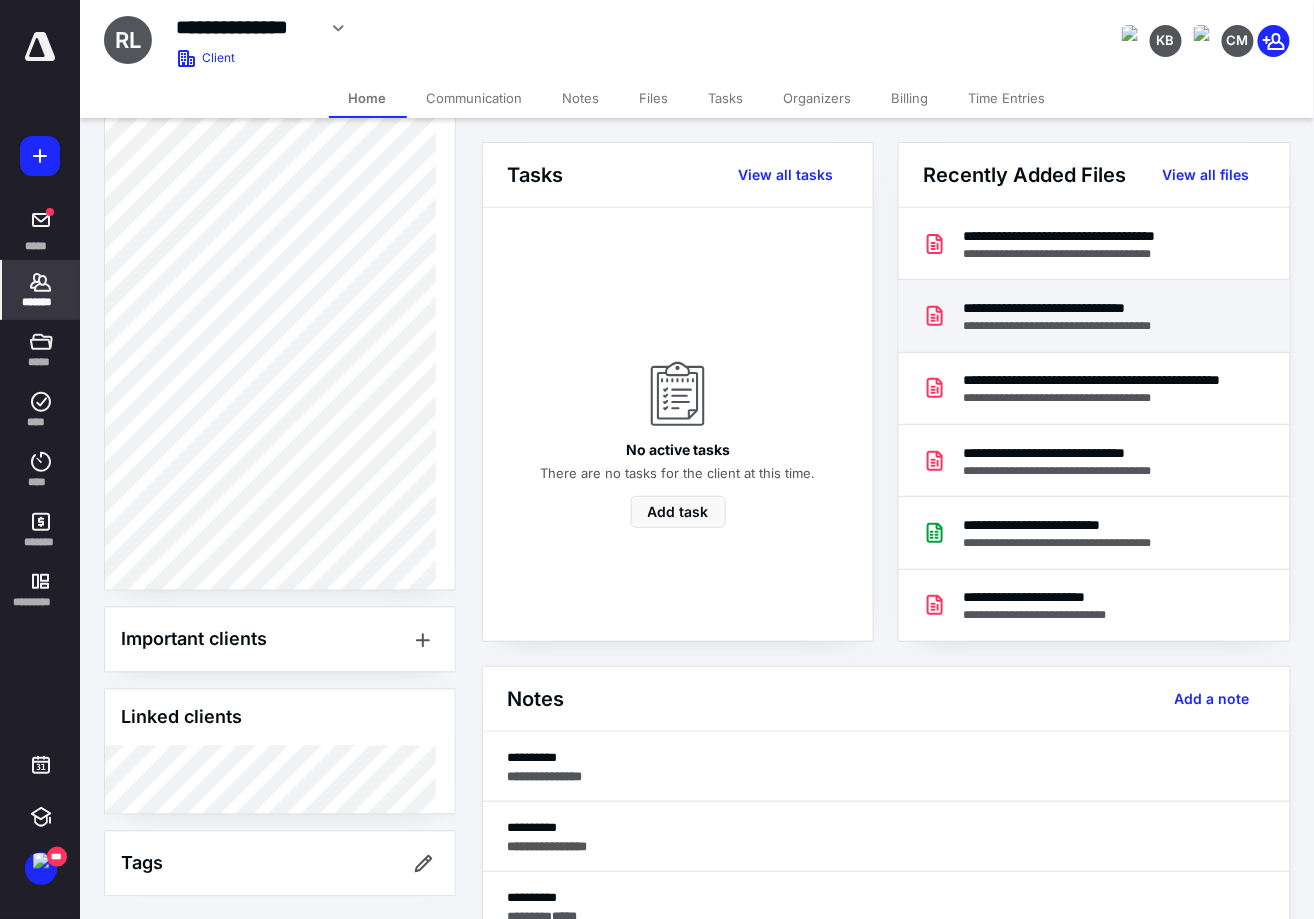 click on "**********" at bounding box center (1081, 308) 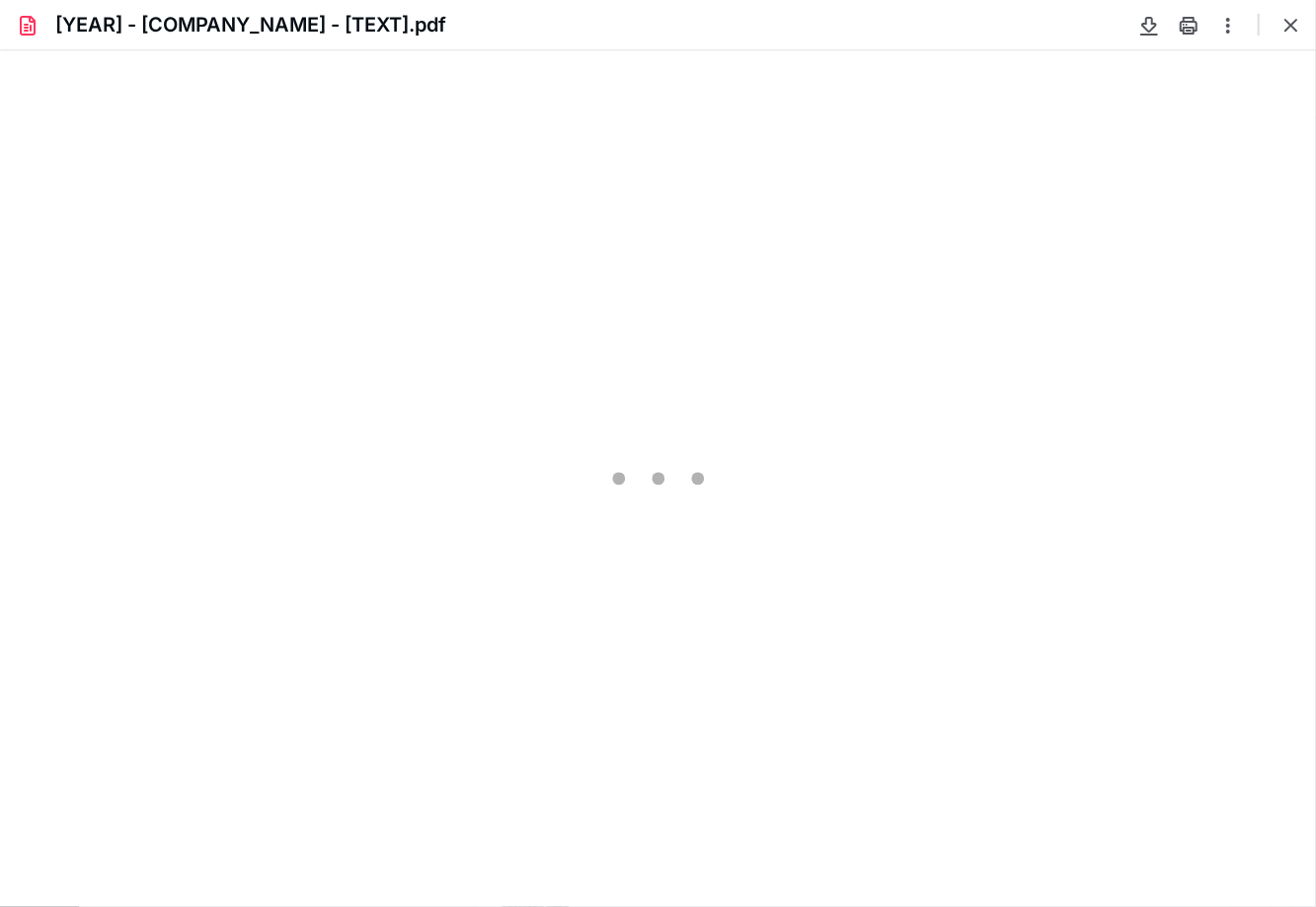 scroll, scrollTop: 0, scrollLeft: 0, axis: both 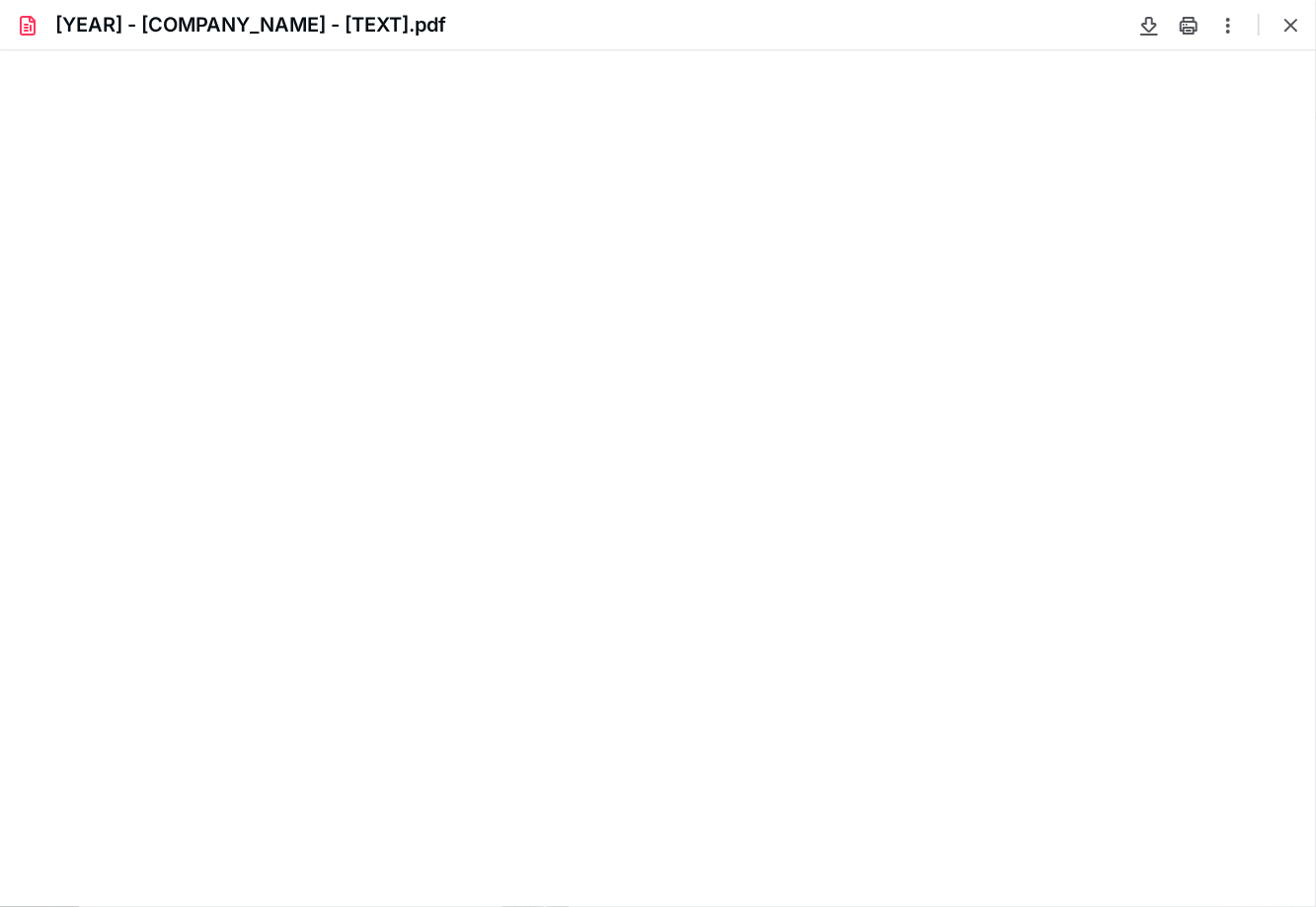 type on "105" 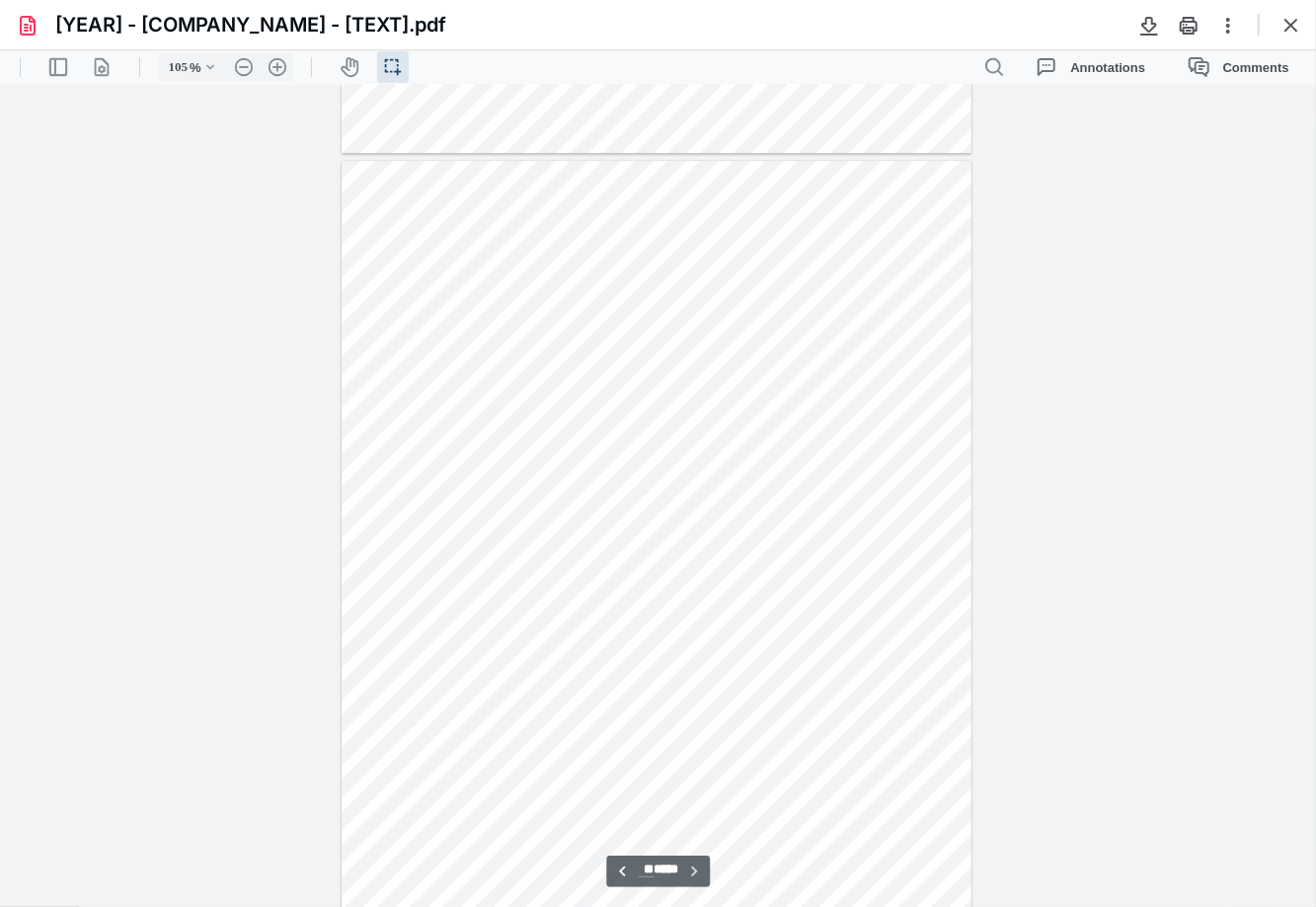 scroll, scrollTop: 11509, scrollLeft: 0, axis: vertical 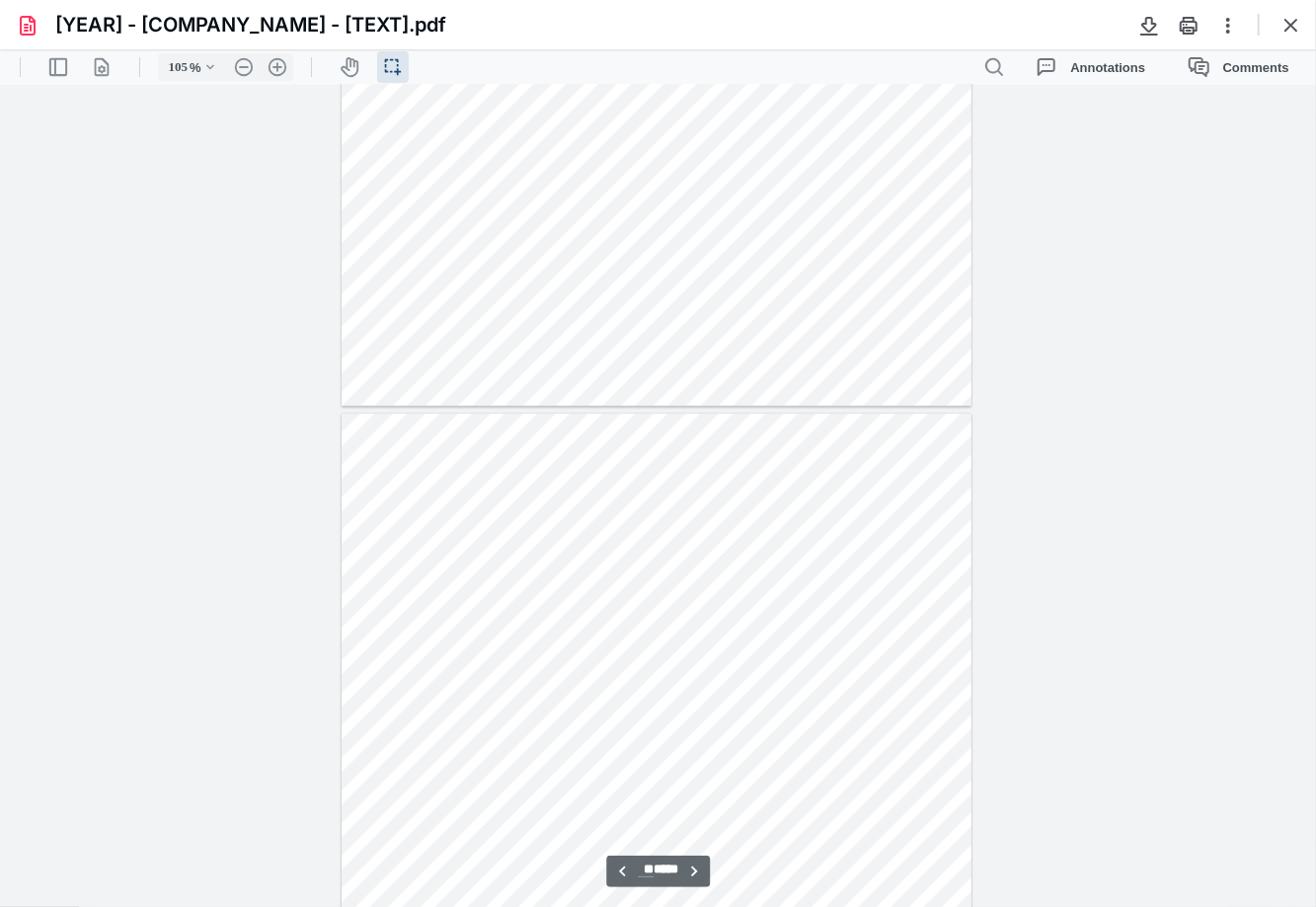 type on "*" 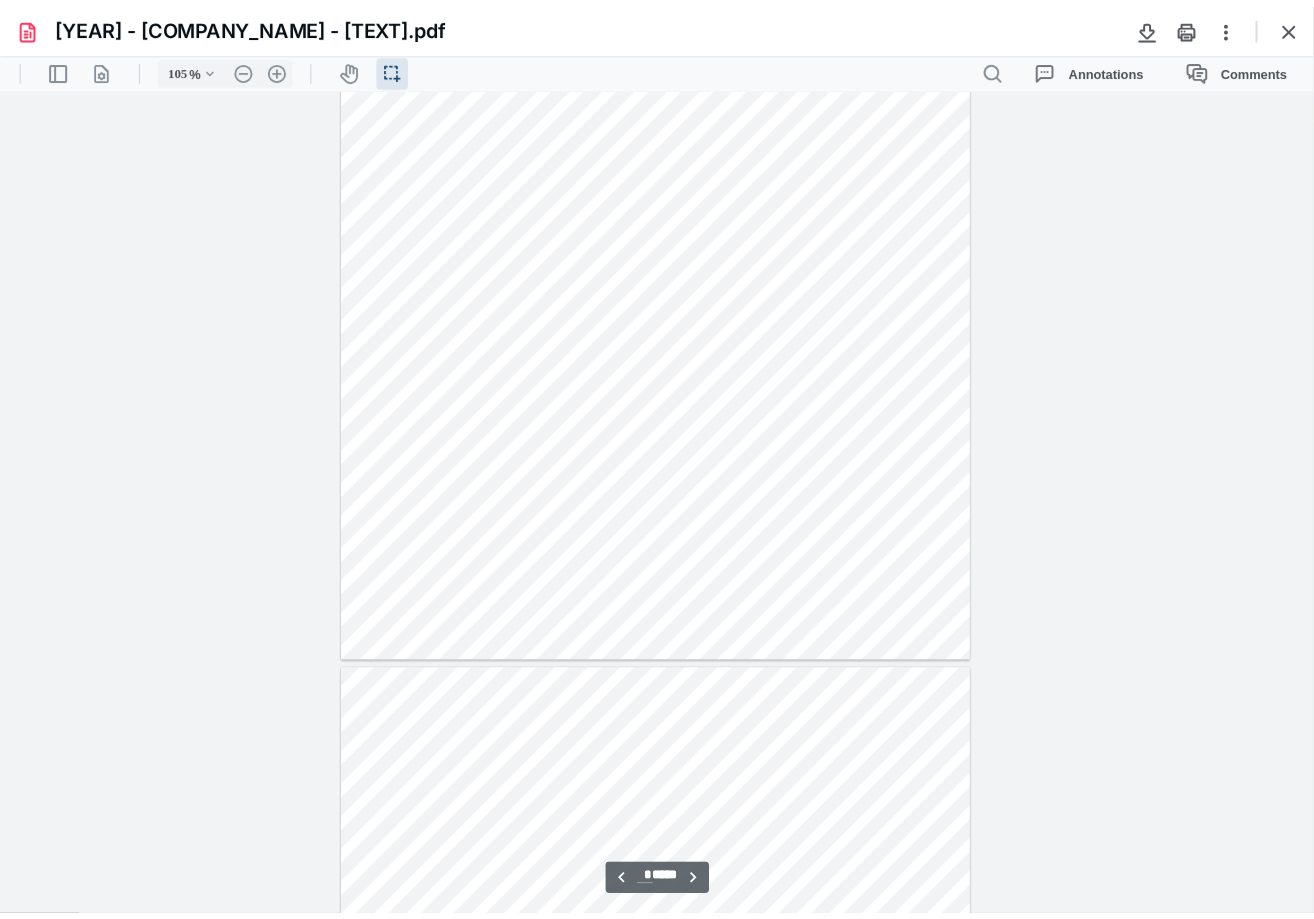 scroll, scrollTop: 6911, scrollLeft: 0, axis: vertical 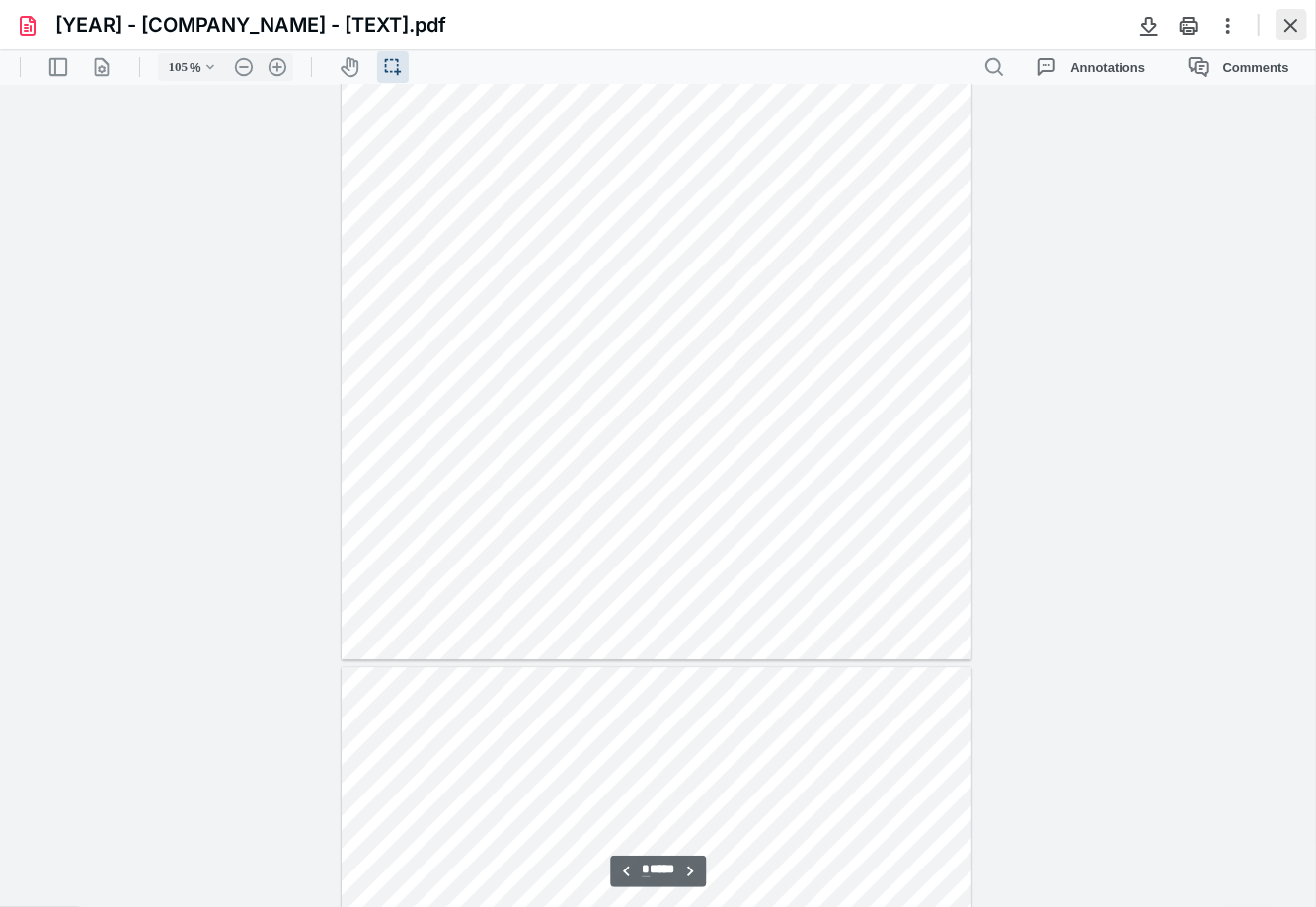 click at bounding box center (1291, 25) 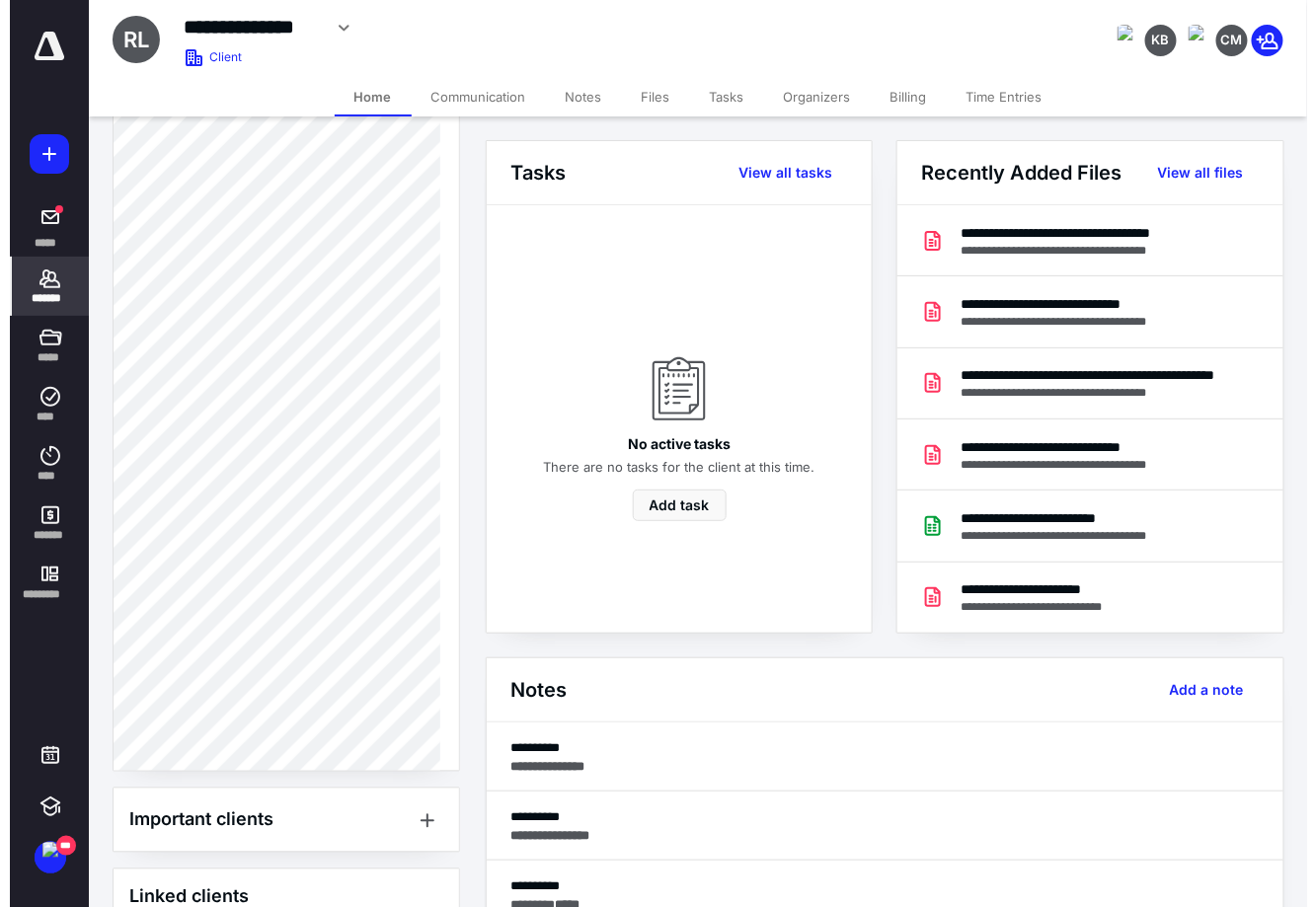 scroll, scrollTop: 459, scrollLeft: 0, axis: vertical 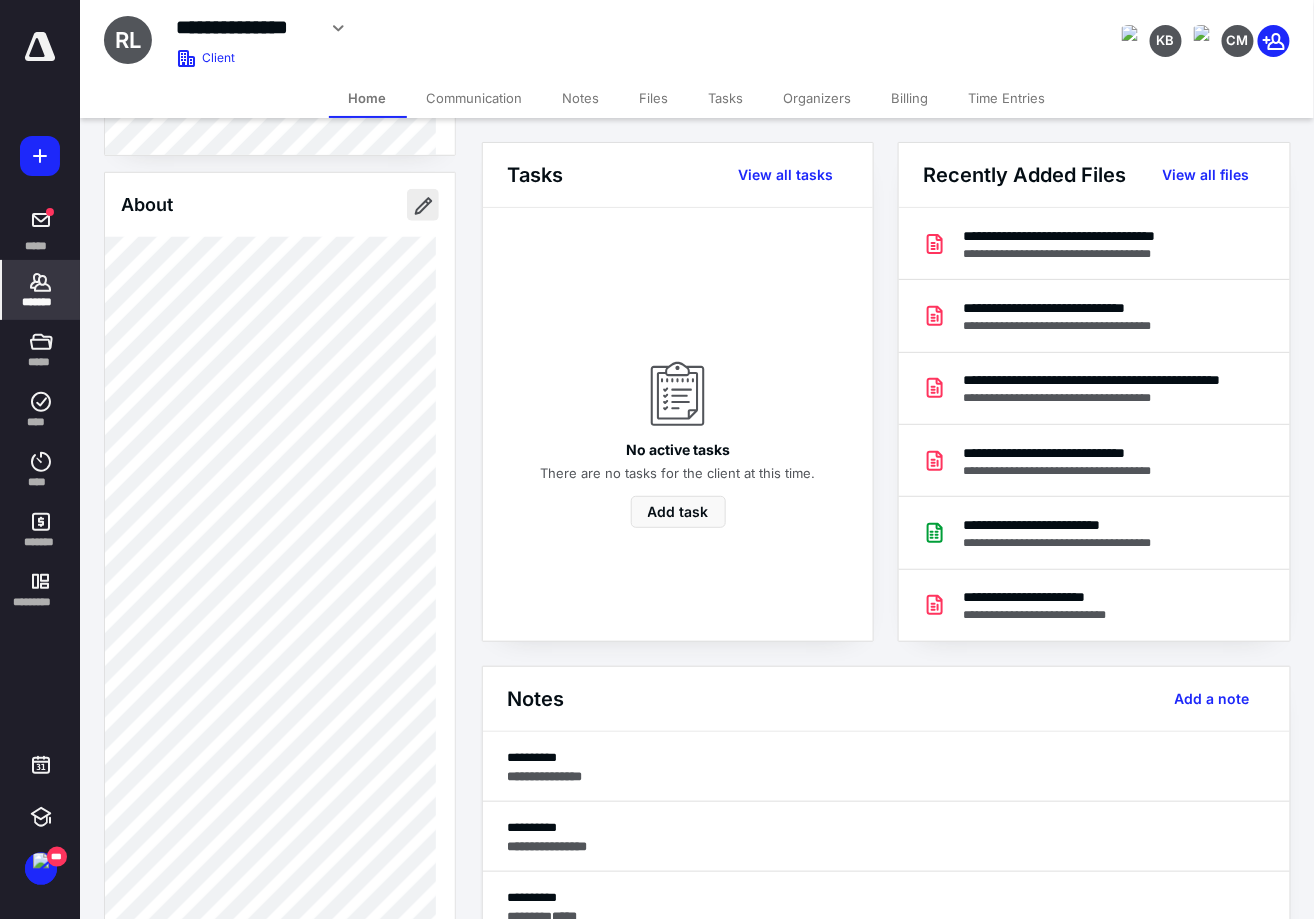 click at bounding box center (423, 205) 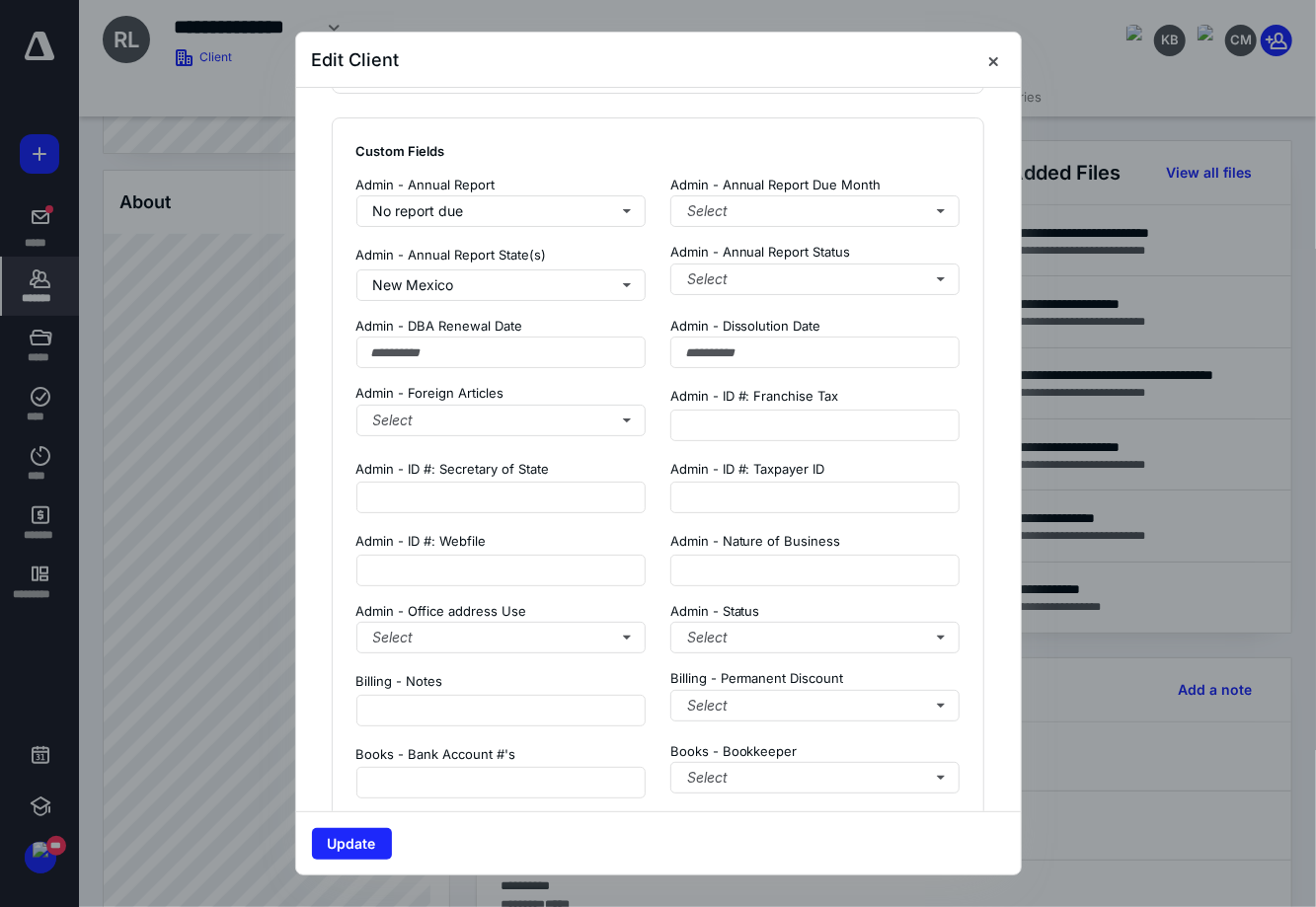 scroll, scrollTop: 1318, scrollLeft: 0, axis: vertical 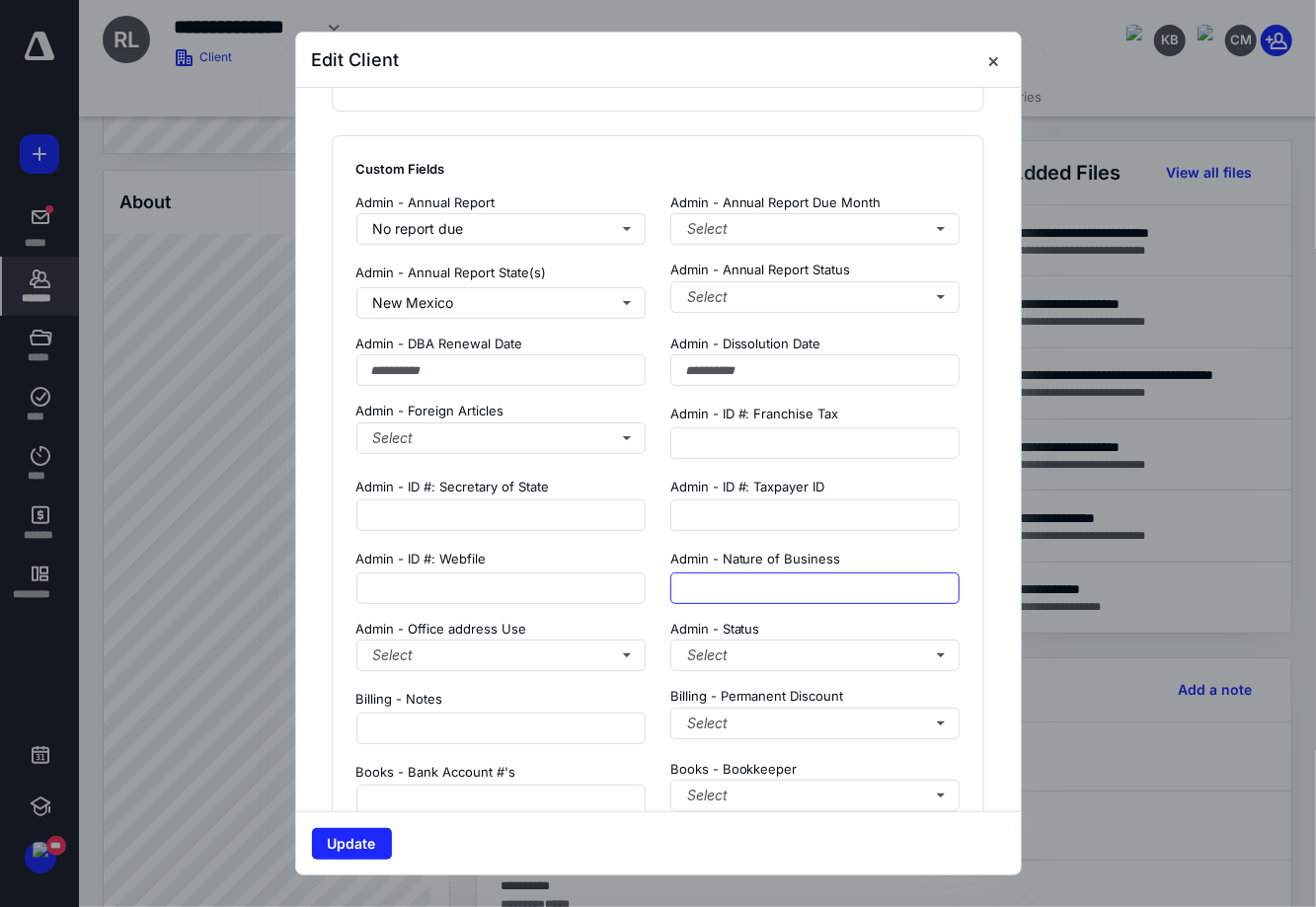 click at bounding box center (815, 588) 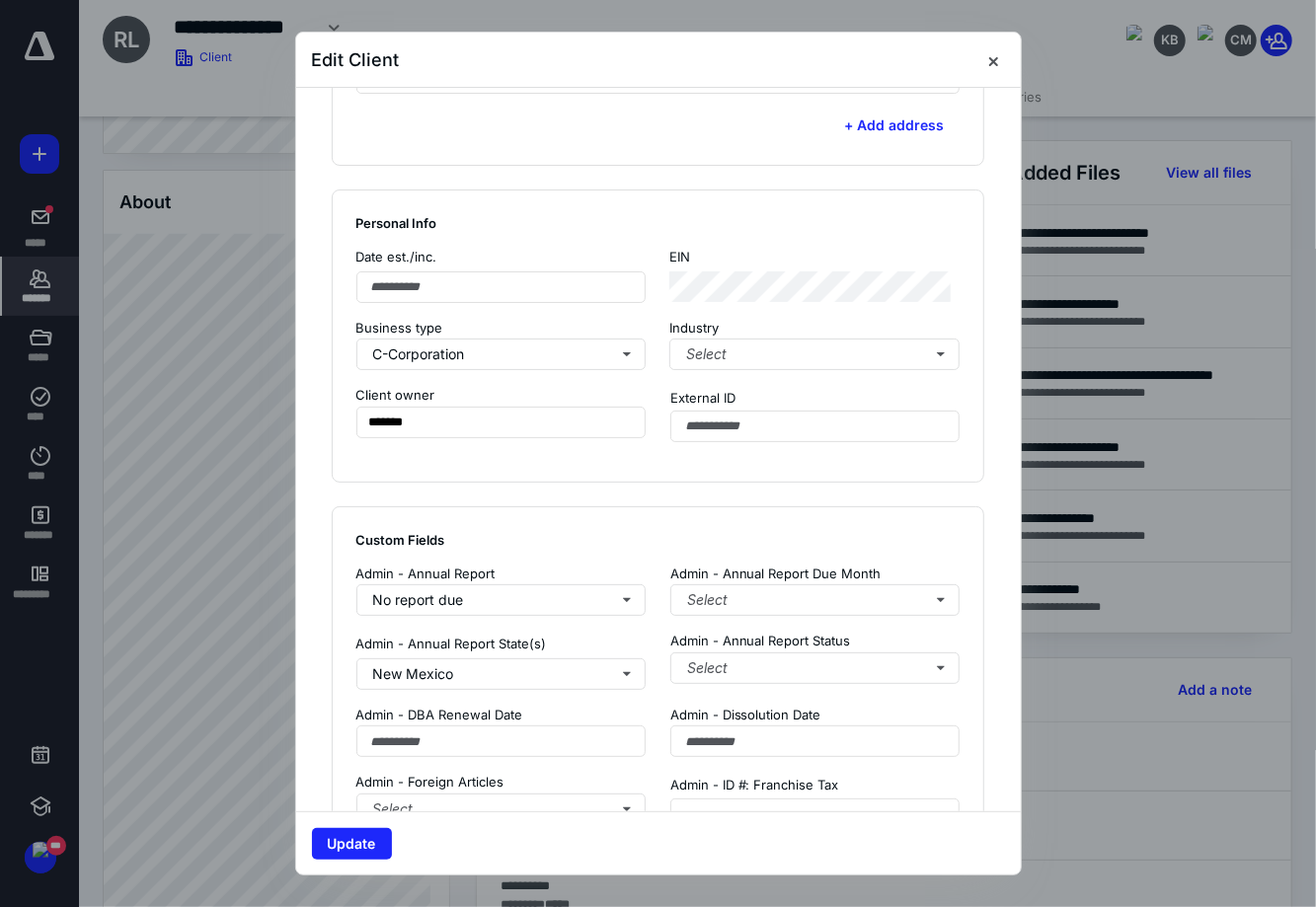 scroll, scrollTop: 824, scrollLeft: 0, axis: vertical 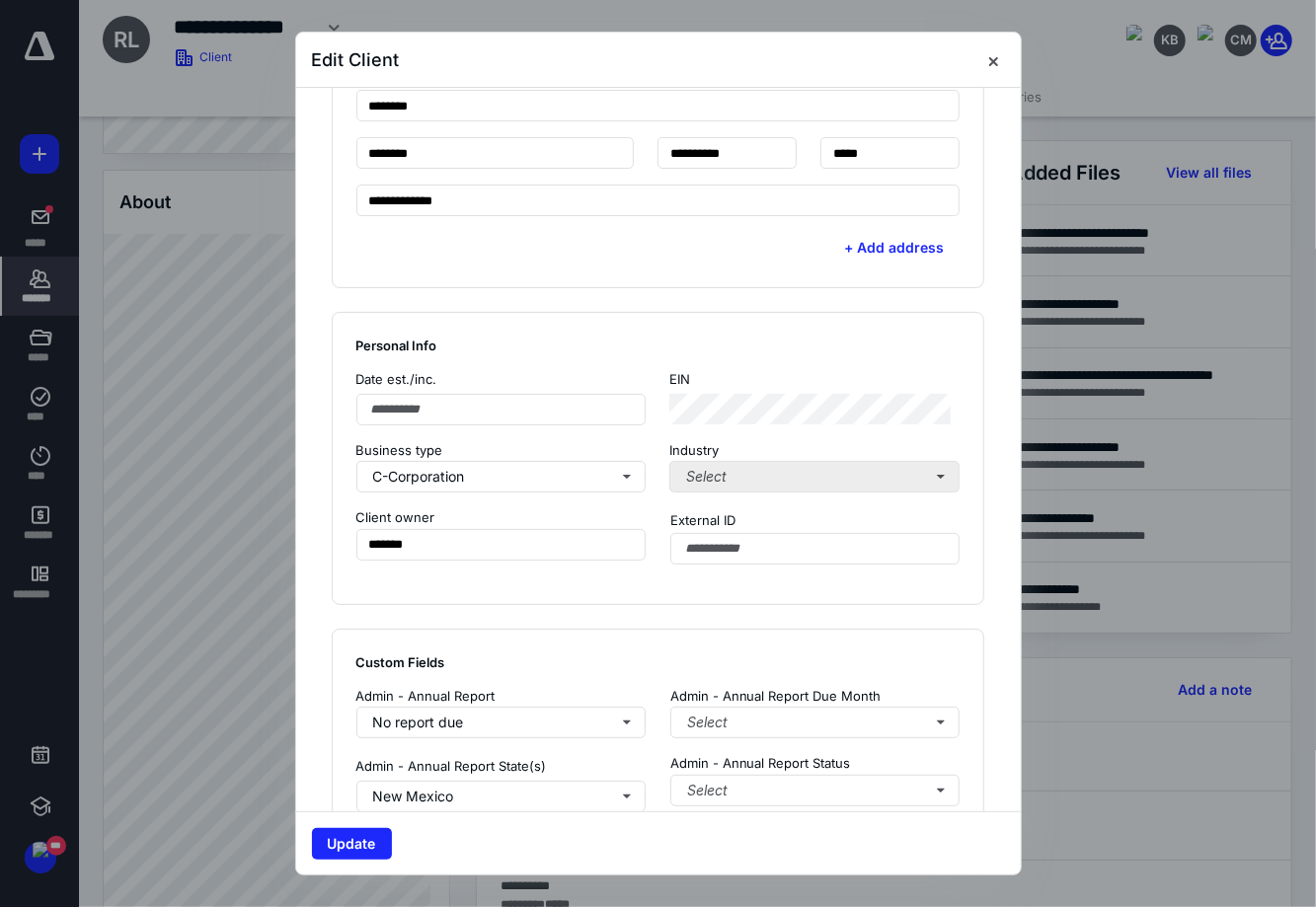 type on "**********" 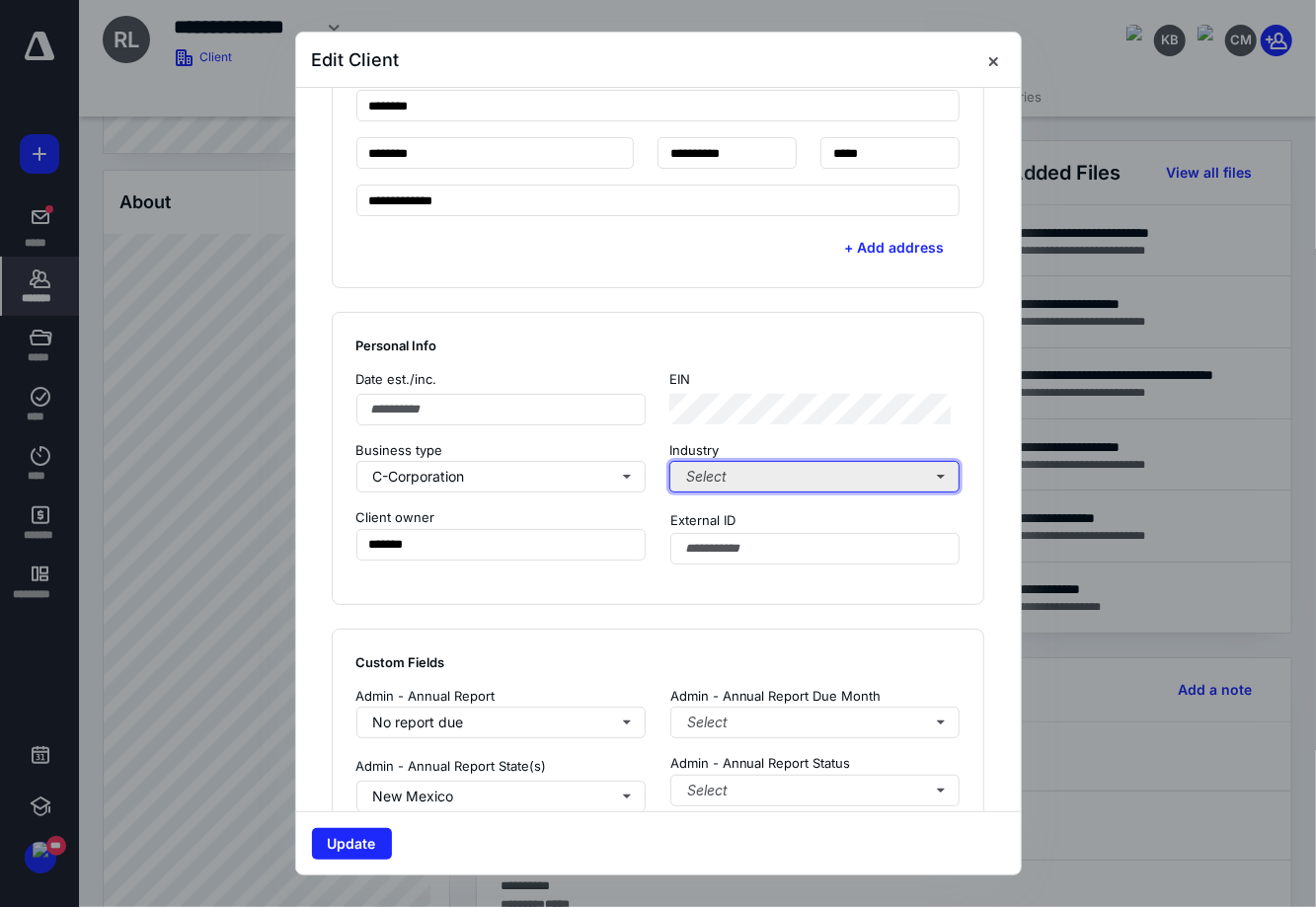 click on "Select" at bounding box center (814, 477) 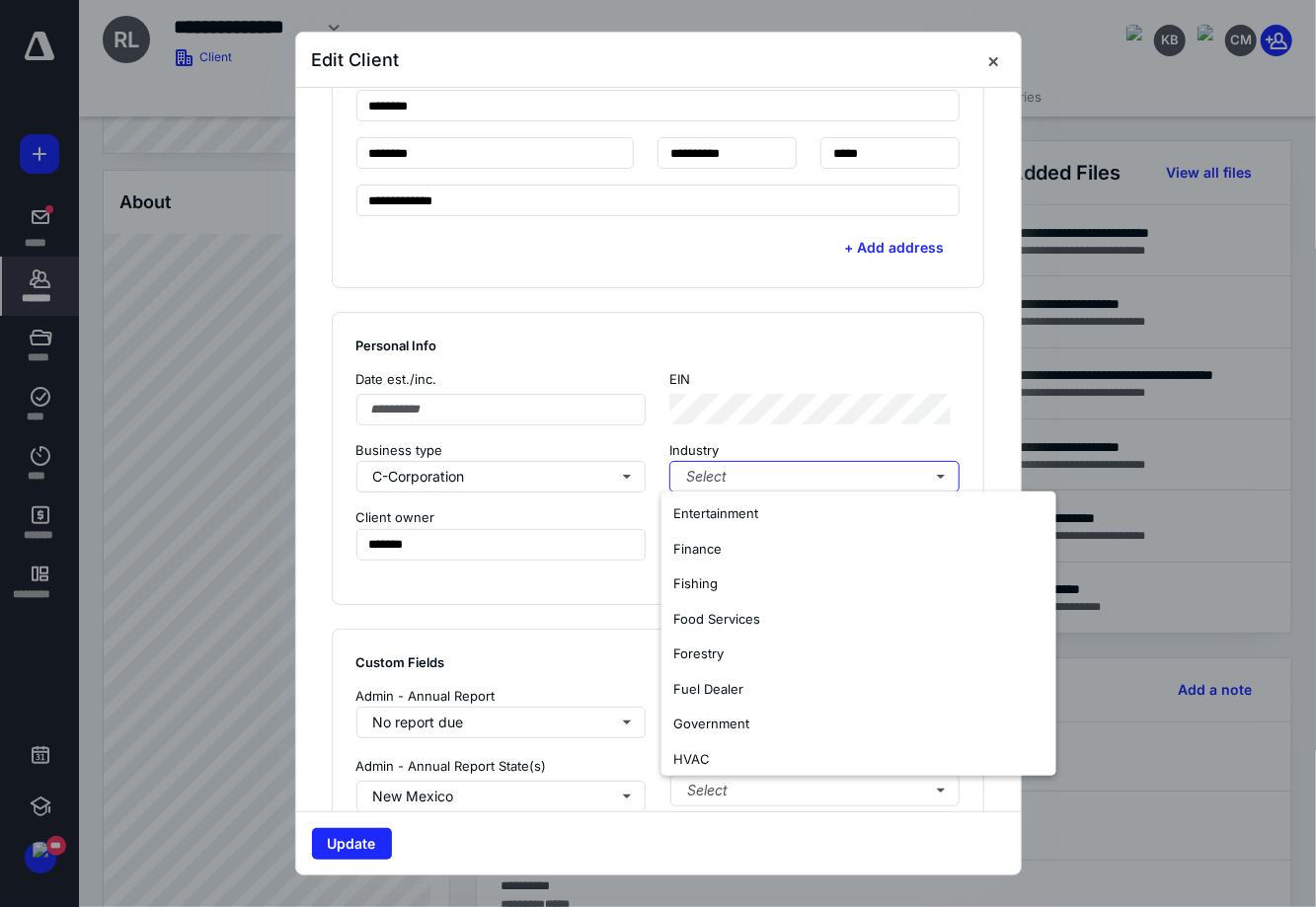scroll, scrollTop: 863, scrollLeft: 0, axis: vertical 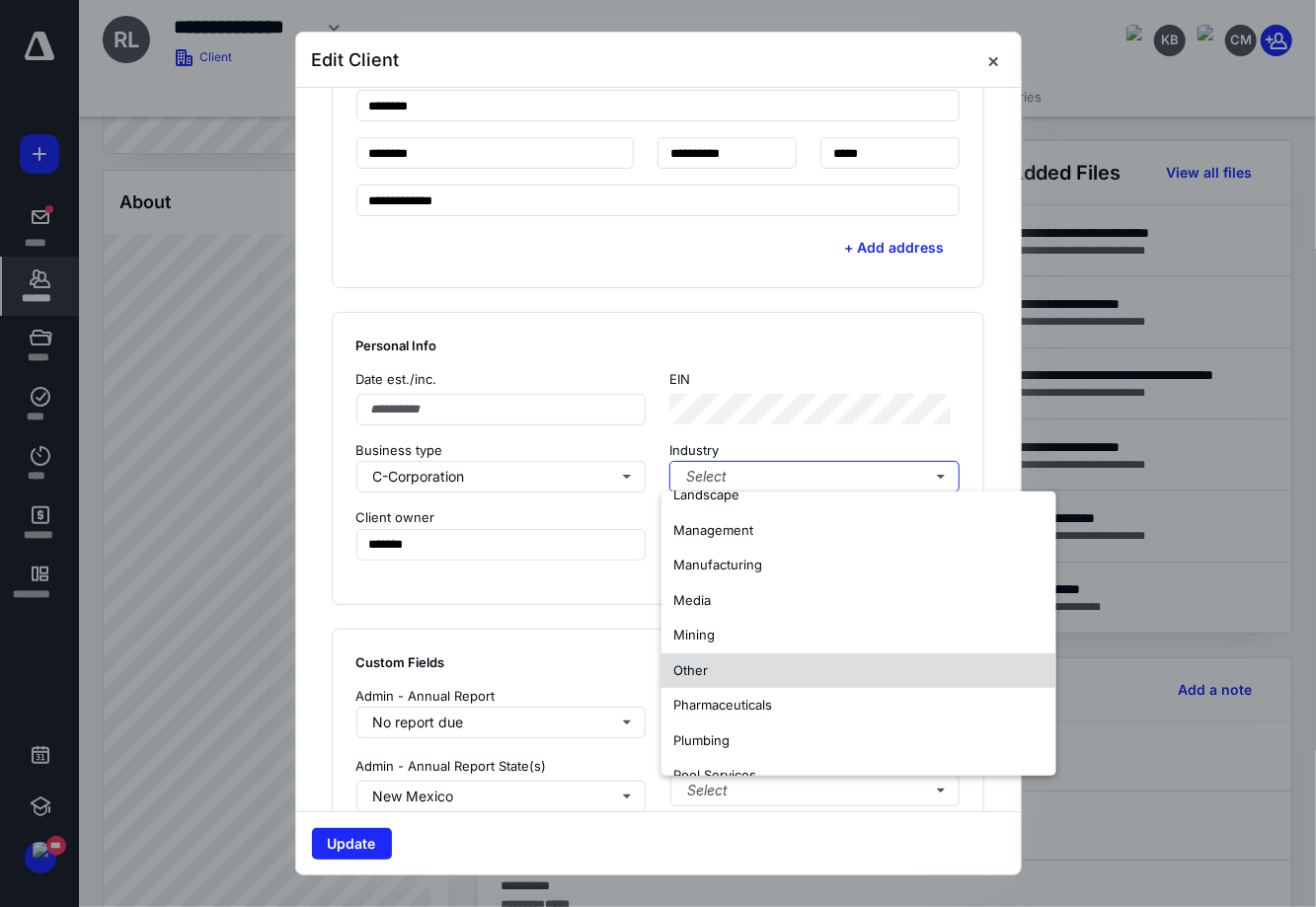 click on "Other" at bounding box center [859, 670] 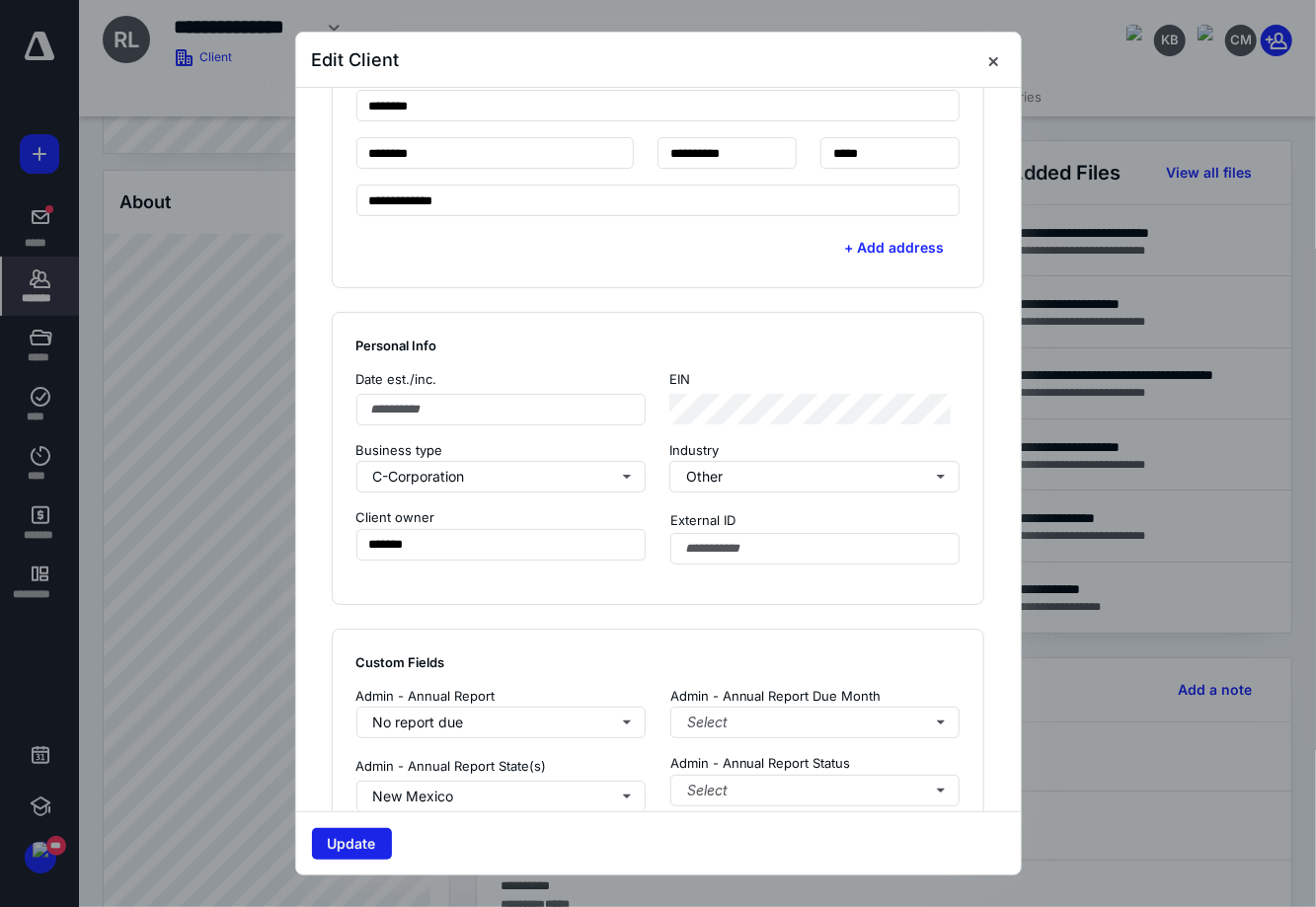 click on "Update" at bounding box center [351, 844] 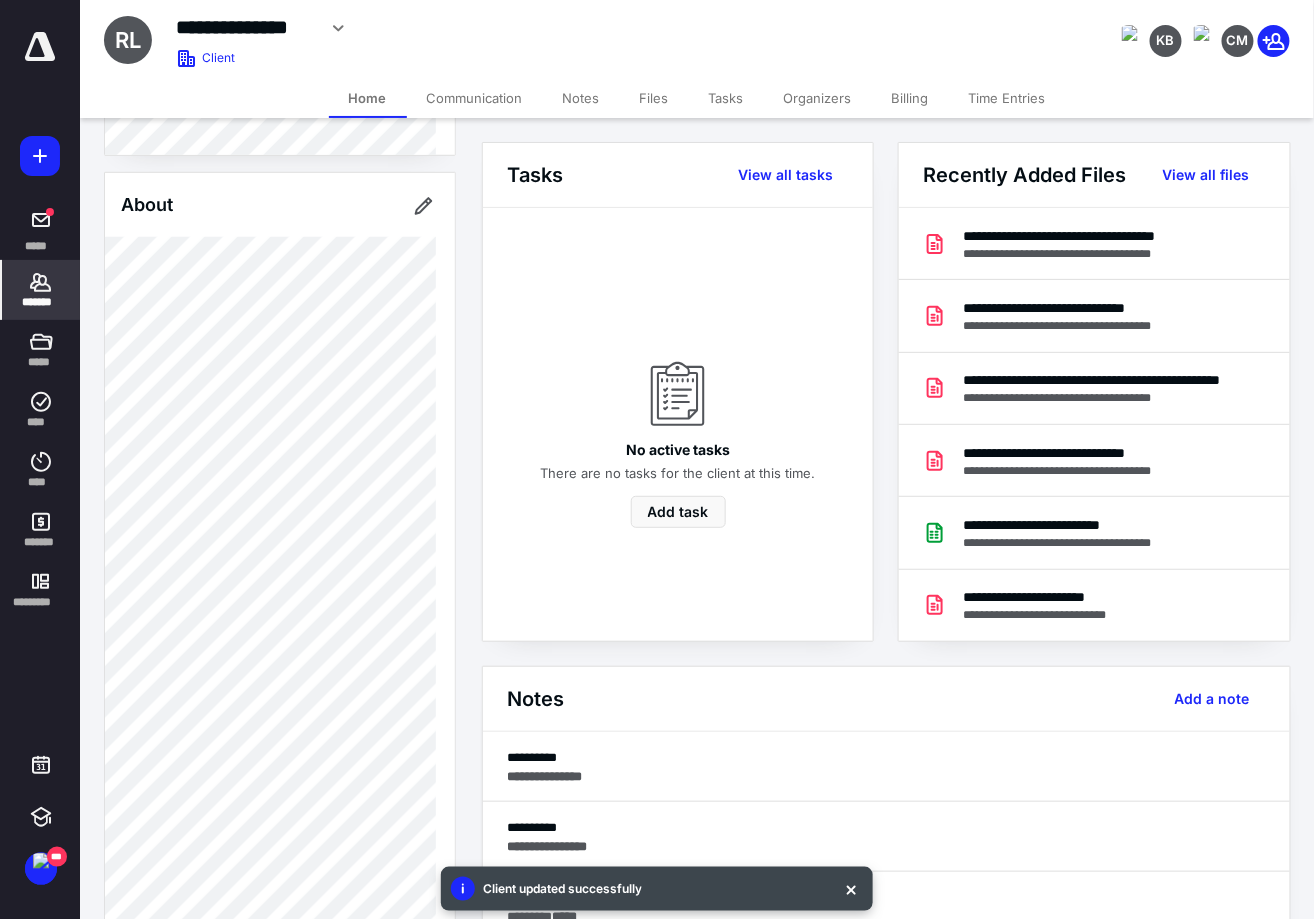 click at bounding box center [0, 0] 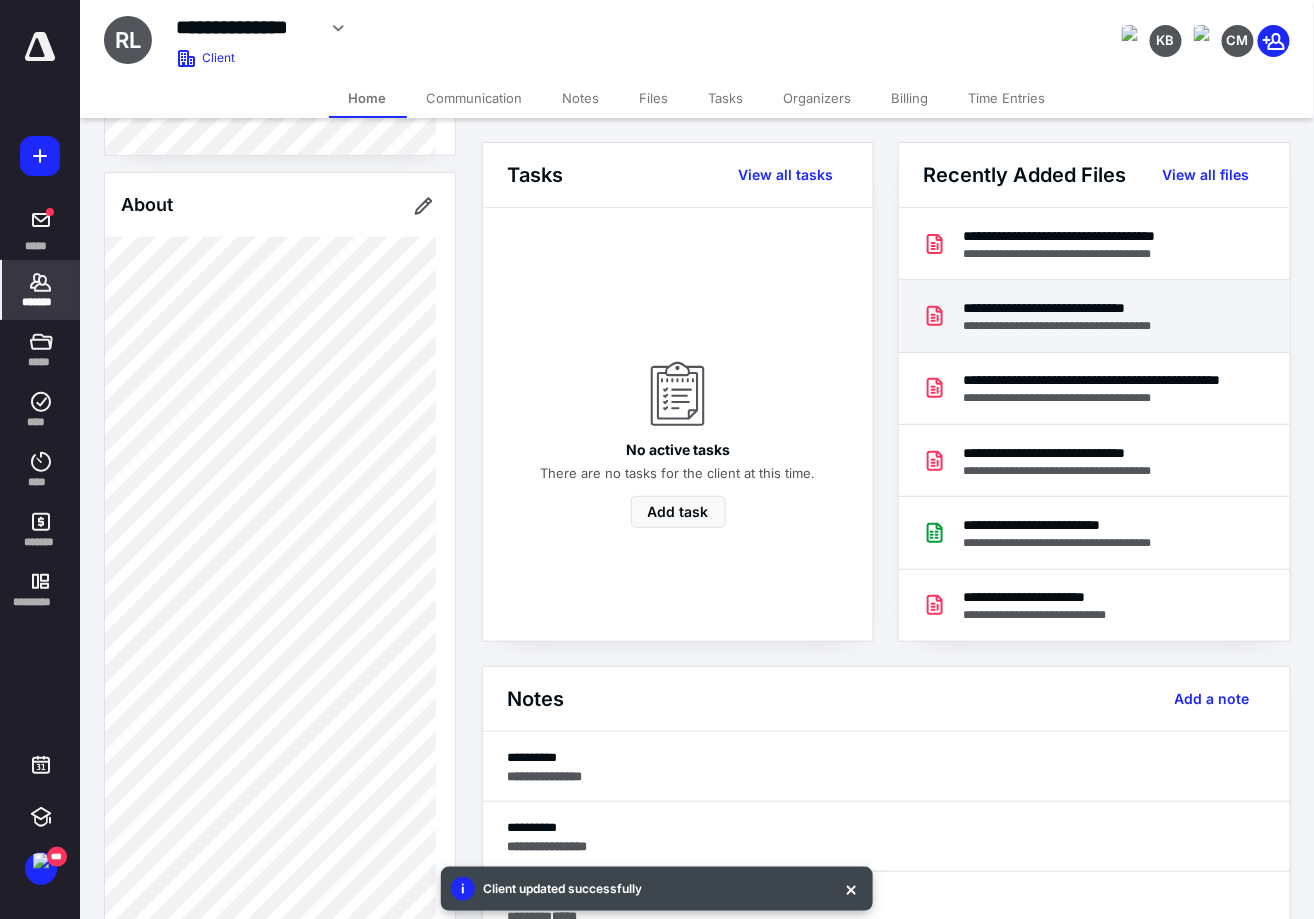 click on "**********" at bounding box center (1081, 326) 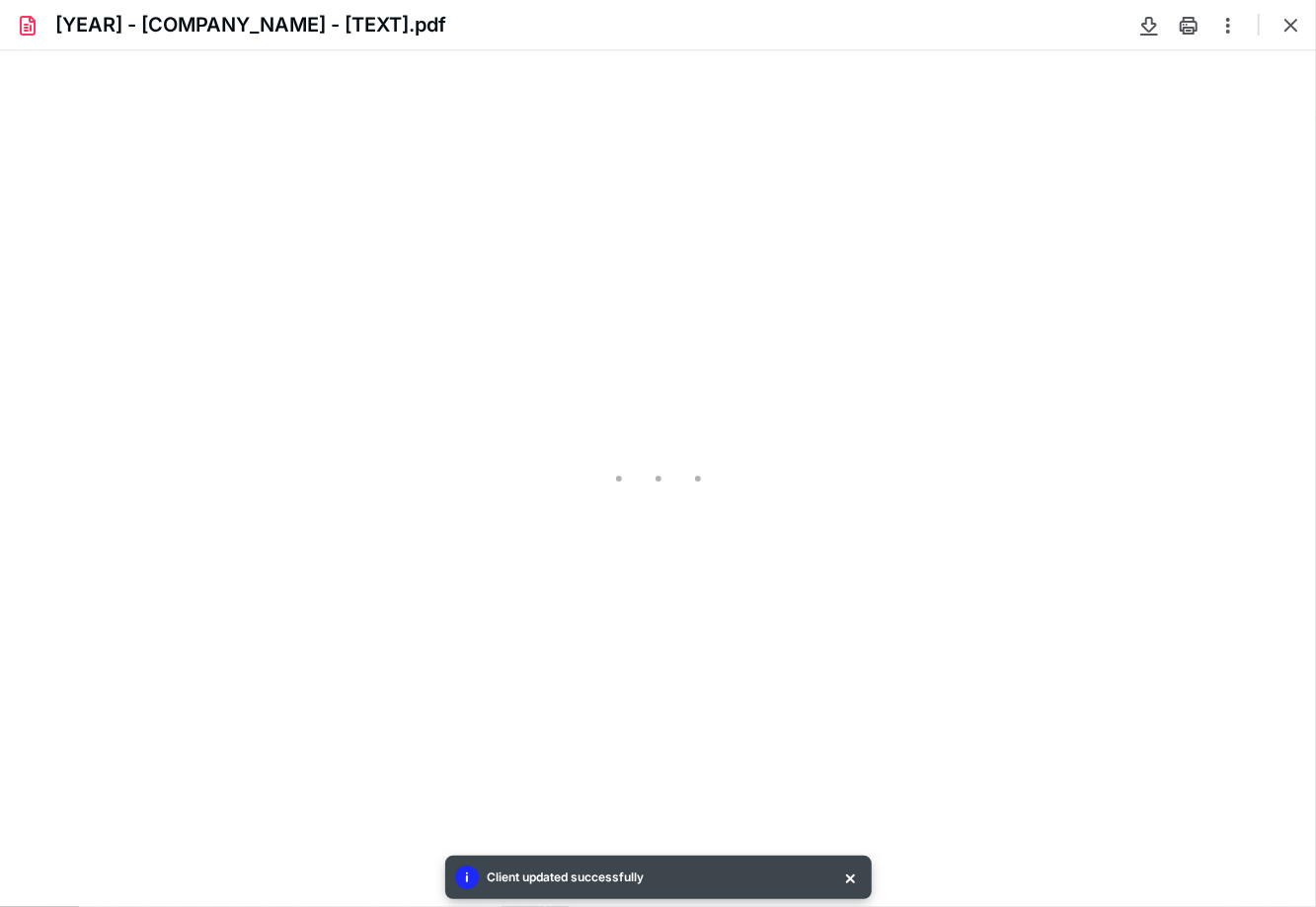 scroll, scrollTop: 0, scrollLeft: 0, axis: both 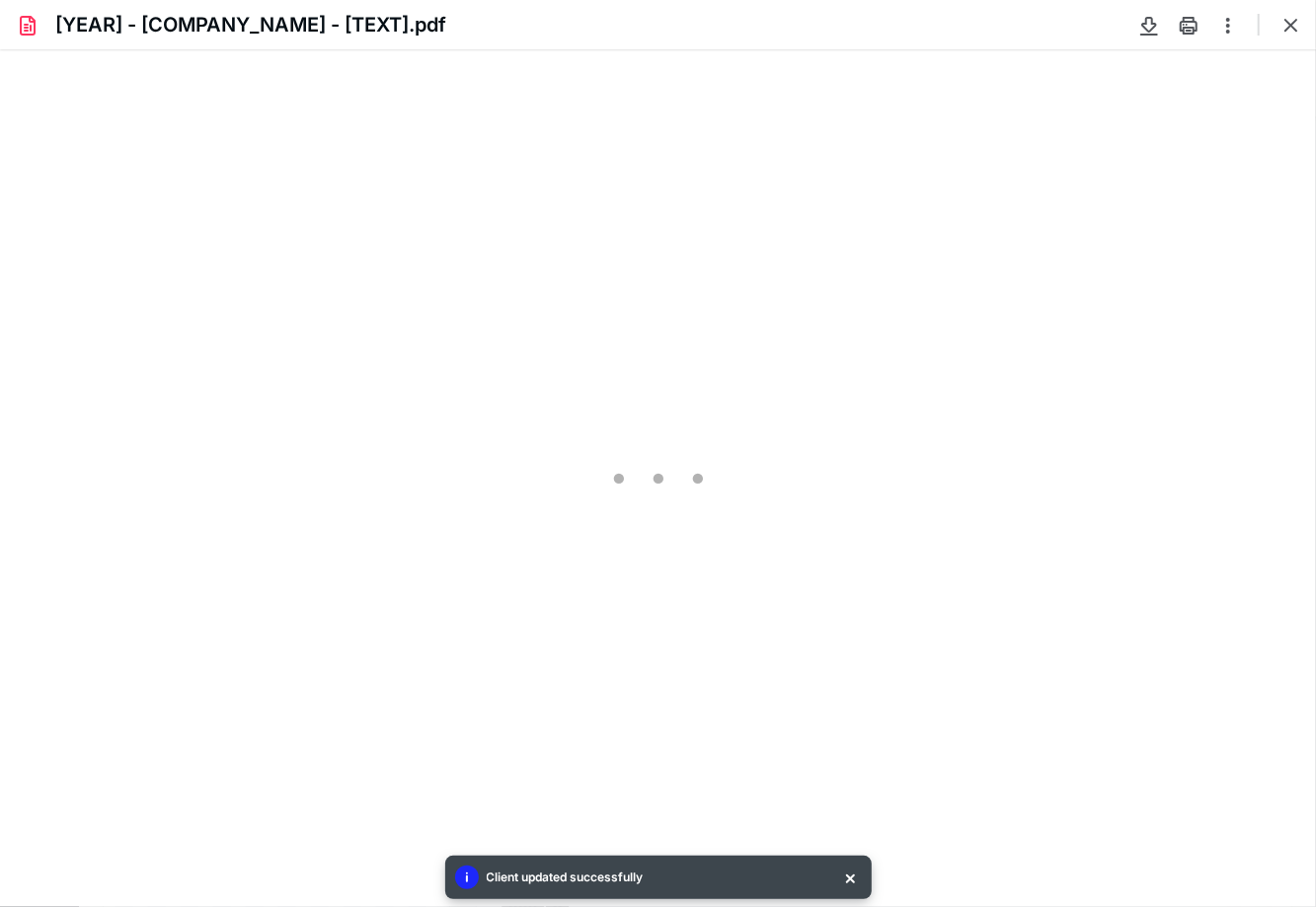 type on "105" 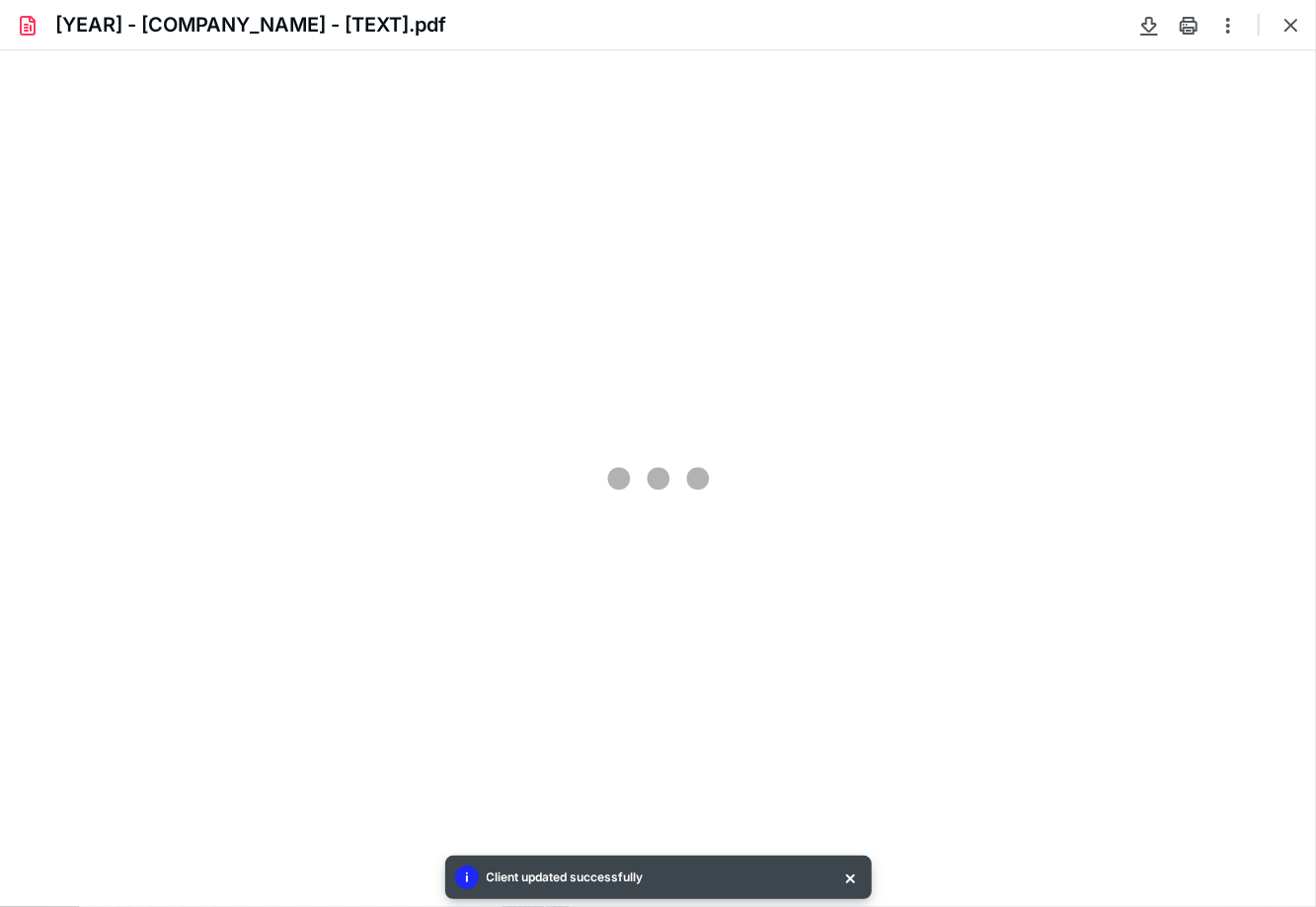 scroll, scrollTop: 38, scrollLeft: 0, axis: vertical 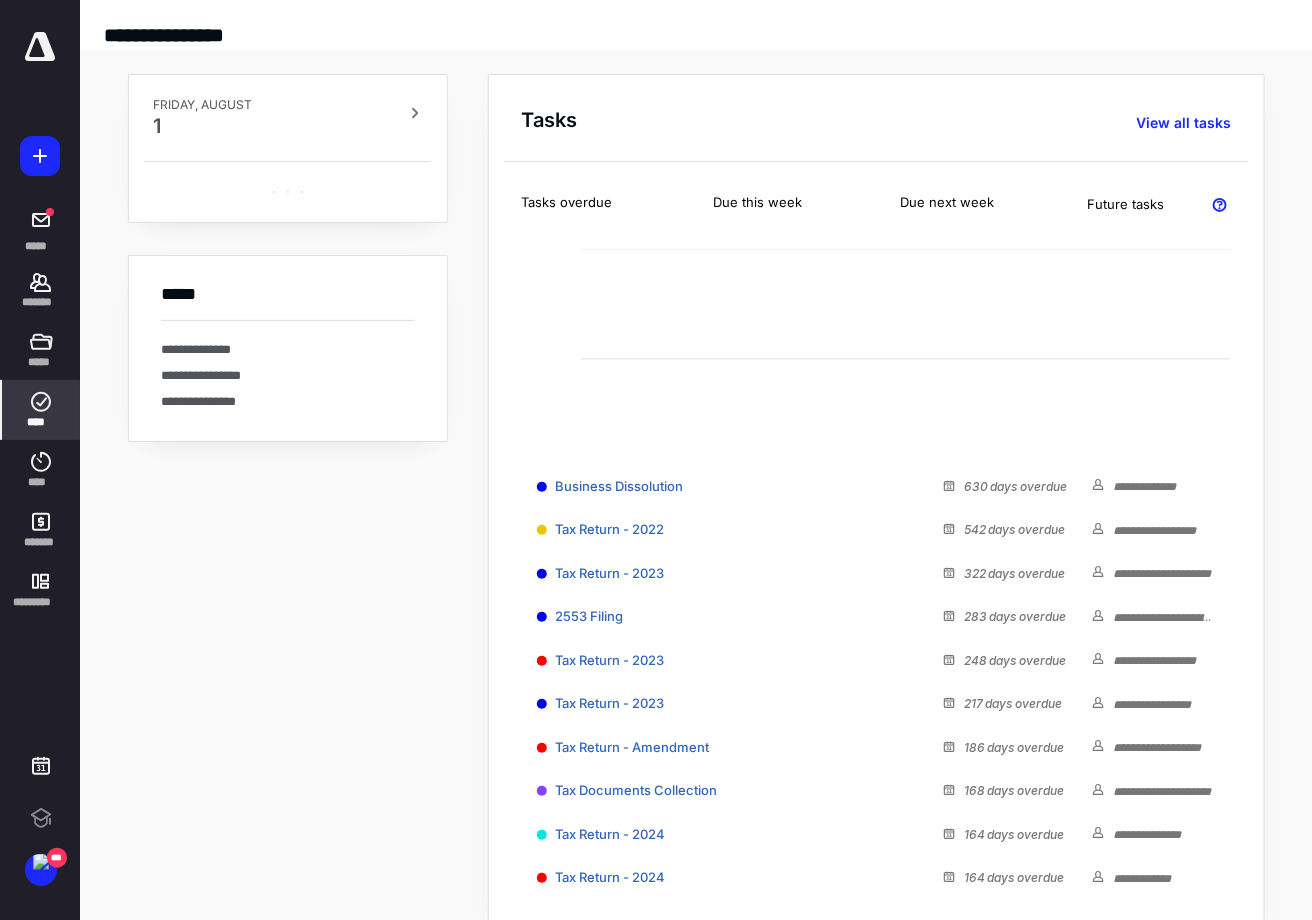 click on "****" at bounding box center (41, 410) 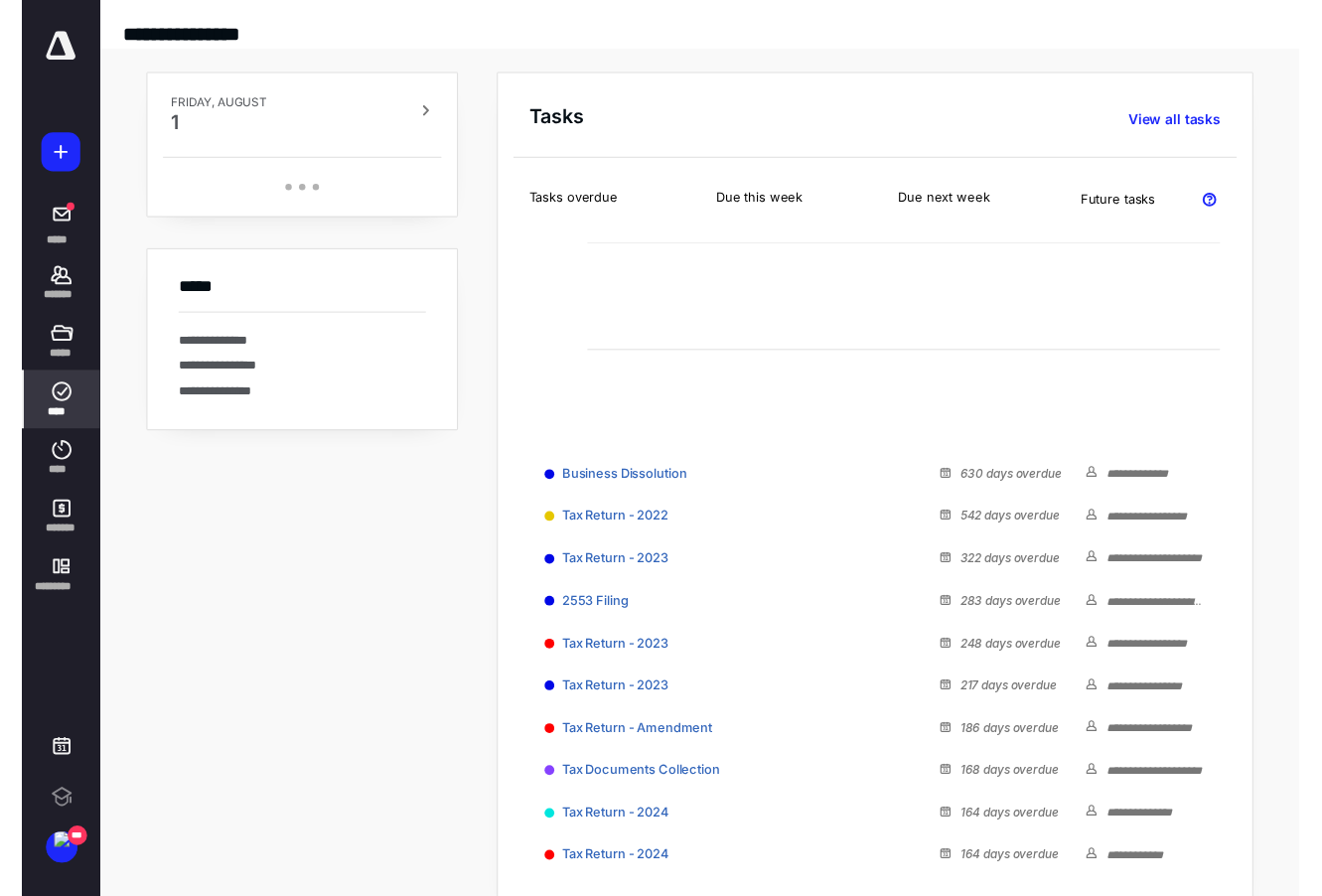 scroll, scrollTop: 0, scrollLeft: 0, axis: both 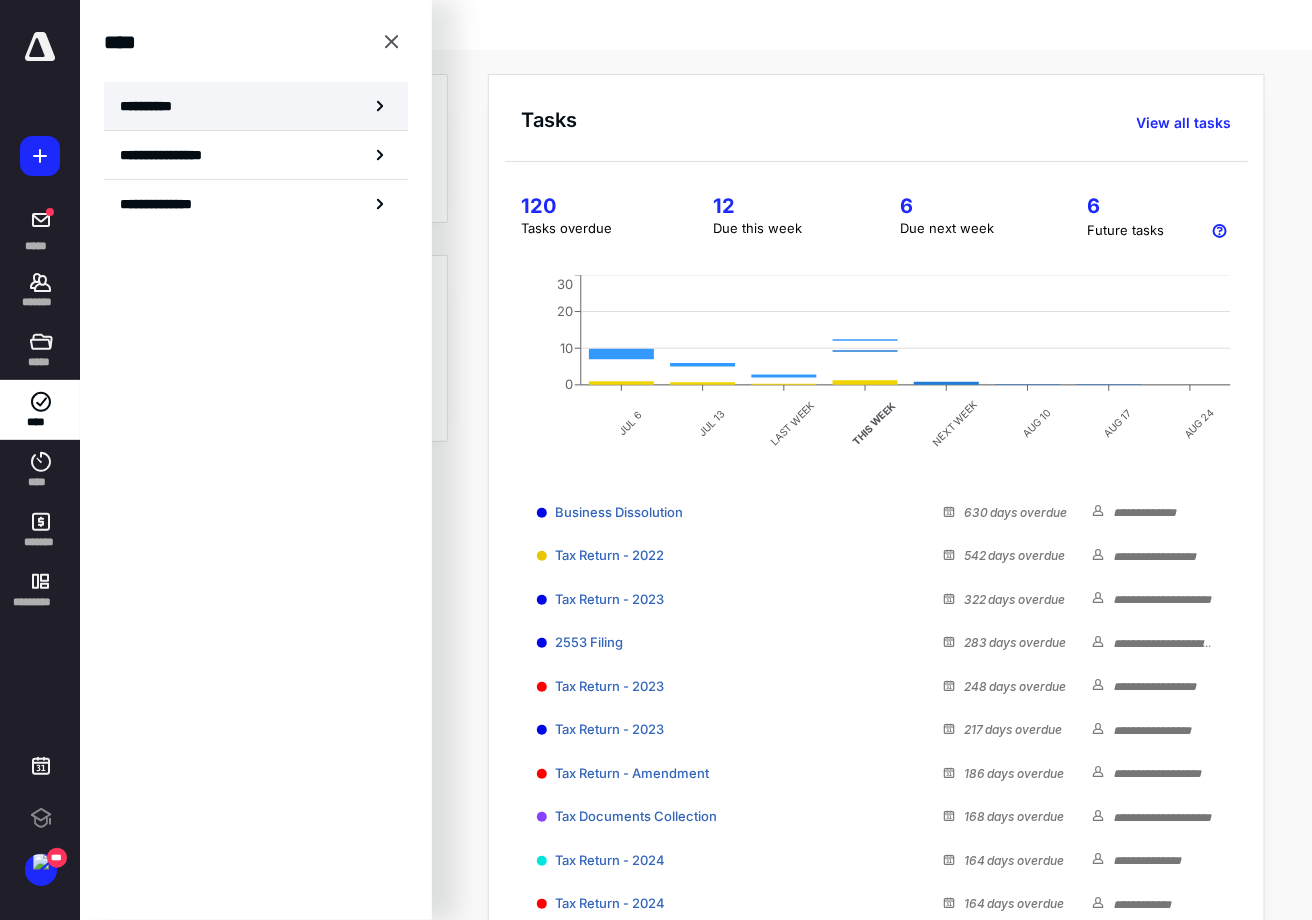 click on "**********" at bounding box center (256, 106) 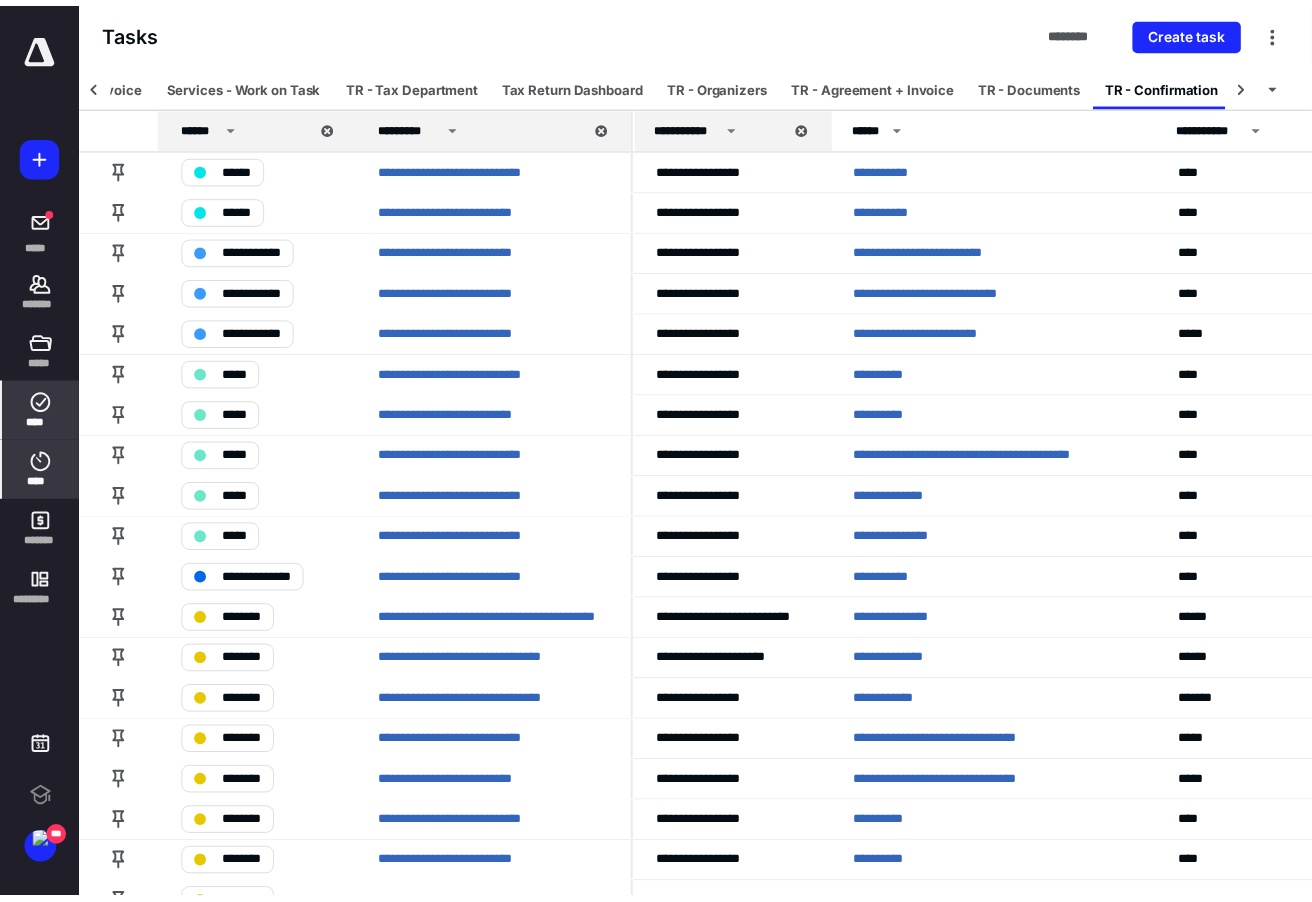 scroll, scrollTop: 0, scrollLeft: 1032, axis: horizontal 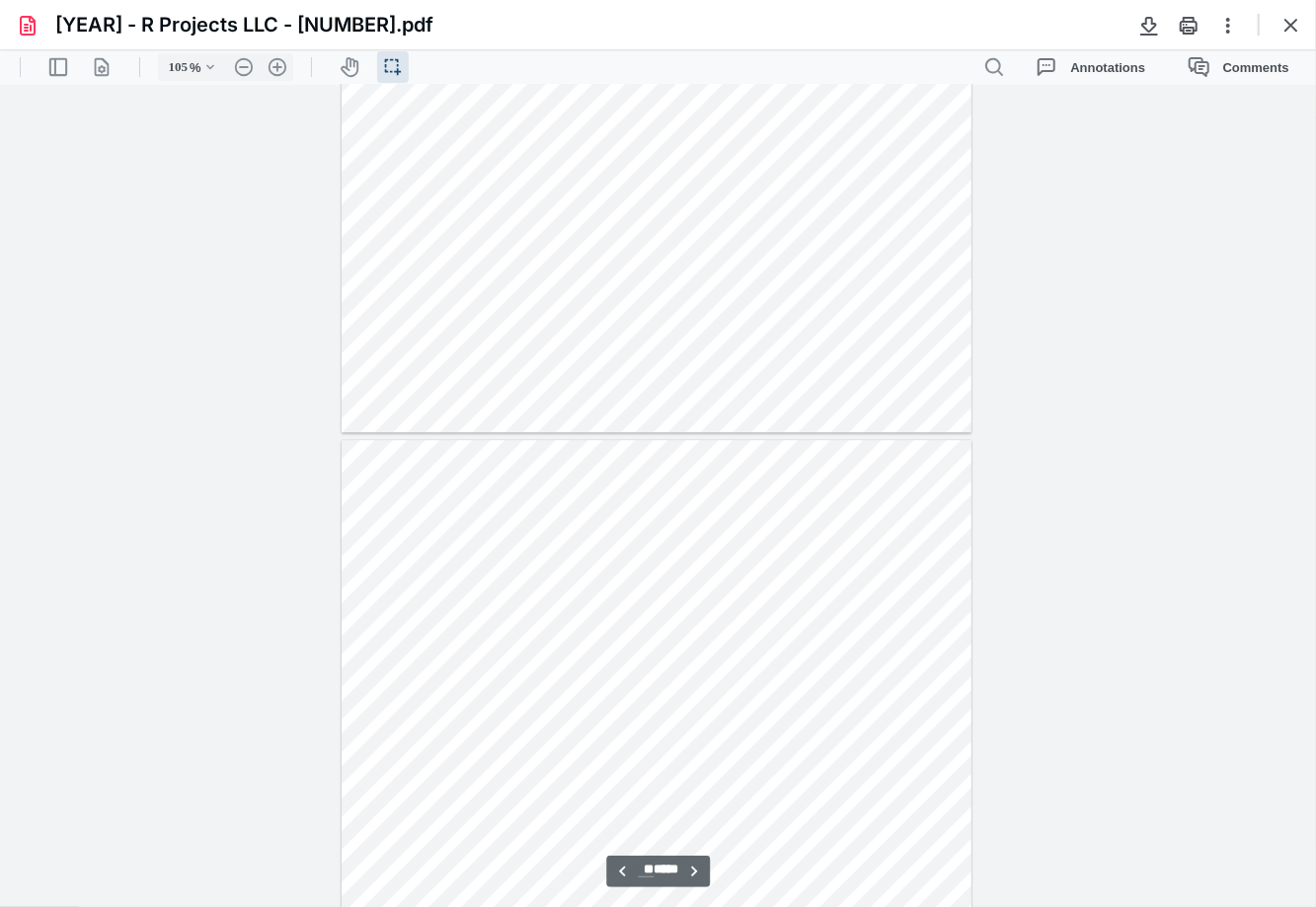 type on "**" 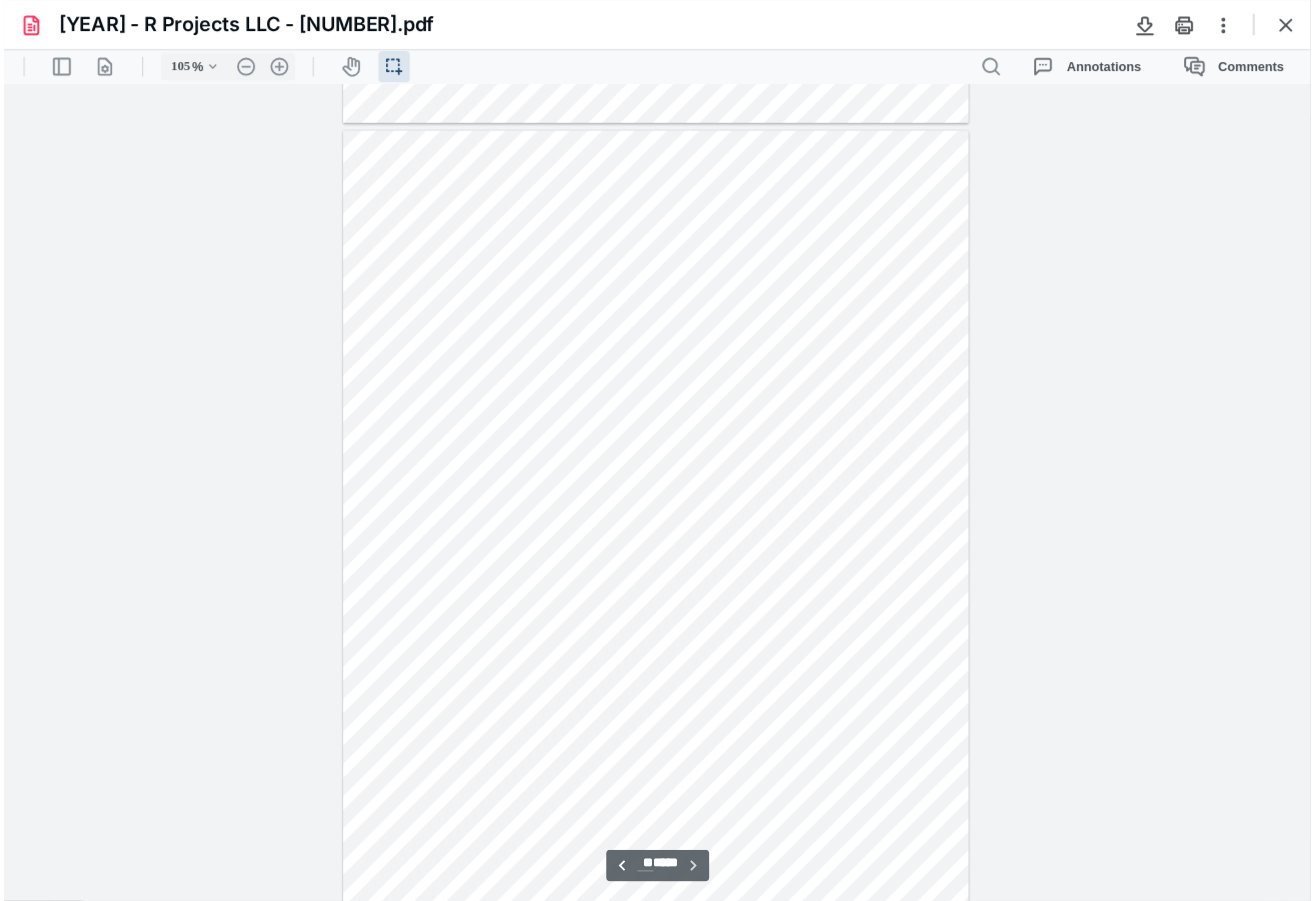 scroll, scrollTop: 11661, scrollLeft: 0, axis: vertical 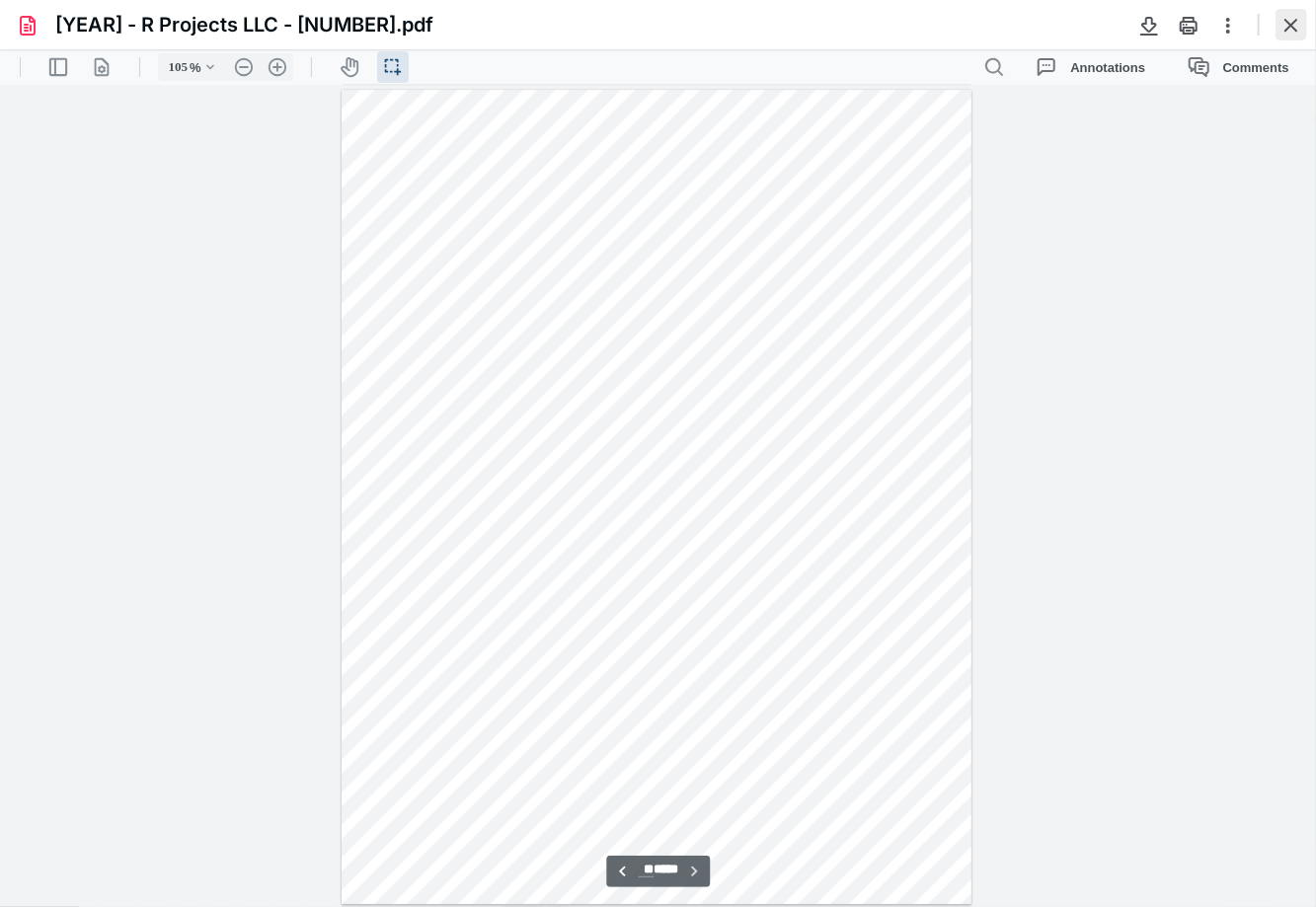 click at bounding box center (1291, 25) 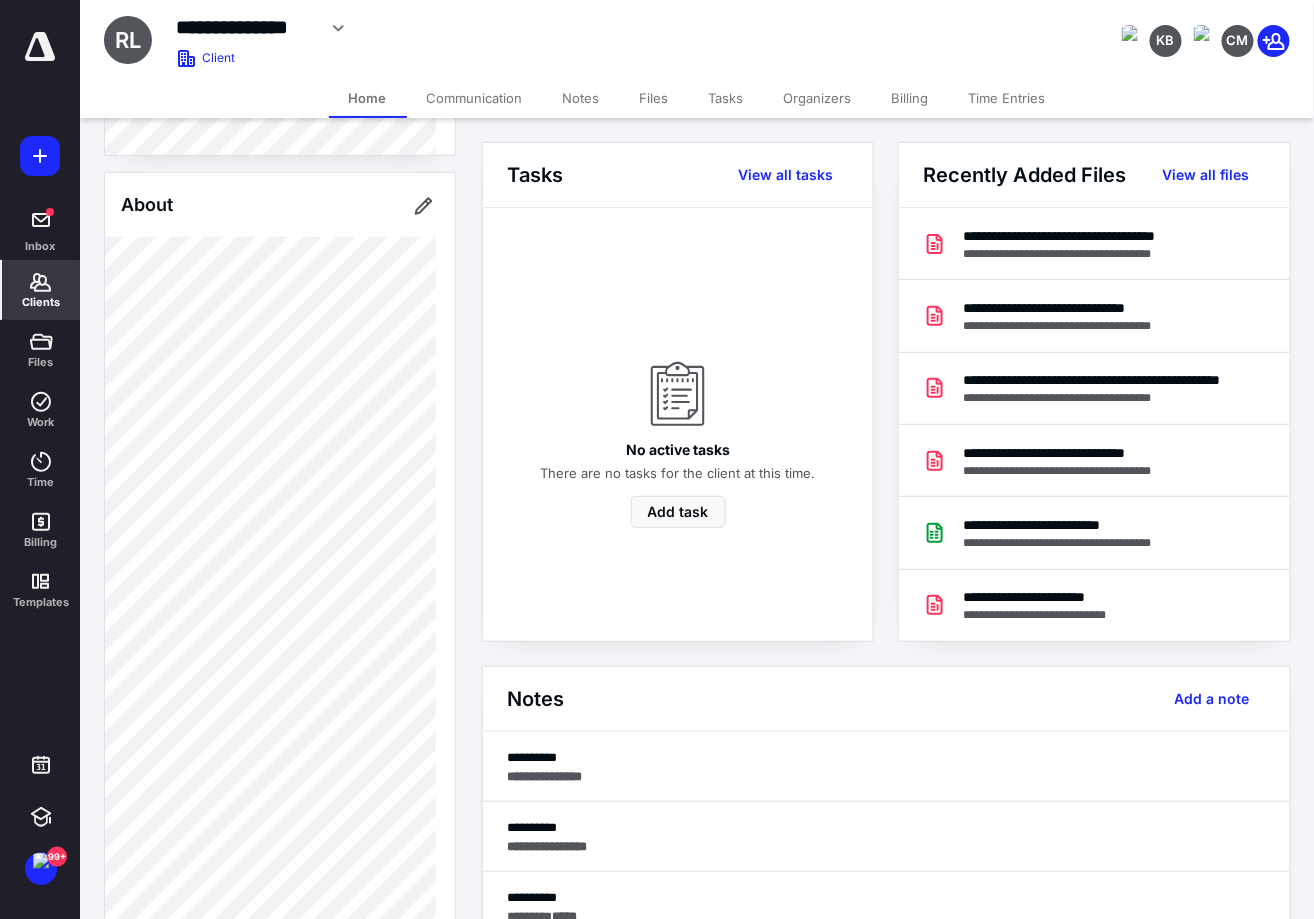 click on "Clients" at bounding box center [41, 302] 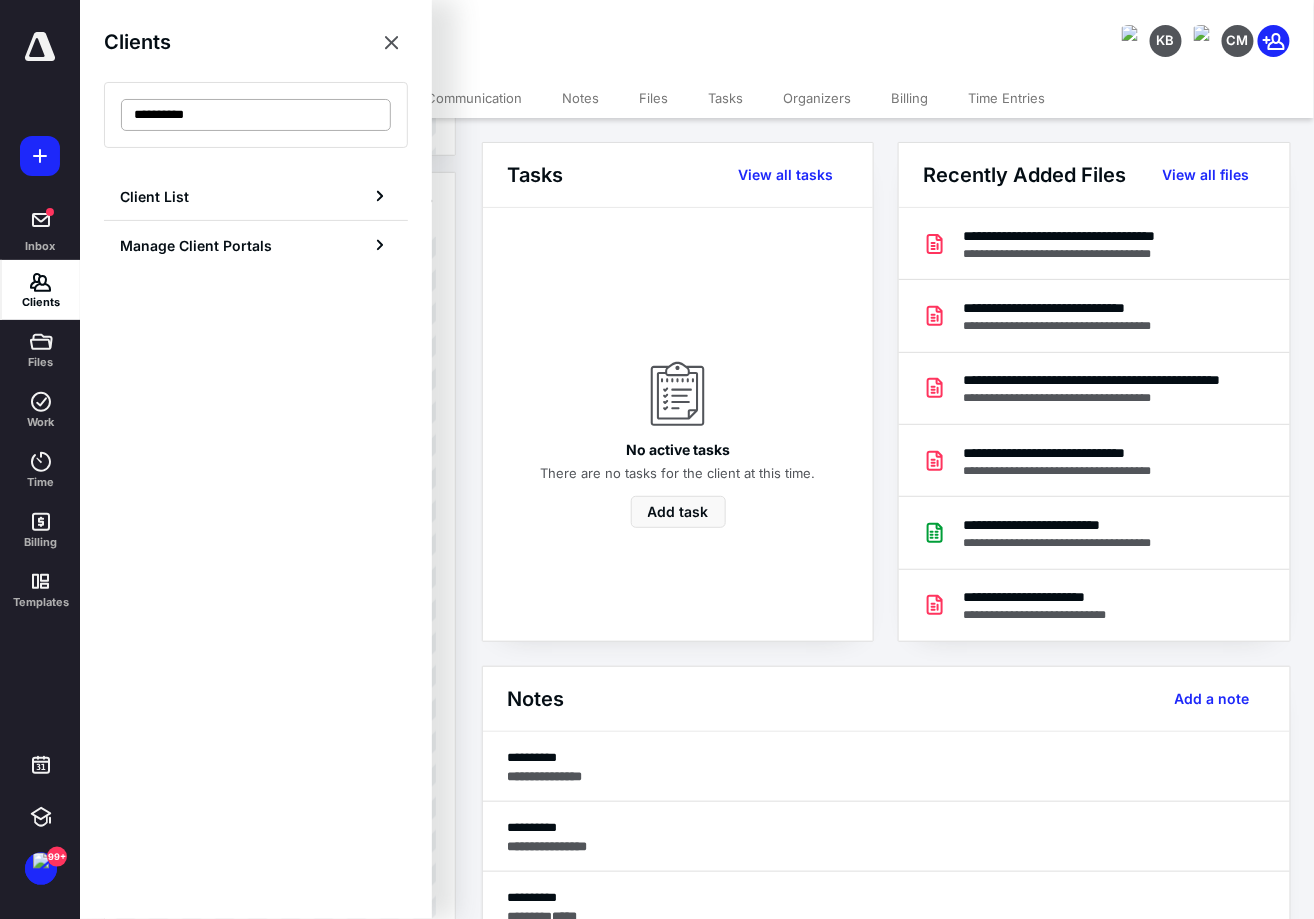 click on "**********" at bounding box center (256, 115) 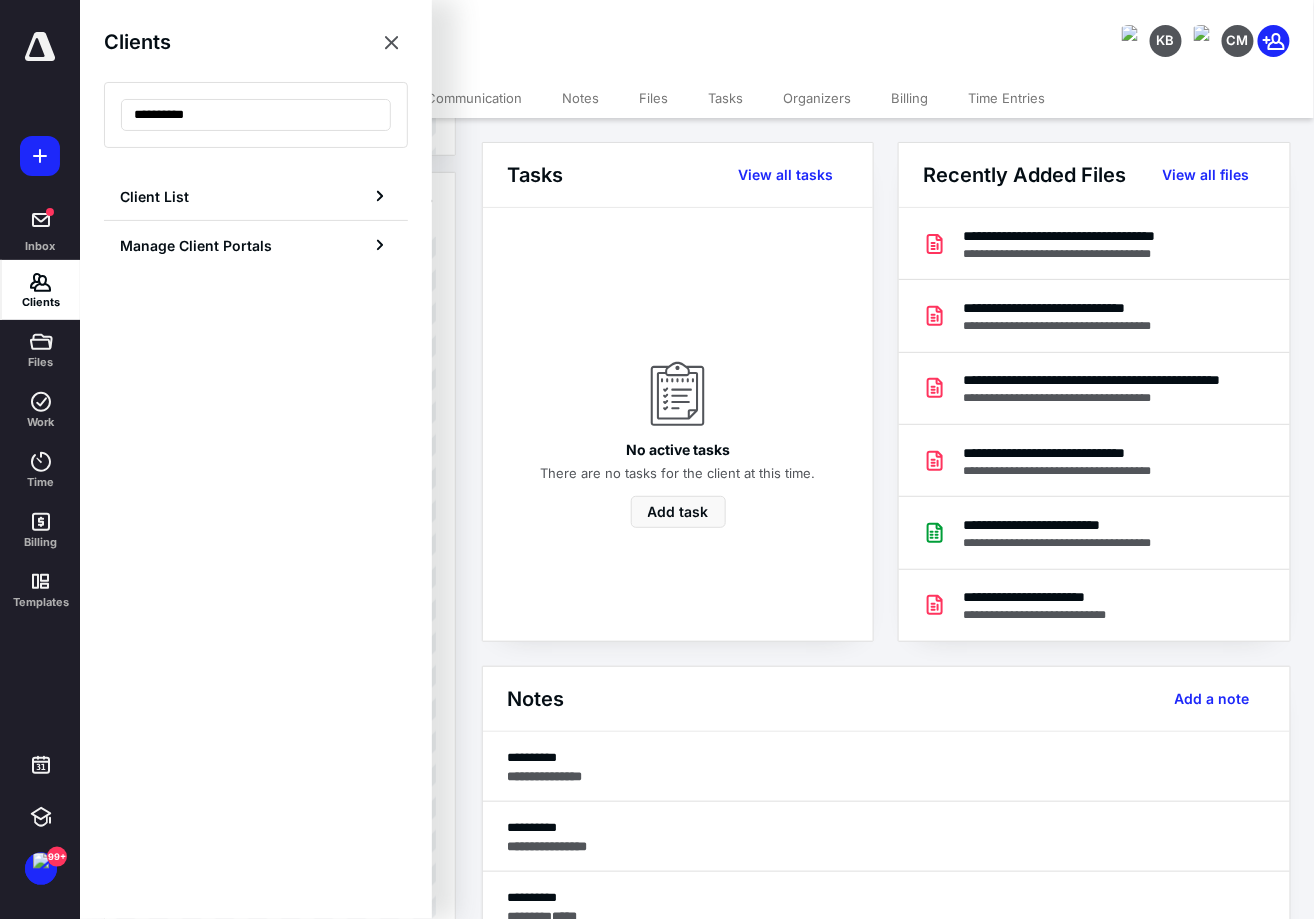 type on "*********" 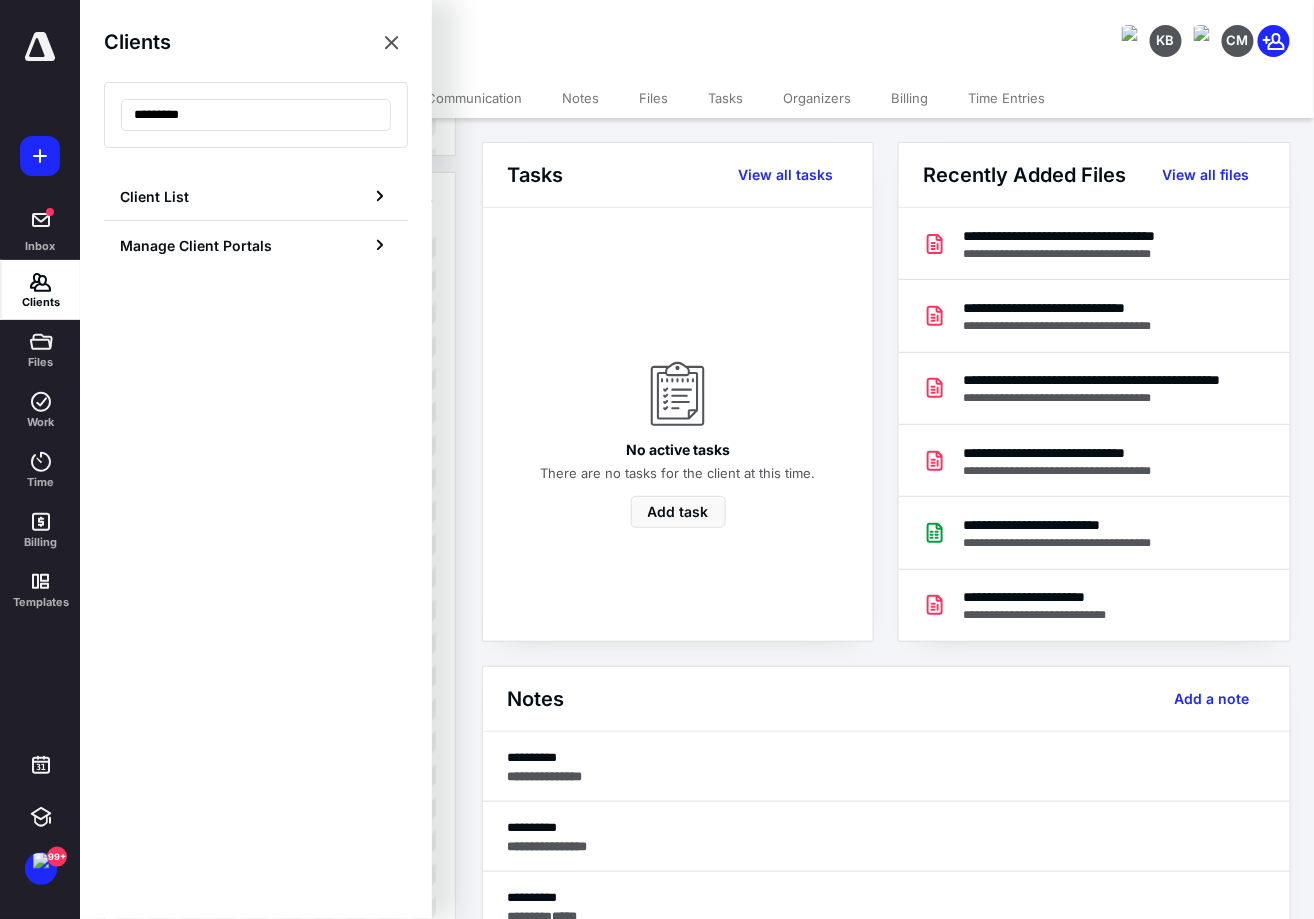 drag, startPoint x: 195, startPoint y: 114, endPoint x: 67, endPoint y: 119, distance: 128.09763 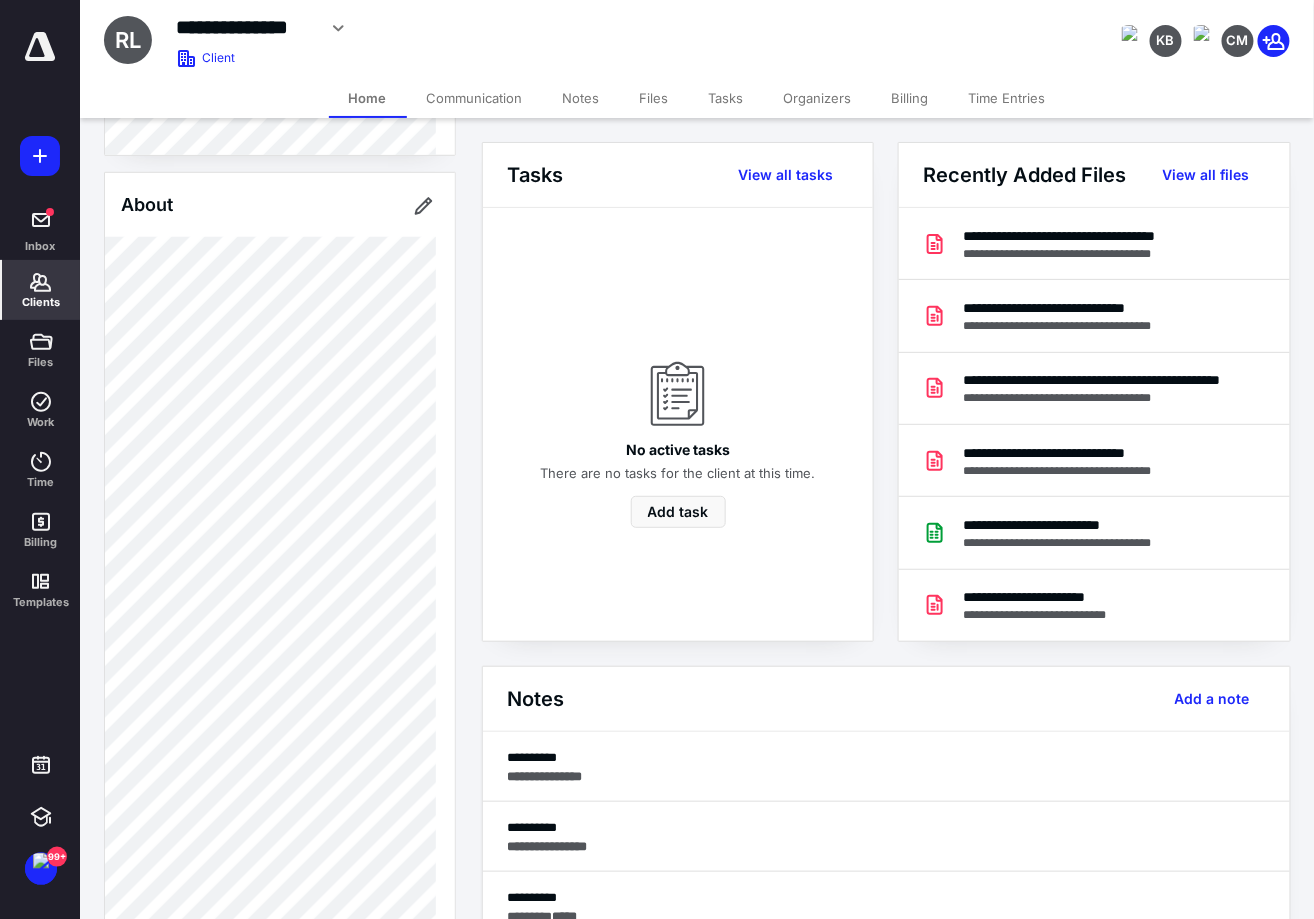 click on "Clients" at bounding box center [41, 290] 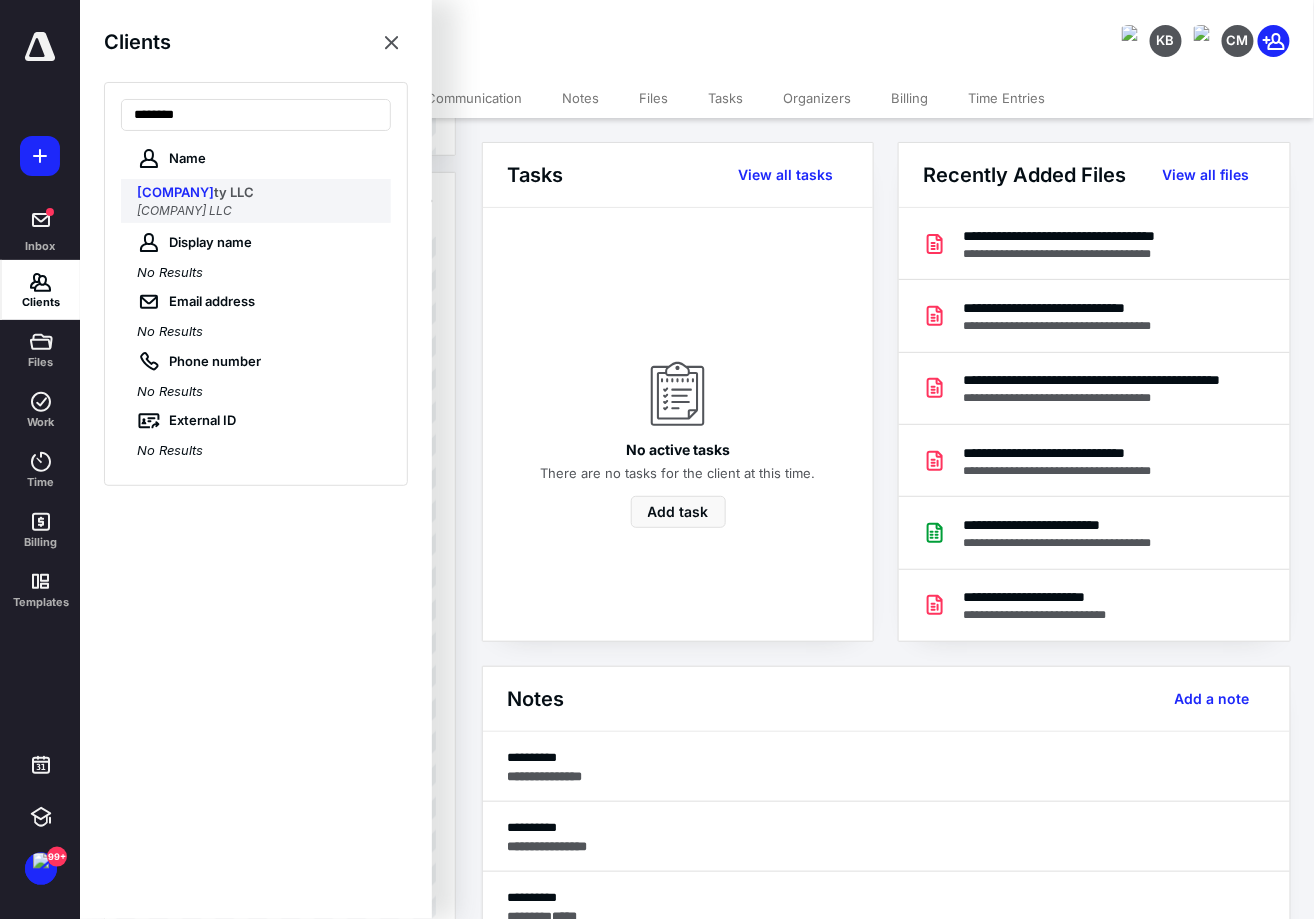 type on "********" 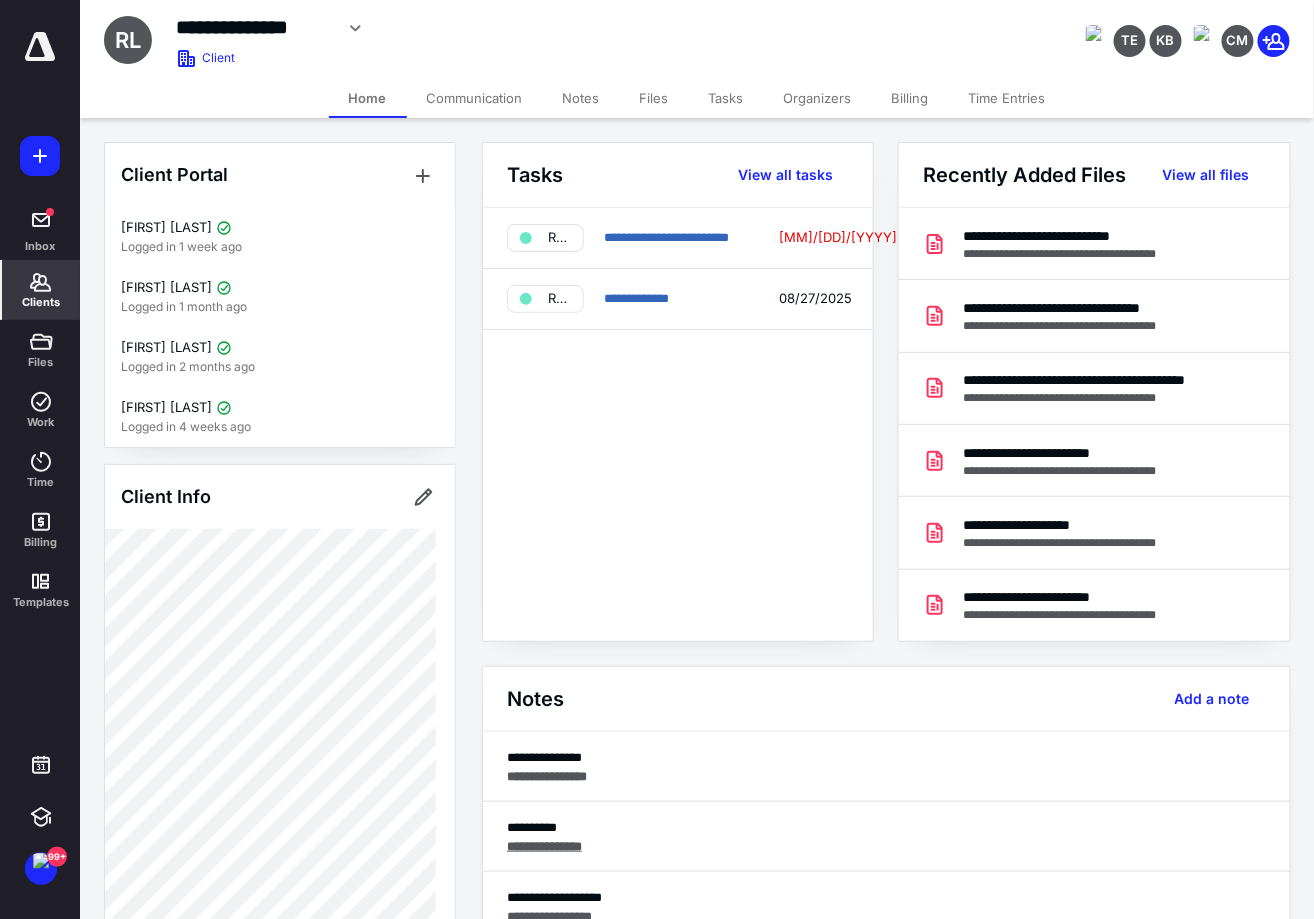 click on "Files" at bounding box center [654, 98] 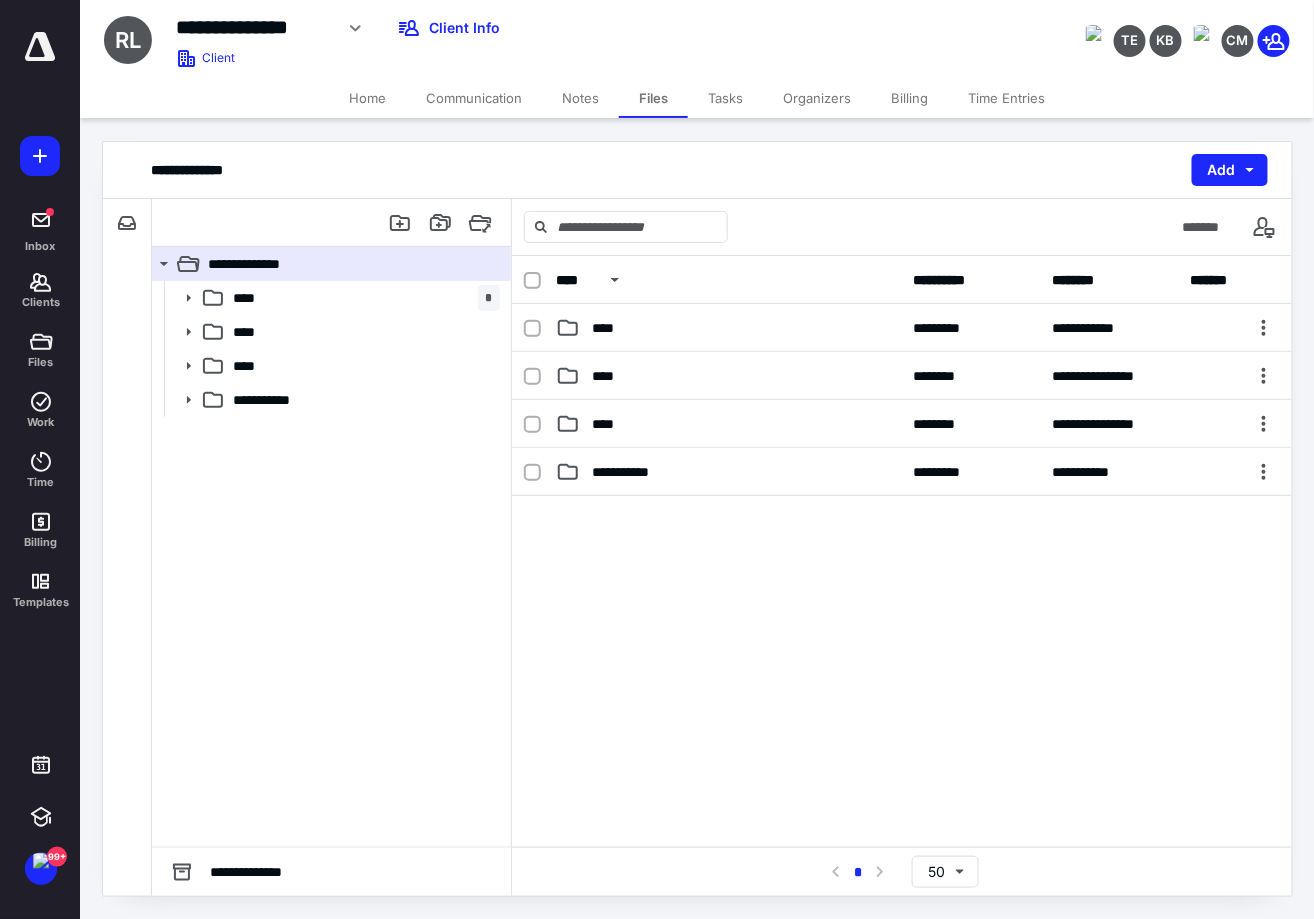 click on "Tasks" at bounding box center [725, 98] 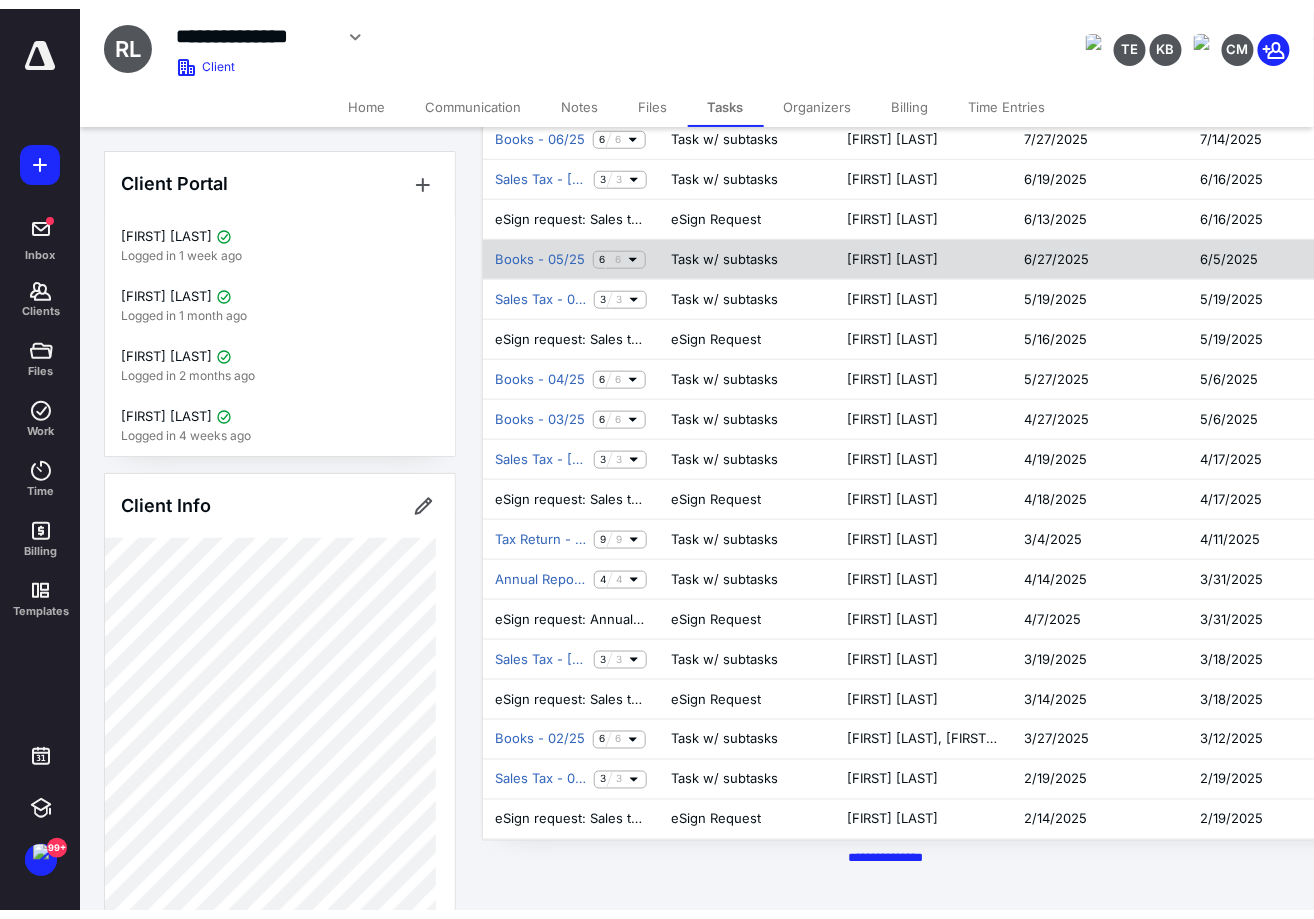scroll, scrollTop: 0, scrollLeft: 0, axis: both 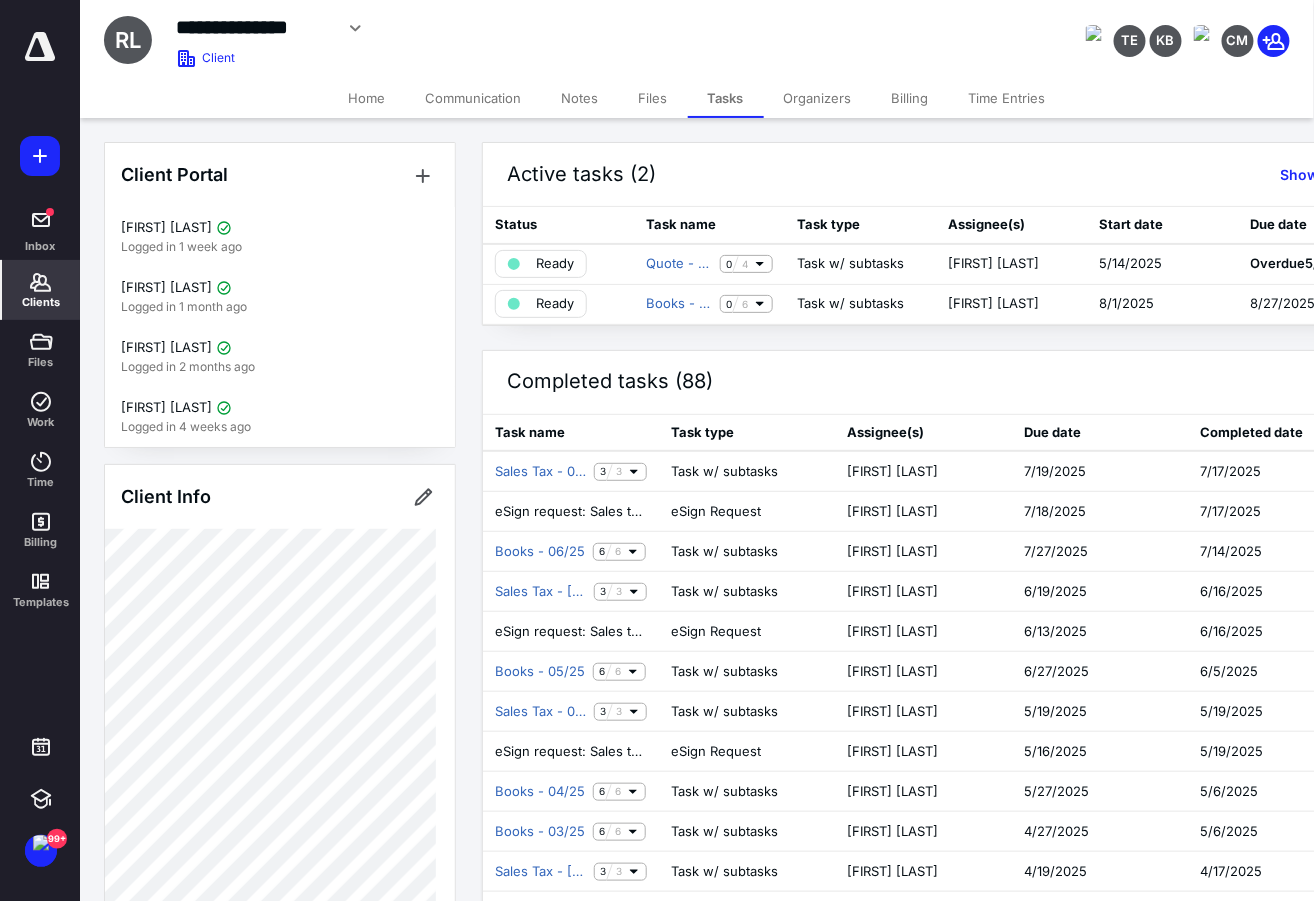 click on "Clients" at bounding box center (41, 290) 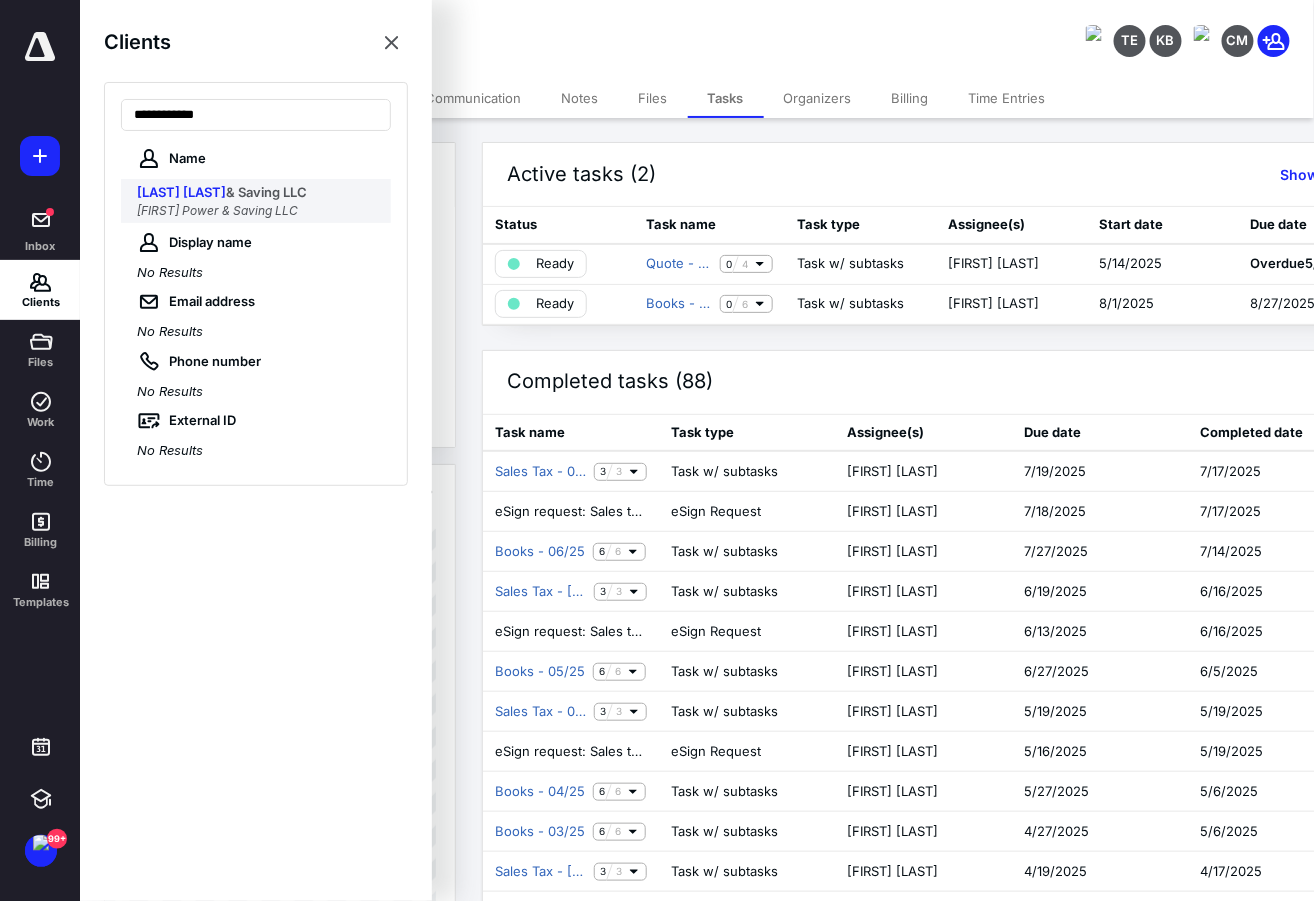 type on "**********" 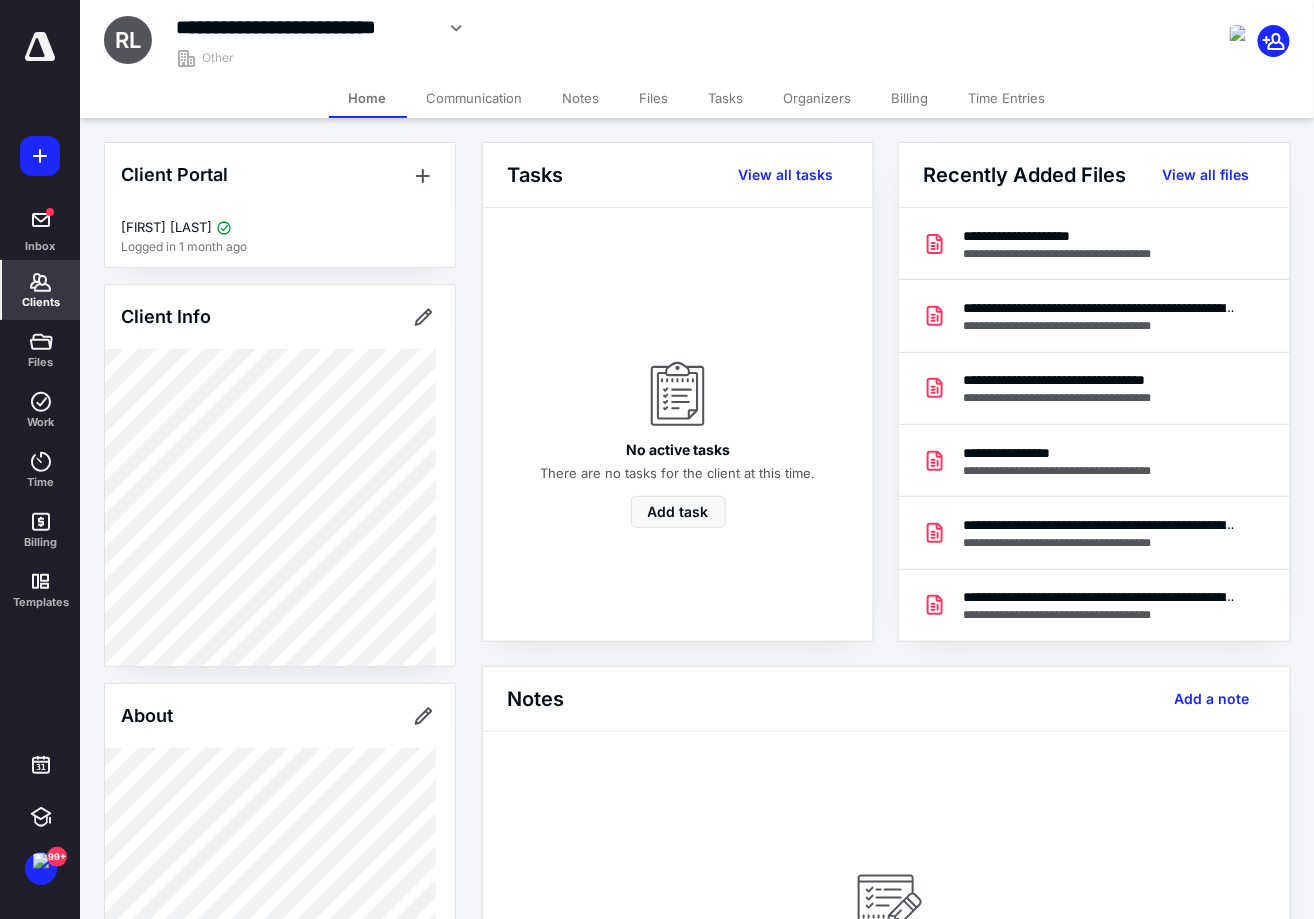 click on "Tasks" at bounding box center (726, 98) 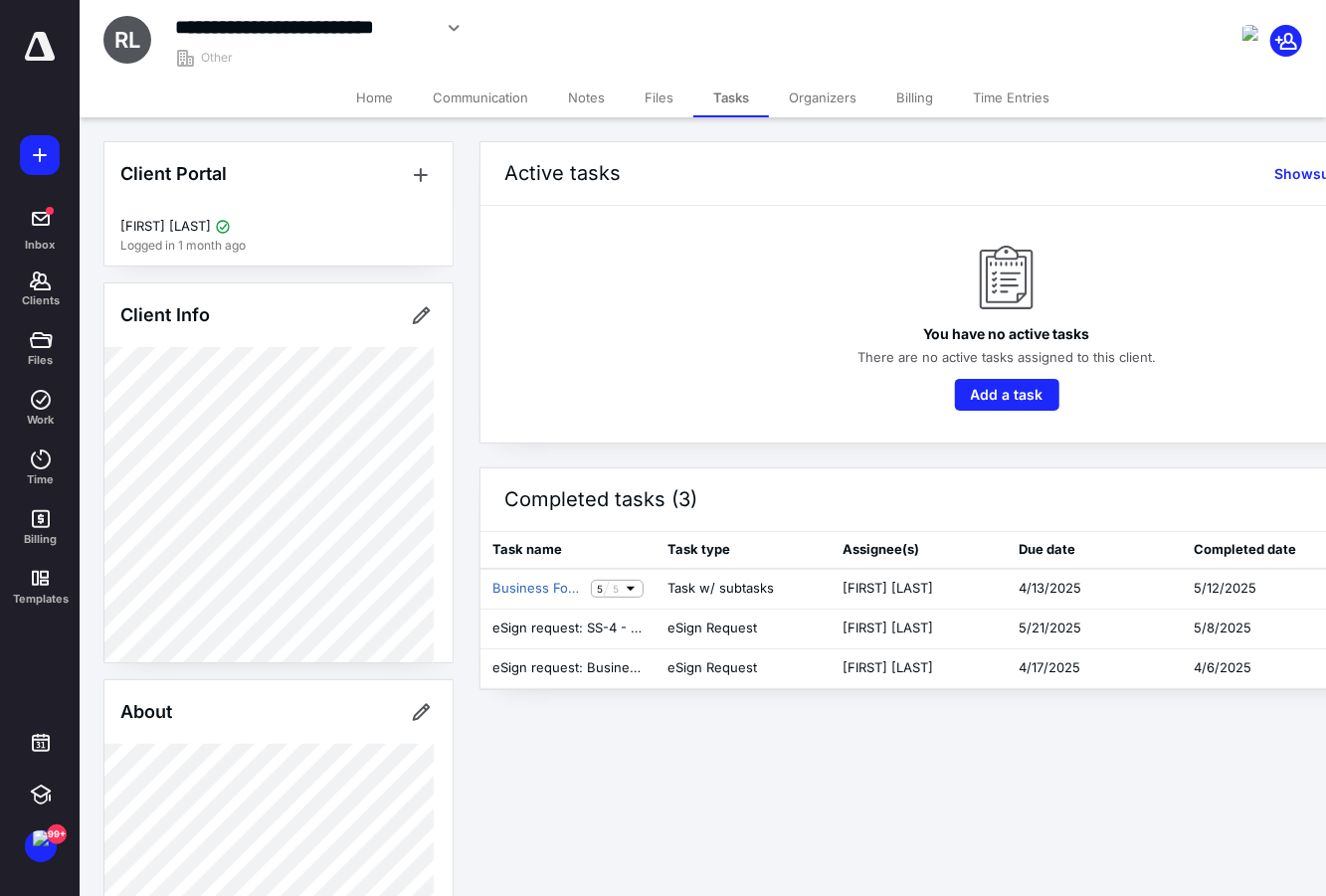 click on "Notes" at bounding box center [586, 97] 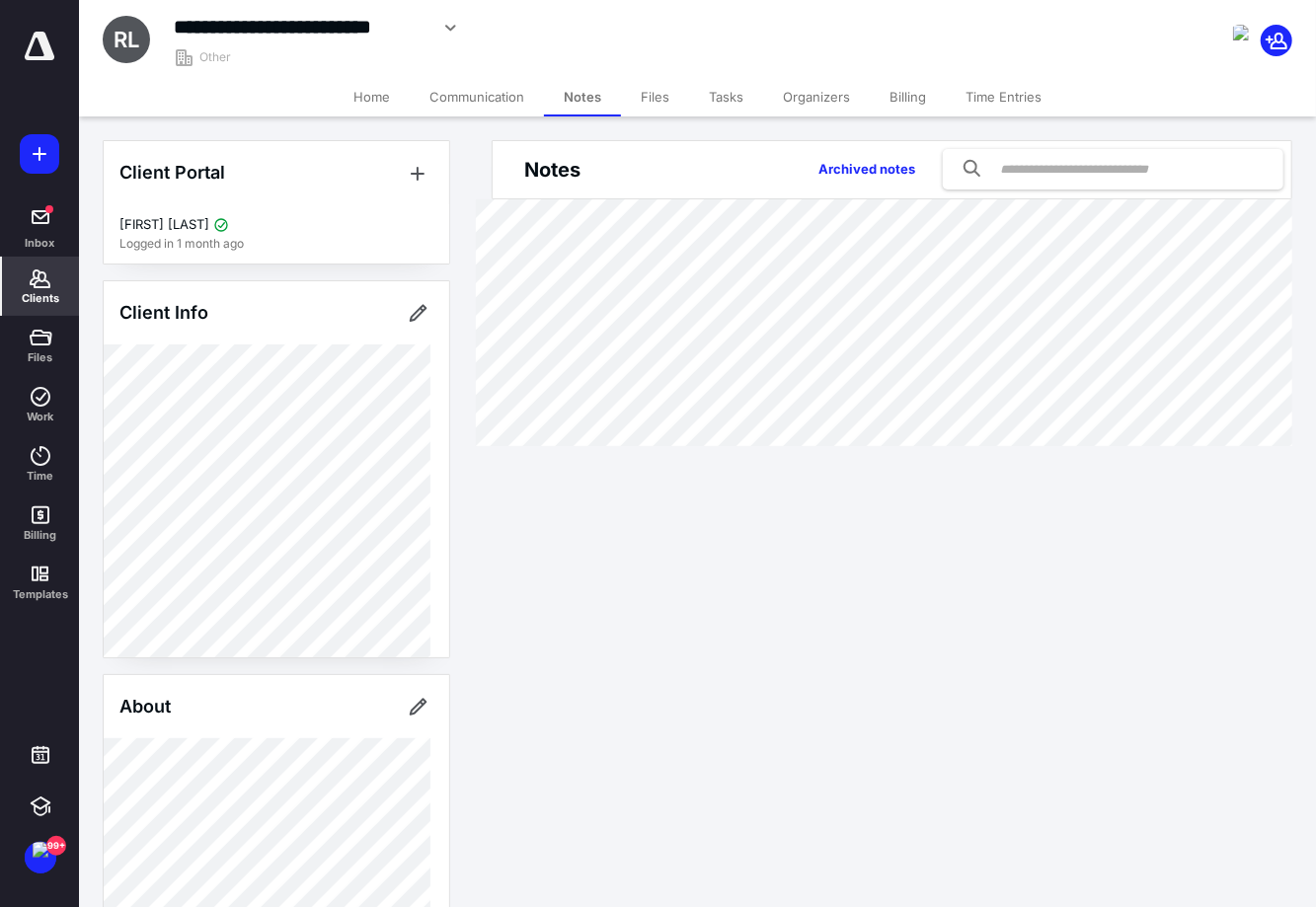 click on "Communication" at bounding box center [477, 97] 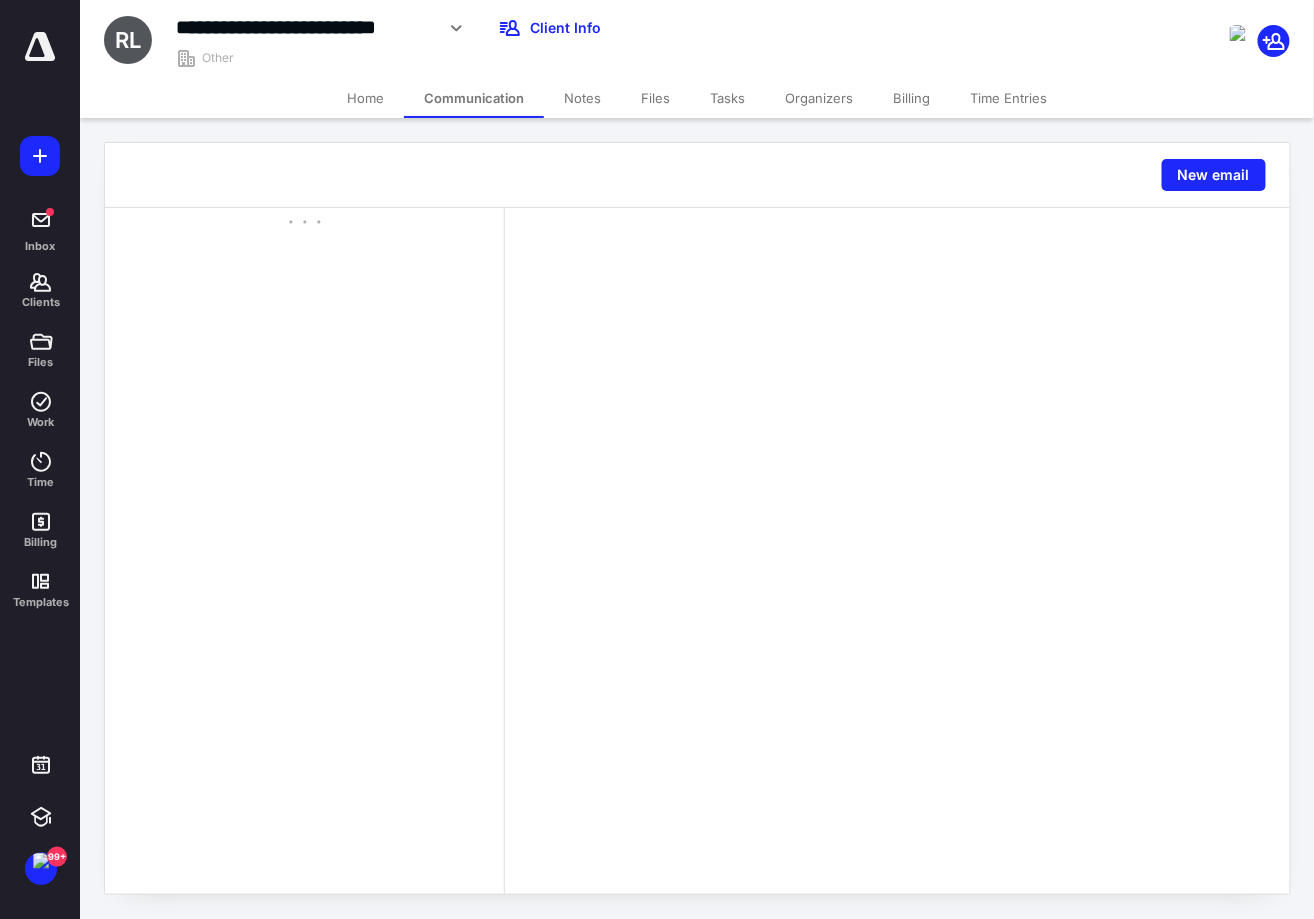 click on "Home" at bounding box center [365, 98] 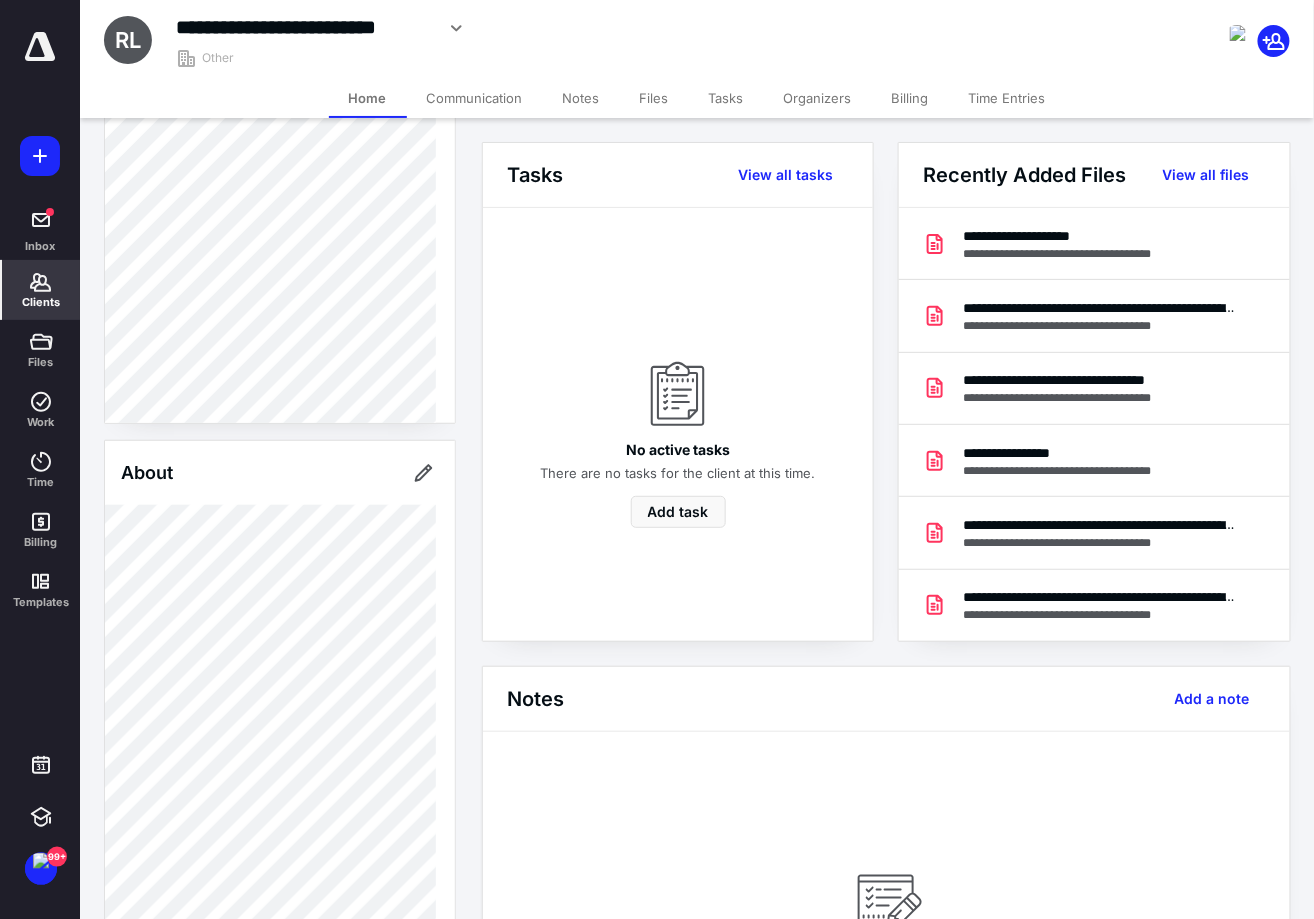 scroll, scrollTop: 621, scrollLeft: 0, axis: vertical 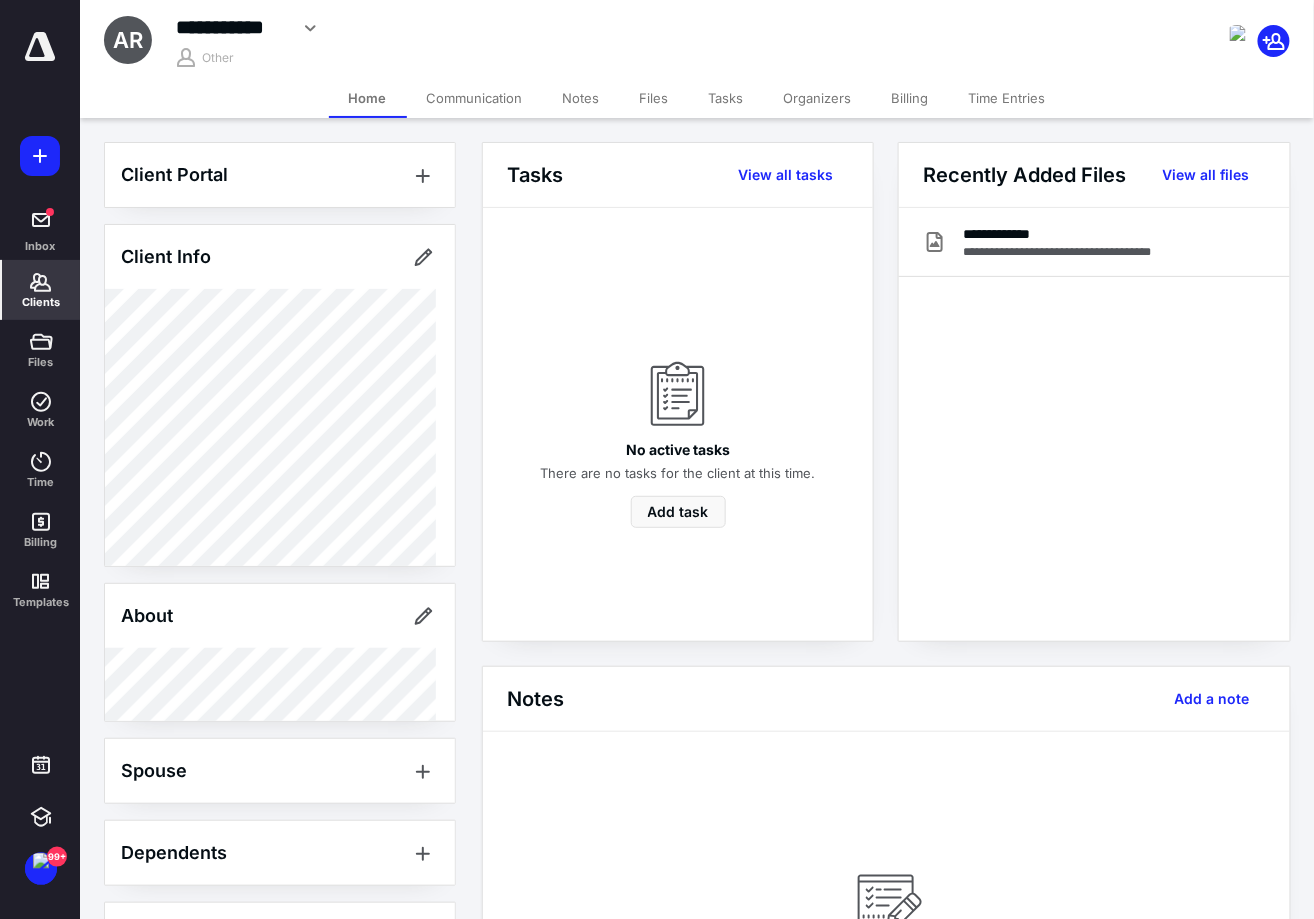 click on "Clients" at bounding box center (41, 290) 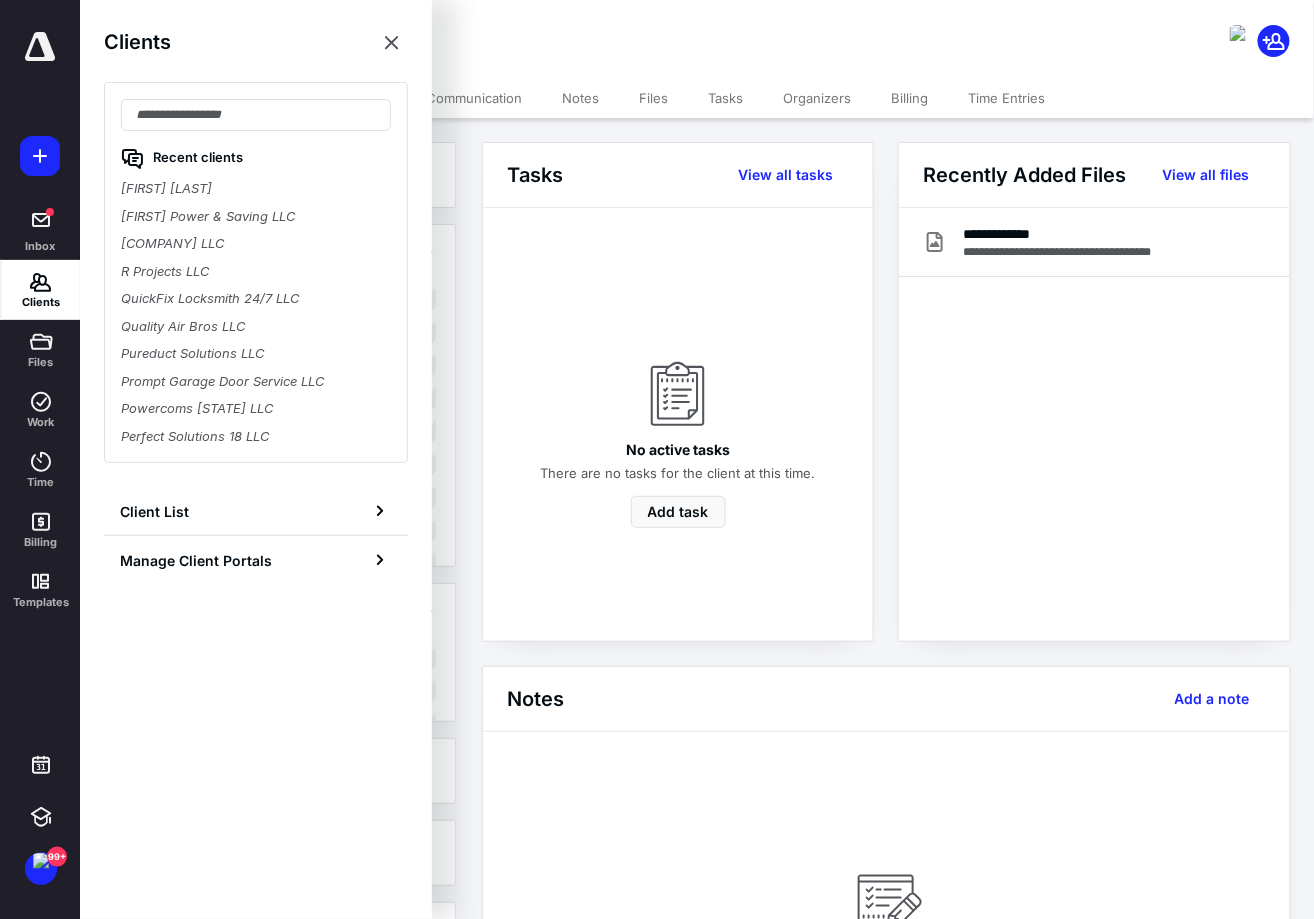 click on "Recent clients [FIRST] [LAST] [COMPANY] [COMPANY] [COMPANY] [COMPANY] [COMPANY] [COMPANY] [COMPANY] [COMPANY] [COMPANY] [COMPANY] [COMPANY] [COMPANY] [COMPANY] [COMPANY] [COMPANY]" at bounding box center [256, 272] 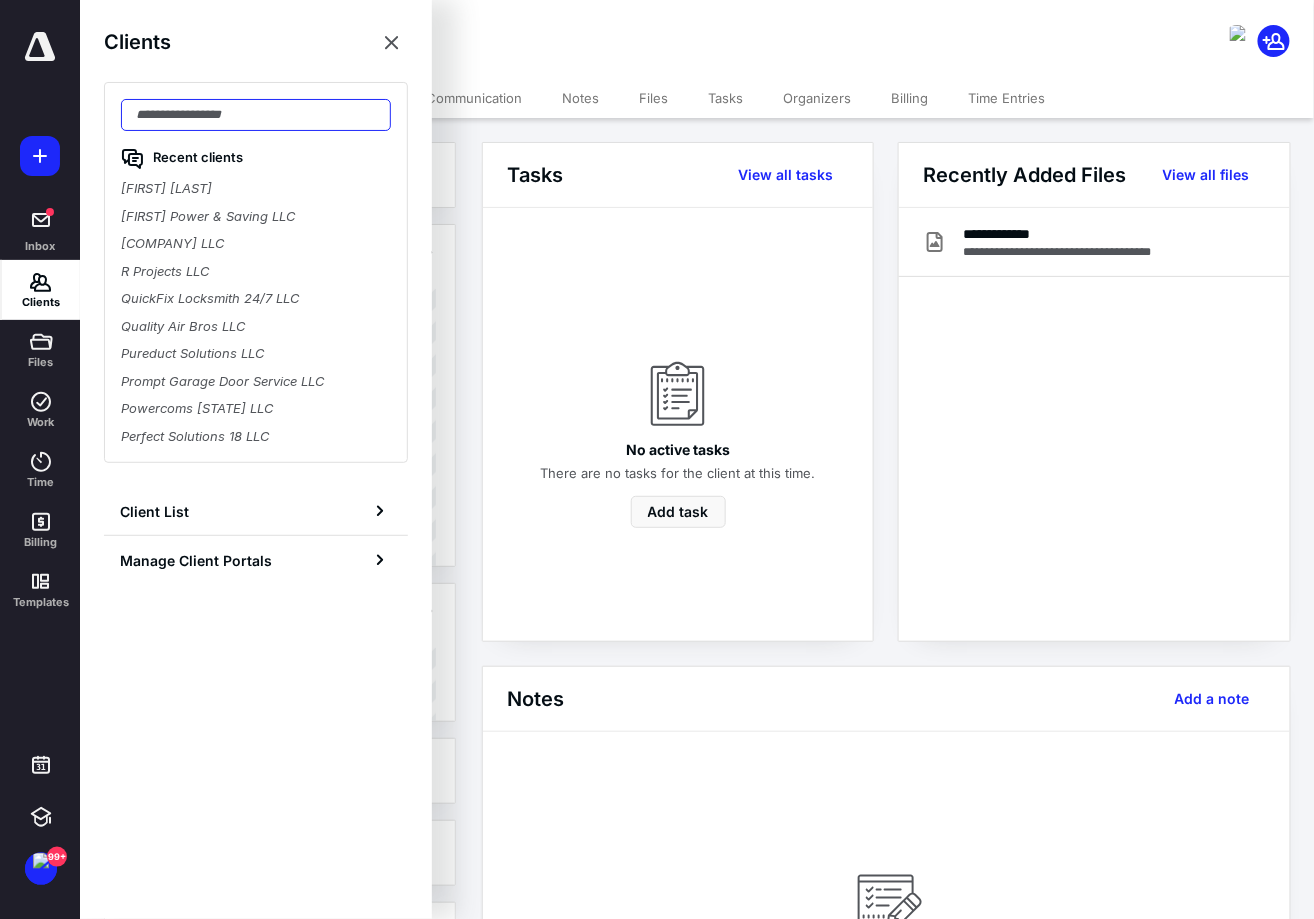click at bounding box center [256, 115] 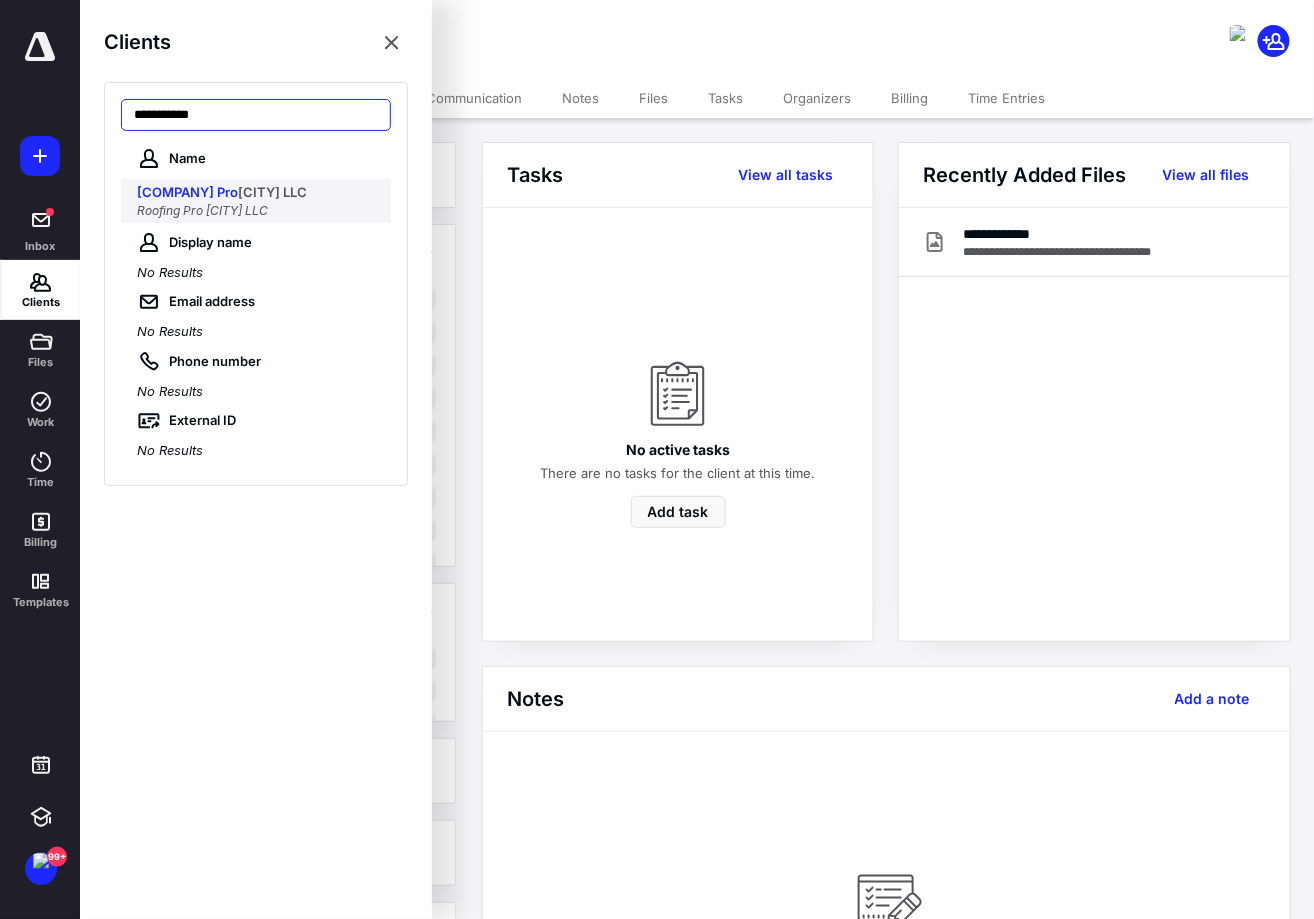 type on "**********" 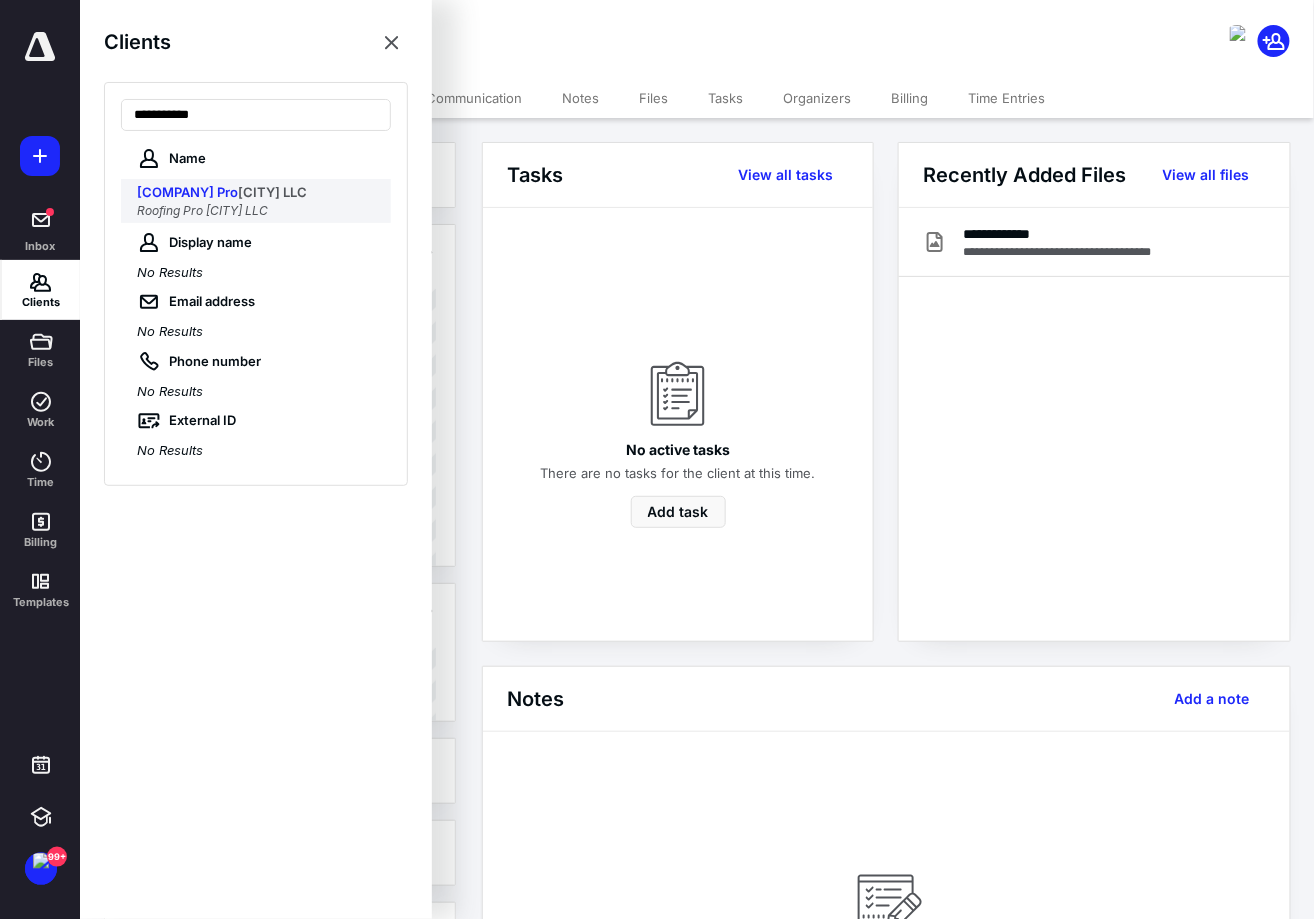 click on "Roofing Pro [CITY] LLC" at bounding box center [202, 210] 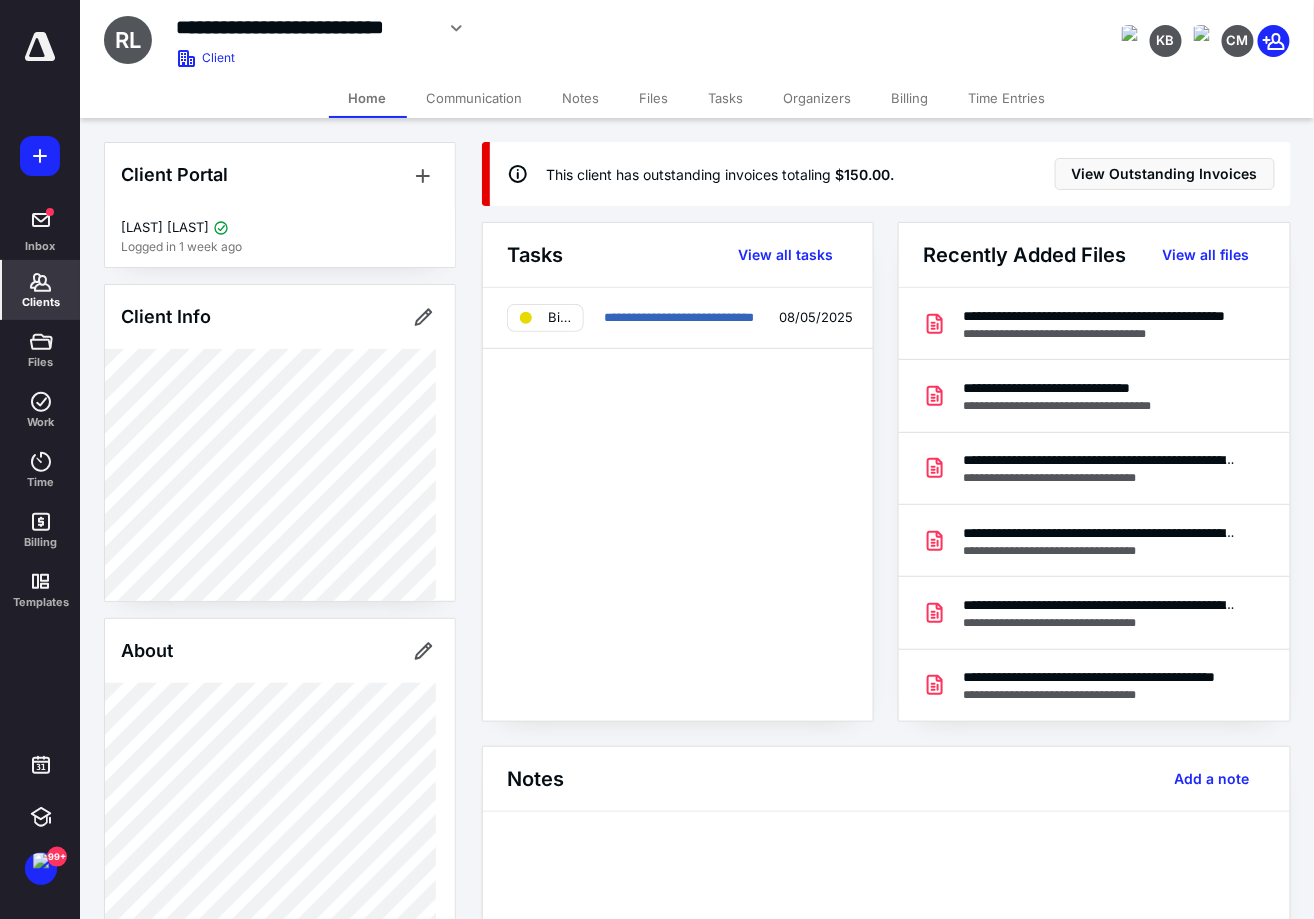 click on "Tasks" at bounding box center (726, 98) 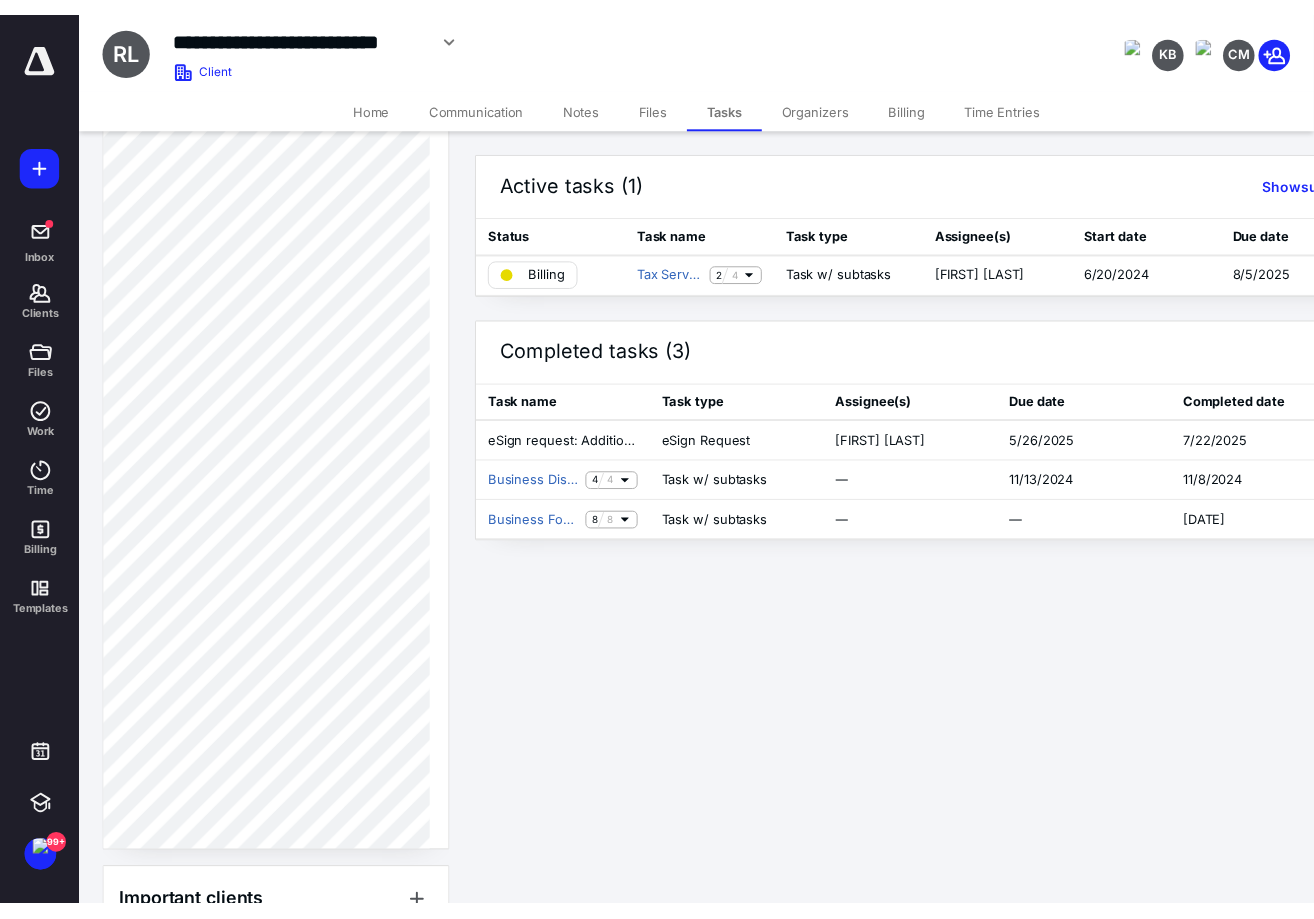 scroll, scrollTop: 499, scrollLeft: 0, axis: vertical 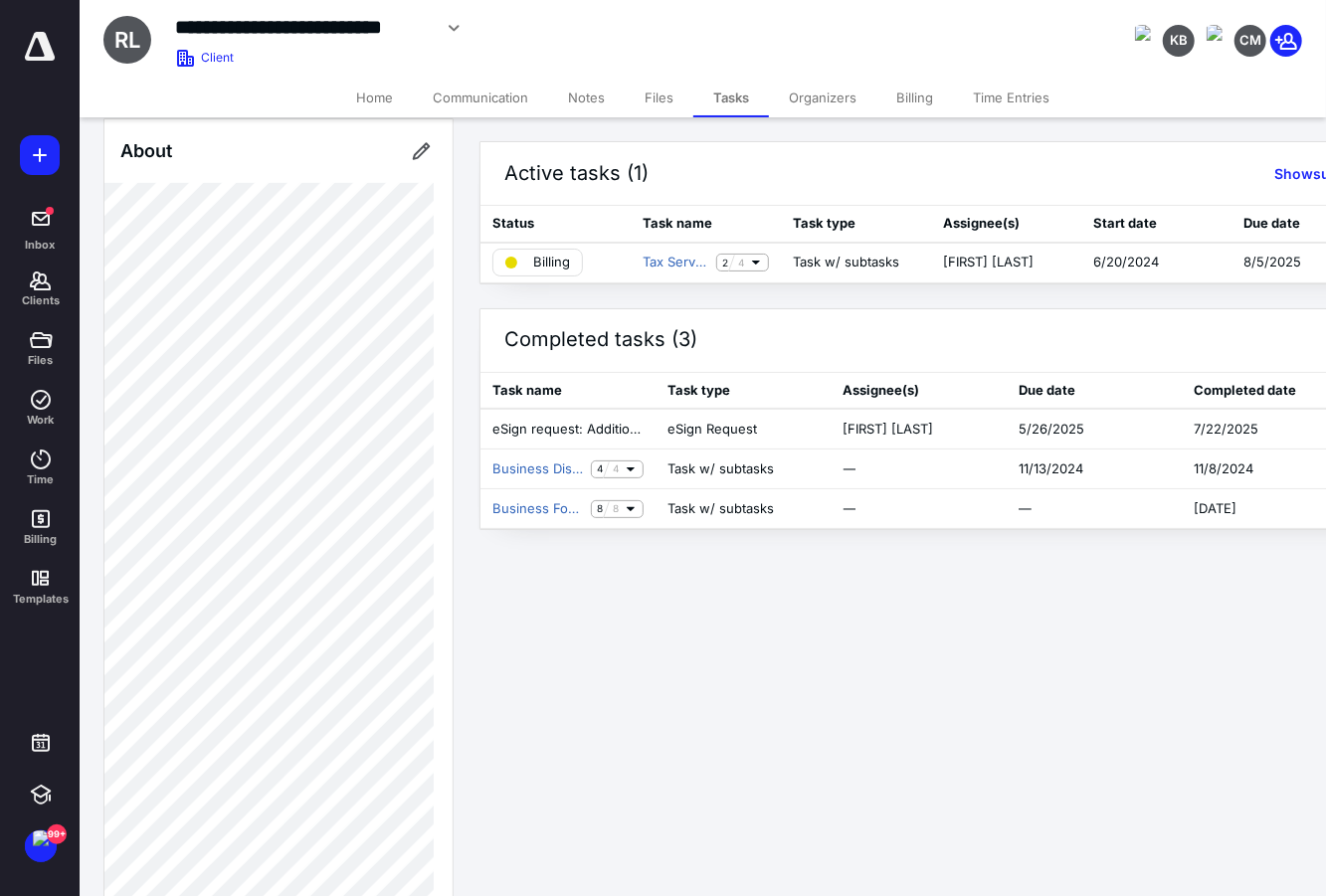 click on "Client Portal [LAST] Logged in 1 week ago Client Info About Important clients Linked clients Tags" at bounding box center [279, 457] 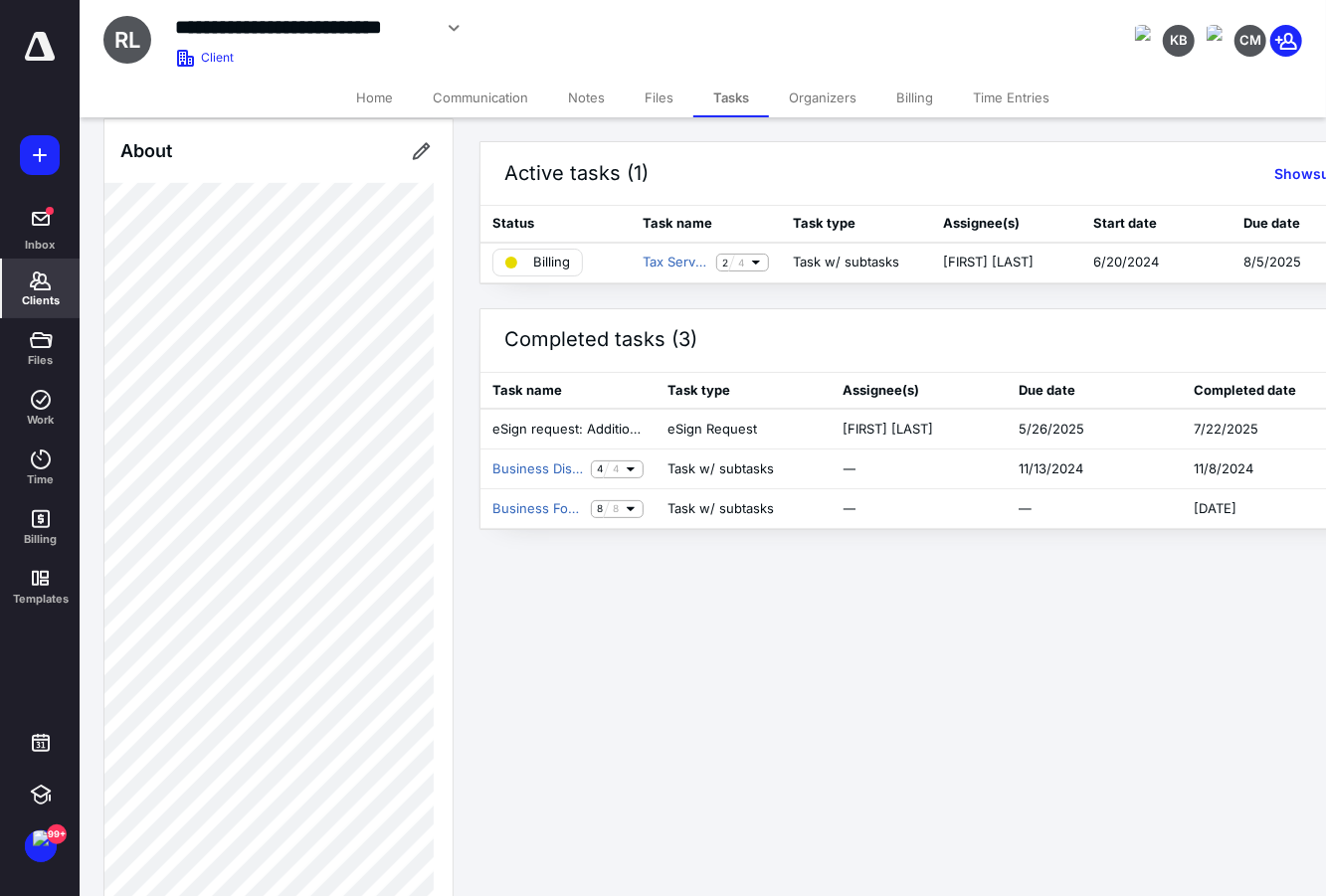 click on "Clients" at bounding box center [41, 288] 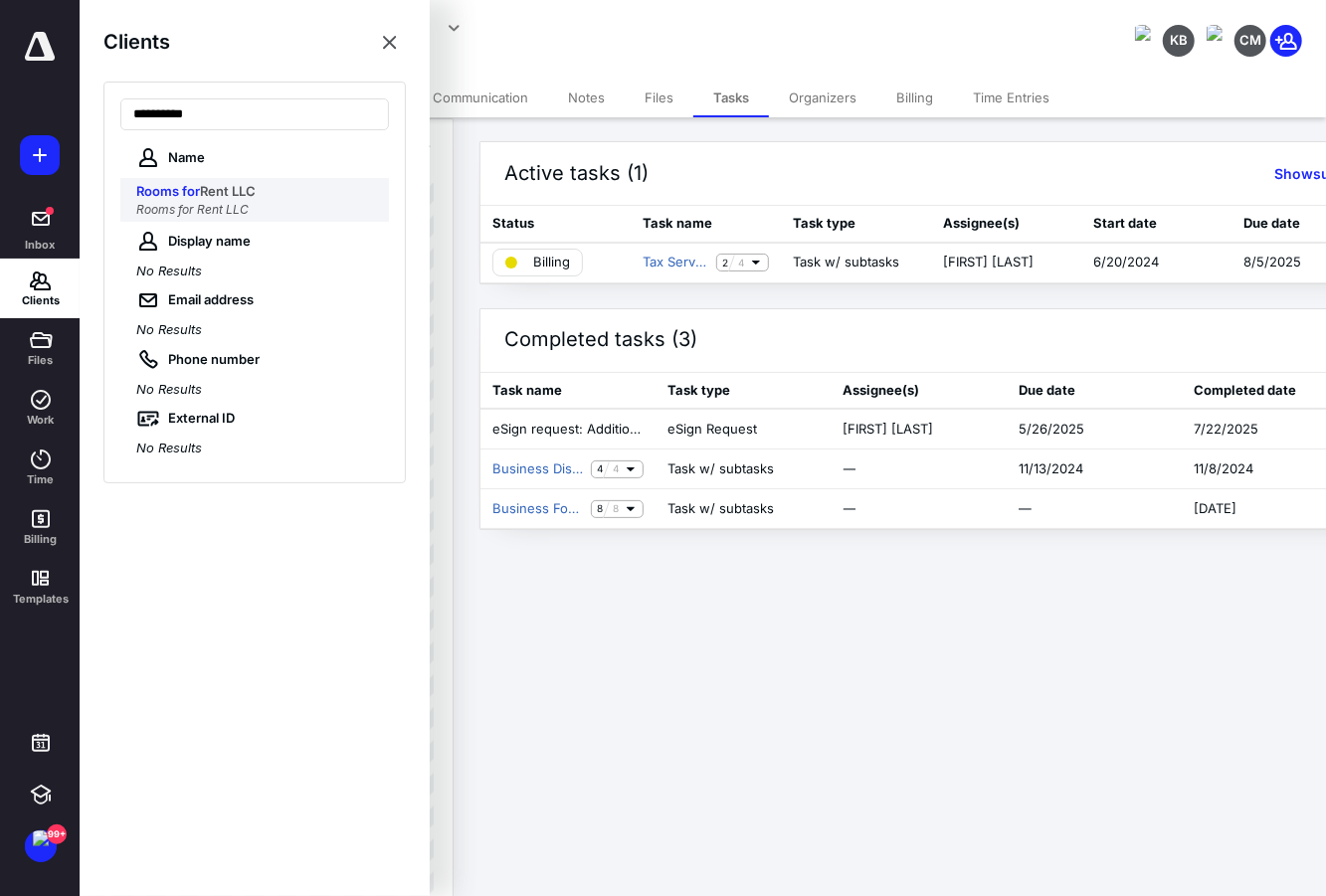 type on "*********" 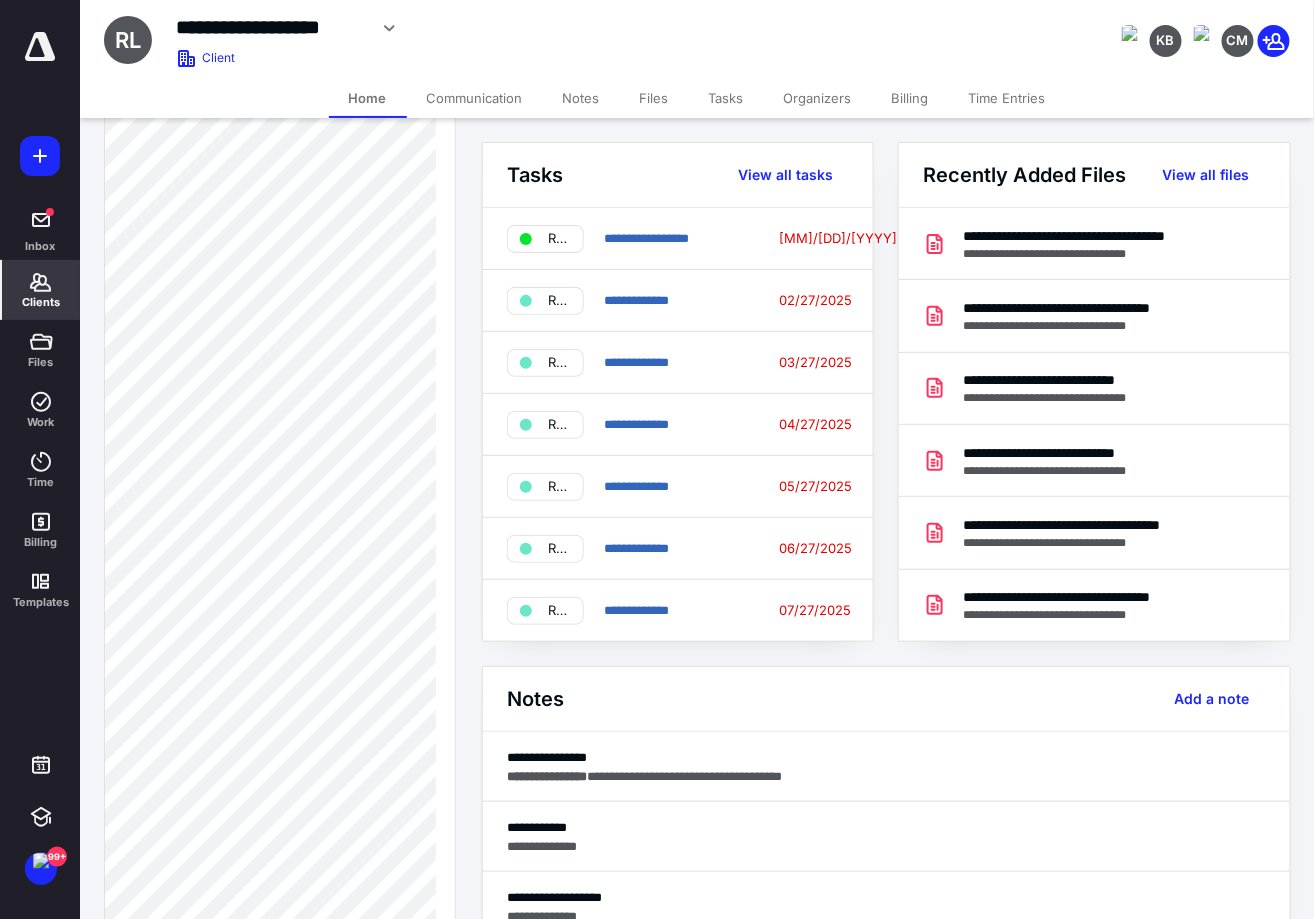 scroll, scrollTop: 1540, scrollLeft: 0, axis: vertical 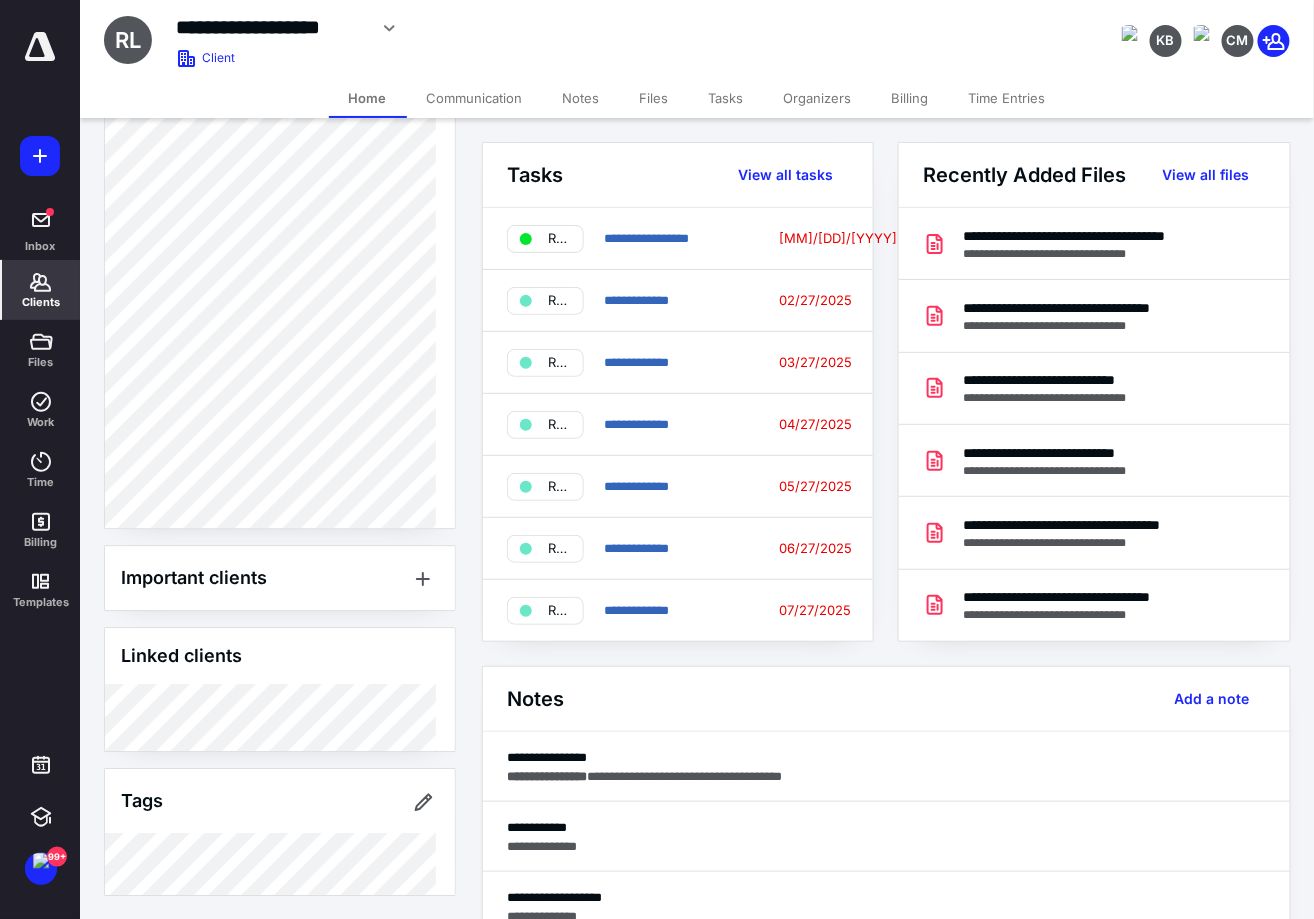 click on "Clients" at bounding box center [41, 290] 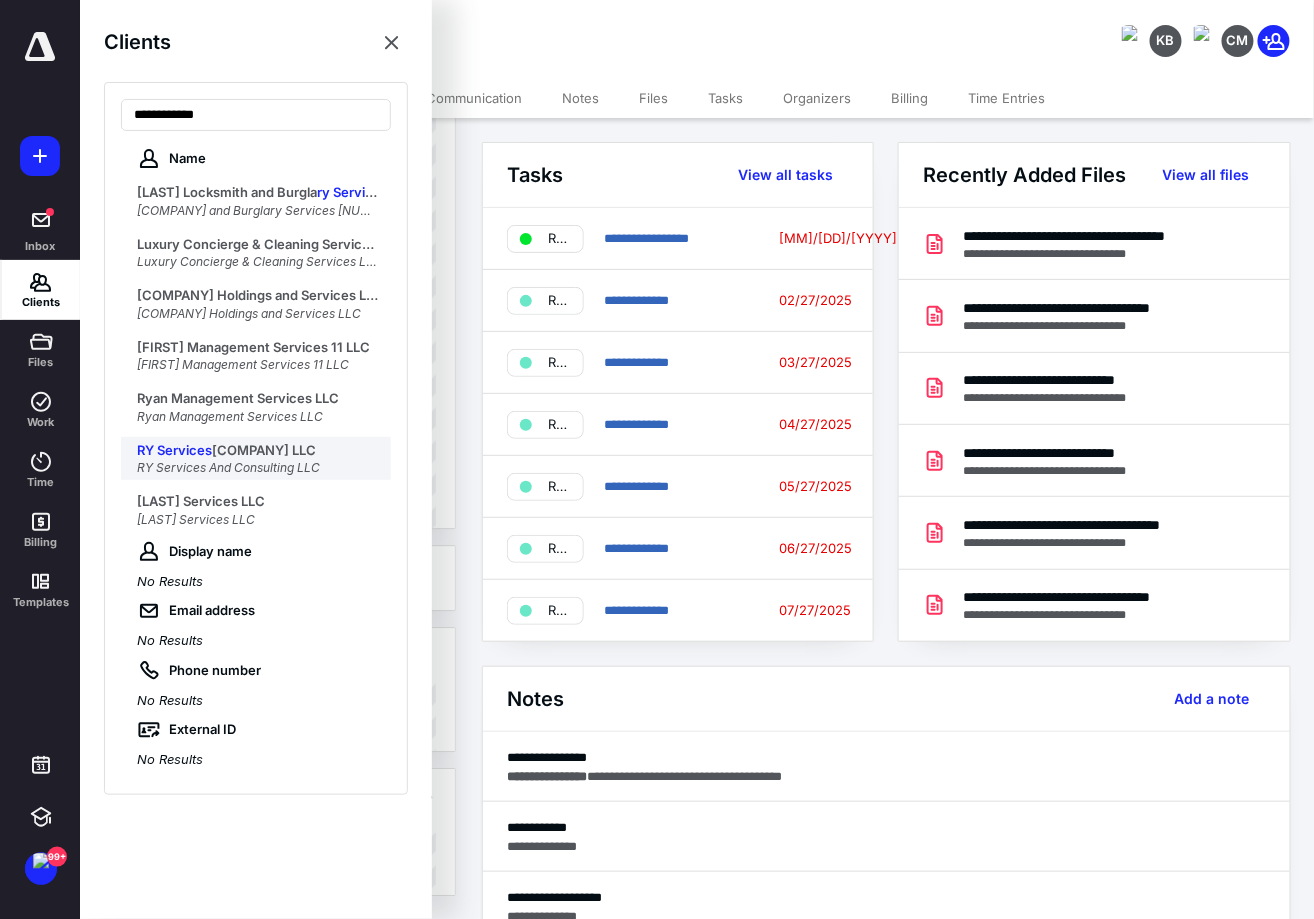 type on "**********" 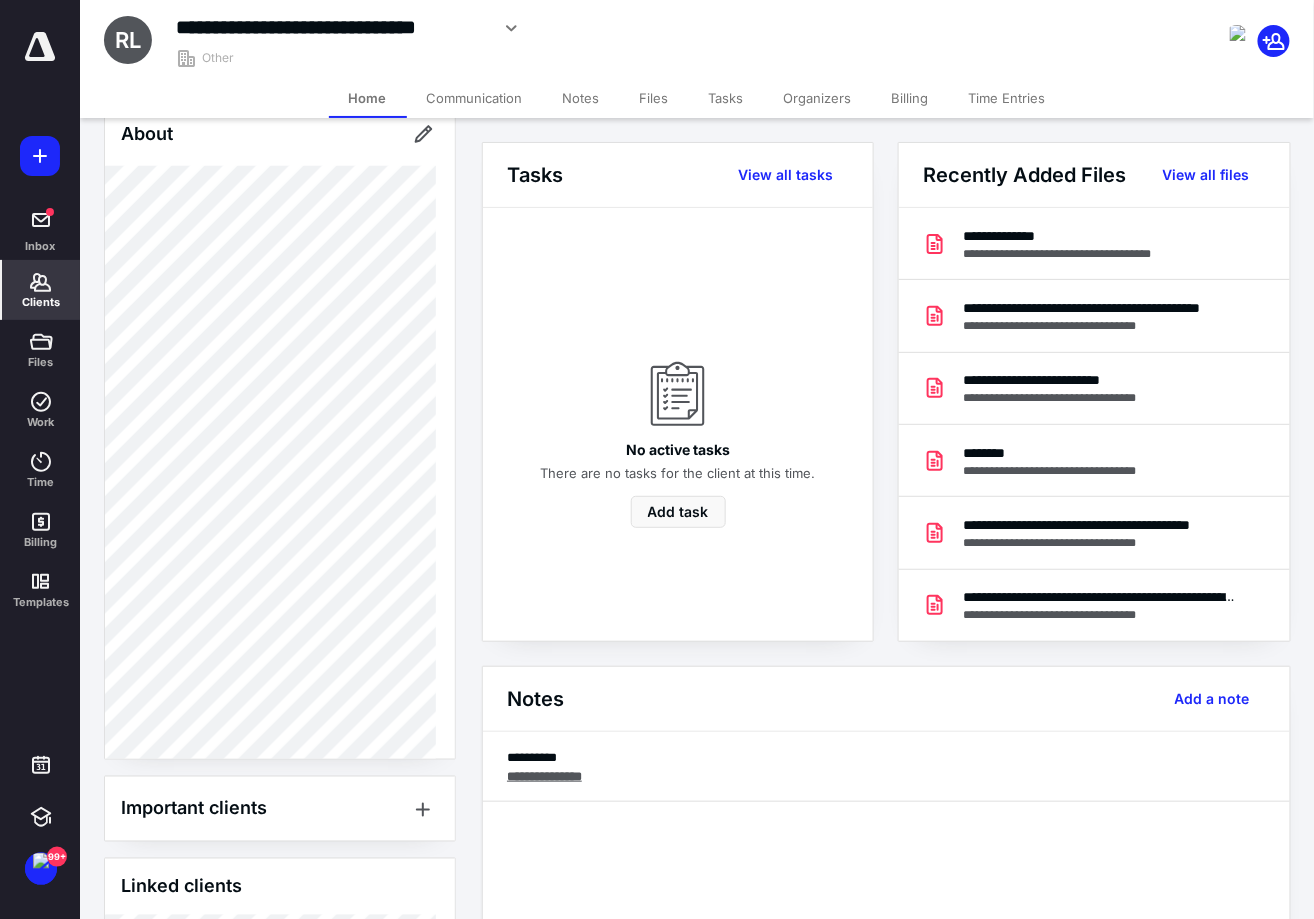 scroll, scrollTop: 311, scrollLeft: 0, axis: vertical 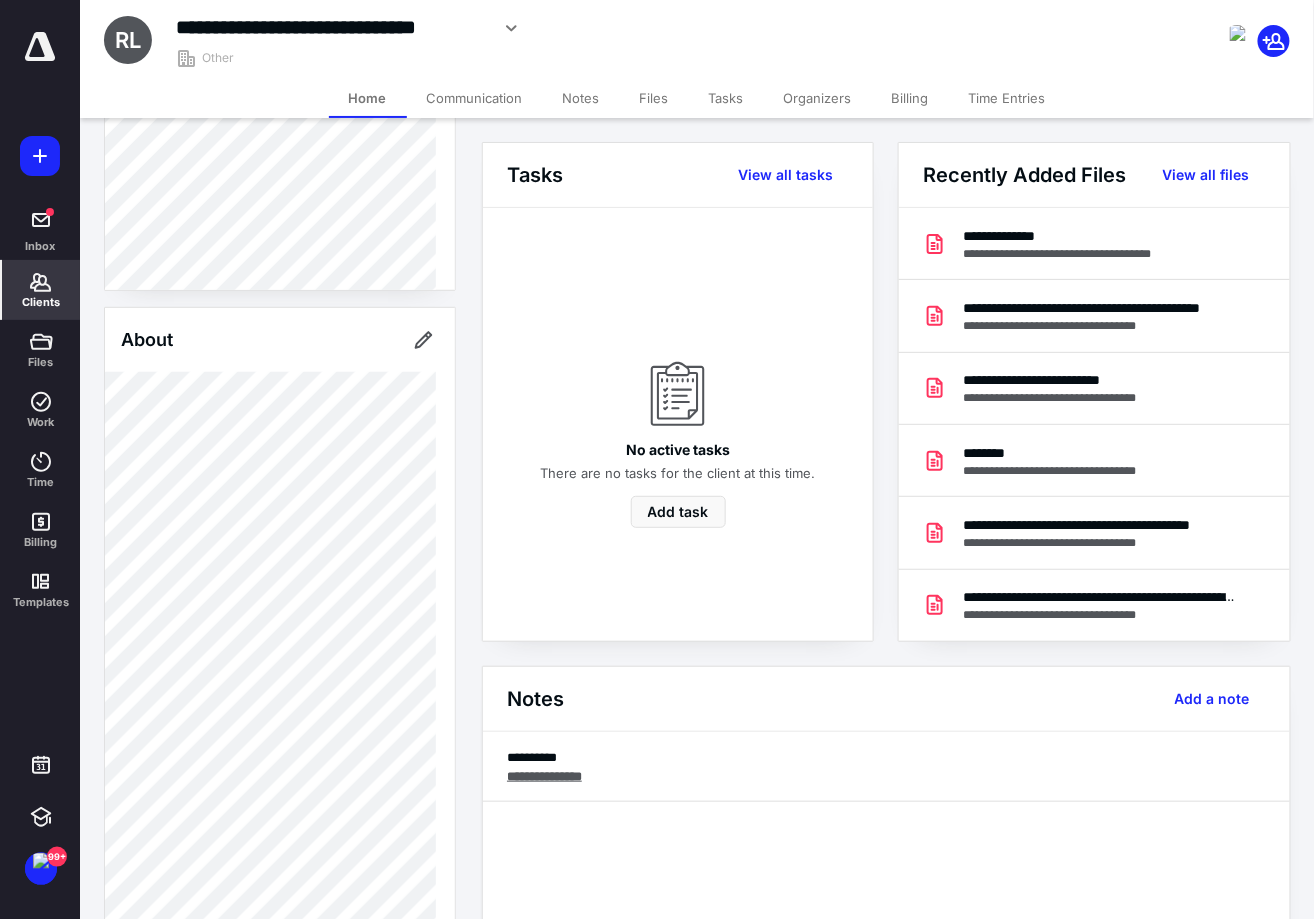 click on "Notes" at bounding box center [581, 98] 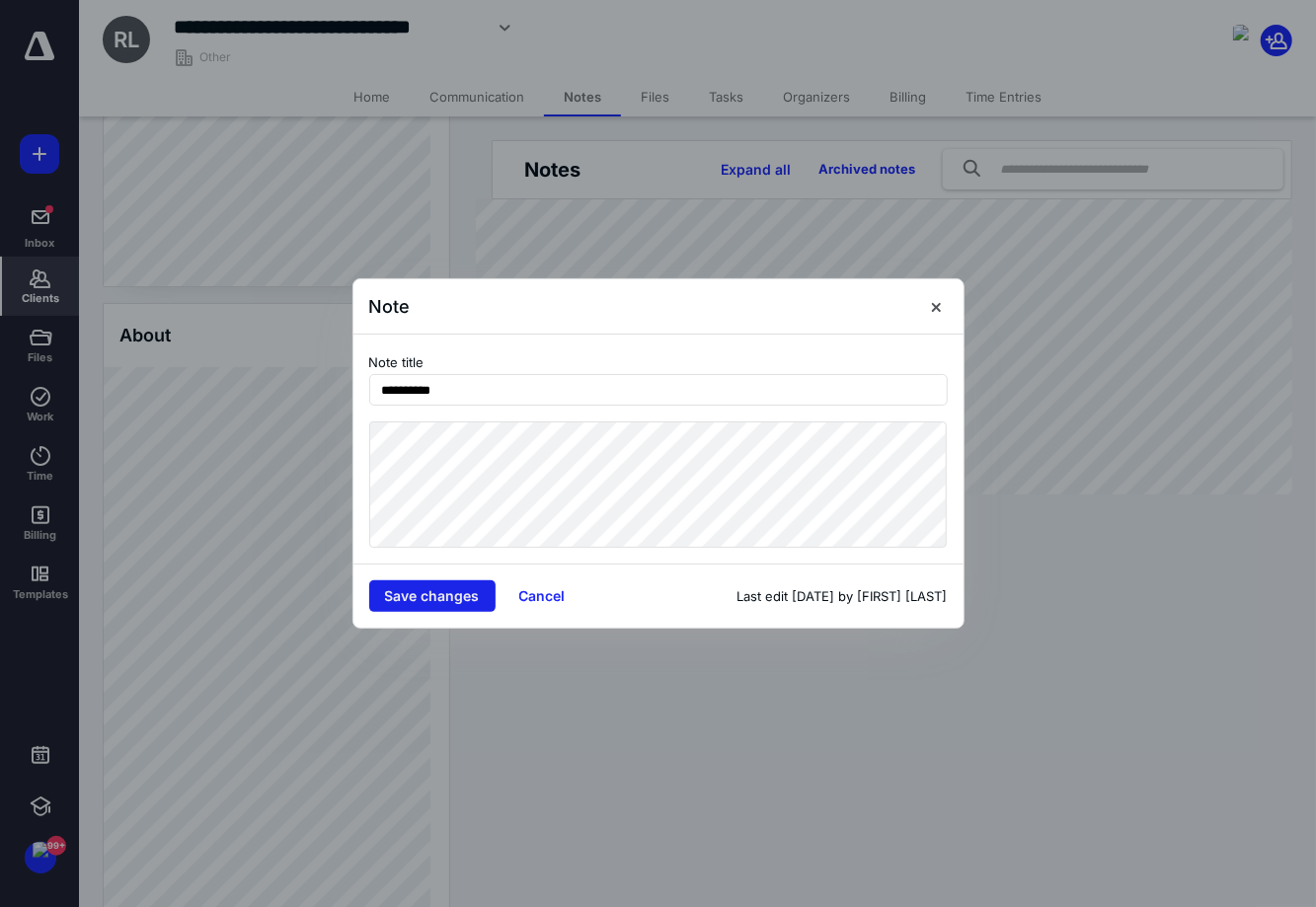 click on "Save changes" at bounding box center (432, 596) 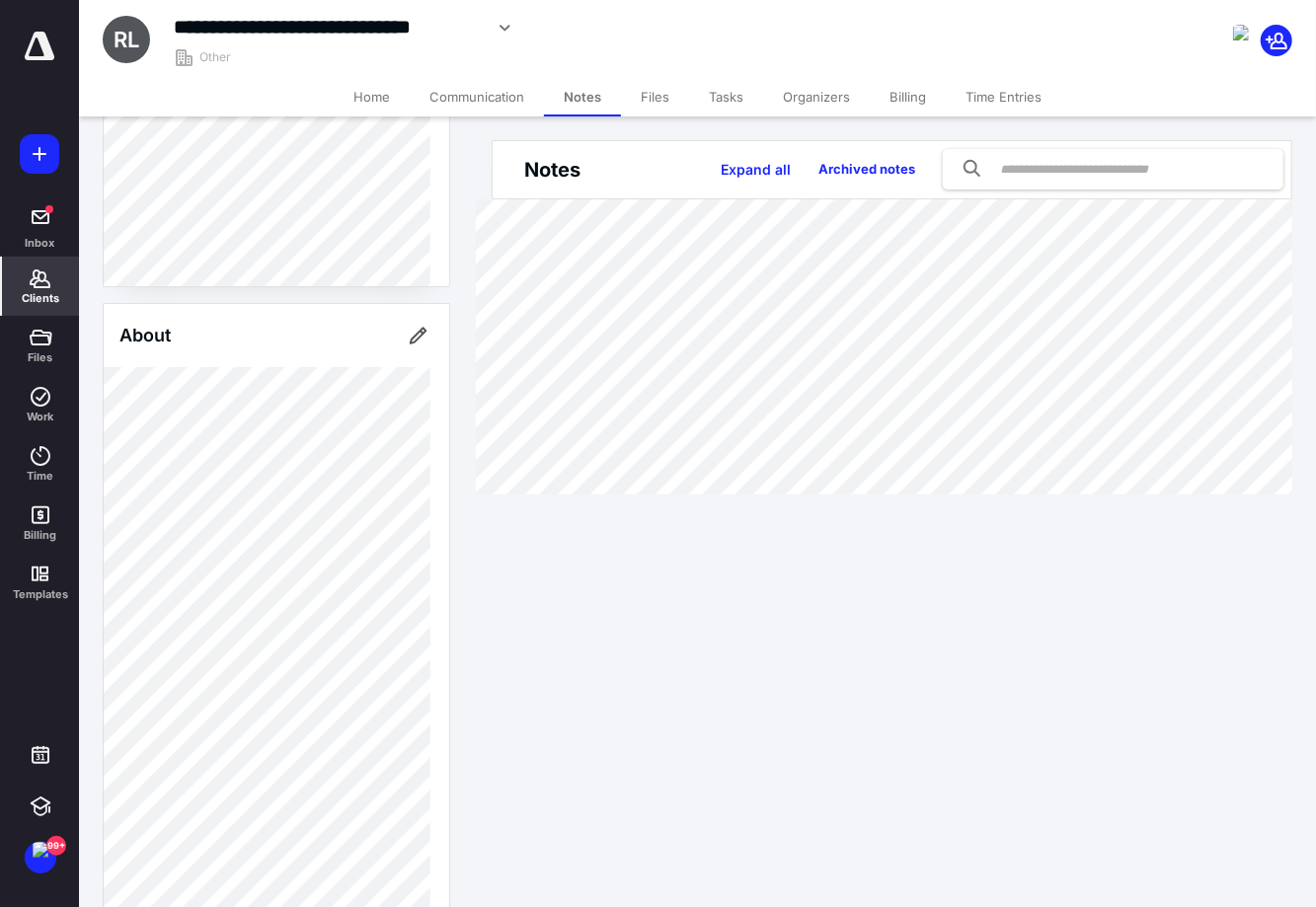 click on "Billing" at bounding box center [907, 97] 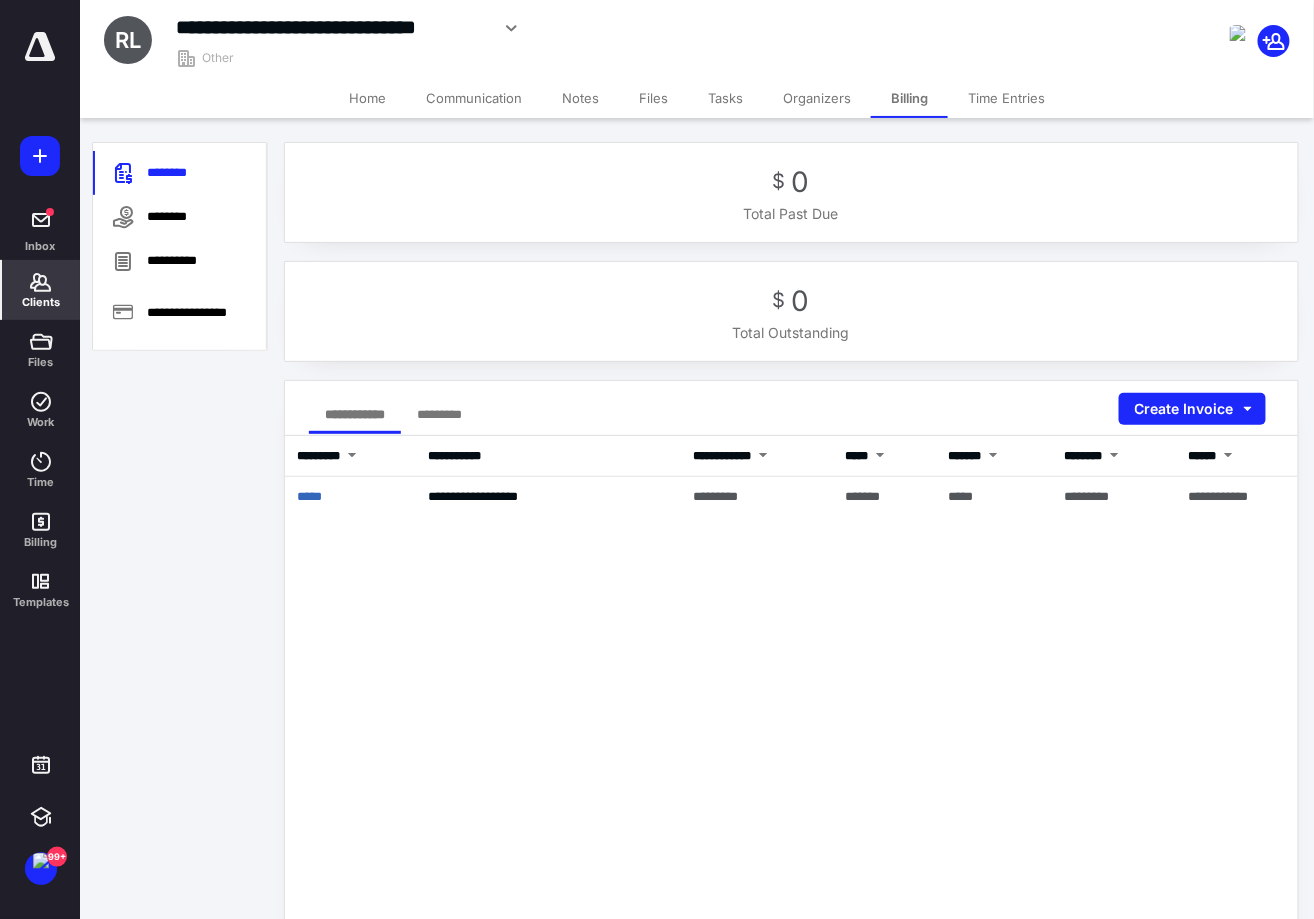 click on "Home" at bounding box center (367, 98) 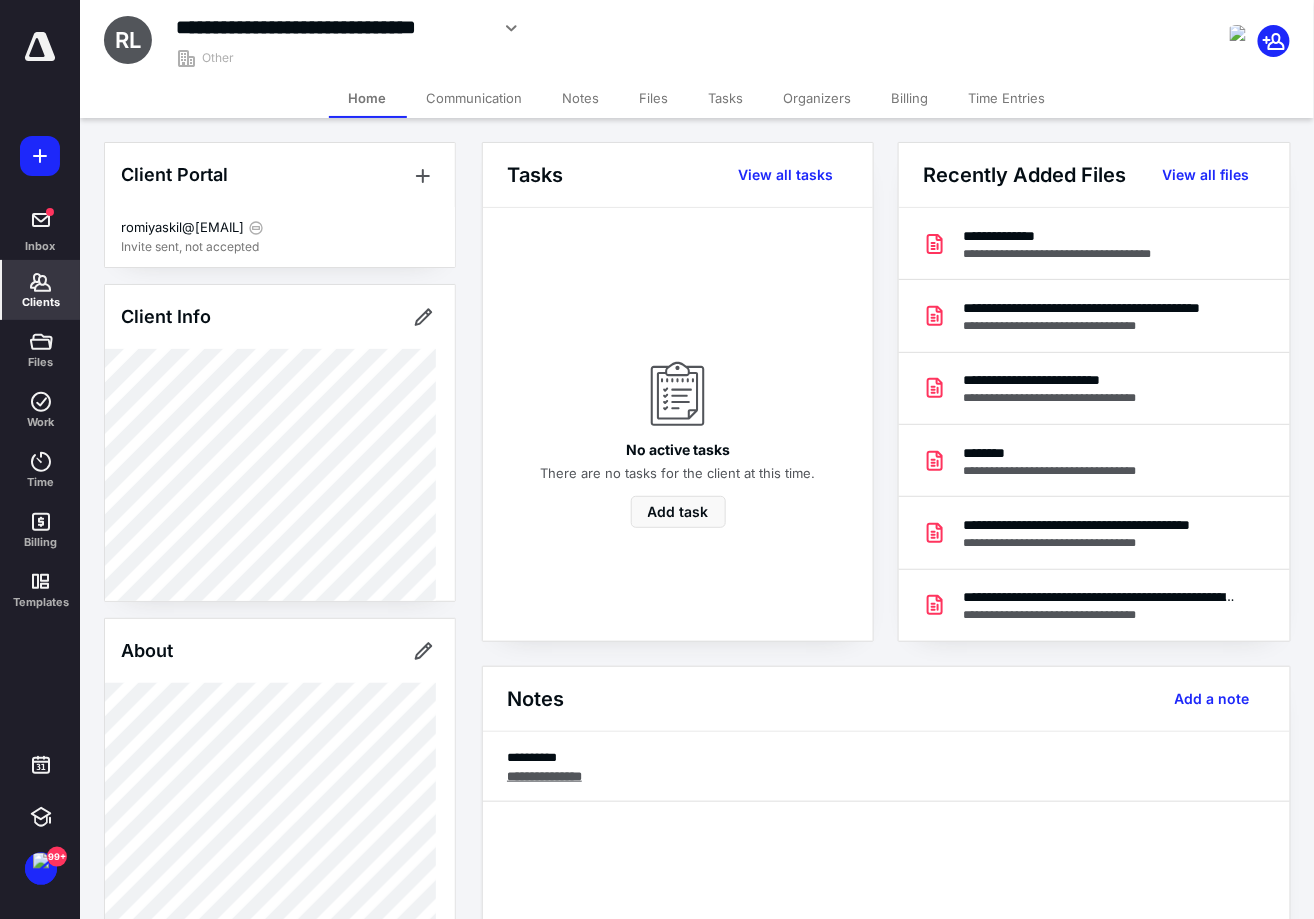 click on "Tasks" at bounding box center (726, 98) 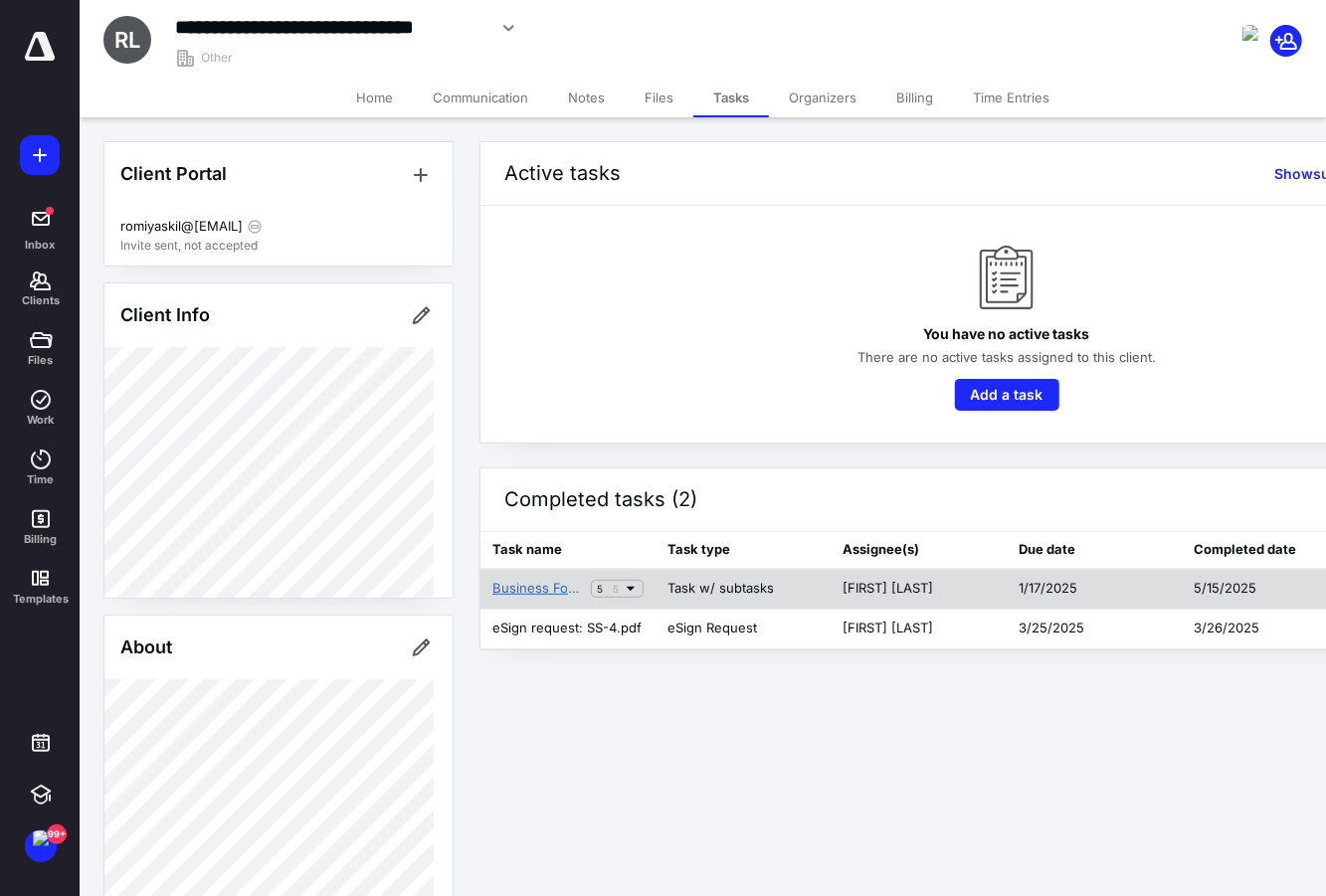 click on "Business Formation" at bounding box center (537, 589) 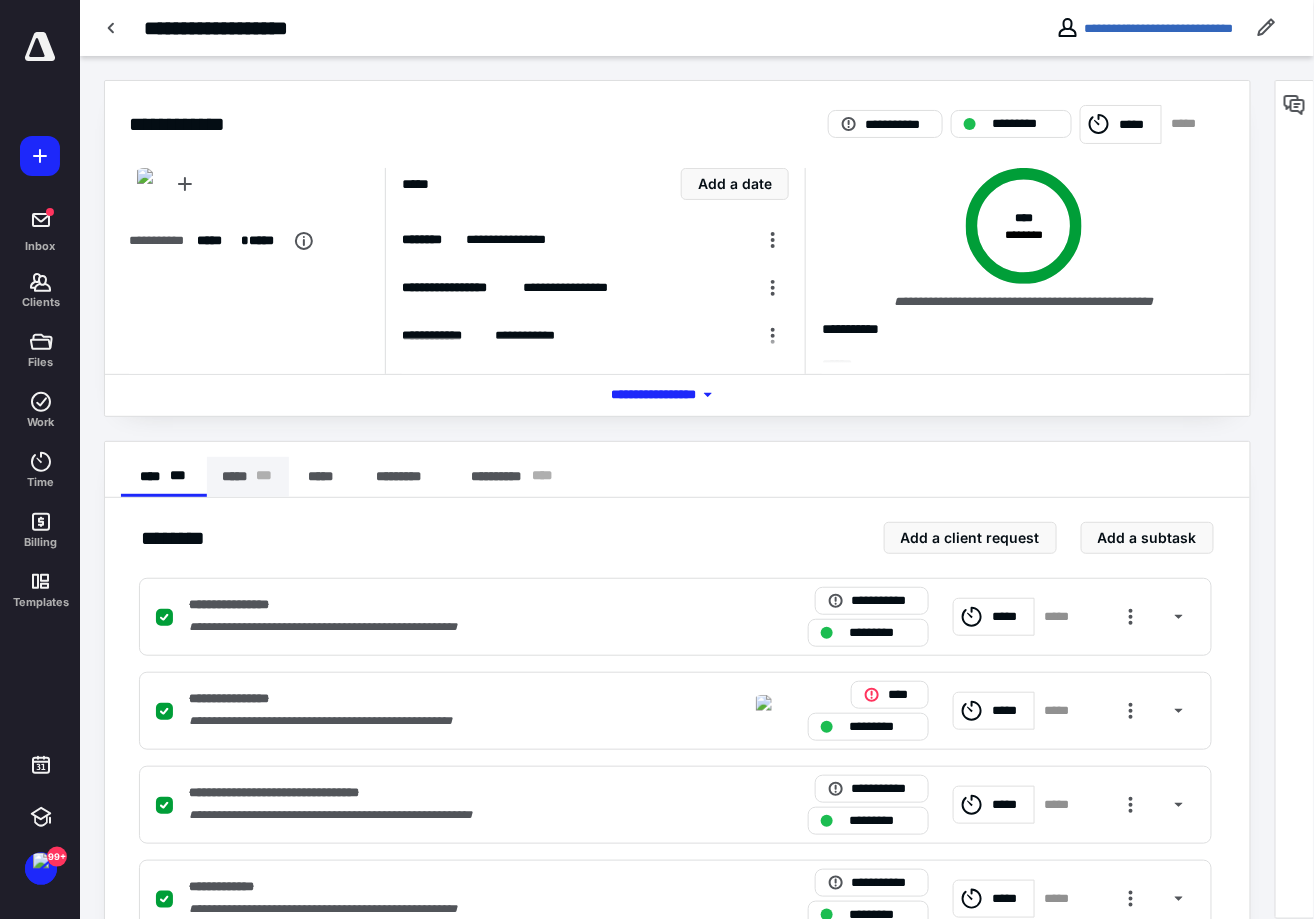click on "***** * * *" at bounding box center (248, 477) 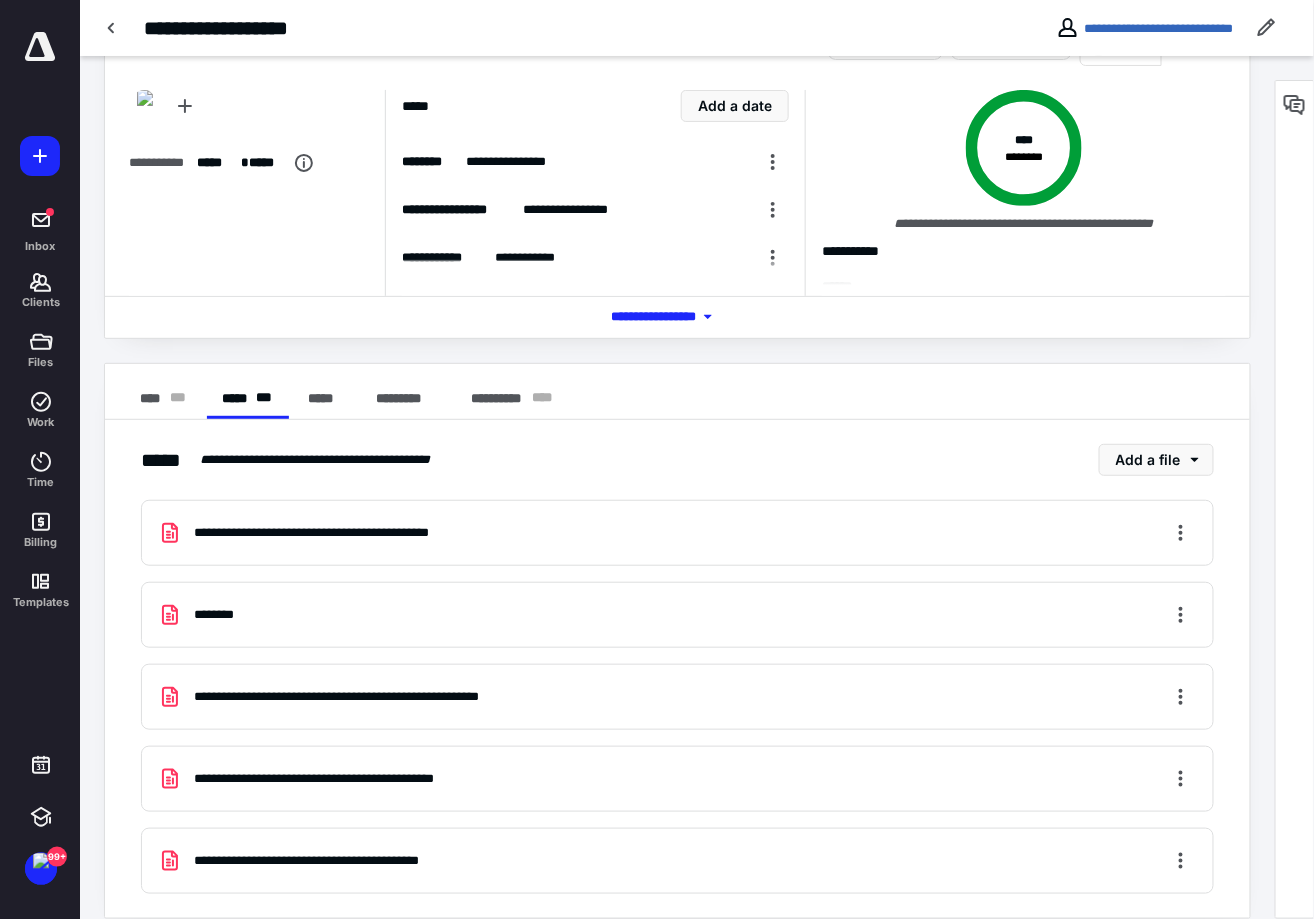scroll, scrollTop: 120, scrollLeft: 0, axis: vertical 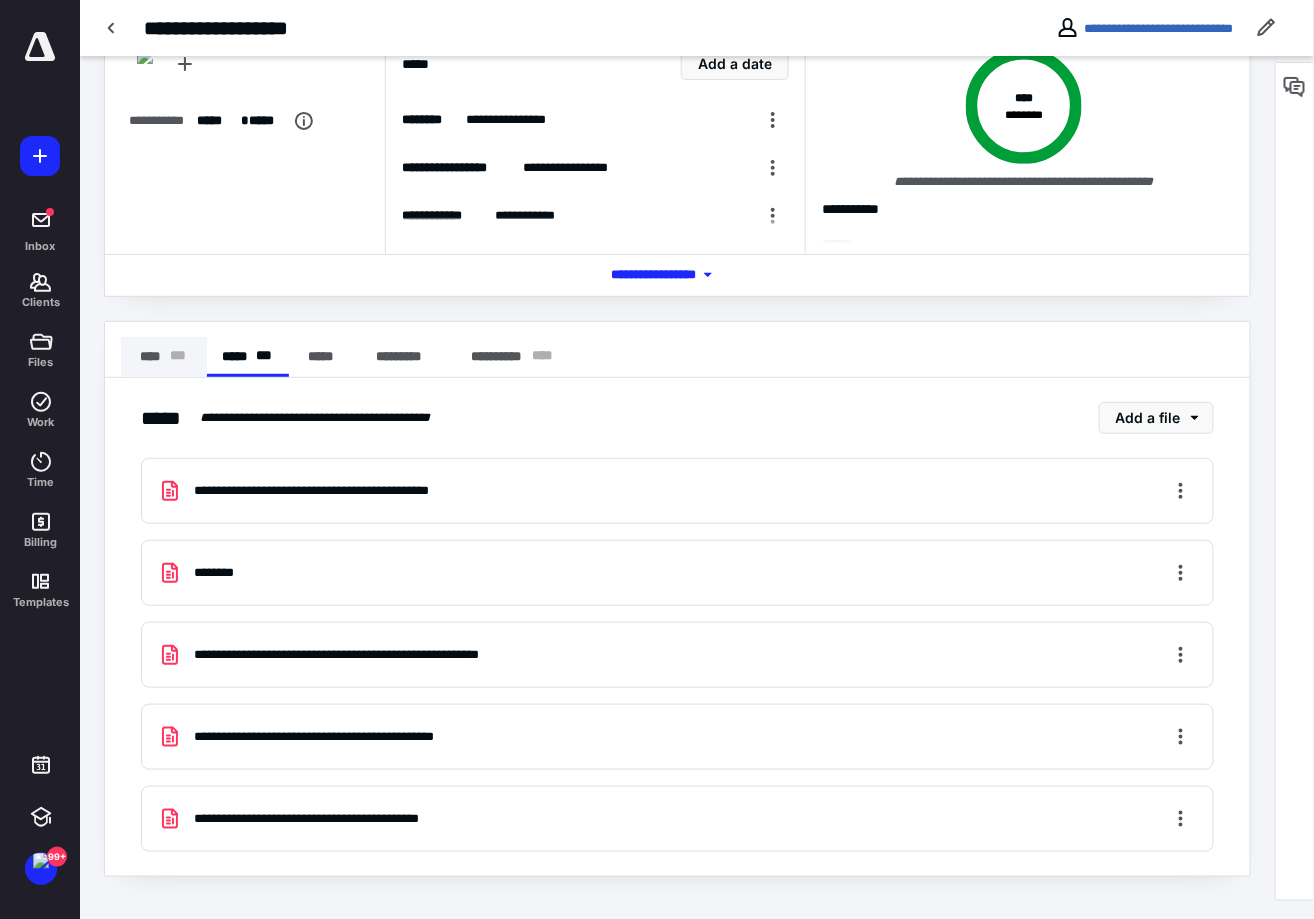 click on "* * *" at bounding box center (178, 357) 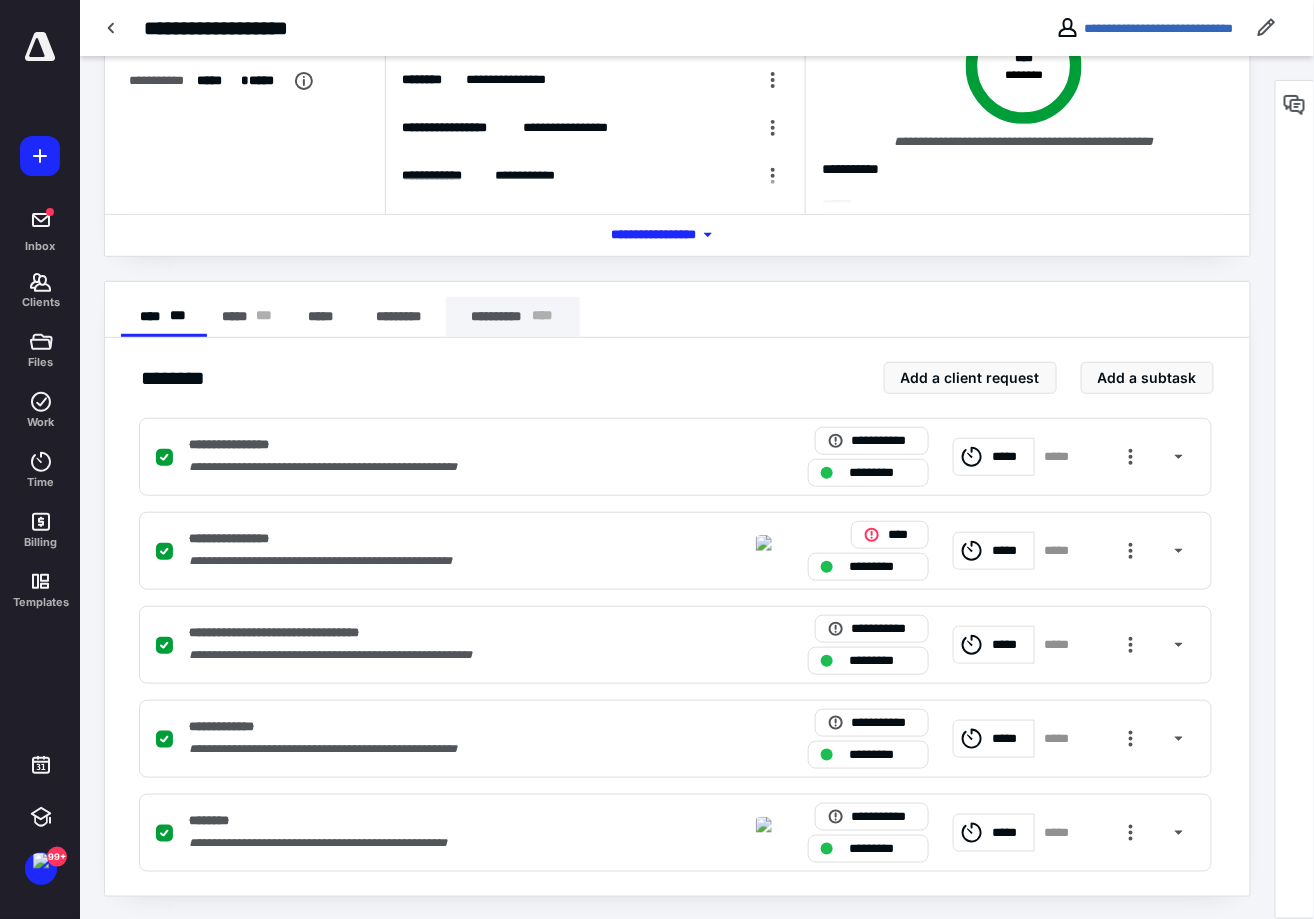scroll, scrollTop: 181, scrollLeft: 0, axis: vertical 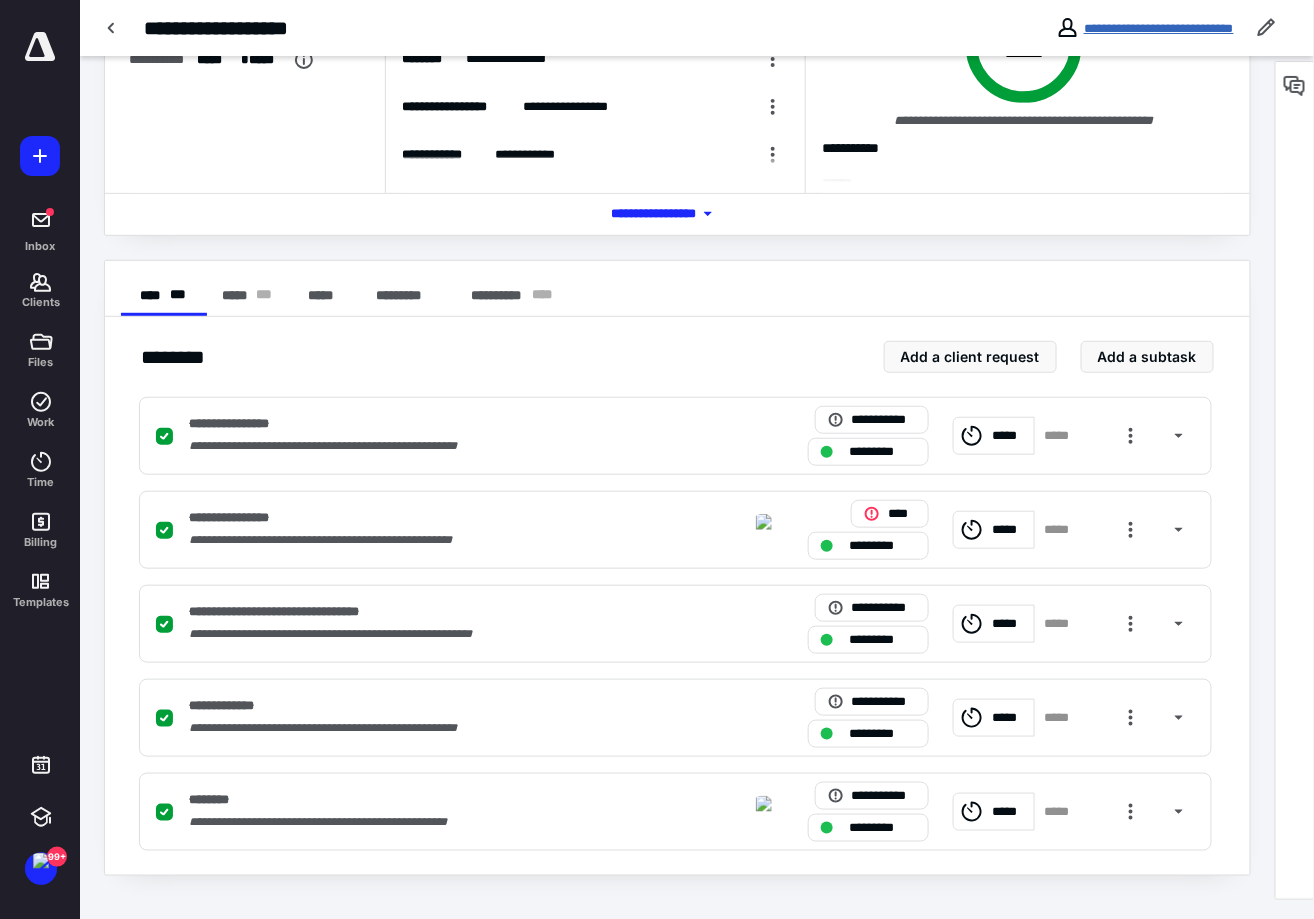 click on "**********" at bounding box center (1159, 28) 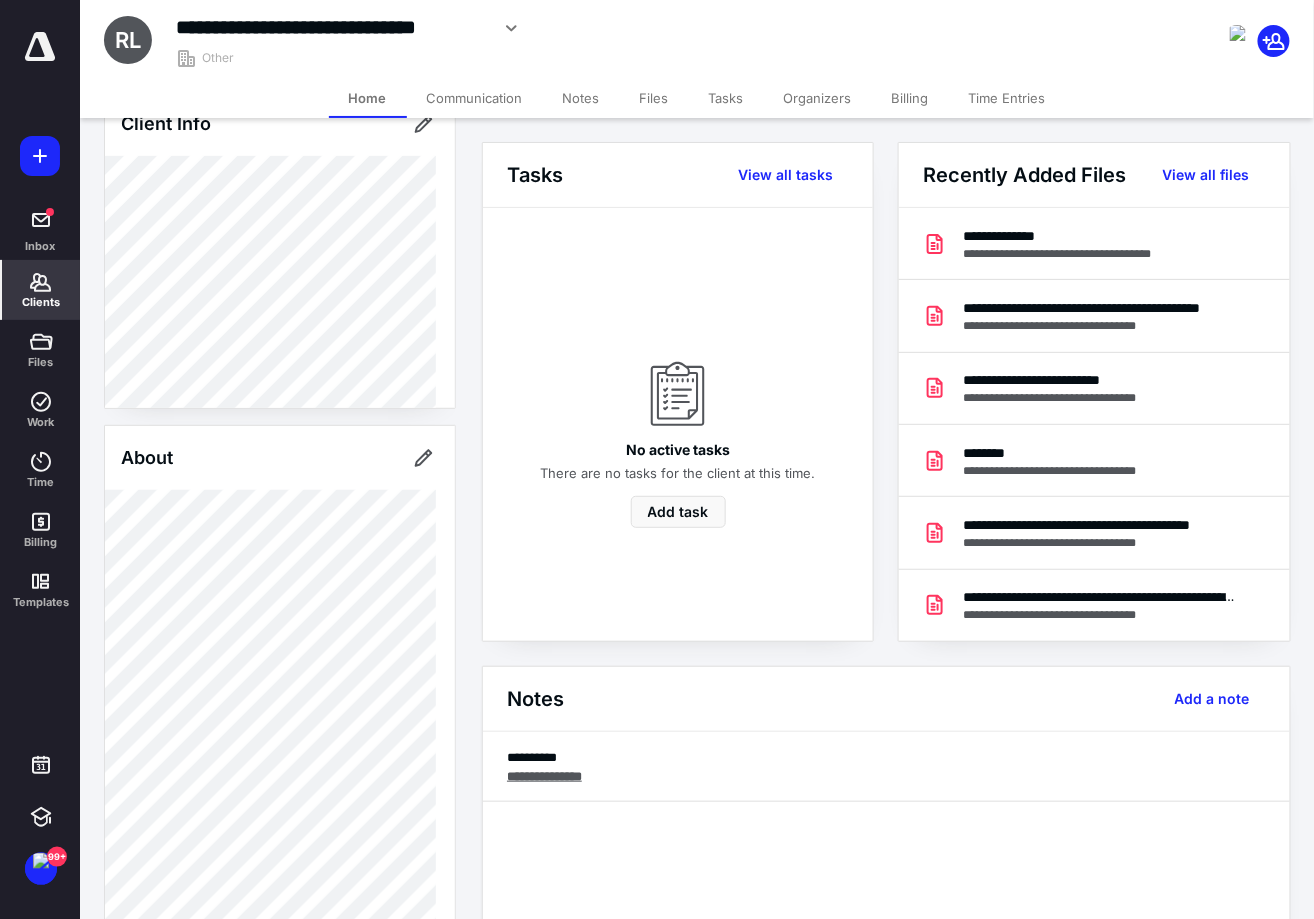 scroll, scrollTop: 686, scrollLeft: 0, axis: vertical 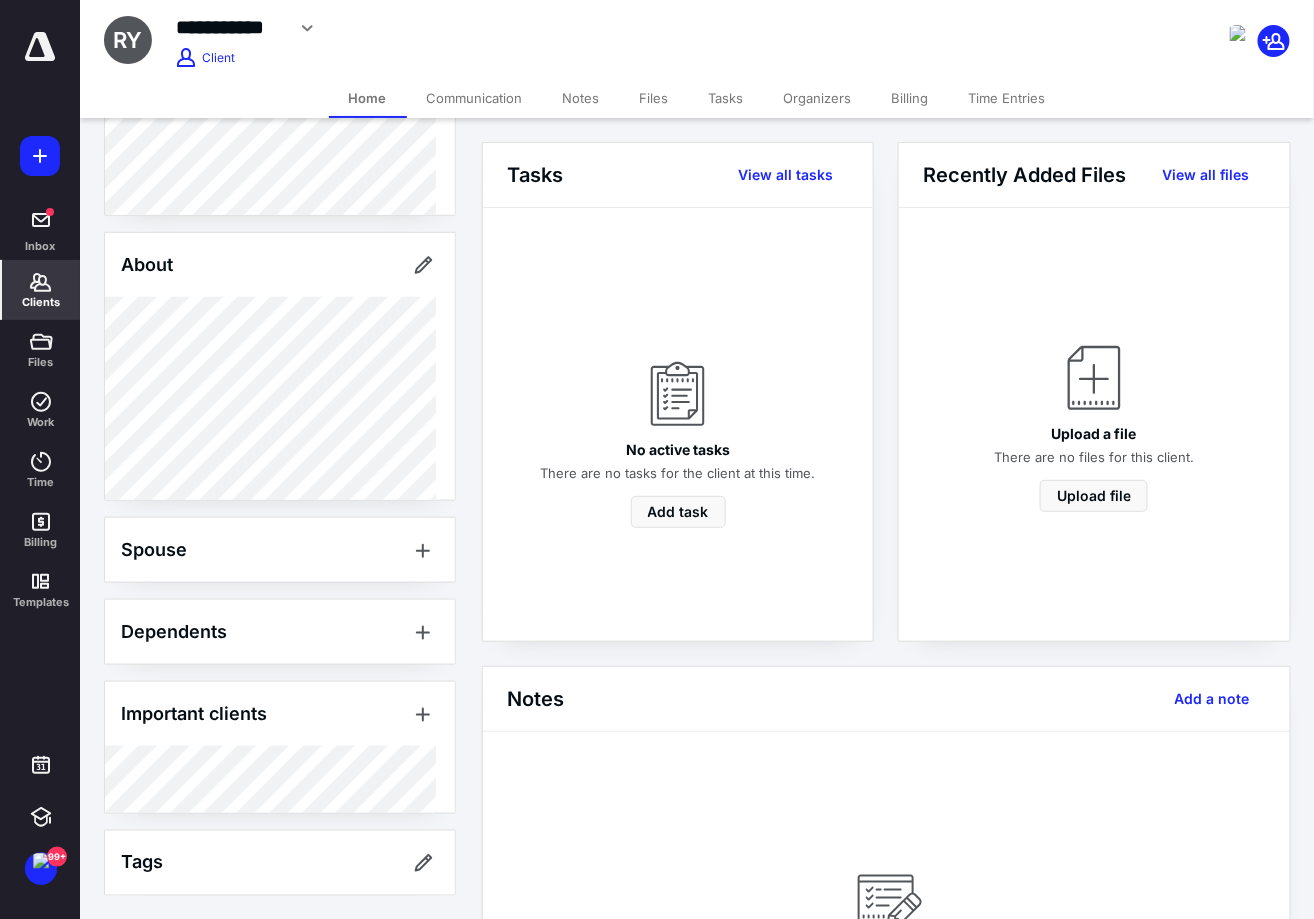 click on "Clients" at bounding box center [41, 290] 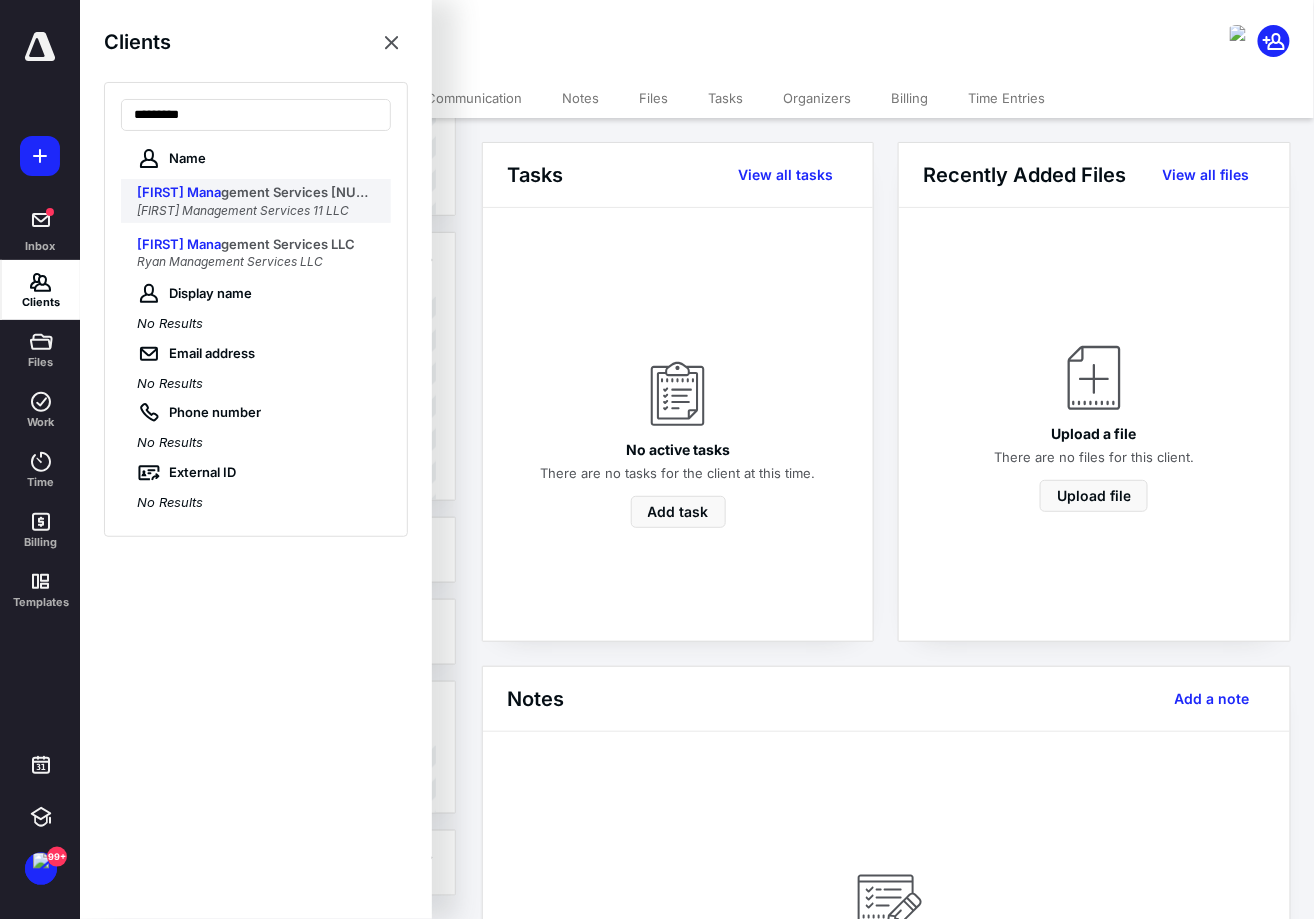 type on "*********" 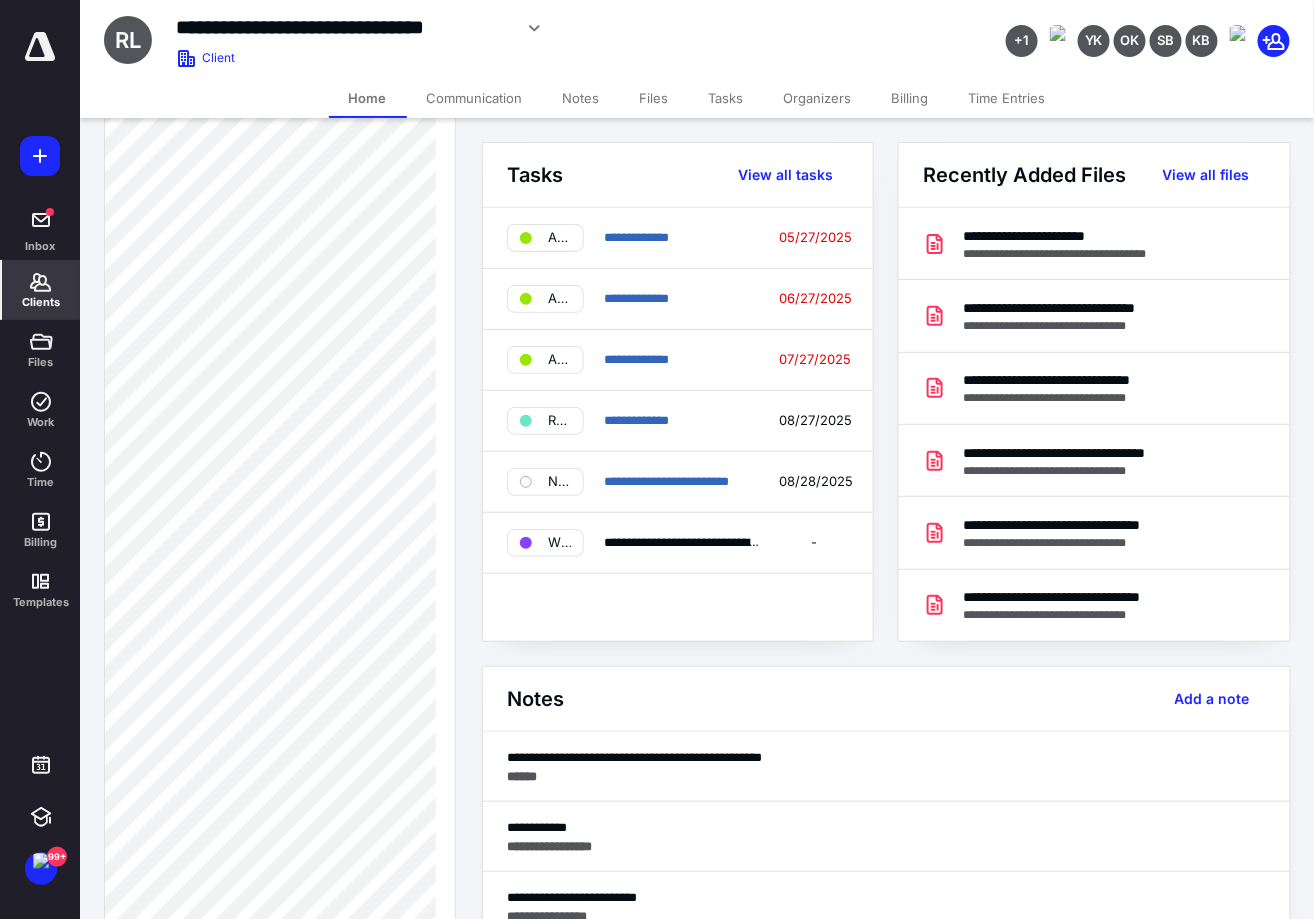 scroll, scrollTop: 1375, scrollLeft: 0, axis: vertical 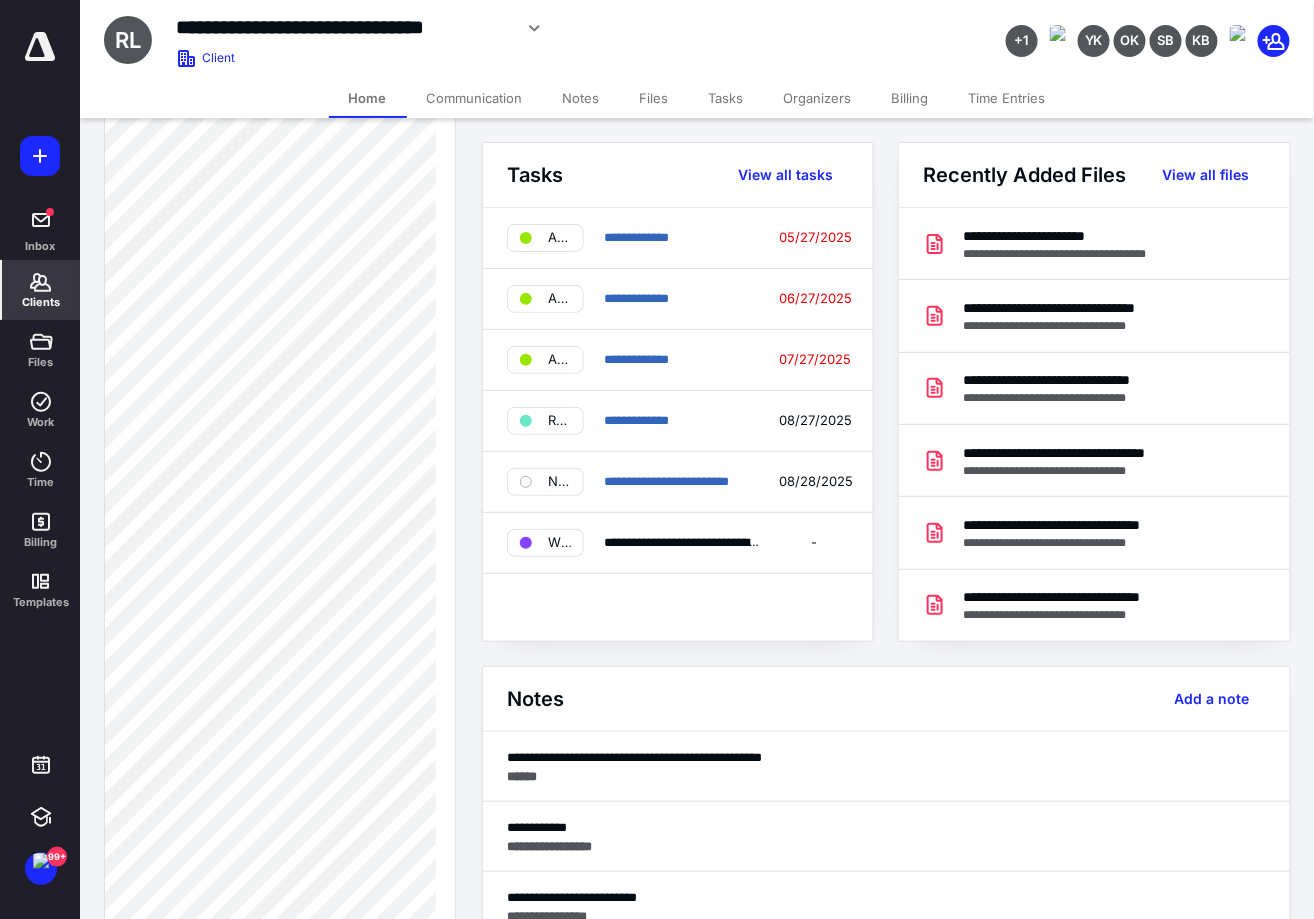 click on "Clients" at bounding box center (41, 302) 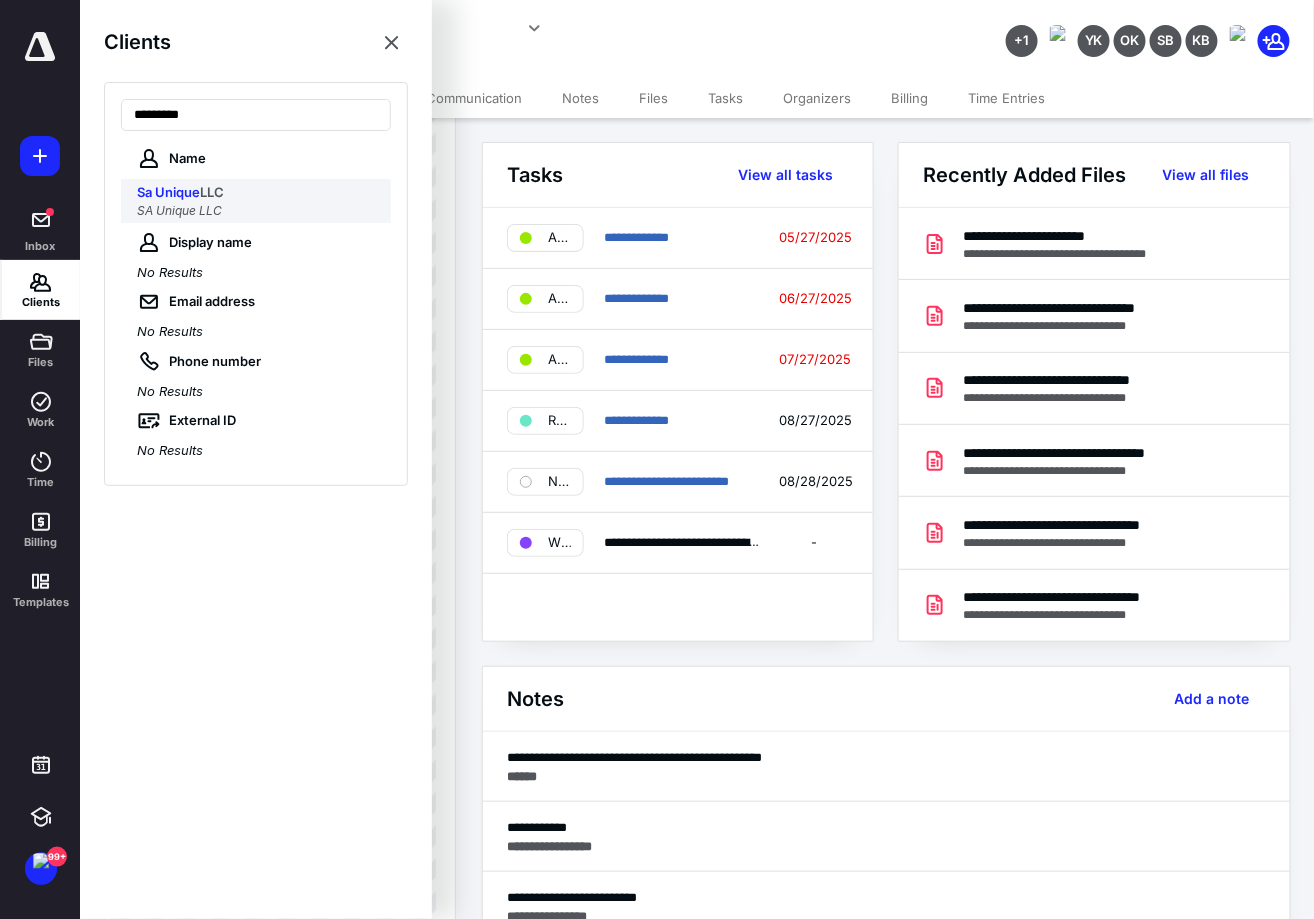 type on "*********" 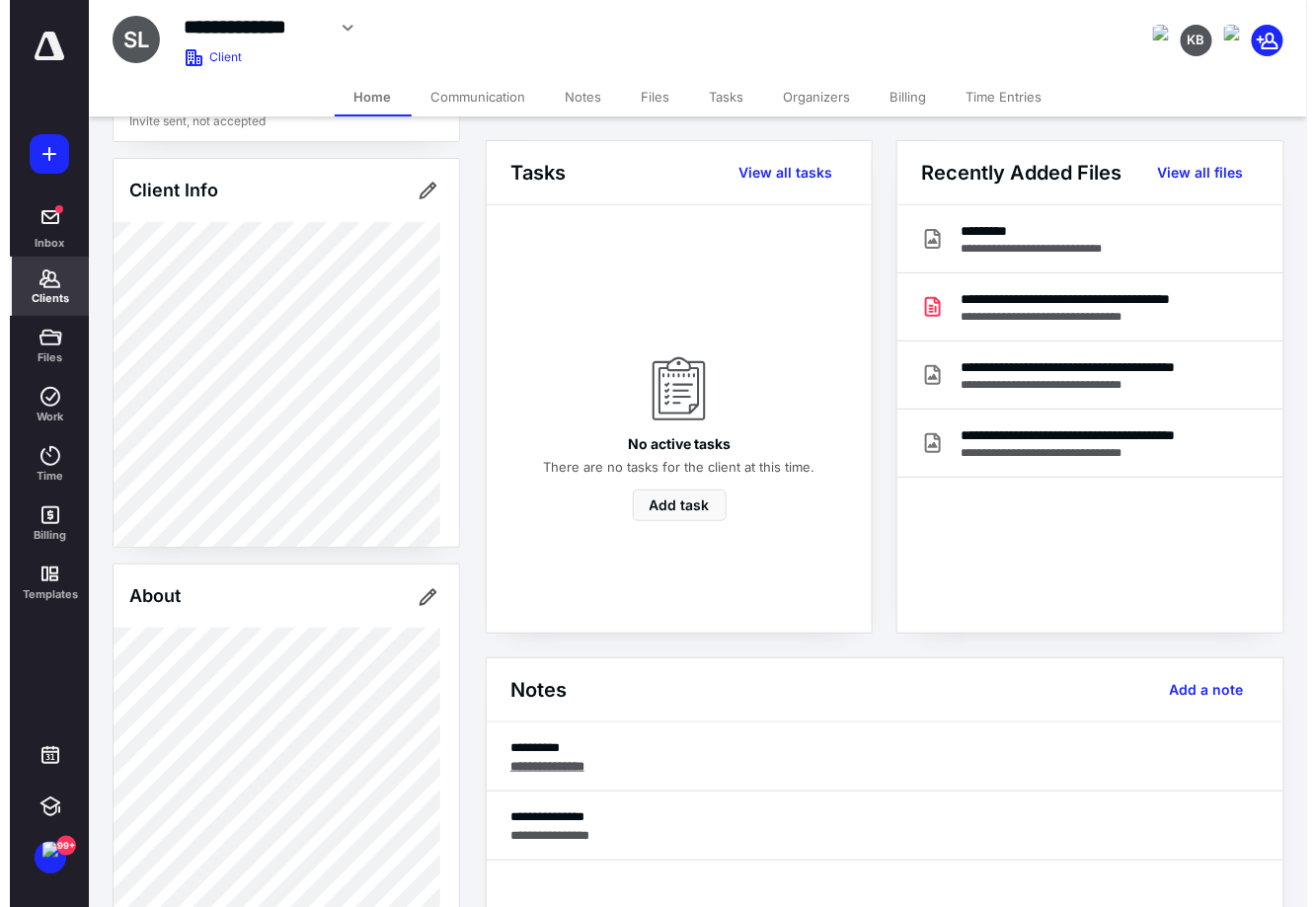 scroll, scrollTop: 0, scrollLeft: 0, axis: both 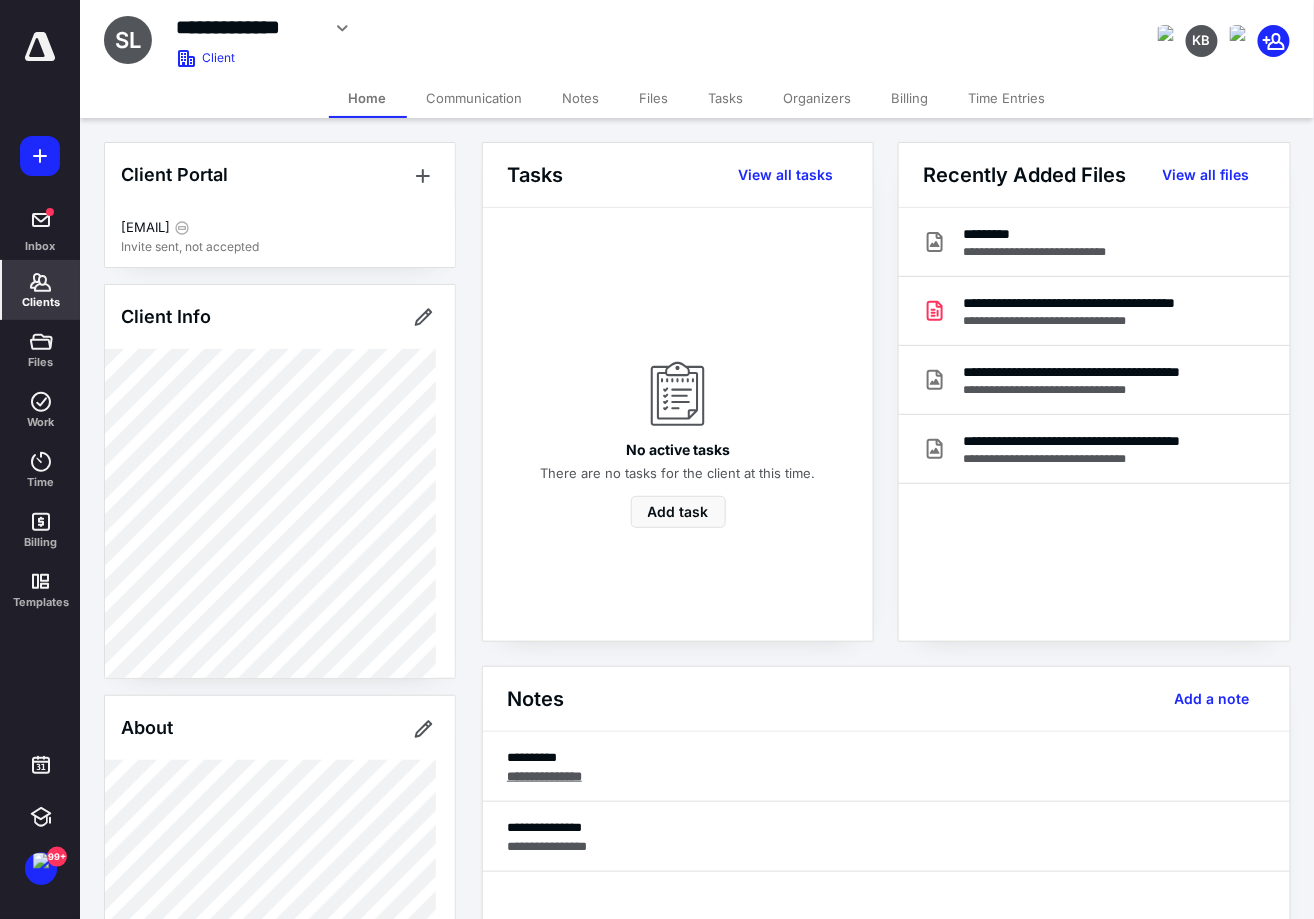 click on "Tasks" at bounding box center (726, 98) 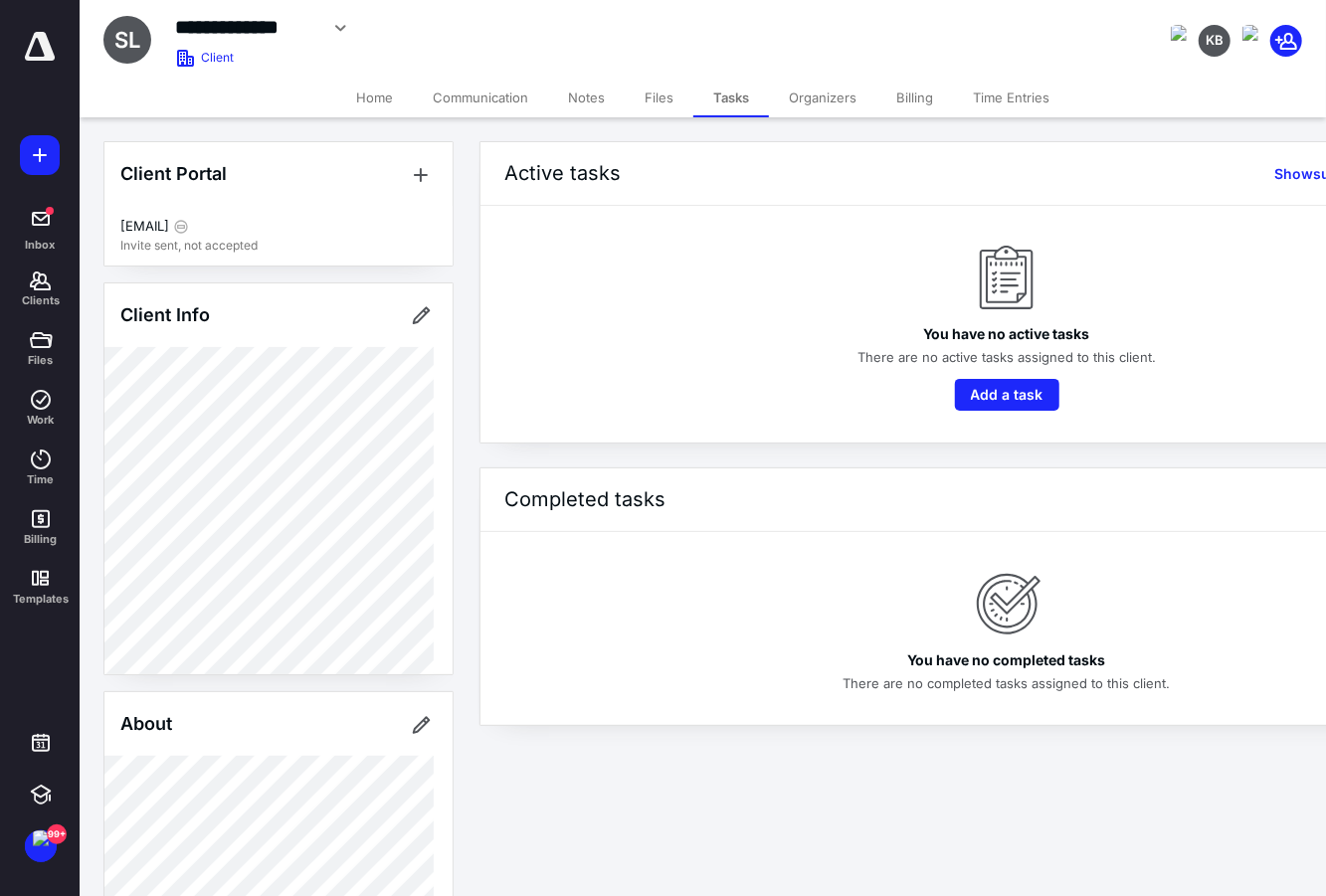 click on "Files" at bounding box center [659, 97] 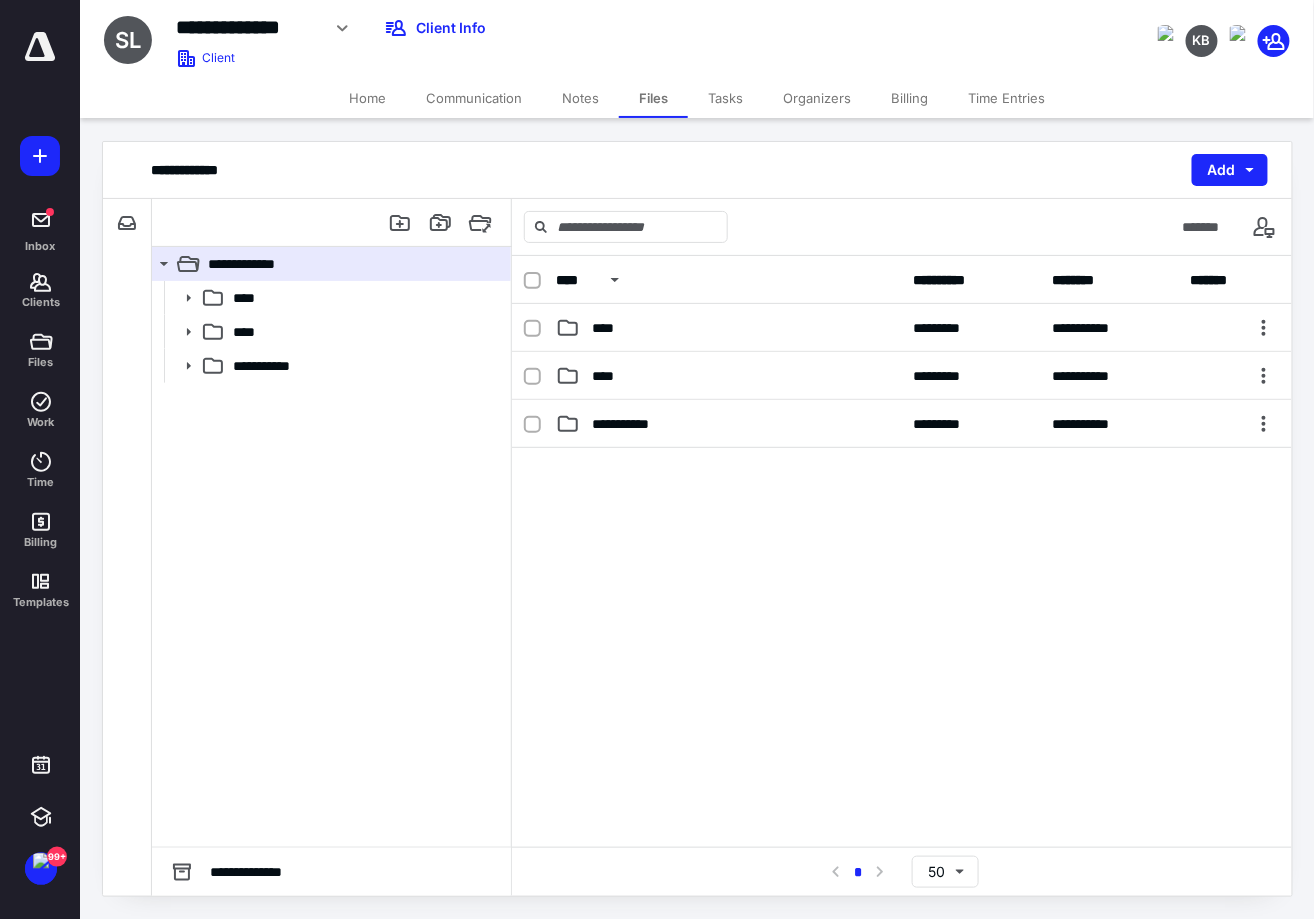 click on "Notes" at bounding box center [580, 98] 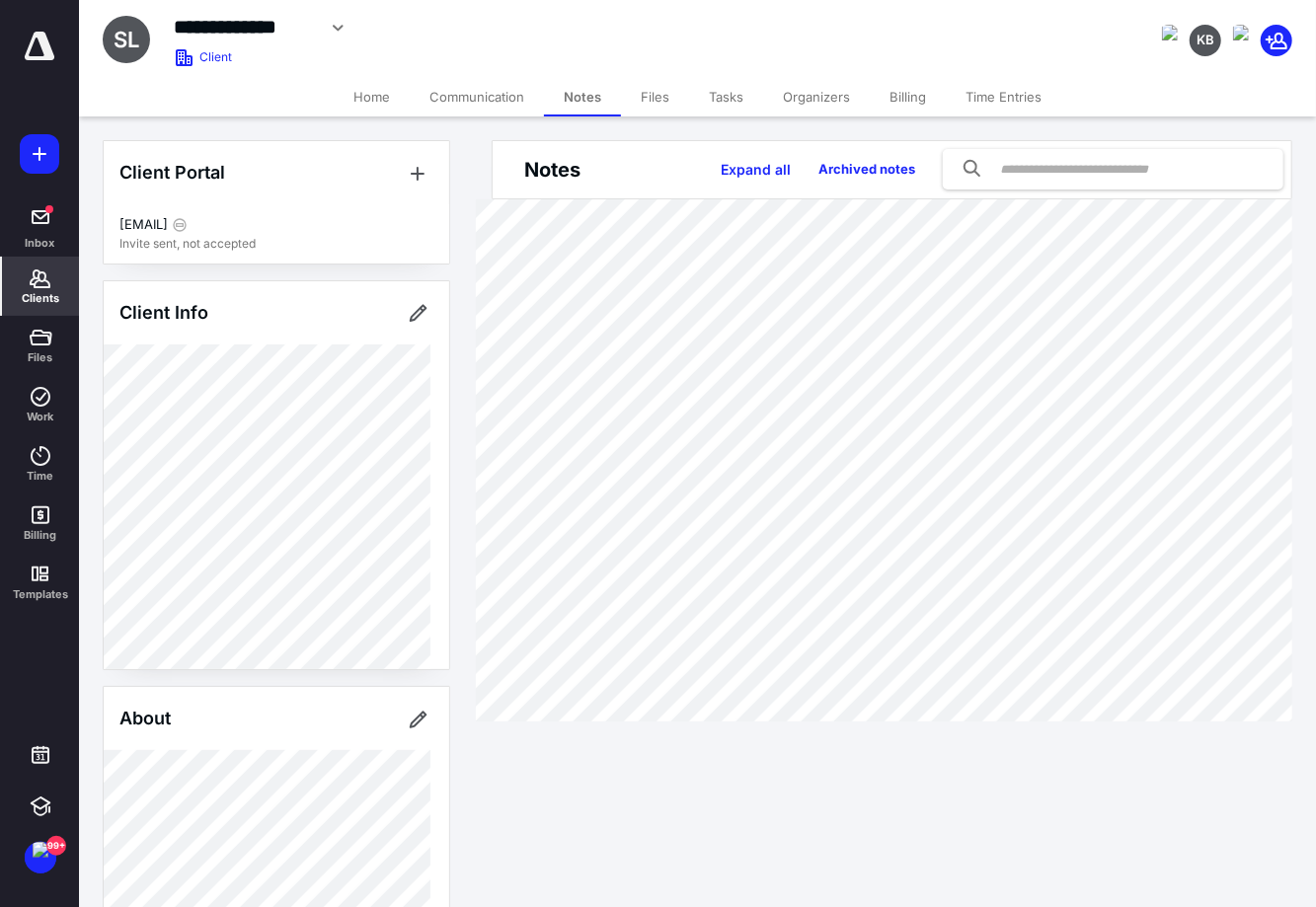 click on "Communication" at bounding box center [477, 97] 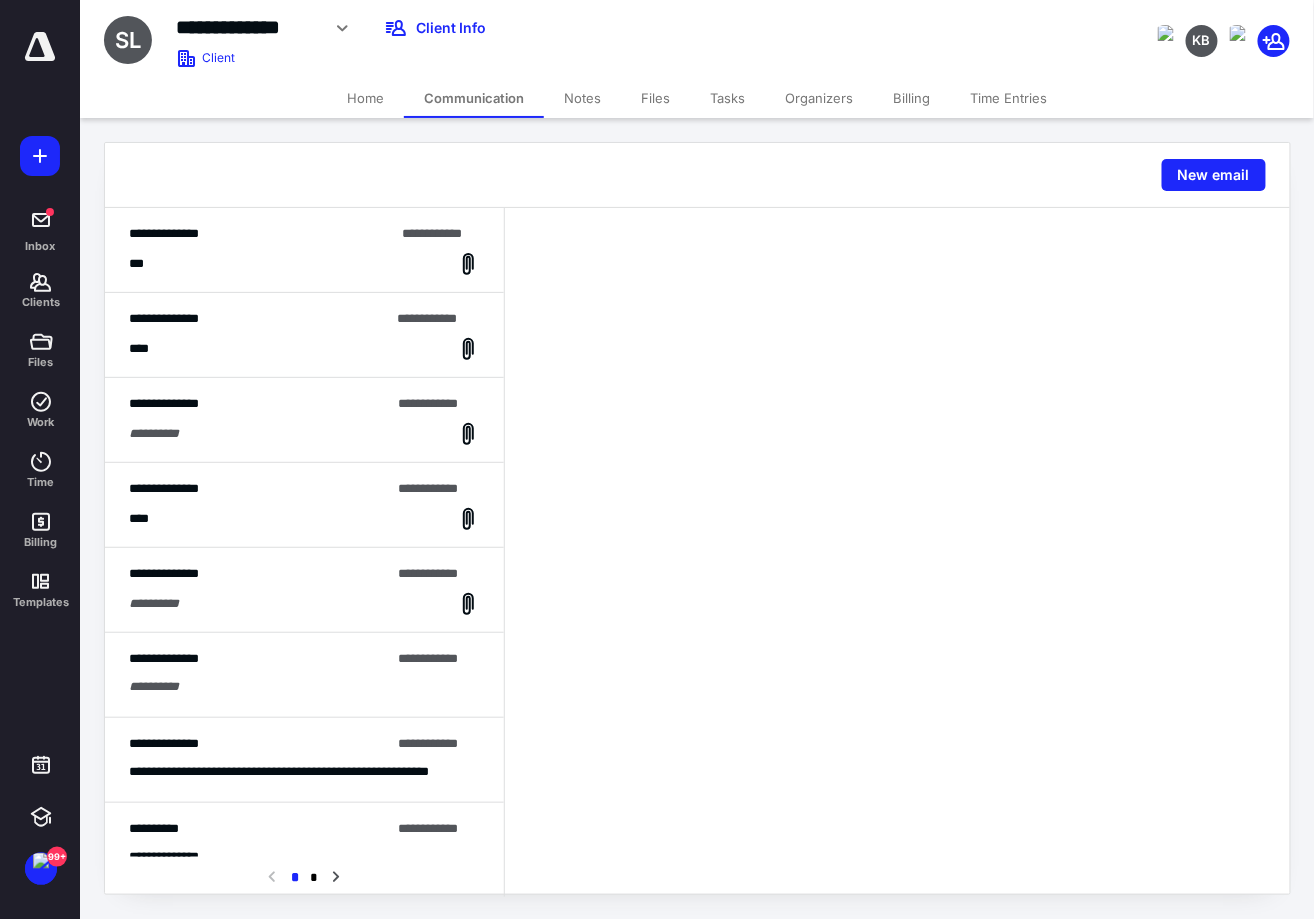 click on "Notes" at bounding box center (582, 98) 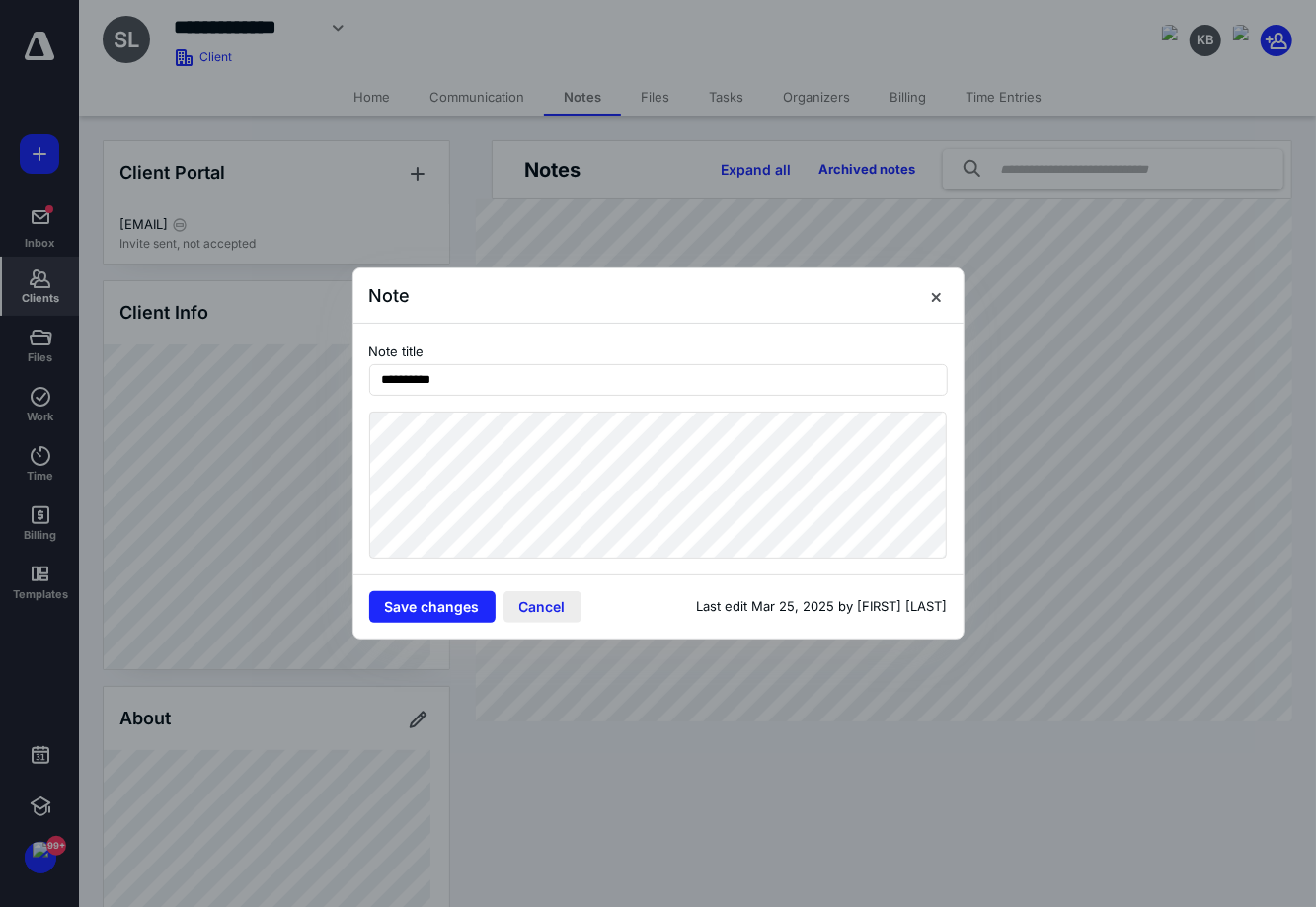 click on "Cancel" at bounding box center [542, 607] 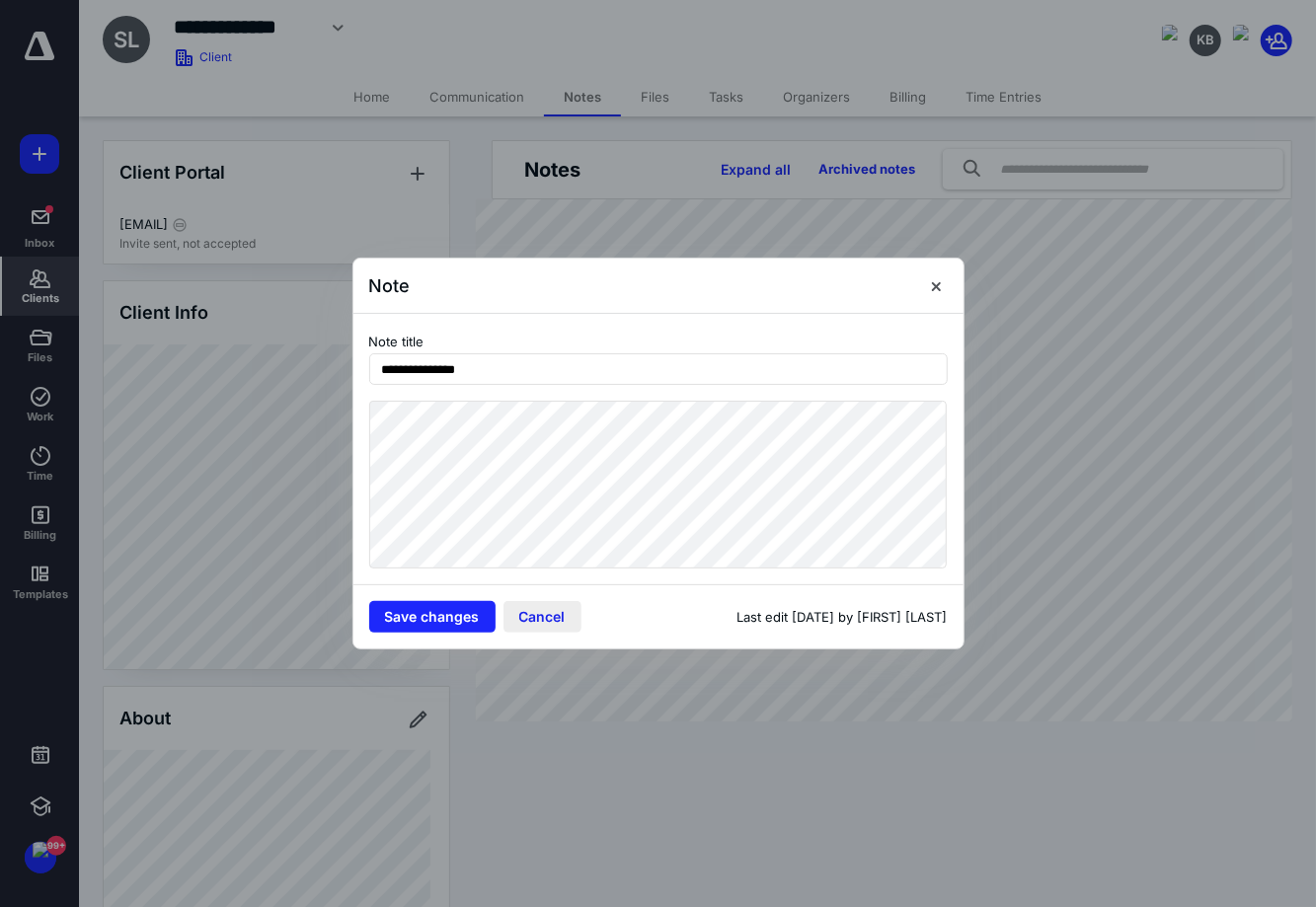 click on "Cancel" at bounding box center (542, 617) 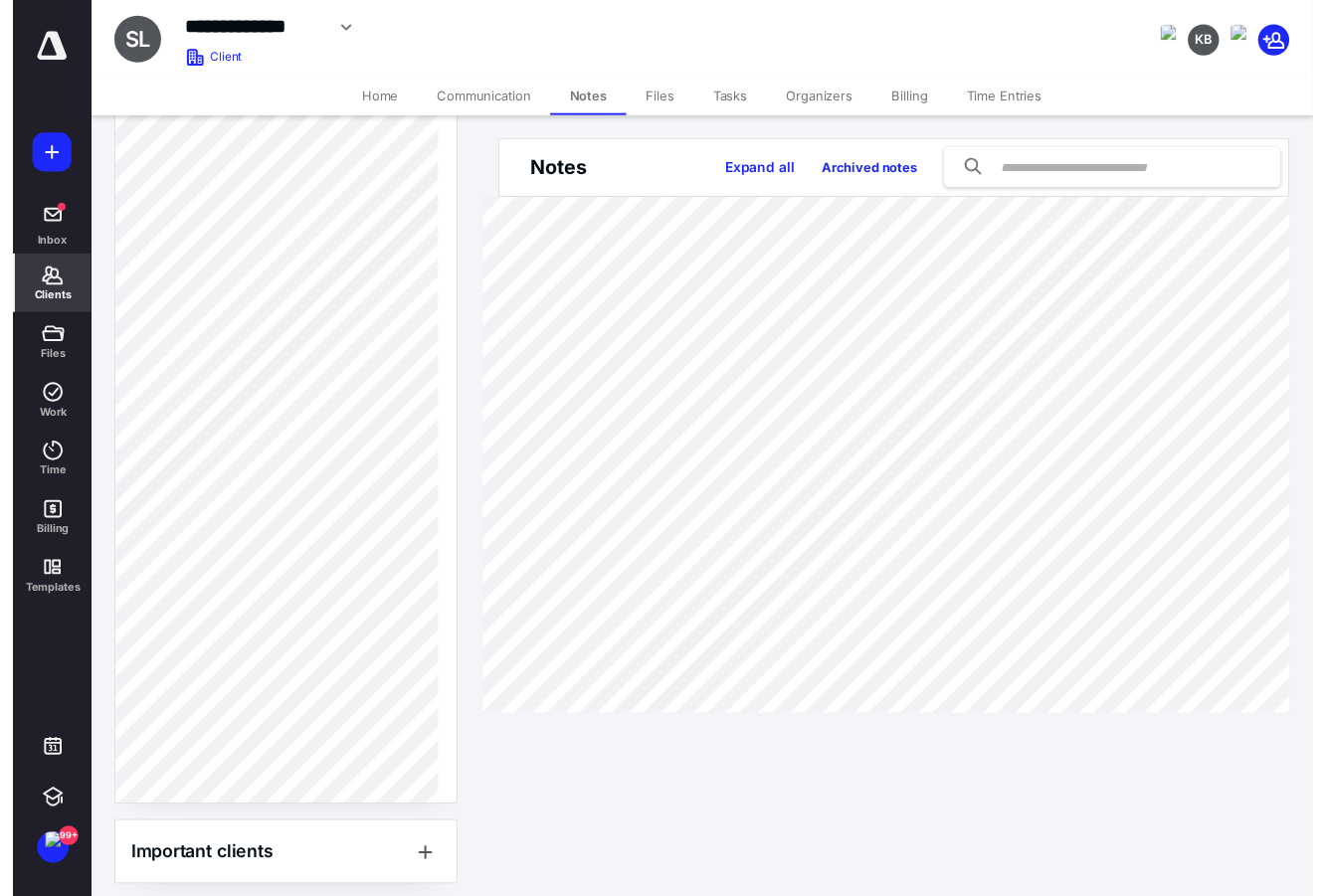 scroll, scrollTop: 639, scrollLeft: 0, axis: vertical 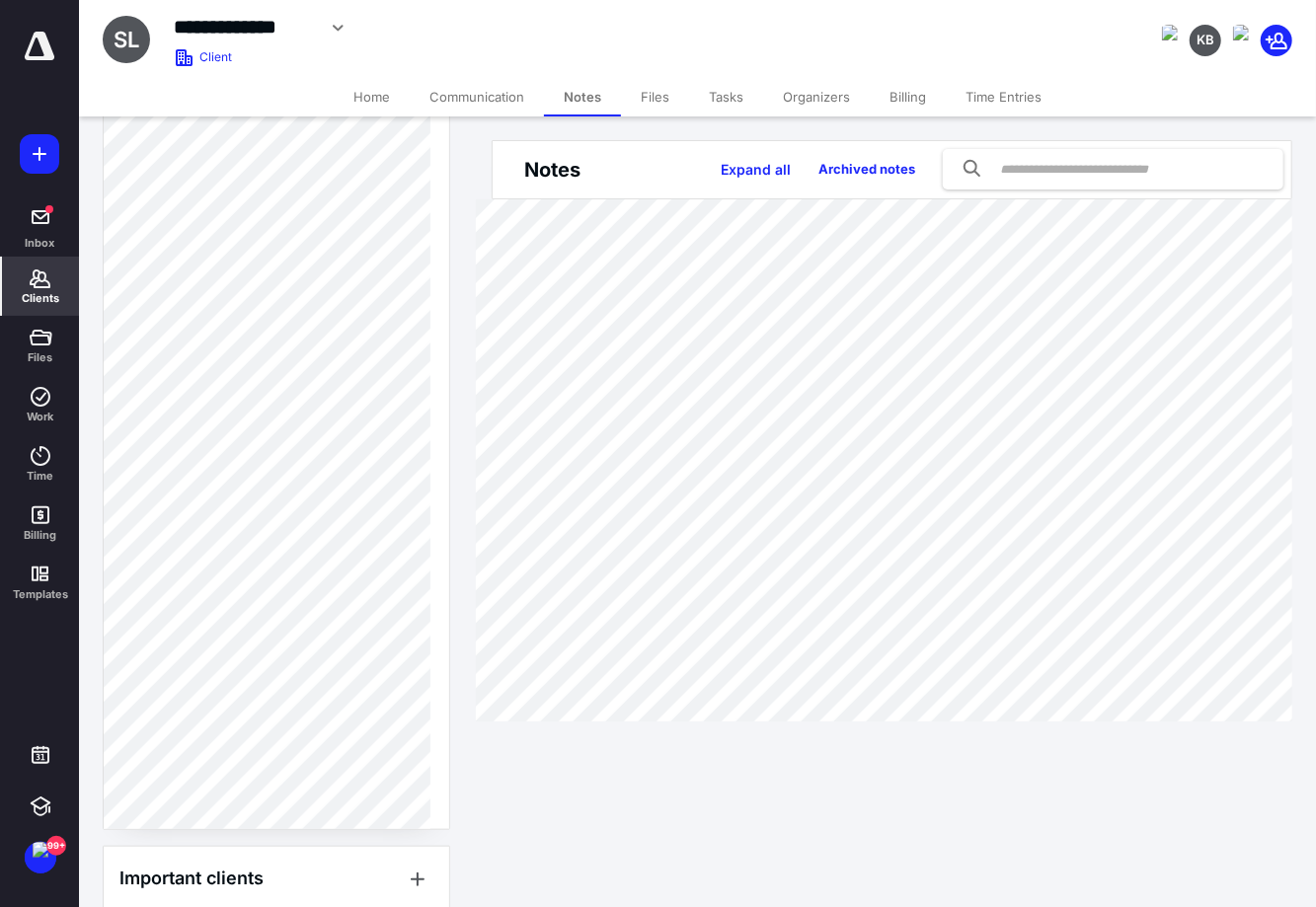 click on "Tasks" at bounding box center [726, 97] 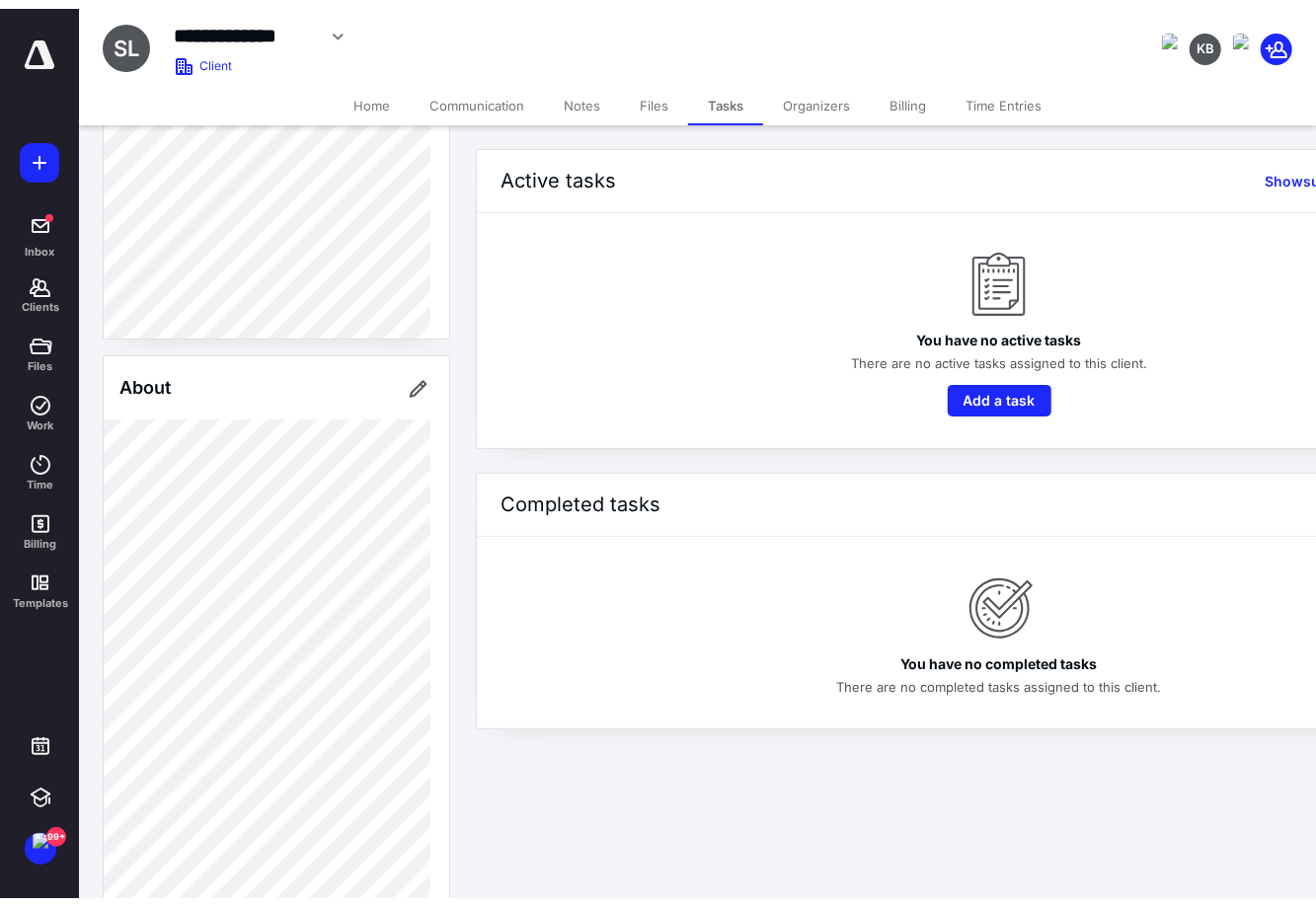 scroll, scrollTop: 900, scrollLeft: 0, axis: vertical 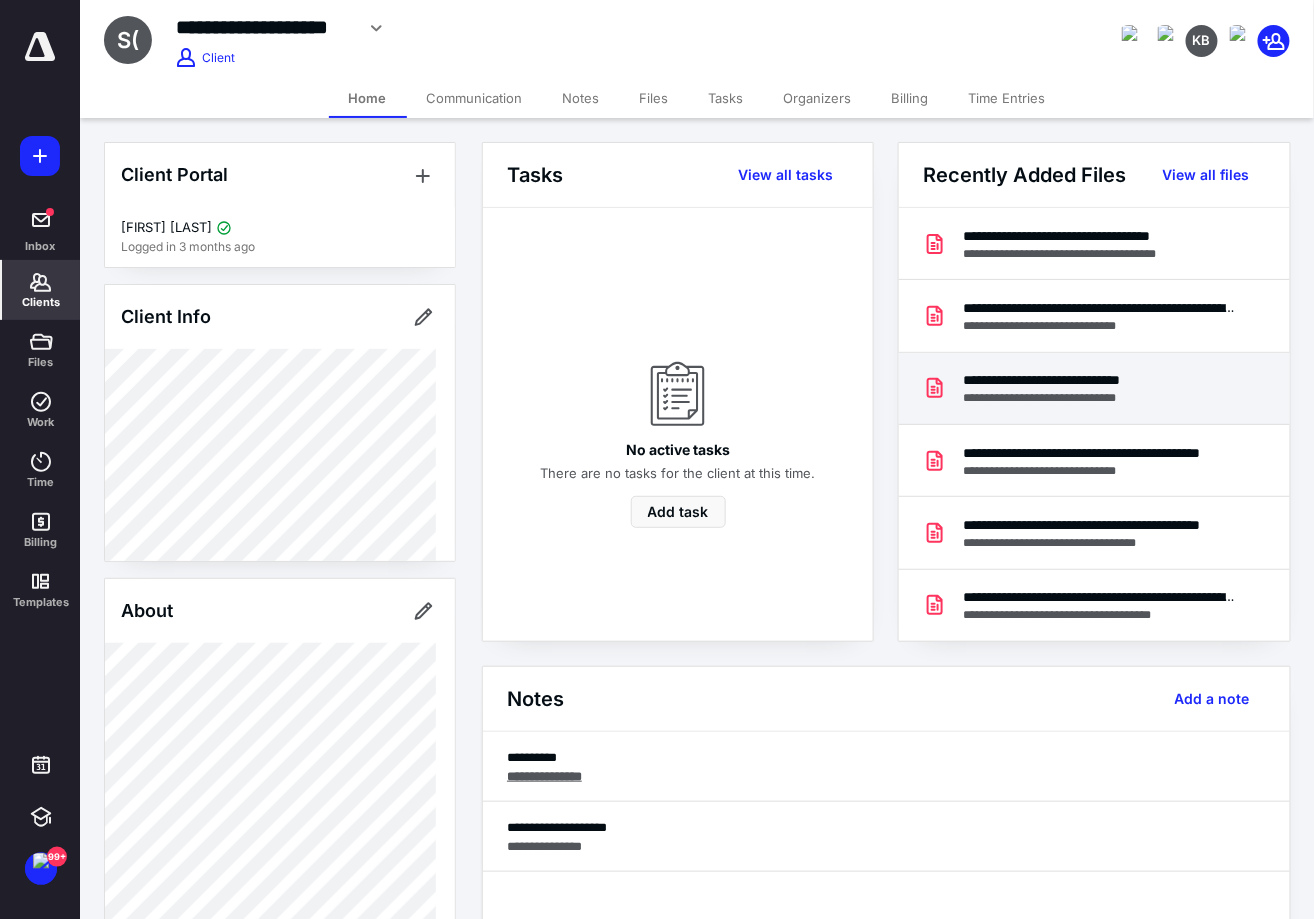 click on "**********" at bounding box center [1069, 380] 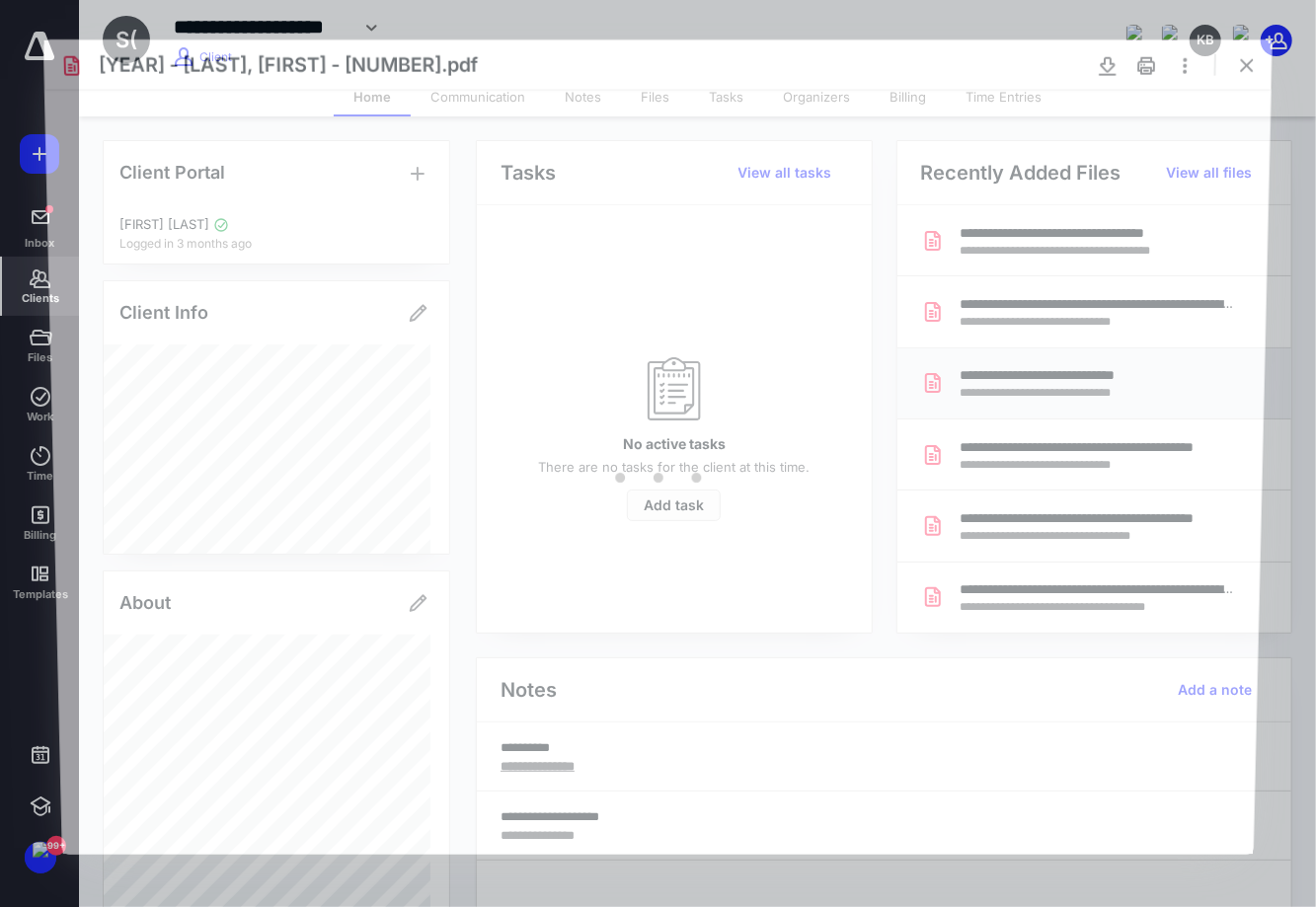 scroll, scrollTop: 0, scrollLeft: 0, axis: both 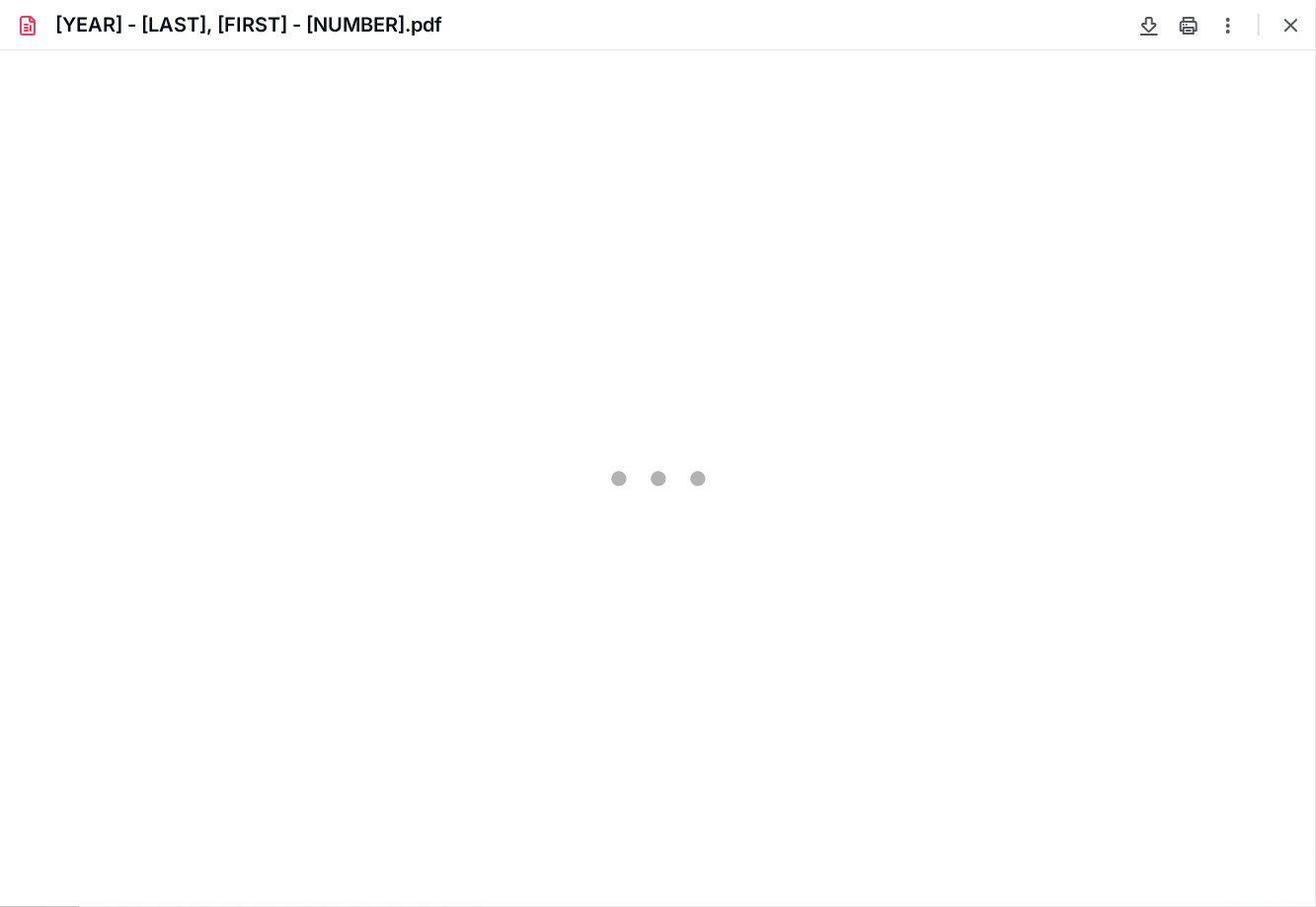 type on "105" 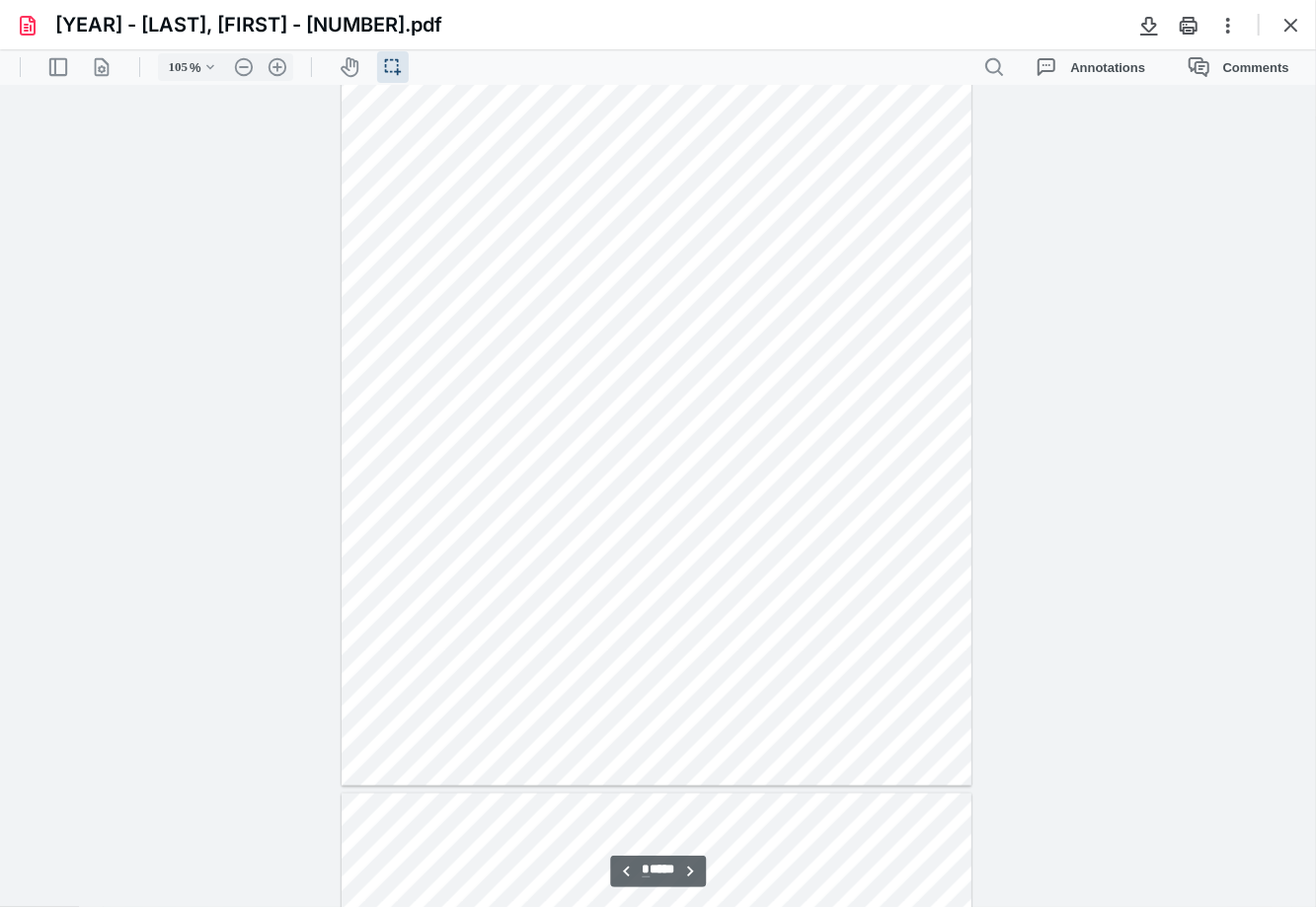 scroll, scrollTop: 323, scrollLeft: 0, axis: vertical 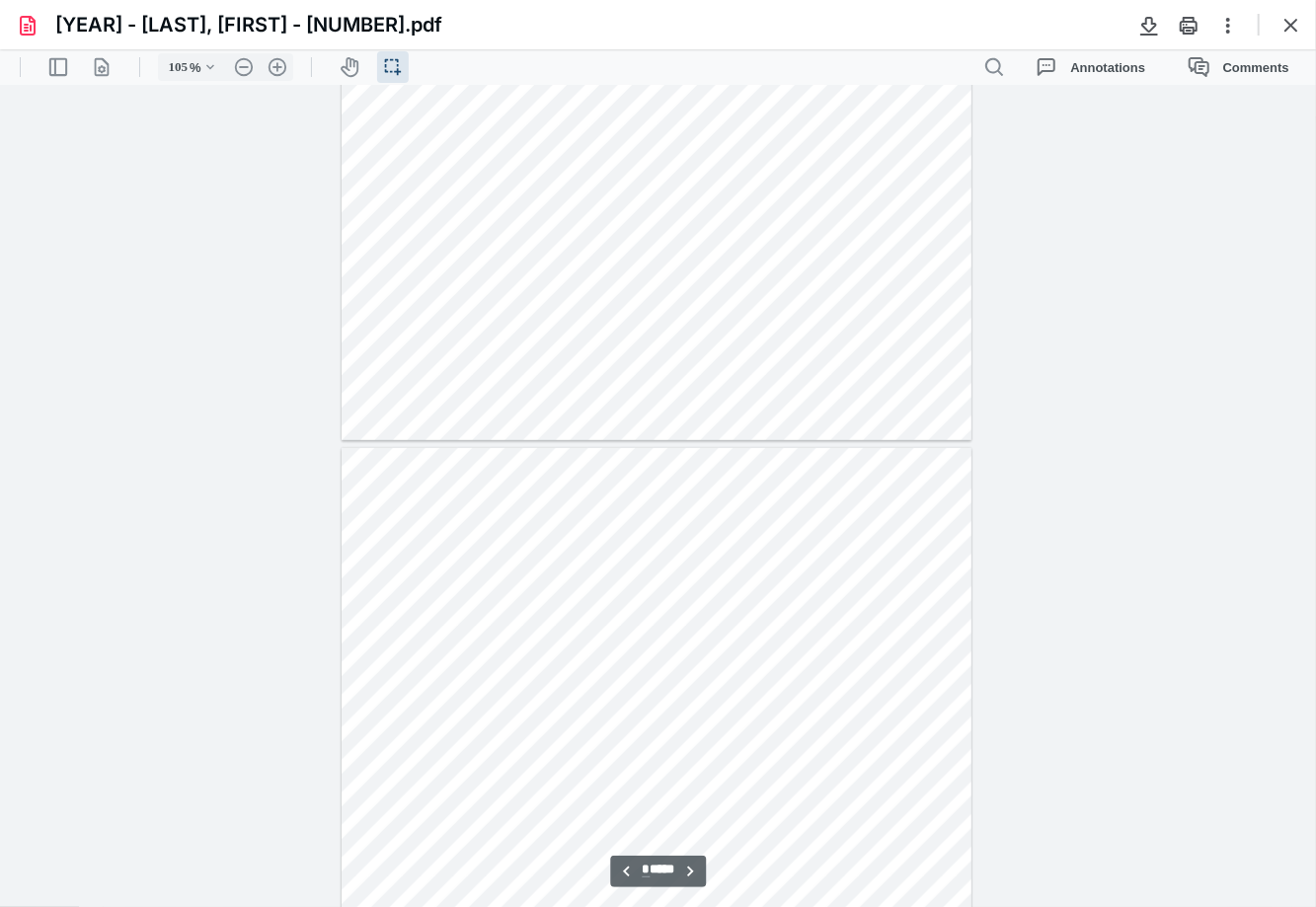 type on "*" 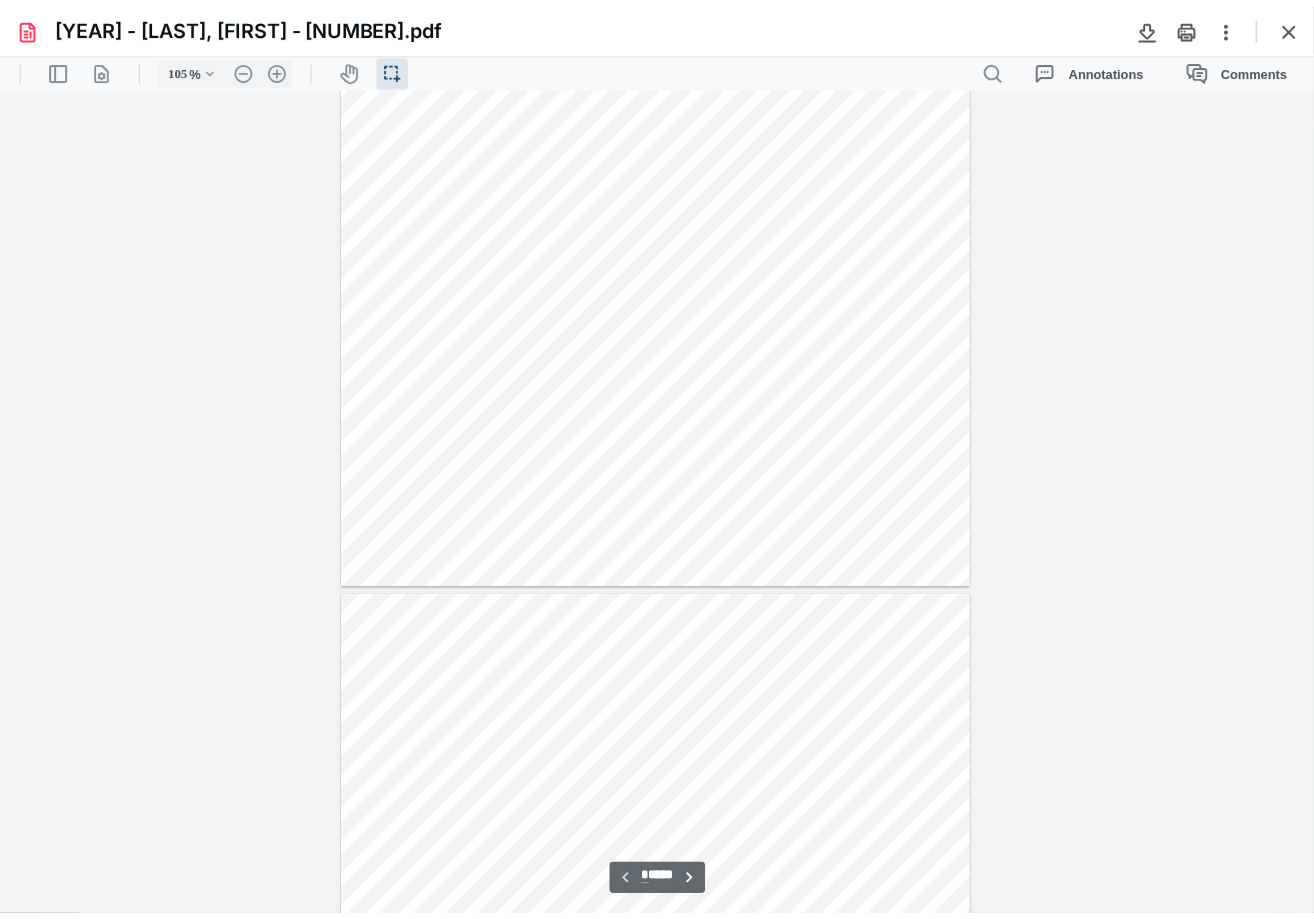 scroll, scrollTop: 0, scrollLeft: 0, axis: both 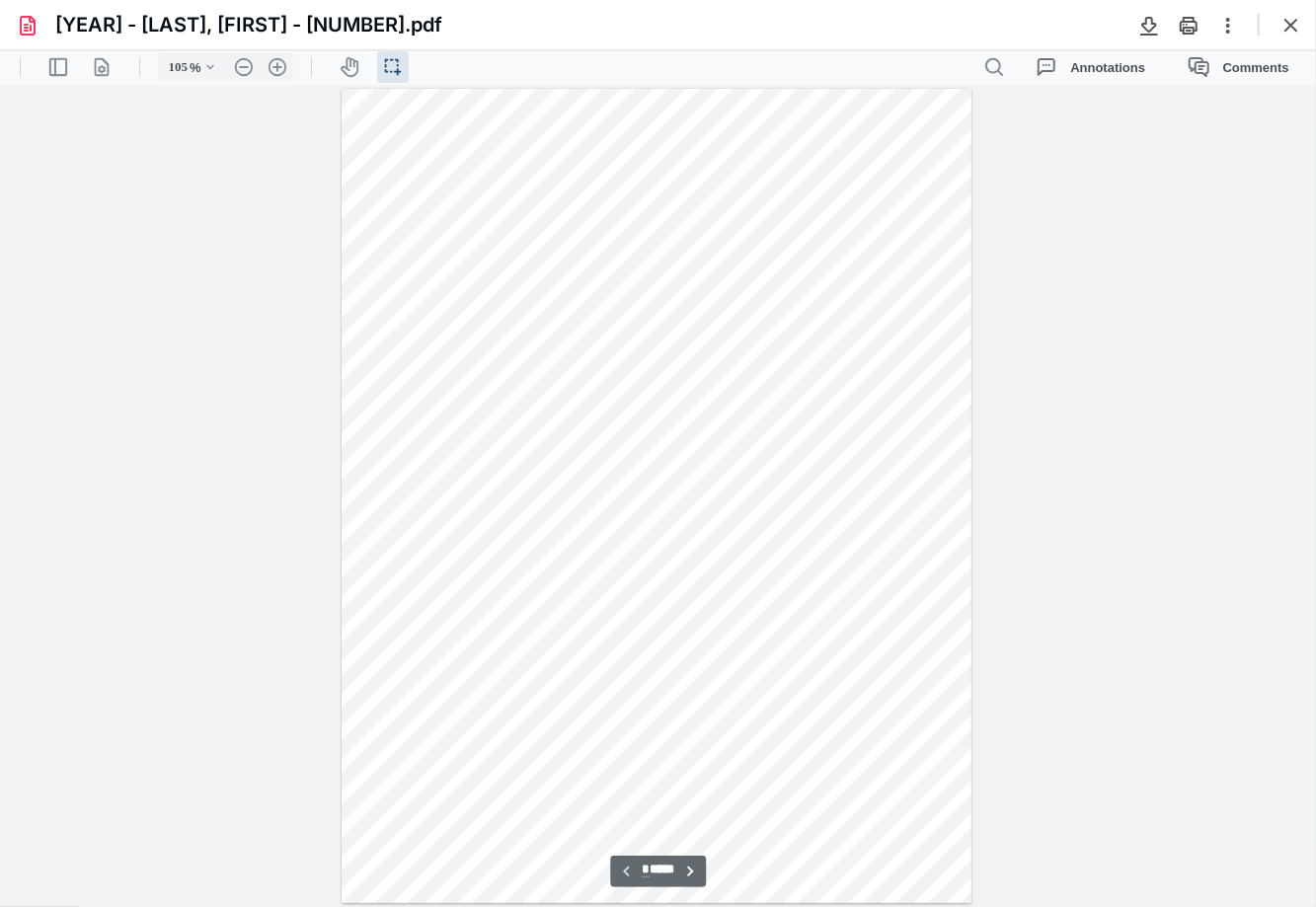 click on "[YEAR] - [LAST], [FIRST] - [NUMBER].pdf" at bounding box center (658, 25) 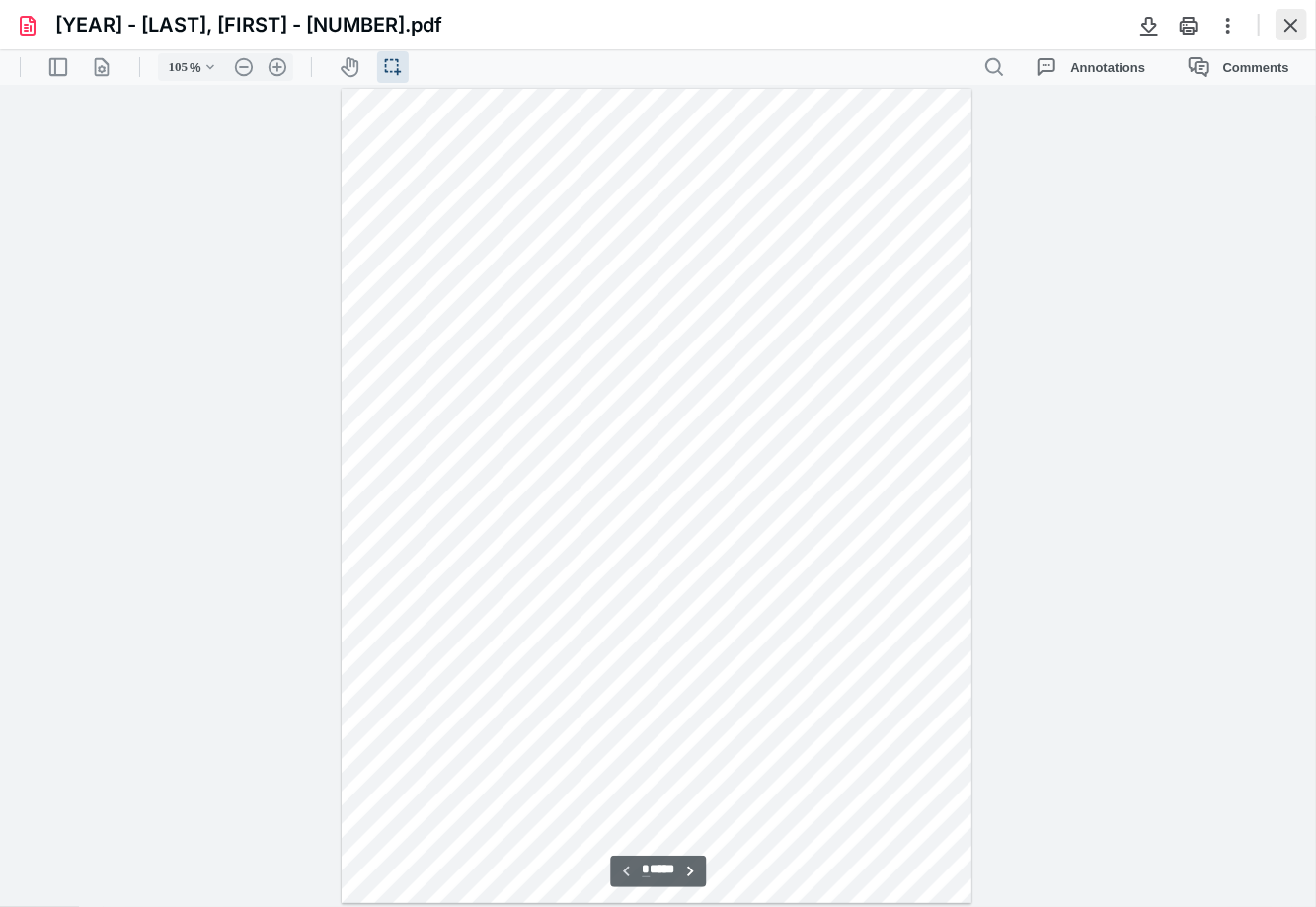 click at bounding box center (1291, 25) 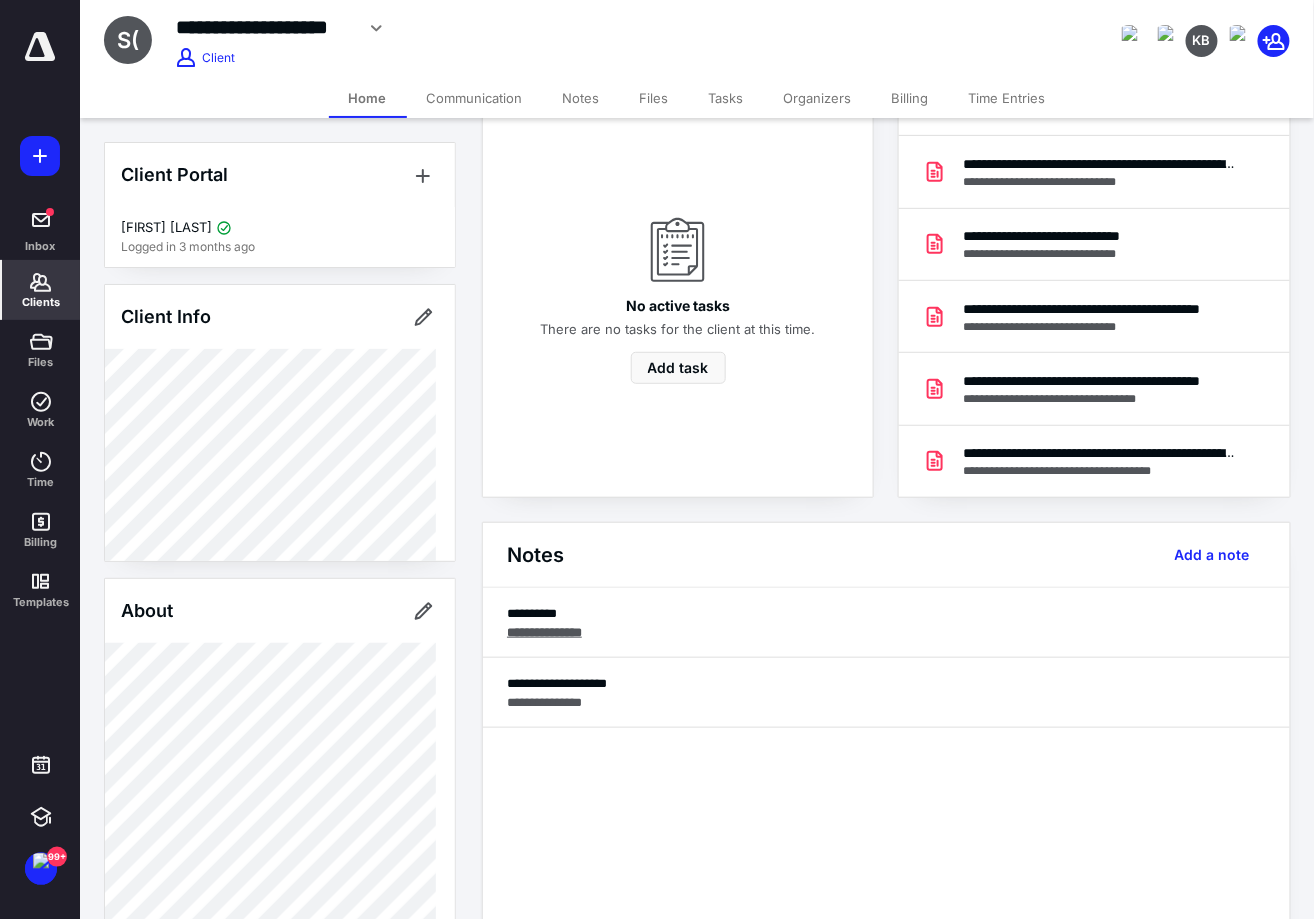 scroll, scrollTop: 124, scrollLeft: 0, axis: vertical 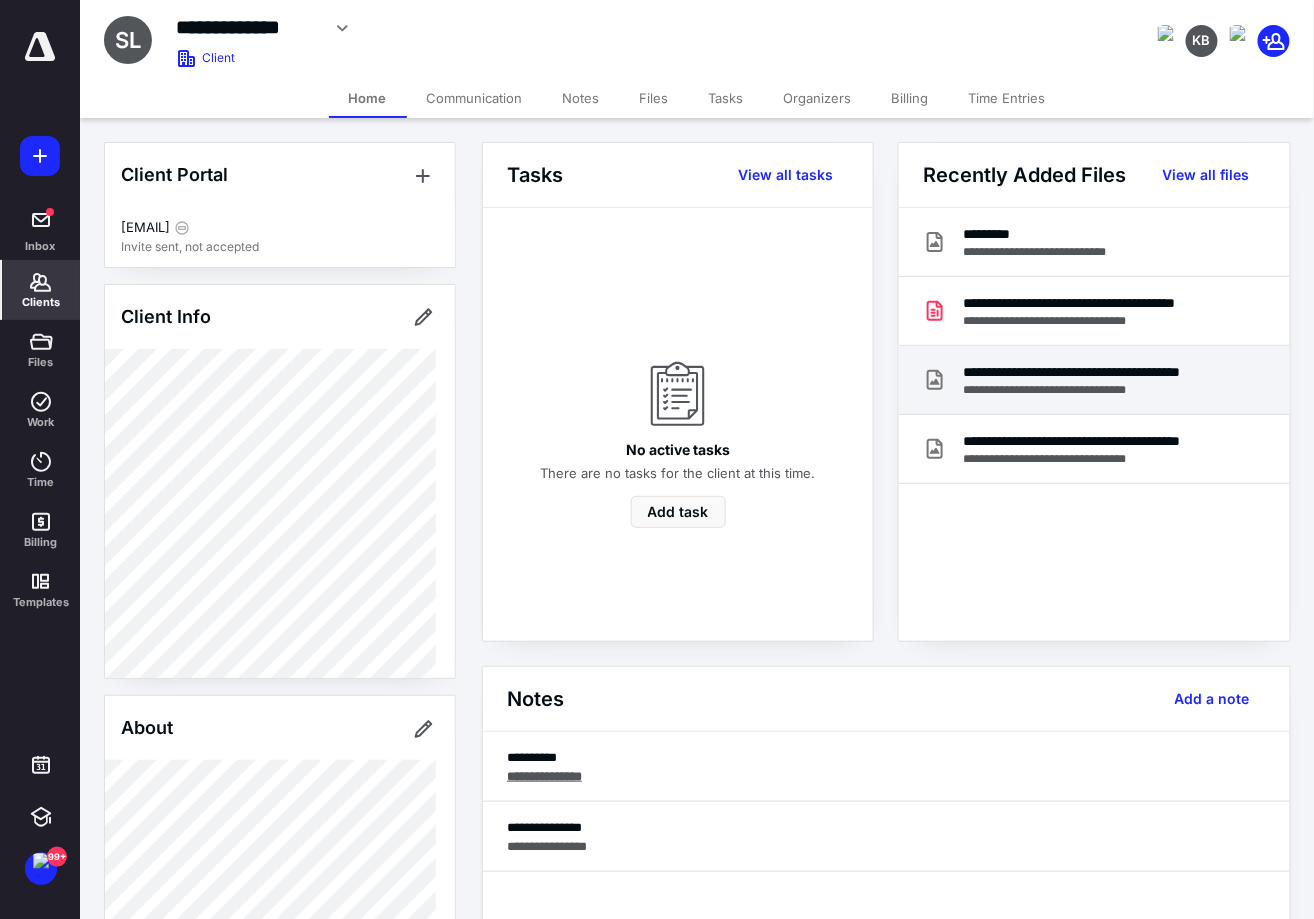 click on "**********" at bounding box center [1100, 390] 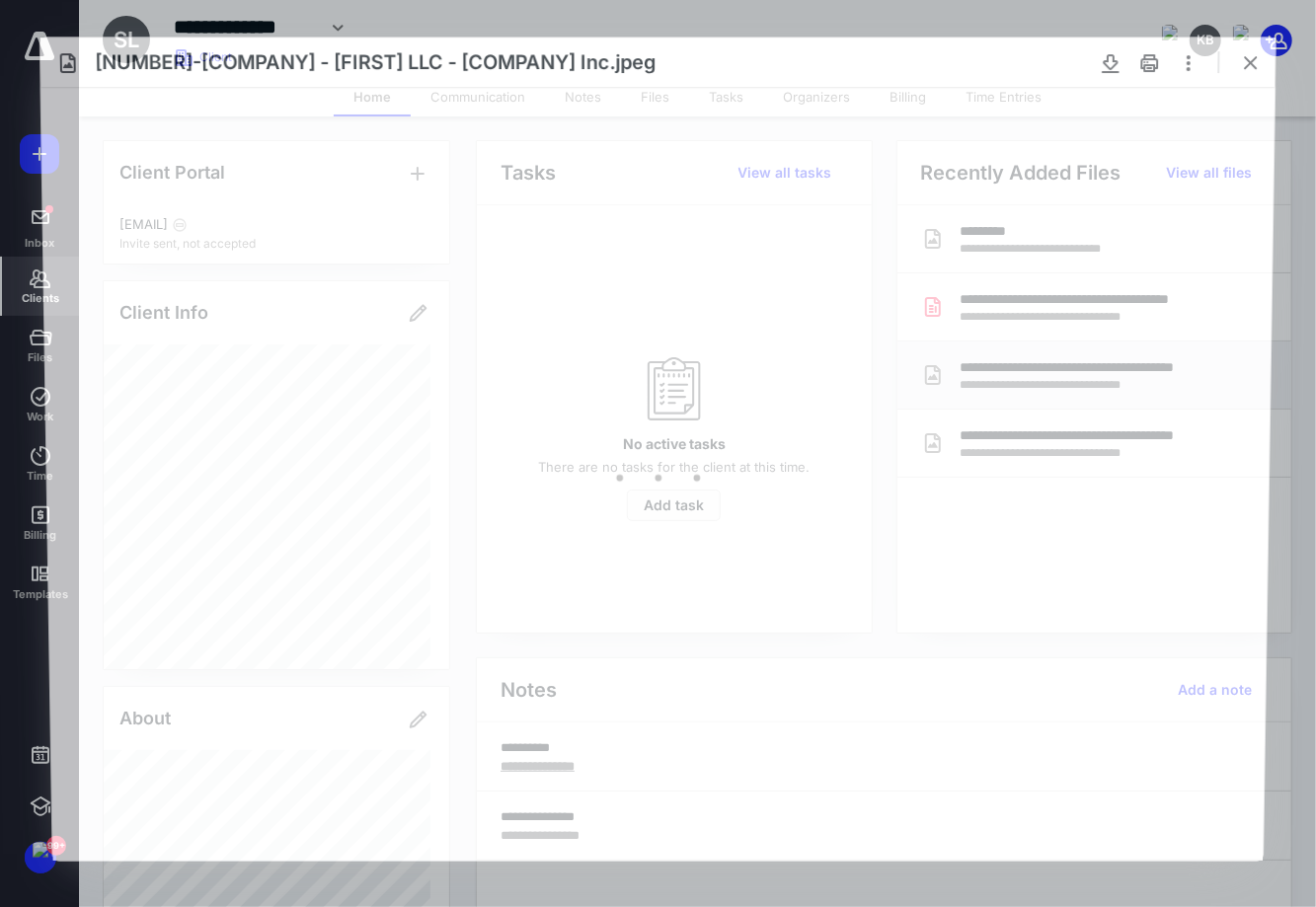 scroll, scrollTop: 0, scrollLeft: 0, axis: both 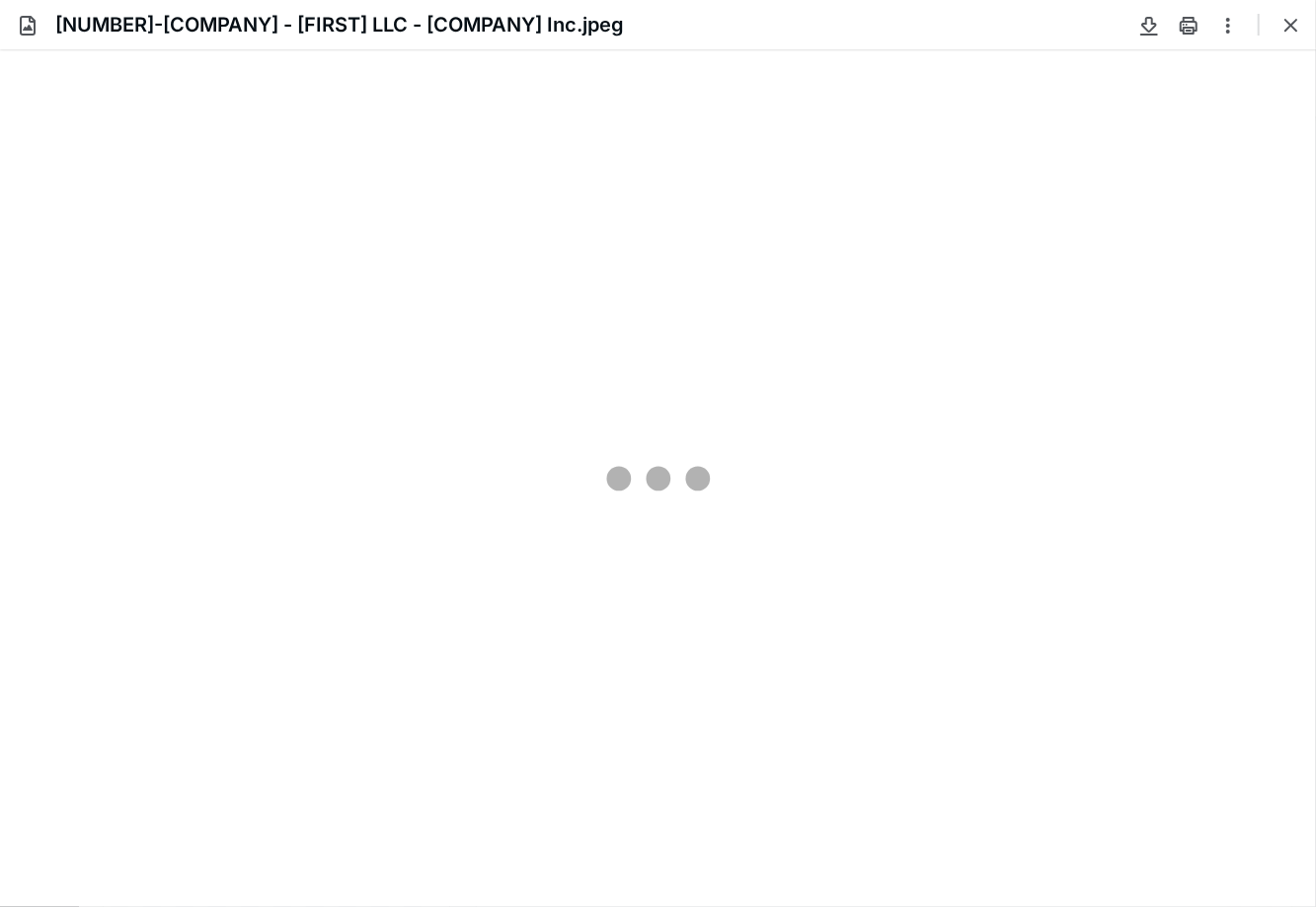 type on "147" 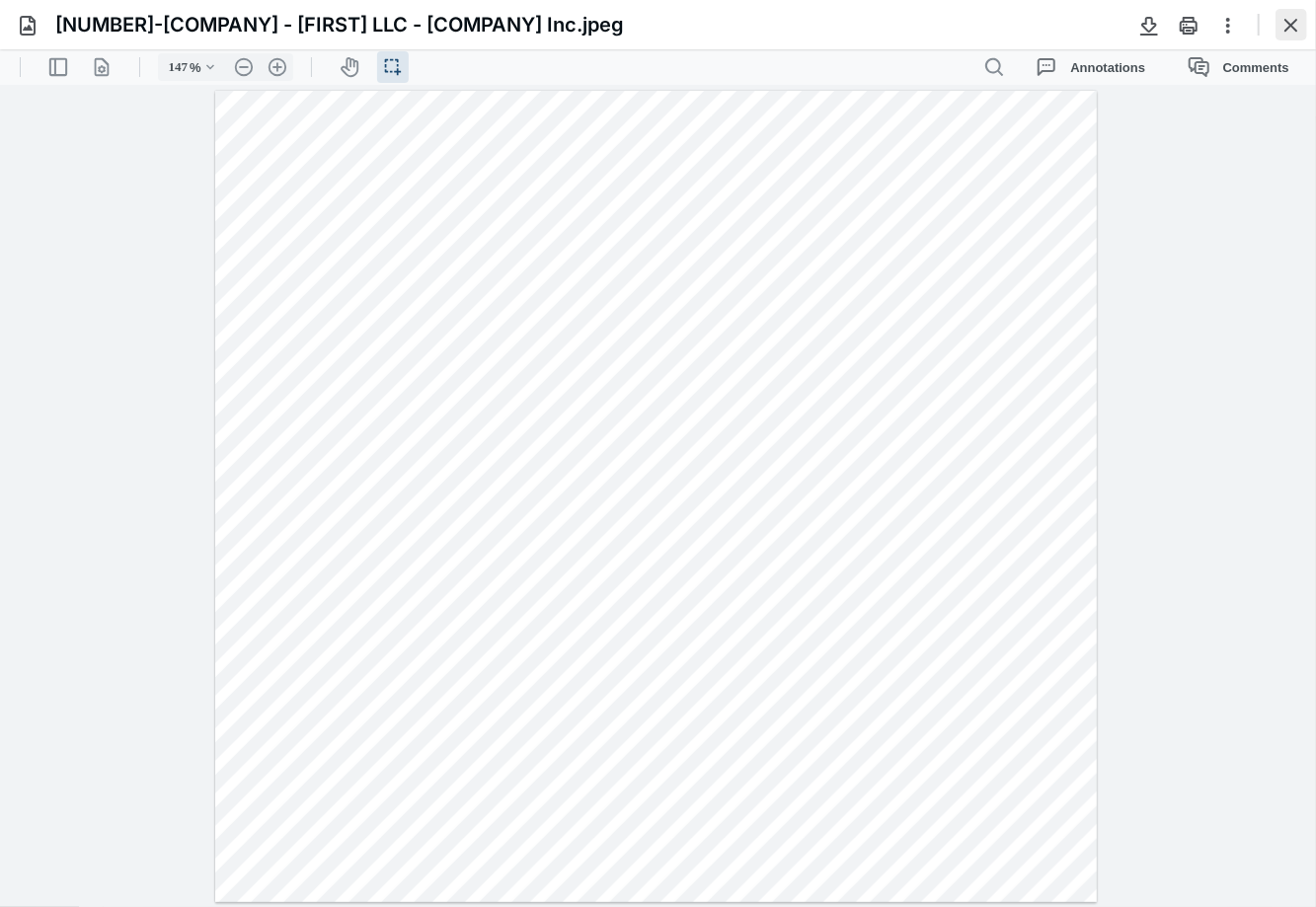 click at bounding box center [1291, 25] 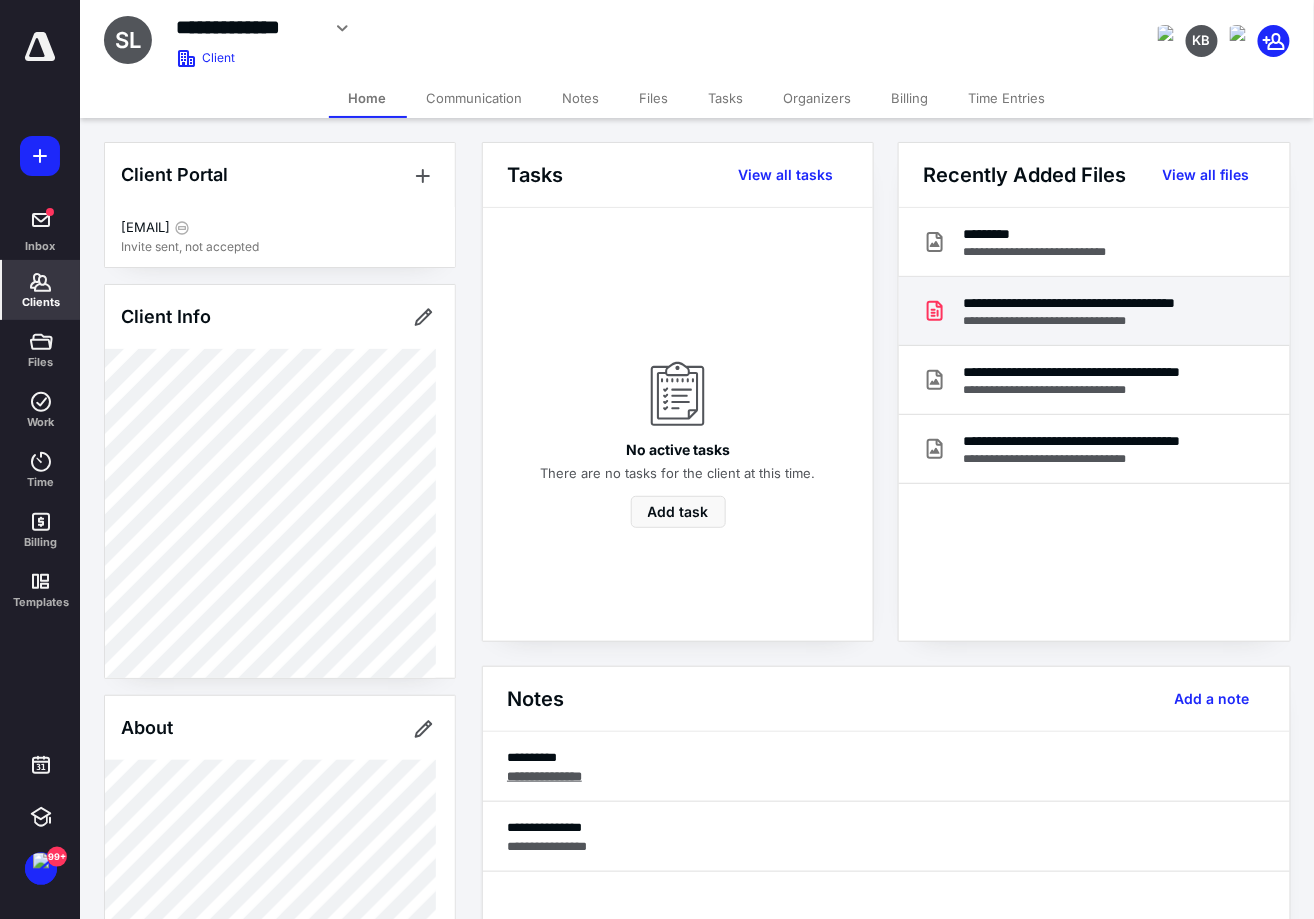 click on "**********" at bounding box center (1100, 303) 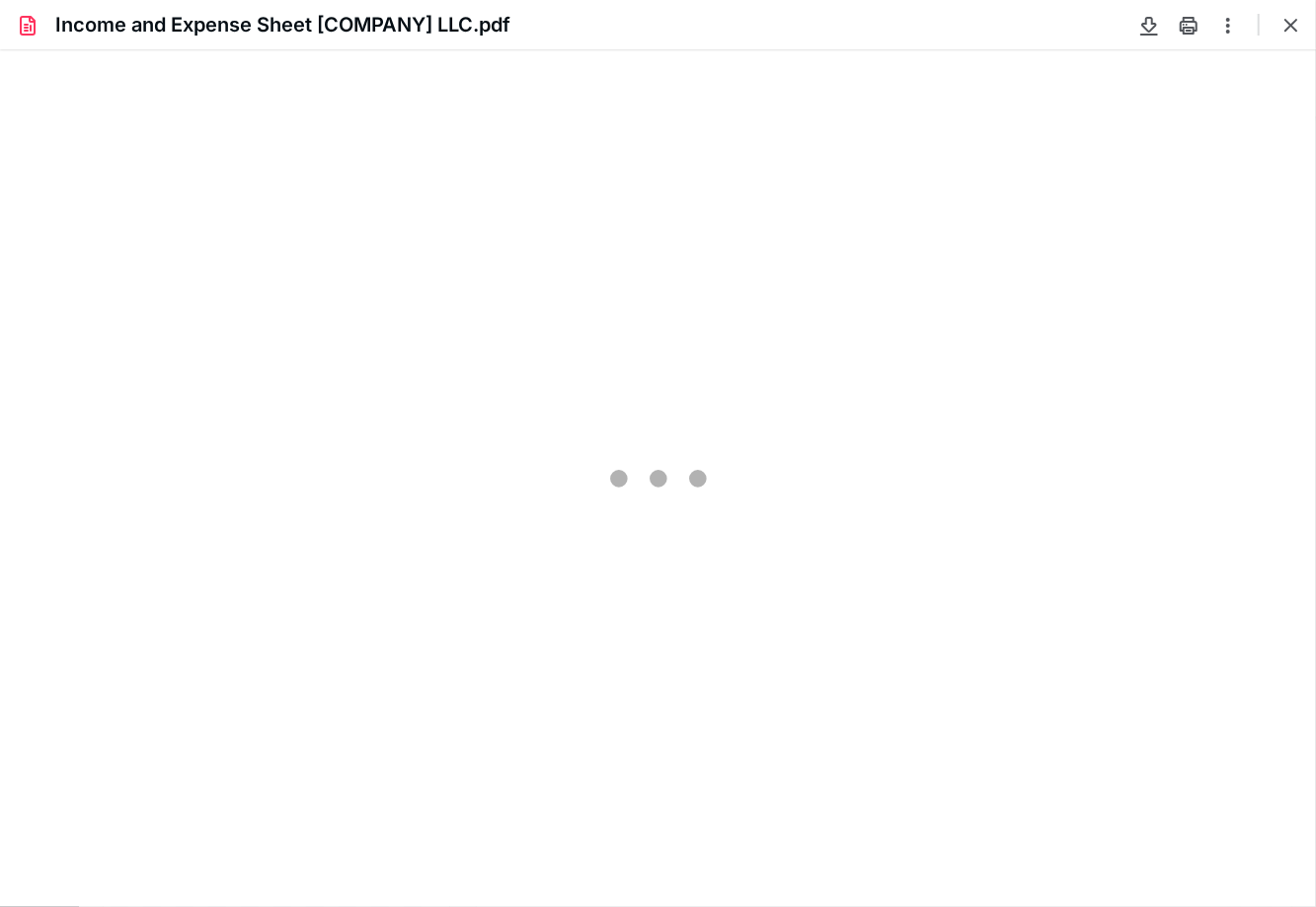 scroll, scrollTop: 0, scrollLeft: 0, axis: both 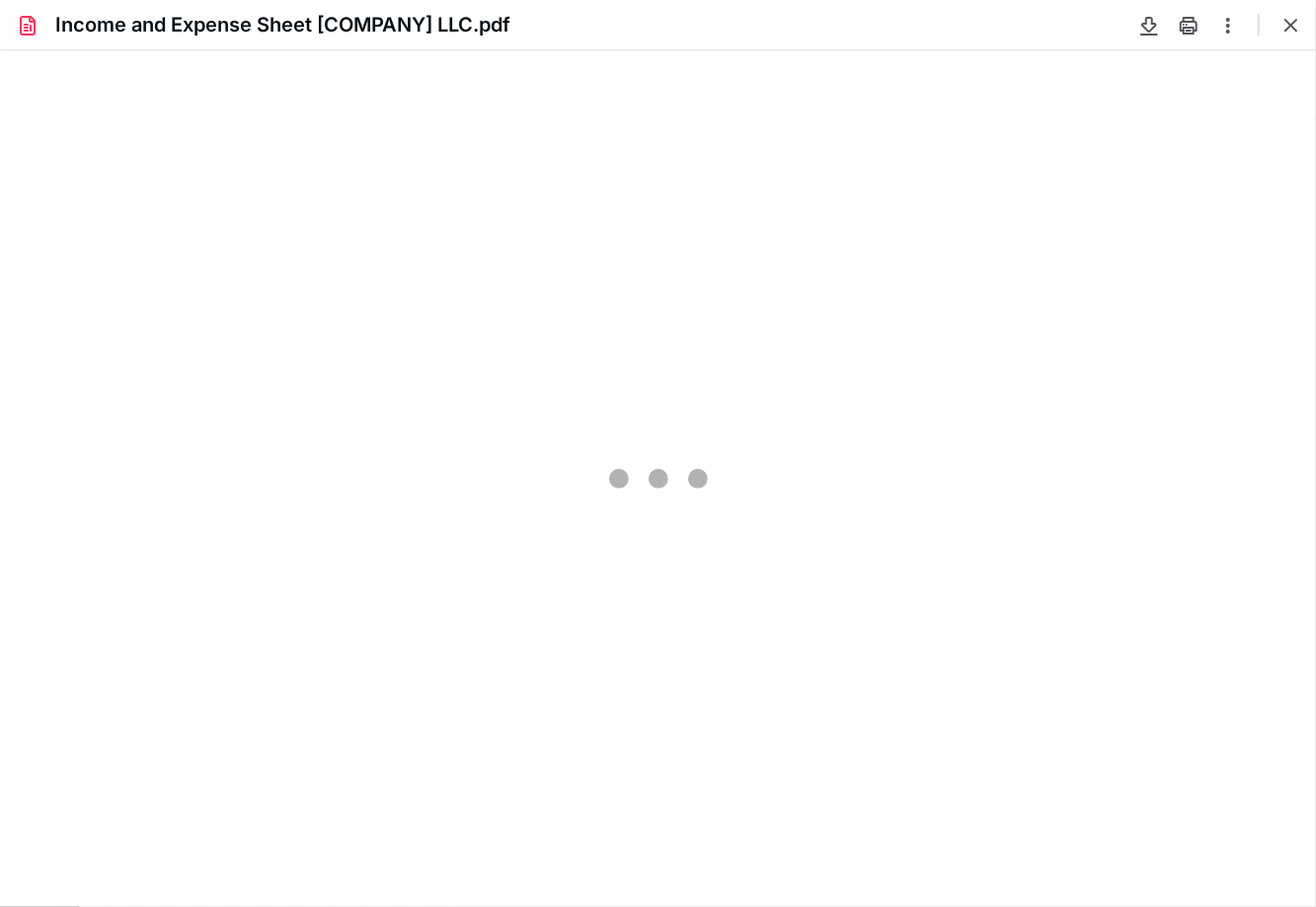 type on "105" 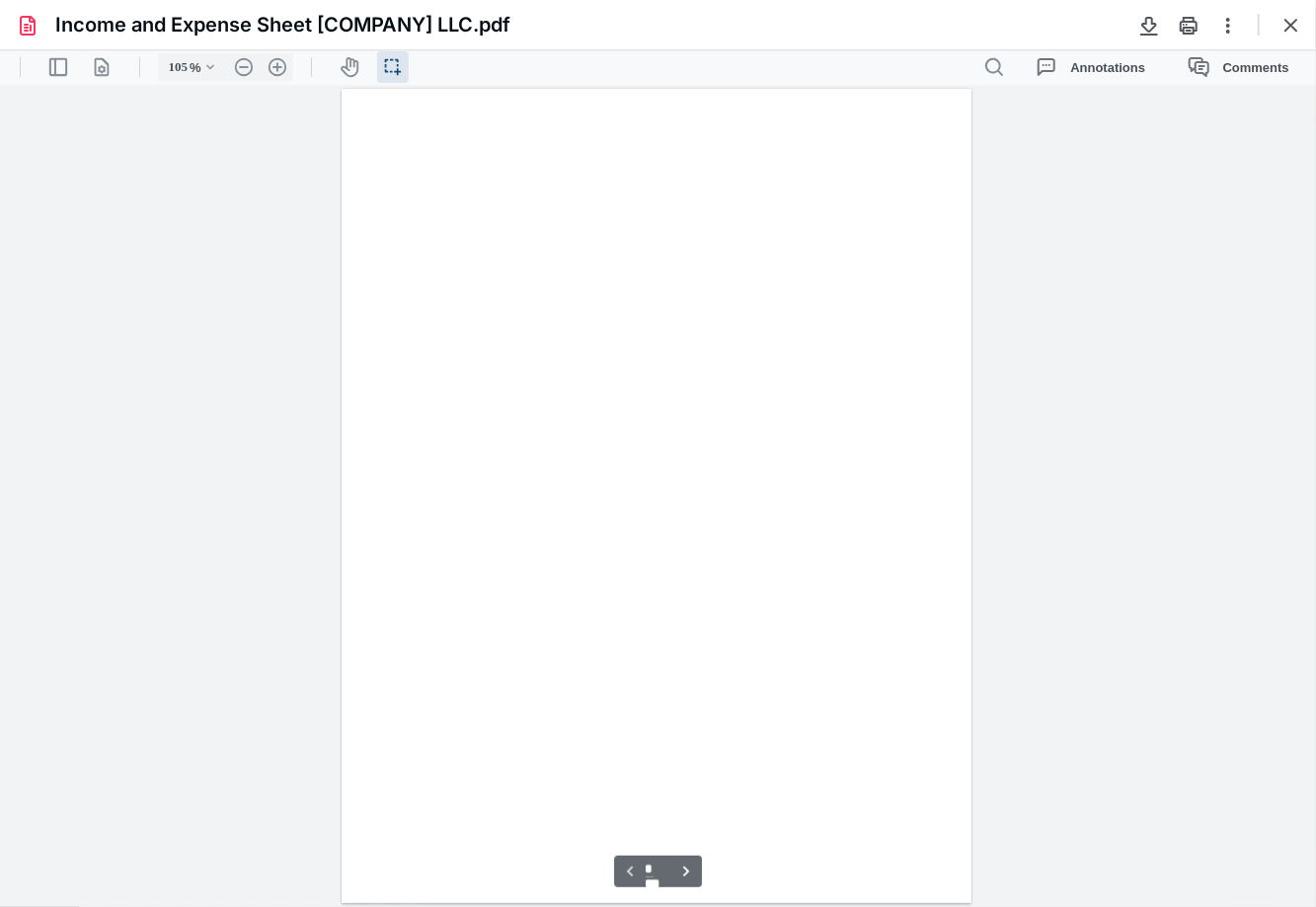 select 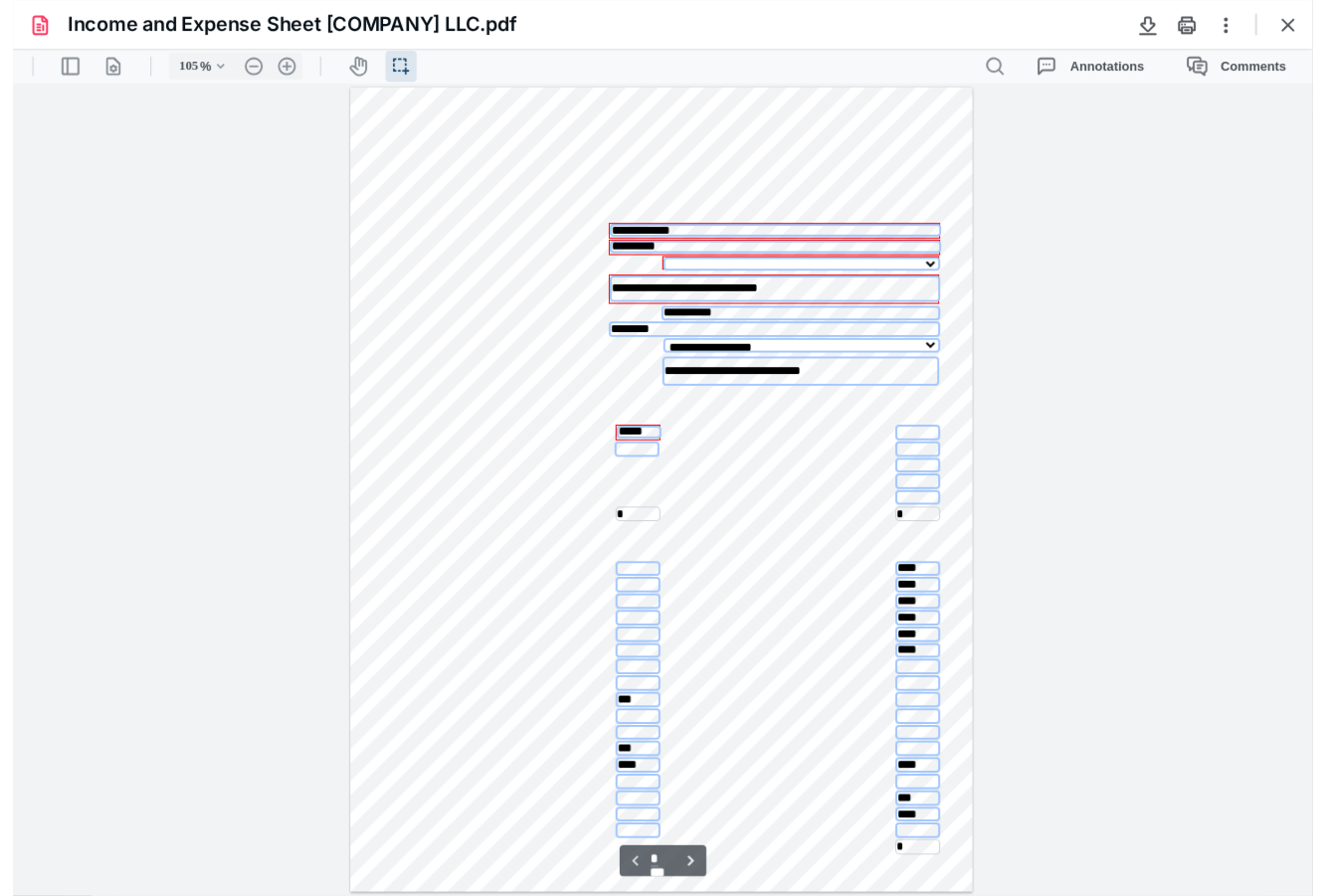 scroll, scrollTop: 39, scrollLeft: 0, axis: vertical 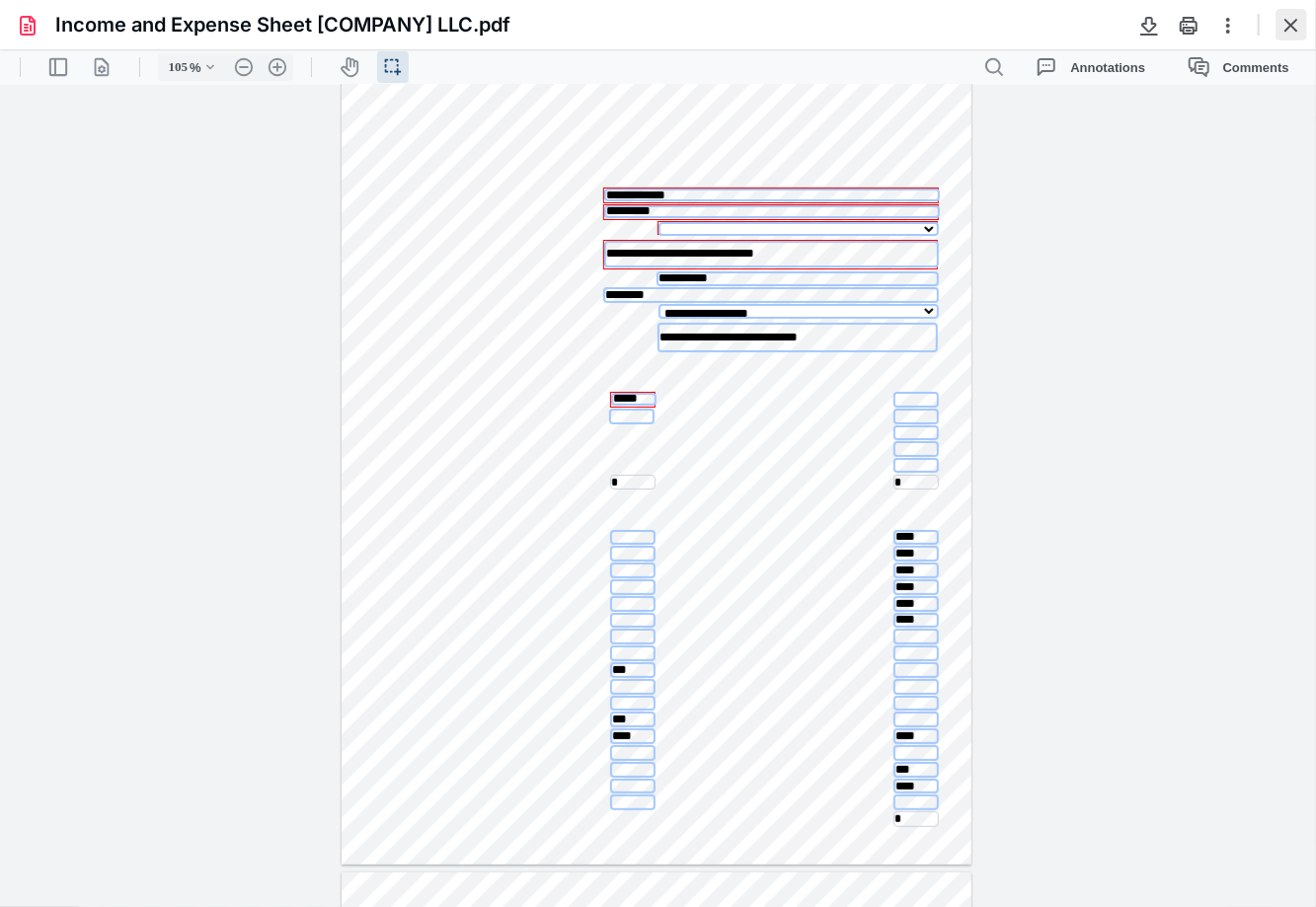 click at bounding box center (1291, 25) 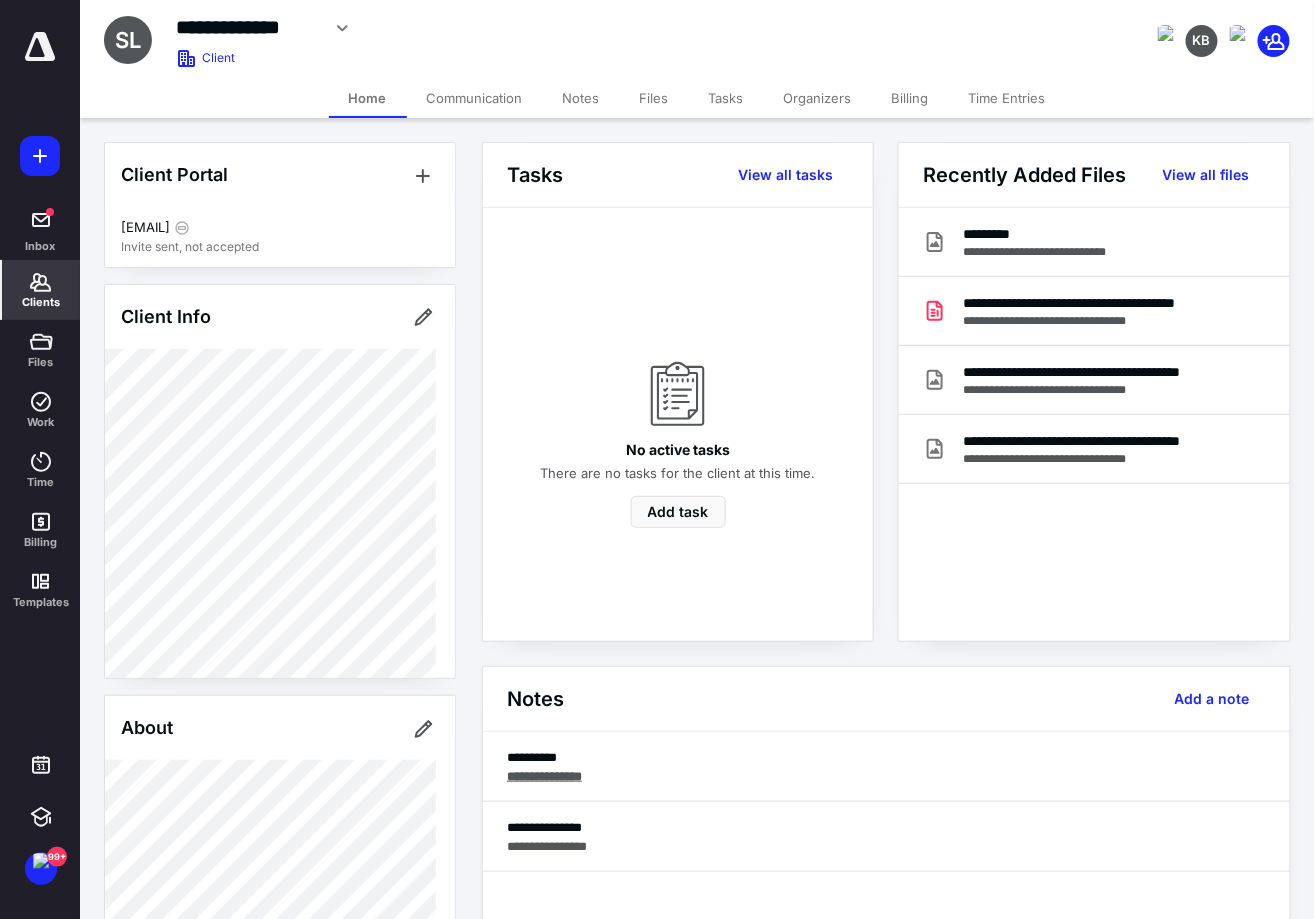 click on "Client Portal [EMAIL] Invite sent, not accepted Client Info About Important clients Linked clients Tags" at bounding box center (280, 966) 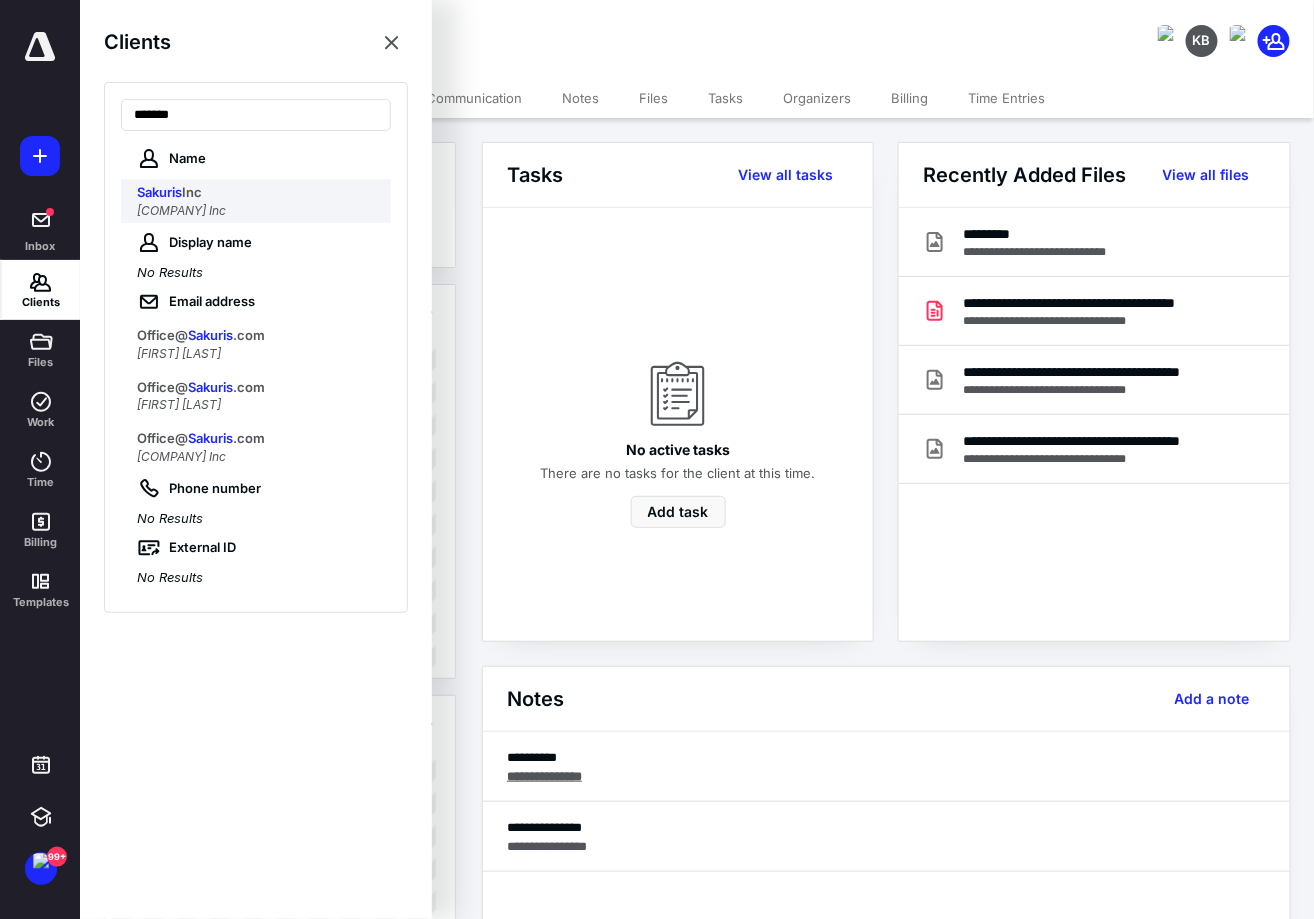 type on "*******" 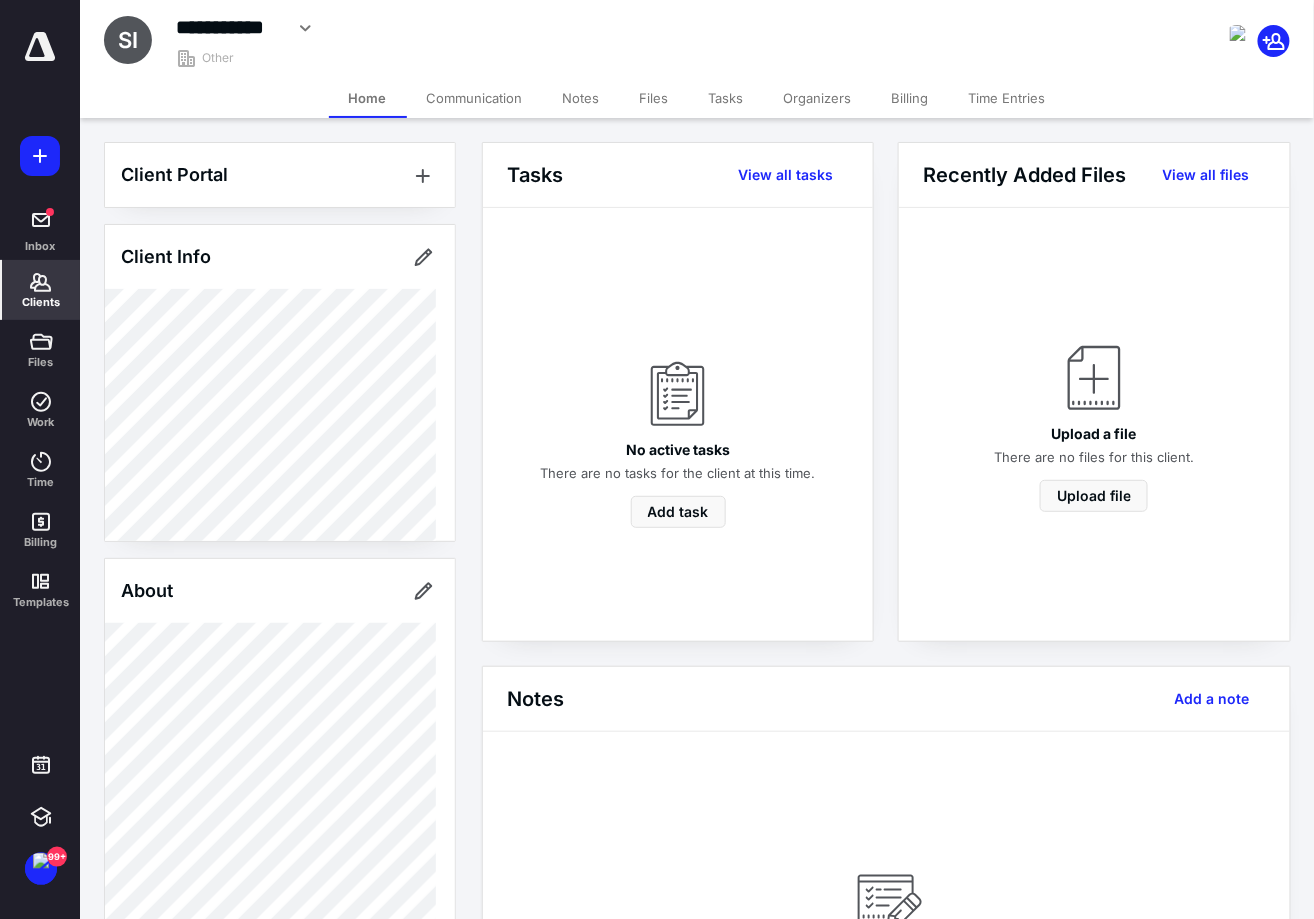 click on "Tasks" at bounding box center (726, 98) 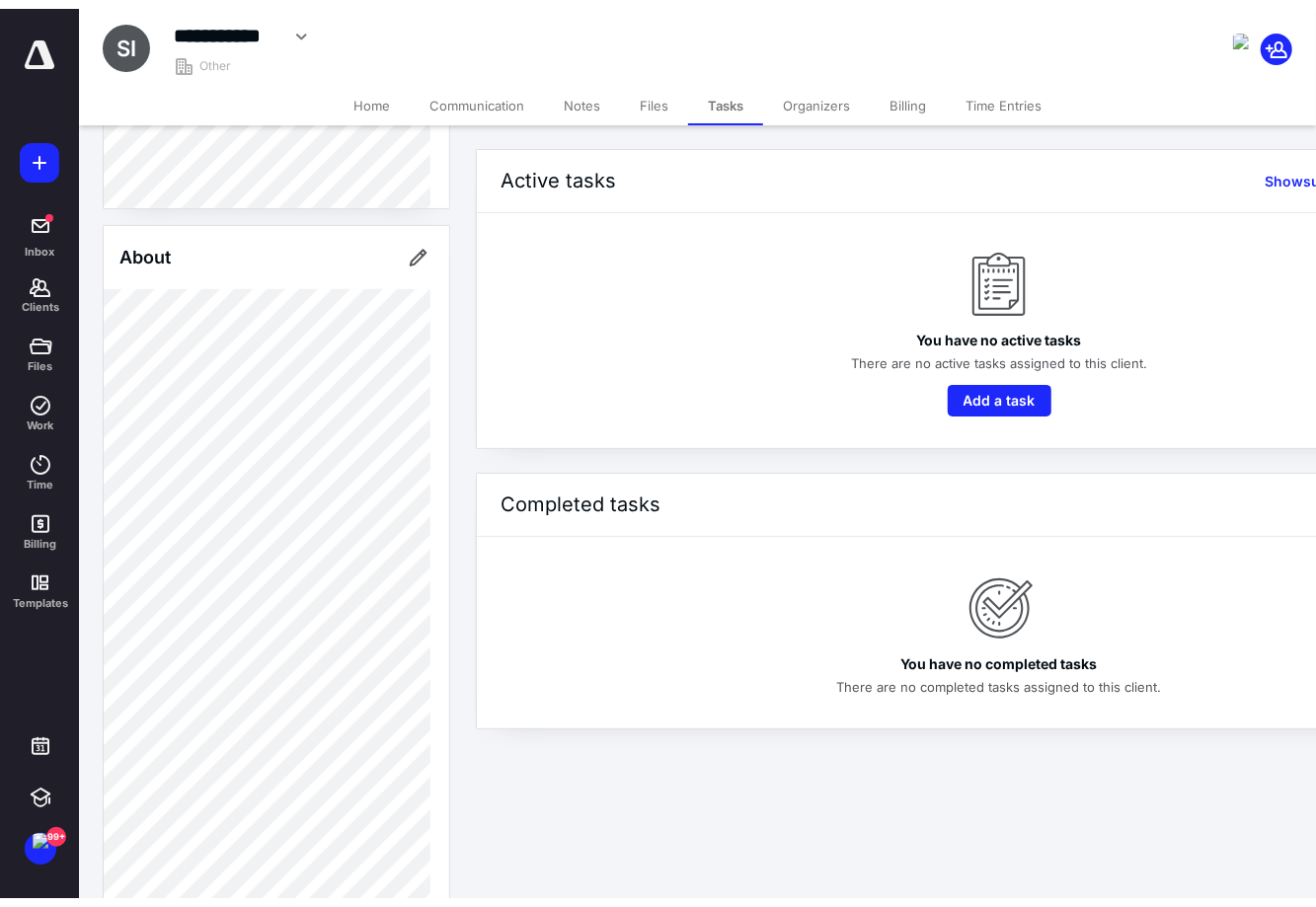 scroll, scrollTop: 768, scrollLeft: 0, axis: vertical 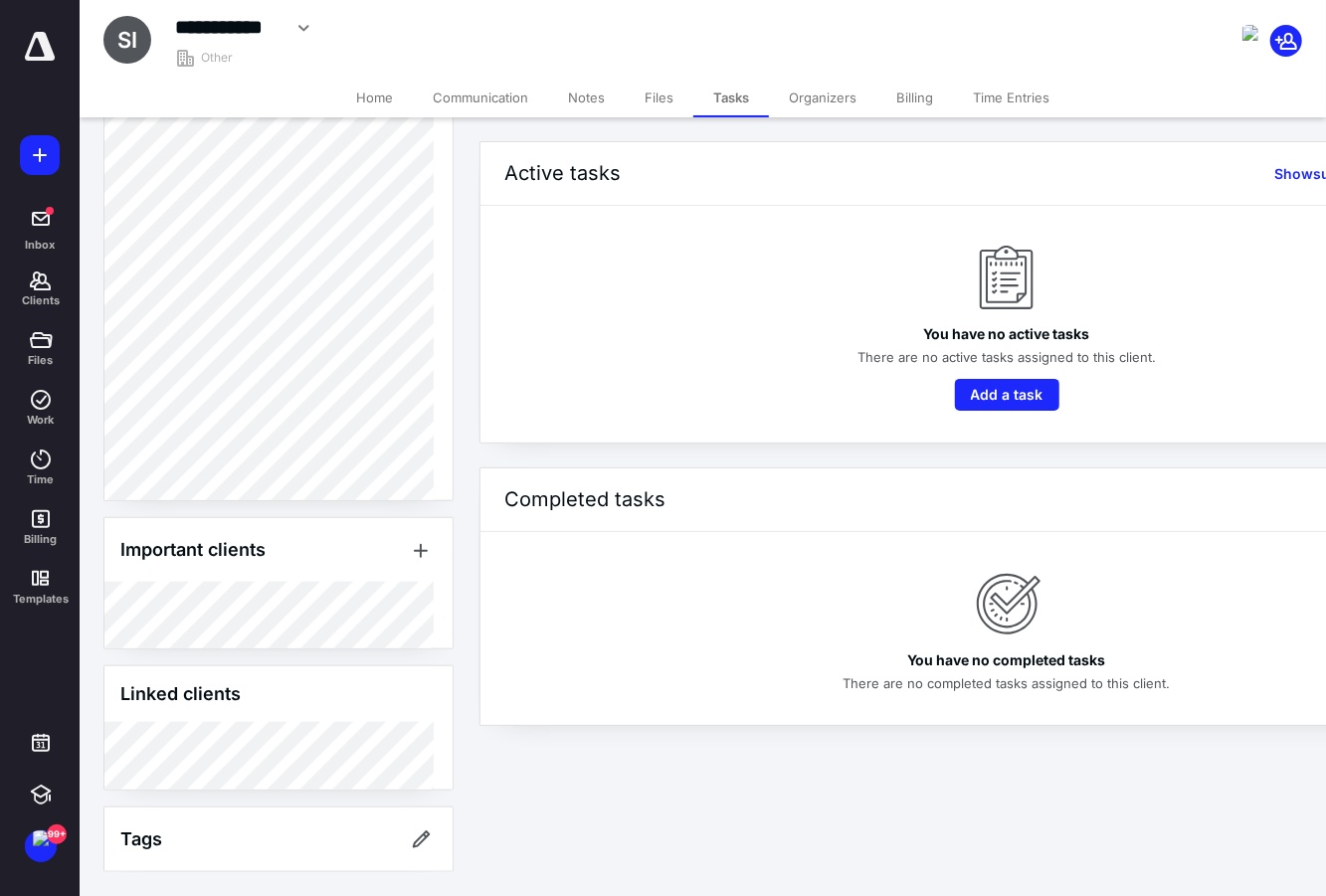 click on "Notes" at bounding box center (586, 97) 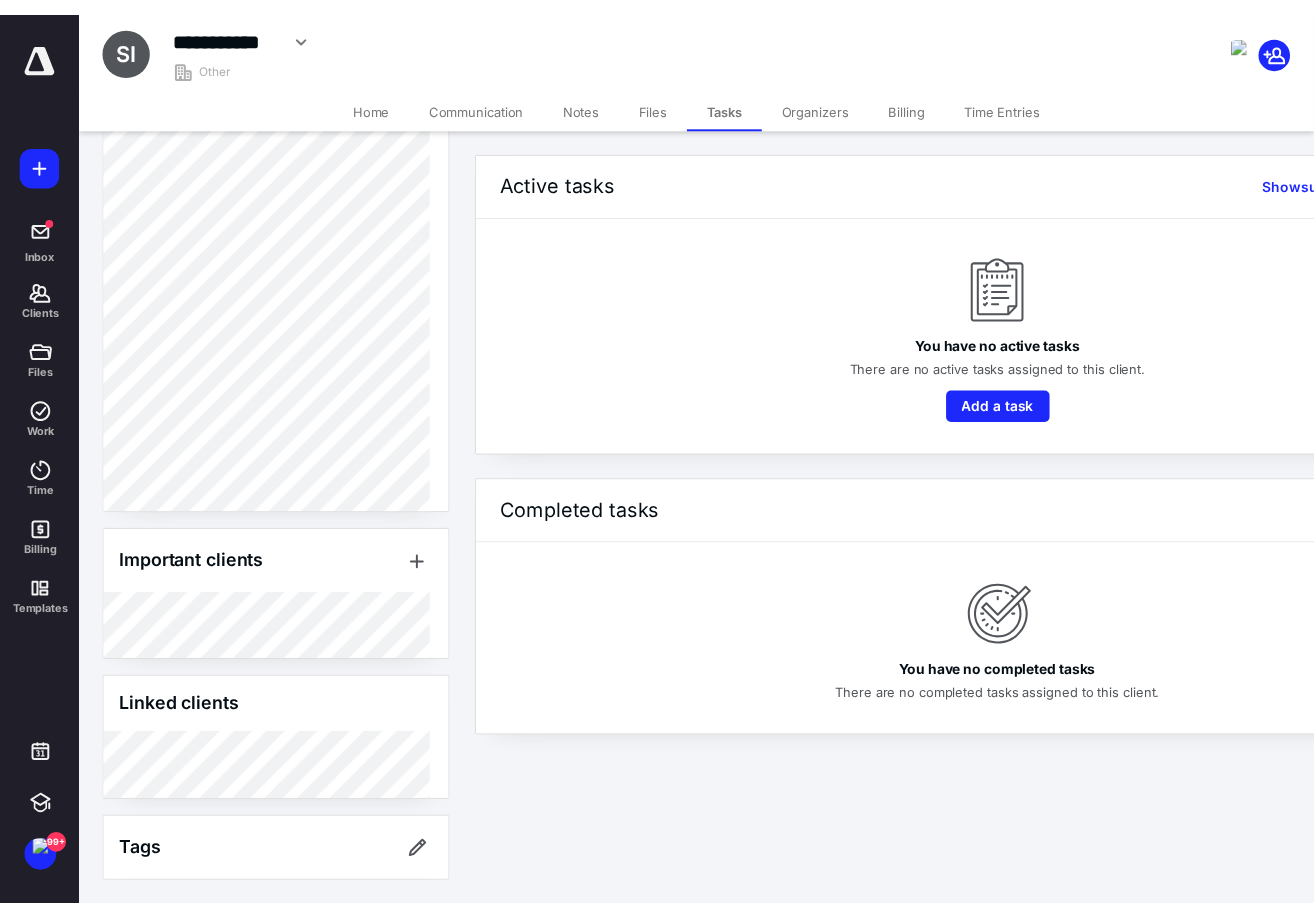 scroll, scrollTop: 759, scrollLeft: 0, axis: vertical 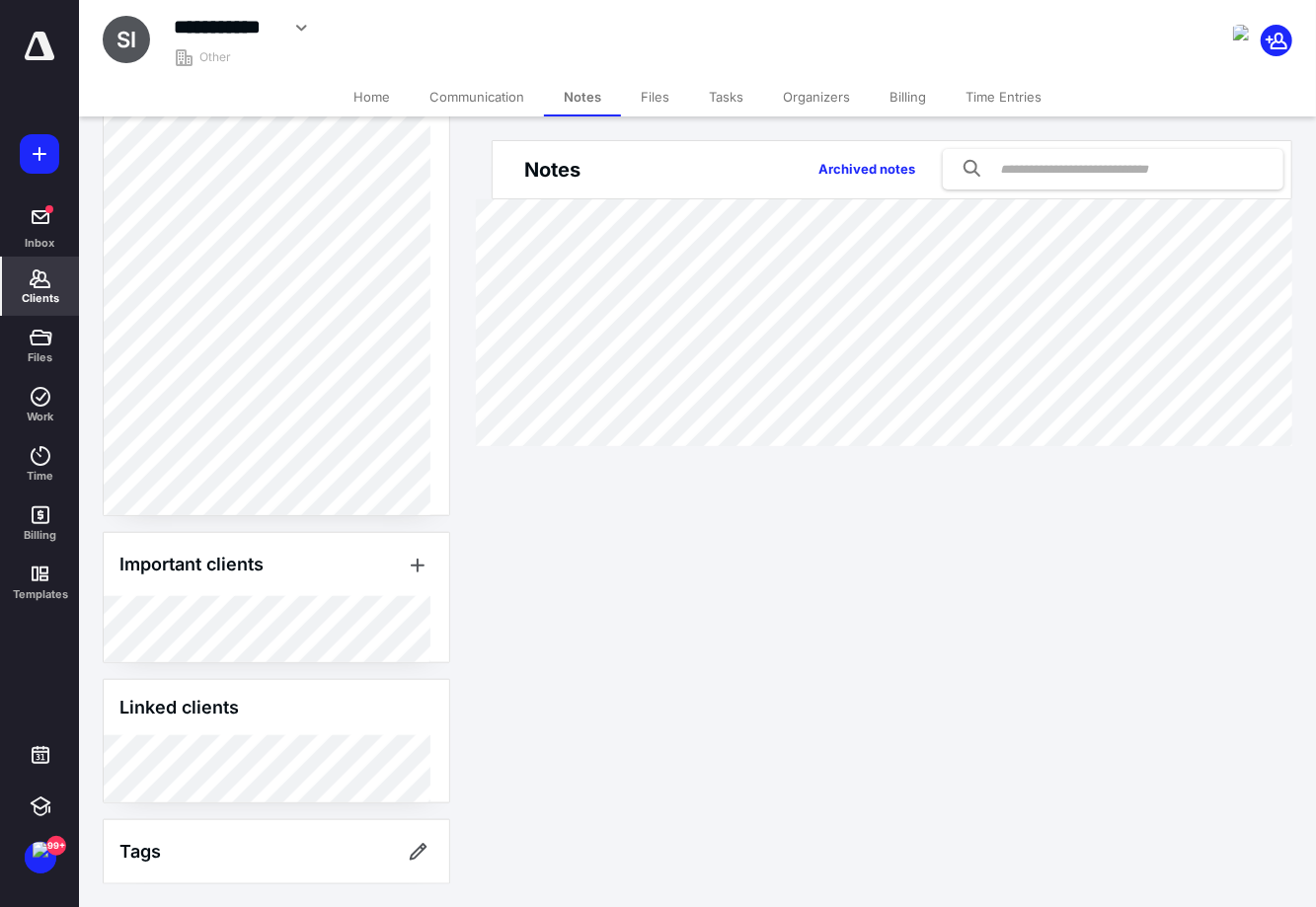 click on "Clients" at bounding box center [40, 286] 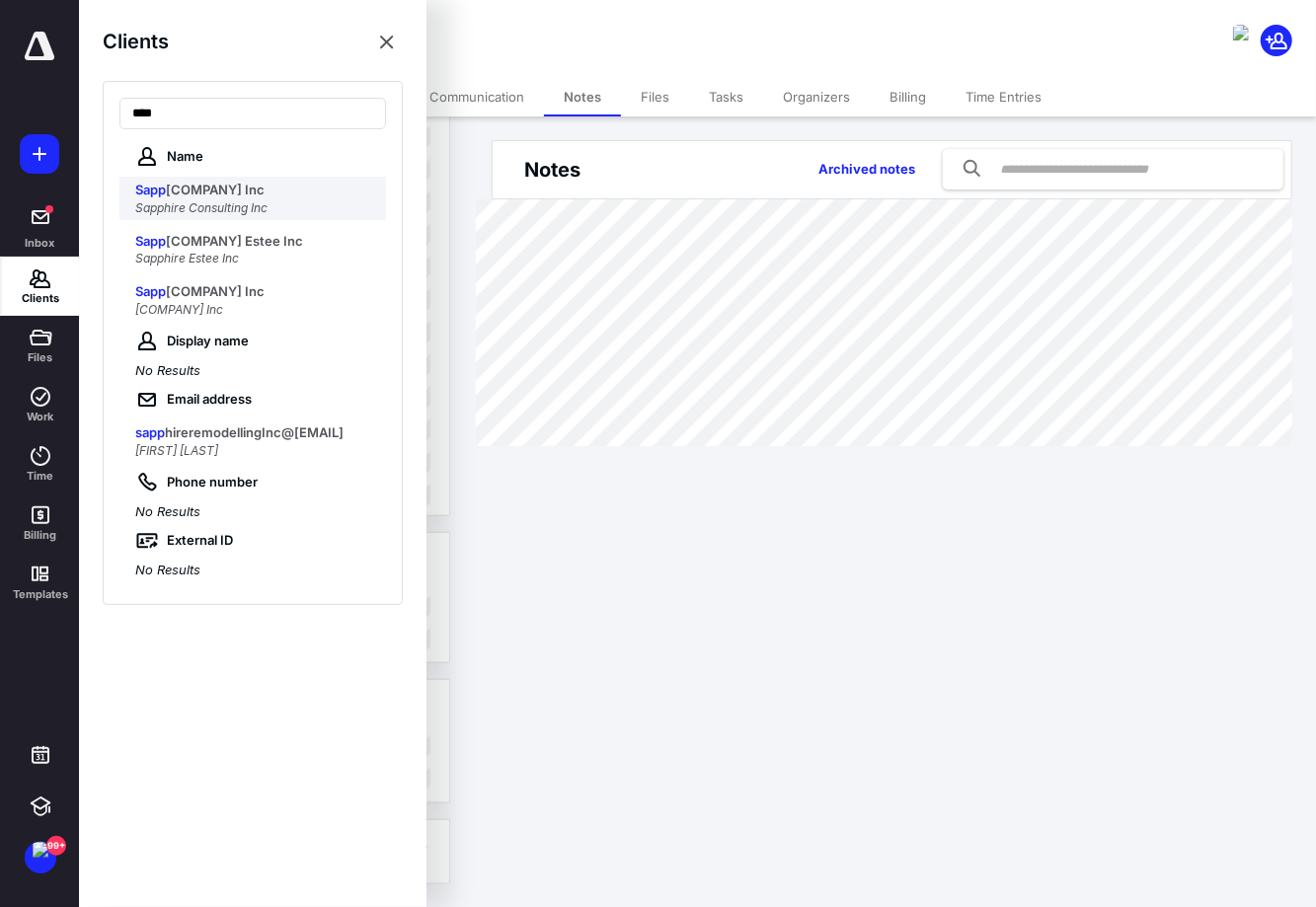 type on "****" 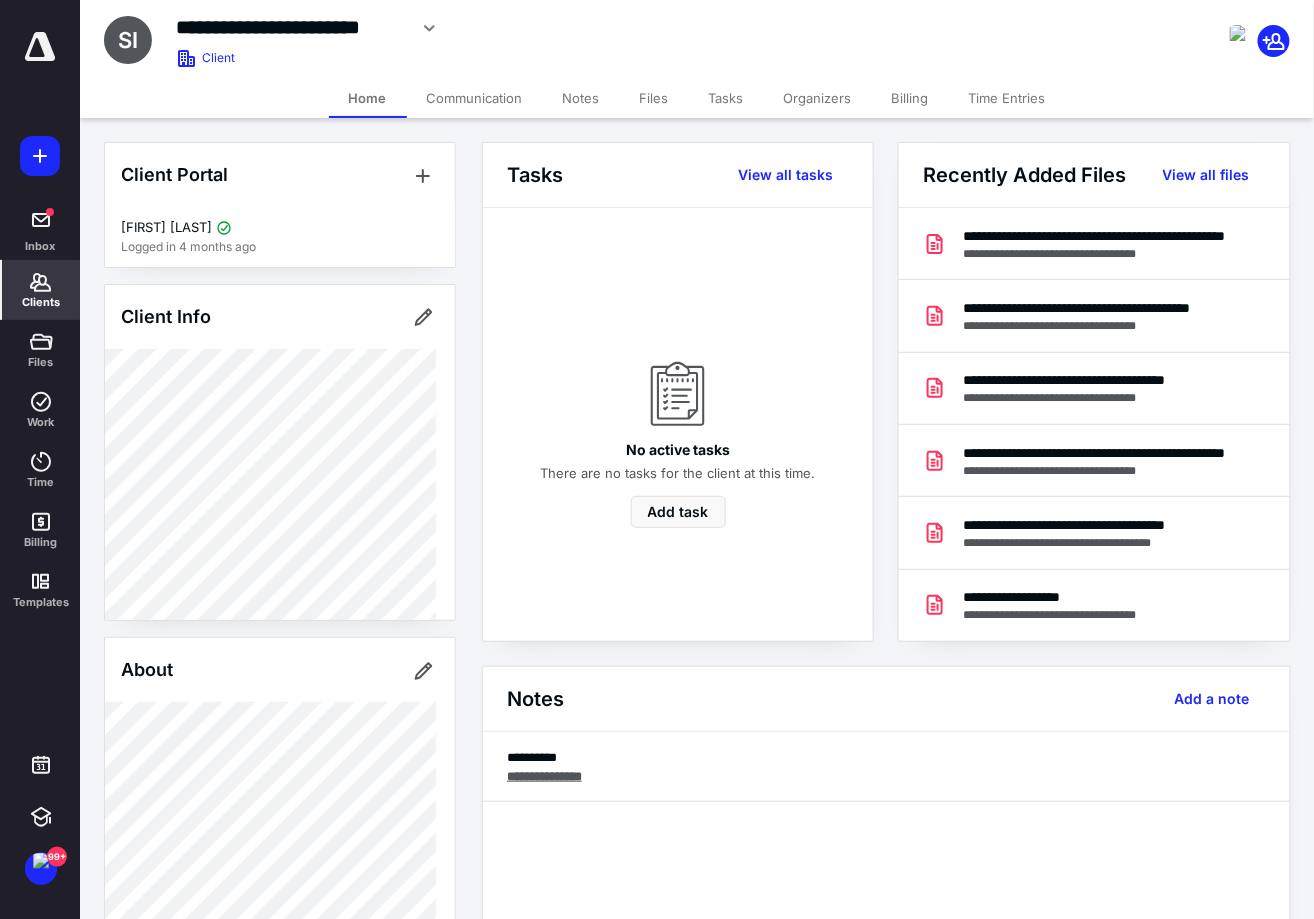 click on "Notes" at bounding box center [581, 98] 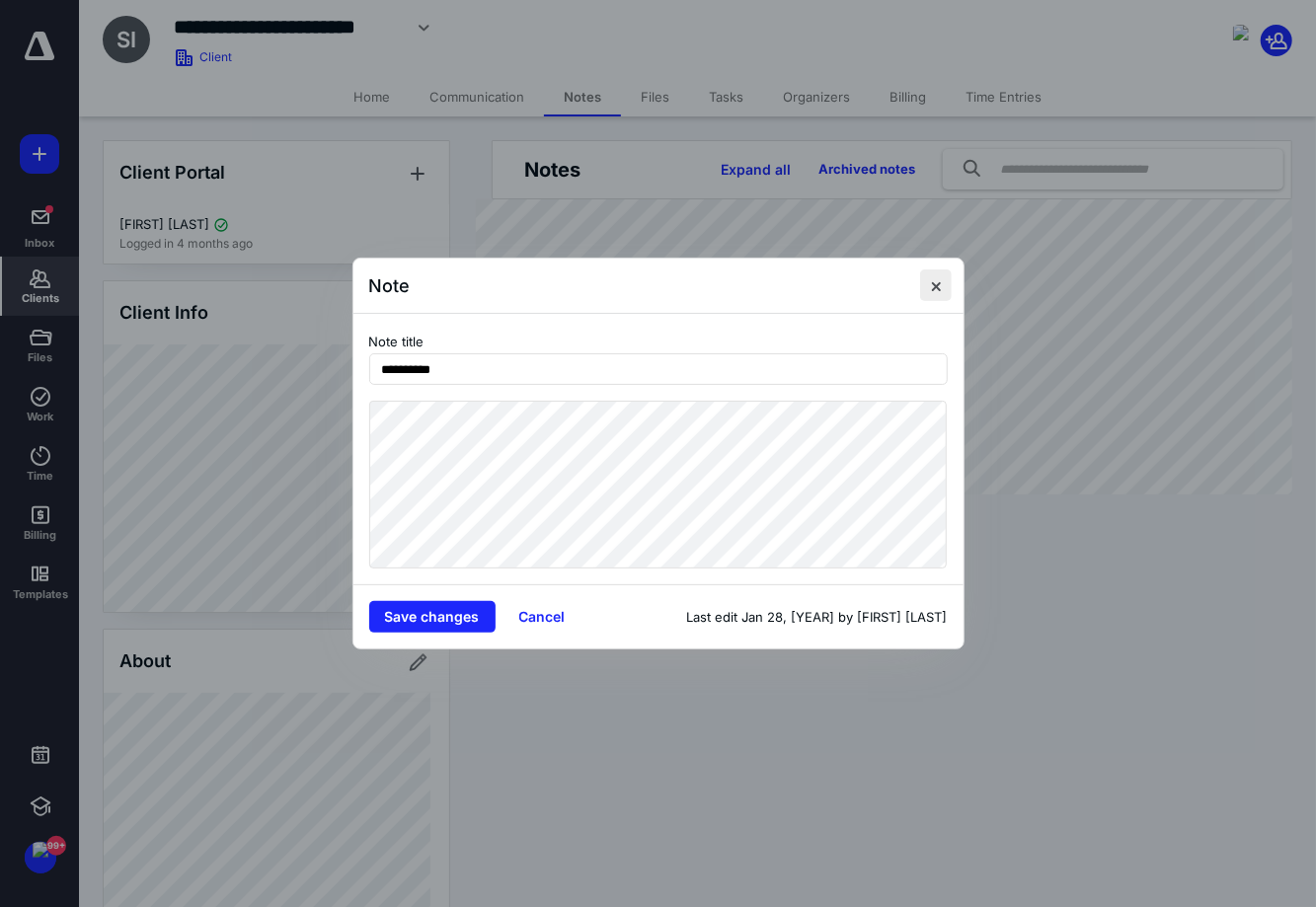 click at bounding box center (936, 285) 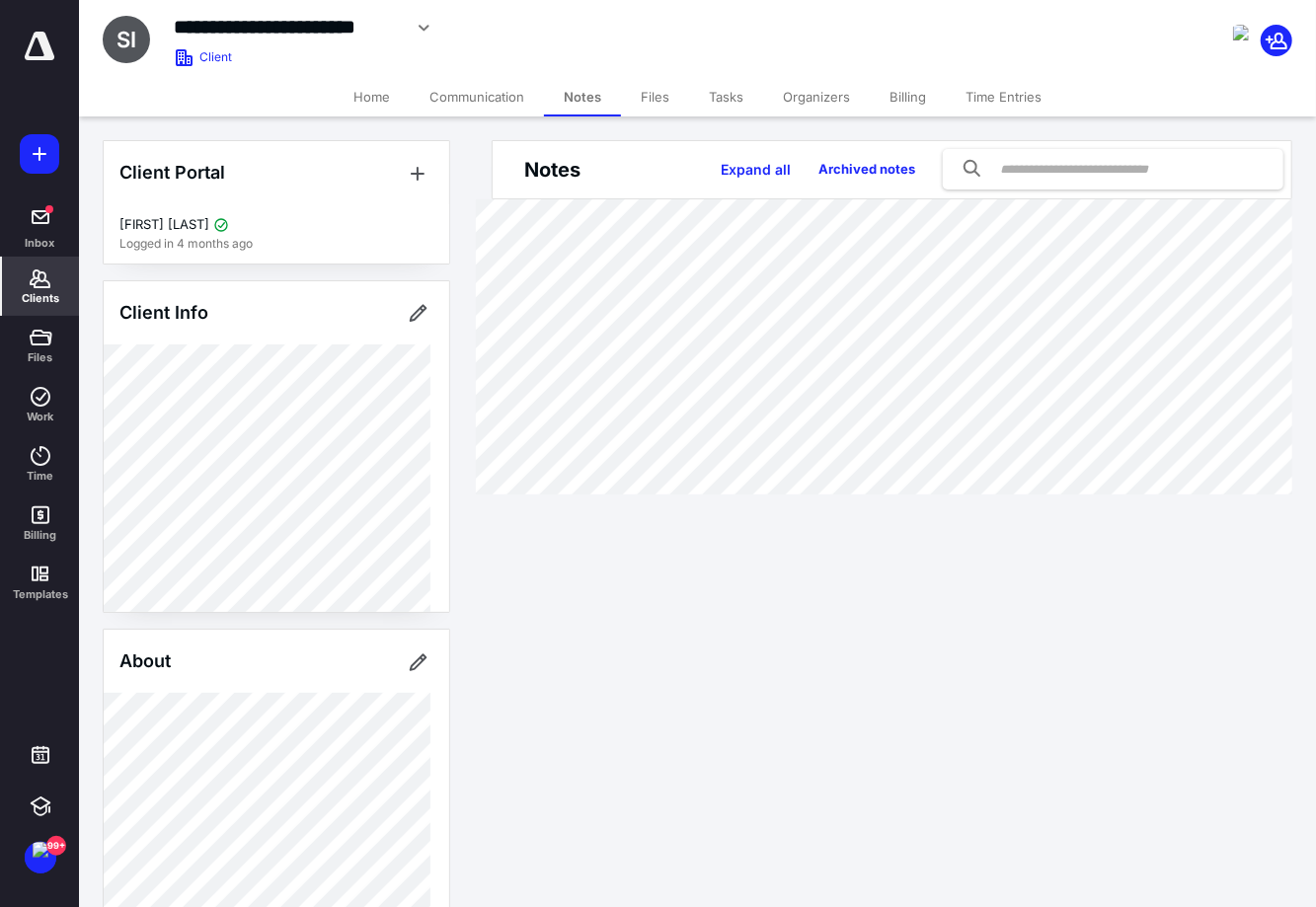 click on "Tasks" at bounding box center [726, 97] 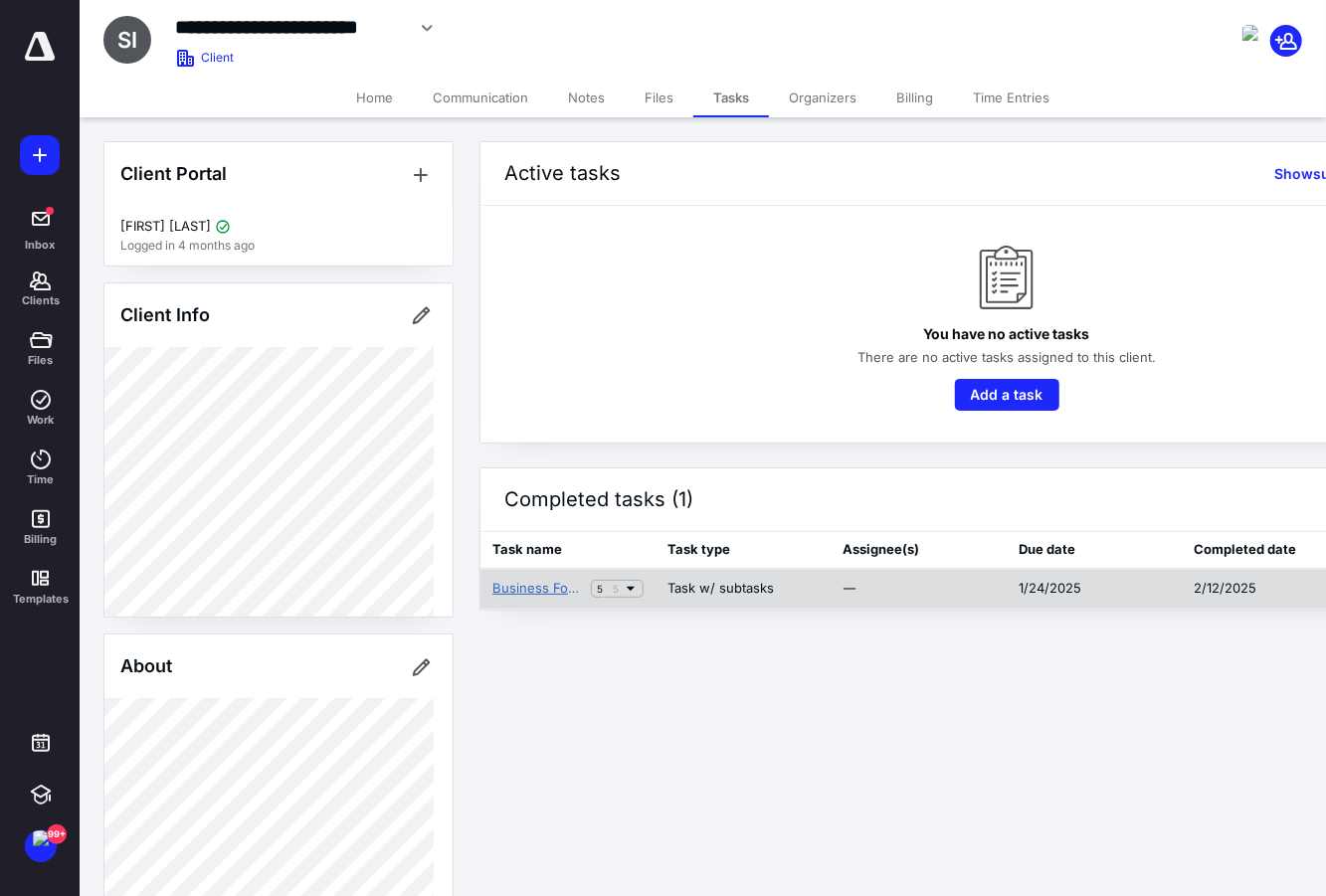 click on "Business Formation - Domestic" at bounding box center [537, 589] 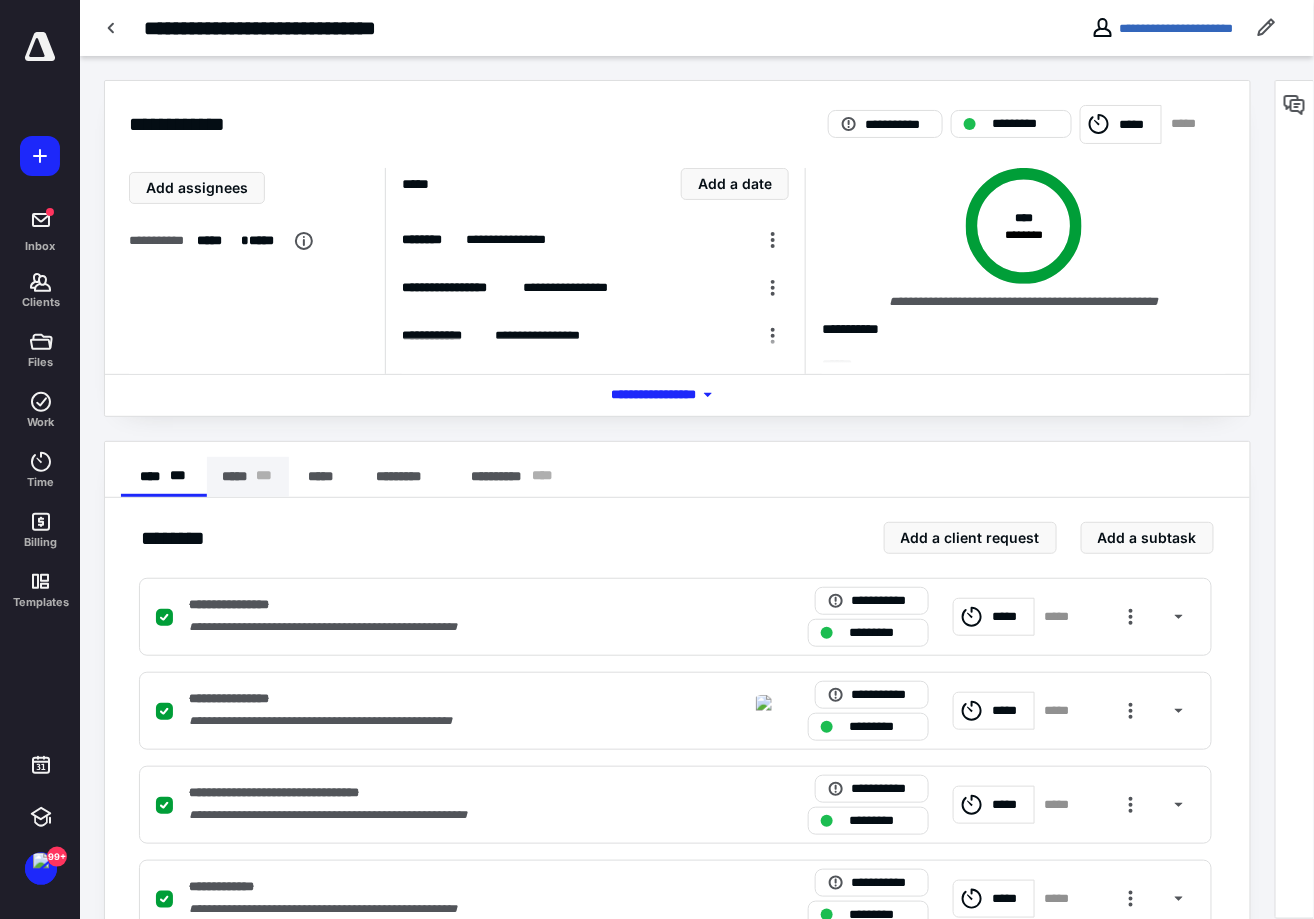 click on "***** * * *" at bounding box center [248, 477] 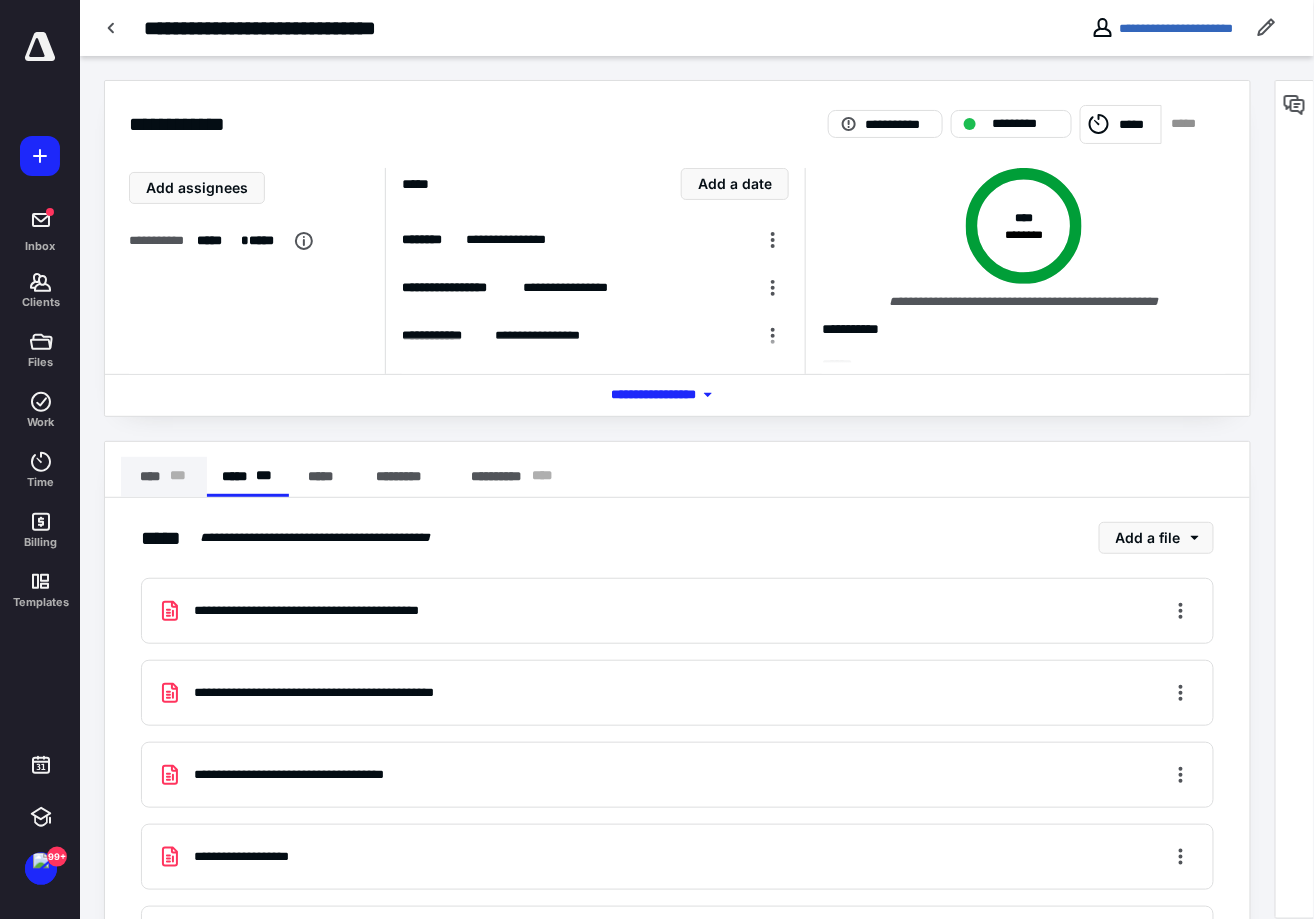 click on "**** * * *" at bounding box center [164, 477] 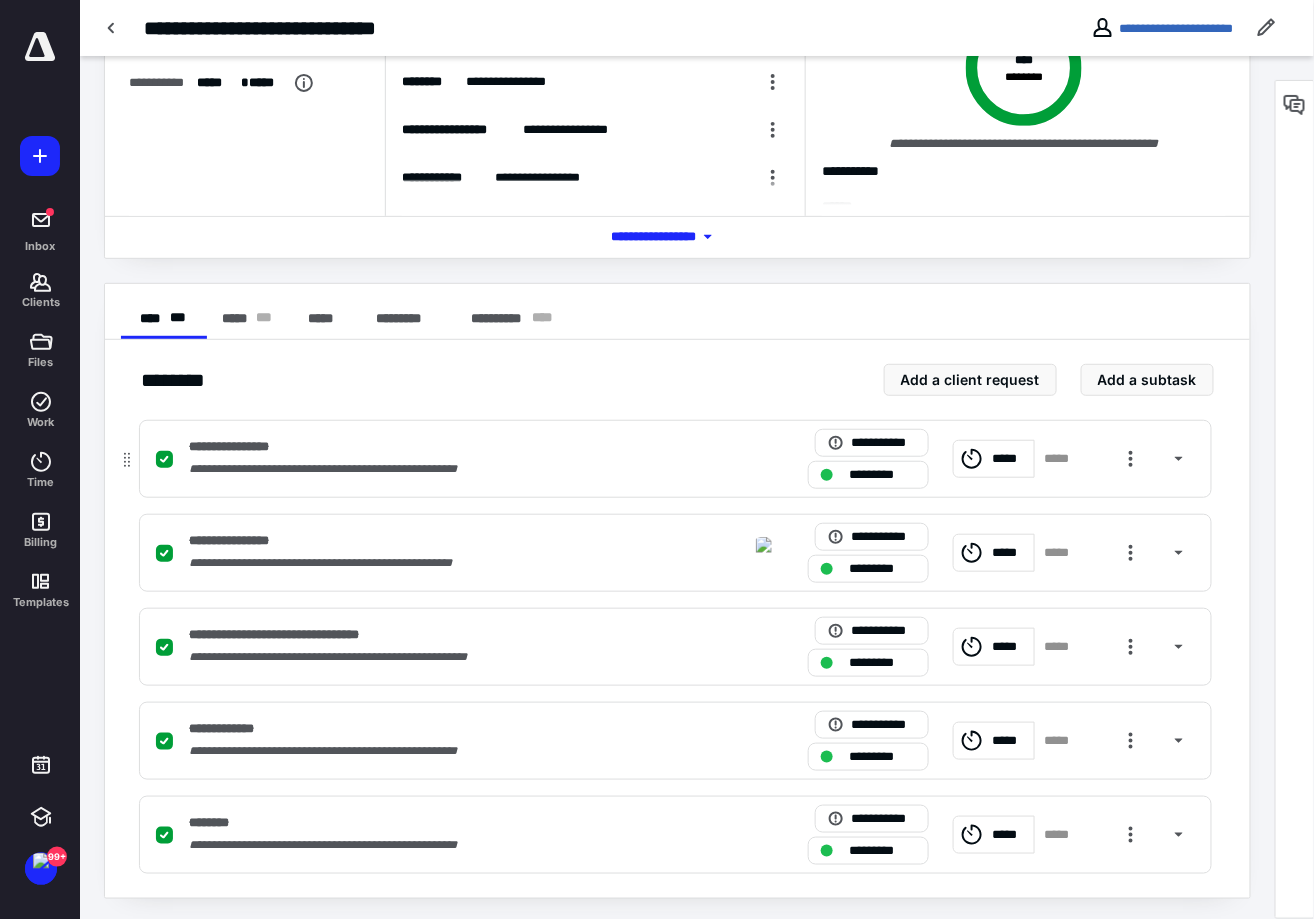 scroll, scrollTop: 181, scrollLeft: 0, axis: vertical 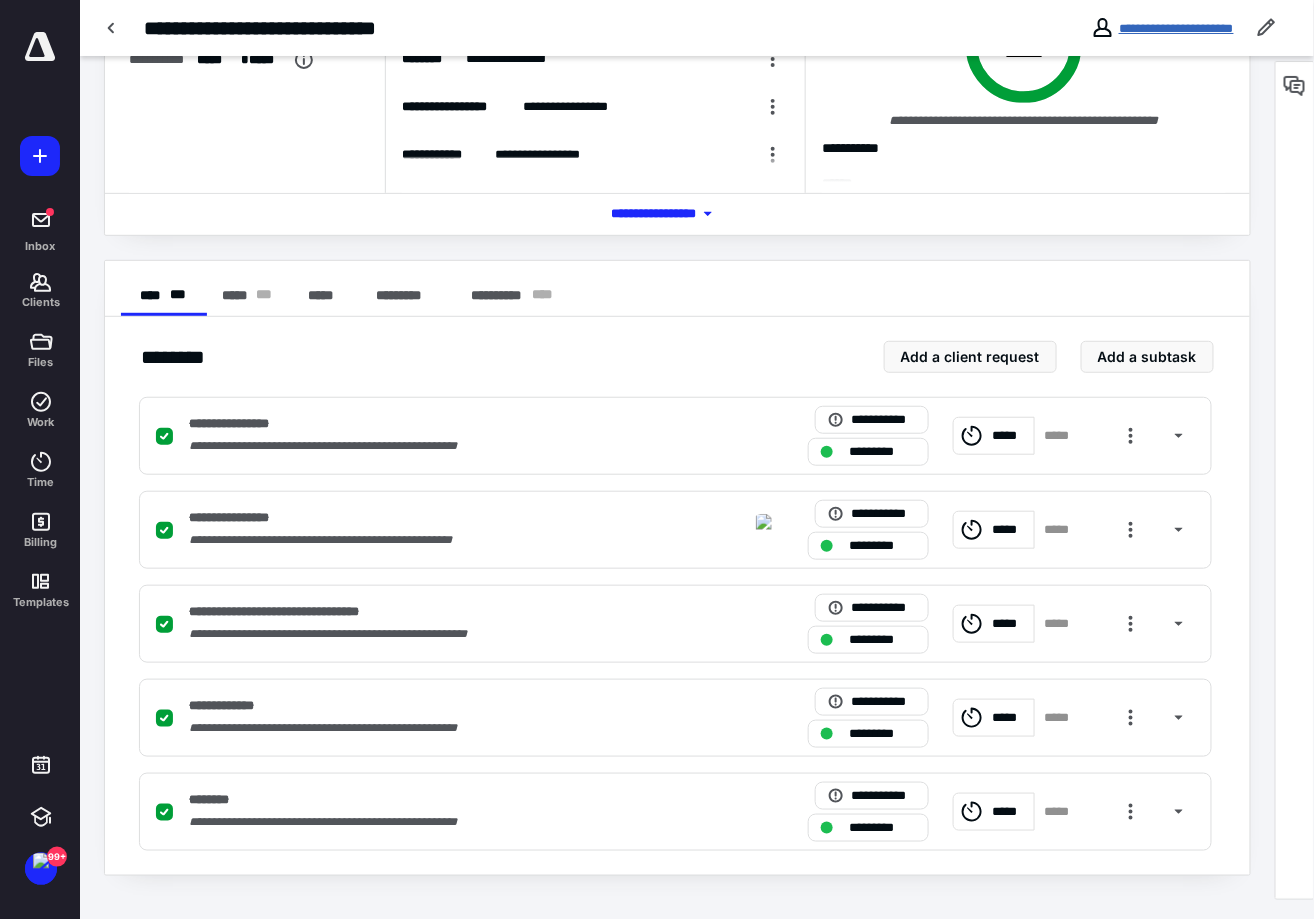 click on "**********" at bounding box center (1176, 28) 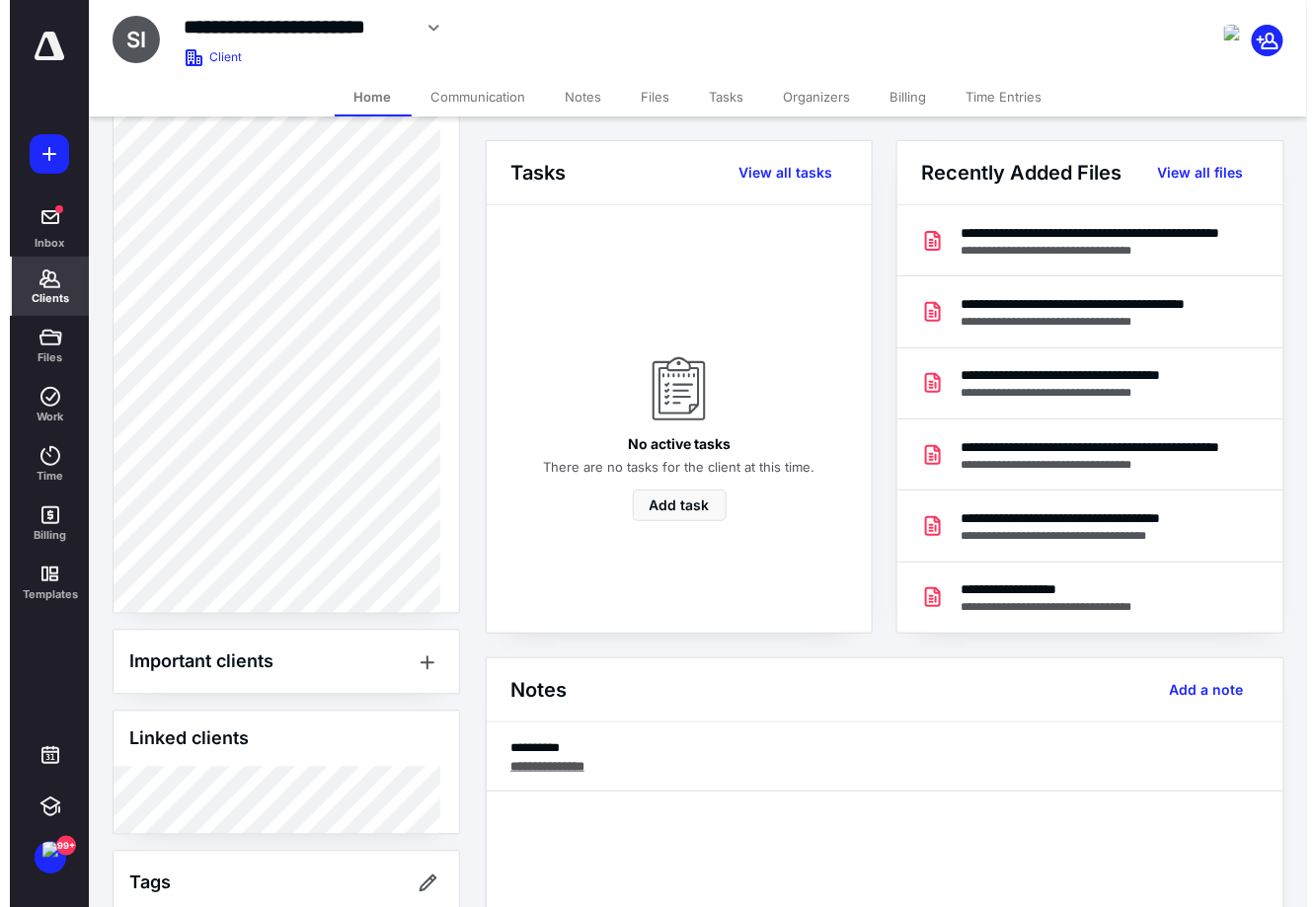scroll, scrollTop: 952, scrollLeft: 0, axis: vertical 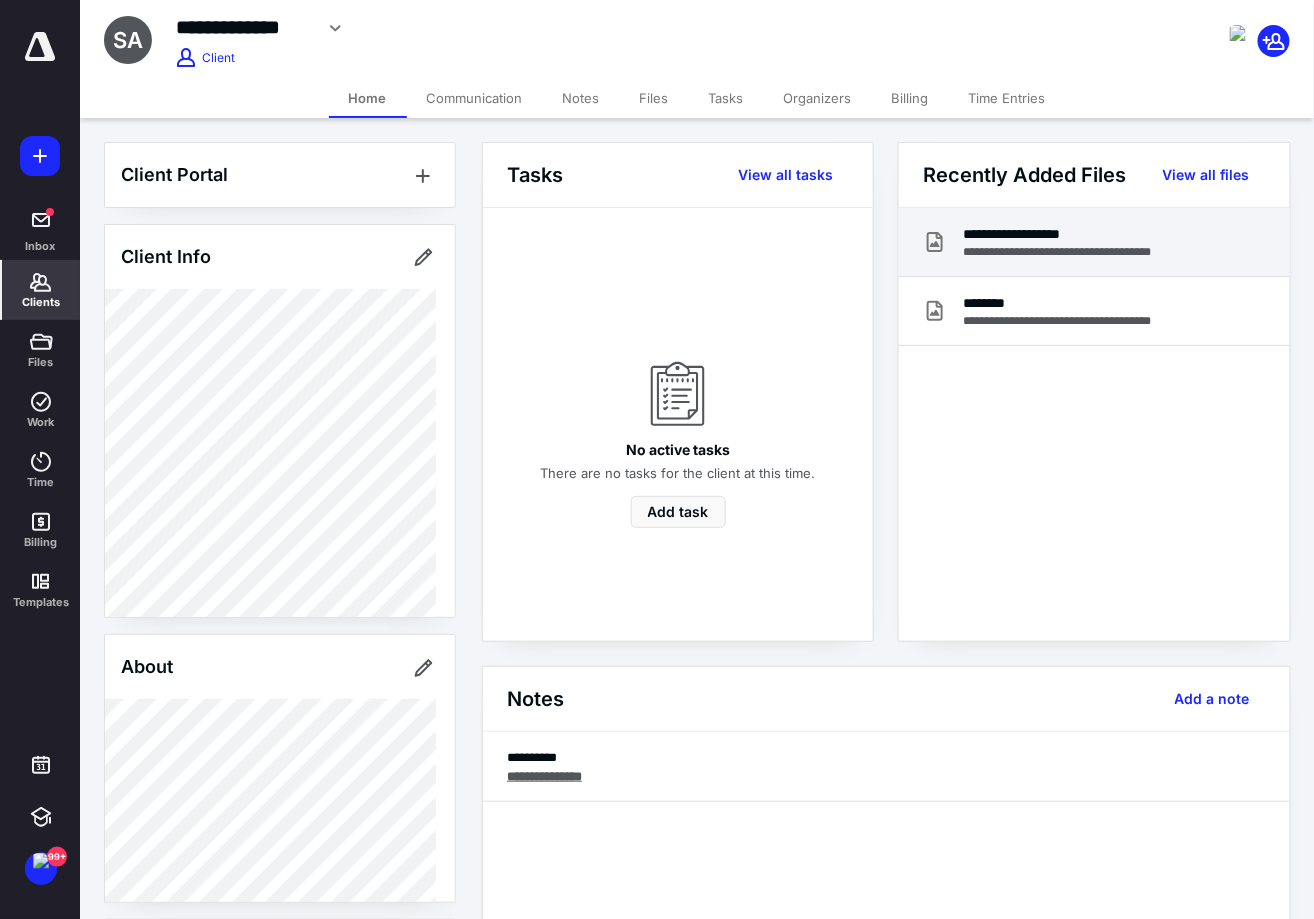 click on "**********" at bounding box center [1094, 242] 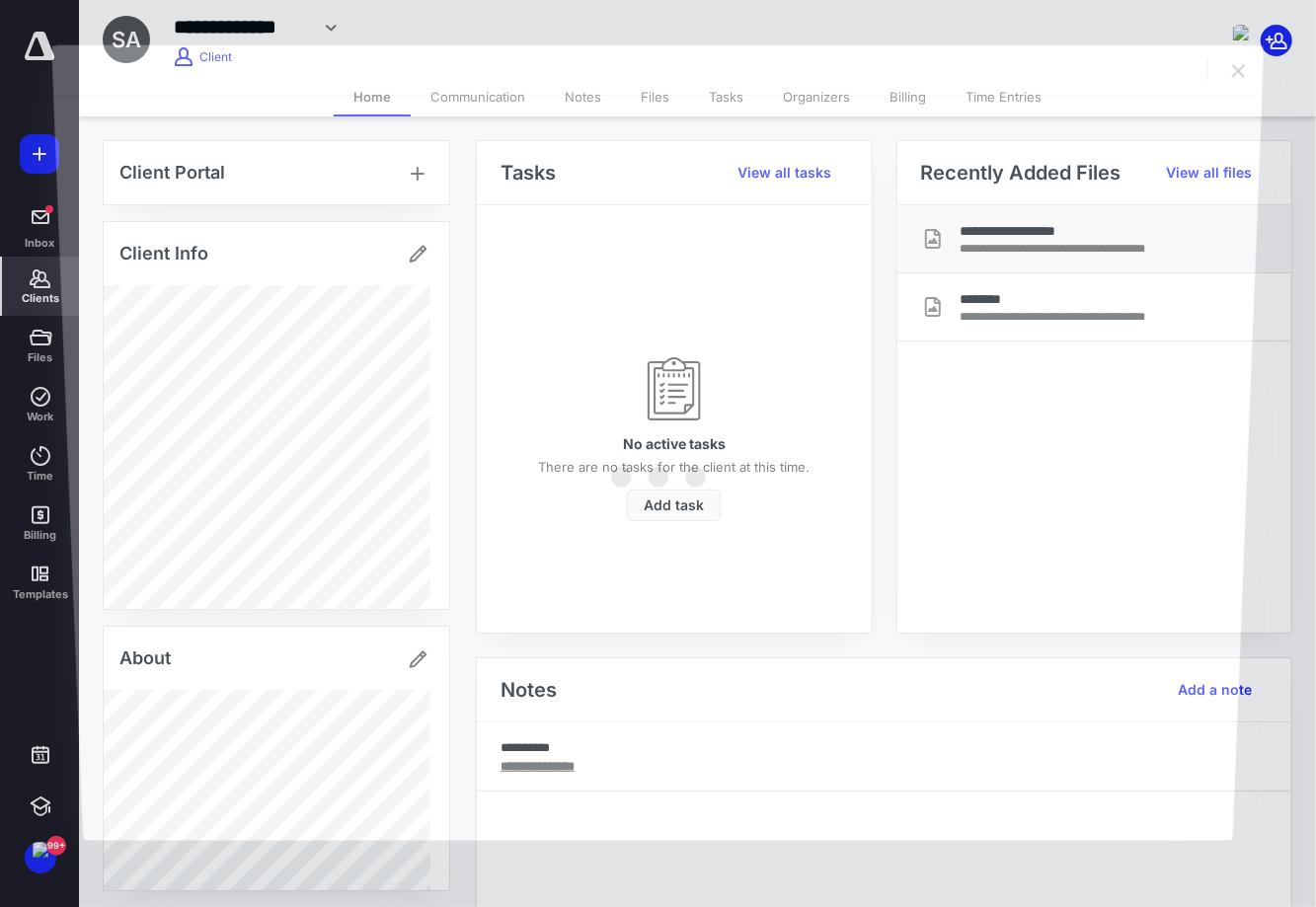 click at bounding box center (658, 467) 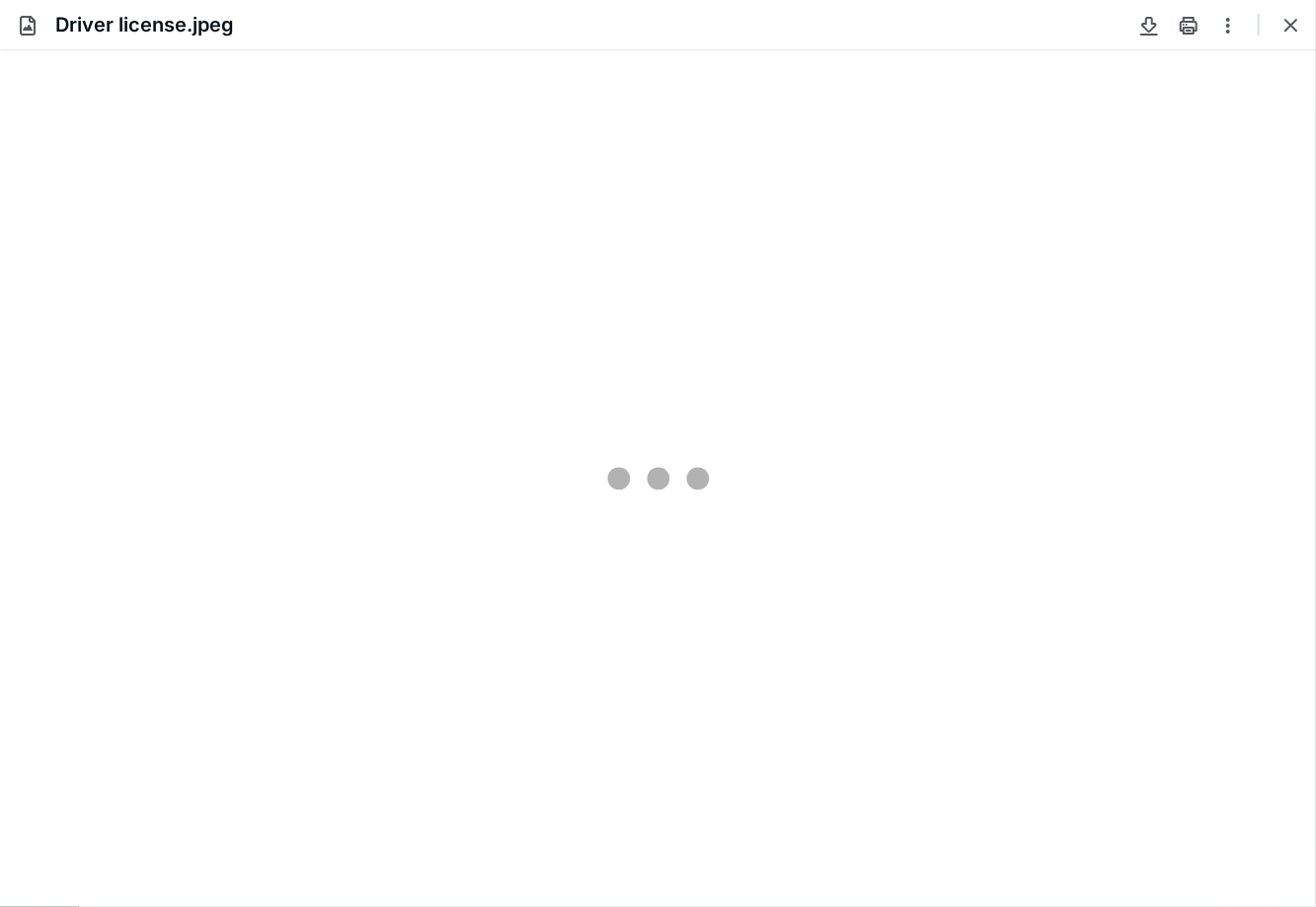 scroll, scrollTop: 0, scrollLeft: 0, axis: both 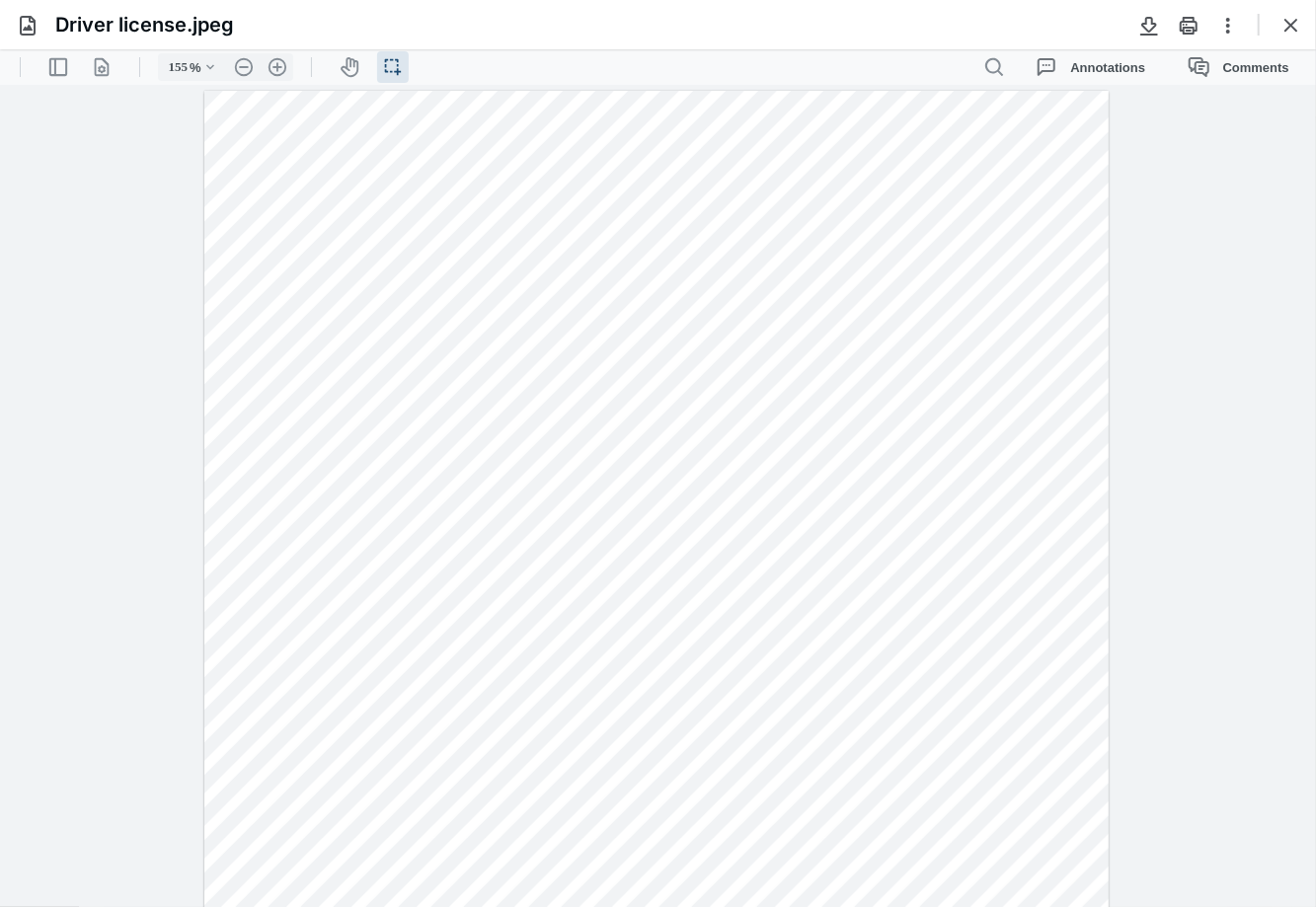 type on "205" 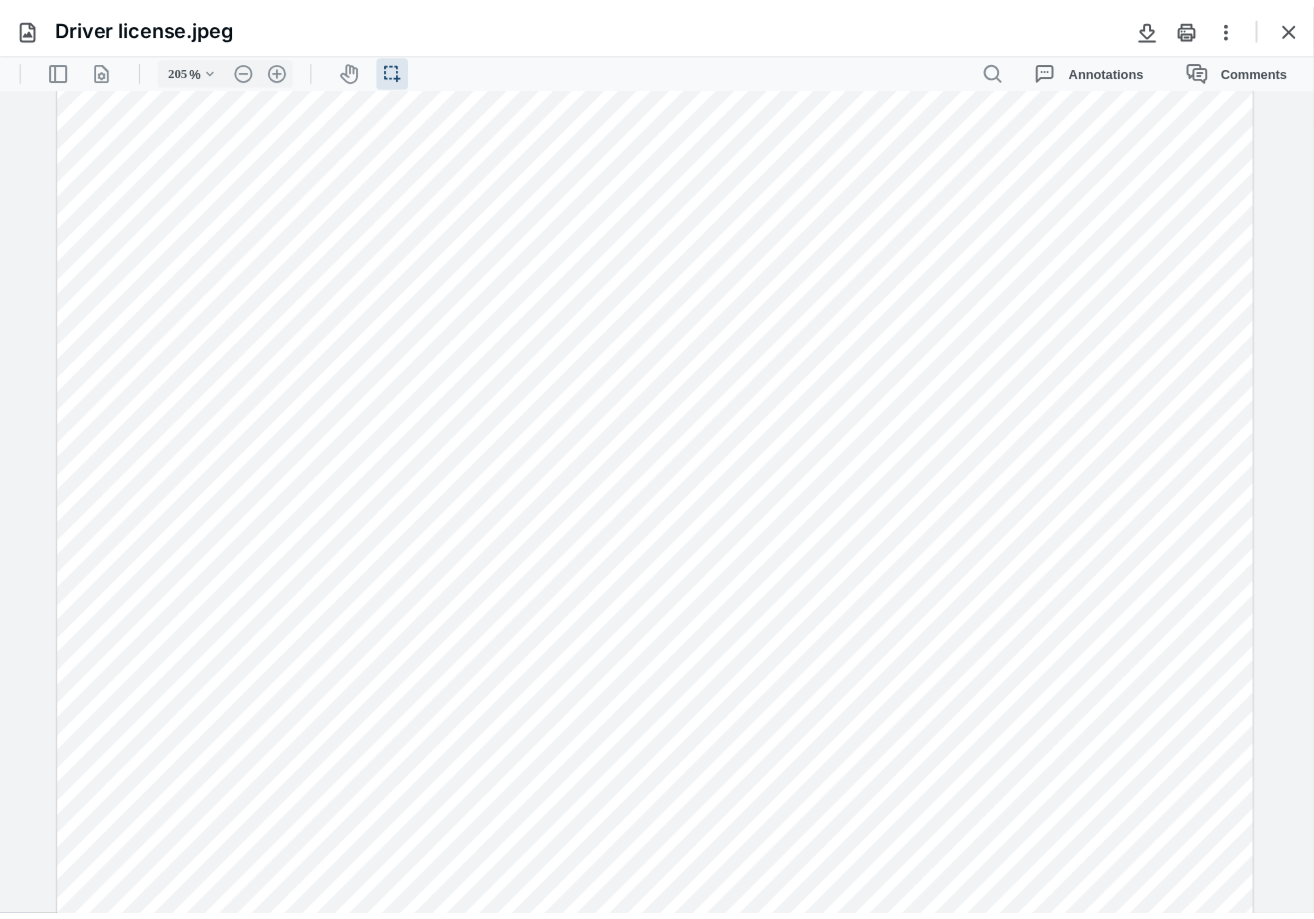 scroll, scrollTop: 798, scrollLeft: 0, axis: vertical 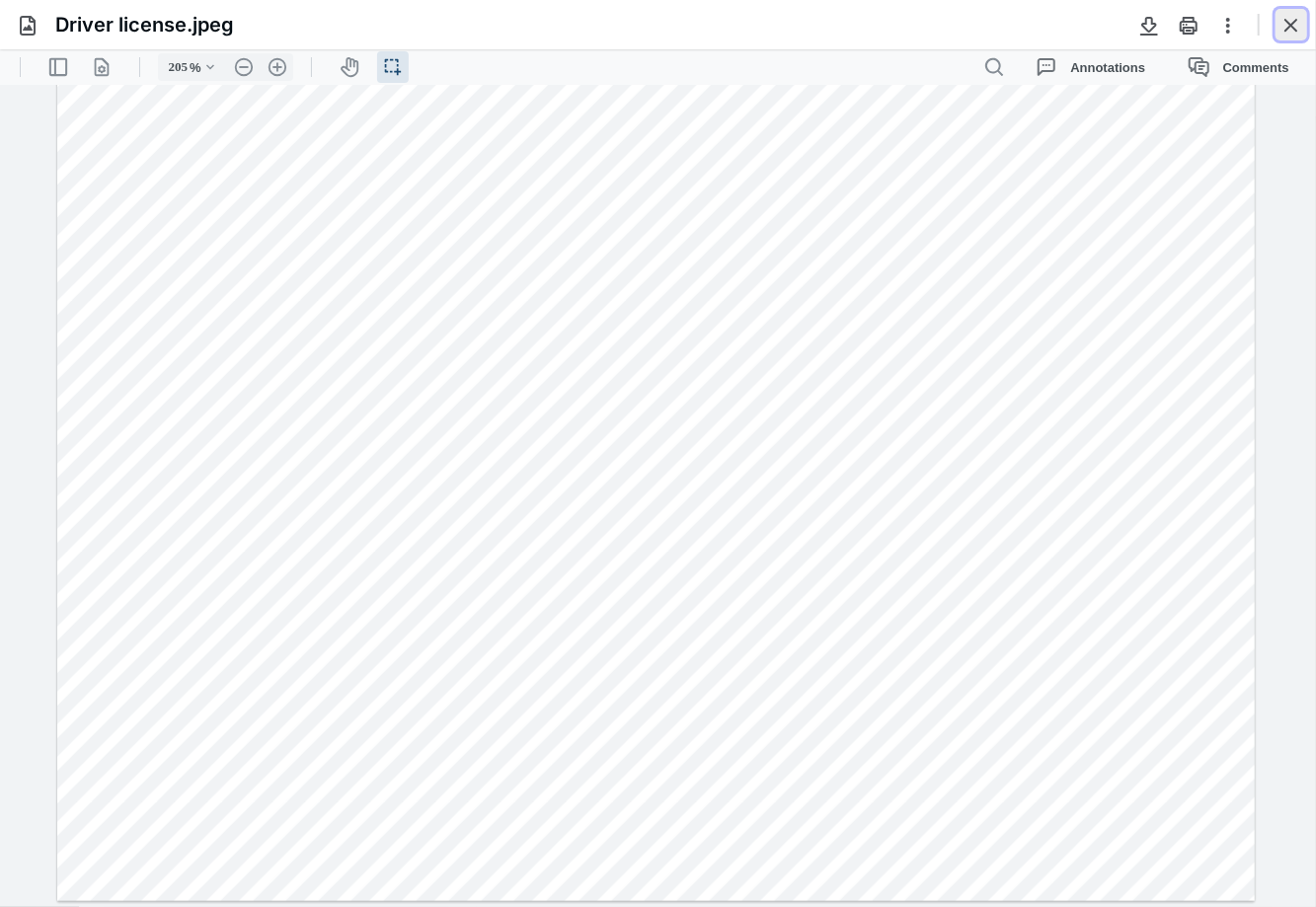 click at bounding box center (1291, 25) 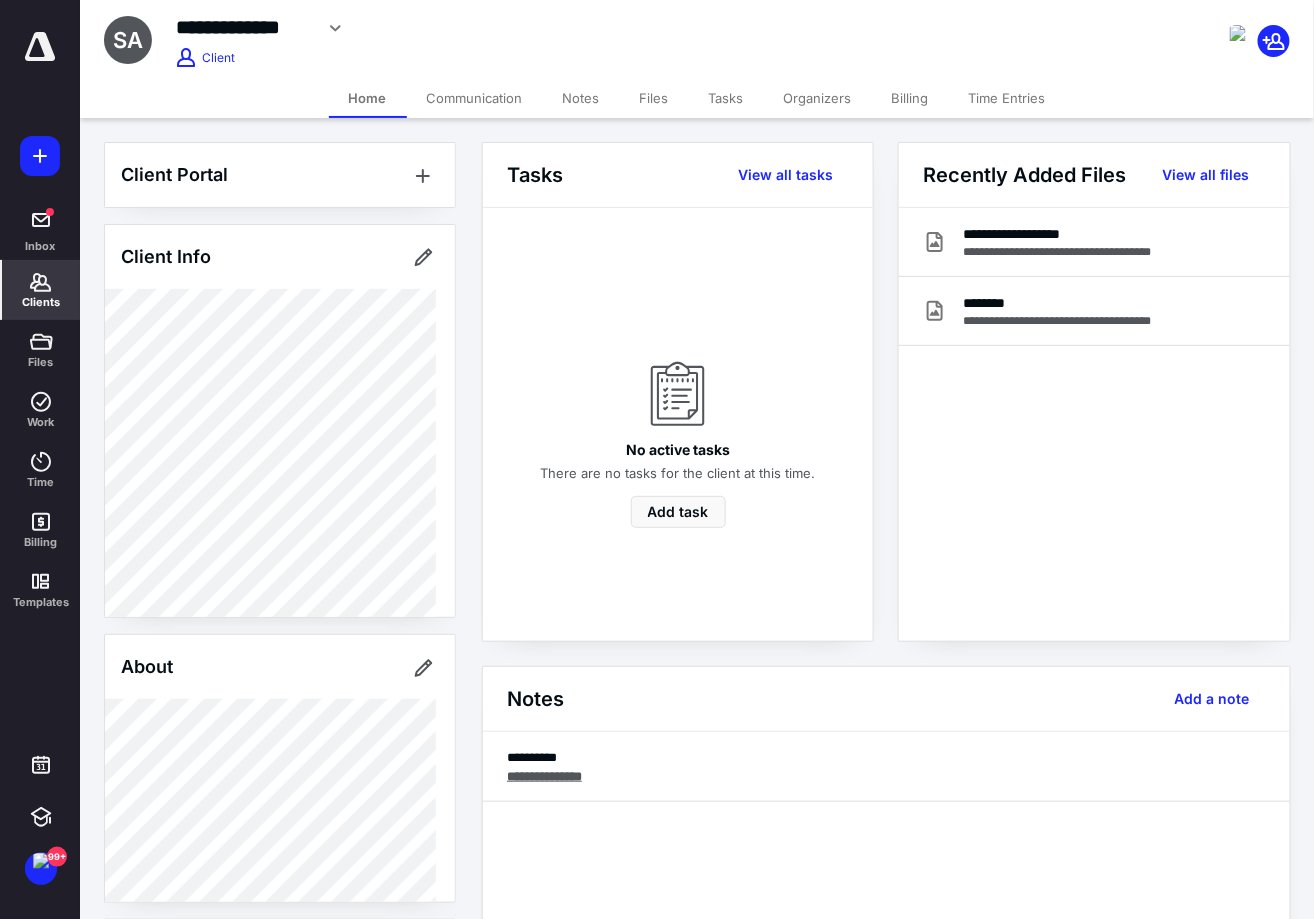 click 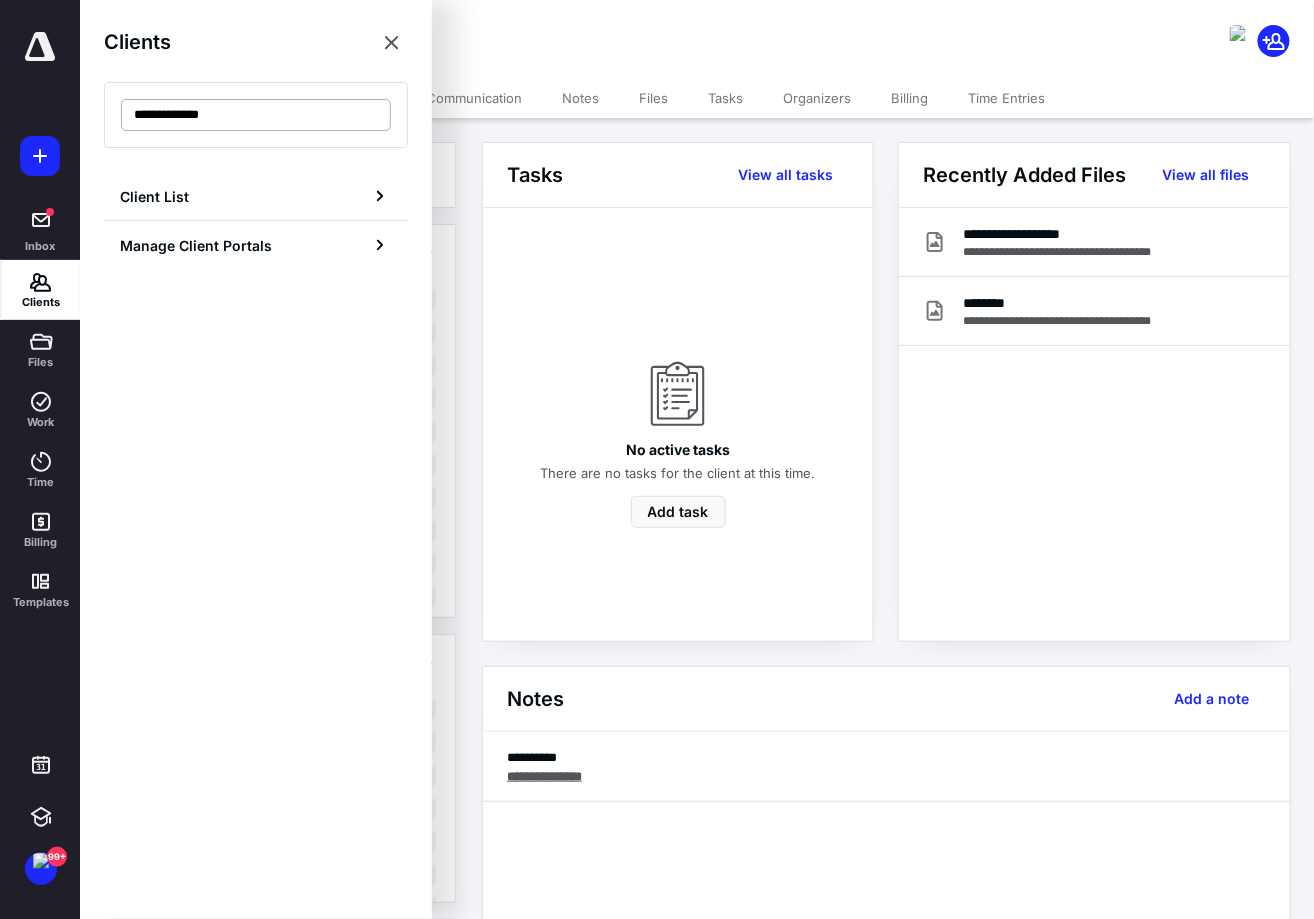 click on "**********" at bounding box center (256, 115) 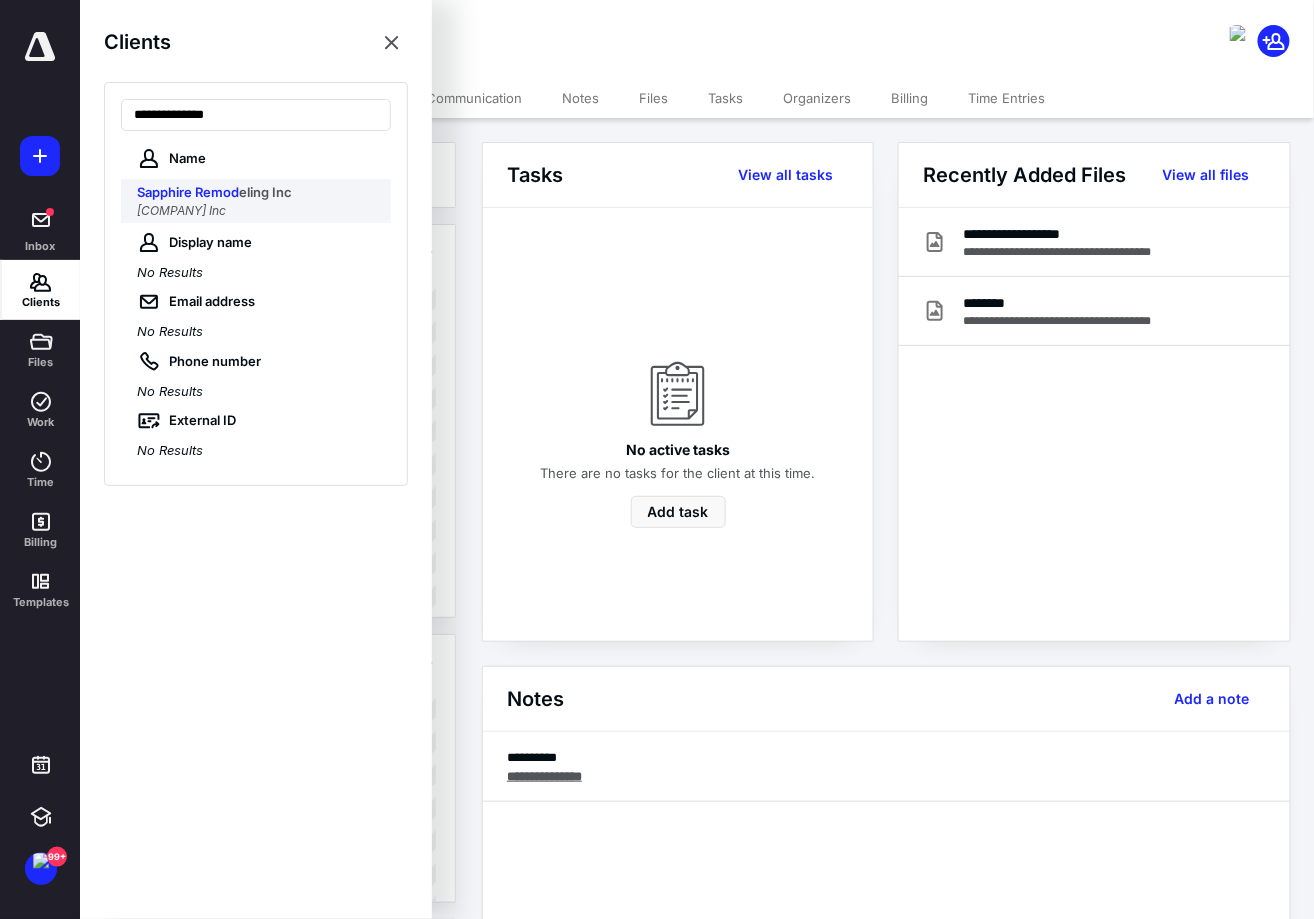 type on "**********" 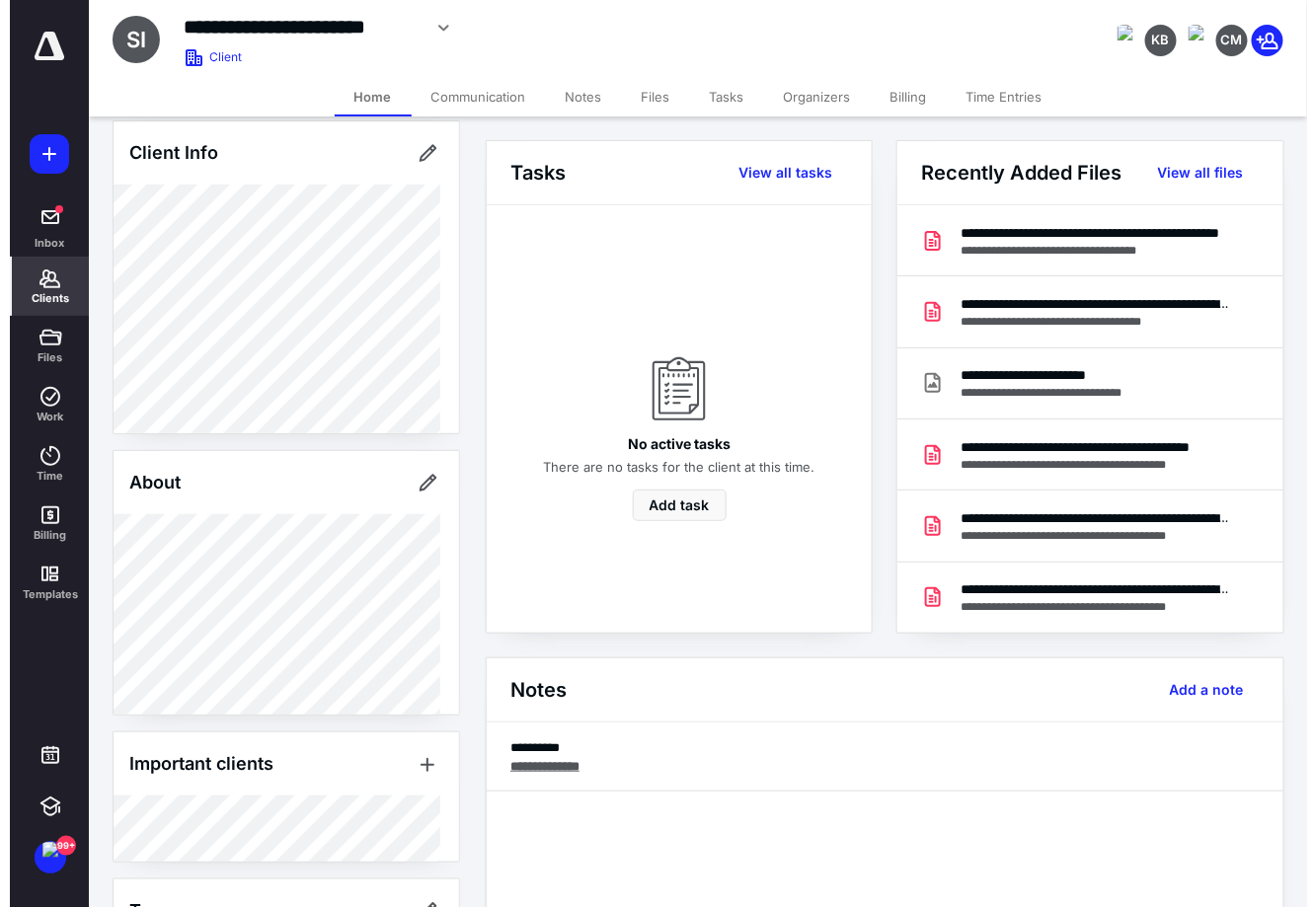 scroll, scrollTop: 219, scrollLeft: 0, axis: vertical 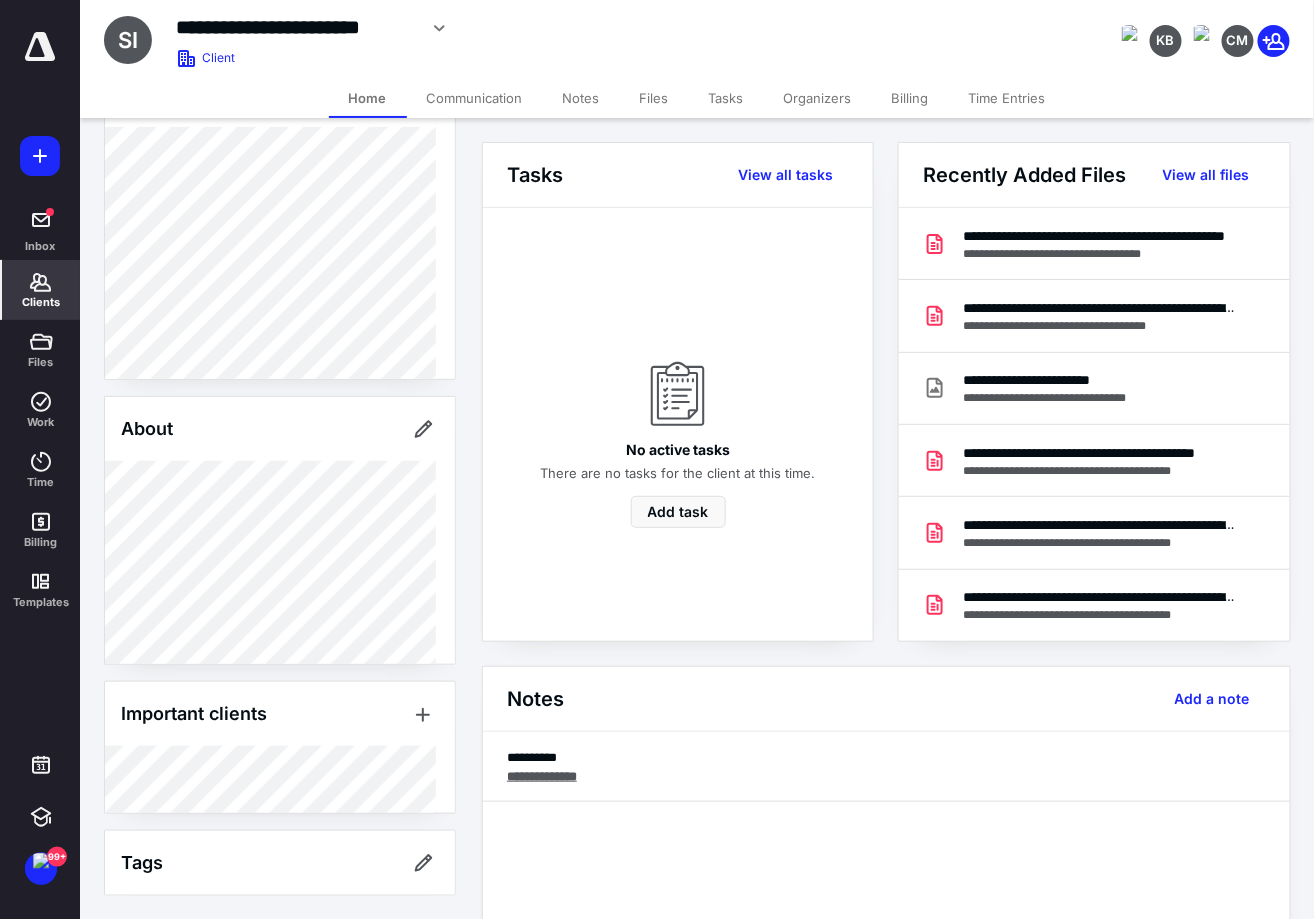 click on "Tasks" at bounding box center (726, 98) 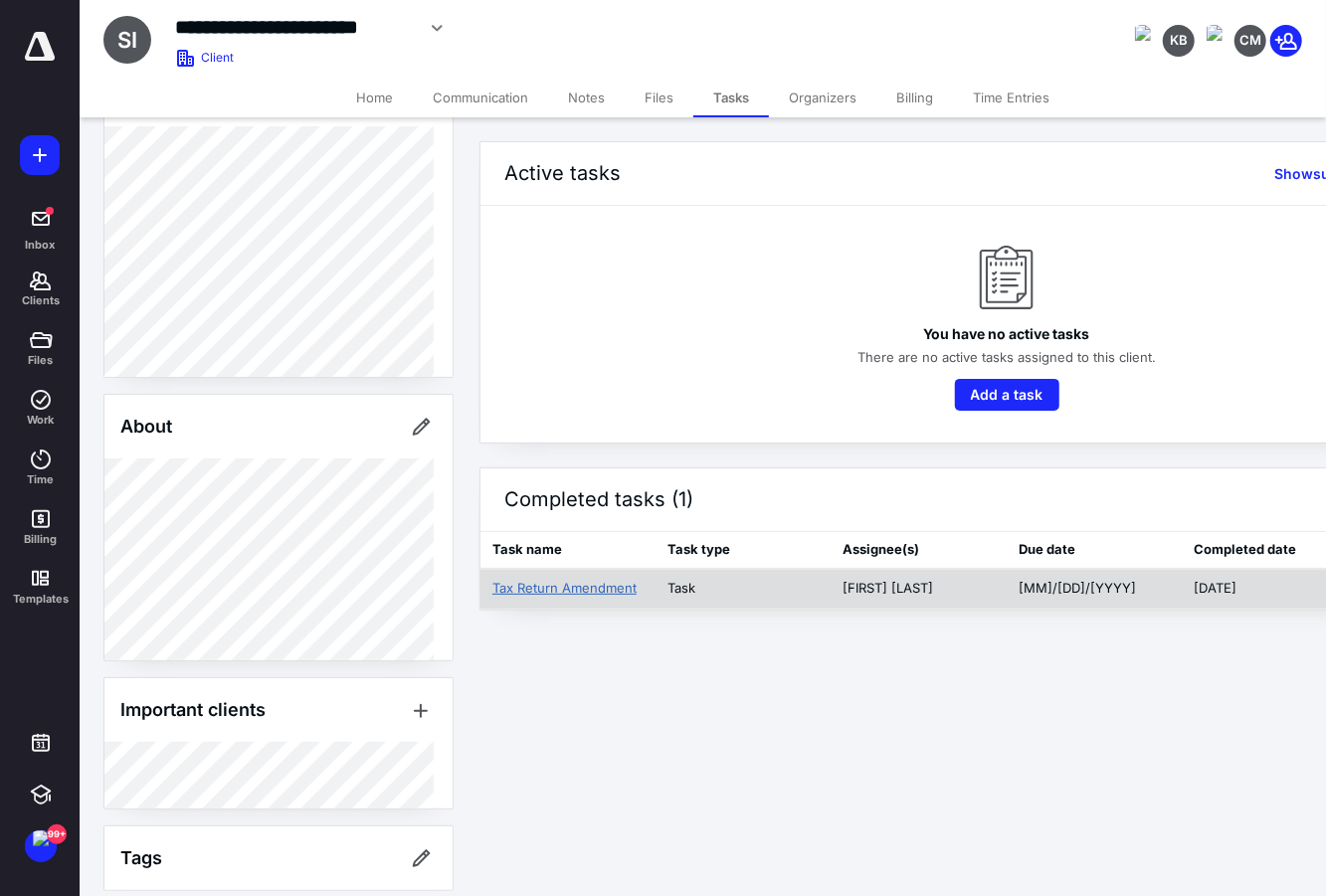 click on "Tax Return Amendment" at bounding box center [564, 589] 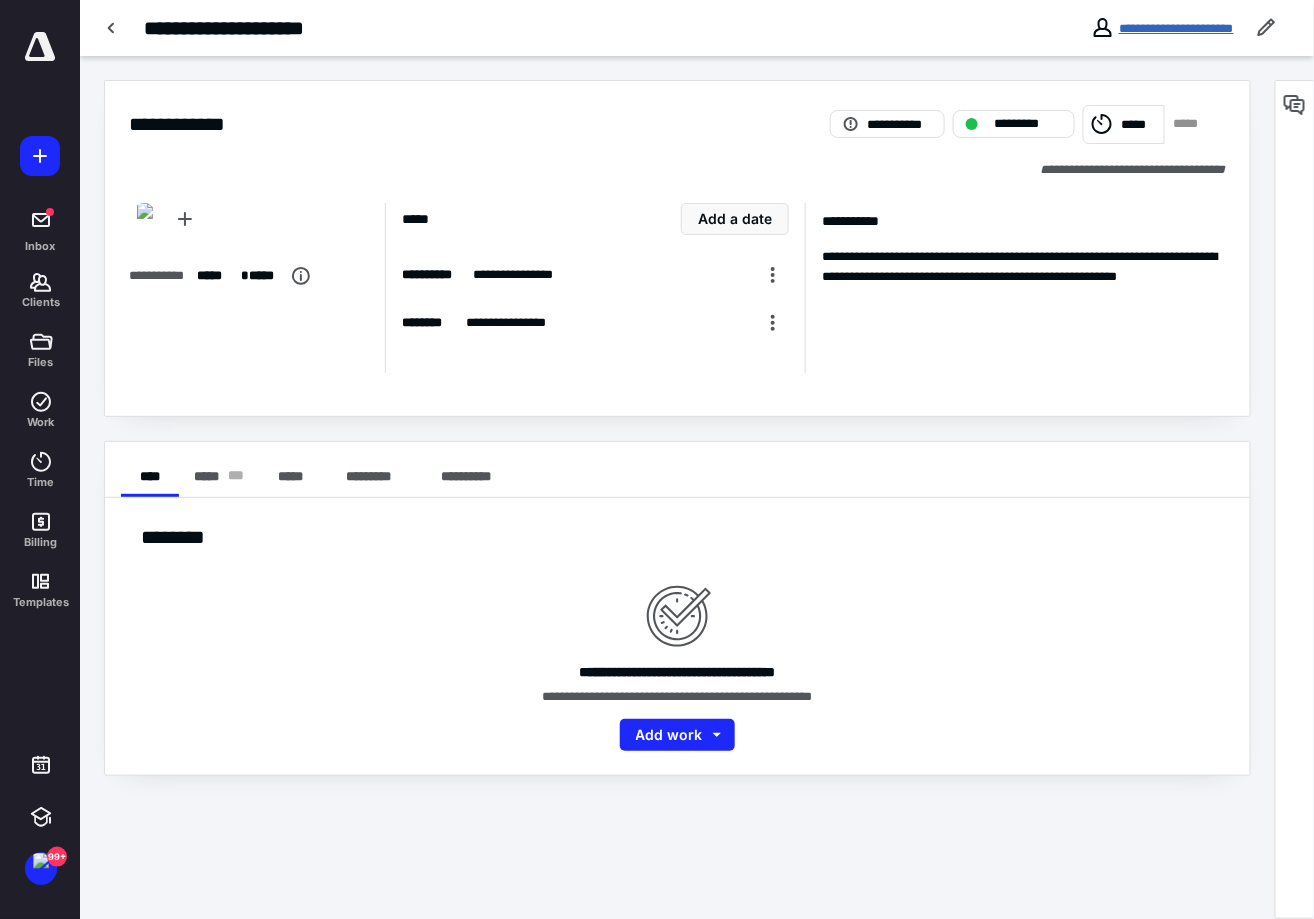 click on "**********" at bounding box center [1176, 28] 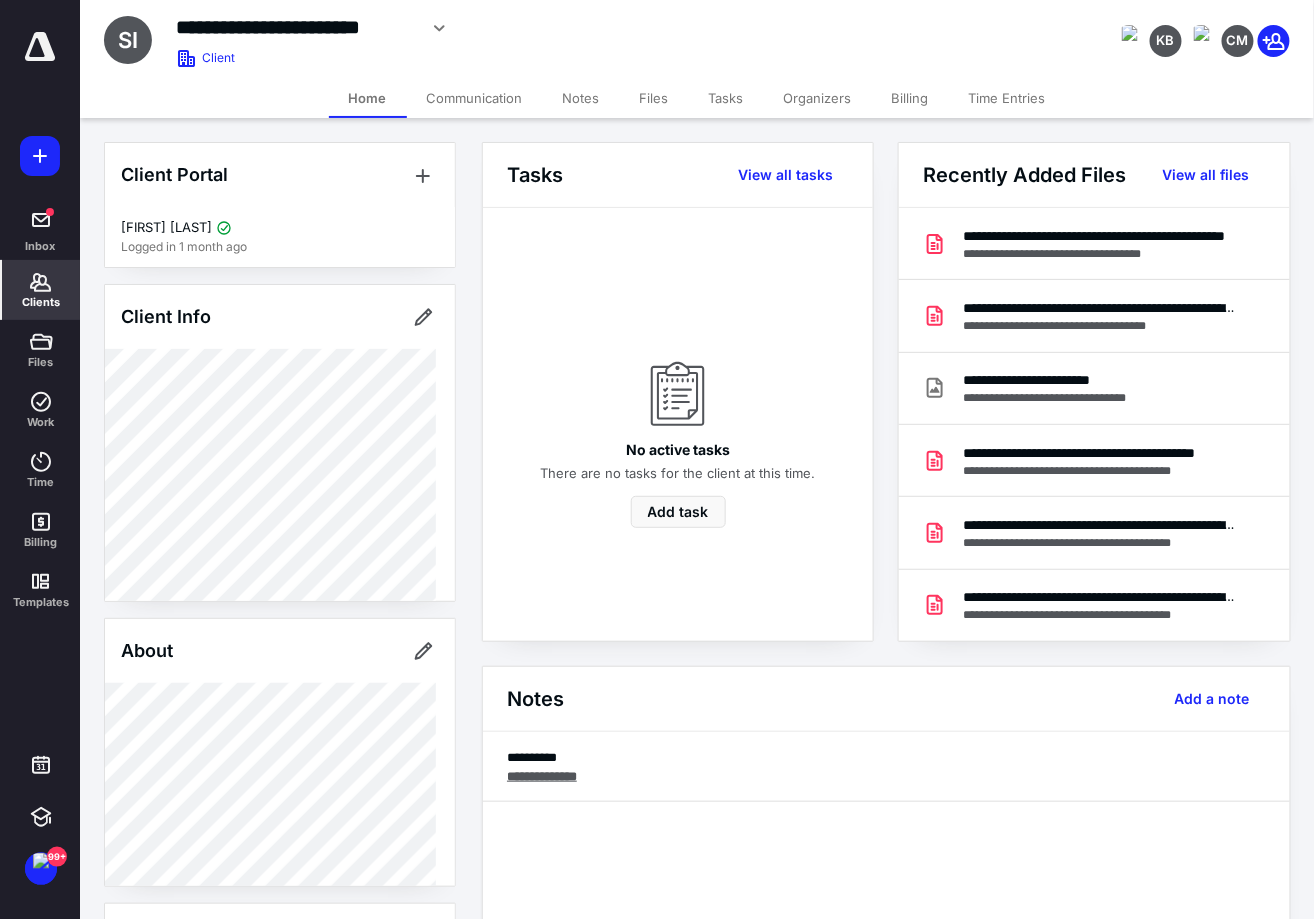 click on "Tasks" at bounding box center [726, 98] 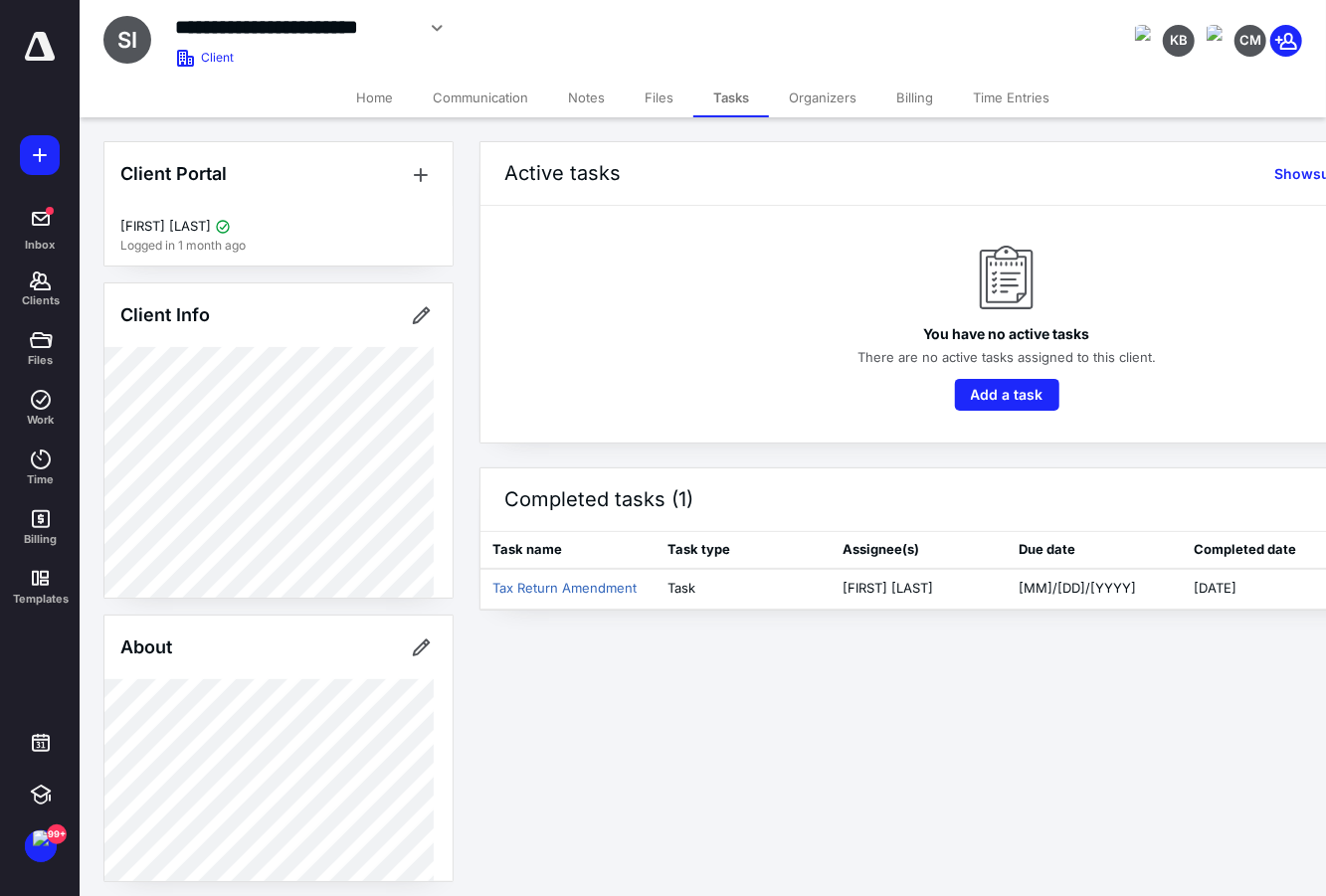 click on "Files" at bounding box center [659, 97] 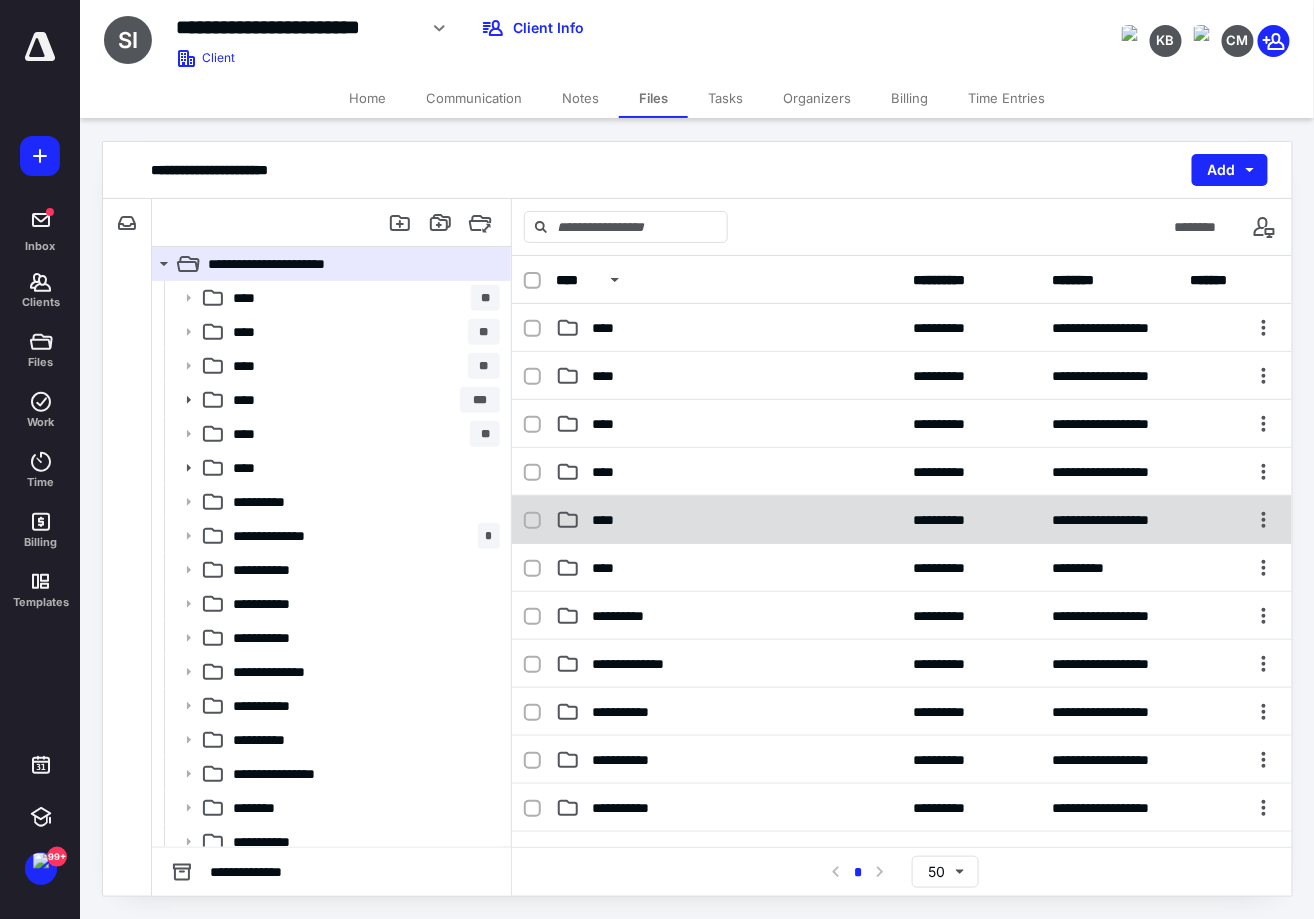 click on "****" at bounding box center (729, 520) 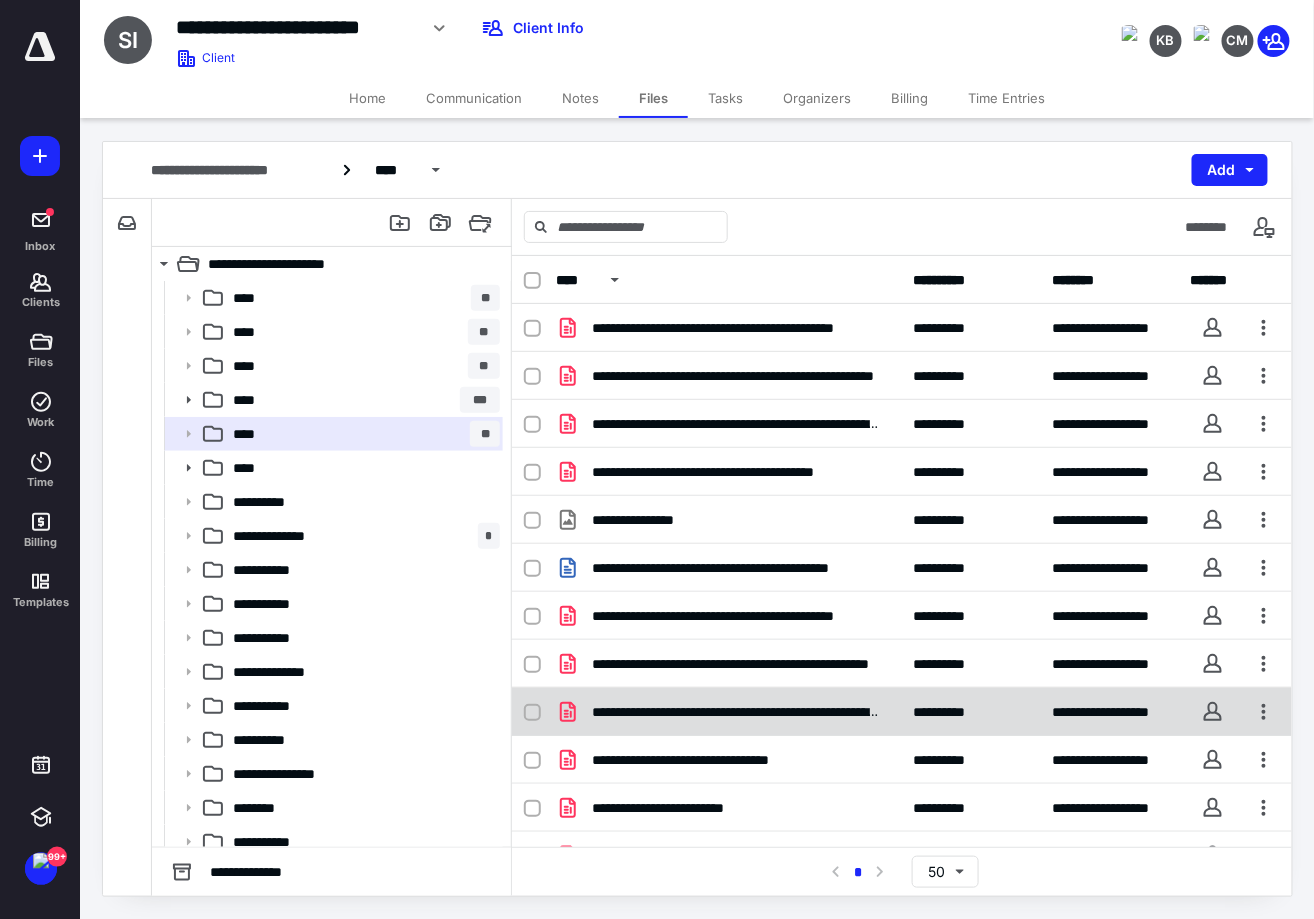 click on "**********" at bounding box center (902, 712) 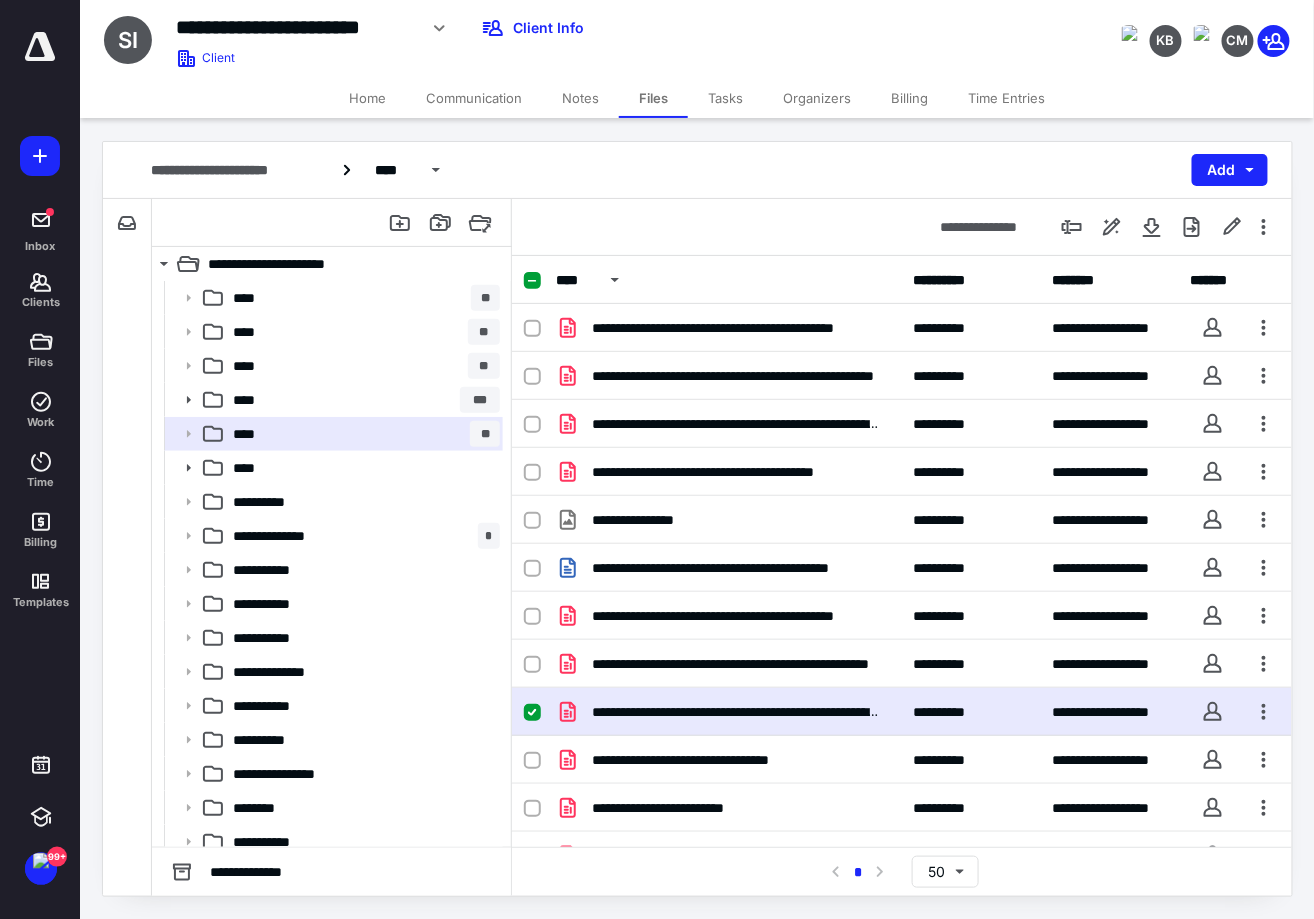click on "**********" at bounding box center [902, 712] 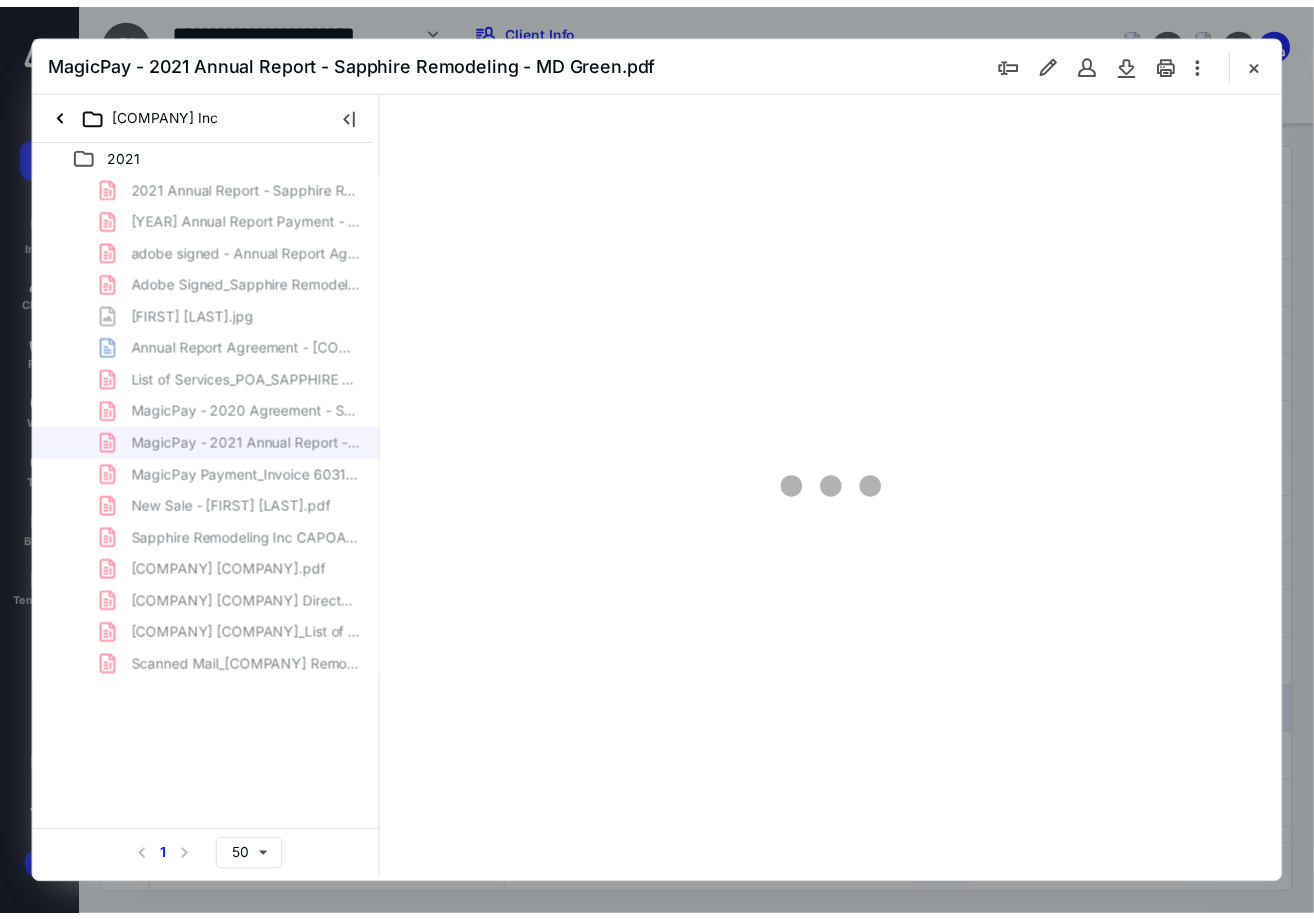scroll, scrollTop: 0, scrollLeft: 0, axis: both 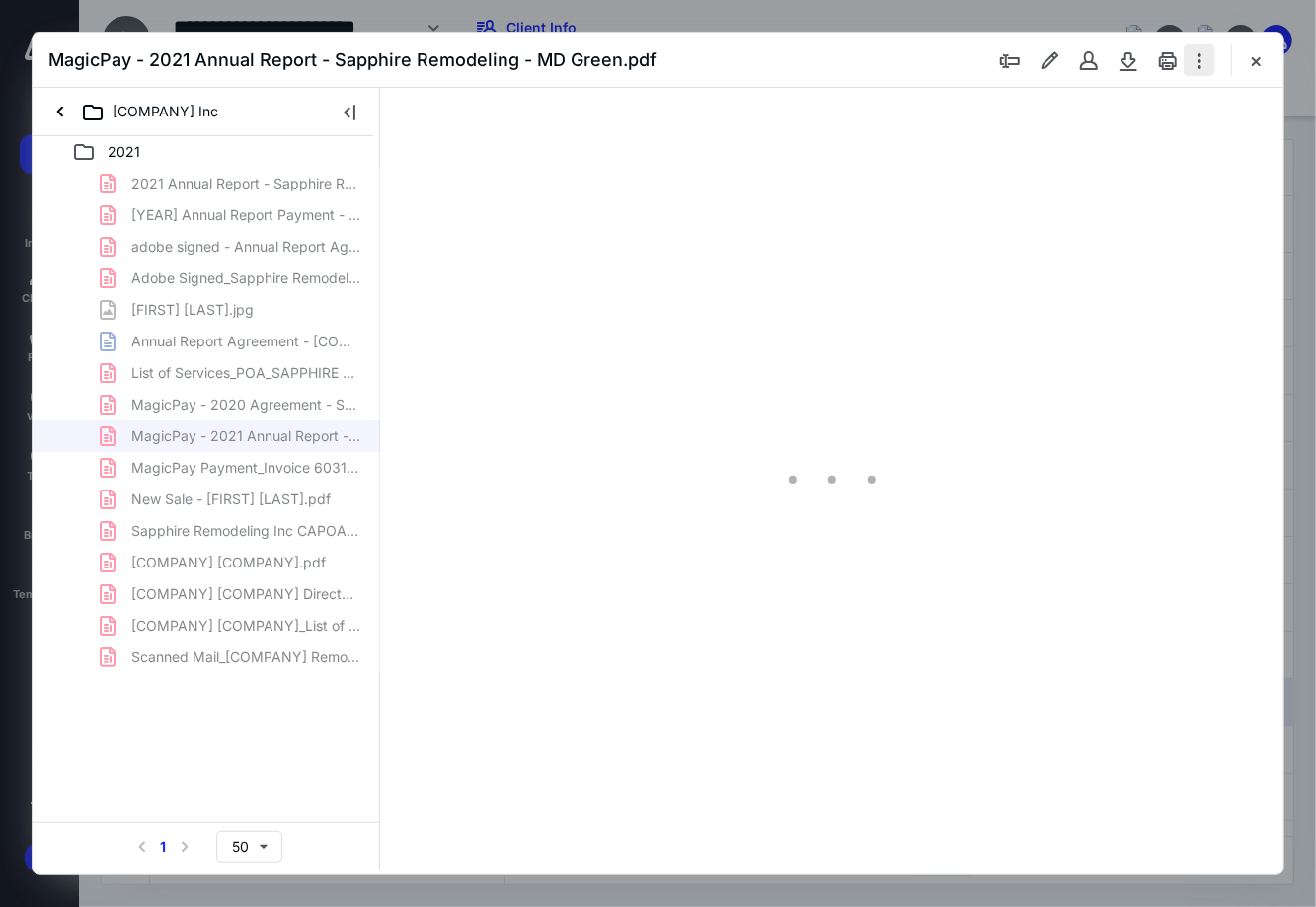 type on "90" 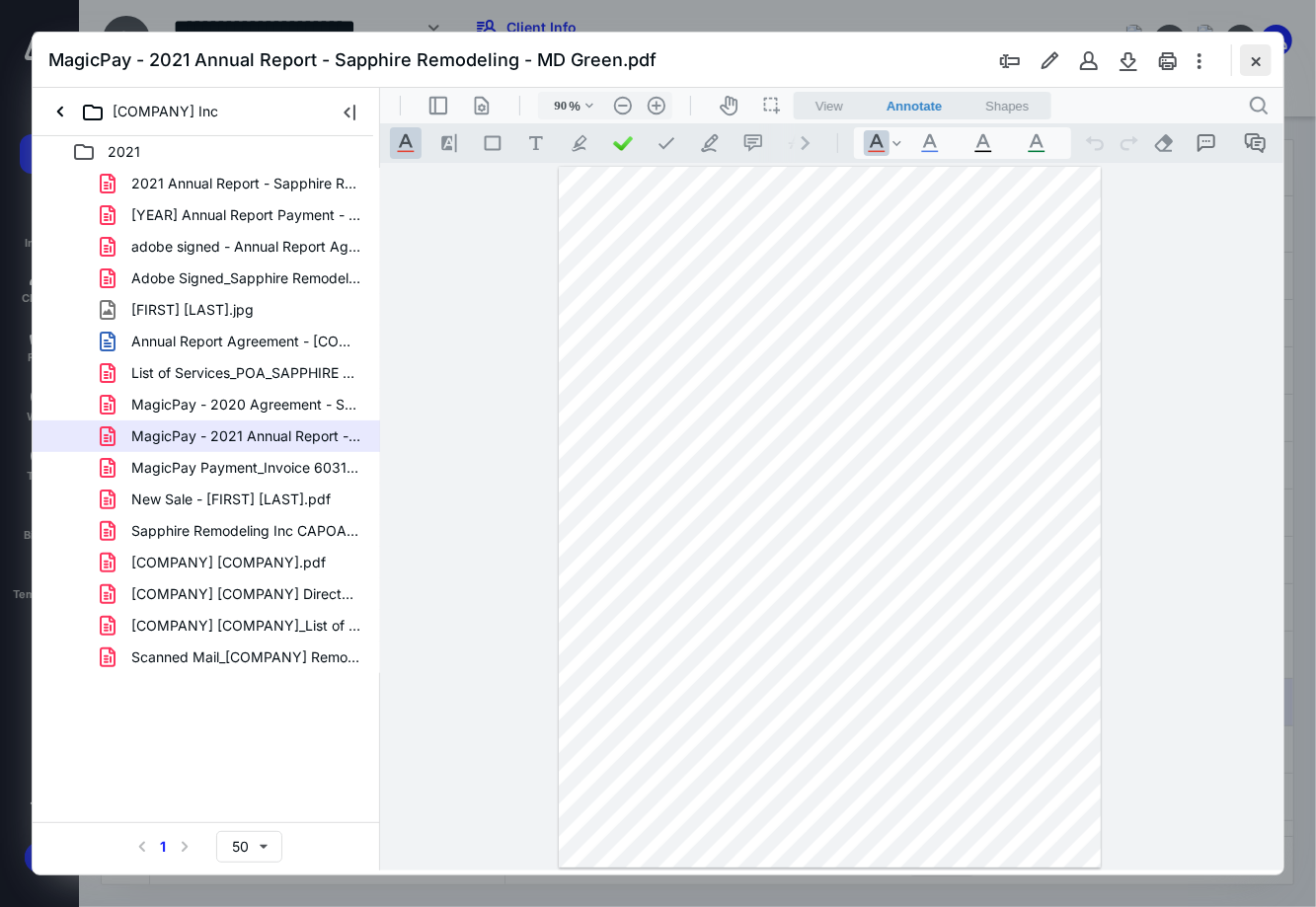 click at bounding box center (1256, 60) 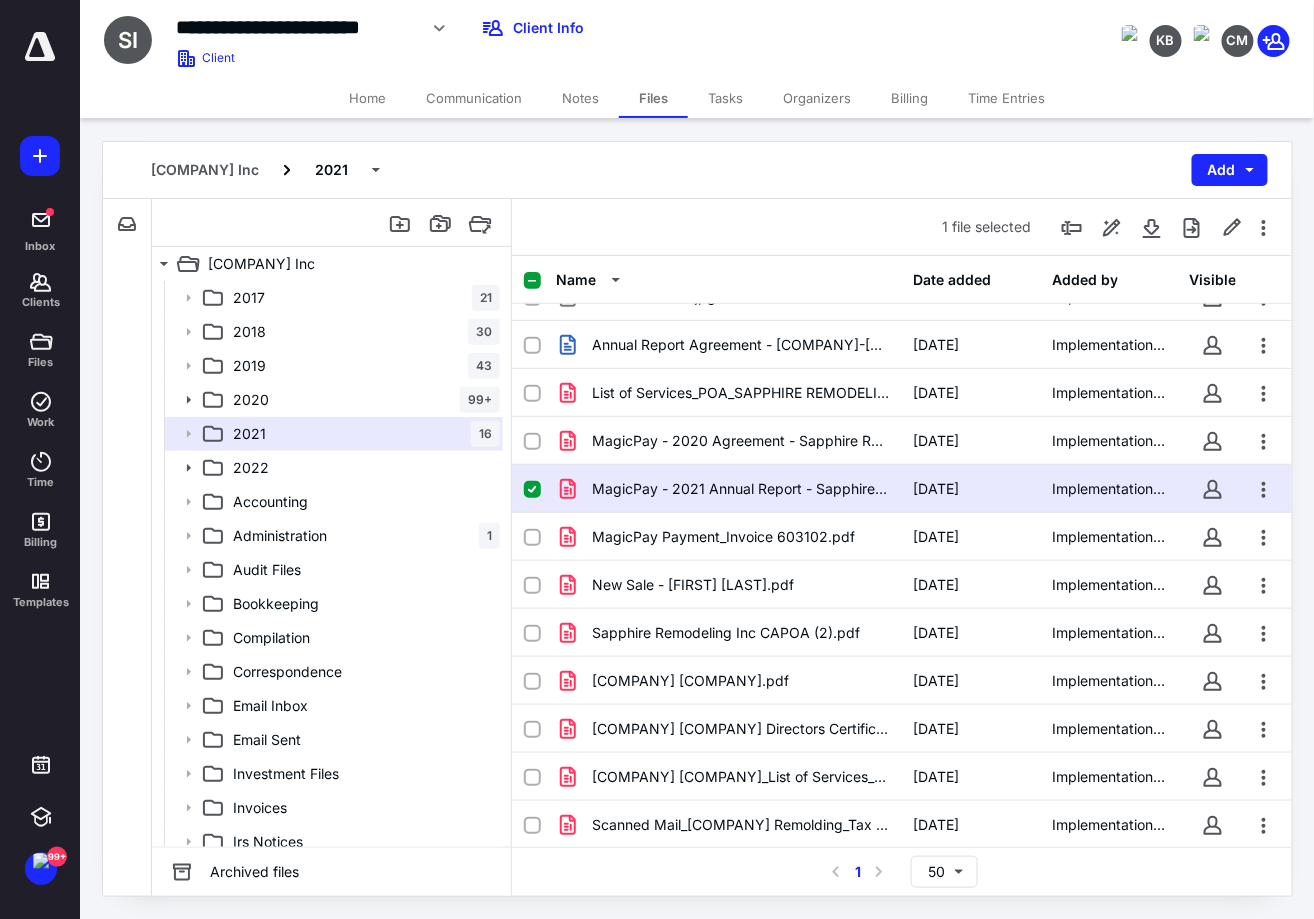 scroll, scrollTop: 224, scrollLeft: 0, axis: vertical 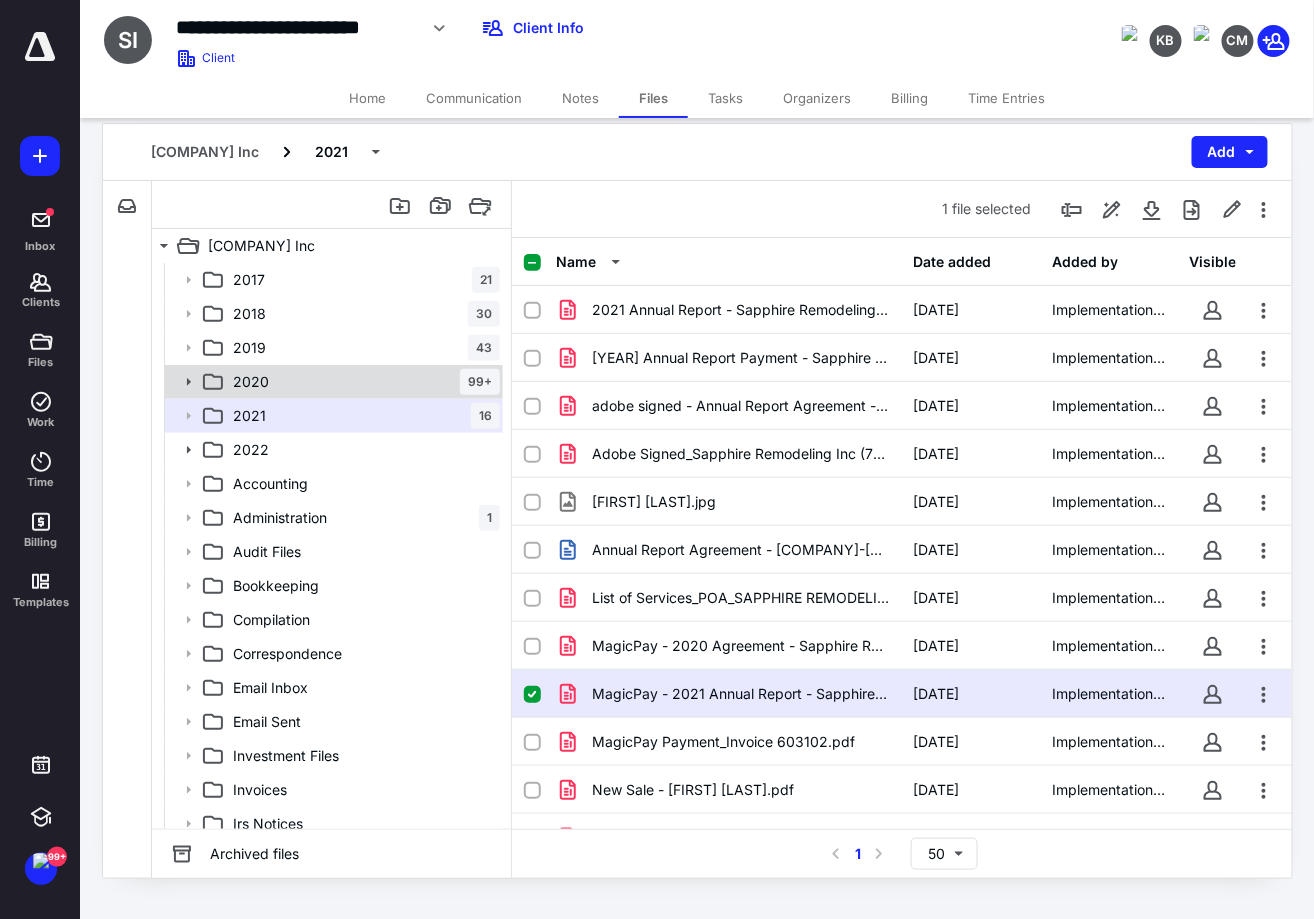 click on "[YEAR] 99+" at bounding box center (332, 382) 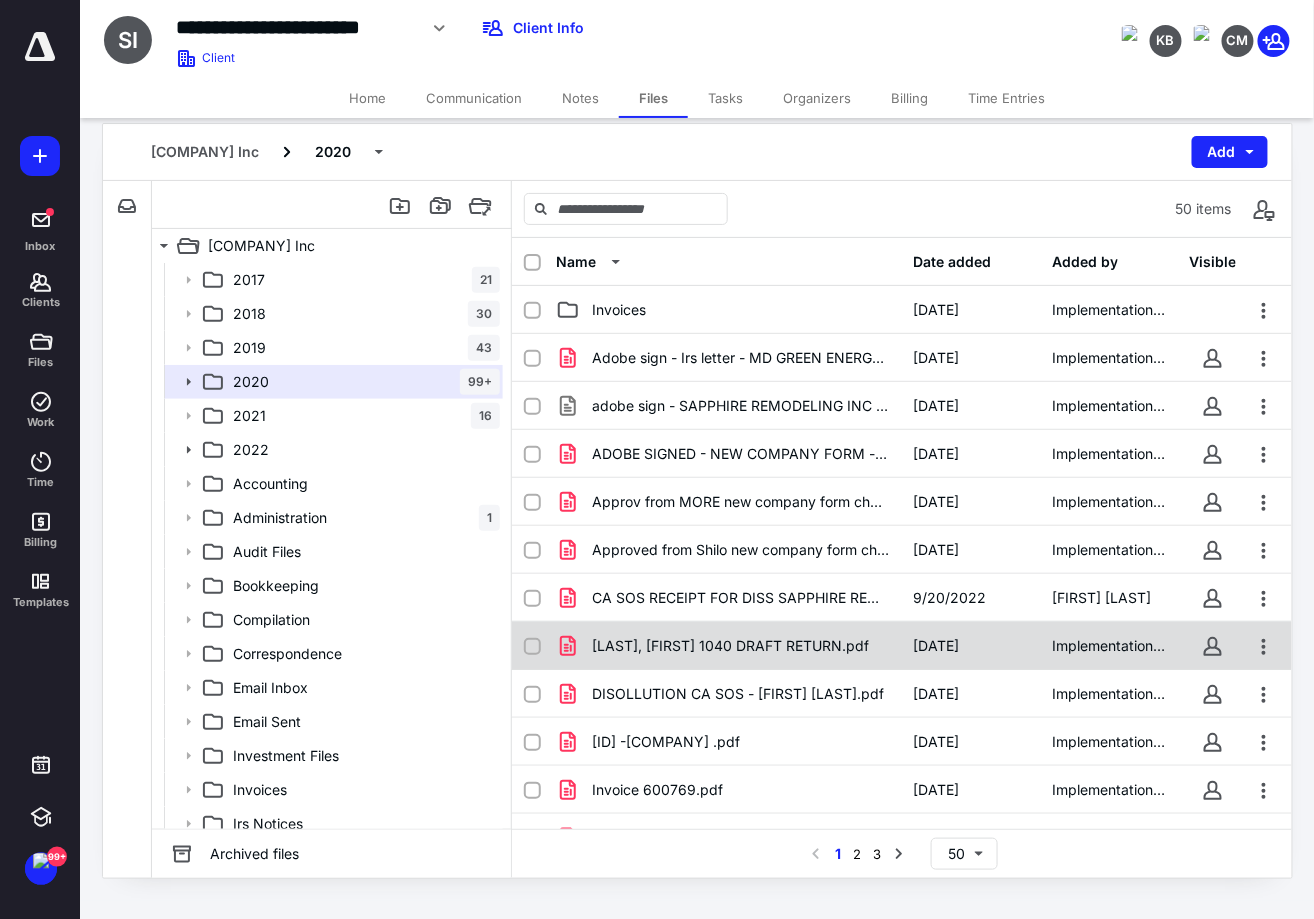 click on "[LAST], [FIRST] 1040 DRAFT RETURN.pdf" at bounding box center (729, 646) 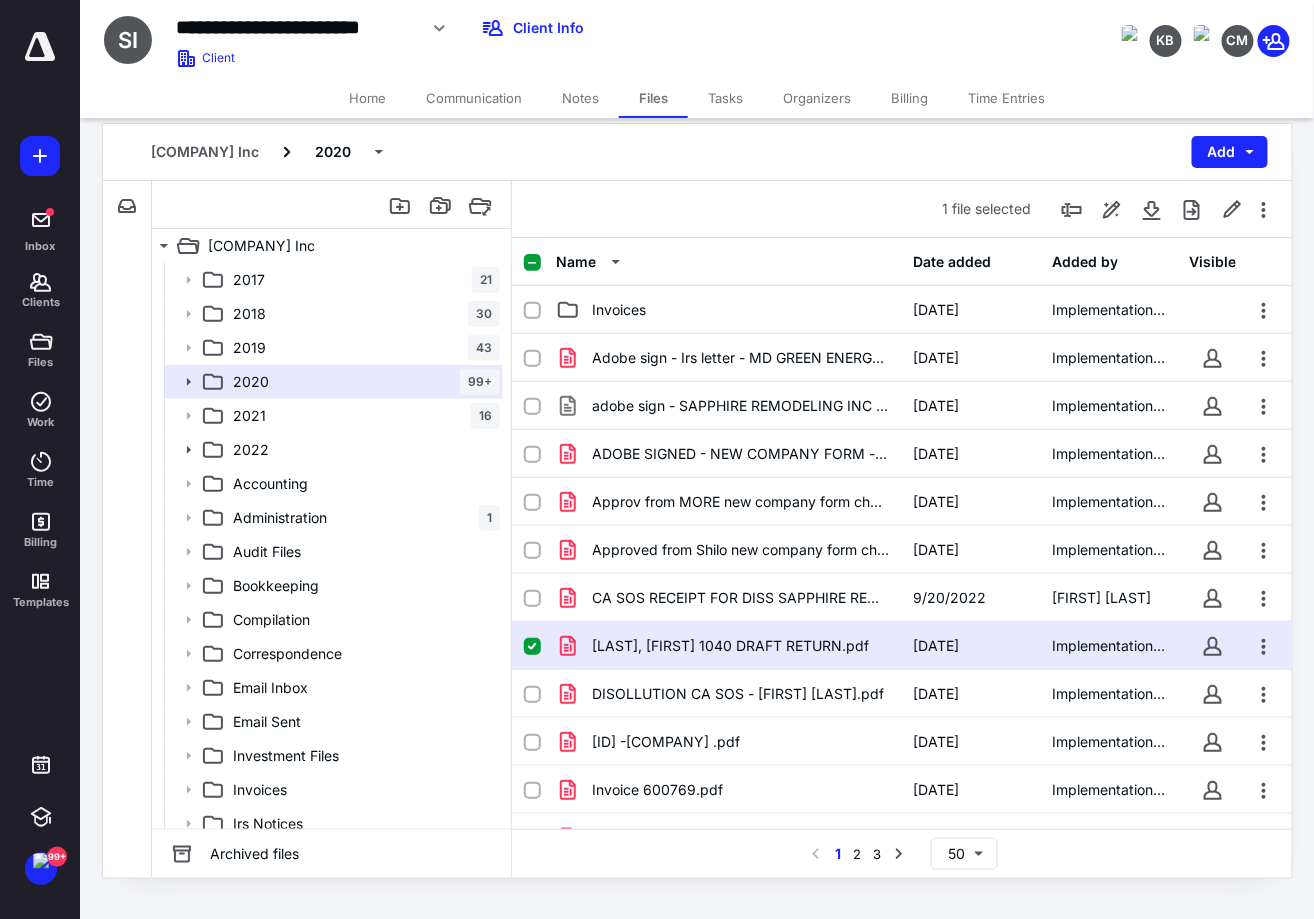 click on "Notes" at bounding box center [580, 98] 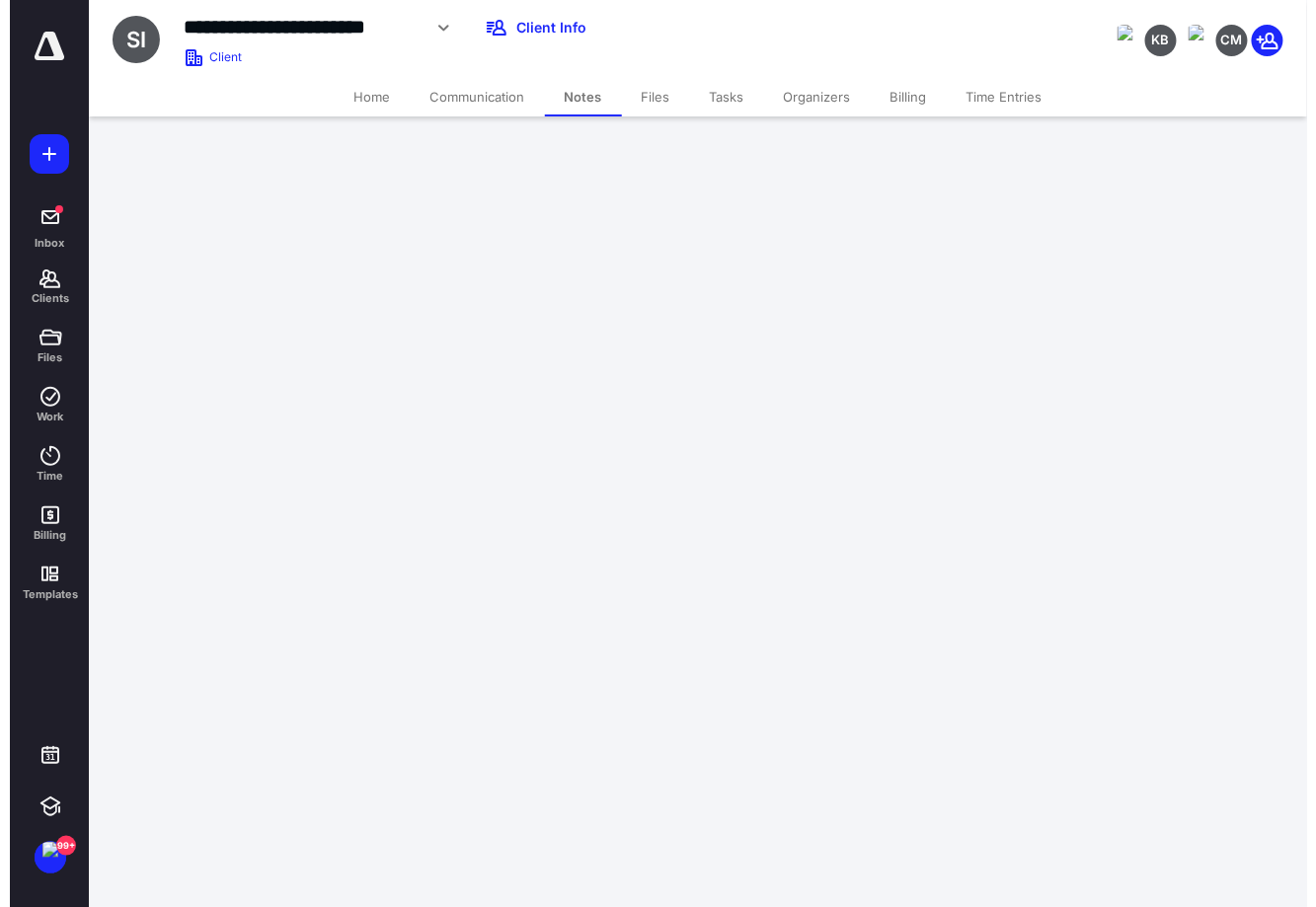 scroll, scrollTop: 0, scrollLeft: 0, axis: both 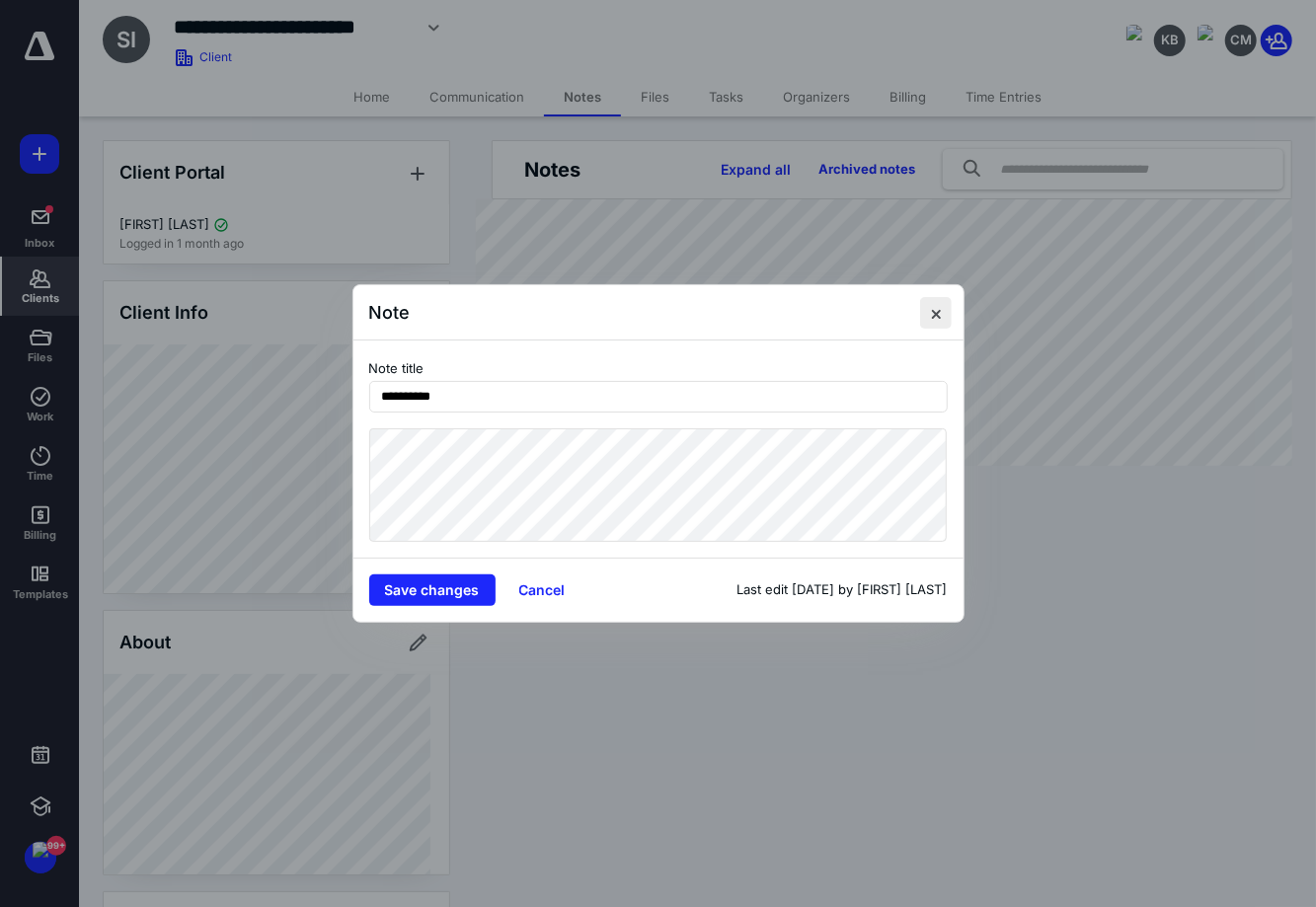 click at bounding box center [936, 313] 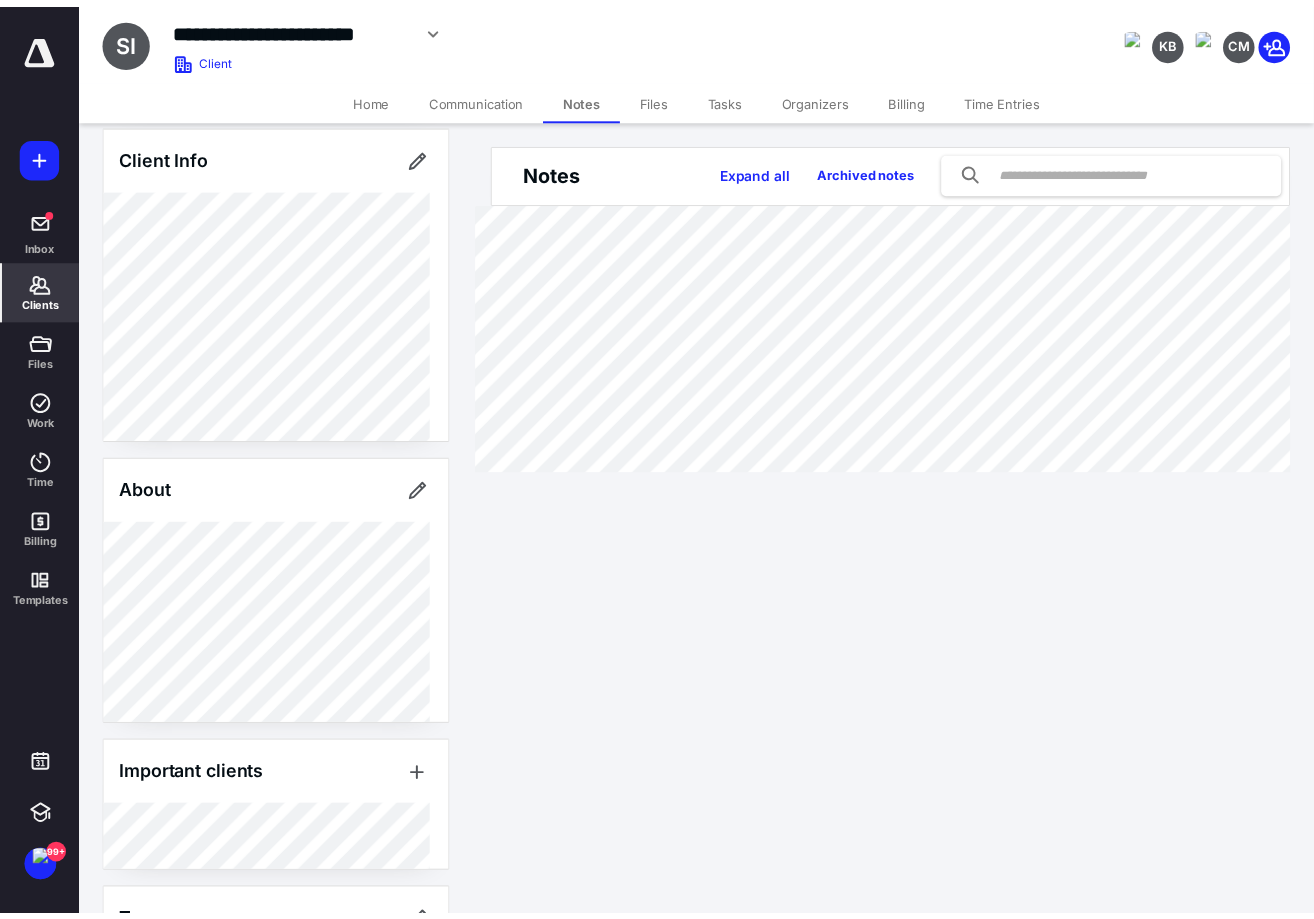 scroll, scrollTop: 222, scrollLeft: 0, axis: vertical 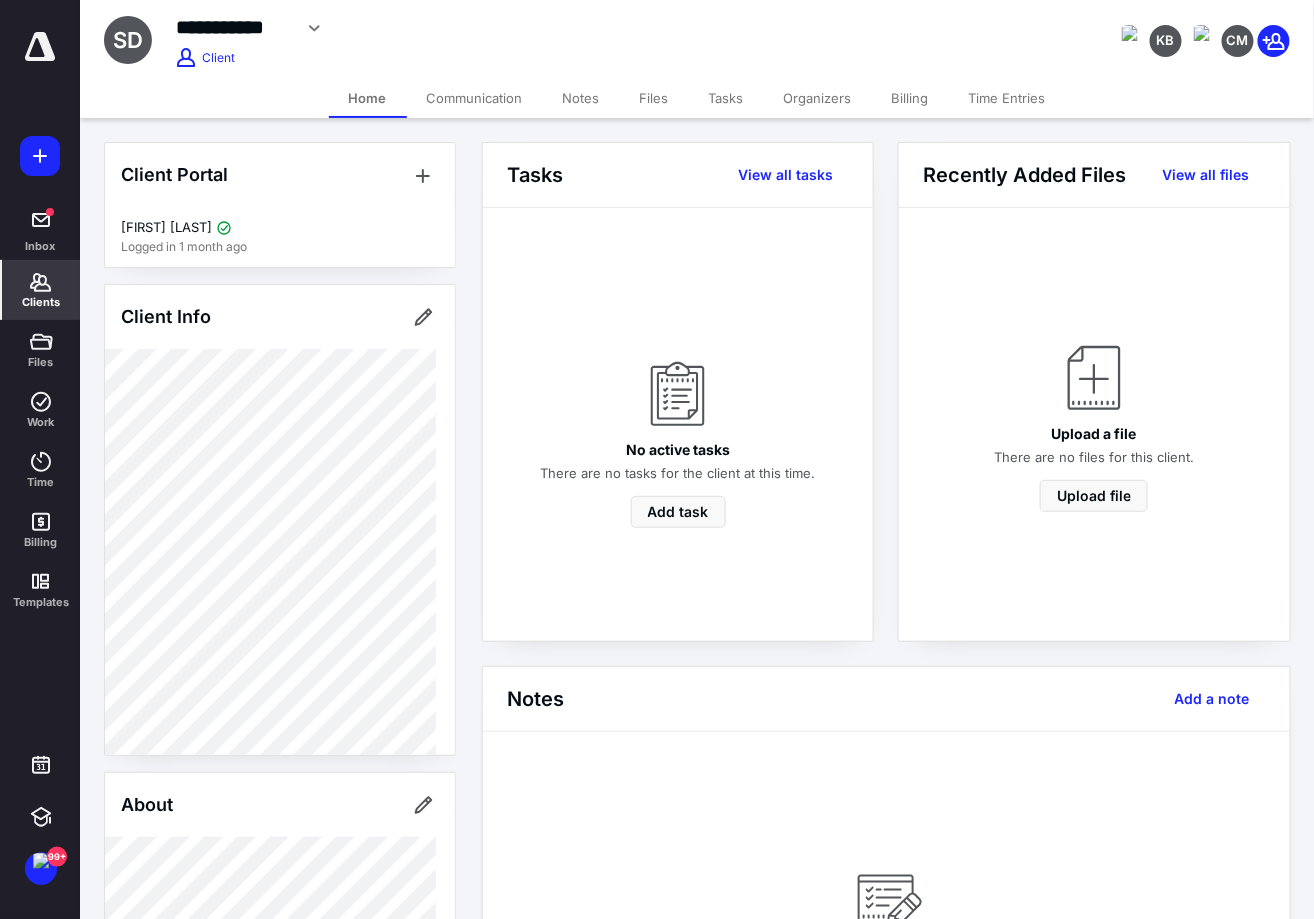 click on "**********" at bounding box center [496, 35] 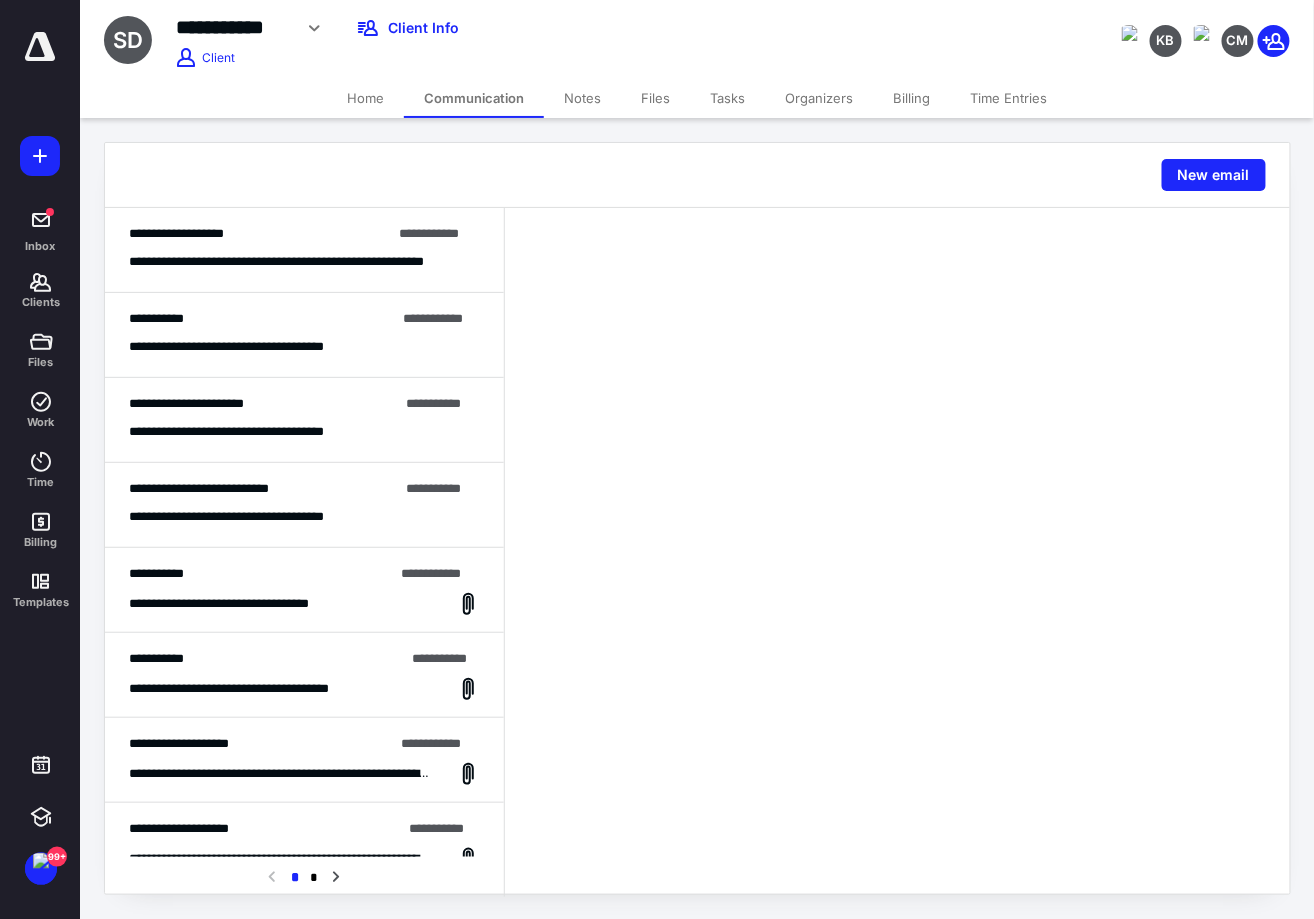 click on "**********" at bounding box center [304, 590] 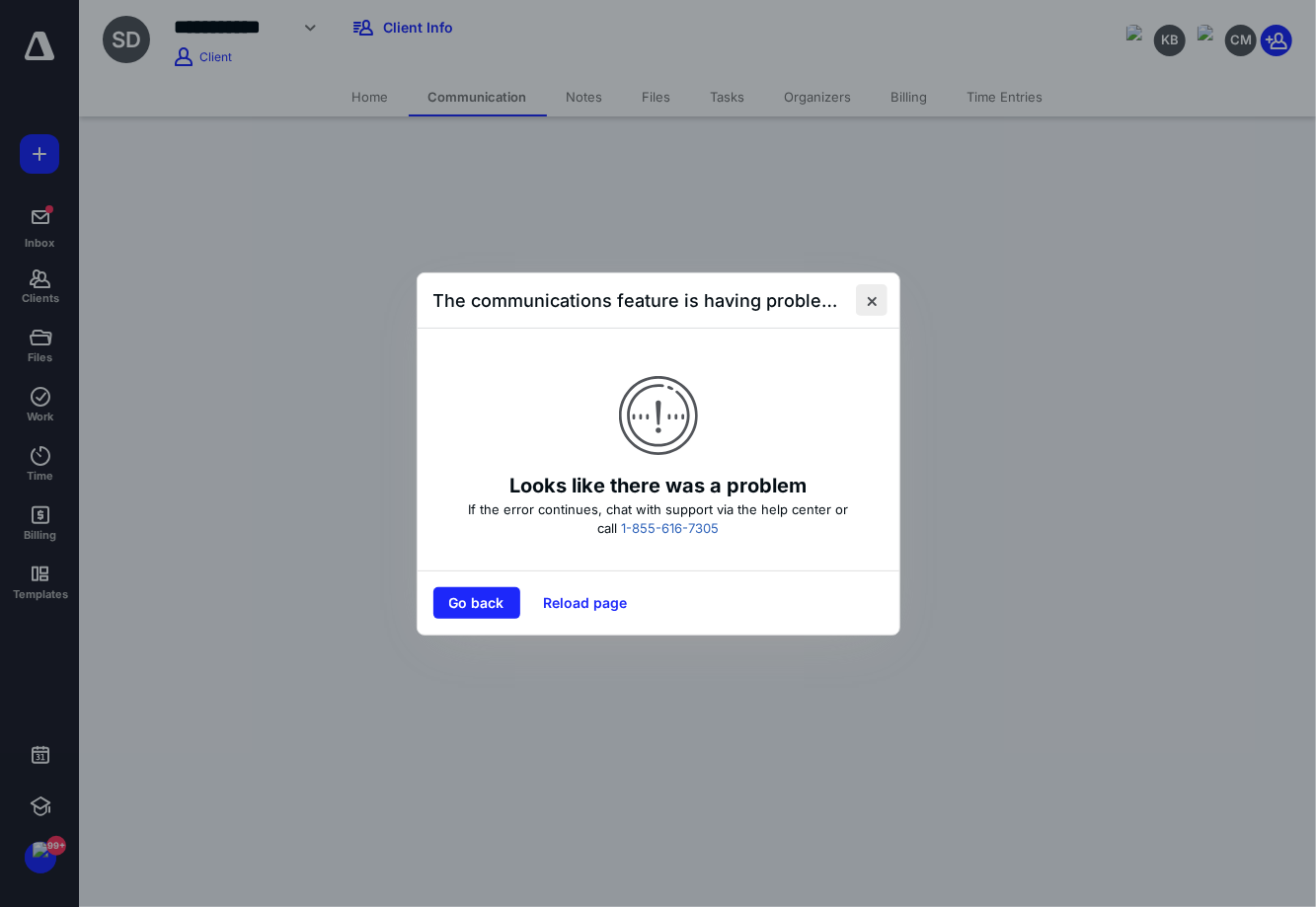 click at bounding box center (872, 300) 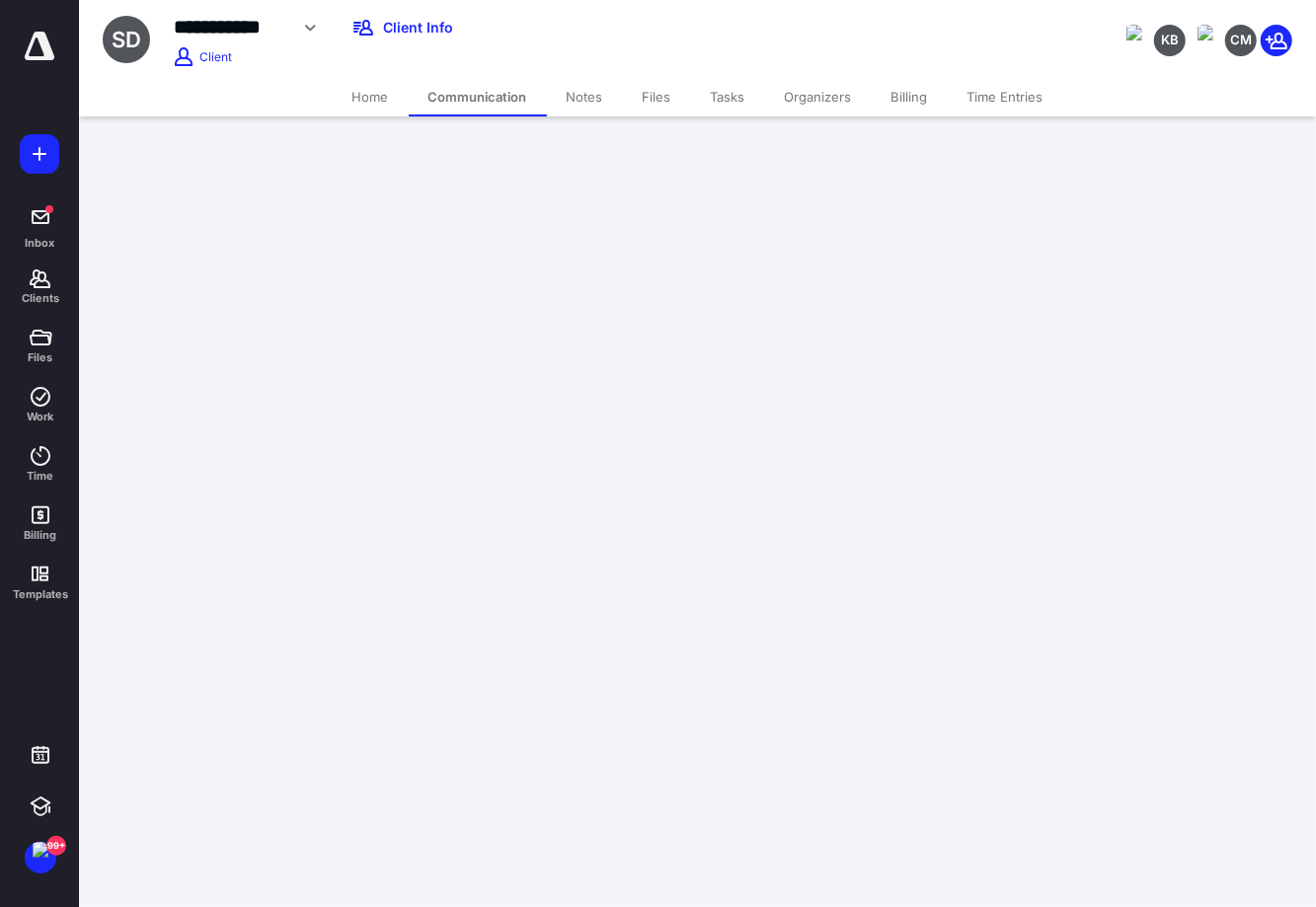 click on "**********" at bounding box center (658, 454) 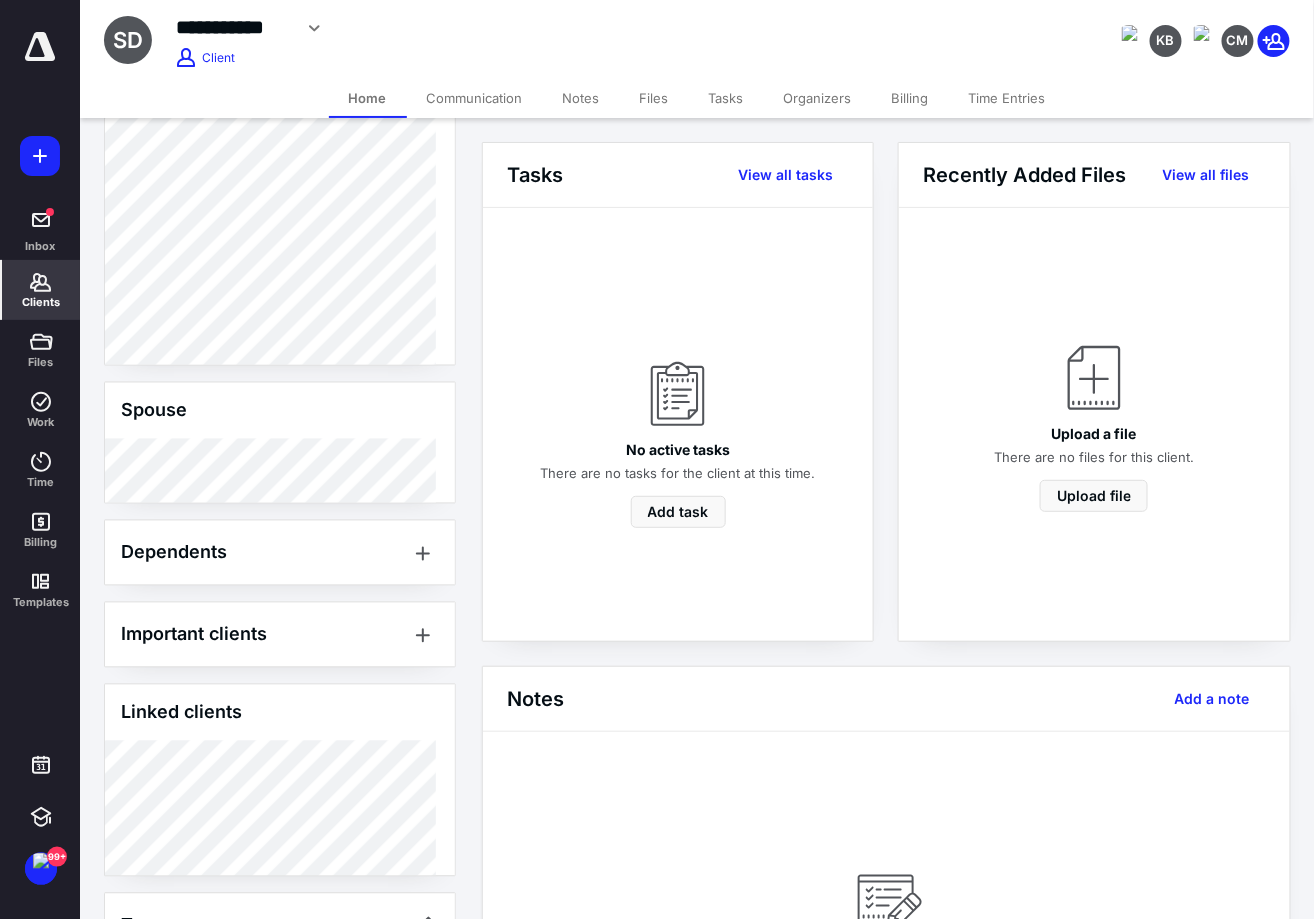 scroll, scrollTop: 1014, scrollLeft: 0, axis: vertical 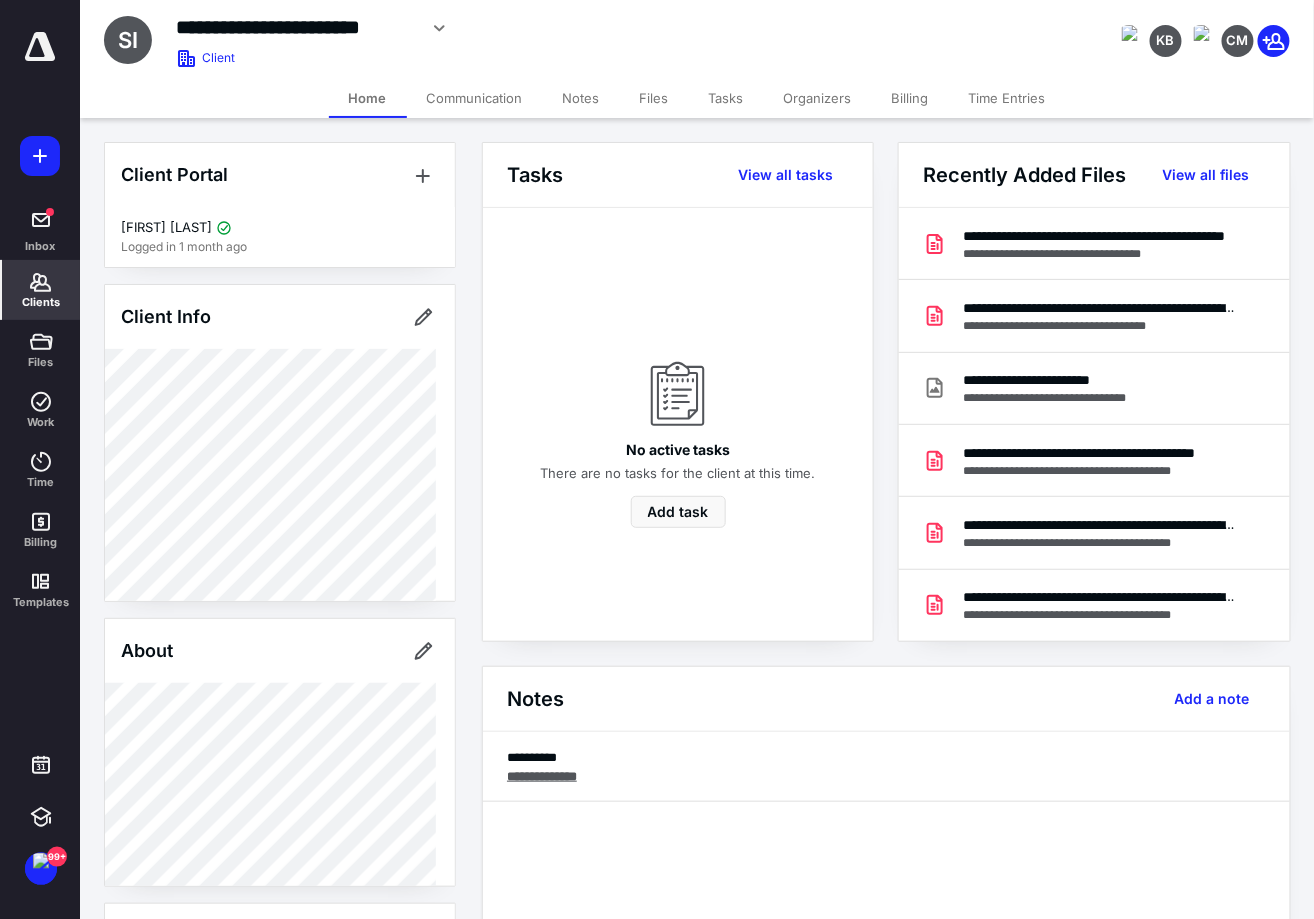 click on "Tasks" at bounding box center [726, 98] 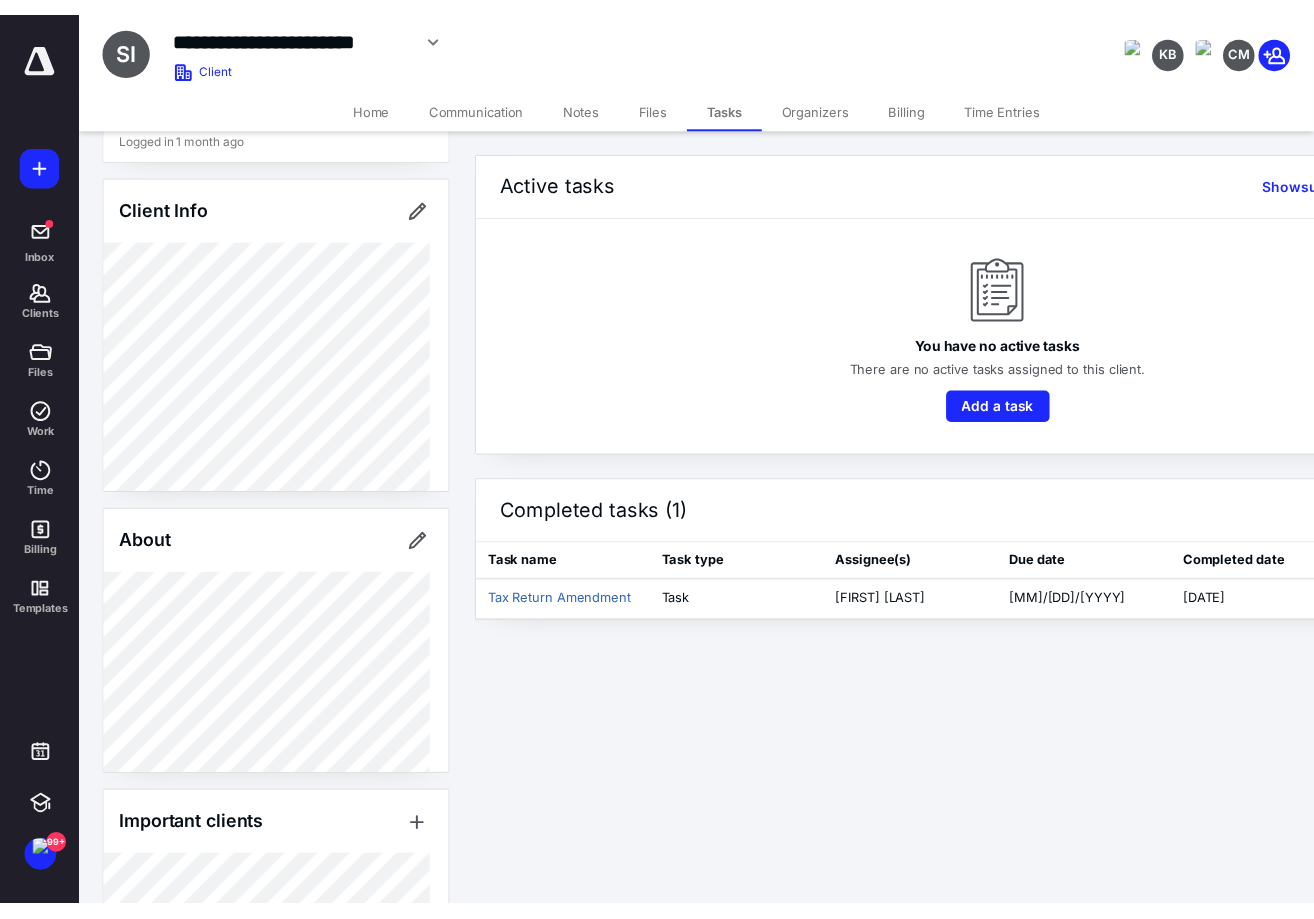 scroll, scrollTop: 241, scrollLeft: 0, axis: vertical 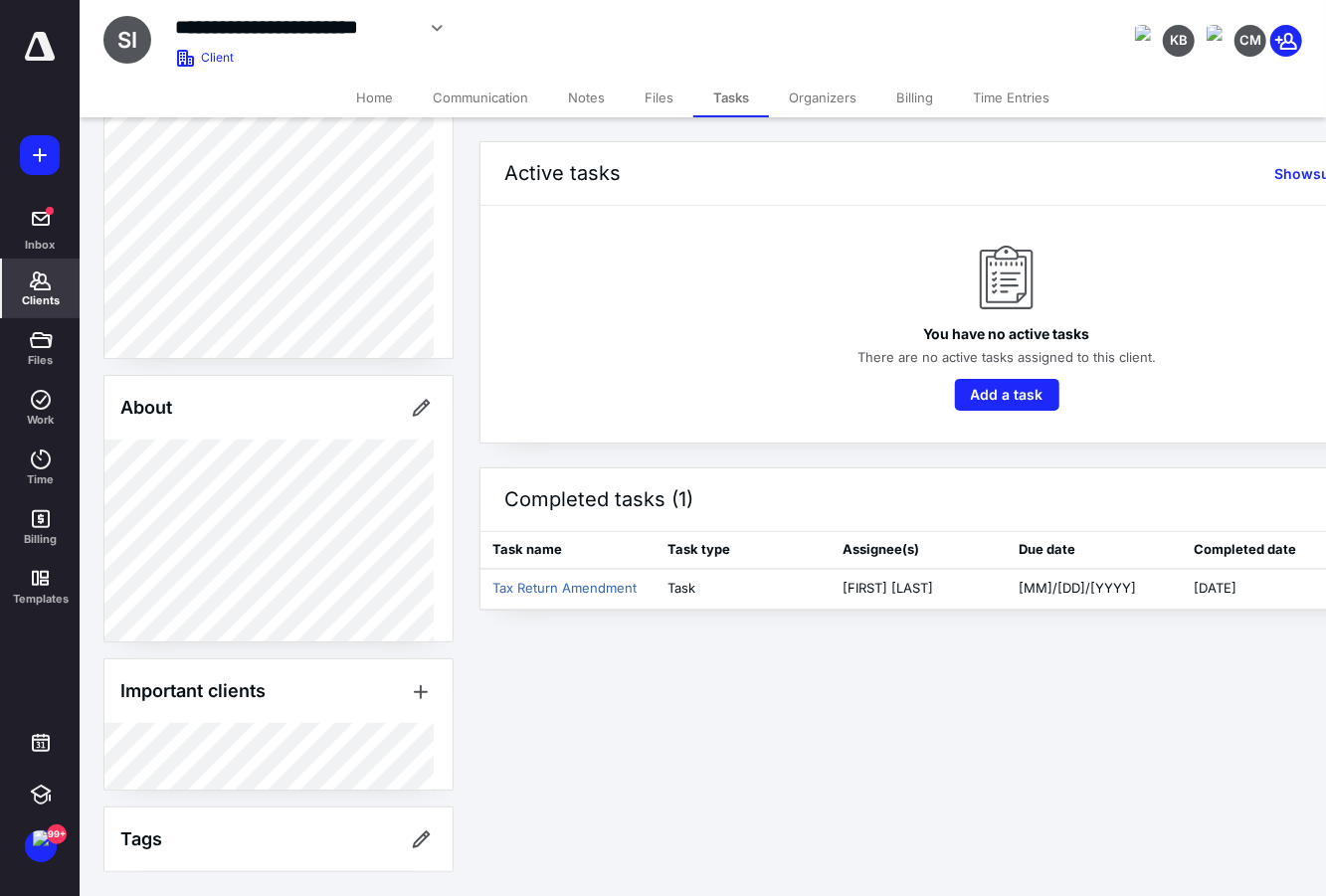 click on "Clients" at bounding box center (41, 288) 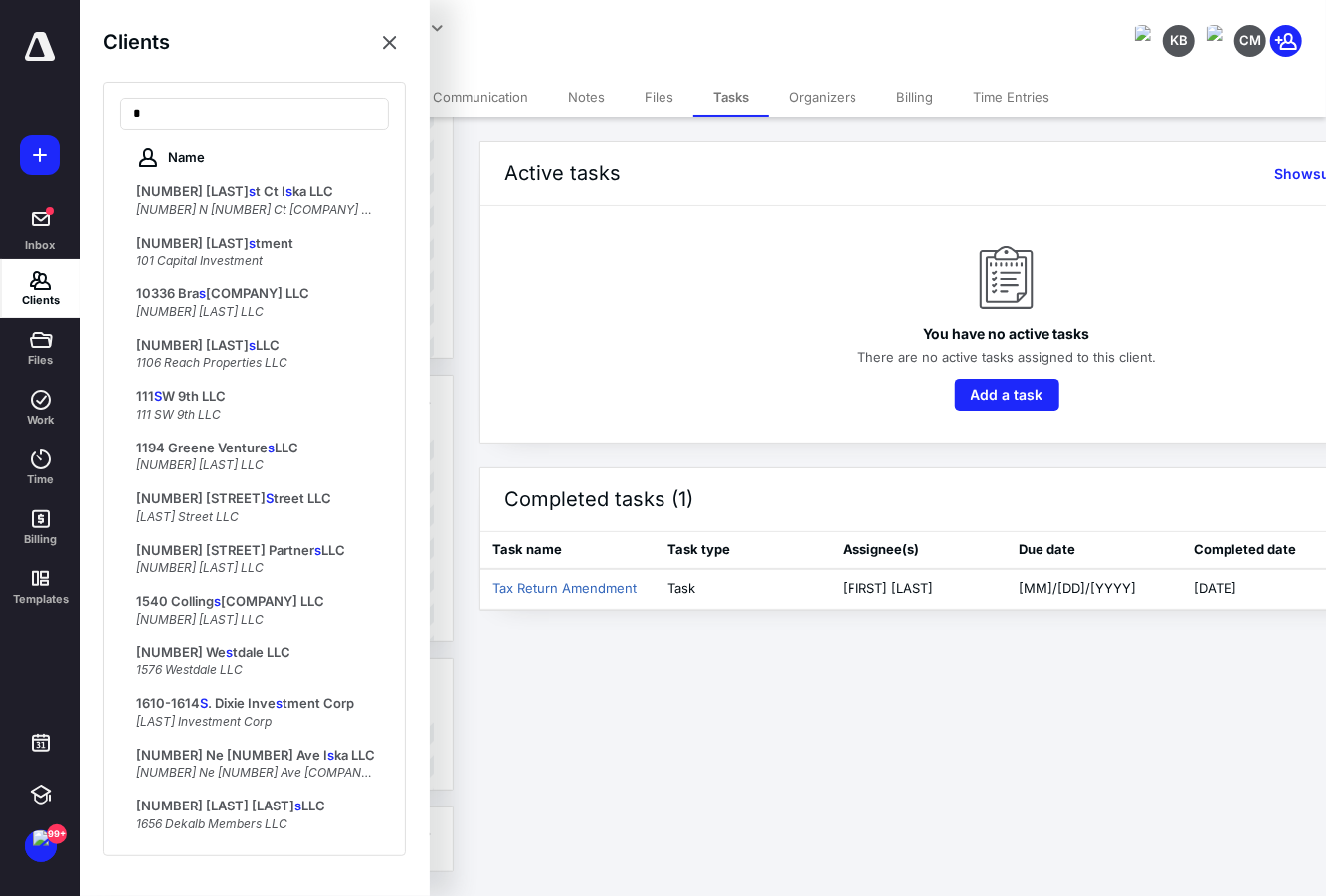type on "*" 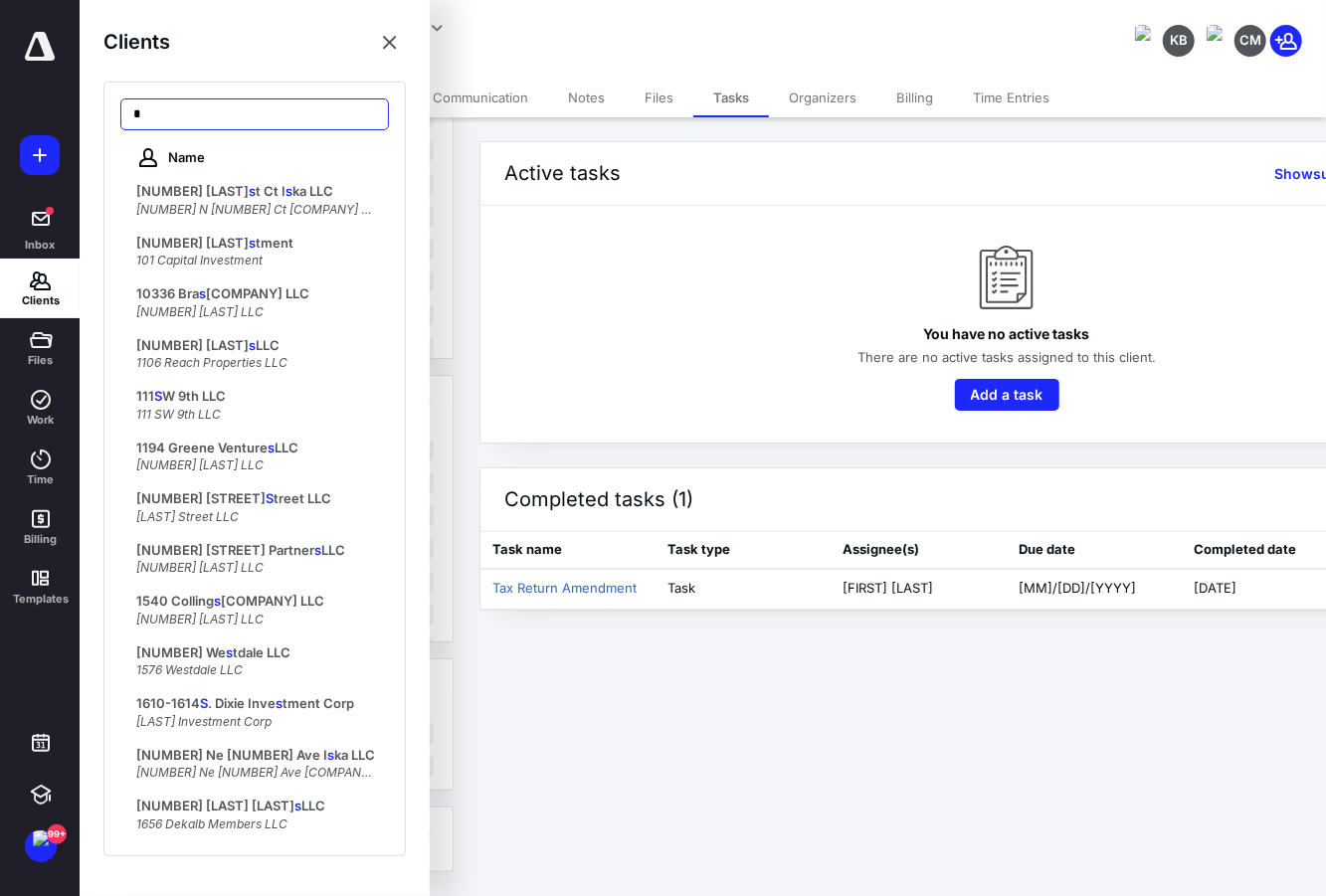 drag, startPoint x: 186, startPoint y: 107, endPoint x: 32, endPoint y: 111, distance: 154.0519 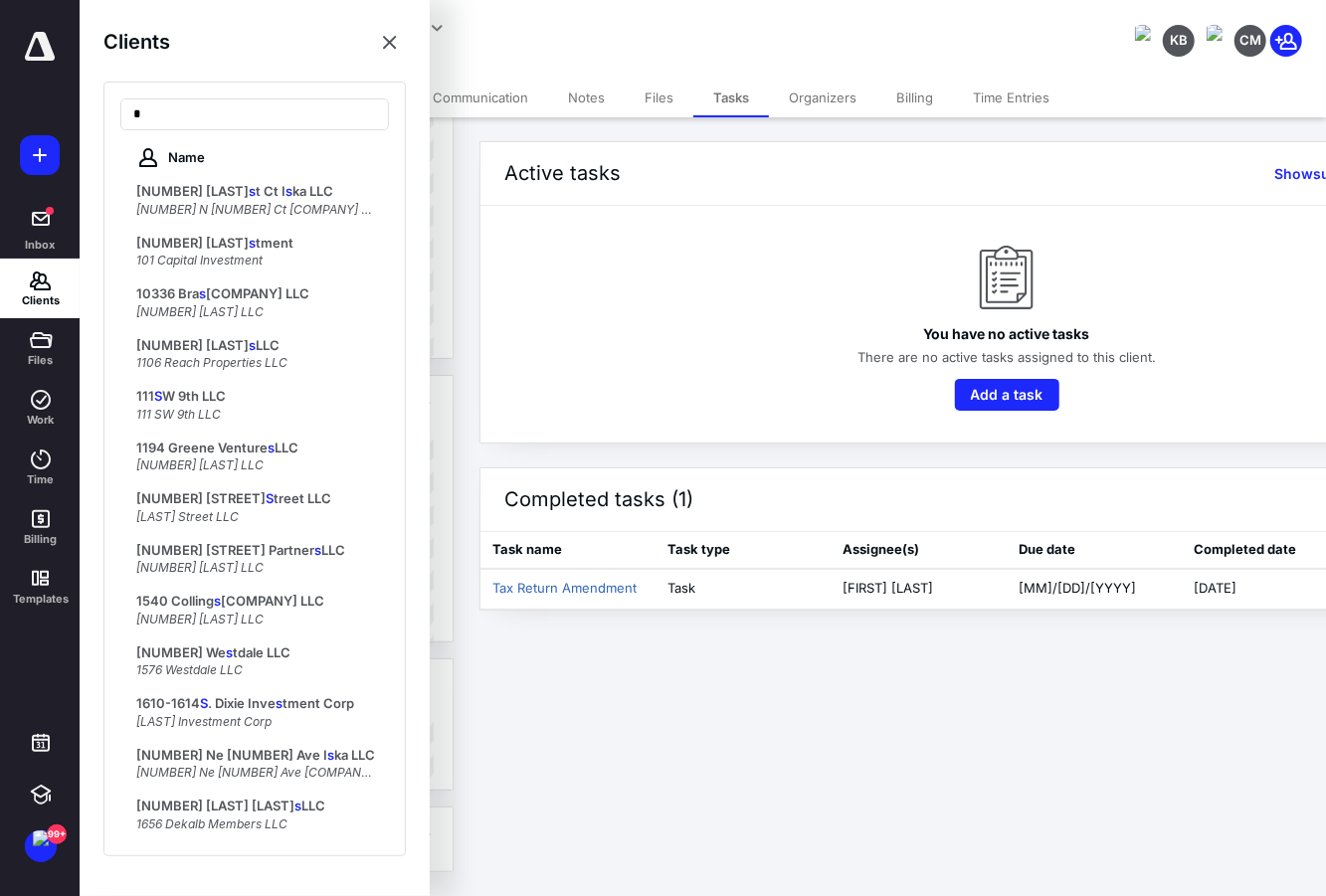 click on "Clients * Name 1010 N 31 s tCt I s ka LLC 1010 N 31st Ct Iska LLC 101 Capital Inve s tment 101 Capital Investment 10336 Bra s ilia LLC 10336 Brasilia LLC 1106 Reach Propertie s LLC 1106 Reach Properties LLC 111 S W 9th LLC 111 SW 9th LLC 1194 Greene Venture s LLC 1194 Greene Ventures LLC 132 Macon S treet LLC 132 Macon Street LLC 152 Macon Partner s LLC 152 Macon Partners LLC 1540 Colling s wood LLC 1540 Collingswood LLC 1576 We s tdale LLC 1576 Westdale LLC 1610-1614 S. Dixie Inve s tment Corp 1610-1614 S. Dixie Investment Corp 1649 Ne 8th Ave I s ka LLC 1649 Ne 8th Ave Iska LLC 1656 Dekalb Member s LLC 1656 Dekalb Members LLC 17 Min Lock s mith LLC 17 Min Locksmith LLC 18 Venture s U S A LLC 18 Ventures USA LLC 2110 S W 51 S T CT LLC 2110 SW 51ST CT LLC 2201 GREENE S TREET LLC 2201 GREENE STREET LLC 2291 S W 51 S T CT LLC 2291 SW 51ST CT LLC 2300 S W 51 S T PL LLC 2300 SW 51ST PL LLC 2310 S W 51 S T PL LLC s S s" at bounding box center (663, 634) 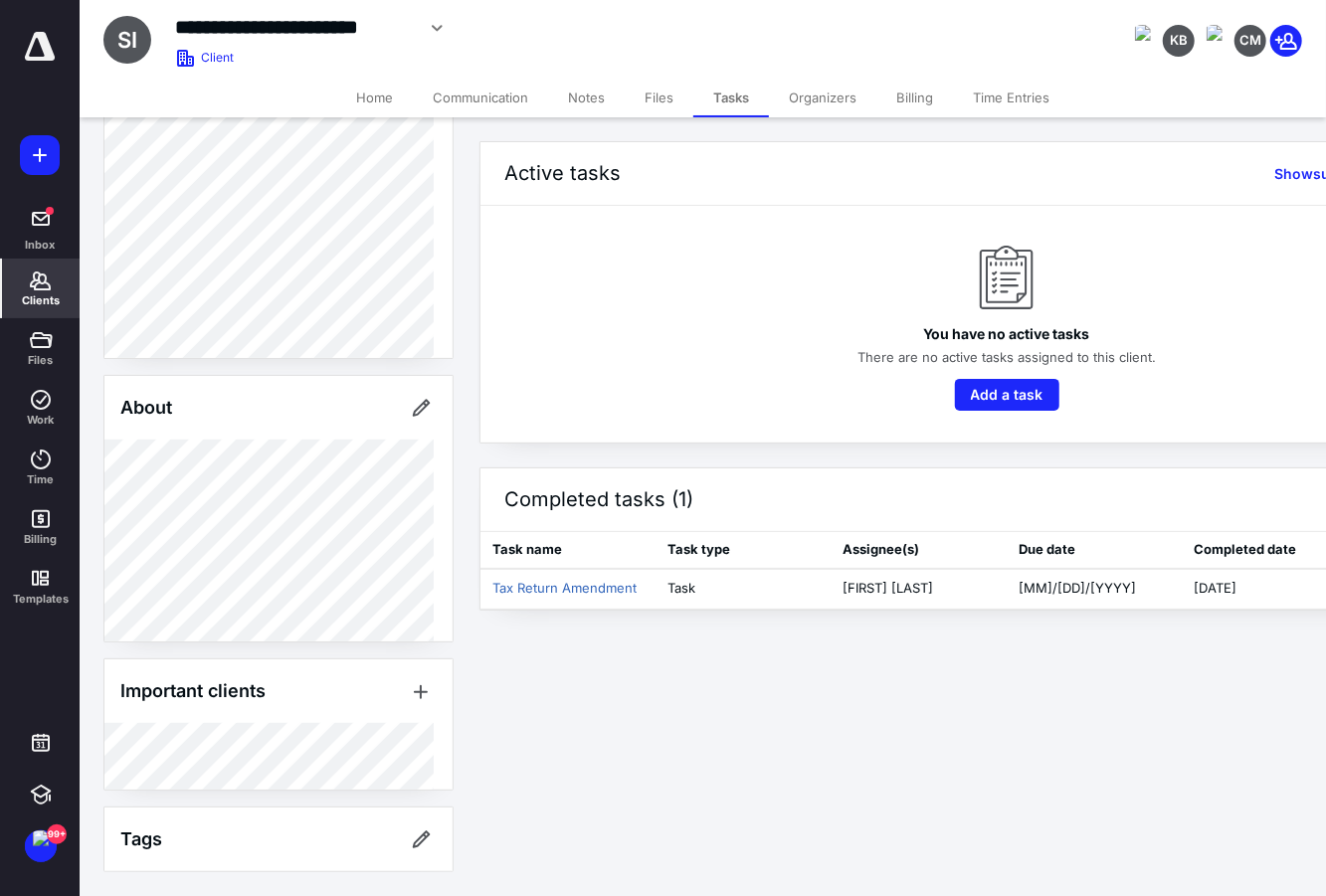 click on "Clients" at bounding box center (41, 288) 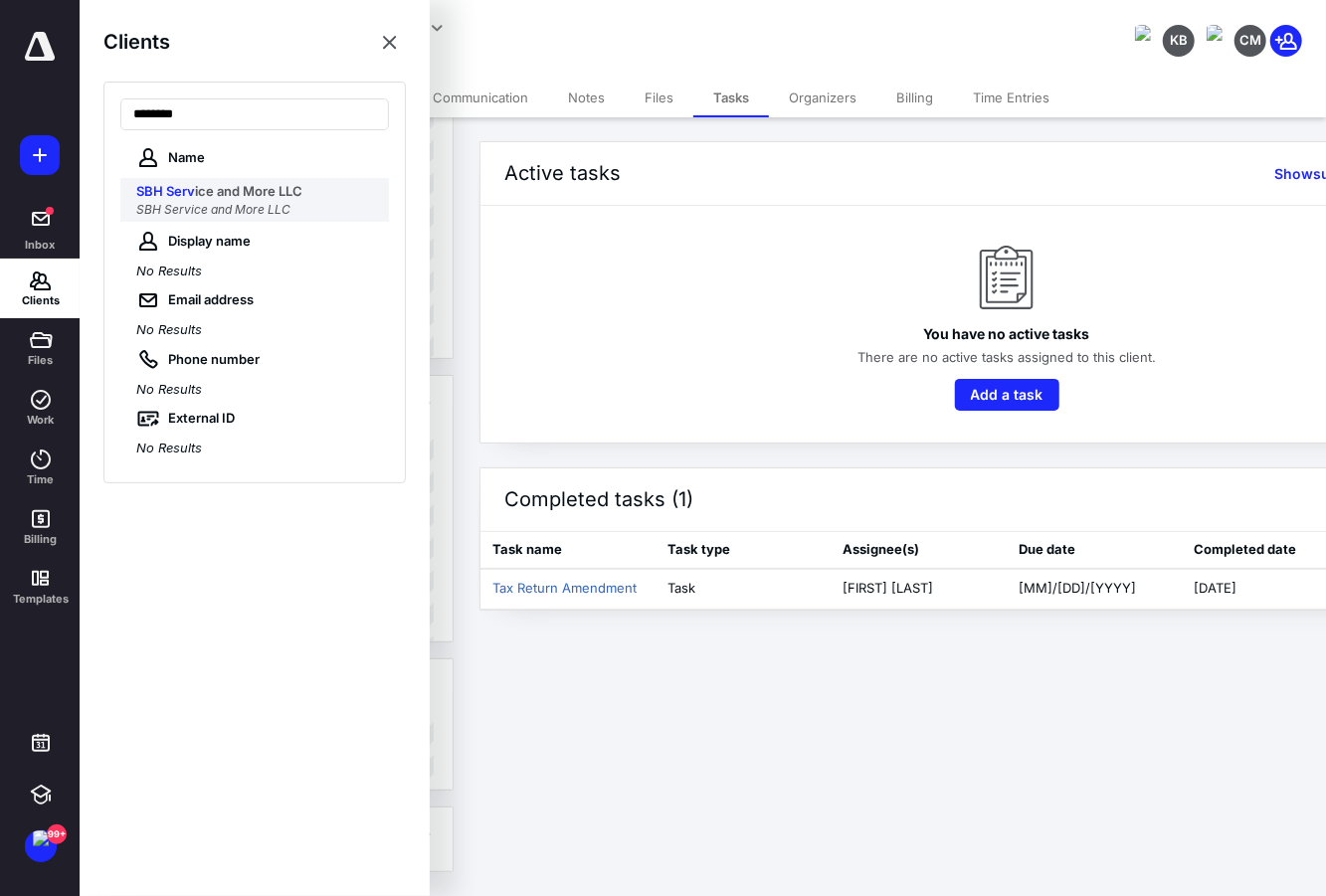 type on "********" 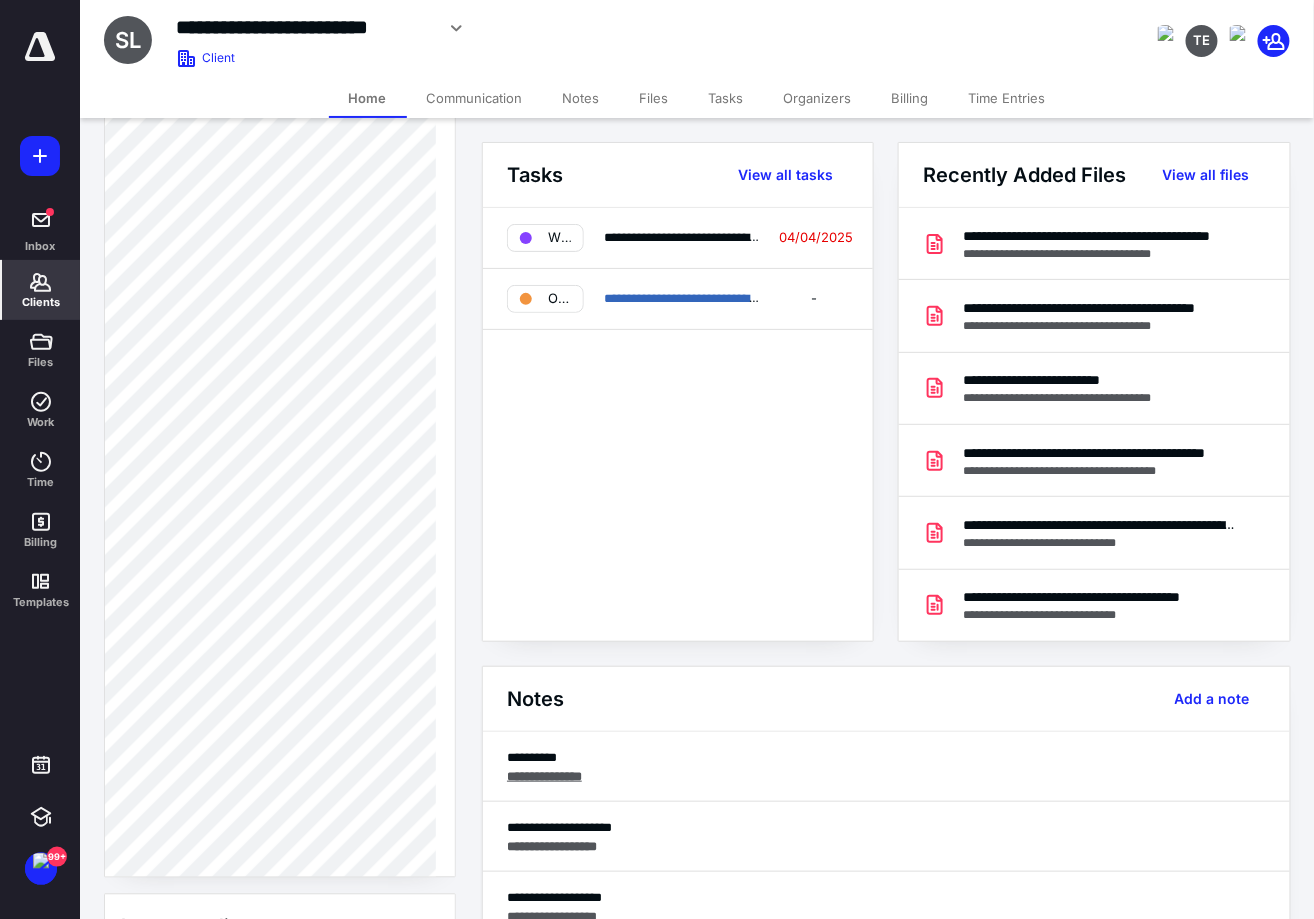 scroll, scrollTop: 1160, scrollLeft: 0, axis: vertical 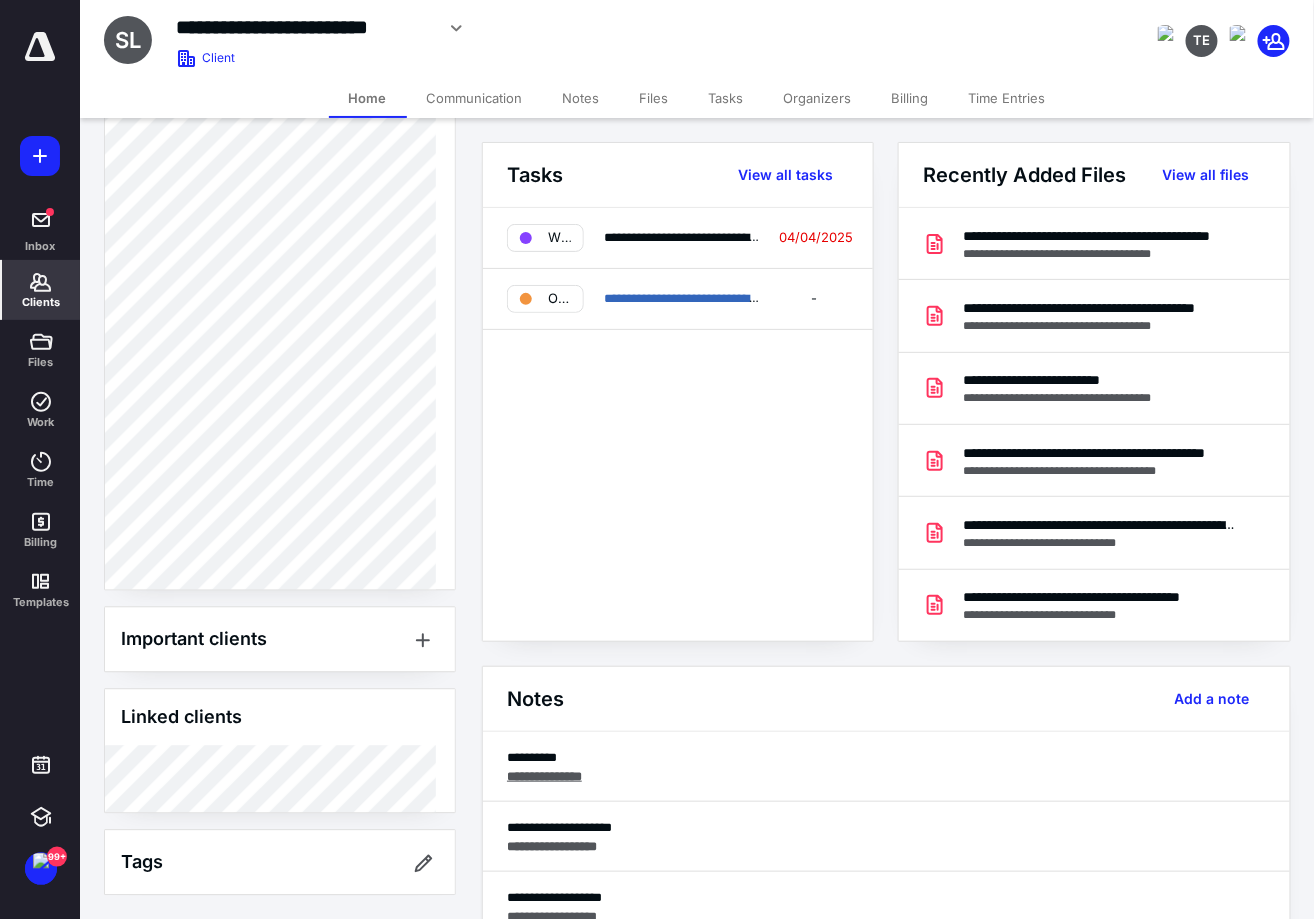 click on "Clients" at bounding box center (41, 290) 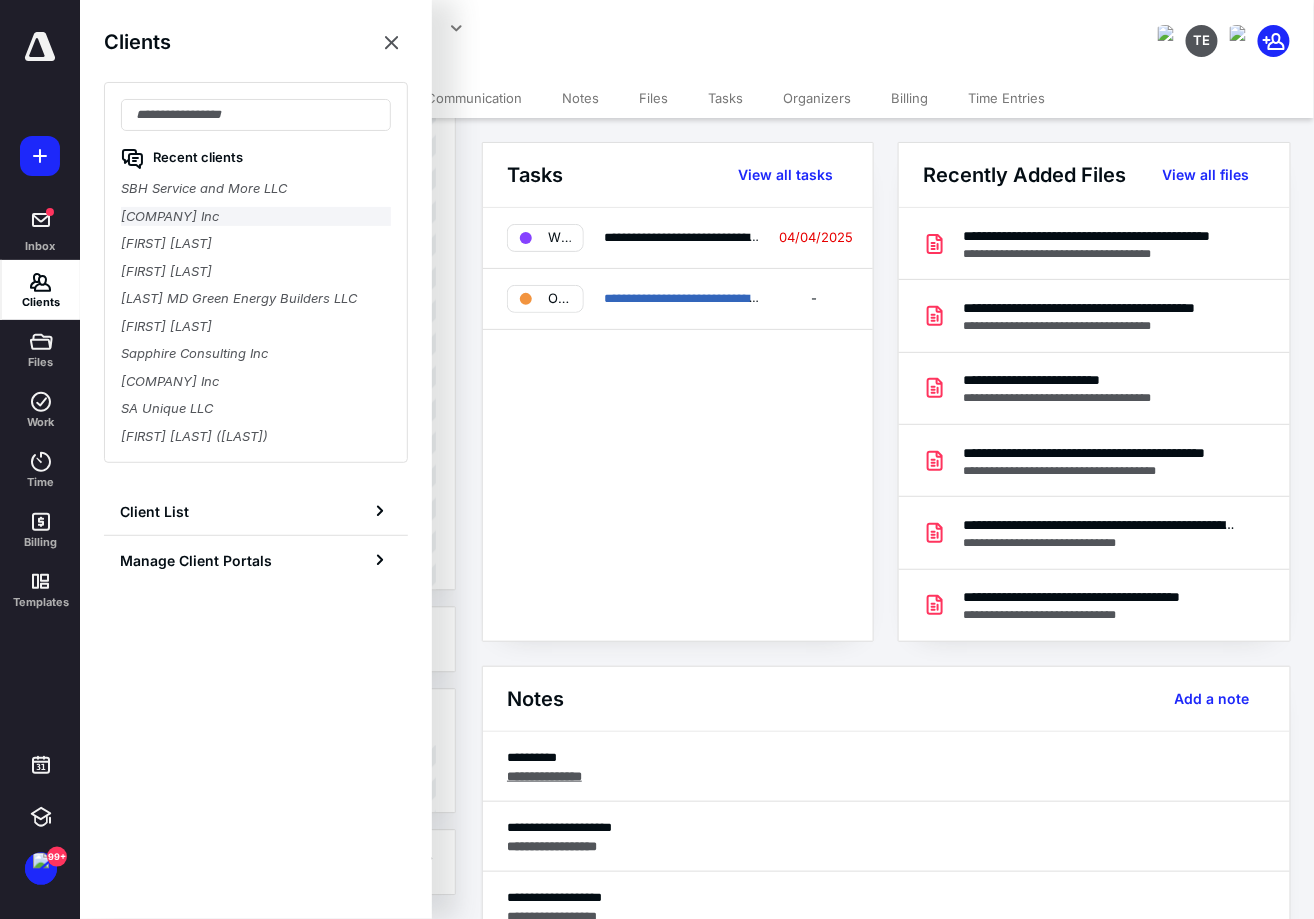 click on "[COMPANY] Inc" at bounding box center (256, 217) 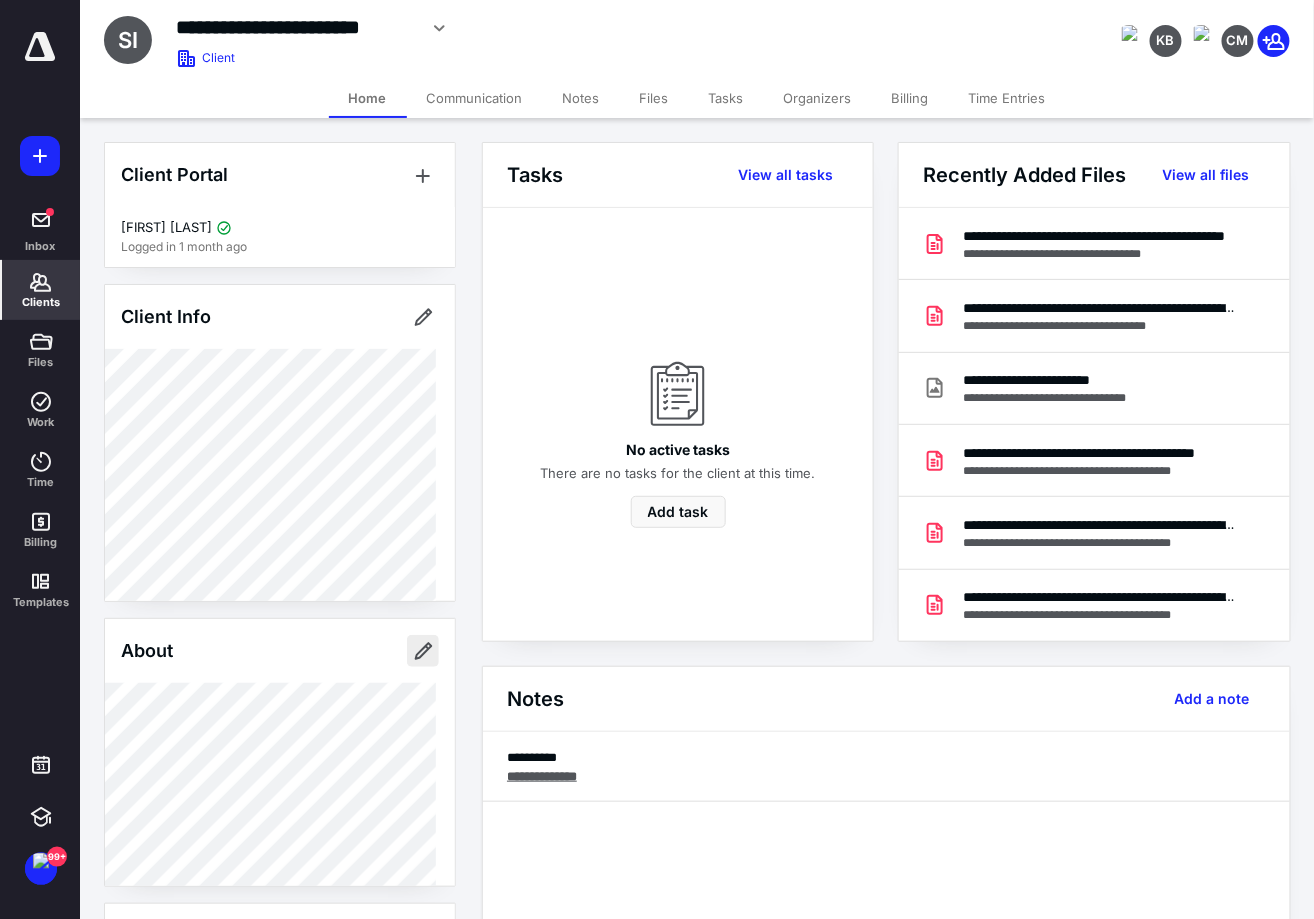 click at bounding box center [423, 651] 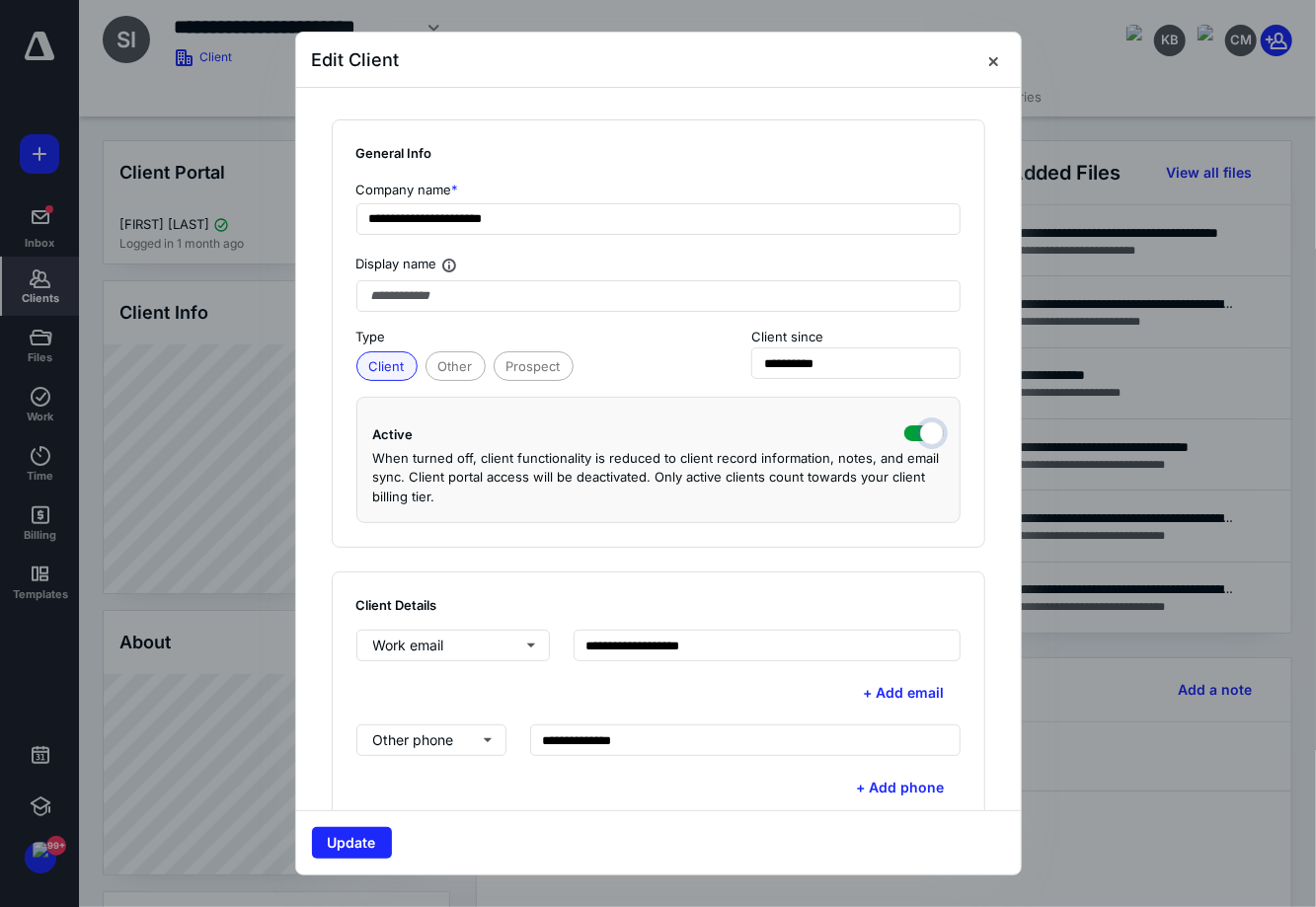 click at bounding box center [924, 431] 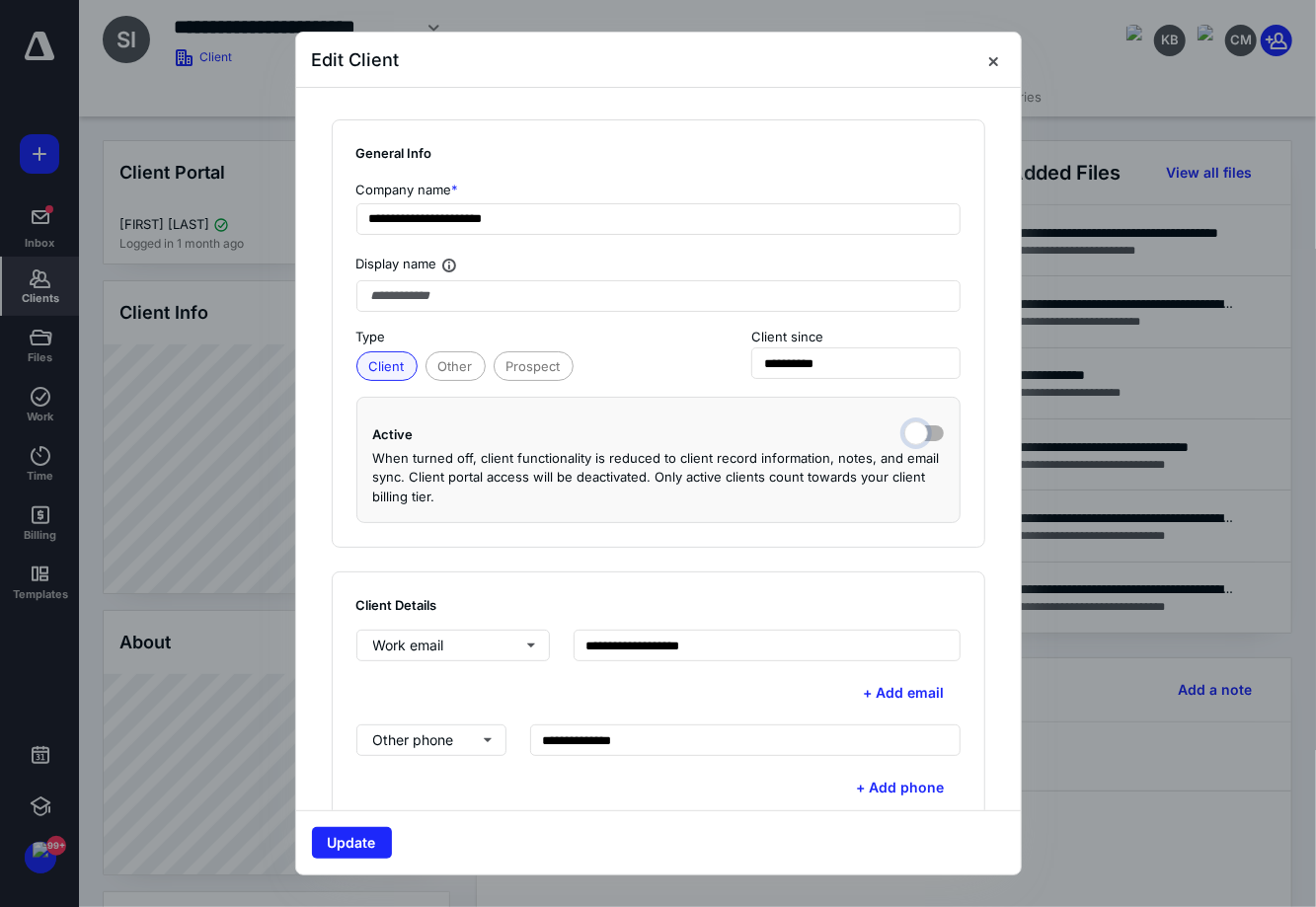 checkbox on "false" 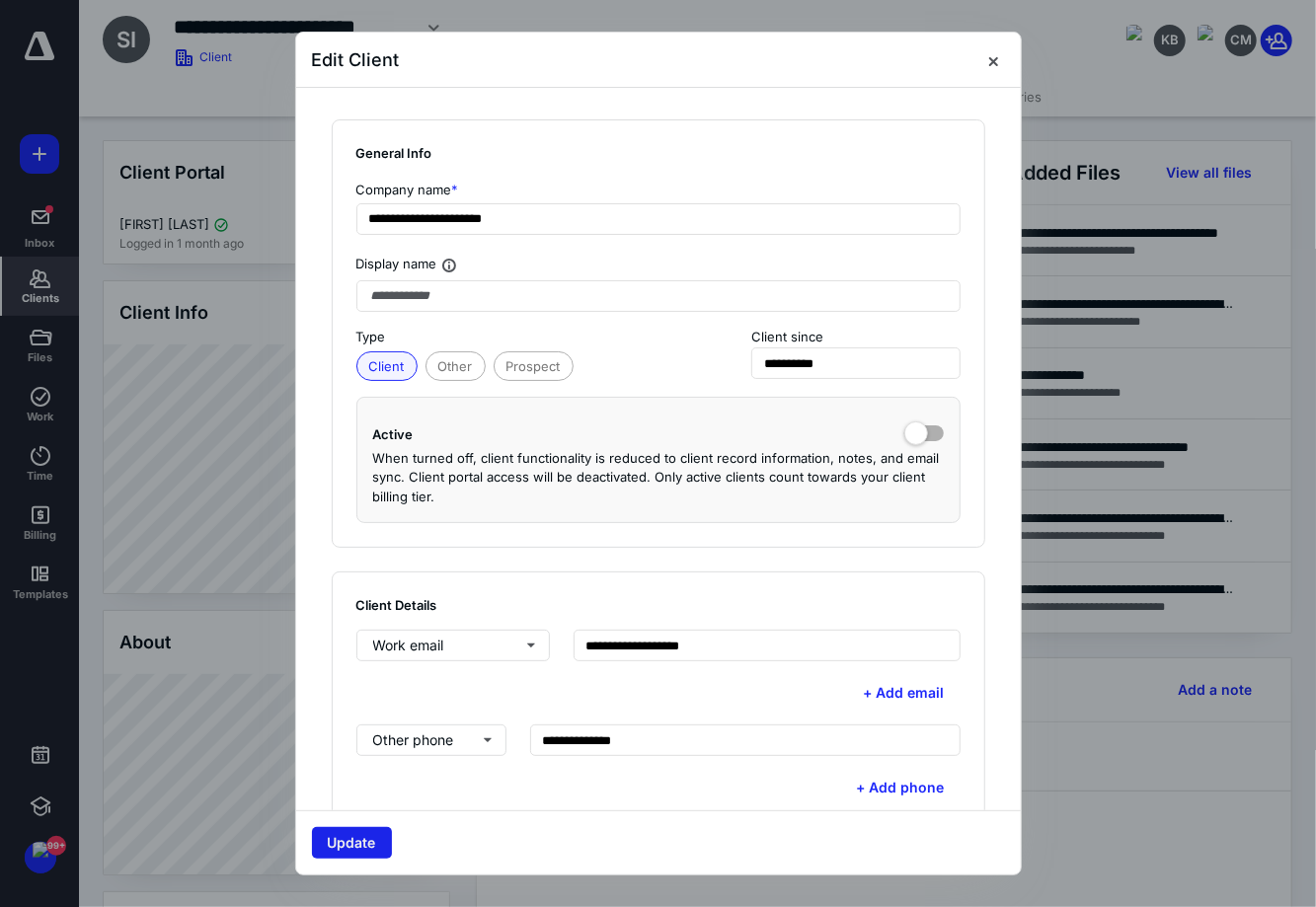 click on "Update" at bounding box center (351, 843) 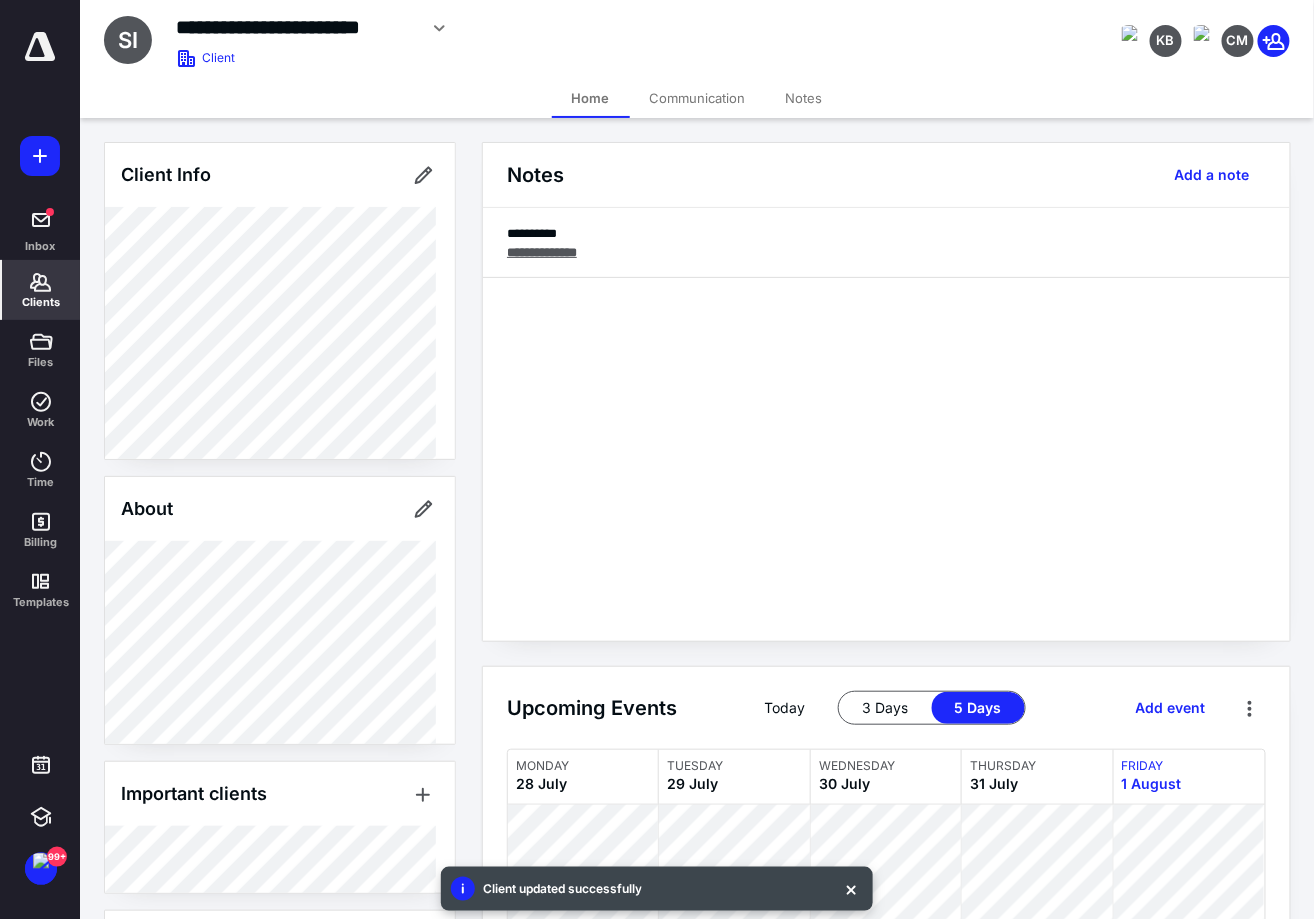 scroll, scrollTop: 80, scrollLeft: 0, axis: vertical 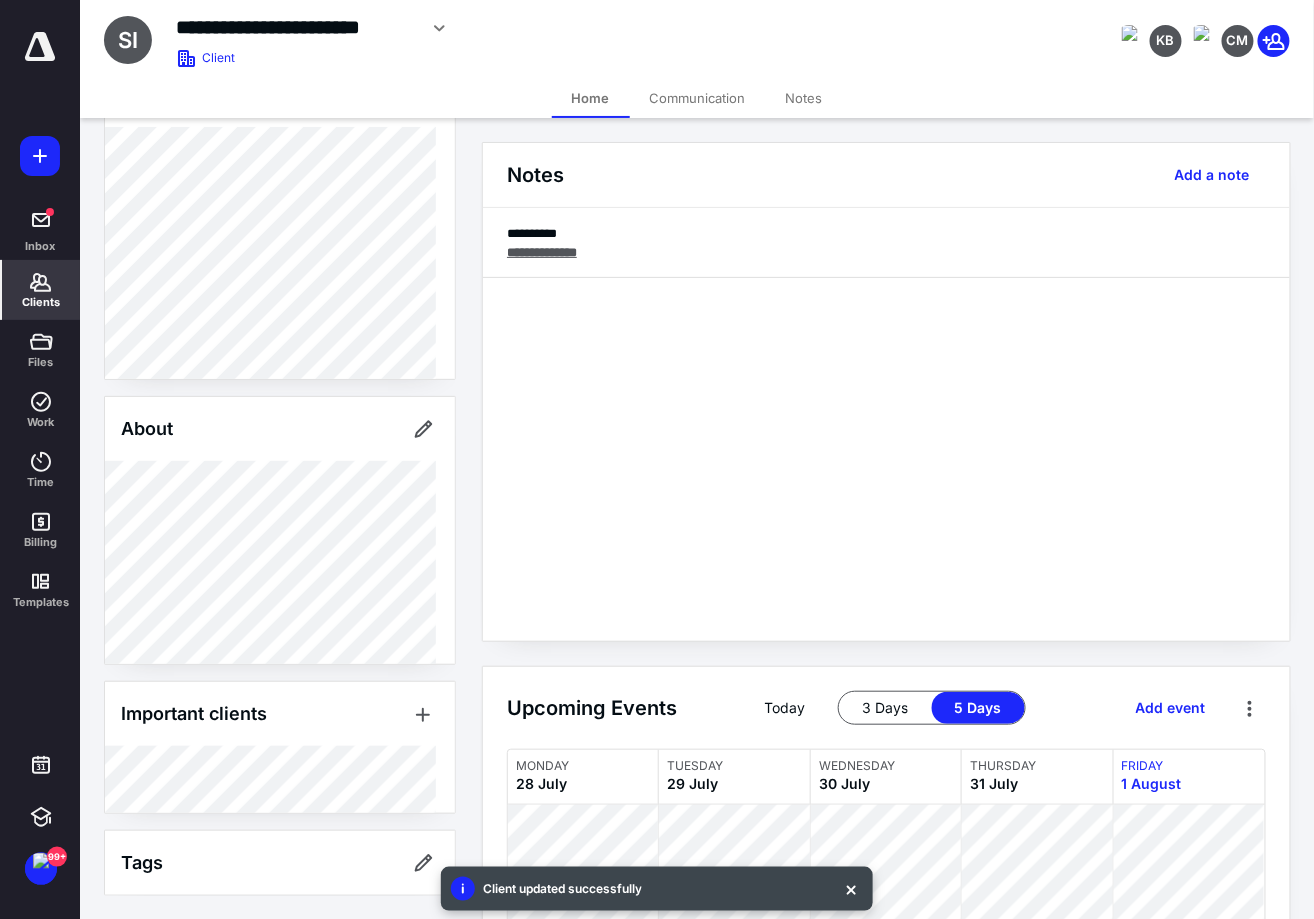 click 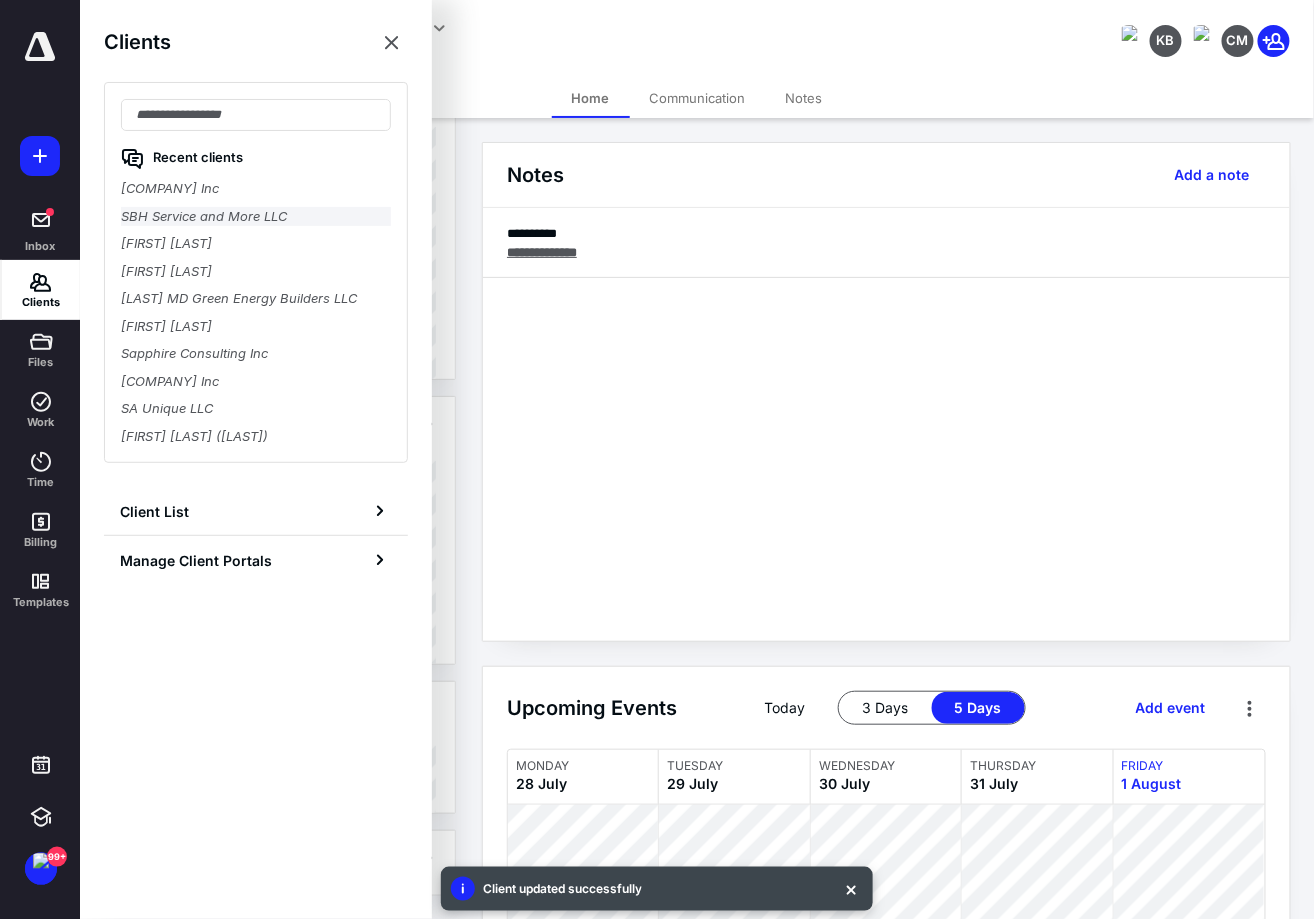 click on "SBH Service and More LLC" at bounding box center [256, 217] 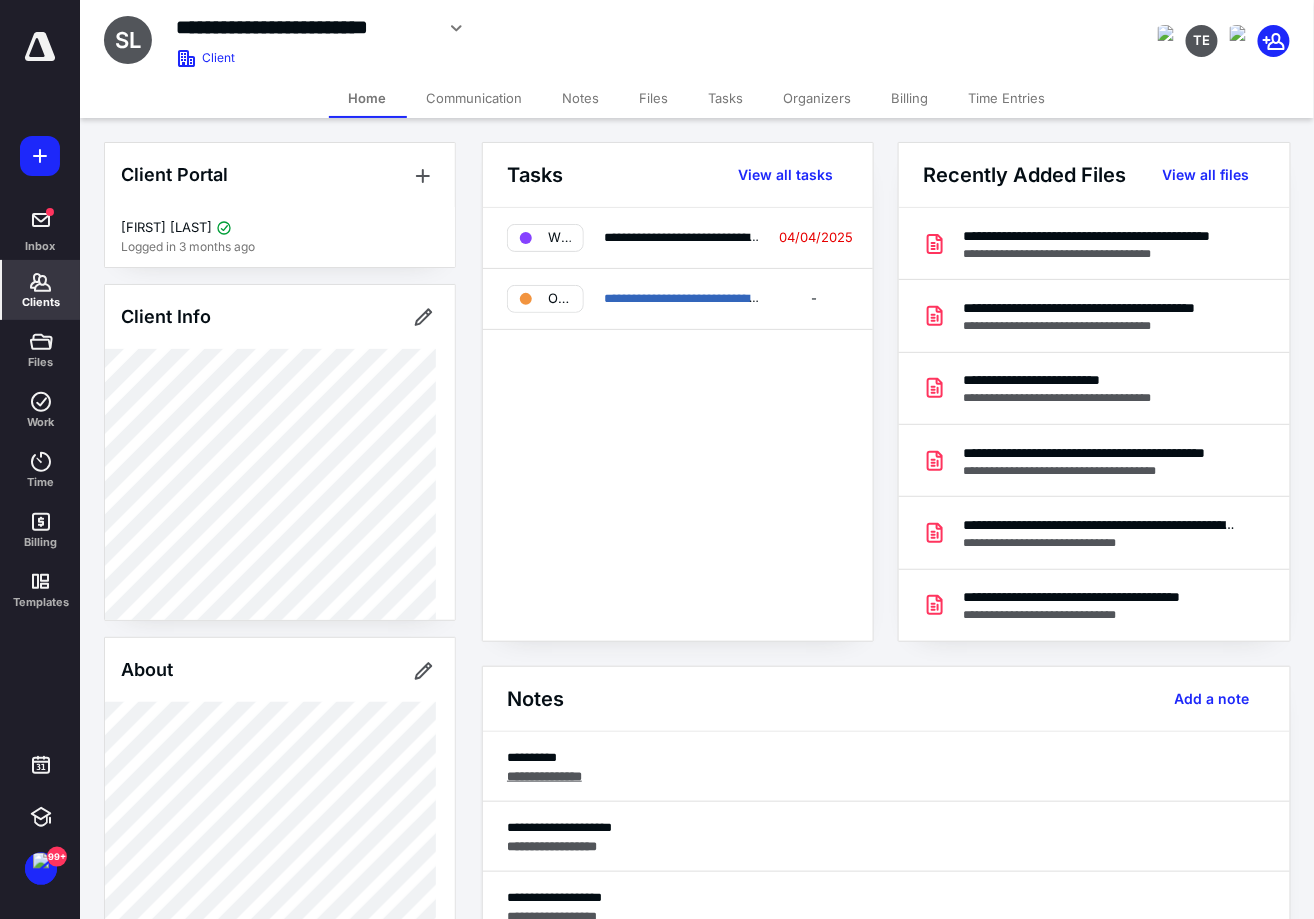 click on "Clients" at bounding box center [41, 290] 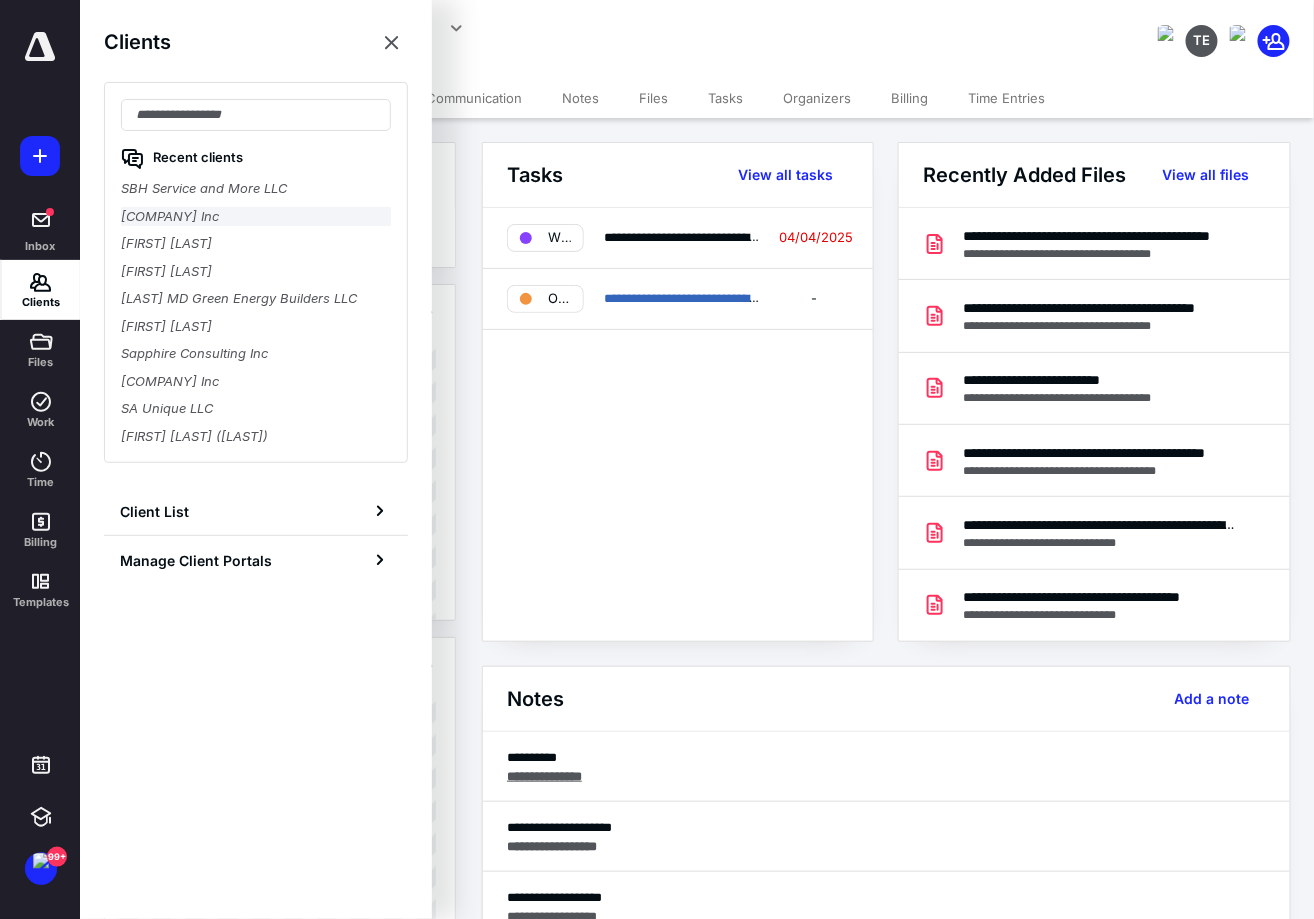 click on "[COMPANY] Inc" at bounding box center (256, 217) 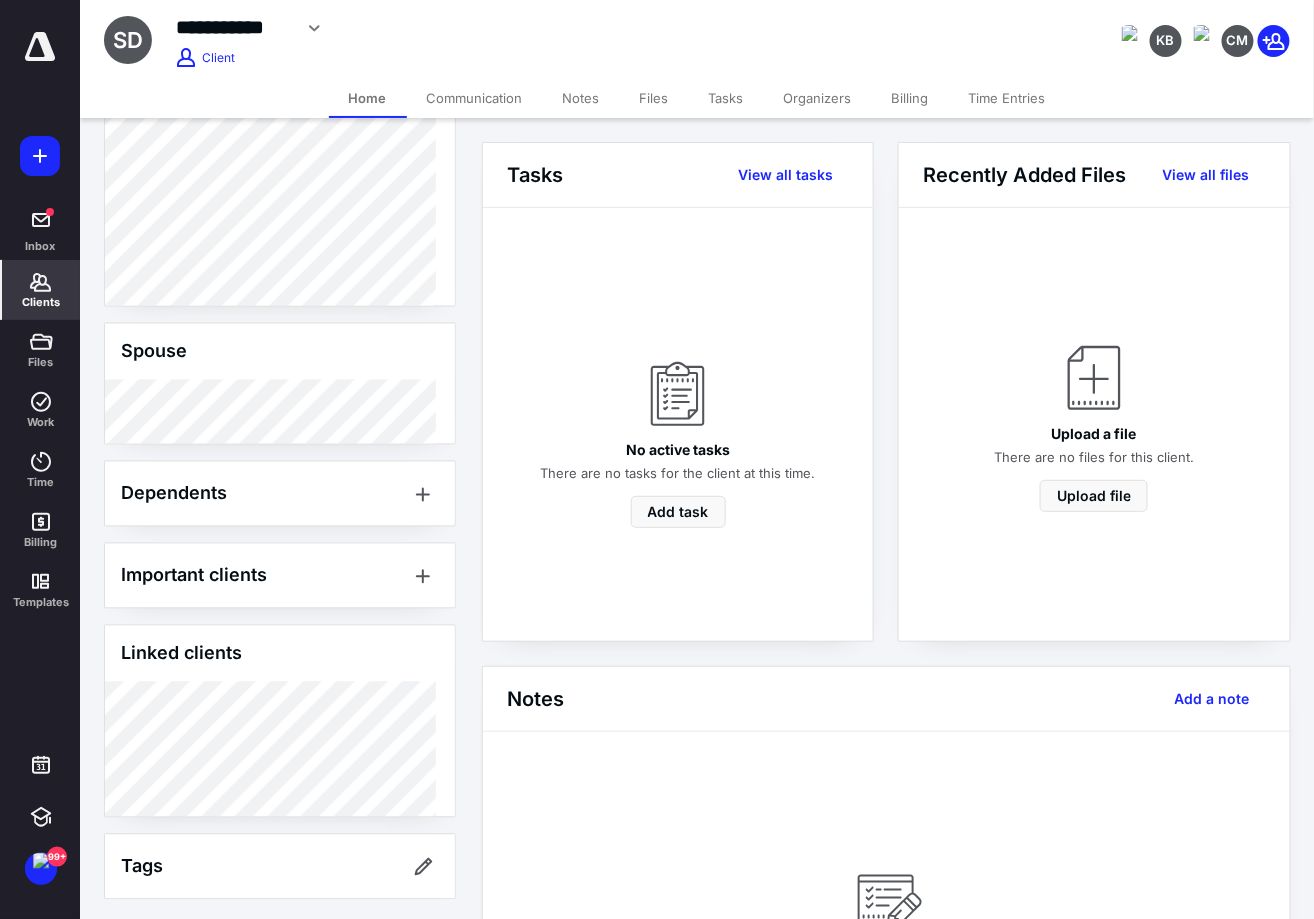 scroll, scrollTop: 999, scrollLeft: 0, axis: vertical 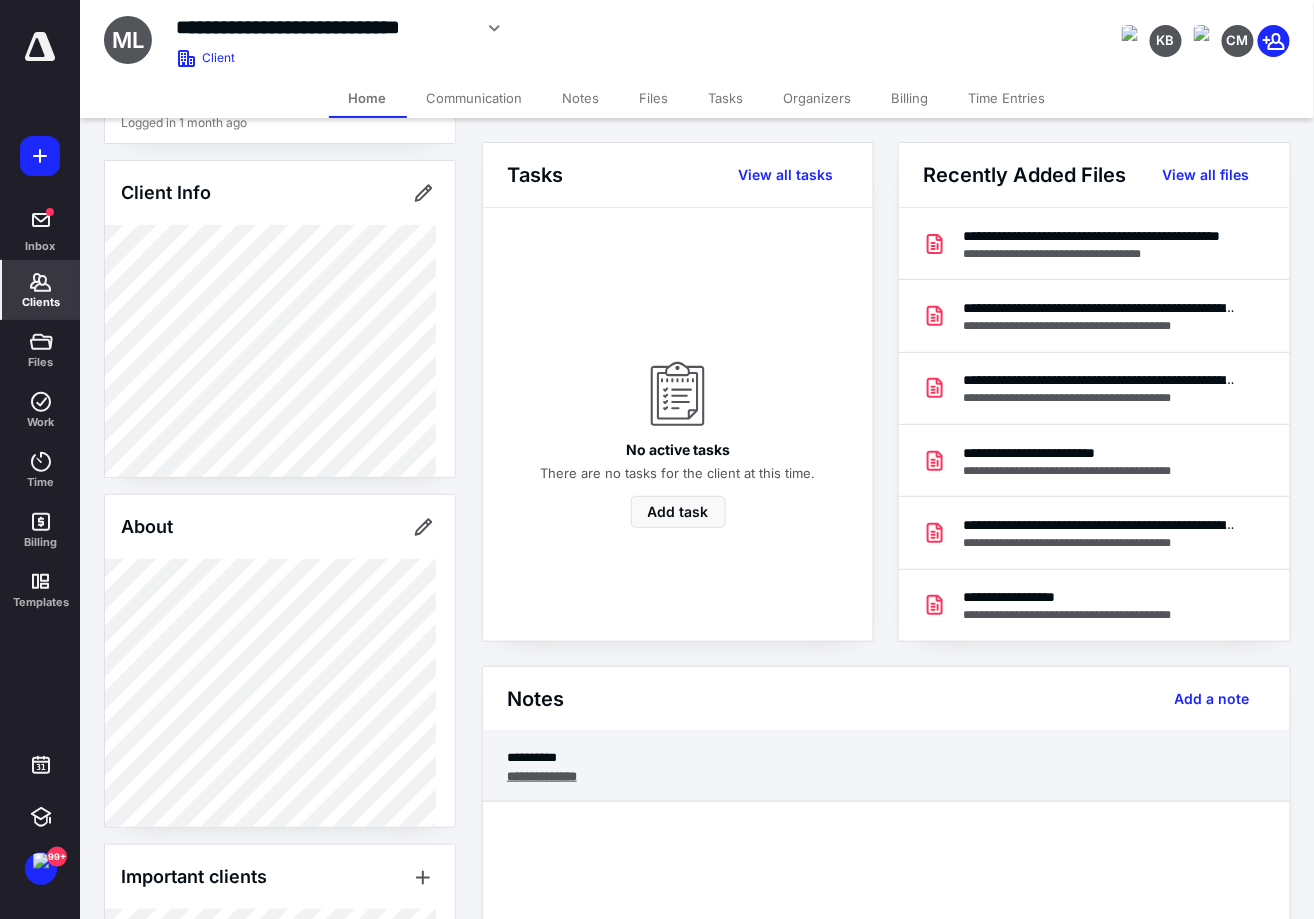 click on "**********" at bounding box center [886, 757] 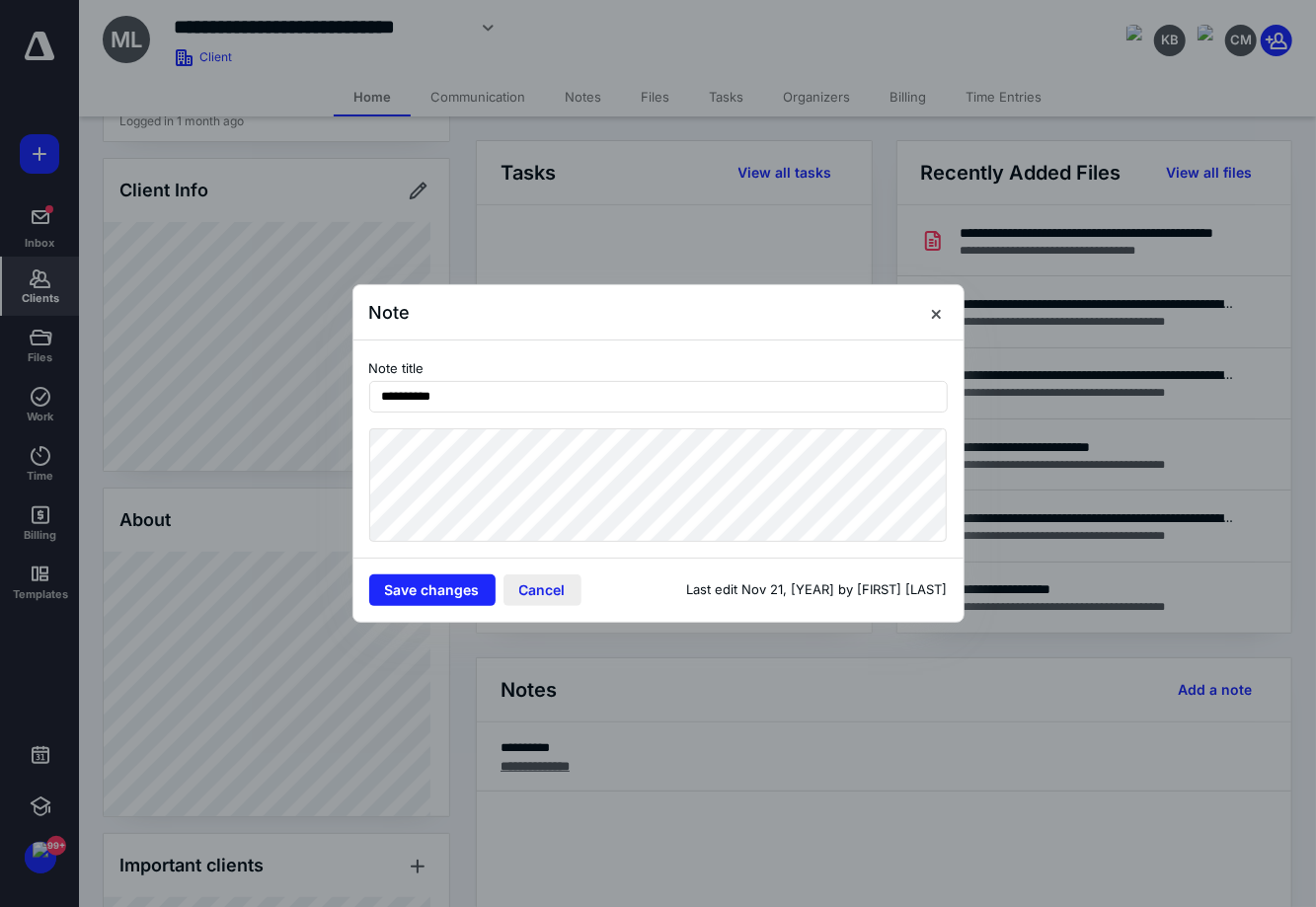 click on "Cancel" at bounding box center [542, 590] 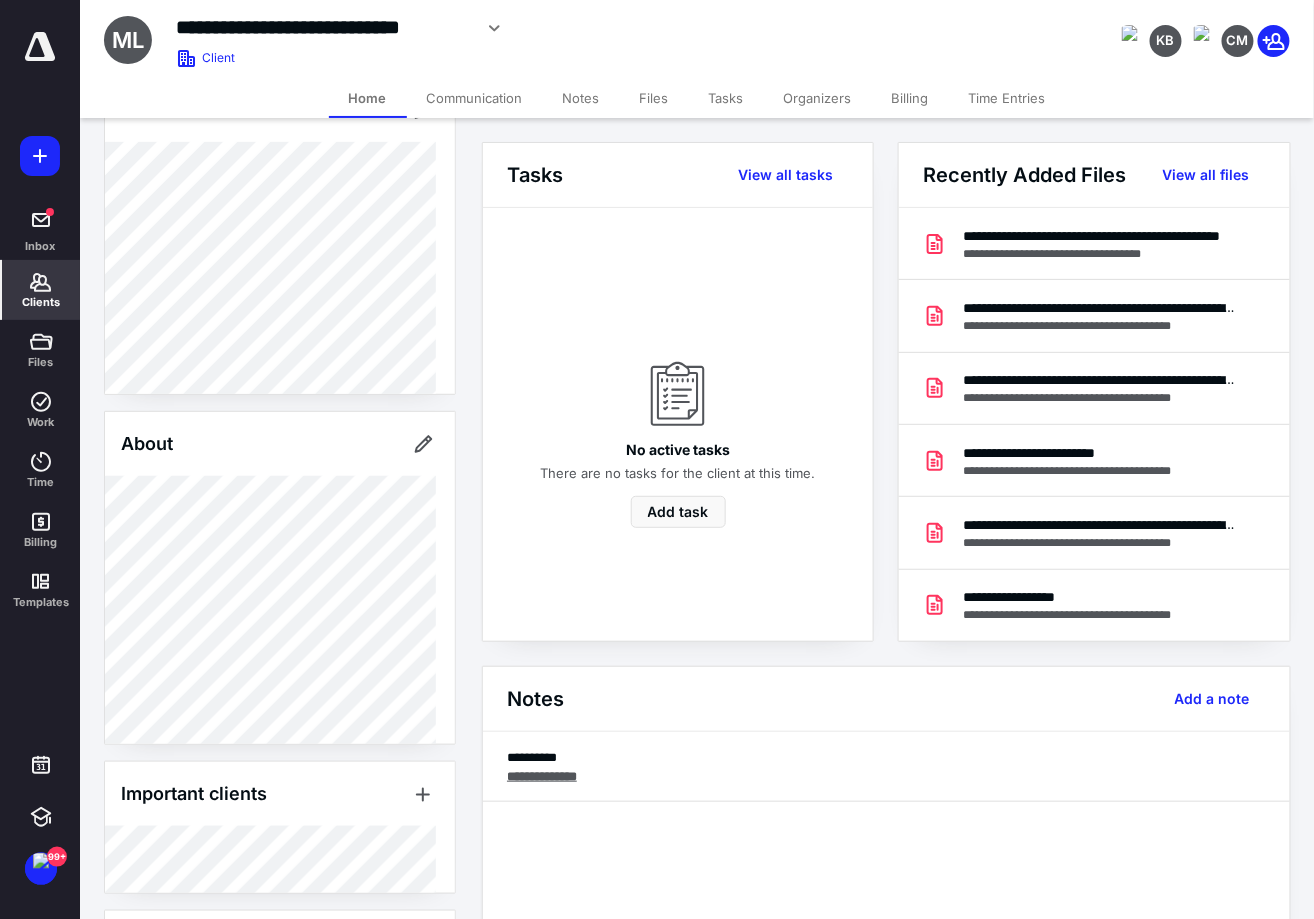 scroll, scrollTop: 287, scrollLeft: 0, axis: vertical 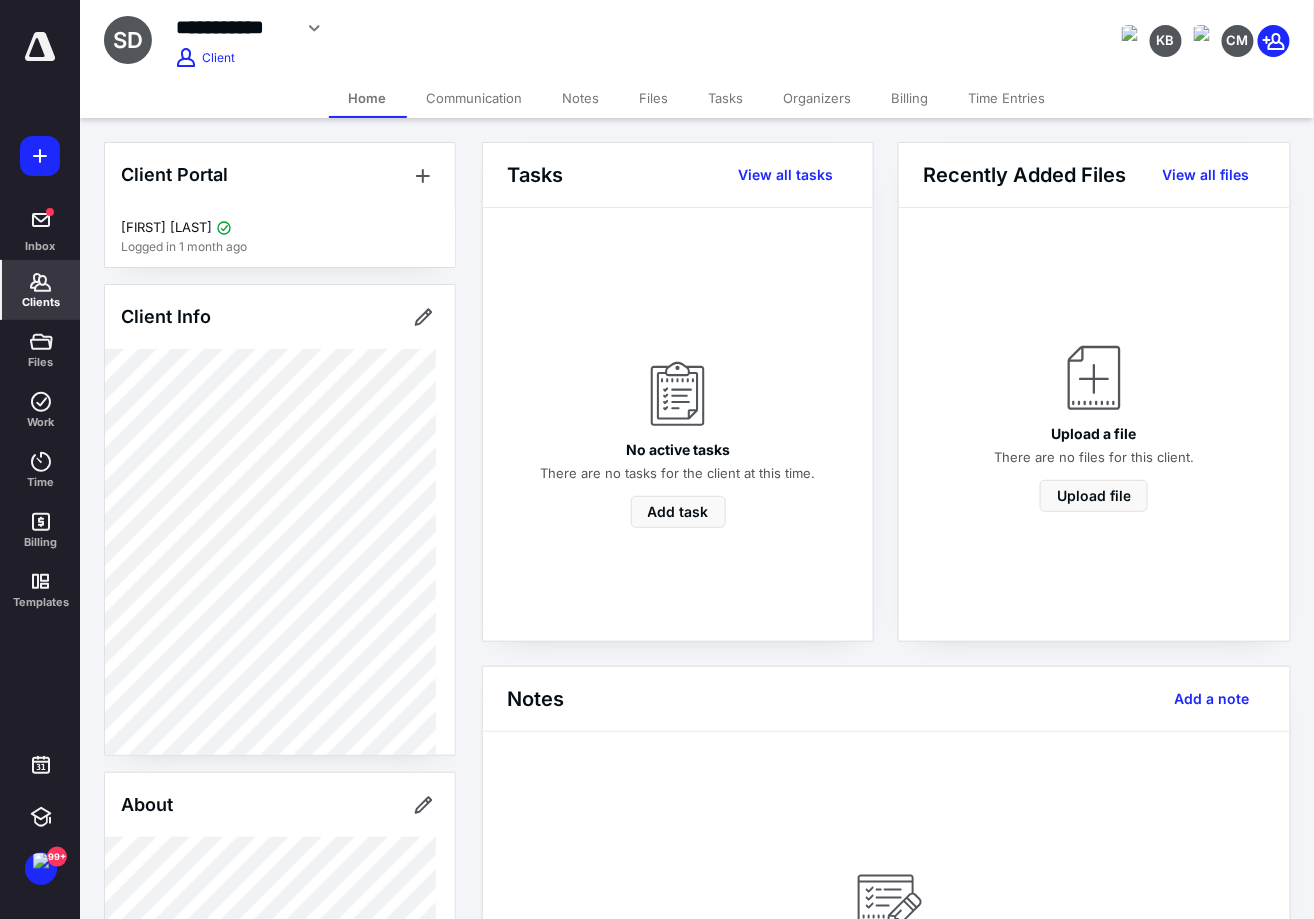 click on "Files" at bounding box center [654, 98] 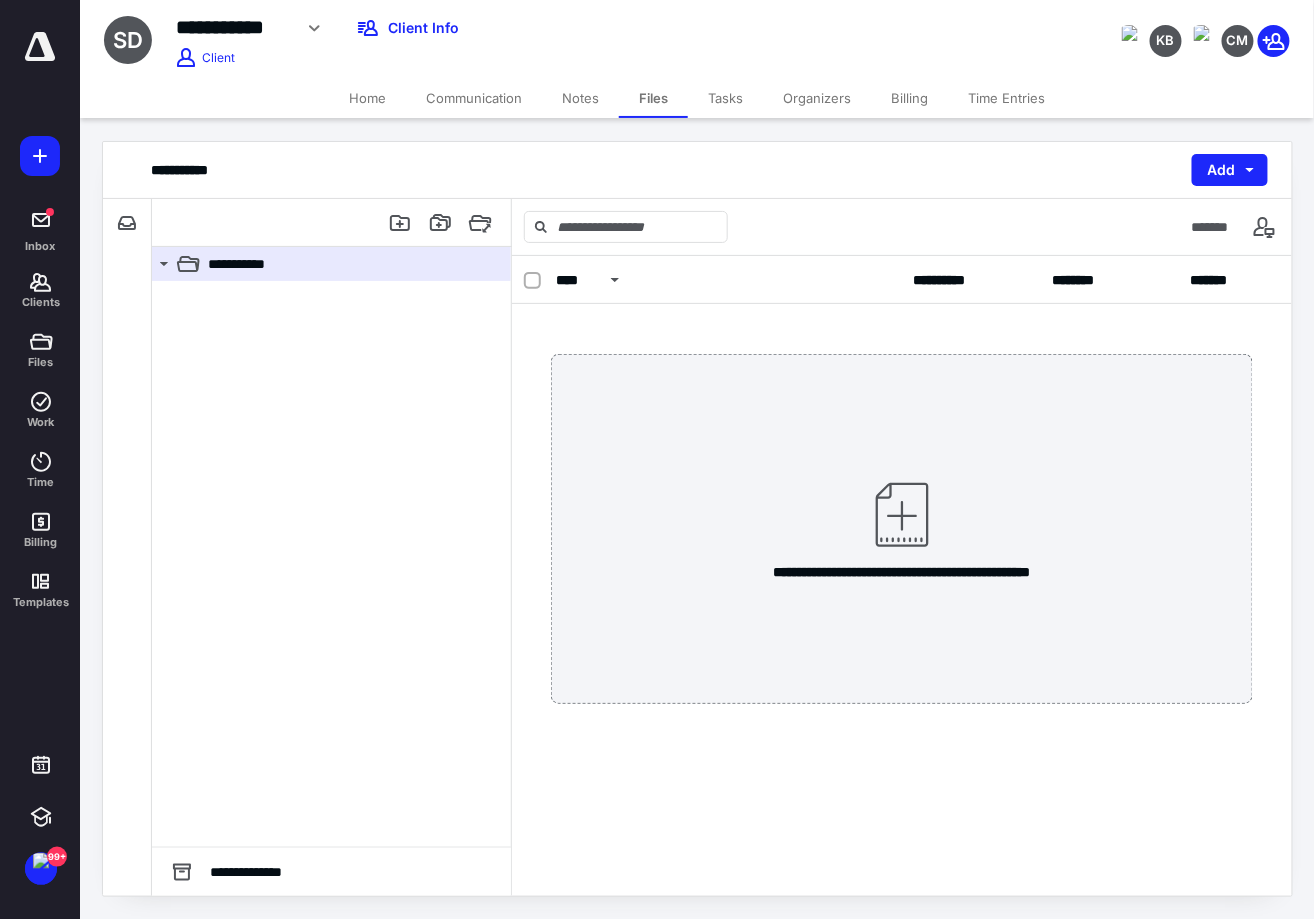 click on "Organizers" at bounding box center [817, 98] 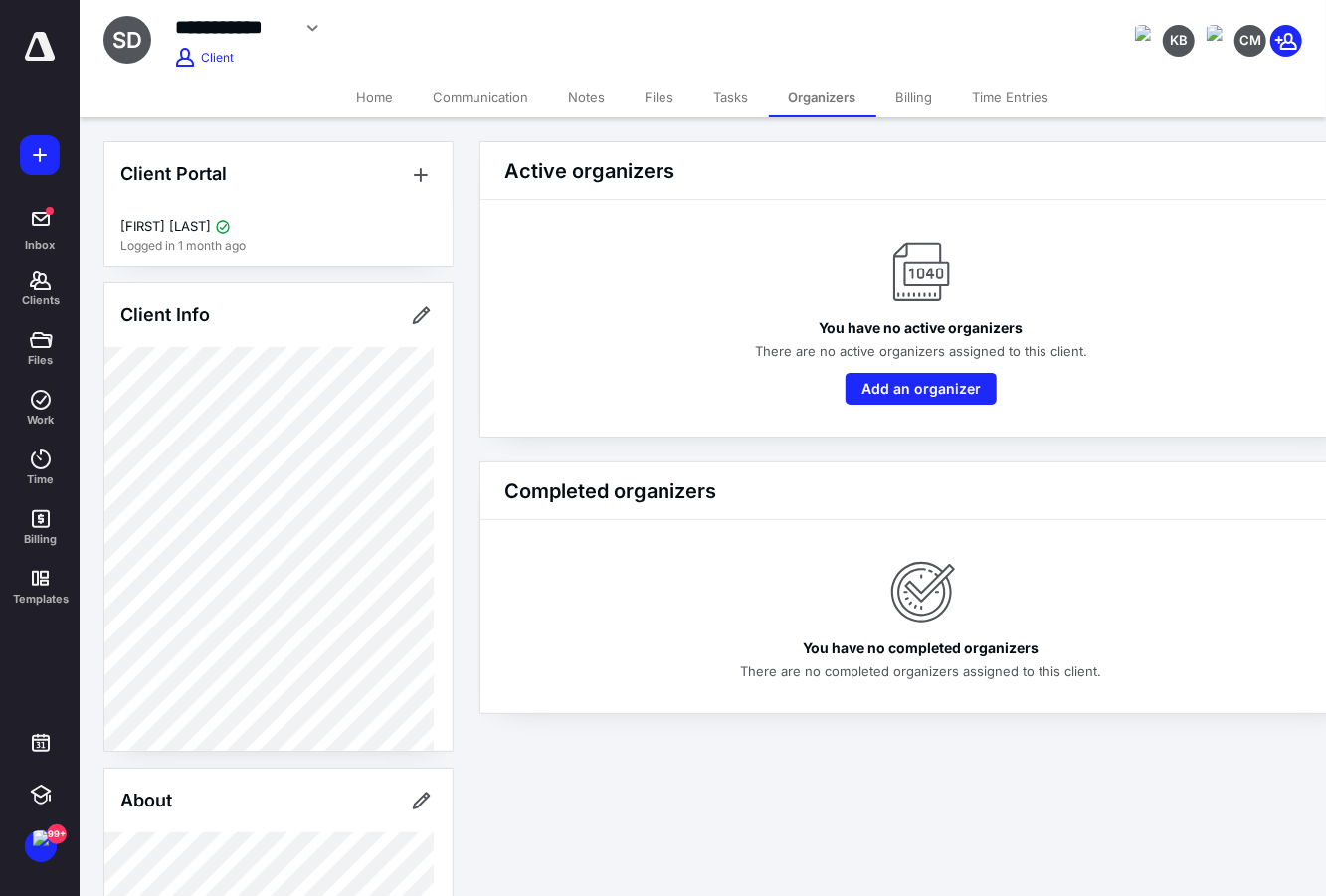 click on "Tasks" at bounding box center [731, 97] 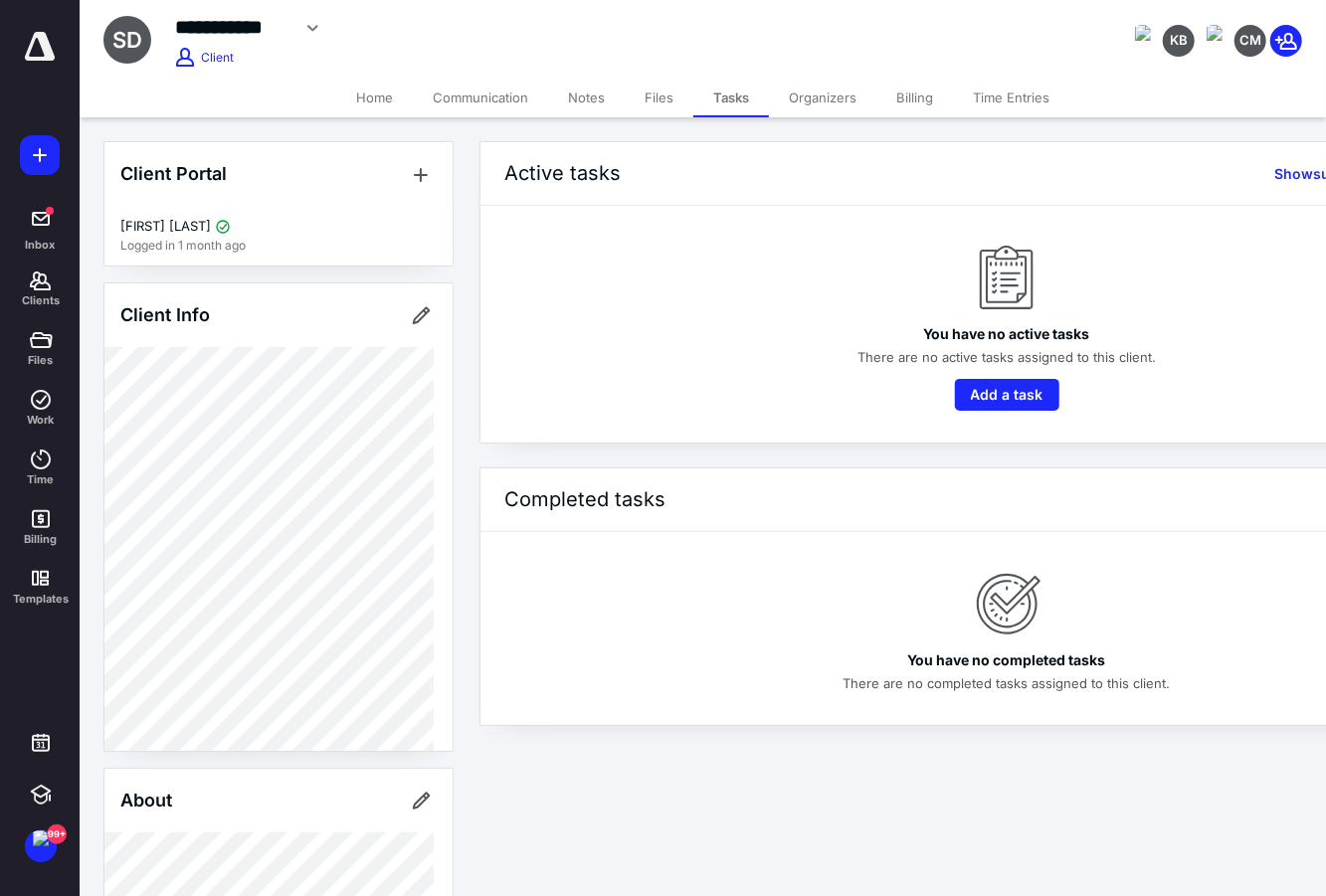 click on "Communication" at bounding box center (480, 97) 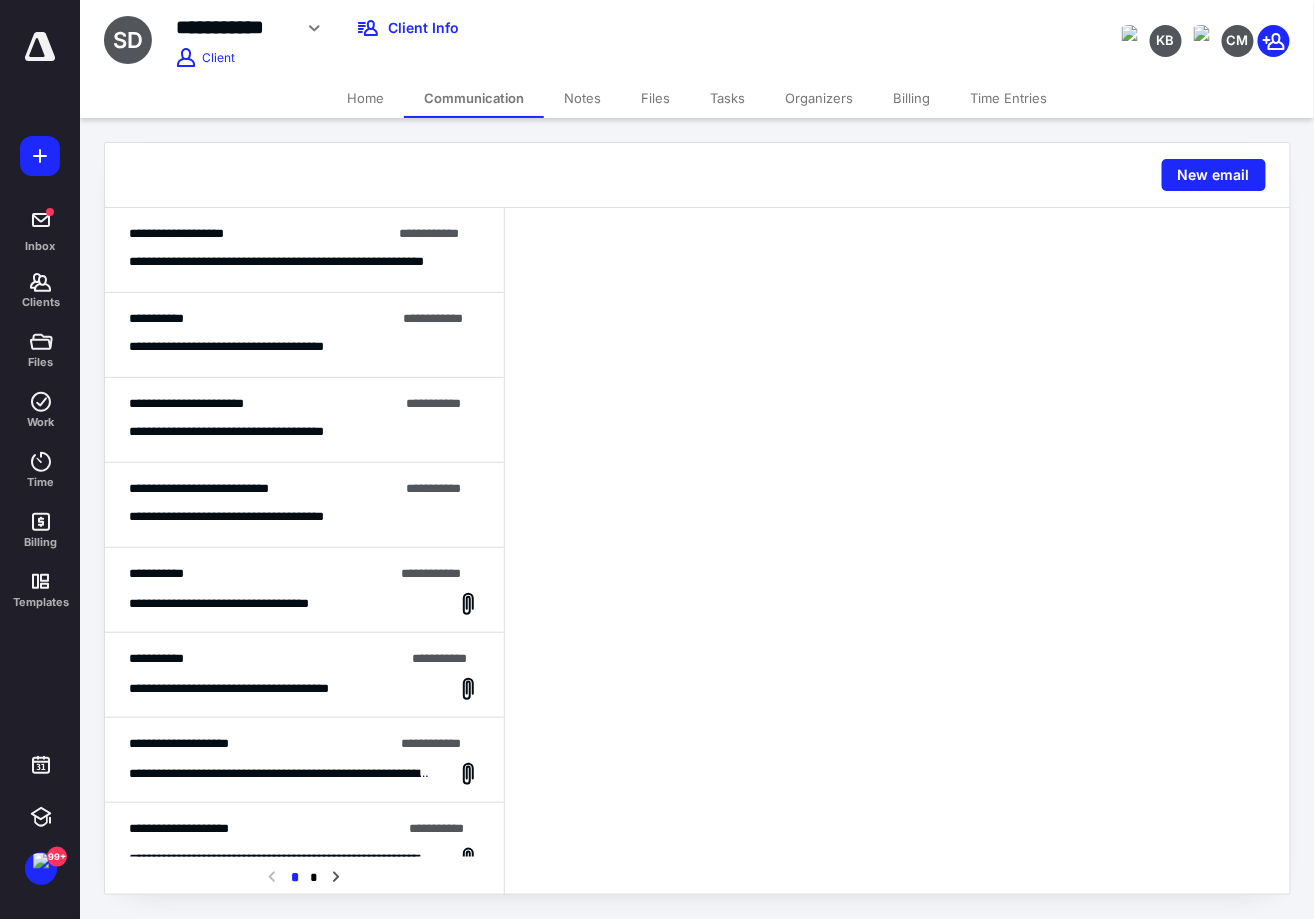 click on "Notes" at bounding box center [582, 98] 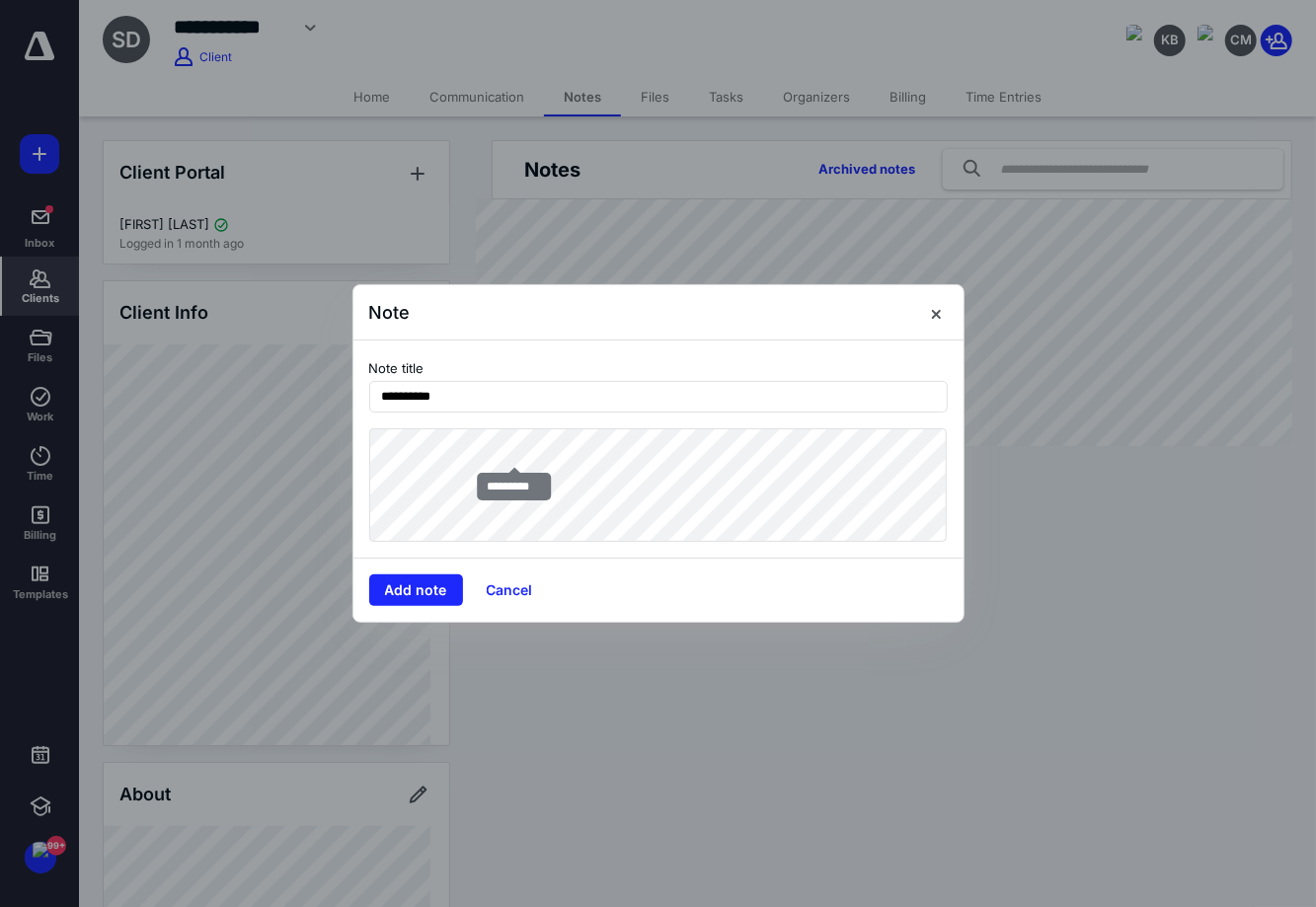 type on "**********" 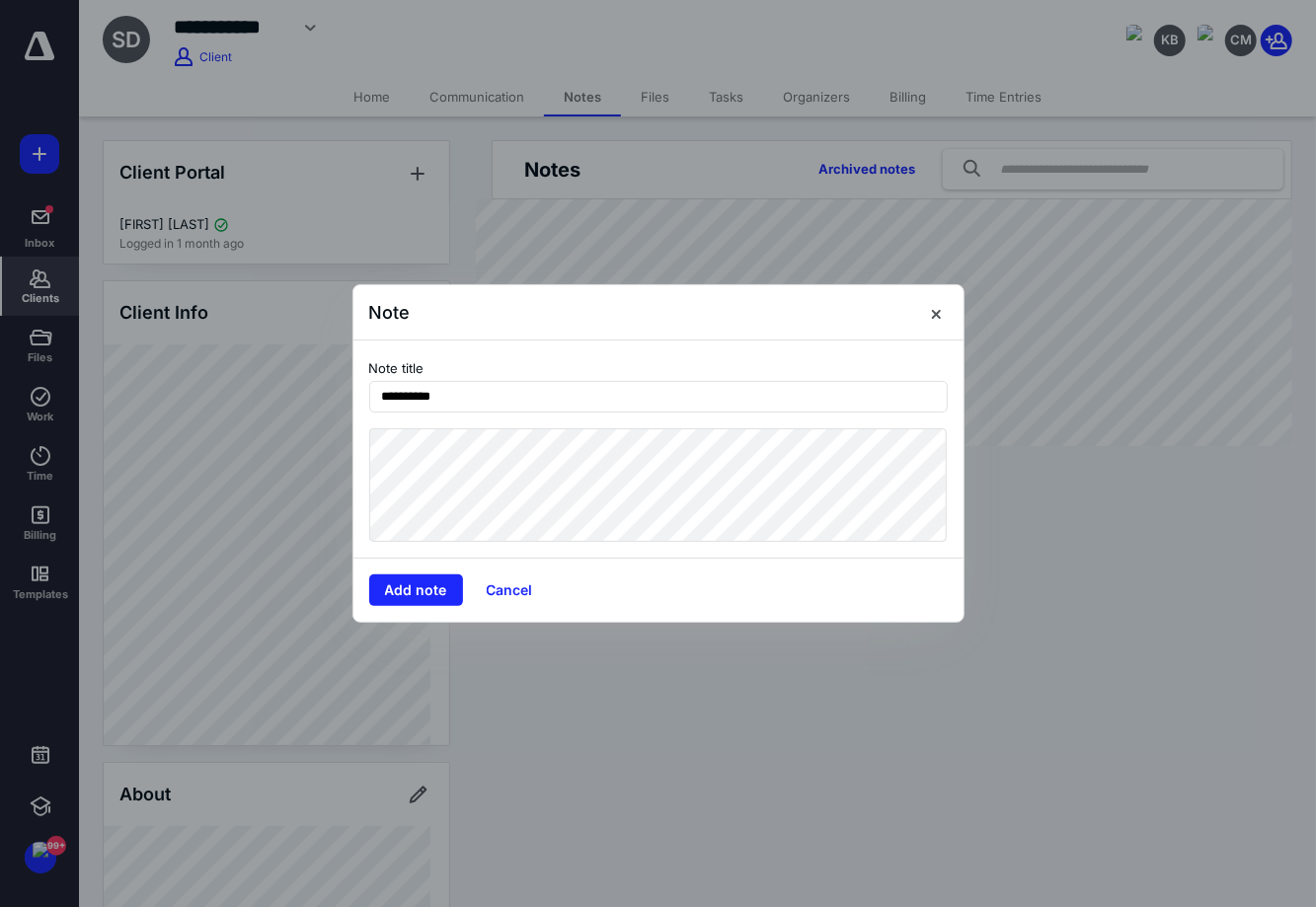 drag, startPoint x: 521, startPoint y: 484, endPoint x: 311, endPoint y: 479, distance: 210.05952 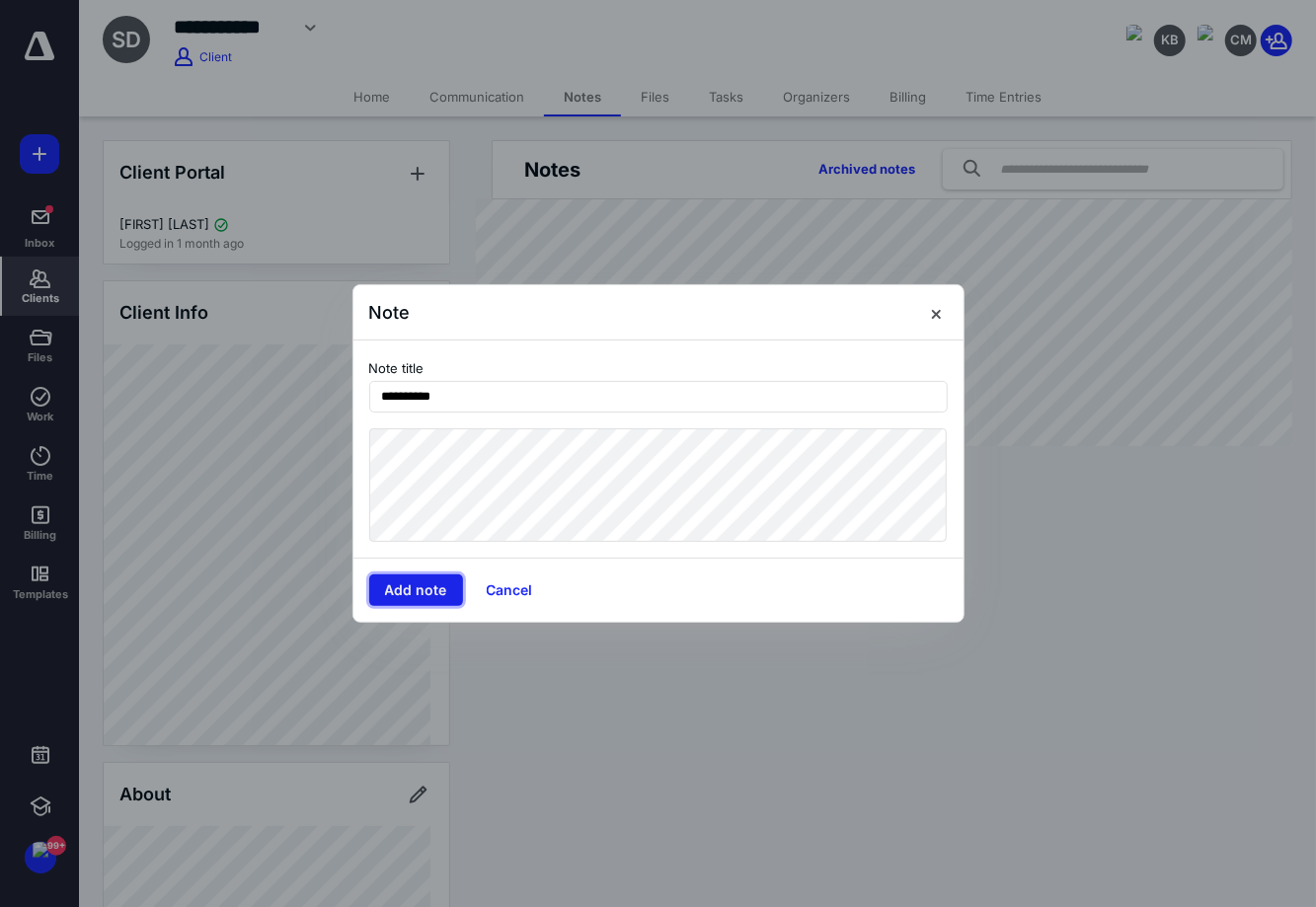 click on "Add note" at bounding box center [416, 590] 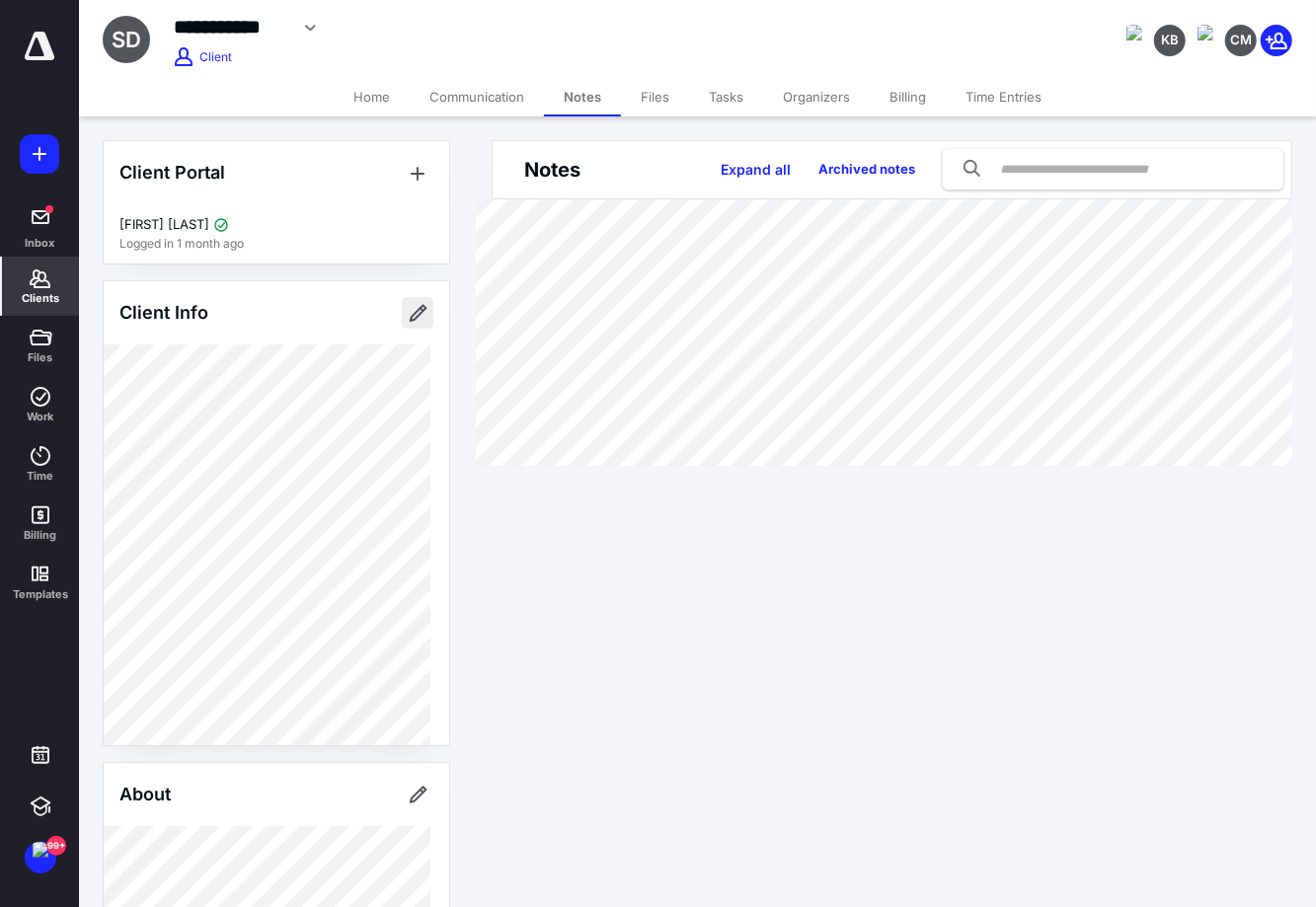 click at bounding box center (418, 313) 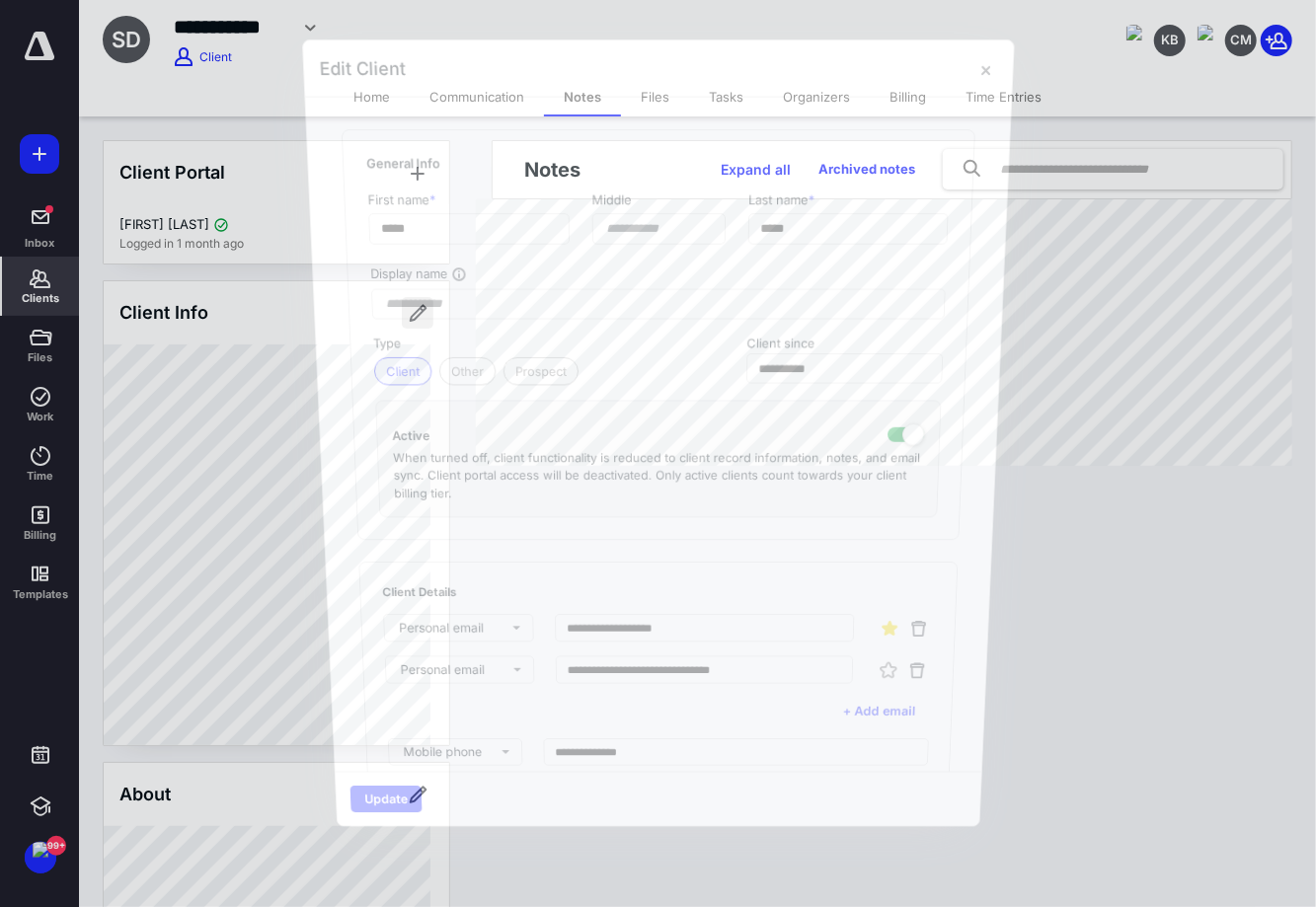 type on "*******" 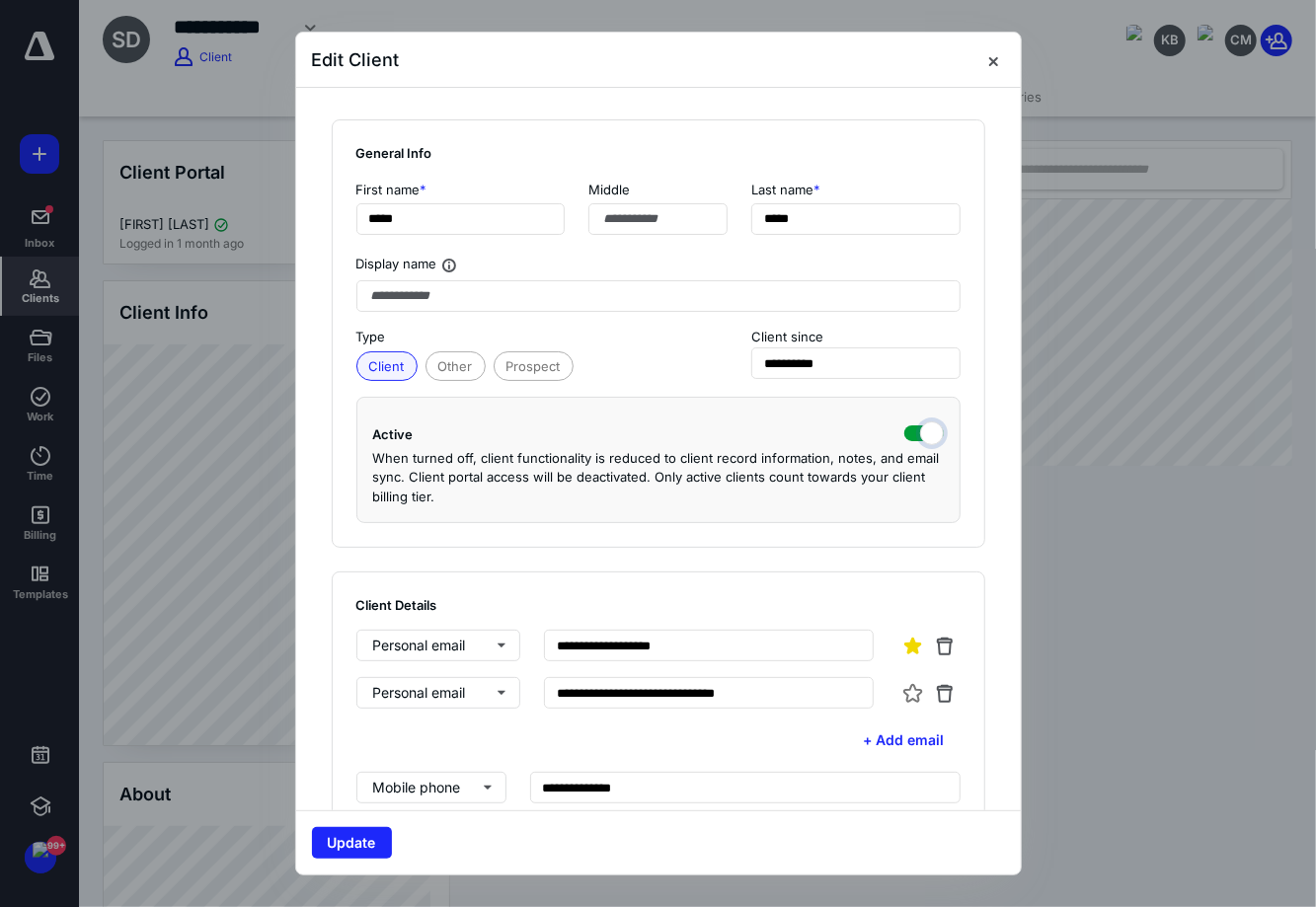 click at bounding box center (924, 431) 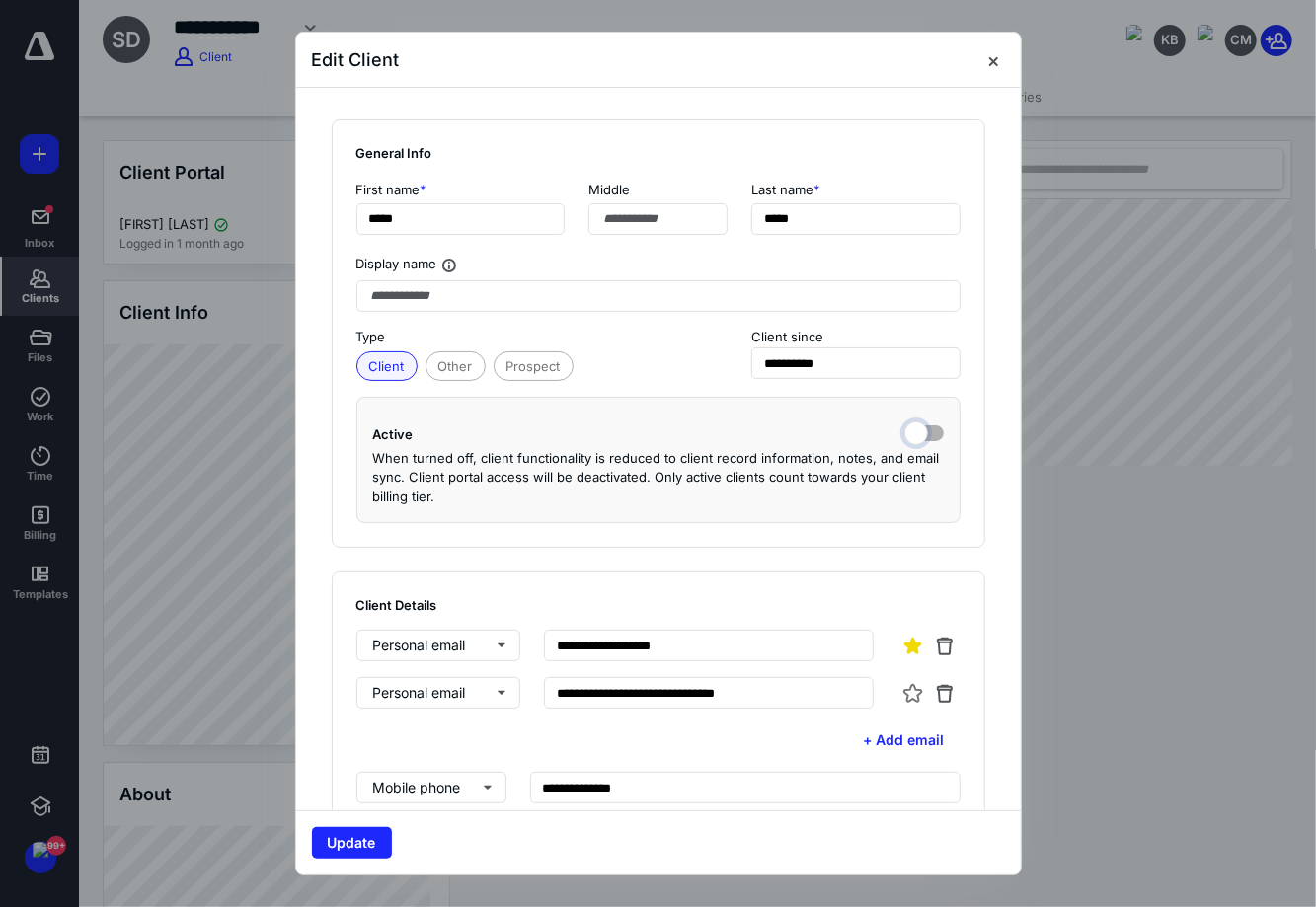 checkbox on "false" 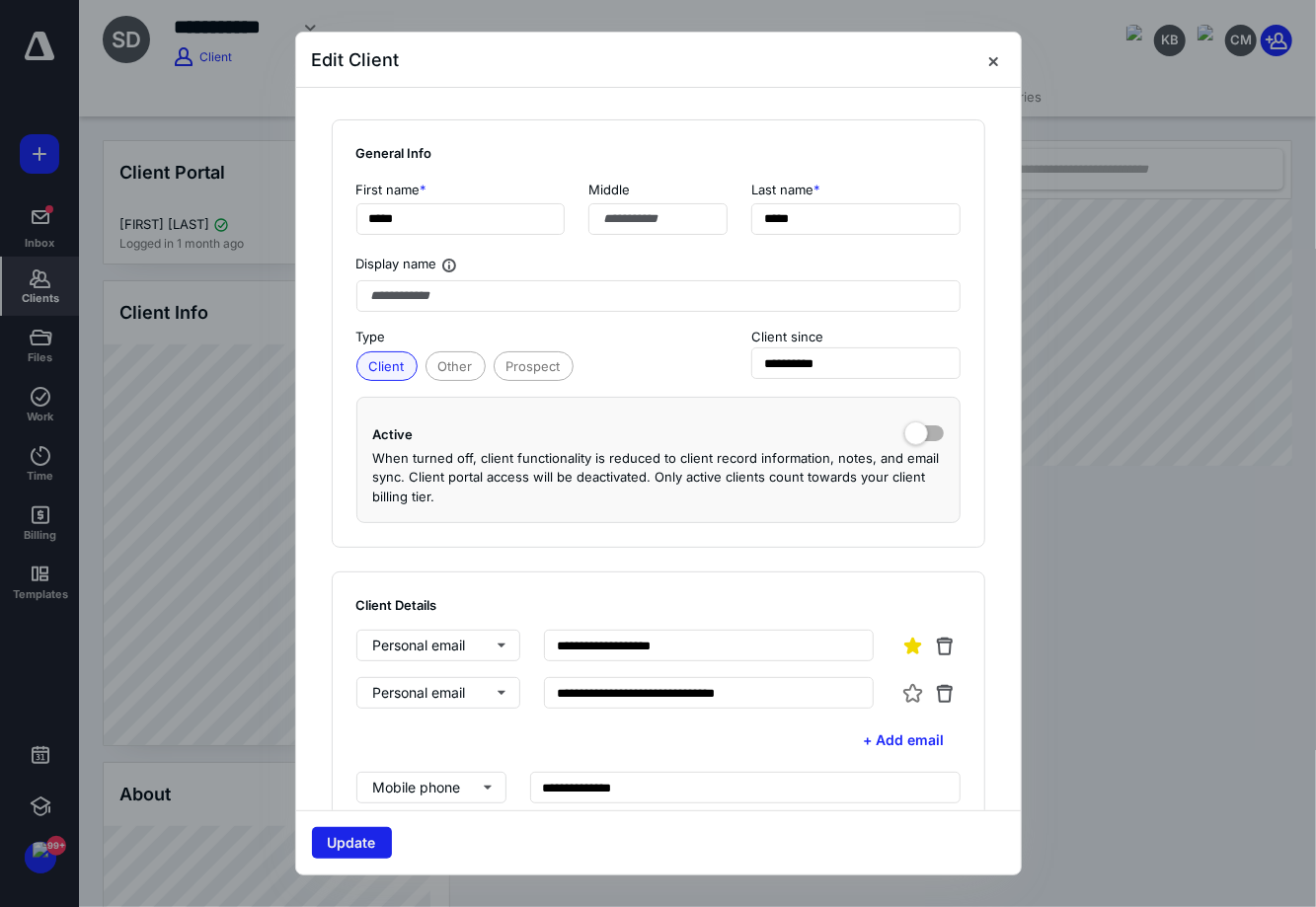 click on "Update" at bounding box center (351, 843) 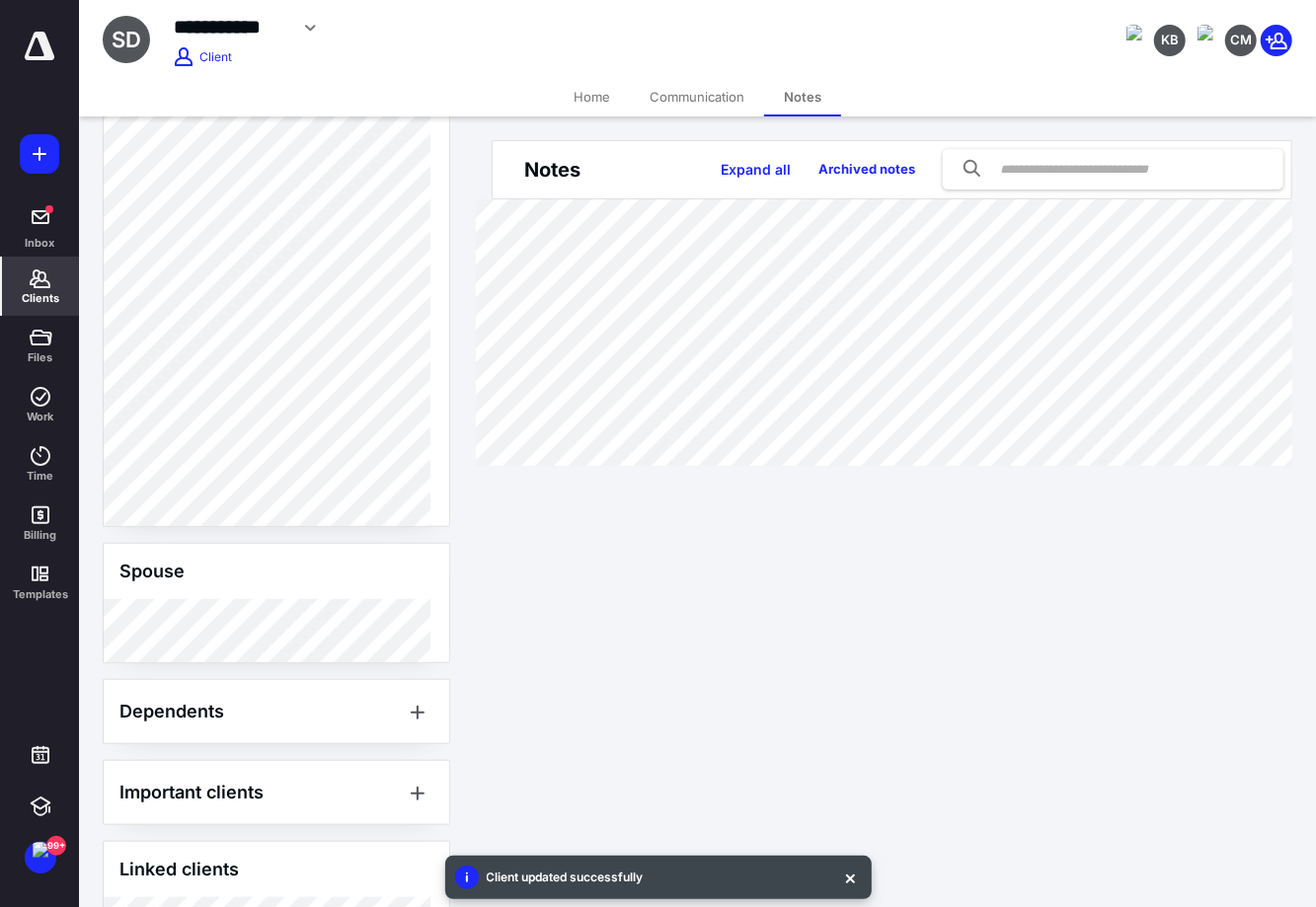 scroll, scrollTop: 860, scrollLeft: 0, axis: vertical 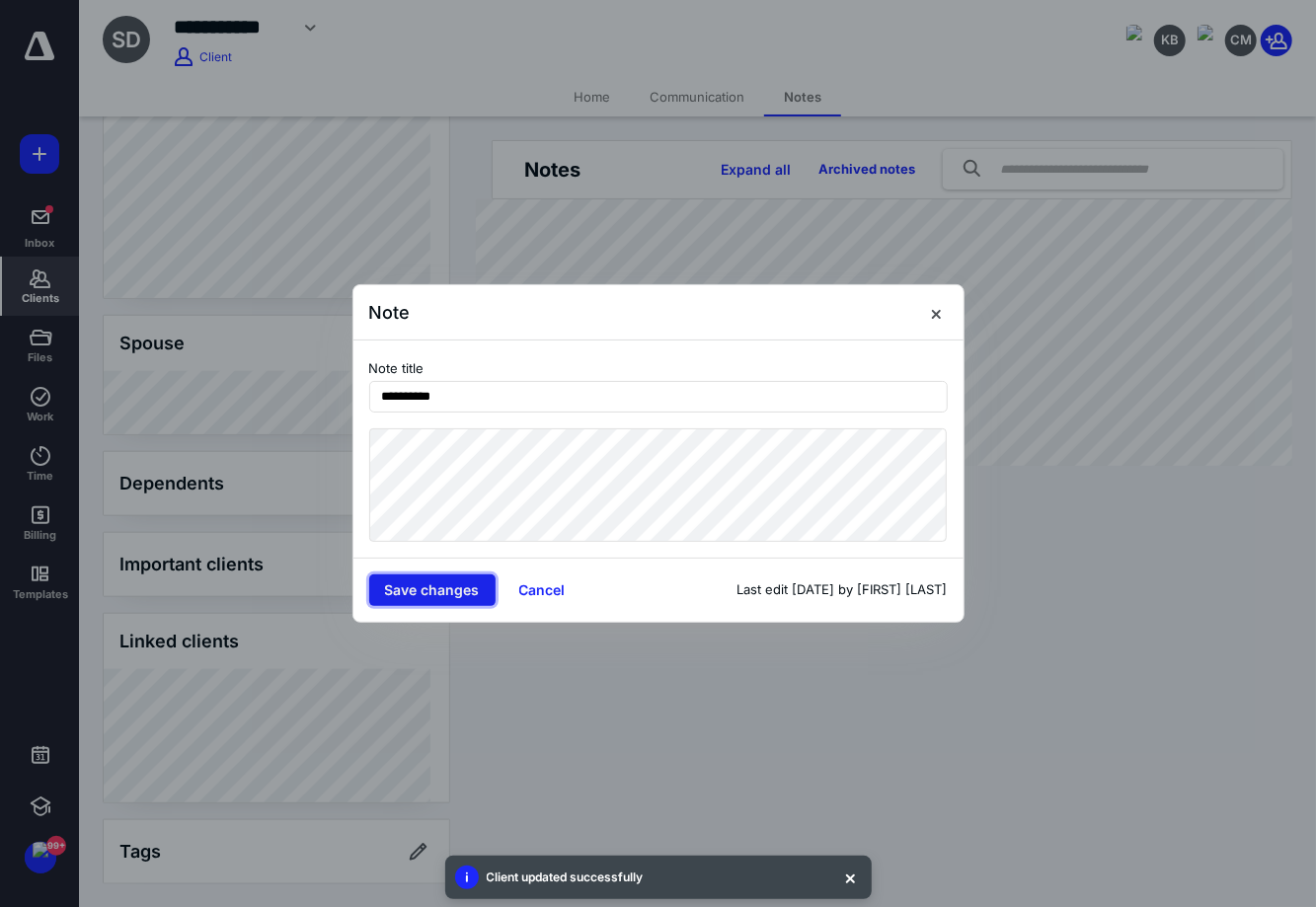click on "Save changes" at bounding box center [432, 590] 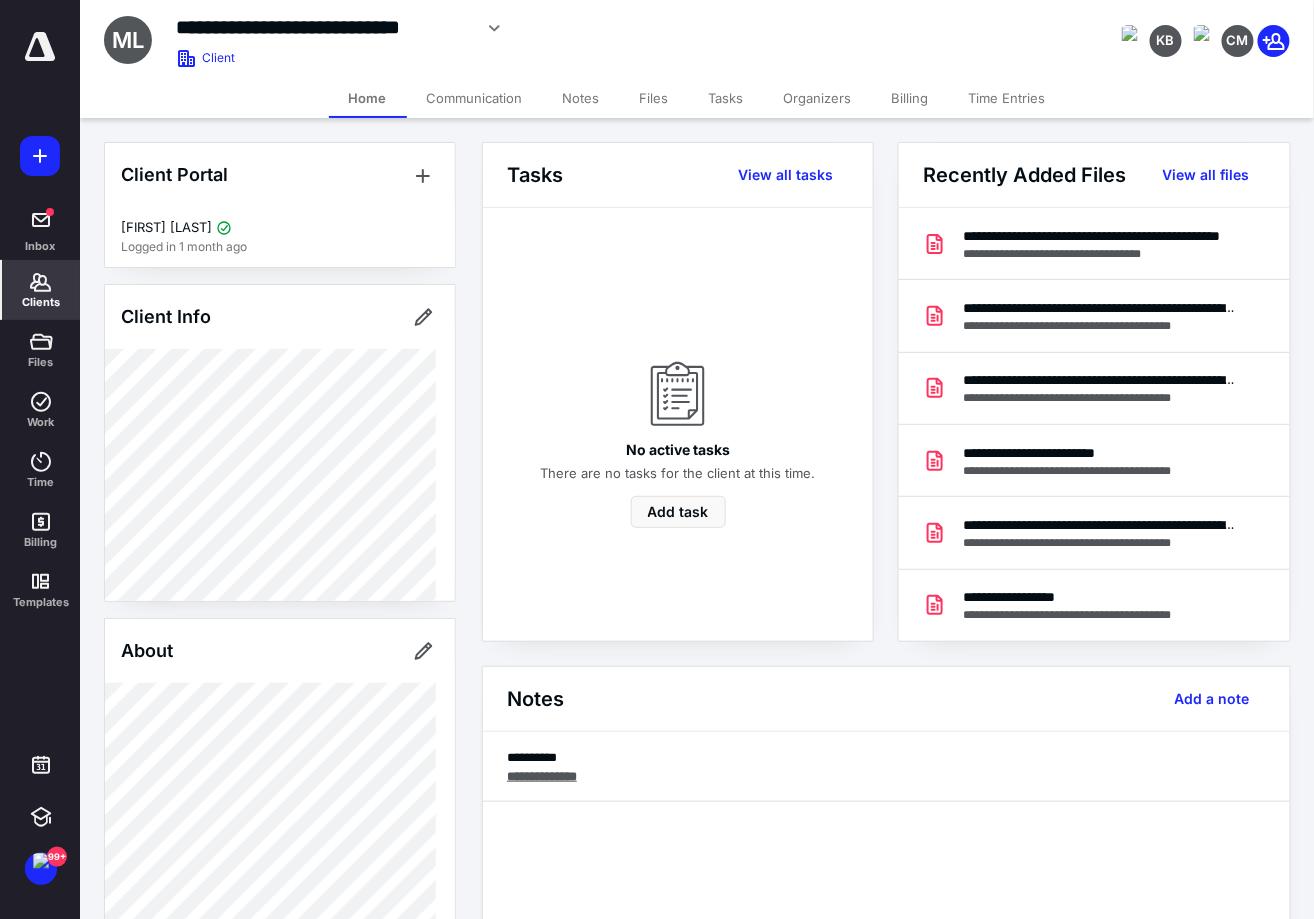 click at bounding box center (0, 0) 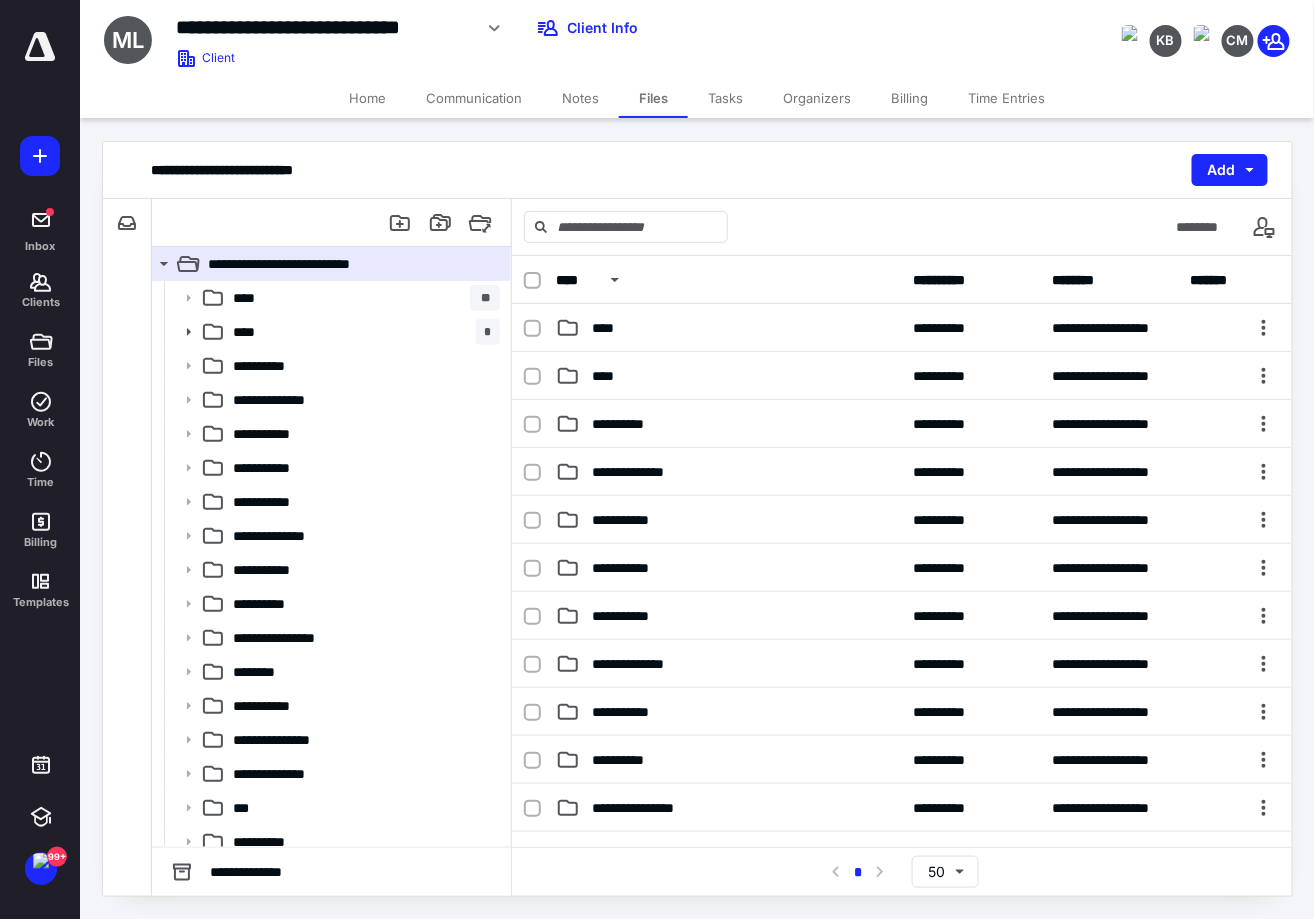 click on "Notes" at bounding box center [580, 98] 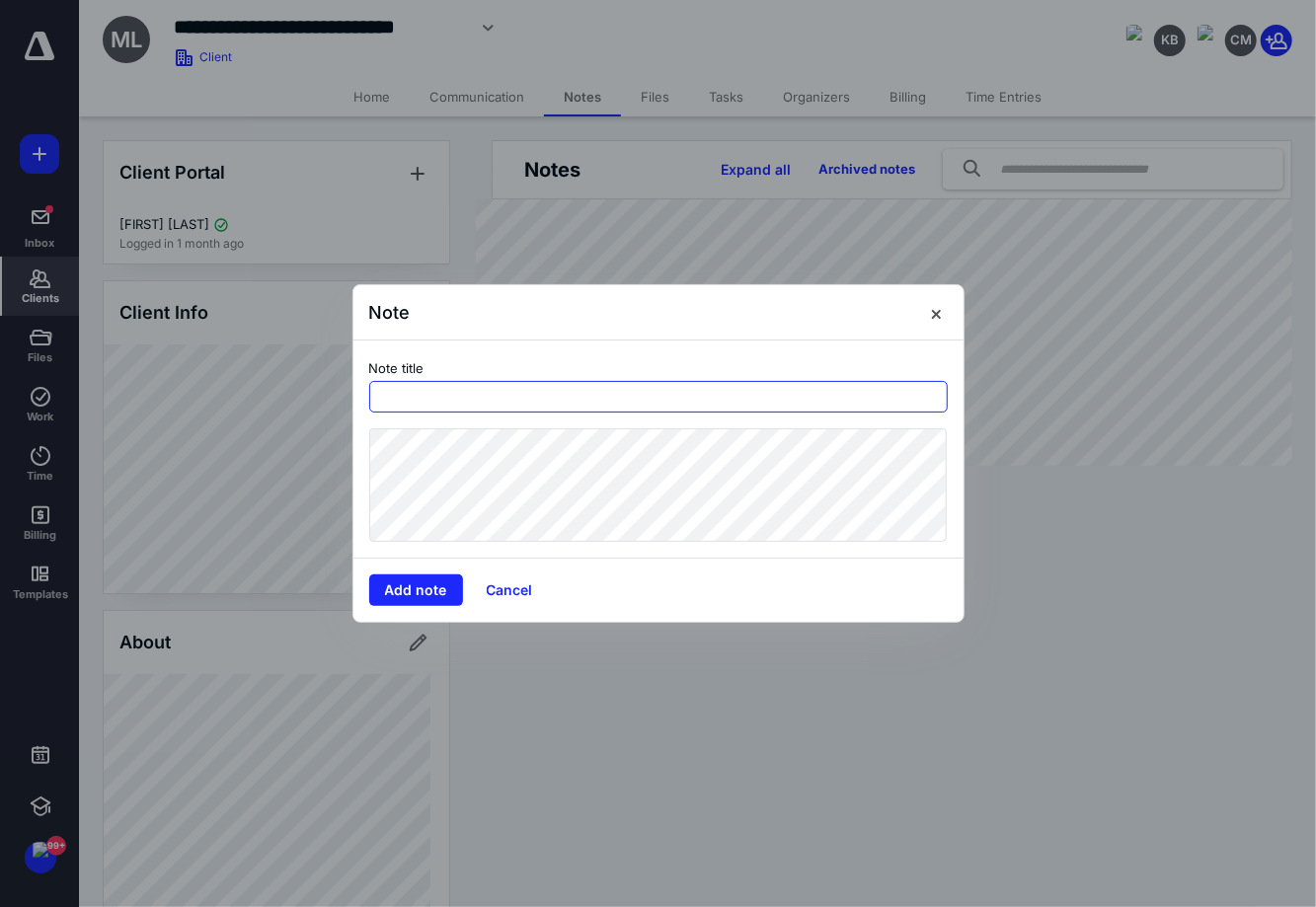 click at bounding box center [658, 397] 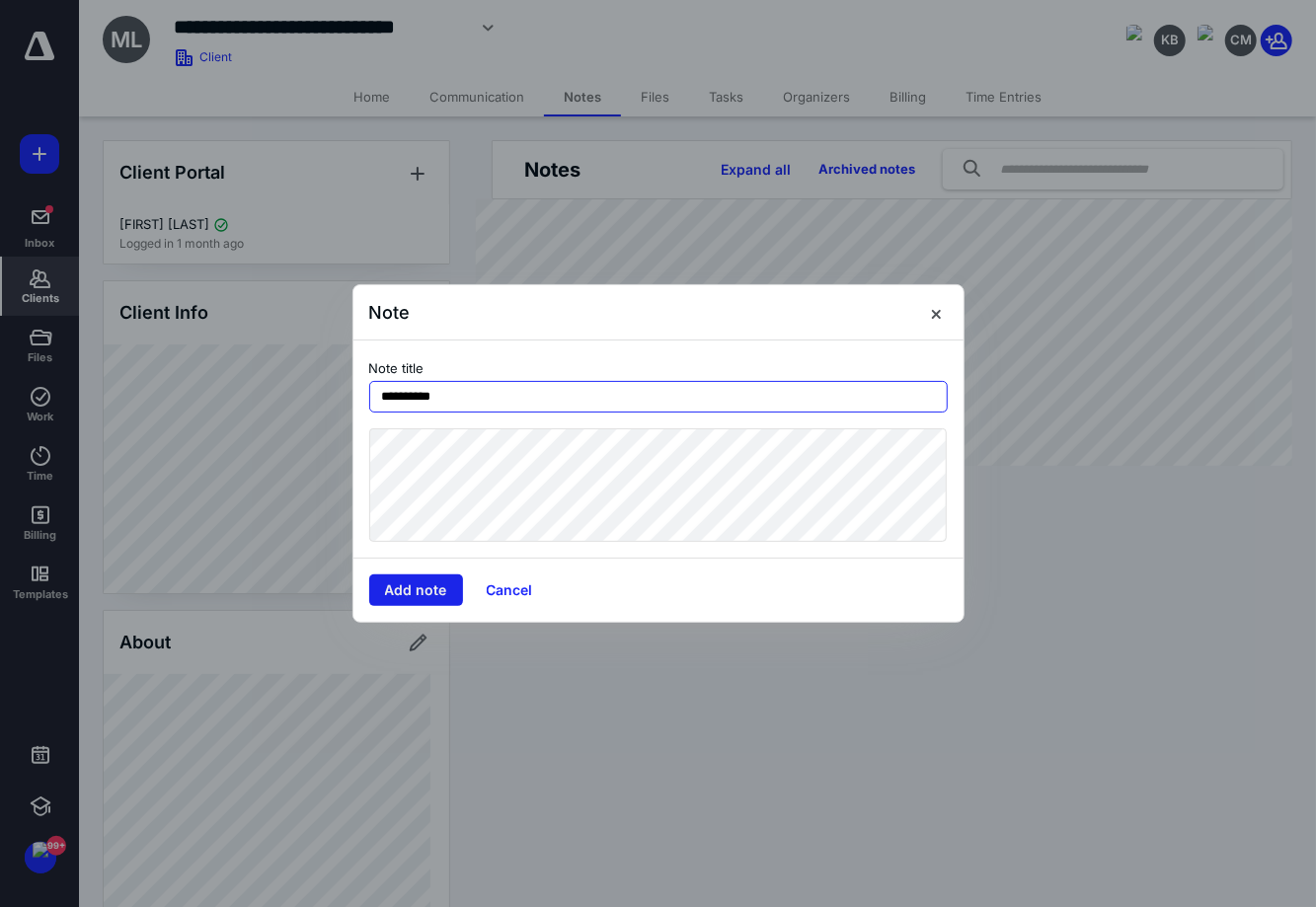 type on "**********" 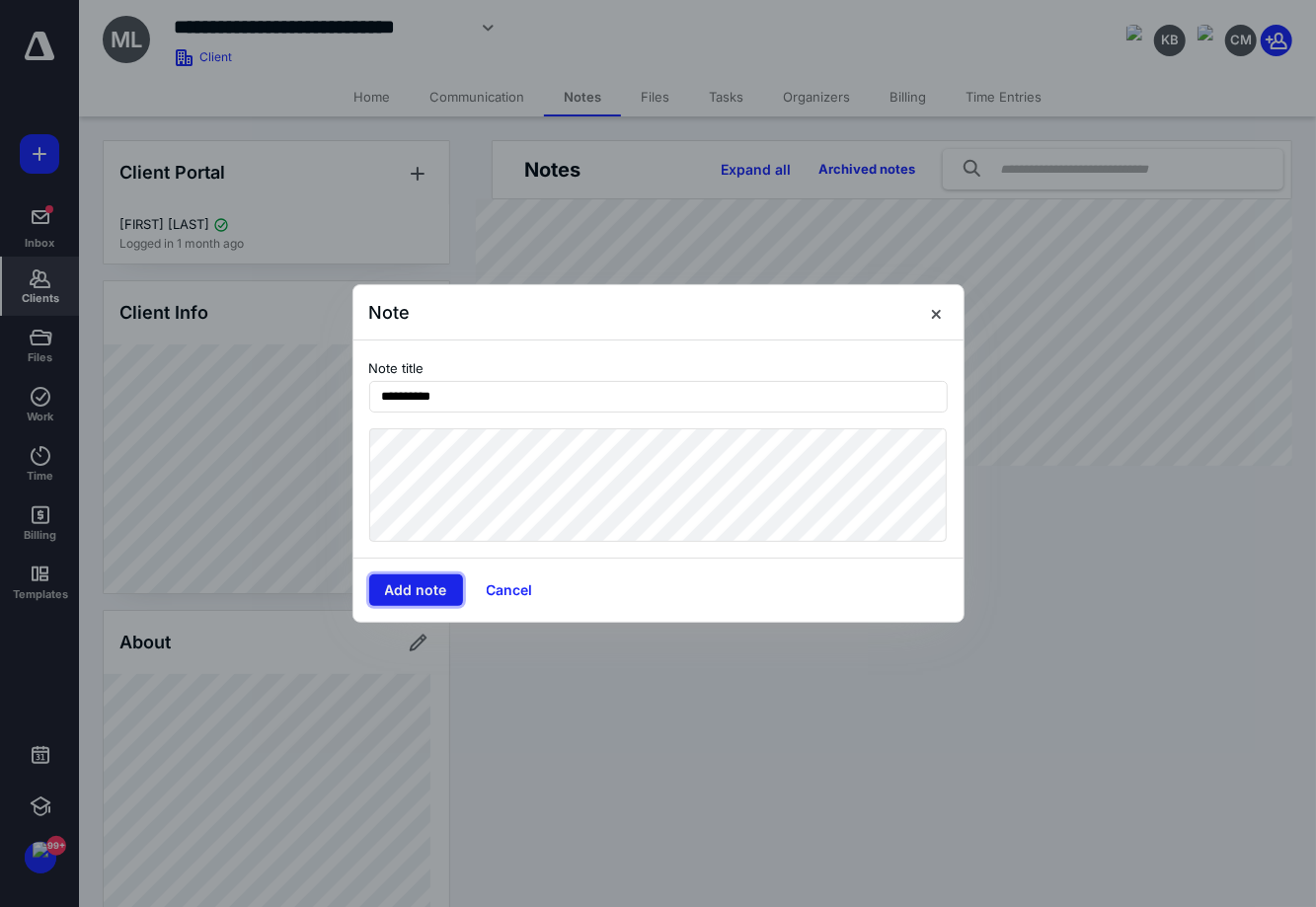 click on "Add note" at bounding box center (416, 590) 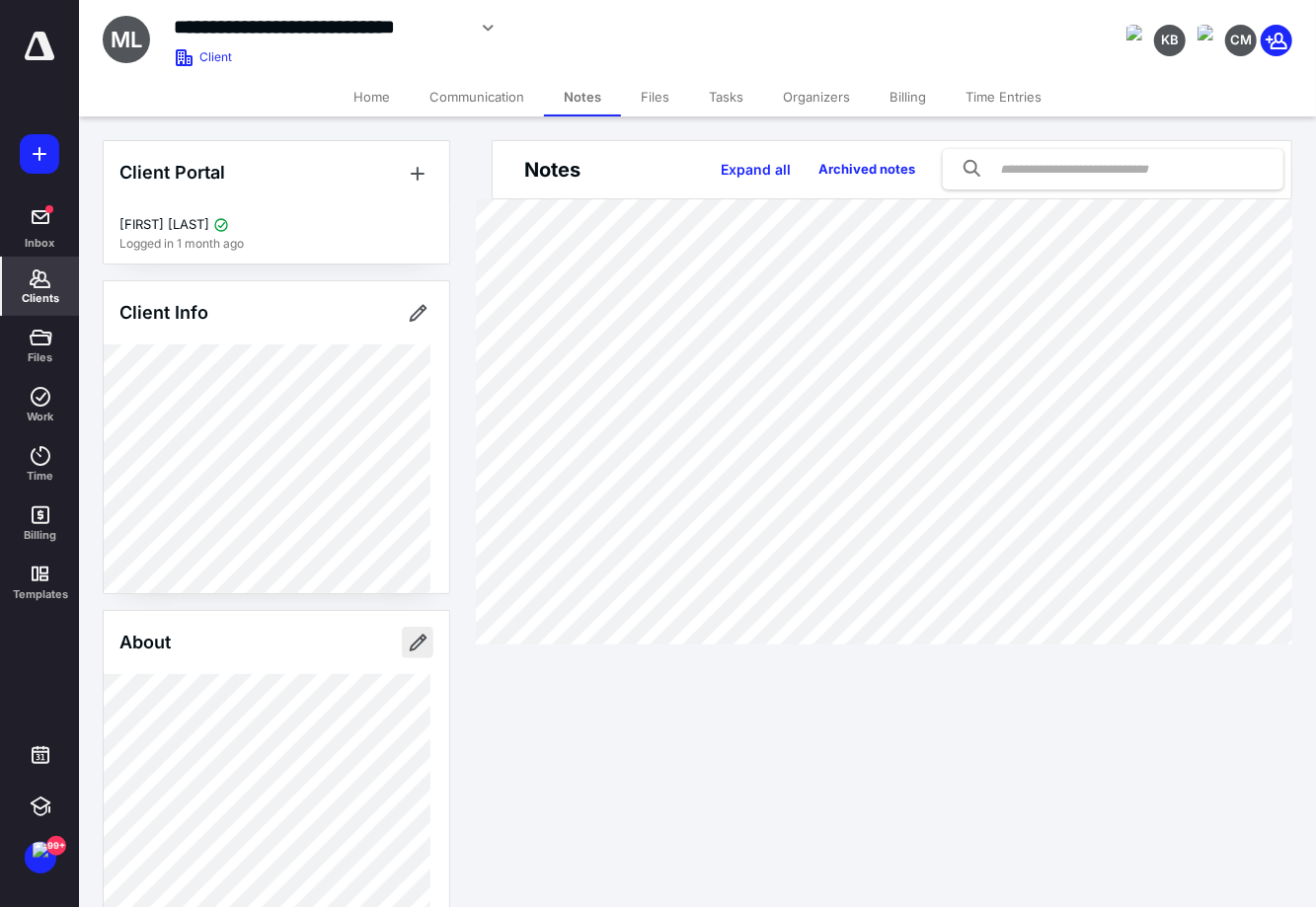 click at bounding box center (418, 642) 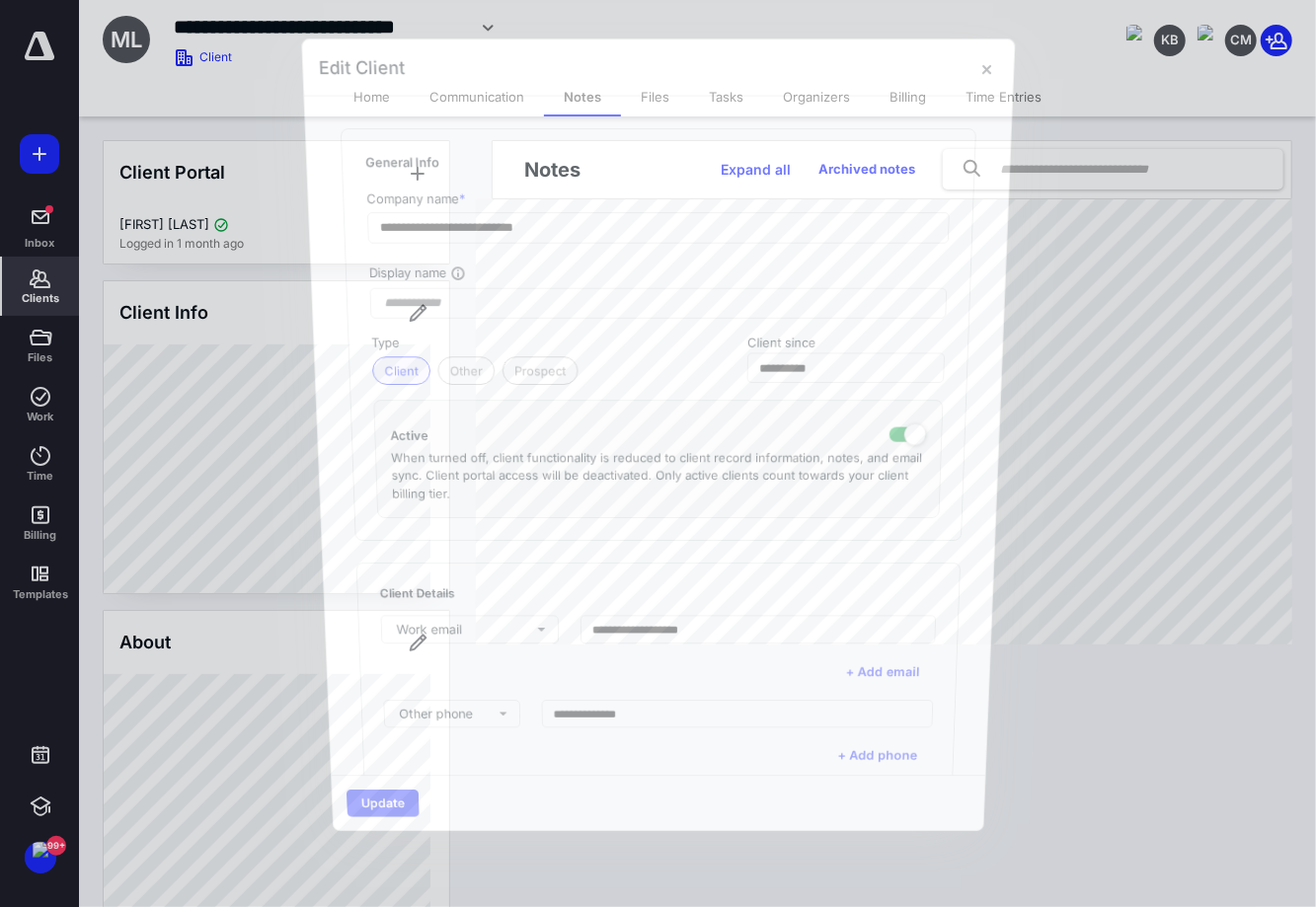 type on "*******" 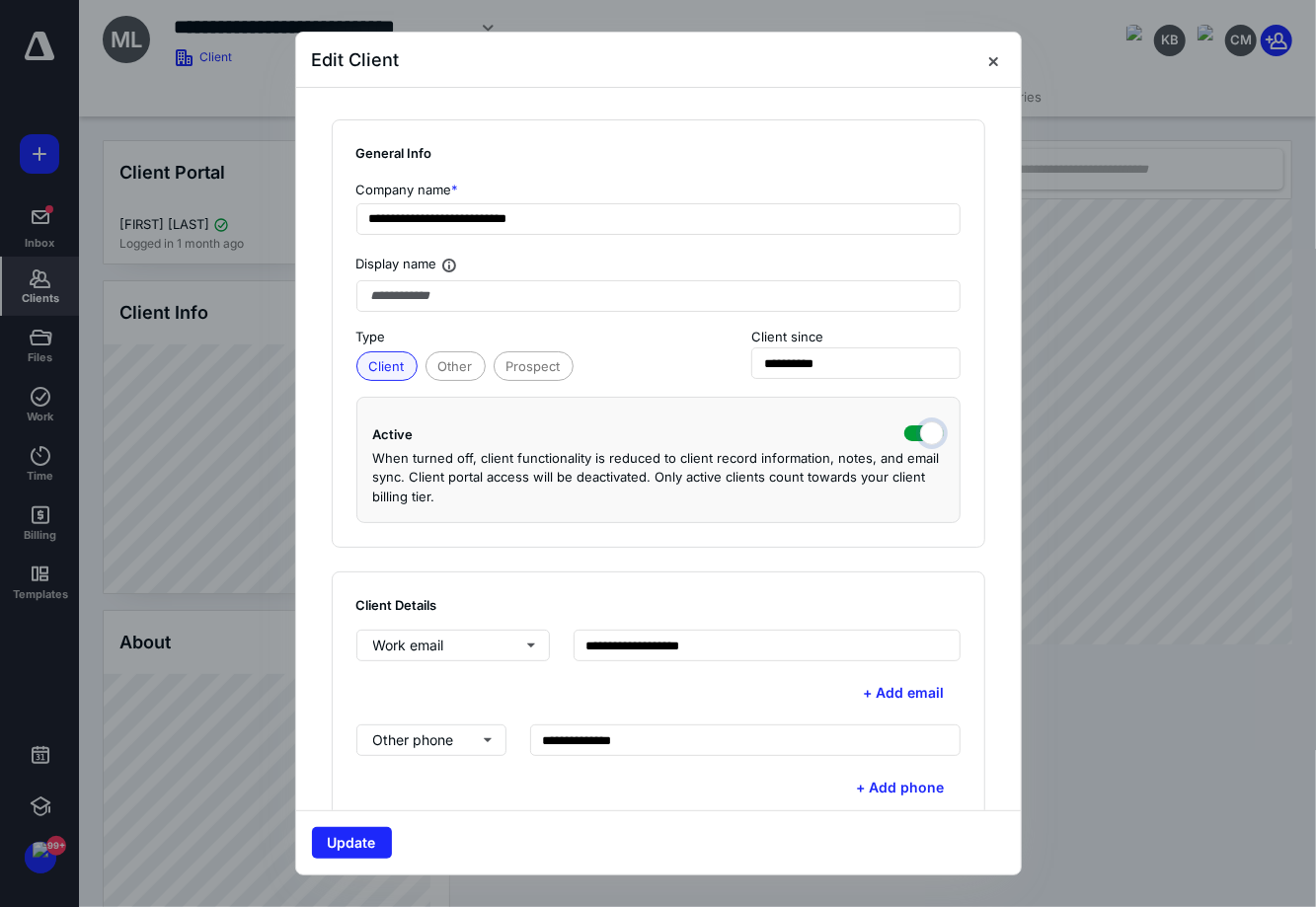 click at bounding box center (924, 431) 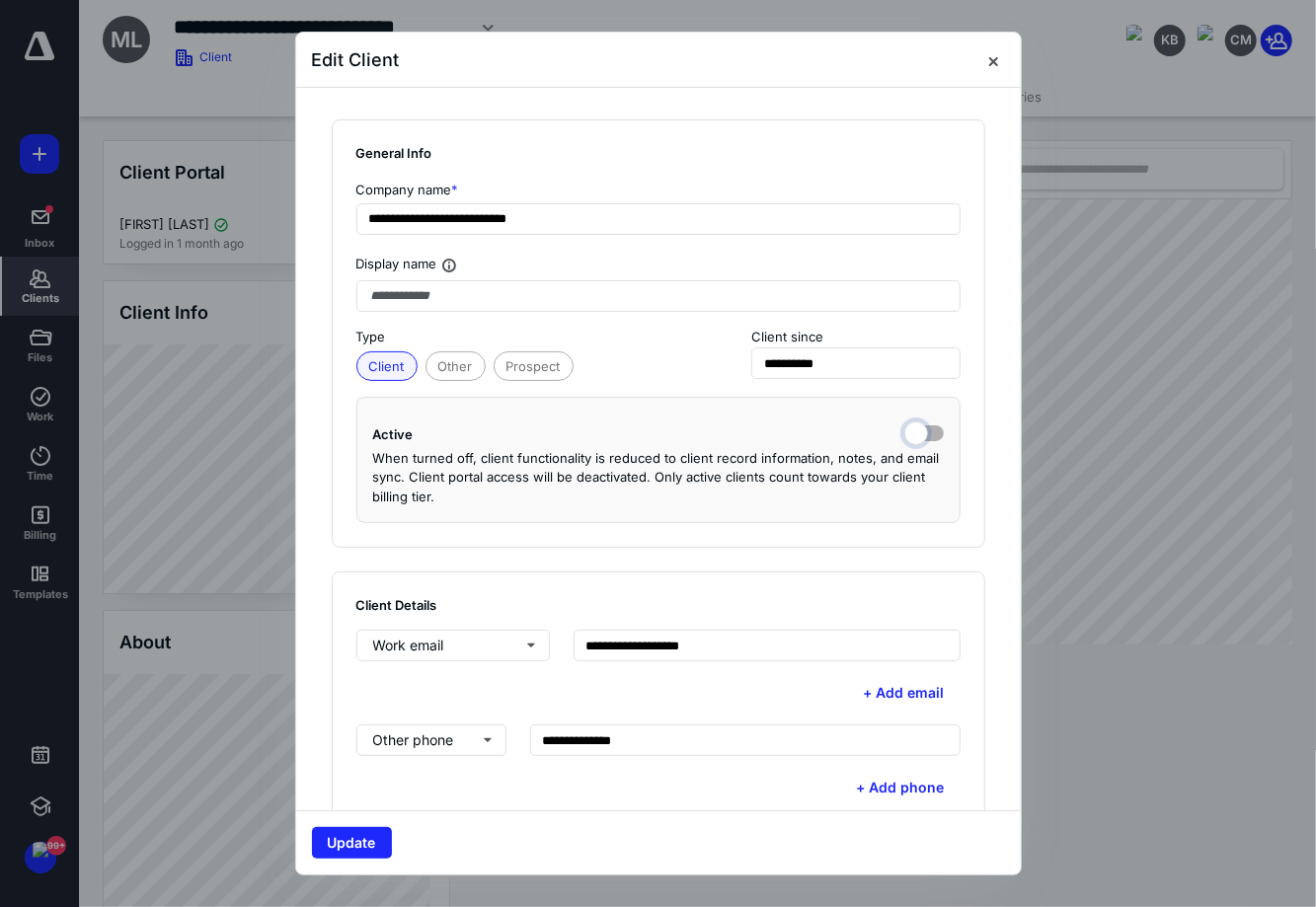 checkbox on "false" 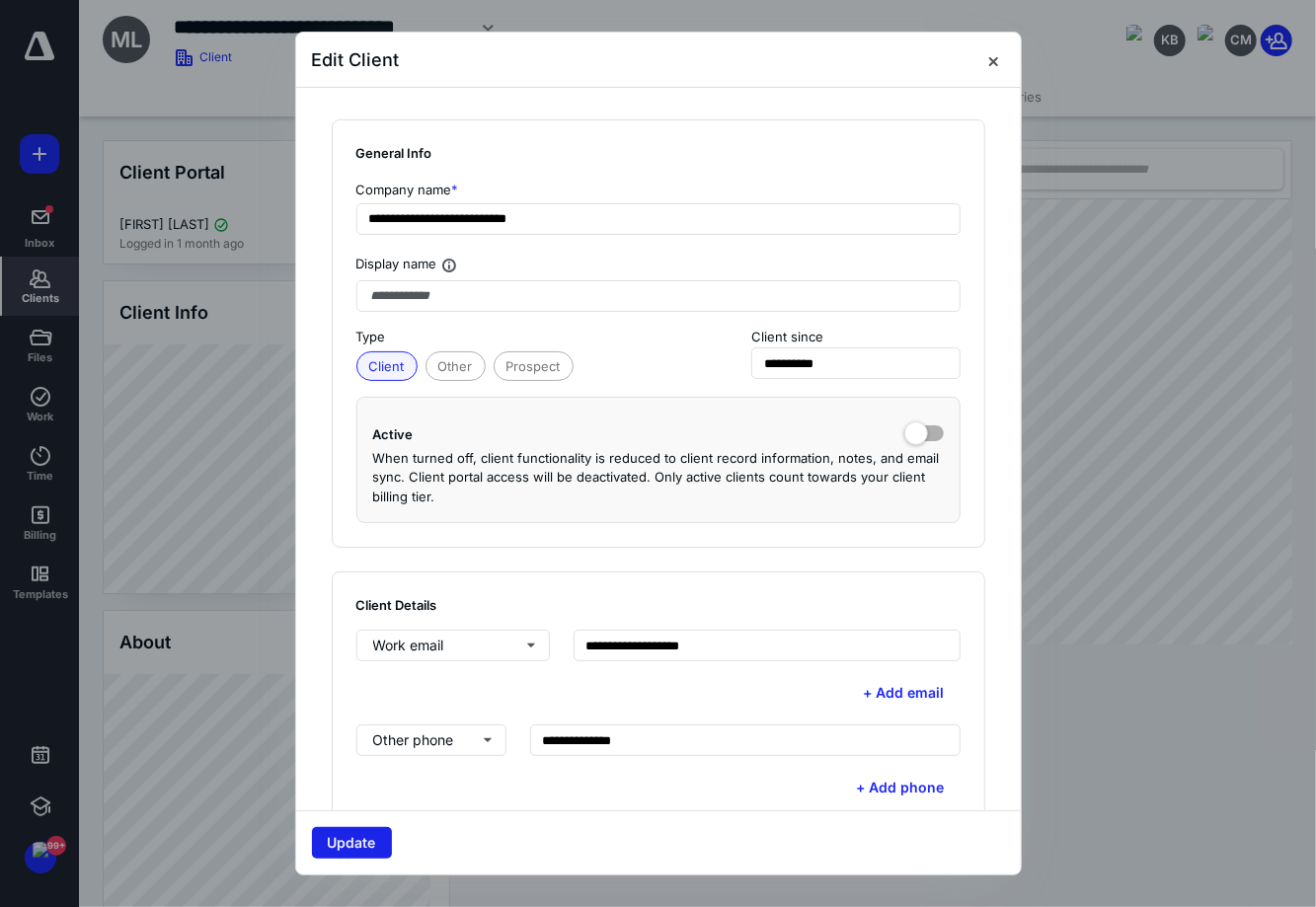 click on "Update" at bounding box center (351, 843) 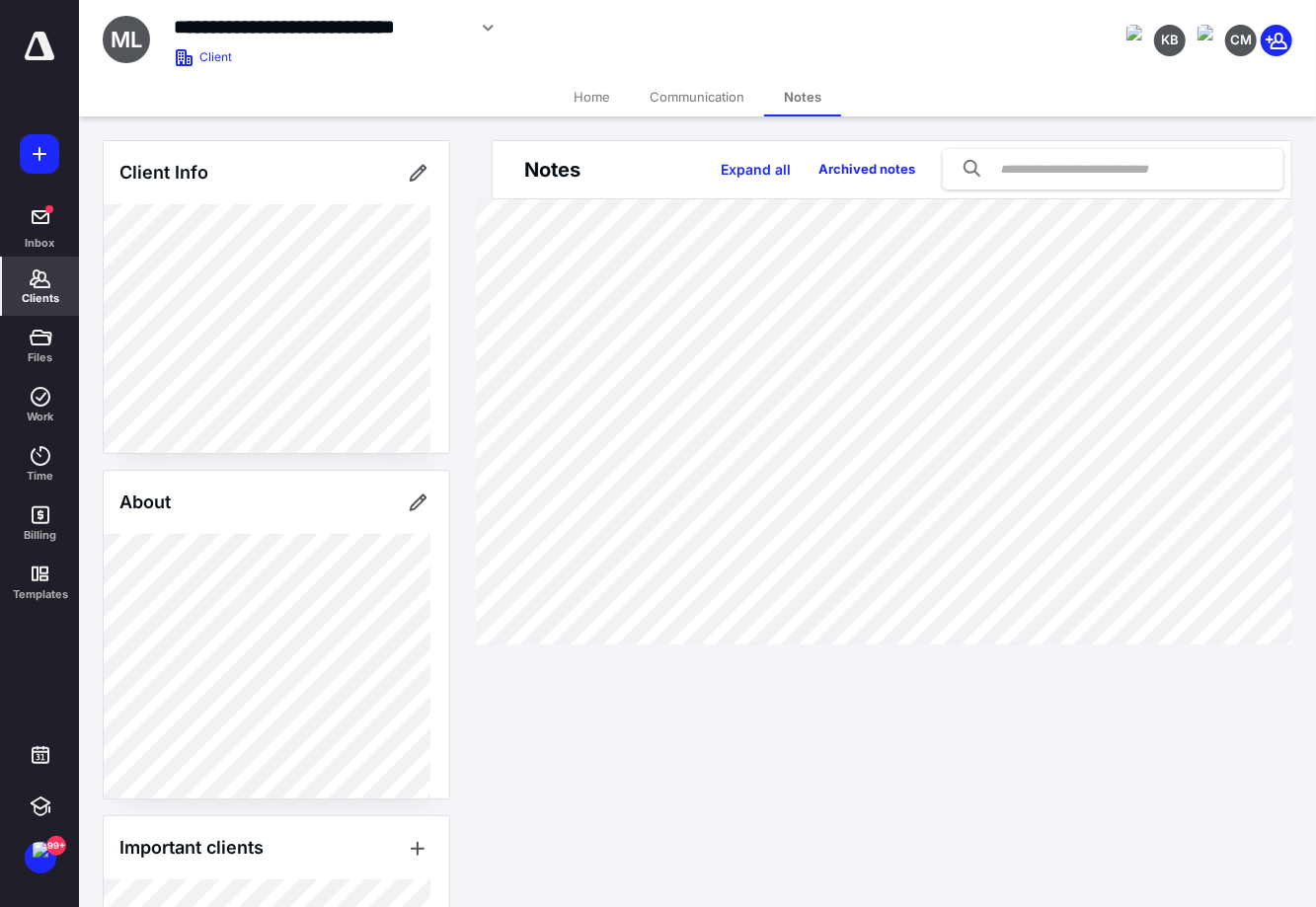 click on "Clients" at bounding box center [40, 286] 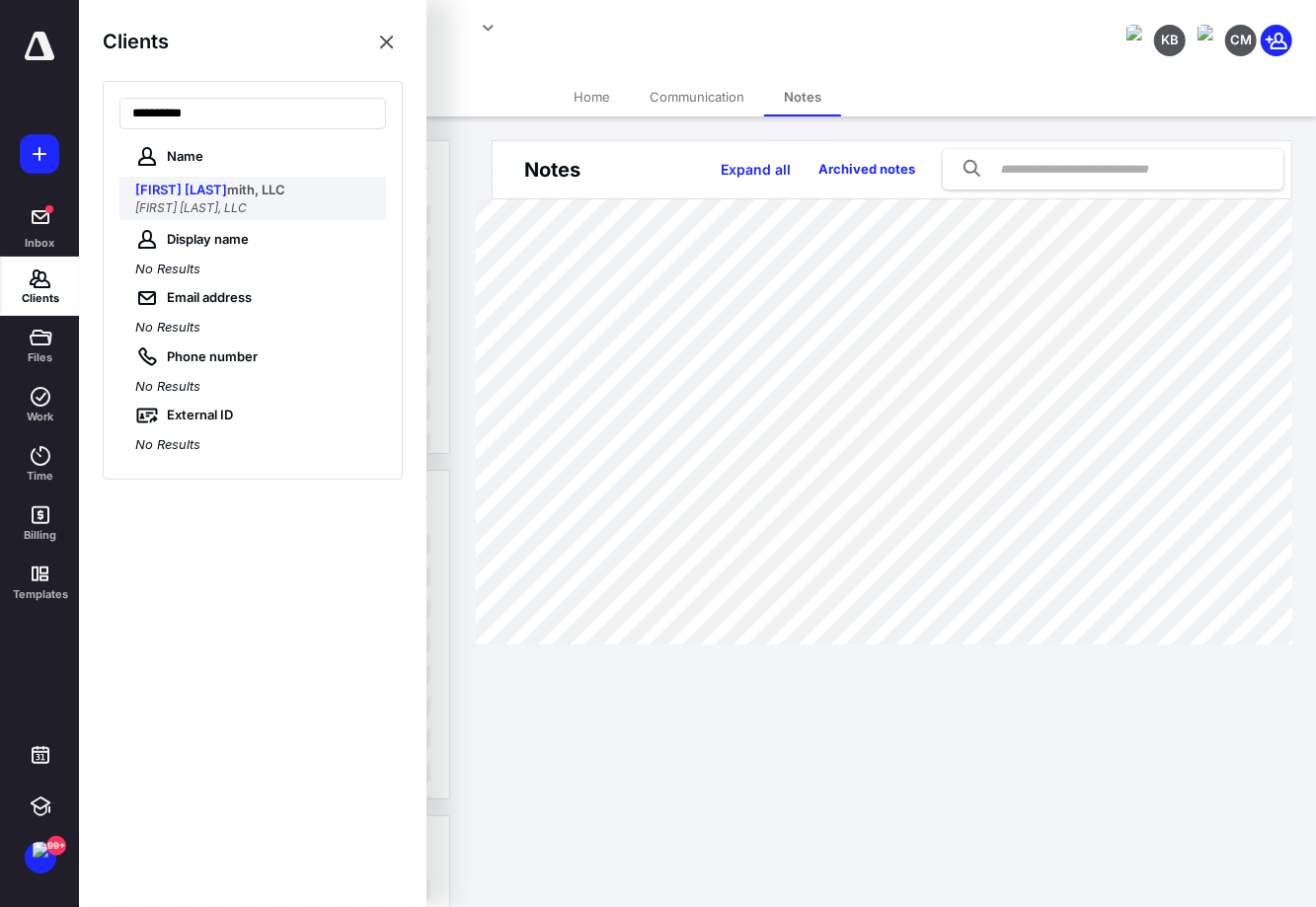 type on "**********" 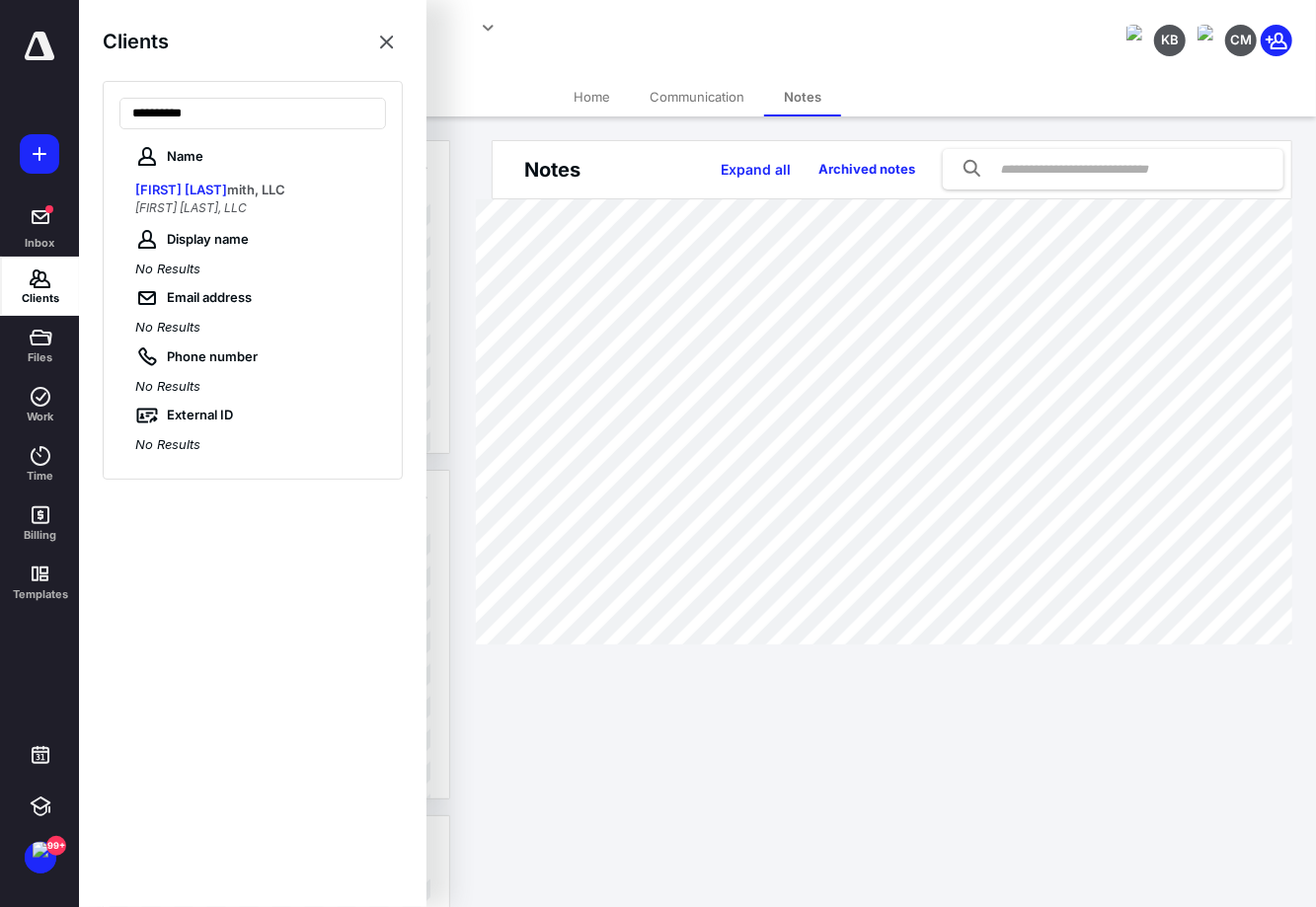 click on "[FIRST] [LAST], LLC" at bounding box center (191, 207) 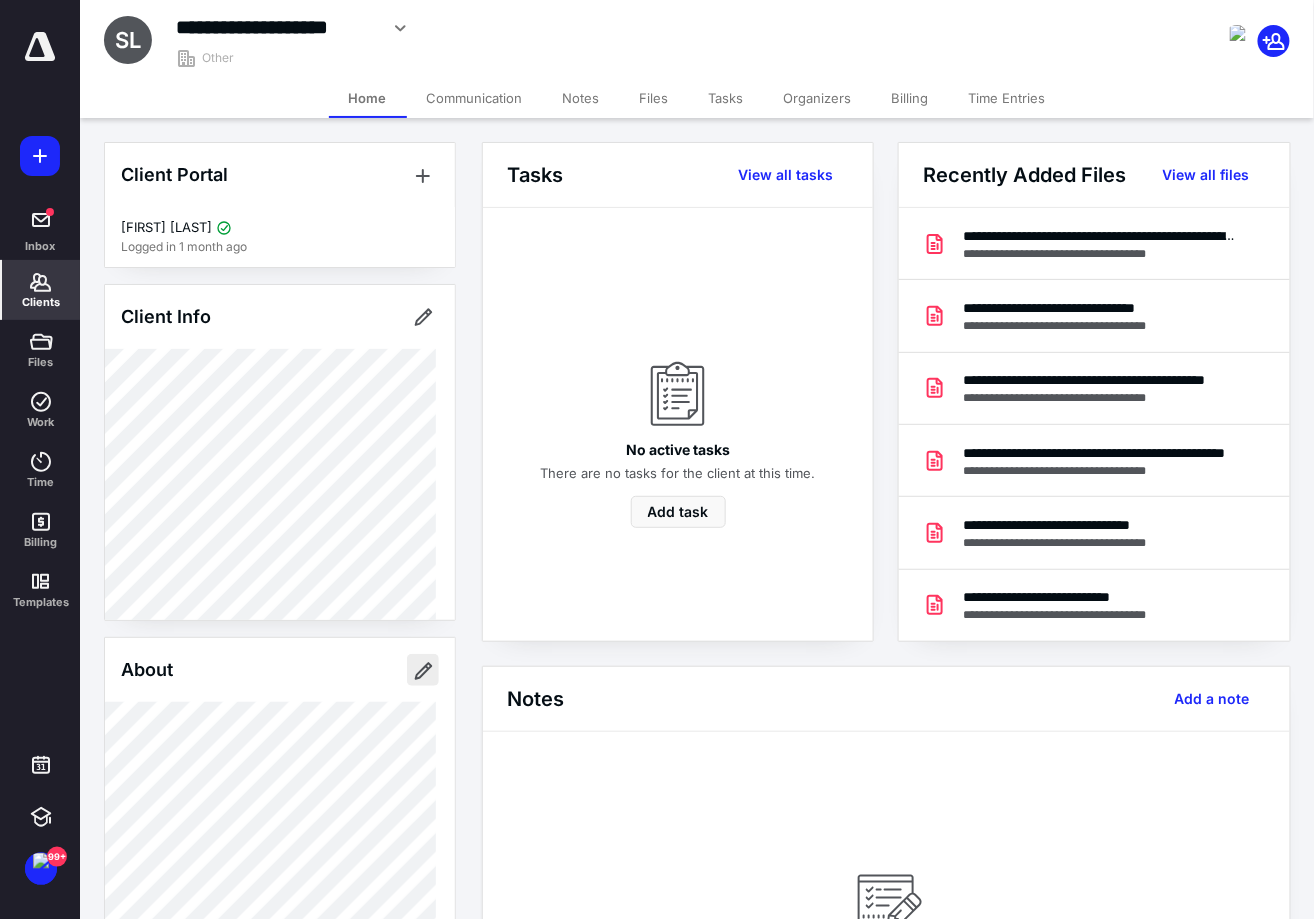 click at bounding box center (423, 670) 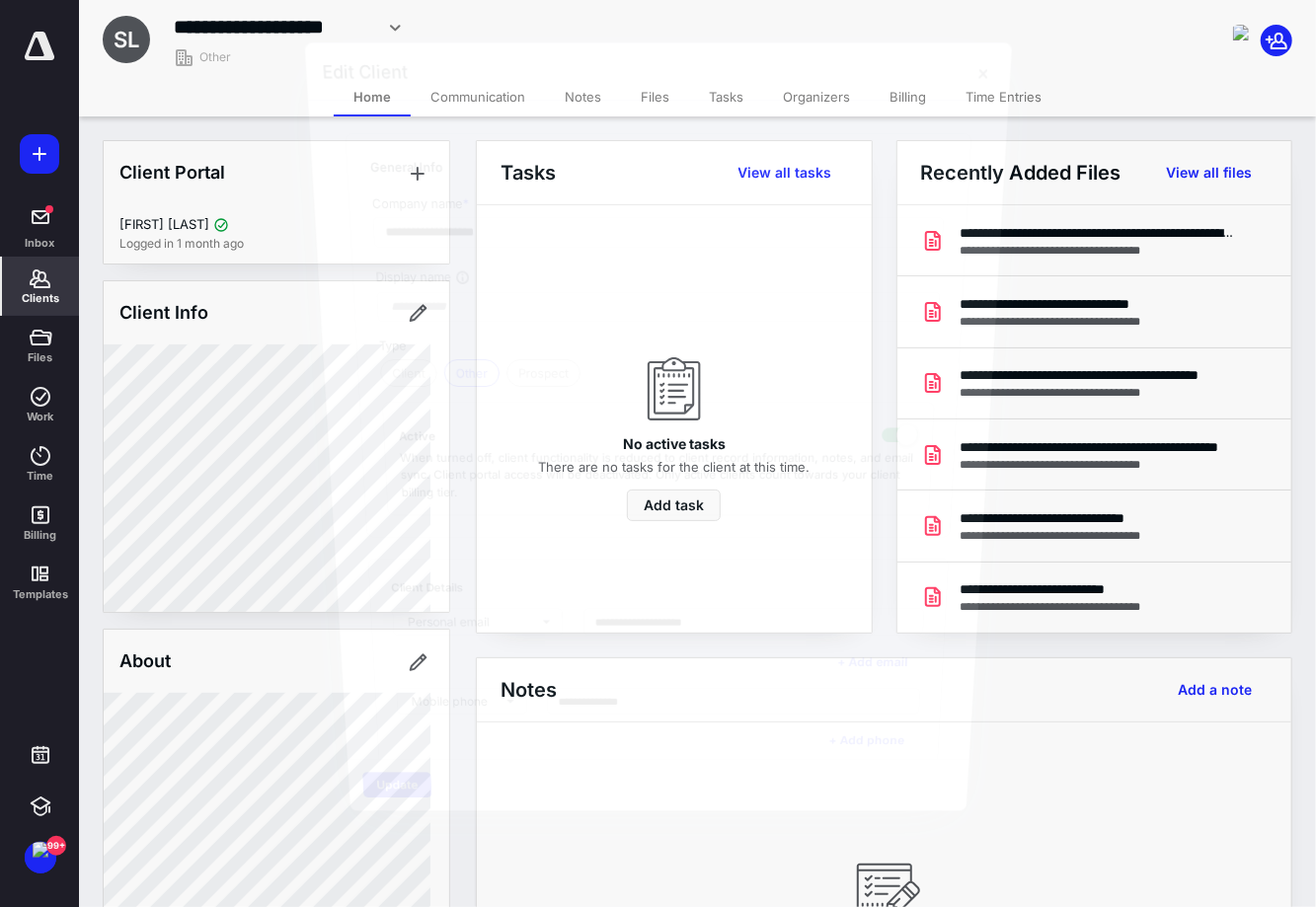 type on "*******" 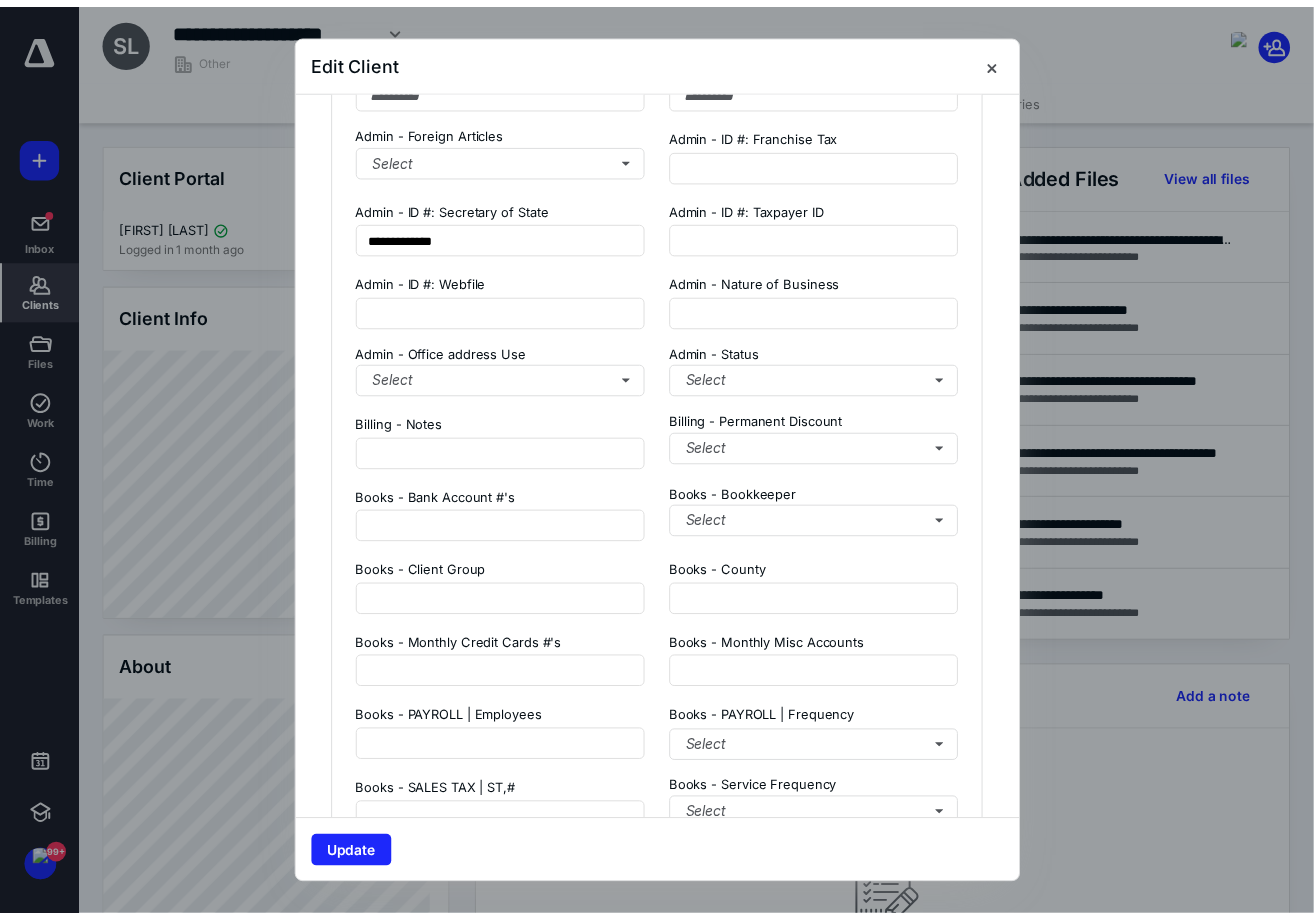 scroll, scrollTop: 1624, scrollLeft: 0, axis: vertical 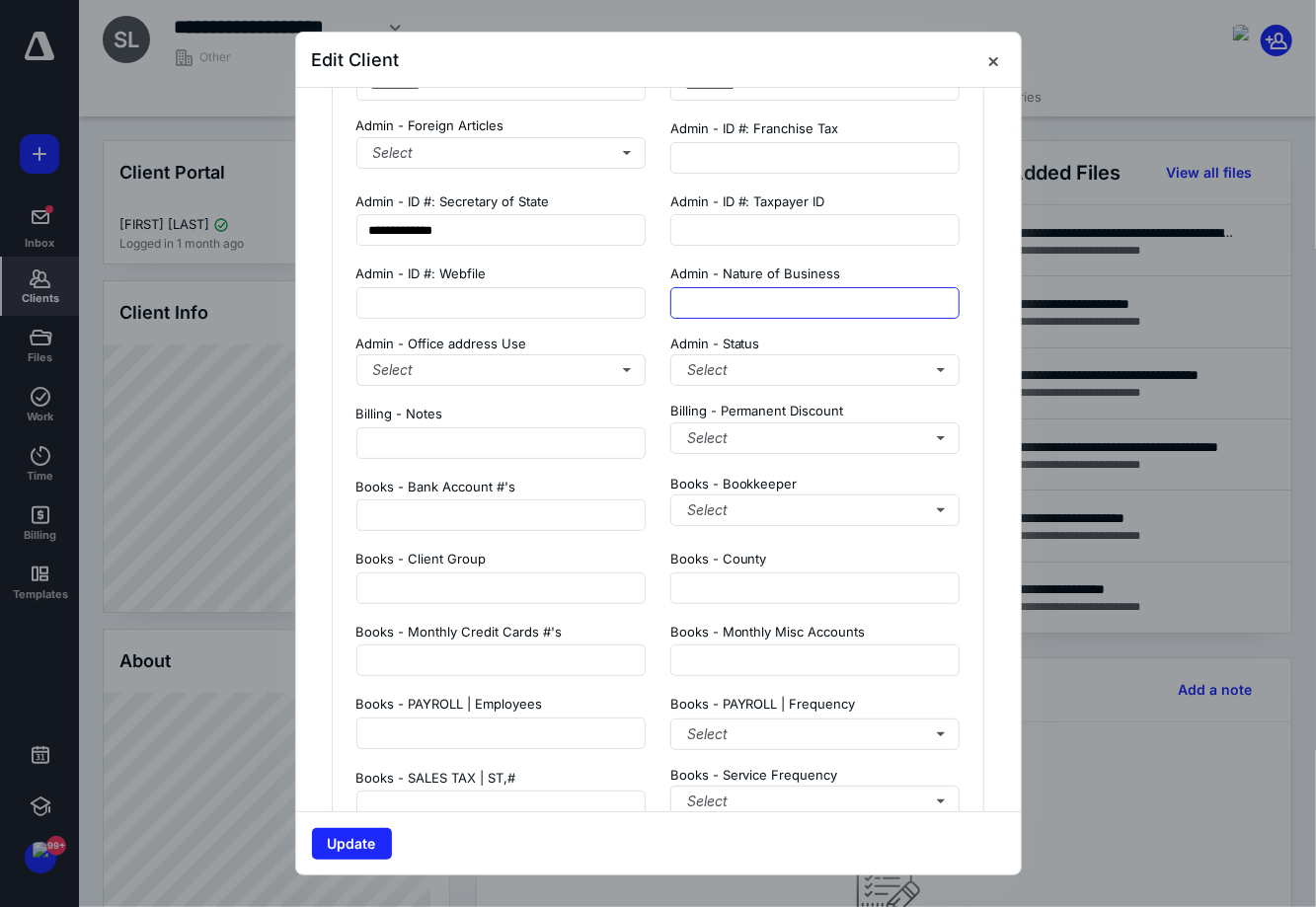 click at bounding box center [815, 303] 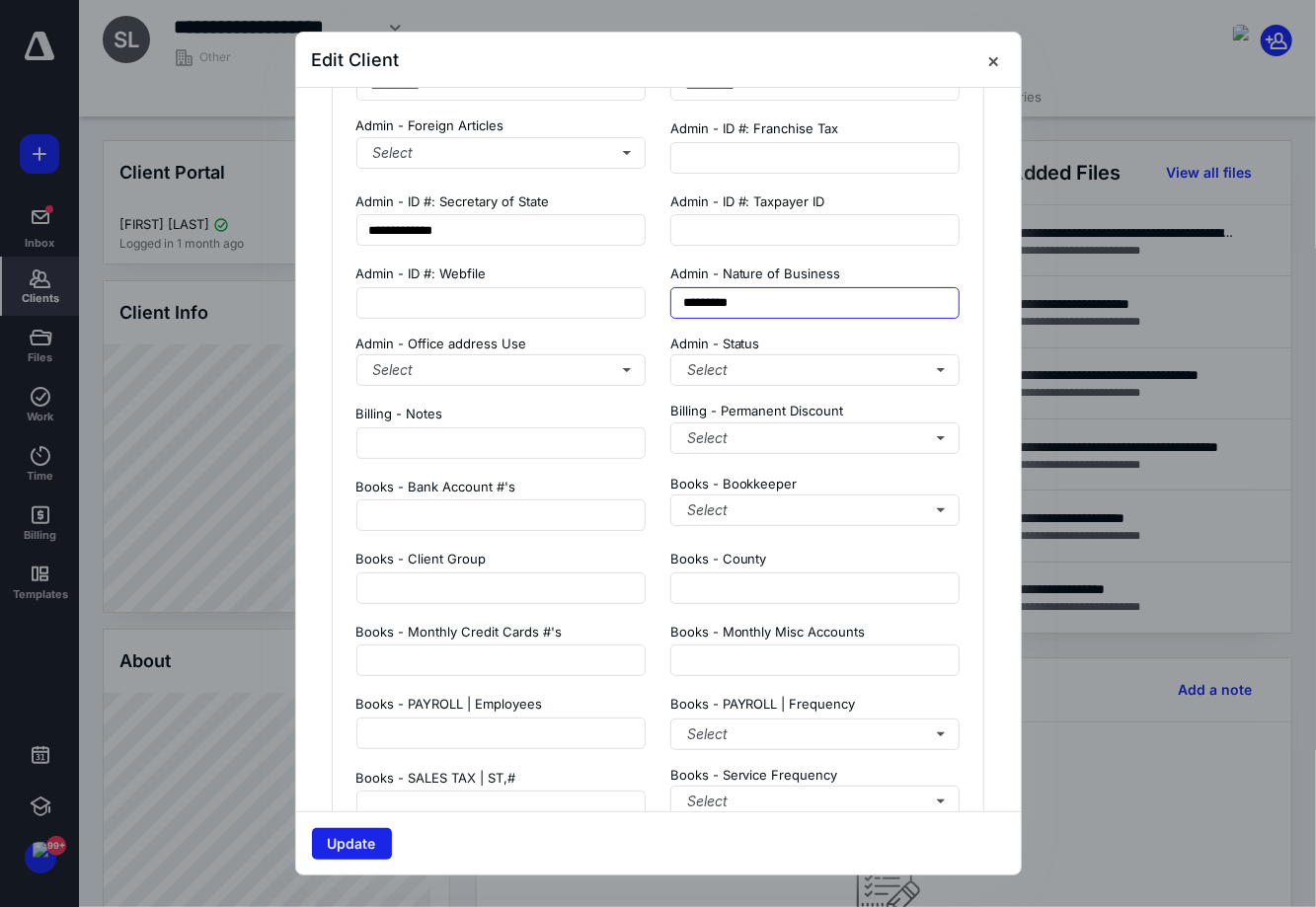 type on "*********" 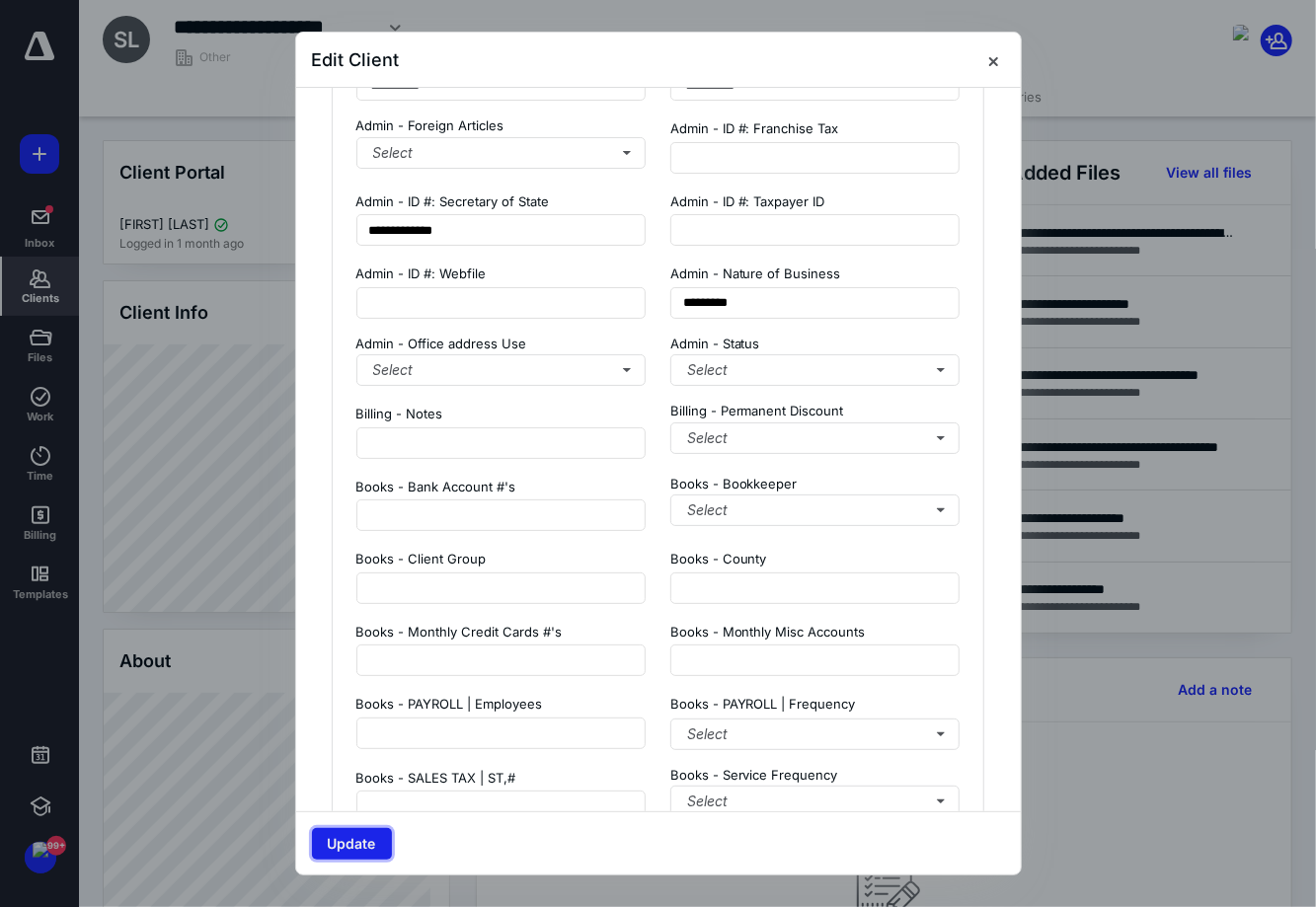 click on "Update" at bounding box center [351, 844] 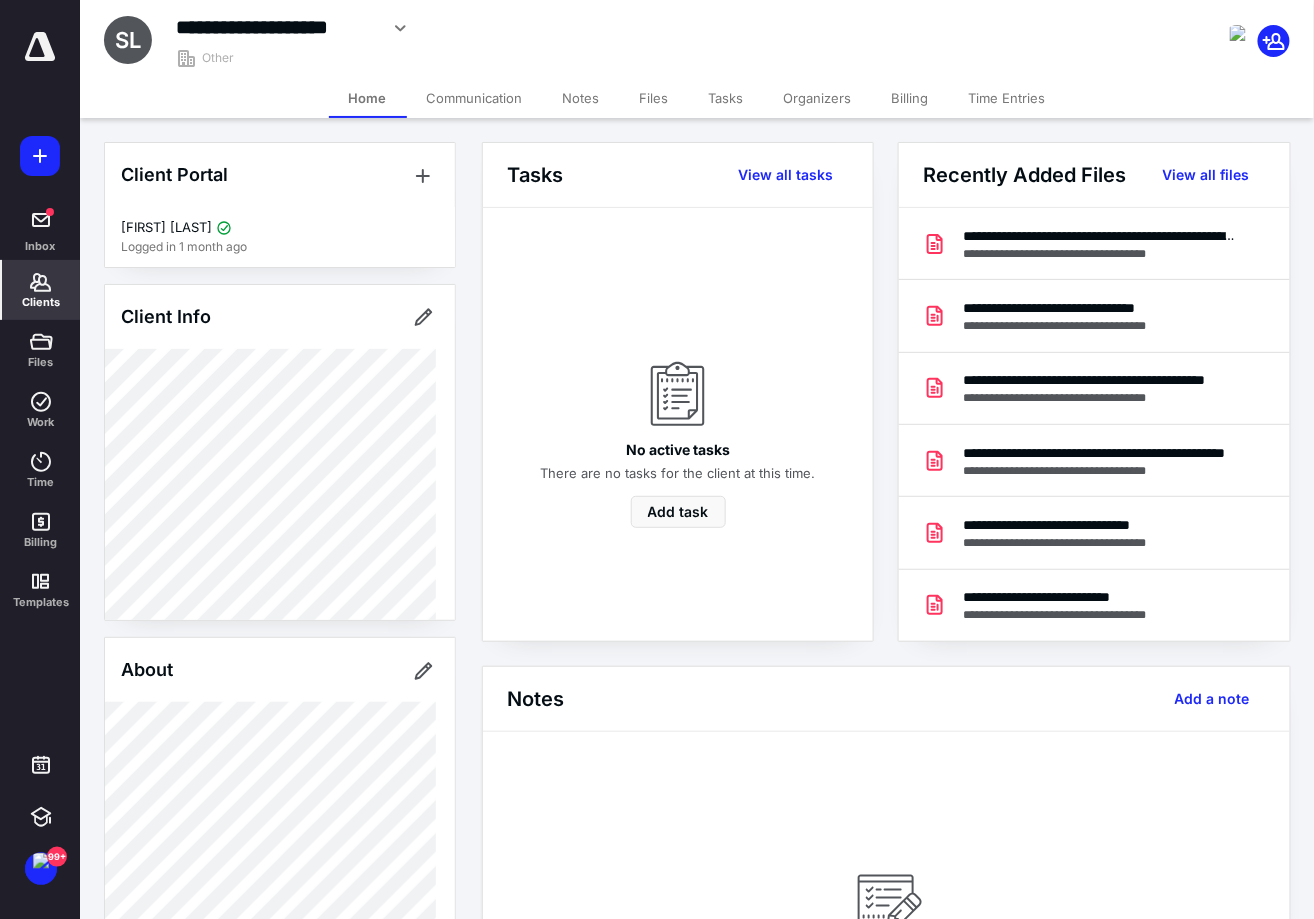 click at bounding box center [0, 0] 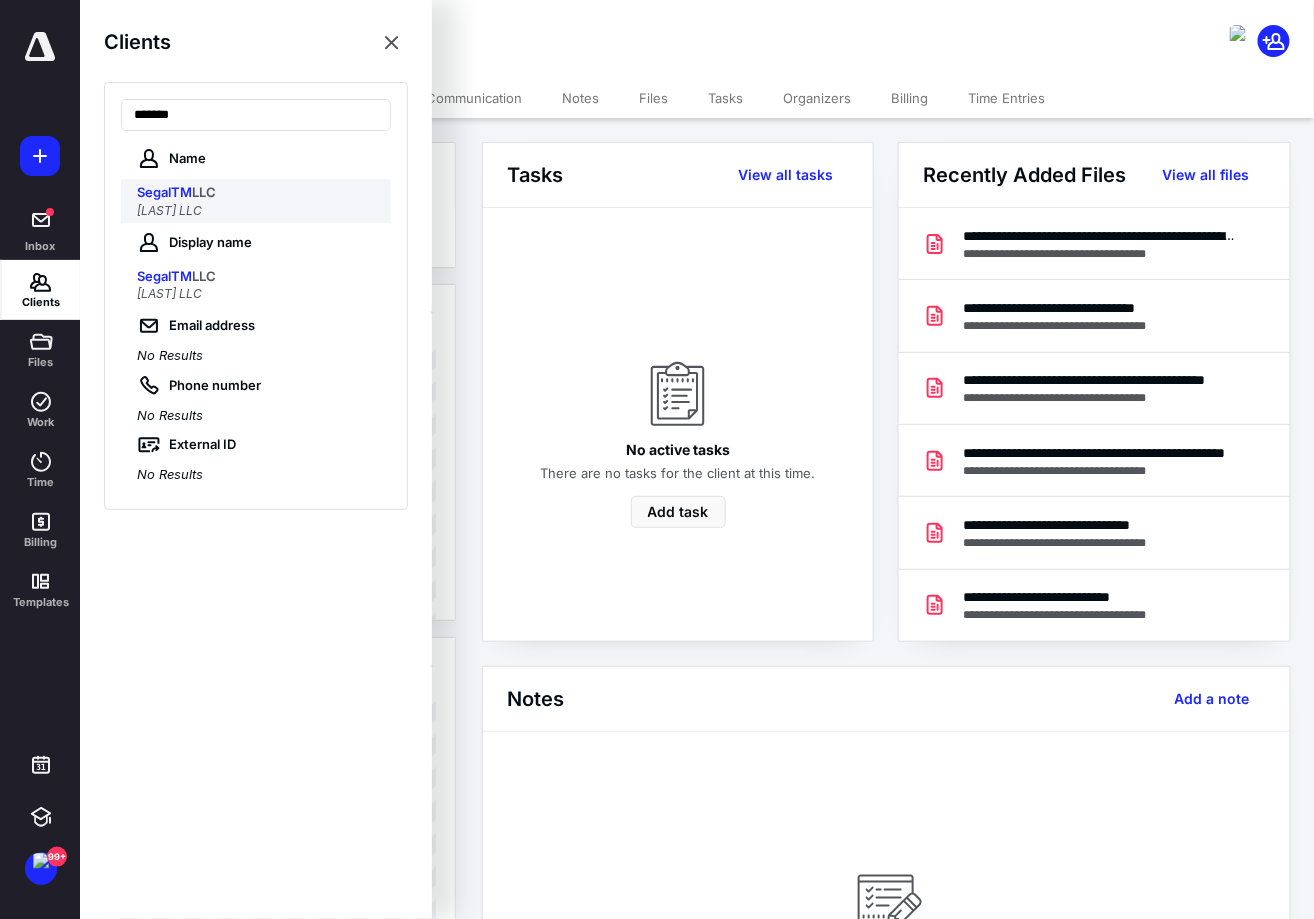 type on "*******" 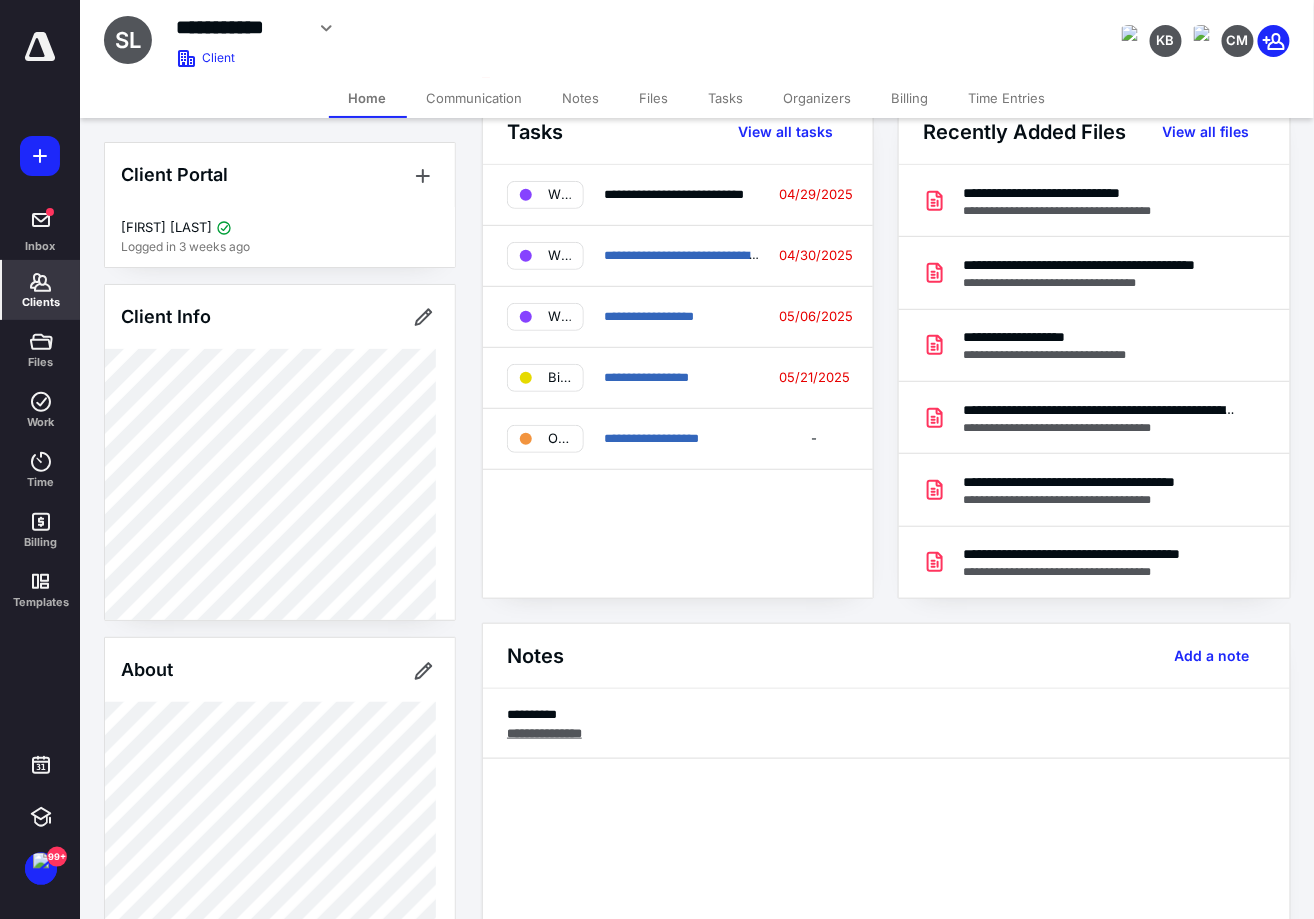 scroll, scrollTop: 124, scrollLeft: 0, axis: vertical 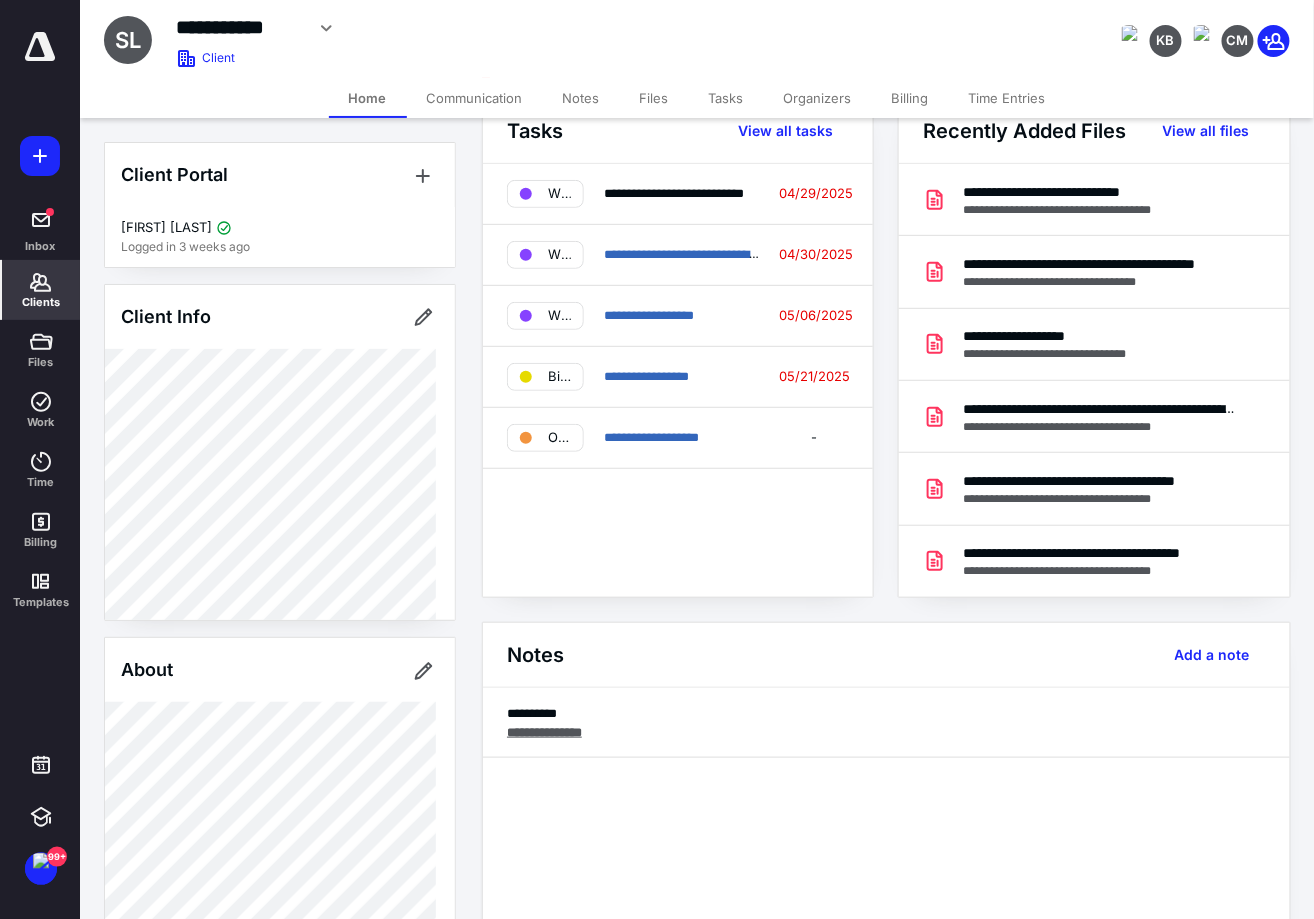 click on "**********" at bounding box center [886, 904] 